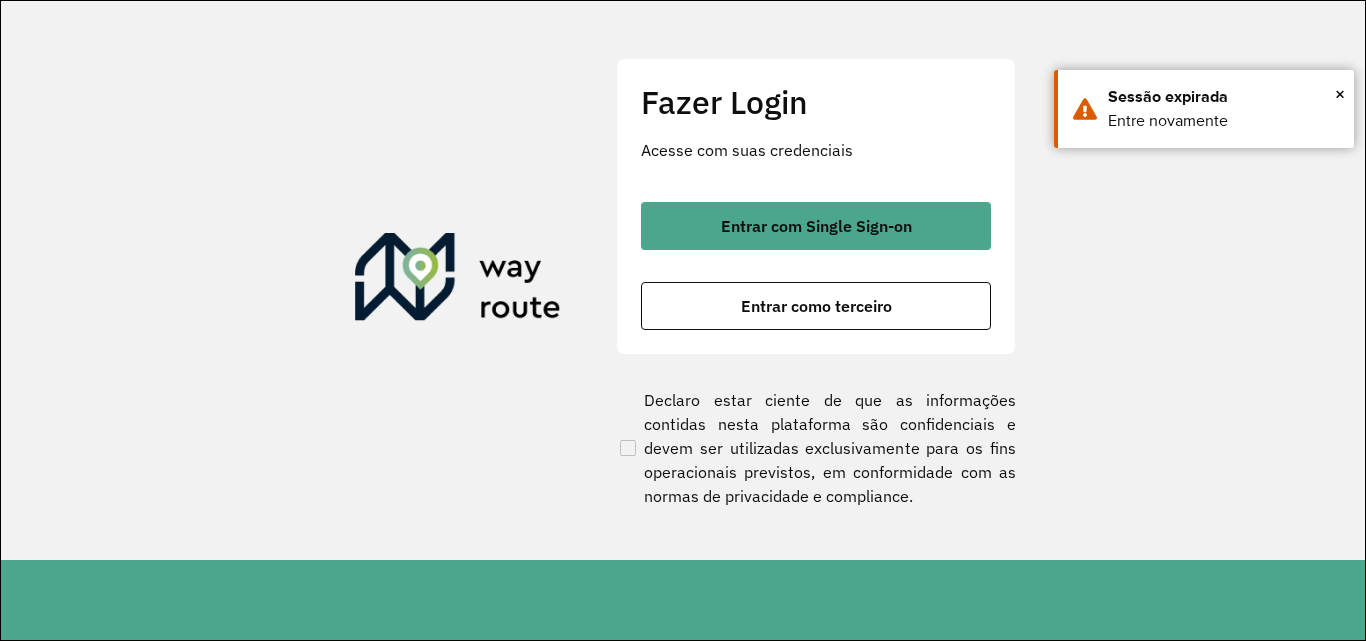 scroll, scrollTop: 0, scrollLeft: 0, axis: both 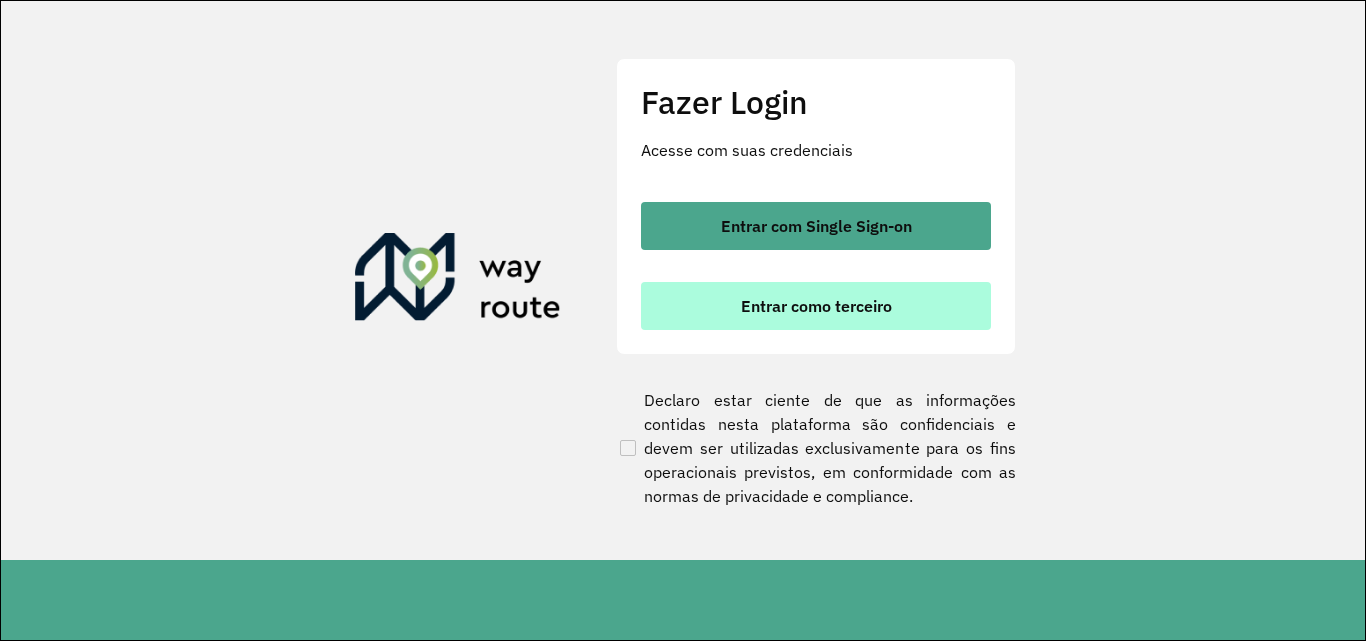 click on "Entrar como terceiro" at bounding box center (816, 306) 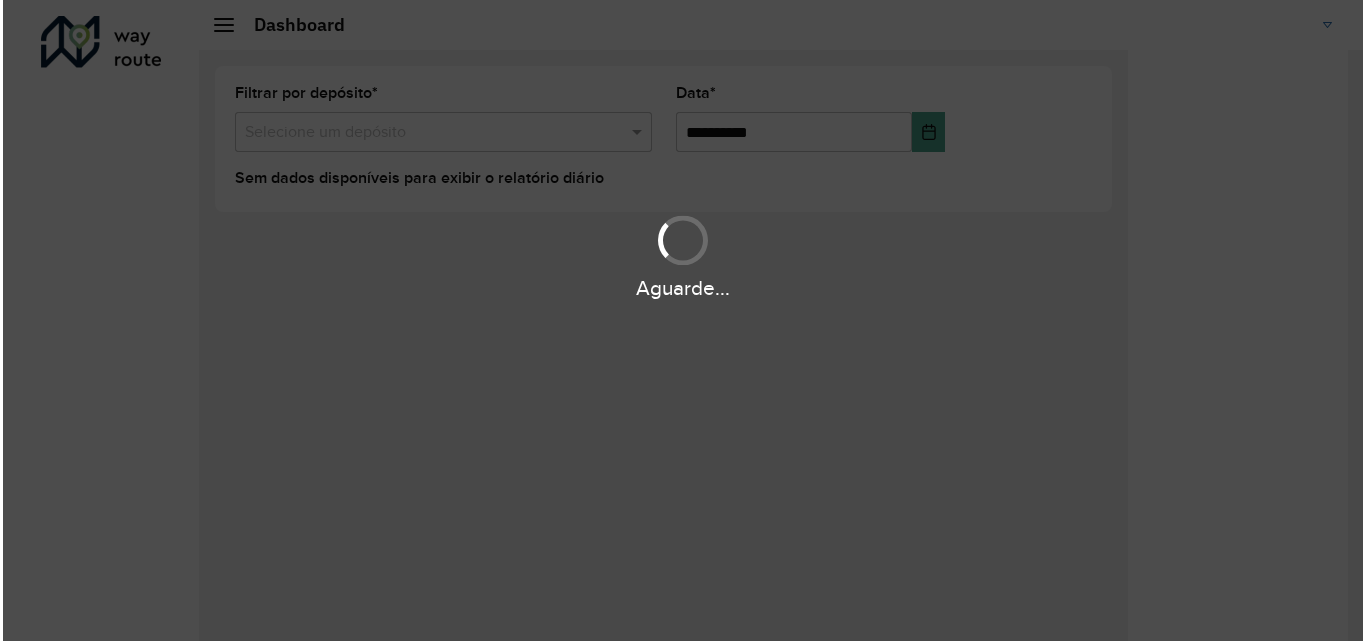 scroll, scrollTop: 0, scrollLeft: 0, axis: both 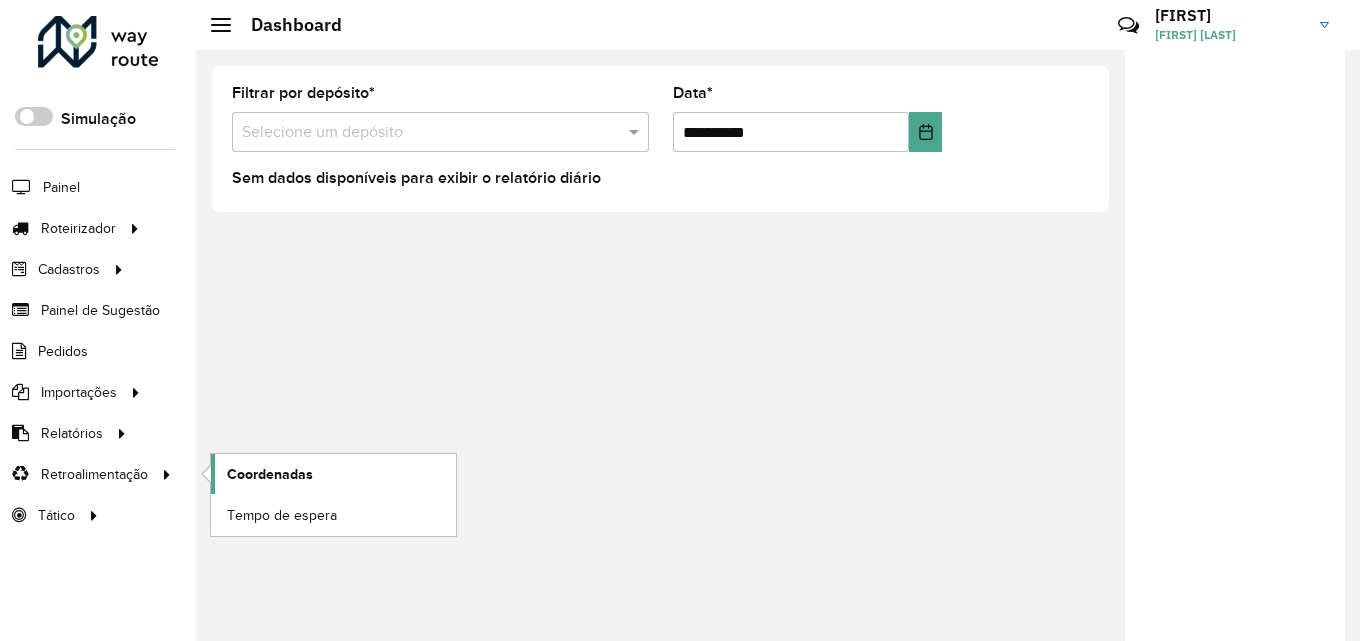 click on "Coordenadas" 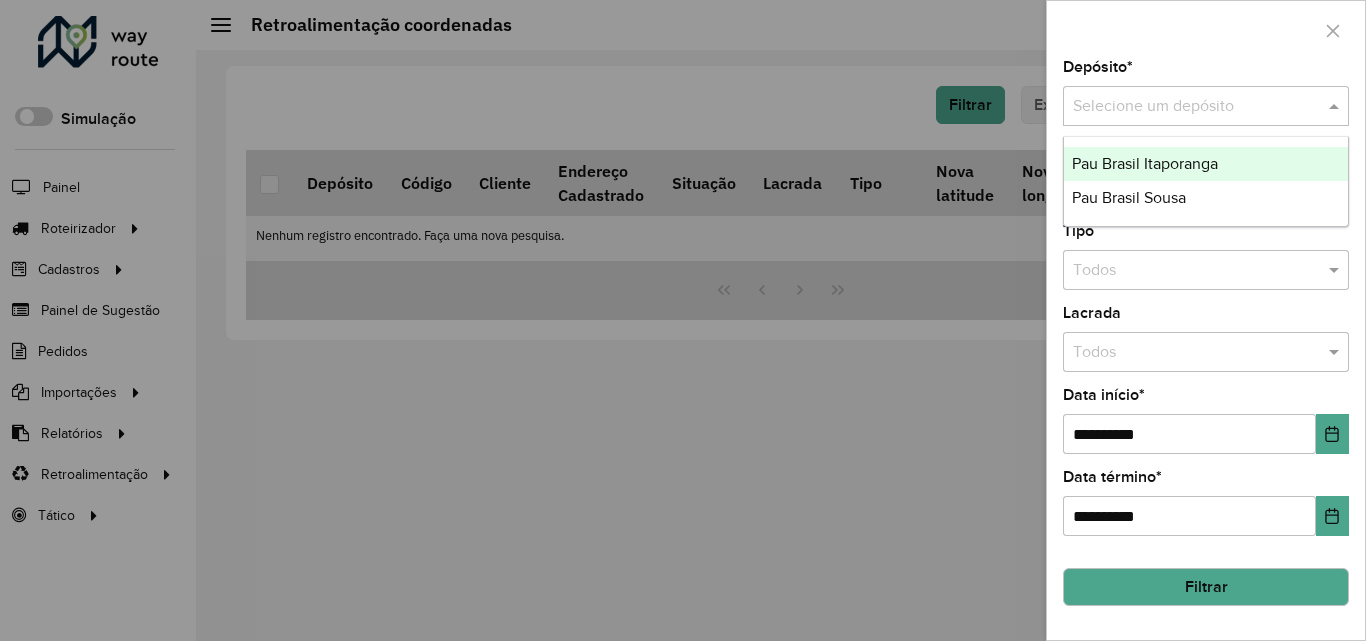 click at bounding box center (1186, 107) 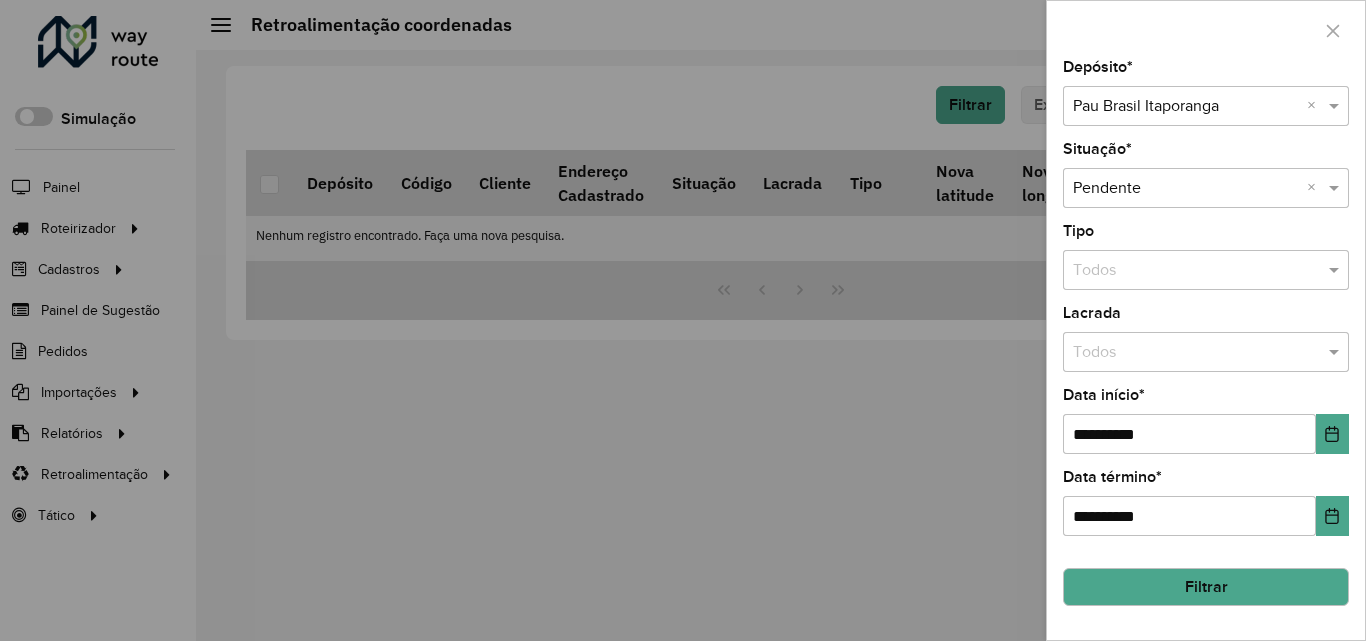 click on "Filtrar" 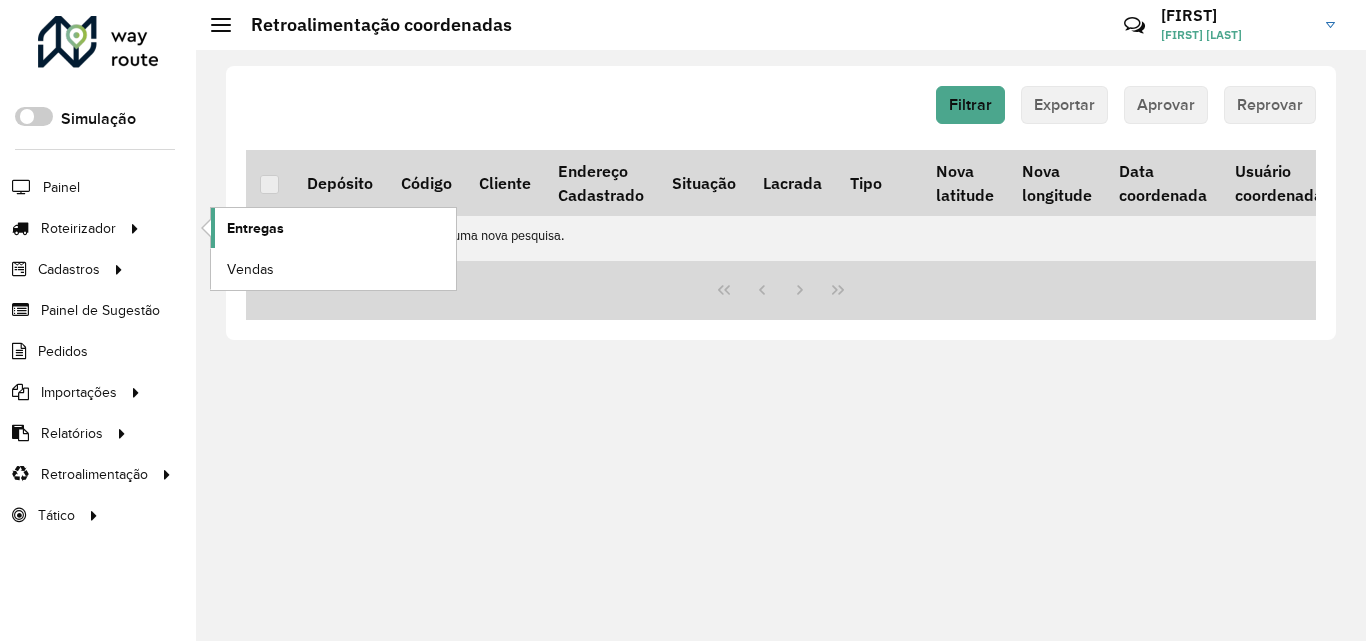 click on "Entregas" 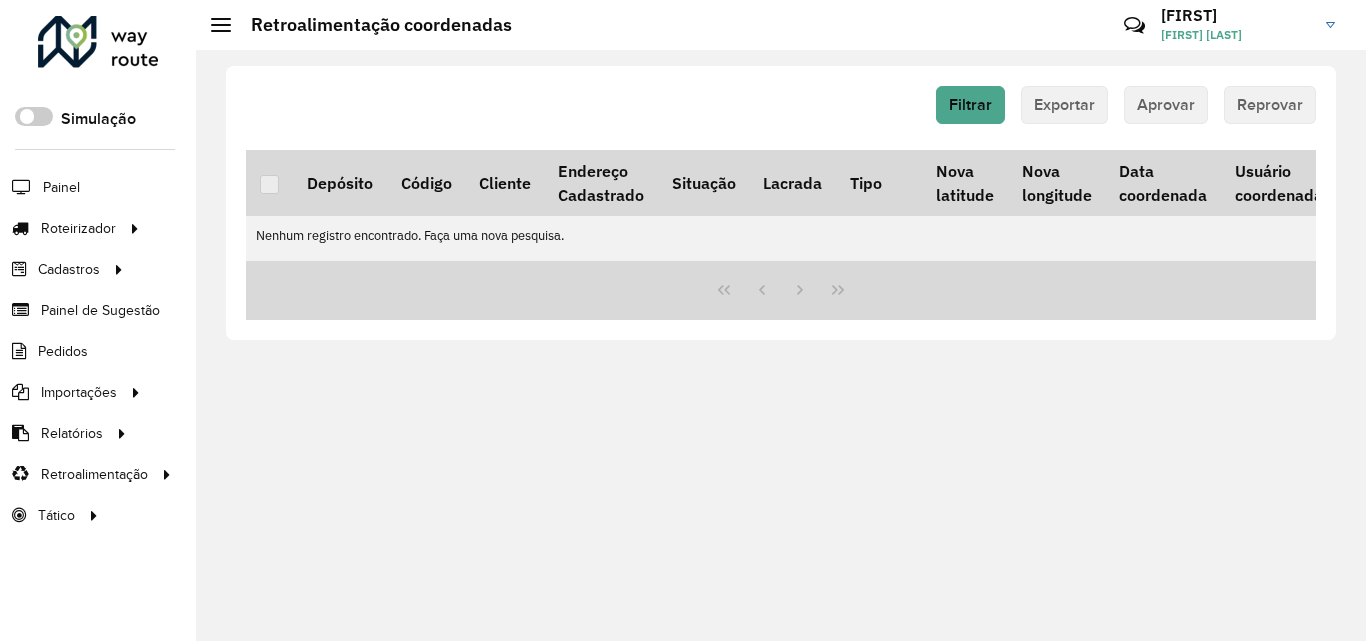 click on "Filtrar   Exportar   Aprovar   Reprovar  Depósito Código Cliente Endereço Cadastrado Situação  Lacrada   Tipo   Nova latitude   Nova longitude   Data coordenada   Usuário coordenada  Data avaliação  Usuário avaliação   Nenhum registro encontrado. Faça uma nova pesquisa." 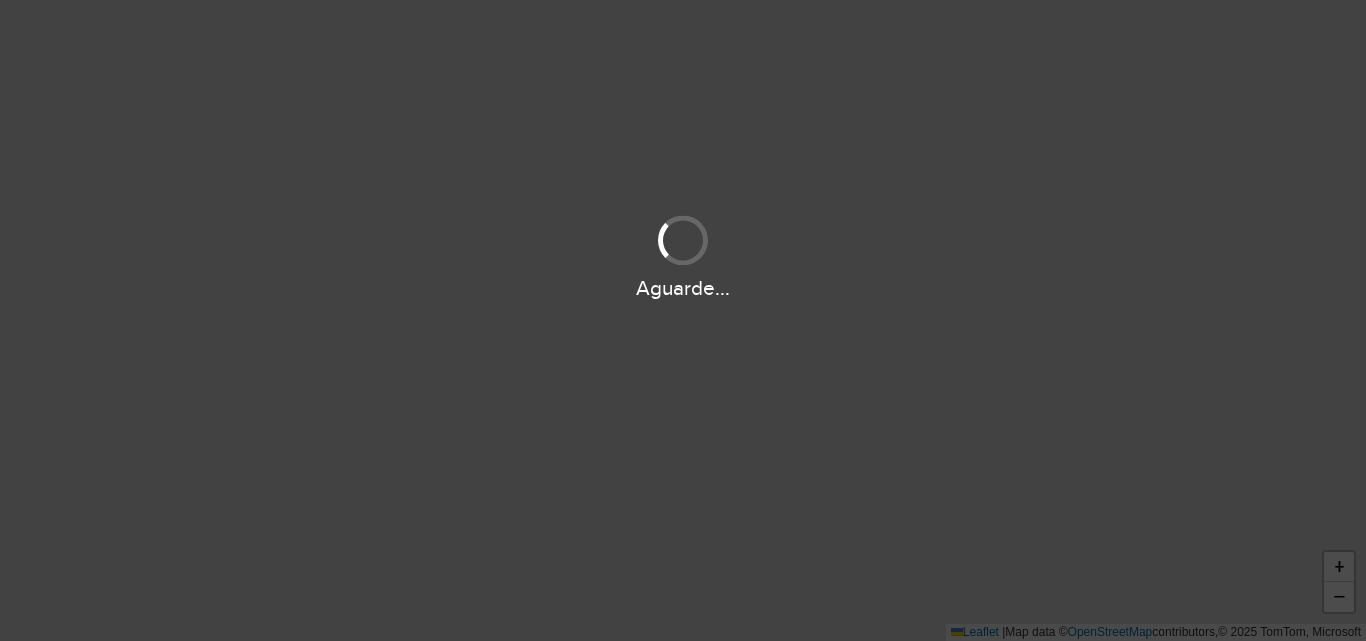 scroll, scrollTop: 0, scrollLeft: 0, axis: both 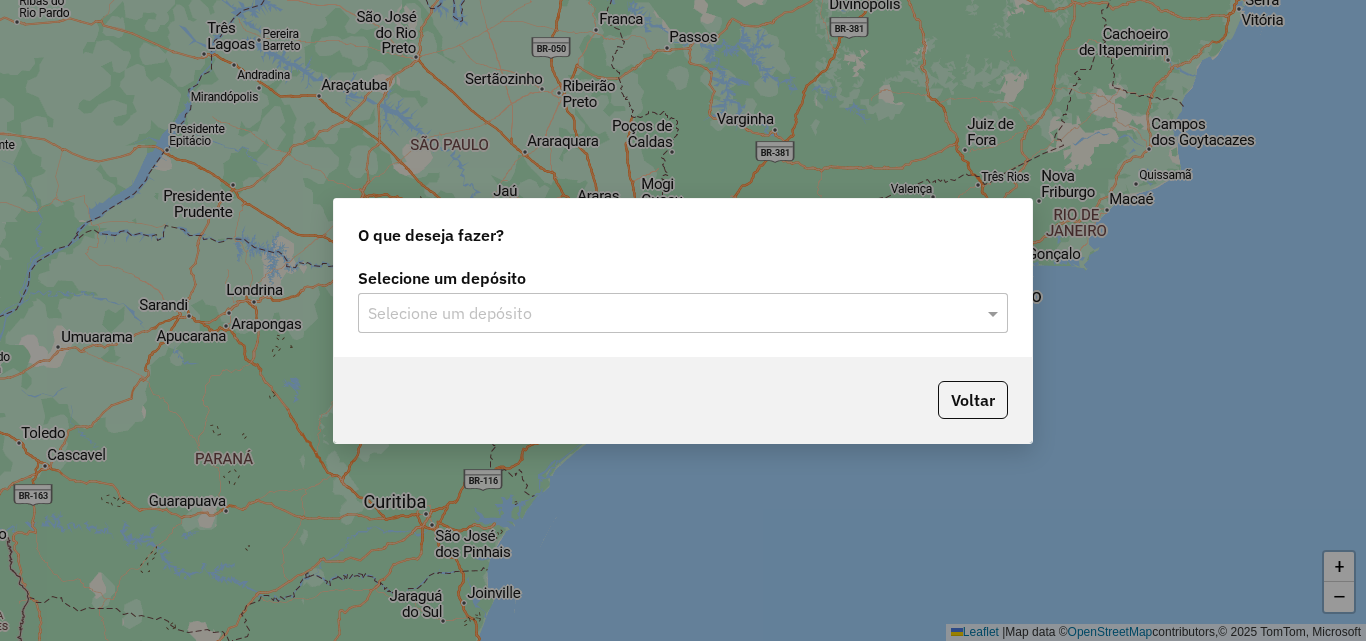 click 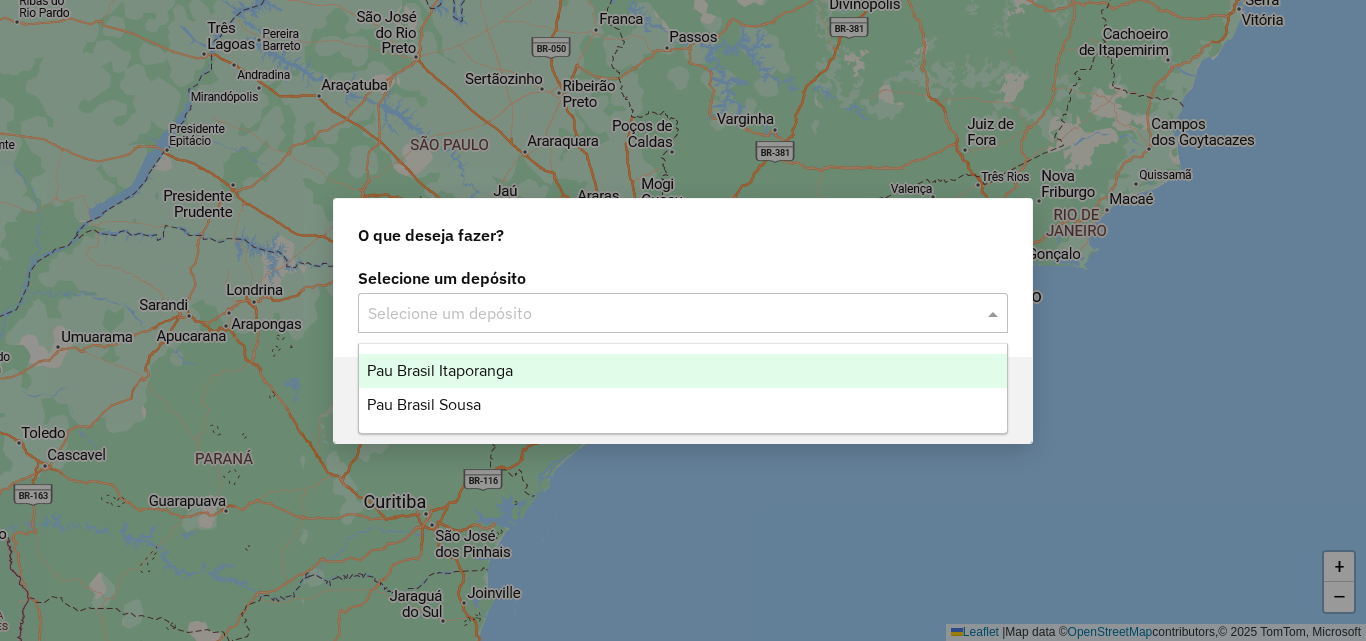 click on "Pau Brasil Itaporanga" at bounding box center [683, 371] 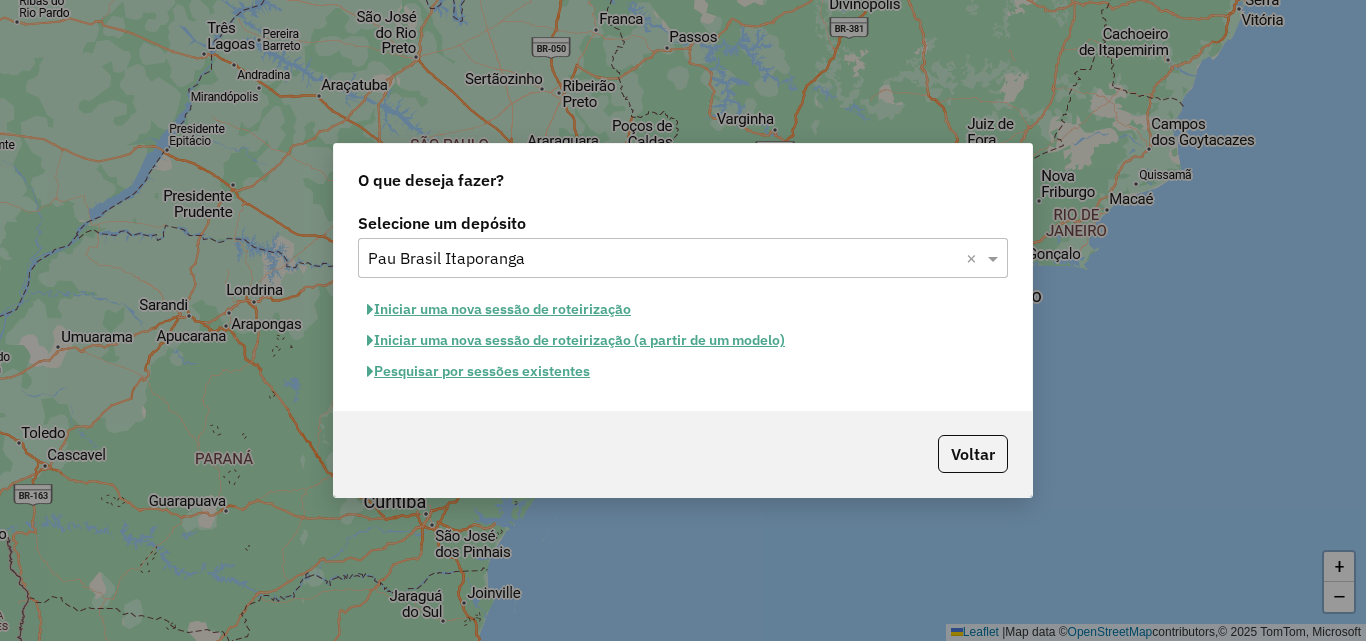 click on "Iniciar uma nova sessão de roteirização" 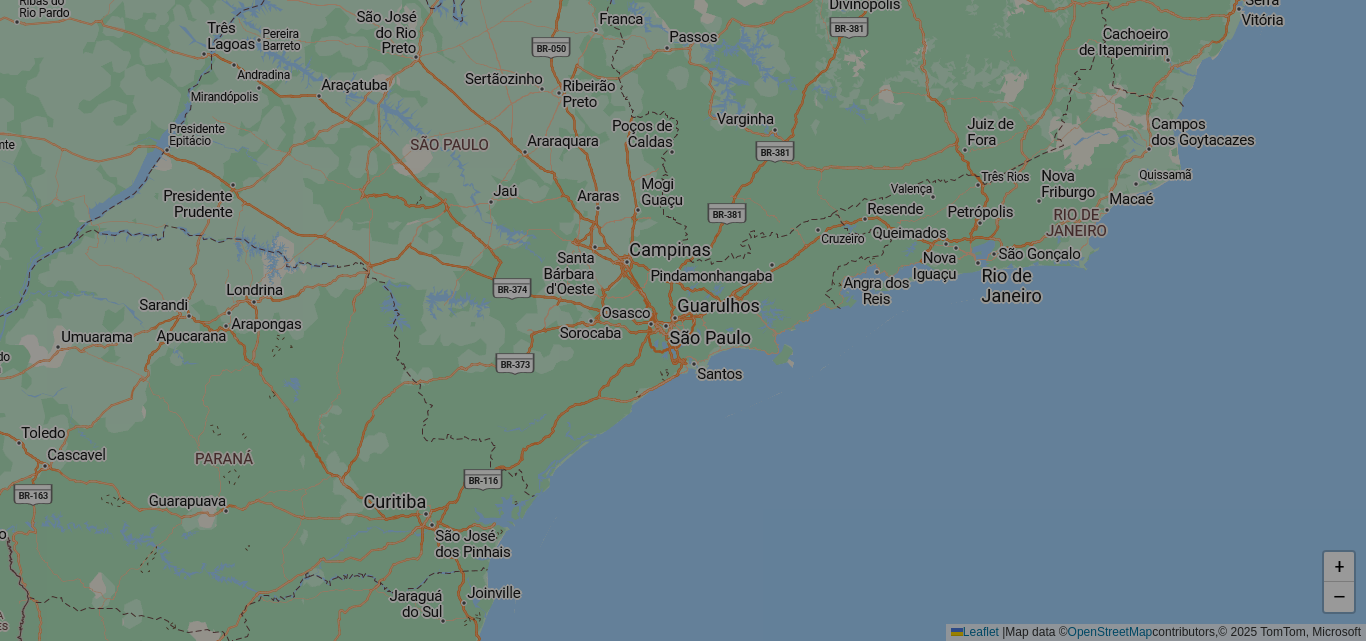select on "*" 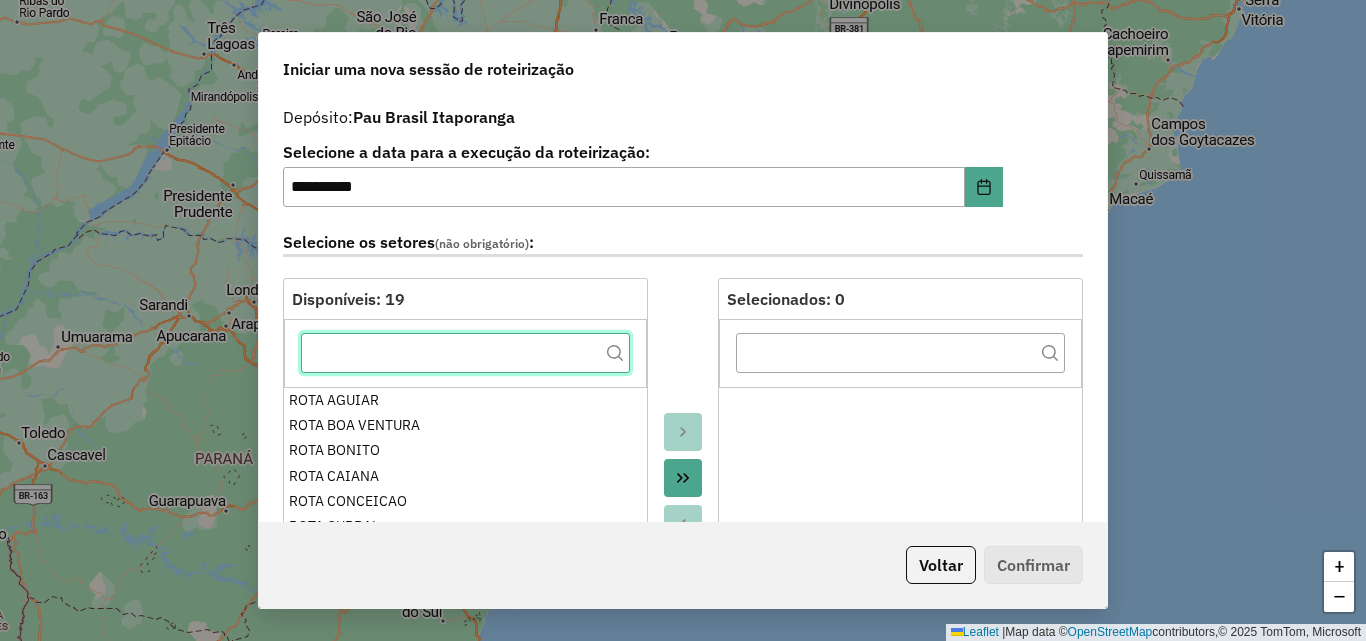 click 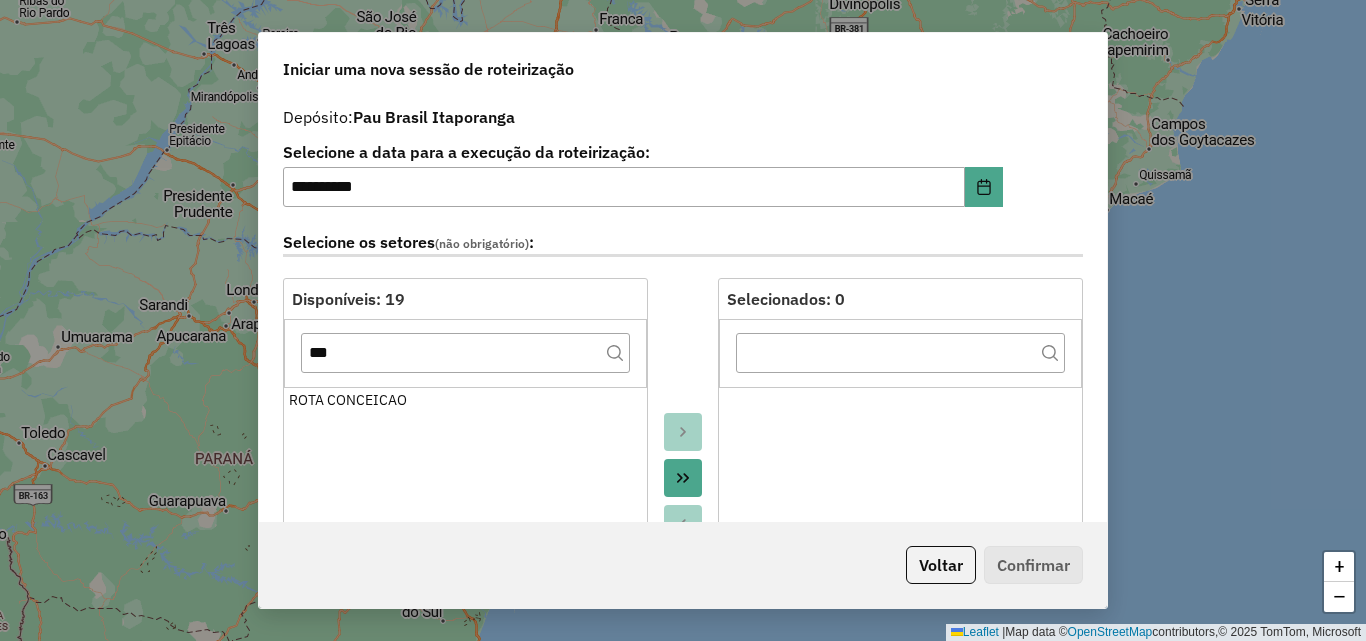 drag, startPoint x: 417, startPoint y: 398, endPoint x: 419, endPoint y: 383, distance: 15.132746 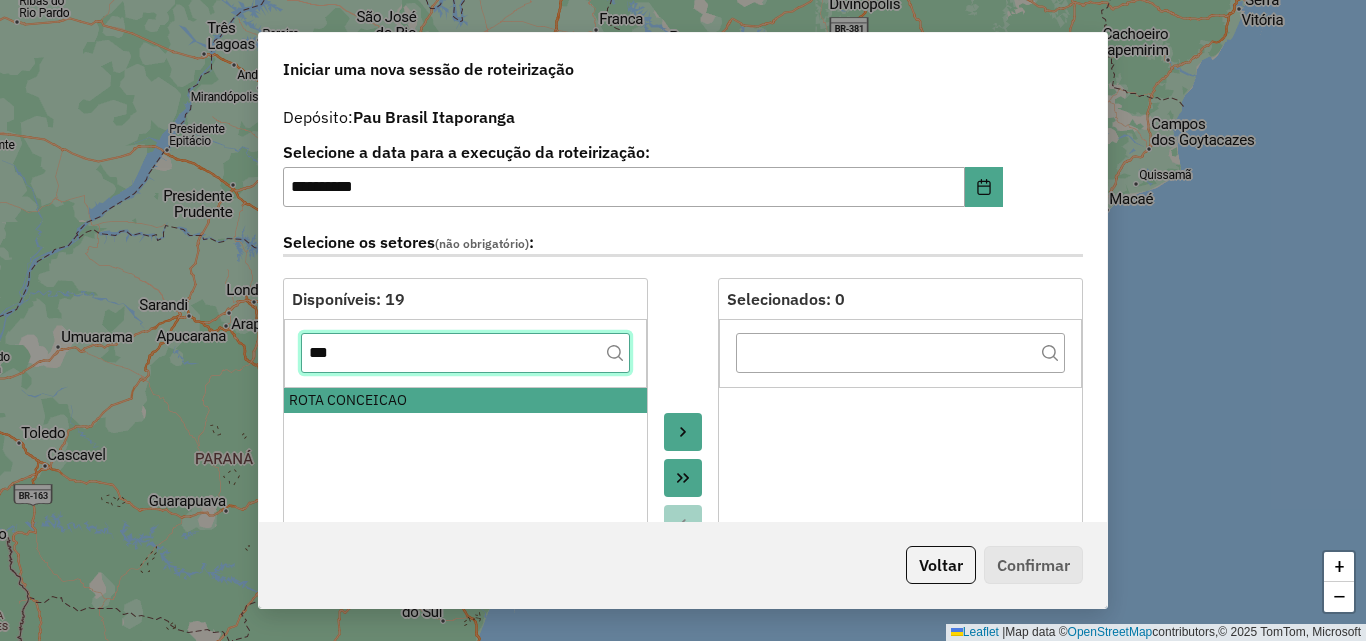 click on "***" 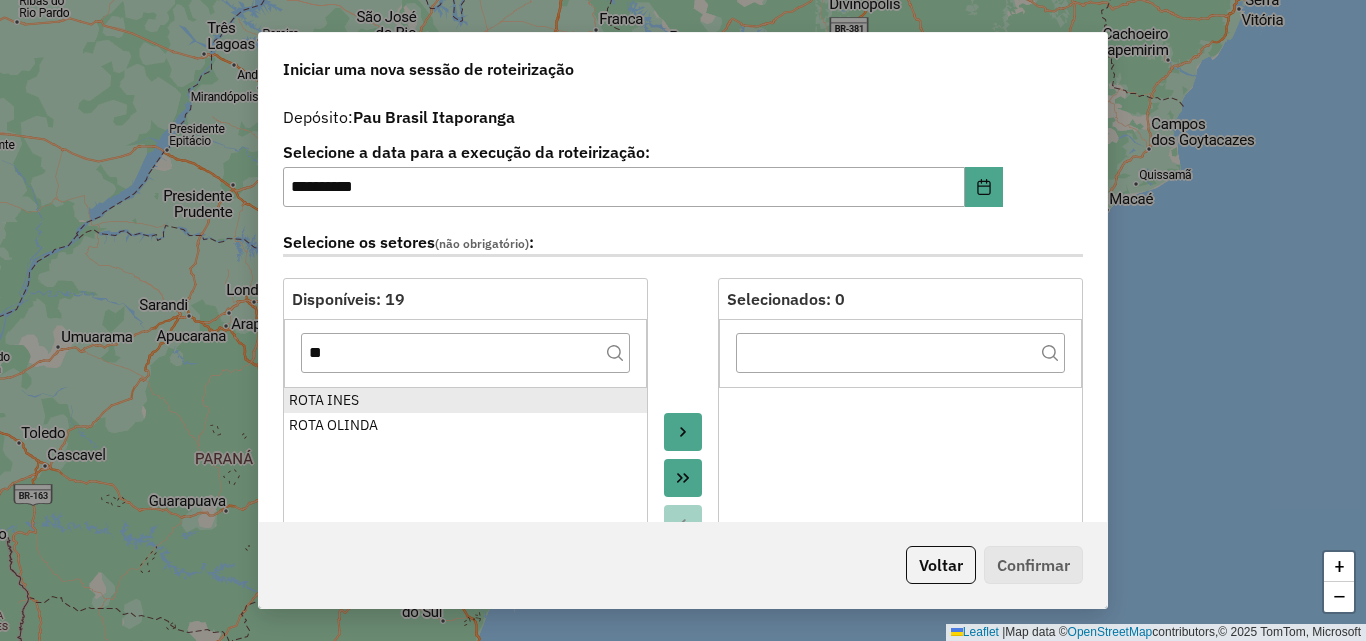 click on "ROTA INES" at bounding box center [465, 400] 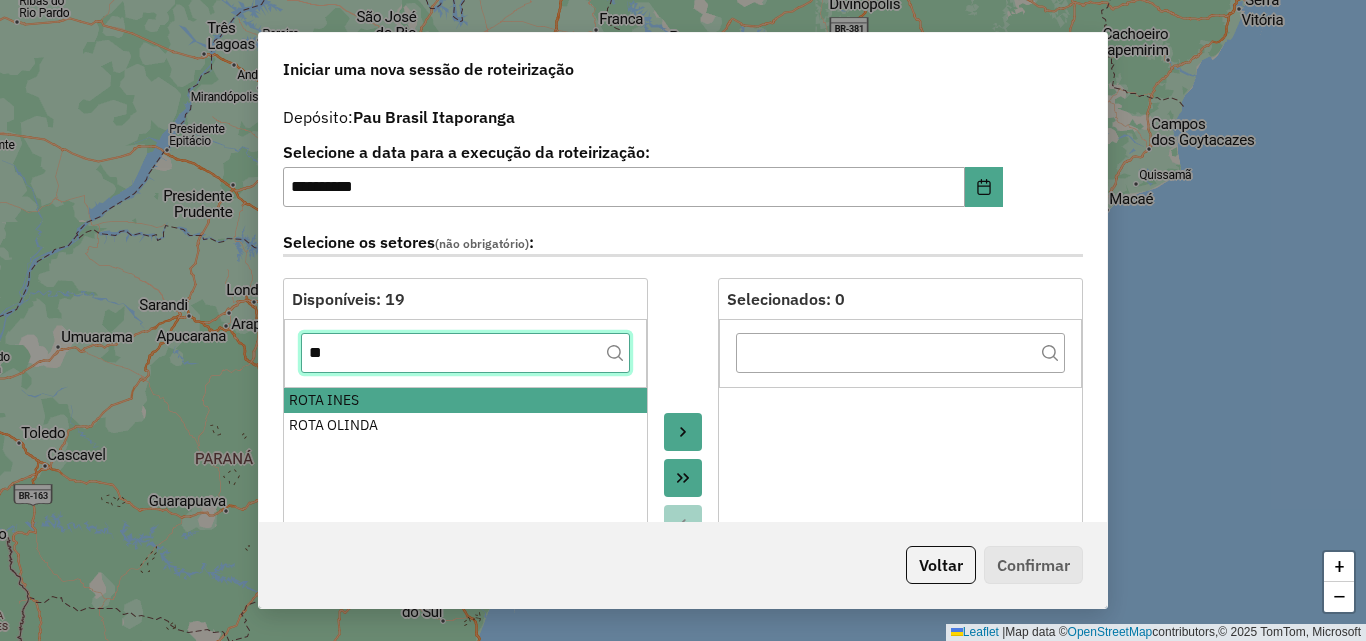 click on "**" 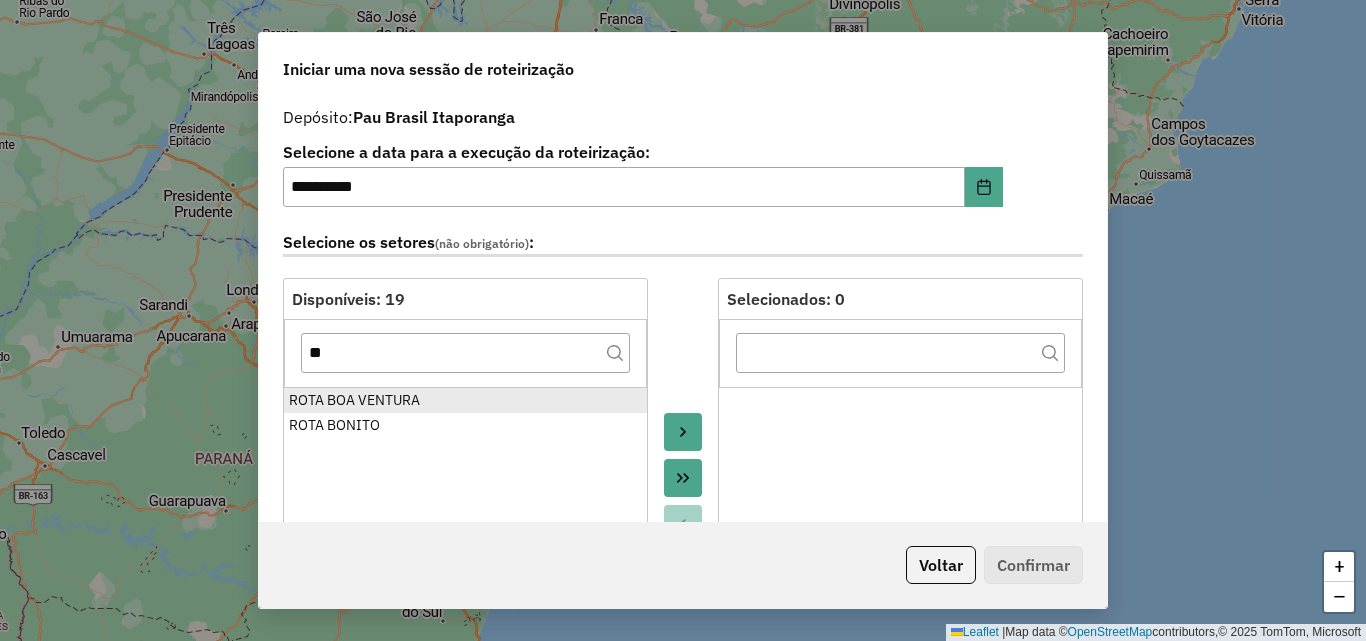 click on "ROTA BOA VENTURA" at bounding box center (465, 400) 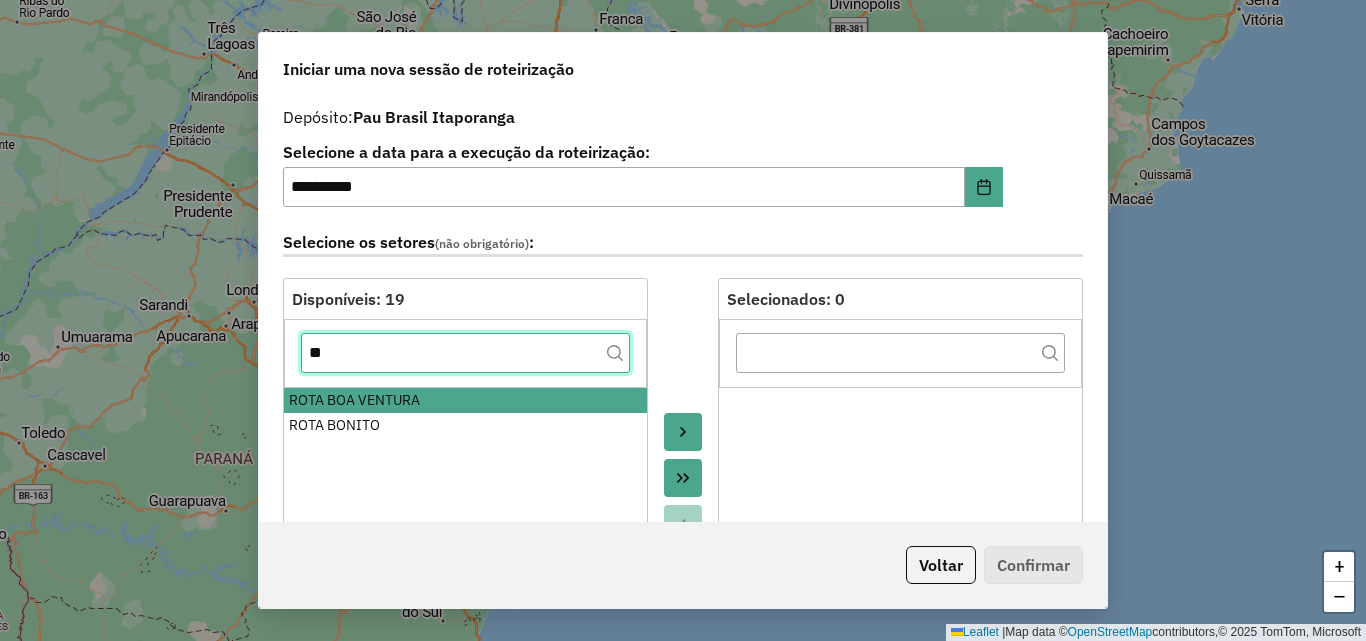 click on "**" 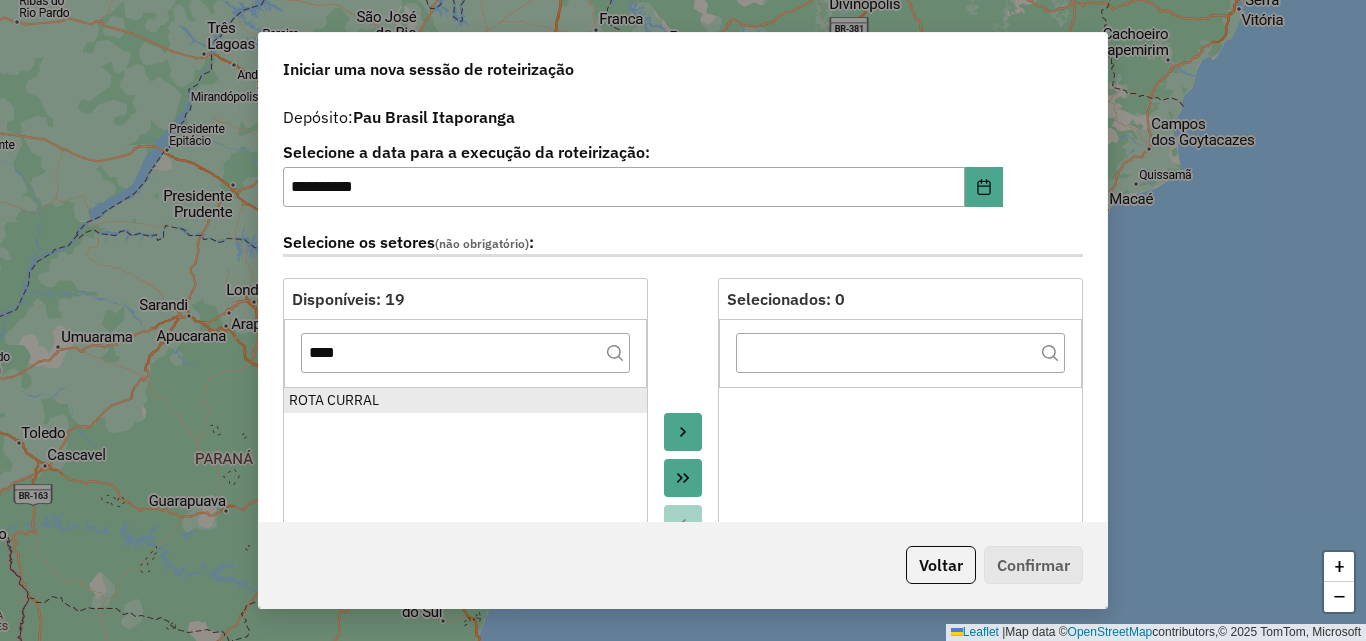 click on "ROTA CURRAL" at bounding box center (465, 400) 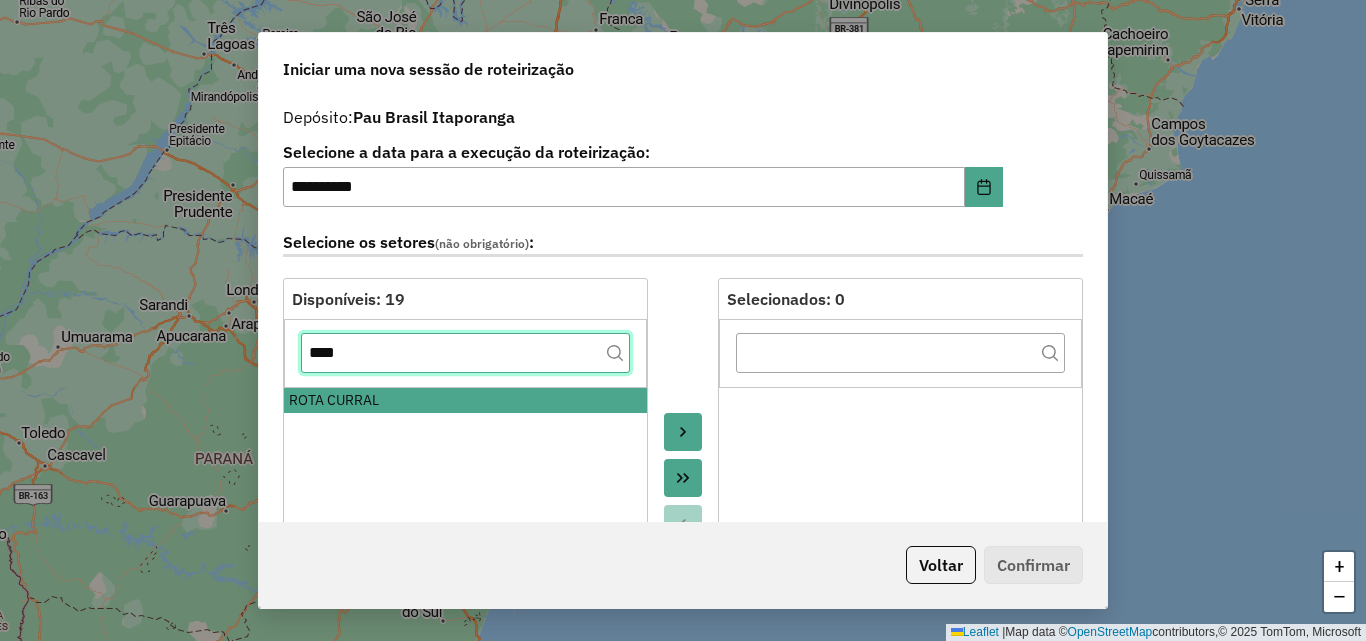 click on "****" 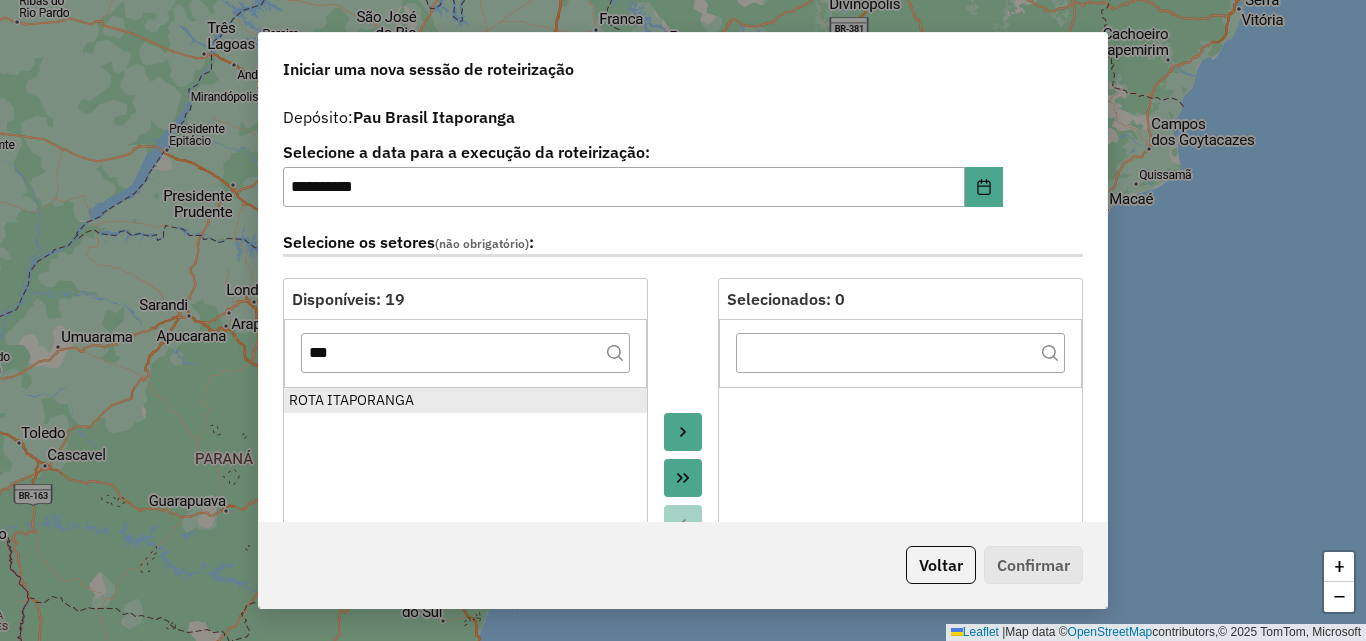 click on "ROTA ITAPORANGA" at bounding box center [465, 400] 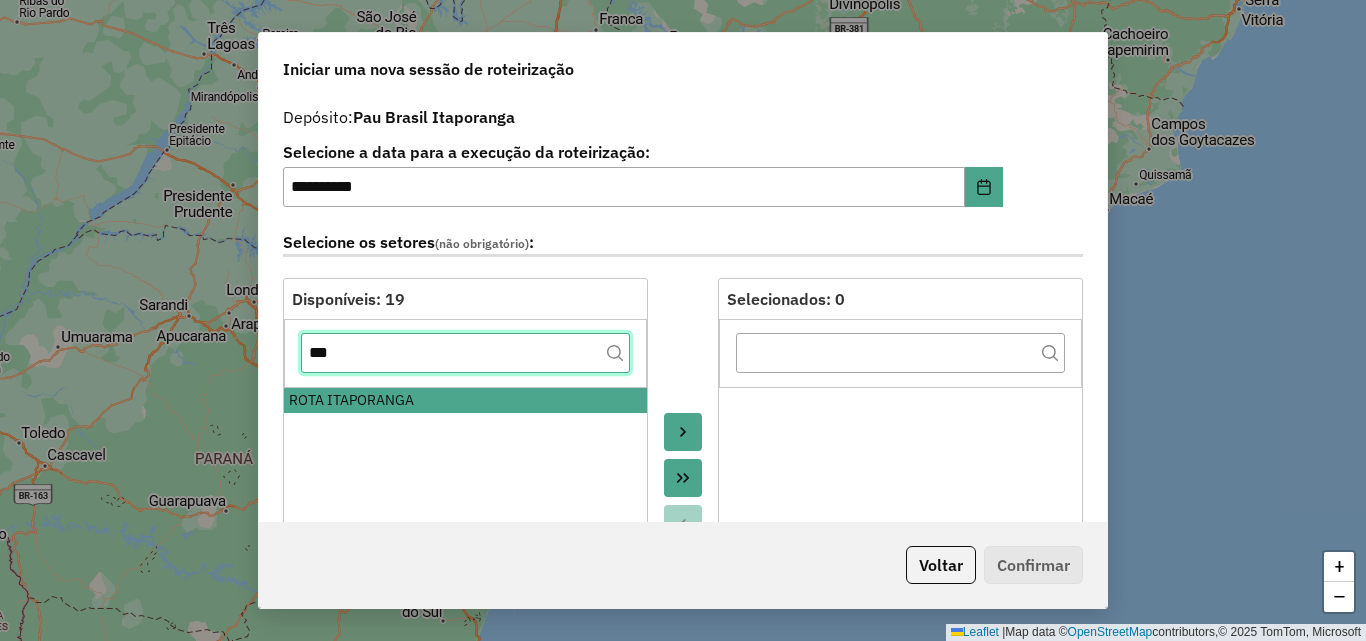 click on "***" 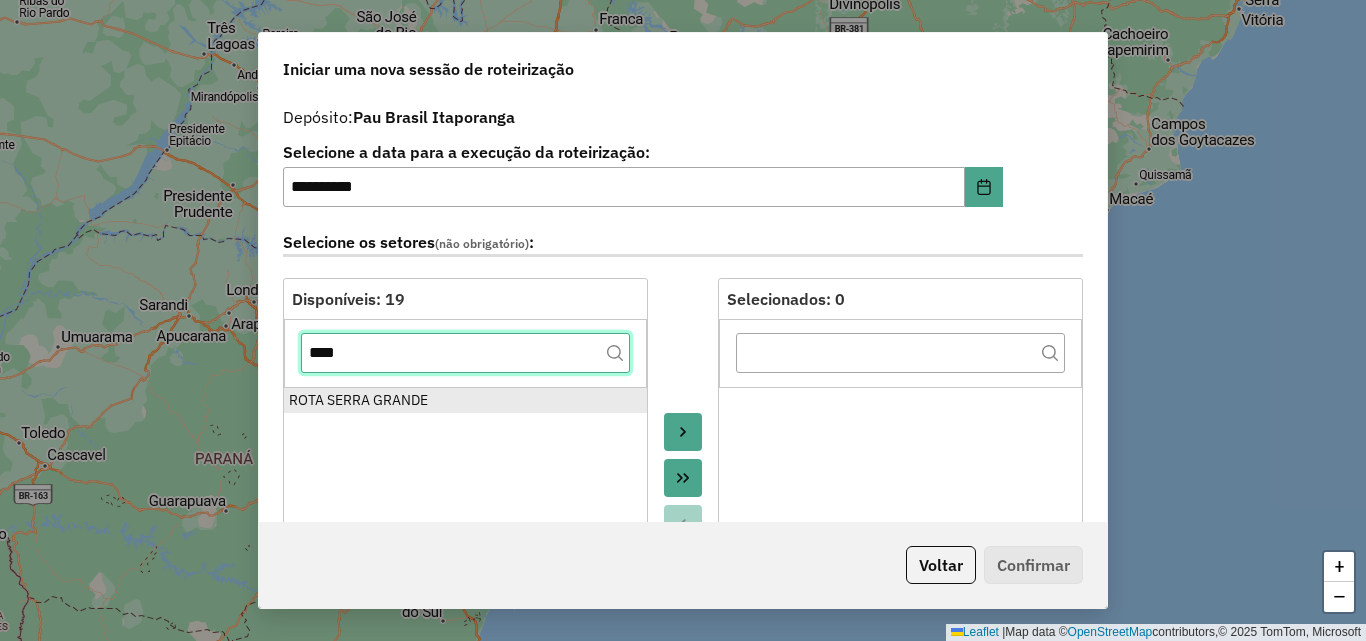 type on "****" 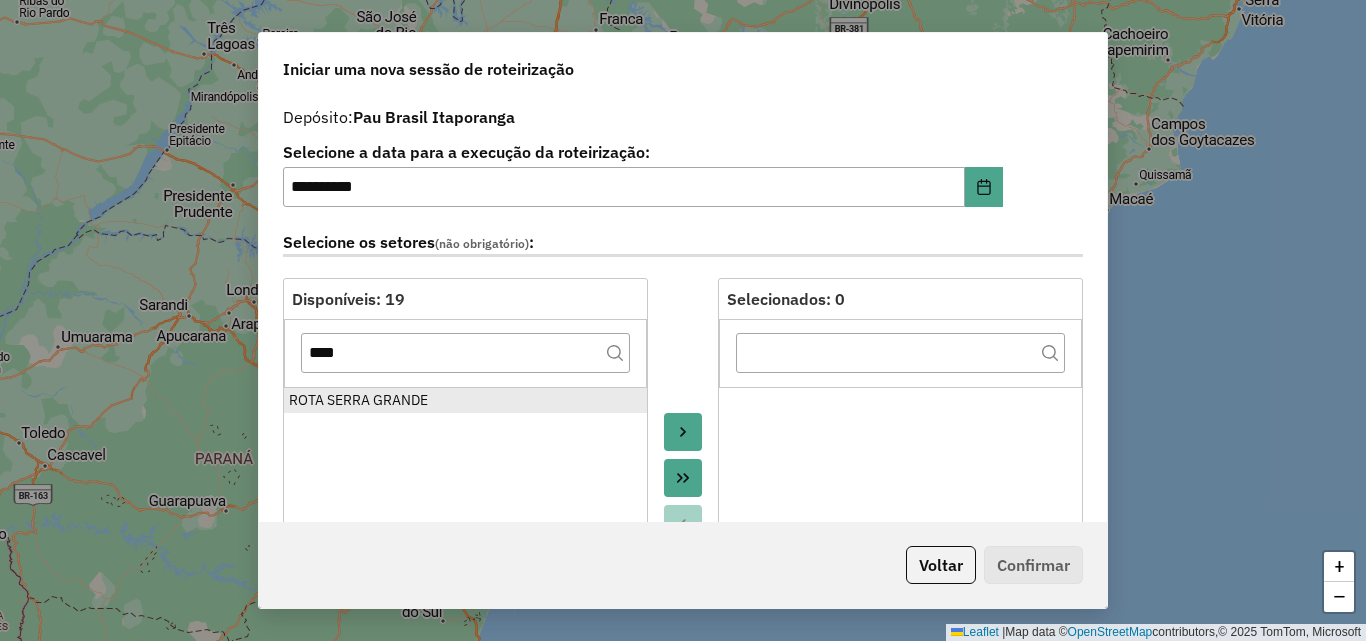 click on "ROTA SERRA GRANDE" at bounding box center [465, 400] 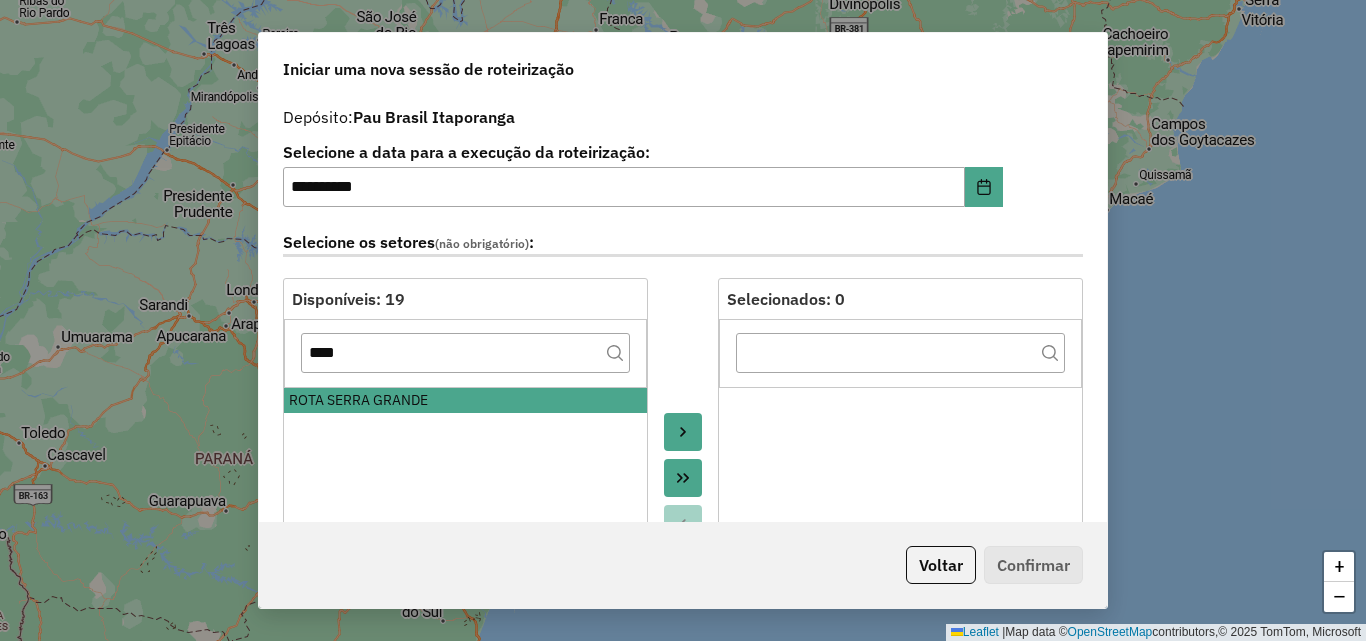 click 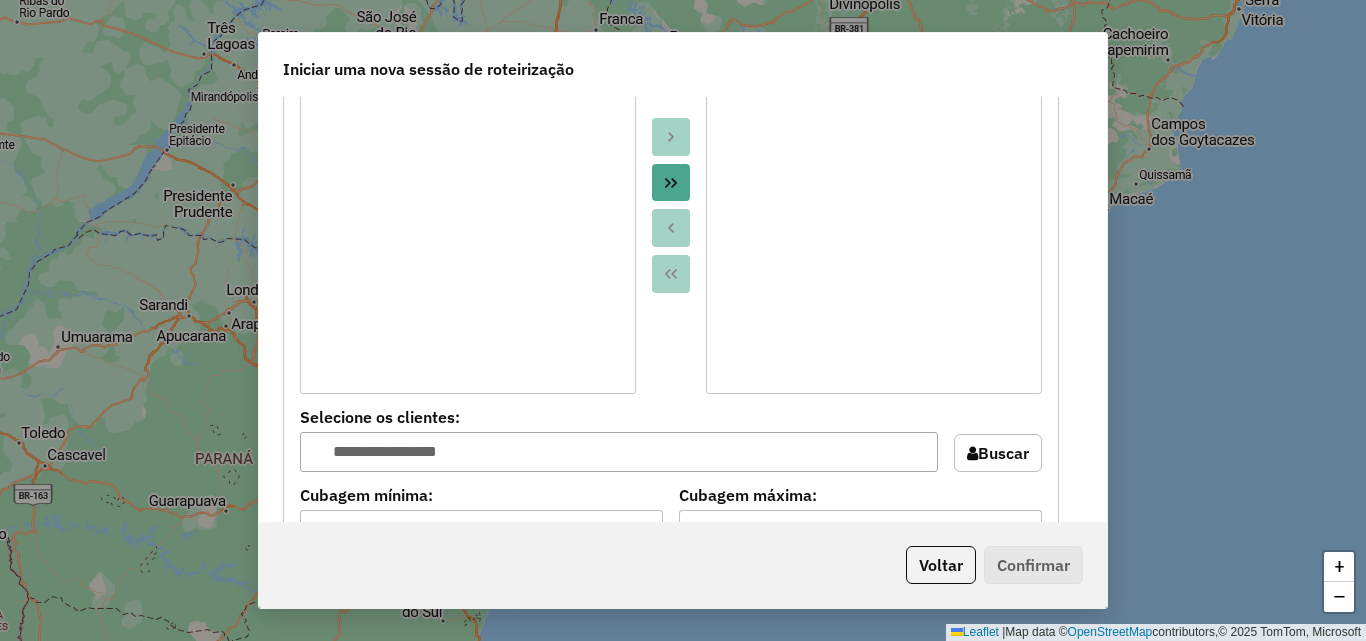 scroll, scrollTop: 1800, scrollLeft: 0, axis: vertical 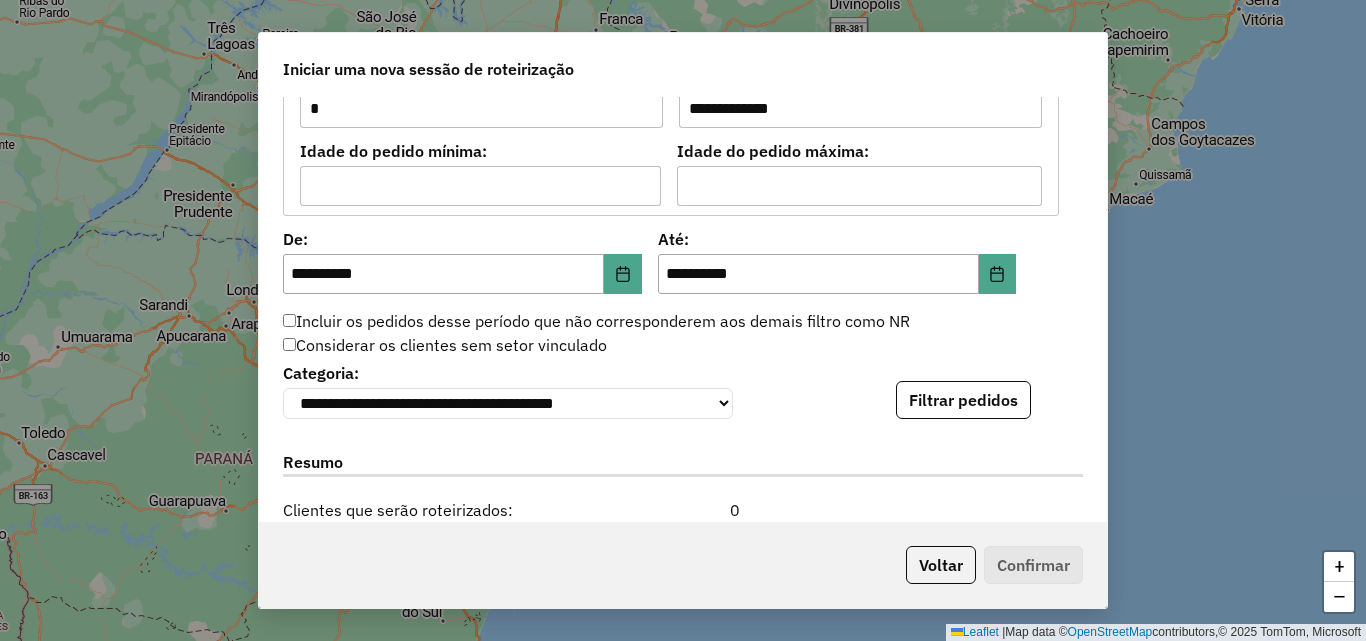 drag, startPoint x: 979, startPoint y: 392, endPoint x: 966, endPoint y: 400, distance: 15.264338 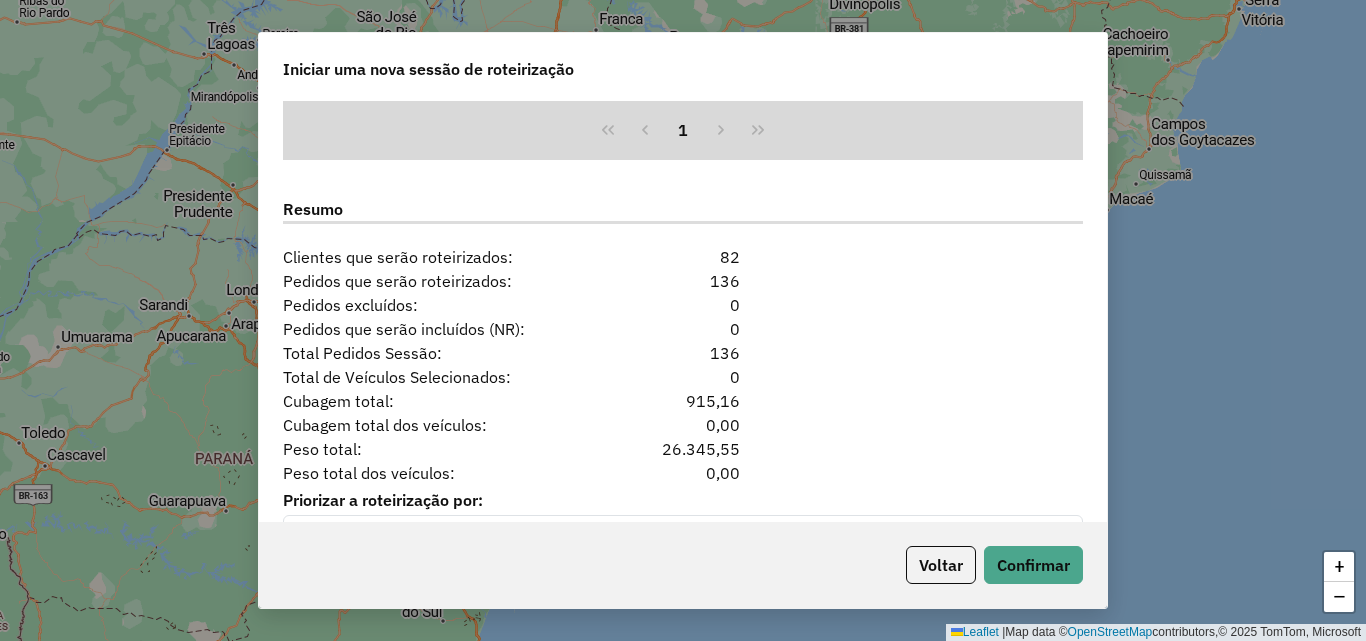 scroll, scrollTop: 2524, scrollLeft: 0, axis: vertical 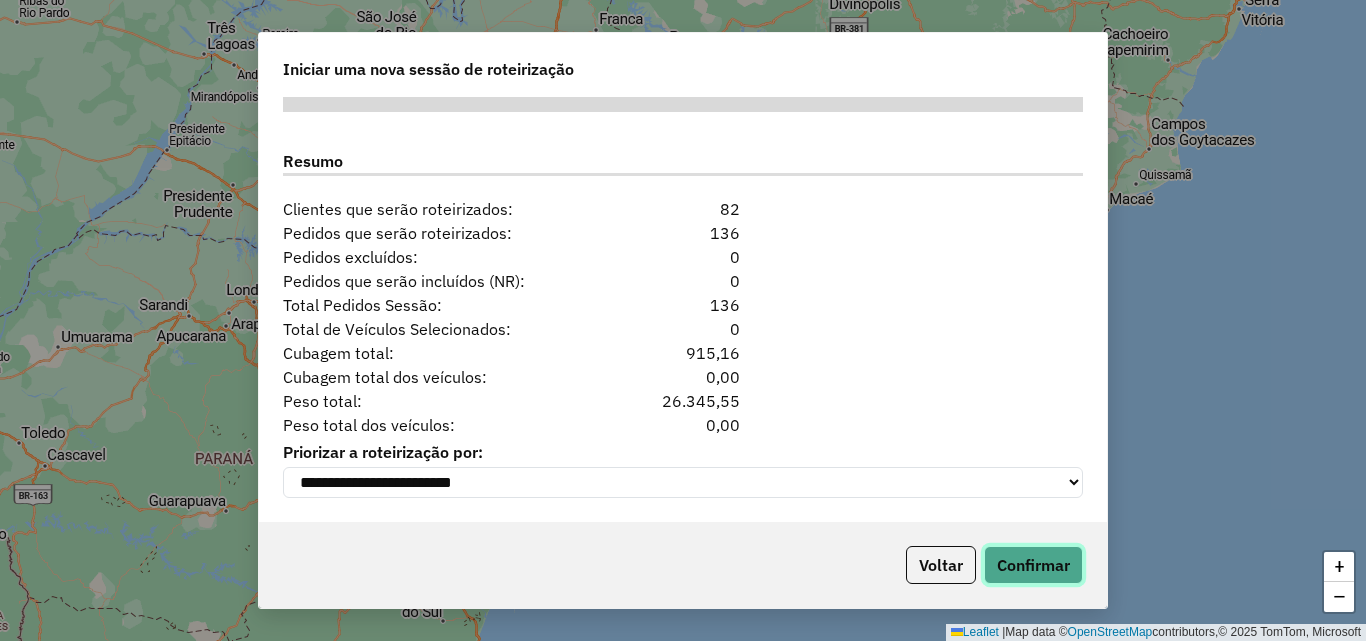 click on "Confirmar" 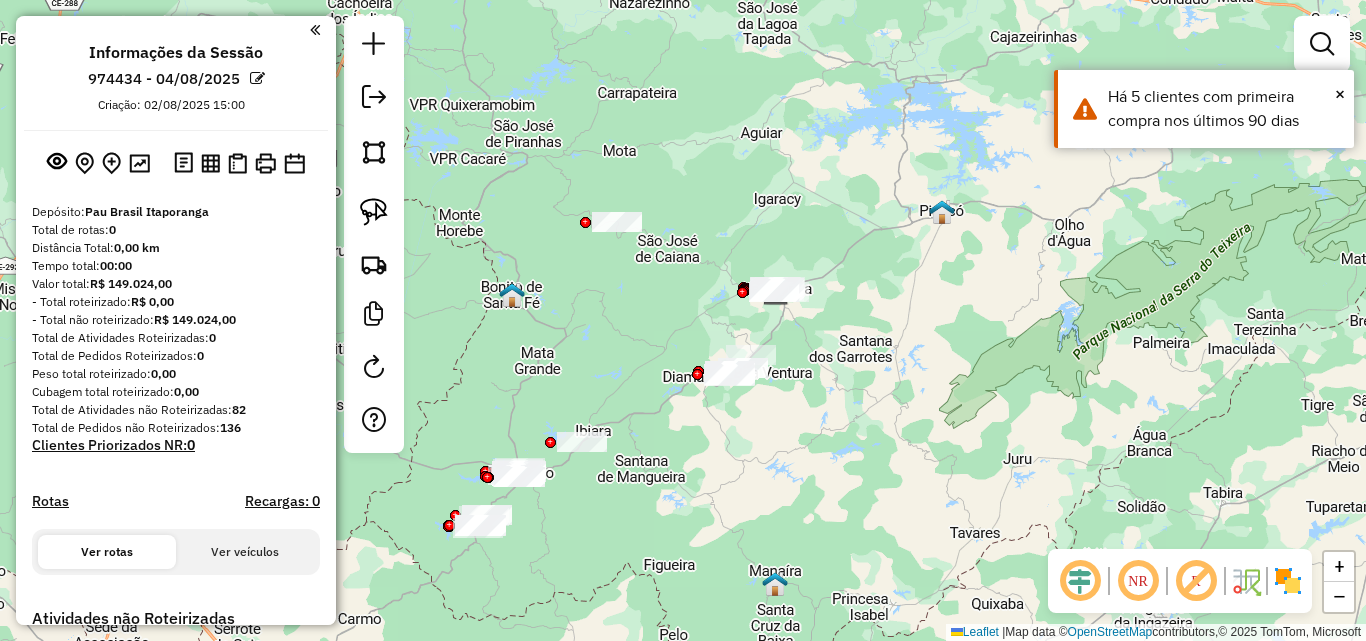 drag, startPoint x: 748, startPoint y: 423, endPoint x: 840, endPoint y: 396, distance: 95.880135 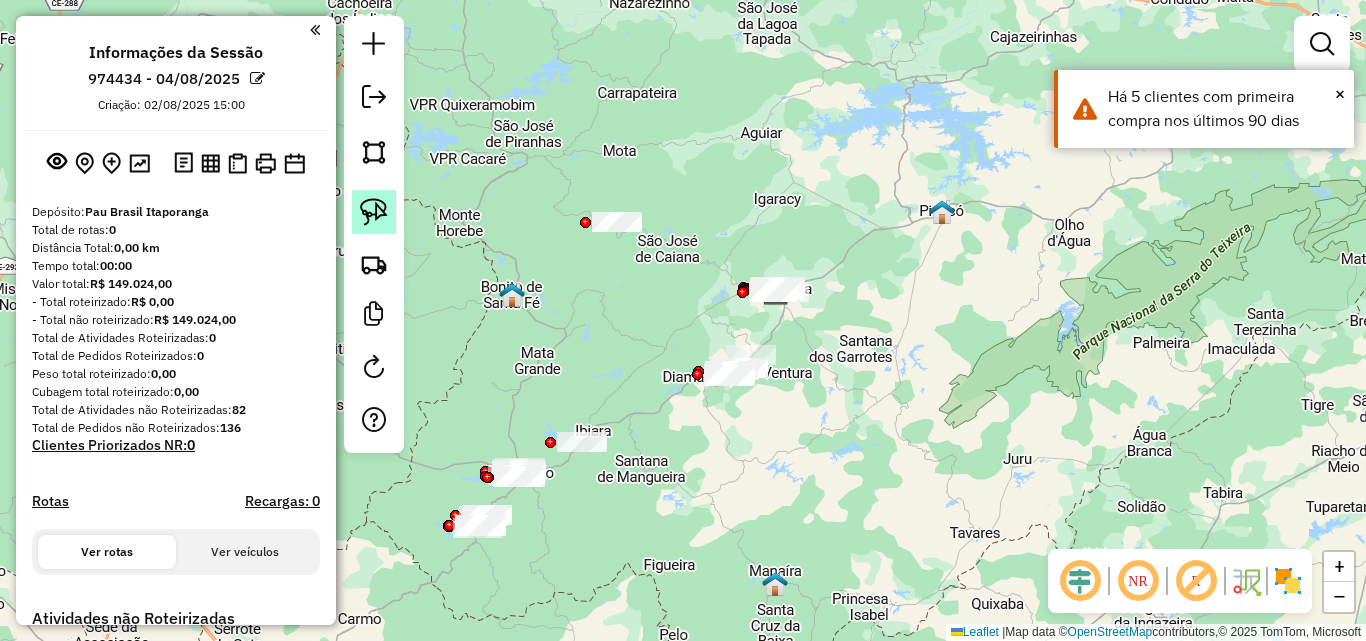 click 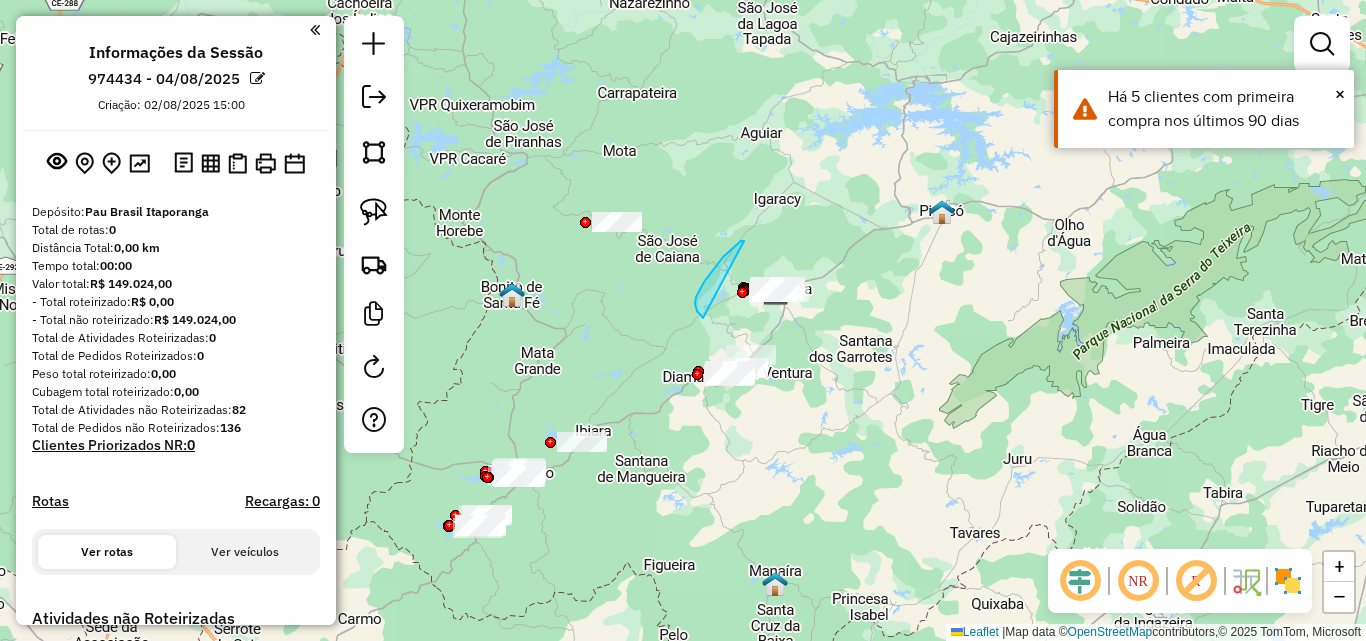 drag, startPoint x: 744, startPoint y: 241, endPoint x: 907, endPoint y: 248, distance: 163.15024 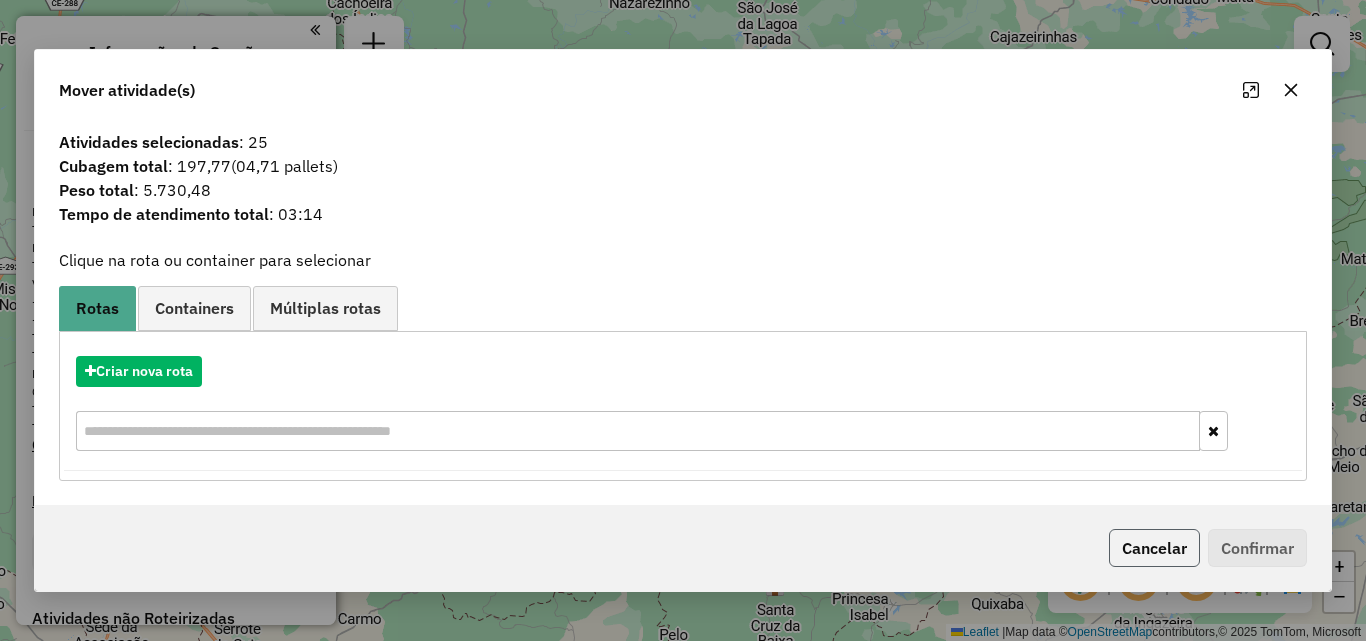 click on "Cancelar" 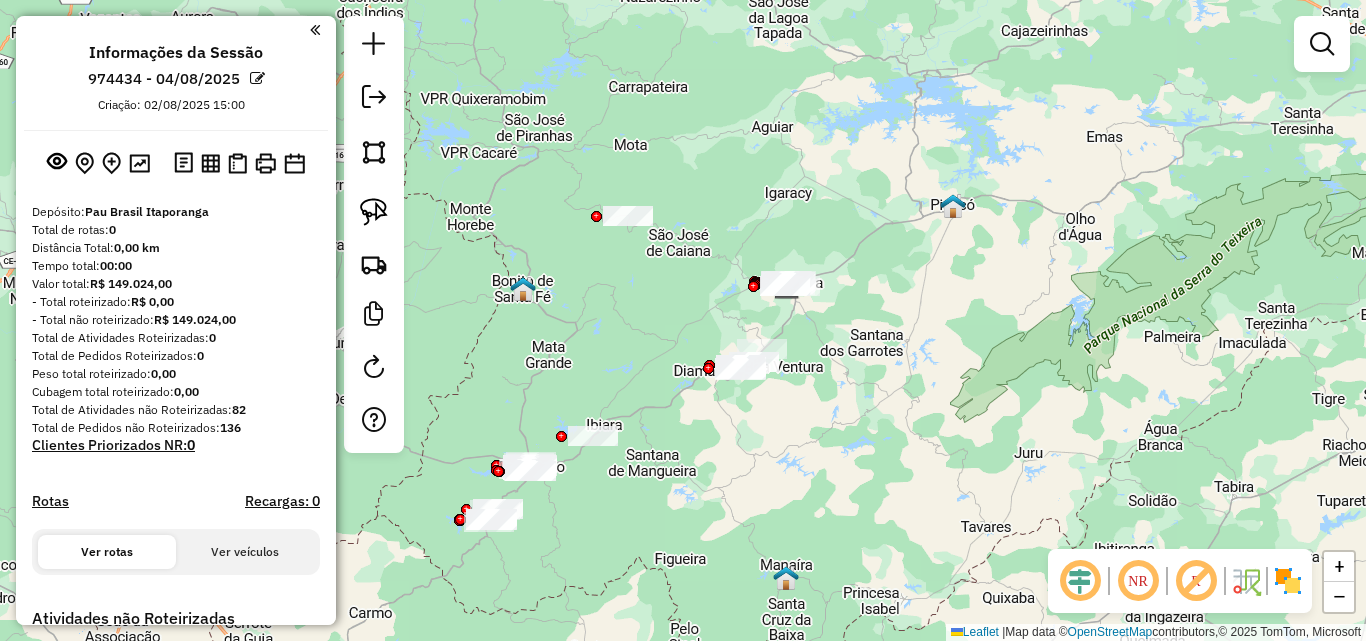 drag, startPoint x: 1000, startPoint y: 459, endPoint x: 1038, endPoint y: 426, distance: 50.32892 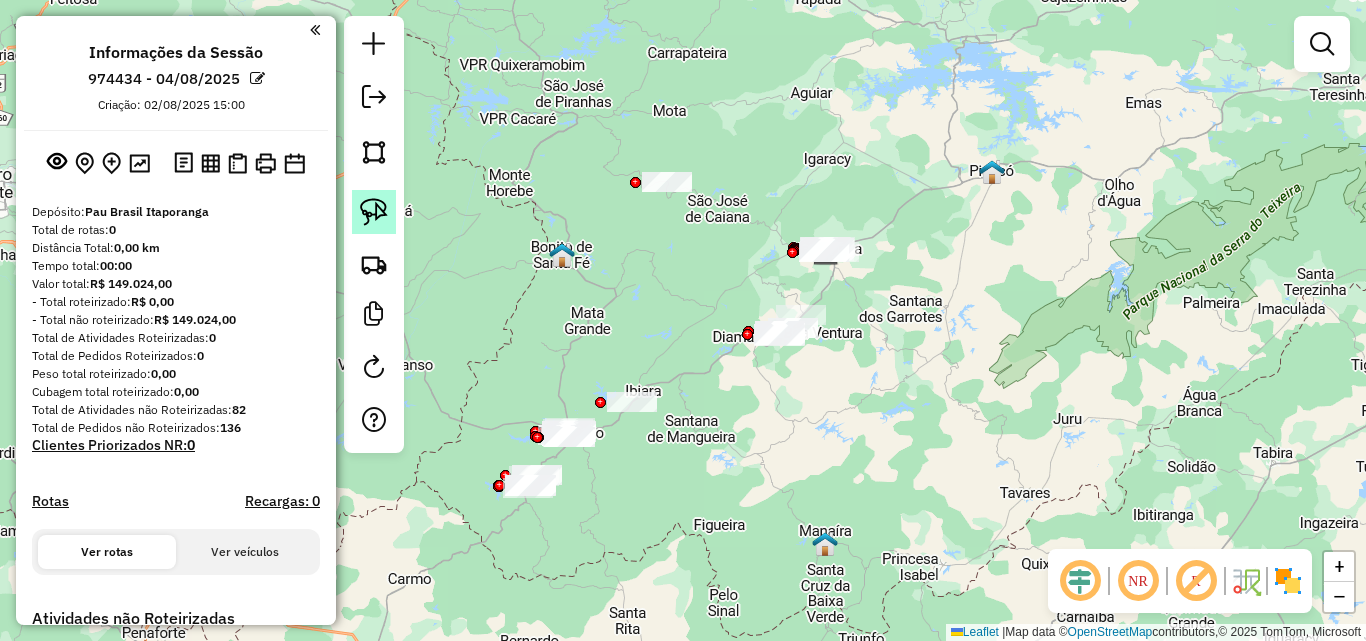 click 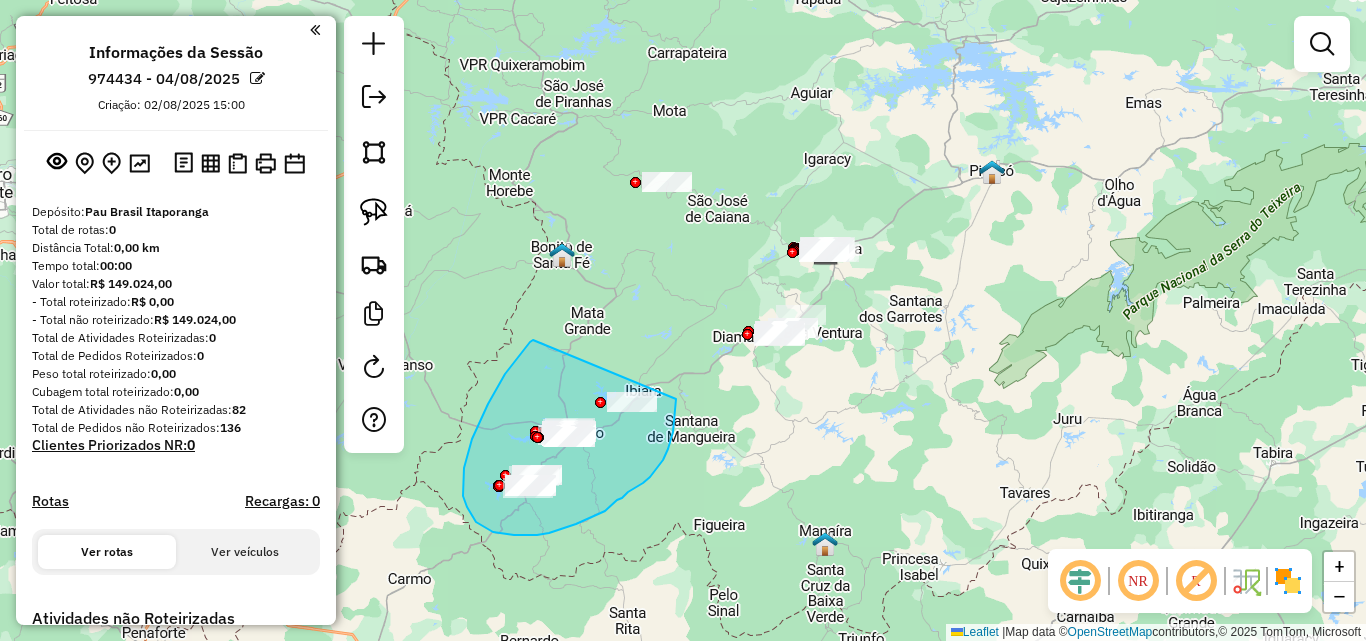 drag, startPoint x: 533, startPoint y: 340, endPoint x: 674, endPoint y: 390, distance: 149.60281 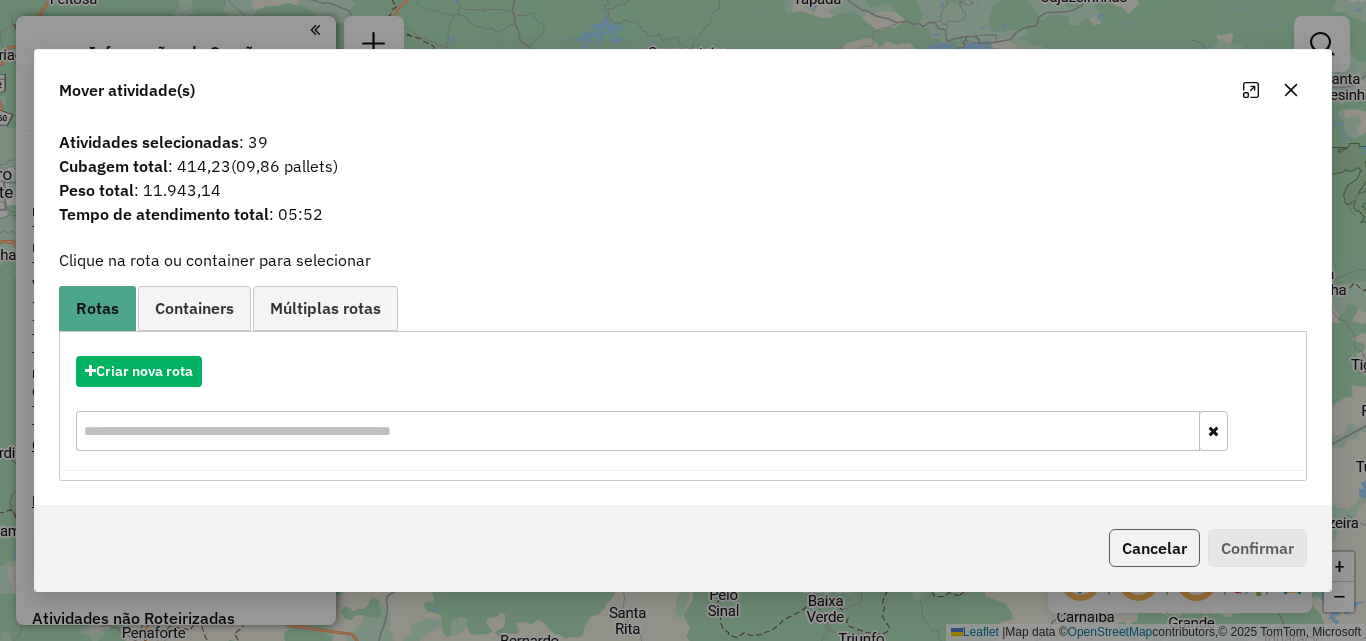click on "Cancelar" 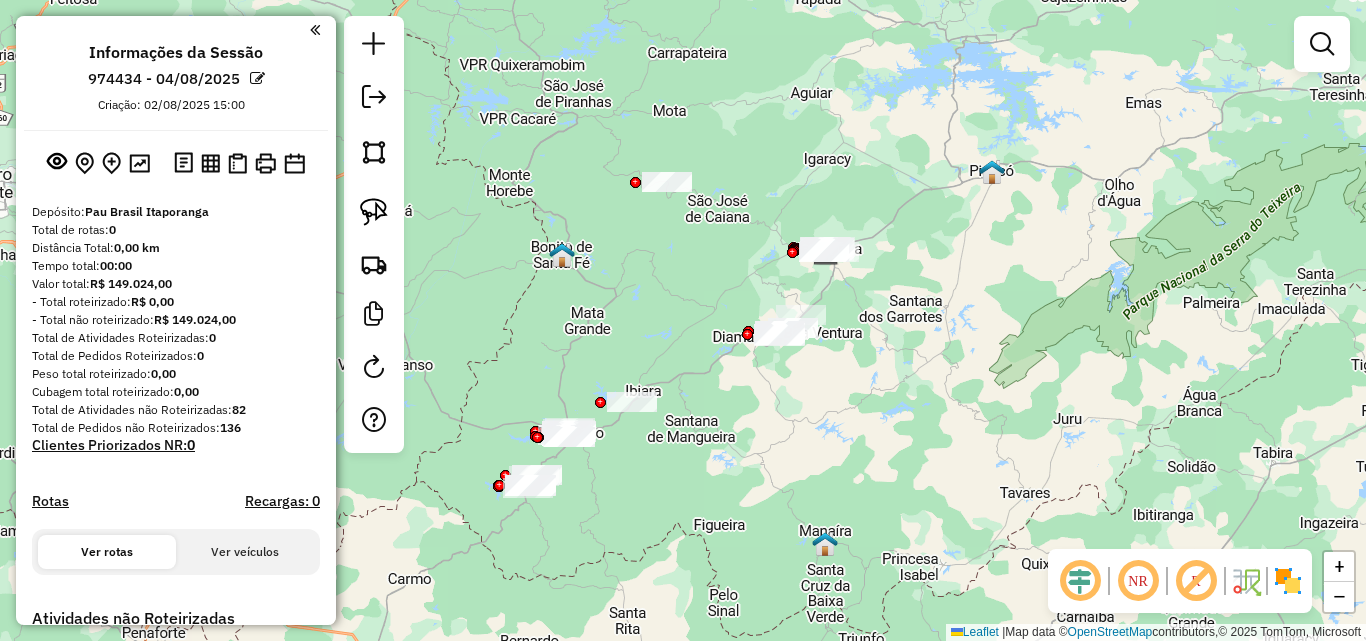 drag, startPoint x: 365, startPoint y: 212, endPoint x: 618, endPoint y: 247, distance: 255.40947 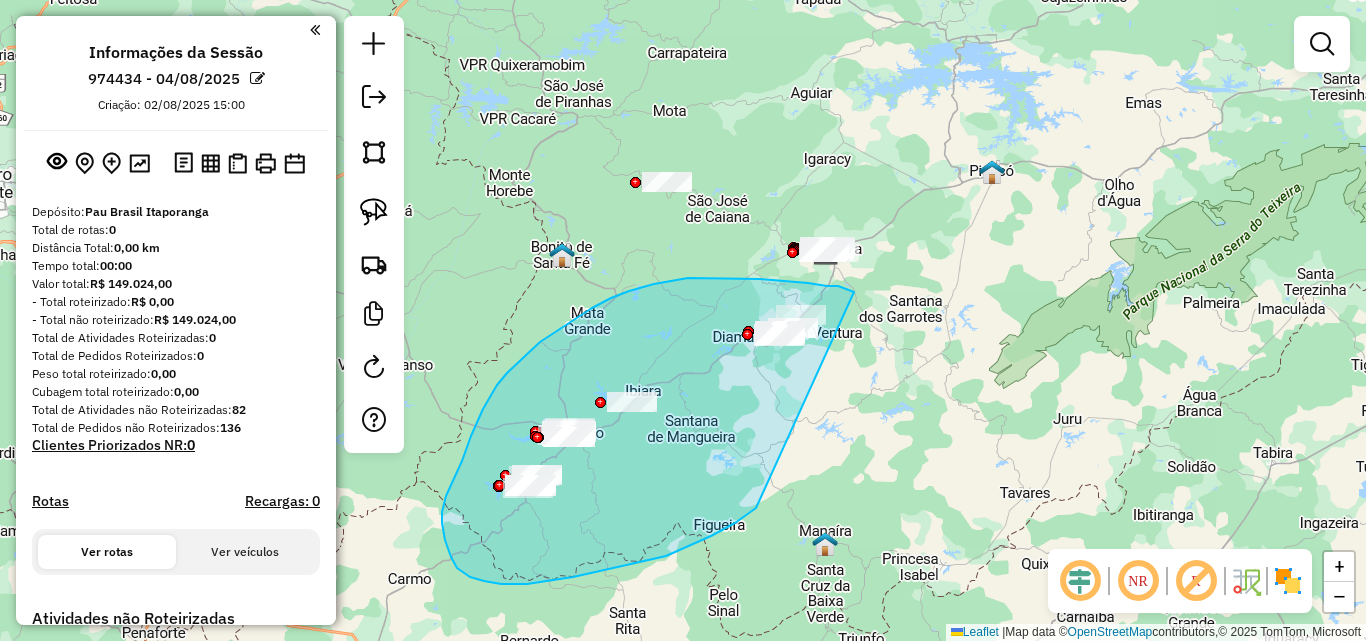 drag, startPoint x: 838, startPoint y: 286, endPoint x: 788, endPoint y: 480, distance: 200.3397 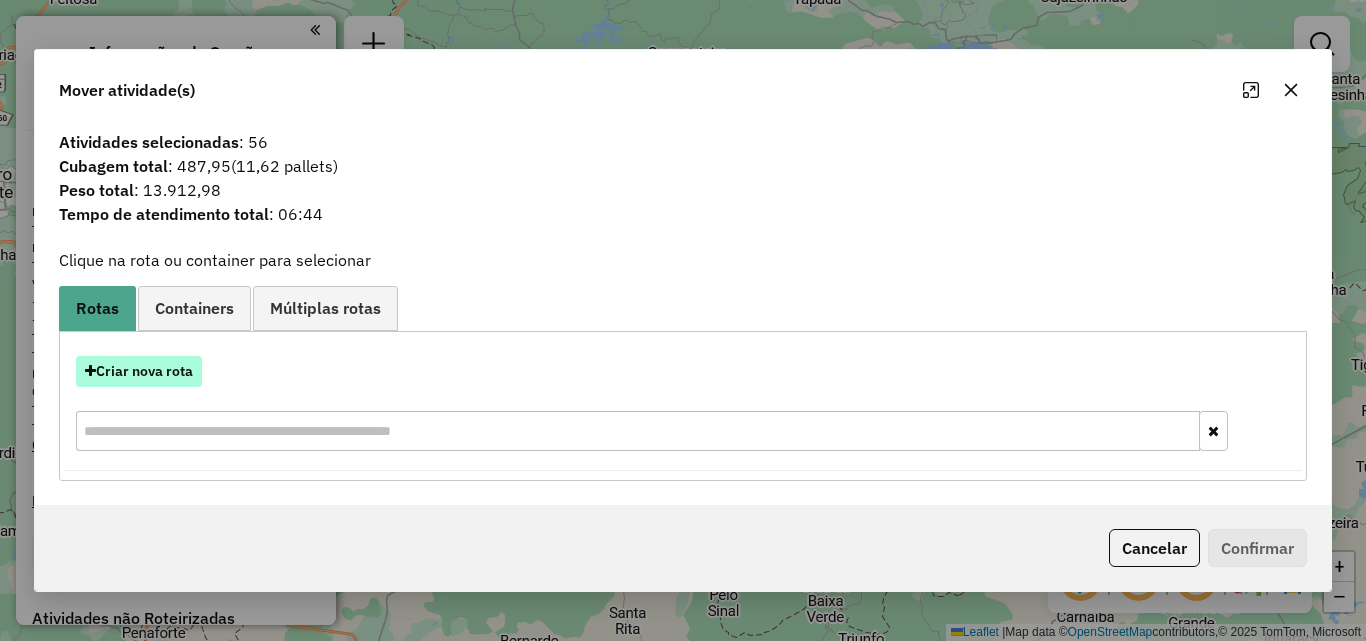 click on "Criar nova rota" at bounding box center (139, 371) 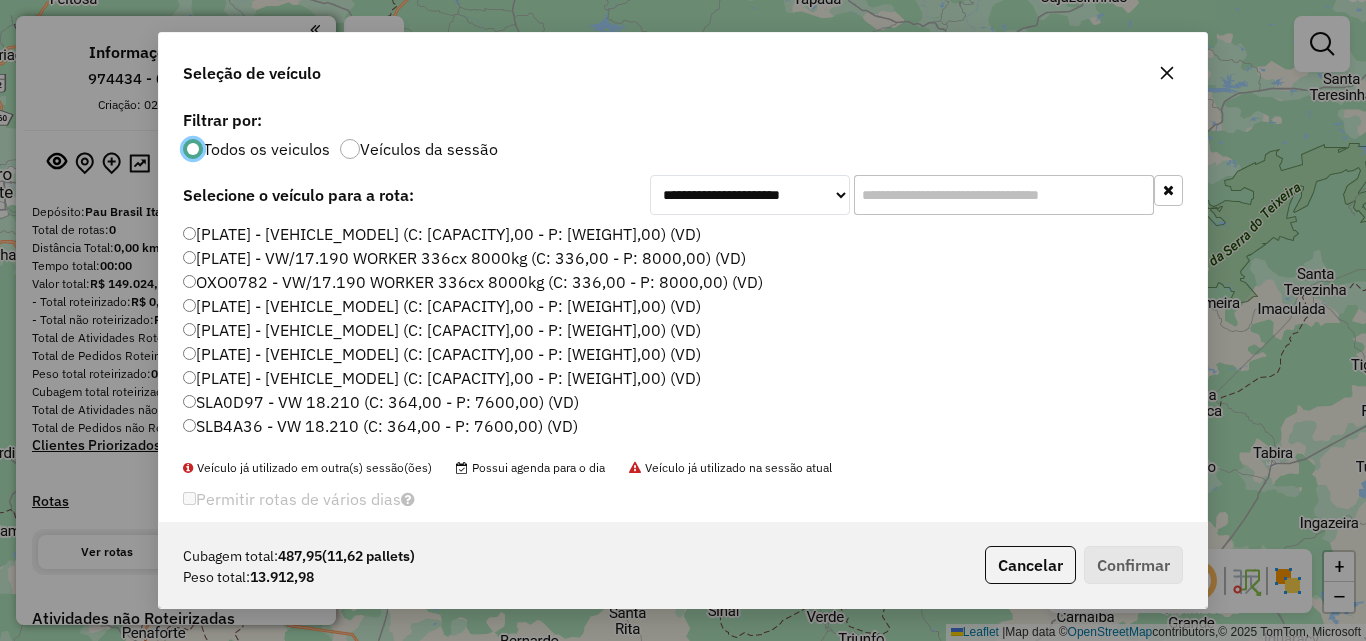 scroll, scrollTop: 11, scrollLeft: 6, axis: both 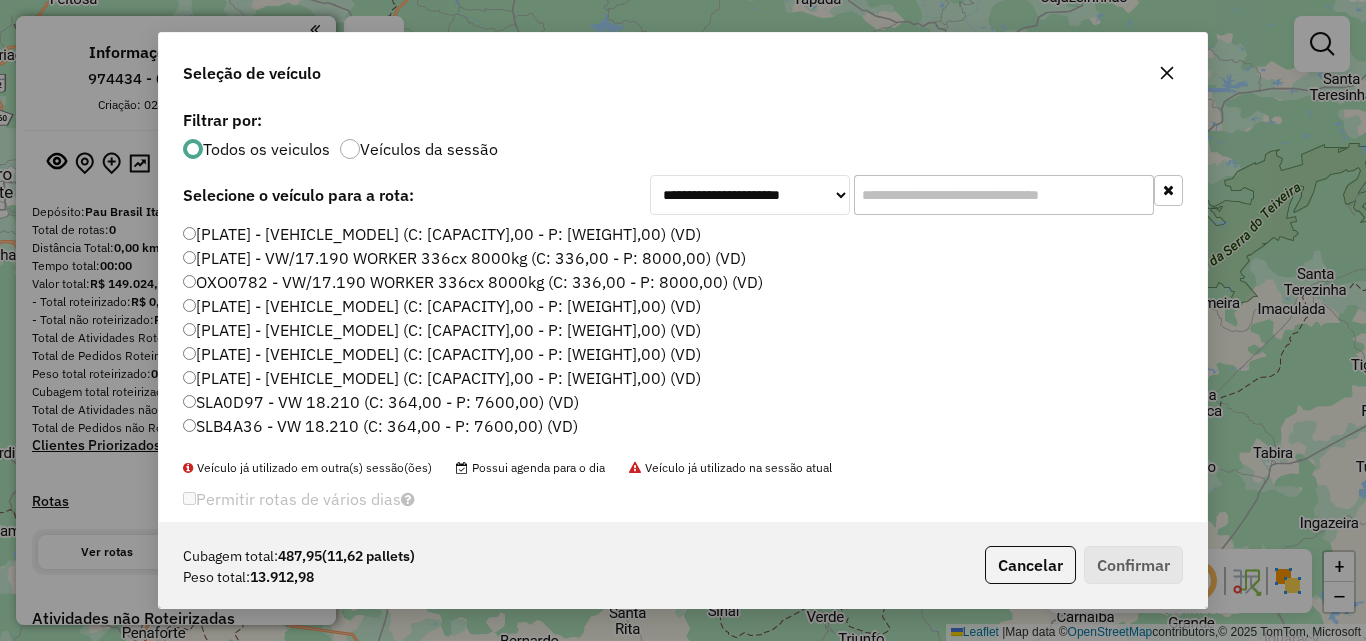 click on "NQE8035 - CG 125 CARGO (C: 98,00 - P: 2000,00) (VD)" 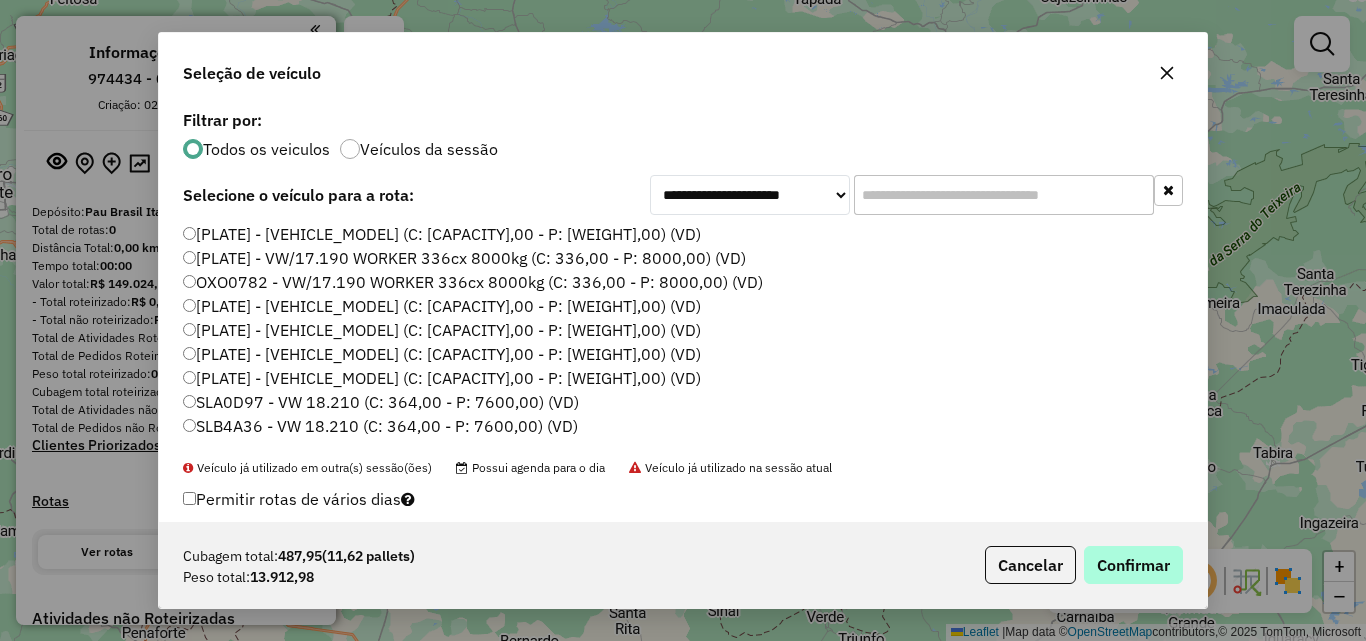 drag, startPoint x: 1075, startPoint y: 547, endPoint x: 1104, endPoint y: 550, distance: 29.15476 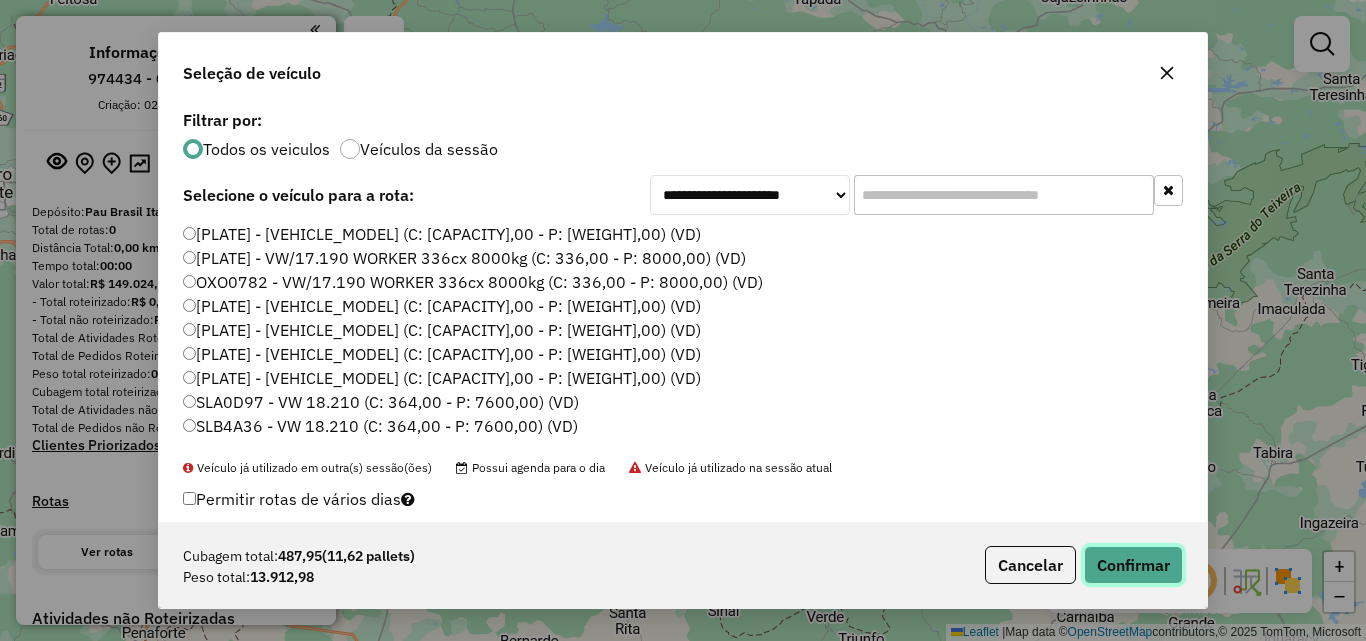 click on "Confirmar" 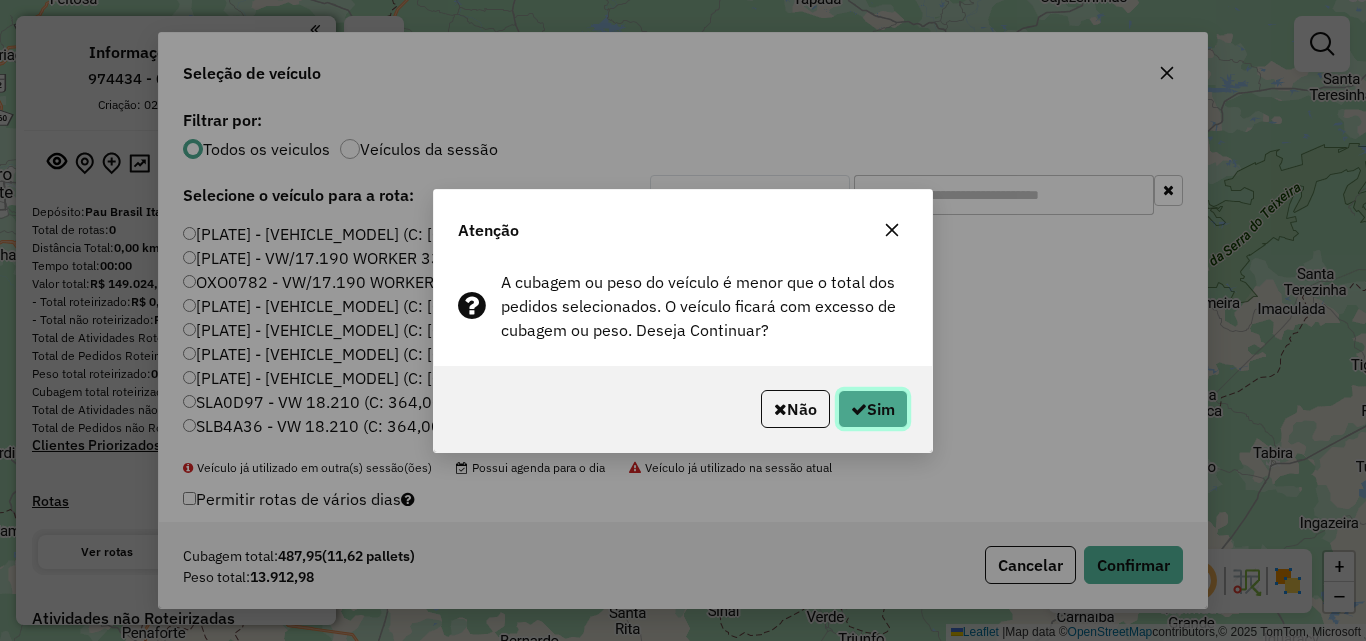 click on "Sim" 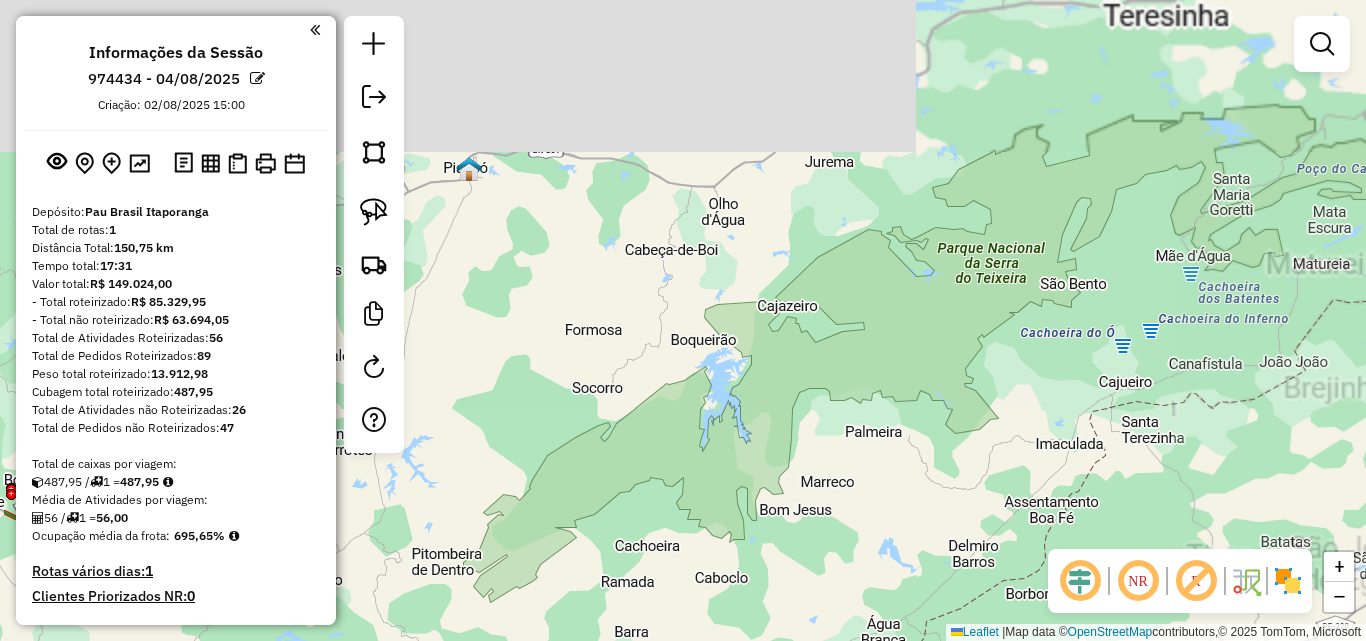 drag, startPoint x: 816, startPoint y: 270, endPoint x: 1045, endPoint y: 483, distance: 312.7459 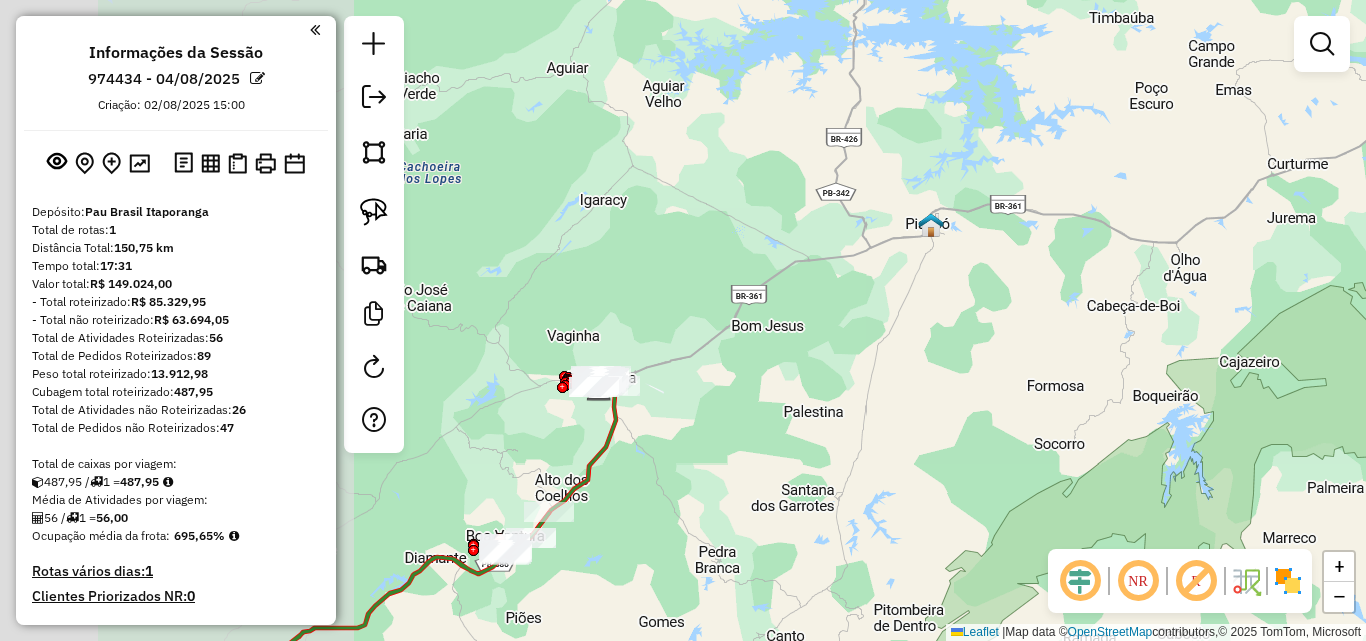 drag, startPoint x: 819, startPoint y: 397, endPoint x: 1170, endPoint y: 352, distance: 353.87286 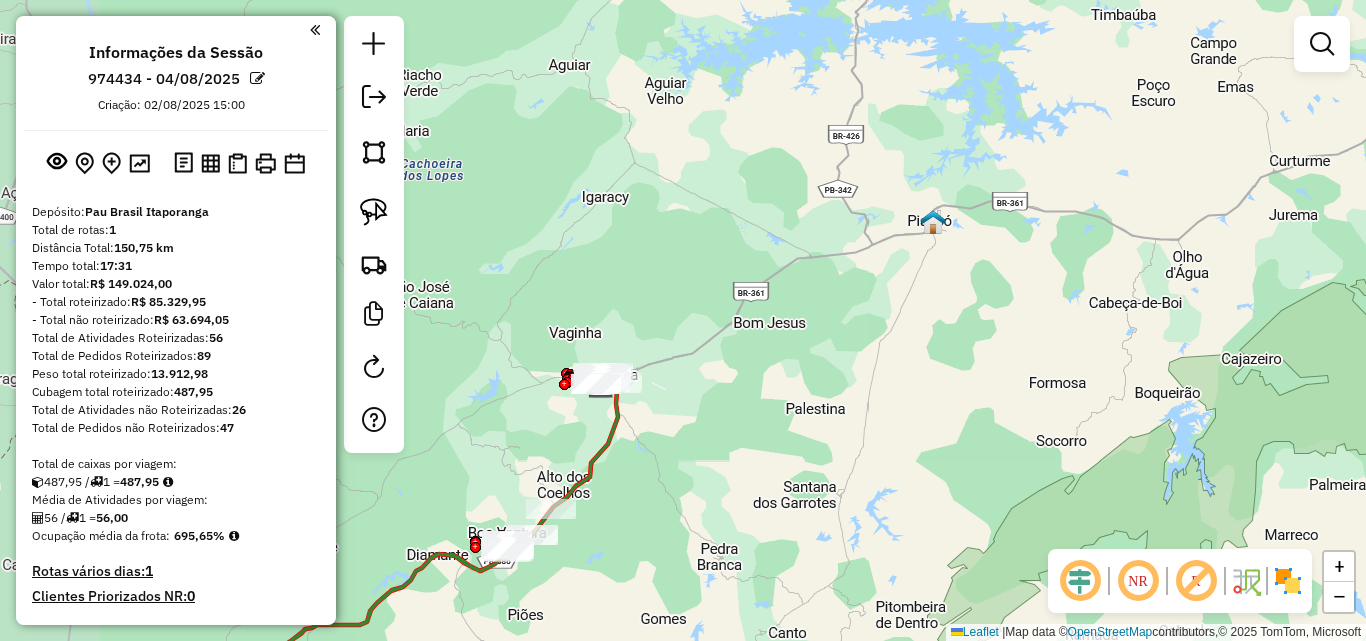 drag, startPoint x: 1170, startPoint y: 352, endPoint x: 1156, endPoint y: 354, distance: 14.142136 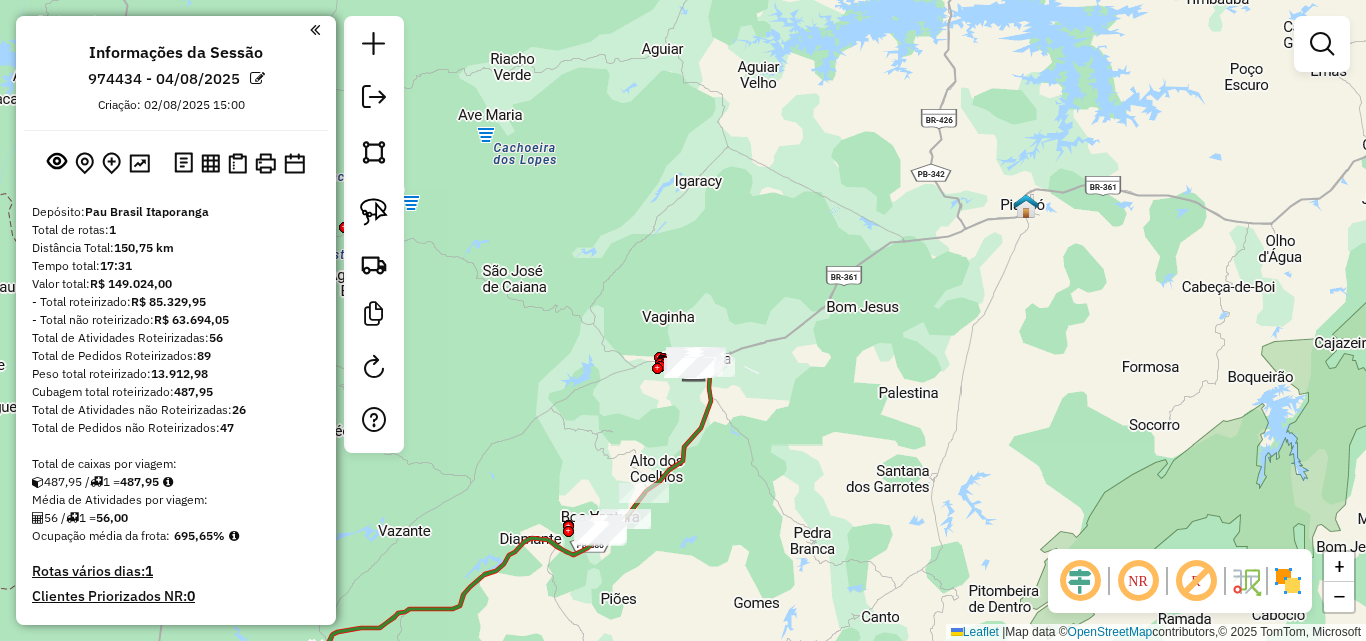 drag, startPoint x: 878, startPoint y: 463, endPoint x: 944, endPoint y: 435, distance: 71.693794 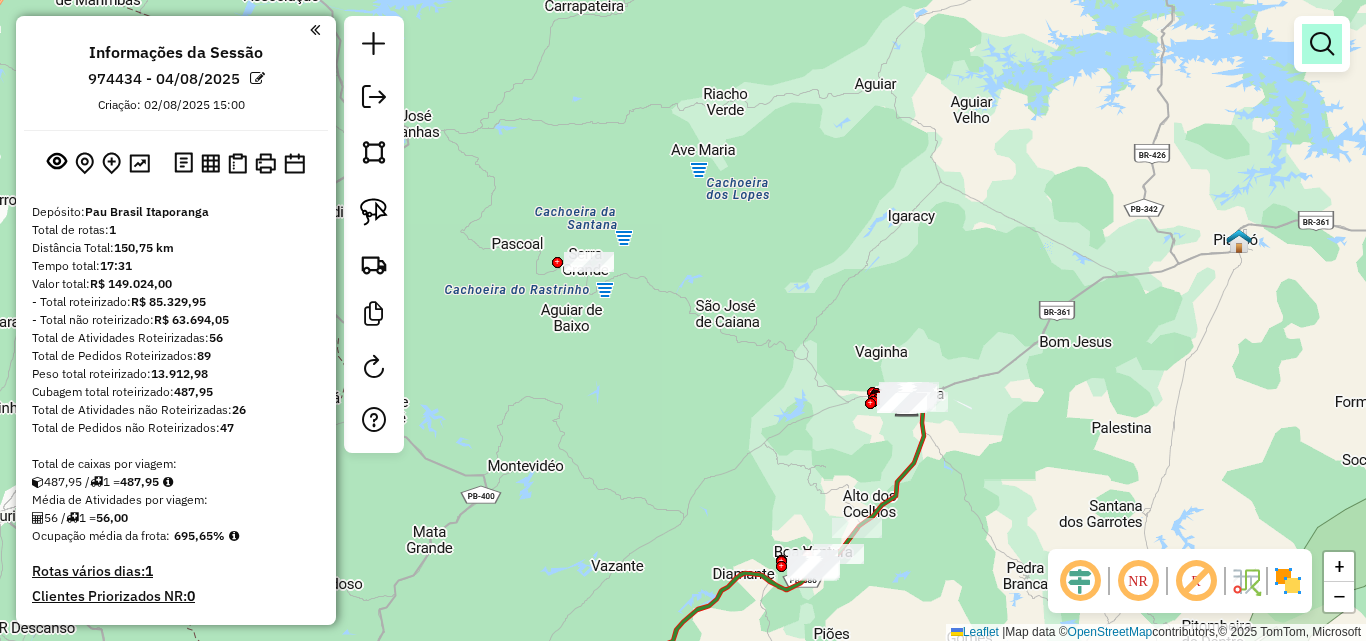 click at bounding box center (1322, 44) 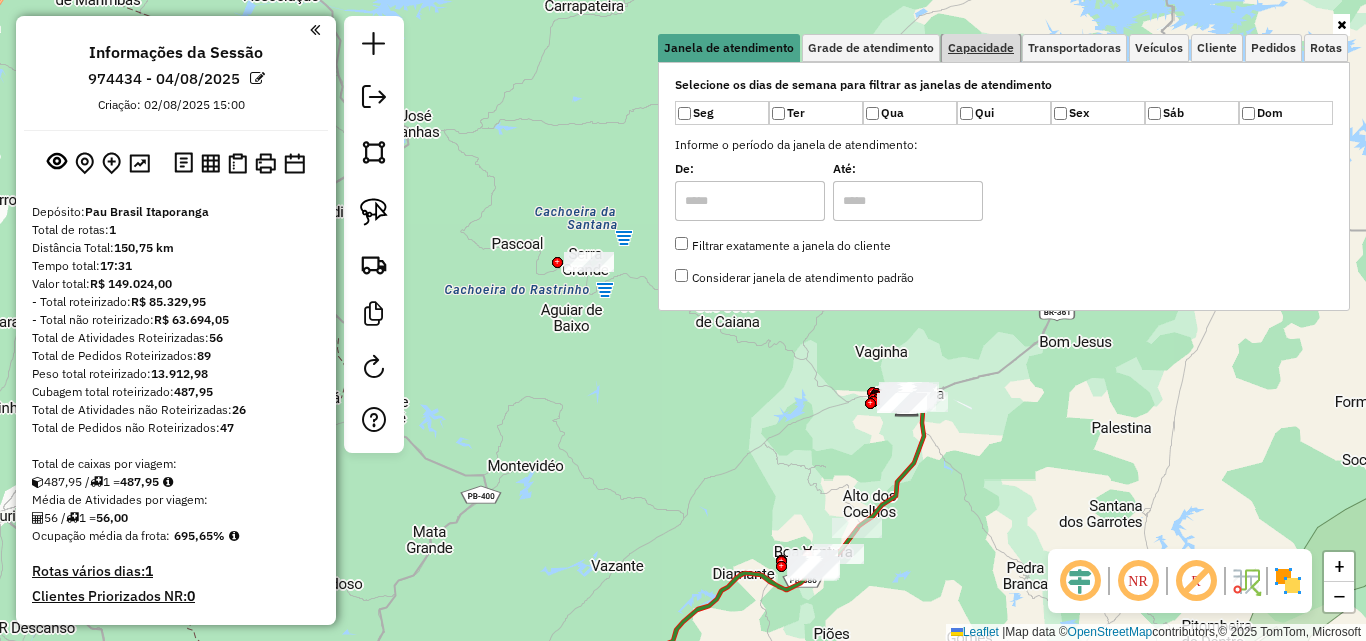 click on "Capacidade" at bounding box center [981, 48] 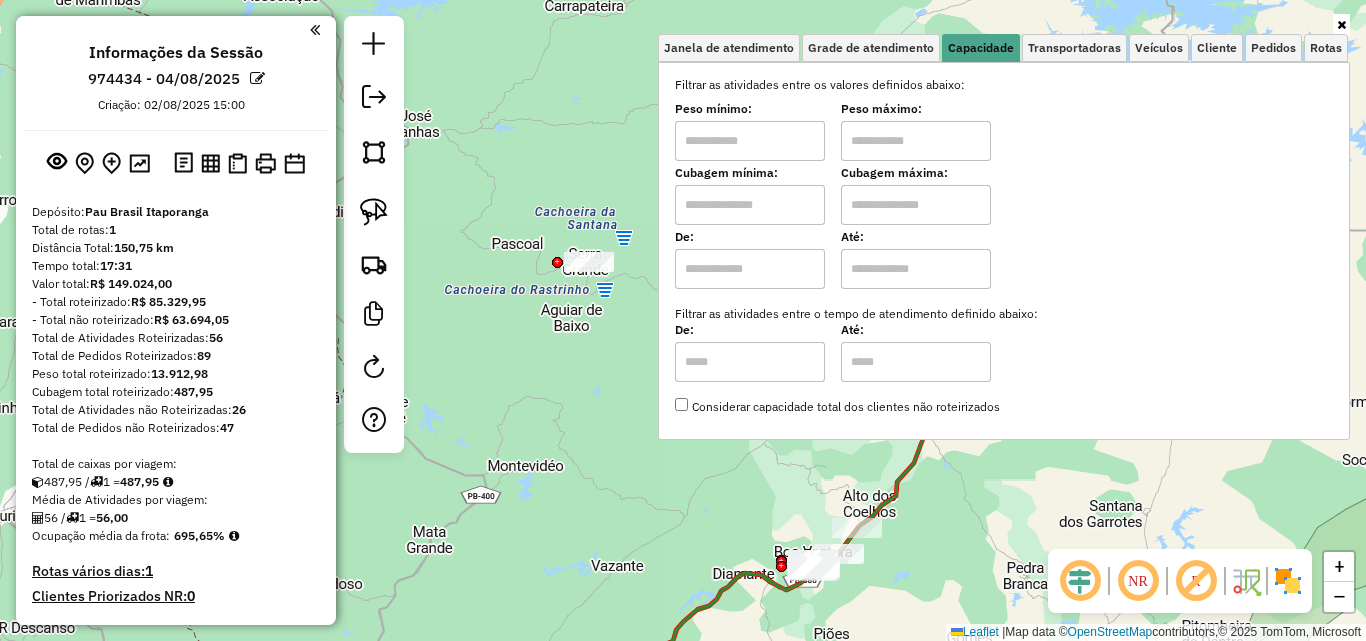 drag, startPoint x: 775, startPoint y: 130, endPoint x: 793, endPoint y: 168, distance: 42.047592 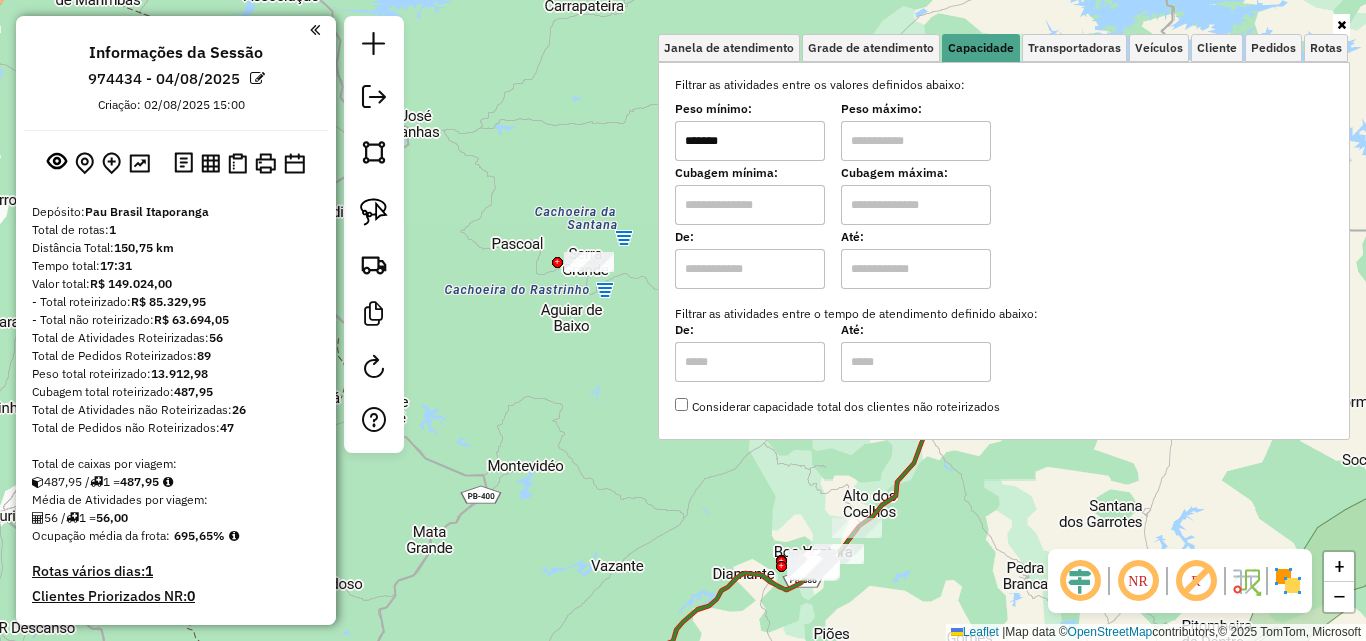 drag, startPoint x: 886, startPoint y: 159, endPoint x: 922, endPoint y: 160, distance: 36.013885 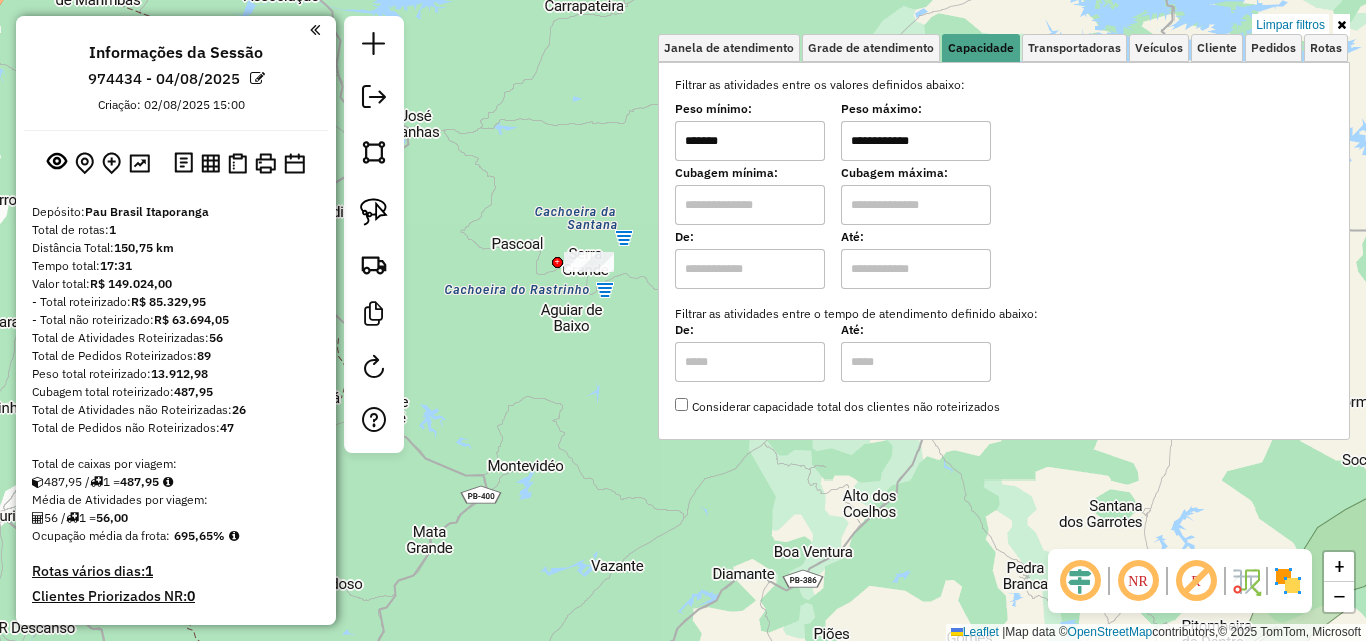 click at bounding box center [1341, 25] 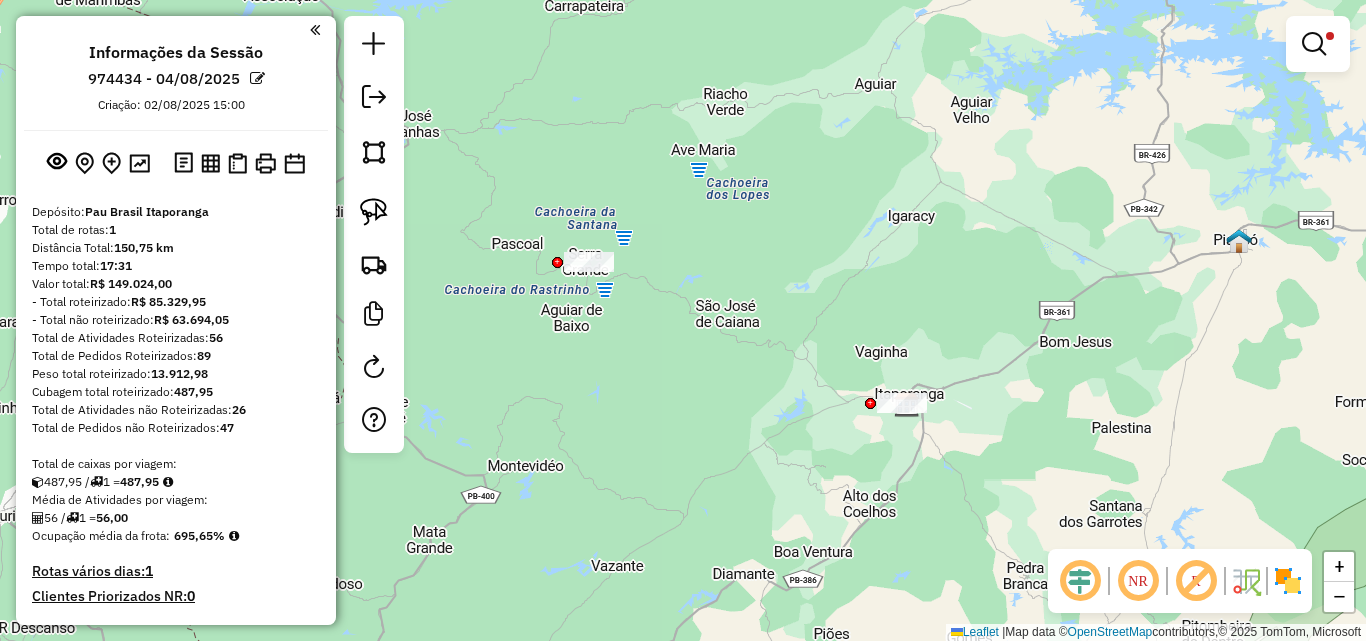 click on "**********" 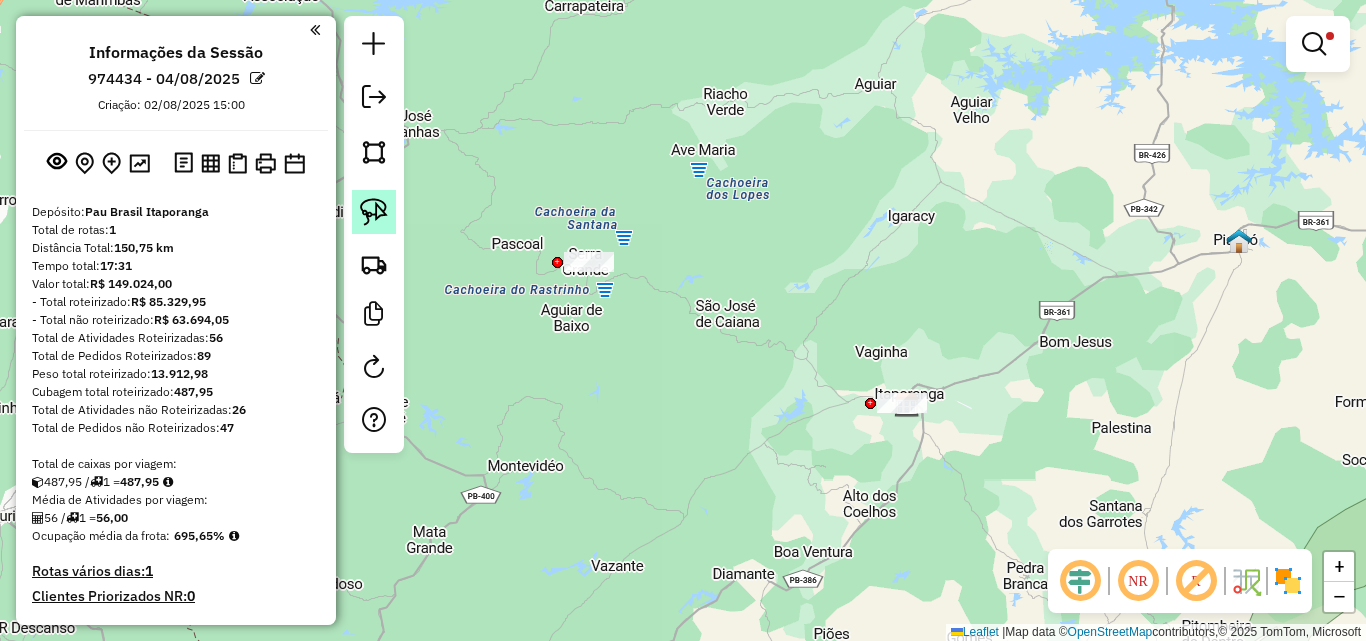 click 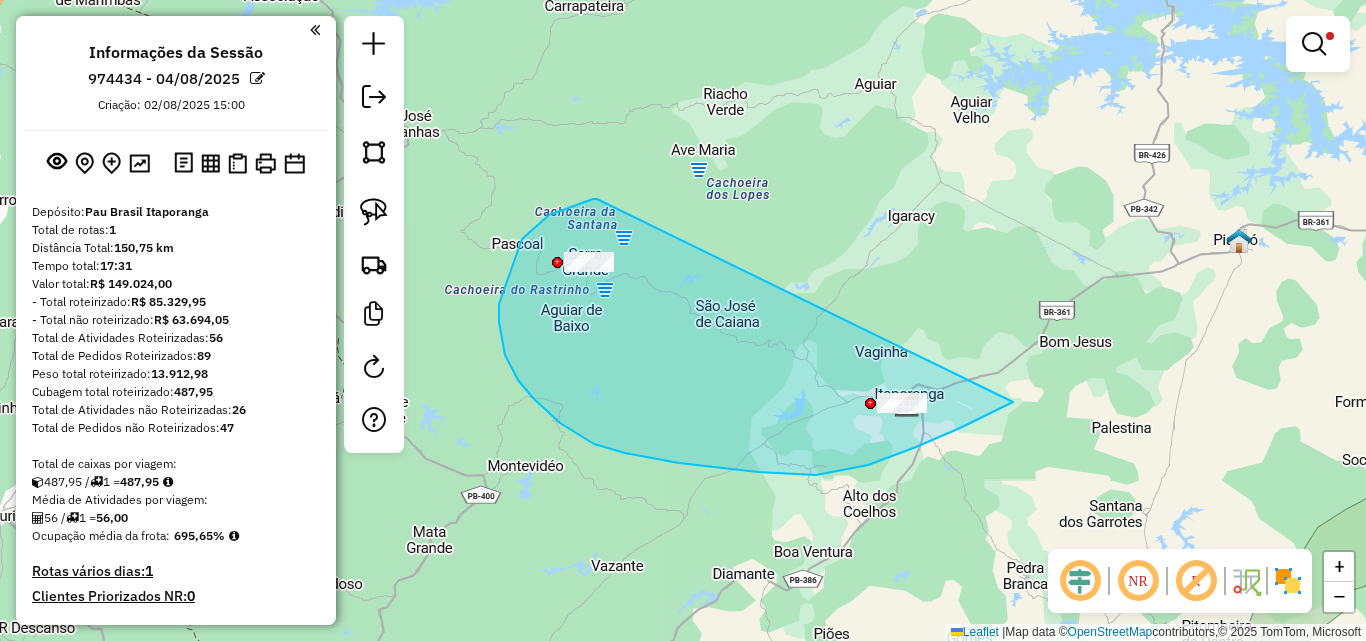 drag, startPoint x: 593, startPoint y: 199, endPoint x: 1062, endPoint y: 341, distance: 490.0255 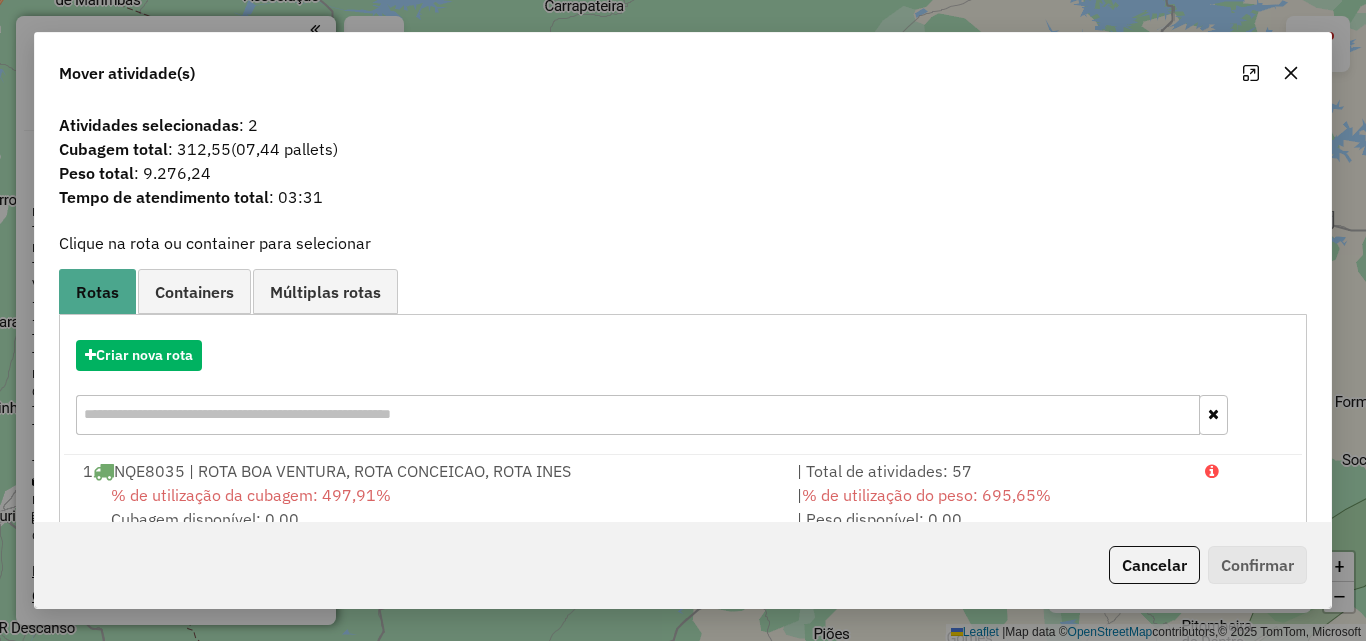 click on "Cancelar" 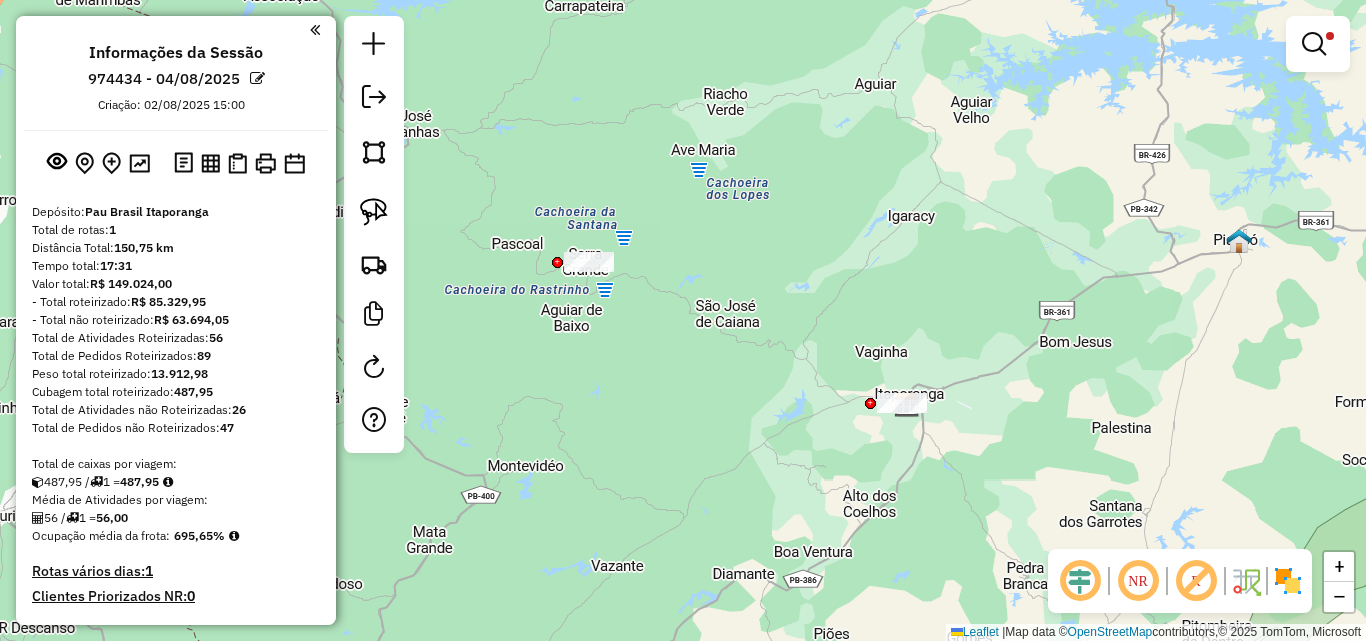drag, startPoint x: 386, startPoint y: 200, endPoint x: 493, endPoint y: 208, distance: 107.298645 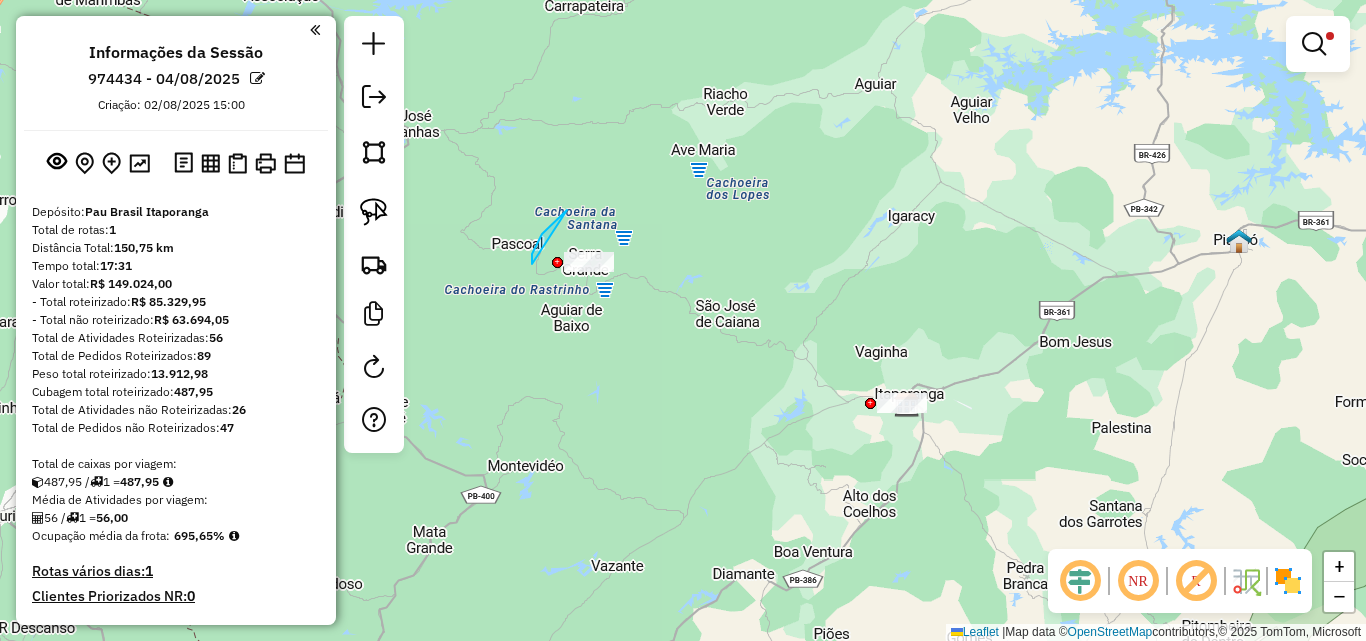 drag, startPoint x: 567, startPoint y: 210, endPoint x: 673, endPoint y: 260, distance: 117.20068 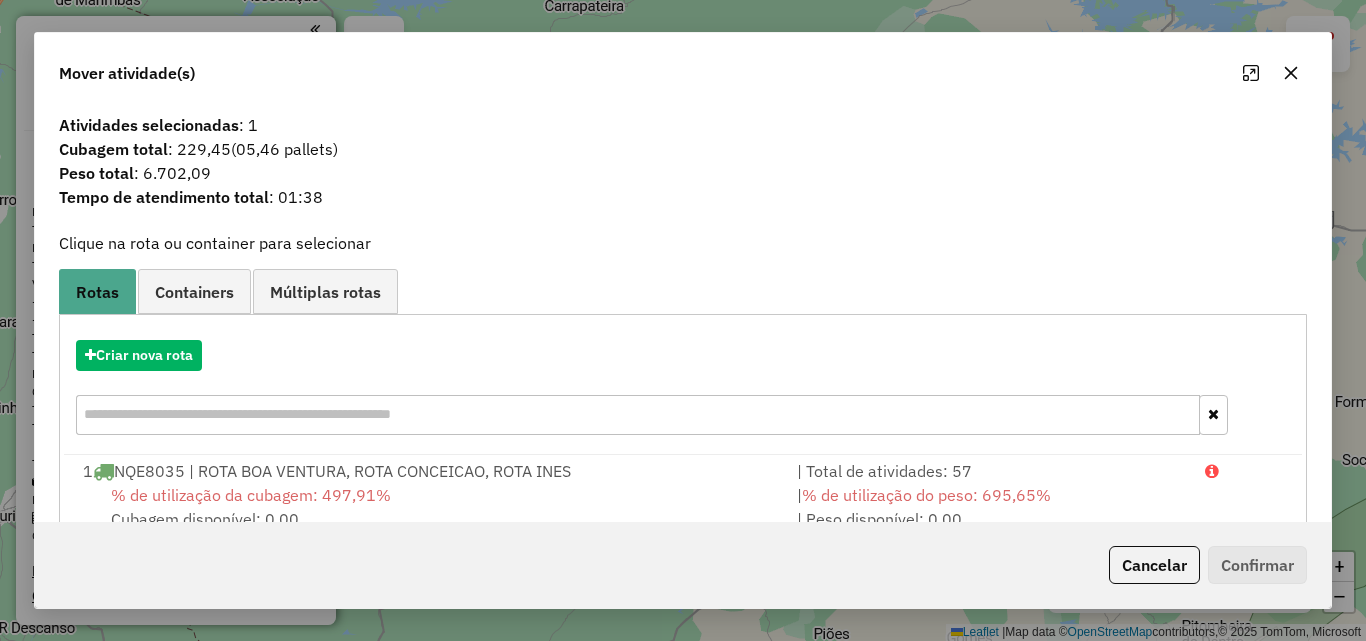 click on "Cancelar" 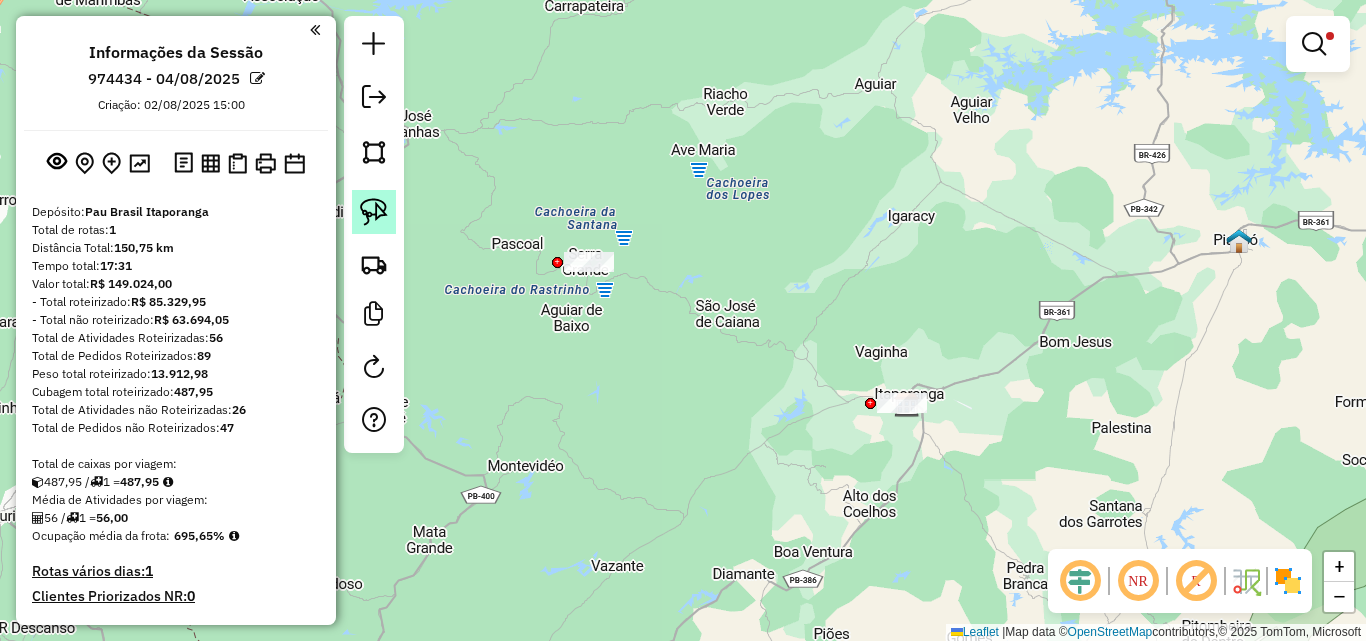 click 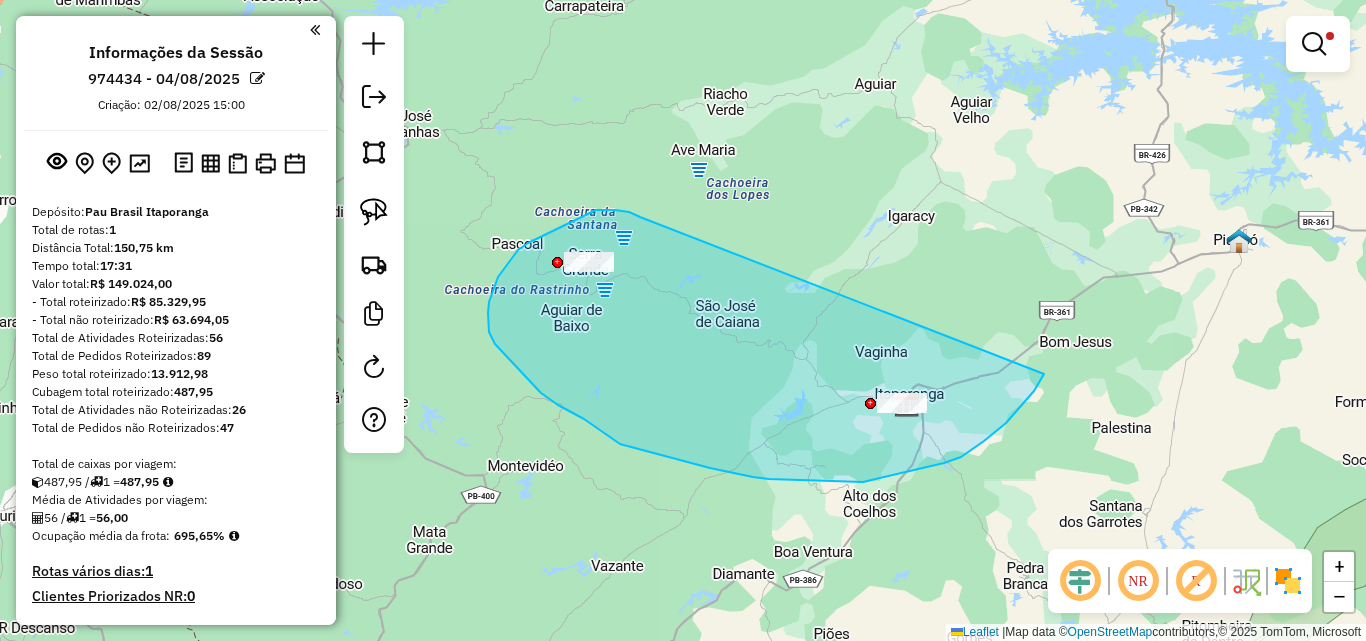 drag, startPoint x: 622, startPoint y: 211, endPoint x: 1055, endPoint y: 349, distance: 454.459 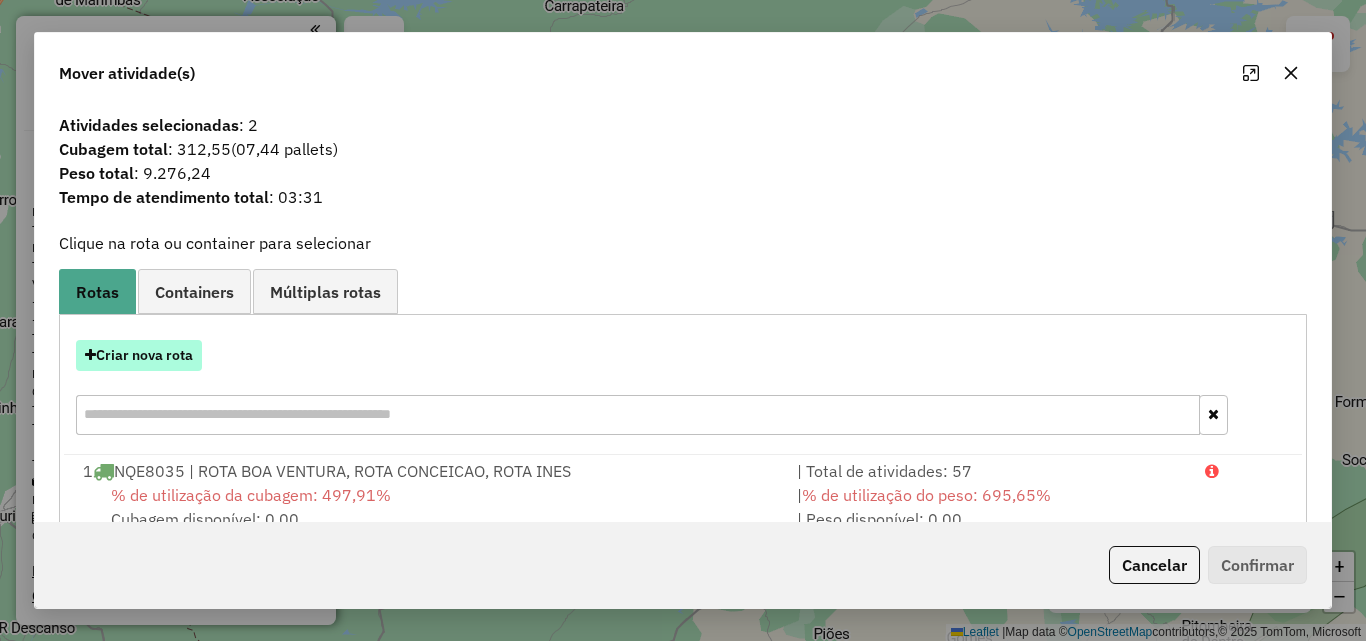 click on "Criar nova rota" at bounding box center (139, 355) 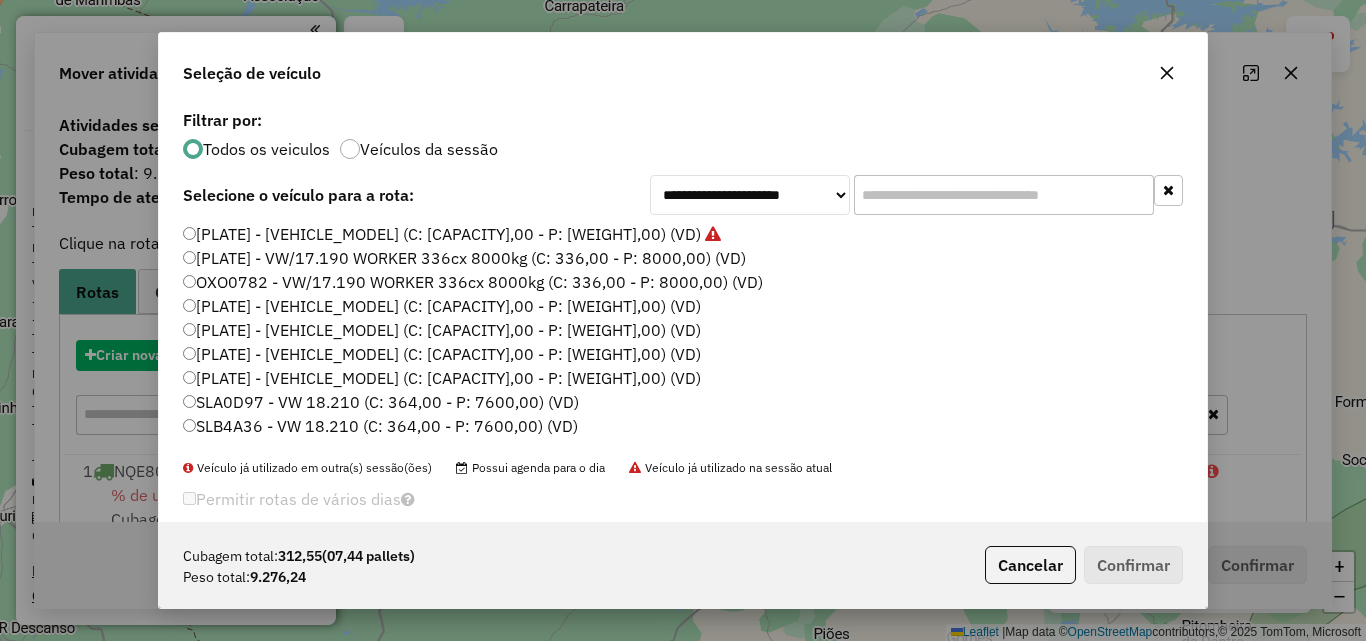 scroll, scrollTop: 11, scrollLeft: 6, axis: both 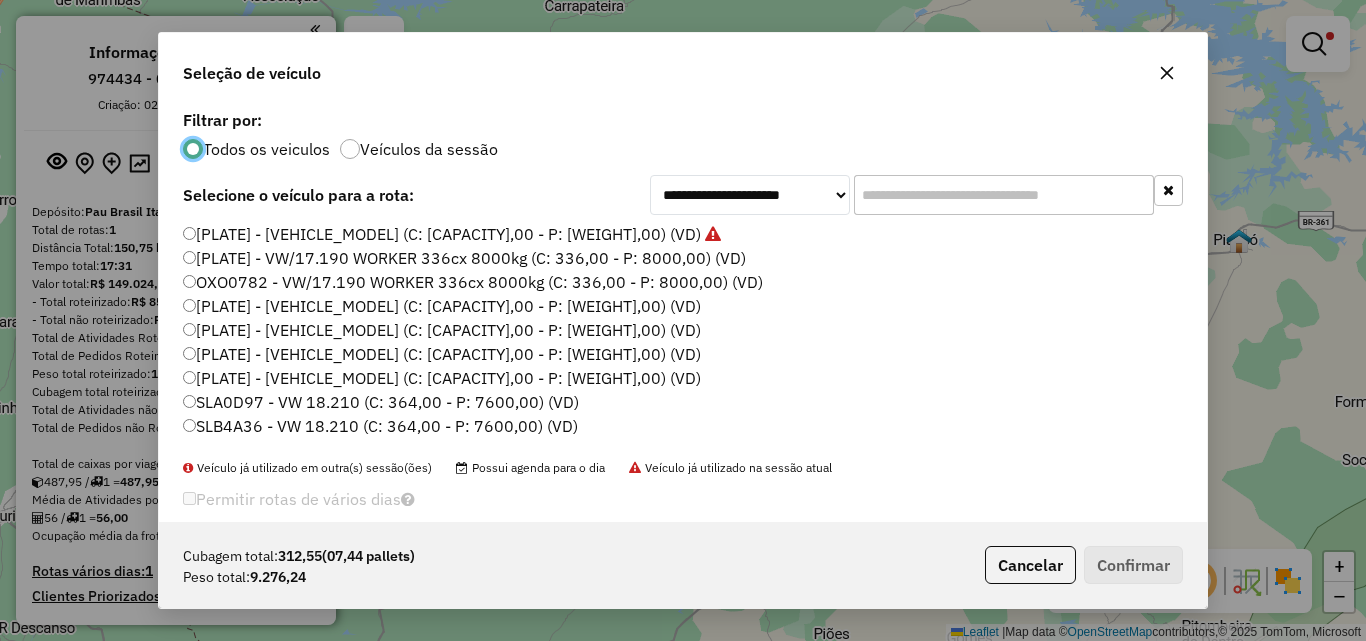click on "**********" 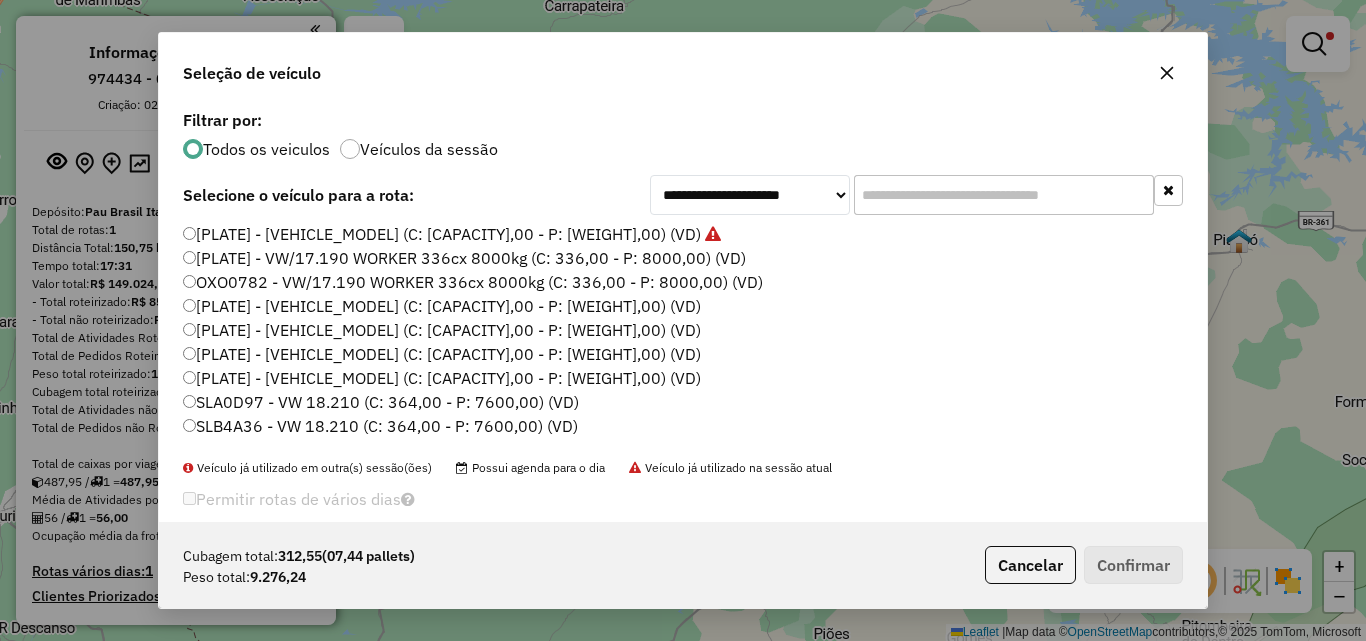 click 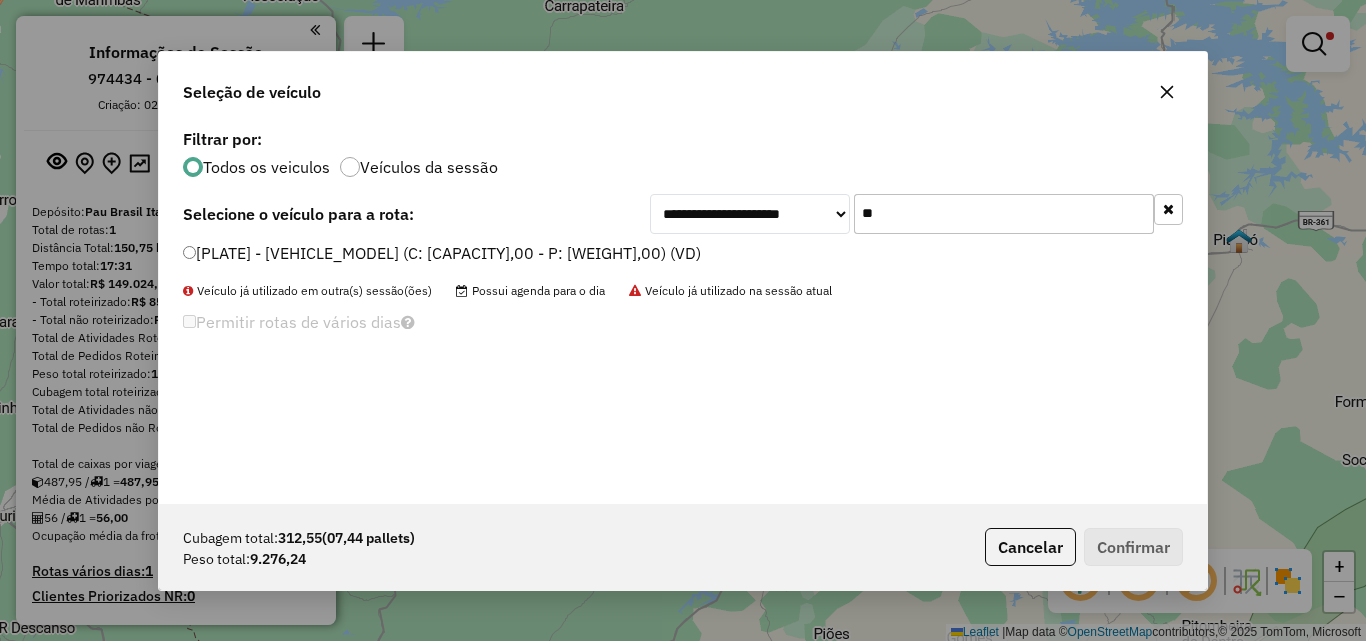 type on "**" 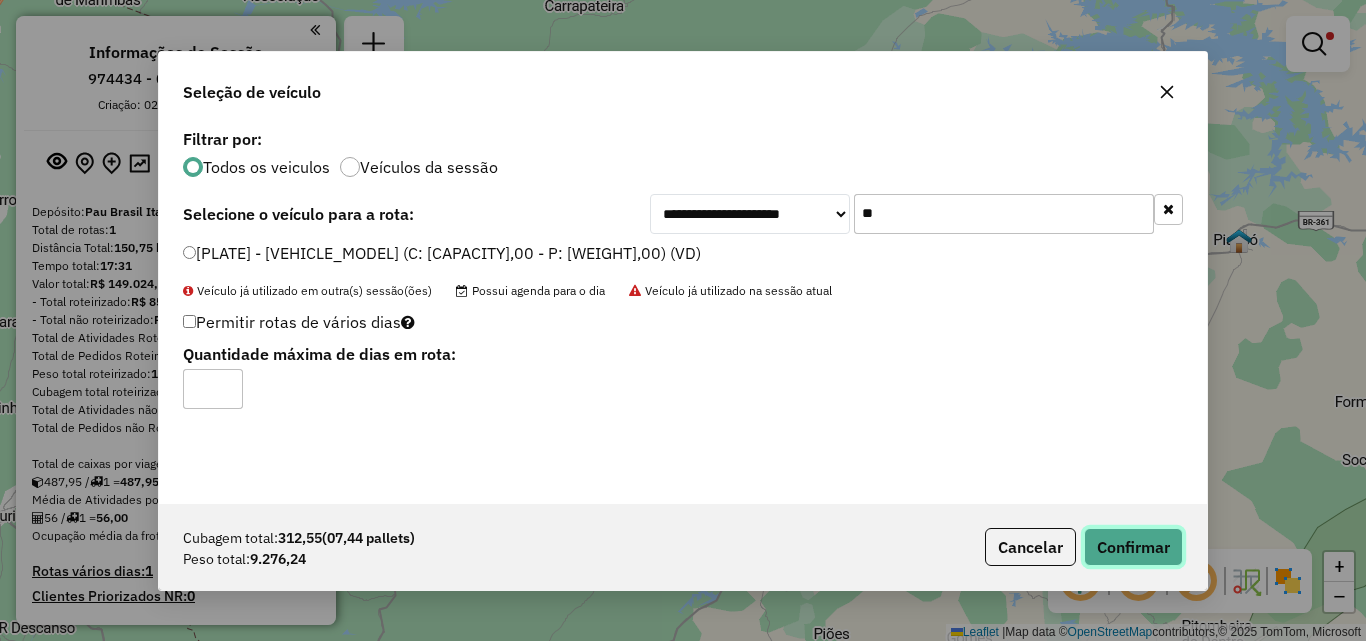 click on "Confirmar" 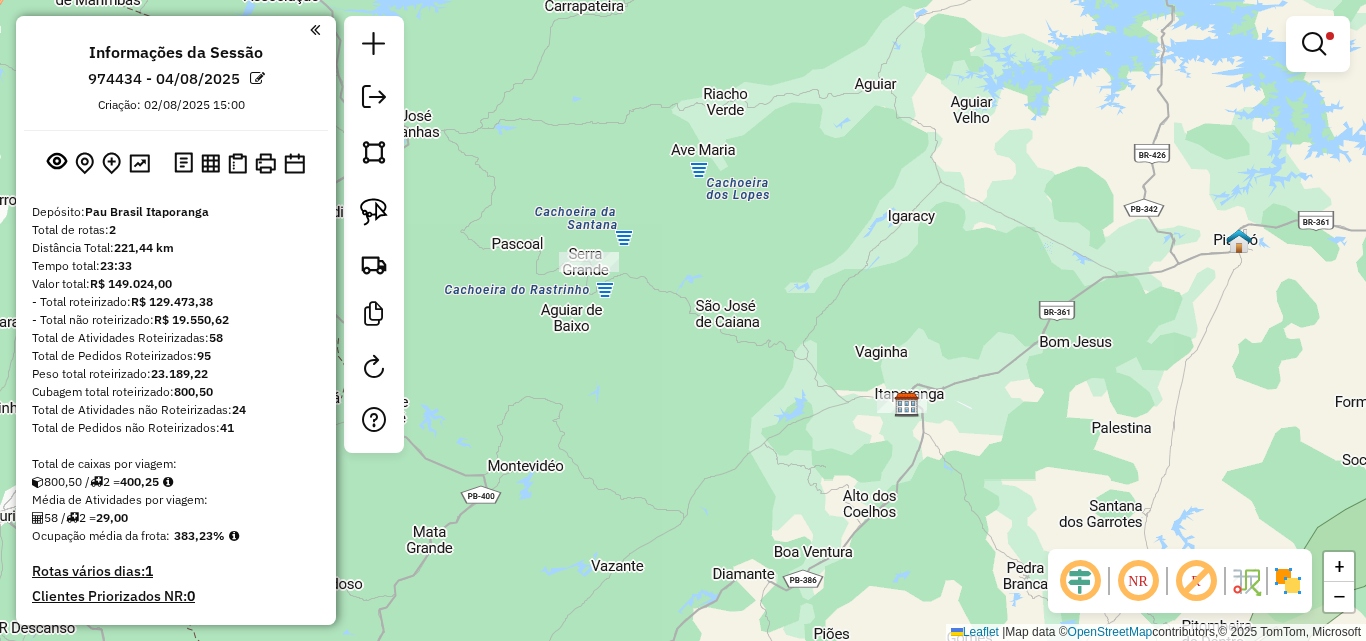 click at bounding box center (1314, 44) 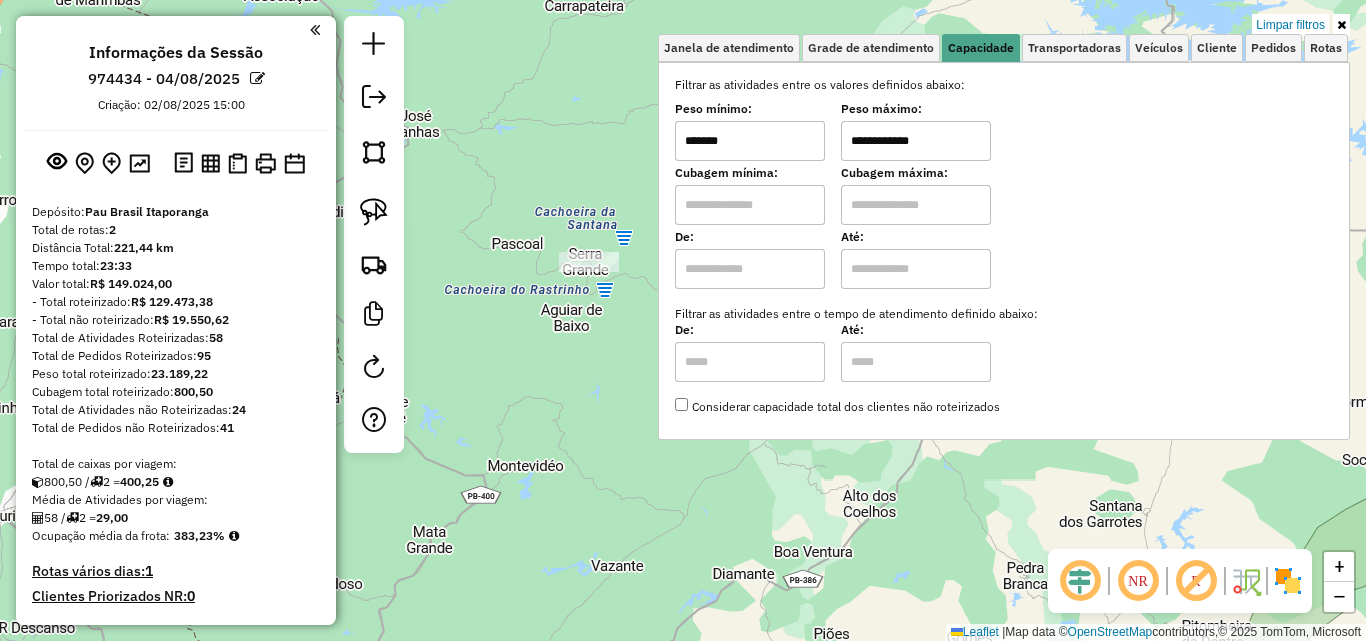 click on "Limpar filtros" at bounding box center [1290, 25] 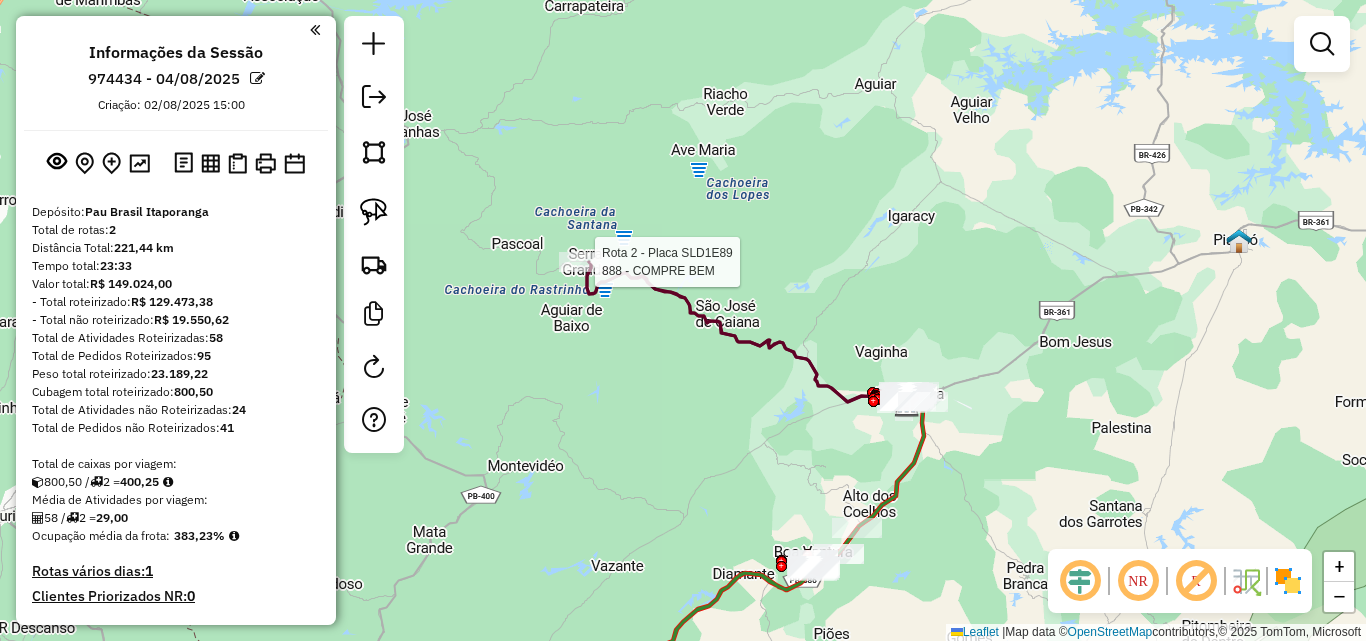 select on "**********" 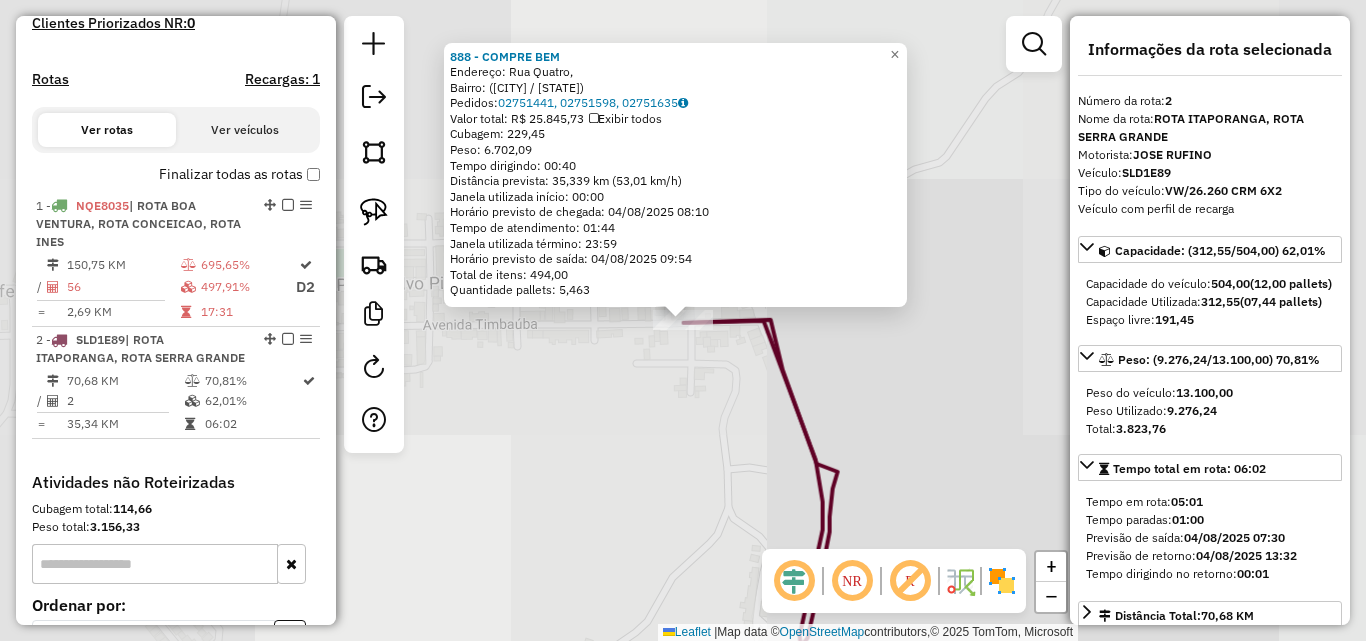 scroll, scrollTop: 799, scrollLeft: 0, axis: vertical 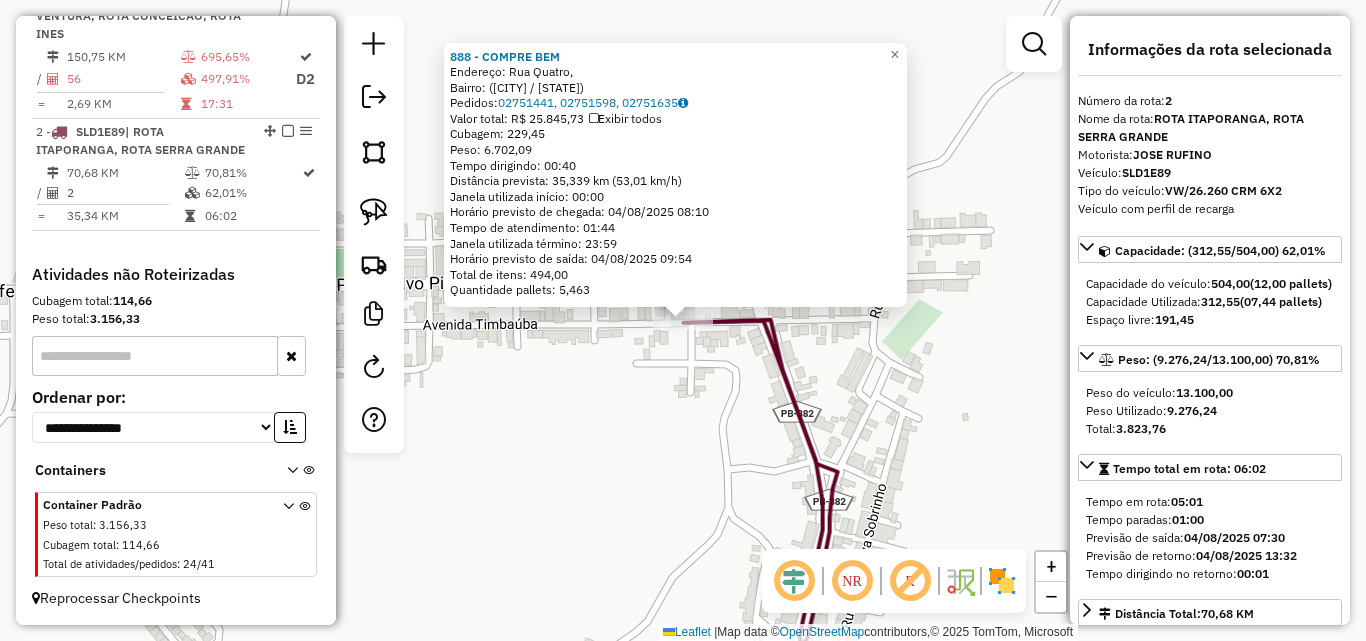 click on "888 - COMPRE BEM  Endereço: Rua Quatro,    Bairro:  (Serra Grande / PB)   Pedidos:  02751441, 02751598, 02751635   Valor total: R$ 25.845,73   Exibir todos   Cubagem: 229,45  Peso: 6.702,09  Tempo dirigindo: 00:40   Distância prevista: 35,339 km (53,01 km/h)   Janela utilizada início: 00:00   Horário previsto de chegada: 04/08/2025 08:10   Tempo de atendimento: 01:44   Janela utilizada término: 23:59   Horário previsto de saída: 04/08/2025 09:54   Total de itens: 494,00   Quantidade pallets: 5,463  × Janela de atendimento Grade de atendimento Capacidade Transportadoras Veículos Cliente Pedidos  Rotas Selecione os dias de semana para filtrar as janelas de atendimento  Seg   Ter   Qua   Qui   Sex   Sáb   Dom  Informe o período da janela de atendimento: De: Até:  Filtrar exatamente a janela do cliente  Considerar janela de atendimento padrão  Selecione os dias de semana para filtrar as grades de atendimento  Seg   Ter   Qua   Qui   Sex   Sáb   Dom   Clientes fora do dia de atendimento selecionado +" 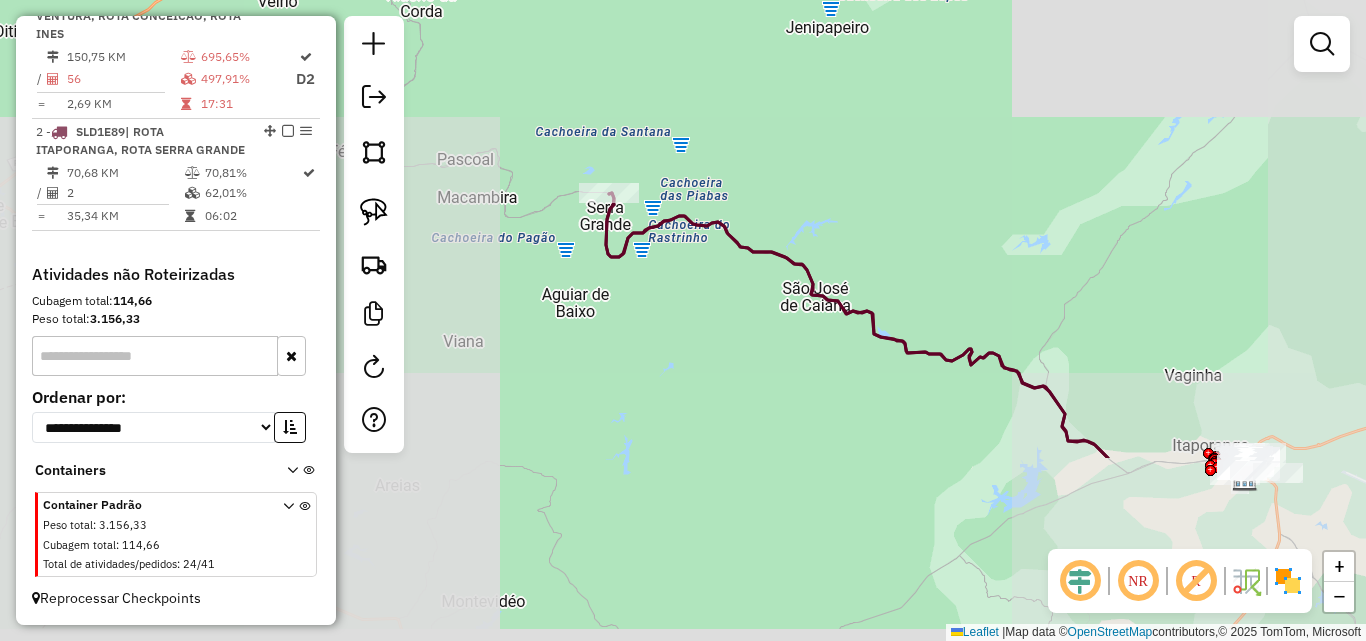 drag, startPoint x: 816, startPoint y: 373, endPoint x: 732, endPoint y: 220, distance: 174.54225 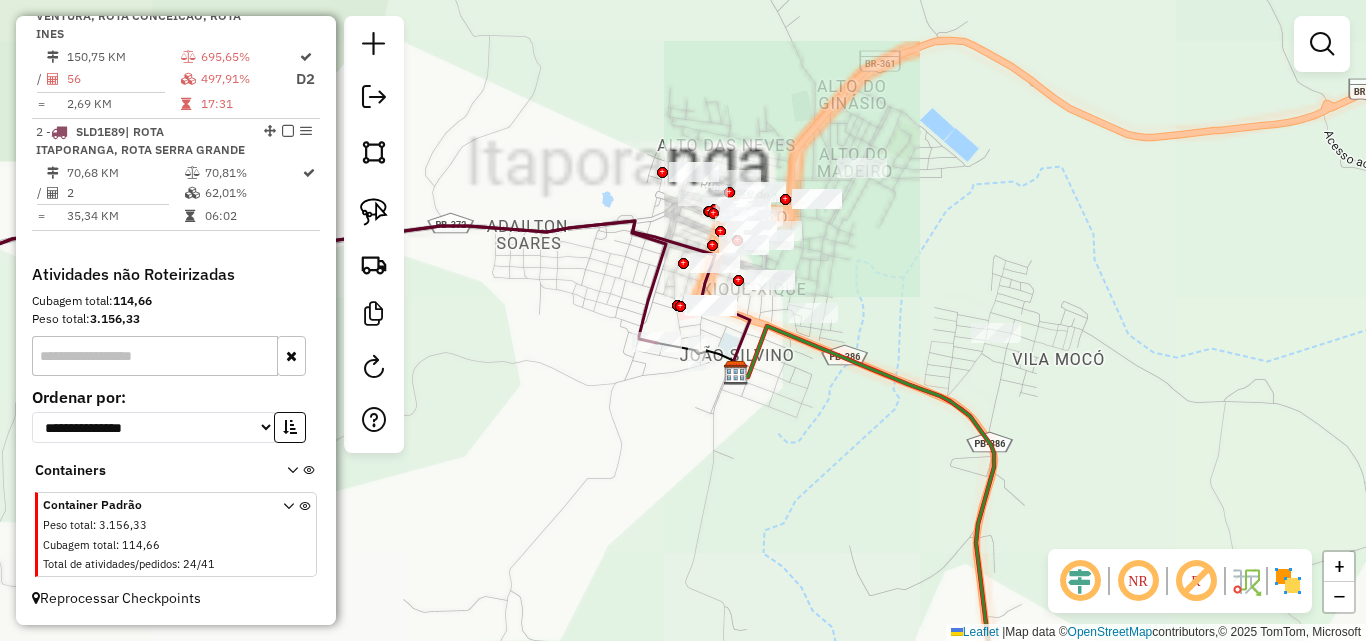 drag, startPoint x: 380, startPoint y: 203, endPoint x: 585, endPoint y: 163, distance: 208.86598 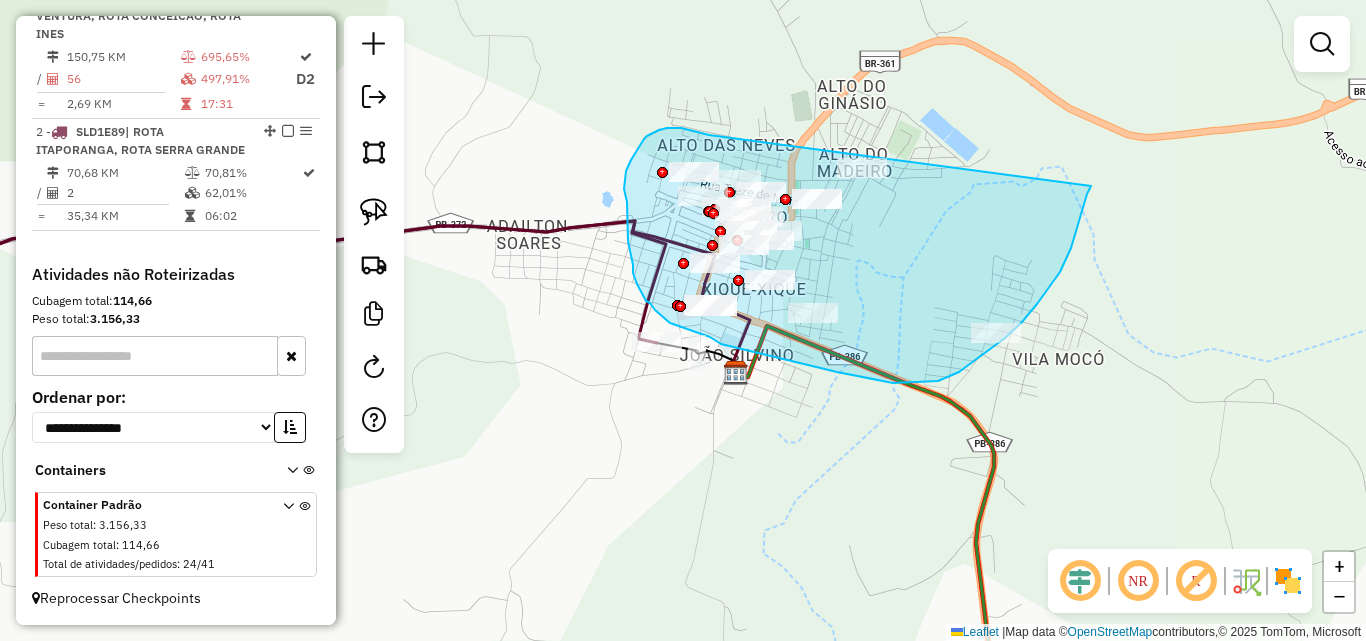 drag, startPoint x: 709, startPoint y: 135, endPoint x: 1093, endPoint y: 170, distance: 385.59177 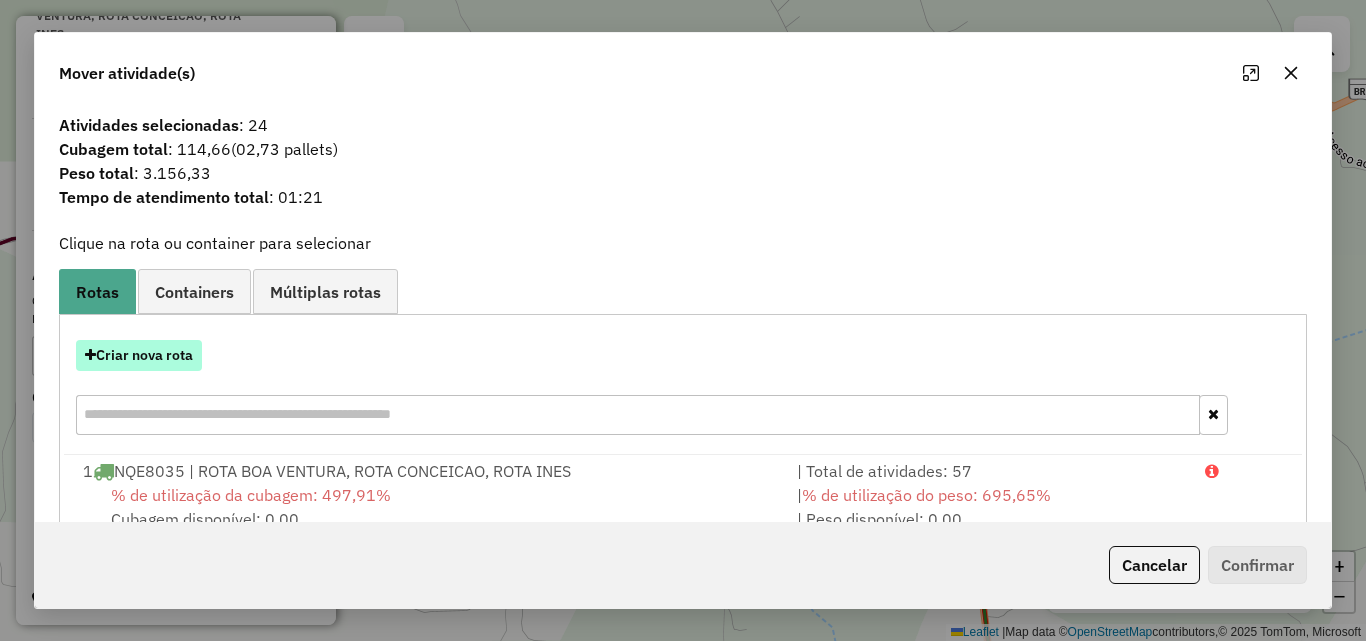 click on "Criar nova rota" at bounding box center [139, 355] 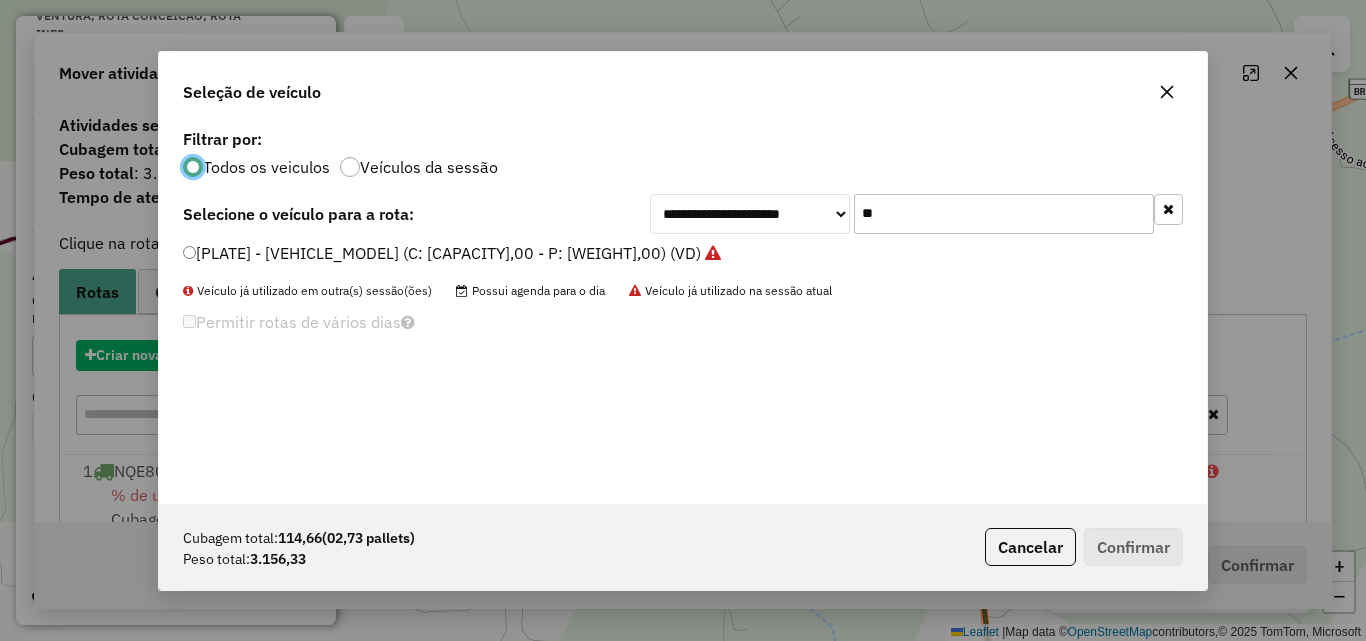 scroll, scrollTop: 11, scrollLeft: 6, axis: both 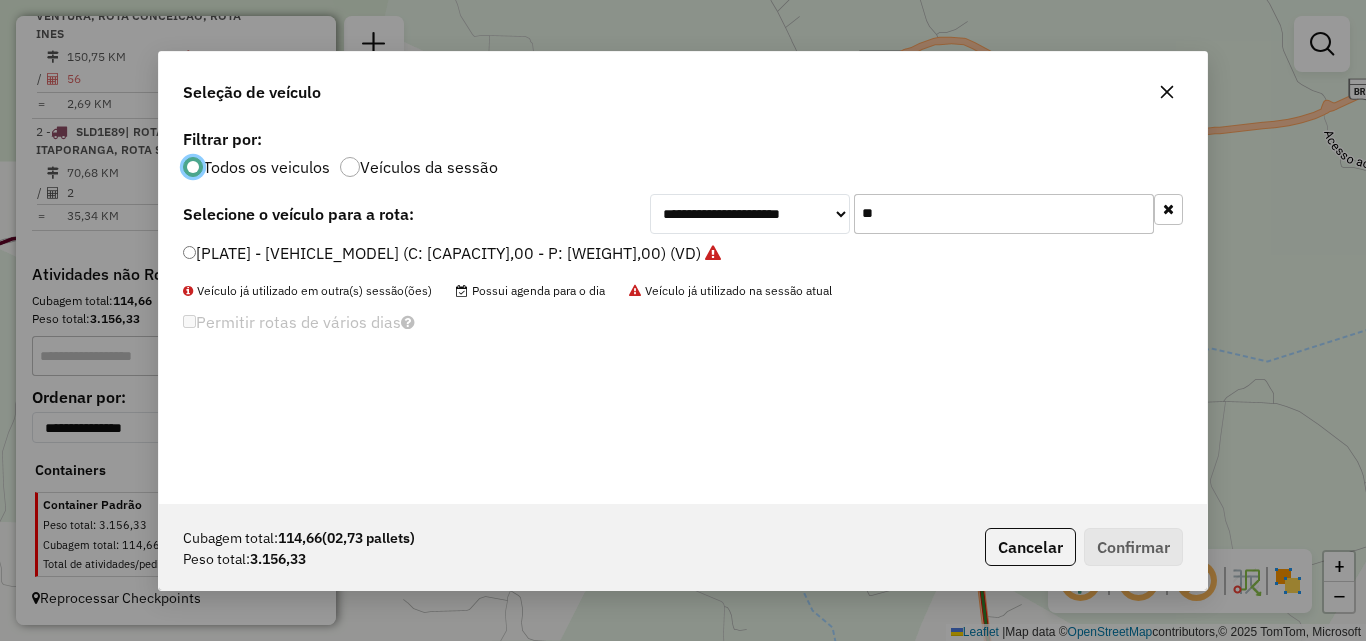 click on "**" 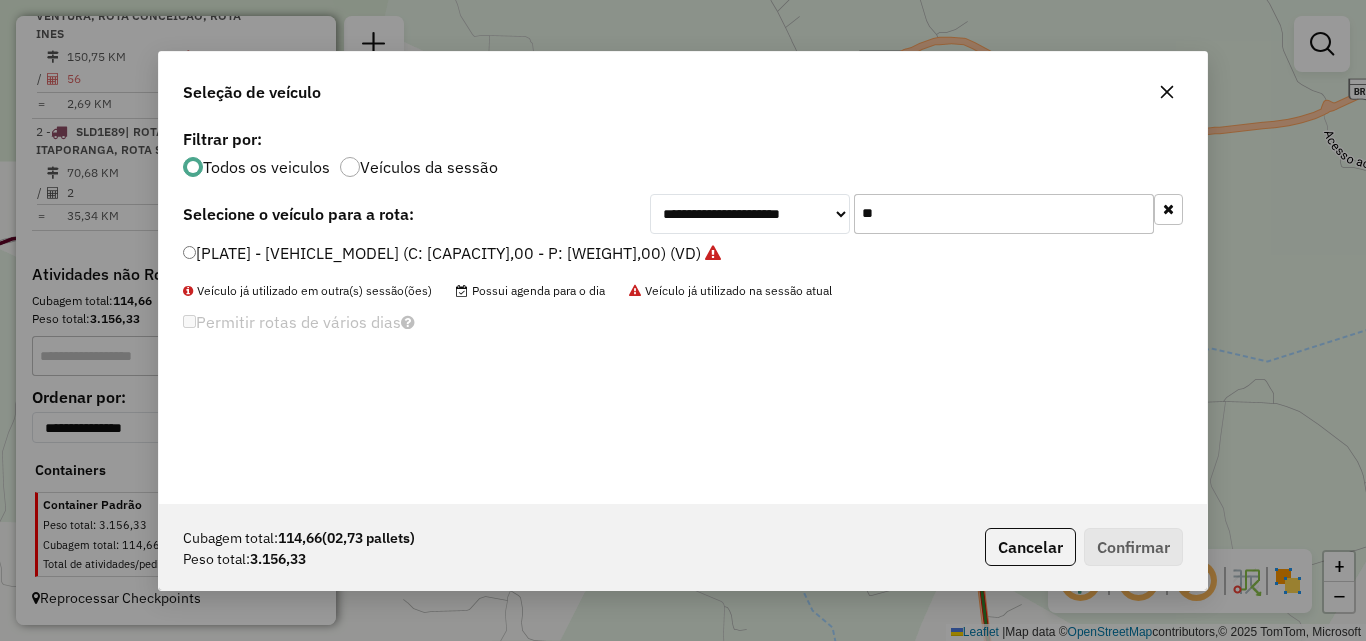 drag, startPoint x: 921, startPoint y: 224, endPoint x: 945, endPoint y: 238, distance: 27.784887 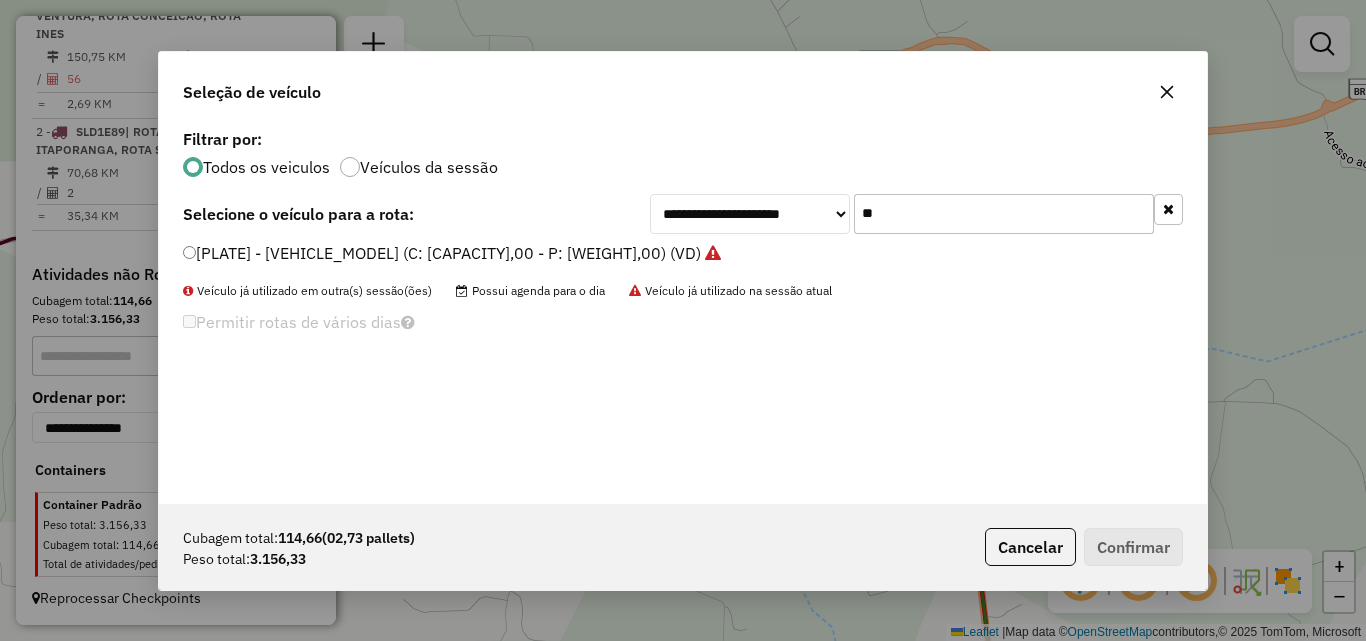 click on "**" 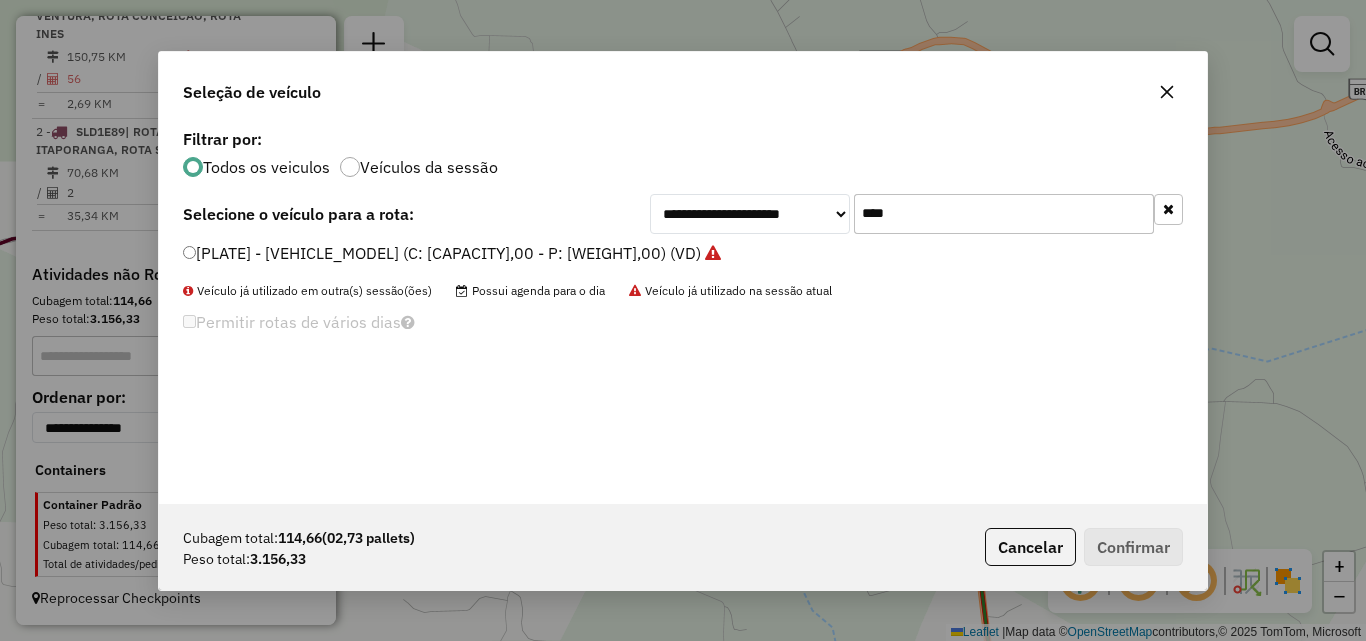 type on "****" 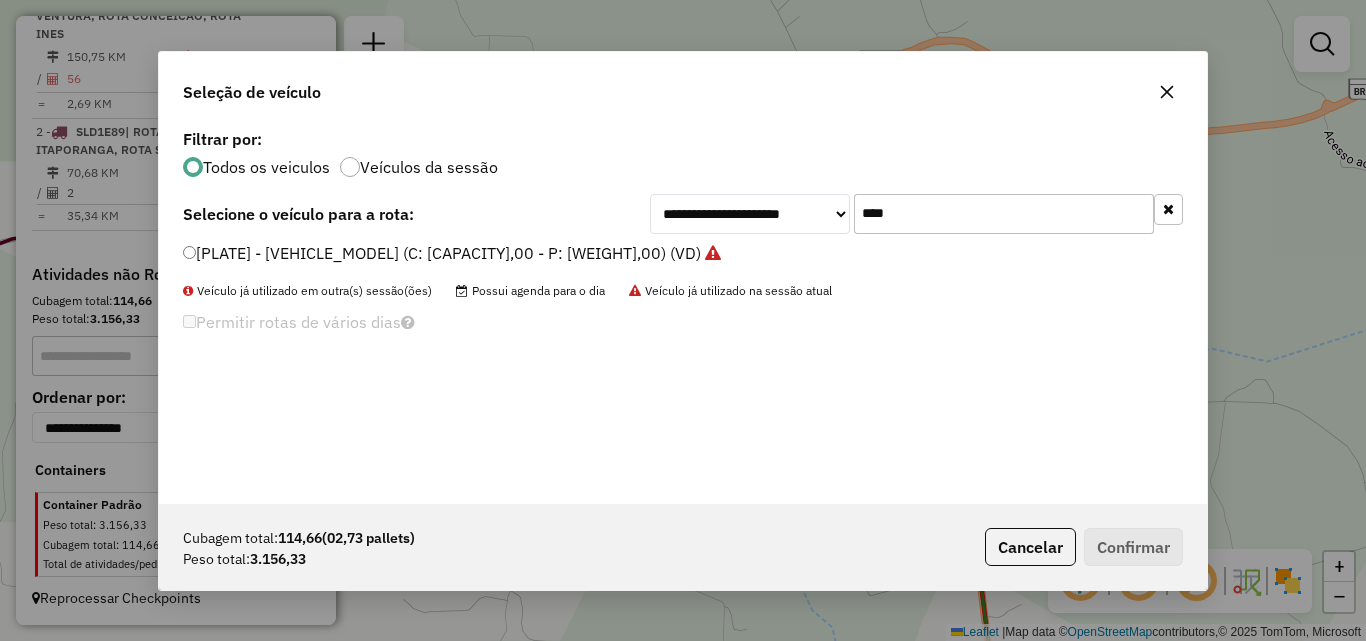 click on "NQE8035 - CG 125 CARGO (C: 98,00 - P: 2000,00) (VD)" 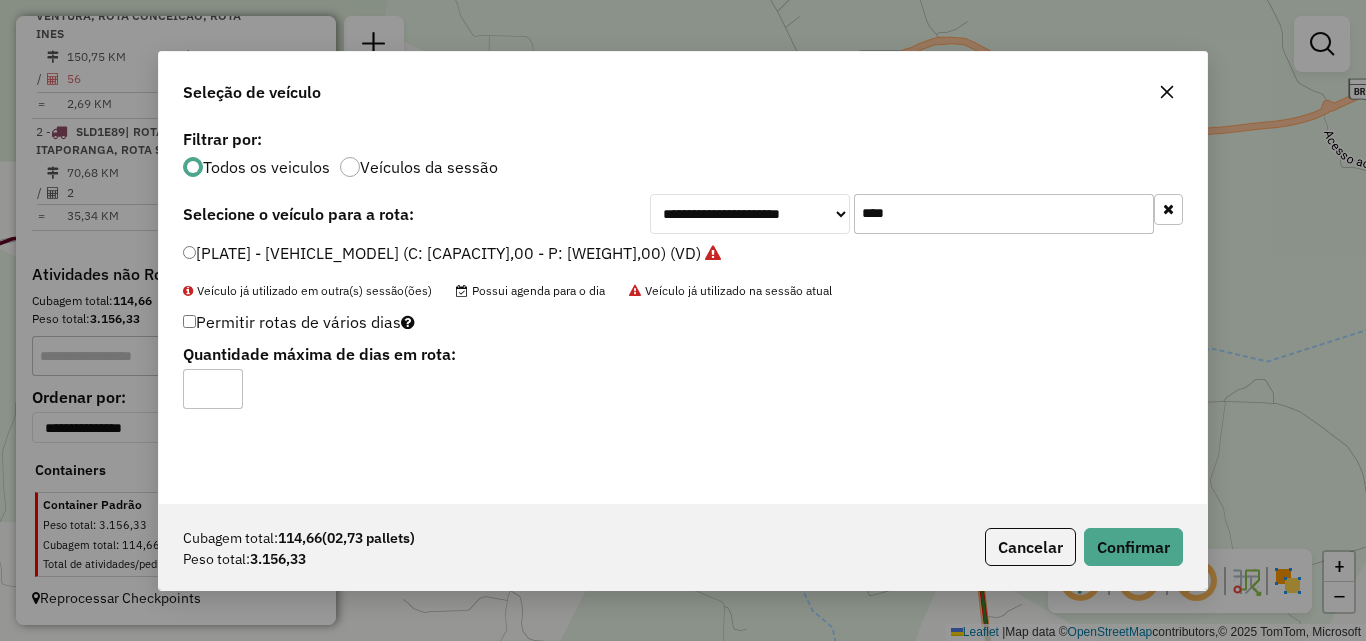 drag, startPoint x: 545, startPoint y: 255, endPoint x: 709, endPoint y: 345, distance: 187.07217 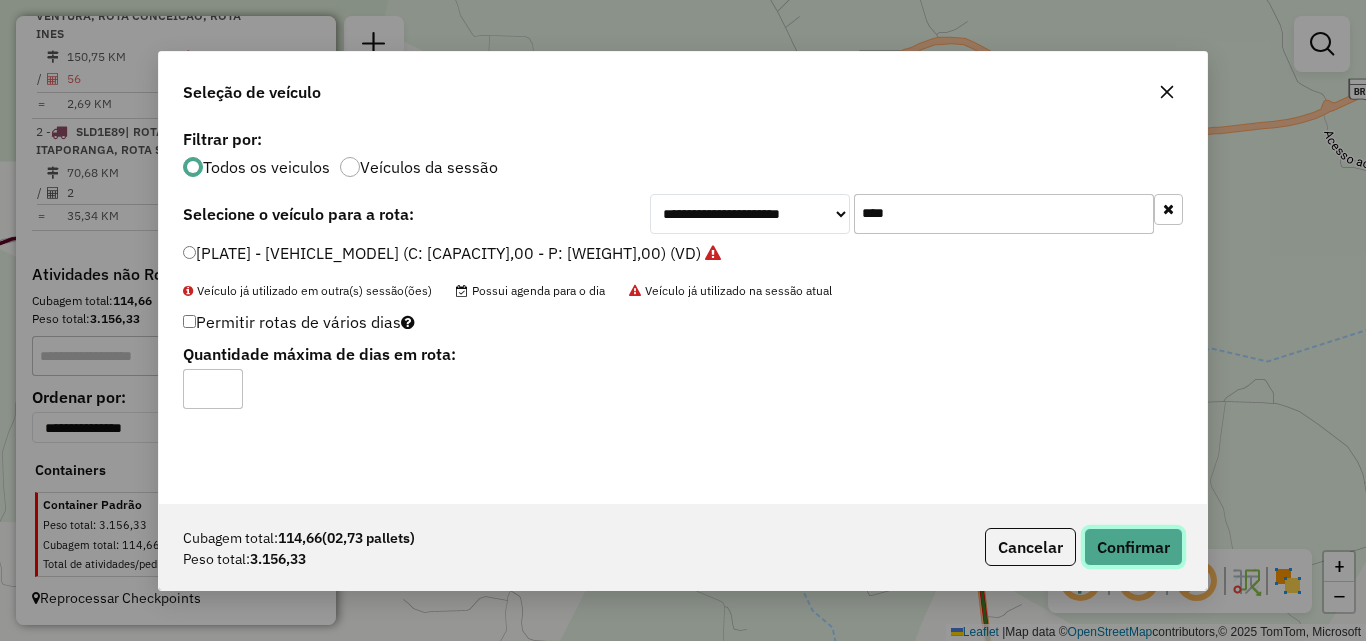 click on "Confirmar" 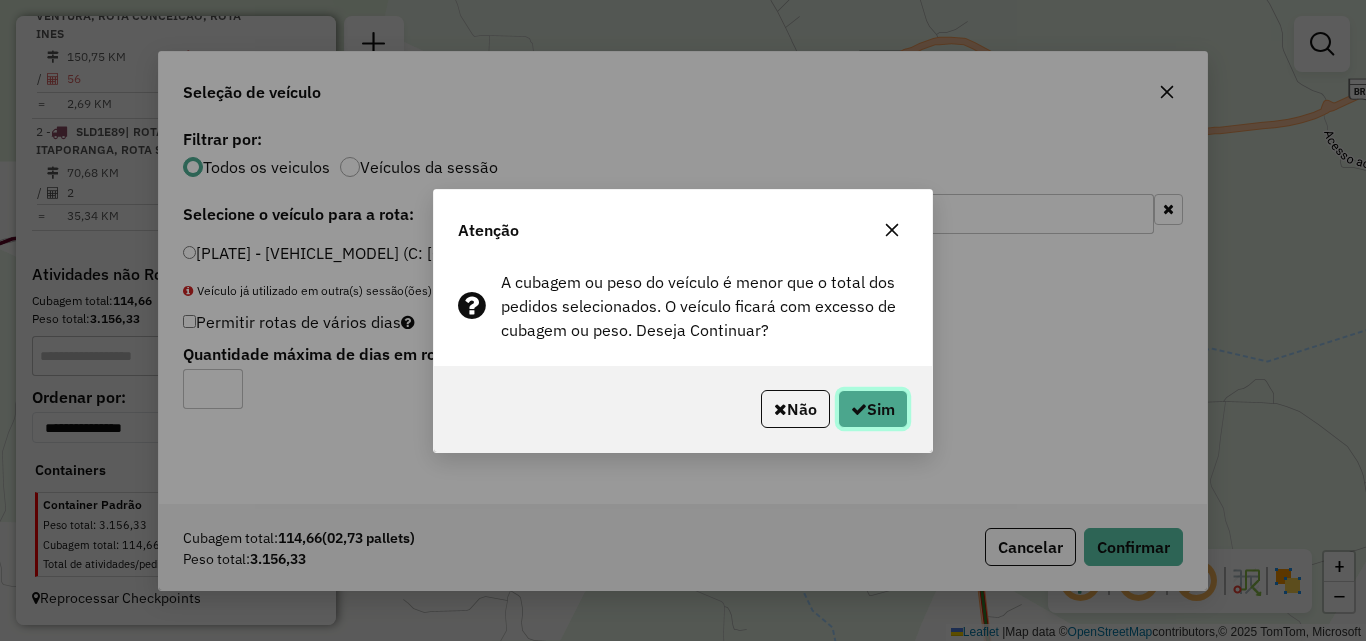 click on "Sim" 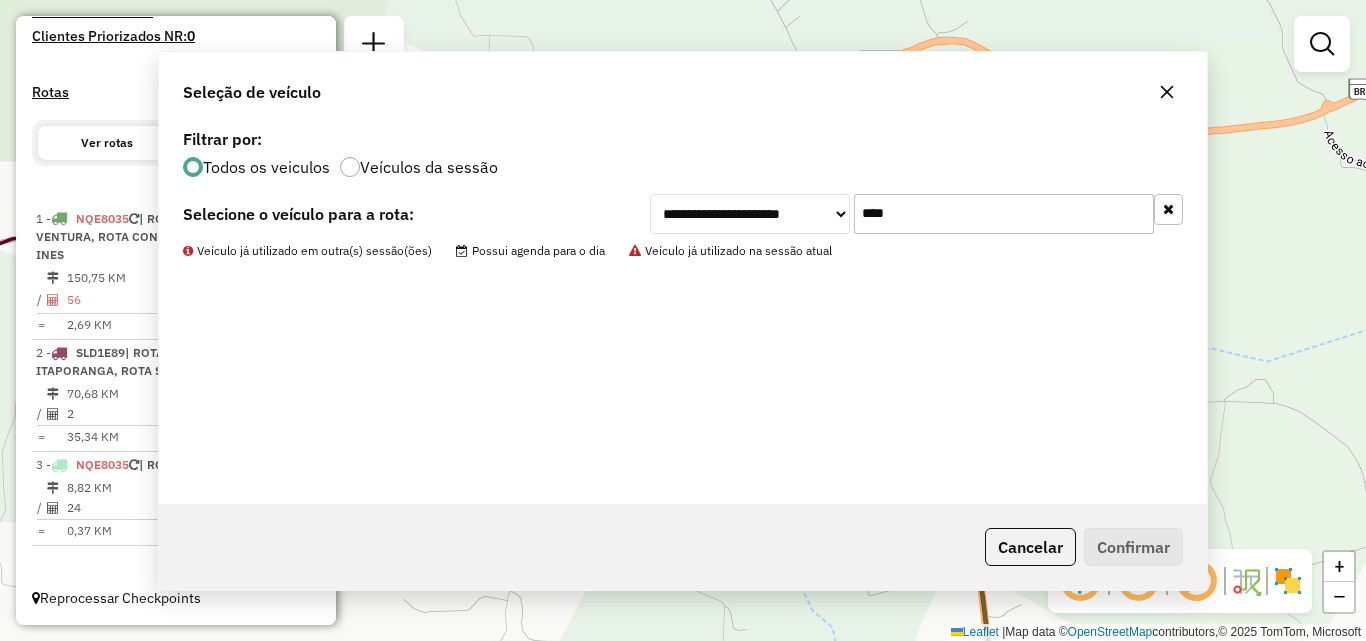 scroll, scrollTop: 596, scrollLeft: 0, axis: vertical 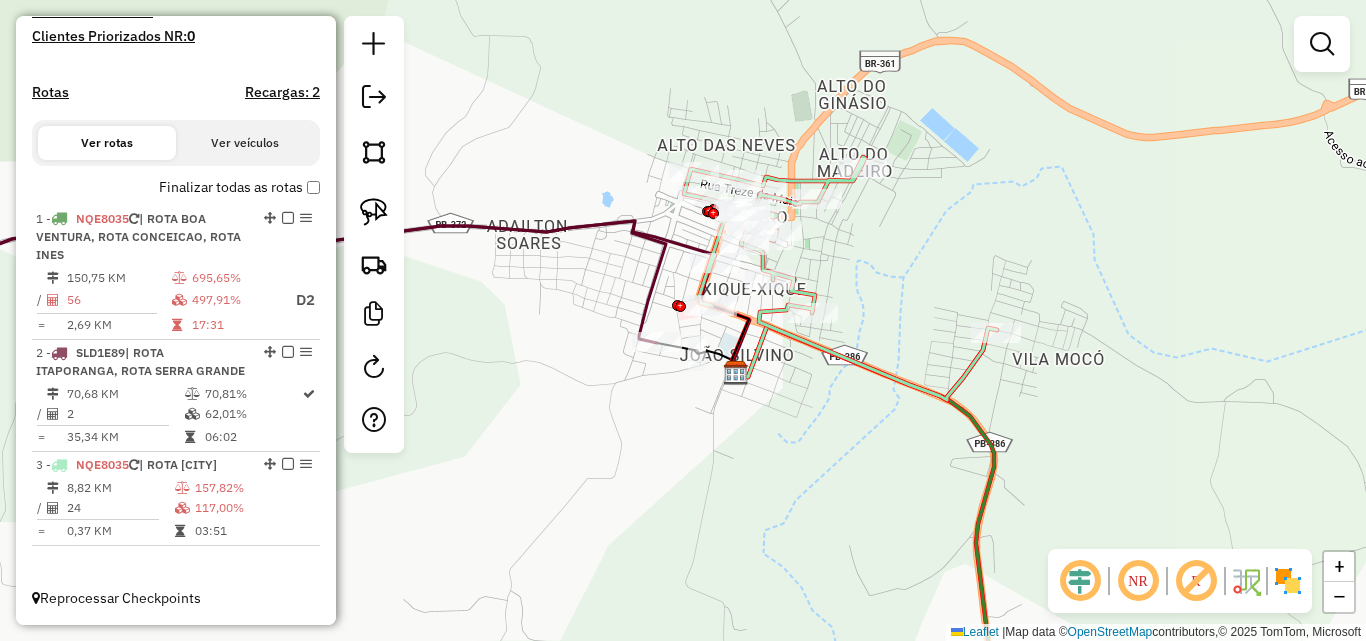 click 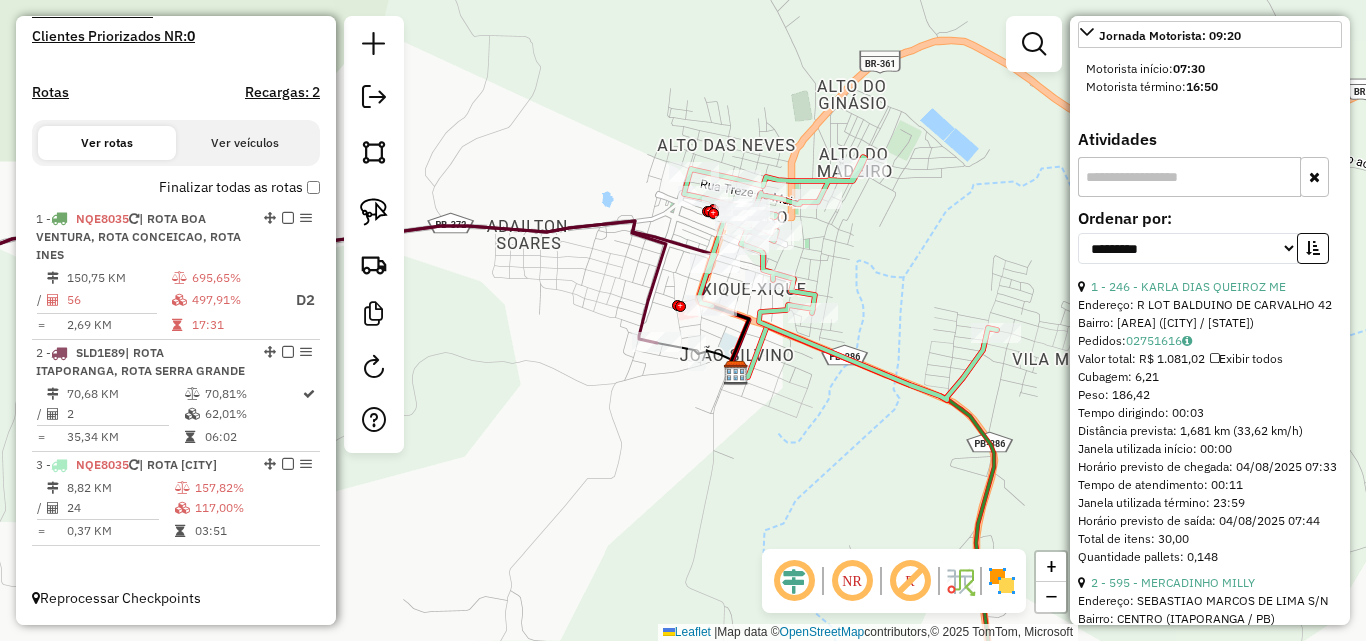 scroll, scrollTop: 700, scrollLeft: 0, axis: vertical 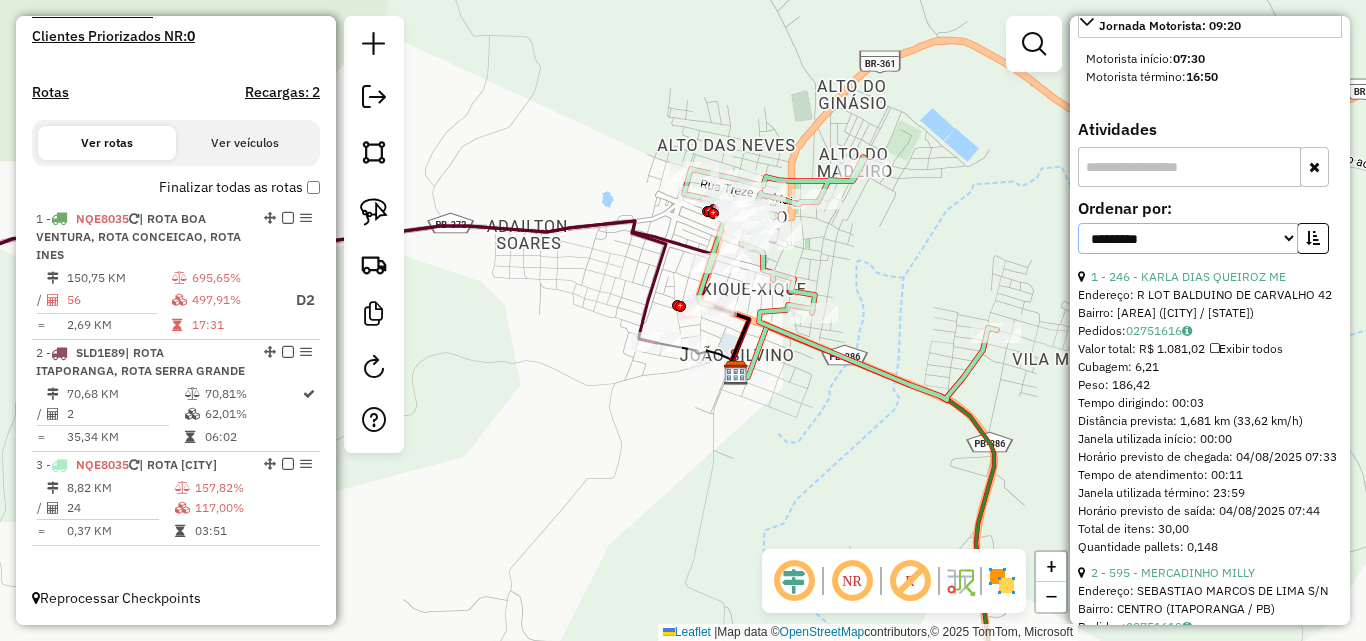drag, startPoint x: 1191, startPoint y: 276, endPoint x: 1181, endPoint y: 288, distance: 15.6205 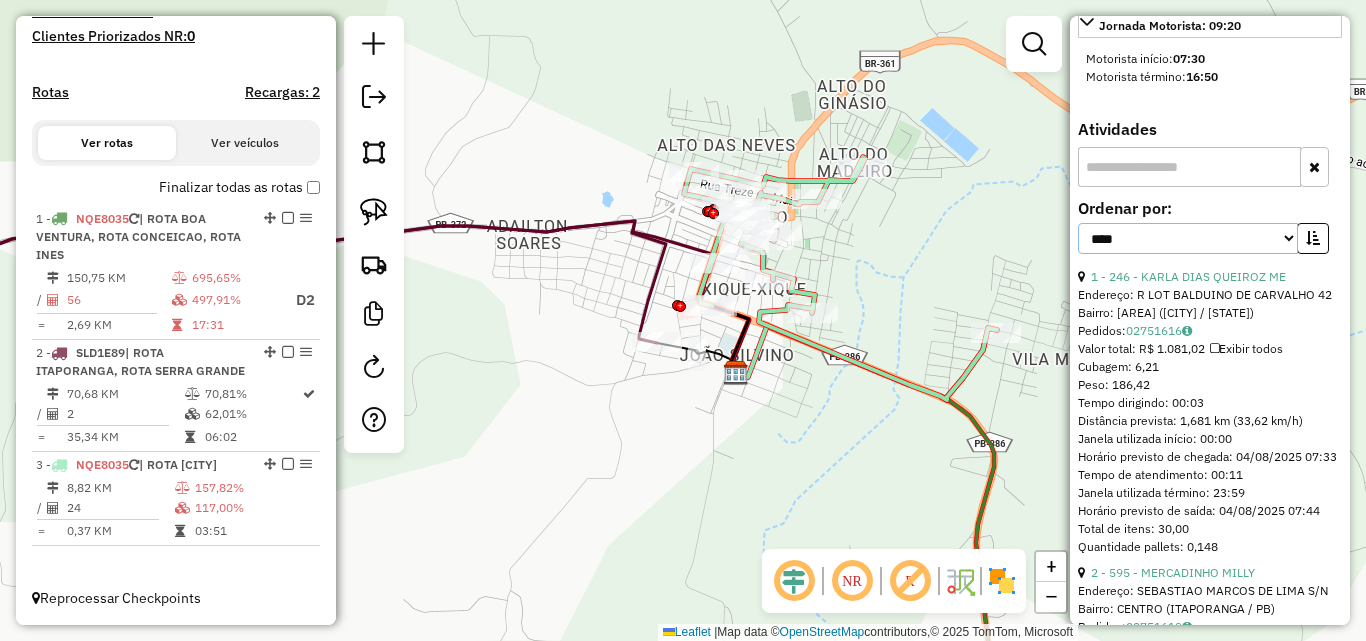 click on "**********" at bounding box center (1188, 238) 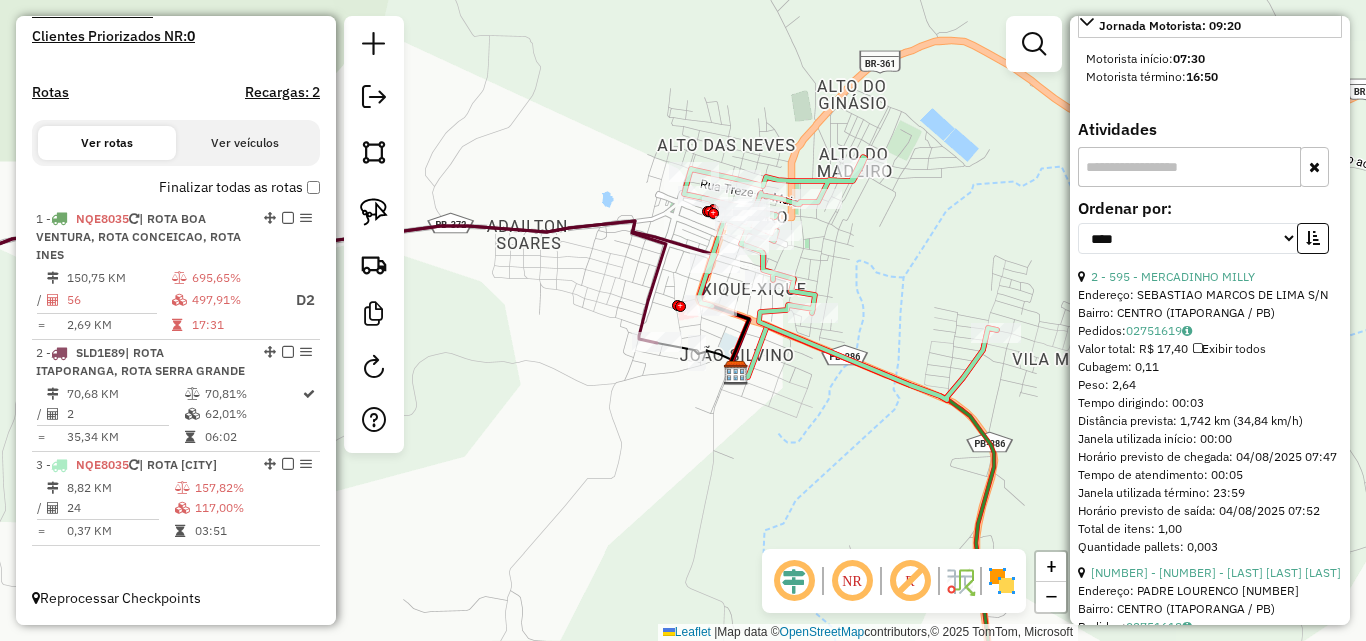 drag, startPoint x: 1314, startPoint y: 274, endPoint x: 1289, endPoint y: 287, distance: 28.178005 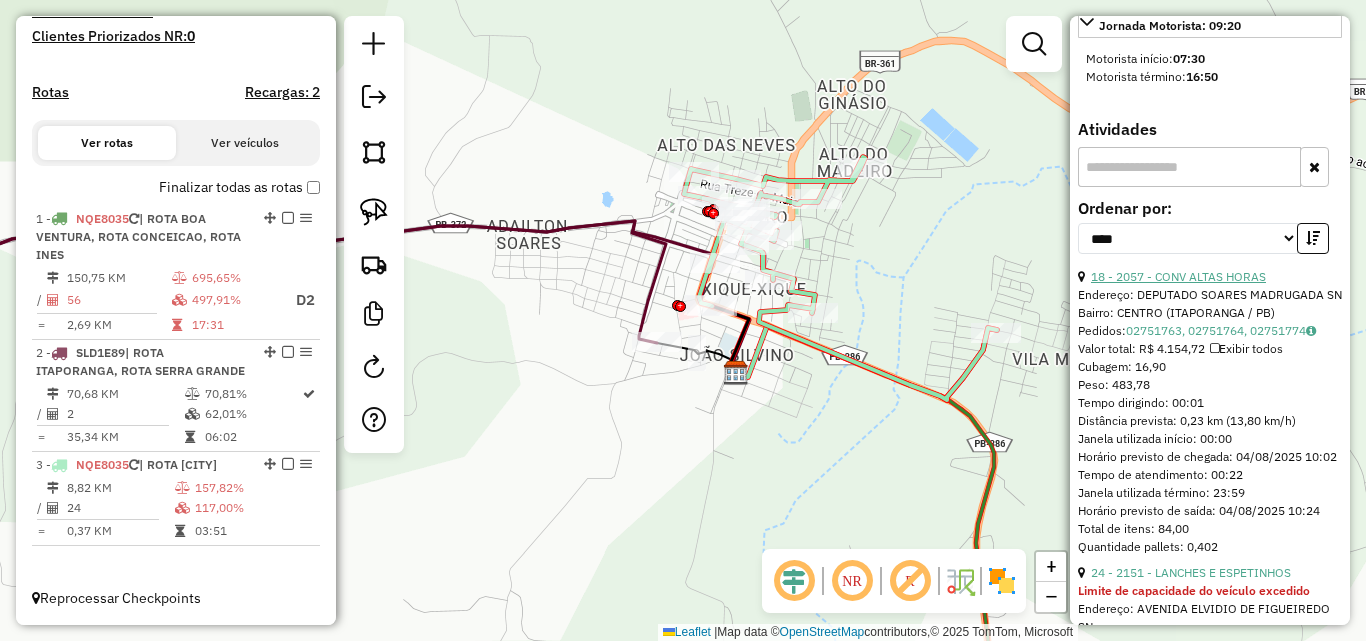 click on "18 - 2057 - CONV ALTAS HORAS" at bounding box center [1178, 276] 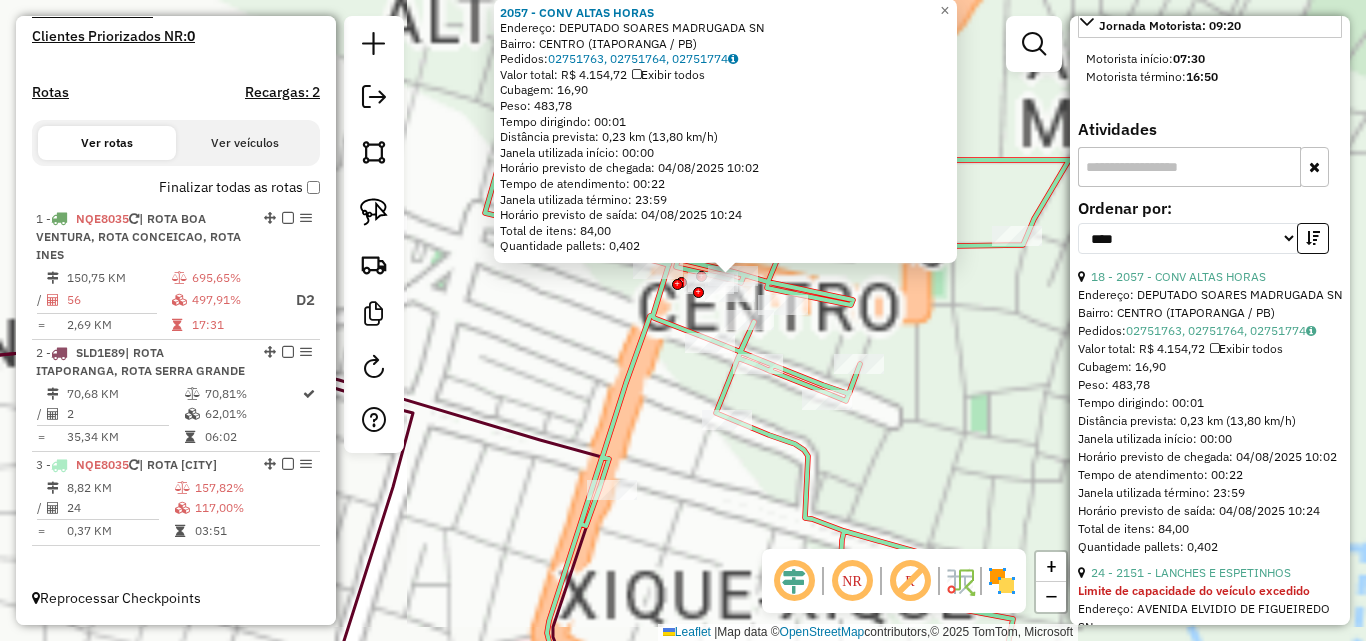 click 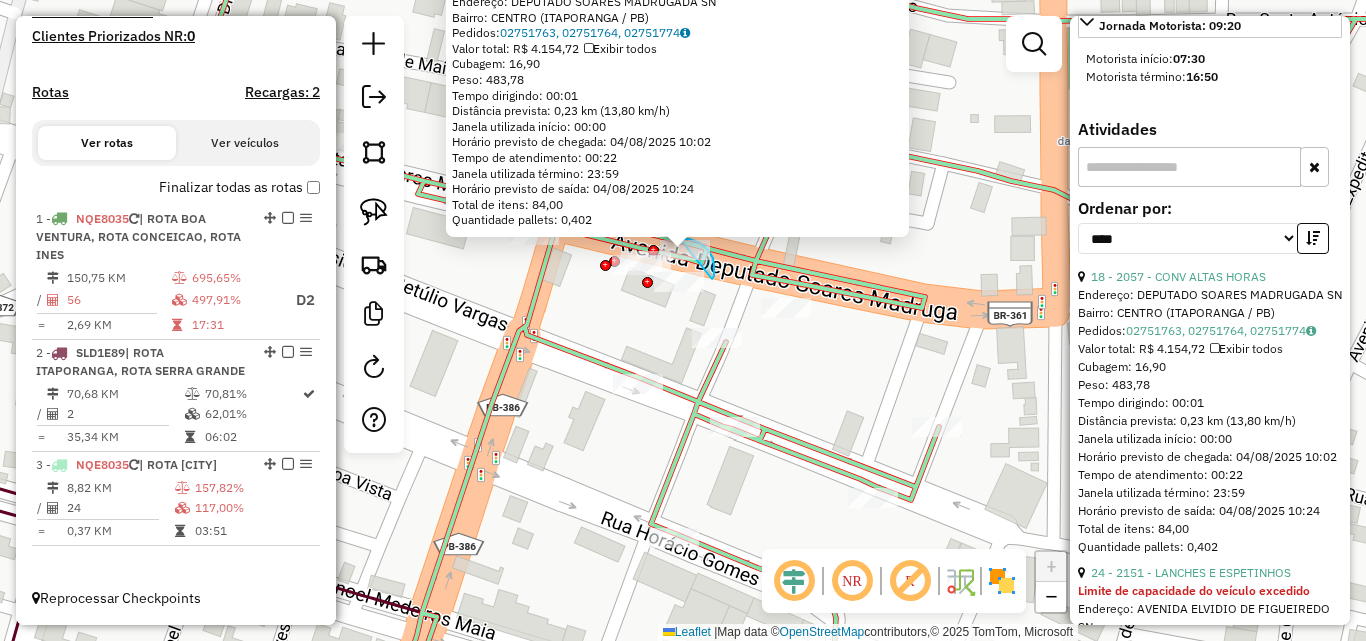 click on "Rota 3 - Placa NQE8035  2057 - CONV ALTAS HORAS 2057 - CONV ALTAS HORAS  Endereço:  DEPUTADO SOARES MADRUGADA SN   Bairro: CENTRO (ITAPORANGA / PB)   Pedidos:  02751763, 02751764, 02751774   Valor total: R$ 4.154,72   Exibir todos   Cubagem: 16,90  Peso: 483,78  Tempo dirigindo: 00:01   Distância prevista: 0,23 km (13,80 km/h)   Janela utilizada início: 00:00   Horário previsto de chegada: 04/08/2025 10:02   Tempo de atendimento: 00:22   Janela utilizada término: 23:59   Horário previsto de saída: 04/08/2025 10:24   Total de itens: 84,00   Quantidade pallets: 0,402  × Janela de atendimento Grade de atendimento Capacidade Transportadoras Veículos Cliente Pedidos  Rotas Selecione os dias de semana para filtrar as janelas de atendimento  Seg   Ter   Qua   Qui   Sex   Sáb   Dom  Informe o período da janela de atendimento: De: Até:  Filtrar exatamente a janela do cliente  Considerar janela de atendimento padrão  Selecione os dias de semana para filtrar as grades de atendimento  Seg   Ter   Qua   Qui" 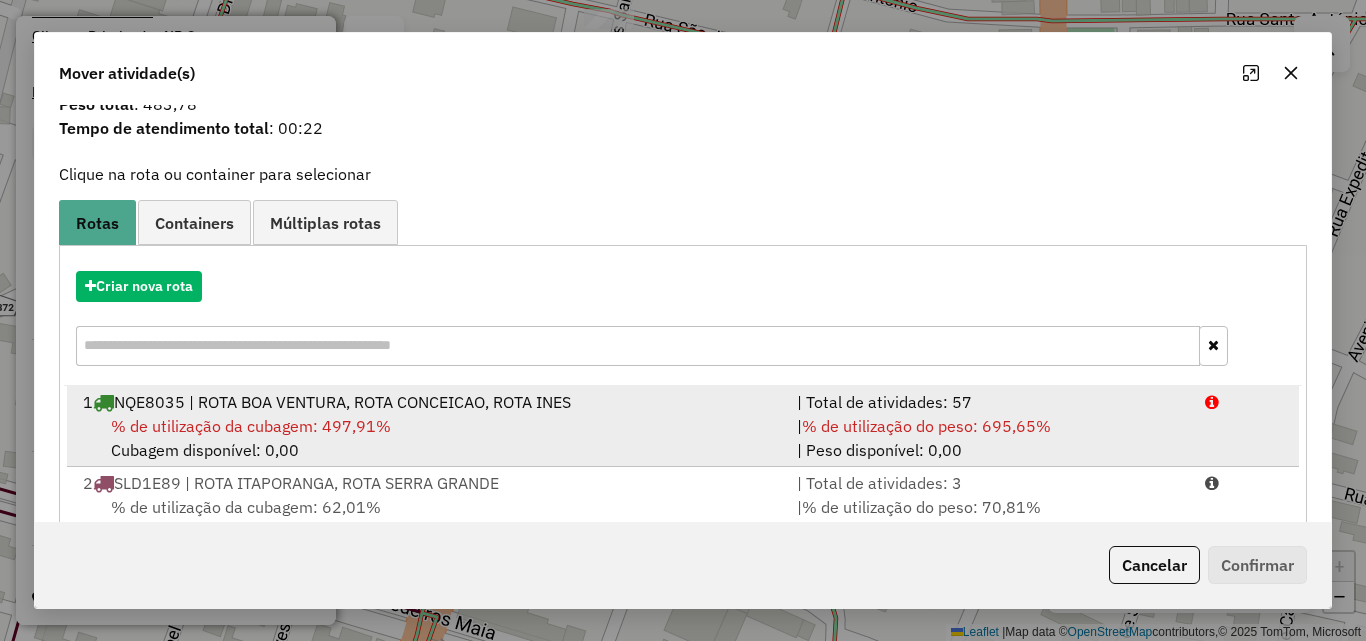 scroll, scrollTop: 129, scrollLeft: 0, axis: vertical 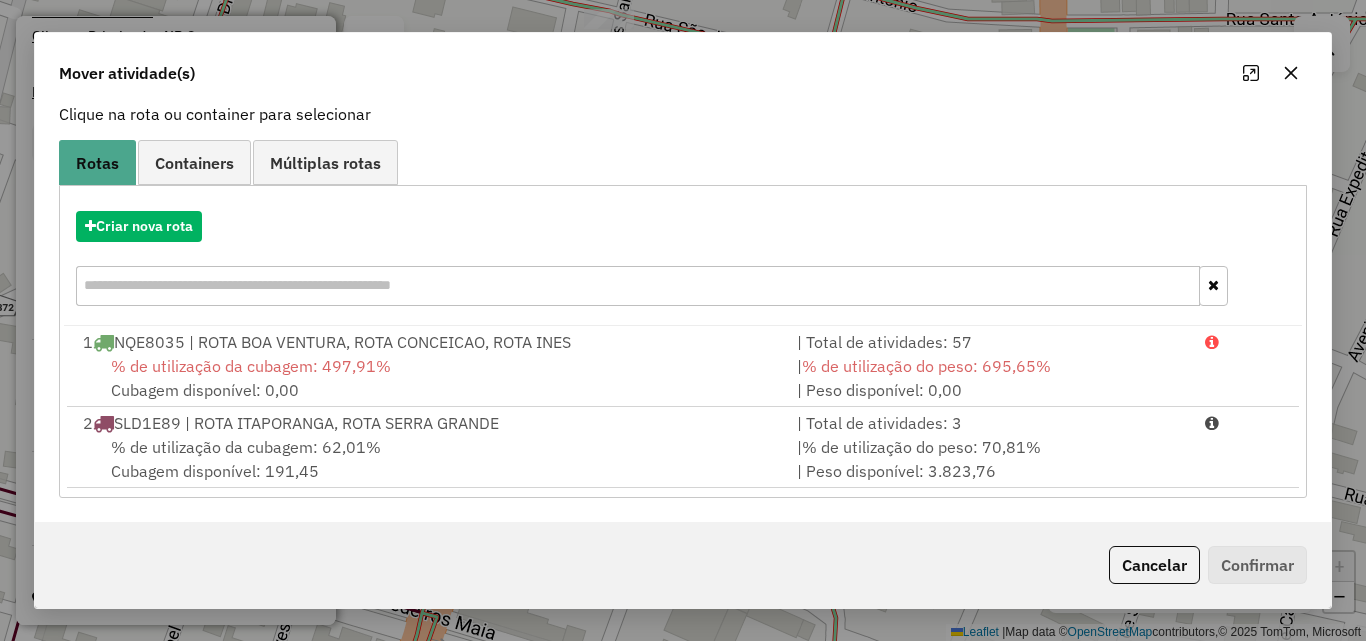 drag, startPoint x: 1152, startPoint y: 473, endPoint x: 1214, endPoint y: 503, distance: 68.8767 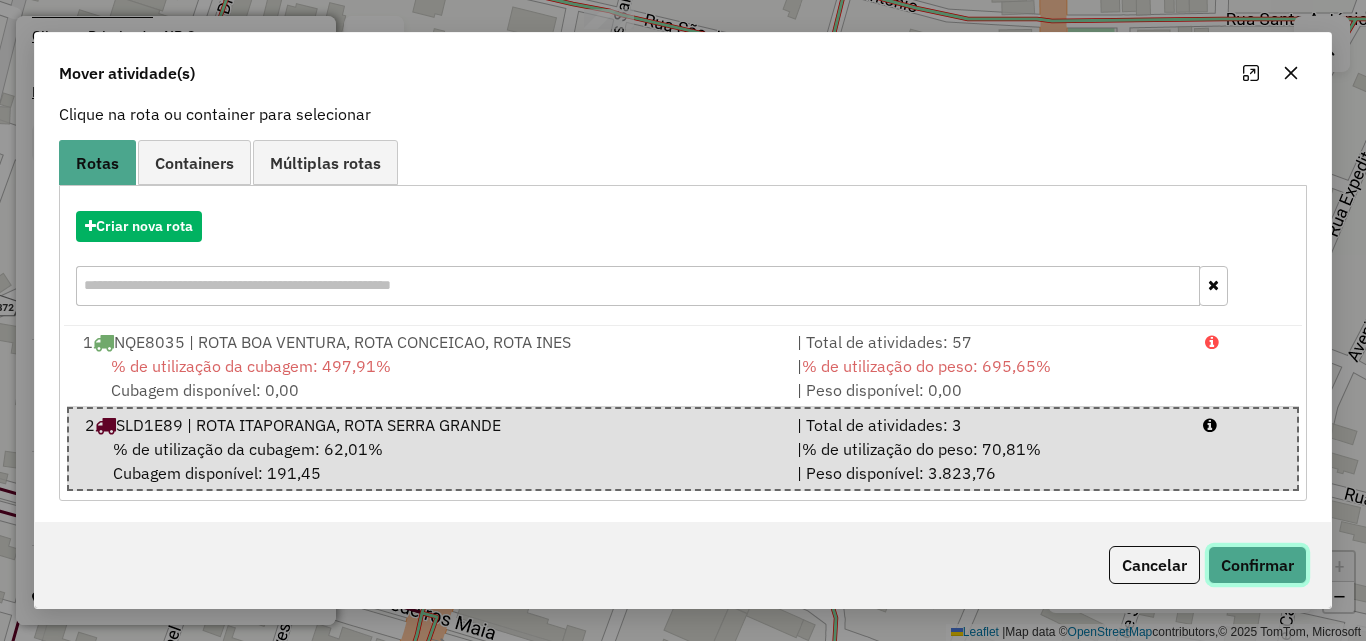click on "Confirmar" 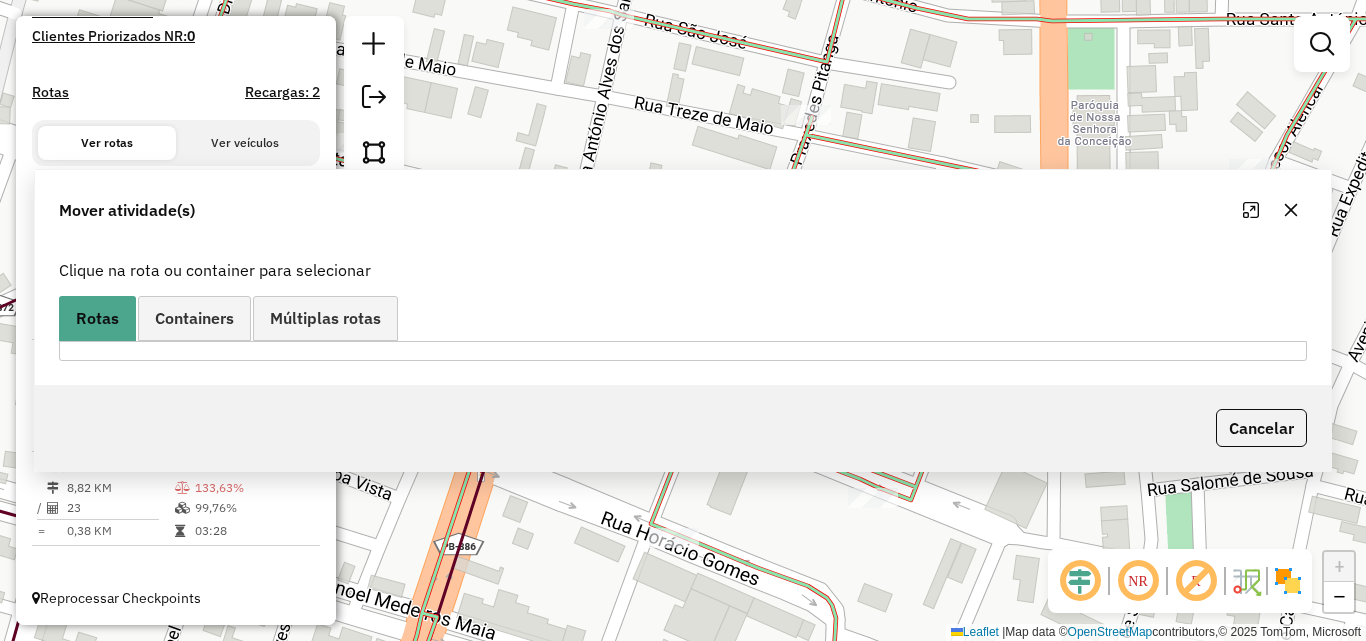 scroll, scrollTop: 0, scrollLeft: 0, axis: both 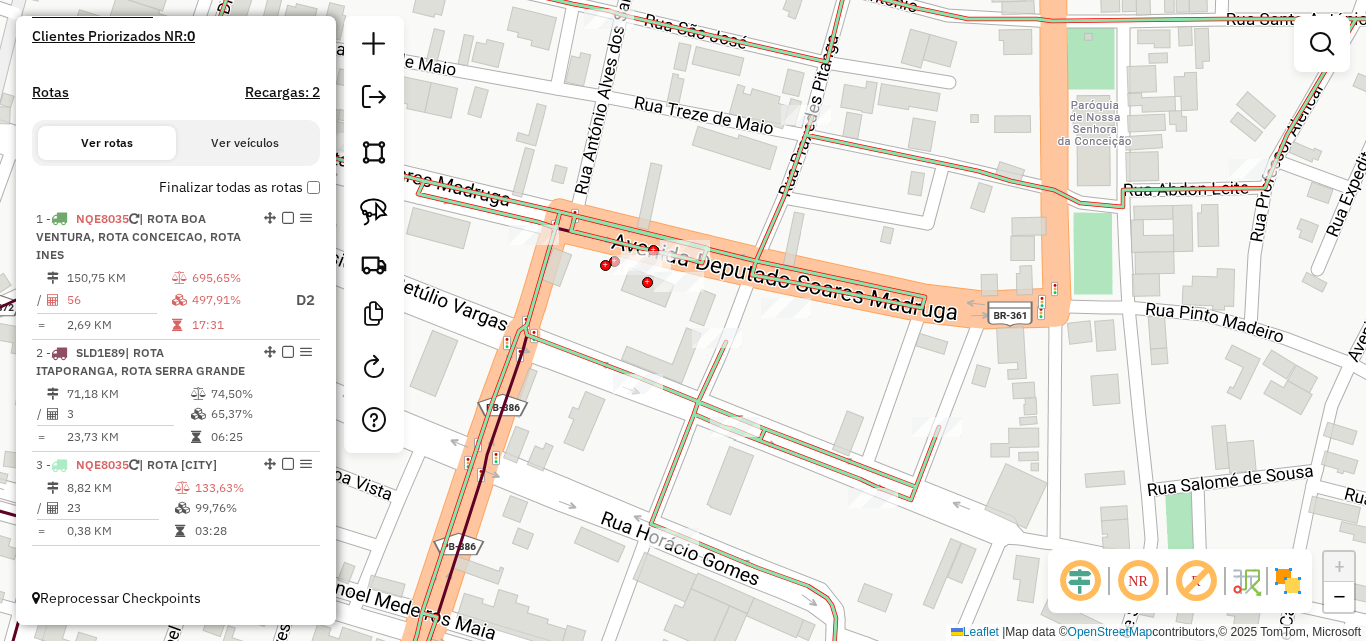 click 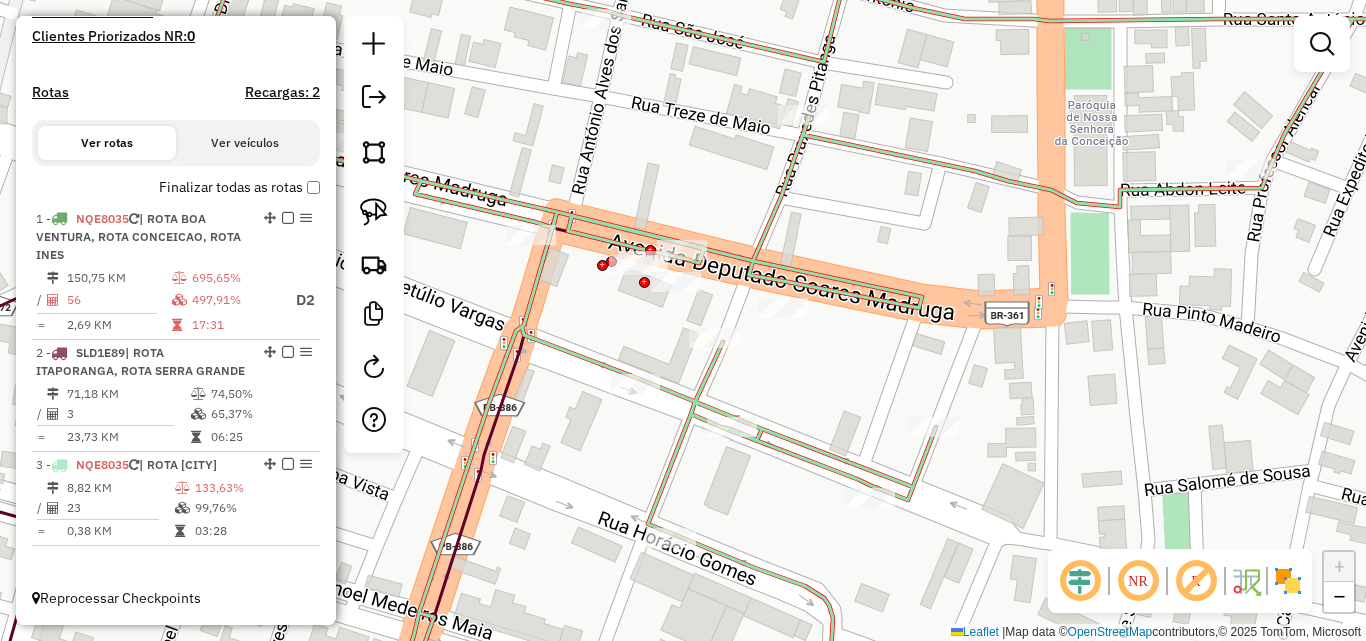 drag, startPoint x: 779, startPoint y: 210, endPoint x: 971, endPoint y: 288, distance: 207.239 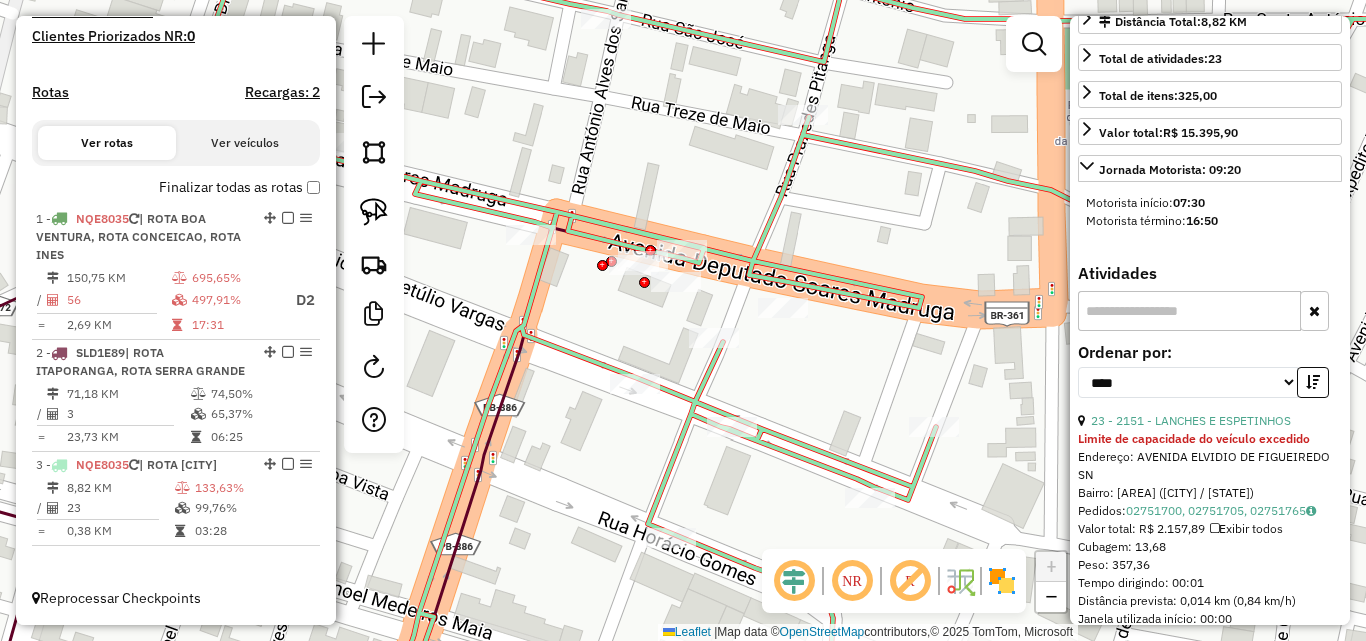 scroll, scrollTop: 600, scrollLeft: 0, axis: vertical 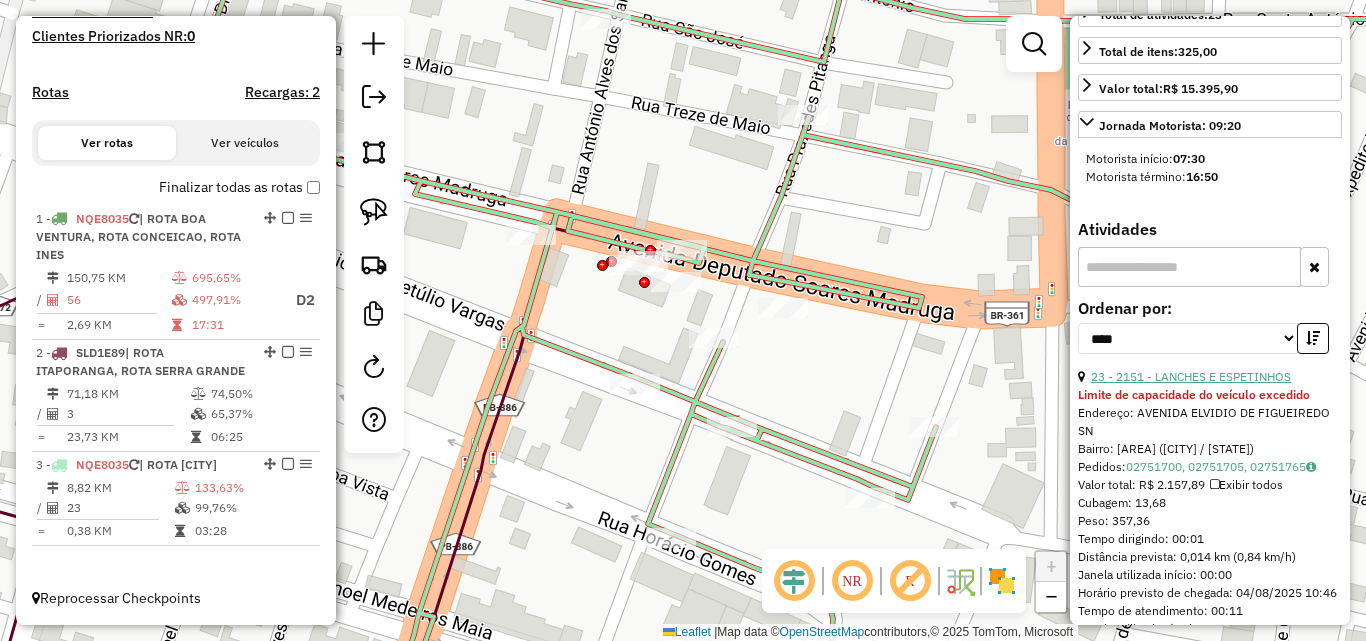 click on "23 - 2151 - LANCHES E ESPETINHOS" at bounding box center [1191, 376] 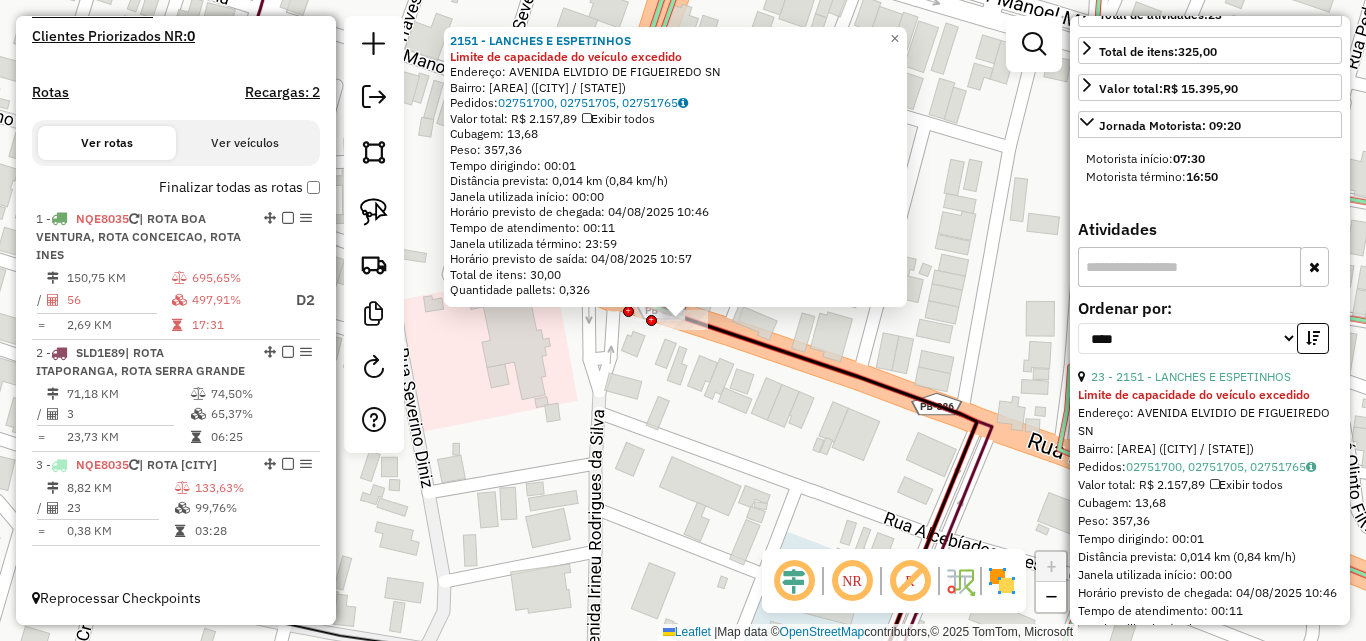 click on "2151 - LANCHES E ESPETINHOS Limite de capacidade do veículo excedido  Endereço:  AVENIDA ELVIDIO DE FIGUEIREDO SN   Bairro: XEQUE XIQUE (ITAPORANGA / PB)   Pedidos:  02751700, 02751705, 02751765   Valor total: R$ 2.157,89   Exibir todos   Cubagem: 13,68  Peso: 357,36  Tempo dirigindo: 00:01   Distância prevista: 0,014 km (0,84 km/h)   Janela utilizada início: 00:00   Horário previsto de chegada: 04/08/2025 10:46   Tempo de atendimento: 00:11   Janela utilizada término: 23:59   Horário previsto de saída: 04/08/2025 10:57   Total de itens: 30,00   Quantidade pallets: 0,326  × Janela de atendimento Grade de atendimento Capacidade Transportadoras Veículos Cliente Pedidos  Rotas Selecione os dias de semana para filtrar as janelas de atendimento  Seg   Ter   Qua   Qui   Sex   Sáb   Dom  Informe o período da janela de atendimento: De: Até:  Filtrar exatamente a janela do cliente  Considerar janela de atendimento padrão  Selecione os dias de semana para filtrar as grades de atendimento  Seg   Ter   Qua" 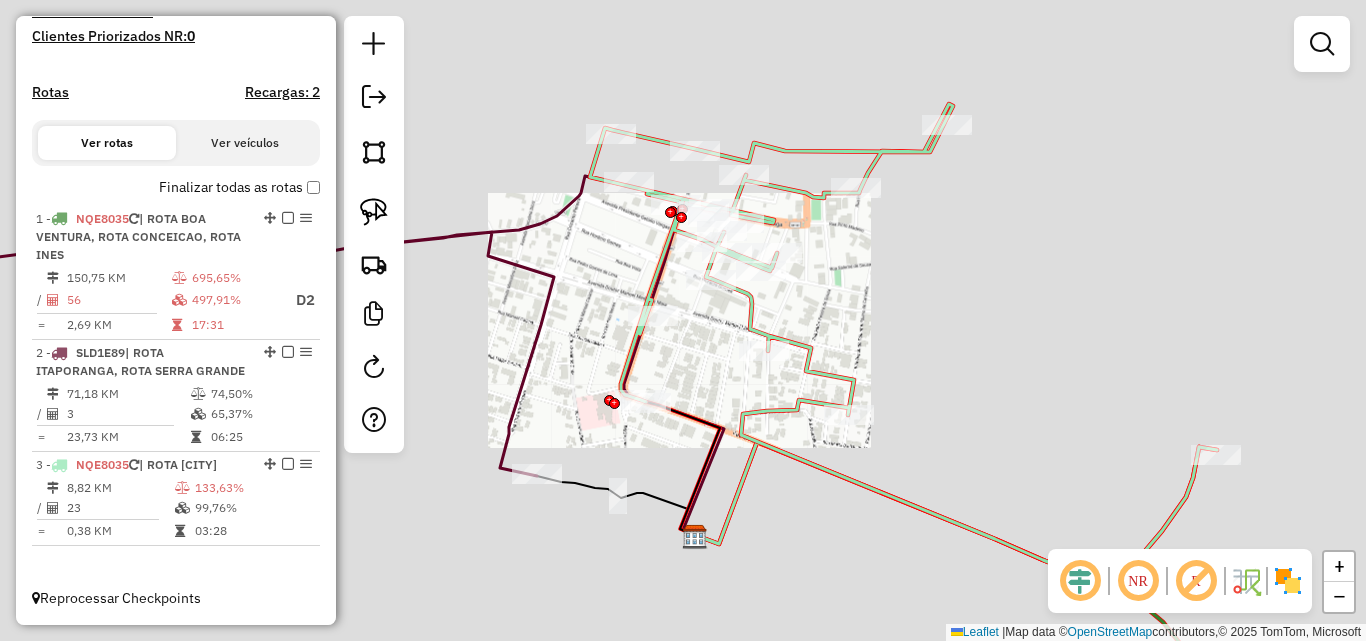 drag, startPoint x: 389, startPoint y: 207, endPoint x: 522, endPoint y: 273, distance: 148.47559 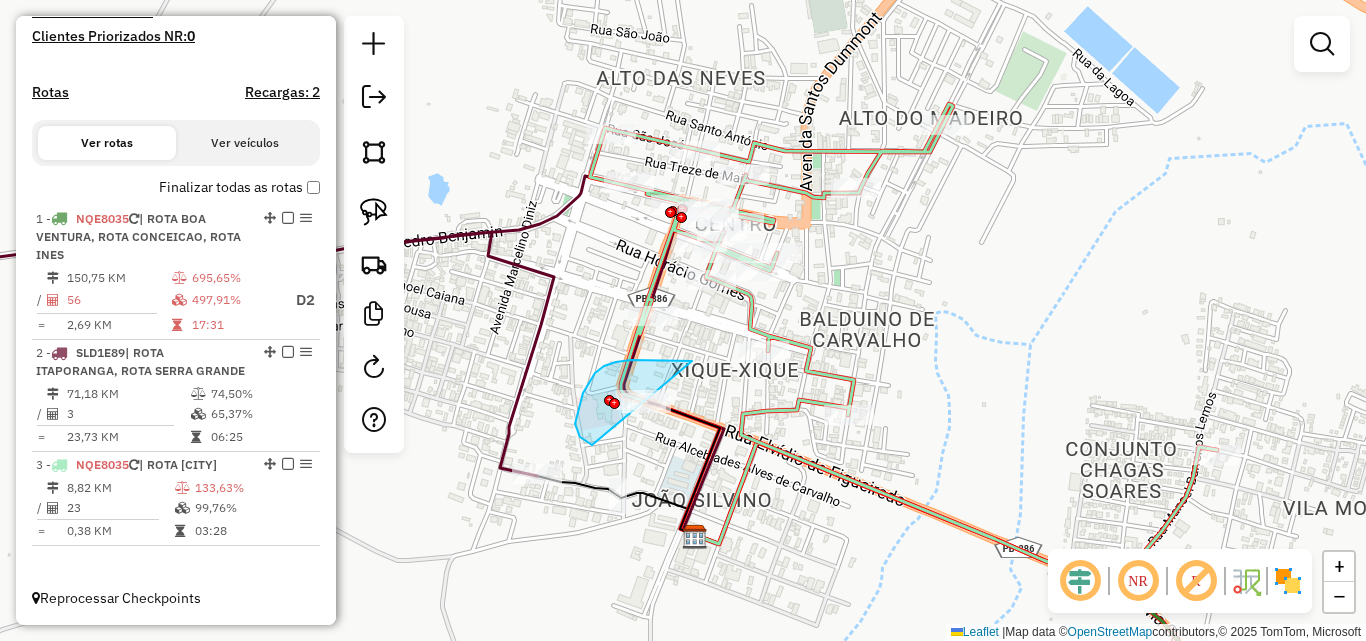 drag, startPoint x: 677, startPoint y: 360, endPoint x: 753, endPoint y: 427, distance: 101.31634 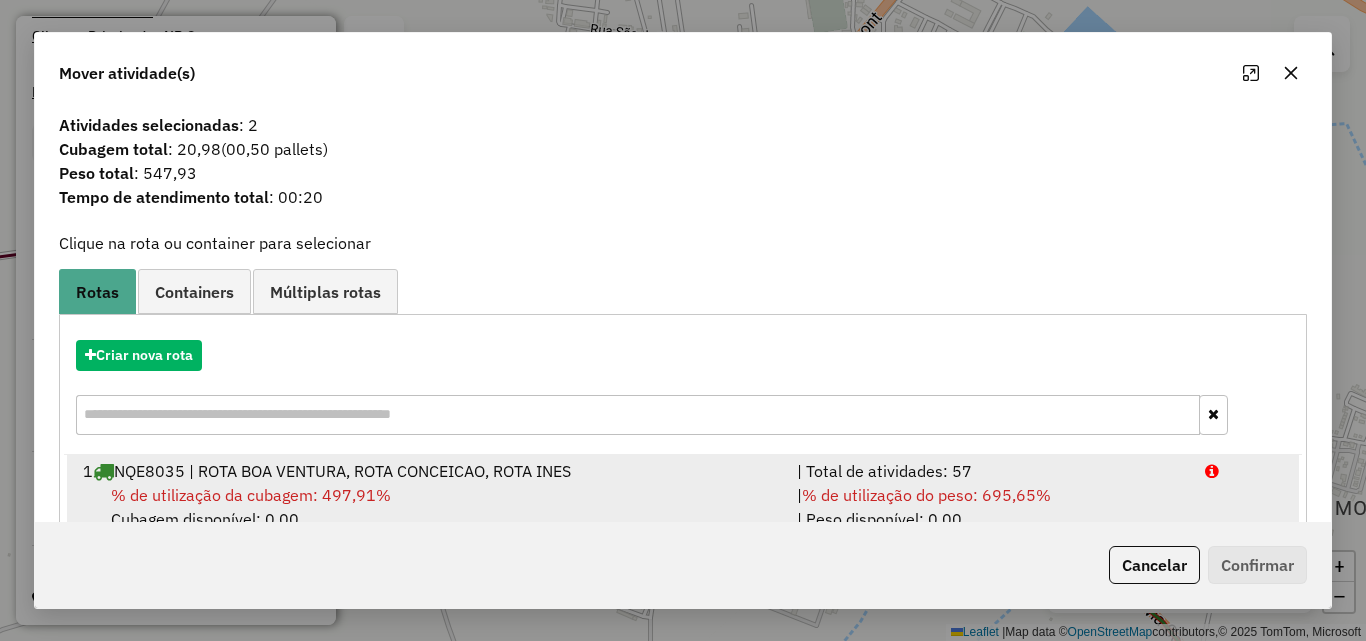 drag, startPoint x: 1082, startPoint y: 488, endPoint x: 1093, endPoint y: 496, distance: 13.601471 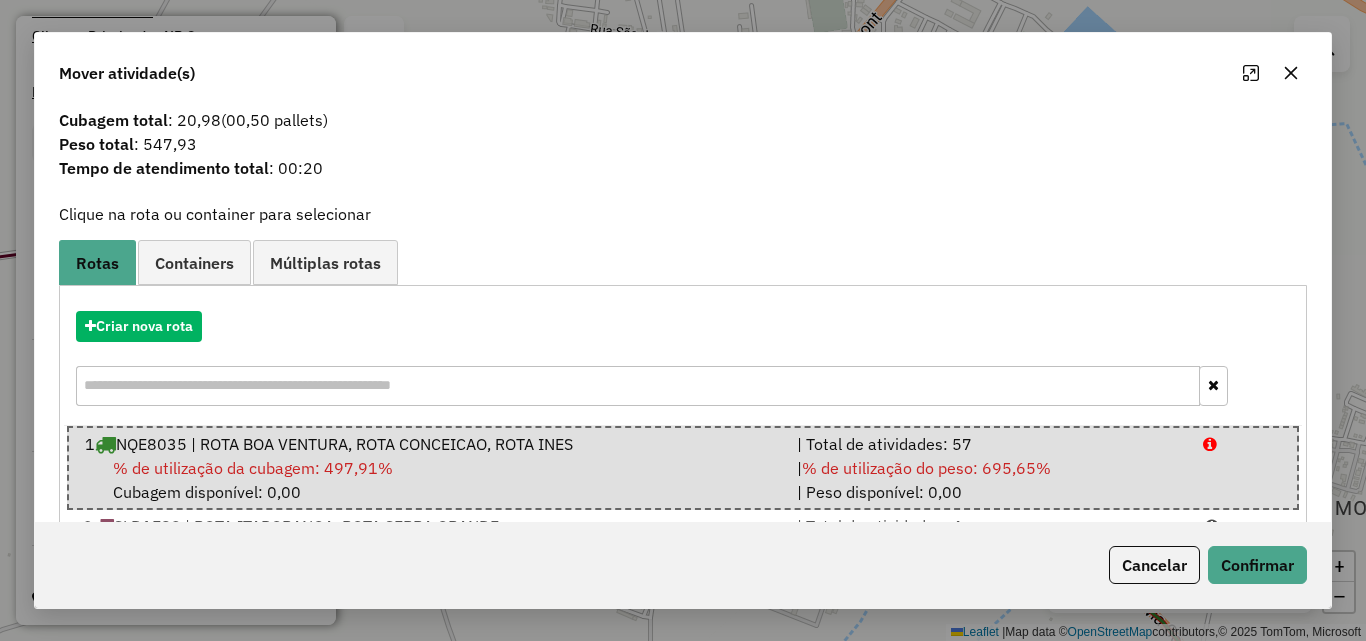 scroll, scrollTop: 132, scrollLeft: 0, axis: vertical 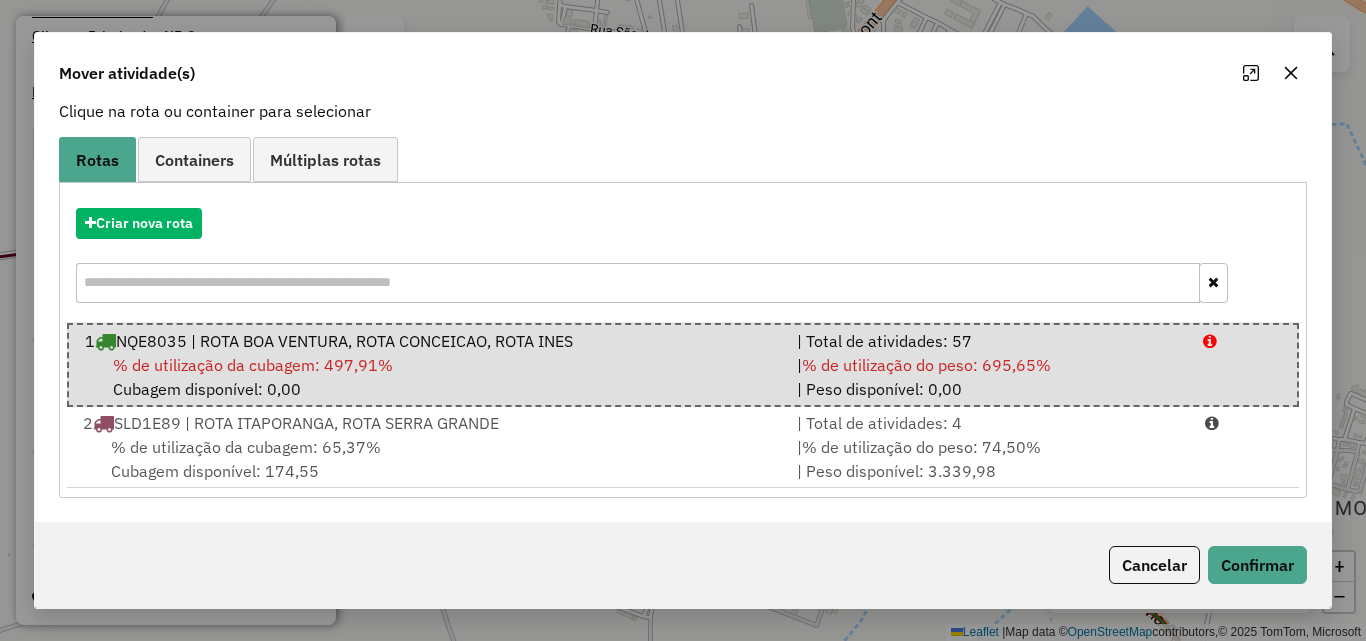 click on "Criar nova rota   1  NQE8035 | ROTA BOA VENTURA, ROTA CONCEICAO, ROTA INES  | Total de atividades: 57  % de utilização da cubagem: 497,91%  Cubagem disponível: 0,00   |  % de utilização do peso: 695,65%  | Peso disponível: 0,00   2  SLD1E89 | ROTA ITAPORANGA, ROTA SERRA GRANDE  | Total de atividades: 4  % de utilização da cubagem: 65,37%  Cubagem disponível: 174,55   |  % de utilização do peso: 74,50%  | Peso disponível: 3.339,98   Criar novo container  Container Padrão  Peso total: 0,00   Cubagem total: 0,00   Total de atividades/pedidos: 0  Selecione os Veículos  (é necessário selecionar ao menos 1 veículo) : Disponíveis: 19  MOS3236 - MERCEDES L 1620 (C: 504,00 - P: 14700,00) (VD)   NPR2591 - VW 17.250 CNC 420 cx 8640 kg (C: 420,00 - P: 8640,00) (VD)   NQE8035 - CG 125 CARGO (C: 98,00 - P: 2000,00) (VD)   NQK0900 - VW/17.190 WORKER 336cx 8000kg (C: 336,00 - P: 8000,00) (VD)   OFE5724 - VW/24.280 CRM 6X2 462cx 14000 (C: 462,00 - P: 14000,00) (VD)  Selecionados: 0   Peso veículos: 0,00" 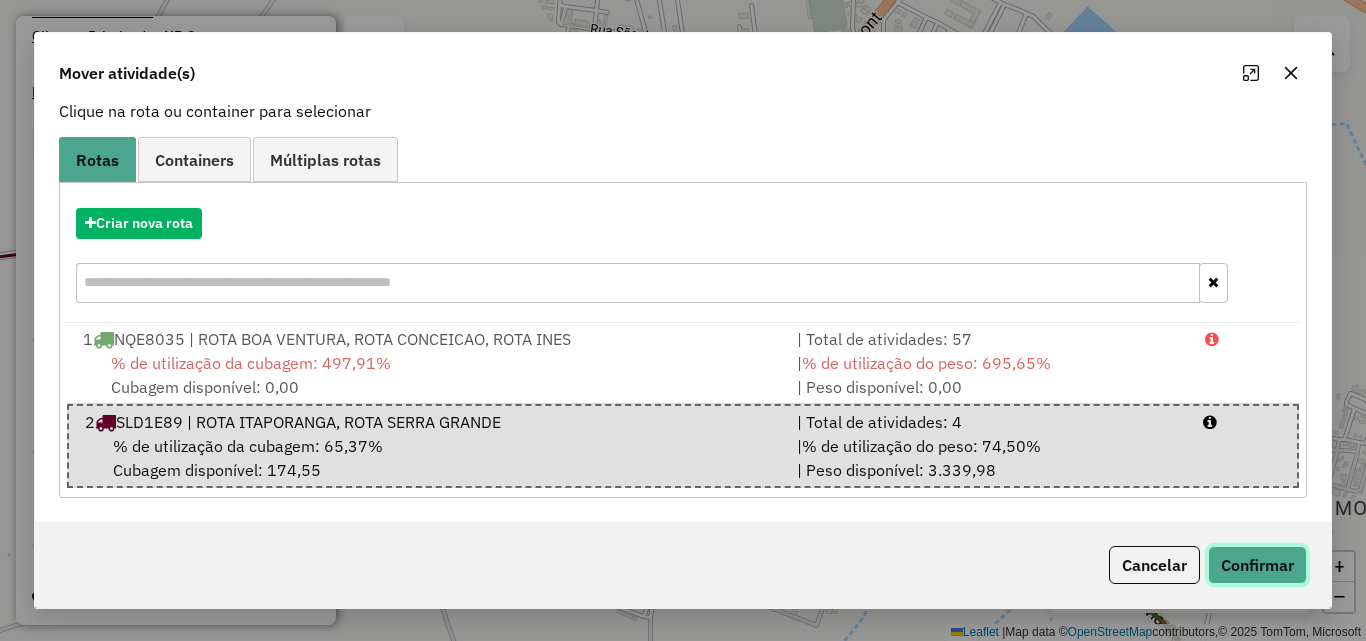 click on "Confirmar" 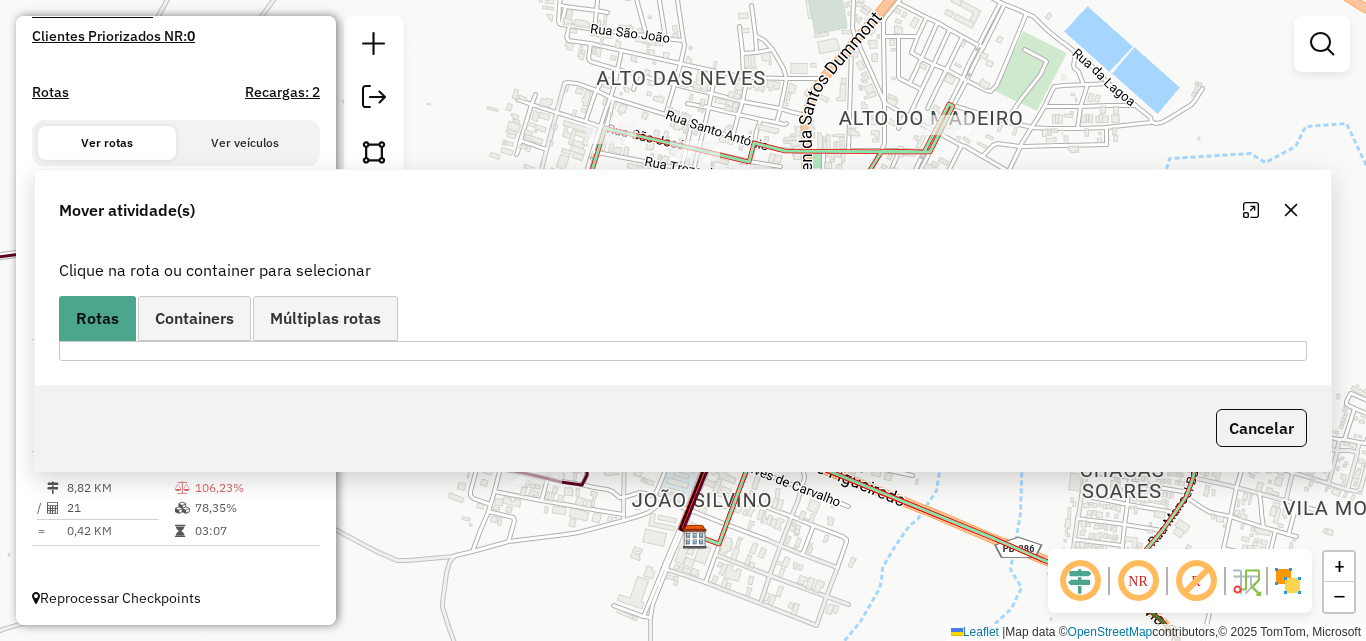 scroll, scrollTop: 0, scrollLeft: 0, axis: both 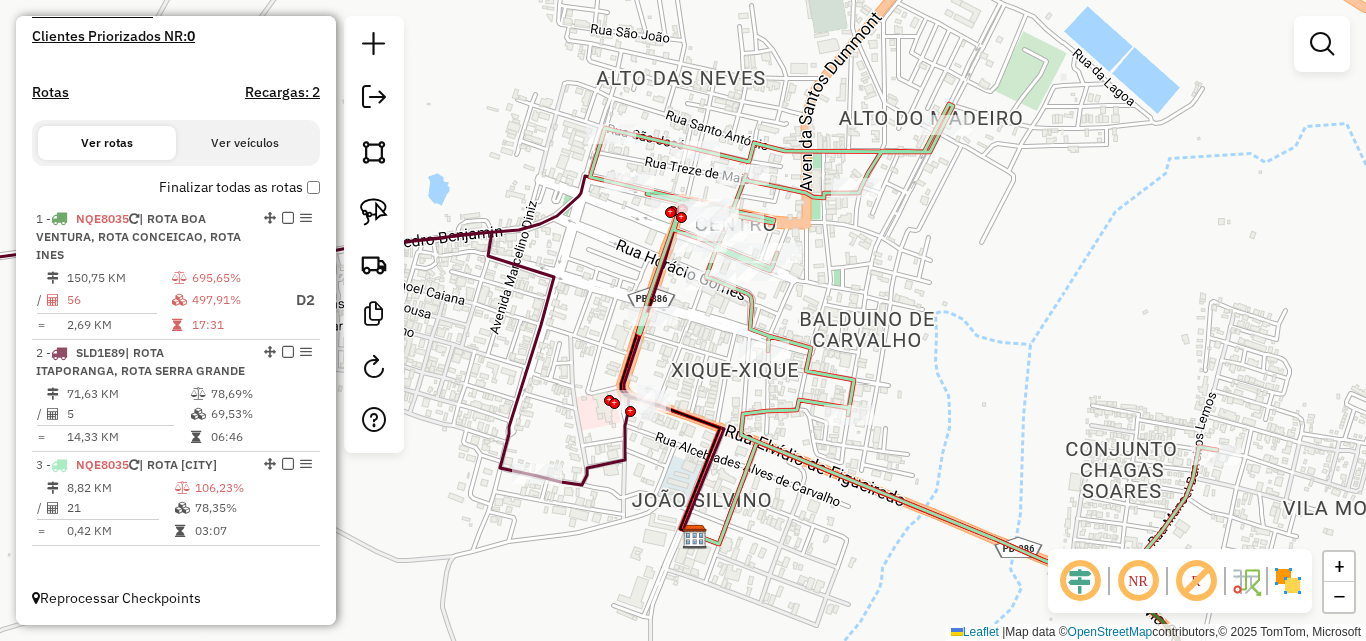 drag, startPoint x: 869, startPoint y: 390, endPoint x: 857, endPoint y: 386, distance: 12.649111 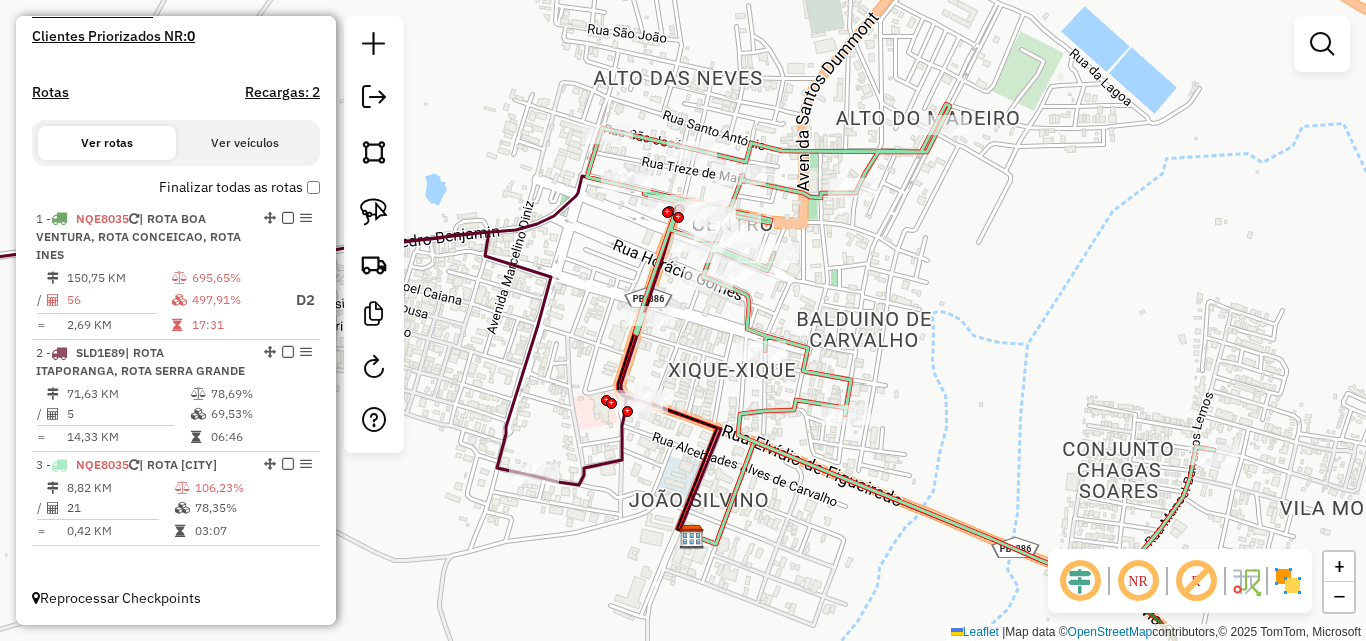 click 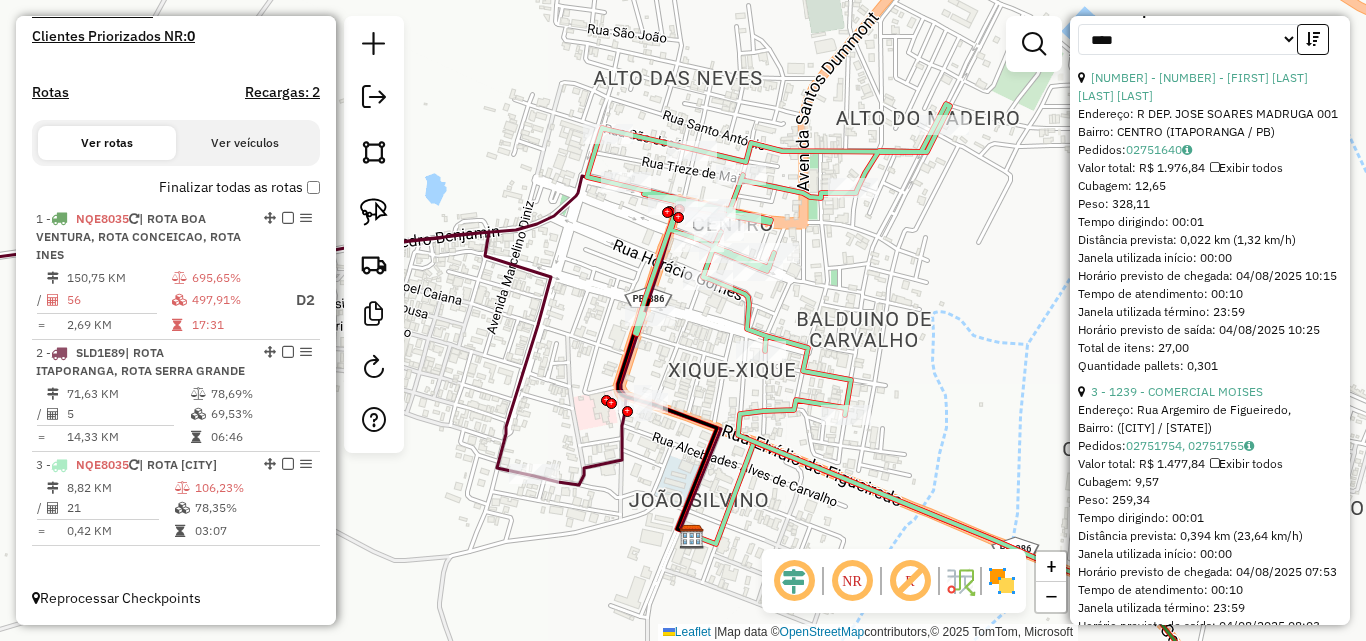 scroll, scrollTop: 900, scrollLeft: 0, axis: vertical 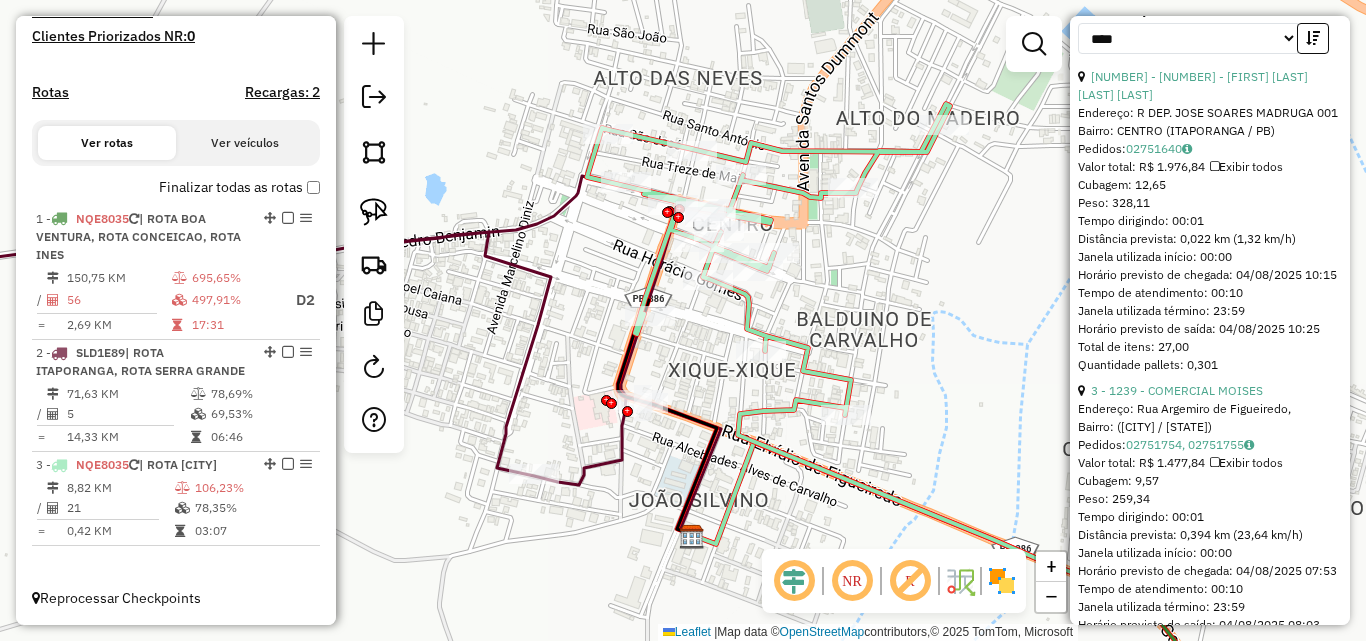 click on "**********" at bounding box center (1210, 34) 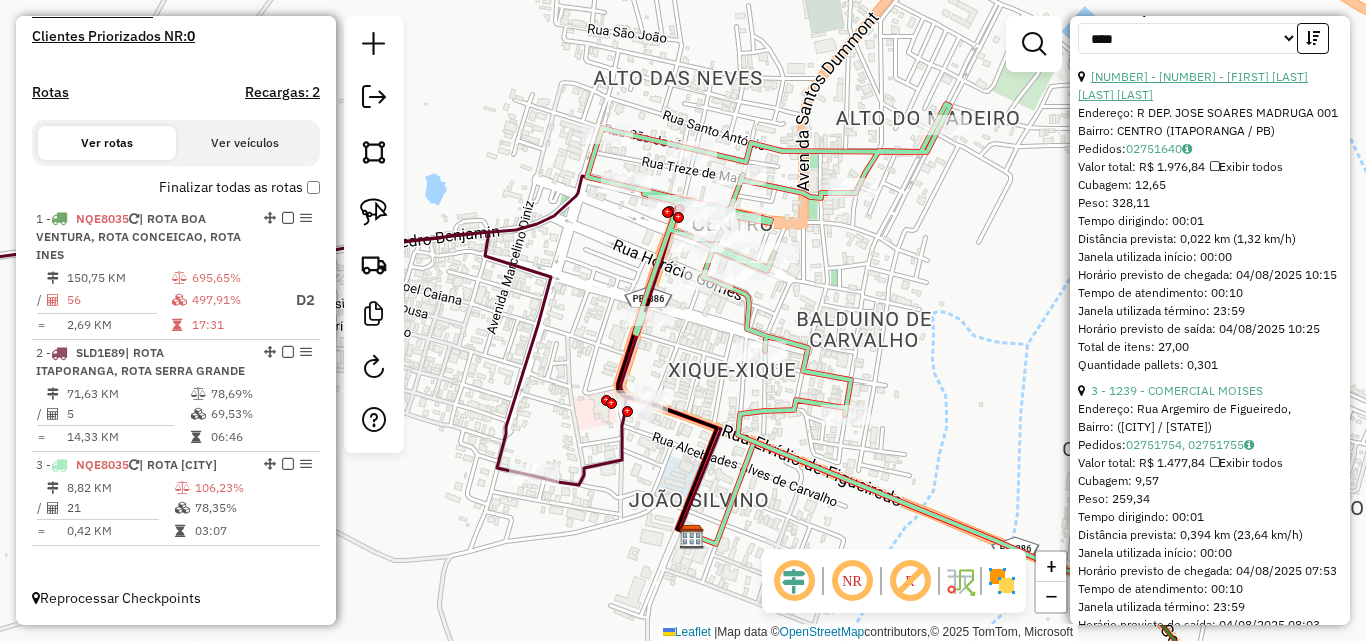 drag, startPoint x: 1124, startPoint y: 93, endPoint x: 1115, endPoint y: 106, distance: 15.811388 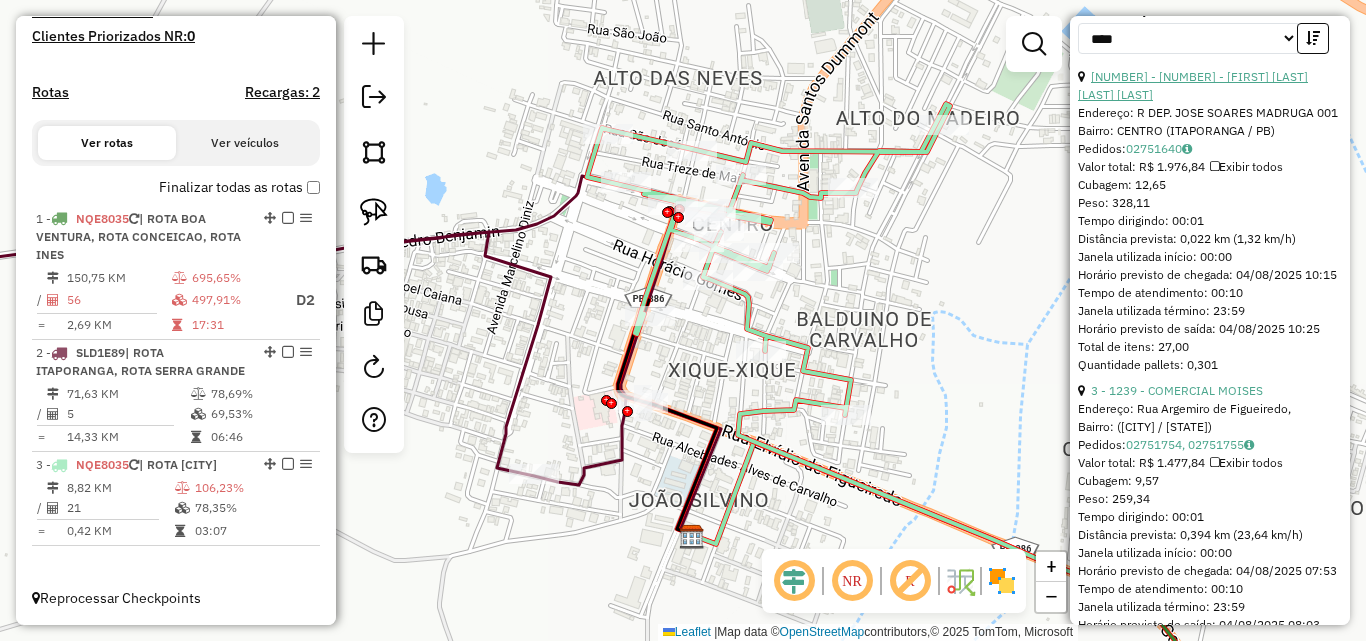 click on "20 - 232 - FRANCISCA DE ANDRADE SOUSA BATISTA" at bounding box center (1193, 85) 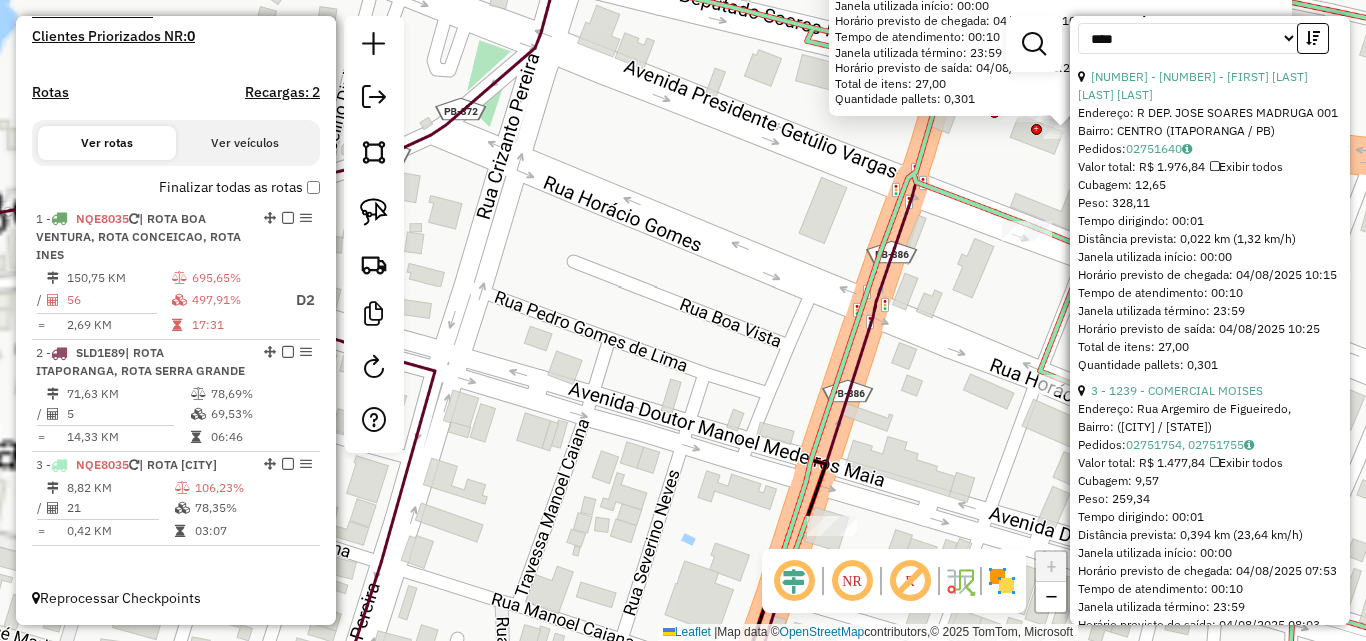 click on "232 - FRANCISCA DE ANDRADE SOUSA BATISTA  Endereço: R   DEP. JOSE SOARES MADRUGA       001   Bairro: CENTRO (ITAPORANGA / PB)   Pedidos:  02751640   Valor total: R$ 1.976,84   Exibir todos   Cubagem: 12,65  Peso: 328,11  Tempo dirigindo: 00:01   Distância prevista: 0,022 km (1,32 km/h)   Janela utilizada início: 00:00   Horário previsto de chegada: 04/08/2025 10:15   Tempo de atendimento: 00:10   Janela utilizada término: 23:59   Horário previsto de saída: 04/08/2025 10:25   Total de itens: 27,00   Quantidade pallets: 0,301  × Janela de atendimento Grade de atendimento Capacidade Transportadoras Veículos Cliente Pedidos  Rotas Selecione os dias de semana para filtrar as janelas de atendimento  Seg   Ter   Qua   Qui   Sex   Sáb   Dom  Informe o período da janela de atendimento: De: Até:  Filtrar exatamente a janela do cliente  Considerar janela de atendimento padrão  Selecione os dias de semana para filtrar as grades de atendimento  Seg   Ter   Qua   Qui   Sex   Sáb   Dom   Peso mínimo:   De:  +" 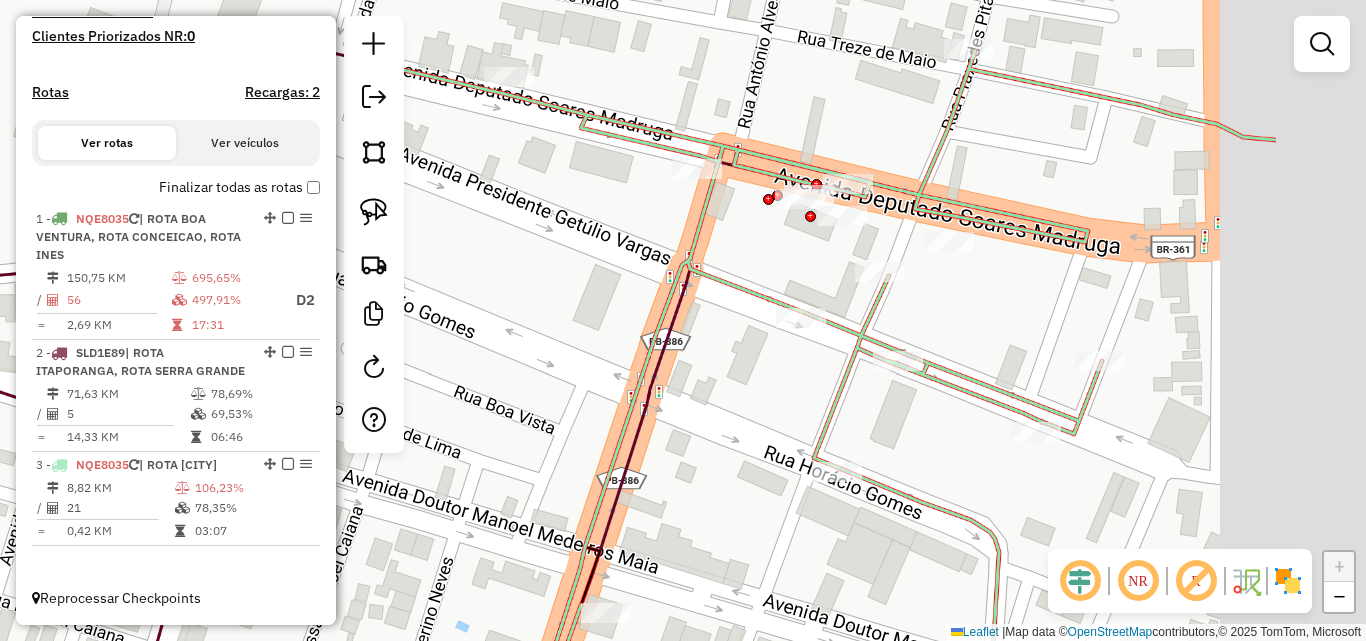 drag, startPoint x: 650, startPoint y: 337, endPoint x: 577, endPoint y: 368, distance: 79.30952 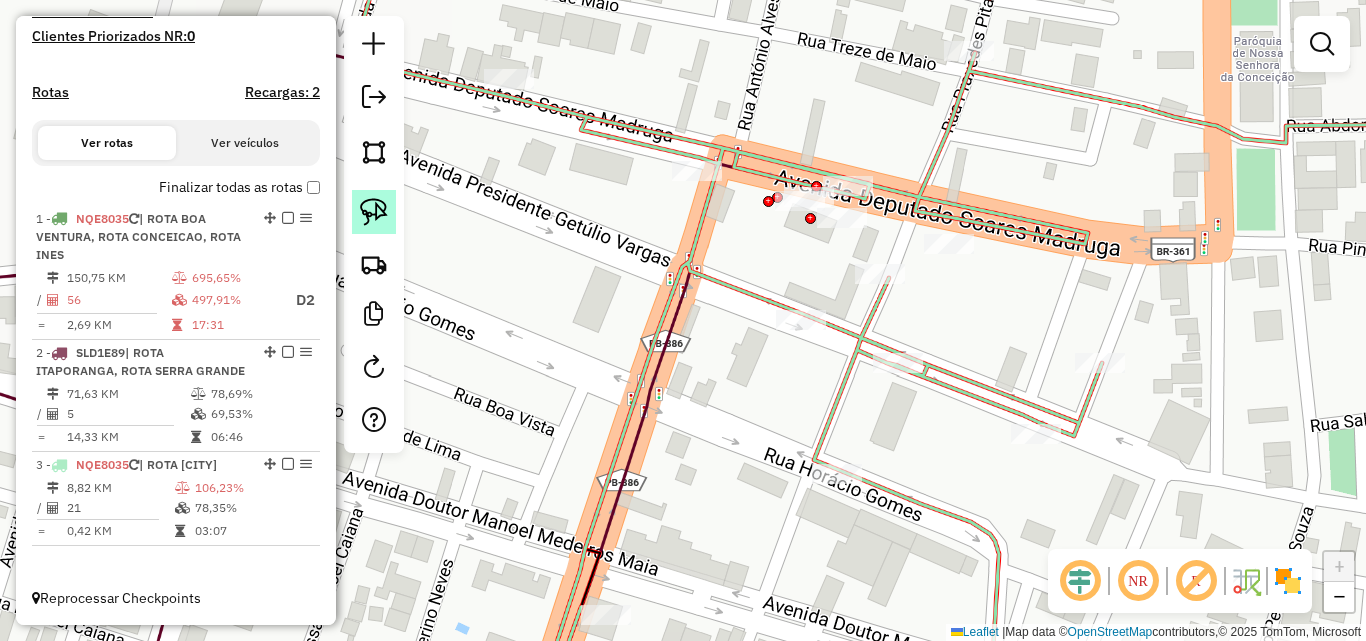 click 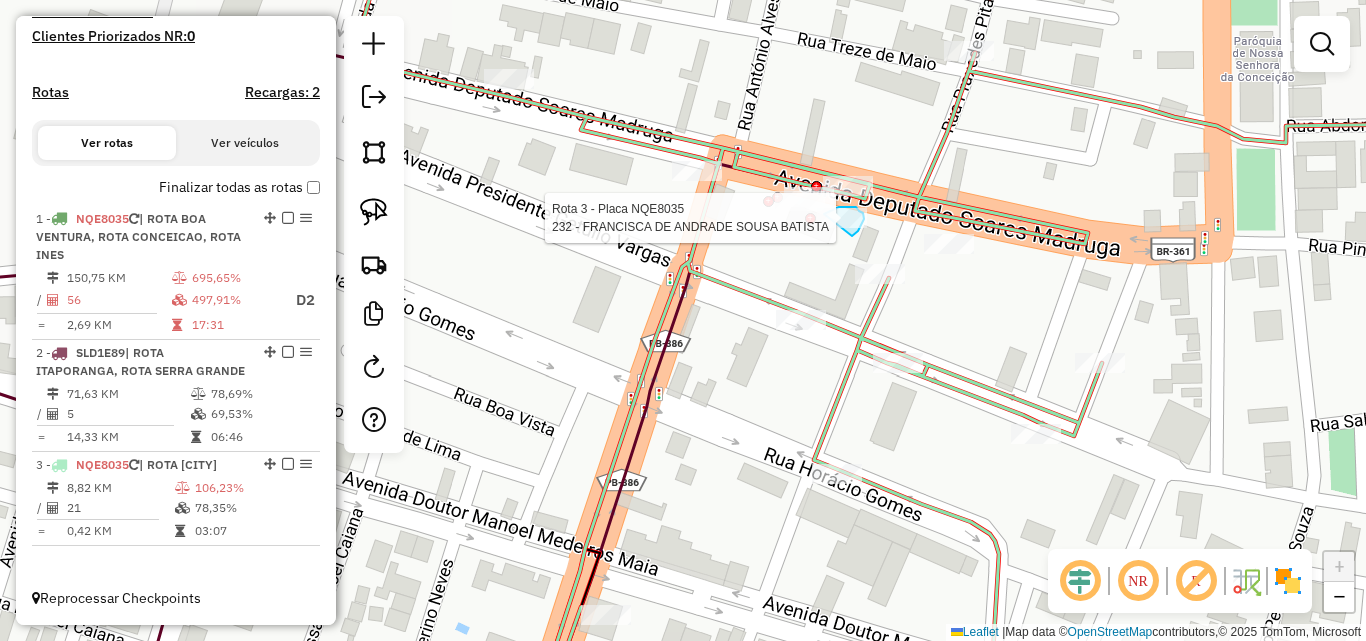 drag, startPoint x: 859, startPoint y: 229, endPoint x: 809, endPoint y: 232, distance: 50.08992 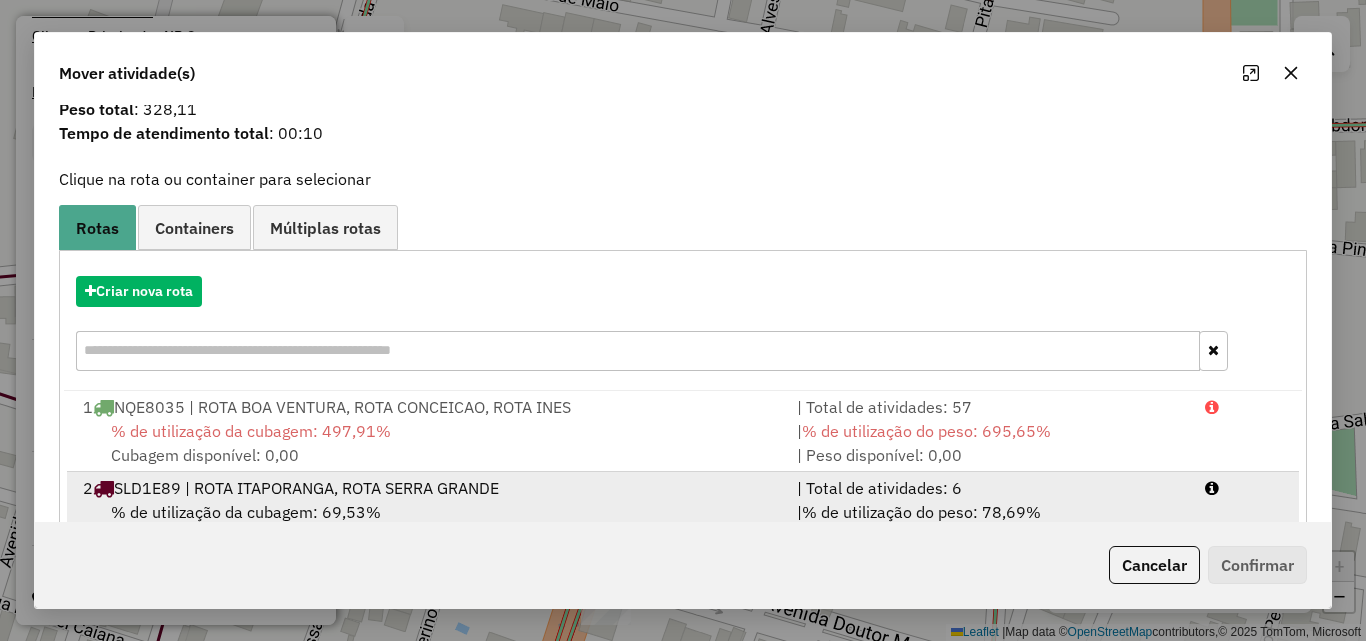 scroll, scrollTop: 129, scrollLeft: 0, axis: vertical 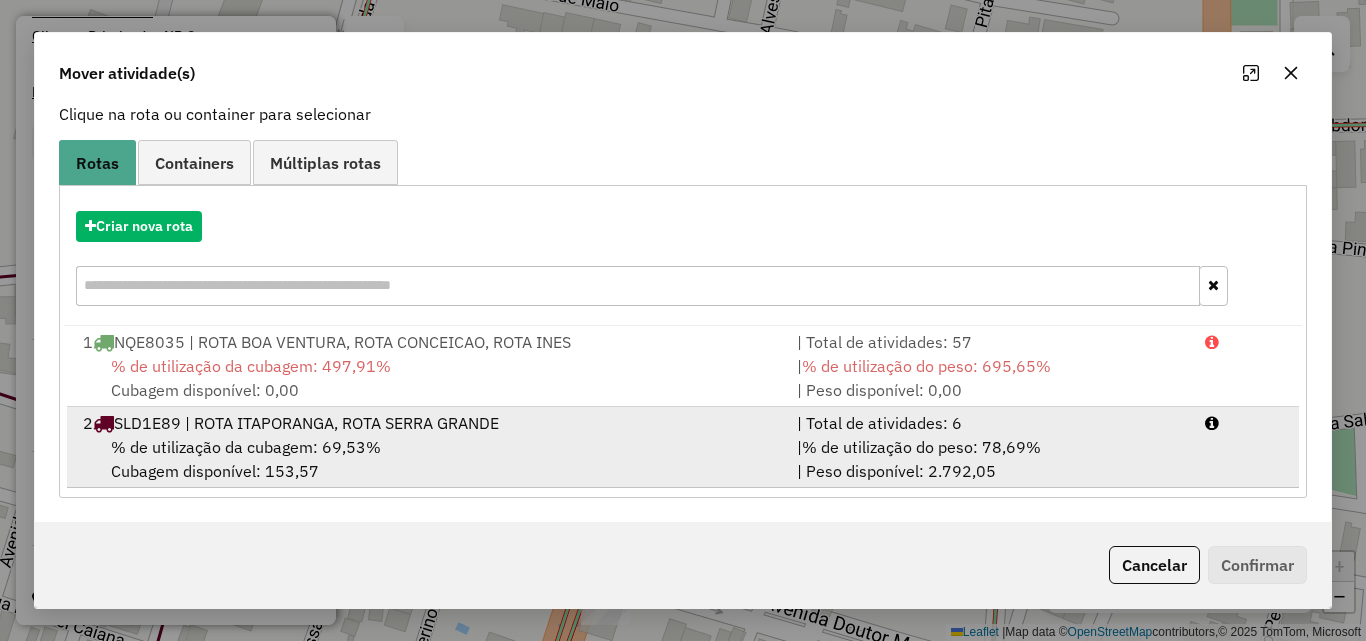 click on "|  % de utilização do peso: 78,69%  | Peso disponível: 2.792,05" at bounding box center (989, 459) 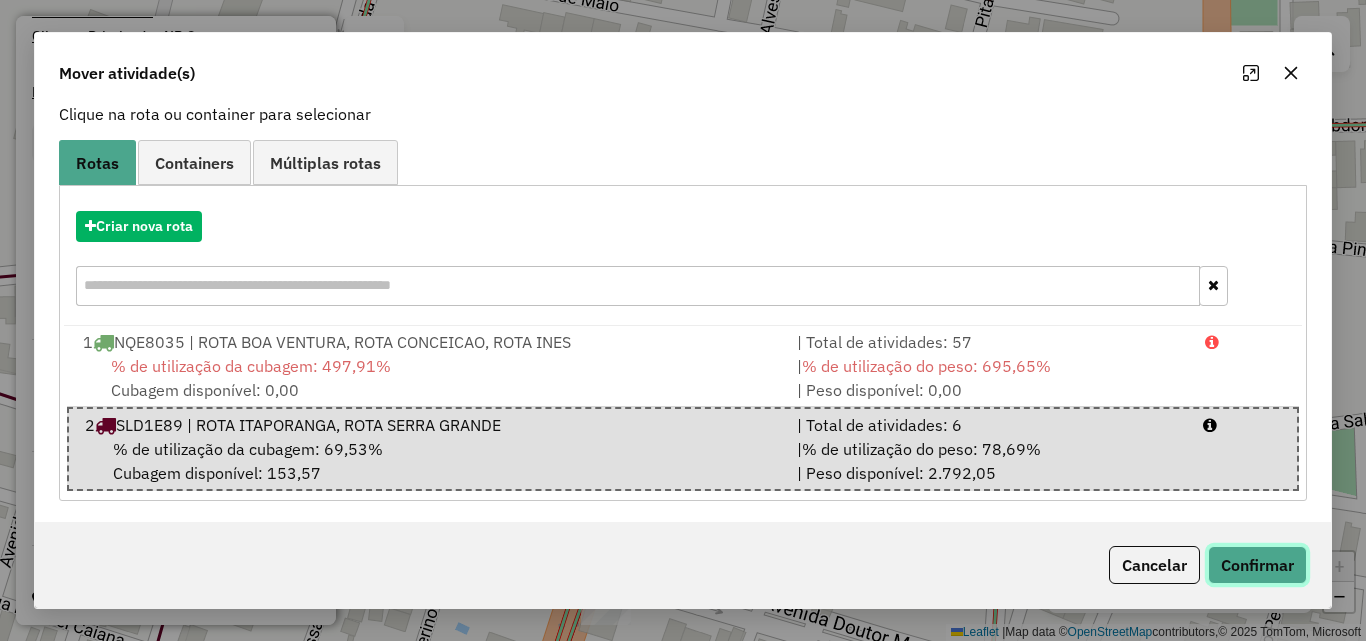 click on "Confirmar" 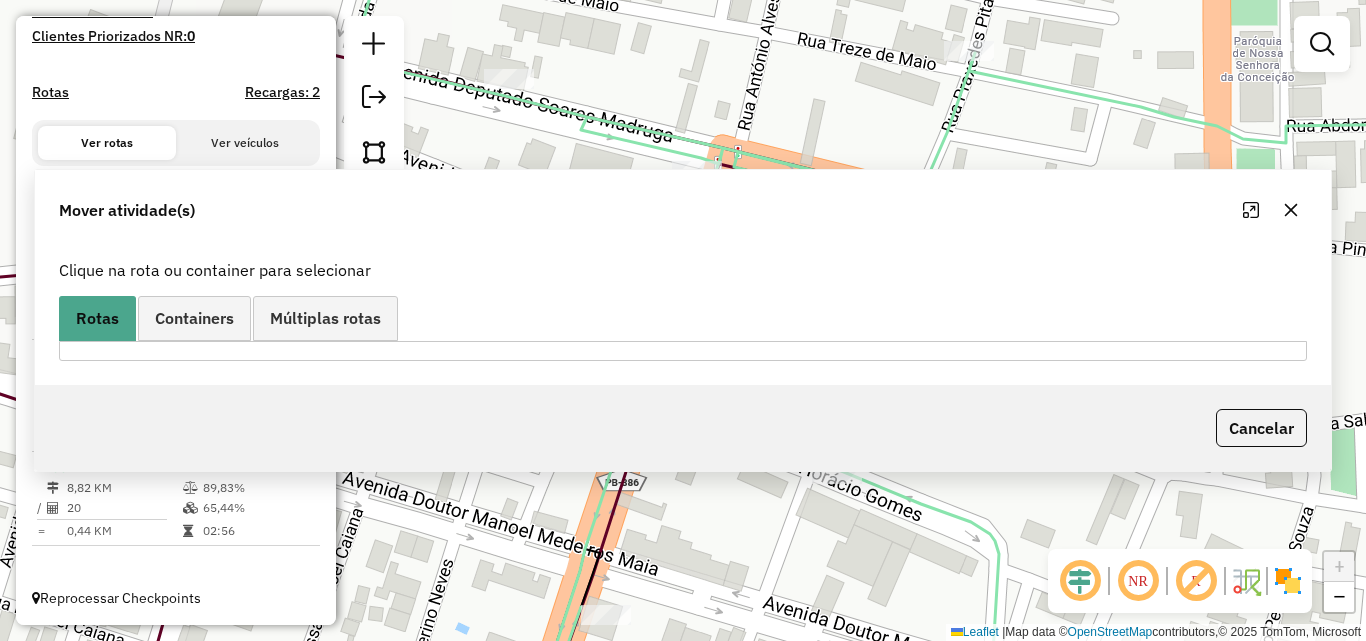 scroll, scrollTop: 0, scrollLeft: 0, axis: both 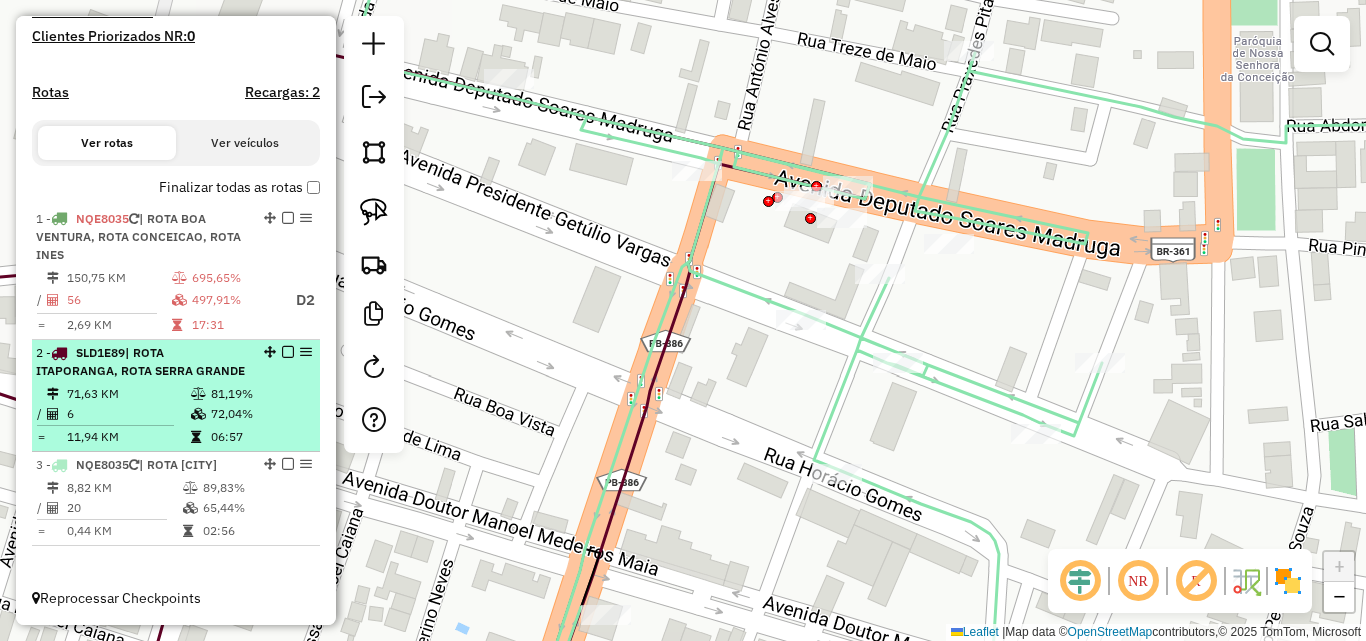 click on "2 -       SLD1E89   | ROTA ITAPORANGA, ROTA SERRA GRANDE" at bounding box center [142, 362] 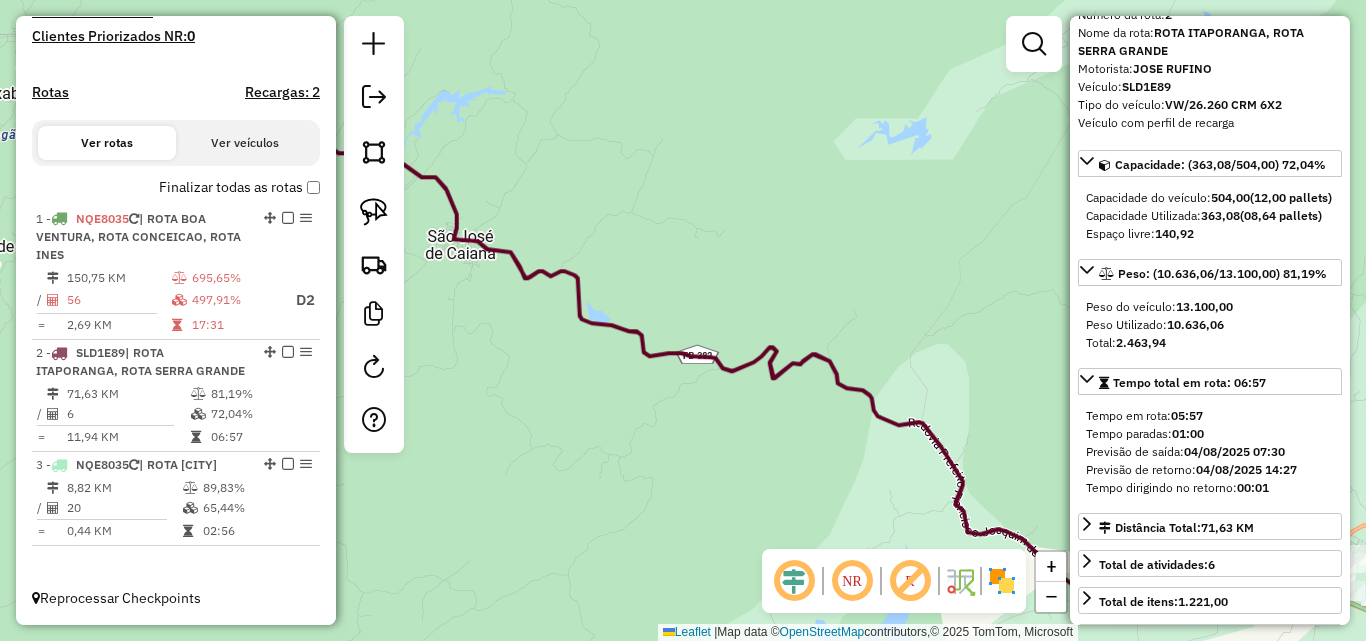 scroll, scrollTop: 200, scrollLeft: 0, axis: vertical 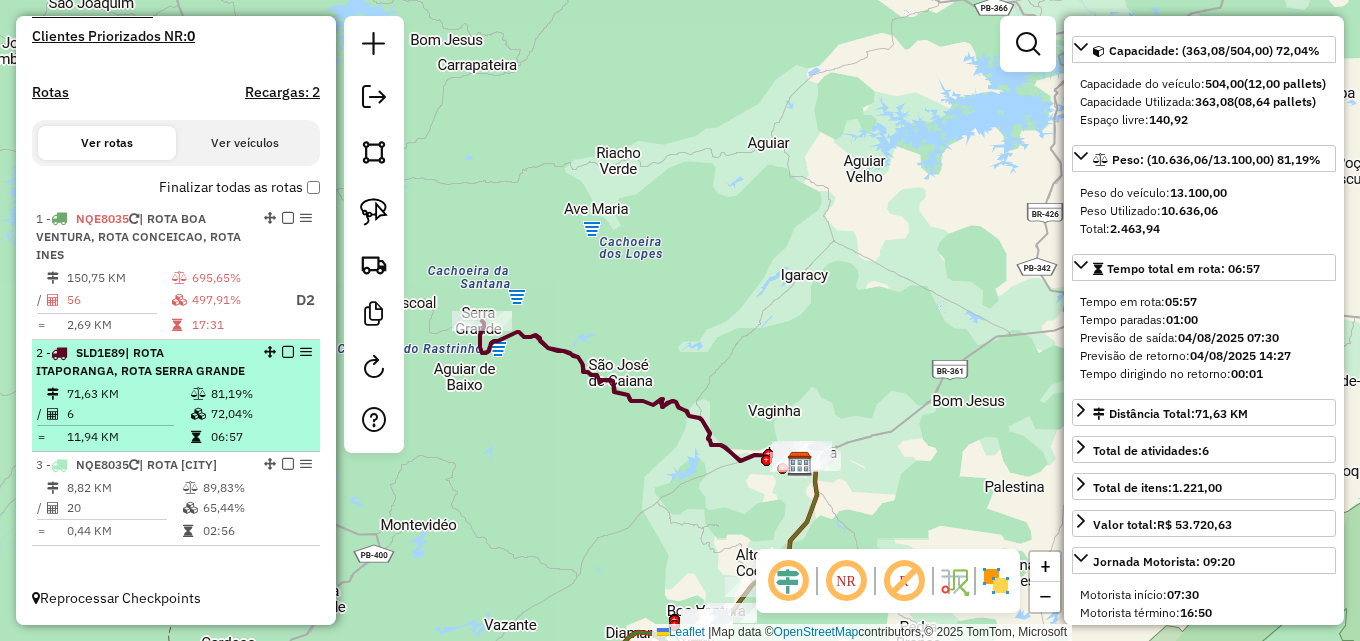 drag, startPoint x: 262, startPoint y: 316, endPoint x: 228, endPoint y: 183, distance: 137.2771 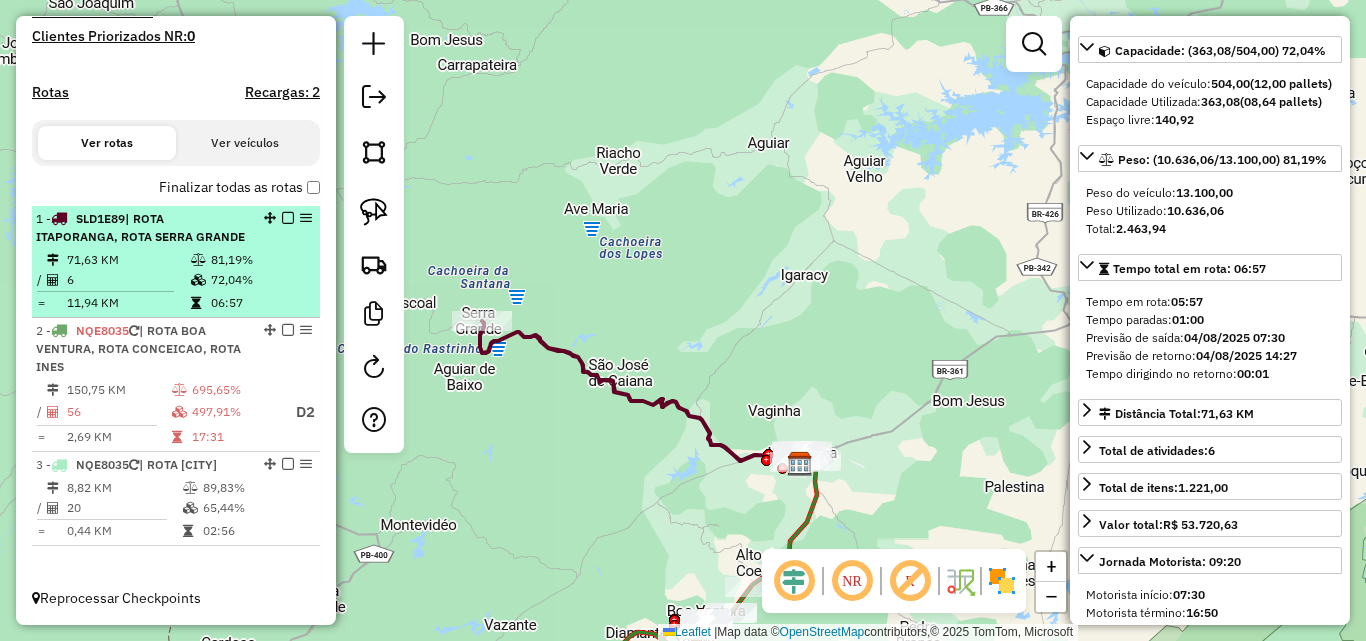 click at bounding box center [288, 218] 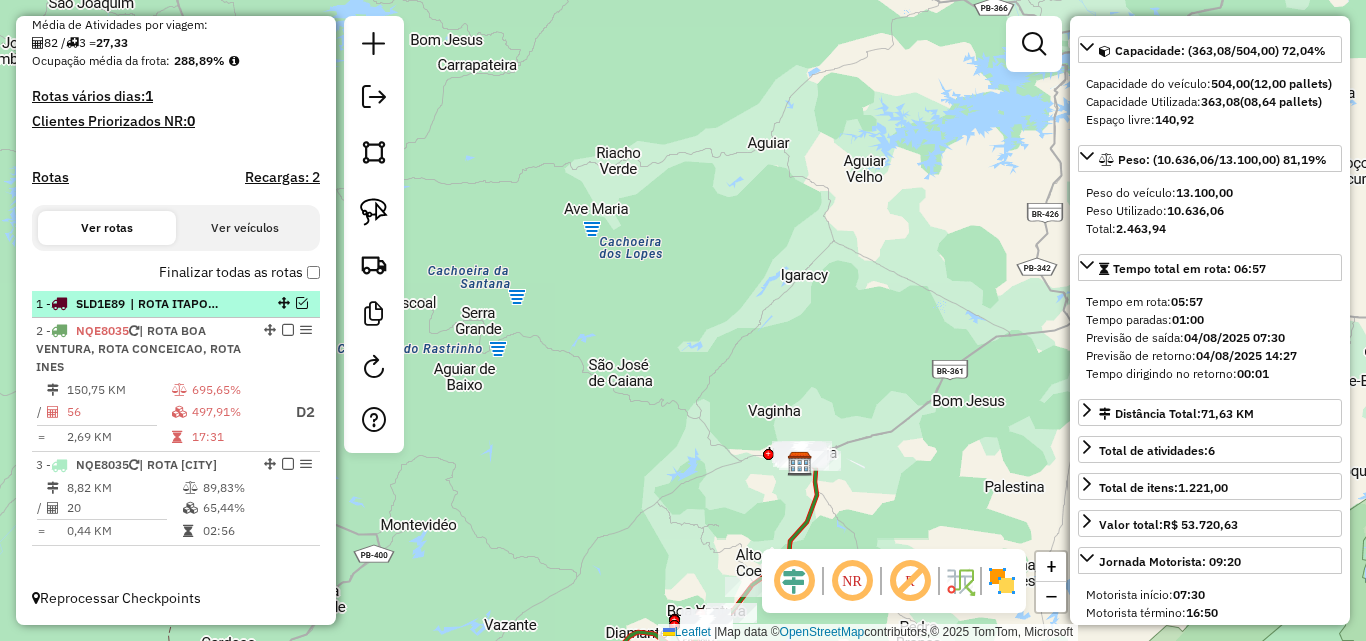 scroll, scrollTop: 493, scrollLeft: 0, axis: vertical 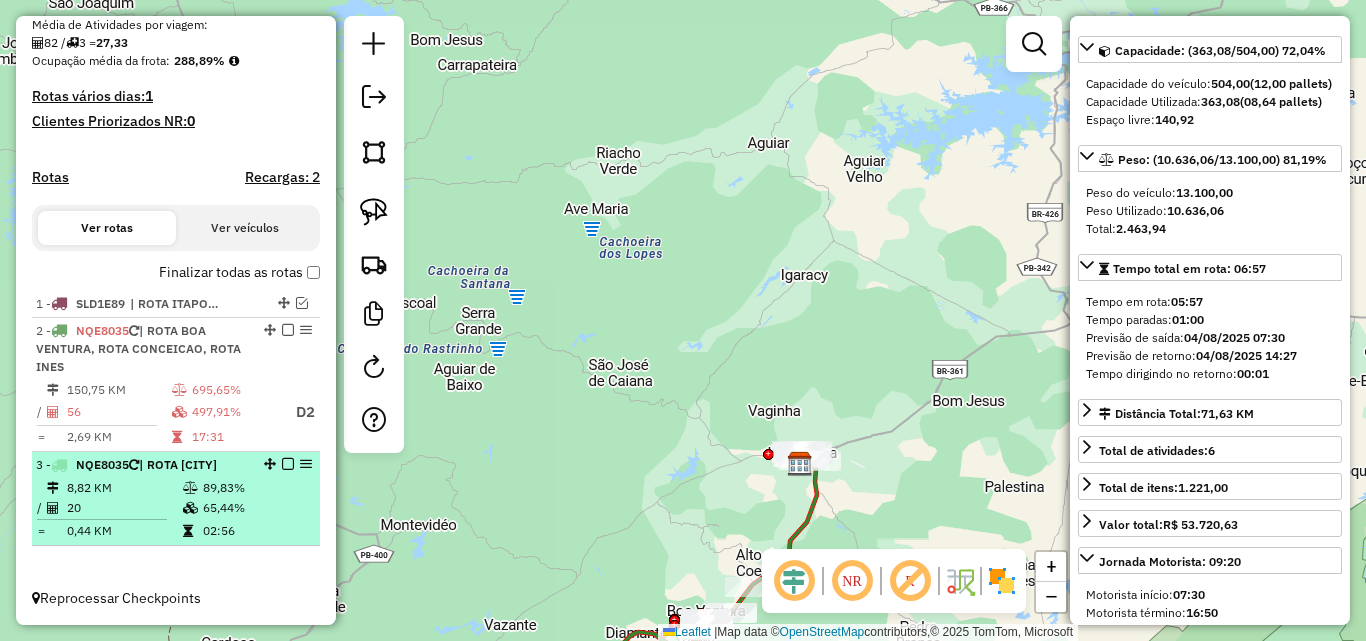 click on "89,83%" at bounding box center (256, 488) 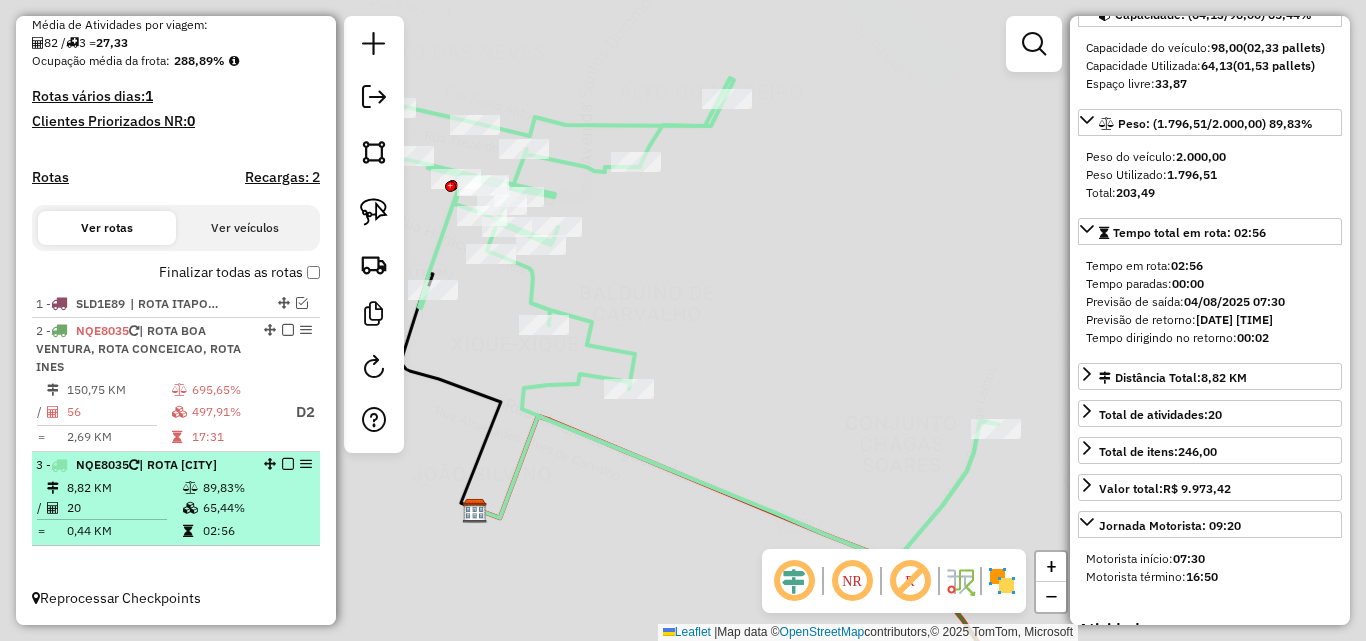 scroll, scrollTop: 164, scrollLeft: 0, axis: vertical 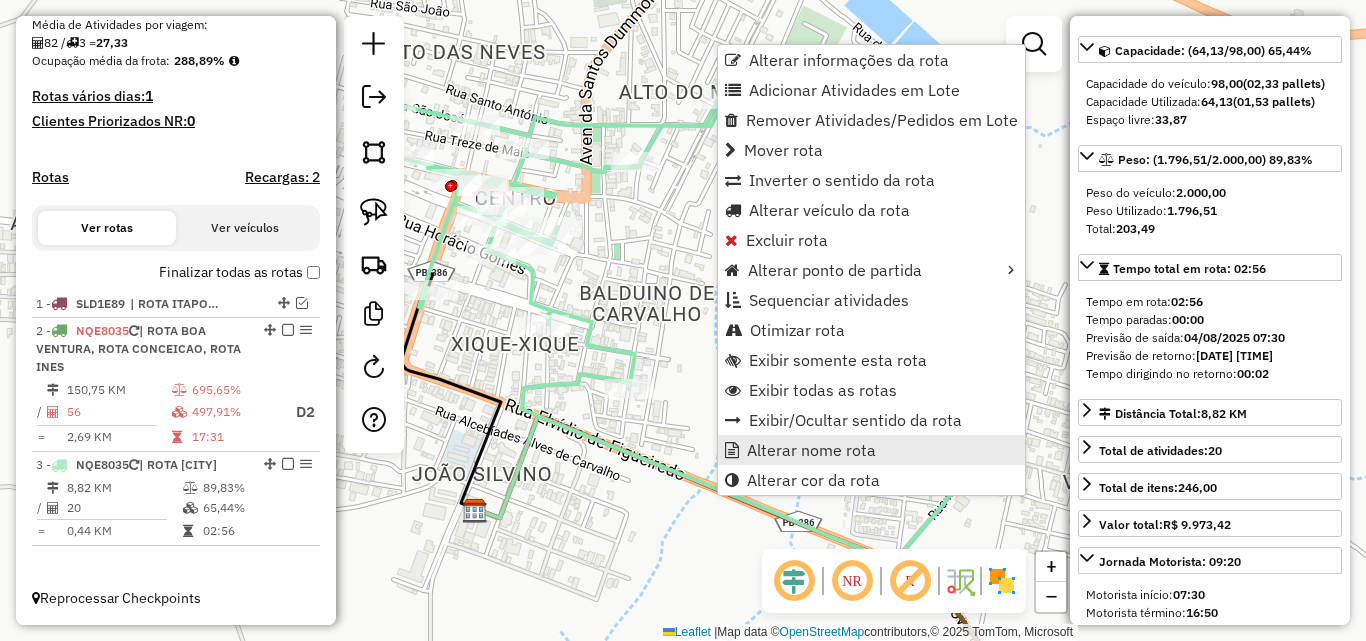 click on "Alterar nome rota" at bounding box center (811, 450) 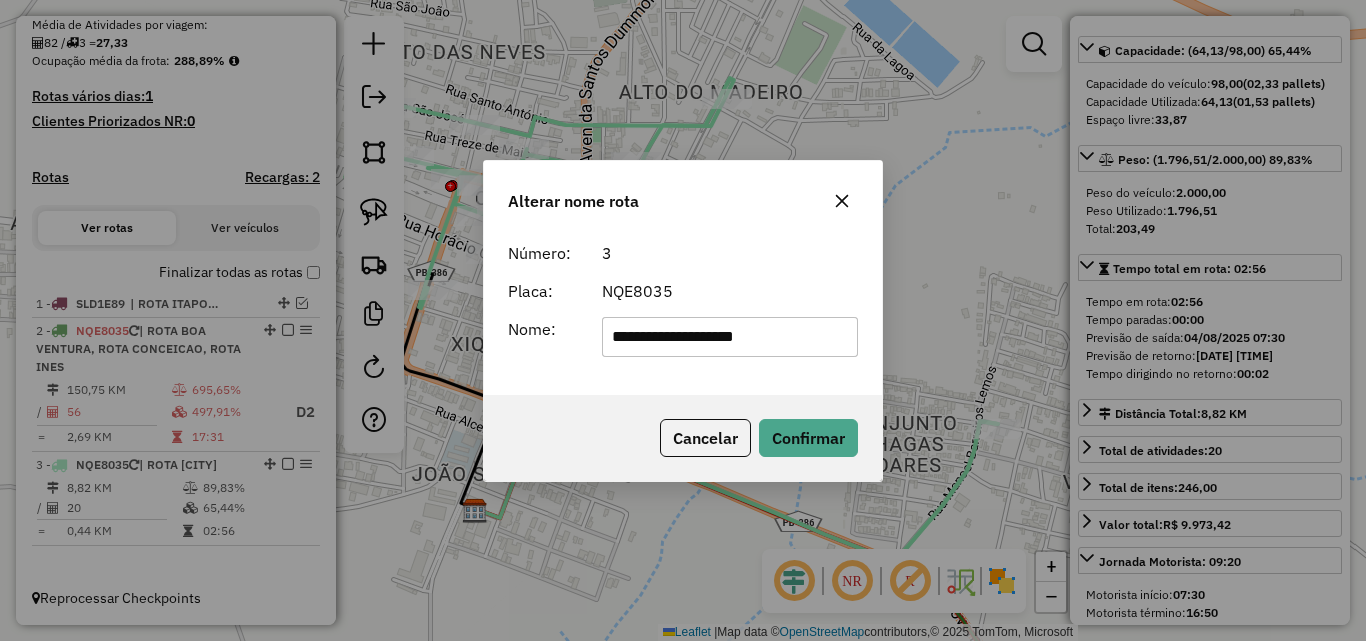 type on "**********" 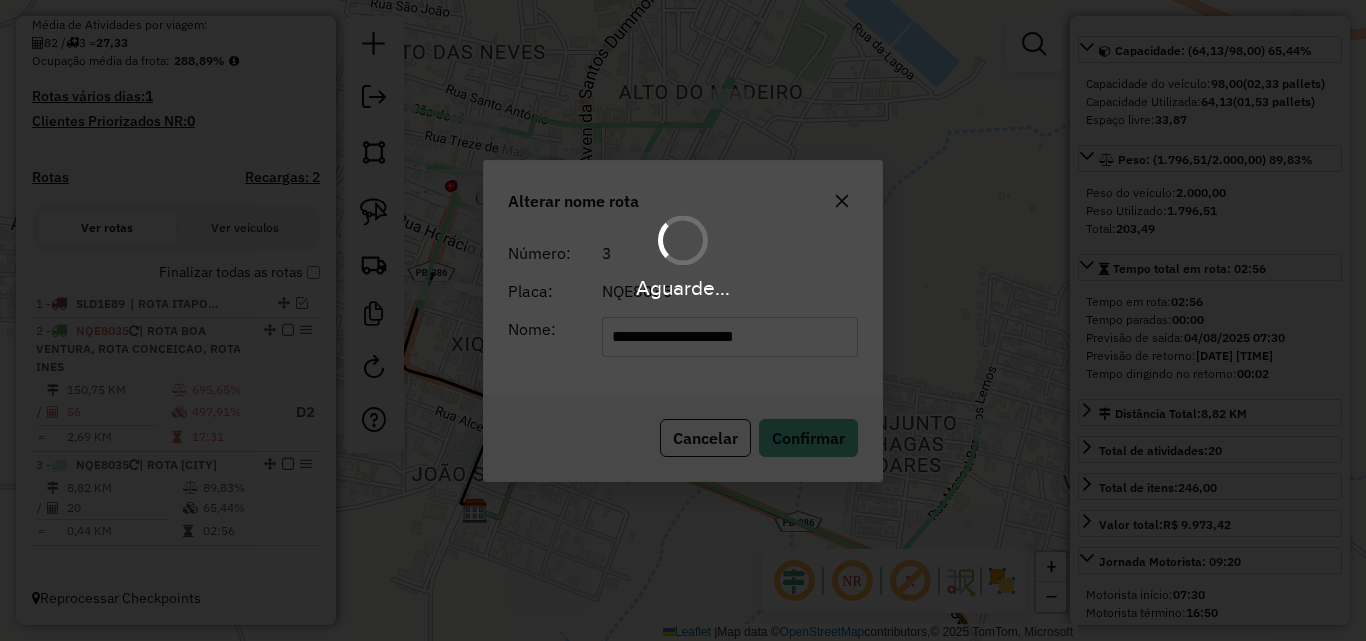 type 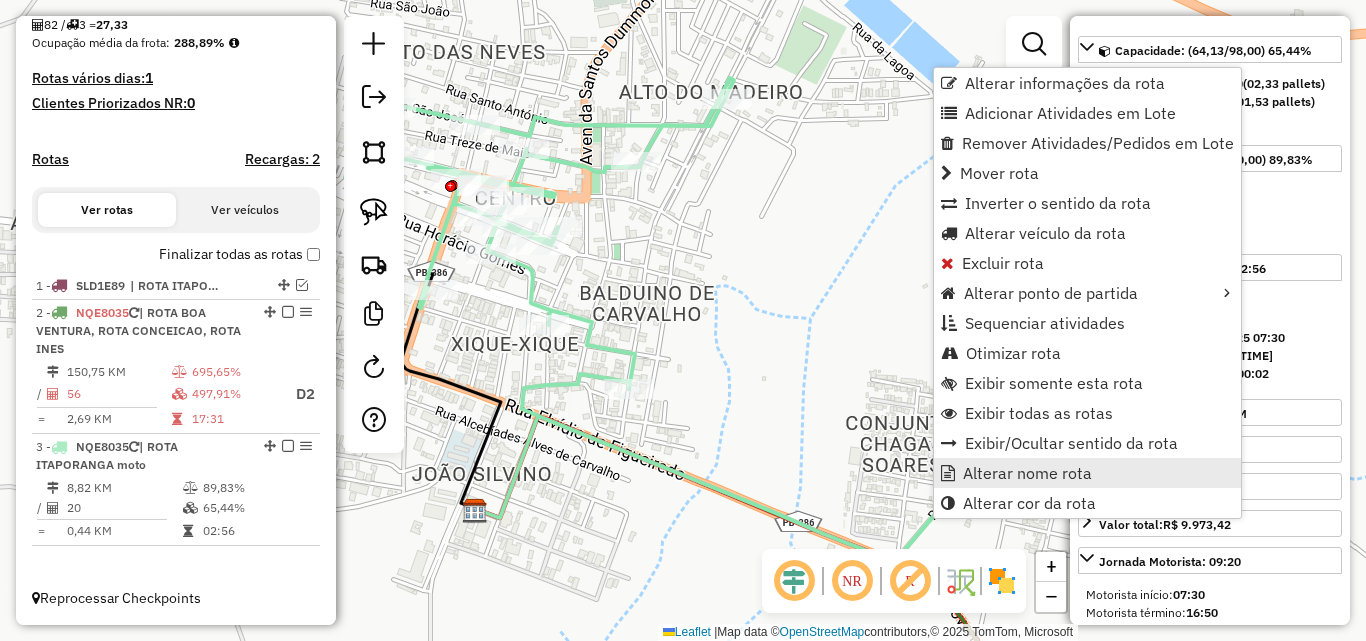 click on "Alterar nome rota" at bounding box center [1087, 473] 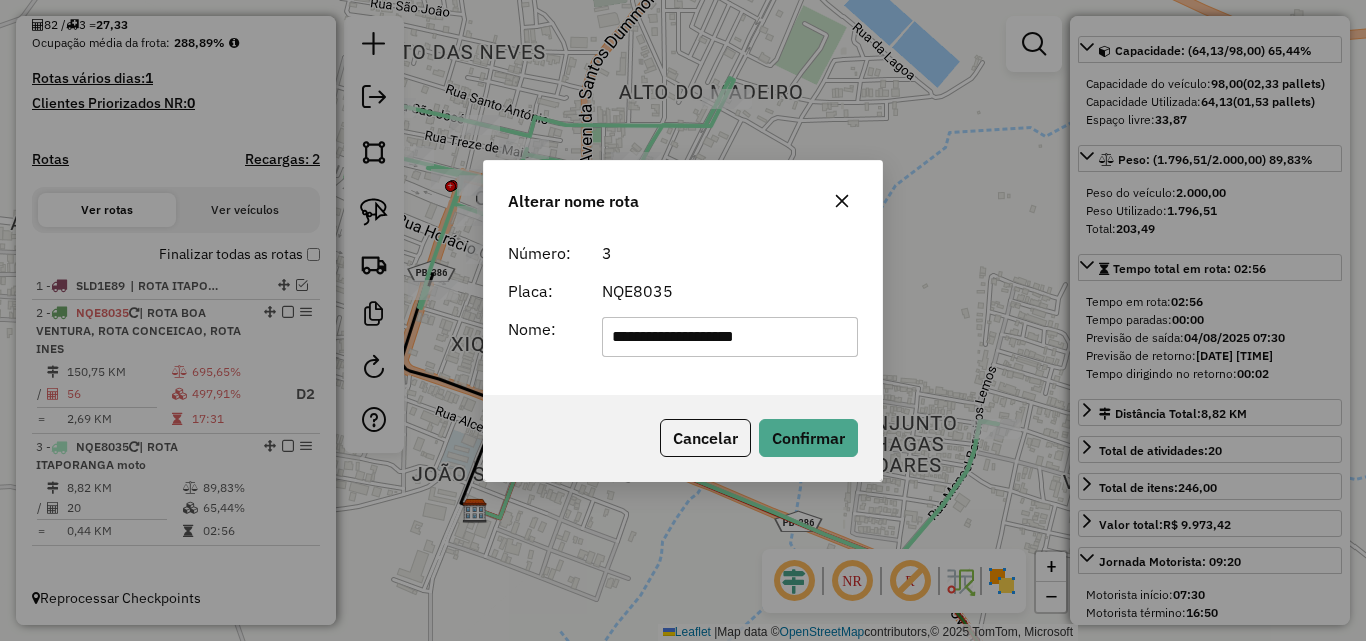 drag, startPoint x: 761, startPoint y: 347, endPoint x: 1132, endPoint y: 359, distance: 371.19403 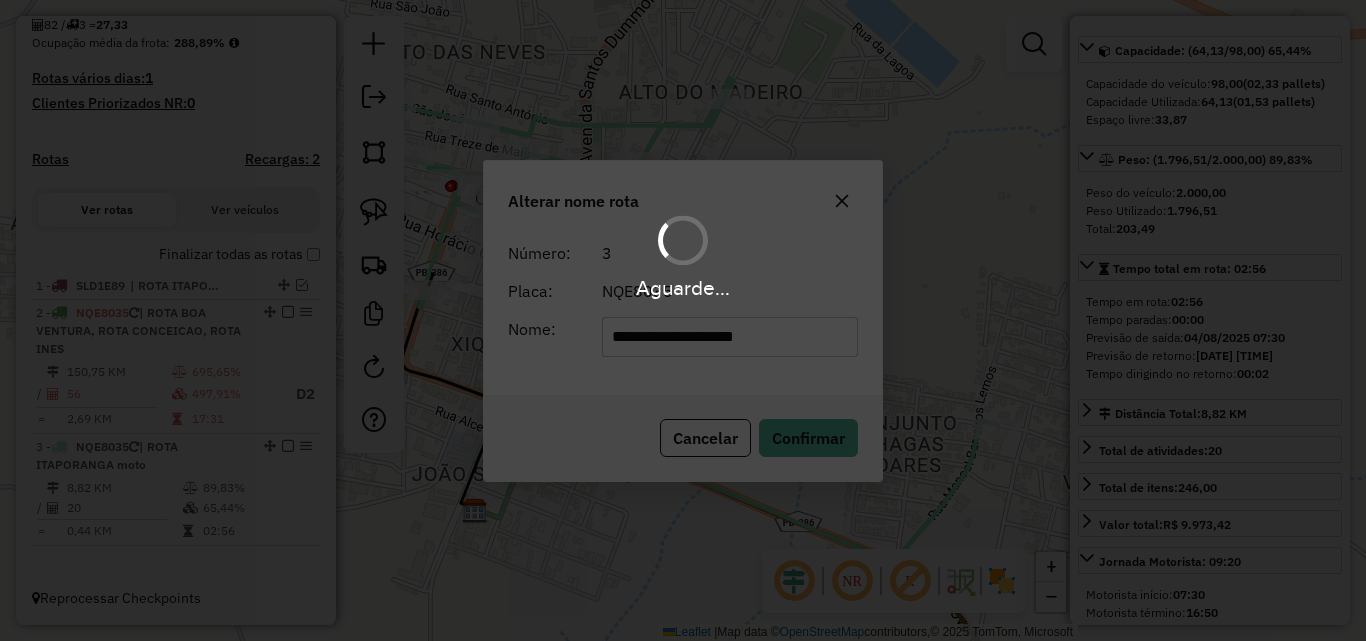 type 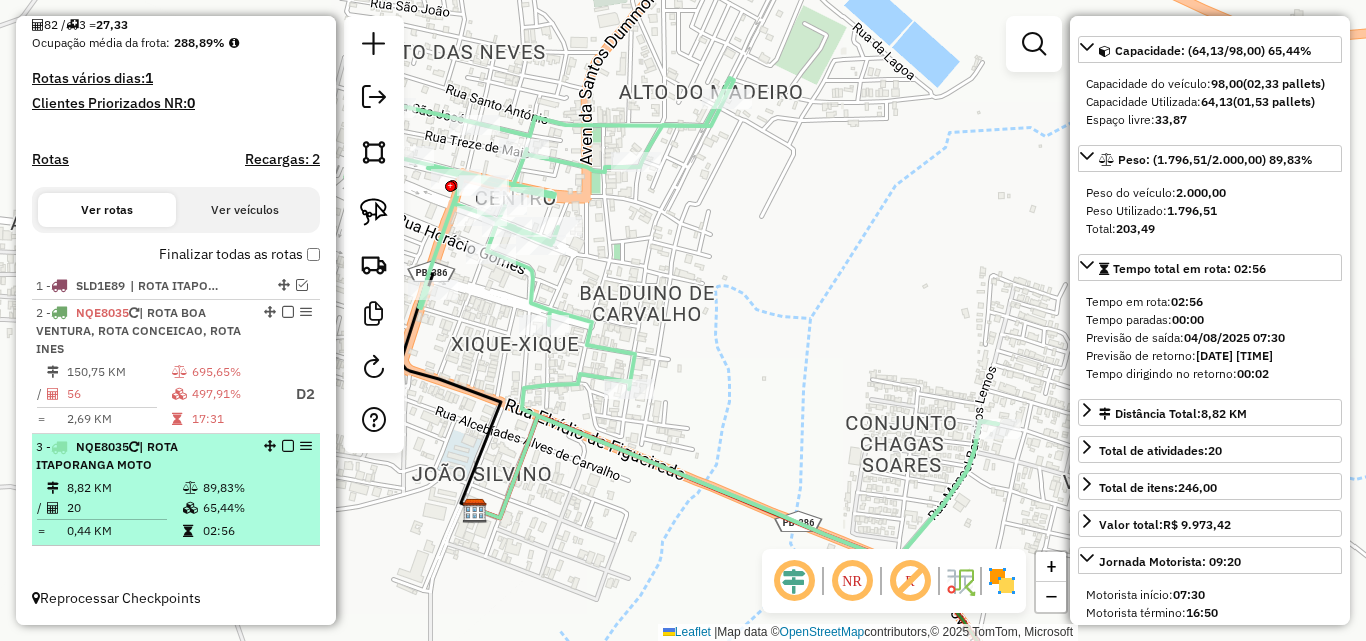 click at bounding box center (288, 446) 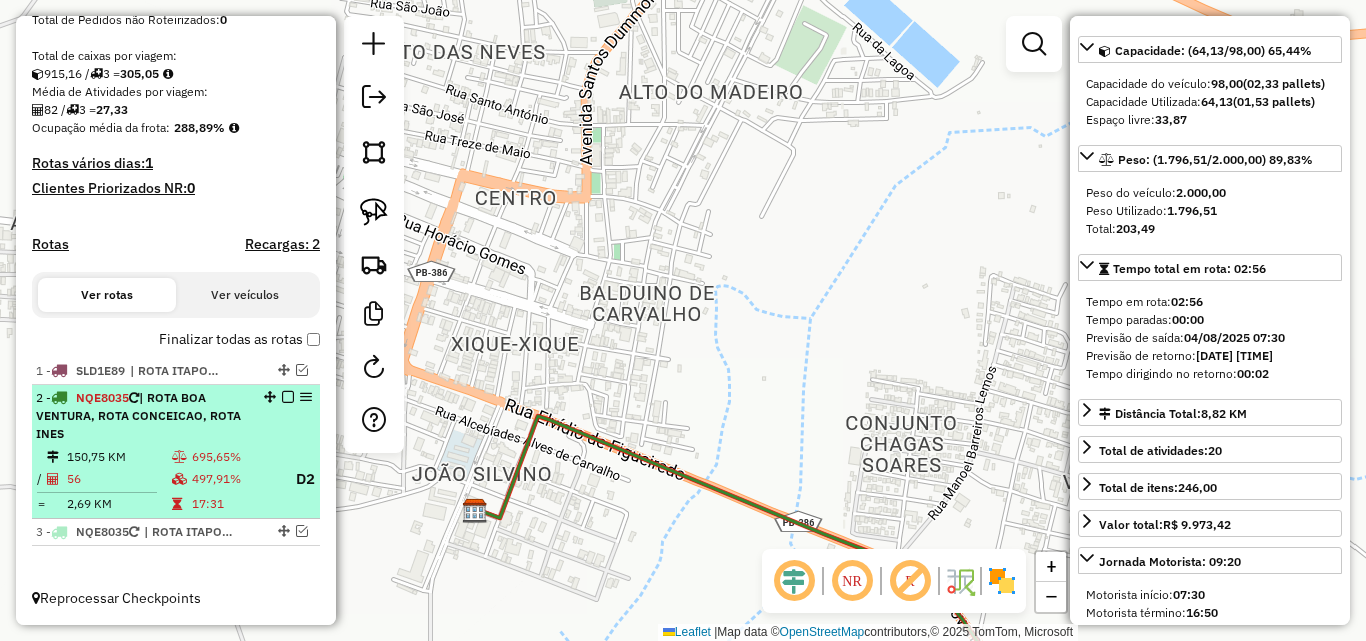 scroll, scrollTop: 408, scrollLeft: 0, axis: vertical 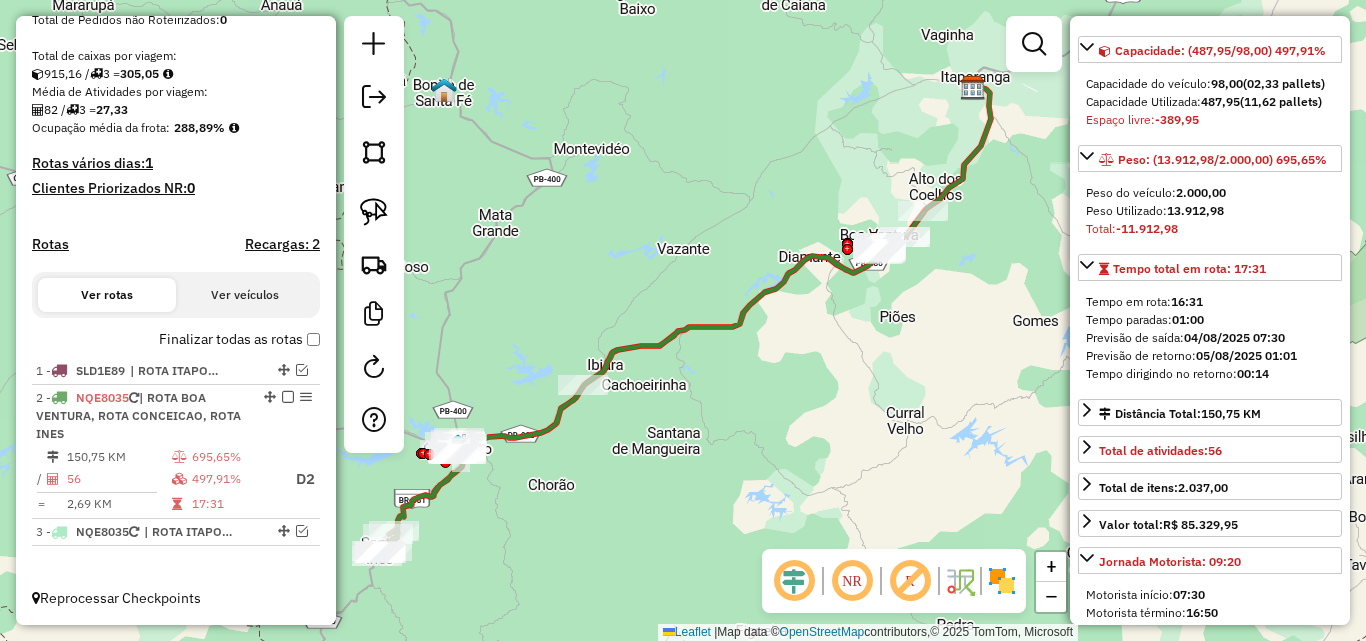 click on "Janela de atendimento Grade de atendimento Capacidade Transportadoras Veículos Cliente Pedidos  Rotas Selecione os dias de semana para filtrar as janelas de atendimento  Seg   Ter   Qua   Qui   Sex   Sáb   Dom  Informe o período da janela de atendimento: De: Até:  Filtrar exatamente a janela do cliente  Considerar janela de atendimento padrão  Selecione os dias de semana para filtrar as grades de atendimento  Seg   Ter   Qua   Qui   Sex   Sáb   Dom   Considerar clientes sem dia de atendimento cadastrado  Clientes fora do dia de atendimento selecionado Filtrar as atividades entre os valores definidos abaixo:  Peso mínimo:   Peso máximo:   Cubagem mínima:   Cubagem máxima:   De:   Até:  Filtrar as atividades entre o tempo de atendimento definido abaixo:  De:   Até:   Considerar capacidade total dos clientes não roteirizados Transportadora: Selecione um ou mais itens Tipo de veículo: Selecione um ou mais itens Veículo: Selecione um ou mais itens Motorista: Selecione um ou mais itens Nome: Rótulo:" 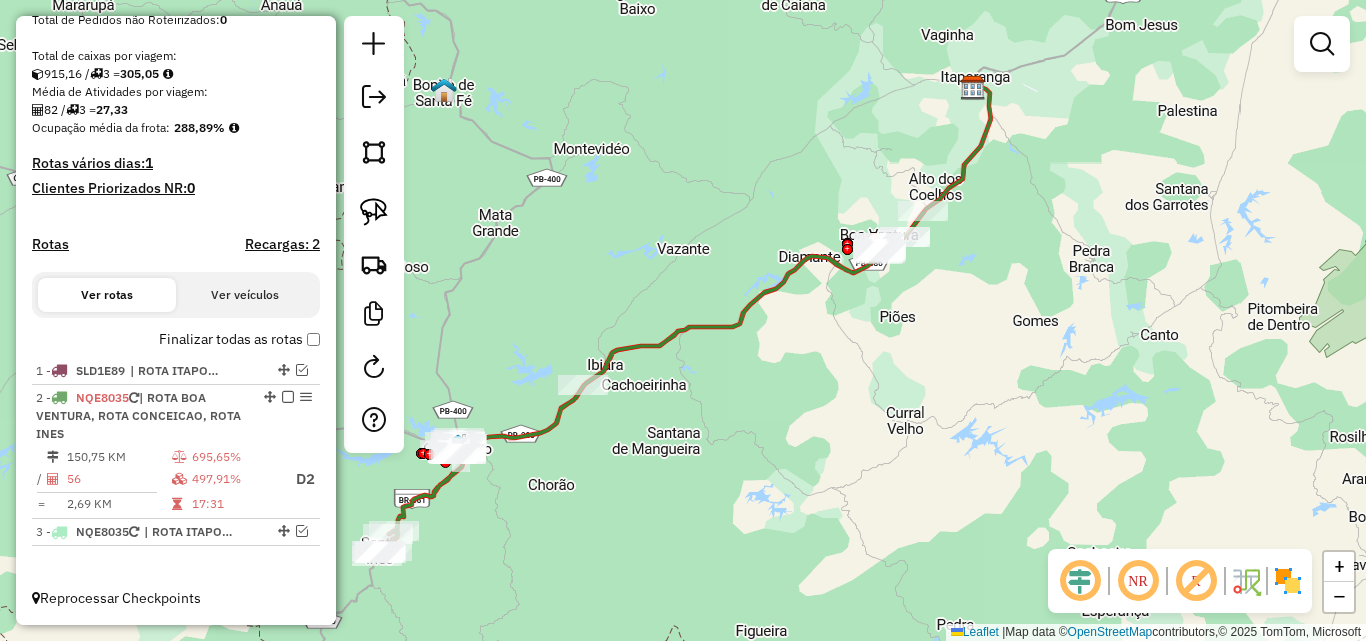 drag, startPoint x: 379, startPoint y: 214, endPoint x: 494, endPoint y: 265, distance: 125.80143 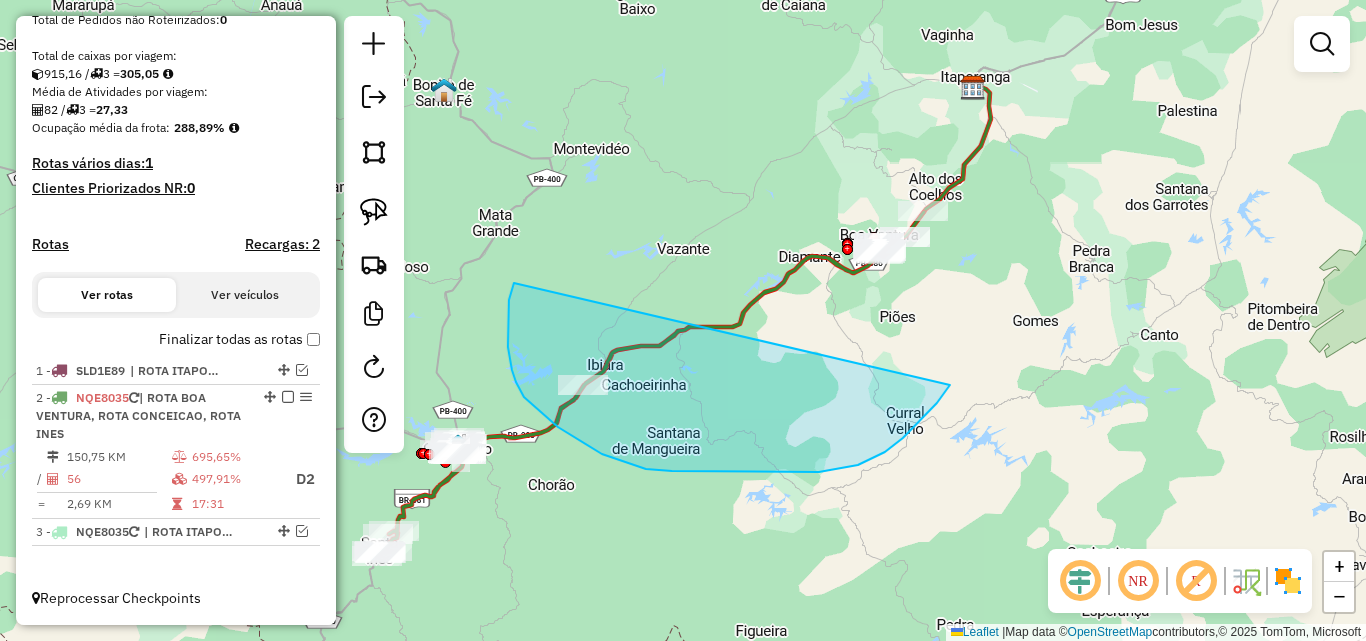 drag, startPoint x: 507, startPoint y: 315, endPoint x: 931, endPoint y: 187, distance: 442.89954 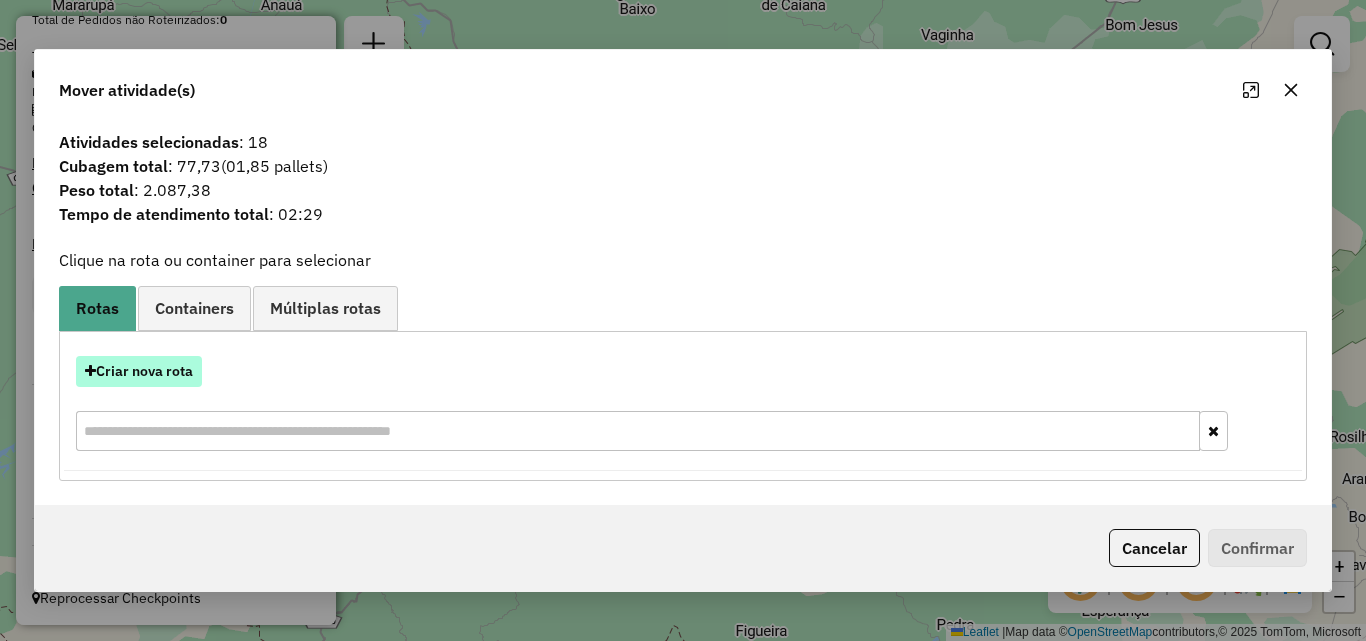 click on "Criar nova rota" at bounding box center (139, 371) 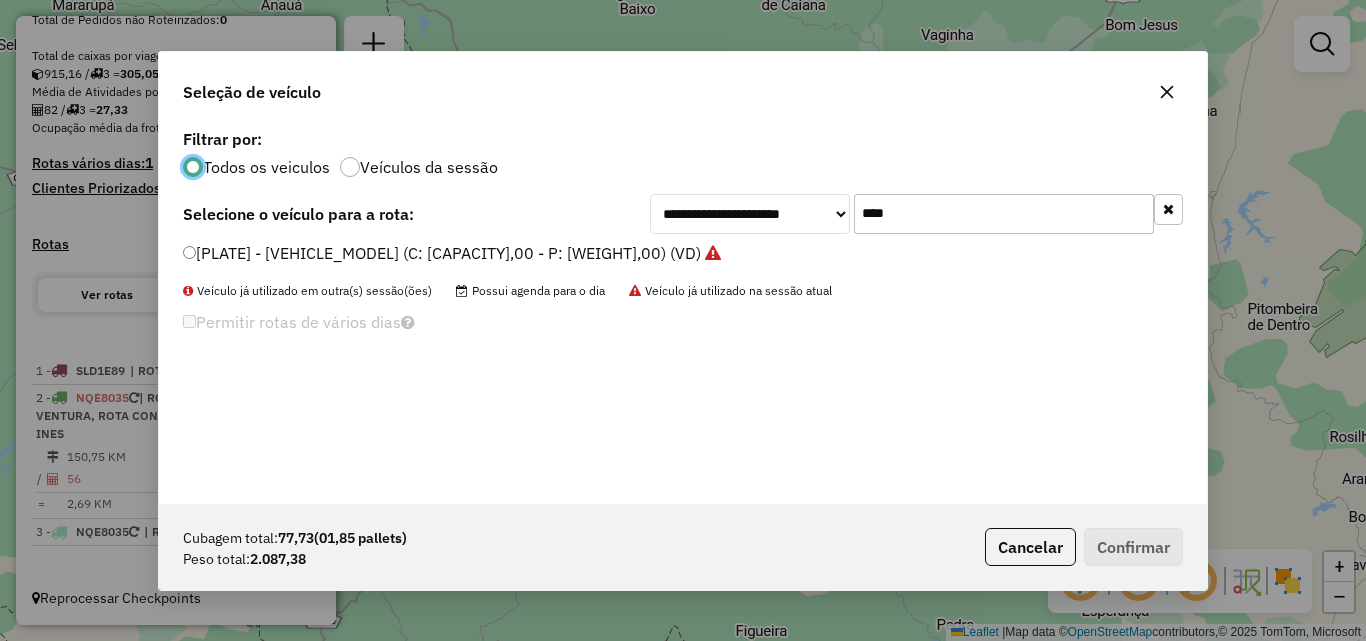 scroll, scrollTop: 11, scrollLeft: 6, axis: both 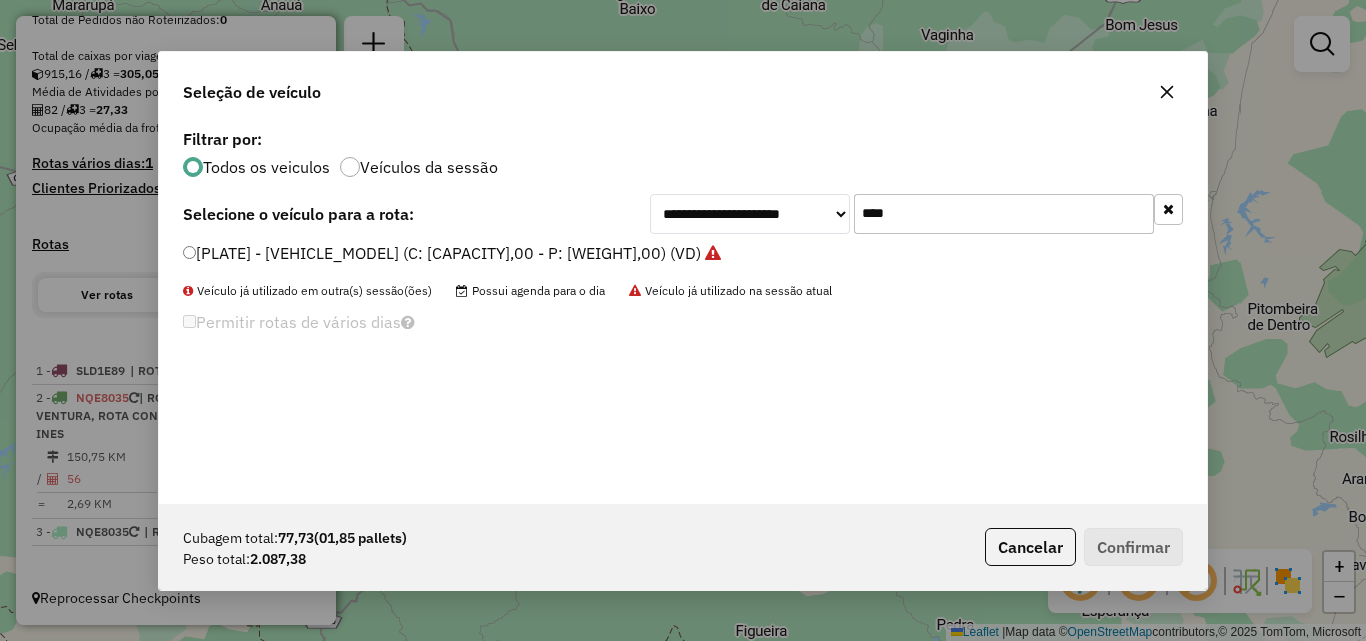 click on "****" 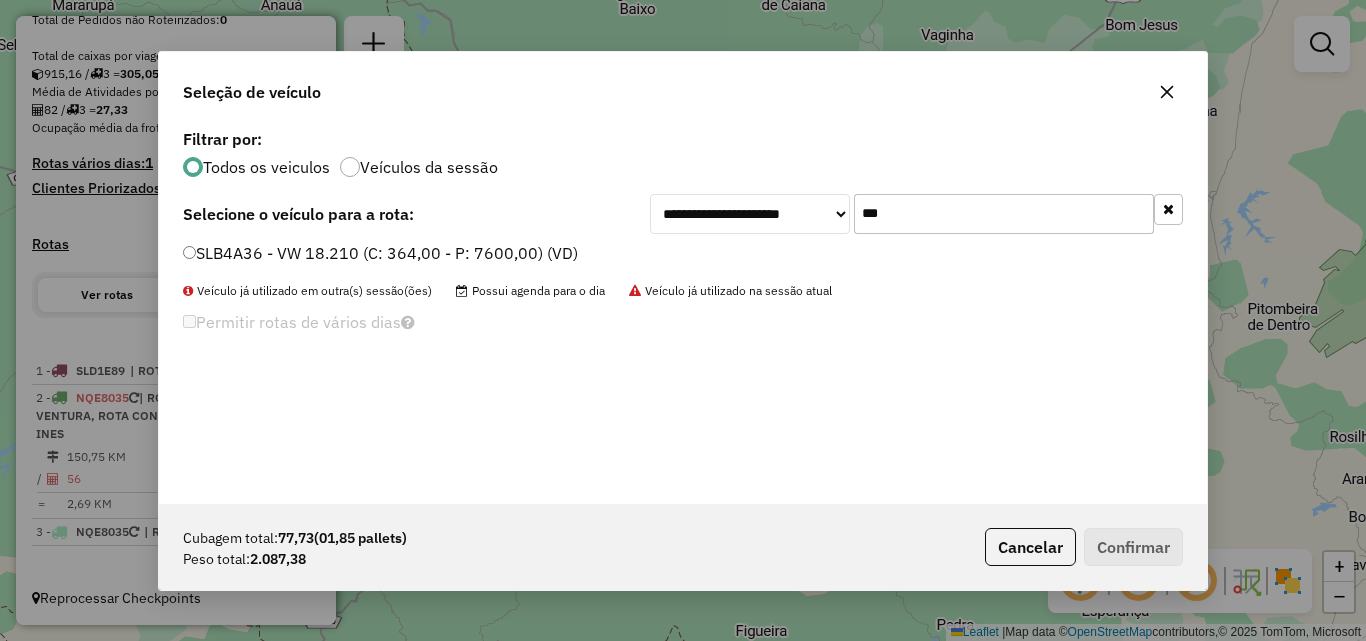 type on "***" 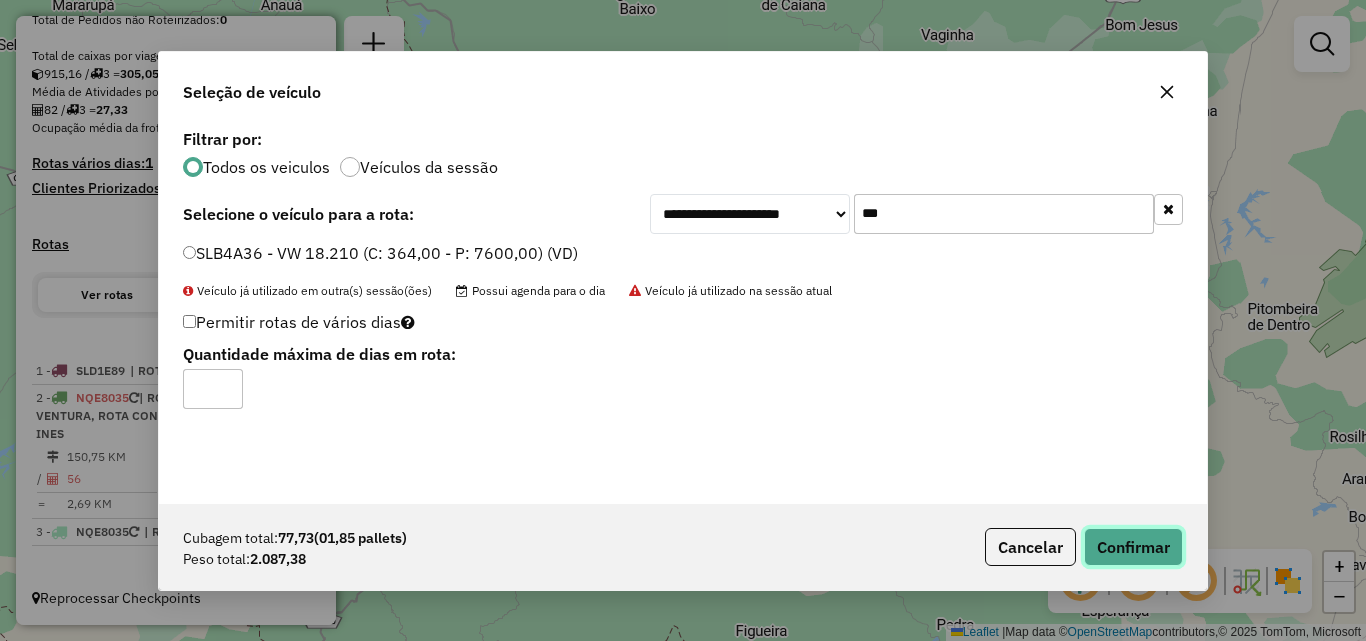 click on "Confirmar" 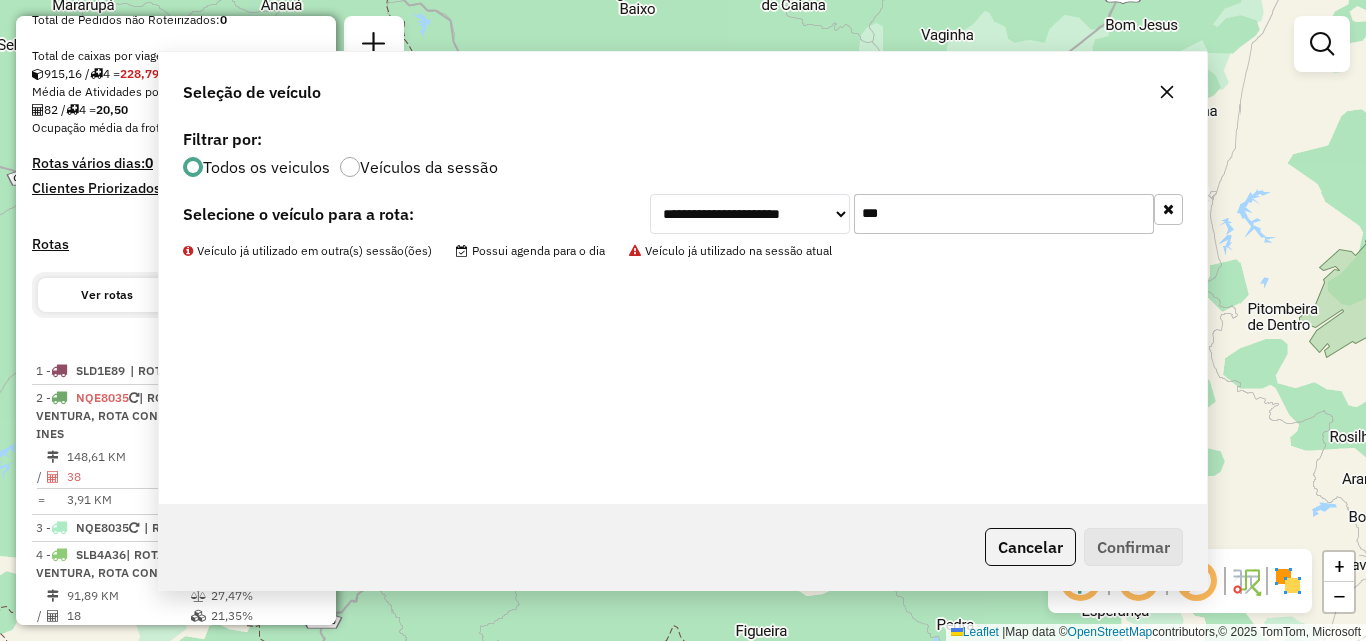 scroll, scrollTop: 516, scrollLeft: 0, axis: vertical 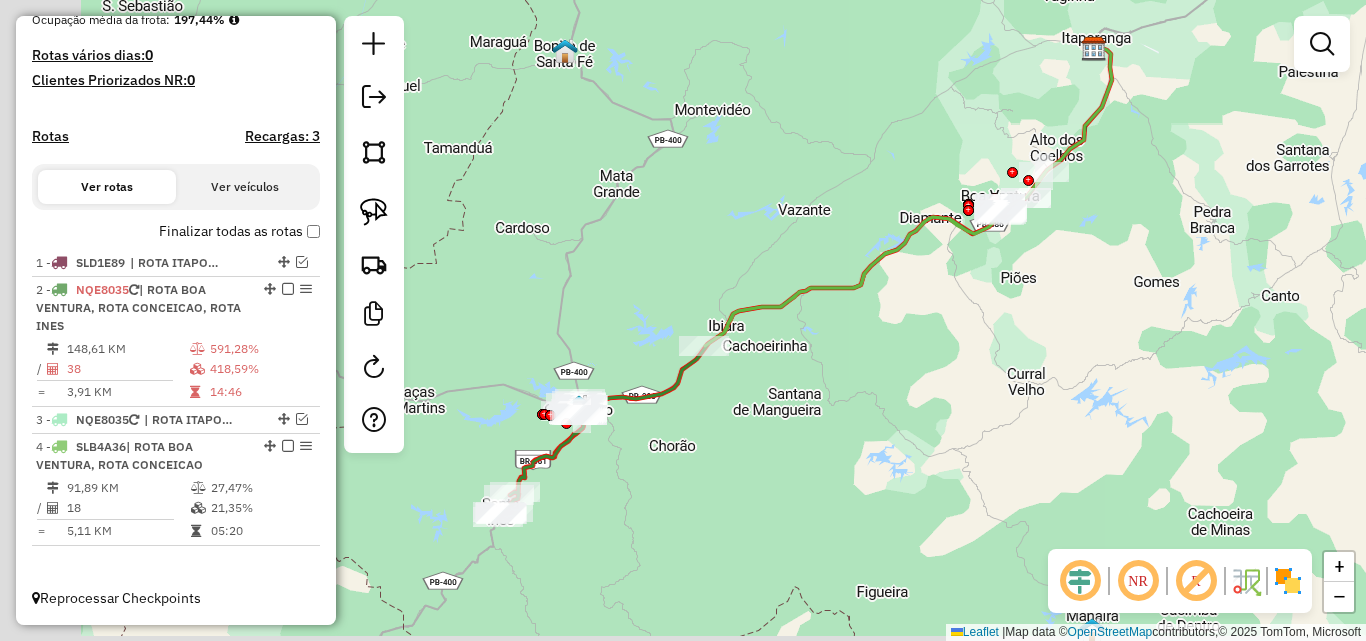 drag, startPoint x: 693, startPoint y: 564, endPoint x: 762, endPoint y: 546, distance: 71.30919 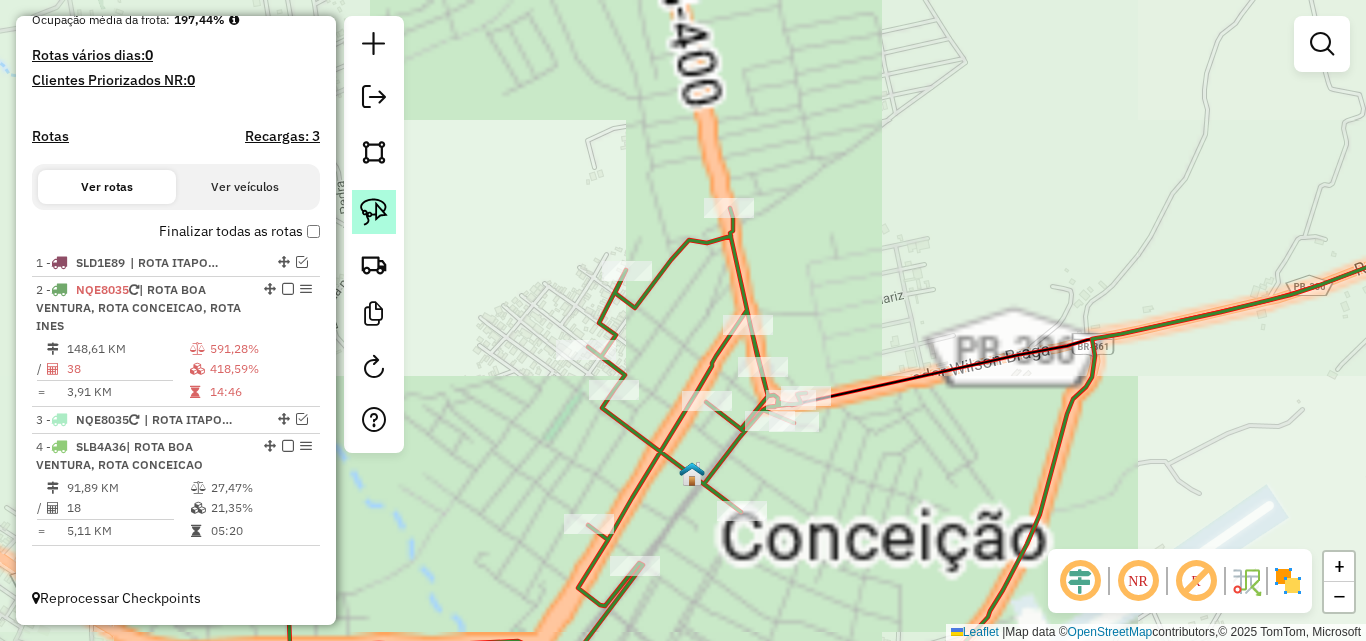 click 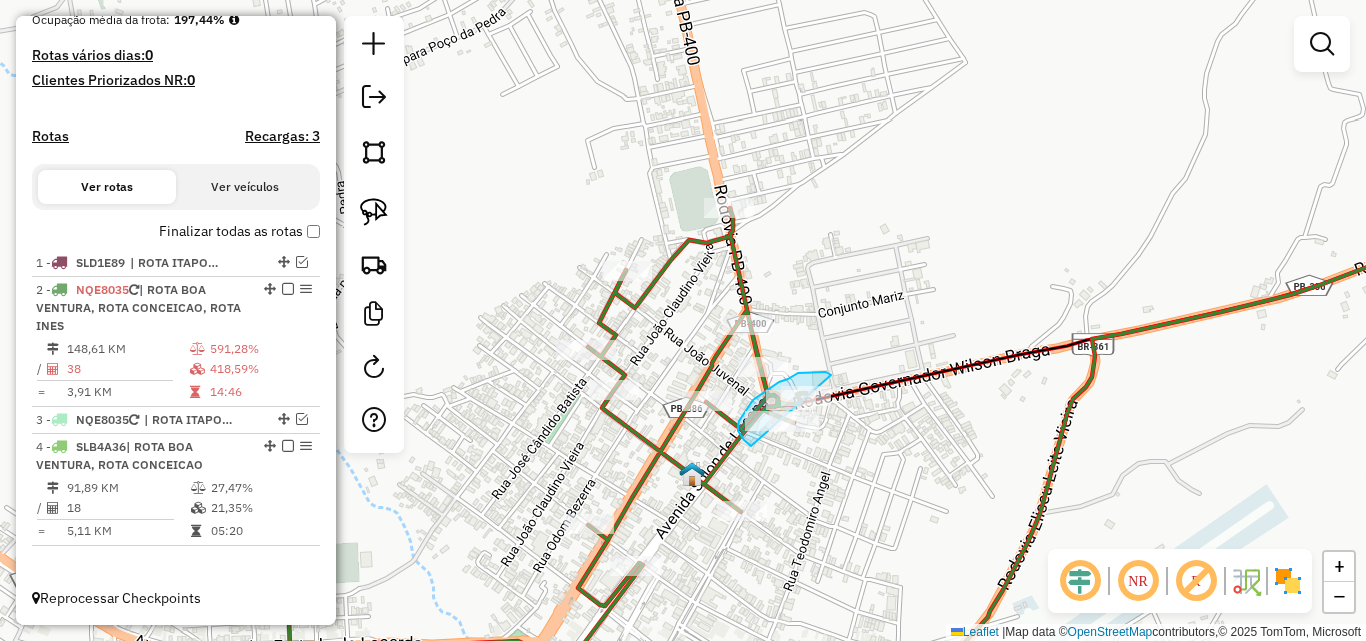 drag, startPoint x: 826, startPoint y: 372, endPoint x: 878, endPoint y: 422, distance: 72.138756 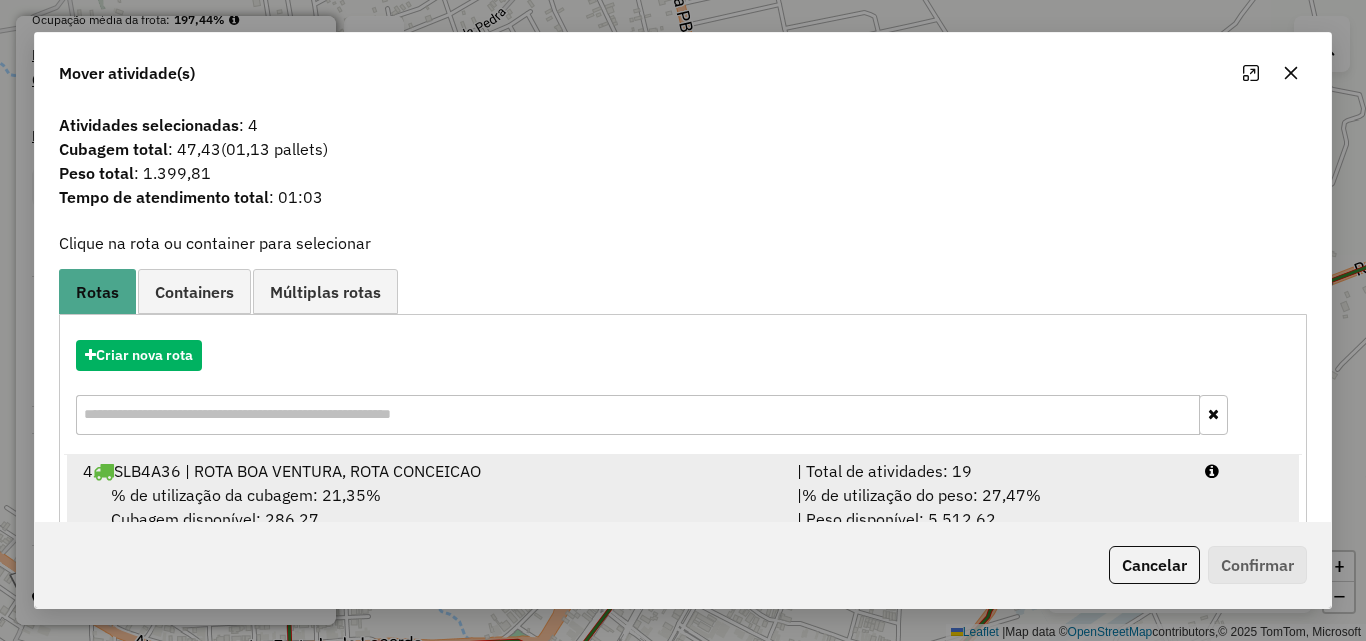 drag, startPoint x: 1130, startPoint y: 470, endPoint x: 1177, endPoint y: 504, distance: 58.00862 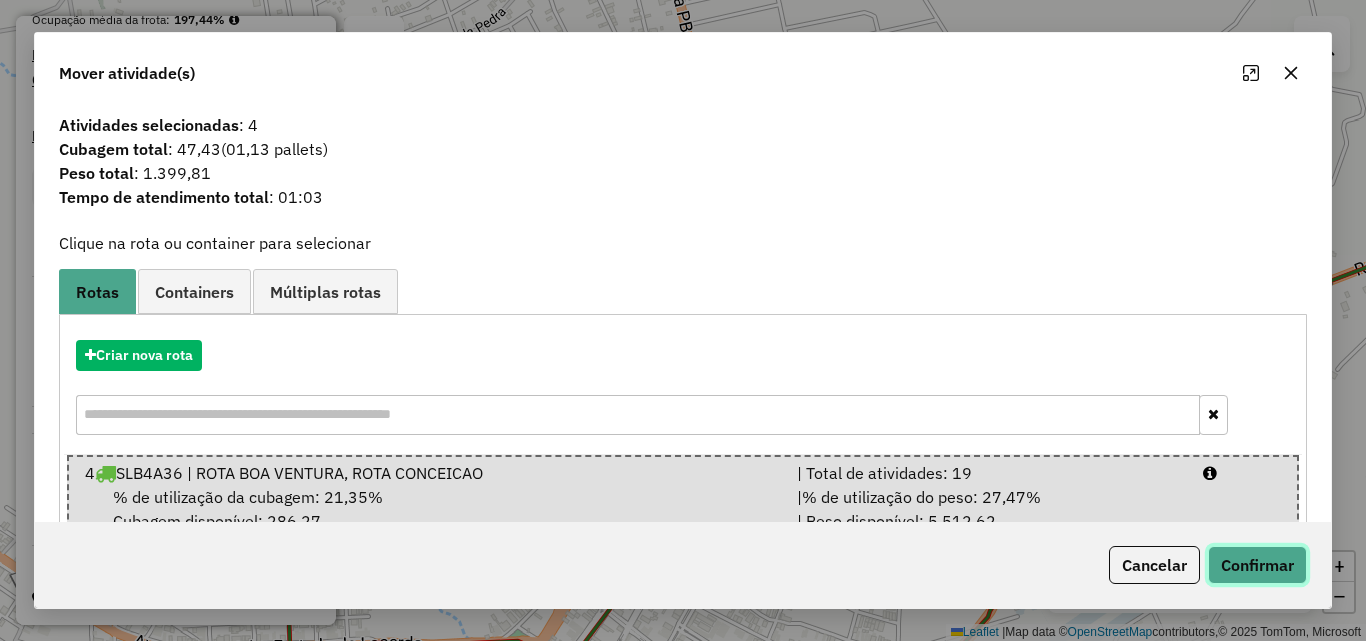 click on "Confirmar" 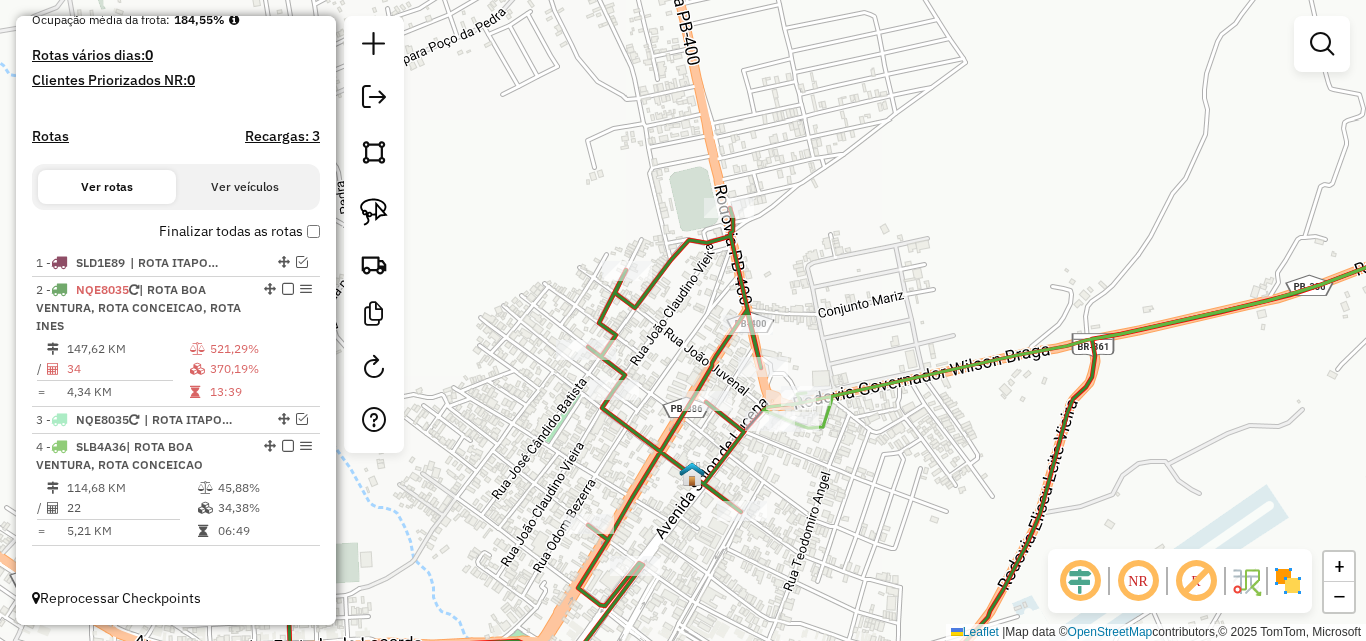 click 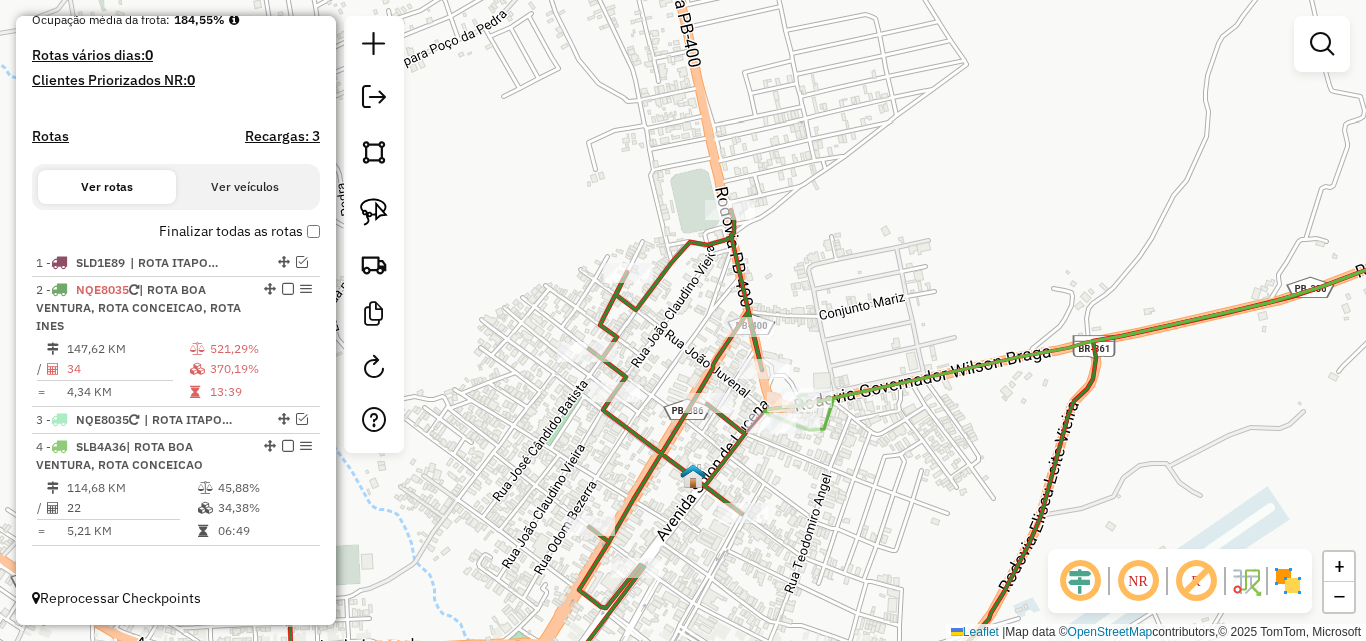 select on "*********" 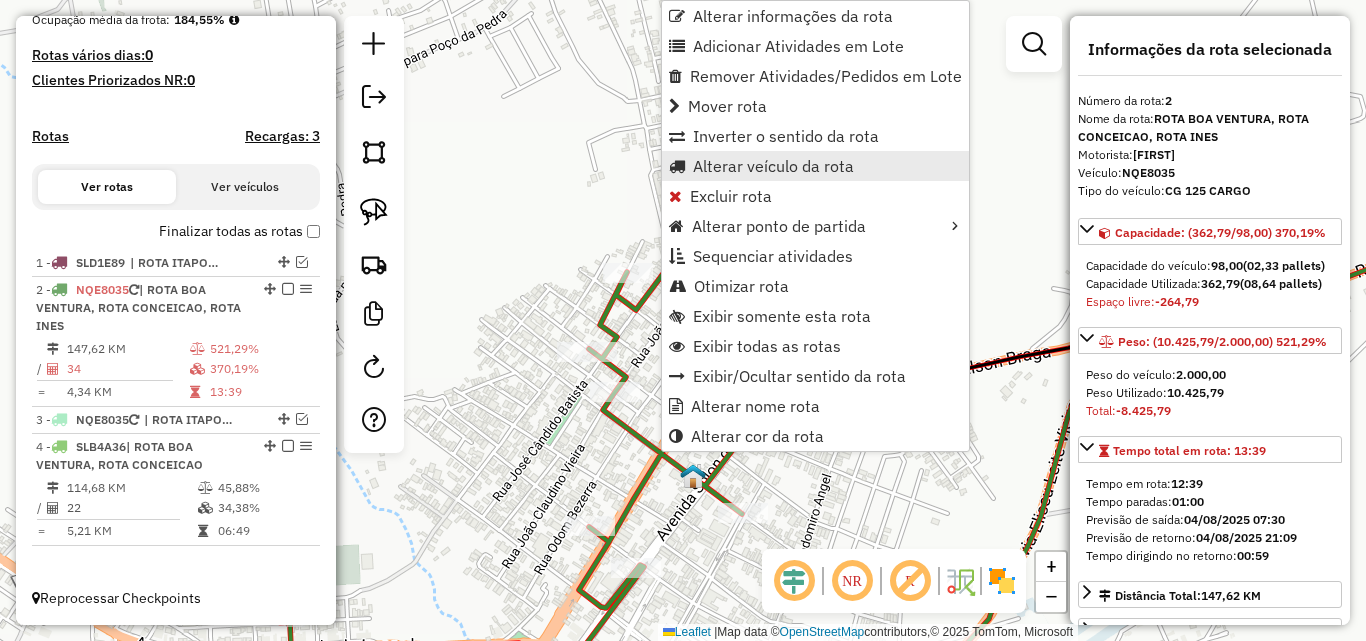click on "Alterar veículo da rota" at bounding box center [773, 166] 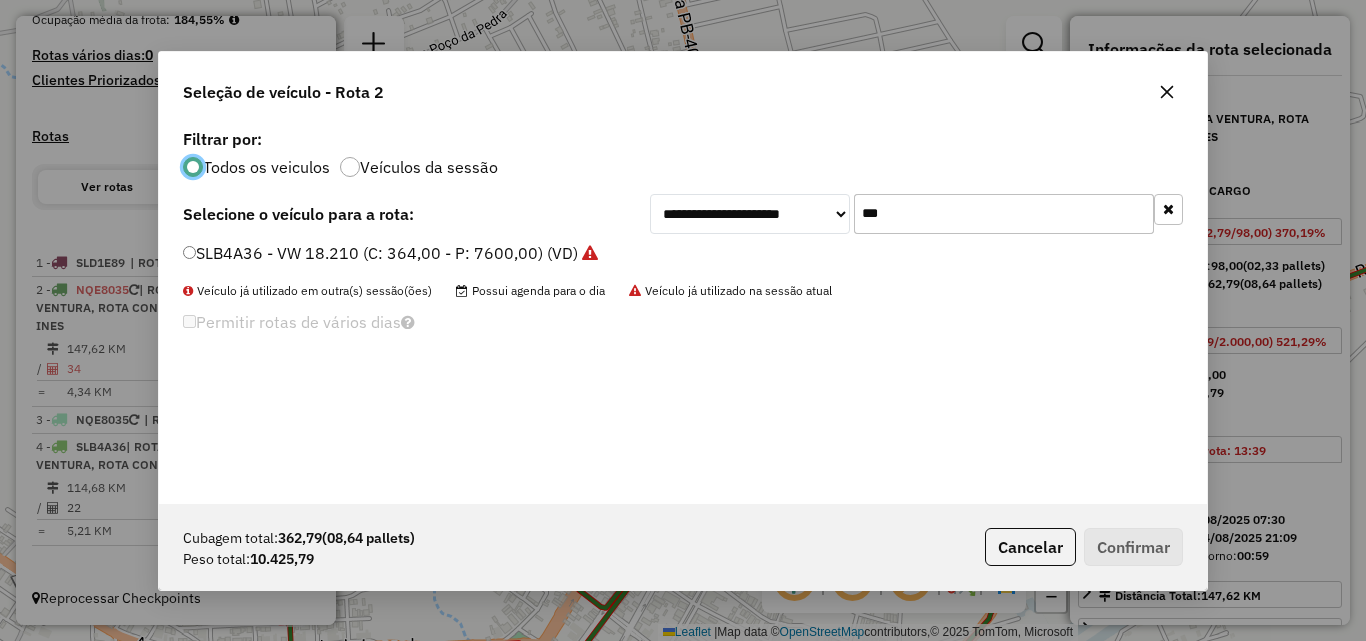 scroll, scrollTop: 11, scrollLeft: 6, axis: both 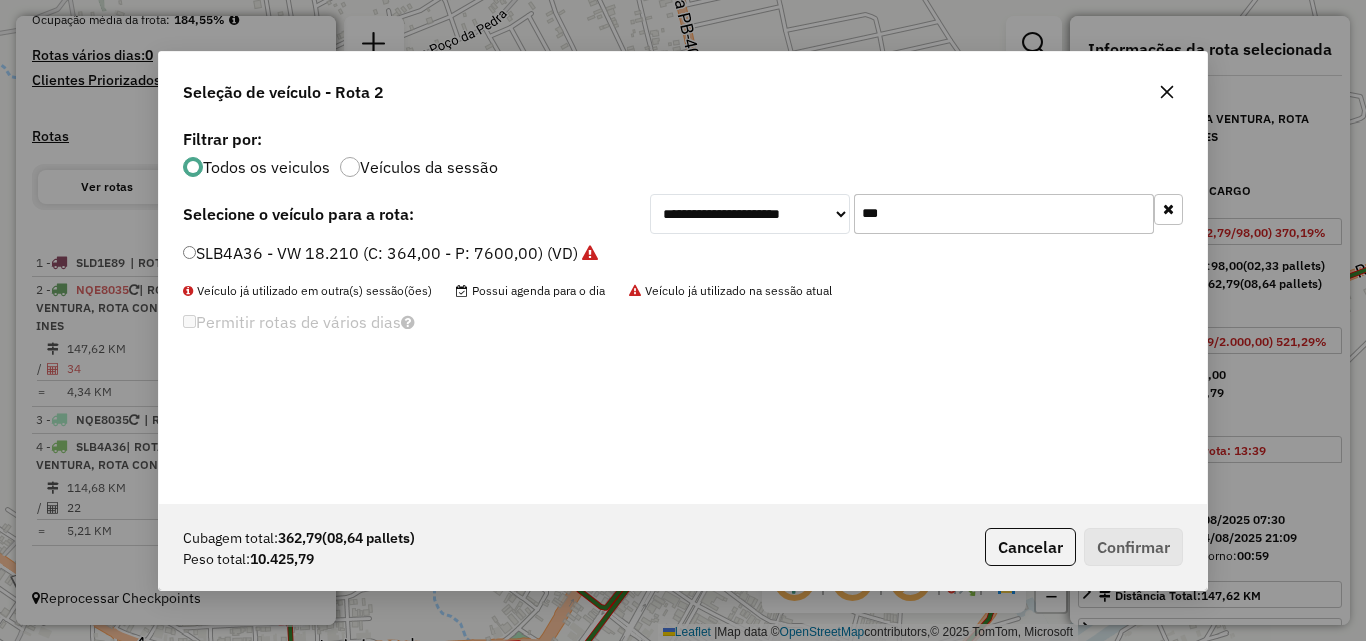 drag, startPoint x: 946, startPoint y: 217, endPoint x: 960, endPoint y: 217, distance: 14 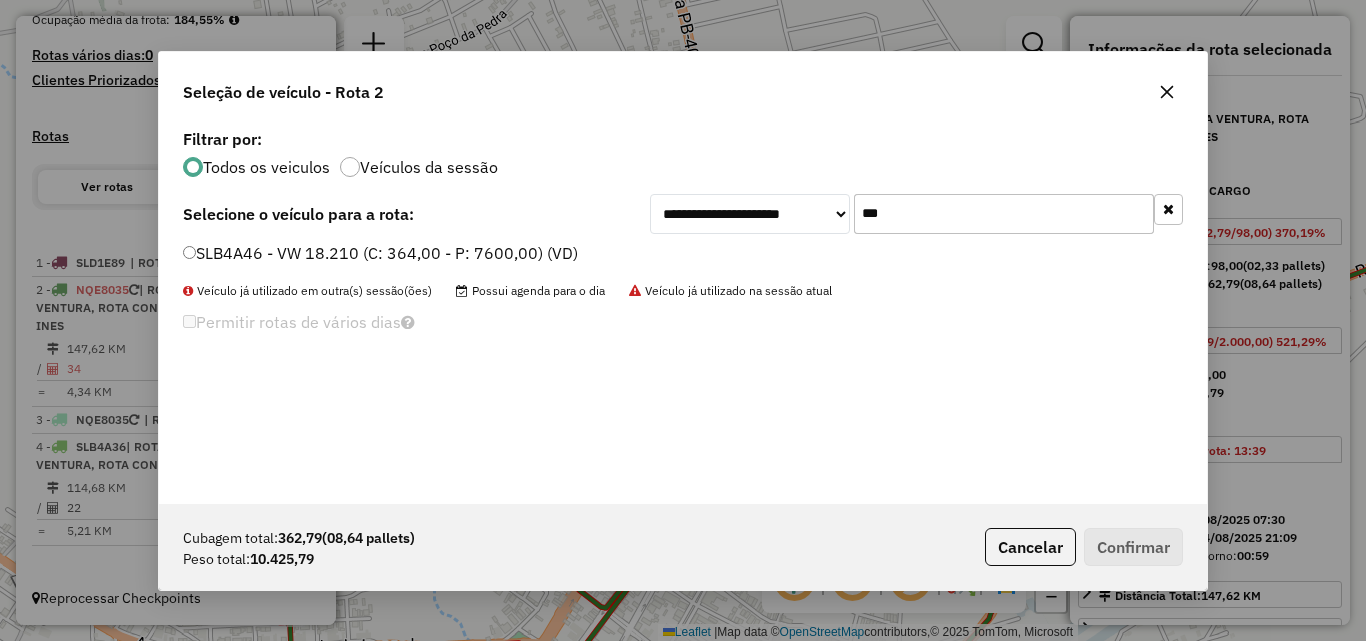 type on "***" 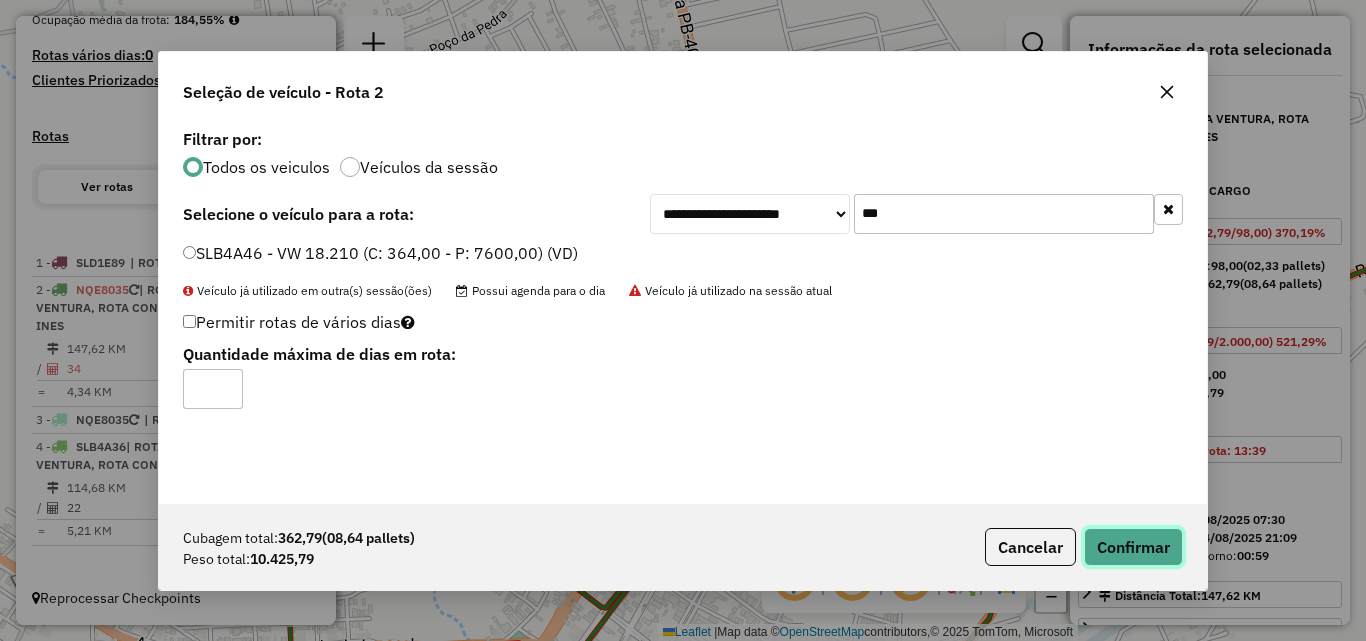 click on "Confirmar" 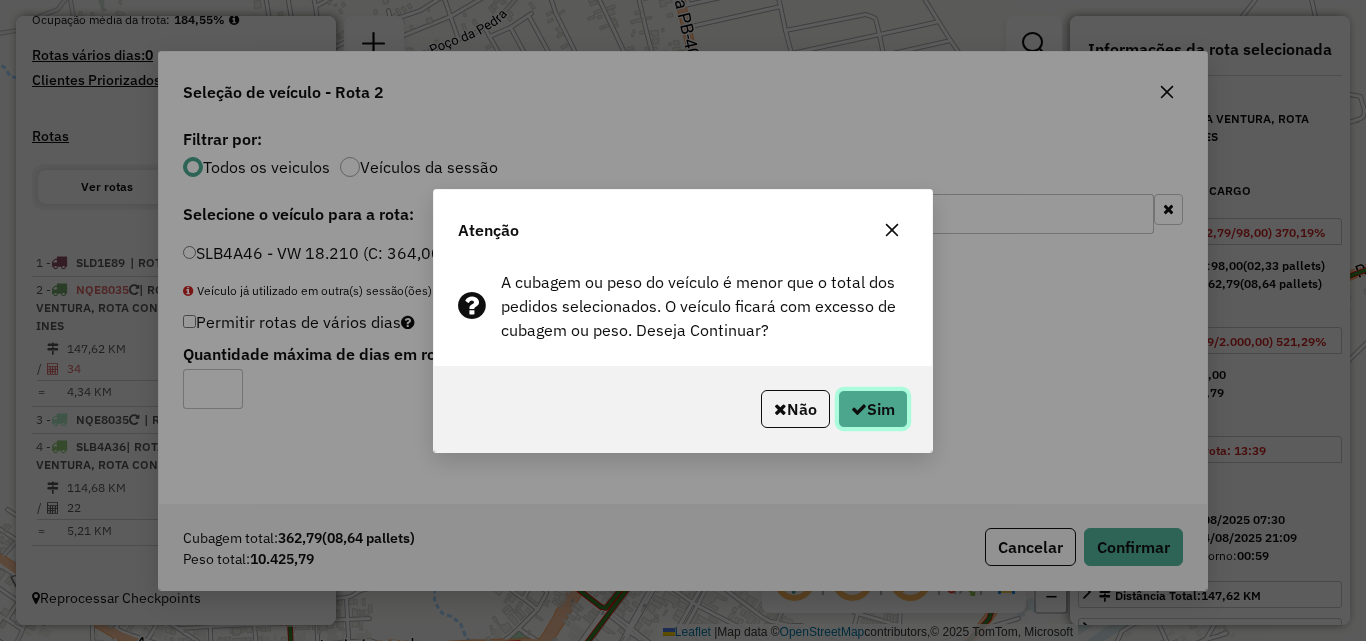 click on "Sim" 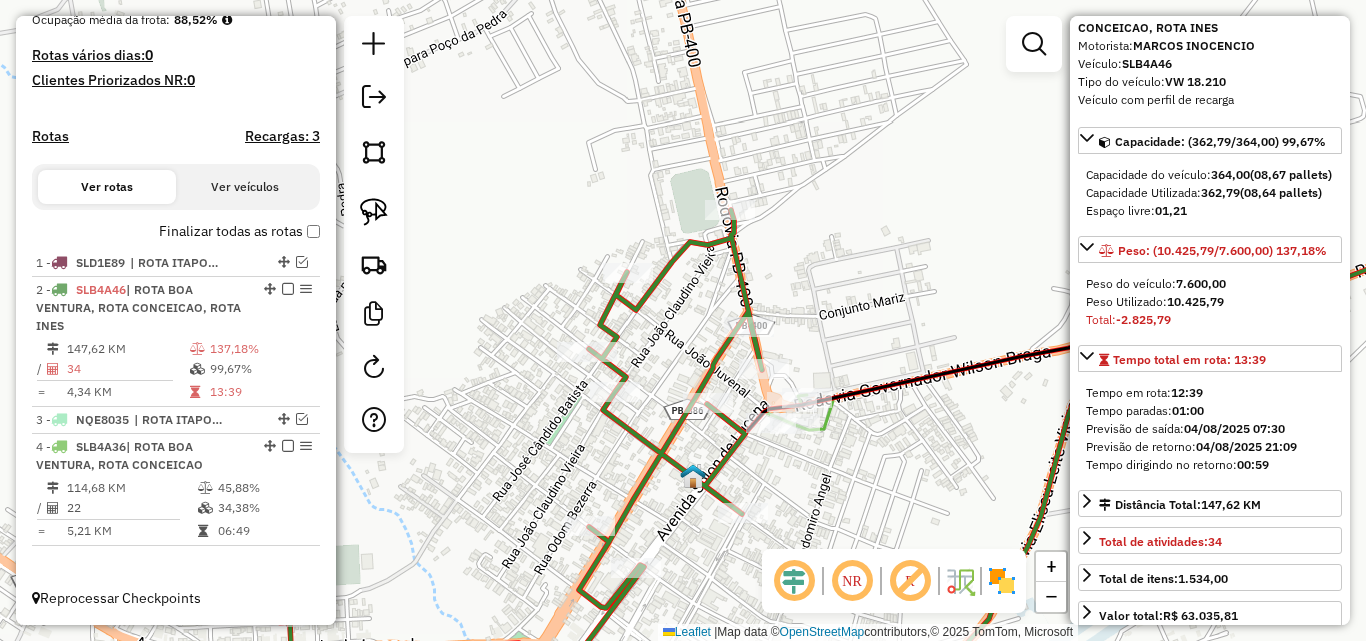 scroll, scrollTop: 200, scrollLeft: 0, axis: vertical 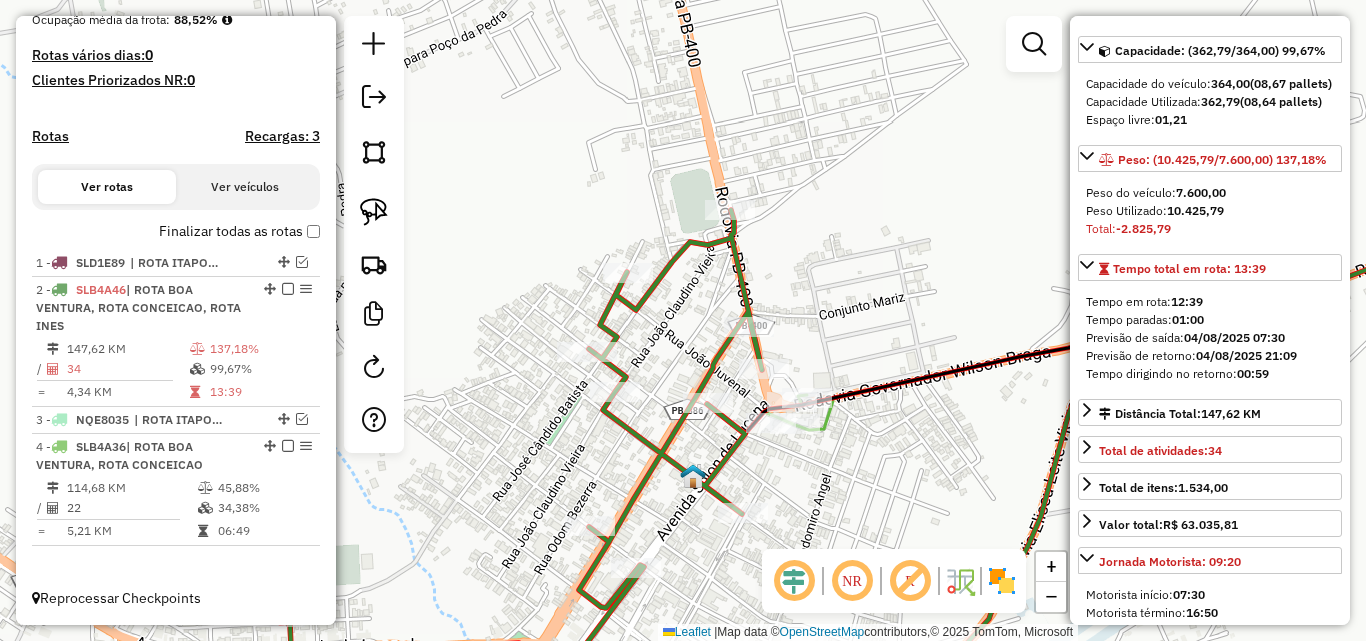 click 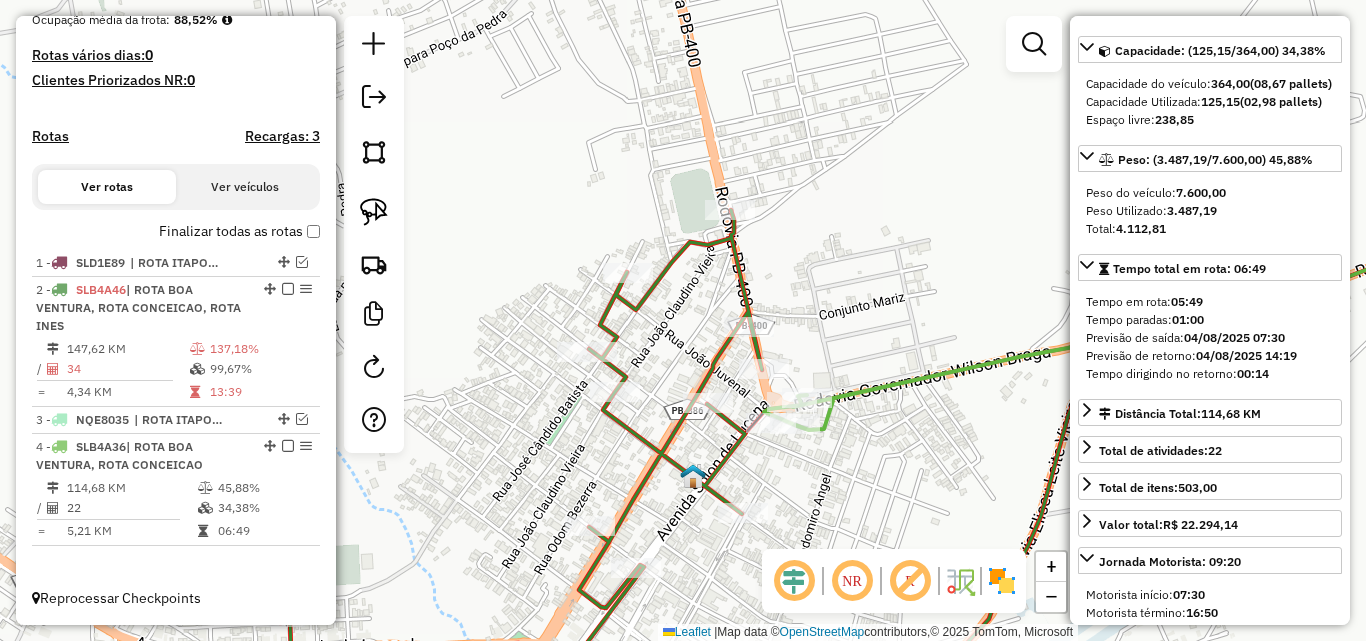 click 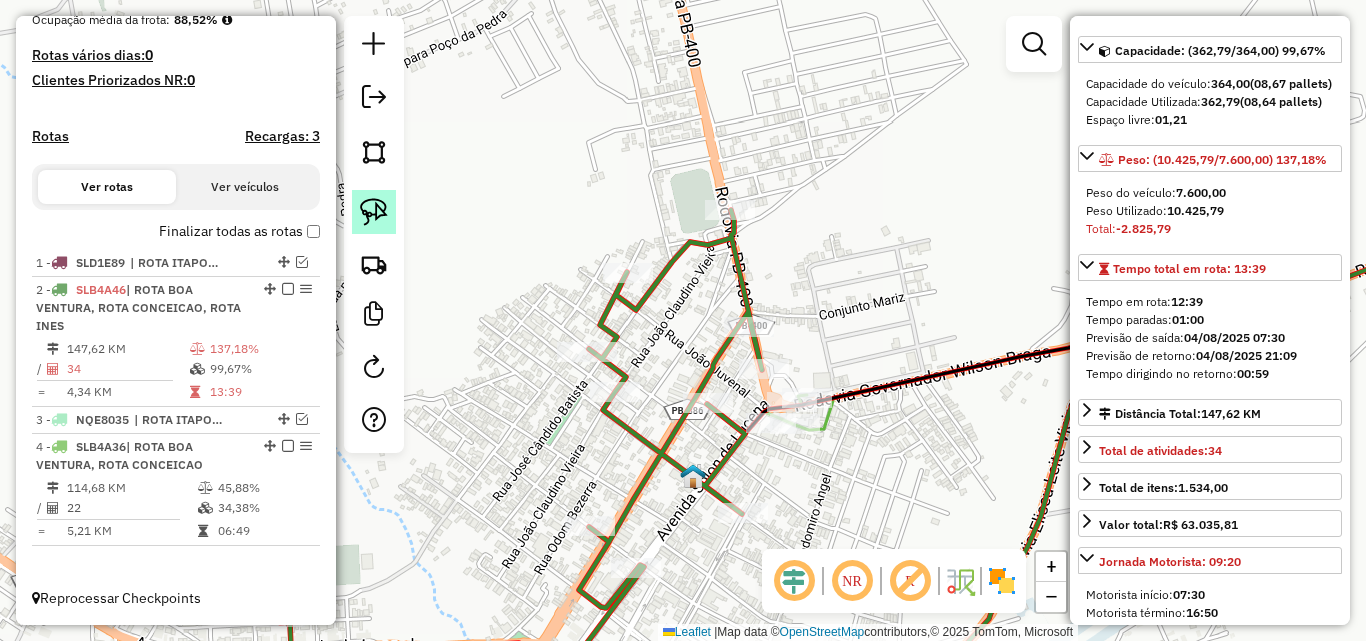 click 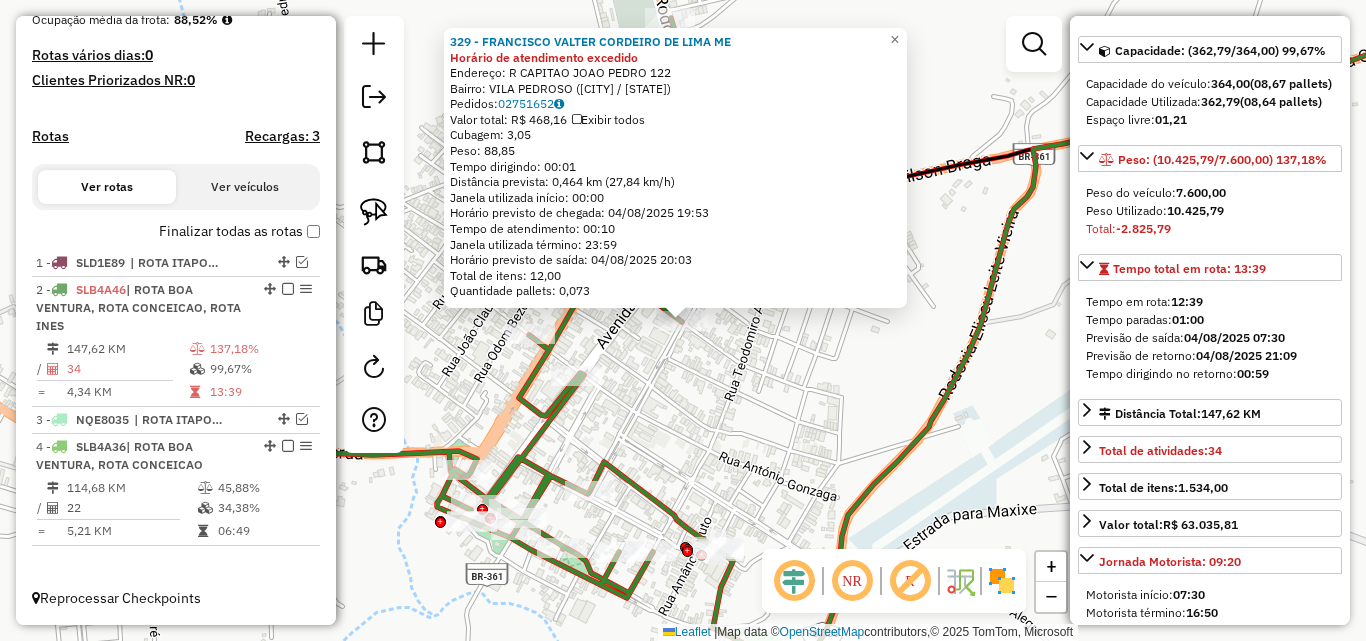 click on "329 - FRANCISCO VALTER CORDEIRO DE LIMA ME Horário de atendimento excedido  Endereço: R   CAPITAO JOAO PEDRO             122   Bairro: VILA PEDROSO (CONCEICAO / PB)   Pedidos:  02751652   Valor total: R$ 468,16   Exibir todos   Cubagem: 3,05  Peso: 88,85  Tempo dirigindo: 00:01   Distância prevista: 0,464 km (27,84 km/h)   Janela utilizada início: 00:00   Horário previsto de chegada: 04/08/2025 19:53   Tempo de atendimento: 00:10   Janela utilizada término: 23:59   Horário previsto de saída: 04/08/2025 20:03   Total de itens: 12,00   Quantidade pallets: 0,073  × Janela de atendimento Grade de atendimento Capacidade Transportadoras Veículos Cliente Pedidos  Rotas Selecione os dias de semana para filtrar as janelas de atendimento  Seg   Ter   Qua   Qui   Sex   Sáb   Dom  Informe o período da janela de atendimento: De: Até:  Filtrar exatamente a janela do cliente  Considerar janela de atendimento padrão  Selecione os dias de semana para filtrar as grades de atendimento  Seg   Ter   Qua   Qui   Sex" 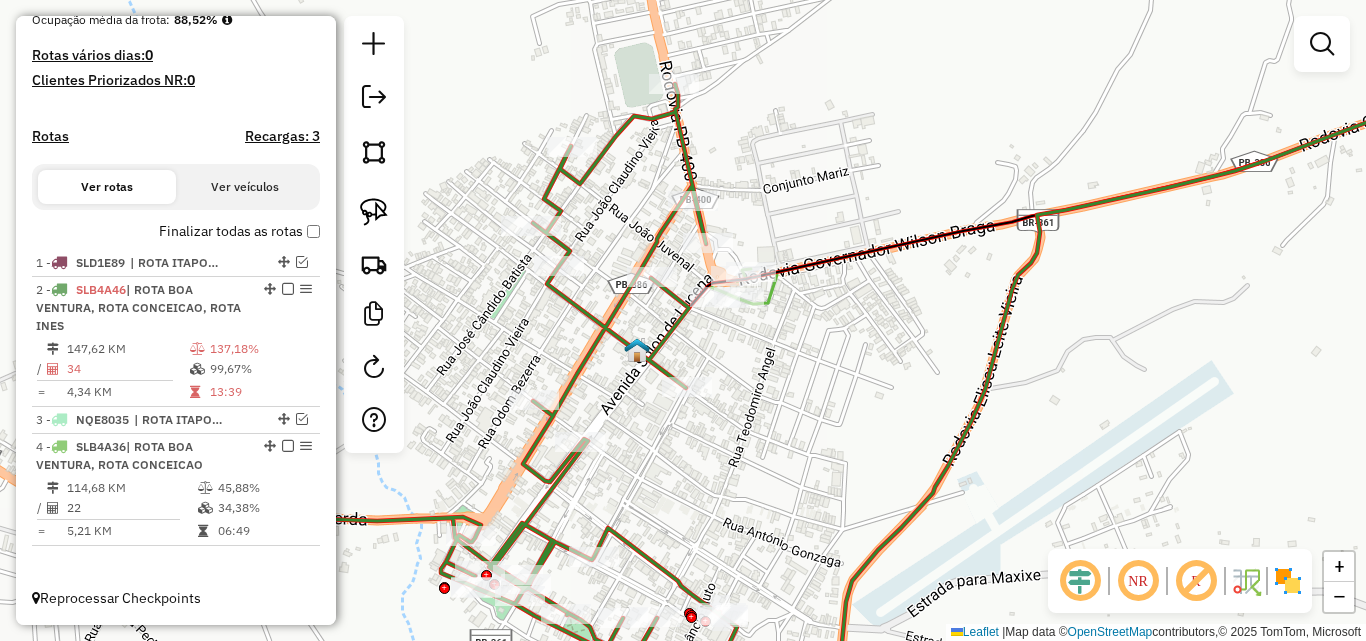drag, startPoint x: 837, startPoint y: 387, endPoint x: 840, endPoint y: 444, distance: 57.07889 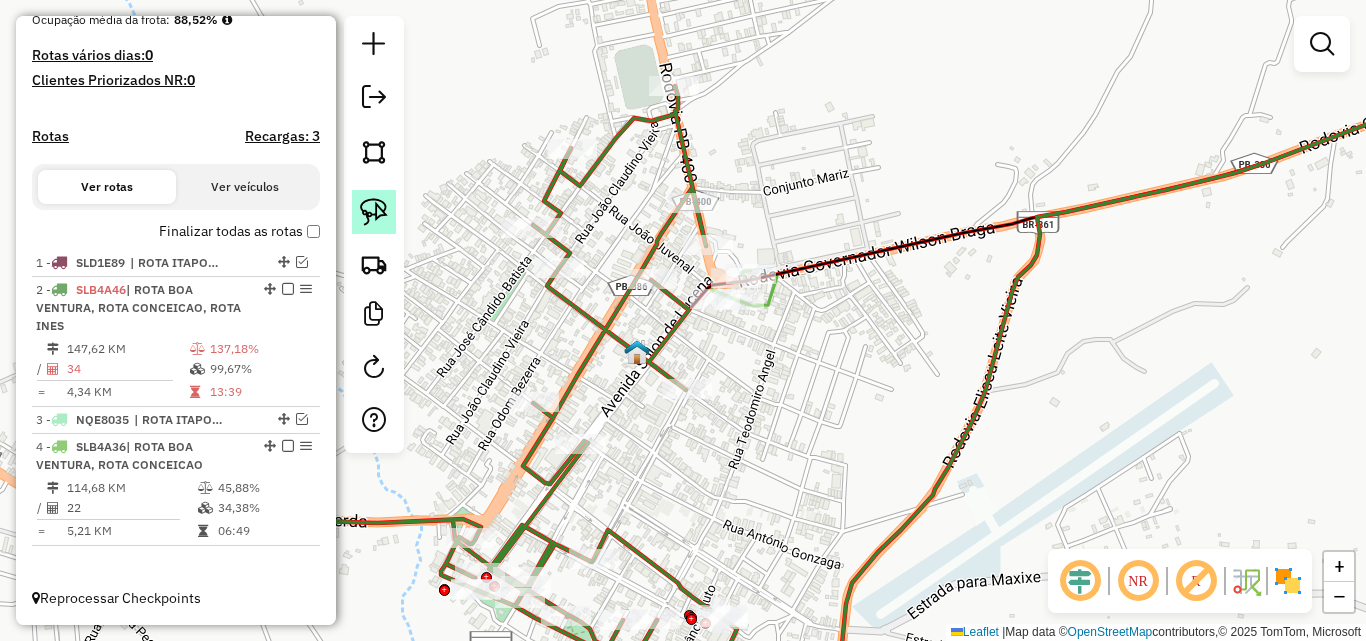 click 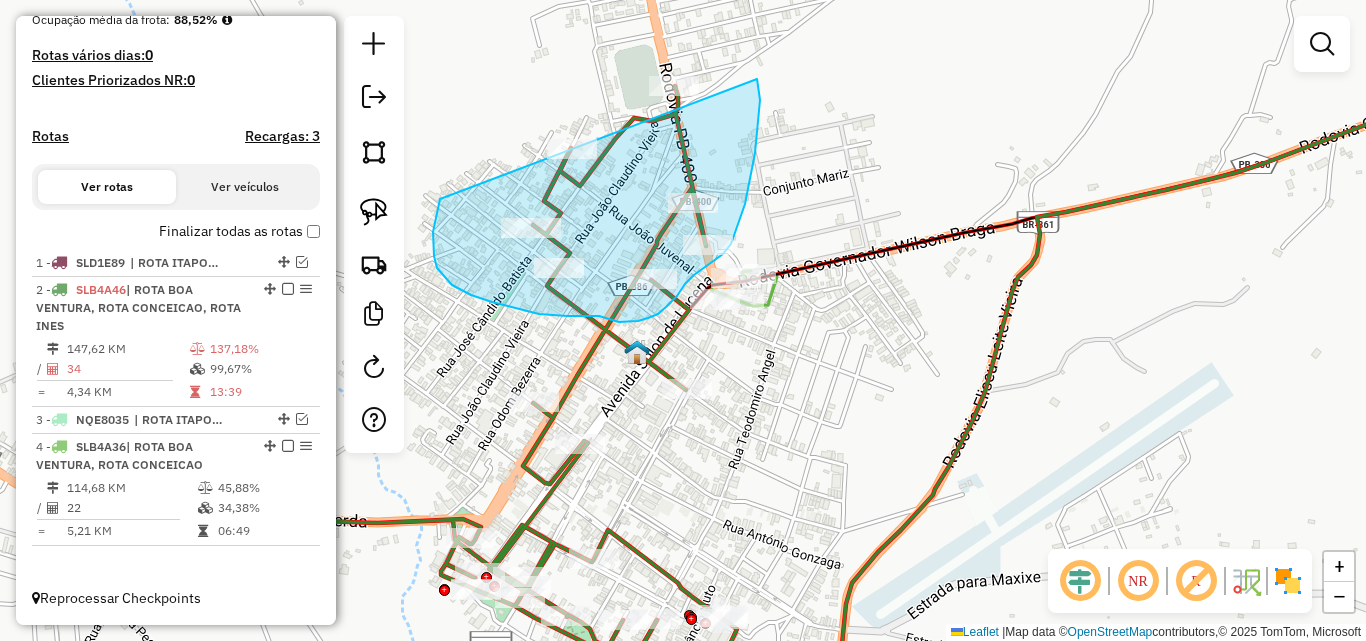 drag, startPoint x: 444, startPoint y: 277, endPoint x: 601, endPoint y: 19, distance: 302.0149 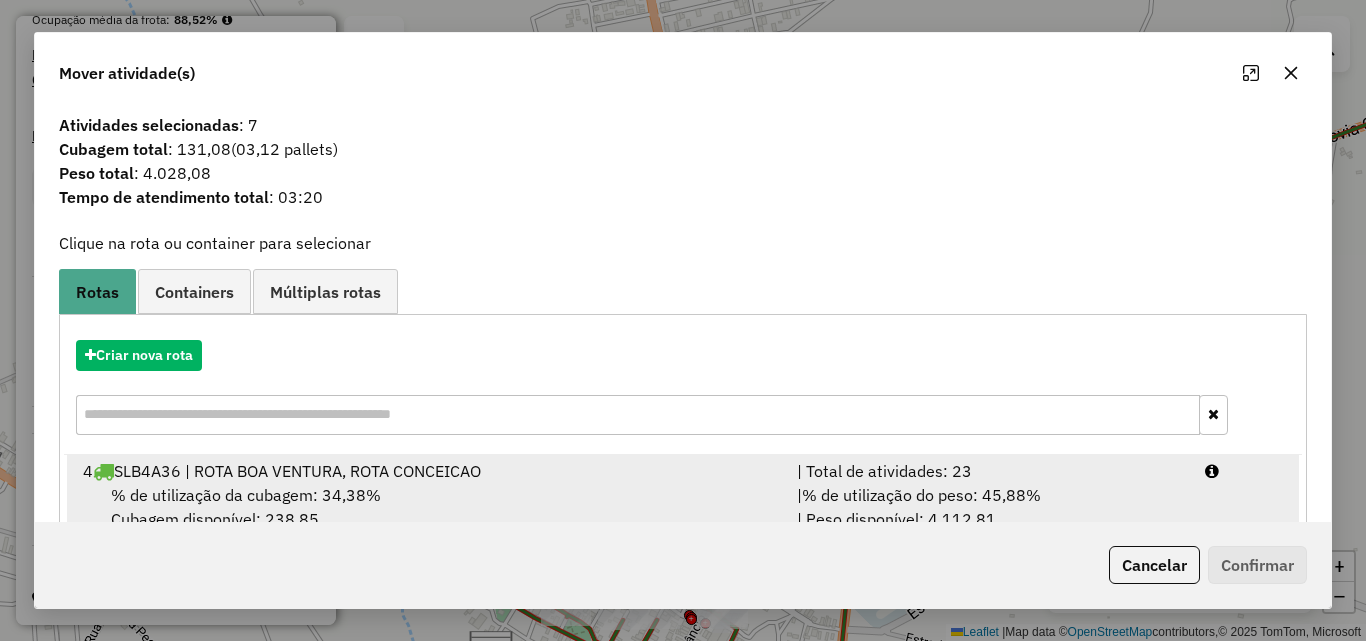 drag, startPoint x: 881, startPoint y: 474, endPoint x: 946, endPoint y: 478, distance: 65.12296 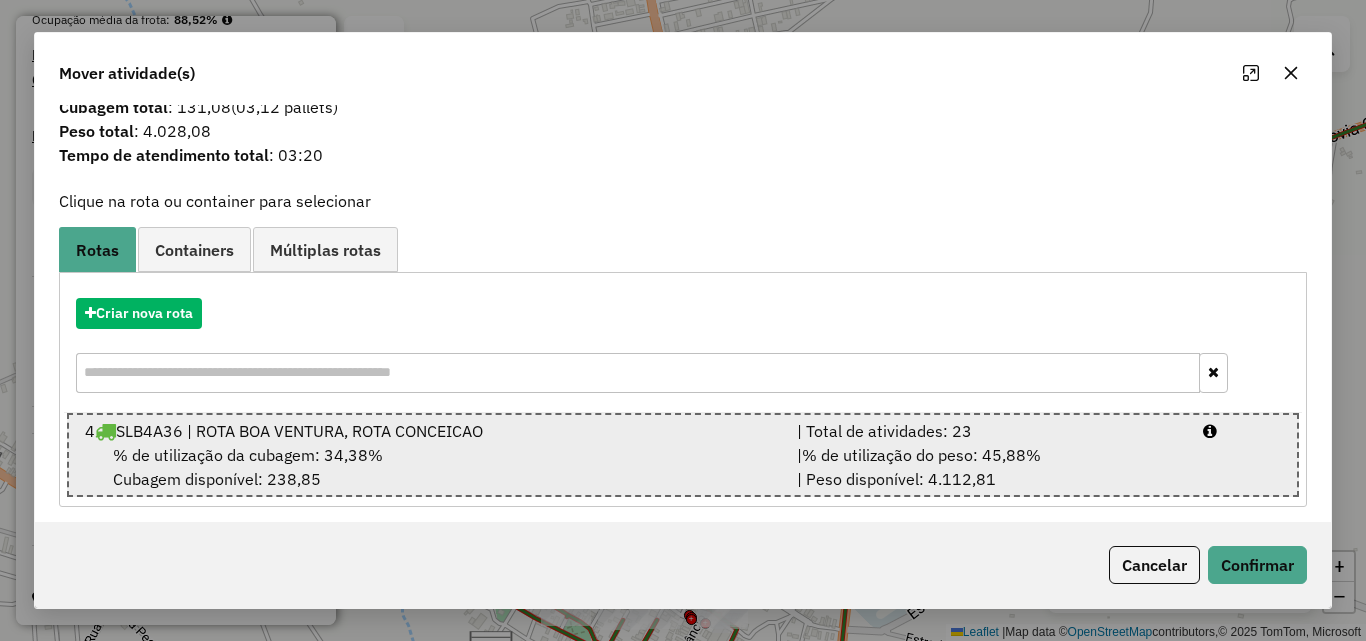 scroll, scrollTop: 51, scrollLeft: 0, axis: vertical 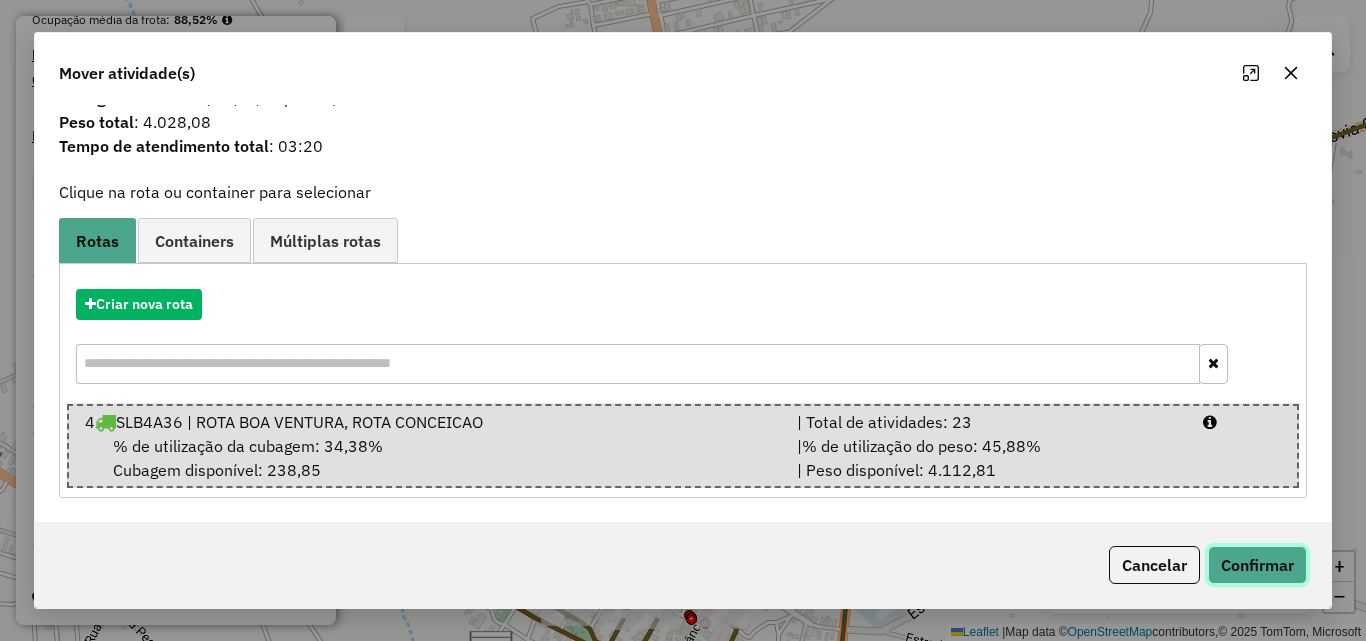 click on "Confirmar" 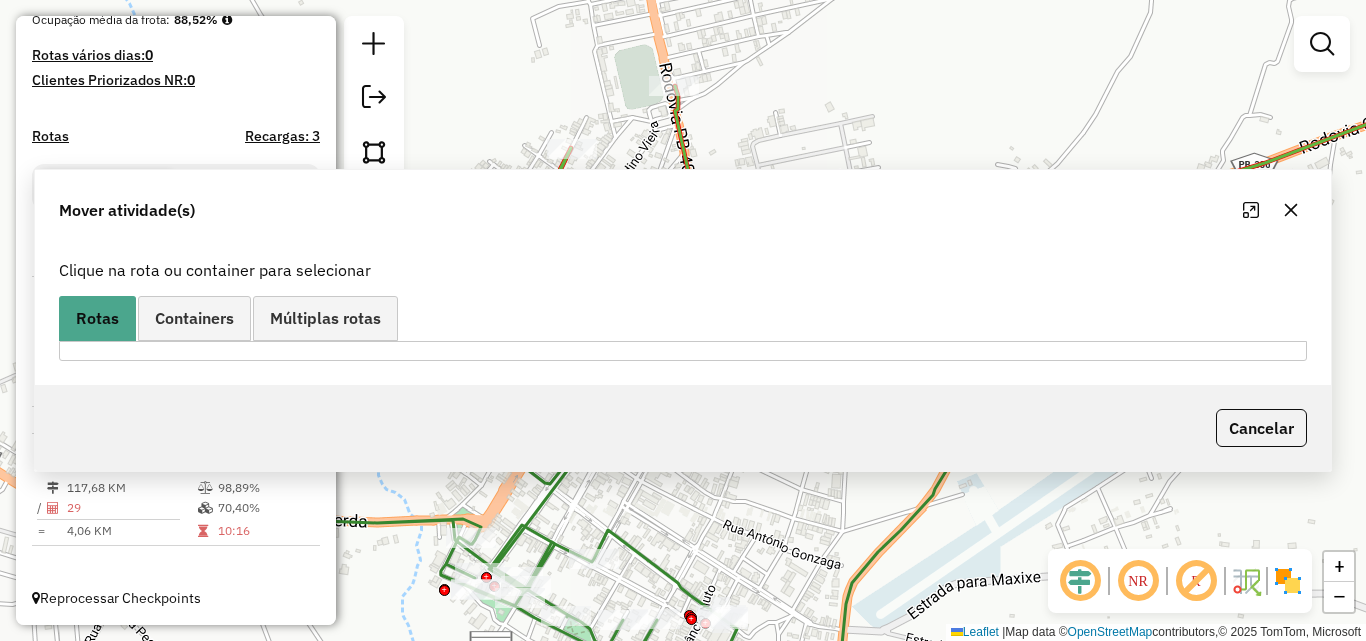scroll, scrollTop: 0, scrollLeft: 0, axis: both 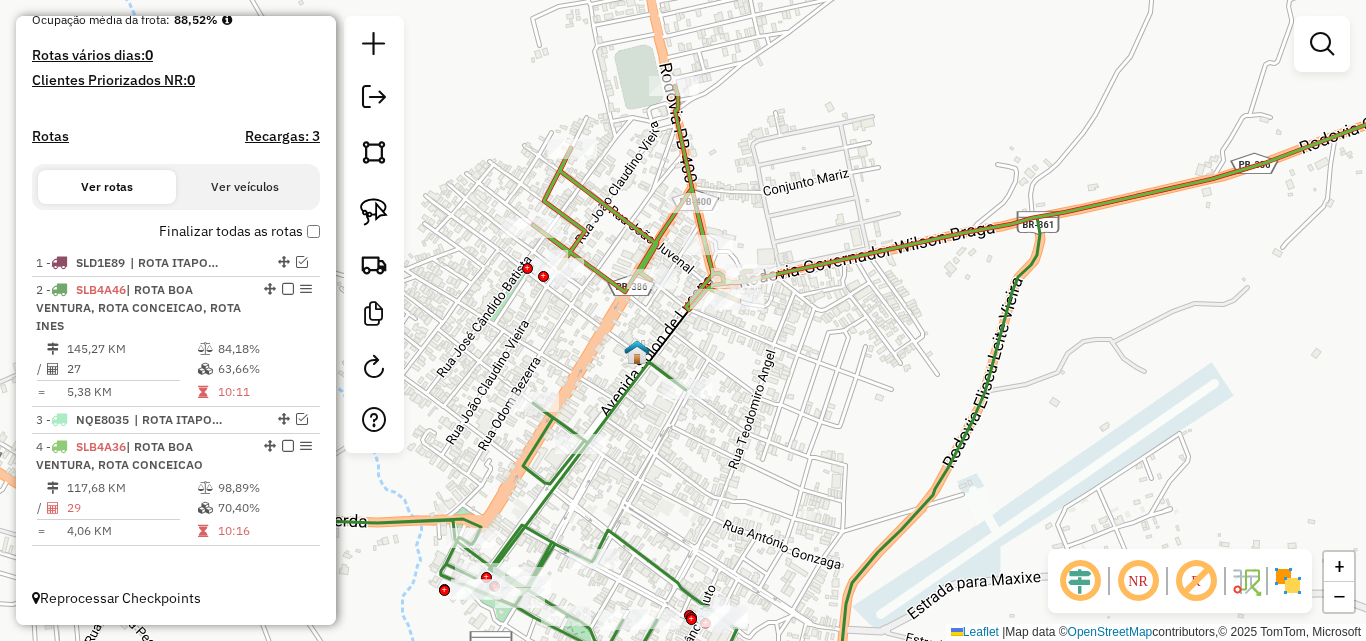 click on "Janela de atendimento Grade de atendimento Capacidade Transportadoras Veículos Cliente Pedidos  Rotas Selecione os dias de semana para filtrar as janelas de atendimento  Seg   Ter   Qua   Qui   Sex   Sáb   Dom  Informe o período da janela de atendimento: De: Até:  Filtrar exatamente a janela do cliente  Considerar janela de atendimento padrão  Selecione os dias de semana para filtrar as grades de atendimento  Seg   Ter   Qua   Qui   Sex   Sáb   Dom   Considerar clientes sem dia de atendimento cadastrado  Clientes fora do dia de atendimento selecionado Filtrar as atividades entre os valores definidos abaixo:  Peso mínimo:   Peso máximo:   Cubagem mínima:   Cubagem máxima:   De:   Até:  Filtrar as atividades entre o tempo de atendimento definido abaixo:  De:   Até:   Considerar capacidade total dos clientes não roteirizados Transportadora: Selecione um ou mais itens Tipo de veículo: Selecione um ou mais itens Veículo: Selecione um ou mais itens Motorista: Selecione um ou mais itens Nome: Rótulo:" 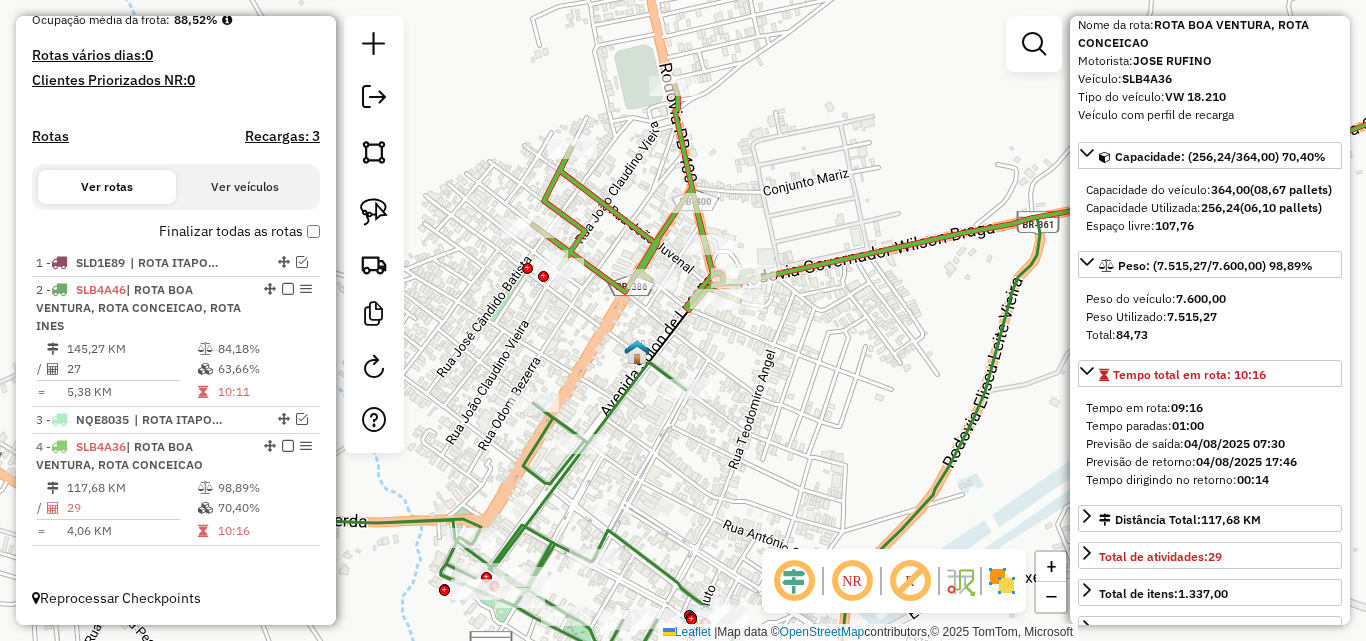 scroll, scrollTop: 100, scrollLeft: 0, axis: vertical 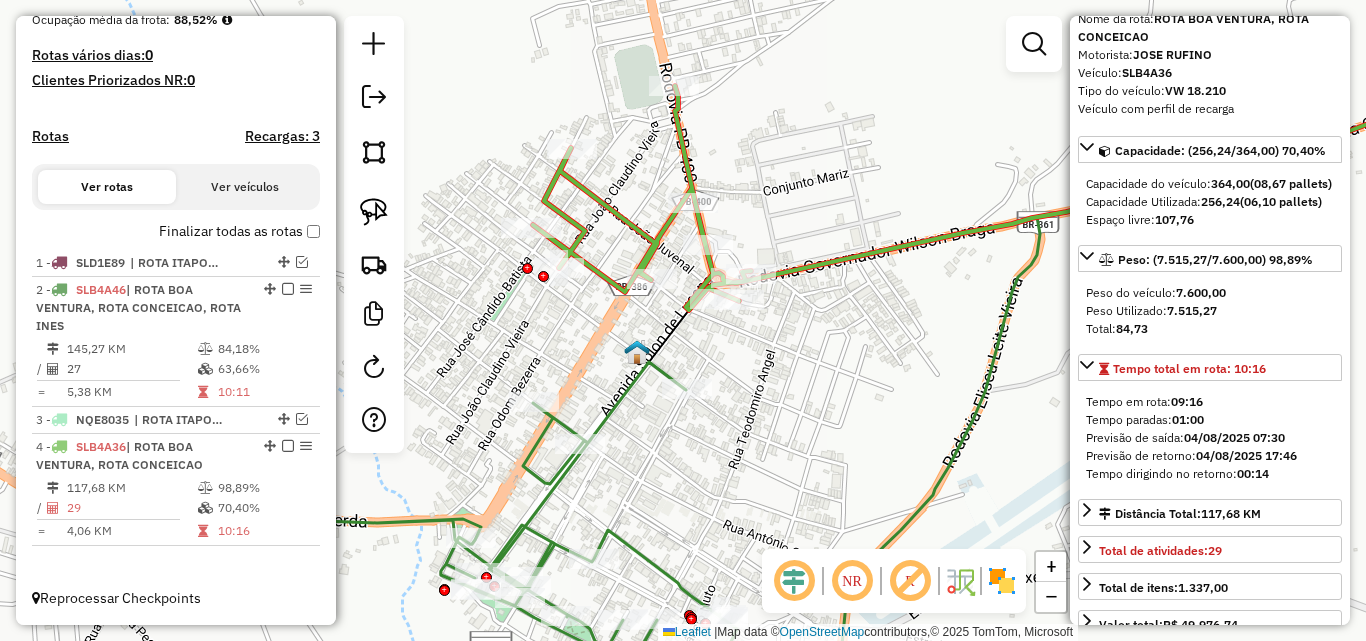 click 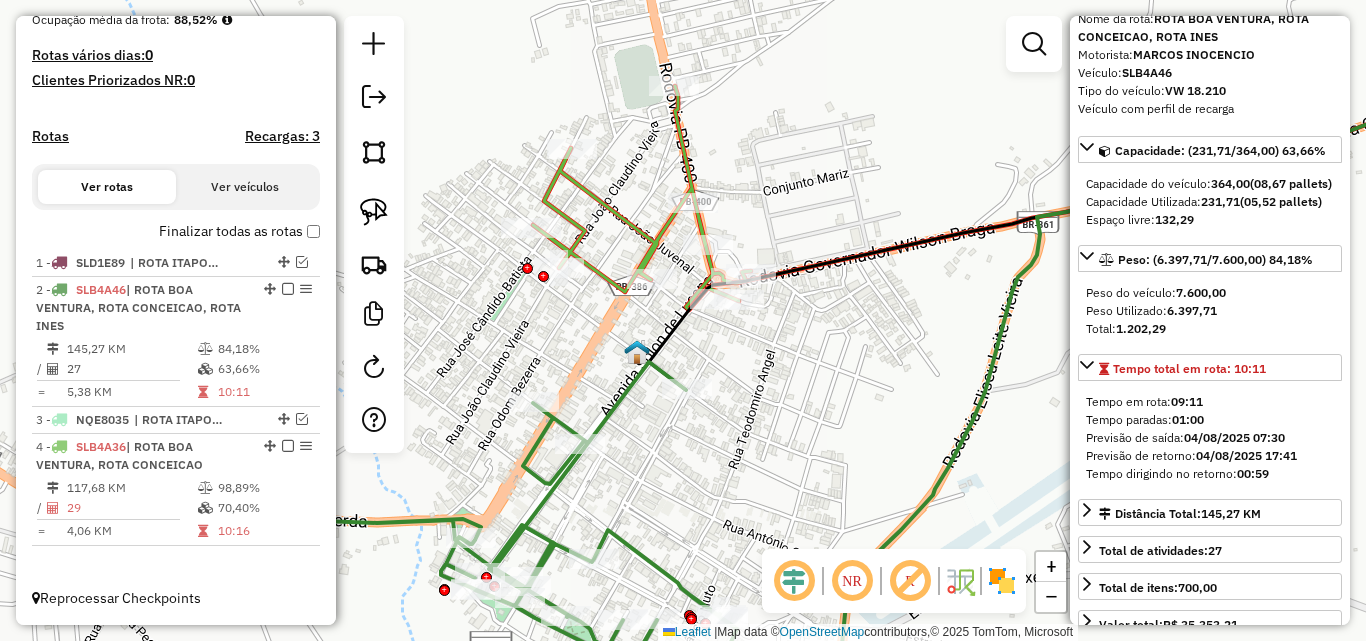 click 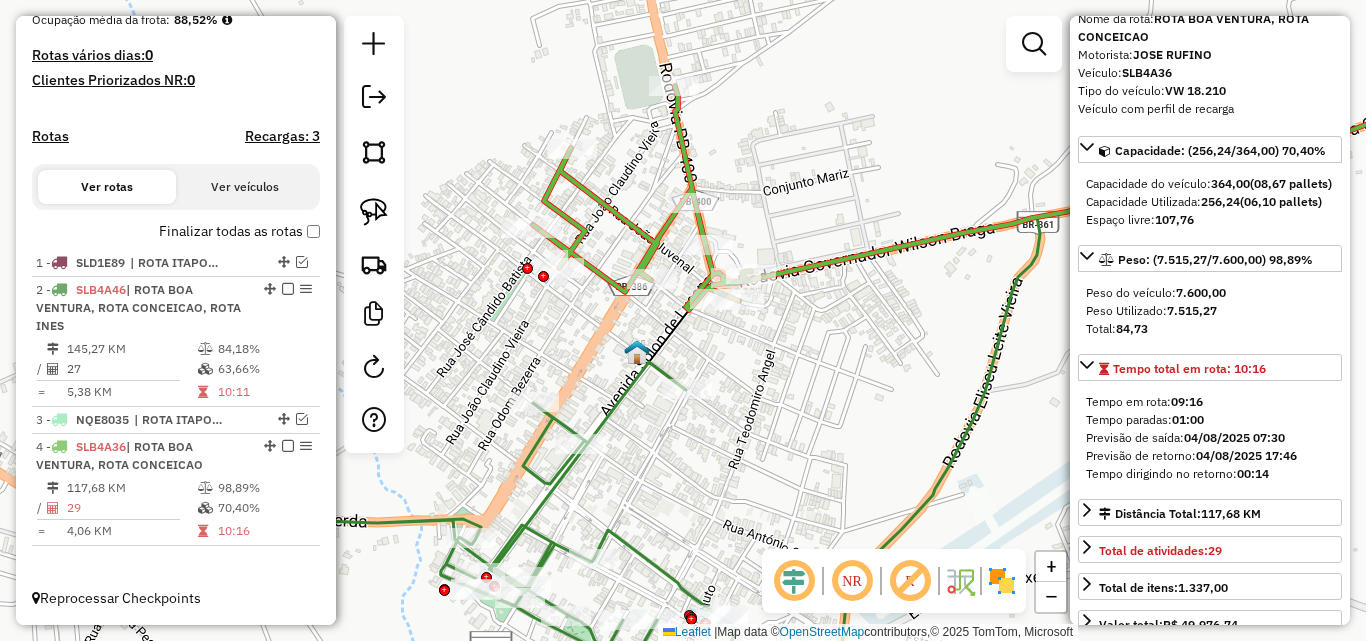 click 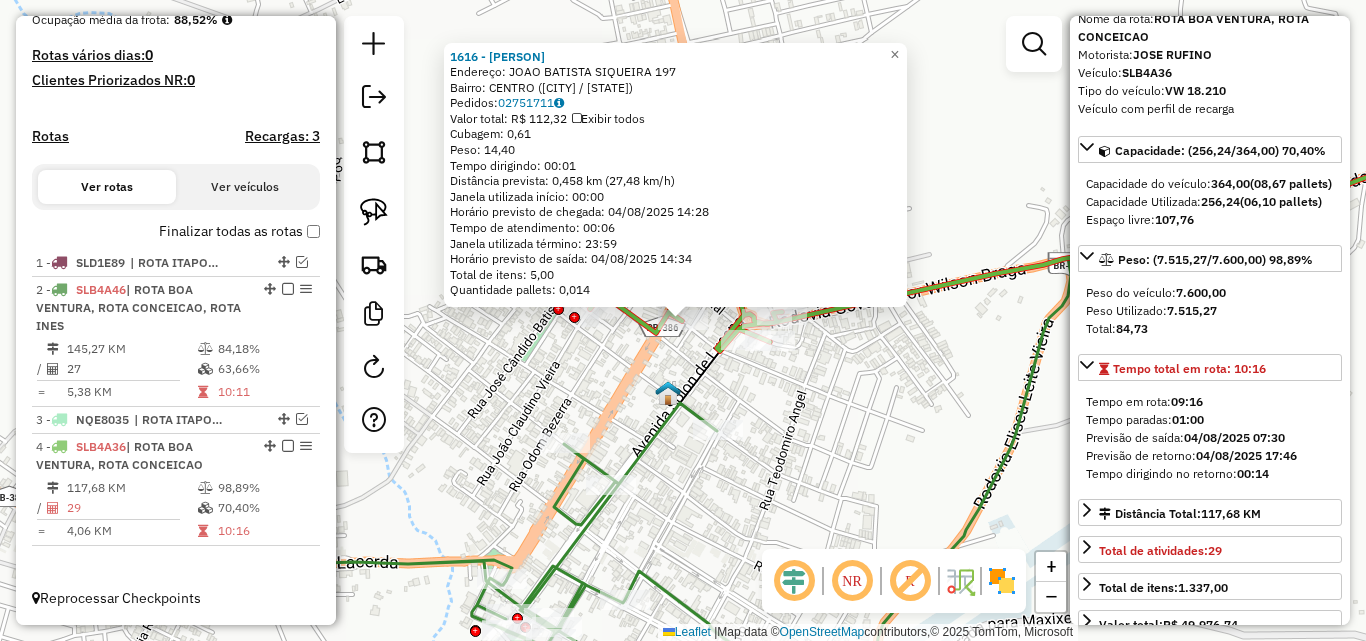 click on "1616 - MERCADINHO MANOEL  Endereço:  JOAO BATISTA SIQUEIRA 197   Bairro: CENTRO (CONCEICAO / PB)   Pedidos:  02751711   Valor total: R$ 112,32   Exibir todos   Cubagem: 0,61  Peso: 14,40  Tempo dirigindo: 00:01   Distância prevista: 0,458 km (27,48 km/h)   Janela utilizada início: 00:00   Horário previsto de chegada: 04/08/2025 14:28   Tempo de atendimento: 00:06   Janela utilizada término: 23:59   Horário previsto de saída: 04/08/2025 14:34   Total de itens: 5,00   Quantidade pallets: 0,014  × Janela de atendimento Grade de atendimento Capacidade Transportadoras Veículos Cliente Pedidos  Rotas Selecione os dias de semana para filtrar as janelas de atendimento  Seg   Ter   Qua   Qui   Sex   Sáb   Dom  Informe o período da janela de atendimento: De: Até:  Filtrar exatamente a janela do cliente  Considerar janela de atendimento padrão  Selecione os dias de semana para filtrar as grades de atendimento  Seg   Ter   Qua   Qui   Sex   Sáb   Dom   Considerar clientes sem dia de atendimento cadastrado +" 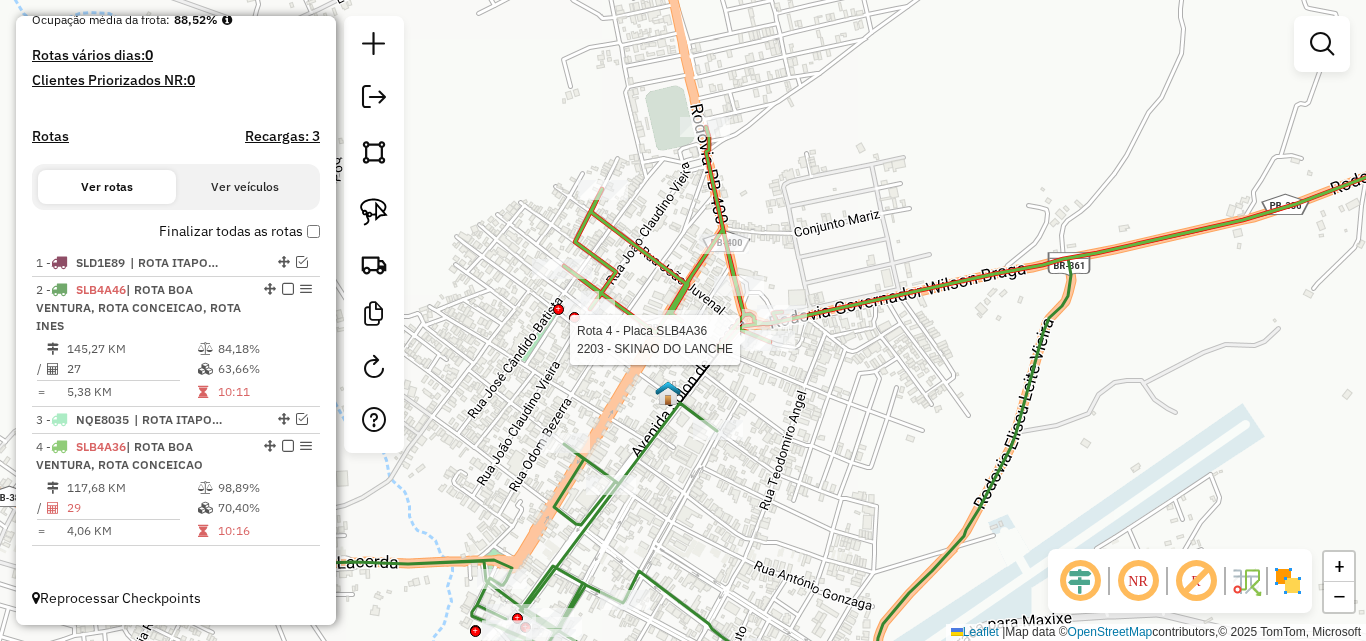 select on "*********" 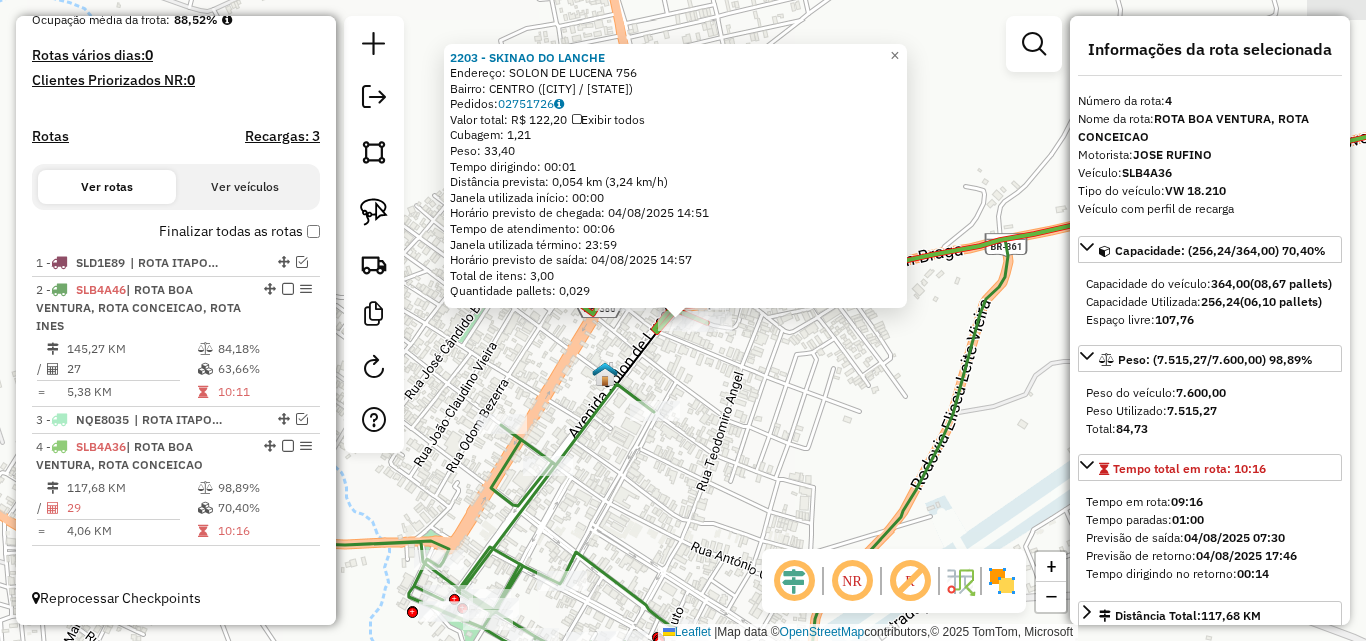 click on "2203 - SKINAO DO LANCHE  Endereço:  SOLON DE LUCENA 756   Bairro: CENTRO (CONCEICAO / PB)   Pedidos:  02751726   Valor total: R$ 122,20   Exibir todos   Cubagem: 1,21  Peso: 33,40  Tempo dirigindo: 00:01   Distância prevista: 0,054 km (3,24 km/h)   Janela utilizada início: 00:00   Horário previsto de chegada: 04/08/2025 14:51   Tempo de atendimento: 00:06   Janela utilizada término: 23:59   Horário previsto de saída: 04/08/2025 14:57   Total de itens: 3,00   Quantidade pallets: 0,029  × Janela de atendimento Grade de atendimento Capacidade Transportadoras Veículos Cliente Pedidos  Rotas Selecione os dias de semana para filtrar as janelas de atendimento  Seg   Ter   Qua   Qui   Sex   Sáb   Dom  Informe o período da janela de atendimento: De: Até:  Filtrar exatamente a janela do cliente  Considerar janela de atendimento padrão  Selecione os dias de semana para filtrar as grades de atendimento  Seg   Ter   Qua   Qui   Sex   Sáb   Dom   Considerar clientes sem dia de atendimento cadastrado  De:  De:" 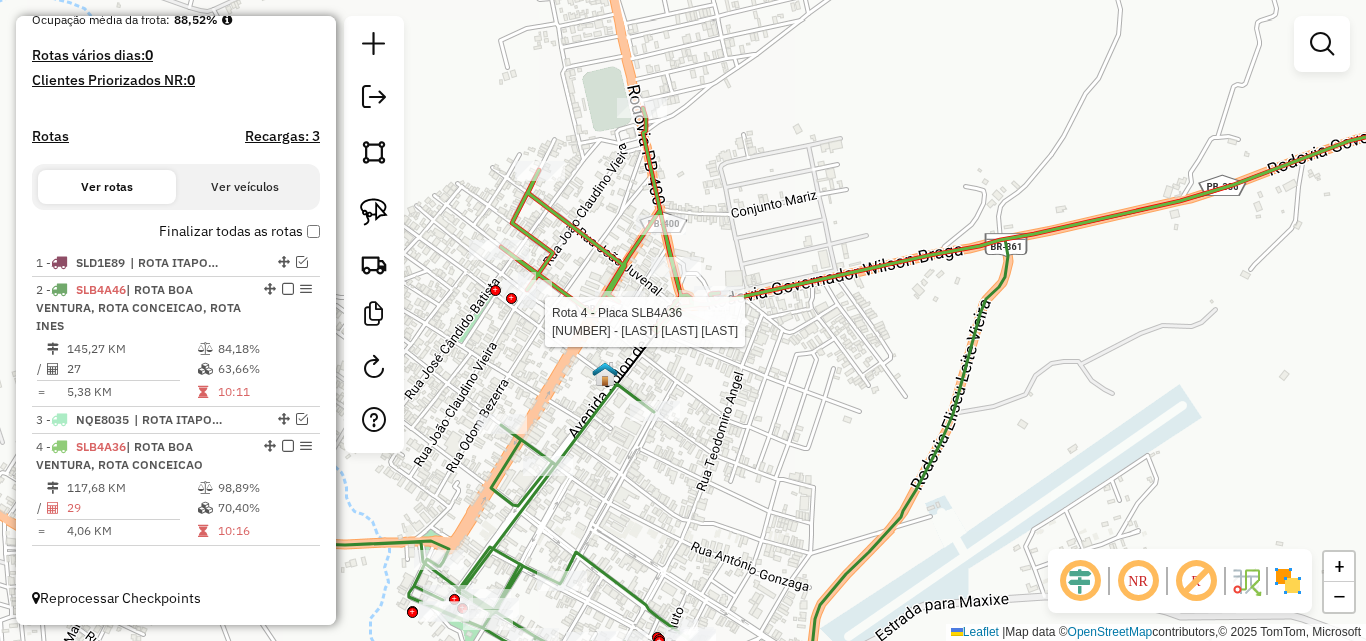 select on "*********" 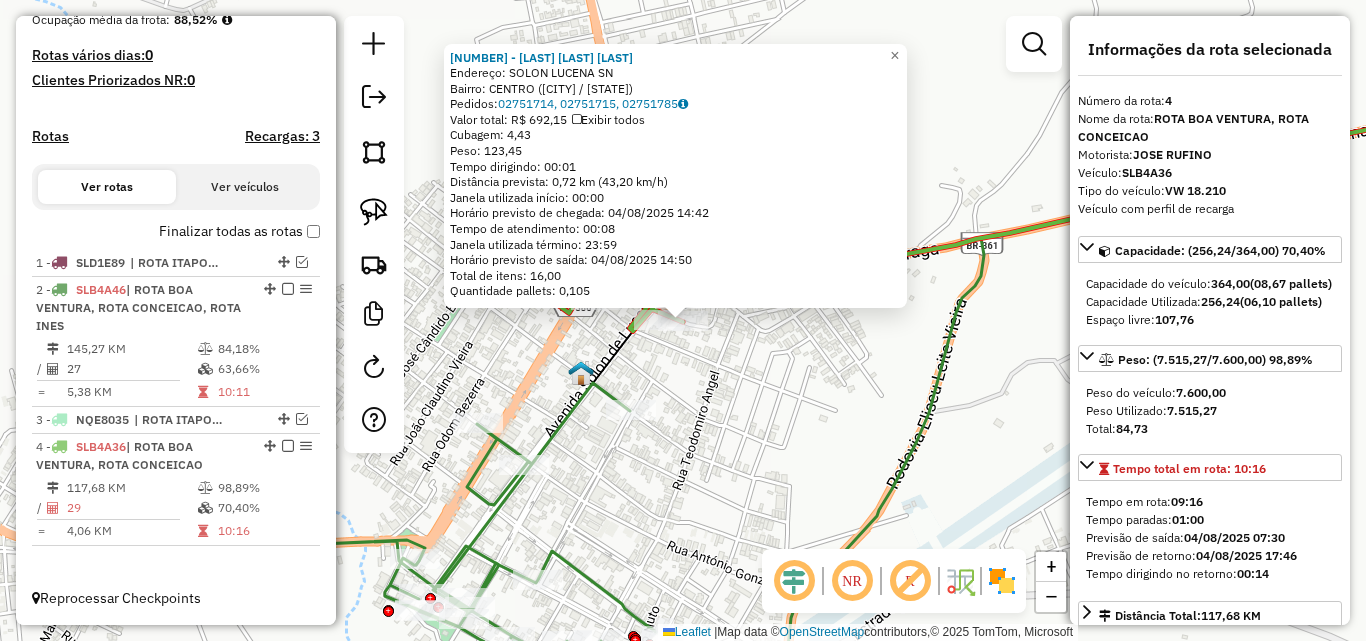 click on "1884 - MERC LUZ DIVINA  Endereço:  SOLON LUCENA SN   Bairro: CENTRO (CONCEICAO / PB)   Pedidos:  02751714, 02751715, 02751785   Valor total: R$ 692,15   Exibir todos   Cubagem: 4,43  Peso: 123,45  Tempo dirigindo: 00:01   Distância prevista: 0,72 km (43,20 km/h)   Janela utilizada início: 00:00   Horário previsto de chegada: 04/08/2025 14:42   Tempo de atendimento: 00:08   Janela utilizada término: 23:59   Horário previsto de saída: 04/08/2025 14:50   Total de itens: 16,00   Quantidade pallets: 0,105  × Janela de atendimento Grade de atendimento Capacidade Transportadoras Veículos Cliente Pedidos  Rotas Selecione os dias de semana para filtrar as janelas de atendimento  Seg   Ter   Qua   Qui   Sex   Sáb   Dom  Informe o período da janela de atendimento: De: Até:  Filtrar exatamente a janela do cliente  Considerar janela de atendimento padrão  Selecione os dias de semana para filtrar as grades de atendimento  Seg   Ter   Qua   Qui   Sex   Sáb   Dom   Peso mínimo:   Peso máximo:   De:   Até:  +" 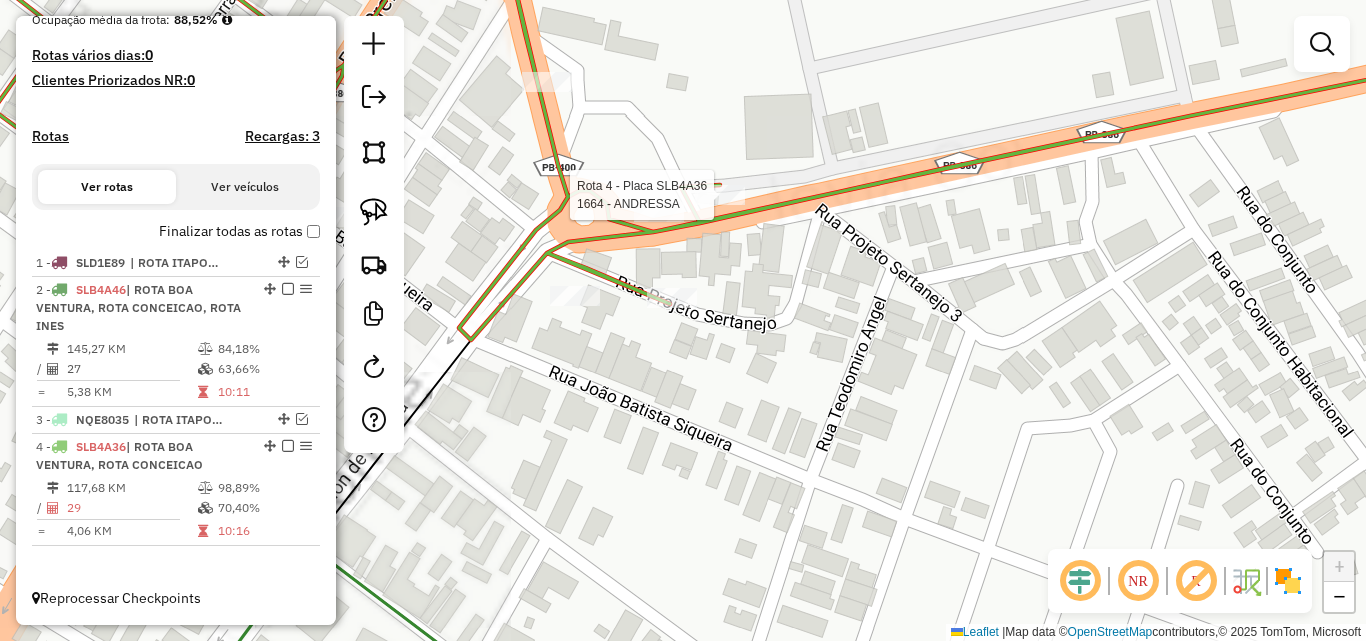 select on "*********" 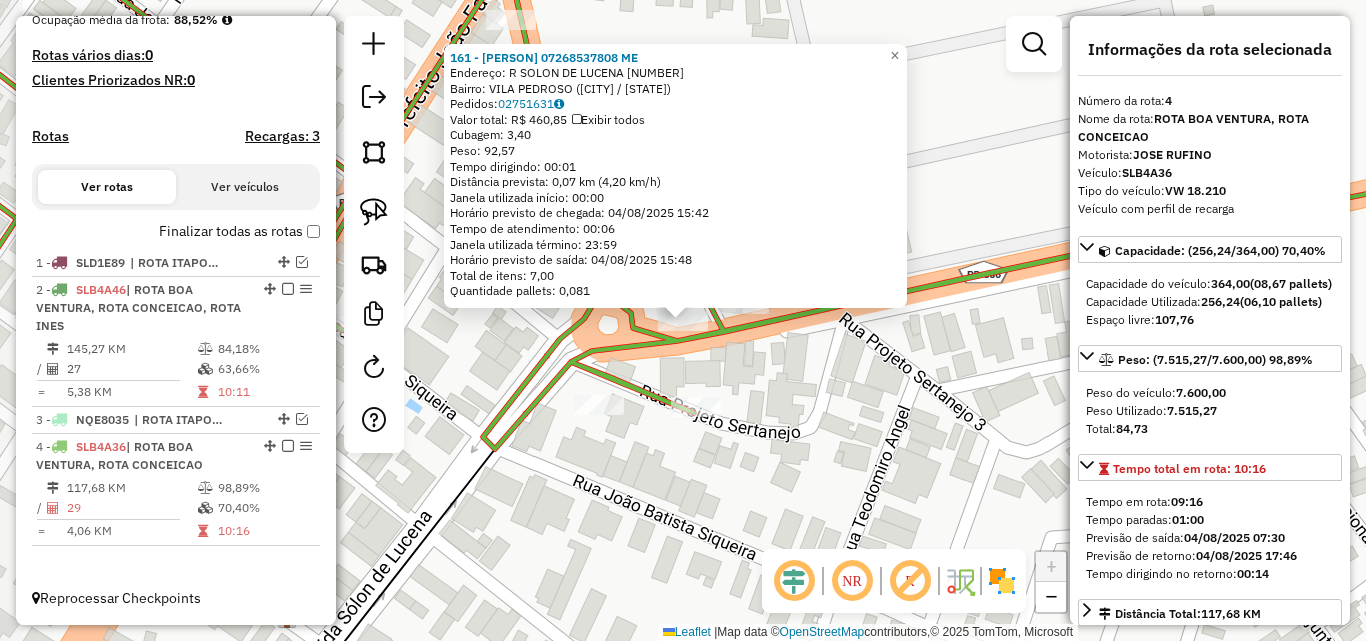 click on "161 - SINVAL TEODOSO BENJAMIM 07268537808 ME  Endereço: R   SOLON DE LUCENA                781   Bairro: VILA PEDROSO (CONCEICAO / PB)   Pedidos:  02751631   Valor total: R$ 460,85   Exibir todos   Cubagem: 3,40  Peso: 92,57  Tempo dirigindo: 00:01   Distância prevista: 0,07 km (4,20 km/h)   Janela utilizada início: 00:00   Horário previsto de chegada: 04/08/2025 15:42   Tempo de atendimento: 00:06   Janela utilizada término: 23:59   Horário previsto de saída: 04/08/2025 15:48   Total de itens: 7,00   Quantidade pallets: 0,081  × Janela de atendimento Grade de atendimento Capacidade Transportadoras Veículos Cliente Pedidos  Rotas Selecione os dias de semana para filtrar as janelas de atendimento  Seg   Ter   Qua   Qui   Sex   Sáb   Dom  Informe o período da janela de atendimento: De: Até:  Filtrar exatamente a janela do cliente  Considerar janela de atendimento padrão  Selecione os dias de semana para filtrar as grades de atendimento  Seg   Ter   Qua   Qui   Sex   Sáb   Dom   Peso mínimo:  De:" 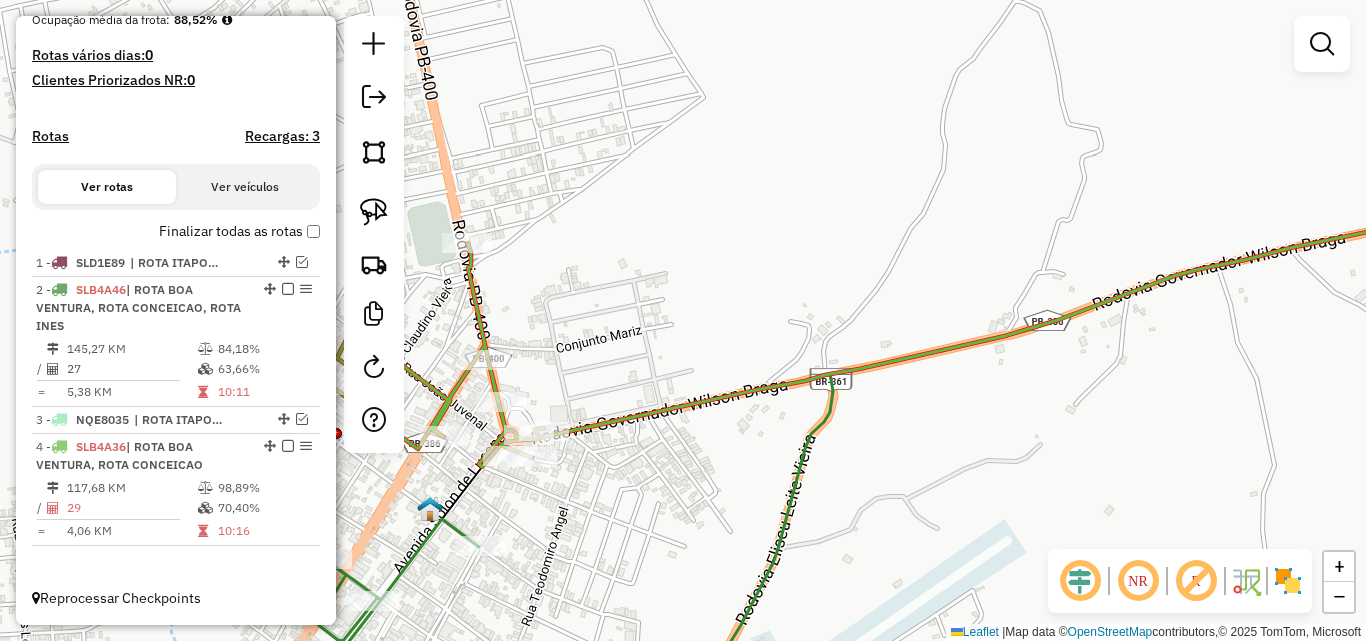 click on "Rota 4 - Placa SLB4A36  1104 - ROGERIO BEBIDAS" 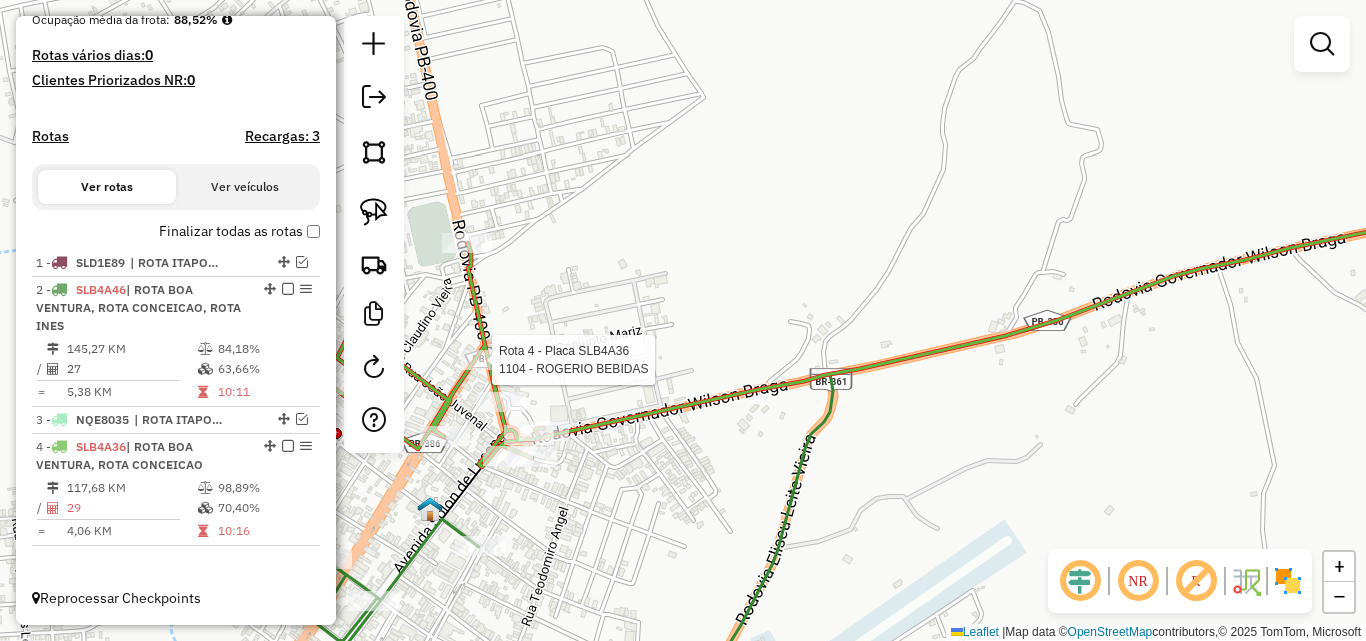 select on "*********" 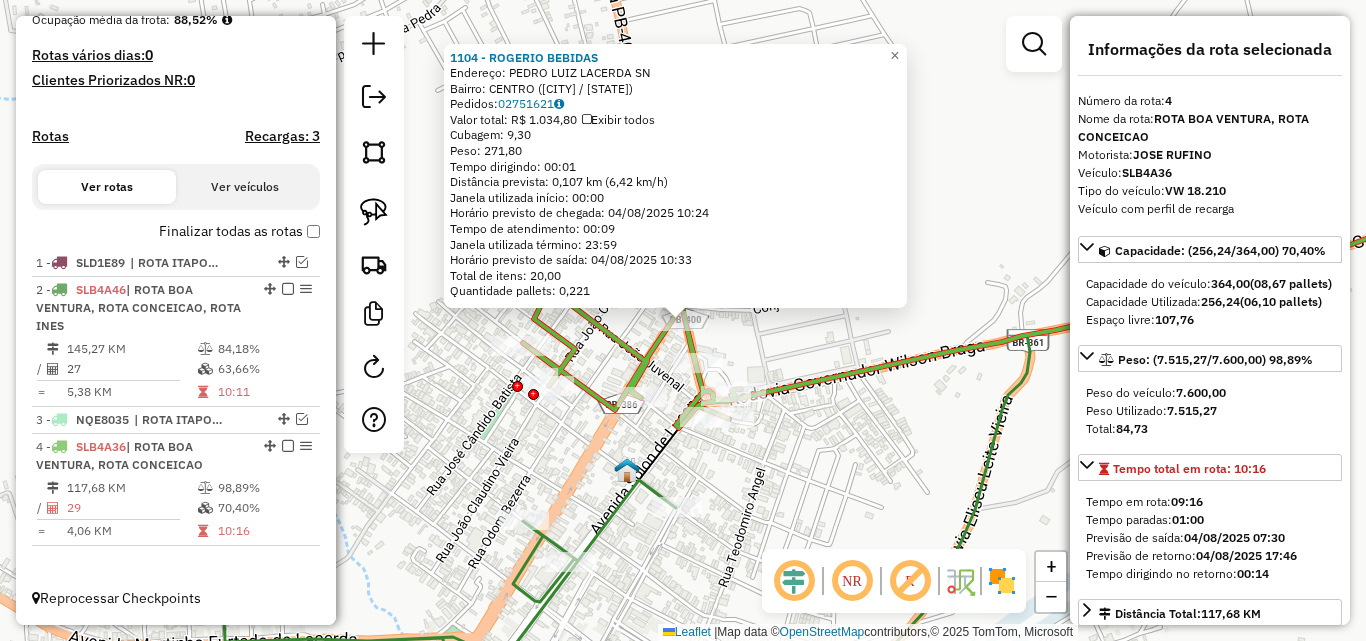 click on "Rota 4 - Placa SLB4A36  1361 - CONVENIENCIA  VW 1104 - ROGERIO BEBIDAS  Endereço:  PEDRO LUIZ LACERDA SN   Bairro: CENTRO (CONCEICAO / PB)   Pedidos:  02751621   Valor total: R$ 1.034,80   Exibir todos   Cubagem: 9,30  Peso: 271,80  Tempo dirigindo: 00:01   Distância prevista: 0,107 km (6,42 km/h)   Janela utilizada início: 00:00   Horário previsto de chegada: 04/08/2025 10:24   Tempo de atendimento: 00:09   Janela utilizada término: 23:59   Horário previsto de saída: 04/08/2025 10:33   Total de itens: 20,00   Quantidade pallets: 0,221  × Janela de atendimento Grade de atendimento Capacidade Transportadoras Veículos Cliente Pedidos  Rotas Selecione os dias de semana para filtrar as janelas de atendimento  Seg   Ter   Qua   Qui   Sex   Sáb   Dom  Informe o período da janela de atendimento: De: Até:  Filtrar exatamente a janela do cliente  Considerar janela de atendimento padrão  Selecione os dias de semana para filtrar as grades de atendimento  Seg   Ter   Qua   Qui   Sex   Sáb   Dom   De:   De:" 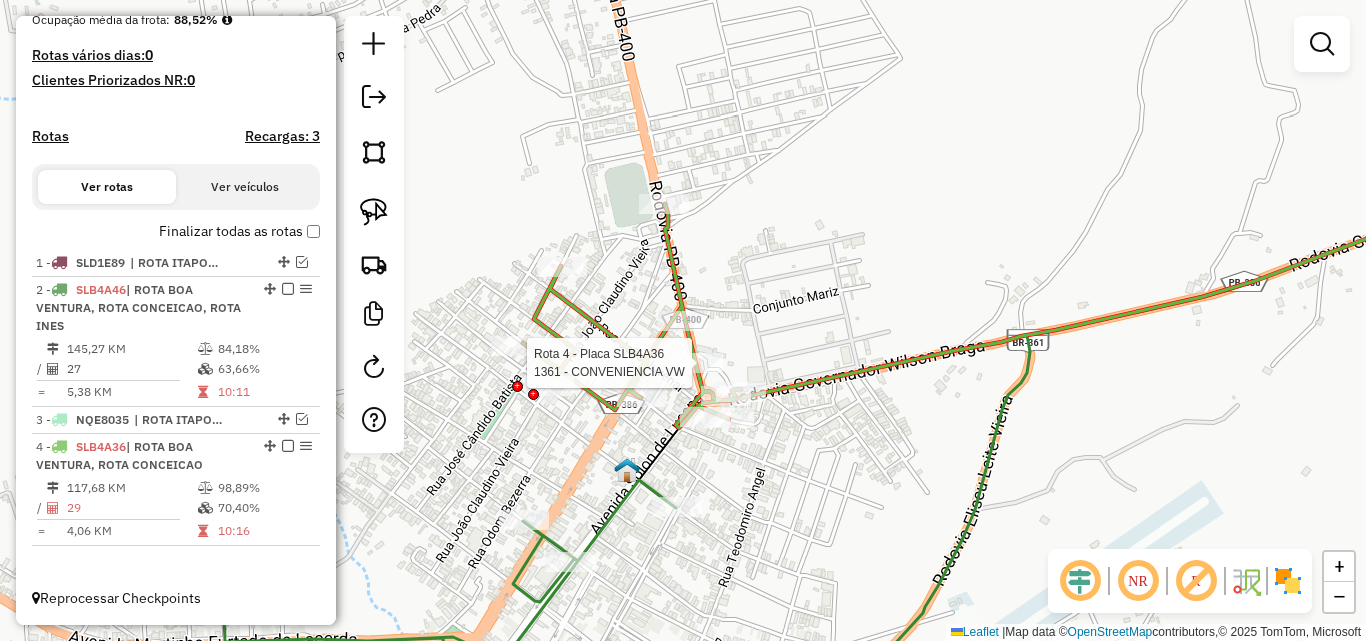 select on "*********" 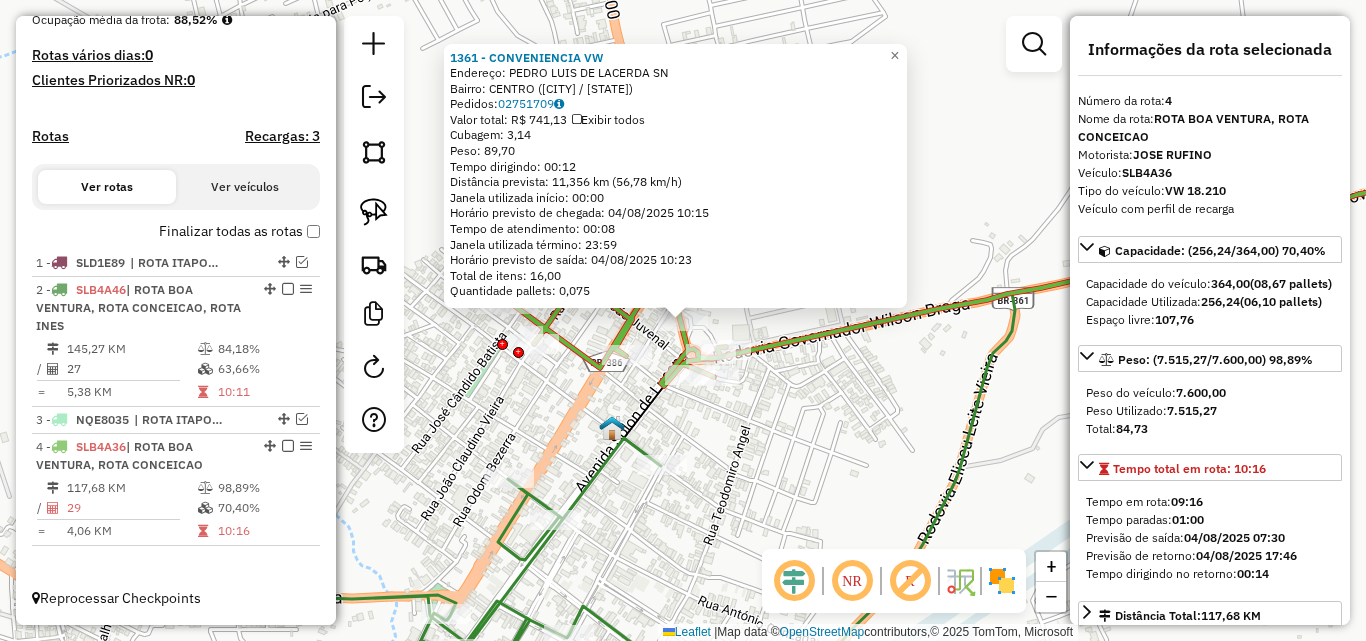 click on "Rota 4 - Placa SLB4A36  1884 - MERC LUZ DIVINA 1361 - CONVENIENCIA  VW  Endereço:  PEDRO LUIS DE LACERDA SN   Bairro: CENTRO (CONCEICAO / PB)   Pedidos:  02751709   Valor total: R$ 741,13   Exibir todos   Cubagem: 3,14  Peso: 89,70  Tempo dirigindo: 00:12   Distância prevista: 11,356 km (56,78 km/h)   Janela utilizada início: 00:00   Horário previsto de chegada: 04/08/2025 10:15   Tempo de atendimento: 00:08   Janela utilizada término: 23:59   Horário previsto de saída: 04/08/2025 10:23   Total de itens: 16,00   Quantidade pallets: 0,075  × Janela de atendimento Grade de atendimento Capacidade Transportadoras Veículos Cliente Pedidos  Rotas Selecione os dias de semana para filtrar as janelas de atendimento  Seg   Ter   Qua   Qui   Sex   Sáb   Dom  Informe o período da janela de atendimento: De: Até:  Filtrar exatamente a janela do cliente  Considerar janela de atendimento padrão  Selecione os dias de semana para filtrar as grades de atendimento  Seg   Ter   Qua   Qui   Sex   Sáb   Dom   De:  De:" 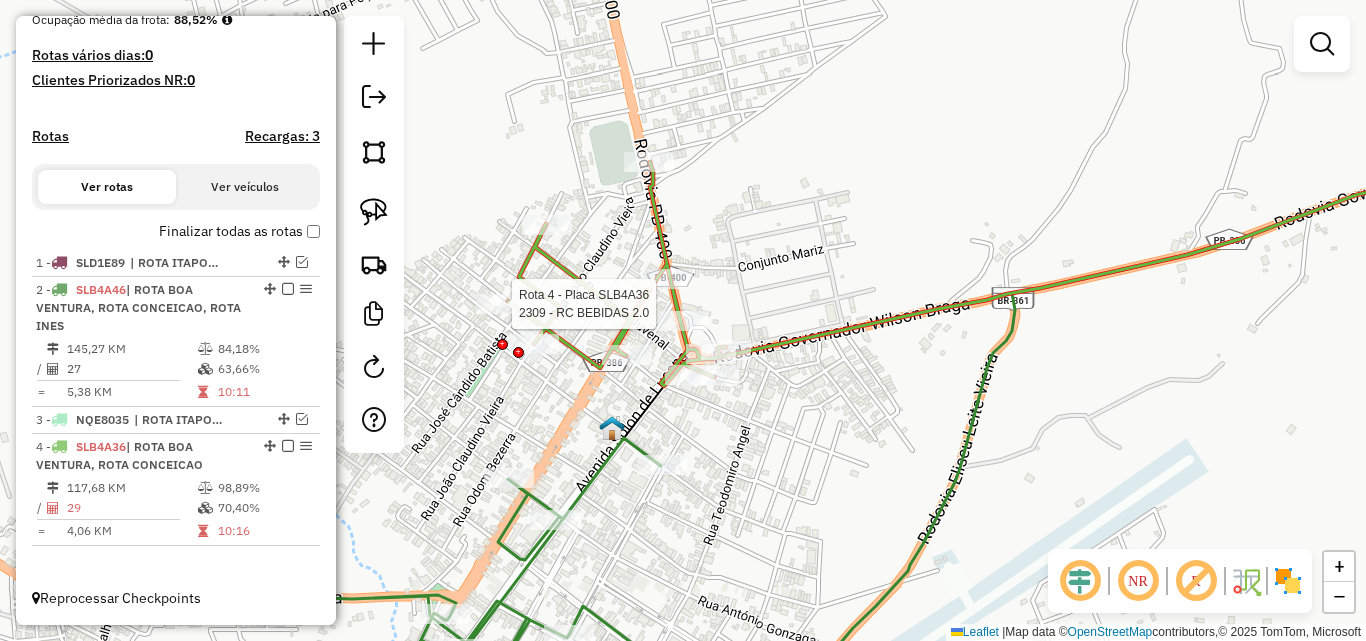 click 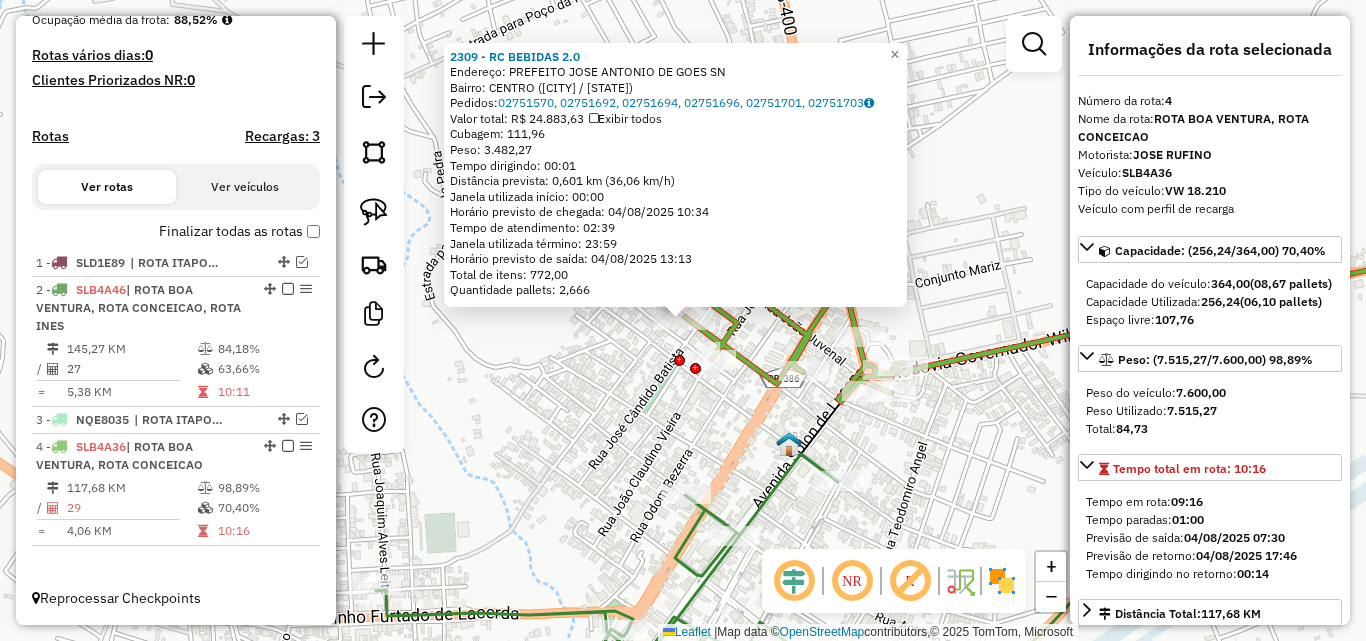 click on "2309 - RC BEBIDAS 2.0  Endereço:  PREFEITO JOSE ANTONIO DE GOES SN   Bairro: CENTRO (CONCEICAO / PB)   Pedidos:  02751570, 02751692, 02751694, 02751696, 02751701, 02751703   Valor total: R$ 24.883,63   Exibir todos   Cubagem: 111,96  Peso: 3.482,27  Tempo dirigindo: 00:01   Distância prevista: 0,601 km (36,06 km/h)   Janela utilizada início: 00:00   Horário previsto de chegada: 04/08/2025 10:34   Tempo de atendimento: 02:39   Janela utilizada término: 23:59   Horário previsto de saída: 04/08/2025 13:13   Total de itens: 772,00   Quantidade pallets: 2,666  × Janela de atendimento Grade de atendimento Capacidade Transportadoras Veículos Cliente Pedidos  Rotas Selecione os dias de semana para filtrar as janelas de atendimento  Seg   Ter   Qua   Qui   Sex   Sáb   Dom  Informe o período da janela de atendimento: De: Até:  Filtrar exatamente a janela do cliente  Considerar janela de atendimento padrão  Selecione os dias de semana para filtrar as grades de atendimento  Seg   Ter   Qua   Qui   Sex   Dom" 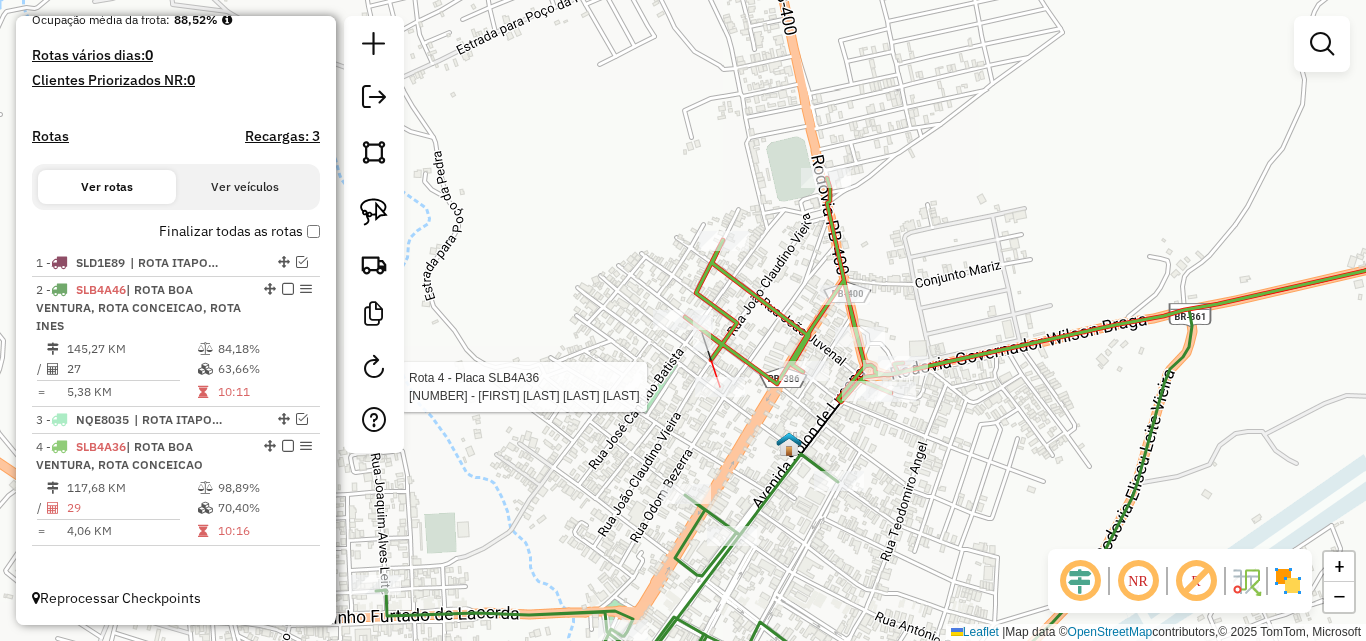 select on "*********" 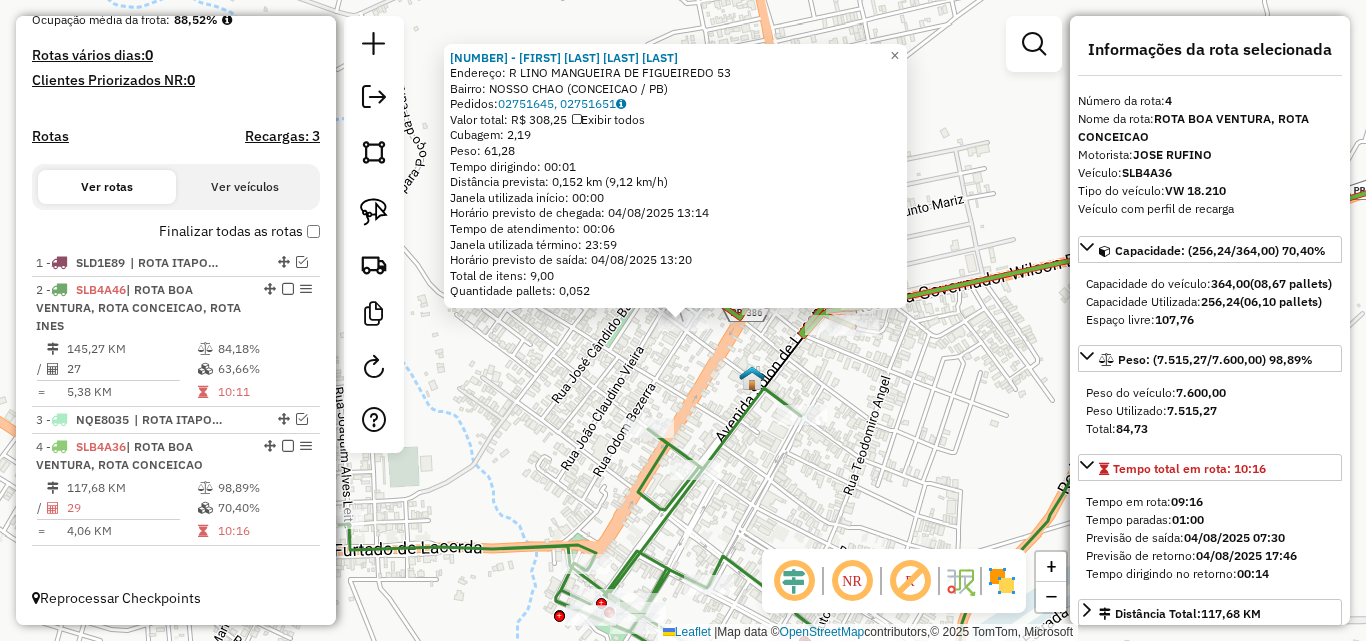 click 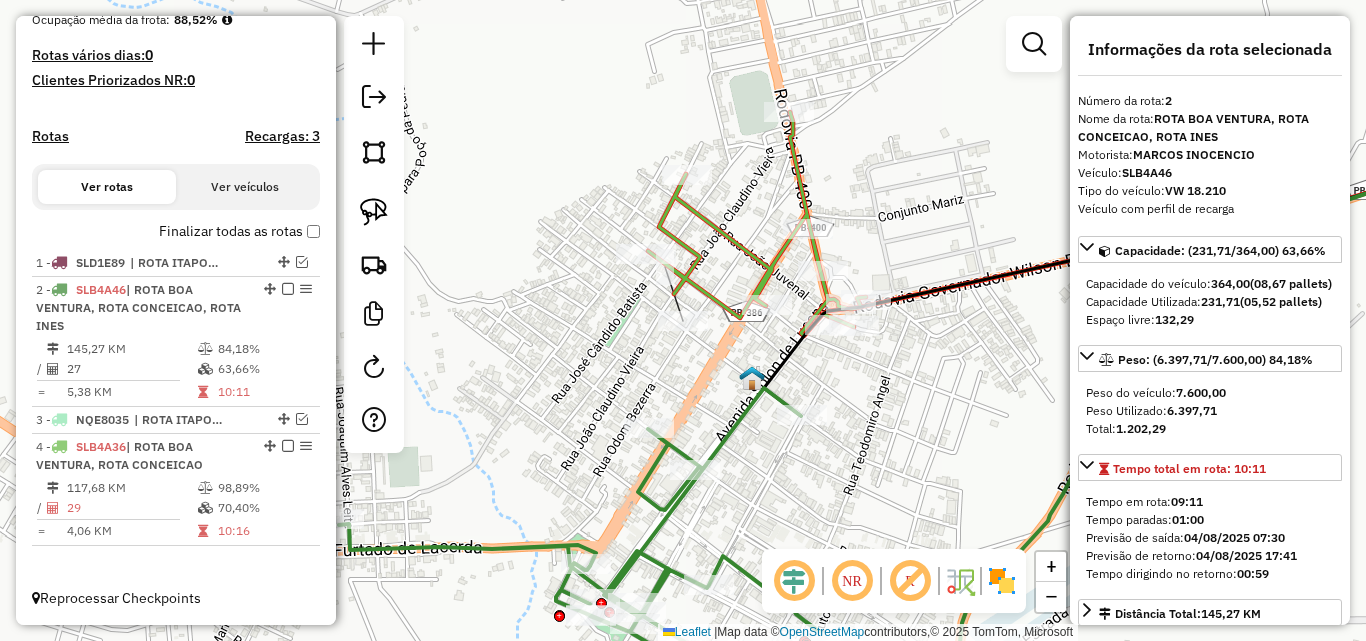 click on "Janela de atendimento Grade de atendimento Capacidade Transportadoras Veículos Cliente Pedidos  Rotas Selecione os dias de semana para filtrar as janelas de atendimento  Seg   Ter   Qua   Qui   Sex   Sáb   Dom  Informe o período da janela de atendimento: De: Até:  Filtrar exatamente a janela do cliente  Considerar janela de atendimento padrão  Selecione os dias de semana para filtrar as grades de atendimento  Seg   Ter   Qua   Qui   Sex   Sáb   Dom   Considerar clientes sem dia de atendimento cadastrado  Clientes fora do dia de atendimento selecionado Filtrar as atividades entre os valores definidos abaixo:  Peso mínimo:   Peso máximo:   Cubagem mínima:   Cubagem máxima:   De:   Até:  Filtrar as atividades entre o tempo de atendimento definido abaixo:  De:   Até:   Considerar capacidade total dos clientes não roteirizados Transportadora: Selecione um ou mais itens Tipo de veículo: Selecione um ou mais itens Veículo: Selecione um ou mais itens Motorista: Selecione um ou mais itens Nome: Rótulo:" 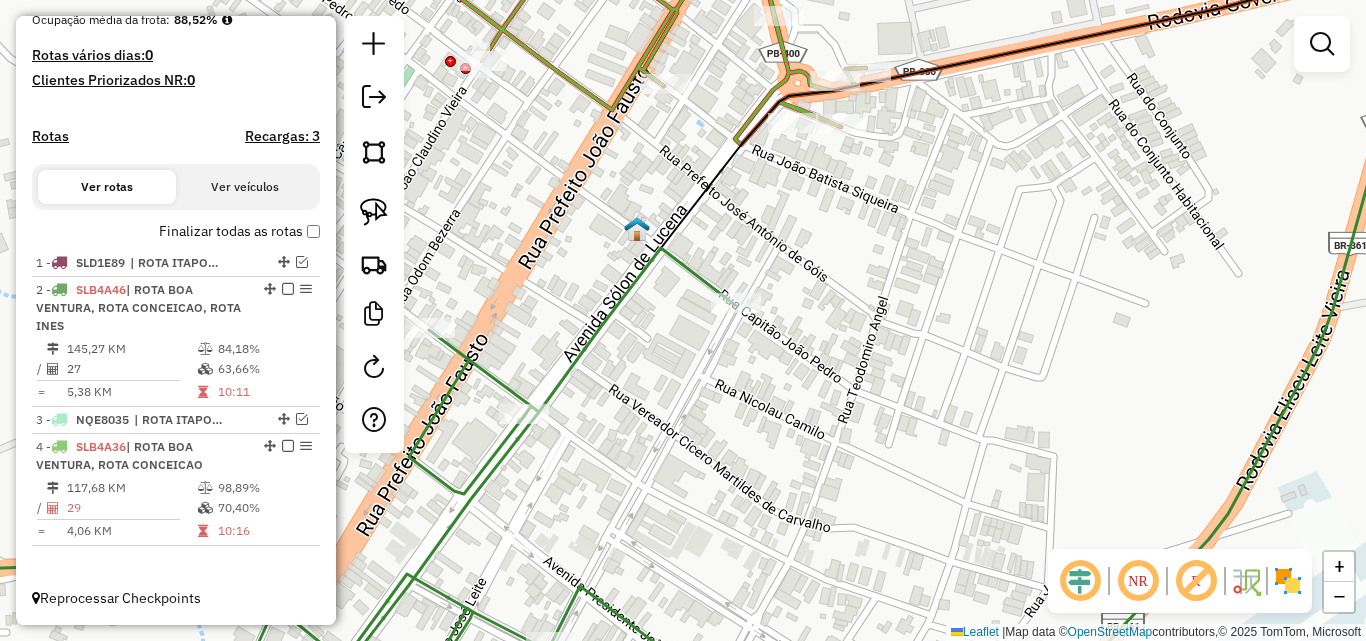 click 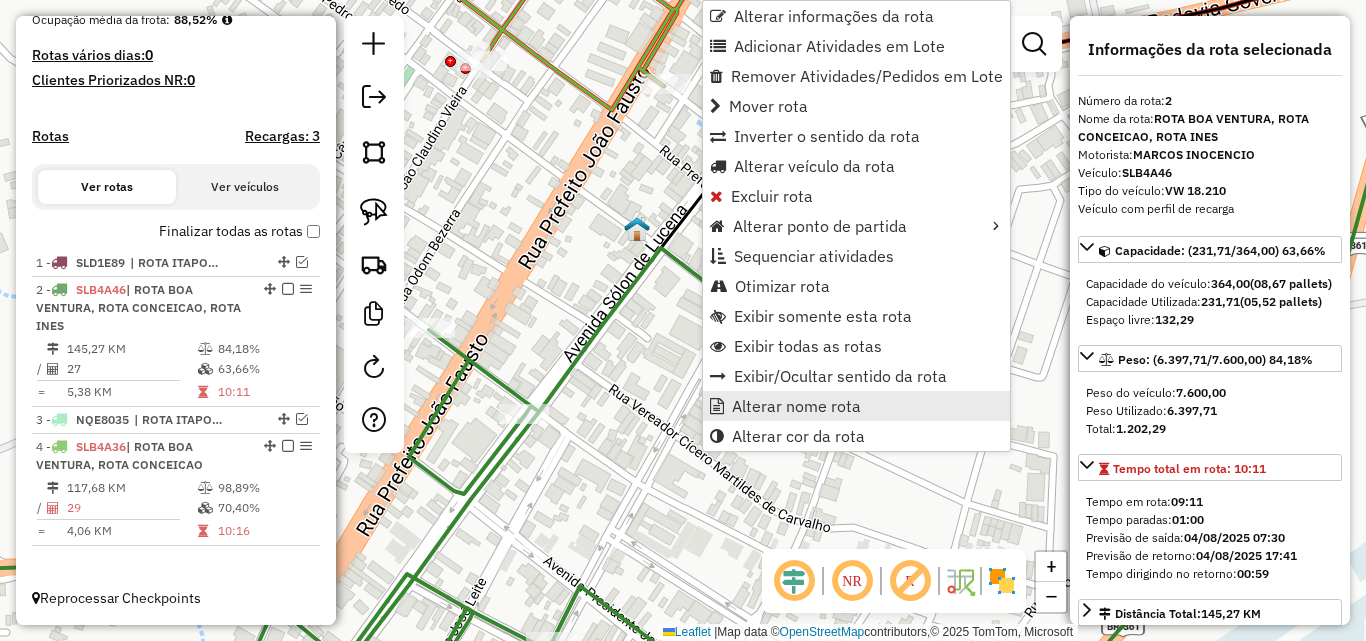 click on "Alterar nome rota" at bounding box center [796, 406] 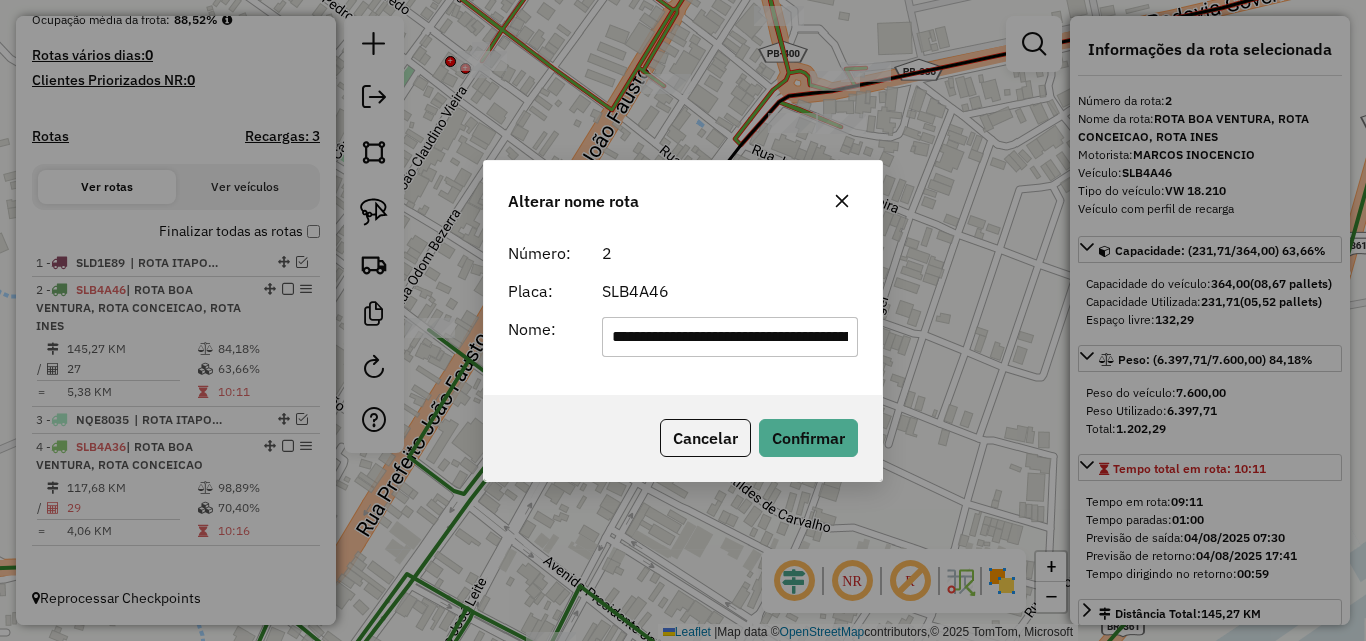 scroll, scrollTop: 0, scrollLeft: 141, axis: horizontal 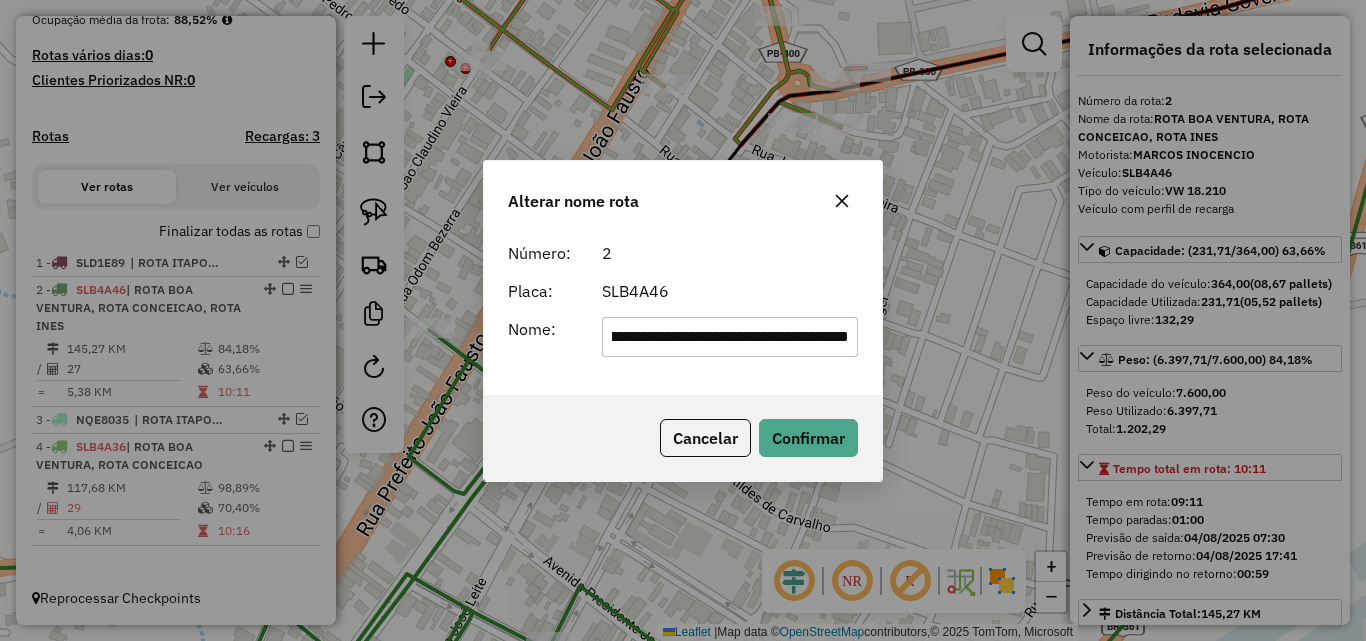 click on "**********" 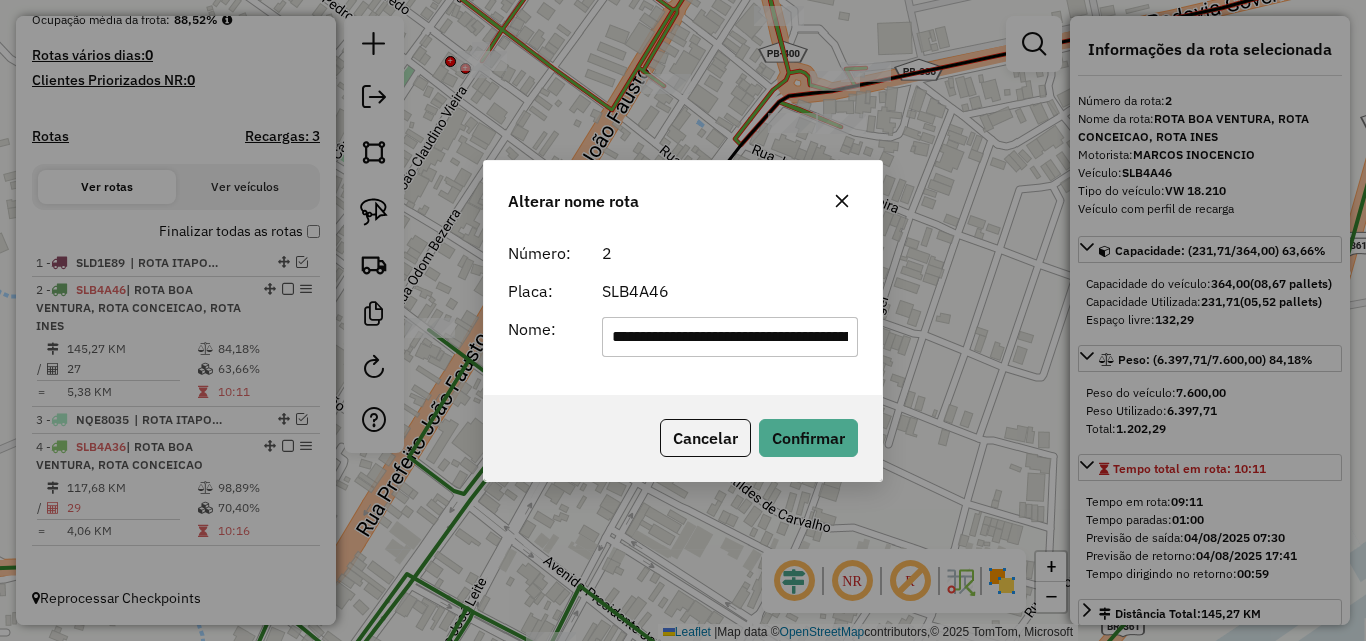 drag, startPoint x: 767, startPoint y: 344, endPoint x: 296, endPoint y: 337, distance: 471.052 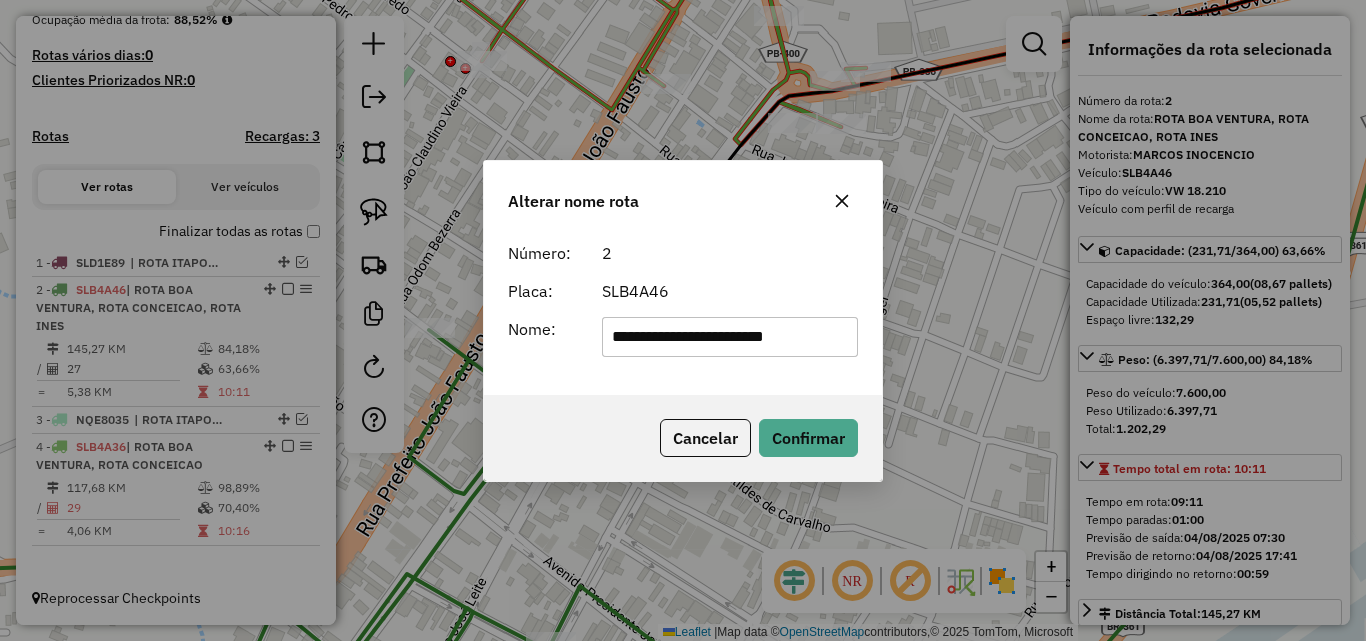 type on "**********" 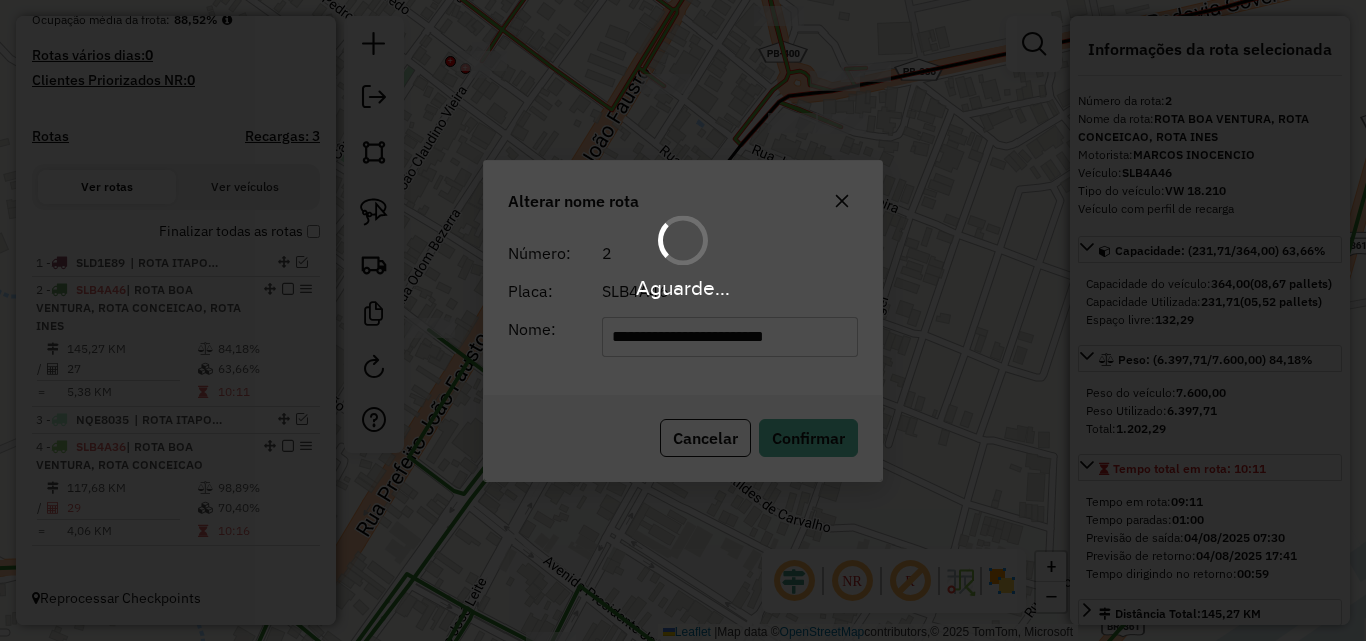 type 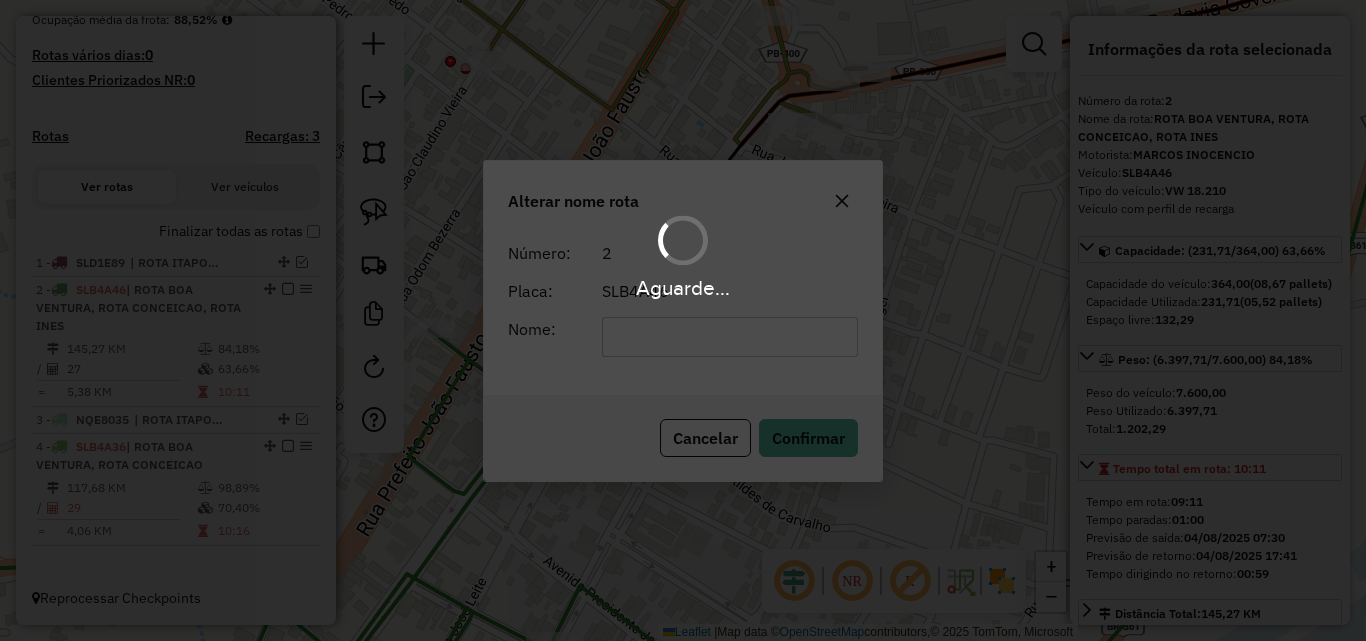 scroll, scrollTop: 498, scrollLeft: 0, axis: vertical 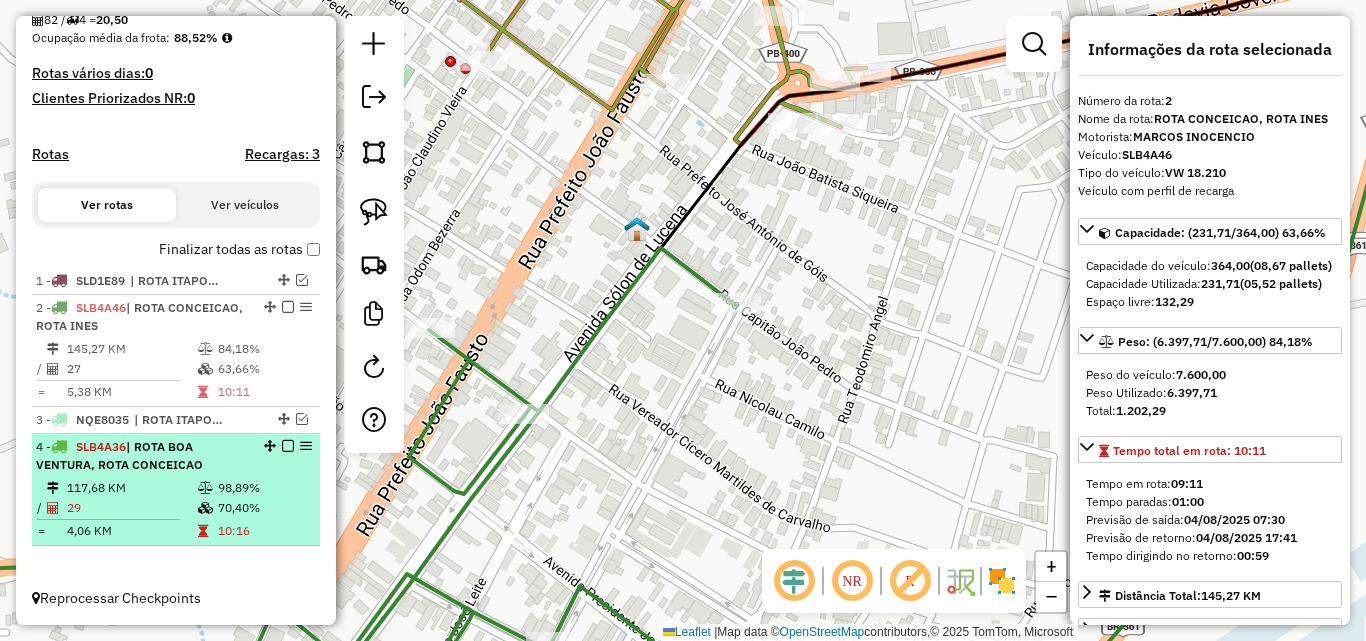 click on "4 -       SLB4A36   | ROTA BOA VENTURA, ROTA CONCEICAO" at bounding box center (142, 456) 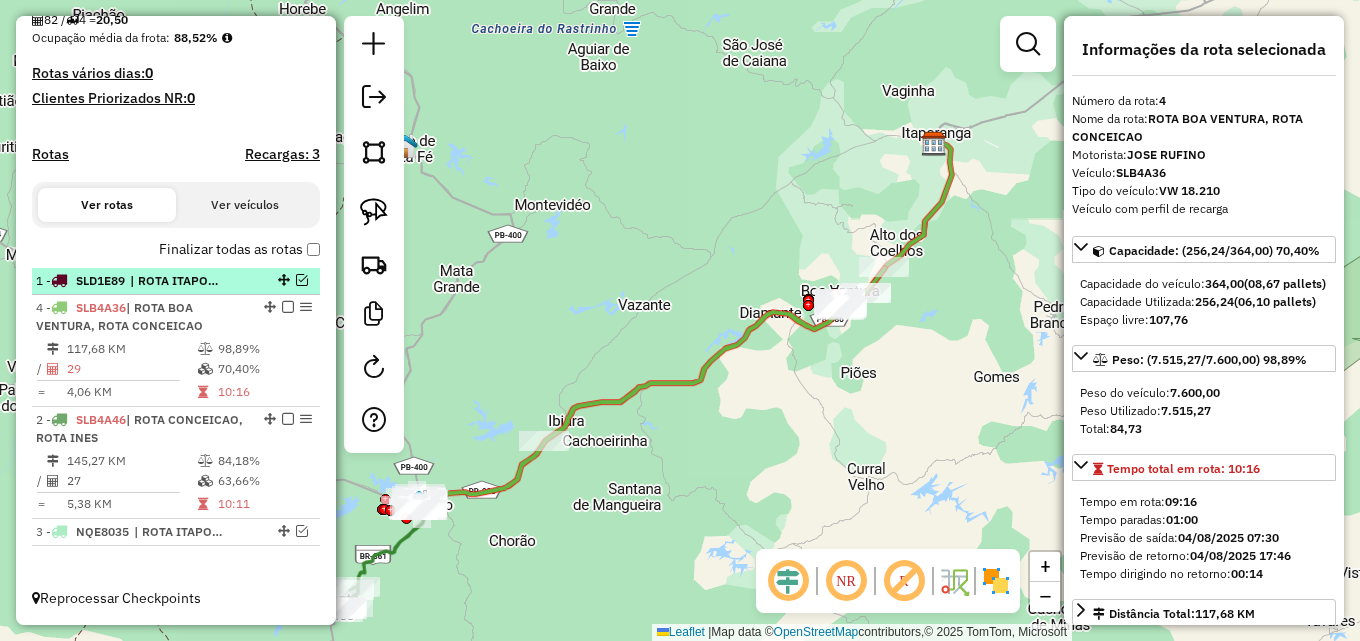 drag, startPoint x: 261, startPoint y: 449, endPoint x: 258, endPoint y: 291, distance: 158.02847 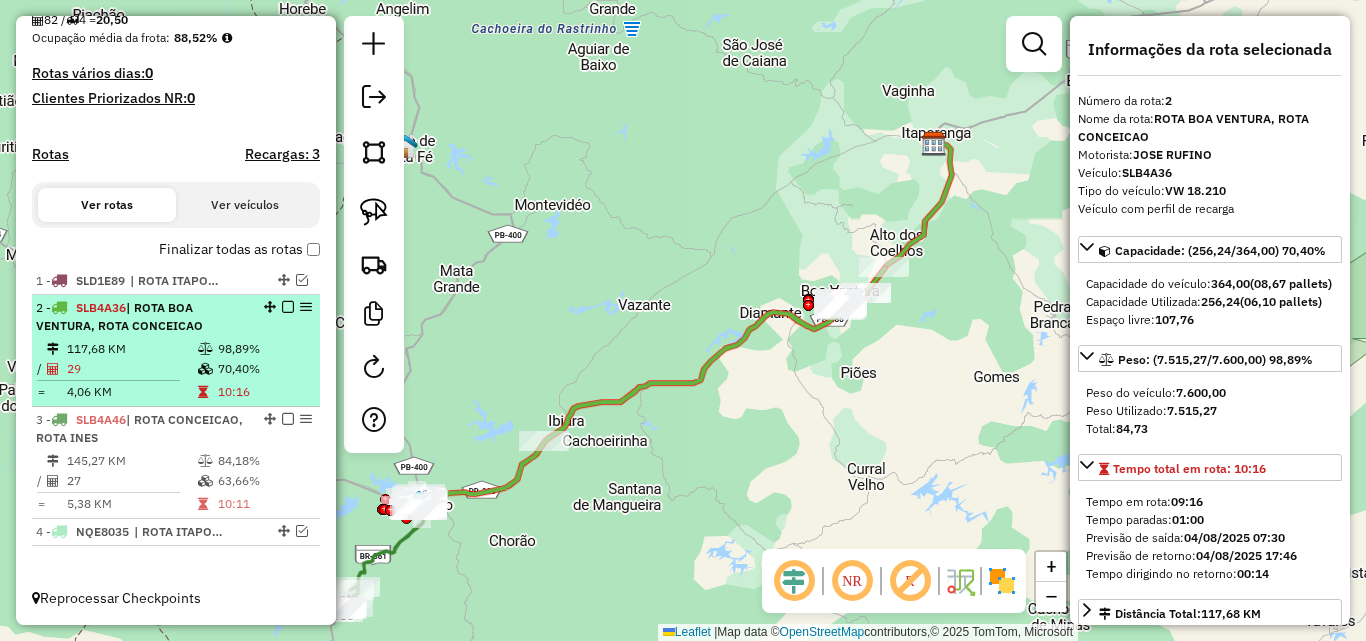 click on "98,89%" at bounding box center (264, 349) 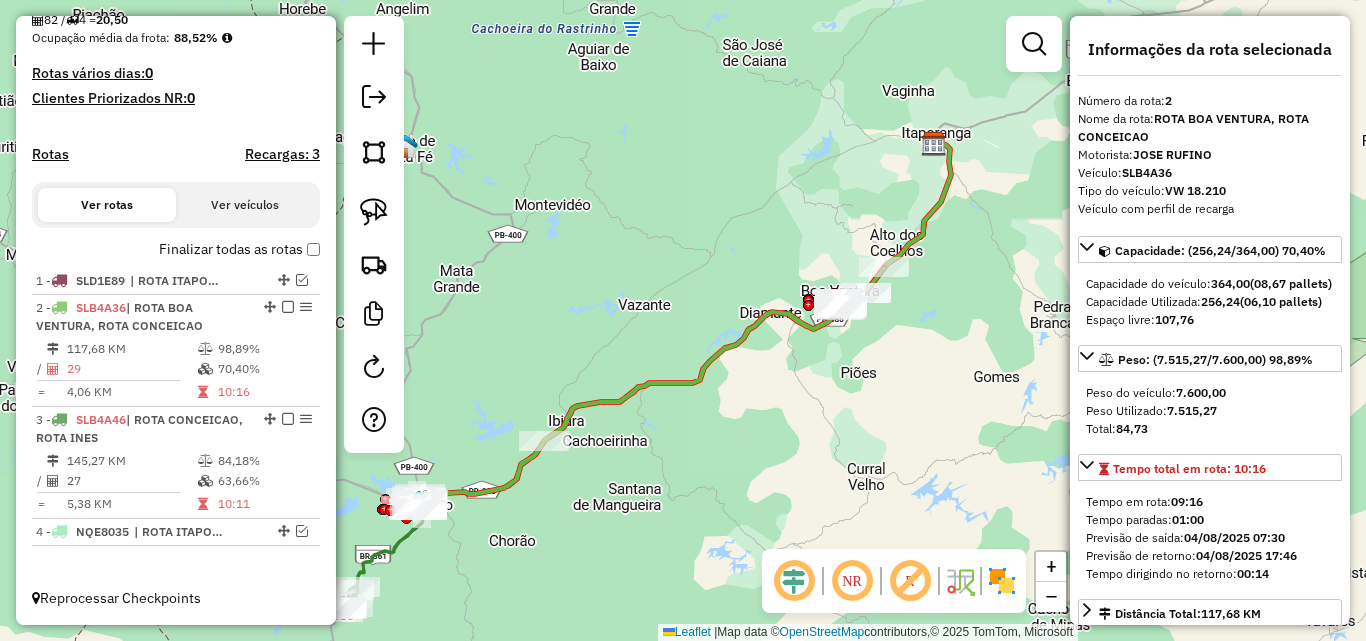 drag, startPoint x: 201, startPoint y: 443, endPoint x: 416, endPoint y: 429, distance: 215.45534 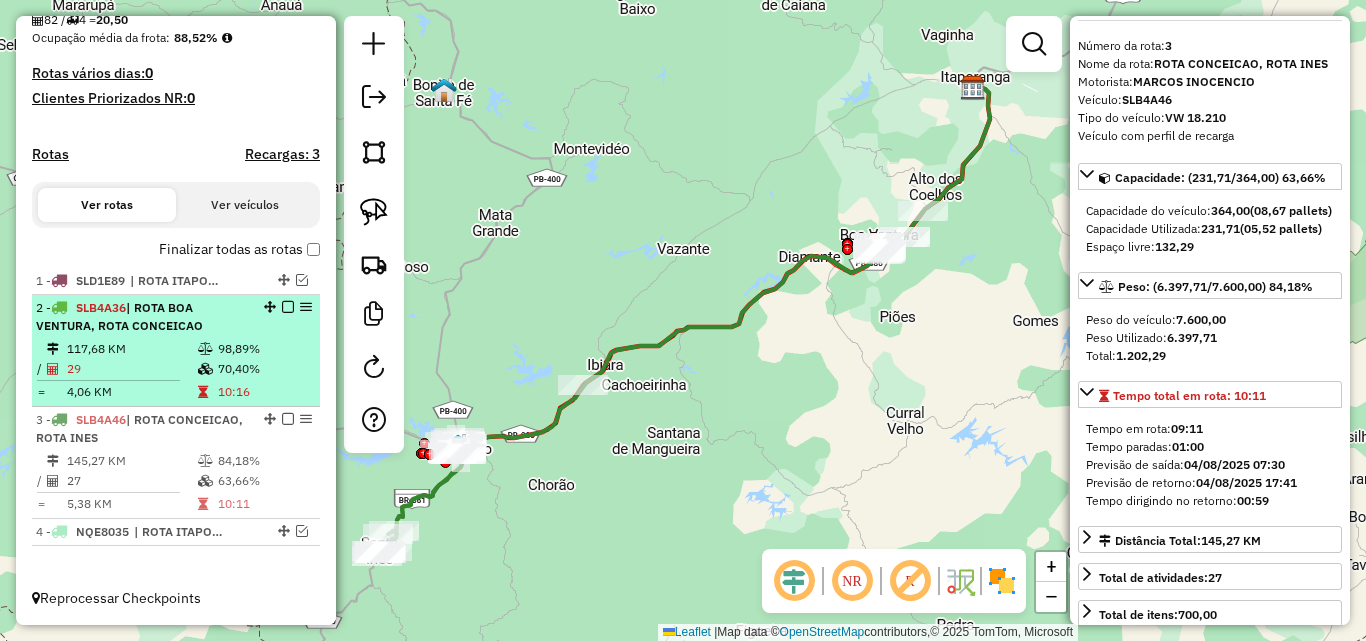 scroll, scrollTop: 100, scrollLeft: 0, axis: vertical 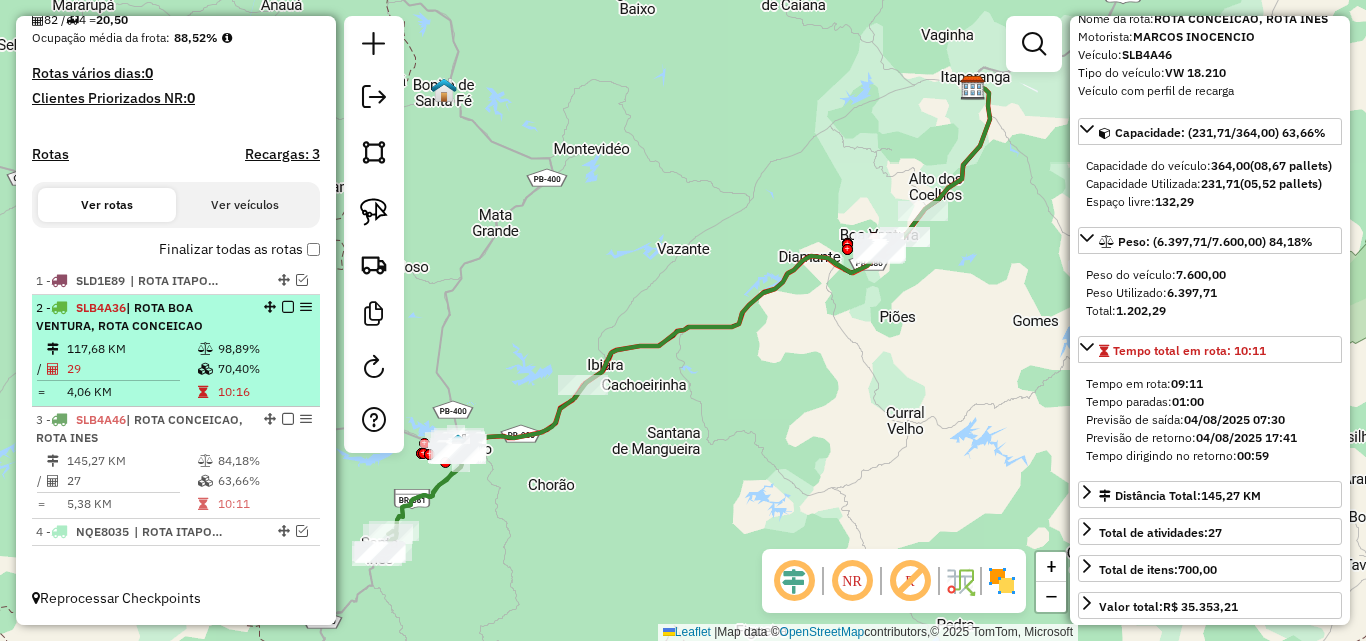 click on "4,06 KM" at bounding box center [131, 392] 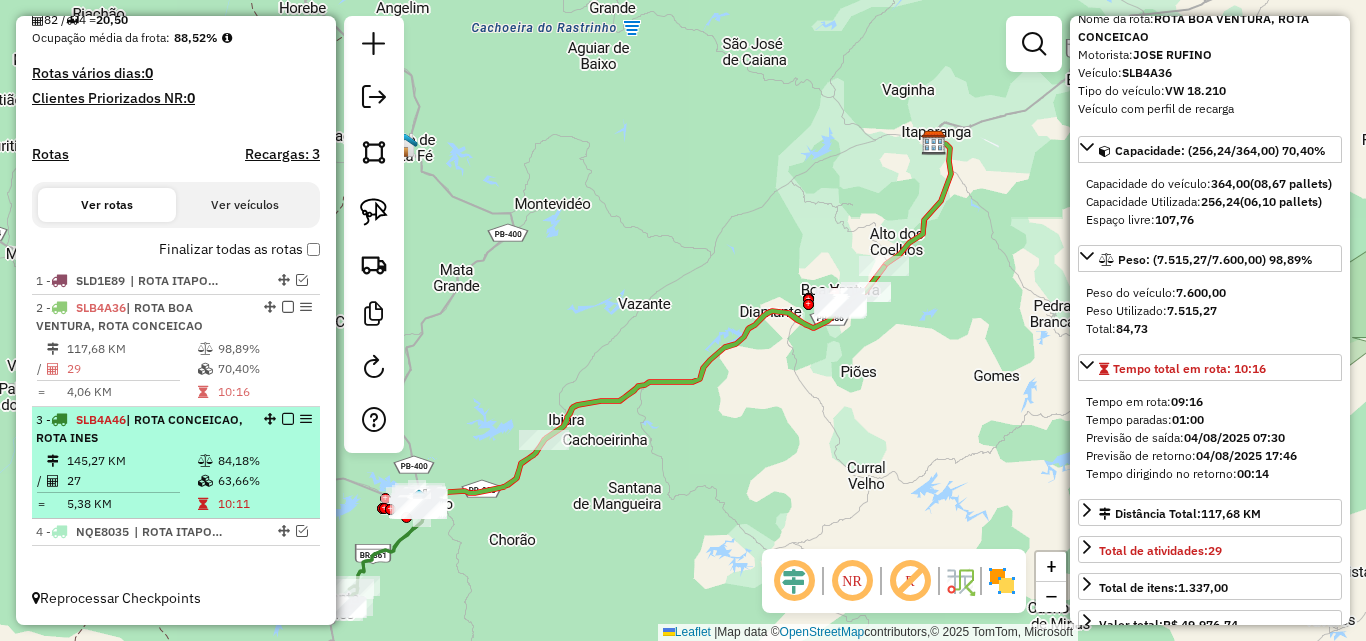 click on "145,27 KM" at bounding box center [131, 461] 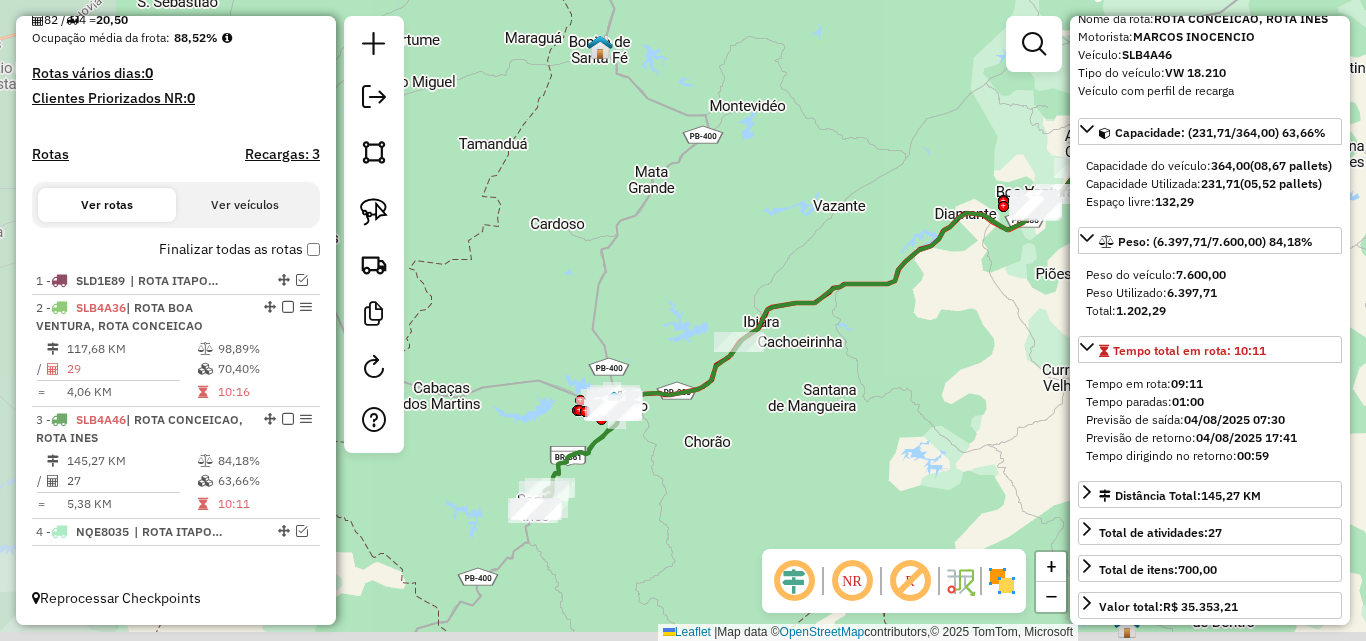 drag, startPoint x: 641, startPoint y: 433, endPoint x: 672, endPoint y: 422, distance: 32.89377 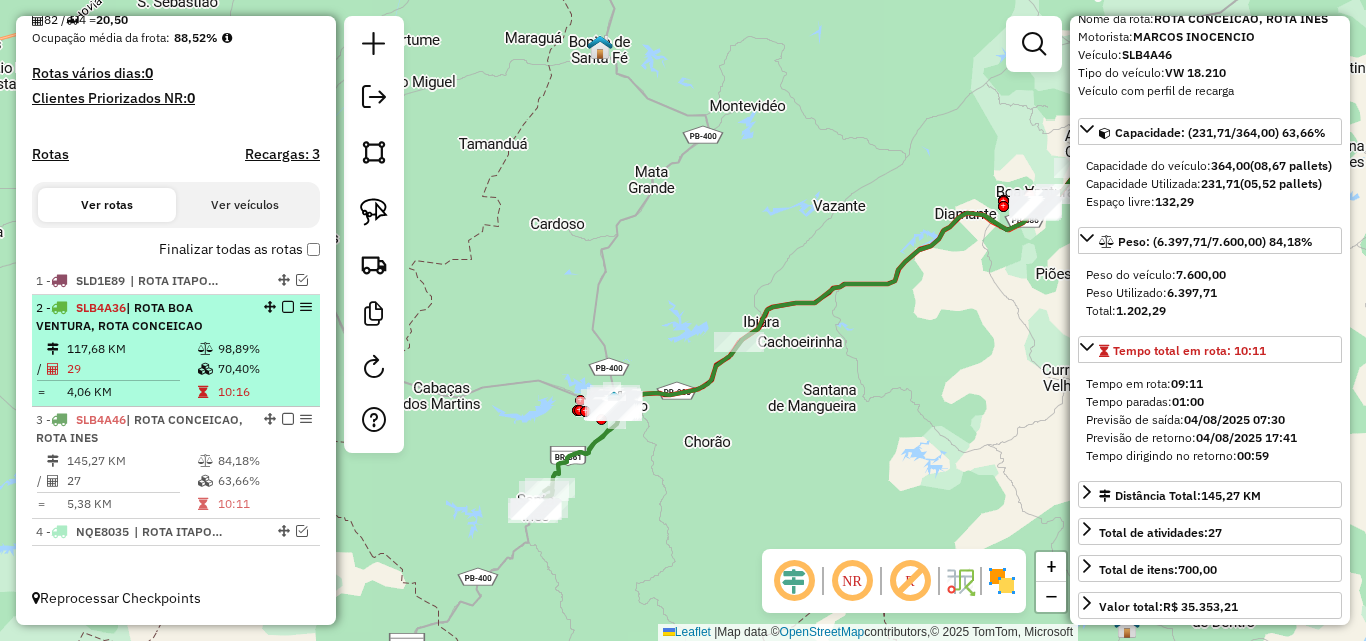 click on "29" at bounding box center (131, 369) 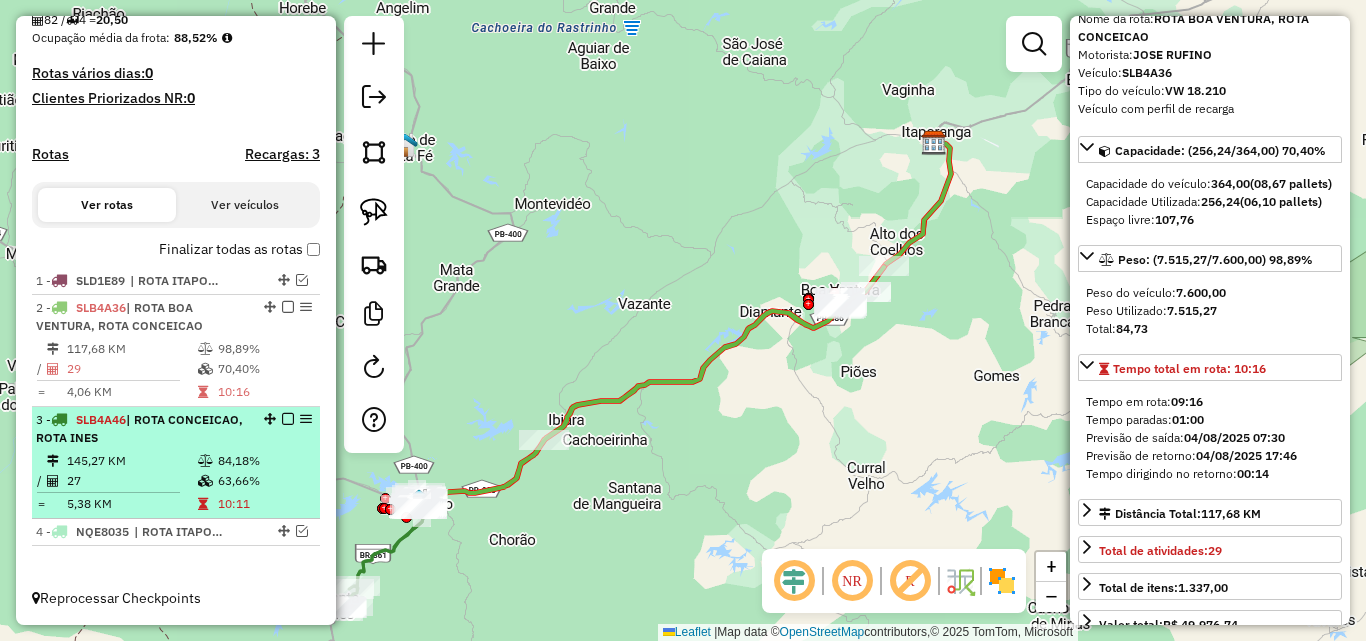 click on "145,27 KM" at bounding box center [131, 461] 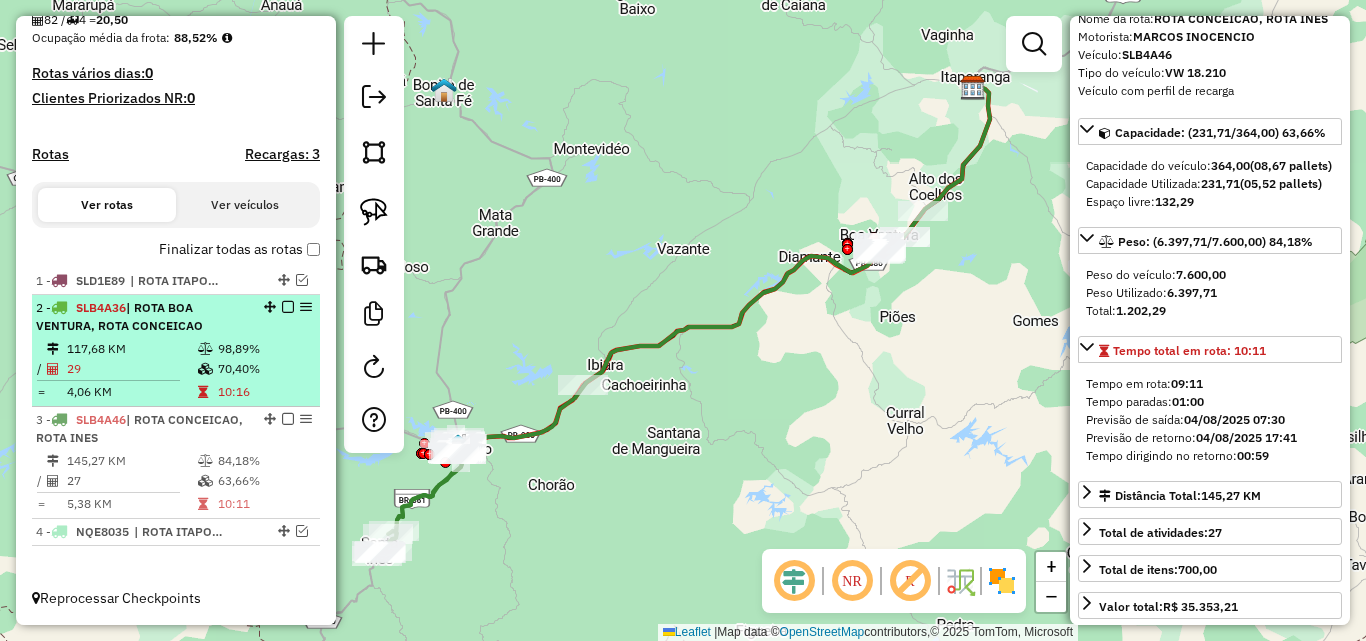 click on "29" at bounding box center [131, 369] 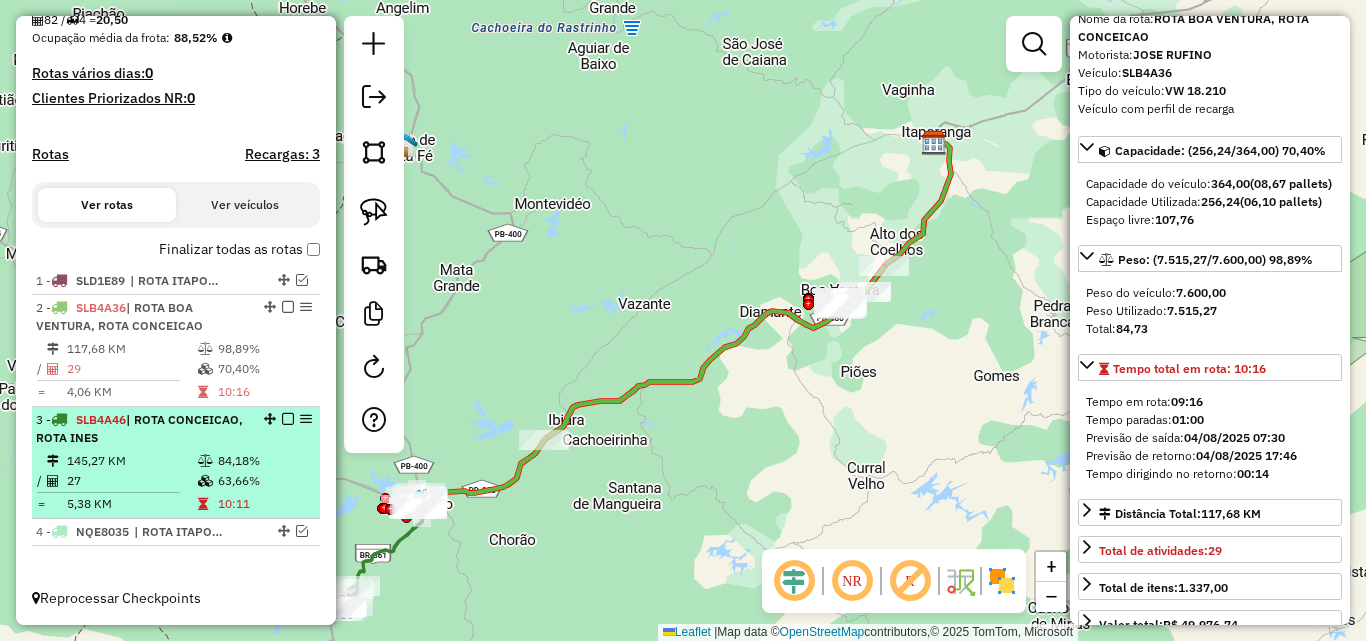 click on "27" at bounding box center (131, 481) 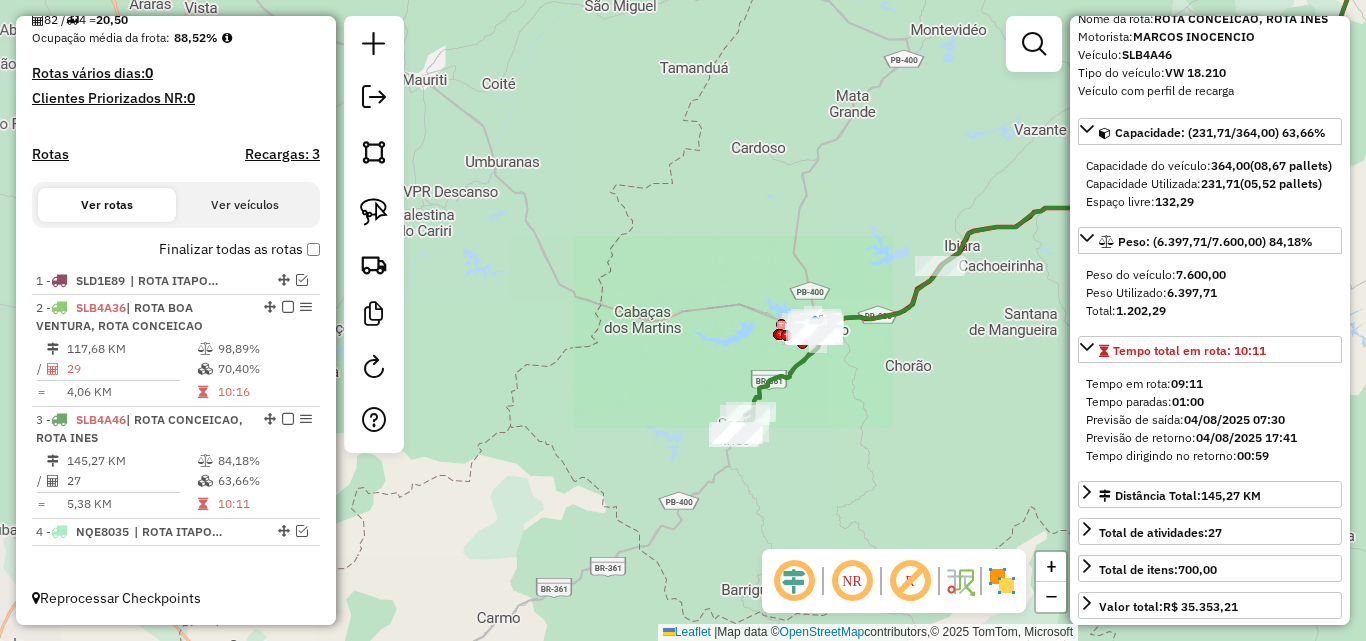 click on "Janela de atendimento Grade de atendimento Capacidade Transportadoras Veículos Cliente Pedidos  Rotas Selecione os dias de semana para filtrar as janelas de atendimento  Seg   Ter   Qua   Qui   Sex   Sáb   Dom  Informe o período da janela de atendimento: De: Até:  Filtrar exatamente a janela do cliente  Considerar janela de atendimento padrão  Selecione os dias de semana para filtrar as grades de atendimento  Seg   Ter   Qua   Qui   Sex   Sáb   Dom   Considerar clientes sem dia de atendimento cadastrado  Clientes fora do dia de atendimento selecionado Filtrar as atividades entre os valores definidos abaixo:  Peso mínimo:   Peso máximo:   Cubagem mínima:   Cubagem máxima:   De:   Até:  Filtrar as atividades entre o tempo de atendimento definido abaixo:  De:   Até:   Considerar capacidade total dos clientes não roteirizados Transportadora: Selecione um ou mais itens Tipo de veículo: Selecione um ou mais itens Veículo: Selecione um ou mais itens Motorista: Selecione um ou mais itens Nome: Rótulo:" 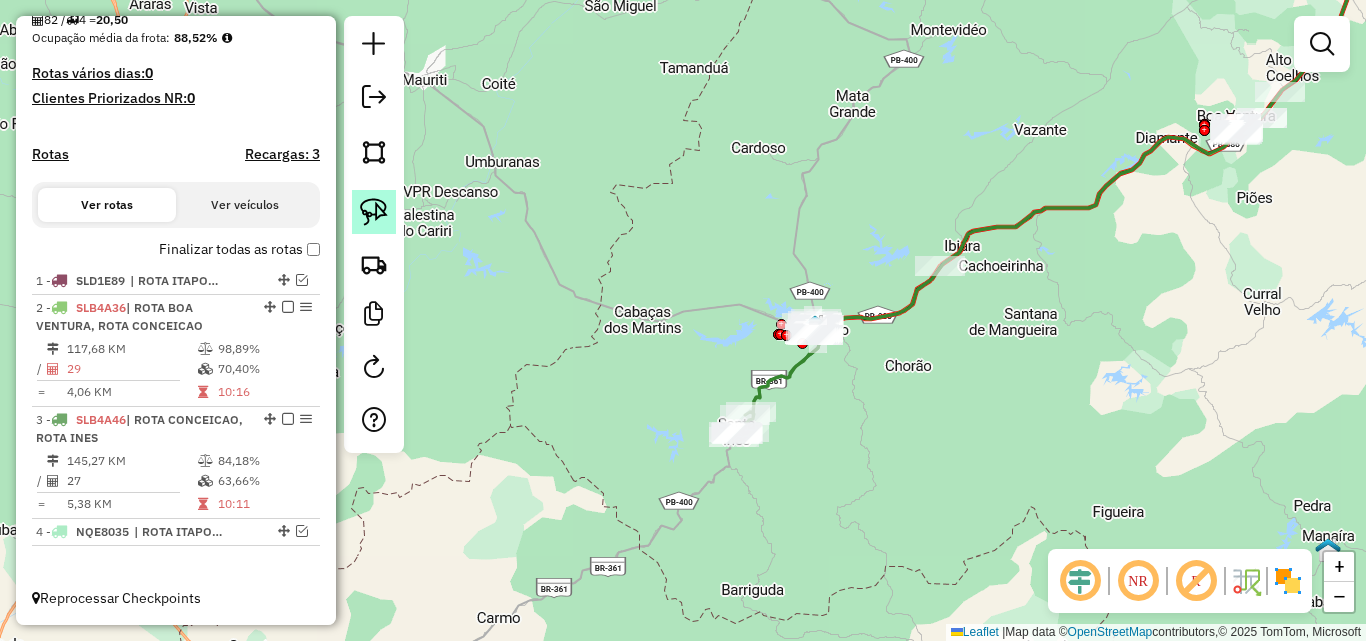 click 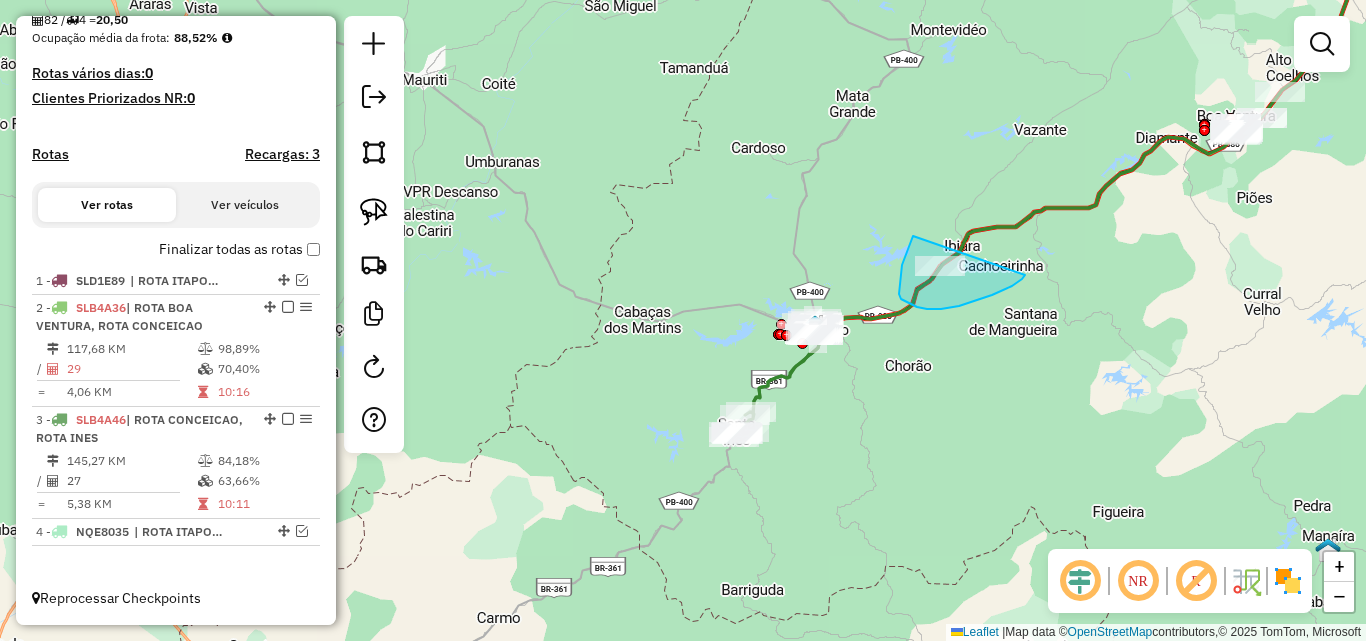 drag, startPoint x: 902, startPoint y: 265, endPoint x: 1026, endPoint y: 268, distance: 124.036285 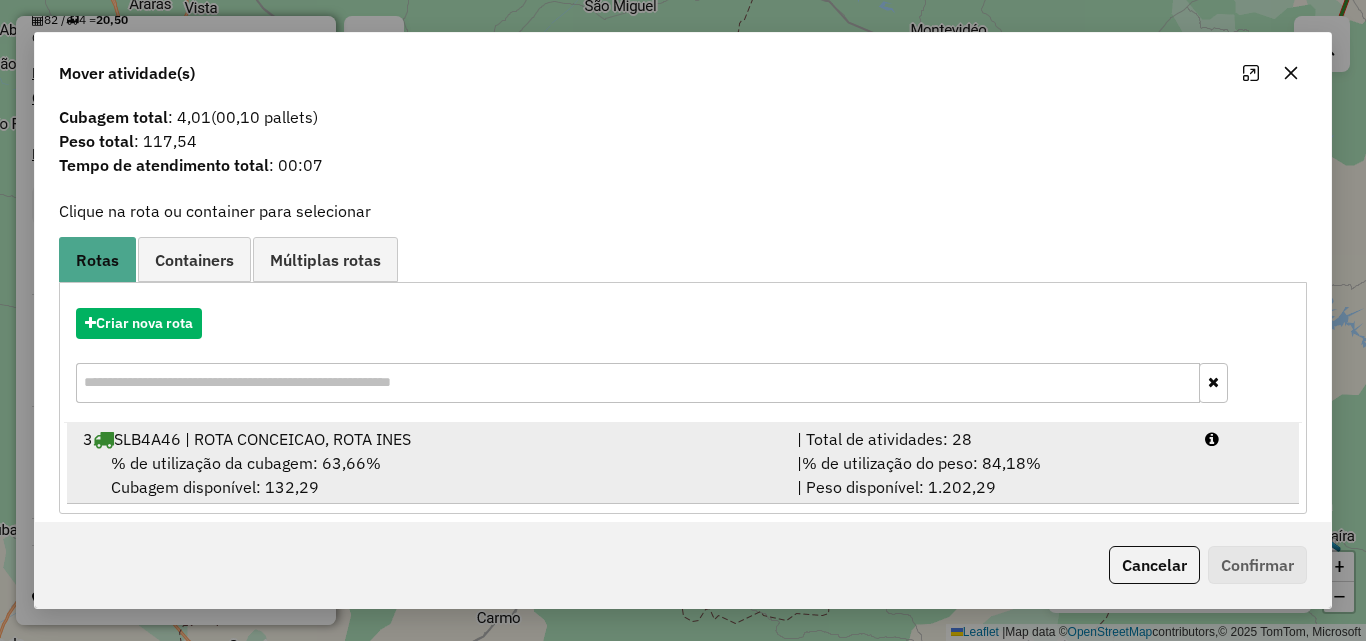 scroll, scrollTop: 48, scrollLeft: 0, axis: vertical 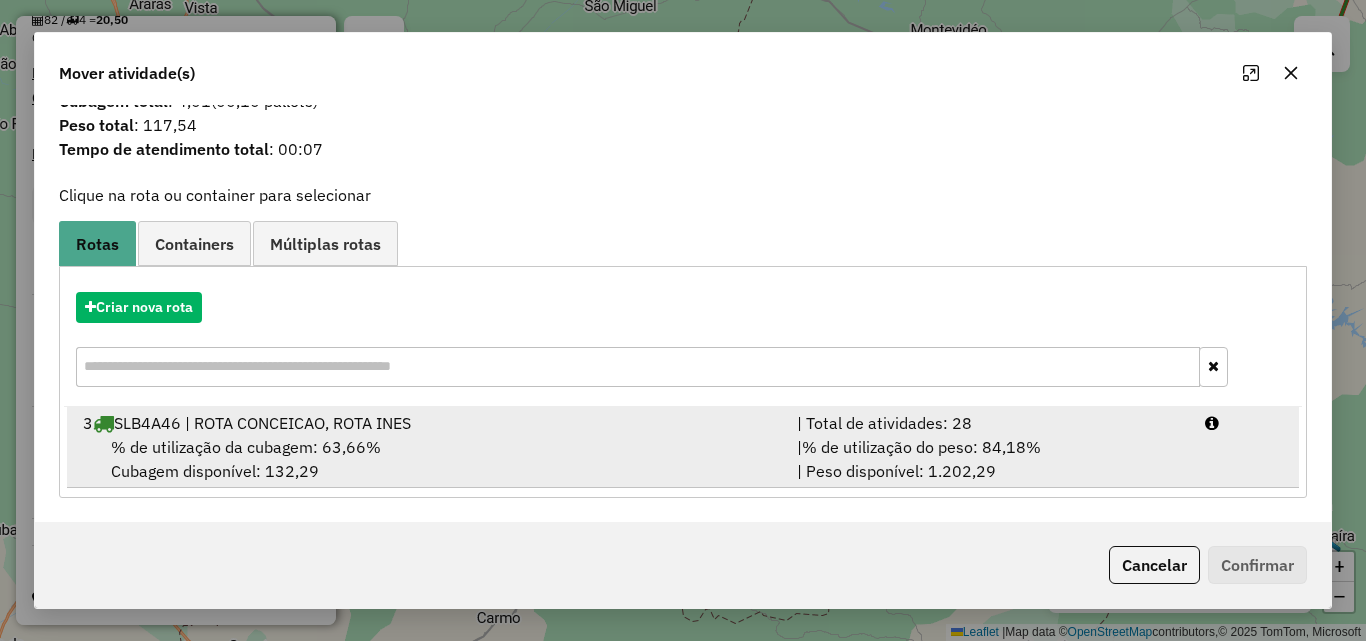 click on "|  % de utilização do peso: 84,18%  | Peso disponível: 1.202,29" at bounding box center [989, 459] 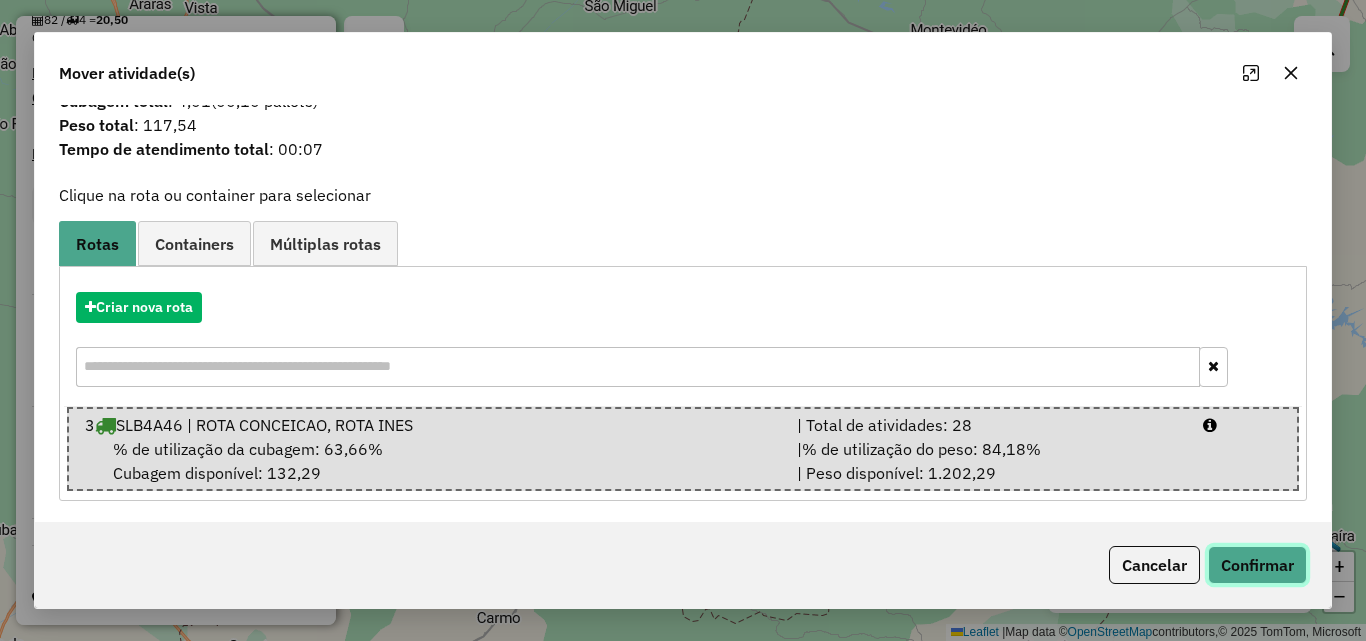click on "Confirmar" 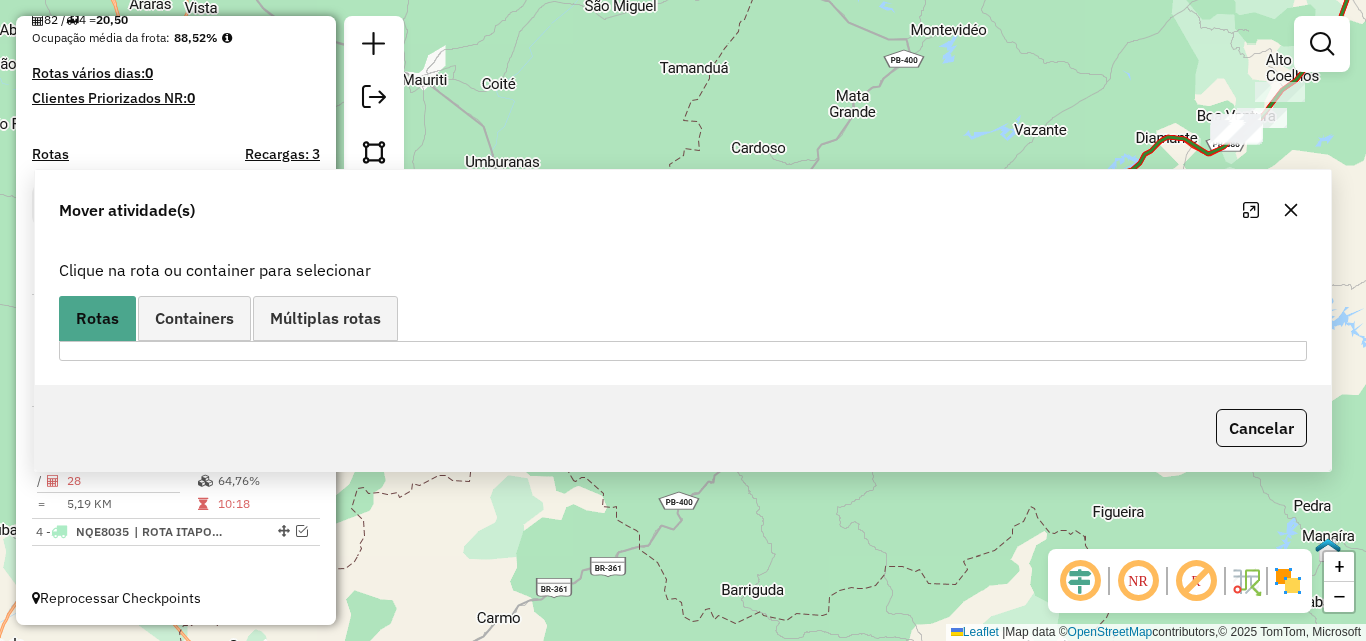 scroll, scrollTop: 0, scrollLeft: 0, axis: both 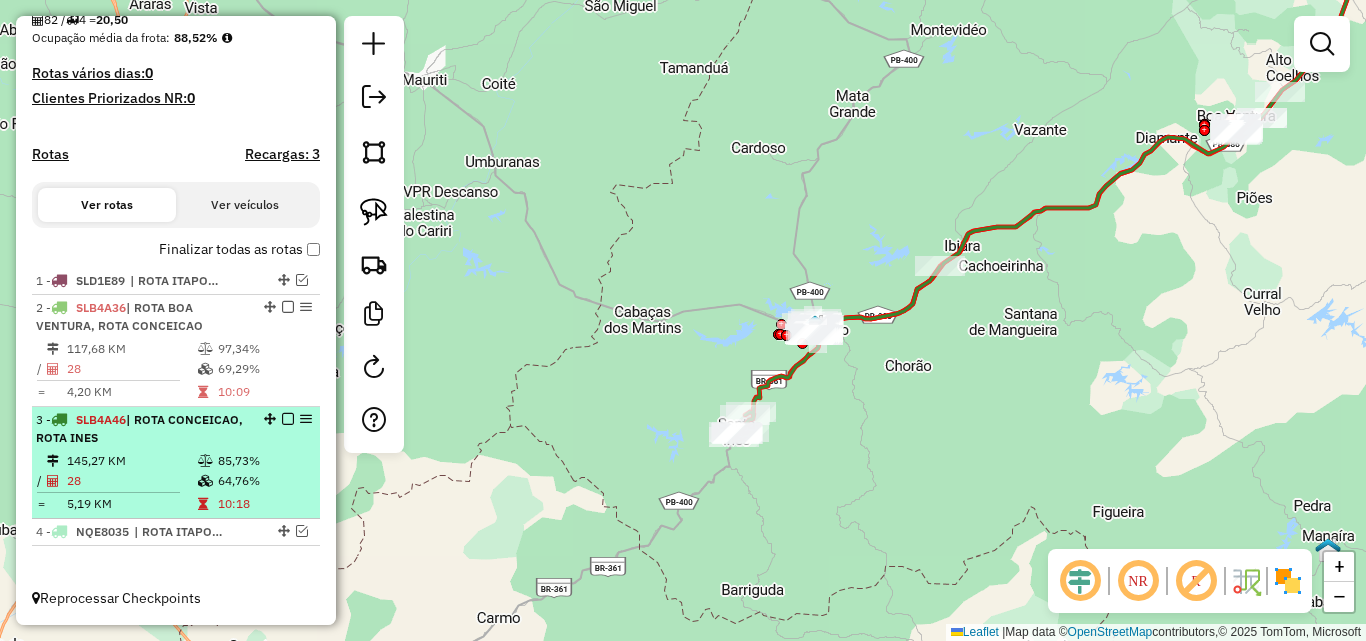 drag, startPoint x: 183, startPoint y: 346, endPoint x: 220, endPoint y: 432, distance: 93.62158 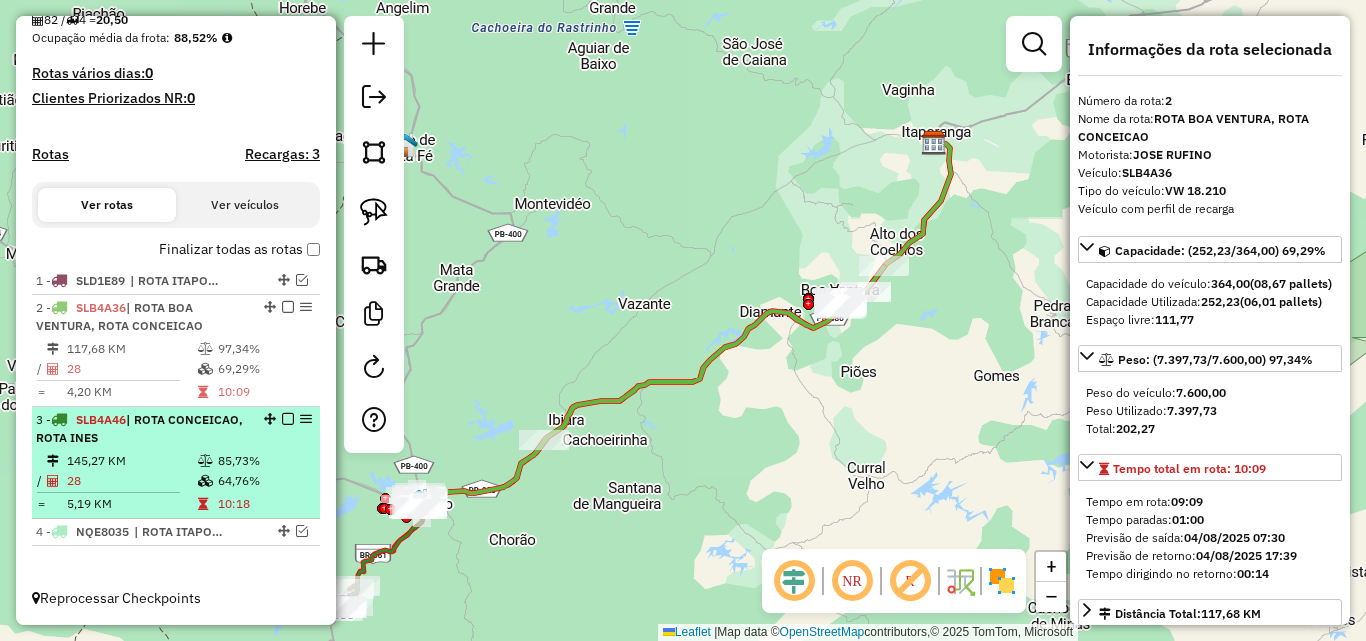 click at bounding box center (207, 461) 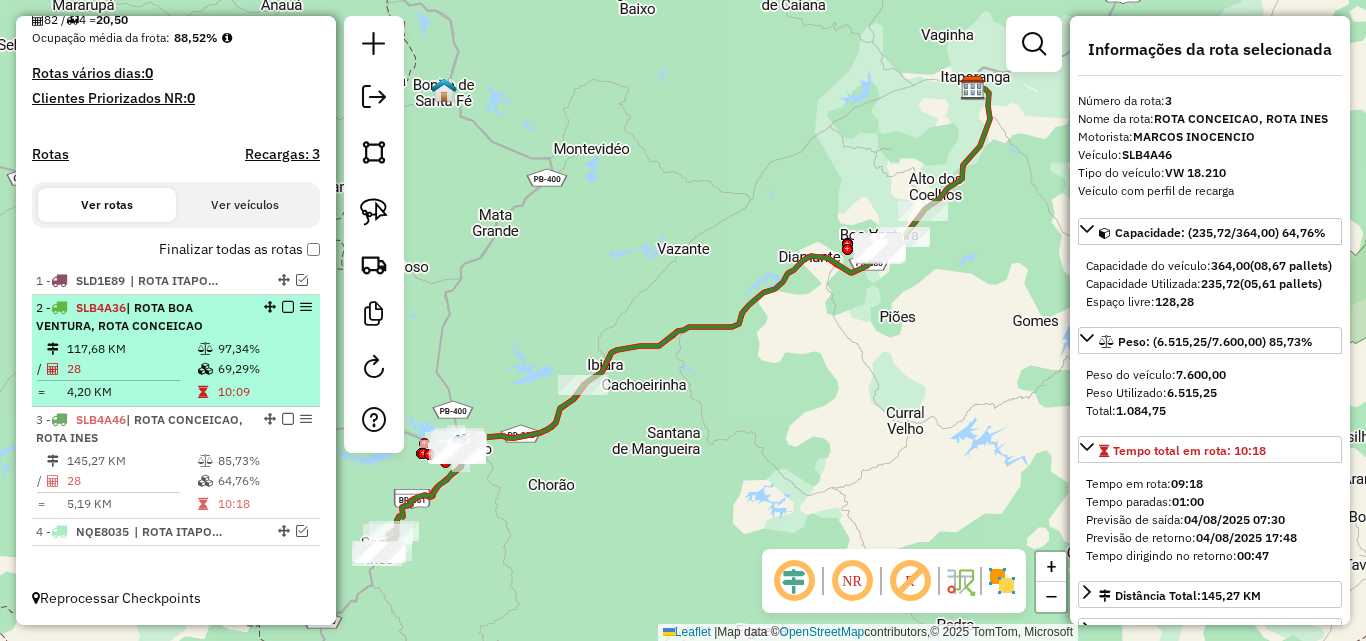 drag, startPoint x: 193, startPoint y: 327, endPoint x: 188, endPoint y: 352, distance: 25.495098 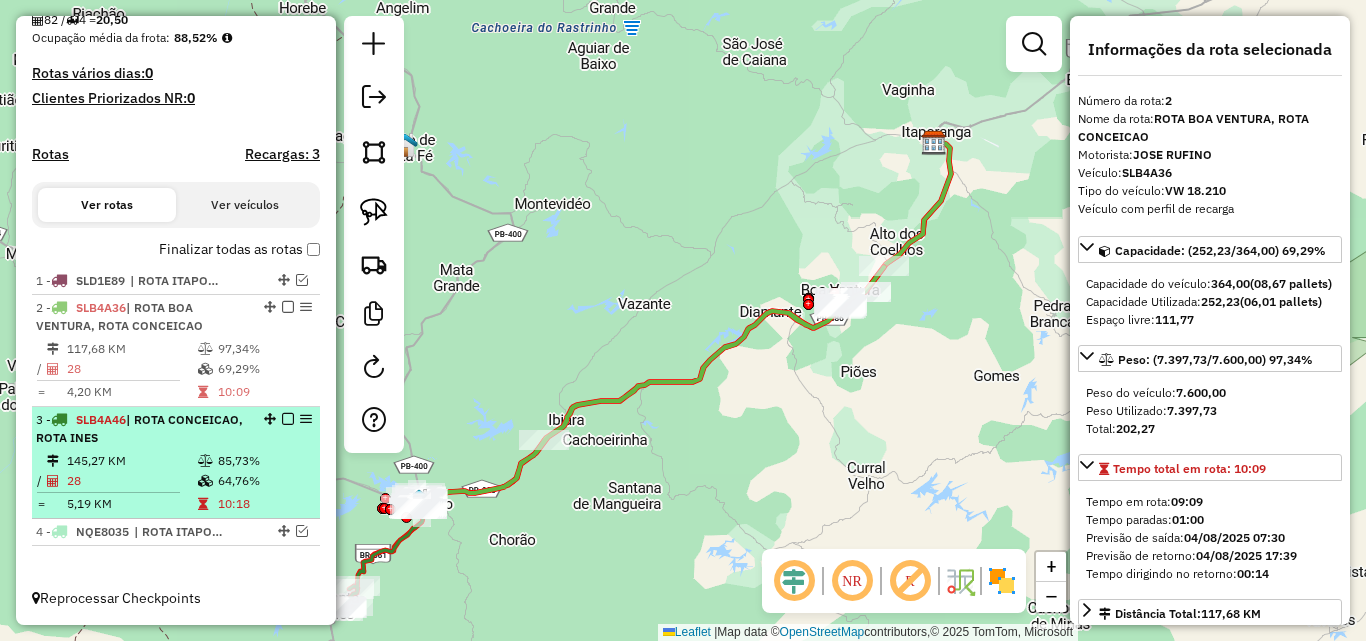 click on "3 -       SLB4A46   | ROTA CONCEICAO, ROTA INES" at bounding box center (142, 429) 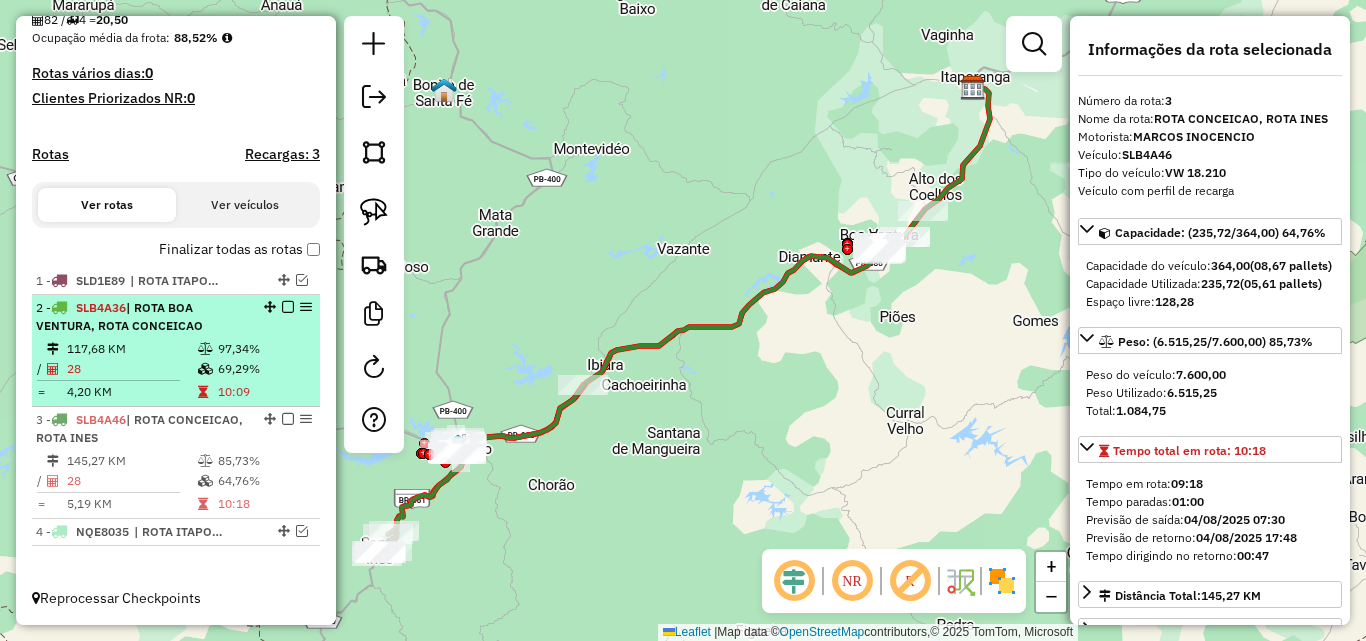 click on "117,68 KM" at bounding box center [131, 349] 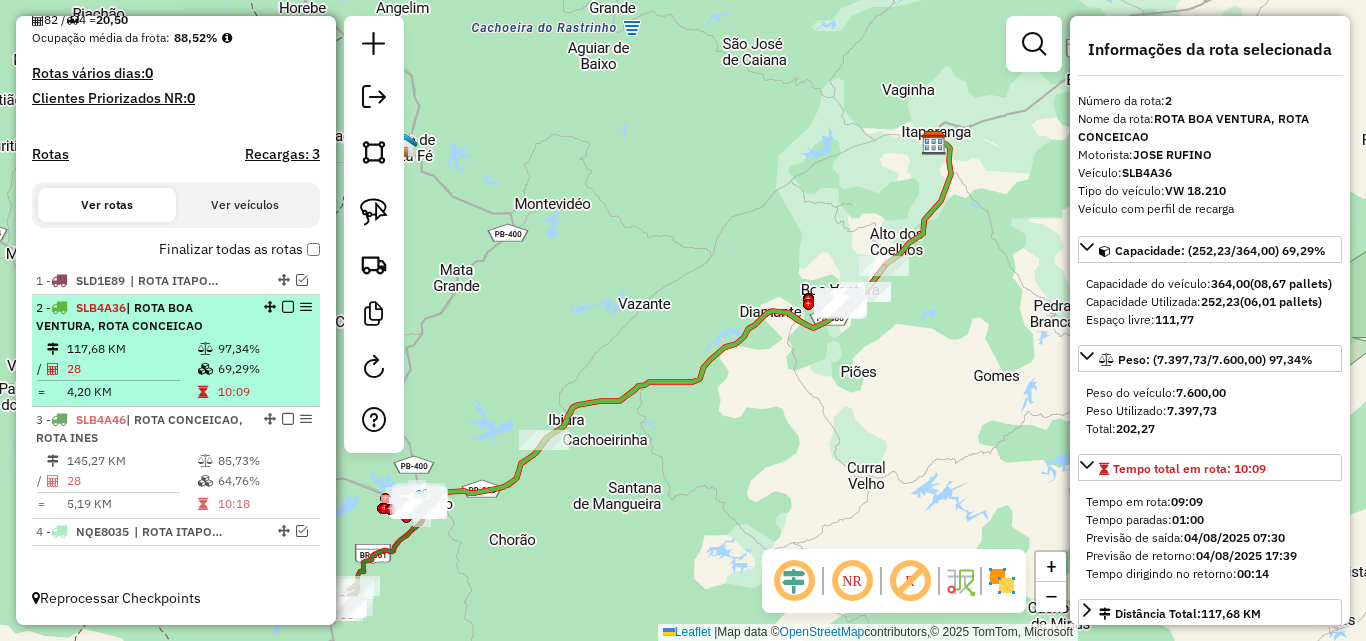 drag, startPoint x: 207, startPoint y: 460, endPoint x: 277, endPoint y: 366, distance: 117.20068 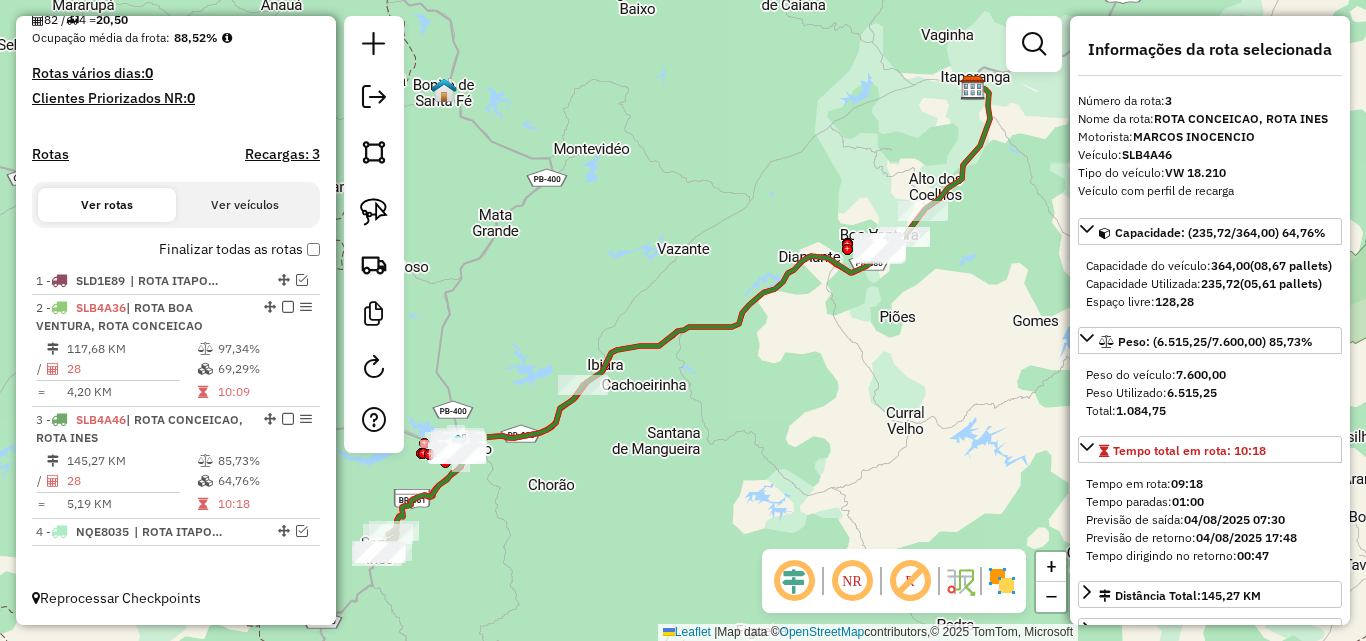 drag, startPoint x: 286, startPoint y: 303, endPoint x: 286, endPoint y: 324, distance: 21 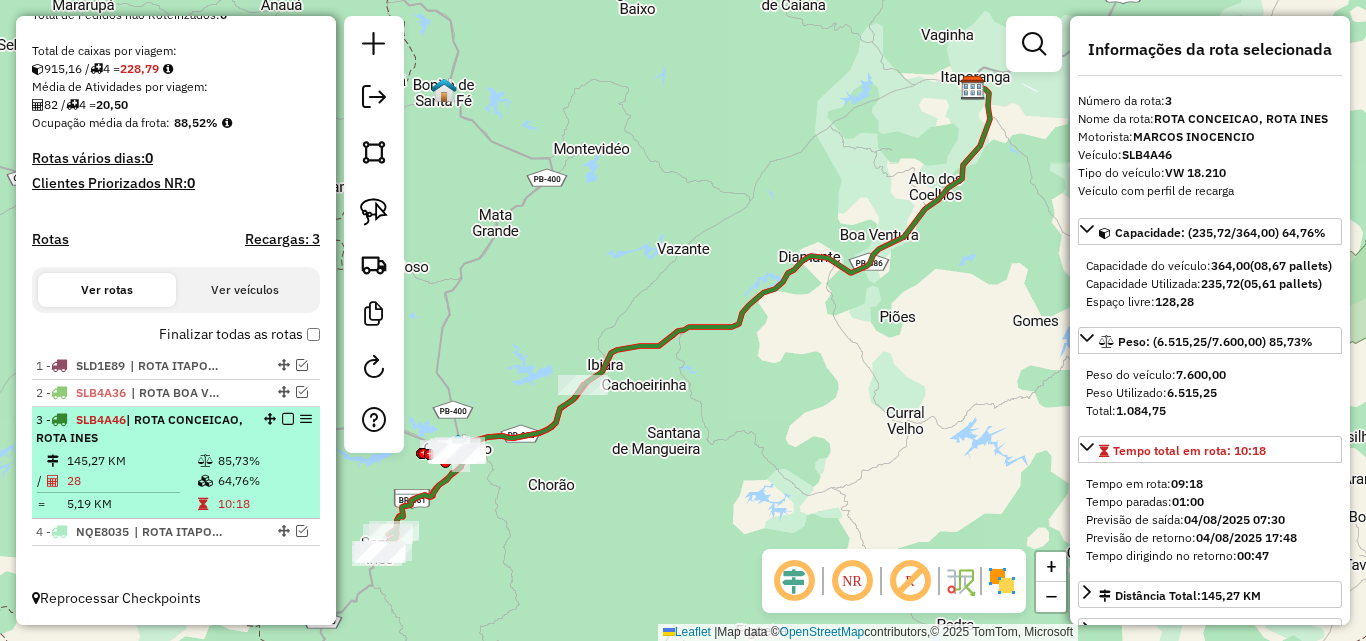 click at bounding box center (288, 419) 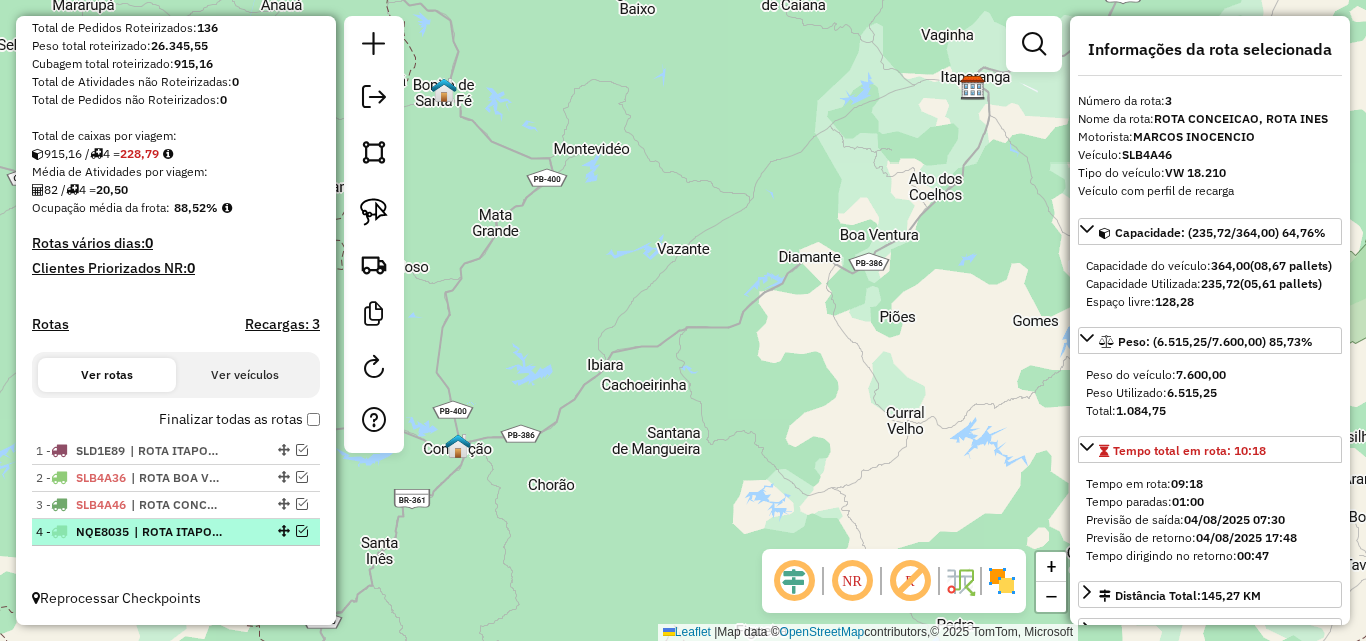 click at bounding box center (302, 531) 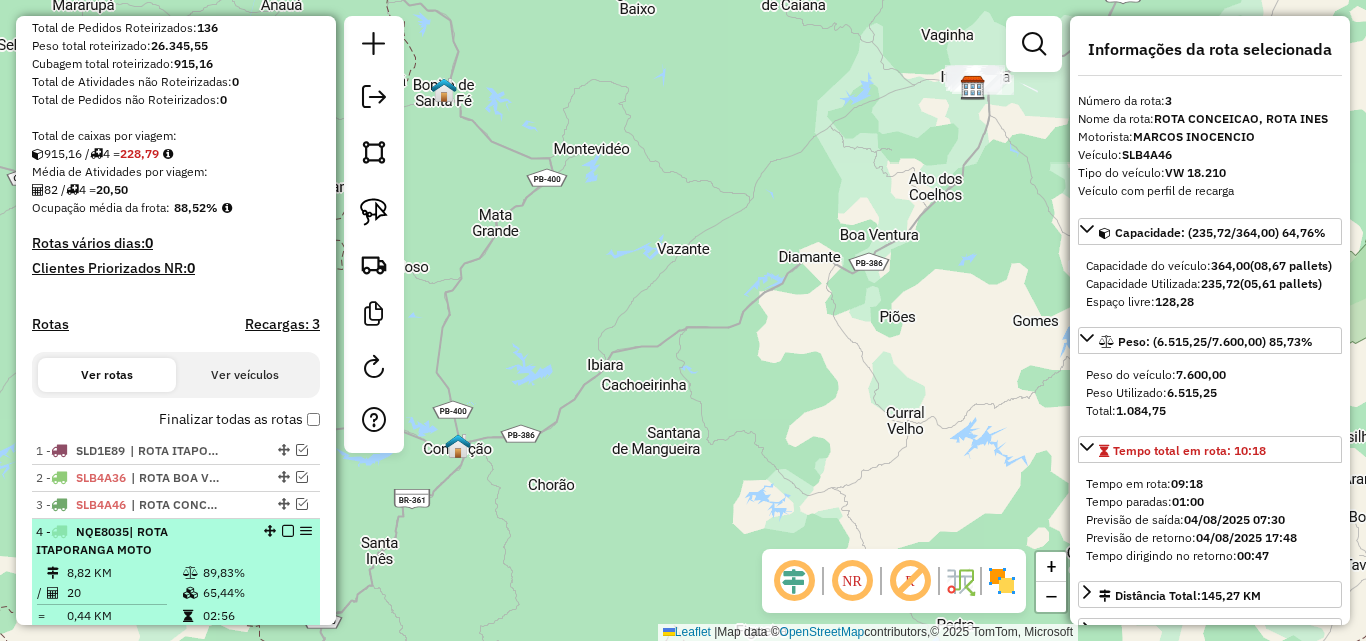 scroll, scrollTop: 413, scrollLeft: 0, axis: vertical 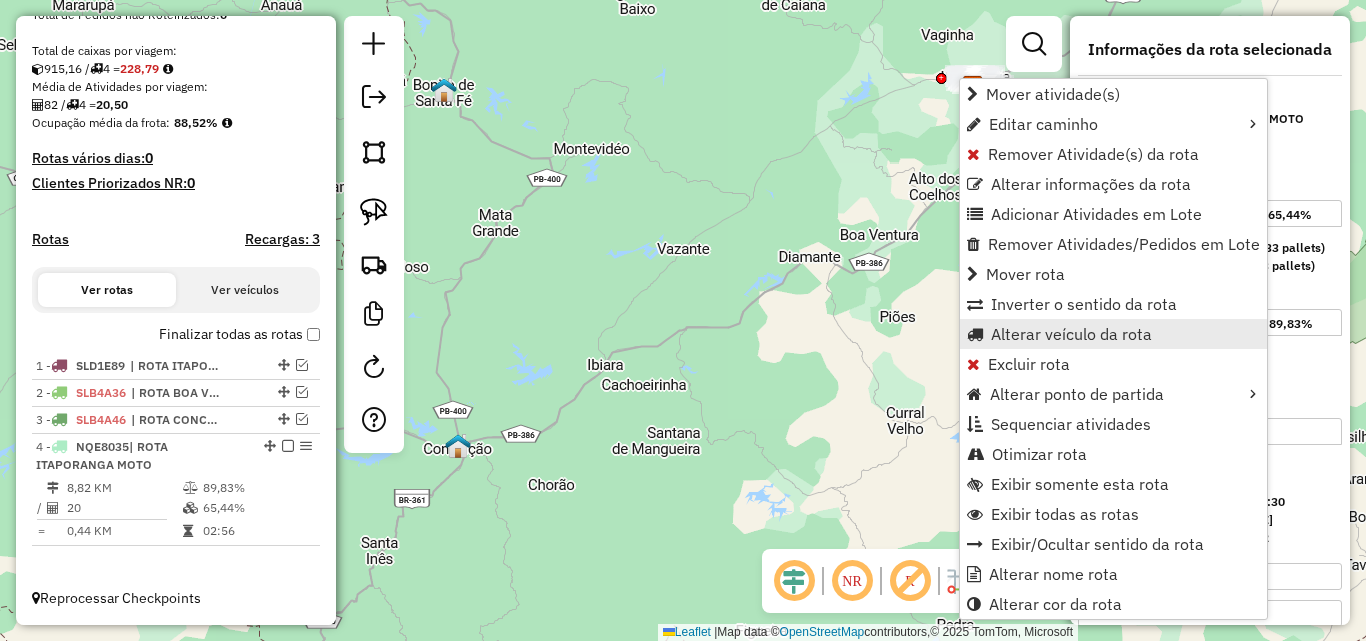click on "Alterar veículo da rota" at bounding box center (1113, 334) 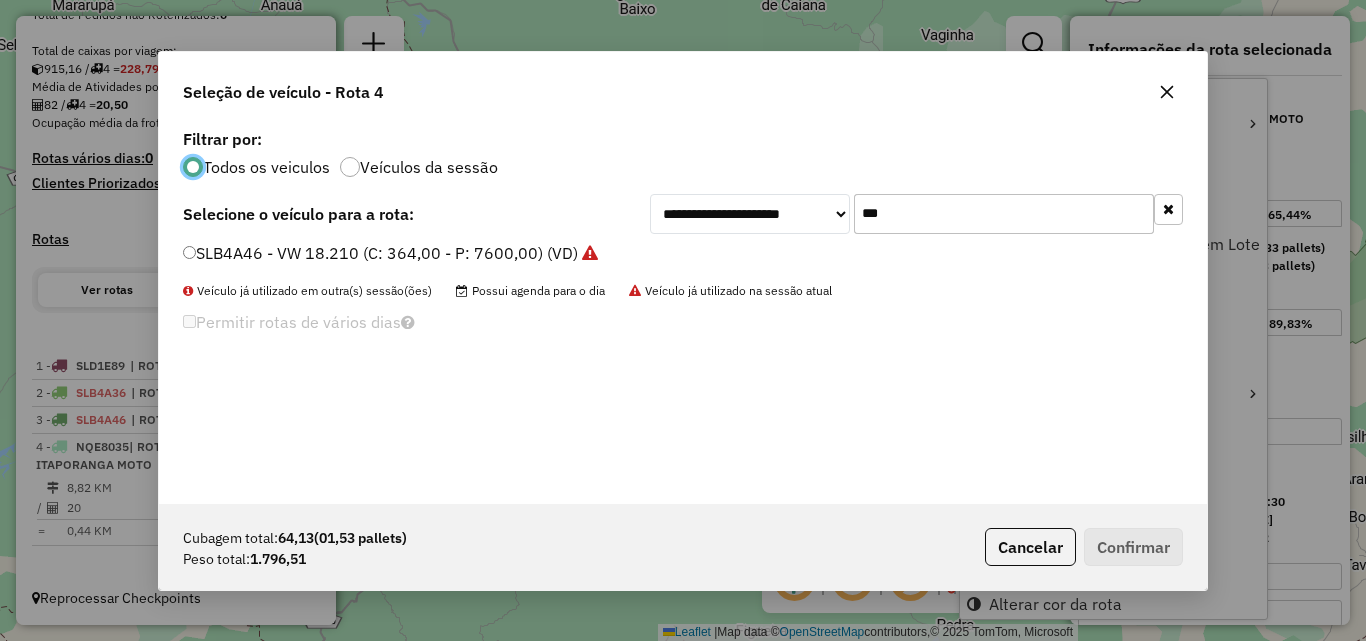 scroll, scrollTop: 11, scrollLeft: 6, axis: both 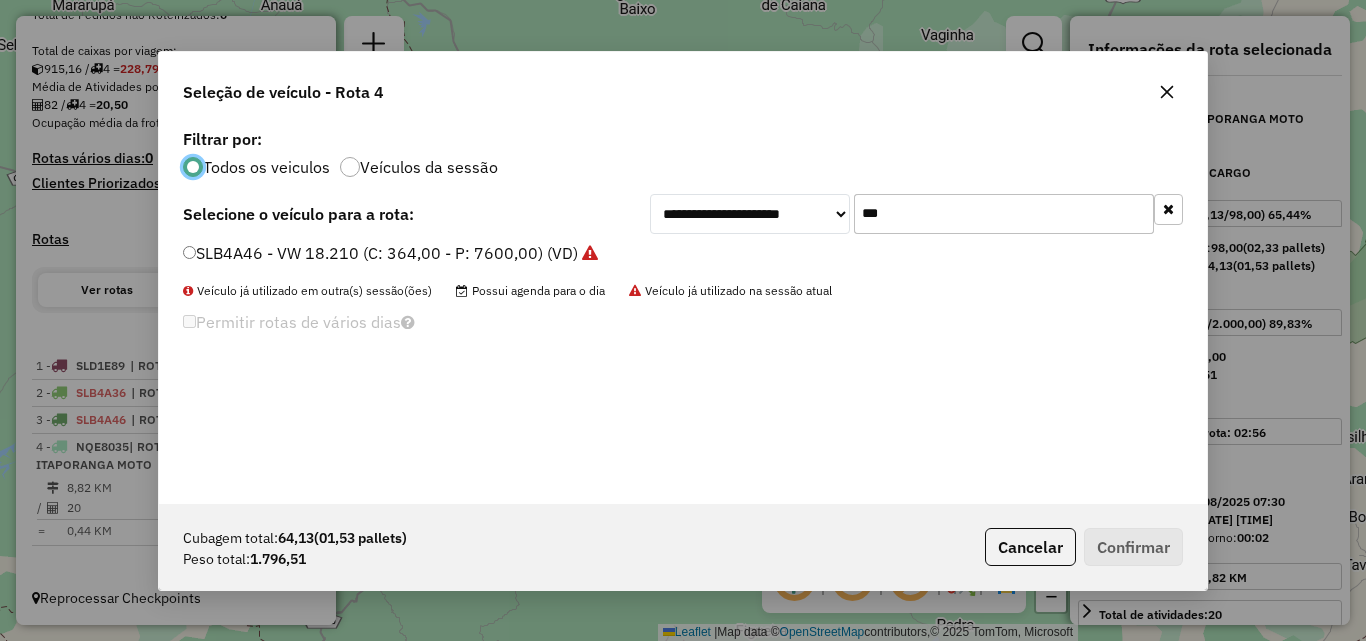 click on "***" 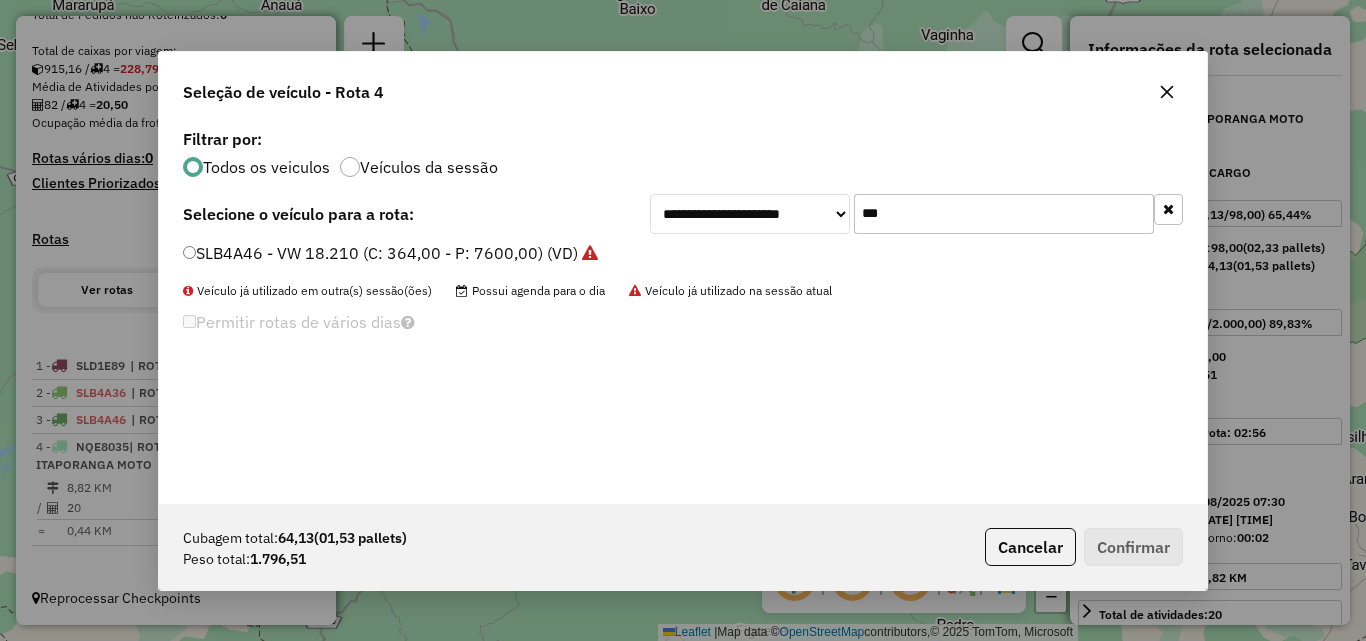 drag, startPoint x: 921, startPoint y: 197, endPoint x: 931, endPoint y: 206, distance: 13.453624 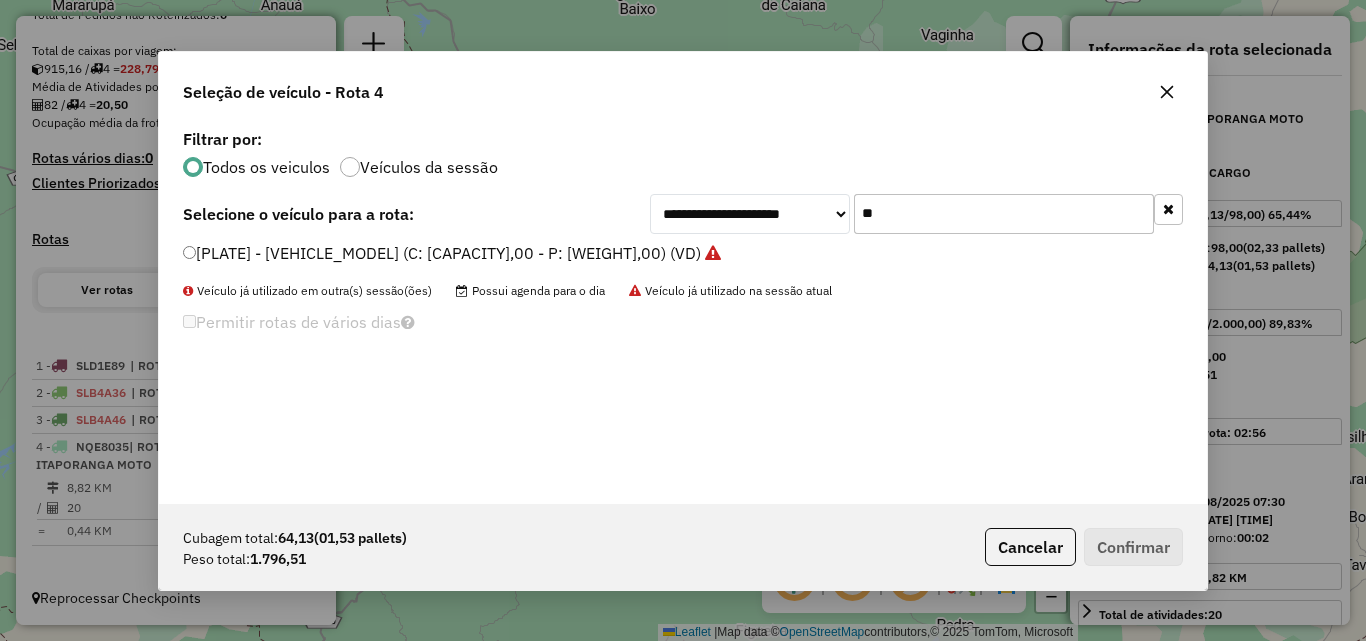 type on "**" 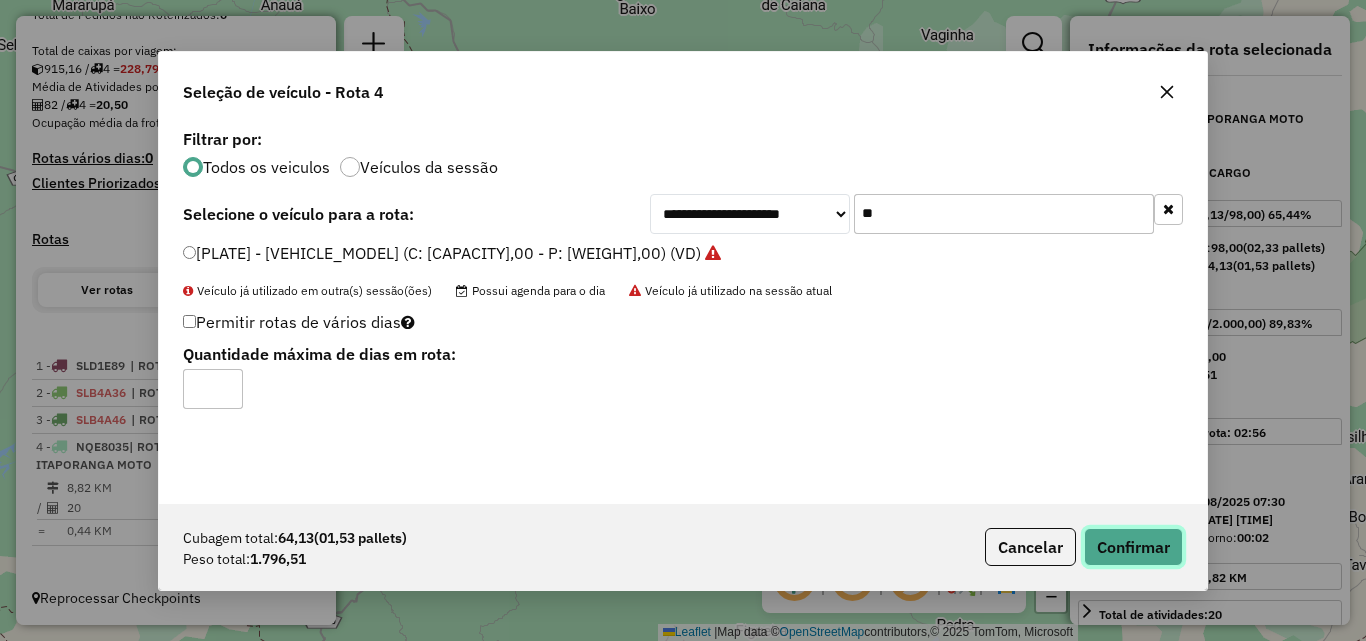 click on "Confirmar" 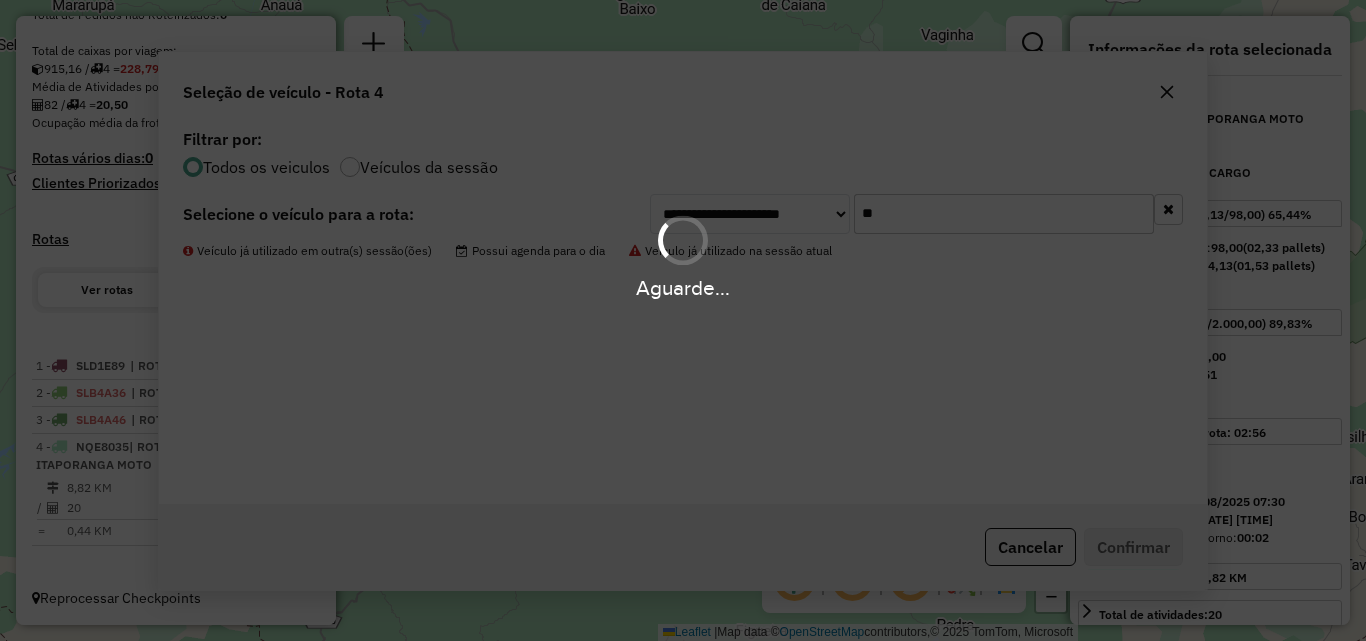 drag, startPoint x: 1125, startPoint y: 544, endPoint x: 1119, endPoint y: 593, distance: 49.365982 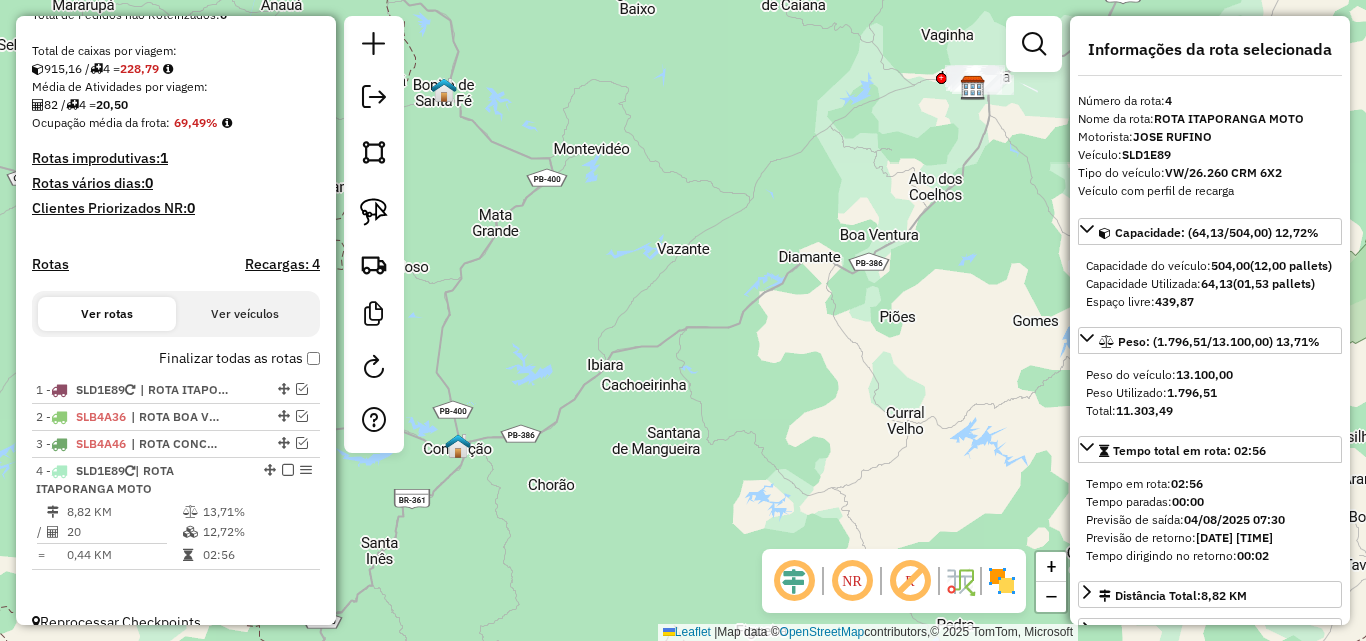 scroll, scrollTop: 437, scrollLeft: 0, axis: vertical 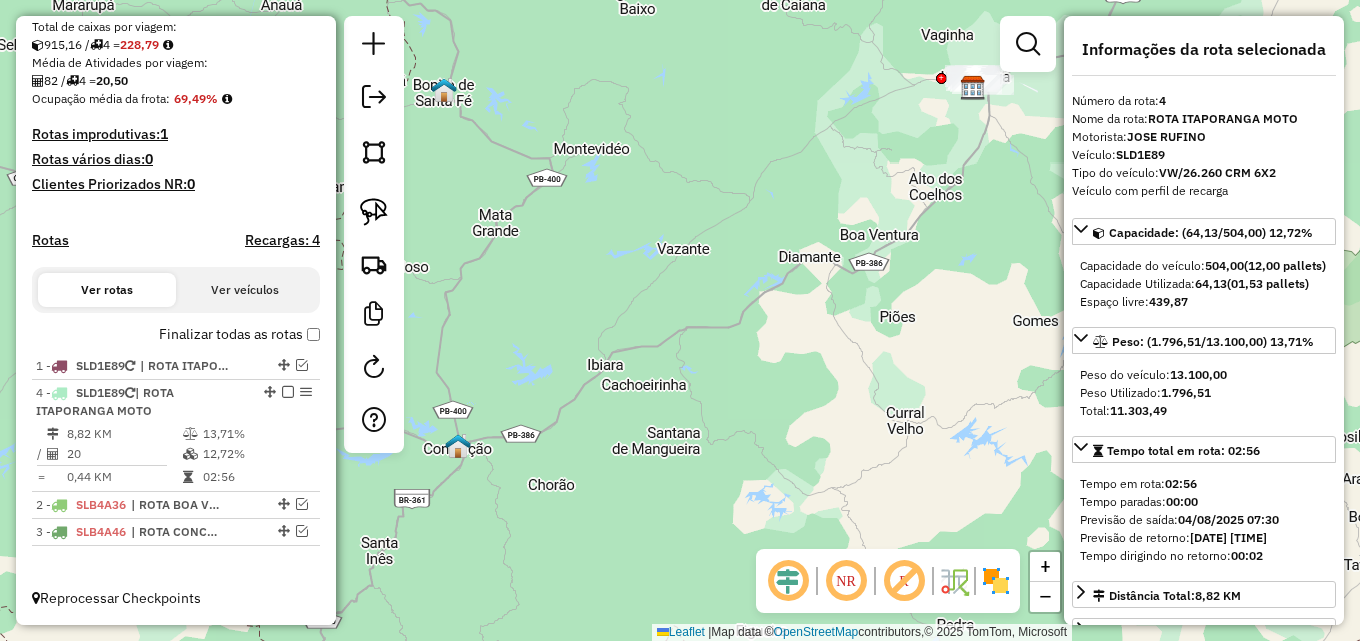 drag, startPoint x: 262, startPoint y: 446, endPoint x: 243, endPoint y: 382, distance: 66.760765 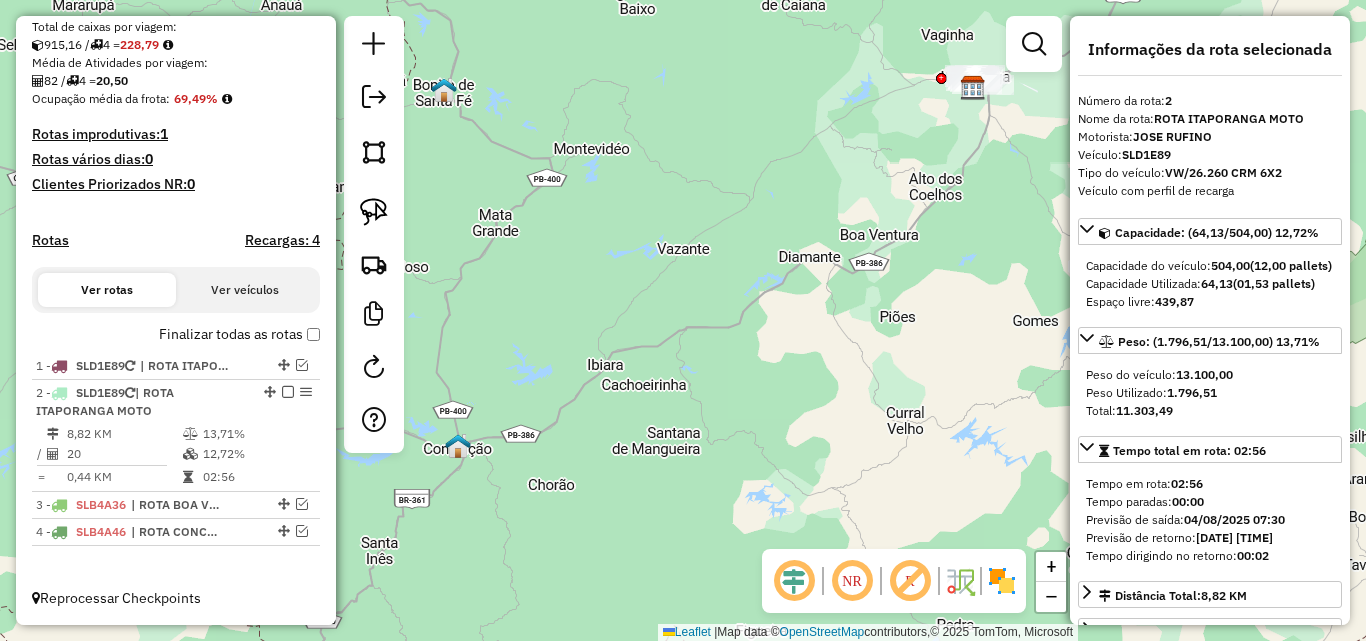 scroll, scrollTop: 352, scrollLeft: 0, axis: vertical 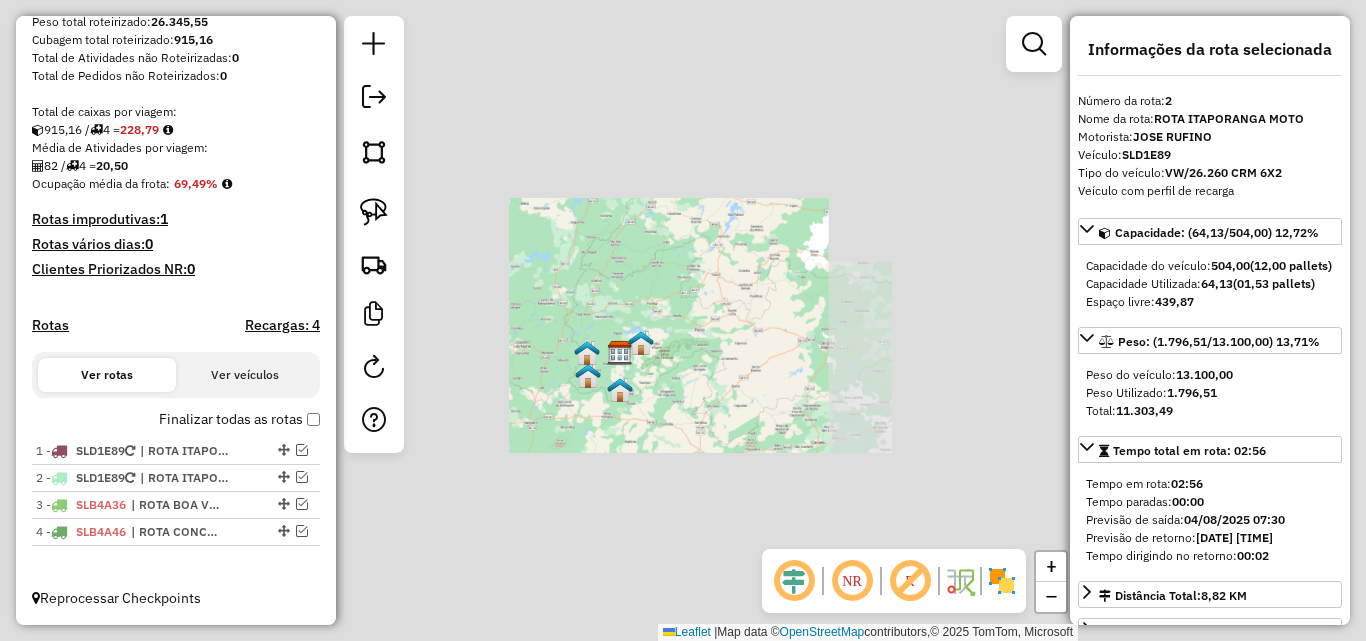 click on "Janela de atendimento Grade de atendimento Capacidade Transportadoras Veículos Cliente Pedidos  Rotas Selecione os dias de semana para filtrar as janelas de atendimento  Seg   Ter   Qua   Qui   Sex   Sáb   Dom  Informe o período da janela de atendimento: De: Até:  Filtrar exatamente a janela do cliente  Considerar janela de atendimento padrão  Selecione os dias de semana para filtrar as grades de atendimento  Seg   Ter   Qua   Qui   Sex   Sáb   Dom   Considerar clientes sem dia de atendimento cadastrado  Clientes fora do dia de atendimento selecionado Filtrar as atividades entre os valores definidos abaixo:  Peso mínimo:   Peso máximo:   Cubagem mínima:   Cubagem máxima:   De:   Até:  Filtrar as atividades entre o tempo de atendimento definido abaixo:  De:   Até:   Considerar capacidade total dos clientes não roteirizados Transportadora: Selecione um ou mais itens Tipo de veículo: Selecione um ou mais itens Veículo: Selecione um ou mais itens Motorista: Selecione um ou mais itens Nome: Rótulo:" 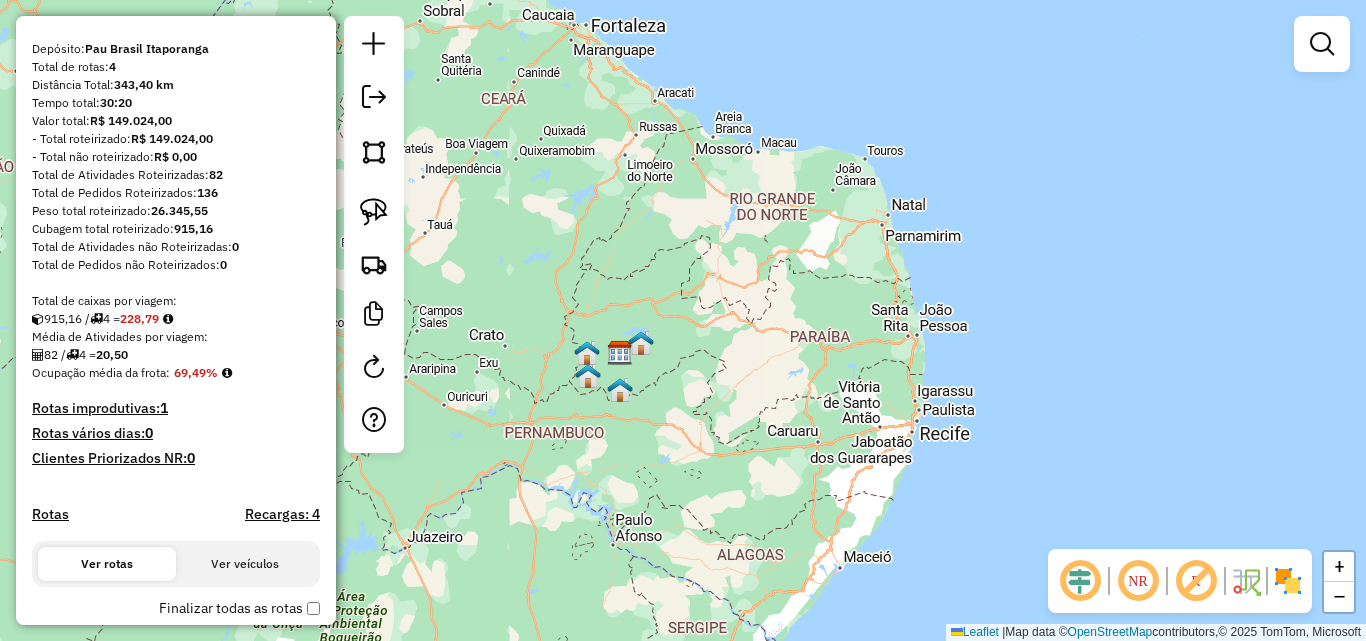 scroll, scrollTop: 0, scrollLeft: 0, axis: both 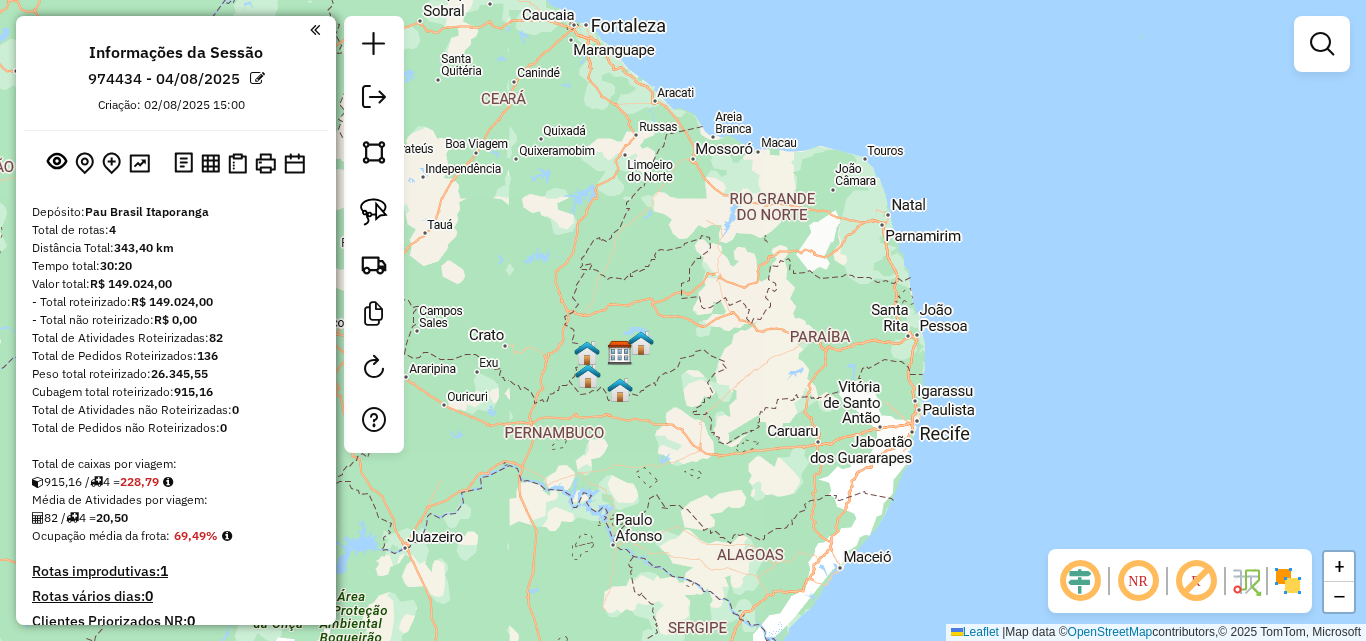 click at bounding box center [210, 163] 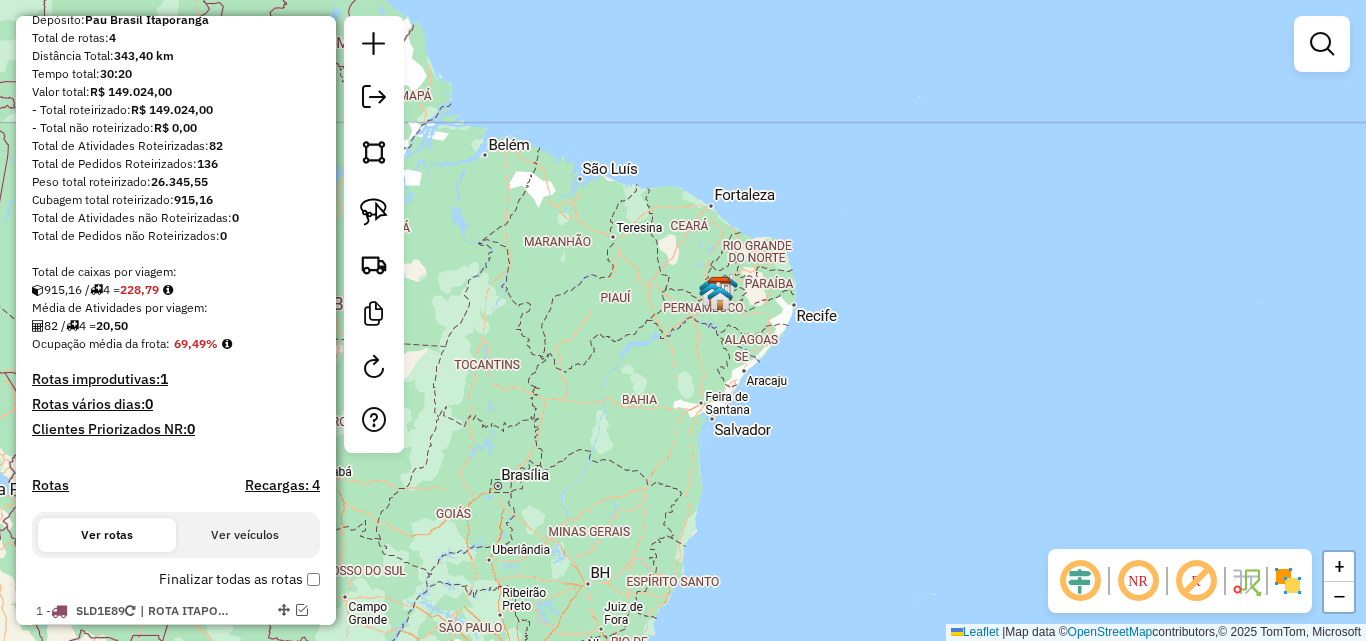 scroll, scrollTop: 352, scrollLeft: 0, axis: vertical 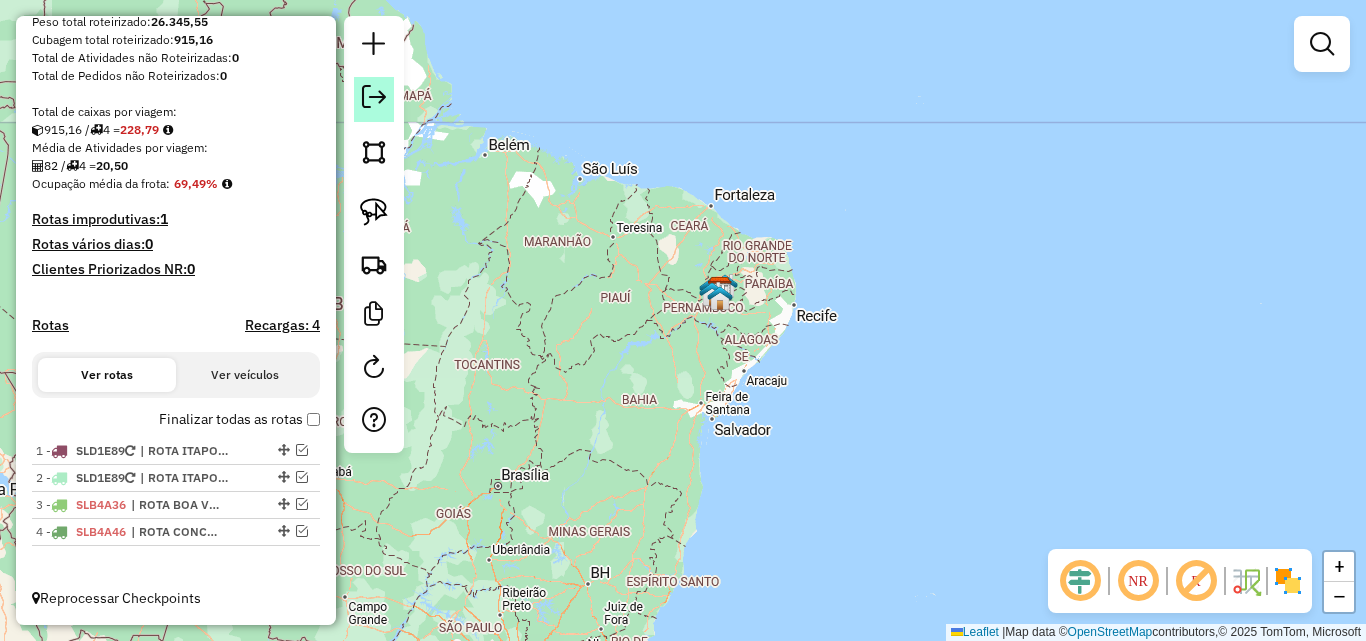 click 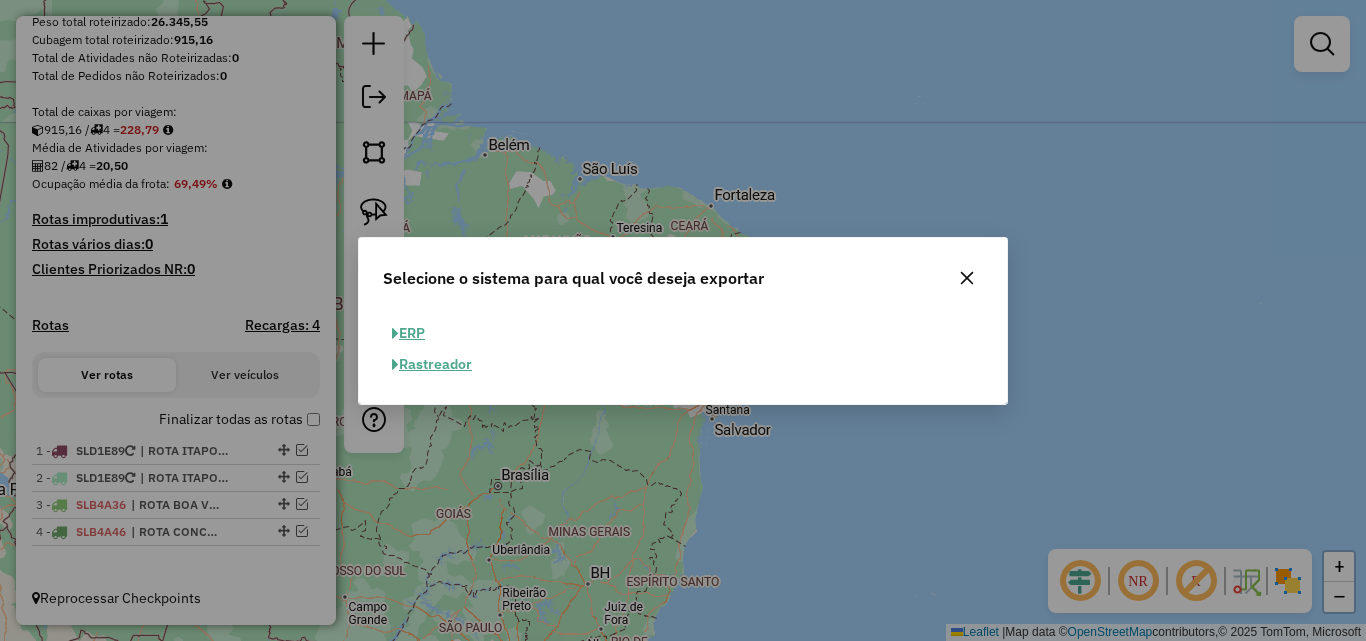 click on "ERP" 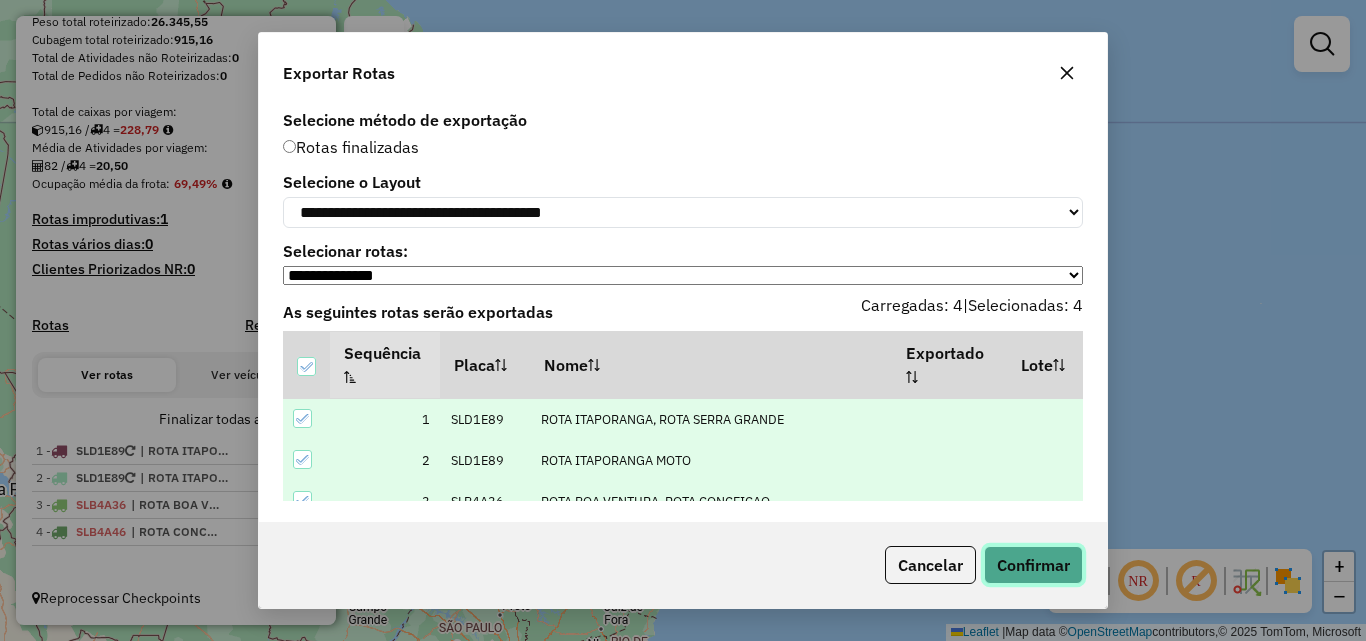 click on "Confirmar" 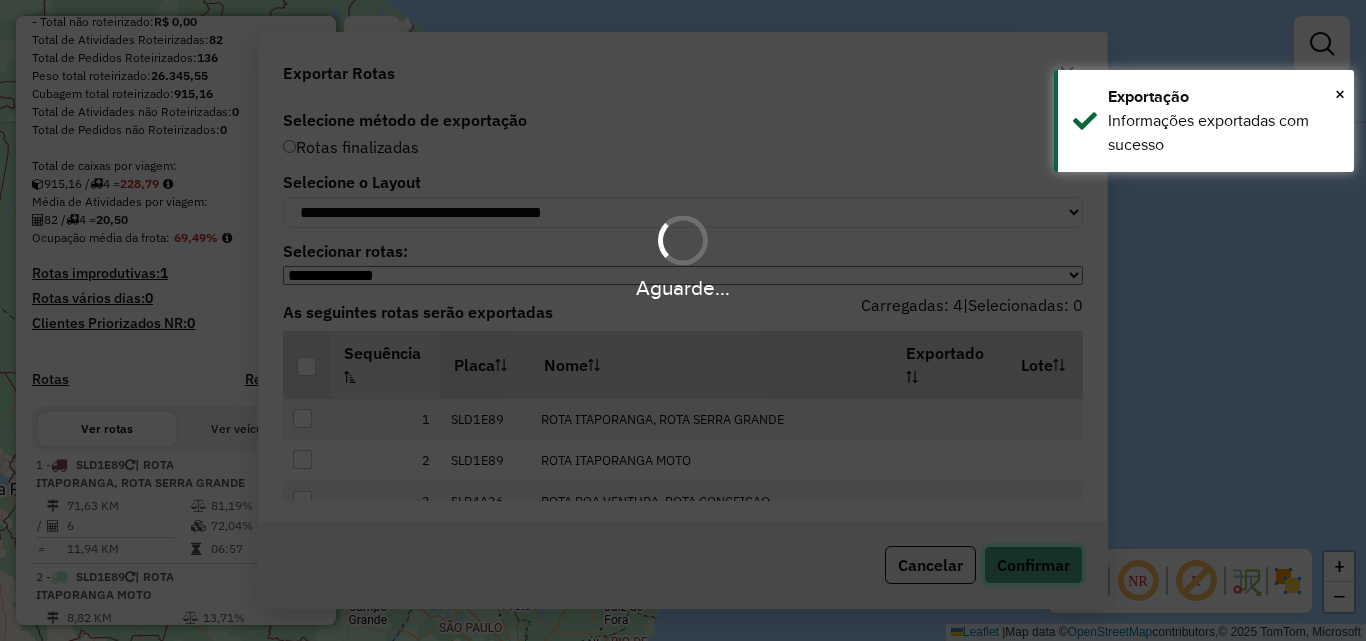 scroll, scrollTop: 406, scrollLeft: 0, axis: vertical 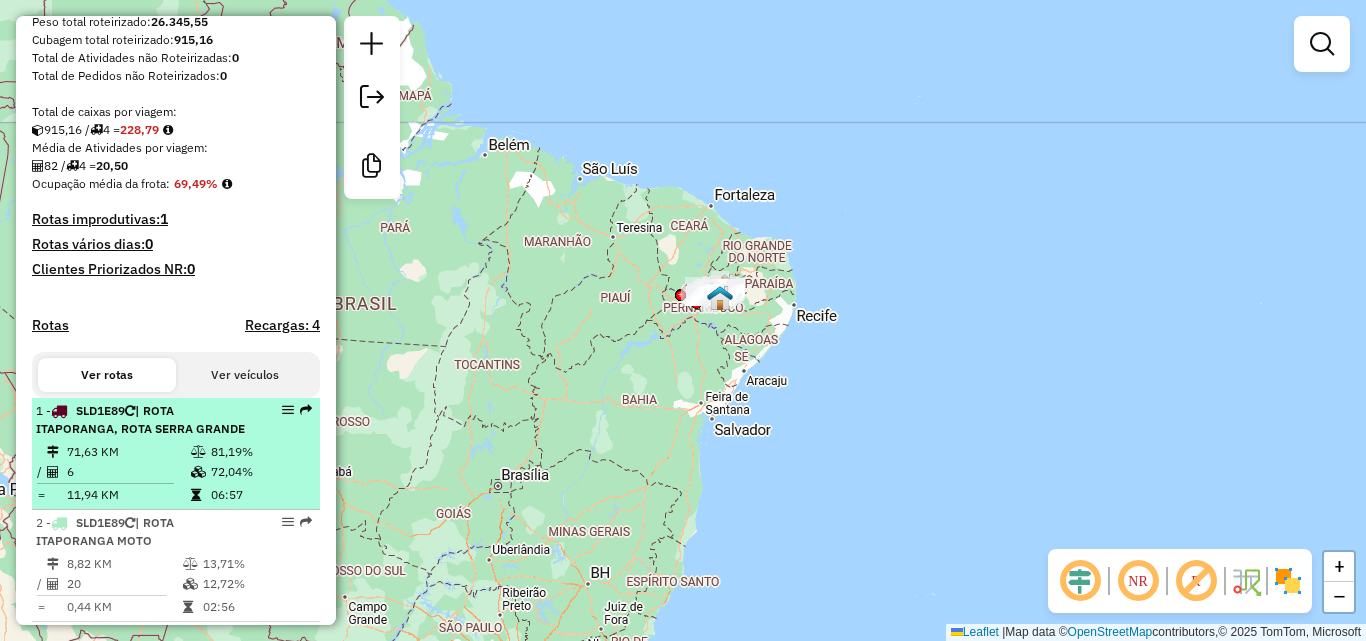 click on "71,63 KM" at bounding box center [128, 452] 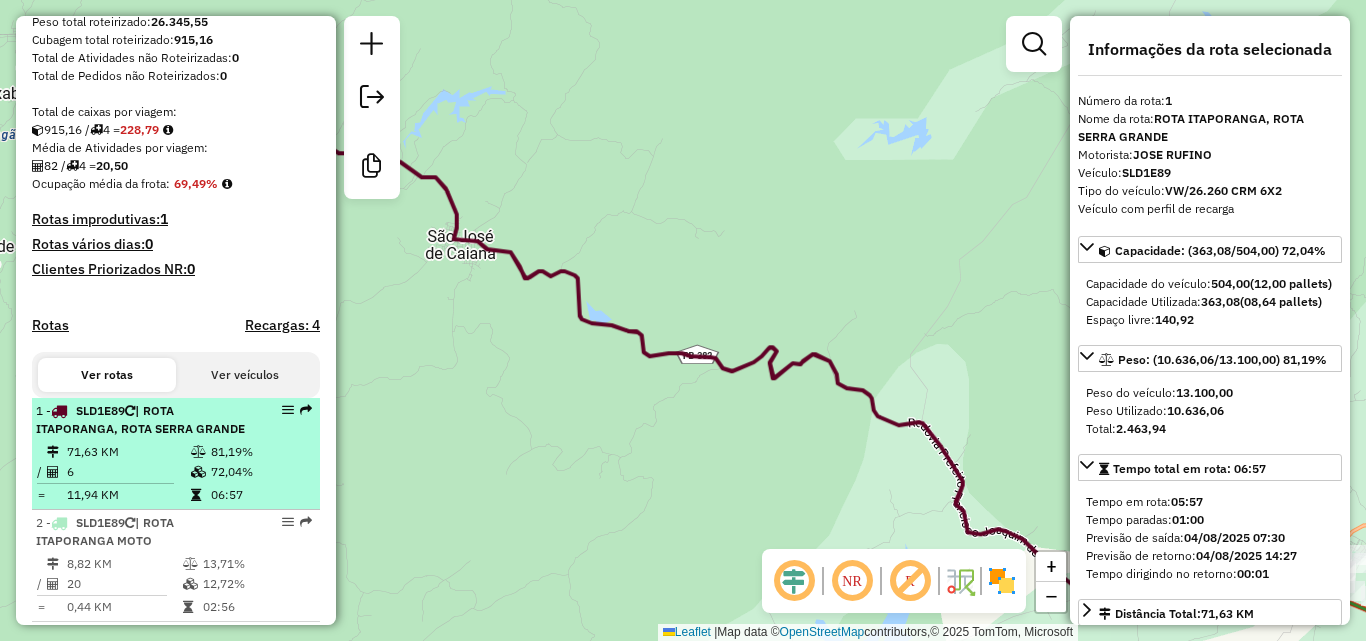 scroll, scrollTop: 506, scrollLeft: 0, axis: vertical 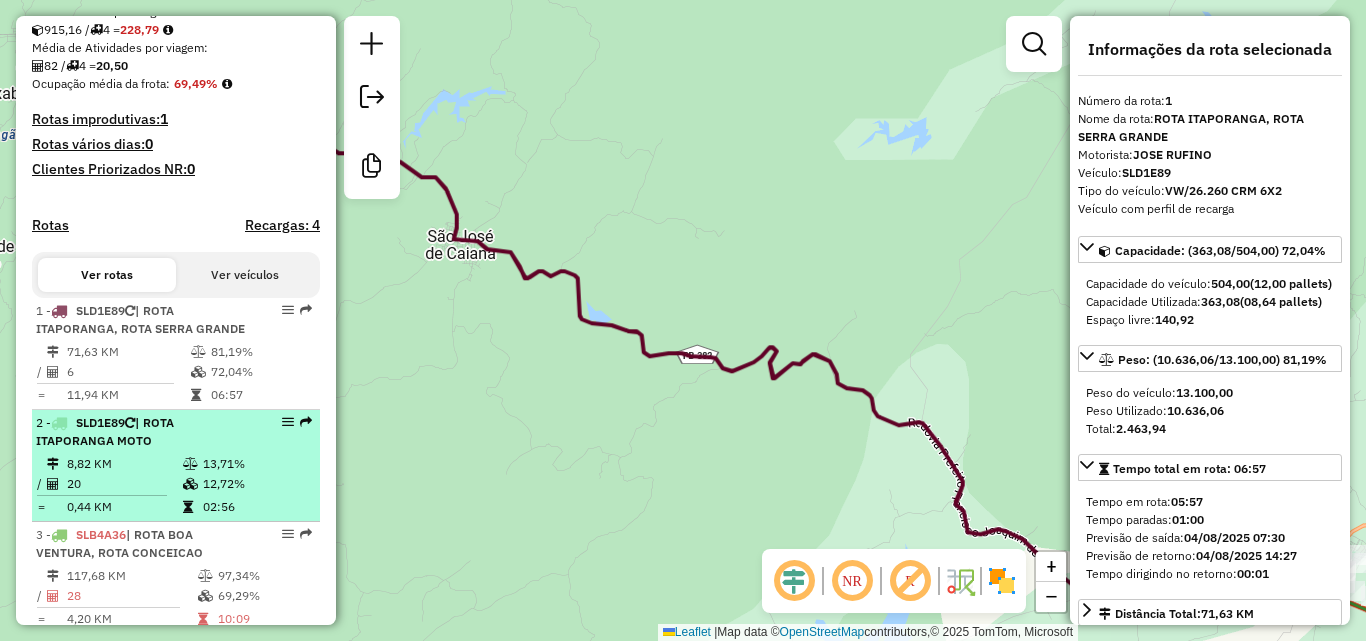 click on "20" at bounding box center [124, 484] 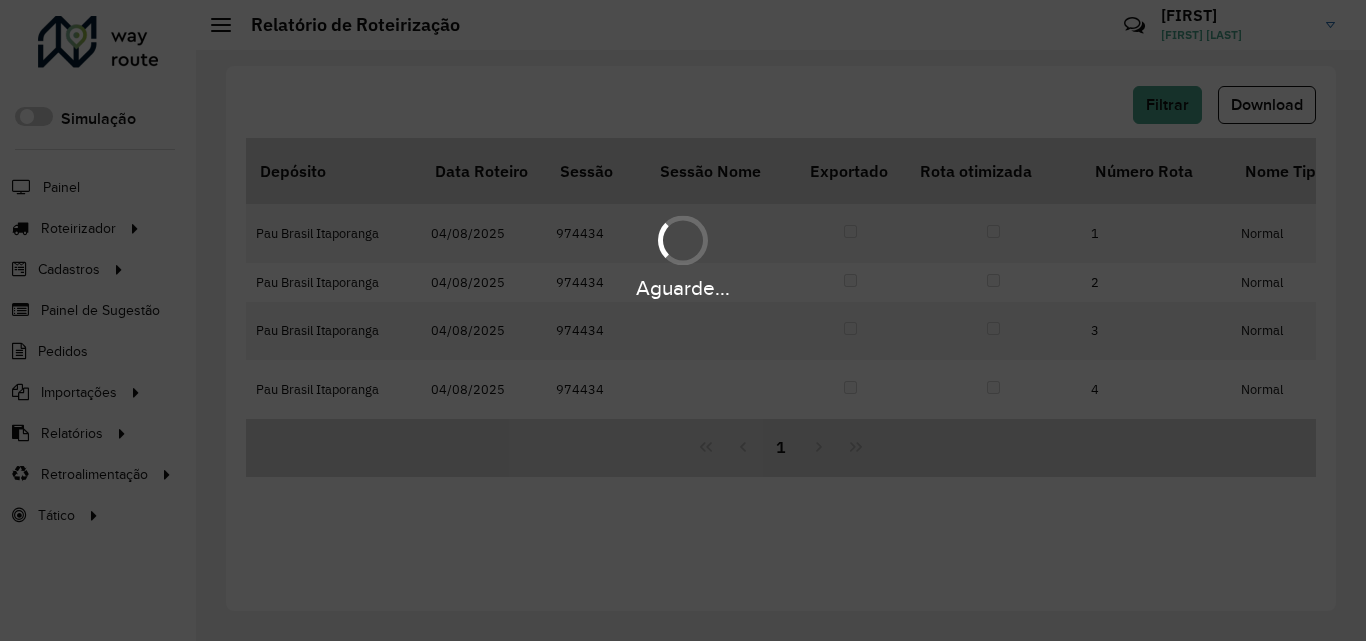 scroll, scrollTop: 0, scrollLeft: 0, axis: both 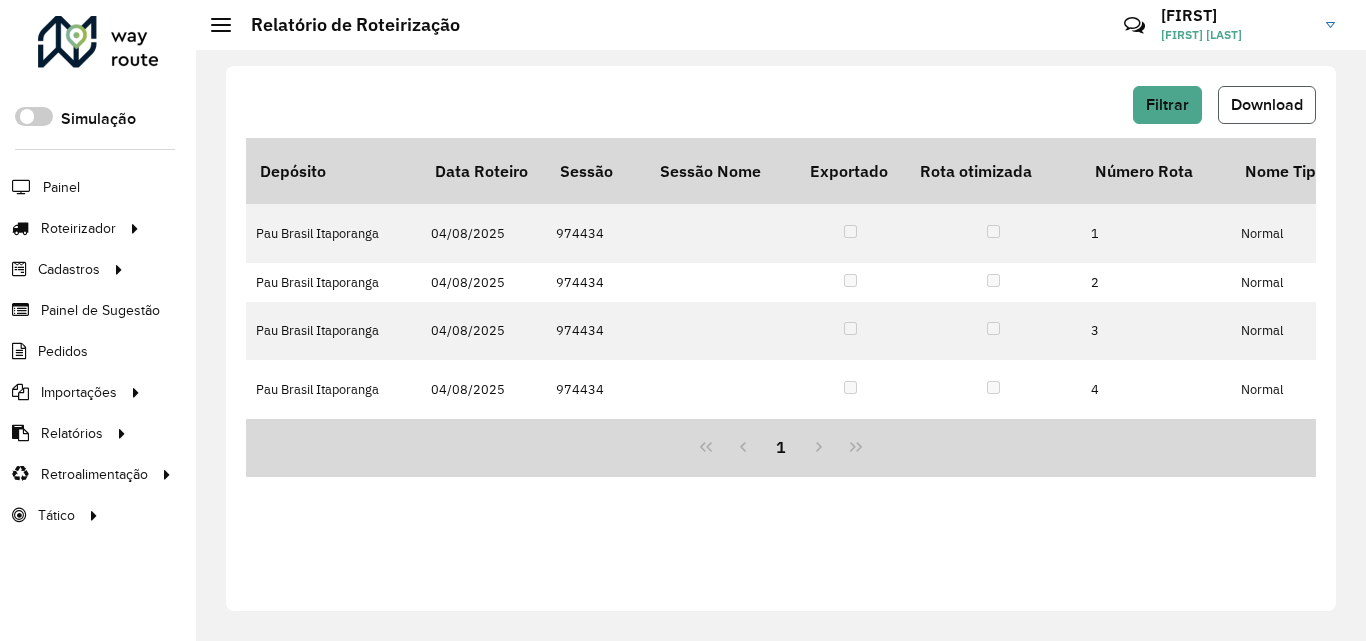 click on "Download" 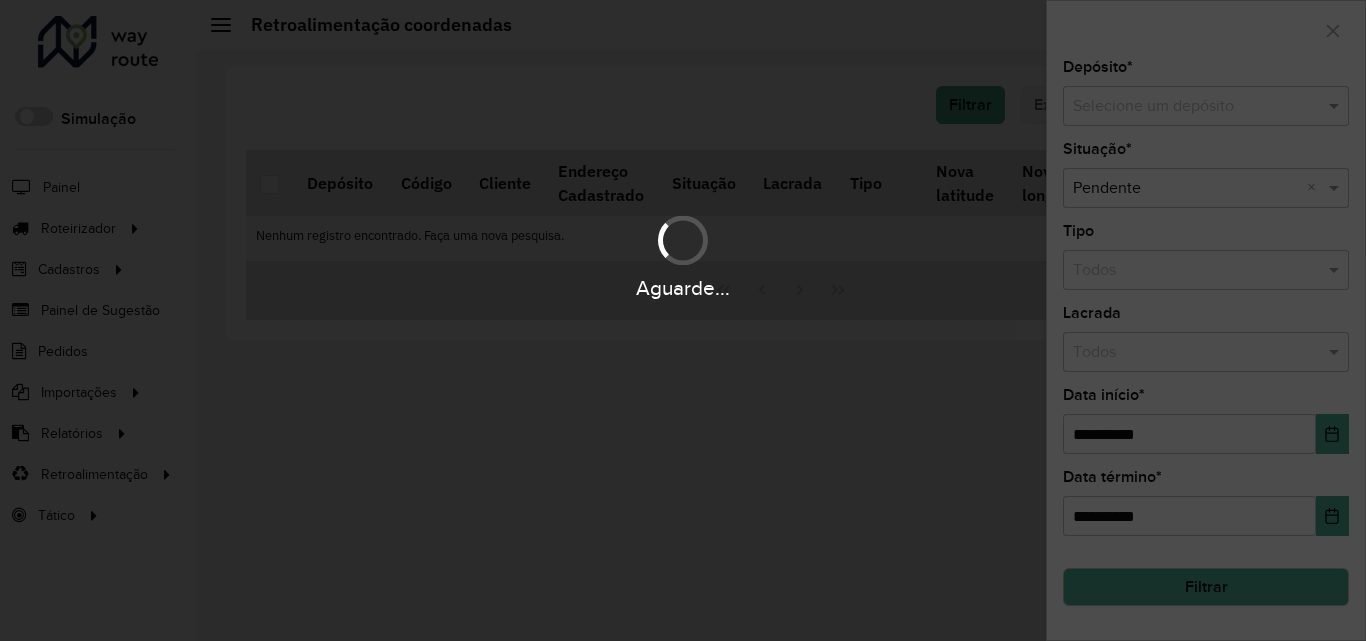 scroll, scrollTop: 0, scrollLeft: 0, axis: both 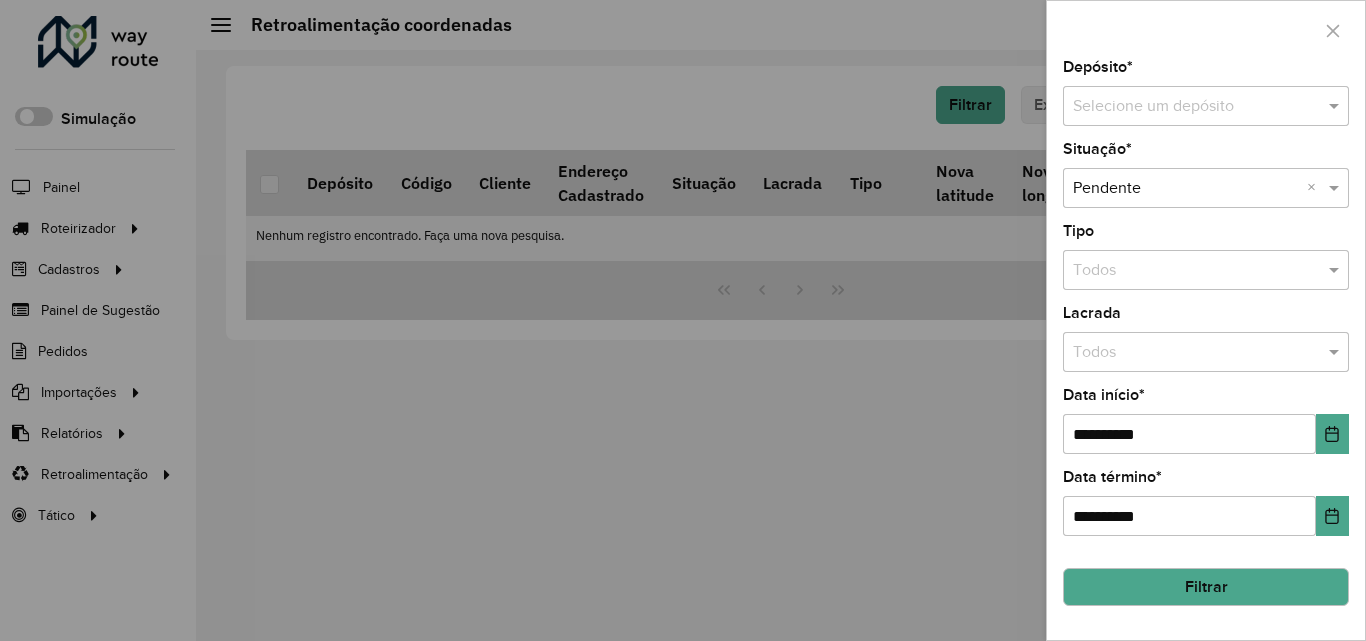 drag, startPoint x: 1103, startPoint y: 80, endPoint x: 1112, endPoint y: 87, distance: 11.401754 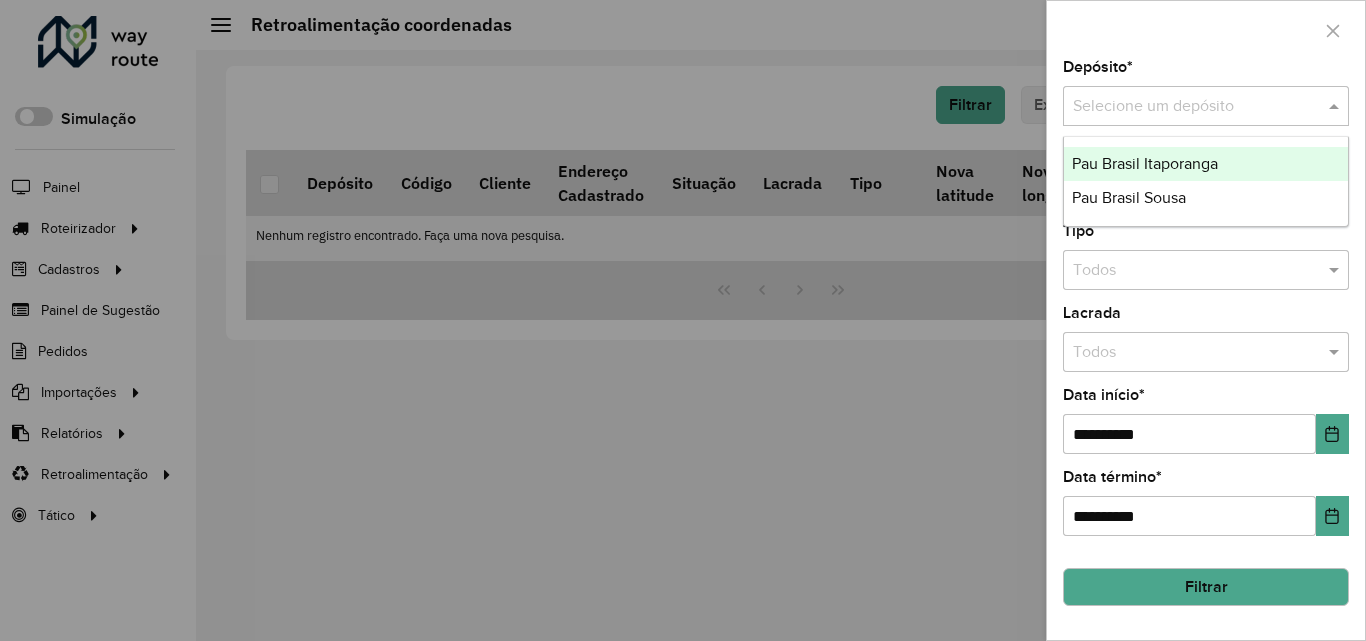 click on "Selecione um depósito" at bounding box center (1206, 106) 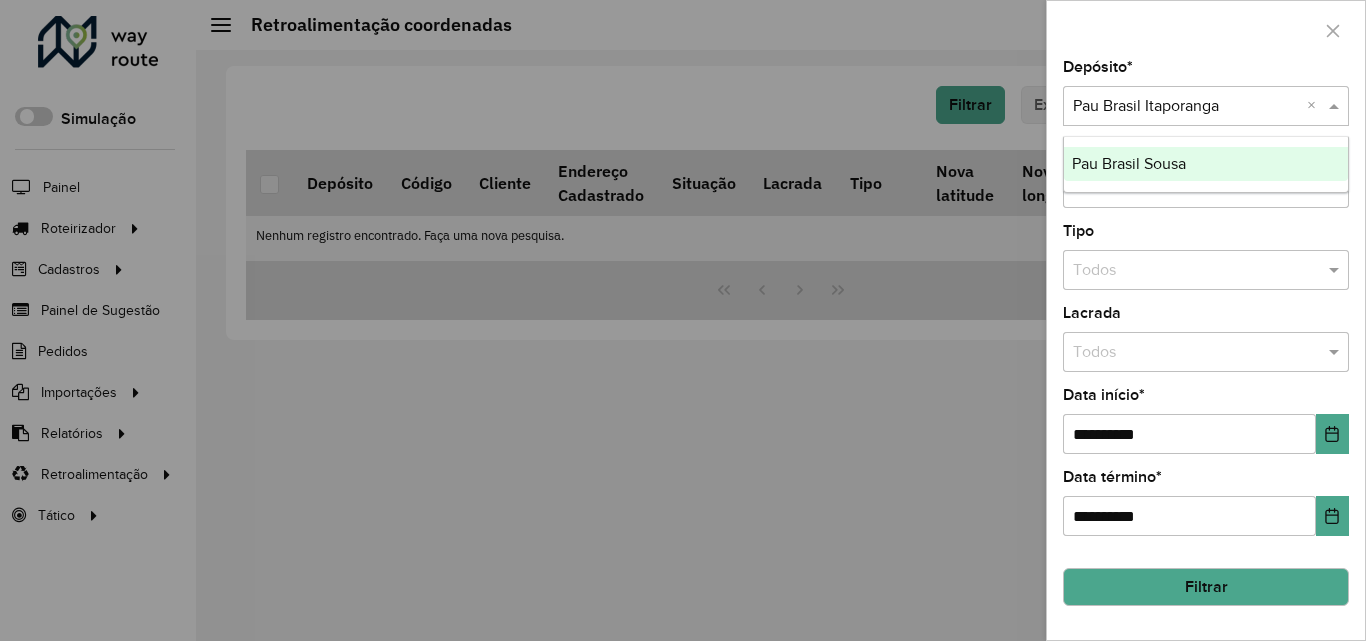 drag, startPoint x: 1181, startPoint y: 114, endPoint x: 1189, endPoint y: 156, distance: 42.755116 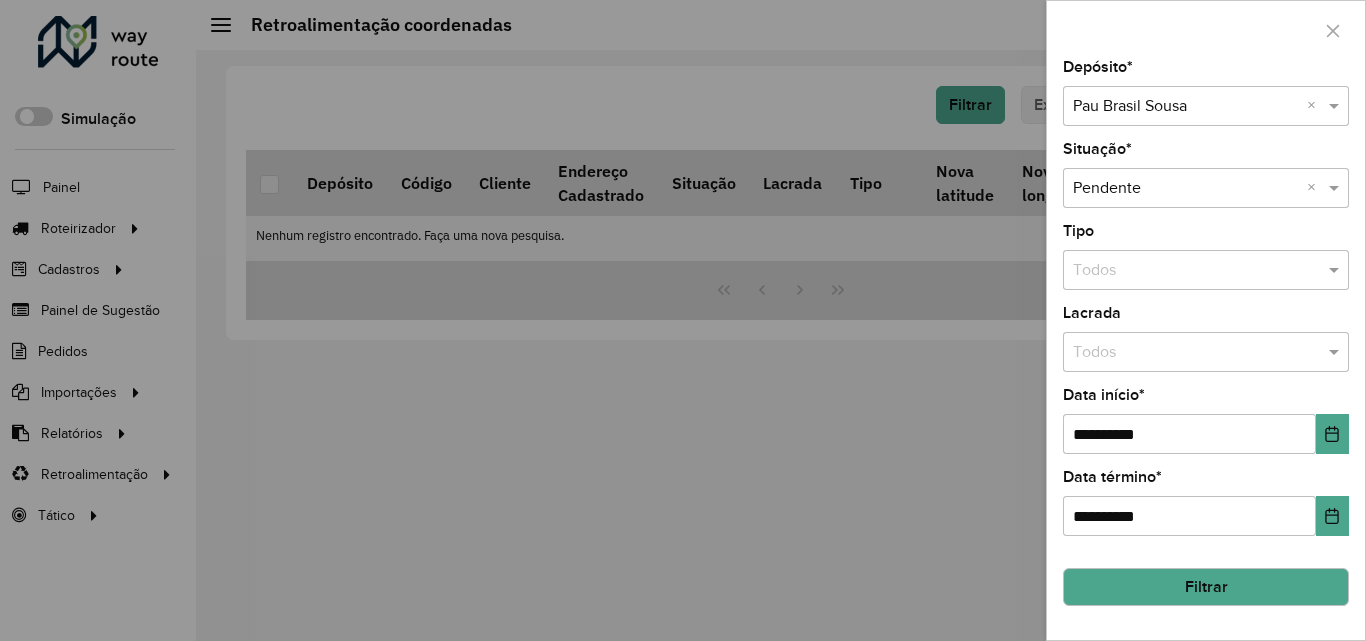click on "Filtrar" 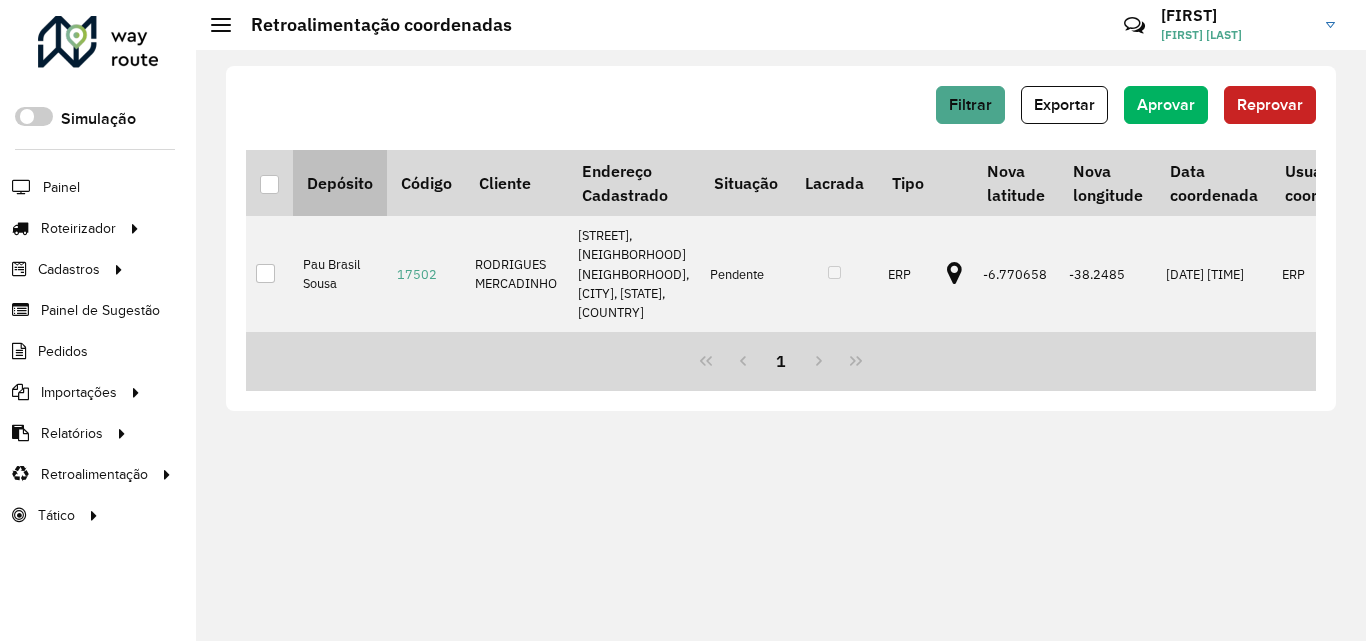 drag, startPoint x: 274, startPoint y: 179, endPoint x: 321, endPoint y: 174, distance: 47.26521 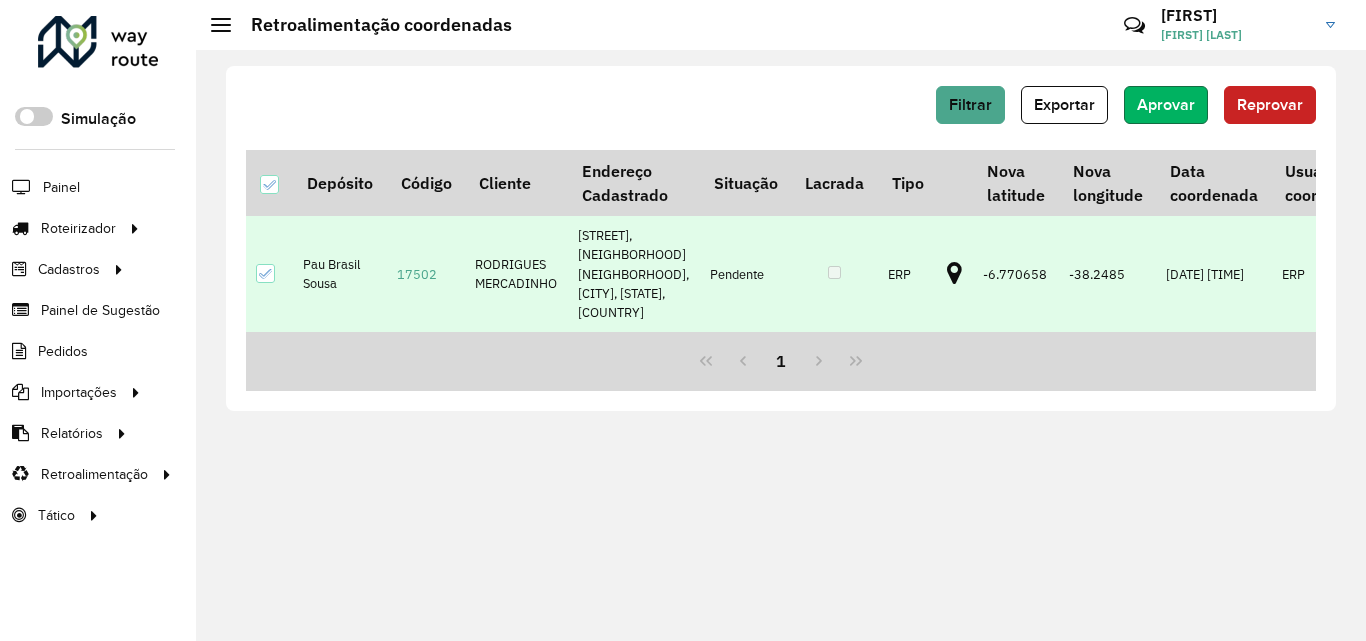 click on "Aprovar" 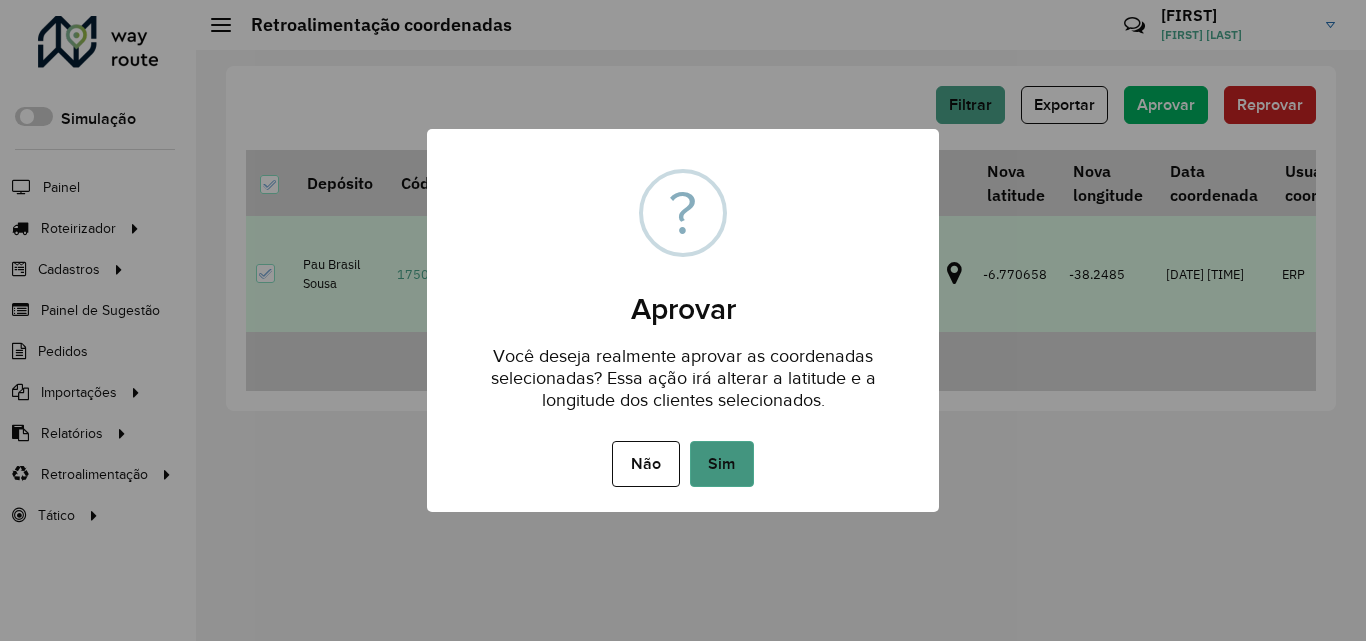 click on "Sim" at bounding box center [722, 464] 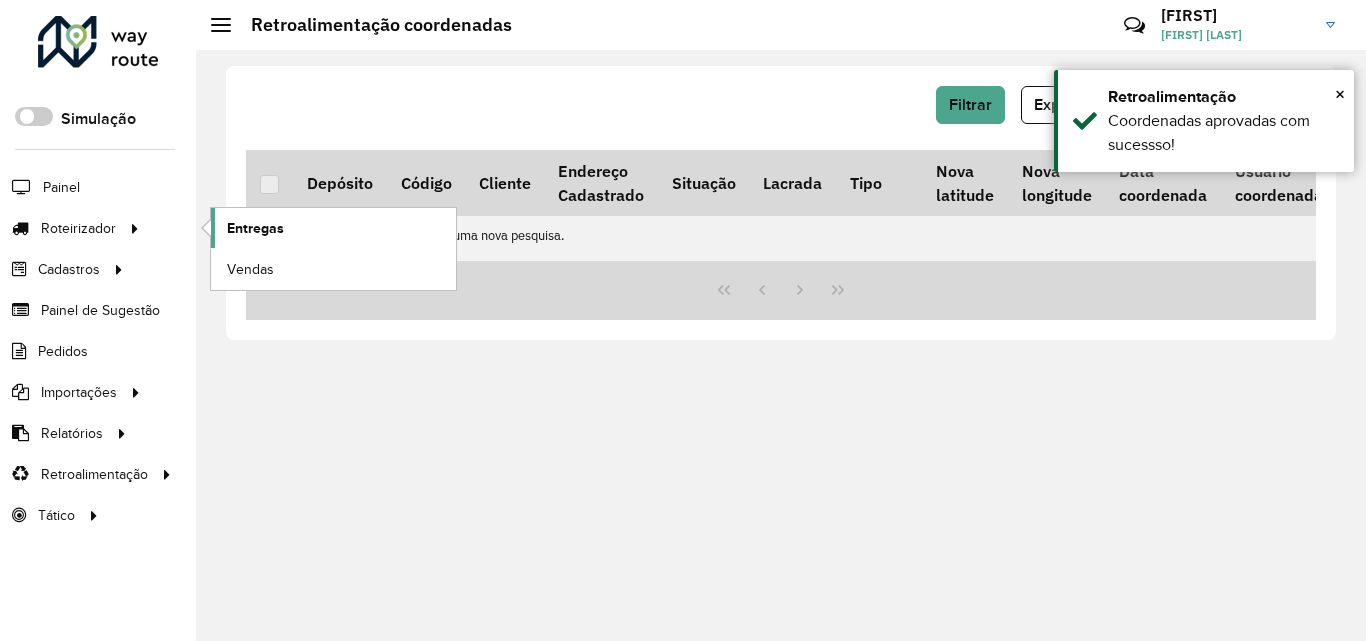 click on "Entregas" 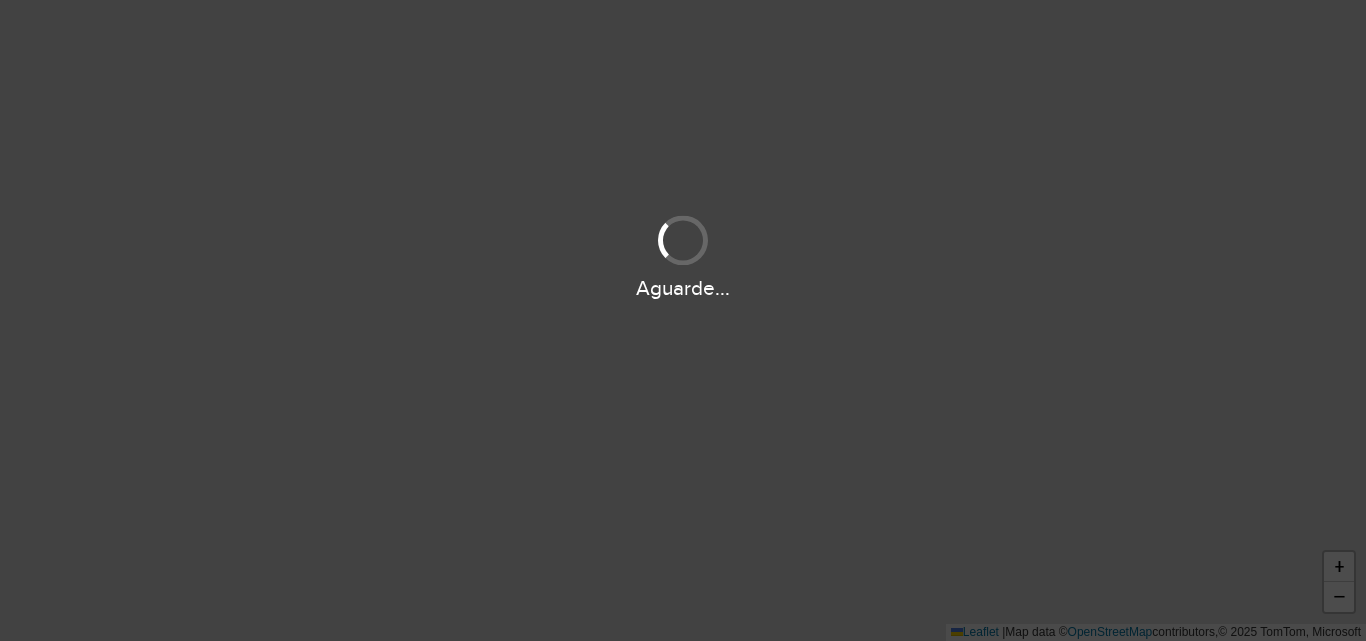 scroll, scrollTop: 0, scrollLeft: 0, axis: both 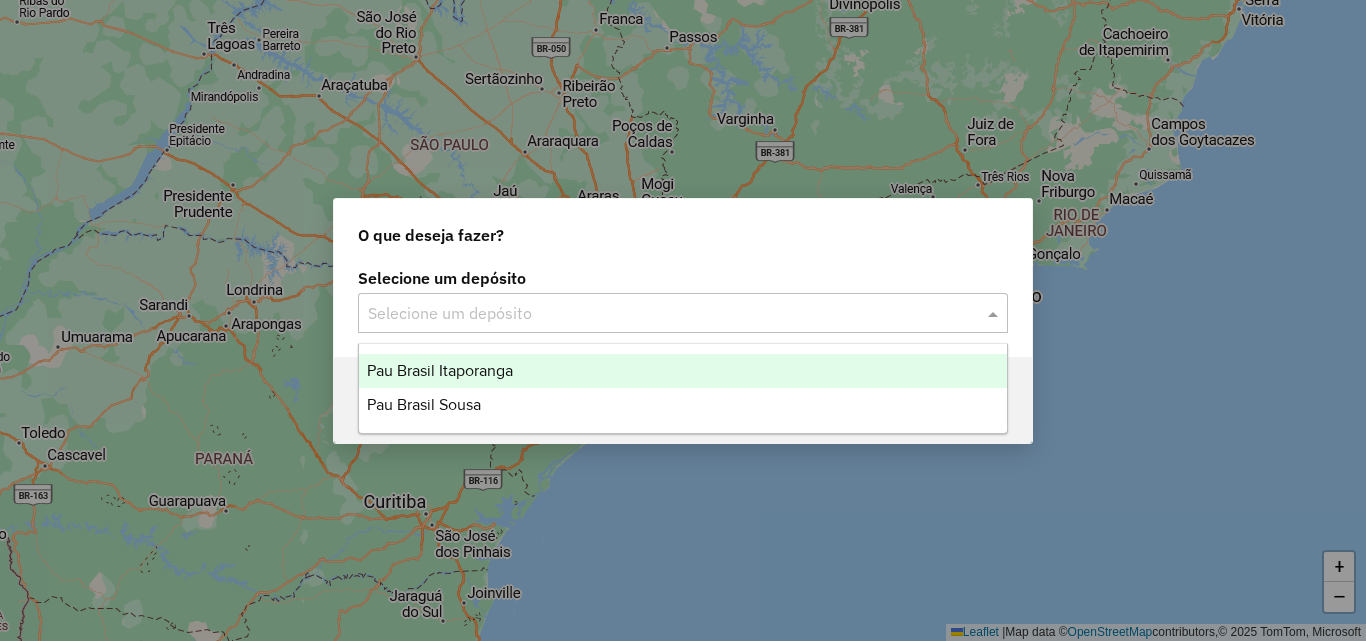 click 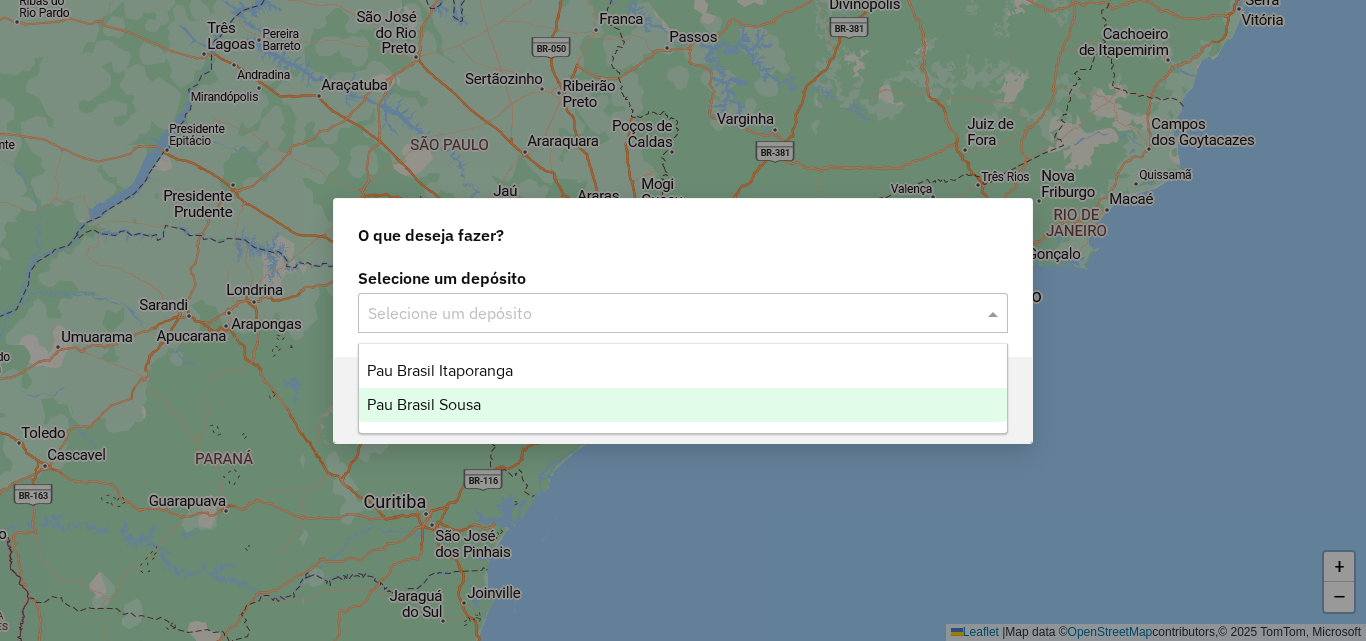 click on "Pau Brasil Sousa" at bounding box center (683, 405) 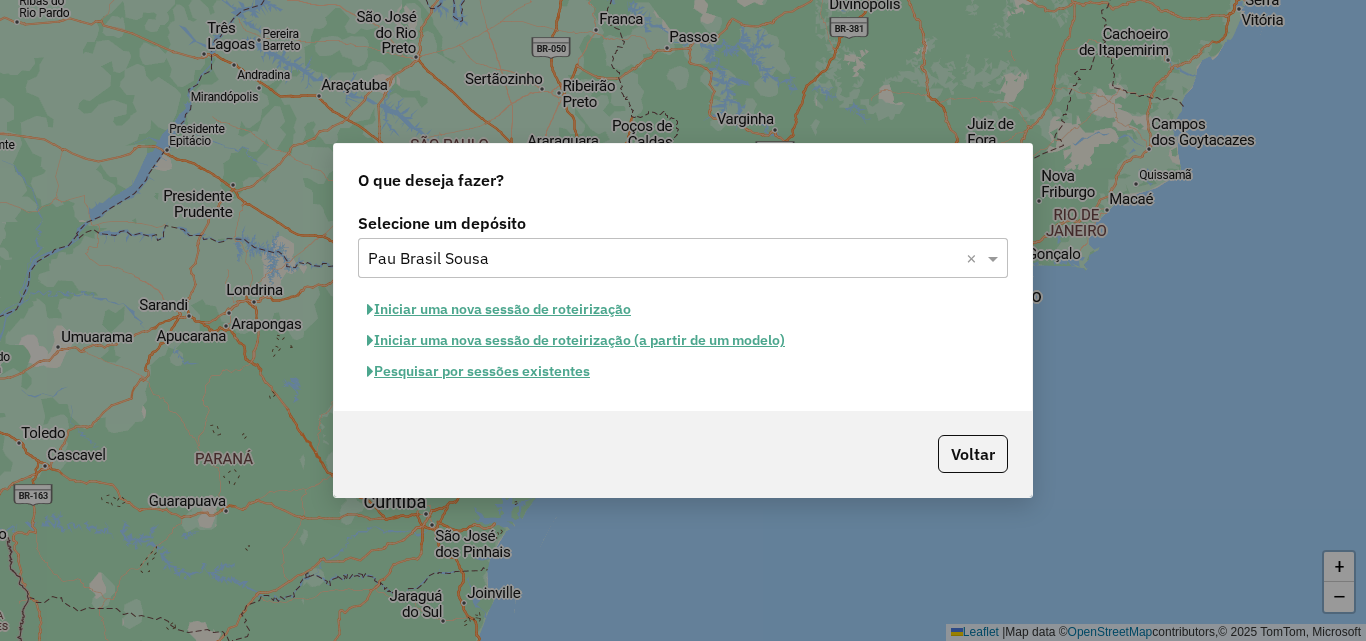 click on "Iniciar uma nova sessão de roteirização" 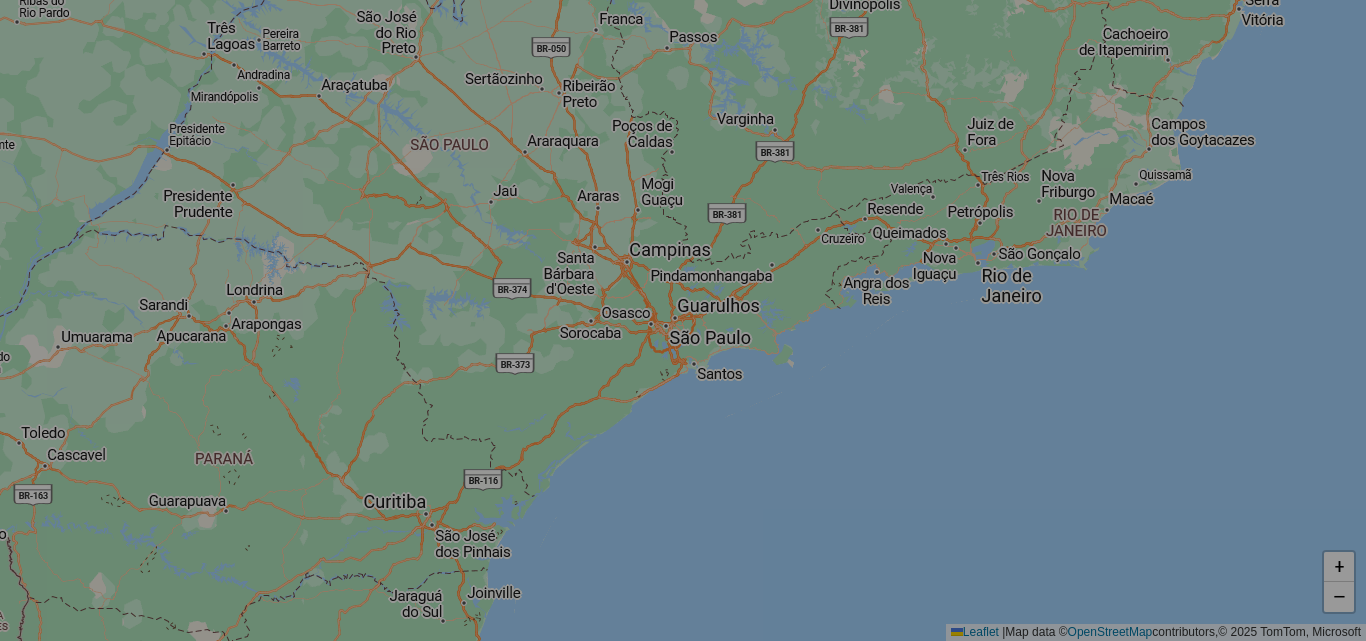 select on "*" 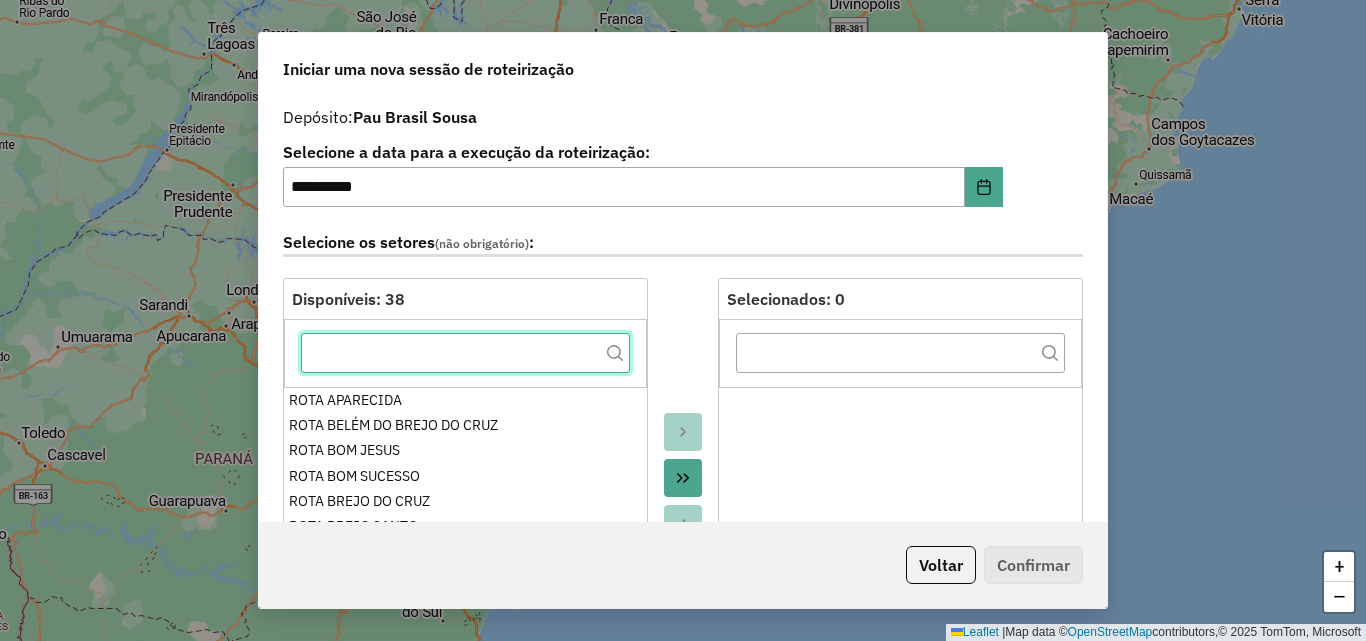 click 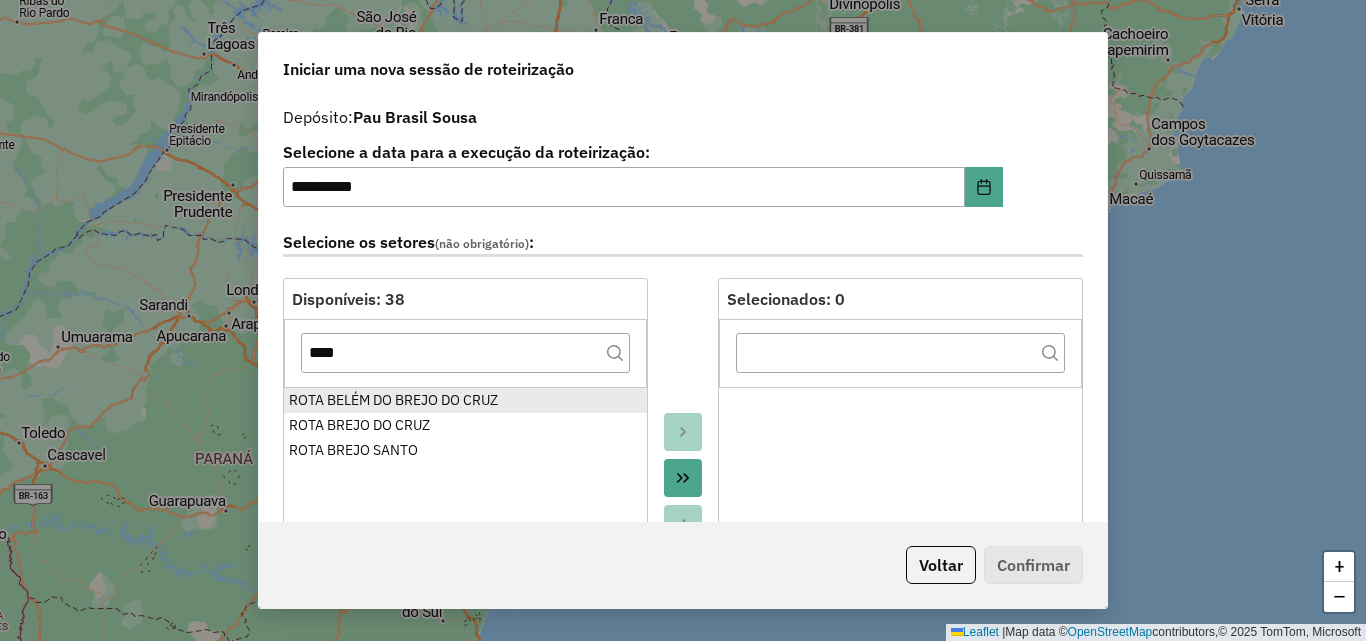 click on "ROTA BELÉM DO BREJO DO CRUZ" at bounding box center [465, 400] 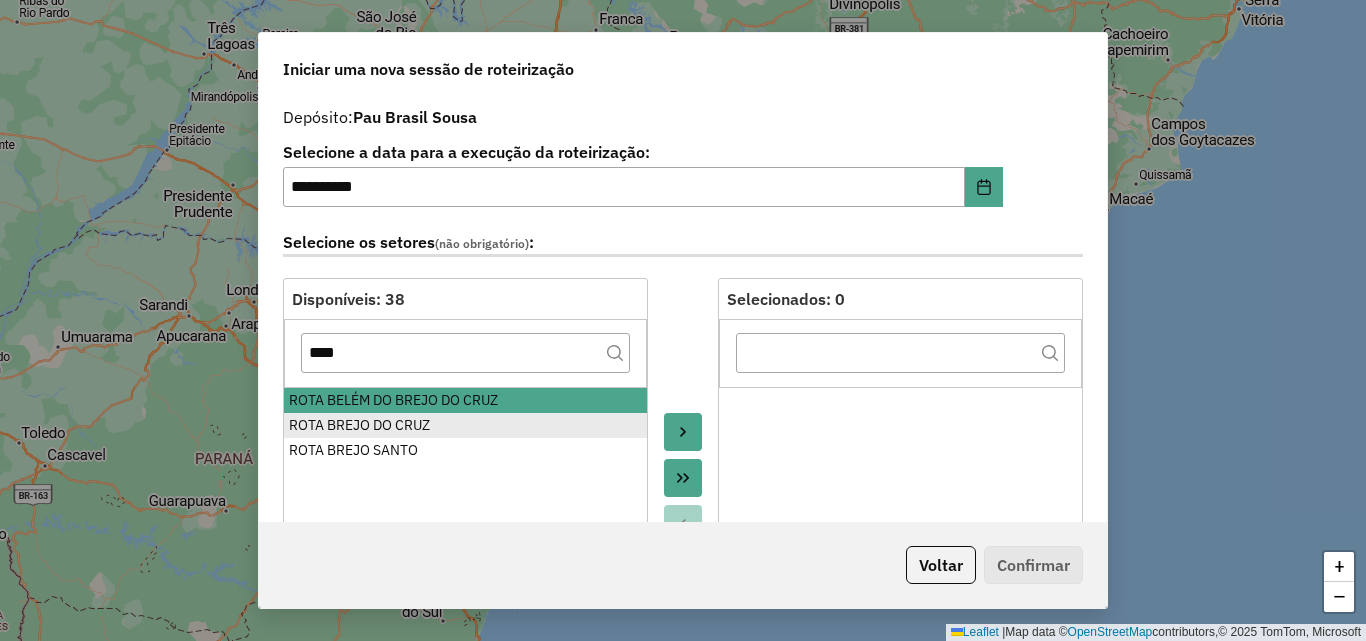 click on "ROTA BREJO DO CRUZ" at bounding box center [465, 425] 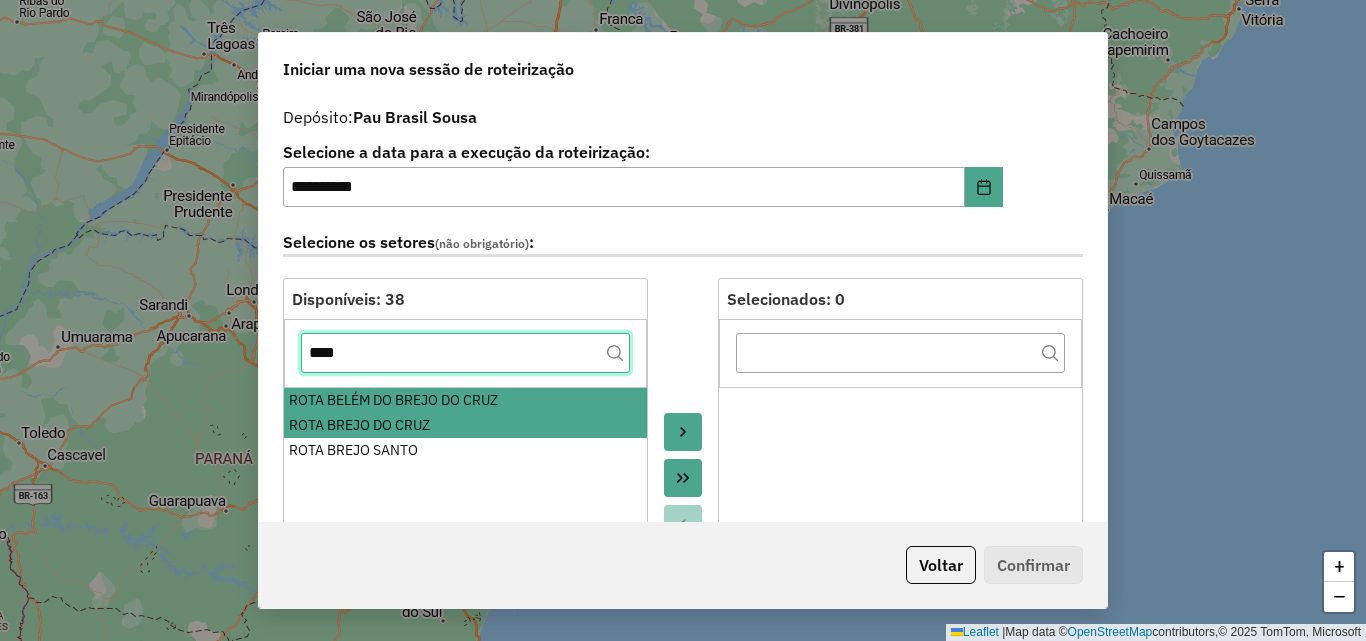 click on "****" 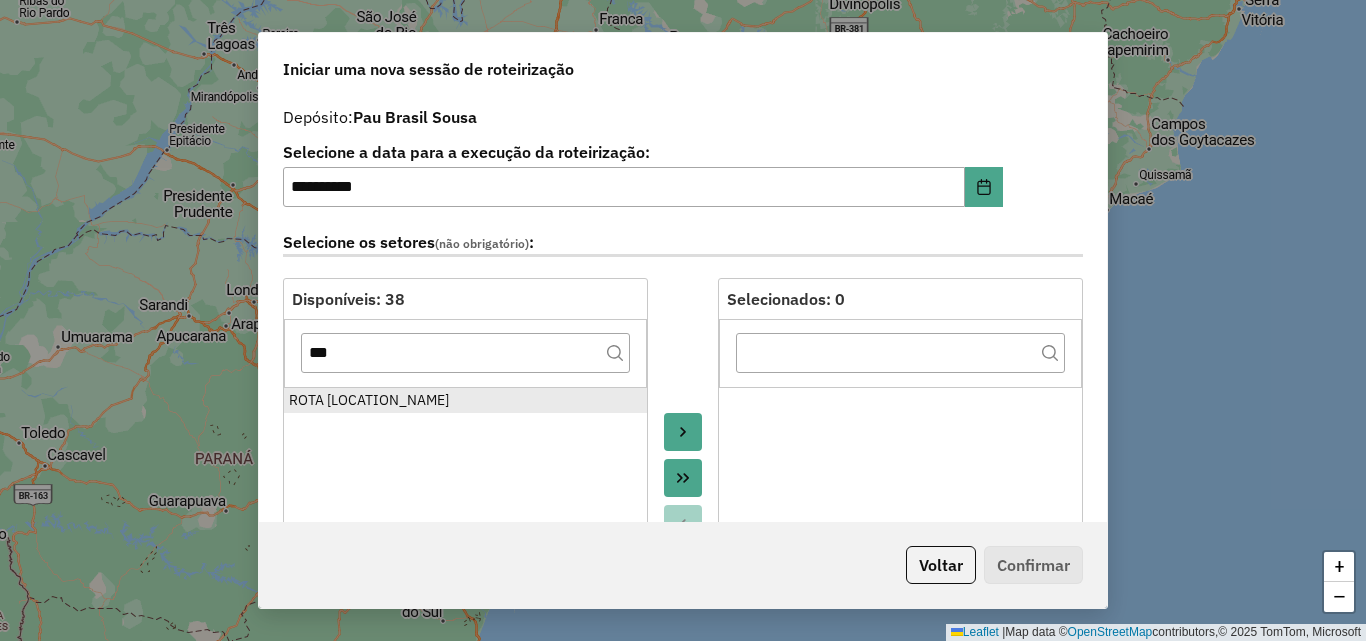 click on "ROTA [LOCATION_NAME]" at bounding box center [465, 400] 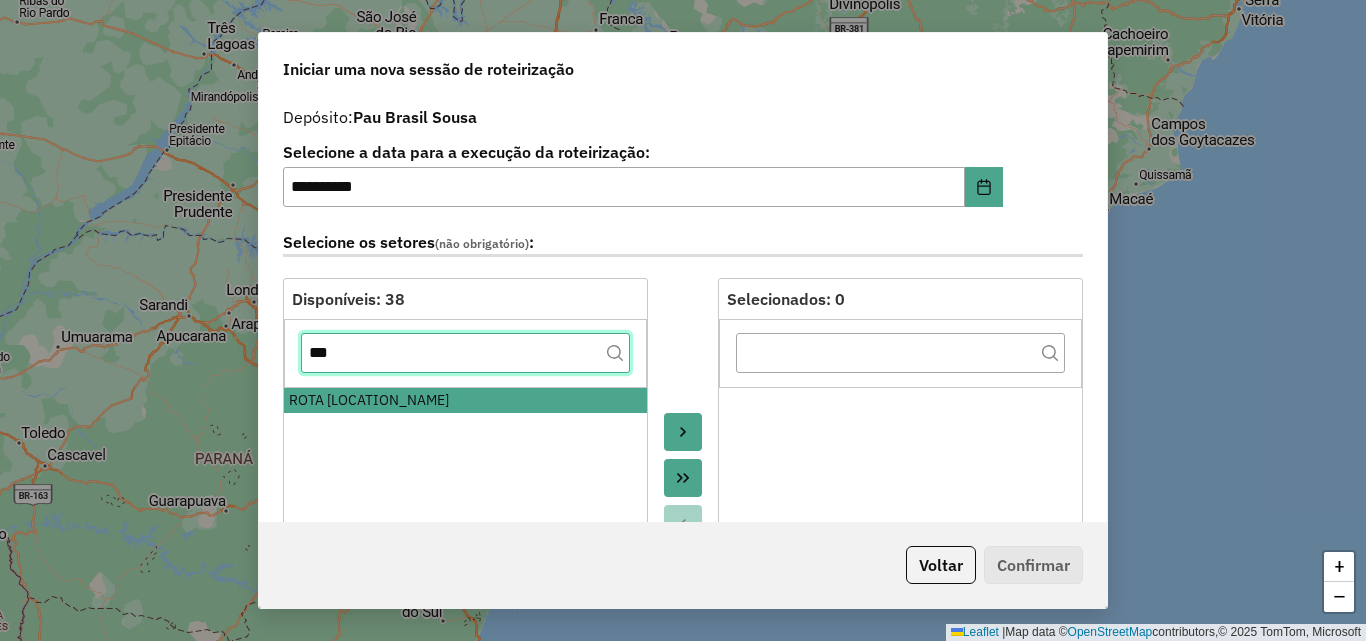 click on "***" 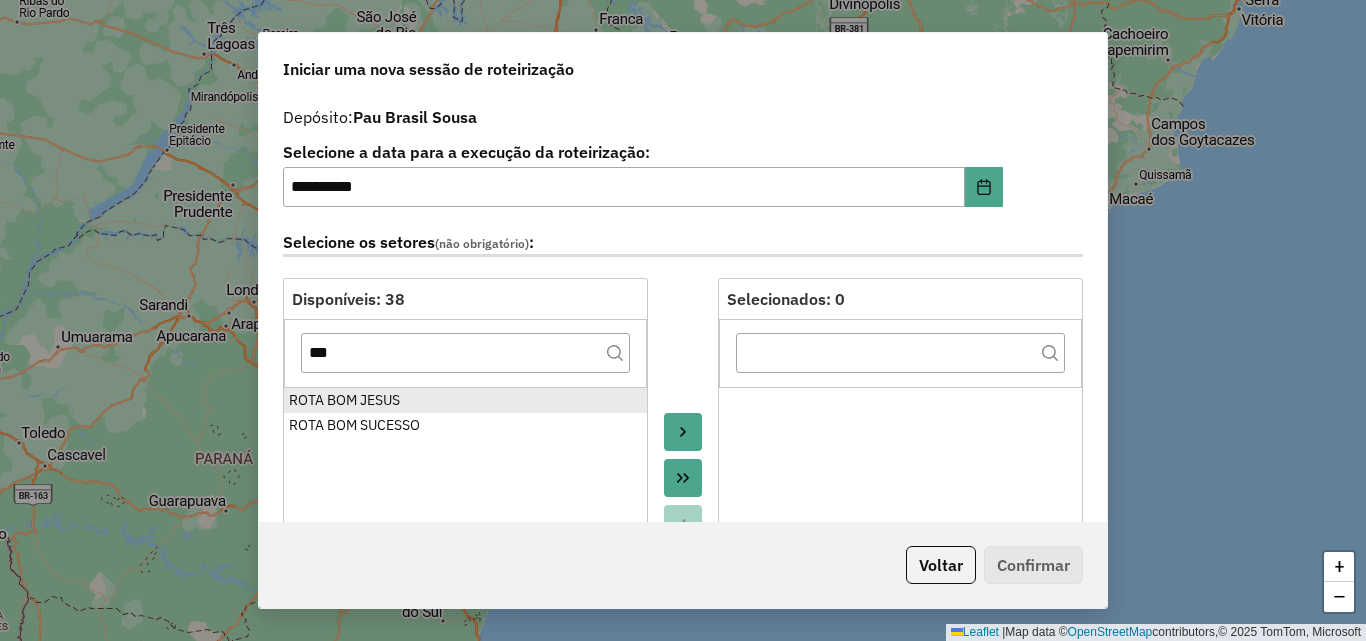 drag, startPoint x: 387, startPoint y: 426, endPoint x: 392, endPoint y: 409, distance: 17.720045 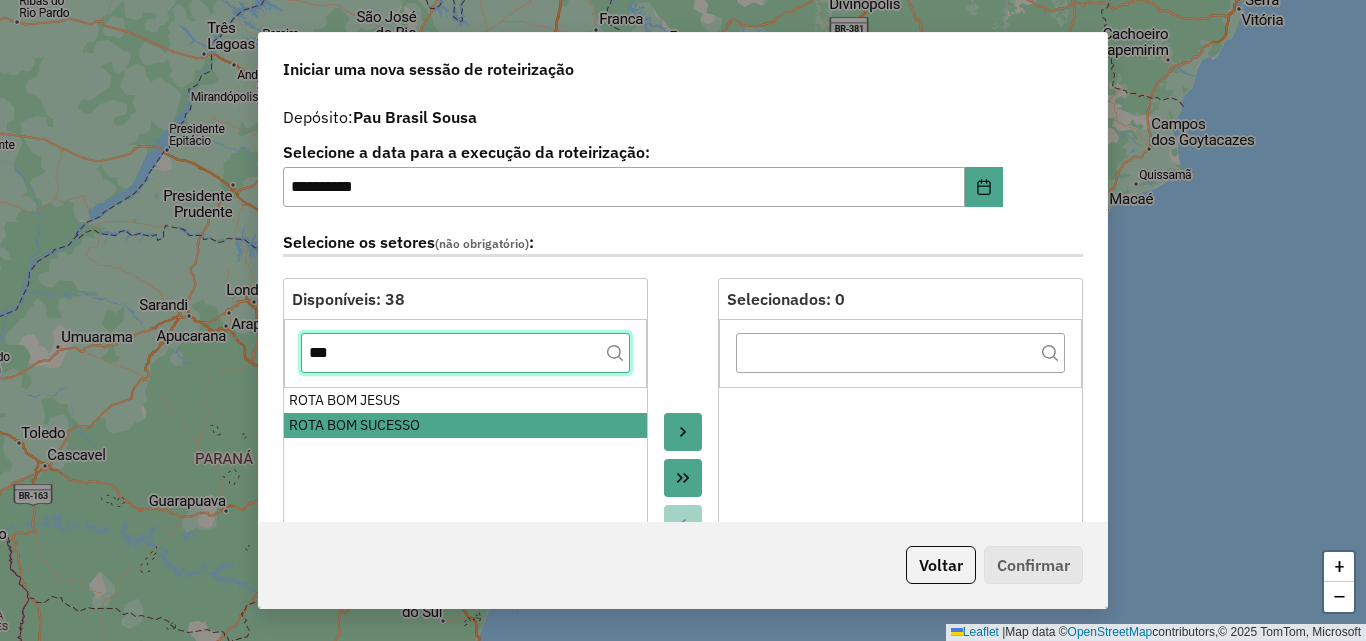 click on "***" 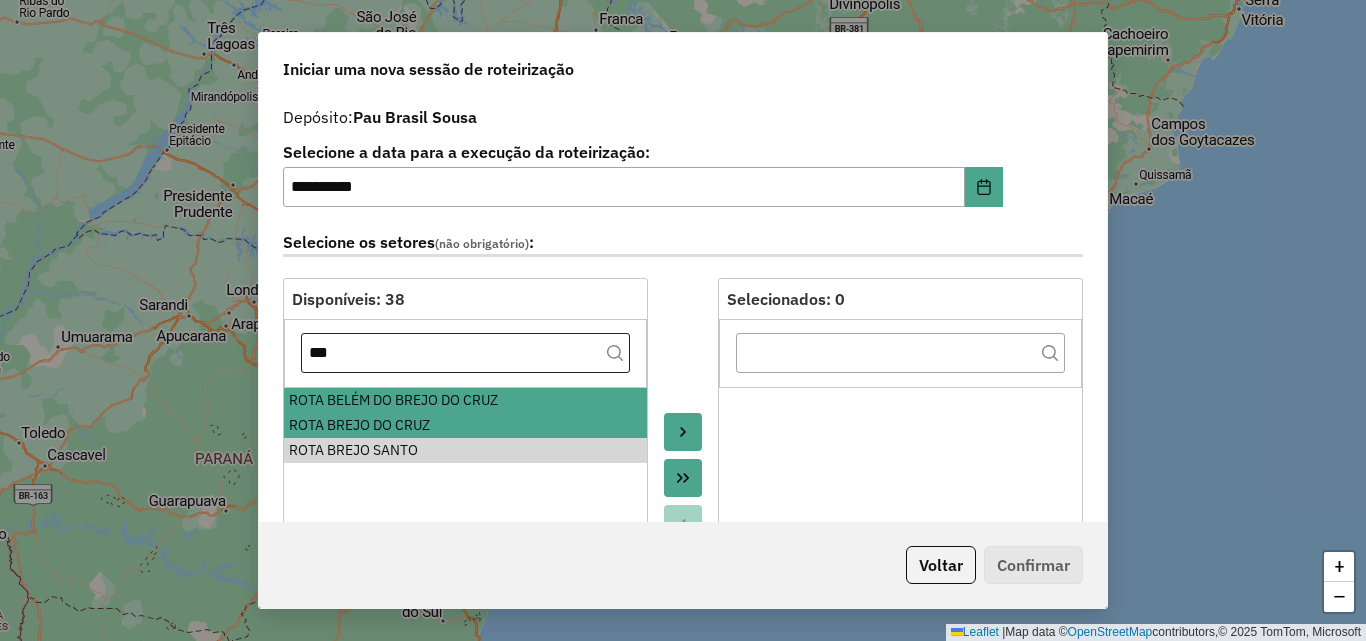 drag, startPoint x: 405, startPoint y: 443, endPoint x: 378, endPoint y: 367, distance: 80.65358 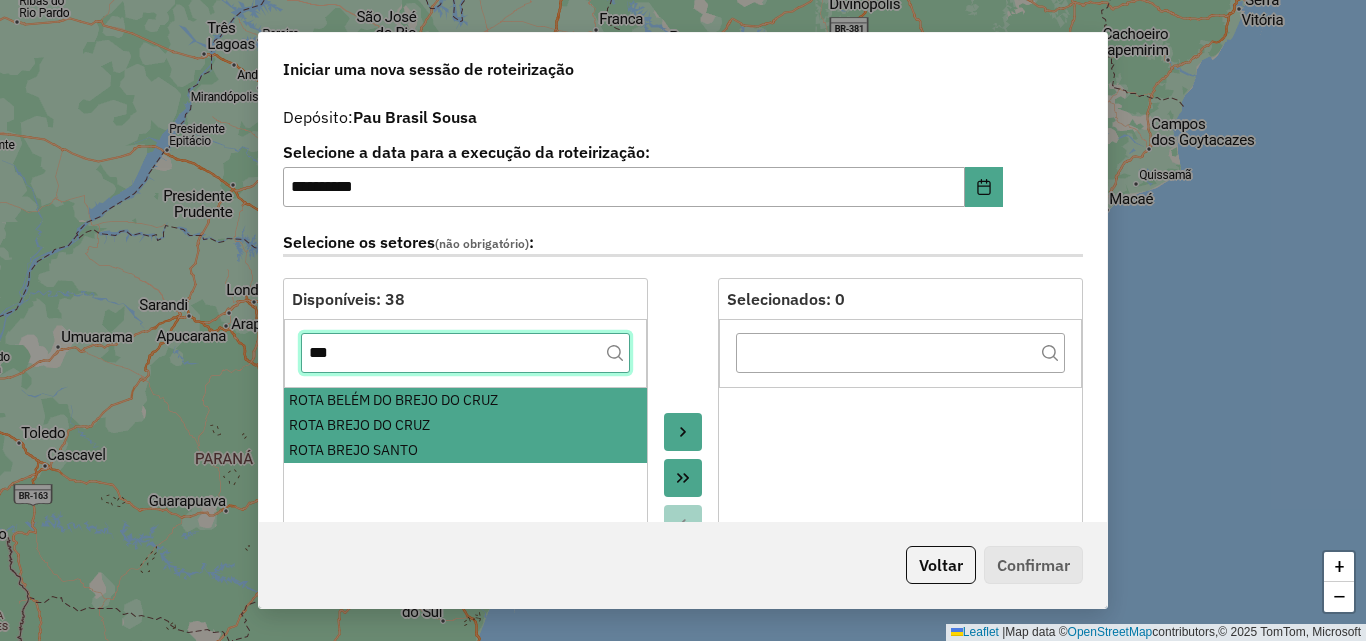 click on "***" 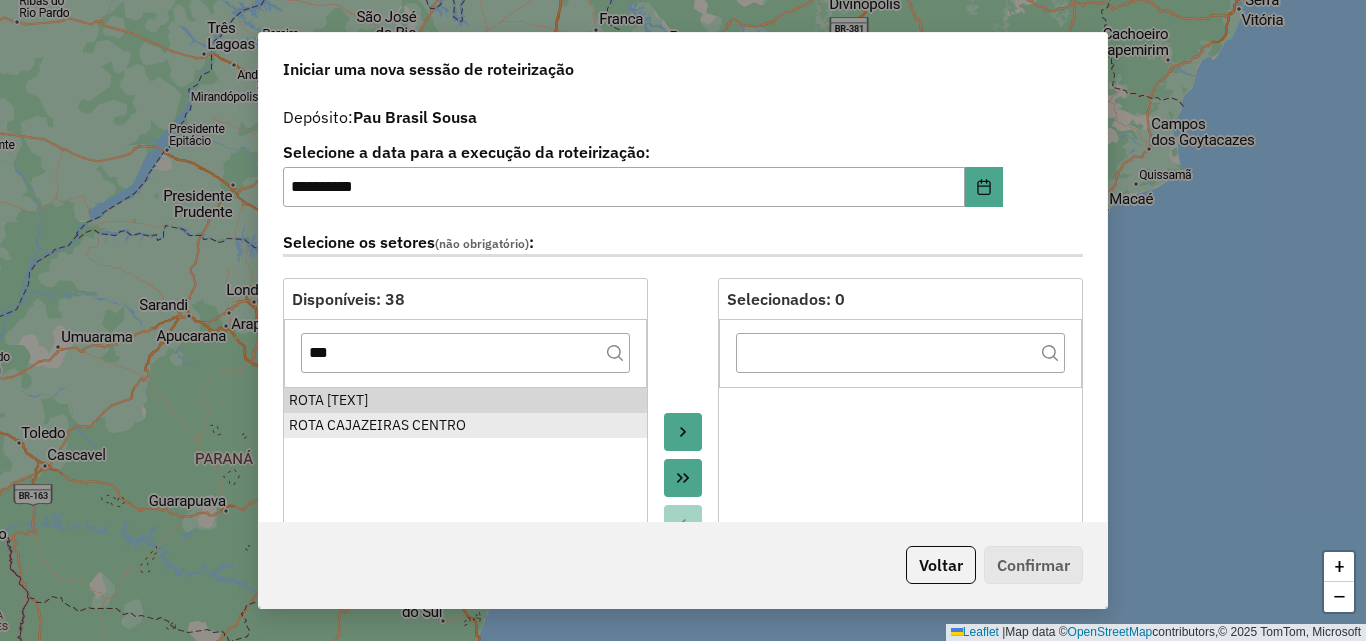 drag, startPoint x: 400, startPoint y: 411, endPoint x: 402, endPoint y: 424, distance: 13.152946 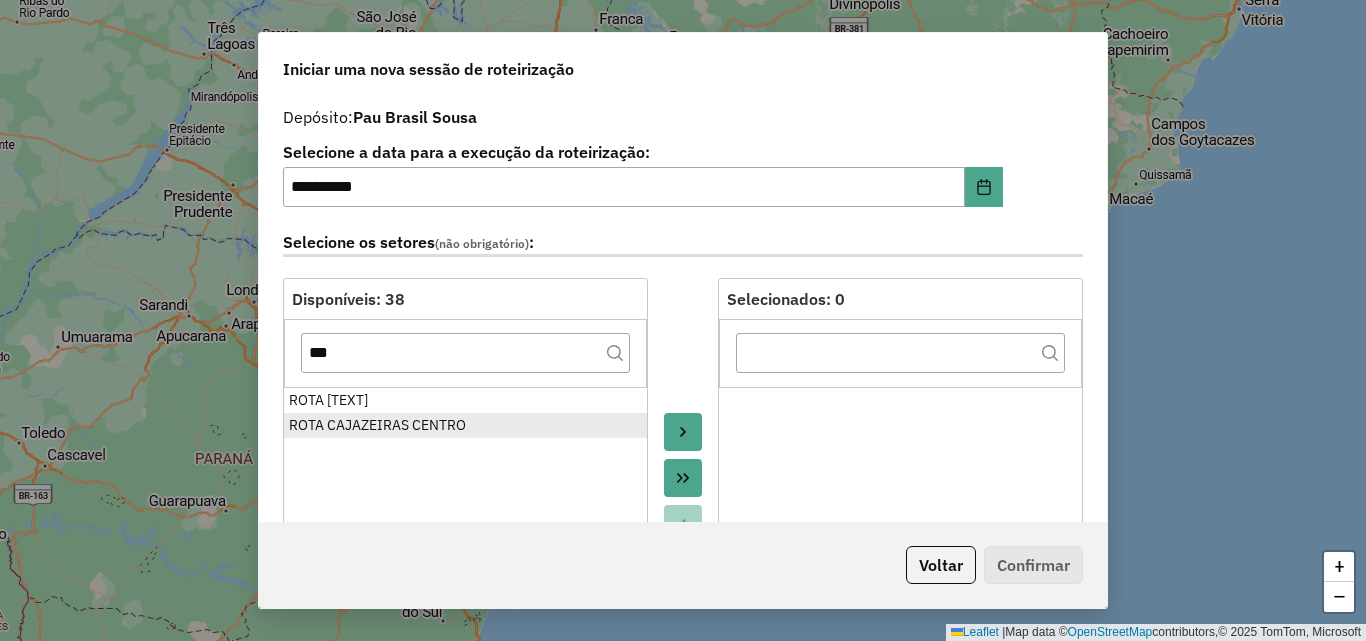 click on "ROTA CAJAZEIRAS CENTRO" at bounding box center (465, 425) 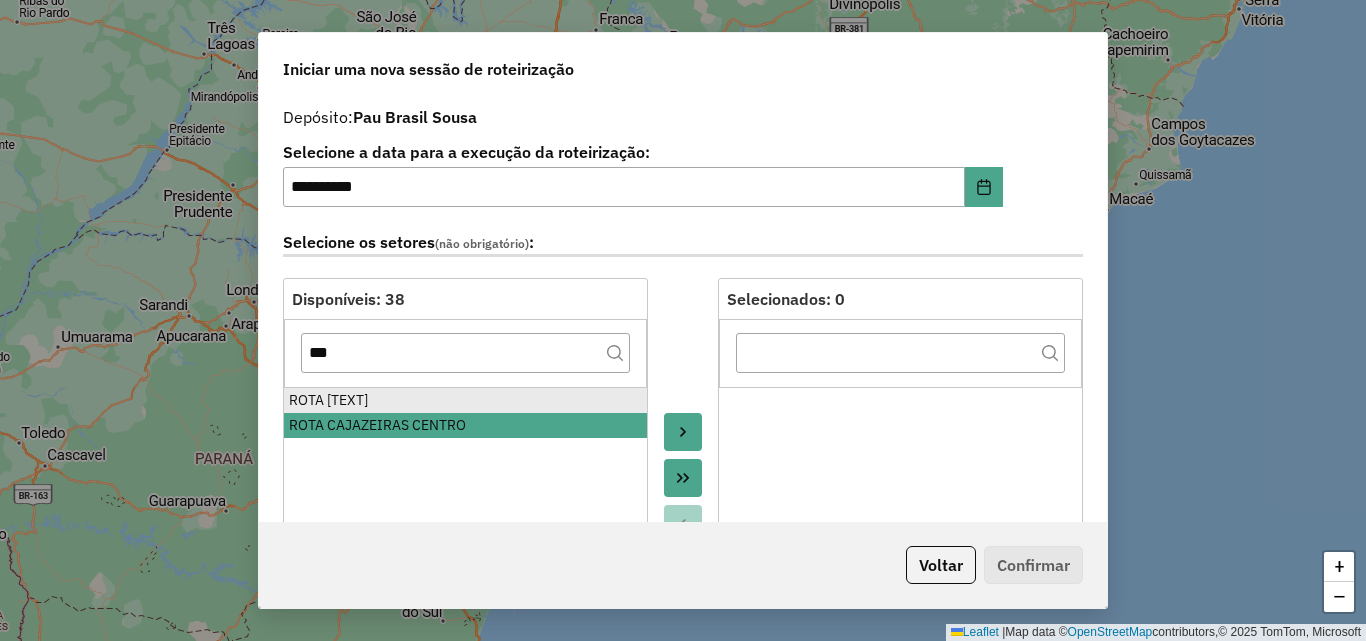 click on "ROTA [TEXT]" at bounding box center (465, 400) 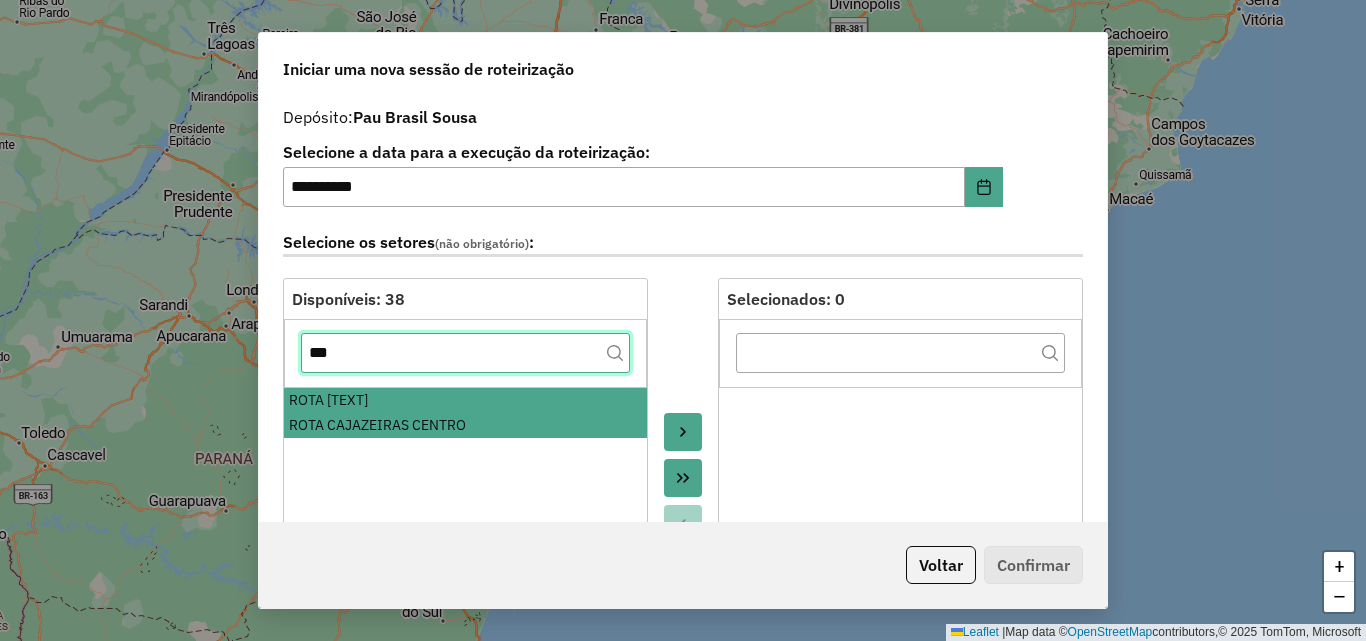 click on "***" 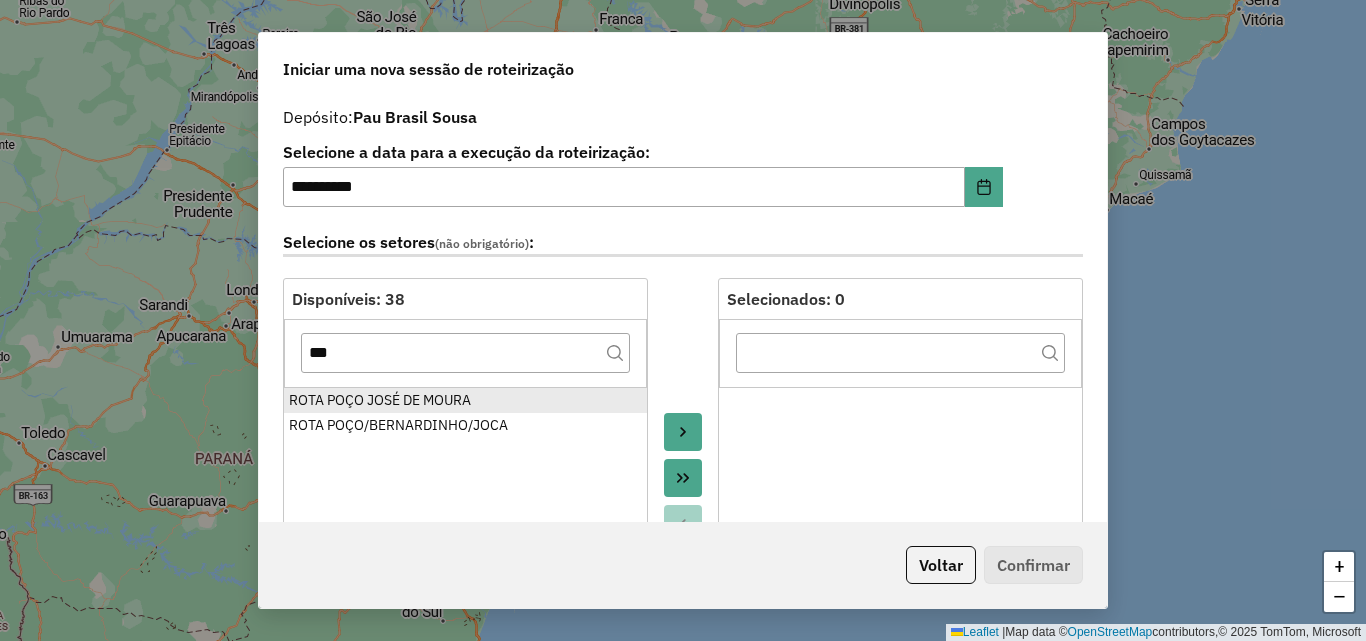 click on "ROTA POÇO JOSÉ DE MOURA" at bounding box center [465, 400] 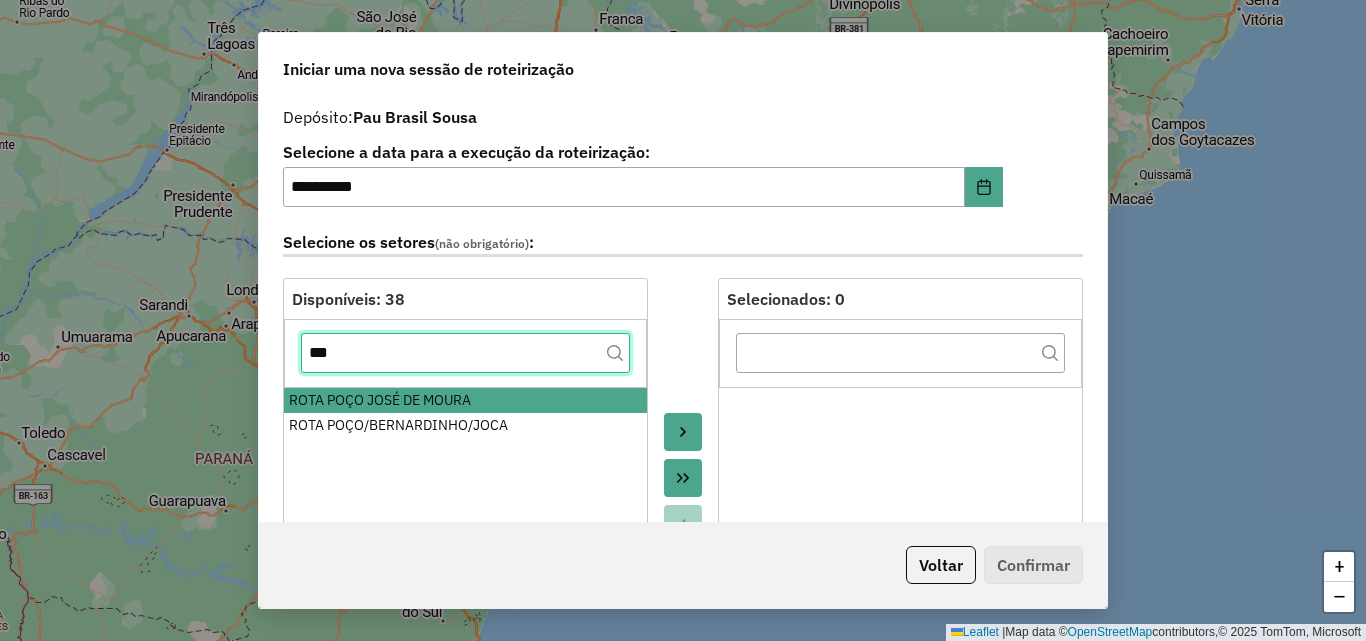 click on "***" 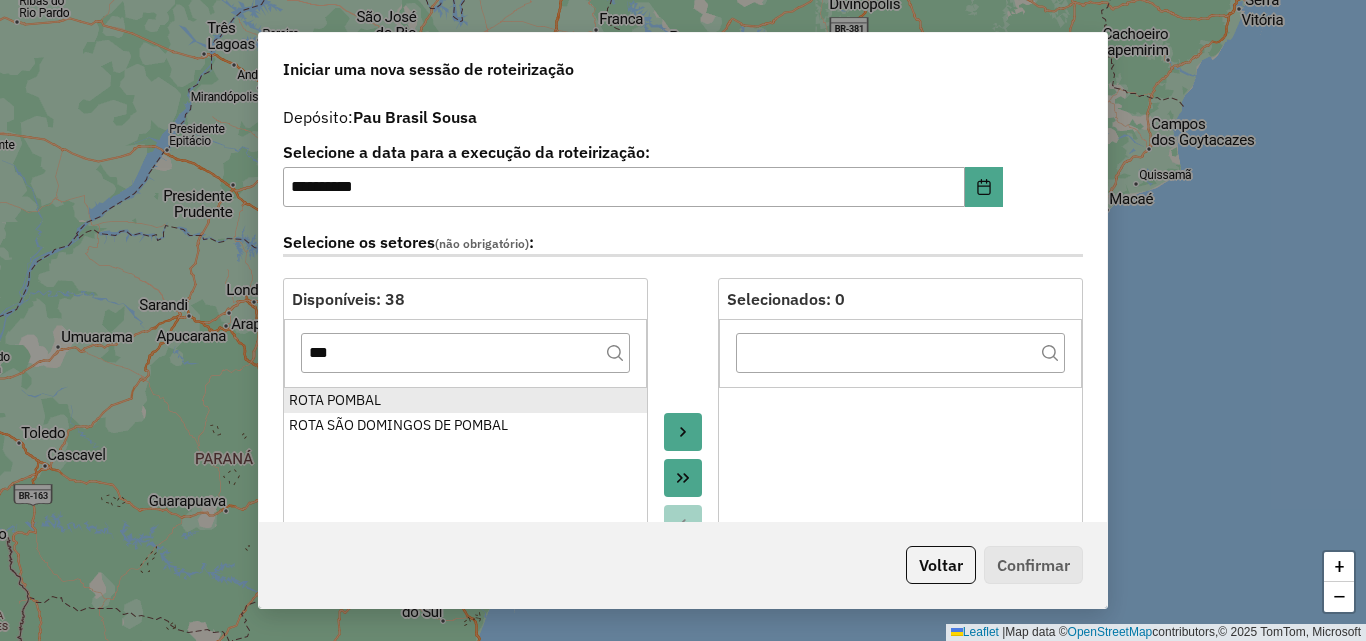 drag, startPoint x: 387, startPoint y: 397, endPoint x: 401, endPoint y: 363, distance: 36.769554 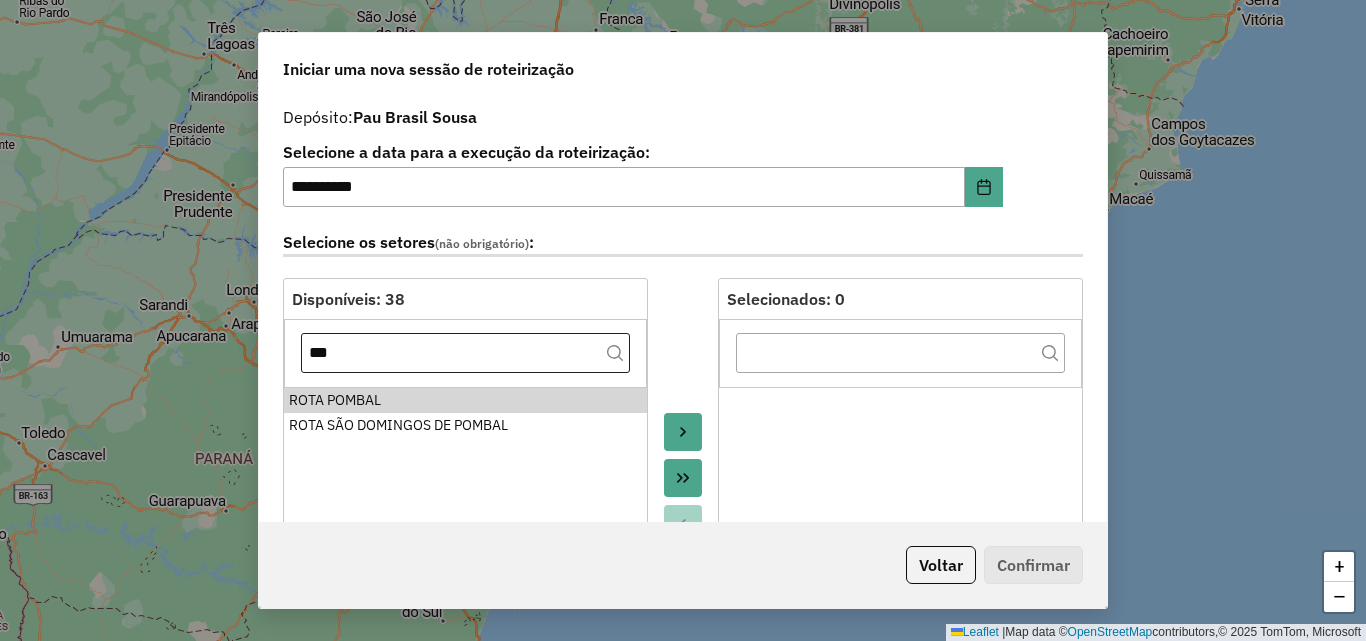 click on "ROTA POMBAL" at bounding box center [465, 400] 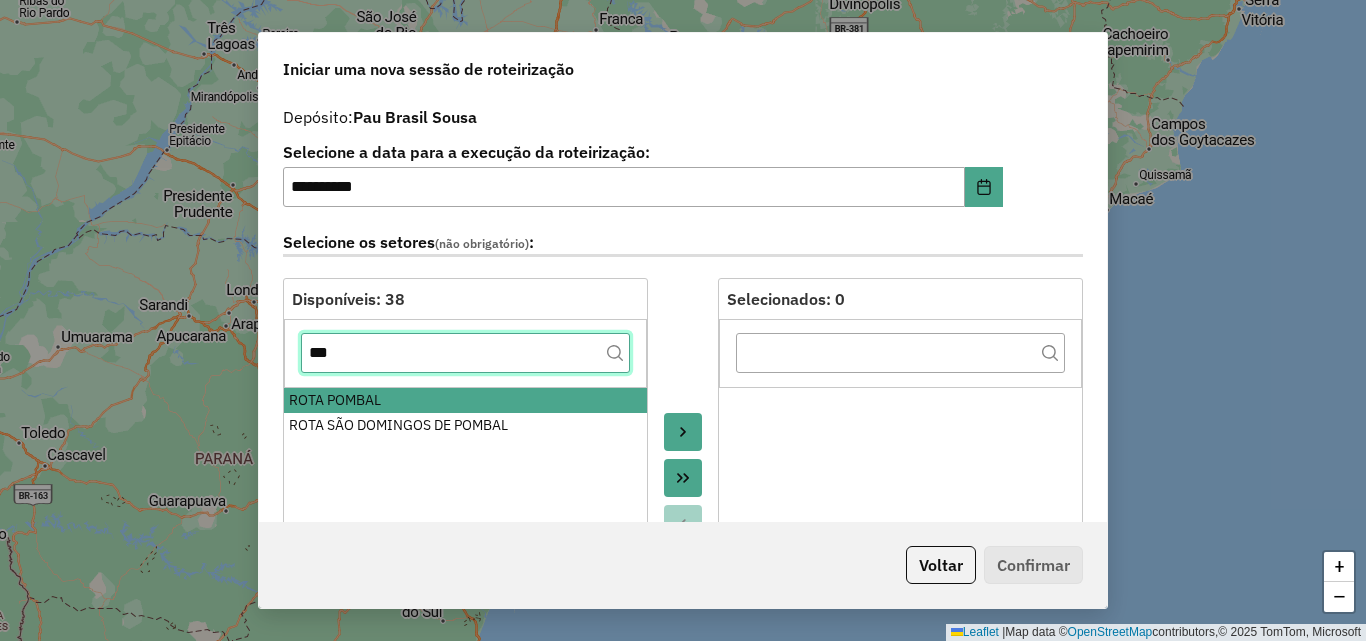 click on "***" 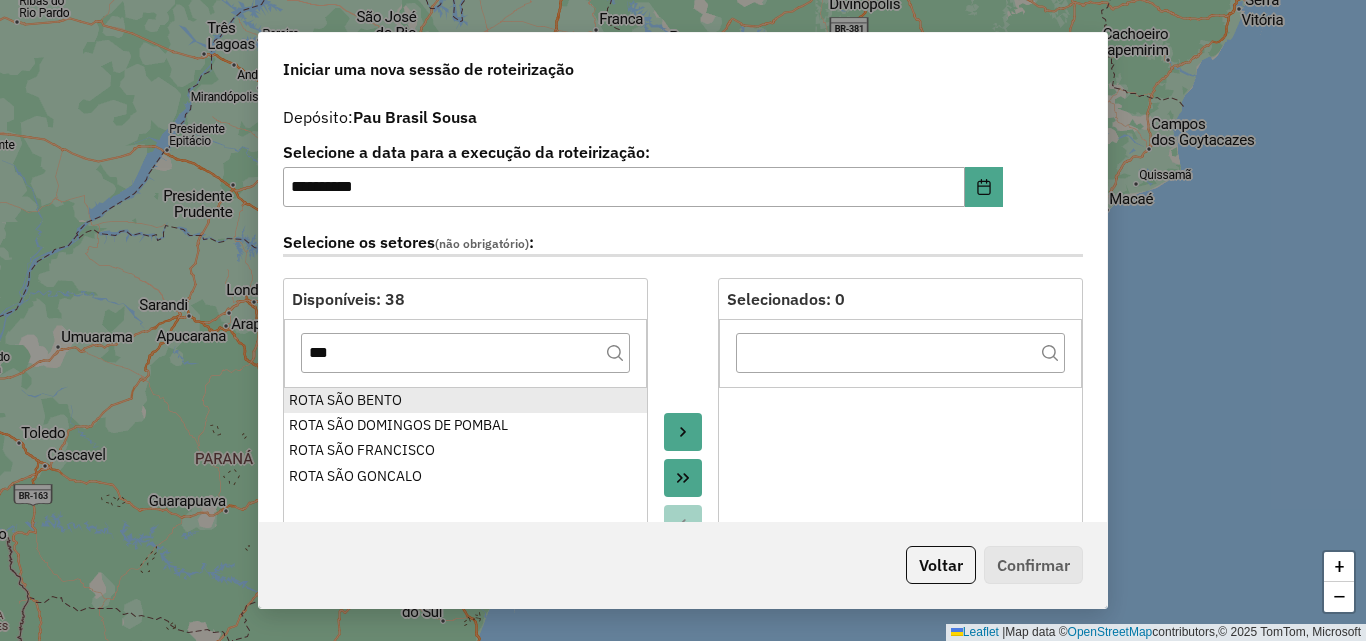 click on "ROTA SÃO BENTO" at bounding box center [465, 400] 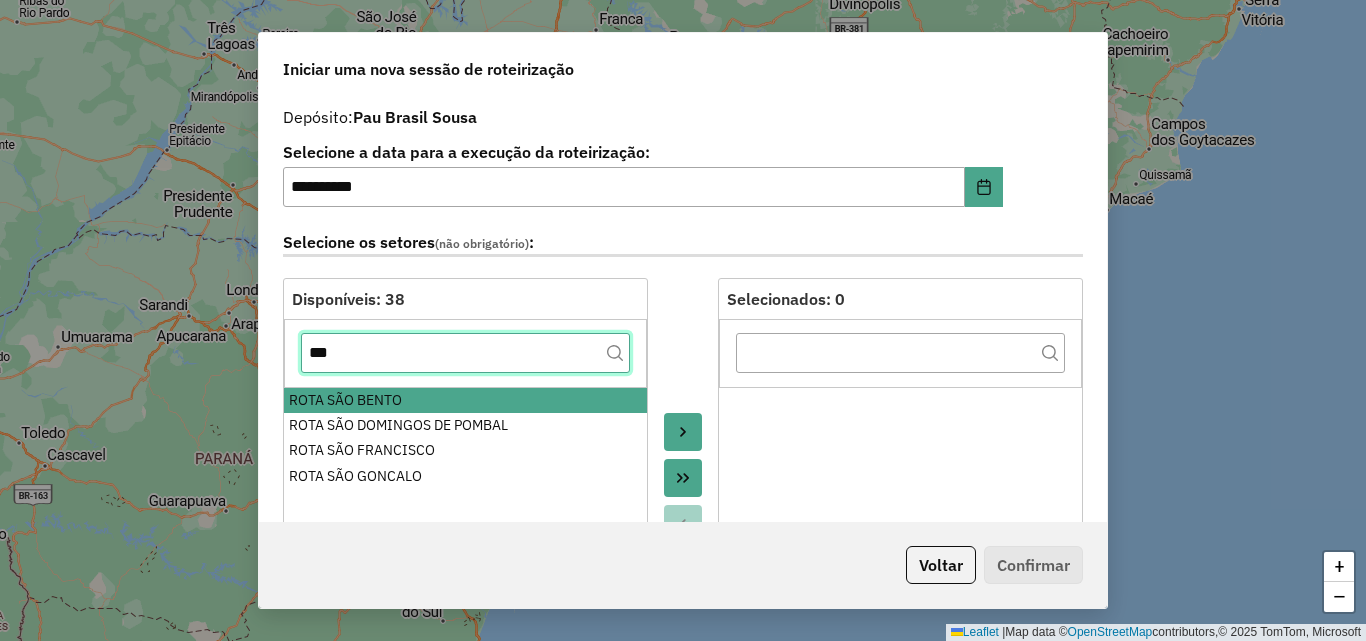 click on "***" 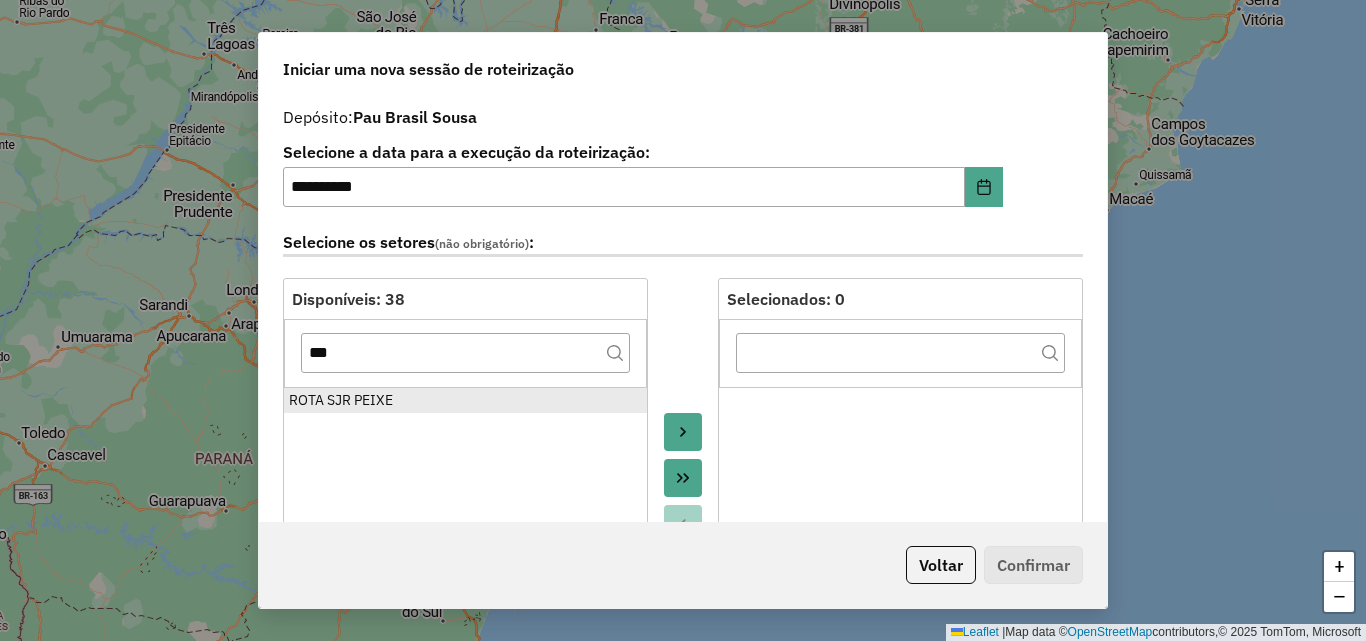 click on "ROTA SJR PEIXE" at bounding box center [465, 400] 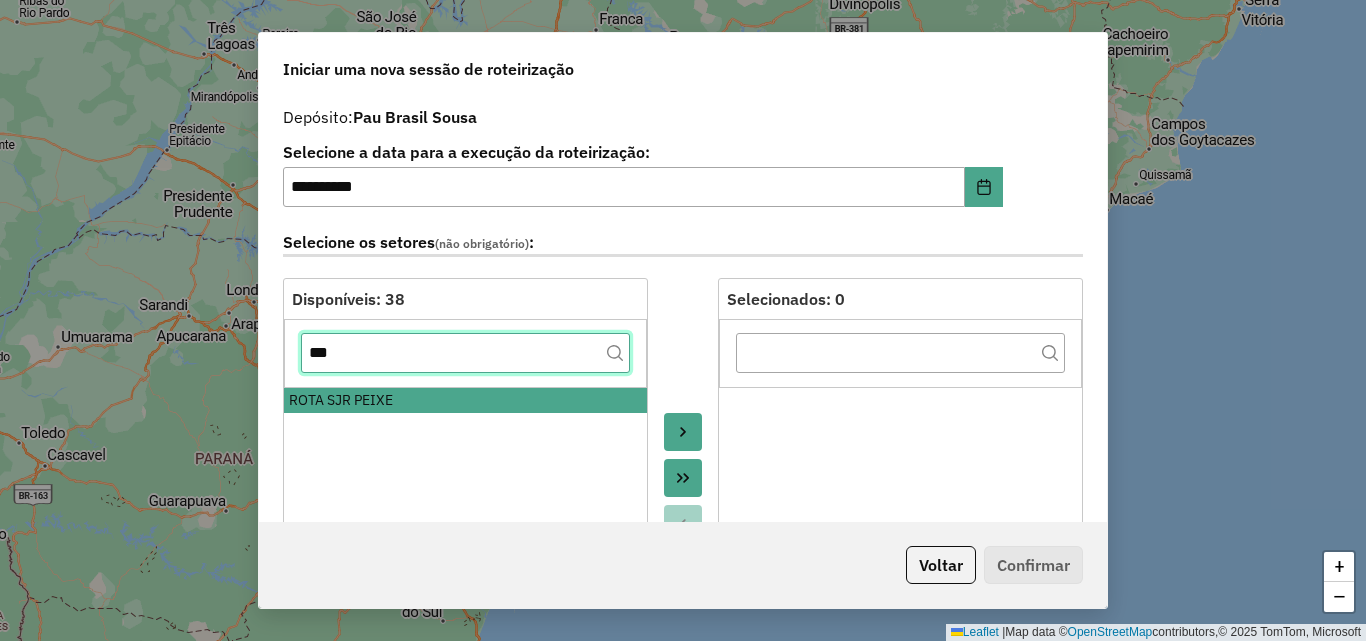 click on "***" 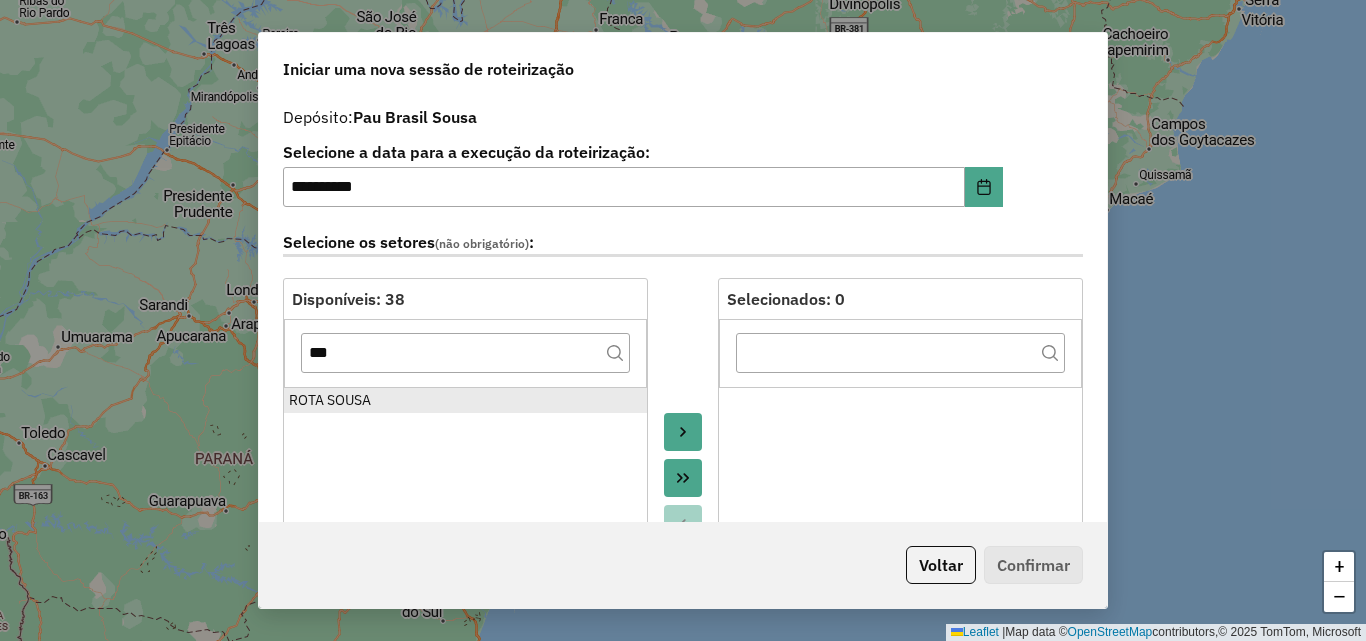 click on "ROTA SOUSA" at bounding box center [465, 400] 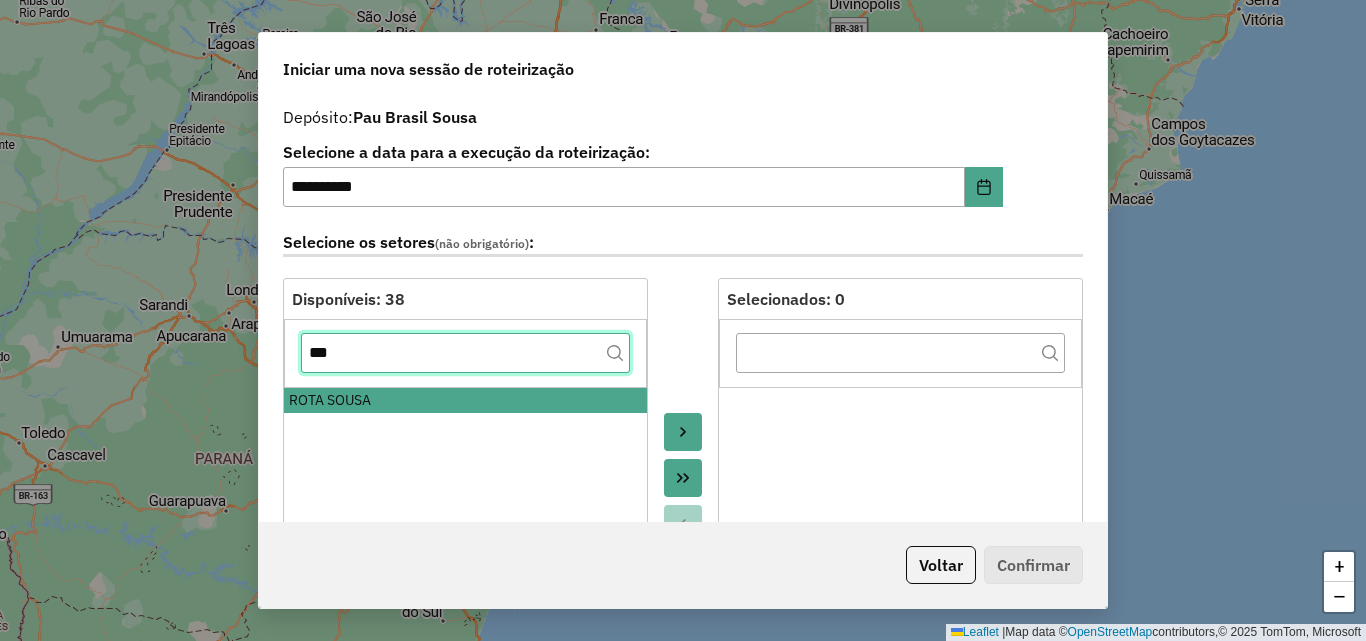 click on "***" 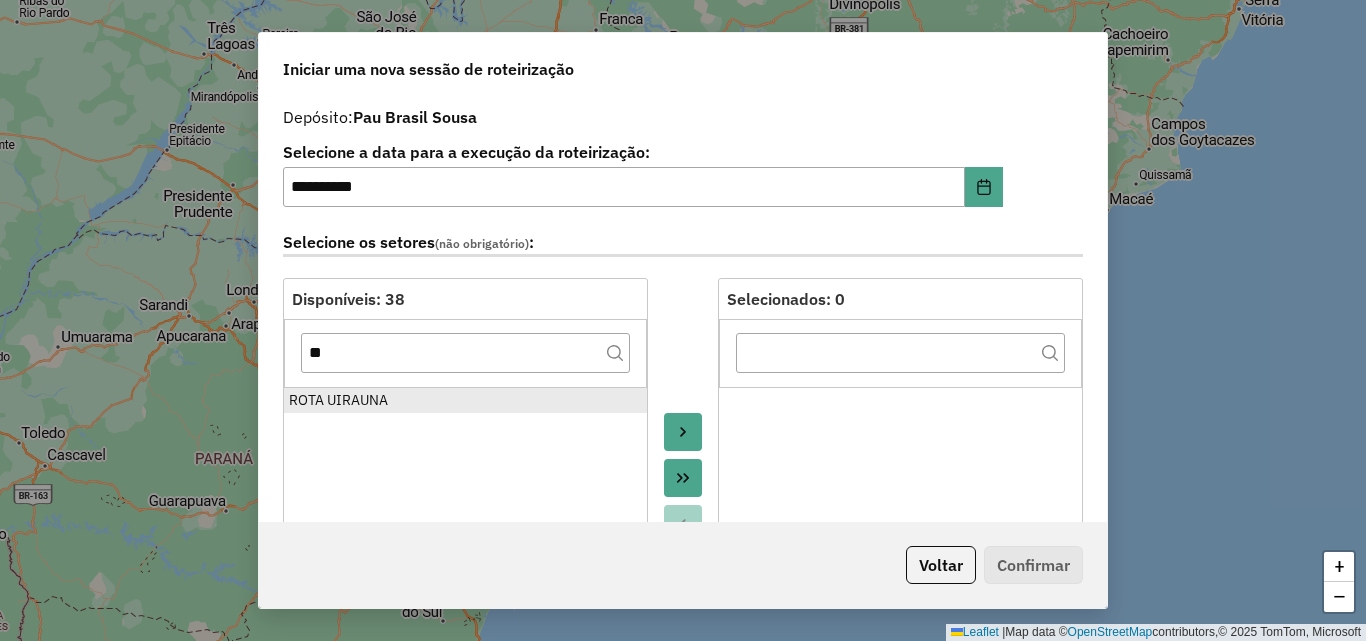 click on "ROTA UIRAUNA" at bounding box center (465, 400) 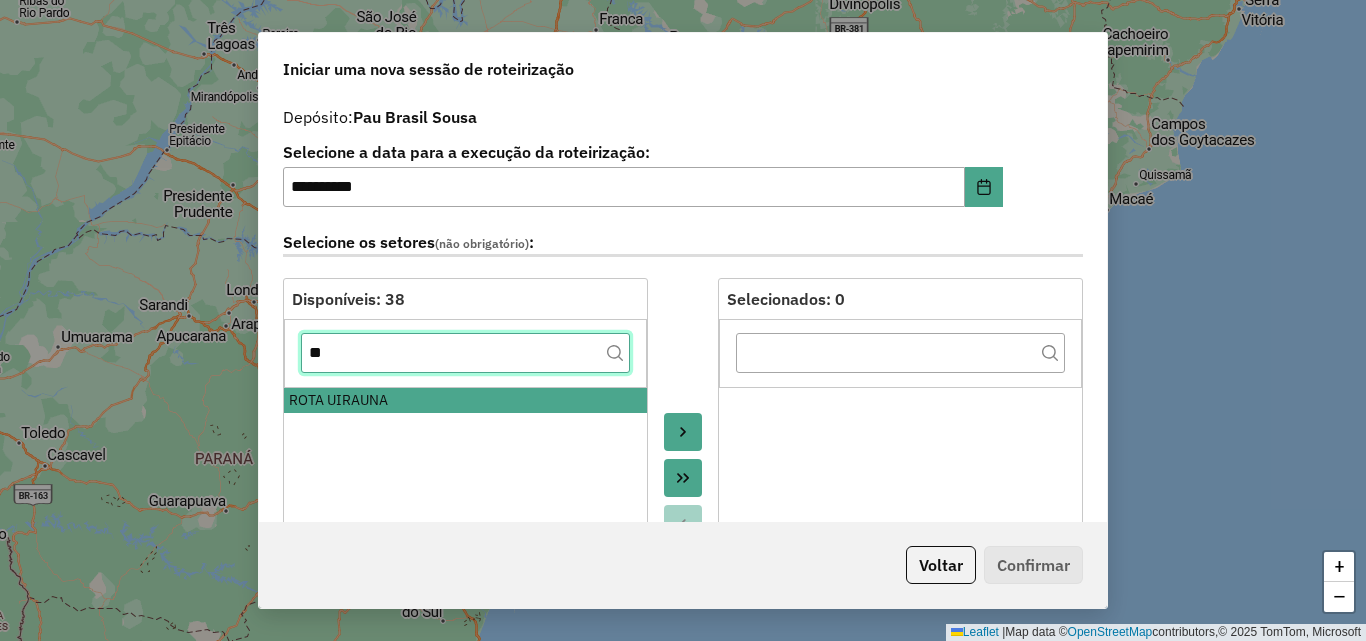 click on "**" 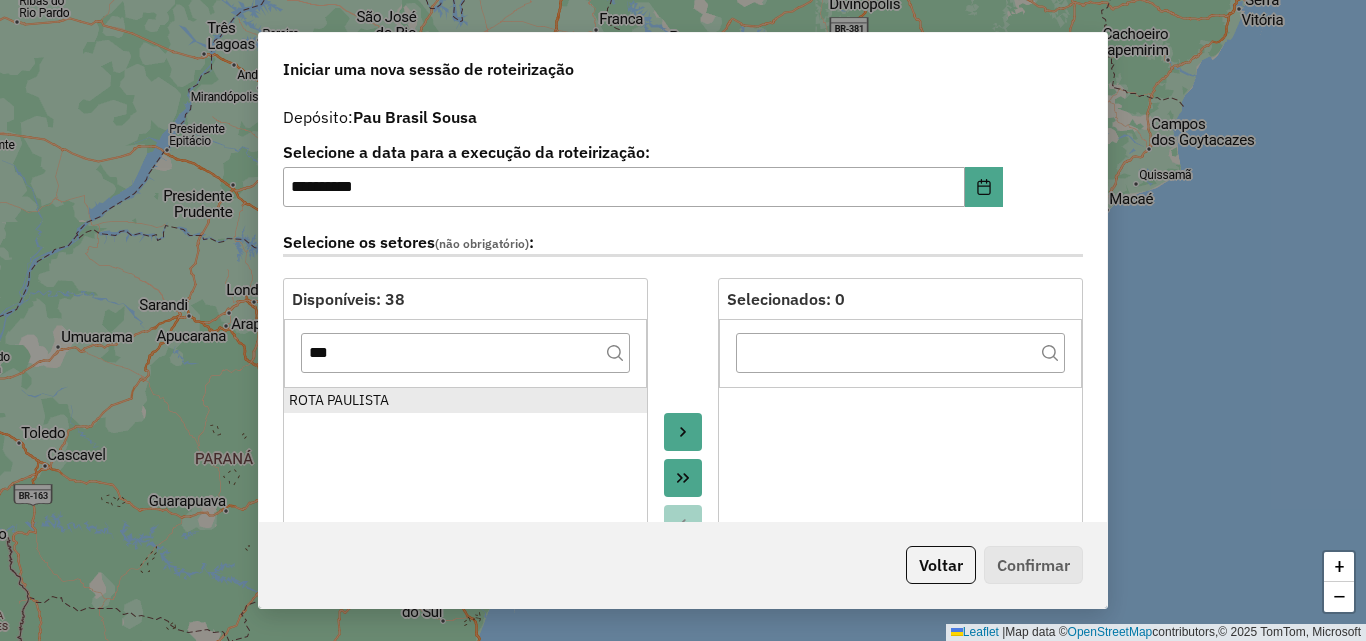 click on "ROTA PAULISTA" at bounding box center [465, 400] 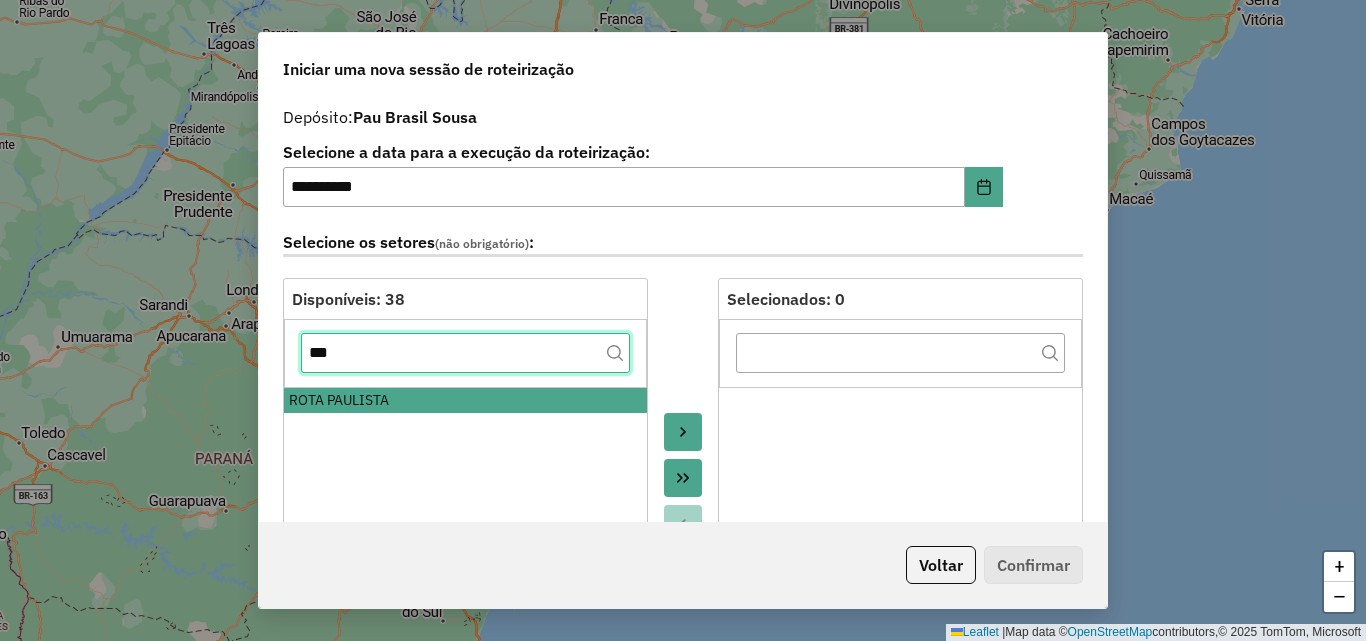 click on "***" 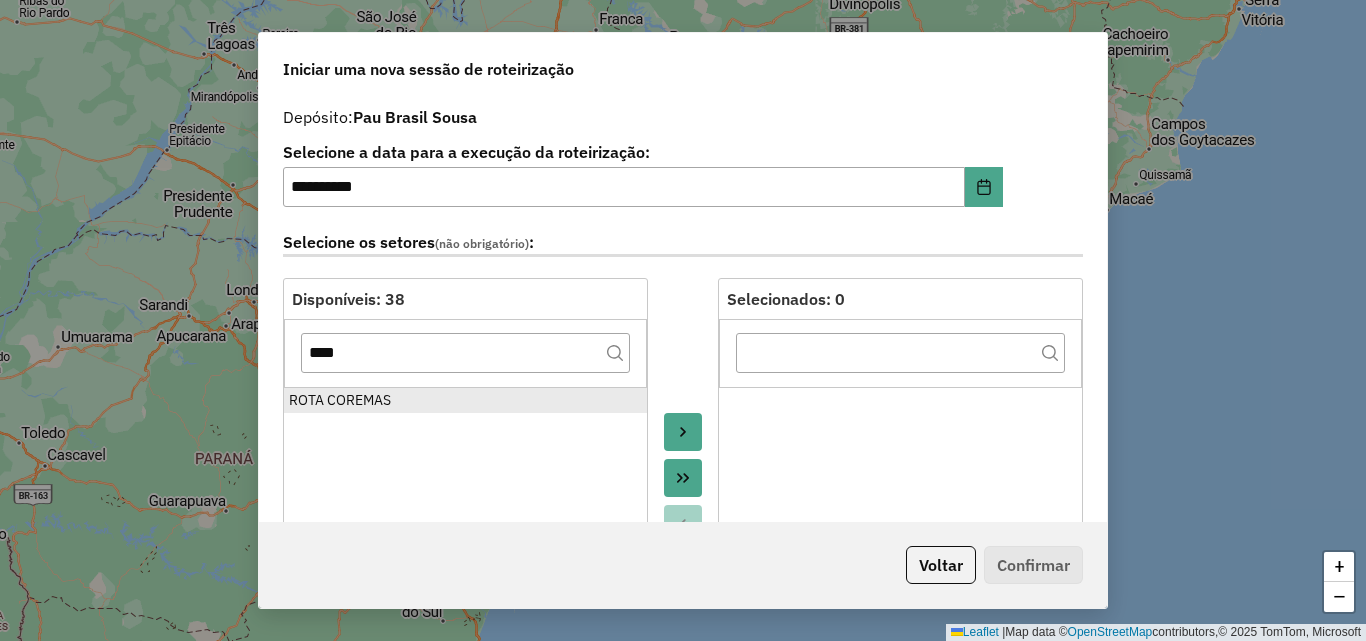 click on "ROTA COREMAS" at bounding box center [465, 400] 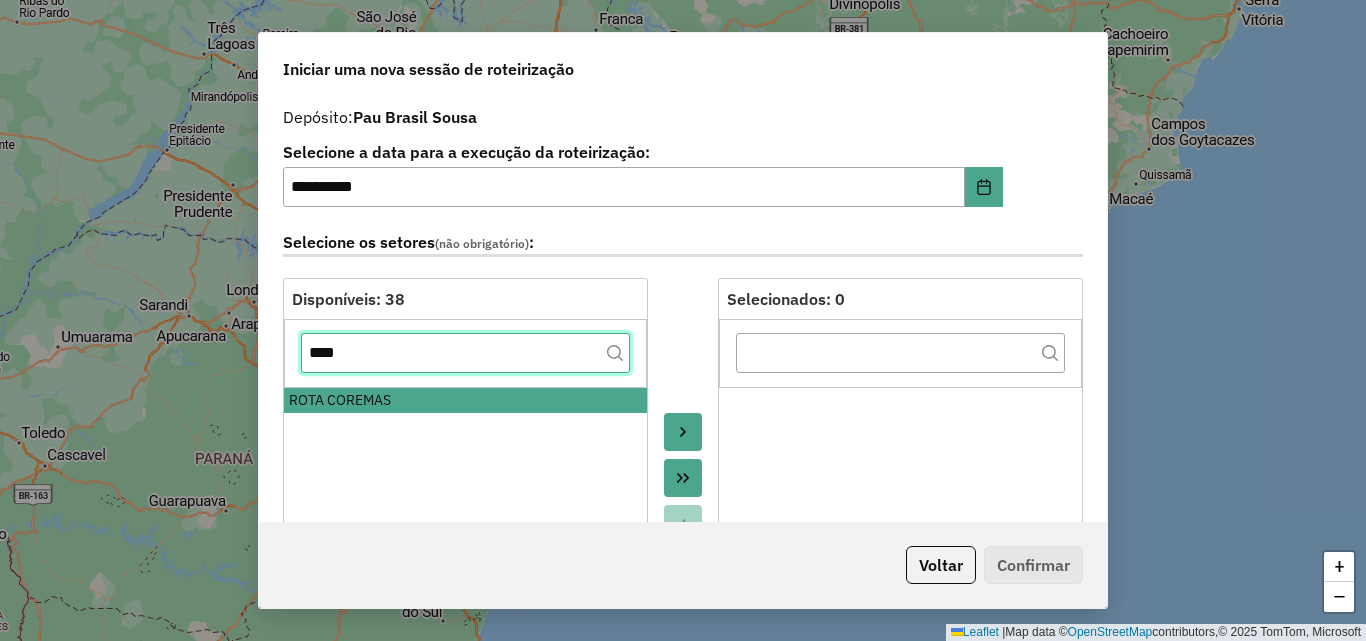 click on "****" 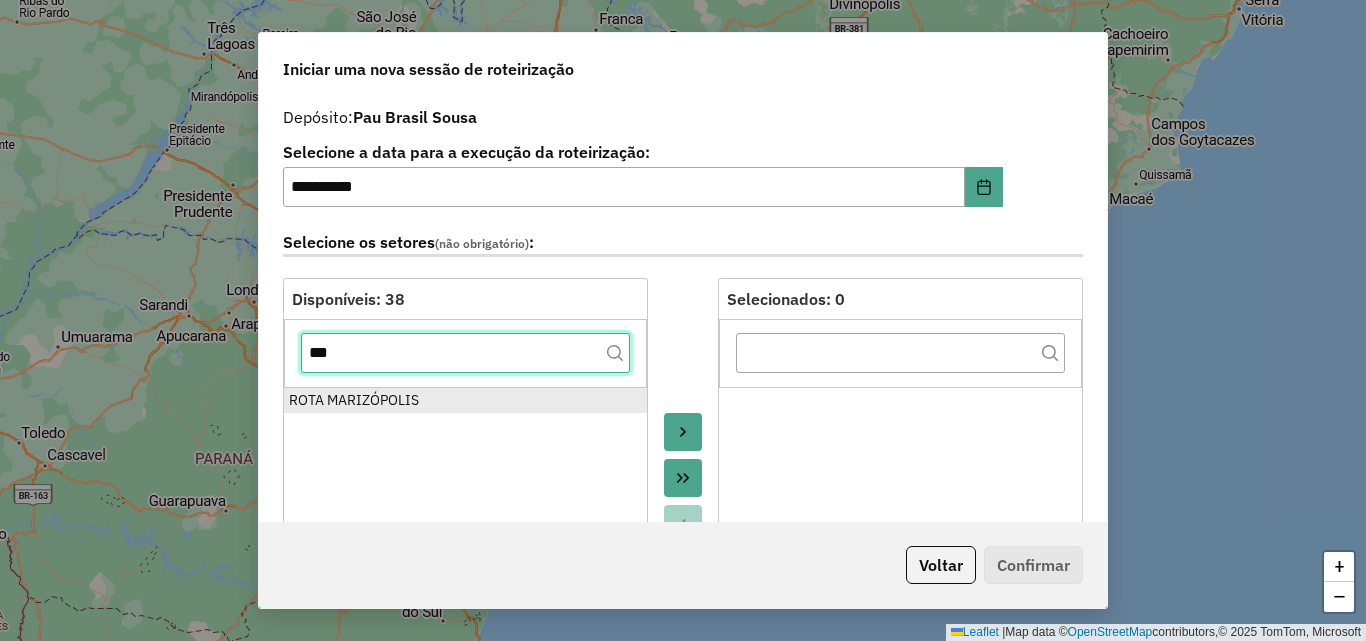 type on "***" 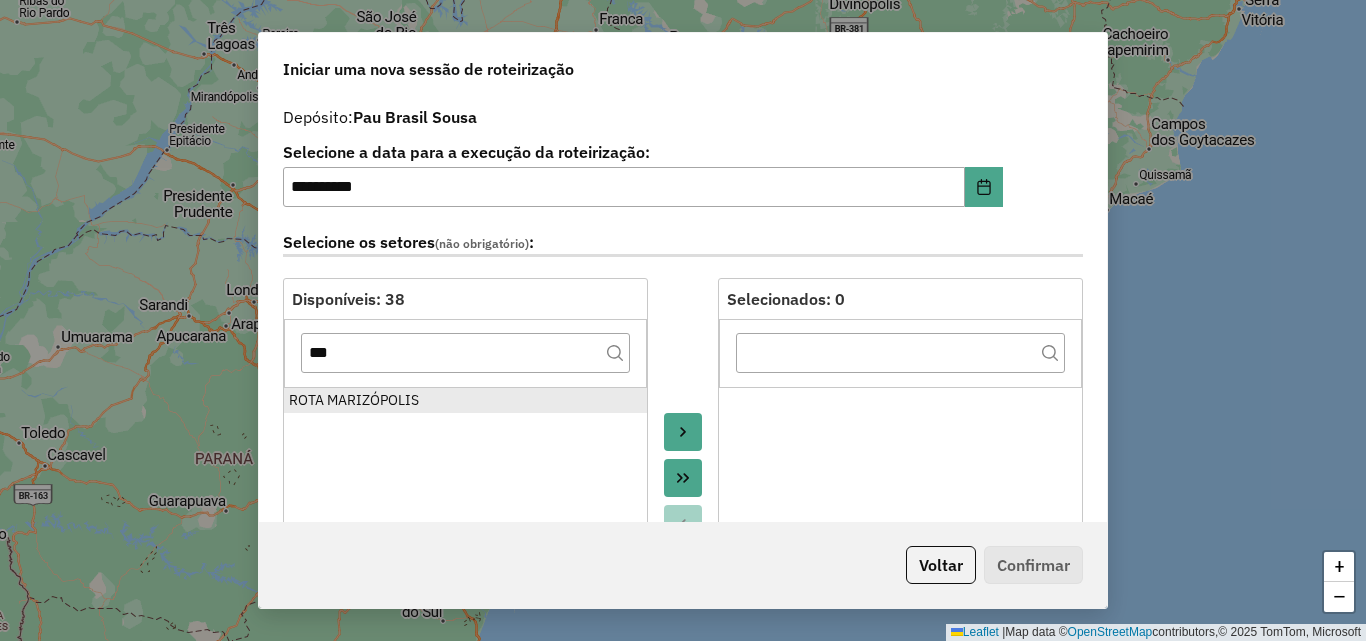 click on "ROTA MARIZÓPOLIS" at bounding box center [465, 400] 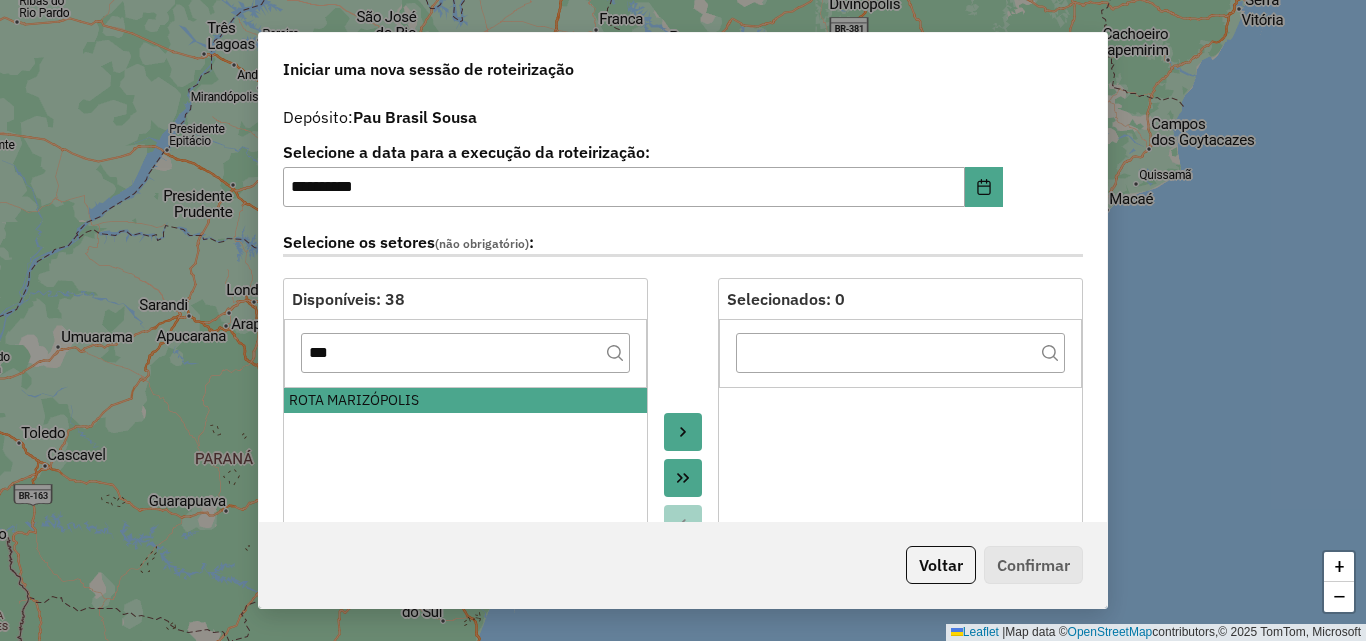 click 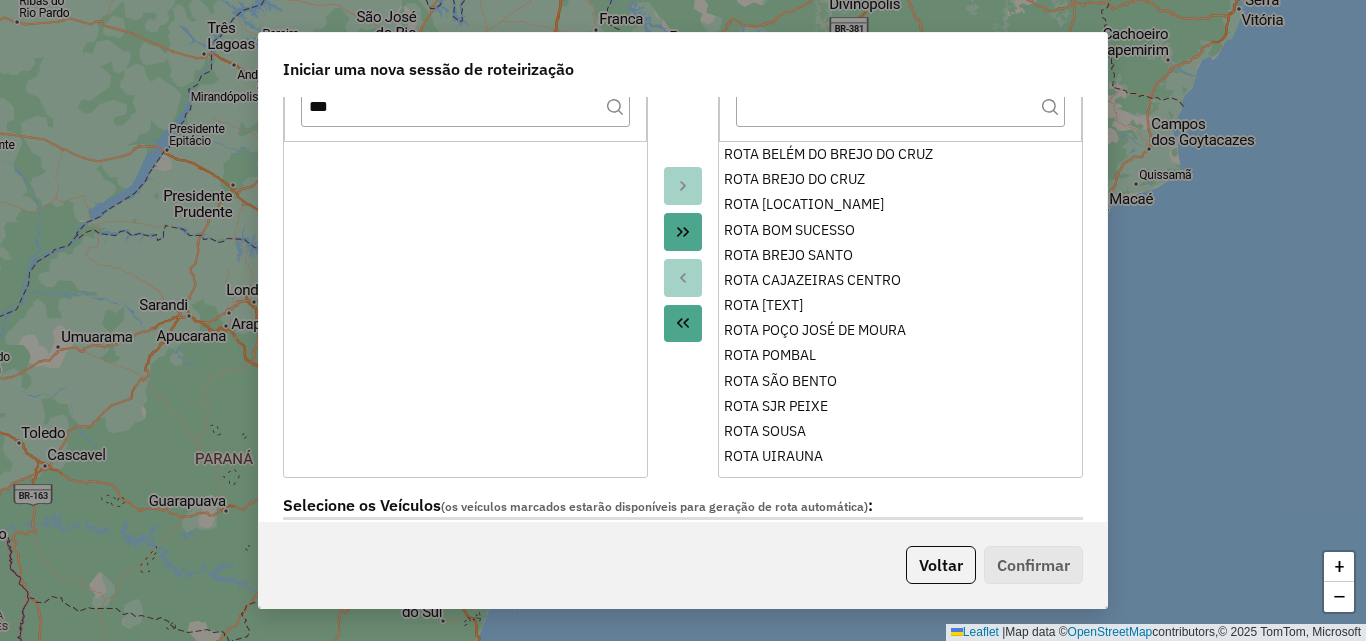 scroll, scrollTop: 400, scrollLeft: 0, axis: vertical 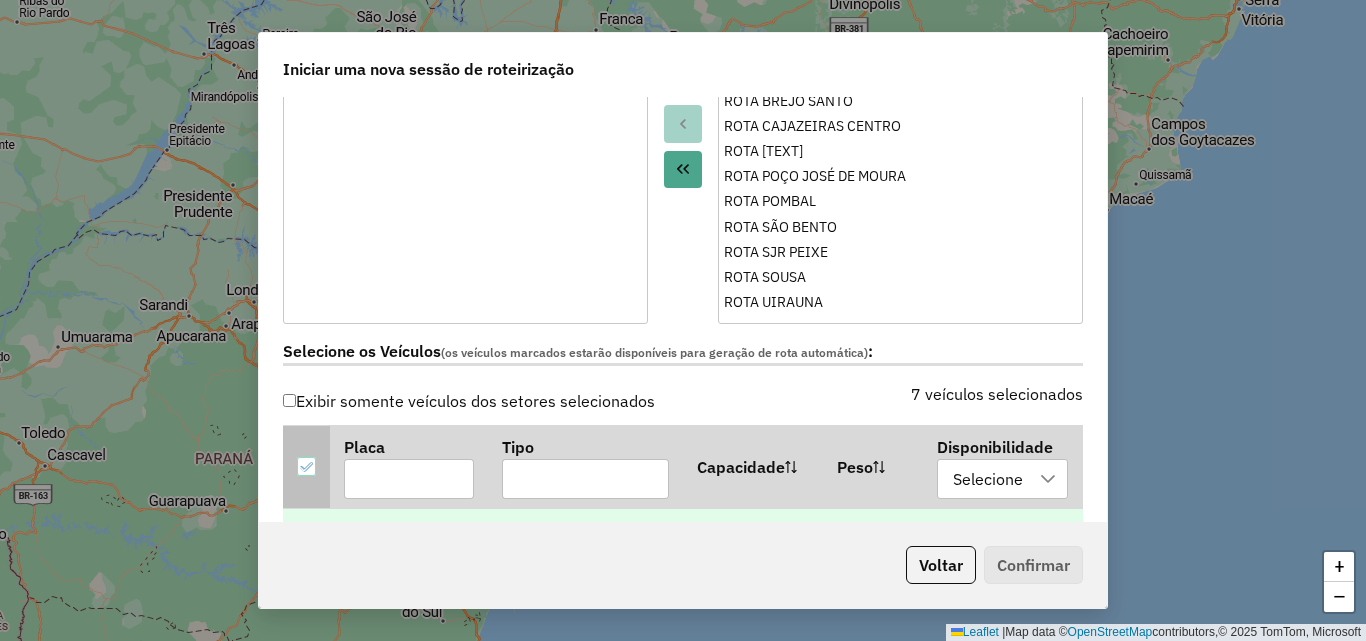 click 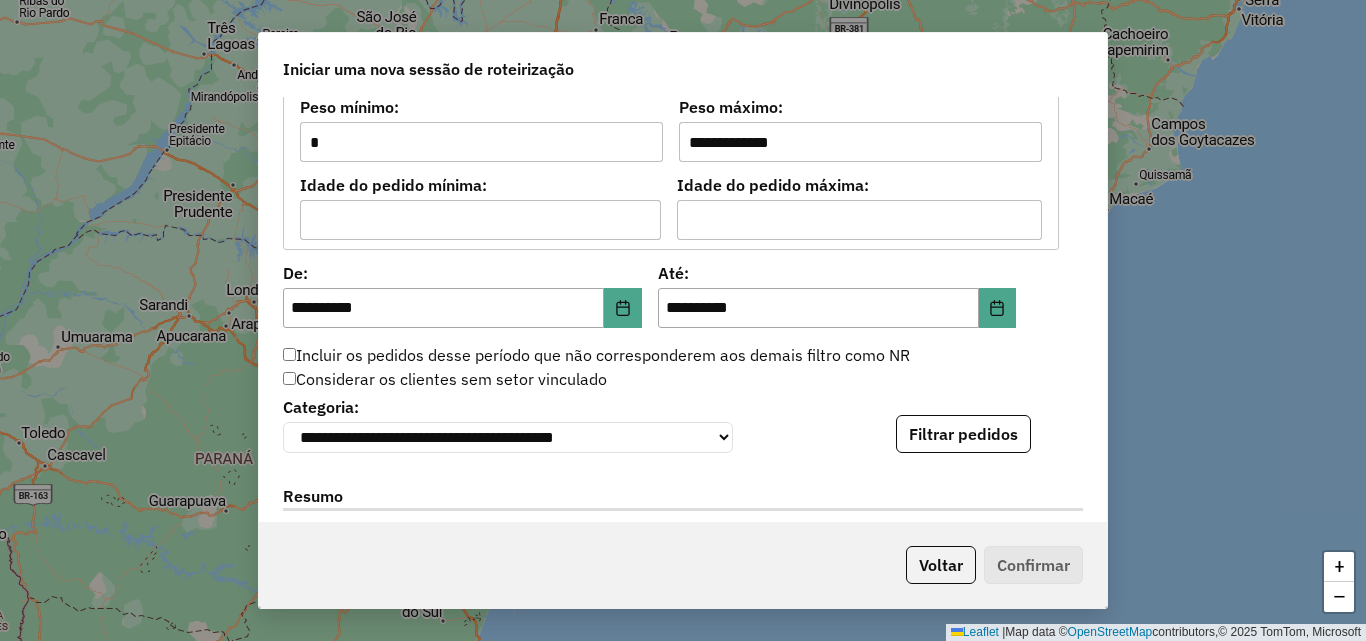 scroll, scrollTop: 1800, scrollLeft: 0, axis: vertical 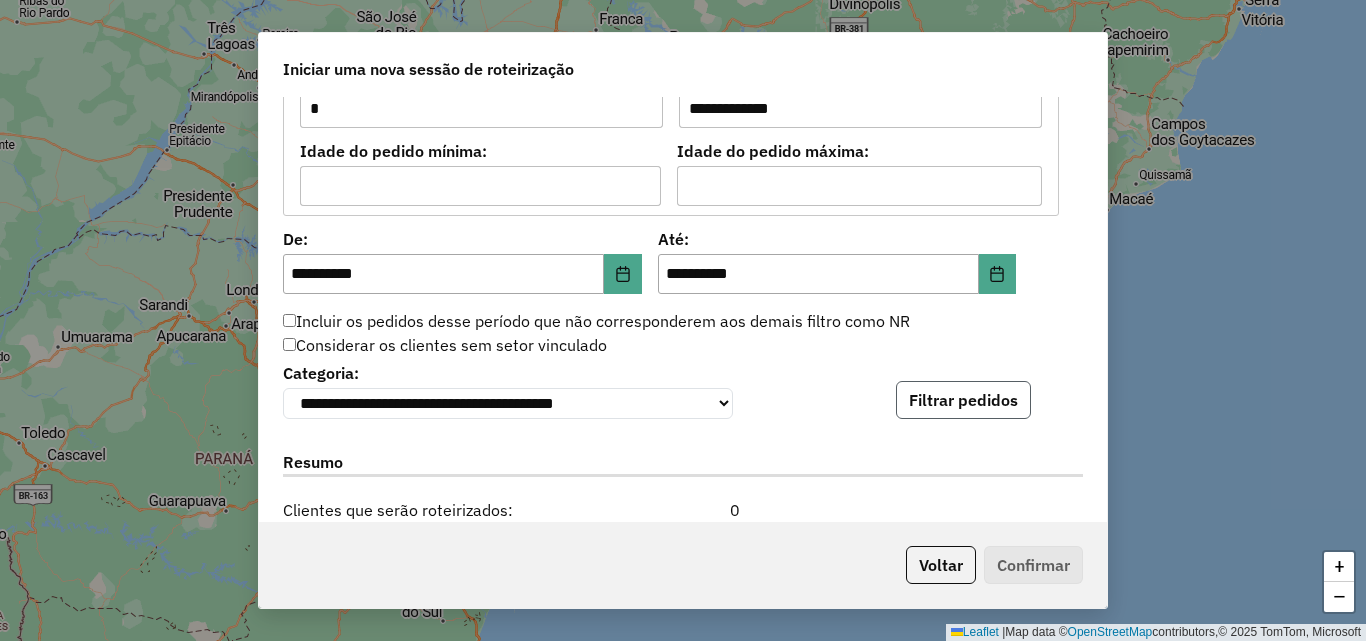 click on "Filtrar pedidos" 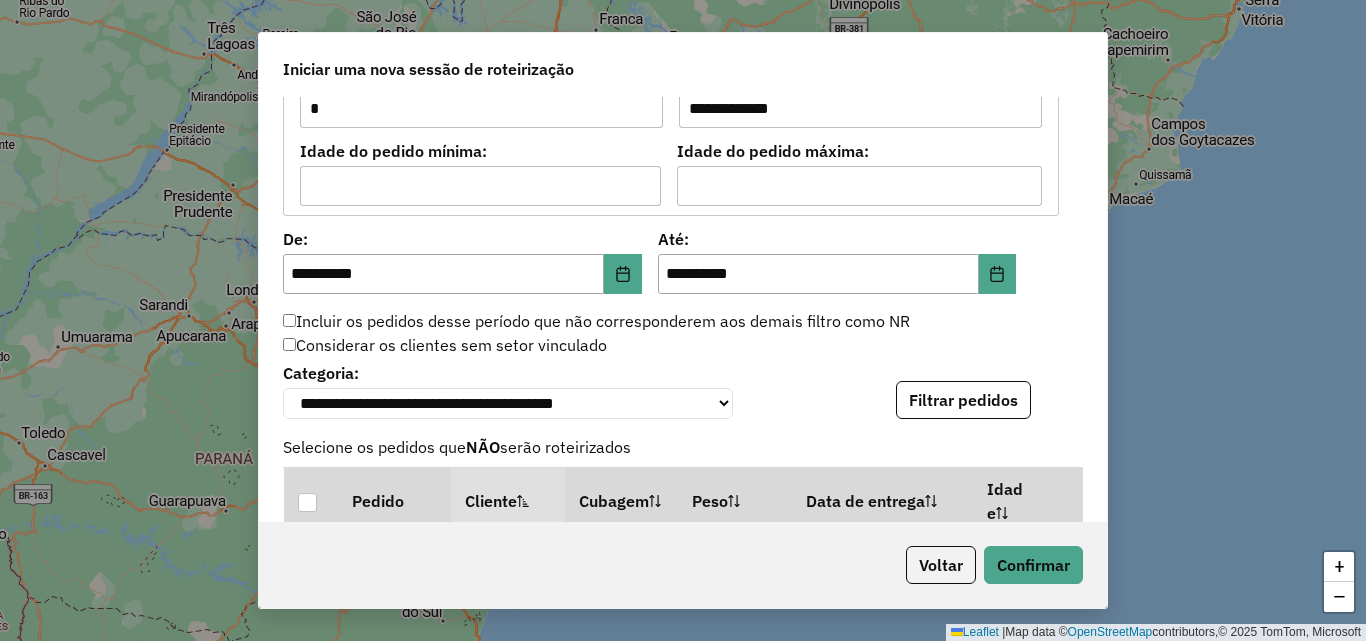 scroll, scrollTop: 2200, scrollLeft: 0, axis: vertical 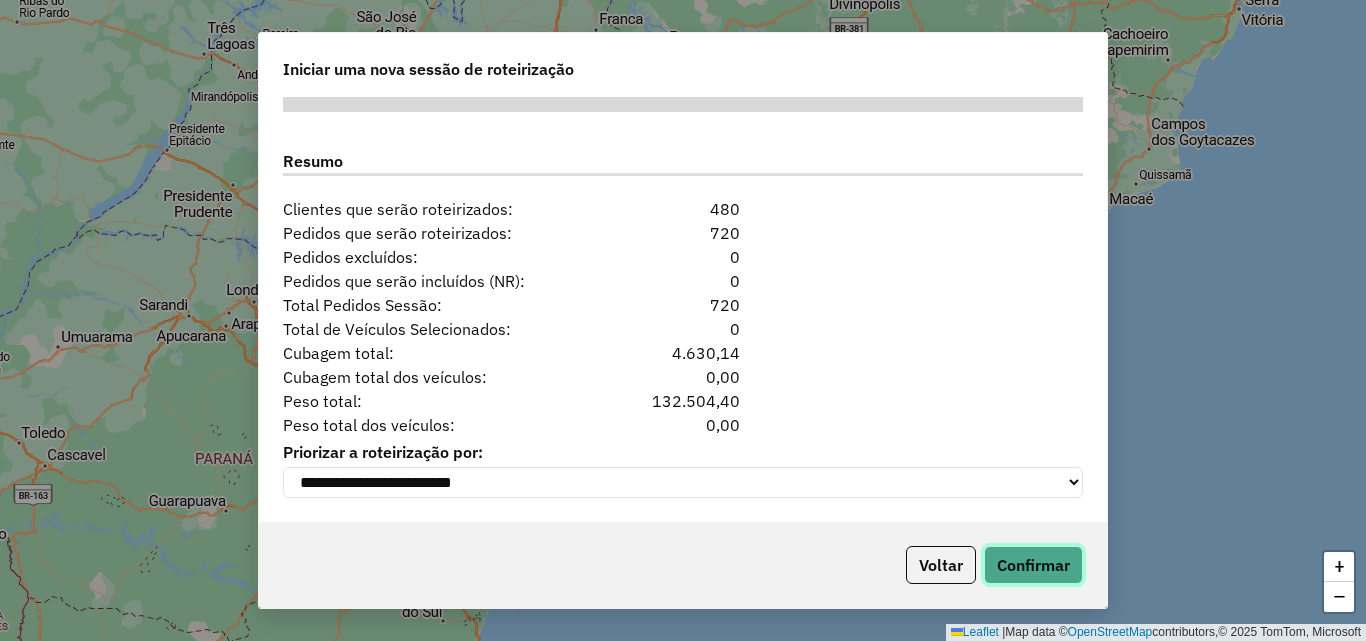 click on "Confirmar" 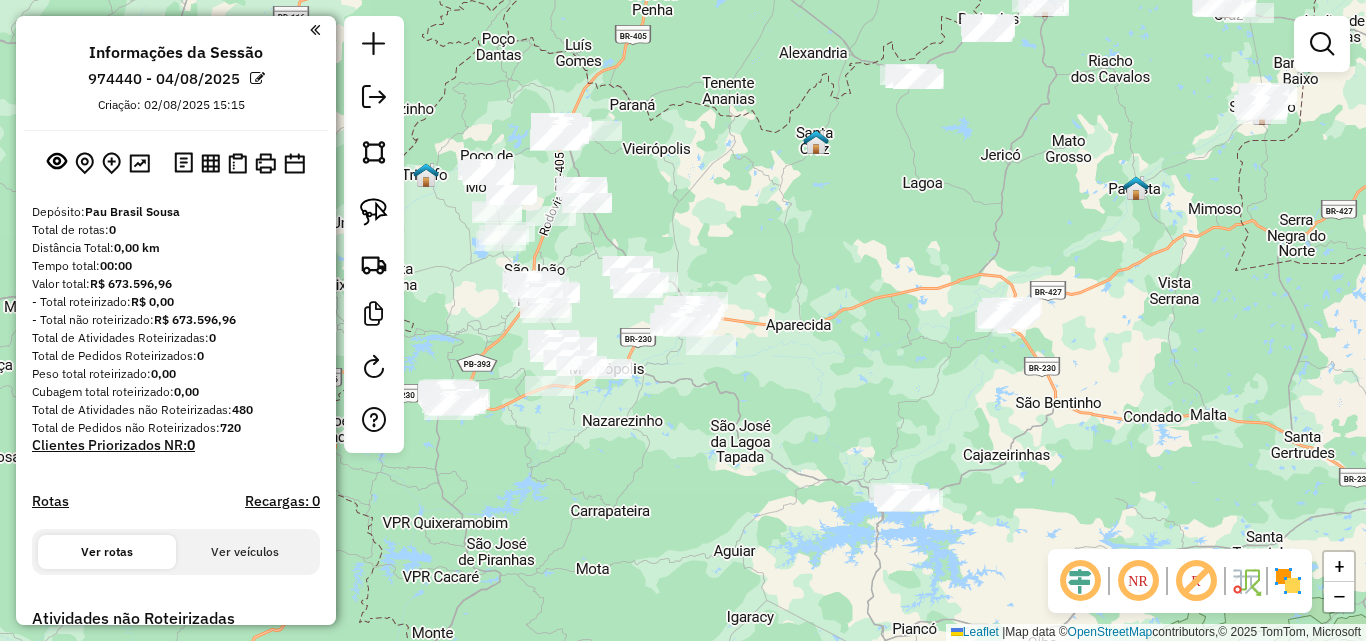 click on "Janela de atendimento Grade de atendimento Capacidade Transportadoras Veículos Cliente Pedidos  Rotas Selecione os dias de semana para filtrar as janelas de atendimento  Seg   Ter   Qua   Qui   Sex   Sáb   Dom  Informe o período da janela de atendimento: De: Até:  Filtrar exatamente a janela do cliente  Considerar janela de atendimento padrão  Selecione os dias de semana para filtrar as grades de atendimento  Seg   Ter   Qua   Qui   Sex   Sáb   Dom   Considerar clientes sem dia de atendimento cadastrado  Clientes fora do dia de atendimento selecionado Filtrar as atividades entre os valores definidos abaixo:  Peso mínimo:   Peso máximo:   Cubagem mínima:   Cubagem máxima:   De:   Até:  Filtrar as atividades entre o tempo de atendimento definido abaixo:  De:   Até:   Considerar capacidade total dos clientes não roteirizados Transportadora: Selecione um ou mais itens Tipo de veículo: Selecione um ou mais itens Veículo: Selecione um ou mais itens Motorista: Selecione um ou mais itens Nome: Rótulo:" 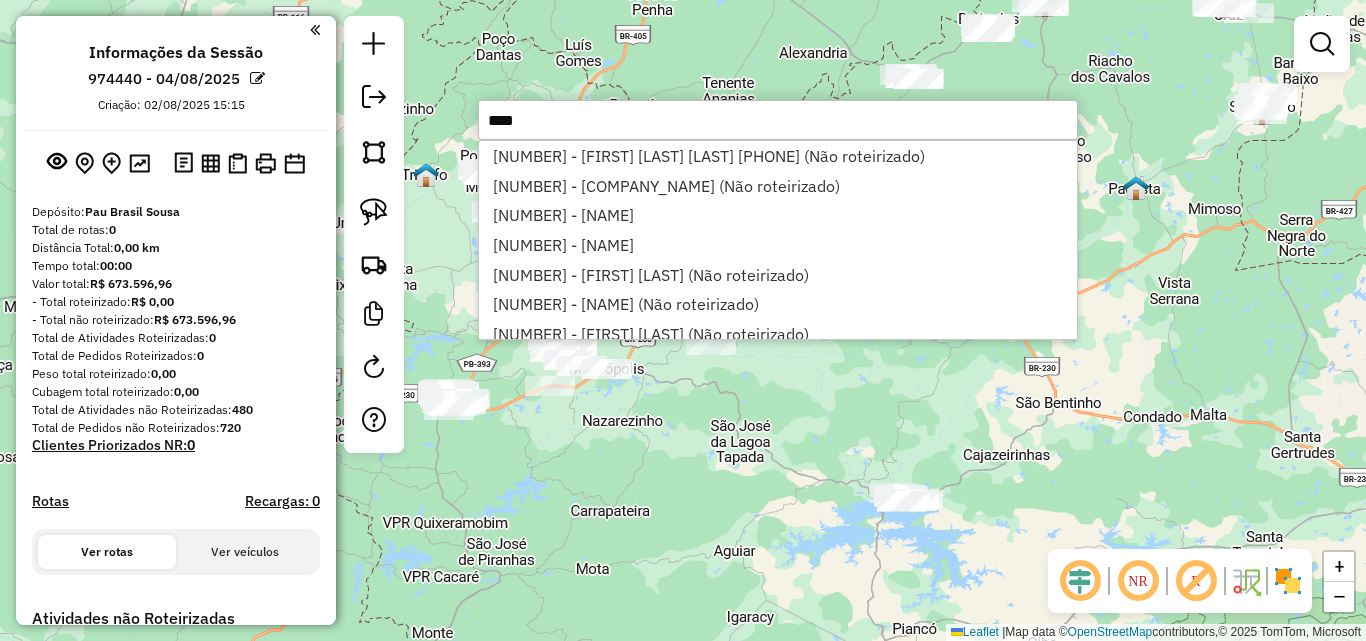 type on "*****" 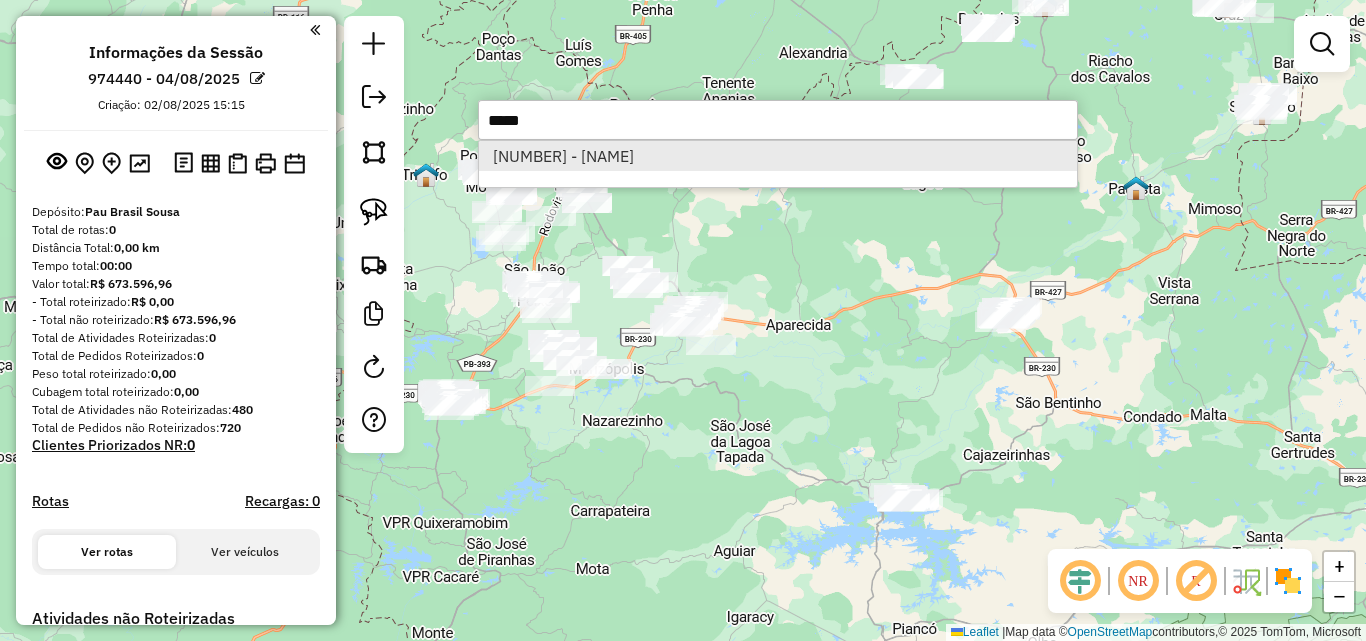 click on "17543 - FRANCISCO JACKSON (Não roteirizado)" at bounding box center (778, 156) 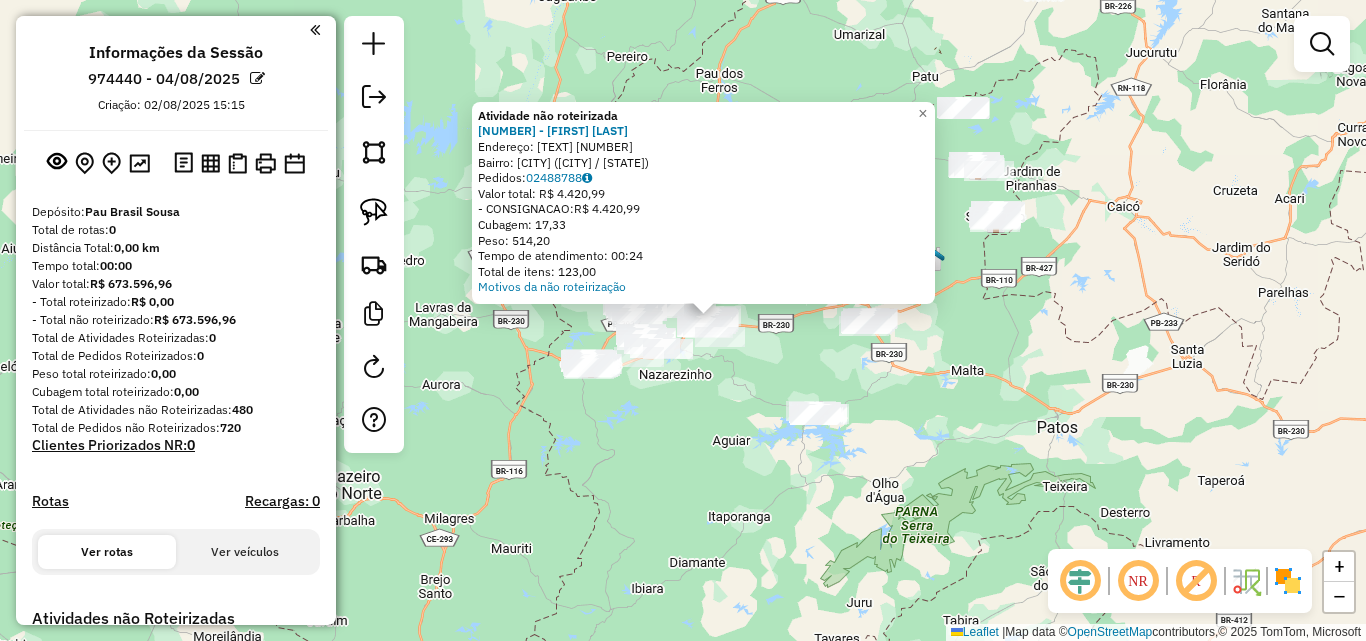 click on "Atividade não roteirizada 17543 - FRANCISCO JACKSON  Endereço:  FELIX ARAUJO 07   Bairro: CENTRO (MARIZOPOLIS / PB)   Pedidos:  02488788   Valor total: R$ 4.420,99   - CONSIGNACAO:  R$ 4.420,99   Cubagem: 17,33   Peso: 514,20   Tempo de atendimento: 00:24   Total de itens: 123,00  Motivos da não roteirização × Janela de atendimento Grade de atendimento Capacidade Transportadoras Veículos Cliente Pedidos  Rotas Selecione os dias de semana para filtrar as janelas de atendimento  Seg   Ter   Qua   Qui   Sex   Sáb   Dom  Informe o período da janela de atendimento: De: Até:  Filtrar exatamente a janela do cliente  Considerar janela de atendimento padrão  Selecione os dias de semana para filtrar as grades de atendimento  Seg   Ter   Qua   Qui   Sex   Sáb   Dom   Considerar clientes sem dia de atendimento cadastrado  Clientes fora do dia de atendimento selecionado Filtrar as atividades entre os valores definidos abaixo:  Peso mínimo:   Peso máximo:   Cubagem mínima:   Cubagem máxima:   De:   Até:  +" 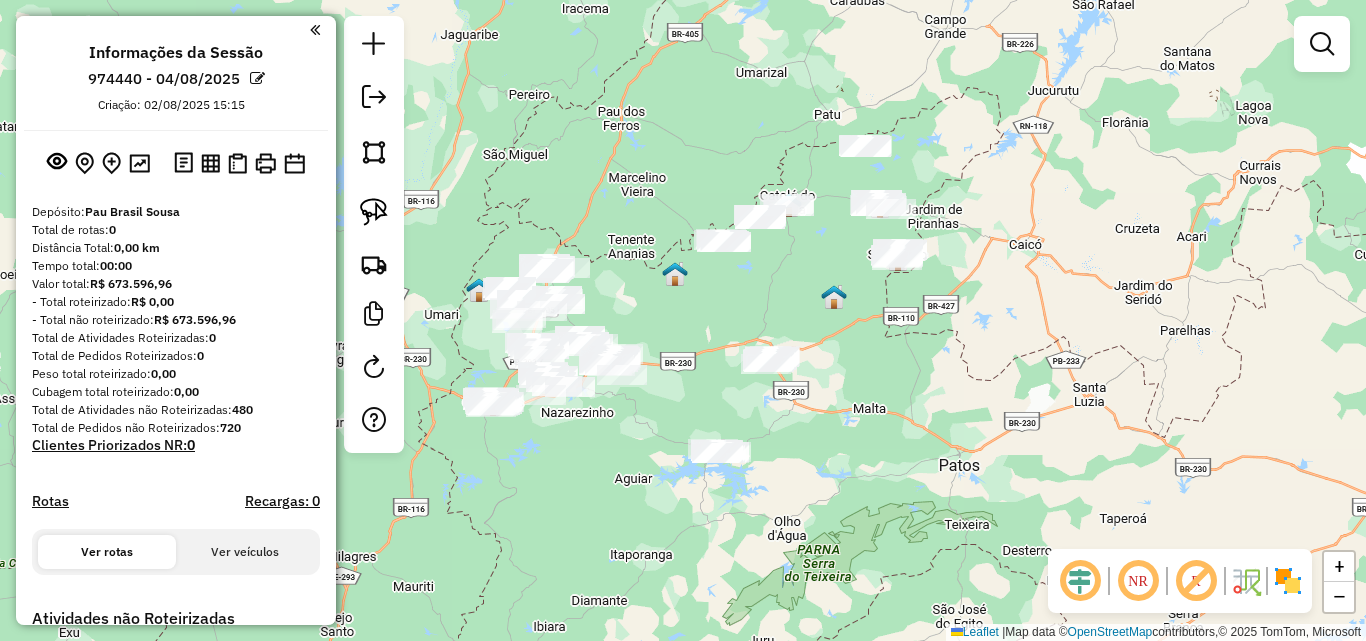 drag, startPoint x: 1005, startPoint y: 304, endPoint x: 960, endPoint y: 324, distance: 49.24429 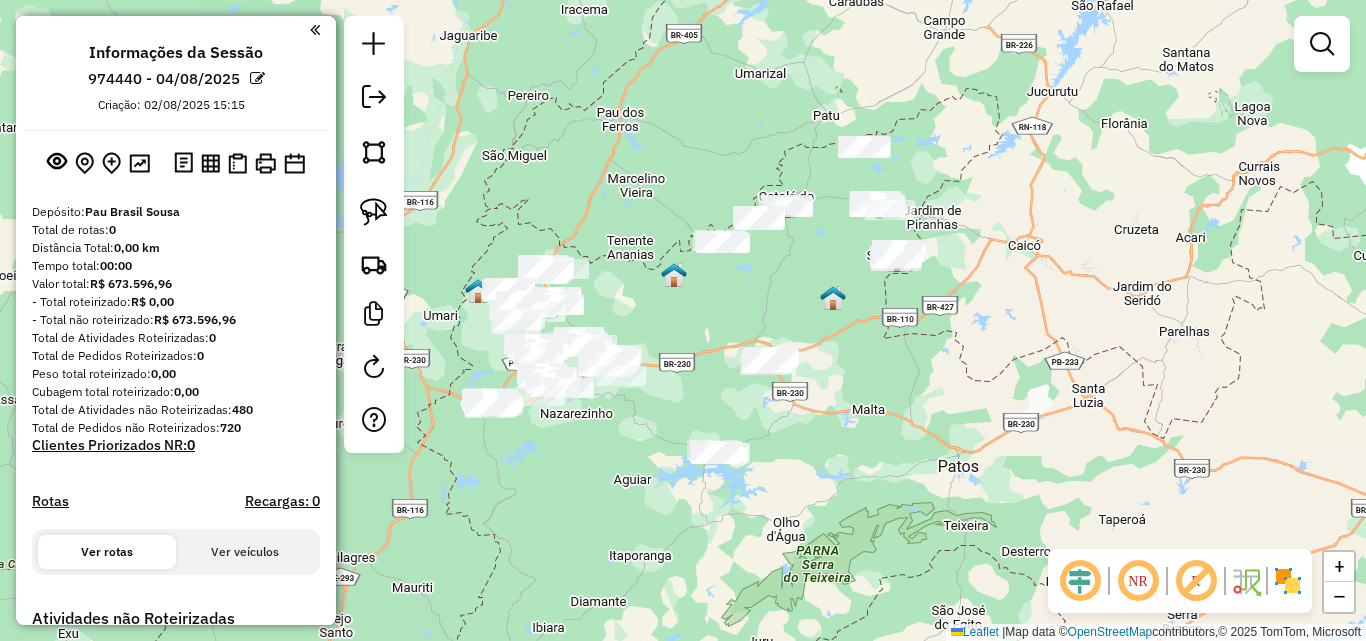 click on "Janela de atendimento Grade de atendimento Capacidade Transportadoras Veículos Cliente Pedidos  Rotas Selecione os dias de semana para filtrar as janelas de atendimento  Seg   Ter   Qua   Qui   Sex   Sáb   Dom  Informe o período da janela de atendimento: De: Até:  Filtrar exatamente a janela do cliente  Considerar janela de atendimento padrão  Selecione os dias de semana para filtrar as grades de atendimento  Seg   Ter   Qua   Qui   Sex   Sáb   Dom   Considerar clientes sem dia de atendimento cadastrado  Clientes fora do dia de atendimento selecionado Filtrar as atividades entre os valores definidos abaixo:  Peso mínimo:   Peso máximo:   Cubagem mínima:   Cubagem máxima:   De:   Até:  Filtrar as atividades entre o tempo de atendimento definido abaixo:  De:   Até:   Considerar capacidade total dos clientes não roteirizados Transportadora: Selecione um ou mais itens Tipo de veículo: Selecione um ou mais itens Veículo: Selecione um ou mais itens Motorista: Selecione um ou mais itens Nome: Rótulo:" 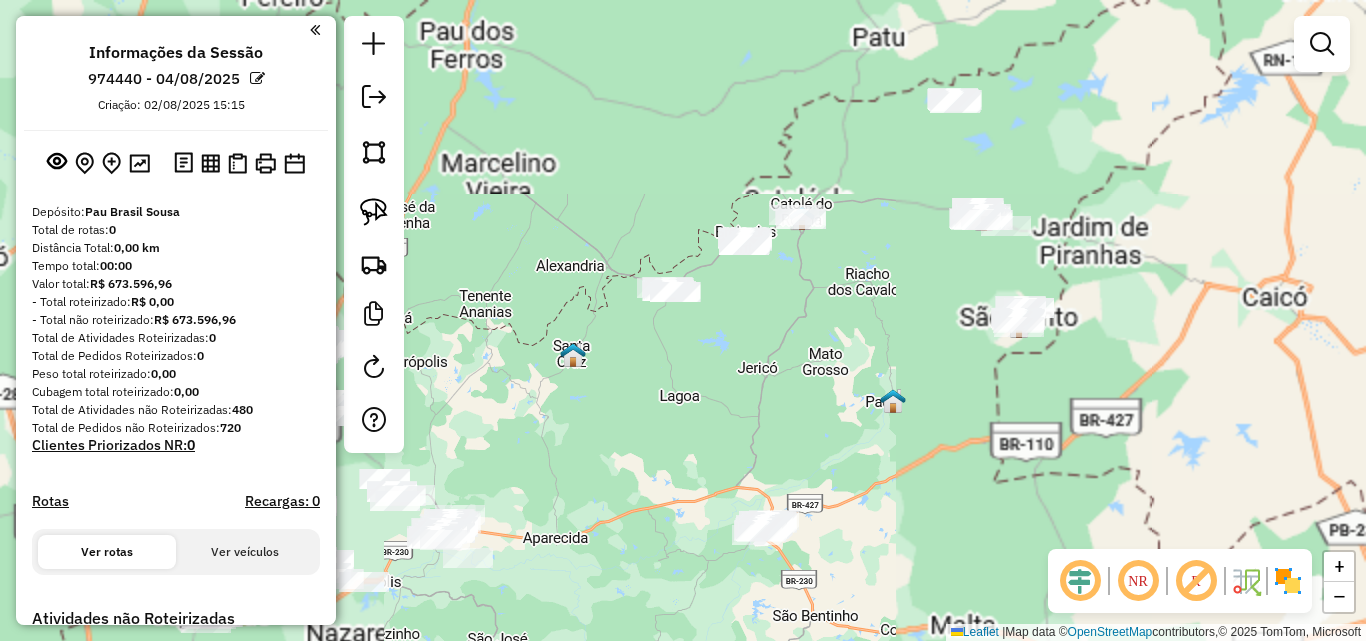 click 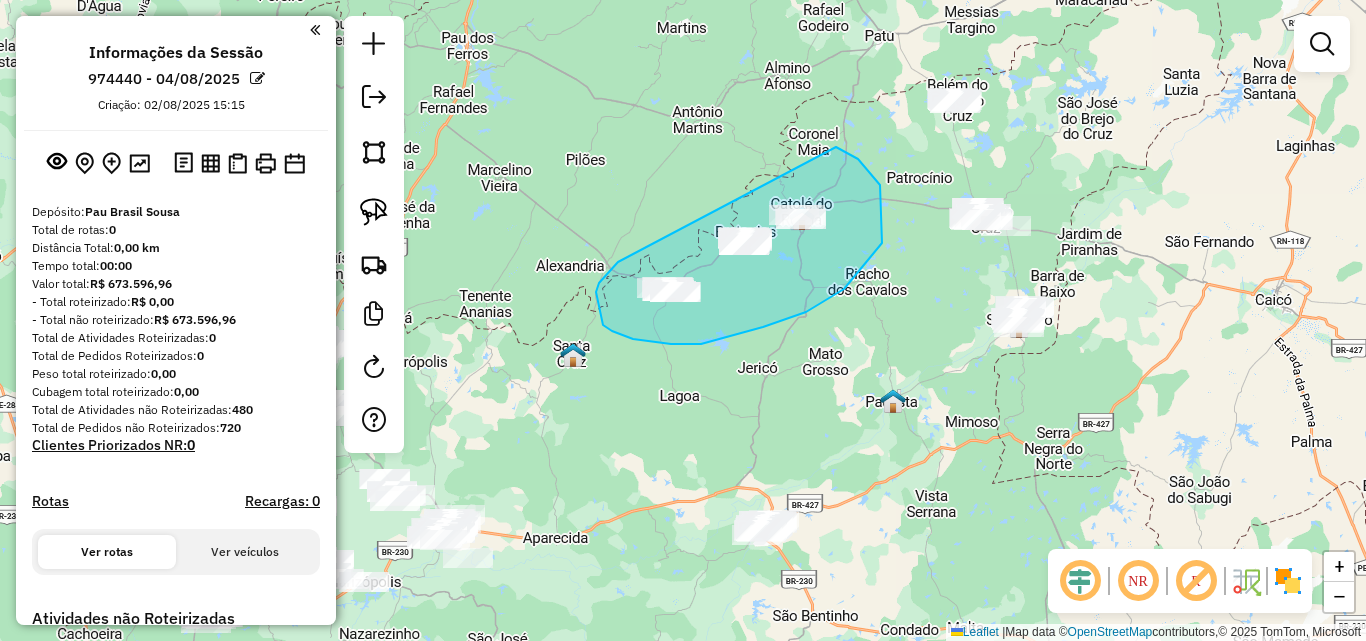 drag, startPoint x: 617, startPoint y: 263, endPoint x: 832, endPoint y: 148, distance: 243.8237 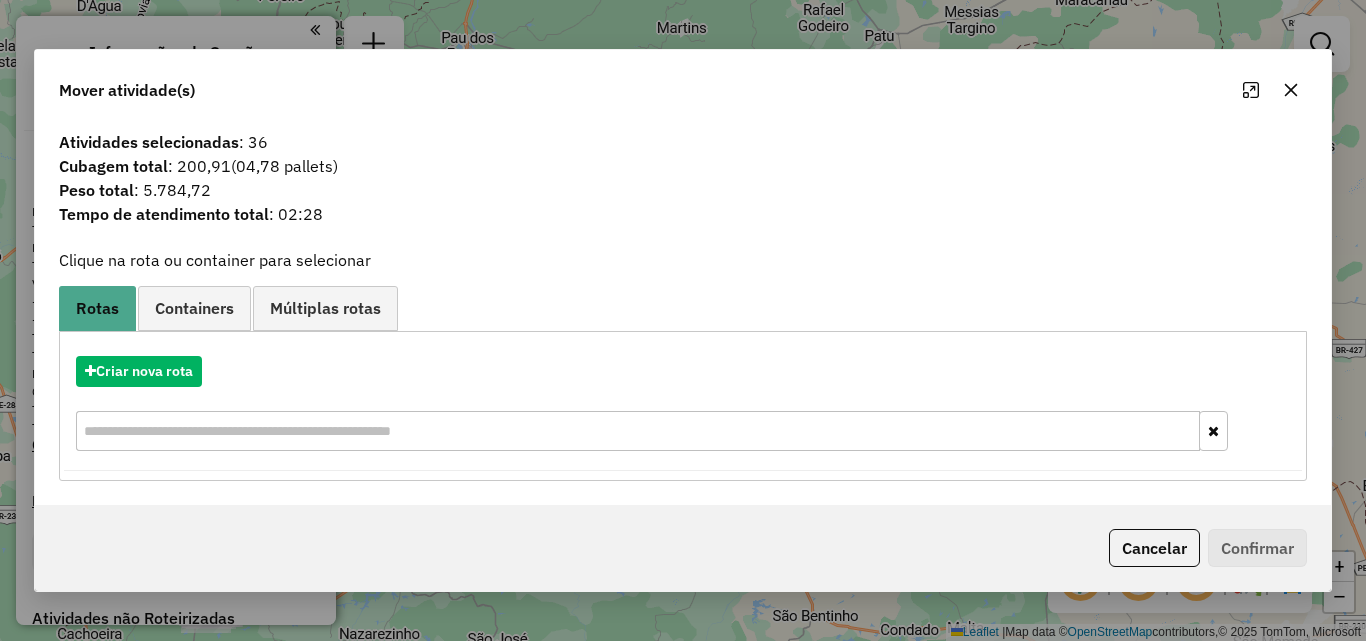 click on "Cancelar" 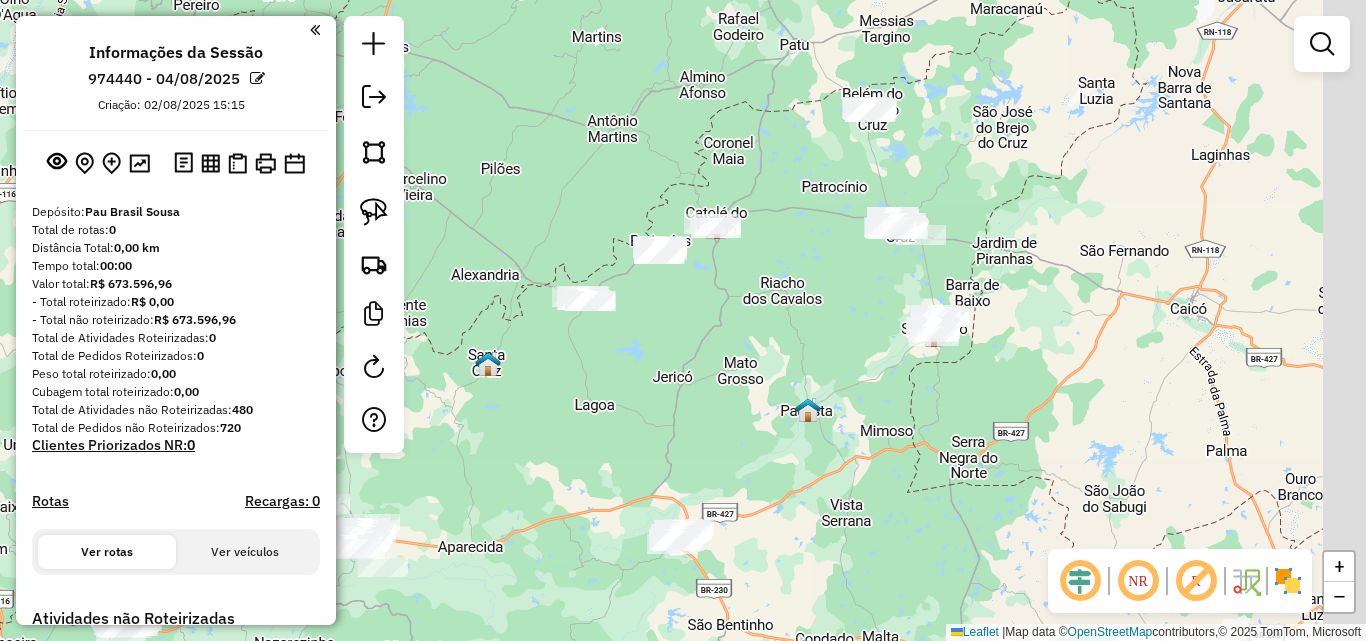 drag, startPoint x: 740, startPoint y: 368, endPoint x: 698, endPoint y: 382, distance: 44.27189 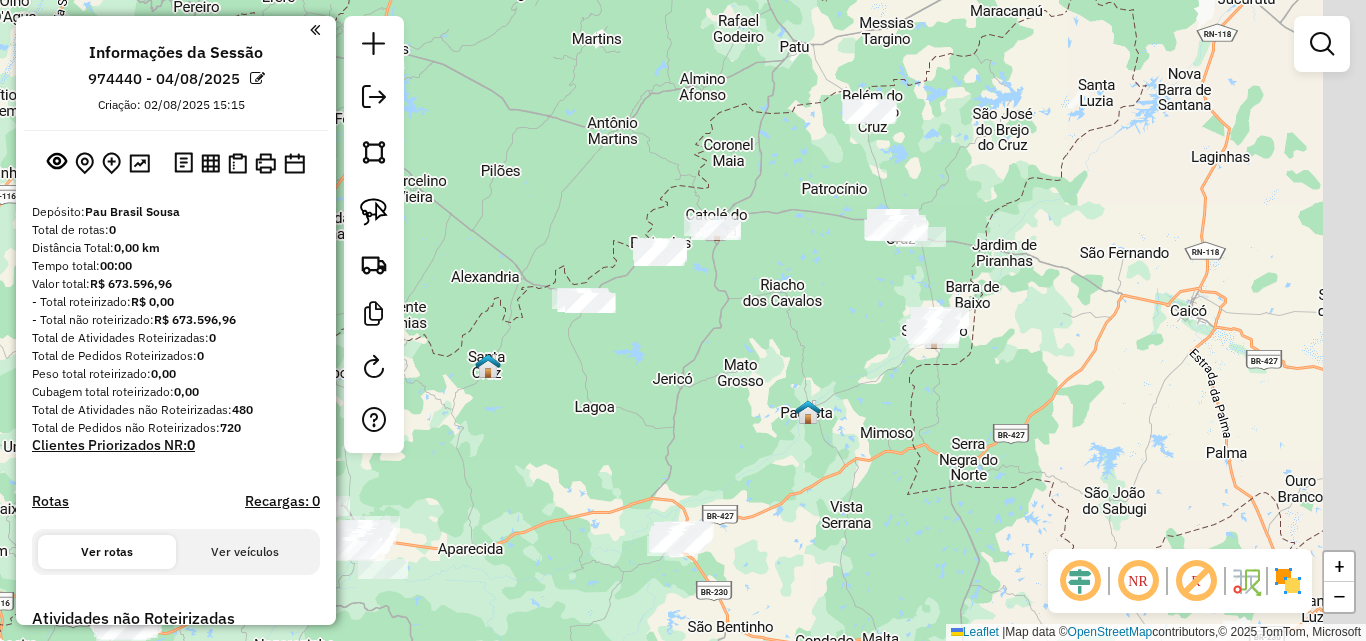 drag, startPoint x: 698, startPoint y: 382, endPoint x: 541, endPoint y: 307, distance: 173.99425 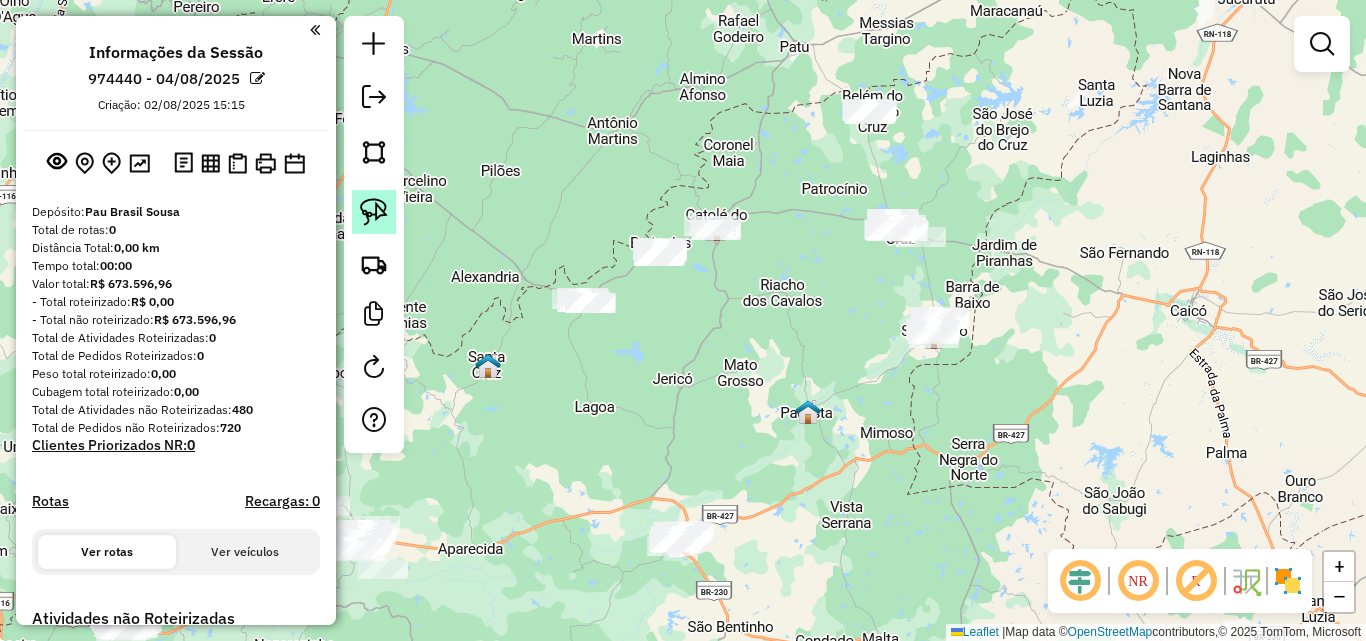 click 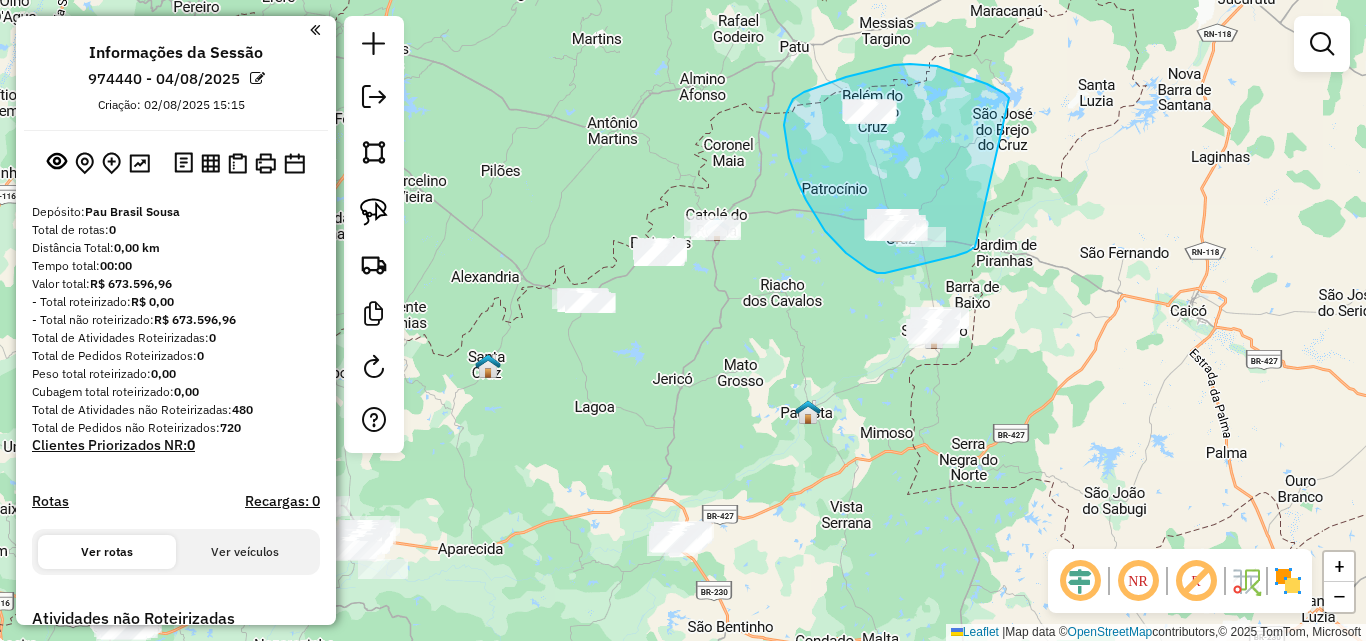 drag, startPoint x: 1004, startPoint y: 93, endPoint x: 983, endPoint y: 240, distance: 148.49243 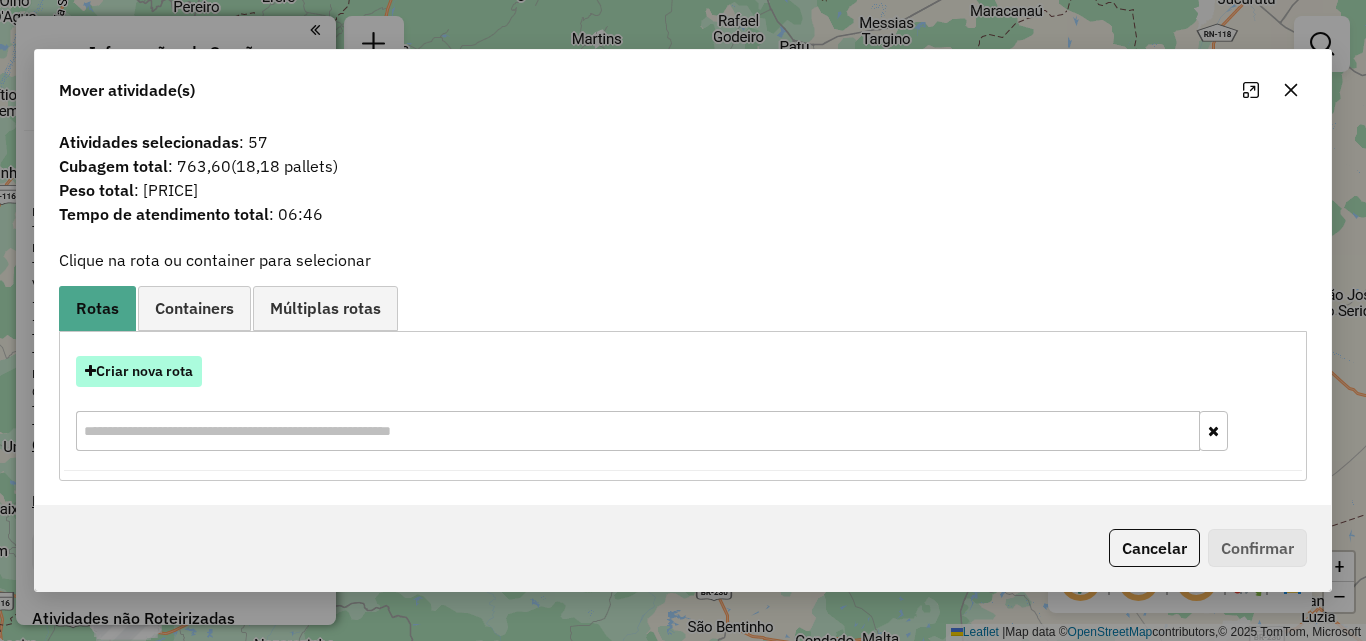 click on "Criar nova rota" at bounding box center (139, 371) 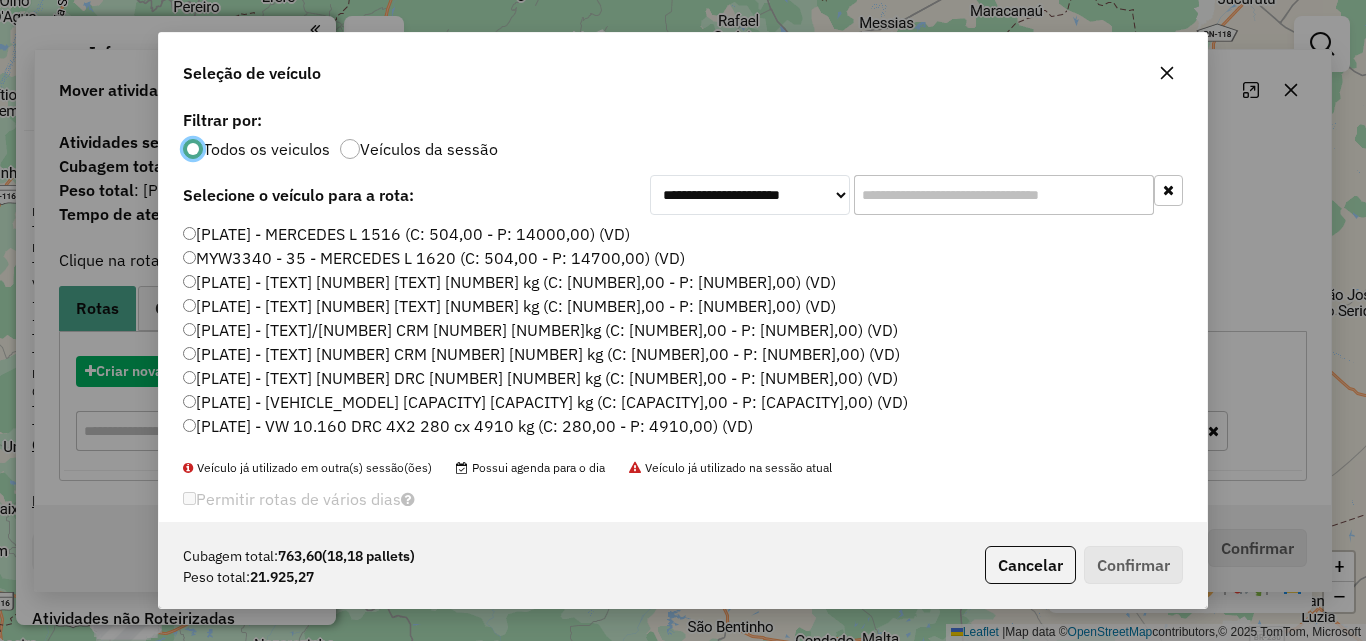 scroll, scrollTop: 11, scrollLeft: 6, axis: both 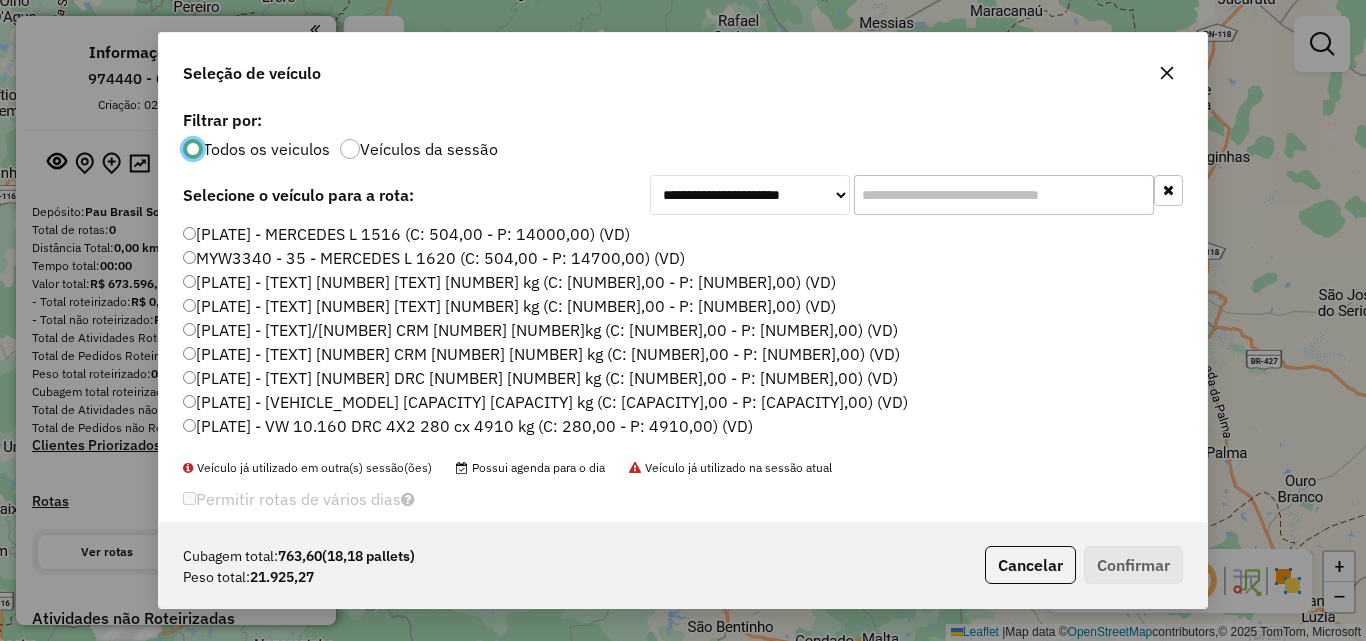 click on "MMQ6968 - MERCEDES L 1516 (C: 504,00 - P: 14000,00) (VD)" 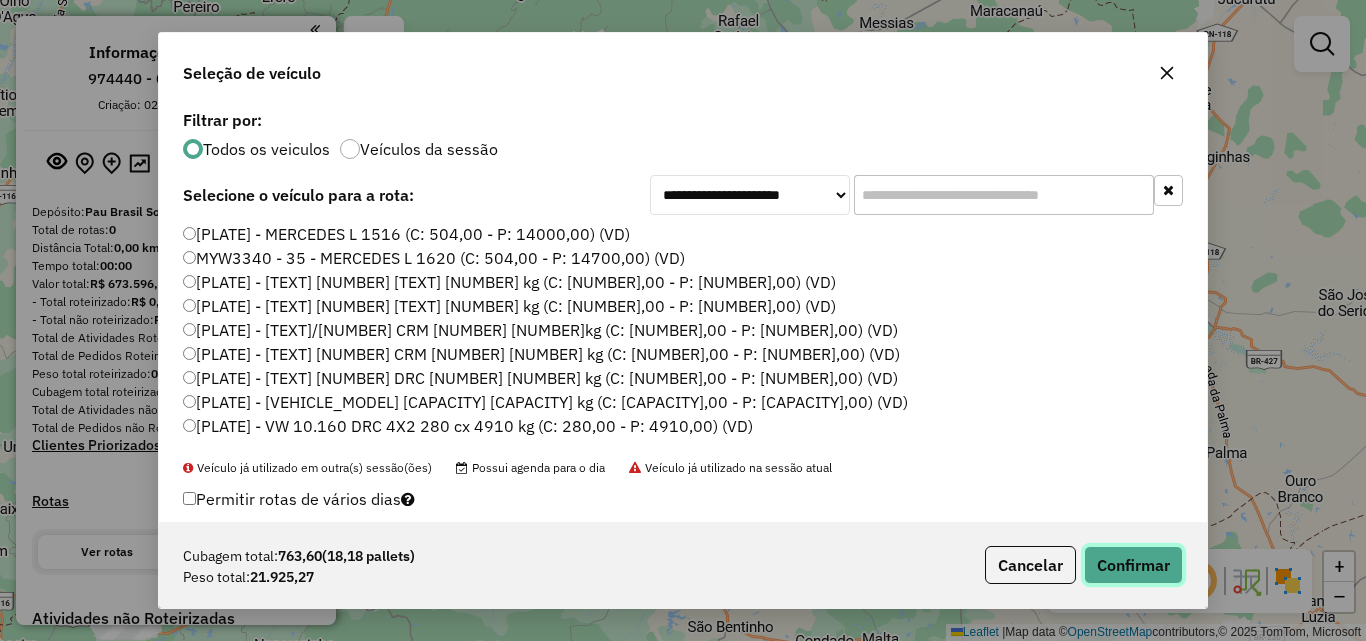 click on "Confirmar" 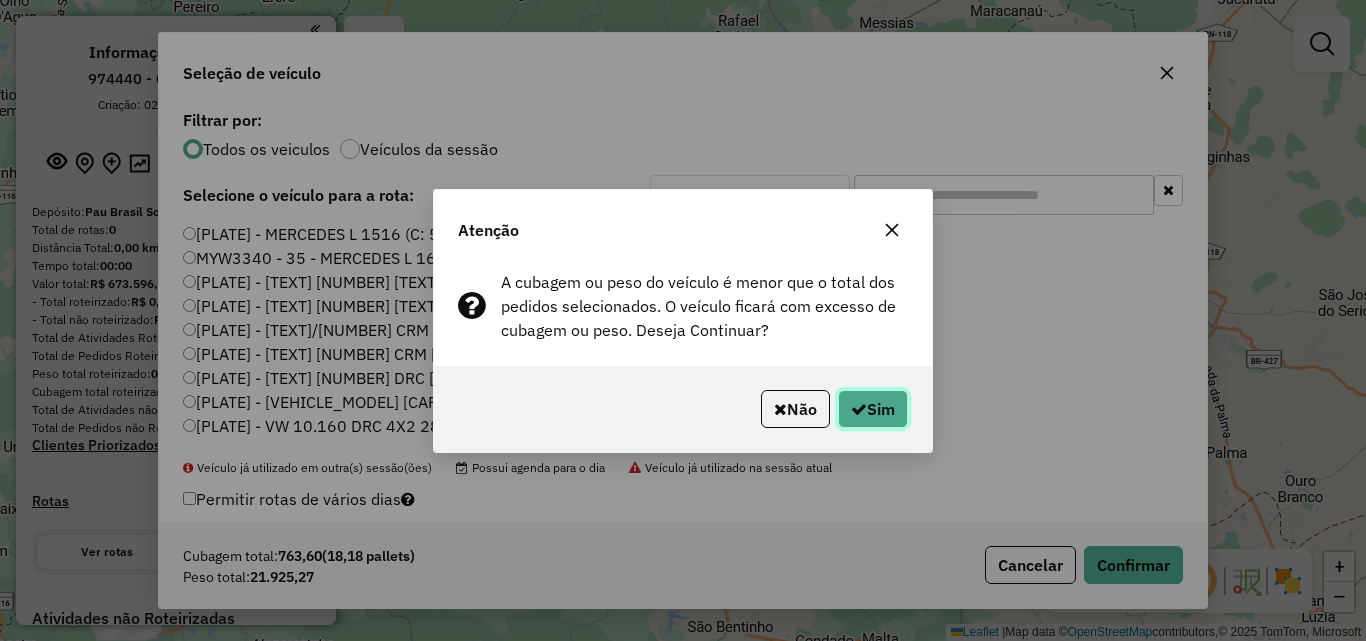 click 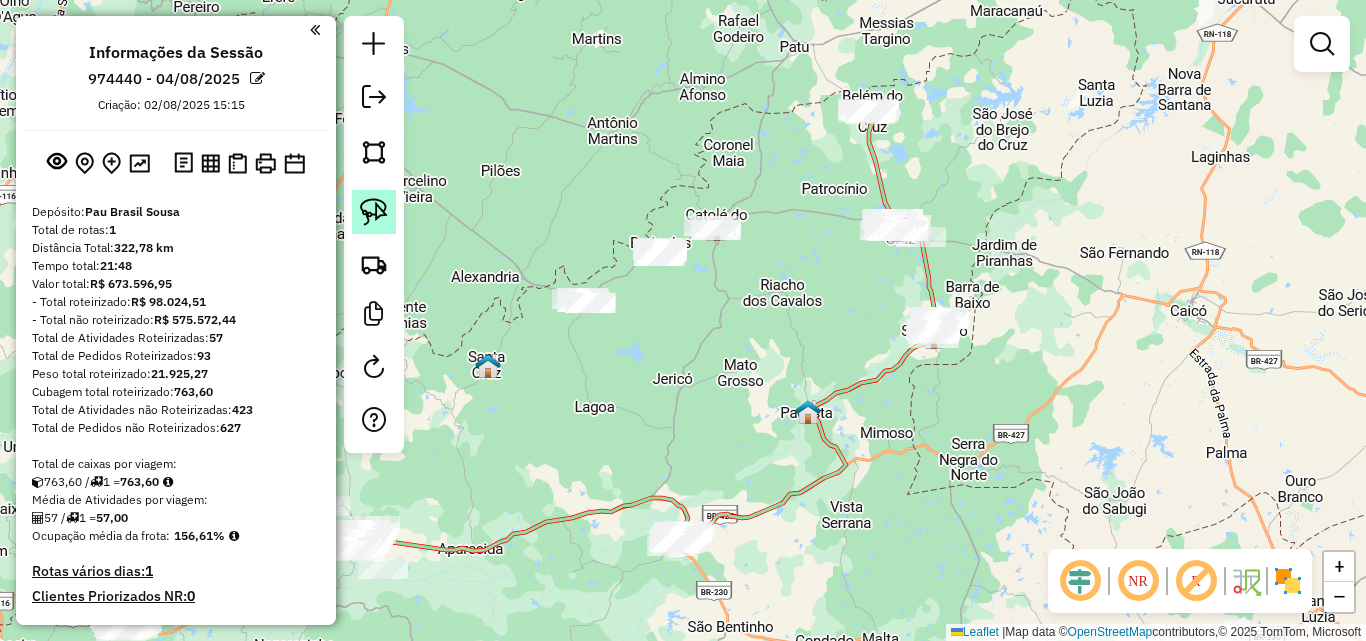 drag, startPoint x: 362, startPoint y: 211, endPoint x: 385, endPoint y: 221, distance: 25.079872 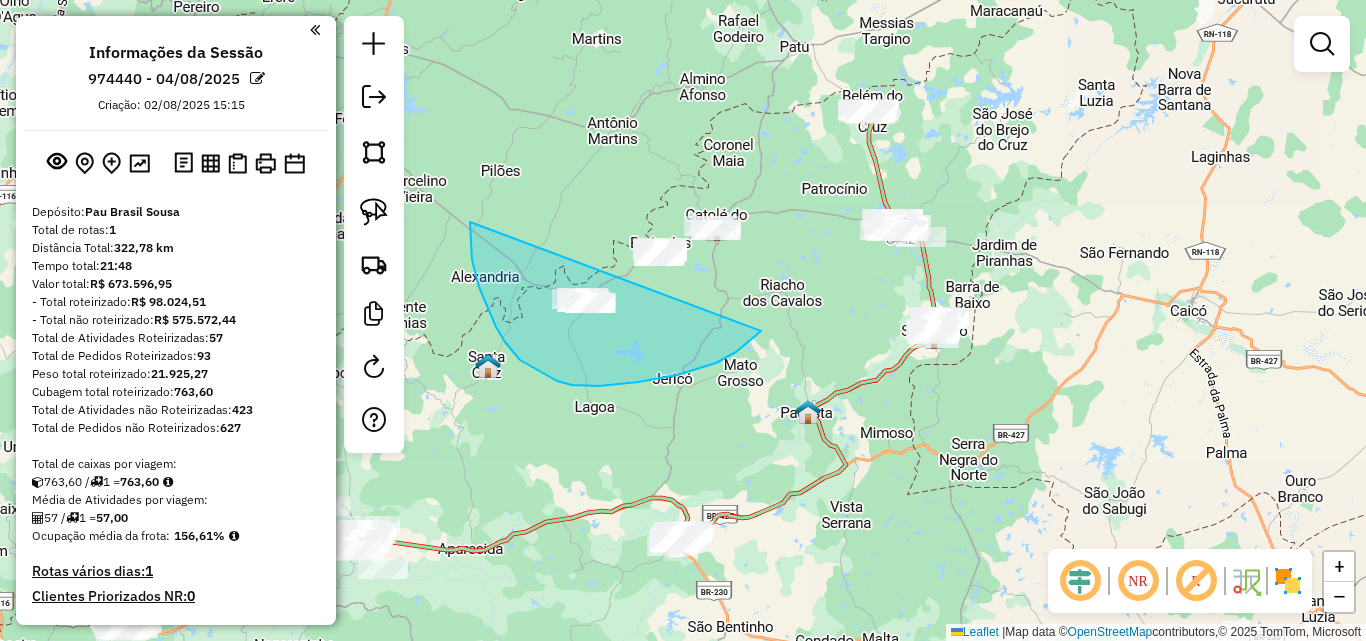 drag, startPoint x: 470, startPoint y: 224, endPoint x: 755, endPoint y: 183, distance: 287.93402 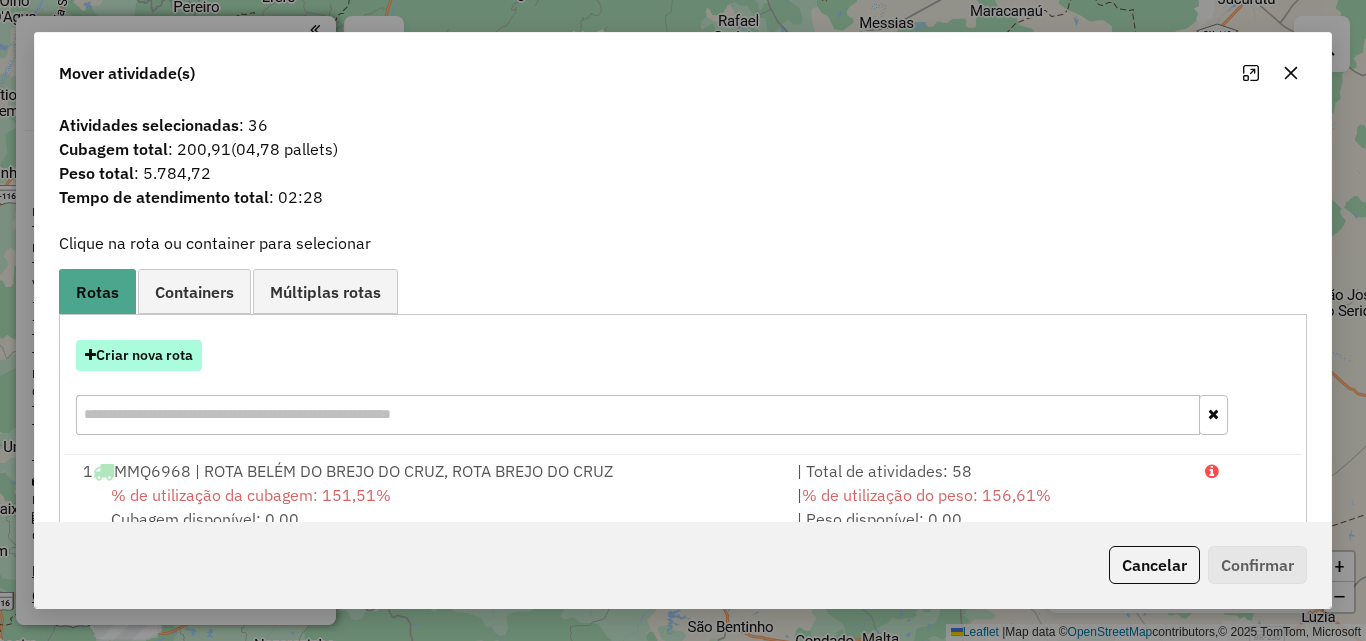 click on "Criar nova rota" at bounding box center (139, 355) 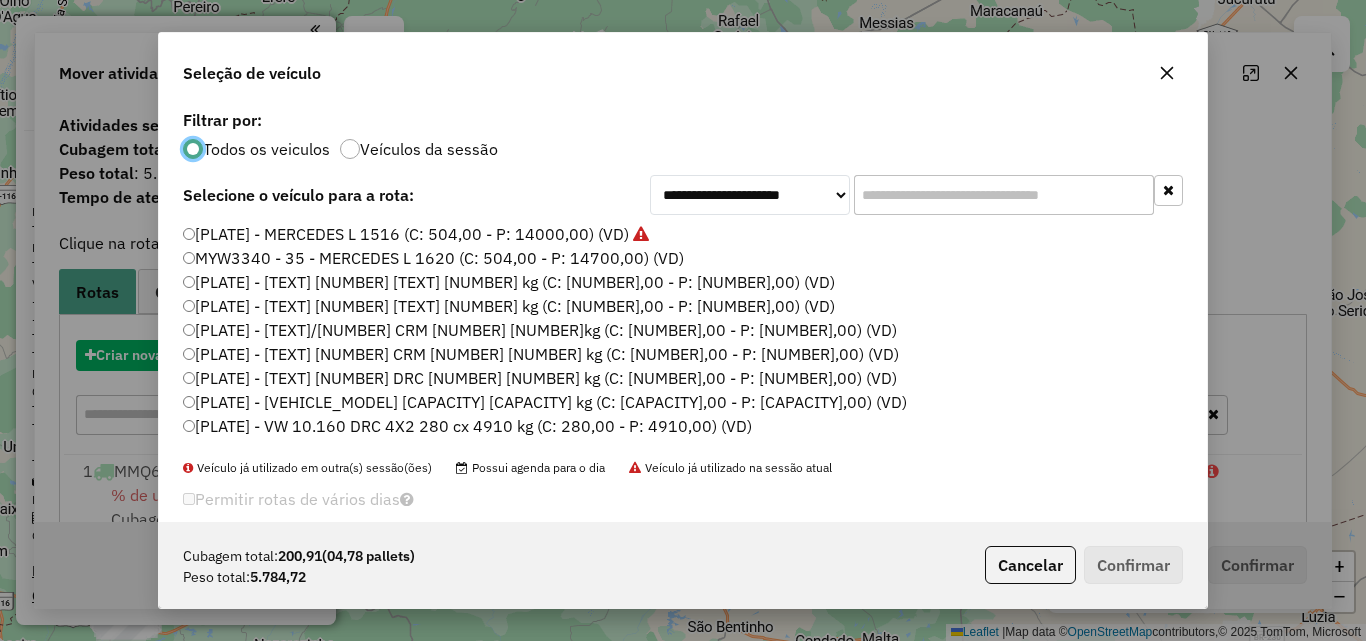scroll, scrollTop: 11, scrollLeft: 6, axis: both 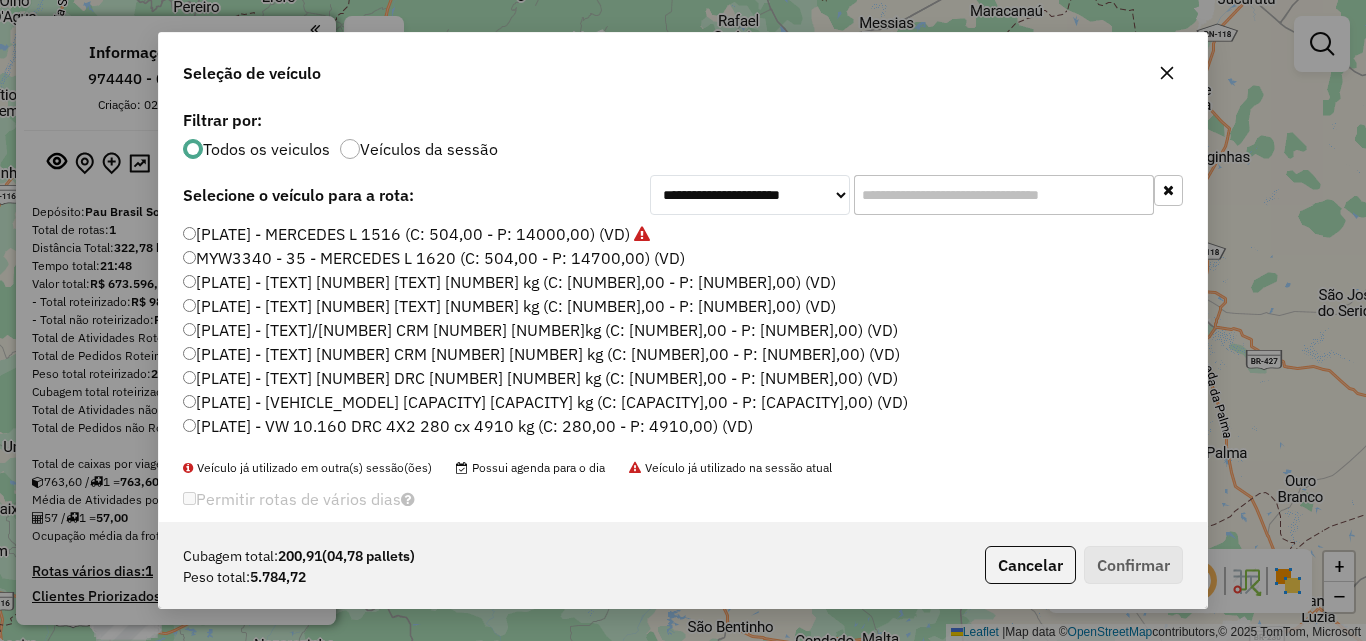 click on "MMQ6968 - MERCEDES L 1516 (C: 504,00 - P: 14000,00) (VD)" 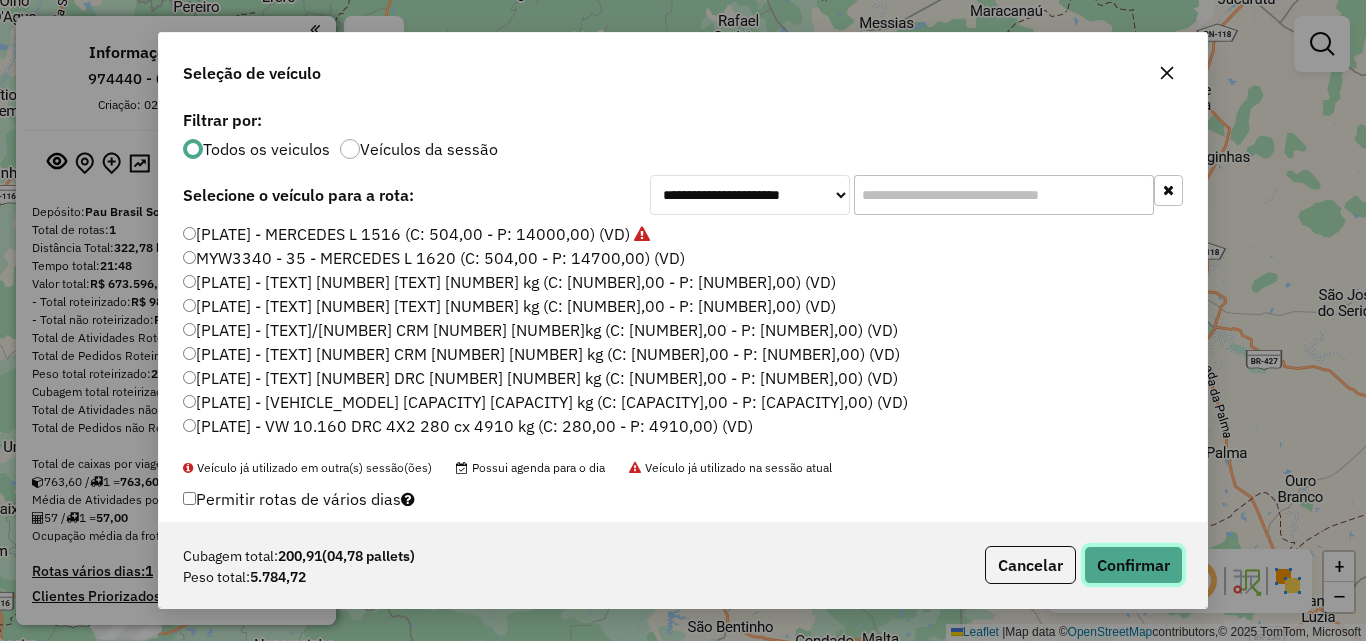 click on "Confirmar" 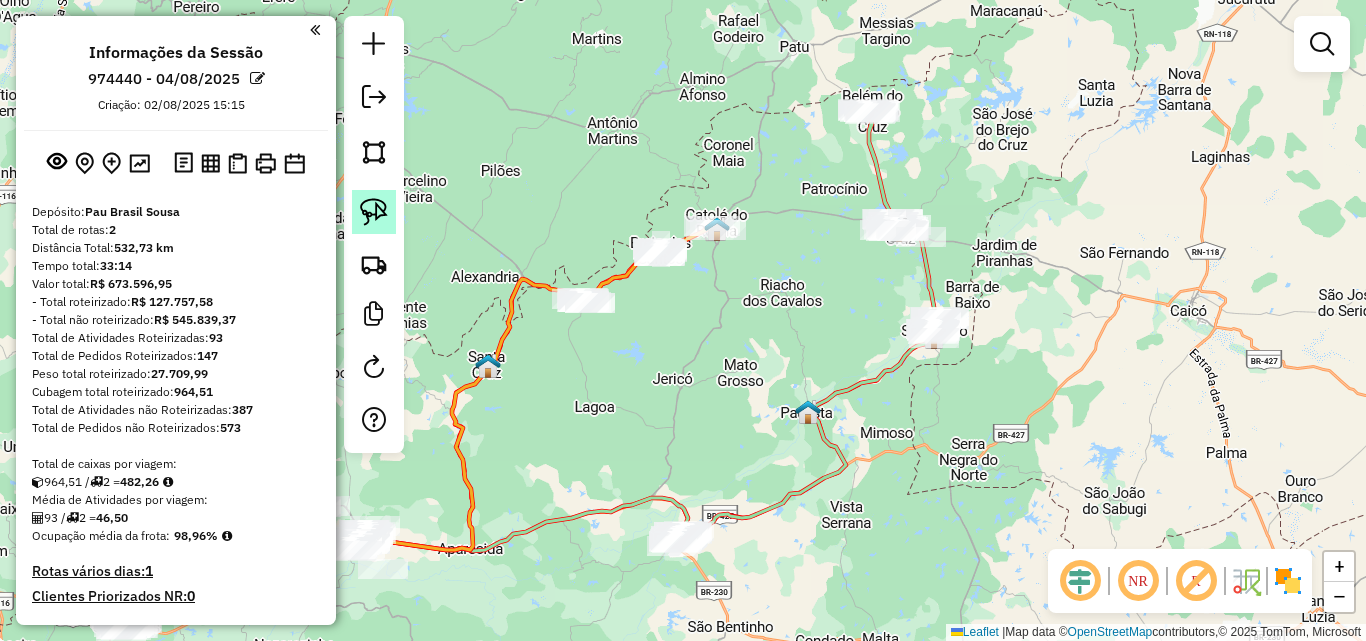 drag, startPoint x: 365, startPoint y: 204, endPoint x: 393, endPoint y: 214, distance: 29.732138 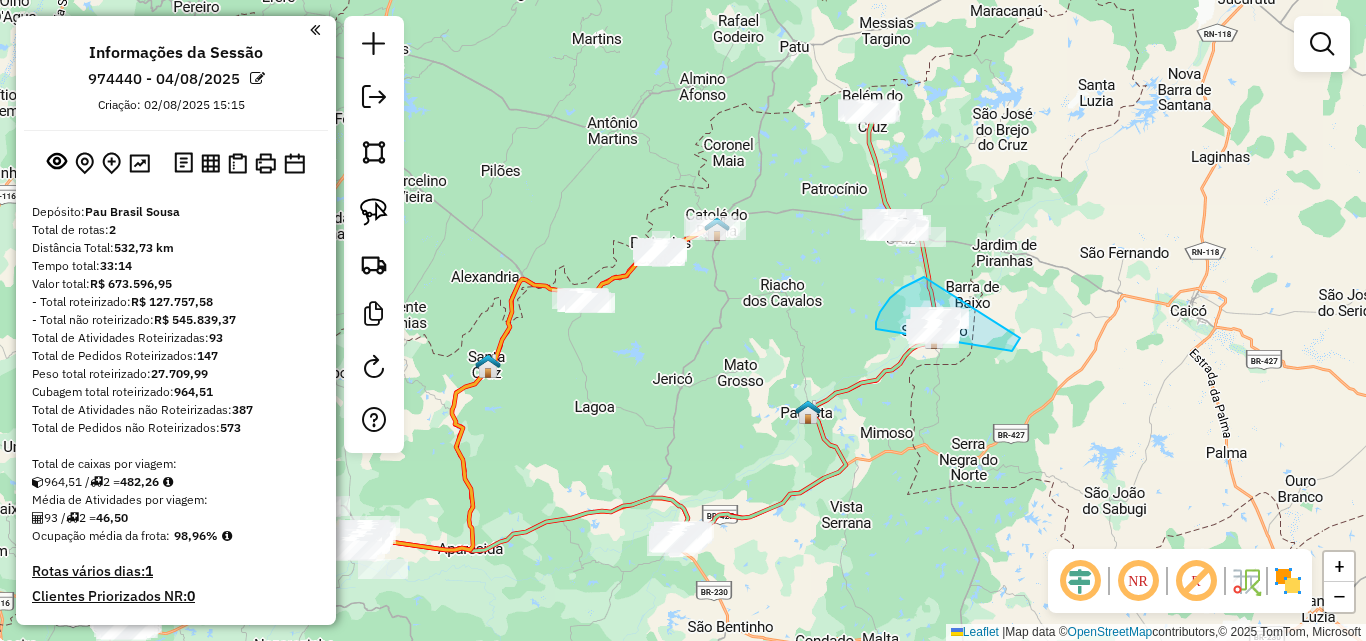 drag, startPoint x: 924, startPoint y: 277, endPoint x: 1031, endPoint y: 311, distance: 112.27199 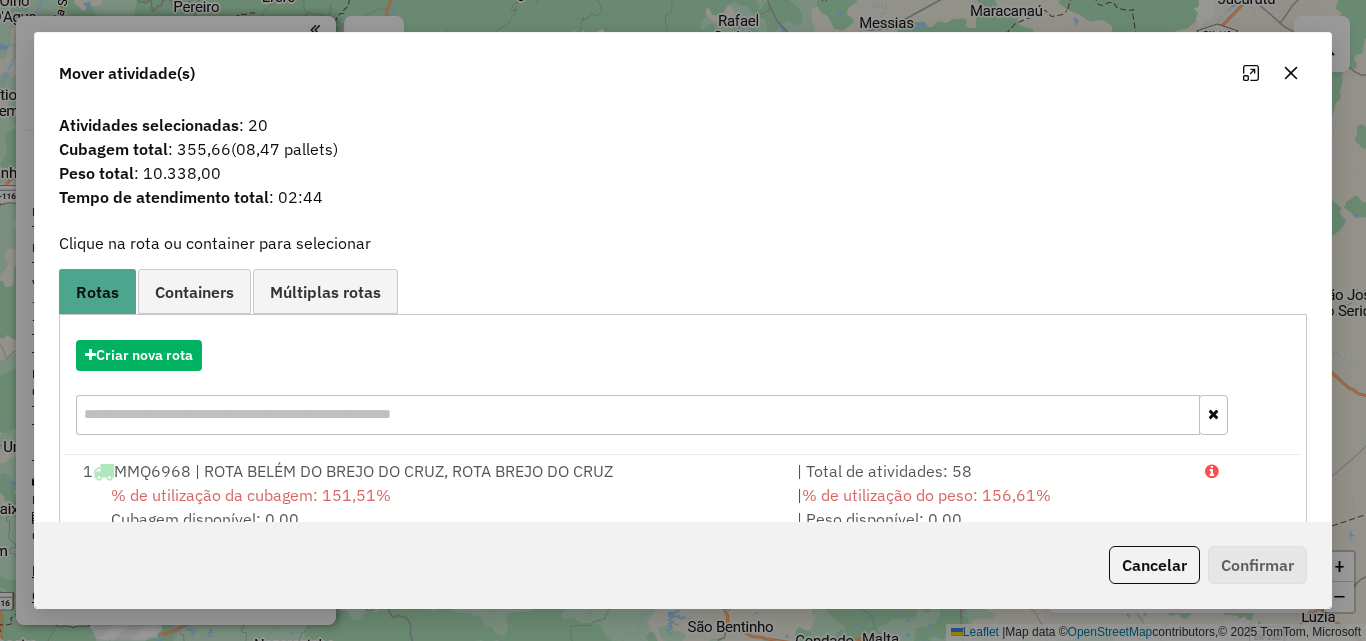 click on "Cancelar" 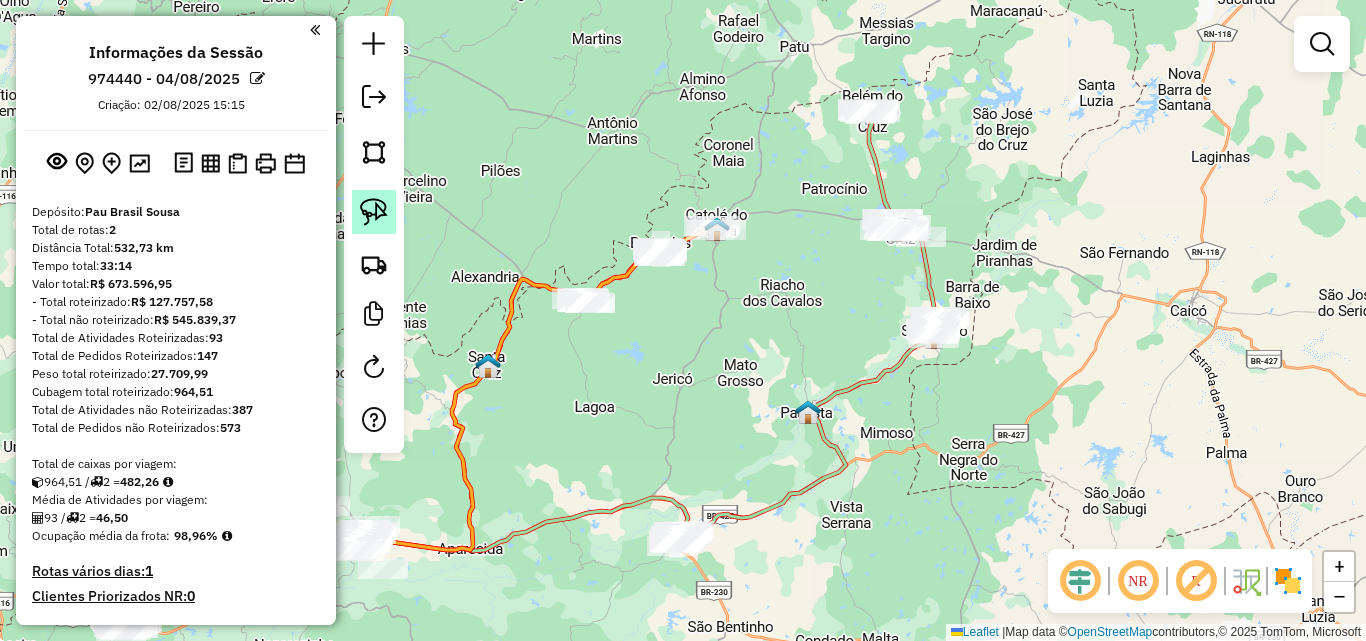 click 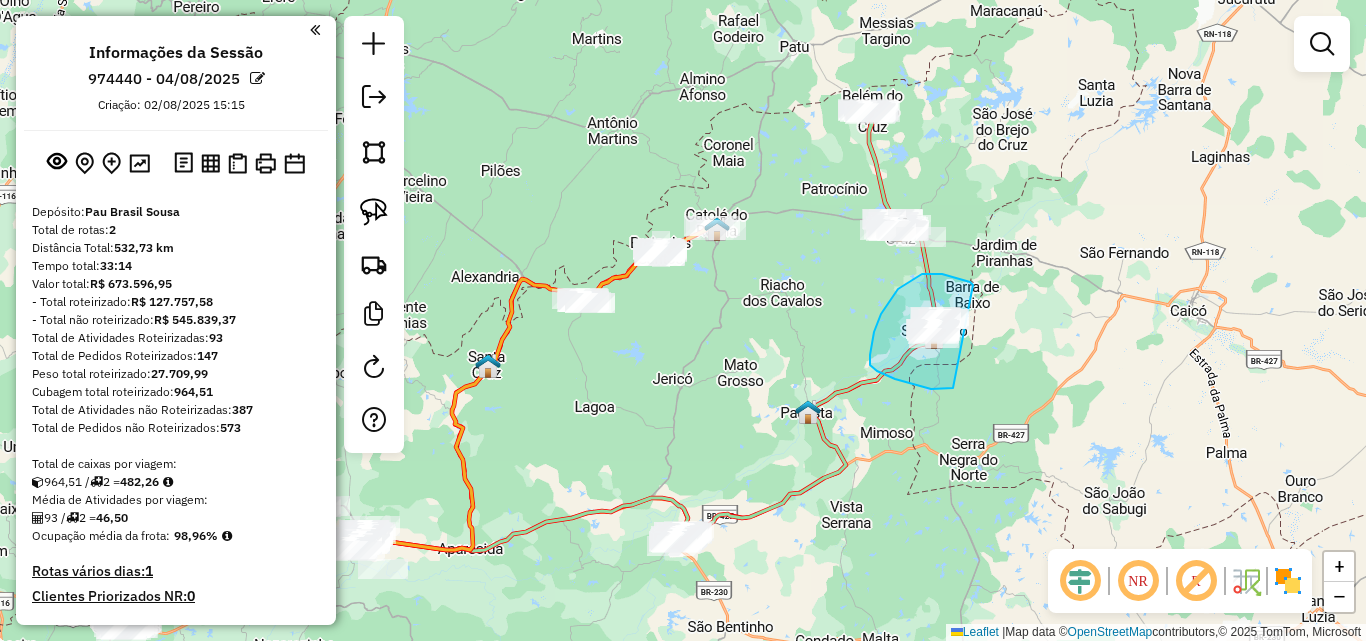 drag, startPoint x: 912, startPoint y: 281, endPoint x: 1008, endPoint y: 349, distance: 117.64353 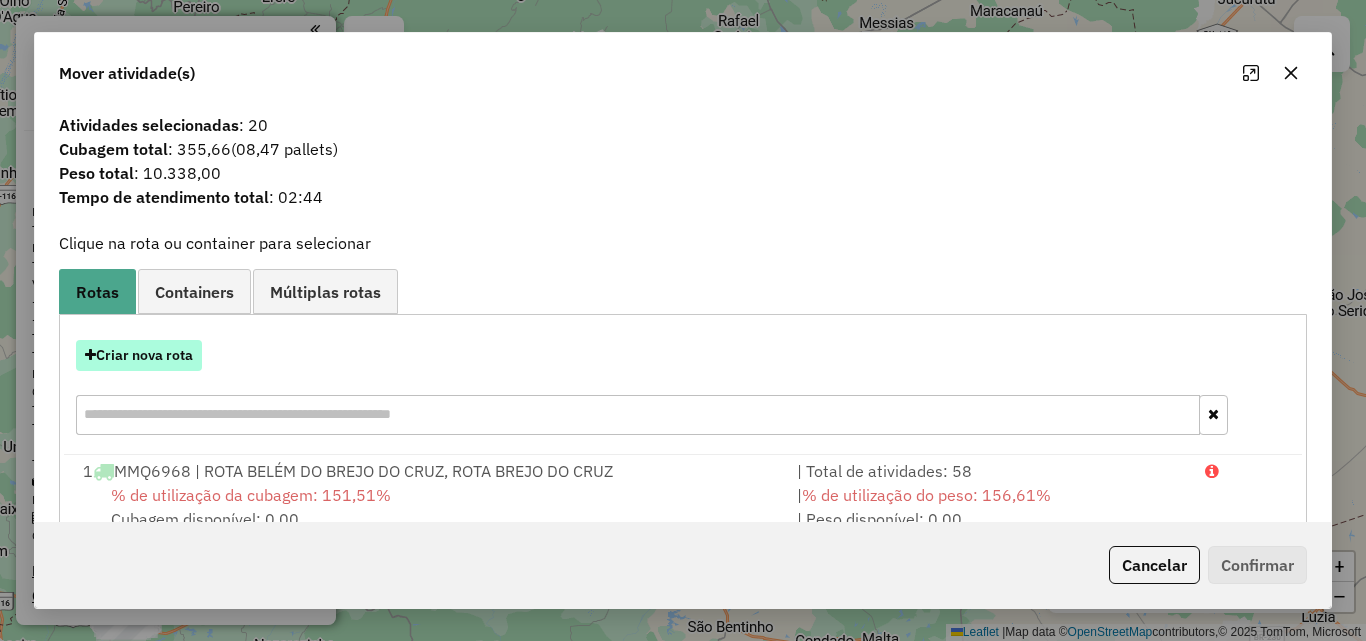 click on "Criar nova rota" at bounding box center (139, 355) 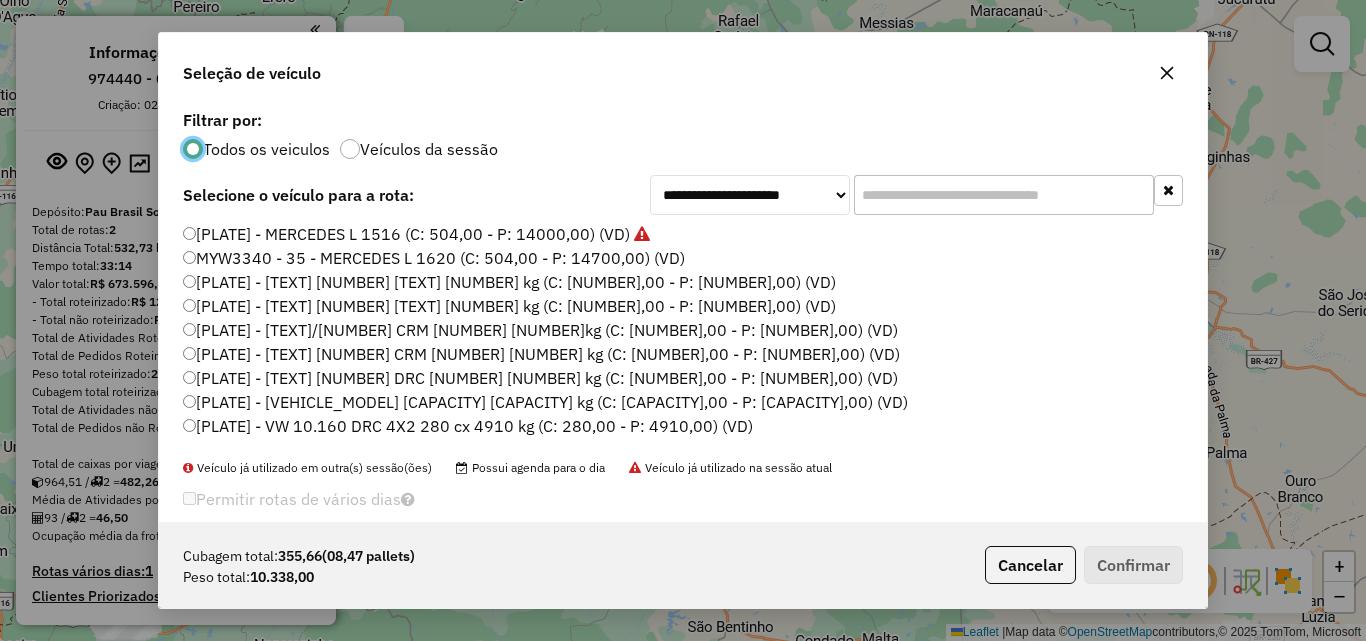 scroll, scrollTop: 11, scrollLeft: 6, axis: both 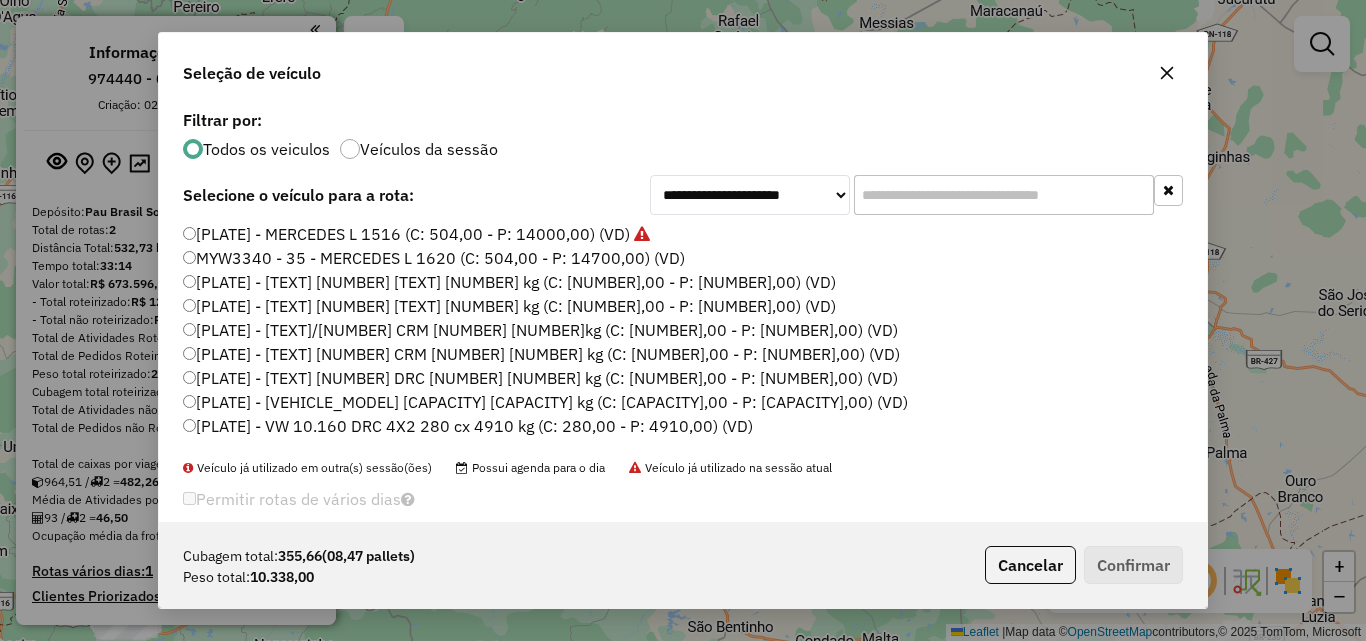 click on "MMQ6968 - MERCEDES L 1516 (C: 504,00 - P: 14000,00) (VD)" 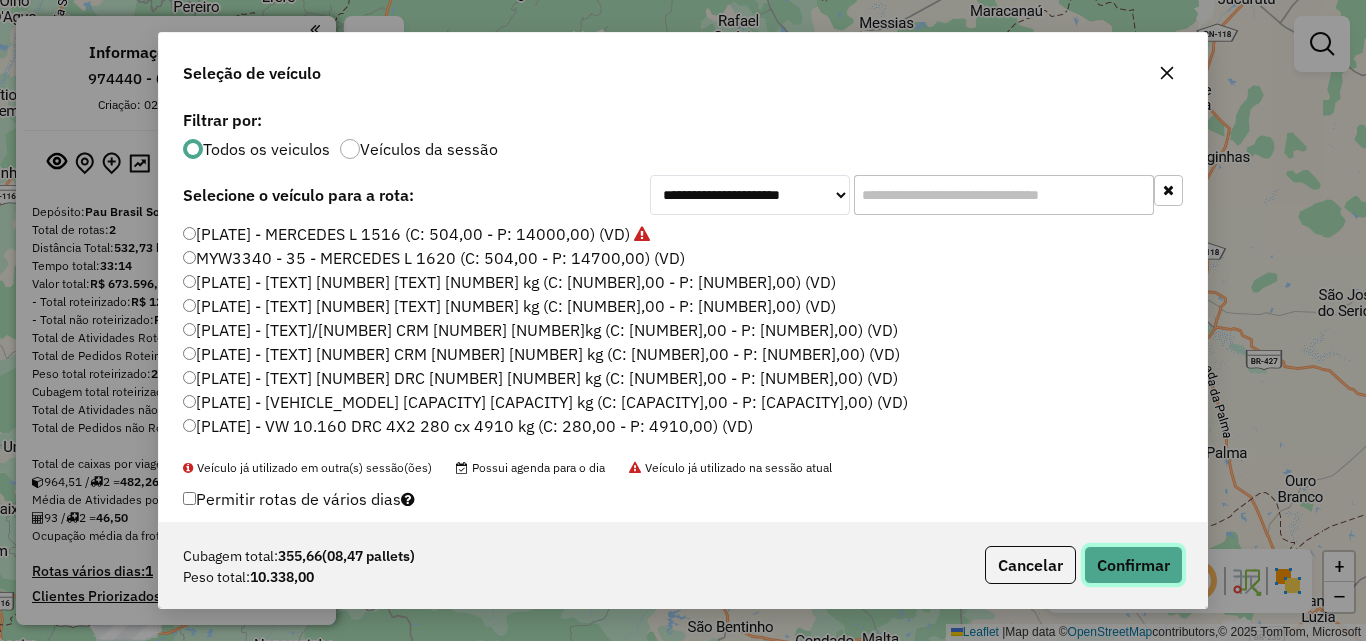 click on "Confirmar" 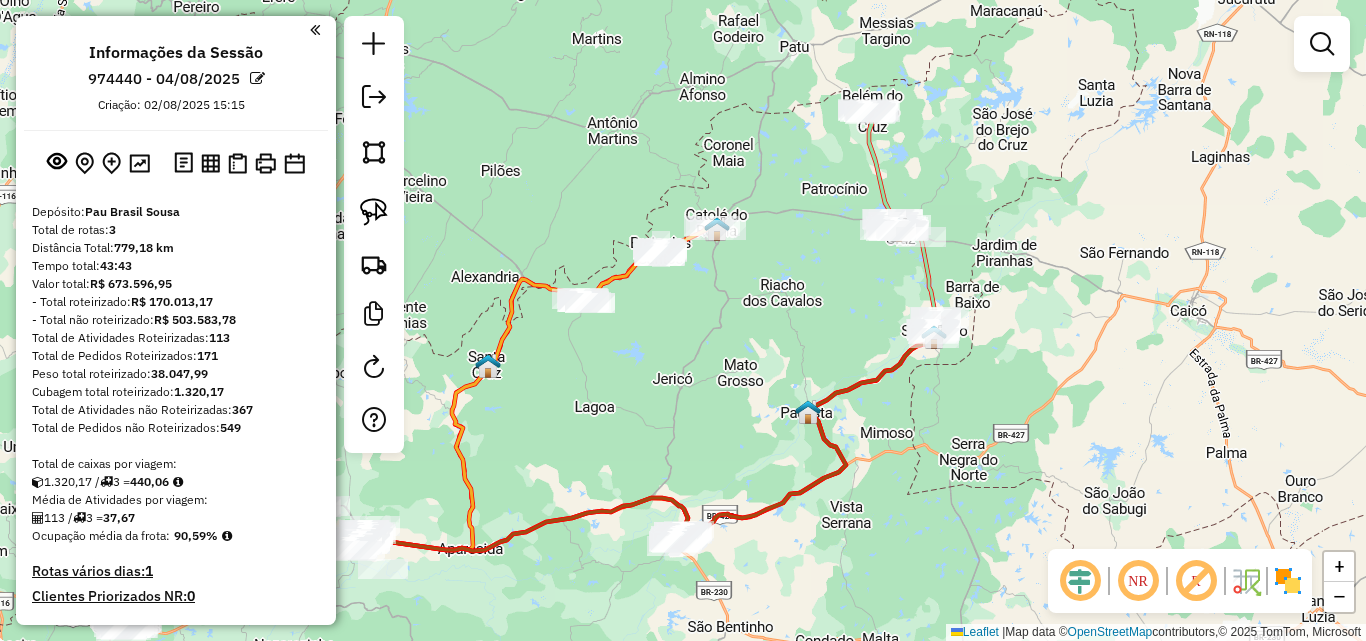 drag, startPoint x: 794, startPoint y: 329, endPoint x: 641, endPoint y: 207, distance: 195.68597 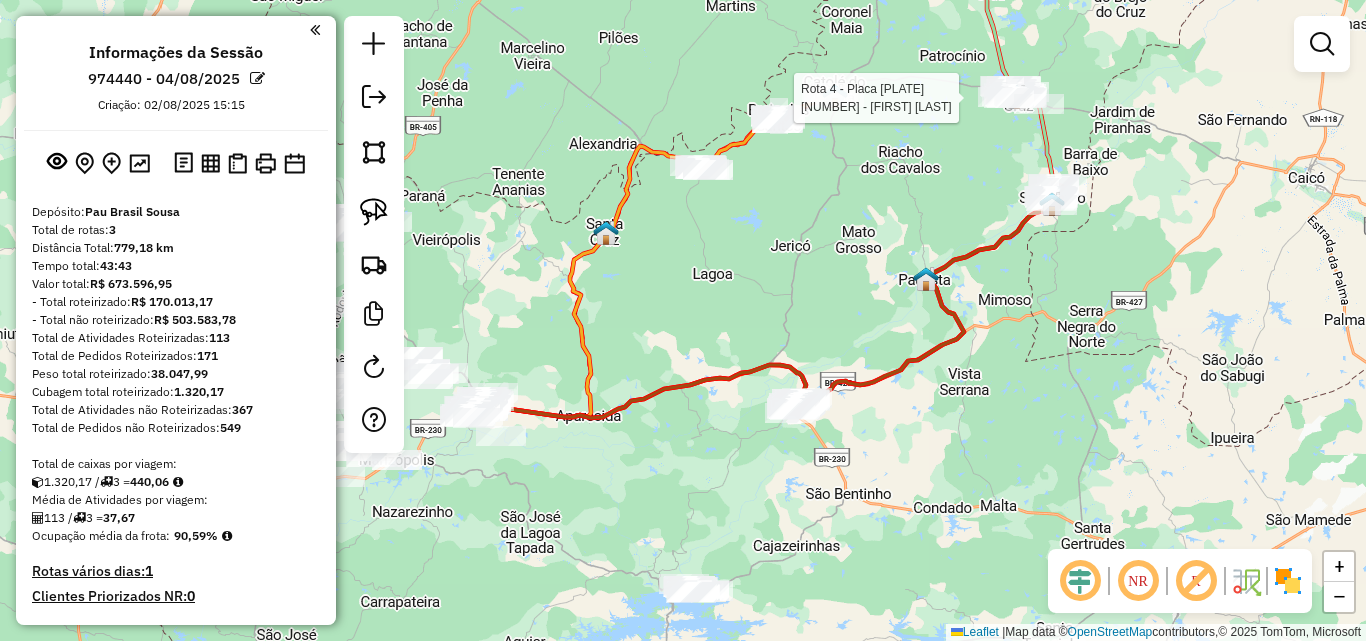 drag, startPoint x: 371, startPoint y: 198, endPoint x: 401, endPoint y: 216, distance: 34.98571 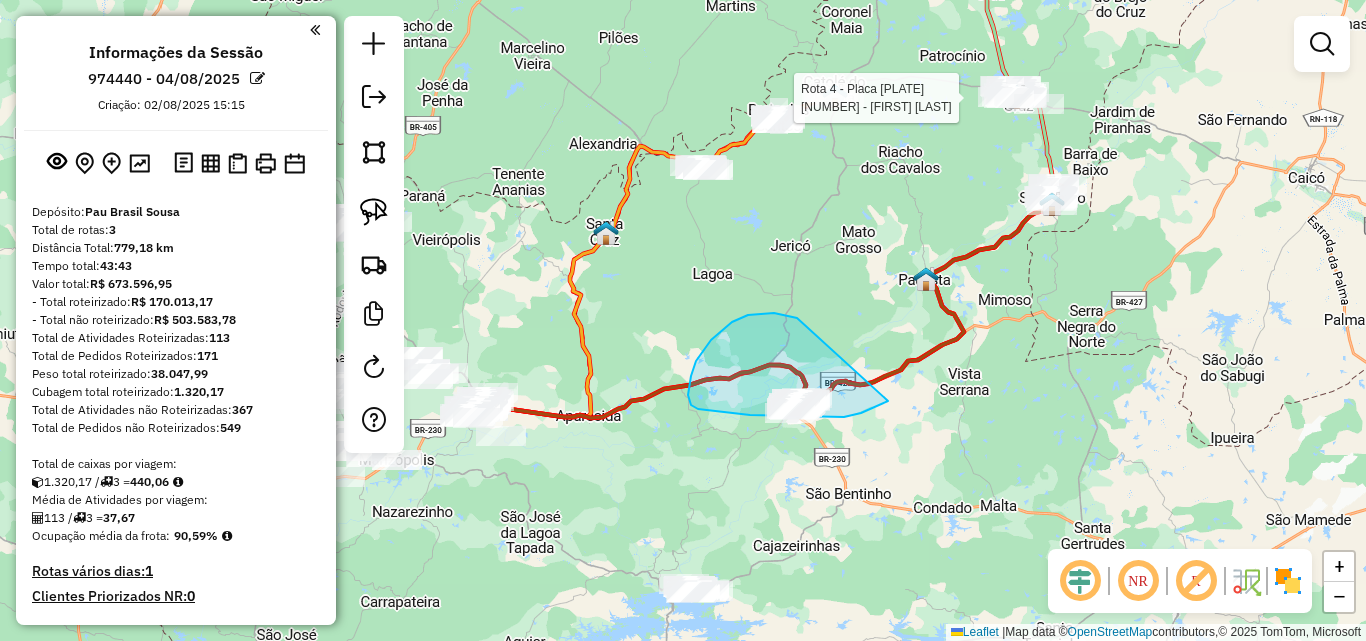 drag, startPoint x: 691, startPoint y: 376, endPoint x: 888, endPoint y: 401, distance: 198.57996 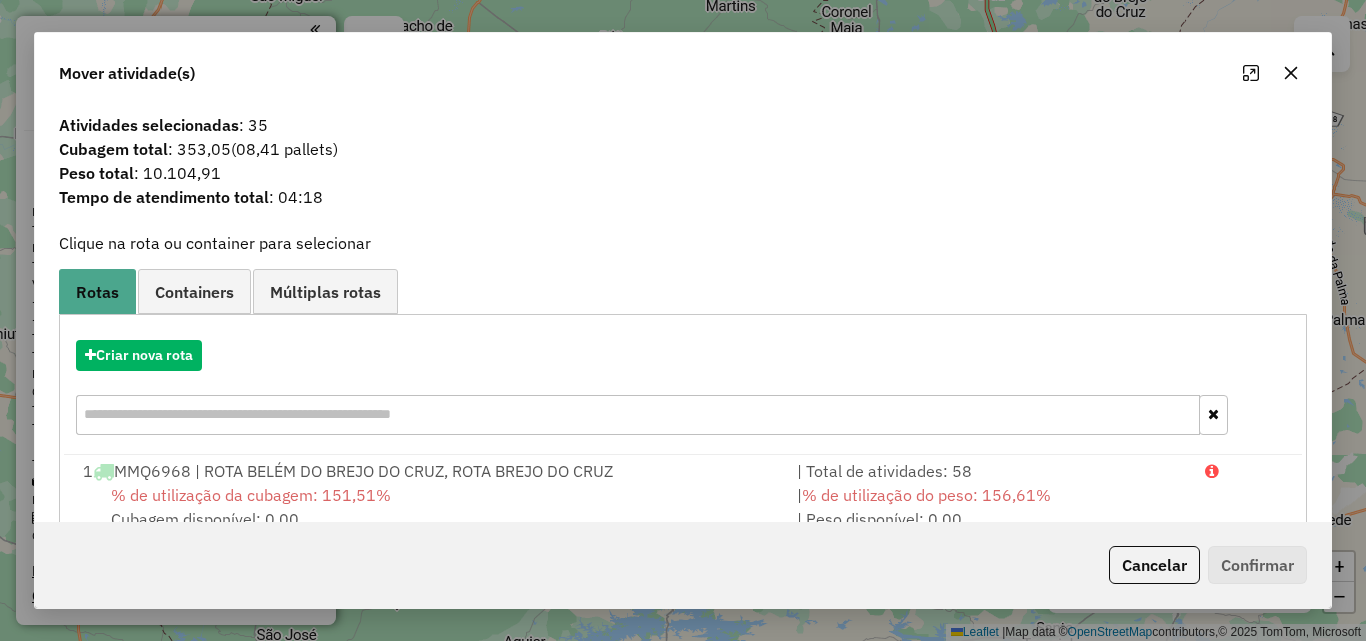 drag, startPoint x: 1137, startPoint y: 562, endPoint x: 1102, endPoint y: 556, distance: 35.510563 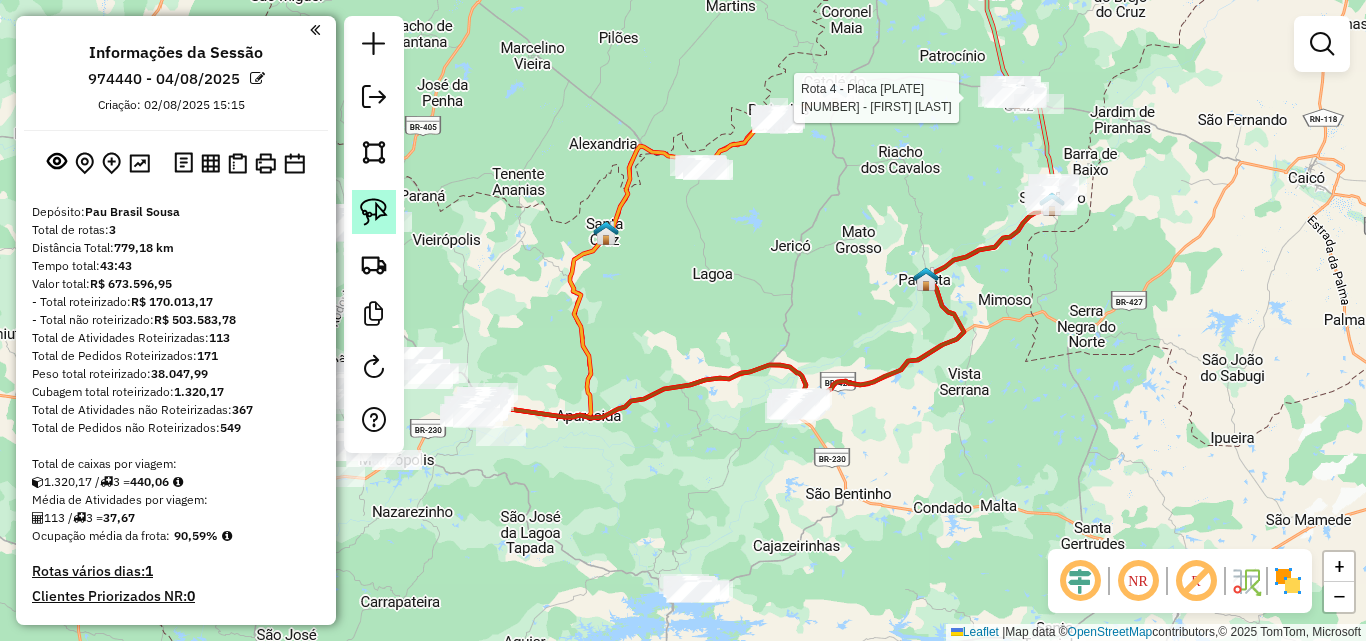 click 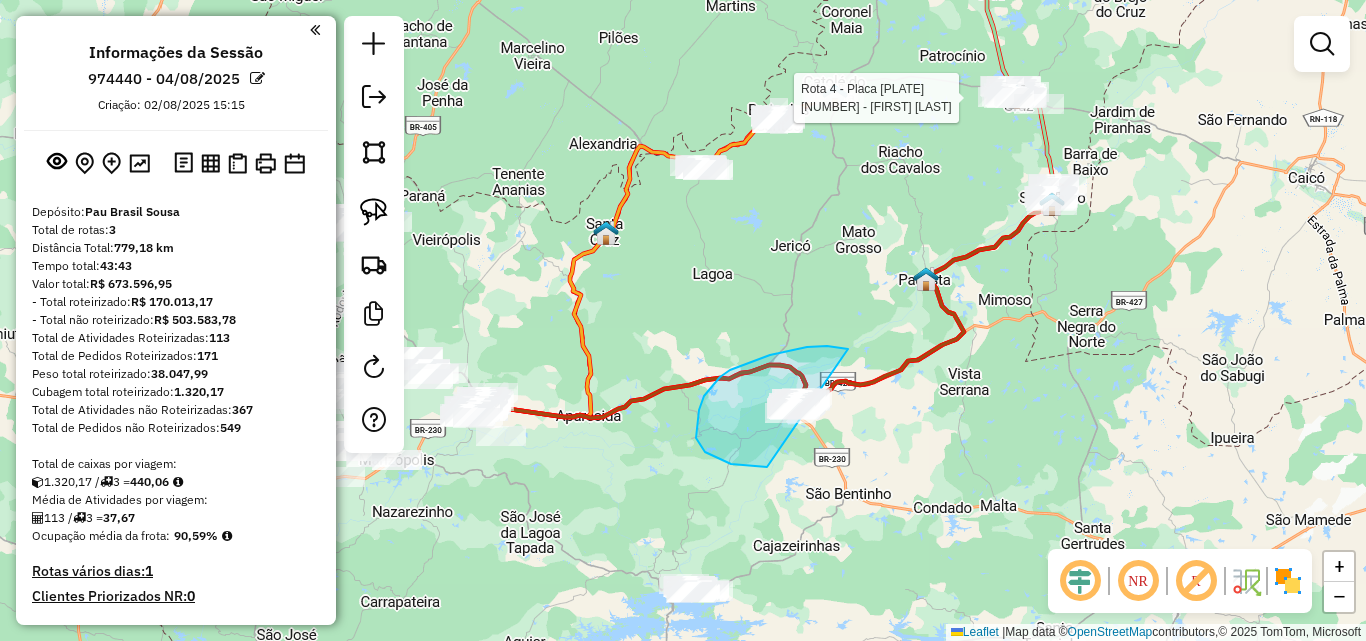 drag, startPoint x: 843, startPoint y: 348, endPoint x: 884, endPoint y: 436, distance: 97.082436 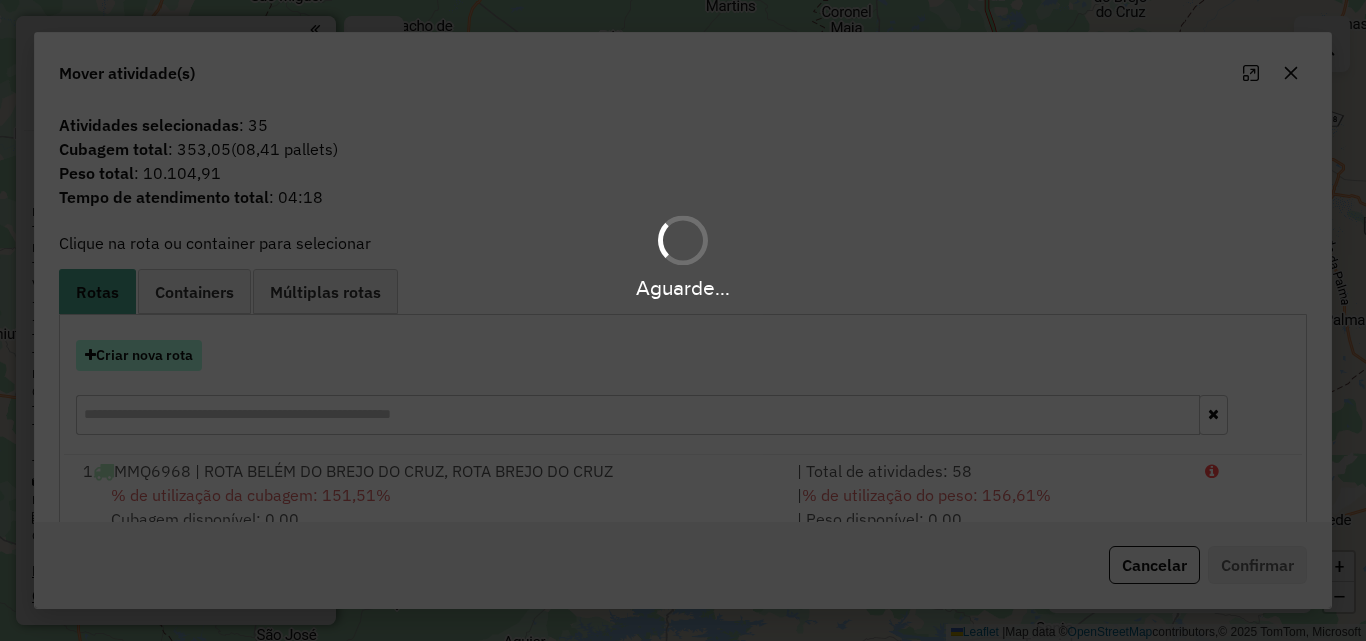 drag, startPoint x: 184, startPoint y: 353, endPoint x: 175, endPoint y: 359, distance: 10.816654 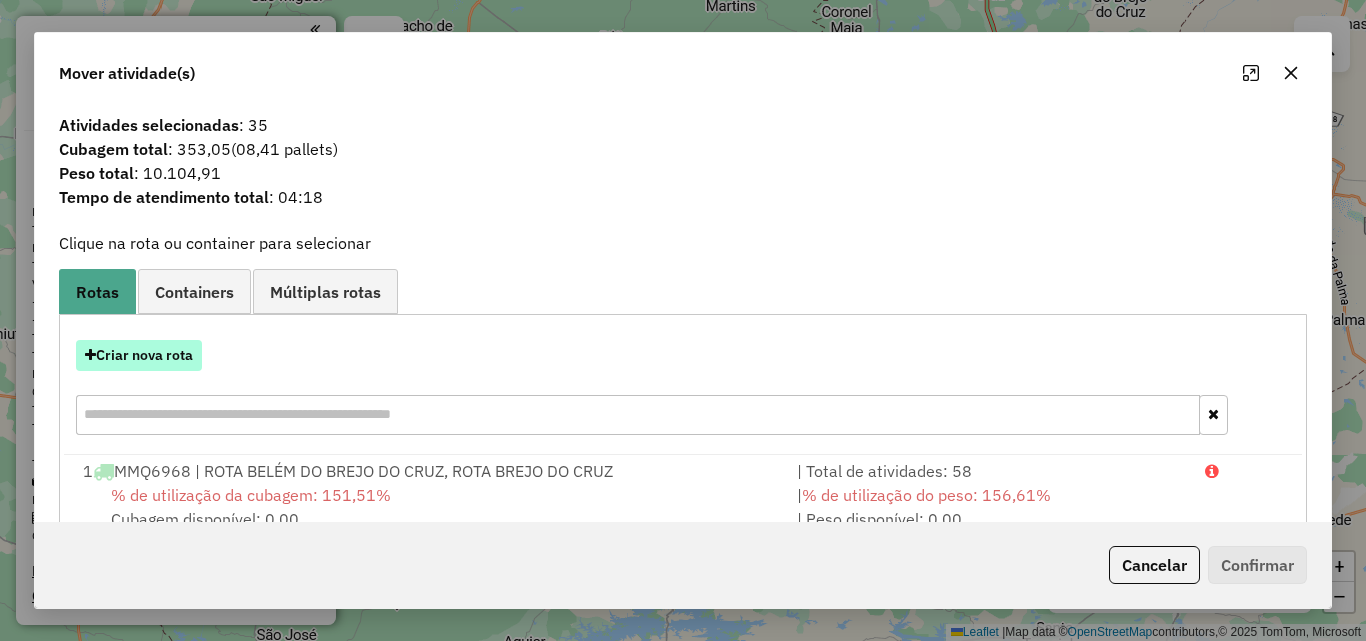 click on "Criar nova rota" at bounding box center (139, 355) 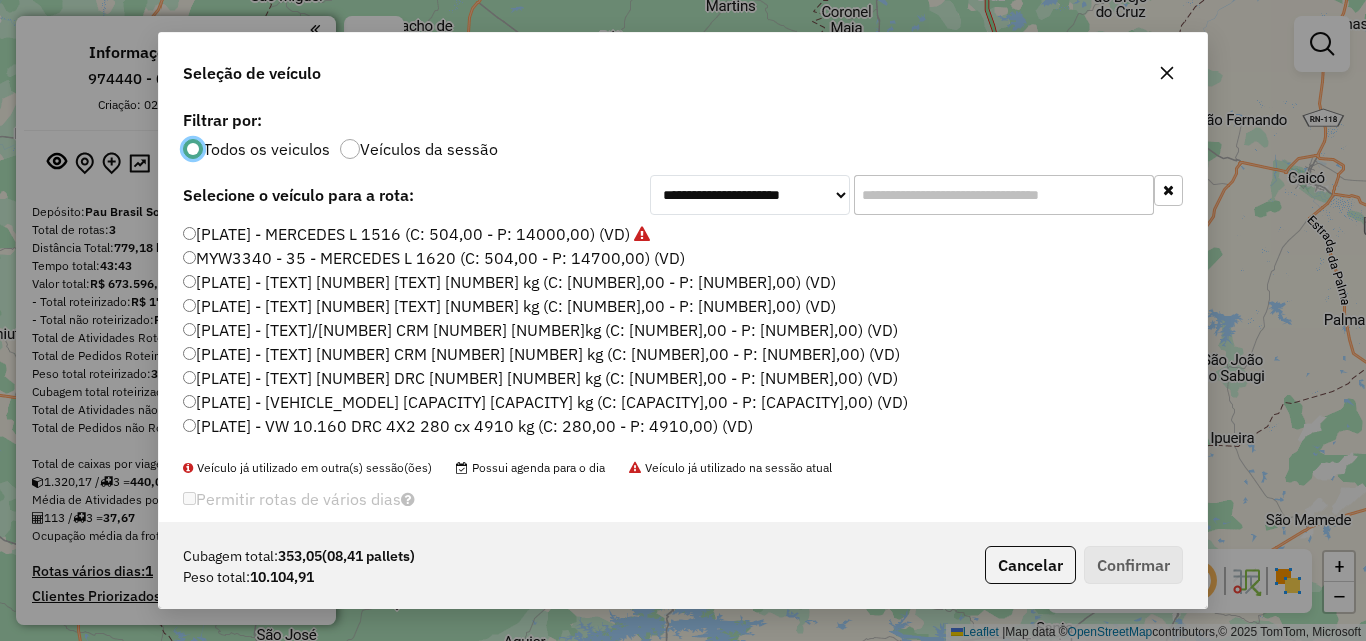 scroll, scrollTop: 11, scrollLeft: 6, axis: both 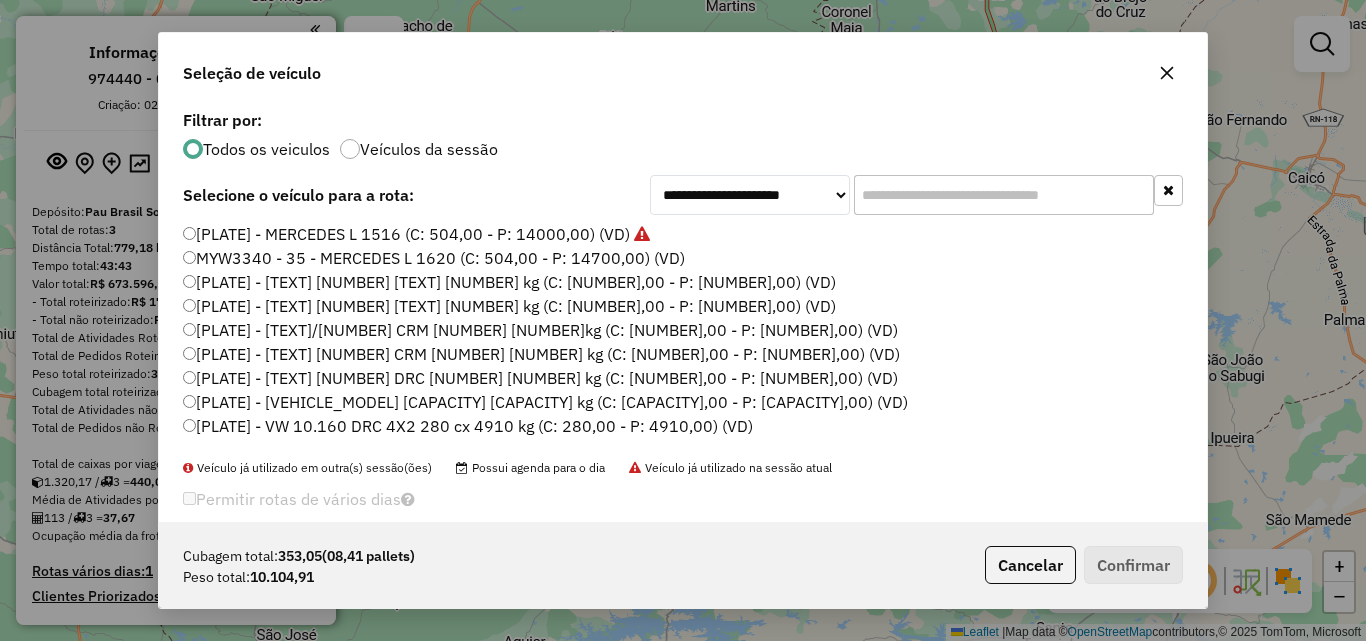 click on "MMQ6968 - MERCEDES L 1516 (C: 504,00 - P: 14000,00) (VD)" 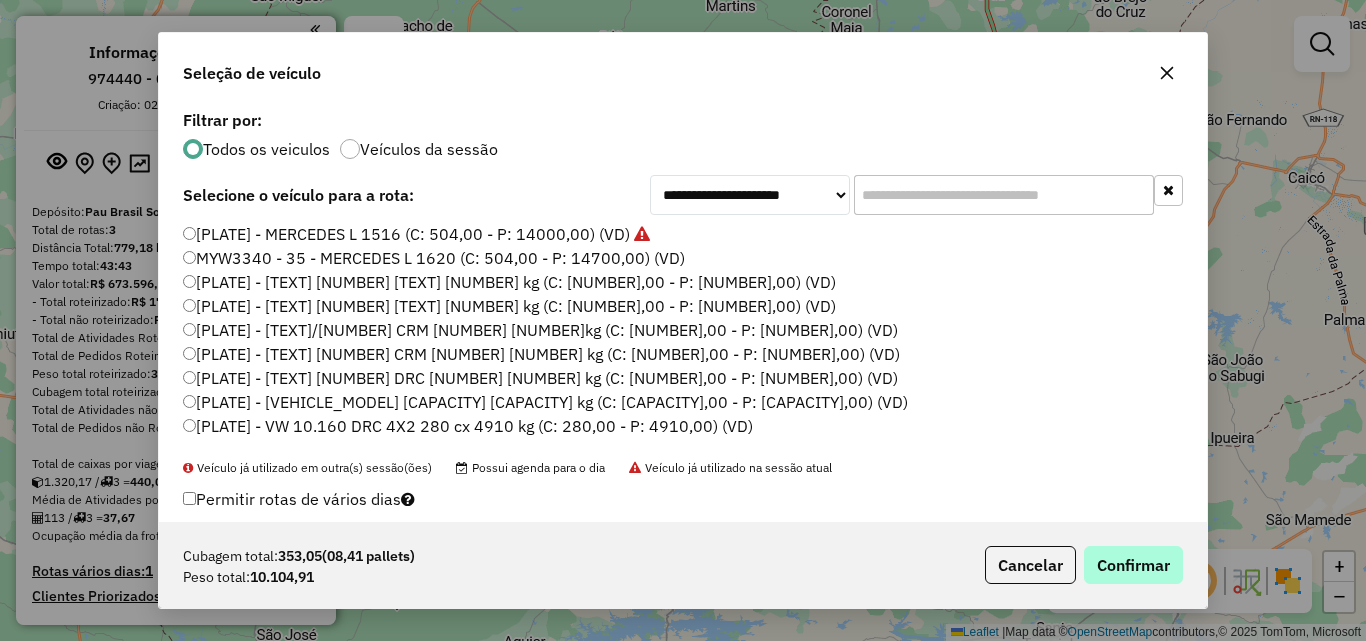 drag, startPoint x: 1142, startPoint y: 591, endPoint x: 1135, endPoint y: 579, distance: 13.892444 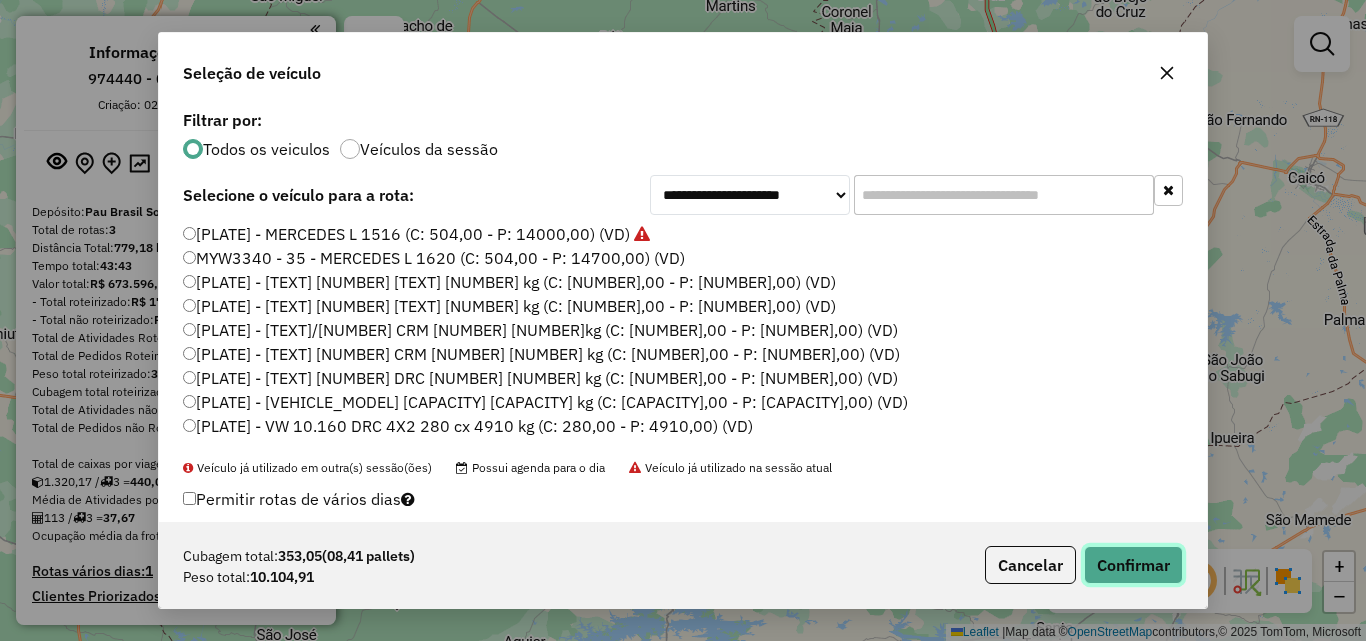 click on "Confirmar" 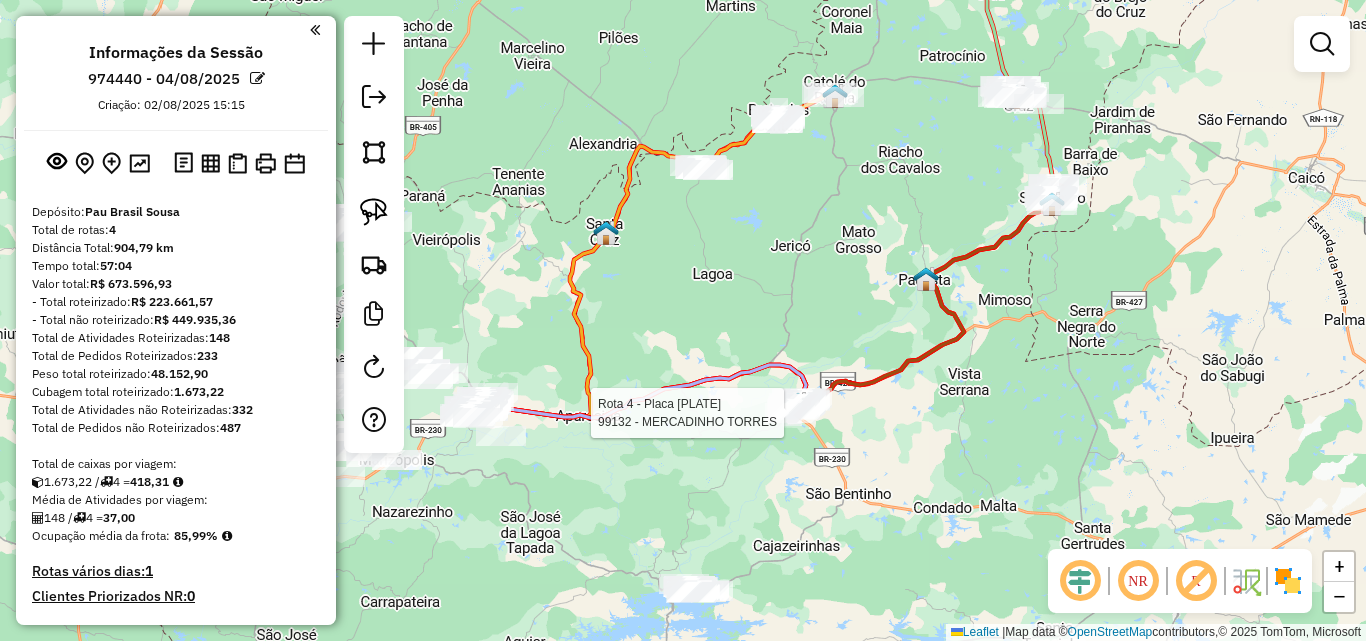 click on "Rota 4 - Placa MMQ6968  11694 - MERCADO ANDRADE Rota 4 - Placa MMQ6968  4229 - FRANCISCO FERNANDES BARBOSA Rota 4 - Placa MMQ6968  14484 - M11 BEBIDAS Rota 4 - Placa MMQ6968  99132 - MERCADINHO TORRES Janela de atendimento Grade de atendimento Capacidade Transportadoras Veículos Cliente Pedidos  Rotas Selecione os dias de semana para filtrar as janelas de atendimento  Seg   Ter   Qua   Qui   Sex   Sáb   Dom  Informe o período da janela de atendimento: De: Até:  Filtrar exatamente a janela do cliente  Considerar janela de atendimento padrão  Selecione os dias de semana para filtrar as grades de atendimento  Seg   Ter   Qua   Qui   Sex   Sáb   Dom   Considerar clientes sem dia de atendimento cadastrado  Clientes fora do dia de atendimento selecionado Filtrar as atividades entre os valores definidos abaixo:  Peso mínimo:   Peso máximo:   Cubagem mínima:   Cubagem máxima:   De:   Até:  Filtrar as atividades entre o tempo de atendimento definido abaixo:  De:   Até:  Transportadora: Tipo de veículo: +" 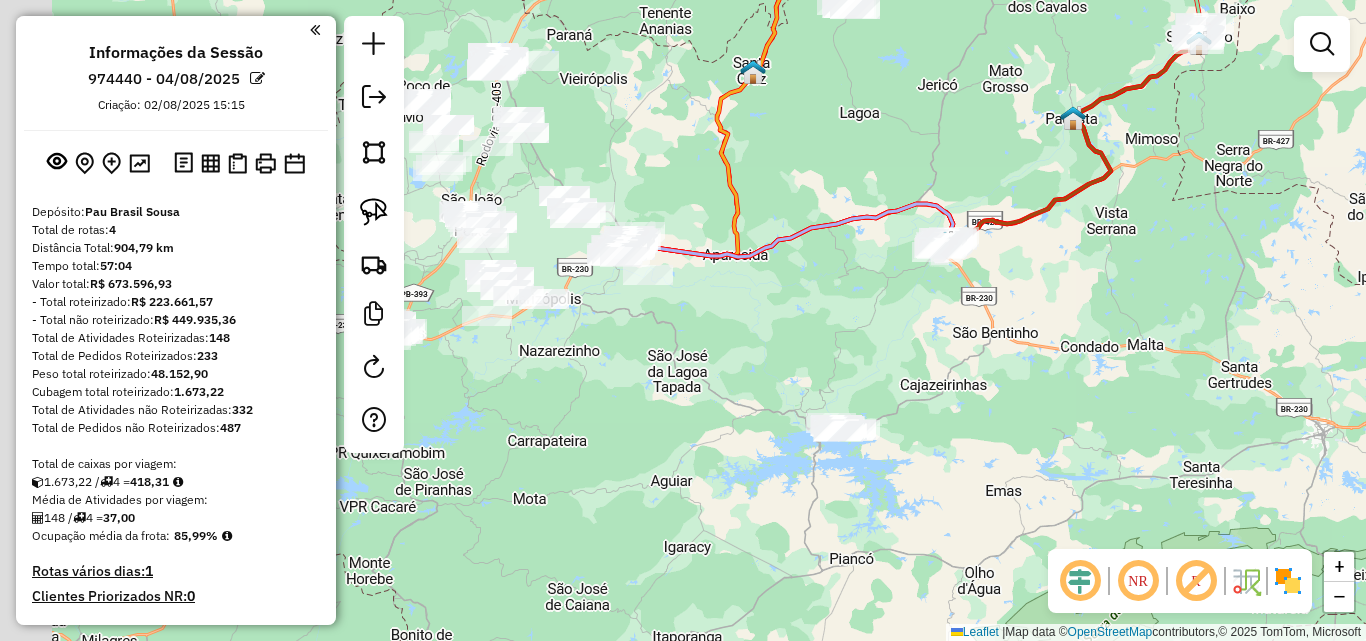 drag, startPoint x: 678, startPoint y: 511, endPoint x: 826, endPoint y: 350, distance: 218.68927 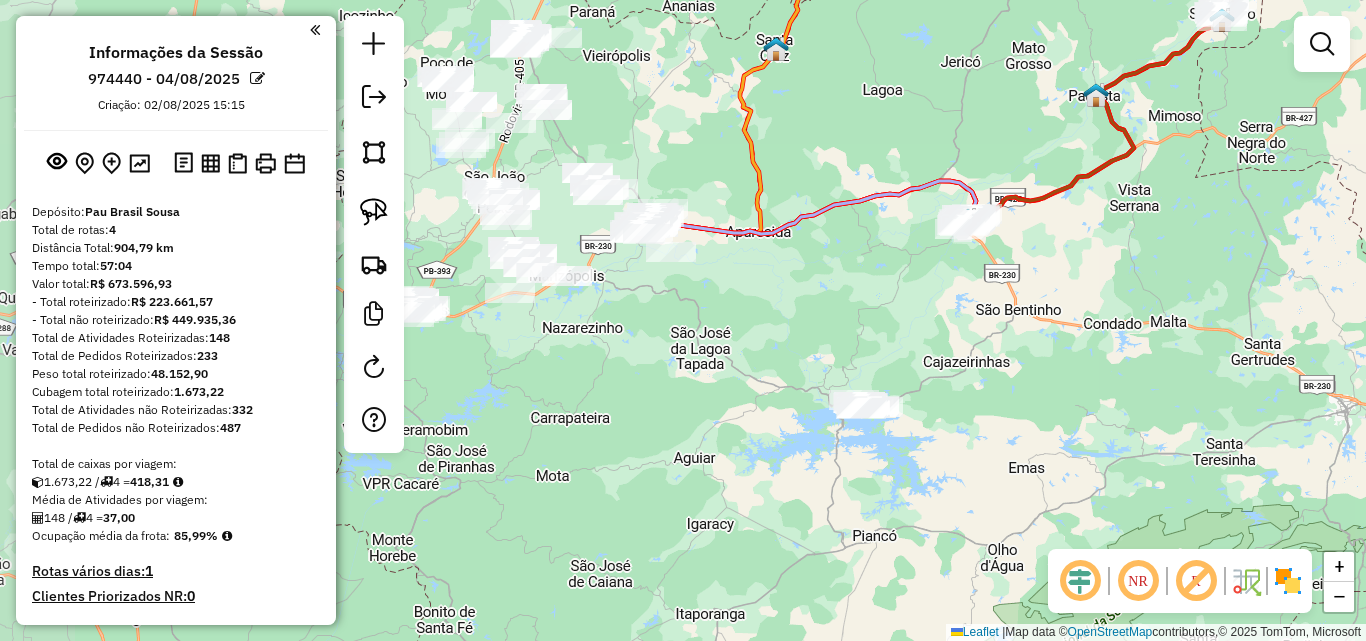 click on "Janela de atendimento Grade de atendimento Capacidade Transportadoras Veículos Cliente Pedidos  Rotas Selecione os dias de semana para filtrar as janelas de atendimento  Seg   Ter   Qua   Qui   Sex   Sáb   Dom  Informe o período da janela de atendimento: De: Até:  Filtrar exatamente a janela do cliente  Considerar janela de atendimento padrão  Selecione os dias de semana para filtrar as grades de atendimento  Seg   Ter   Qua   Qui   Sex   Sáb   Dom   Considerar clientes sem dia de atendimento cadastrado  Clientes fora do dia de atendimento selecionado Filtrar as atividades entre os valores definidos abaixo:  Peso mínimo:   Peso máximo:   Cubagem mínima:   Cubagem máxima:   De:   Até:  Filtrar as atividades entre o tempo de atendimento definido abaixo:  De:   Até:   Considerar capacidade total dos clientes não roteirizados Transportadora: Selecione um ou mais itens Tipo de veículo: Selecione um ou mais itens Veículo: Selecione um ou mais itens Motorista: Selecione um ou mais itens Nome: Rótulo:" 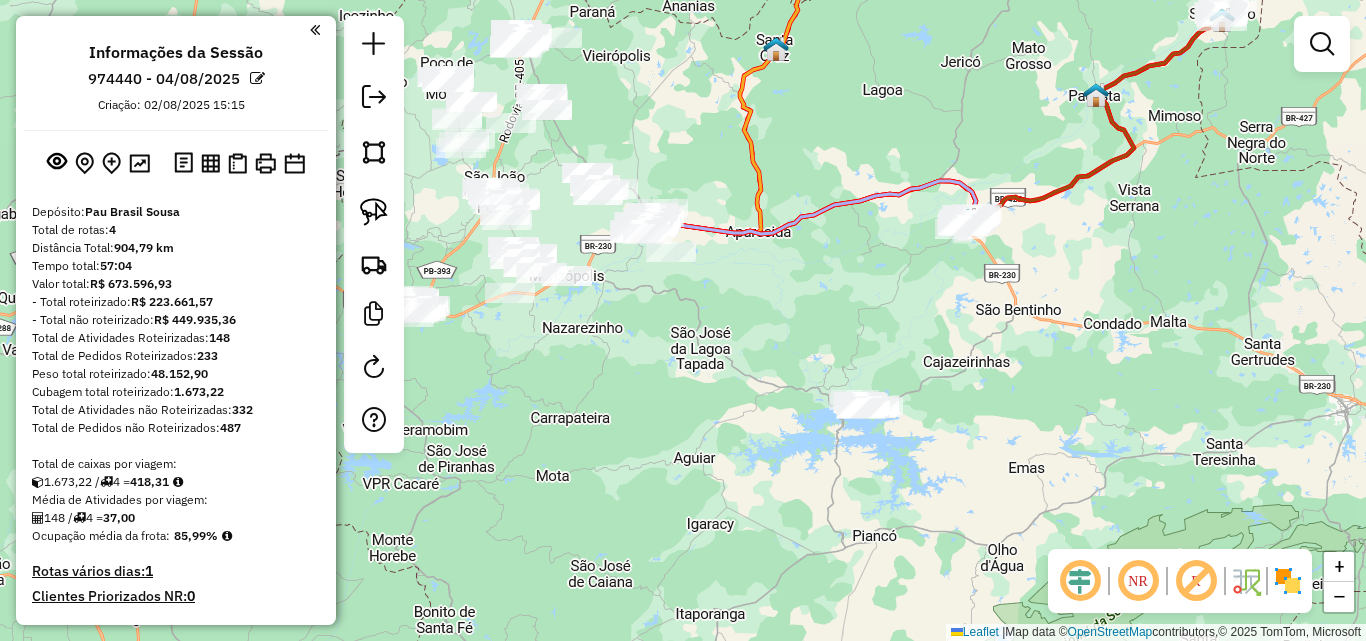 click 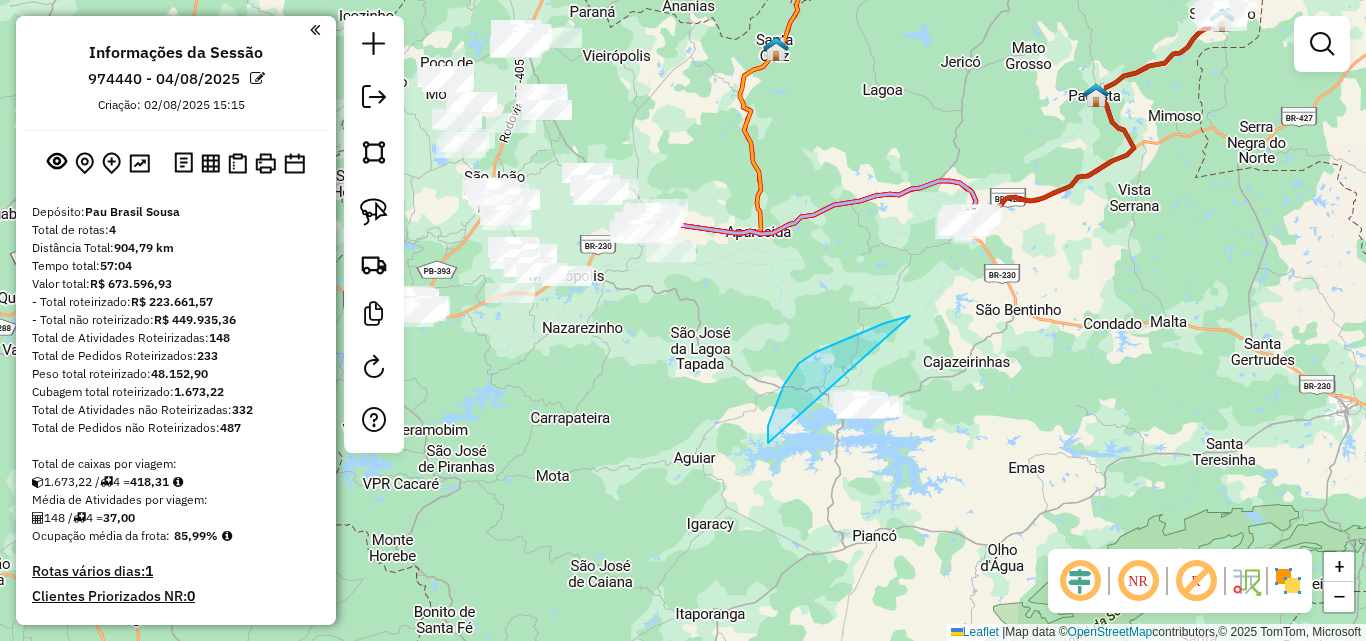 drag, startPoint x: 849, startPoint y: 338, endPoint x: 977, endPoint y: 402, distance: 143.10835 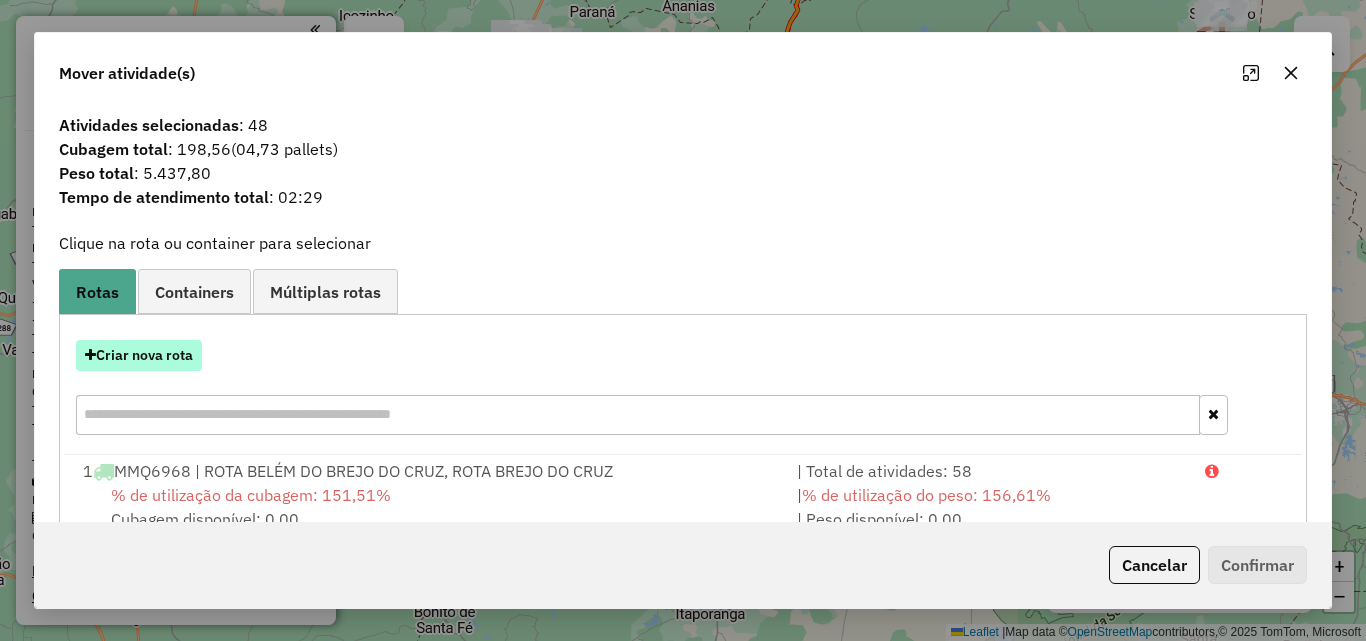 click on "Criar nova rota" at bounding box center (139, 355) 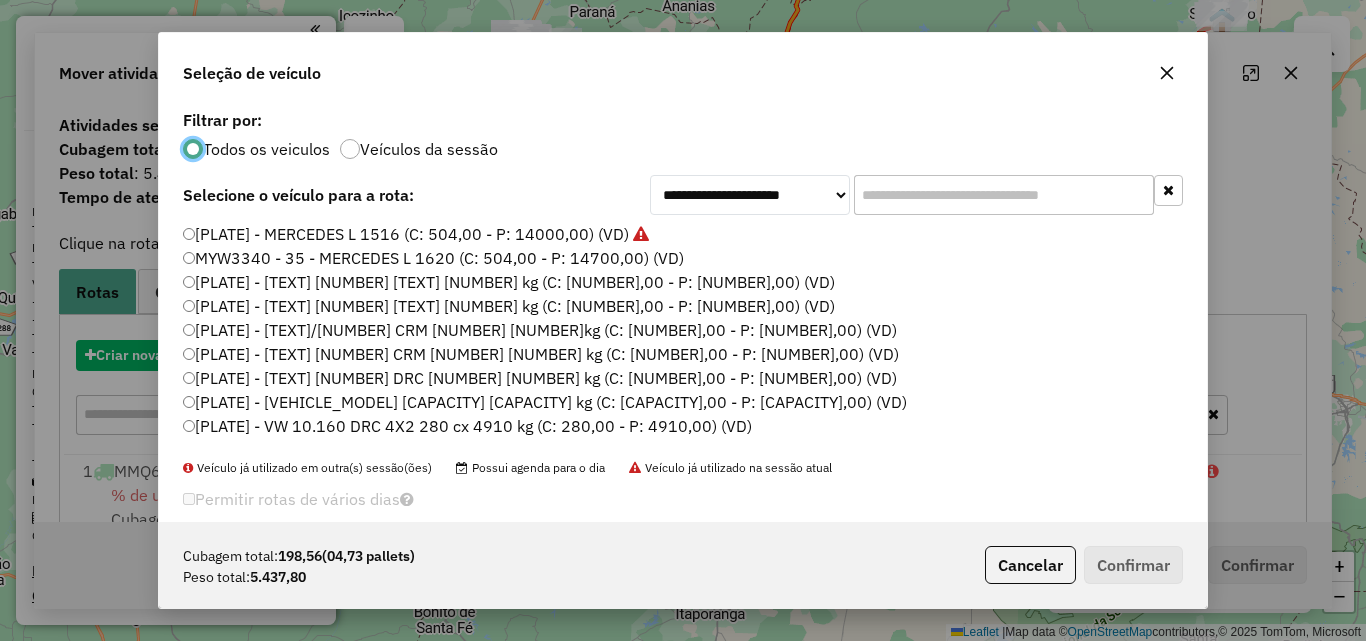 scroll, scrollTop: 11, scrollLeft: 6, axis: both 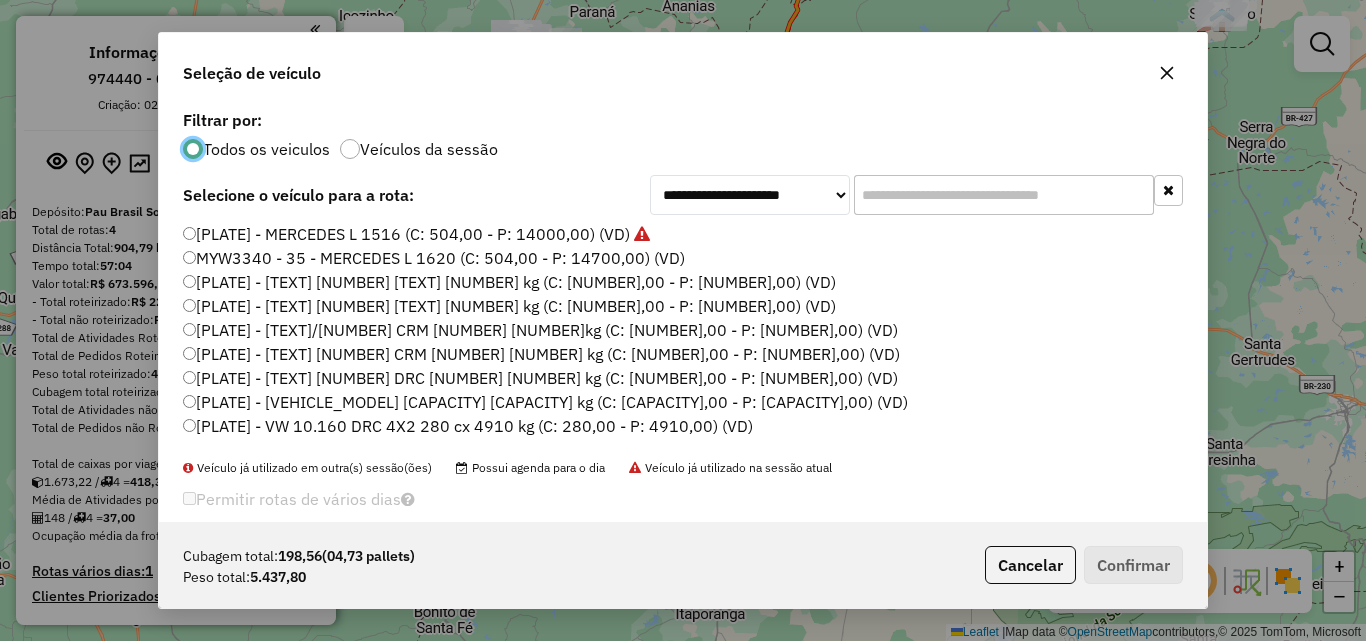 drag, startPoint x: 300, startPoint y: 232, endPoint x: 415, endPoint y: 256, distance: 117.47766 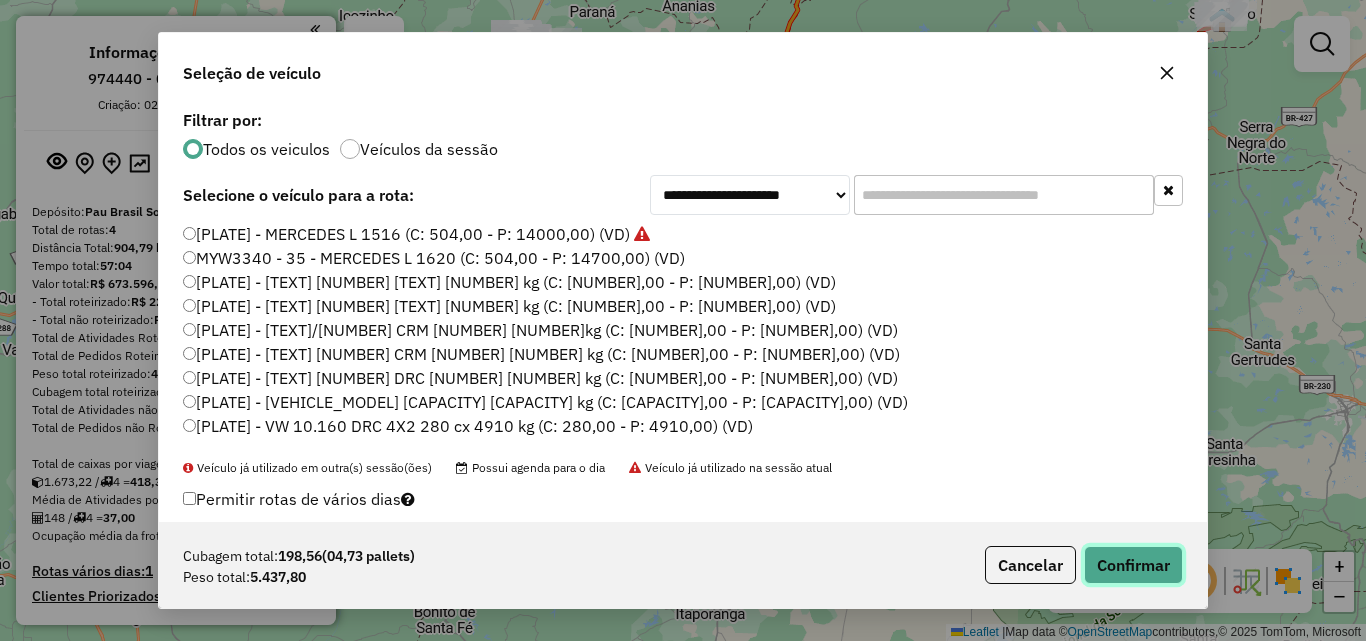 click on "Confirmar" 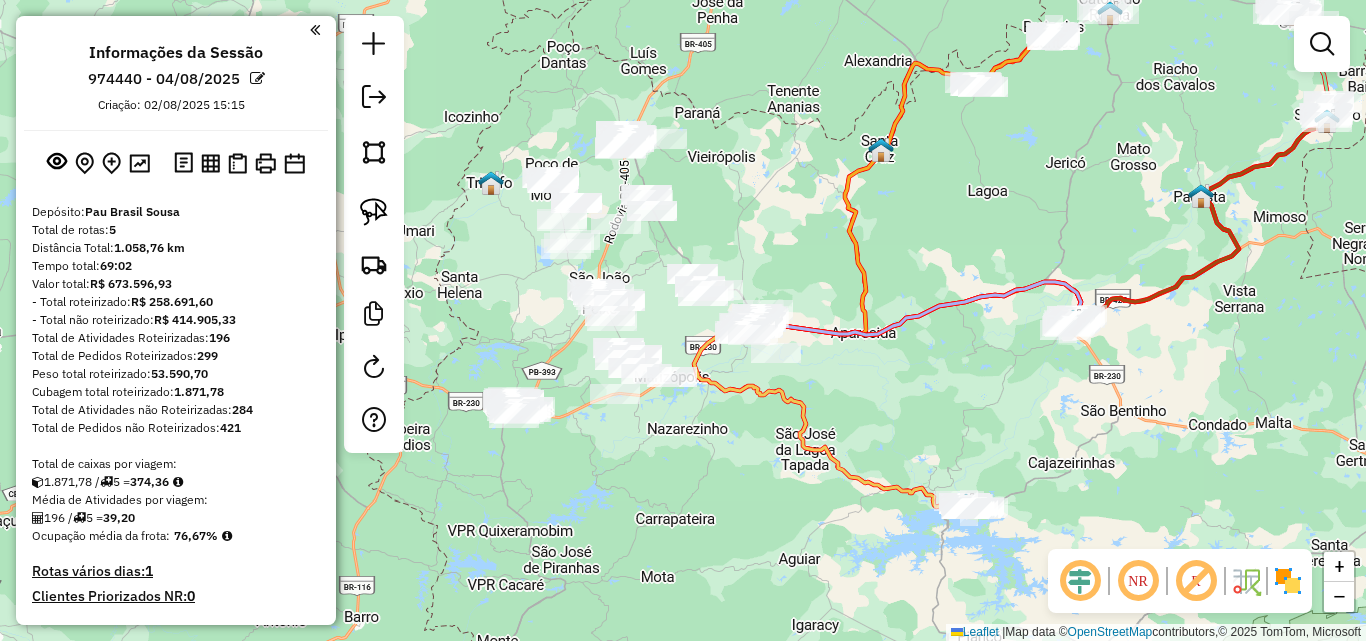 drag, startPoint x: 699, startPoint y: 476, endPoint x: 786, endPoint y: 528, distance: 101.35581 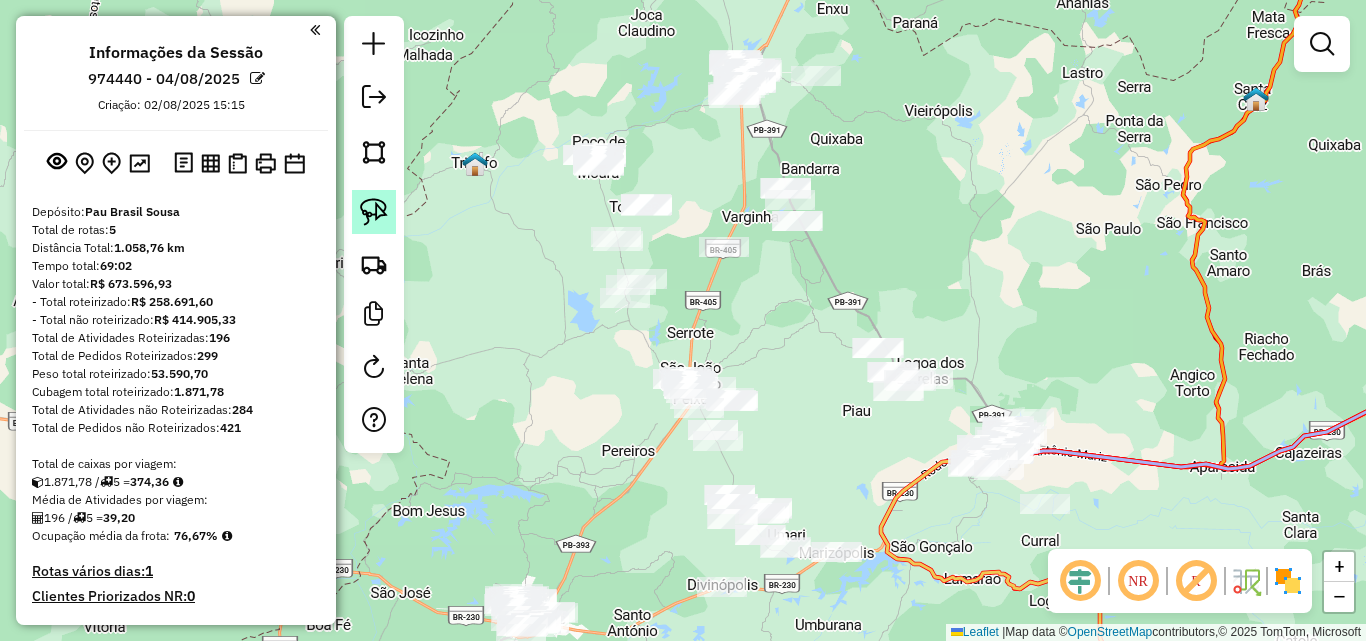 click 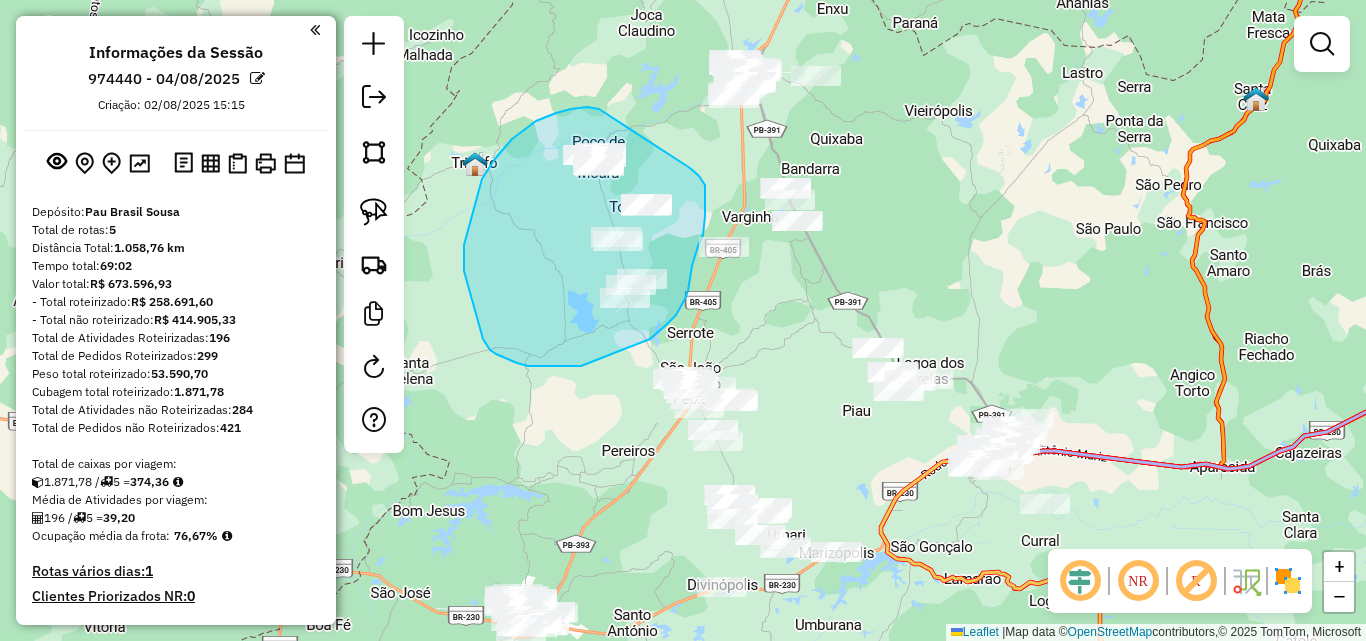 drag, startPoint x: 530, startPoint y: 125, endPoint x: 689, endPoint y: 168, distance: 164.71187 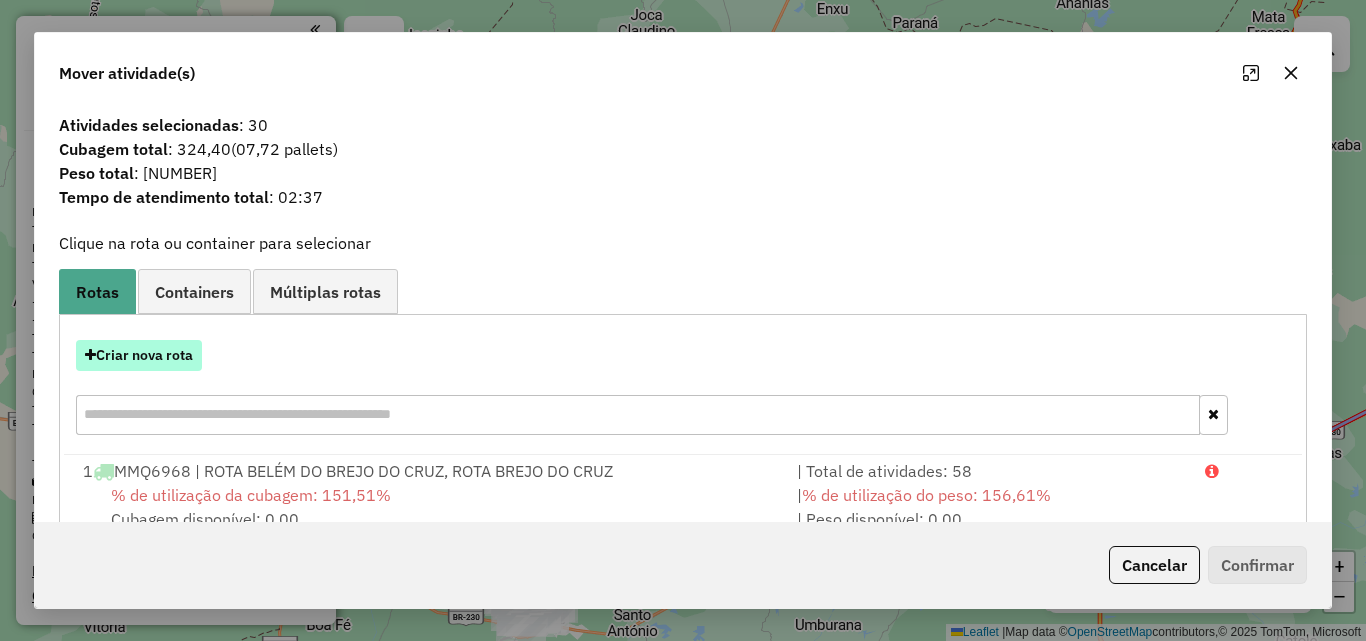 click on "Criar nova rota" at bounding box center [139, 355] 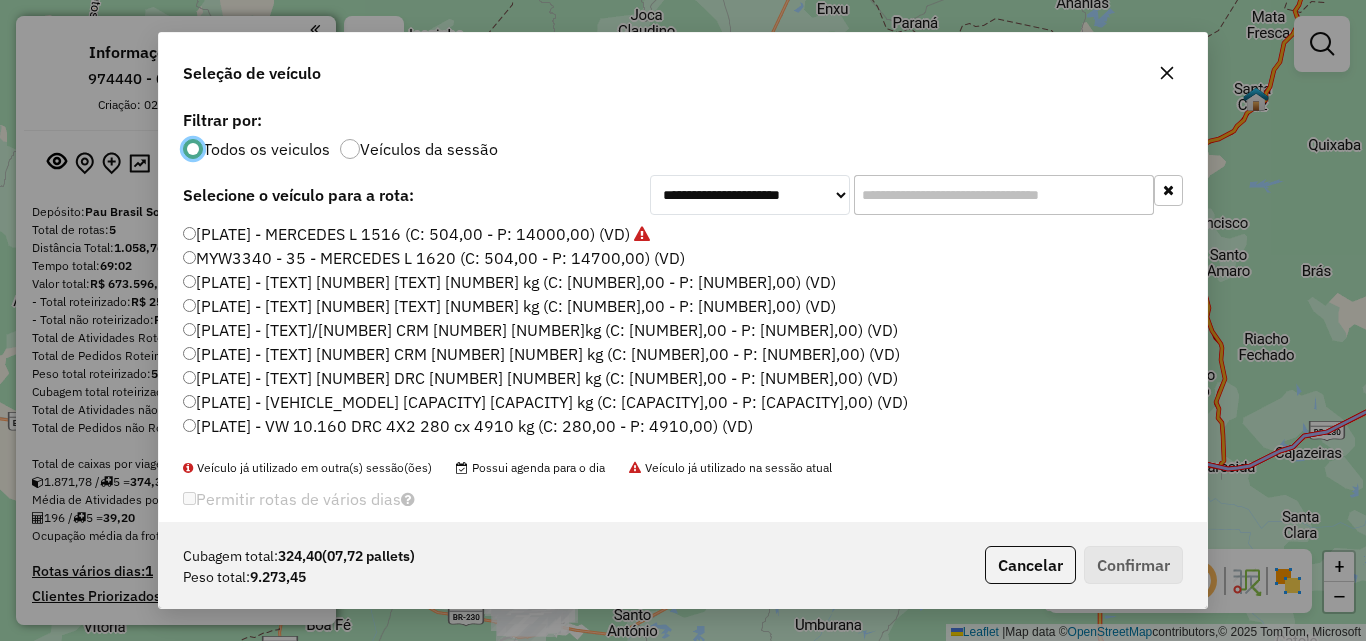 scroll, scrollTop: 11, scrollLeft: 6, axis: both 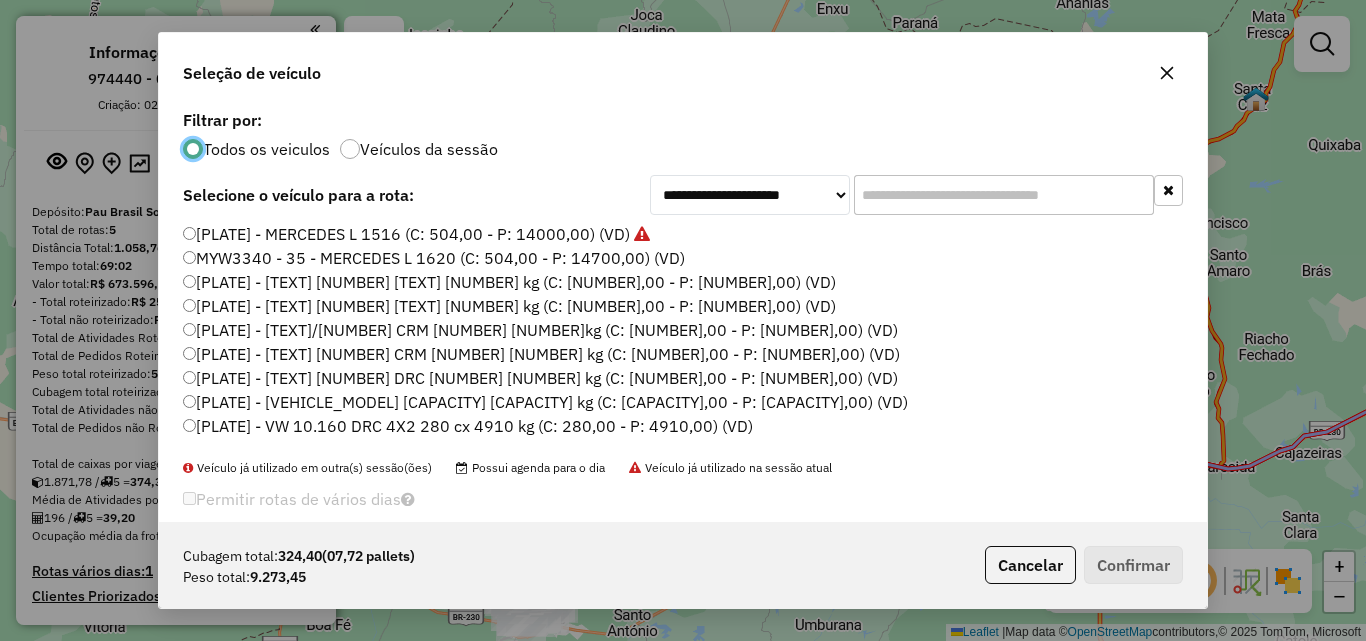 drag, startPoint x: 371, startPoint y: 227, endPoint x: 388, endPoint y: 231, distance: 17.464249 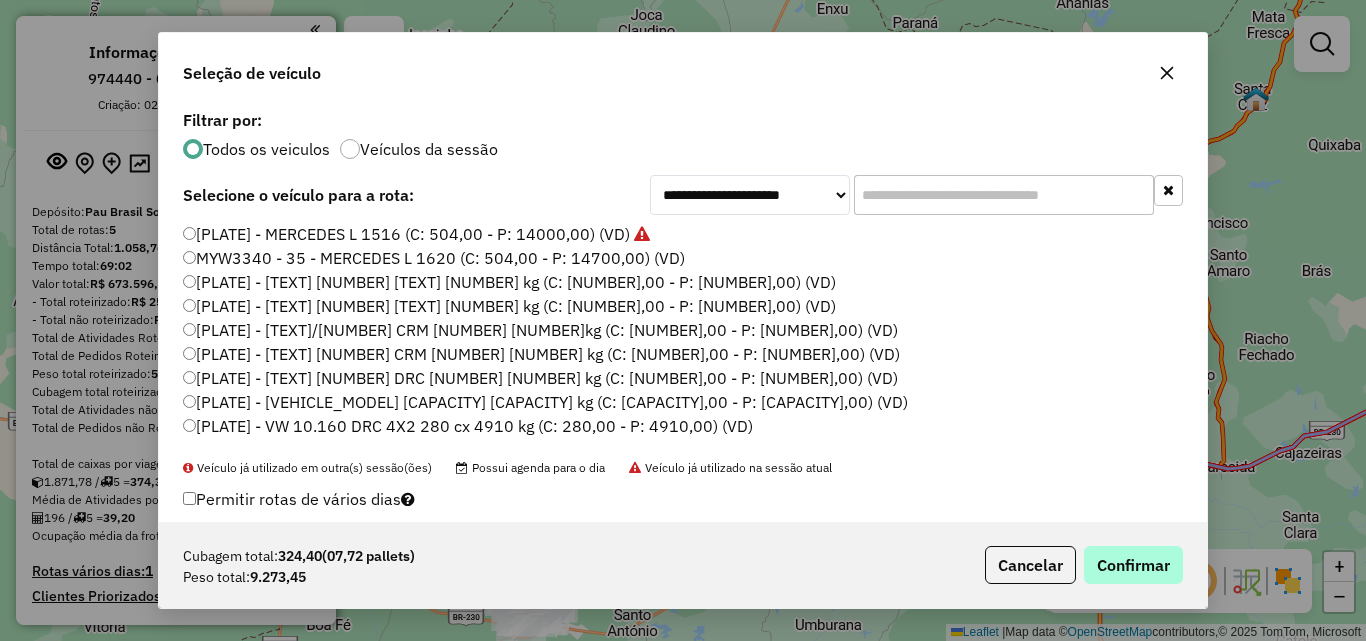 drag, startPoint x: 1147, startPoint y: 535, endPoint x: 1142, endPoint y: 546, distance: 12.083046 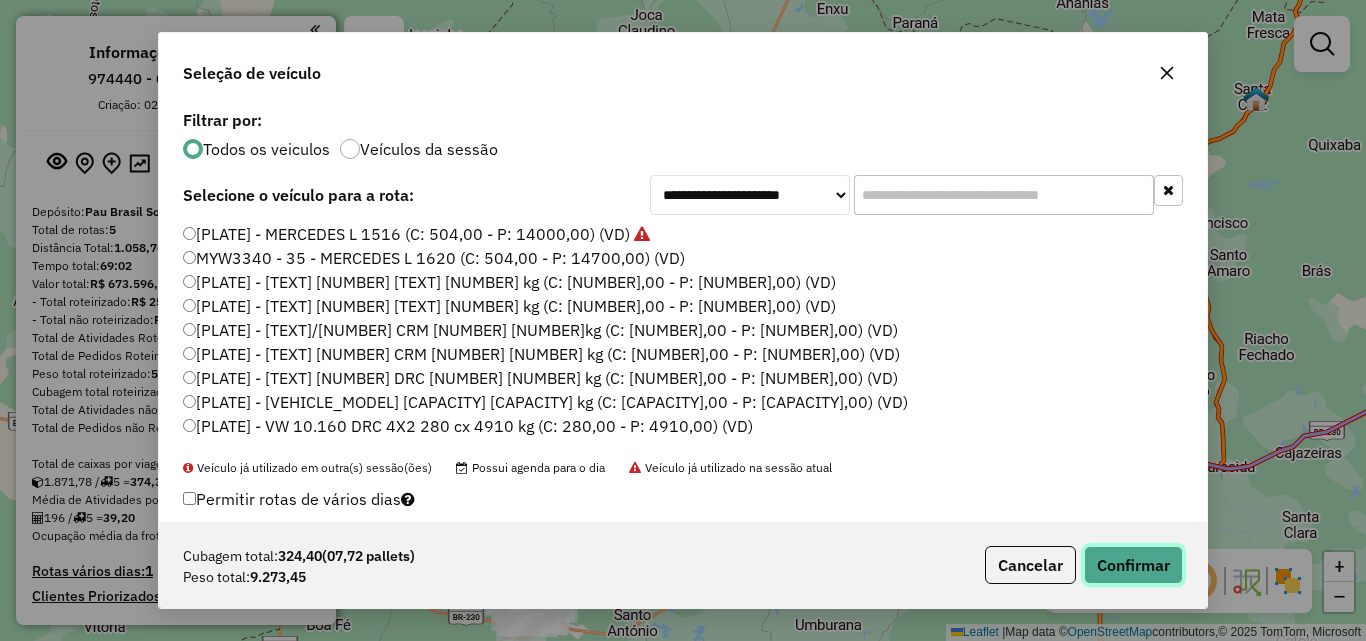 drag, startPoint x: 1138, startPoint y: 556, endPoint x: 1023, endPoint y: 475, distance: 140.66272 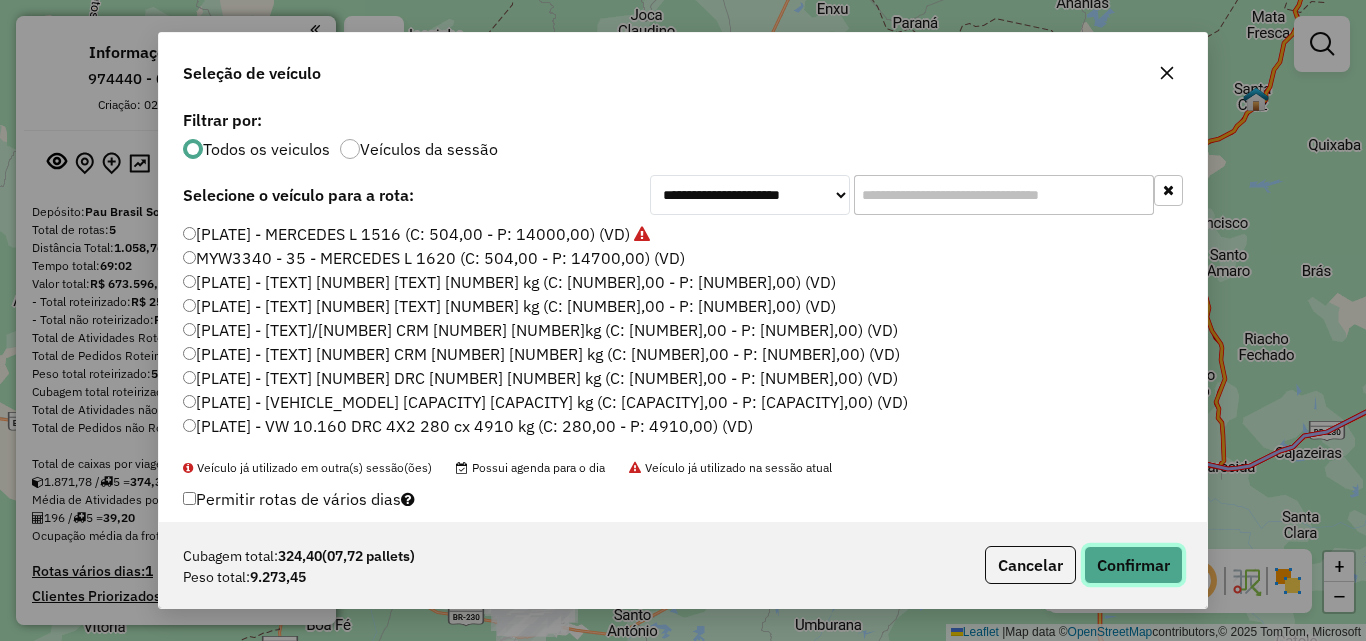 click on "Confirmar" 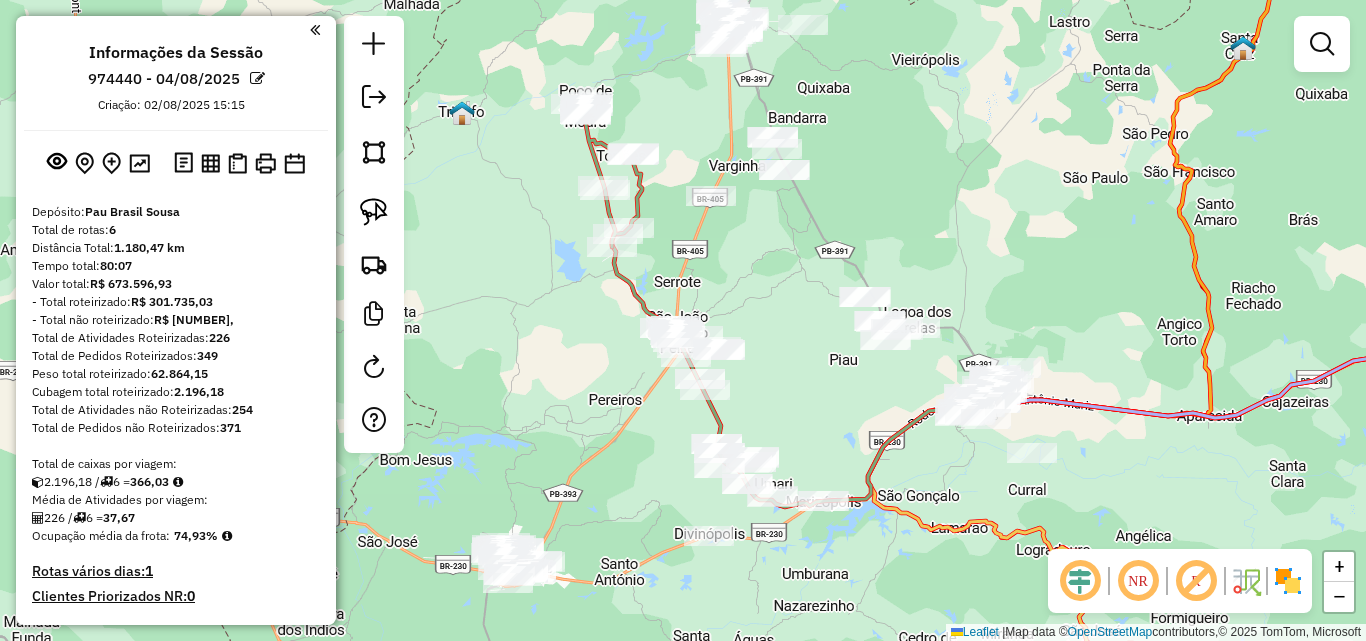 drag, startPoint x: 828, startPoint y: 404, endPoint x: 810, endPoint y: 358, distance: 49.396355 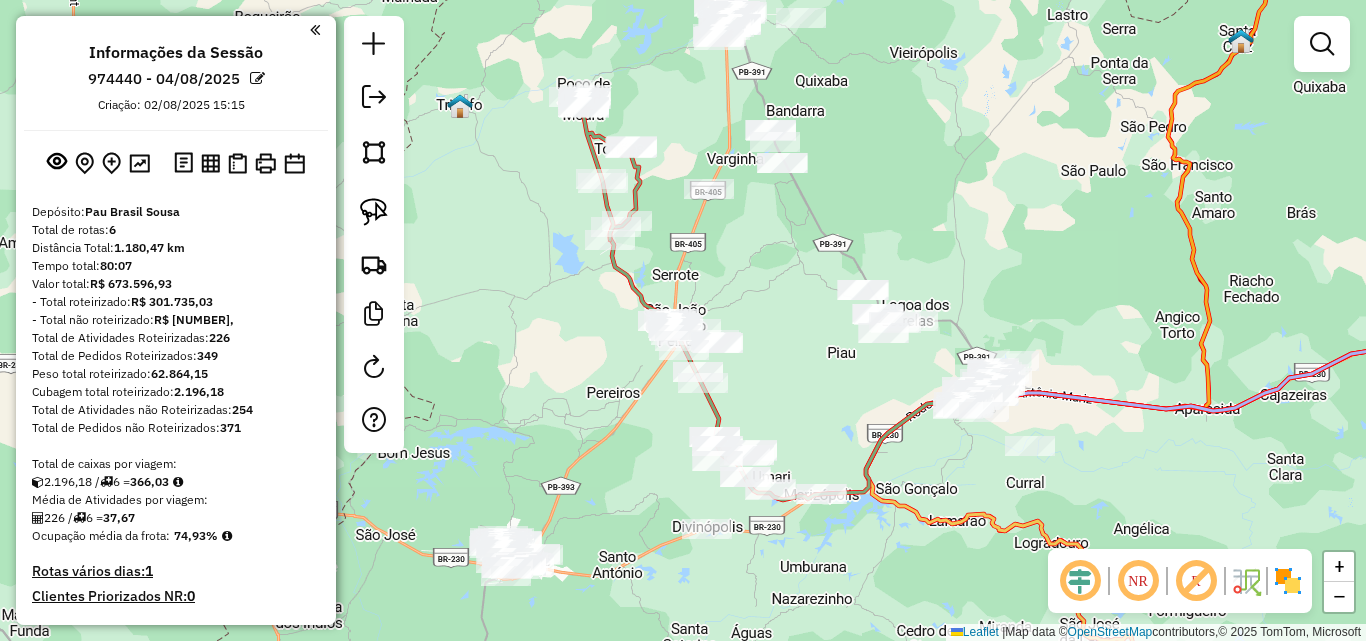 click on "Janela de atendimento Grade de atendimento Capacidade Transportadoras Veículos Cliente Pedidos  Rotas Selecione os dias de semana para filtrar as janelas de atendimento  Seg   Ter   Qua   Qui   Sex   Sáb   Dom  Informe o período da janela de atendimento: De: Até:  Filtrar exatamente a janela do cliente  Considerar janela de atendimento padrão  Selecione os dias de semana para filtrar as grades de atendimento  Seg   Ter   Qua   Qui   Sex   Sáb   Dom   Considerar clientes sem dia de atendimento cadastrado  Clientes fora do dia de atendimento selecionado Filtrar as atividades entre os valores definidos abaixo:  Peso mínimo:   Peso máximo:   Cubagem mínima:   Cubagem máxima:   De:   Até:  Filtrar as atividades entre o tempo de atendimento definido abaixo:  De:   Até:   Considerar capacidade total dos clientes não roteirizados Transportadora: Selecione um ou mais itens Tipo de veículo: Selecione um ou mais itens Veículo: Selecione um ou mais itens Motorista: Selecione um ou mais itens Nome: Rótulo:" 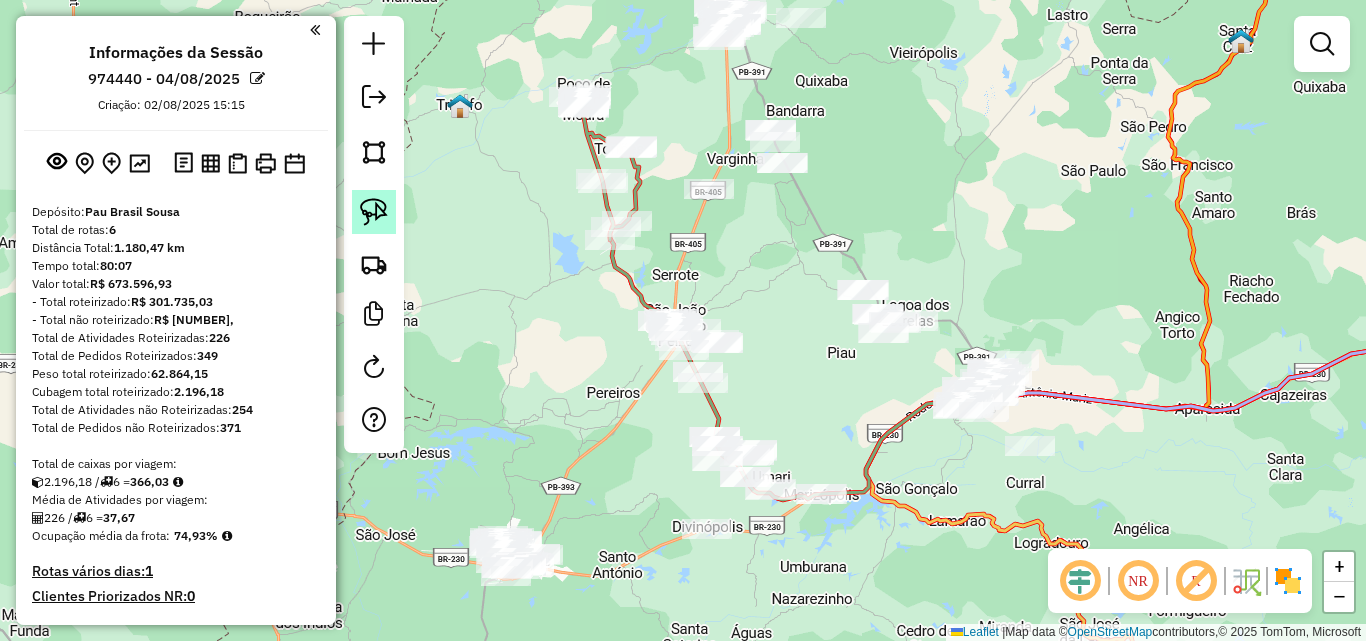 click 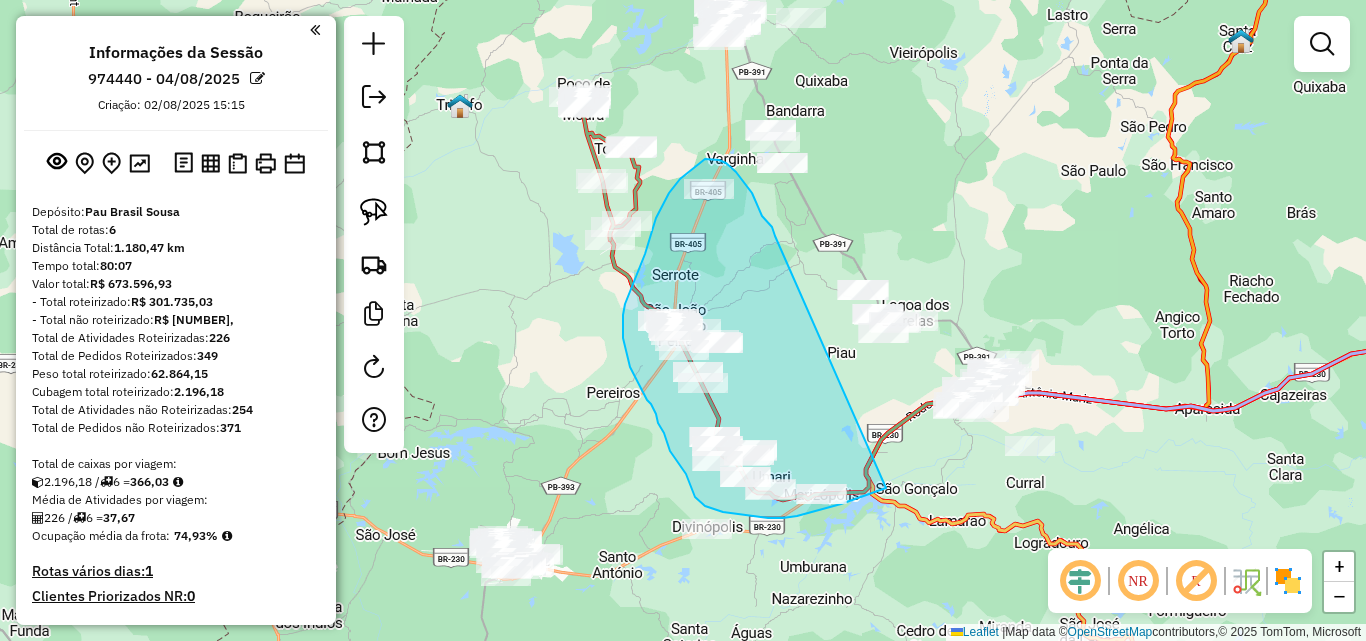 drag, startPoint x: 758, startPoint y: 206, endPoint x: 885, endPoint y: 487, distance: 308.36667 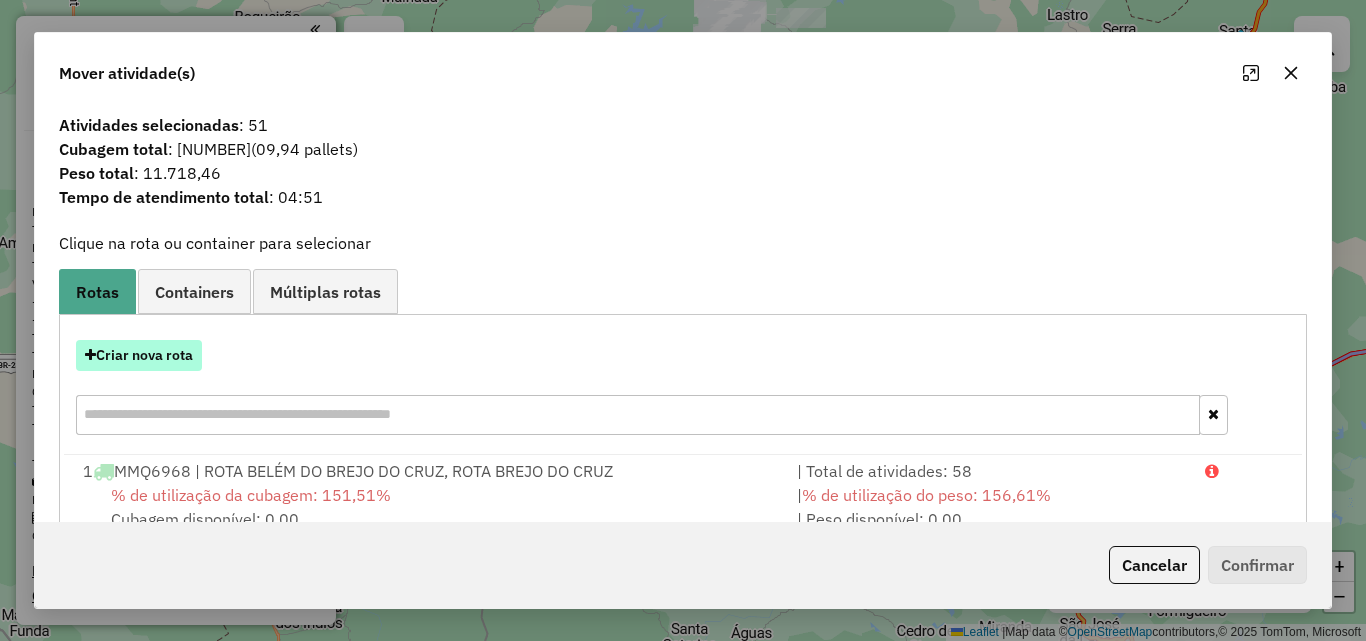 click on "Criar nova rota" at bounding box center [139, 355] 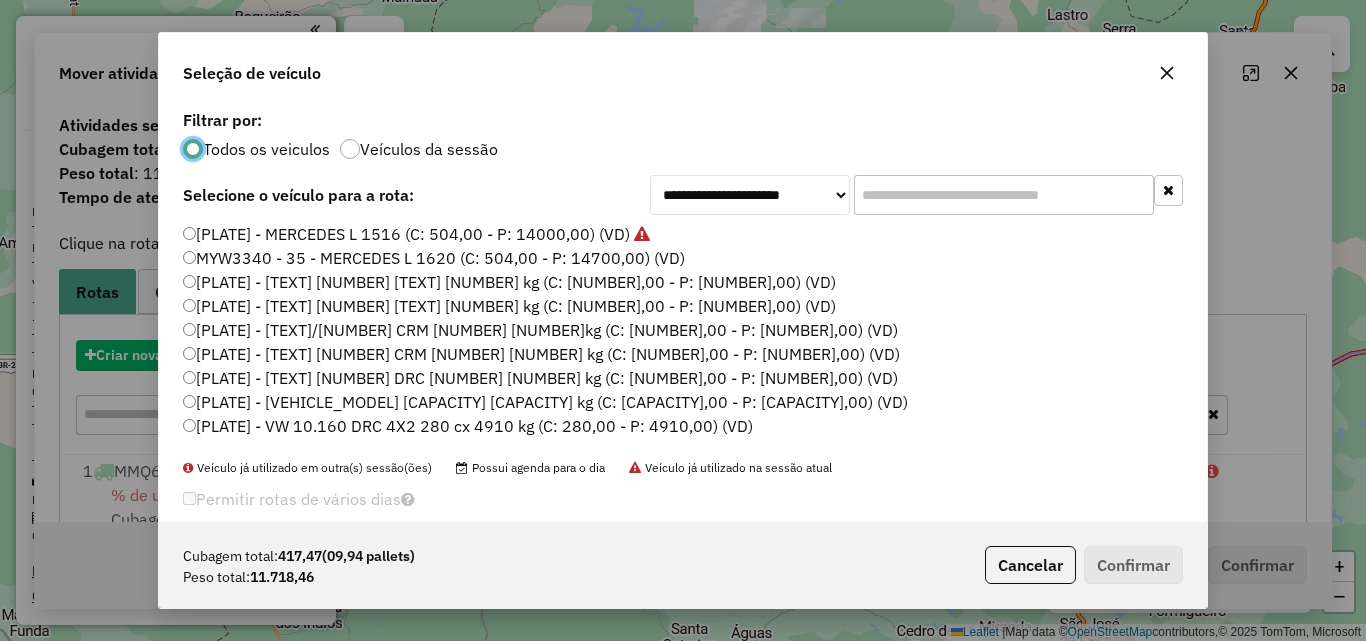 scroll, scrollTop: 11, scrollLeft: 6, axis: both 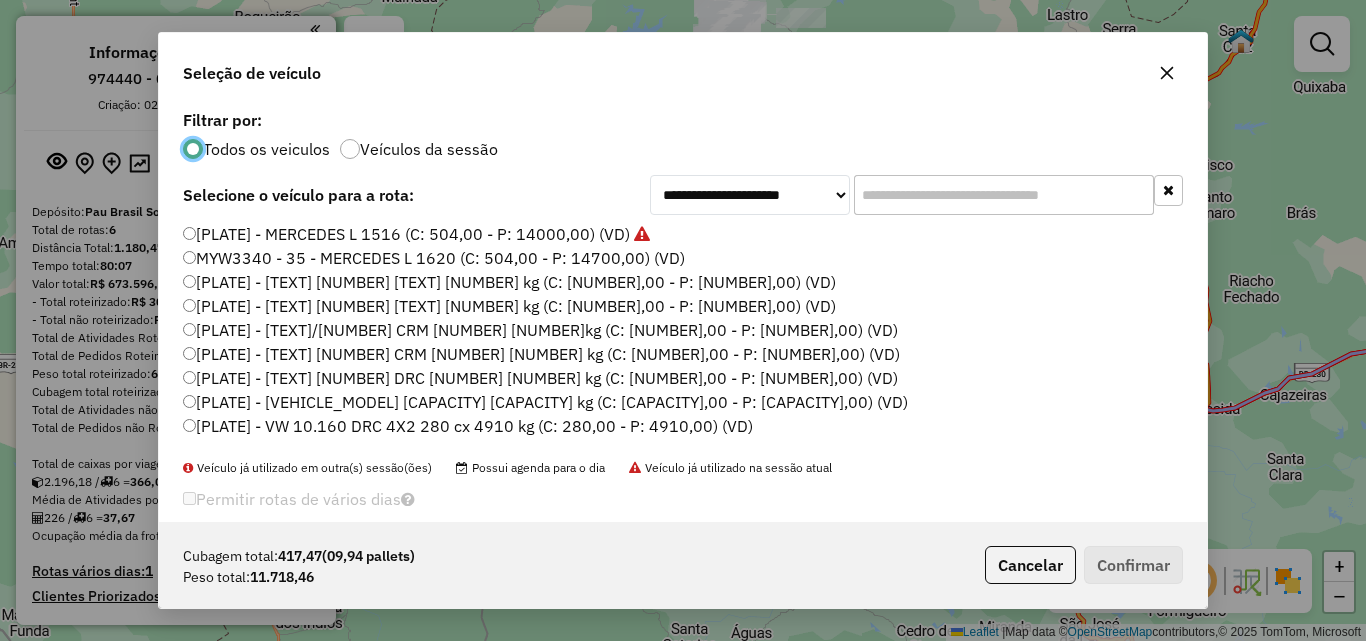 drag, startPoint x: 392, startPoint y: 228, endPoint x: 438, endPoint y: 248, distance: 50.159744 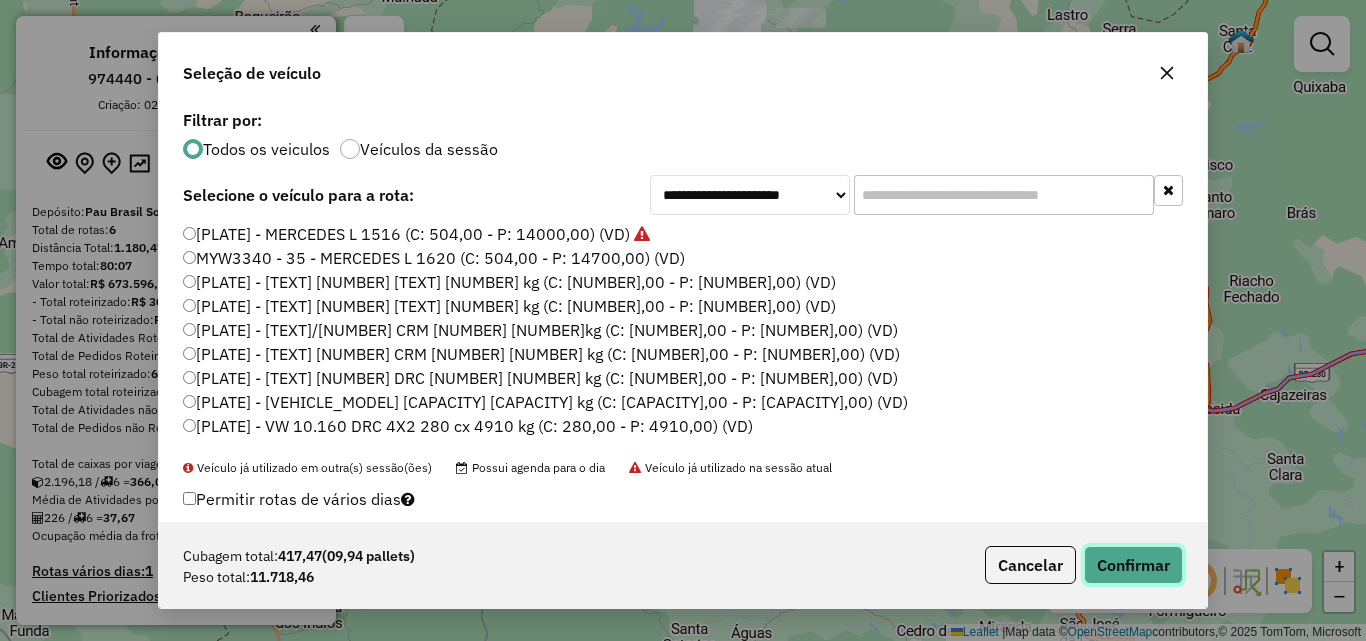 click on "Confirmar" 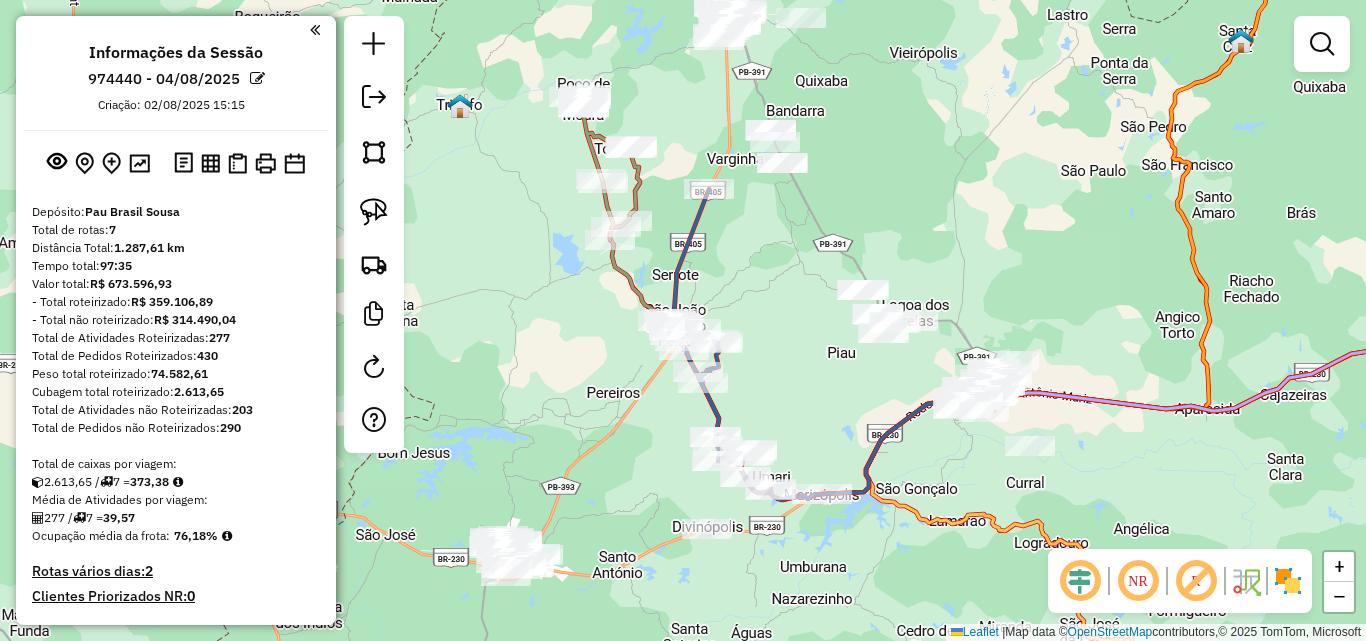 click on "Janela de atendimento Grade de atendimento Capacidade Transportadoras Veículos Cliente Pedidos  Rotas Selecione os dias de semana para filtrar as janelas de atendimento  Seg   Ter   Qua   Qui   Sex   Sáb   Dom  Informe o período da janela de atendimento: De: Até:  Filtrar exatamente a janela do cliente  Considerar janela de atendimento padrão  Selecione os dias de semana para filtrar as grades de atendimento  Seg   Ter   Qua   Qui   Sex   Sáb   Dom   Considerar clientes sem dia de atendimento cadastrado  Clientes fora do dia de atendimento selecionado Filtrar as atividades entre os valores definidos abaixo:  Peso mínimo:   Peso máximo:   Cubagem mínima:   Cubagem máxima:   De:   Até:  Filtrar as atividades entre o tempo de atendimento definido abaixo:  De:   Até:   Considerar capacidade total dos clientes não roteirizados Transportadora: Selecione um ou mais itens Tipo de veículo: Selecione um ou mais itens Veículo: Selecione um ou mais itens Motorista: Selecione um ou mais itens Nome: Rótulo:" 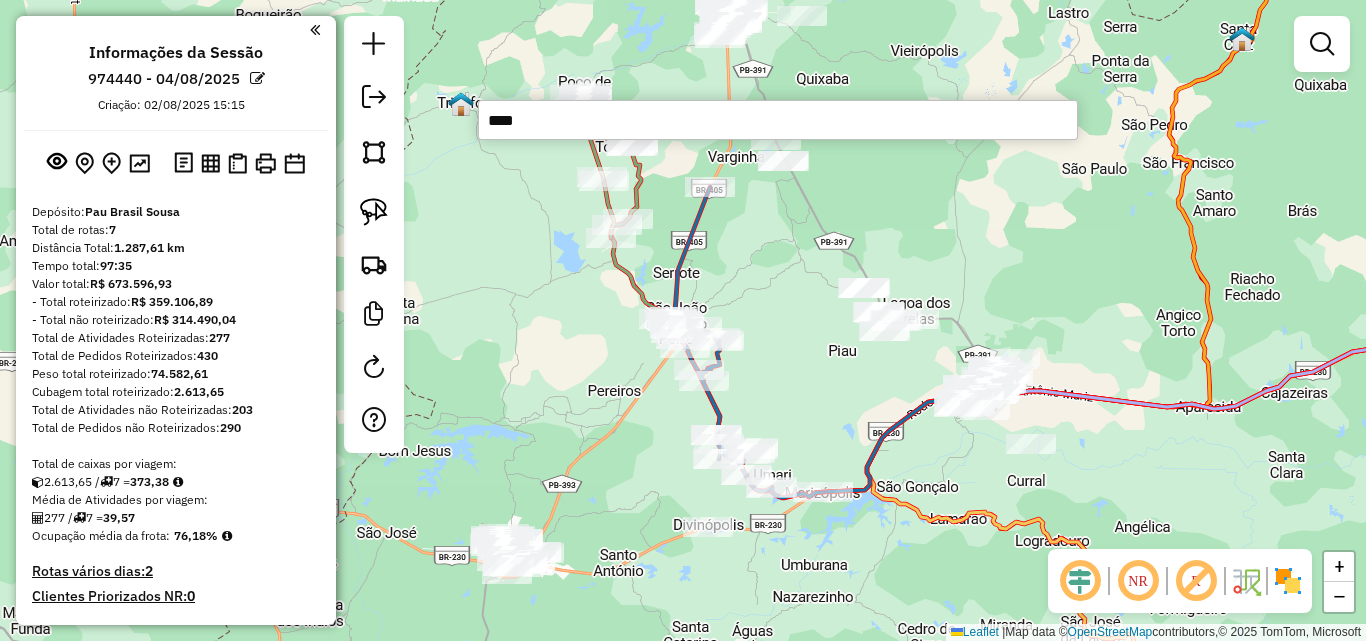 type on "*****" 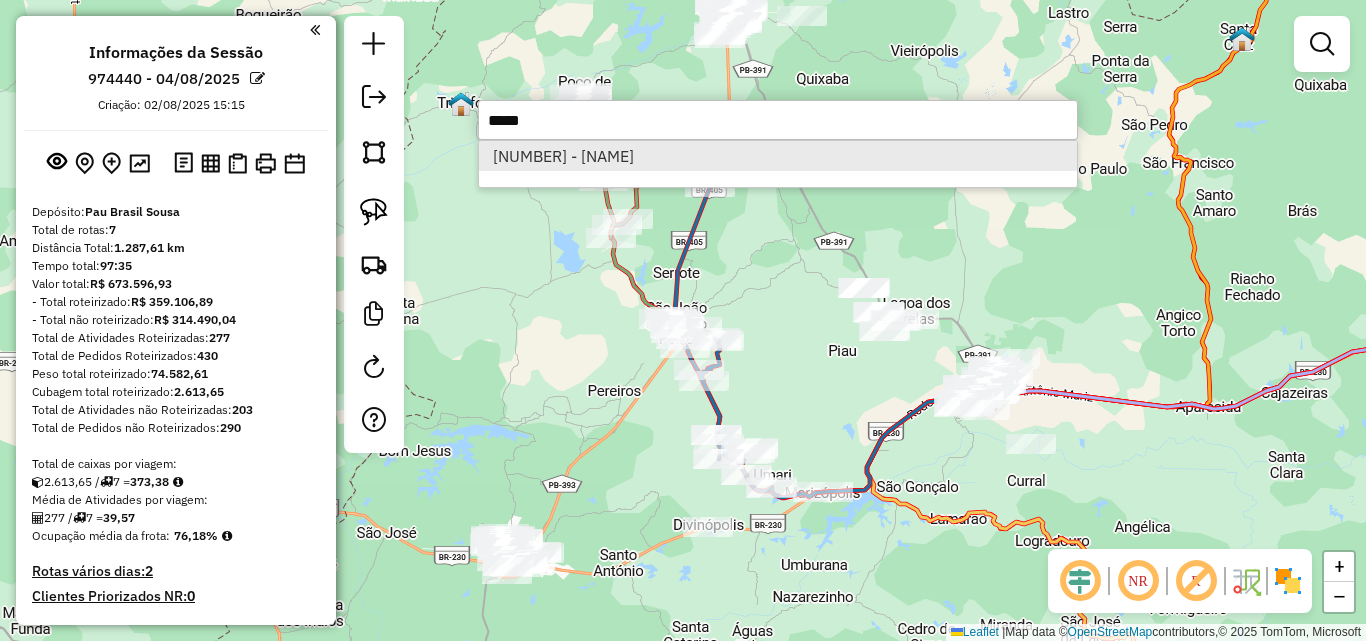 drag, startPoint x: 562, startPoint y: 154, endPoint x: 381, endPoint y: 194, distance: 185.3672 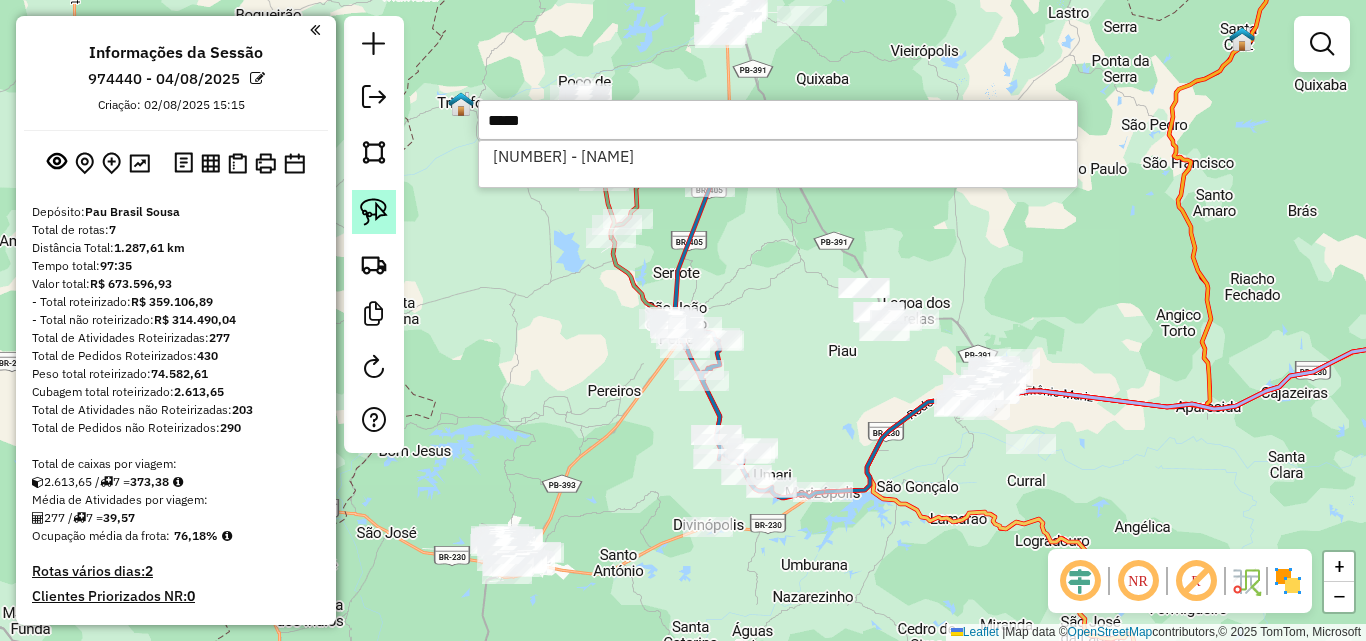 click on "17543 - FRANCISCO JACKSON (Não roteirizado)" at bounding box center [778, 156] 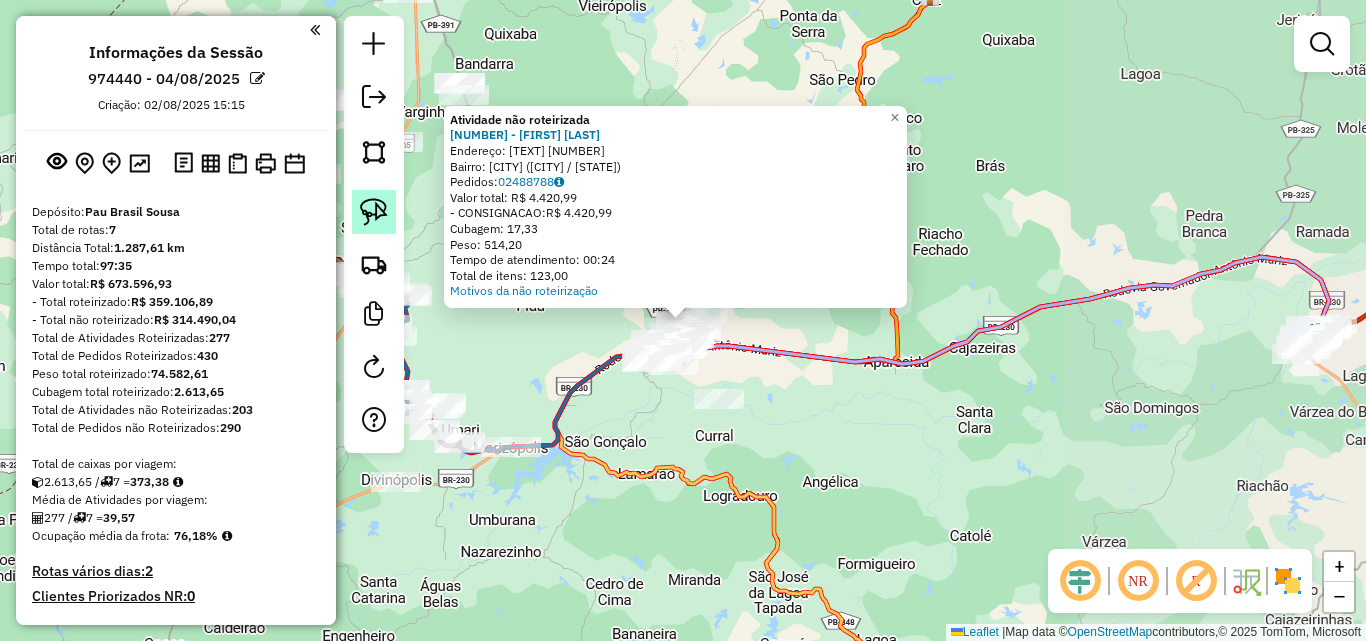 drag, startPoint x: 370, startPoint y: 200, endPoint x: 393, endPoint y: 210, distance: 25.079872 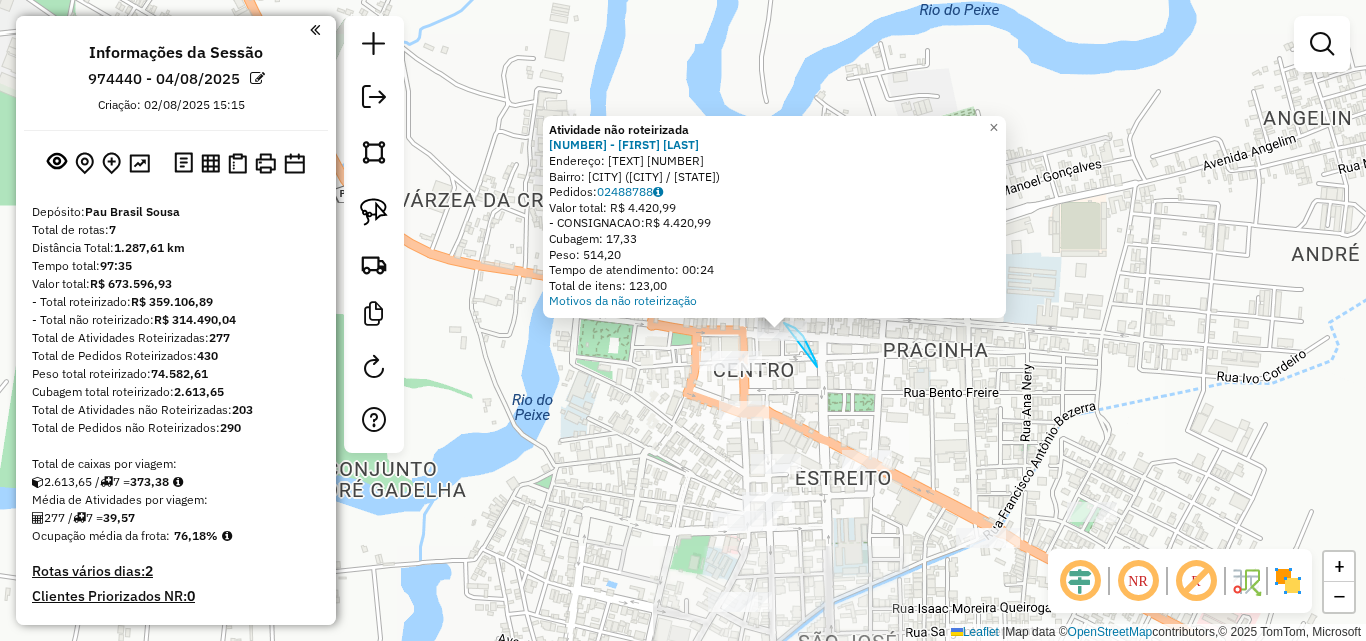 drag, startPoint x: 815, startPoint y: 360, endPoint x: 750, endPoint y: 327, distance: 72.89719 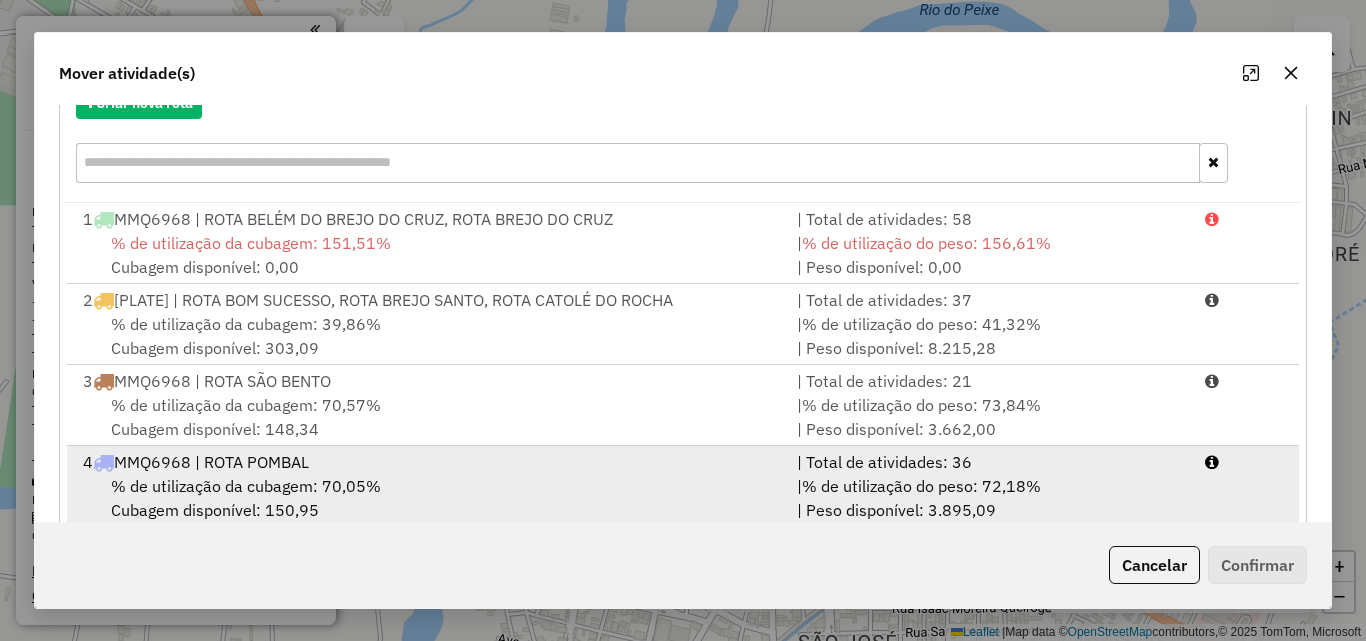 scroll, scrollTop: 367, scrollLeft: 0, axis: vertical 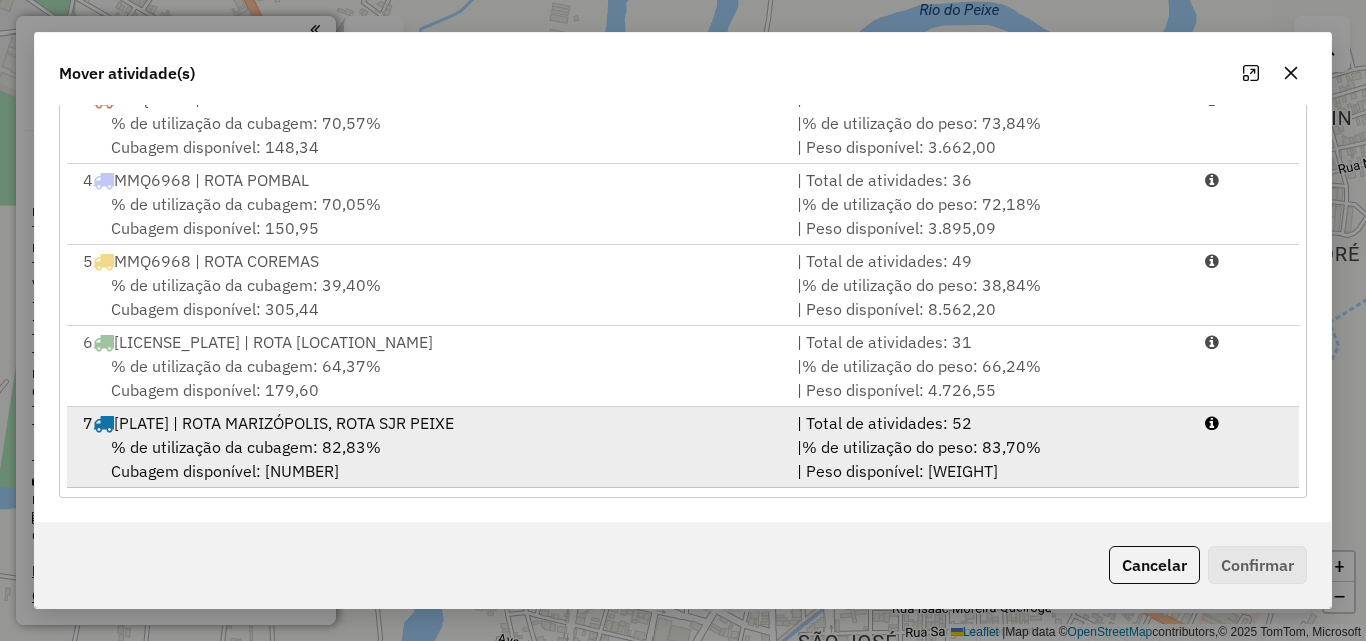 click on "% de utilização do peso: 83,70%" at bounding box center [921, 447] 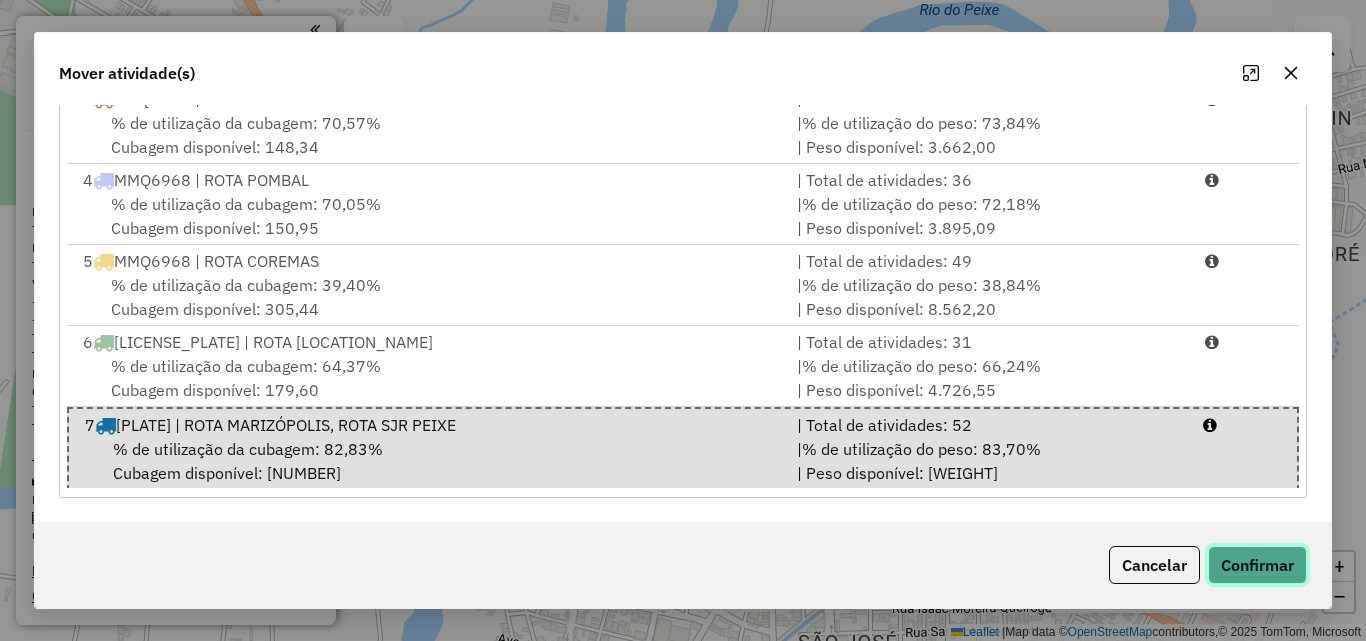 click on "Confirmar" 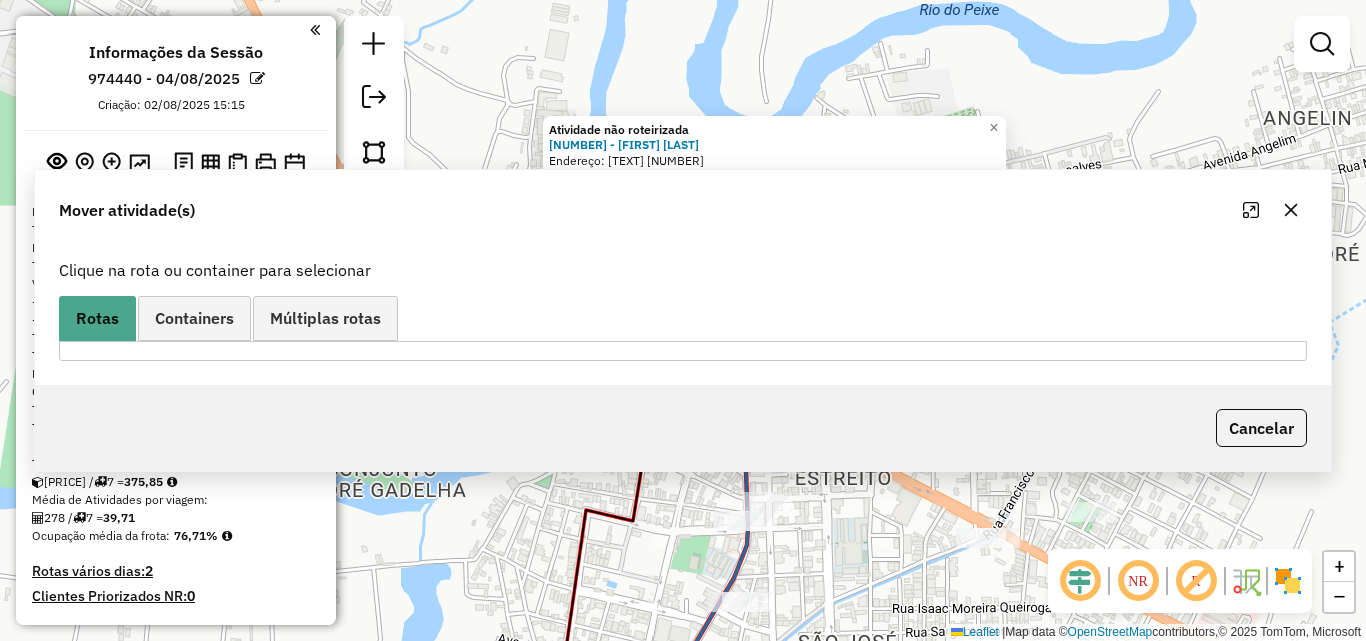 scroll, scrollTop: 0, scrollLeft: 0, axis: both 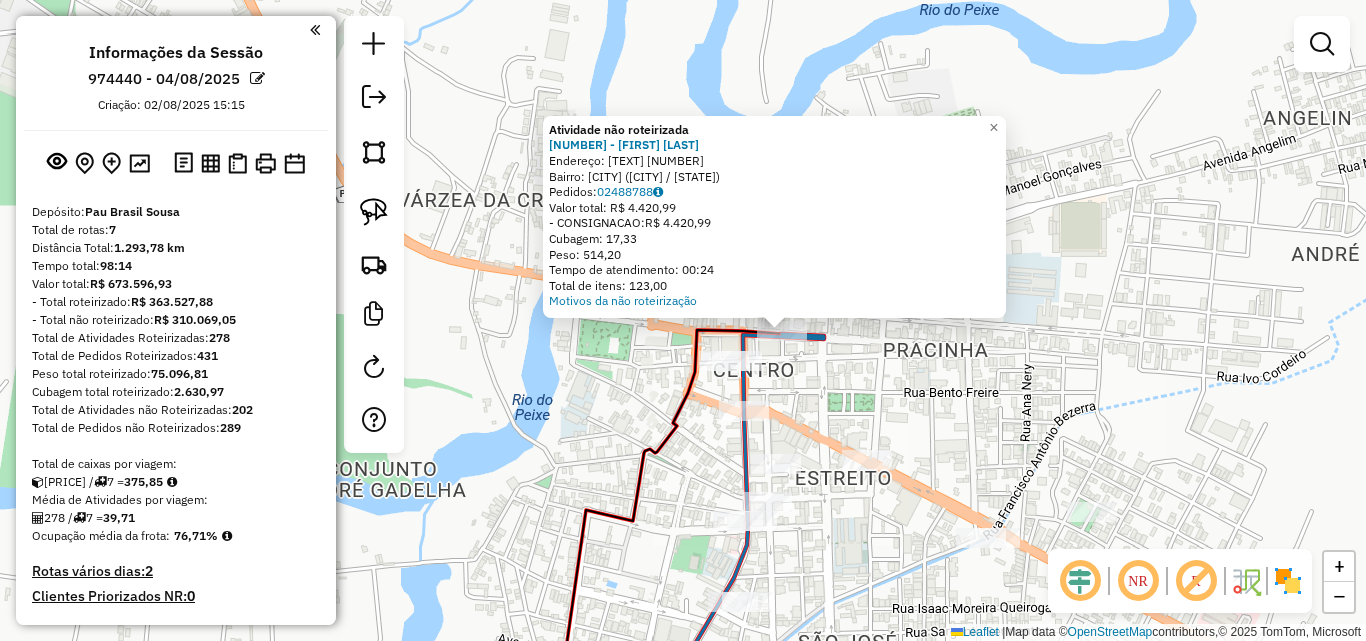 click on "Atividade não roteirizada 17543 - FRANCISCO JACKSON  Endereço:  FELIX ARAUJO 07   Bairro: CENTRO (MARIZOPOLIS / PB)   Pedidos:  02488788   Valor total: R$ 4.420,99   - CONSIGNACAO:  R$ 4.420,99   Cubagem: 17,33   Peso: 514,20   Tempo de atendimento: 00:24   Total de itens: 123,00  Motivos da não roteirização × Janela de atendimento Grade de atendimento Capacidade Transportadoras Veículos Cliente Pedidos  Rotas Selecione os dias de semana para filtrar as janelas de atendimento  Seg   Ter   Qua   Qui   Sex   Sáb   Dom  Informe o período da janela de atendimento: De: Até:  Filtrar exatamente a janela do cliente  Considerar janela de atendimento padrão  Selecione os dias de semana para filtrar as grades de atendimento  Seg   Ter   Qua   Qui   Sex   Sáb   Dom   Considerar clientes sem dia de atendimento cadastrado  Clientes fora do dia de atendimento selecionado Filtrar as atividades entre os valores definidos abaixo:  Peso mínimo:   Peso máximo:   Cubagem mínima:   Cubagem máxima:   De:   Até:  +" 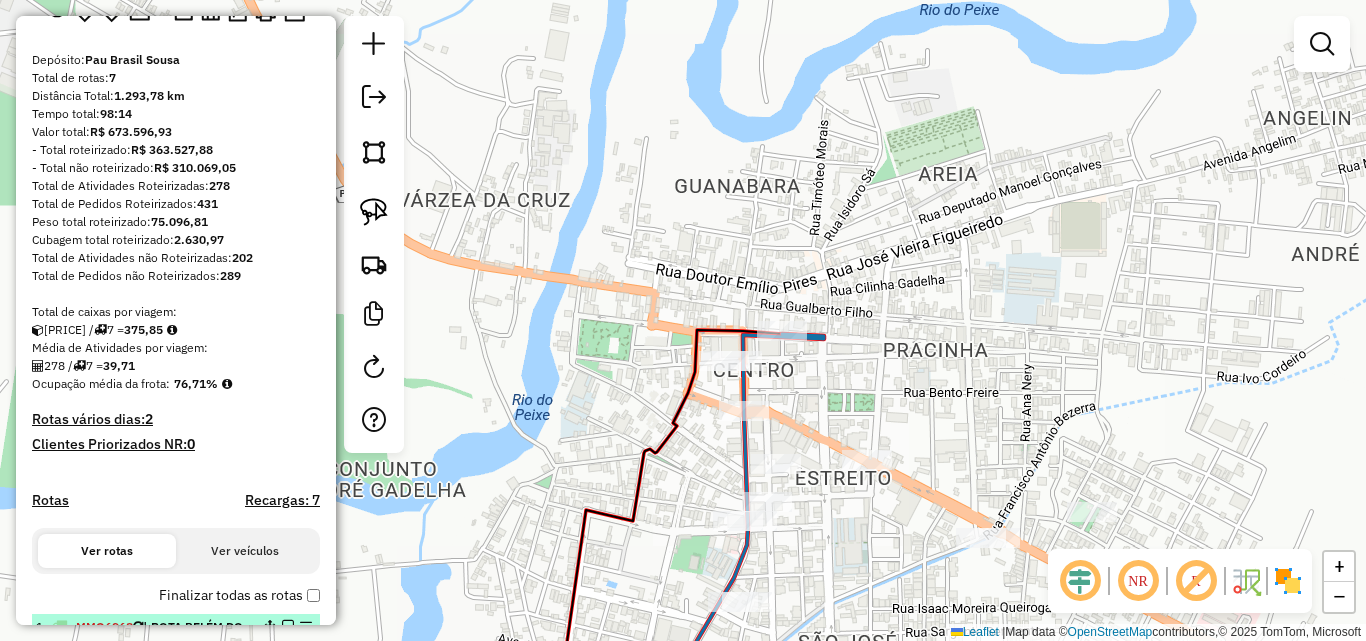 scroll, scrollTop: 500, scrollLeft: 0, axis: vertical 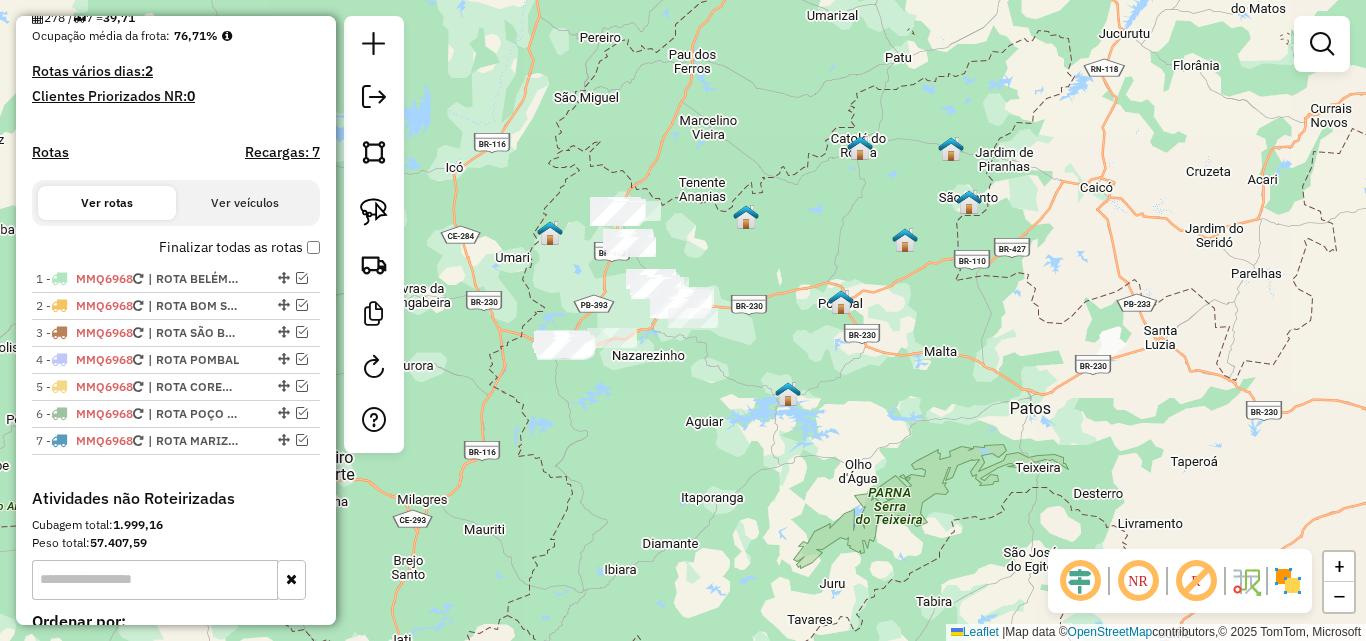 click on "Janela de atendimento Grade de atendimento Capacidade Transportadoras Veículos Cliente Pedidos  Rotas Selecione os dias de semana para filtrar as janelas de atendimento  Seg   Ter   Qua   Qui   Sex   Sáb   Dom  Informe o período da janela de atendimento: De: Até:  Filtrar exatamente a janela do cliente  Considerar janela de atendimento padrão  Selecione os dias de semana para filtrar as grades de atendimento  Seg   Ter   Qua   Qui   Sex   Sáb   Dom   Considerar clientes sem dia de atendimento cadastrado  Clientes fora do dia de atendimento selecionado Filtrar as atividades entre os valores definidos abaixo:  Peso mínimo:   Peso máximo:   Cubagem mínima:   Cubagem máxima:   De:   Até:  Filtrar as atividades entre o tempo de atendimento definido abaixo:  De:   Até:   Considerar capacidade total dos clientes não roteirizados Transportadora: Selecione um ou mais itens Tipo de veículo: Selecione um ou mais itens Veículo: Selecione um ou mais itens Motorista: Selecione um ou mais itens Nome: Rótulo:" 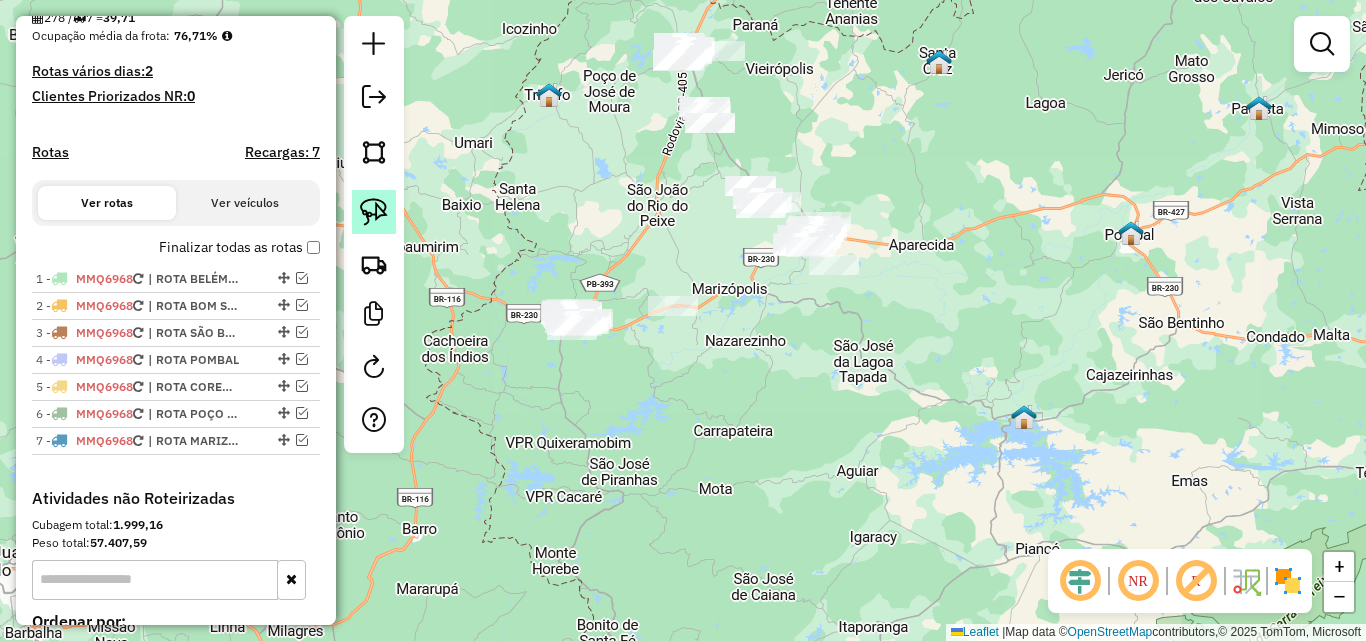 click 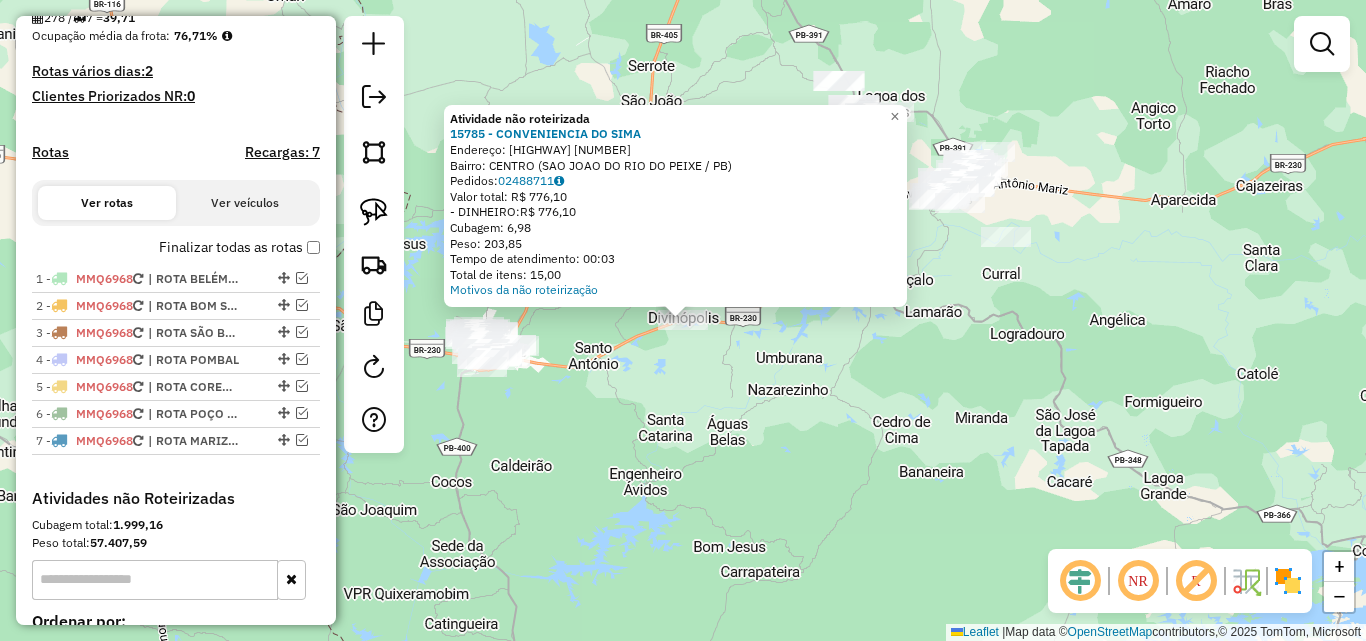 click on "Atividade não roteirizada 15785 - CONVENIENCIA DO SIMA  Endereço:  BR-230 13   Bairro: CENTRO (SAO JOAO DO RIO DO PEIXE / PB)   Pedidos:  02488711   Valor total: R$ 776,10   - DINHEIRO:  R$ 776,10   Cubagem: 6,98   Peso: 203,85   Tempo de atendimento: 00:03   Total de itens: 15,00  Motivos da não roteirização × Janela de atendimento Grade de atendimento Capacidade Transportadoras Veículos Cliente Pedidos  Rotas Selecione os dias de semana para filtrar as janelas de atendimento  Seg   Ter   Qua   Qui   Sex   Sáb   Dom  Informe o período da janela de atendimento: De: Até:  Filtrar exatamente a janela do cliente  Considerar janela de atendimento padrão  Selecione os dias de semana para filtrar as grades de atendimento  Seg   Ter   Qua   Qui   Sex   Sáb   Dom   Considerar clientes sem dia de atendimento cadastrado  Clientes fora do dia de atendimento selecionado Filtrar as atividades entre os valores definidos abaixo:  Peso mínimo:   Peso máximo:   Cubagem mínima:   Cubagem máxima:   De:   Até:" 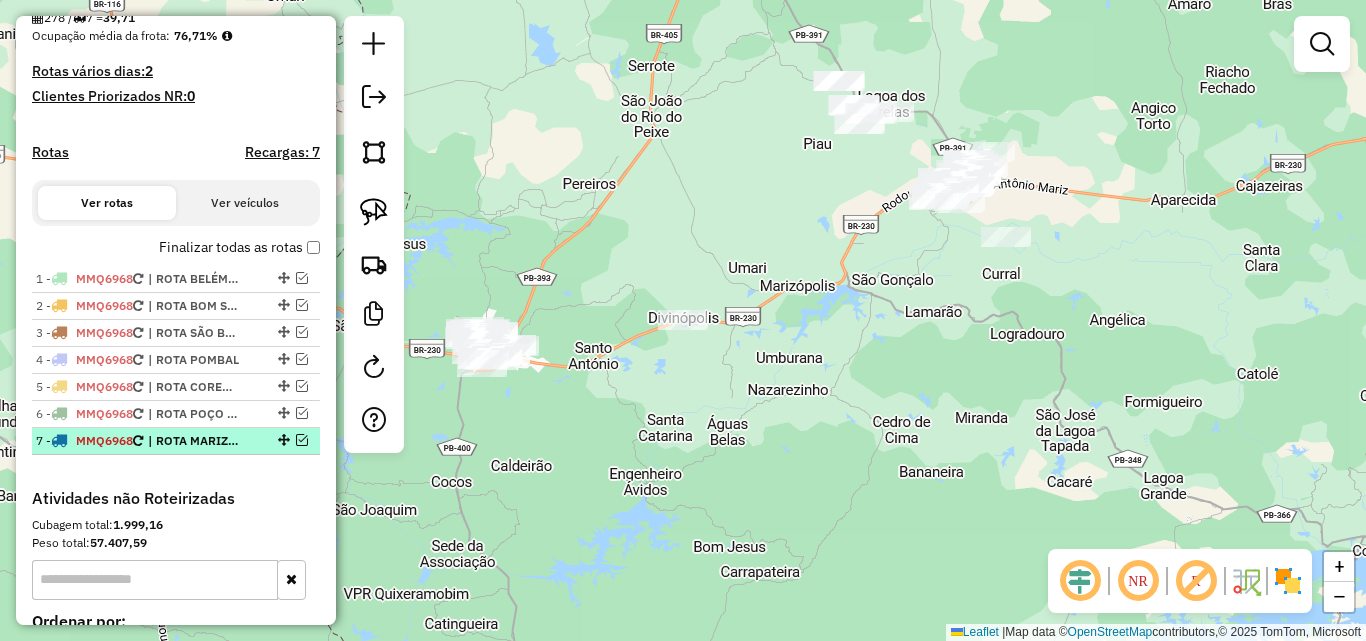 click at bounding box center [302, 440] 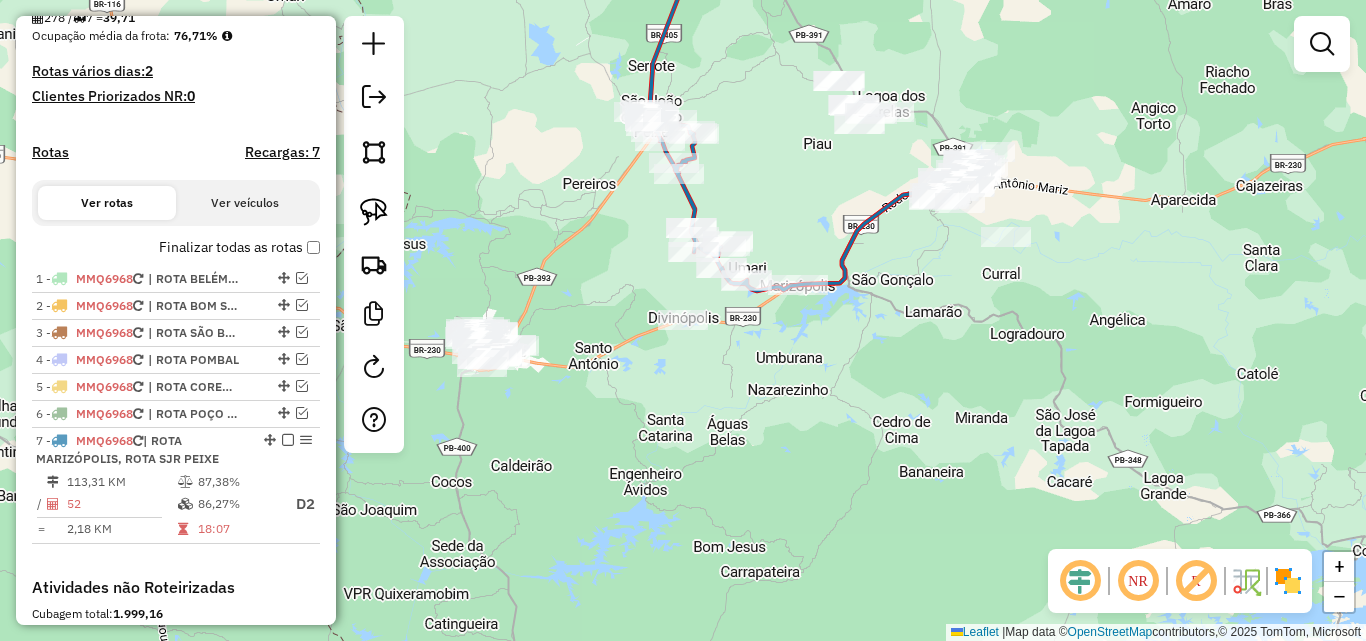drag, startPoint x: 370, startPoint y: 220, endPoint x: 493, endPoint y: 248, distance: 126.146736 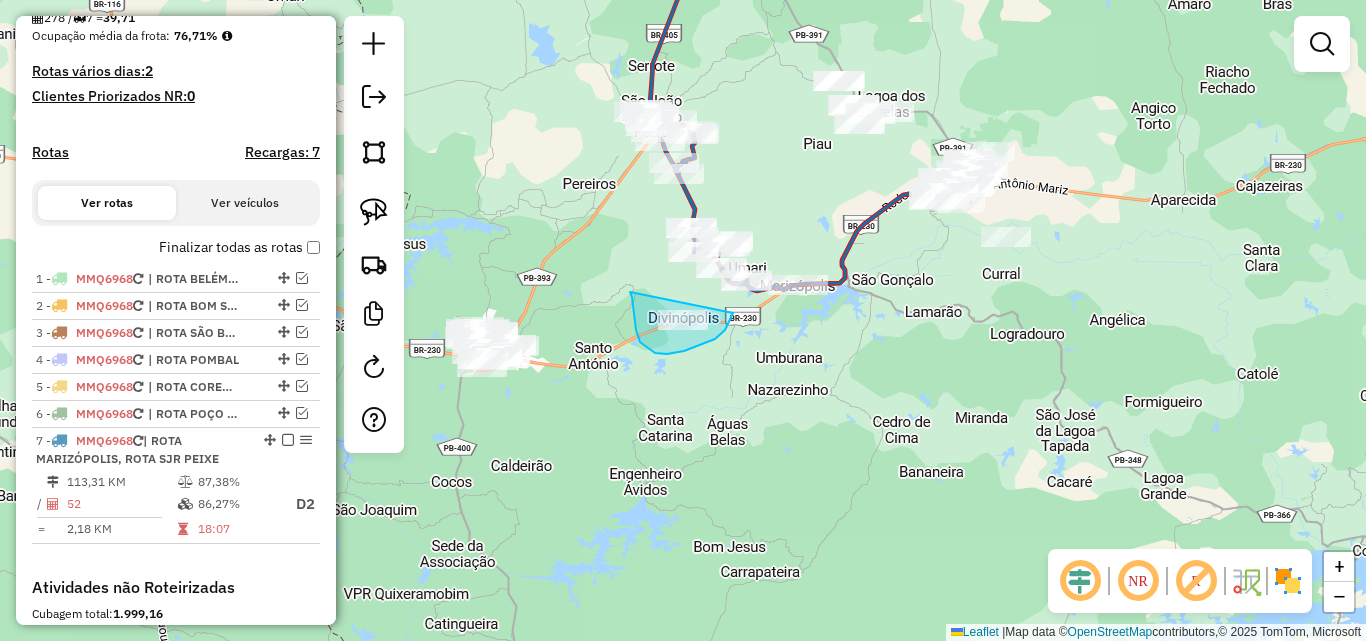 drag, startPoint x: 644, startPoint y: 346, endPoint x: 734, endPoint y: 308, distance: 97.6934 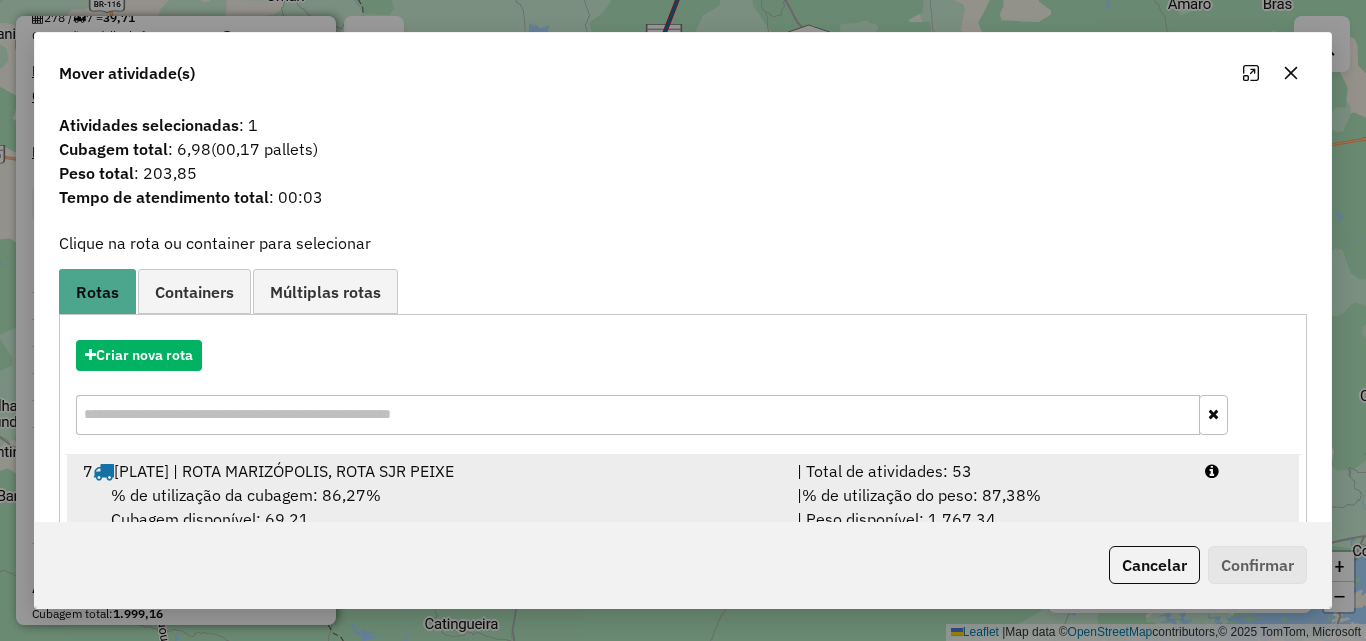 click on "|  % de utilização do peso: 87,38%  | Peso disponível: 1.767,34" at bounding box center (989, 507) 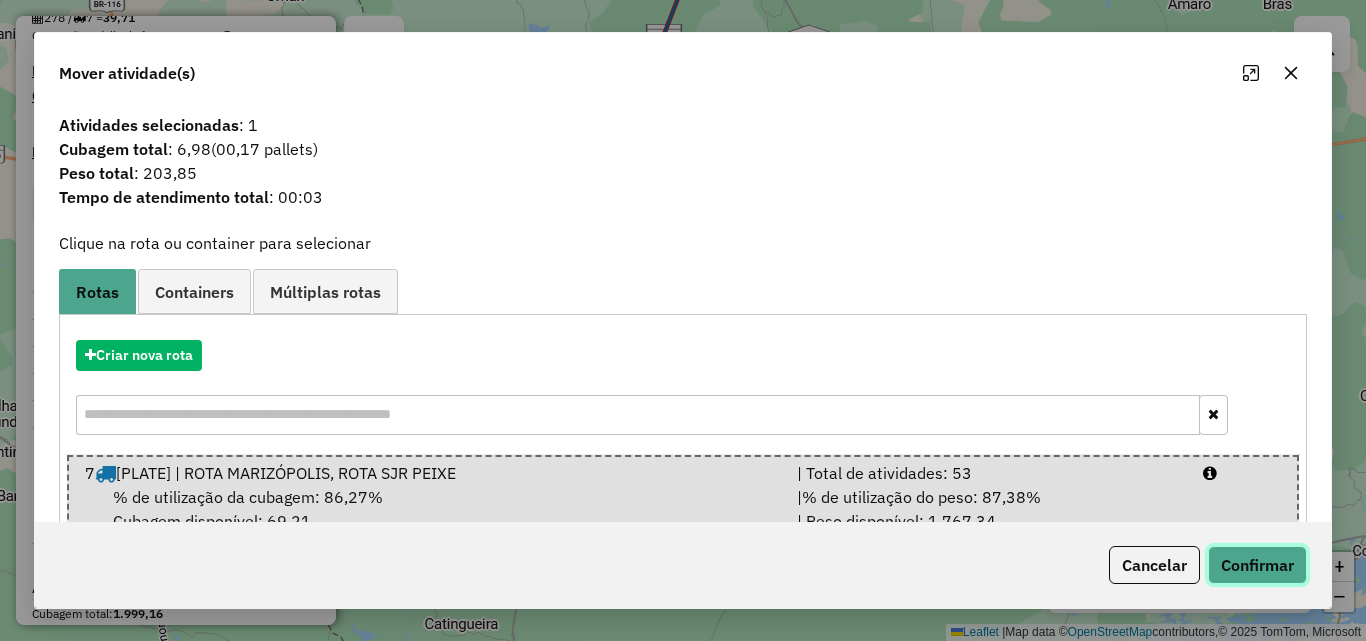 drag, startPoint x: 1237, startPoint y: 578, endPoint x: 1332, endPoint y: 564, distance: 96.02604 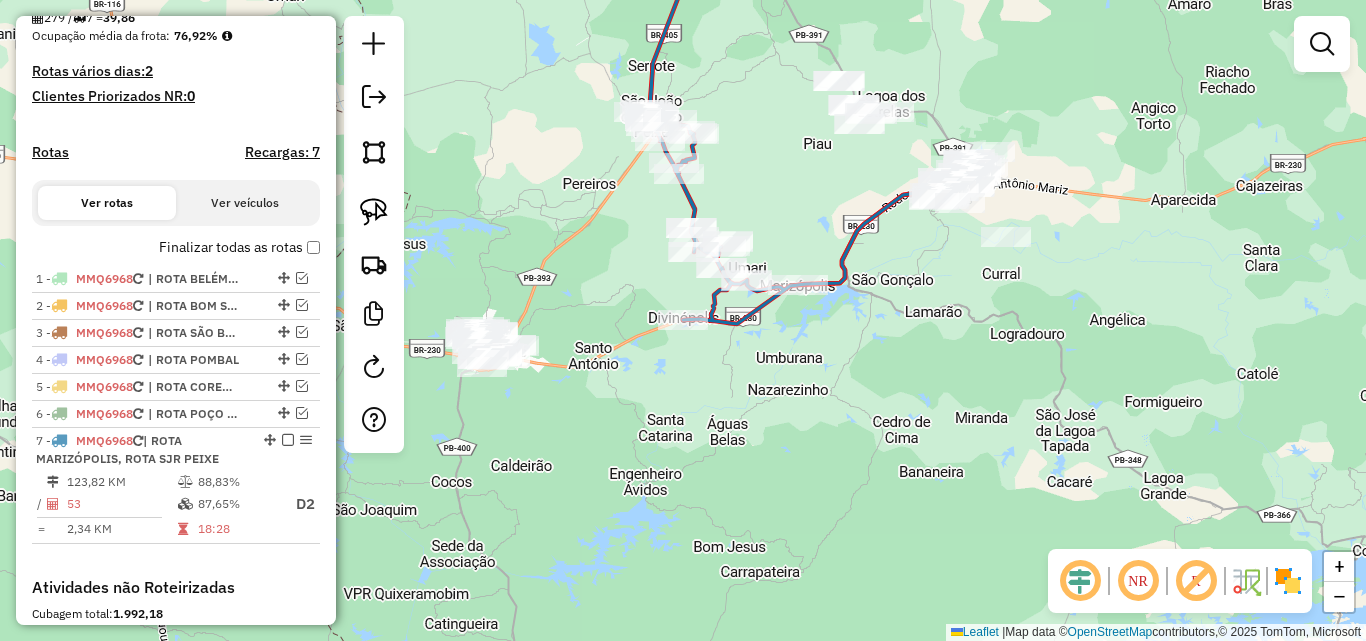 drag, startPoint x: 376, startPoint y: 224, endPoint x: 427, endPoint y: 271, distance: 69.354164 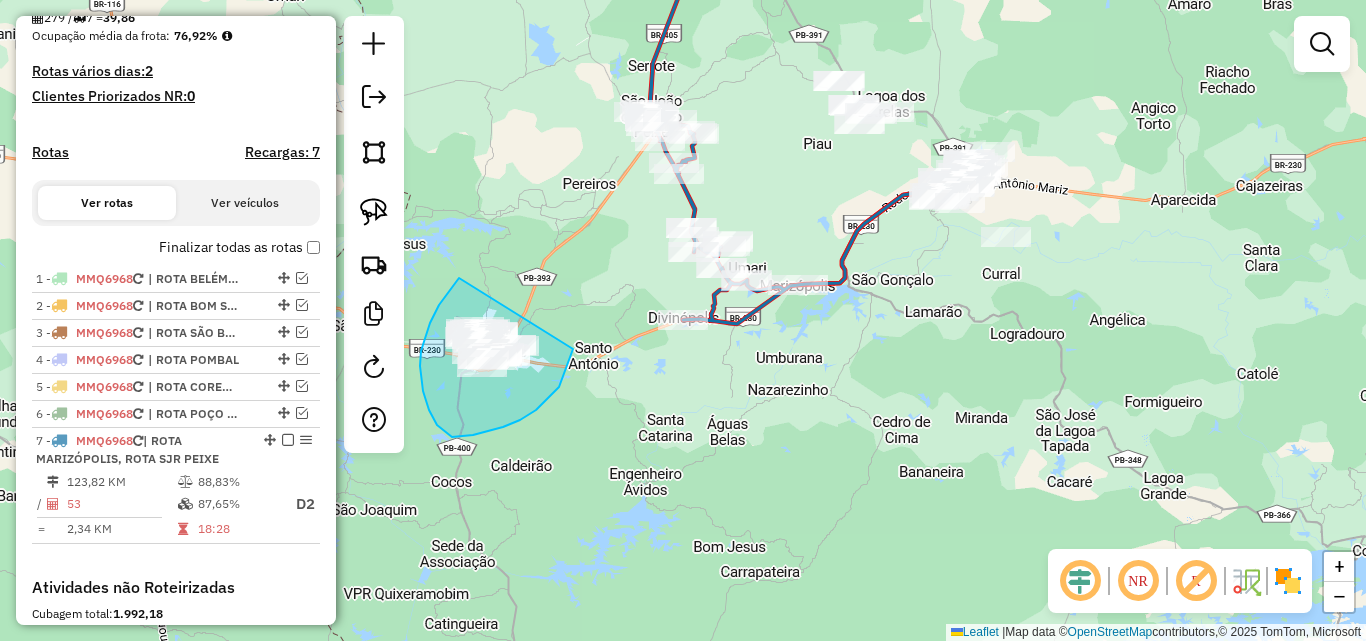drag, startPoint x: 459, startPoint y: 278, endPoint x: 571, endPoint y: 336, distance: 126.12692 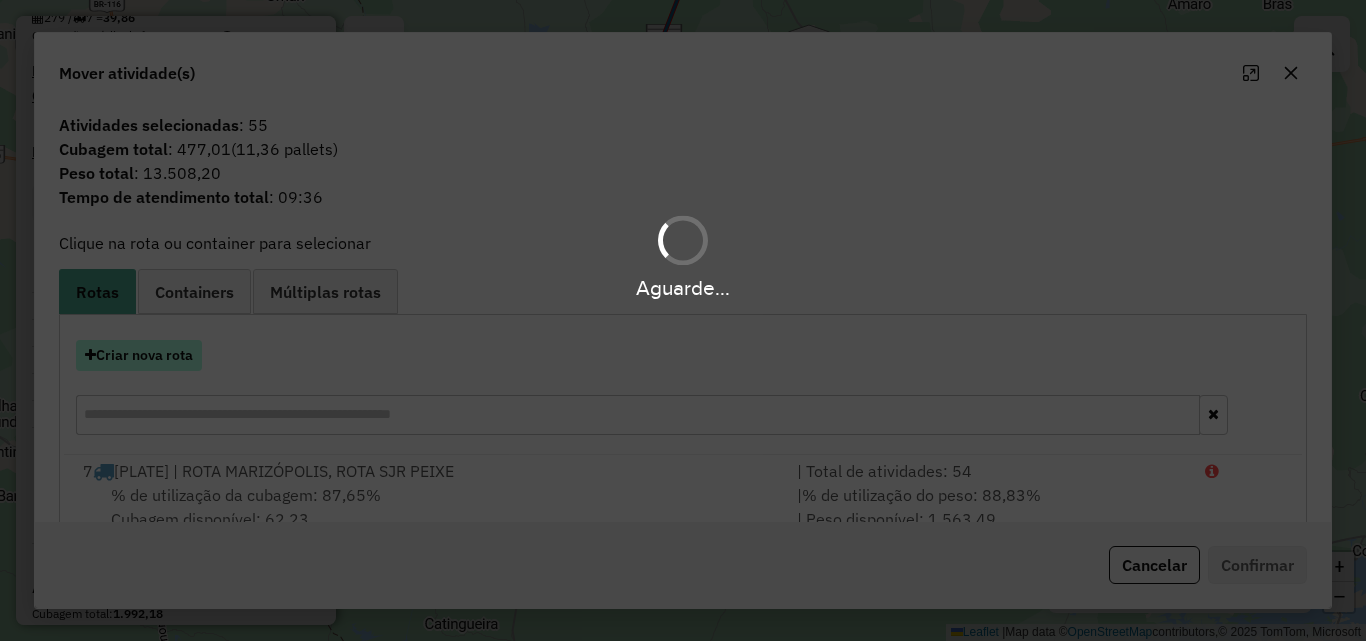 click on "Aguarde...  Pop-up bloqueado!  Seu navegador bloqueou automáticamente a abertura de uma nova janela.   Acesse as configurações e adicione o endereço do sistema a lista de permissão.   Fechar  Informações da Sessão 974440 - 04/08/2025     Criação: 02/08/2025 15:15   Depósito:  Pau Brasil Sousa  Total de rotas:  7  Distância Total:  1.304,28 km  Tempo total:  98:35  Valor total:  R$ 673.596,93  - Total roteirizado:  R$ 364.303,98  - Total não roteirizado:  R$ 309.292,95  Total de Atividades Roteirizadas:  279  Total de Pedidos Roteirizados:  432  Peso total roteirizado:  75.300,66  Cubagem total roteirizado:  2.637,95  Total de Atividades não Roteirizadas:  201  Total de Pedidos não Roteirizados:  288 Total de caixas por viagem:  2.637,95 /   7 =  376,85 Média de Atividades por viagem:  279 /   7 =  39,86 Ocupação média da frota:  76,92%   Rotas vários dias:  2  Clientes Priorizados NR:  0 Rotas  Recargas: 7   Ver rotas   Ver veículos  Finalizar todas as rotas   1 -       MMQ6968   2 -  /" at bounding box center [683, 320] 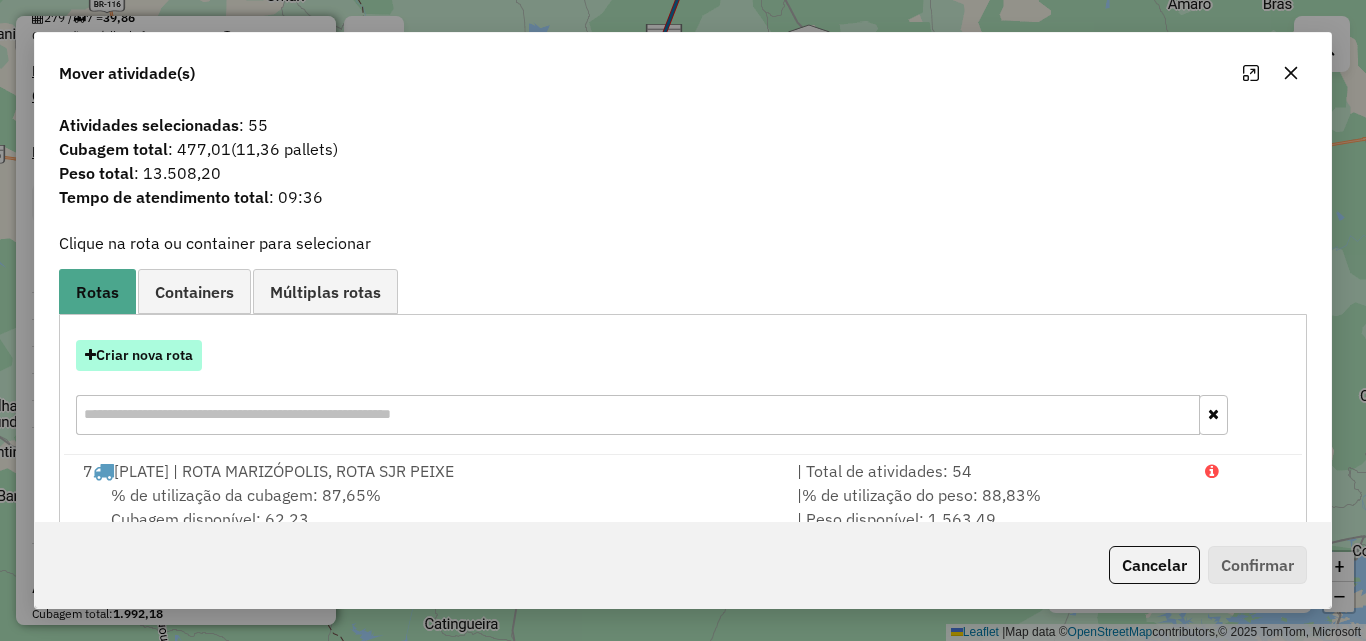 click on "Criar nova rota" at bounding box center (139, 355) 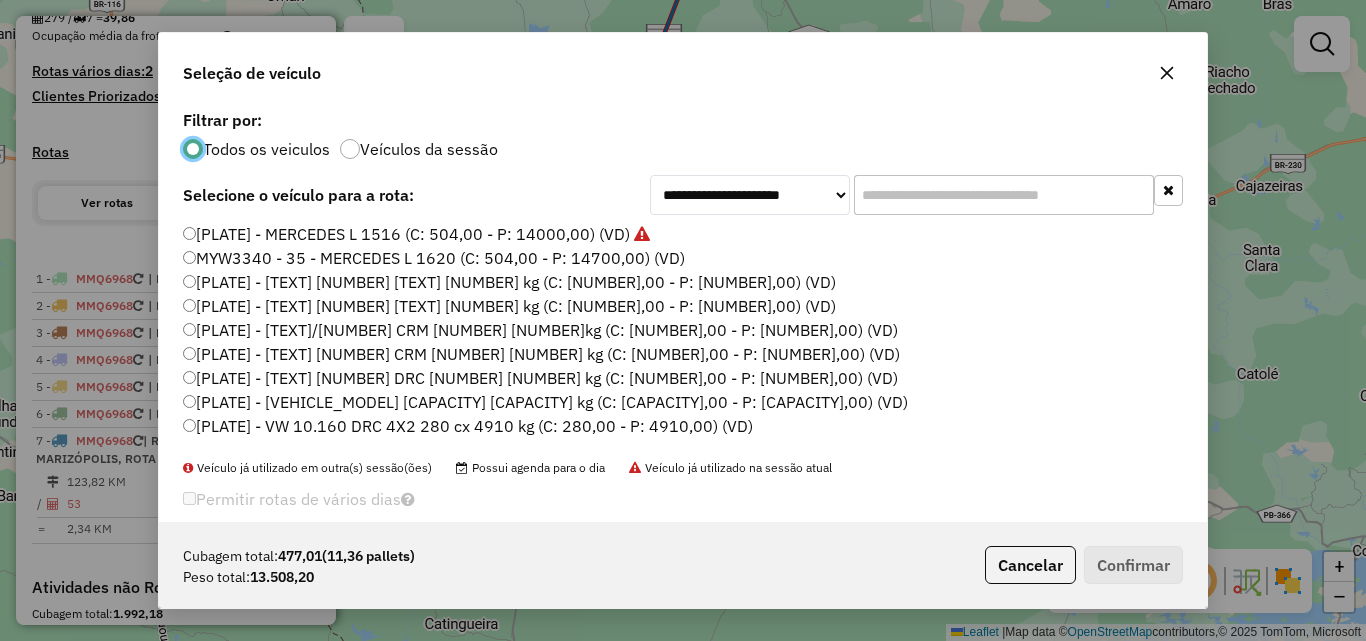 scroll, scrollTop: 11, scrollLeft: 6, axis: both 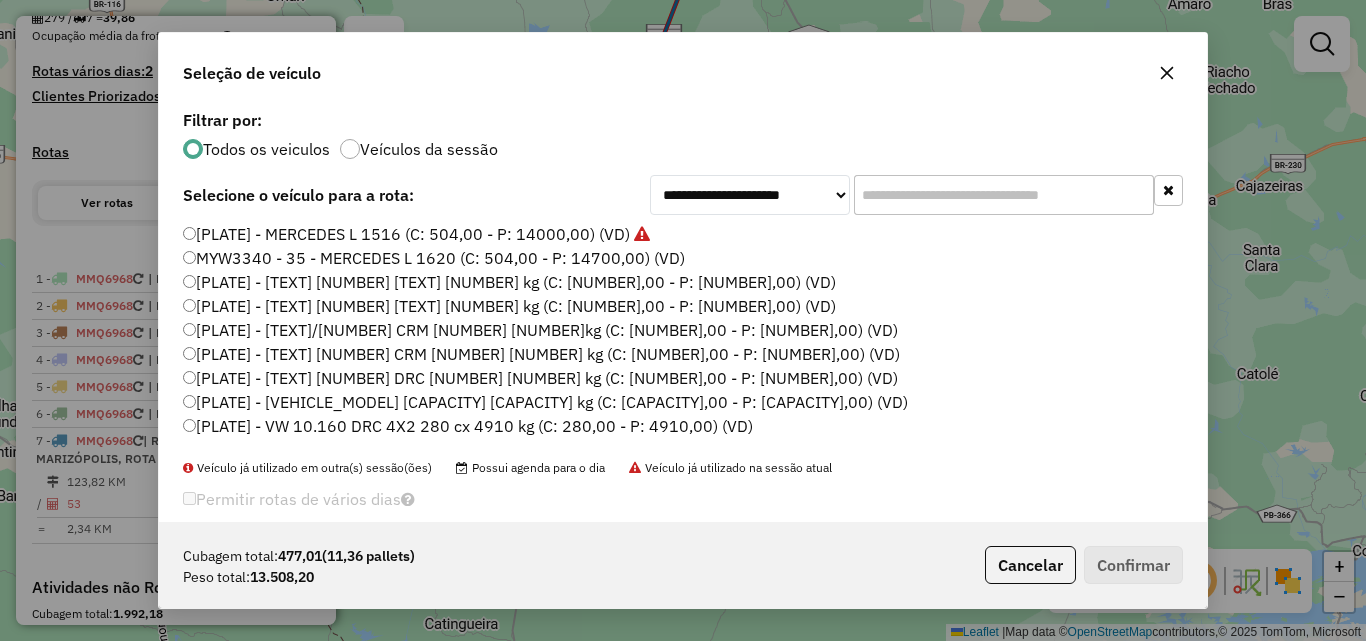 click on "**********" 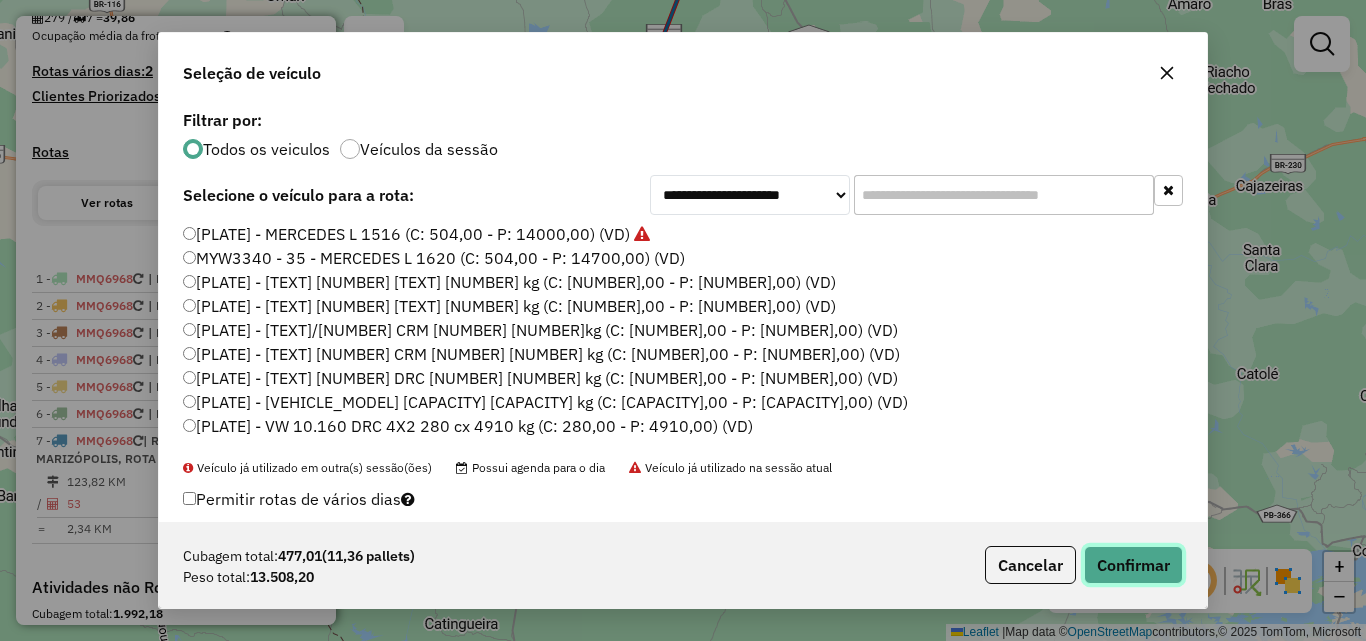 click on "Confirmar" 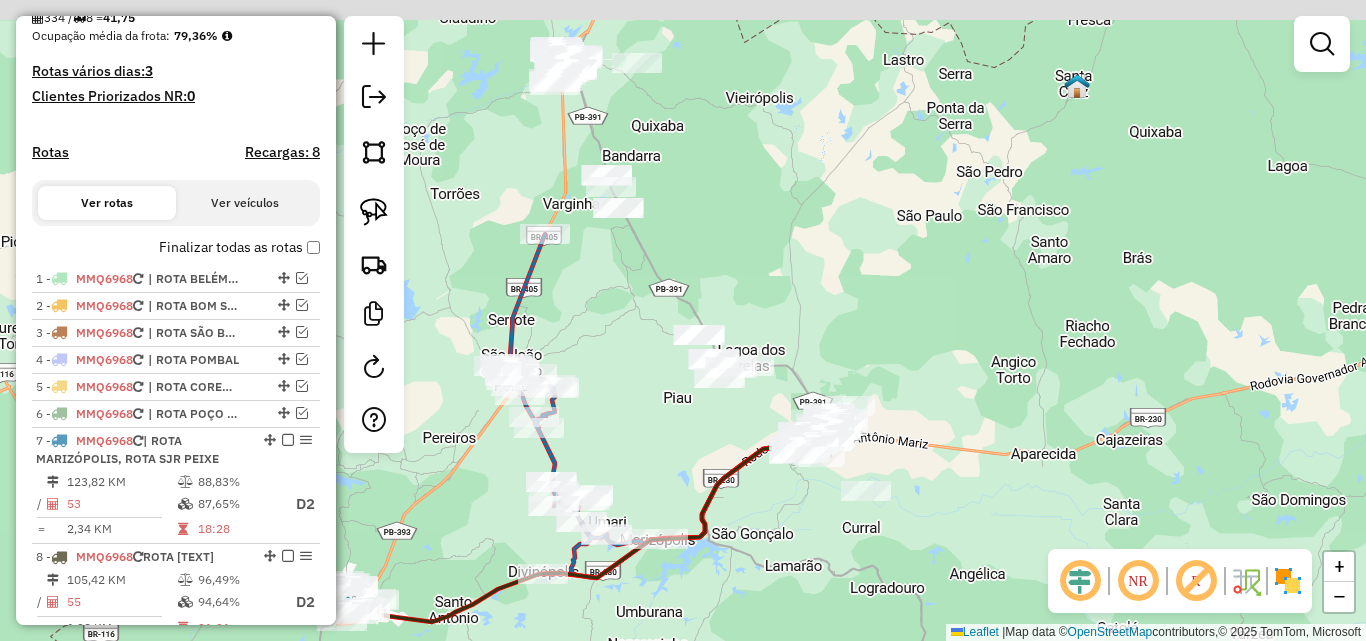 drag, startPoint x: 902, startPoint y: 410, endPoint x: 794, endPoint y: 630, distance: 245.07957 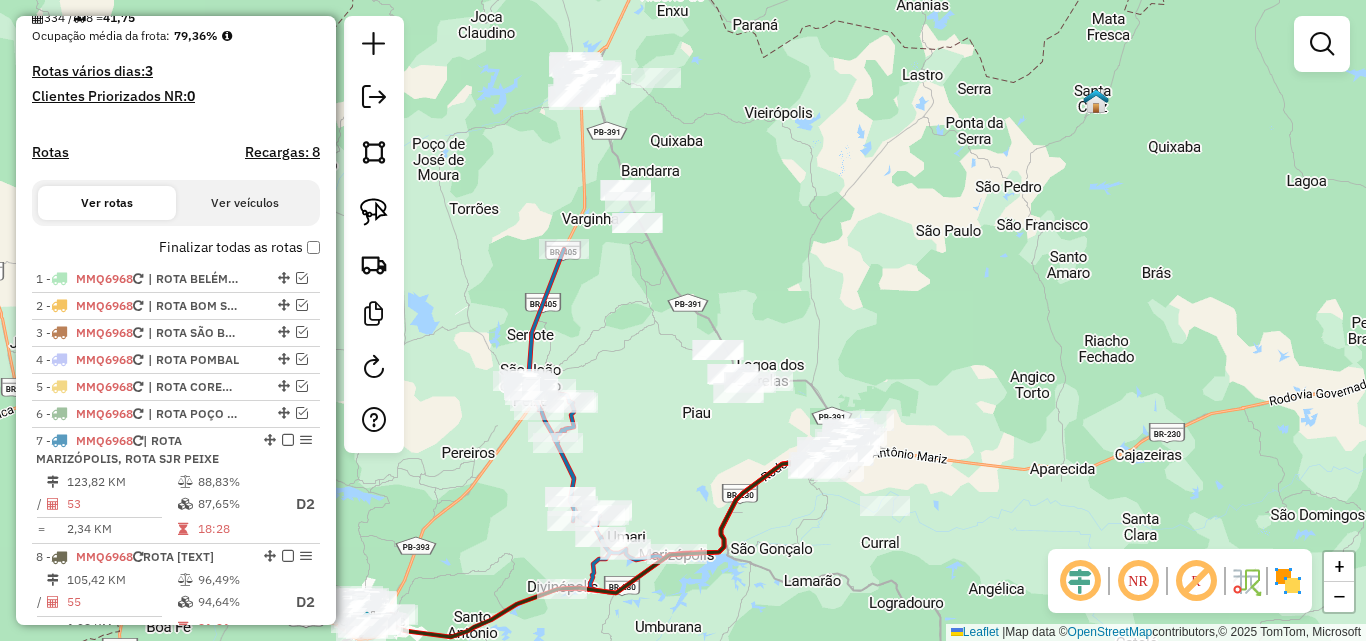 click on "Janela de atendimento Grade de atendimento Capacidade Transportadoras Veículos Cliente Pedidos  Rotas Selecione os dias de semana para filtrar as janelas de atendimento  Seg   Ter   Qua   Qui   Sex   Sáb   Dom  Informe o período da janela de atendimento: De: Até:  Filtrar exatamente a janela do cliente  Considerar janela de atendimento padrão  Selecione os dias de semana para filtrar as grades de atendimento  Seg   Ter   Qua   Qui   Sex   Sáb   Dom   Considerar clientes sem dia de atendimento cadastrado  Clientes fora do dia de atendimento selecionado Filtrar as atividades entre os valores definidos abaixo:  Peso mínimo:   Peso máximo:   Cubagem mínima:   Cubagem máxima:   De:   Até:  Filtrar as atividades entre o tempo de atendimento definido abaixo:  De:   Até:   Considerar capacidade total dos clientes não roteirizados Transportadora: Selecione um ou mais itens Tipo de veículo: Selecione um ou mais itens Veículo: Selecione um ou mais itens Motorista: Selecione um ou mais itens Nome: Rótulo:" 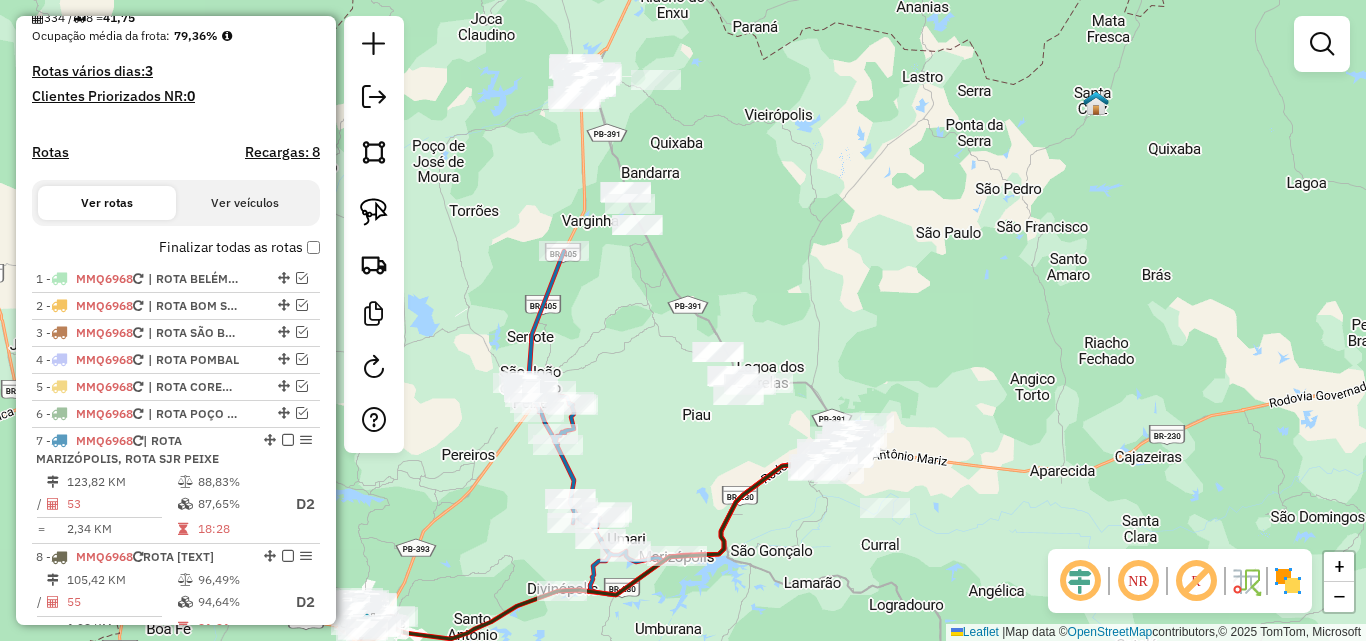 click 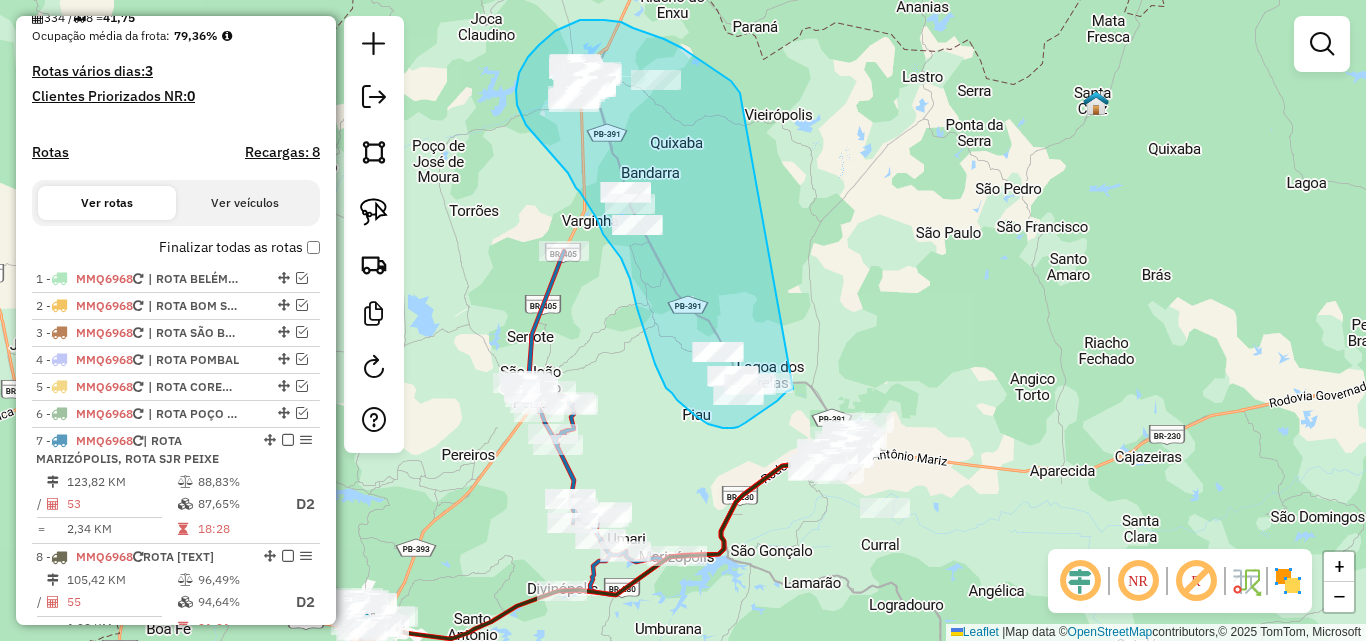 drag, startPoint x: 731, startPoint y: 81, endPoint x: 793, endPoint y: 389, distance: 314.17828 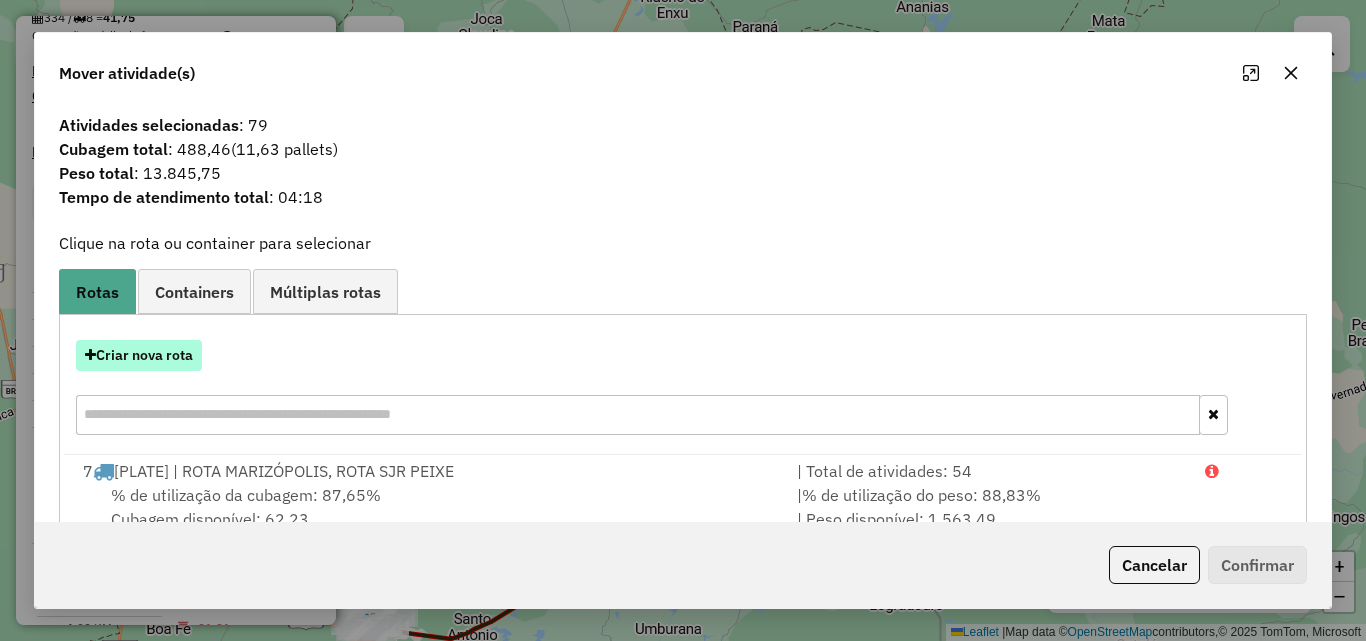 click on "Criar nova rota" at bounding box center (139, 355) 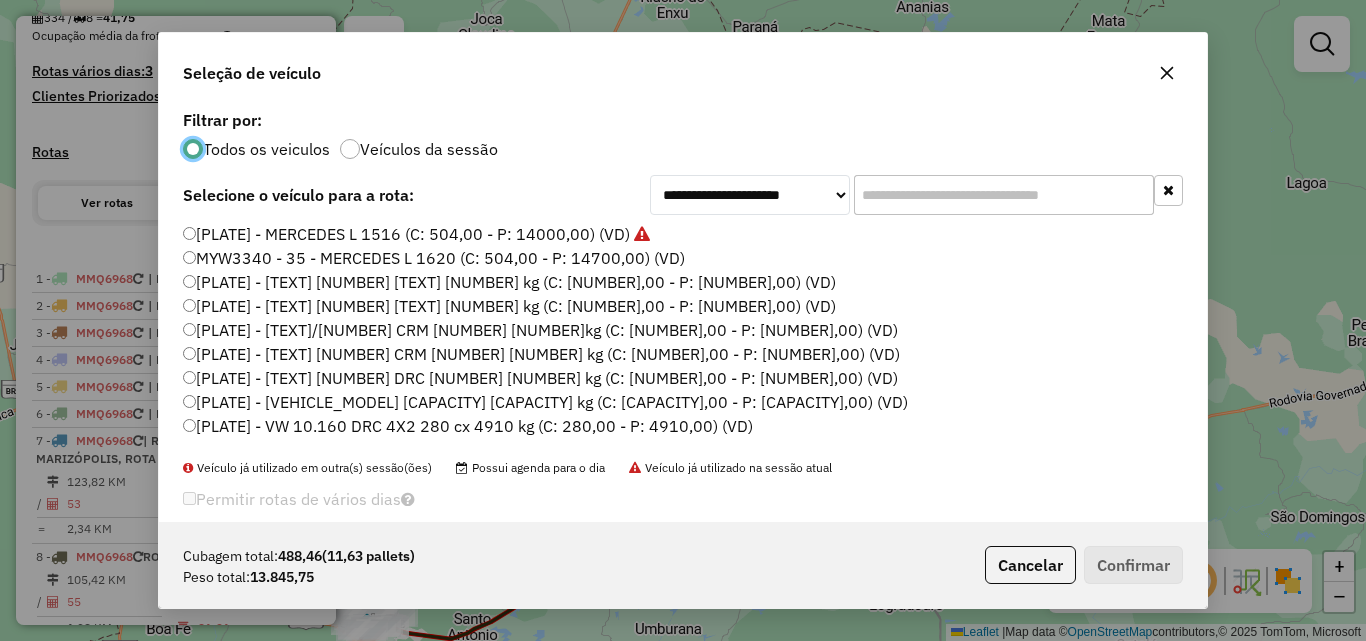 scroll, scrollTop: 11, scrollLeft: 6, axis: both 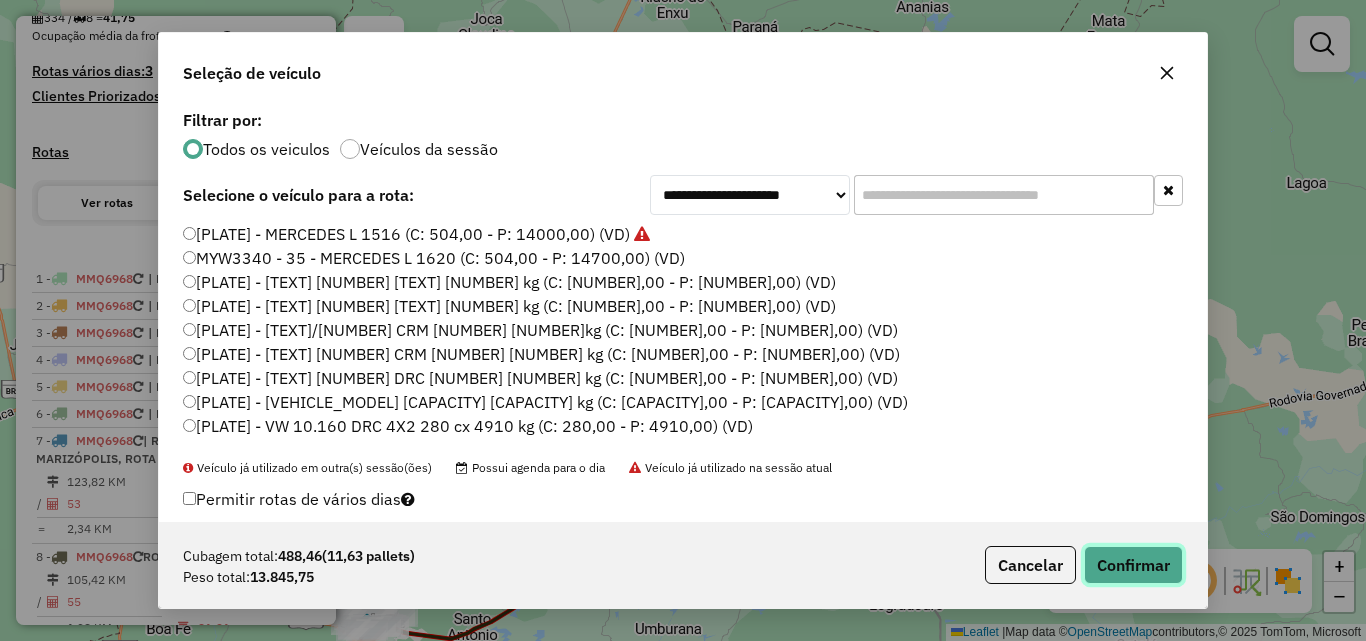 drag, startPoint x: 1146, startPoint y: 560, endPoint x: 1057, endPoint y: 509, distance: 102.5768 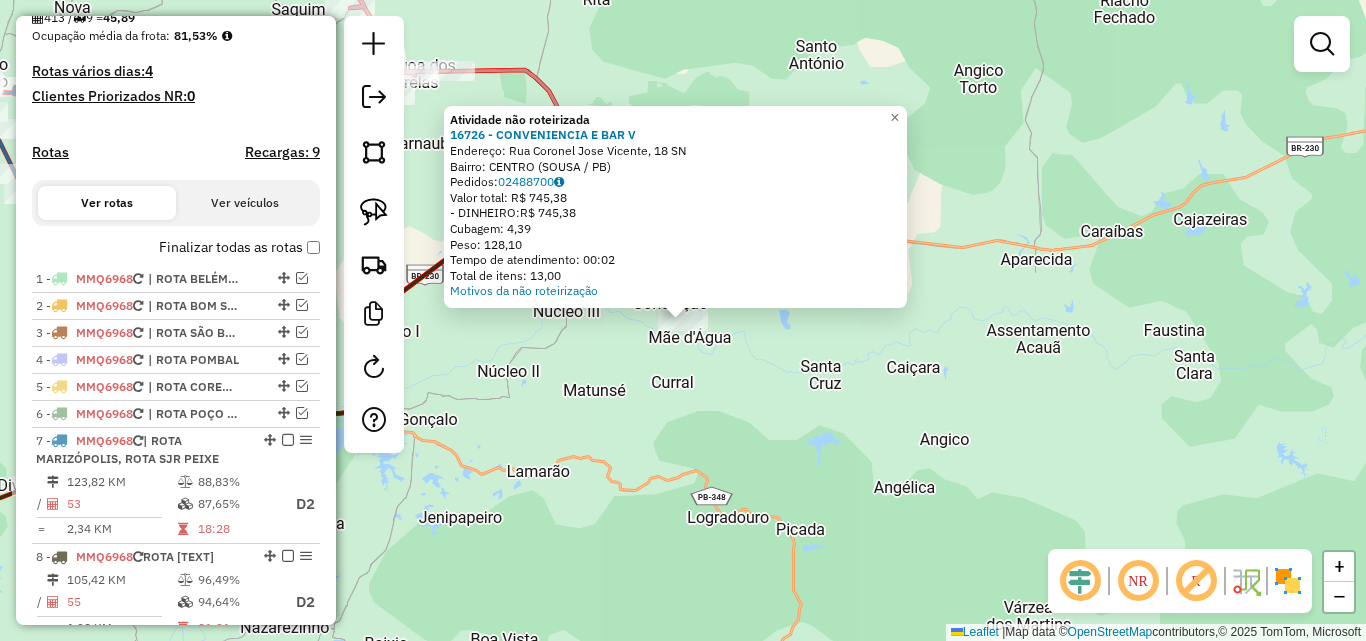 drag, startPoint x: 614, startPoint y: 393, endPoint x: 600, endPoint y: 381, distance: 18.439089 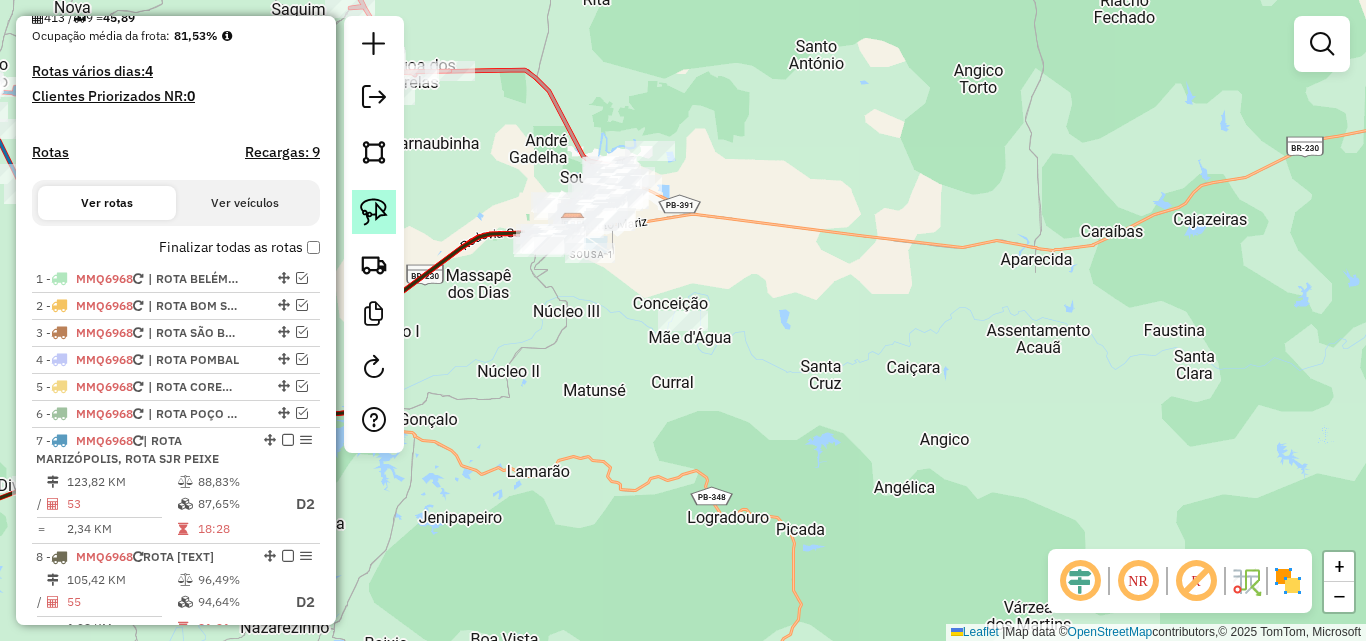 click 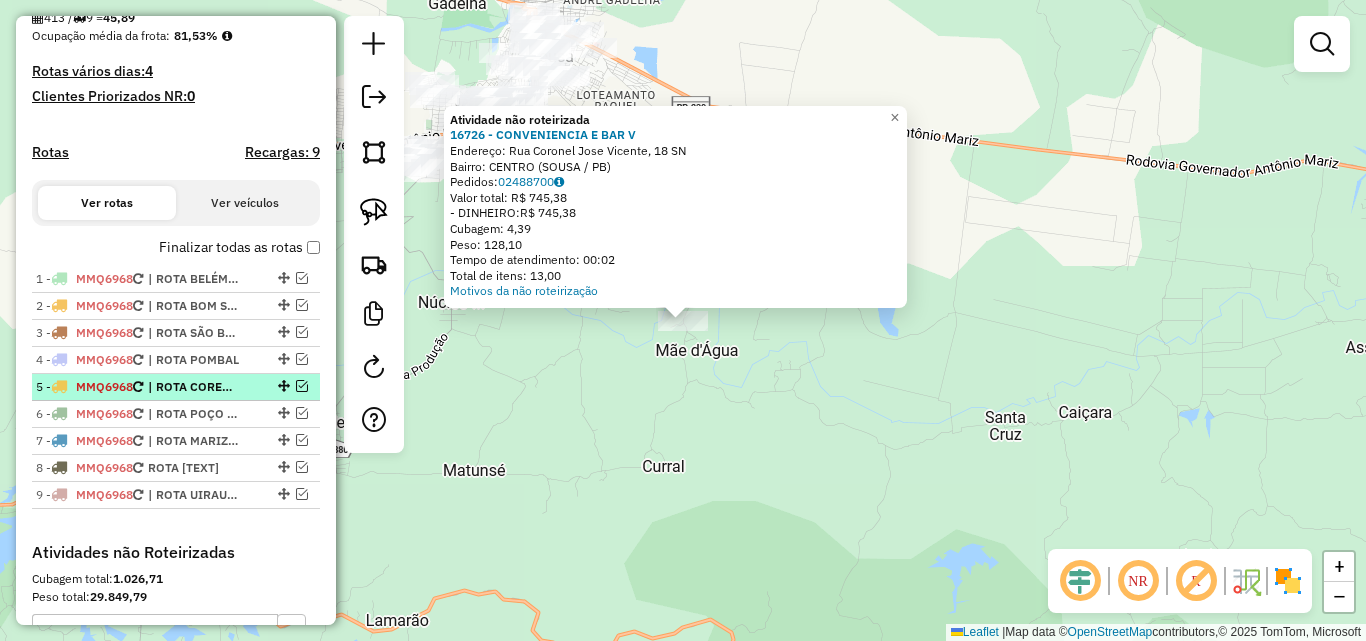 click at bounding box center [302, 386] 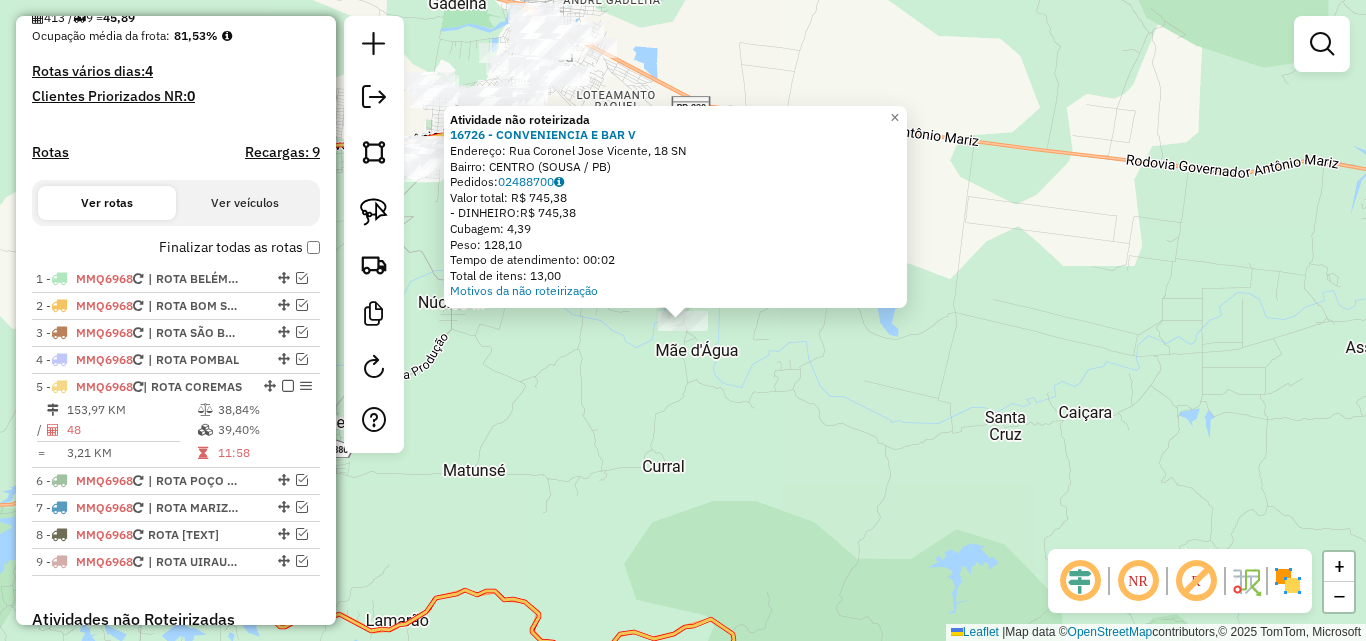 drag, startPoint x: 215, startPoint y: 407, endPoint x: 650, endPoint y: 550, distance: 457.90173 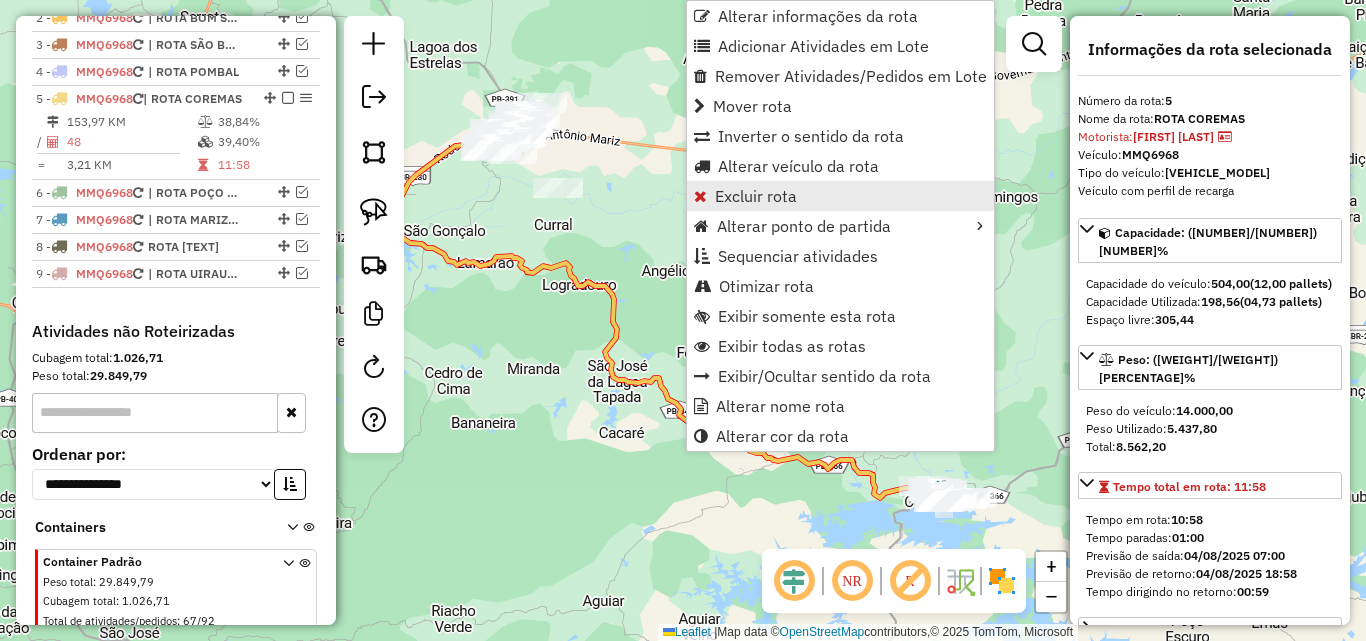 scroll, scrollTop: 858, scrollLeft: 0, axis: vertical 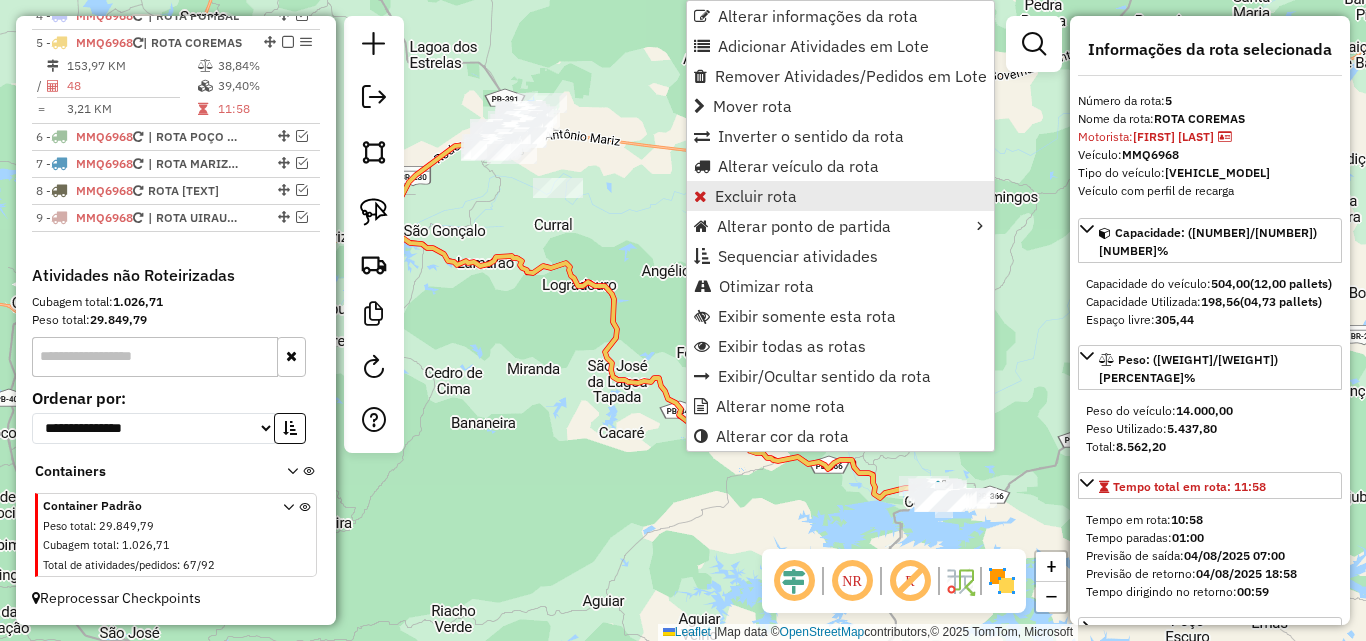click on "Excluir rota" at bounding box center (756, 196) 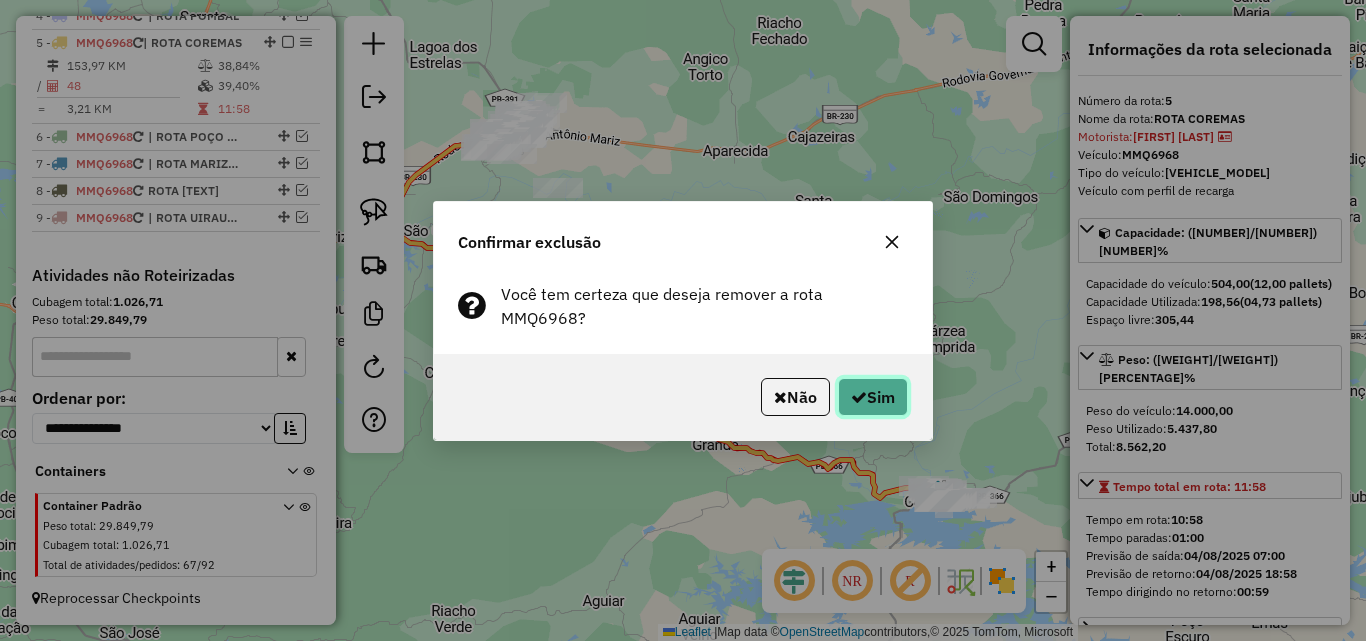 click on "Sim" 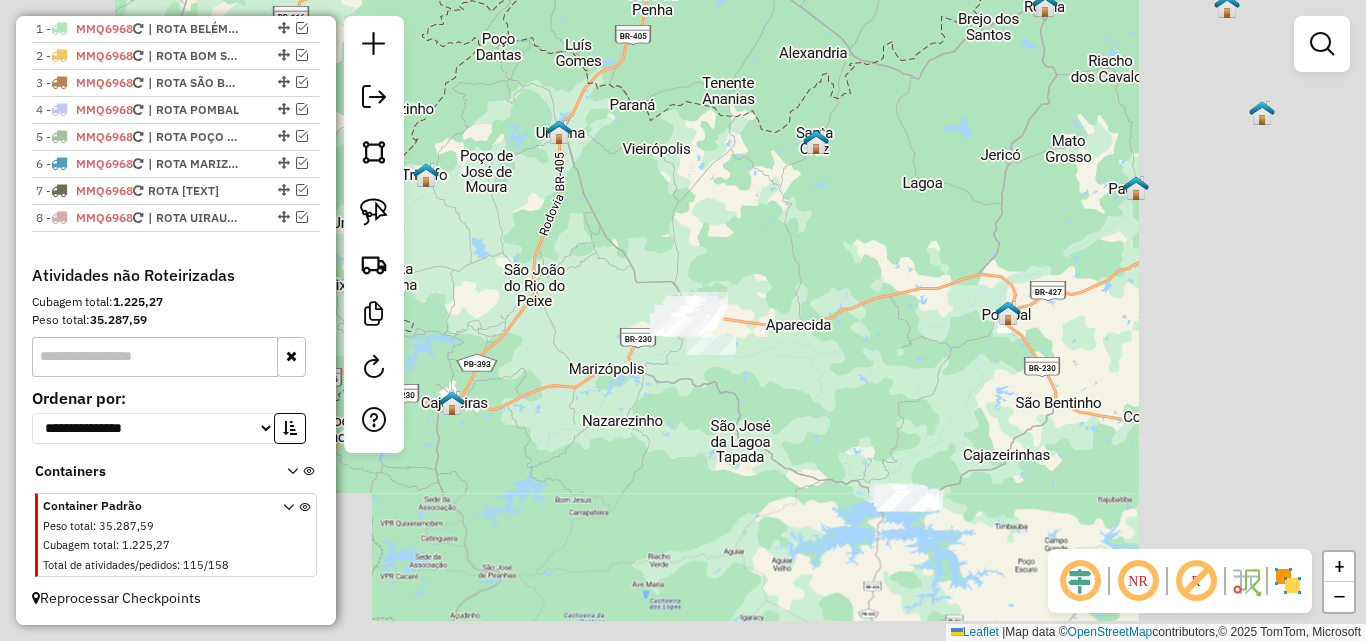 scroll, scrollTop: 746, scrollLeft: 0, axis: vertical 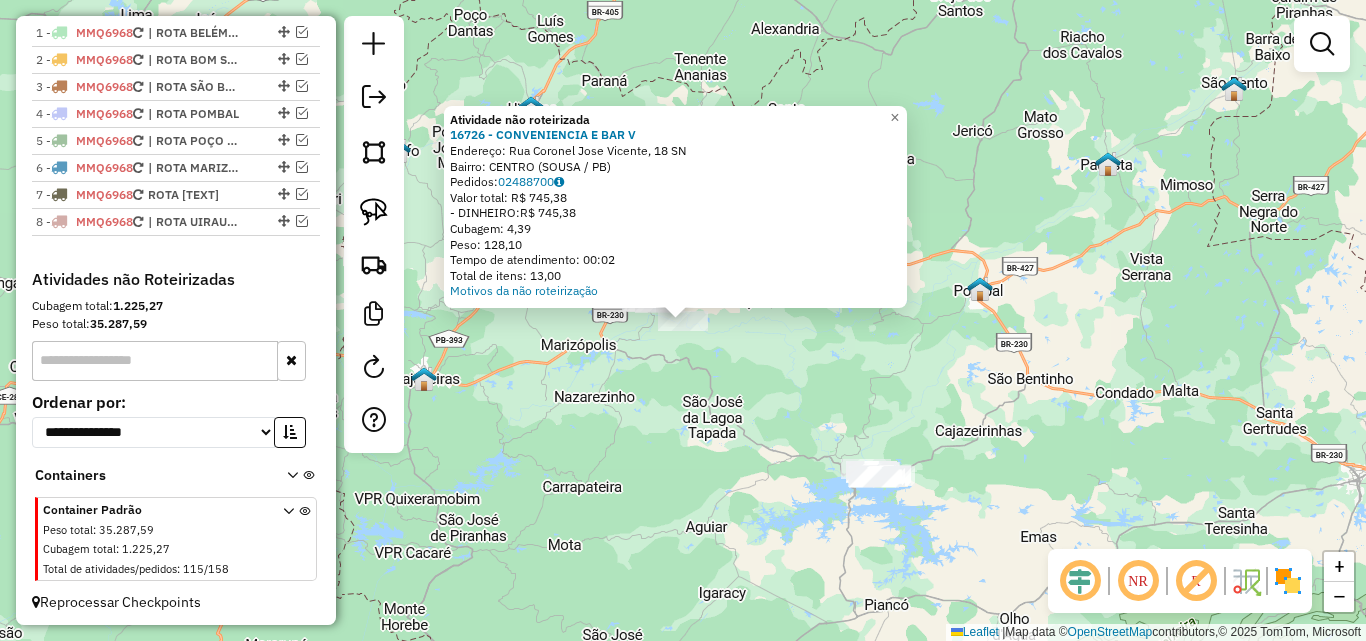 drag, startPoint x: 825, startPoint y: 367, endPoint x: 812, endPoint y: 351, distance: 20.615528 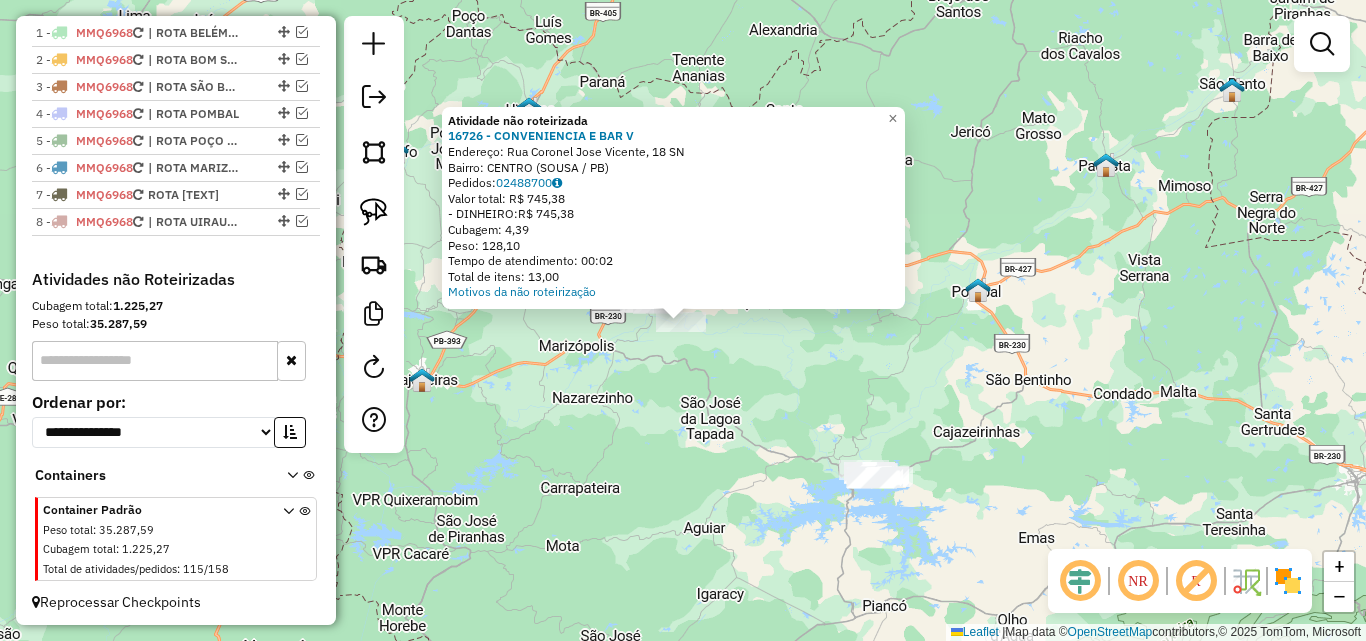 drag, startPoint x: 693, startPoint y: 392, endPoint x: 674, endPoint y: 345, distance: 50.695168 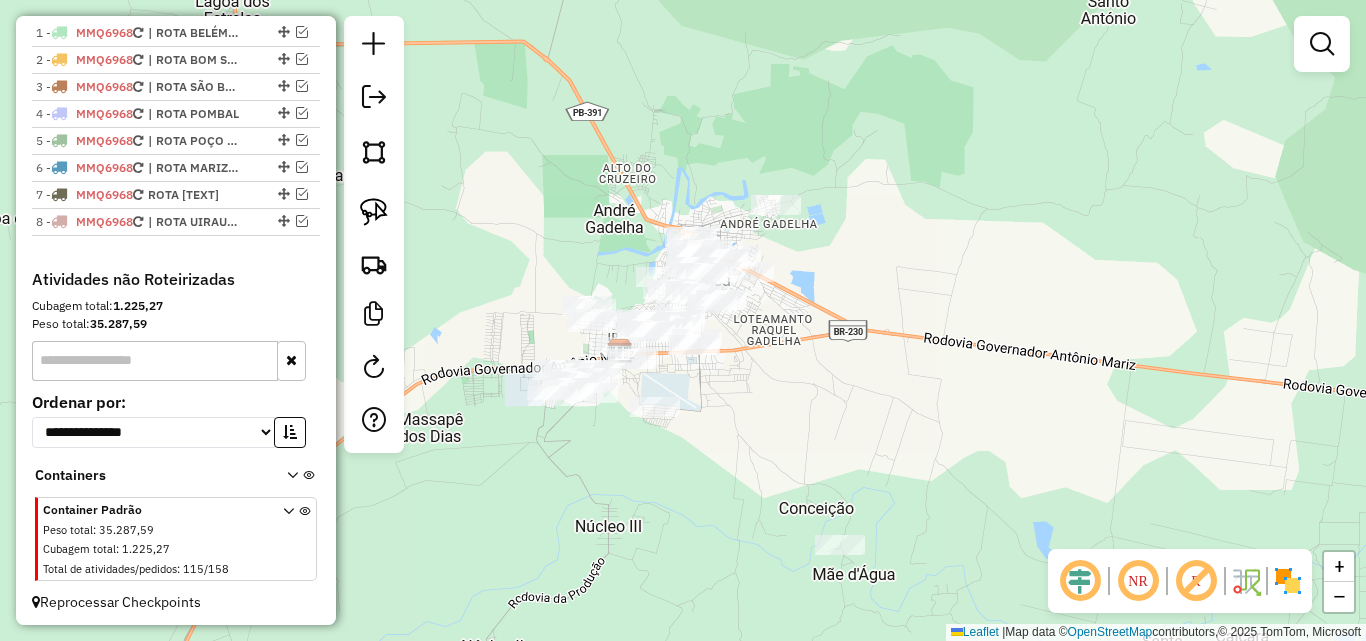 drag, startPoint x: 367, startPoint y: 210, endPoint x: 439, endPoint y: 227, distance: 73.97973 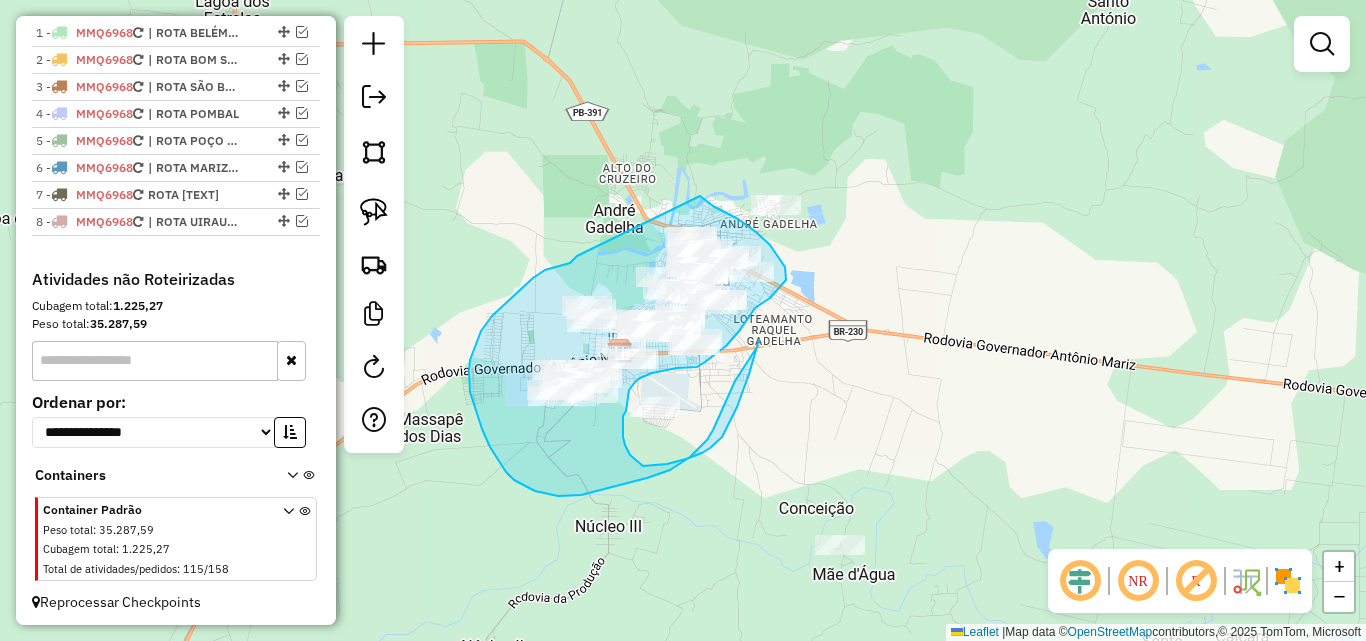 drag, startPoint x: 505, startPoint y: 303, endPoint x: 699, endPoint y: 198, distance: 220.59238 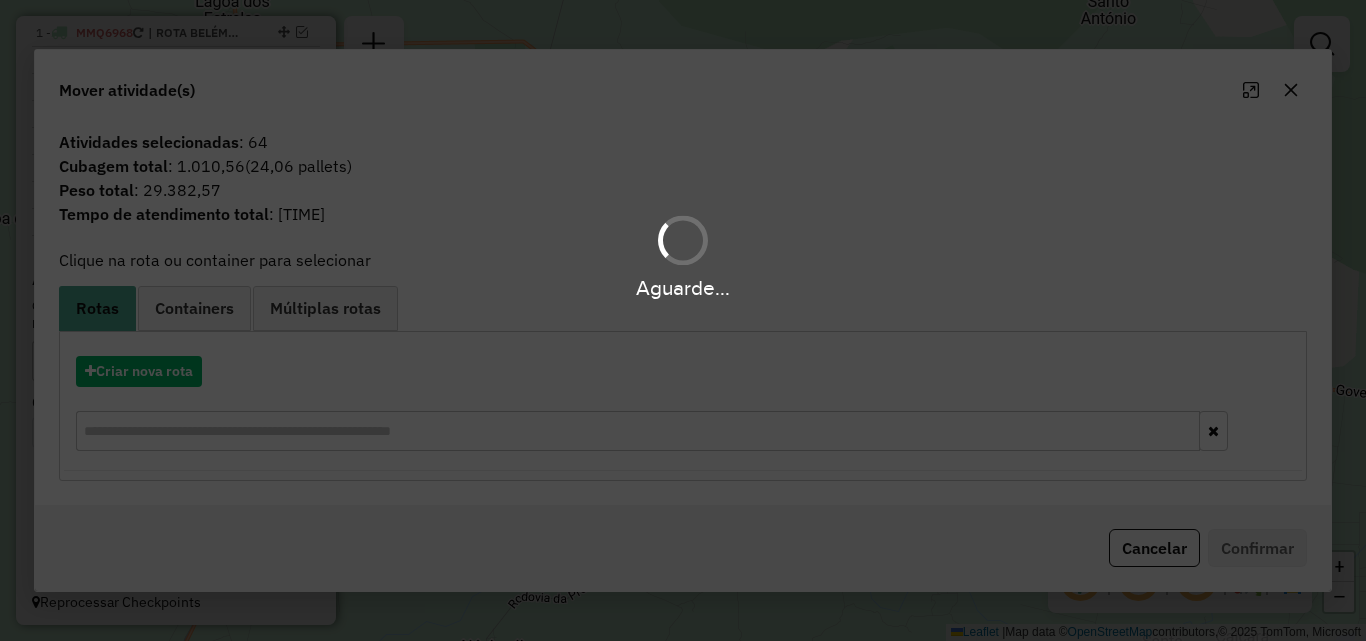 click on "Aguarde..." at bounding box center (683, 320) 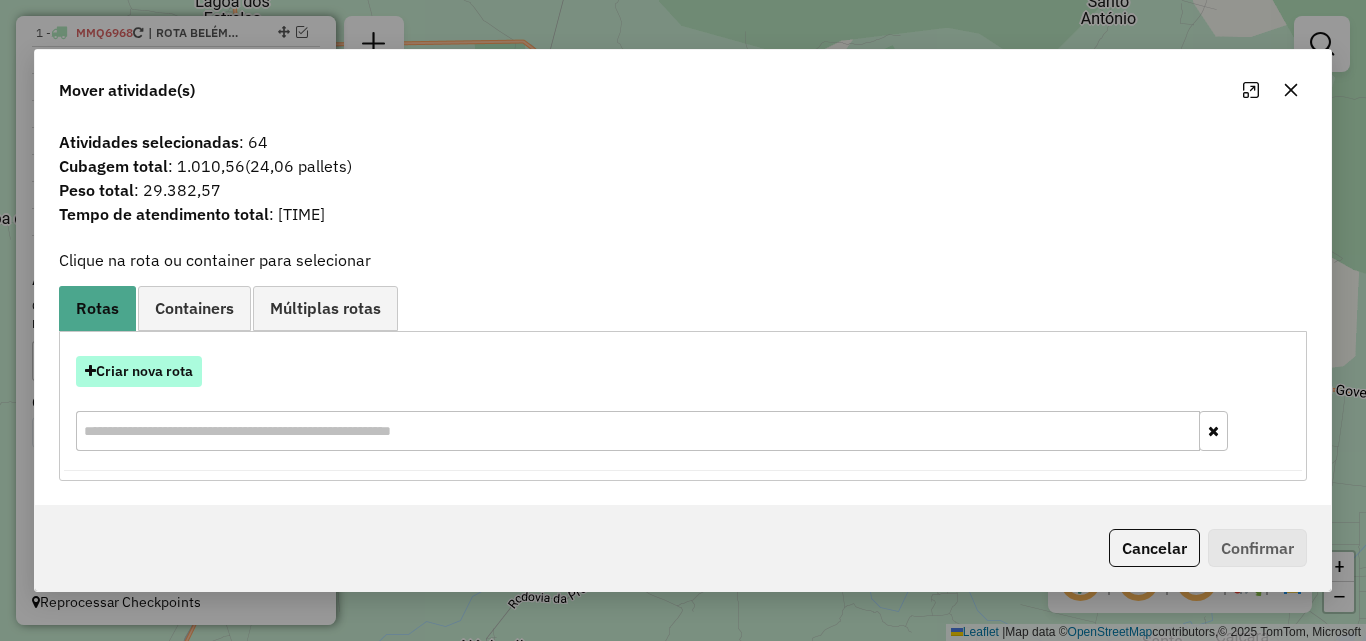 click on "Criar nova rota" at bounding box center (139, 371) 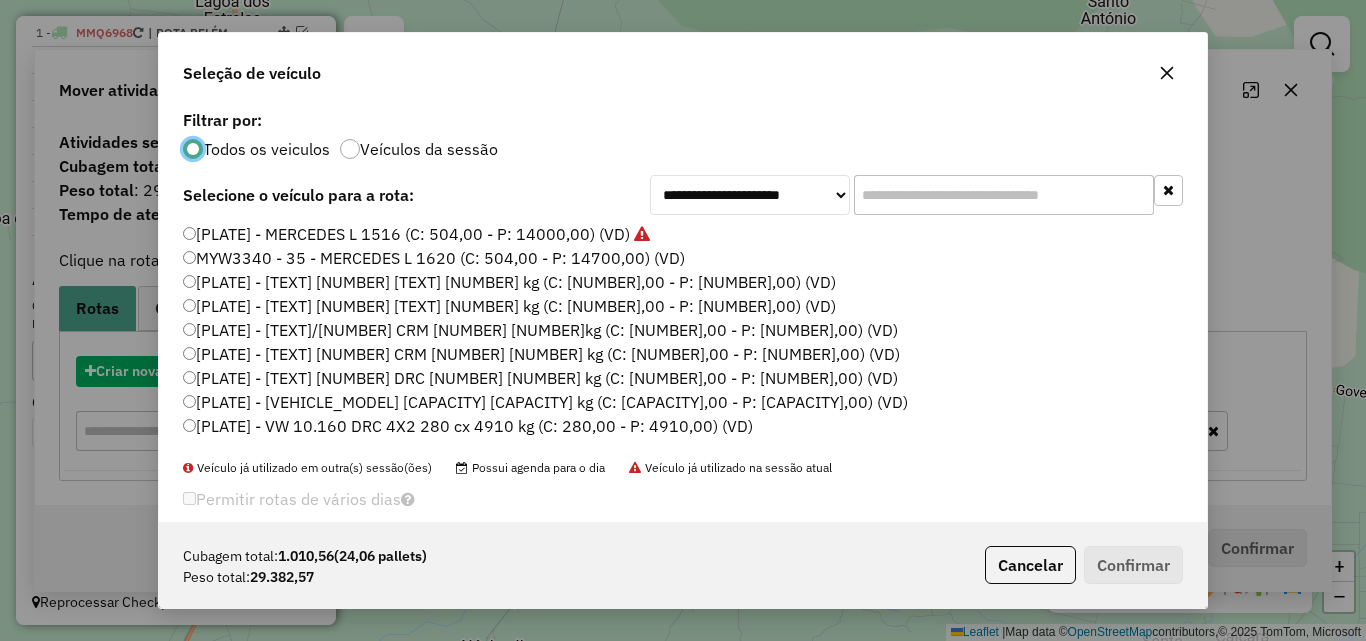 scroll, scrollTop: 11, scrollLeft: 6, axis: both 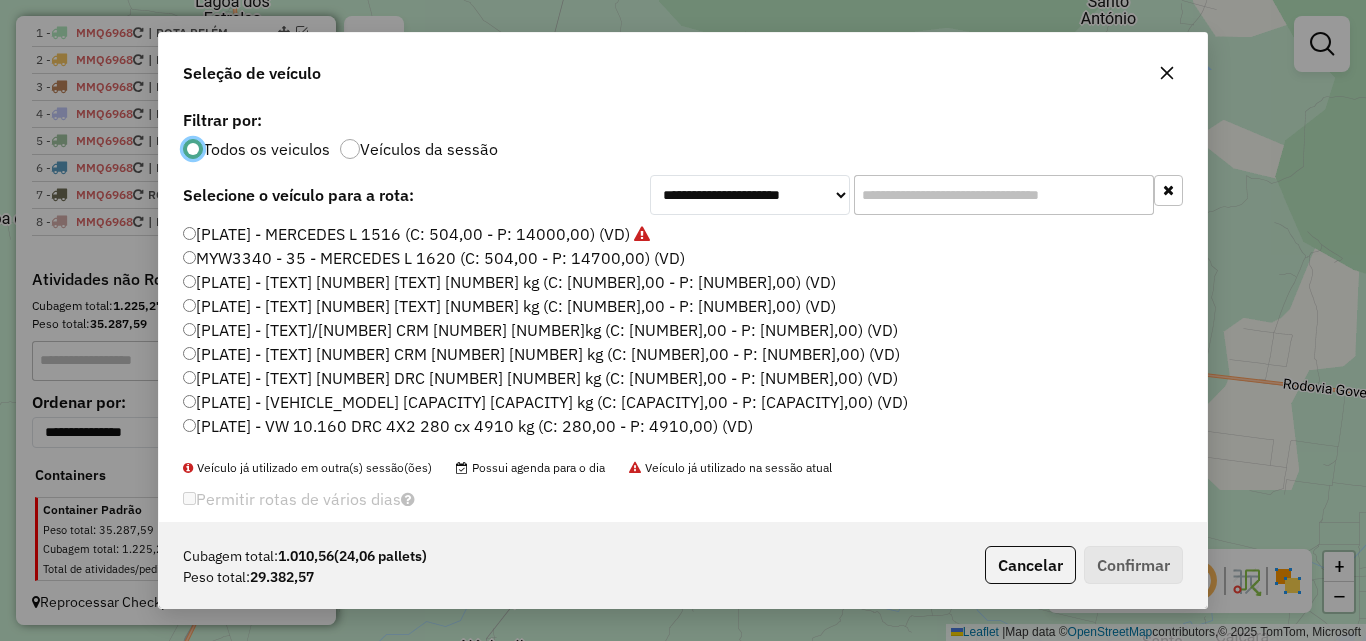 click on "MMQ6968 - MERCEDES L 1516 (C: 504,00 - P: 14000,00) (VD)" 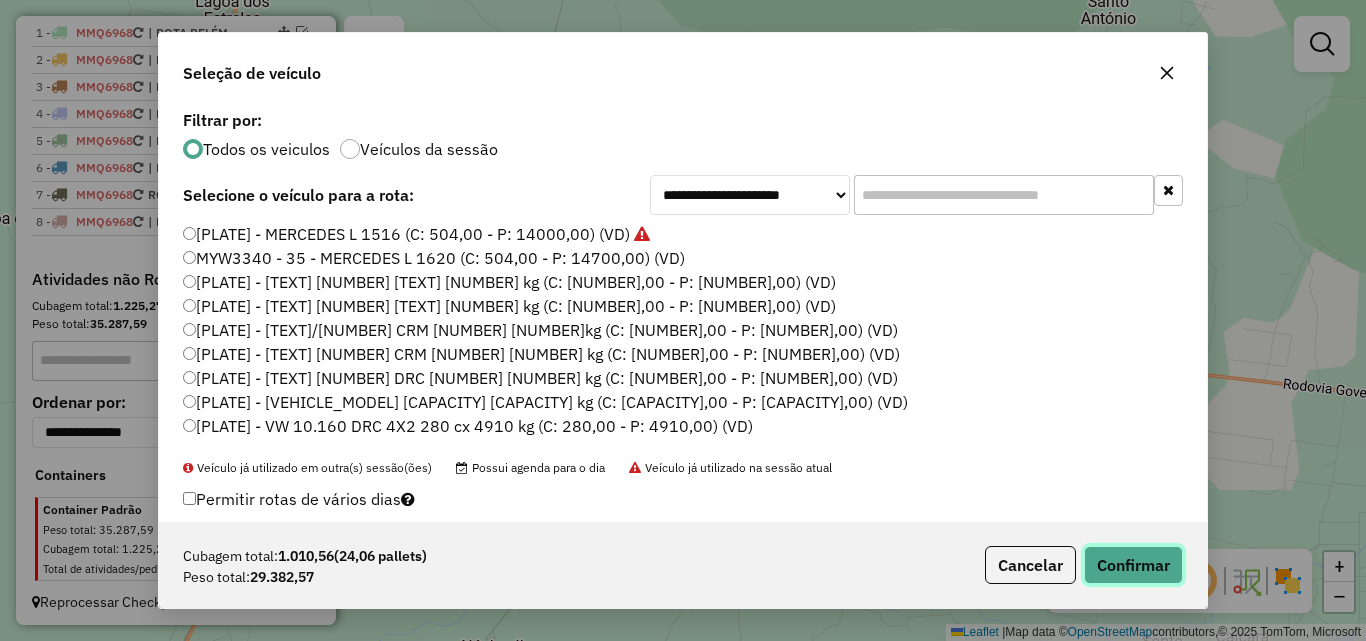 click on "Confirmar" 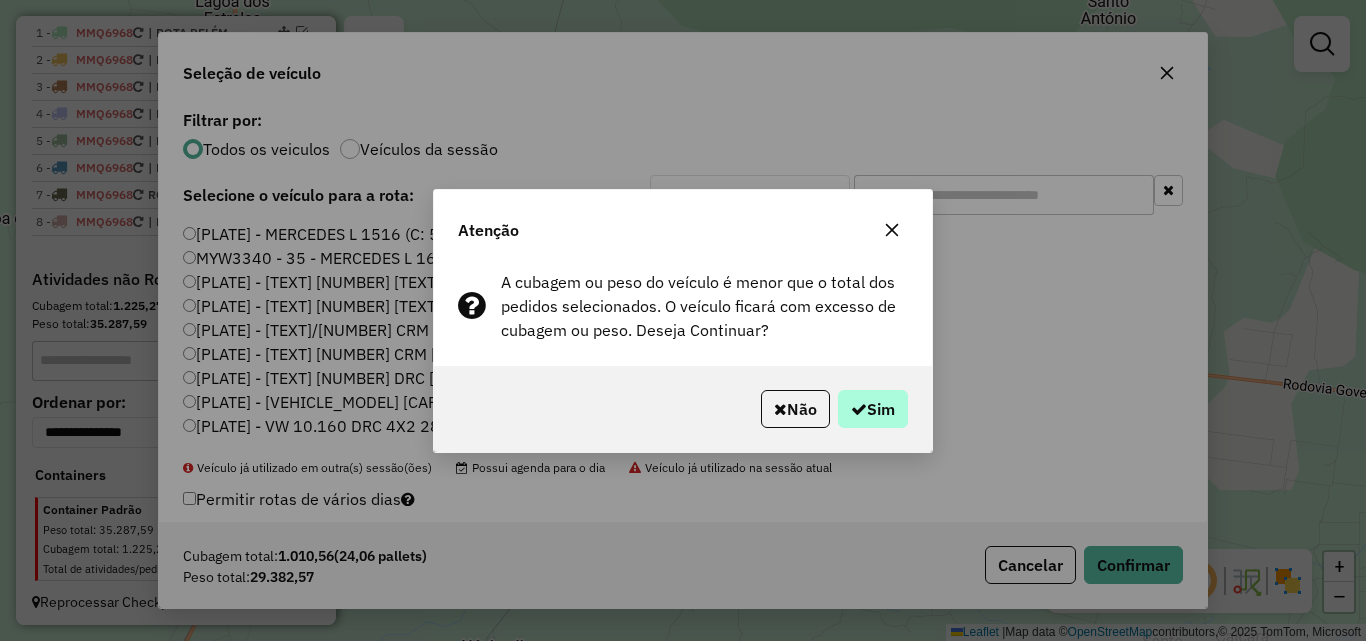 click on "Não   Sim" 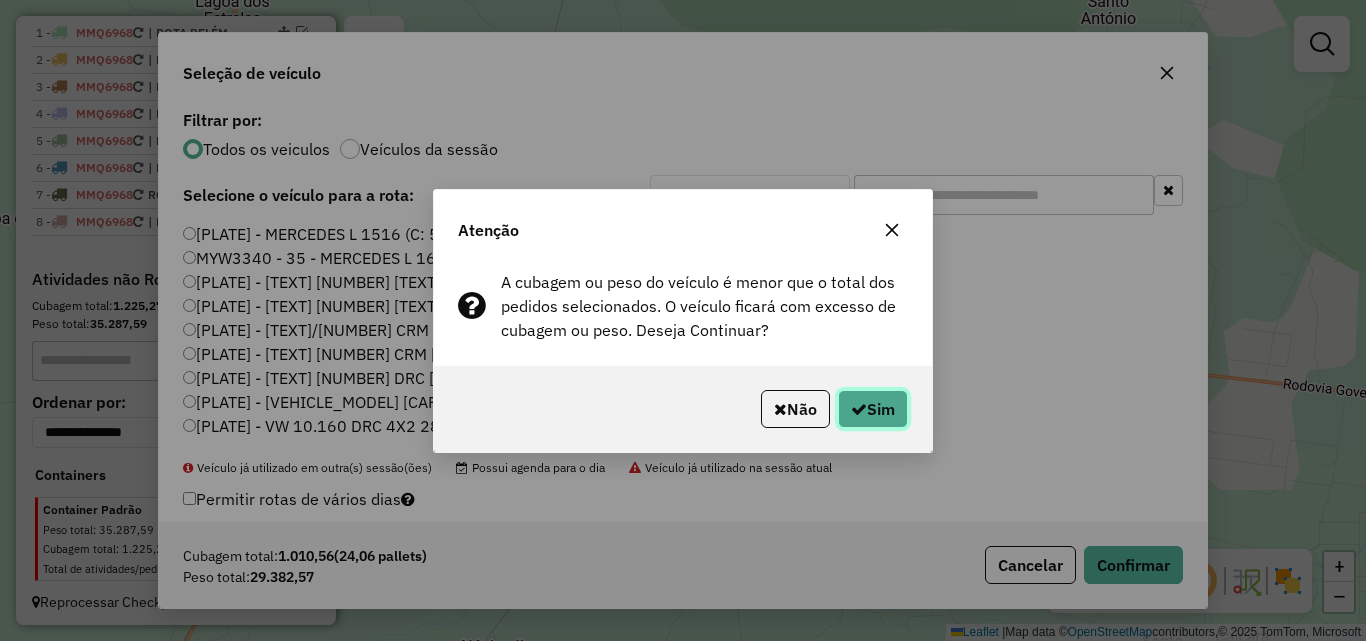 click on "Sim" 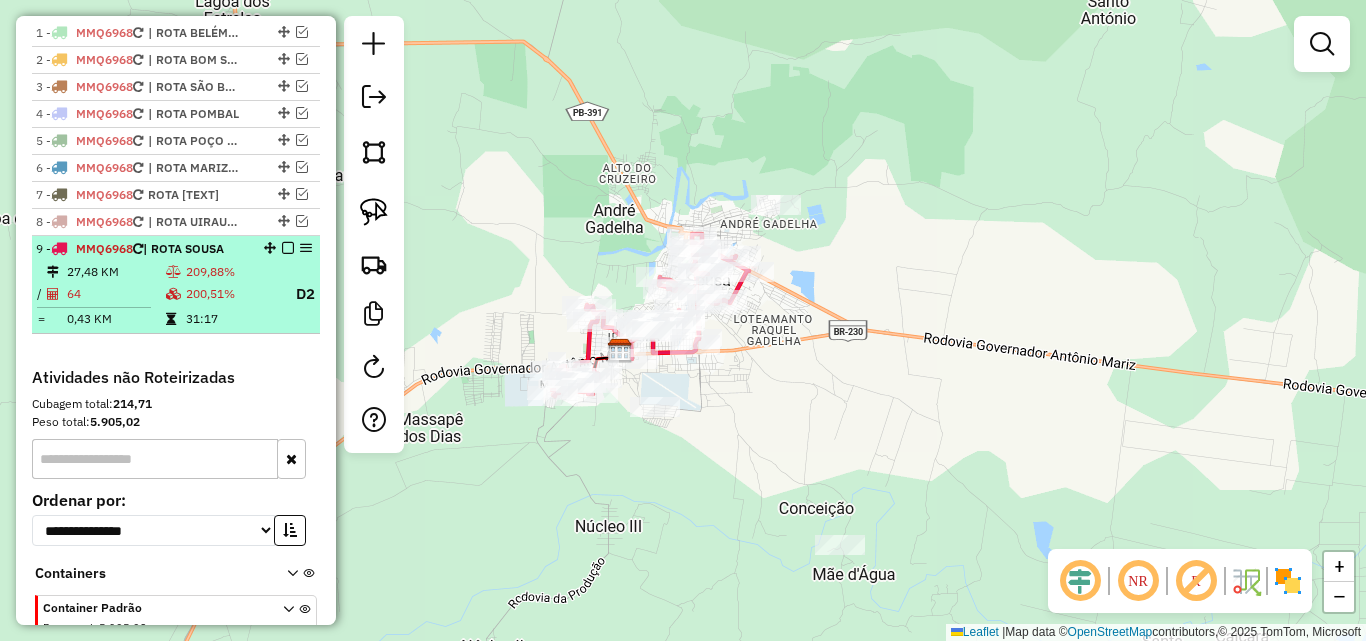 scroll, scrollTop: 346, scrollLeft: 0, axis: vertical 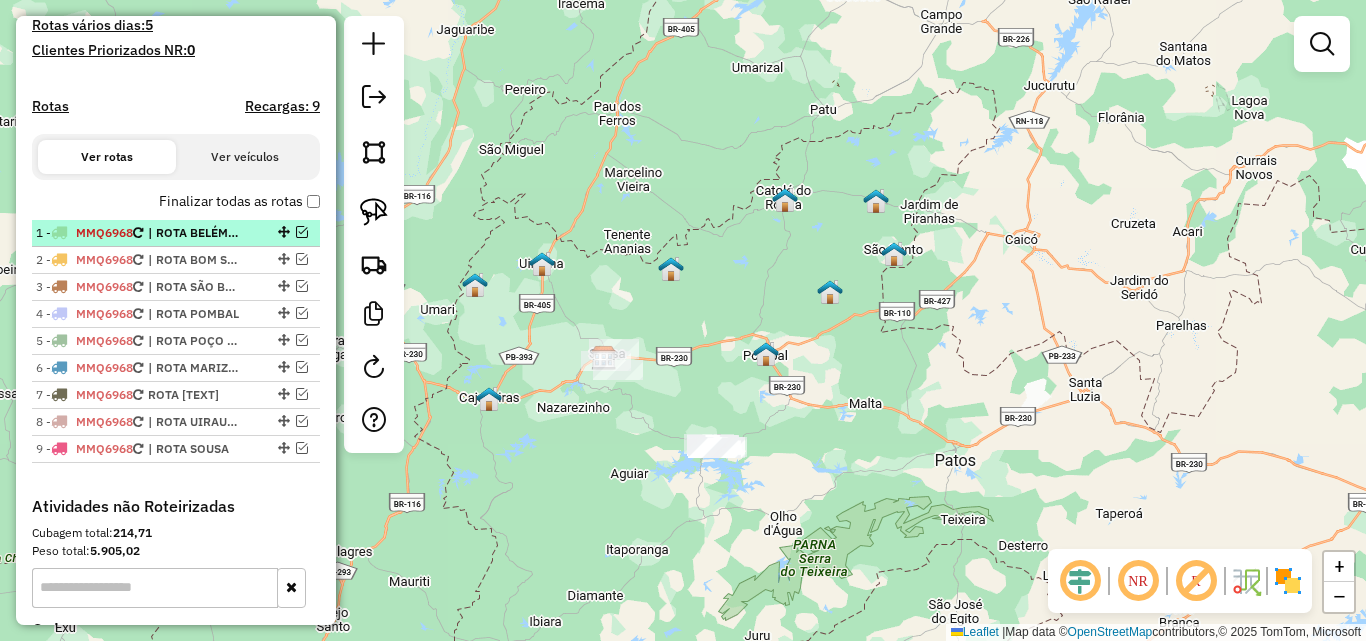 click at bounding box center (302, 232) 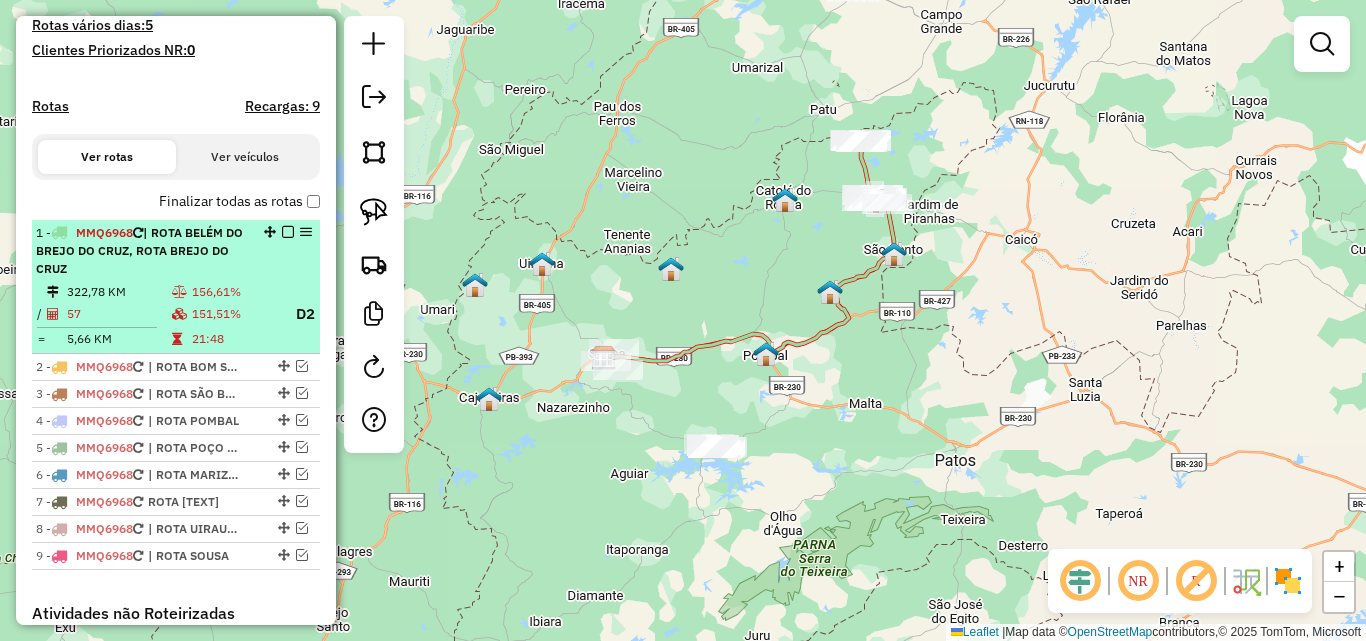 click on "1 -       MMQ6968   | ROTA BELÉM DO BREJO DO CRUZ, ROTA BREJO DO CRUZ" at bounding box center (142, 251) 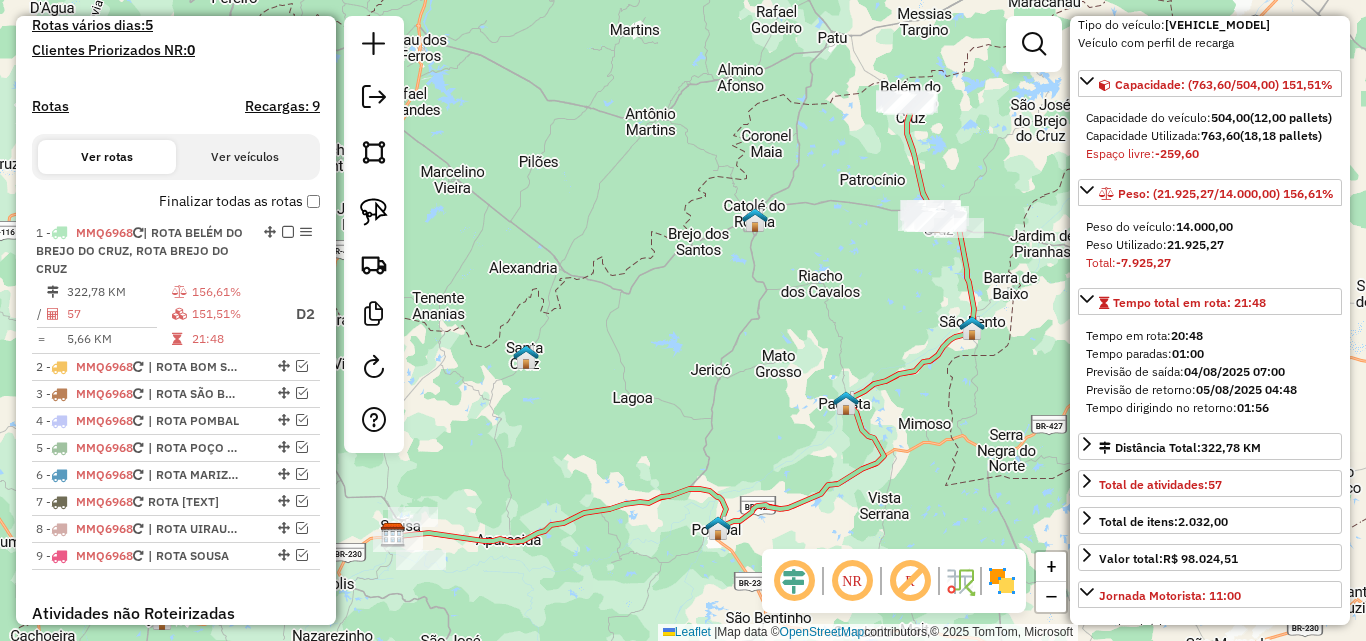 scroll, scrollTop: 200, scrollLeft: 0, axis: vertical 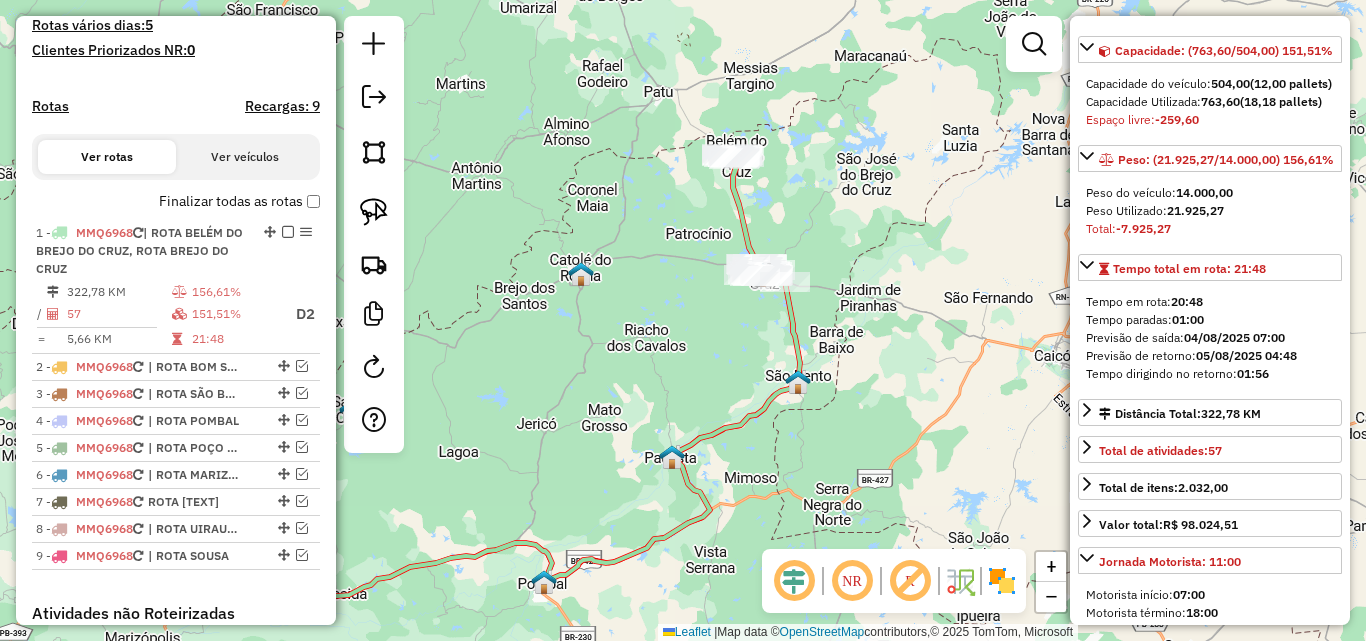 drag, startPoint x: 717, startPoint y: 401, endPoint x: 579, endPoint y: 426, distance: 140.24622 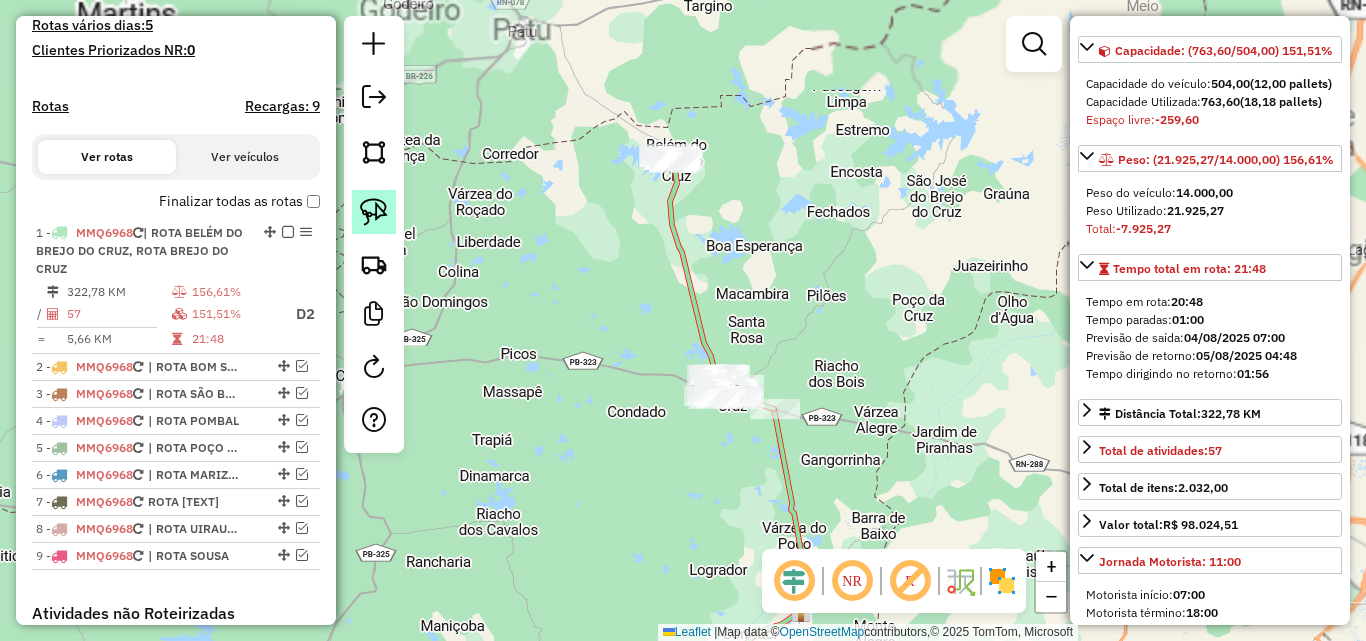click 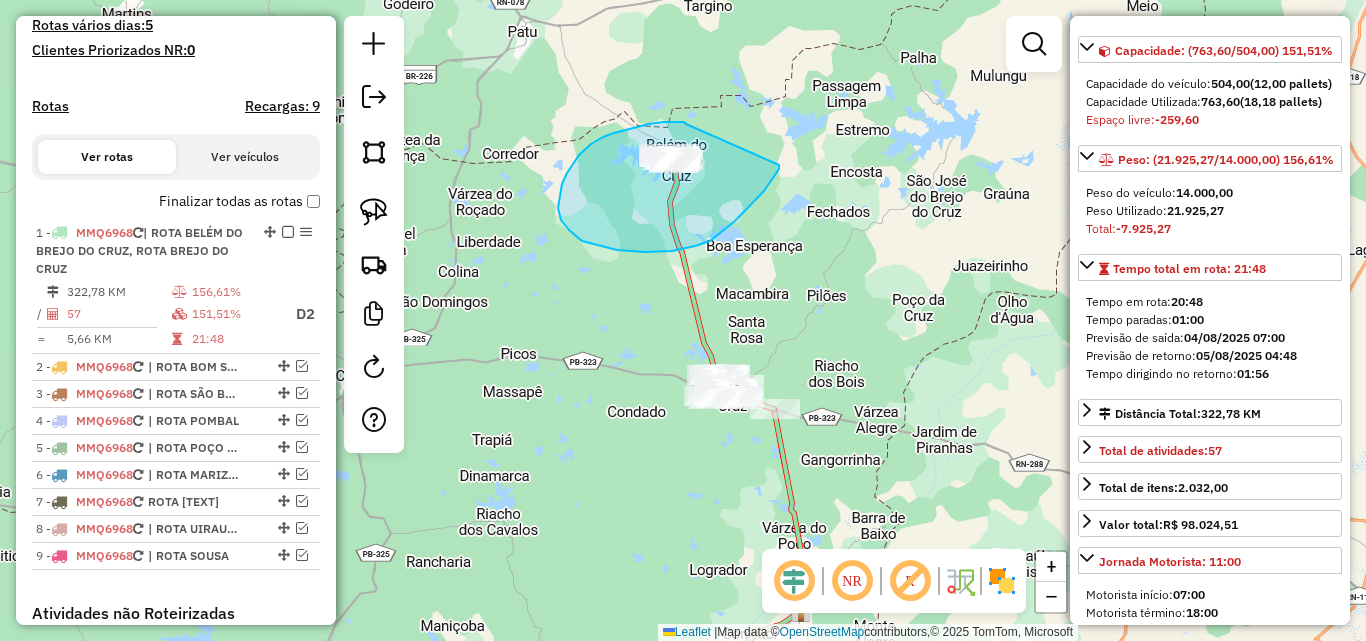 drag, startPoint x: 681, startPoint y: 122, endPoint x: 773, endPoint y: 162, distance: 100.31949 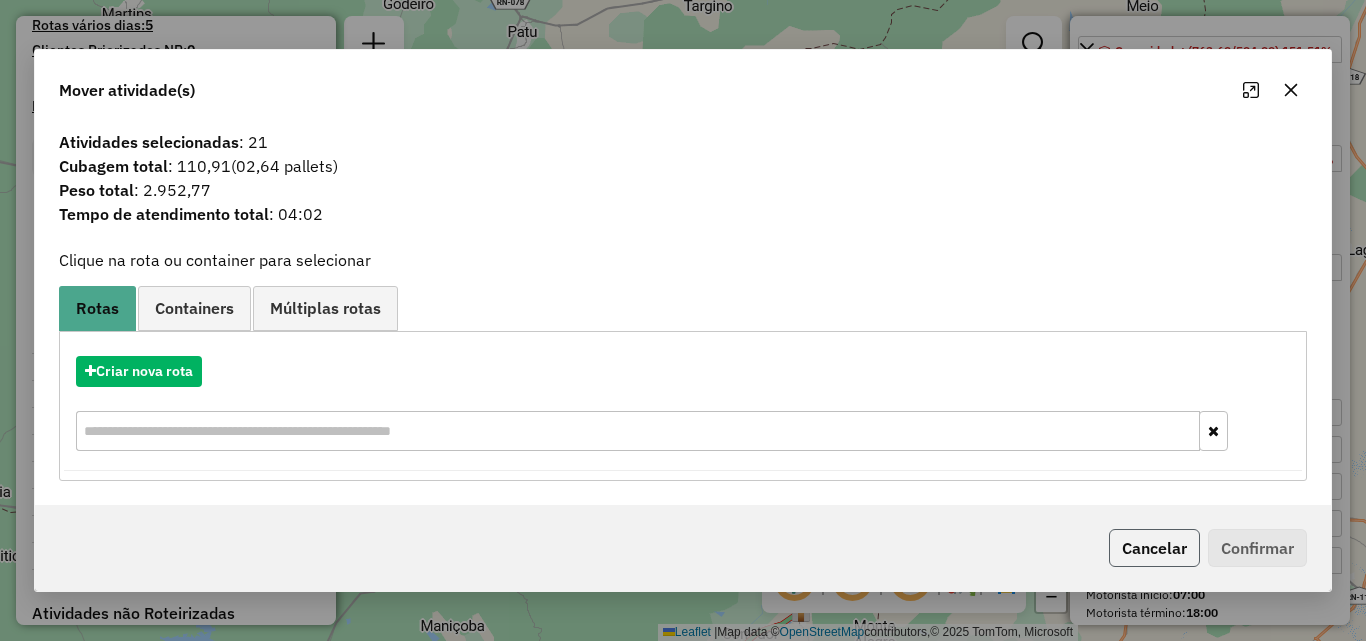 click on "Cancelar" 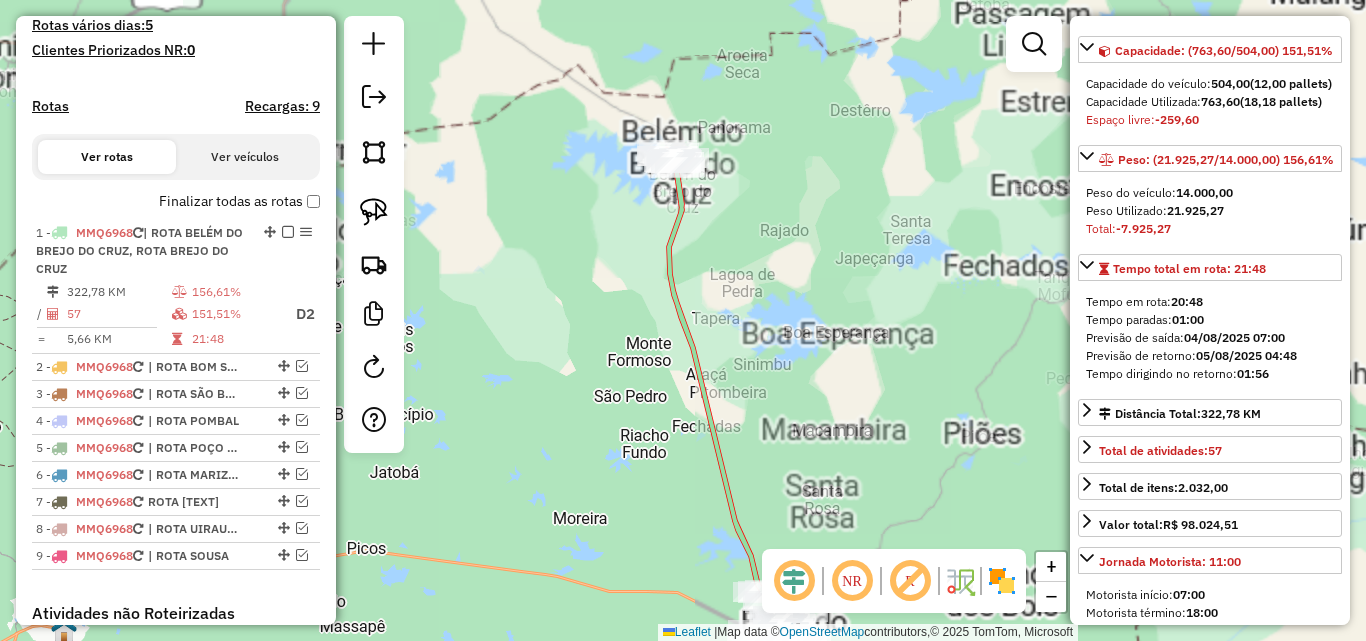 click on "Janela de atendimento Grade de atendimento Capacidade Transportadoras Veículos Cliente Pedidos  Rotas Selecione os dias de semana para filtrar as janelas de atendimento  Seg   Ter   Qua   Qui   Sex   Sáb   Dom  Informe o período da janela de atendimento: De: Até:  Filtrar exatamente a janela do cliente  Considerar janela de atendimento padrão  Selecione os dias de semana para filtrar as grades de atendimento  Seg   Ter   Qua   Qui   Sex   Sáb   Dom   Considerar clientes sem dia de atendimento cadastrado  Clientes fora do dia de atendimento selecionado Filtrar as atividades entre os valores definidos abaixo:  Peso mínimo:   Peso máximo:   Cubagem mínima:   Cubagem máxima:   De:   Até:  Filtrar as atividades entre o tempo de atendimento definido abaixo:  De:   Até:   Considerar capacidade total dos clientes não roteirizados Transportadora: Selecione um ou mais itens Tipo de veículo: Selecione um ou mais itens Veículo: Selecione um ou mais itens Motorista: Selecione um ou mais itens Nome: Rótulo:" 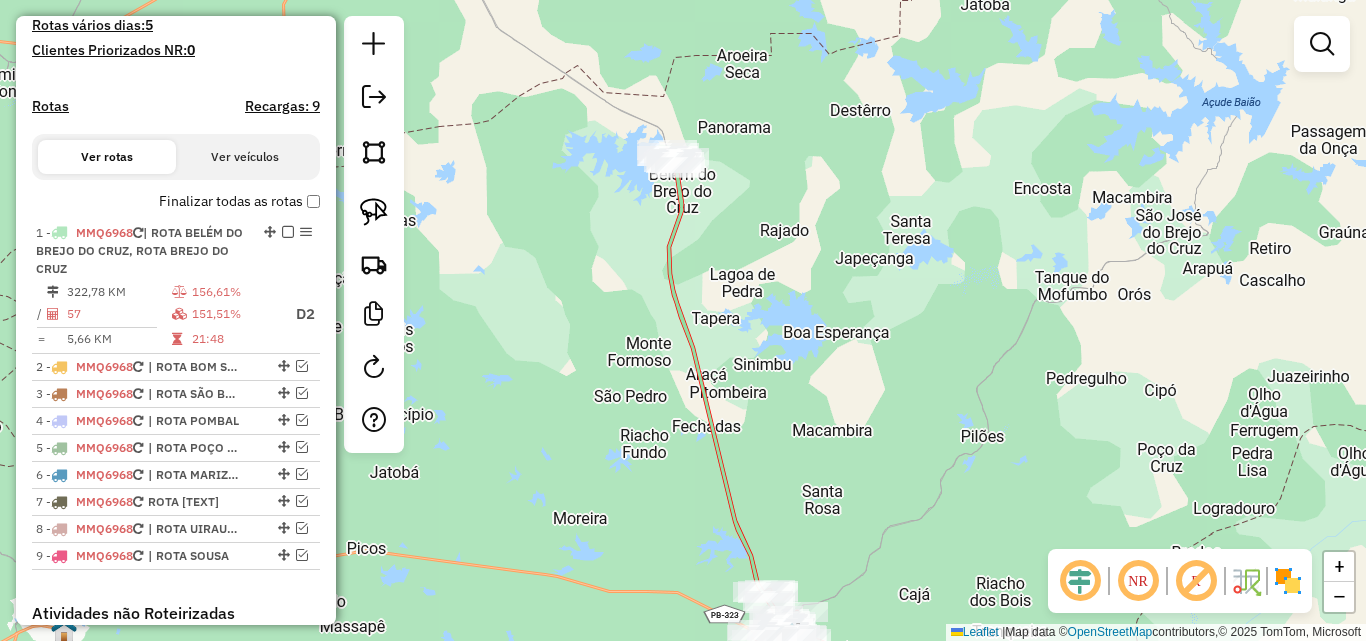 drag, startPoint x: 370, startPoint y: 214, endPoint x: 533, endPoint y: 189, distance: 164.90604 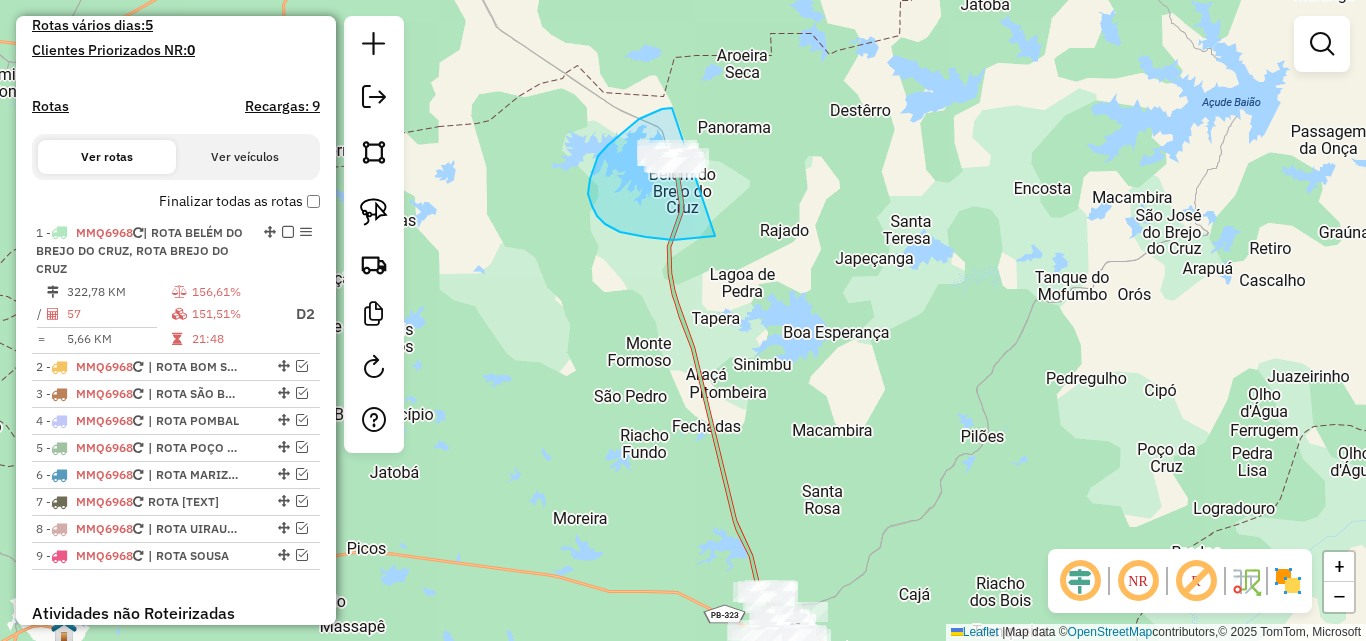 drag, startPoint x: 672, startPoint y: 108, endPoint x: 804, endPoint y: 127, distance: 133.36041 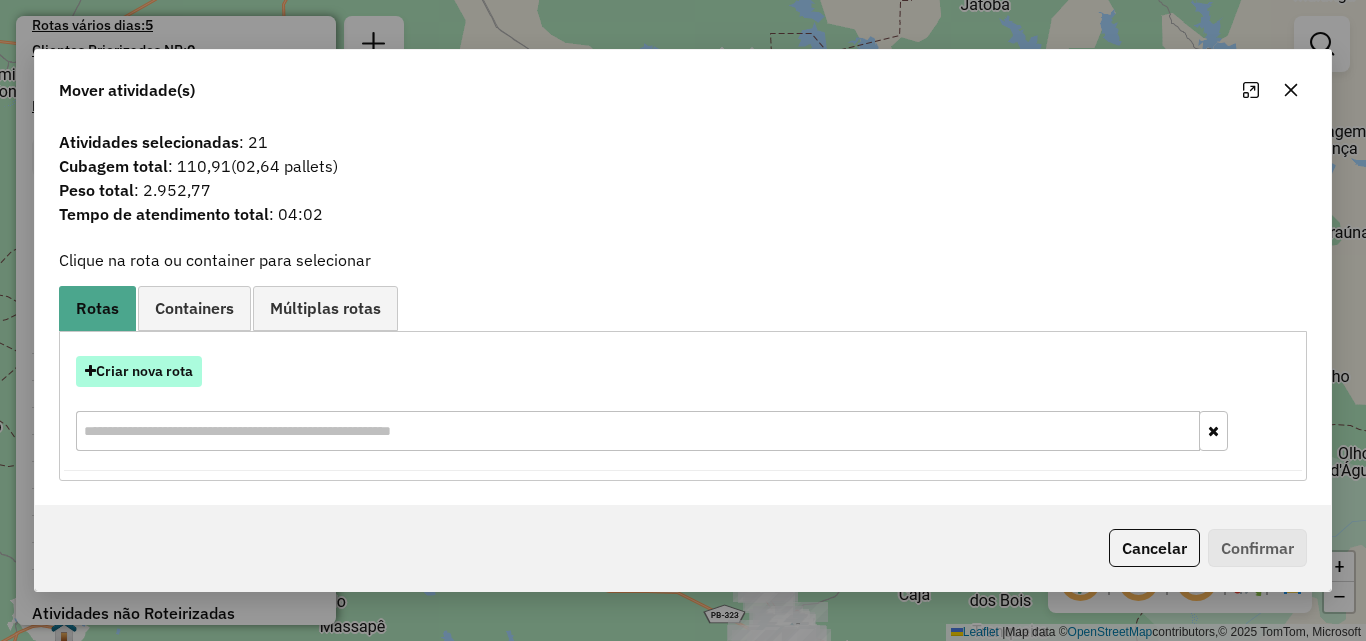 click on "Criar nova rota" at bounding box center (139, 371) 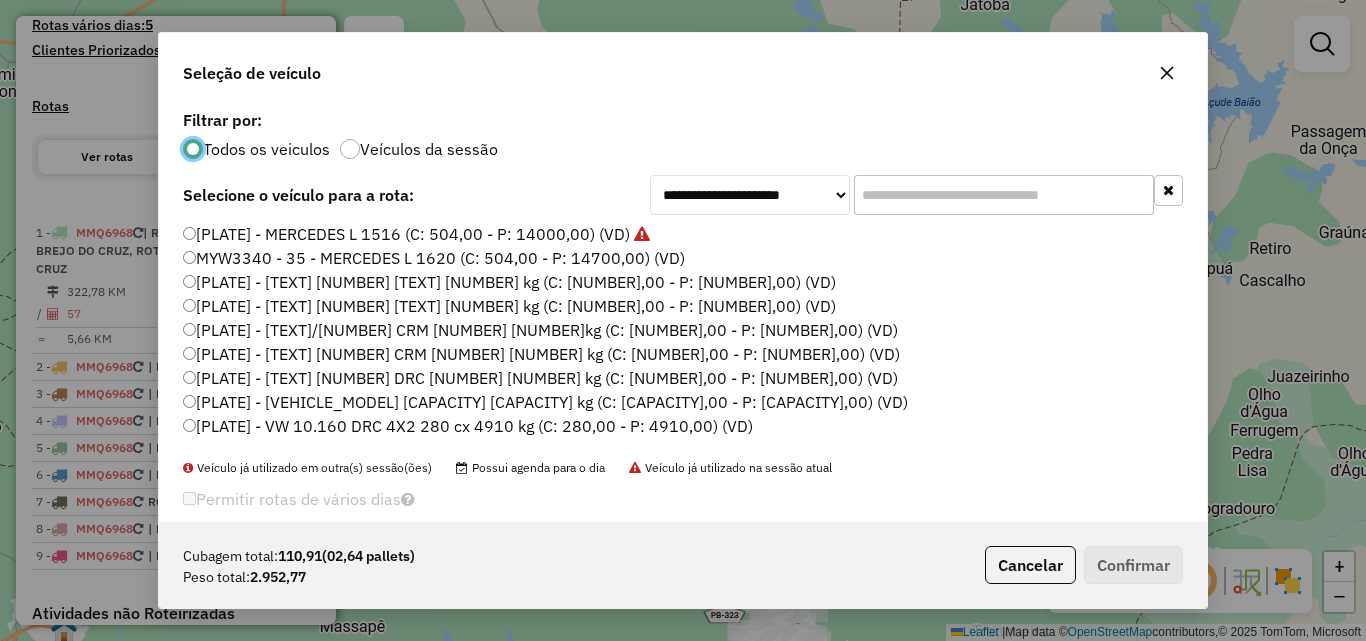scroll, scrollTop: 11, scrollLeft: 6, axis: both 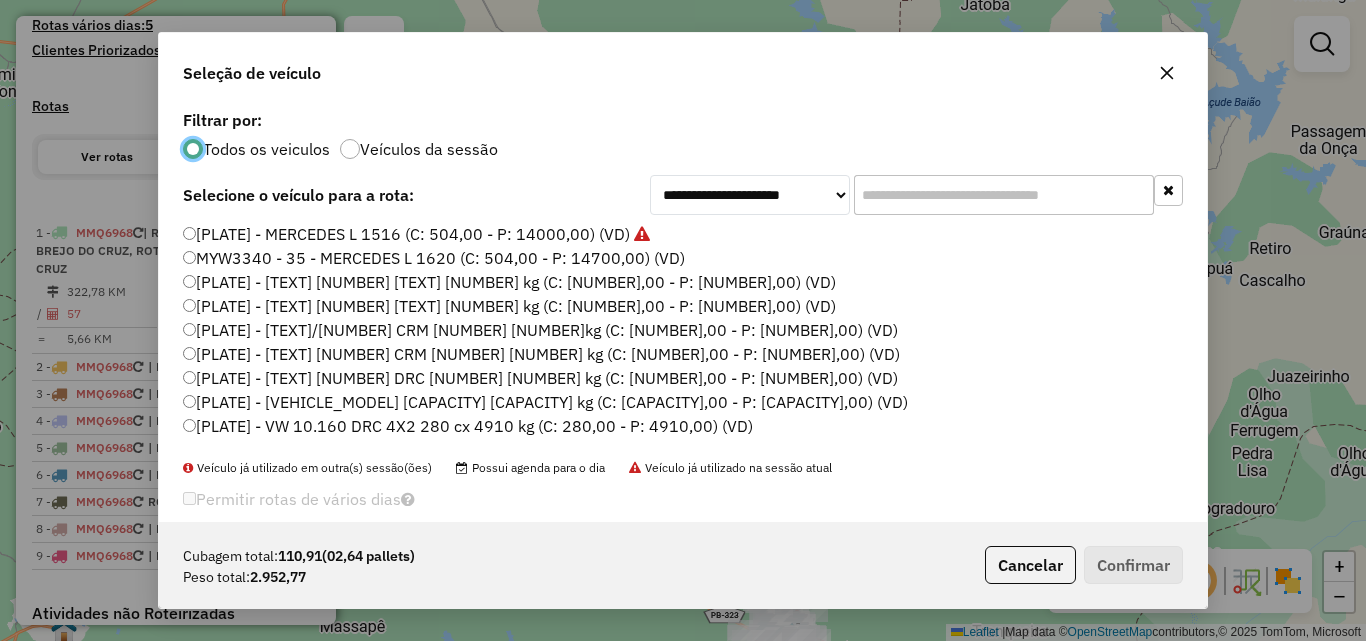 click 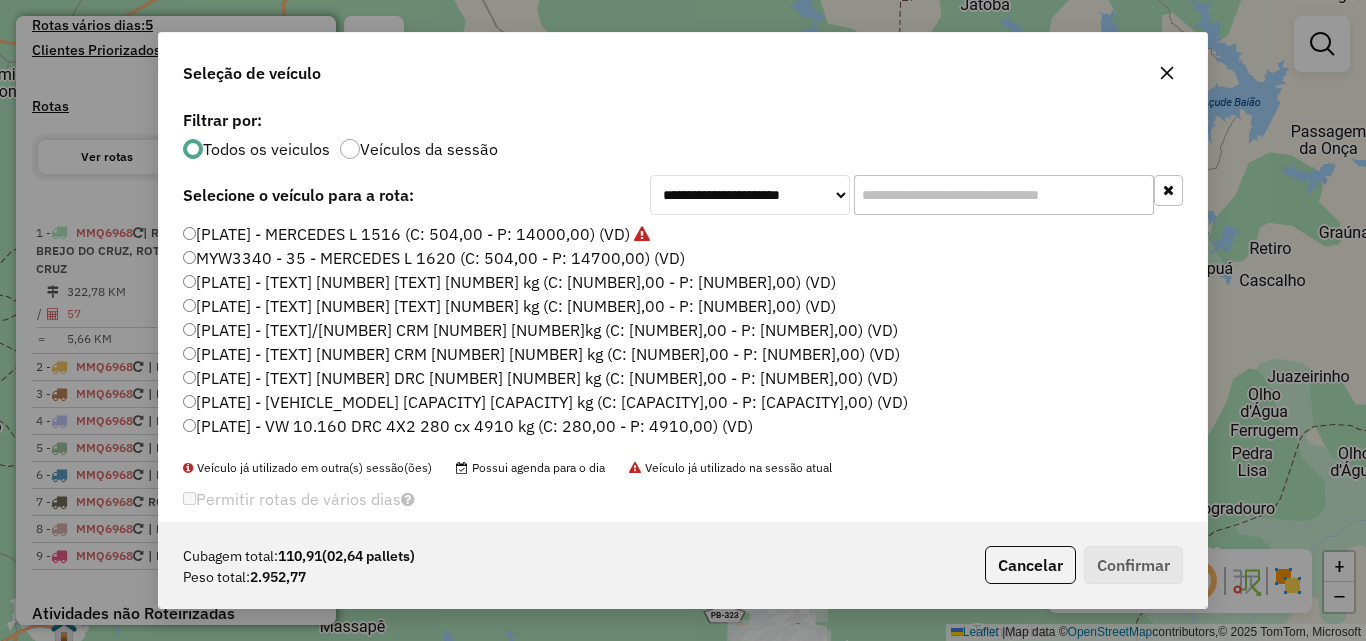 click 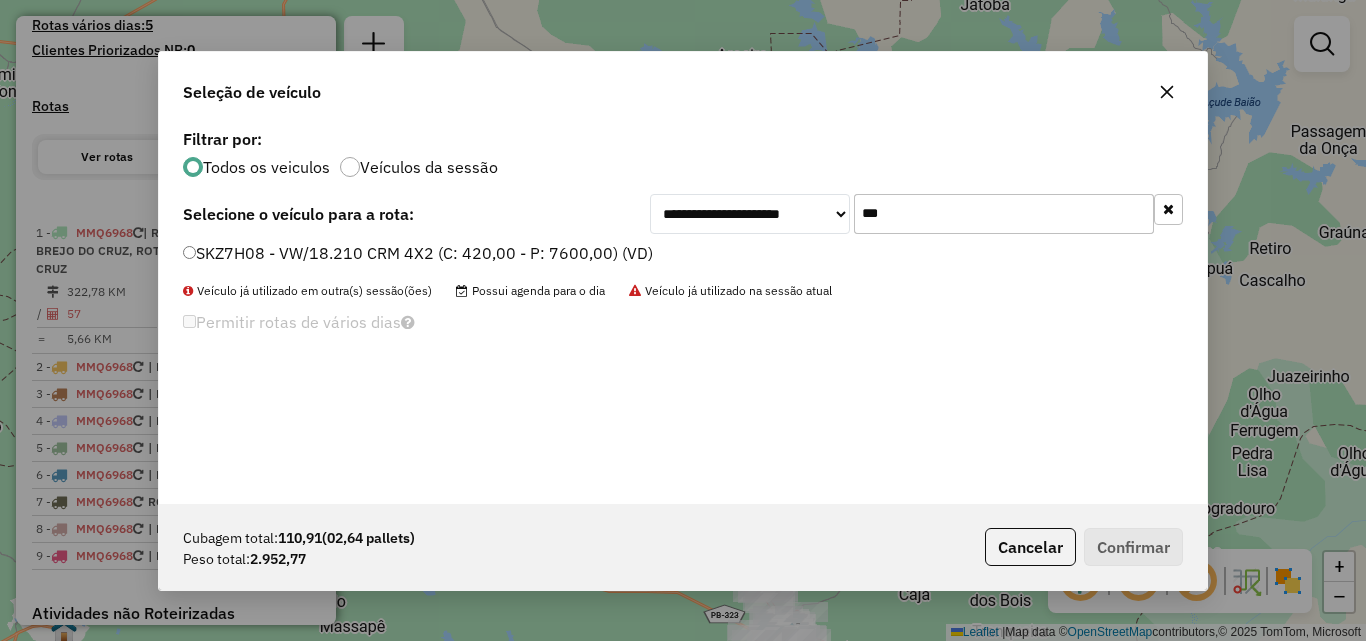 type on "***" 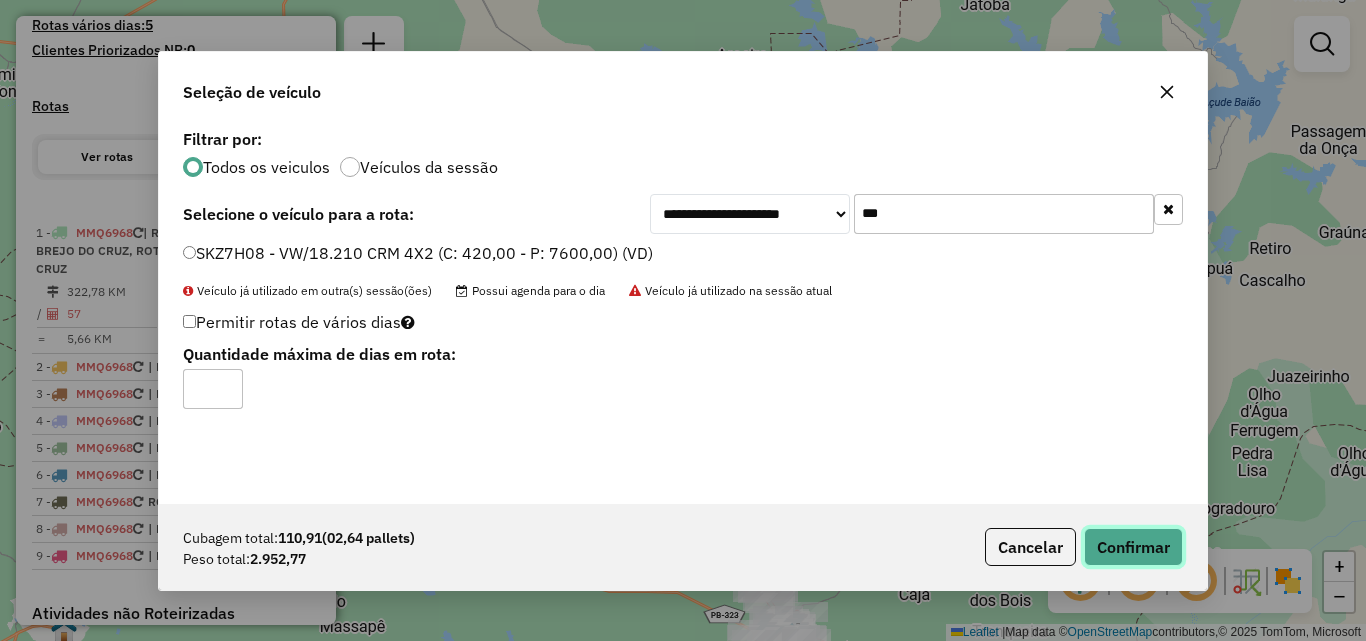 click on "Confirmar" 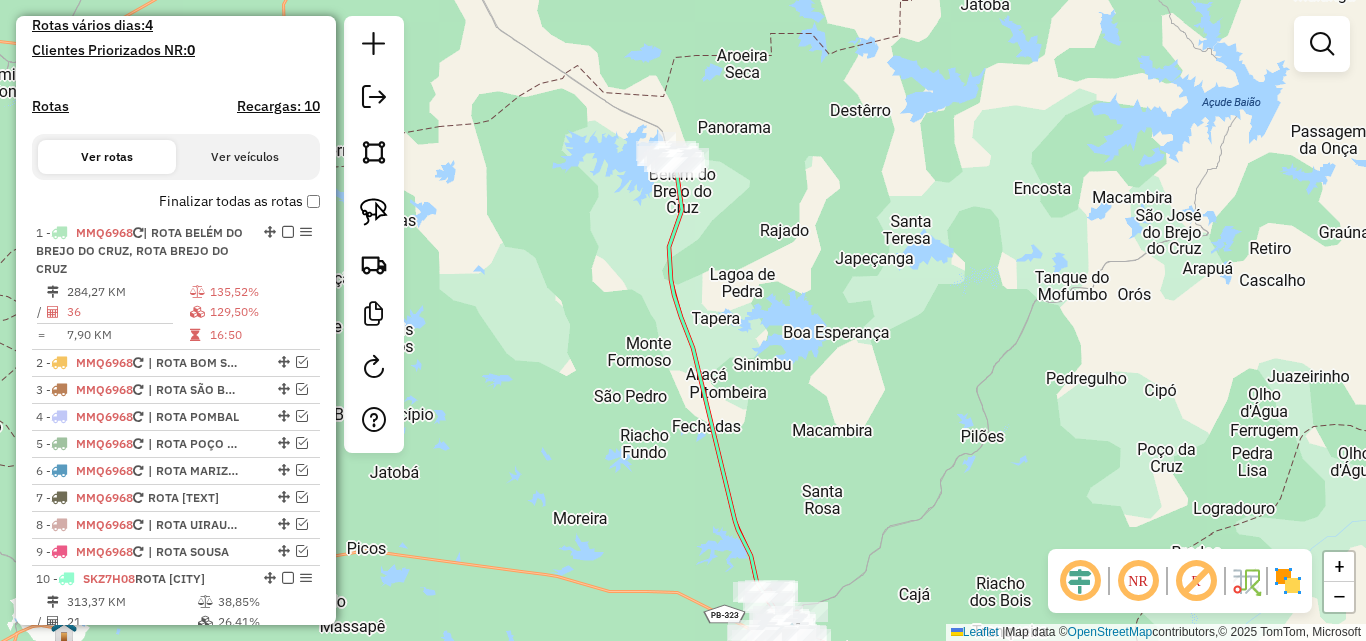 click on "Janela de atendimento Grade de atendimento Capacidade Transportadoras Veículos Cliente Pedidos  Rotas Selecione os dias de semana para filtrar as janelas de atendimento  Seg   Ter   Qua   Qui   Sex   Sáb   Dom  Informe o período da janela de atendimento: De: Até:  Filtrar exatamente a janela do cliente  Considerar janela de atendimento padrão  Selecione os dias de semana para filtrar as grades de atendimento  Seg   Ter   Qua   Qui   Sex   Sáb   Dom   Considerar clientes sem dia de atendimento cadastrado  Clientes fora do dia de atendimento selecionado Filtrar as atividades entre os valores definidos abaixo:  Peso mínimo:   Peso máximo:   Cubagem mínima:   Cubagem máxima:   De:   Até:  Filtrar as atividades entre o tempo de atendimento definido abaixo:  De:   Até:   Considerar capacidade total dos clientes não roteirizados Transportadora: Selecione um ou mais itens Tipo de veículo: Selecione um ou mais itens Veículo: Selecione um ou mais itens Motorista: Selecione um ou mais itens Nome: Rótulo:" 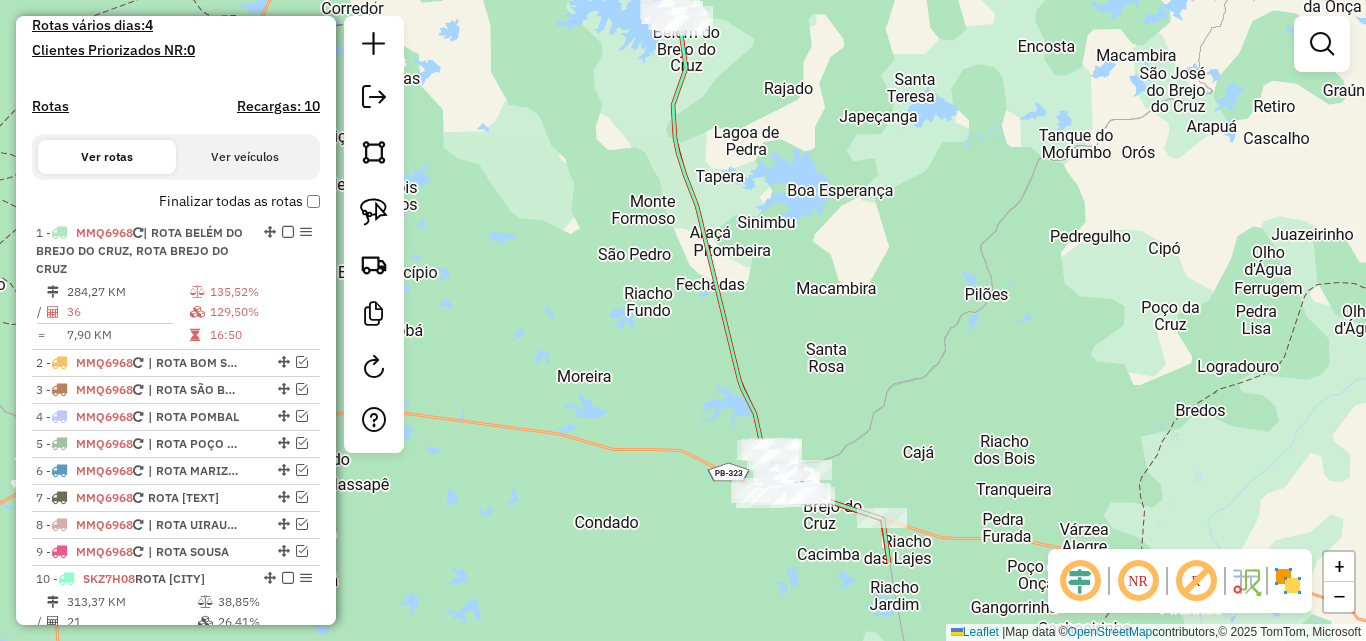 drag, startPoint x: 869, startPoint y: 560, endPoint x: 873, endPoint y: 420, distance: 140.05713 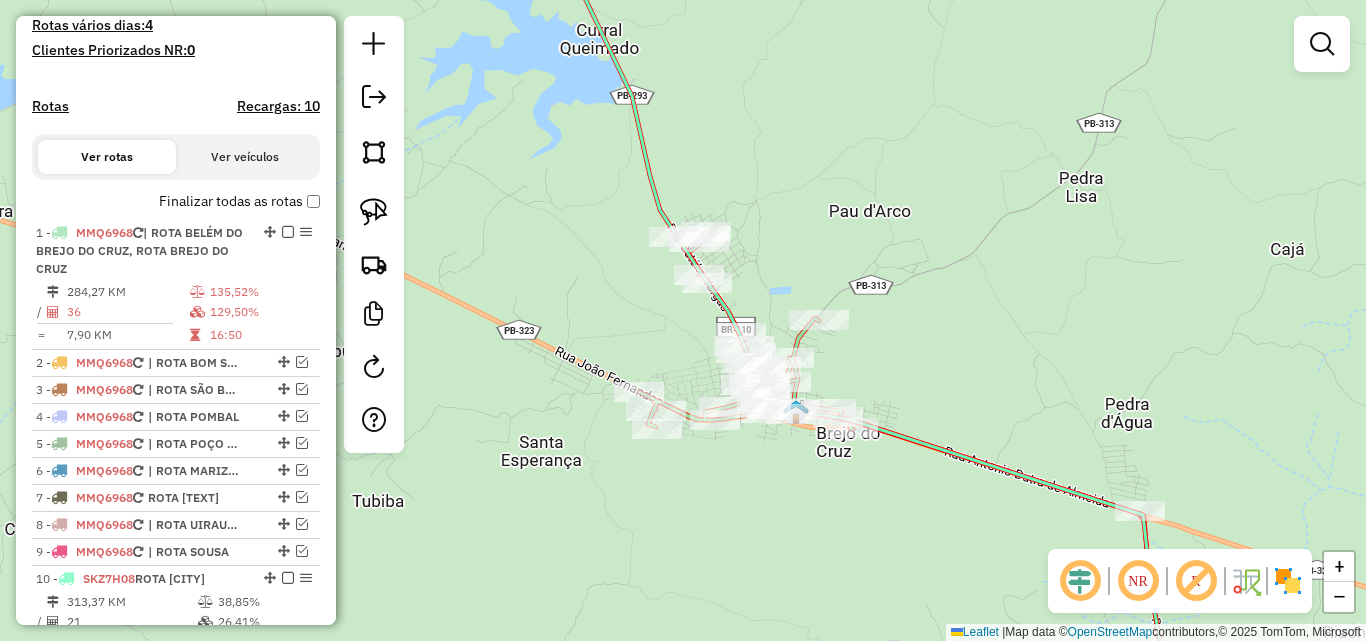 click 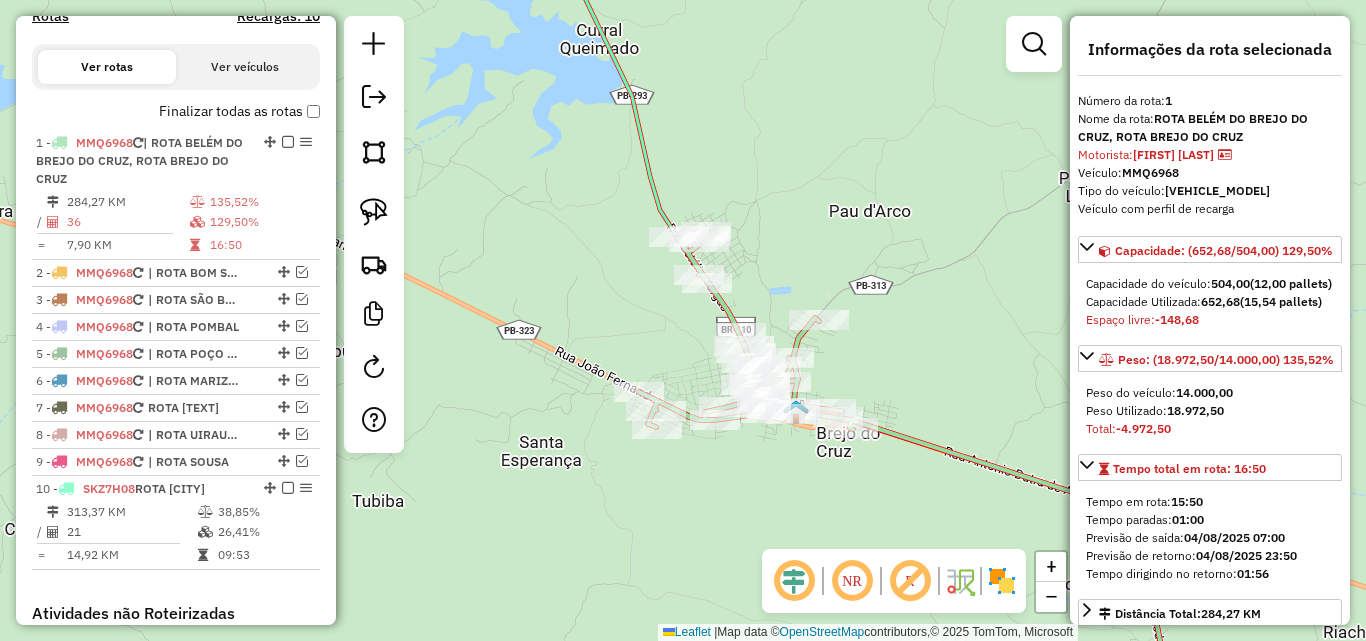 scroll, scrollTop: 750, scrollLeft: 0, axis: vertical 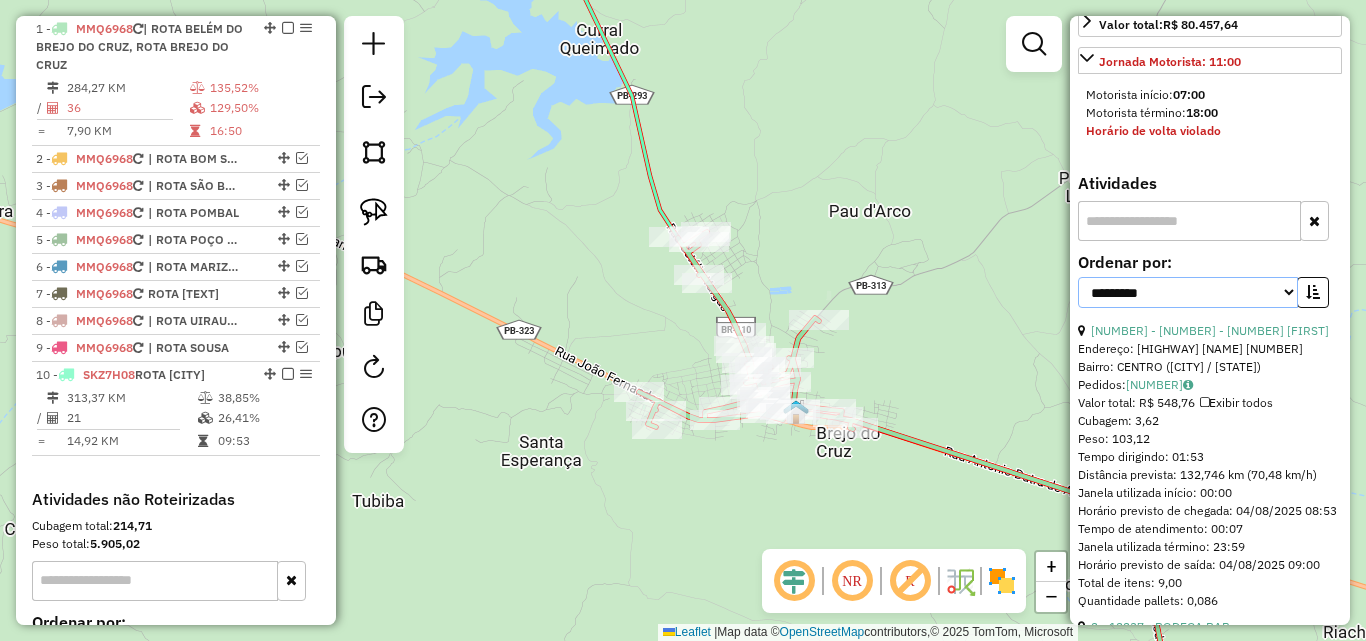 click on "**********" at bounding box center (1188, 292) 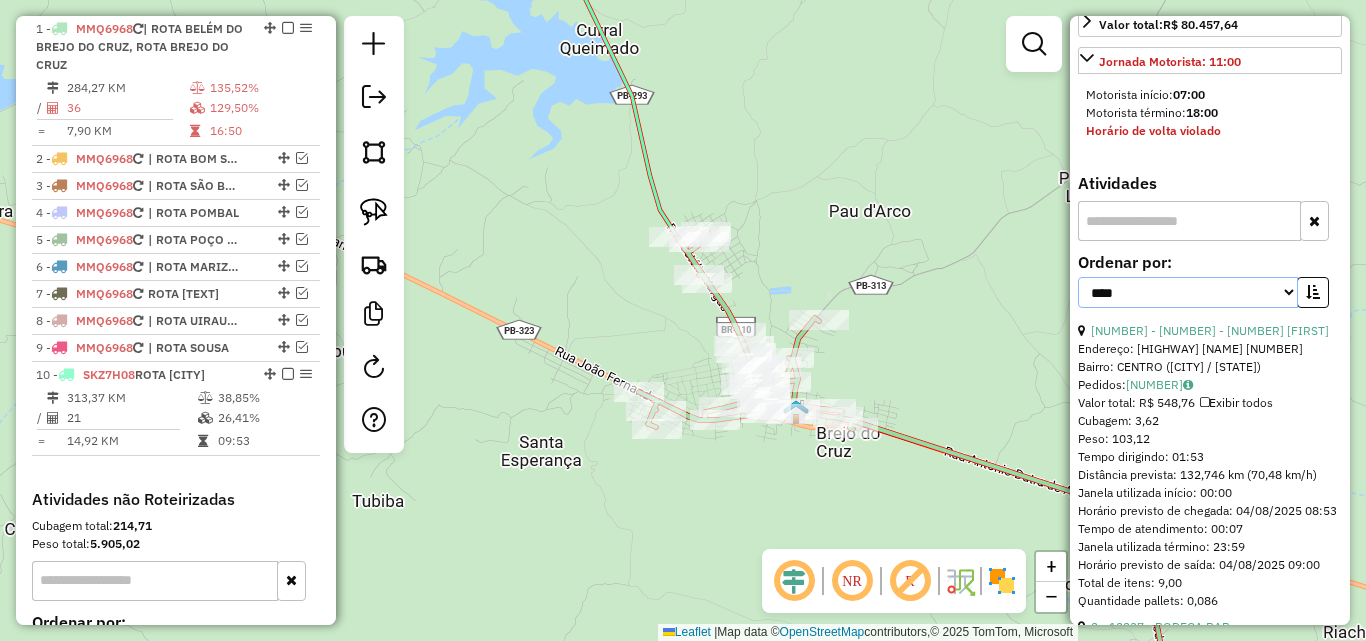 click on "**********" at bounding box center [1188, 292] 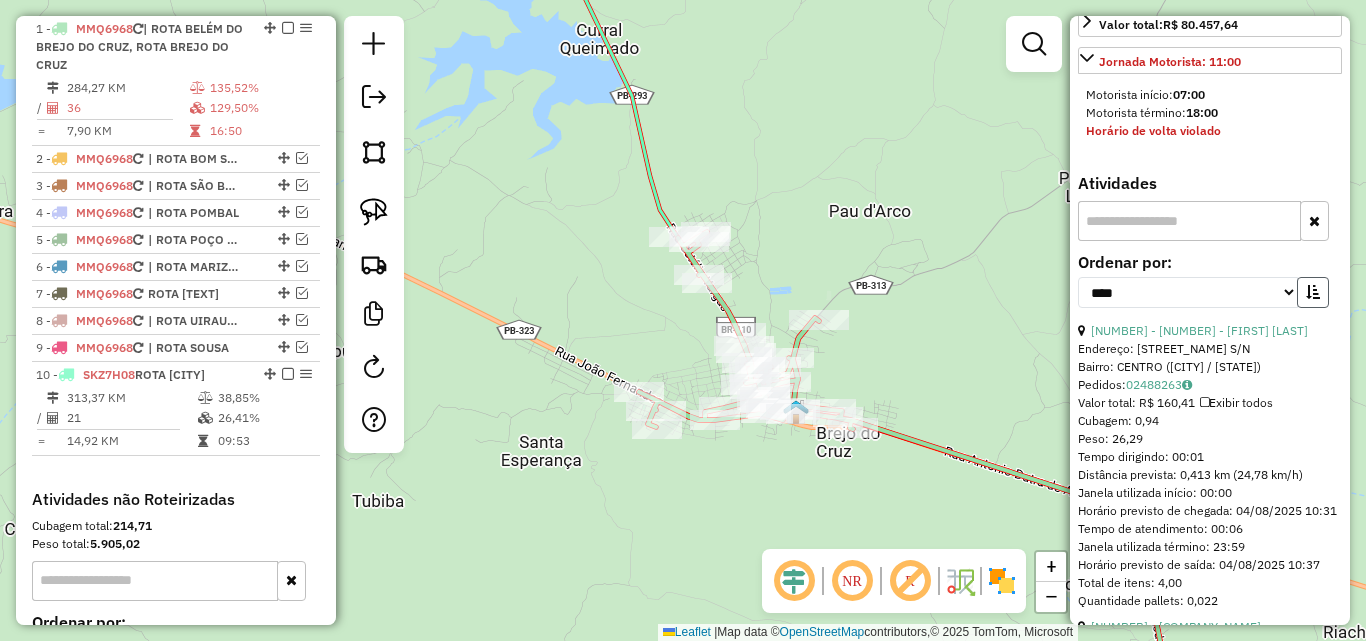 click at bounding box center (1313, 292) 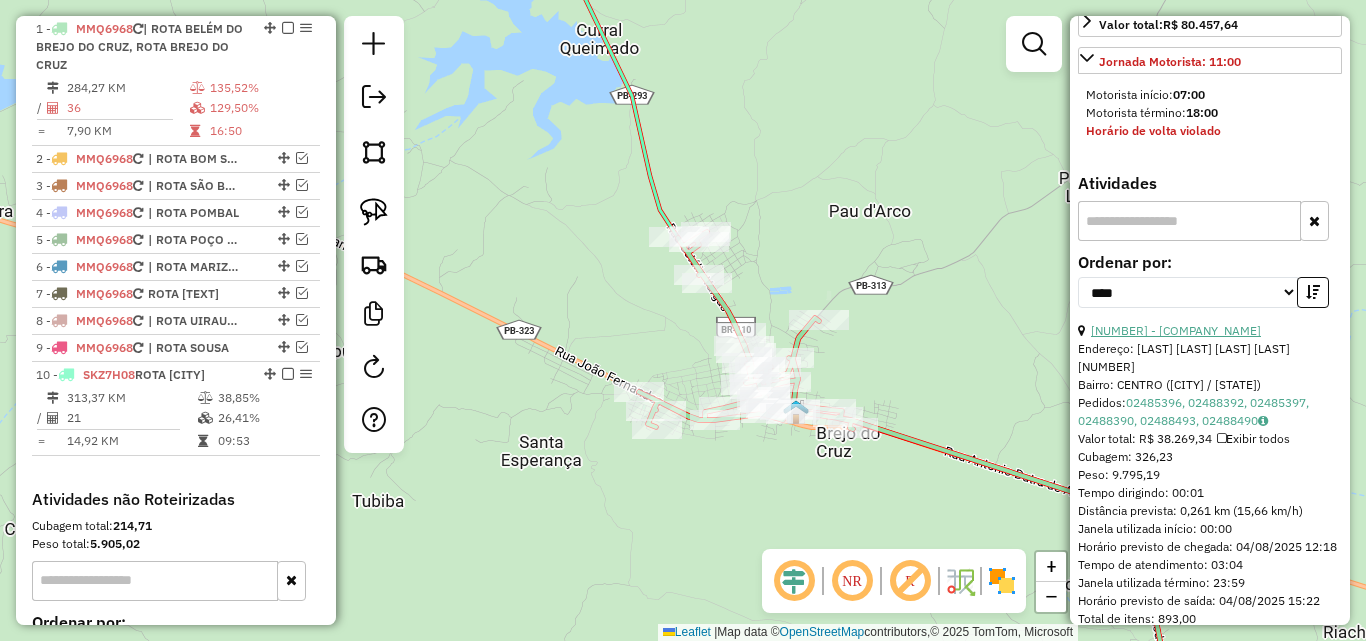 click on "12 - 16623 - QUEIROZ ATACAD BREJO" at bounding box center (1176, 330) 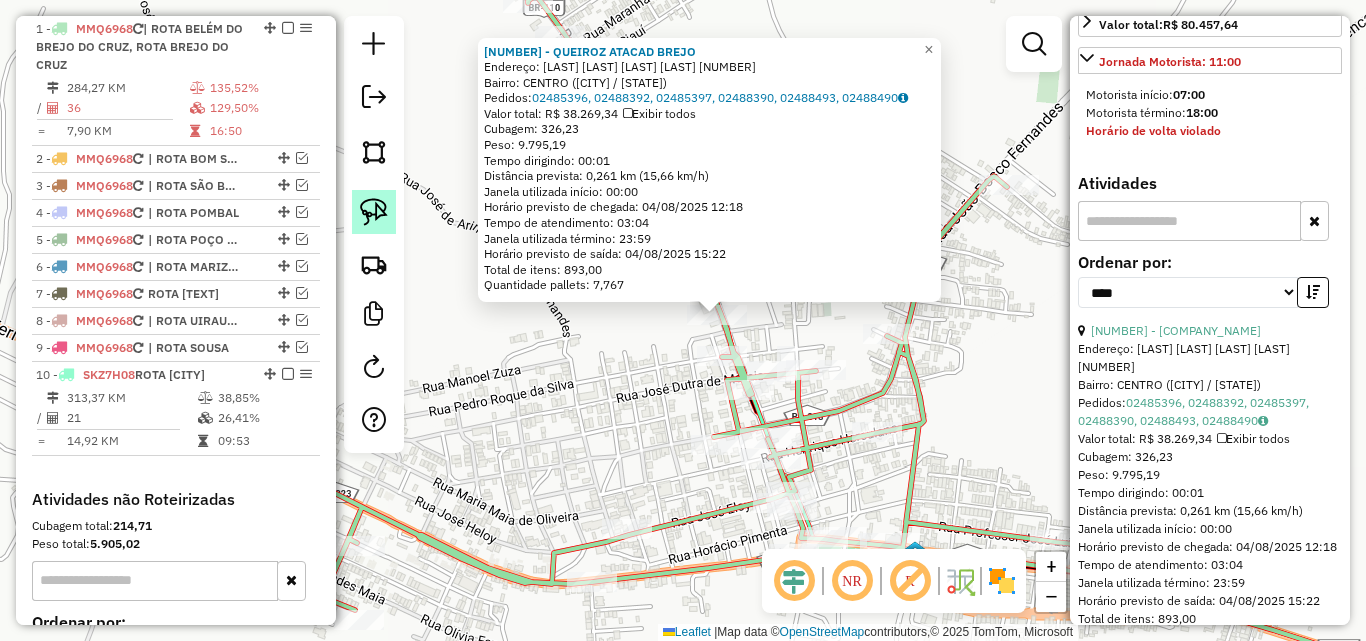 click 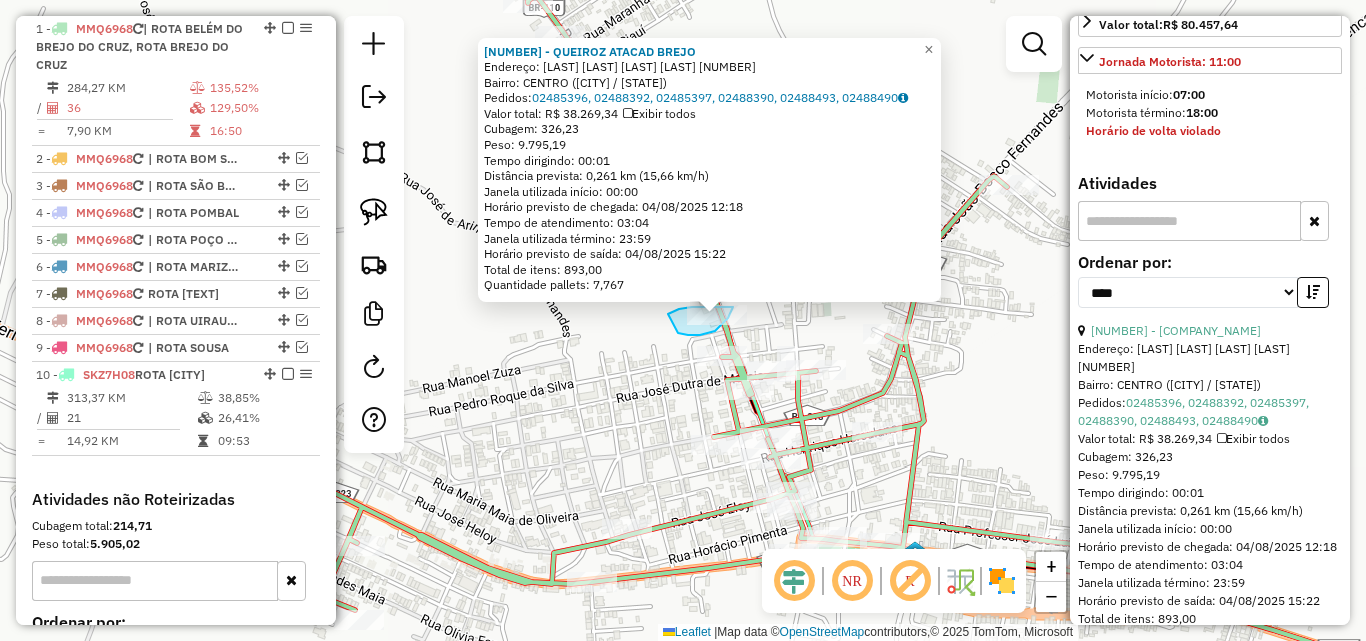 drag, startPoint x: 678, startPoint y: 333, endPoint x: 666, endPoint y: 319, distance: 18.439089 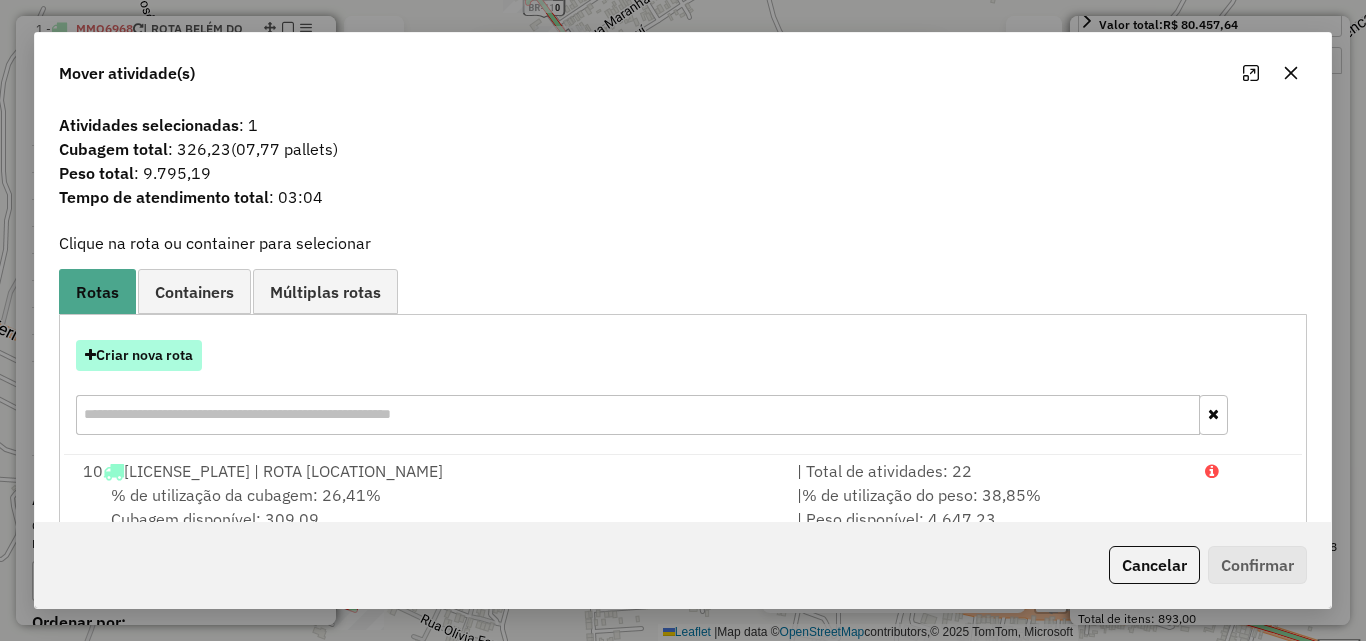 click on "Criar nova rota" at bounding box center (139, 355) 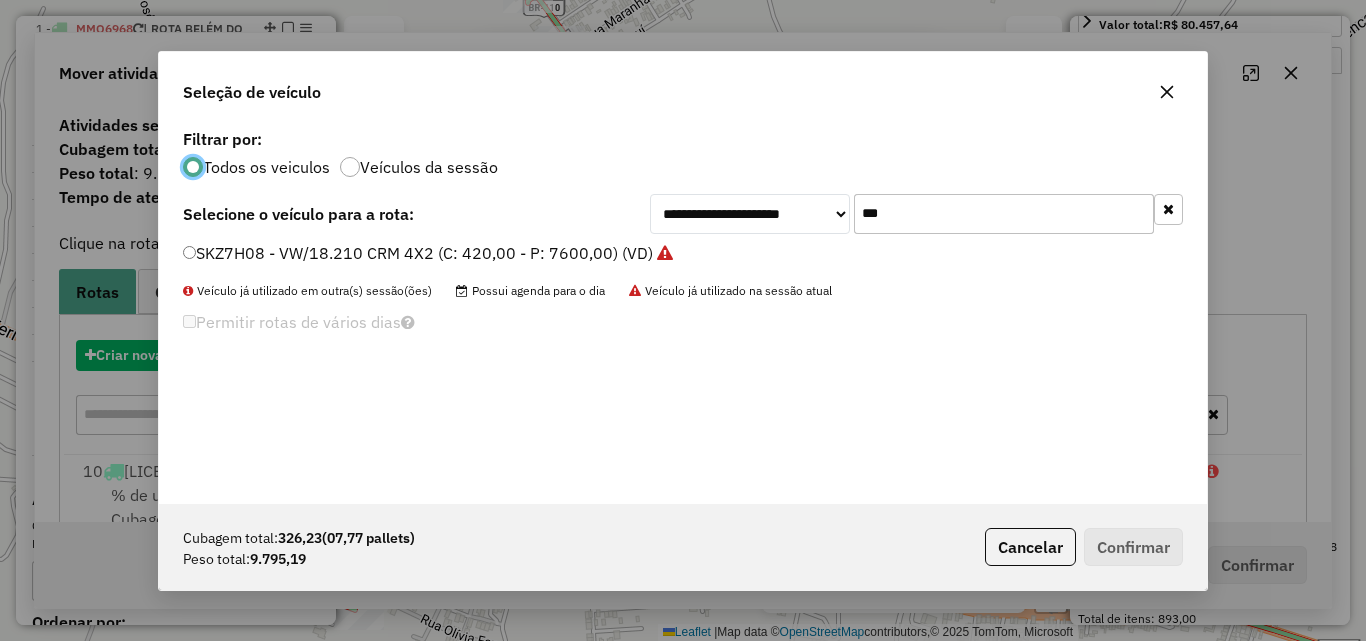 scroll, scrollTop: 11, scrollLeft: 6, axis: both 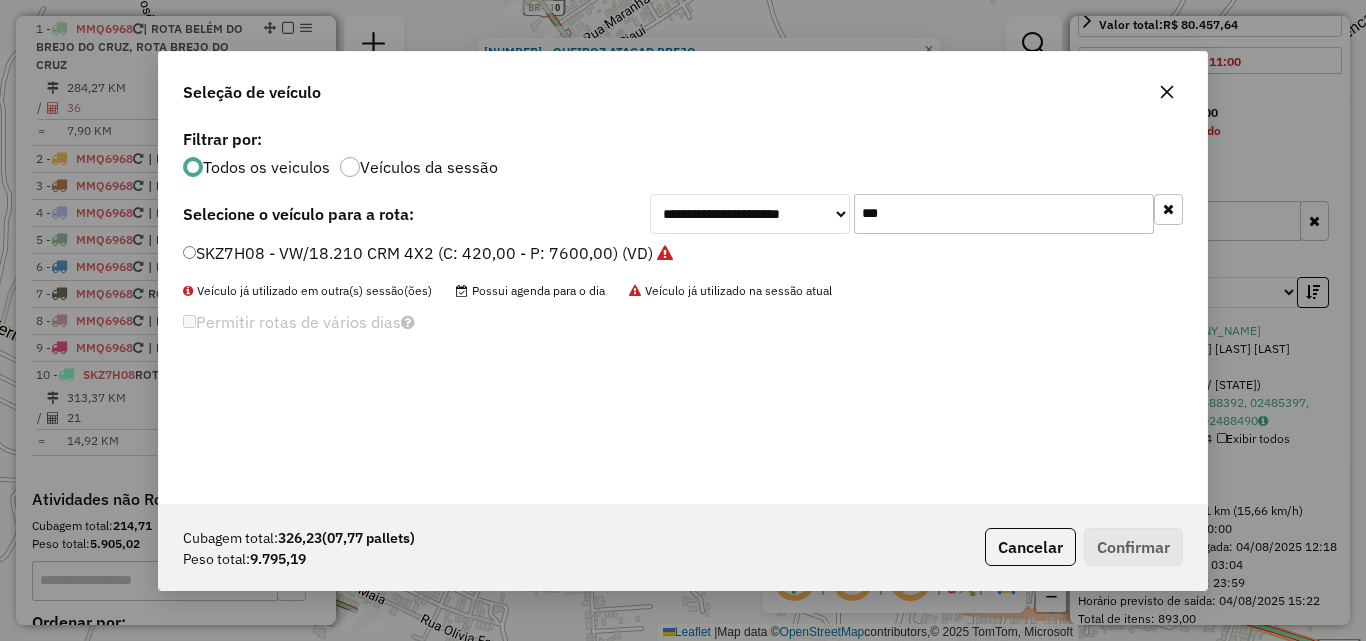 click on "***" 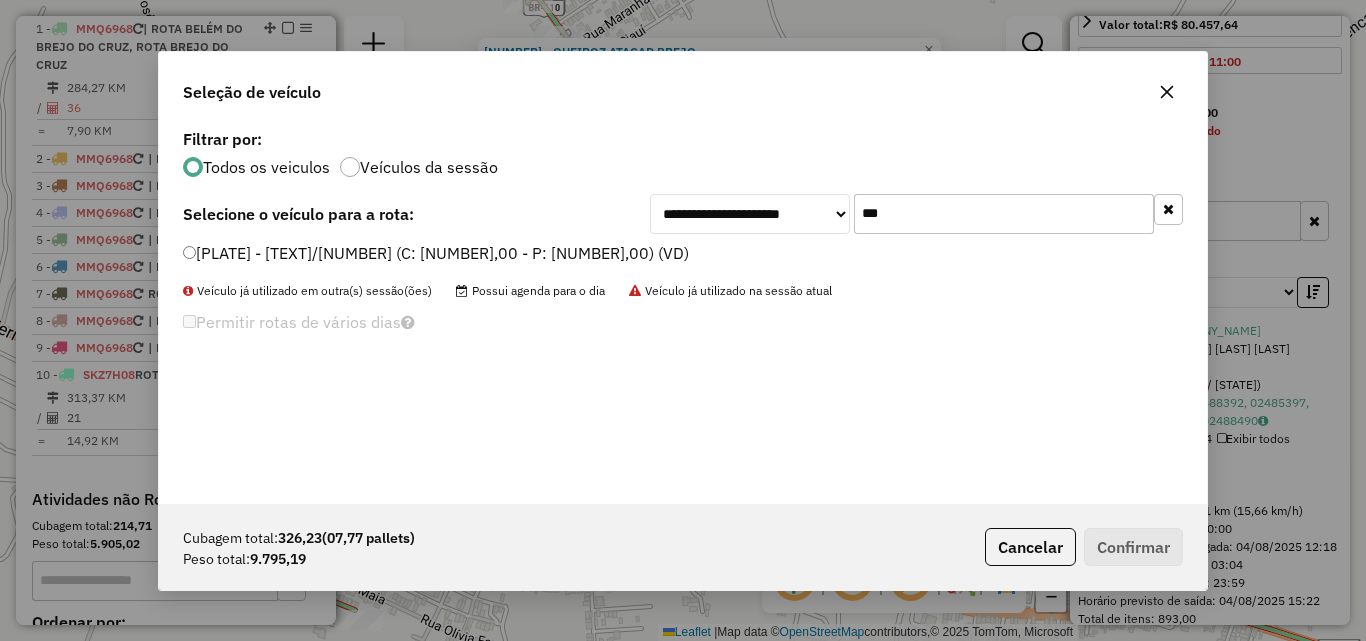 type on "***" 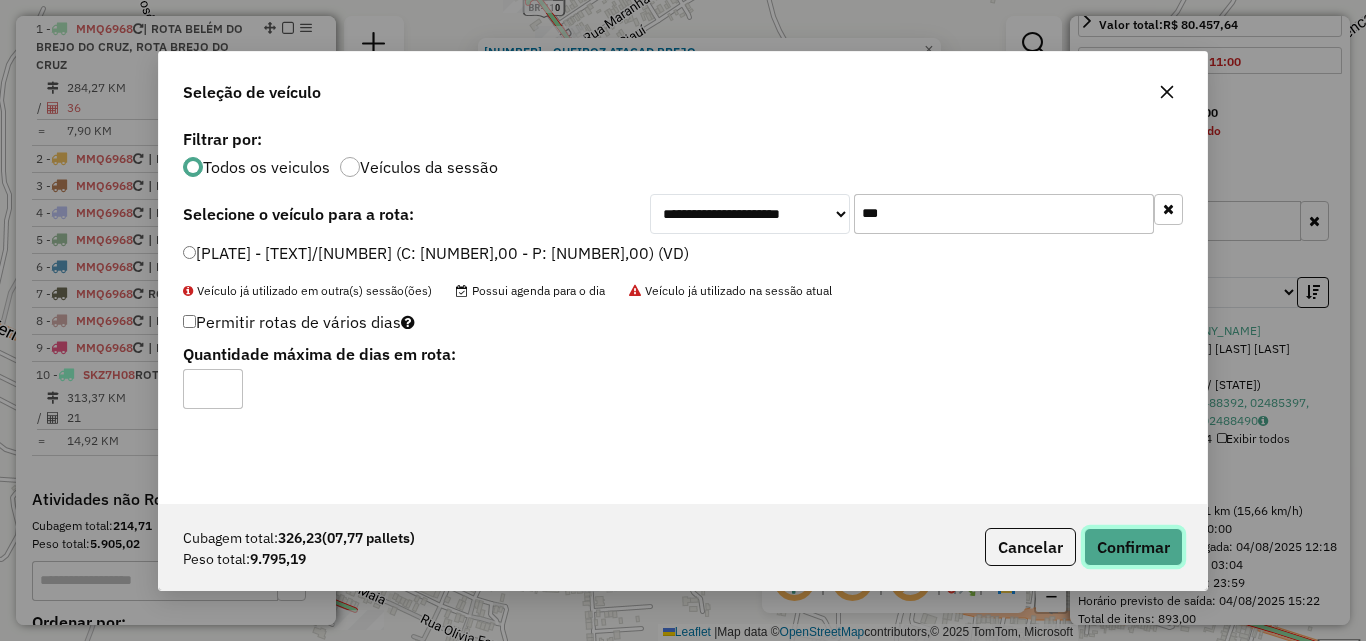 click on "Confirmar" 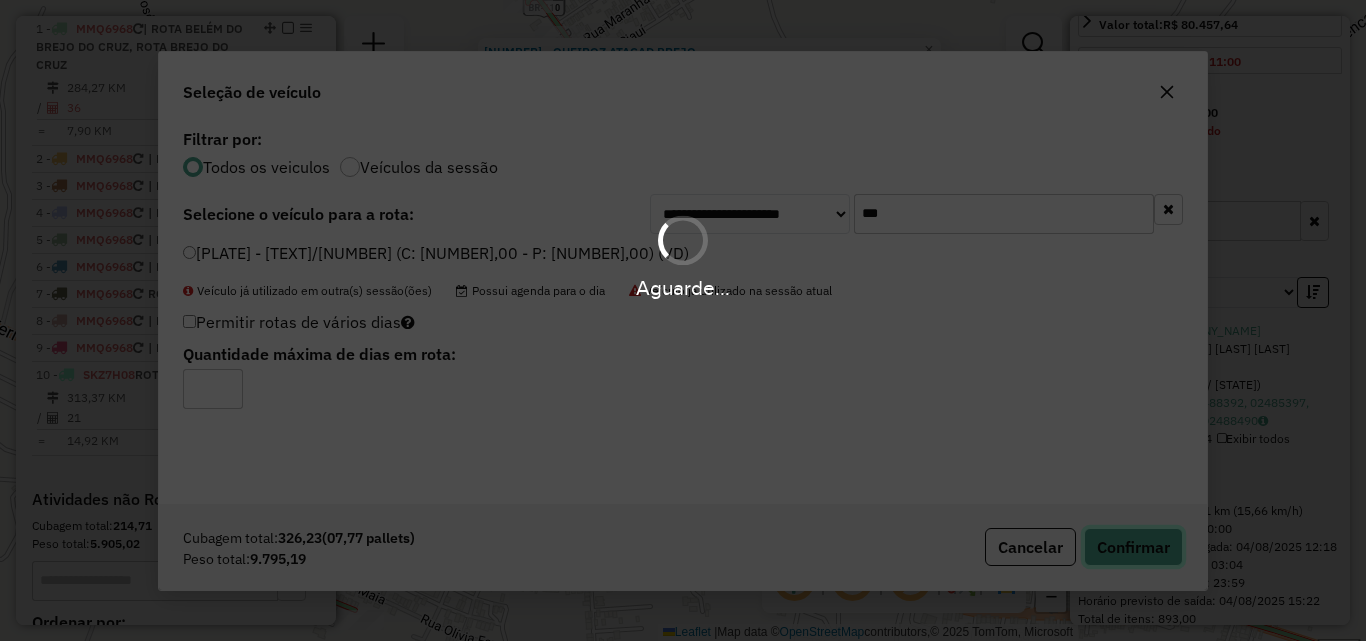 type 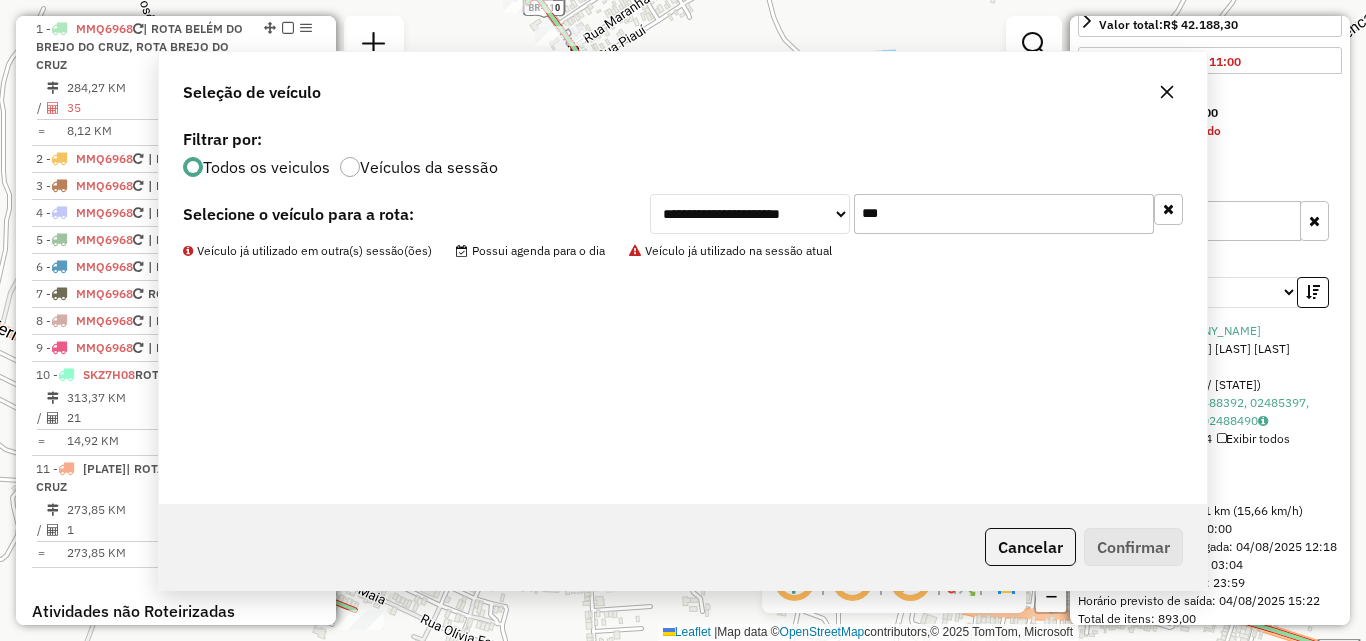 scroll, scrollTop: 664, scrollLeft: 0, axis: vertical 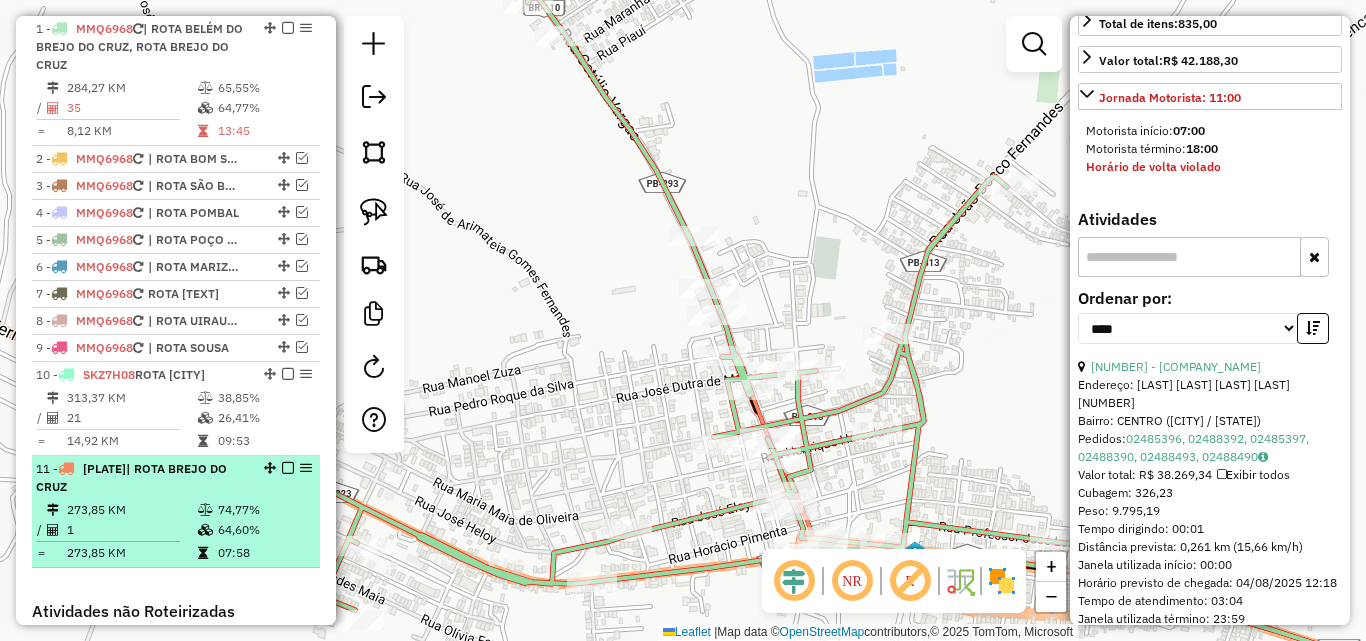 click on "11 -       TOT4F69   | ROTA BREJO DO CRUZ" at bounding box center [142, 478] 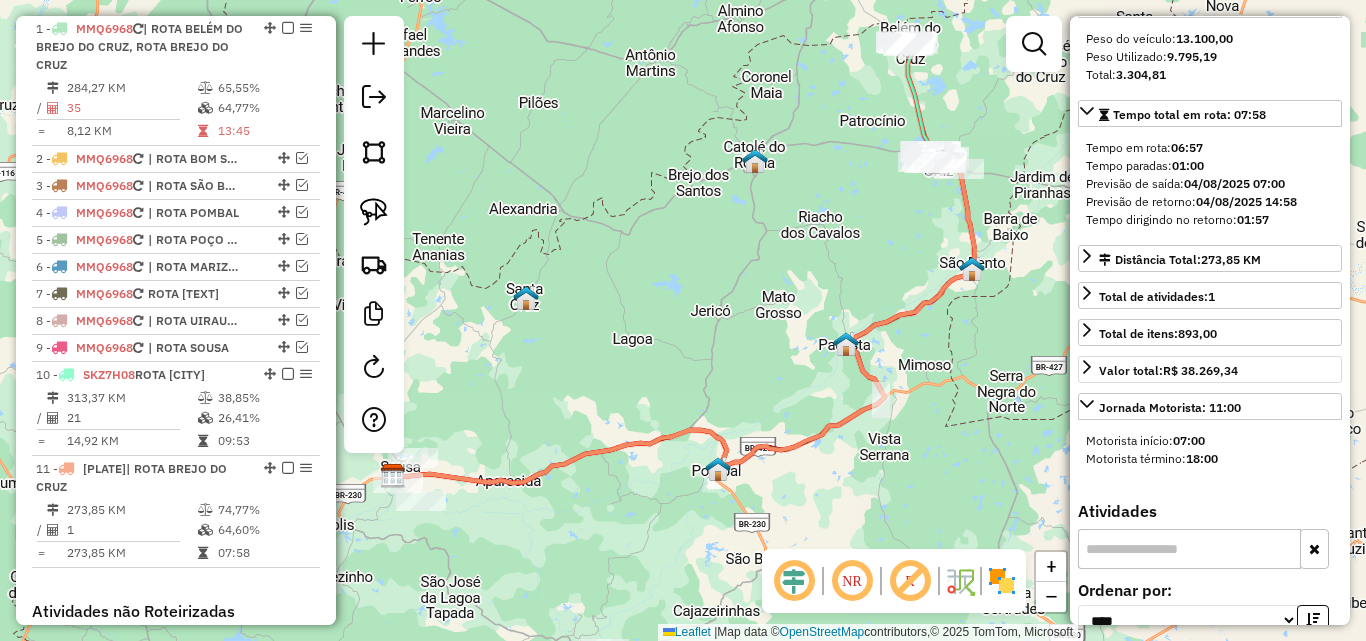 scroll, scrollTop: 346, scrollLeft: 0, axis: vertical 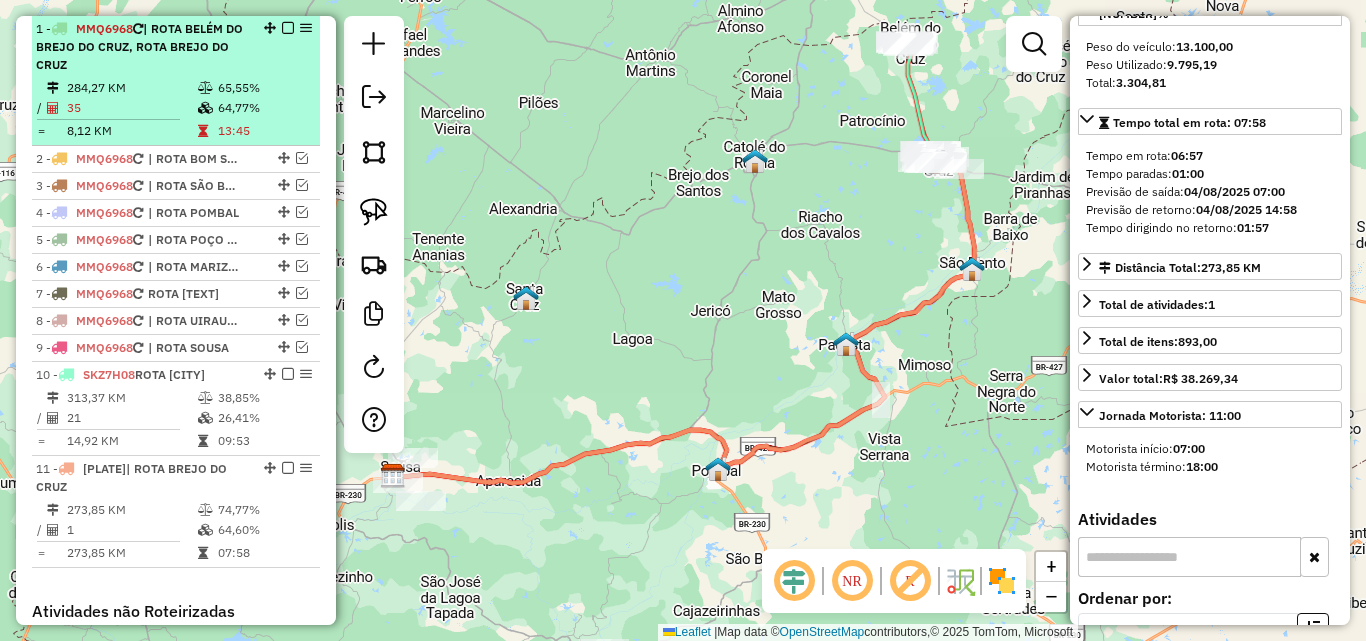 click on "35" at bounding box center [131, 108] 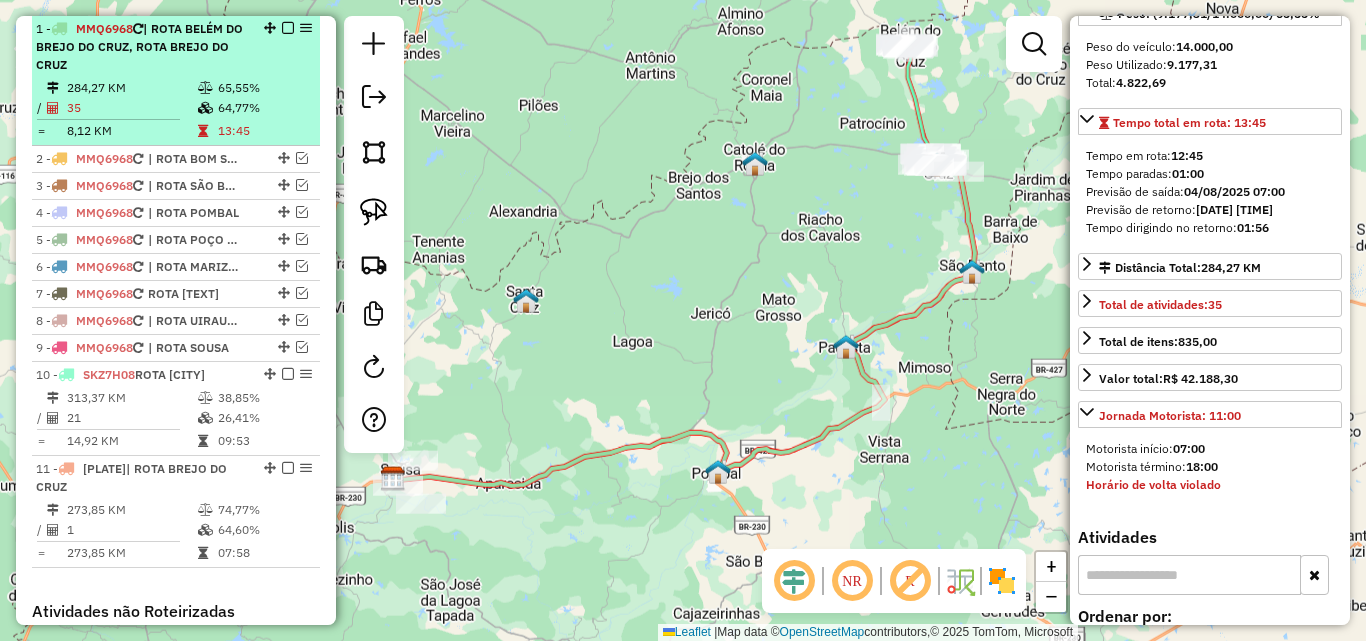 scroll, scrollTop: 364, scrollLeft: 0, axis: vertical 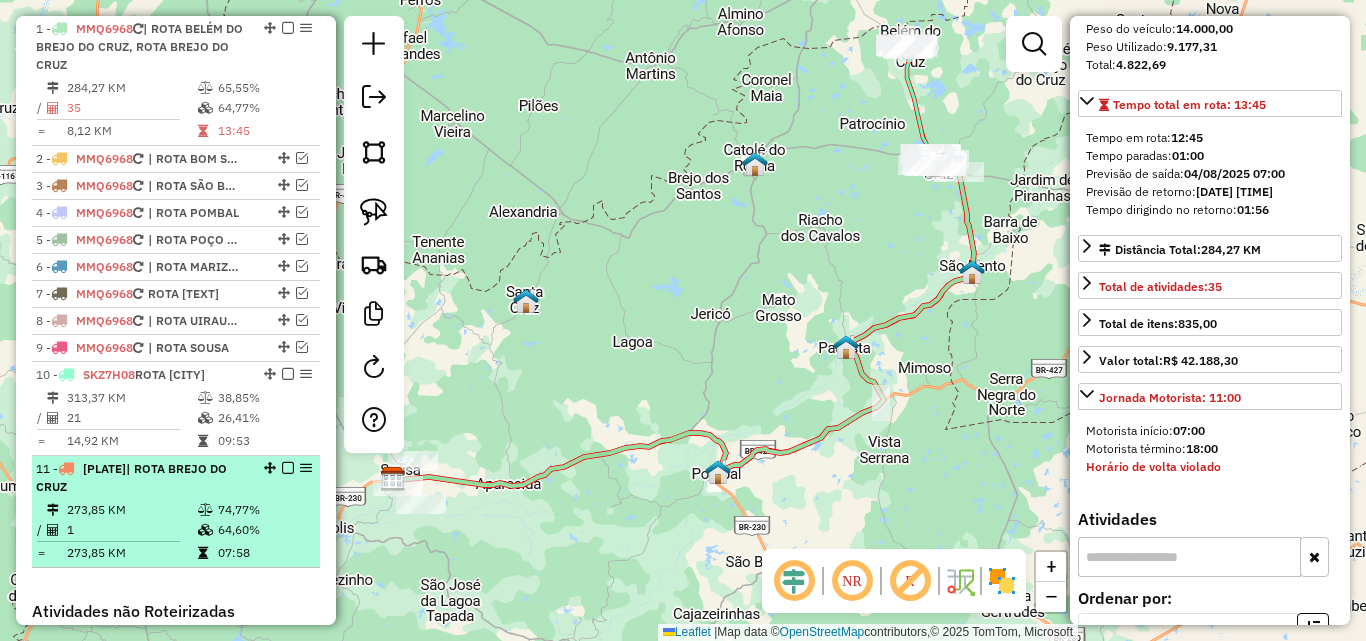 click on "1" at bounding box center [131, 530] 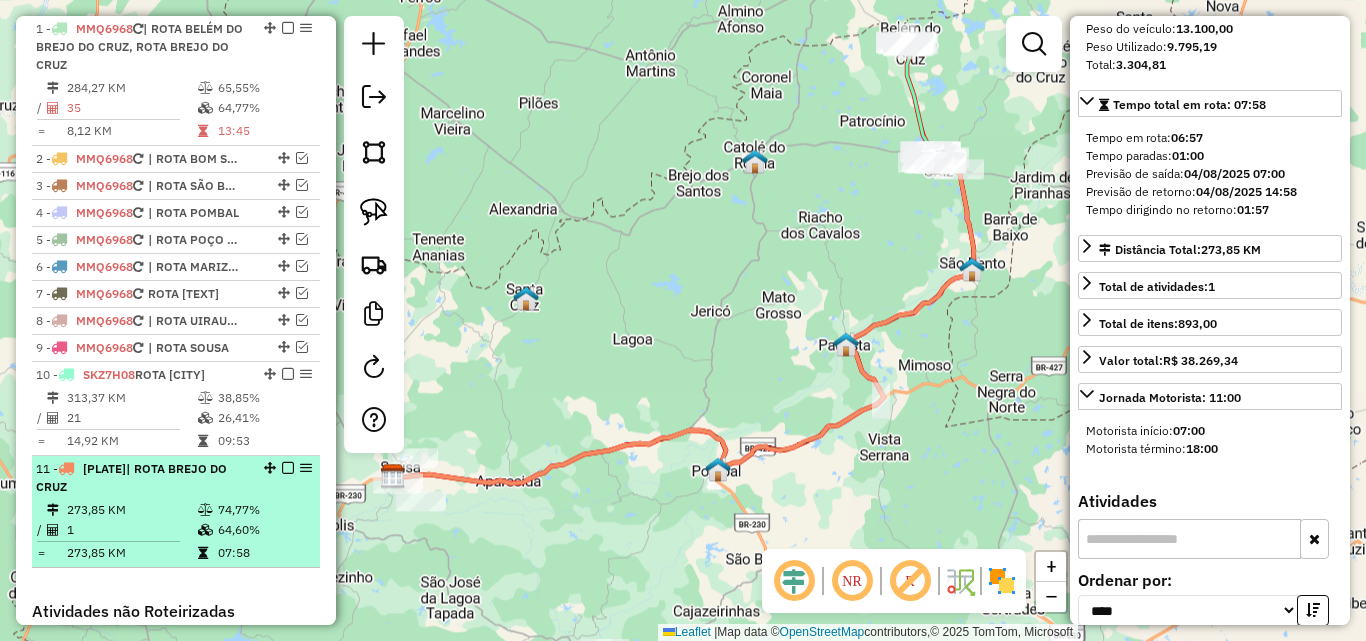 scroll, scrollTop: 346, scrollLeft: 0, axis: vertical 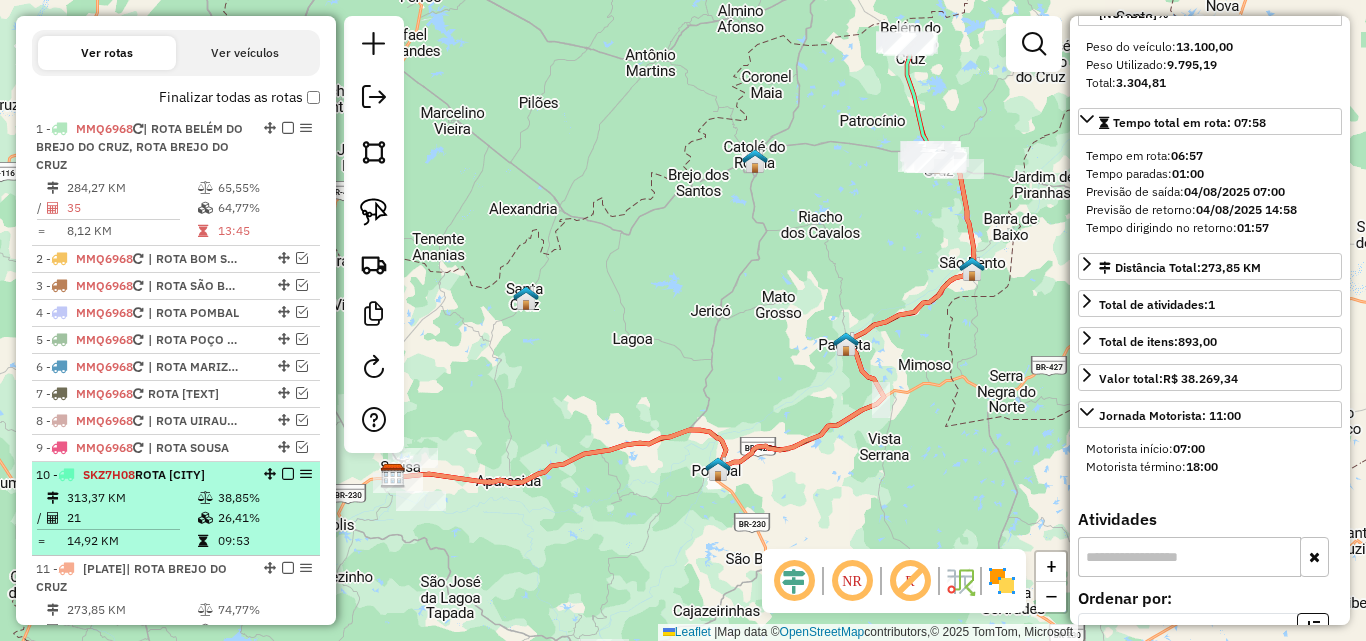 click on "10 -       SKZ7H08   | ROTA BELÉM DO BREJO DO CRUZ" at bounding box center (142, 475) 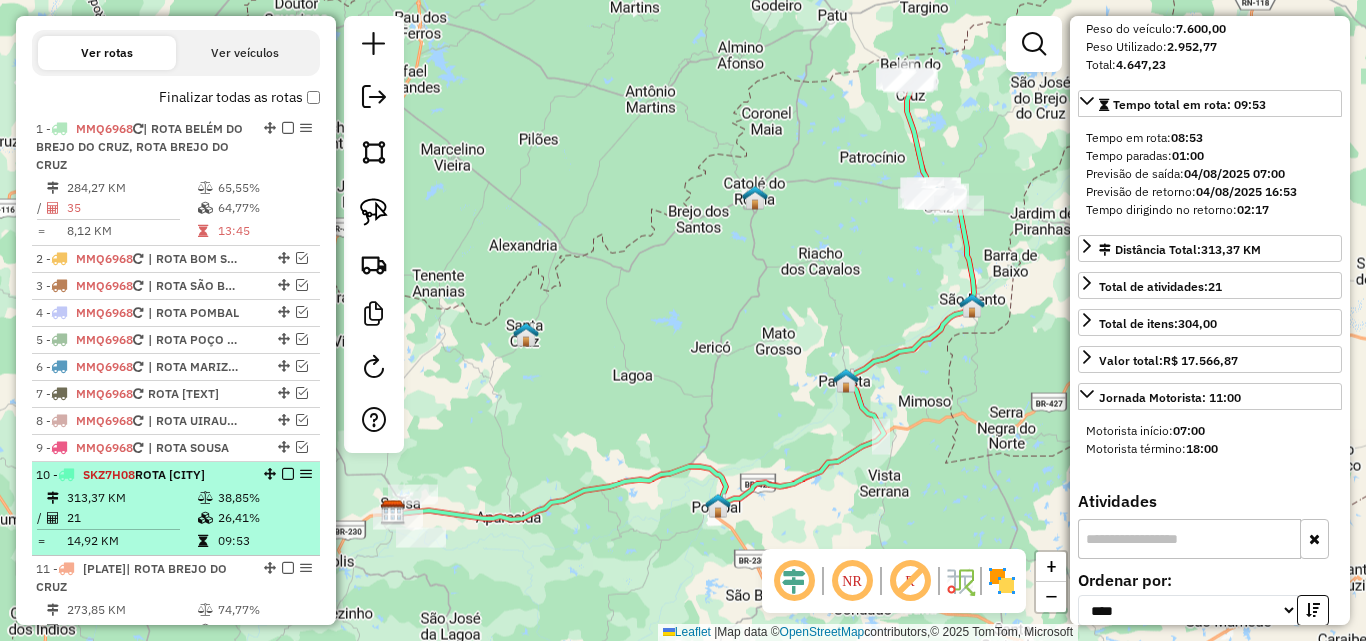 scroll, scrollTop: 364, scrollLeft: 0, axis: vertical 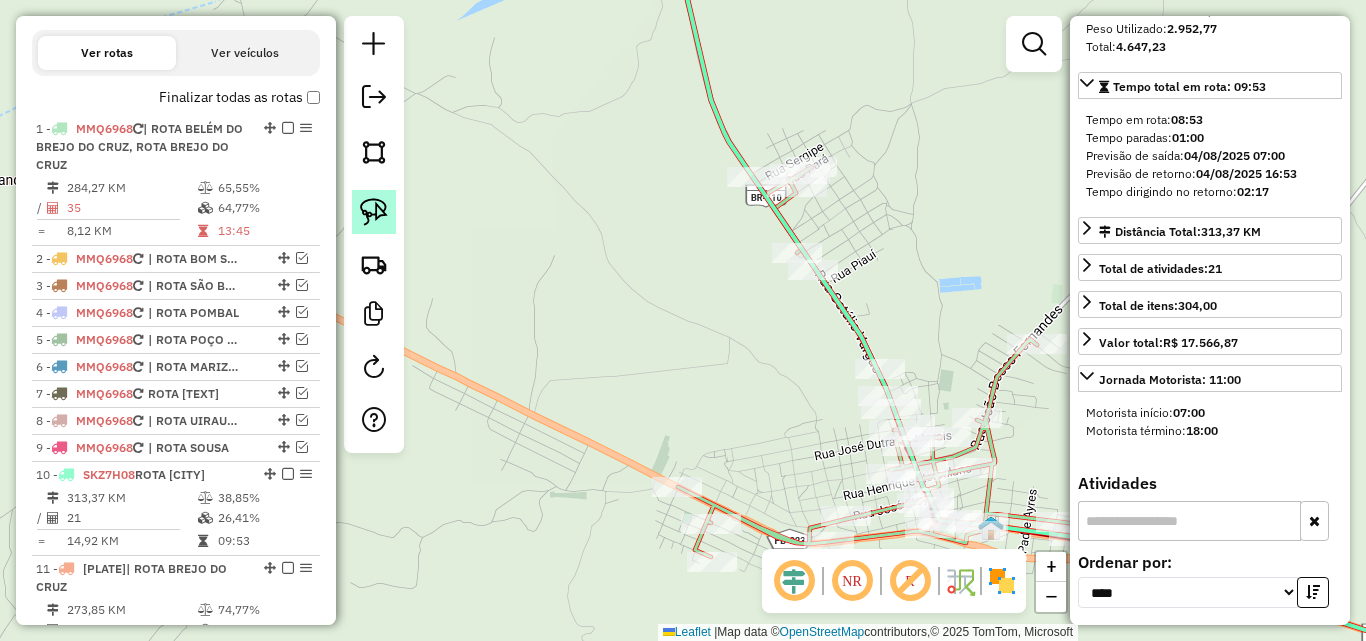 click 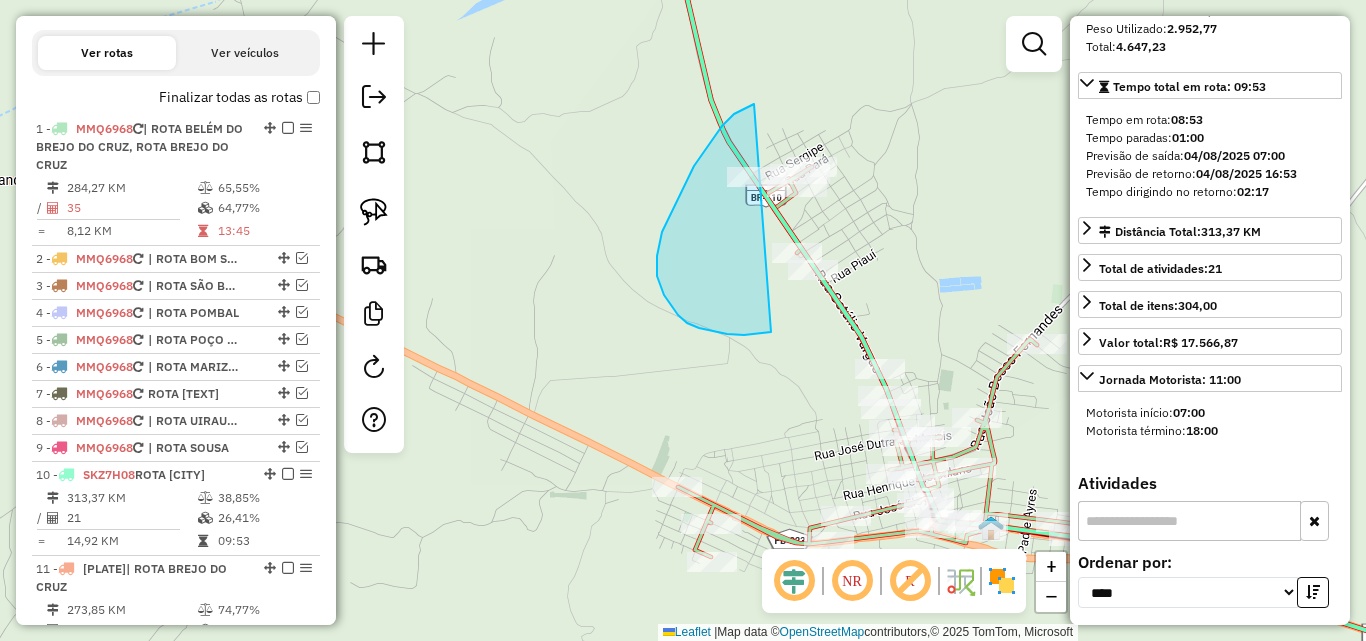 drag, startPoint x: 750, startPoint y: 105, endPoint x: 930, endPoint y: 78, distance: 182.01373 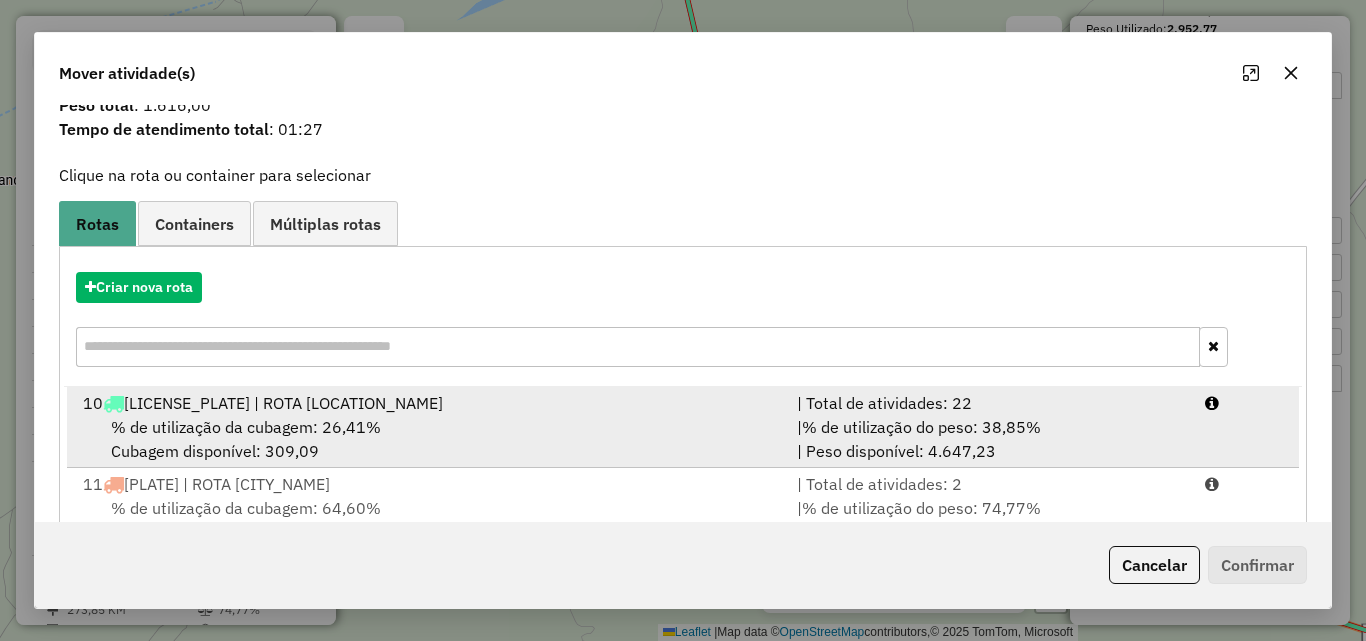 scroll, scrollTop: 129, scrollLeft: 0, axis: vertical 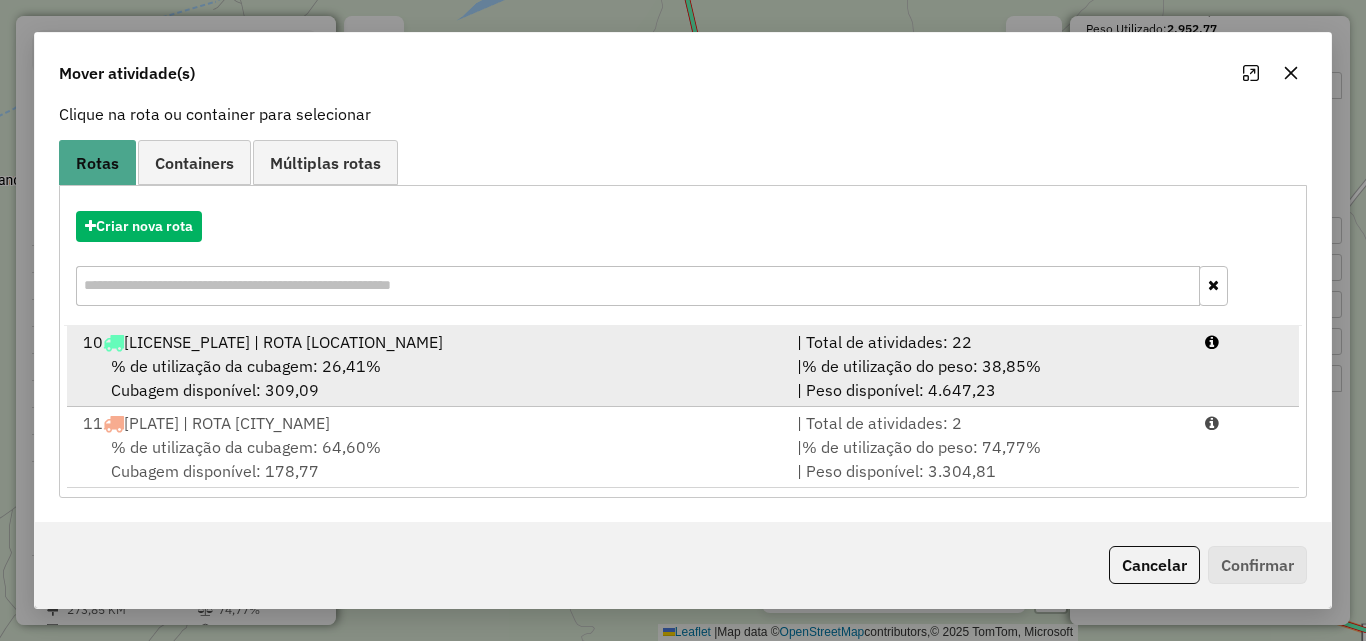 drag, startPoint x: 1114, startPoint y: 372, endPoint x: 1133, endPoint y: 403, distance: 36.359318 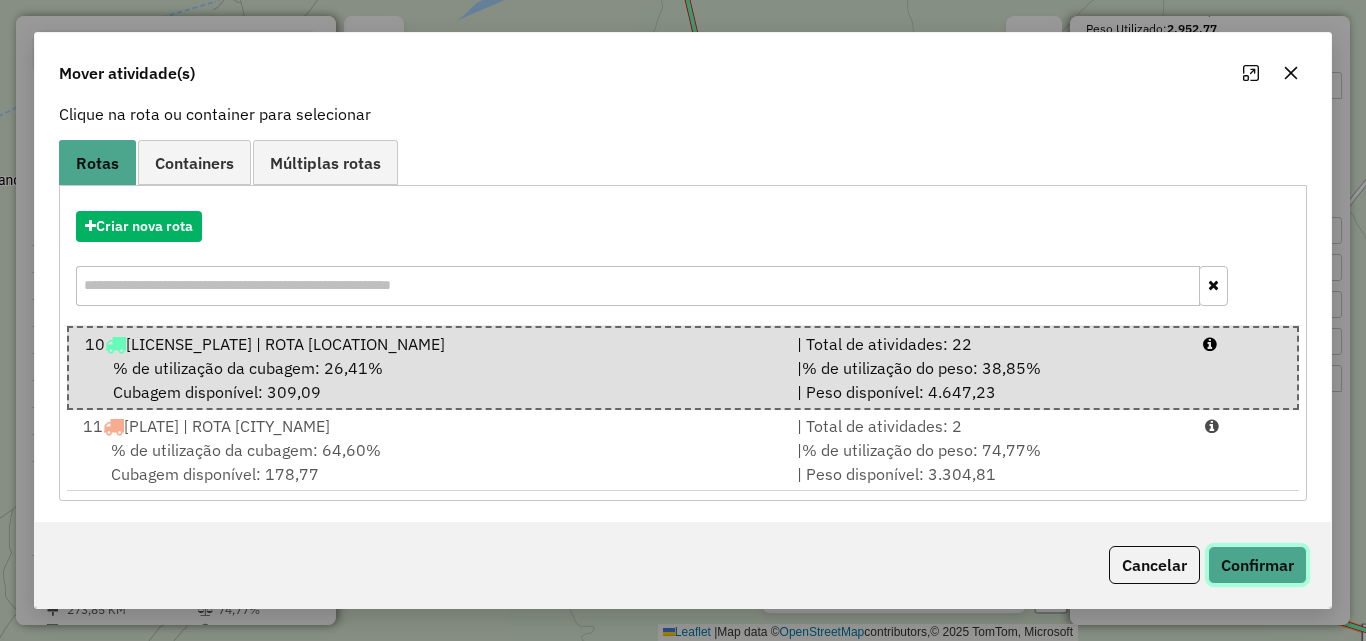 click on "Confirmar" 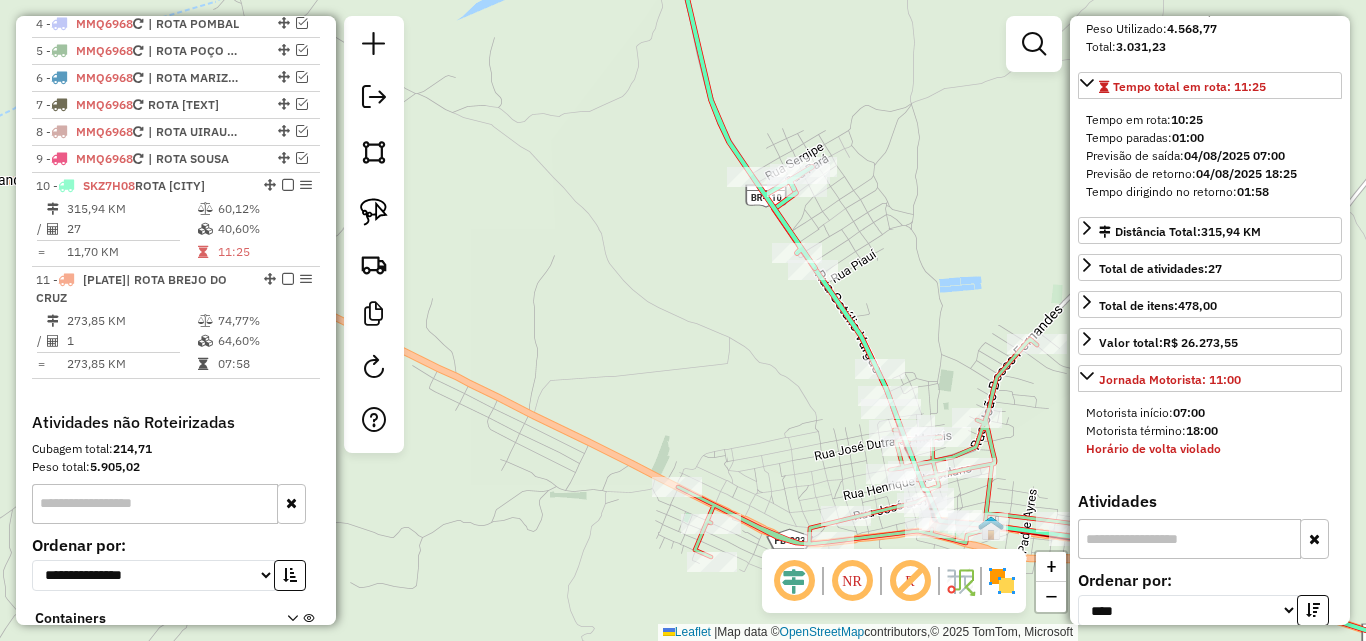 scroll, scrollTop: 1096, scrollLeft: 0, axis: vertical 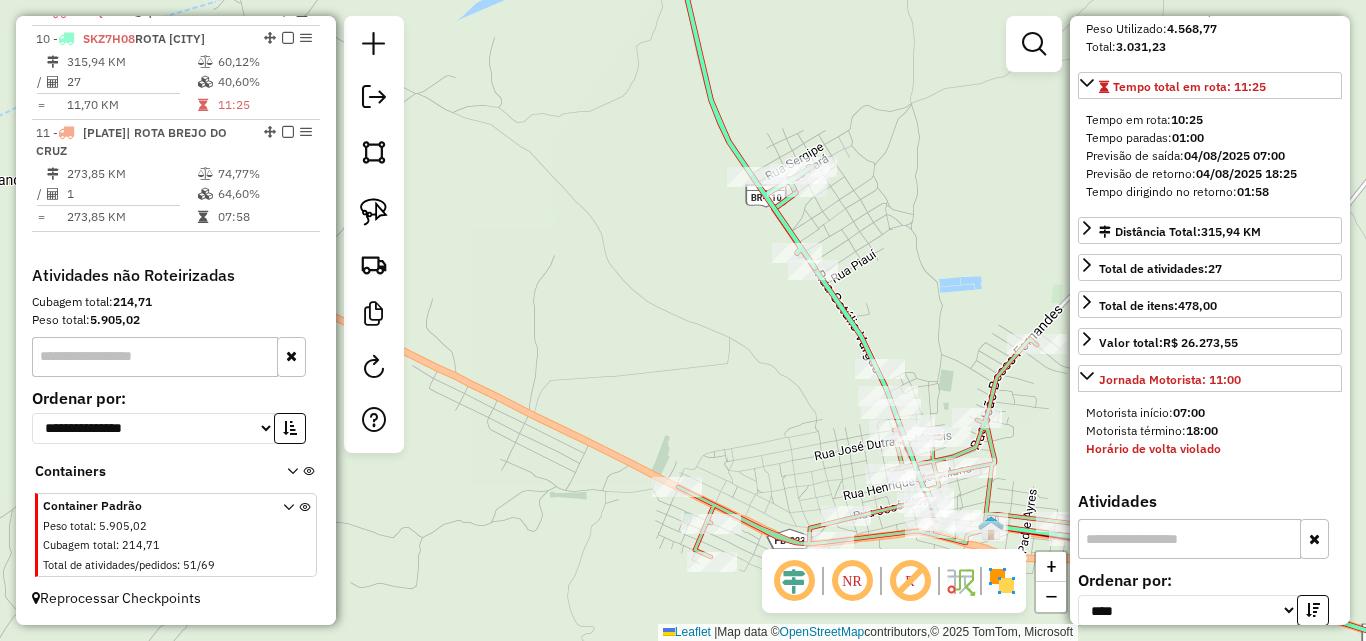 click 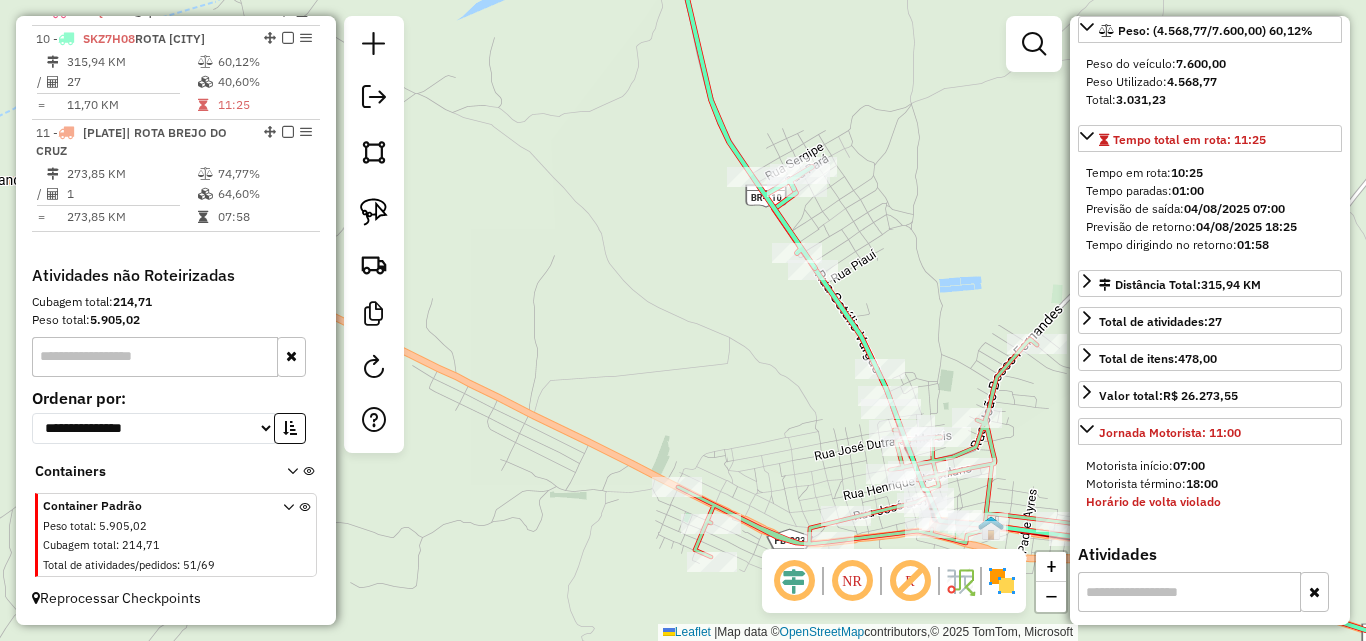scroll, scrollTop: 264, scrollLeft: 0, axis: vertical 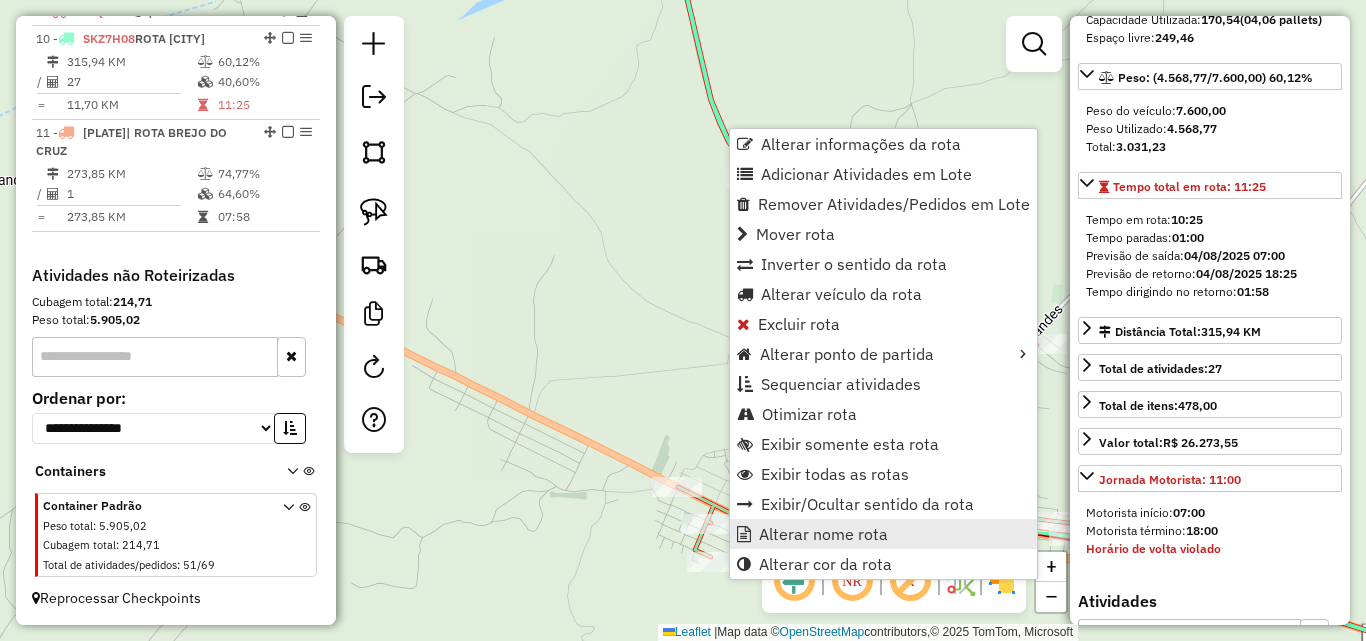 click on "Alterar nome rota" at bounding box center [823, 534] 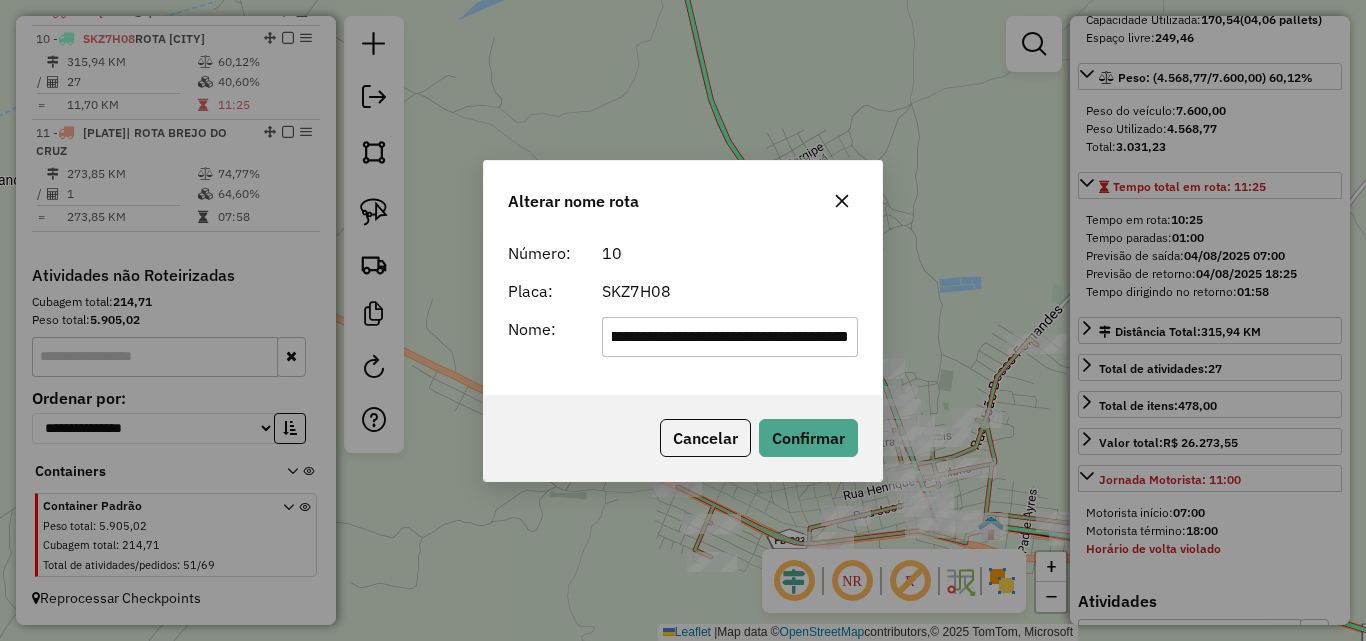 scroll, scrollTop: 0, scrollLeft: 176, axis: horizontal 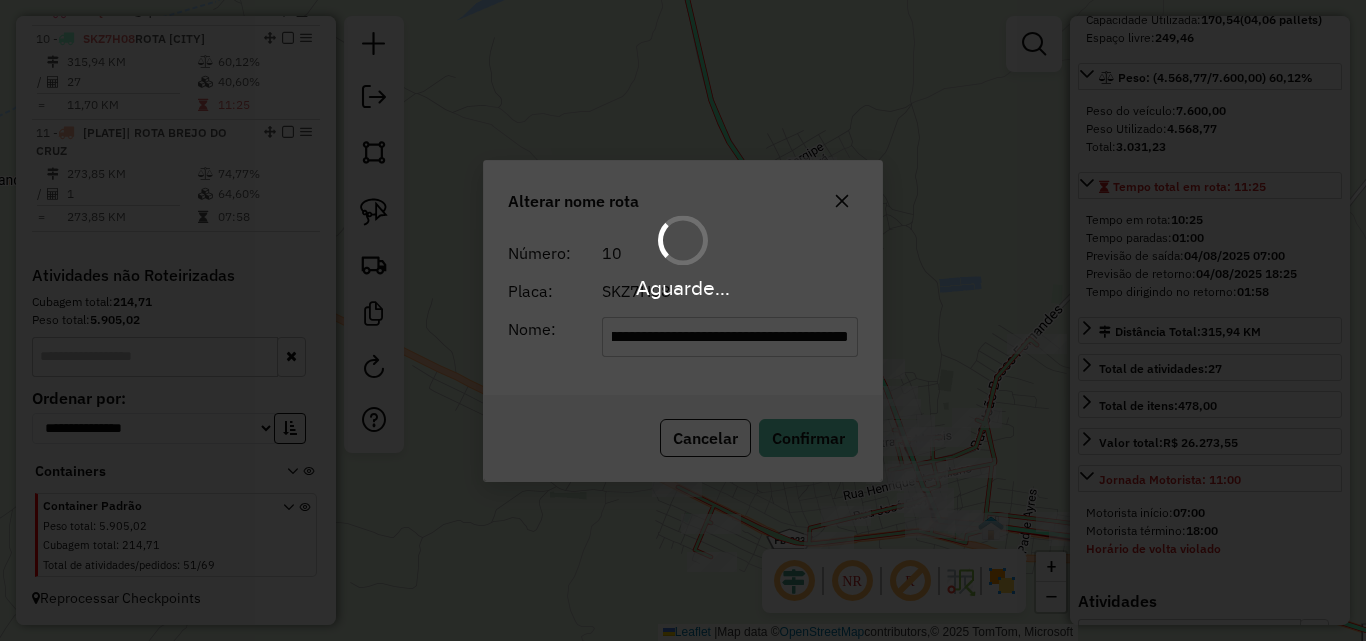 type 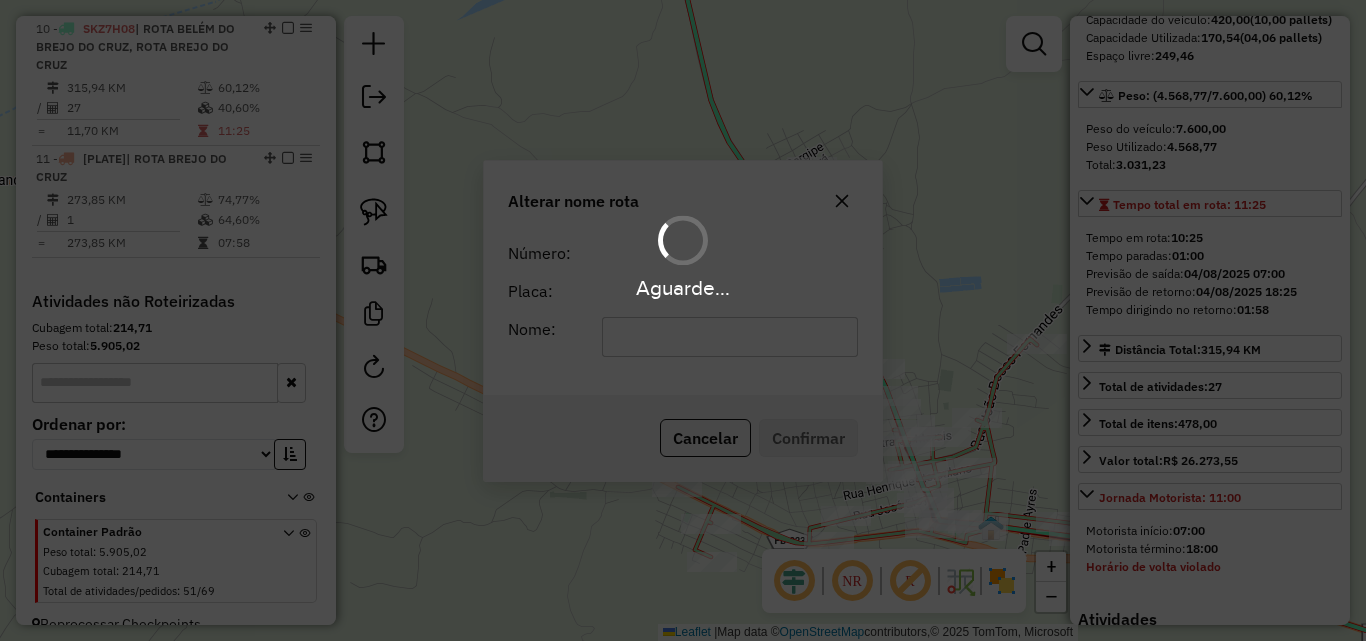 scroll, scrollTop: 0, scrollLeft: 0, axis: both 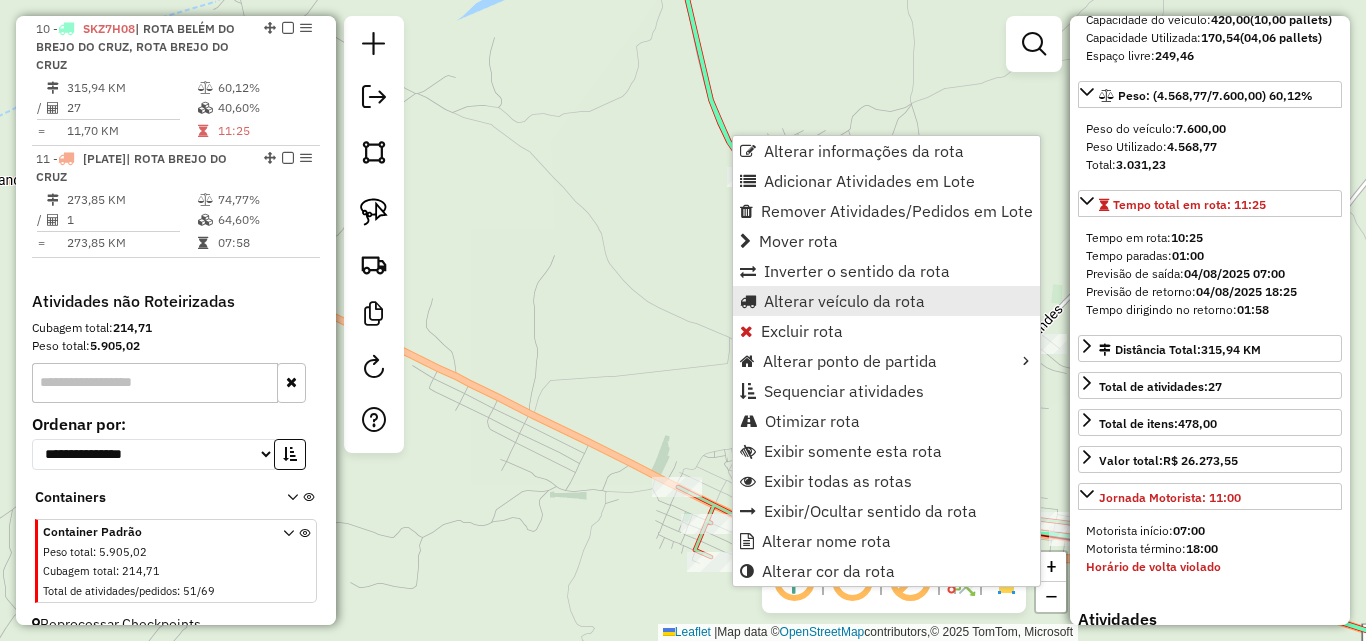 click on "Alterar veículo da rota" at bounding box center (844, 301) 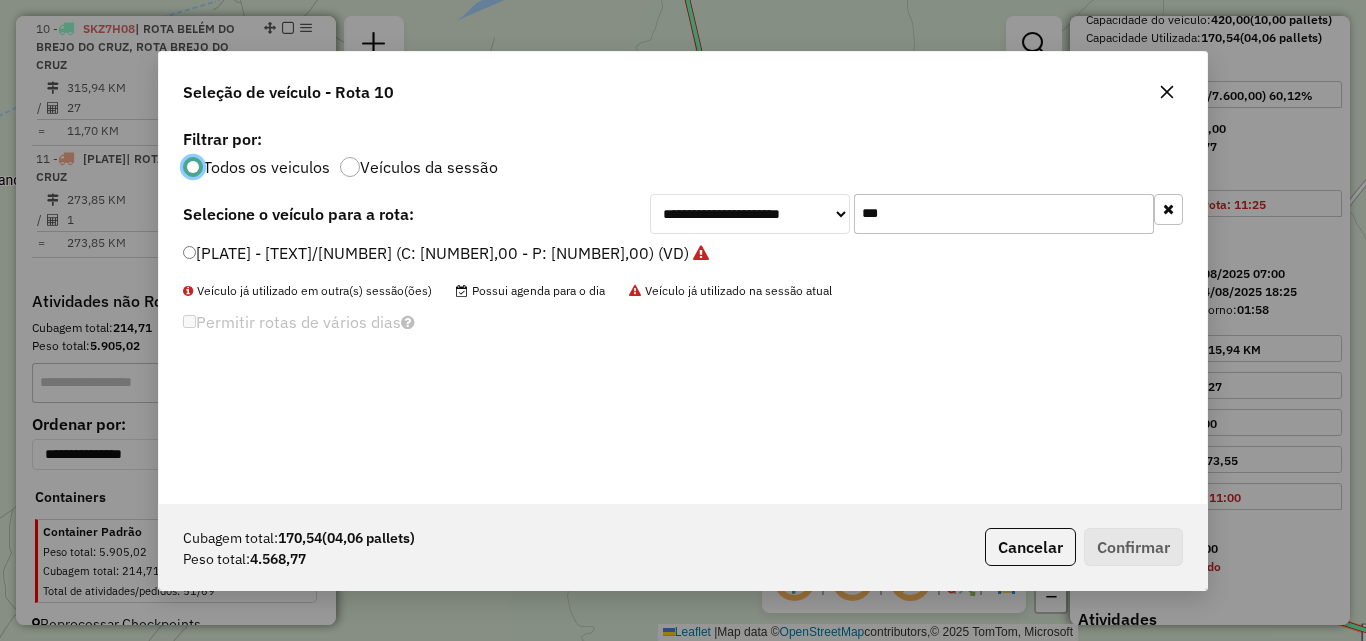 scroll, scrollTop: 11, scrollLeft: 6, axis: both 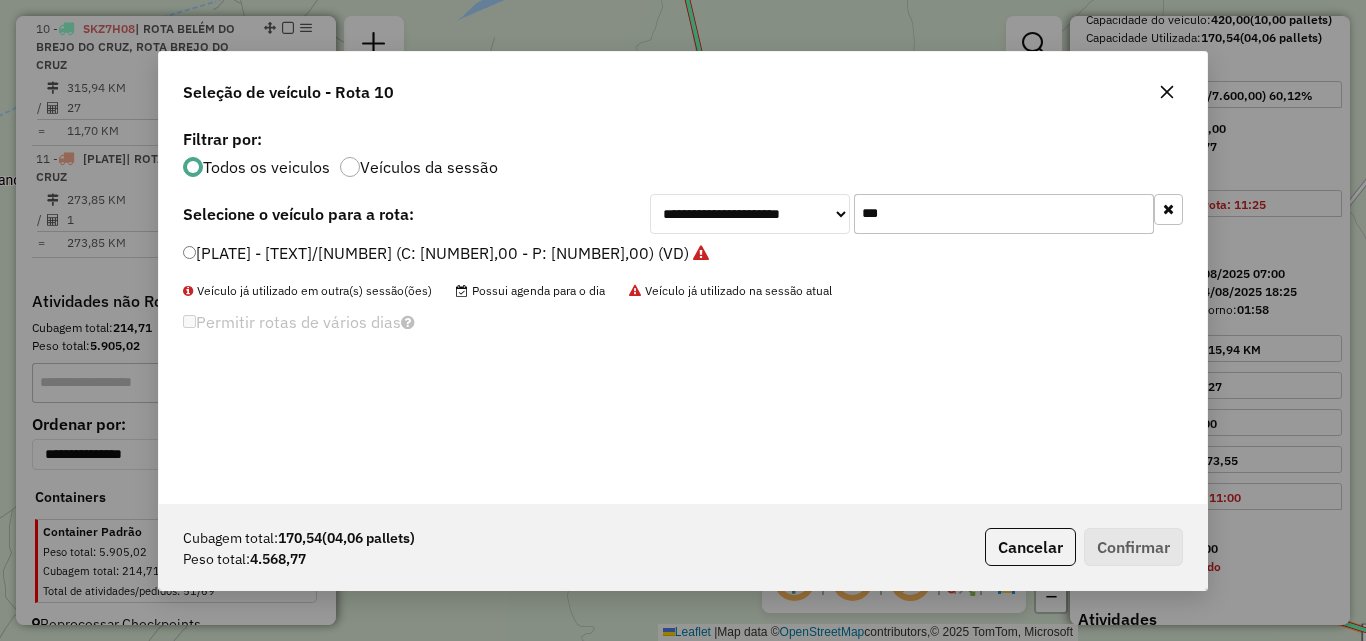 click on "***" 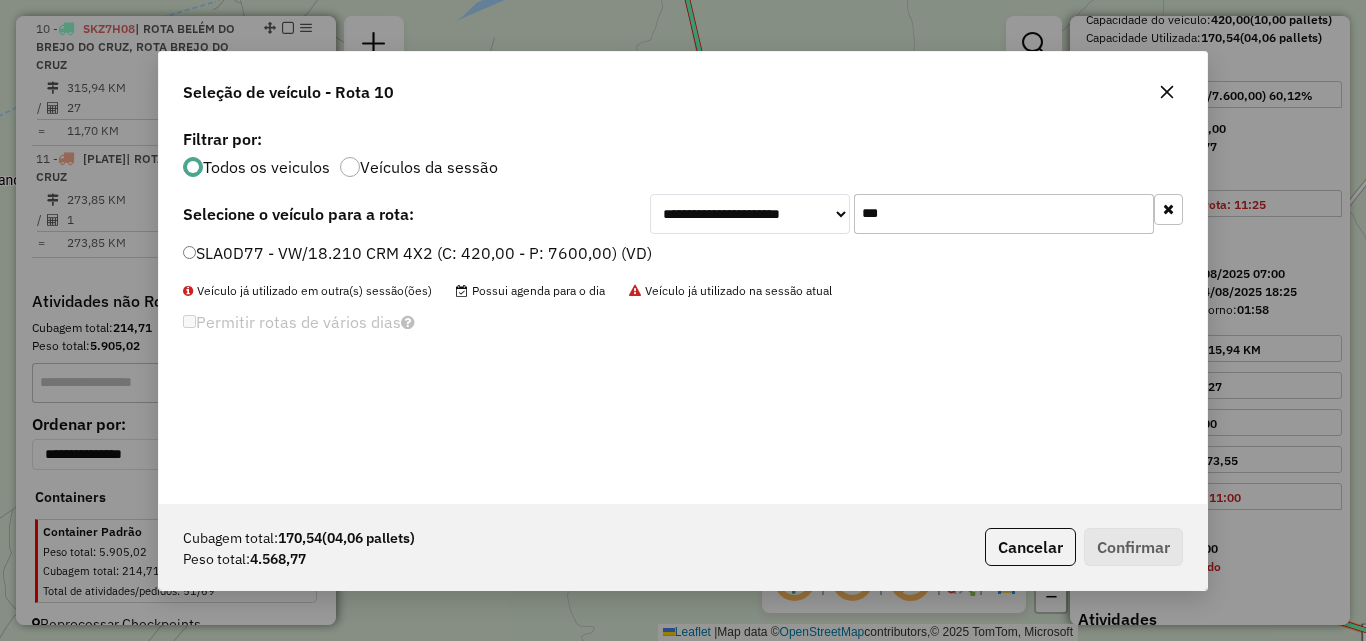 type on "***" 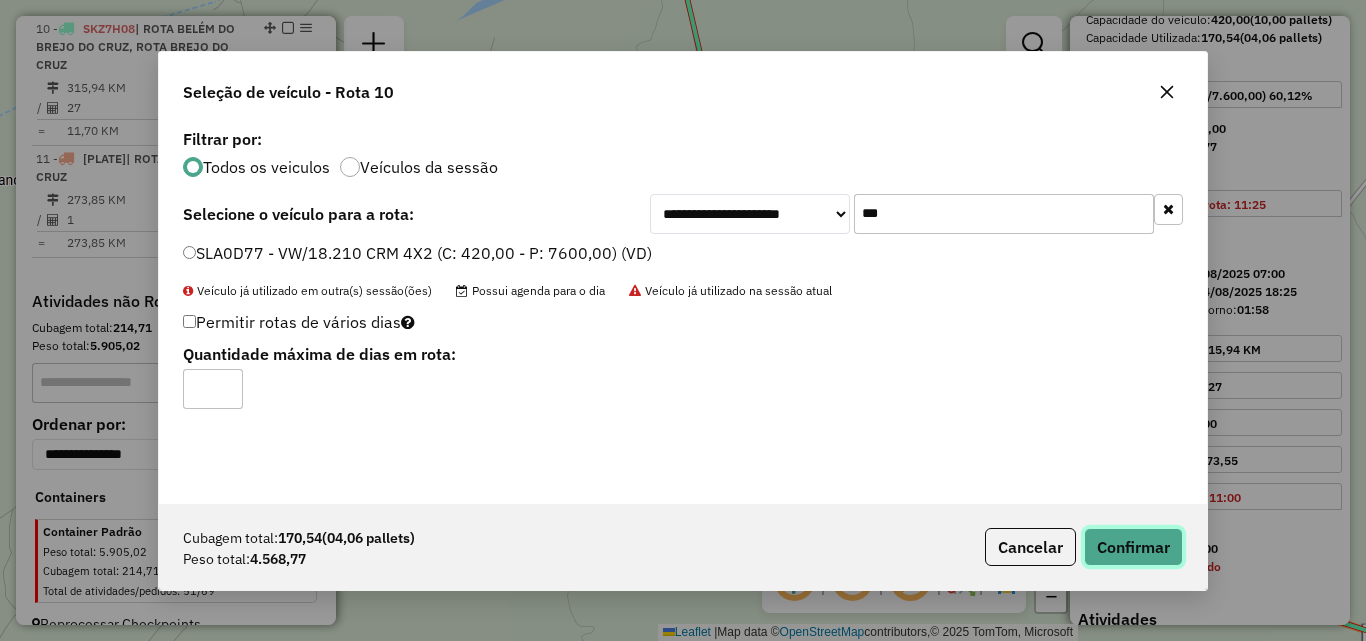 drag, startPoint x: 1122, startPoint y: 533, endPoint x: 1156, endPoint y: 525, distance: 34.928497 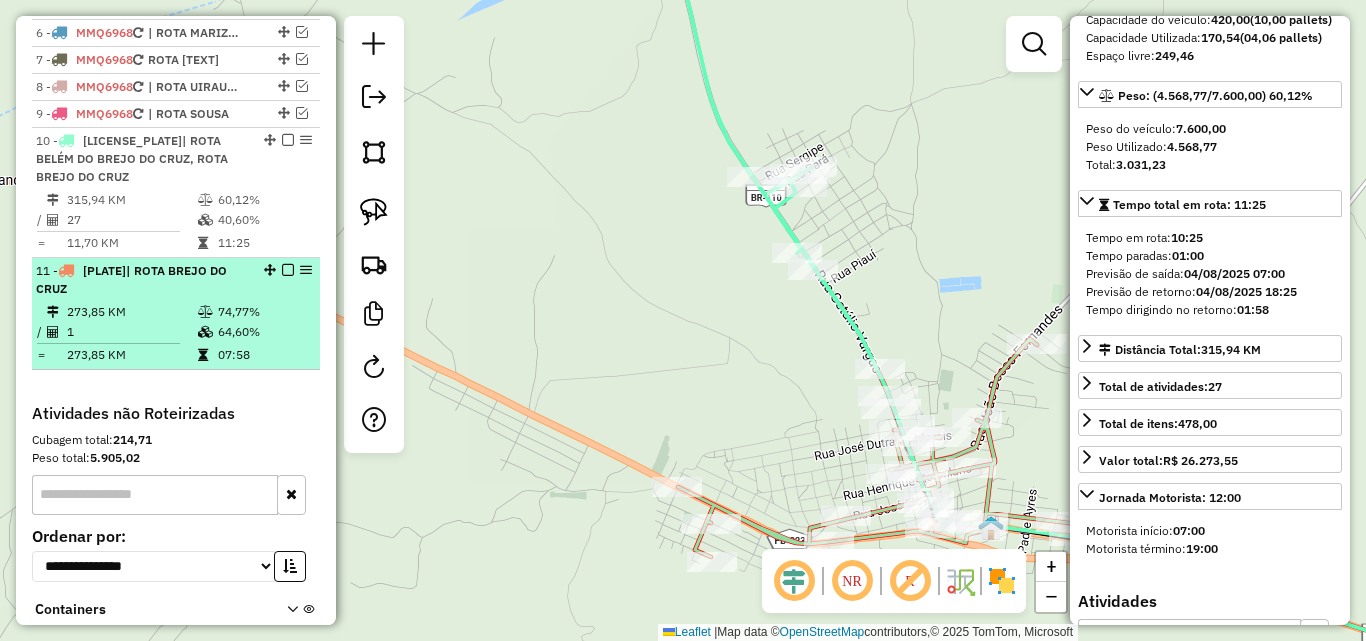 scroll, scrollTop: 896, scrollLeft: 0, axis: vertical 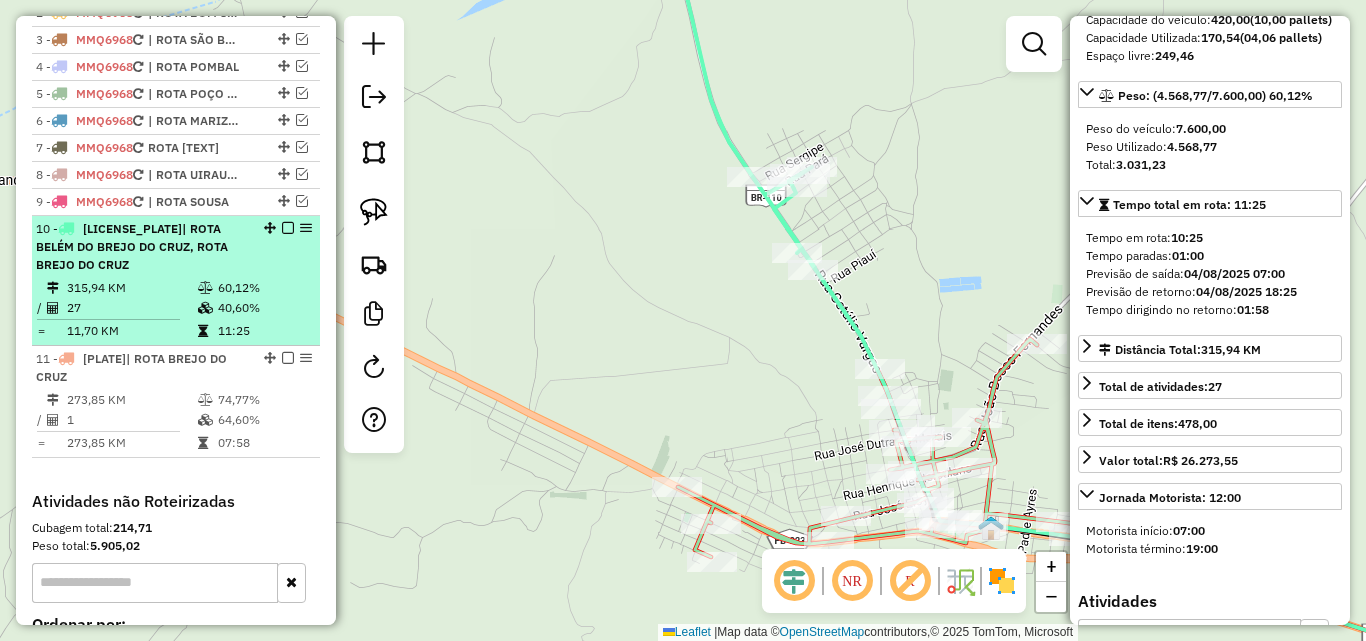 click on "40,60%" at bounding box center [264, 308] 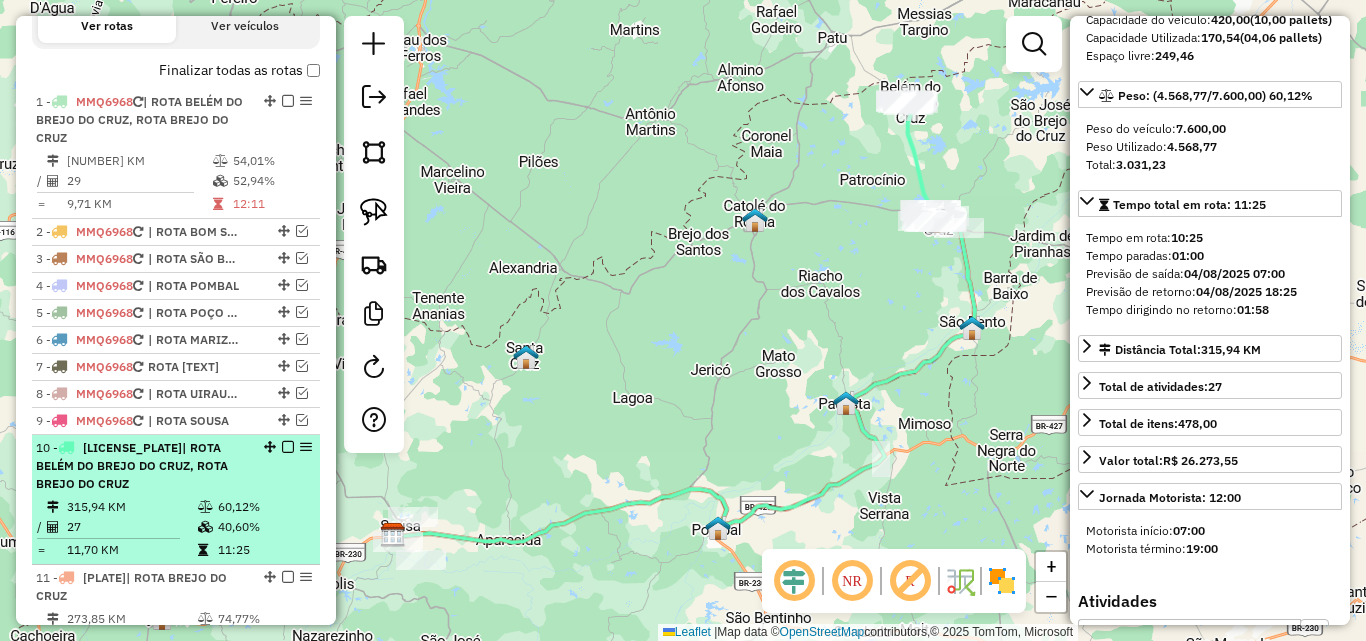 scroll, scrollTop: 696, scrollLeft: 0, axis: vertical 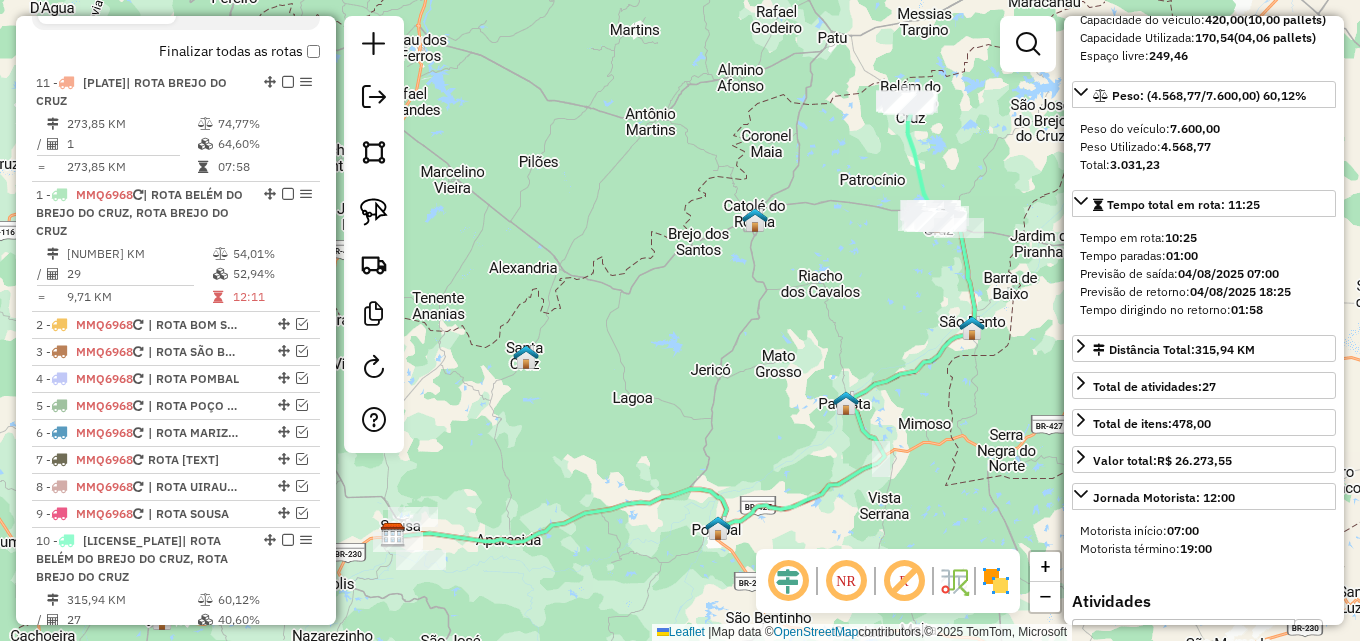 drag, startPoint x: 262, startPoint y: 558, endPoint x: 313, endPoint y: 59, distance: 501.59946 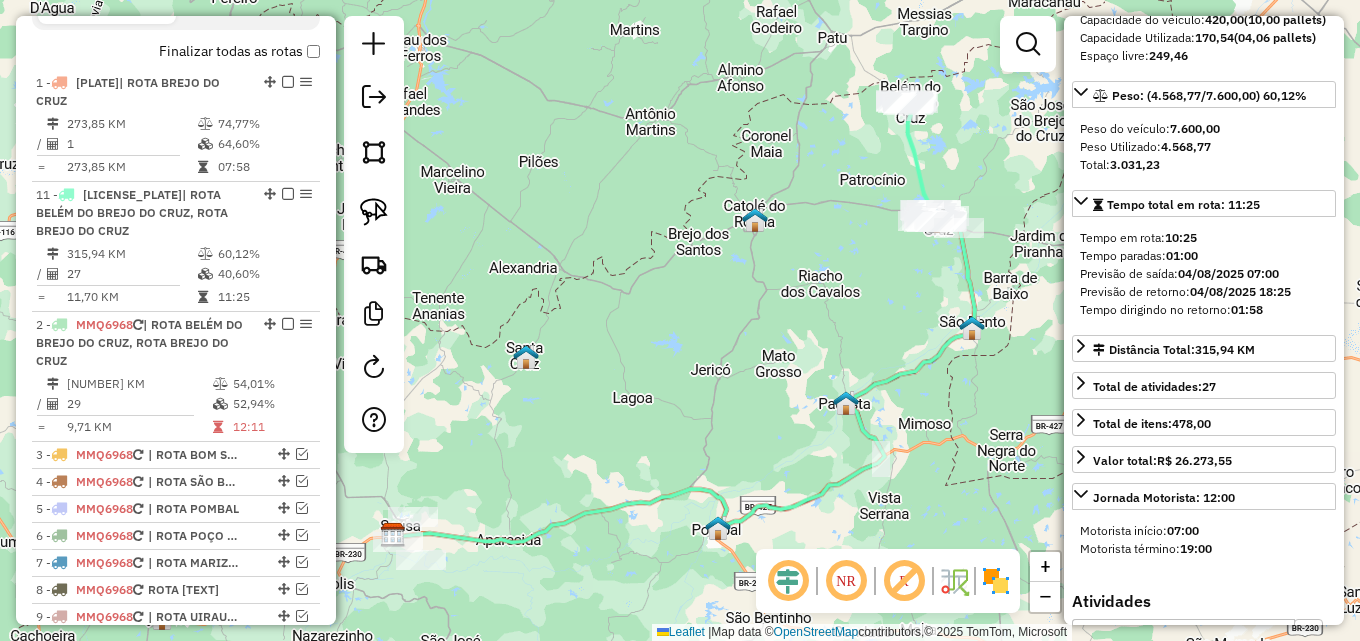 drag, startPoint x: 265, startPoint y: 540, endPoint x: 260, endPoint y: 192, distance: 348.03592 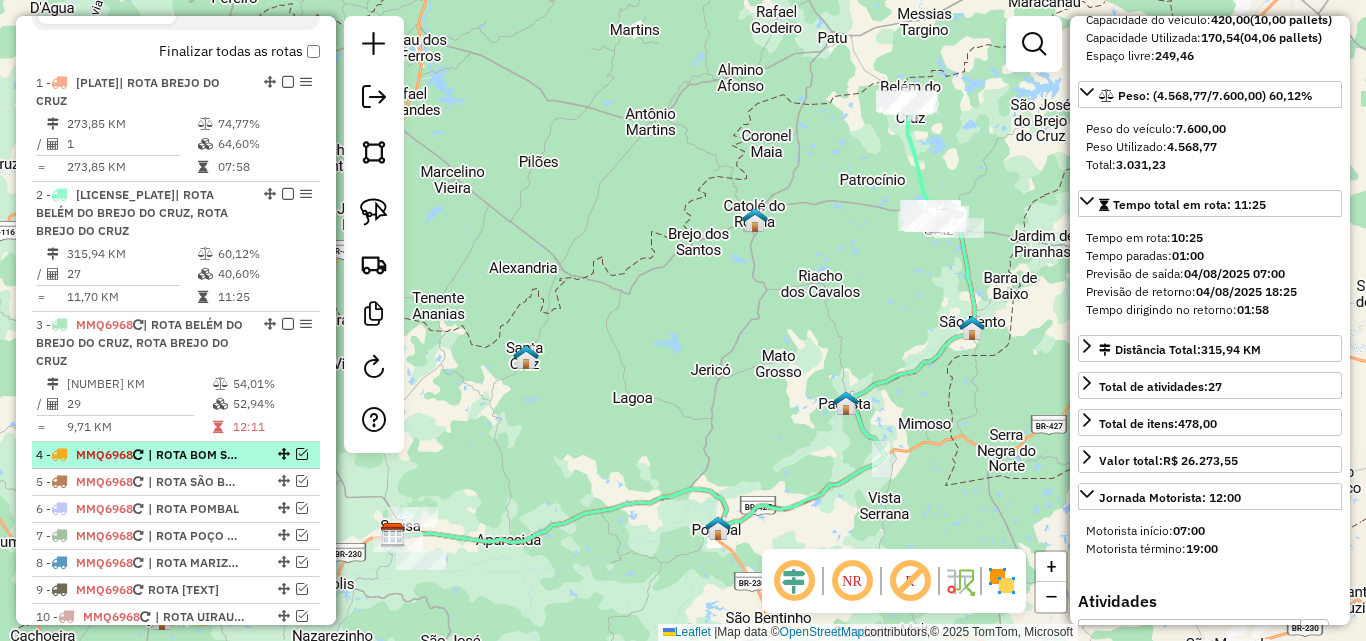 click on "| ROTA BOM SUCESSO, ROTA BREJO SANTO, ROTA CATOLÉ DO ROCHA" at bounding box center [194, 455] 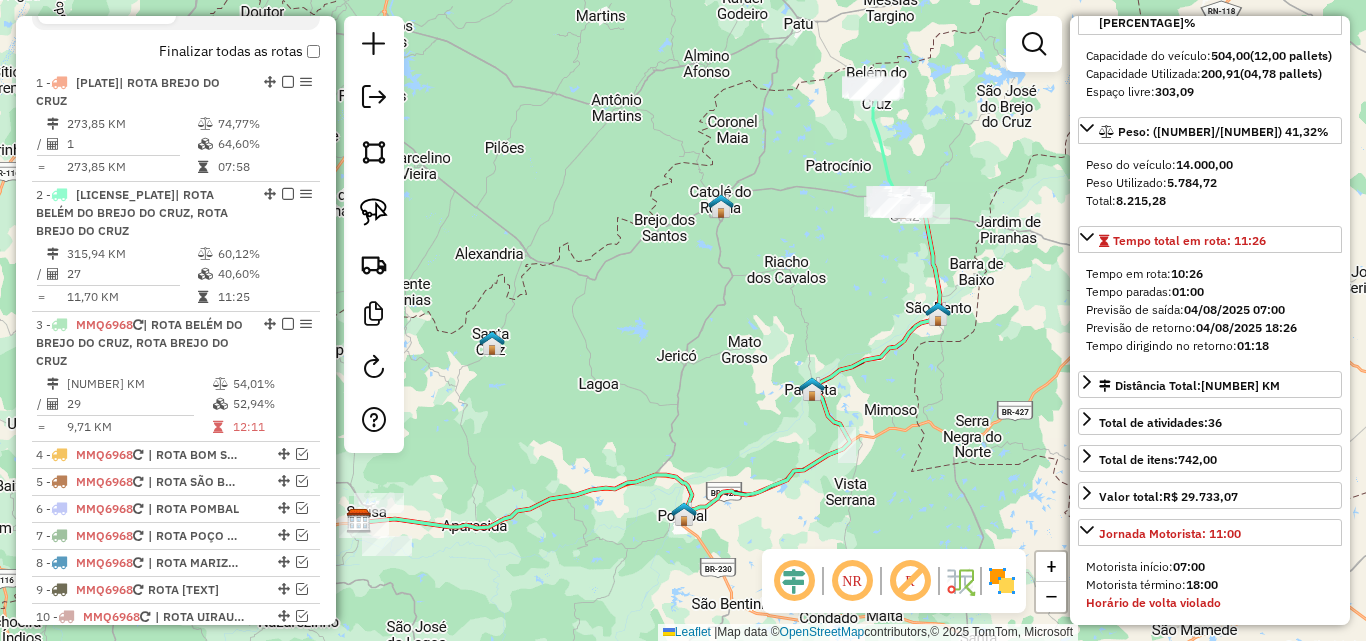 drag, startPoint x: 735, startPoint y: 283, endPoint x: 504, endPoint y: 357, distance: 242.5634 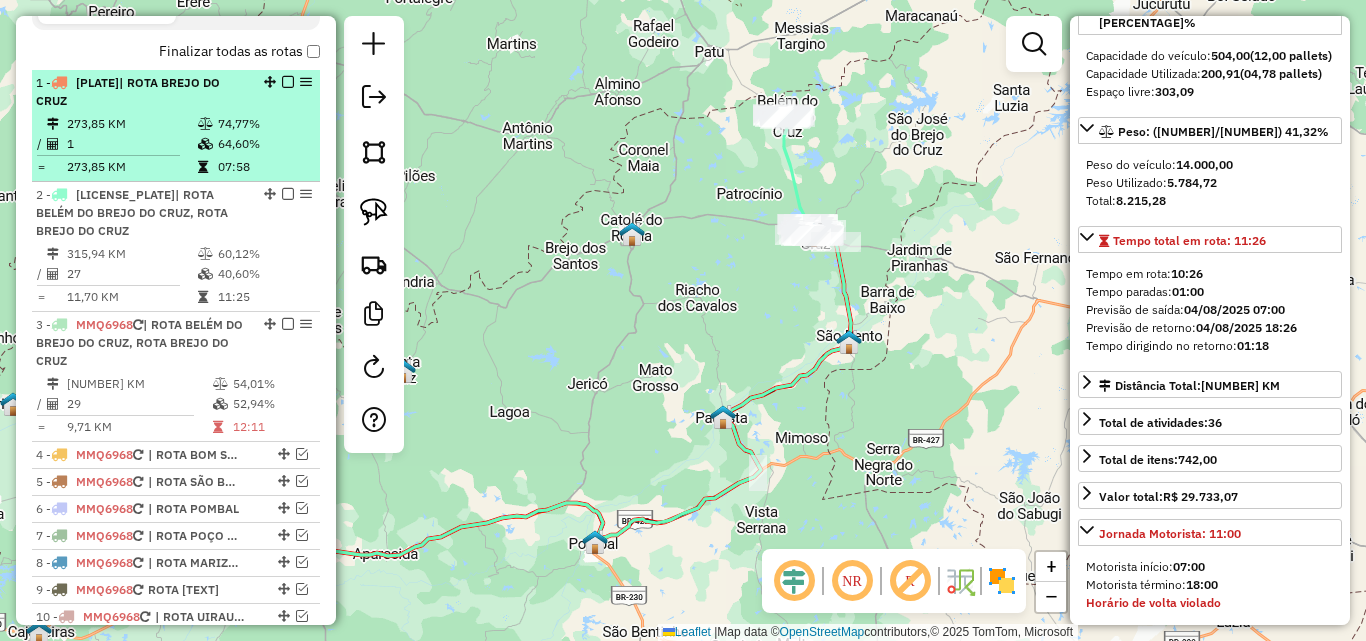 click on "1" at bounding box center (131, 144) 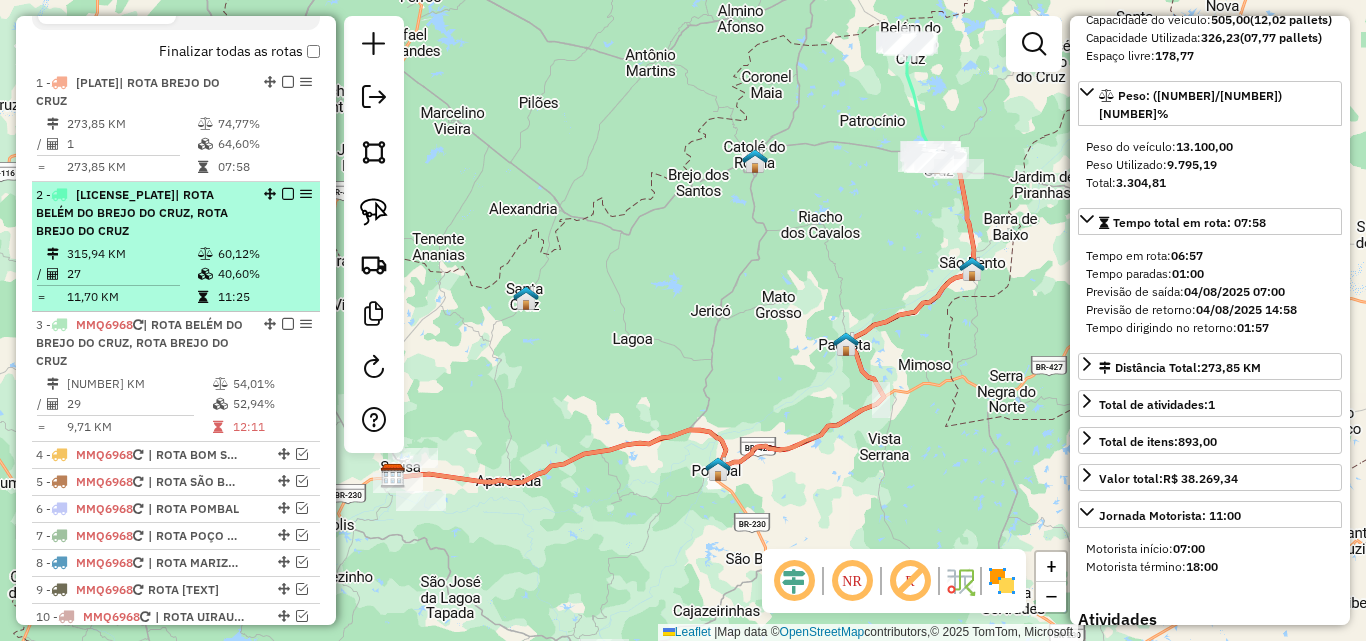 drag, startPoint x: 162, startPoint y: 212, endPoint x: 194, endPoint y: 274, distance: 69.77106 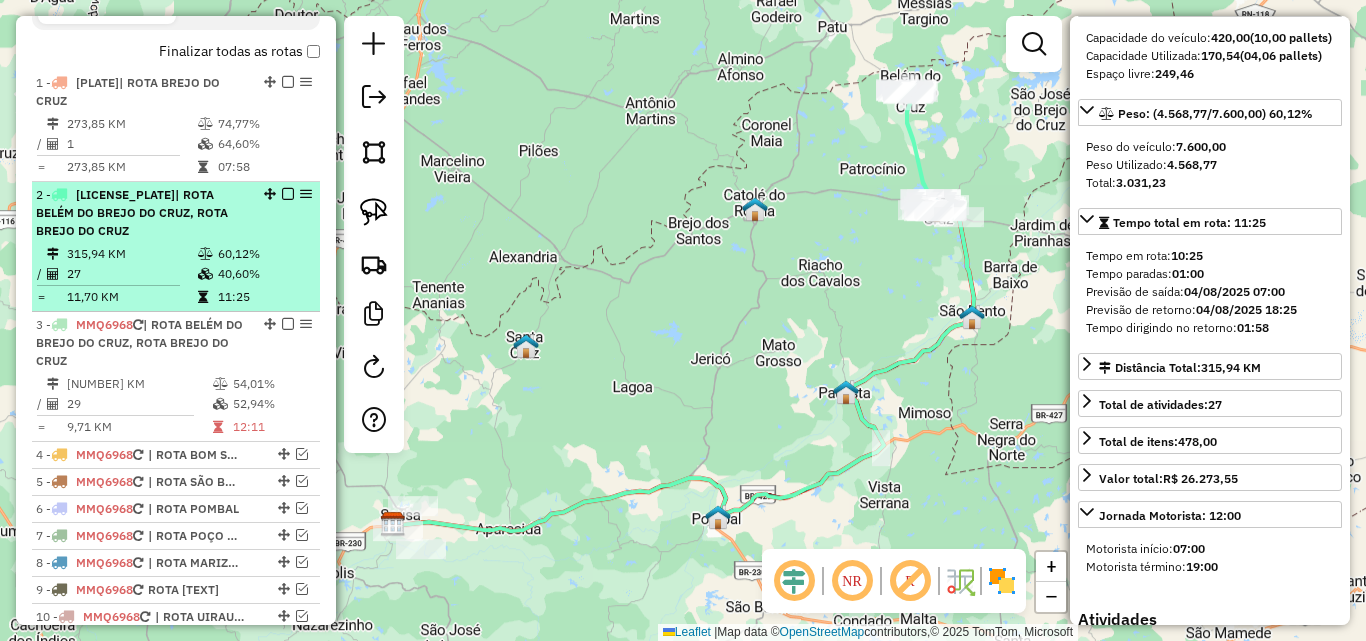 scroll, scrollTop: 264, scrollLeft: 0, axis: vertical 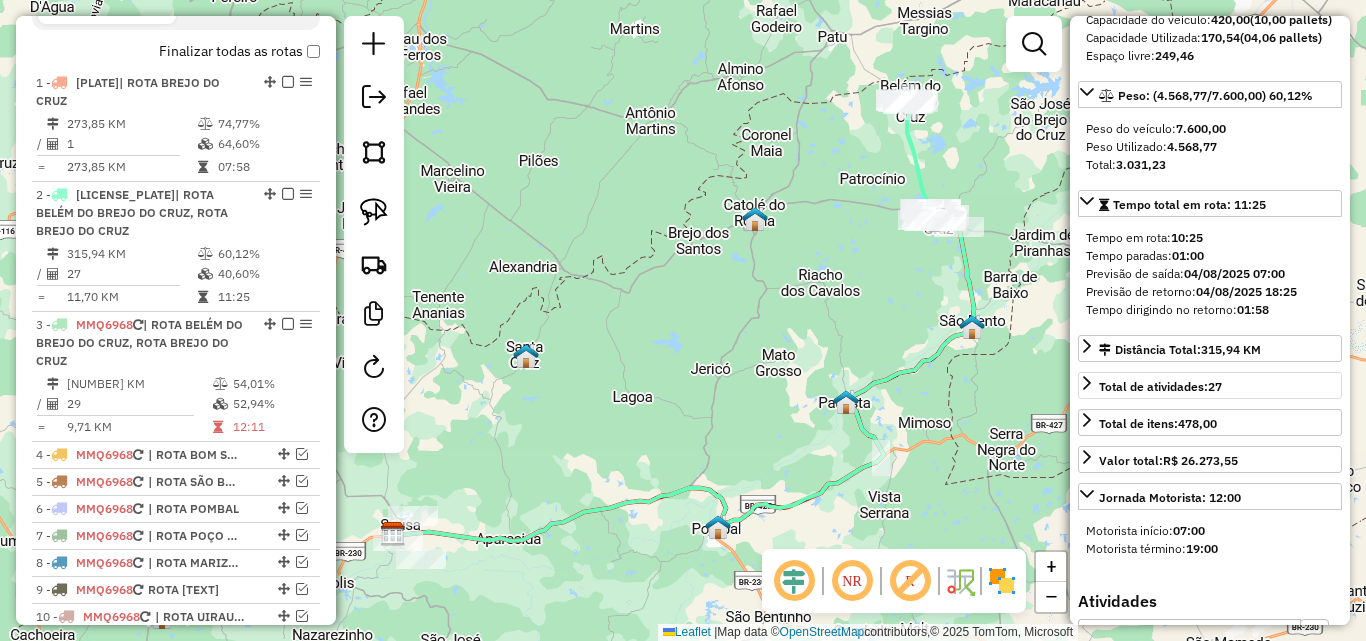 drag, startPoint x: 194, startPoint y: 299, endPoint x: 1117, endPoint y: 411, distance: 929.7704 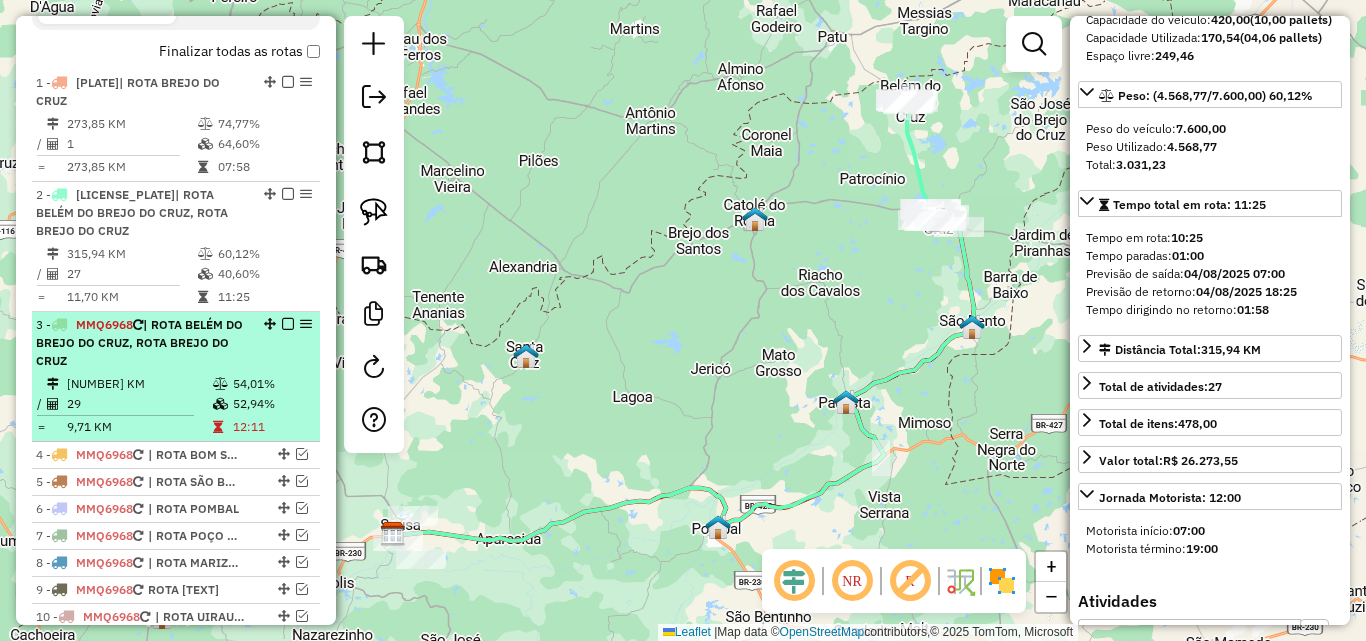 click on "54,01%" at bounding box center (272, 384) 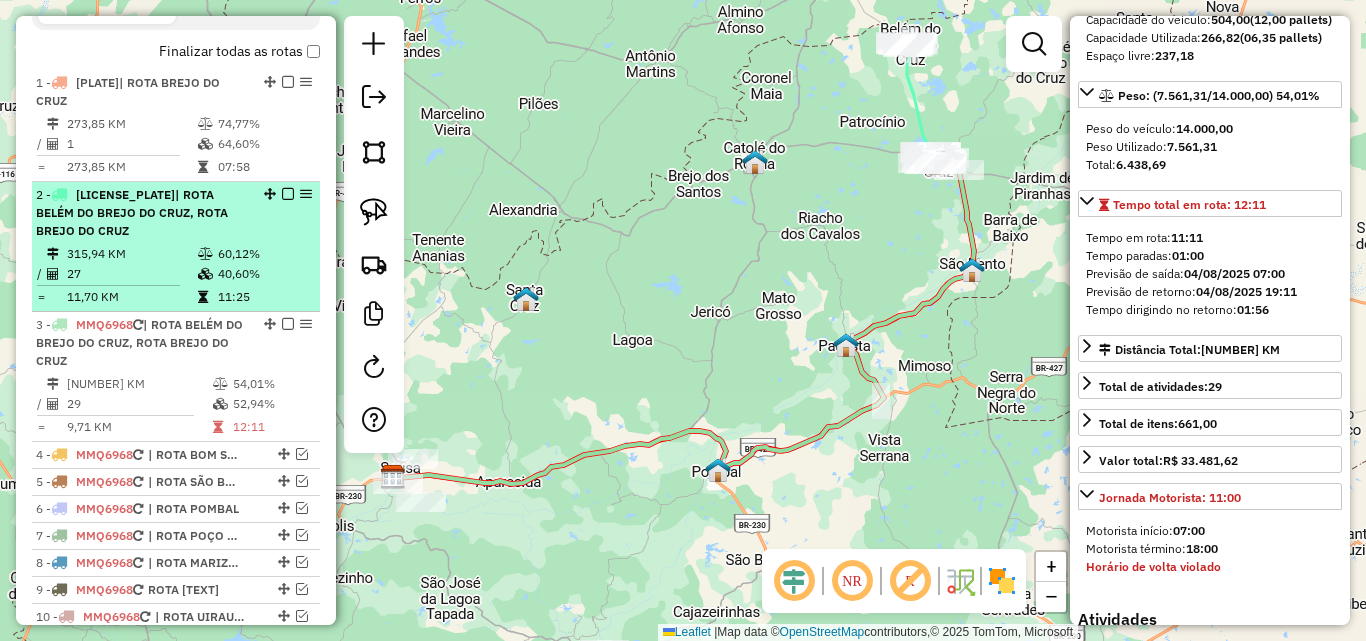 click on "27" at bounding box center [131, 274] 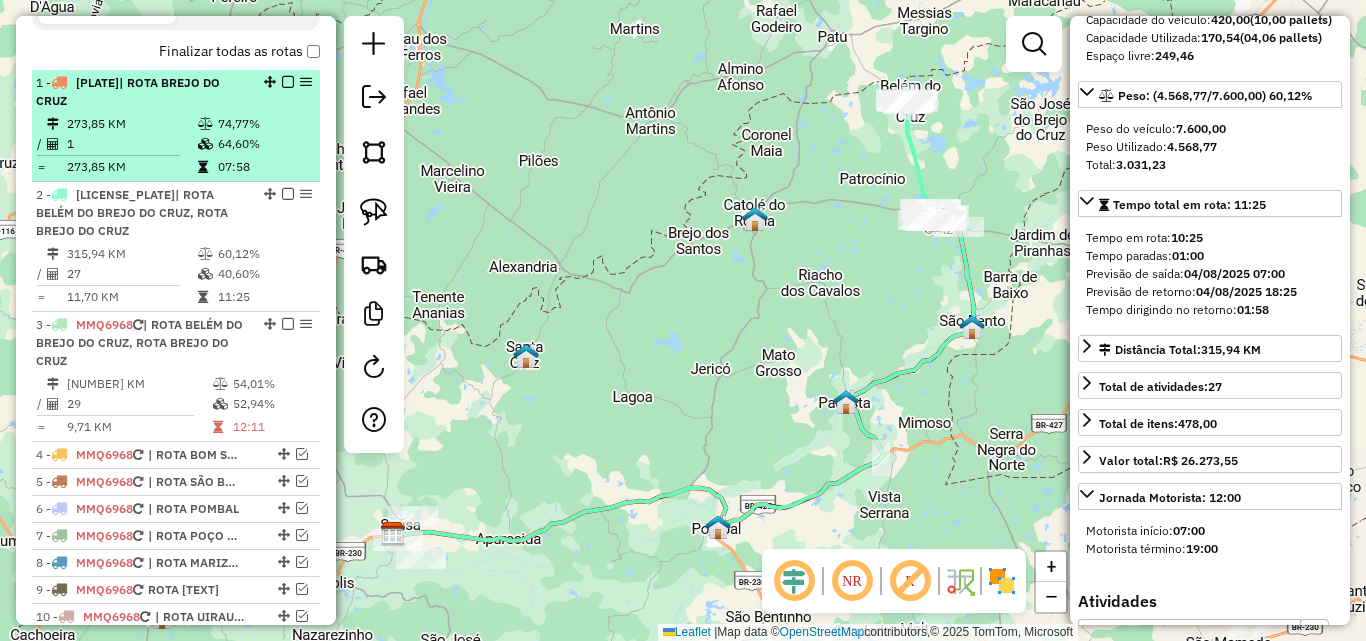 click on "273,85 KM" at bounding box center [131, 124] 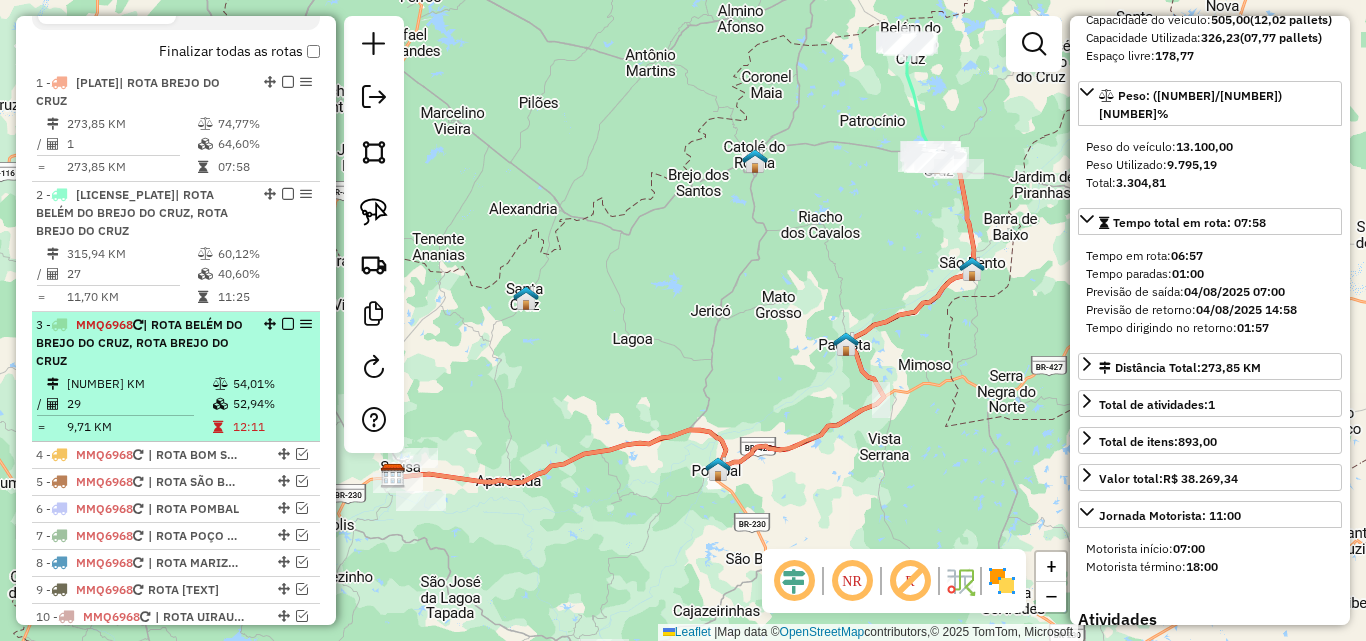 drag, startPoint x: 145, startPoint y: 229, endPoint x: 153, endPoint y: 317, distance: 88.362885 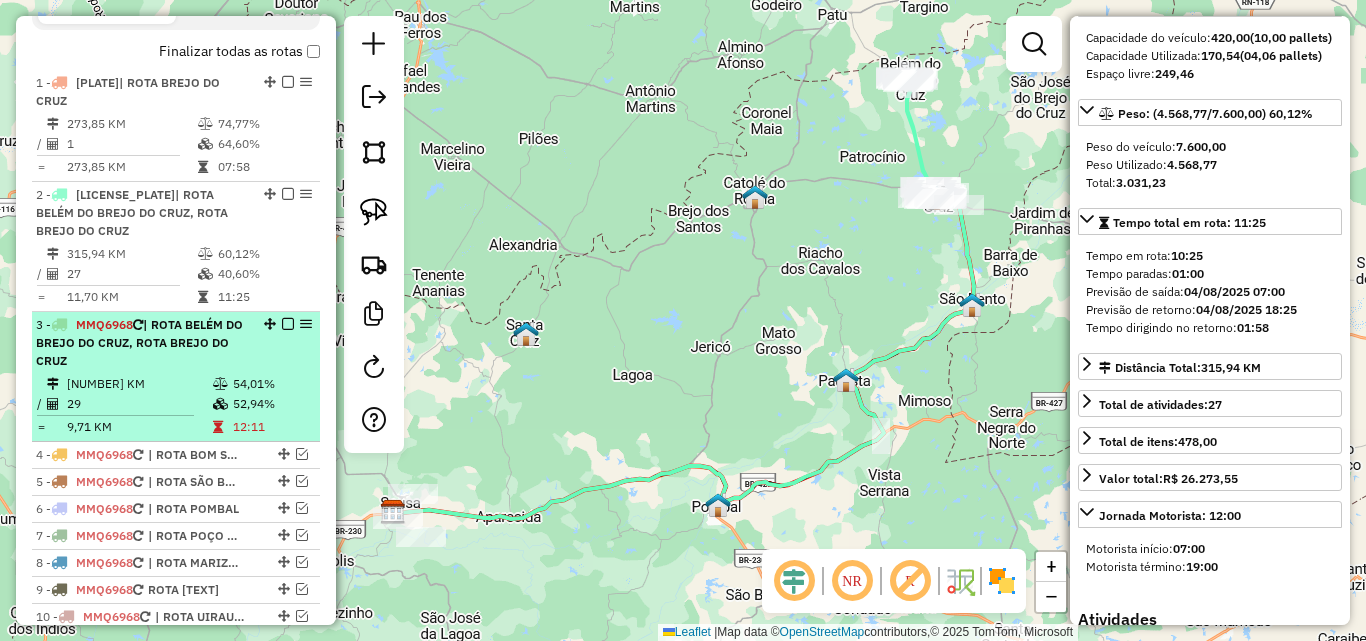scroll, scrollTop: 264, scrollLeft: 0, axis: vertical 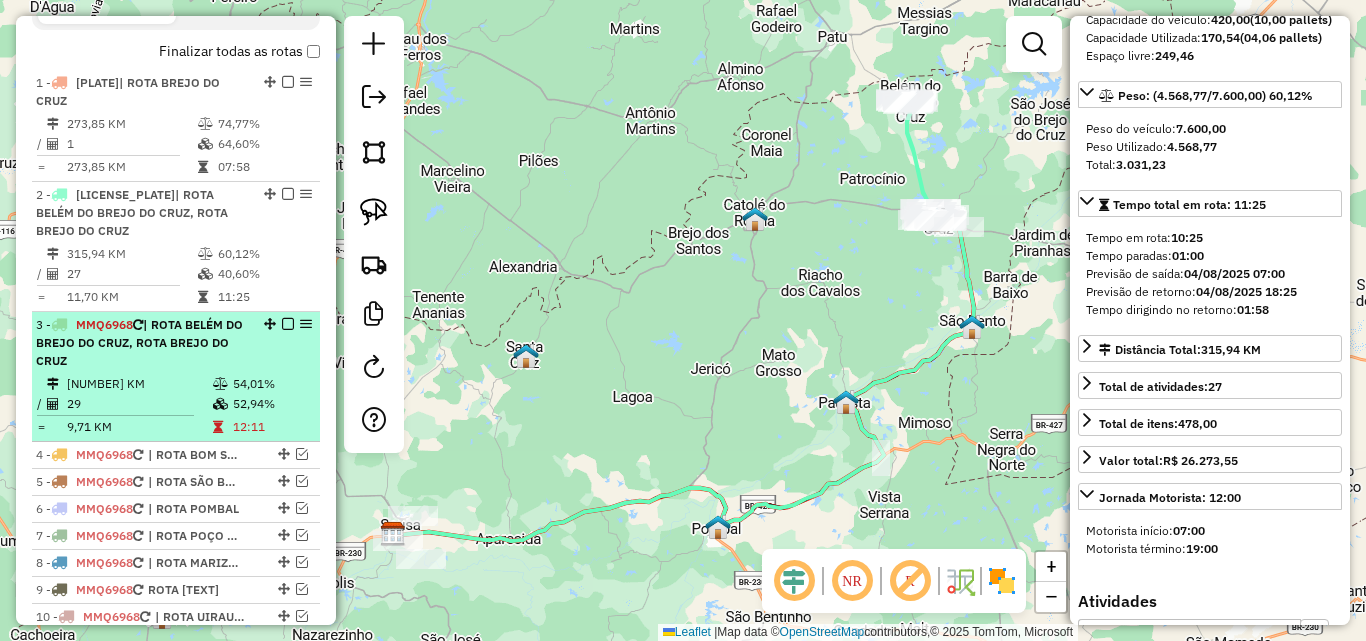click on "3 -       MMQ6968   | ROTA BELÉM DO BREJO DO CRUZ, ROTA BREJO DO CRUZ" at bounding box center (142, 343) 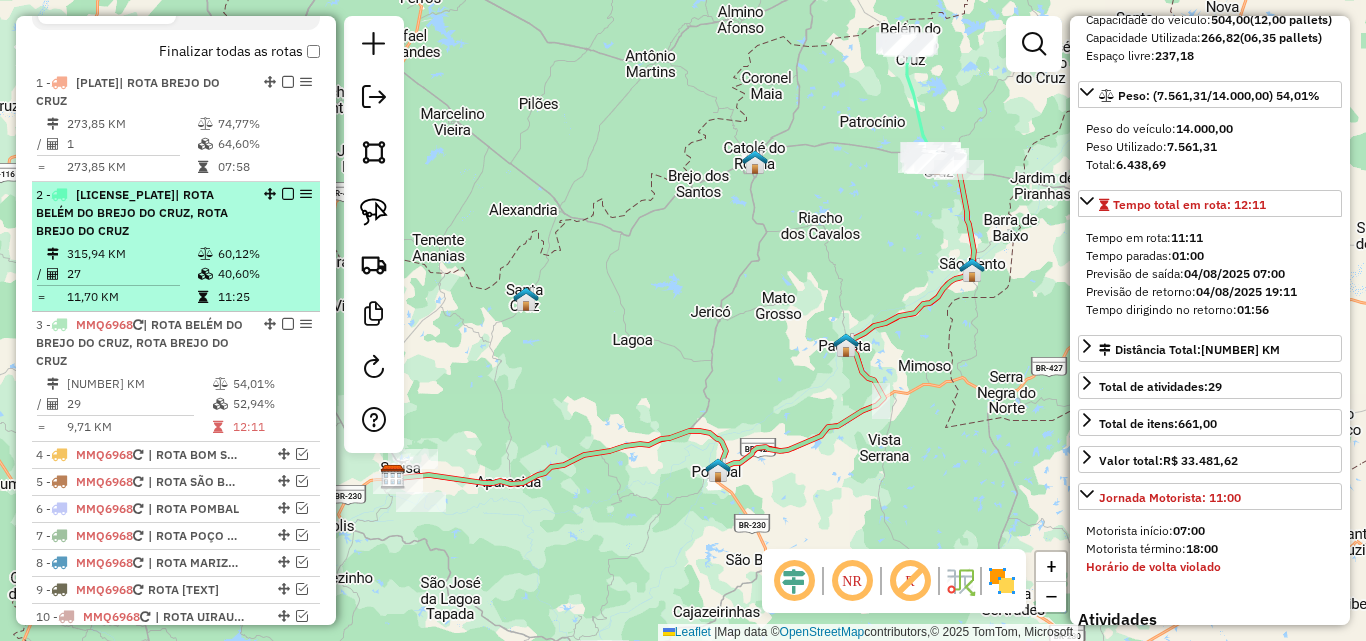 drag, startPoint x: 148, startPoint y: 273, endPoint x: 148, endPoint y: 260, distance: 13 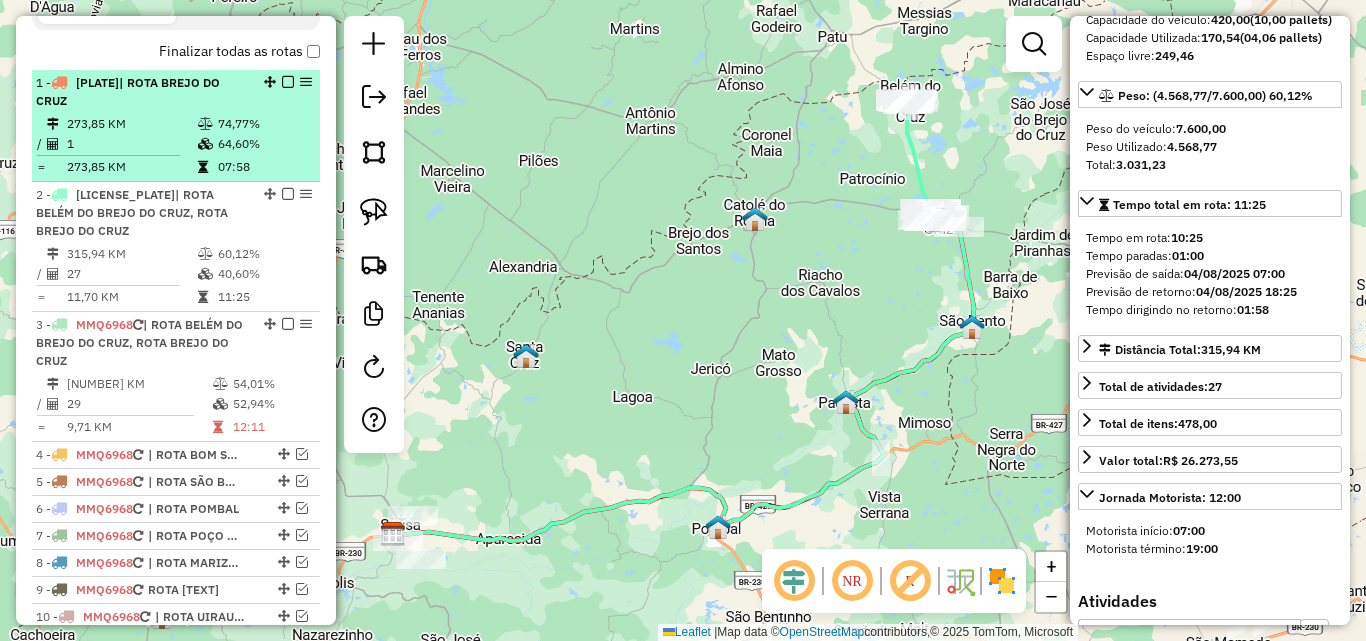 click on "1 -       TOT4F69   | ROTA BREJO DO CRUZ  273,85 KM   74,77%  /  1   64,60%     =  273,85 KM   07:58" at bounding box center [176, 126] 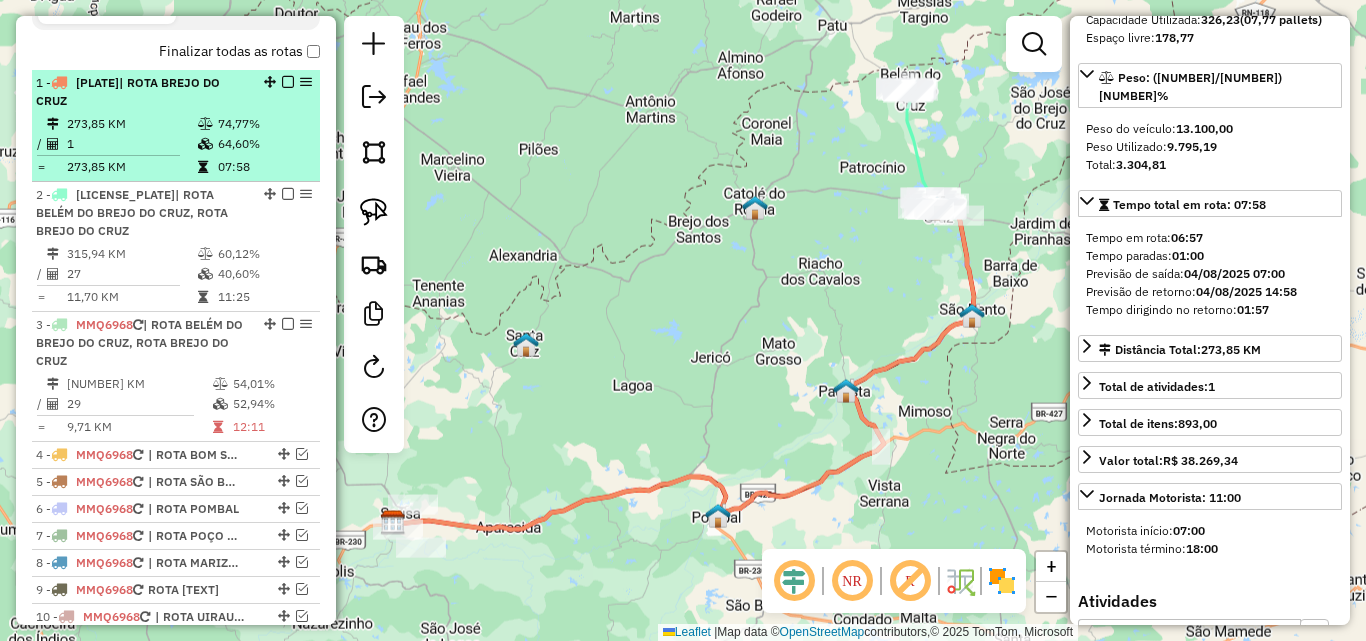 scroll, scrollTop: 246, scrollLeft: 0, axis: vertical 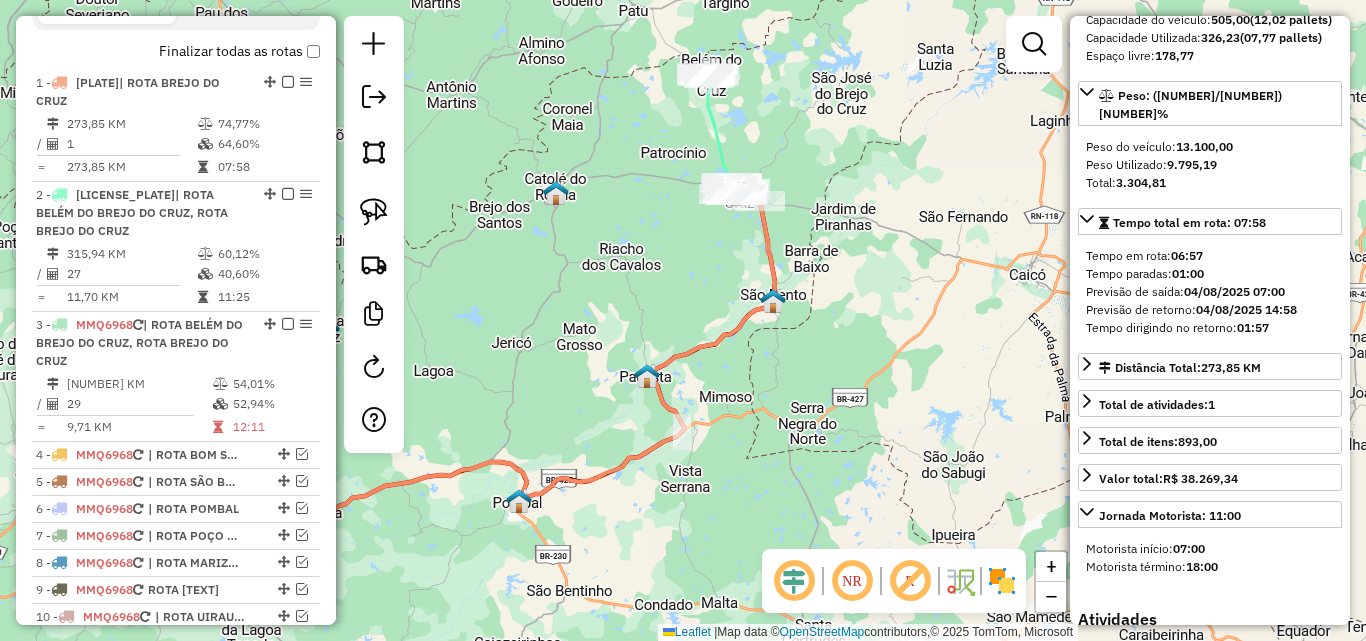 drag, startPoint x: 875, startPoint y: 335, endPoint x: 719, endPoint y: 308, distance: 158.31929 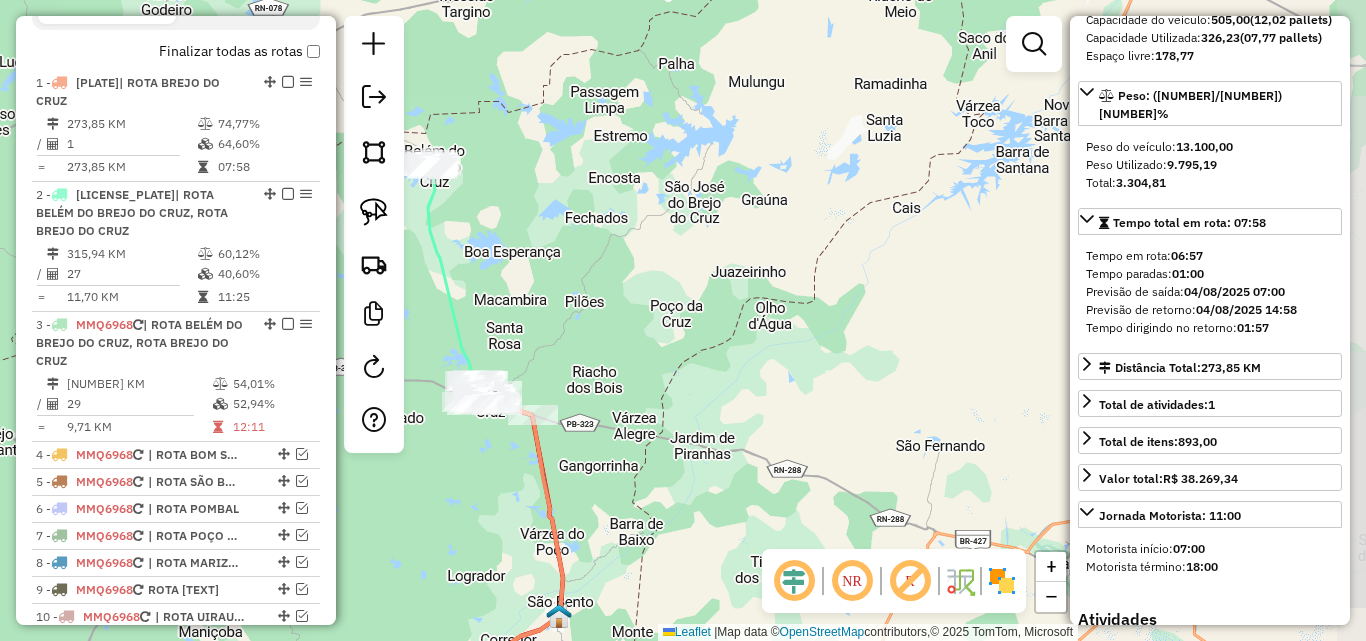 click on "Janela de atendimento Grade de atendimento Capacidade Transportadoras Veículos Cliente Pedidos  Rotas Selecione os dias de semana para filtrar as janelas de atendimento  Seg   Ter   Qua   Qui   Sex   Sáb   Dom  Informe o período da janela de atendimento: De: Até:  Filtrar exatamente a janela do cliente  Considerar janela de atendimento padrão  Selecione os dias de semana para filtrar as grades de atendimento  Seg   Ter   Qua   Qui   Sex   Sáb   Dom   Considerar clientes sem dia de atendimento cadastrado  Clientes fora do dia de atendimento selecionado Filtrar as atividades entre os valores definidos abaixo:  Peso mínimo:   Peso máximo:   Cubagem mínima:   Cubagem máxima:   De:   Até:  Filtrar as atividades entre o tempo de atendimento definido abaixo:  De:   Até:   Considerar capacidade total dos clientes não roteirizados Transportadora: Selecione um ou mais itens Tipo de veículo: Selecione um ou mais itens Veículo: Selecione um ou mais itens Motorista: Selecione um ou mais itens Nome: Rótulo:" 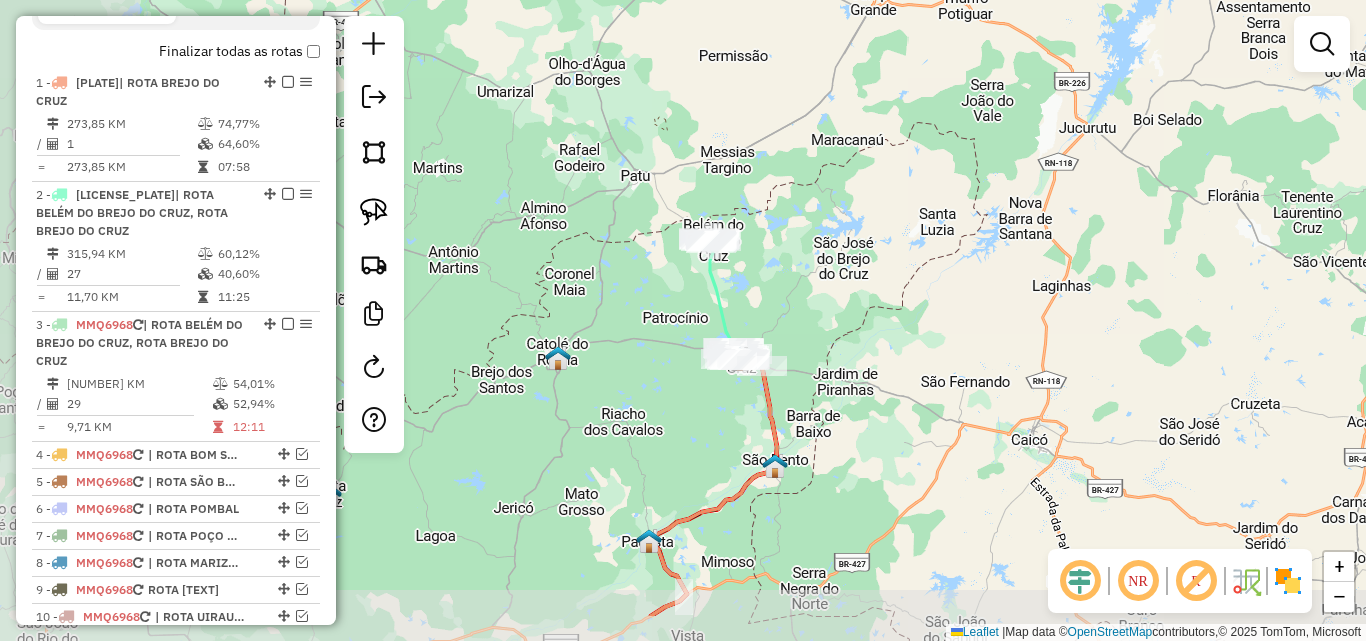 drag, startPoint x: 463, startPoint y: 507, endPoint x: 706, endPoint y: 418, distance: 258.7856 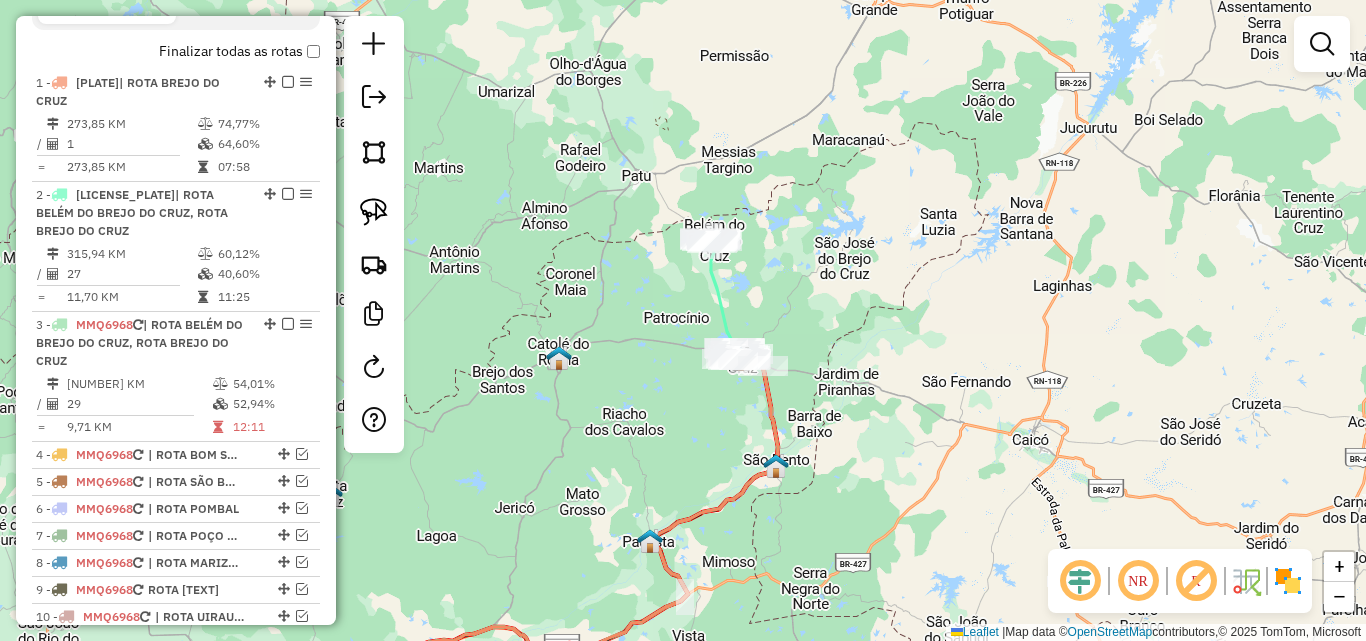 click on "Janela de atendimento Grade de atendimento Capacidade Transportadoras Veículos Cliente Pedidos  Rotas Selecione os dias de semana para filtrar as janelas de atendimento  Seg   Ter   Qua   Qui   Sex   Sáb   Dom  Informe o período da janela de atendimento: De: Até:  Filtrar exatamente a janela do cliente  Considerar janela de atendimento padrão  Selecione os dias de semana para filtrar as grades de atendimento  Seg   Ter   Qua   Qui   Sex   Sáb   Dom   Considerar clientes sem dia de atendimento cadastrado  Clientes fora do dia de atendimento selecionado Filtrar as atividades entre os valores definidos abaixo:  Peso mínimo:   Peso máximo:   Cubagem mínima:   Cubagem máxima:   De:   Até:  Filtrar as atividades entre o tempo de atendimento definido abaixo:  De:   Até:   Considerar capacidade total dos clientes não roteirizados Transportadora: Selecione um ou mais itens Tipo de veículo: Selecione um ou mais itens Veículo: Selecione um ou mais itens Motorista: Selecione um ou mais itens Nome: Rótulo:" 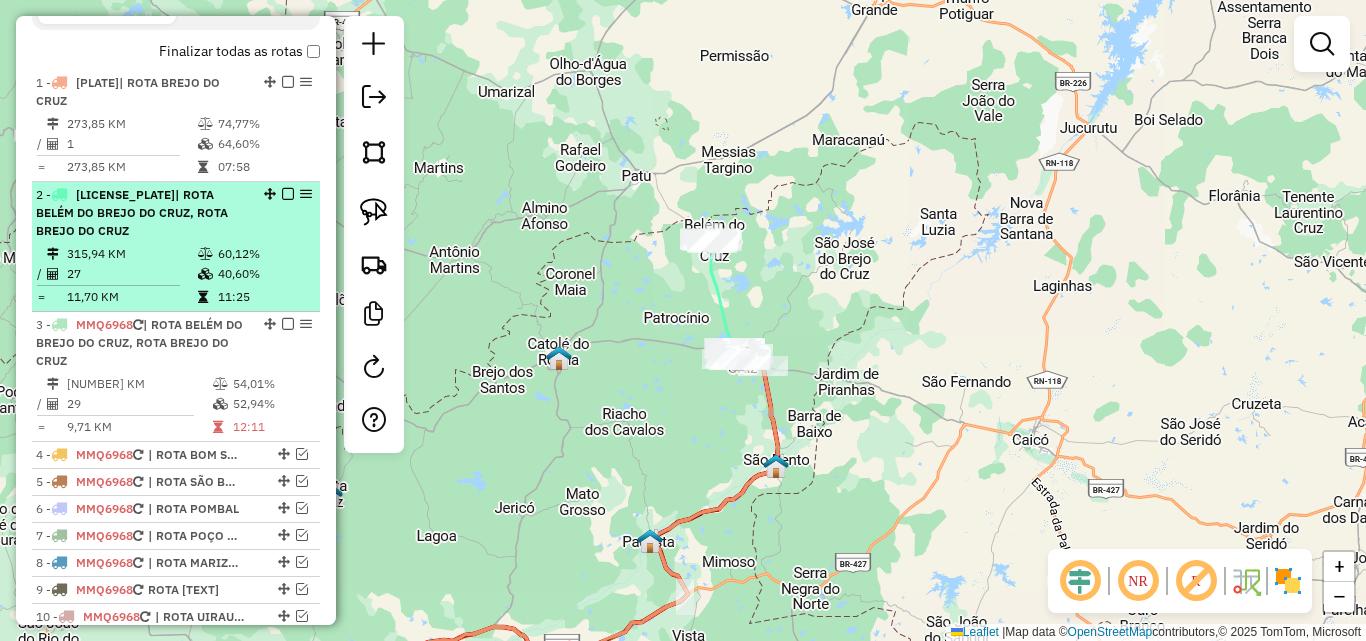 click on "27" at bounding box center (131, 274) 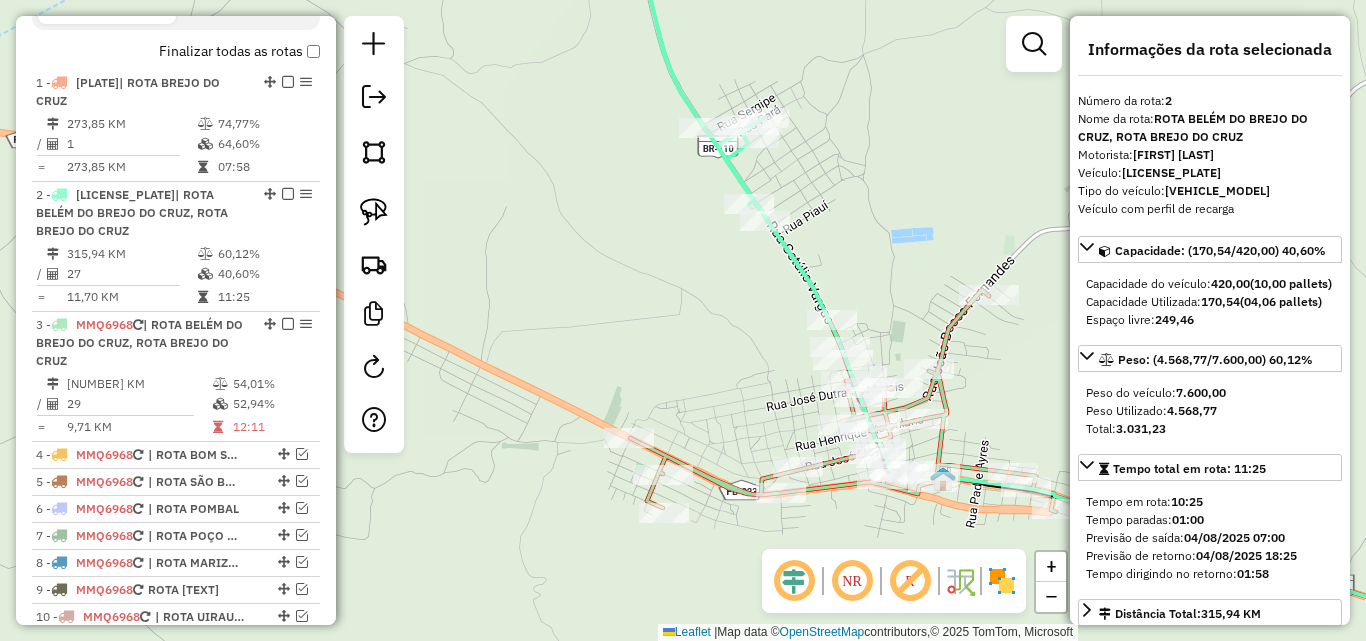 click 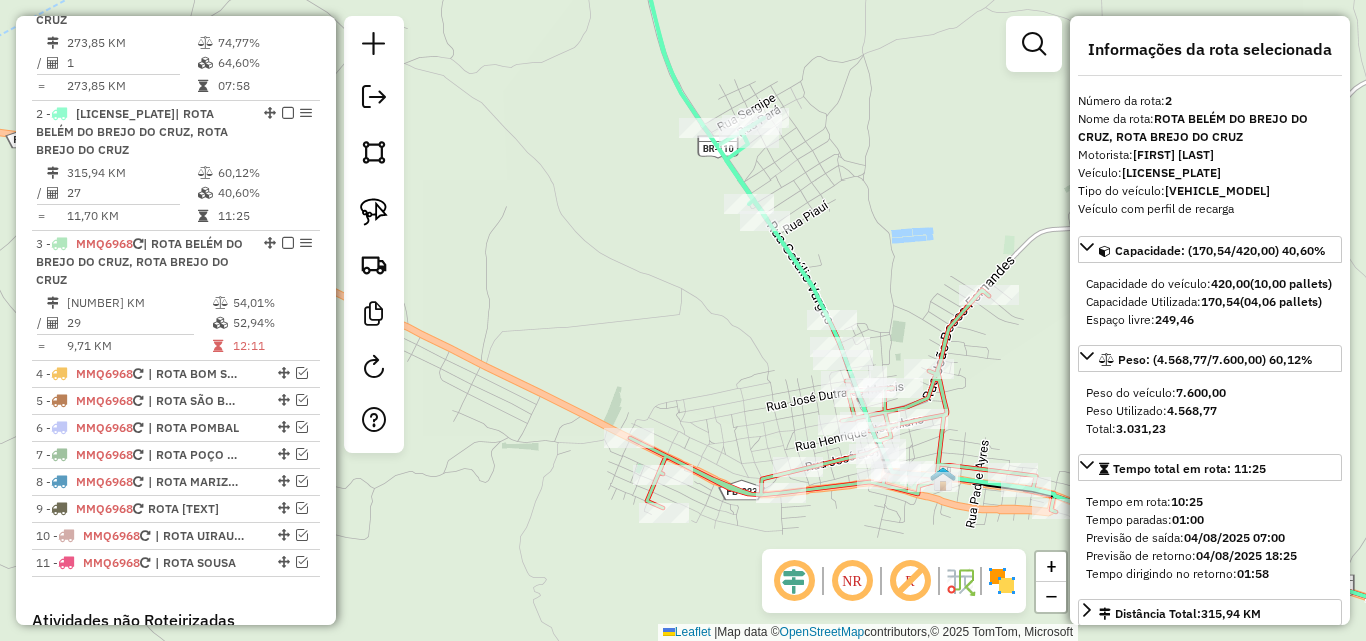 scroll, scrollTop: 862, scrollLeft: 0, axis: vertical 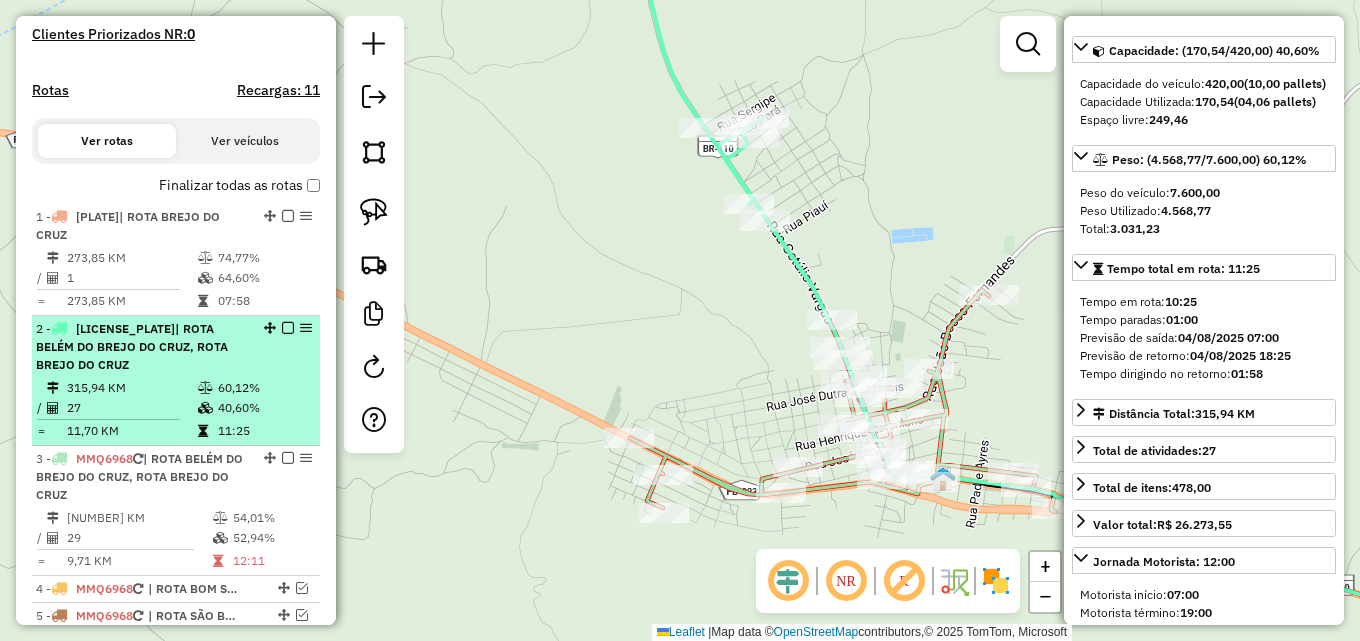 drag, startPoint x: 262, startPoint y: 326, endPoint x: 229, endPoint y: 220, distance: 111.01801 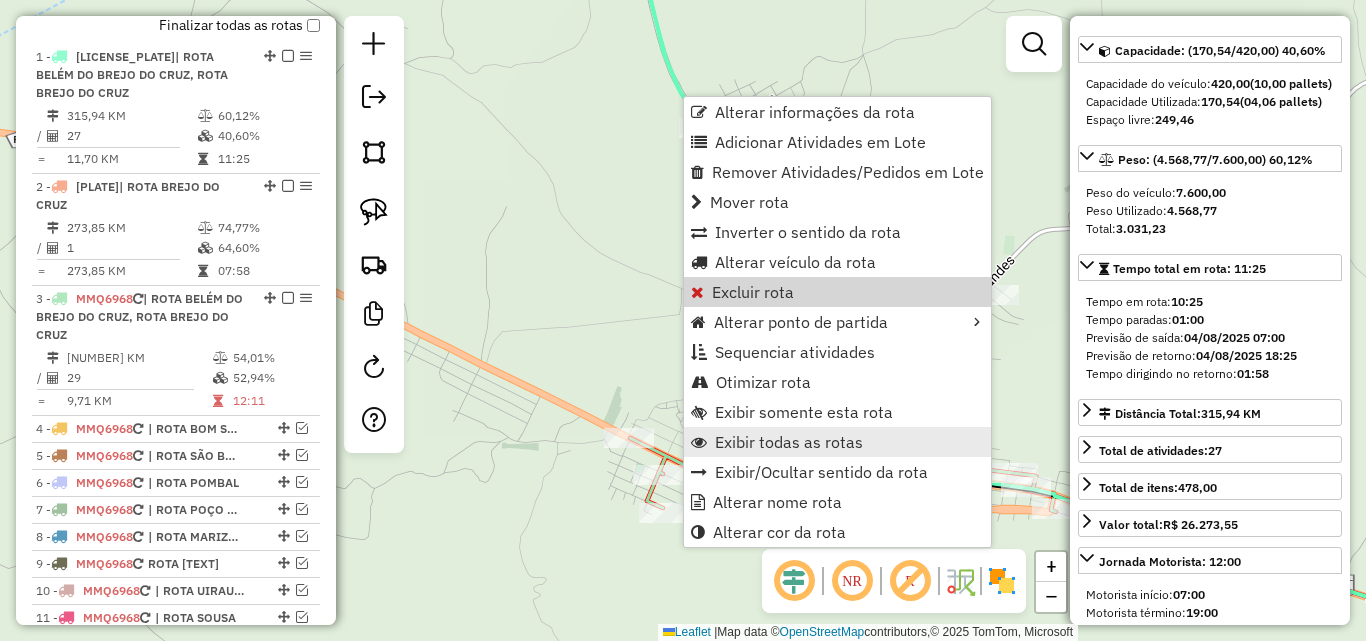 scroll, scrollTop: 750, scrollLeft: 0, axis: vertical 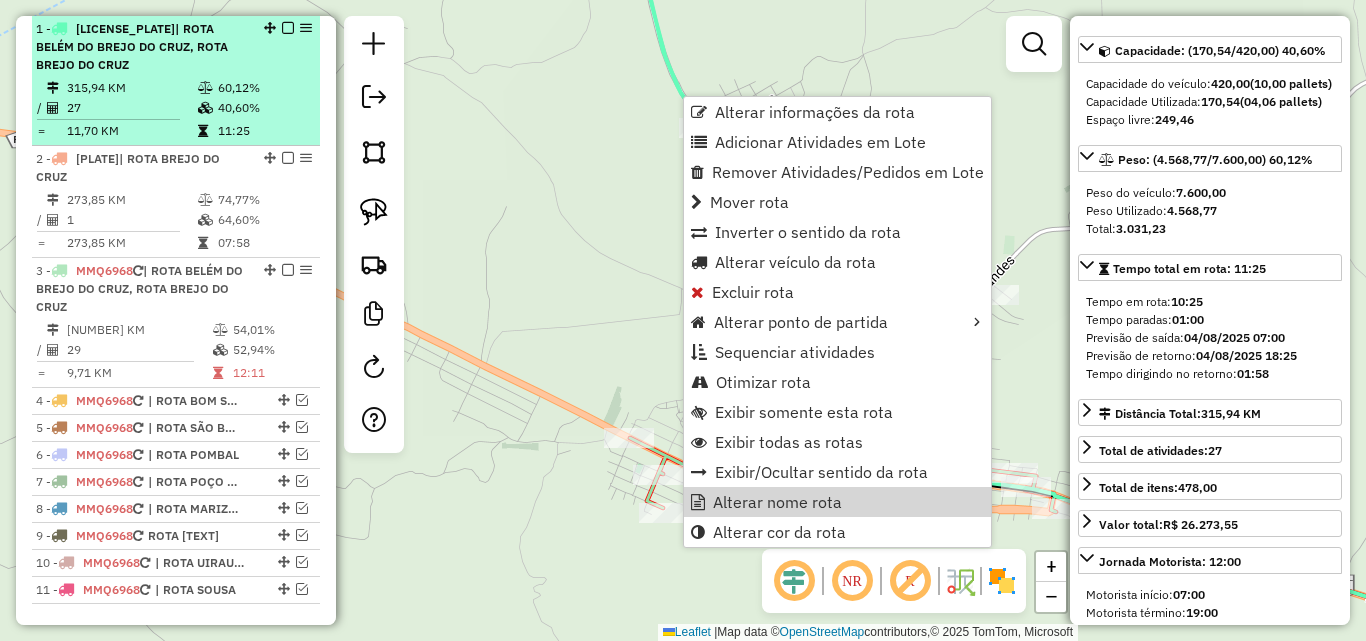 click at bounding box center [288, 28] 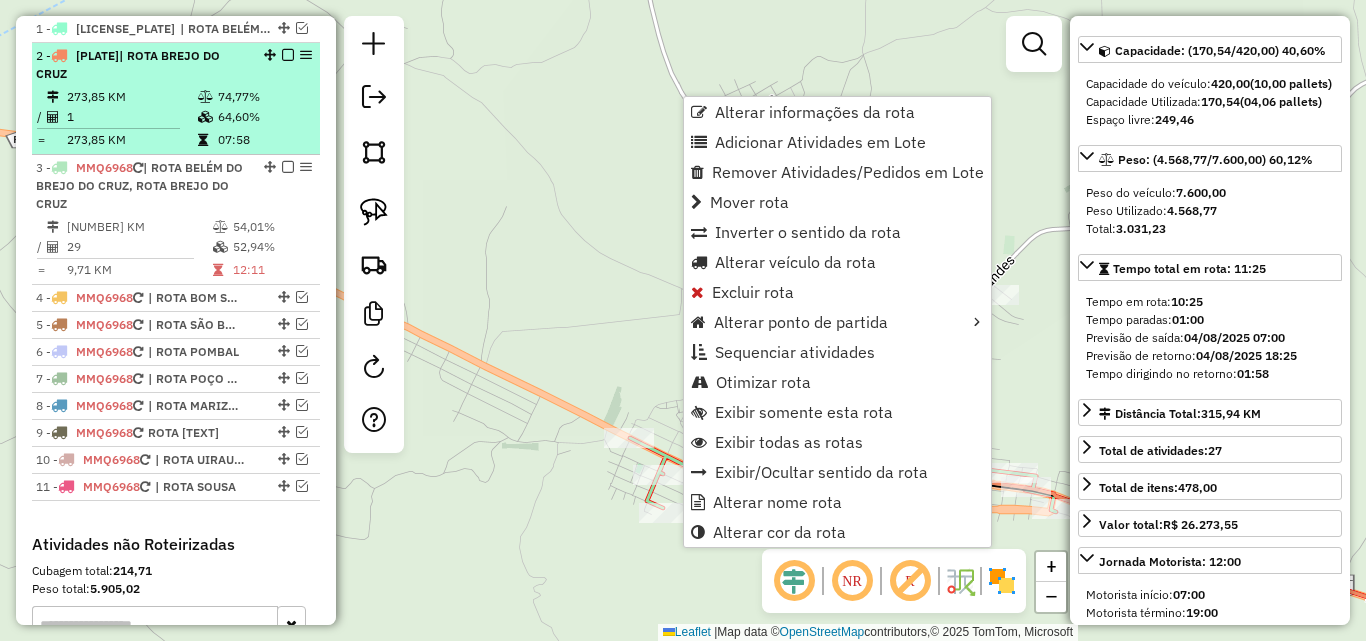click on "273,85 KM   74,77%  /  1   64,60%     =  273,85 KM   07:58" at bounding box center (176, 118) 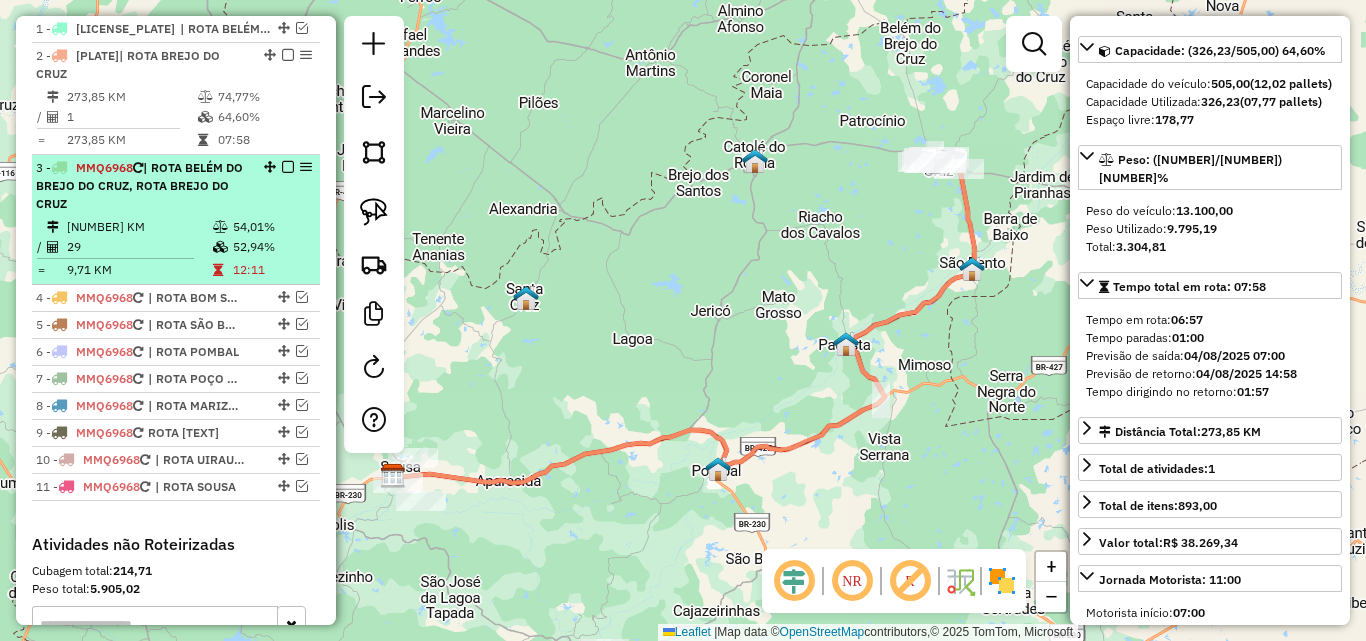 click on "| ROTA BELÉM DO BREJO DO CRUZ, ROTA BREJO DO CRUZ" at bounding box center (139, 185) 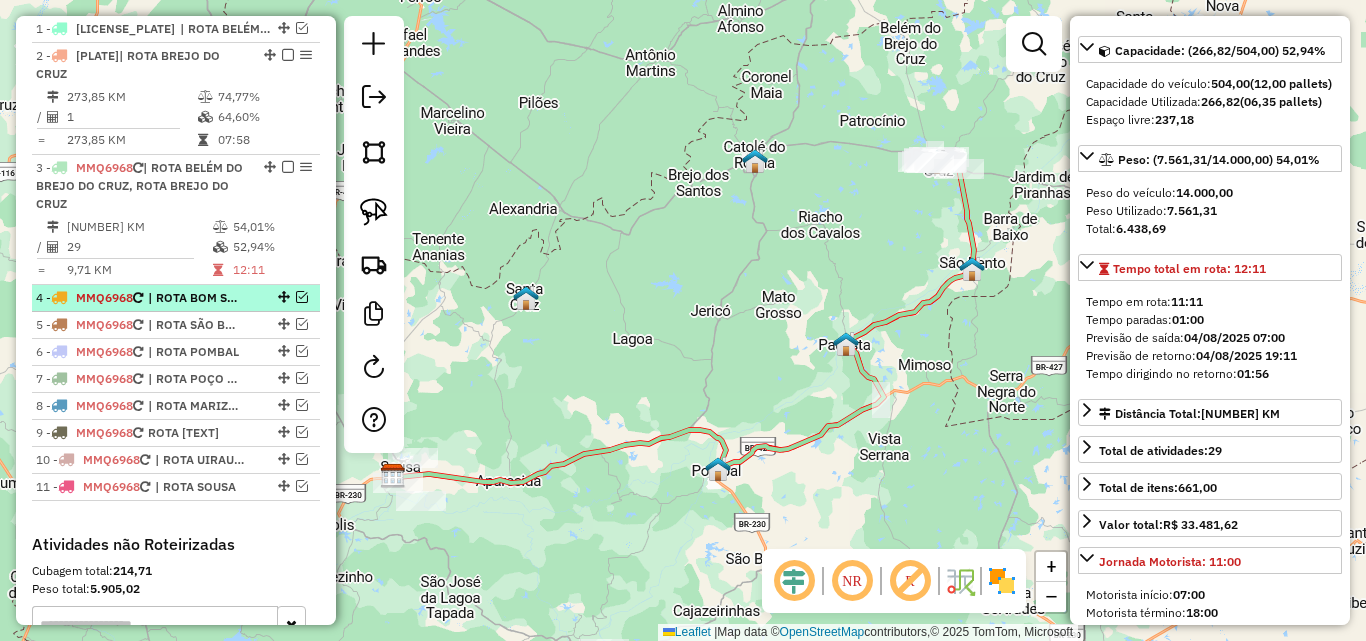 drag, startPoint x: 295, startPoint y: 297, endPoint x: 306, endPoint y: 295, distance: 11.18034 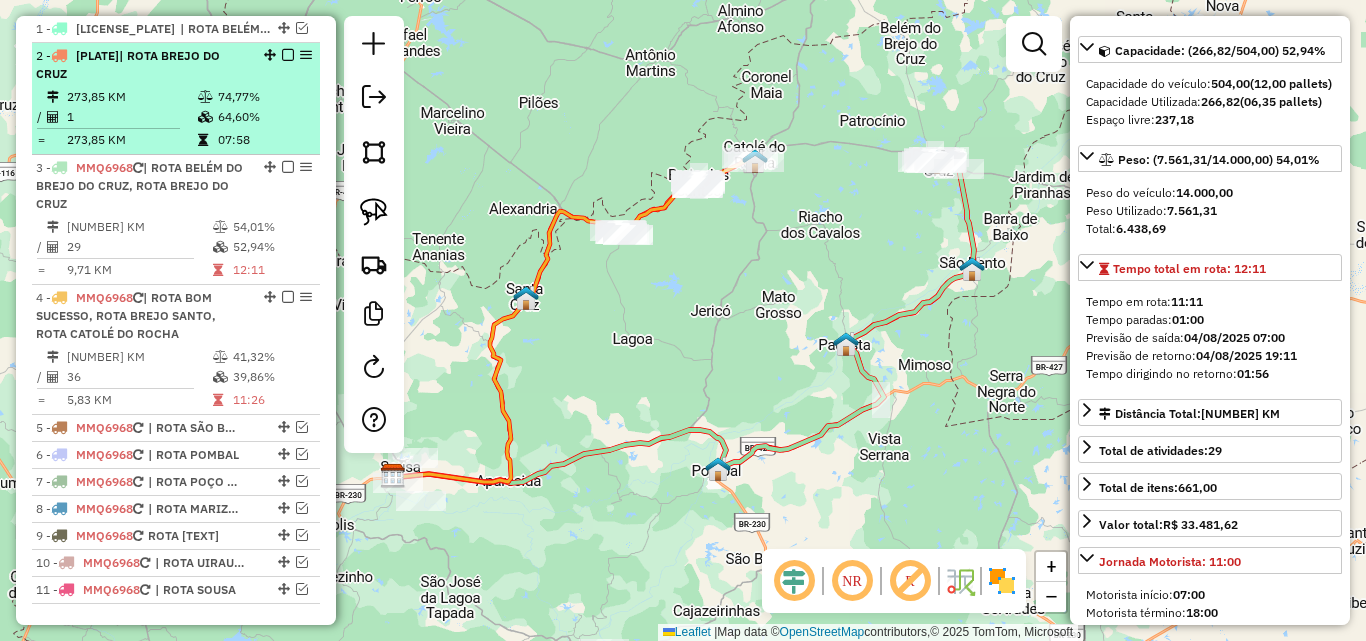 click on "64,60%" at bounding box center [264, 117] 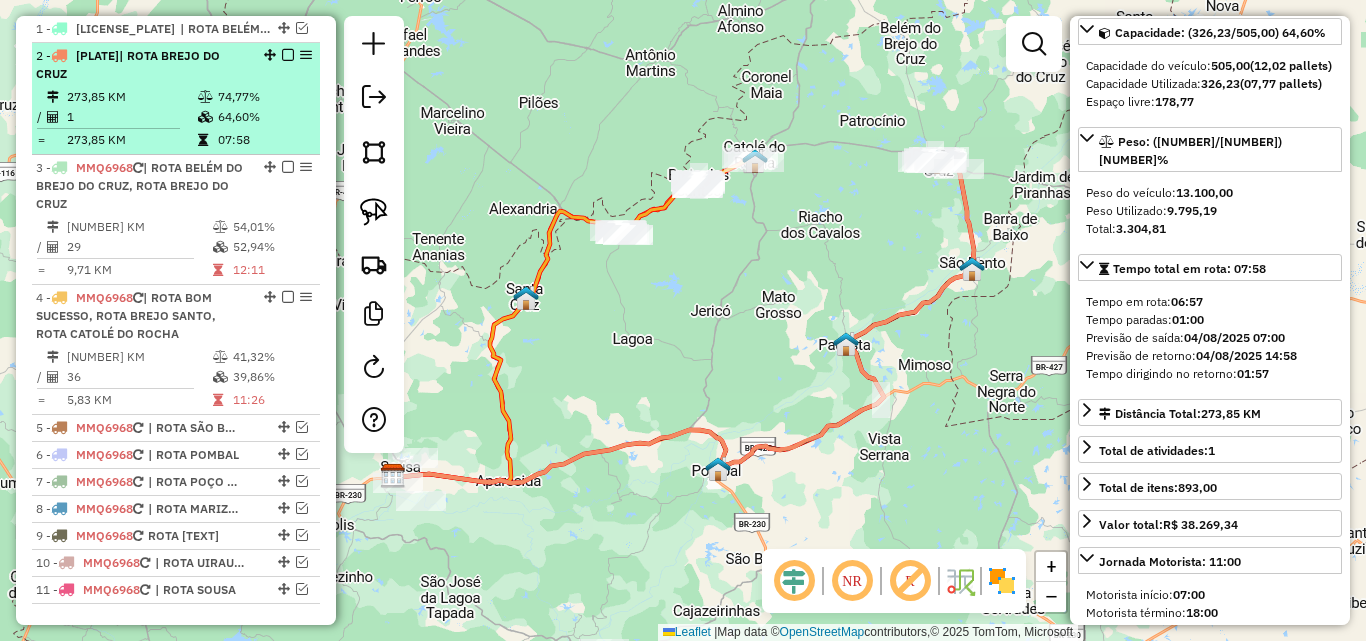 scroll, scrollTop: 182, scrollLeft: 0, axis: vertical 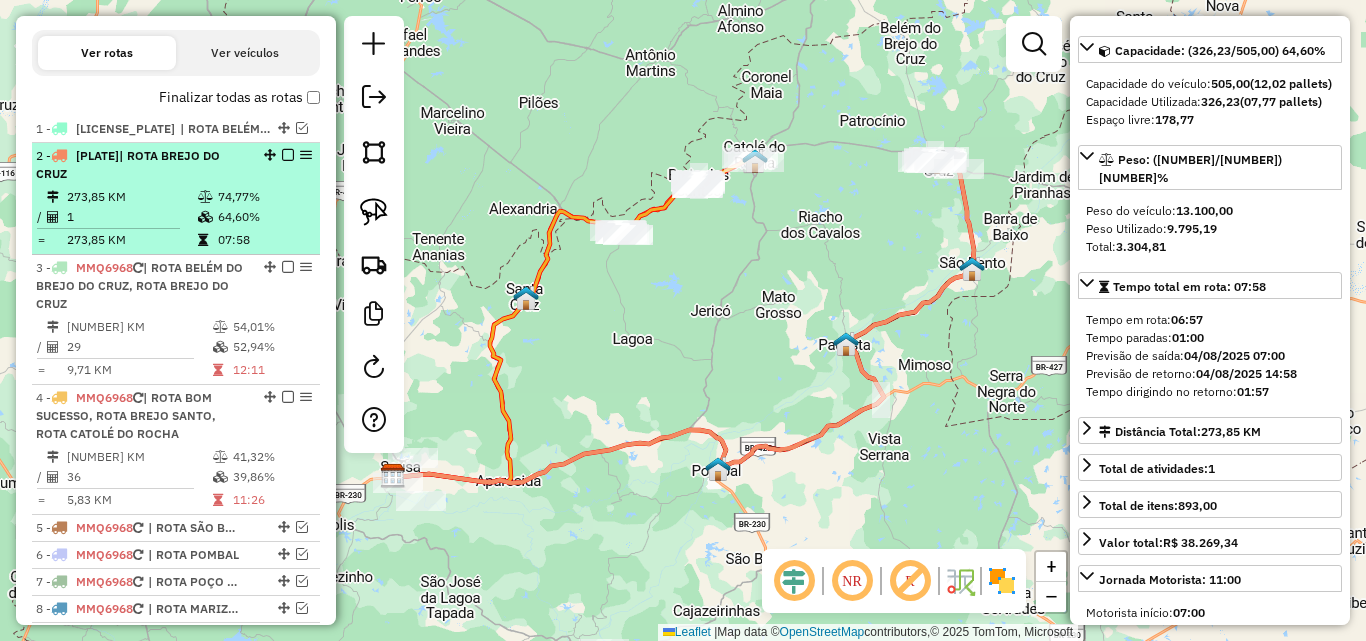 click at bounding box center (288, 155) 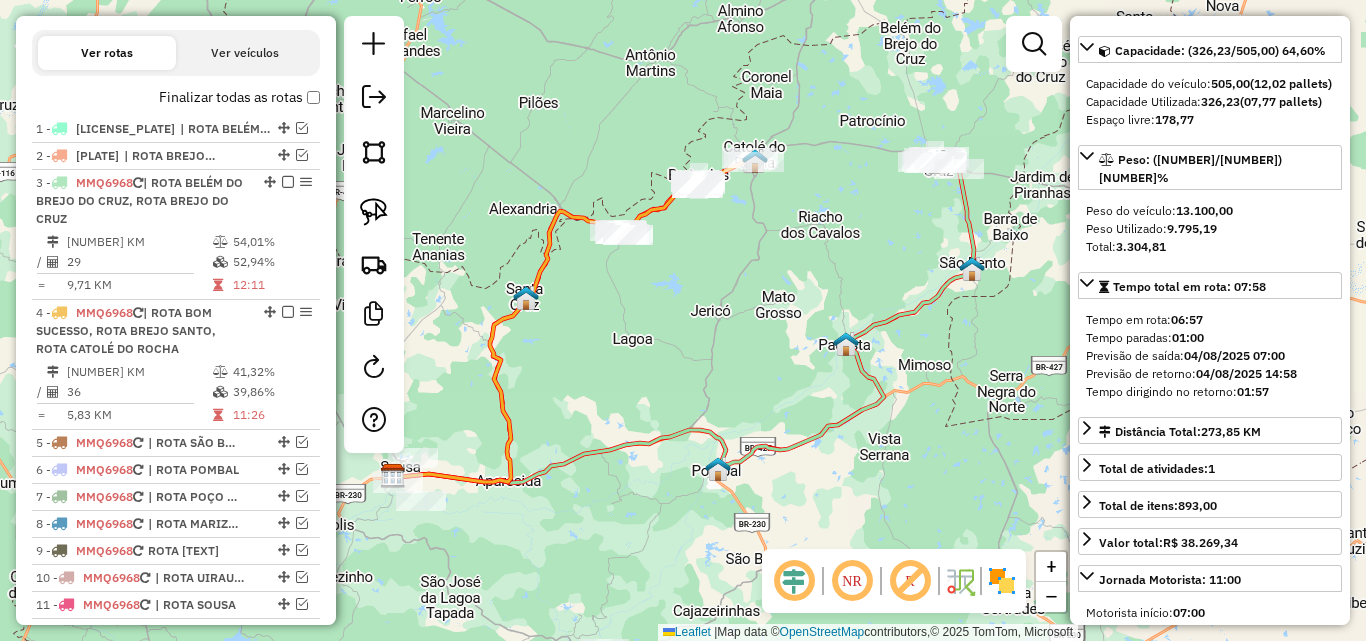 click on "Rota 4 - Placa MMQ6968  15712 - BAR DO GRILO Janela de atendimento Grade de atendimento Capacidade Transportadoras Veículos Cliente Pedidos  Rotas Selecione os dias de semana para filtrar as janelas de atendimento  Seg   Ter   Qua   Qui   Sex   Sáb   Dom  Informe o período da janela de atendimento: De: Até:  Filtrar exatamente a janela do cliente  Considerar janela de atendimento padrão  Selecione os dias de semana para filtrar as grades de atendimento  Seg   Ter   Qua   Qui   Sex   Sáb   Dom   Considerar clientes sem dia de atendimento cadastrado  Clientes fora do dia de atendimento selecionado Filtrar as atividades entre os valores definidos abaixo:  Peso mínimo:   Peso máximo:   Cubagem mínima:   Cubagem máxima:   De:   Até:  Filtrar as atividades entre o tempo de atendimento definido abaixo:  De:   Até:   Considerar capacidade total dos clientes não roteirizados Transportadora: Selecione um ou mais itens Tipo de veículo: Selecione um ou mais itens Veículo: Selecione um ou mais itens Nome: +" 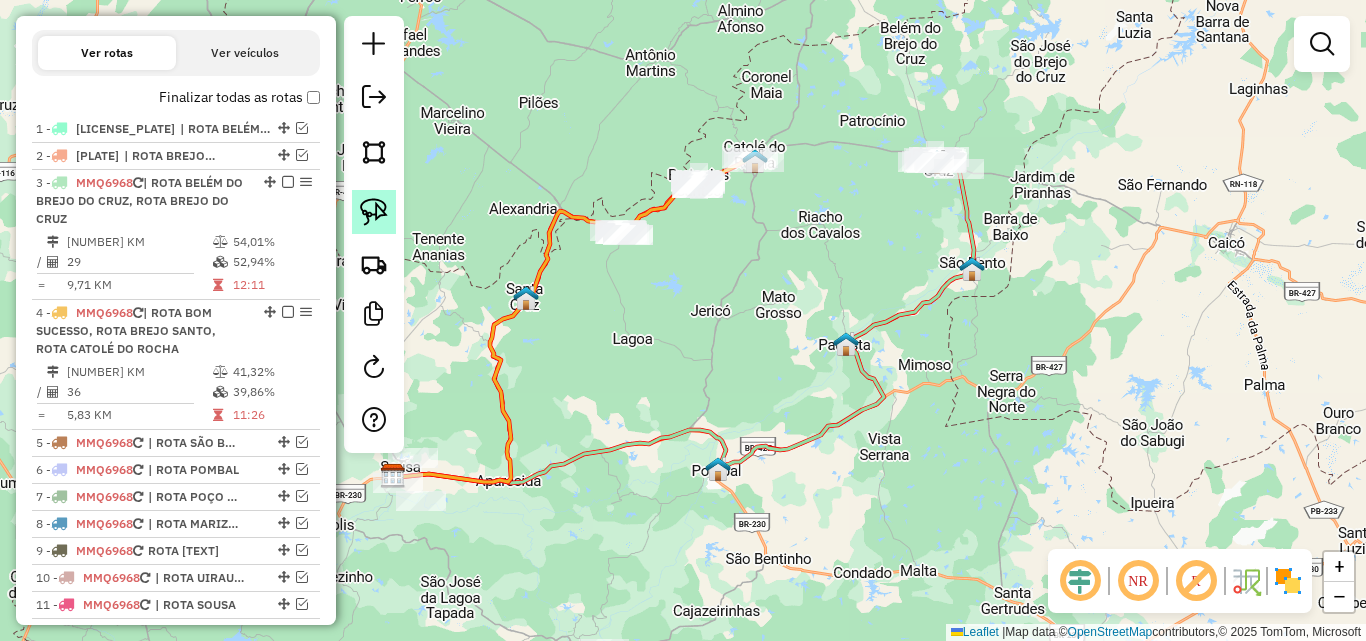 click 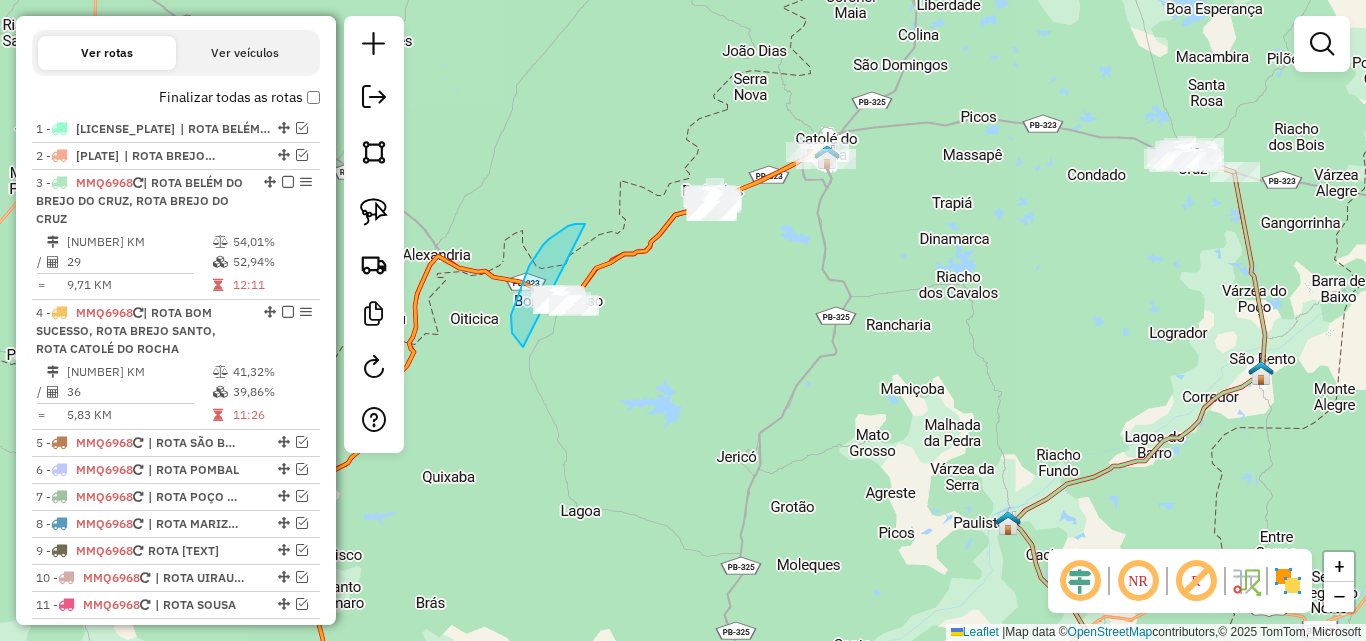drag, startPoint x: 565, startPoint y: 229, endPoint x: 641, endPoint y: 327, distance: 124.01613 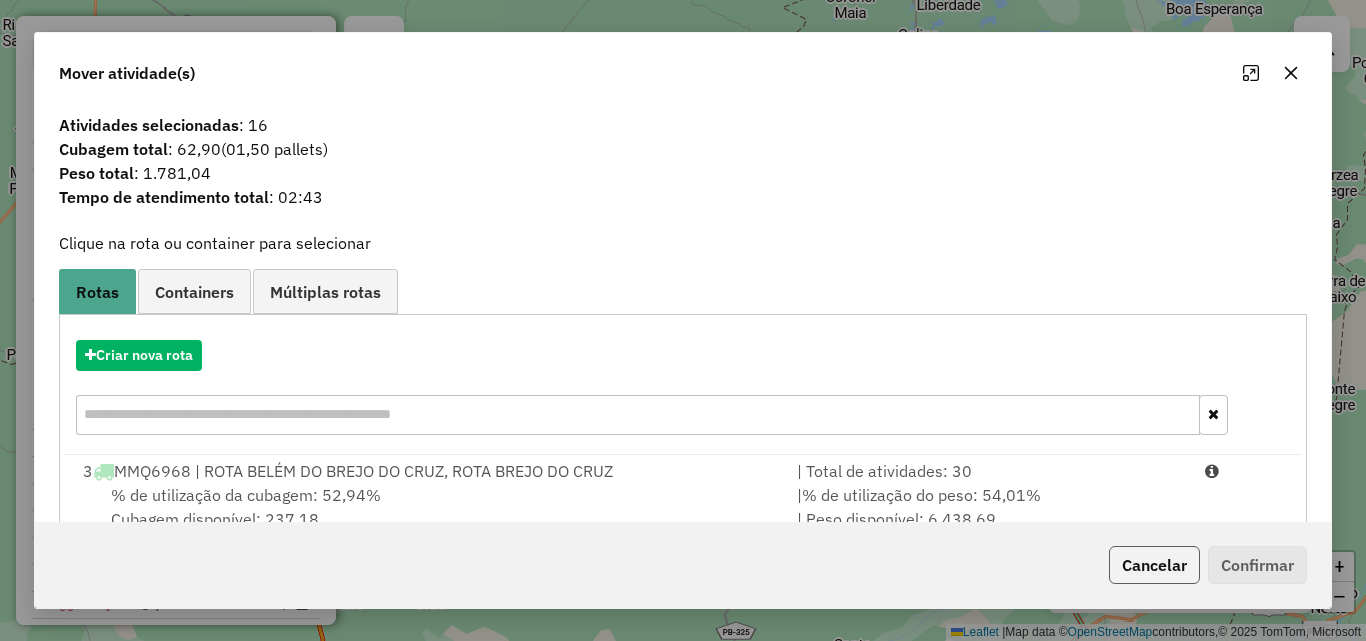 drag, startPoint x: 1156, startPoint y: 573, endPoint x: 959, endPoint y: 463, distance: 225.63023 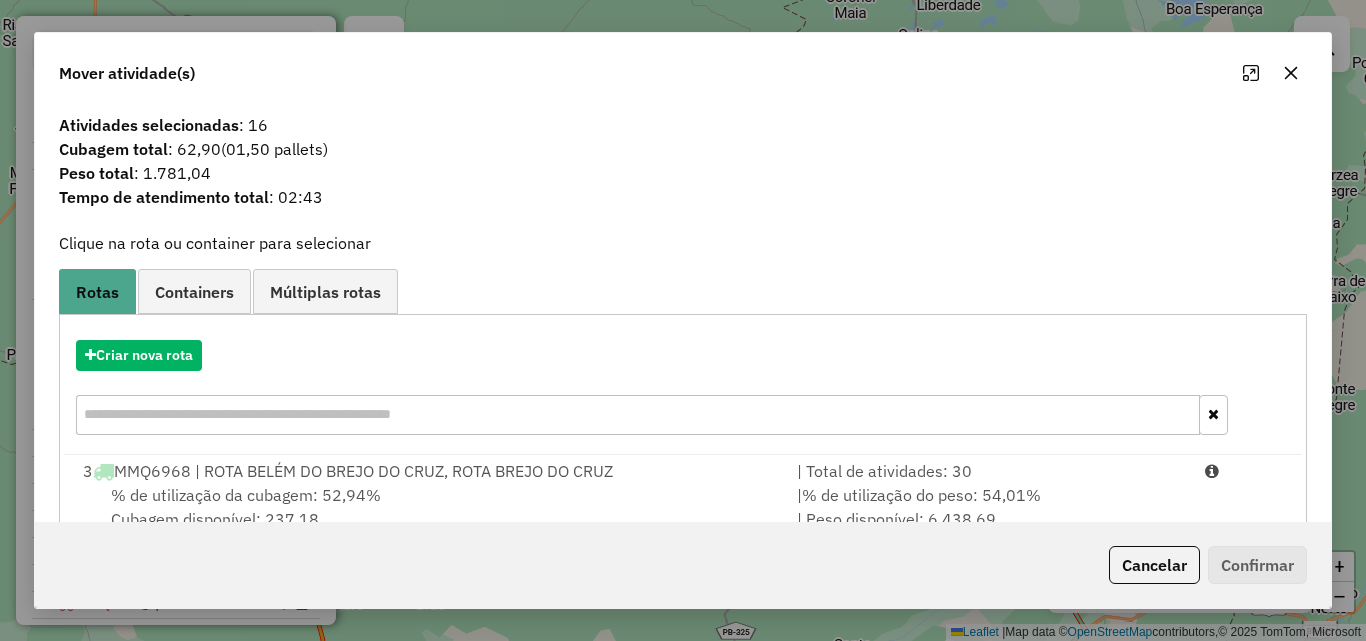 click on "Cancelar" 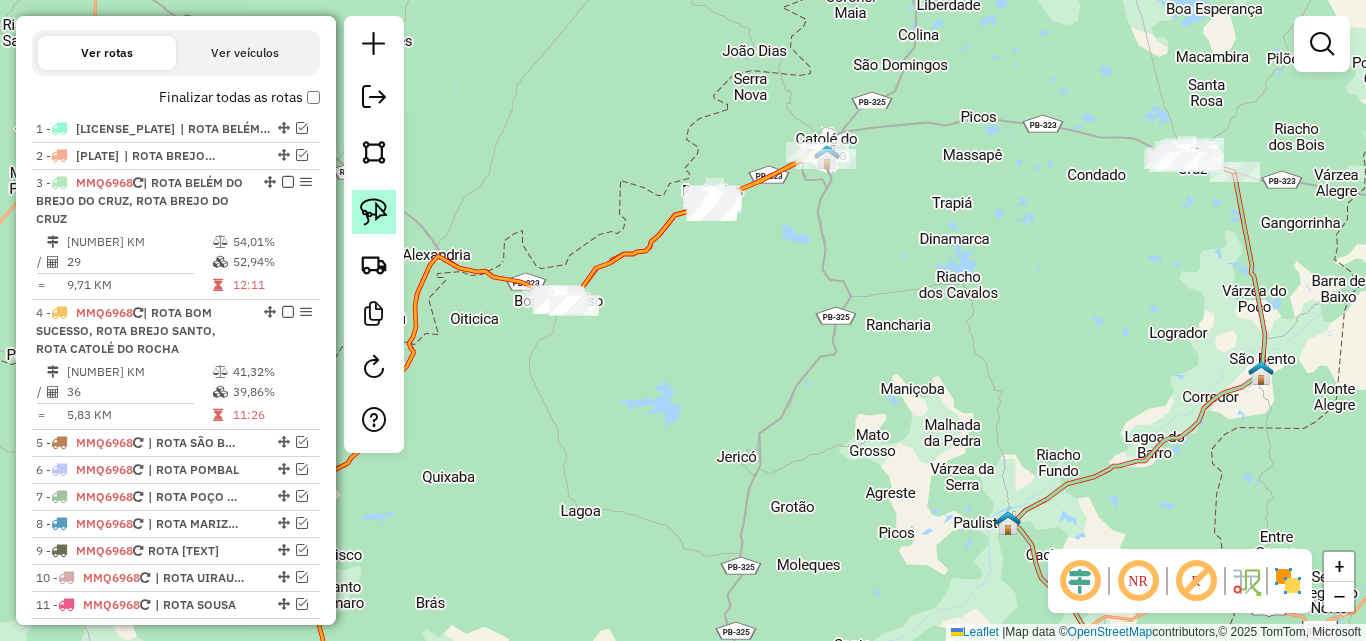 click 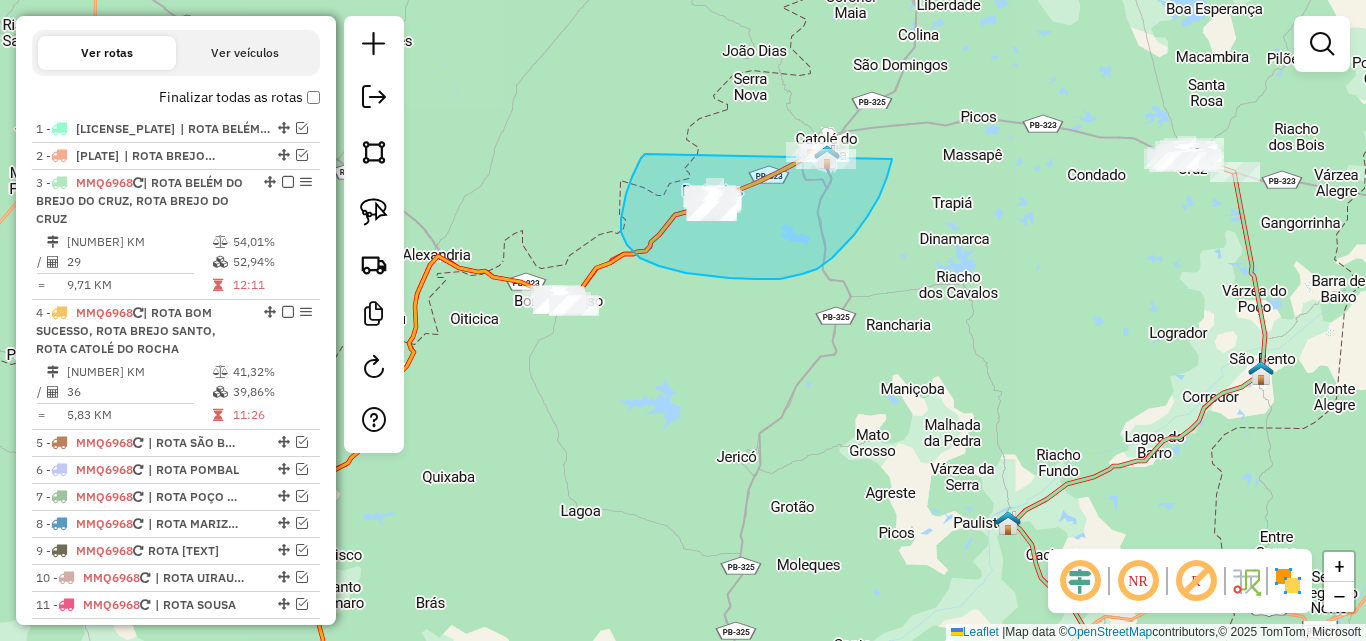 drag, startPoint x: 645, startPoint y: 154, endPoint x: 870, endPoint y: 129, distance: 226.38463 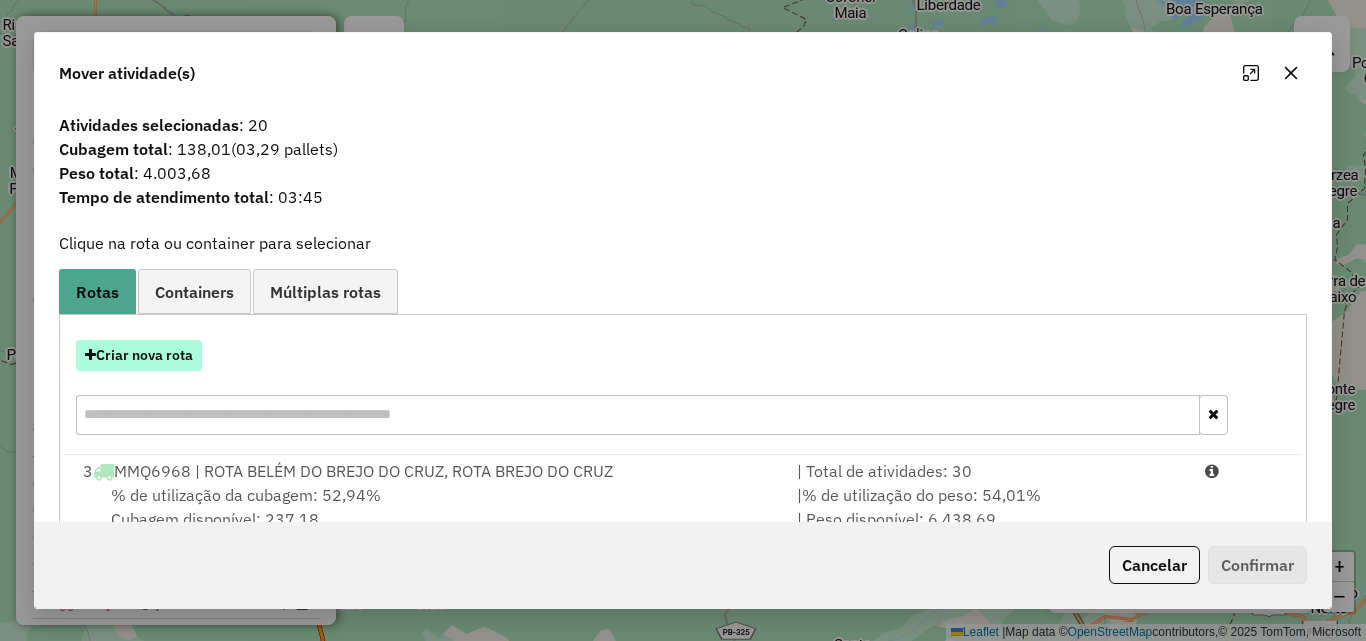 click on "Criar nova rota" at bounding box center [139, 355] 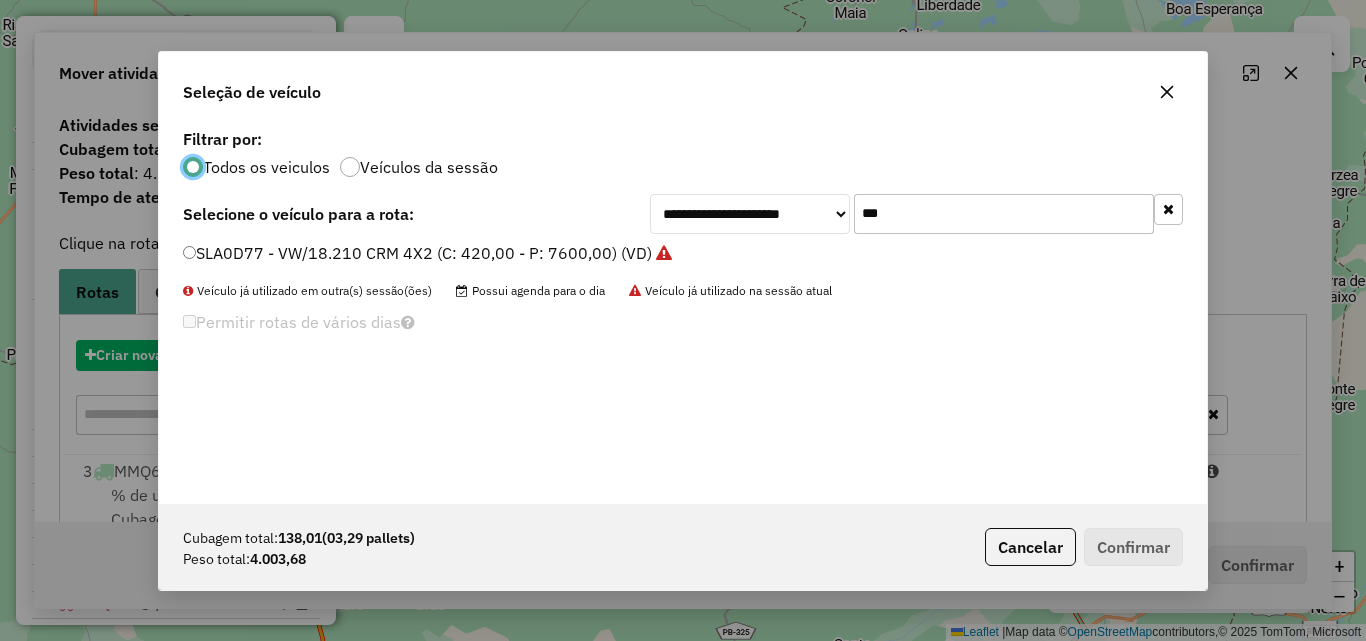 scroll, scrollTop: 11, scrollLeft: 6, axis: both 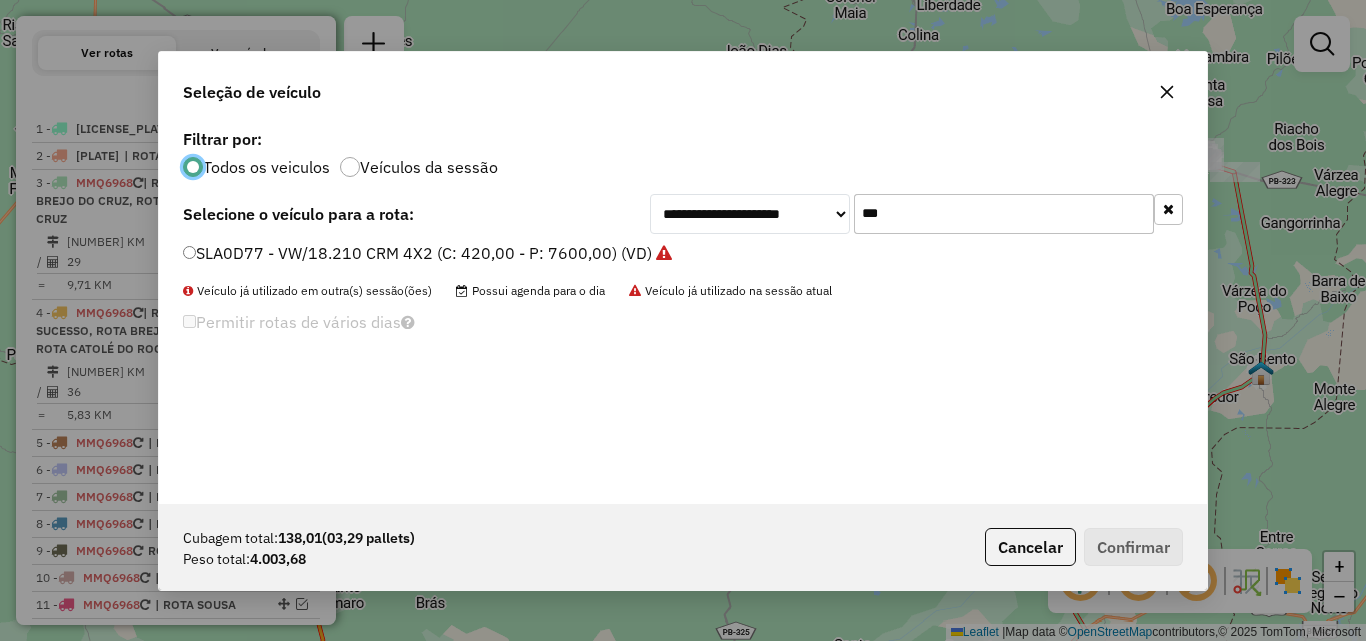 click on "***" 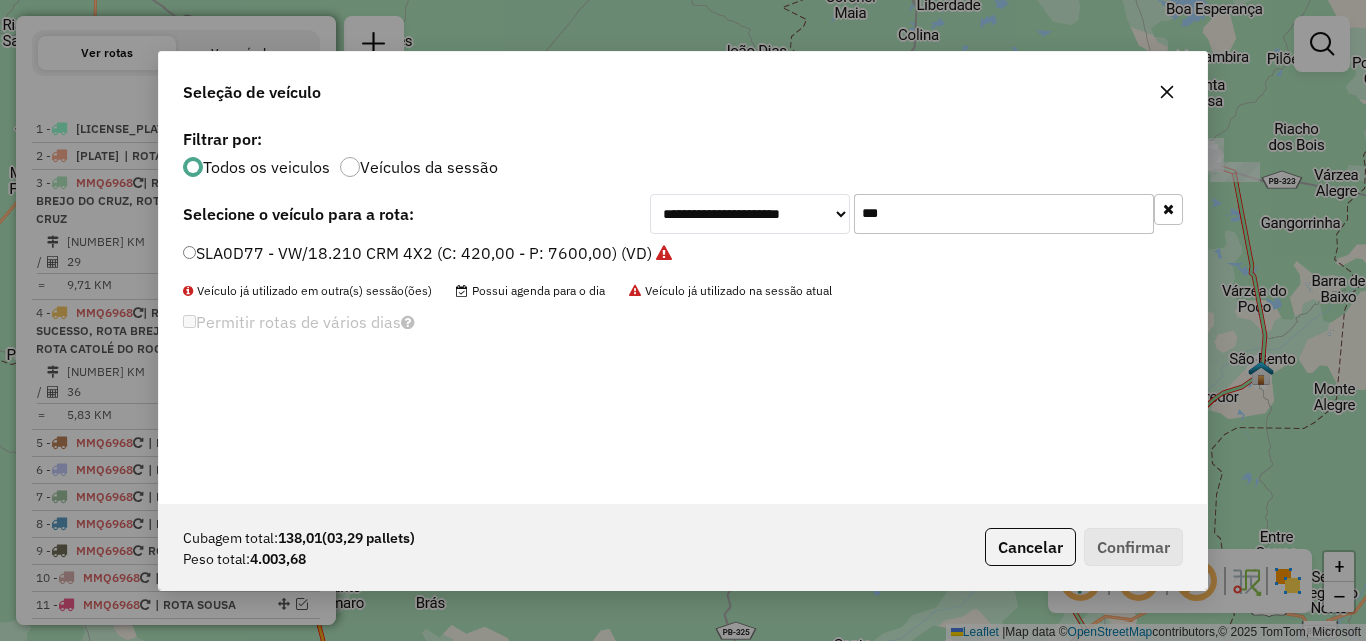 click on "***" 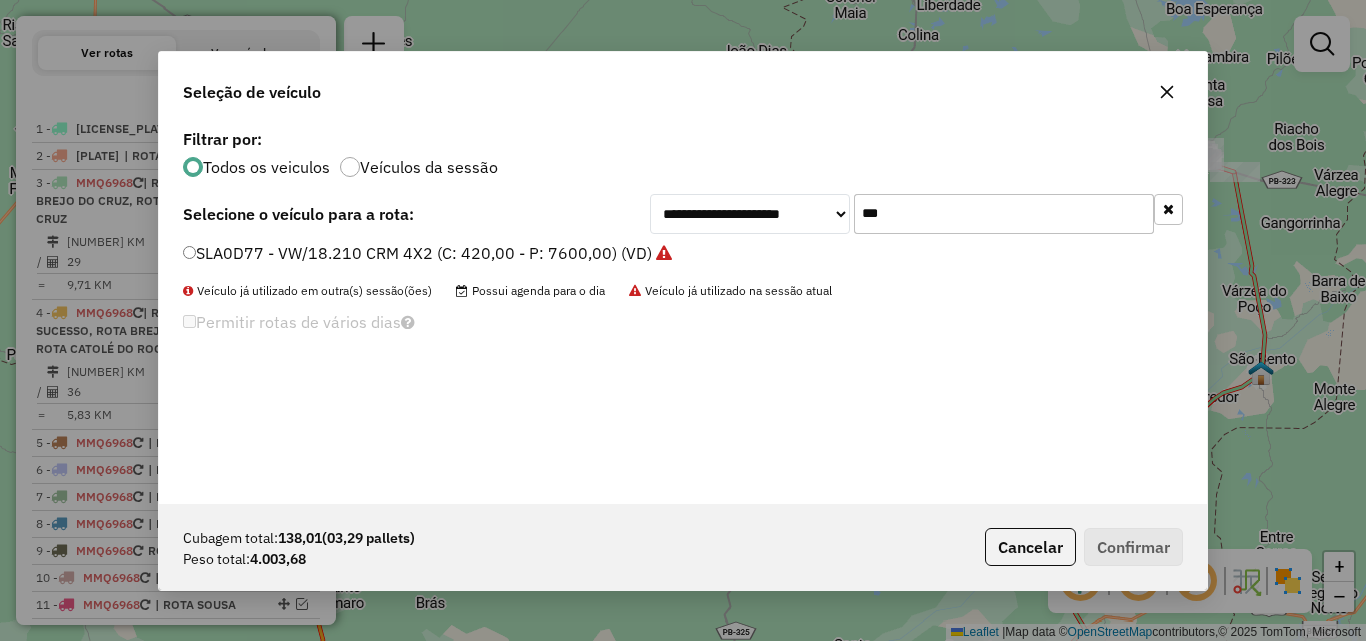 click on "**********" 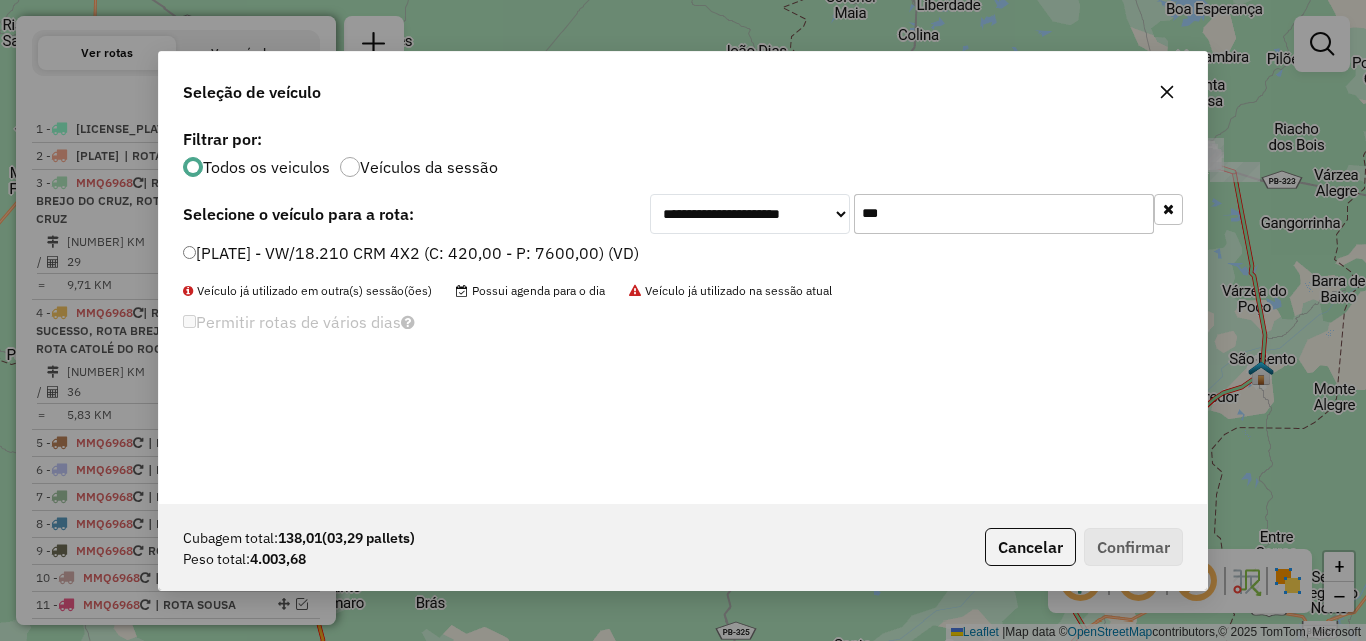 click on "SLA0D97 - VW/18.210 CRM 4X2 (C: 420,00 - P: 7600,00) (VD)" 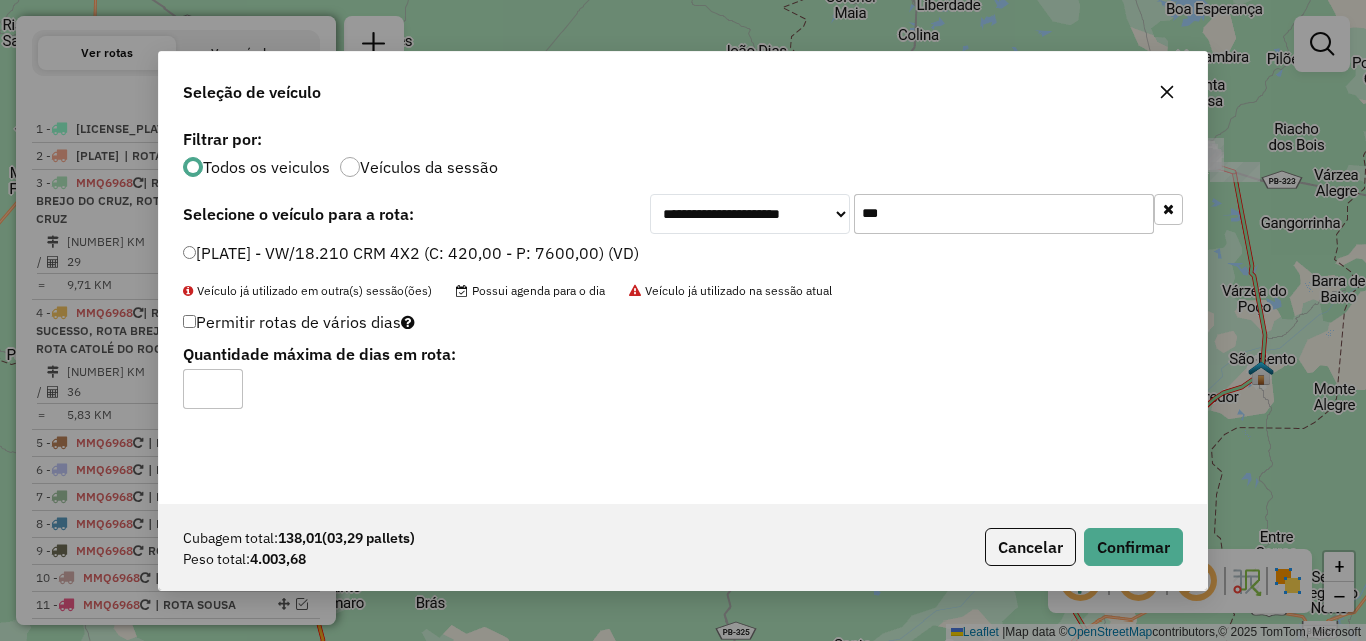 click on "***" 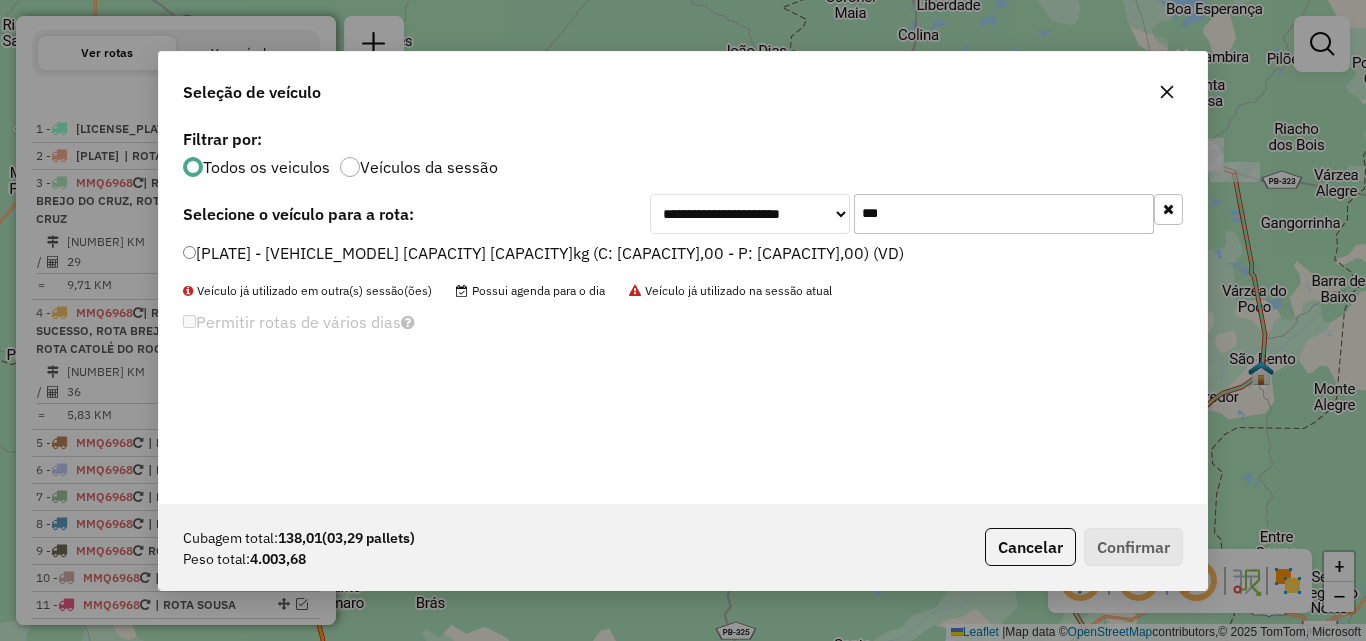 type on "***" 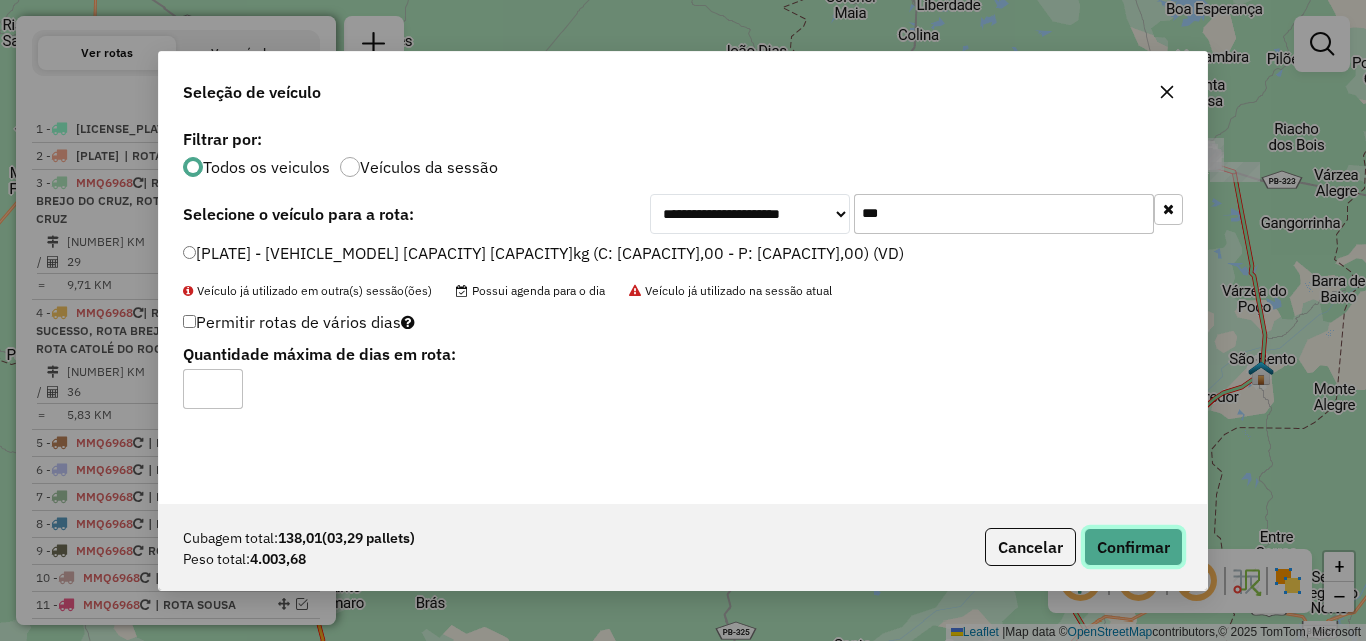 drag, startPoint x: 1141, startPoint y: 532, endPoint x: 1323, endPoint y: 497, distance: 185.33484 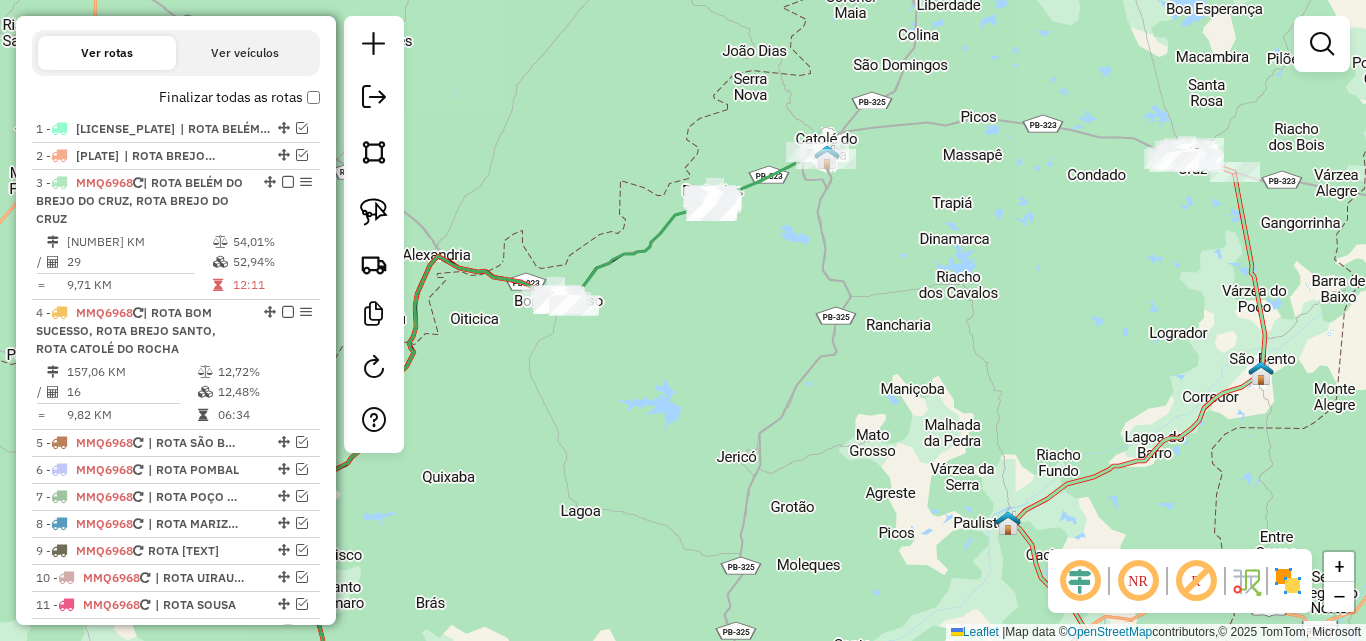 click 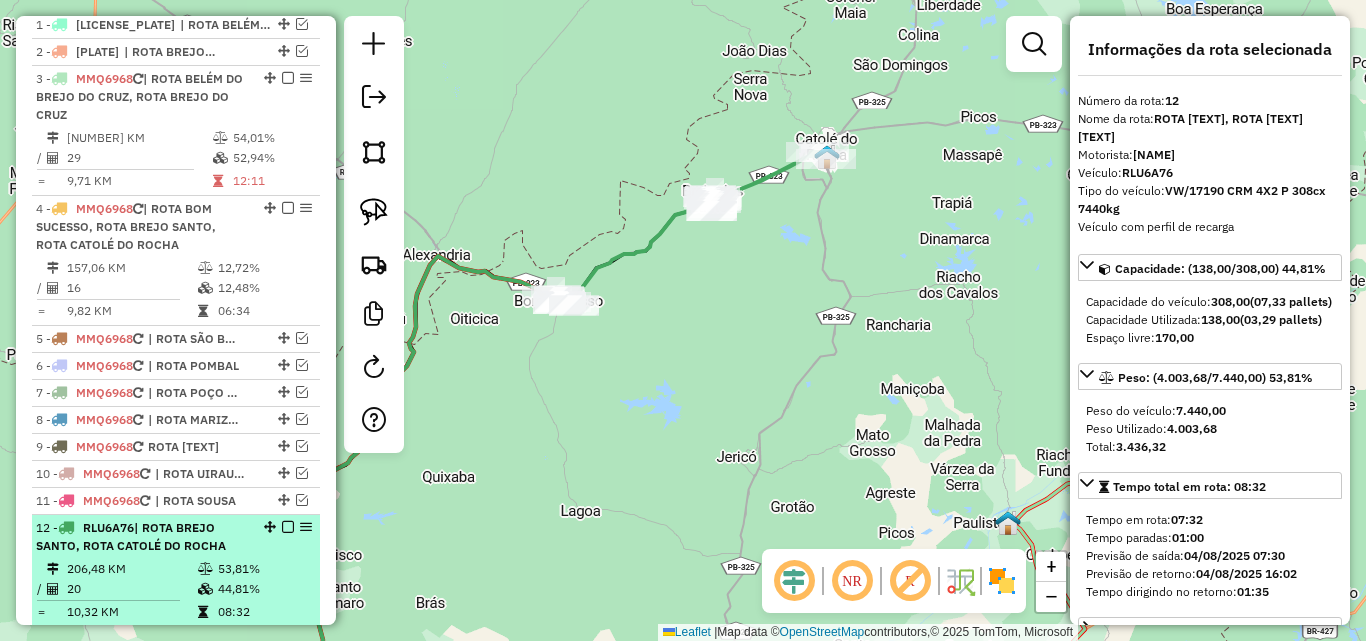 scroll, scrollTop: 749, scrollLeft: 0, axis: vertical 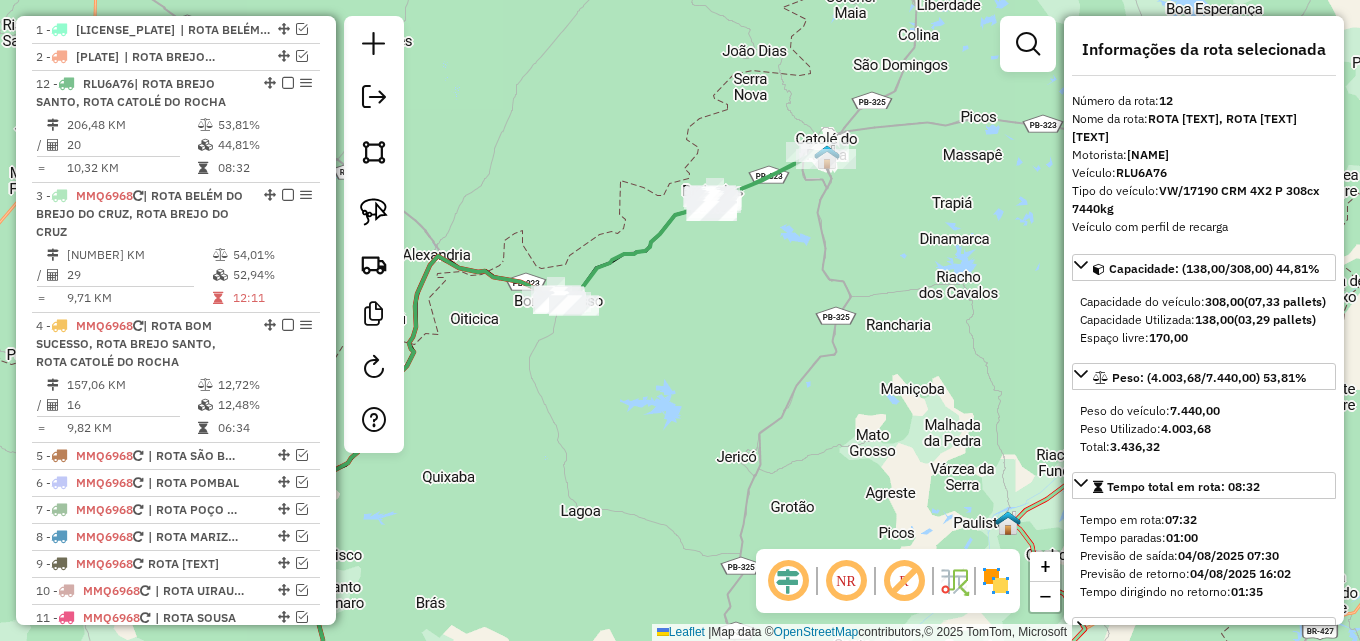 drag, startPoint x: 264, startPoint y: 530, endPoint x: 242, endPoint y: 126, distance: 404.59857 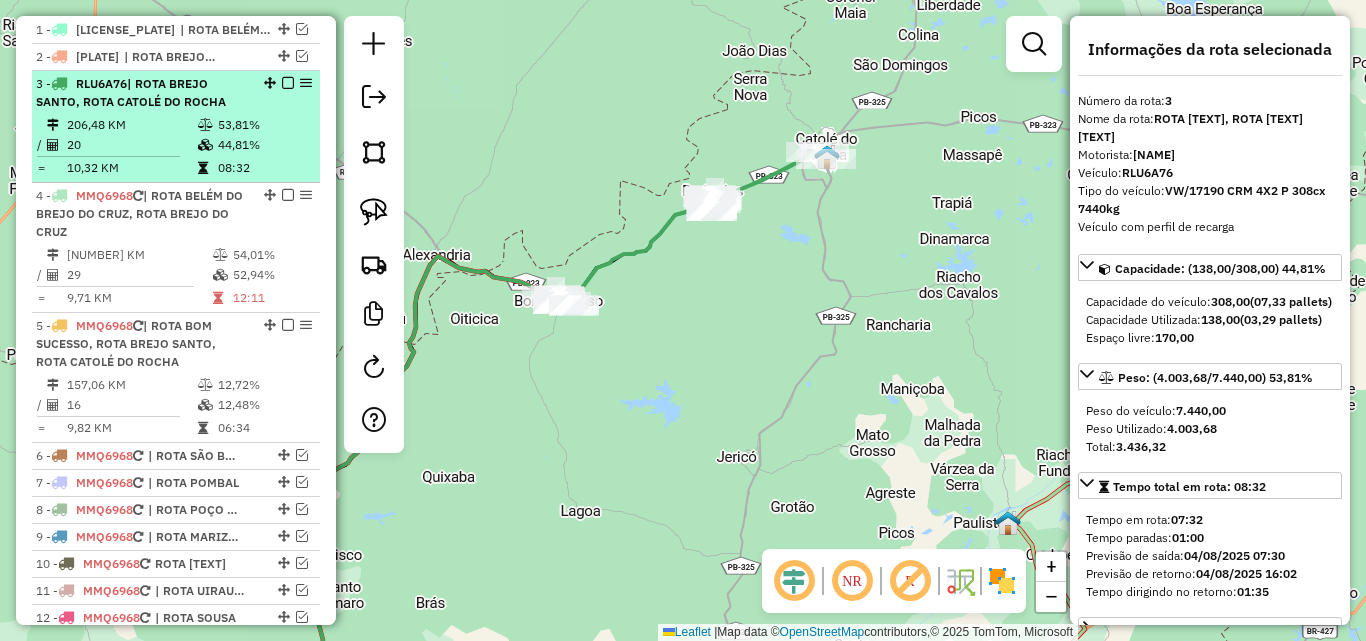 click at bounding box center (288, 83) 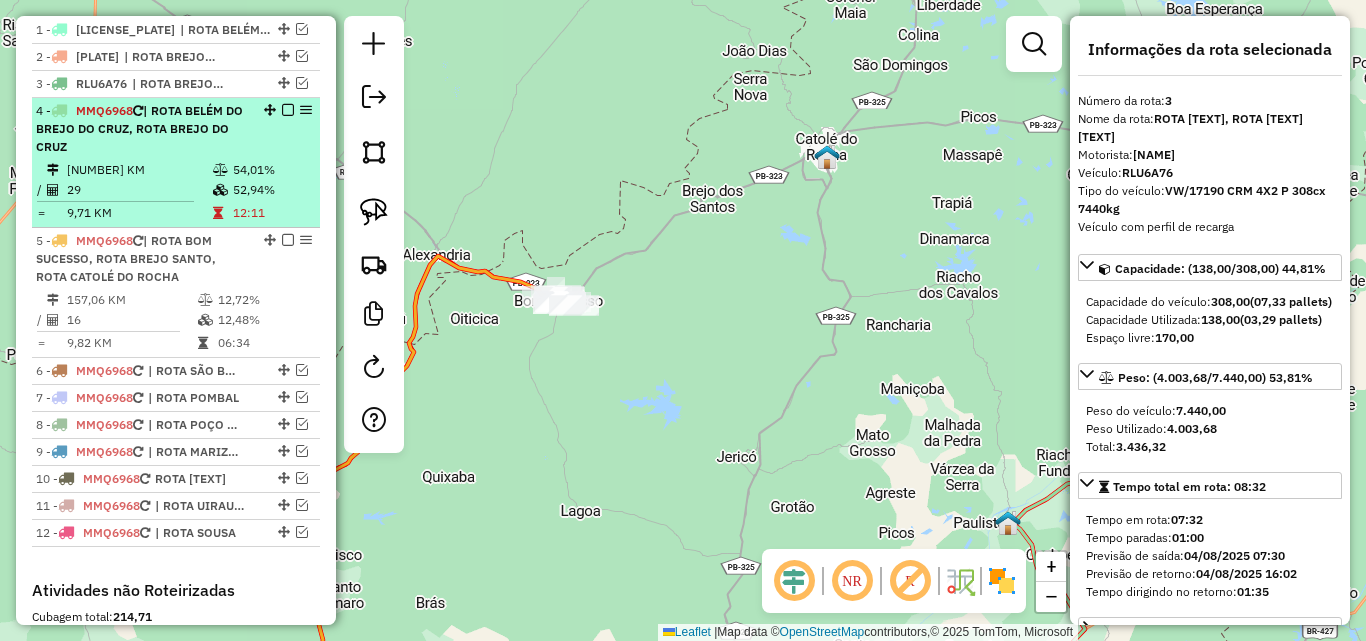 click on "4 -       MMQ6968   | ROTA BELÉM DO BREJO DO CRUZ, ROTA BREJO DO CRUZ  281,55 KM   54,01%  /  29   52,94%     =  9,71 KM   12:11" at bounding box center (176, 163) 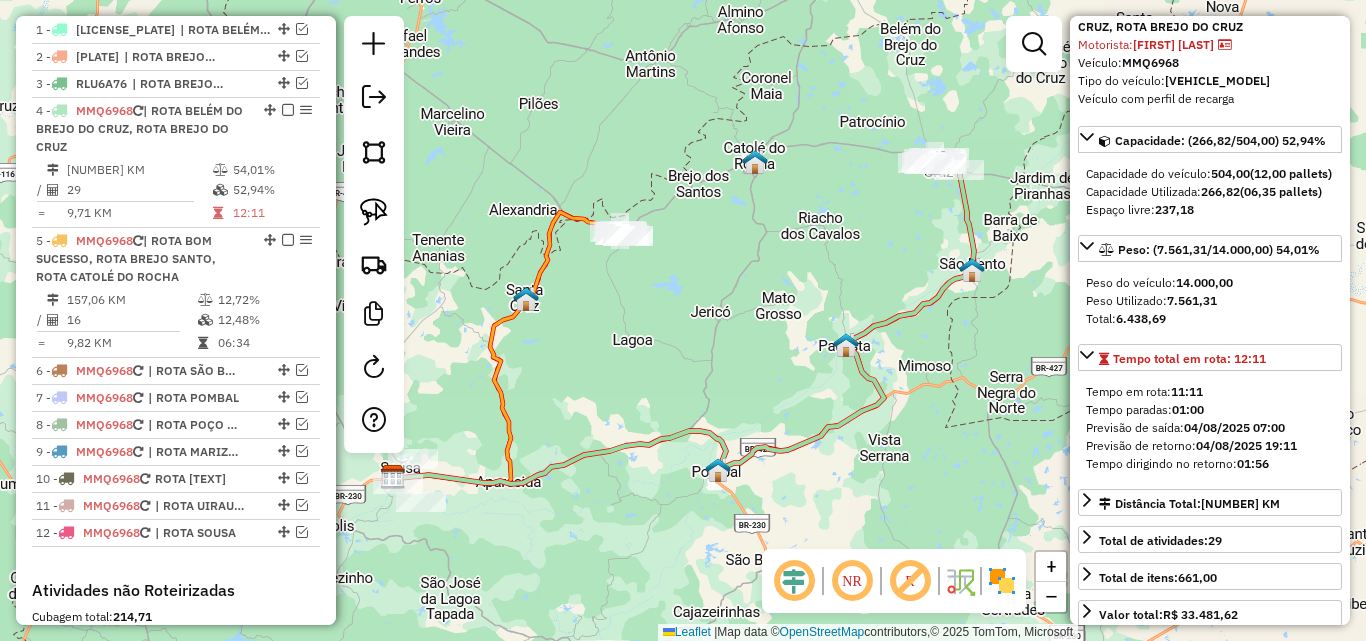 scroll, scrollTop: 200, scrollLeft: 0, axis: vertical 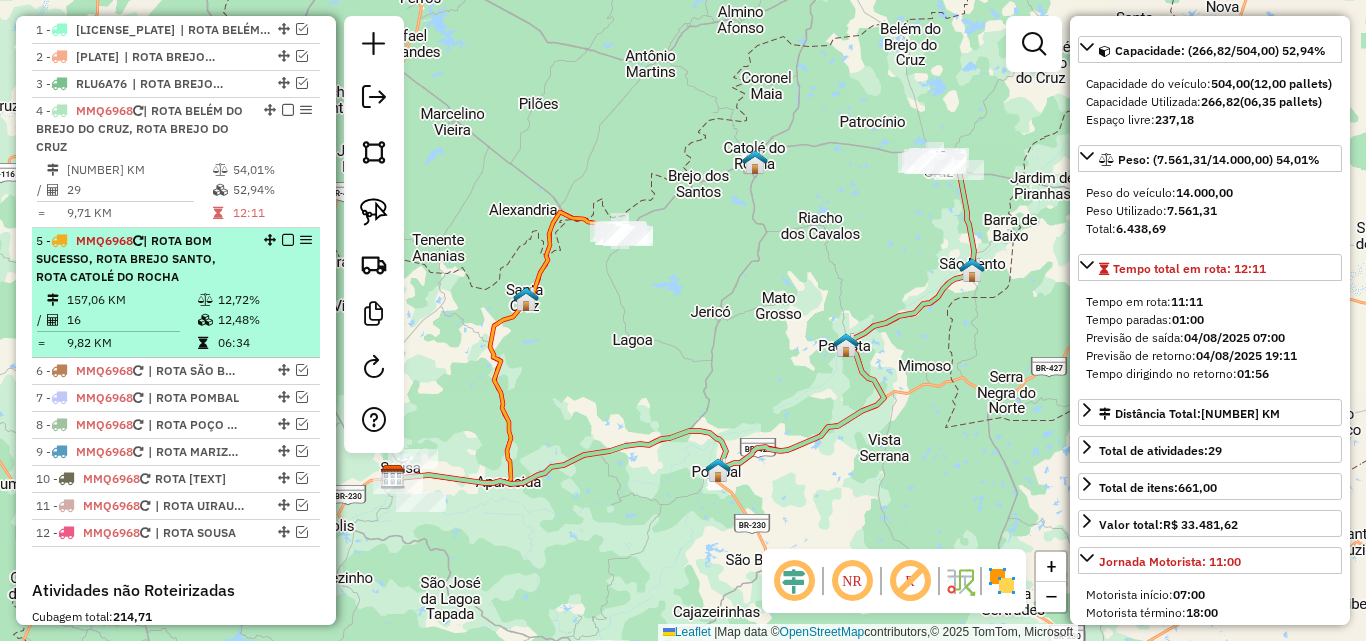 click on "| ROTA BOM SUCESSO, ROTA BREJO SANTO, ROTA CATOLÉ DO ROCHA" at bounding box center [126, 258] 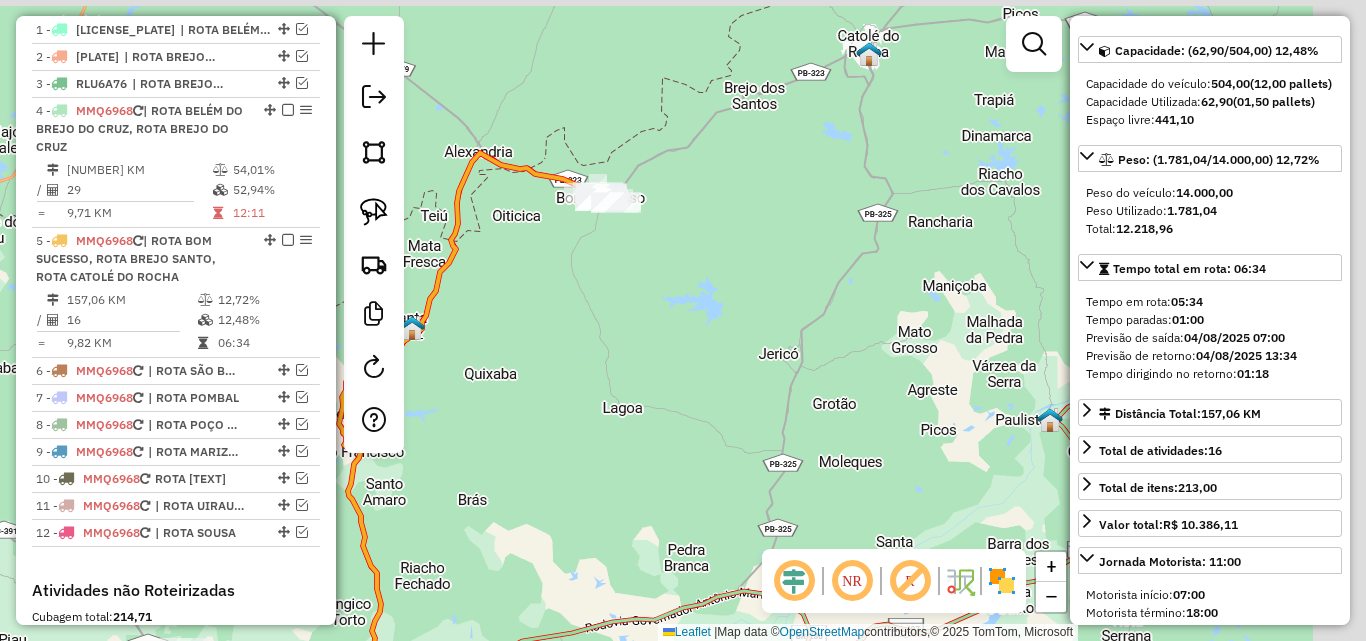 drag, startPoint x: 998, startPoint y: 350, endPoint x: 540, endPoint y: 479, distance: 475.82034 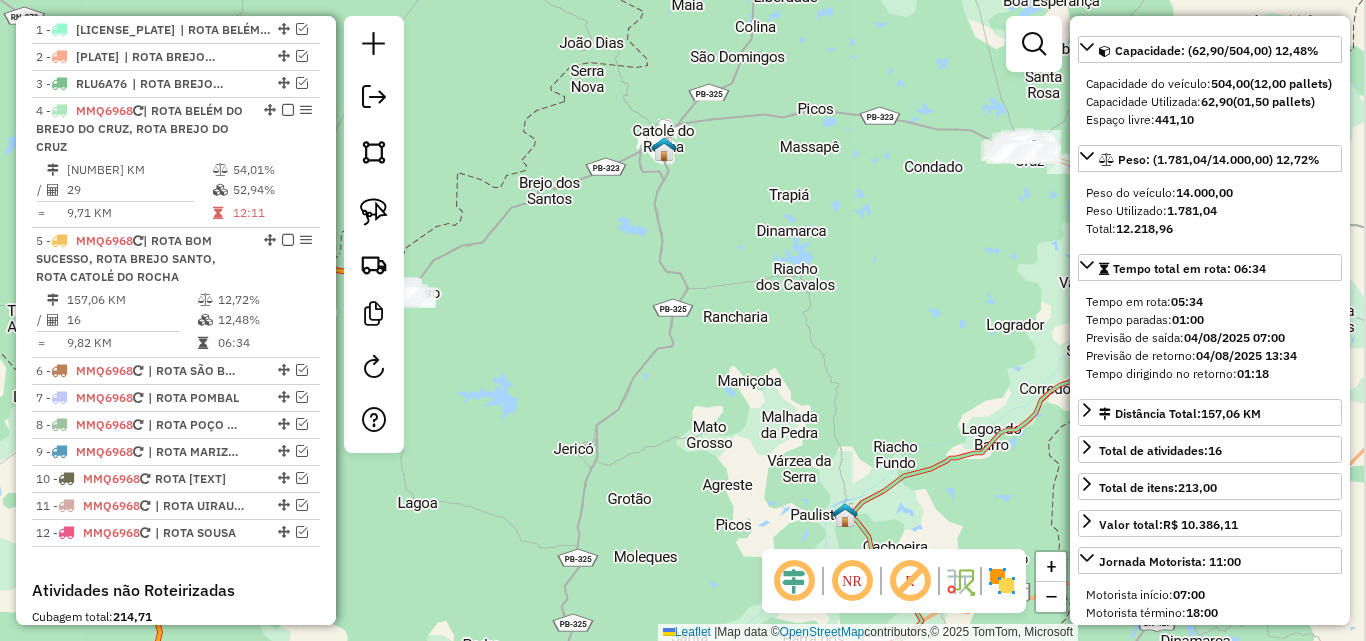 drag, startPoint x: 675, startPoint y: 316, endPoint x: 587, endPoint y: 408, distance: 127.310646 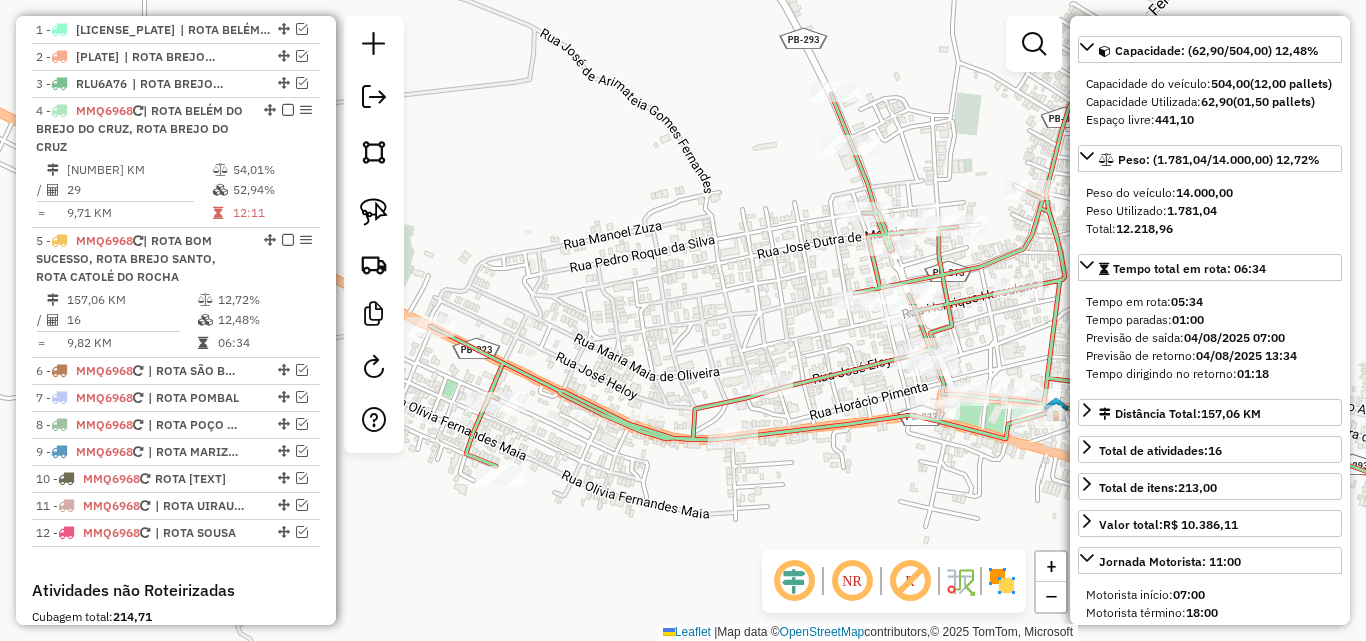 click on "Janela de atendimento Grade de atendimento Capacidade Transportadoras Veículos Cliente Pedidos  Rotas Selecione os dias de semana para filtrar as janelas de atendimento  Seg   Ter   Qua   Qui   Sex   Sáb   Dom  Informe o período da janela de atendimento: De: Até:  Filtrar exatamente a janela do cliente  Considerar janela de atendimento padrão  Selecione os dias de semana para filtrar as grades de atendimento  Seg   Ter   Qua   Qui   Sex   Sáb   Dom   Considerar clientes sem dia de atendimento cadastrado  Clientes fora do dia de atendimento selecionado Filtrar as atividades entre os valores definidos abaixo:  Peso mínimo:   Peso máximo:   Cubagem mínima:   Cubagem máxima:   De:   Até:  Filtrar as atividades entre o tempo de atendimento definido abaixo:  De:   Até:   Considerar capacidade total dos clientes não roteirizados Transportadora: Selecione um ou mais itens Tipo de veículo: Selecione um ou mais itens Veículo: Selecione um ou mais itens Motorista: Selecione um ou mais itens Nome: Rótulo:" 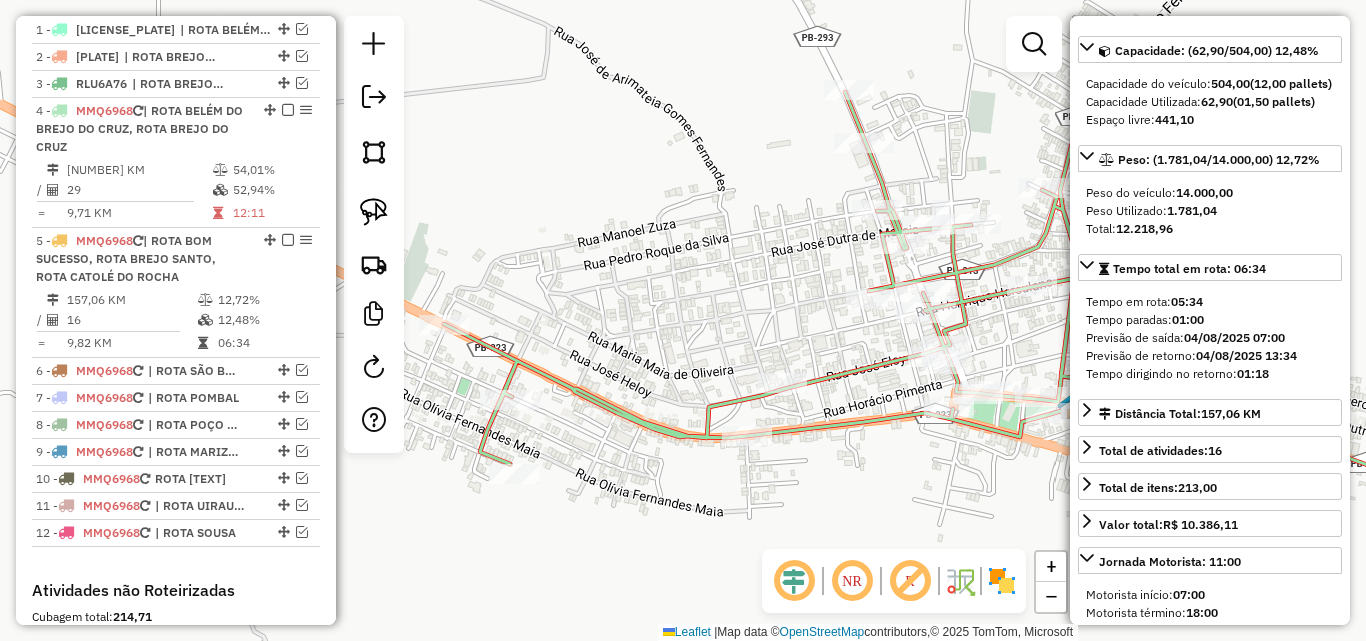 click on "Janela de atendimento Grade de atendimento Capacidade Transportadoras Veículos Cliente Pedidos  Rotas Selecione os dias de semana para filtrar as janelas de atendimento  Seg   Ter   Qua   Qui   Sex   Sáb   Dom  Informe o período da janela de atendimento: De: Até:  Filtrar exatamente a janela do cliente  Considerar janela de atendimento padrão  Selecione os dias de semana para filtrar as grades de atendimento  Seg   Ter   Qua   Qui   Sex   Sáb   Dom   Considerar clientes sem dia de atendimento cadastrado  Clientes fora do dia de atendimento selecionado Filtrar as atividades entre os valores definidos abaixo:  Peso mínimo:   Peso máximo:   Cubagem mínima:   Cubagem máxima:   De:   Até:  Filtrar as atividades entre o tempo de atendimento definido abaixo:  De:   Até:   Considerar capacidade total dos clientes não roteirizados Transportadora: Selecione um ou mais itens Tipo de veículo: Selecione um ou mais itens Veículo: Selecione um ou mais itens Motorista: Selecione um ou mais itens Nome: Rótulo:" 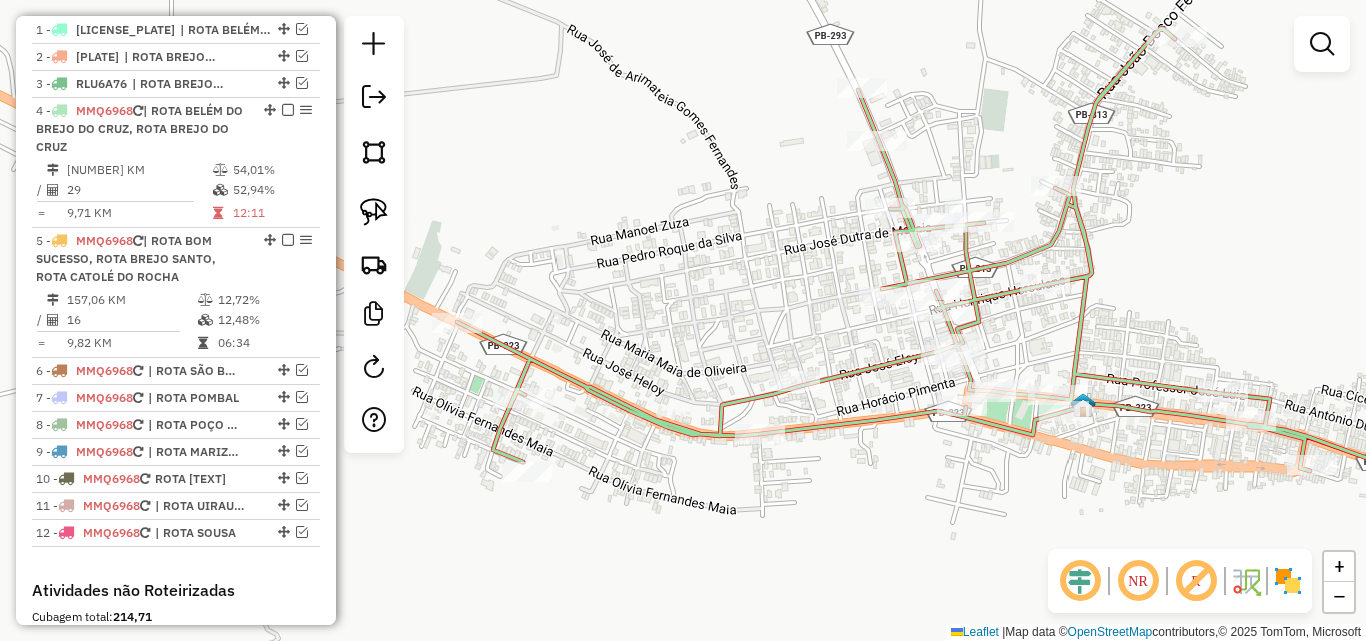 drag, startPoint x: 509, startPoint y: 226, endPoint x: 512, endPoint y: 211, distance: 15.297058 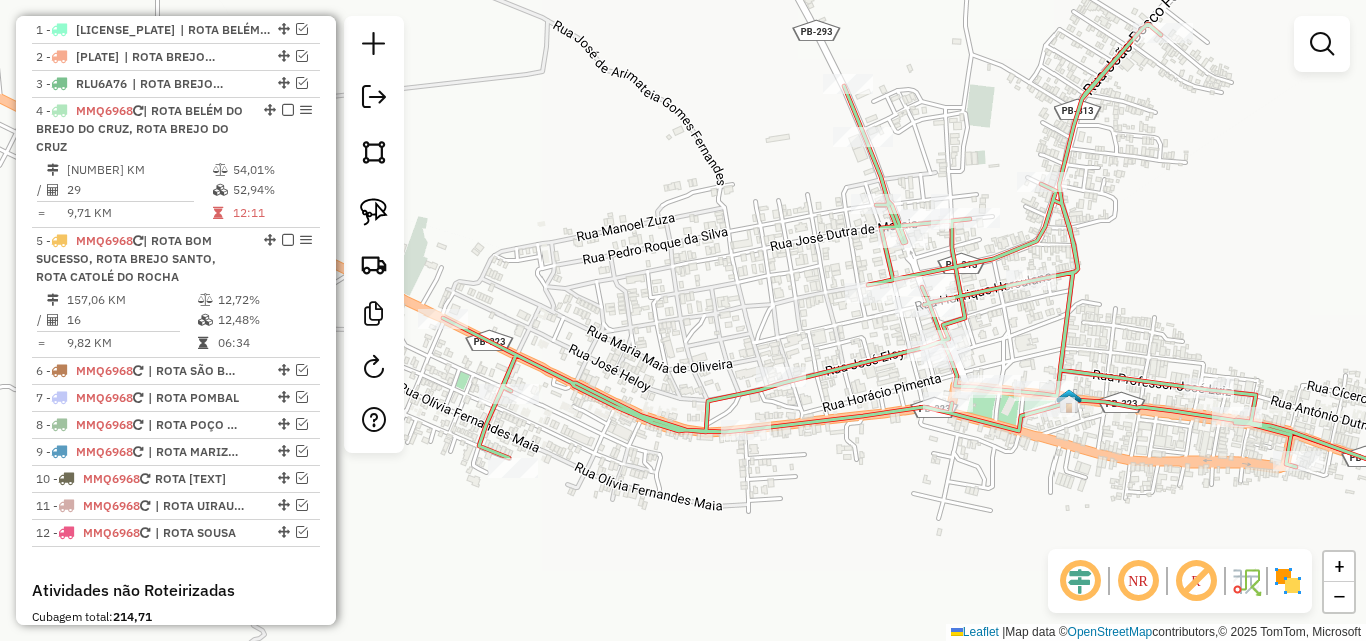 drag, startPoint x: 637, startPoint y: 412, endPoint x: 662, endPoint y: 412, distance: 25 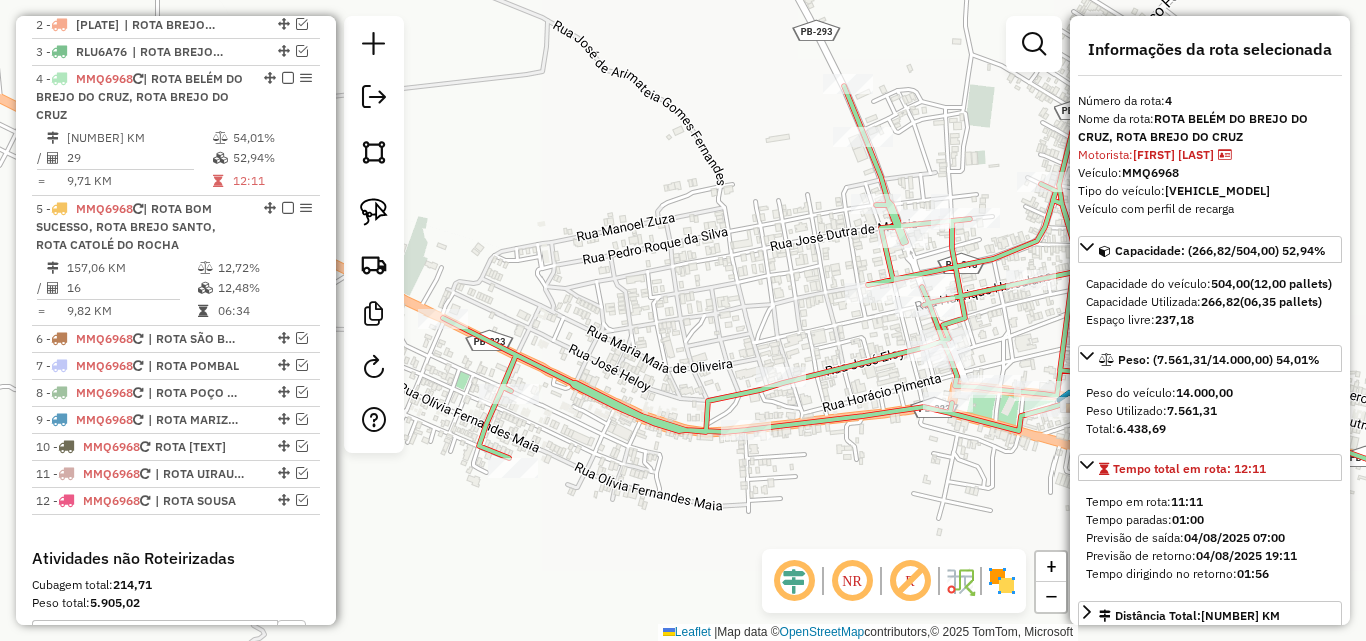 scroll, scrollTop: 831, scrollLeft: 0, axis: vertical 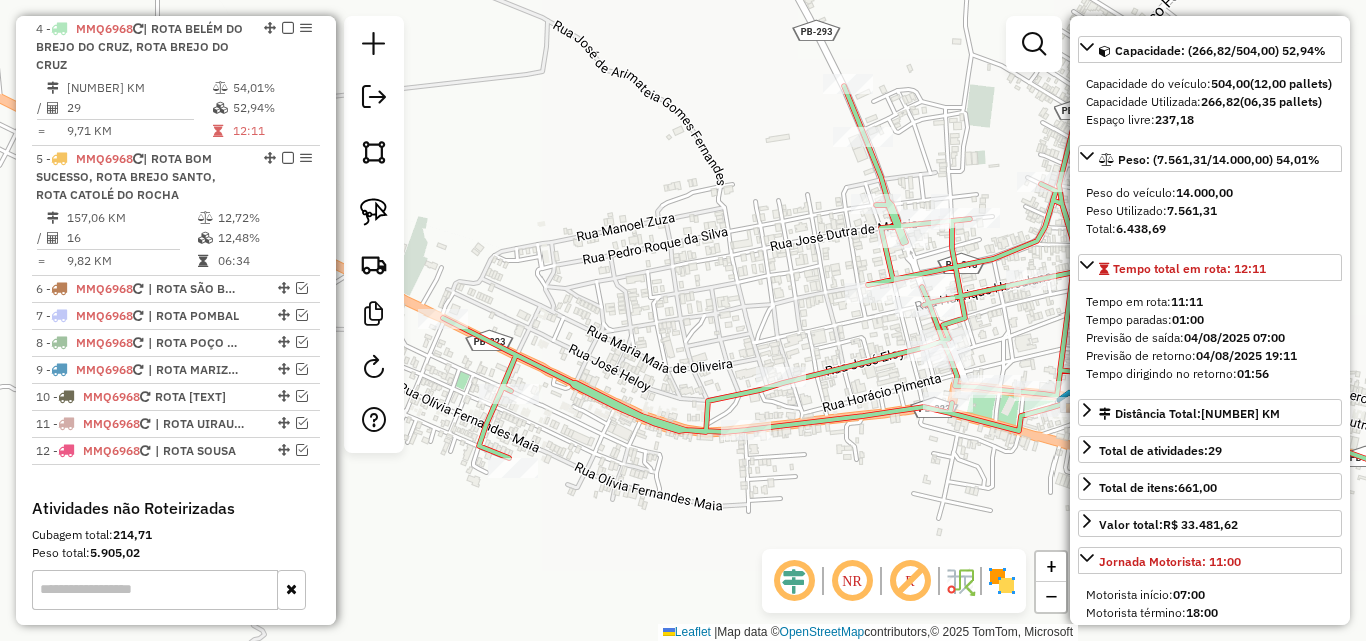 click on "Rota 4 - Placa MMQ6968  16513 - PEDRO ANTONIO  FILGU Janela de atendimento Grade de atendimento Capacidade Transportadoras Veículos Cliente Pedidos  Rotas Selecione os dias de semana para filtrar as janelas de atendimento  Seg   Ter   Qua   Qui   Sex   Sáb   Dom  Informe o período da janela de atendimento: De: Até:  Filtrar exatamente a janela do cliente  Considerar janela de atendimento padrão  Selecione os dias de semana para filtrar as grades de atendimento  Seg   Ter   Qua   Qui   Sex   Sáb   Dom   Considerar clientes sem dia de atendimento cadastrado  Clientes fora do dia de atendimento selecionado Filtrar as atividades entre os valores definidos abaixo:  Peso mínimo:   Peso máximo:   Cubagem mínima:   Cubagem máxima:   De:   Até:  Filtrar as atividades entre o tempo de atendimento definido abaixo:  De:   Até:   Considerar capacidade total dos clientes não roteirizados Transportadora: Selecione um ou mais itens Tipo de veículo: Selecione um ou mais itens Veículo: Selecione um ou mais itens" 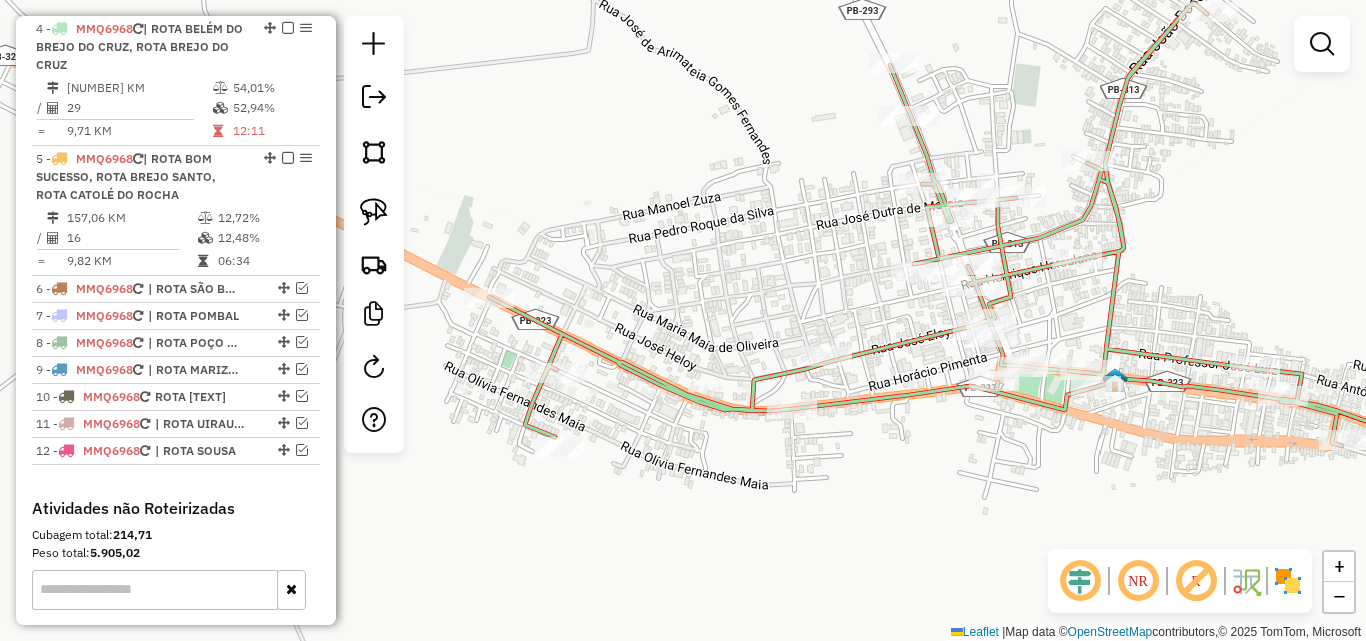 drag, startPoint x: 755, startPoint y: 292, endPoint x: 718, endPoint y: 286, distance: 37.48333 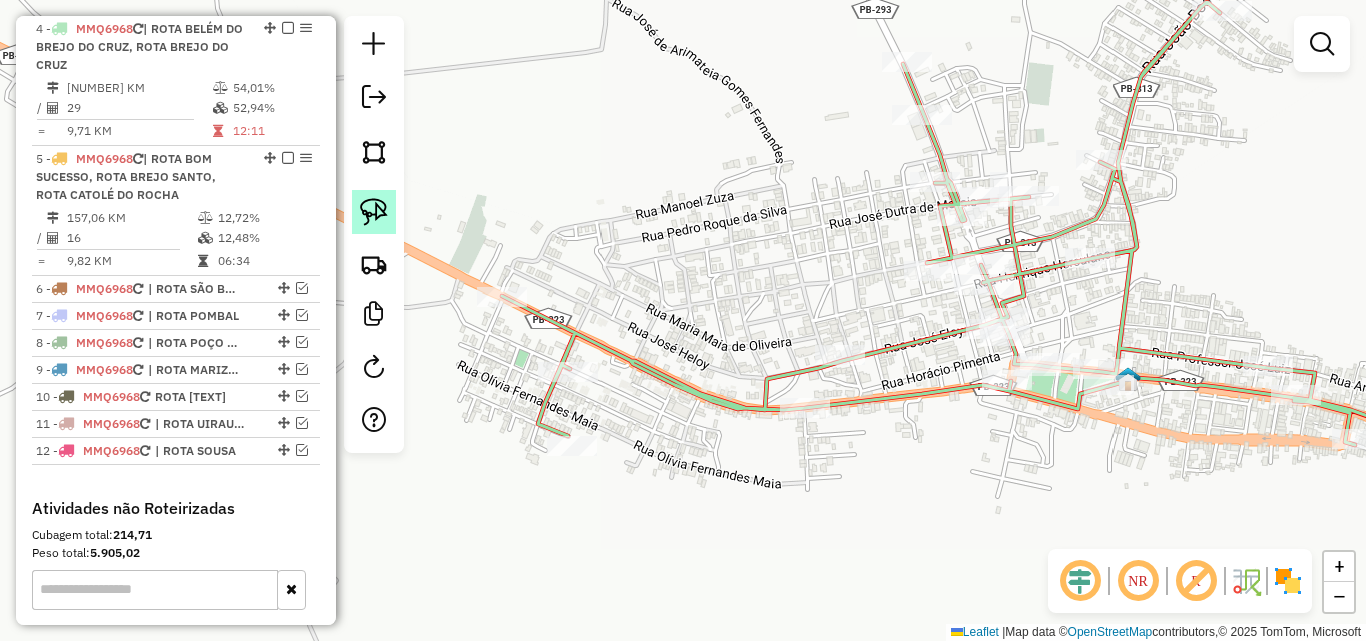 click 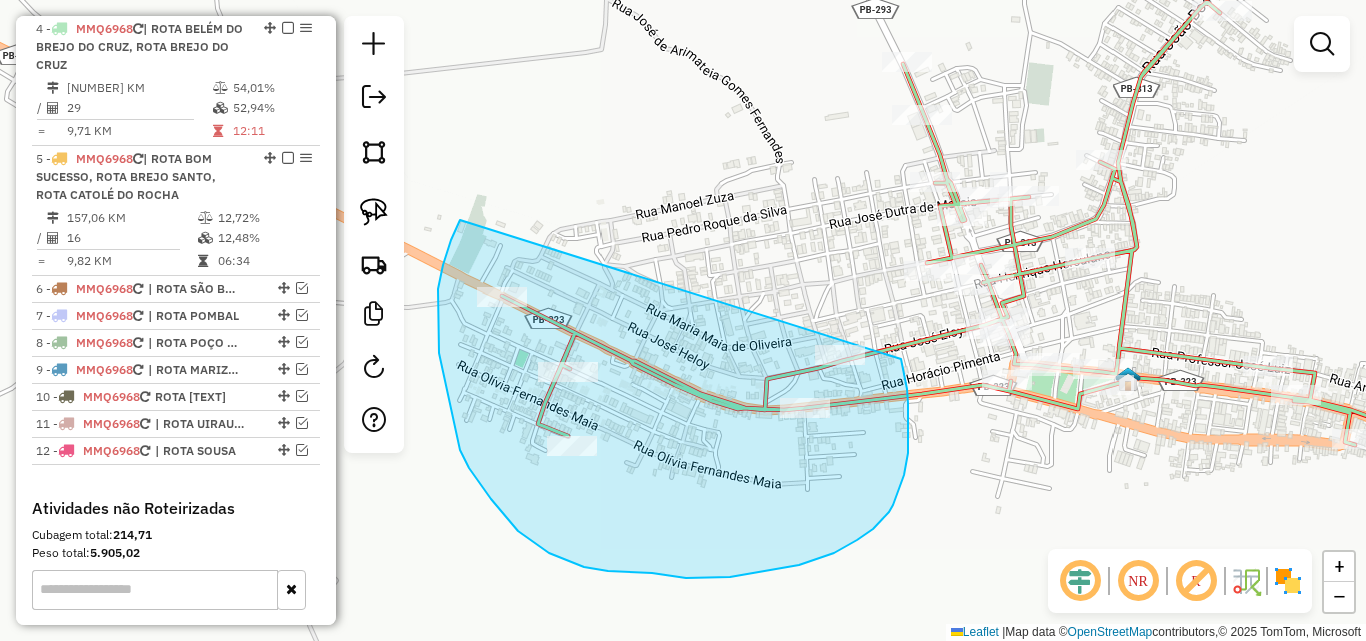 drag, startPoint x: 438, startPoint y: 324, endPoint x: 889, endPoint y: 329, distance: 451.0277 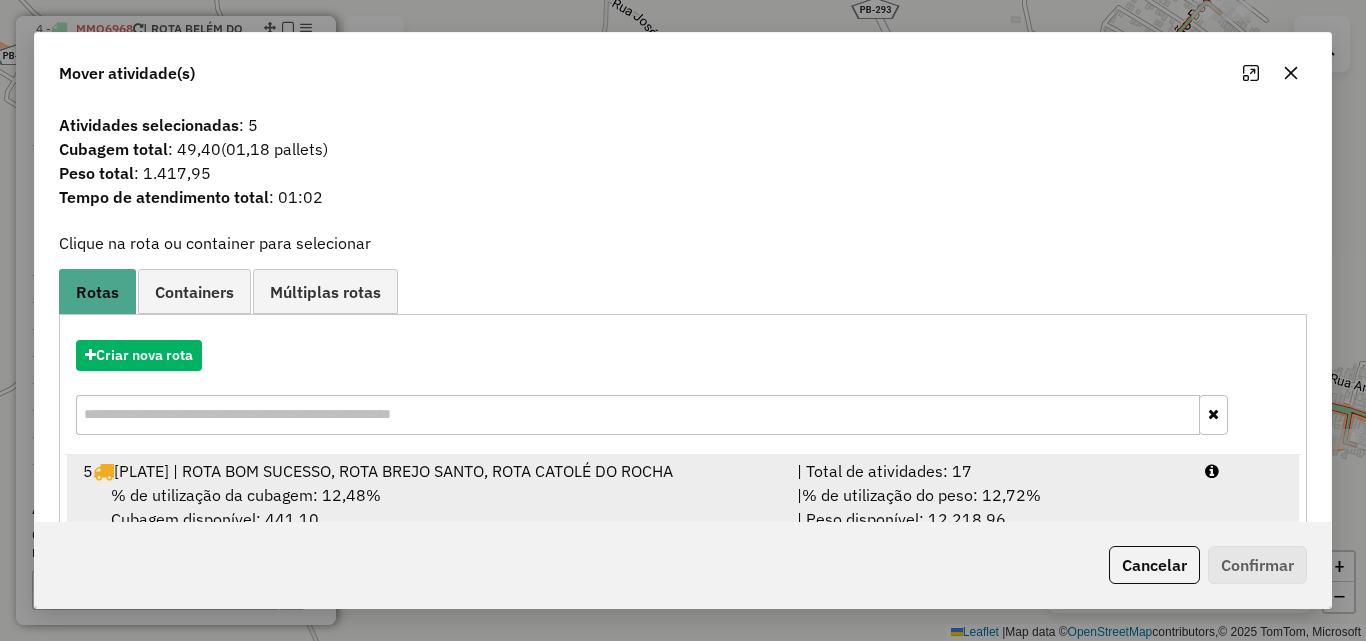 click on "|  % de utilização do peso: 12,72%  | Peso disponível: 12.218,96" at bounding box center (989, 507) 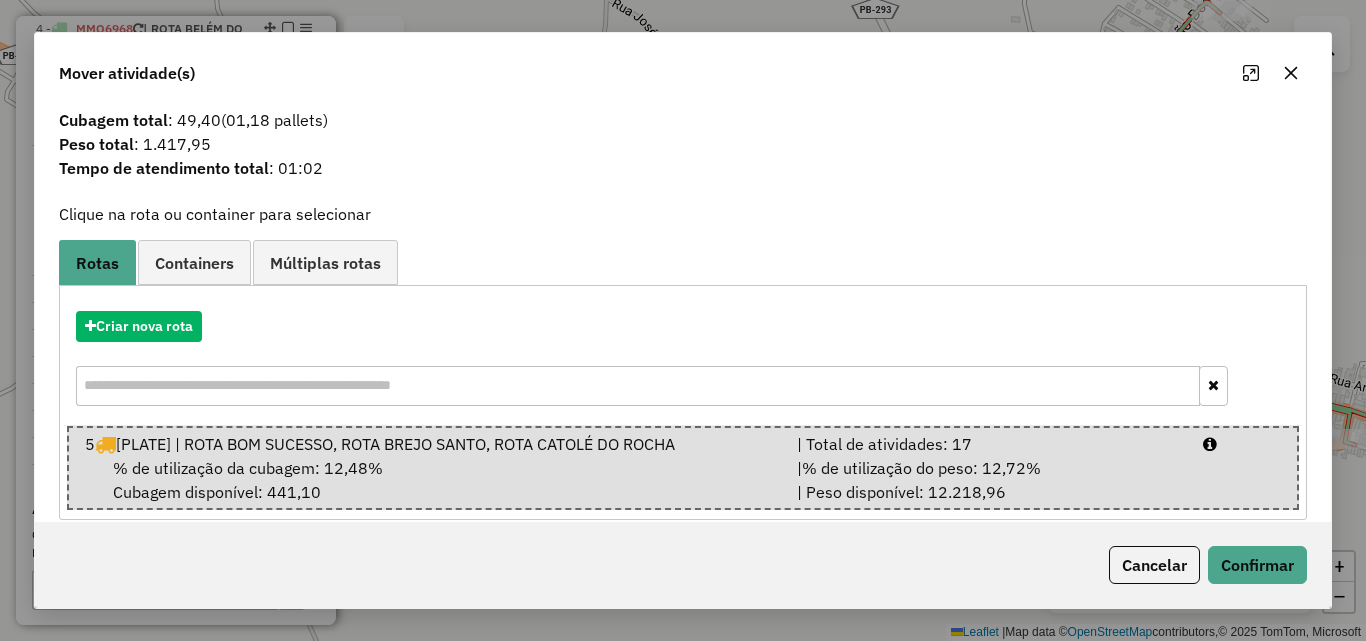 scroll, scrollTop: 51, scrollLeft: 0, axis: vertical 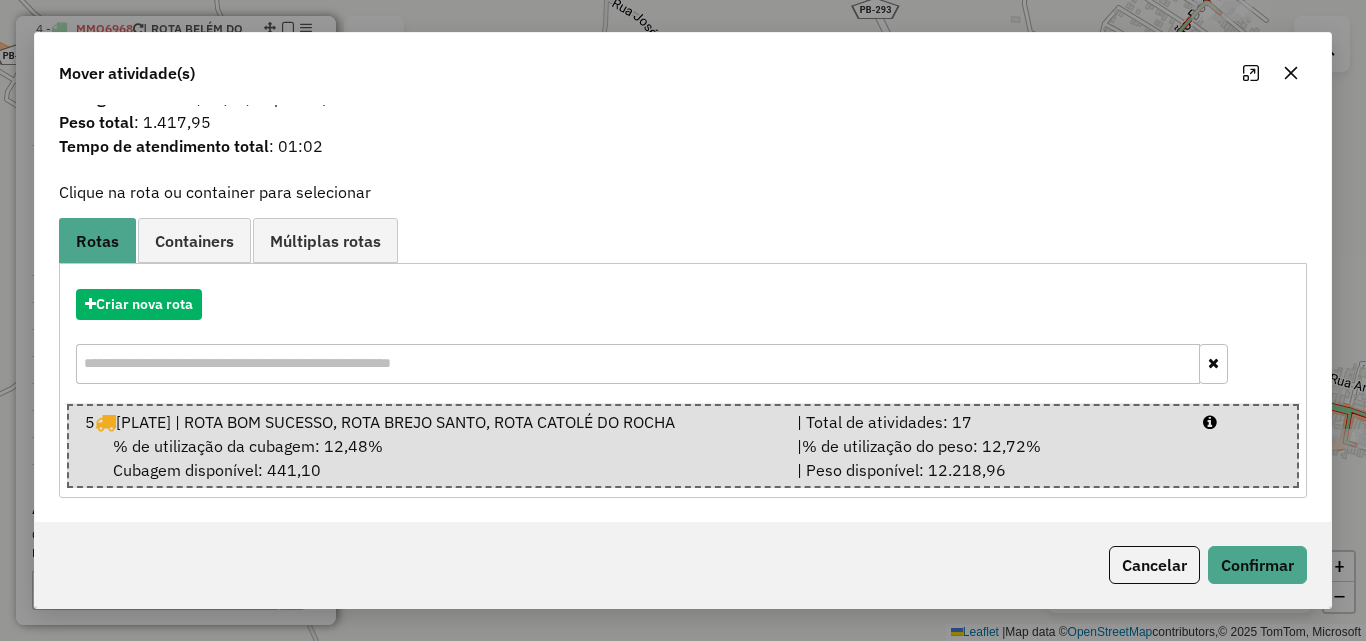 click on "Cancelar   Confirmar" 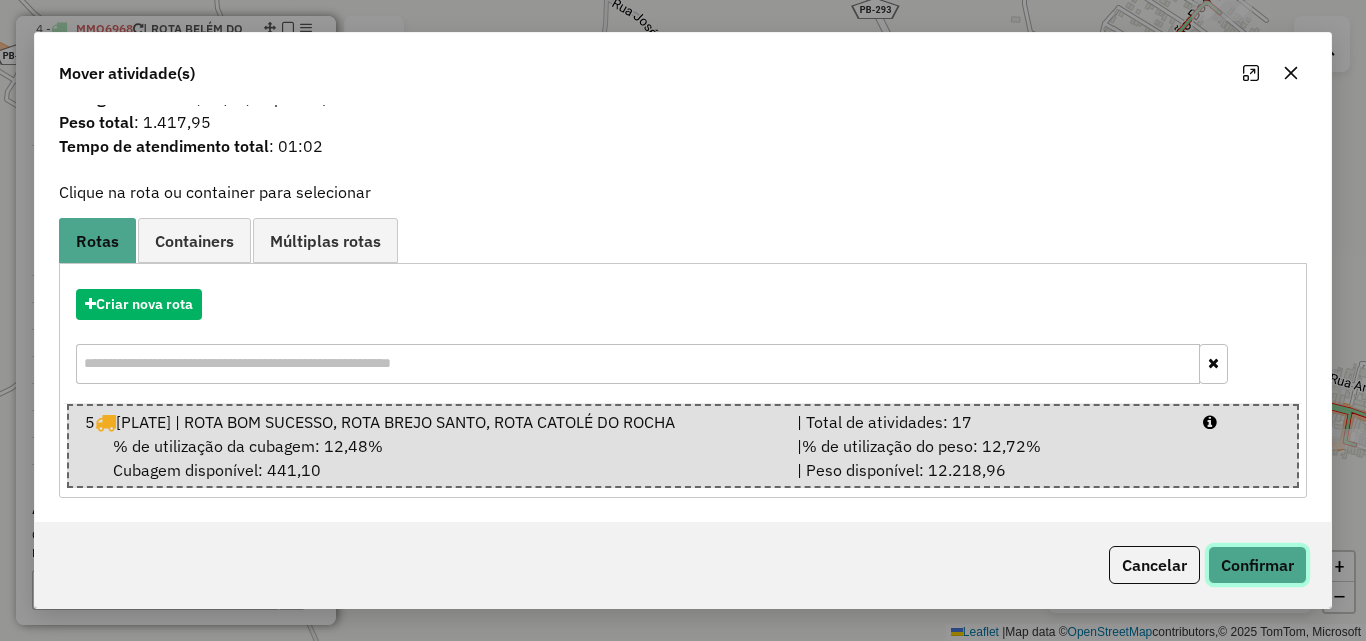 click on "Confirmar" 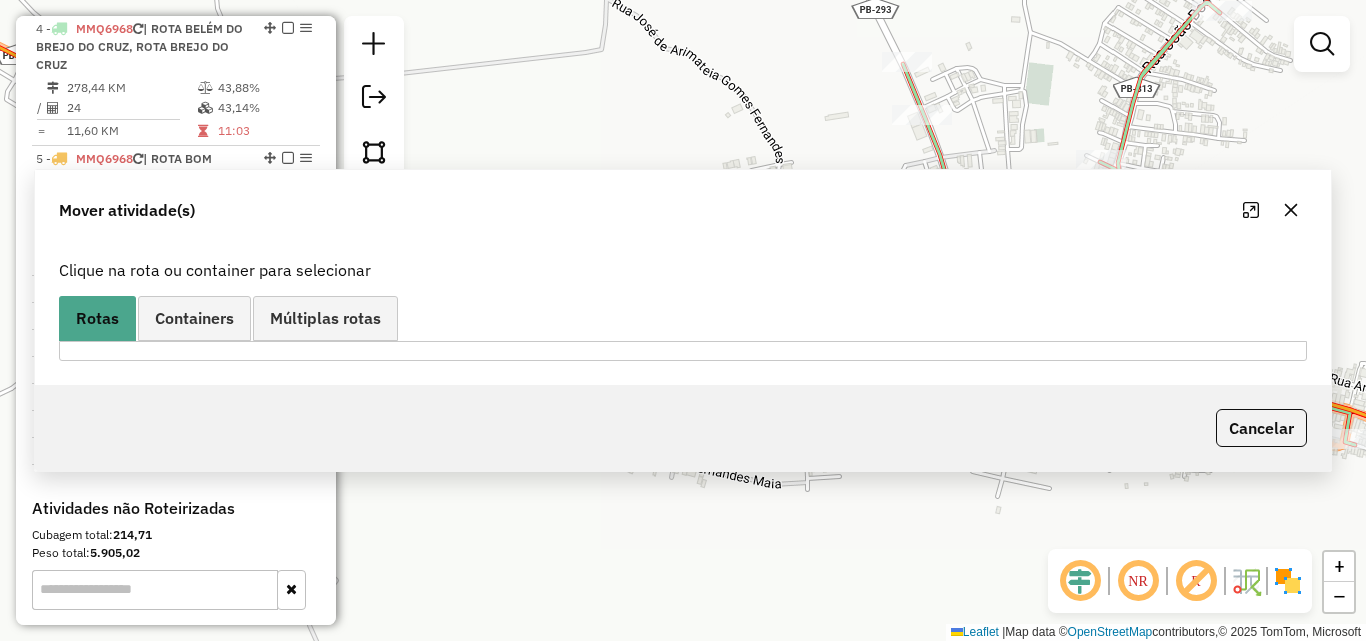 scroll, scrollTop: 0, scrollLeft: 0, axis: both 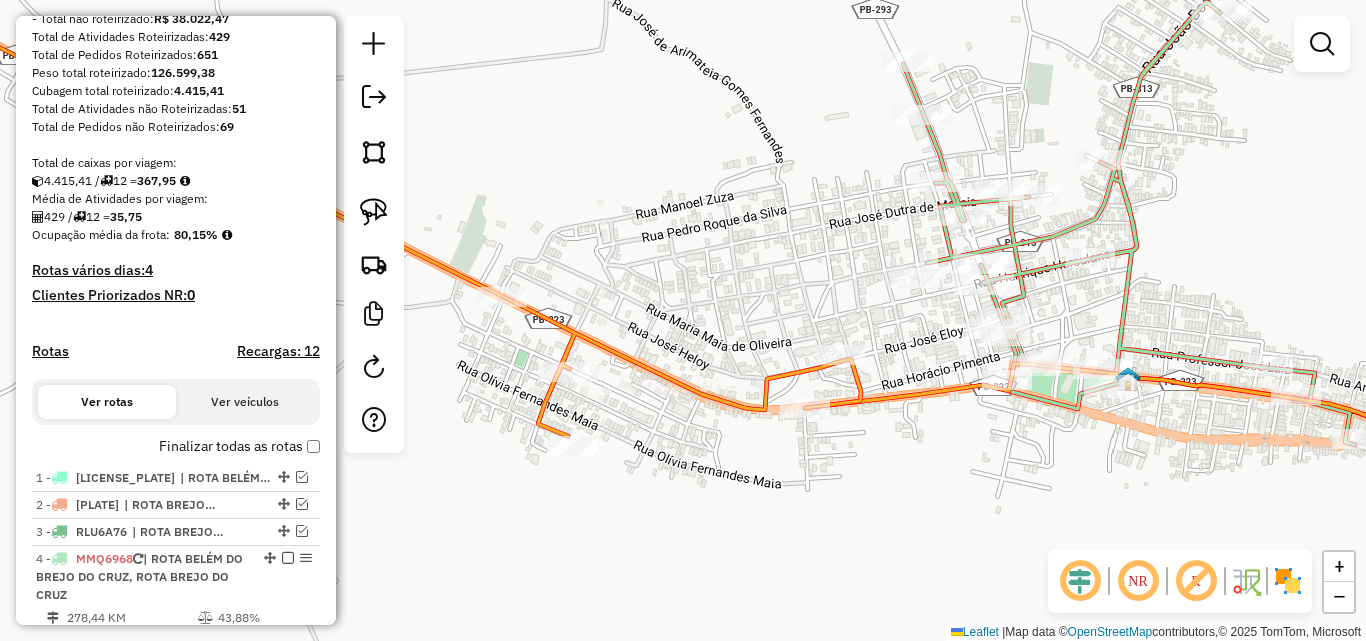 click 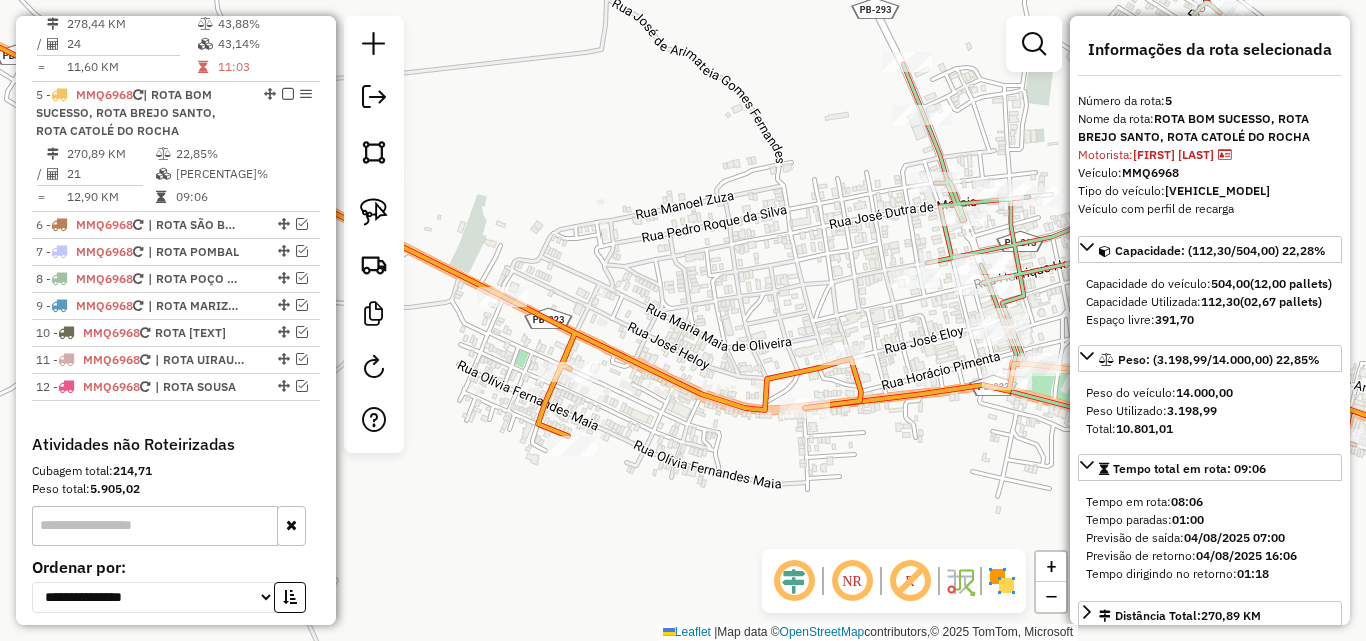 scroll, scrollTop: 961, scrollLeft: 0, axis: vertical 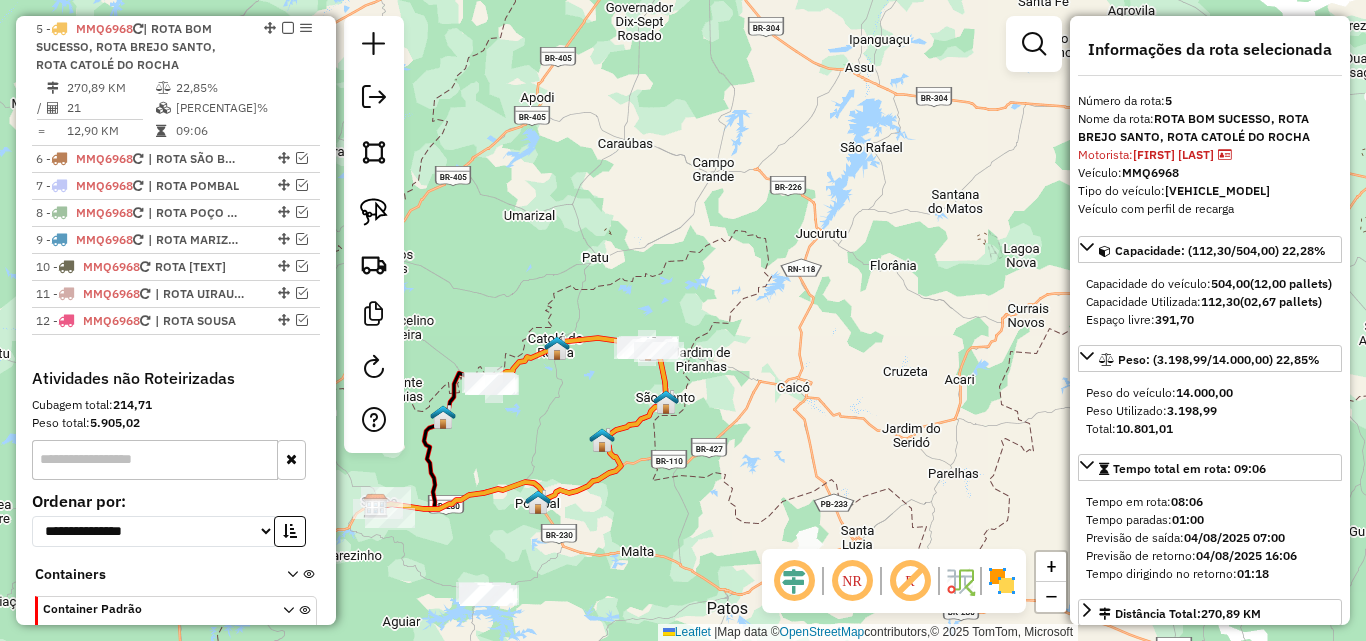 drag, startPoint x: 580, startPoint y: 426, endPoint x: 594, endPoint y: 369, distance: 58.694122 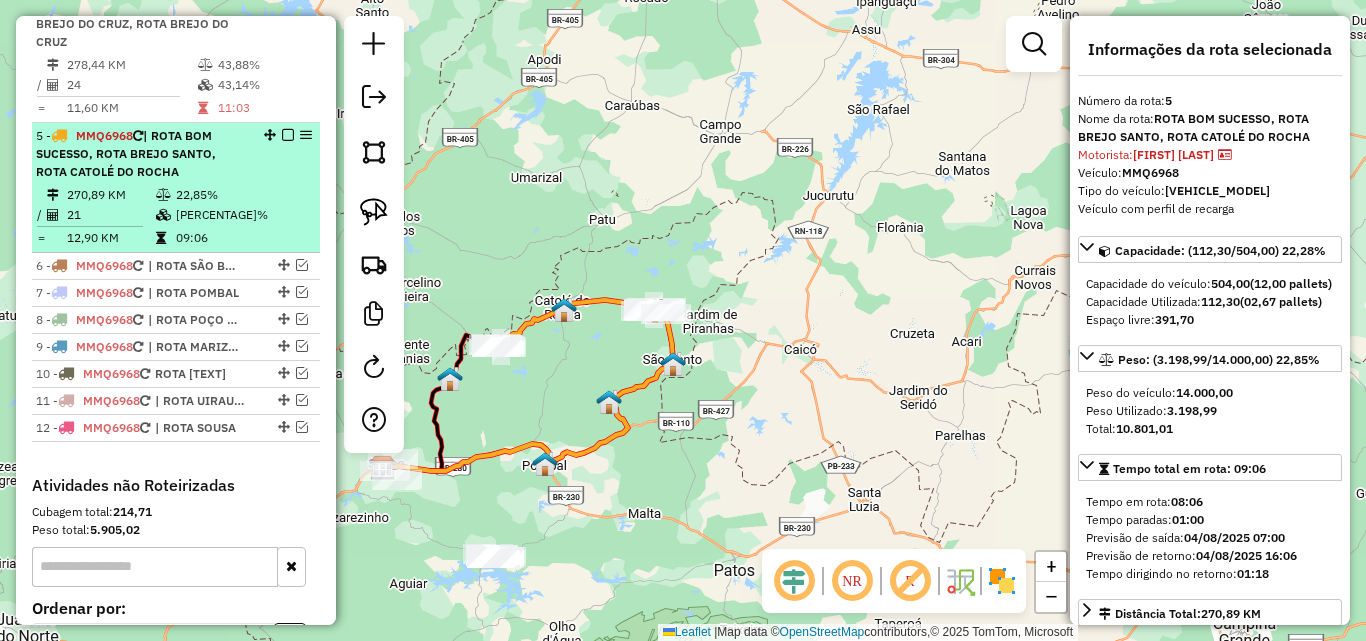 scroll, scrollTop: 761, scrollLeft: 0, axis: vertical 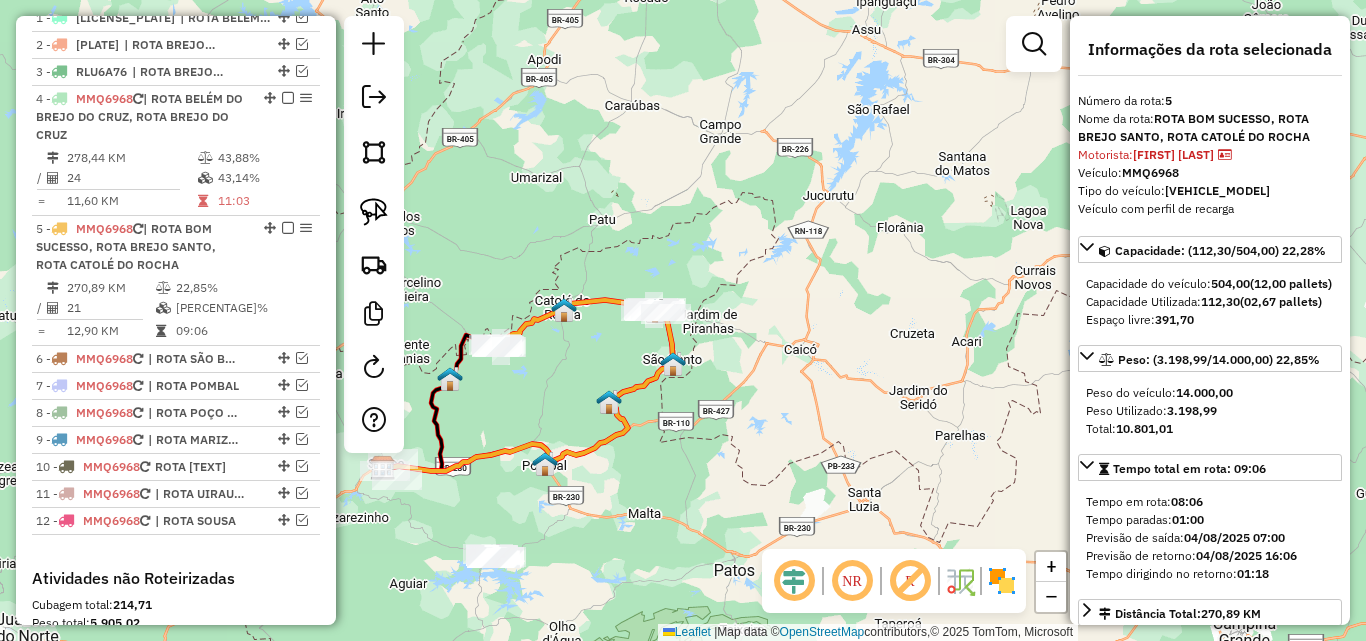 drag, startPoint x: 183, startPoint y: 157, endPoint x: 750, endPoint y: 266, distance: 577.382 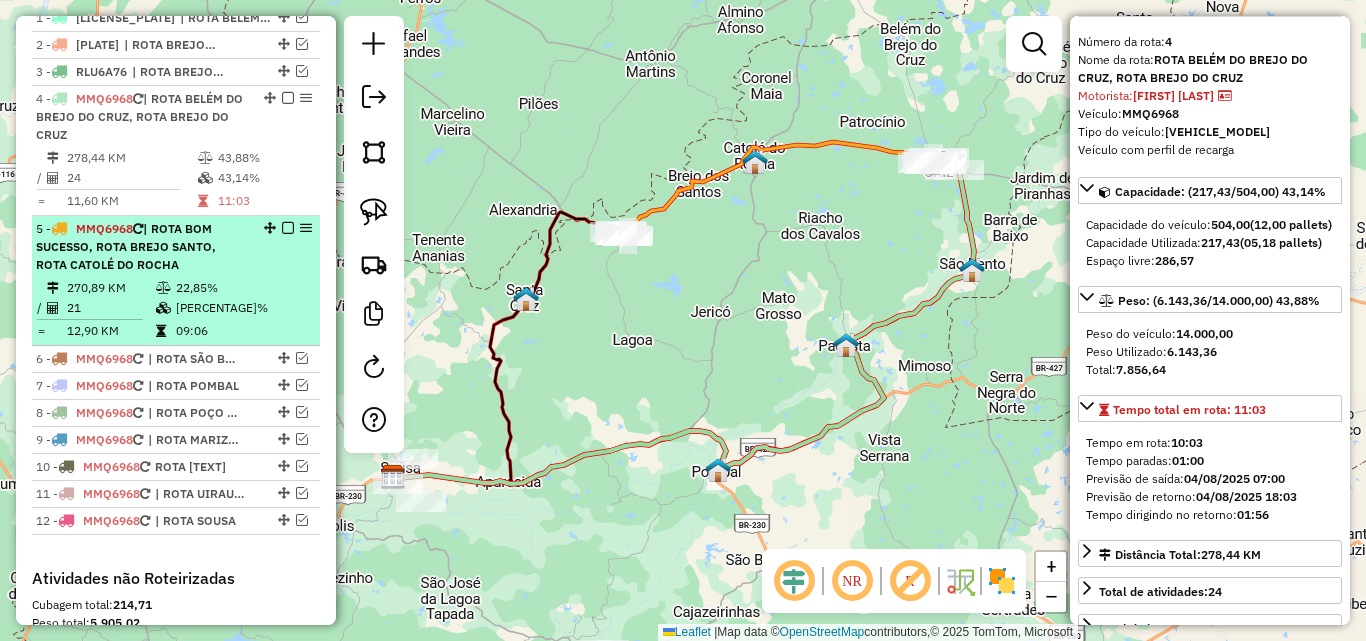 scroll, scrollTop: 100, scrollLeft: 0, axis: vertical 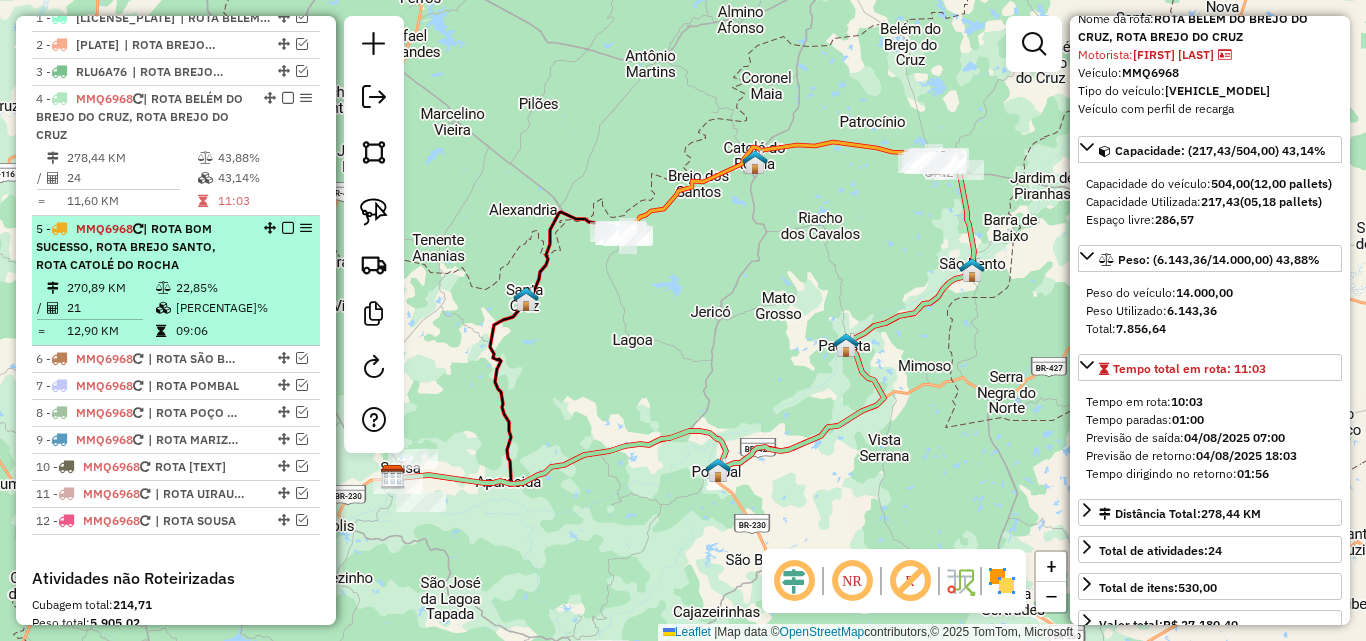click on "5 -       MMQ6968   | ROTA BOM SUCESSO, ROTA BREJO SANTO, ROTA CATOLÉ DO ROCHA" at bounding box center (176, 247) 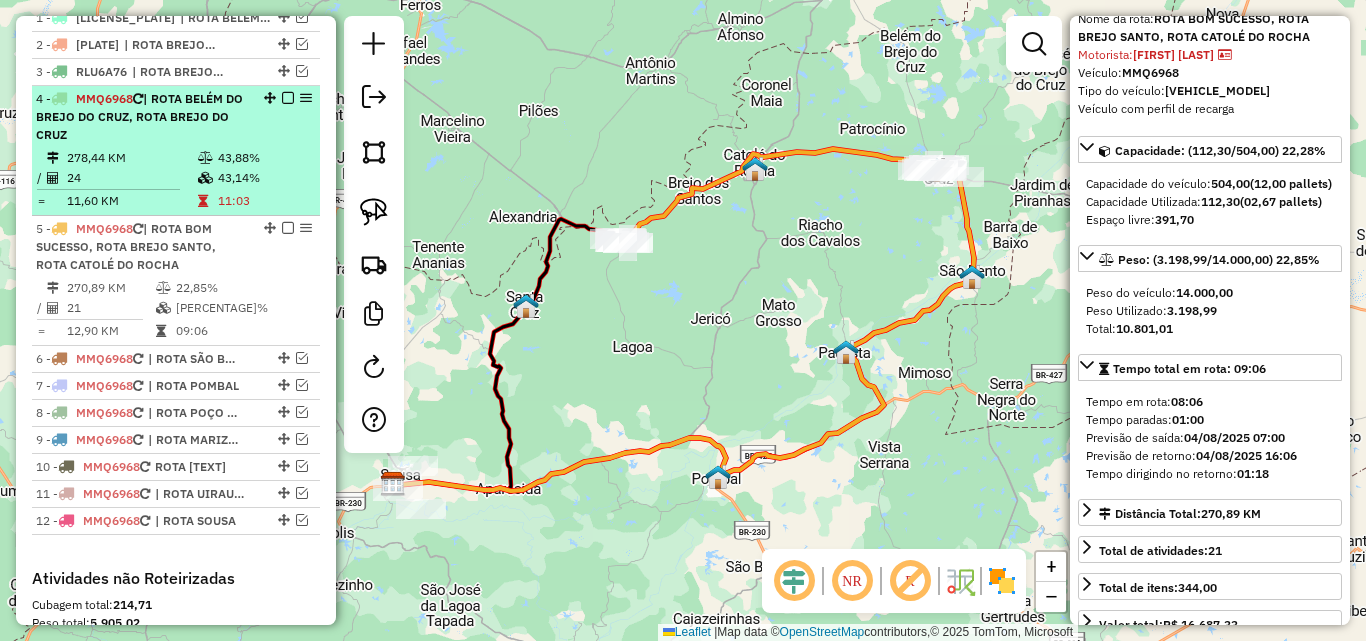 drag, startPoint x: 209, startPoint y: 152, endPoint x: 255, endPoint y: 171, distance: 49.76947 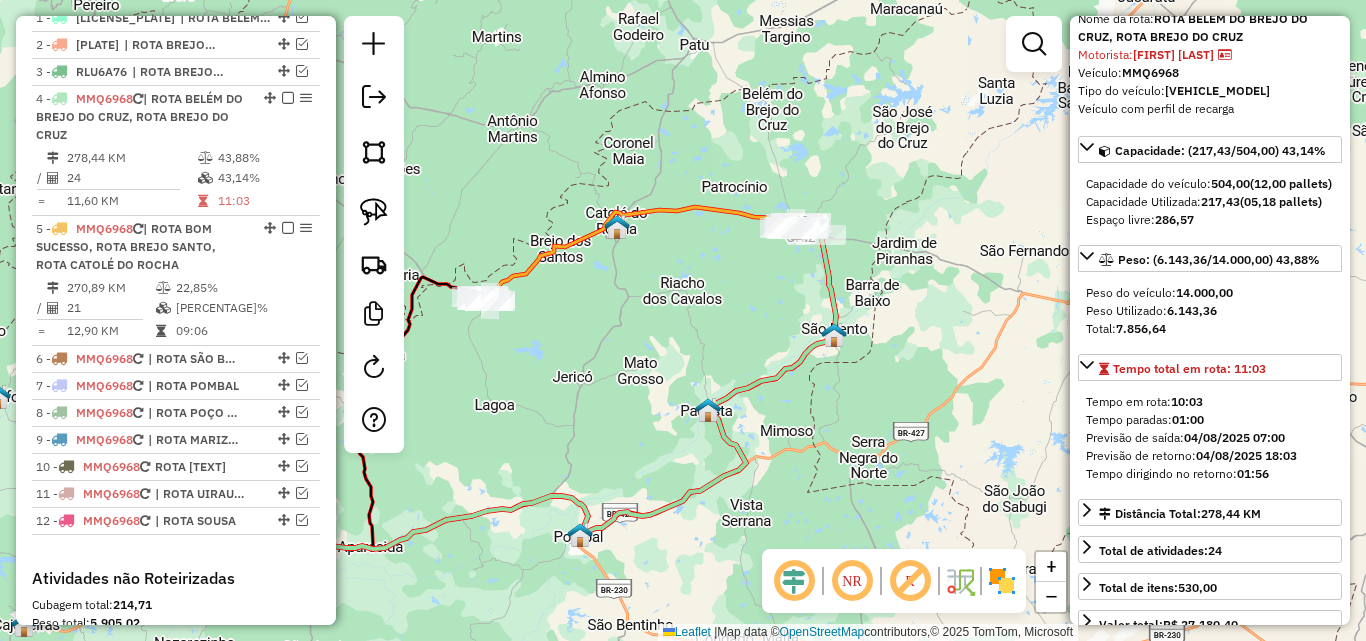 drag, startPoint x: 801, startPoint y: 322, endPoint x: 661, endPoint y: 386, distance: 153.93506 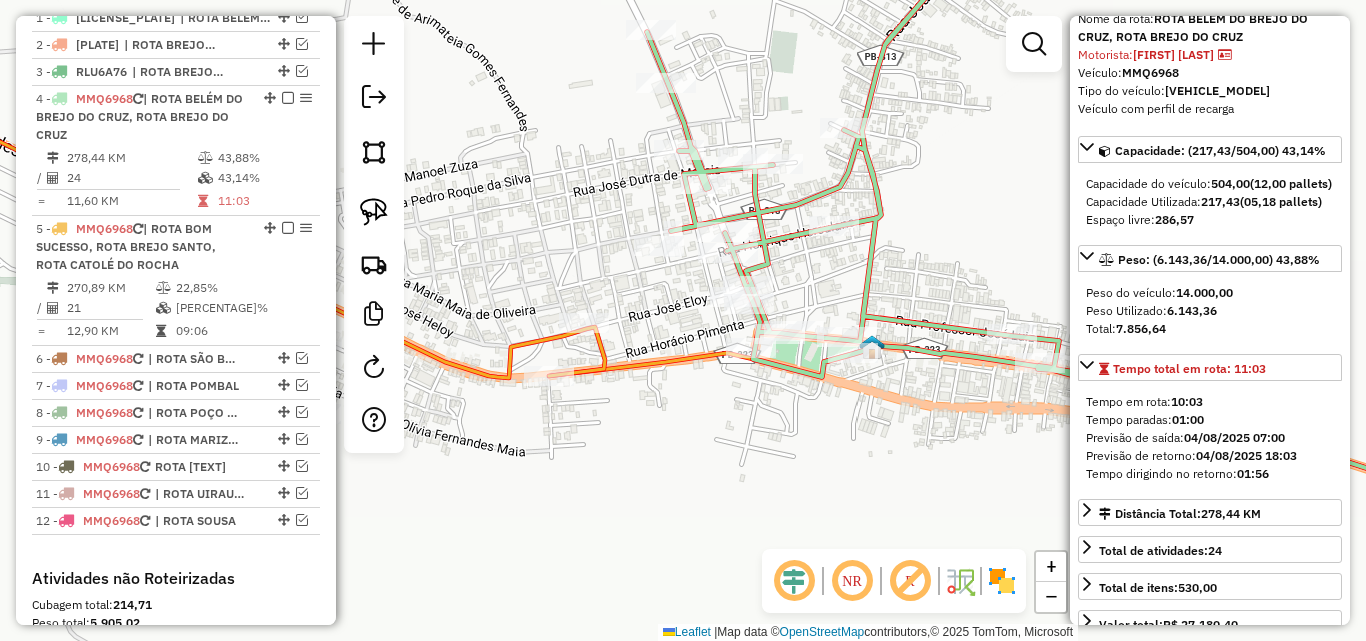 click 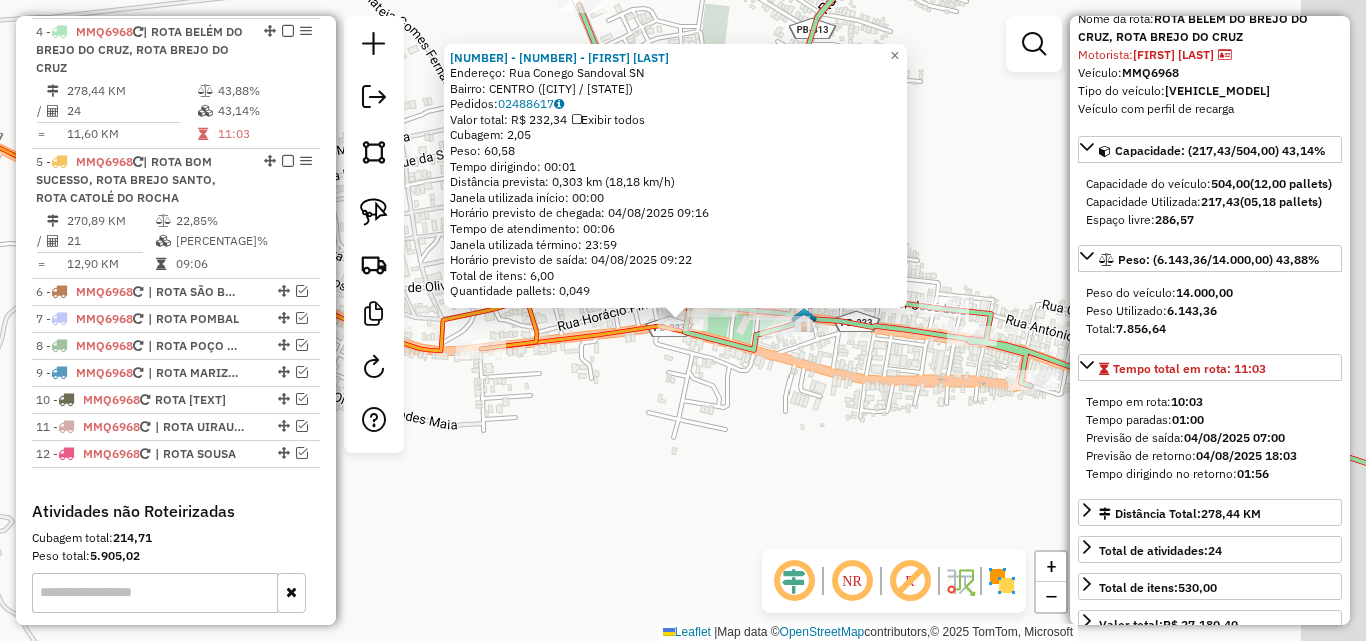 scroll, scrollTop: 831, scrollLeft: 0, axis: vertical 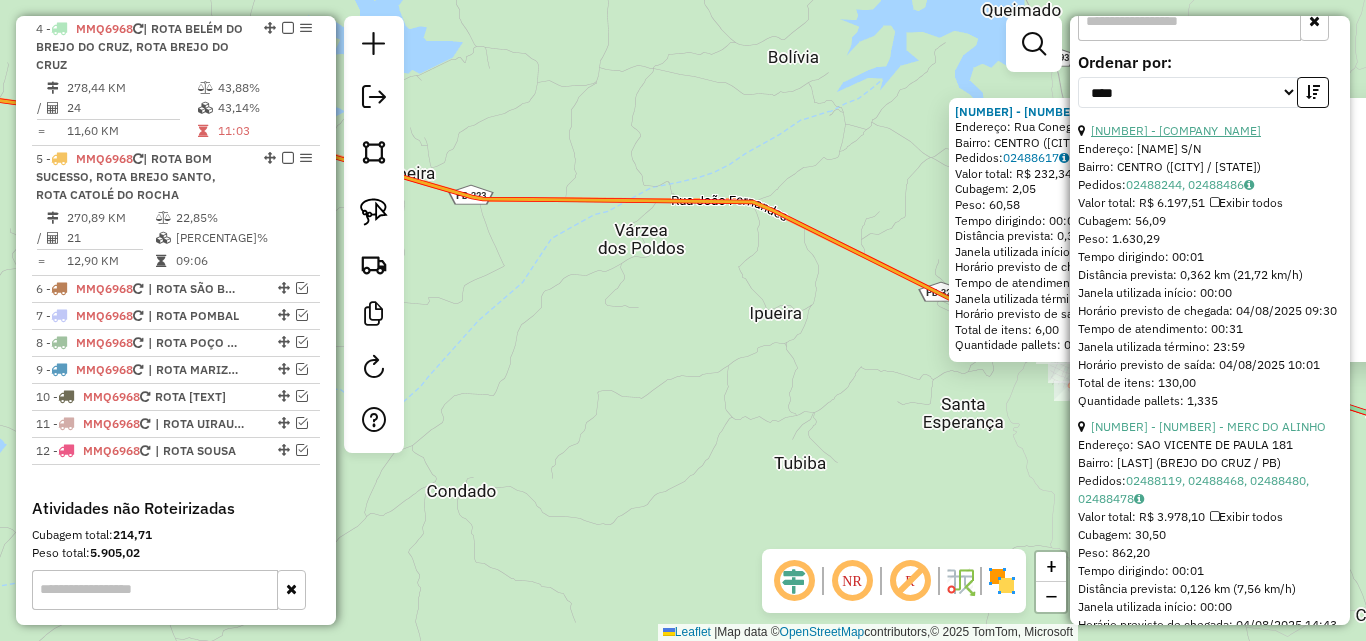 click on "5 - 13497 - GRUPO CONVENIeNCIA B" at bounding box center [1176, 130] 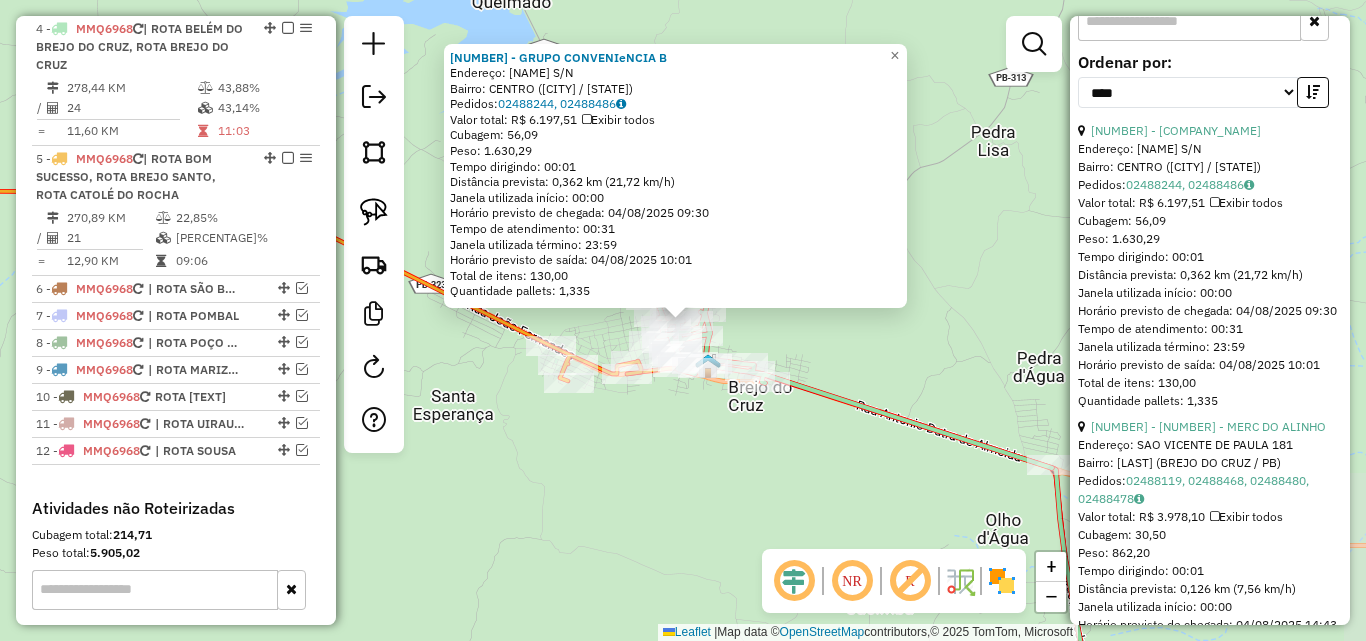click on "Rota 4 - Placa MMQ6968  17186 - LUPERCINO FERNANDES 13497 - GRUPO CONVENIeNCIA B  Endereço:  JOSE DUTRA DE MORAIS S/N   Bairro: CENTRO (BREJO DO CRUZ / PB)   Pedidos:  02488244, 02488486   Valor total: R$ 6.197,51   Exibir todos   Cubagem: 56,09  Peso: 1.630,29  Tempo dirigindo: 00:01   Distância prevista: 0,362 km (21,72 km/h)   Janela utilizada início: 00:00   Horário previsto de chegada: 04/08/2025 09:30   Tempo de atendimento: 00:31   Janela utilizada término: 23:59   Horário previsto de saída: 04/08/2025 10:01   Total de itens: 130,00   Quantidade pallets: 1,335  × Janela de atendimento Grade de atendimento Capacidade Transportadoras Veículos Cliente Pedidos  Rotas Selecione os dias de semana para filtrar as janelas de atendimento  Seg   Ter   Qua   Qui   Sex   Sáb   Dom  Informe o período da janela de atendimento: De: Até:  Filtrar exatamente a janela do cliente  Considerar janela de atendimento padrão  Selecione os dias de semana para filtrar as grades de atendimento  Seg   Ter   Qua  De:" 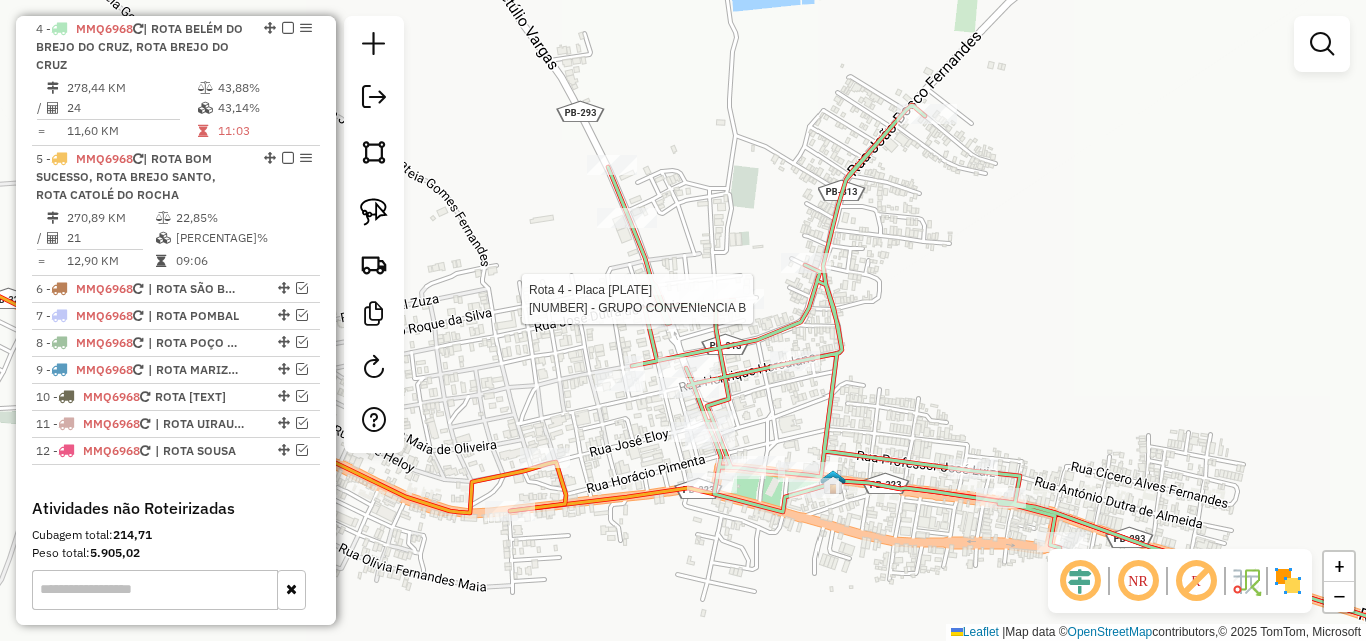 select on "*********" 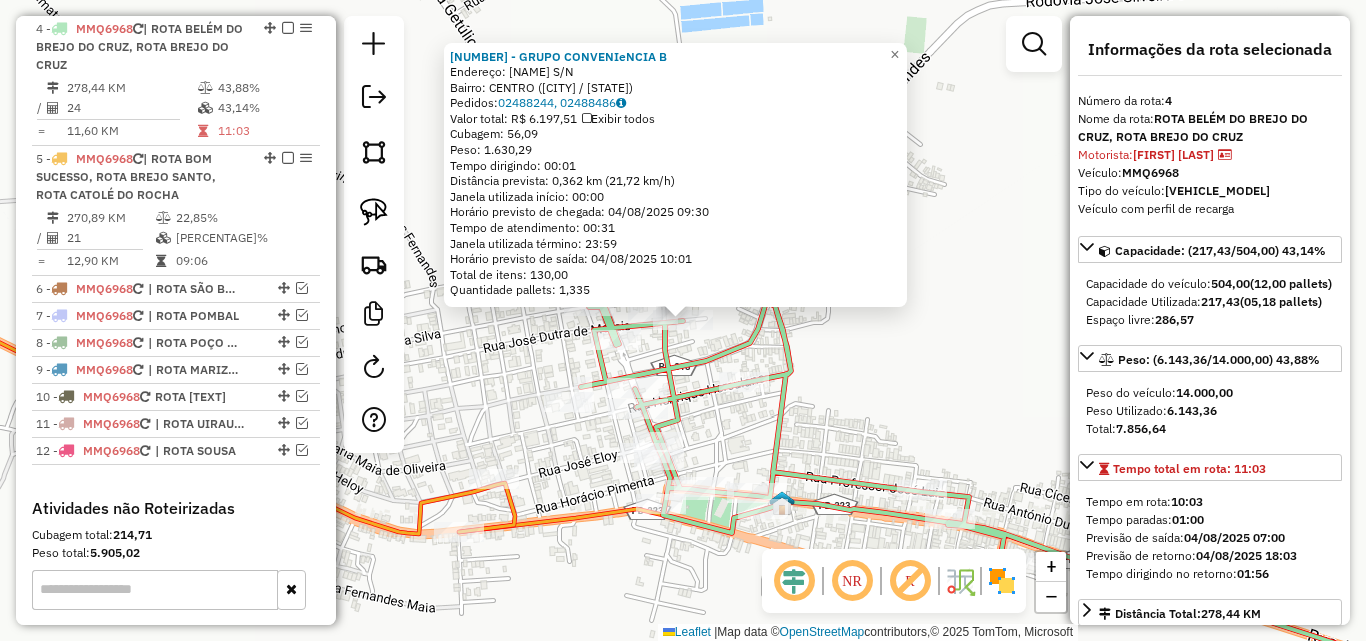 drag, startPoint x: 510, startPoint y: 363, endPoint x: 505, endPoint y: 354, distance: 10.29563 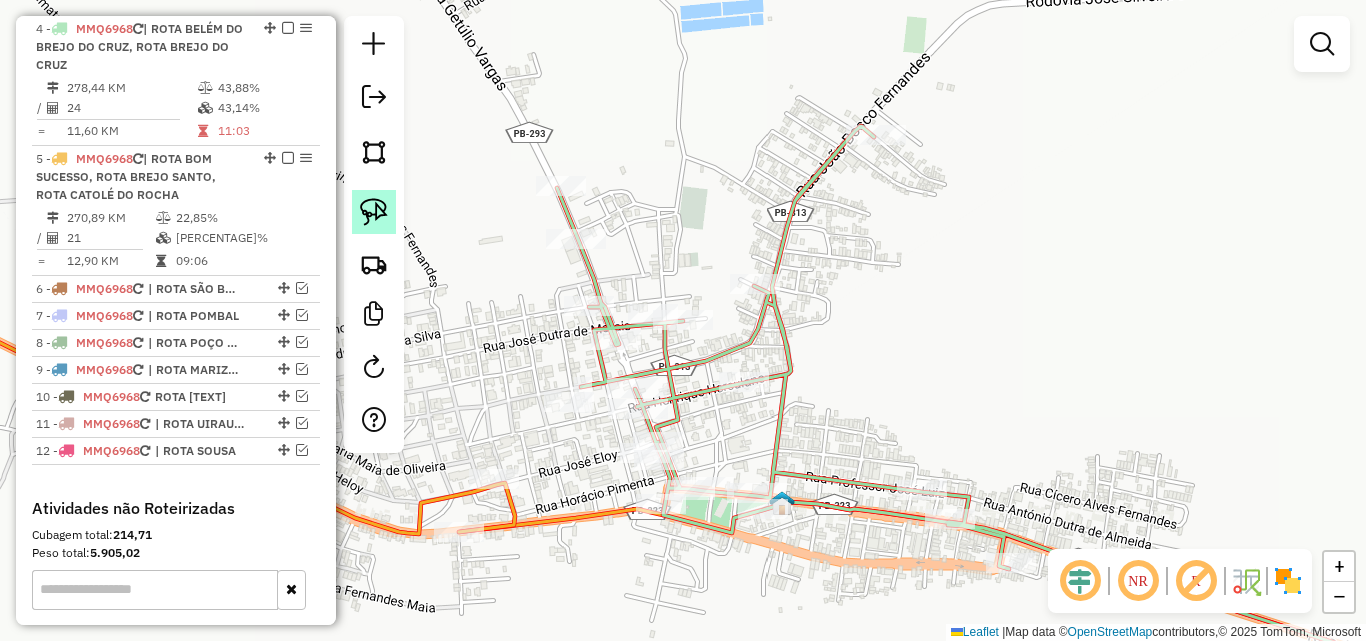 click 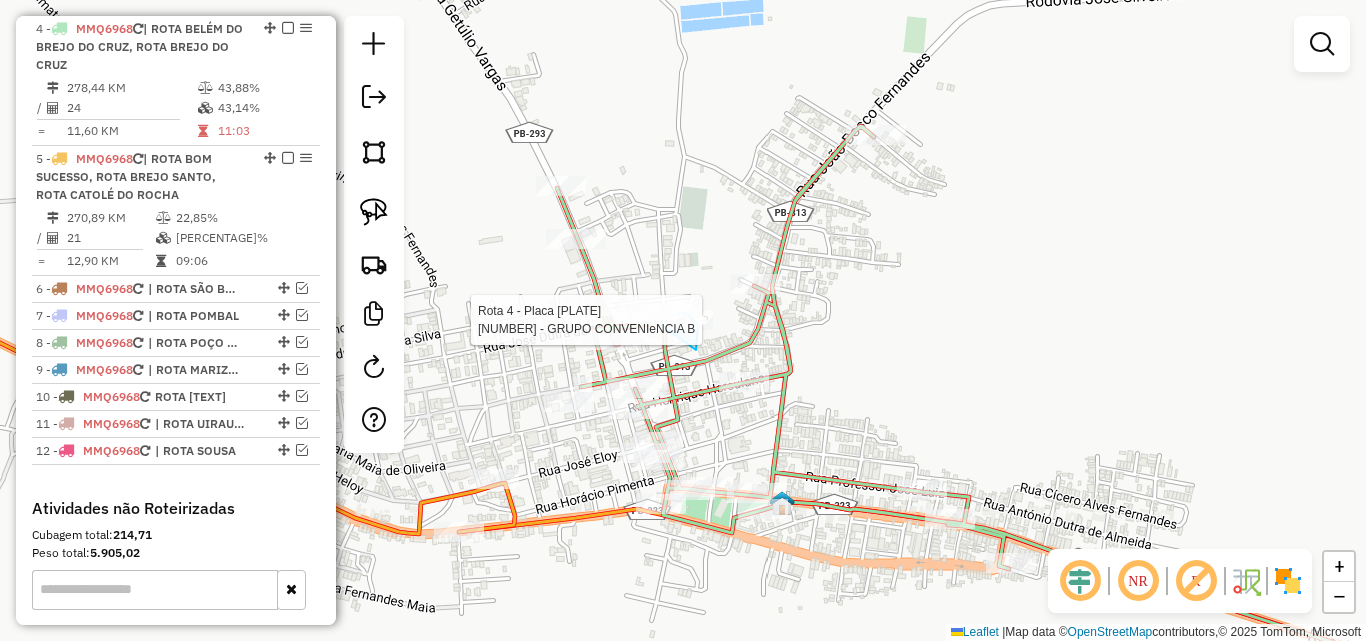 drag, startPoint x: 696, startPoint y: 350, endPoint x: 652, endPoint y: 336, distance: 46.173584 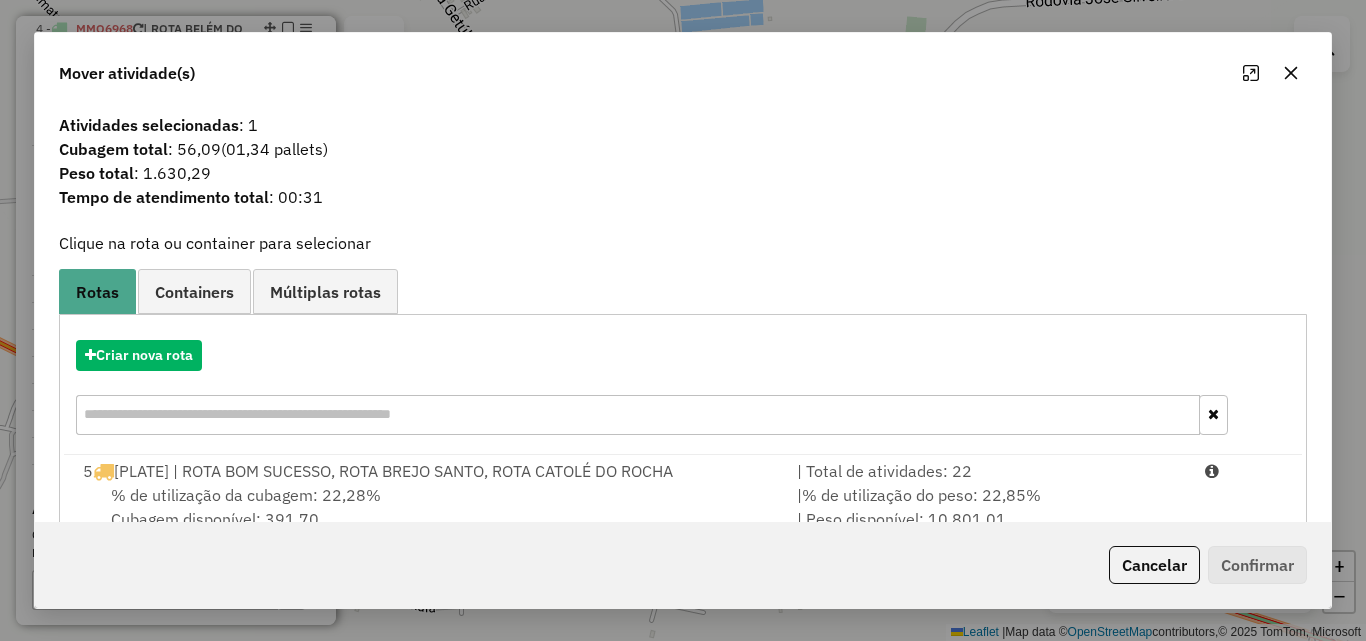 drag, startPoint x: 1165, startPoint y: 495, endPoint x: 1171, endPoint y: 530, distance: 35.510563 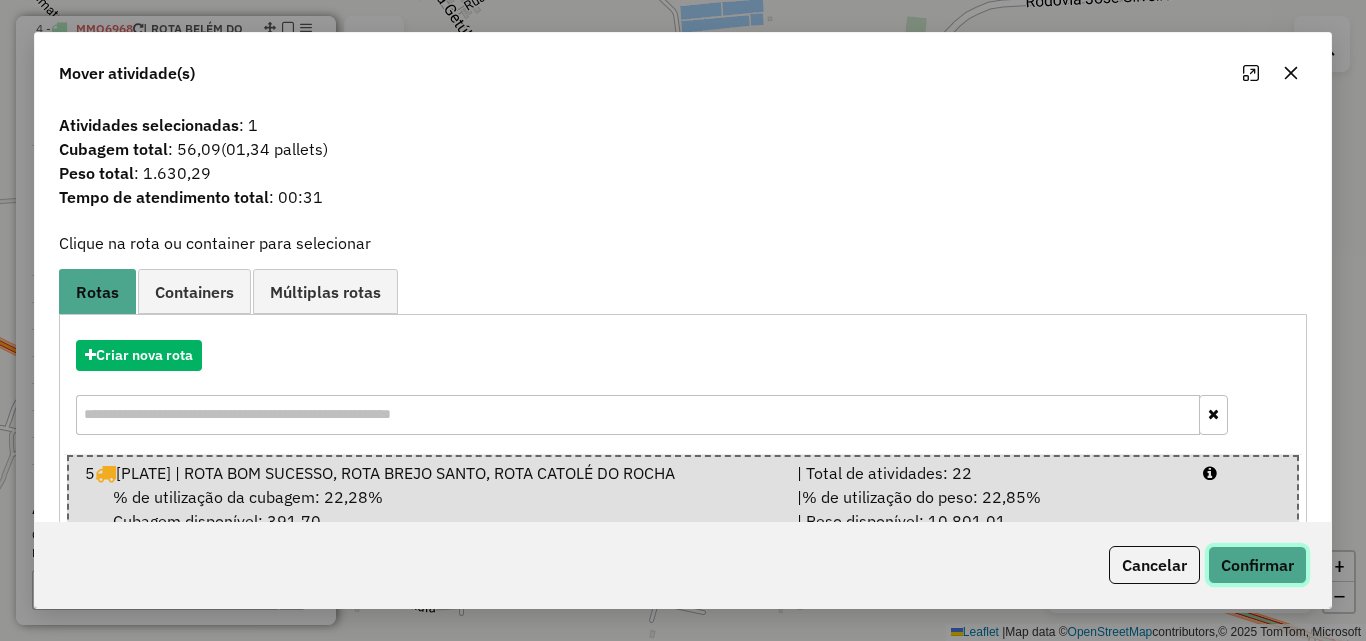 click on "Confirmar" 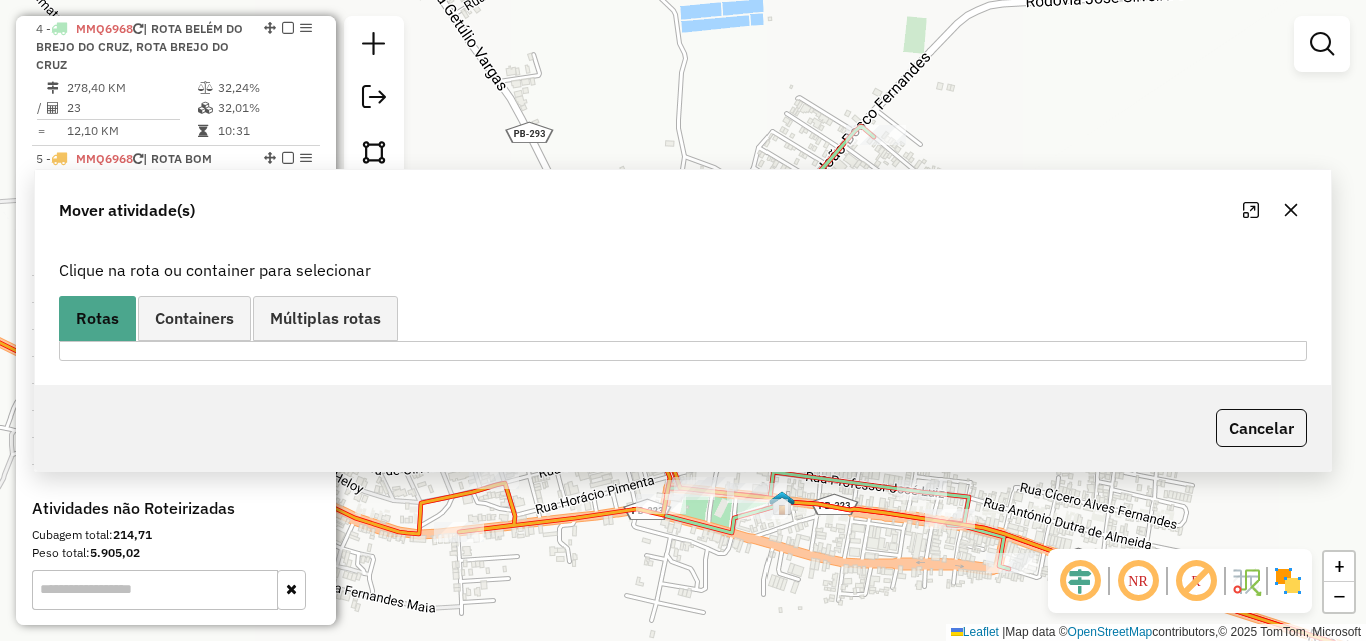 scroll, scrollTop: 571, scrollLeft: 0, axis: vertical 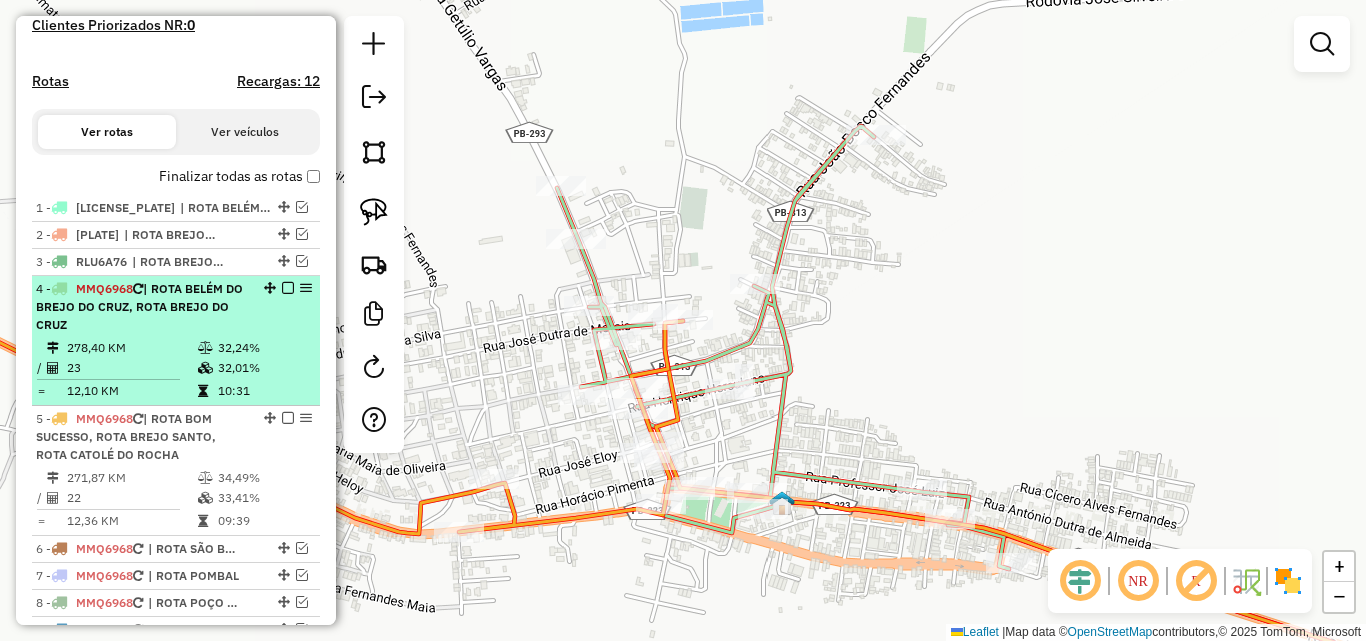 drag, startPoint x: 131, startPoint y: 459, endPoint x: 199, endPoint y: 331, distance: 144.94136 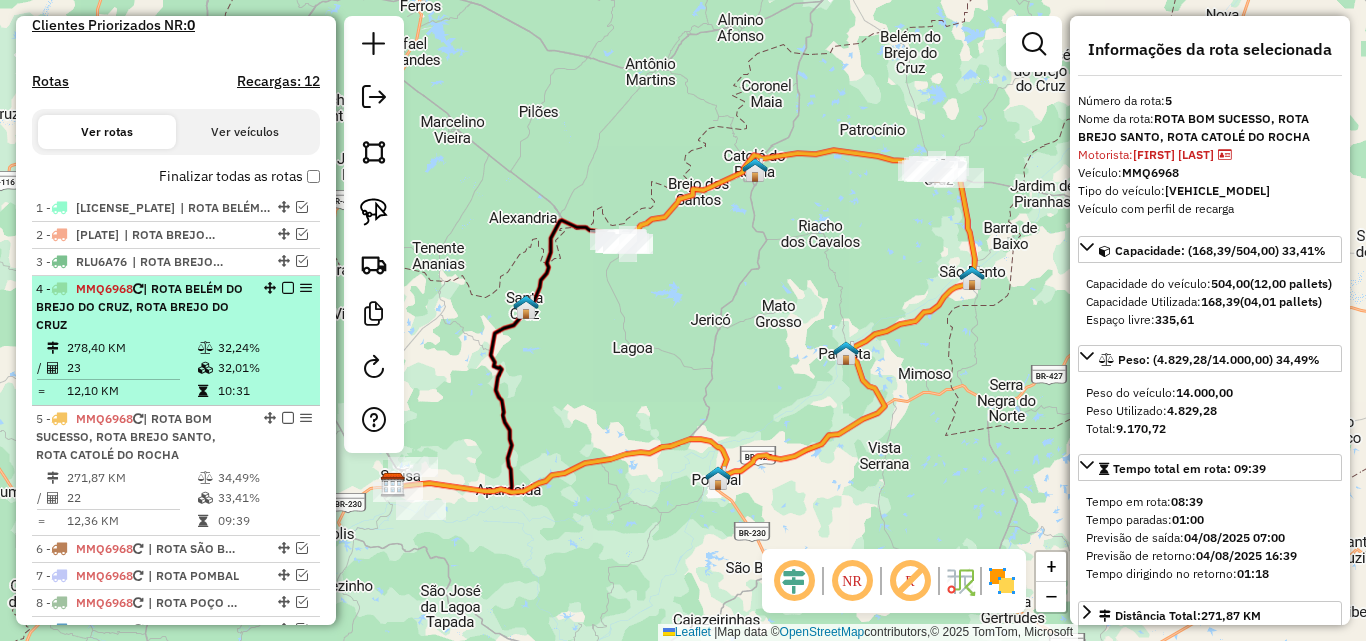 click at bounding box center [207, 348] 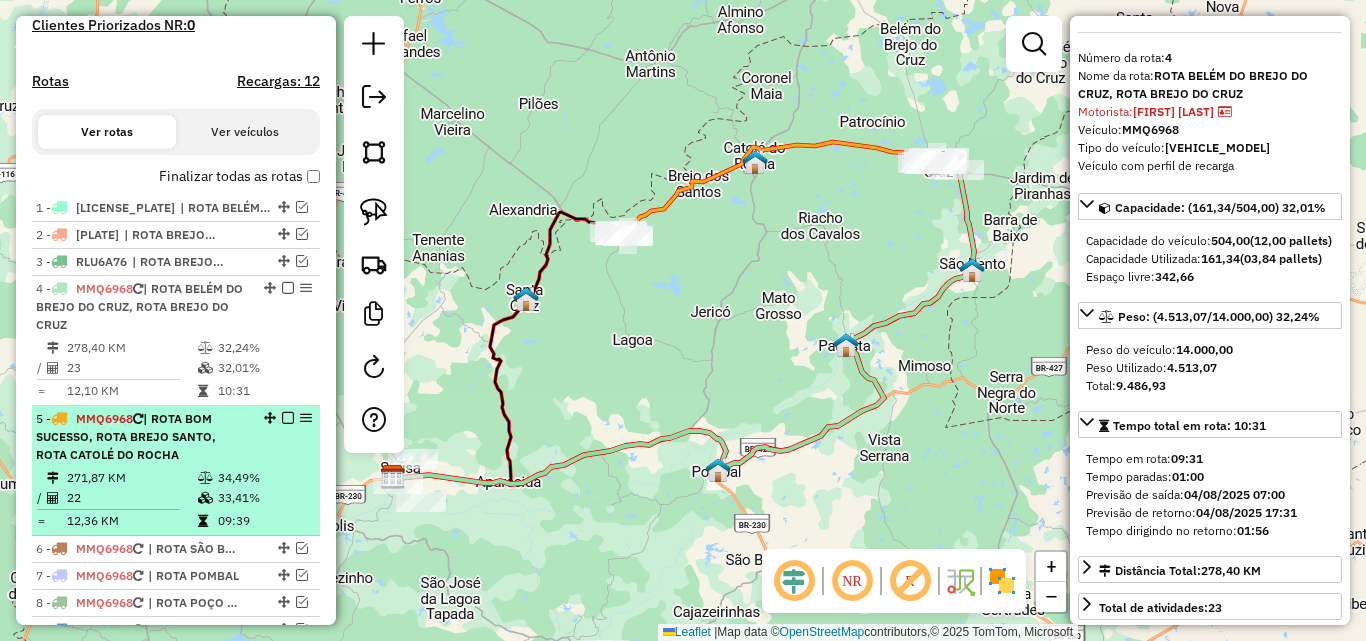 scroll, scrollTop: 100, scrollLeft: 0, axis: vertical 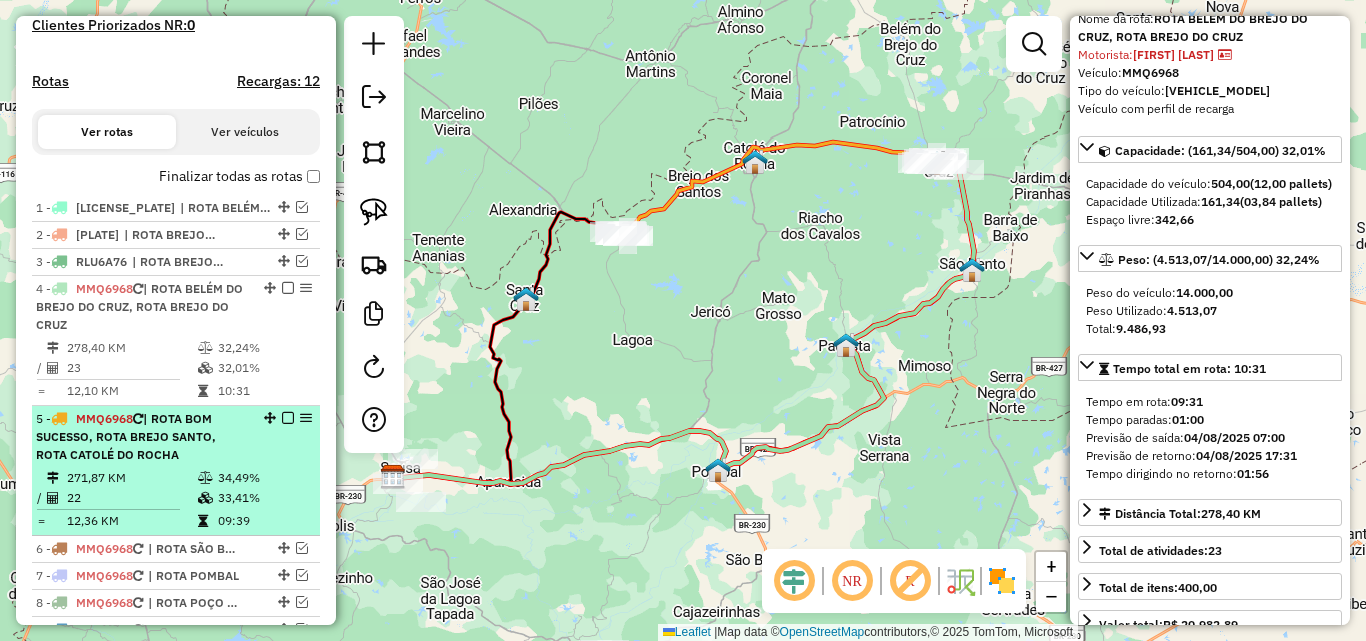 click on "22" at bounding box center [131, 498] 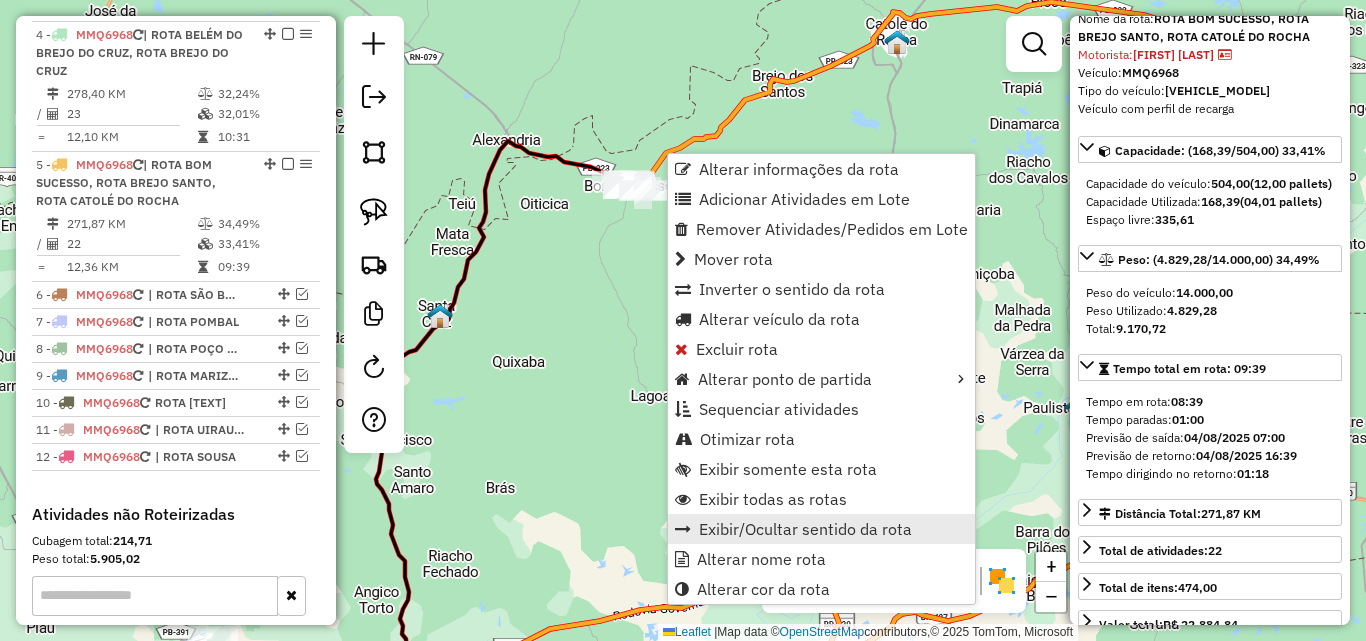 scroll, scrollTop: 961, scrollLeft: 0, axis: vertical 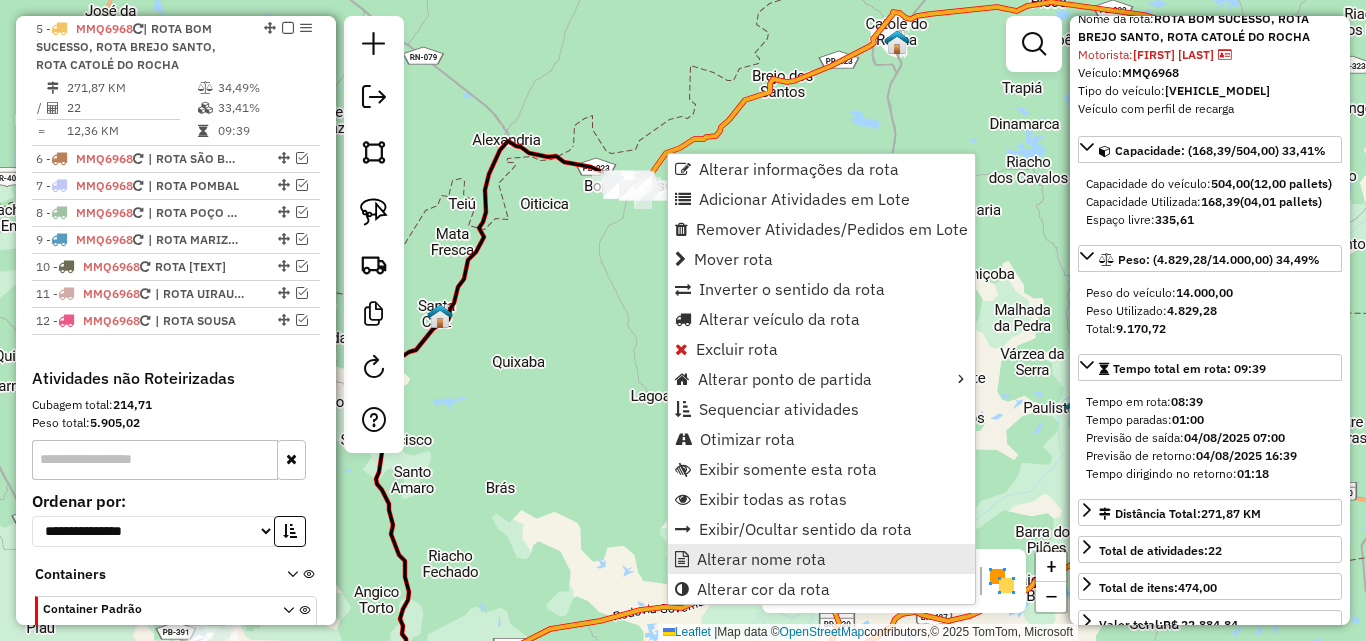 click on "Alterar nome rota" at bounding box center [761, 559] 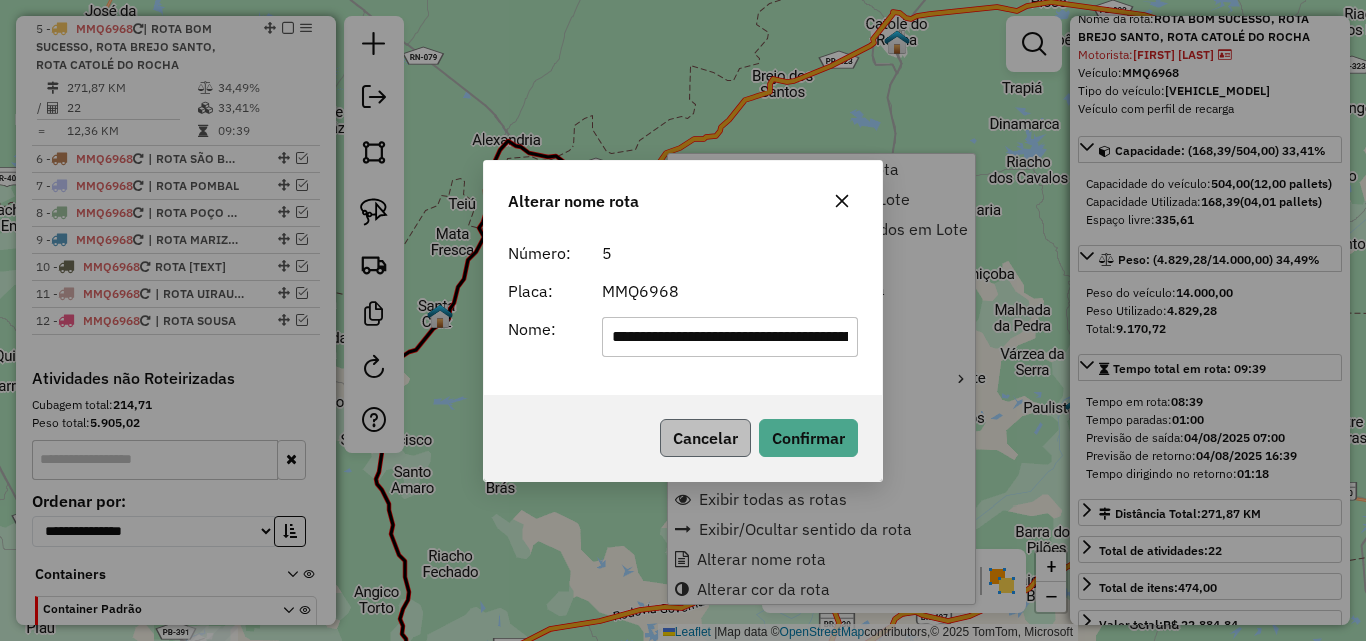 scroll, scrollTop: 0, scrollLeft: 259, axis: horizontal 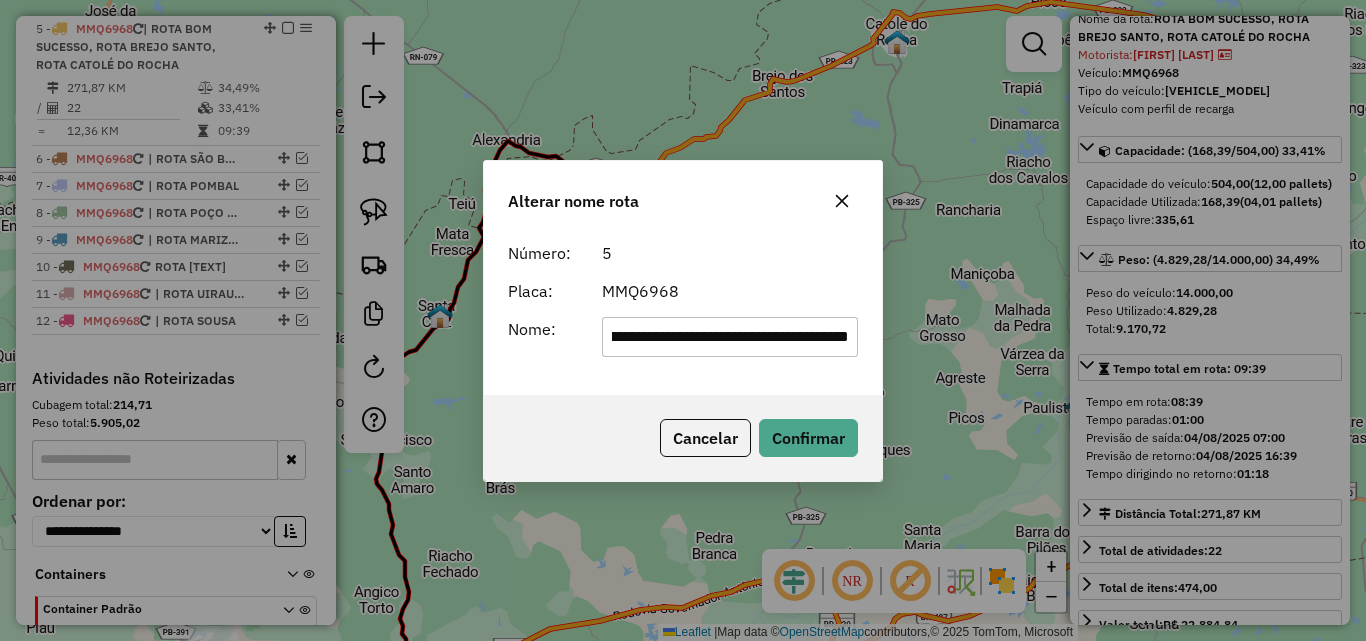 click on "**********" 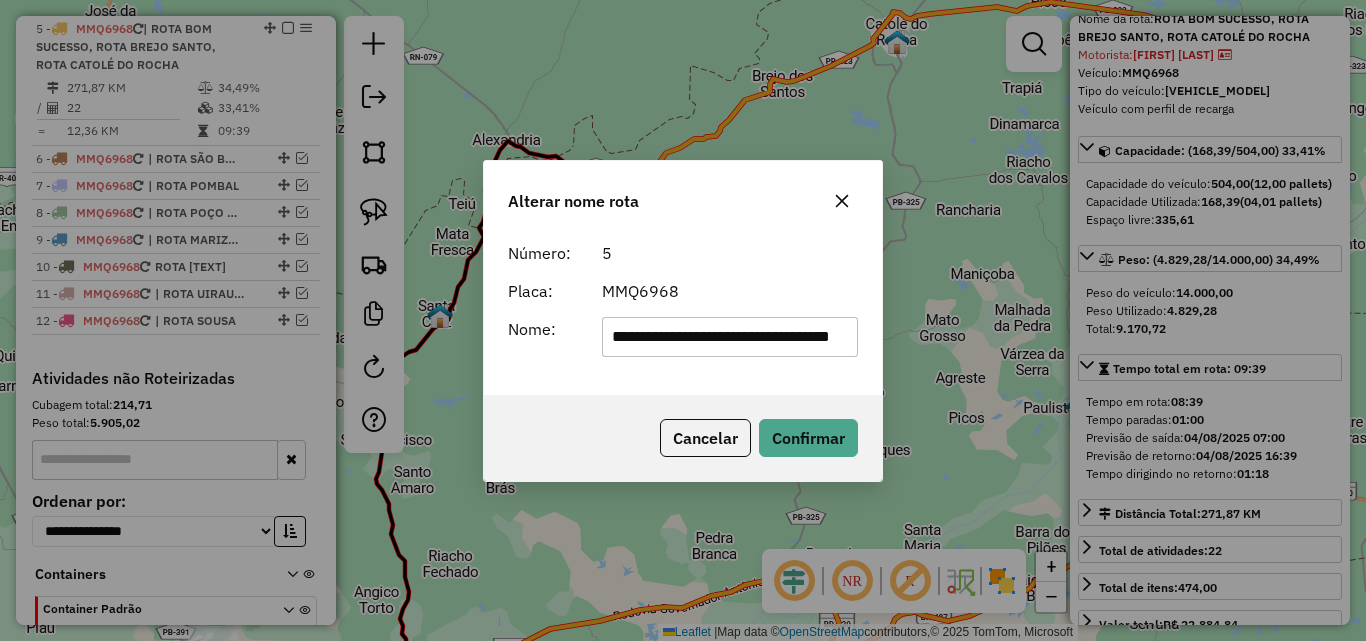 scroll, scrollTop: 0, scrollLeft: 84, axis: horizontal 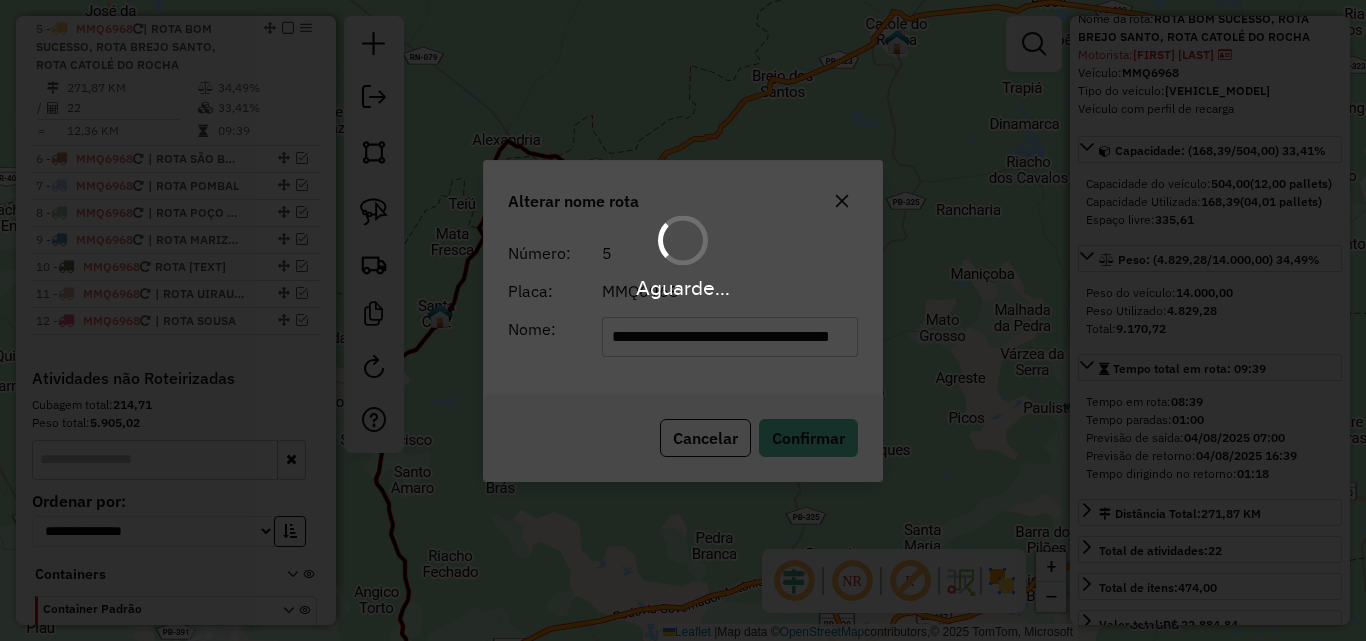 type 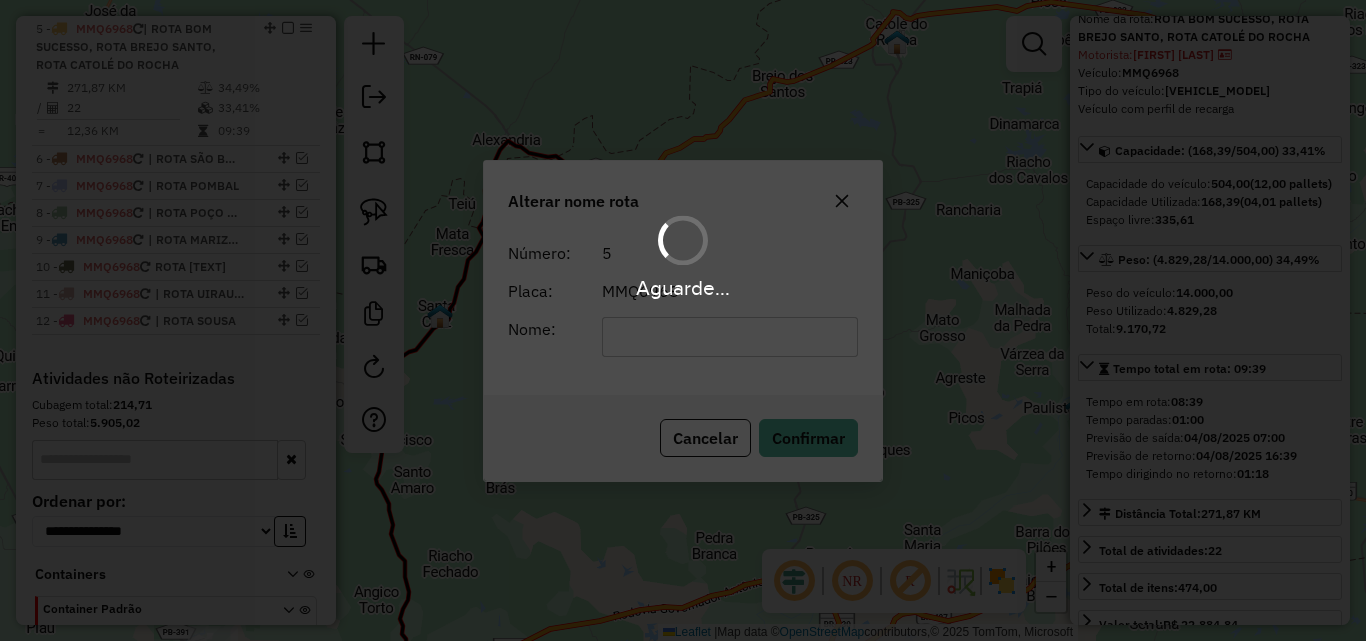scroll, scrollTop: 0, scrollLeft: 0, axis: both 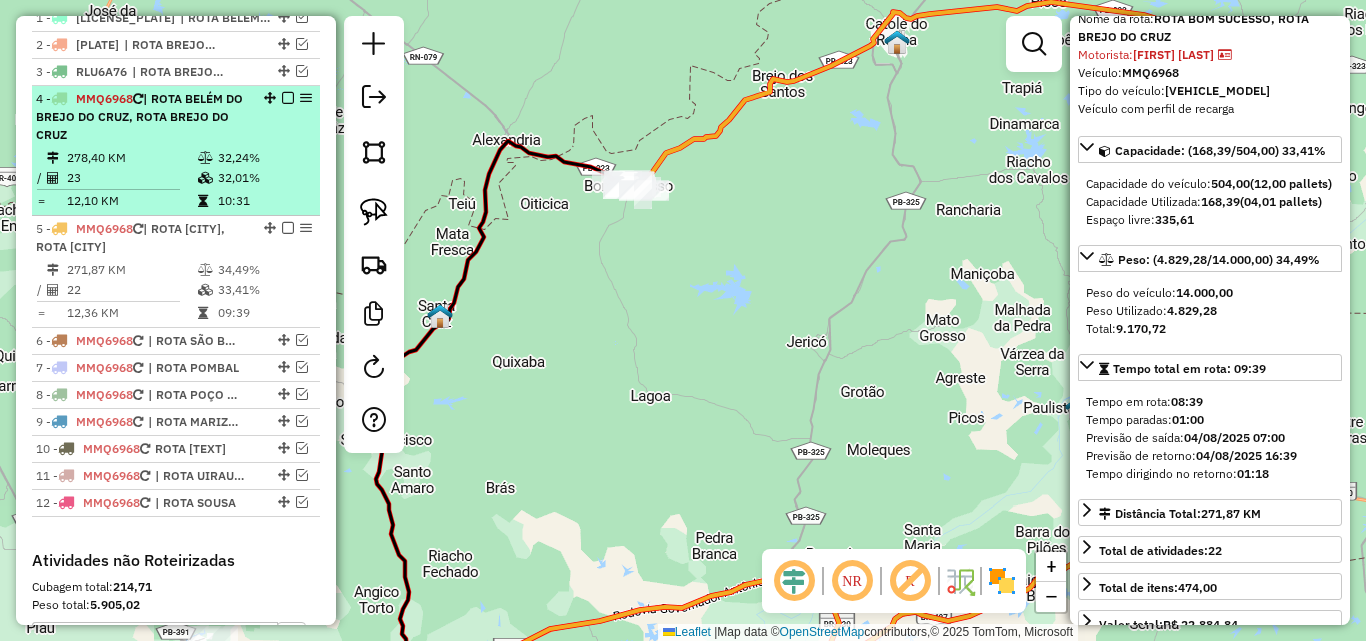 click at bounding box center (205, 178) 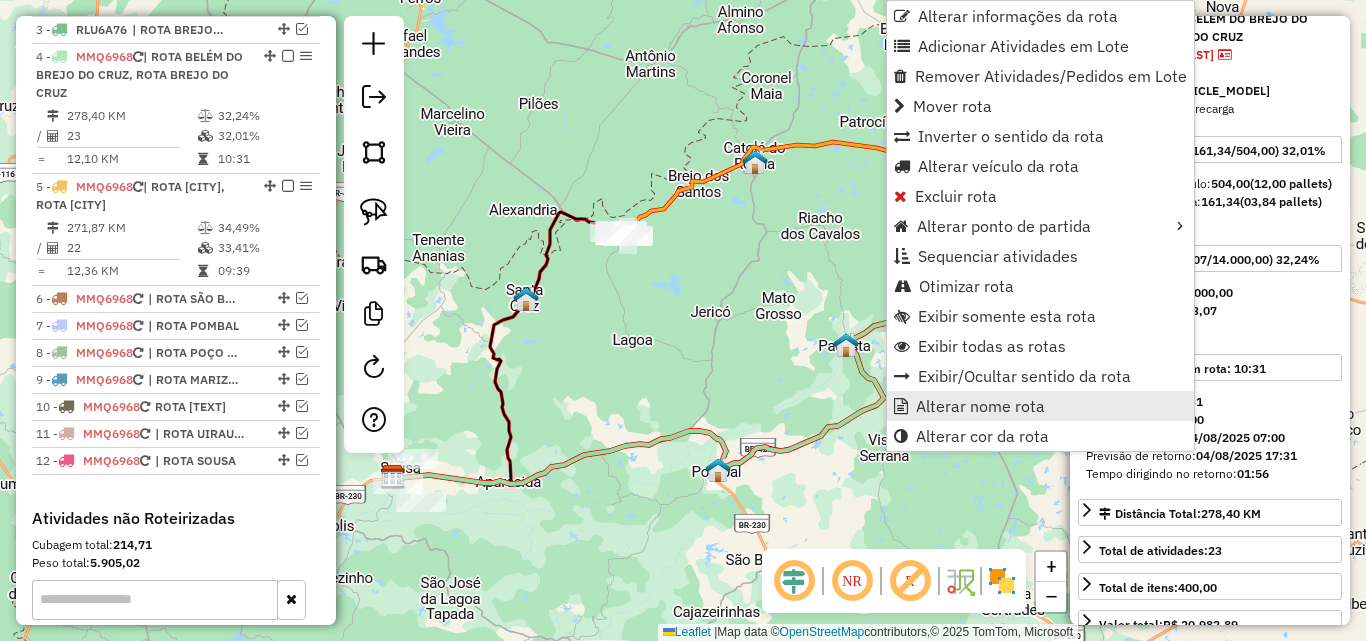 scroll, scrollTop: 831, scrollLeft: 0, axis: vertical 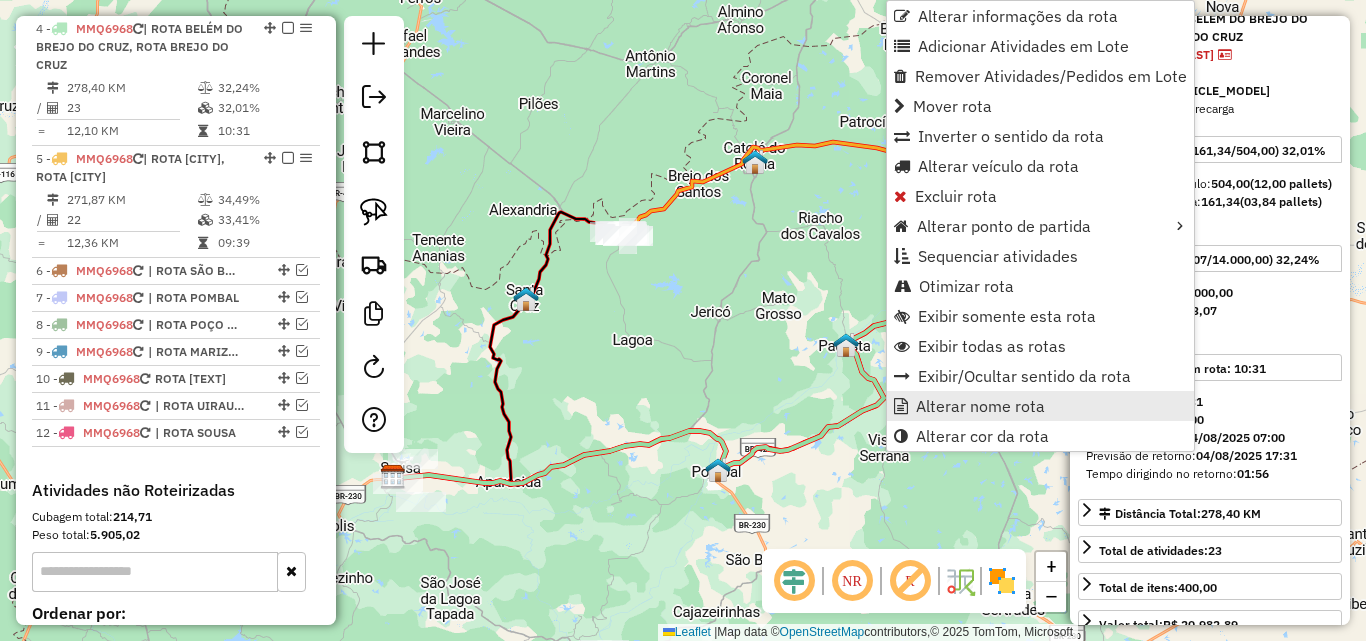 click on "Alterar nome rota" at bounding box center [980, 406] 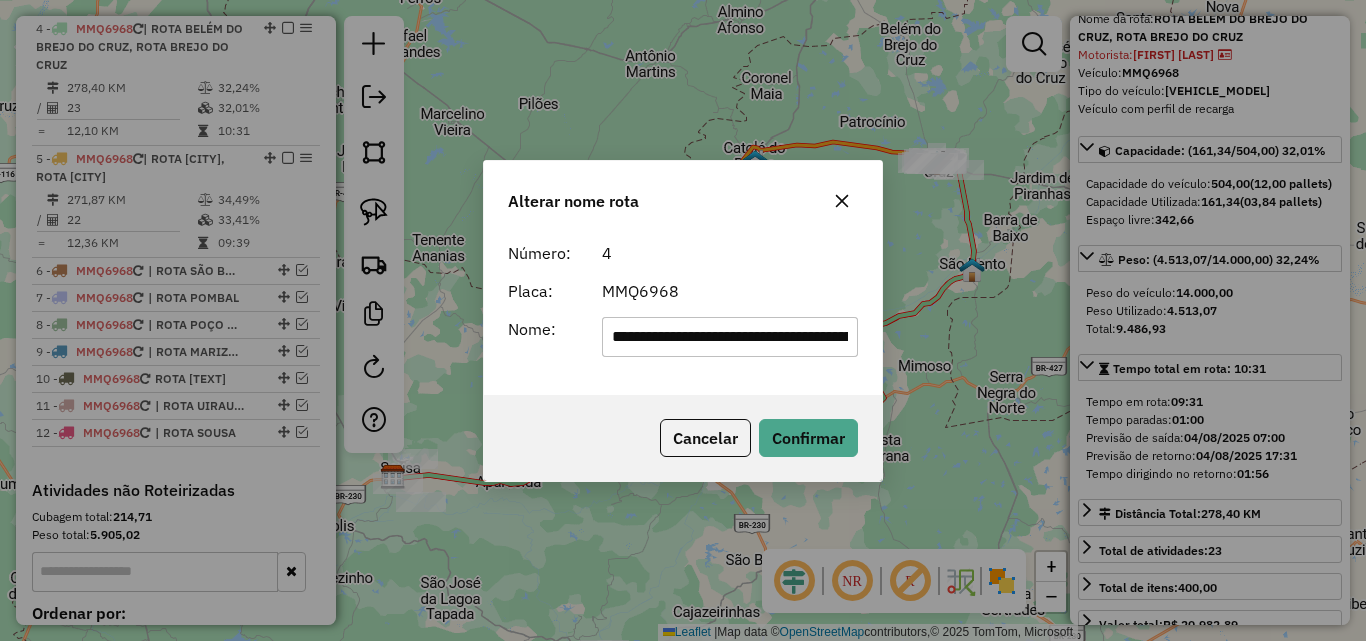 scroll, scrollTop: 0, scrollLeft: 176, axis: horizontal 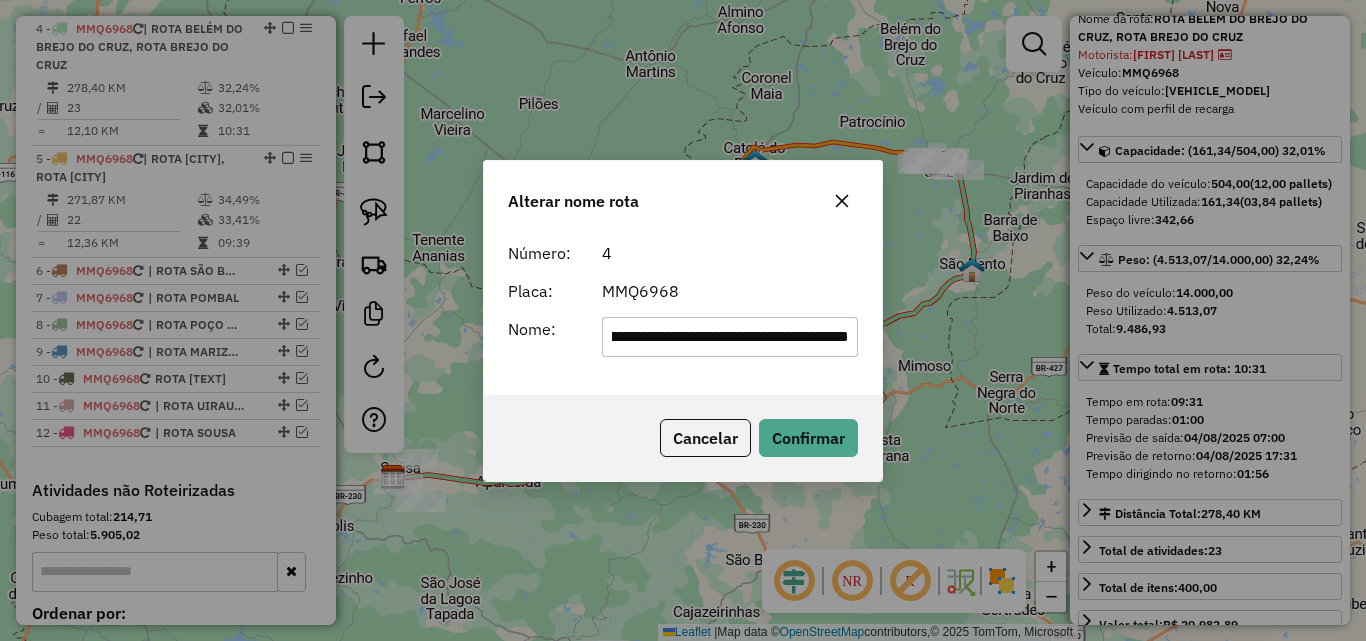 click on "**********" 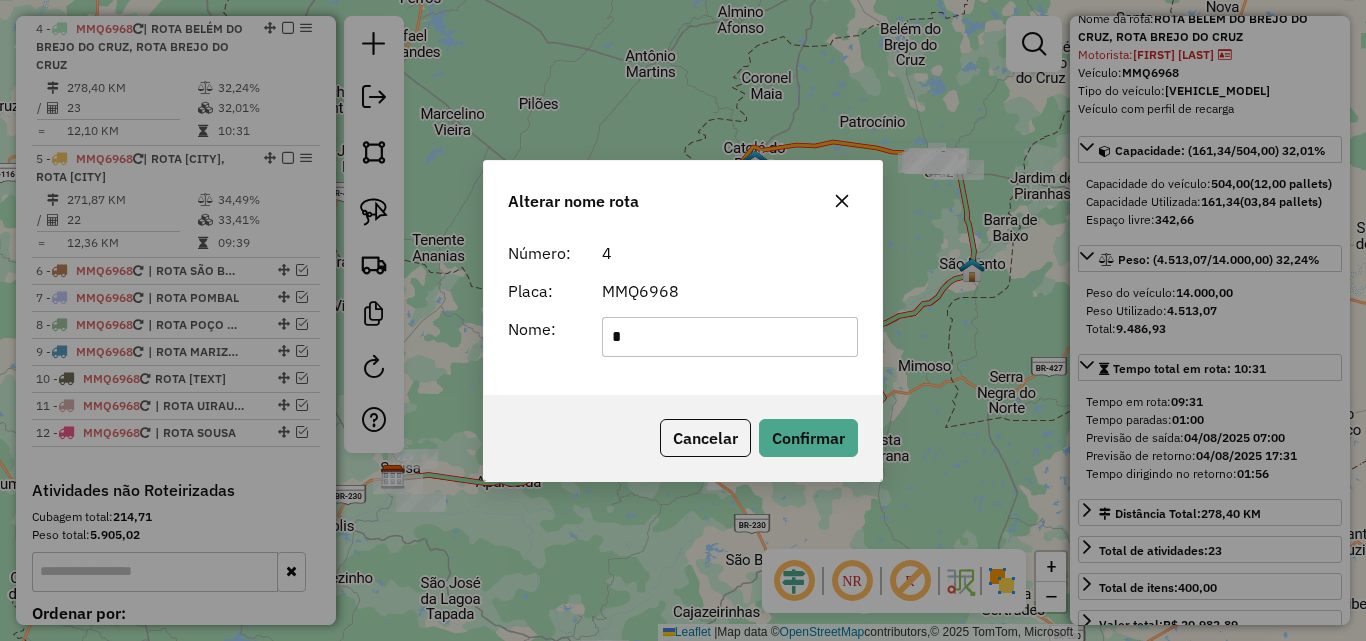 scroll, scrollTop: 0, scrollLeft: 0, axis: both 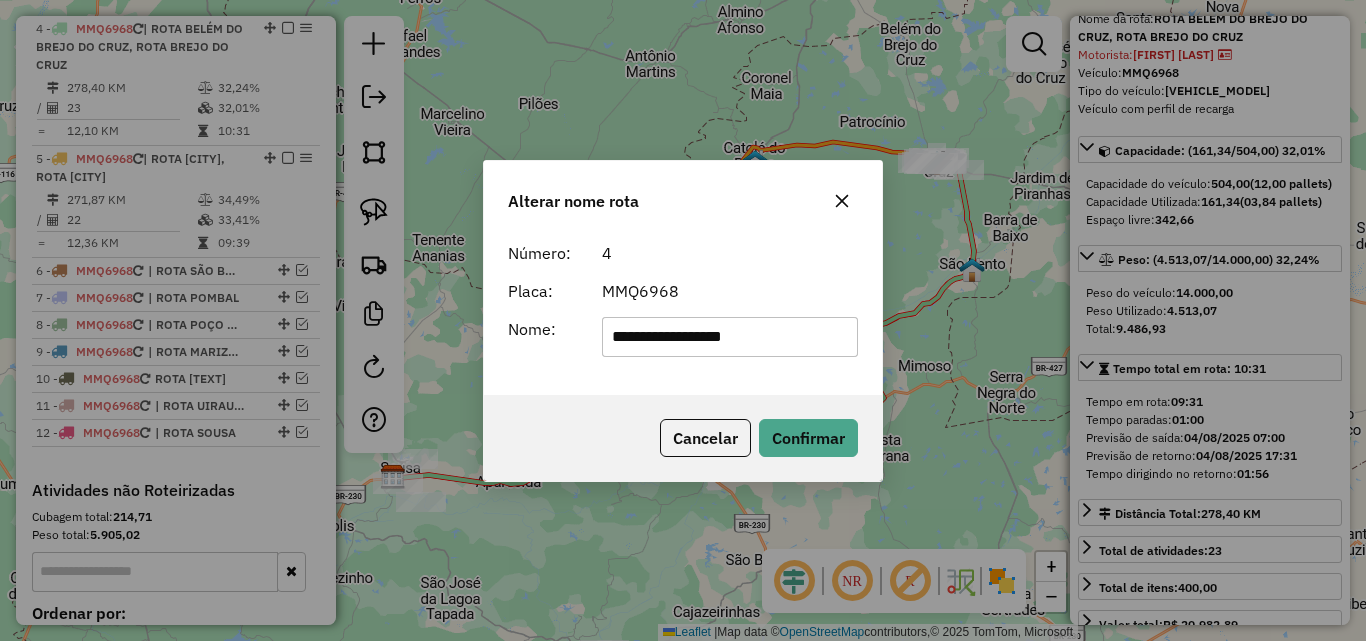 type on "**********" 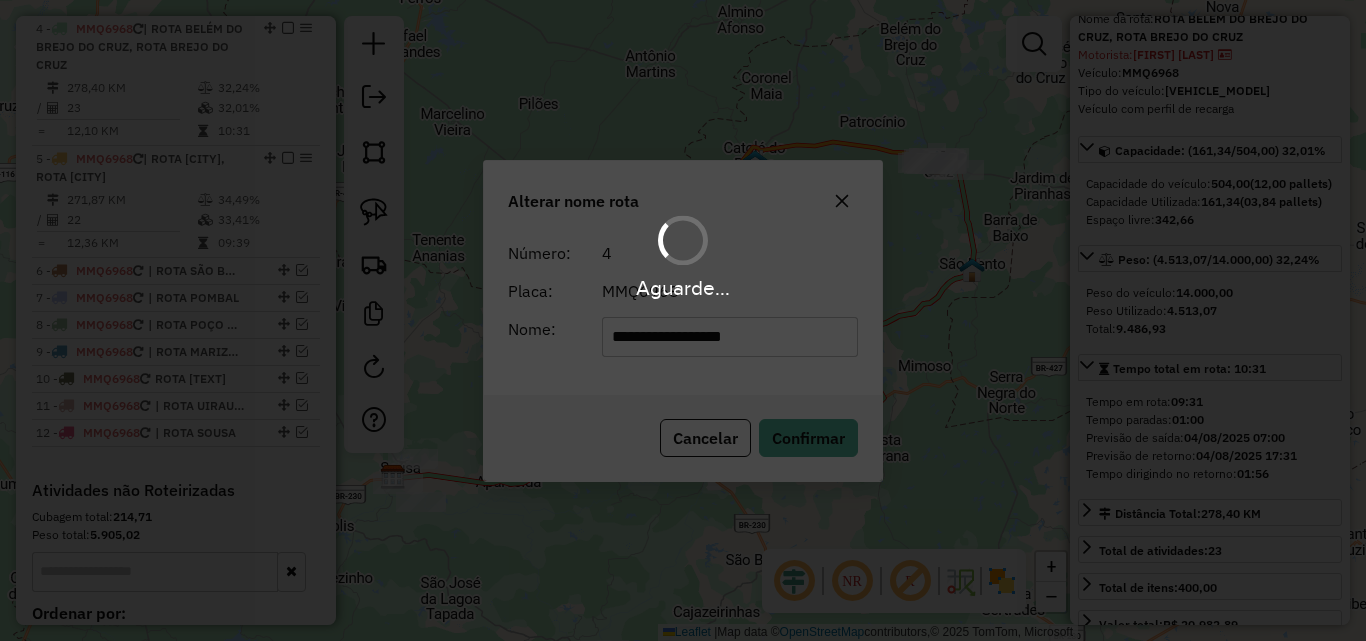 type 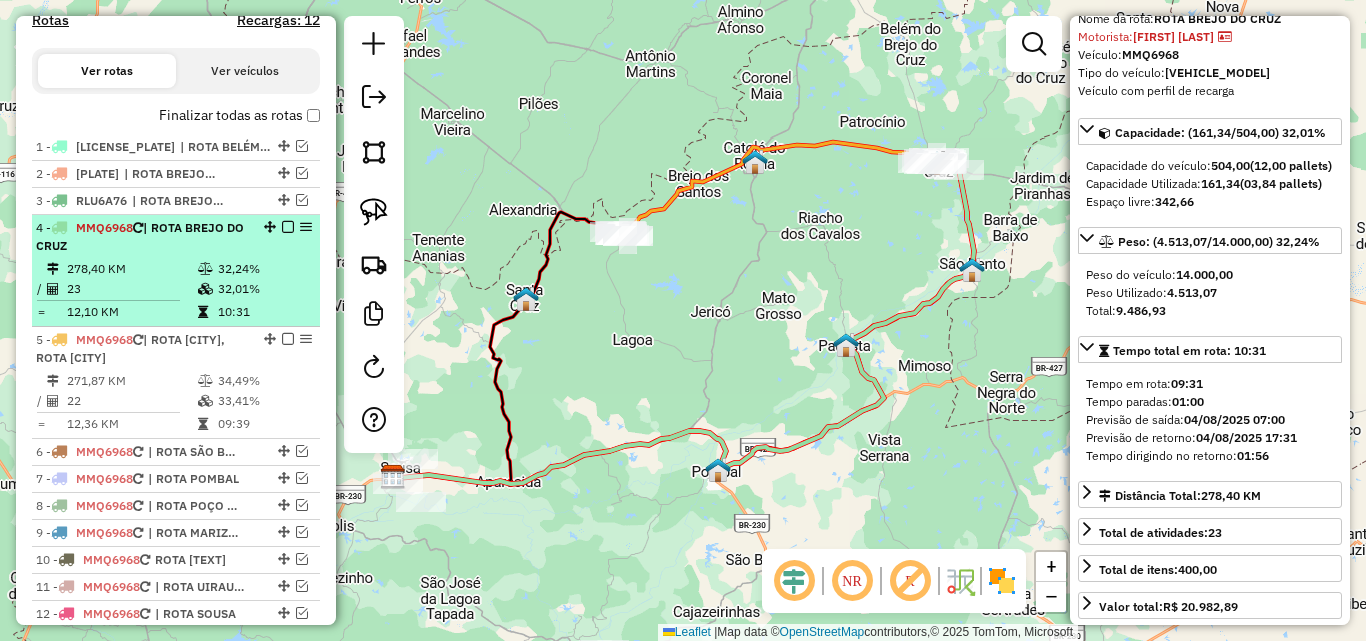 scroll, scrollTop: 631, scrollLeft: 0, axis: vertical 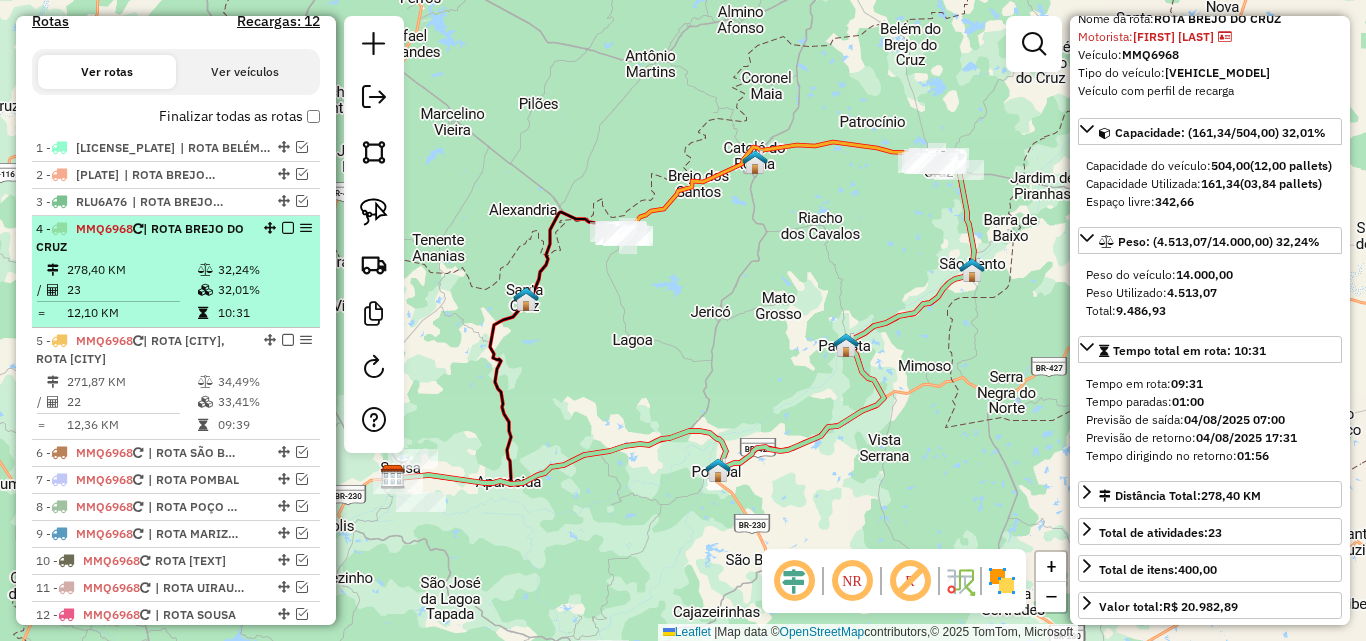 click at bounding box center [207, 290] 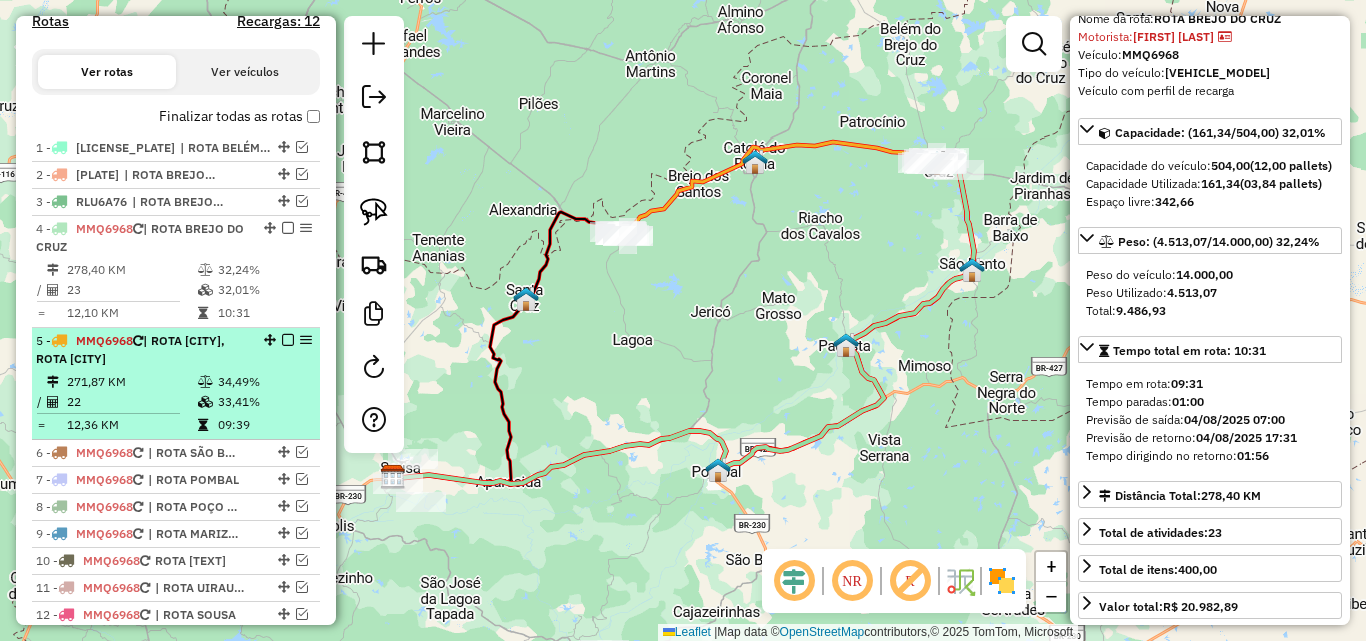 click on "22" at bounding box center (131, 402) 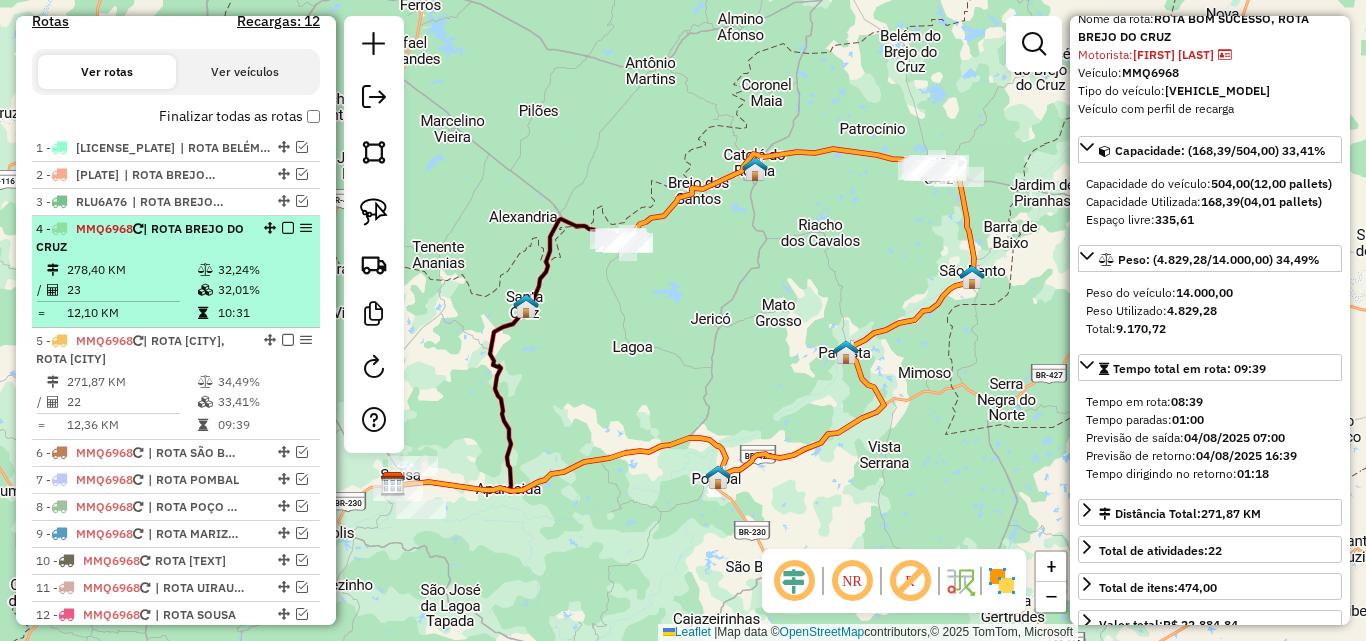 click on "12,10 KM" at bounding box center (131, 313) 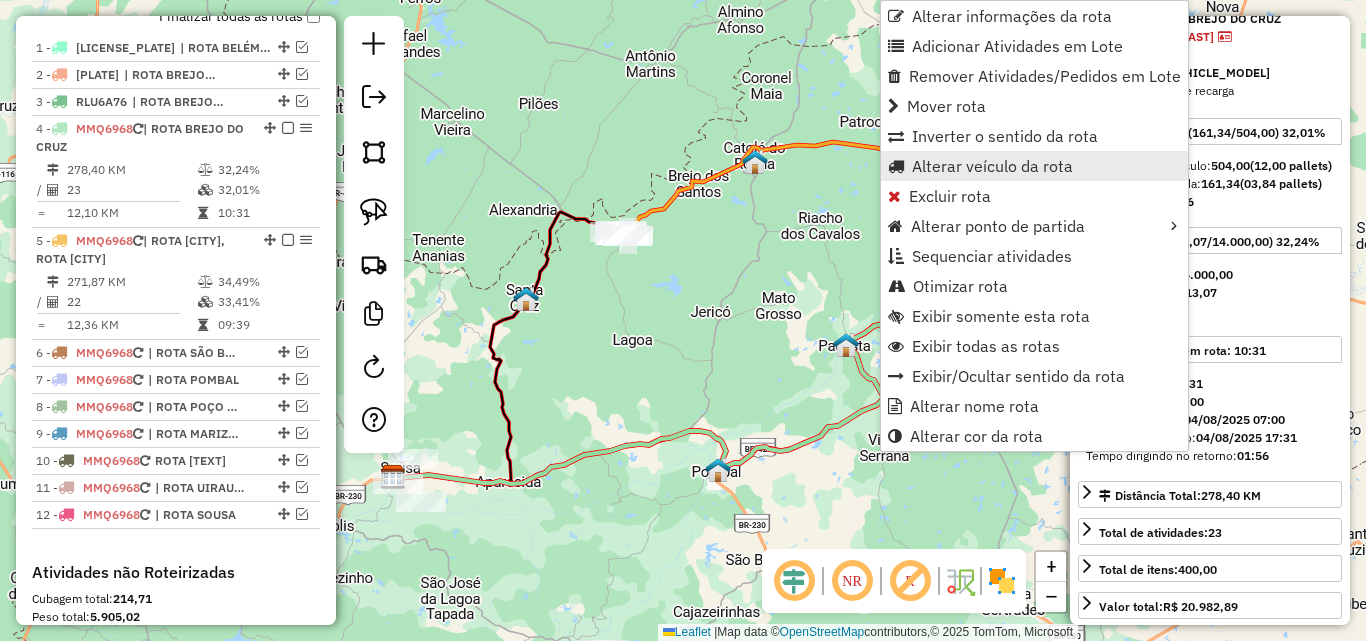 scroll, scrollTop: 831, scrollLeft: 0, axis: vertical 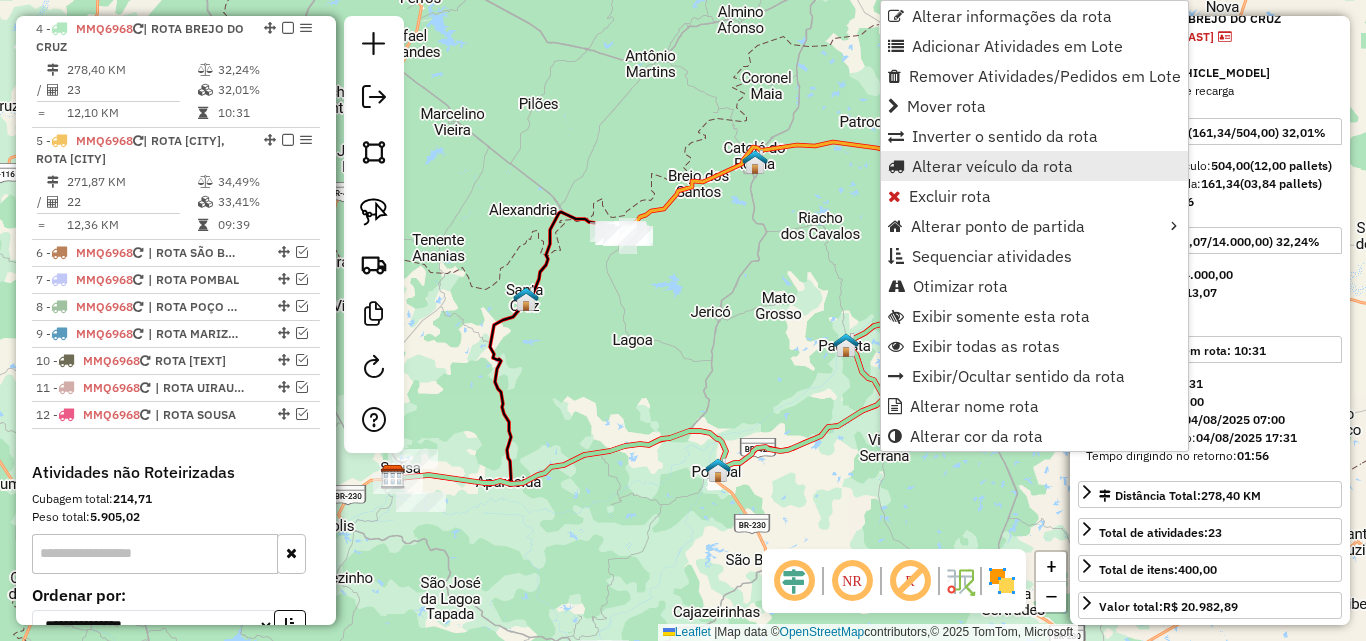 click on "Alterar veículo da rota" at bounding box center [992, 166] 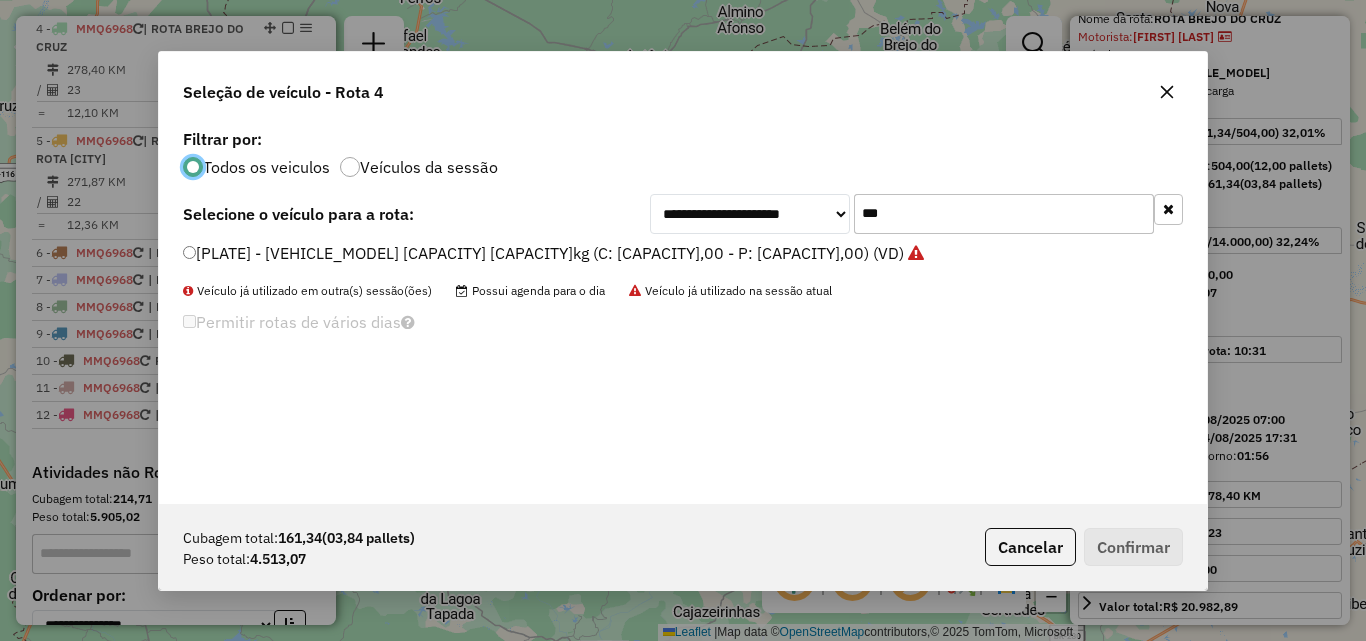 scroll, scrollTop: 11, scrollLeft: 6, axis: both 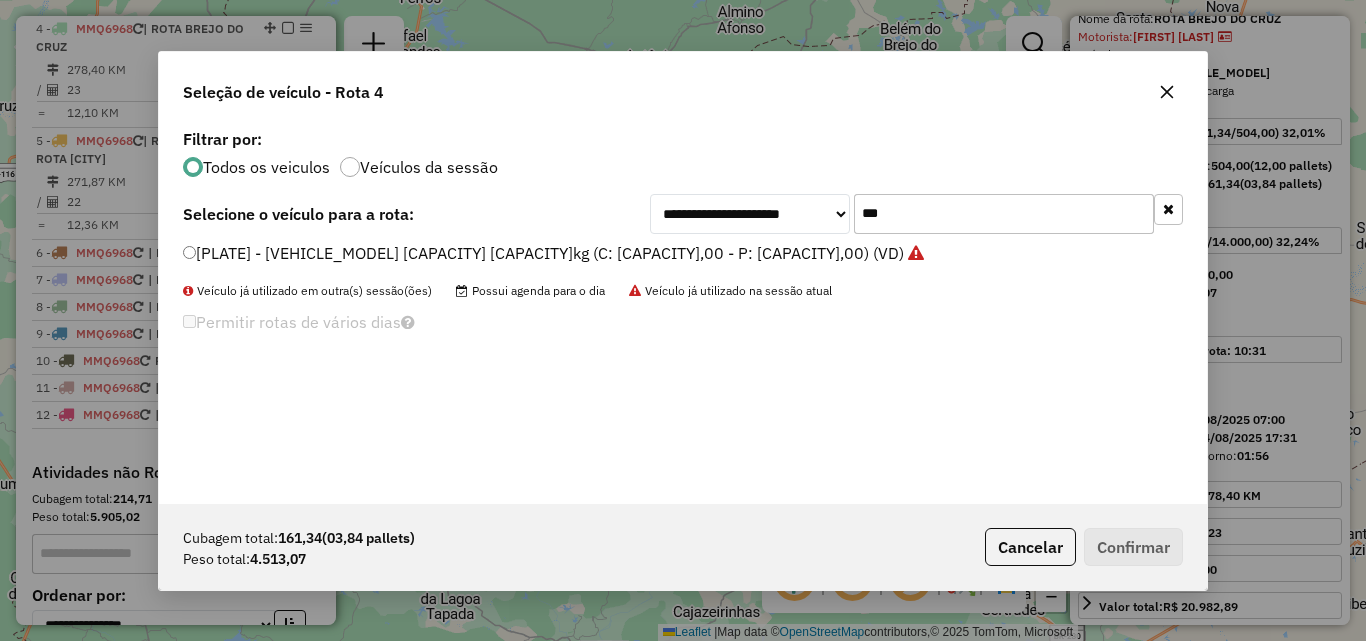 click on "***" 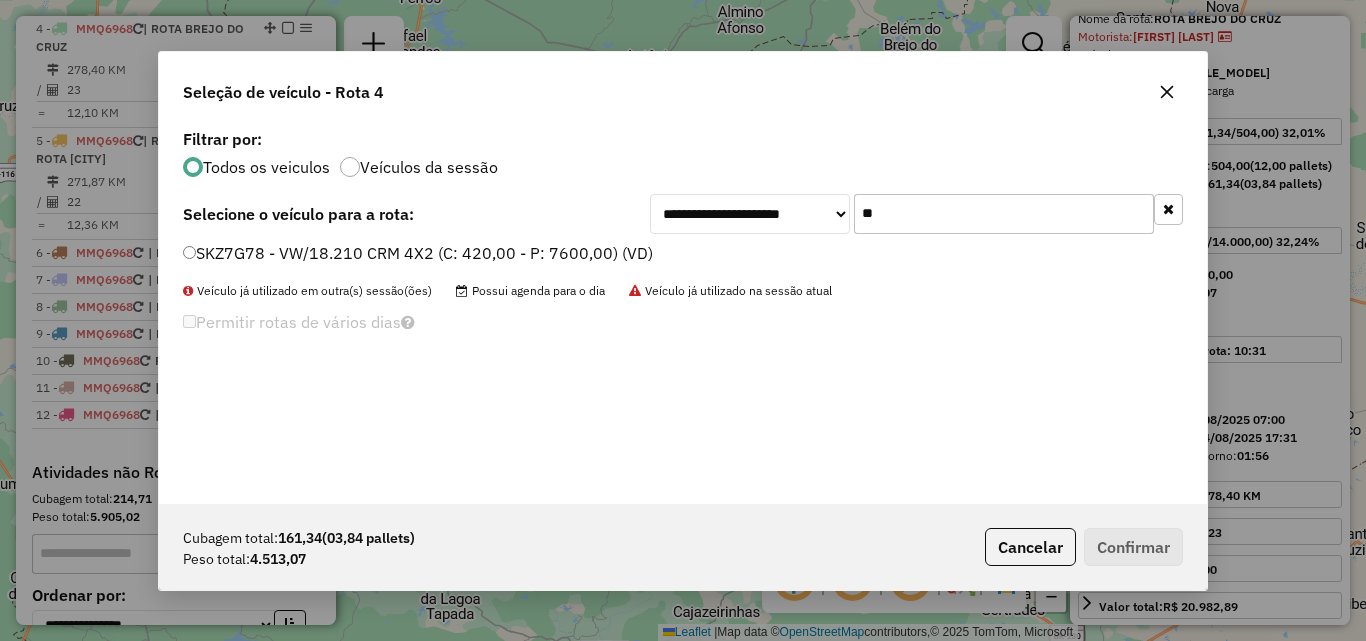 type on "**" 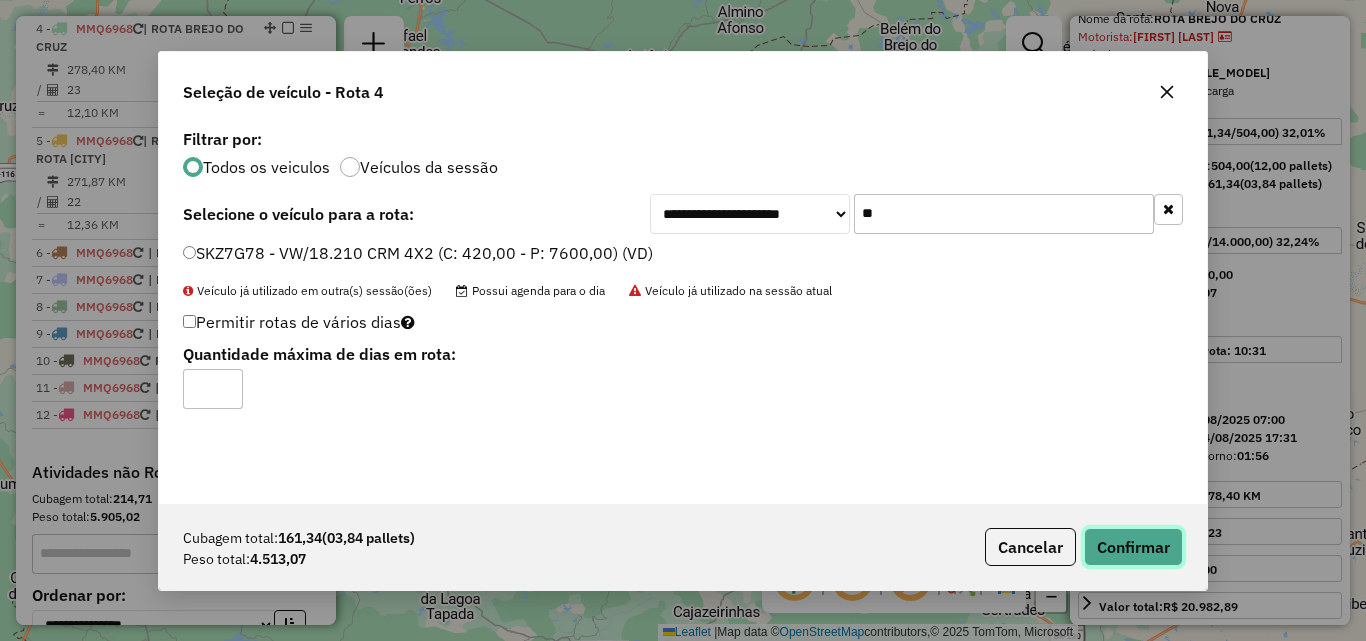 click on "Confirmar" 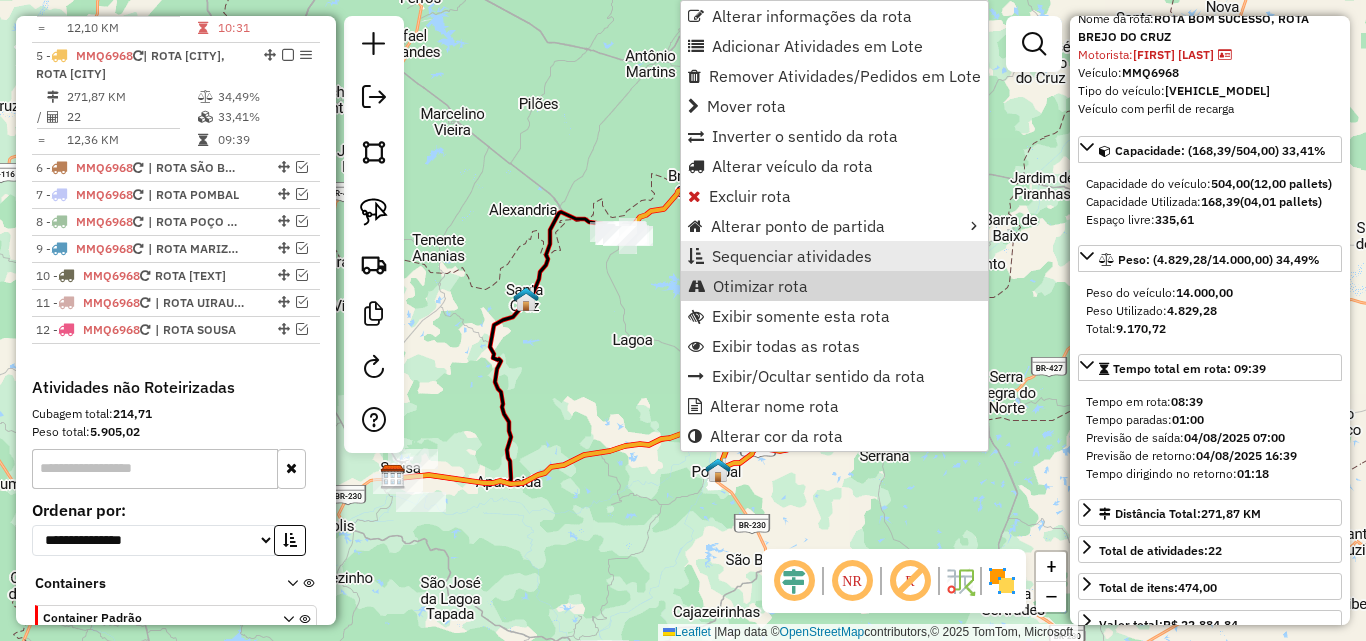scroll, scrollTop: 943, scrollLeft: 0, axis: vertical 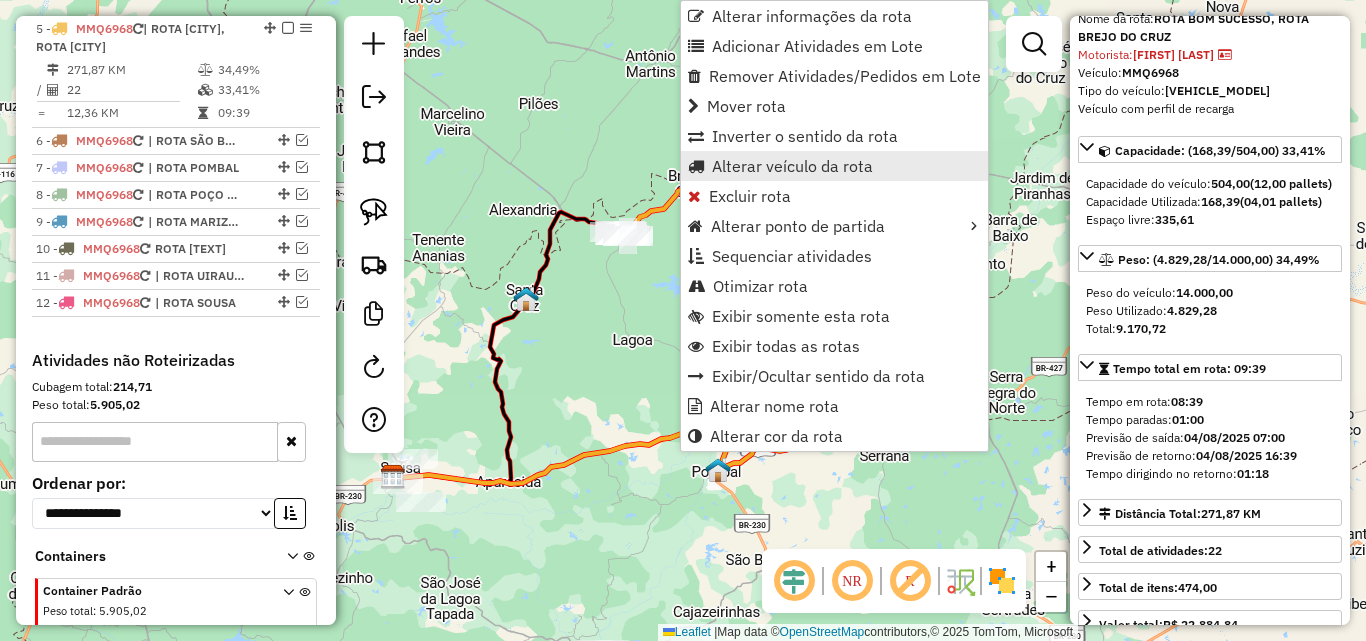click on "Alterar veículo da rota" at bounding box center (792, 166) 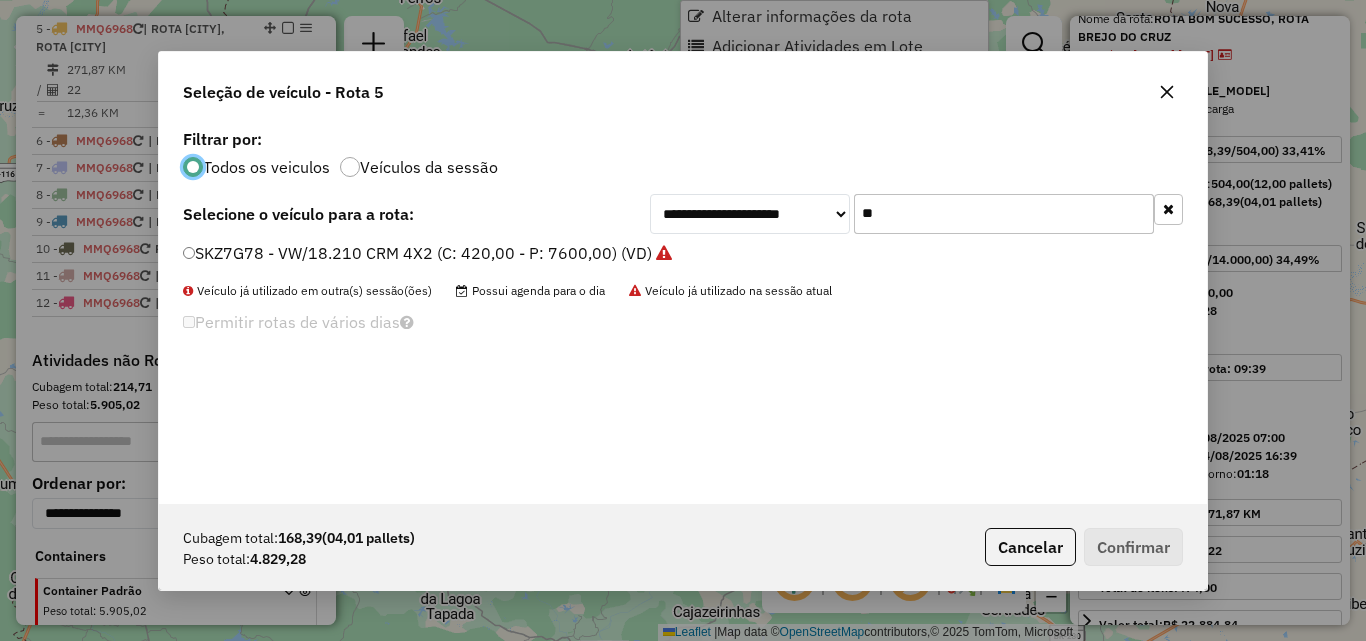 scroll, scrollTop: 11, scrollLeft: 6, axis: both 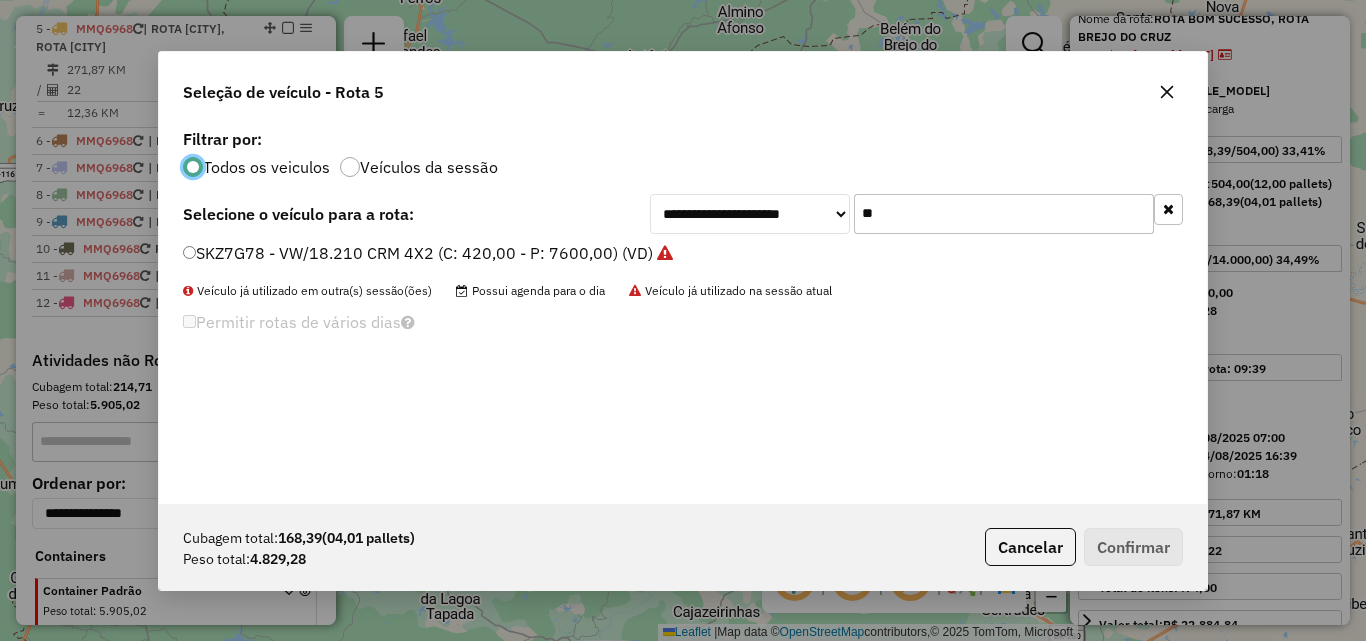 click on "**" 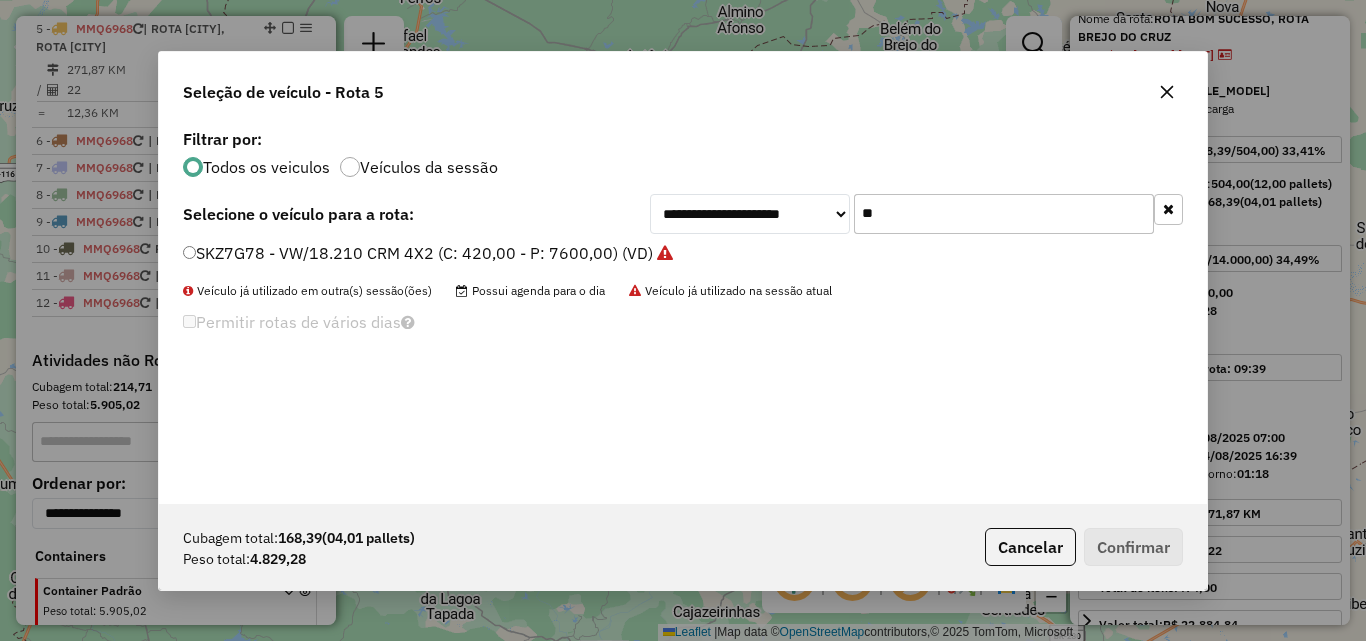 click on "**" 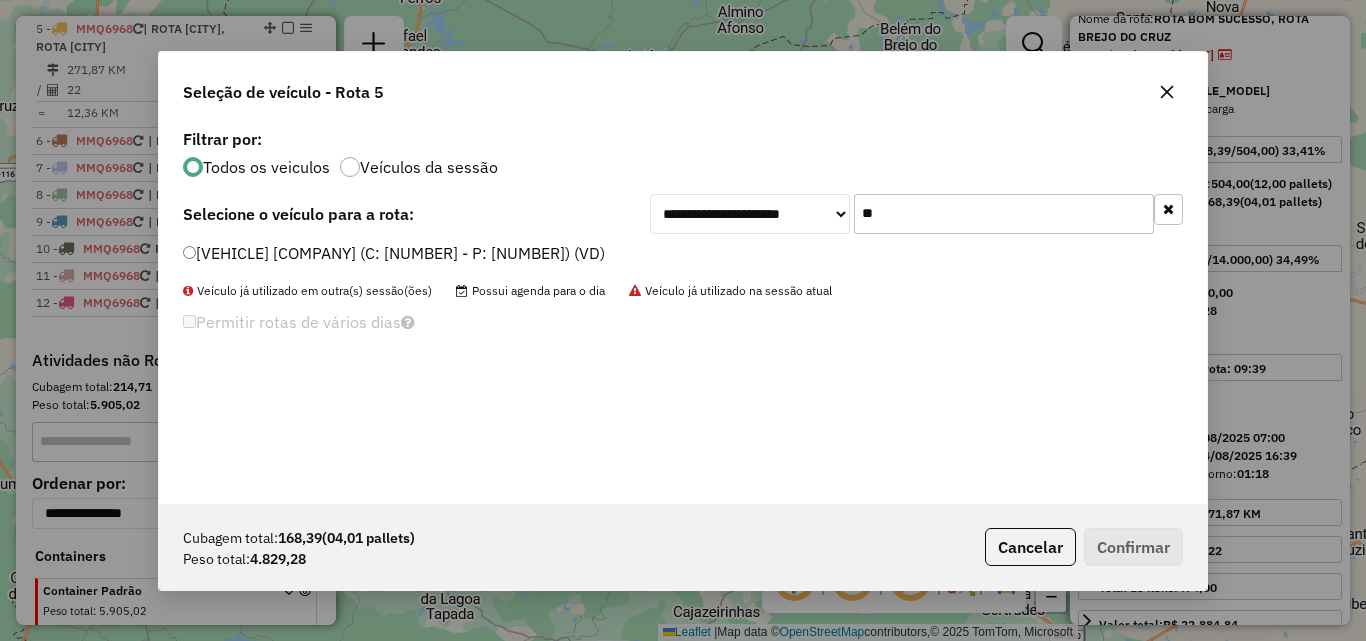 type on "**" 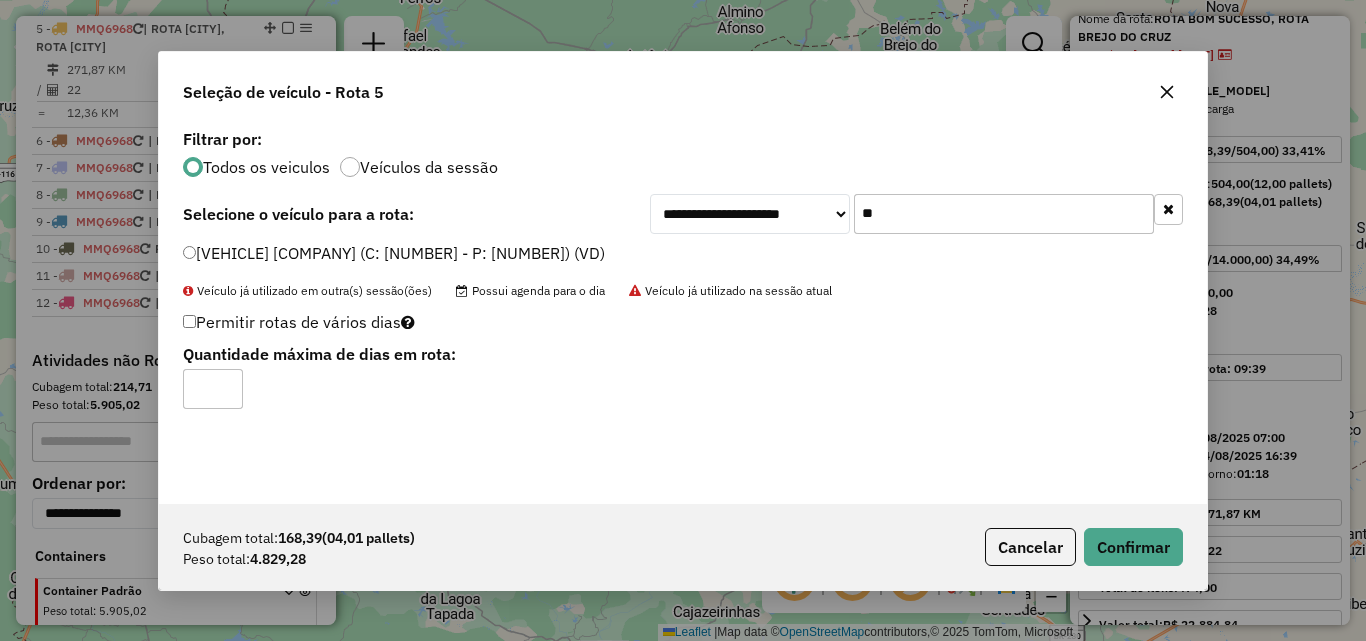 click on "SLA0D27 - VW/18.210 CRM 4X2 (C: 420,00 - P: 7600,00) (VD)" 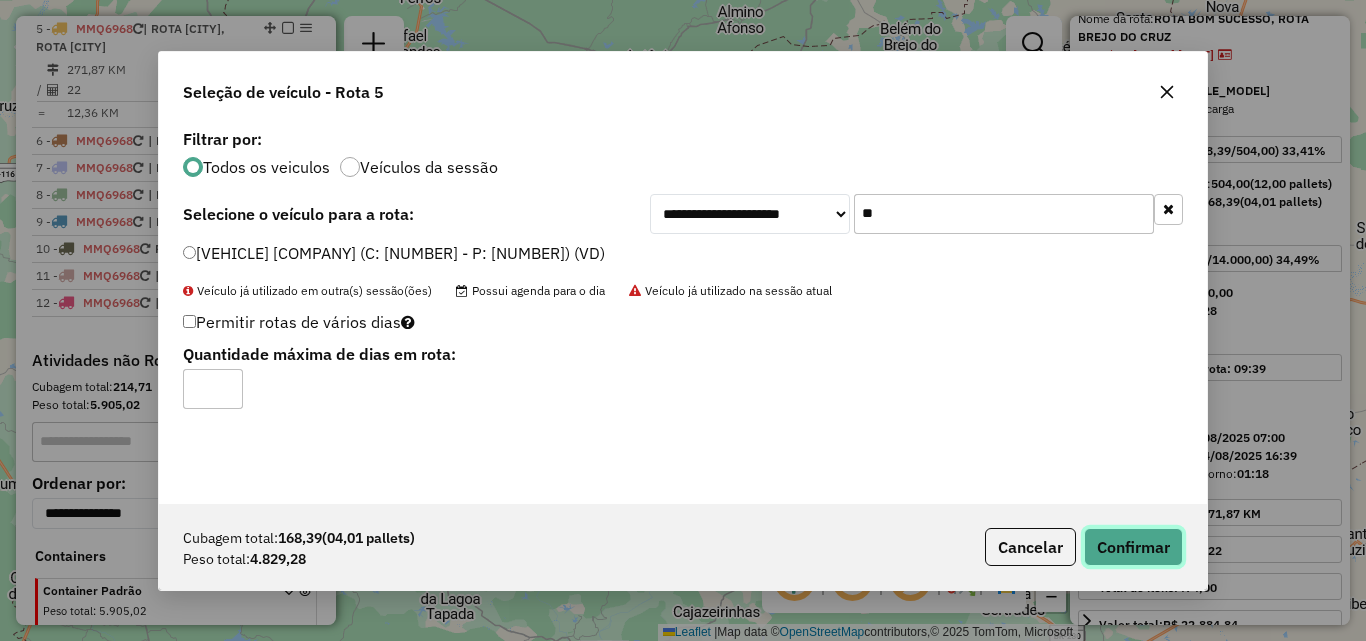 drag, startPoint x: 1136, startPoint y: 553, endPoint x: 1163, endPoint y: 547, distance: 27.658634 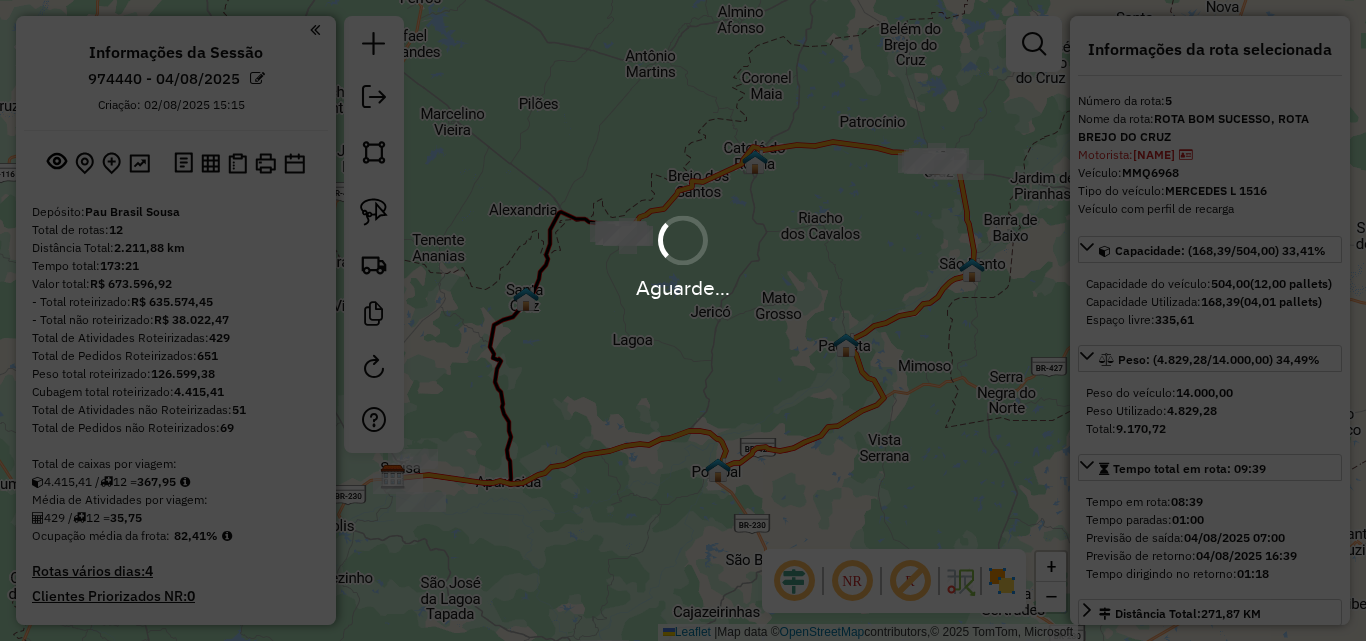 select on "*********" 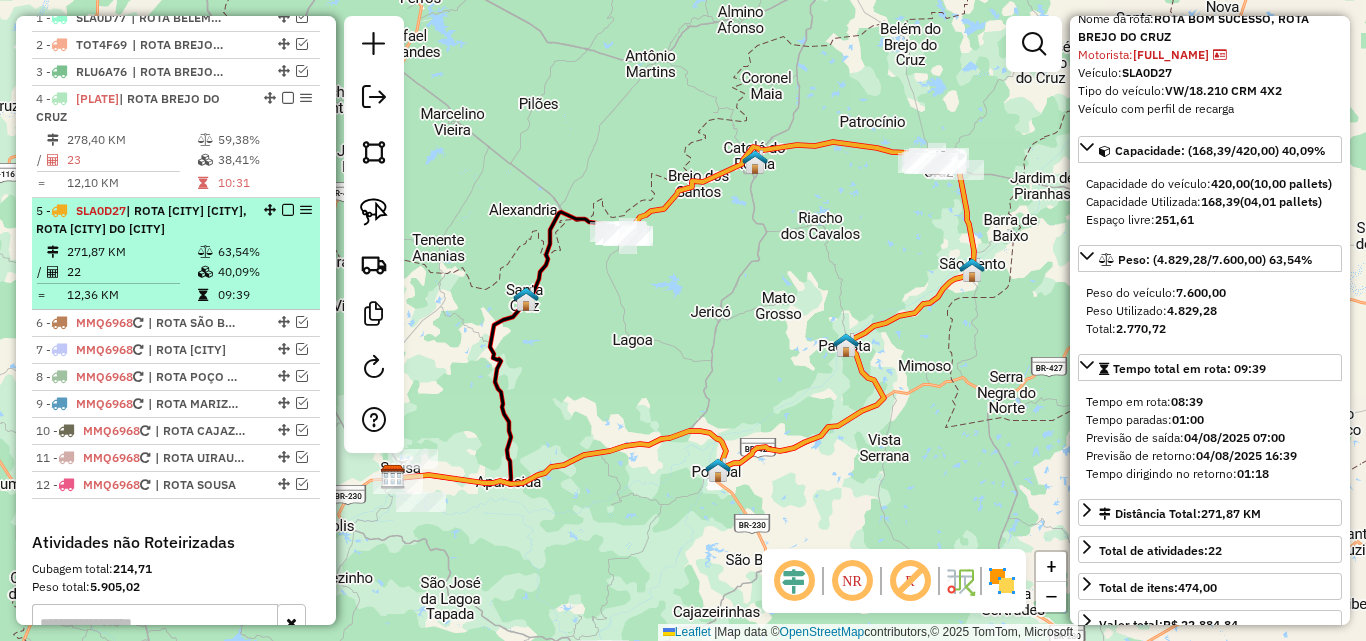 scroll, scrollTop: 743, scrollLeft: 0, axis: vertical 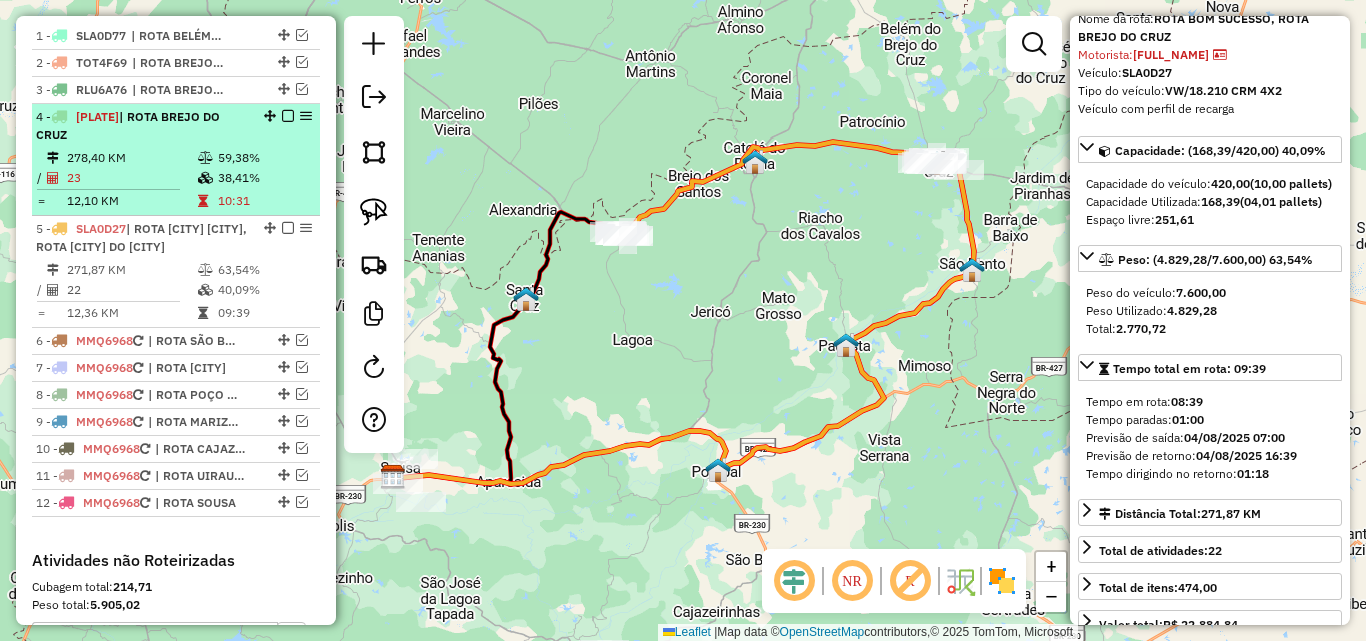 click on "59,38%" at bounding box center [264, 158] 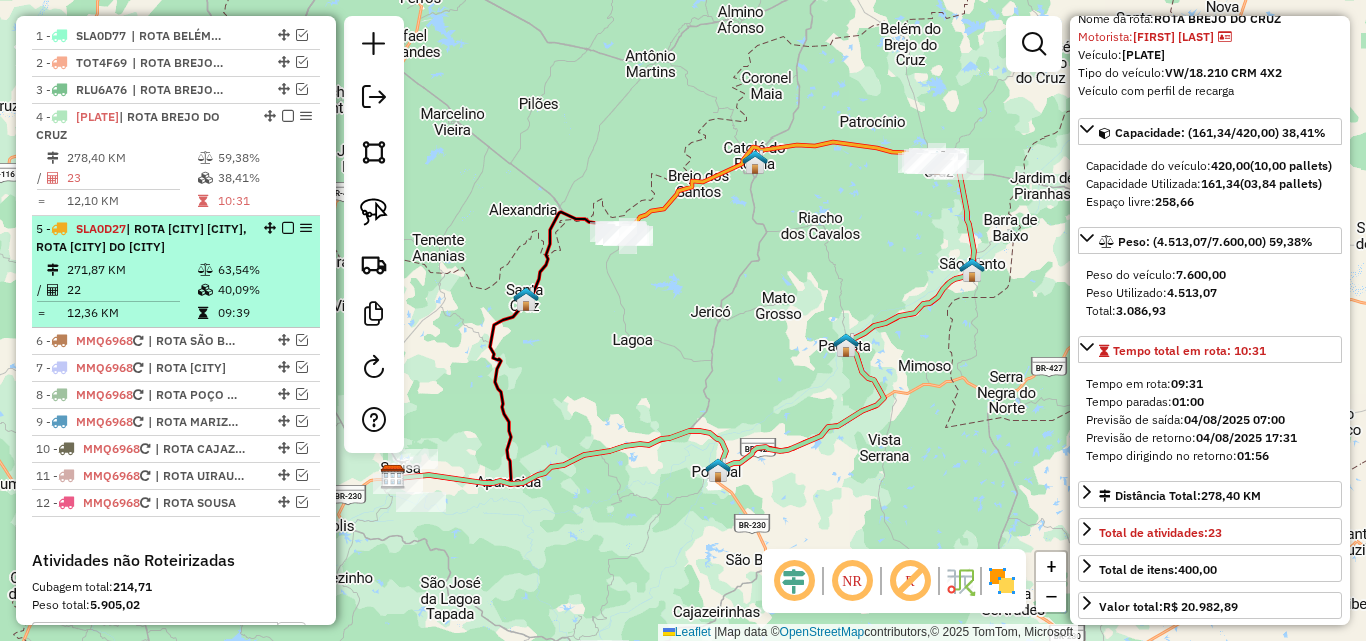 click at bounding box center (207, 290) 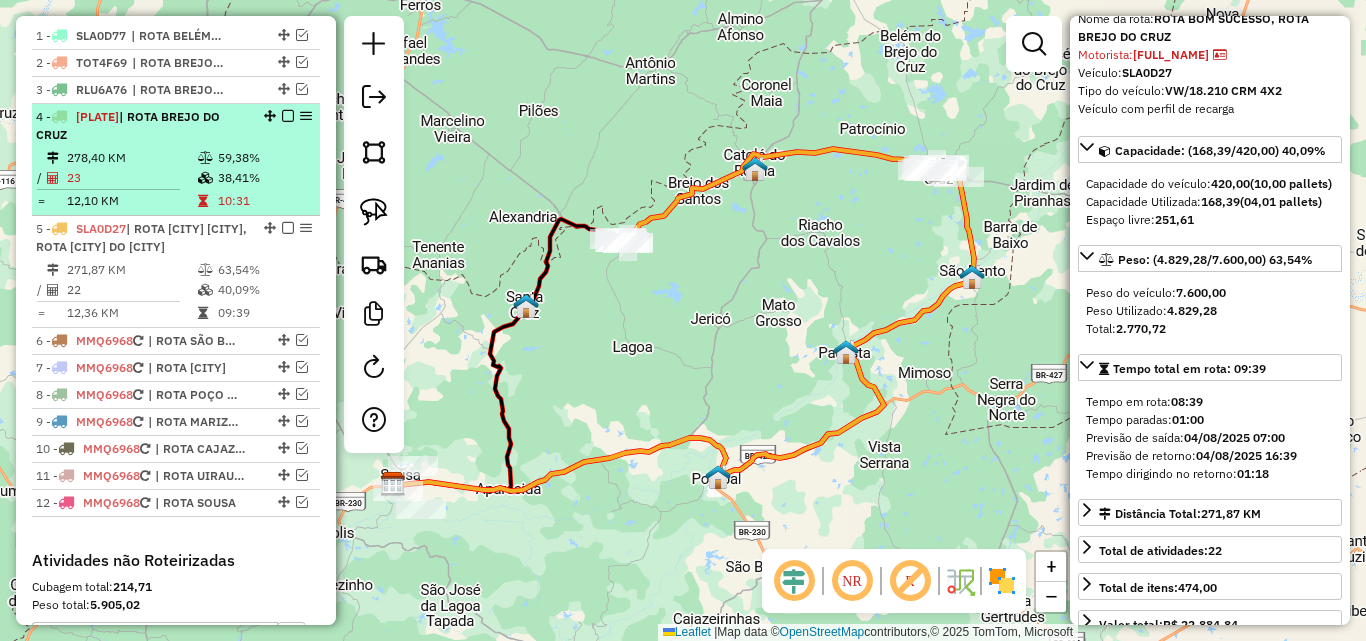 click on "23" at bounding box center (131, 178) 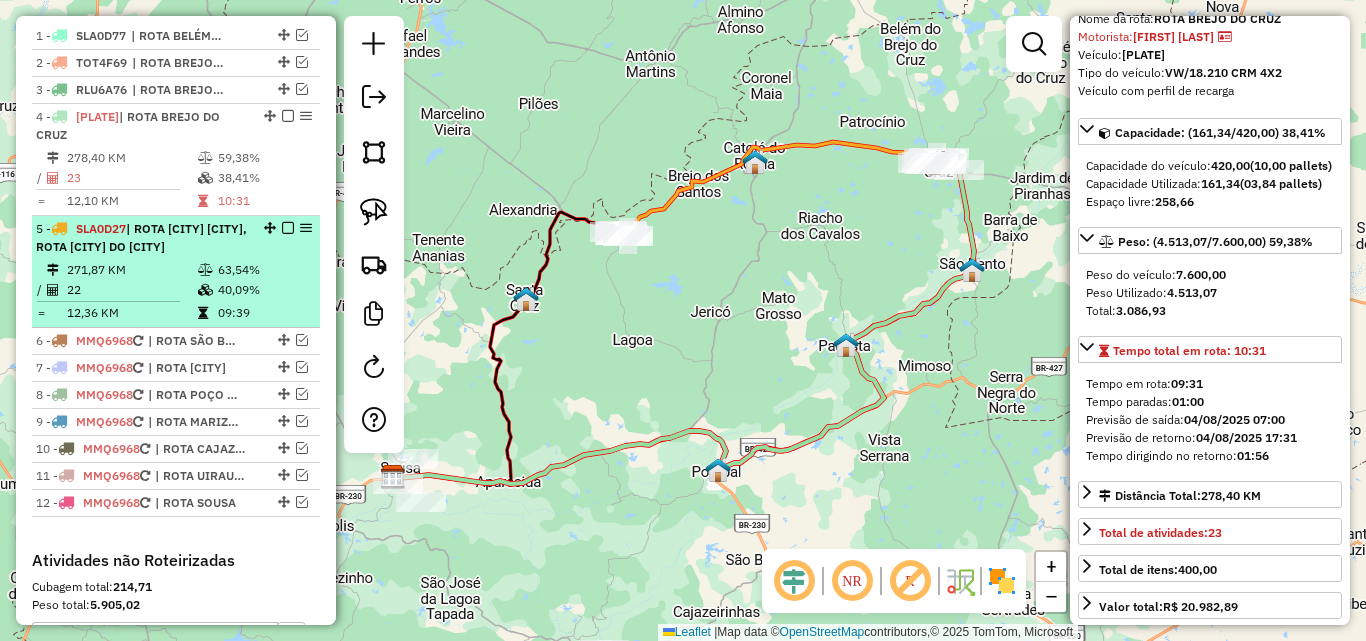 click at bounding box center [108, 301] 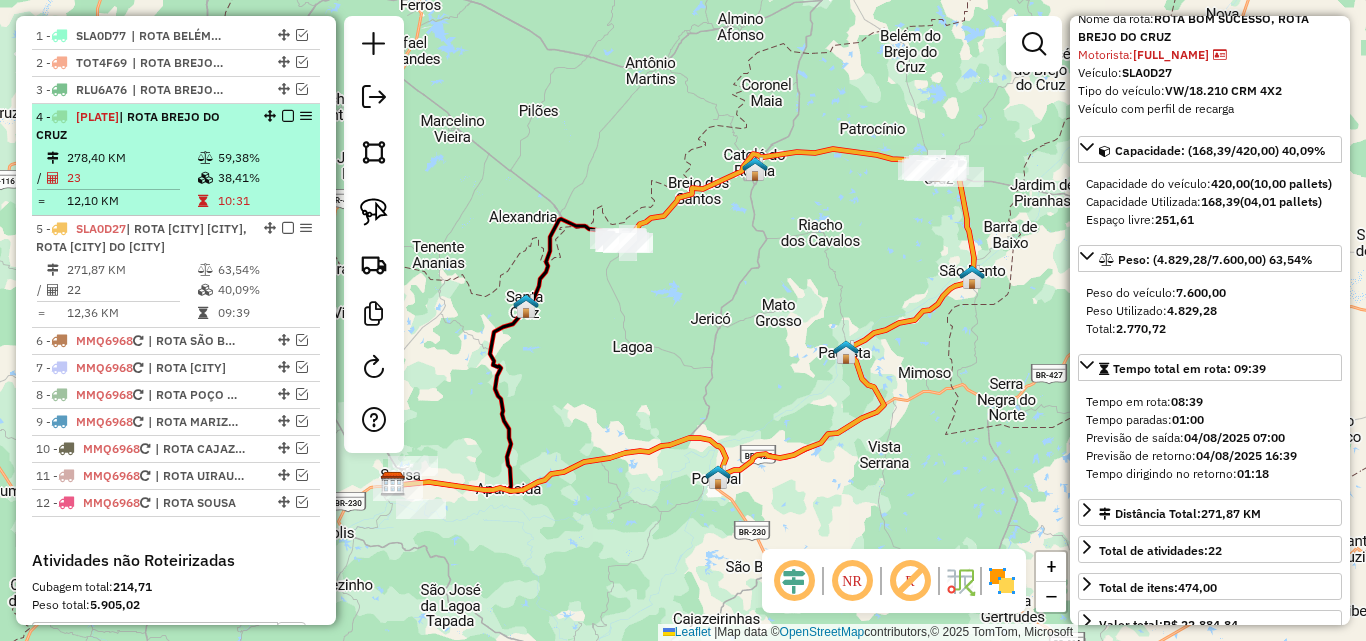 drag, startPoint x: 145, startPoint y: 209, endPoint x: 154, endPoint y: 198, distance: 14.21267 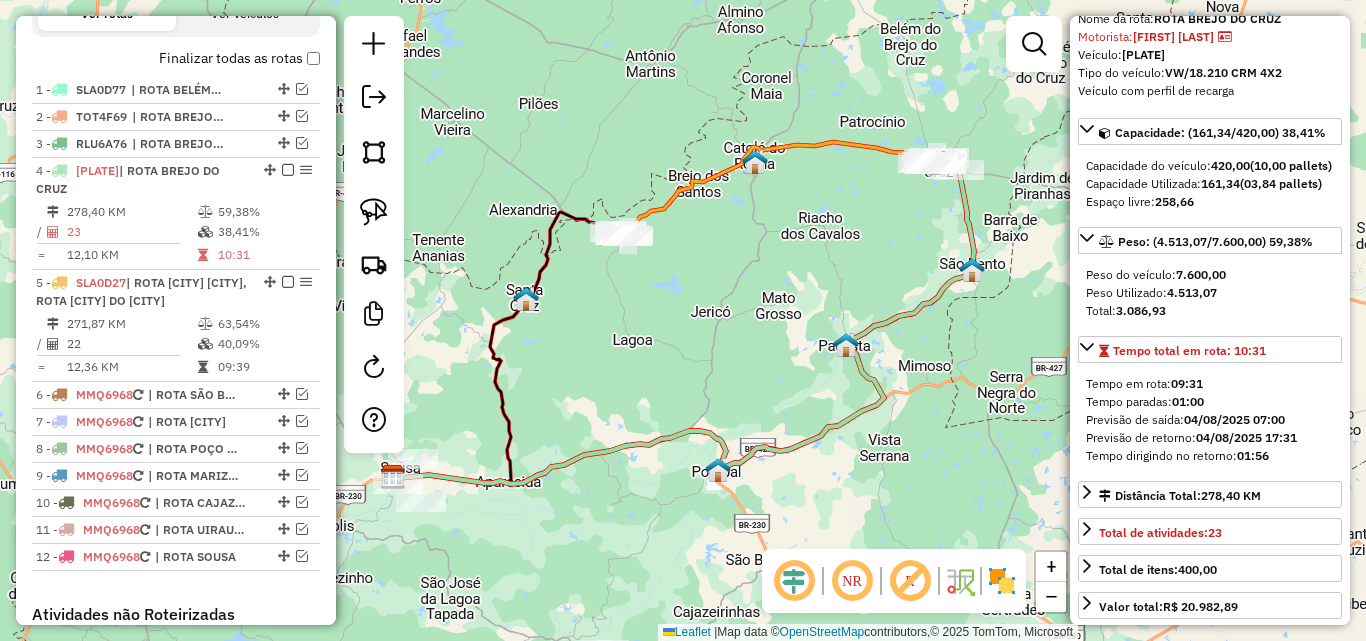 scroll, scrollTop: 643, scrollLeft: 0, axis: vertical 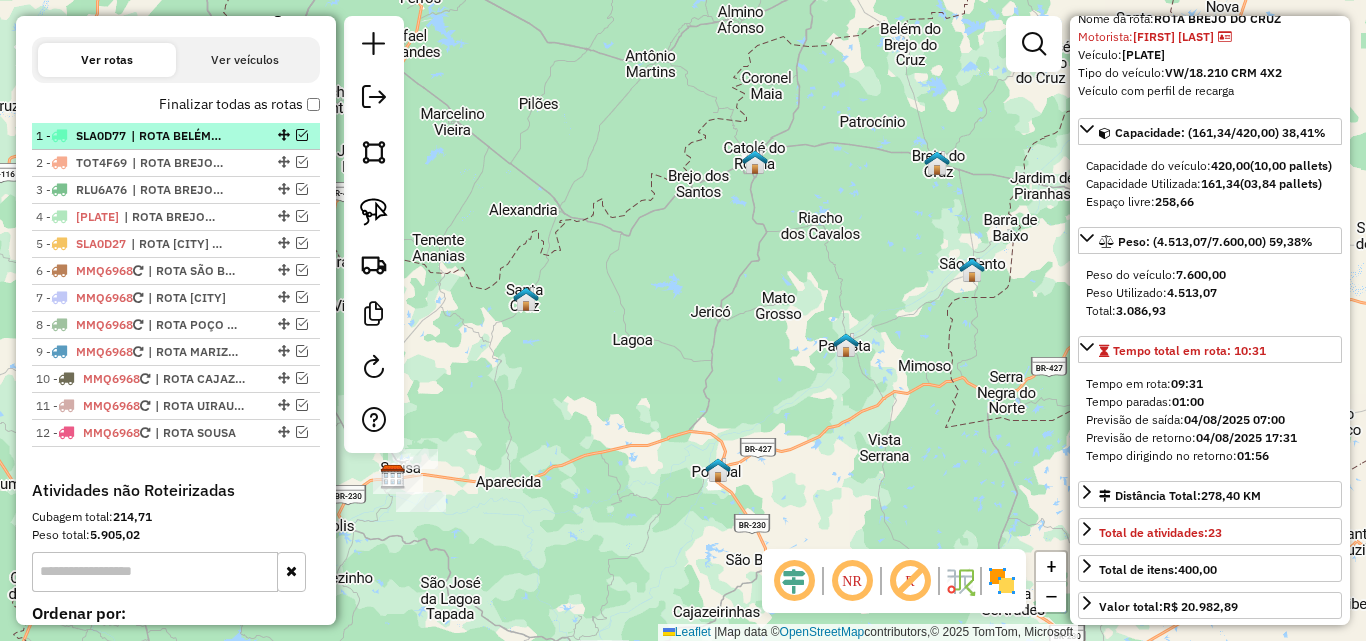 click on "1 -       SLA0D77   | ROTA BELÉM DO BREJO DO CRUZ, ROTA BREJO DO CRUZ" at bounding box center [176, 136] 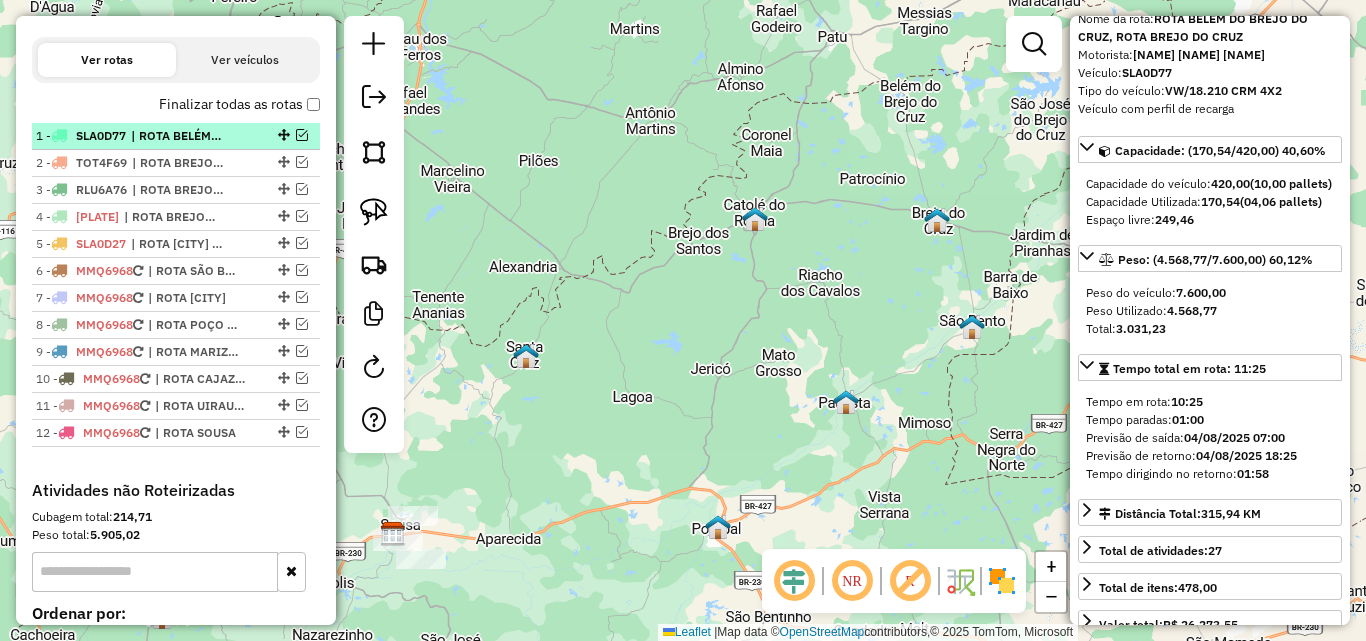 click at bounding box center (302, 135) 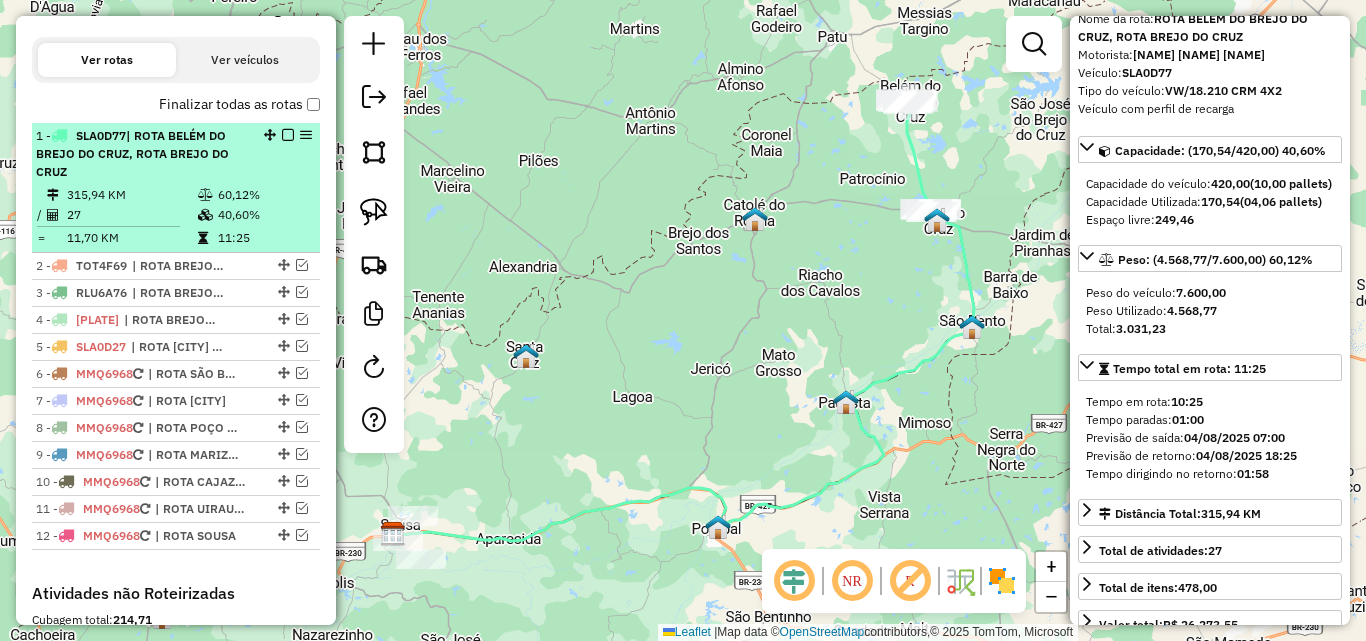 click on "1 -       SLA0D77   | ROTA BELÉM DO BREJO DO CRUZ, ROTA BREJO DO CRUZ" at bounding box center [142, 154] 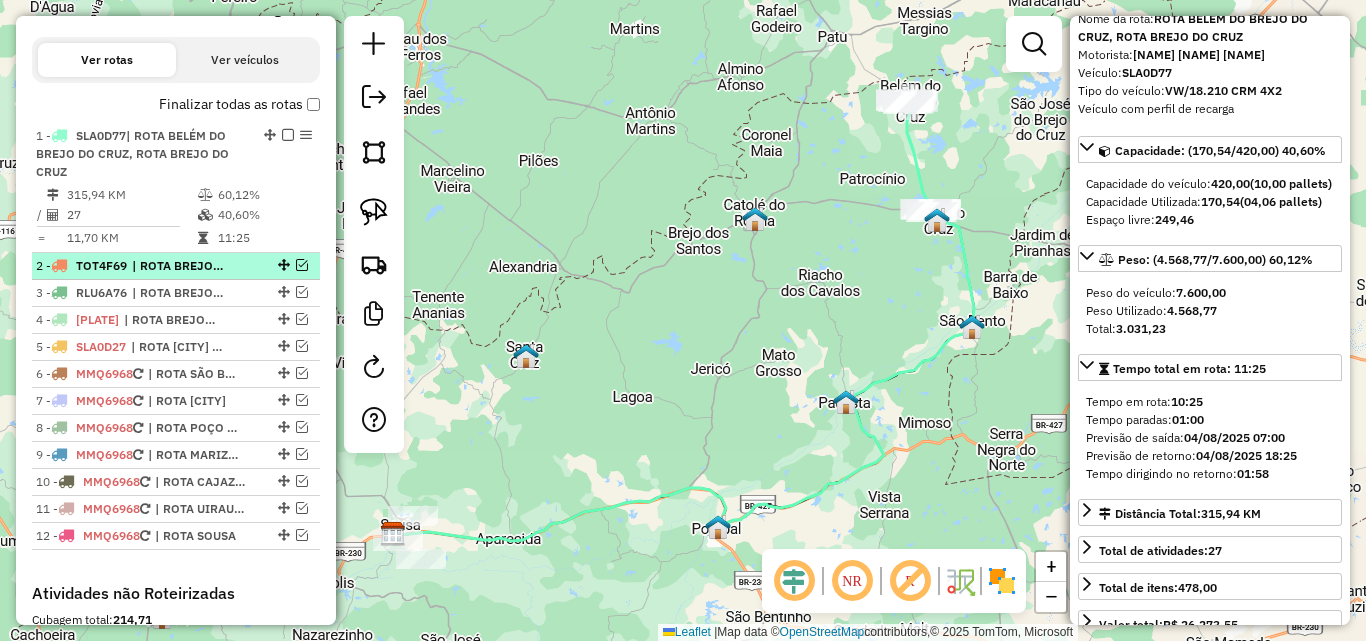 click at bounding box center [302, 265] 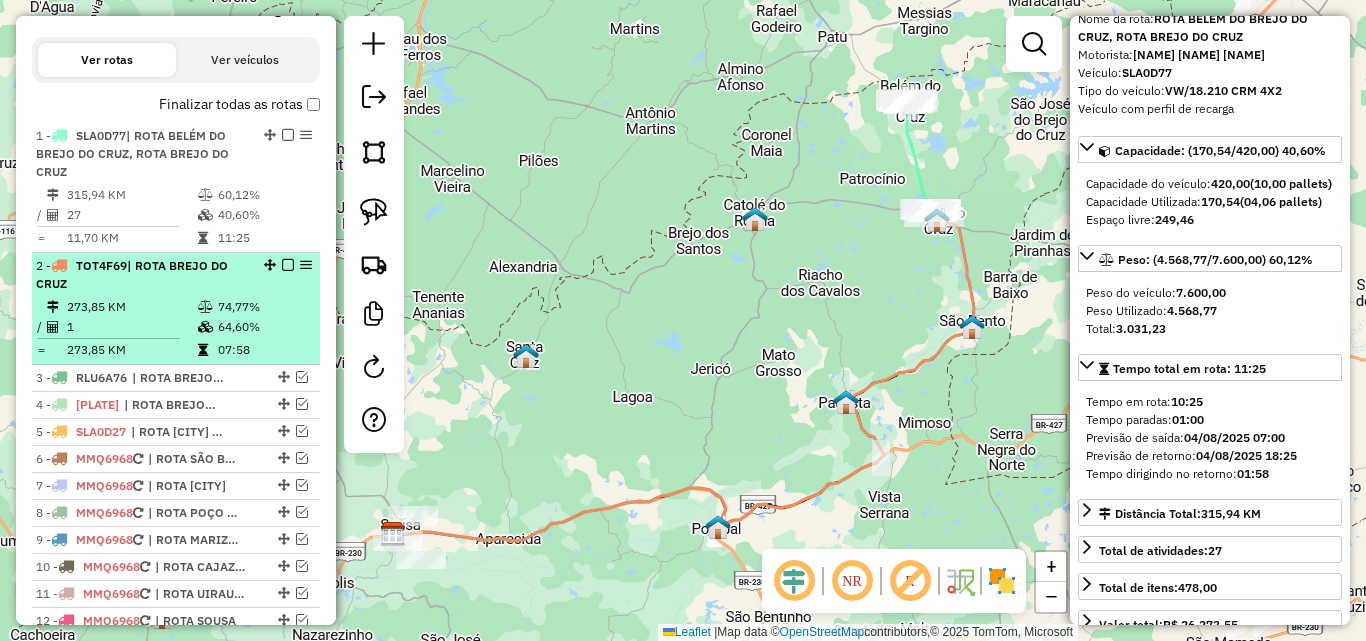 click on "273,85 KM" at bounding box center [131, 307] 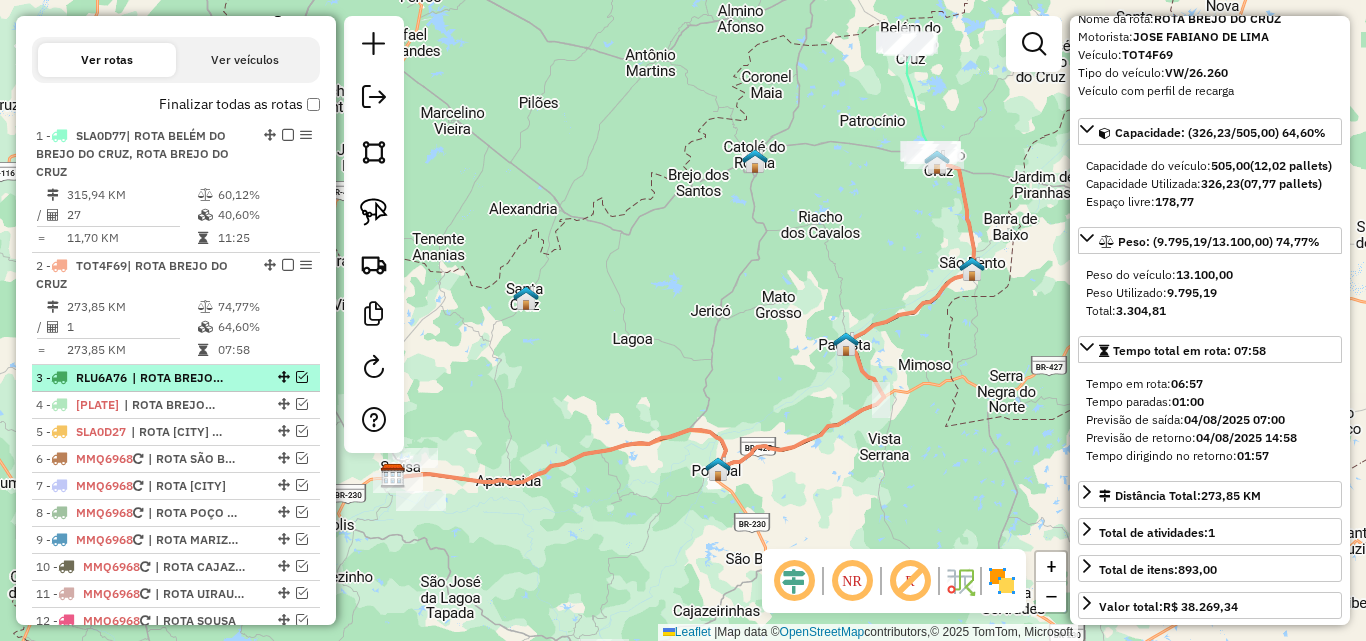 click at bounding box center (302, 377) 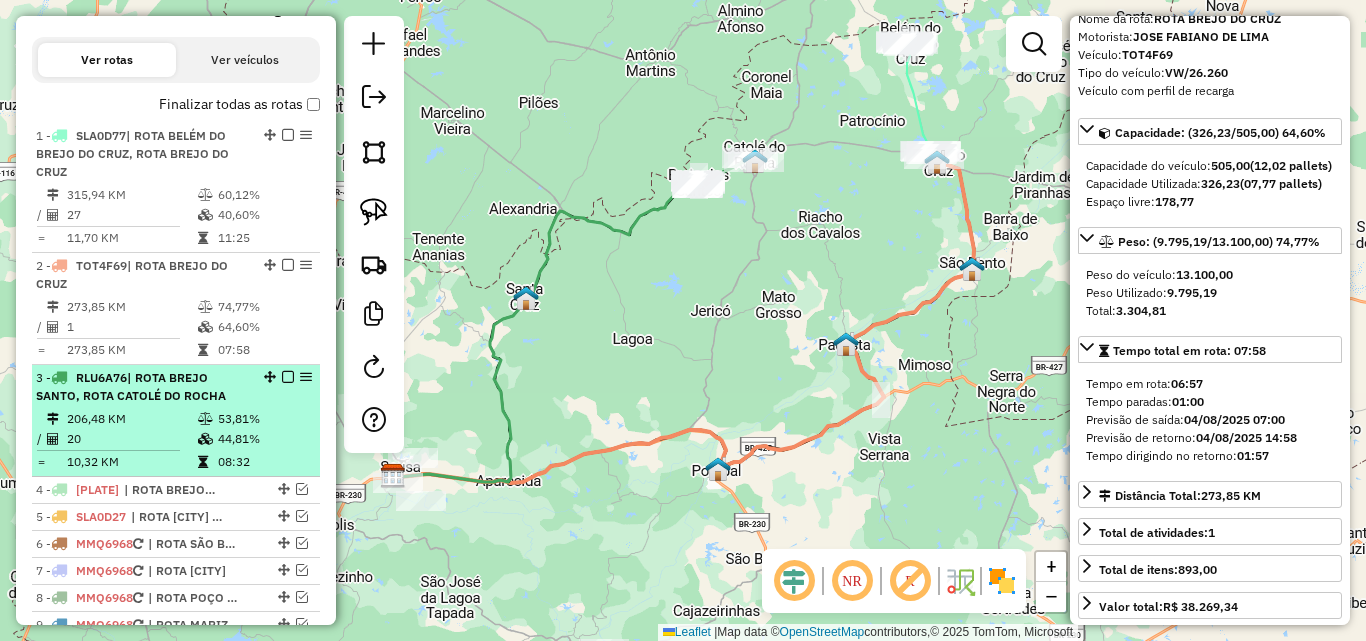 click at bounding box center [205, 439] 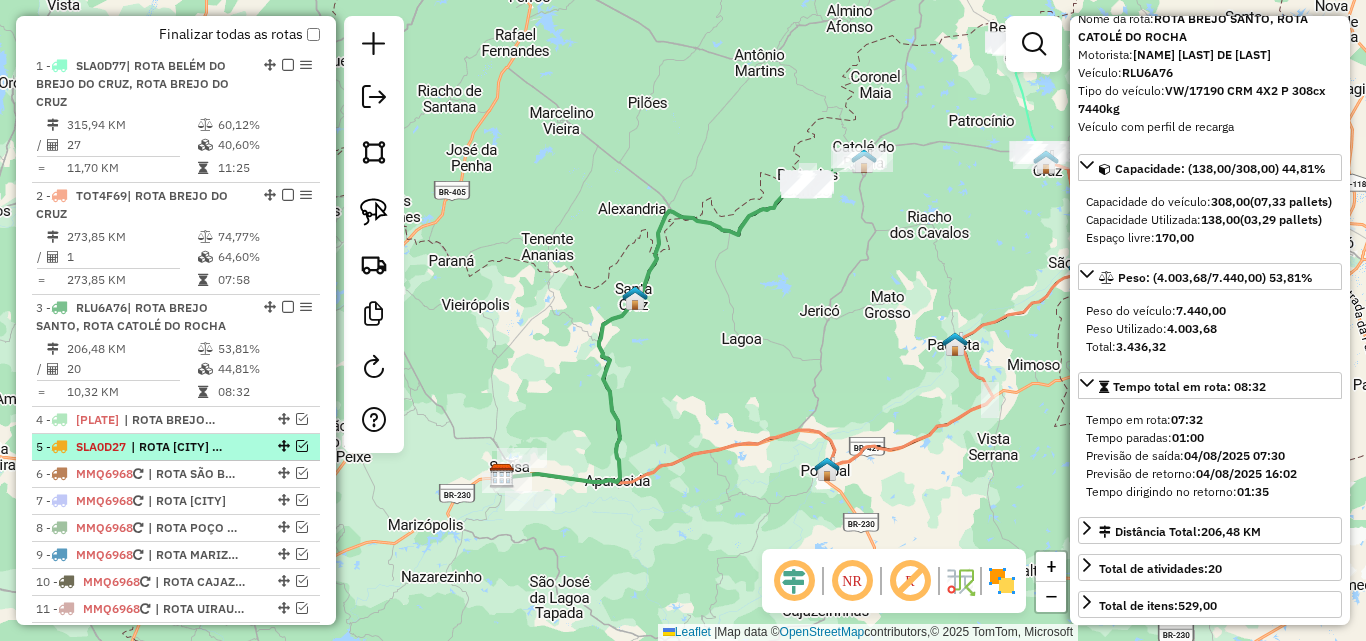 scroll, scrollTop: 743, scrollLeft: 0, axis: vertical 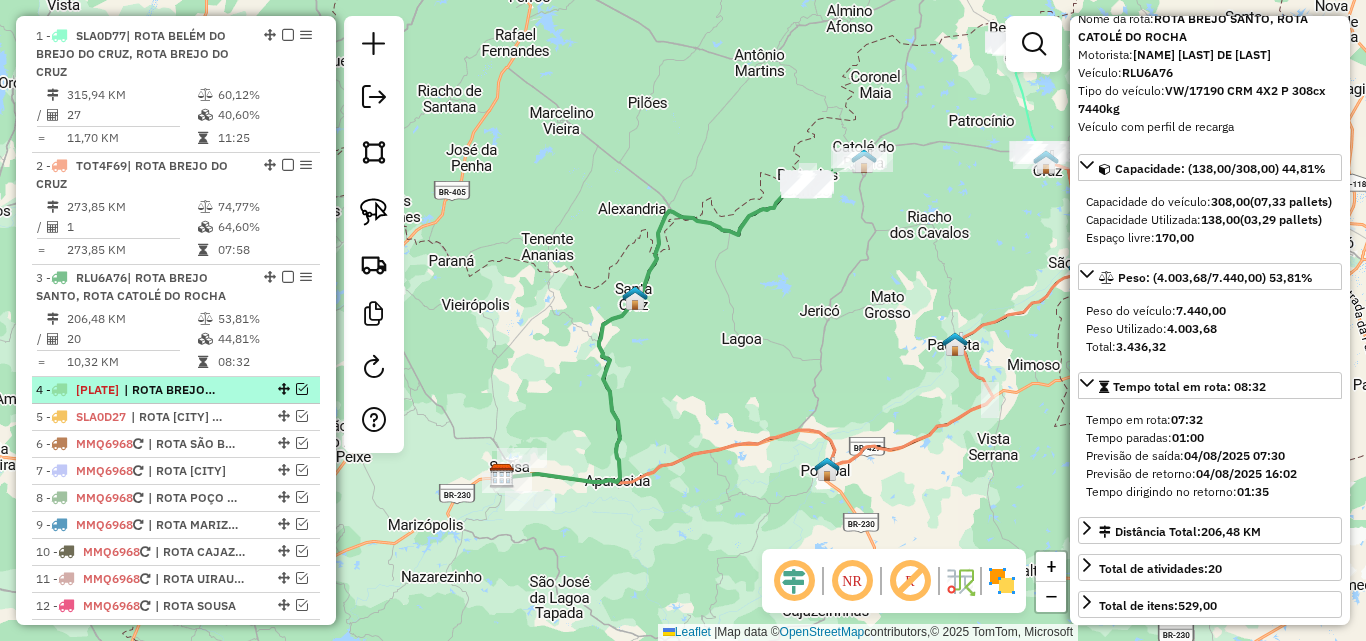click at bounding box center (302, 389) 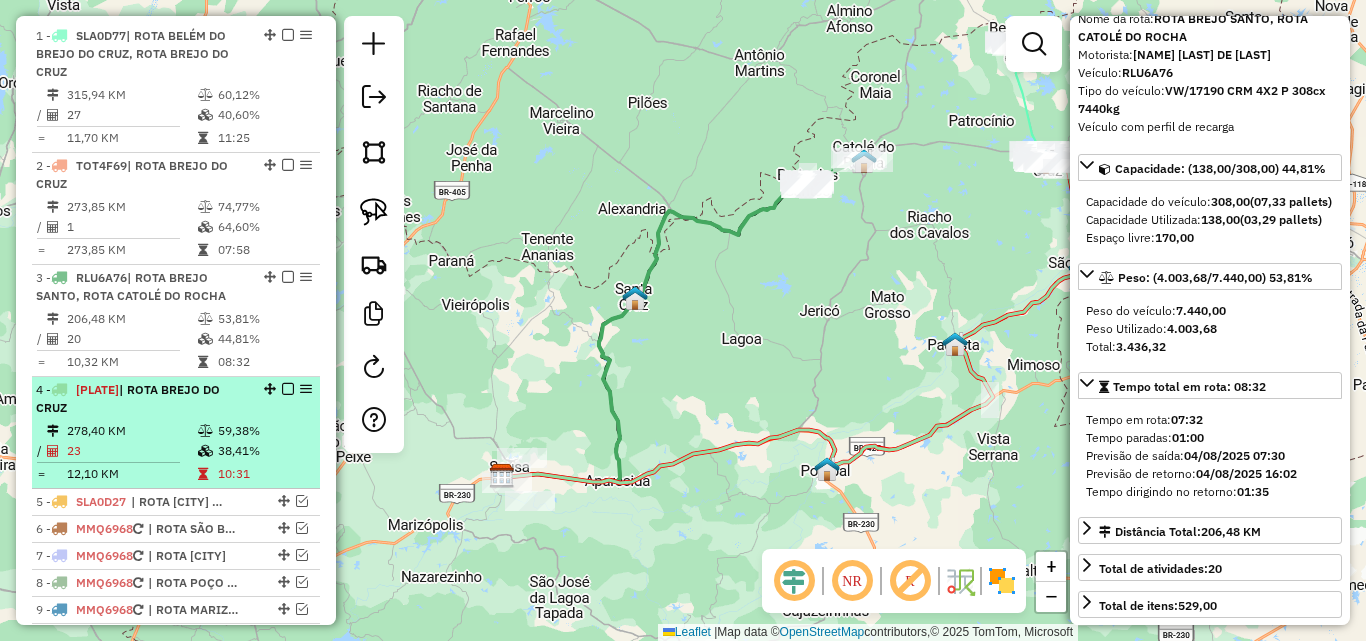 click at bounding box center [207, 431] 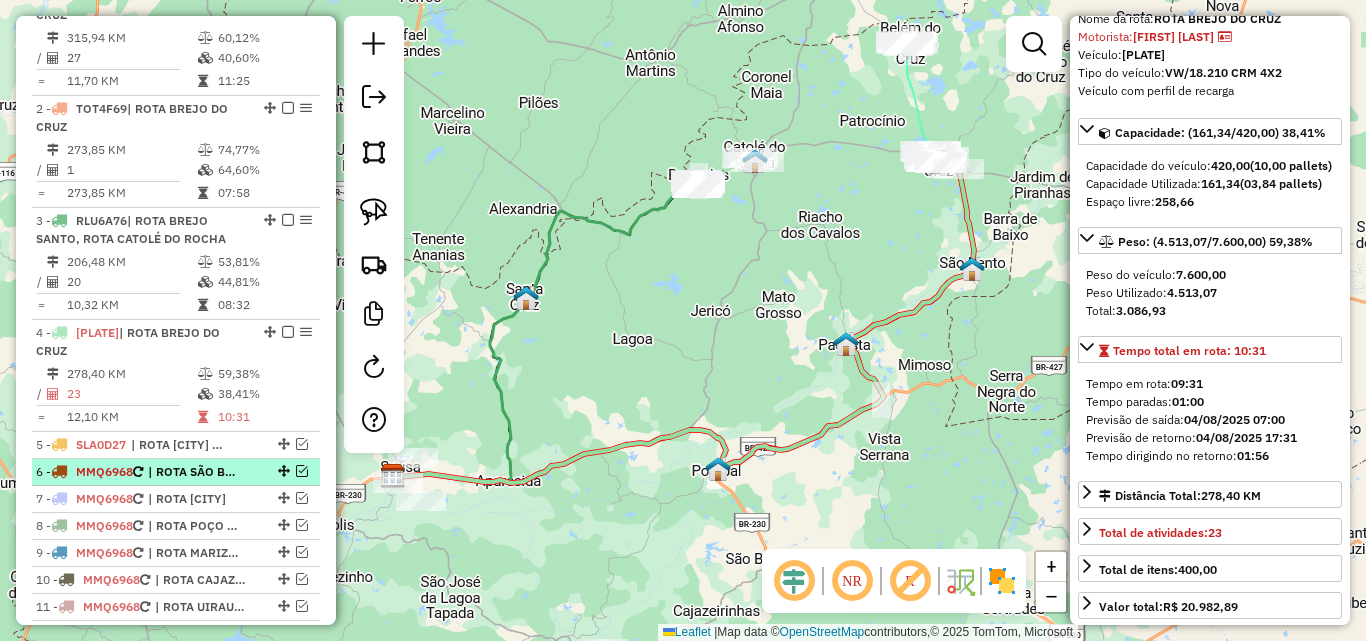 scroll, scrollTop: 843, scrollLeft: 0, axis: vertical 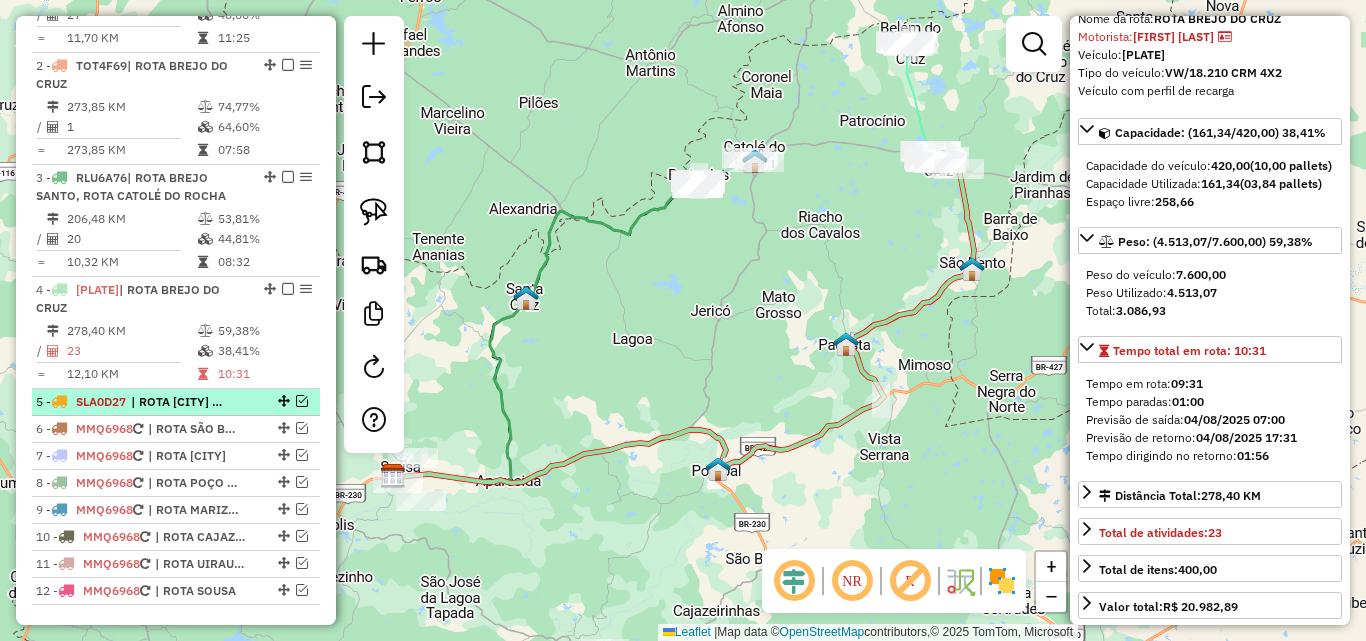 click at bounding box center [302, 401] 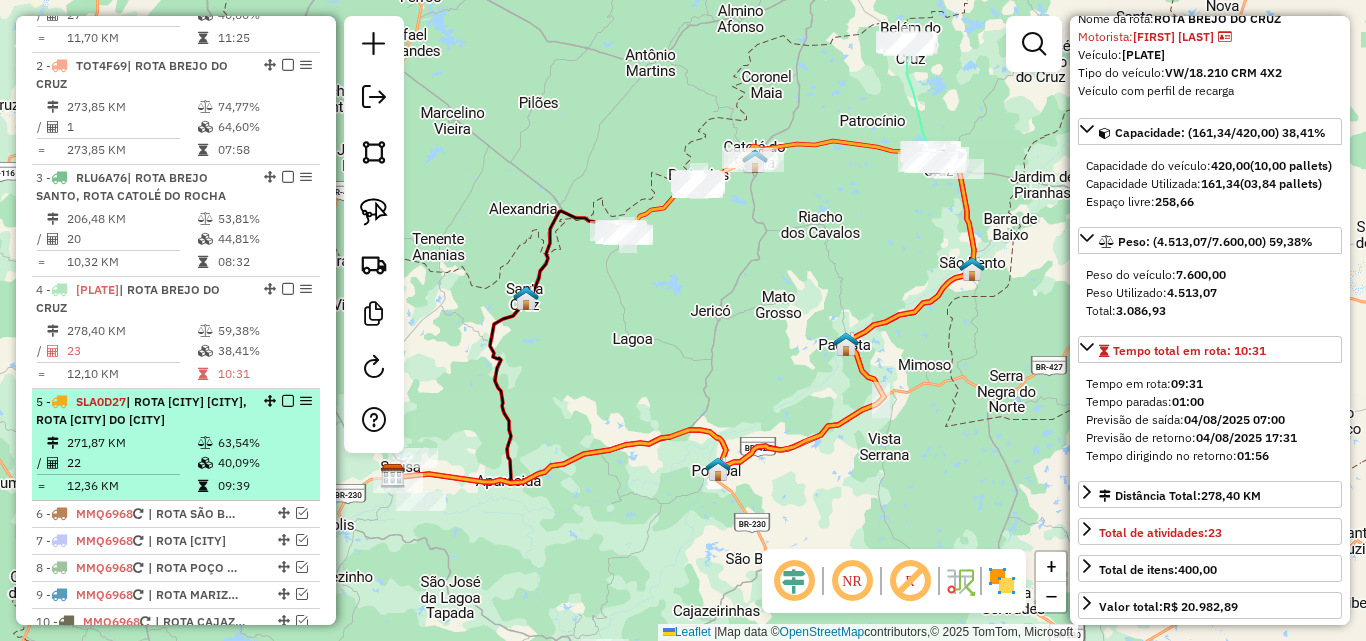 click on "271,87 KM" at bounding box center (131, 443) 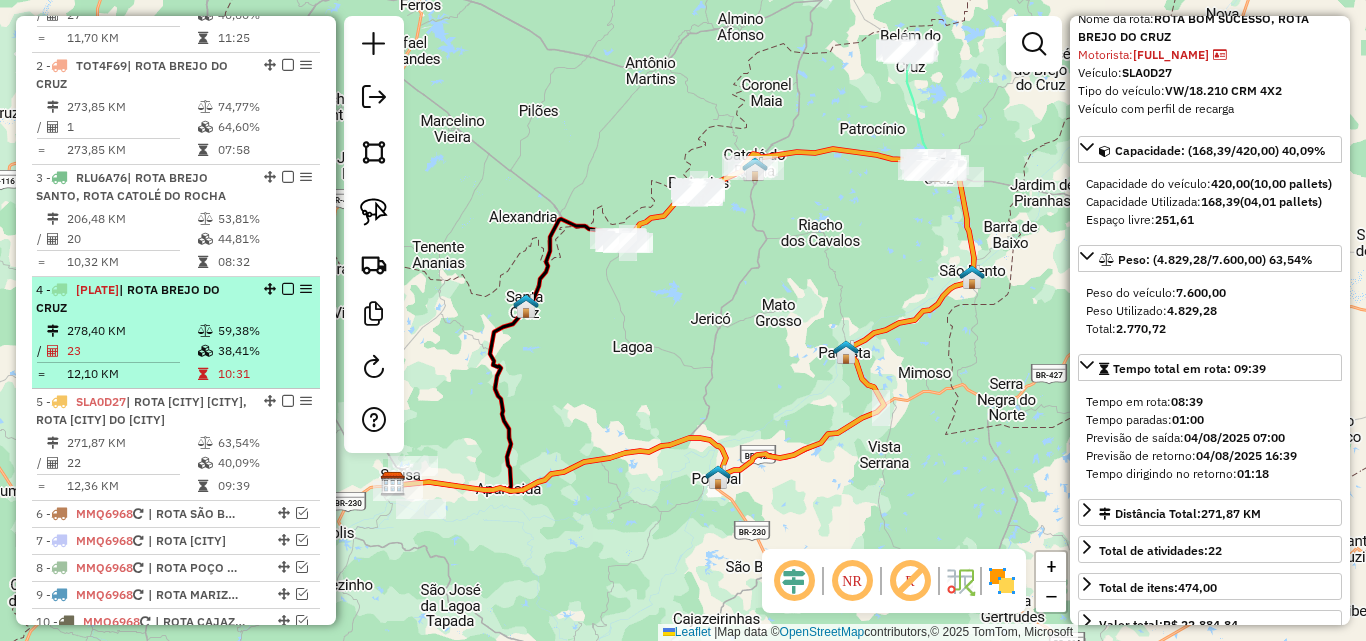 click at bounding box center [205, 351] 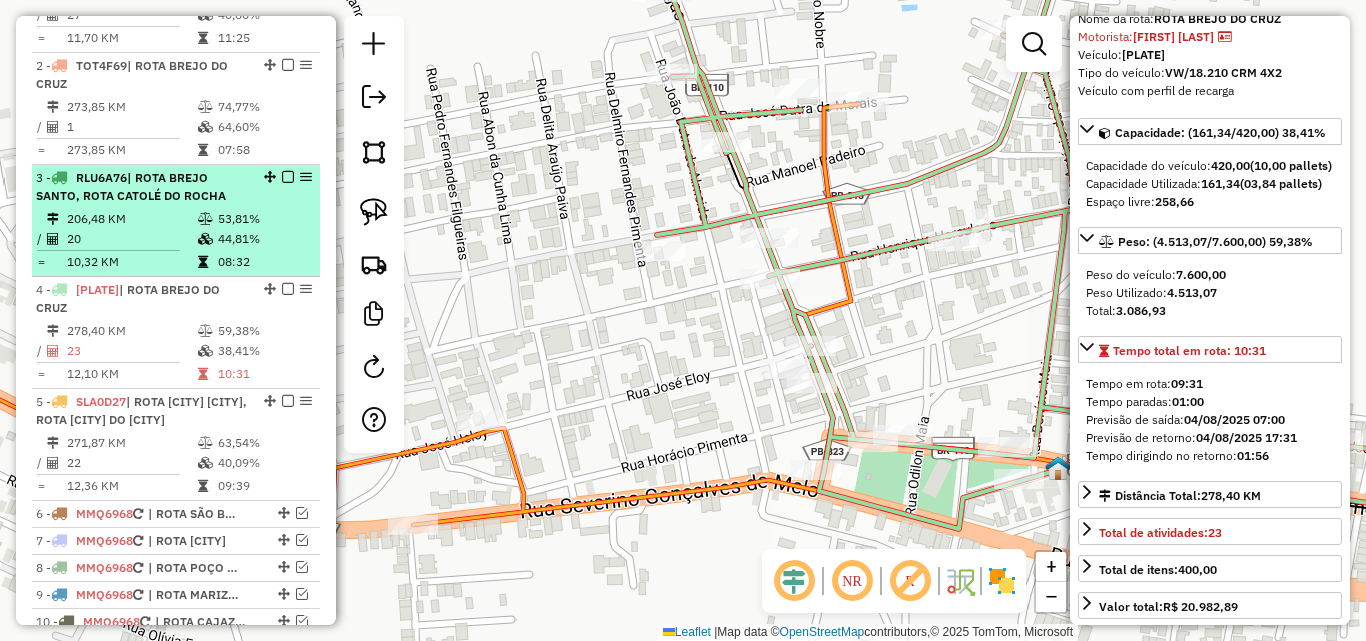scroll, scrollTop: 643, scrollLeft: 0, axis: vertical 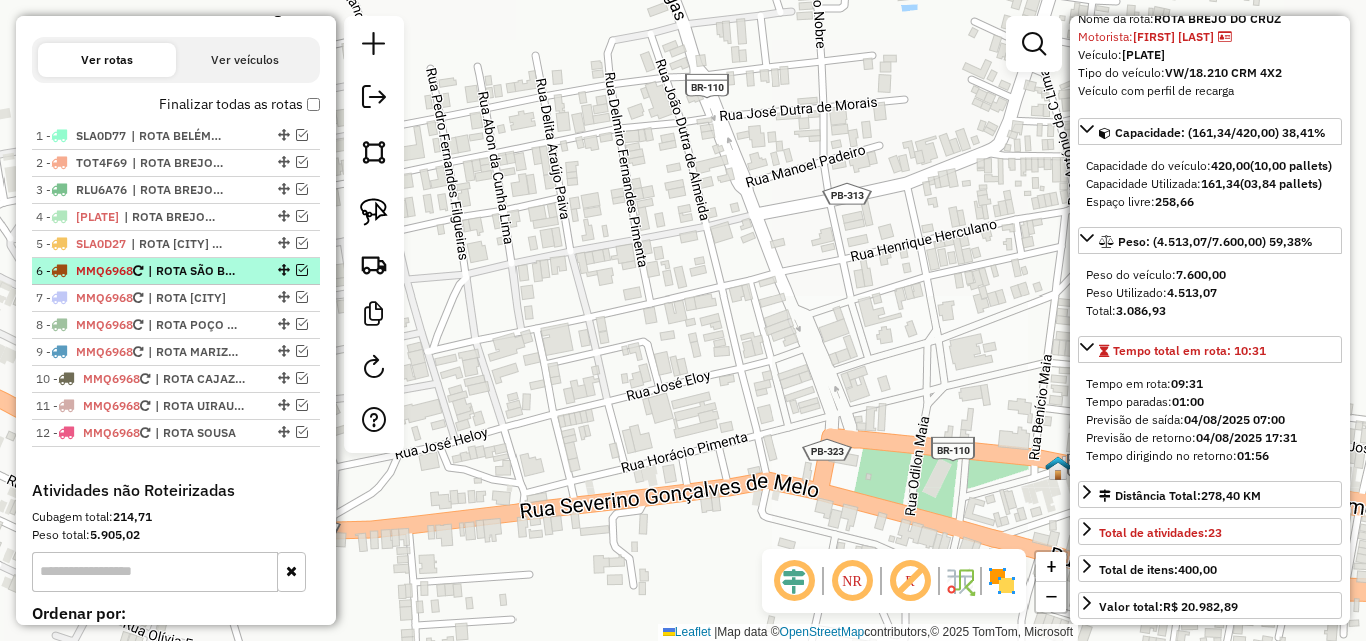 drag, startPoint x: 297, startPoint y: 267, endPoint x: 258, endPoint y: 282, distance: 41.785164 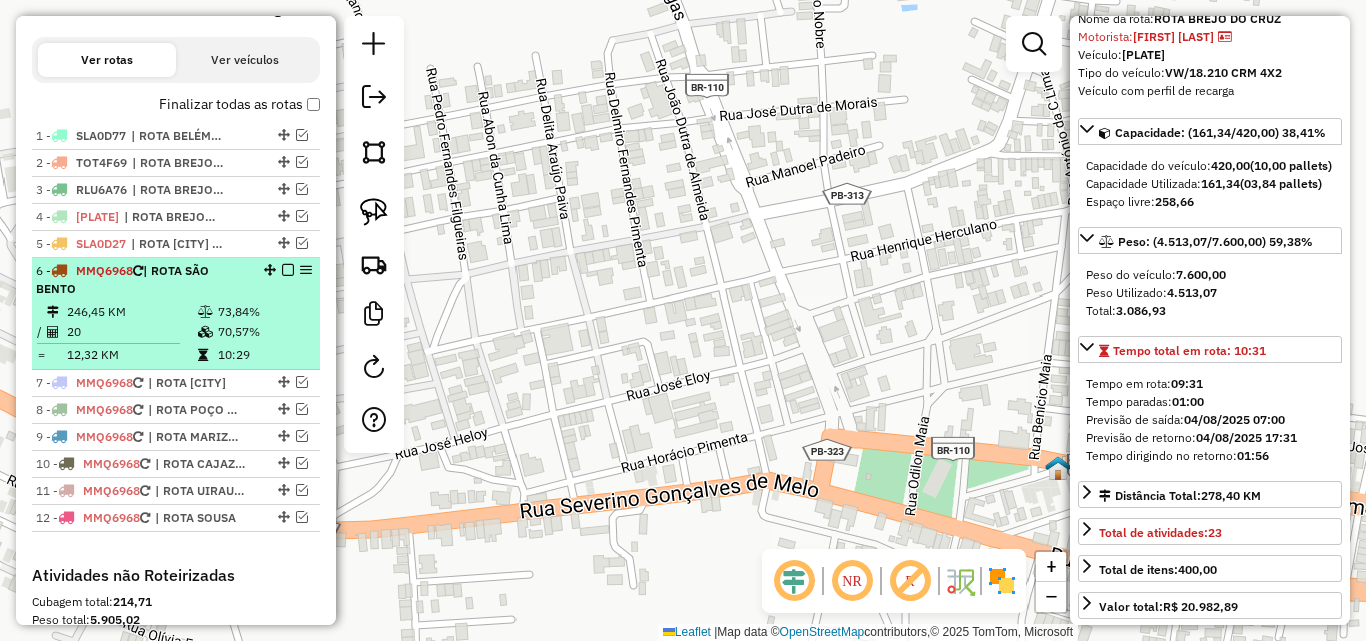 click on "6 -       MMQ6968   | ROTA SÃO BENTO" at bounding box center (142, 280) 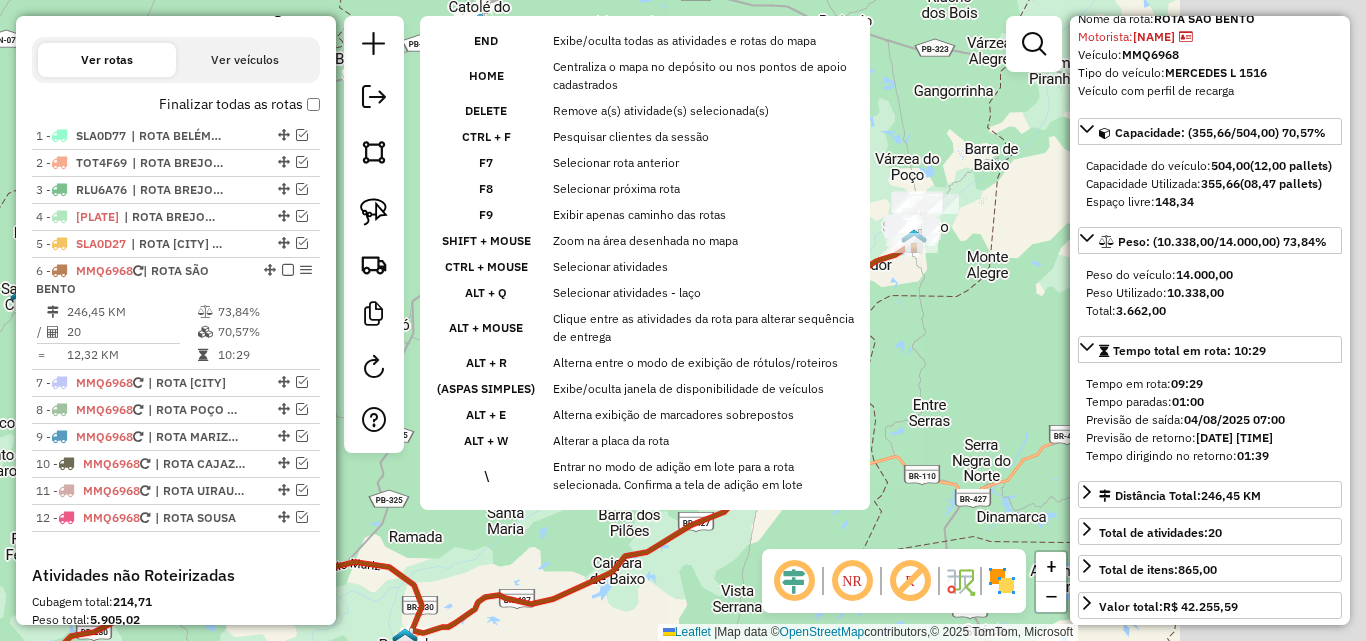 drag, startPoint x: 593, startPoint y: 338, endPoint x: 397, endPoint y: 386, distance: 201.79198 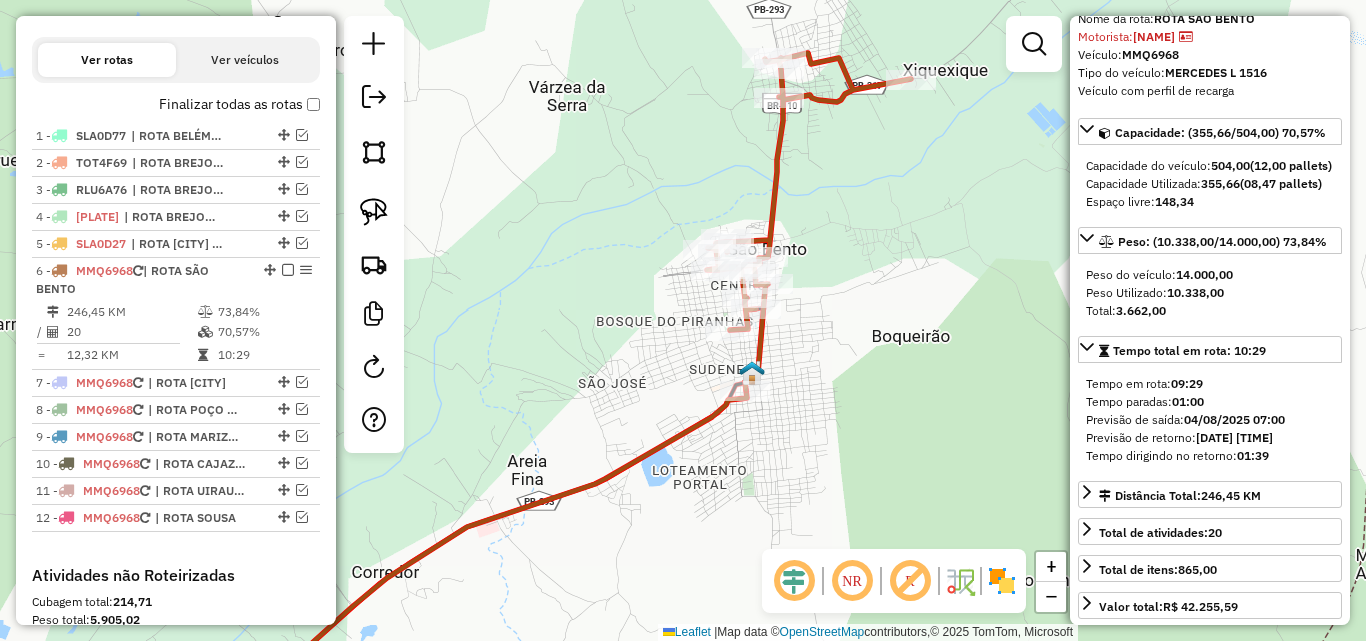 click on "Janela de atendimento Grade de atendimento Capacidade Transportadoras Veículos Cliente Pedidos  Rotas Selecione os dias de semana para filtrar as janelas de atendimento  Seg   Ter   Qua   Qui   Sex   Sáb   Dom  Informe o período da janela de atendimento: De: Até:  Filtrar exatamente a janela do cliente  Considerar janela de atendimento padrão  Selecione os dias de semana para filtrar as grades de atendimento  Seg   Ter   Qua   Qui   Sex   Sáb   Dom   Considerar clientes sem dia de atendimento cadastrado  Clientes fora do dia de atendimento selecionado Filtrar as atividades entre os valores definidos abaixo:  Peso mínimo:   Peso máximo:   Cubagem mínima:   Cubagem máxima:   De:   Até:  Filtrar as atividades entre o tempo de atendimento definido abaixo:  De:   Até:   Considerar capacidade total dos clientes não roteirizados Transportadora: Selecione um ou mais itens Tipo de veículo: Selecione um ou mais itens Veículo: Selecione um ou mais itens Motorista: Selecione um ou mais itens Nome: Rótulo:" 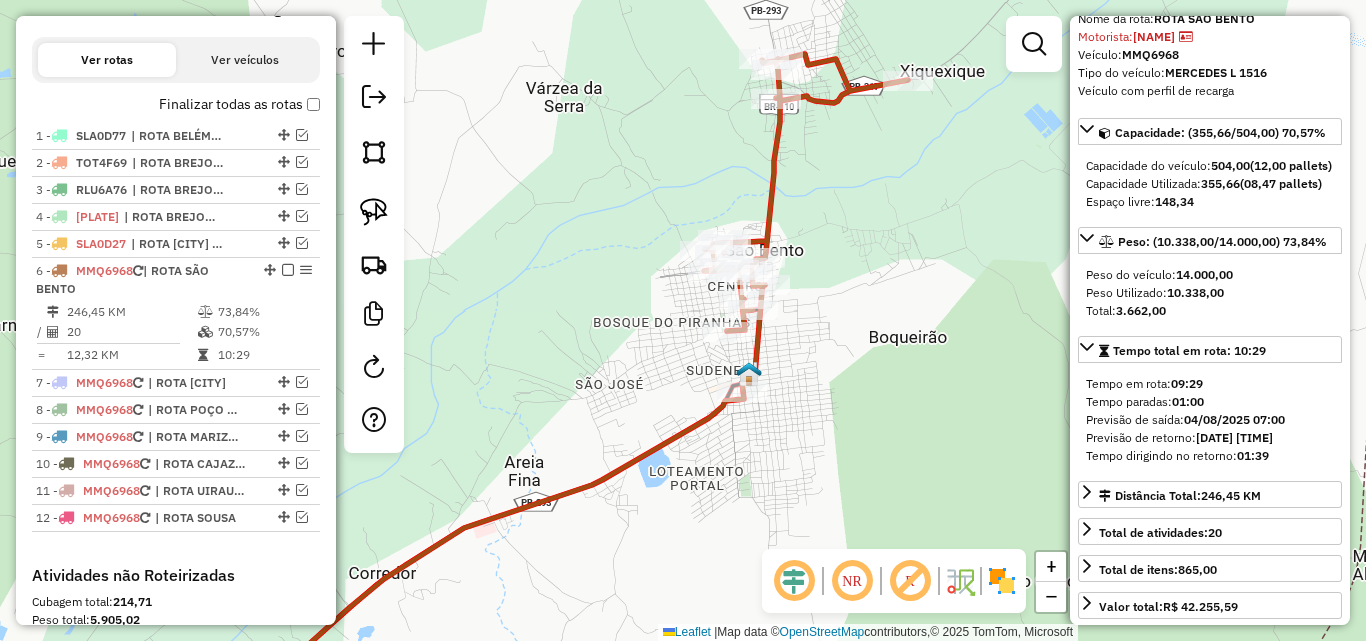 click on "Janela de atendimento Grade de atendimento Capacidade Transportadoras Veículos Cliente Pedidos  Rotas Selecione os dias de semana para filtrar as janelas de atendimento  Seg   Ter   Qua   Qui   Sex   Sáb   Dom  Informe o período da janela de atendimento: De: Até:  Filtrar exatamente a janela do cliente  Considerar janela de atendimento padrão  Selecione os dias de semana para filtrar as grades de atendimento  Seg   Ter   Qua   Qui   Sex   Sáb   Dom   Considerar clientes sem dia de atendimento cadastrado  Clientes fora do dia de atendimento selecionado Filtrar as atividades entre os valores definidos abaixo:  Peso mínimo:   Peso máximo:   Cubagem mínima:   Cubagem máxima:   De:   Até:  Filtrar as atividades entre o tempo de atendimento definido abaixo:  De:   Até:   Considerar capacidade total dos clientes não roteirizados Transportadora: Selecione um ou mais itens Tipo de veículo: Selecione um ou mais itens Veículo: Selecione um ou mais itens Motorista: Selecione um ou mais itens Nome: Rótulo:" 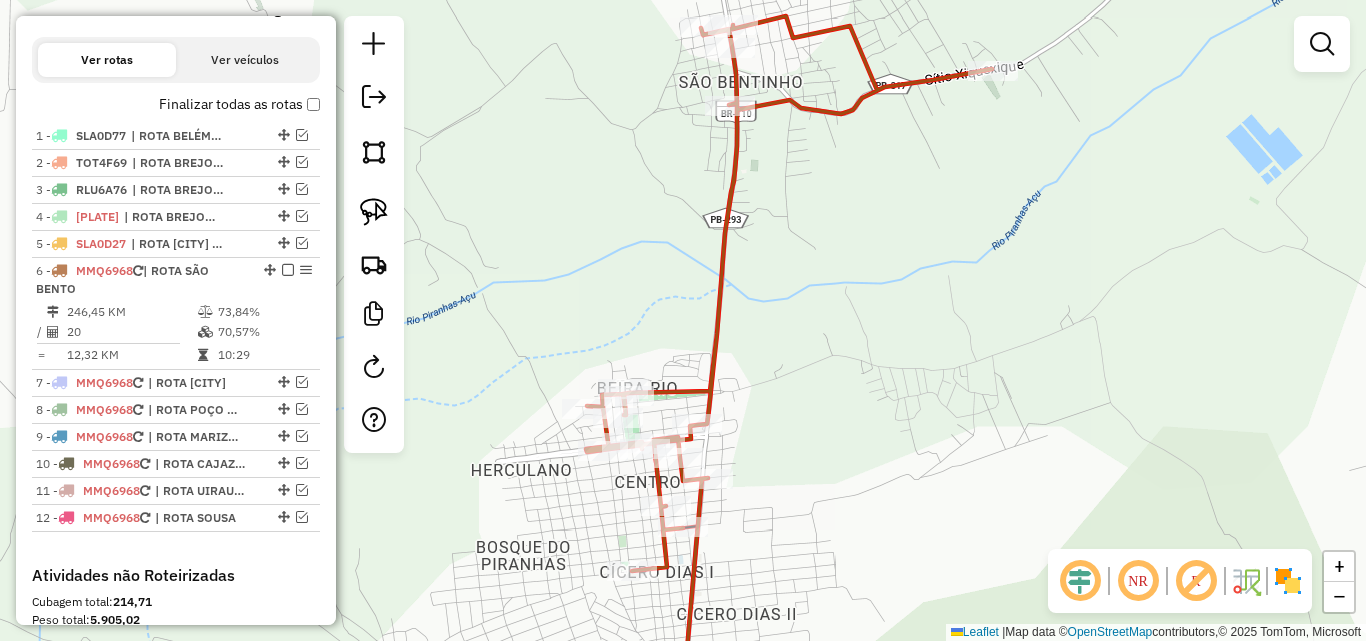 click 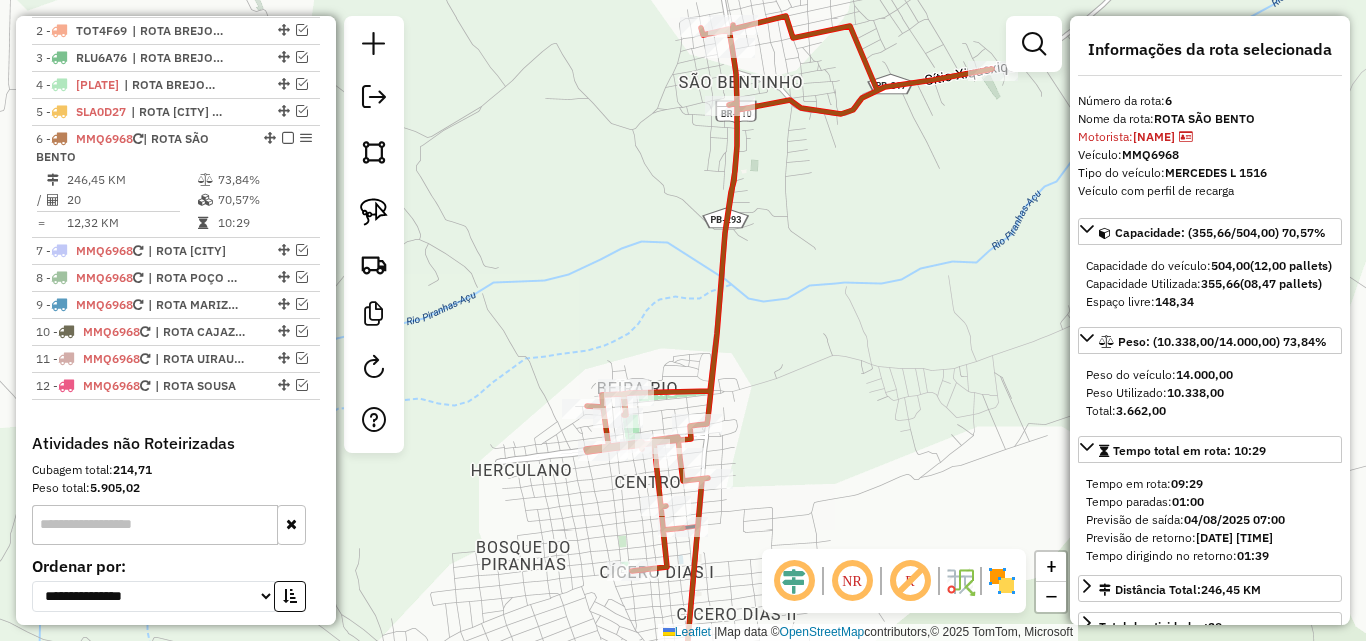 scroll, scrollTop: 885, scrollLeft: 0, axis: vertical 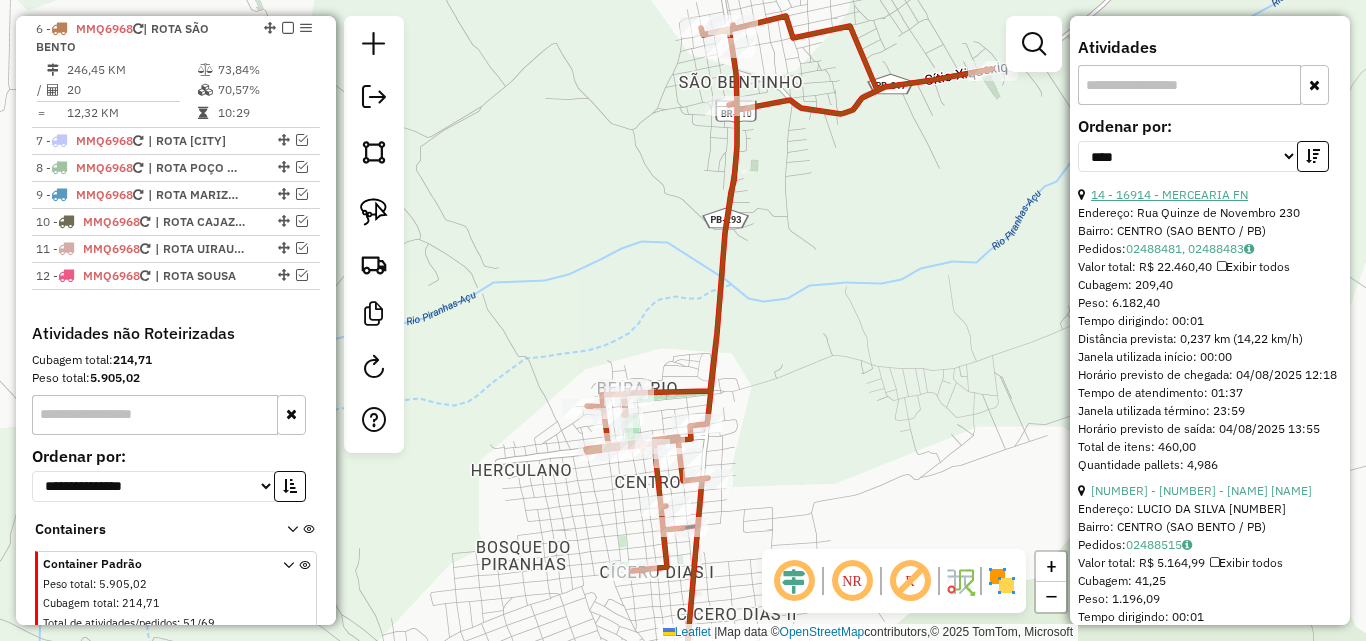 click on "14 - 16914 - MERCEARIA FN" at bounding box center (1169, 194) 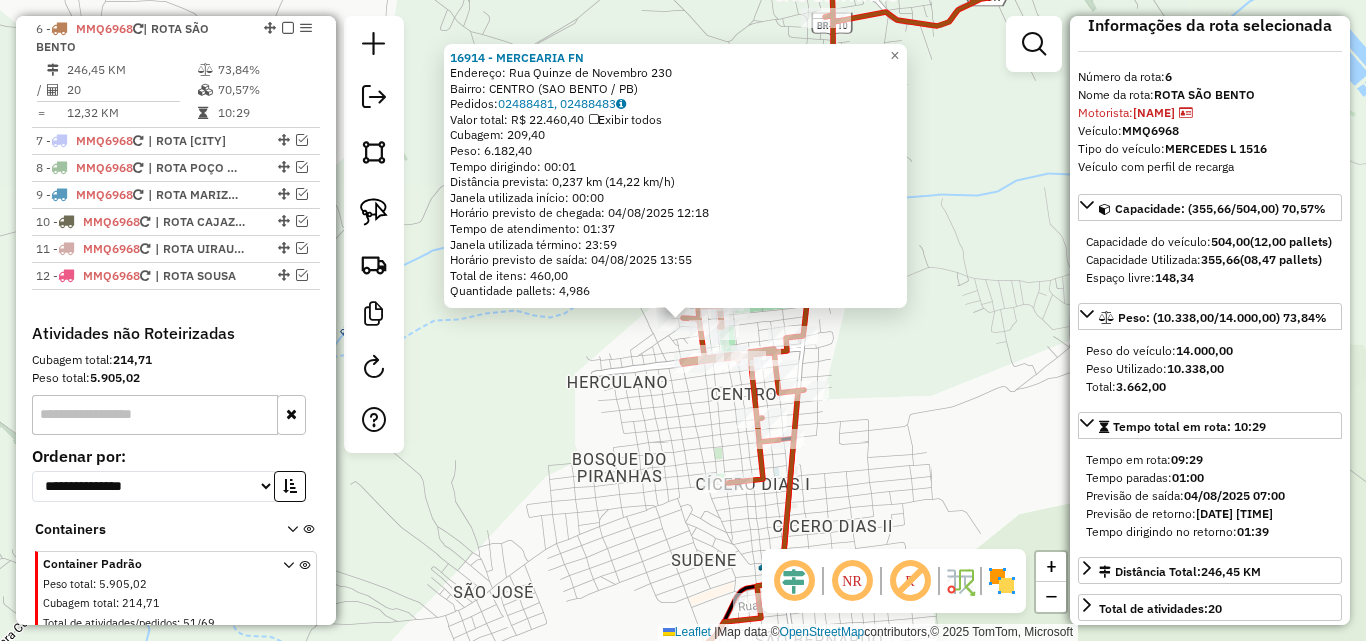 scroll, scrollTop: 0, scrollLeft: 0, axis: both 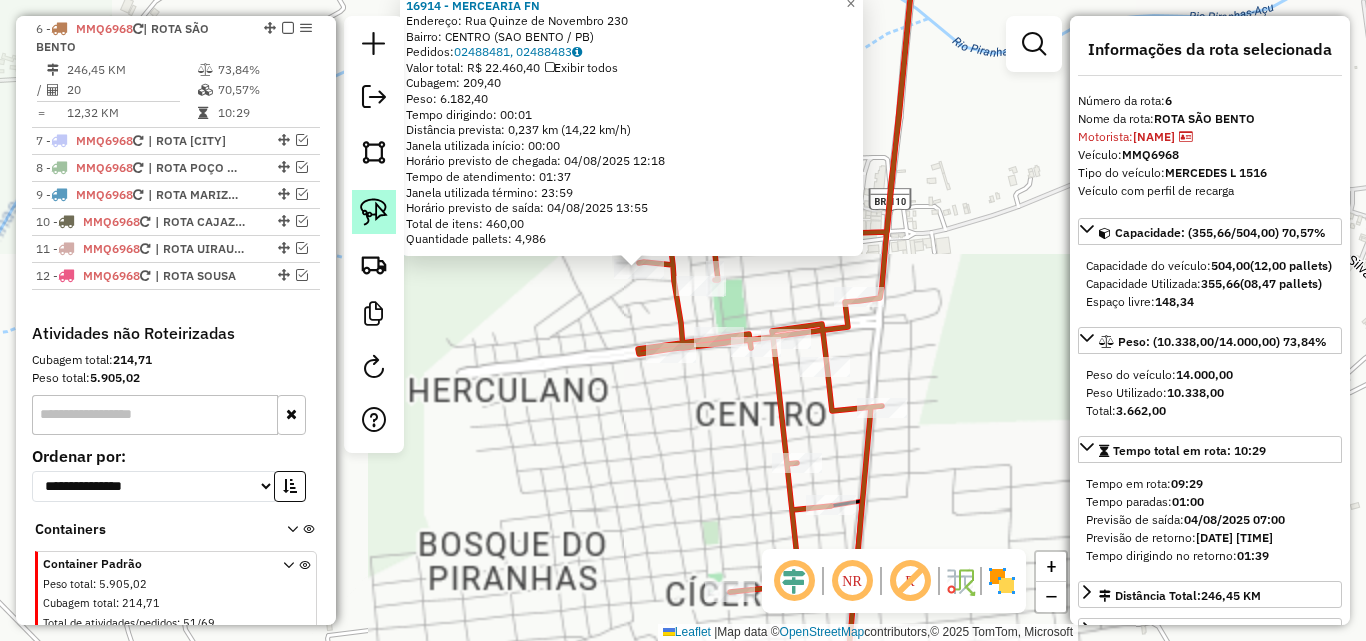 click 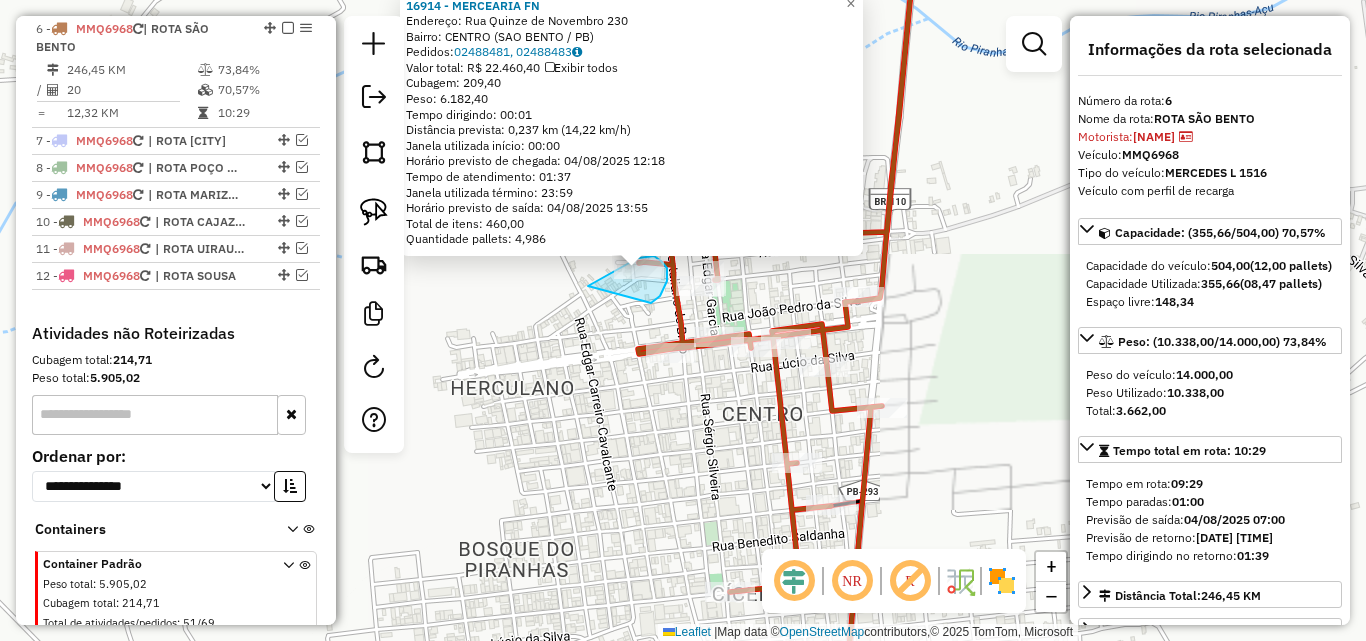 drag, startPoint x: 652, startPoint y: 302, endPoint x: 571, endPoint y: 304, distance: 81.02469 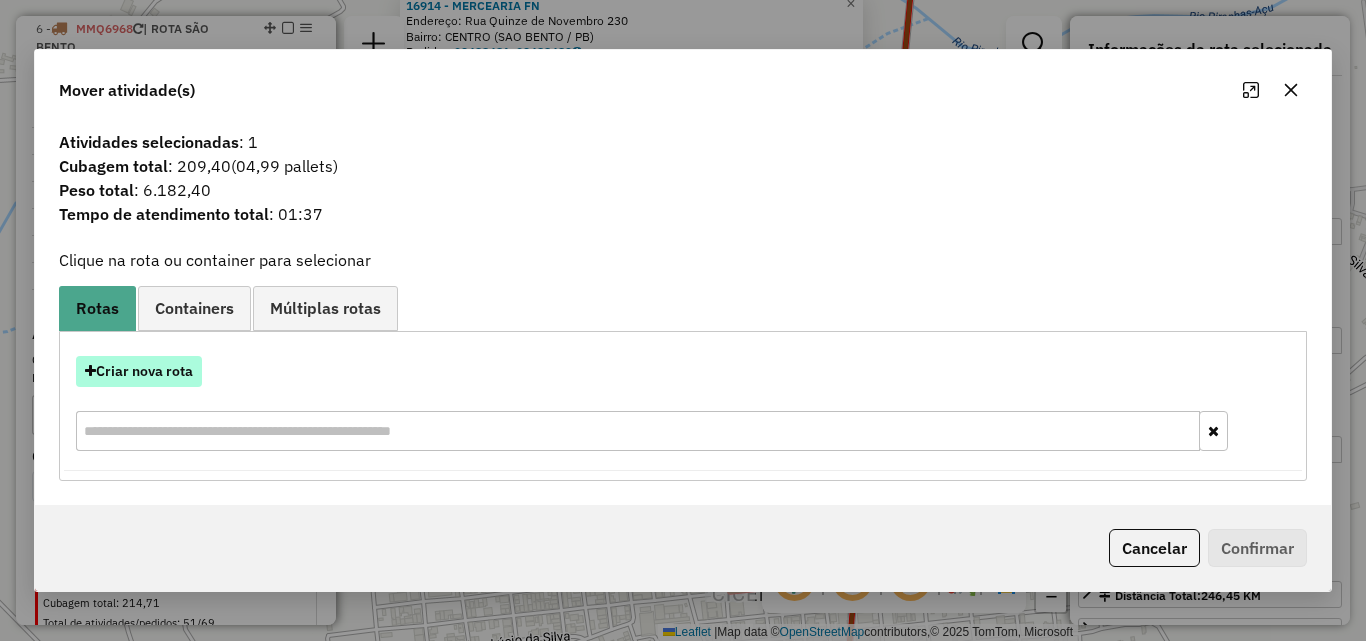 click on "Criar nova rota" at bounding box center [139, 371] 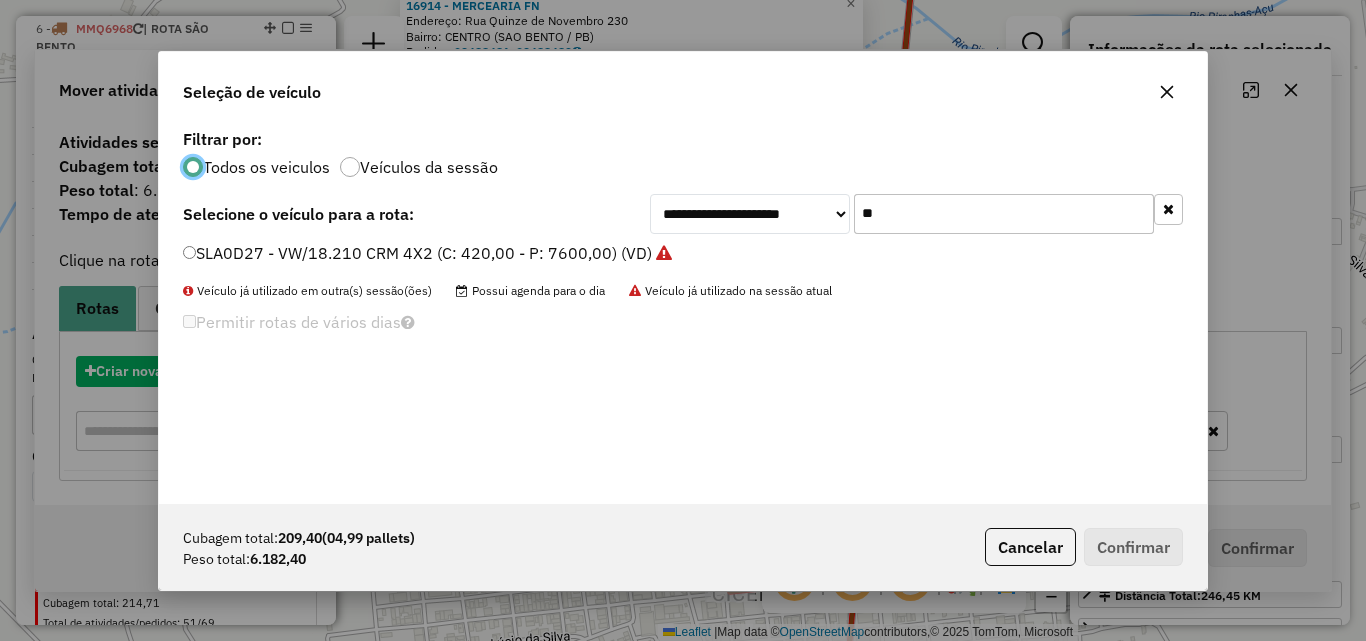 scroll, scrollTop: 11, scrollLeft: 6, axis: both 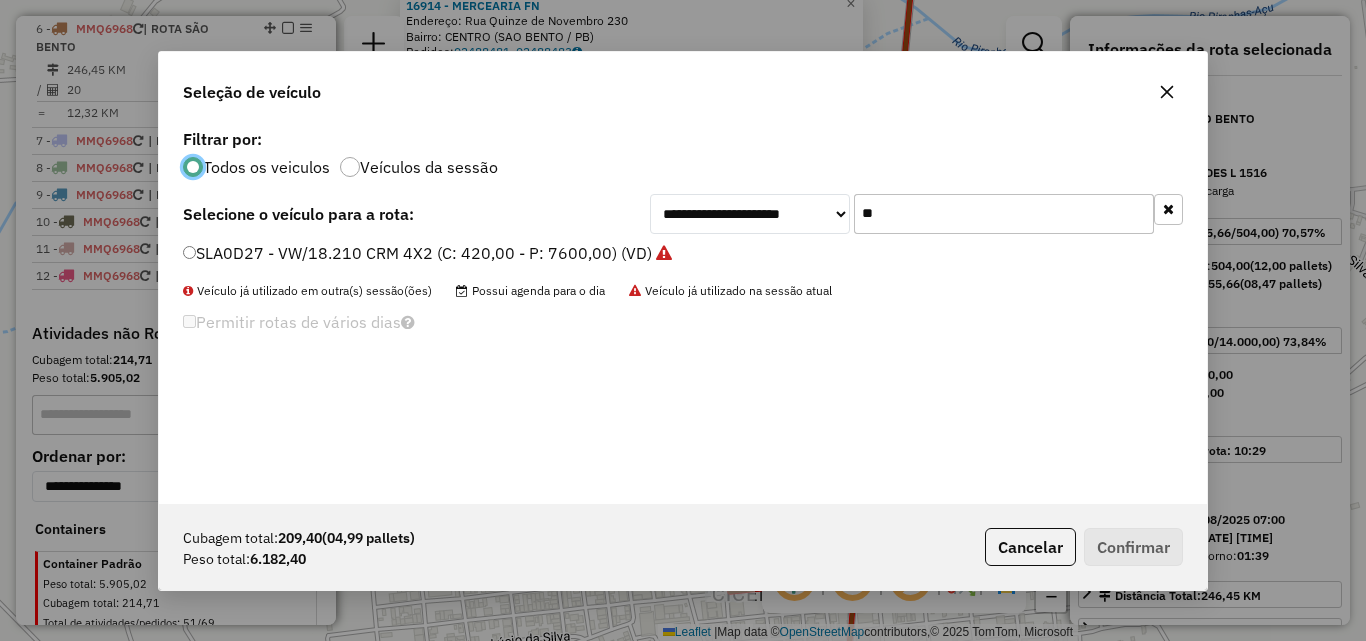 click on "**" 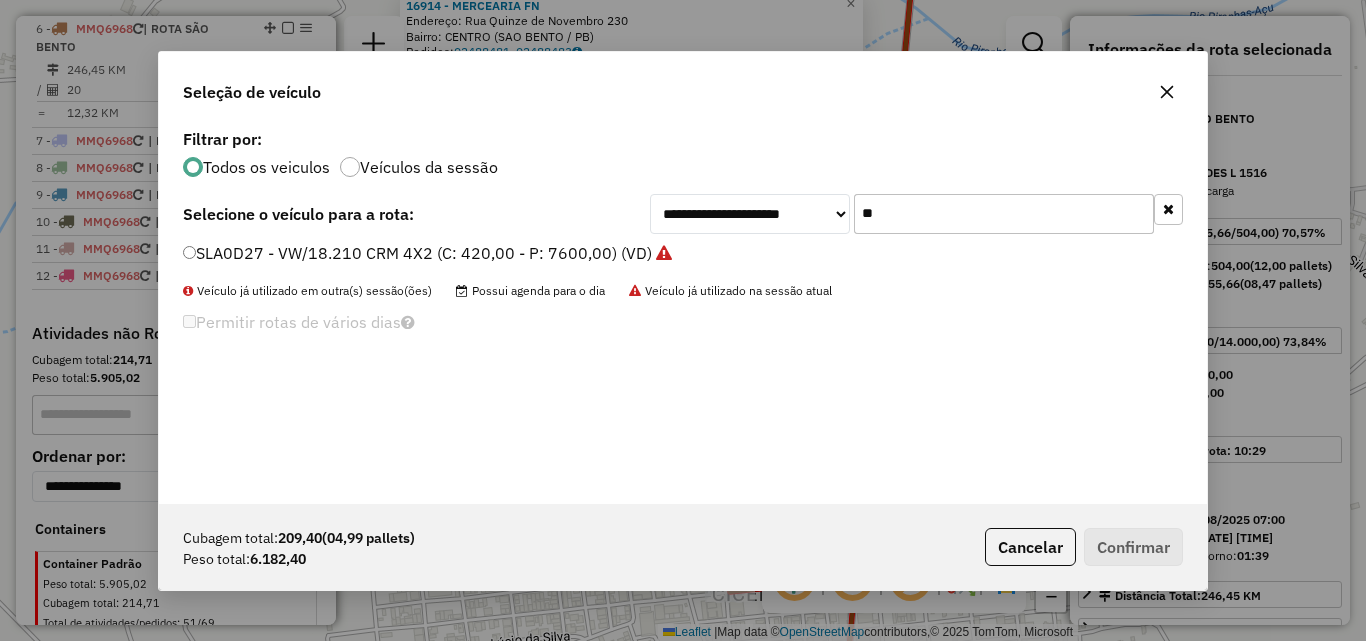 click on "**" 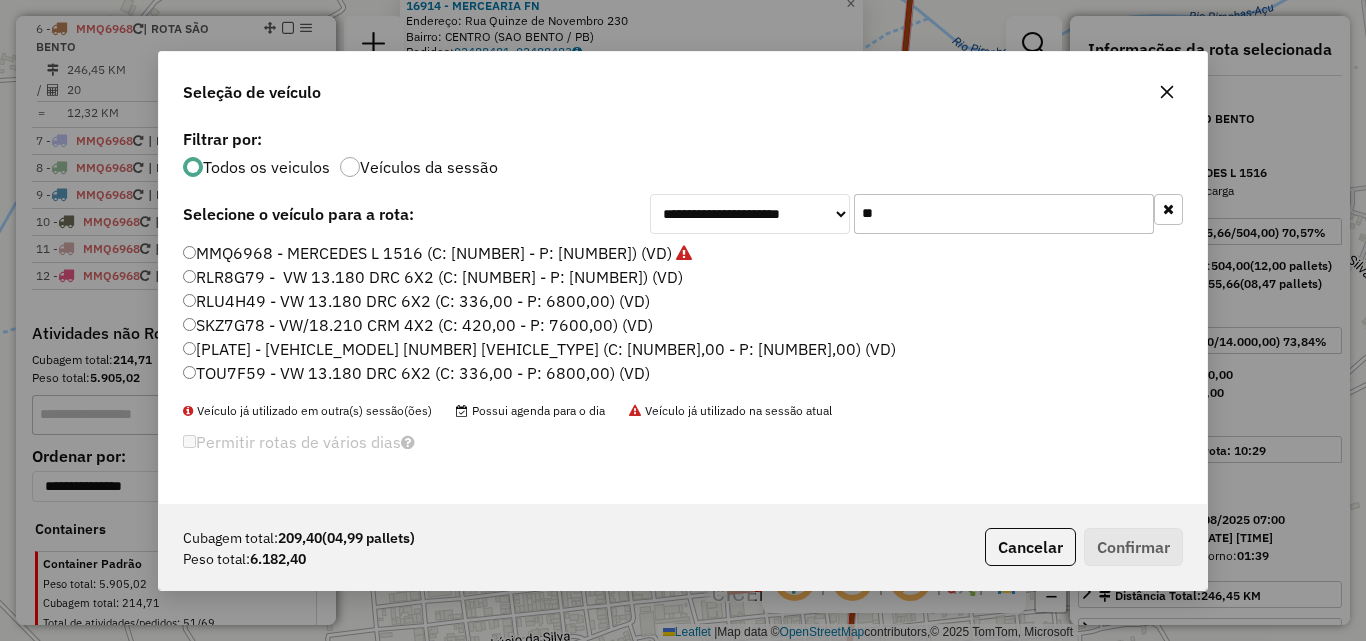 type on "**" 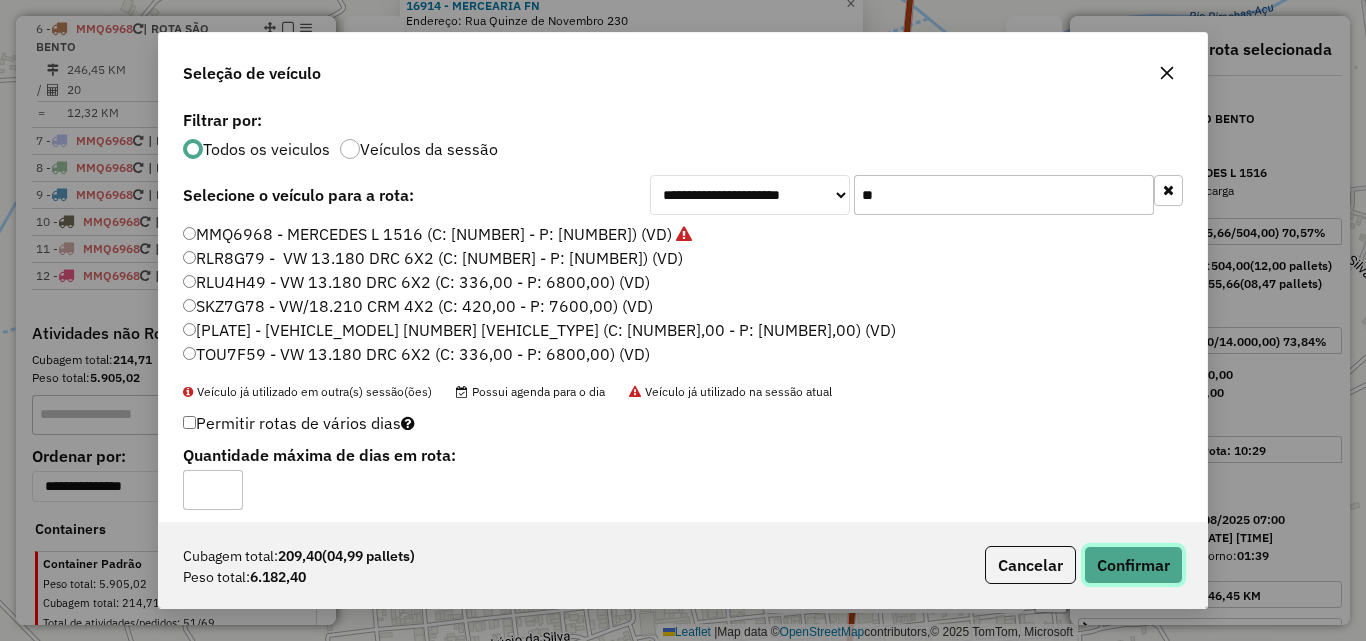 click on "Confirmar" 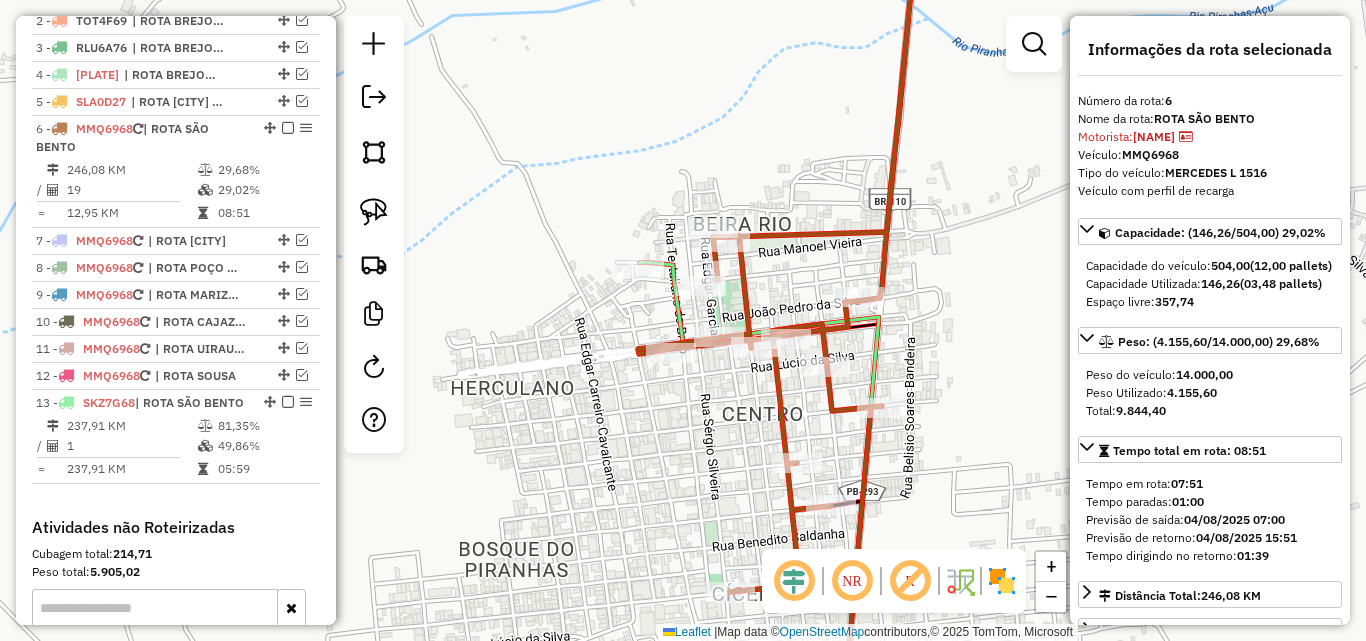 scroll, scrollTop: 885, scrollLeft: 0, axis: vertical 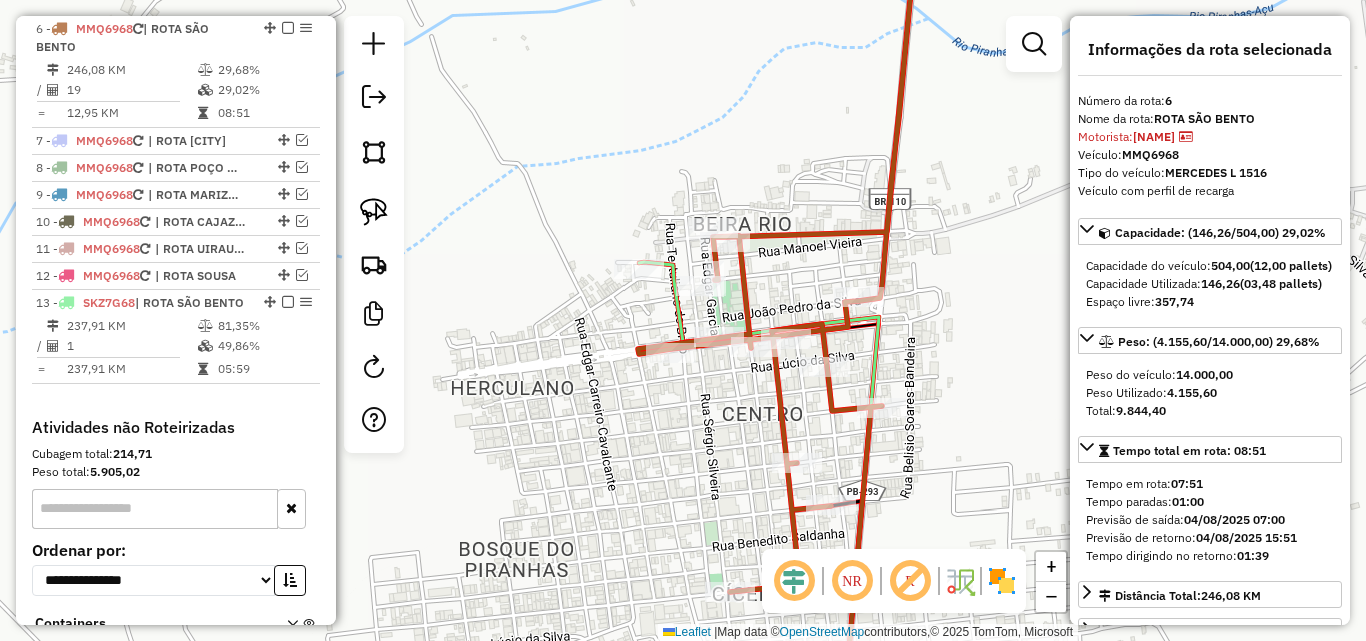 click 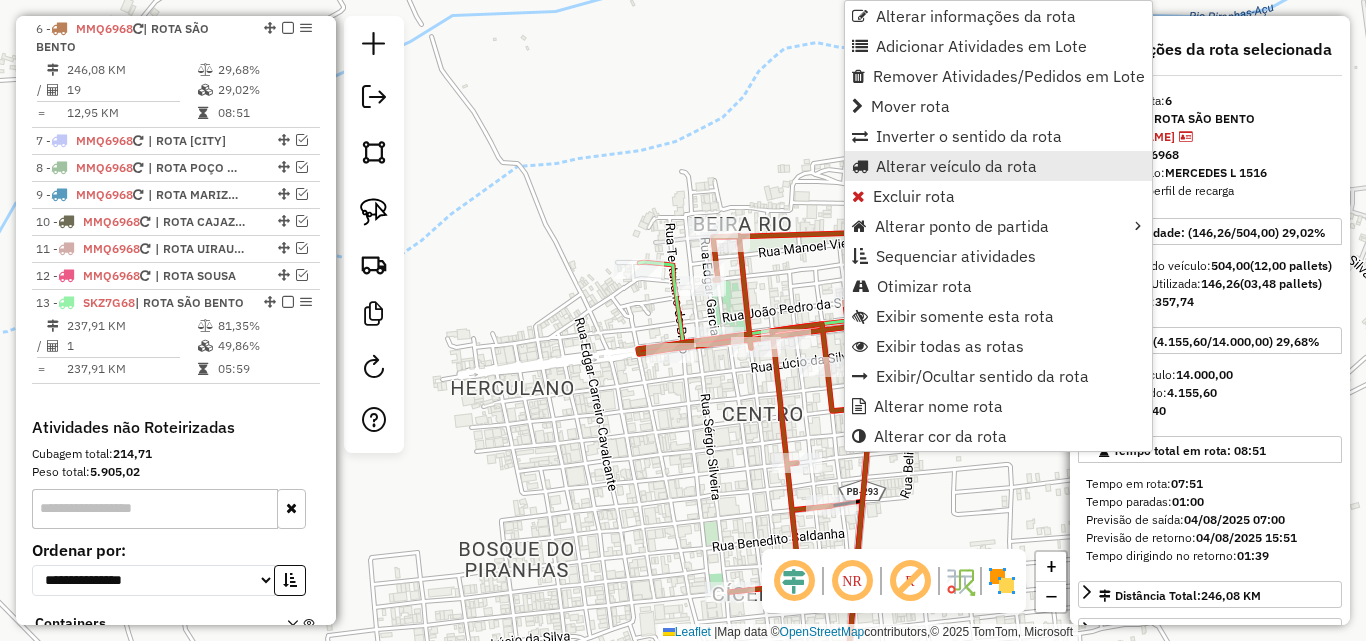 click on "Alterar veículo da rota" at bounding box center [956, 166] 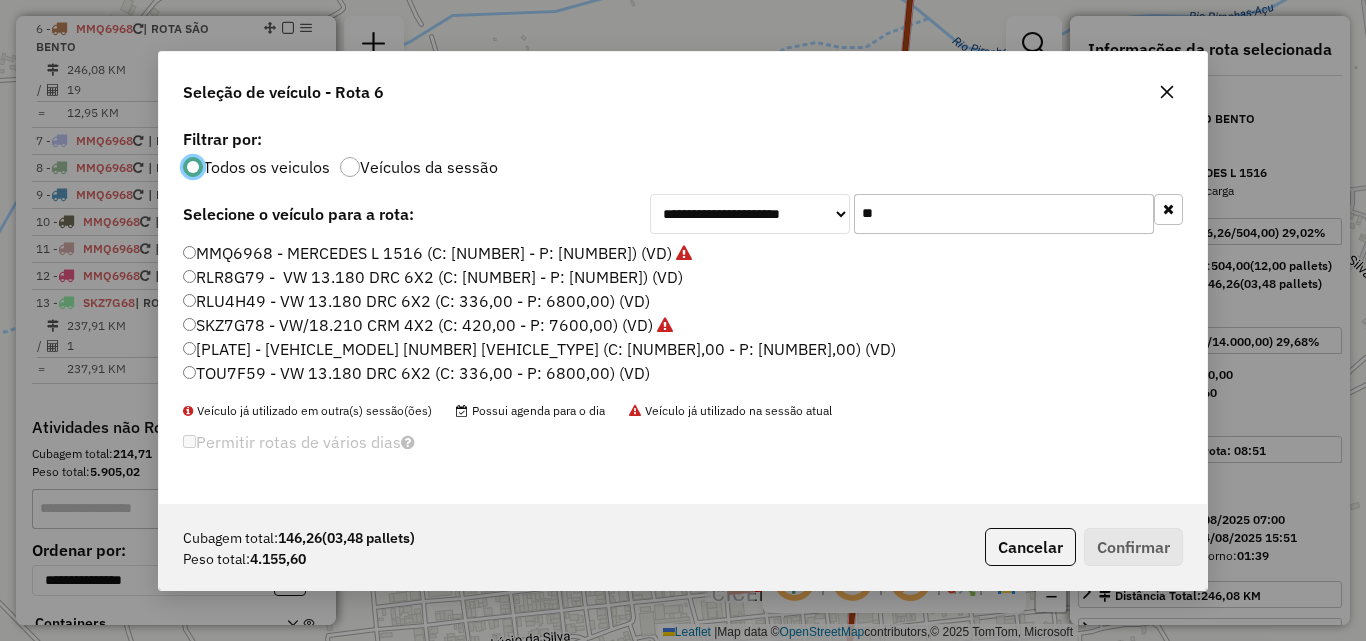 scroll, scrollTop: 11, scrollLeft: 6, axis: both 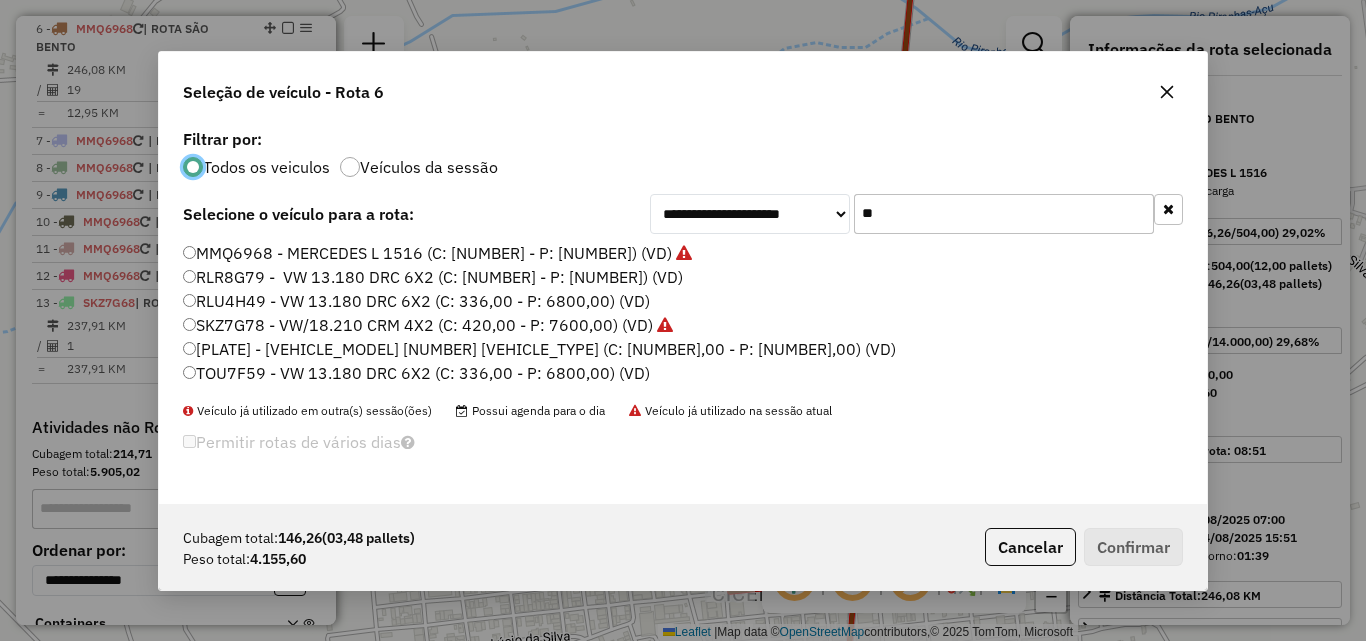 click on "**" 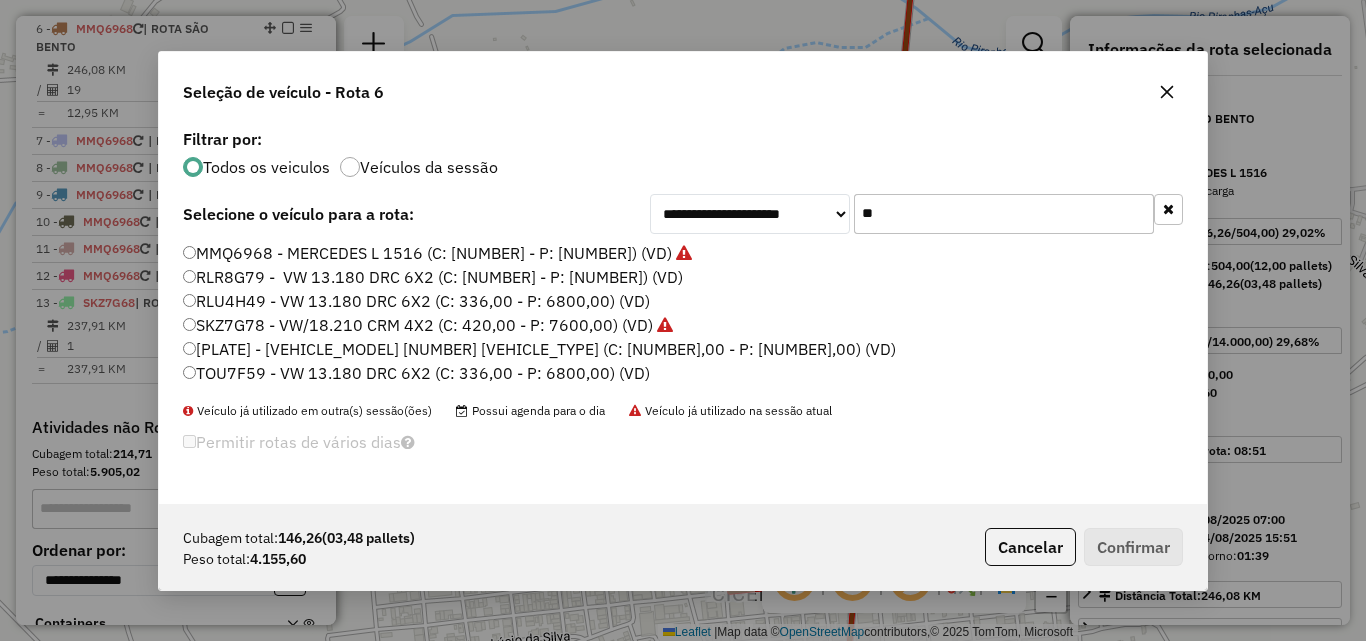 click on "**" 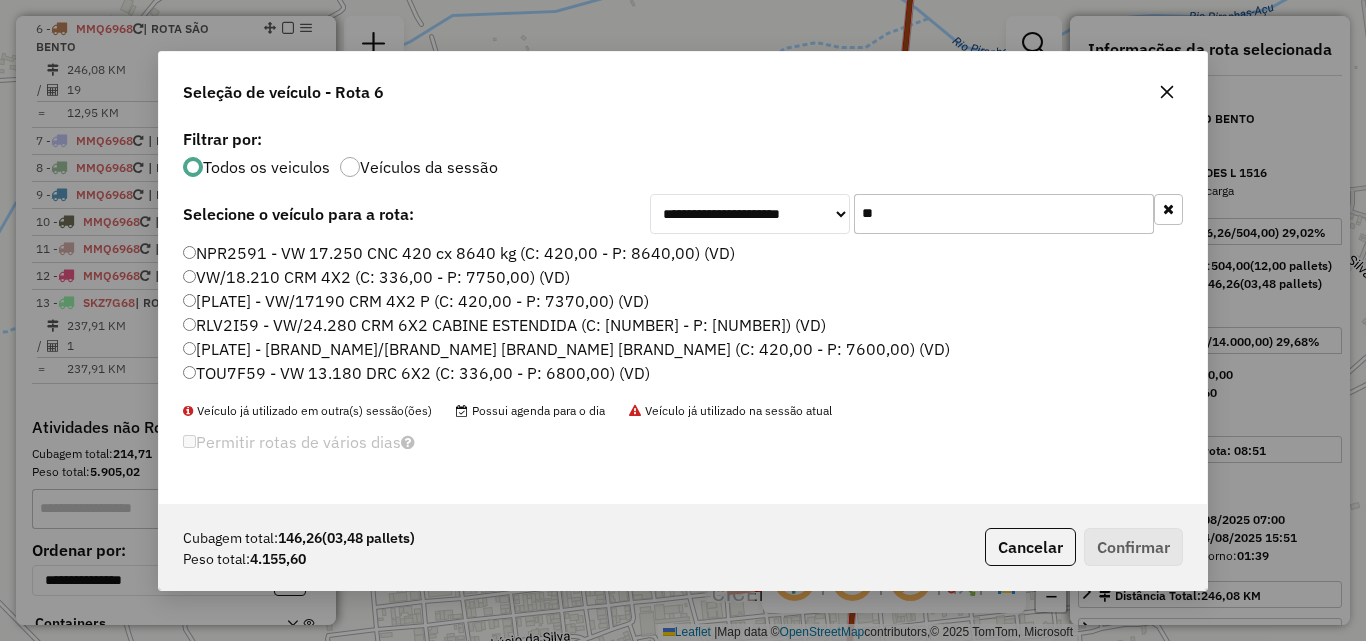 click on "[PLATE] -  VW 13.180 DRC 6X2 (C: 336,00 - P: 6800,00) (VD)" 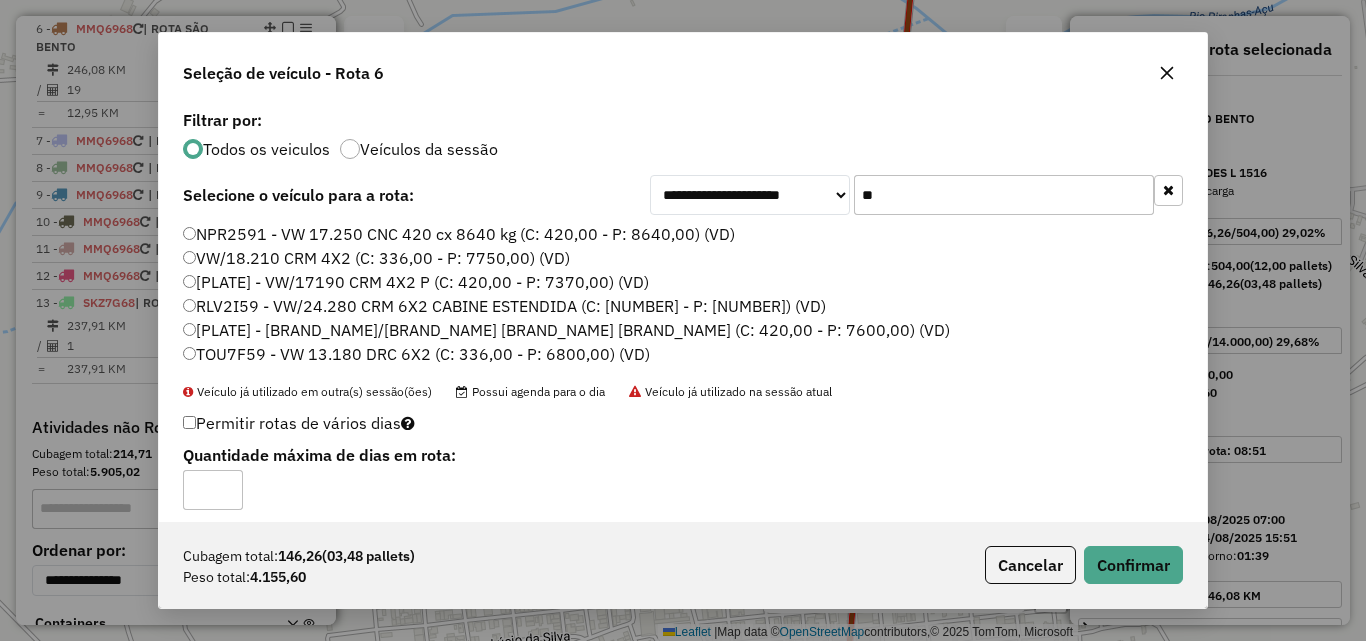 click on "**" 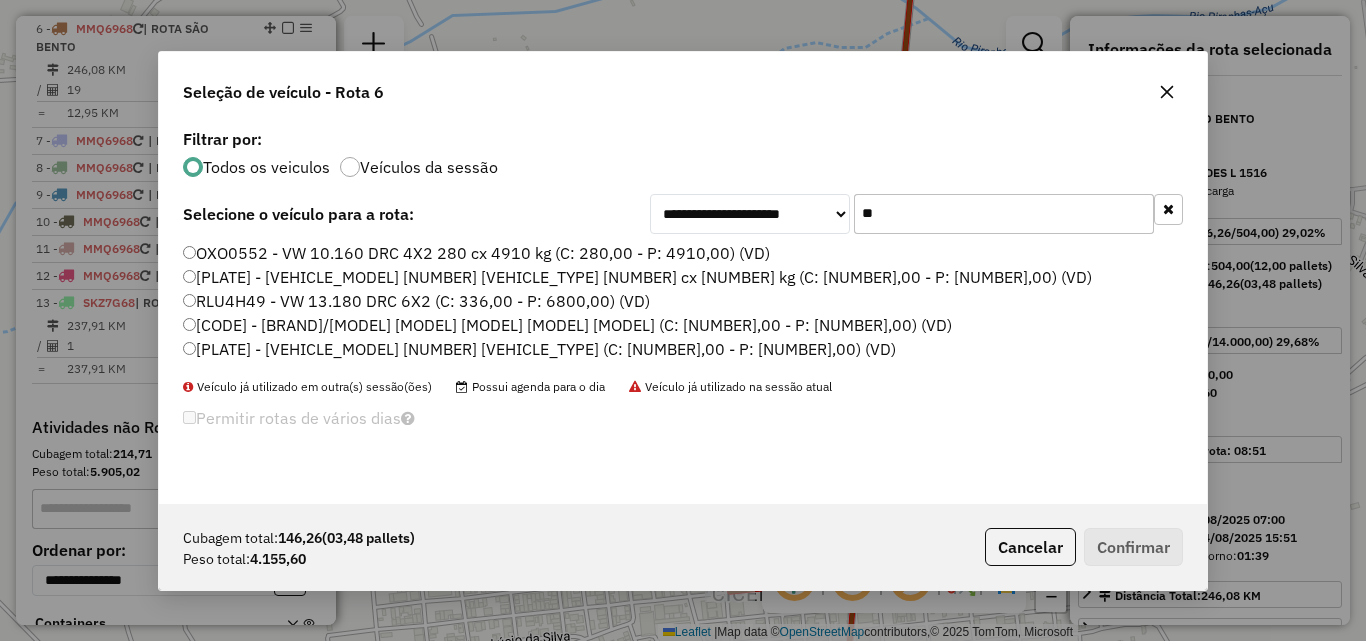 type on "**" 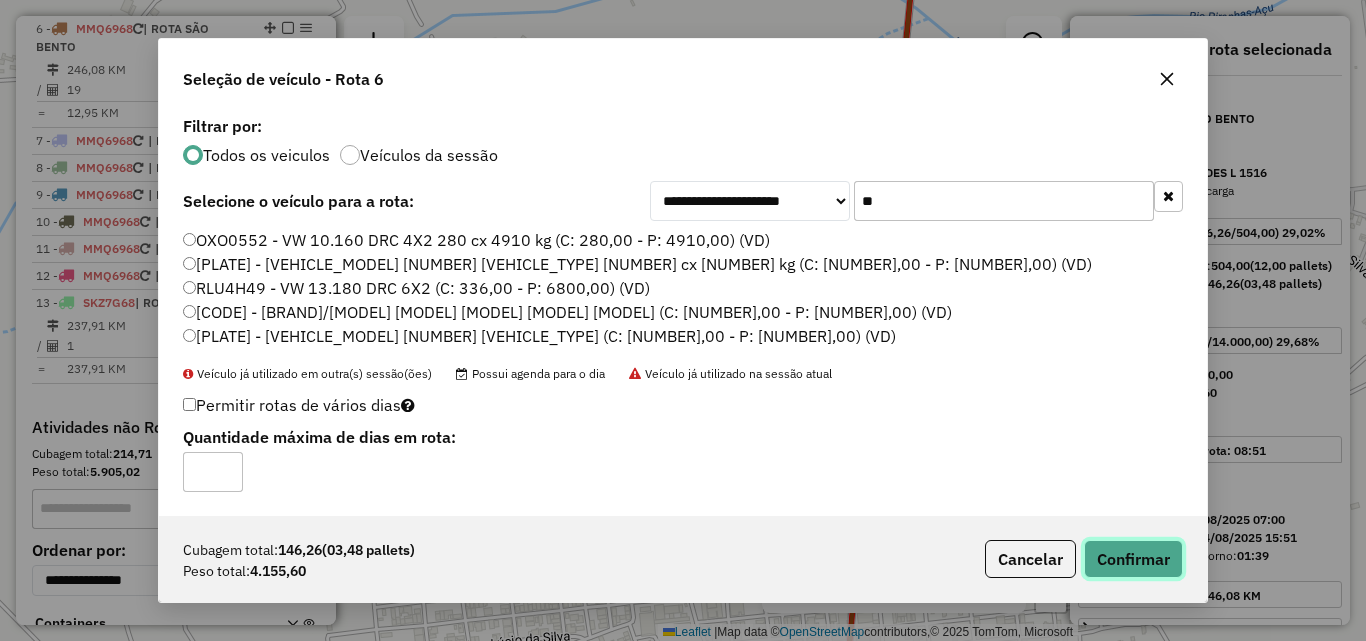 click on "Confirmar" 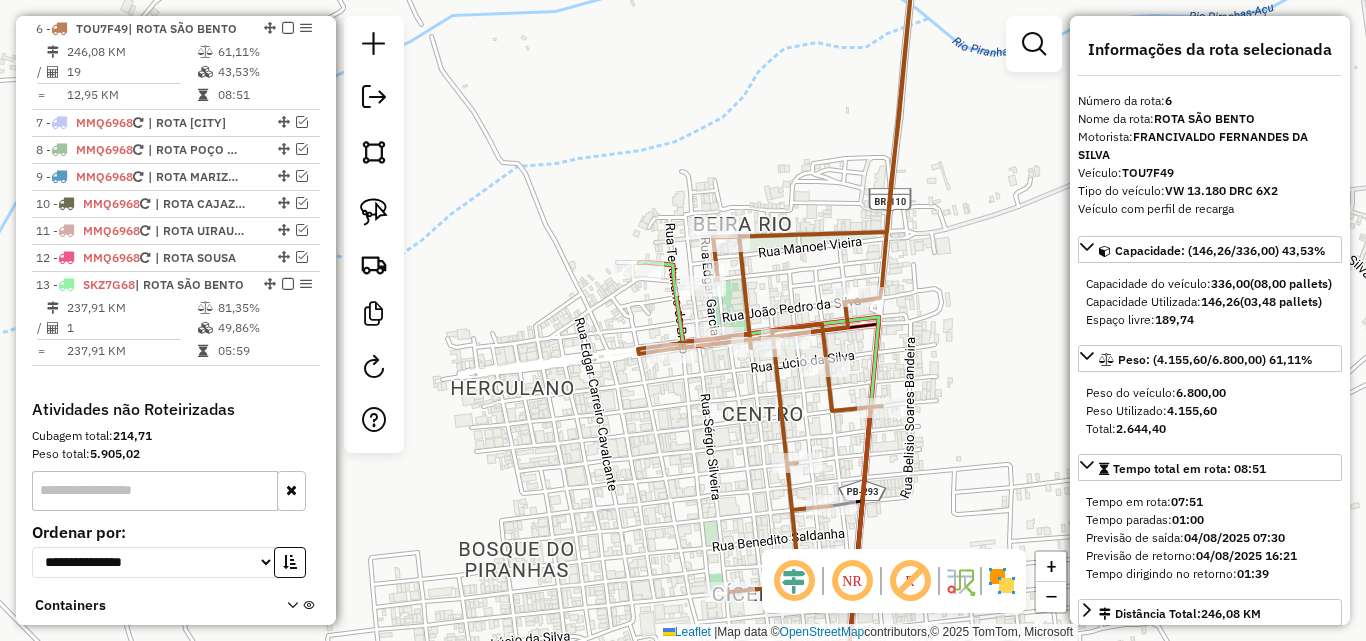 scroll, scrollTop: 785, scrollLeft: 0, axis: vertical 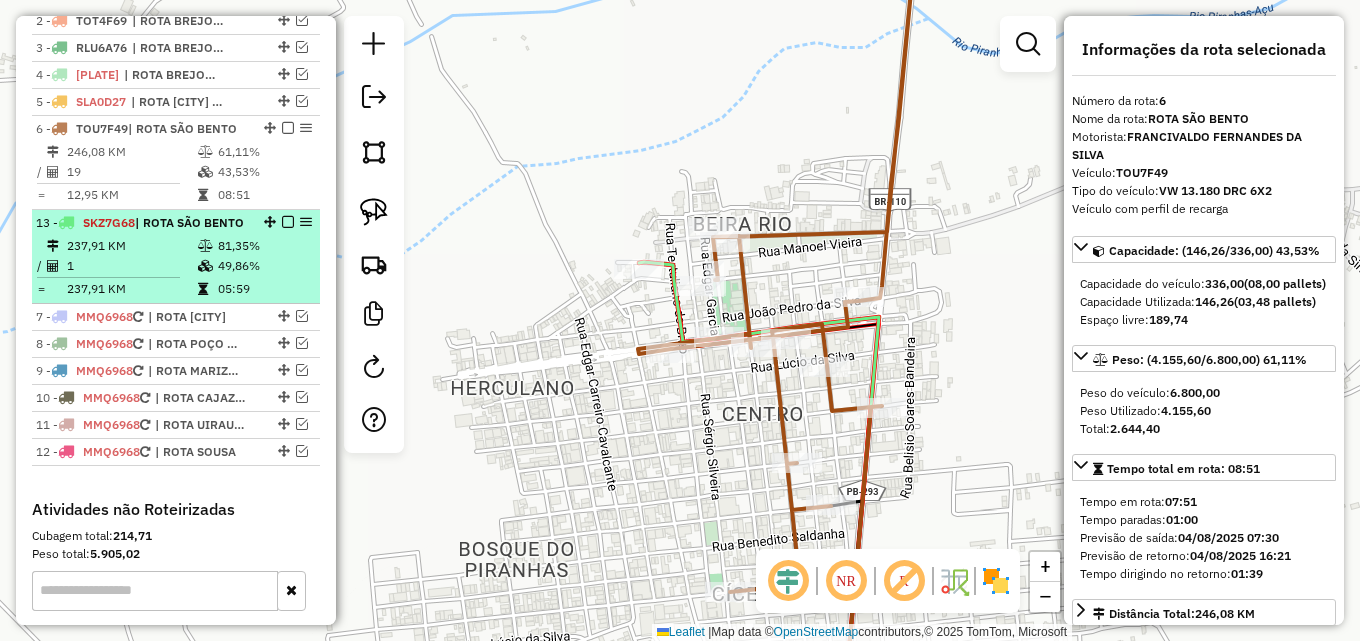 drag, startPoint x: 262, startPoint y: 383, endPoint x: 272, endPoint y: 156, distance: 227.22015 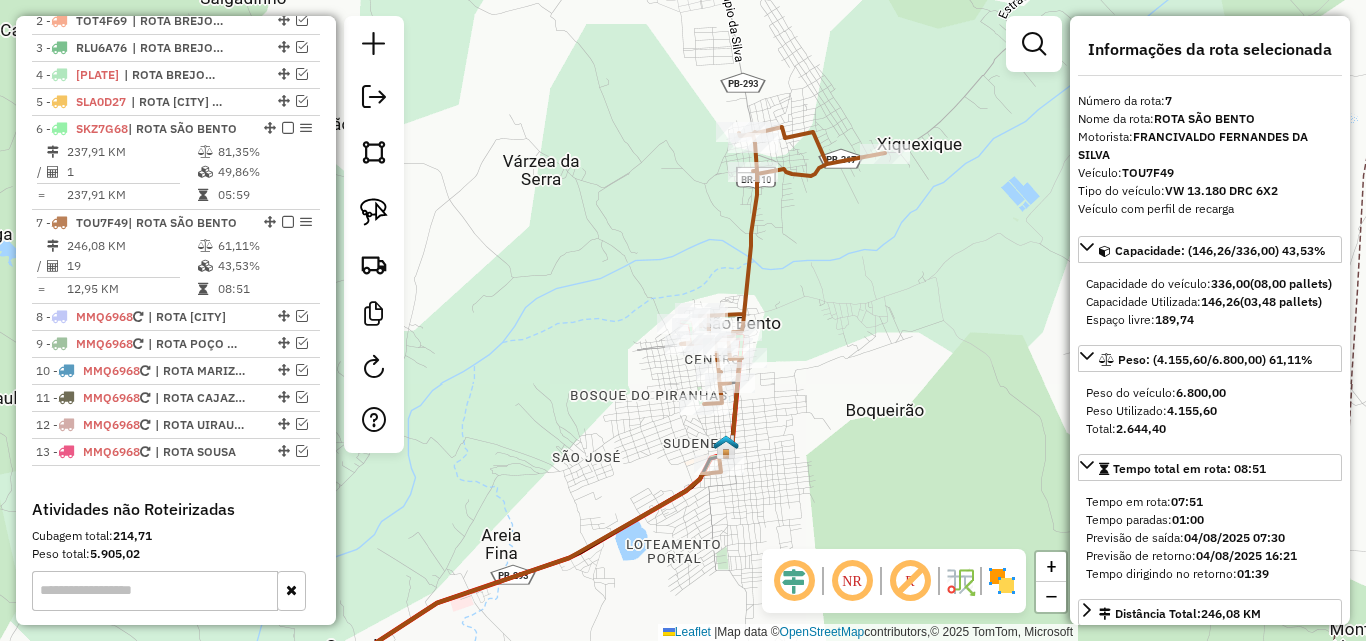 click 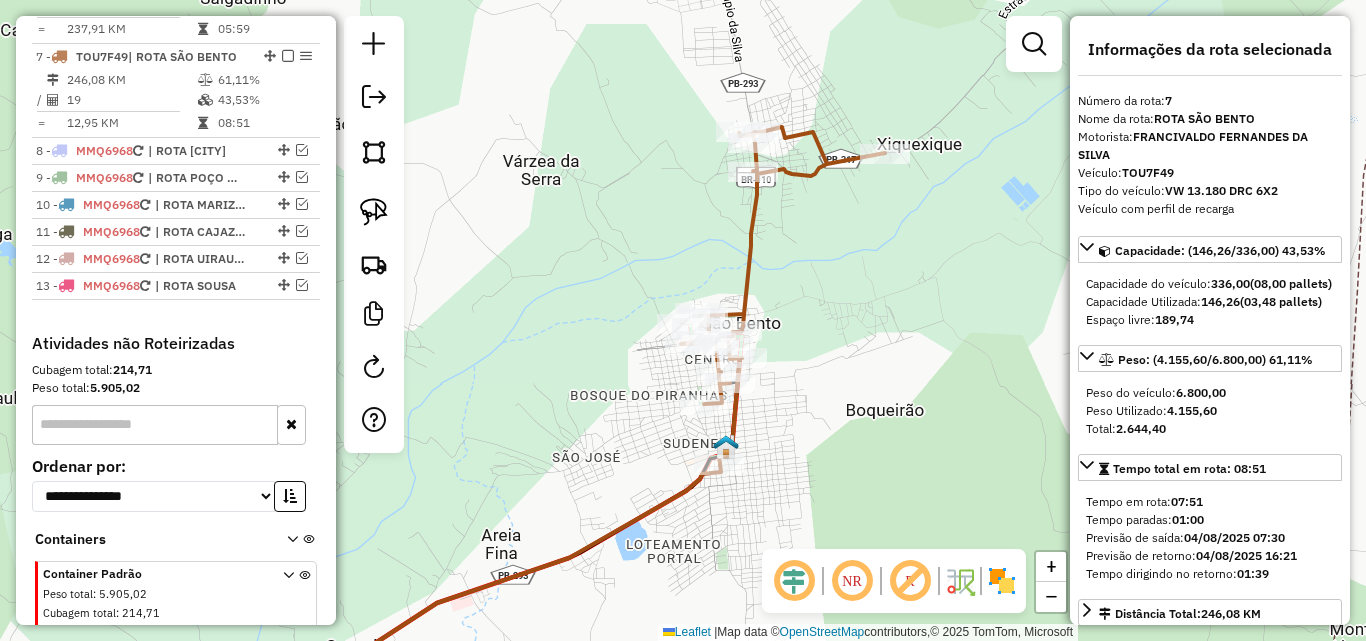 scroll, scrollTop: 979, scrollLeft: 0, axis: vertical 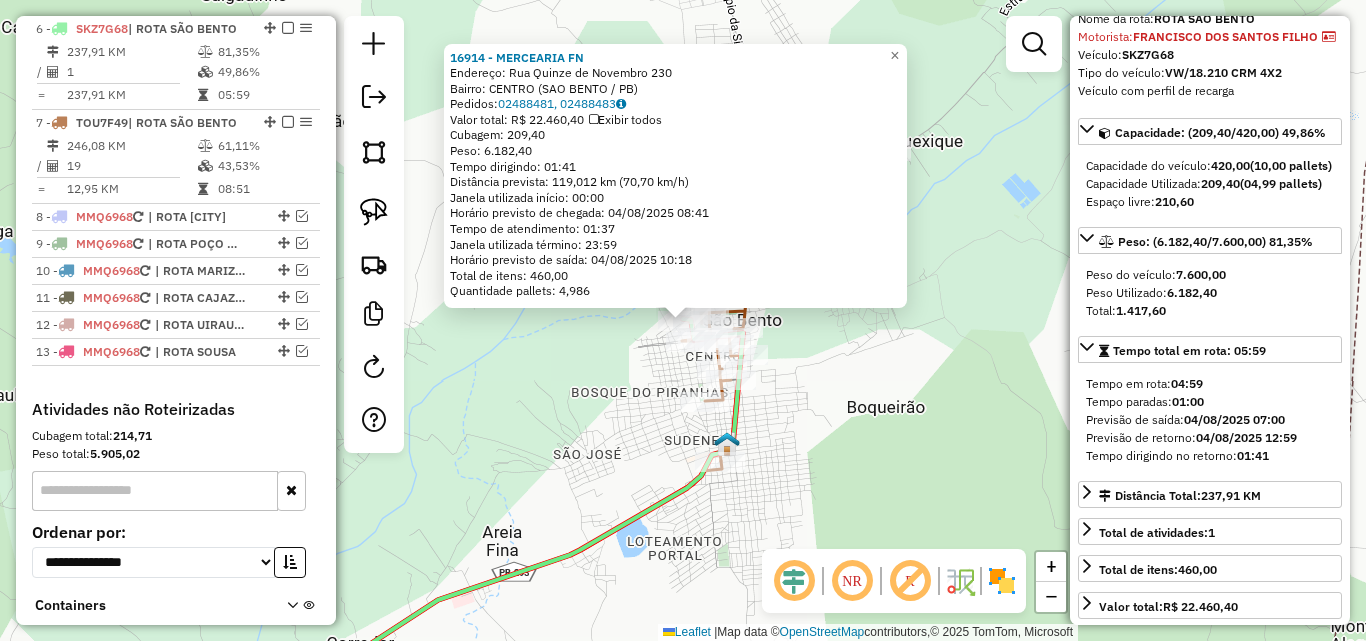 drag, startPoint x: 859, startPoint y: 384, endPoint x: 853, endPoint y: 366, distance: 18.973665 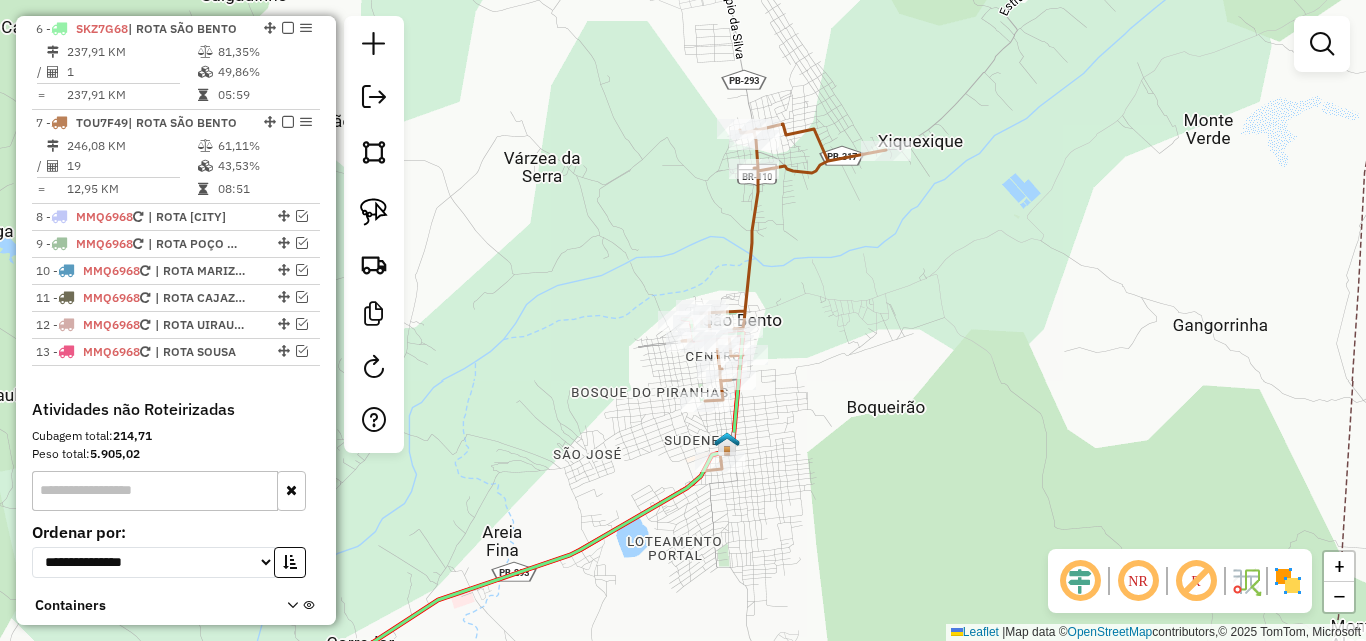 click 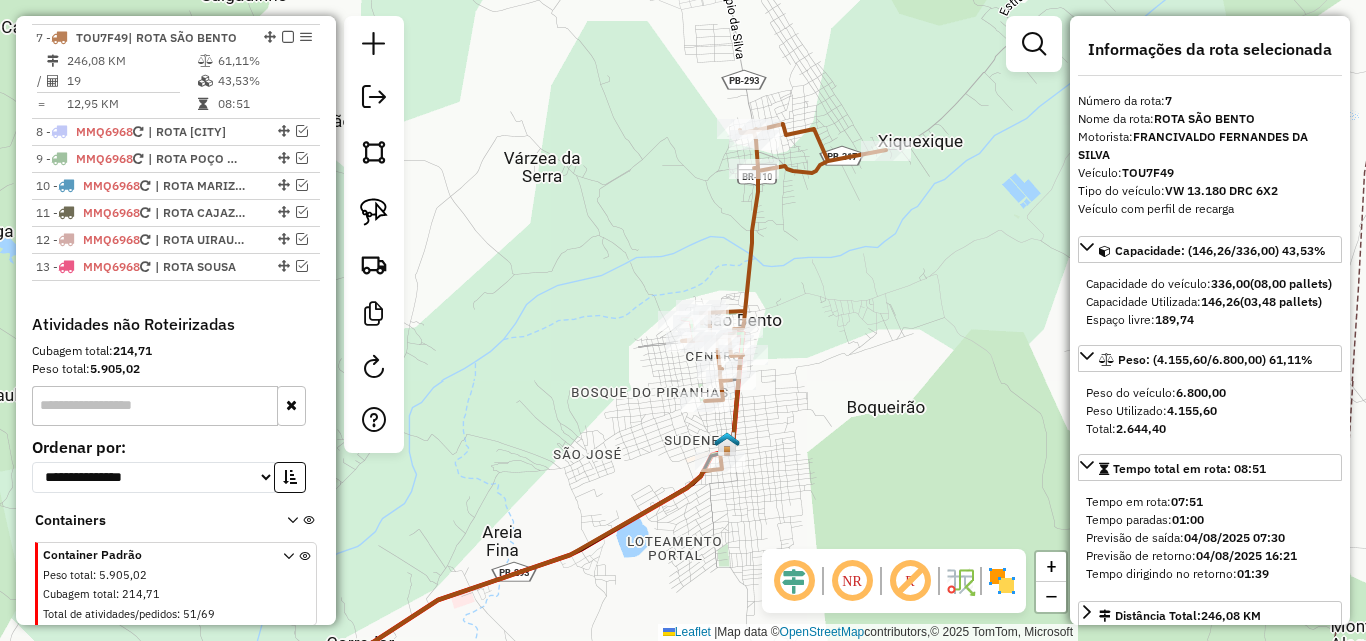 scroll, scrollTop: 979, scrollLeft: 0, axis: vertical 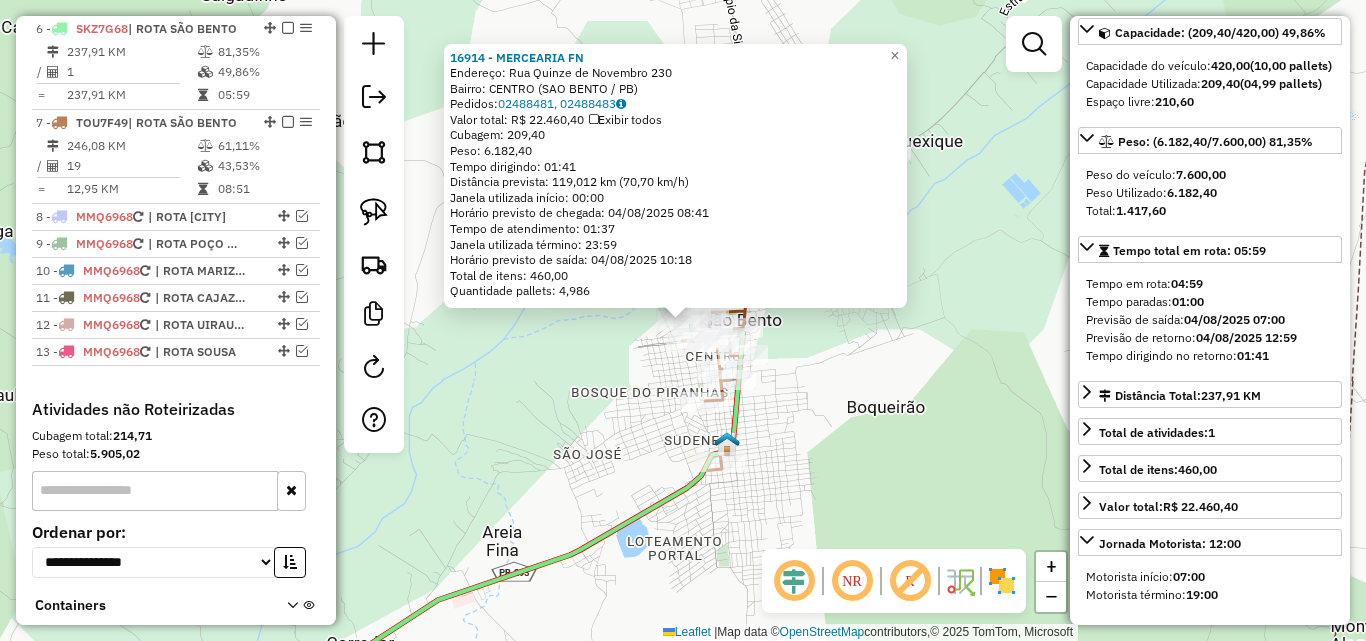 click on "Bairro: [LAST] ([LAST] / PB)" 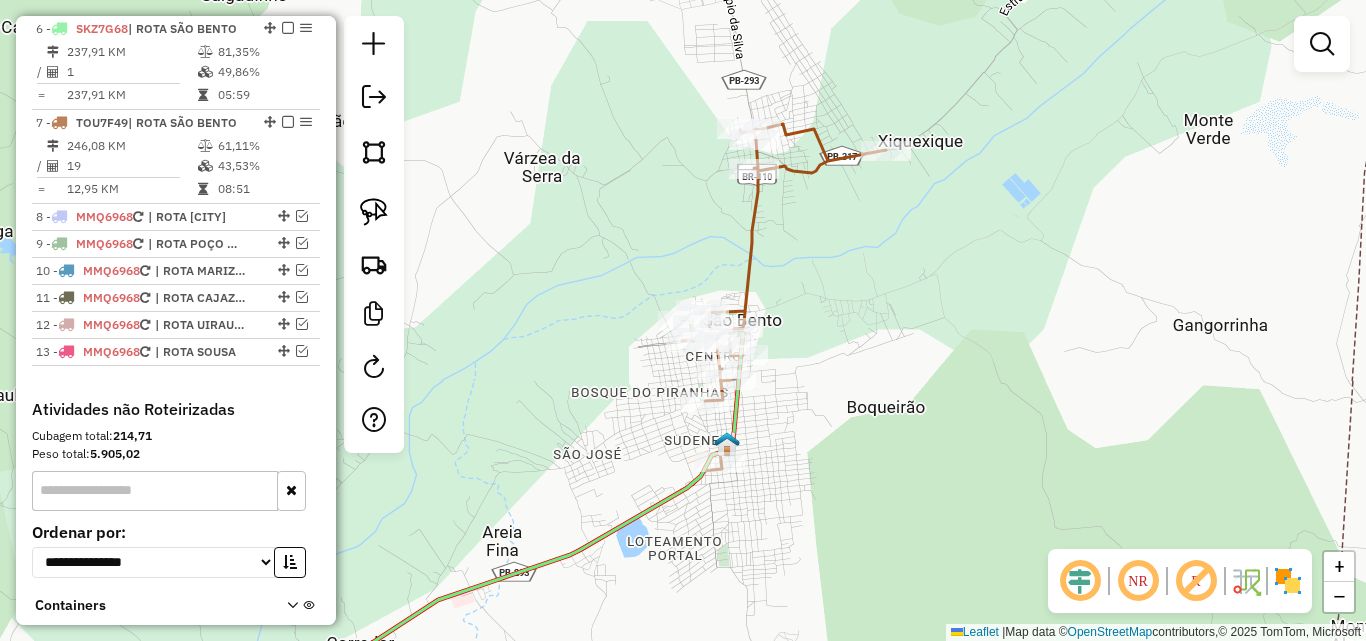 click on "Janela de atendimento Grade de atendimento Capacidade Transportadoras Veículos Cliente Pedidos  Rotas Selecione os dias de semana para filtrar as janelas de atendimento  Seg   Ter   Qua   Qui   Sex   Sáb   Dom  Informe o período da janela de atendimento: De: Até:  Filtrar exatamente a janela do cliente  Considerar janela de atendimento padrão  Selecione os dias de semana para filtrar as grades de atendimento  Seg   Ter   Qua   Qui   Sex   Sáb   Dom   Considerar clientes sem dia de atendimento cadastrado  Clientes fora do dia de atendimento selecionado Filtrar as atividades entre os valores definidos abaixo:  Peso mínimo:   Peso máximo:   Cubagem mínima:   Cubagem máxima:   De:   Até:  Filtrar as atividades entre o tempo de atendimento definido abaixo:  De:   Até:   Considerar capacidade total dos clientes não roteirizados Transportadora: Selecione um ou mais itens Tipo de veículo: Selecione um ou mais itens Veículo: Selecione um ou mais itens Motorista: Selecione um ou mais itens Nome: Rótulo:" 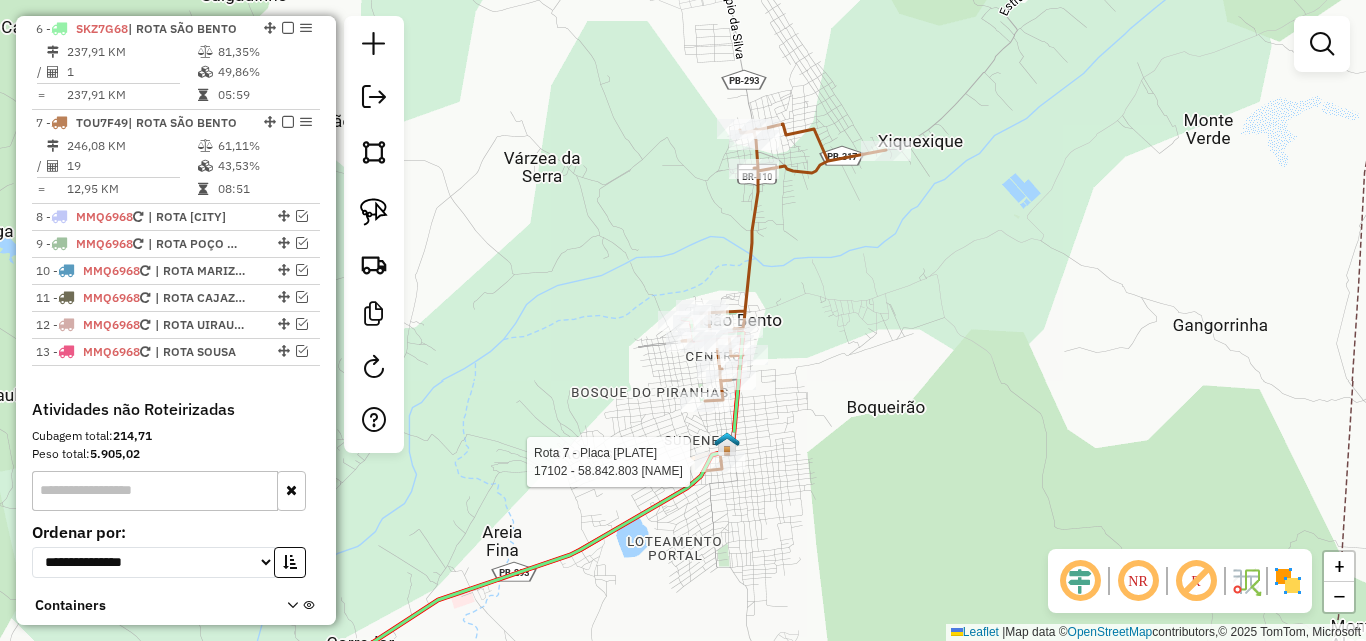 select on "*********" 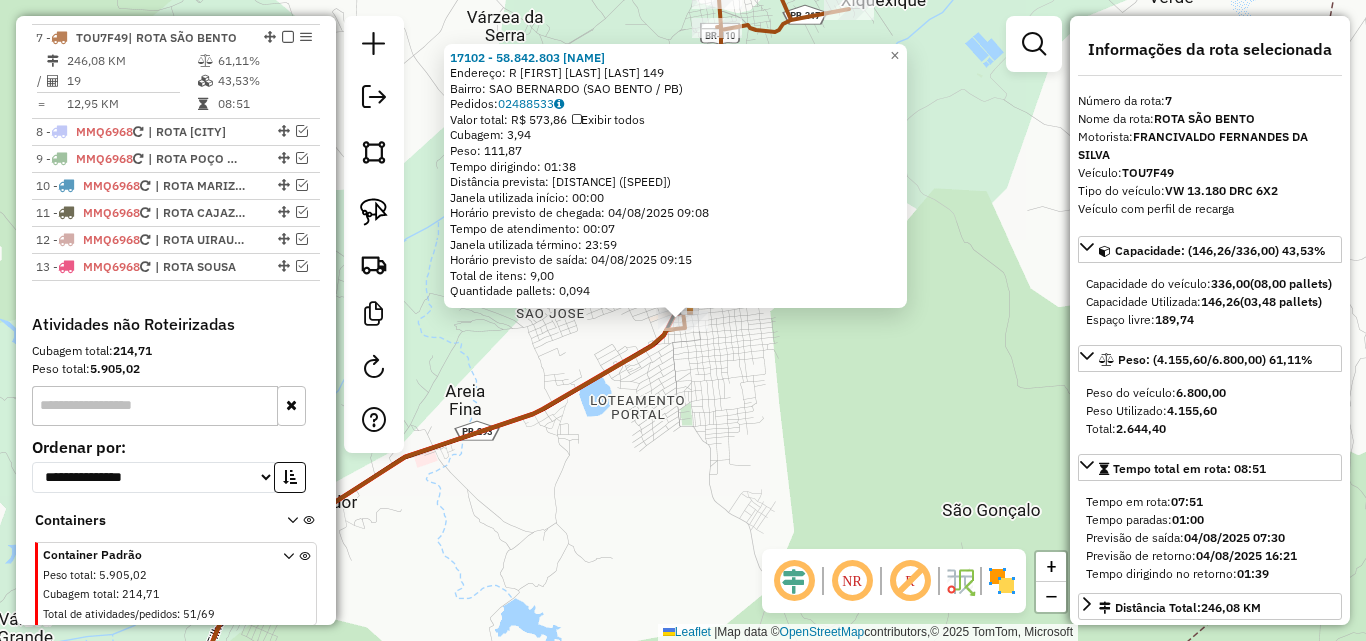 scroll, scrollTop: 979, scrollLeft: 0, axis: vertical 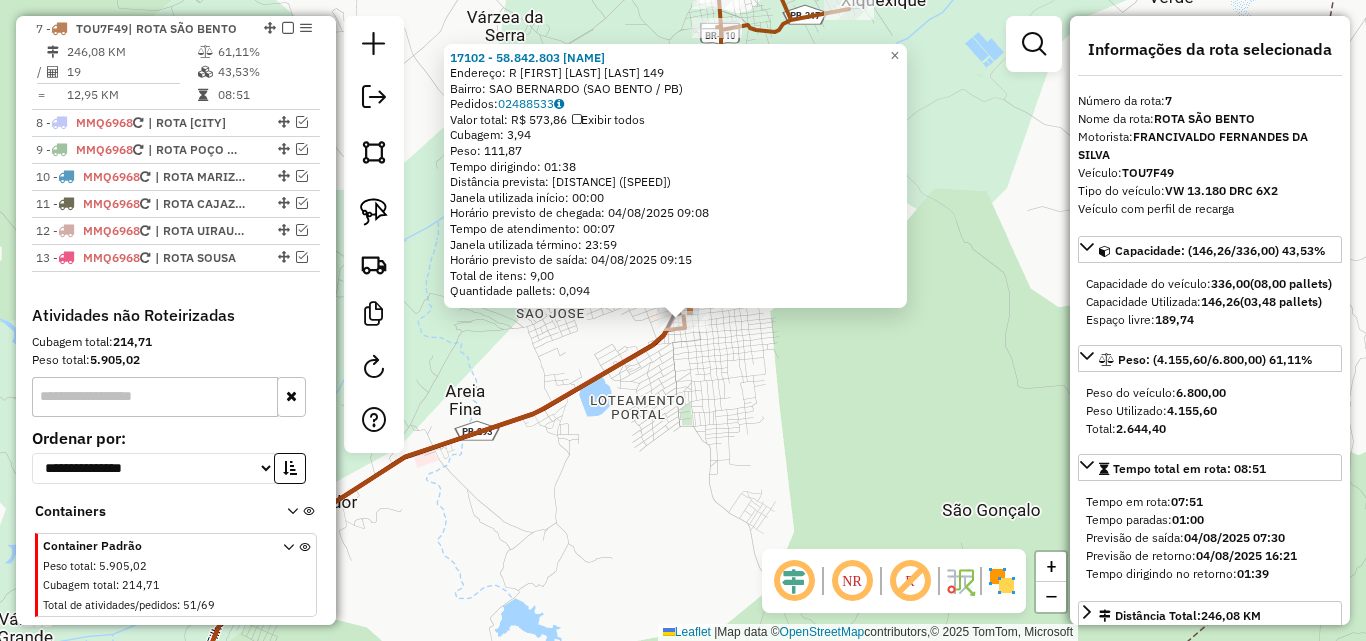 click on "17102 - 58.842.803 AUCI SOUS  Endereço: R   ANTONIO ALMEIDA CARNEIRO      149   Bairro: SAO BERNARDO (SAO BENTO / PB)   Pedidos:  02488533   Valor total: R$ 573,86   Exibir todos   Cubagem: 3,94  Peso: 111,87  Tempo dirigindo: 01:38   Distância prevista: 117,05 km (71,66 km/h)   Janela utilizada início: 00:00   Horário previsto de chegada: 04/08/2025 09:08   Tempo de atendimento: 00:07   Janela utilizada término: 23:59   Horário previsto de saída: 04/08/2025 09:15   Total de itens: 9,00   Quantidade pallets: 0,094  × Janela de atendimento Grade de atendimento Capacidade Transportadoras Veículos Cliente Pedidos  Rotas Selecione os dias de semana para filtrar as janelas de atendimento  Seg   Ter   Qua   Qui   Sex   Sáb   Dom  Informe o período da janela de atendimento: De: Até:  Filtrar exatamente a janela do cliente  Considerar janela de atendimento padrão  Selecione os dias de semana para filtrar as grades de atendimento  Seg   Ter   Qua   Qui   Sex   Sáb   Dom   Peso mínimo:   Peso máximo:  +" 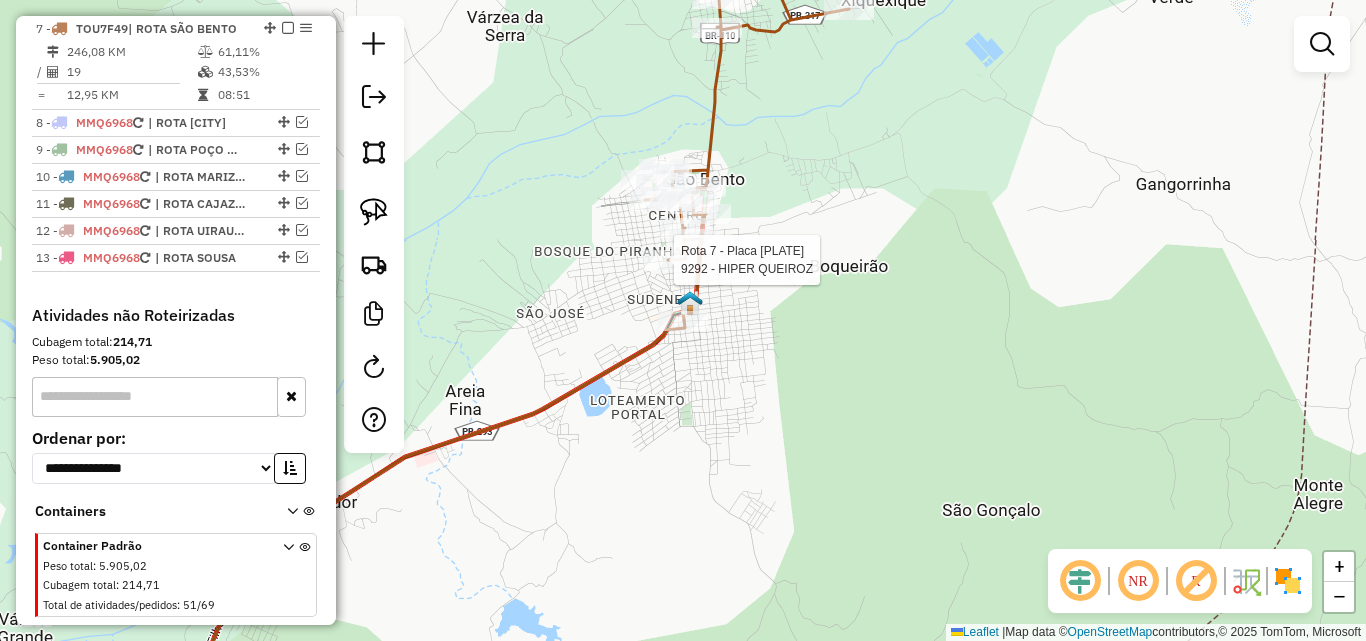 select on "*********" 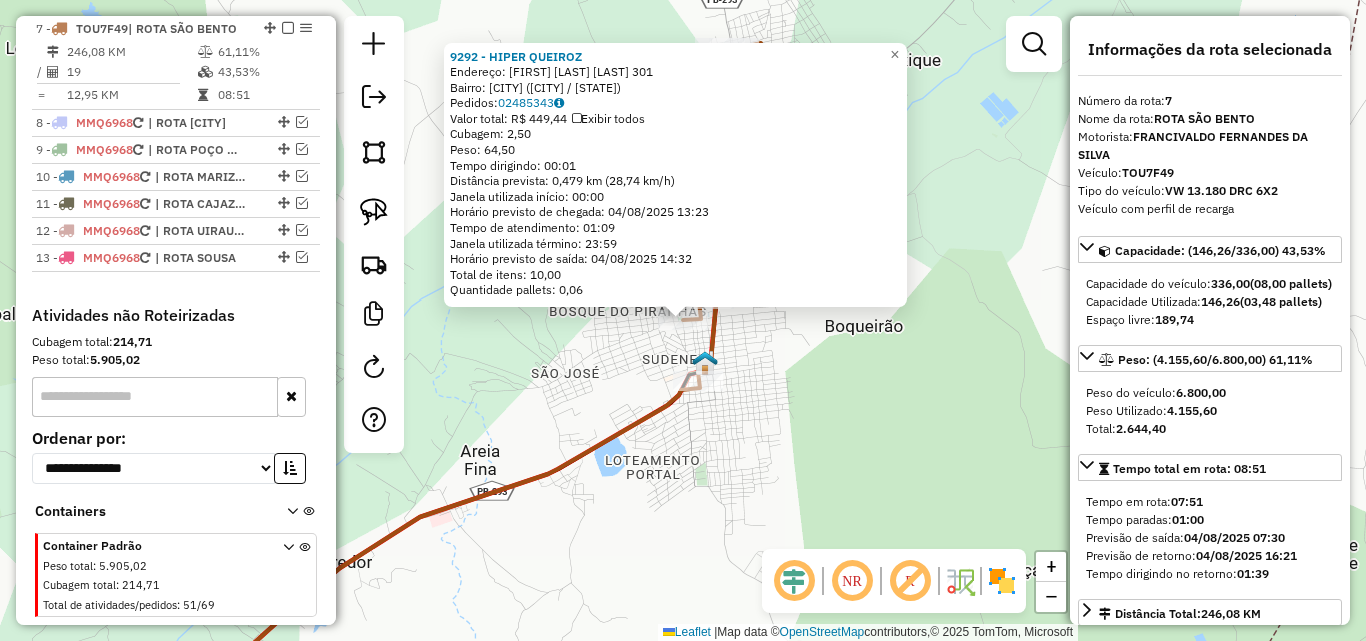 click on "9292 - HIPER QUEIROZ  Endereço:  JUSCELINO KUBITSCHEK 301   Bairro: CIVIT I (SAO BENTO / PB)   Pedidos:  02485343   Valor total: R$ 449,44   Exibir todos   Cubagem: 2,50  Peso: 64,50  Tempo dirigindo: 00:01   Distância prevista: 0,479 km (28,74 km/h)   Janela utilizada início: 00:00   Horário previsto de chegada: 04/08/2025 13:23   Tempo de atendimento: 01:09   Janela utilizada término: 23:59   Horário previsto de saída: 04/08/2025 14:32   Total de itens: 10,00   Quantidade pallets: 0,06  × Janela de atendimento Grade de atendimento Capacidade Transportadoras Veículos Cliente Pedidos  Rotas Selecione os dias de semana para filtrar as janelas de atendimento  Seg   Ter   Qua   Qui   Sex   Sáb   Dom  Informe o período da janela de atendimento: De: Até:  Filtrar exatamente a janela do cliente  Considerar janela de atendimento padrão  Selecione os dias de semana para filtrar as grades de atendimento  Seg   Ter   Qua   Qui   Sex   Sáb   Dom   Considerar clientes sem dia de atendimento cadastrado  De:" 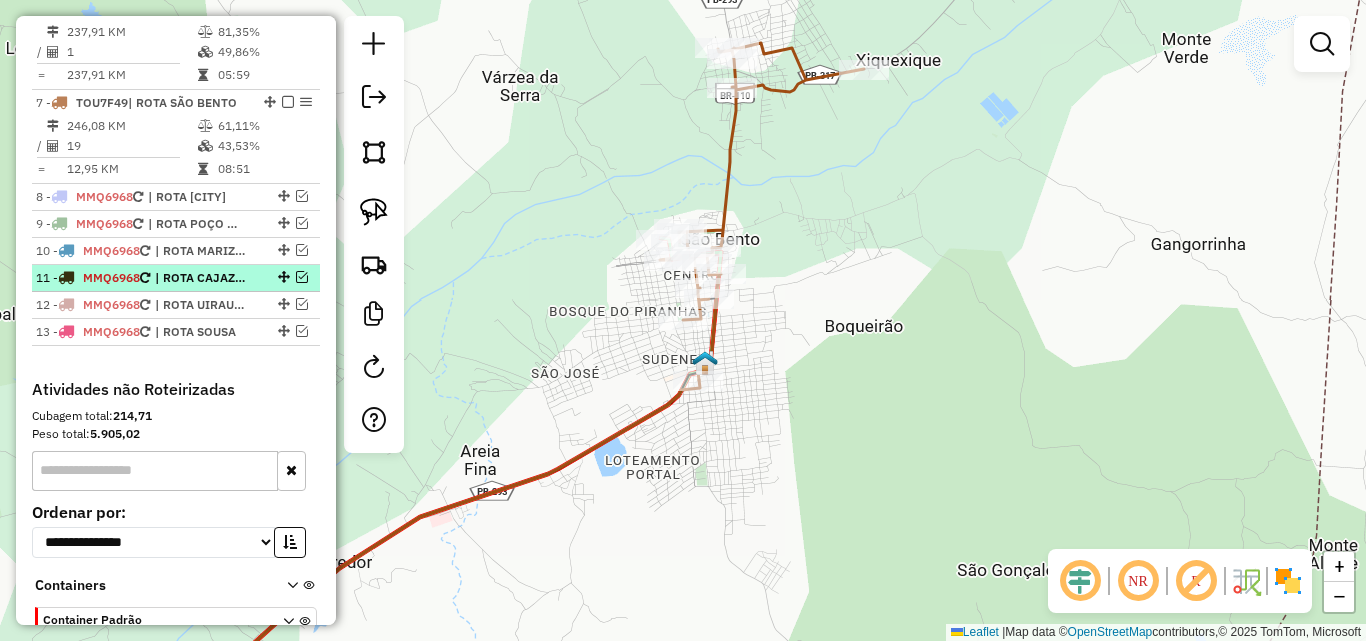 scroll, scrollTop: 779, scrollLeft: 0, axis: vertical 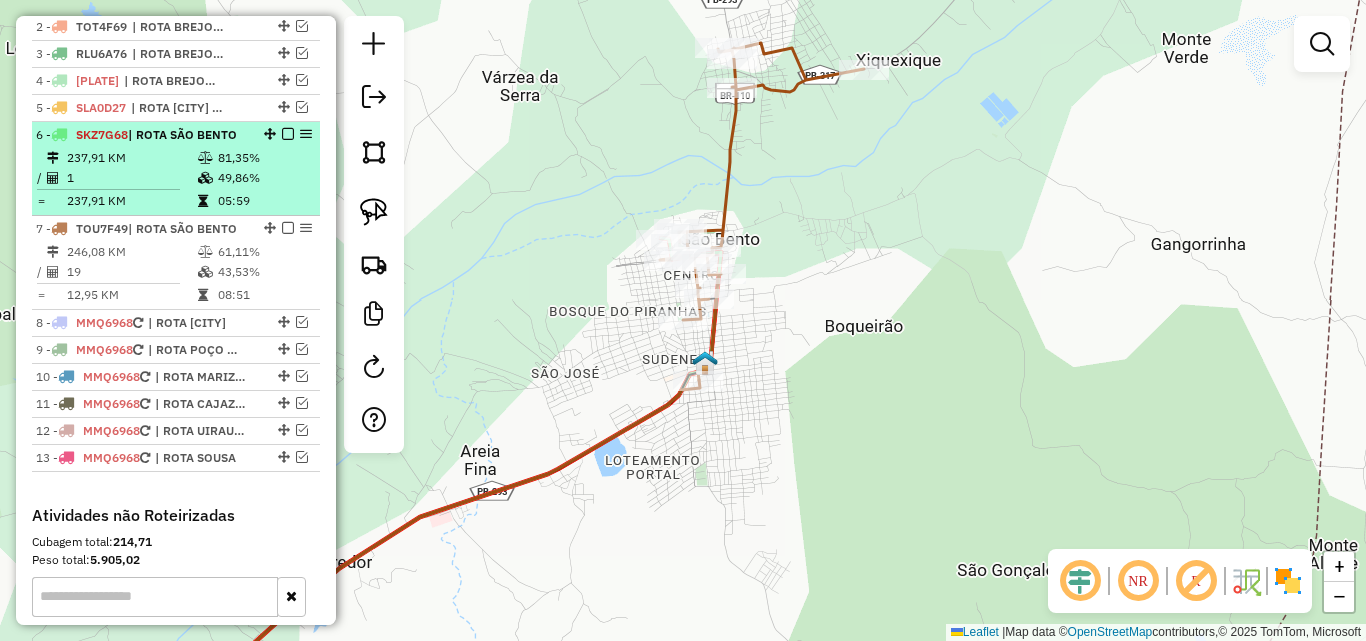 drag, startPoint x: 198, startPoint y: 180, endPoint x: 204, endPoint y: 197, distance: 18.027756 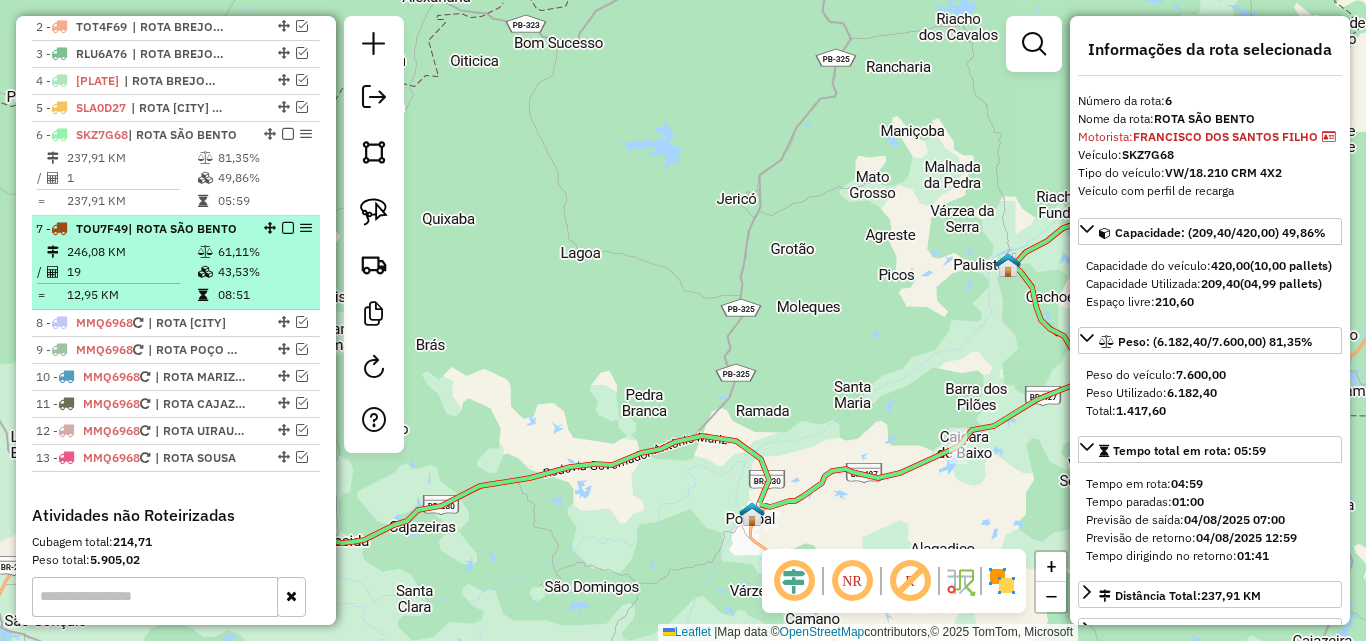 click at bounding box center [207, 252] 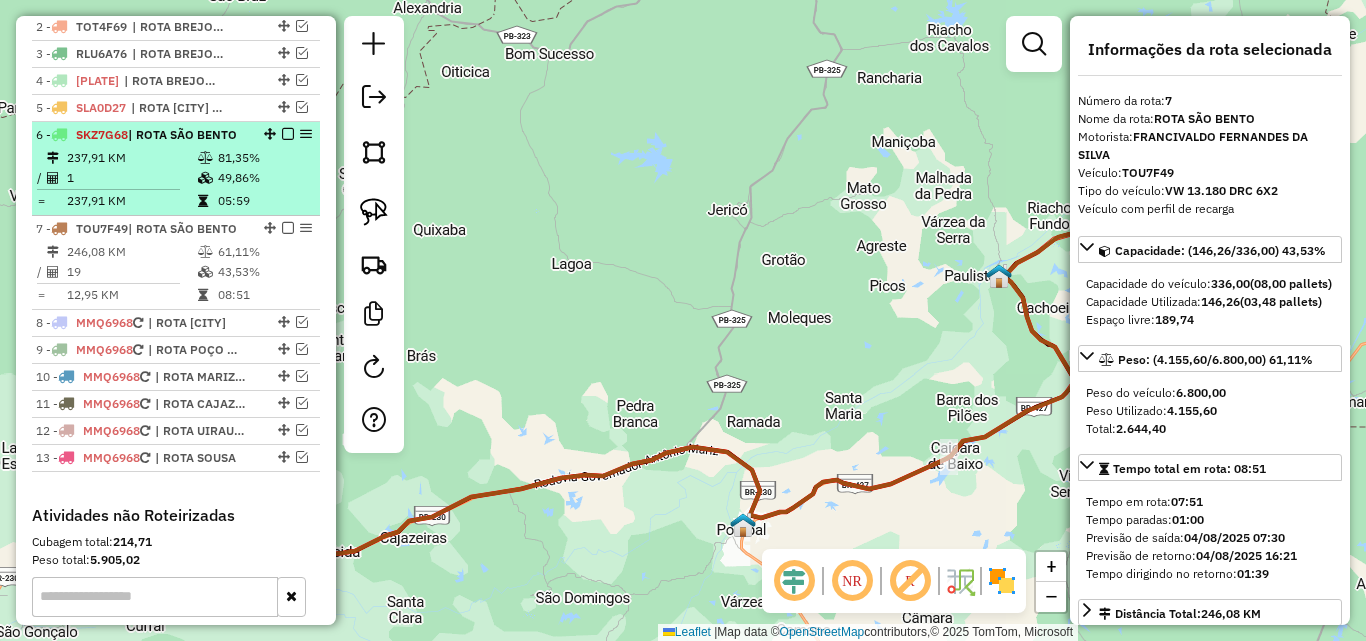 click on "49,86%" at bounding box center [264, 178] 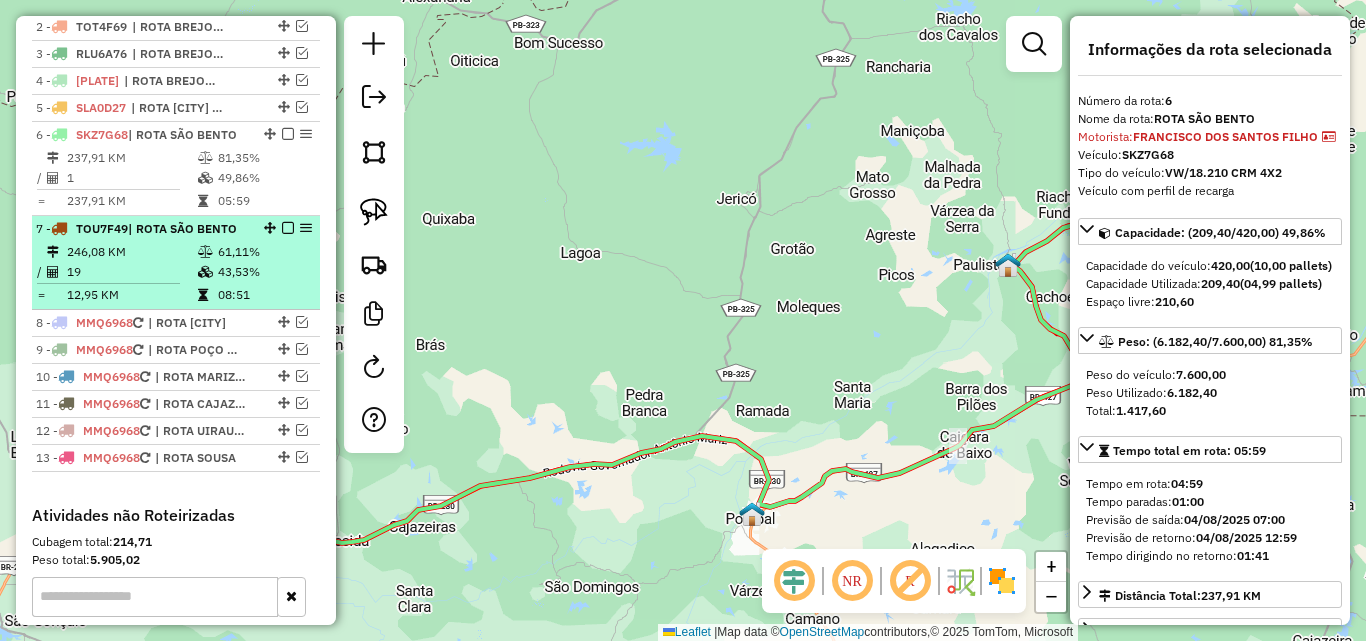 click at bounding box center [205, 272] 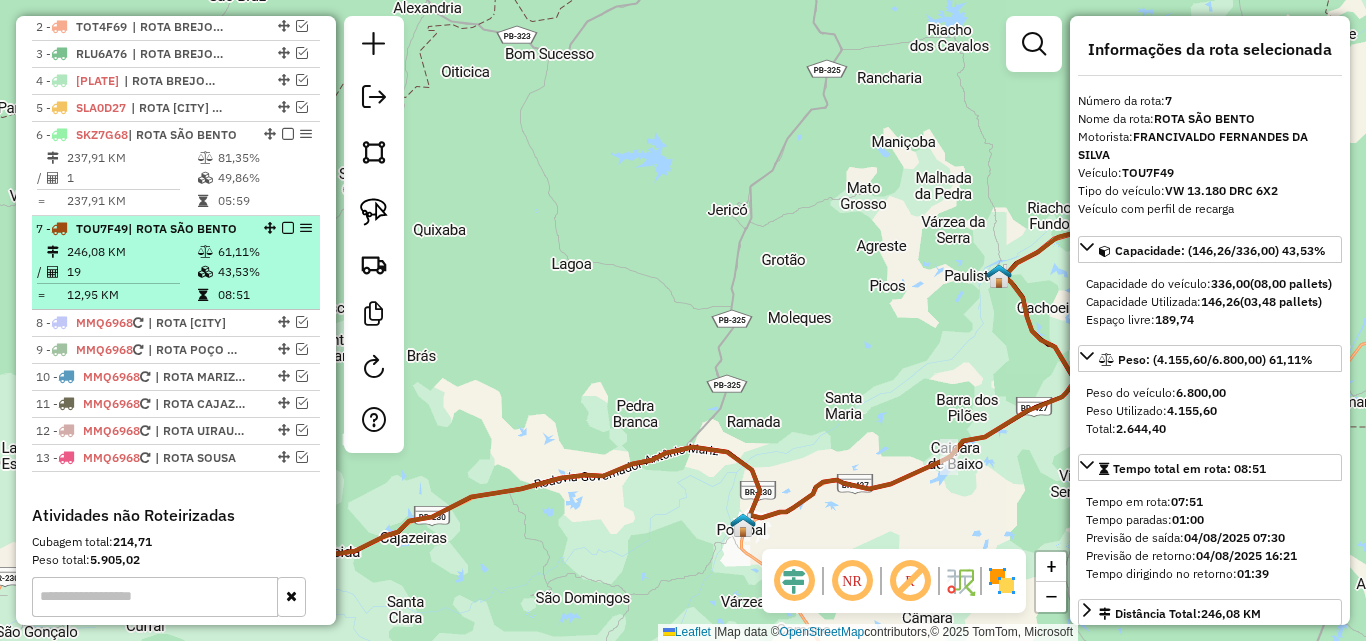 click on "19" at bounding box center [131, 272] 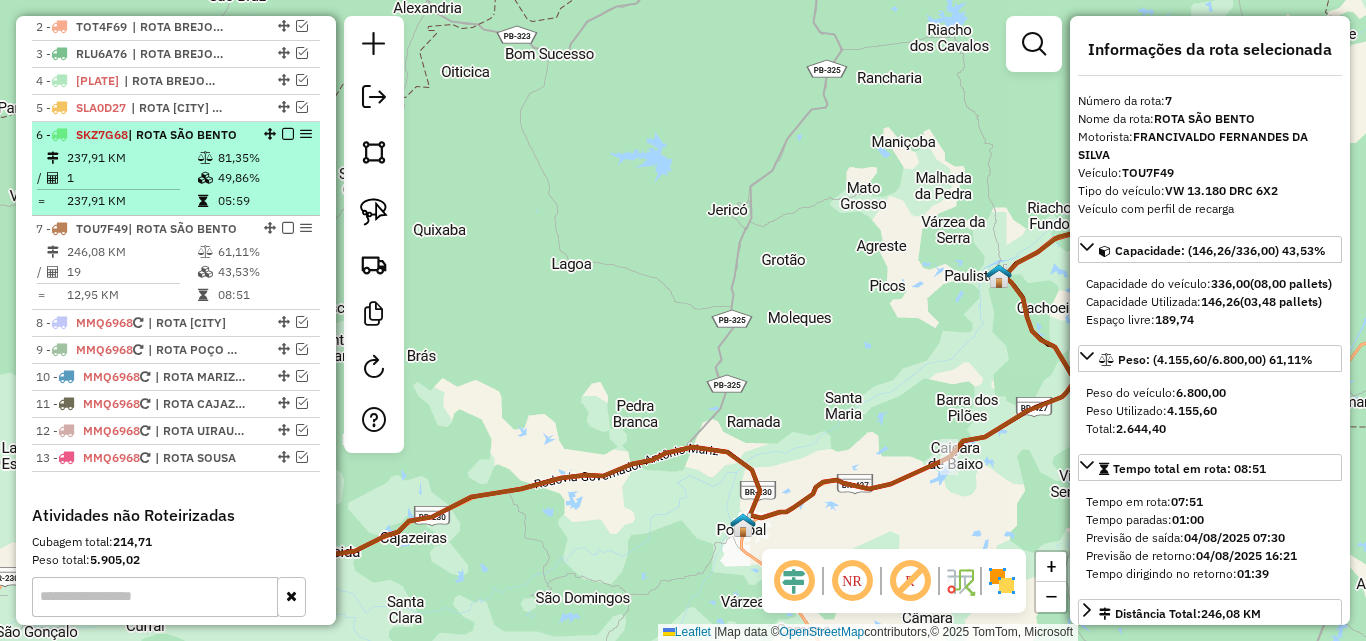 click at bounding box center [205, 158] 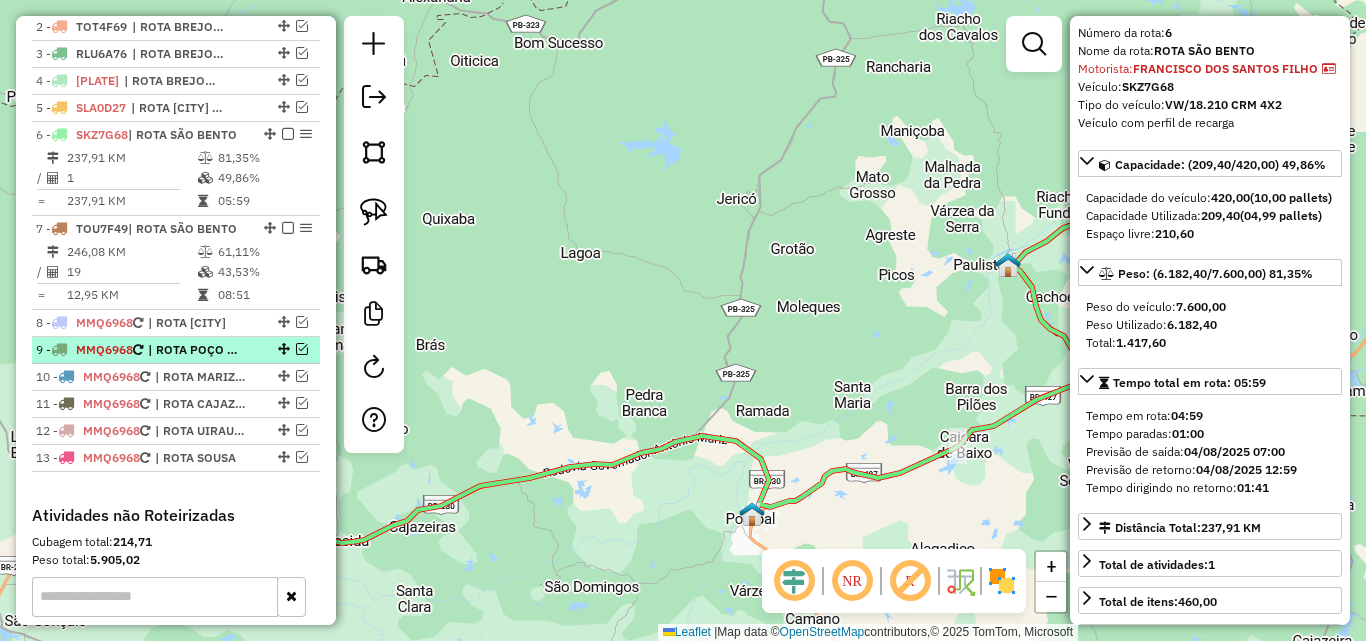 scroll, scrollTop: 100, scrollLeft: 0, axis: vertical 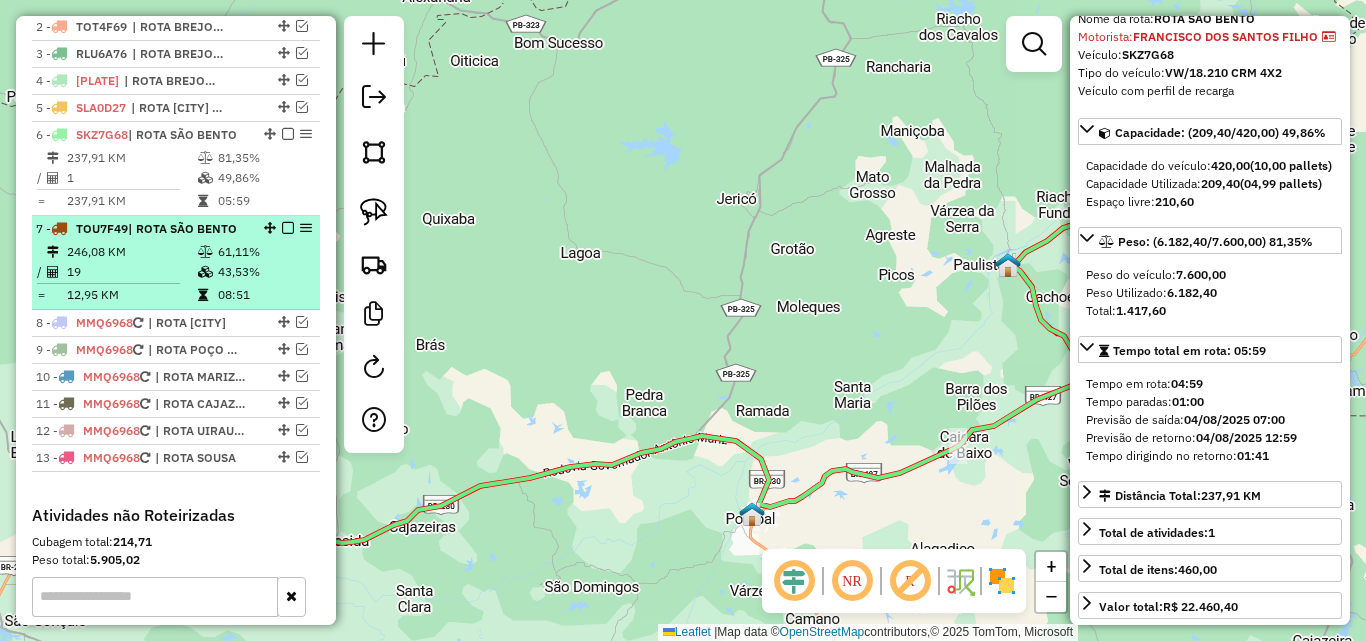 click on "19" at bounding box center (131, 272) 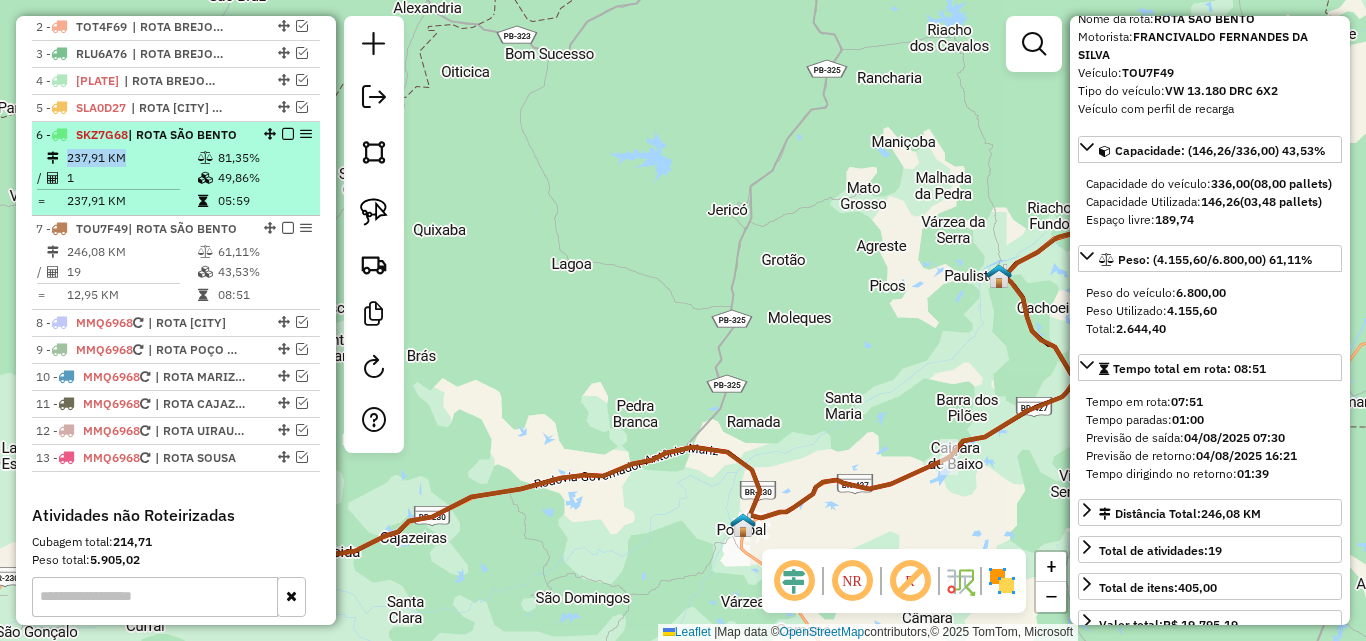 click on "6 -       SKZ7G68   | ROTA SÃO BENTO  237,91 KM   81,35%  /  1   49,86%     =  237,91 KM   05:59" at bounding box center (176, 169) 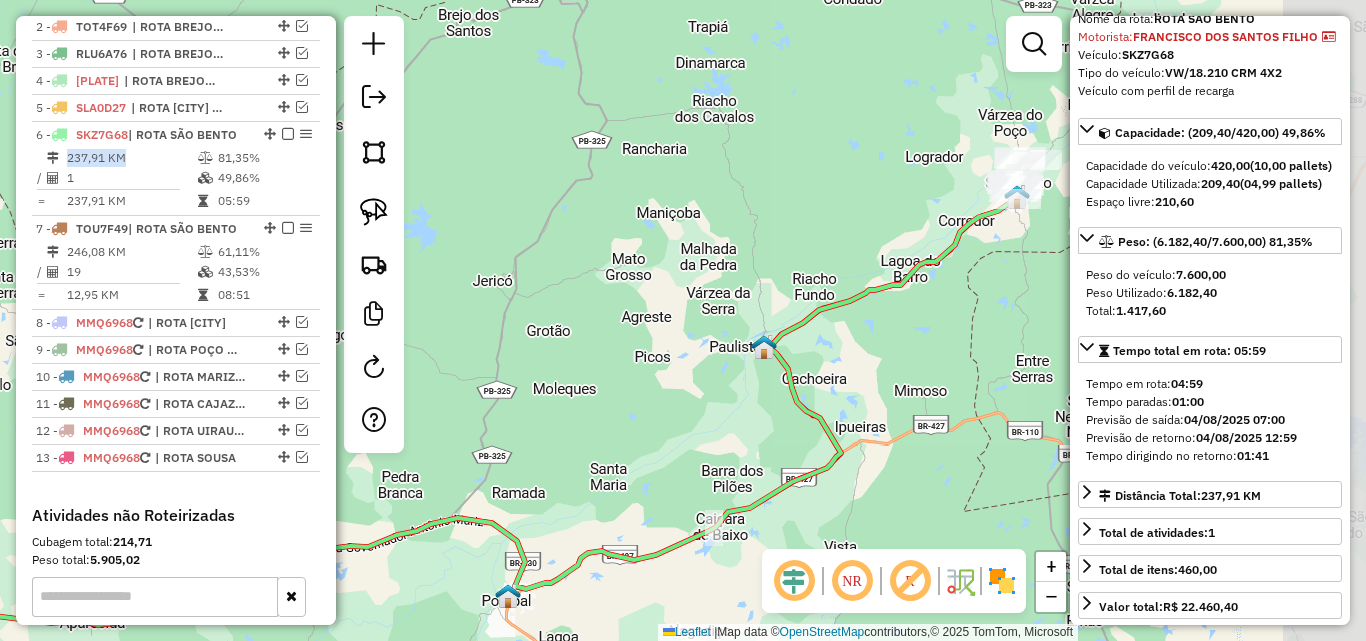 drag, startPoint x: 865, startPoint y: 333, endPoint x: 707, endPoint y: 341, distance: 158.20241 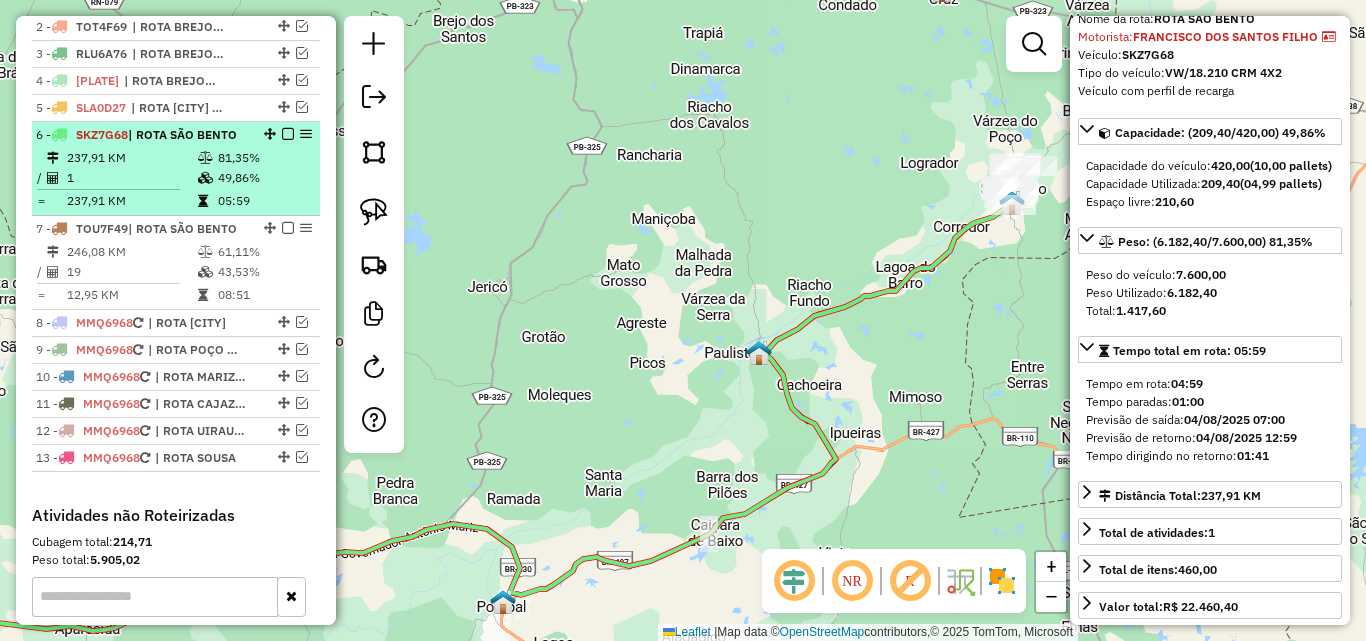 drag, startPoint x: 285, startPoint y: 134, endPoint x: 286, endPoint y: 147, distance: 13.038404 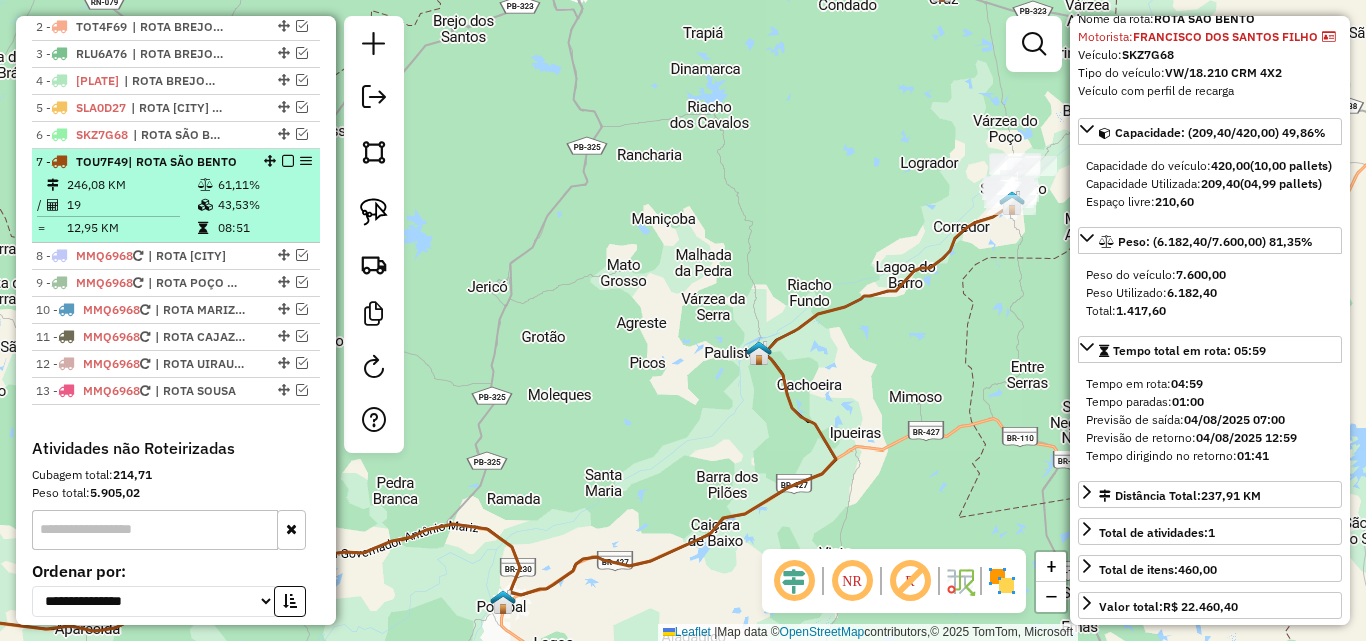 click at bounding box center (288, 161) 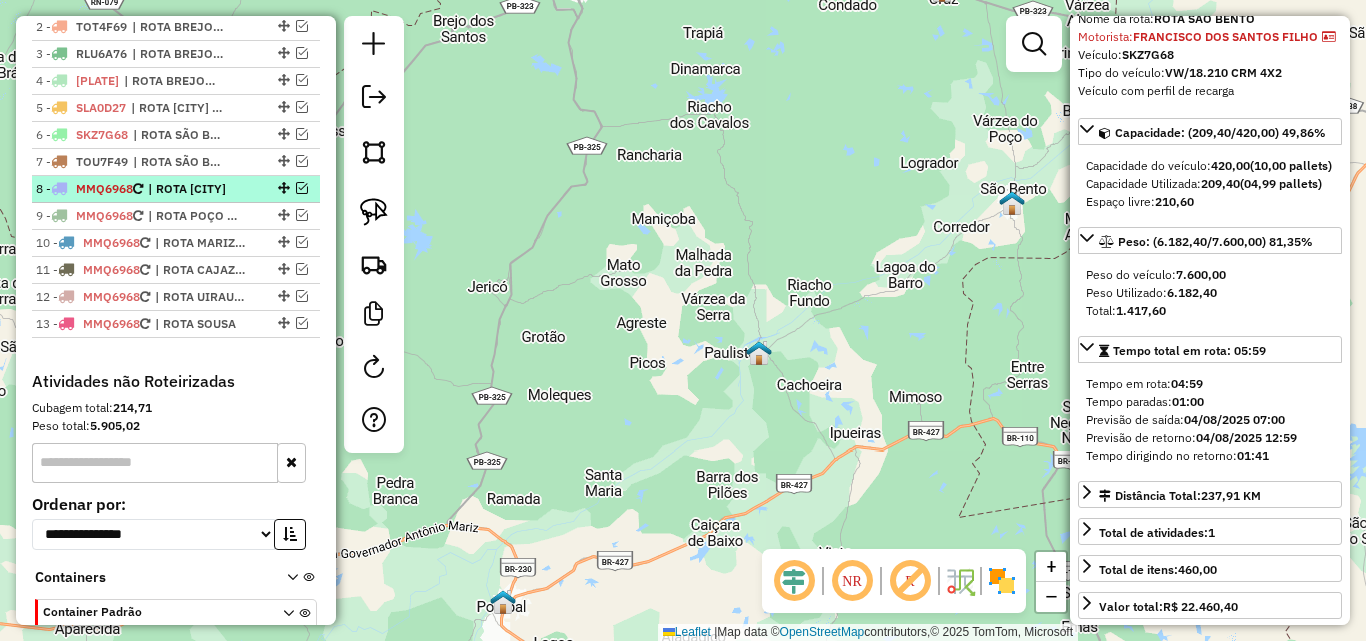 click at bounding box center [302, 188] 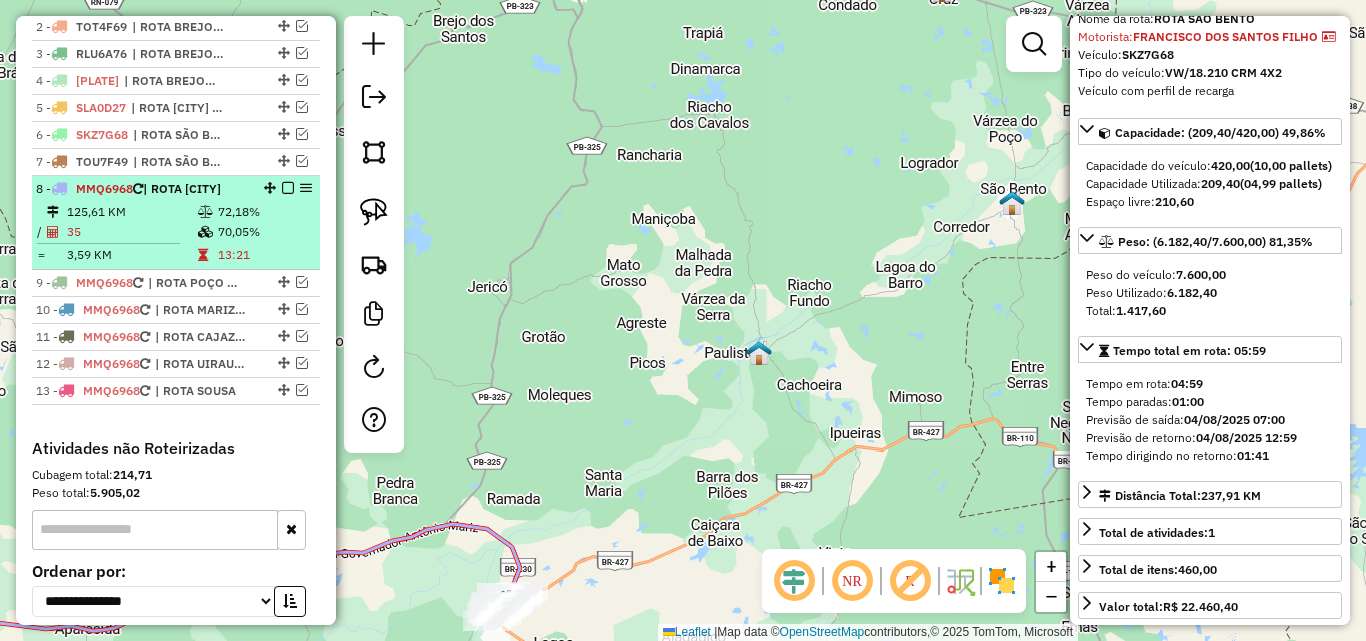 click at bounding box center [205, 212] 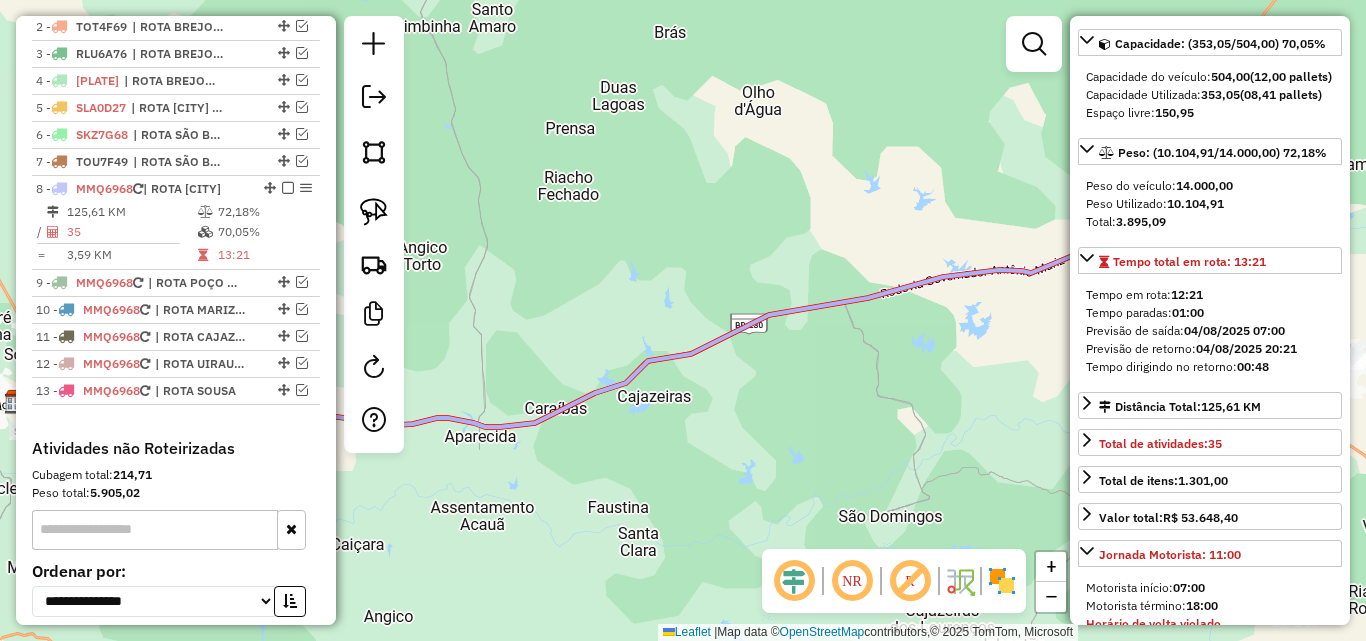 scroll, scrollTop: 200, scrollLeft: 0, axis: vertical 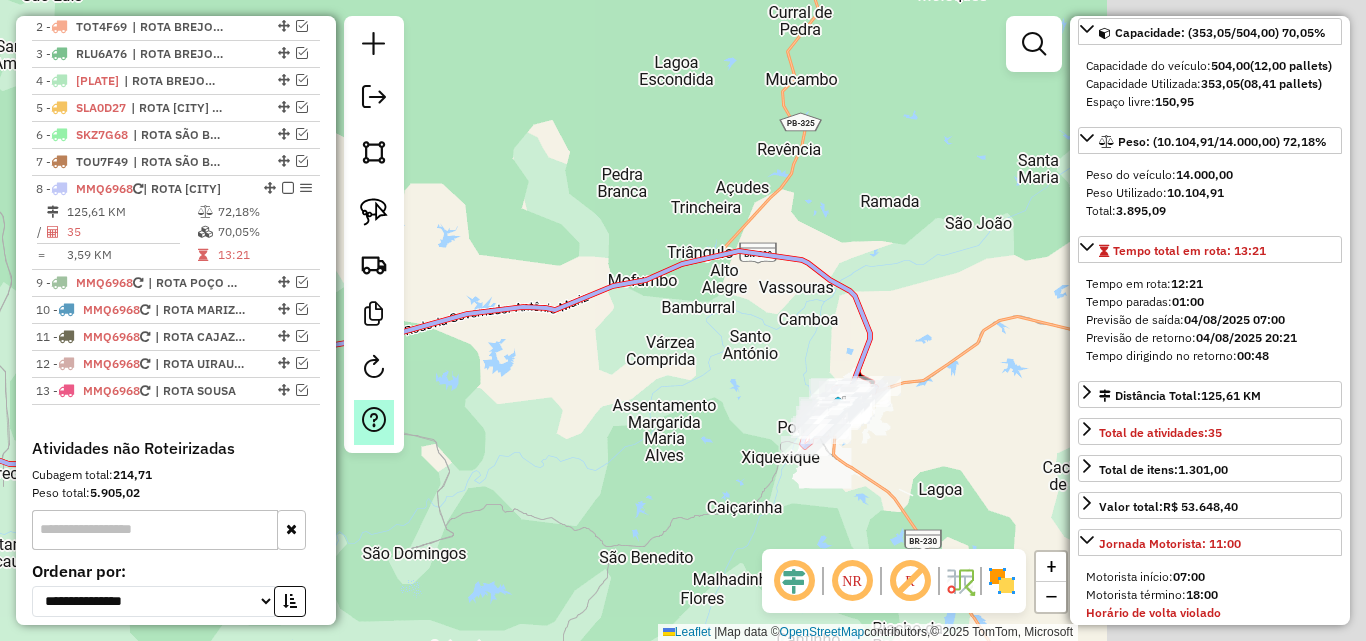 drag, startPoint x: 817, startPoint y: 401, endPoint x: 360, endPoint y: 436, distance: 458.33832 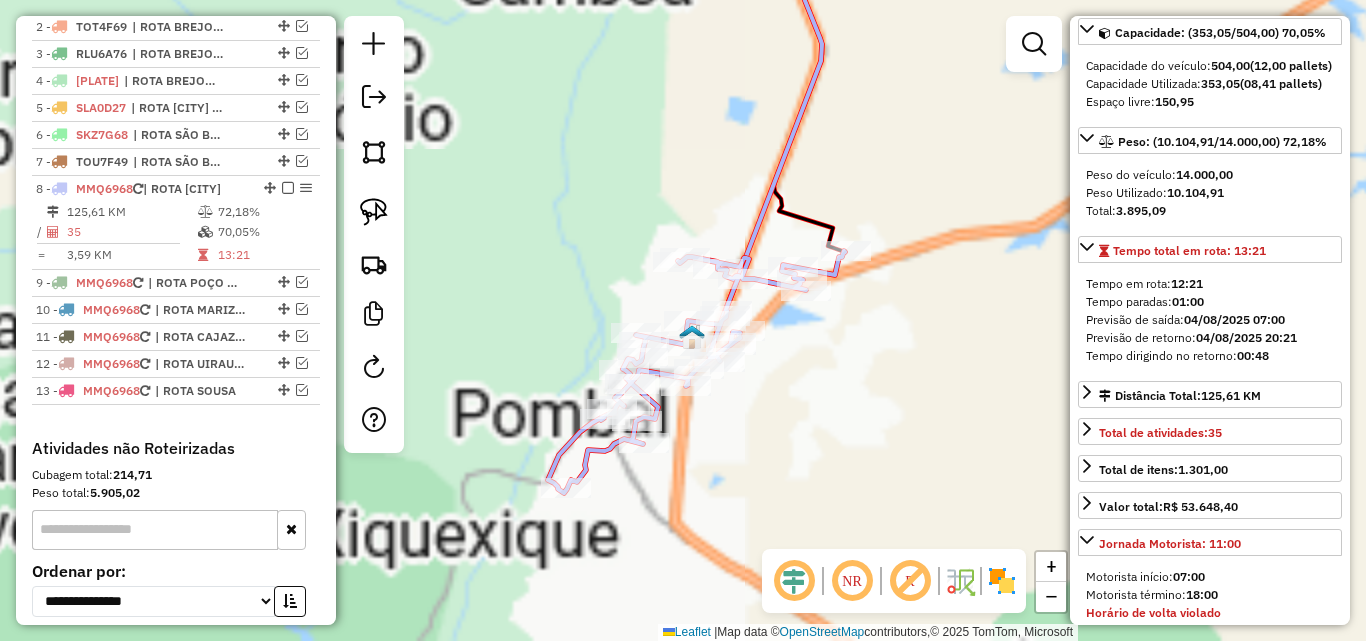 click on "Janela de atendimento Grade de atendimento Capacidade Transportadoras Veículos Cliente Pedidos  Rotas Selecione os dias de semana para filtrar as janelas de atendimento  Seg   Ter   Qua   Qui   Sex   Sáb   Dom  Informe o período da janela de atendimento: De: Até:  Filtrar exatamente a janela do cliente  Considerar janela de atendimento padrão  Selecione os dias de semana para filtrar as grades de atendimento  Seg   Ter   Qua   Qui   Sex   Sáb   Dom   Considerar clientes sem dia de atendimento cadastrado  Clientes fora do dia de atendimento selecionado Filtrar as atividades entre os valores definidos abaixo:  Peso mínimo:   Peso máximo:   Cubagem mínima:   Cubagem máxima:   De:   Até:  Filtrar as atividades entre o tempo de atendimento definido abaixo:  De:   Até:   Considerar capacidade total dos clientes não roteirizados Transportadora: Selecione um ou mais itens Tipo de veículo: Selecione um ou mais itens Veículo: Selecione um ou mais itens Motorista: Selecione um ou mais itens Nome: Rótulo:" 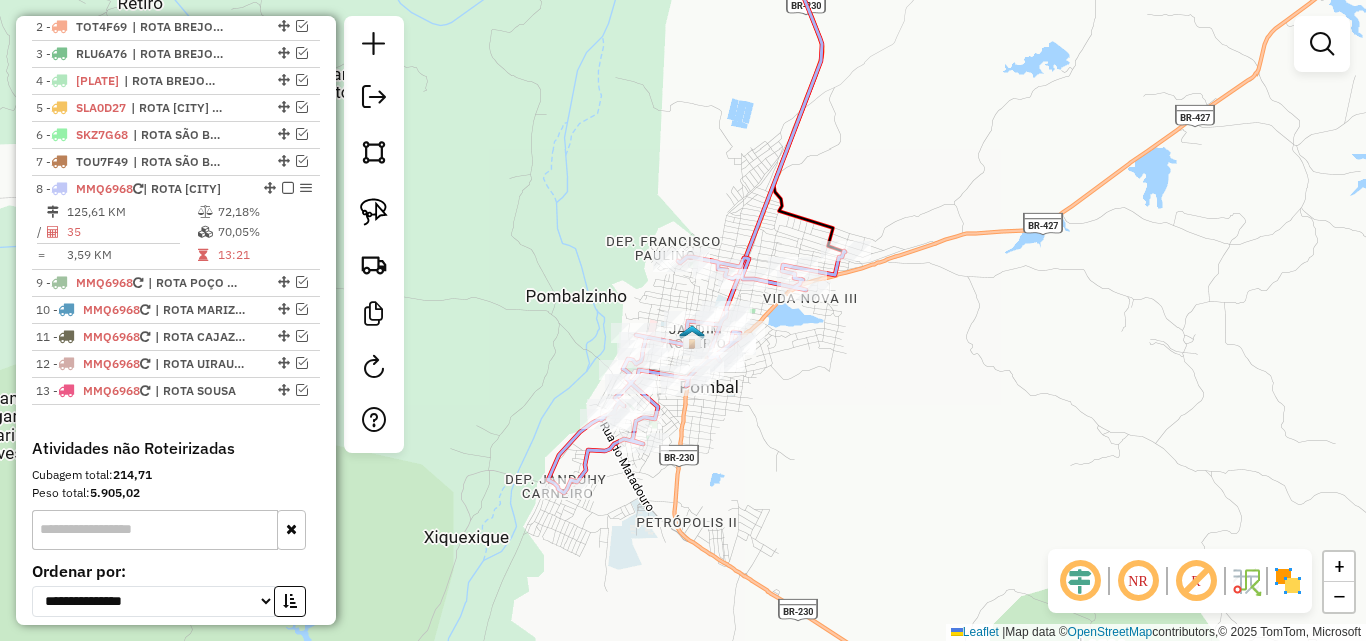 drag, startPoint x: 742, startPoint y: 481, endPoint x: 751, endPoint y: 471, distance: 13.453624 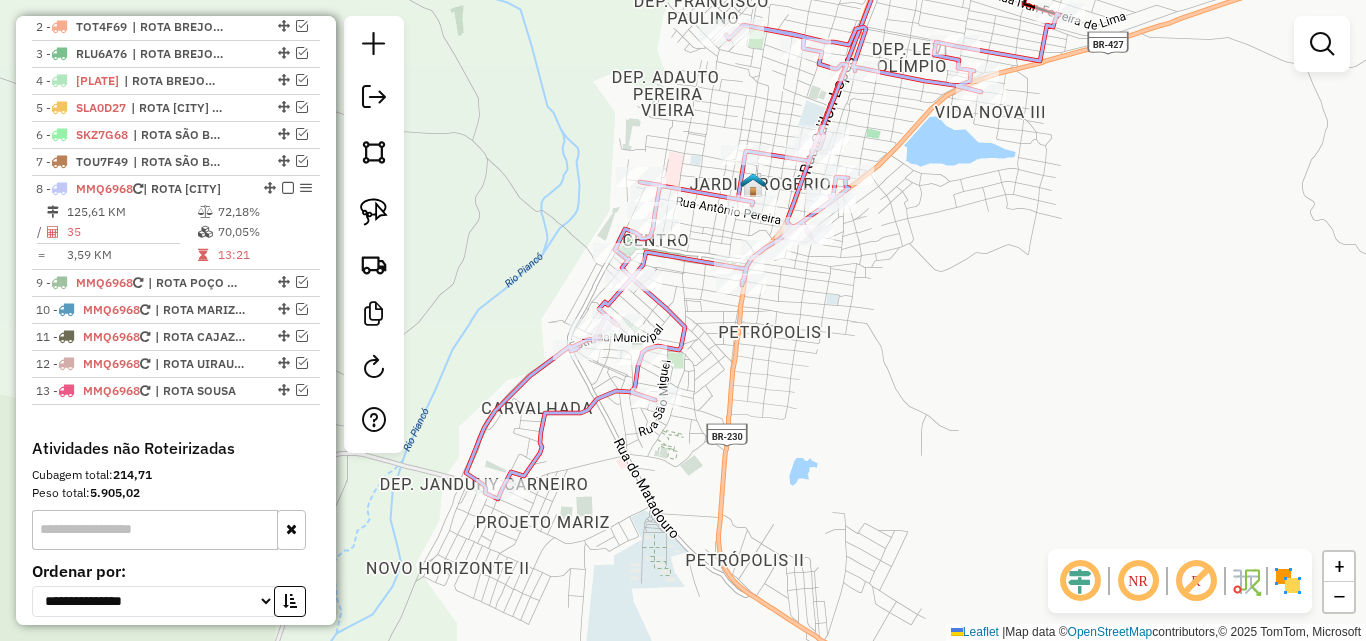 click 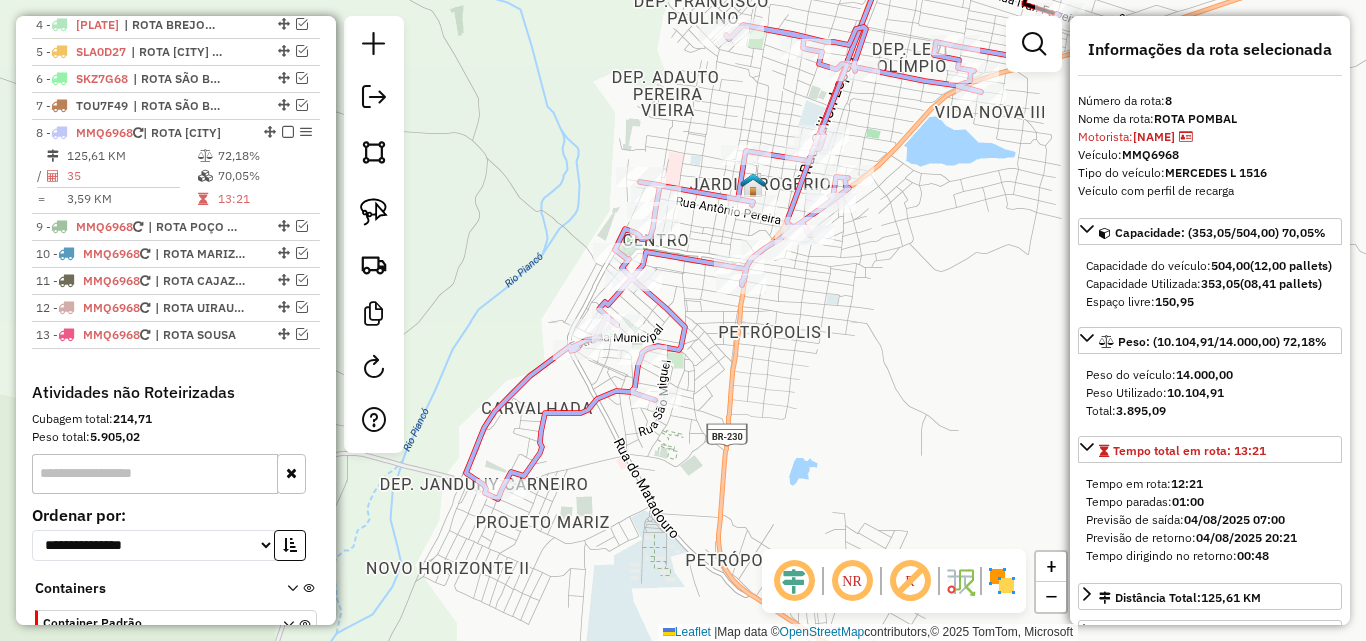 scroll, scrollTop: 931, scrollLeft: 0, axis: vertical 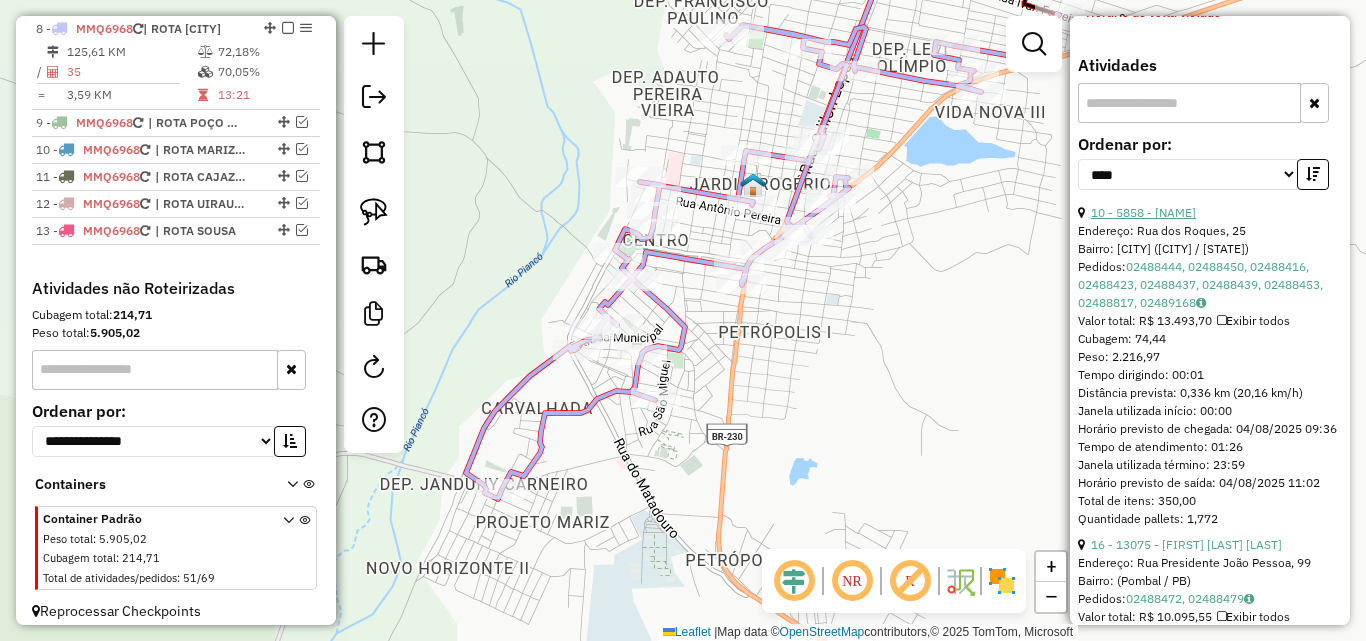 click on "10 - 5858 - JOSE URTIGA DA COSTA" at bounding box center (1143, 212) 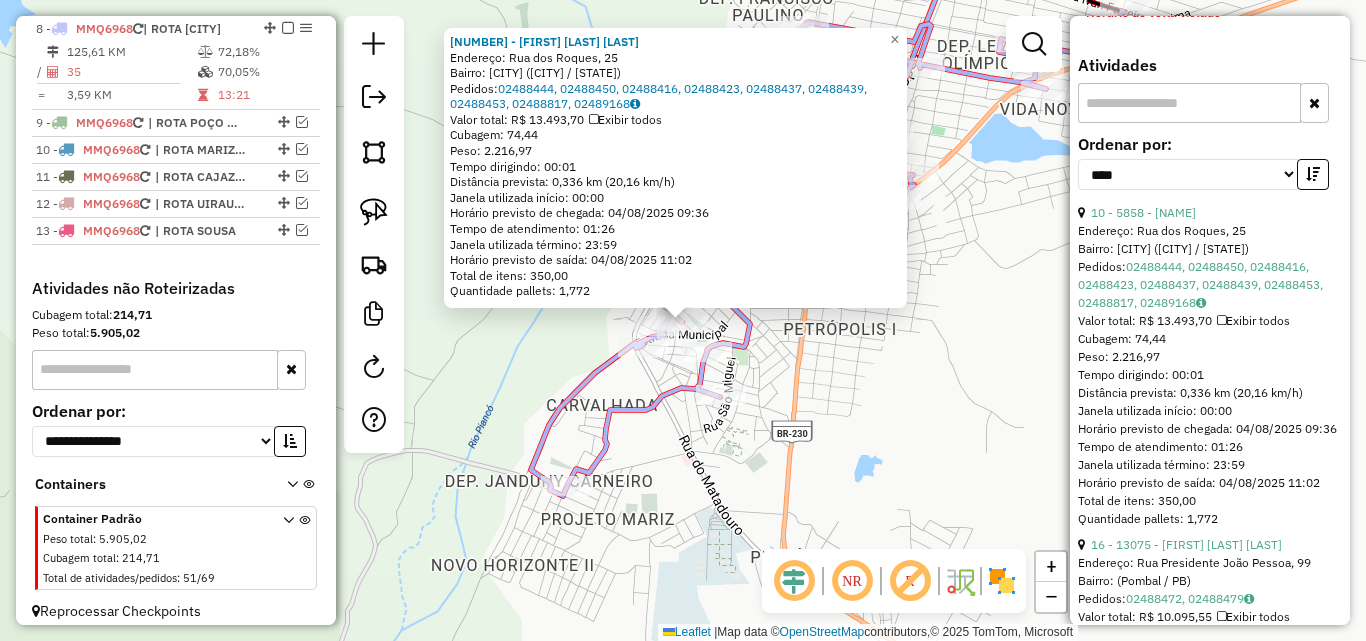 click on "5858 - JOSE URTIGA DA COSTA  Endereço: Rua dos Roques, 25   Bairro: Estacao (Pombal / PB)   Pedidos:  02488444, 02488450, 02488416, 02488423, 02488437, 02488439, 02488453, 02488817, 02489168   Valor total: R$ 13.493,70   Exibir todos   Cubagem: 74,44  Peso: 2.216,97  Tempo dirigindo: 00:01   Distância prevista: 0,336 km (20,16 km/h)   Janela utilizada início: 00:00   Horário previsto de chegada: 04/08/2025 09:36   Tempo de atendimento: 01:26   Janela utilizada término: 23:59   Horário previsto de saída: 04/08/2025 11:02   Total de itens: 350,00   Quantidade pallets: 1,772  × Janela de atendimento Grade de atendimento Capacidade Transportadoras Veículos Cliente Pedidos  Rotas Selecione os dias de semana para filtrar as janelas de atendimento  Seg   Ter   Qua   Qui   Sex   Sáb   Dom  Informe o período da janela de atendimento: De: Até:  Filtrar exatamente a janela do cliente  Considerar janela de atendimento padrão  Selecione os dias de semana para filtrar as grades de atendimento  Seg   Ter   Qua" 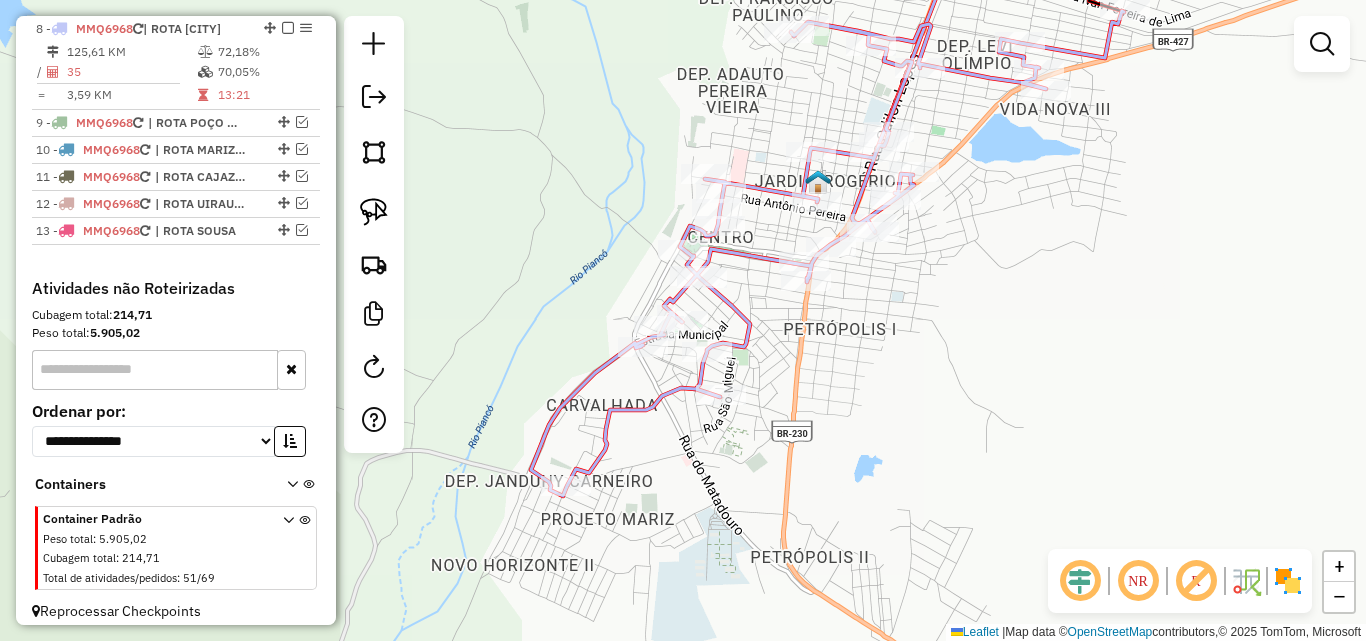 drag, startPoint x: 386, startPoint y: 202, endPoint x: 641, endPoint y: 240, distance: 257.81583 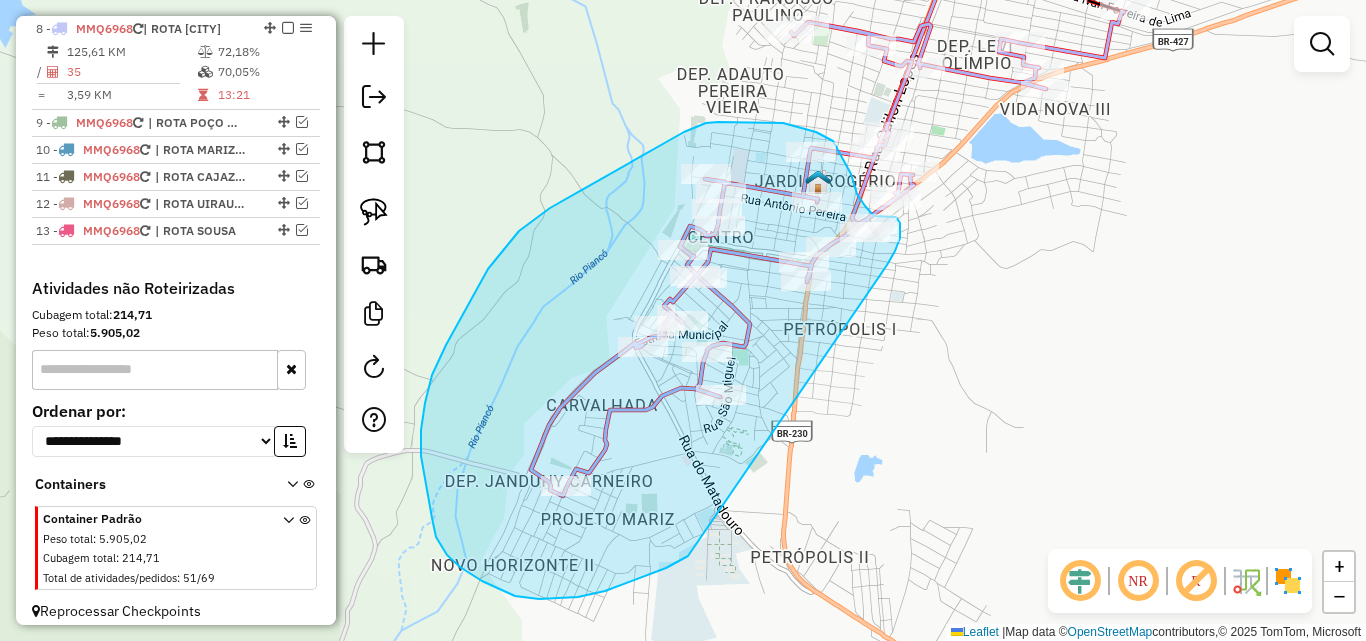 drag, startPoint x: 895, startPoint y: 251, endPoint x: 712, endPoint y: 543, distance: 344.60556 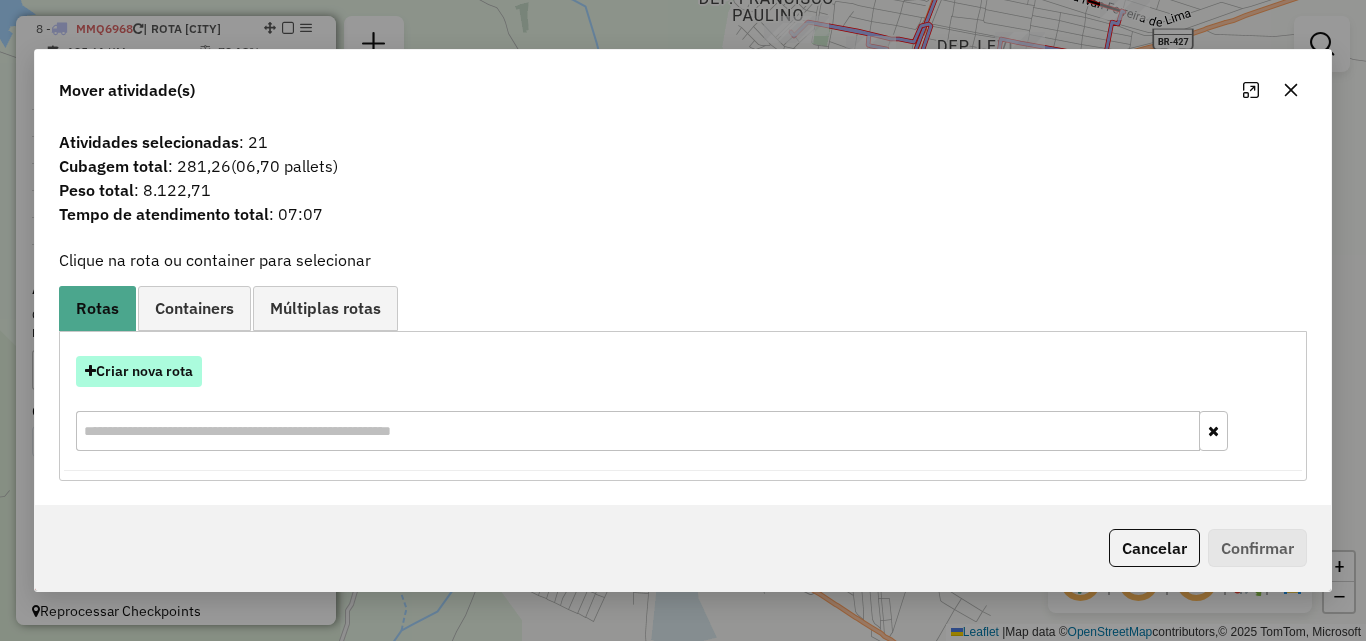 click on "Criar nova rota" at bounding box center [139, 371] 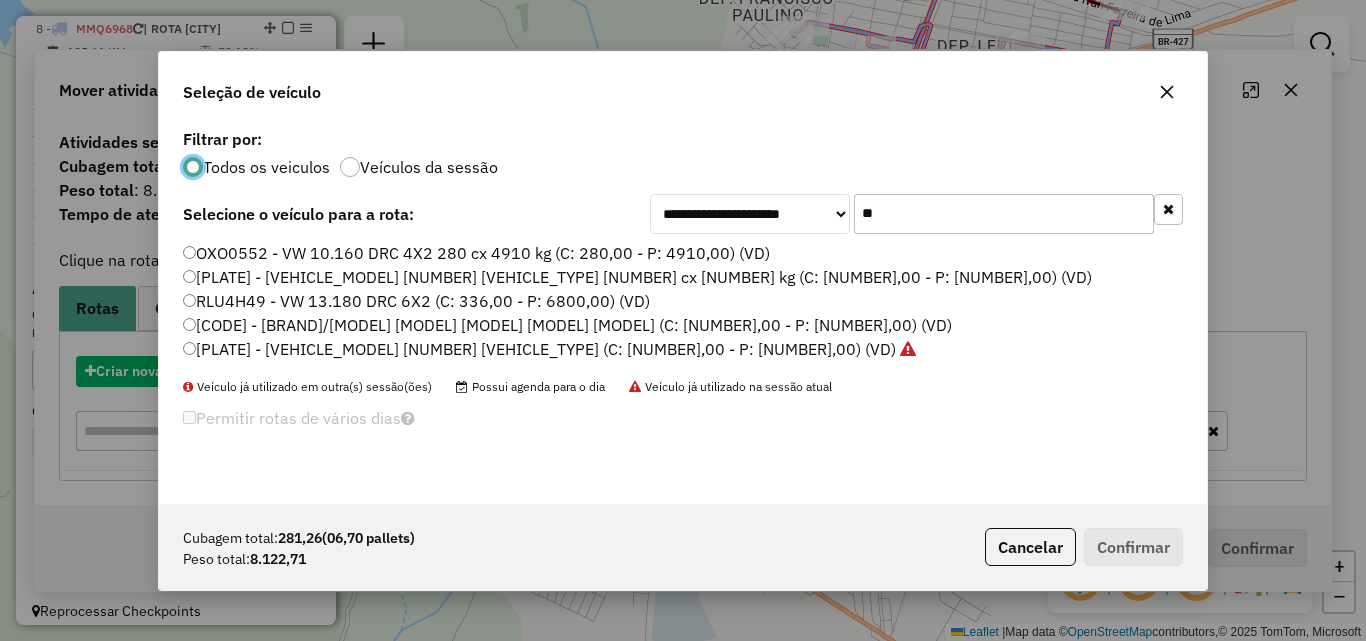 scroll, scrollTop: 11, scrollLeft: 6, axis: both 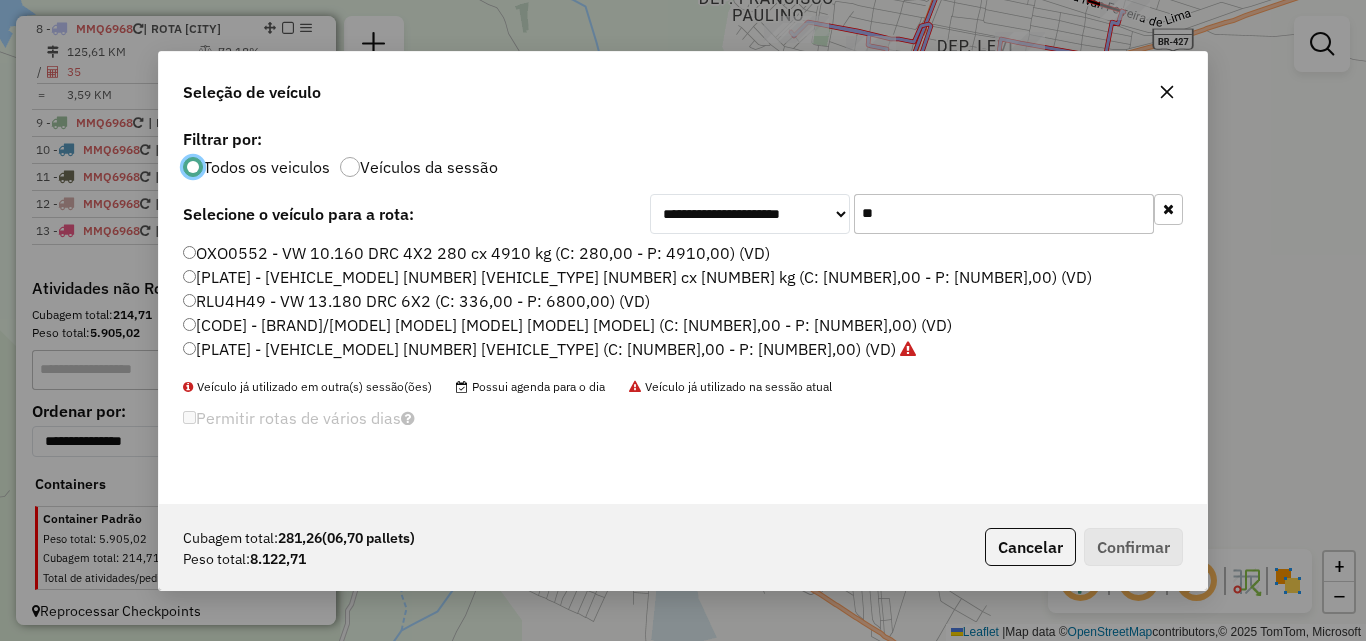 click on "**" 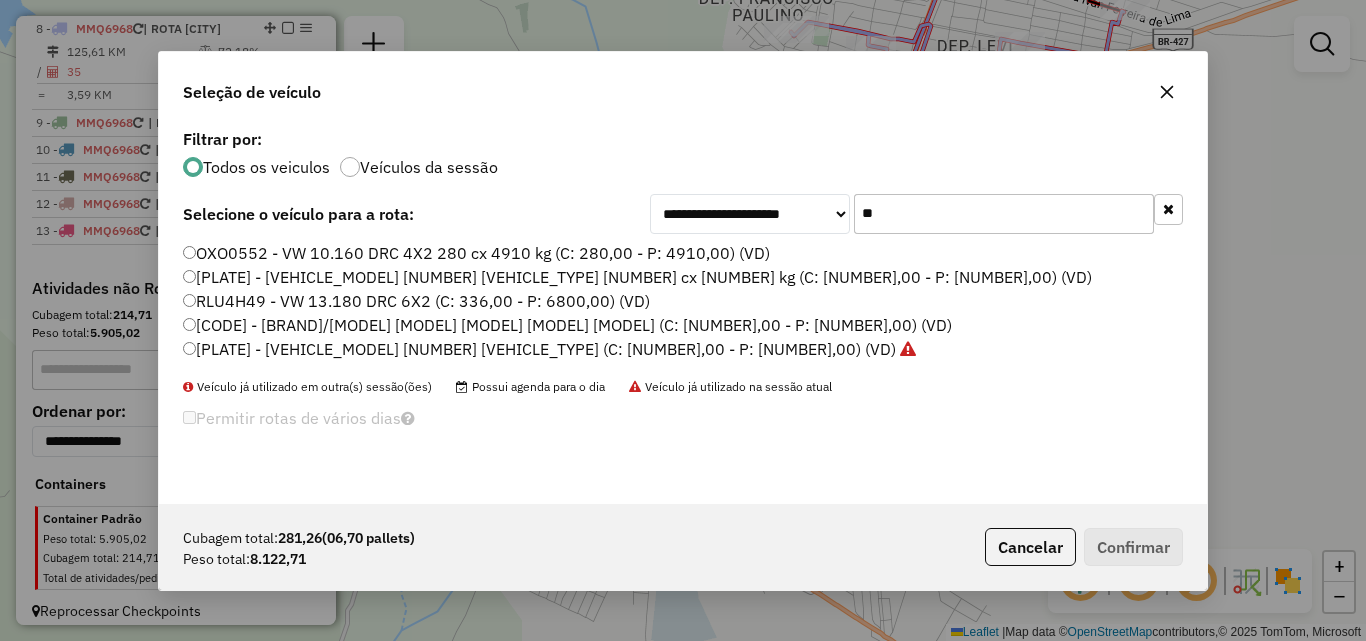 drag, startPoint x: 1057, startPoint y: 219, endPoint x: 1098, endPoint y: 191, distance: 49.648766 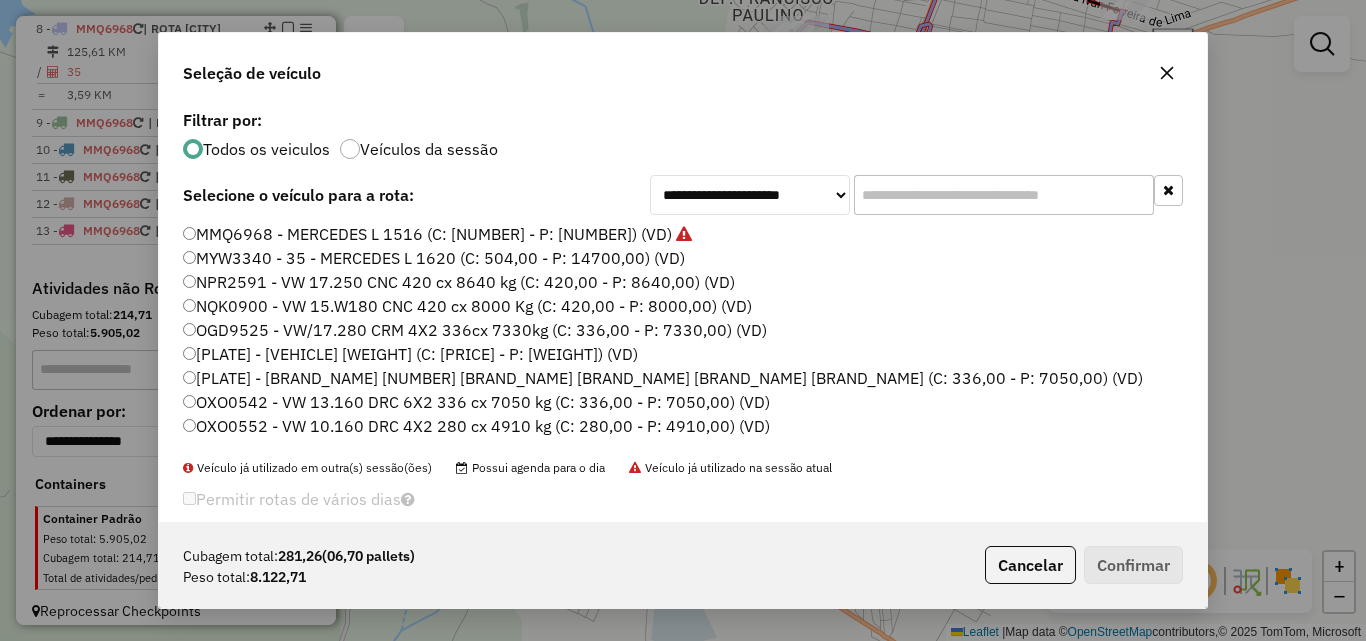 click 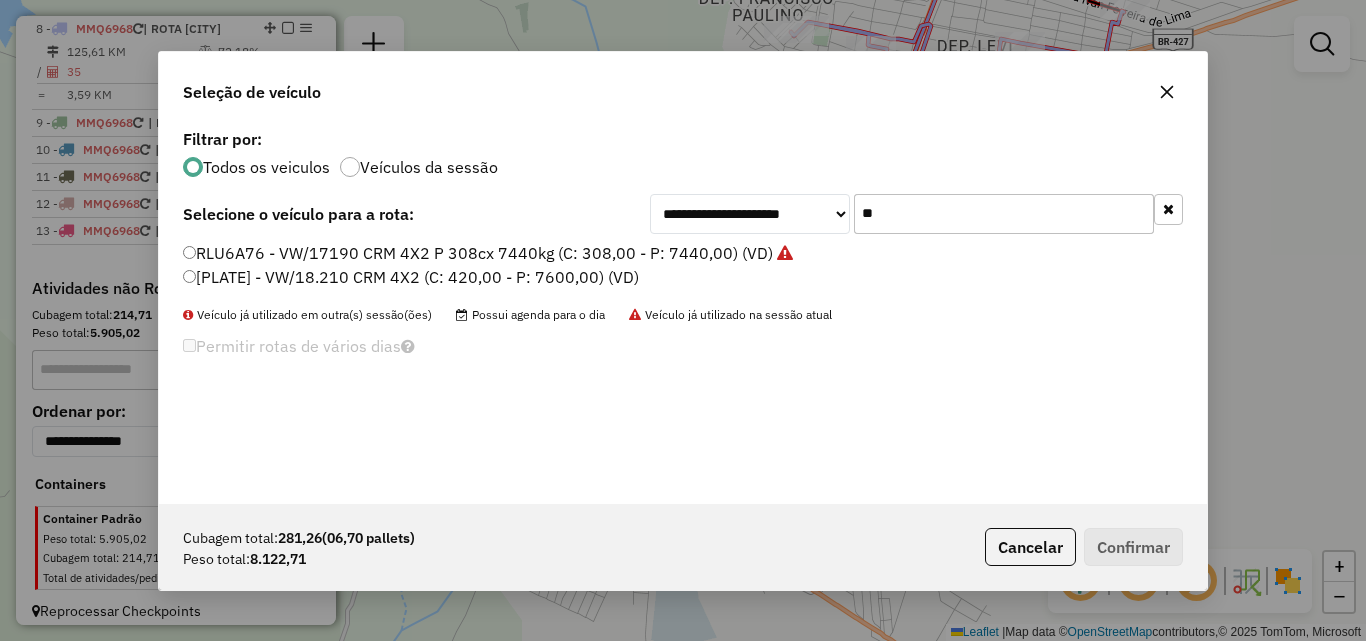 type on "**" 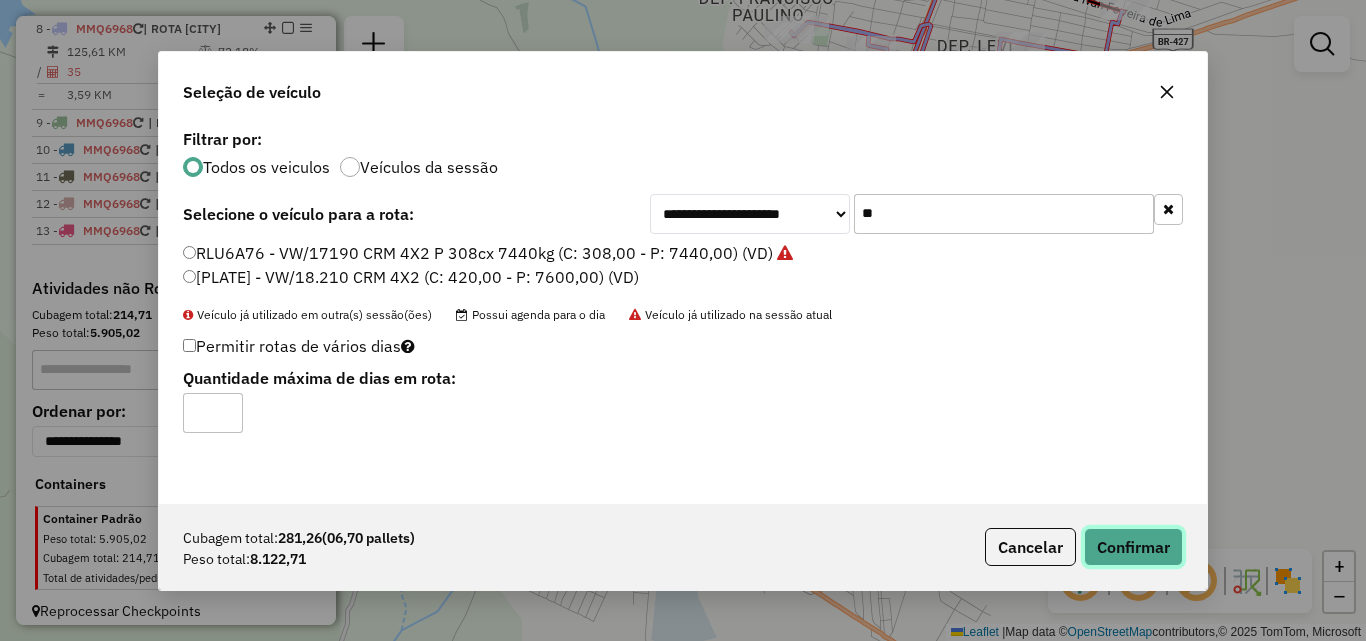 click on "Confirmar" 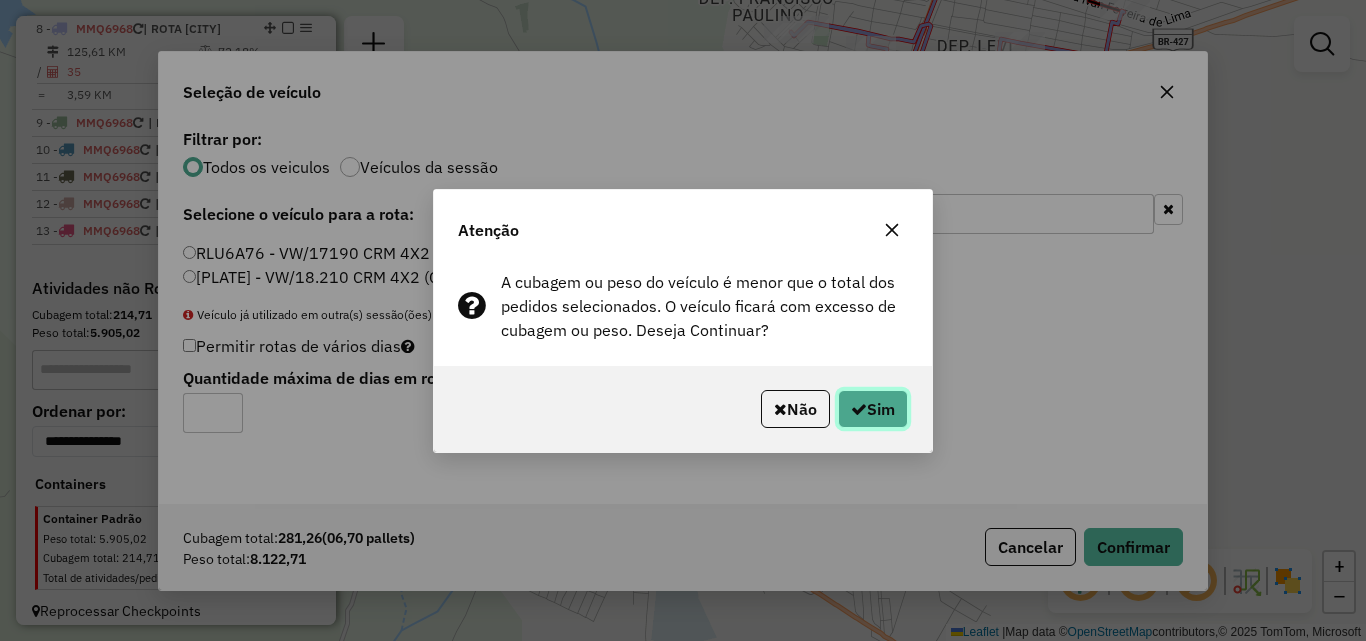 click on "Sim" 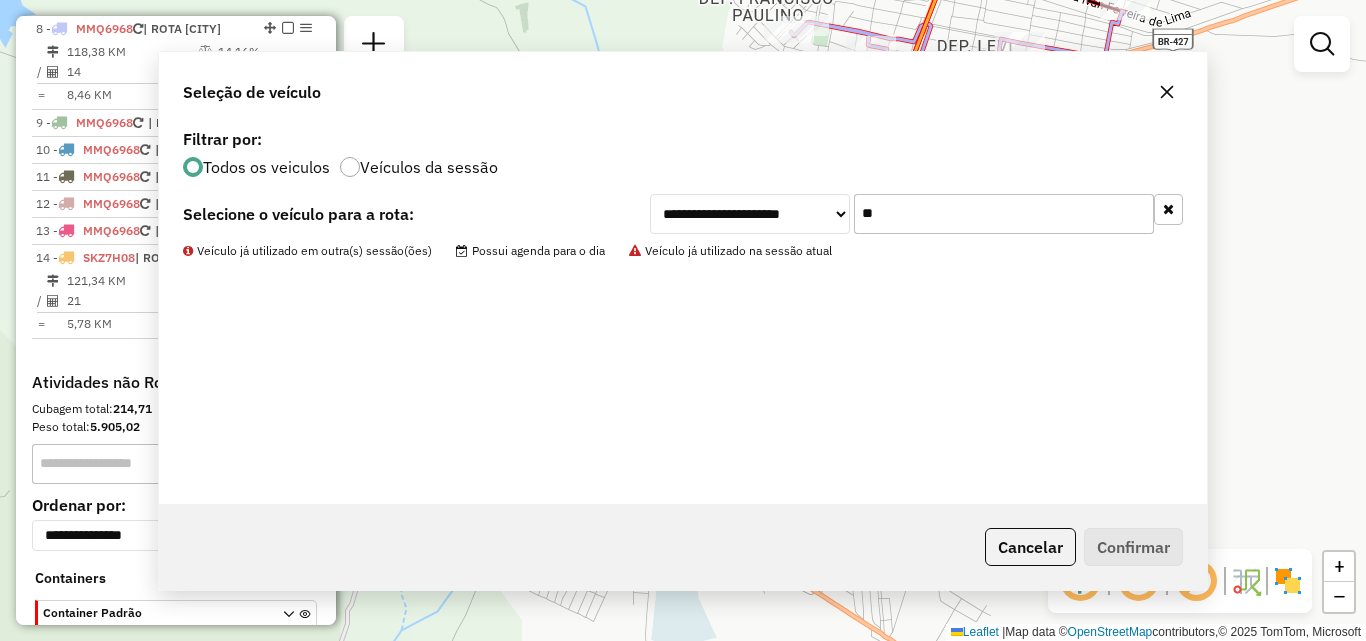 scroll, scrollTop: 521, scrollLeft: 0, axis: vertical 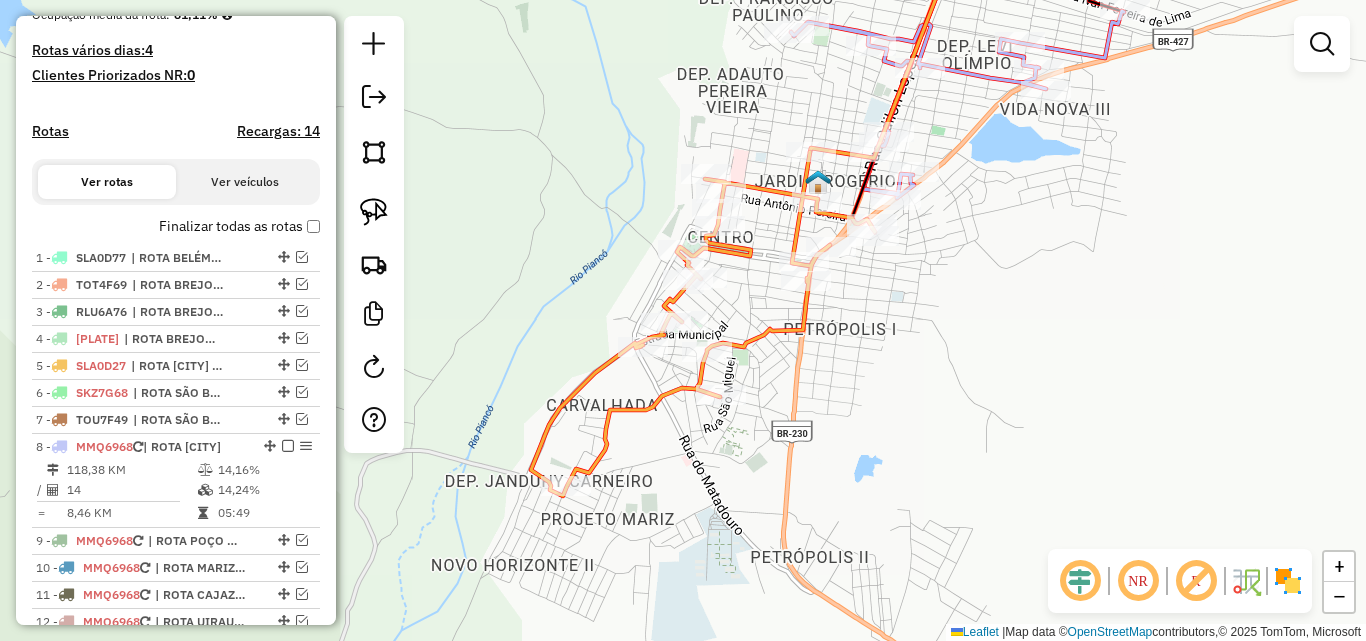 click 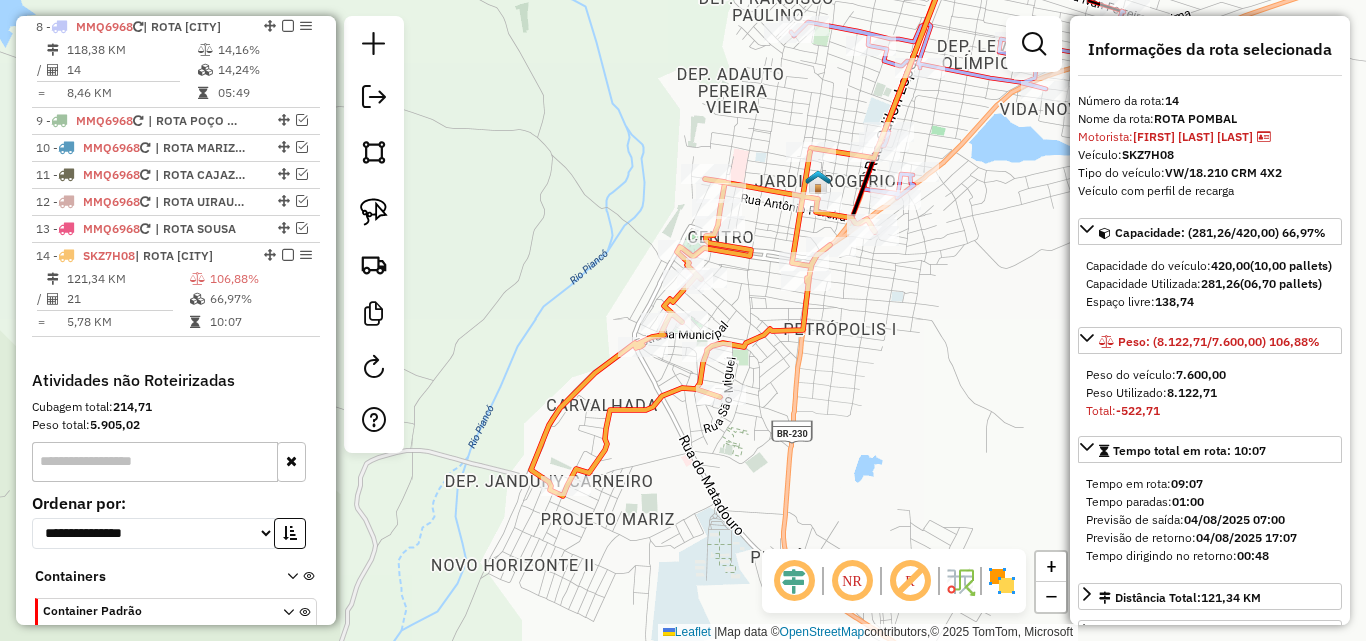 scroll, scrollTop: 1046, scrollLeft: 0, axis: vertical 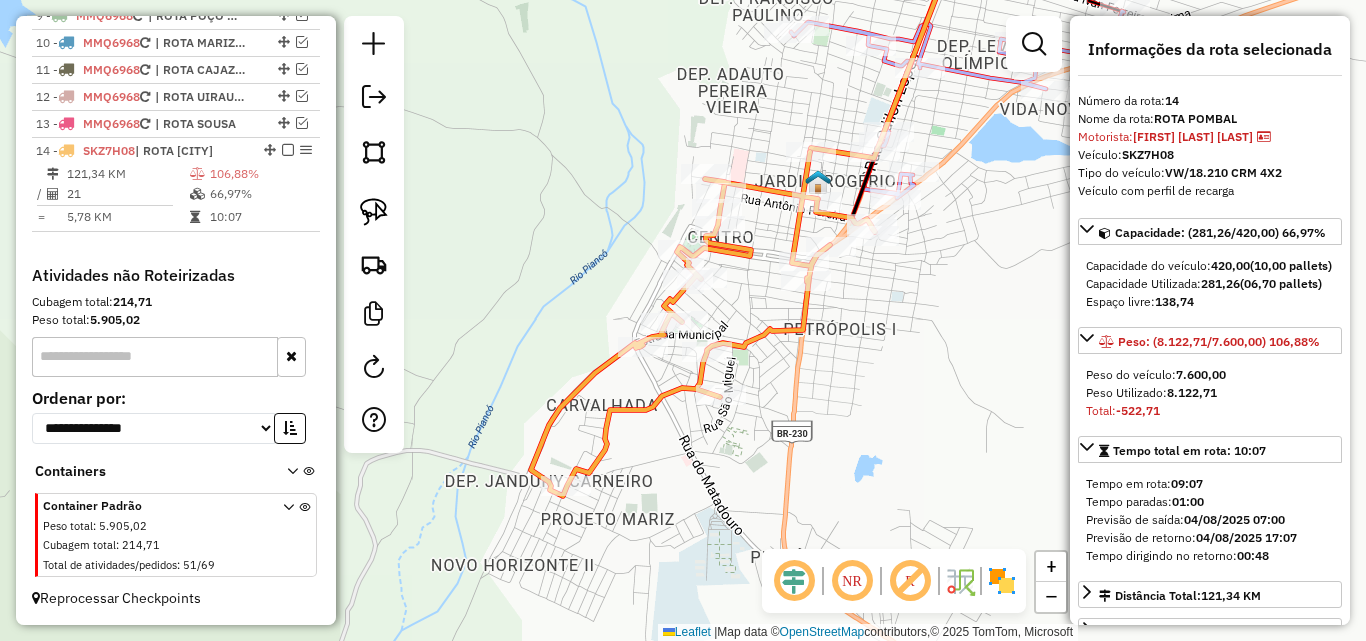 click 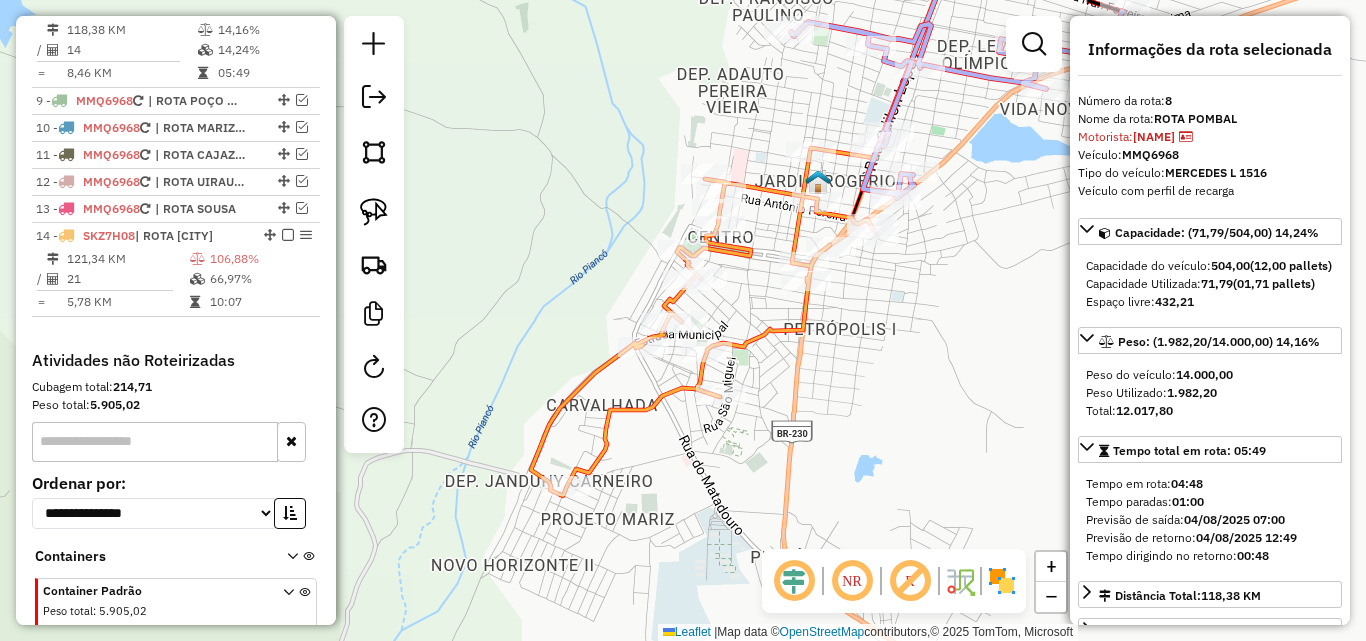 scroll, scrollTop: 939, scrollLeft: 0, axis: vertical 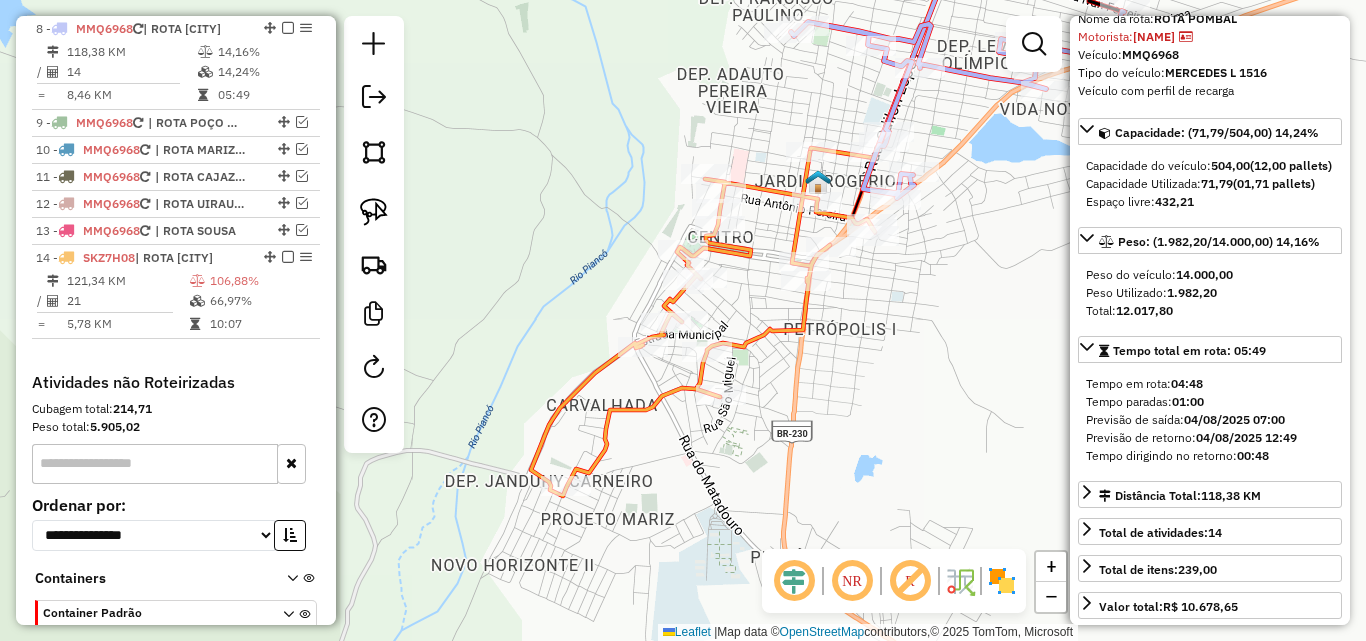 click 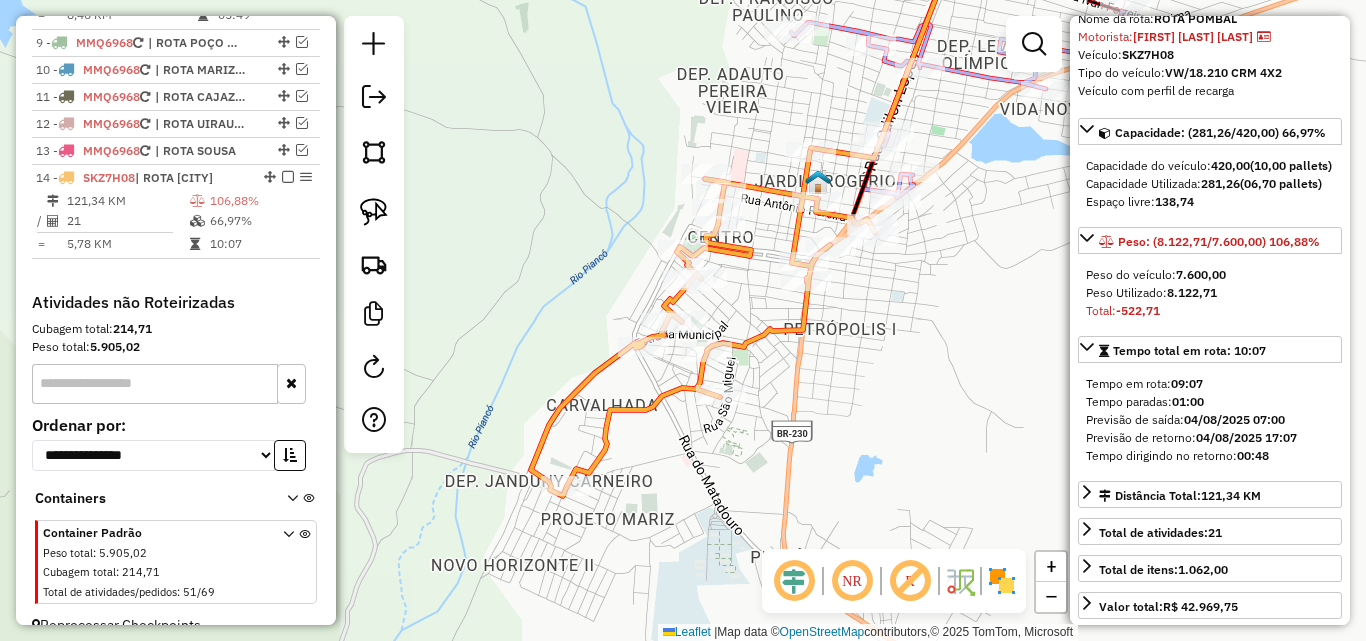 scroll, scrollTop: 1046, scrollLeft: 0, axis: vertical 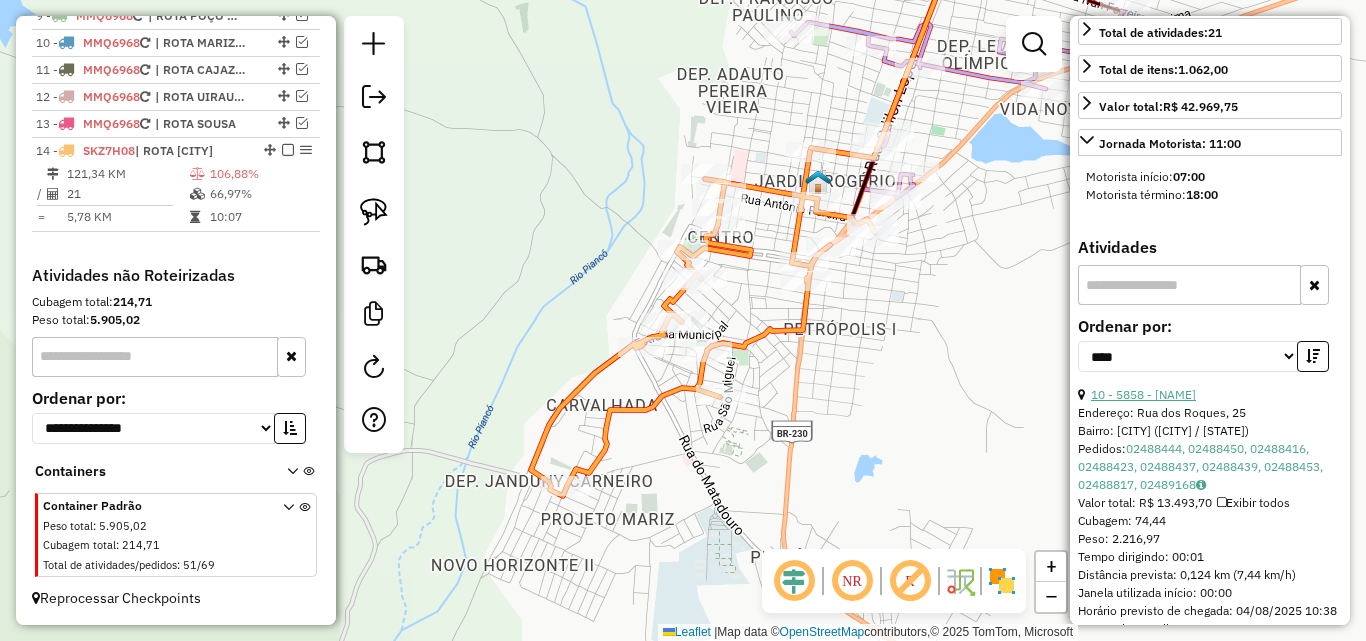 click on "10 - 5858 - JOSE URTIGA DA COSTA" at bounding box center (1143, 394) 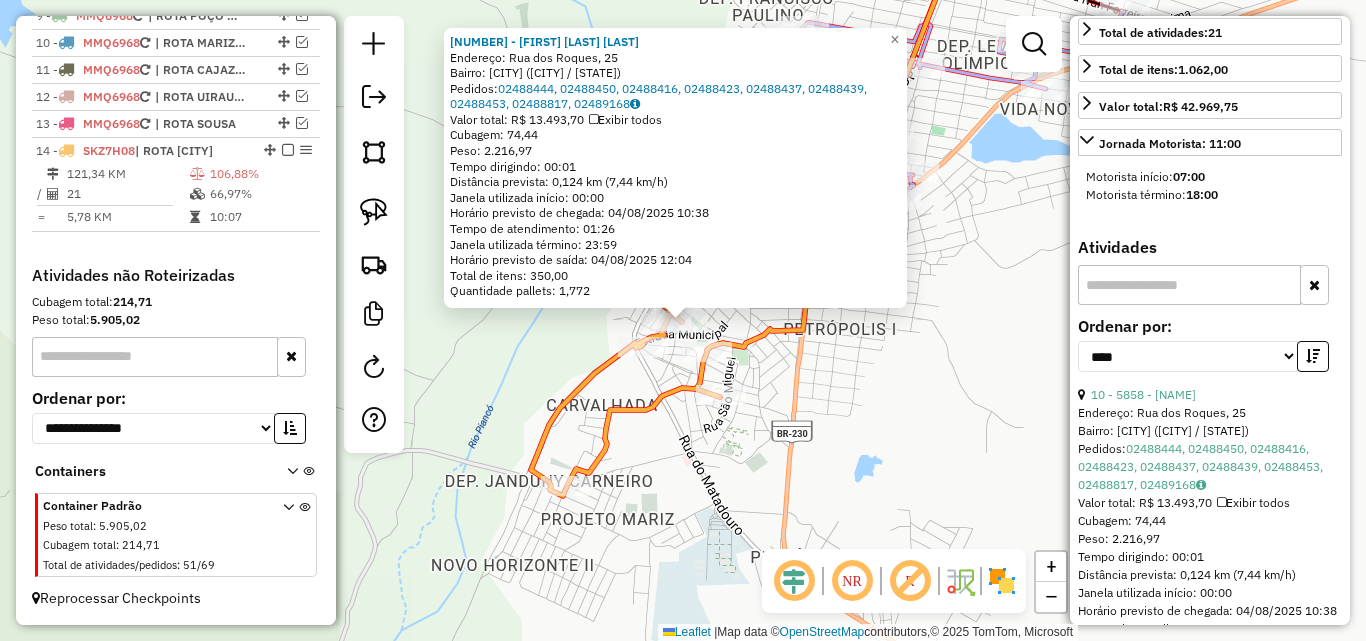 click on "5858 - JOSE URTIGA DA COSTA  Endereço: Rua dos Roques, 25   Bairro: Estacao (Pombal / PB)   Pedidos:  02488444, 02488450, 02488416, 02488423, 02488437, 02488439, 02488453, 02488817, 02489168   Valor total: R$ 13.493,70   Exibir todos   Cubagem: 74,44  Peso: 2.216,97  Tempo dirigindo: 00:01   Distância prevista: 0,124 km (7,44 km/h)   Janela utilizada início: 00:00   Horário previsto de chegada: 04/08/2025 10:38   Tempo de atendimento: 01:26   Janela utilizada término: 23:59   Horário previsto de saída: 04/08/2025 12:04   Total de itens: 350,00   Quantidade pallets: 1,772  × Janela de atendimento Grade de atendimento Capacidade Transportadoras Veículos Cliente Pedidos  Rotas Selecione os dias de semana para filtrar as janelas de atendimento  Seg   Ter   Qua   Qui   Sex   Sáb   Dom  Informe o período da janela de atendimento: De: Até:  Filtrar exatamente a janela do cliente  Considerar janela de atendimento padrão  Selecione os dias de semana para filtrar as grades de atendimento  Seg   Ter   Qua" 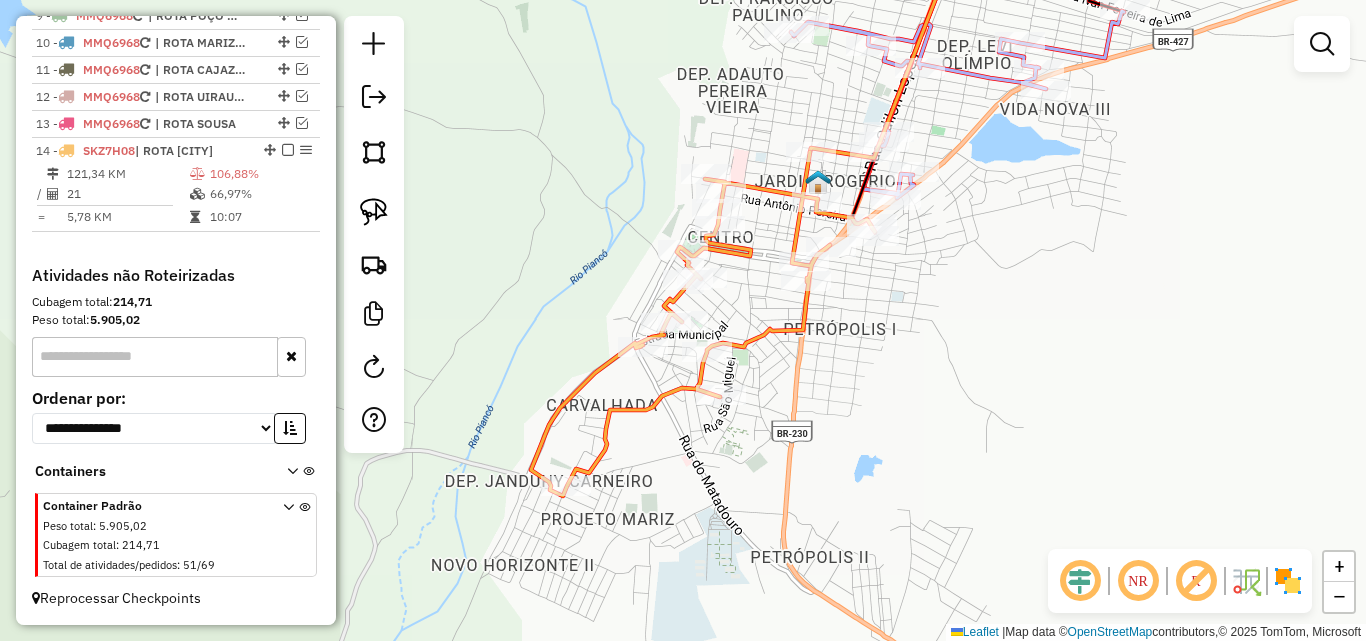 drag, startPoint x: 871, startPoint y: 406, endPoint x: 858, endPoint y: 421, distance: 19.849434 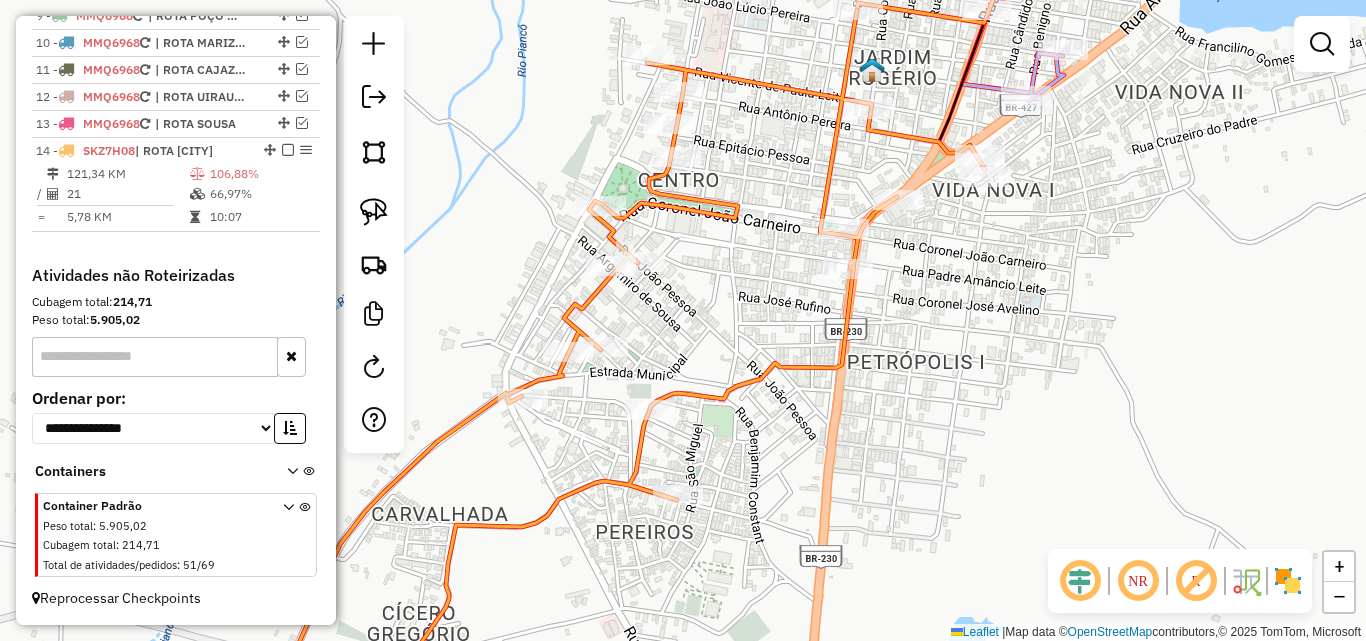 click 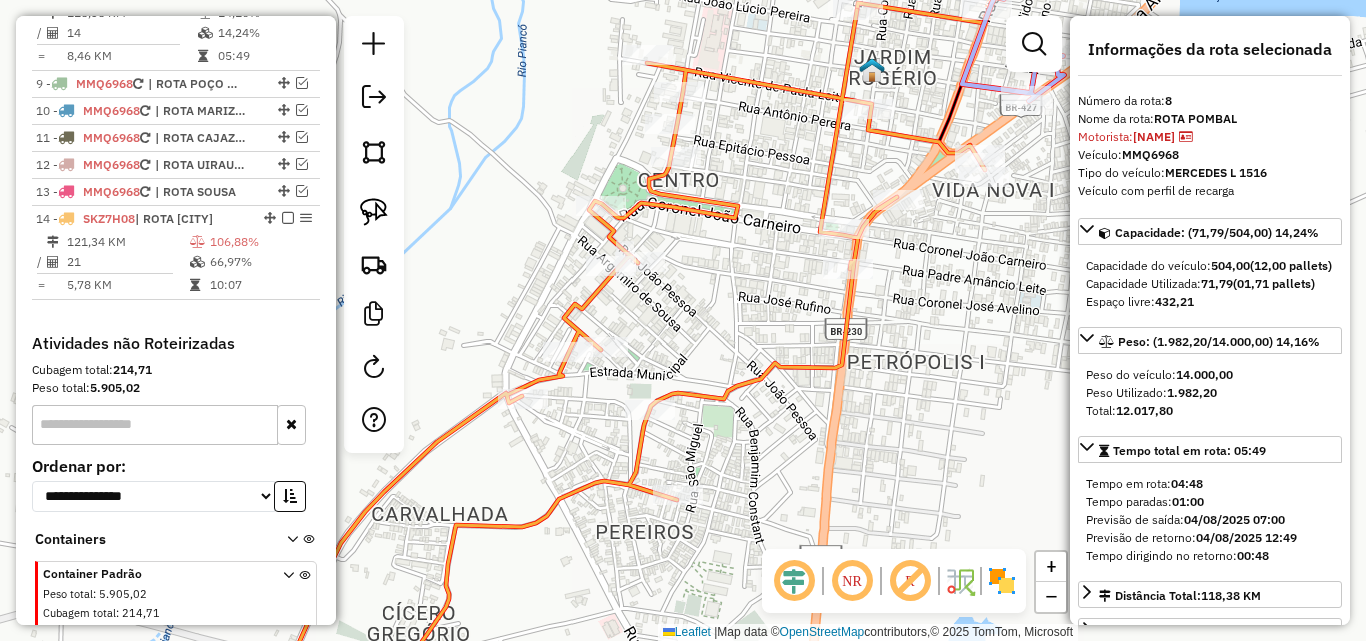 scroll, scrollTop: 939, scrollLeft: 0, axis: vertical 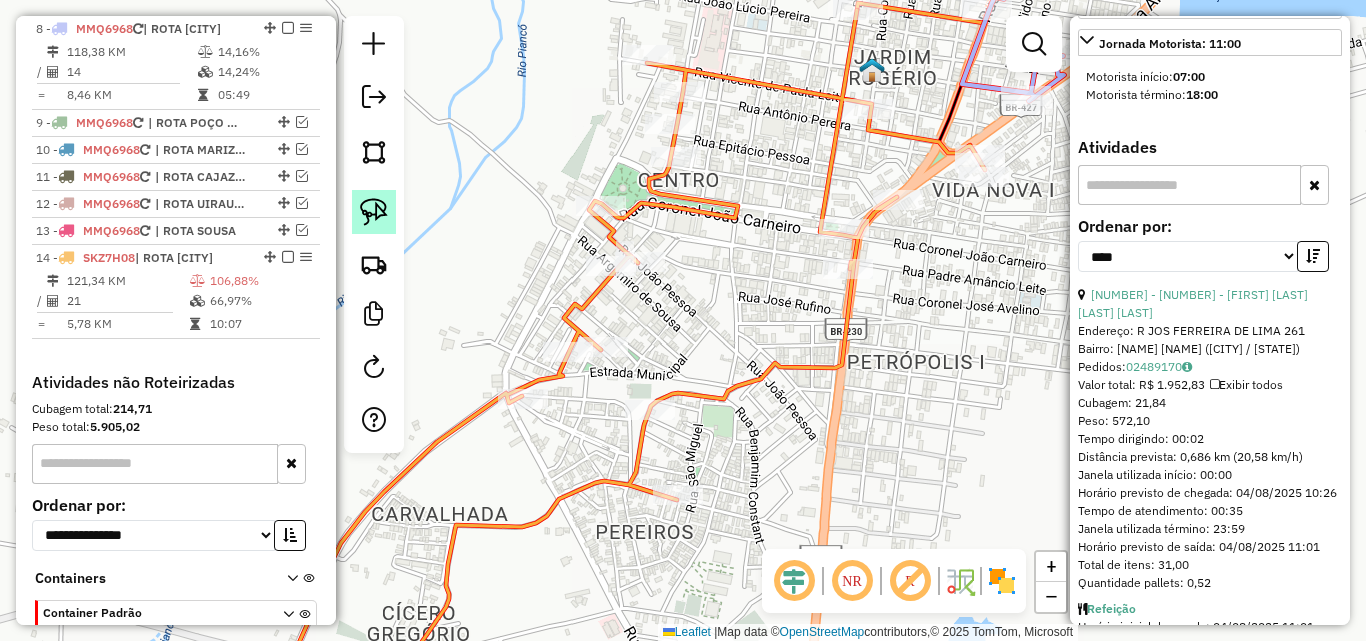 click 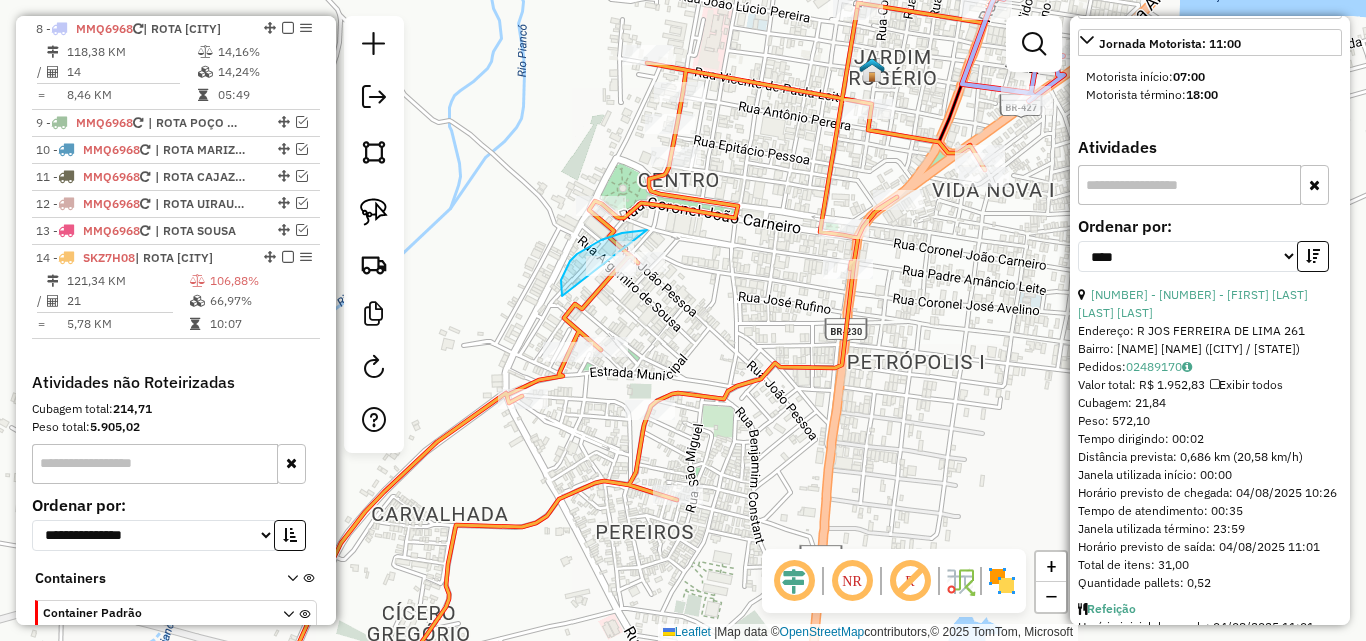 drag, startPoint x: 622, startPoint y: 233, endPoint x: 713, endPoint y: 277, distance: 101.07918 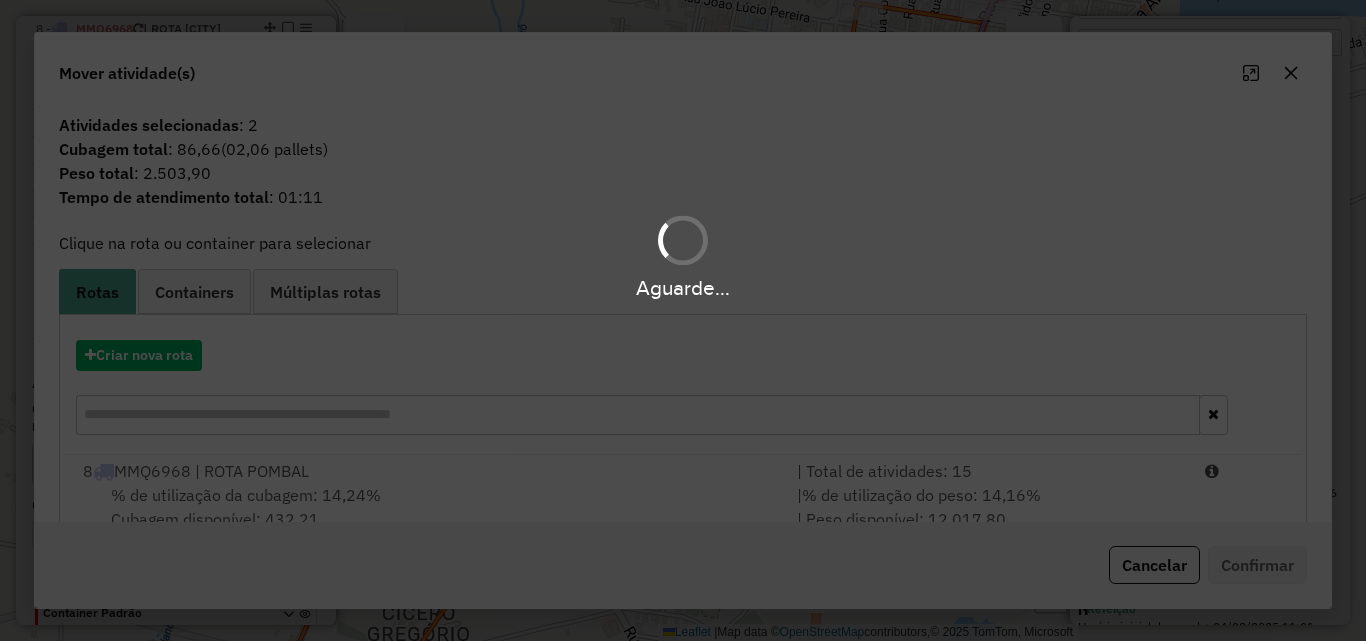 click on "Aguarde..." at bounding box center [683, 320] 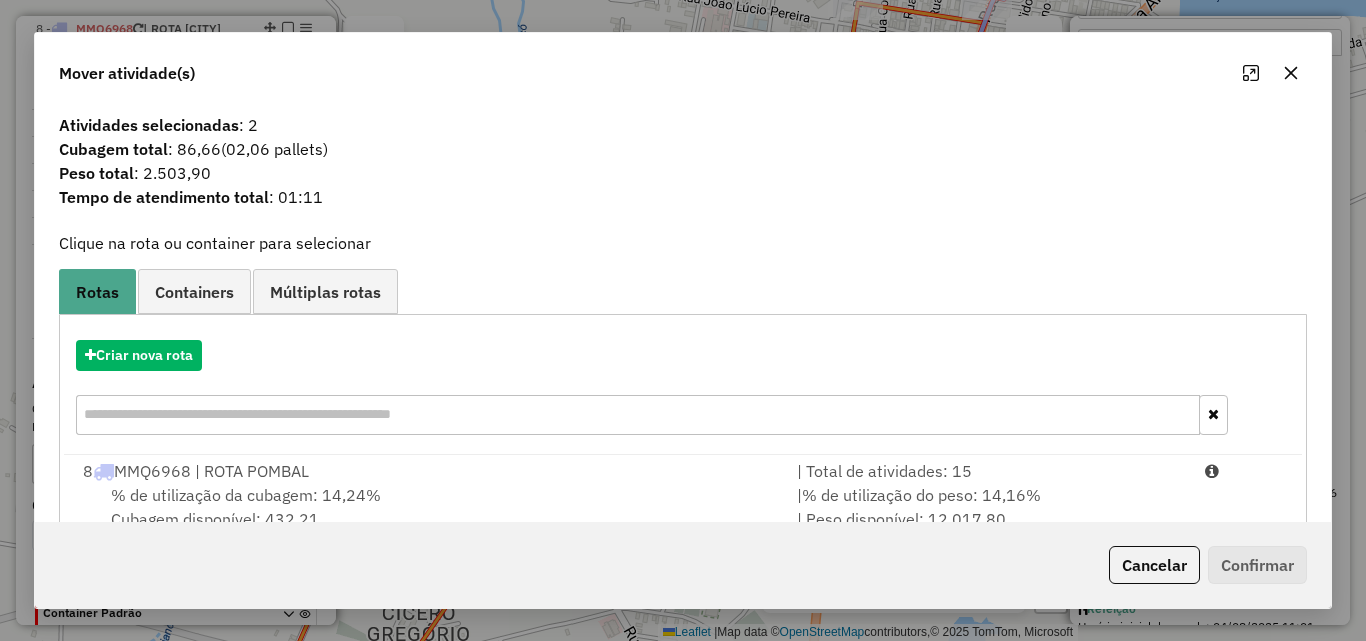 drag, startPoint x: 1176, startPoint y: 496, endPoint x: 1201, endPoint y: 536, distance: 47.169907 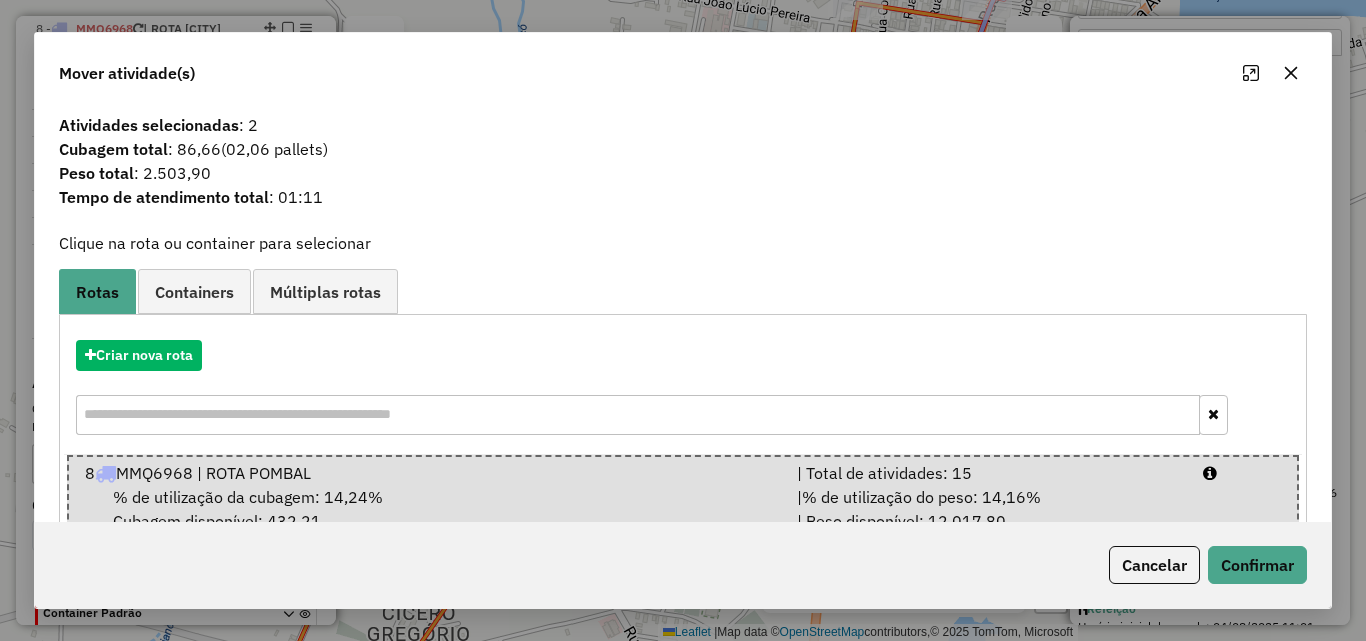 click on "Cancelar   Confirmar" 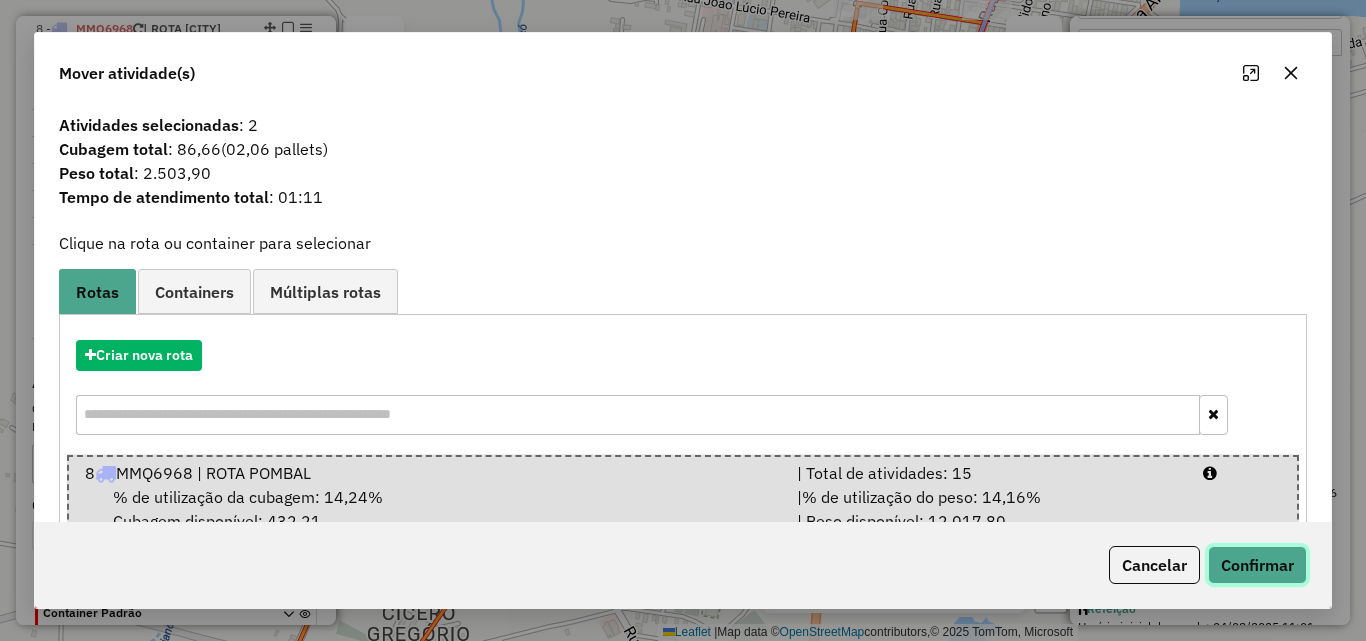 click on "Confirmar" 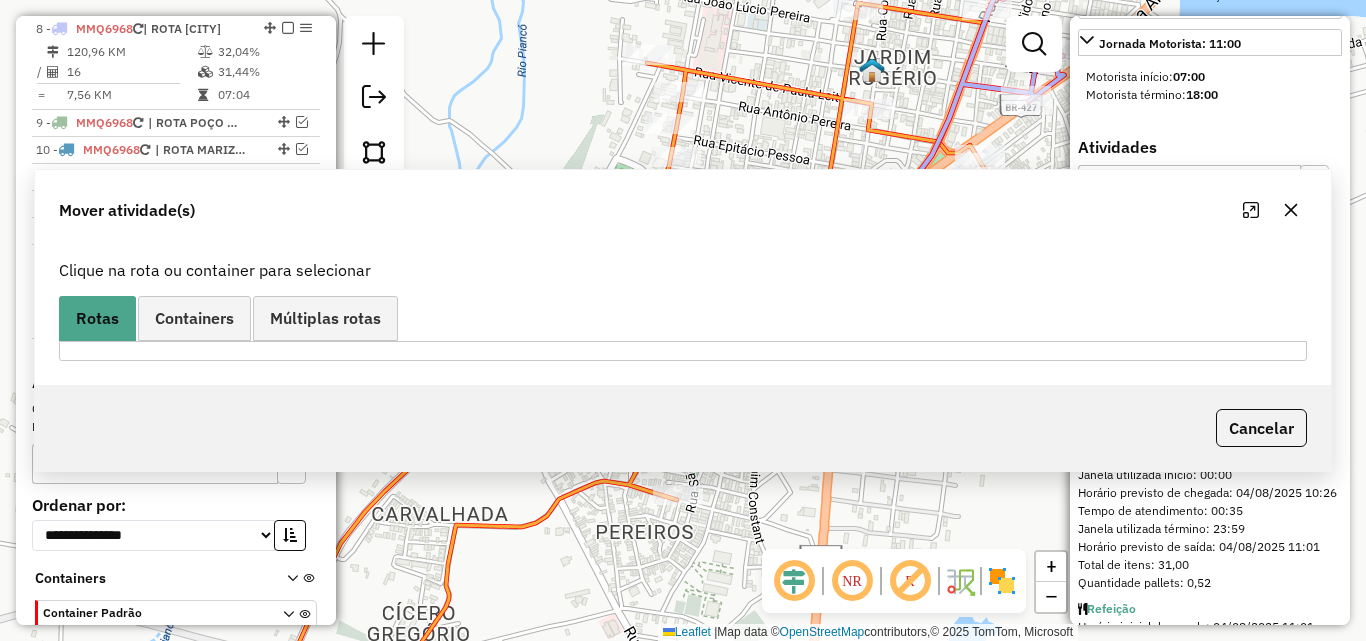 scroll, scrollTop: 718, scrollLeft: 0, axis: vertical 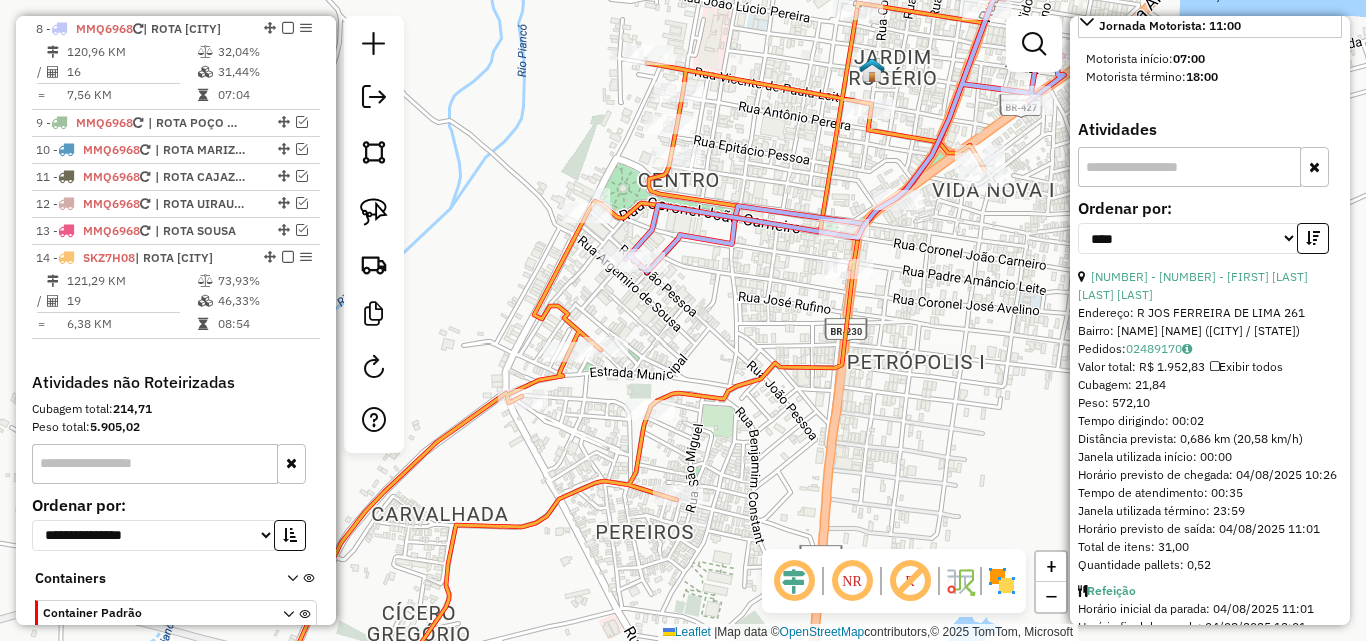 click 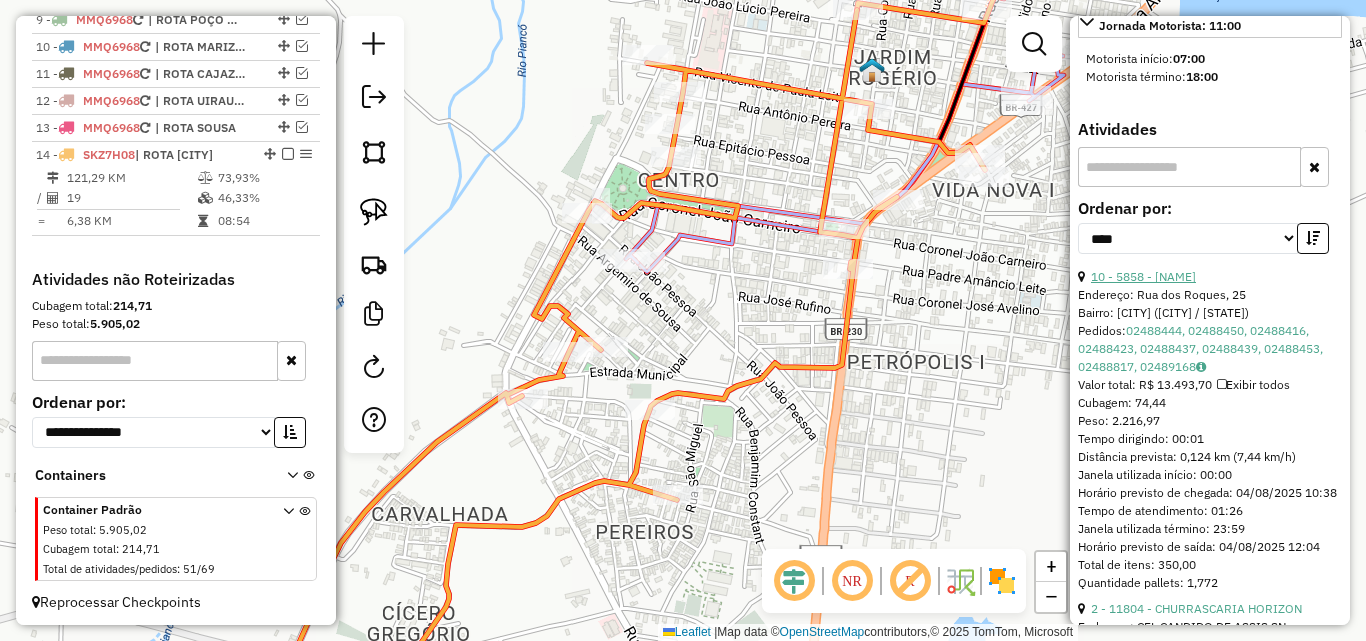 scroll, scrollTop: 1046, scrollLeft: 0, axis: vertical 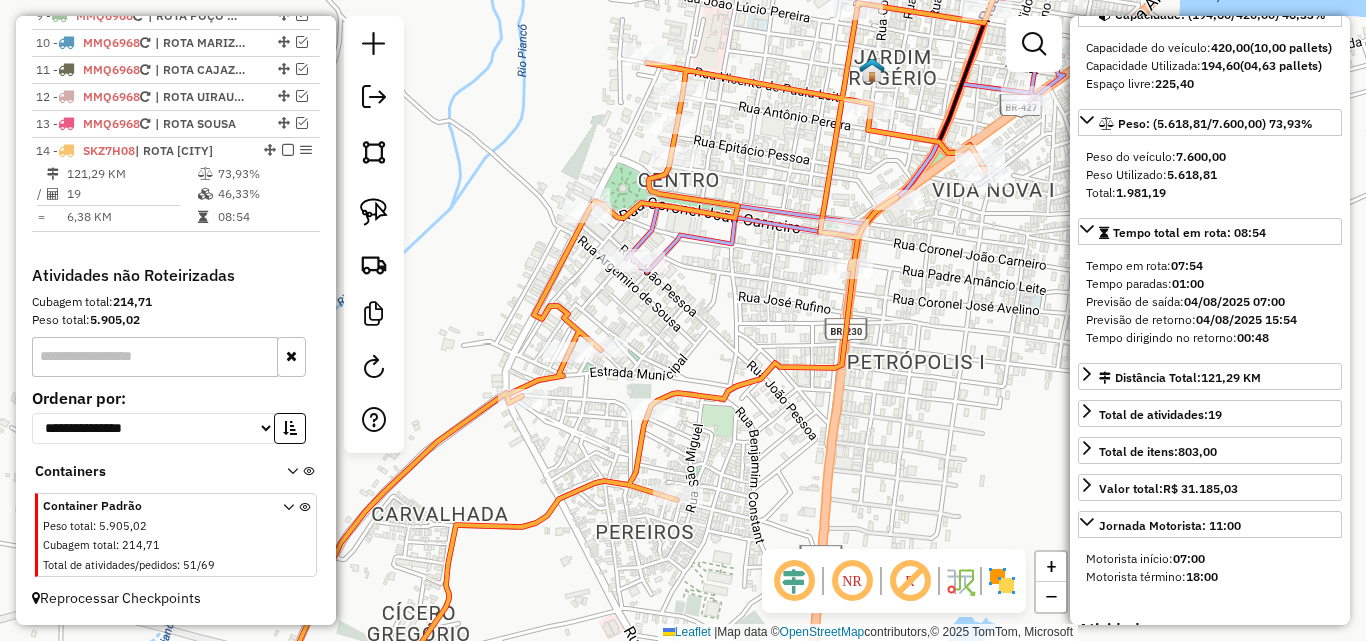 click 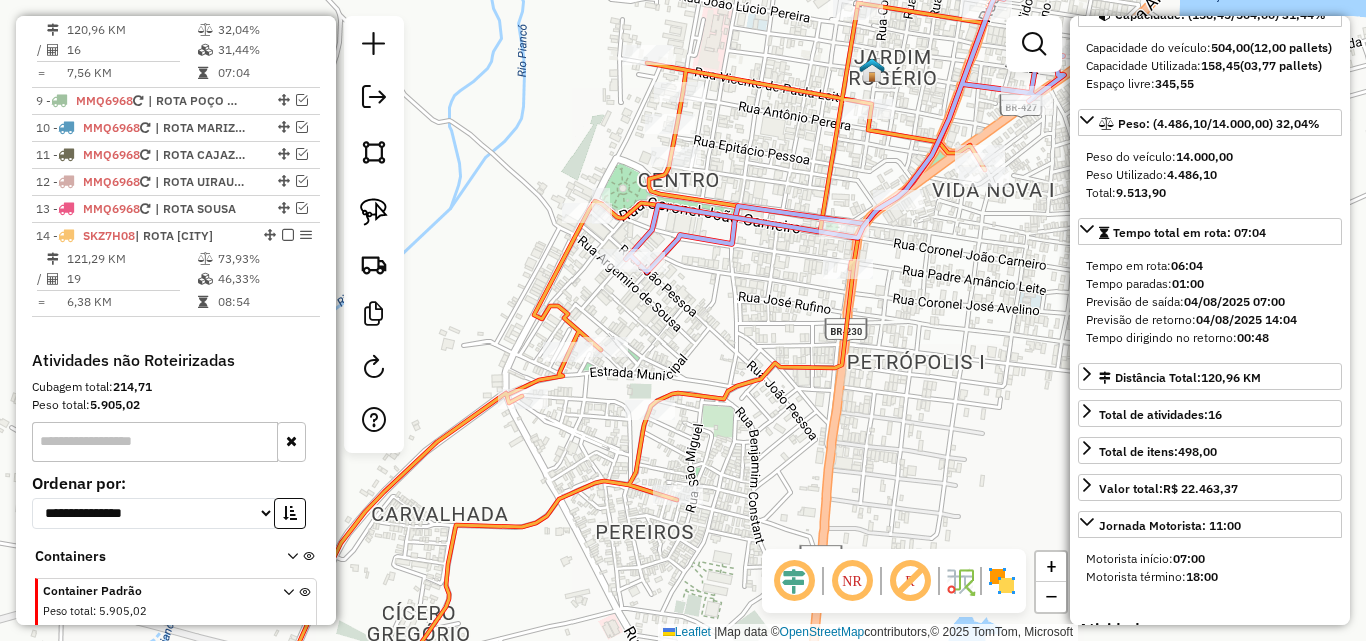scroll, scrollTop: 939, scrollLeft: 0, axis: vertical 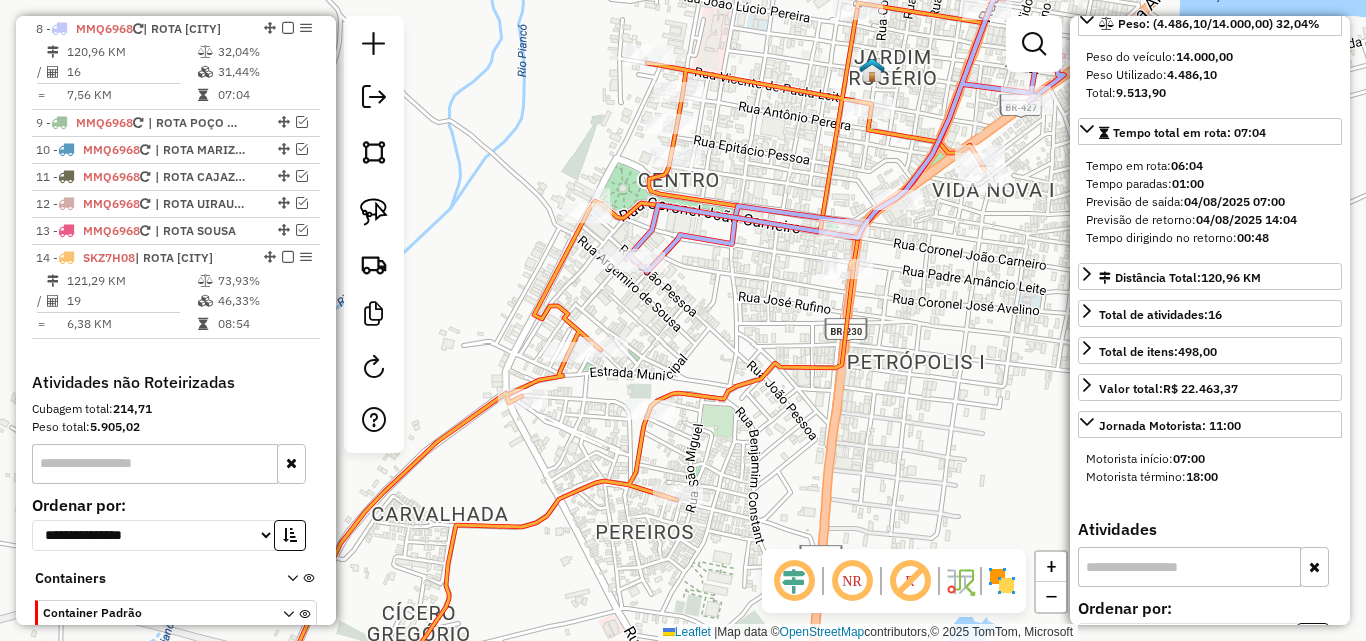 click 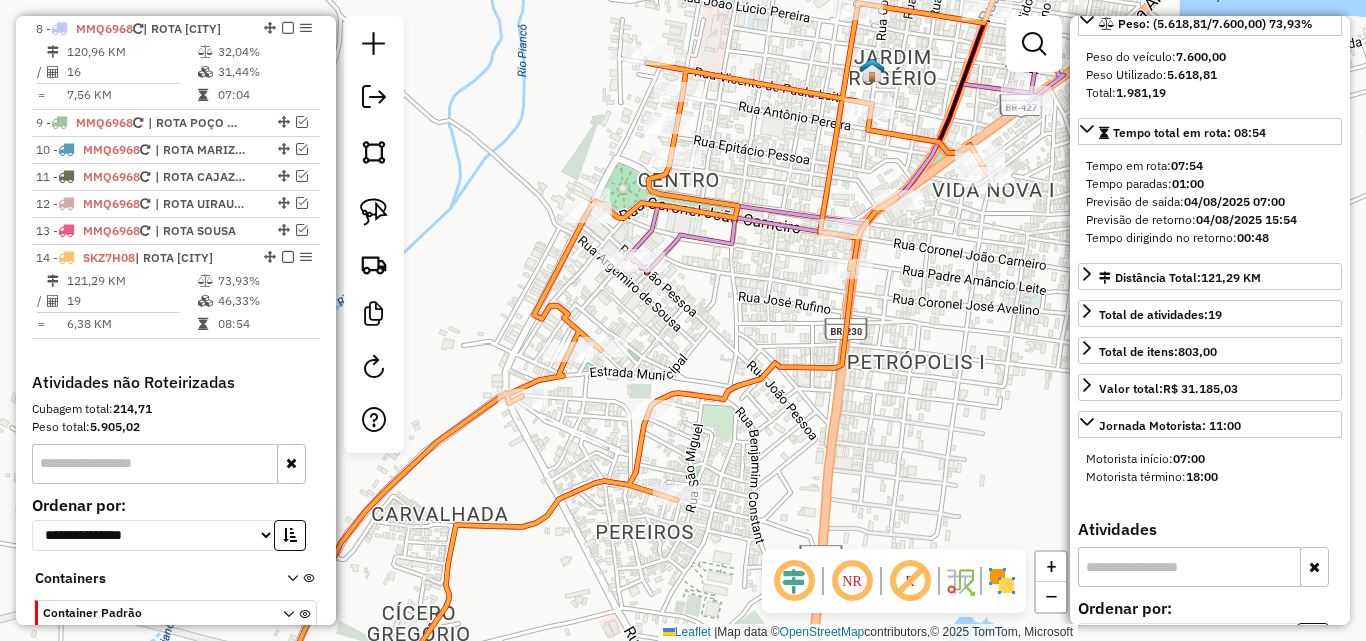 scroll, scrollTop: 1046, scrollLeft: 0, axis: vertical 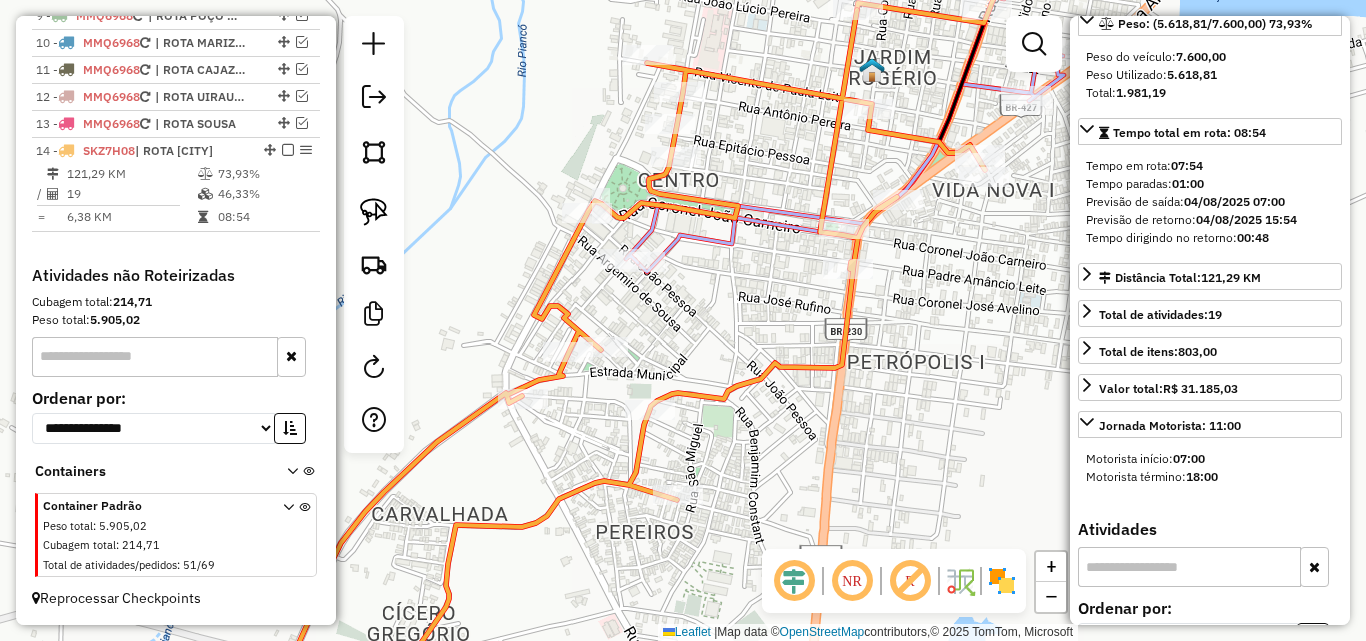 click 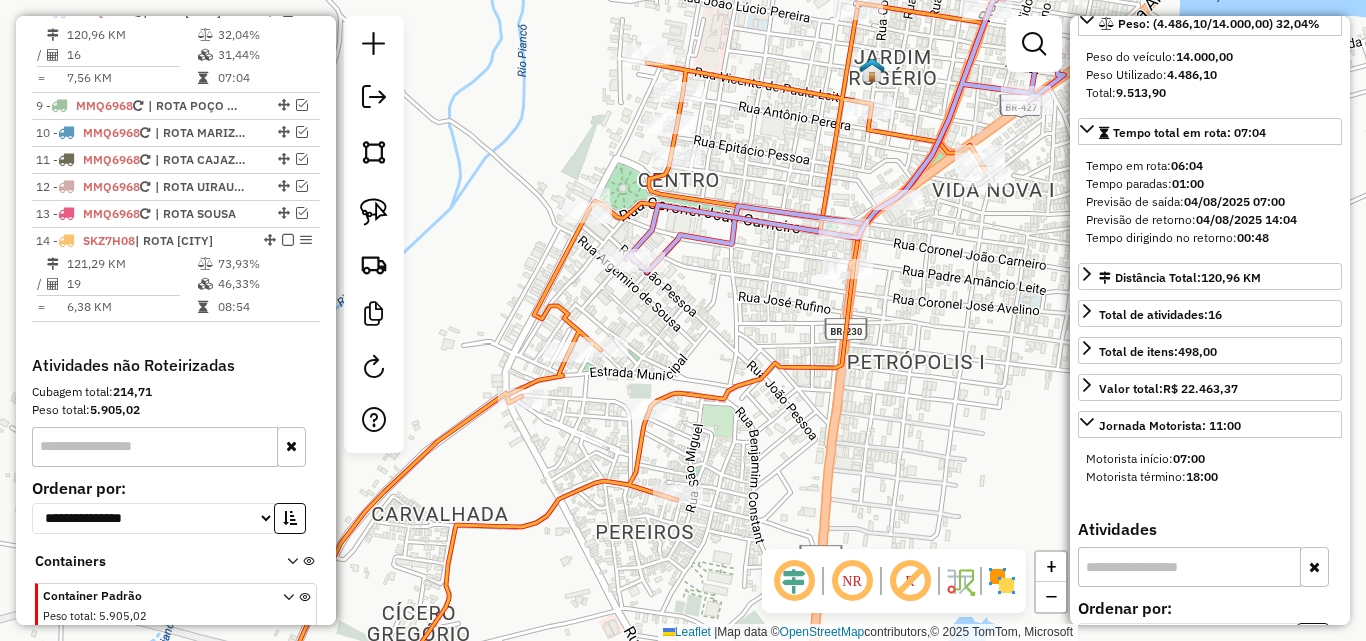 scroll, scrollTop: 939, scrollLeft: 0, axis: vertical 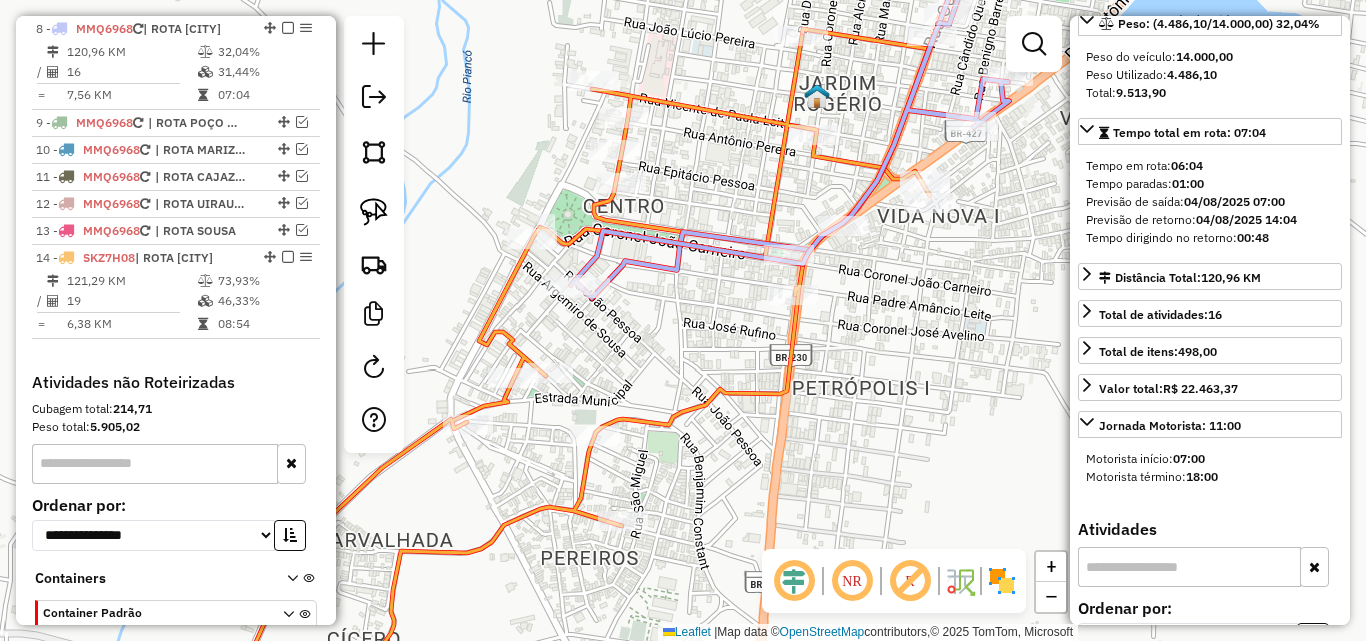 drag, startPoint x: 740, startPoint y: 305, endPoint x: 604, endPoint y: 362, distance: 147.46185 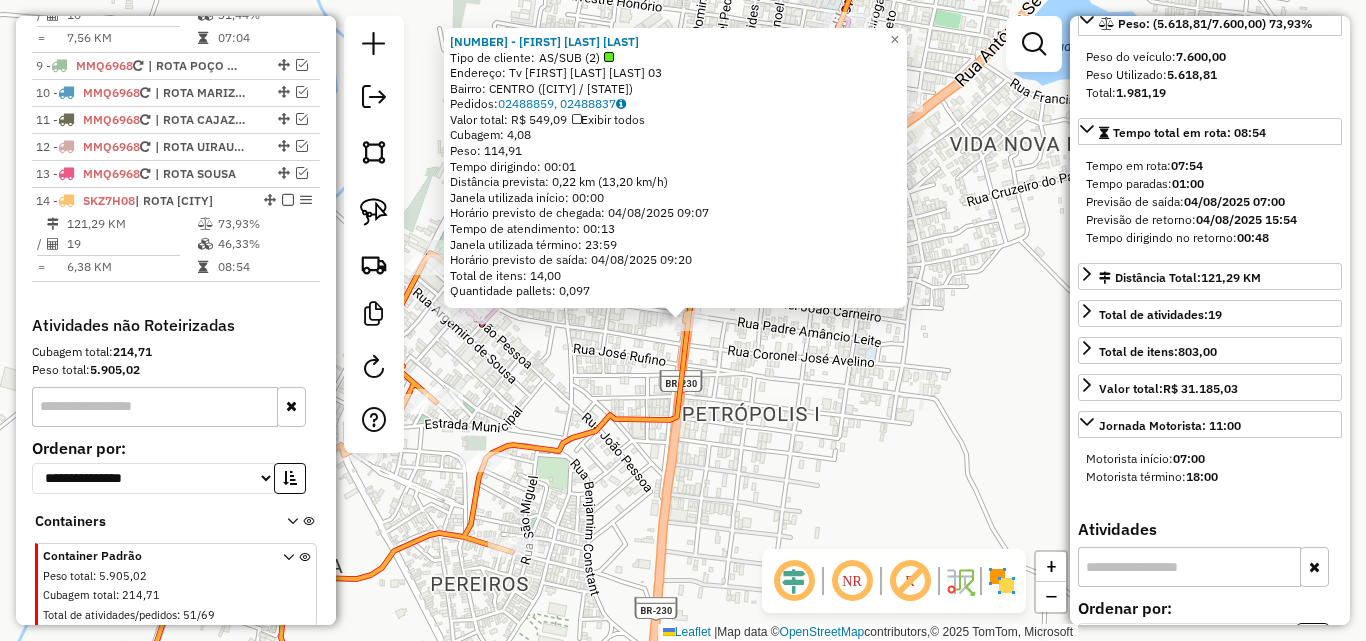 scroll, scrollTop: 1046, scrollLeft: 0, axis: vertical 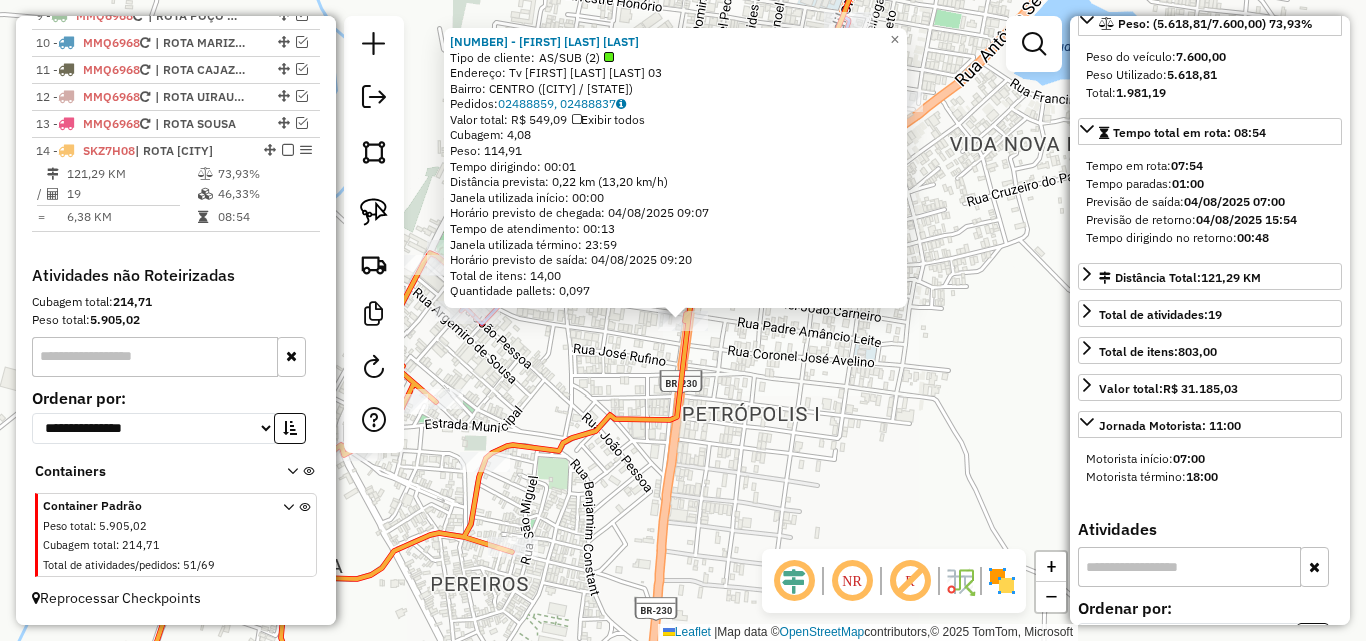 click on "Rota 14 - Placa SKZ7H08  4229 - FRANCISCO FERNANDES BARBOSA 4229 - FRANCISCO FERNANDES BARBOSA  Tipo de cliente:   AS/SUB (2)   Endereço: Tv  PE AMANCIO LEITE               03   Bairro: CENTRO (POMBAL / PB)   Pedidos:  02488859, 02488837   Valor total: R$ 549,09   Exibir todos   Cubagem: 4,08  Peso: 114,91  Tempo dirigindo: 00:01   Distância prevista: 0,22 km (13,20 km/h)   Janela utilizada início: 00:00   Horário previsto de chegada: 04/08/2025 09:07   Tempo de atendimento: 00:13   Janela utilizada término: 23:59   Horário previsto de saída: 04/08/2025 09:20   Total de itens: 14,00   Quantidade pallets: 0,097  × Janela de atendimento Grade de atendimento Capacidade Transportadoras Veículos Cliente Pedidos  Rotas Selecione os dias de semana para filtrar as janelas de atendimento  Seg   Ter   Qua   Qui   Sex   Sáb   Dom  Informe o período da janela de atendimento: De: Até:  Filtrar exatamente a janela do cliente  Considerar janela de atendimento padrão   Seg   Ter   Qua   Qui   Sex   Sáb   Dom  +" 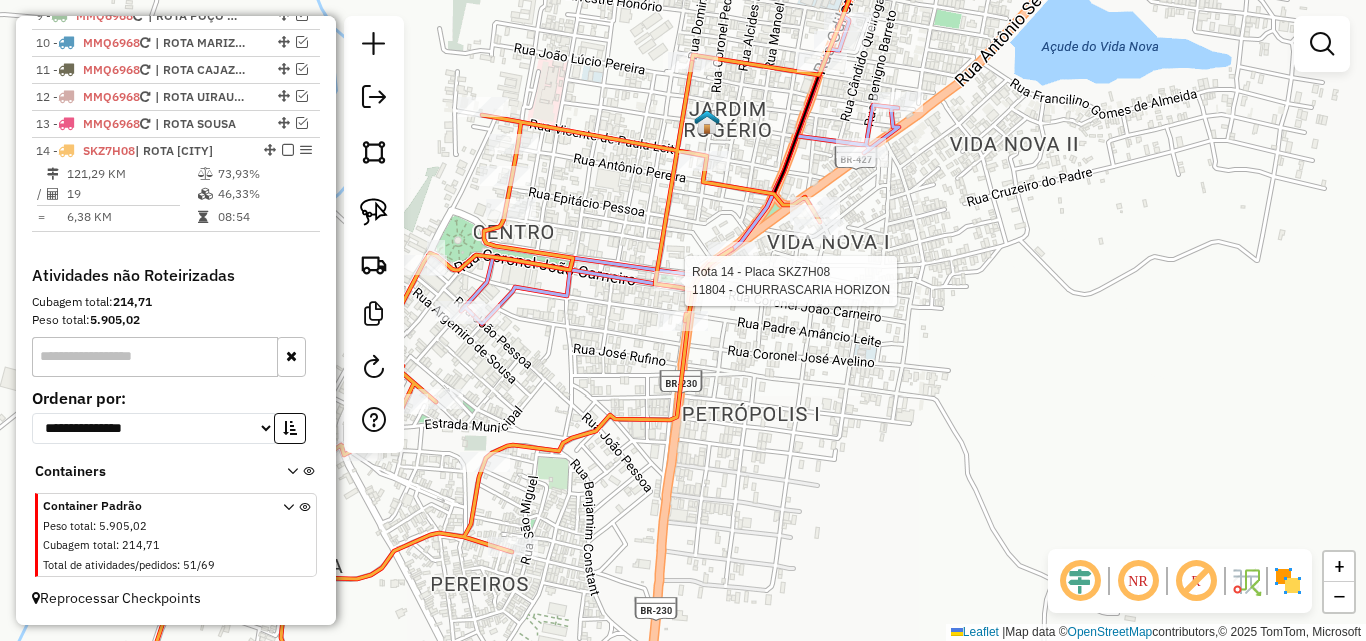 select on "*********" 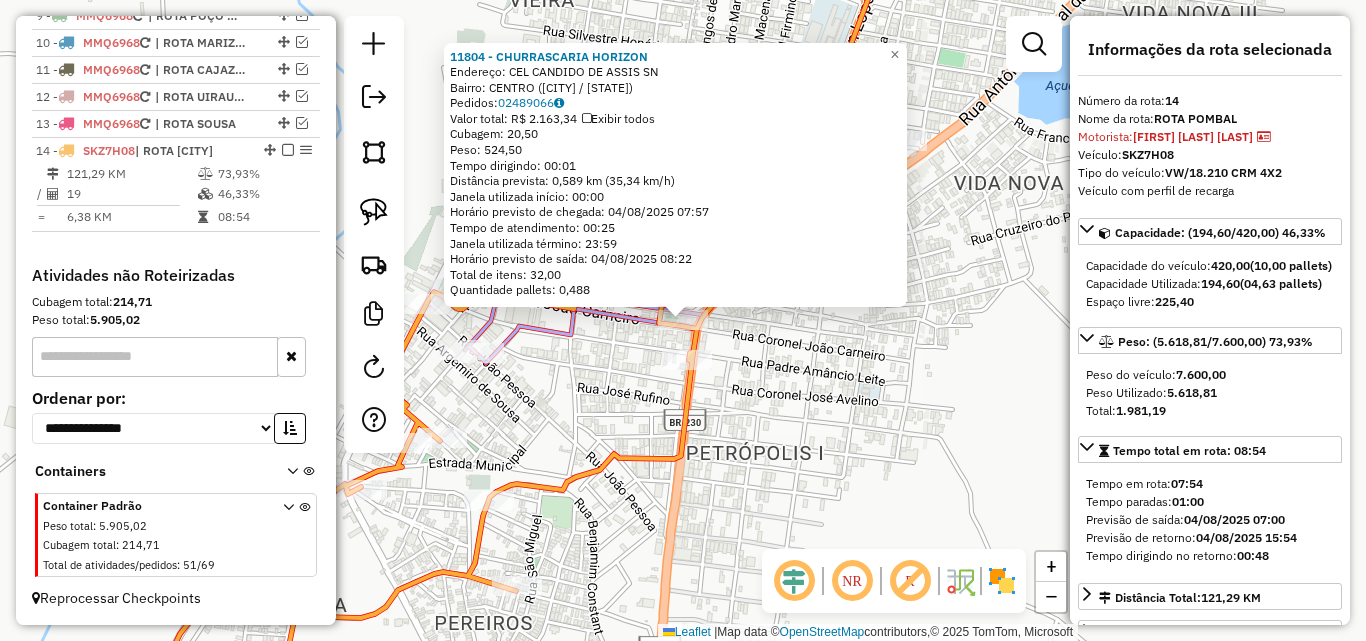 drag, startPoint x: 793, startPoint y: 358, endPoint x: 764, endPoint y: 269, distance: 93.60555 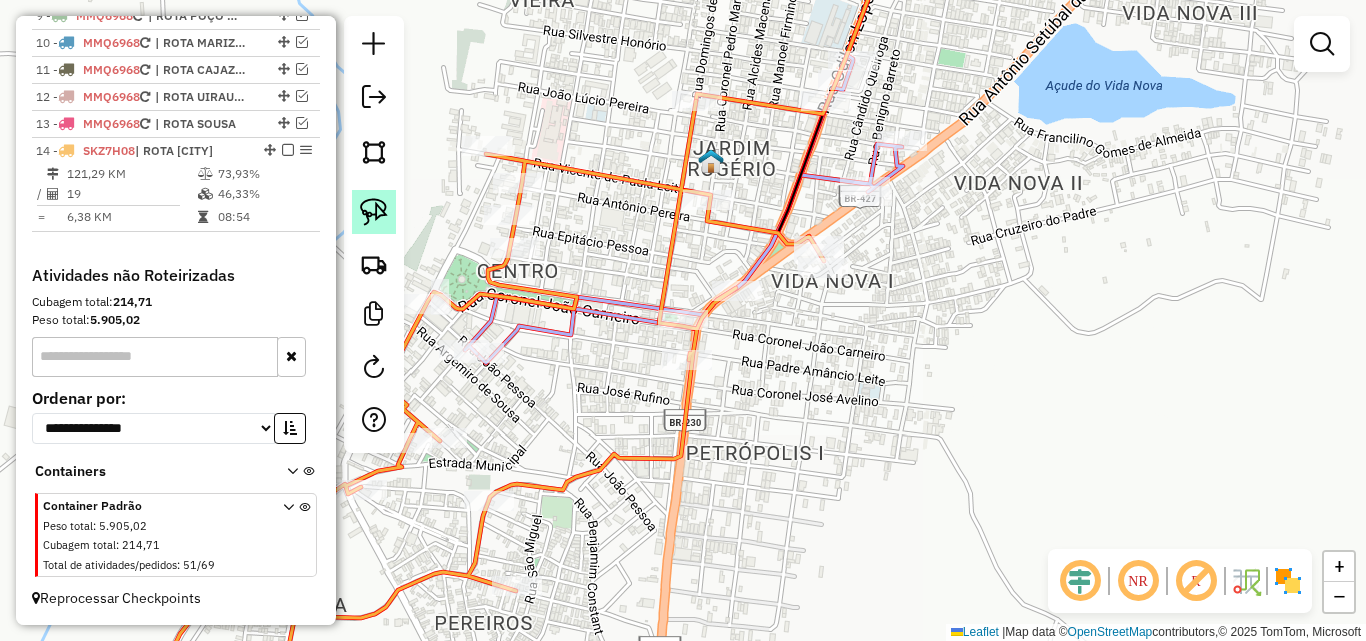 click 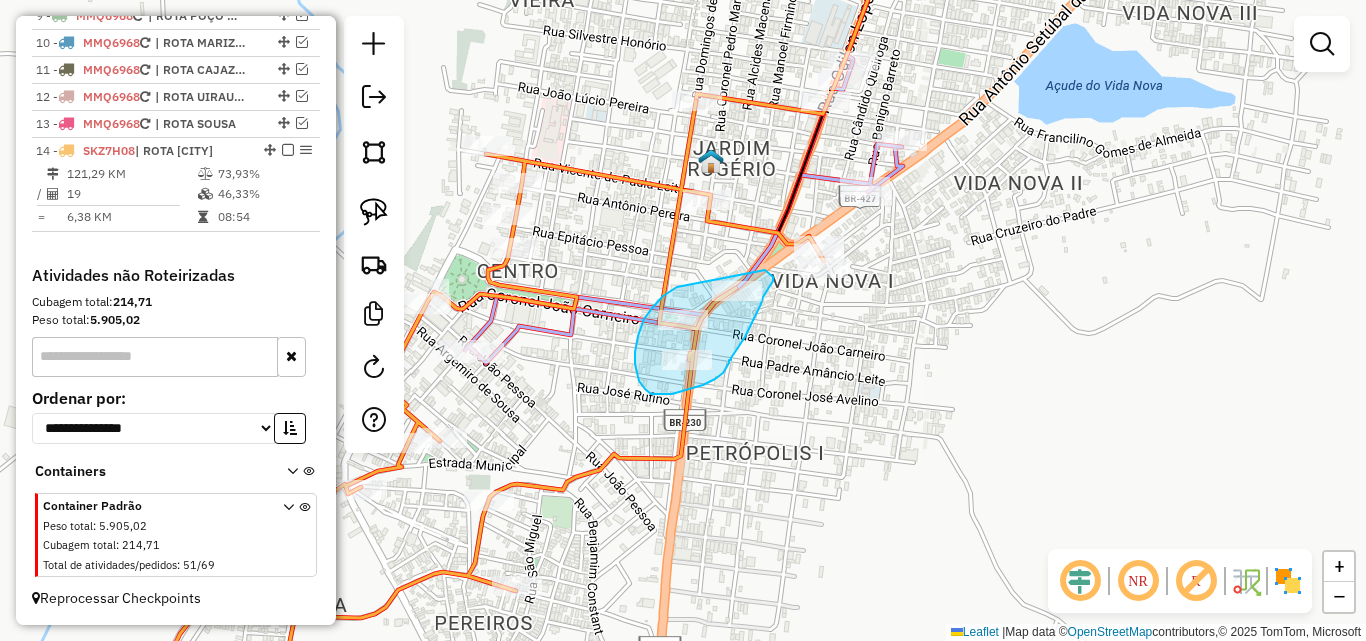 drag, startPoint x: 669, startPoint y: 293, endPoint x: 765, endPoint y: 270, distance: 98.71677 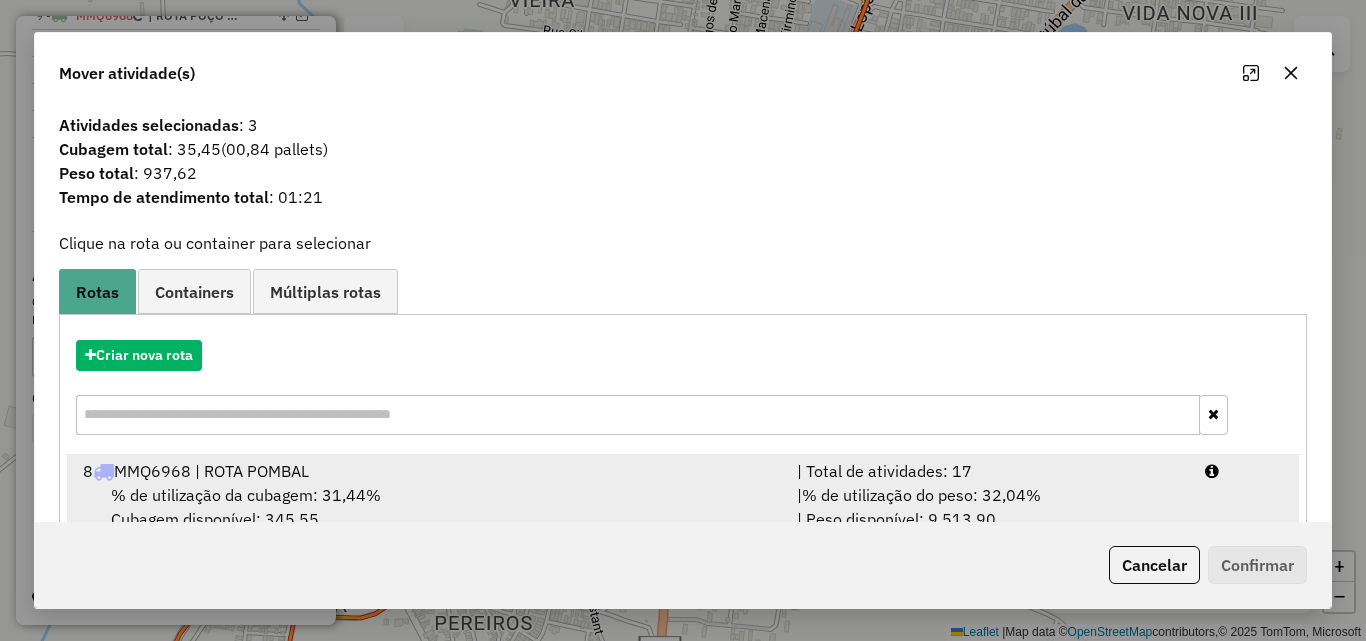 click on "|  % de utilização do peso: 32,04%  | Peso disponível: 9.513,90" at bounding box center (989, 507) 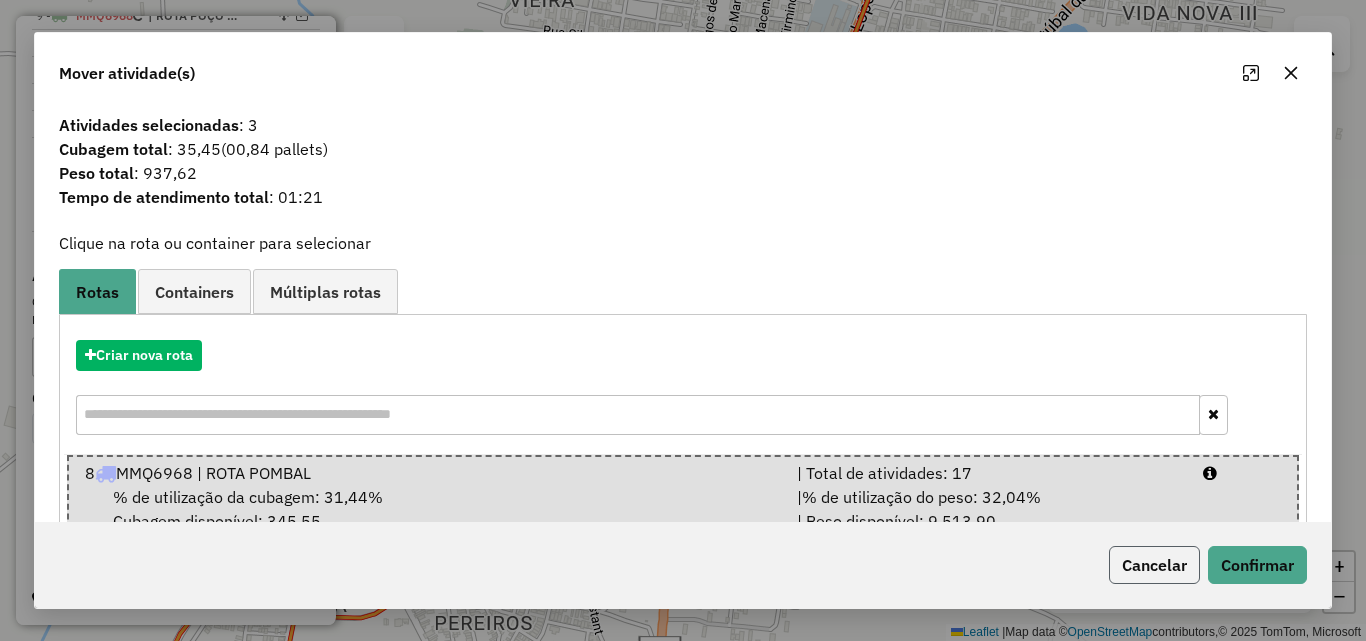 click on "Cancelar" 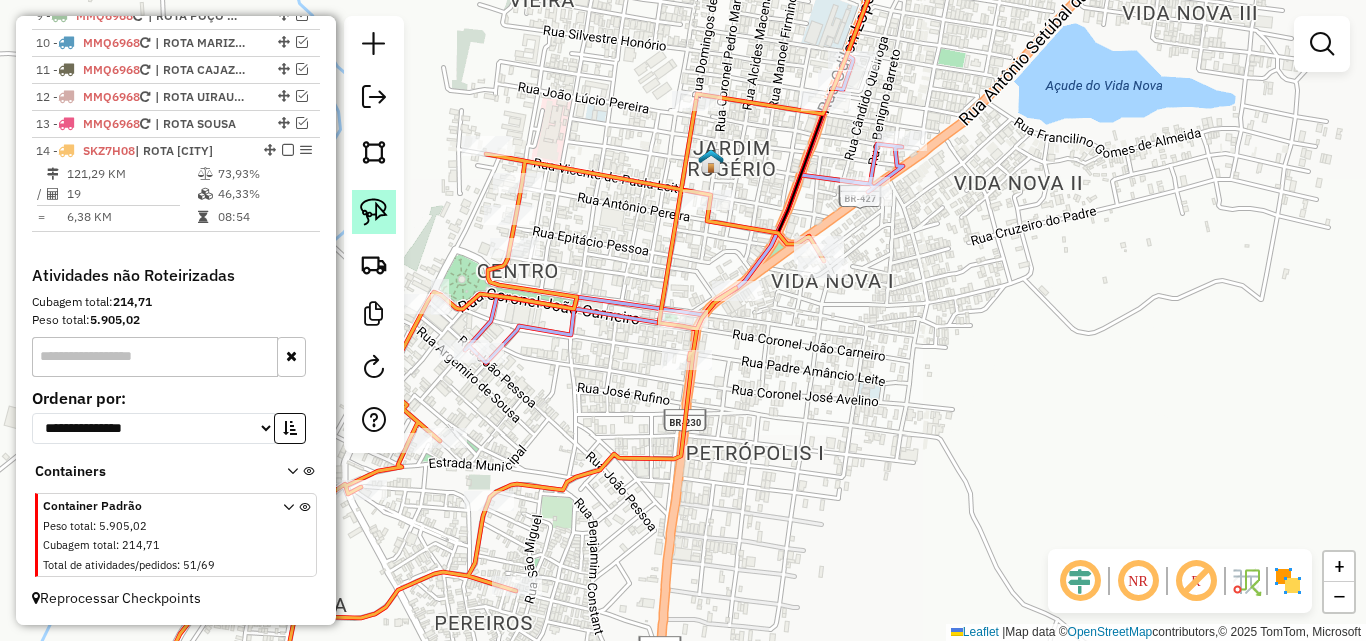 click 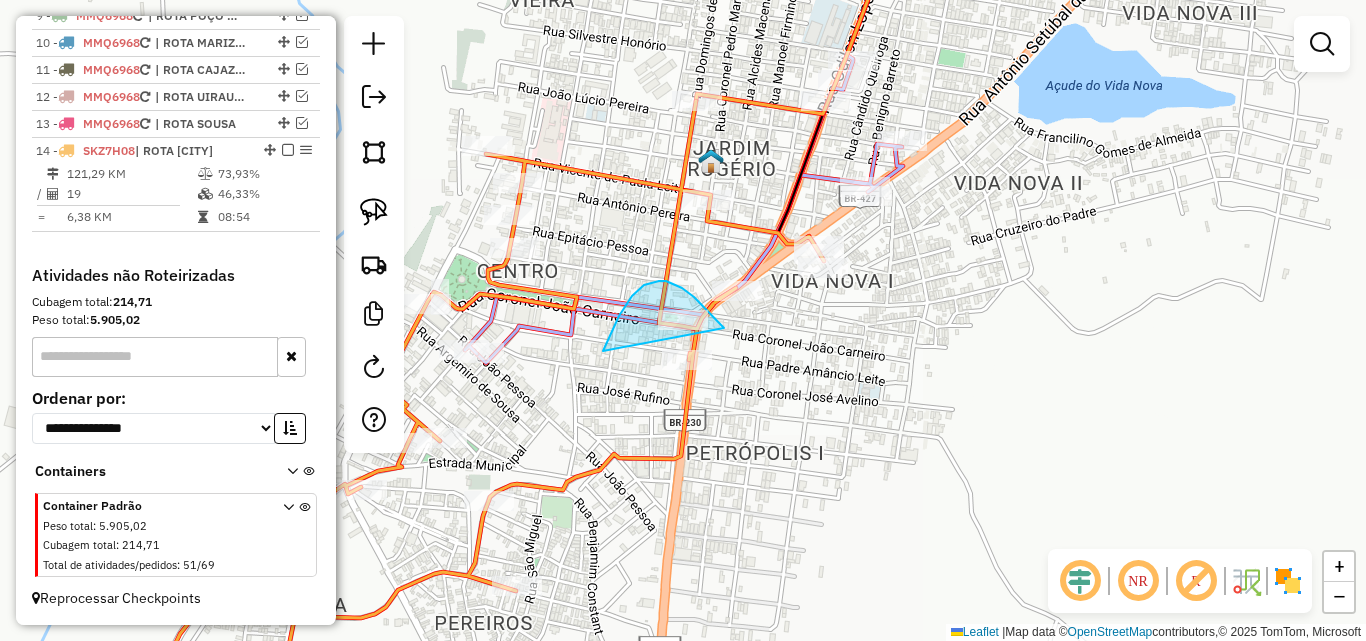 drag, startPoint x: 724, startPoint y: 328, endPoint x: 759, endPoint y: 418, distance: 96.56604 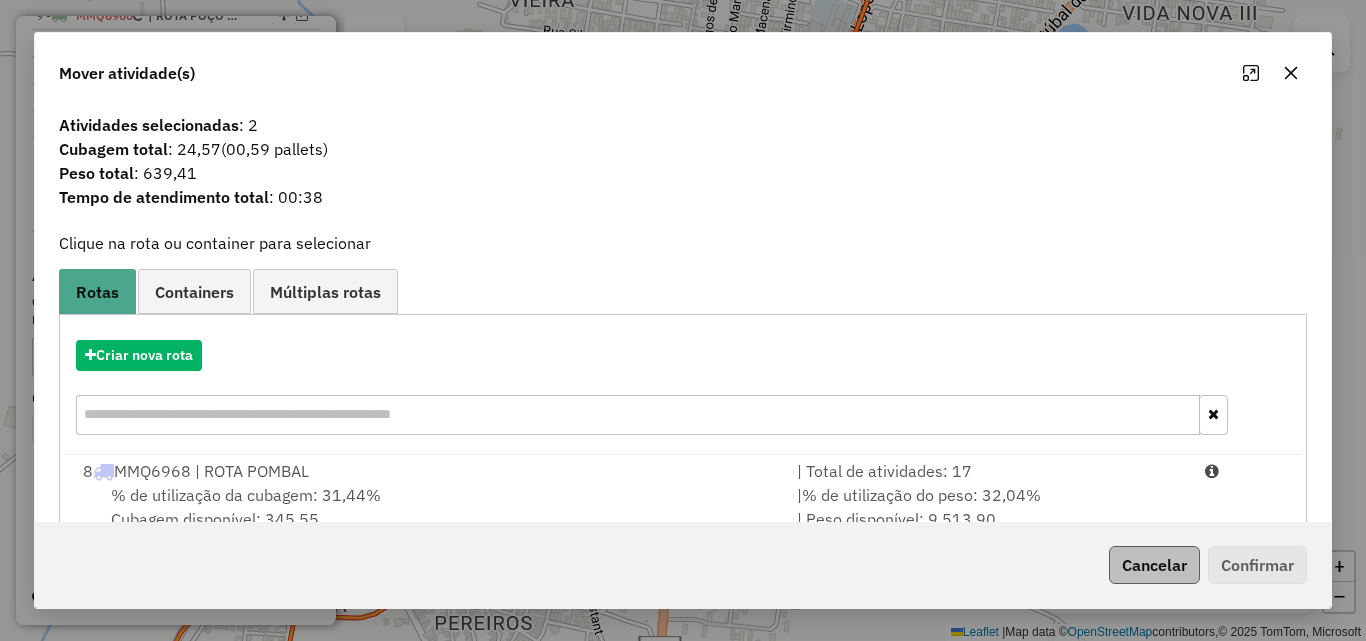 drag, startPoint x: 971, startPoint y: 502, endPoint x: 1155, endPoint y: 553, distance: 190.93716 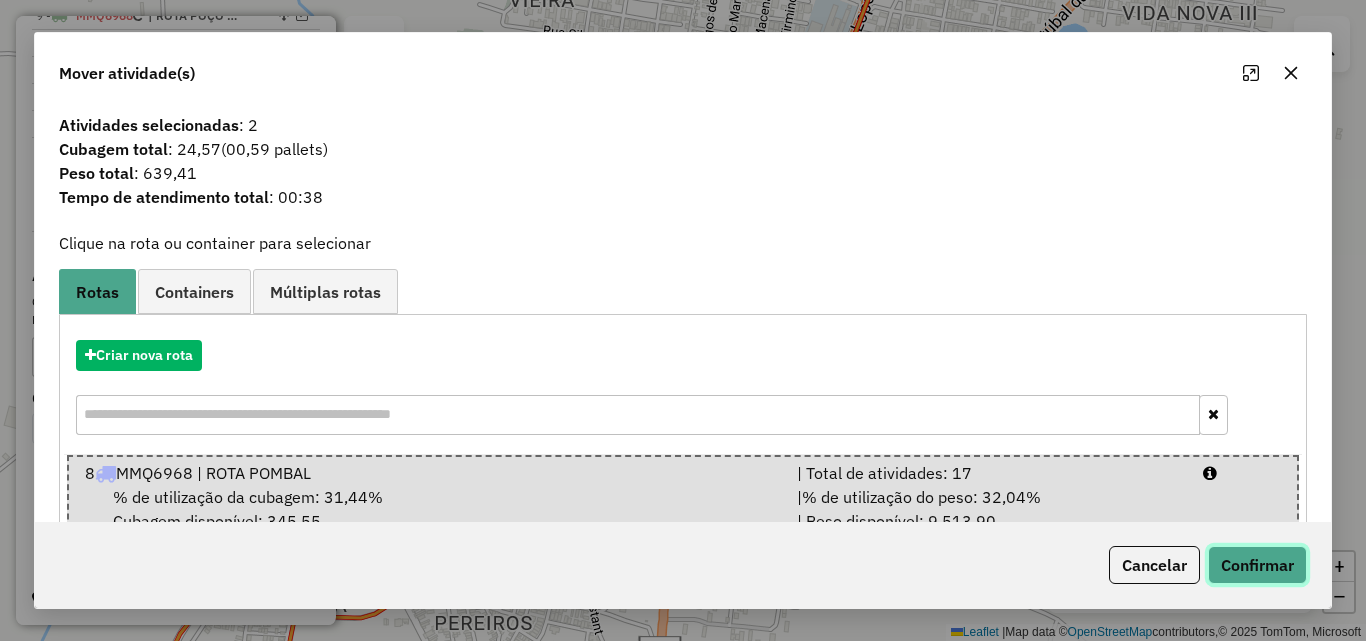 click on "Confirmar" 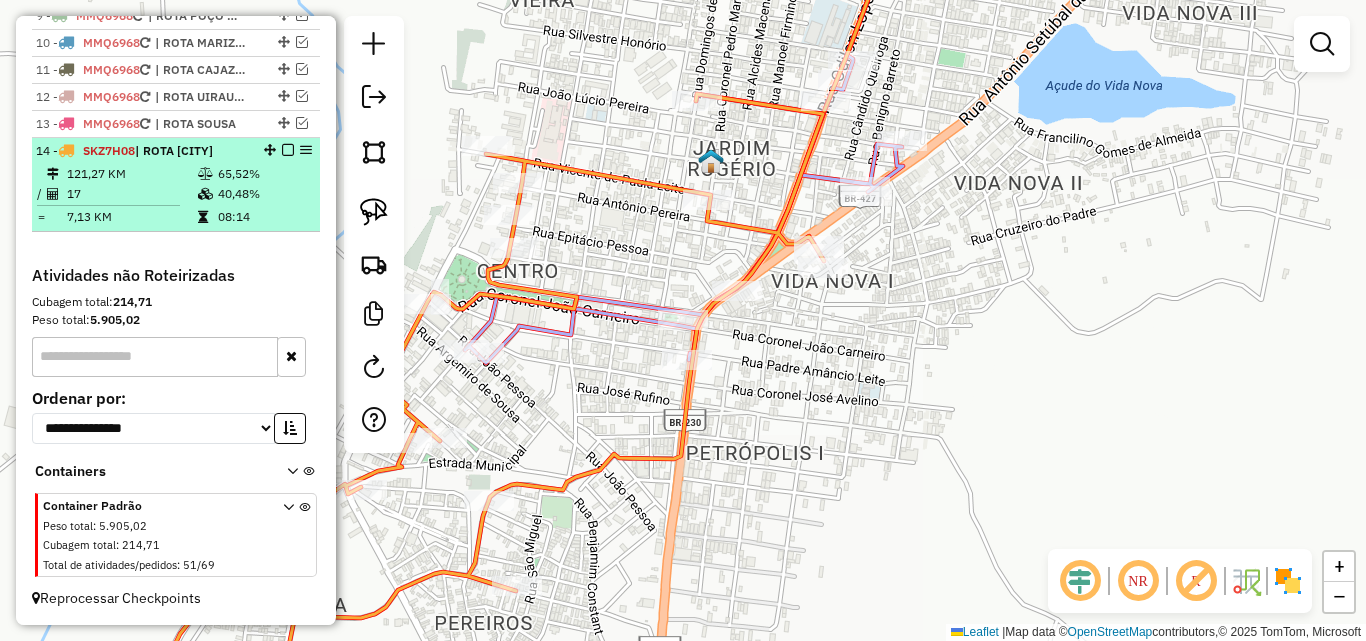 click on "7,13 KM" at bounding box center [131, 217] 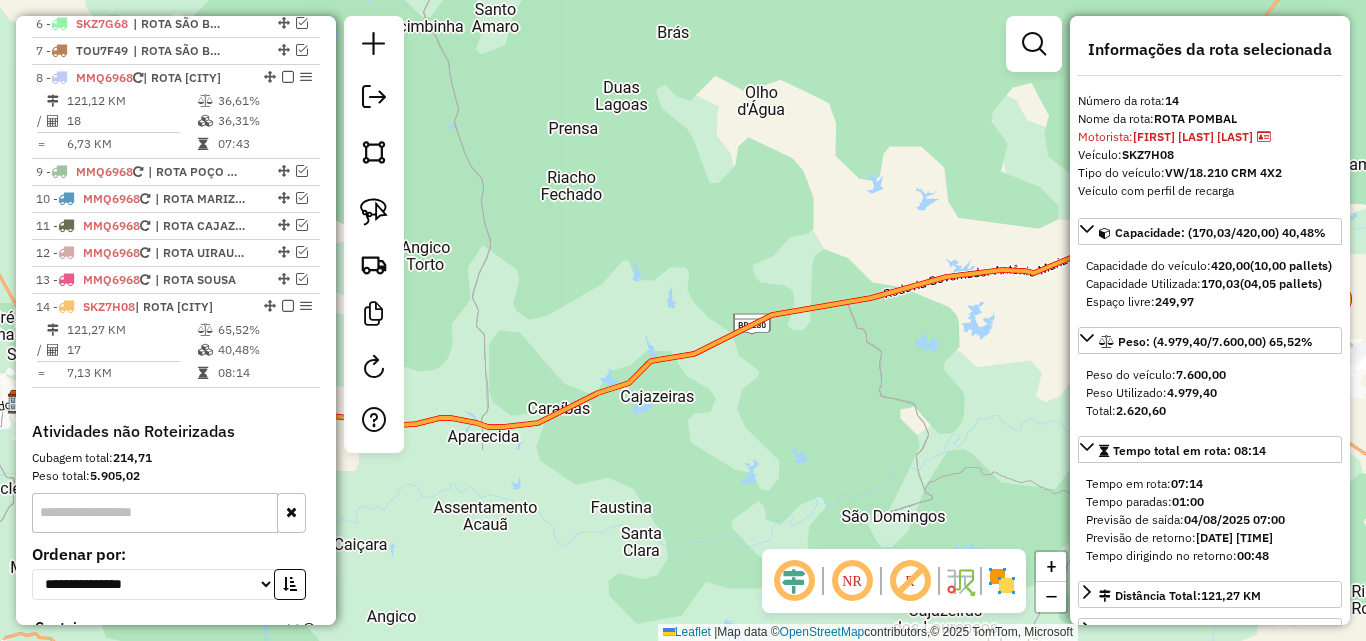 scroll, scrollTop: 846, scrollLeft: 0, axis: vertical 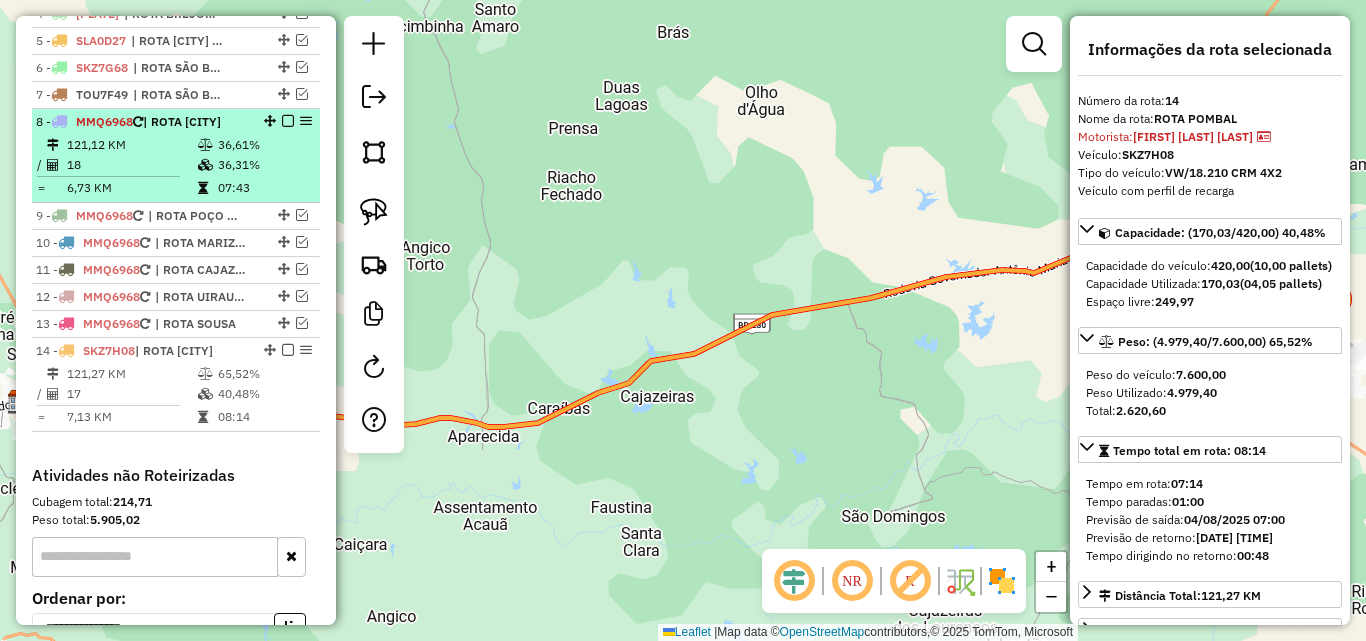 click on "18" at bounding box center [131, 165] 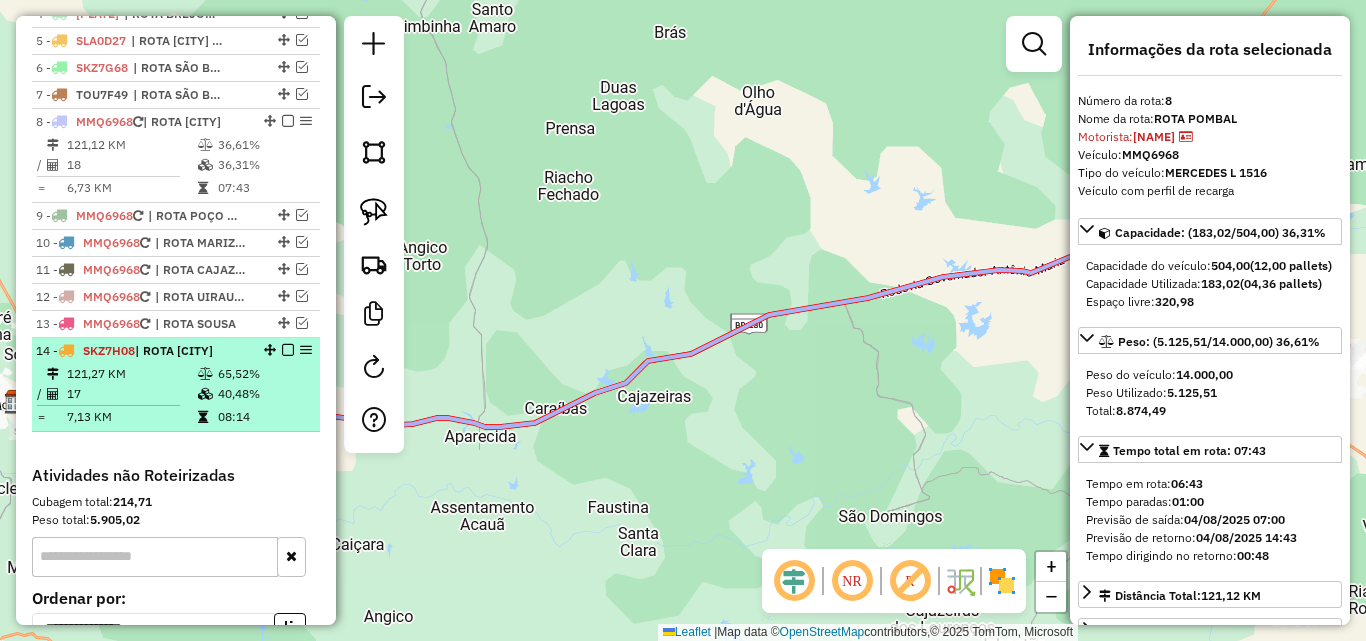 click on "14 -       SKZ7H08   | ROTA POMBAL  121,27 KM   65,52%  /  17   40,48%     =  7,13 KM   08:14" at bounding box center [176, 385] 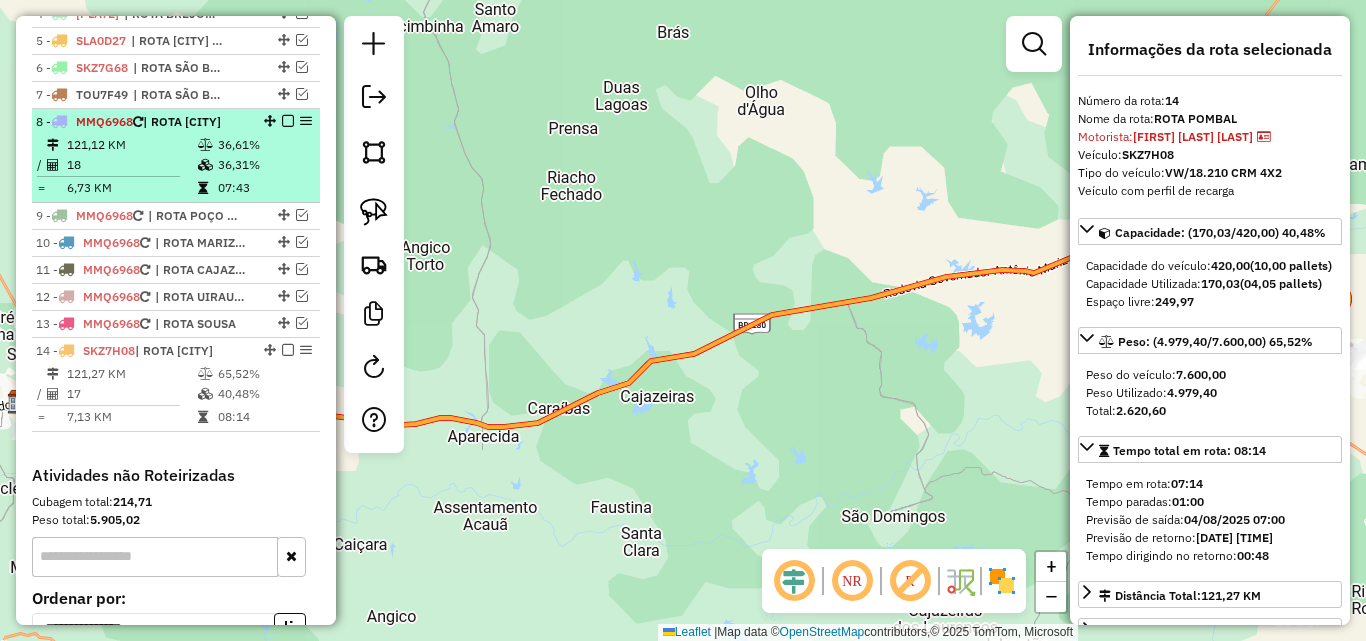 click on "121,12 KM" at bounding box center [131, 145] 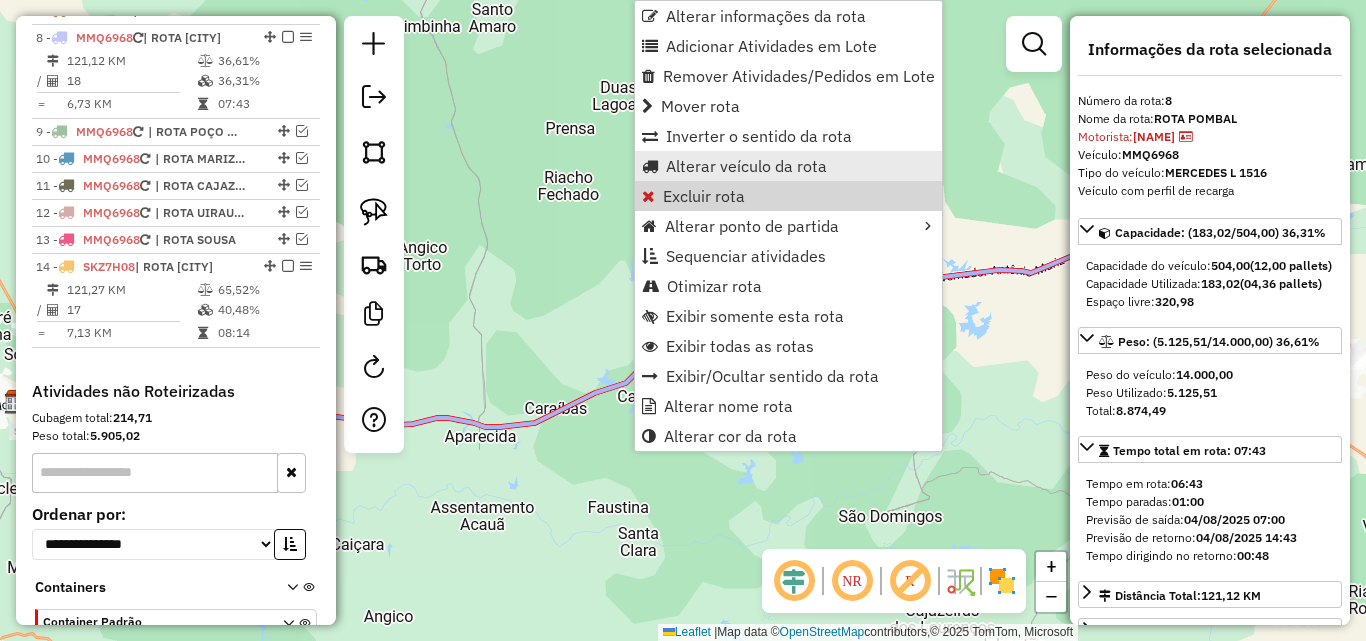 scroll, scrollTop: 939, scrollLeft: 0, axis: vertical 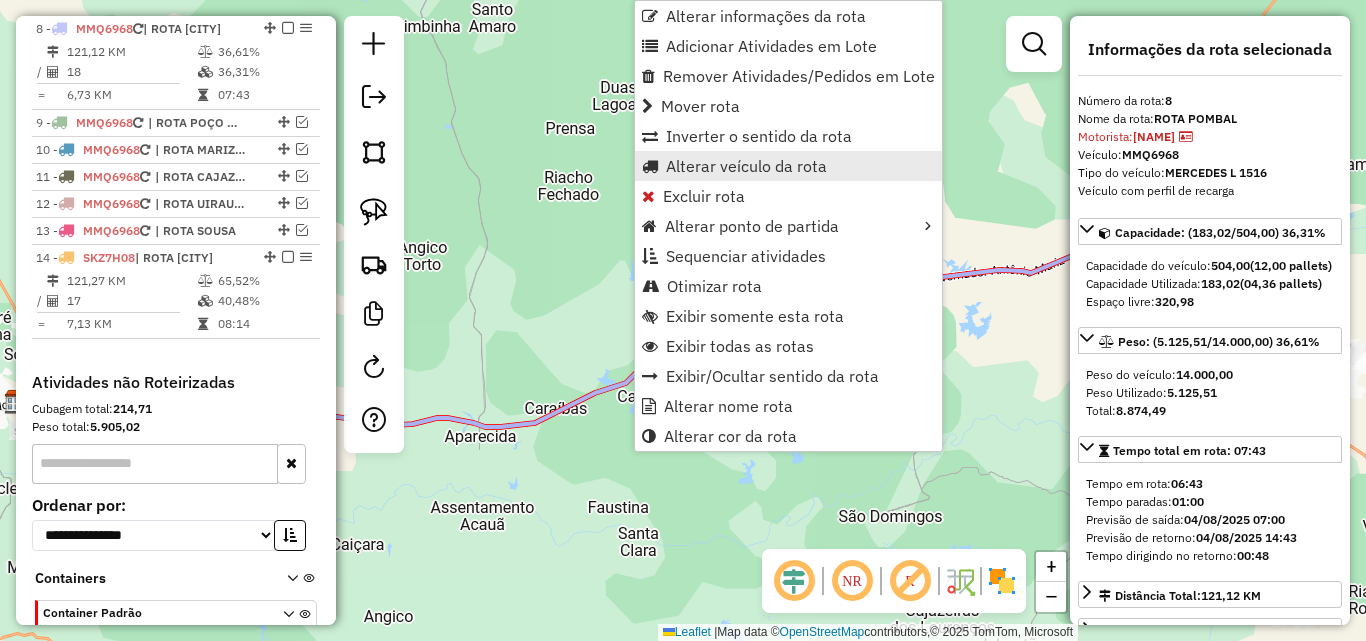 click on "Alterar veículo da rota" at bounding box center [746, 166] 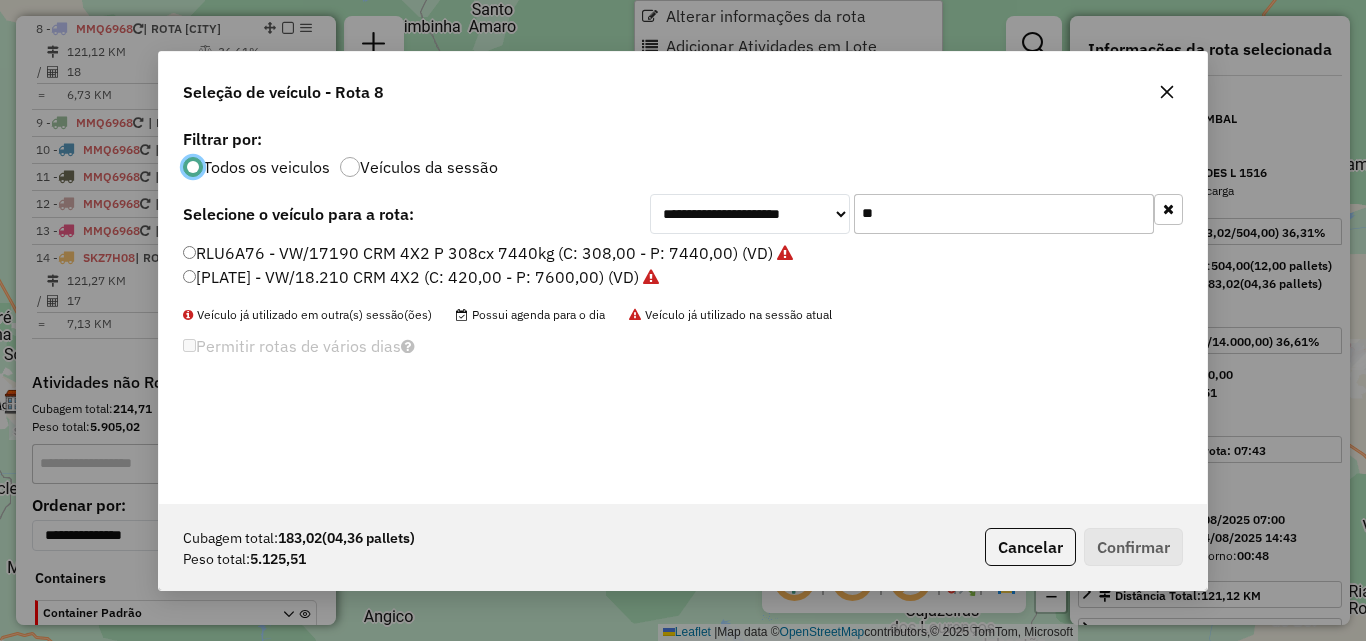 scroll, scrollTop: 11, scrollLeft: 6, axis: both 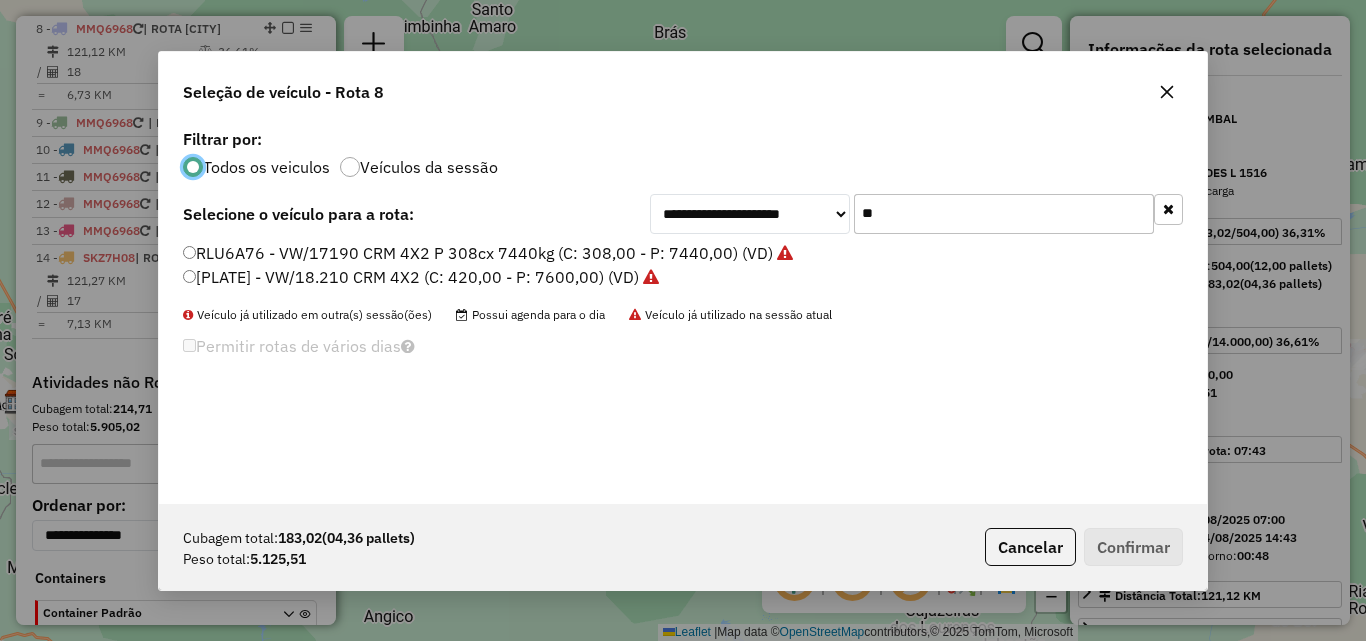 click on "**" 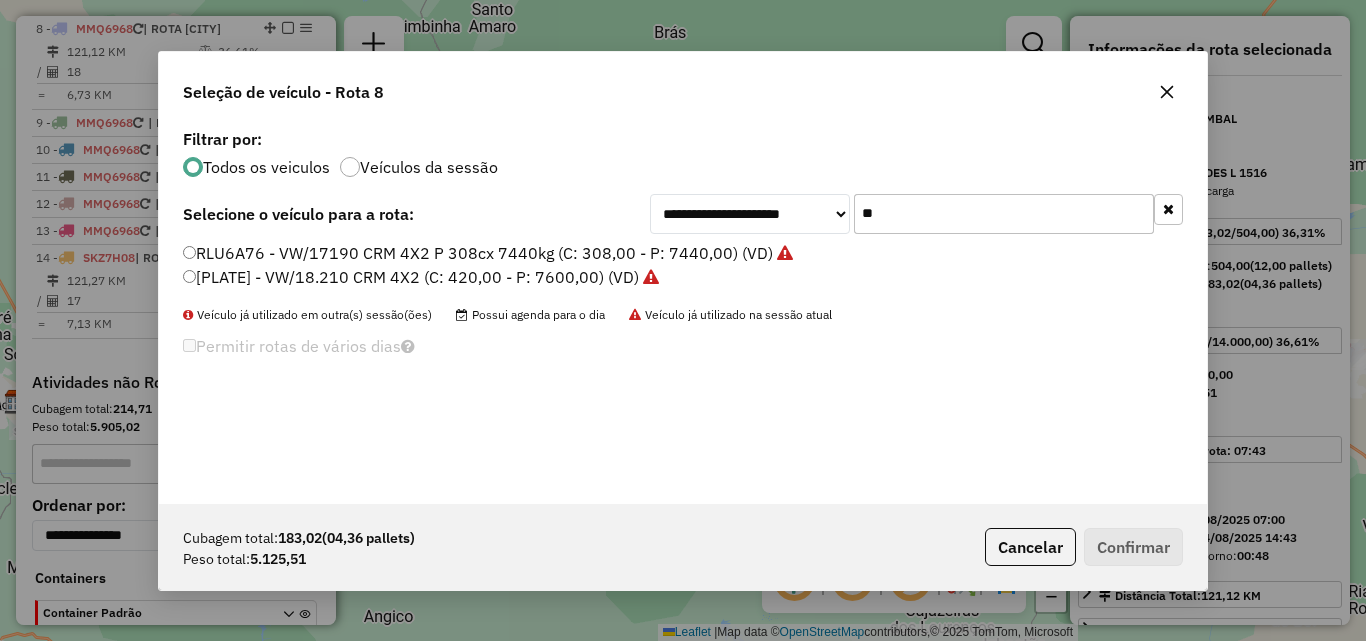 drag, startPoint x: 1005, startPoint y: 210, endPoint x: 1023, endPoint y: 209, distance: 18.027756 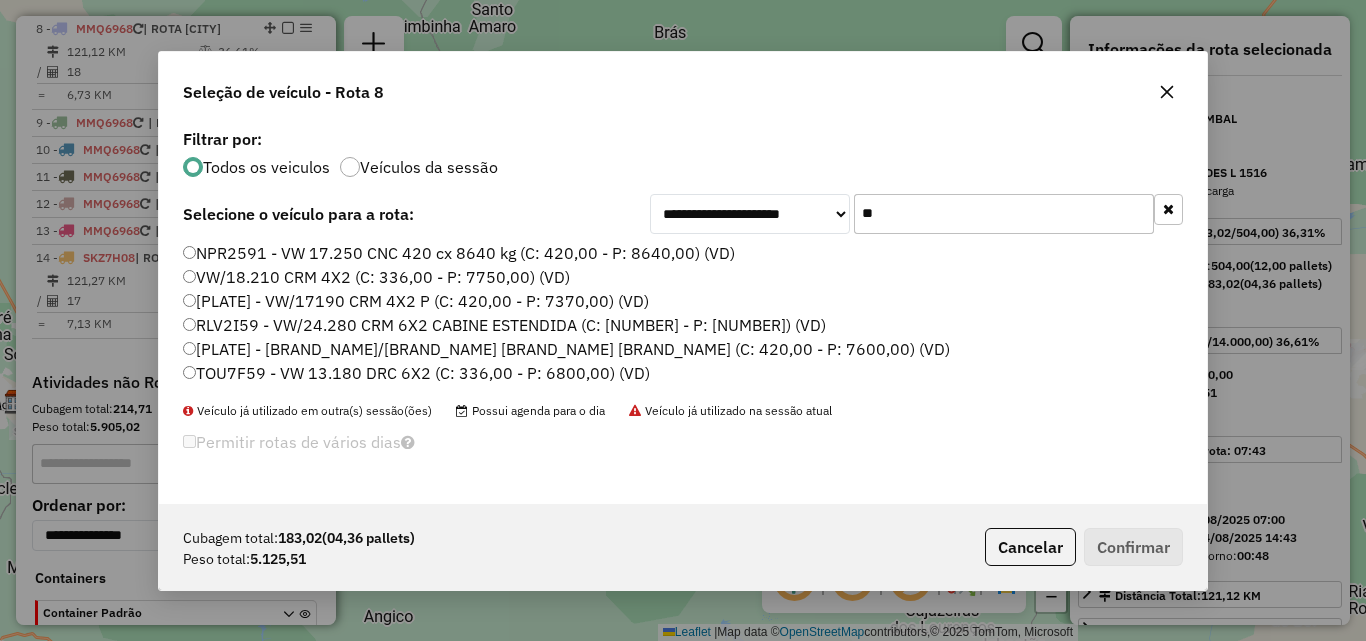 type on "**" 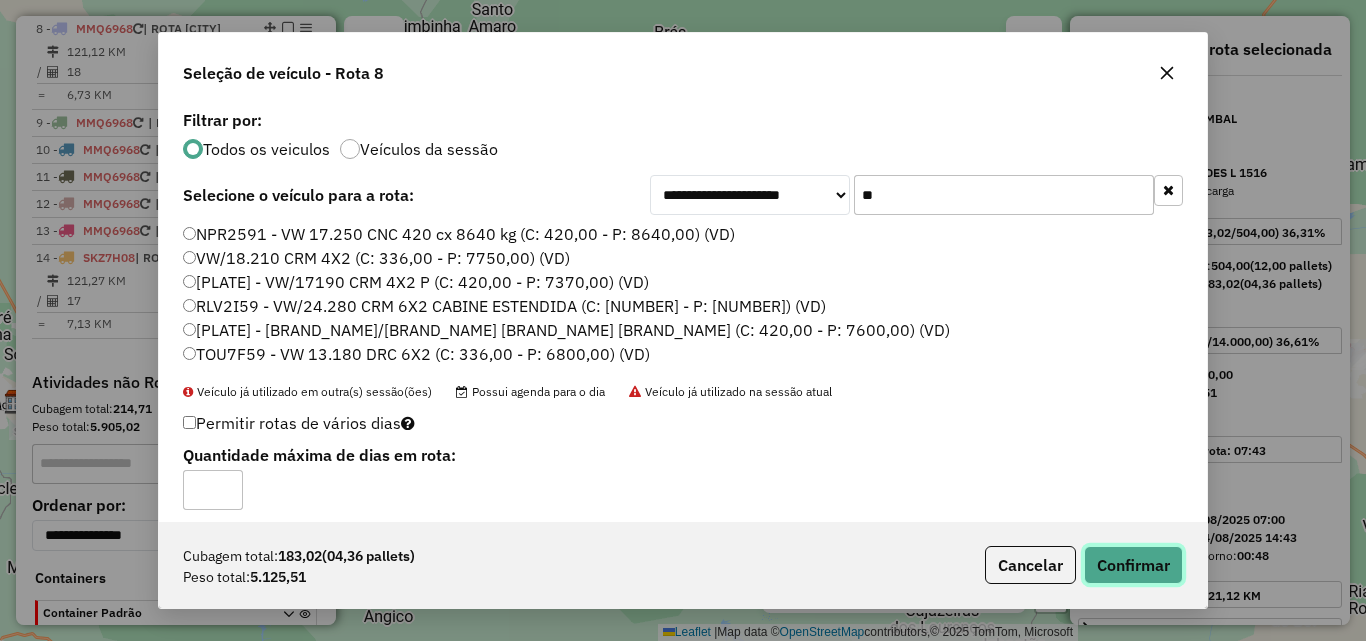 click on "Confirmar" 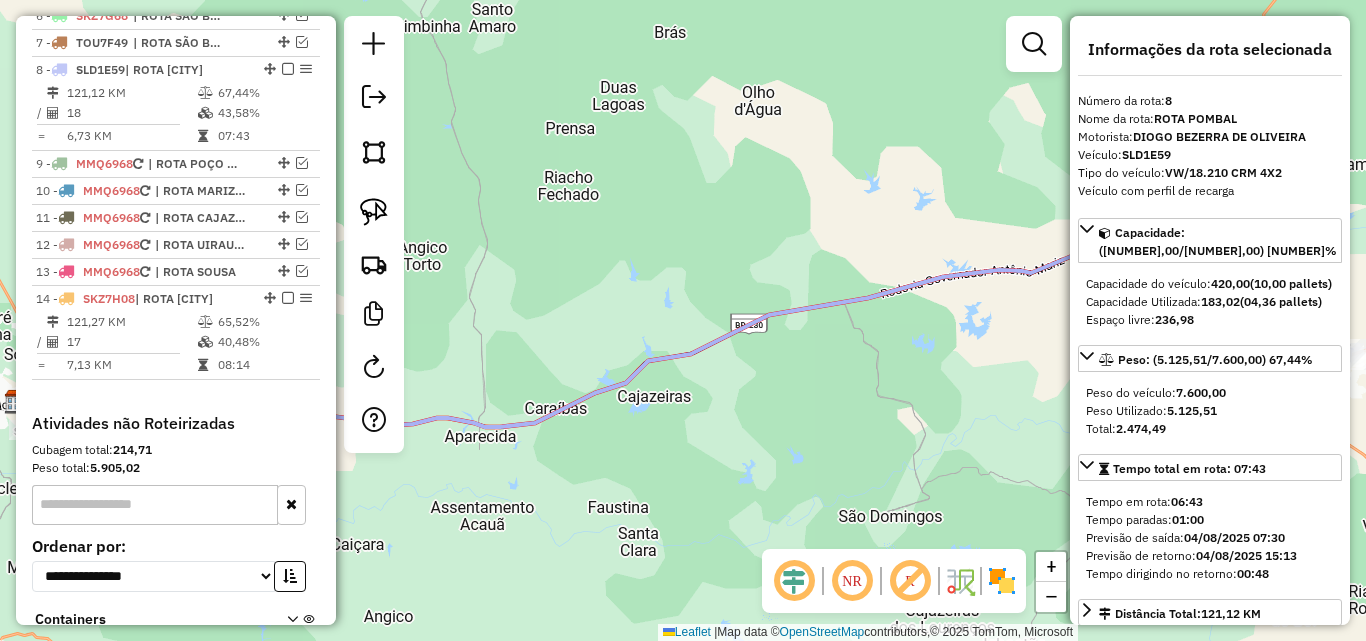 scroll, scrollTop: 839, scrollLeft: 0, axis: vertical 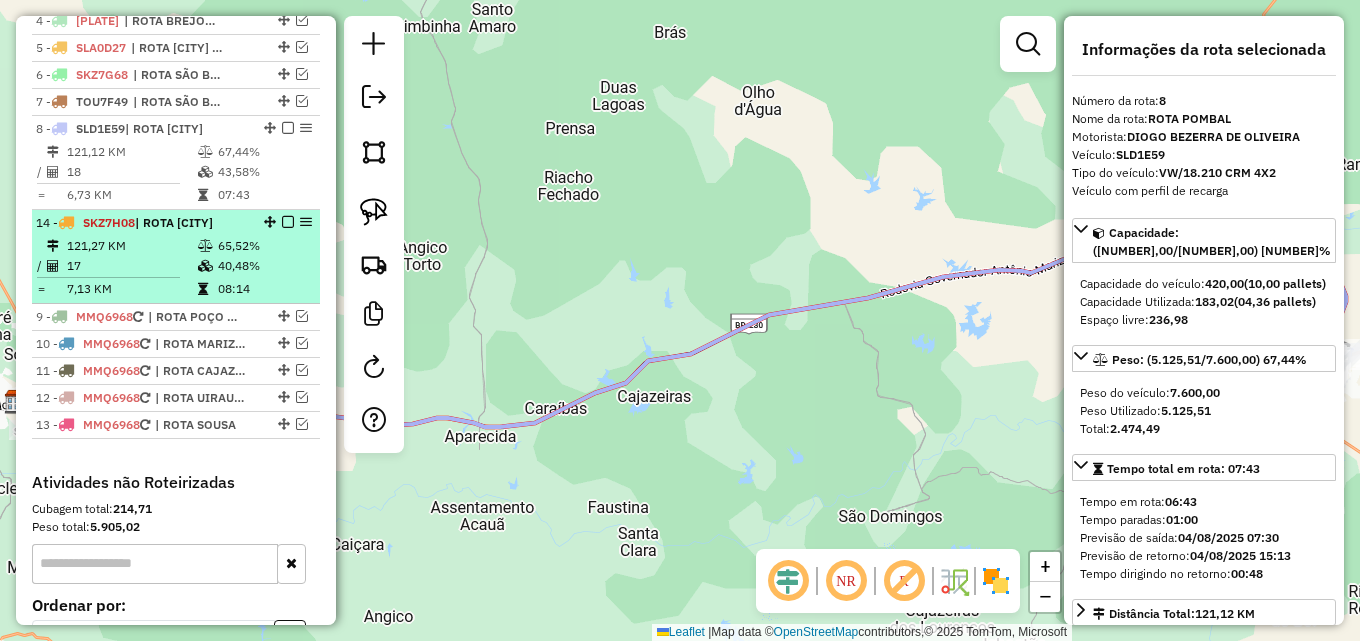 drag, startPoint x: 265, startPoint y: 358, endPoint x: 263, endPoint y: 211, distance: 147.01361 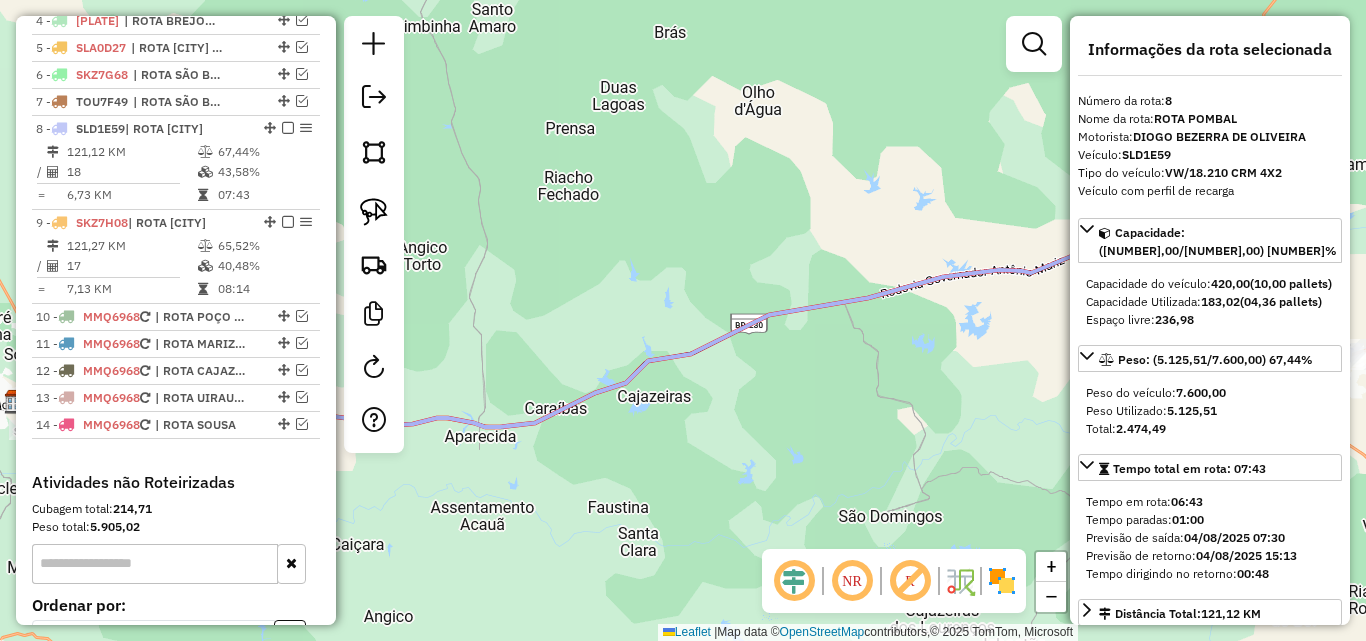drag, startPoint x: 280, startPoint y: 130, endPoint x: 279, endPoint y: 151, distance: 21.023796 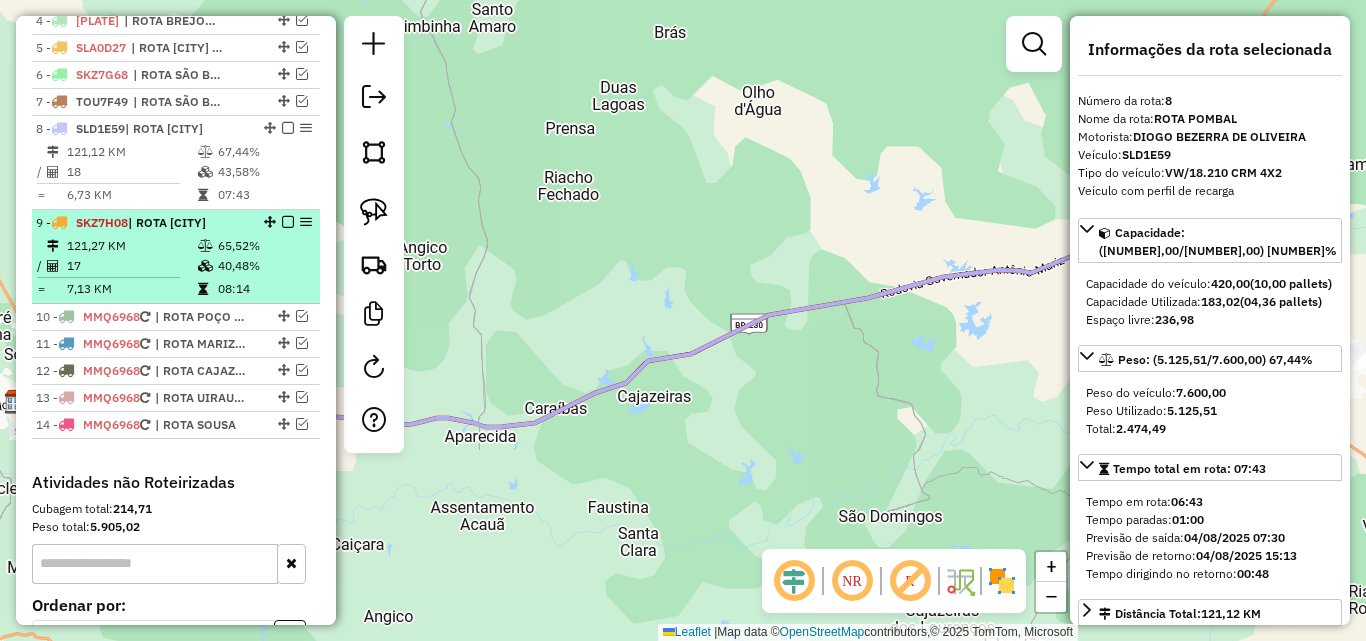 click at bounding box center (288, 128) 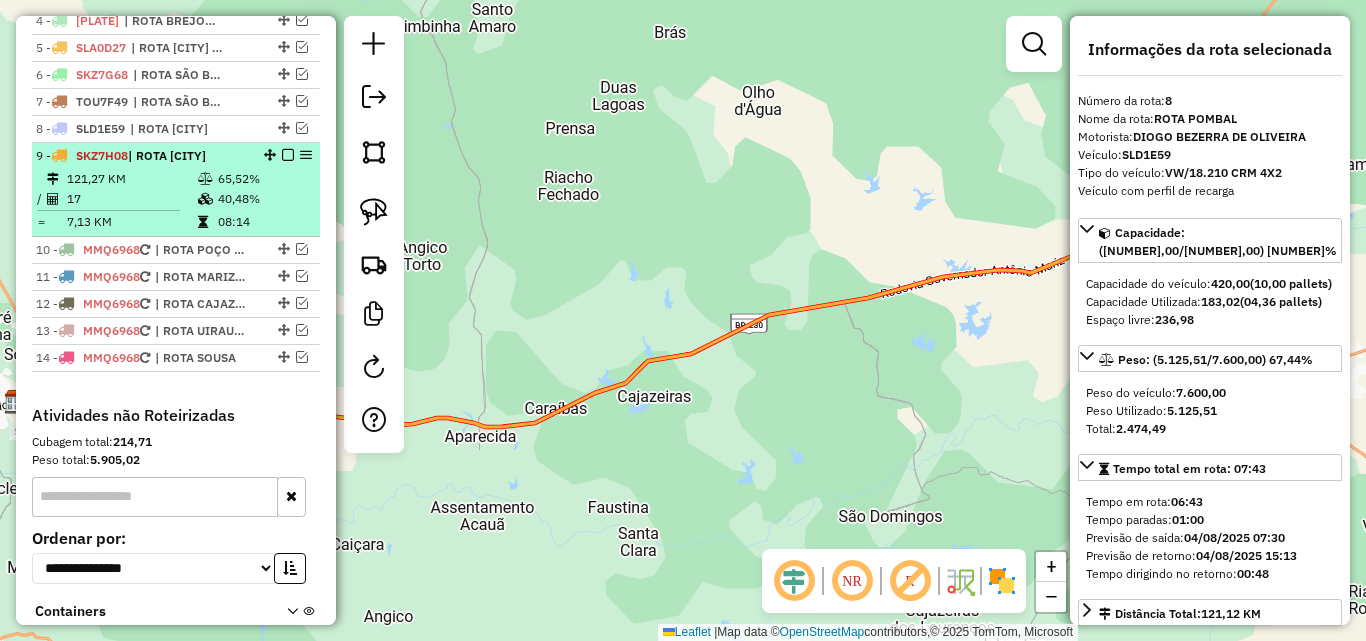click at bounding box center (288, 155) 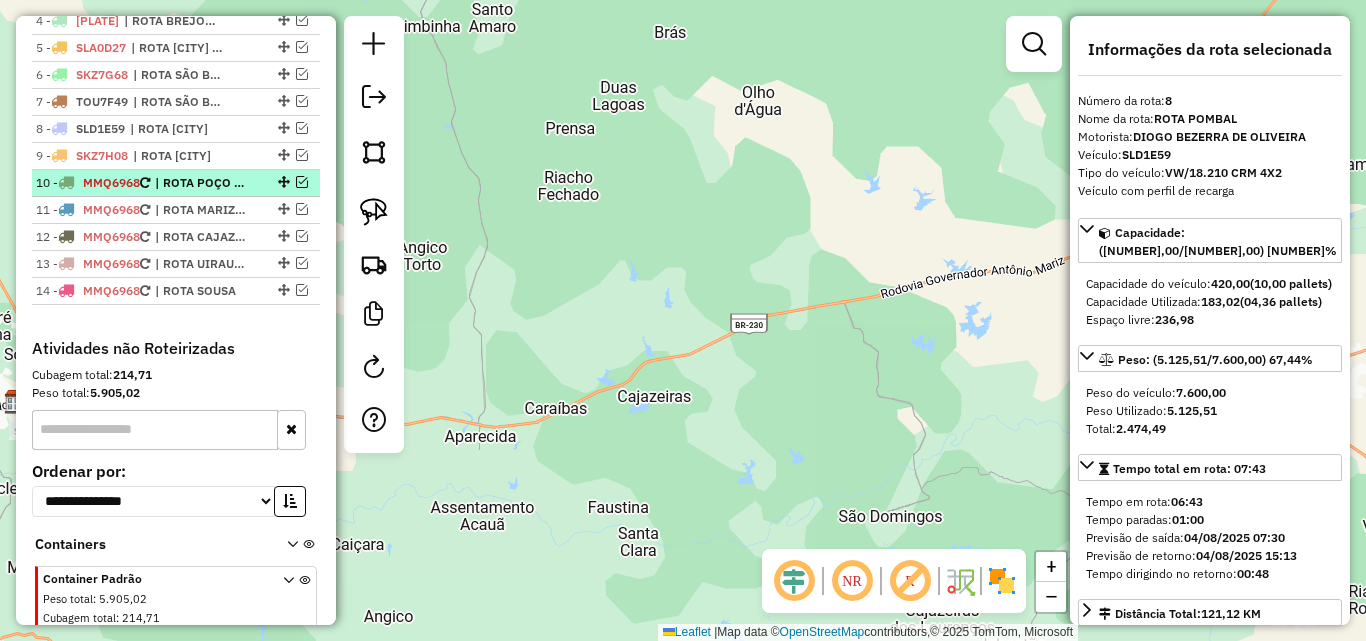 click at bounding box center [302, 182] 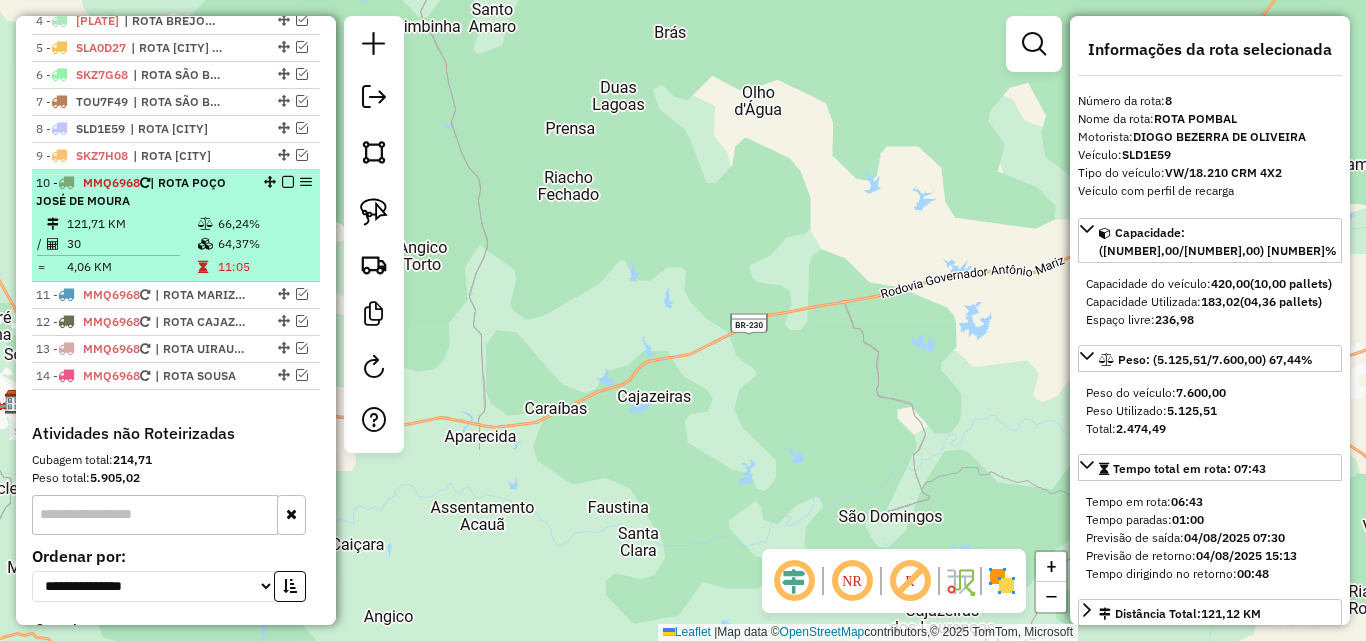 click on "10 -       MMQ6968   | ROTA POÇO JOSÉ DE MOURA" at bounding box center [142, 192] 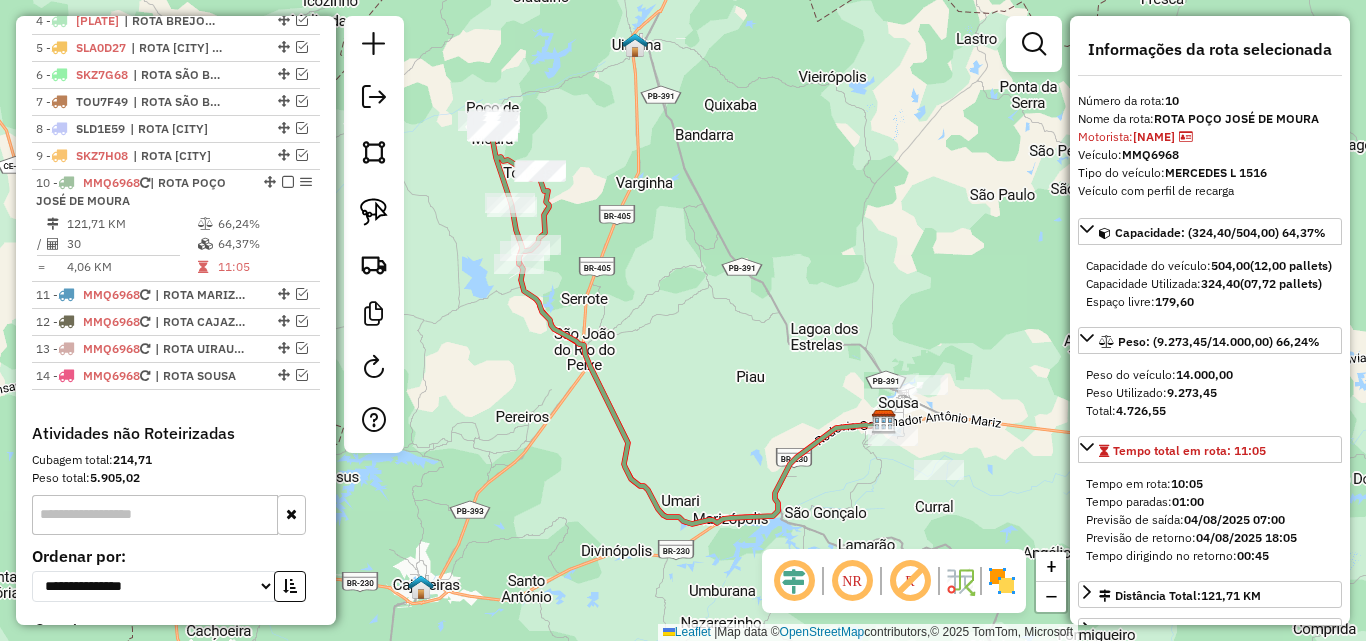 drag, startPoint x: 612, startPoint y: 268, endPoint x: 647, endPoint y: 281, distance: 37.336308 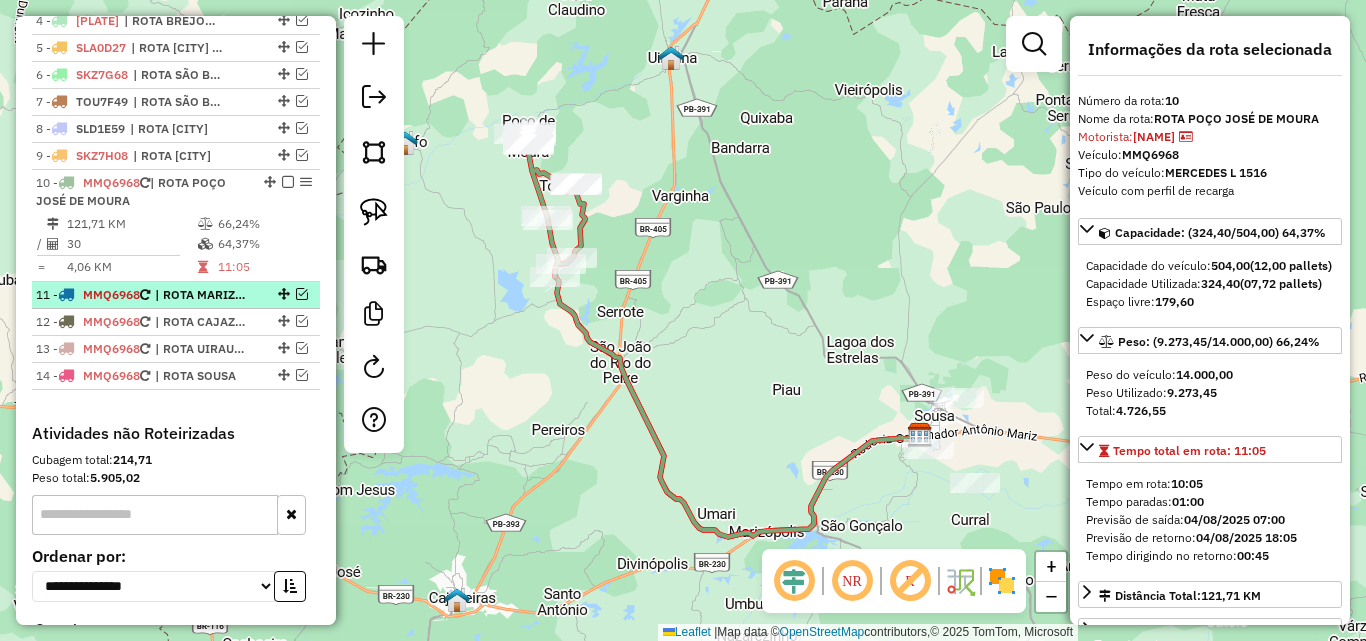 click on "| ROTA MARIZÓPOLIS, ROTA SJR PEIXE" at bounding box center [201, 295] 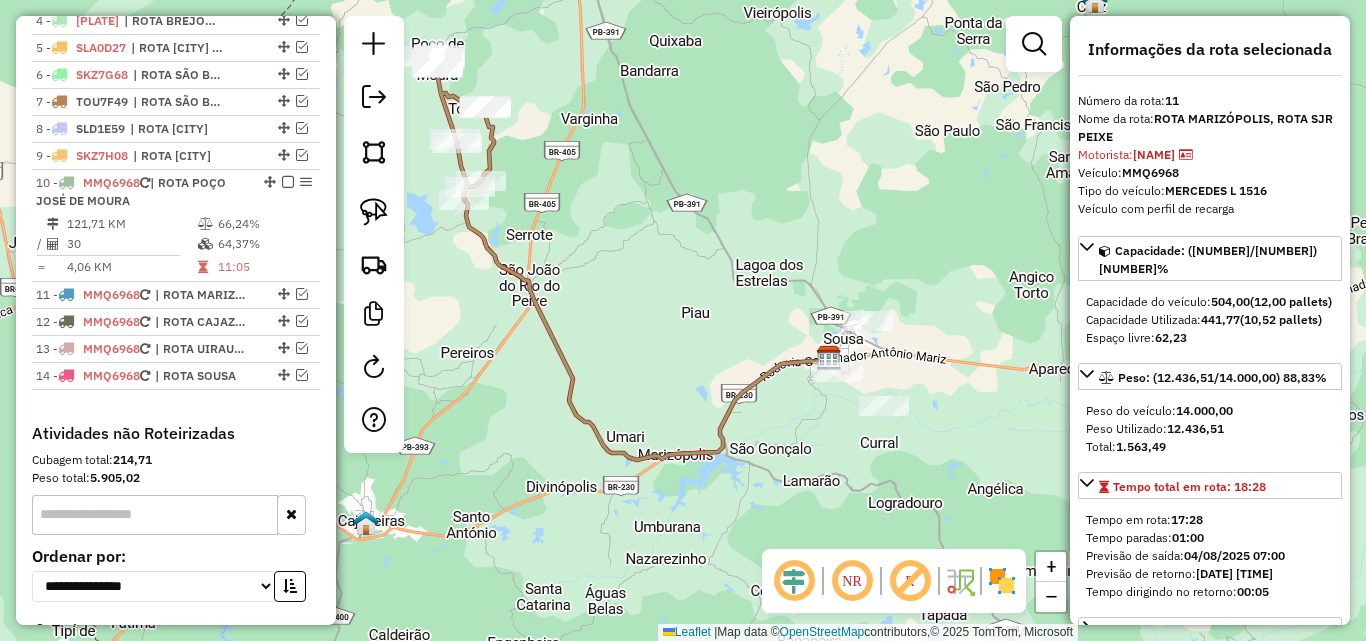 scroll, scrollTop: 200, scrollLeft: 0, axis: vertical 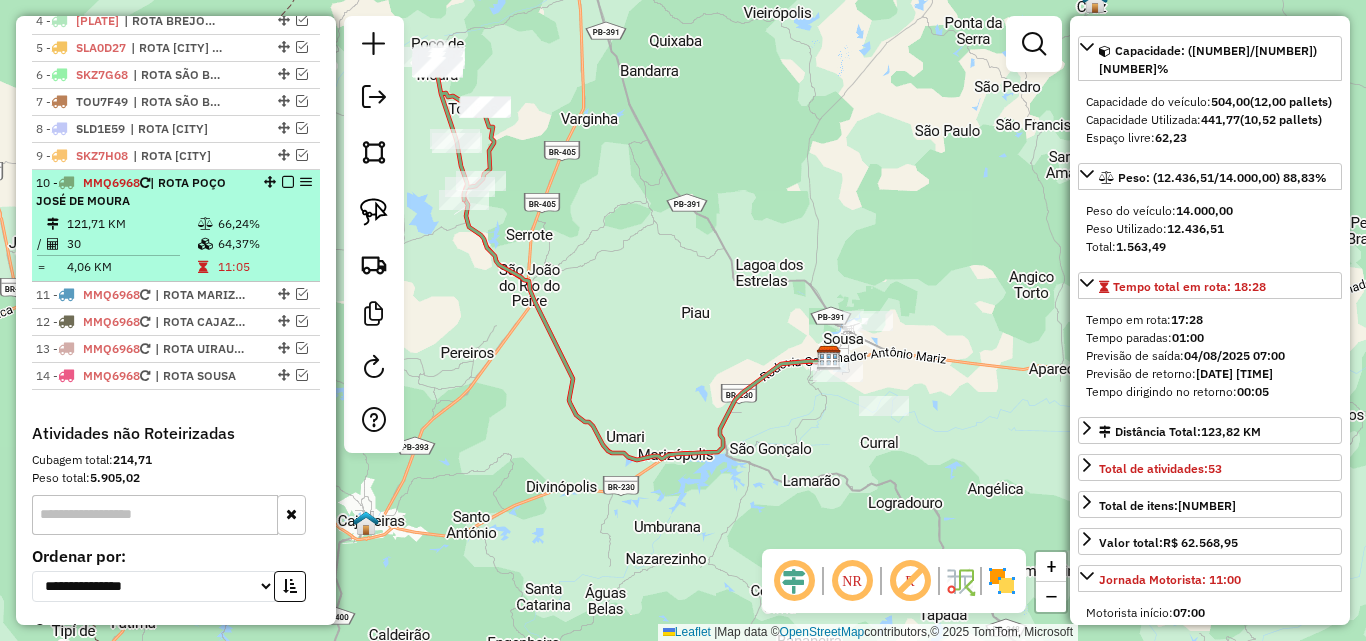 click at bounding box center [207, 244] 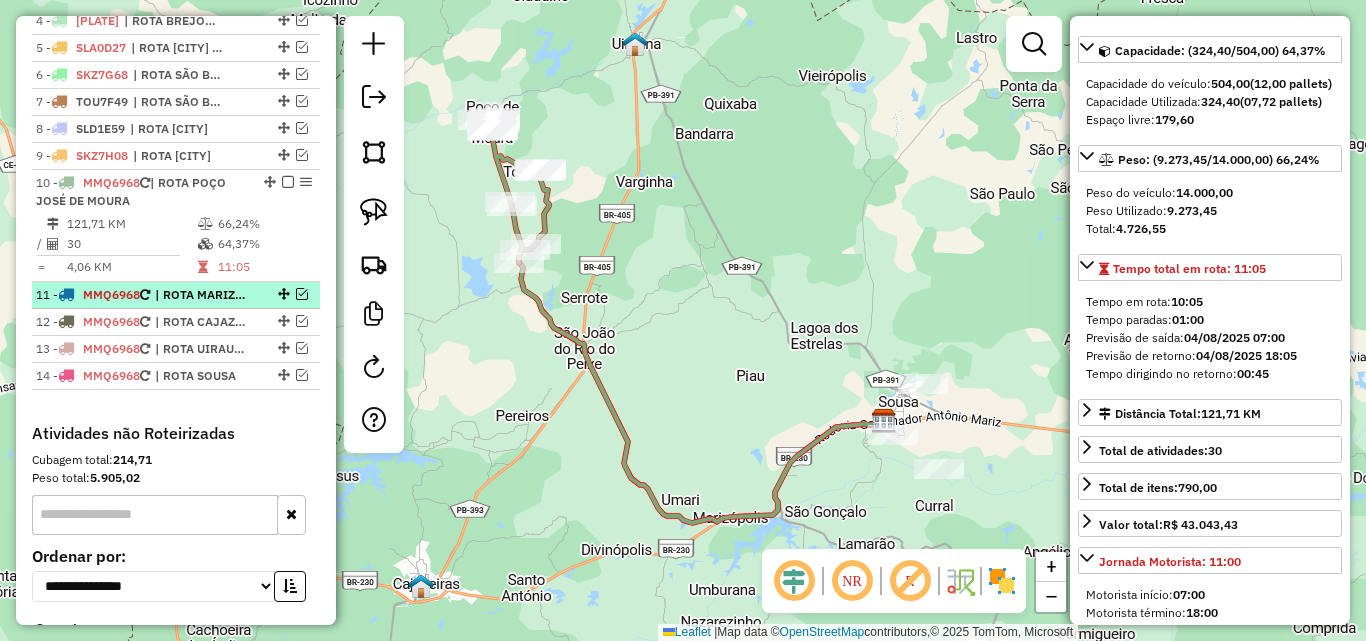 click on "| ROTA MARIZÓPOLIS, ROTA SJR PEIXE" at bounding box center (201, 295) 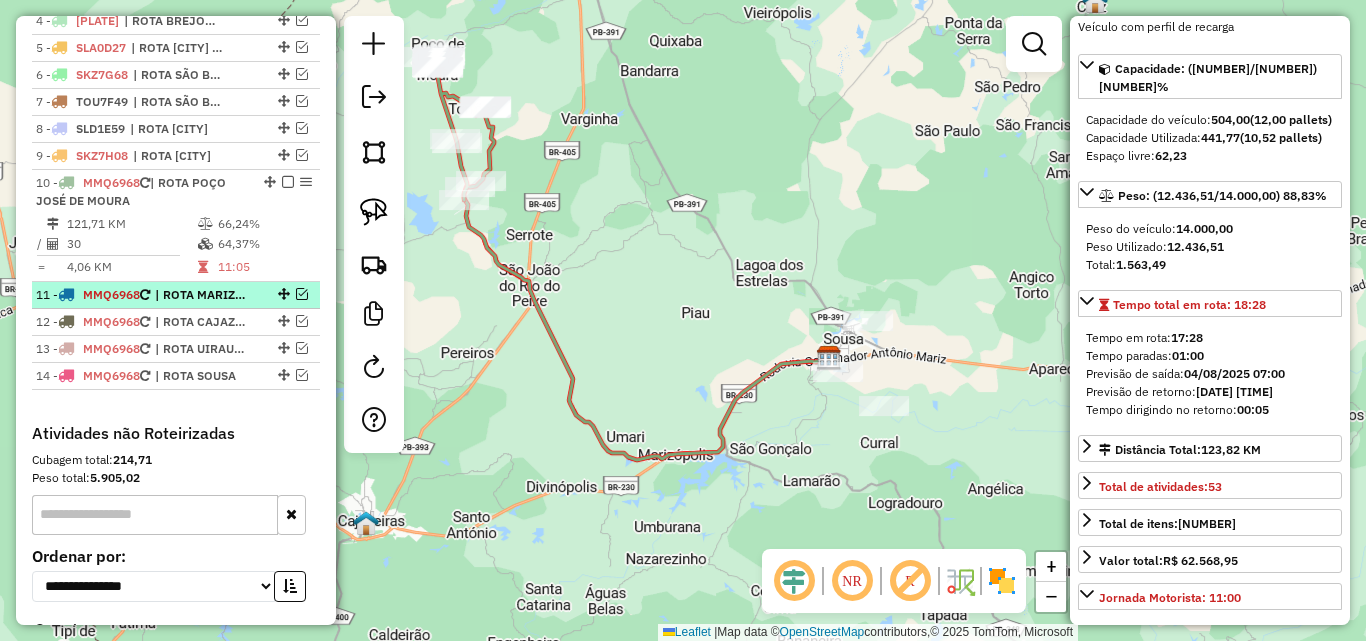 scroll, scrollTop: 200, scrollLeft: 0, axis: vertical 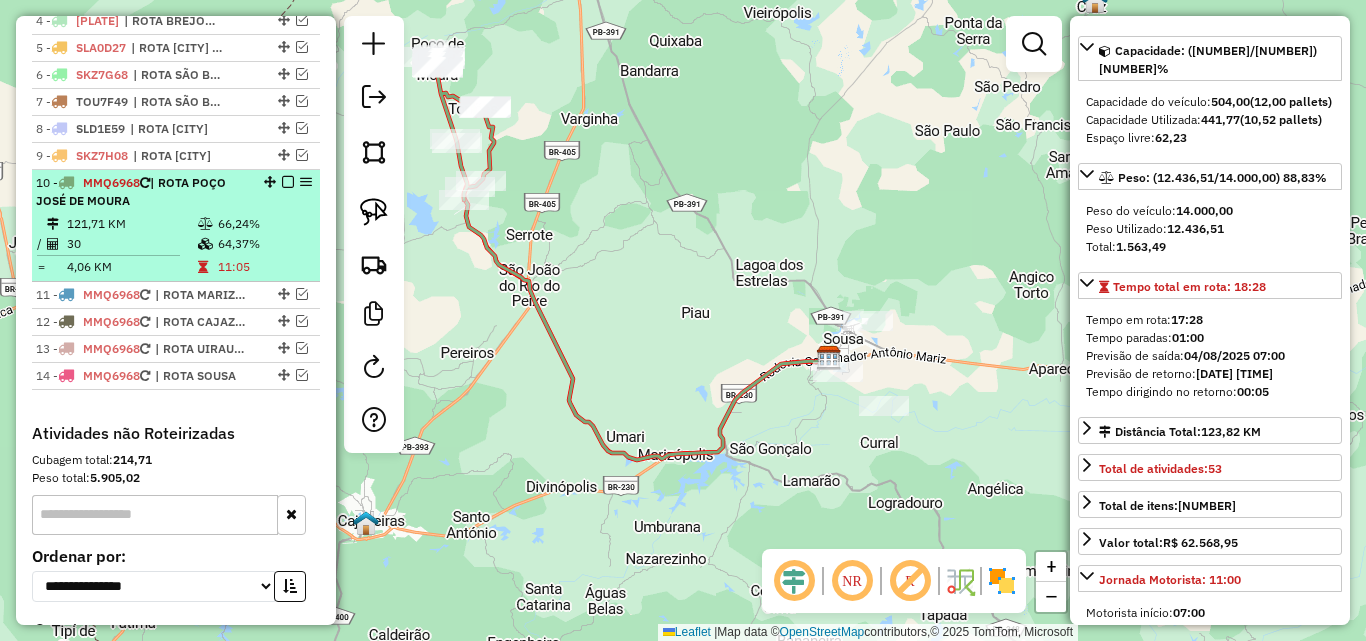 click on "66,24%" at bounding box center (264, 224) 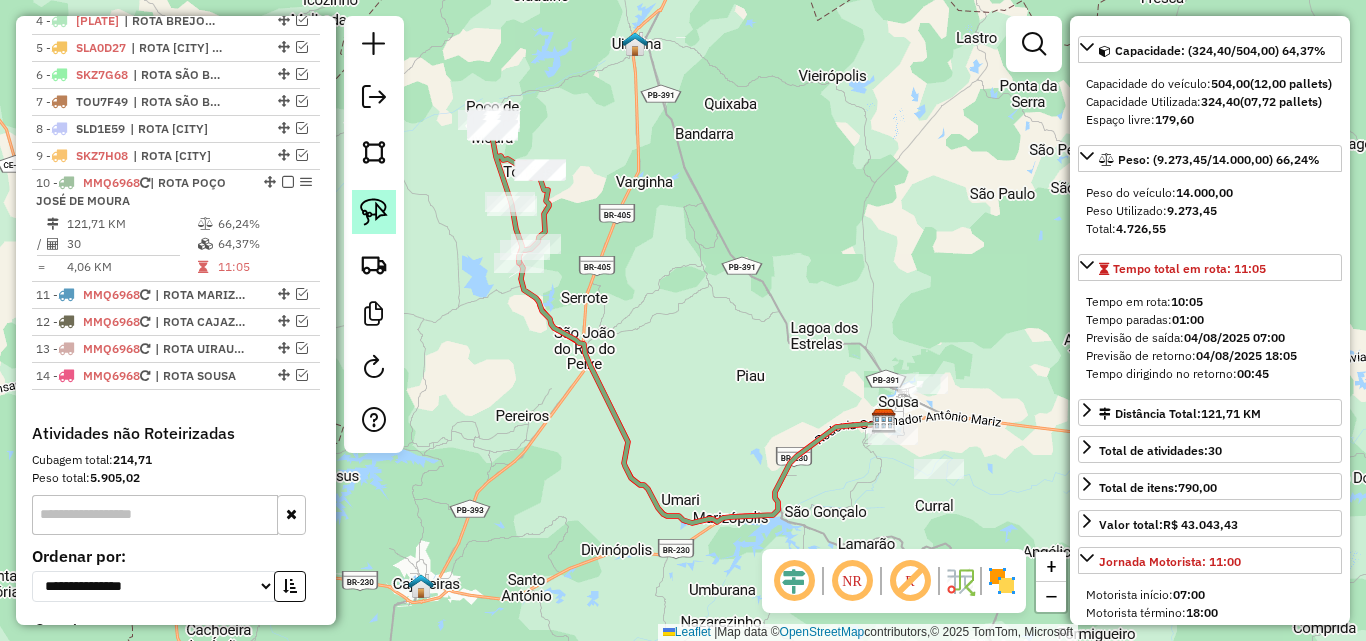 drag, startPoint x: 351, startPoint y: 214, endPoint x: 379, endPoint y: 201, distance: 30.870699 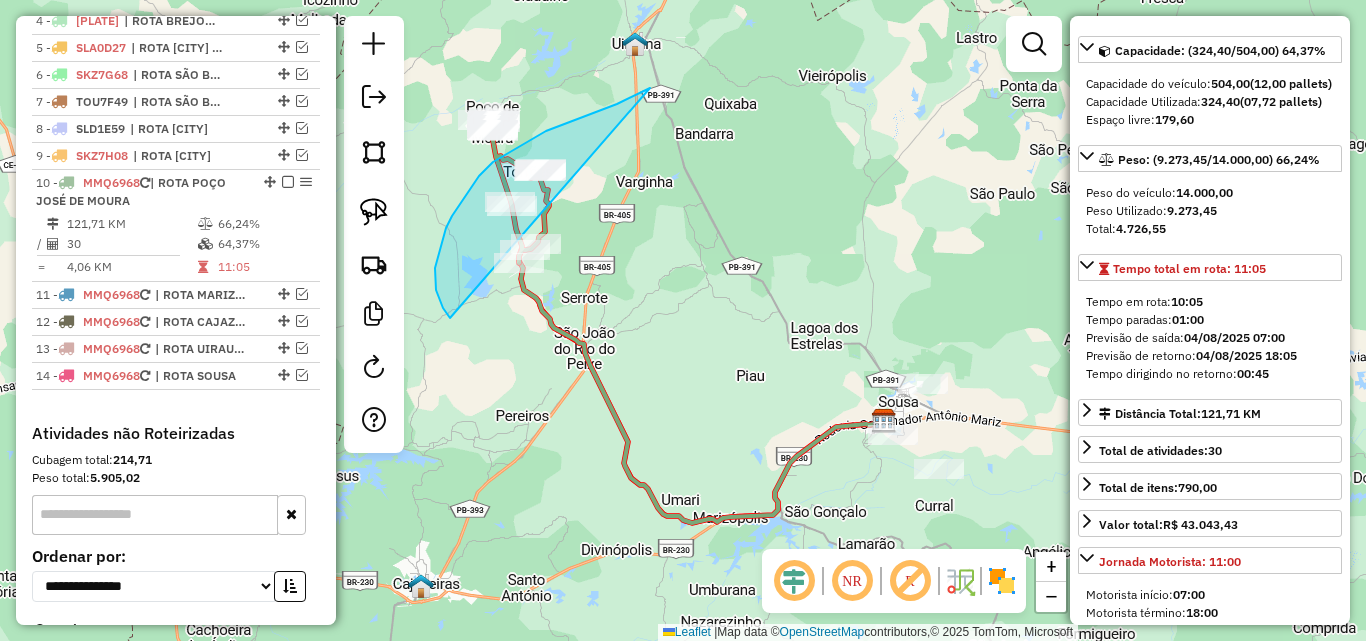 drag, startPoint x: 648, startPoint y: 89, endPoint x: 600, endPoint y: 290, distance: 206.65189 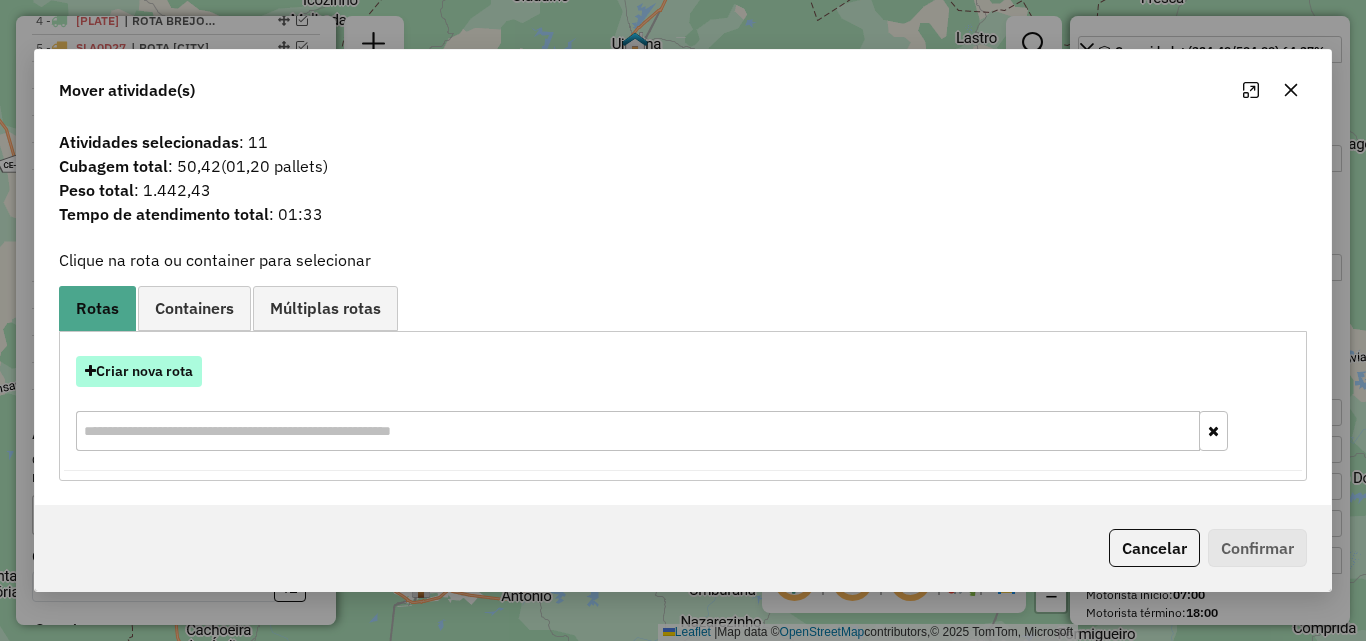 click on "Criar nova rota" at bounding box center (139, 371) 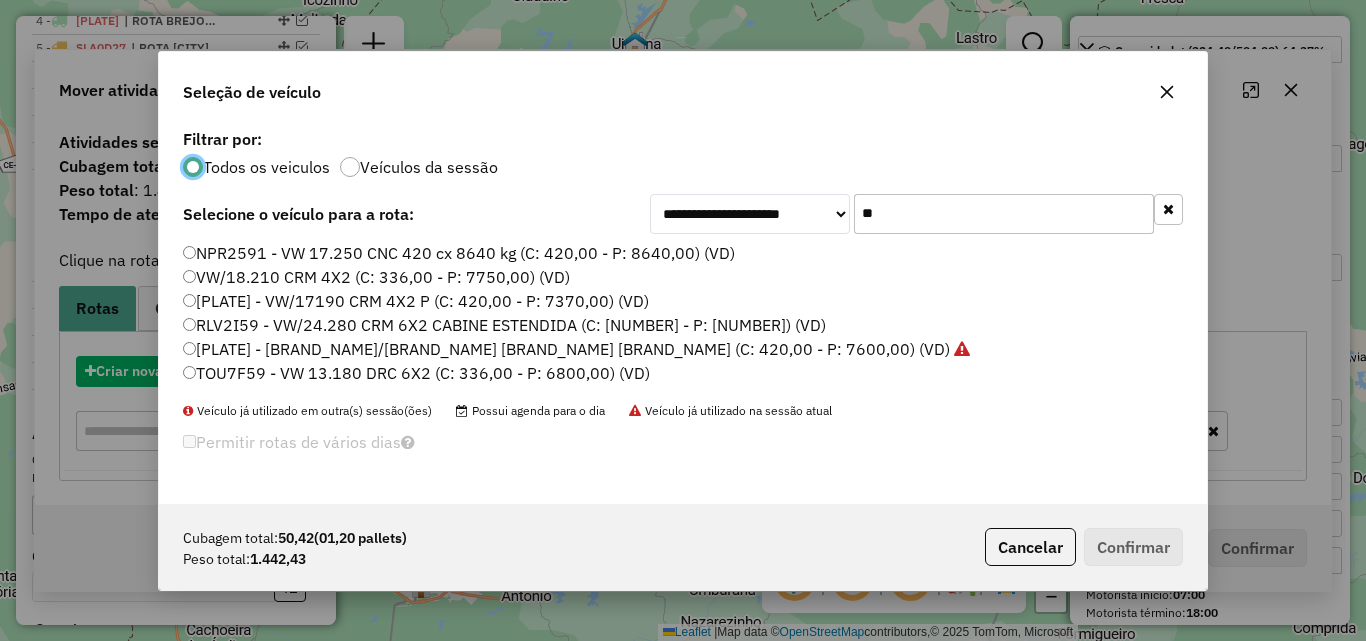 scroll, scrollTop: 11, scrollLeft: 6, axis: both 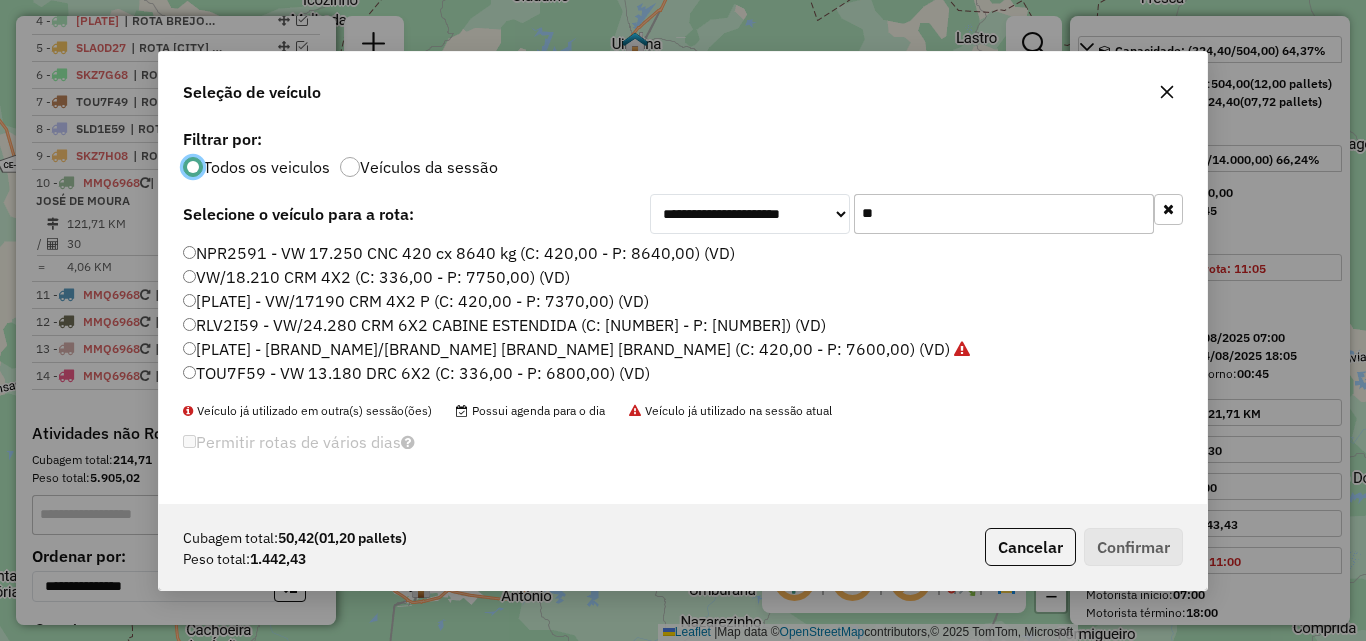 click on "**********" 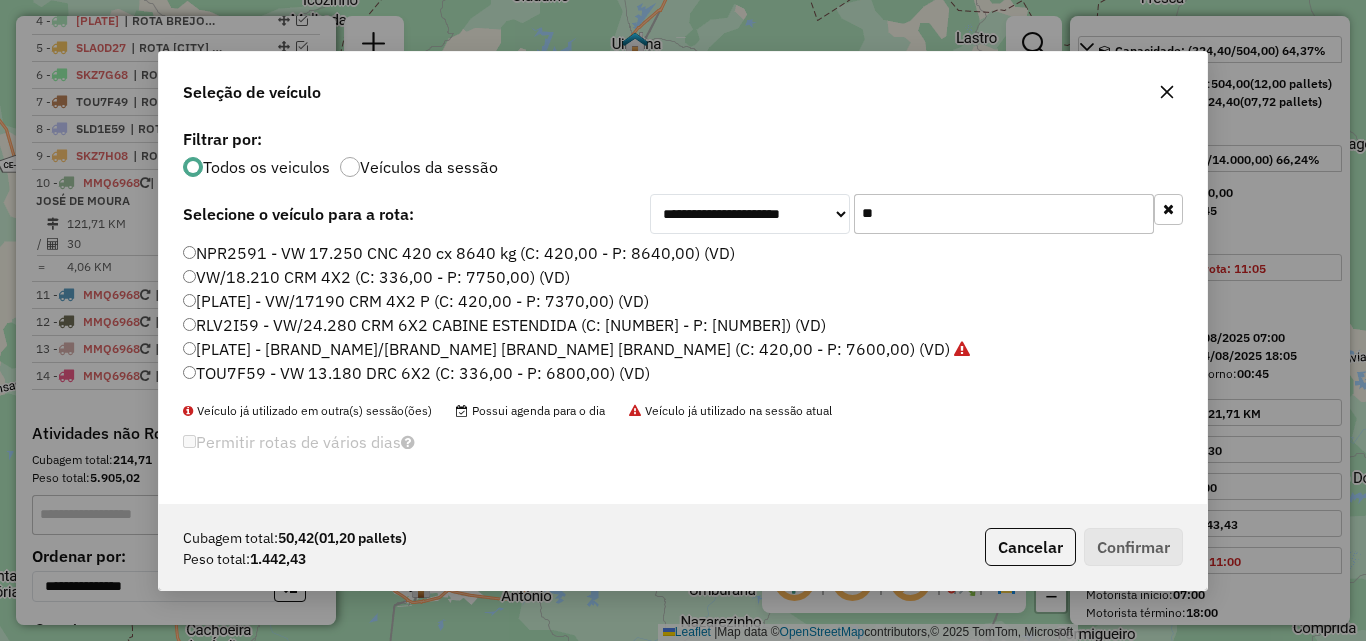 click on "**" 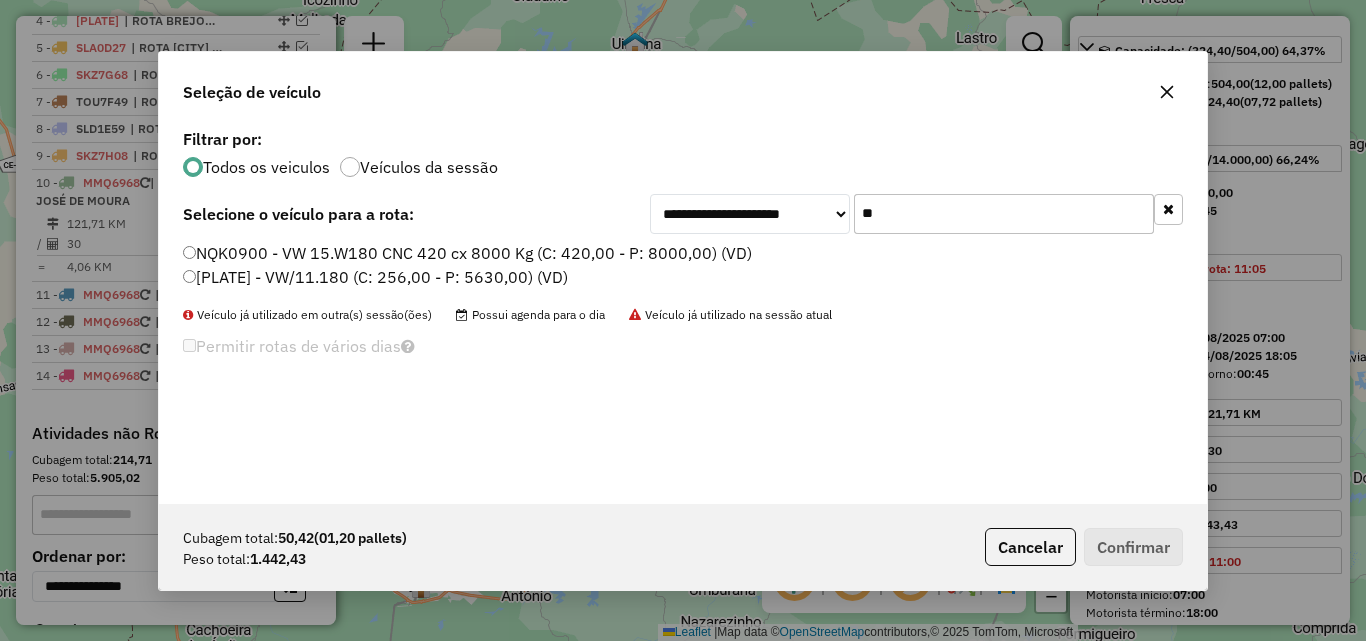 type on "**" 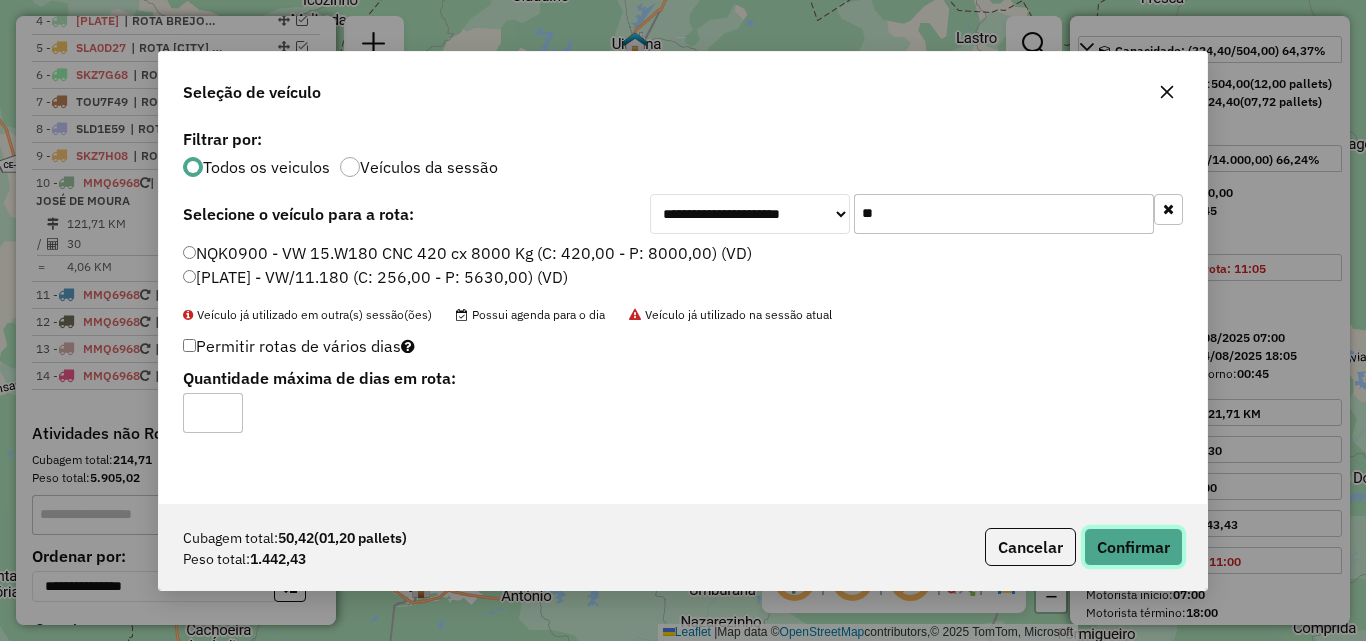 drag, startPoint x: 1136, startPoint y: 546, endPoint x: 1159, endPoint y: 549, distance: 23.194826 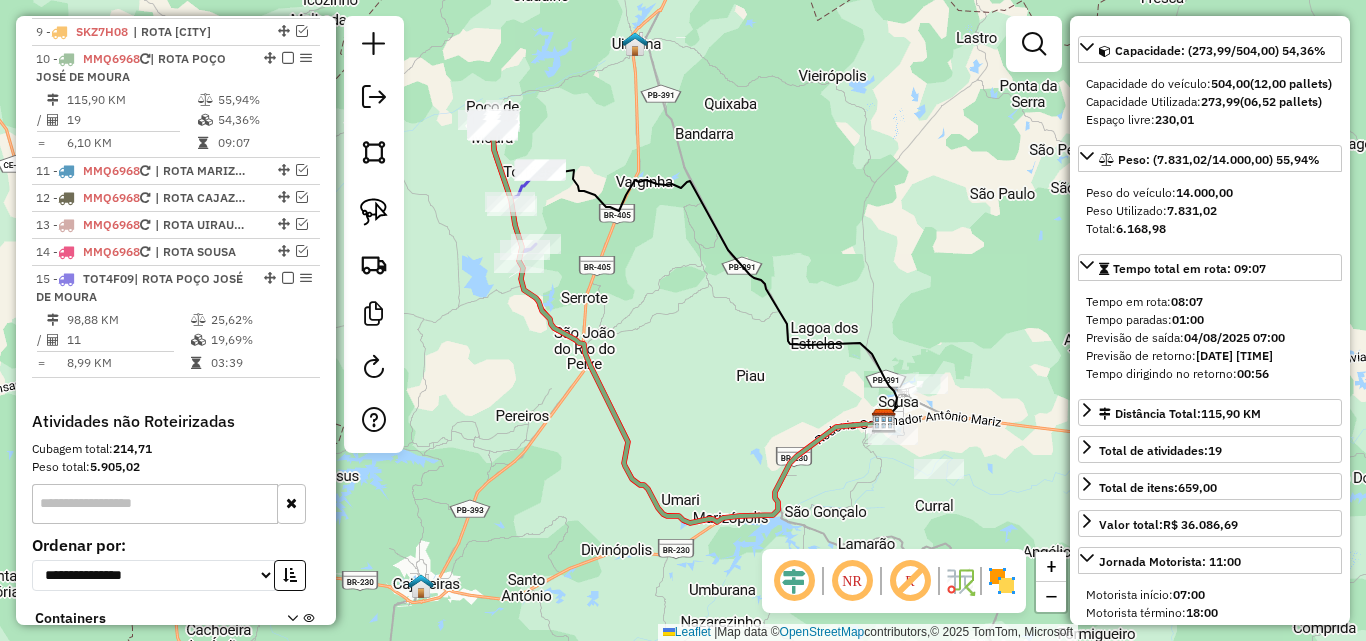 scroll, scrollTop: 993, scrollLeft: 0, axis: vertical 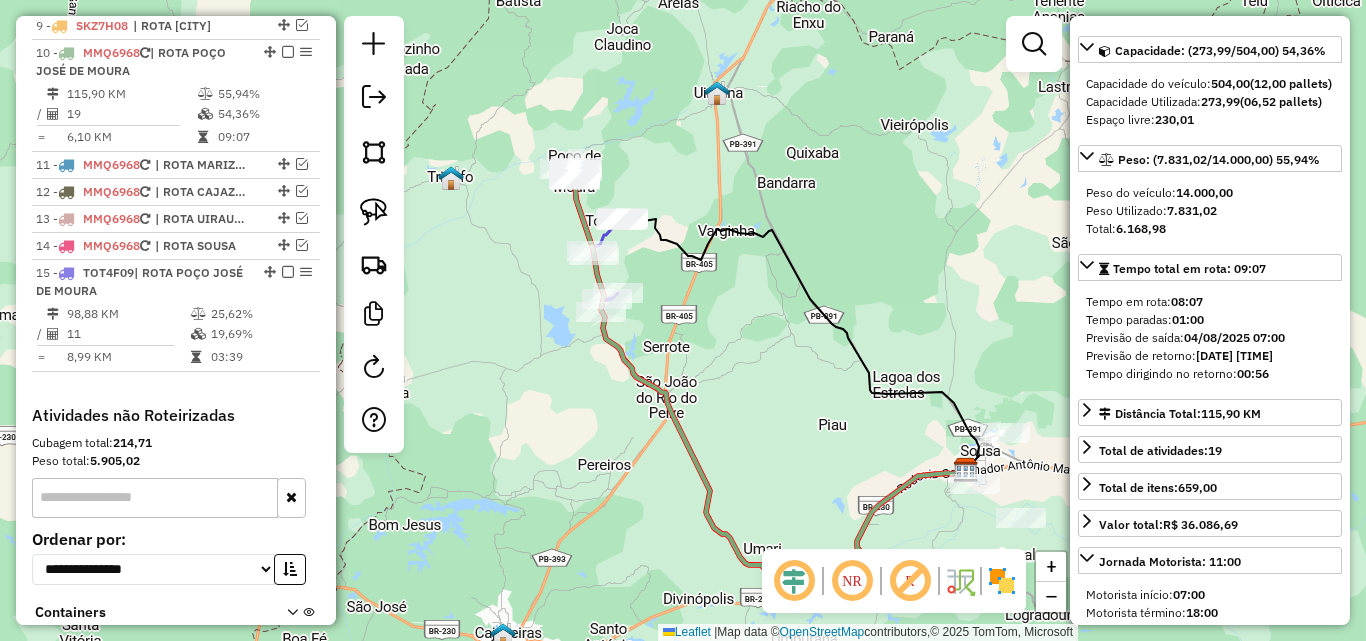 drag, startPoint x: 636, startPoint y: 297, endPoint x: 716, endPoint y: 346, distance: 93.813644 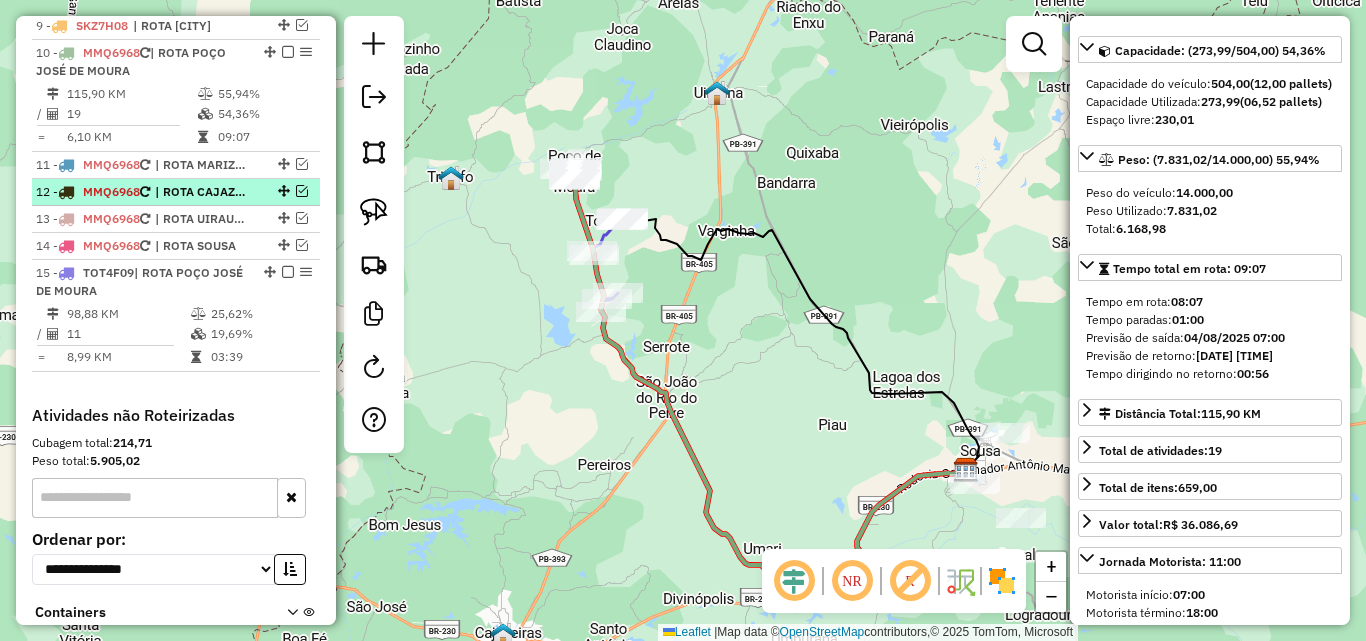 click on "| ROTA [CITY]" at bounding box center (201, 192) 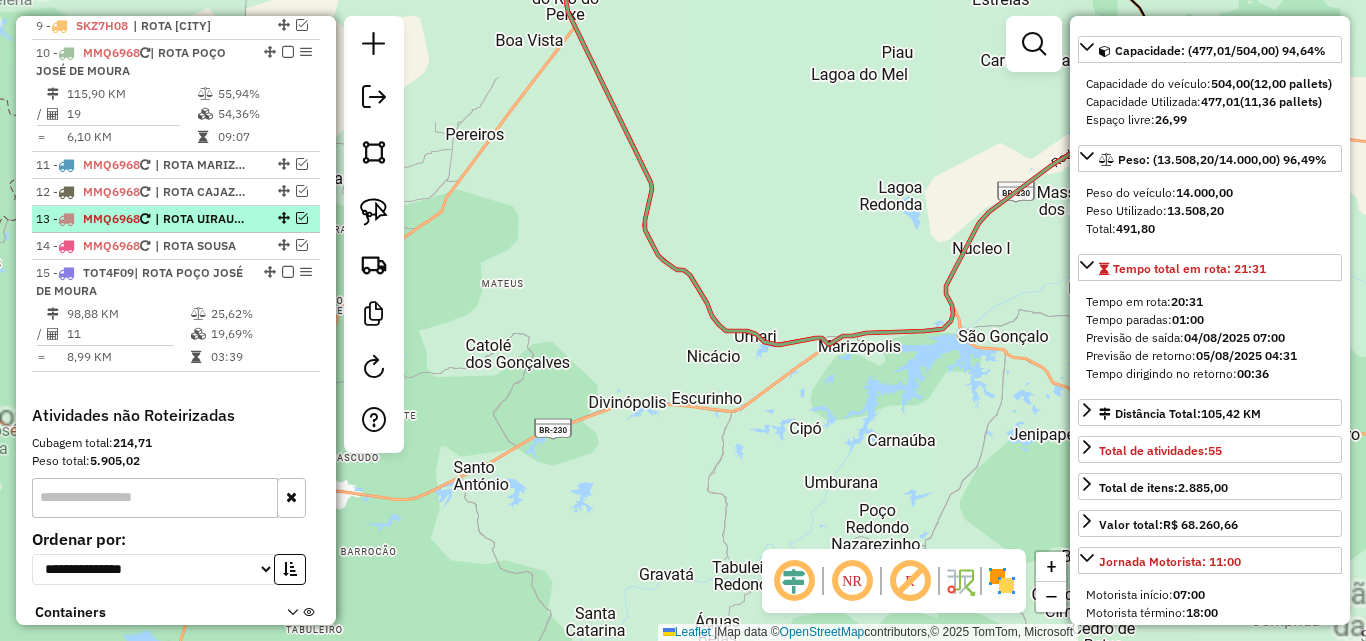 click on "| ROTA UIRAUNA" at bounding box center [201, 219] 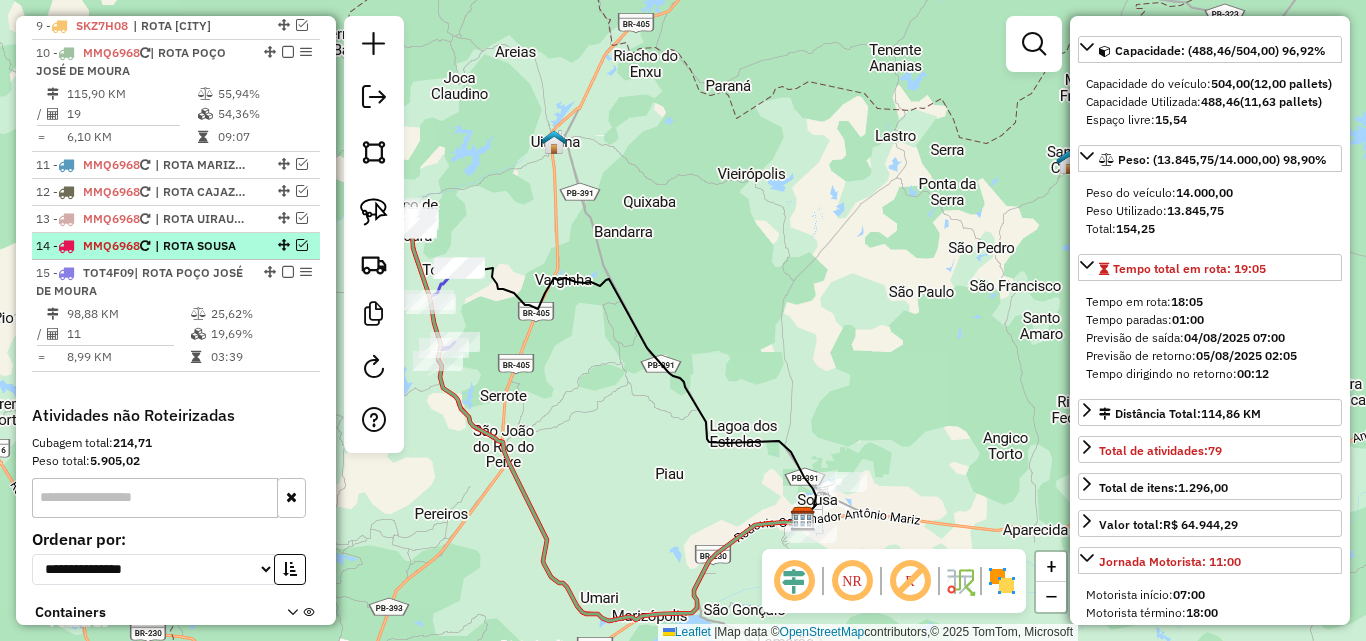 click on "| ROTA SOUSA" at bounding box center (201, 246) 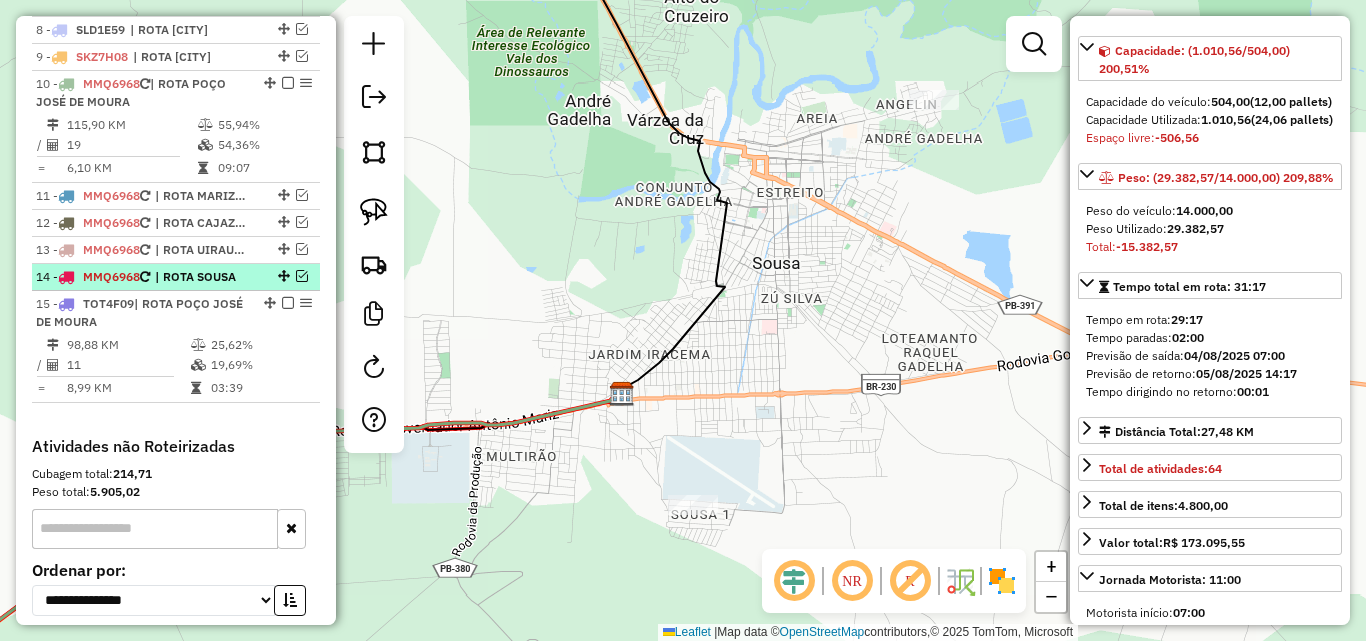 scroll, scrollTop: 893, scrollLeft: 0, axis: vertical 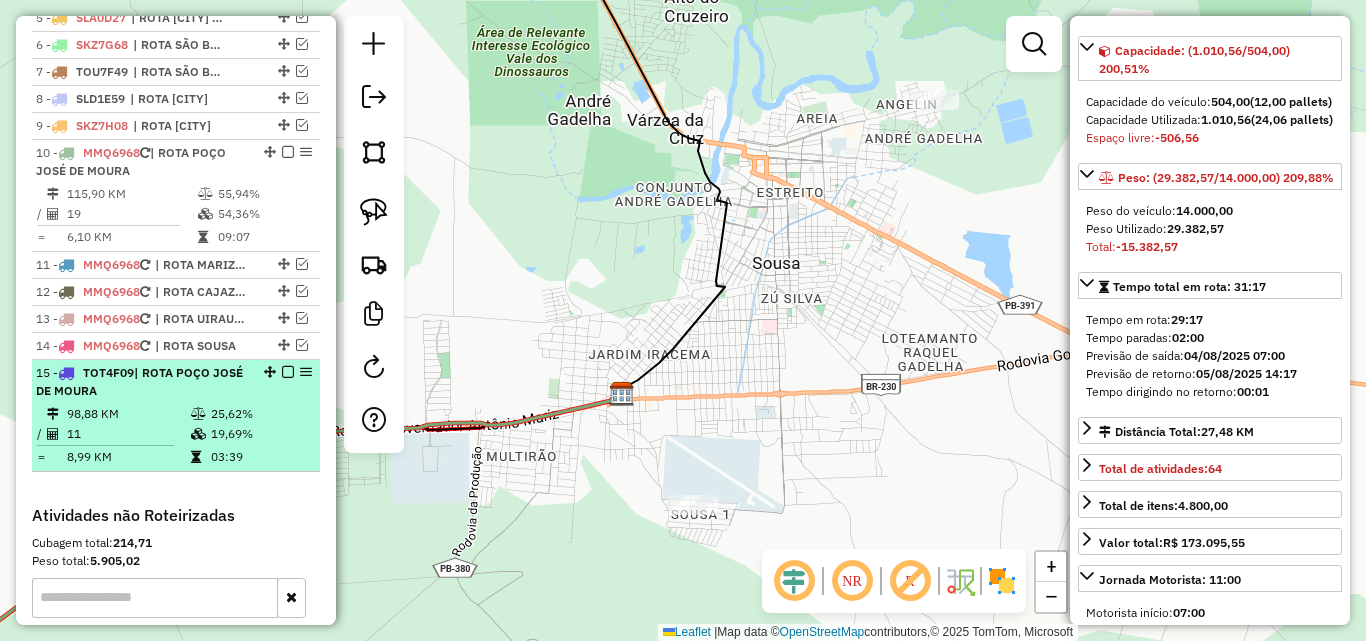 click at bounding box center [198, 414] 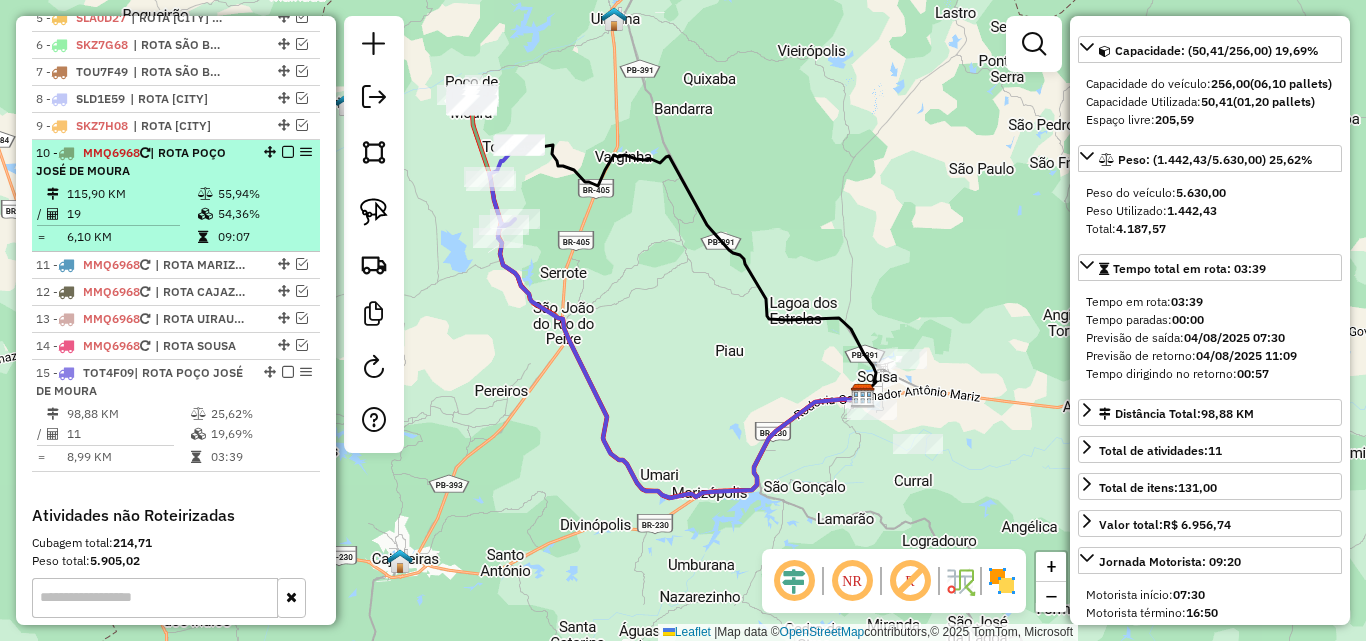 click on "10 -       MMQ6968   | ROTA POÇO JOSÉ DE MOURA" at bounding box center [142, 162] 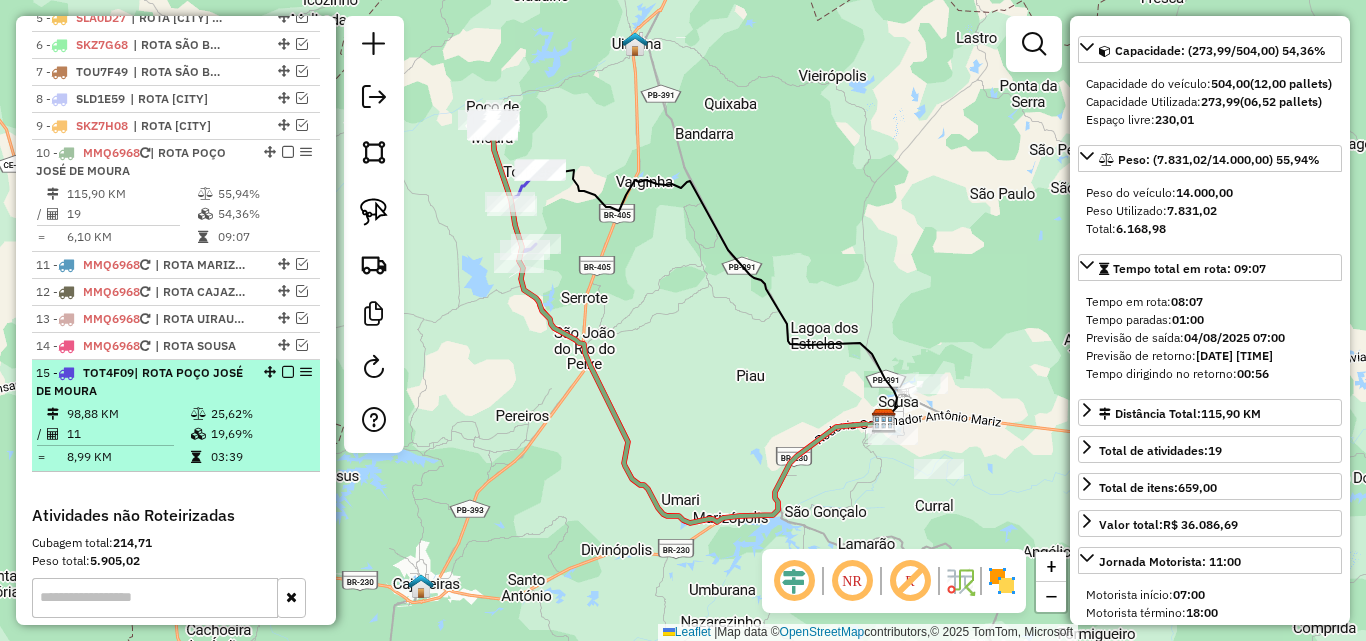 click on "11" at bounding box center [128, 434] 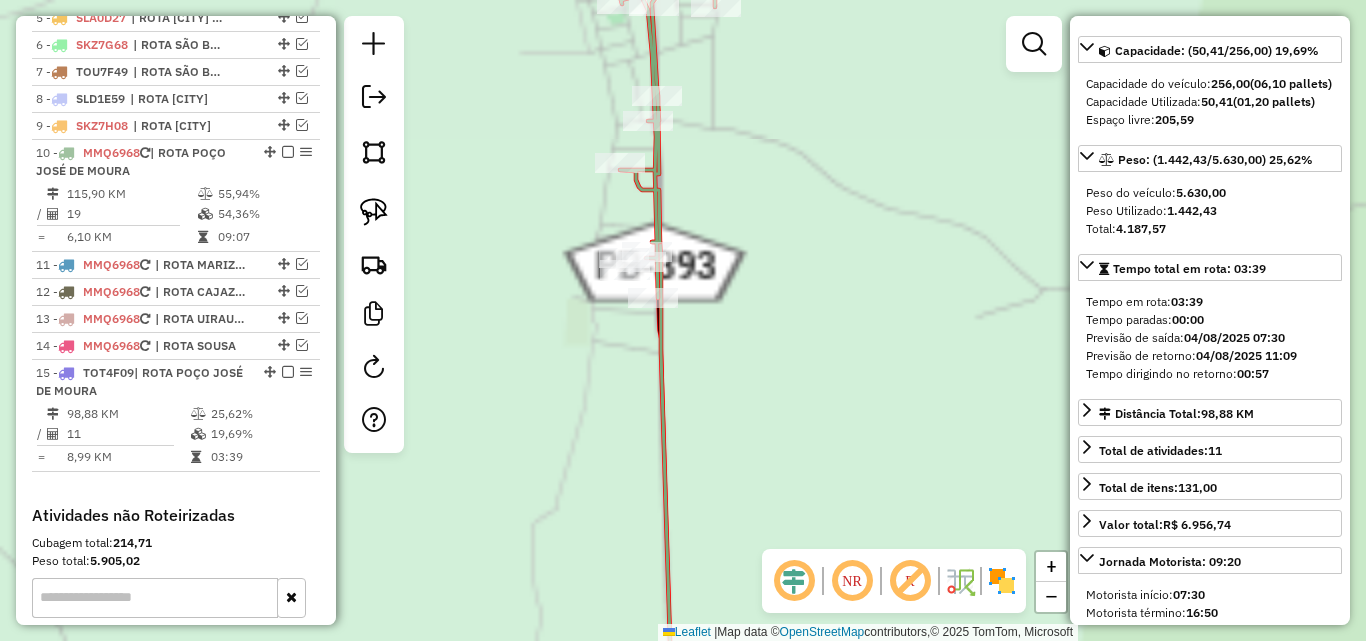 drag, startPoint x: 378, startPoint y: 208, endPoint x: 460, endPoint y: 171, distance: 89.961105 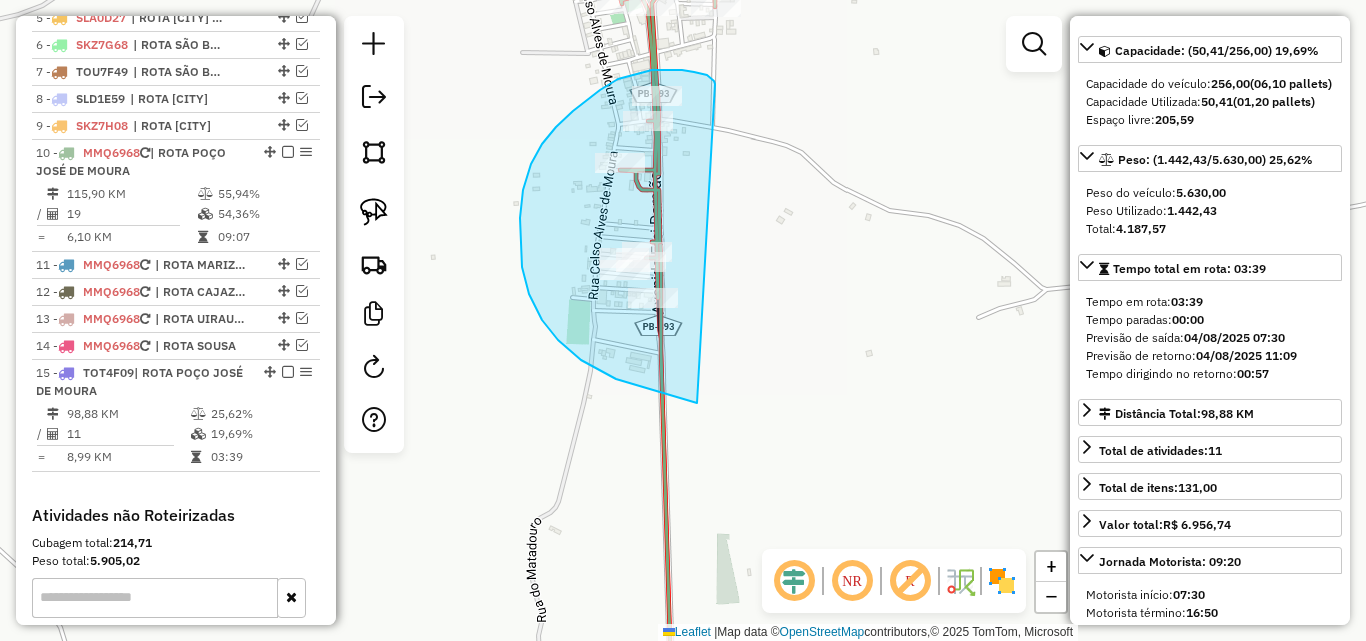 drag, startPoint x: 635, startPoint y: 74, endPoint x: 917, endPoint y: 363, distance: 403.7883 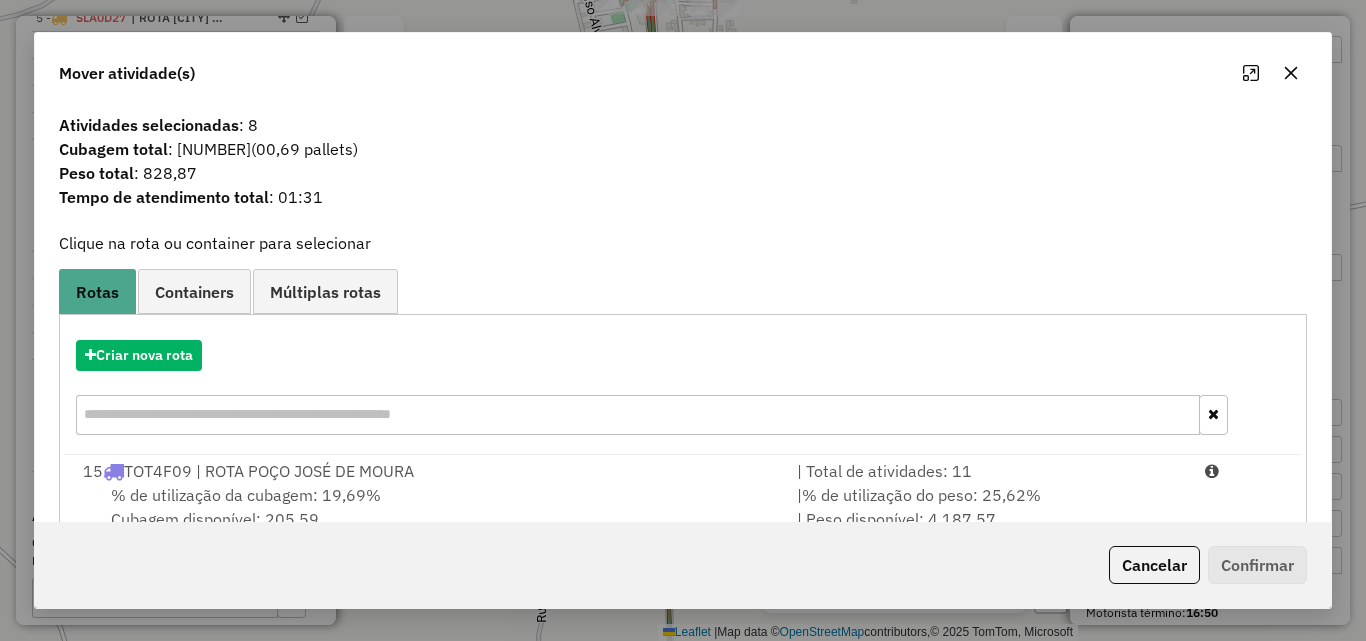 drag, startPoint x: 1124, startPoint y: 554, endPoint x: 677, endPoint y: 438, distance: 461.80624 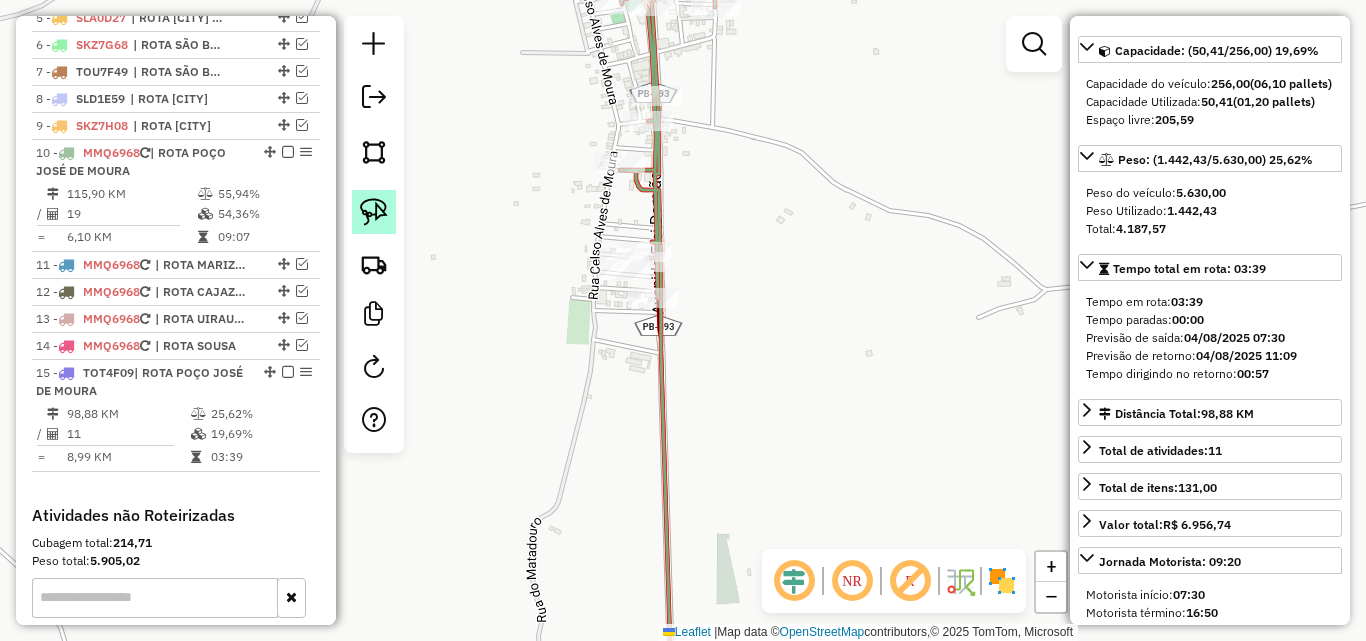 click 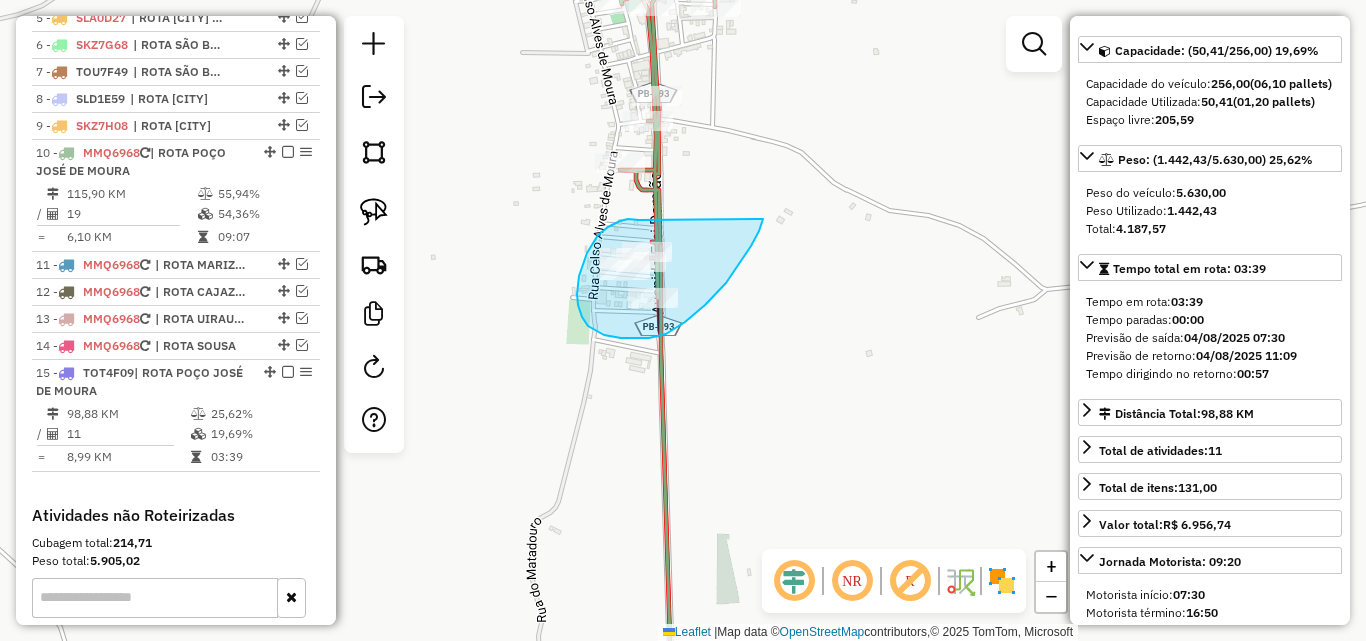 drag, startPoint x: 592, startPoint y: 243, endPoint x: 768, endPoint y: 199, distance: 181.41664 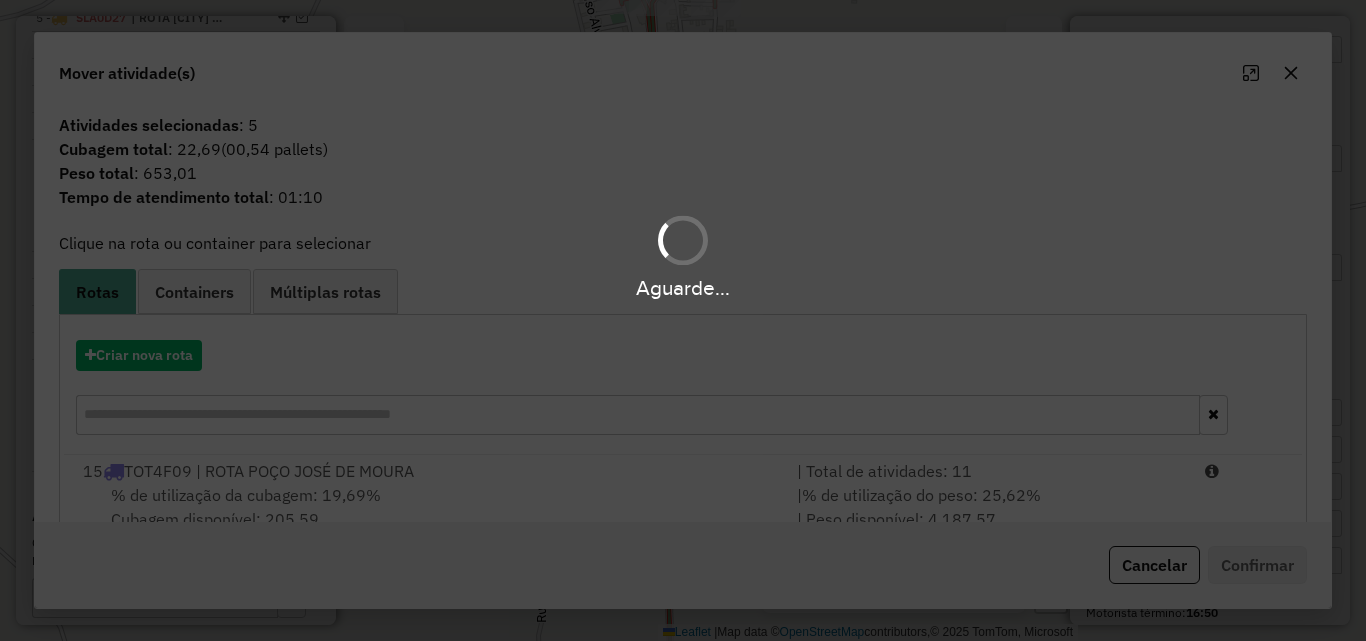 click on "Aguarde..." at bounding box center (683, 320) 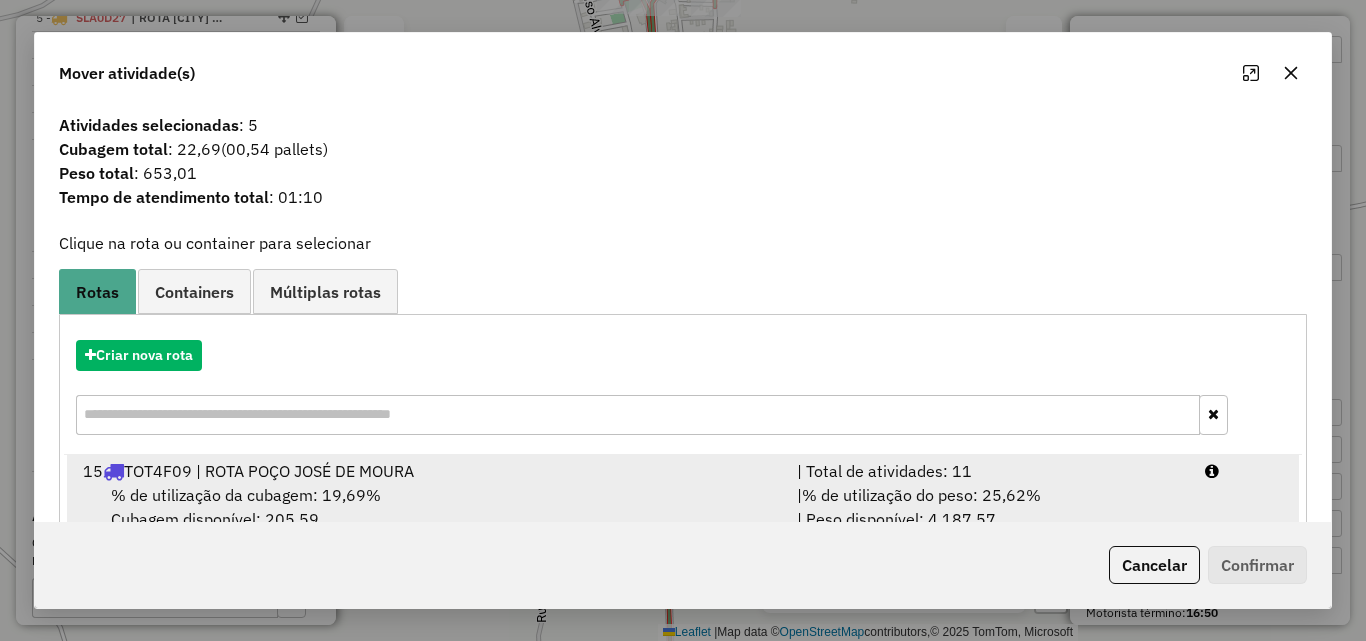 click on "|  % de utilização do peso: 25,62%  | Peso disponível: 4.187,57" at bounding box center [989, 507] 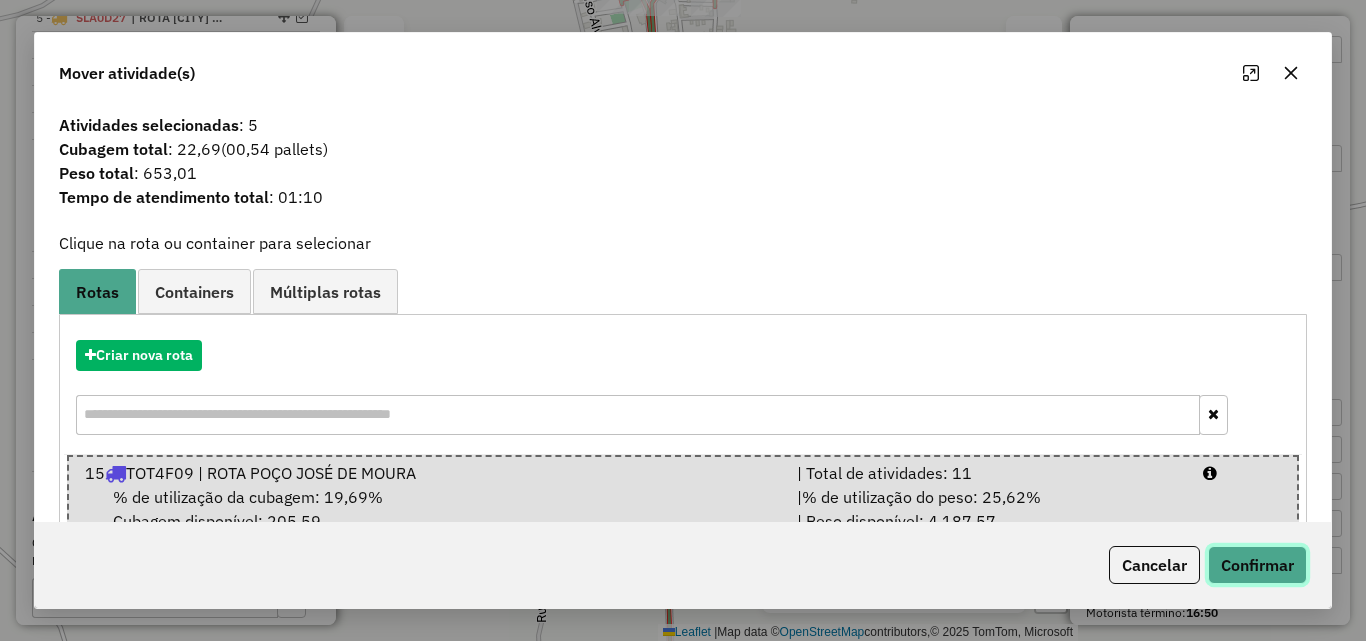 click on "Confirmar" 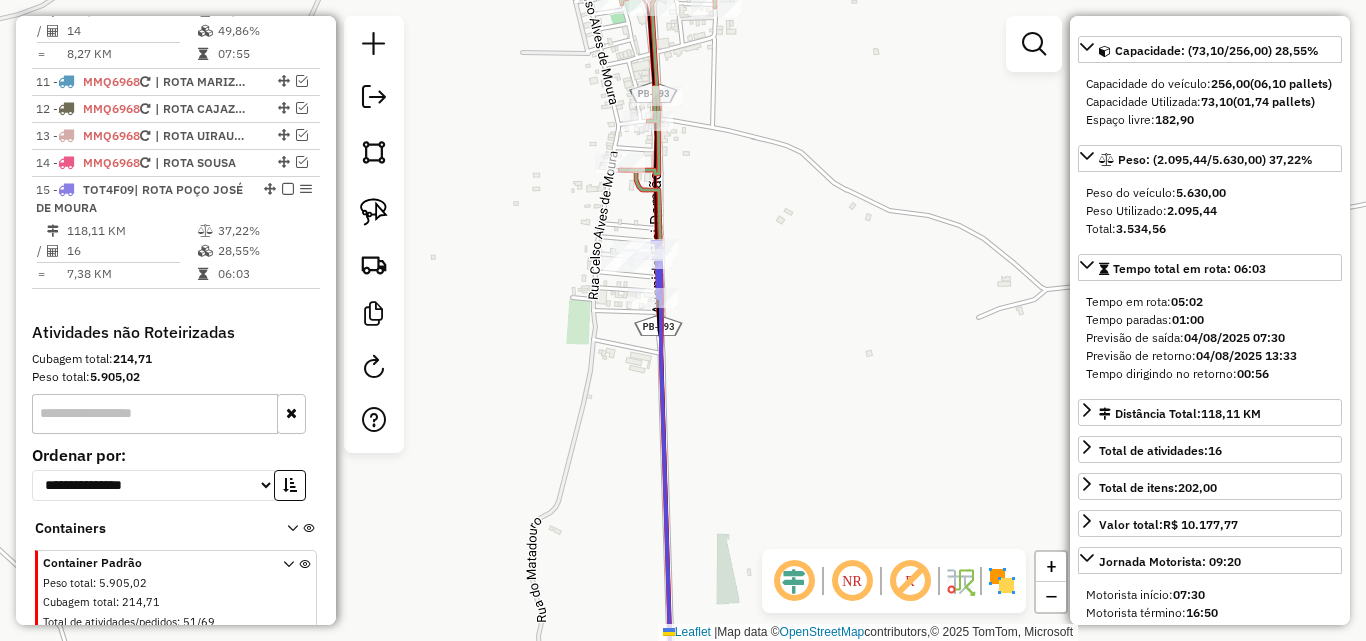 scroll, scrollTop: 1109, scrollLeft: 0, axis: vertical 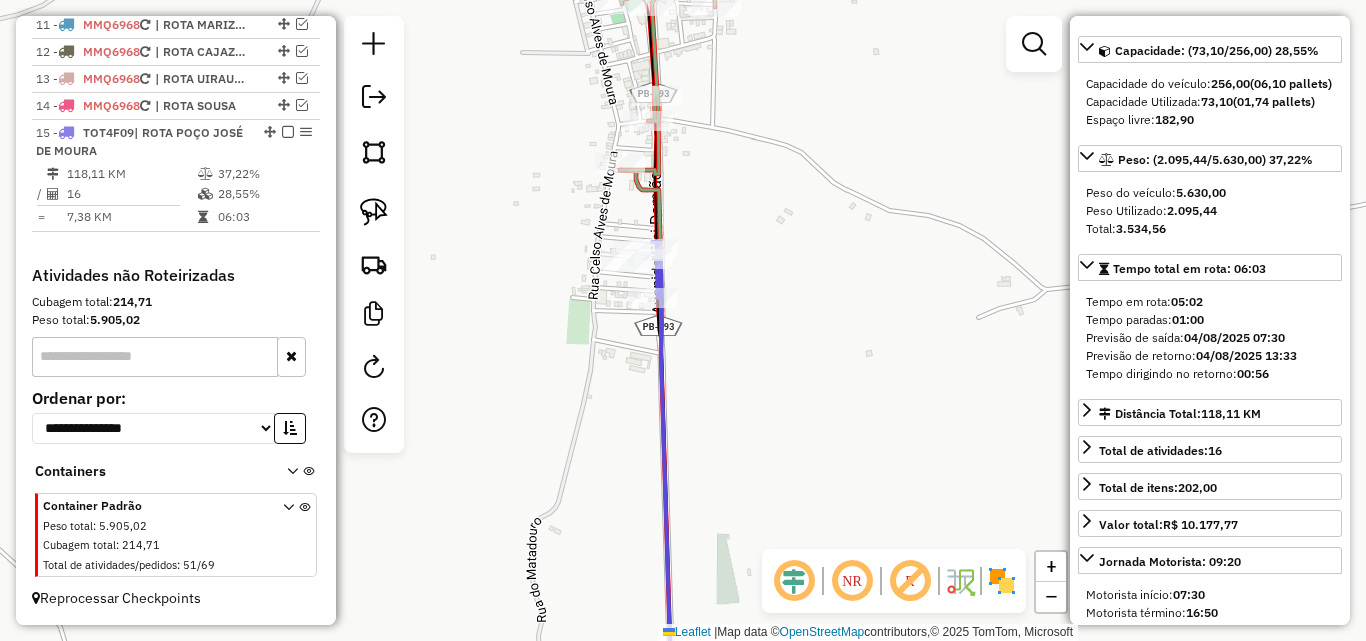 click 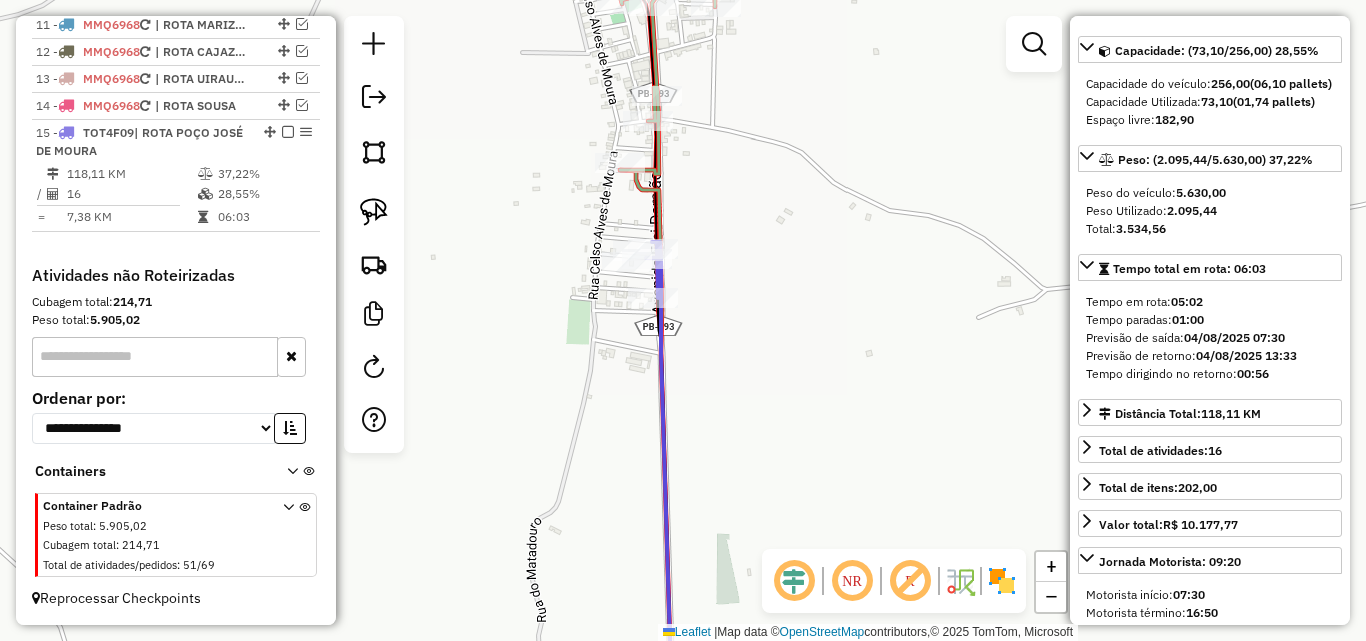 click 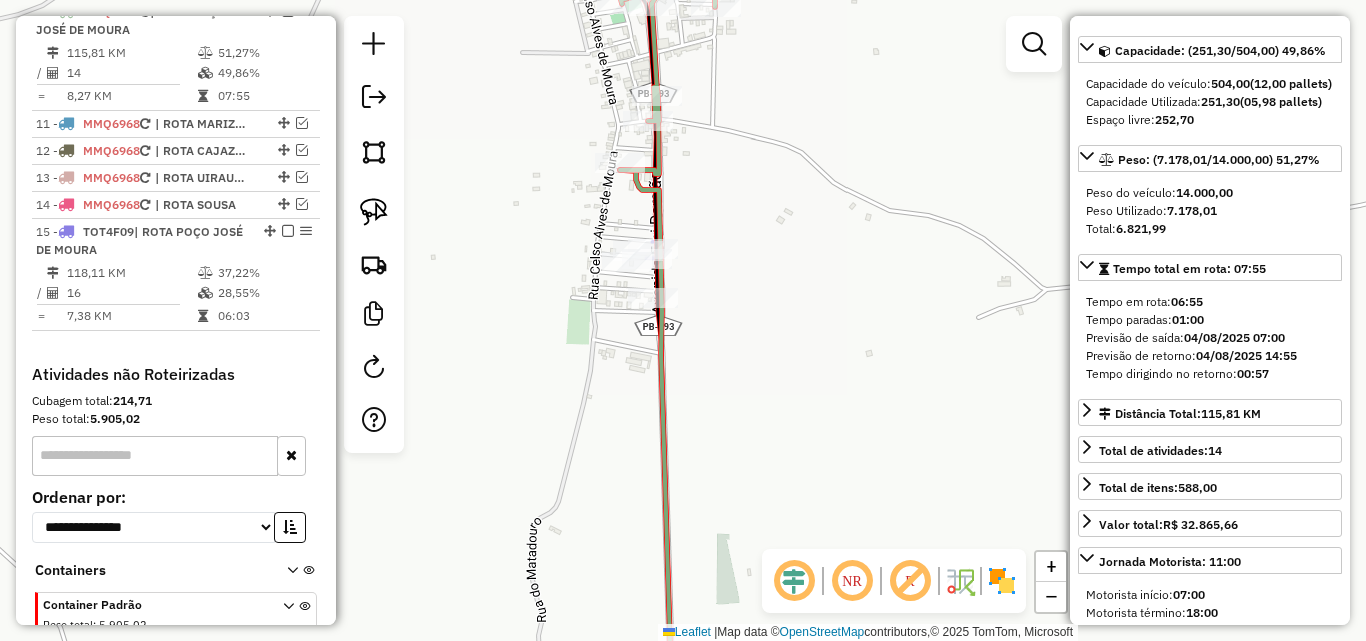 scroll, scrollTop: 993, scrollLeft: 0, axis: vertical 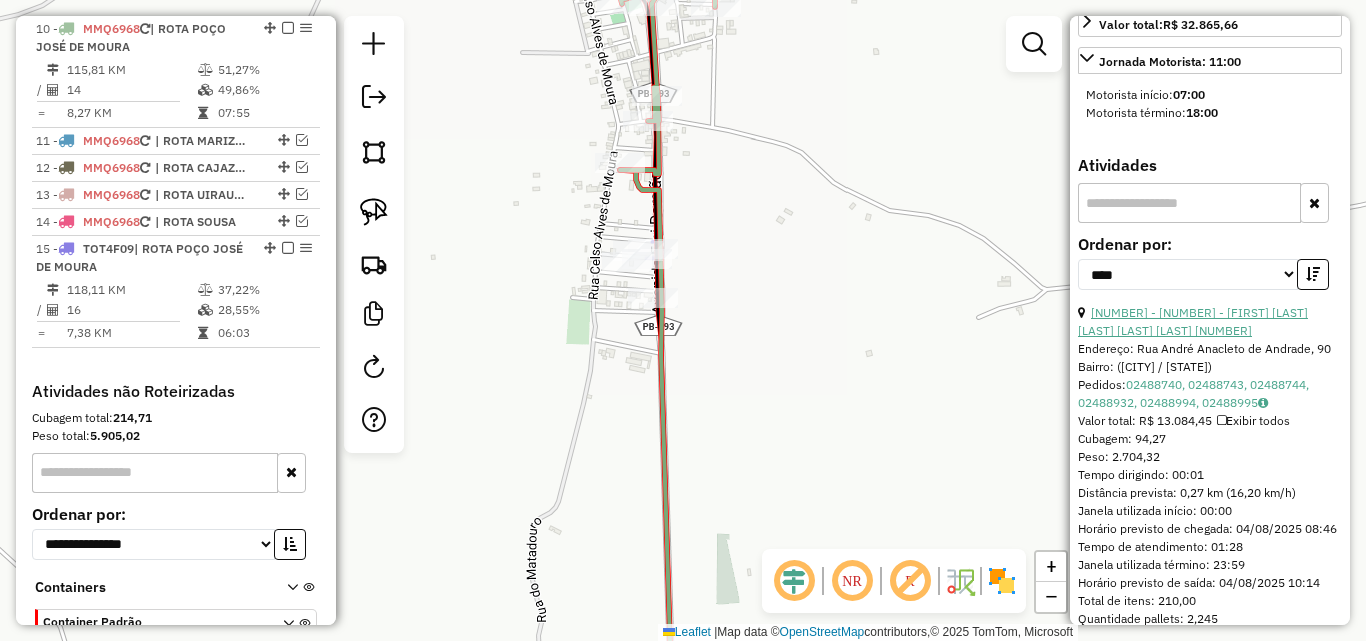 click on "6 - 9379 - GUADEMARIO ALEXANDRE DUARTE 05929990417" at bounding box center (1193, 321) 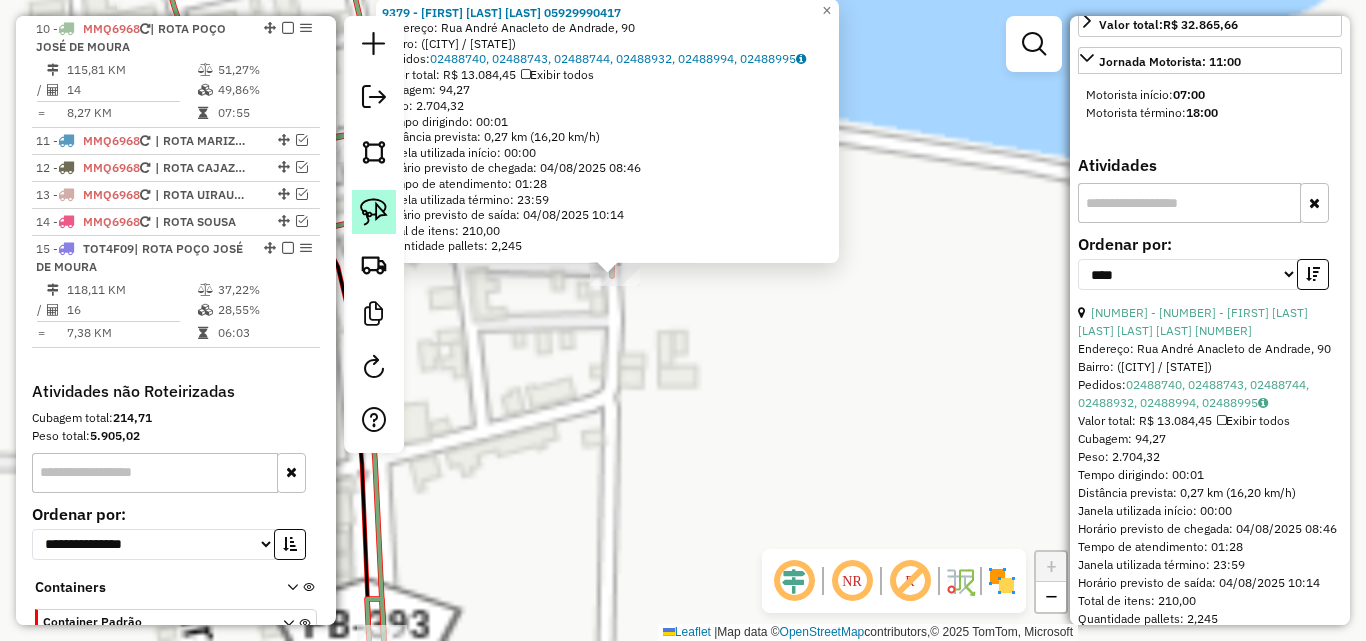 click 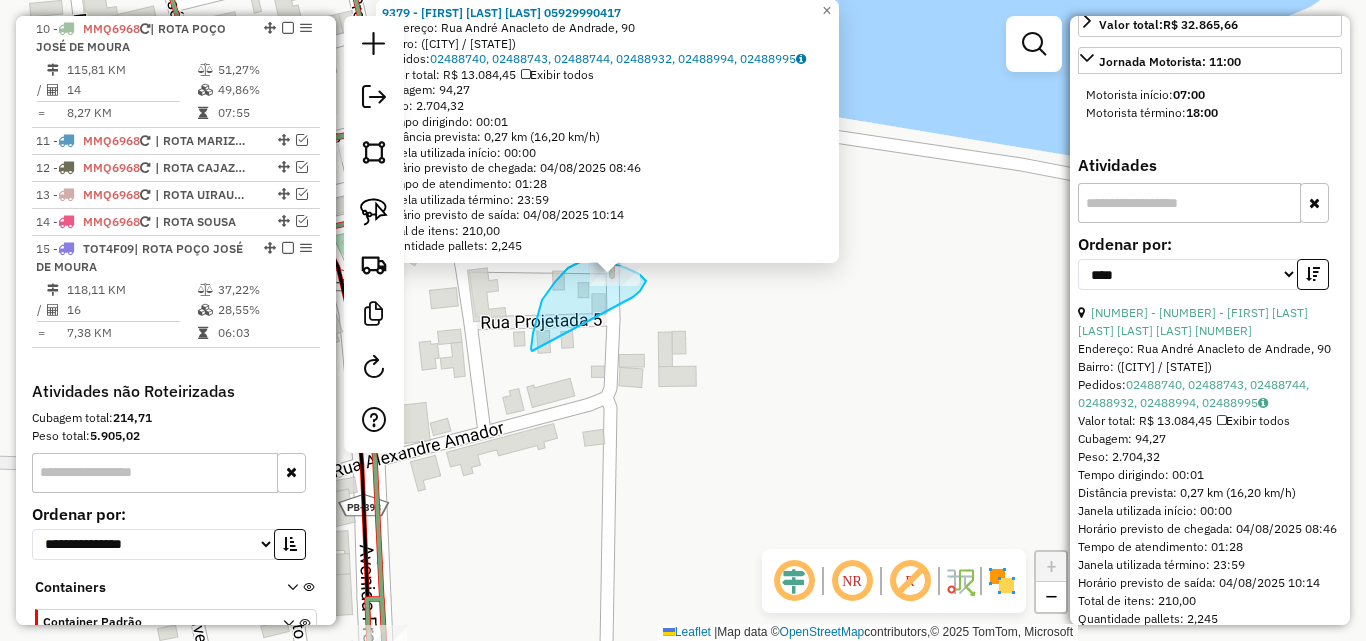 drag, startPoint x: 640, startPoint y: 291, endPoint x: 540, endPoint y: 352, distance: 117.13667 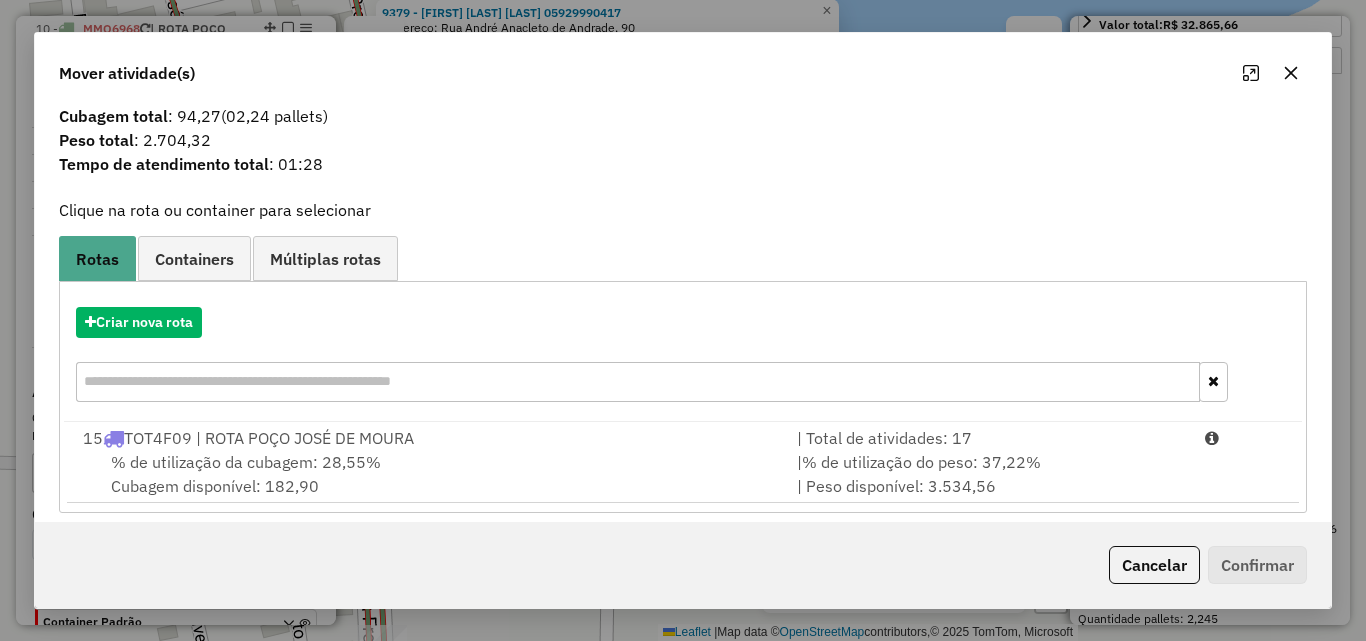 scroll, scrollTop: 48, scrollLeft: 0, axis: vertical 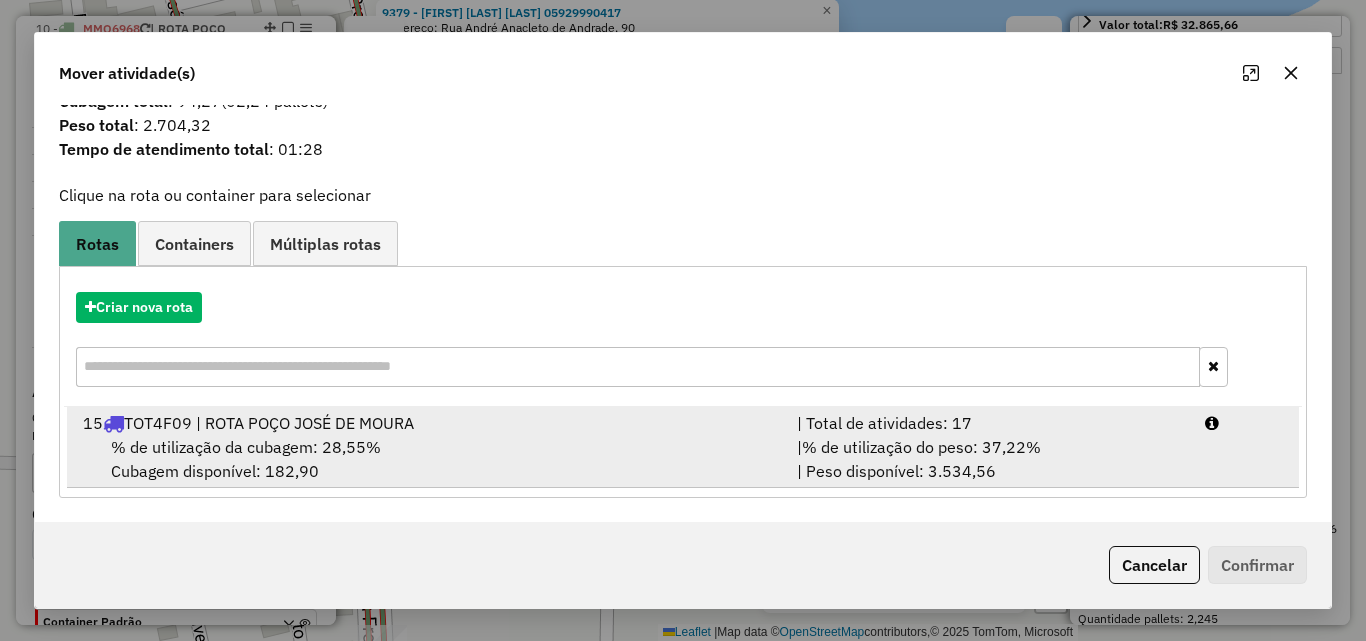 drag, startPoint x: 1048, startPoint y: 452, endPoint x: 1145, endPoint y: 483, distance: 101.8332 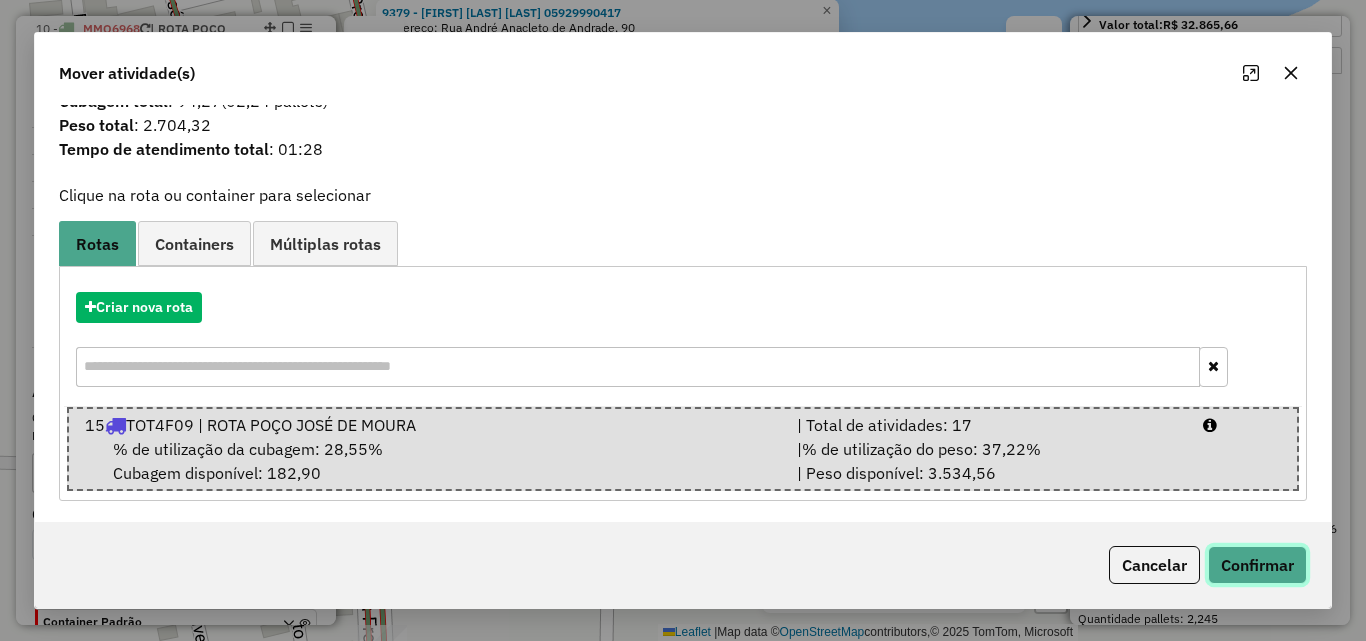 click on "Confirmar" 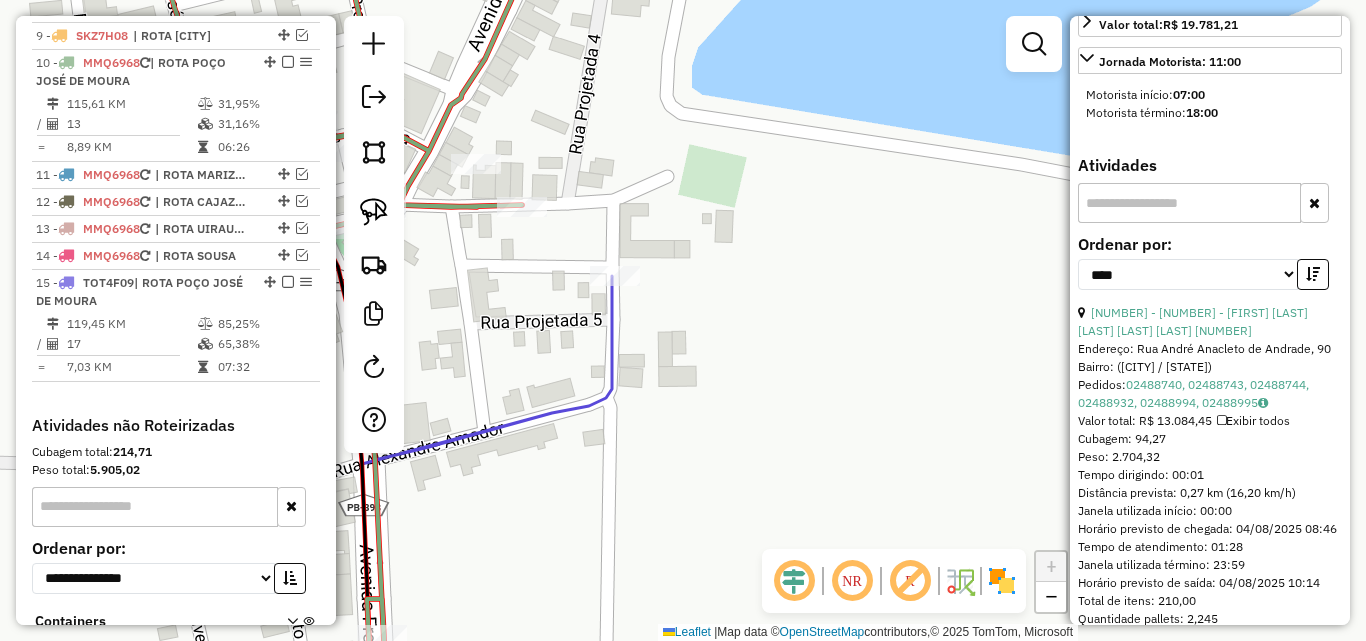 scroll, scrollTop: 993, scrollLeft: 0, axis: vertical 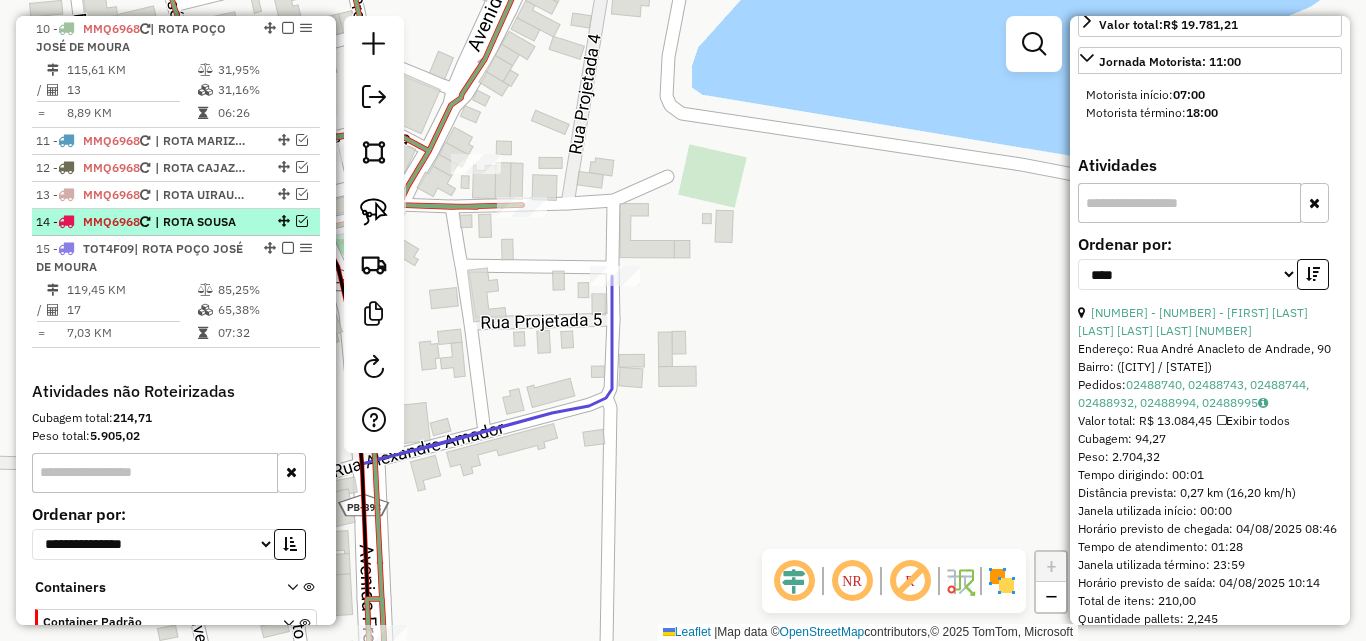 drag, startPoint x: 232, startPoint y: 308, endPoint x: 240, endPoint y: 226, distance: 82.38932 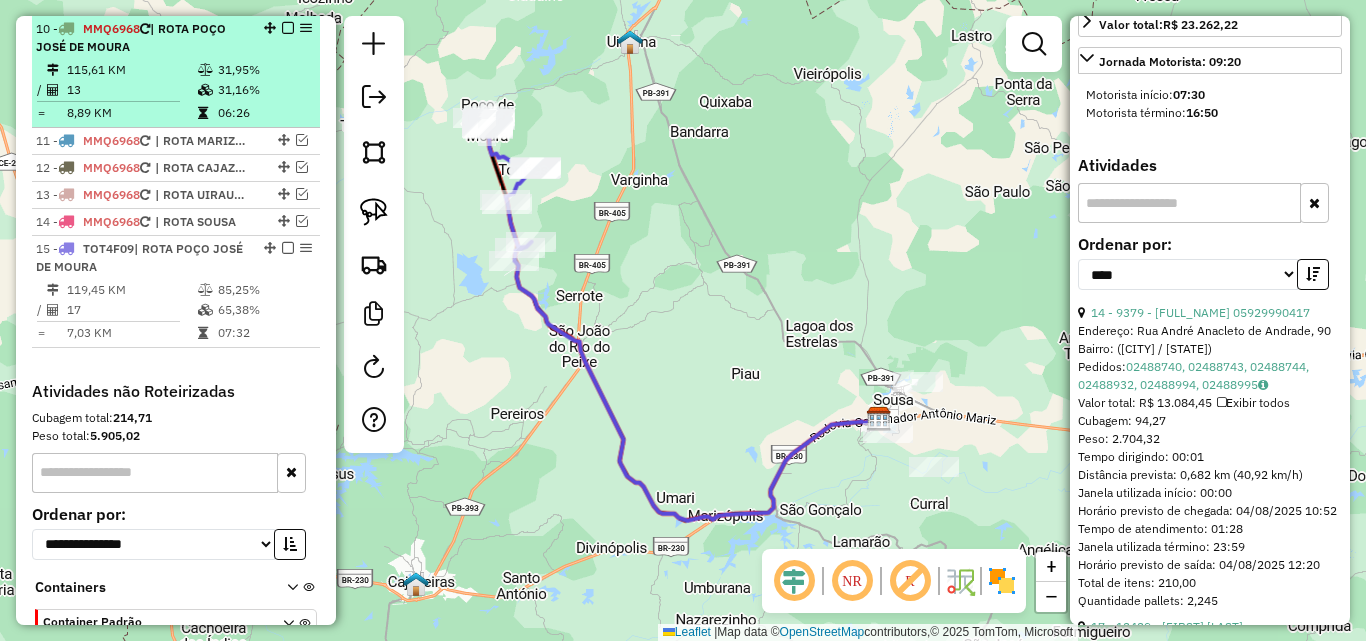 click on "10 -       MMQ6968   | ROTA POÇO JOSÉ DE MOURA" at bounding box center (142, 38) 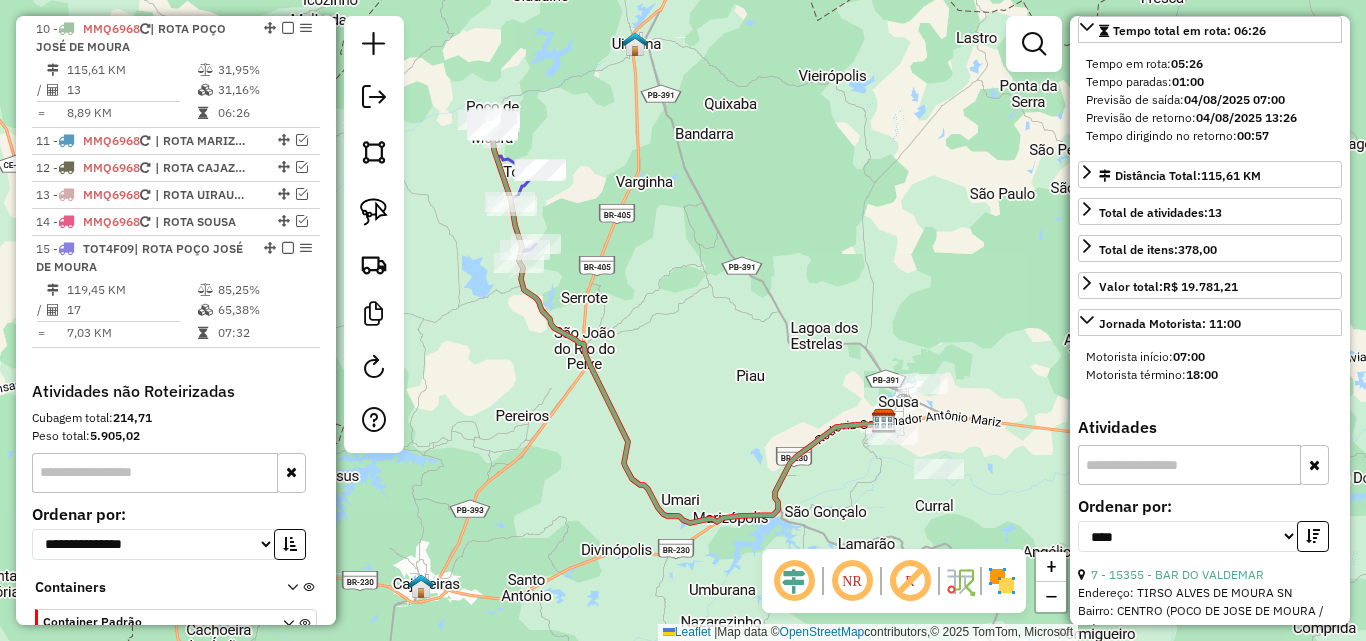 scroll, scrollTop: 382, scrollLeft: 0, axis: vertical 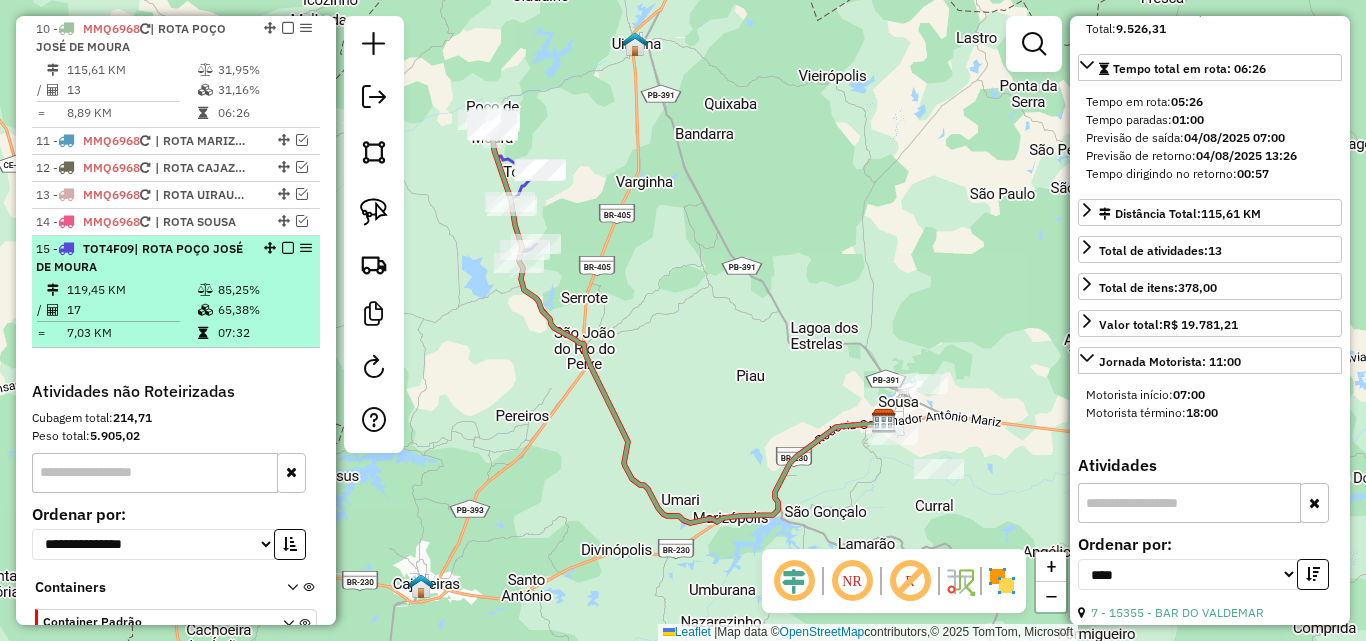 click on "85,25%" at bounding box center [264, 290] 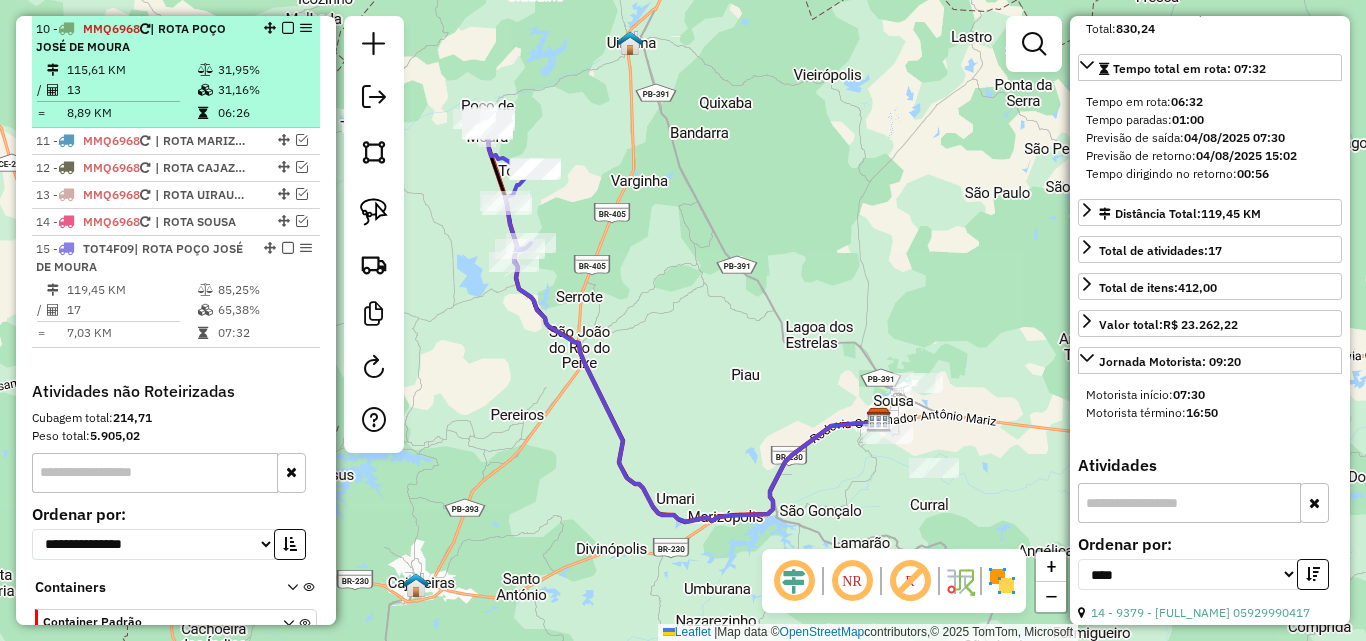 click on "31,16%" at bounding box center [264, 90] 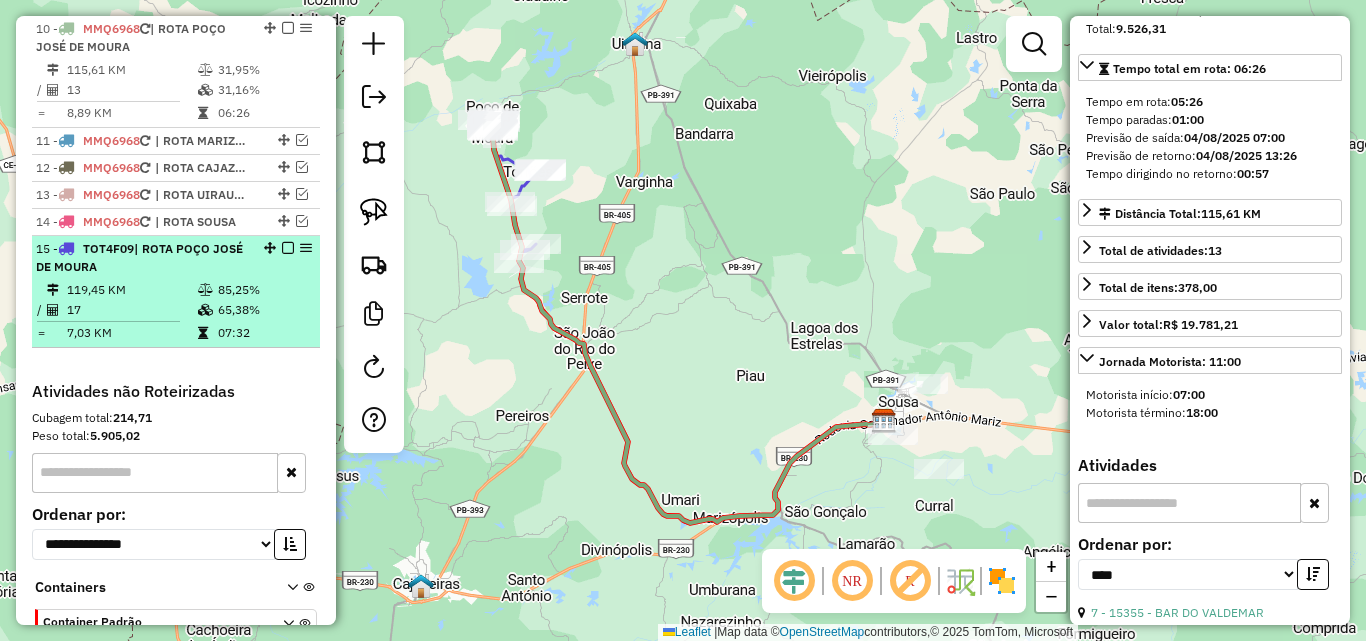 click on "17" at bounding box center [131, 310] 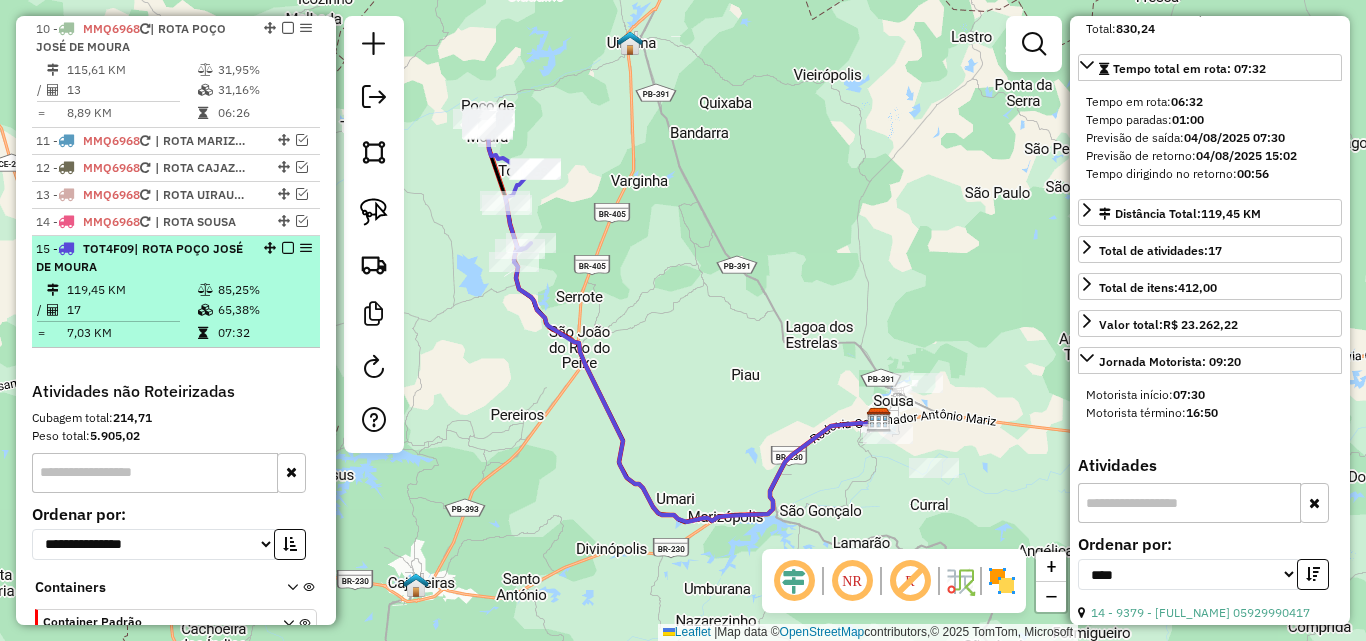 drag, startPoint x: 127, startPoint y: 308, endPoint x: 152, endPoint y: 248, distance: 65 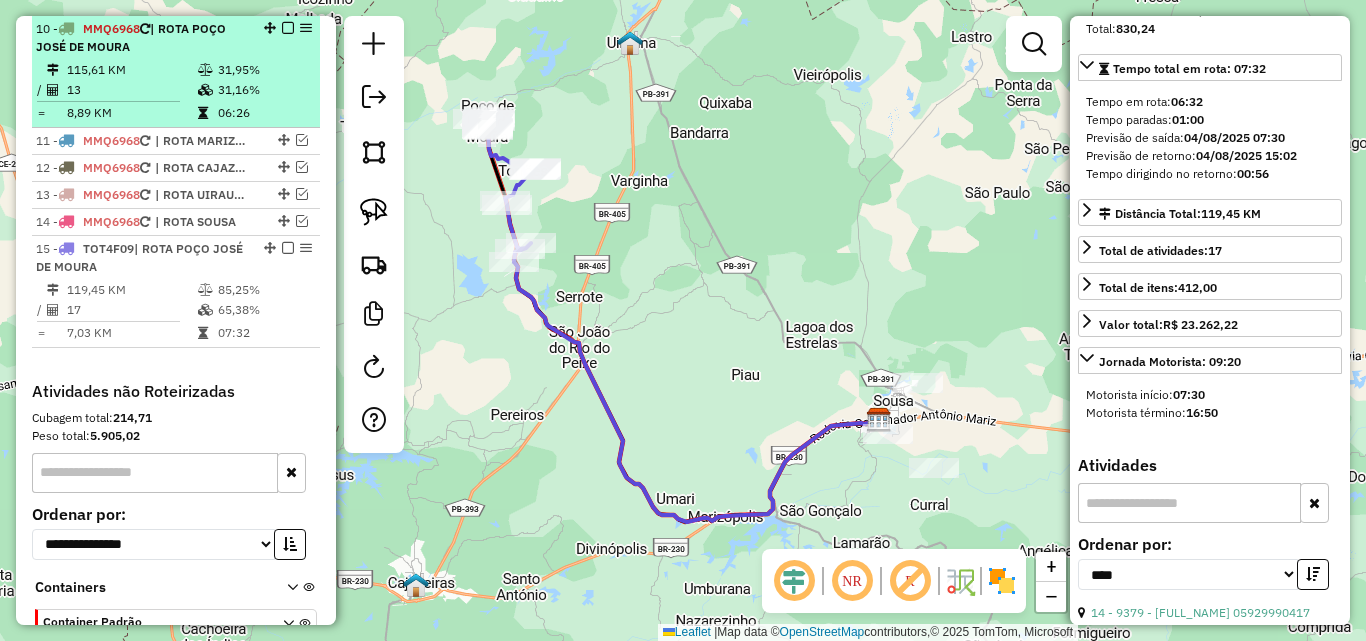 click on "13" at bounding box center (131, 90) 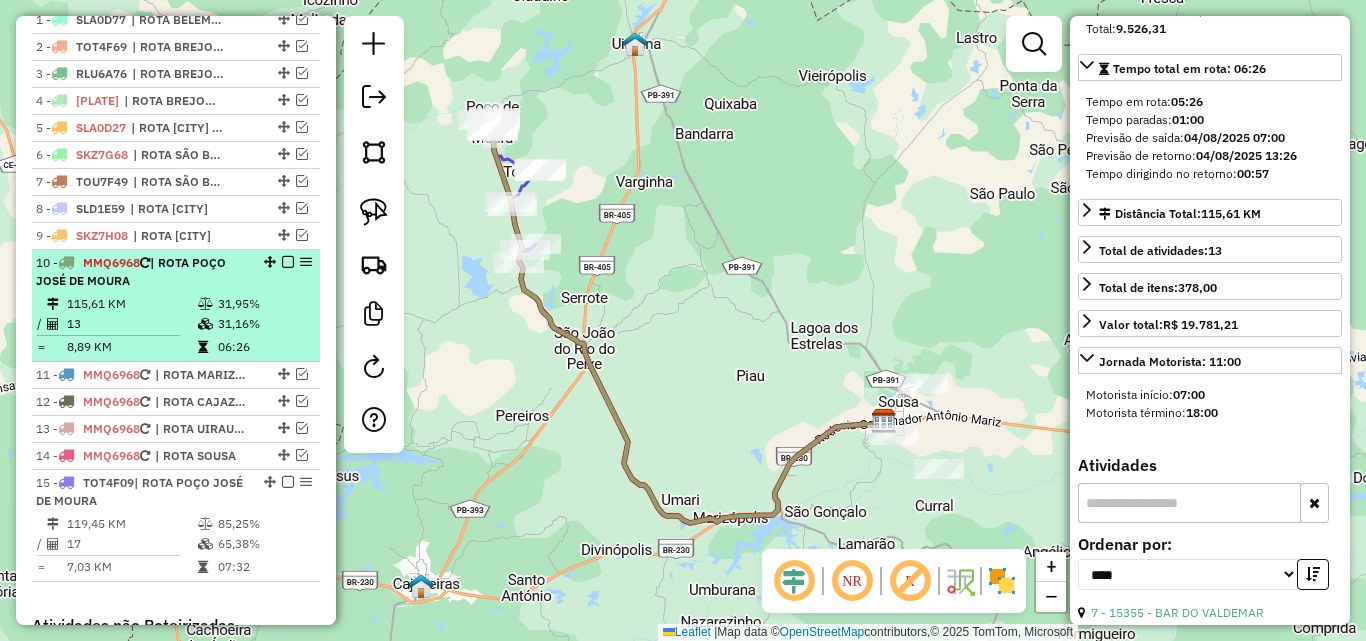 scroll, scrollTop: 693, scrollLeft: 0, axis: vertical 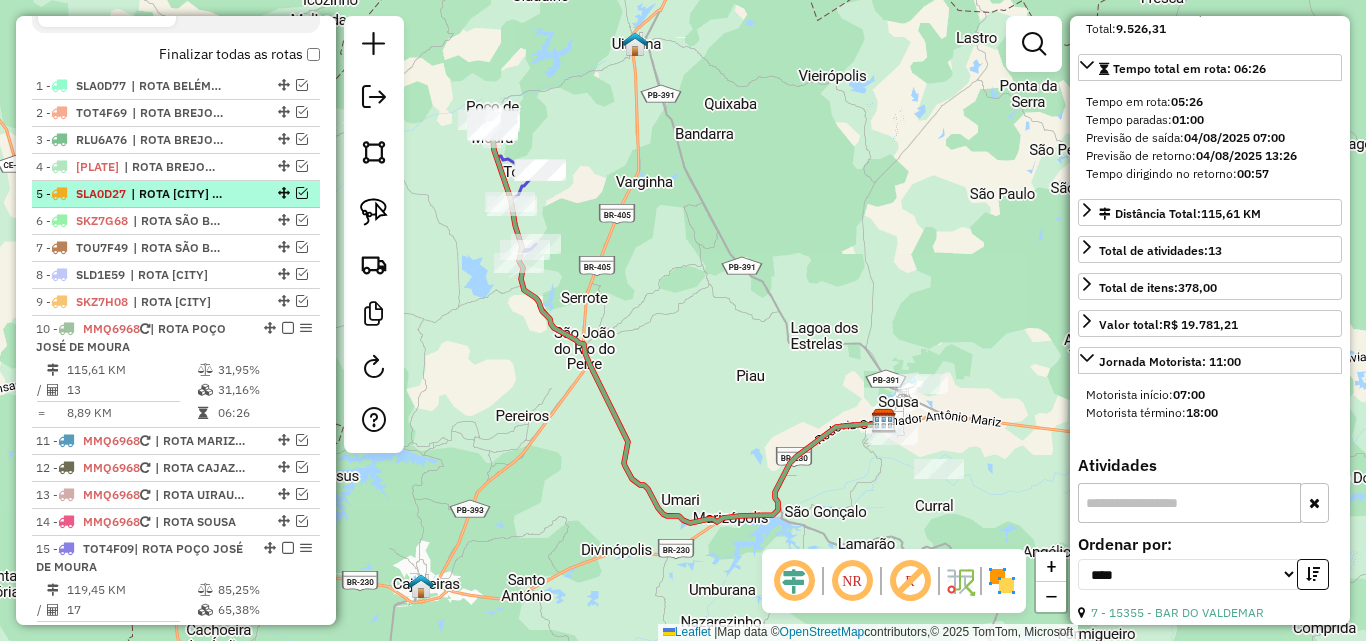 click at bounding box center (302, 193) 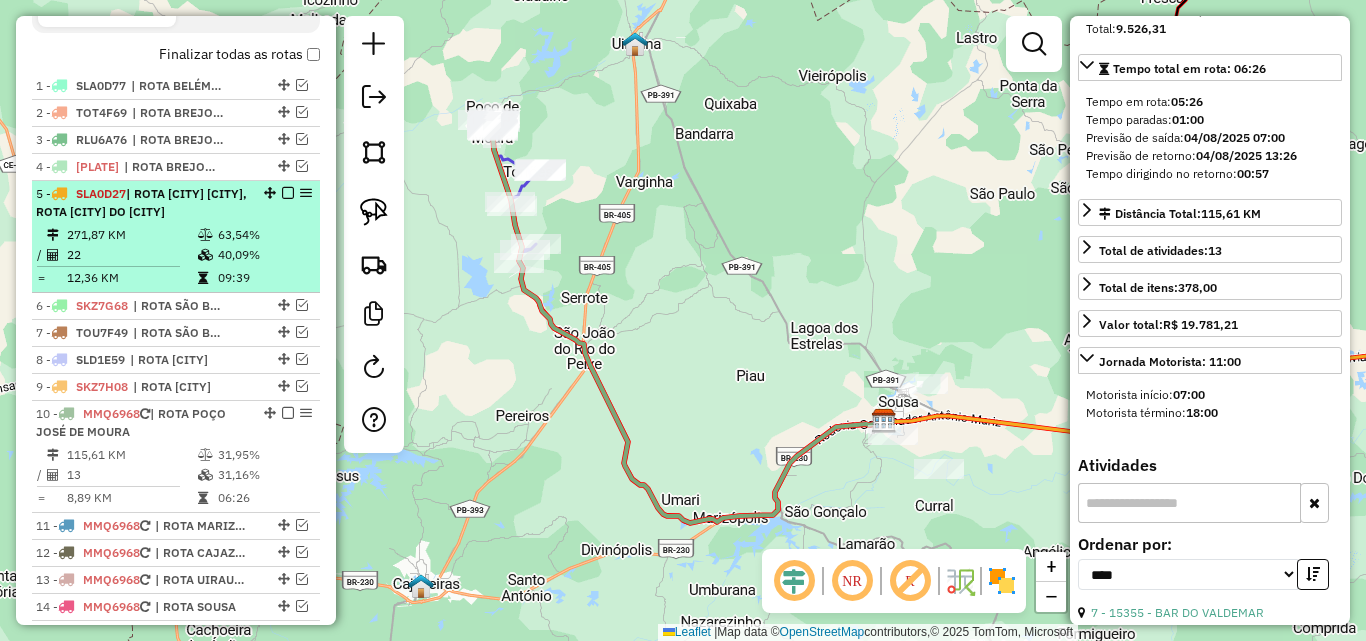 click on "| ROTA [LAST], ROTA [LAST]" at bounding box center (141, 202) 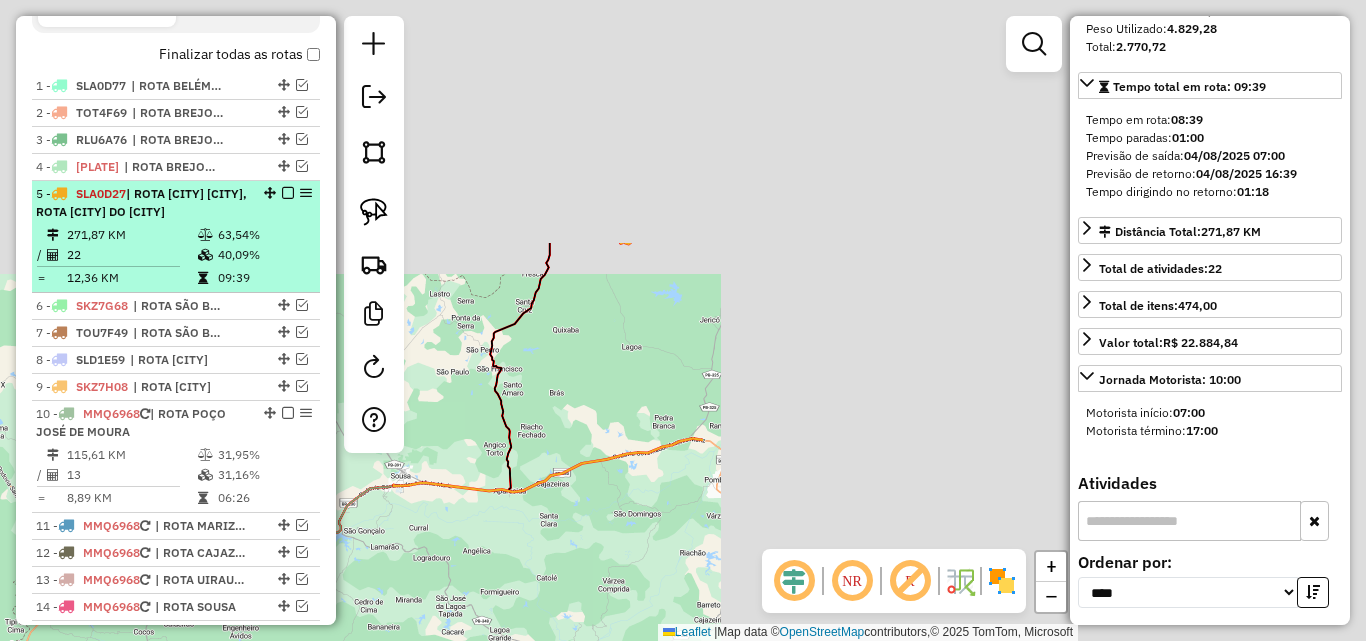 scroll, scrollTop: 400, scrollLeft: 0, axis: vertical 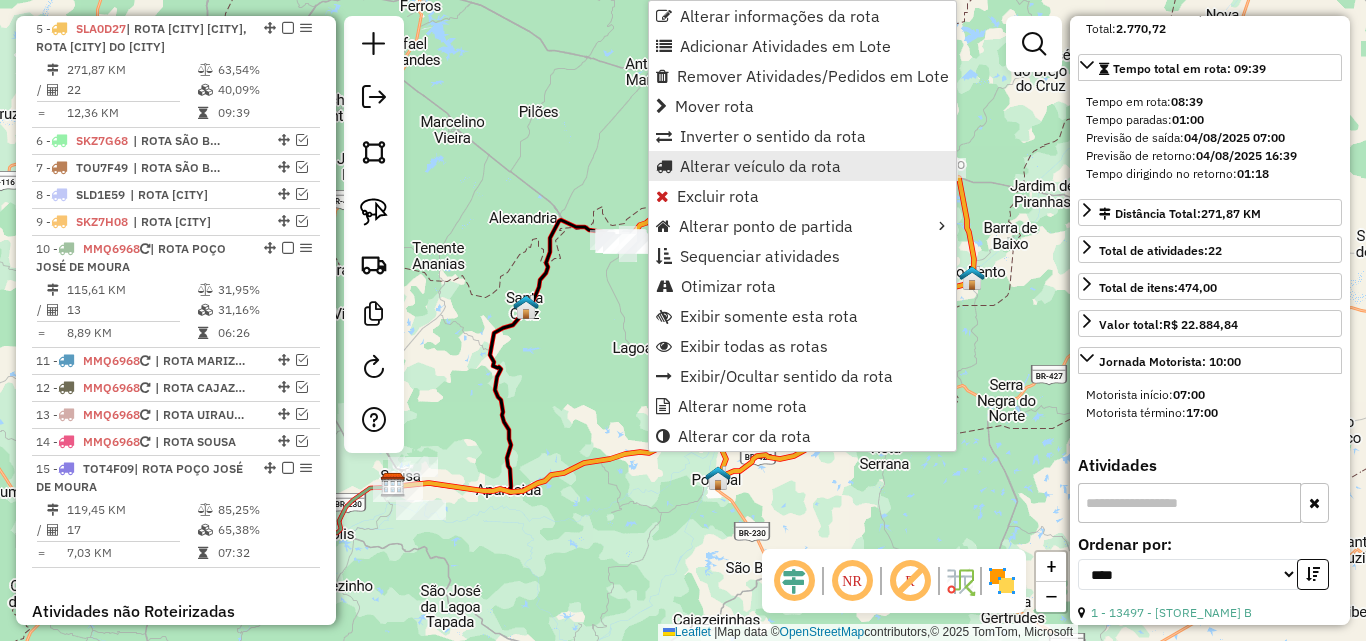 click on "Alterar veículo da rota" at bounding box center [802, 166] 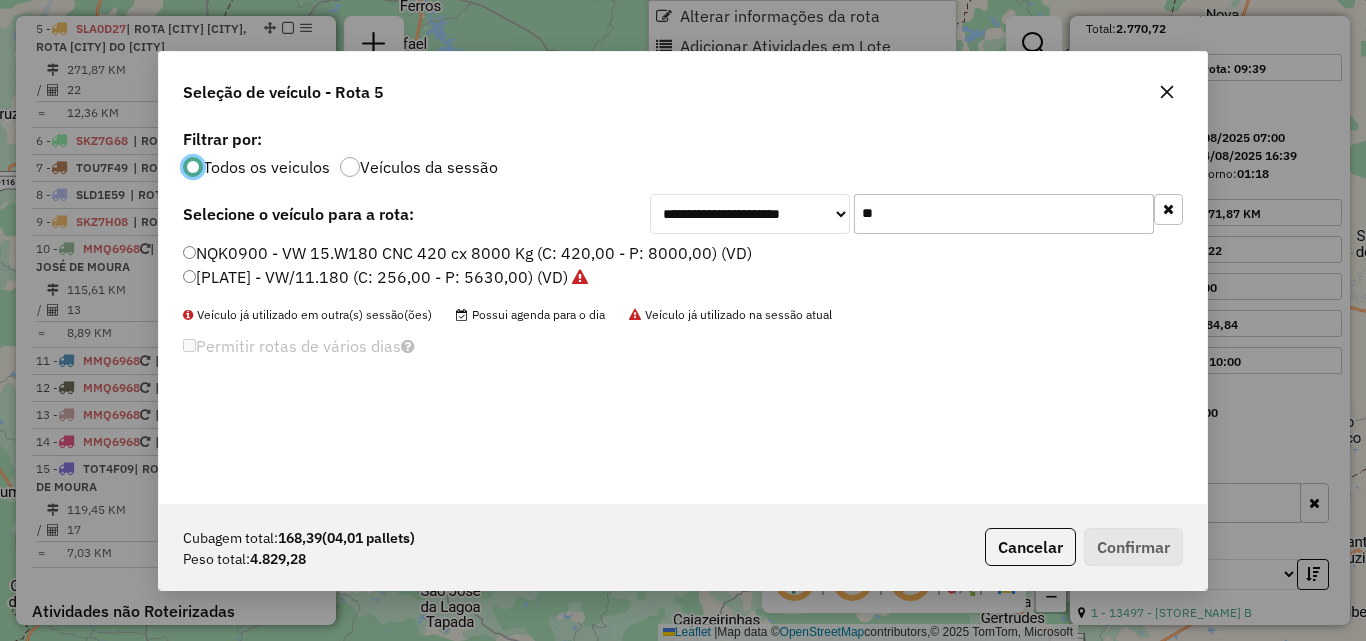 scroll, scrollTop: 11, scrollLeft: 6, axis: both 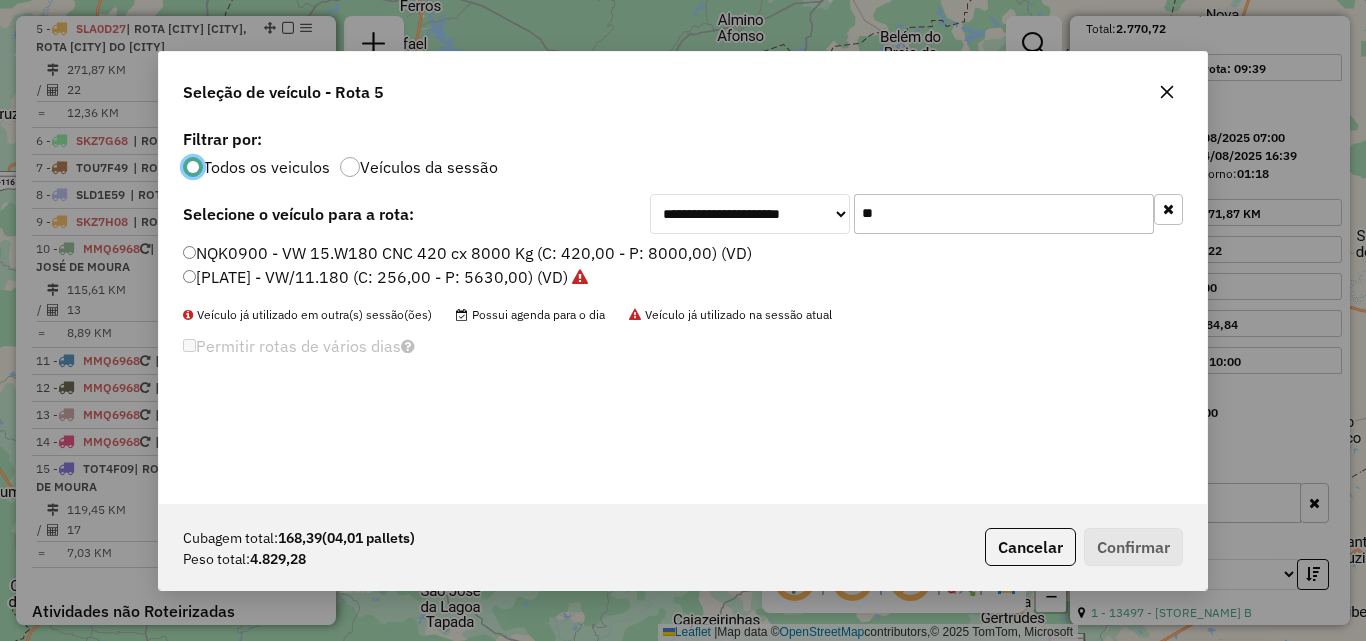 click on "**" 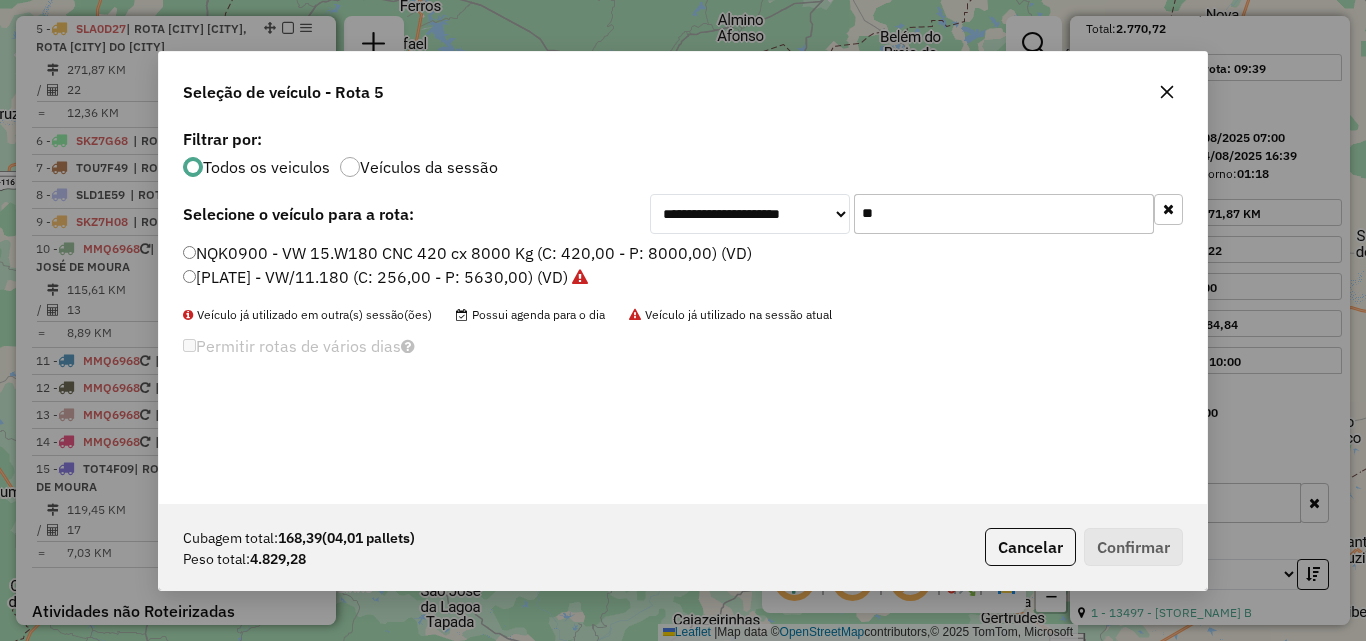 drag, startPoint x: 1002, startPoint y: 212, endPoint x: 1016, endPoint y: 217, distance: 14.866069 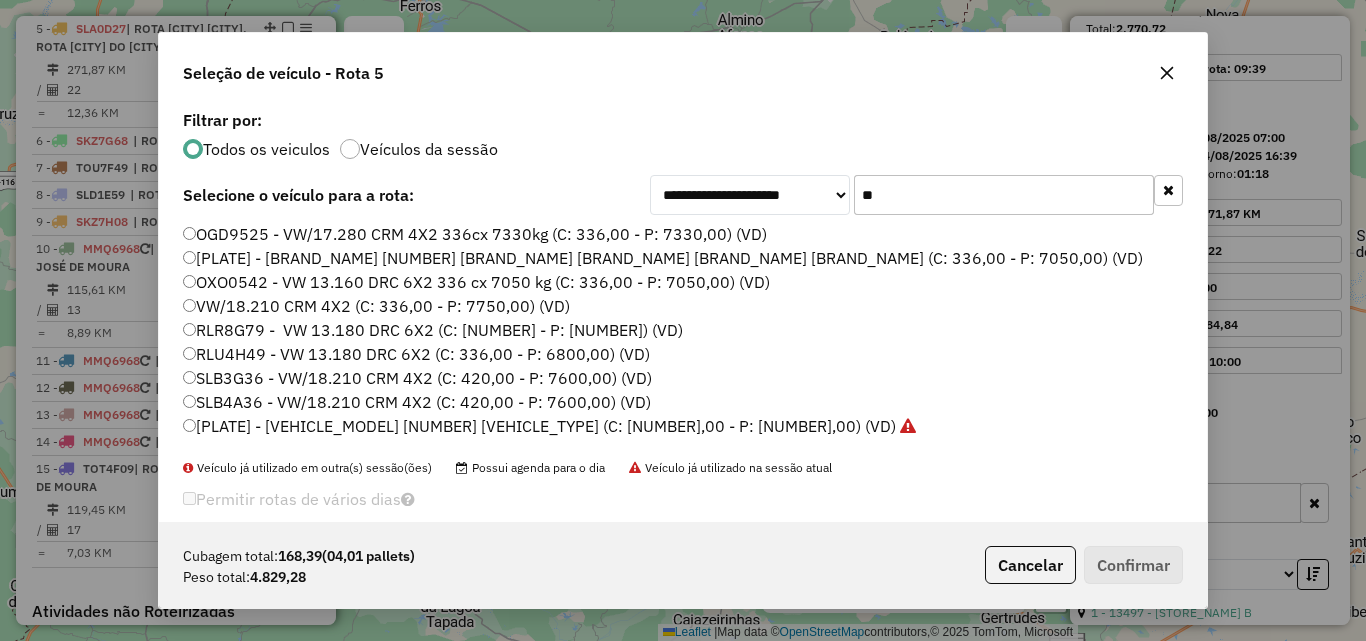 type on "**" 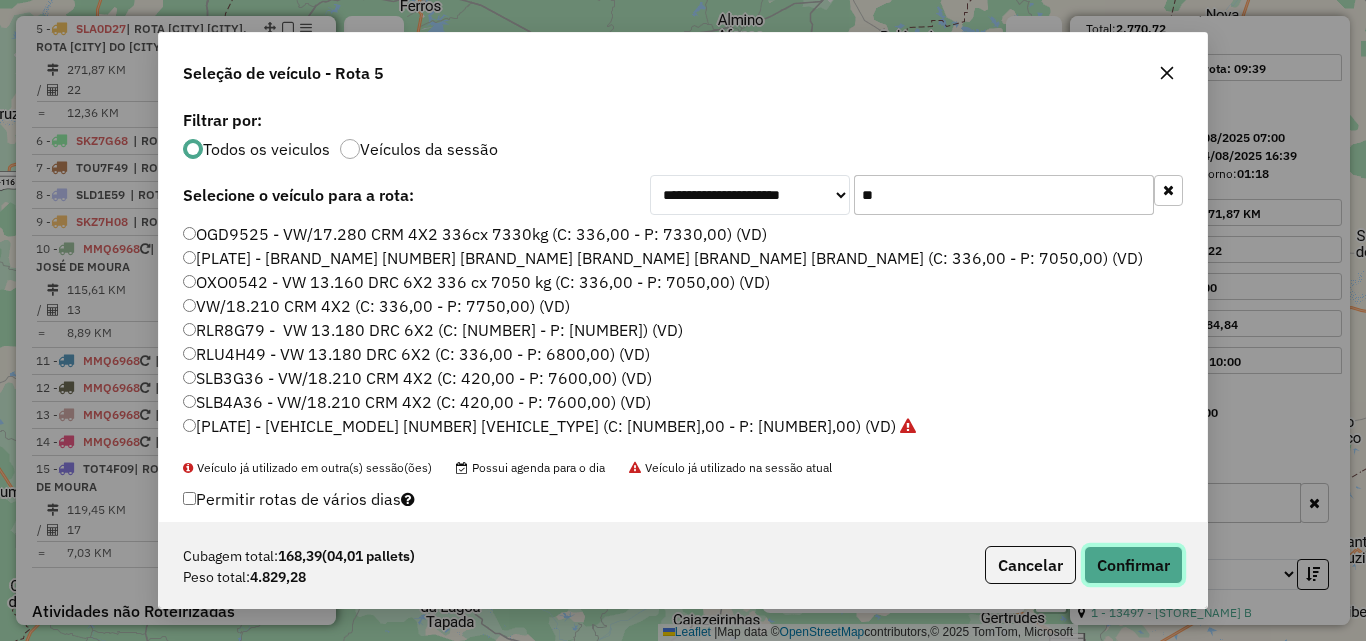 click on "Confirmar" 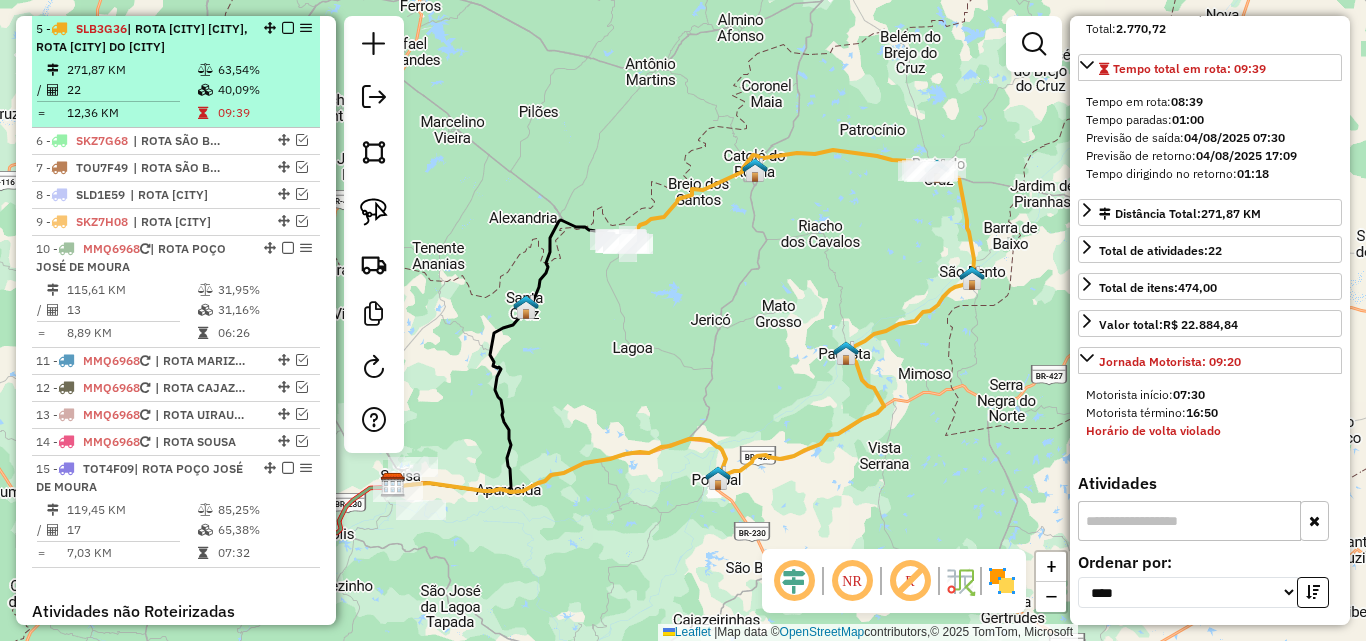click on "271,87 KM" at bounding box center [131, 70] 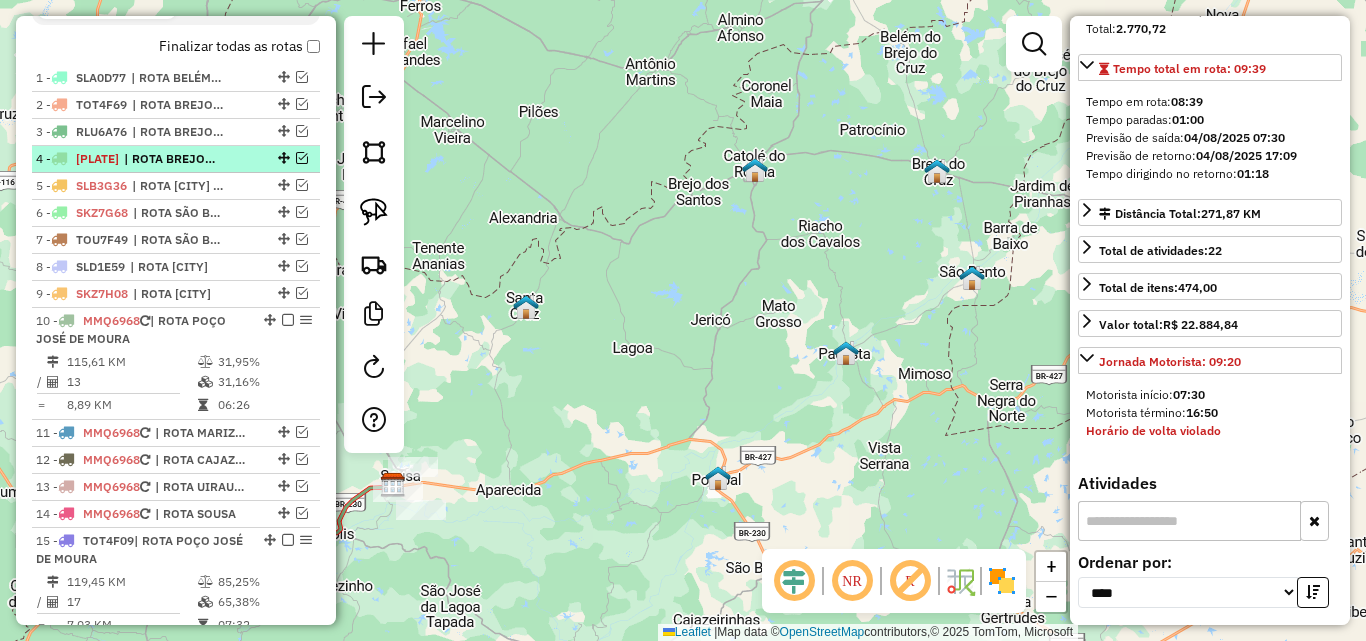 scroll, scrollTop: 673, scrollLeft: 0, axis: vertical 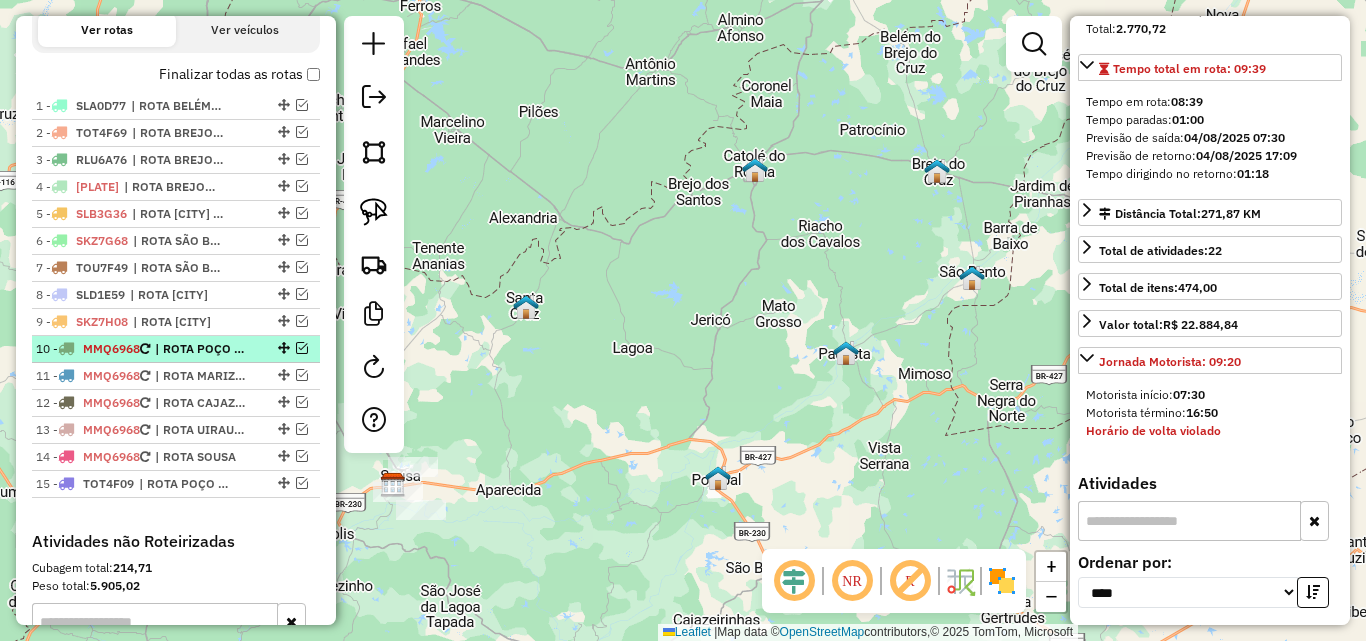 click at bounding box center [282, 348] 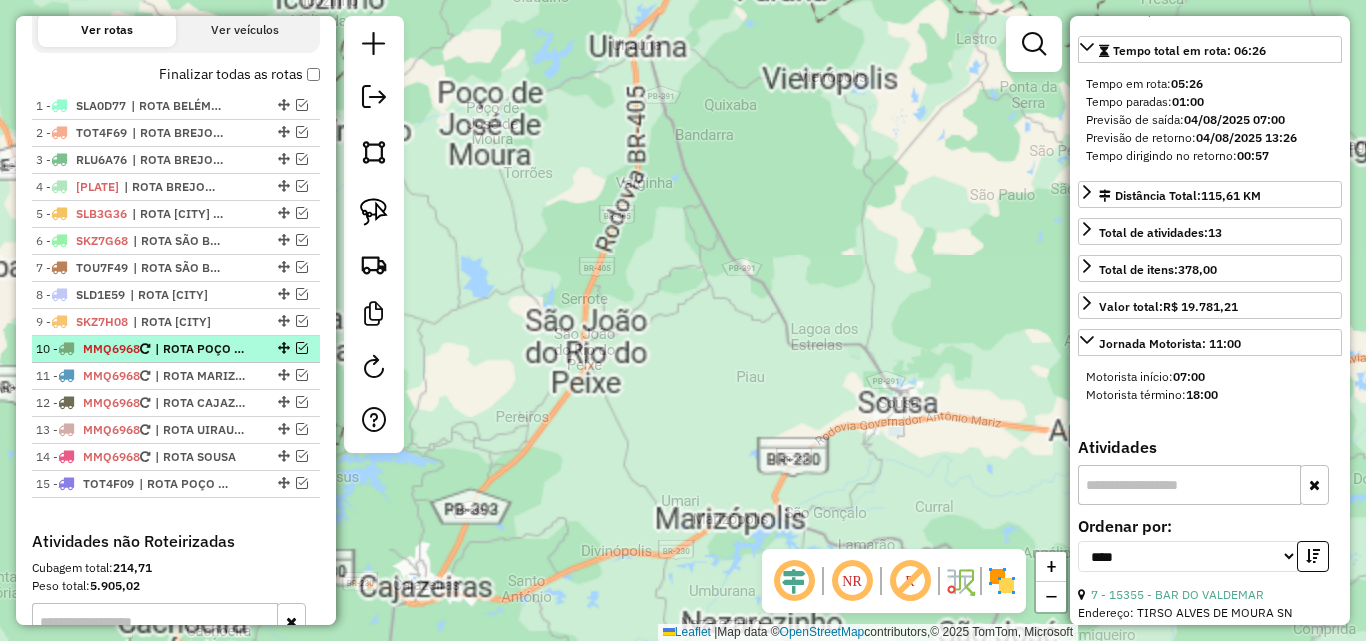 scroll, scrollTop: 382, scrollLeft: 0, axis: vertical 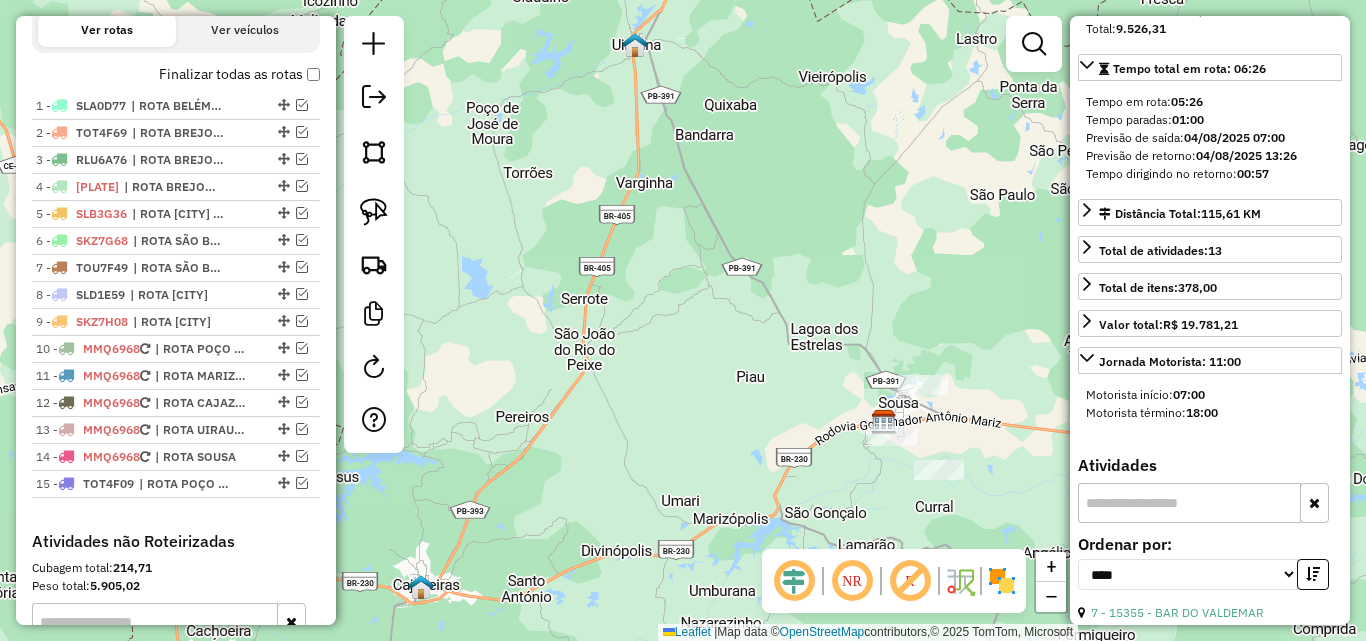 drag, startPoint x: 297, startPoint y: 350, endPoint x: 417, endPoint y: 332, distance: 121.34249 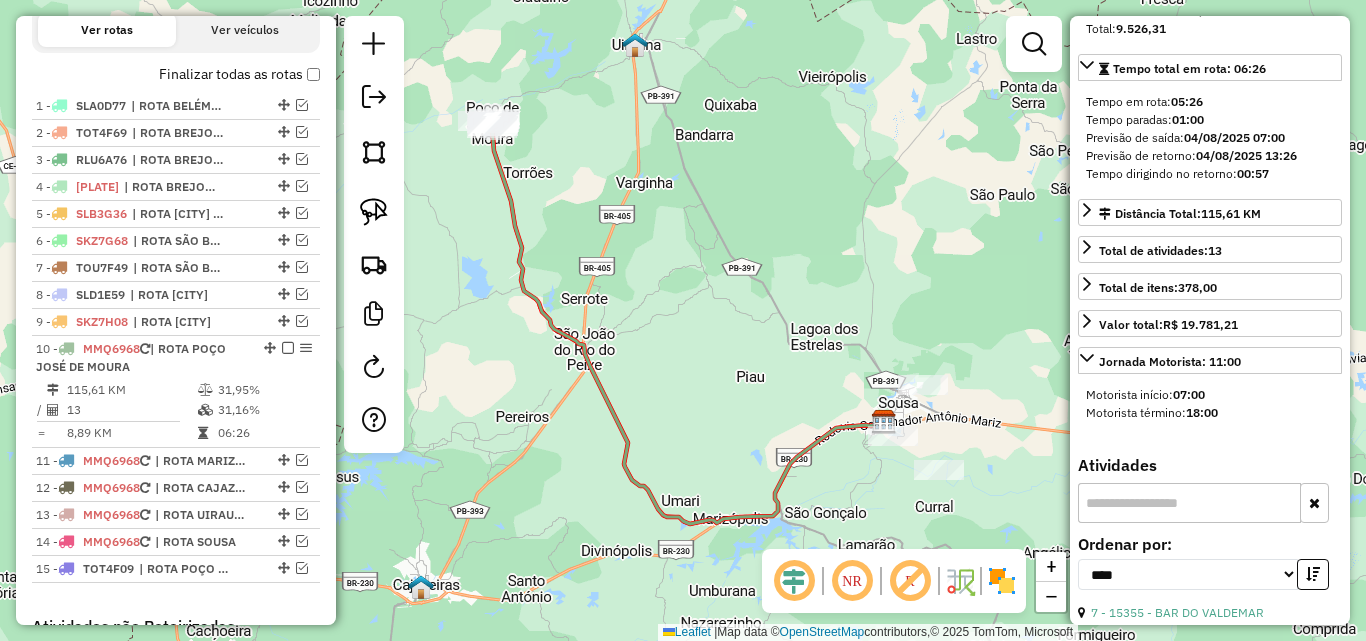 click 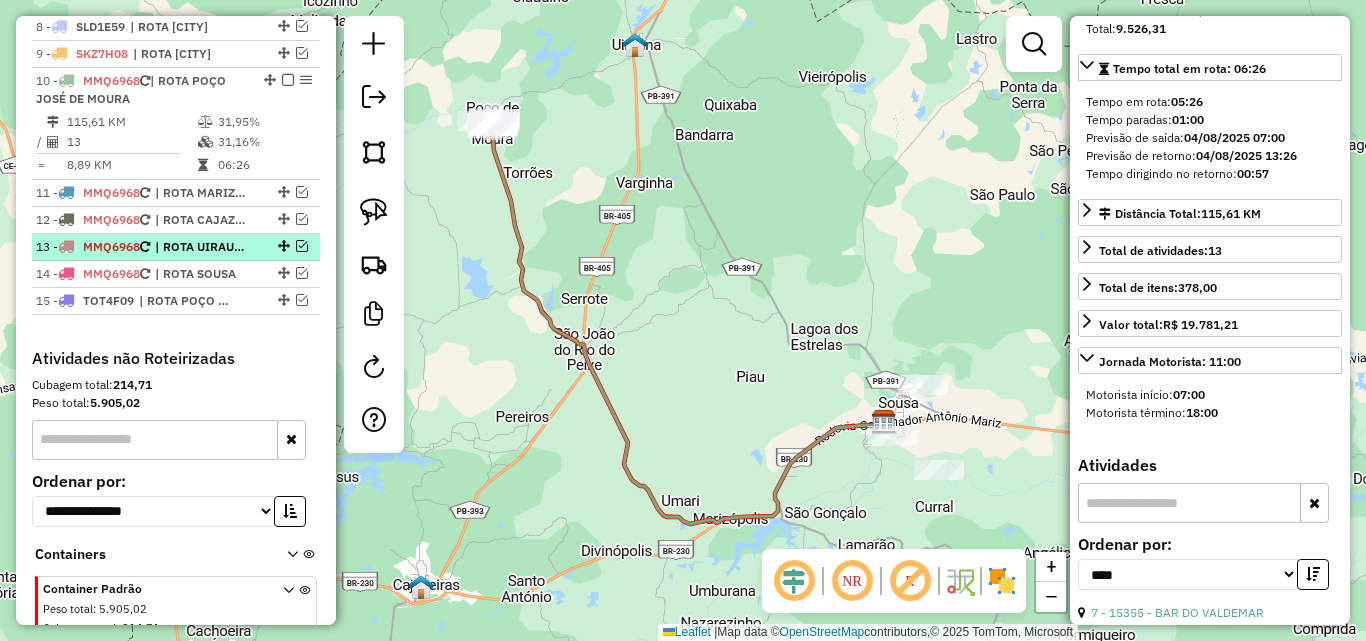 scroll, scrollTop: 893, scrollLeft: 0, axis: vertical 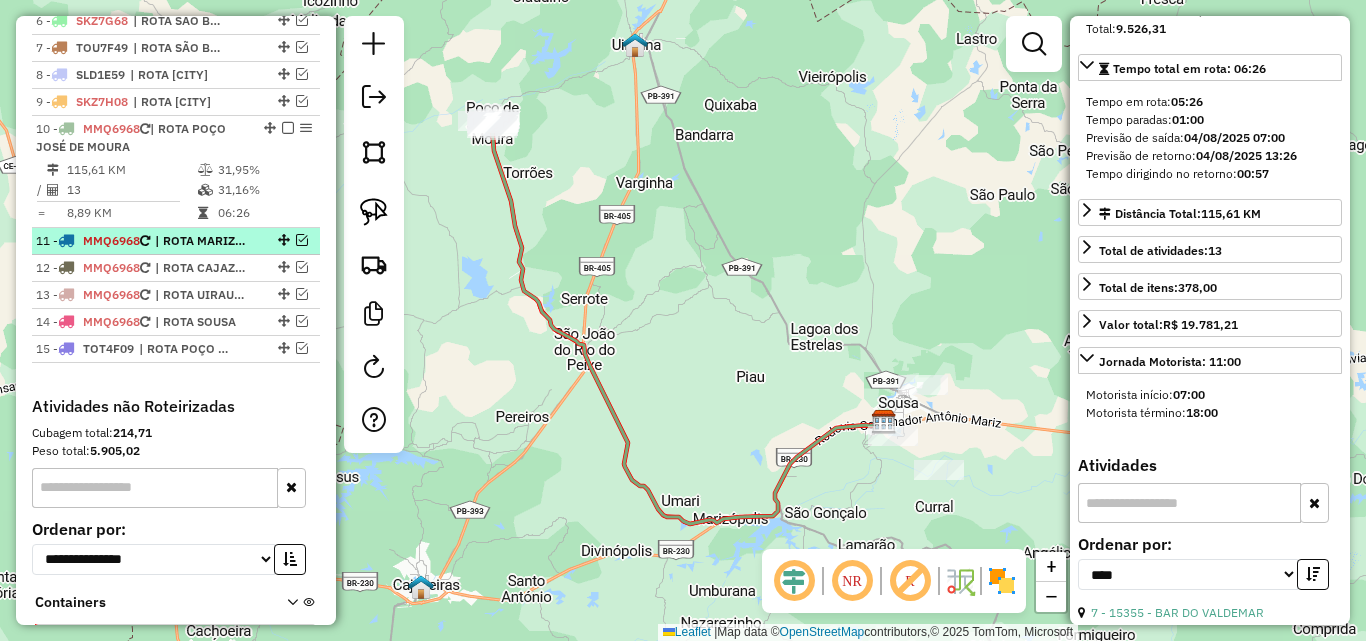 click at bounding box center [302, 240] 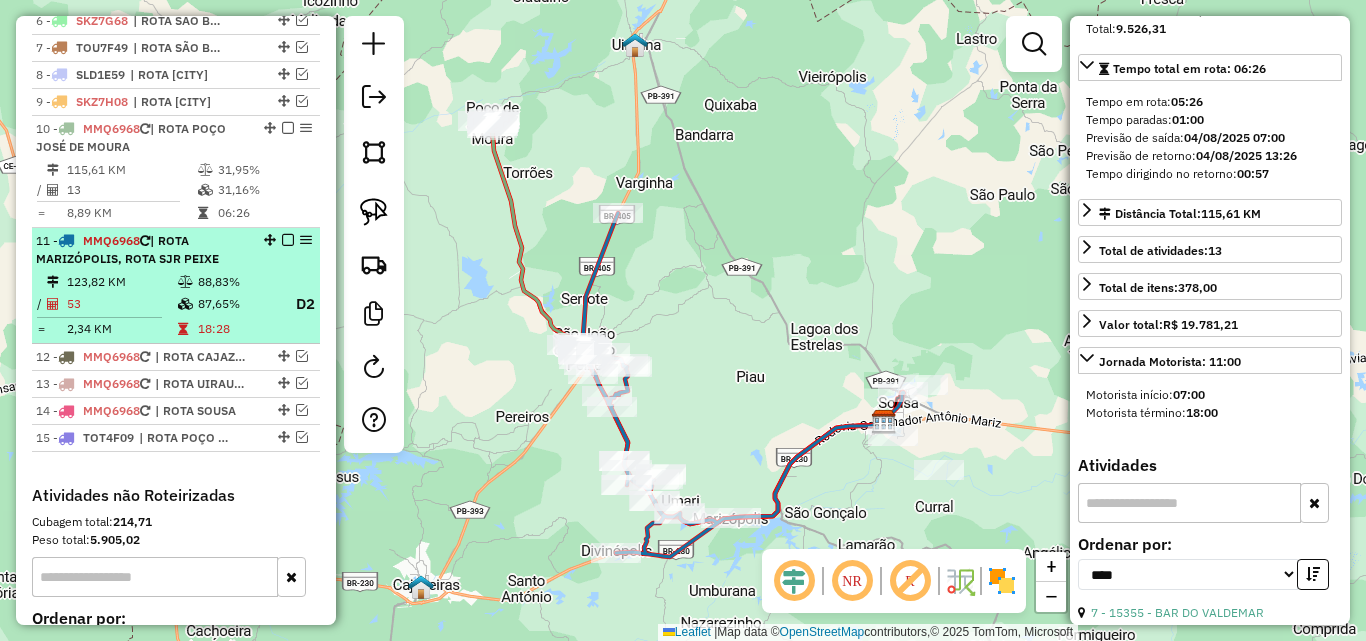 click at bounding box center (288, 240) 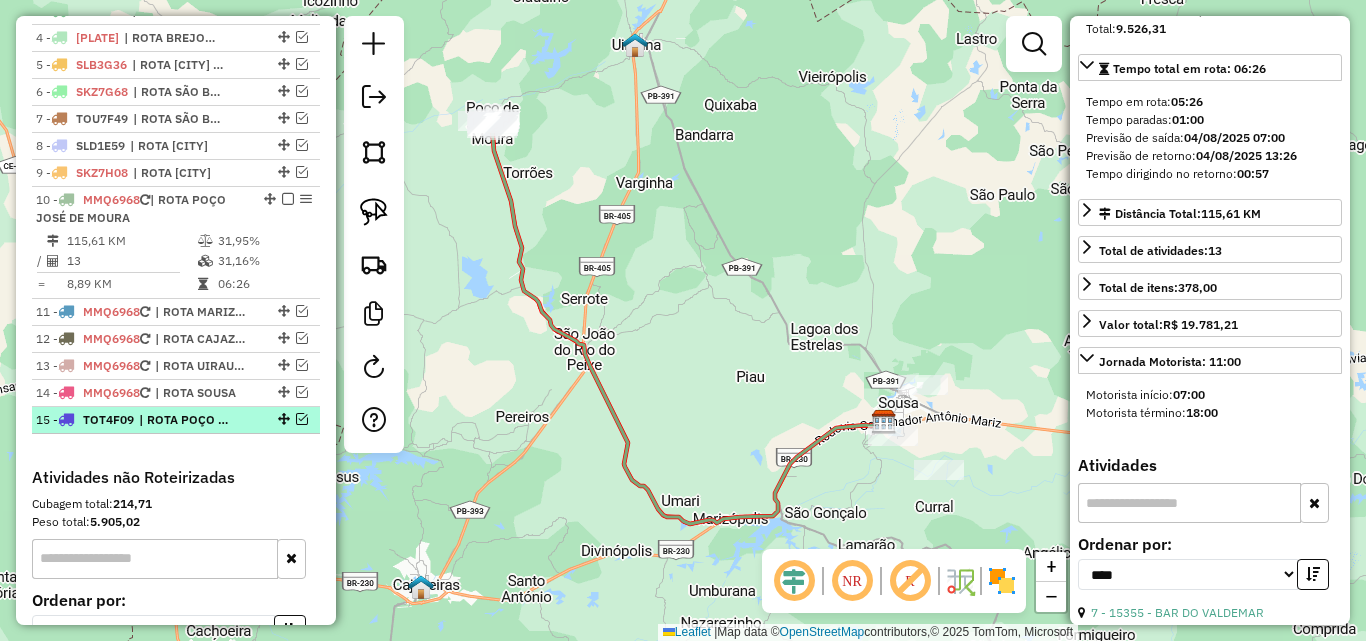 scroll, scrollTop: 793, scrollLeft: 0, axis: vertical 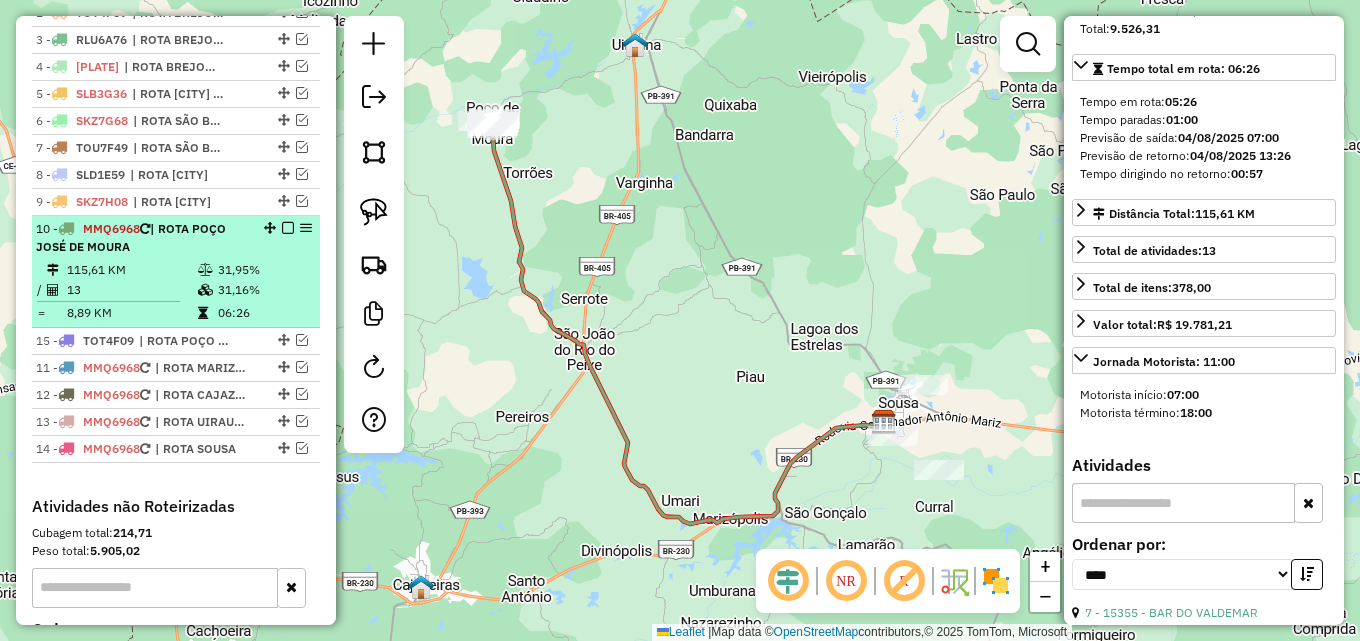 drag, startPoint x: 280, startPoint y: 448, endPoint x: 250, endPoint y: 315, distance: 136.34148 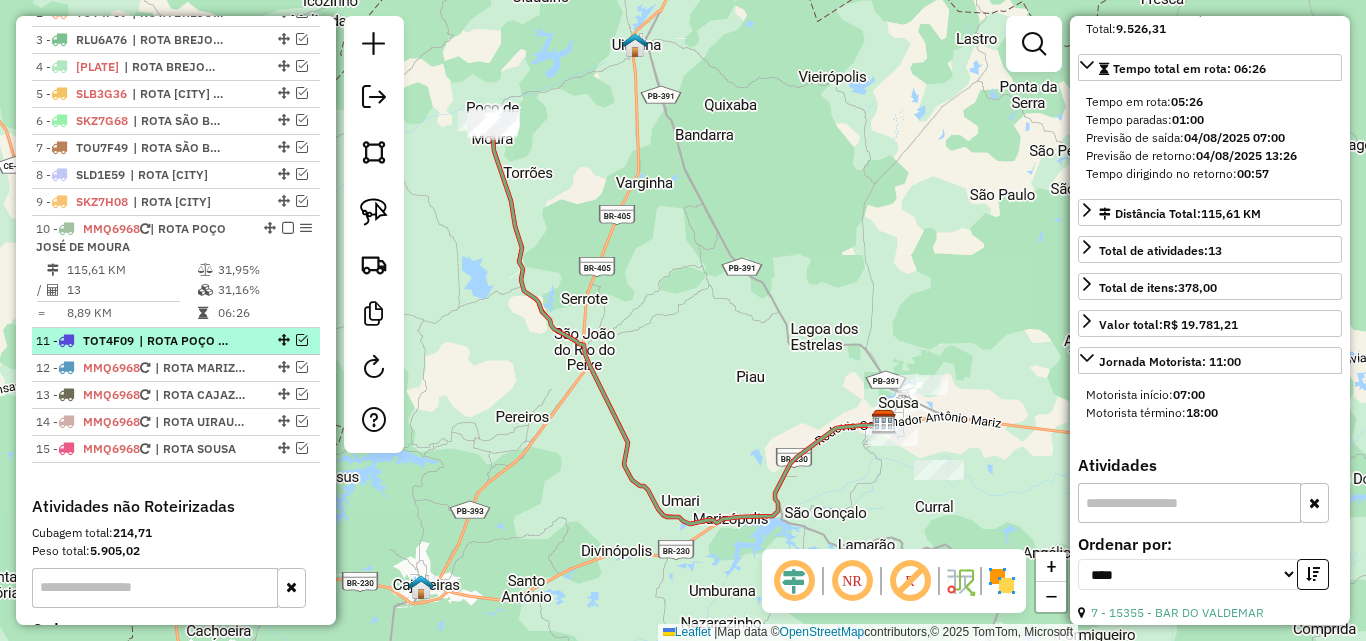 click at bounding box center (302, 340) 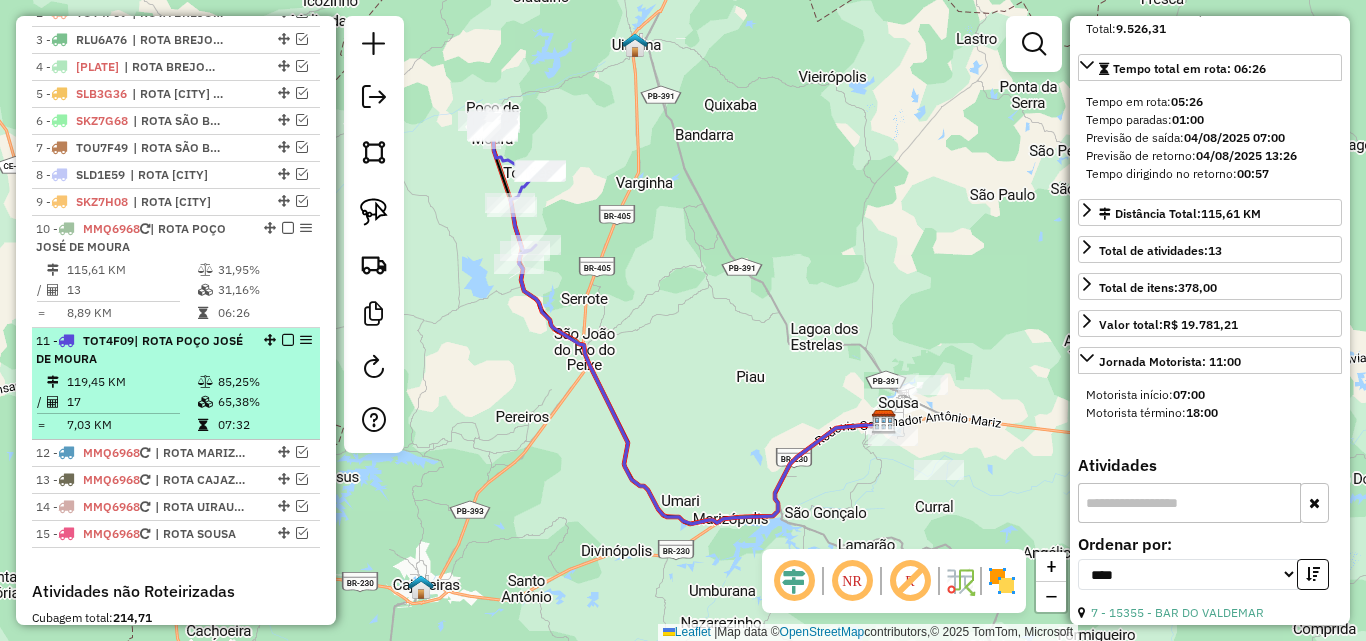 click on "119,45 KM" at bounding box center (131, 382) 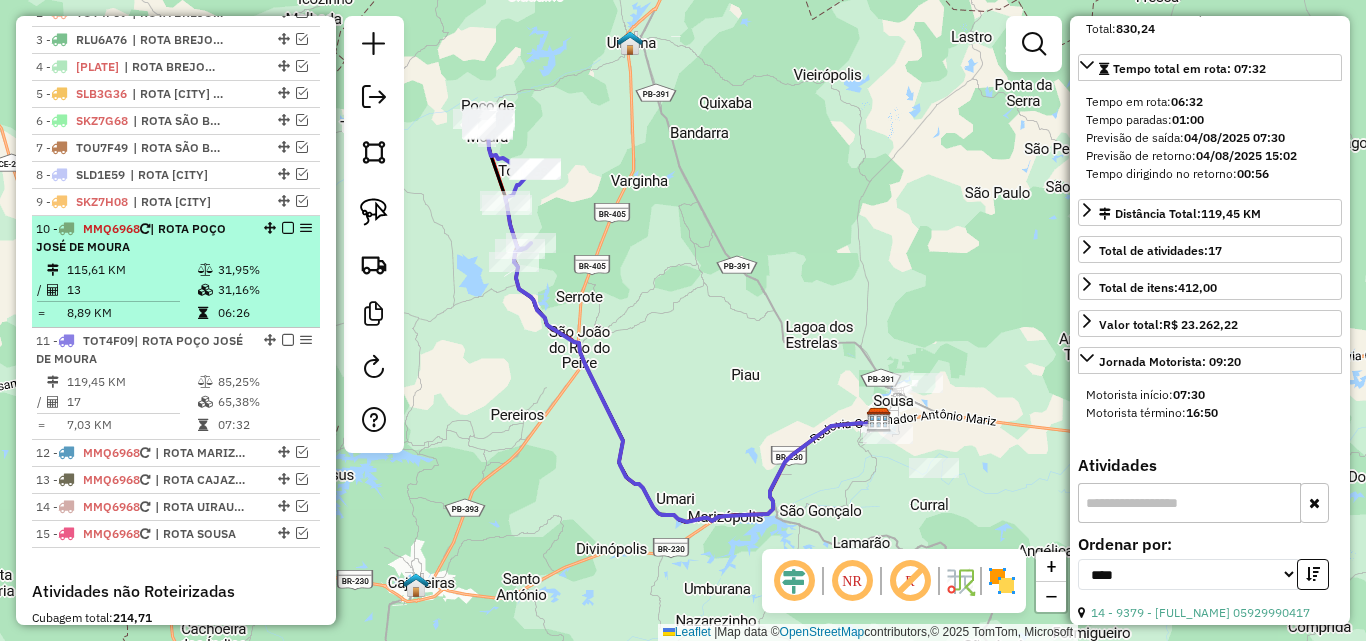 click on "13" at bounding box center [131, 290] 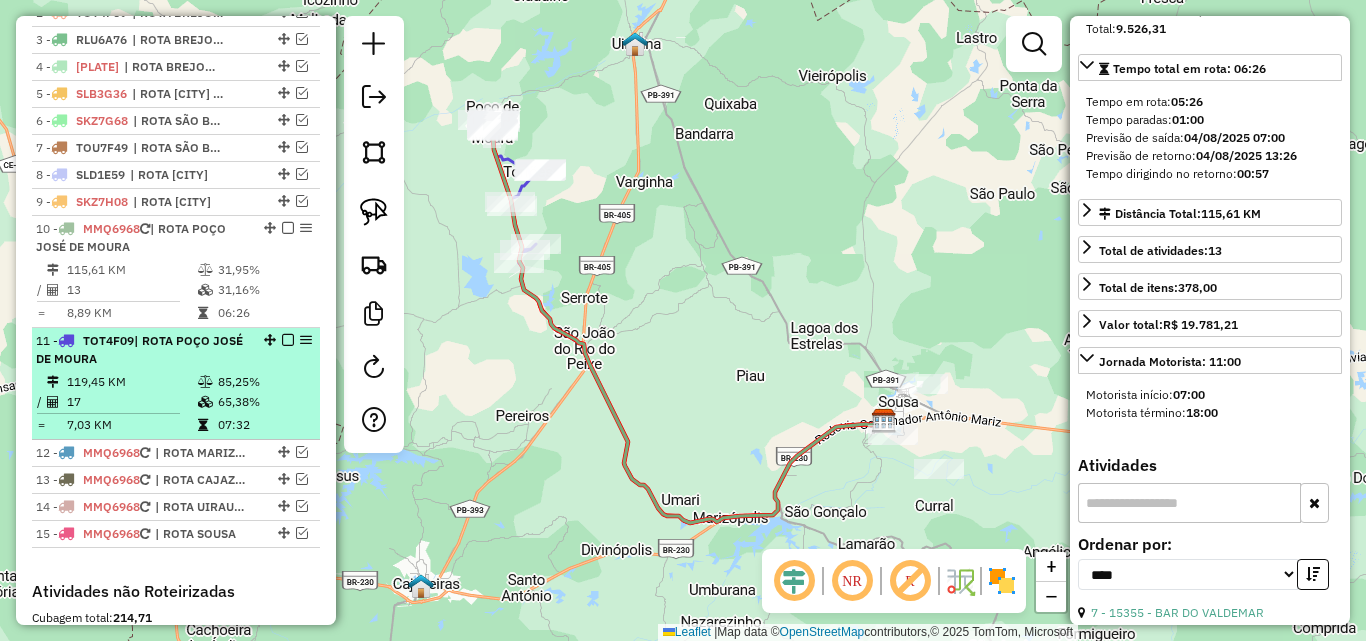click on "119,45 KM" at bounding box center (131, 382) 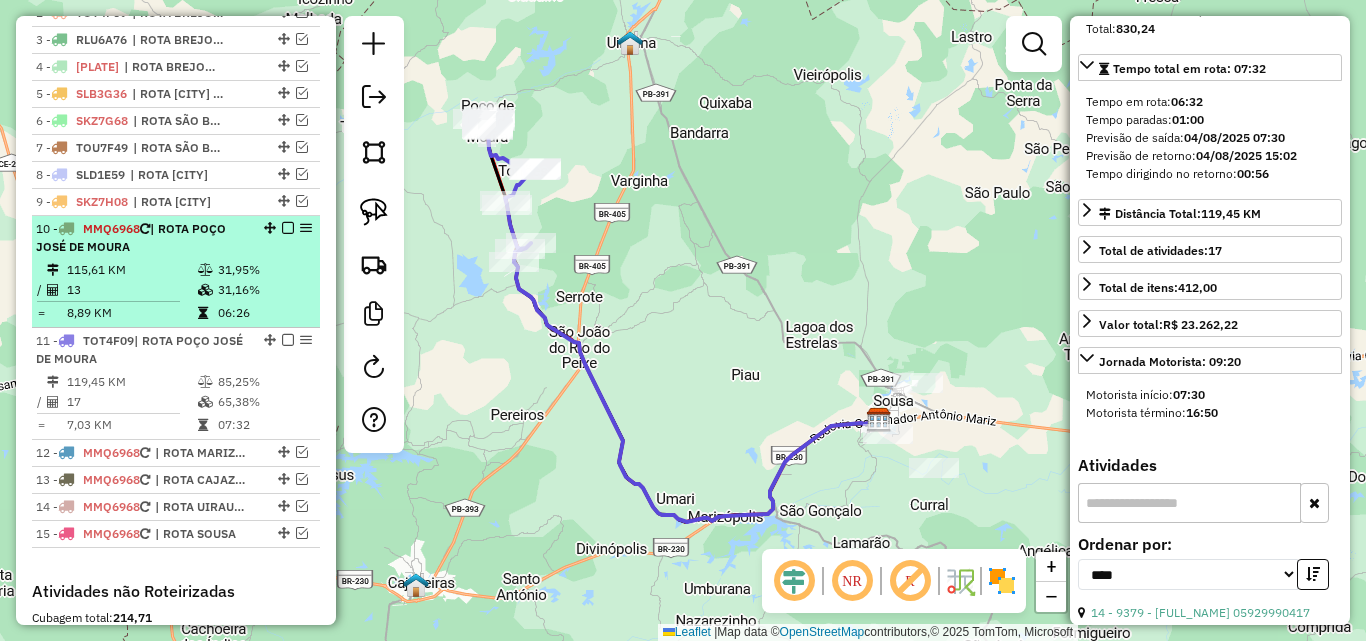click on "115,61 KM" at bounding box center [131, 270] 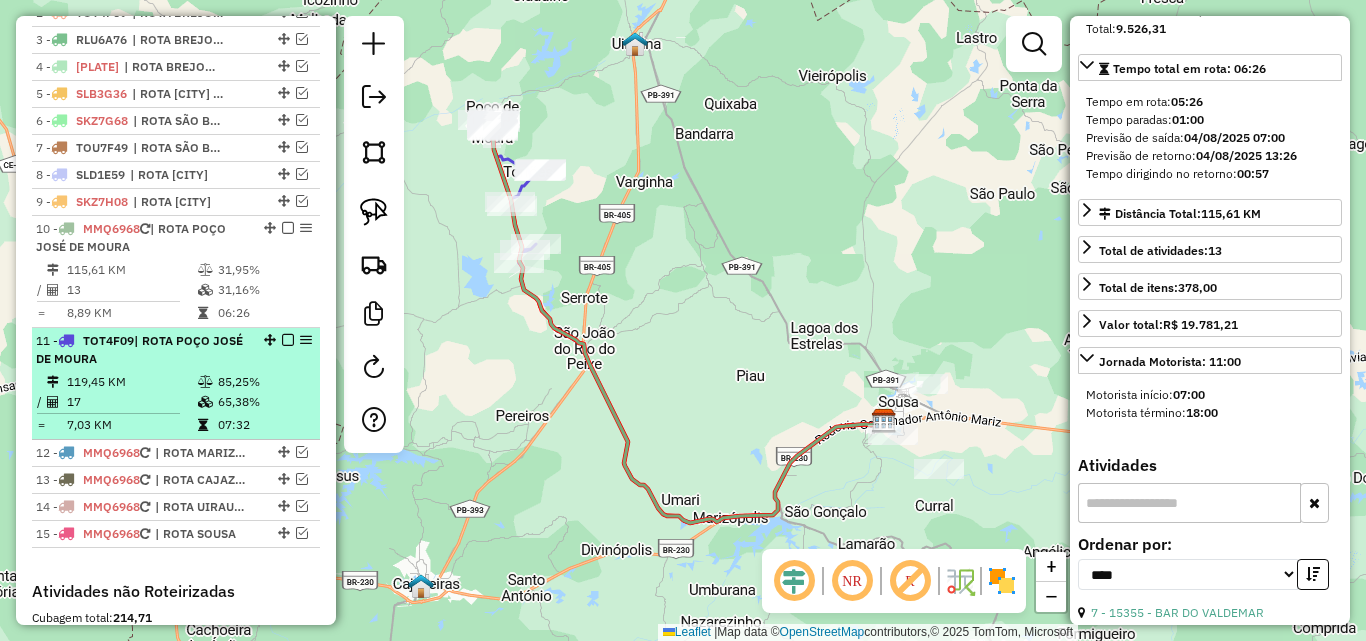 click on "11 -       TOT4F09   | ROTA POÇO JOSÉ DE MOURA" at bounding box center [142, 350] 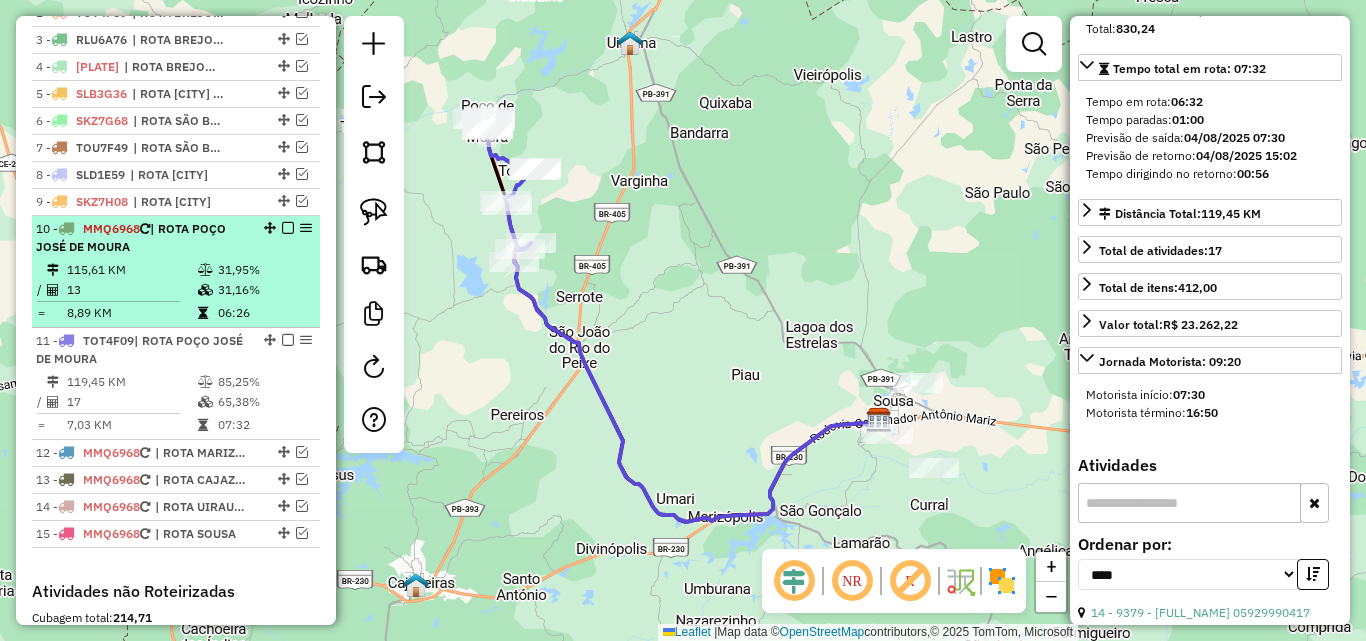 click on "115,61 KM" at bounding box center (131, 270) 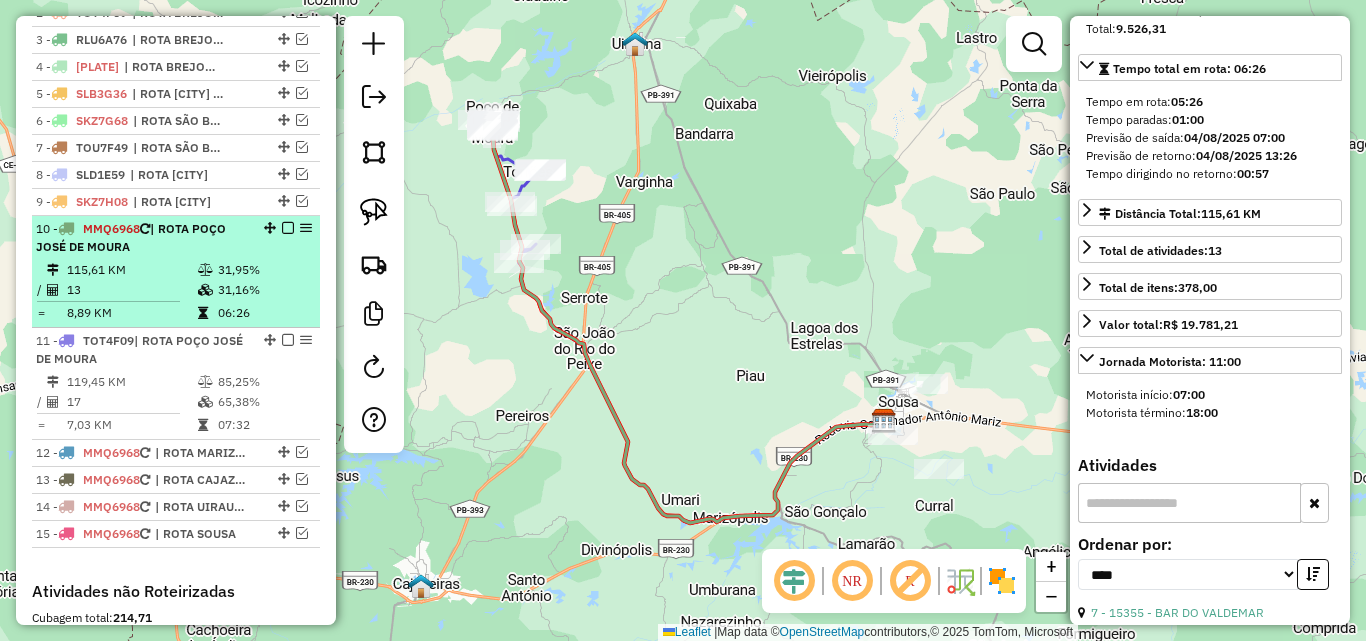 drag, startPoint x: 173, startPoint y: 356, endPoint x: 213, endPoint y: 306, distance: 64.03124 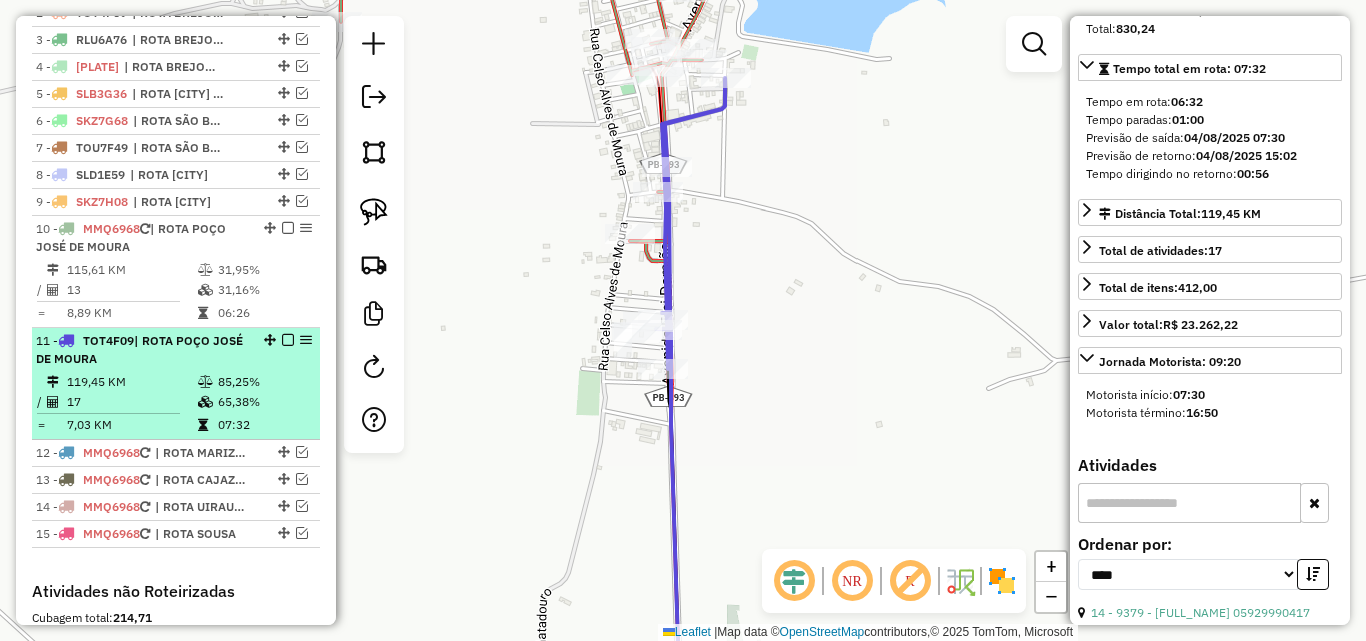 click on "119,45 KM" at bounding box center (131, 382) 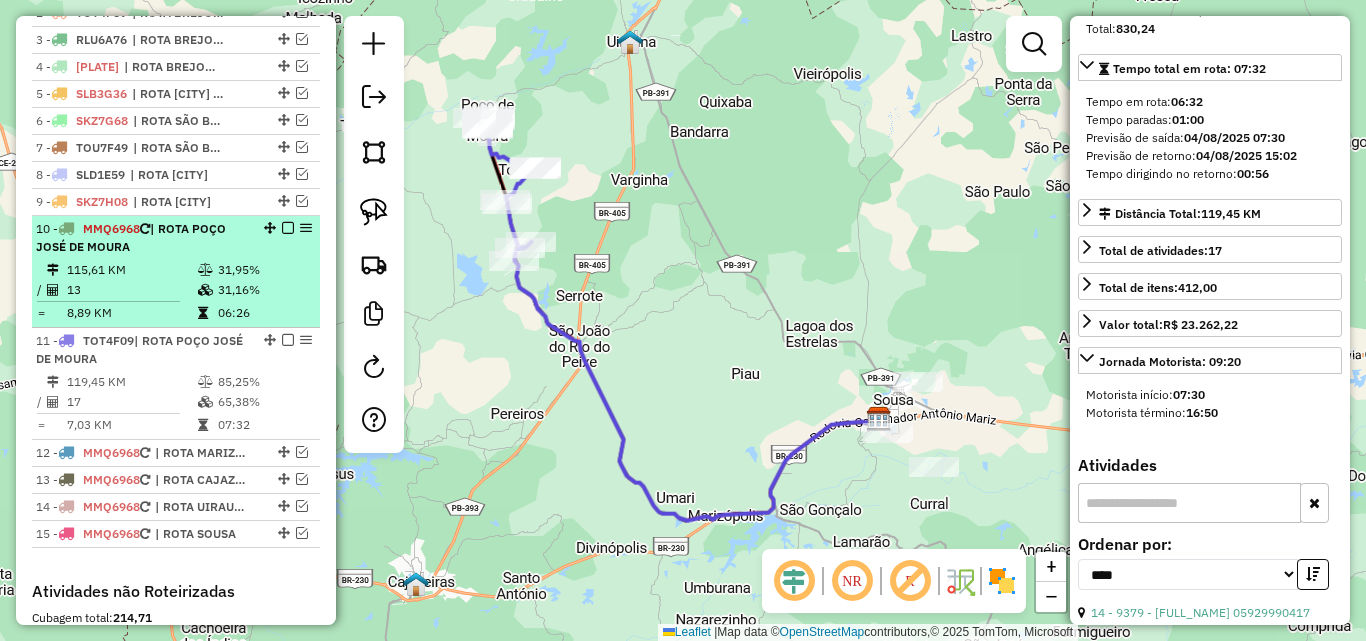 click on "13" at bounding box center (131, 290) 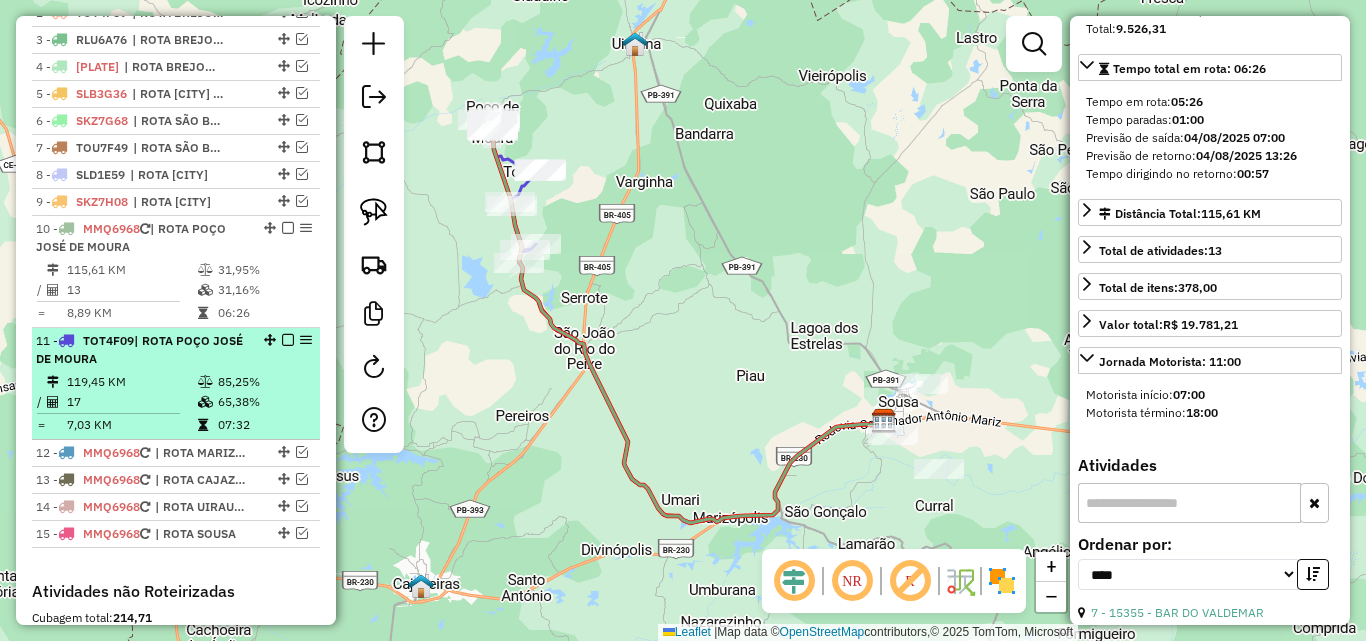 click on "11 -       TOT4F09   | ROTA POÇO JOSÉ DE MOURA" at bounding box center [142, 350] 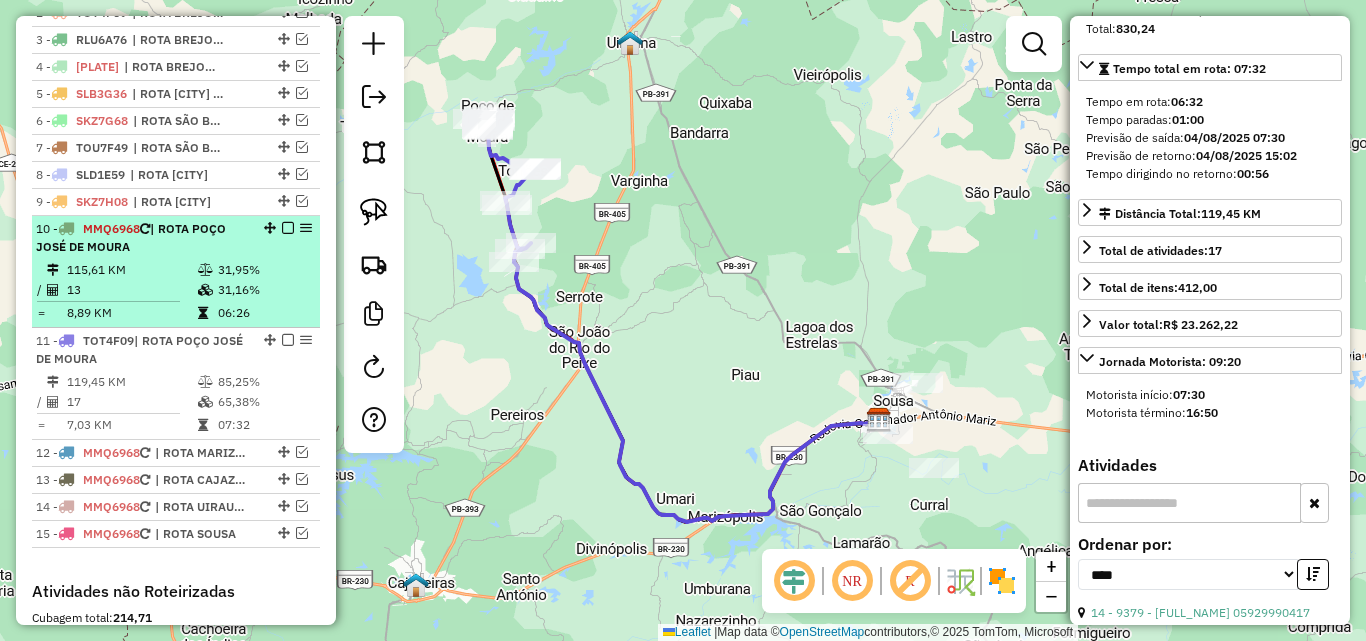 click on "115,61 KM" at bounding box center (131, 270) 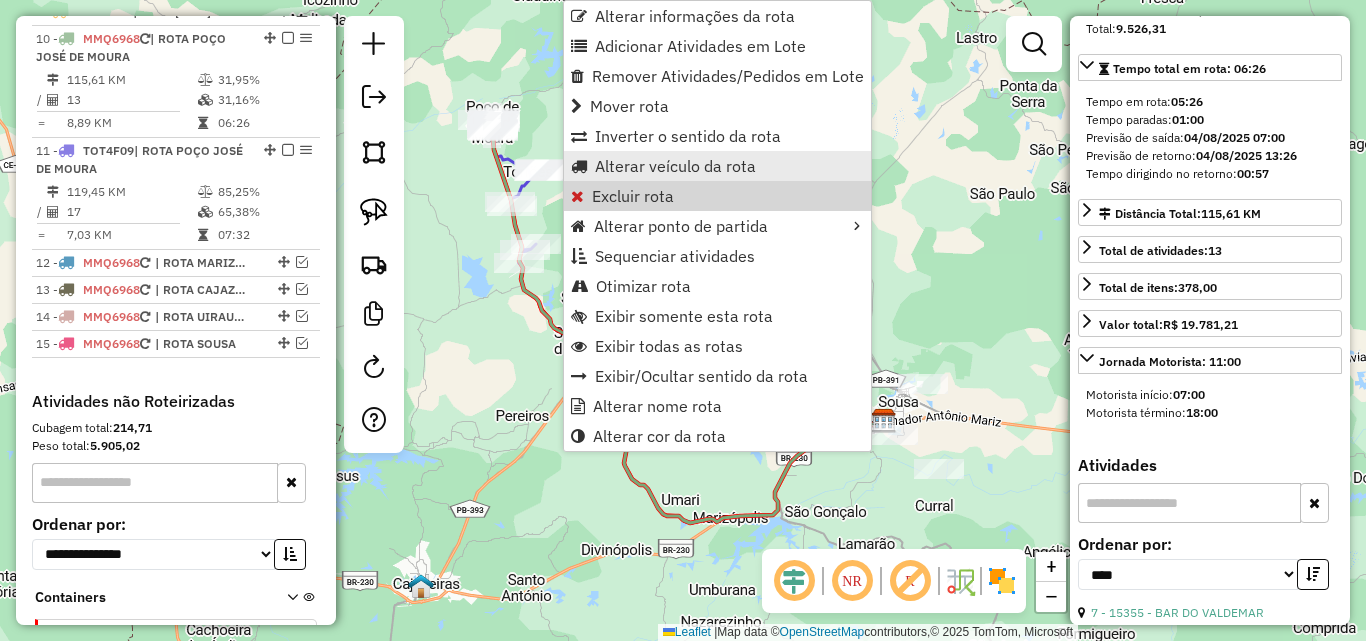 scroll, scrollTop: 993, scrollLeft: 0, axis: vertical 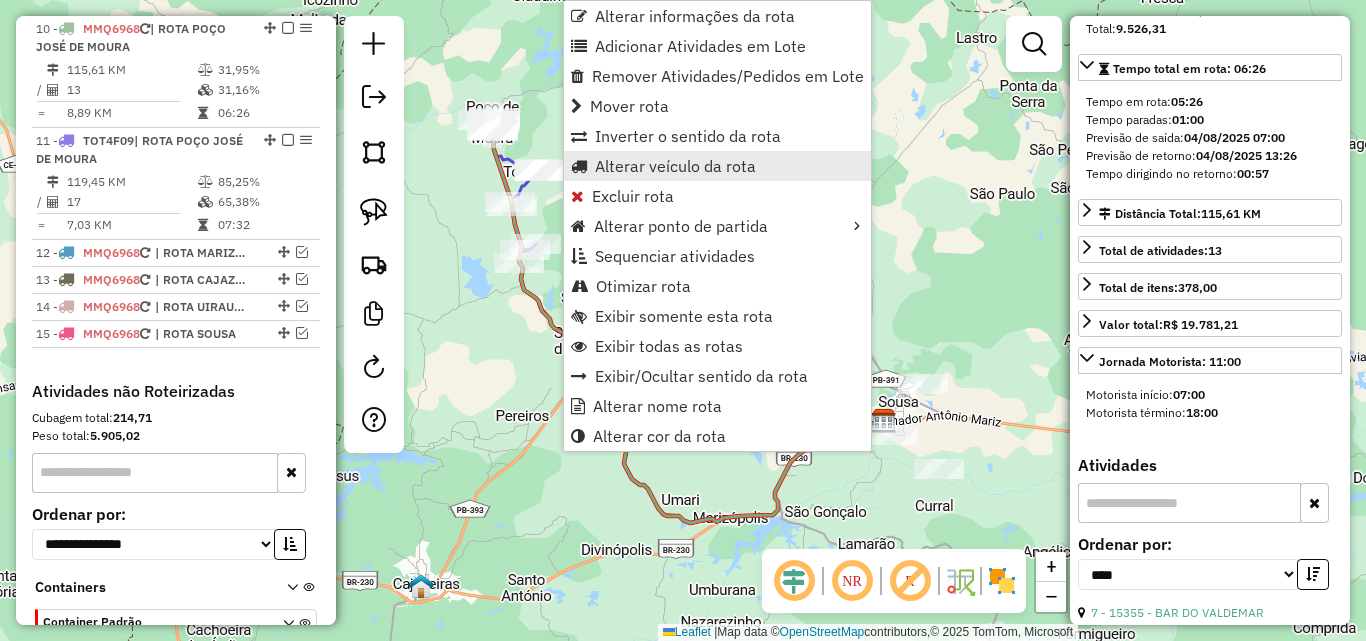 click on "Alterar veículo da rota" at bounding box center [675, 166] 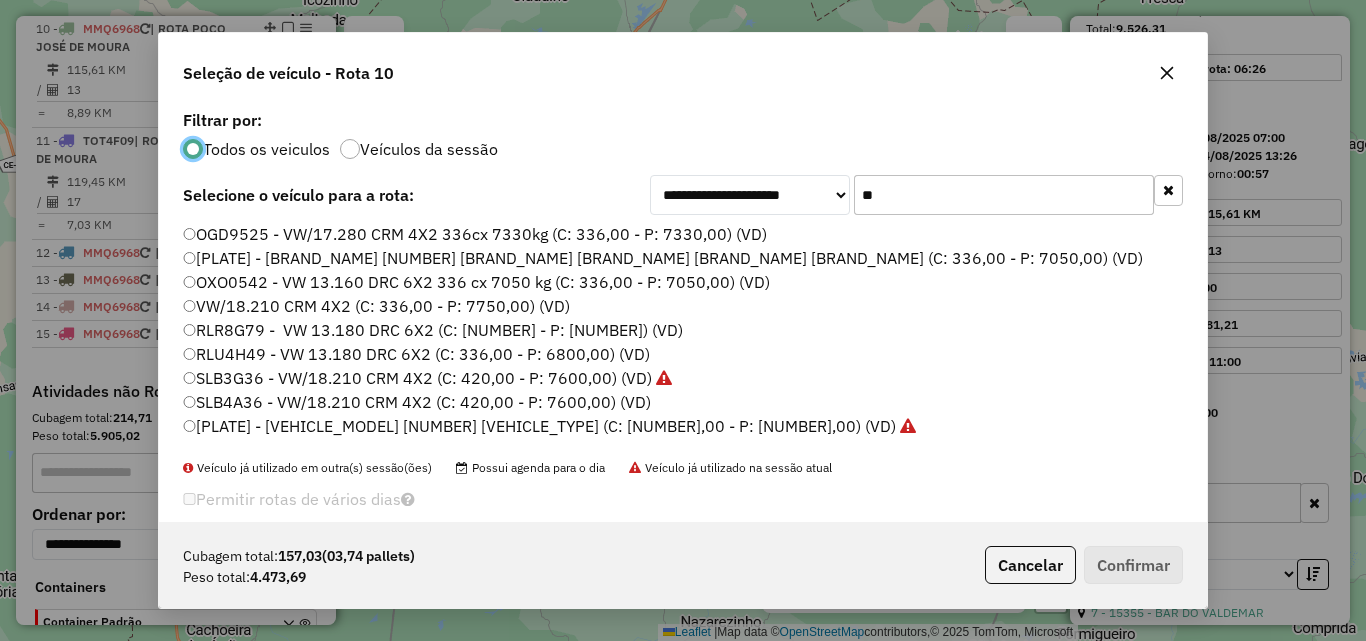 scroll, scrollTop: 11, scrollLeft: 6, axis: both 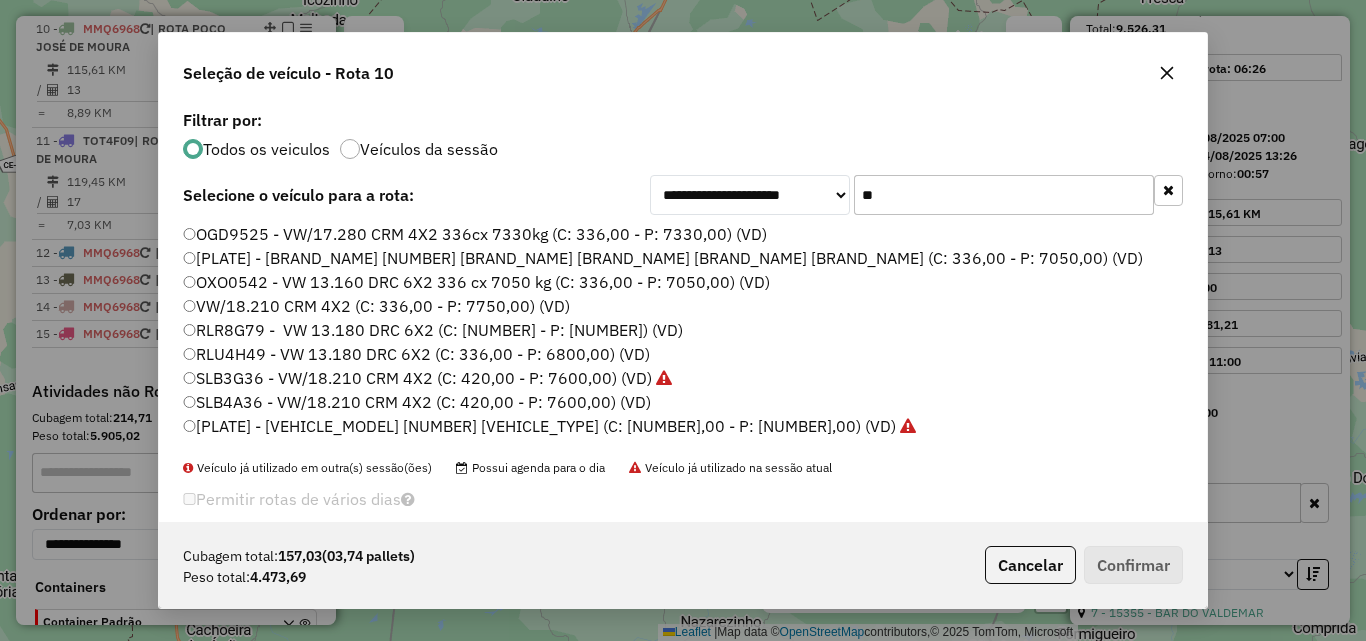 drag, startPoint x: 943, startPoint y: 203, endPoint x: 962, endPoint y: 208, distance: 19.646883 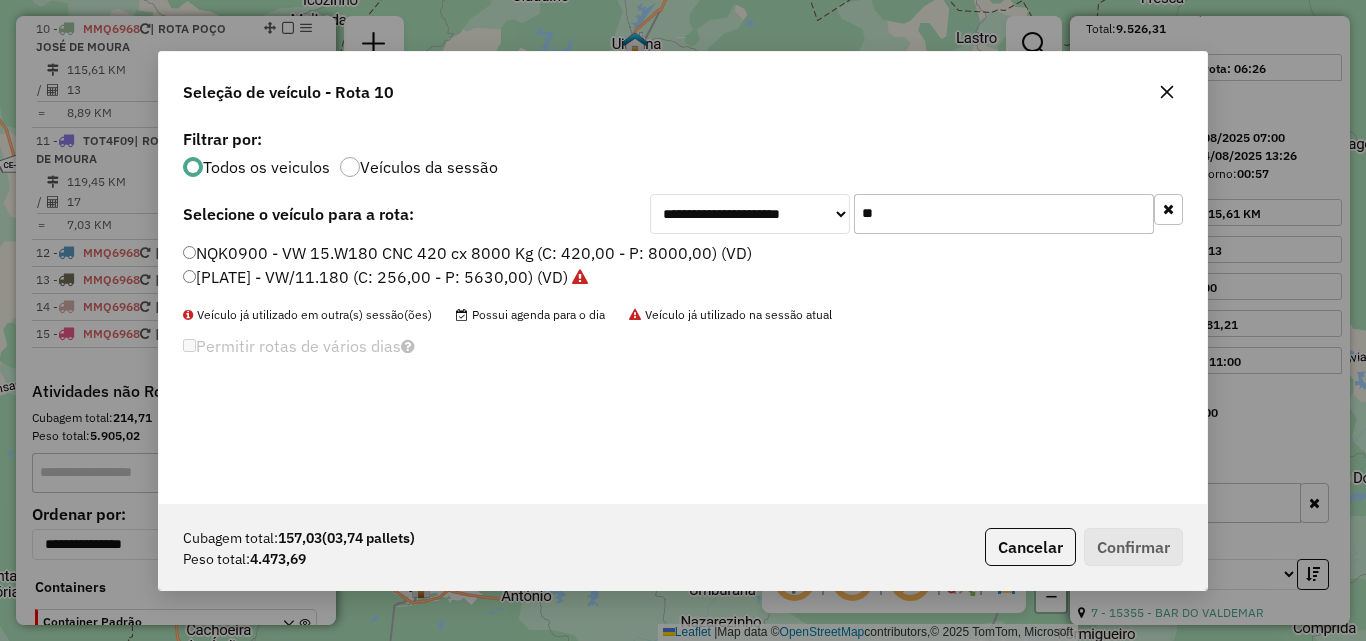 type on "**" 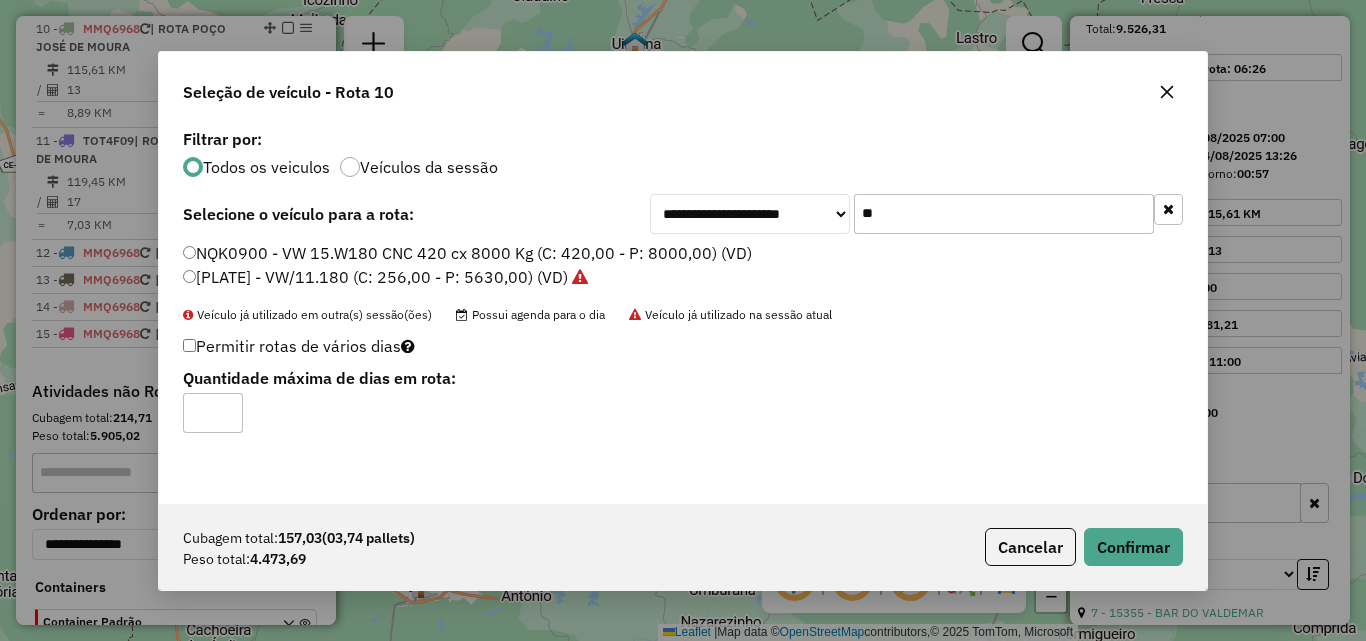 drag, startPoint x: 1156, startPoint y: 525, endPoint x: 1265, endPoint y: 491, distance: 114.17968 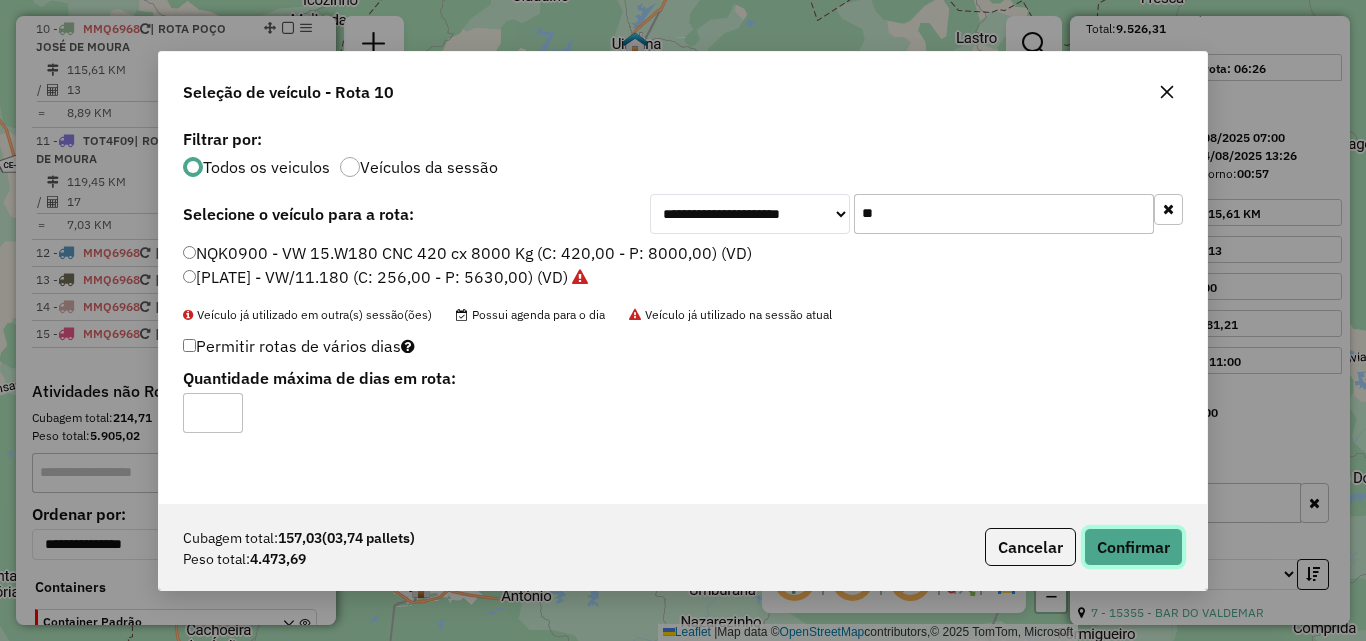 click on "Confirmar" 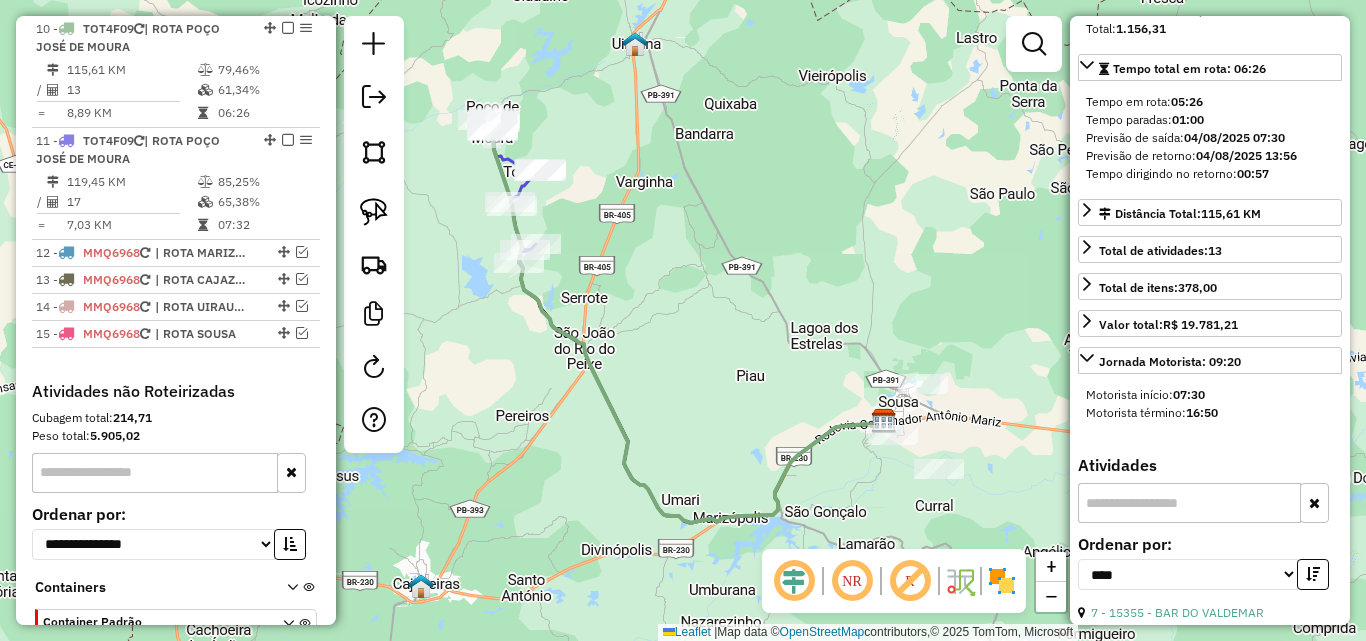 click on "07:32" at bounding box center (264, 225) 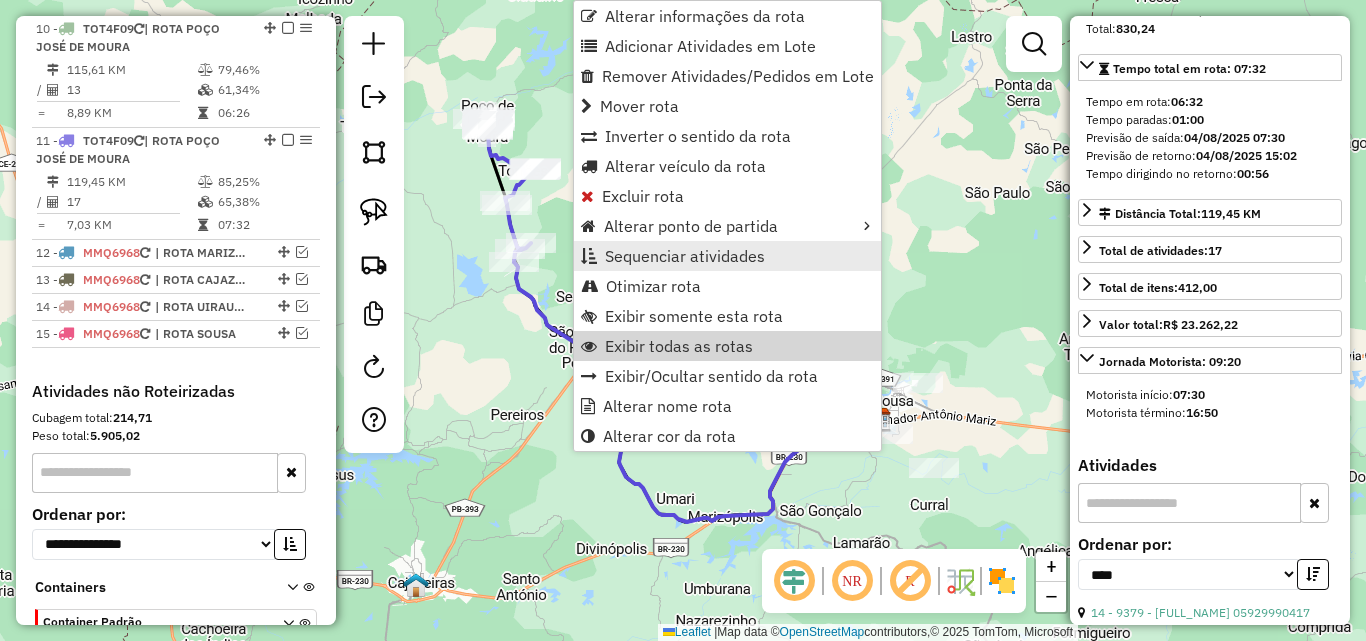 scroll, scrollTop: 1105, scrollLeft: 0, axis: vertical 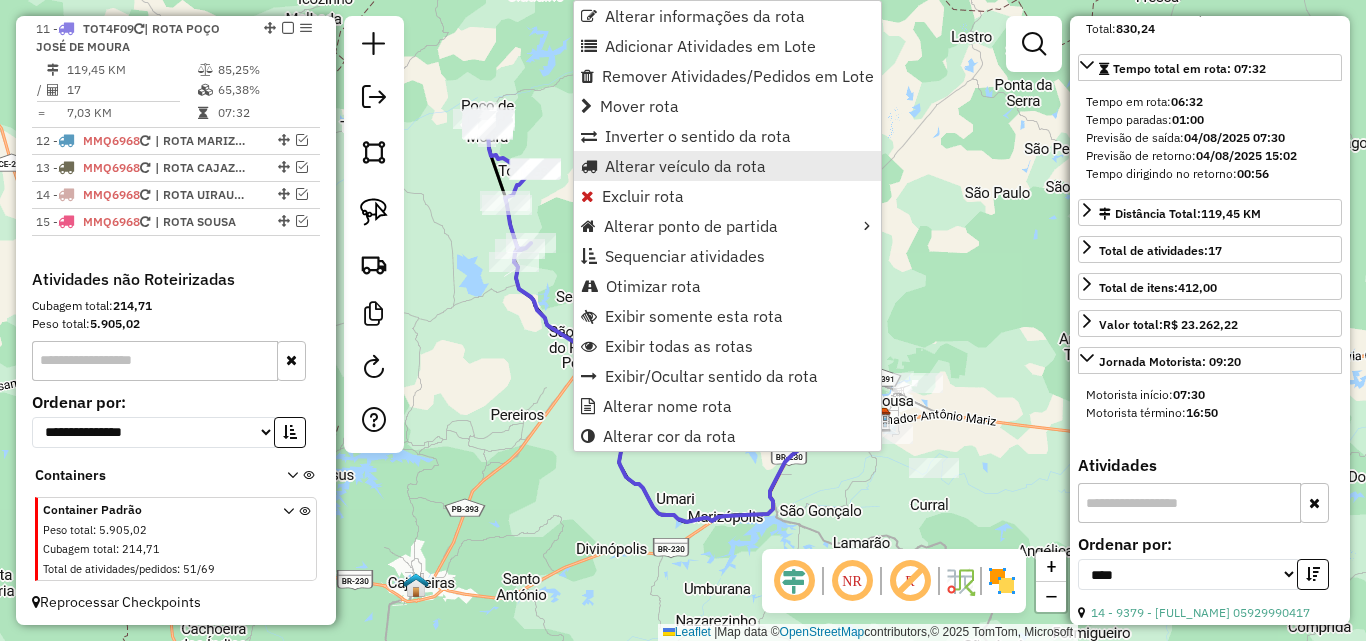 click on "Alterar veículo da rota" at bounding box center (685, 166) 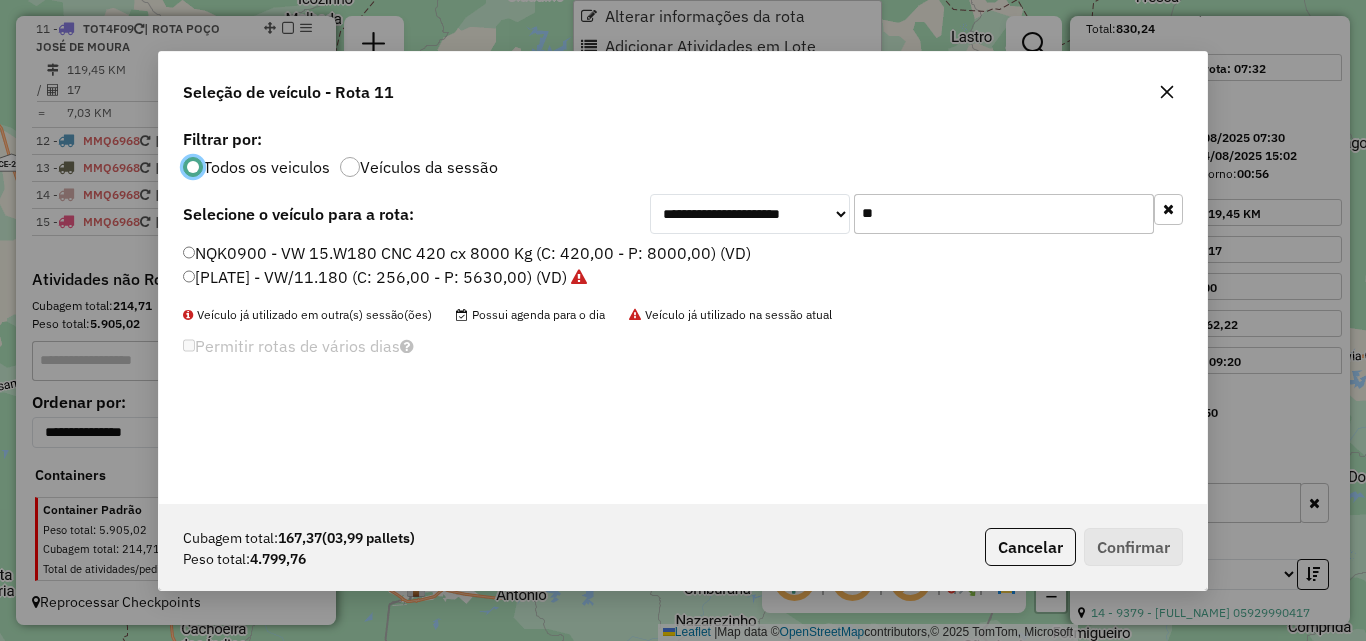 scroll, scrollTop: 11, scrollLeft: 6, axis: both 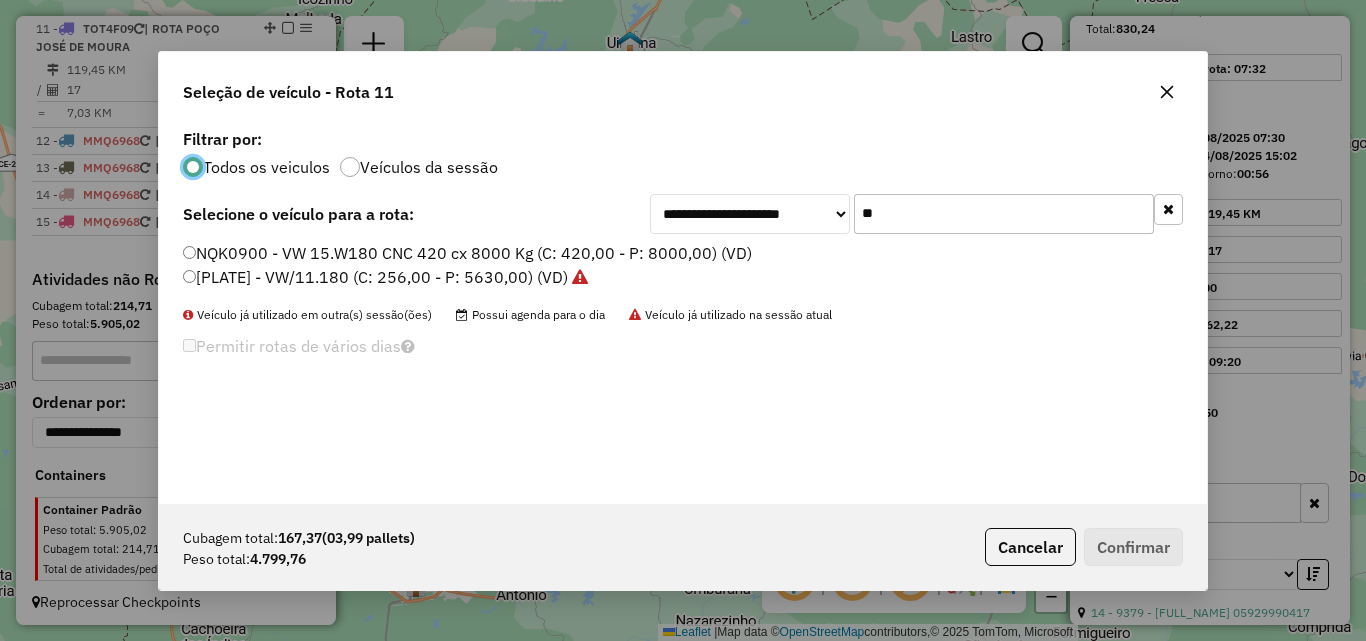click on "**" 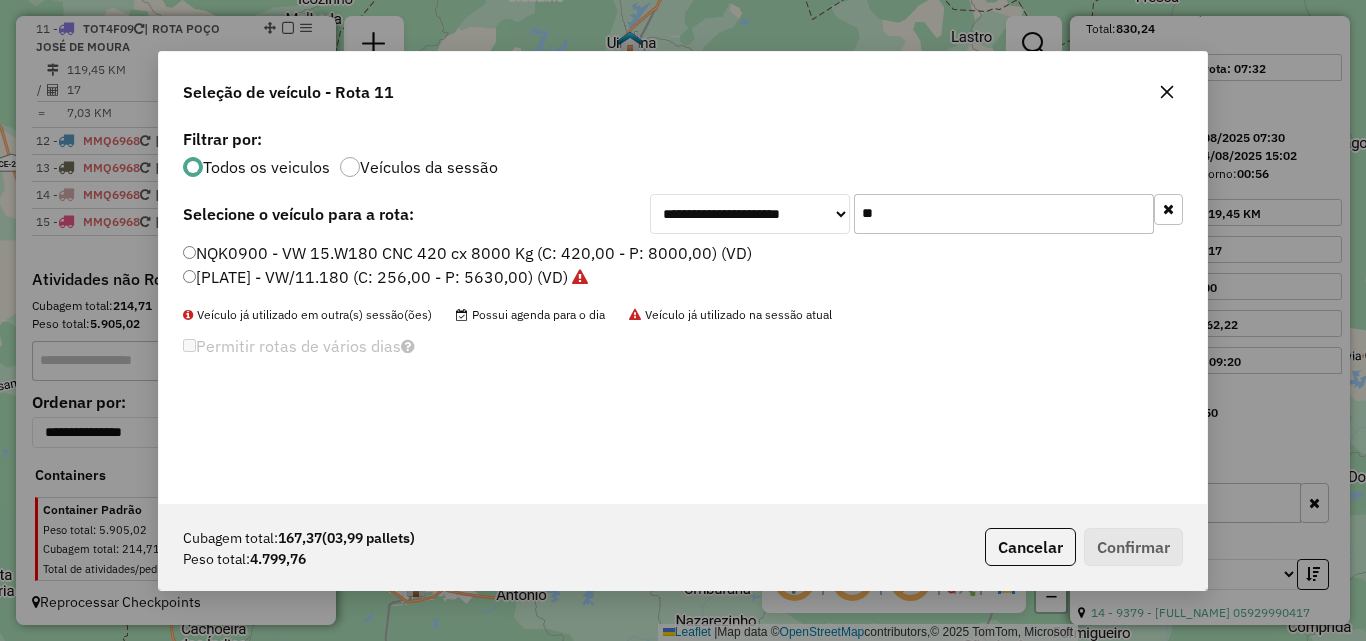 click on "**" 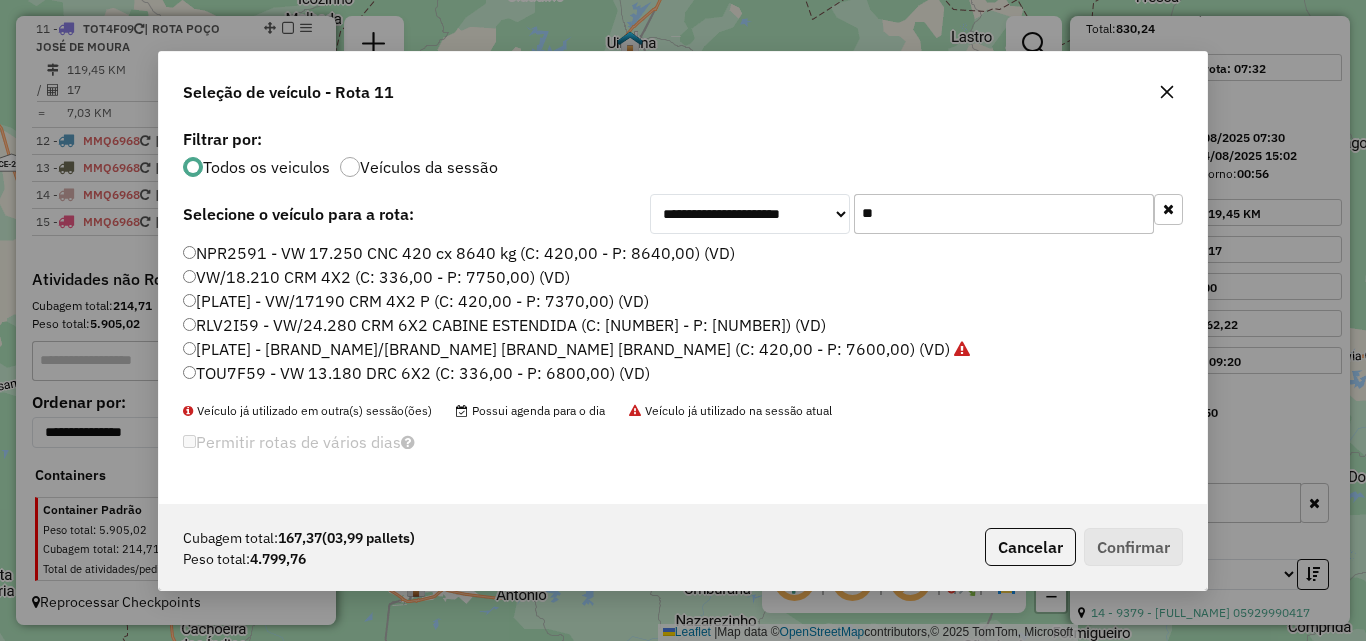 type on "**" 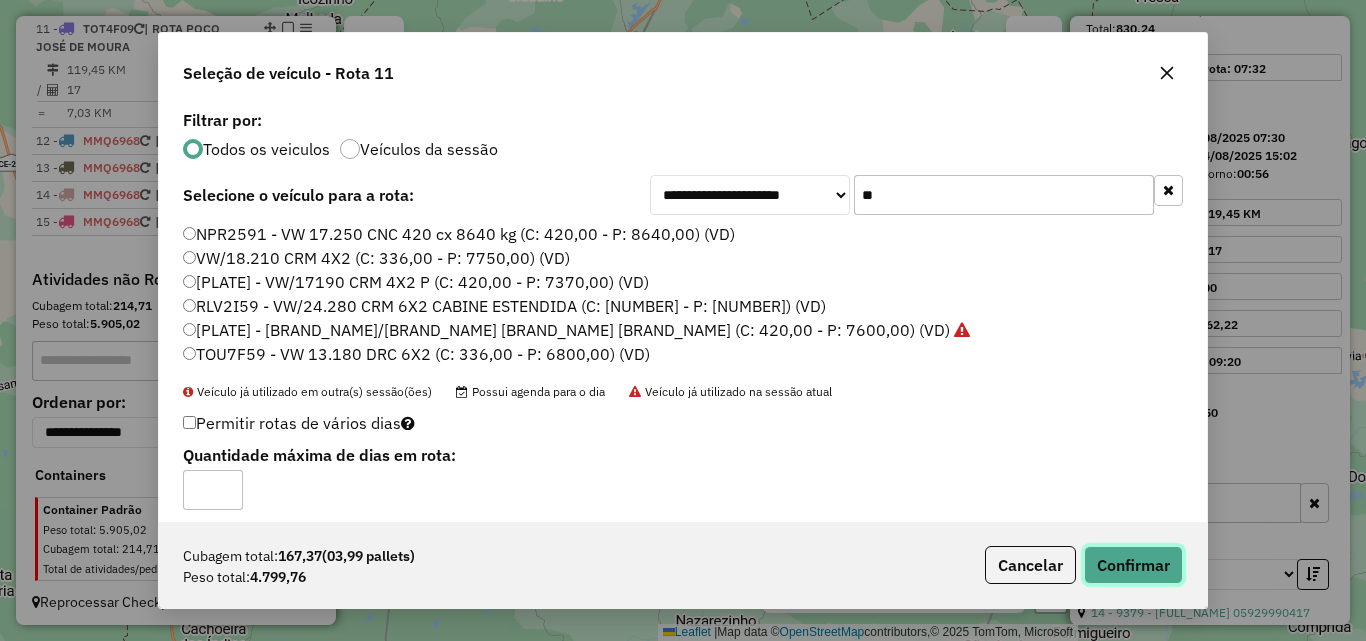 click on "Confirmar" 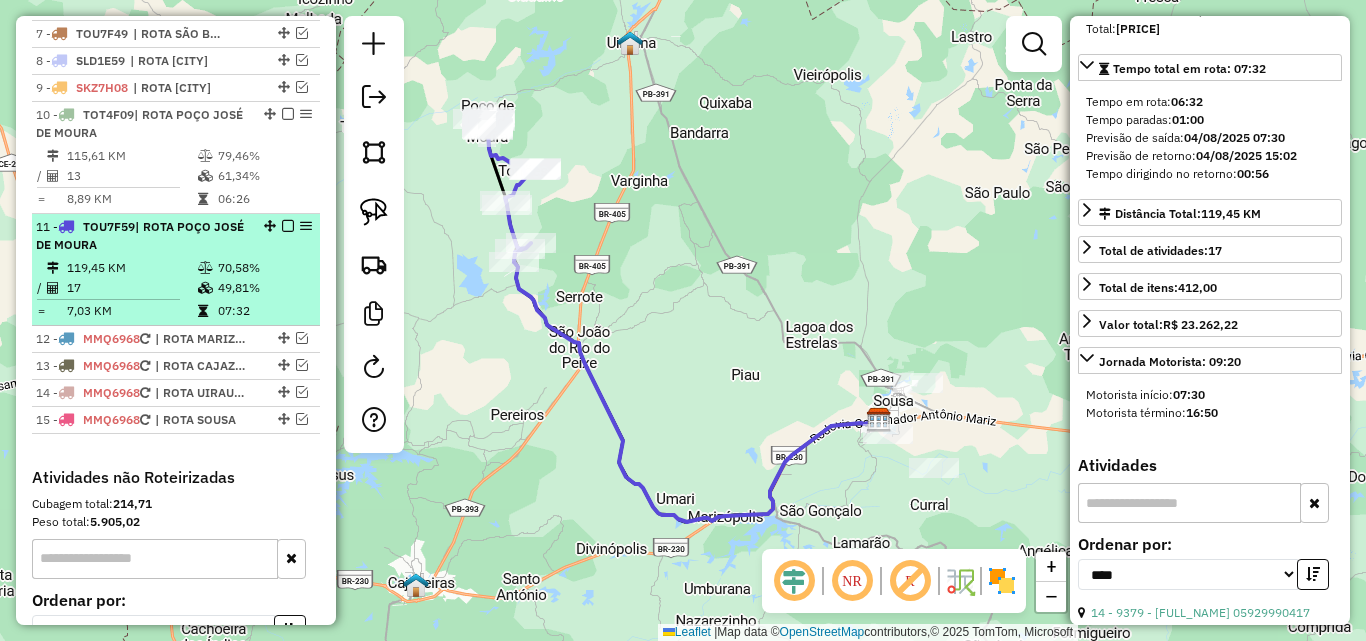 scroll, scrollTop: 905, scrollLeft: 0, axis: vertical 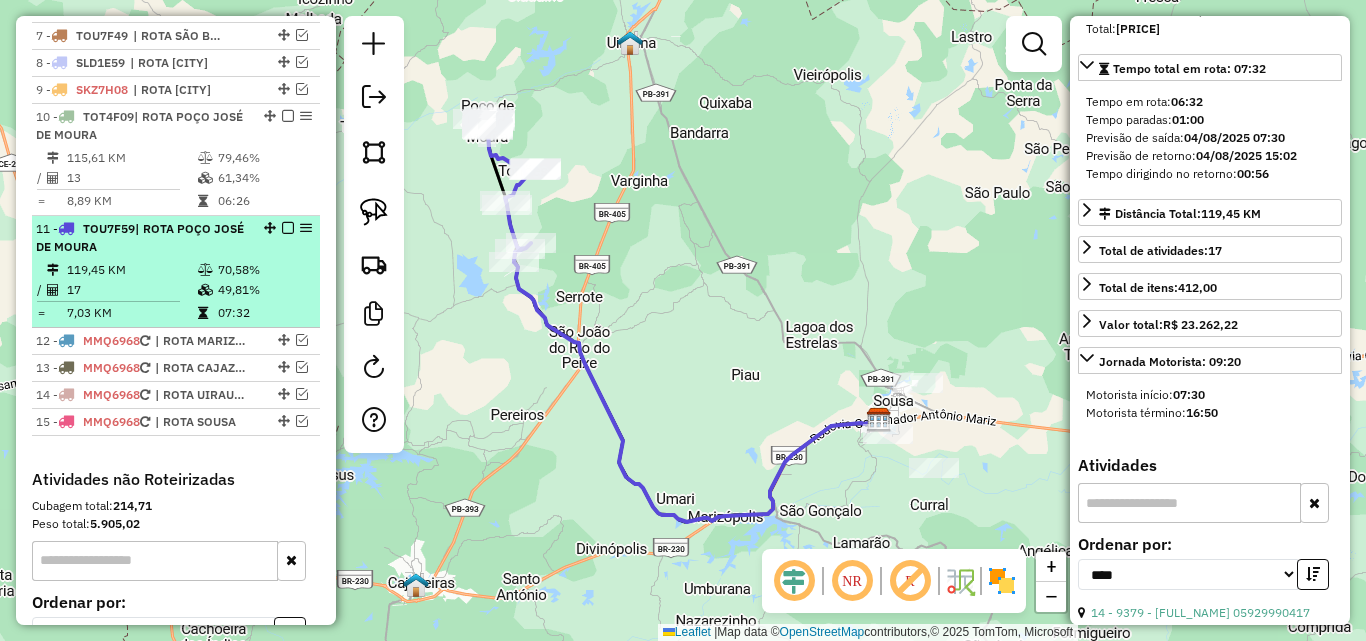 click at bounding box center [288, 228] 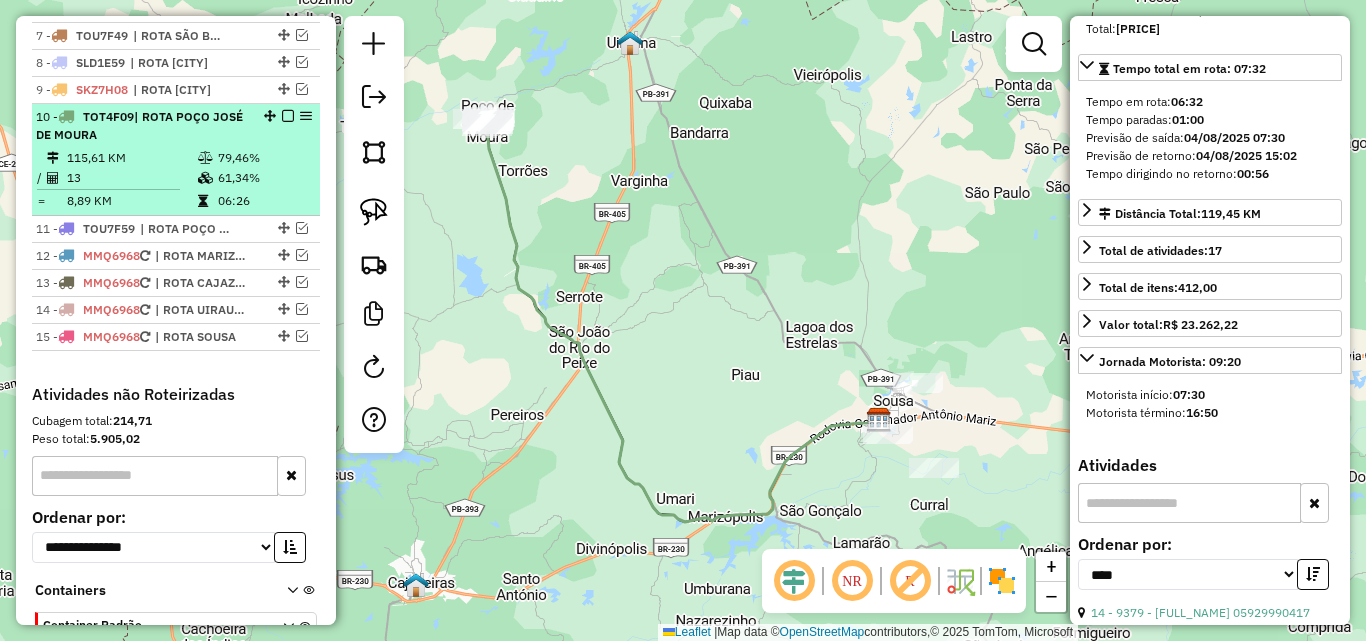 click at bounding box center (288, 116) 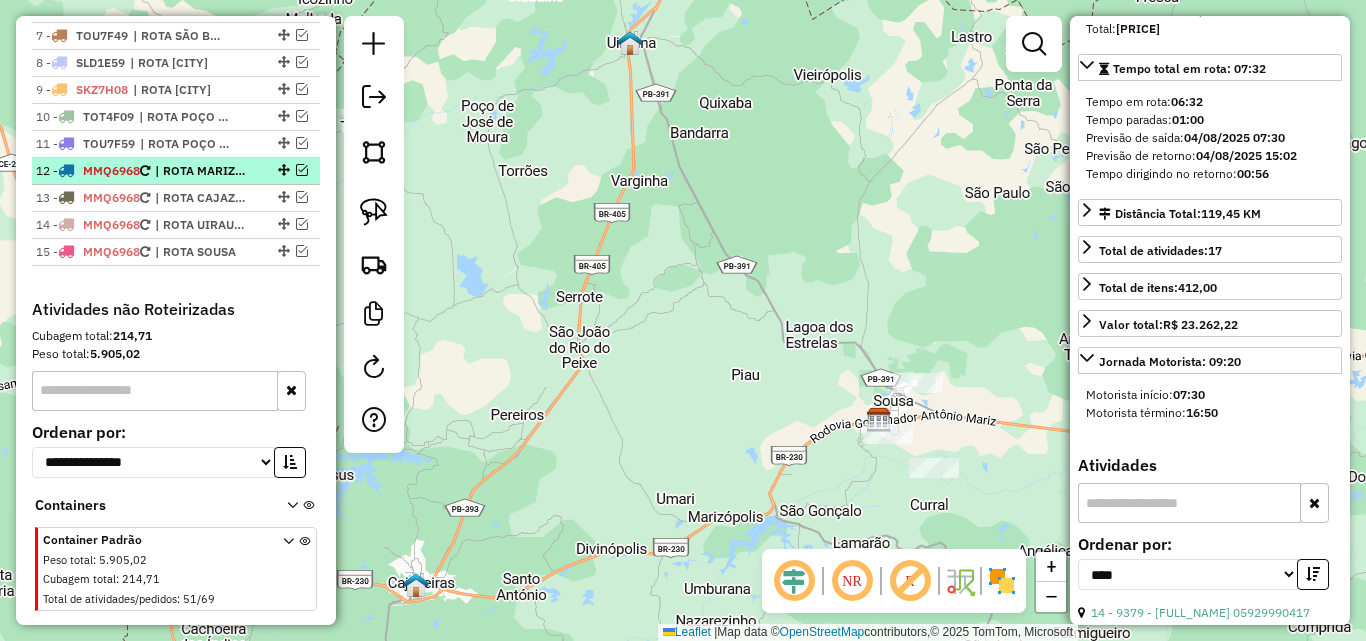 click at bounding box center [302, 170] 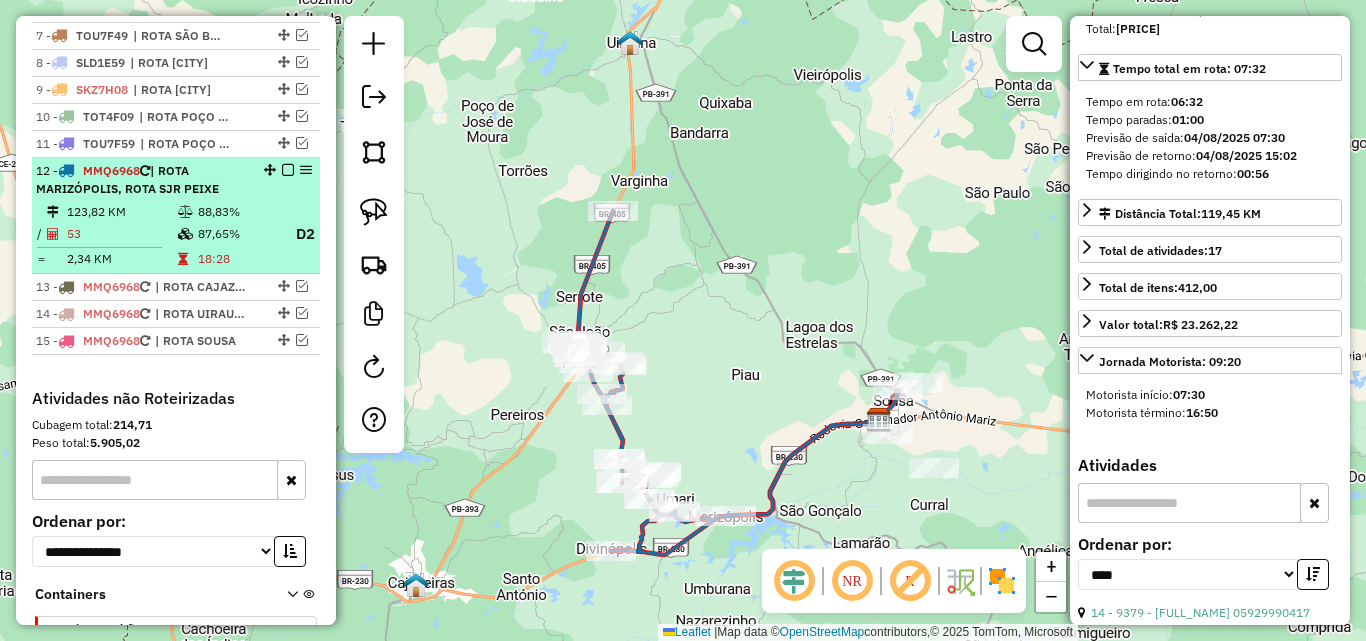 click on "| ROTA MARIZÓPOLIS, ROTA SJR PEIXE" at bounding box center (127, 179) 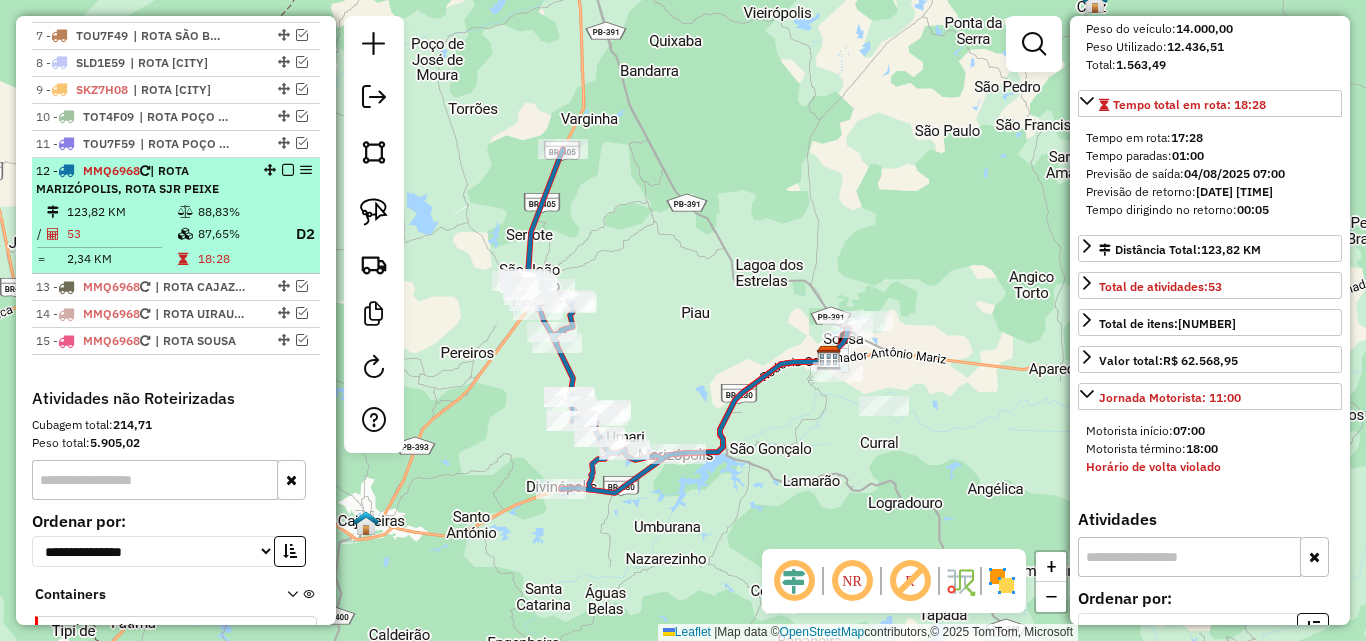 scroll, scrollTop: 400, scrollLeft: 0, axis: vertical 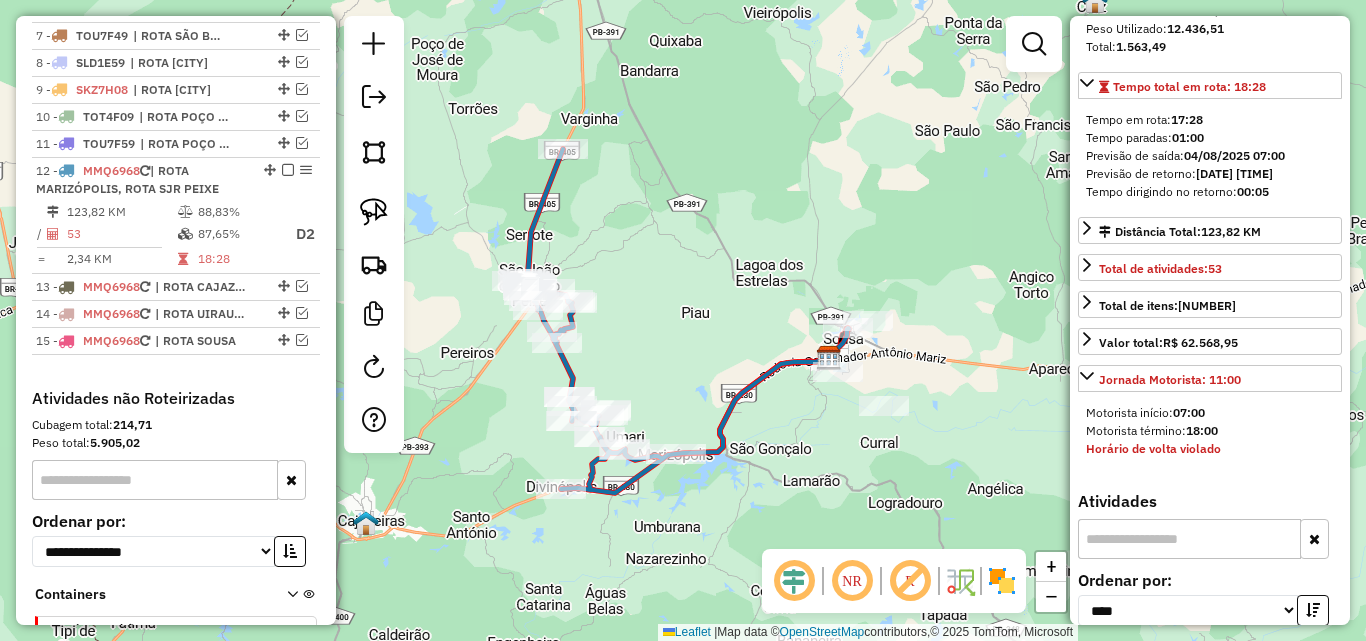 click on "Janela de atendimento Grade de atendimento Capacidade Transportadoras Veículos Cliente Pedidos  Rotas Selecione os dias de semana para filtrar as janelas de atendimento  Seg   Ter   Qua   Qui   Sex   Sáb   Dom  Informe o período da janela de atendimento: De: Até:  Filtrar exatamente a janela do cliente  Considerar janela de atendimento padrão  Selecione os dias de semana para filtrar as grades de atendimento  Seg   Ter   Qua   Qui   Sex   Sáb   Dom   Considerar clientes sem dia de atendimento cadastrado  Clientes fora do dia de atendimento selecionado Filtrar as atividades entre os valores definidos abaixo:  Peso mínimo:   Peso máximo:   Cubagem mínima:   Cubagem máxima:   De:   Até:  Filtrar as atividades entre o tempo de atendimento definido abaixo:  De:   Até:   Considerar capacidade total dos clientes não roteirizados Transportadora: Selecione um ou mais itens Tipo de veículo: Selecione um ou mais itens Veículo: Selecione um ou mais itens Motorista: Selecione um ou mais itens Nome: Rótulo:" 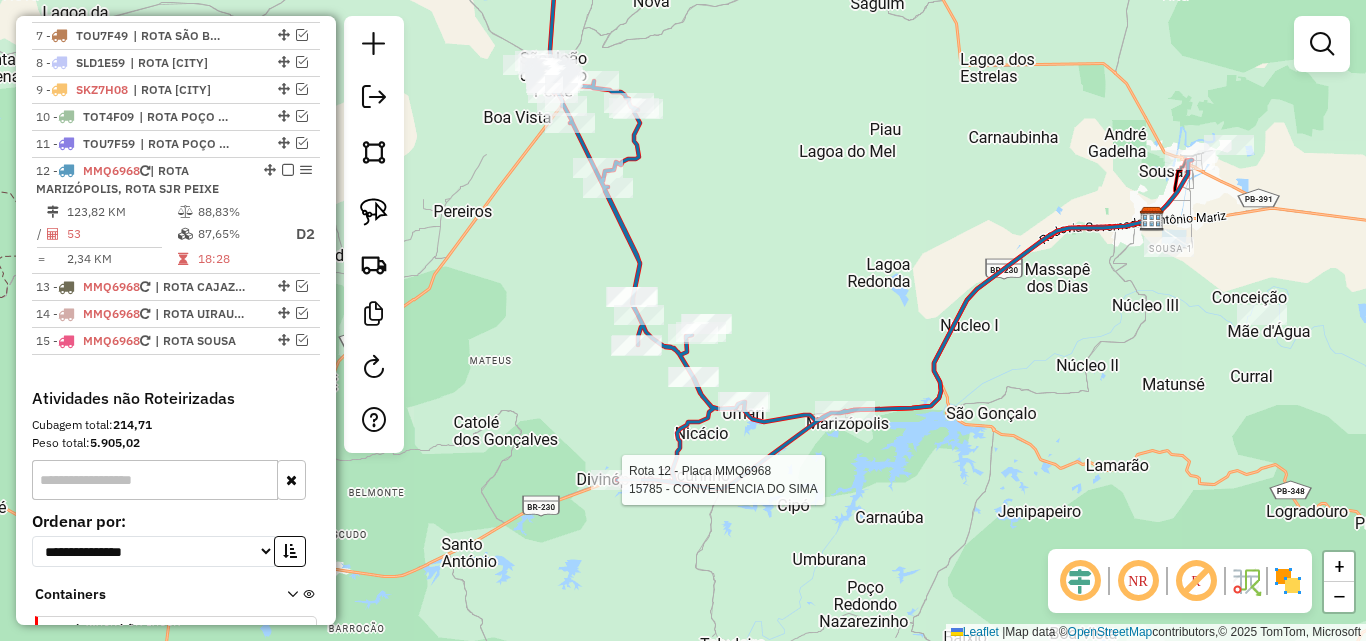 select on "*********" 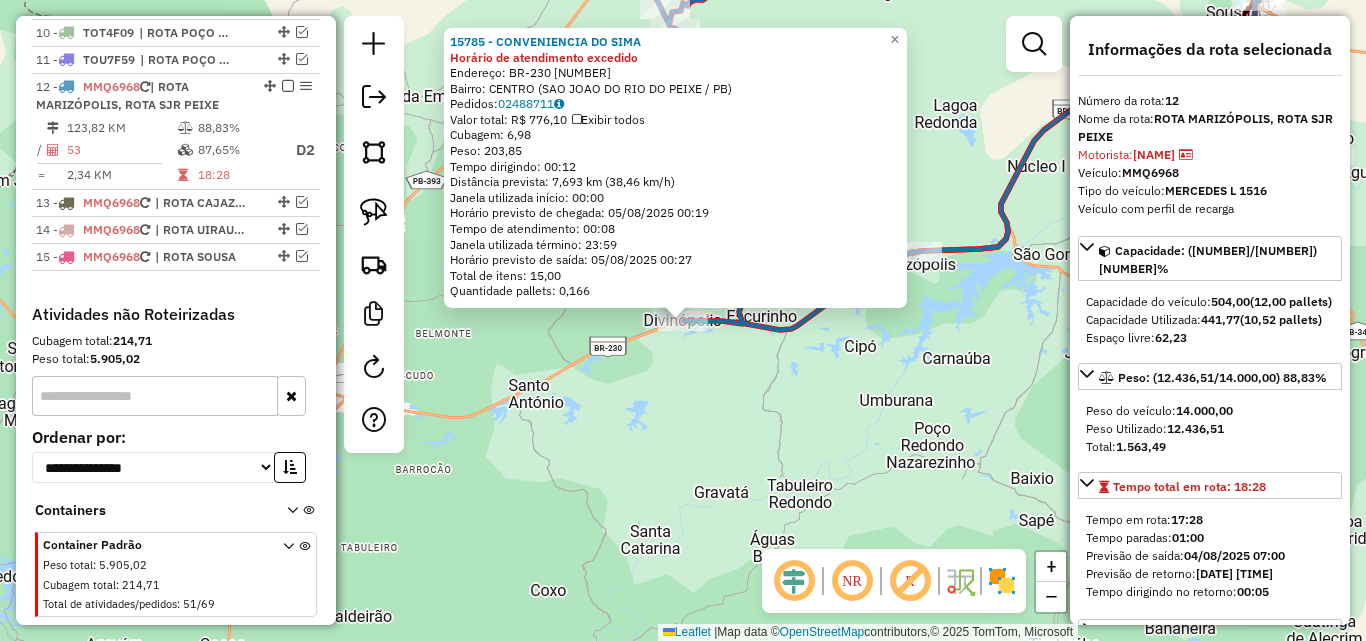 scroll, scrollTop: 1029, scrollLeft: 0, axis: vertical 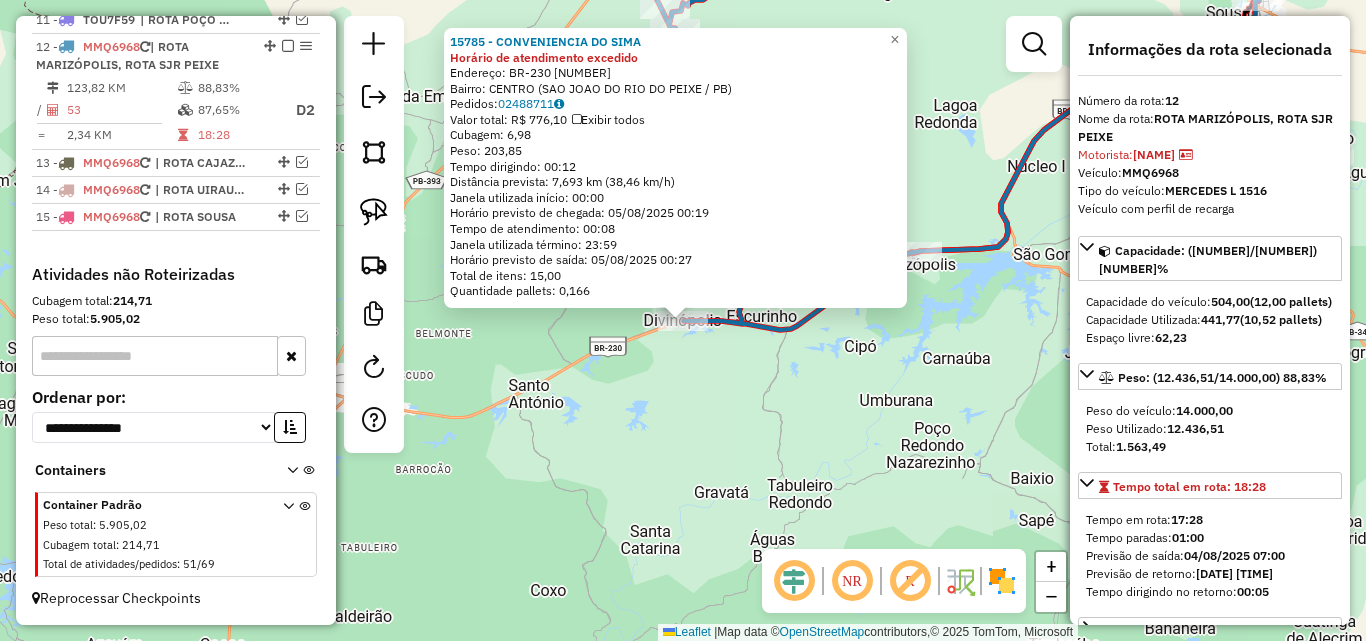 drag, startPoint x: 575, startPoint y: 365, endPoint x: 628, endPoint y: 342, distance: 57.77543 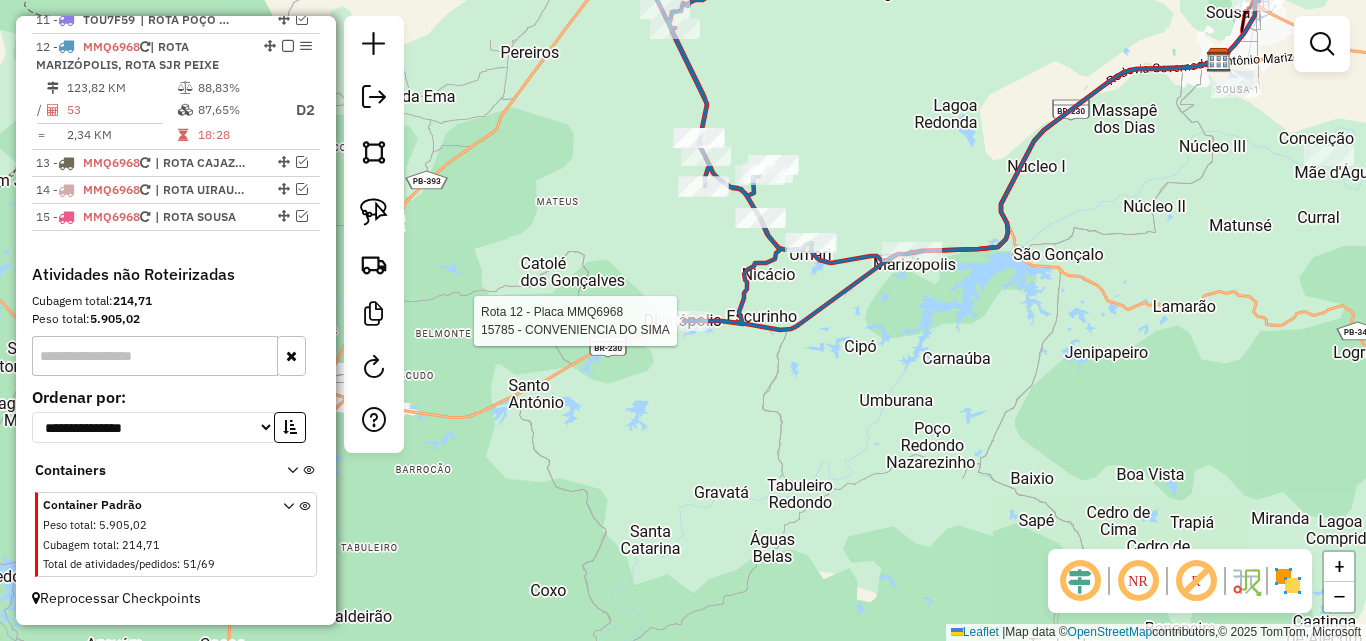 select on "*********" 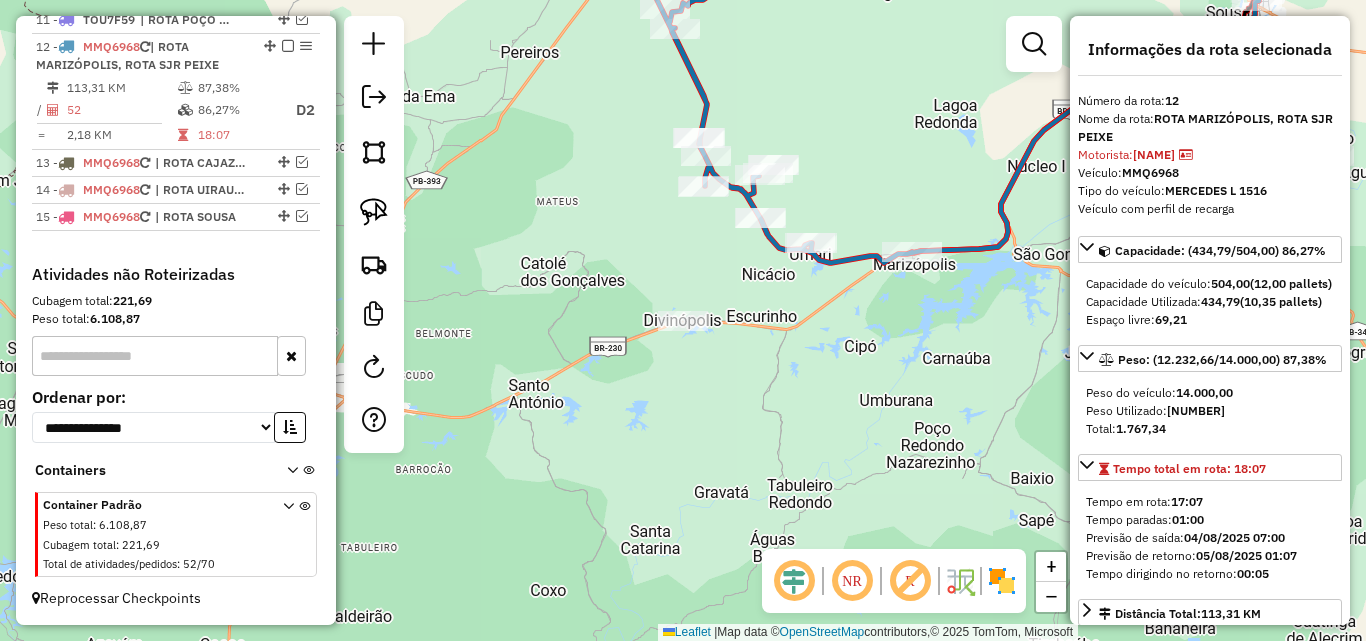 drag, startPoint x: 555, startPoint y: 281, endPoint x: 558, endPoint y: 267, distance: 14.3178215 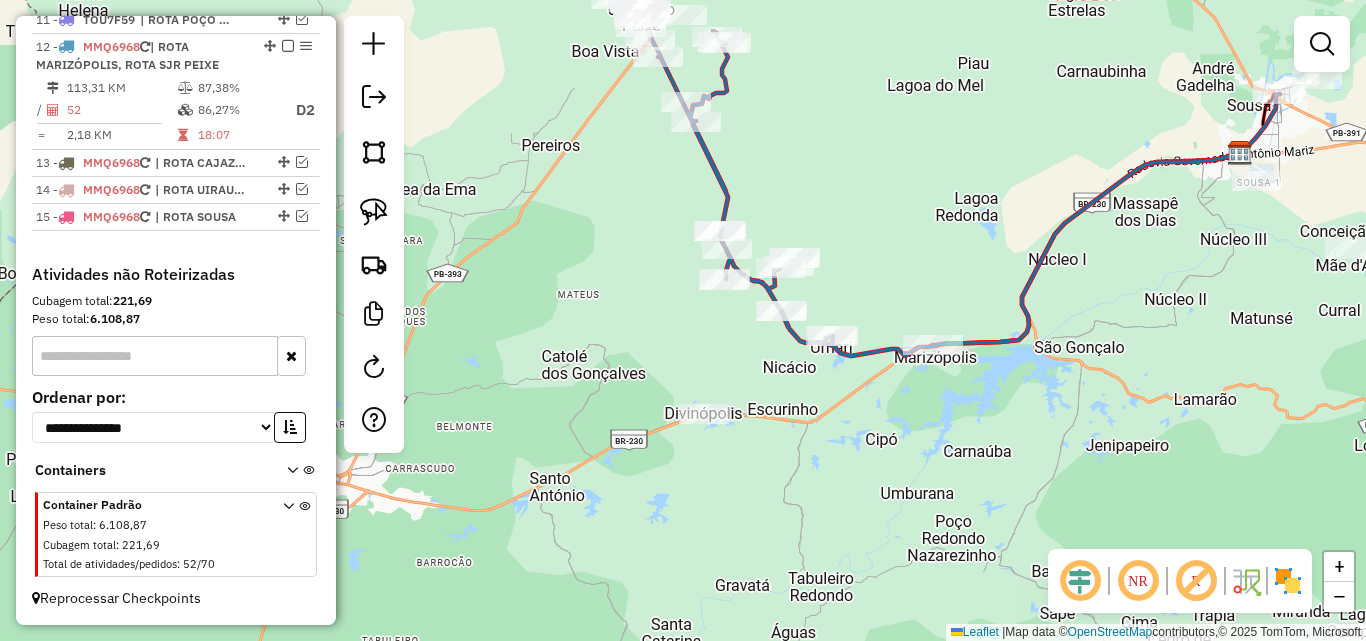 drag, startPoint x: 570, startPoint y: 246, endPoint x: 611, endPoint y: 444, distance: 202.2004 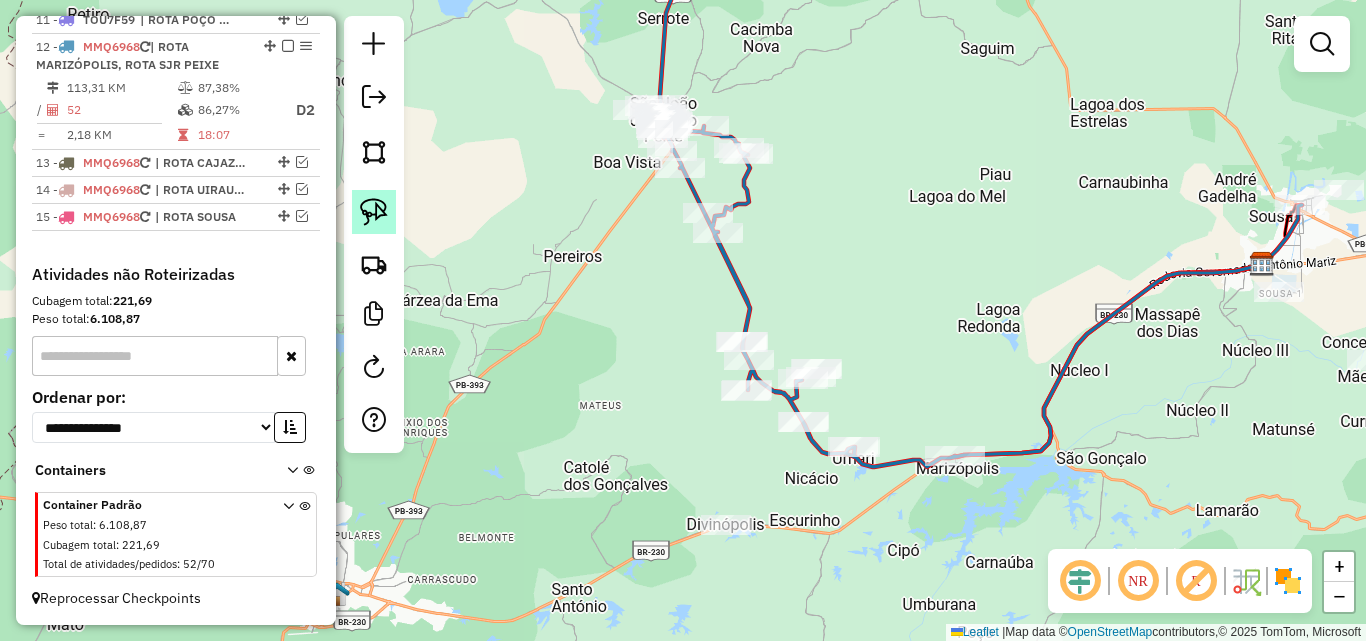 click 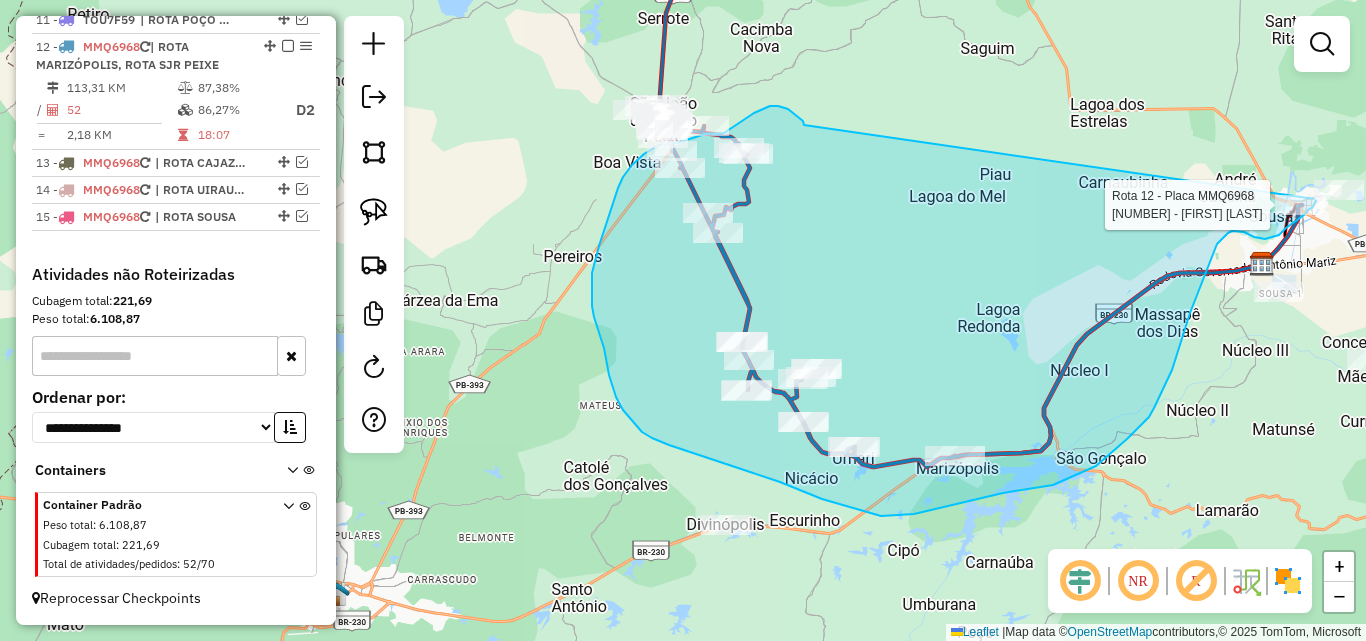 drag, startPoint x: 804, startPoint y: 125, endPoint x: 1280, endPoint y: 177, distance: 478.8319 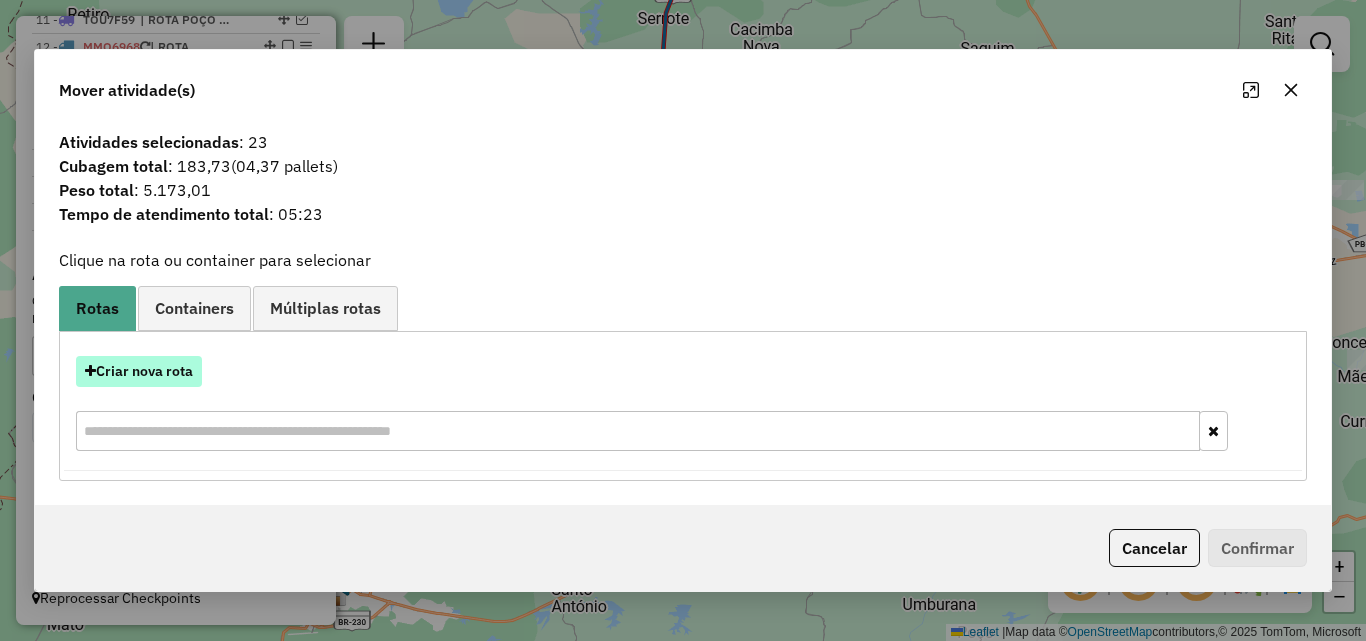 click on "Criar nova rota" at bounding box center (139, 371) 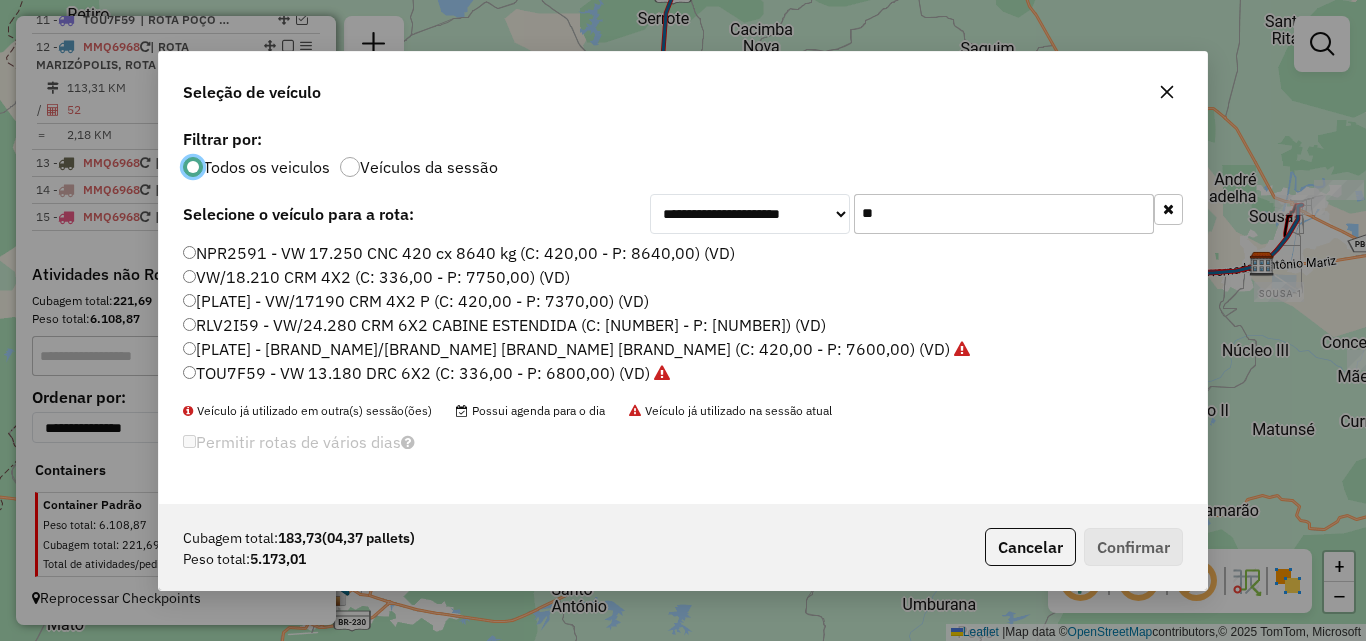 scroll, scrollTop: 11, scrollLeft: 6, axis: both 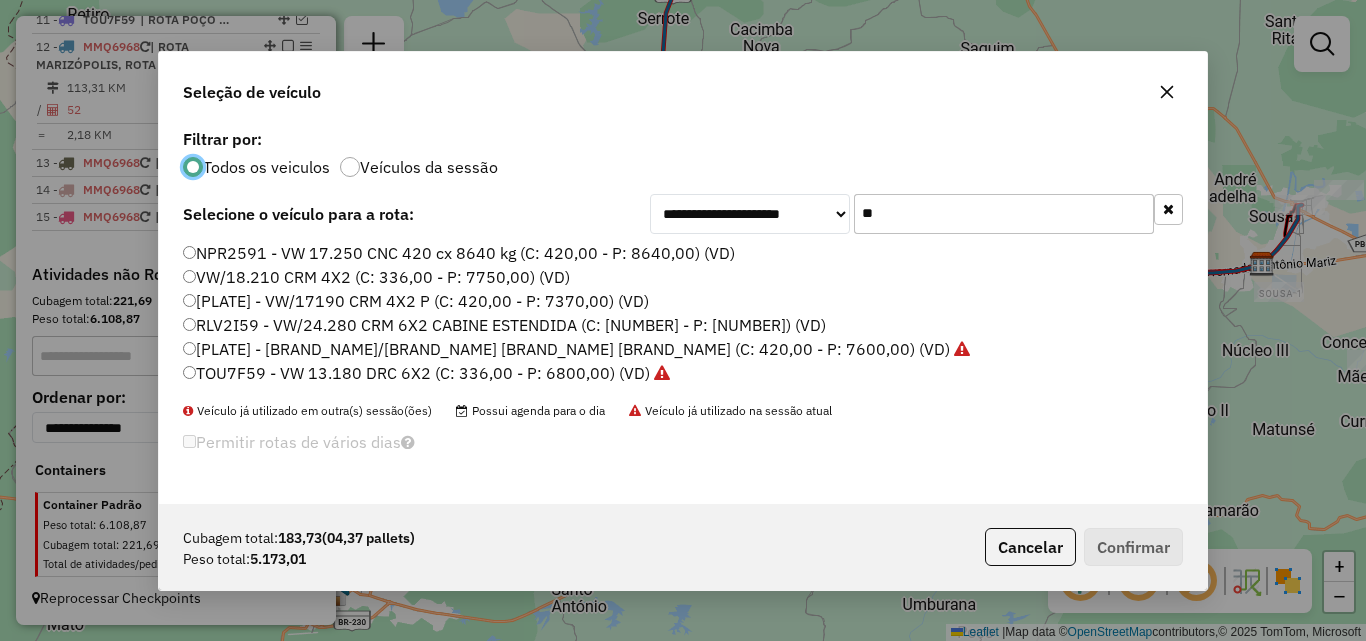 click on "**" 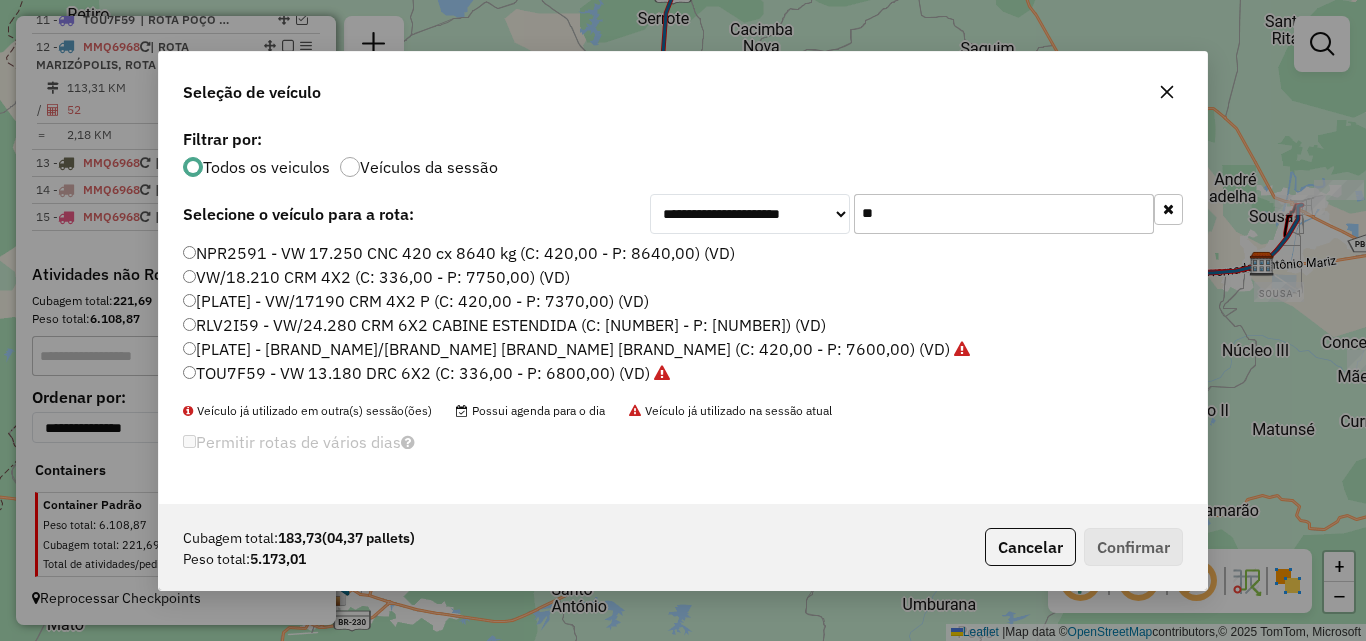 drag, startPoint x: 952, startPoint y: 207, endPoint x: 1011, endPoint y: 210, distance: 59.07622 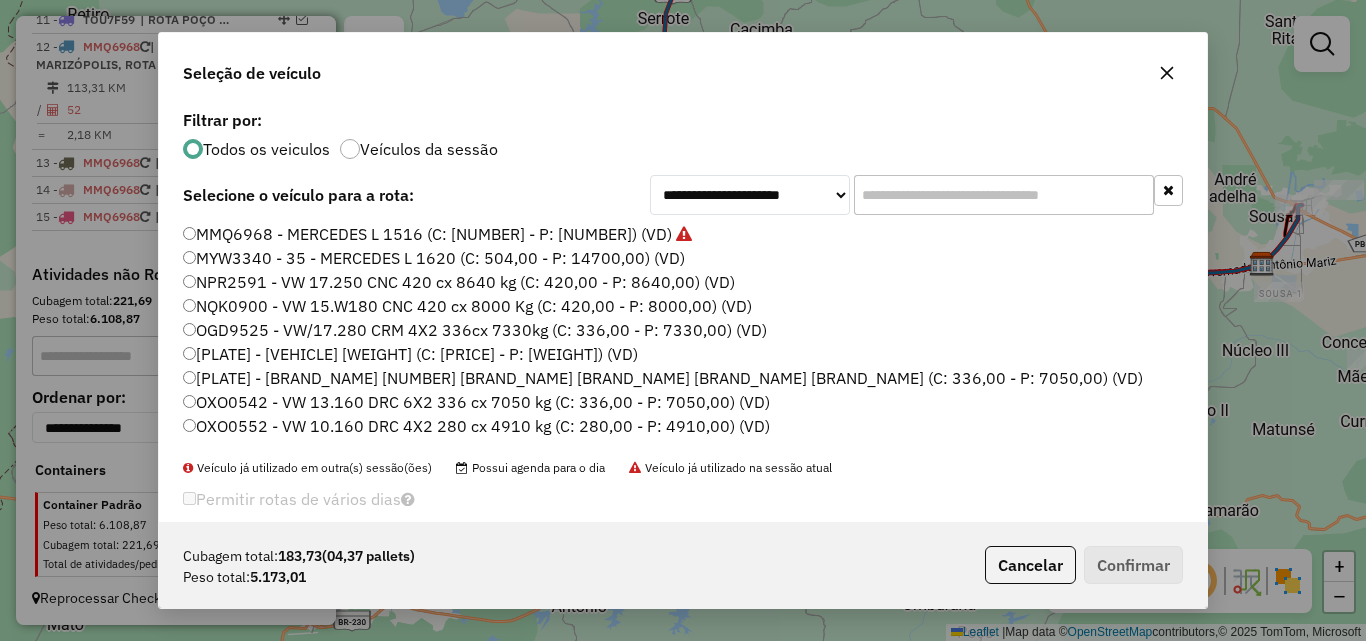 click 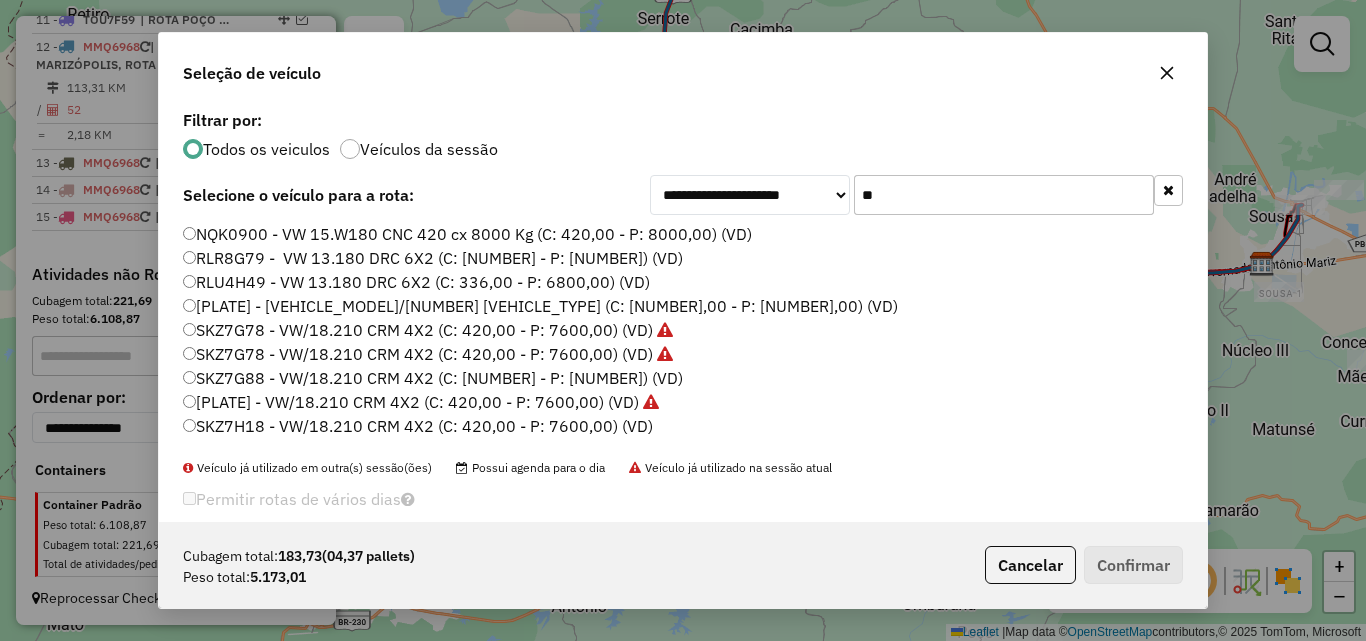 type on "**" 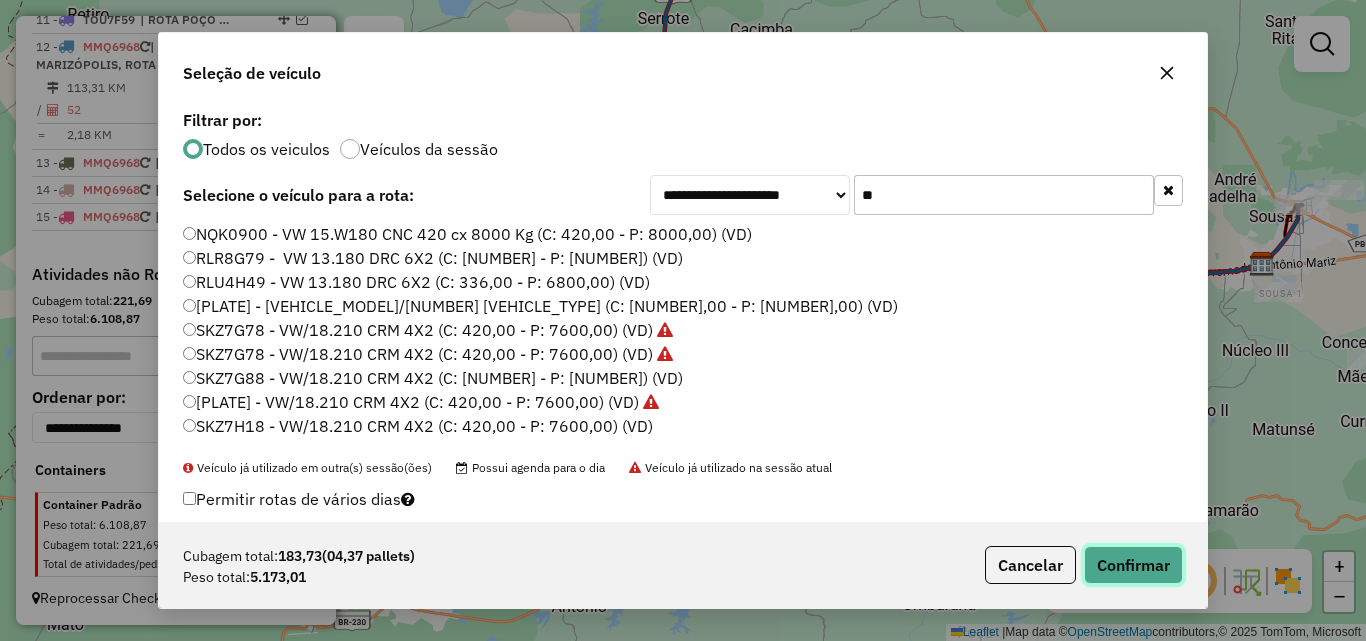 drag, startPoint x: 1106, startPoint y: 557, endPoint x: 1365, endPoint y: 492, distance: 267.03183 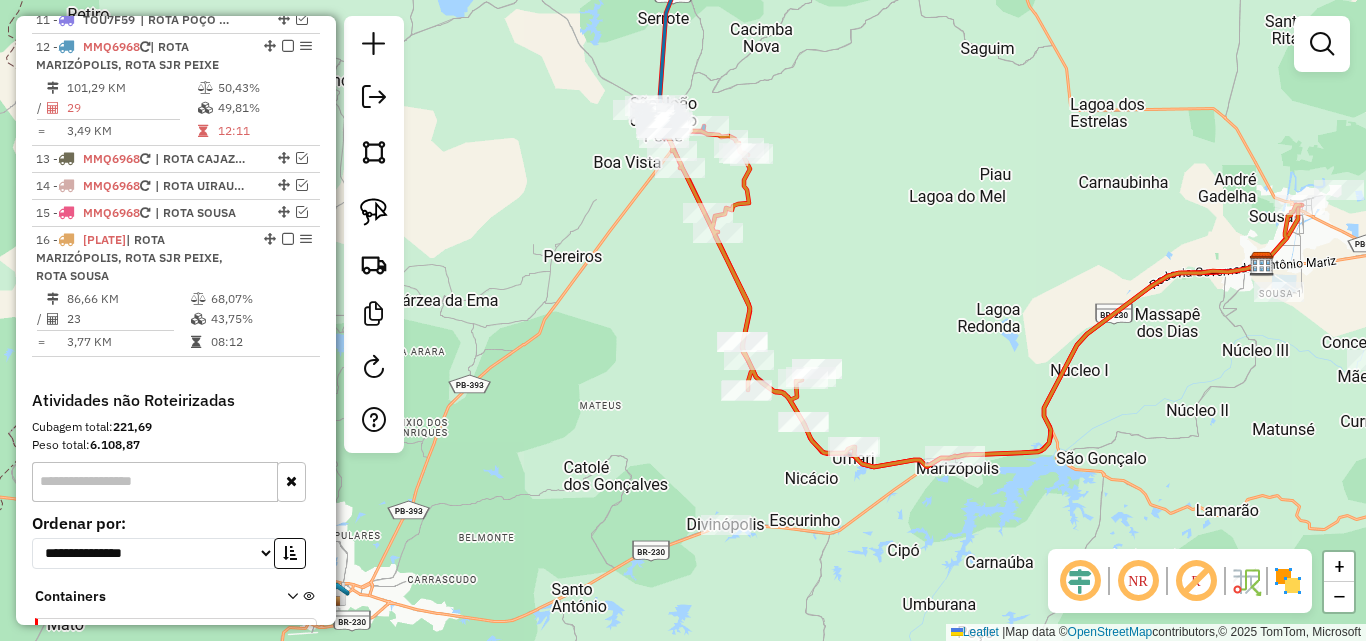 select on "*********" 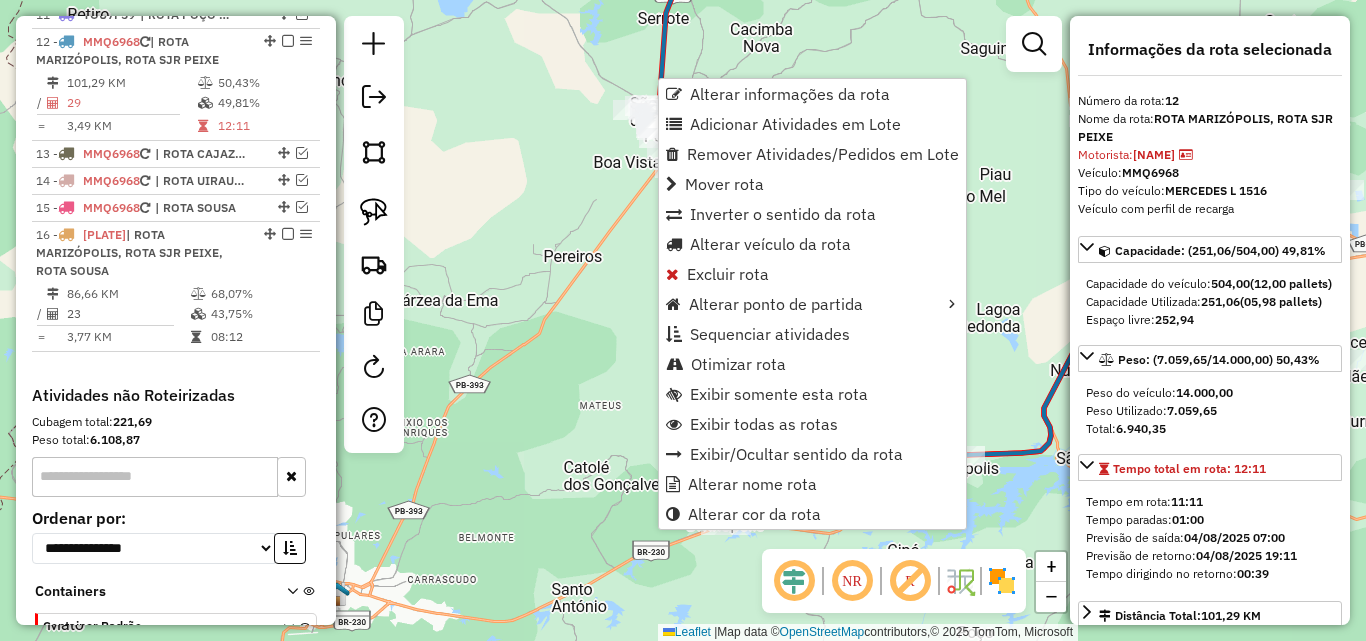 scroll, scrollTop: 1047, scrollLeft: 0, axis: vertical 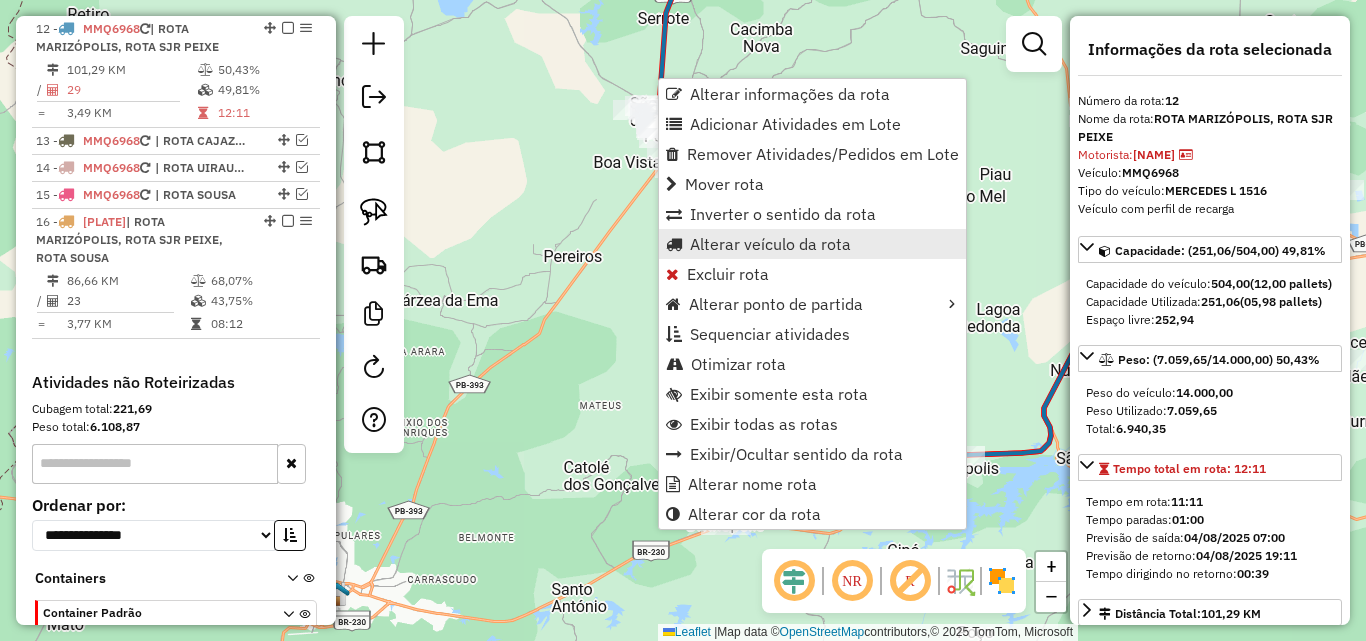 click on "Alterar veículo da rota" at bounding box center (812, 244) 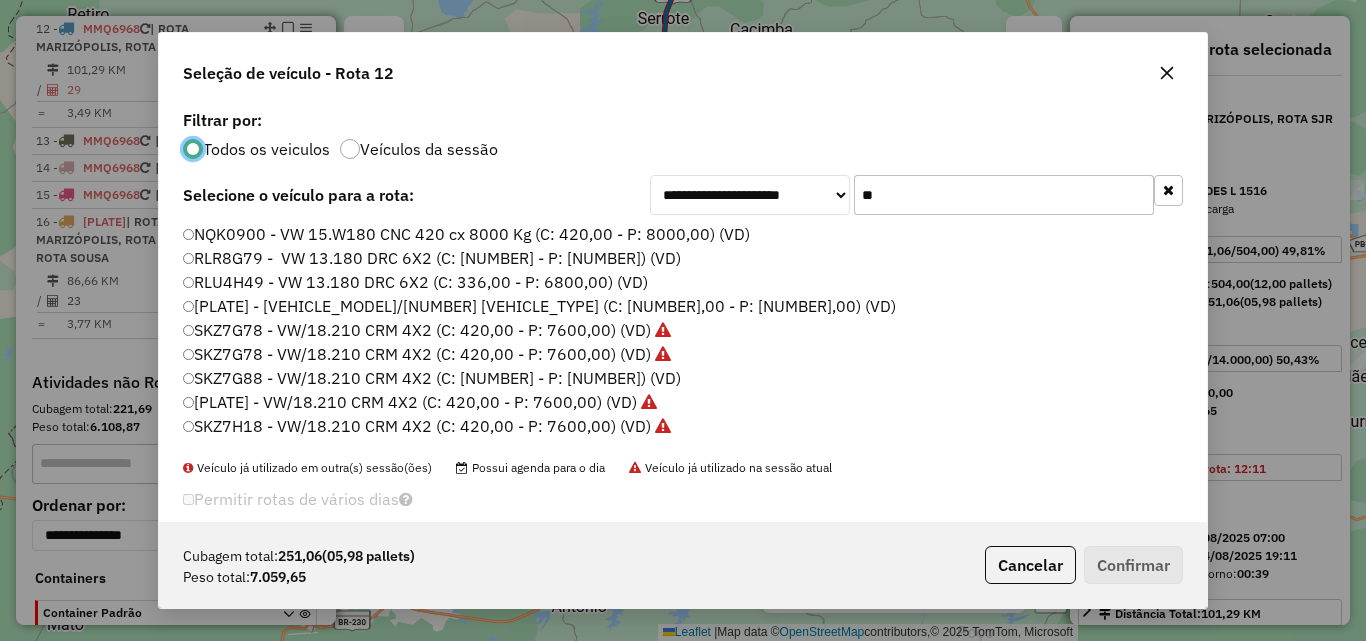 scroll, scrollTop: 11, scrollLeft: 6, axis: both 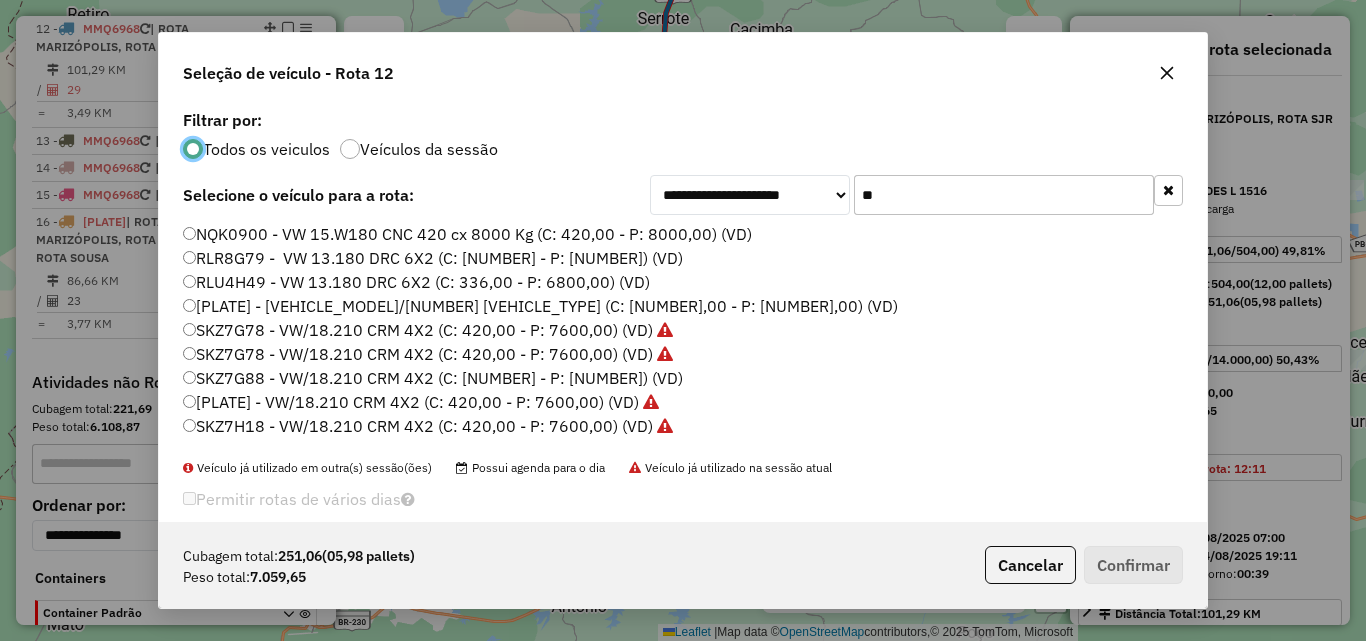 click on "**" 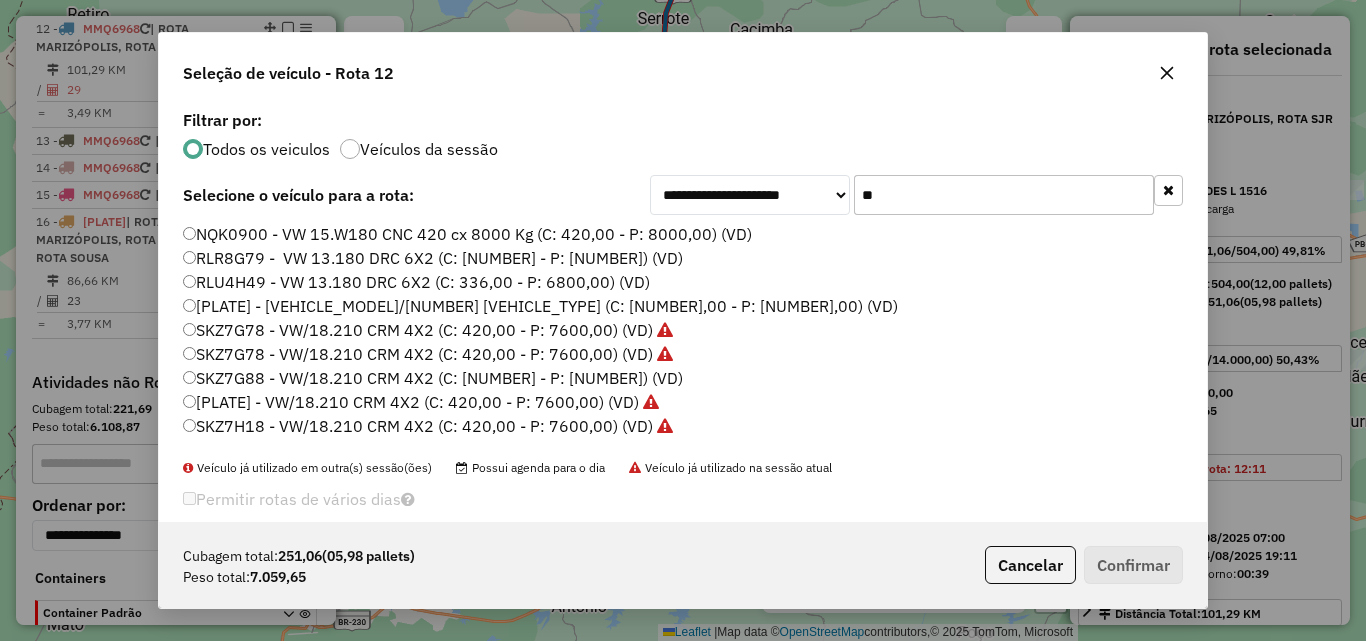 click on "**" 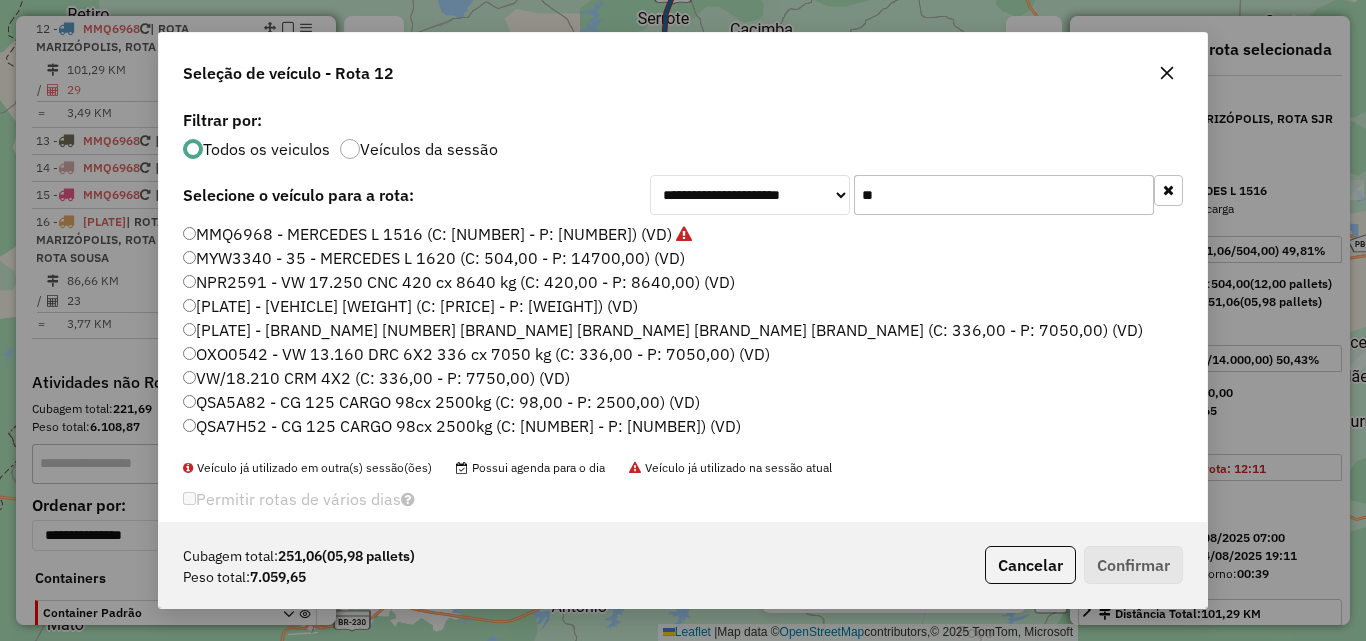 type on "*" 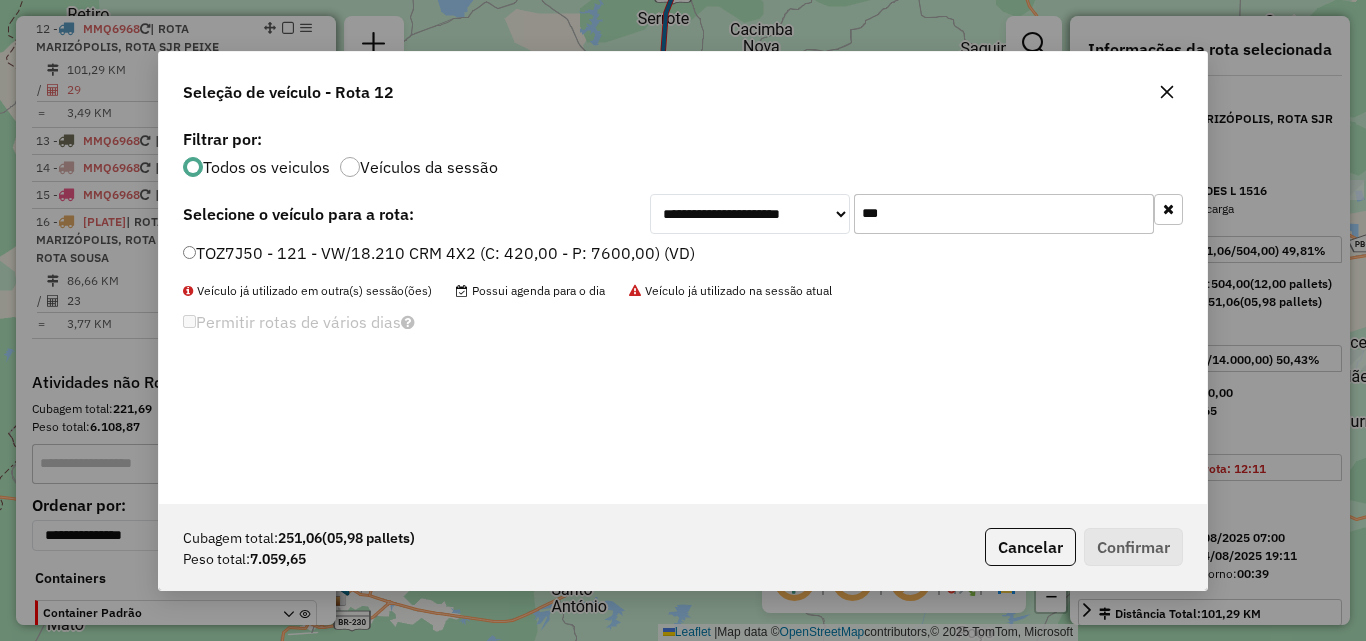type on "***" 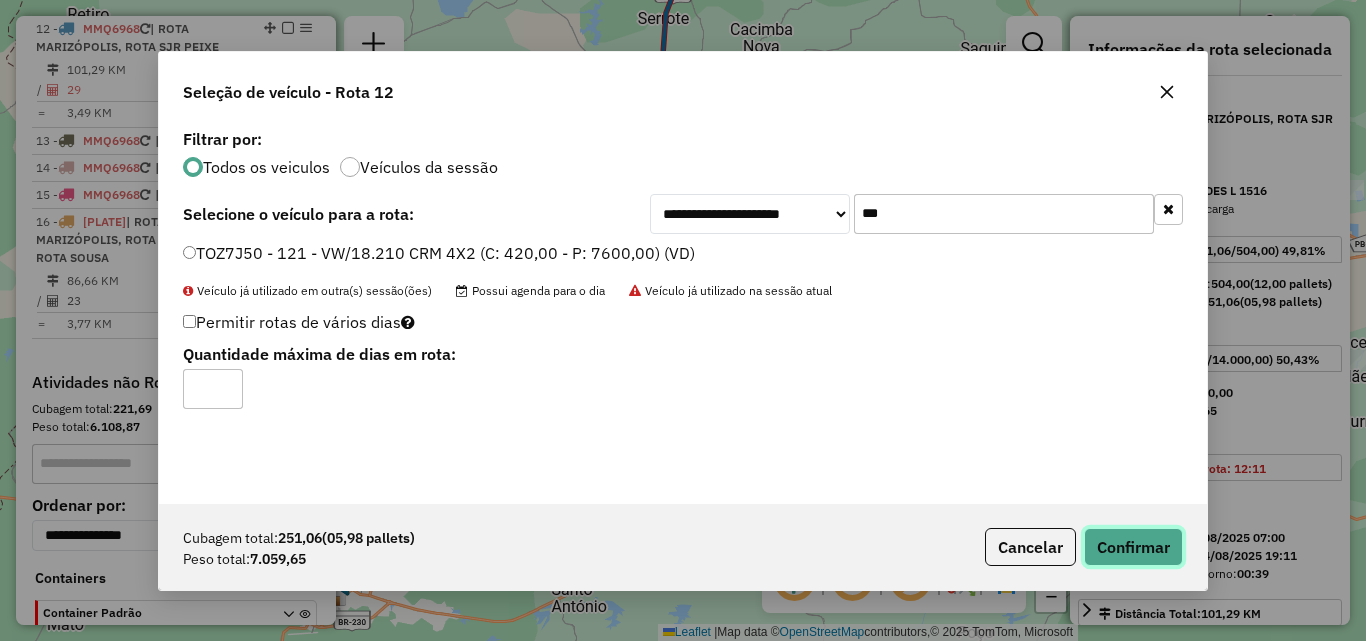 drag, startPoint x: 1124, startPoint y: 550, endPoint x: 1353, endPoint y: 456, distance: 247.54192 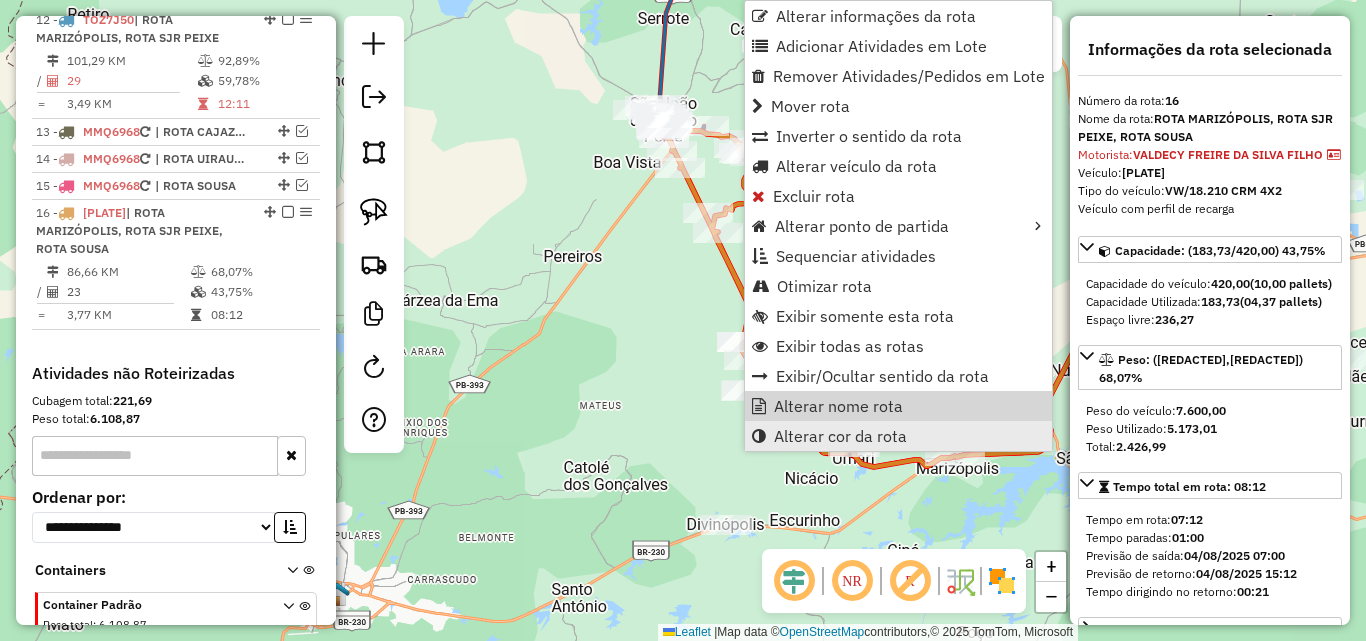 scroll, scrollTop: 1179, scrollLeft: 0, axis: vertical 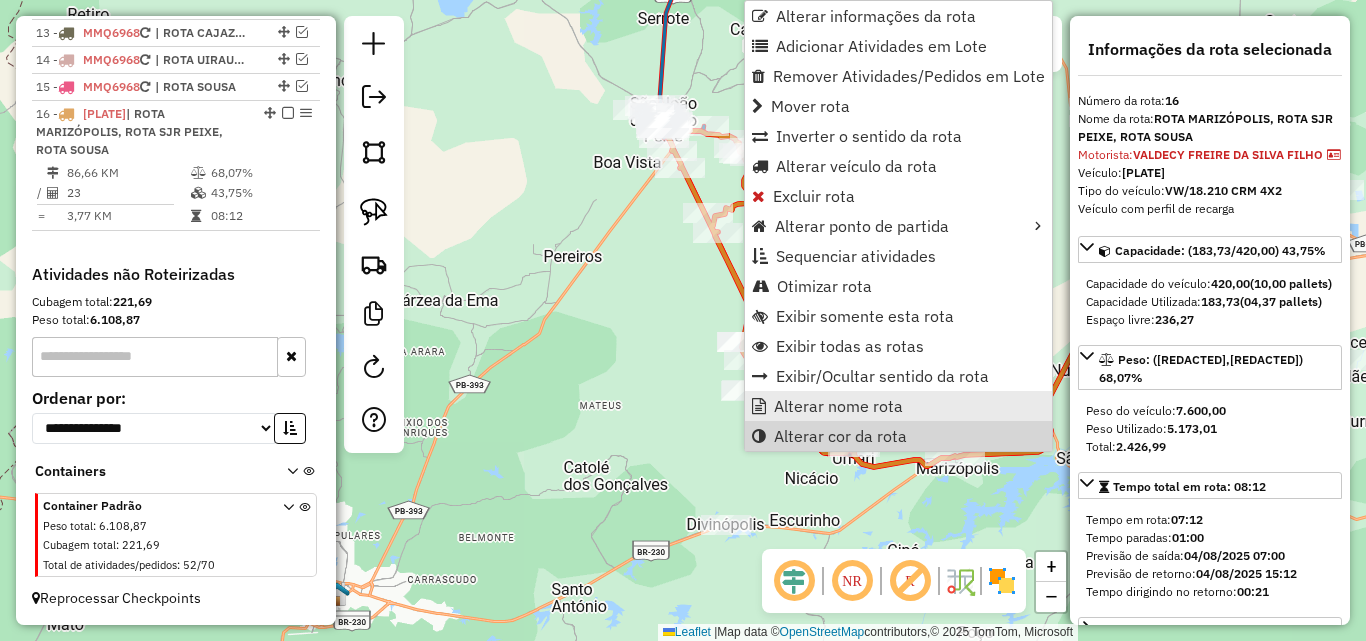 click on "Alterar nome rota" at bounding box center [838, 406] 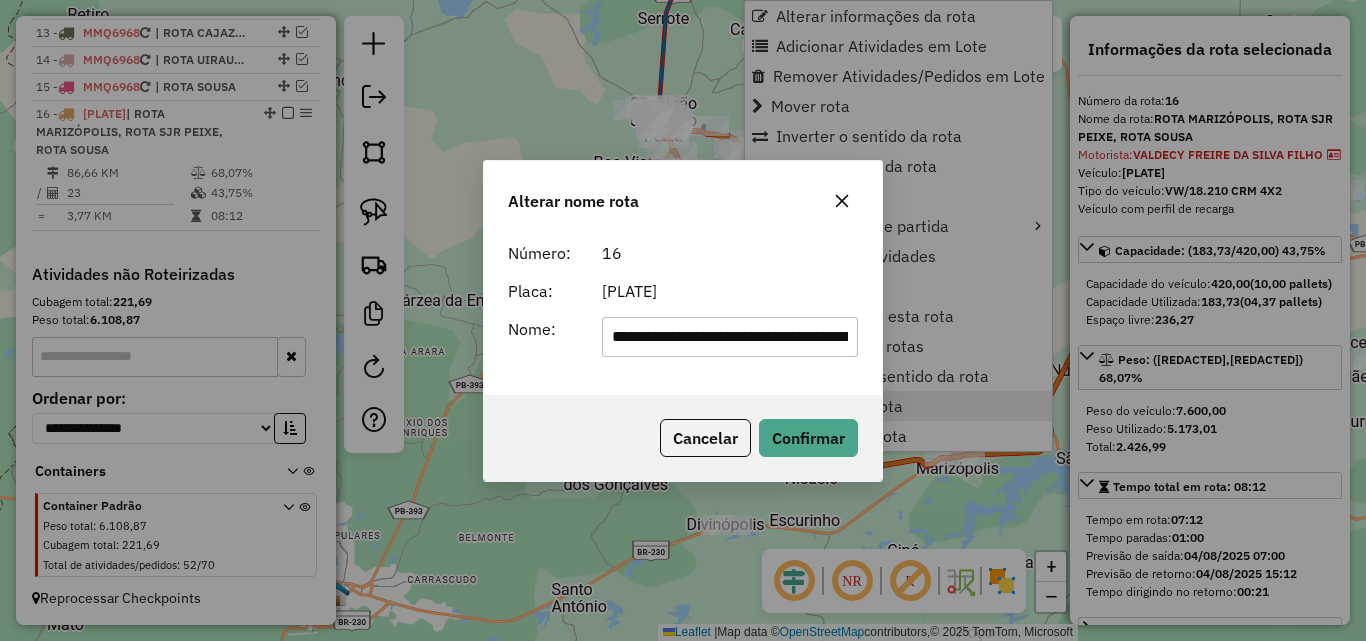 scroll, scrollTop: 0, scrollLeft: 141, axis: horizontal 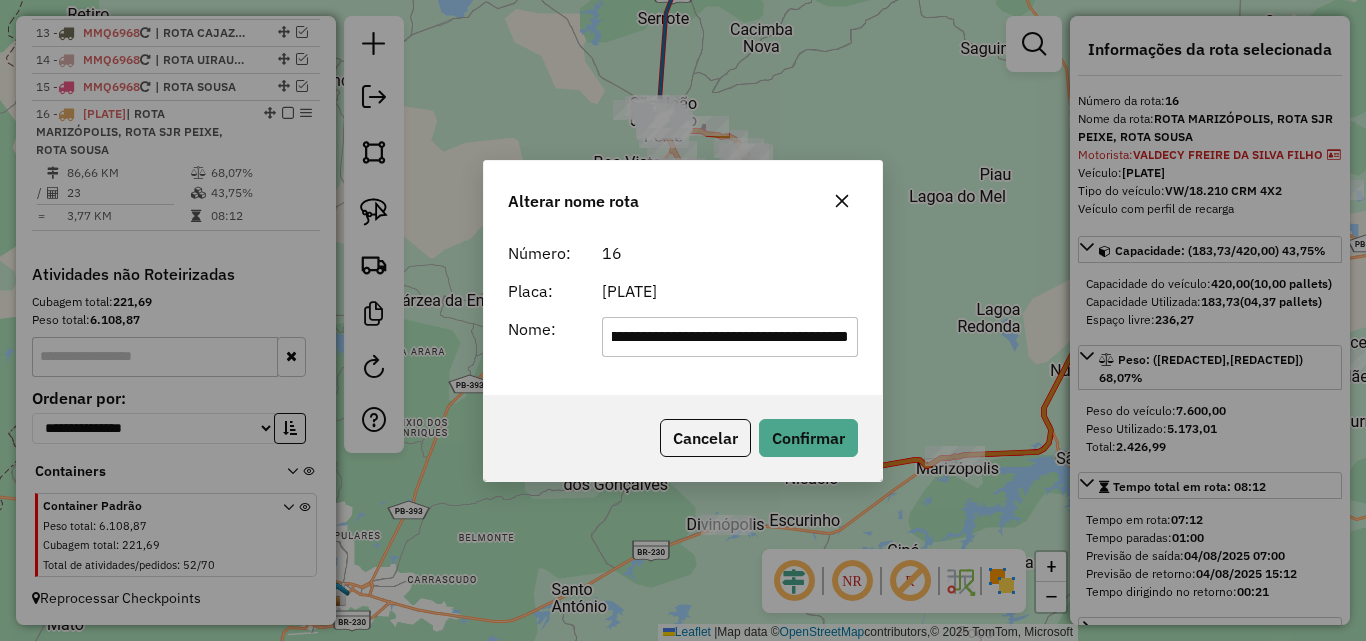 drag, startPoint x: 750, startPoint y: 337, endPoint x: 1107, endPoint y: 331, distance: 357.0504 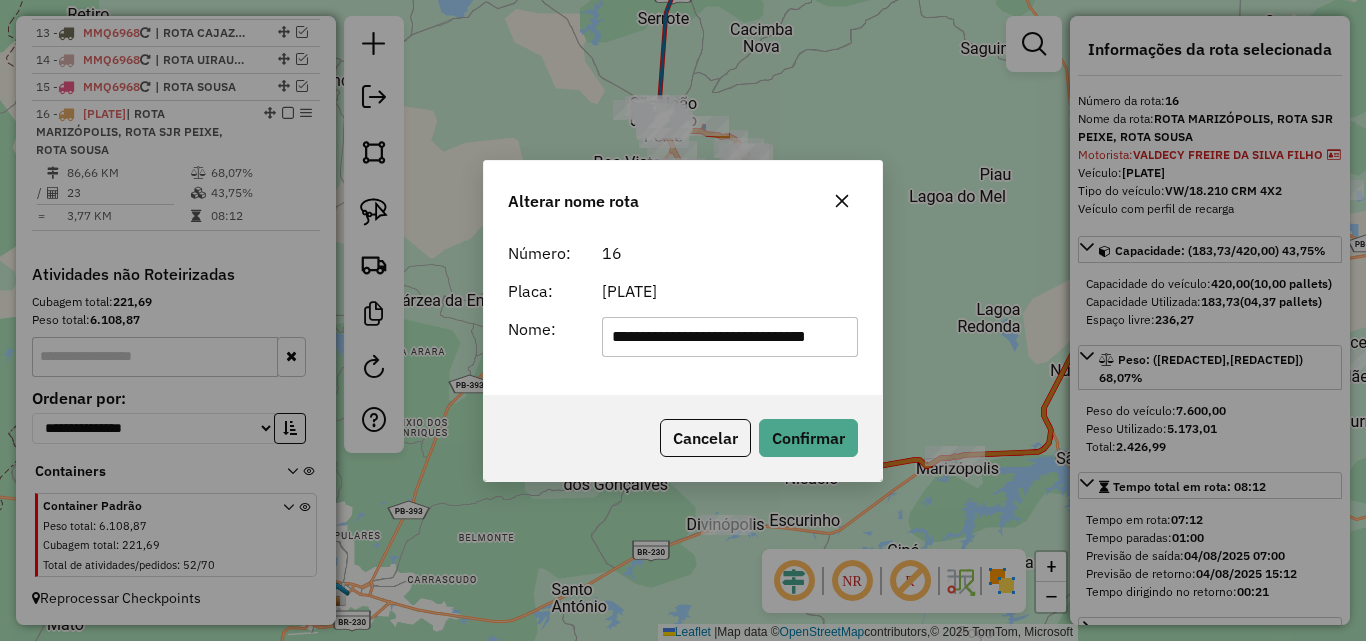 scroll, scrollTop: 0, scrollLeft: 39, axis: horizontal 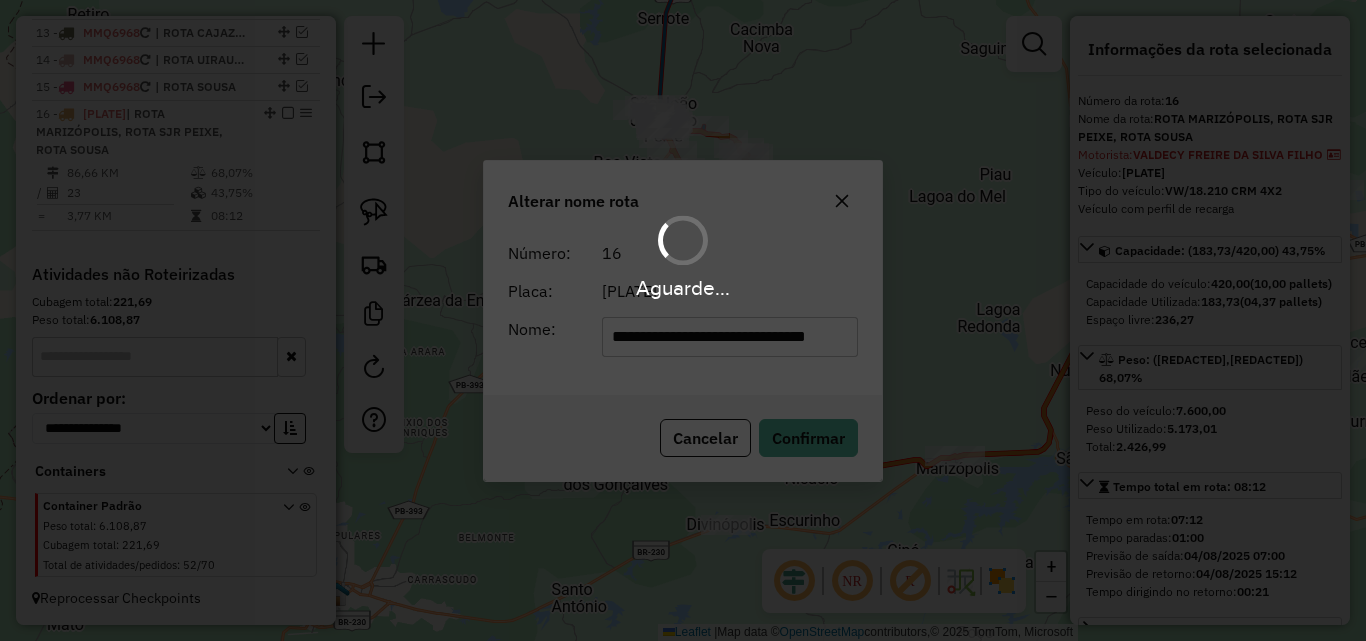 type 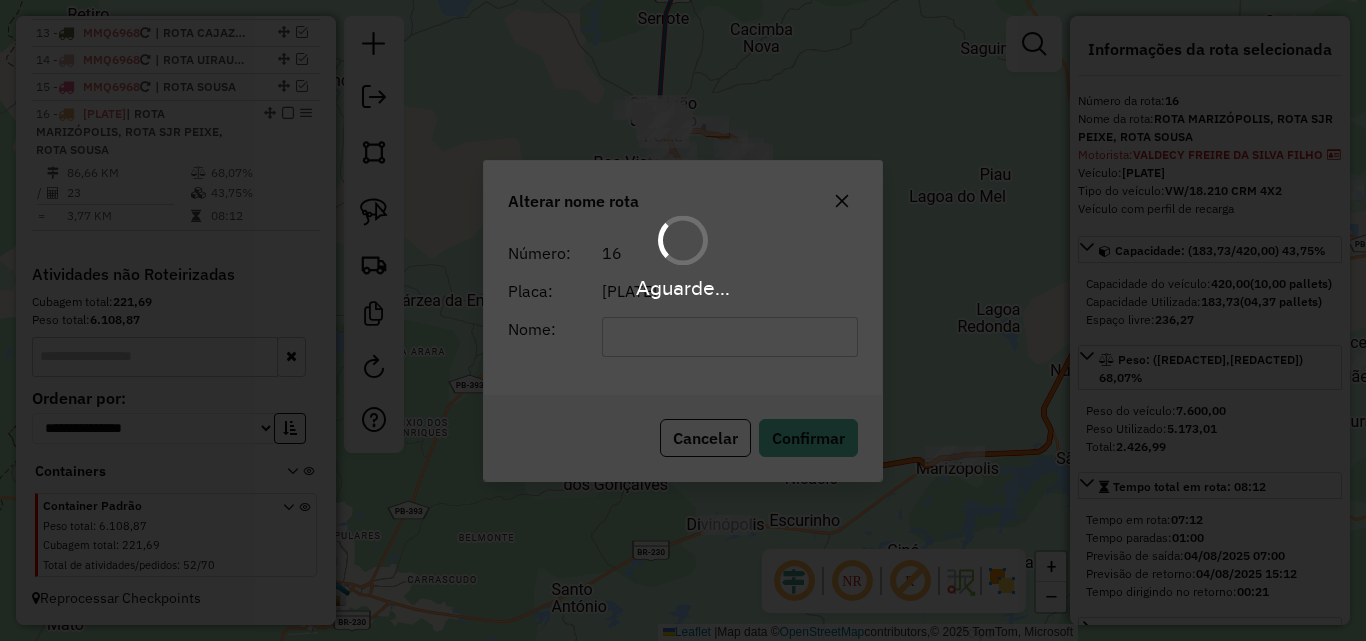 scroll, scrollTop: 1161, scrollLeft: 0, axis: vertical 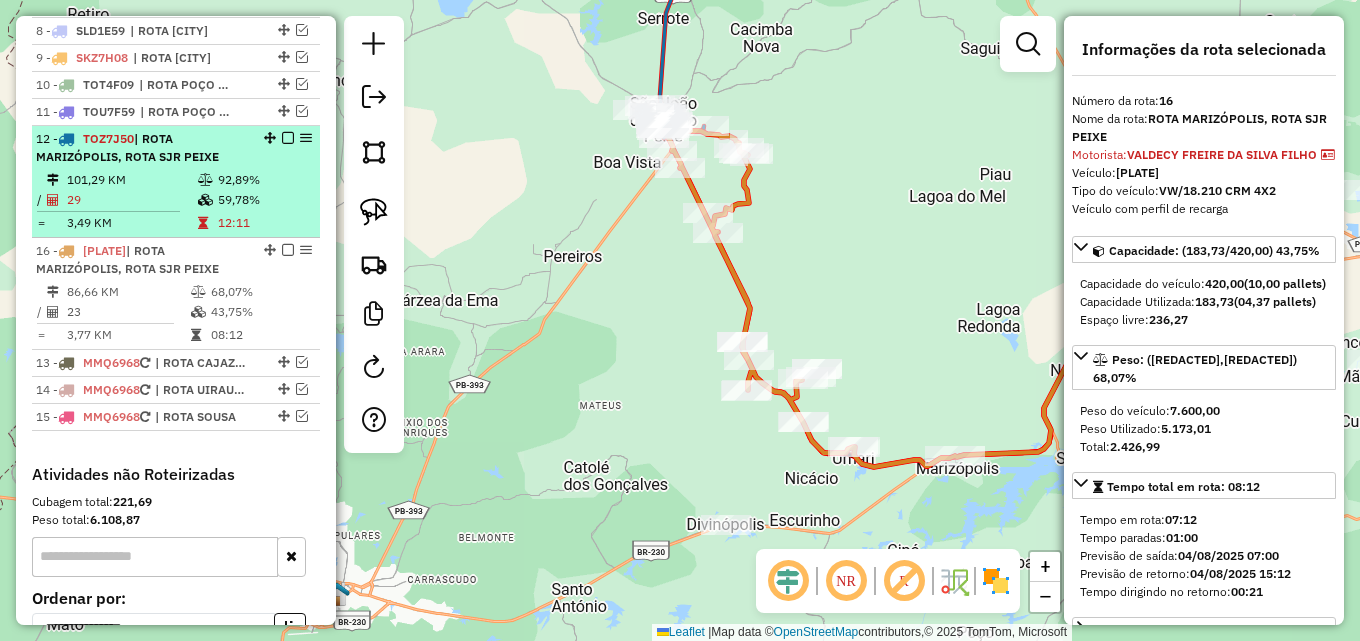 drag, startPoint x: 267, startPoint y: 333, endPoint x: 252, endPoint y: 232, distance: 102.10779 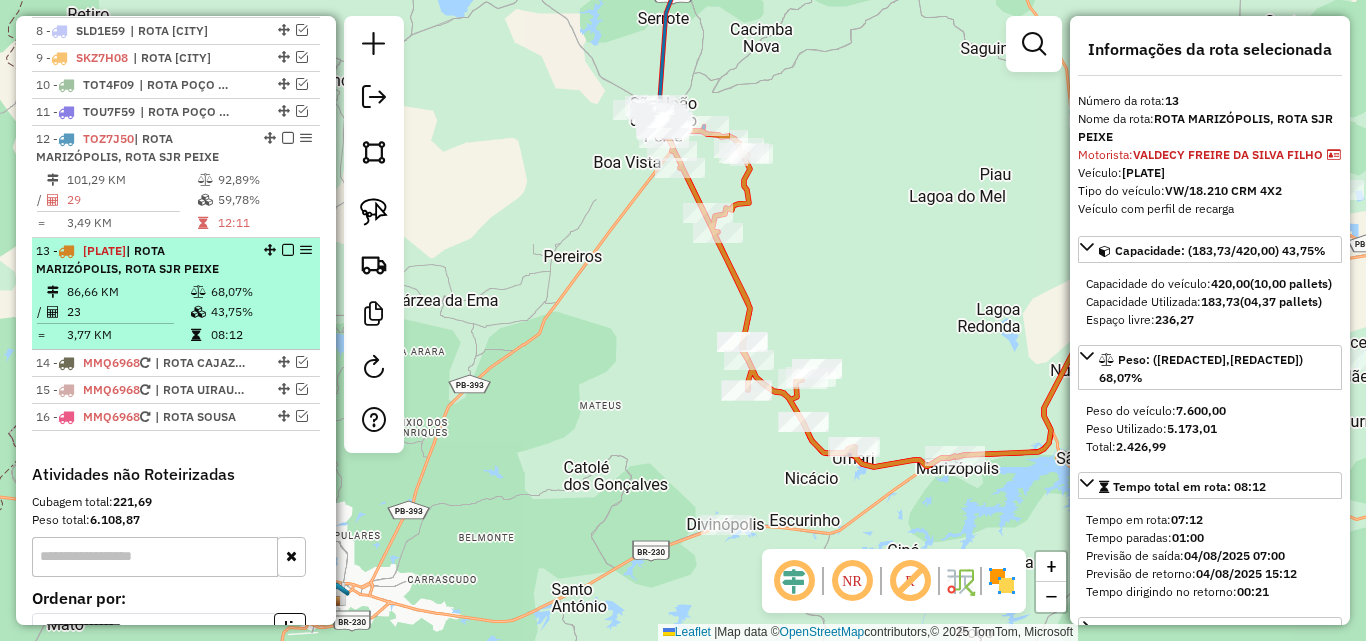 click on "86,66 KM" at bounding box center (128, 292) 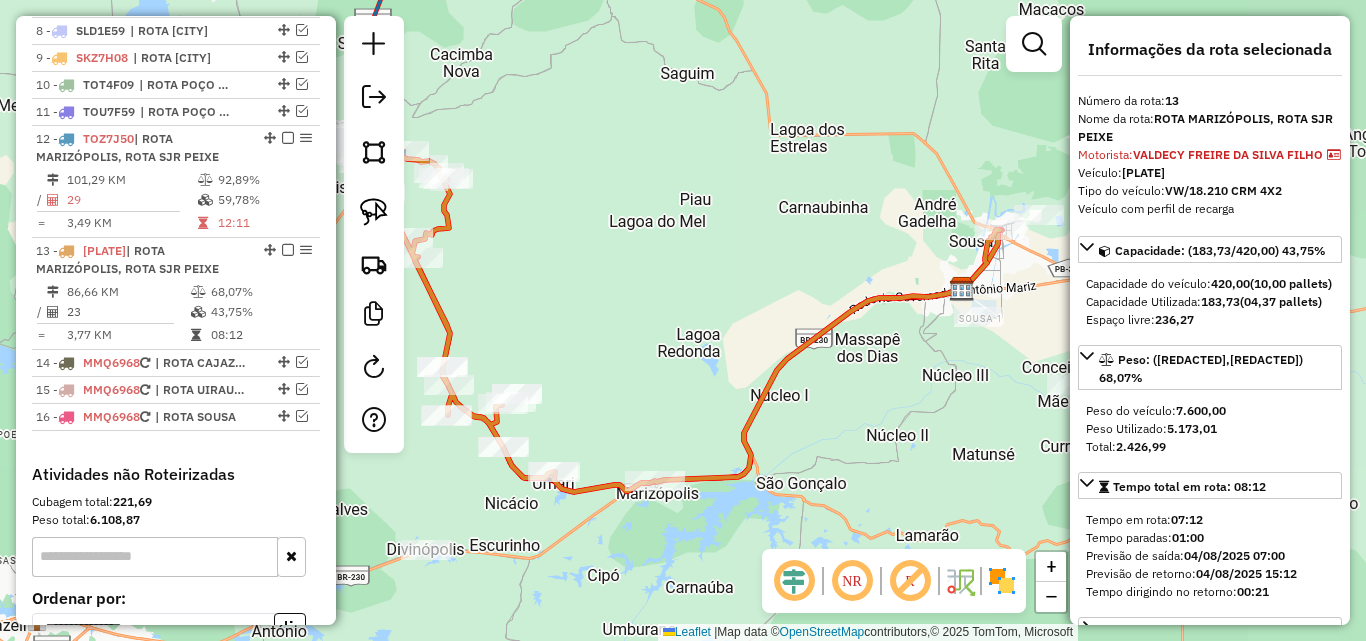click at bounding box center (205, 200) 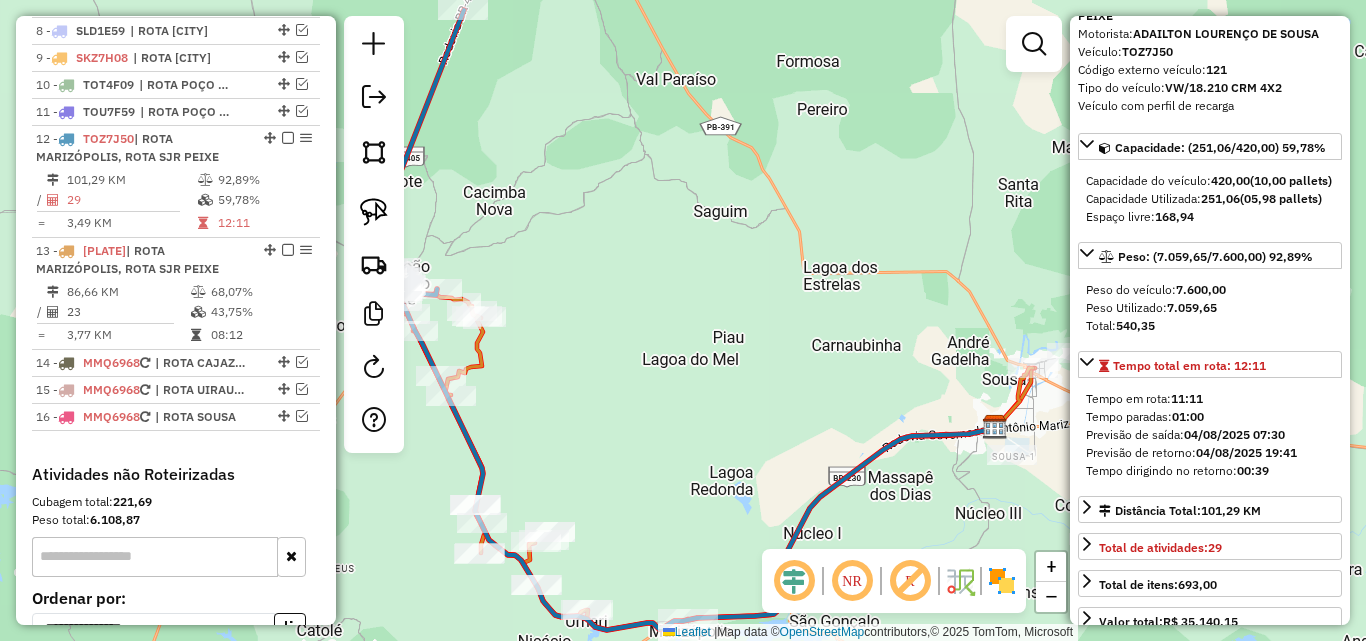 scroll, scrollTop: 200, scrollLeft: 0, axis: vertical 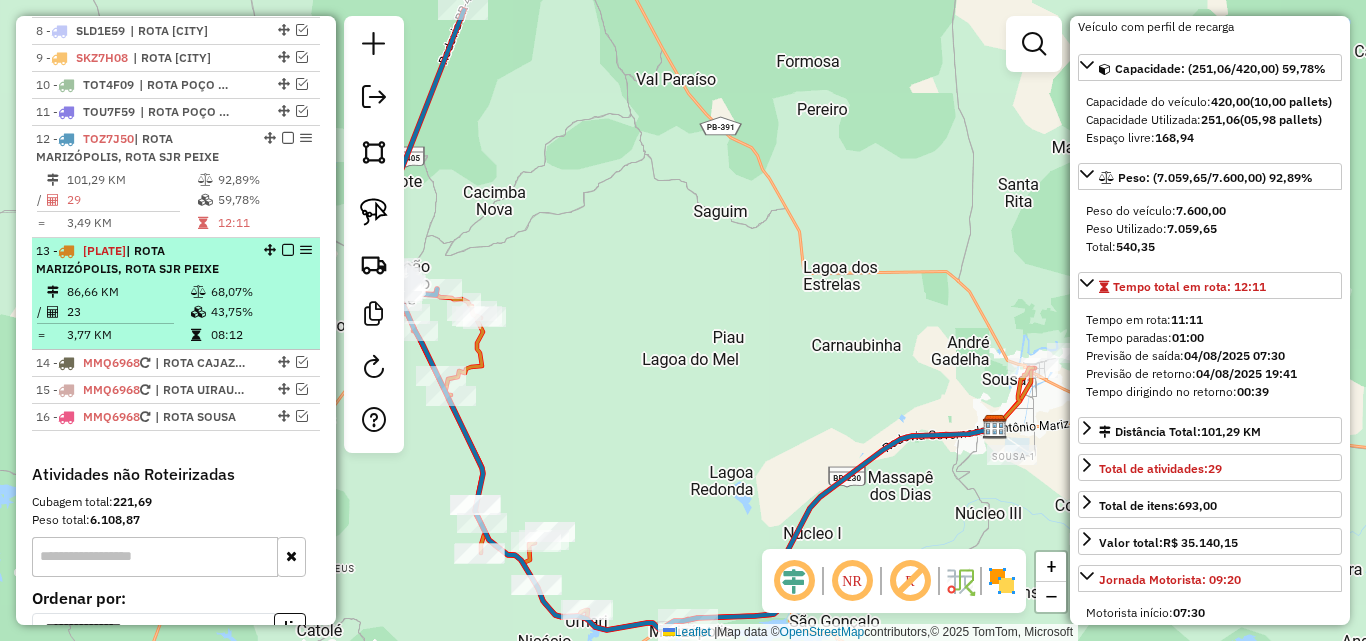 click on "86,66 KM" at bounding box center [128, 292] 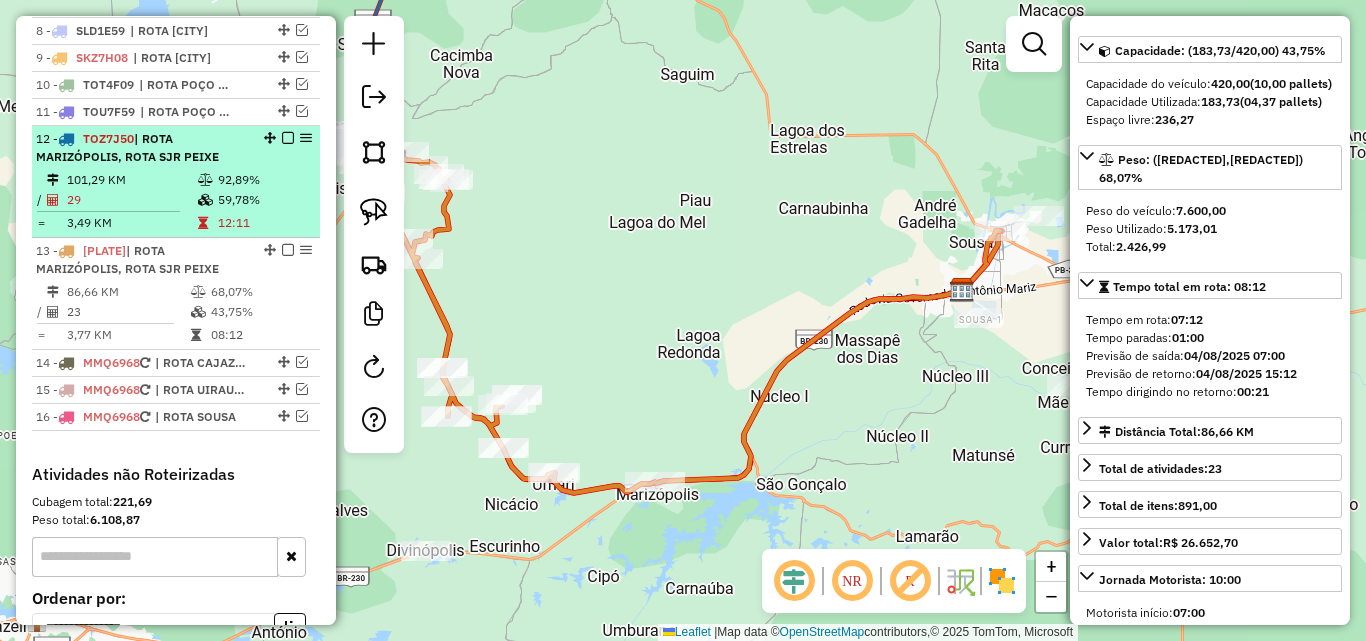 click on "| ROTA MARIZÓPOLIS, ROTA SJR PEIXE" at bounding box center (127, 147) 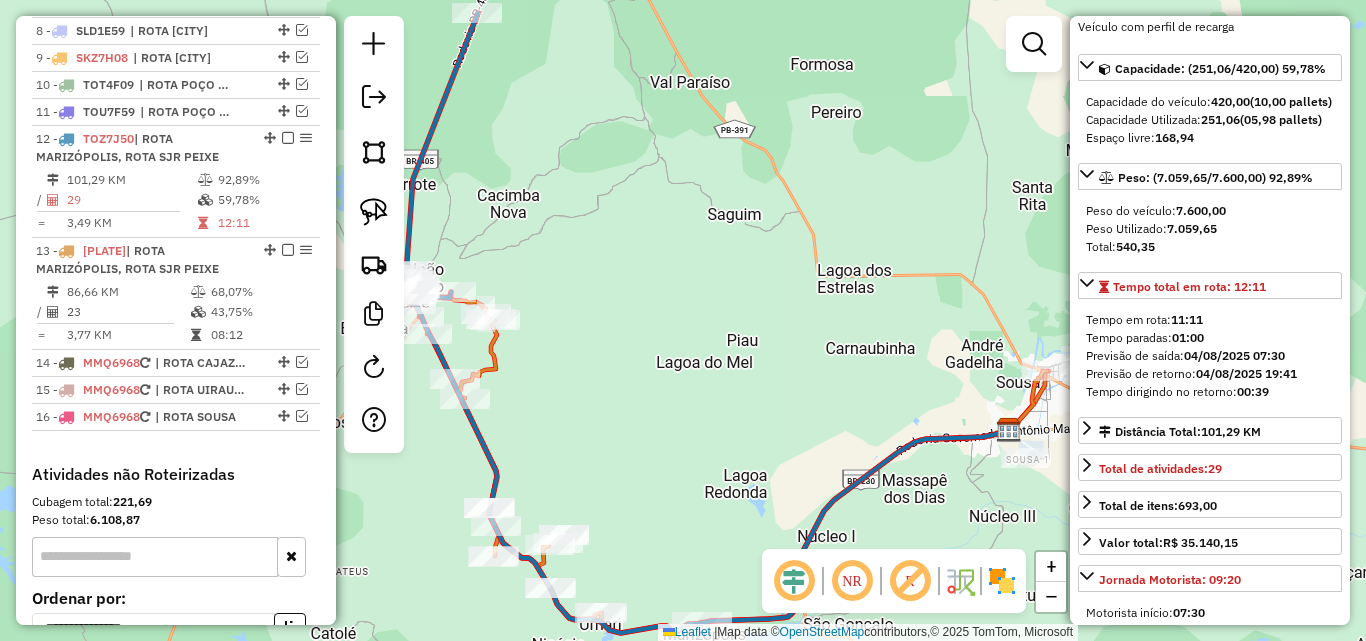 drag, startPoint x: 682, startPoint y: 275, endPoint x: 861, endPoint y: 249, distance: 180.87842 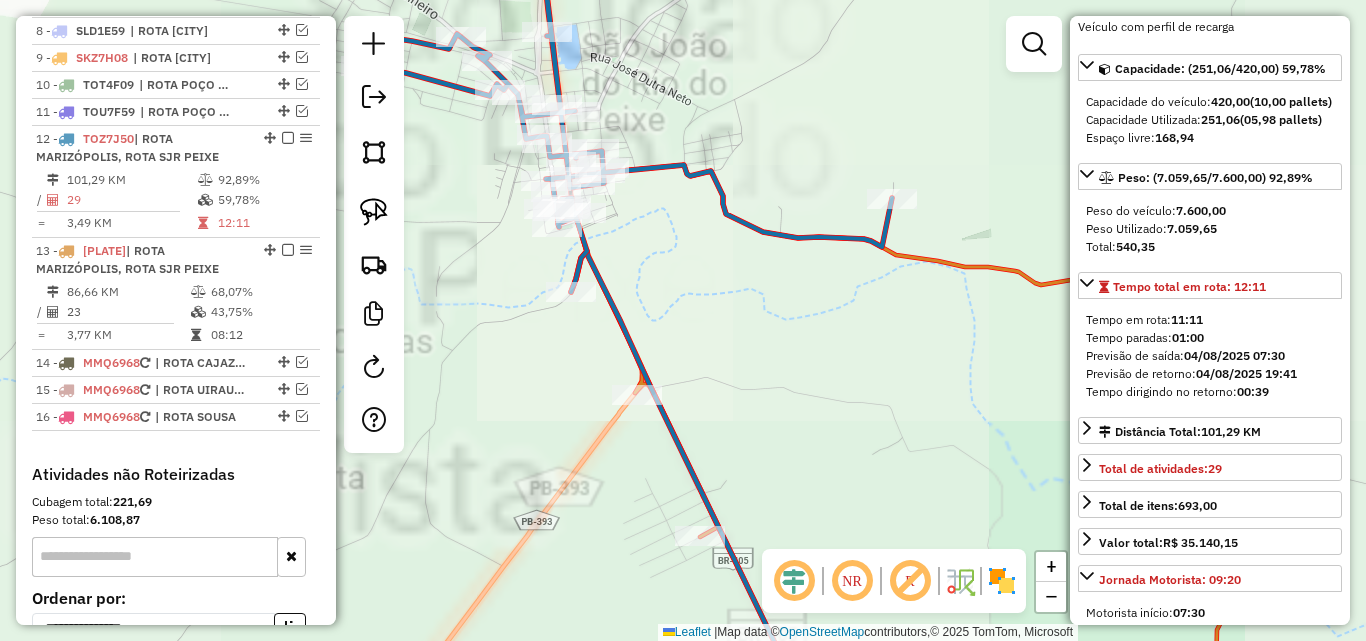 click on "Janela de atendimento Grade de atendimento Capacidade Transportadoras Veículos Cliente Pedidos  Rotas Selecione os dias de semana para filtrar as janelas de atendimento  Seg   Ter   Qua   Qui   Sex   Sáb   Dom  Informe o período da janela de atendimento: De: Até:  Filtrar exatamente a janela do cliente  Considerar janela de atendimento padrão  Selecione os dias de semana para filtrar as grades de atendimento  Seg   Ter   Qua   Qui   Sex   Sáb   Dom   Considerar clientes sem dia de atendimento cadastrado  Clientes fora do dia de atendimento selecionado Filtrar as atividades entre os valores definidos abaixo:  Peso mínimo:   Peso máximo:   Cubagem mínima:   Cubagem máxima:   De:   Até:  Filtrar as atividades entre o tempo de atendimento definido abaixo:  De:   Até:   Considerar capacidade total dos clientes não roteirizados Transportadora: Selecione um ou mais itens Tipo de veículo: Selecione um ou mais itens Veículo: Selecione um ou mais itens Motorista: Selecione um ou mais itens Nome: Rótulo:" 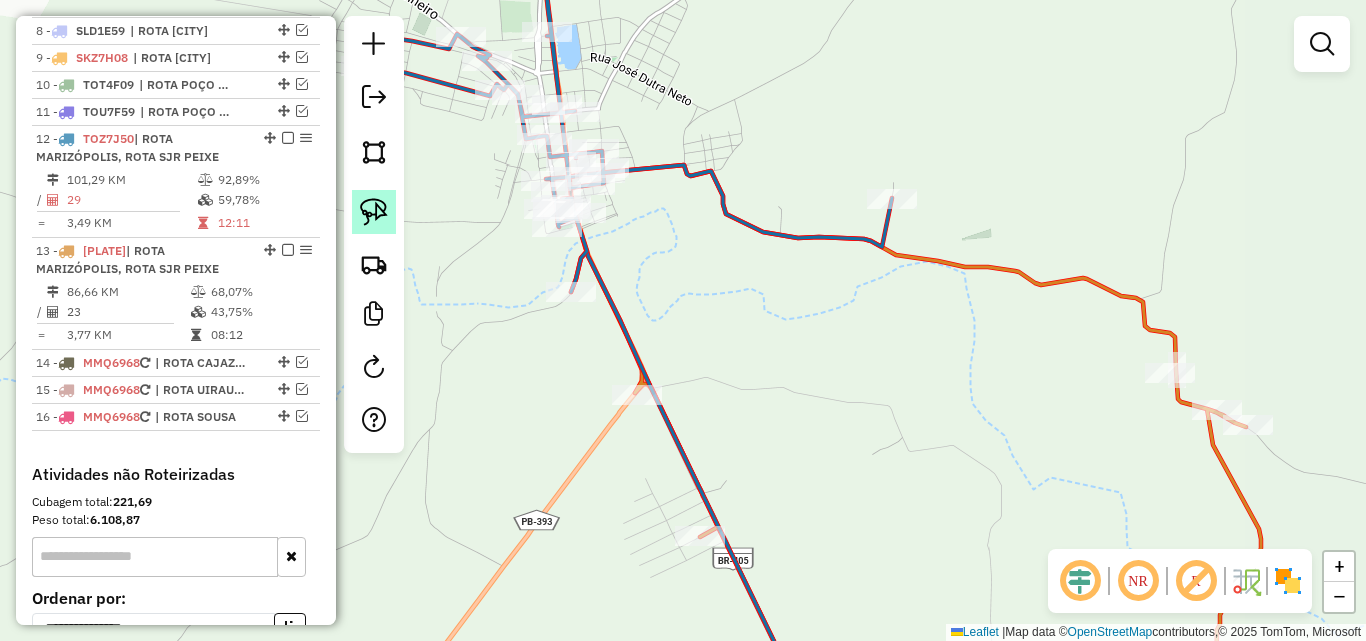 click 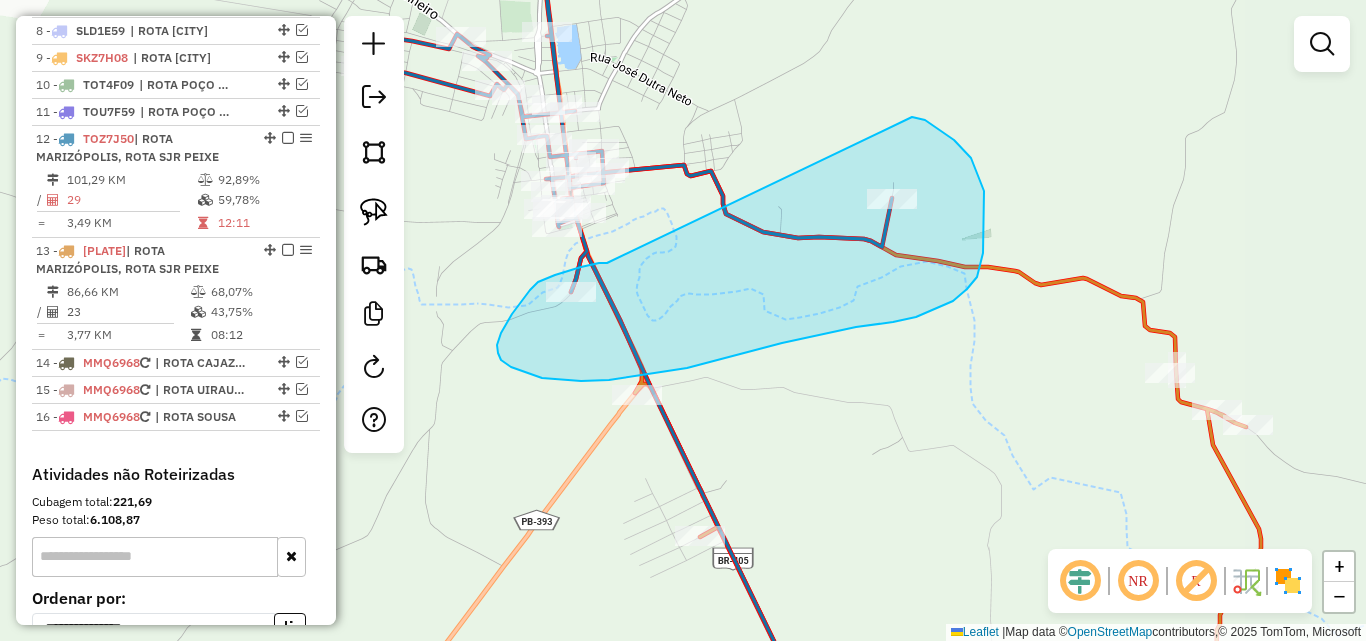 drag, startPoint x: 581, startPoint y: 267, endPoint x: 887, endPoint y: 143, distance: 330.16965 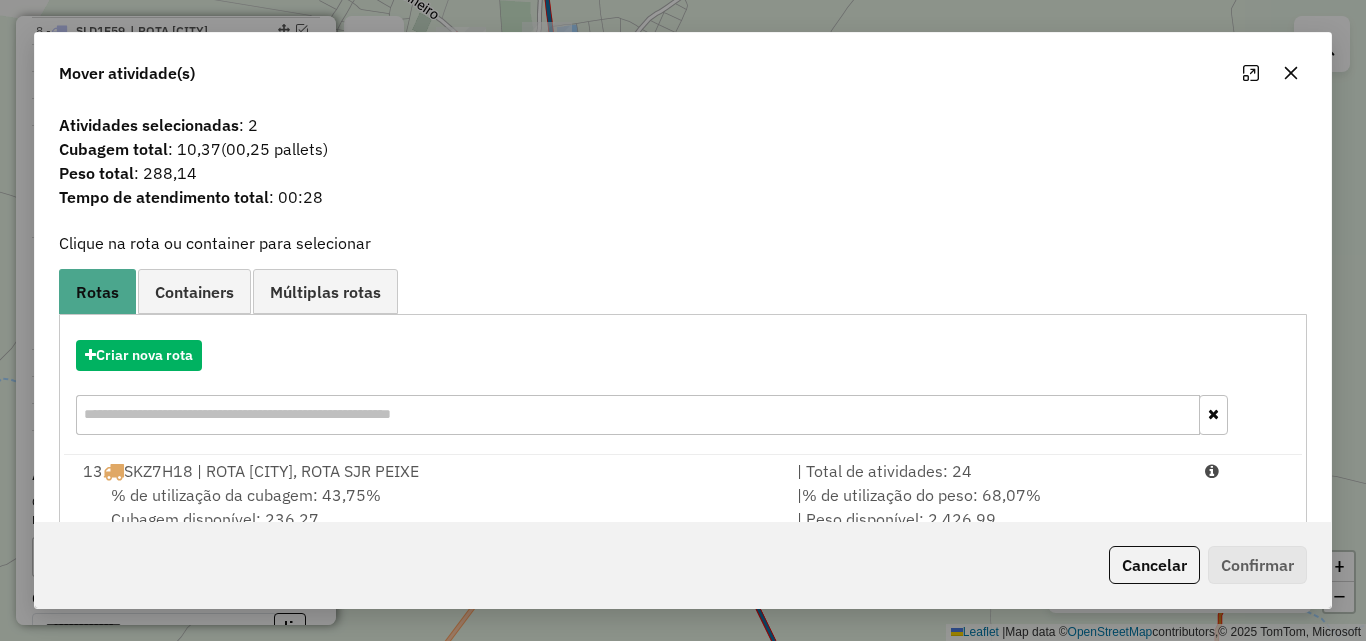 drag, startPoint x: 1261, startPoint y: 503, endPoint x: 1273, endPoint y: 552, distance: 50.447994 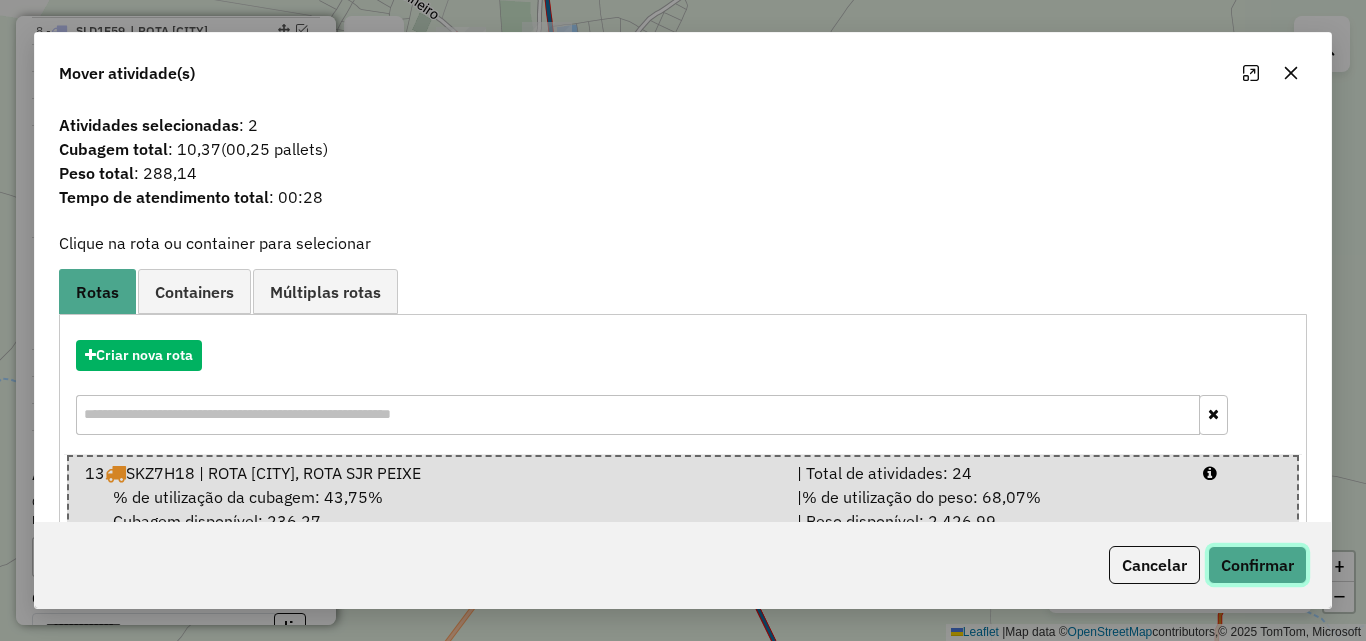 click on "Confirmar" 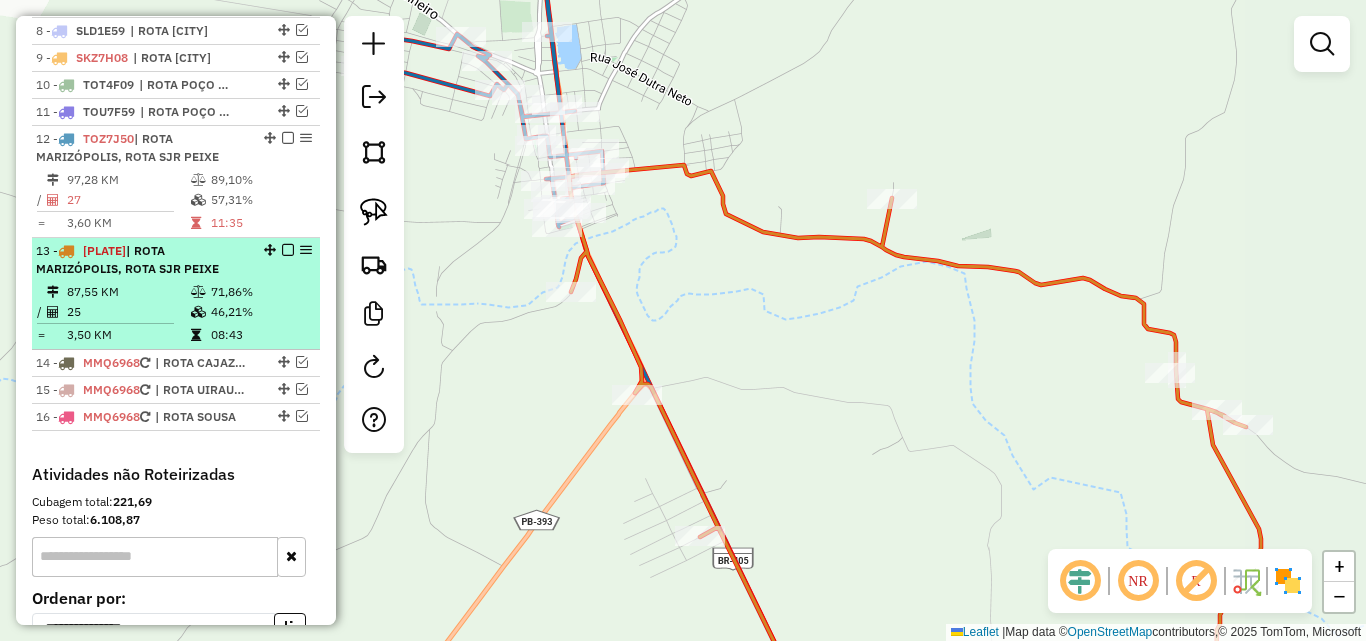 click at bounding box center (200, 312) 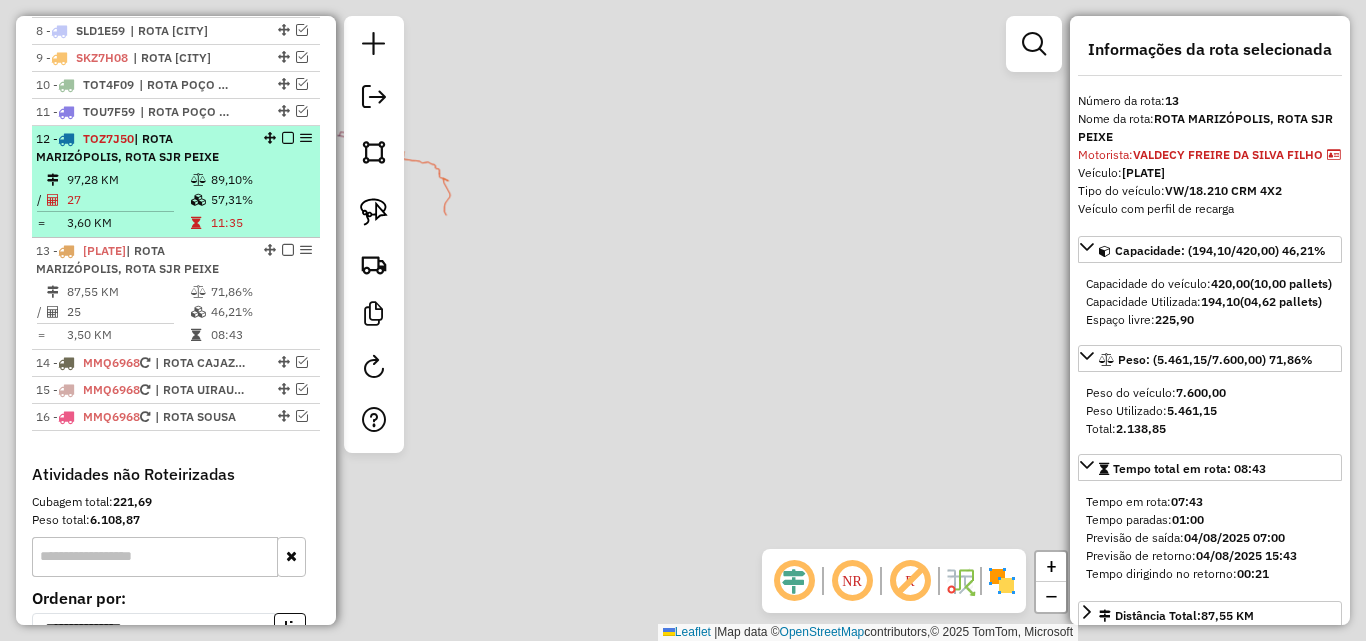 click on "89,10%" at bounding box center [260, 180] 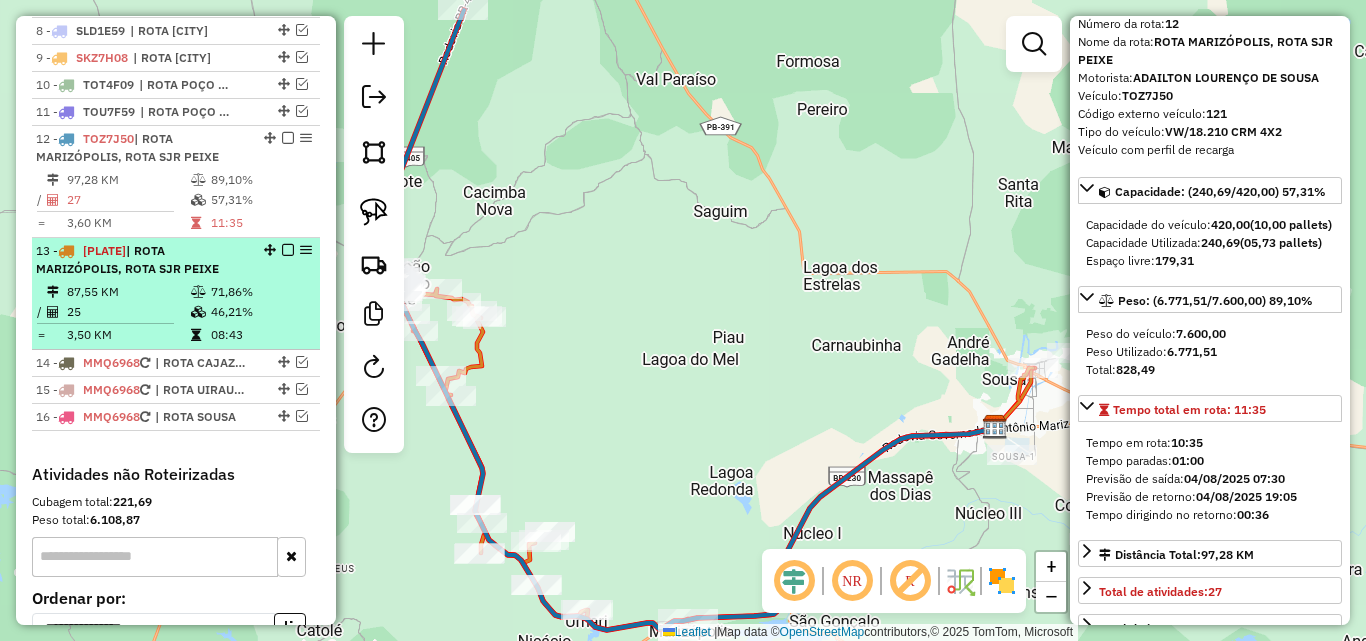 scroll, scrollTop: 100, scrollLeft: 0, axis: vertical 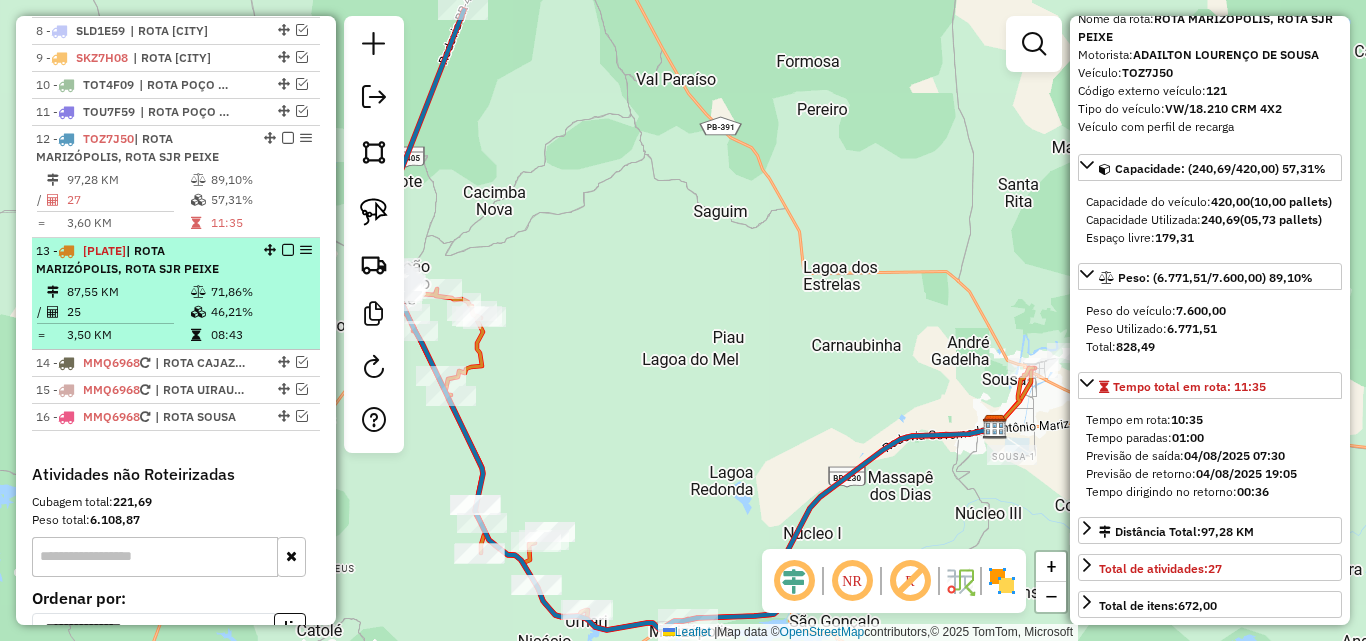 click on "13 -       SKZ7H18   | ROTA MARIZÓPOLIS, ROTA SJR PEIXE" at bounding box center [142, 260] 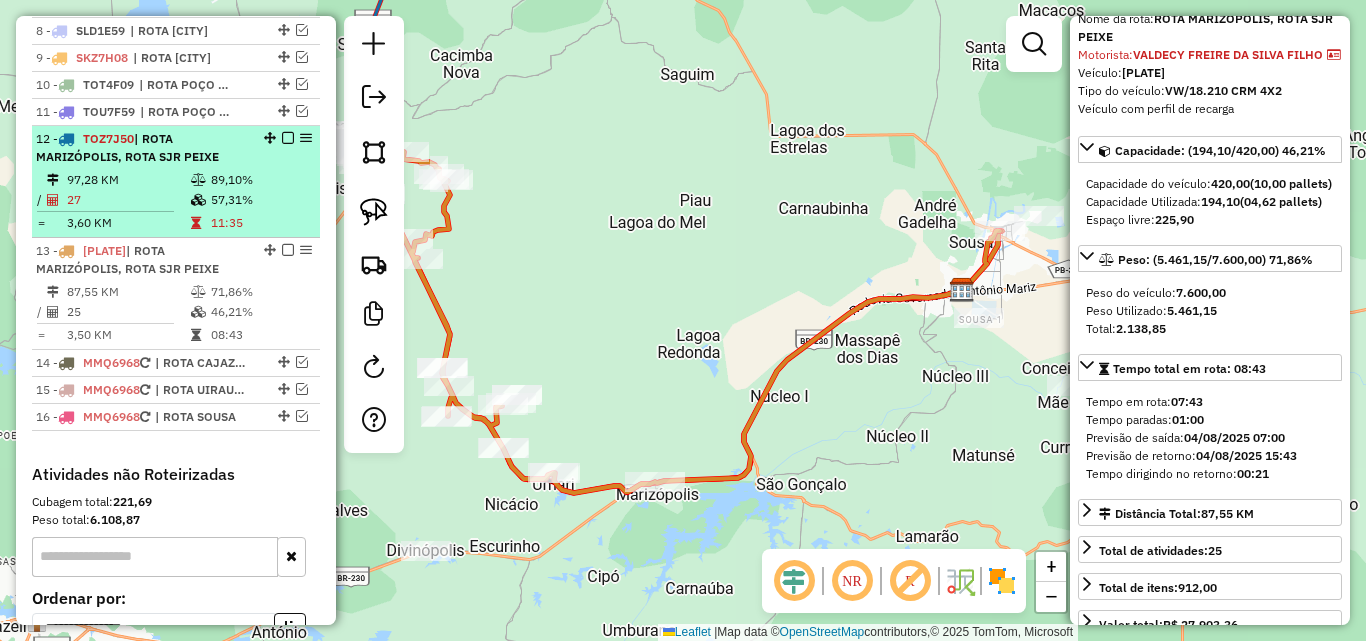 drag, startPoint x: 210, startPoint y: 170, endPoint x: 277, endPoint y: 190, distance: 69.92139 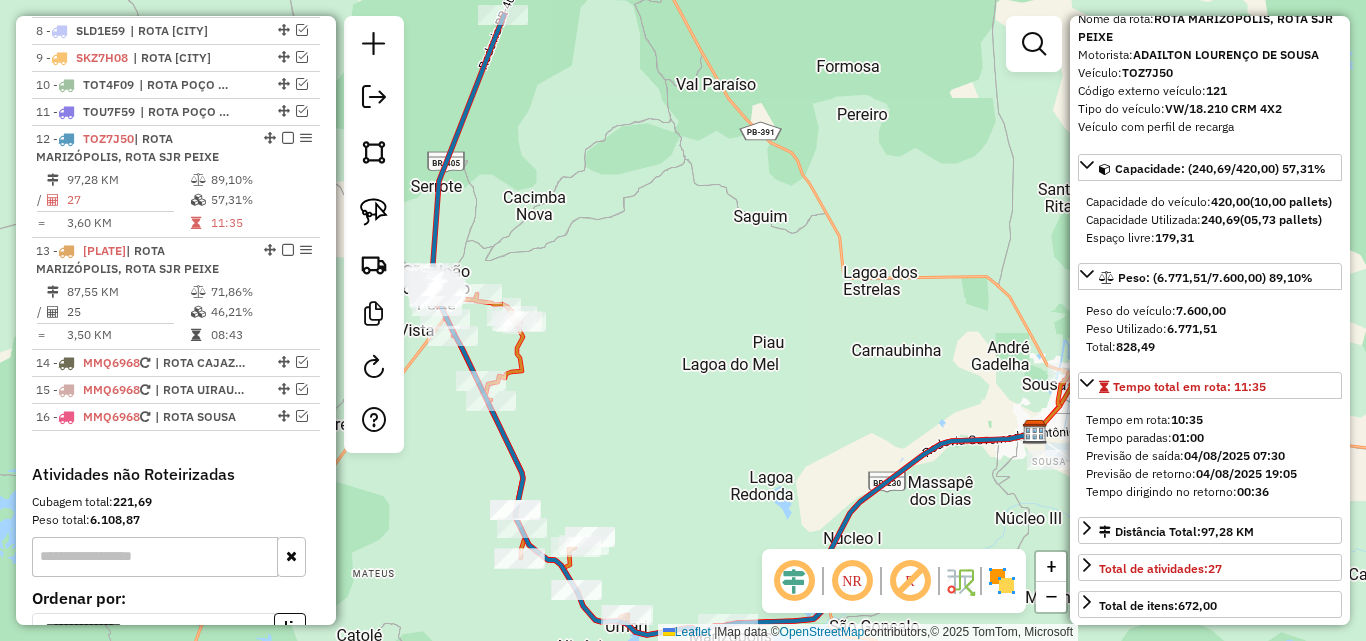 drag, startPoint x: 673, startPoint y: 298, endPoint x: 763, endPoint y: 298, distance: 90 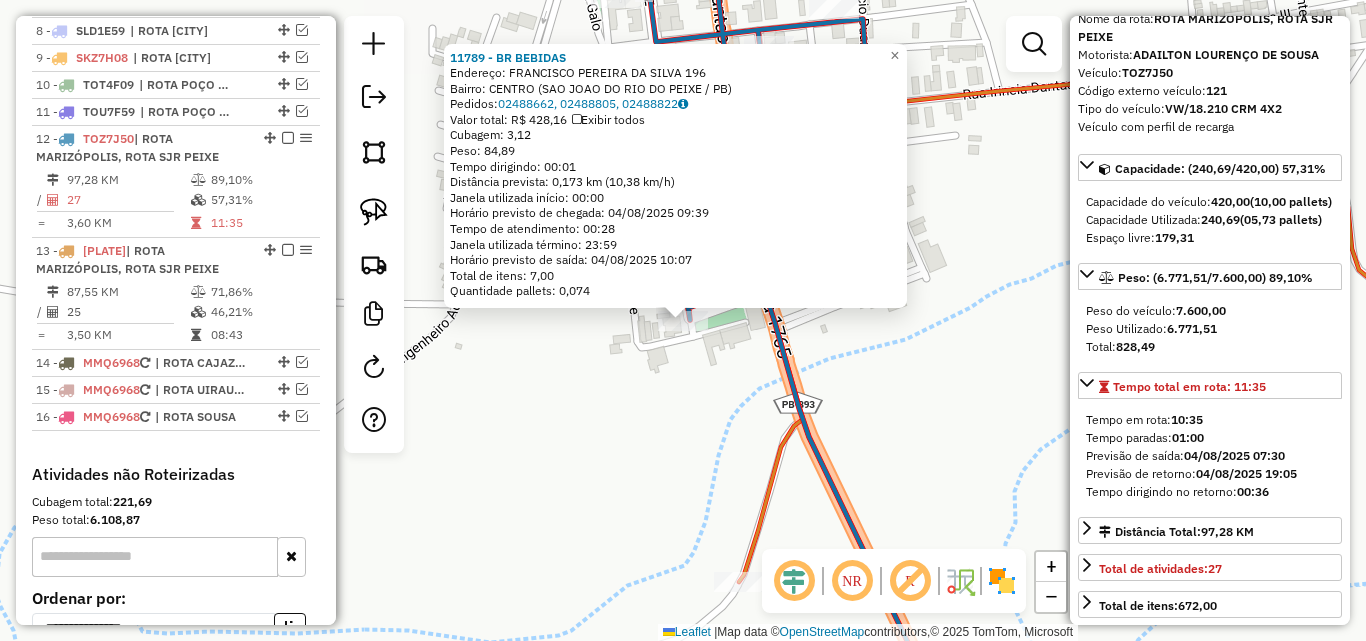 scroll, scrollTop: 1071, scrollLeft: 0, axis: vertical 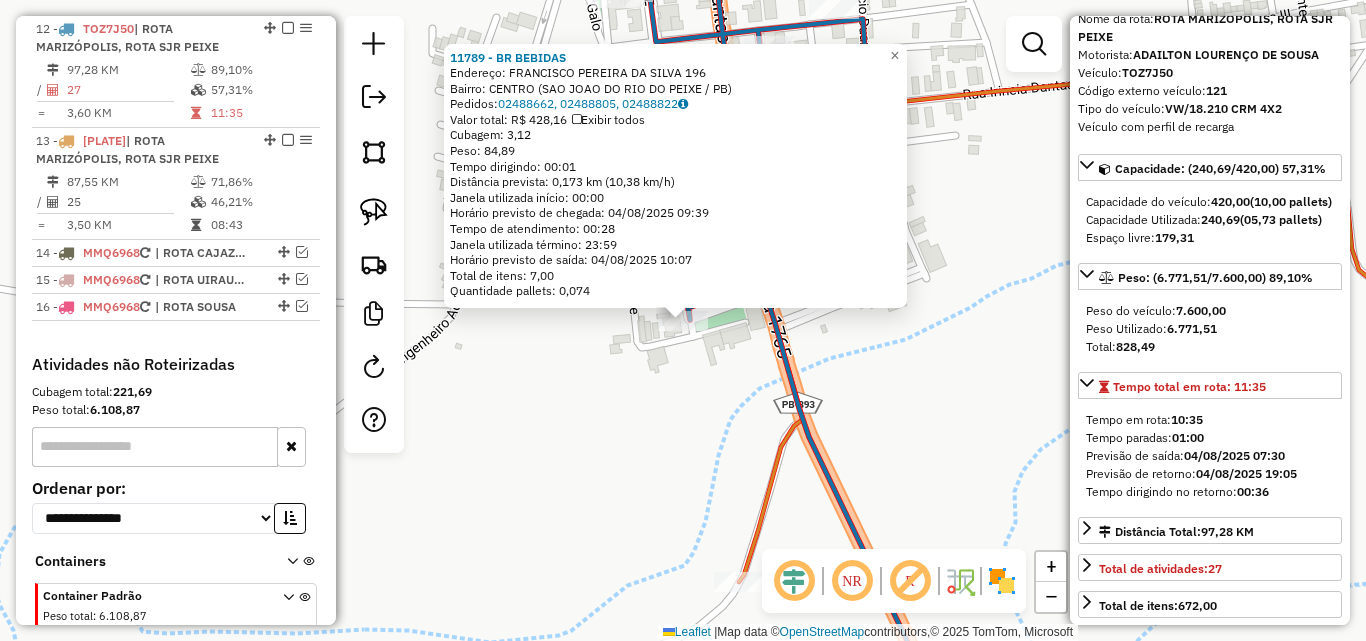 click on "11789 - BR BEBIDAS  Endereço:  FRANCISCO PEREIRA DA SILVA 196   Bairro: CENTRO (SAO JOAO DO RIO DO PEIXE / PB)   Pedidos:  02488662, 02488805, 02488822   Valor total: R$ 428,16   Exibir todos   Cubagem: 3,12  Peso: 84,89  Tempo dirigindo: 00:01   Distância prevista: 0,173 km (10,38 km/h)   Janela utilizada início: 00:00   Horário previsto de chegada: 04/08/2025 09:39   Tempo de atendimento: 00:28   Janela utilizada término: 23:59   Horário previsto de saída: 04/08/2025 10:07   Total de itens: 7,00   Quantidade pallets: 0,074  × Janela de atendimento Grade de atendimento Capacidade Transportadoras Veículos Cliente Pedidos  Rotas Selecione os dias de semana para filtrar as janelas de atendimento  Seg   Ter   Qua   Qui   Sex   Sáb   Dom  Informe o período da janela de atendimento: De: Até:  Filtrar exatamente a janela do cliente  Considerar janela de atendimento padrão  Selecione os dias de semana para filtrar as grades de atendimento  Seg   Ter   Qua   Qui   Sex   Sáb   Dom   Peso mínimo:   De:" 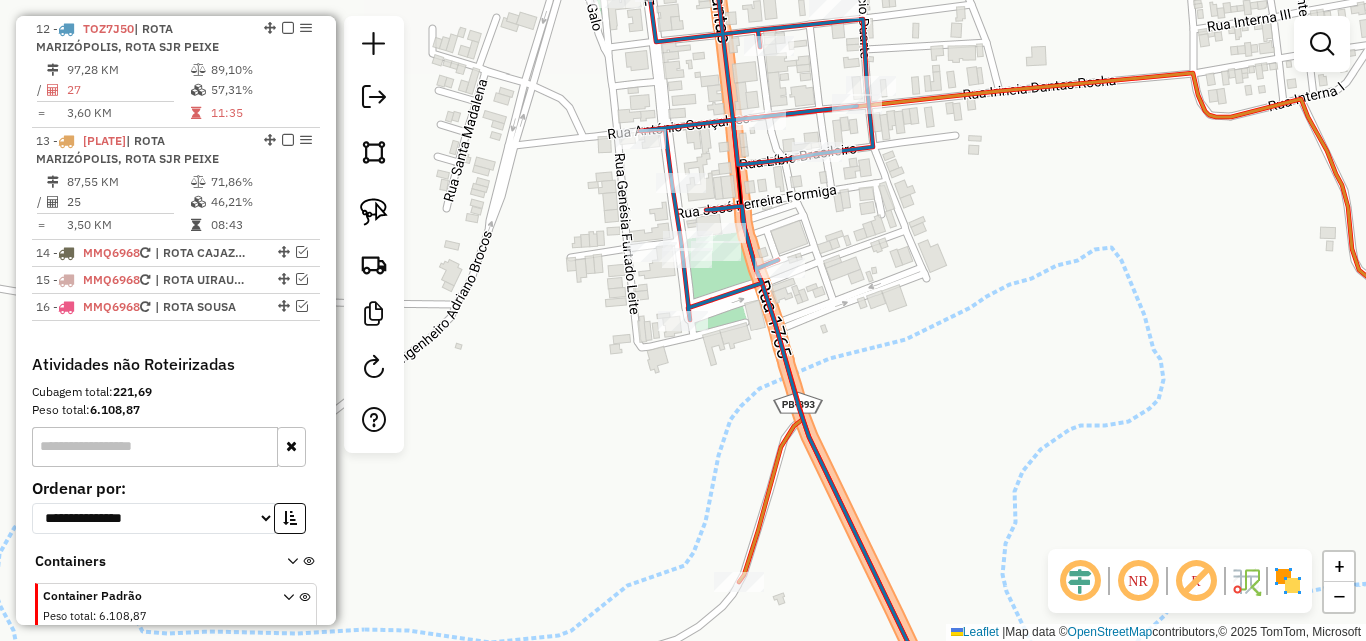 select on "*********" 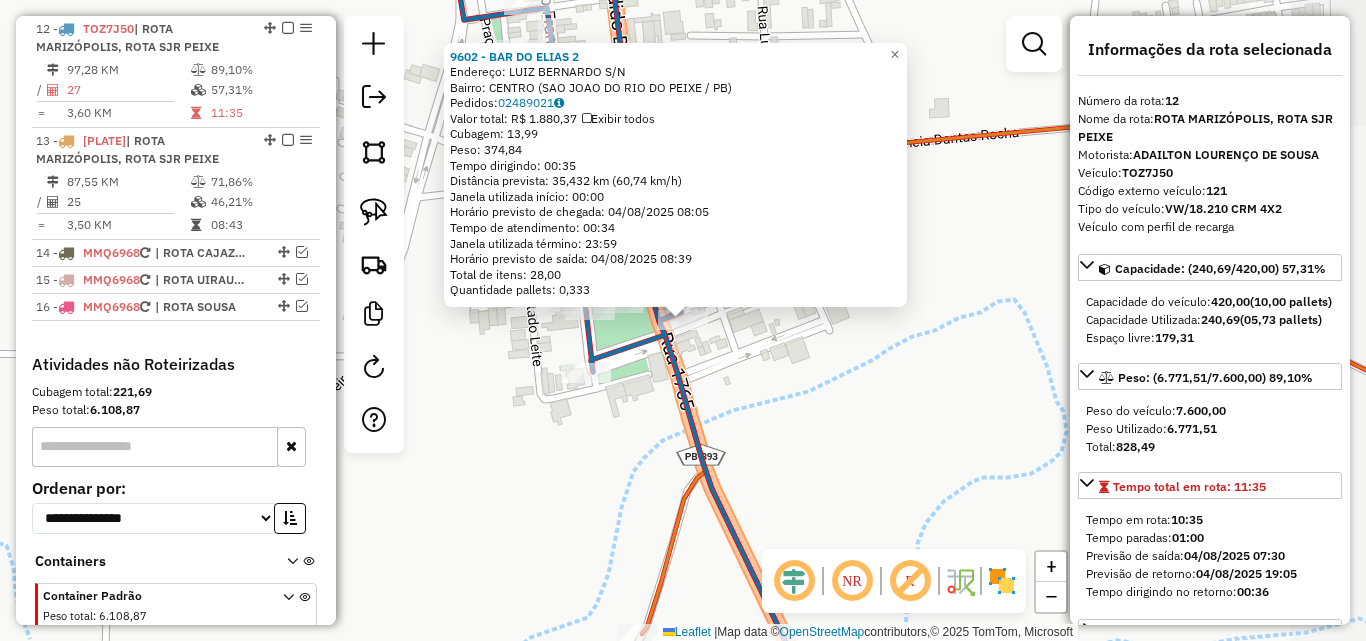 click on "9602 - BAR DO ELIAS 2  Endereço:  LUIZ BERNARDO S/N   Bairro: CENTRO (SAO JOAO DO RIO DO PEIXE / PB)   Pedidos:  02489021   Valor total: R$ 1.880,37   Exibir todos   Cubagem: 13,99  Peso: 374,84  Tempo dirigindo: 00:35   Distância prevista: 35,432 km (60,74 km/h)   Janela utilizada início: 00:00   Horário previsto de chegada: 04/08/2025 08:05   Tempo de atendimento: 00:34   Janela utilizada término: 23:59   Horário previsto de saída: 04/08/2025 08:39   Total de itens: 28,00   Quantidade pallets: 0,333  × Janela de atendimento Grade de atendimento Capacidade Transportadoras Veículos Cliente Pedidos  Rotas Selecione os dias de semana para filtrar as janelas de atendimento  Seg   Ter   Qua   Qui   Sex   Sáb   Dom  Informe o período da janela de atendimento: De: Até:  Filtrar exatamente a janela do cliente  Considerar janela de atendimento padrão  Selecione os dias de semana para filtrar as grades de atendimento  Seg   Ter   Qua   Qui   Sex   Sáb   Dom   Peso mínimo:   Peso máximo:   De:   Até:" 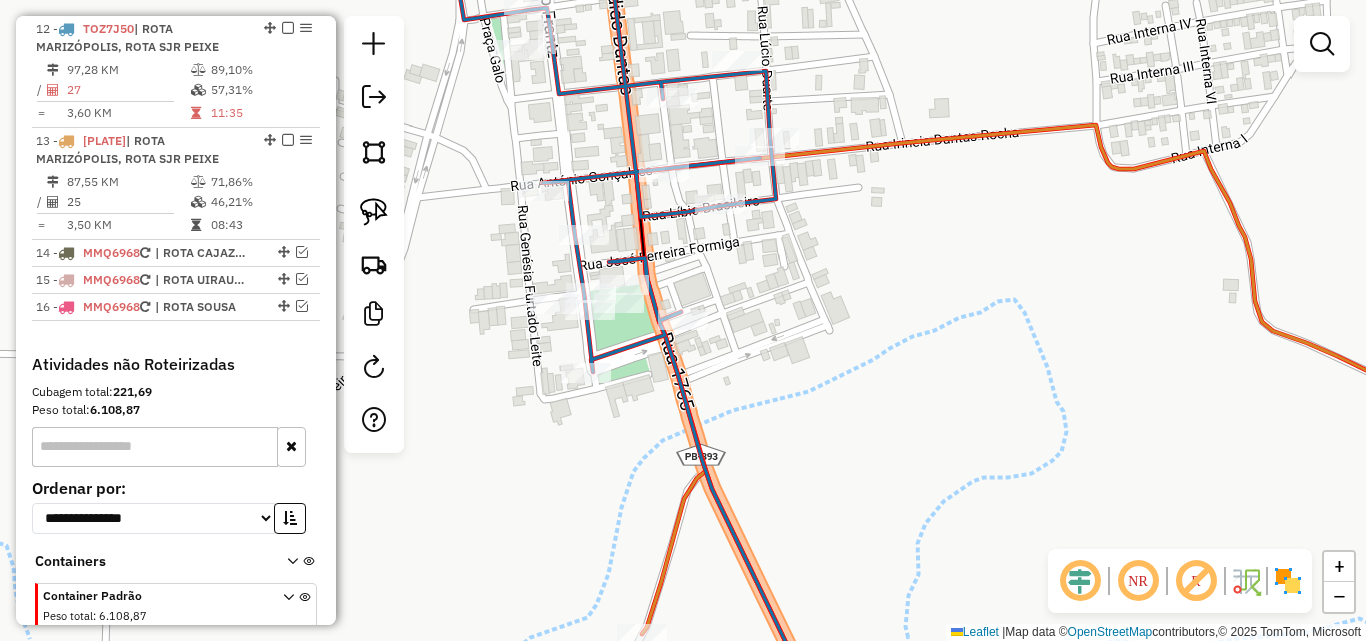 click 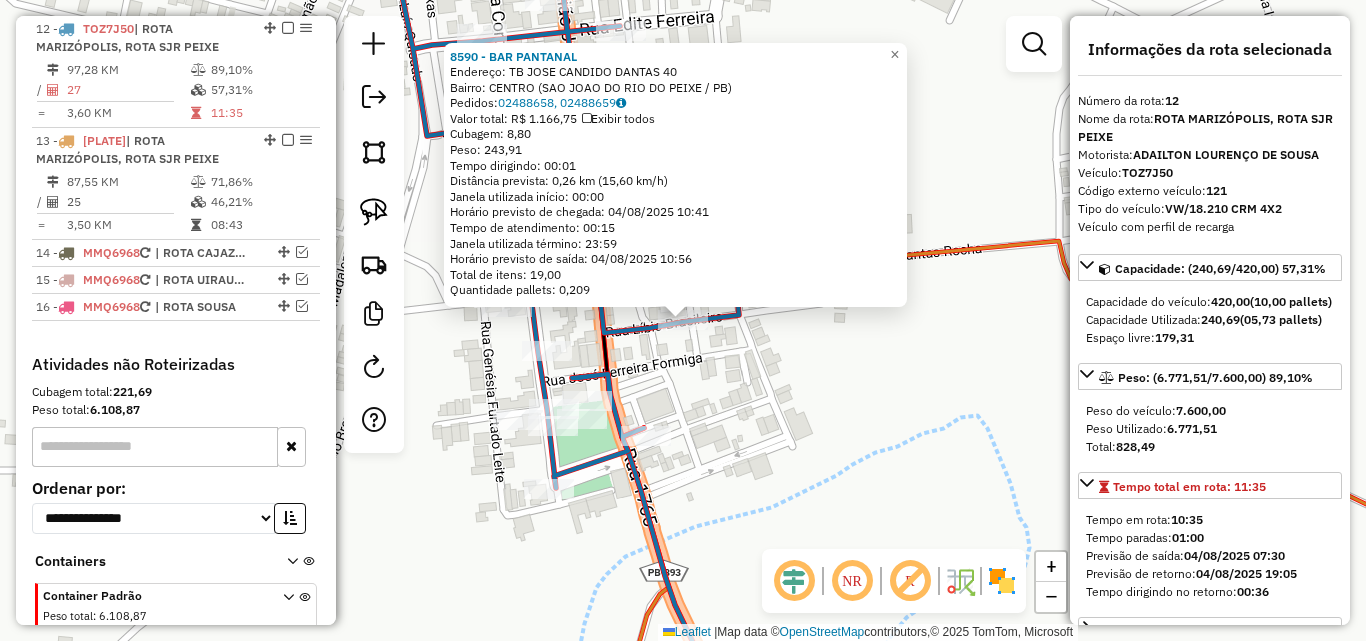 click on "8590 - BAR PANTANAL  Endereço:  TB JOSE CANDIDO DANTAS 40   Bairro: CENTRO (SAO JOAO DO RIO DO PEIXE / PB)   Pedidos:  02488658, 02488659   Valor total: R$ 1.166,75   Exibir todos   Cubagem: 8,80  Peso: 243,91  Tempo dirigindo: 00:01   Distância prevista: 0,26 km (15,60 km/h)   Janela utilizada início: 00:00   Horário previsto de chegada: 04/08/2025 10:41   Tempo de atendimento: 00:15   Janela utilizada término: 23:59   Horário previsto de saída: 04/08/2025 10:56   Total de itens: 19,00   Quantidade pallets: 0,209  × Janela de atendimento Grade de atendimento Capacidade Transportadoras Veículos Cliente Pedidos  Rotas Selecione os dias de semana para filtrar as janelas de atendimento  Seg   Ter   Qua   Qui   Sex   Sáb   Dom  Informe o período da janela de atendimento: De: Até:  Filtrar exatamente a janela do cliente  Considerar janela de atendimento padrão  Selecione os dias de semana para filtrar as grades de atendimento  Seg   Ter   Qua   Qui   Sex   Sáb   Dom   Peso mínimo:   Peso máximo:  +" 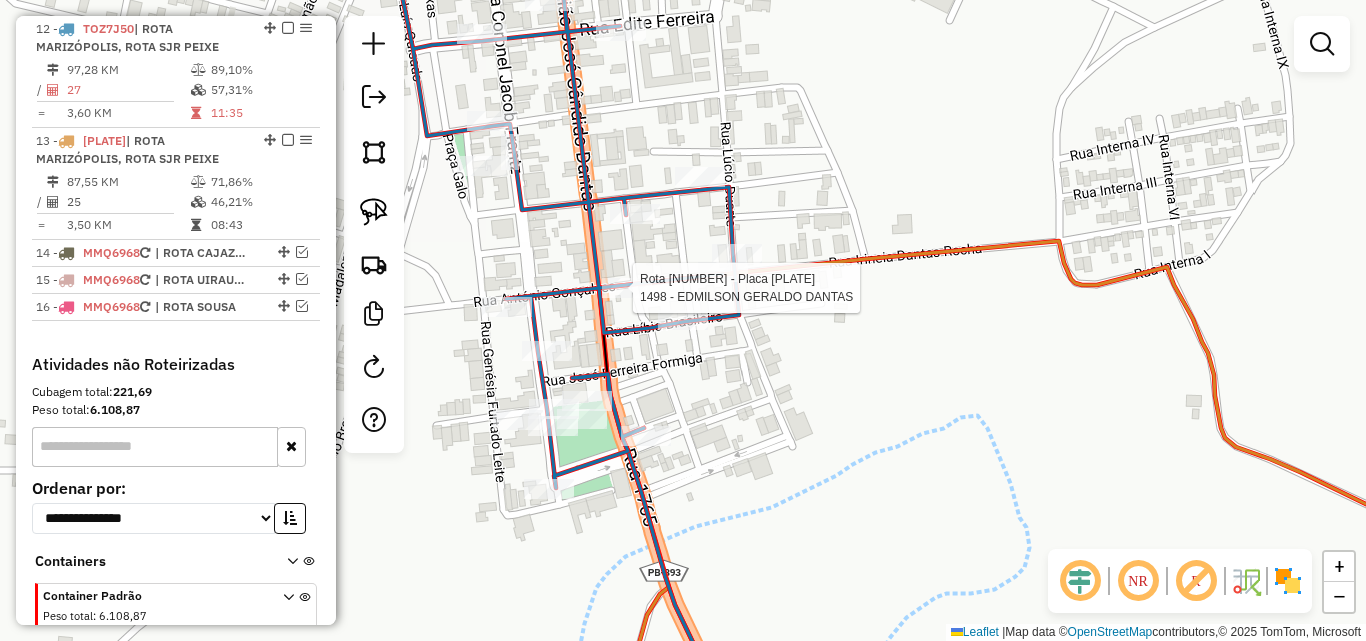 select on "*********" 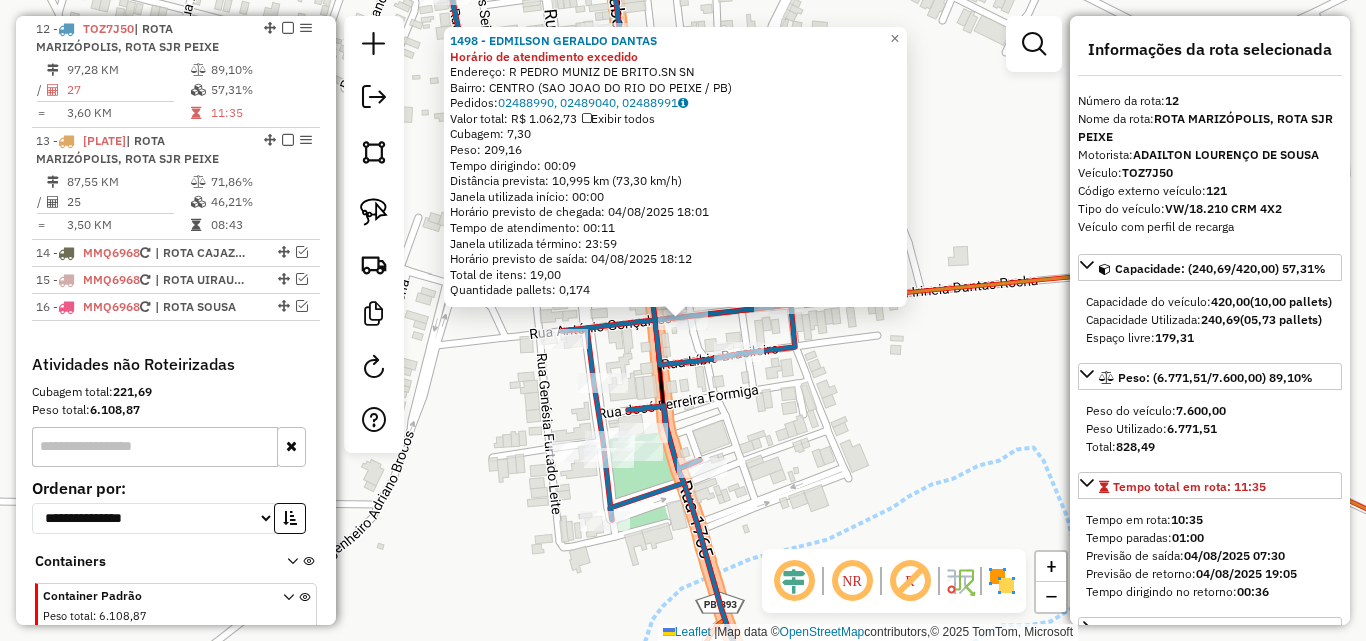 click 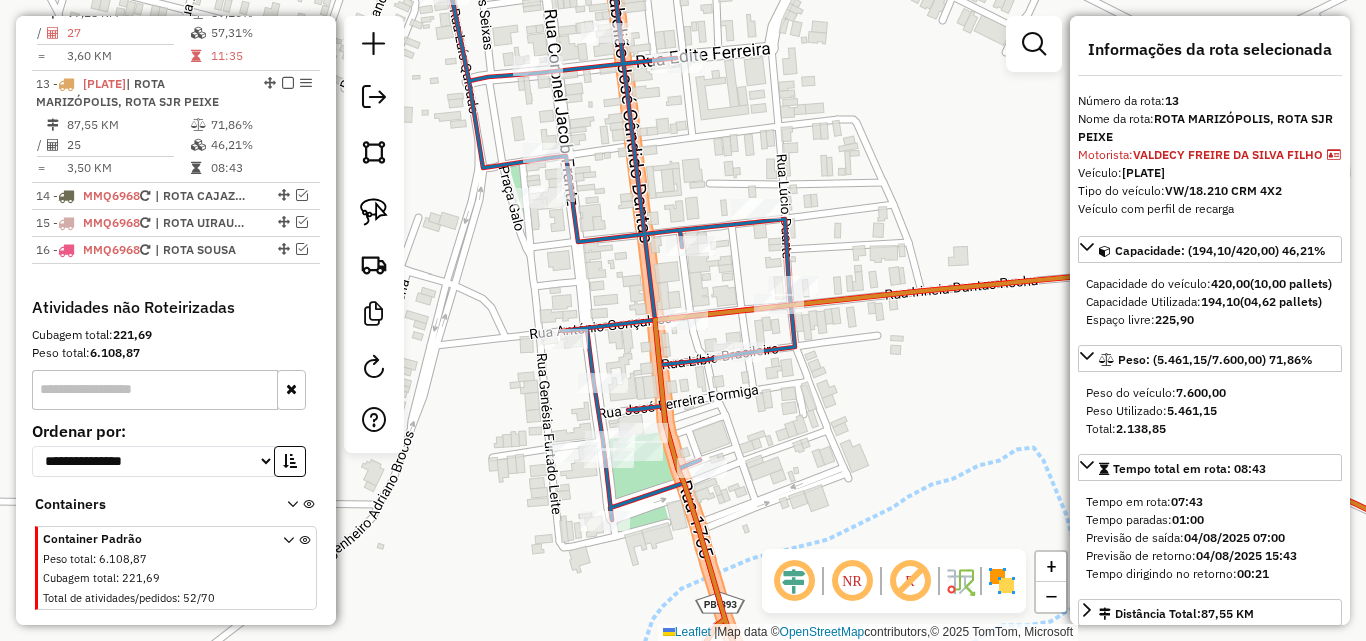 scroll, scrollTop: 1161, scrollLeft: 0, axis: vertical 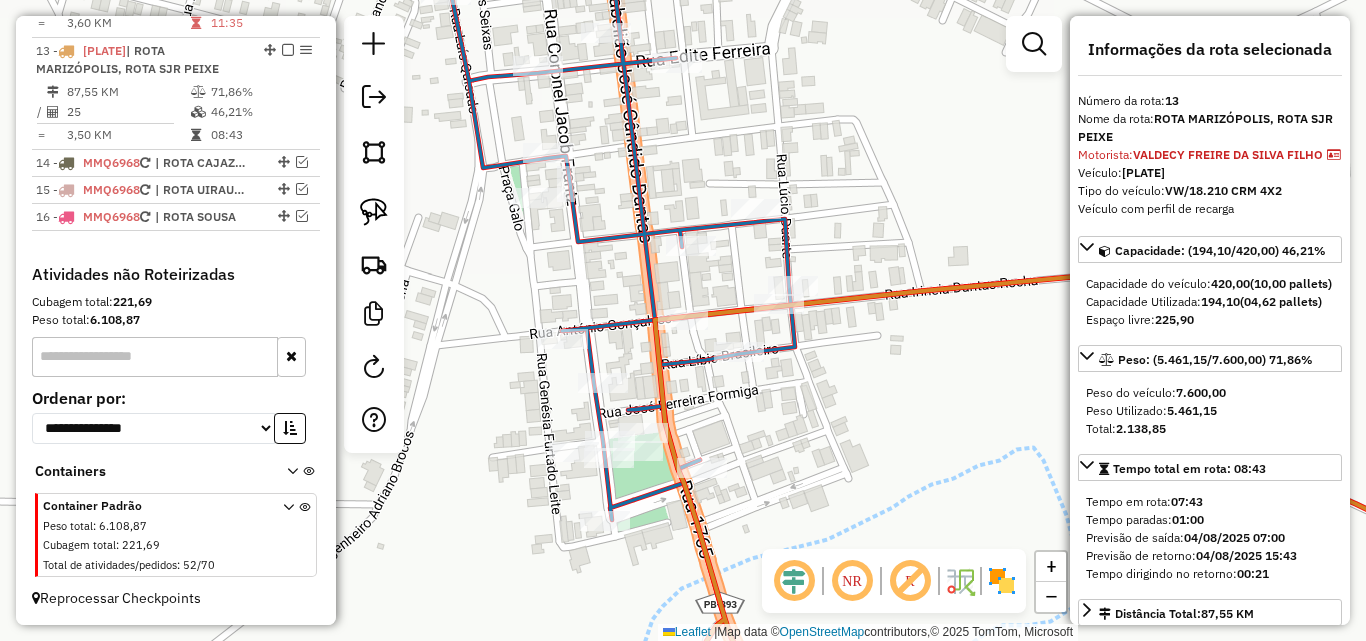 drag, startPoint x: 369, startPoint y: 205, endPoint x: 409, endPoint y: 233, distance: 48.82622 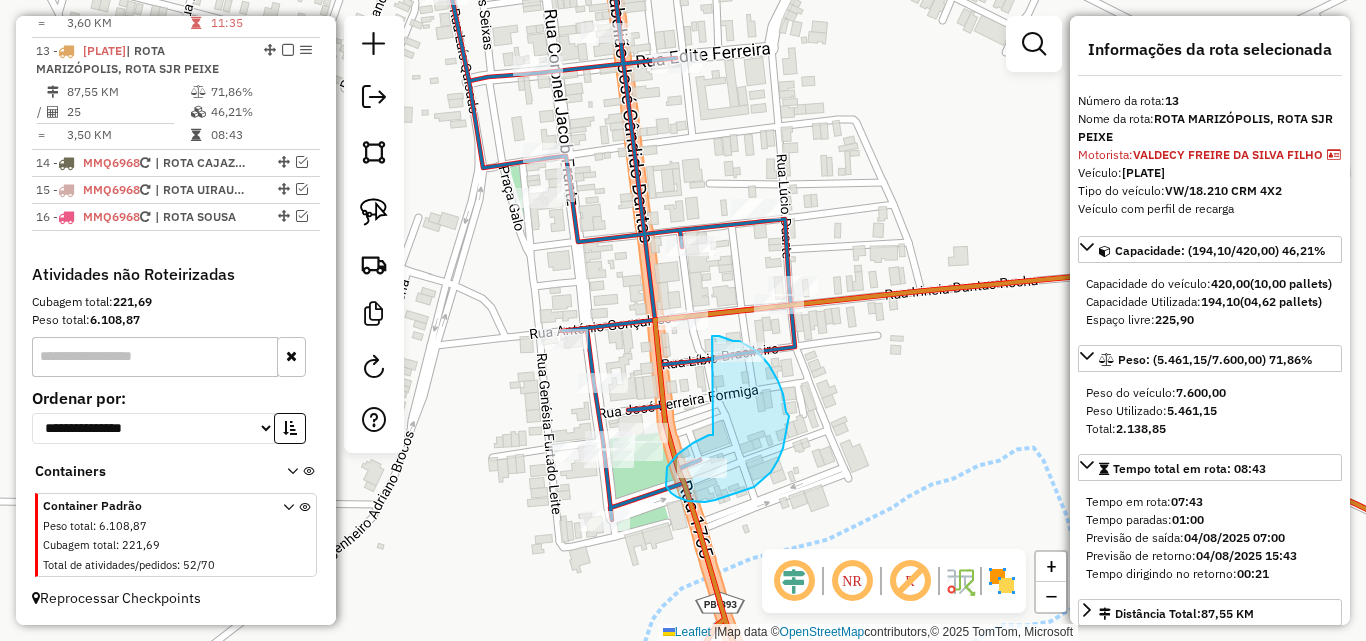 drag, startPoint x: 704, startPoint y: 438, endPoint x: 715, endPoint y: 340, distance: 98.61542 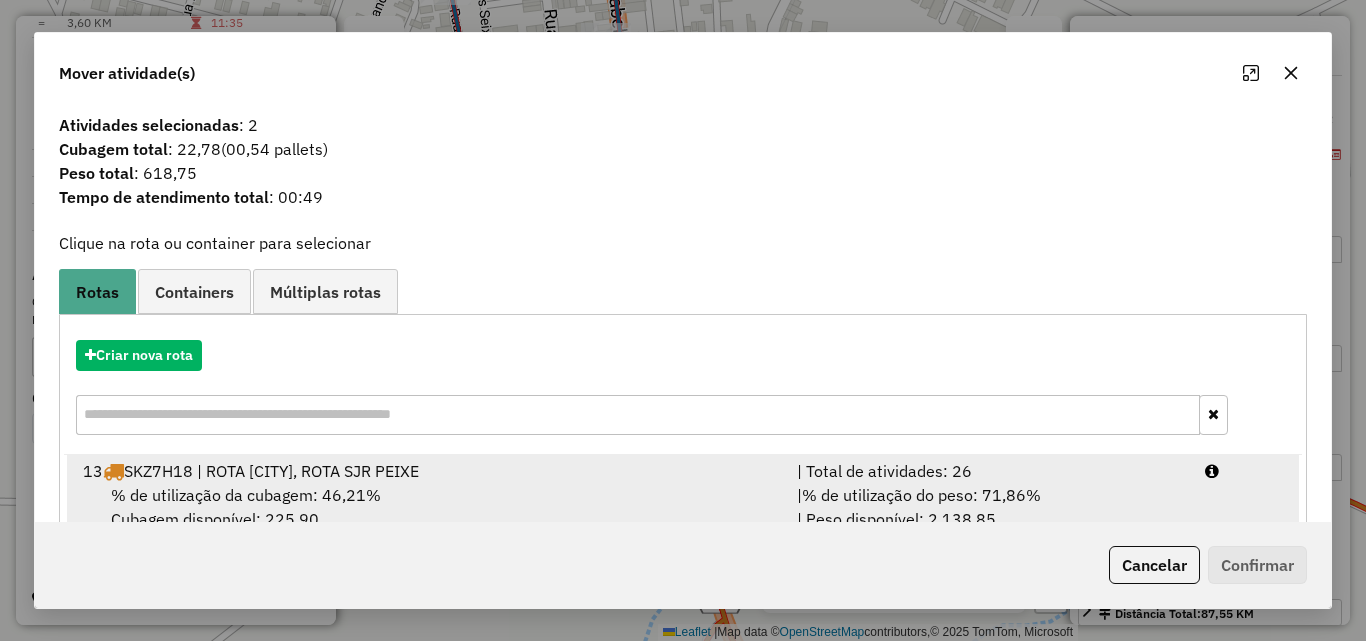 drag, startPoint x: 1023, startPoint y: 483, endPoint x: 1042, endPoint y: 492, distance: 21.023796 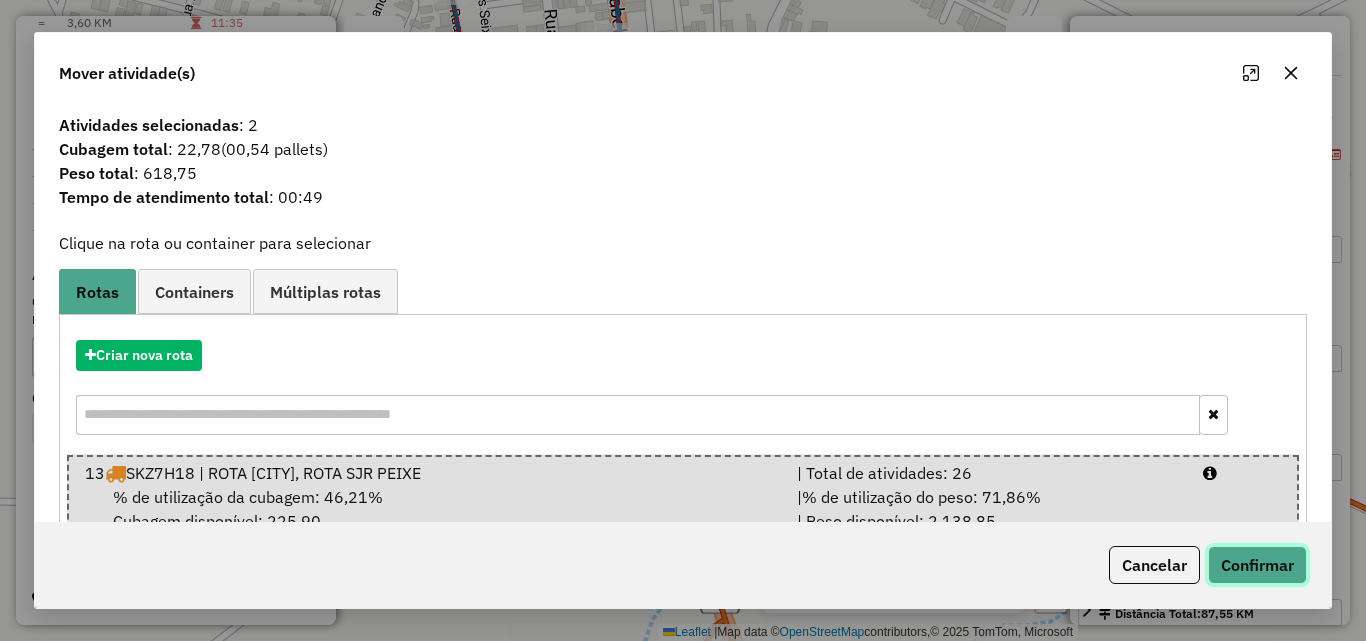 click on "Confirmar" 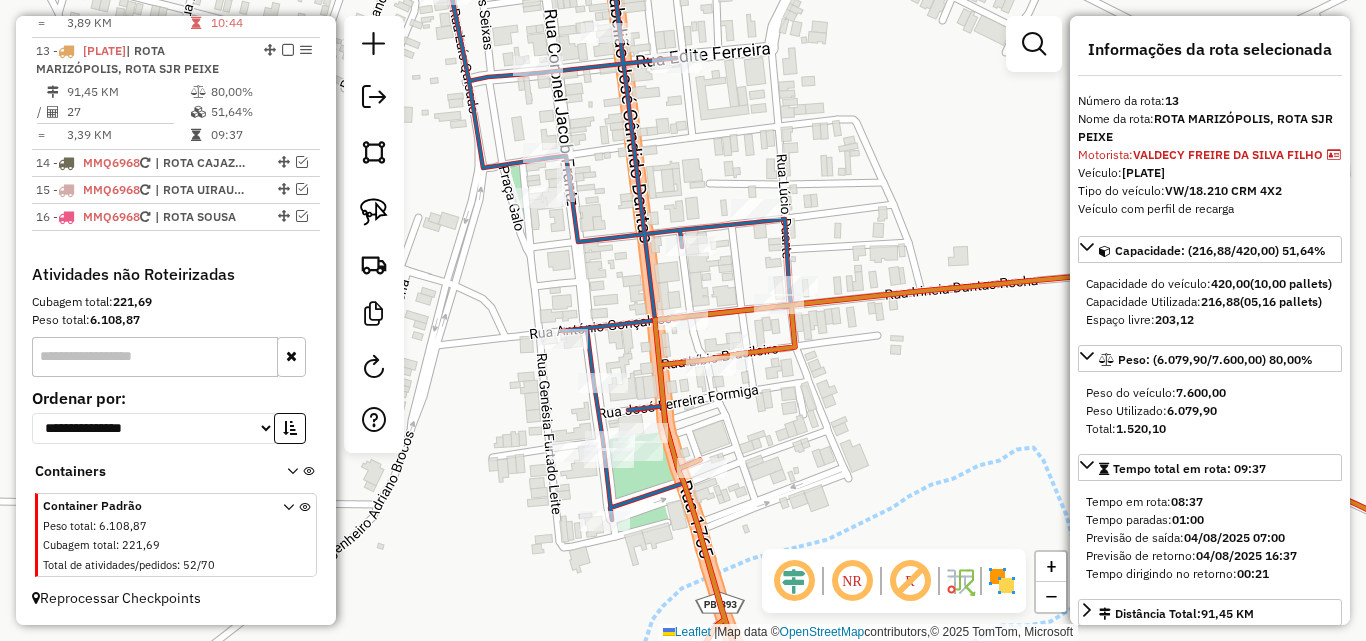 click 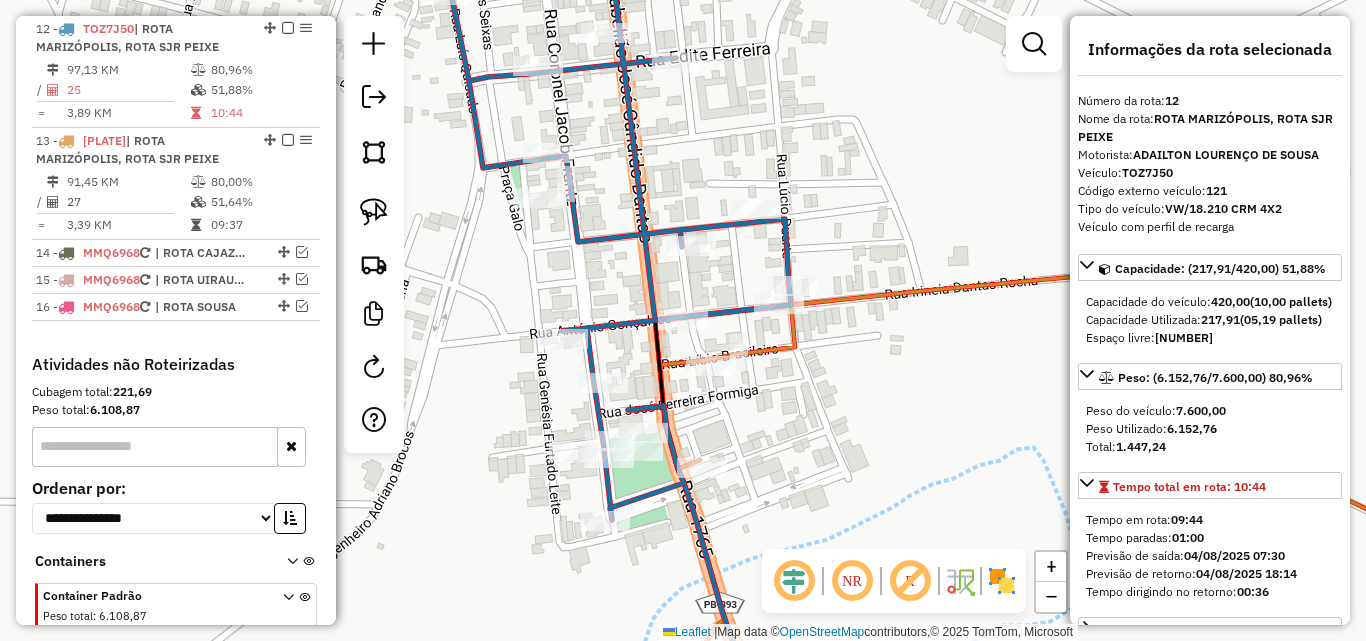 click 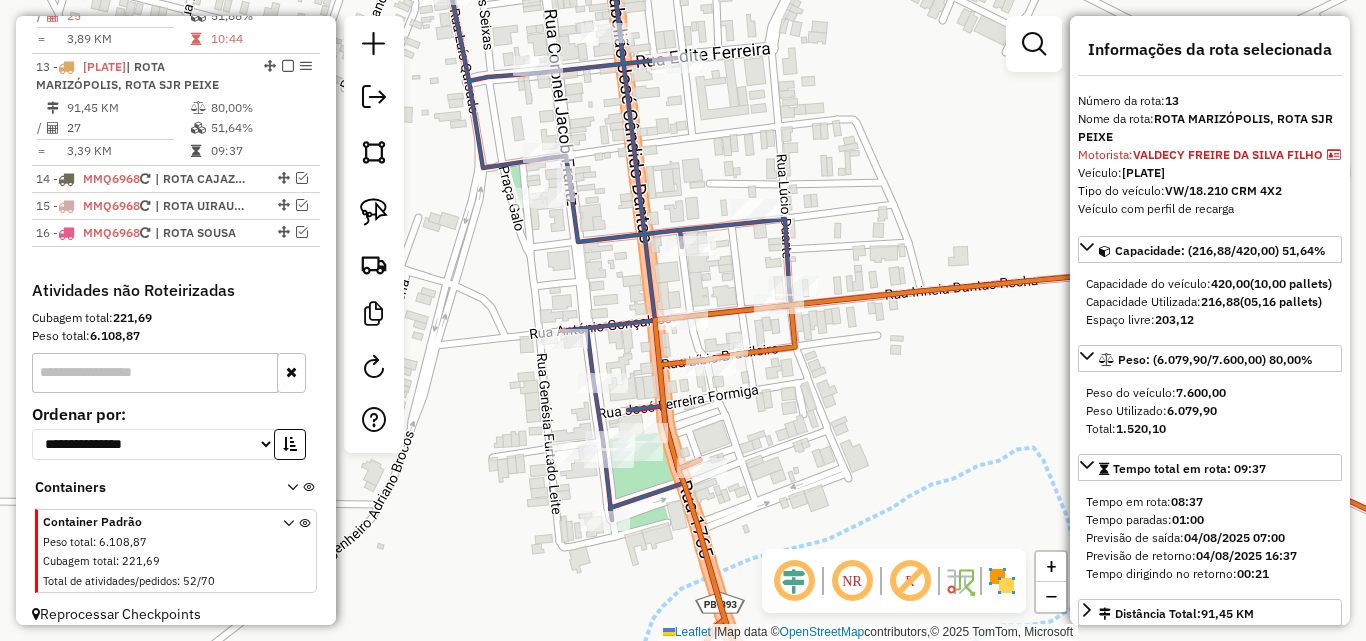 scroll, scrollTop: 1161, scrollLeft: 0, axis: vertical 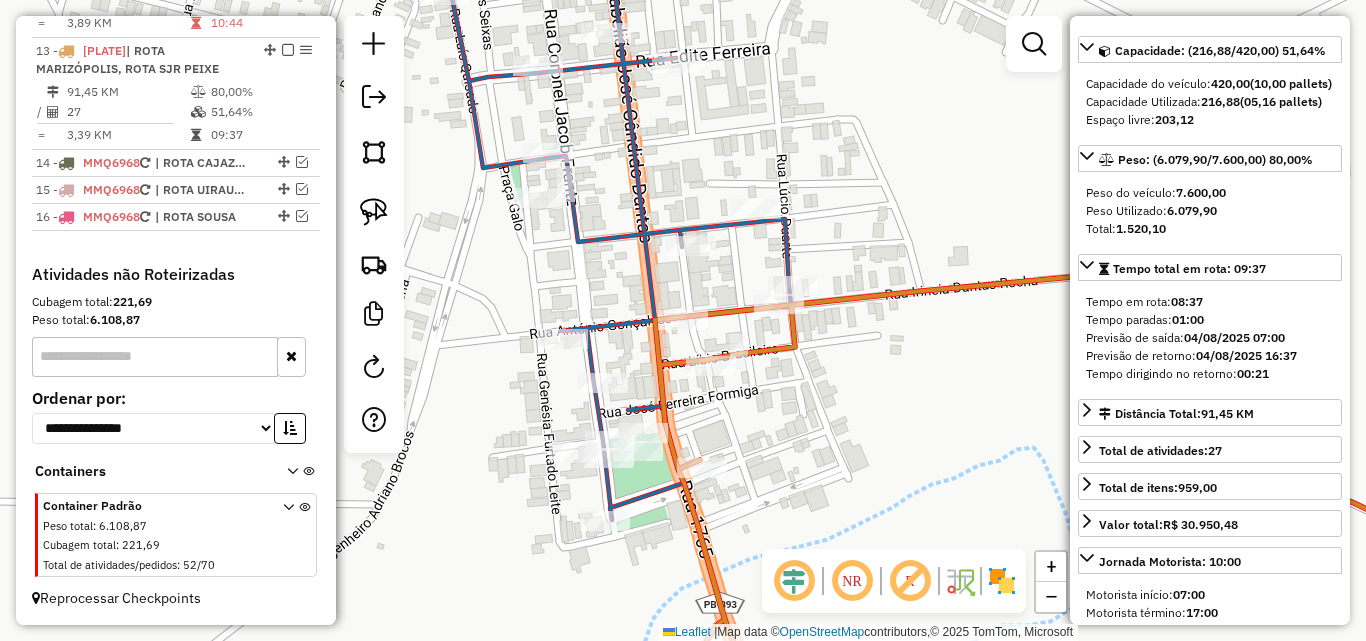 click 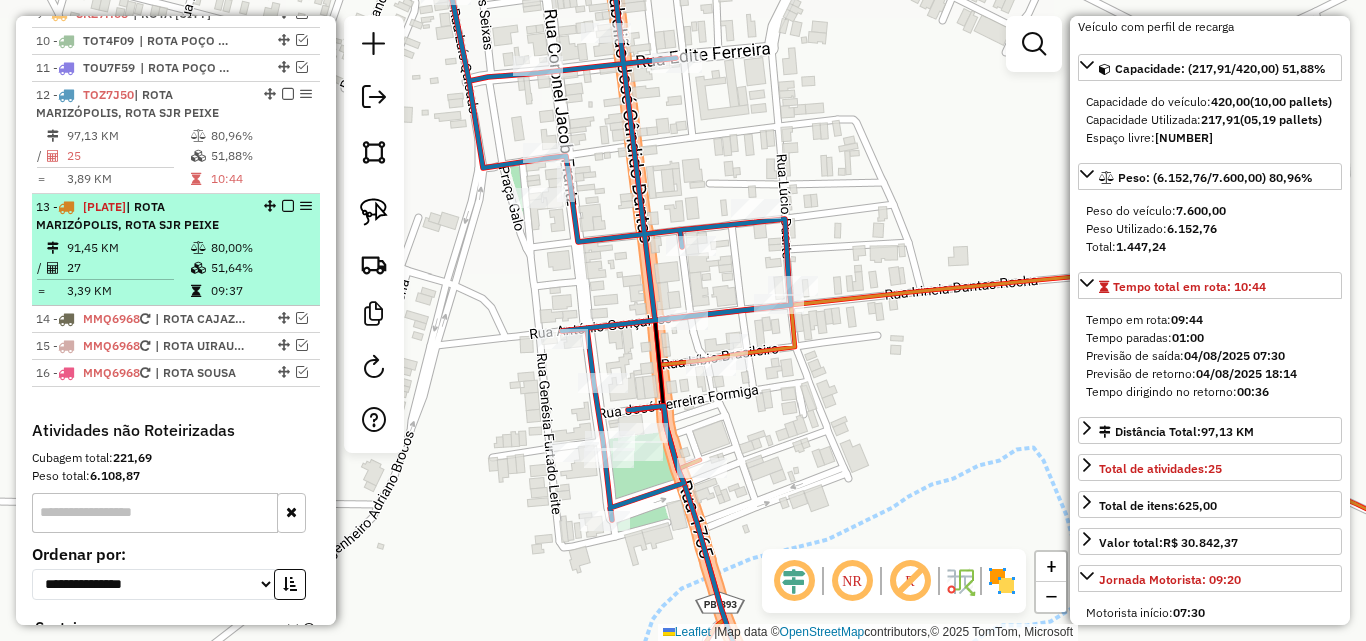 scroll, scrollTop: 971, scrollLeft: 0, axis: vertical 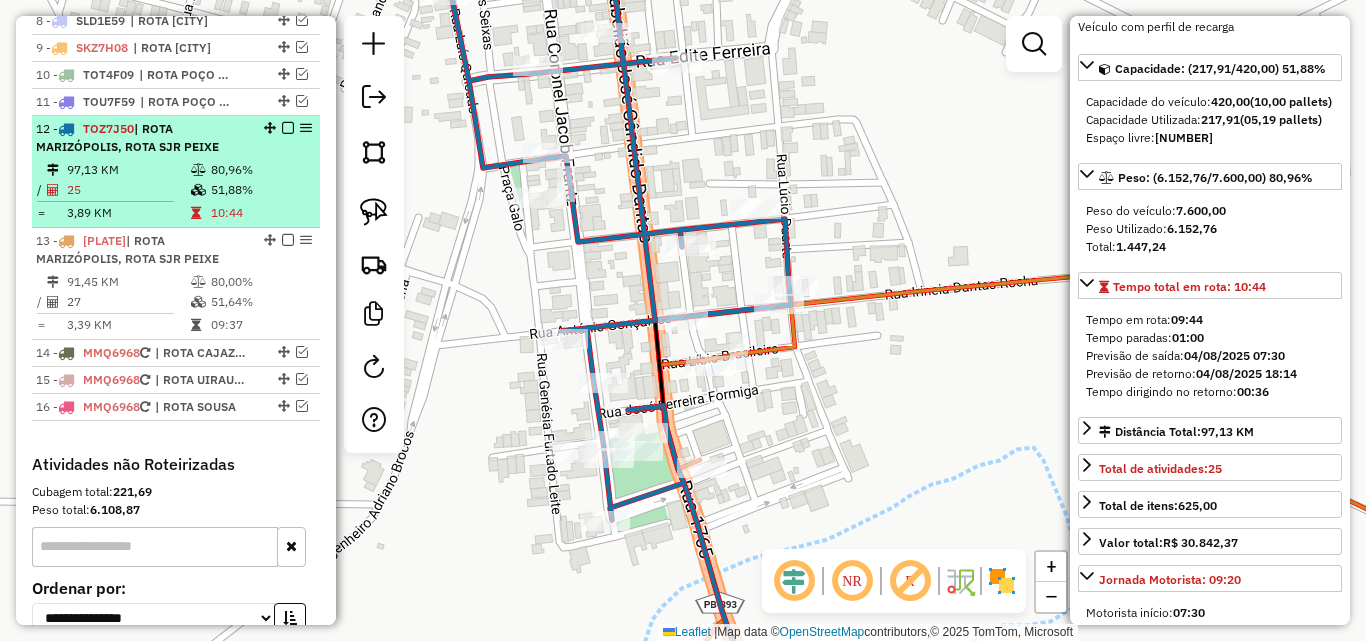 drag, startPoint x: 280, startPoint y: 240, endPoint x: 279, endPoint y: 222, distance: 18.027756 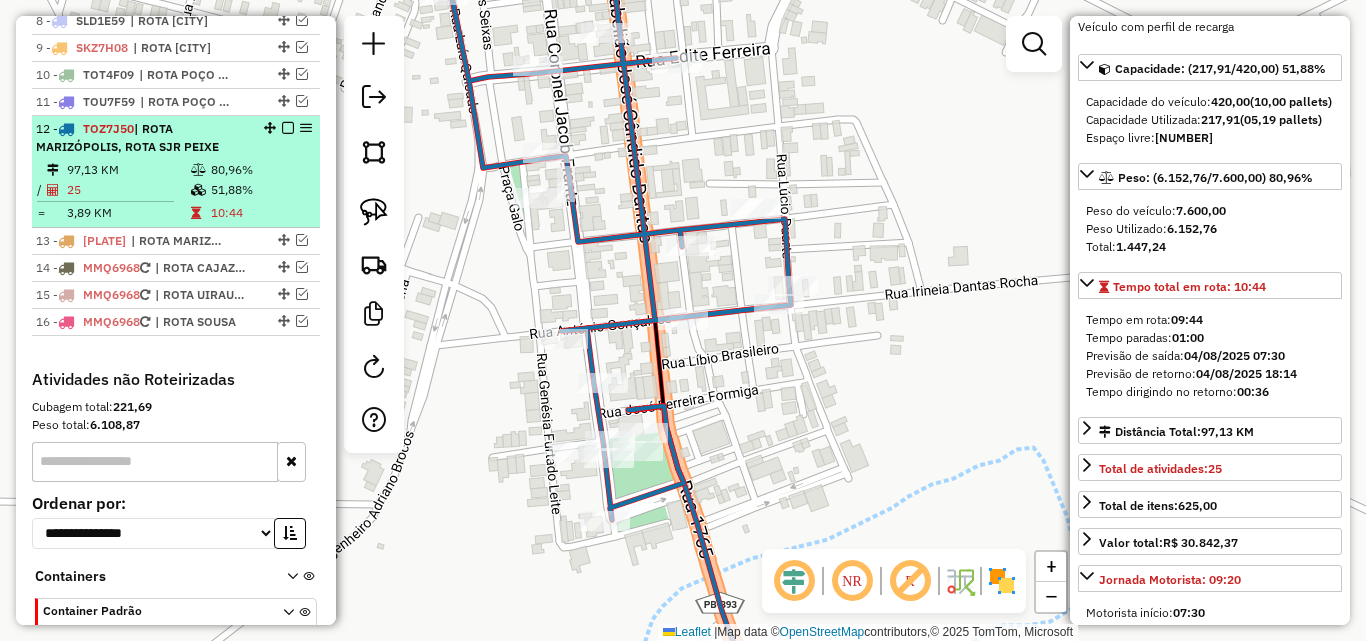 click at bounding box center [288, 128] 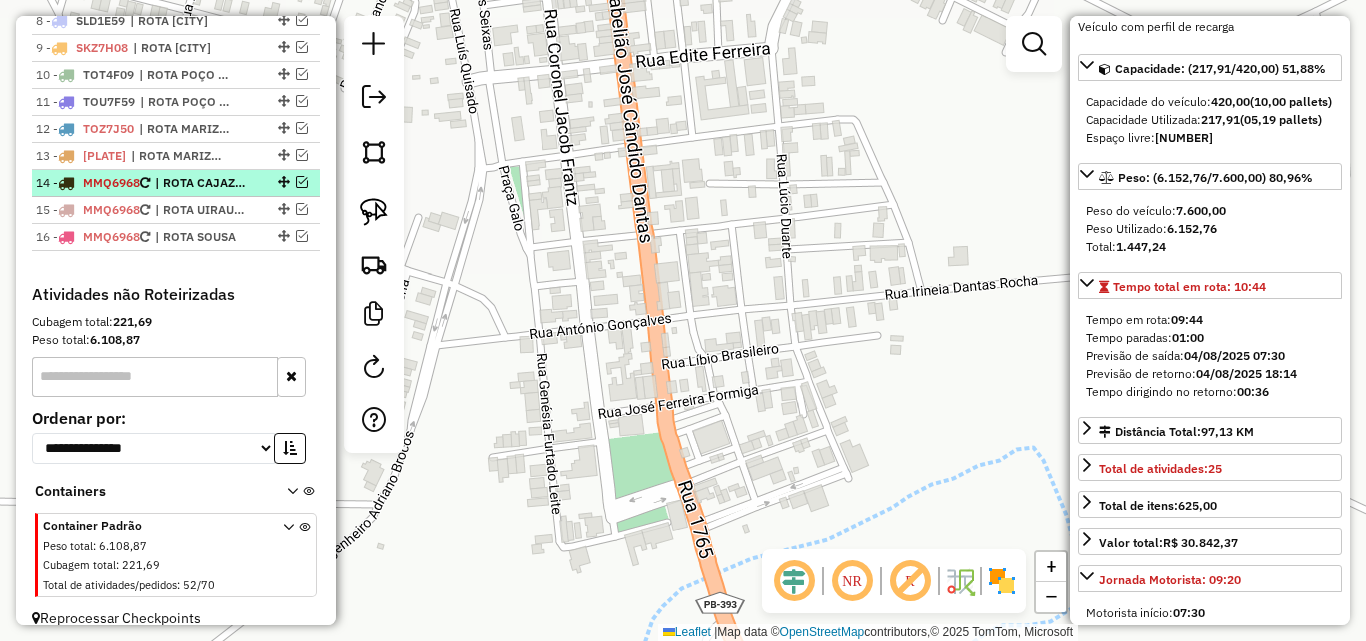 click at bounding box center (302, 182) 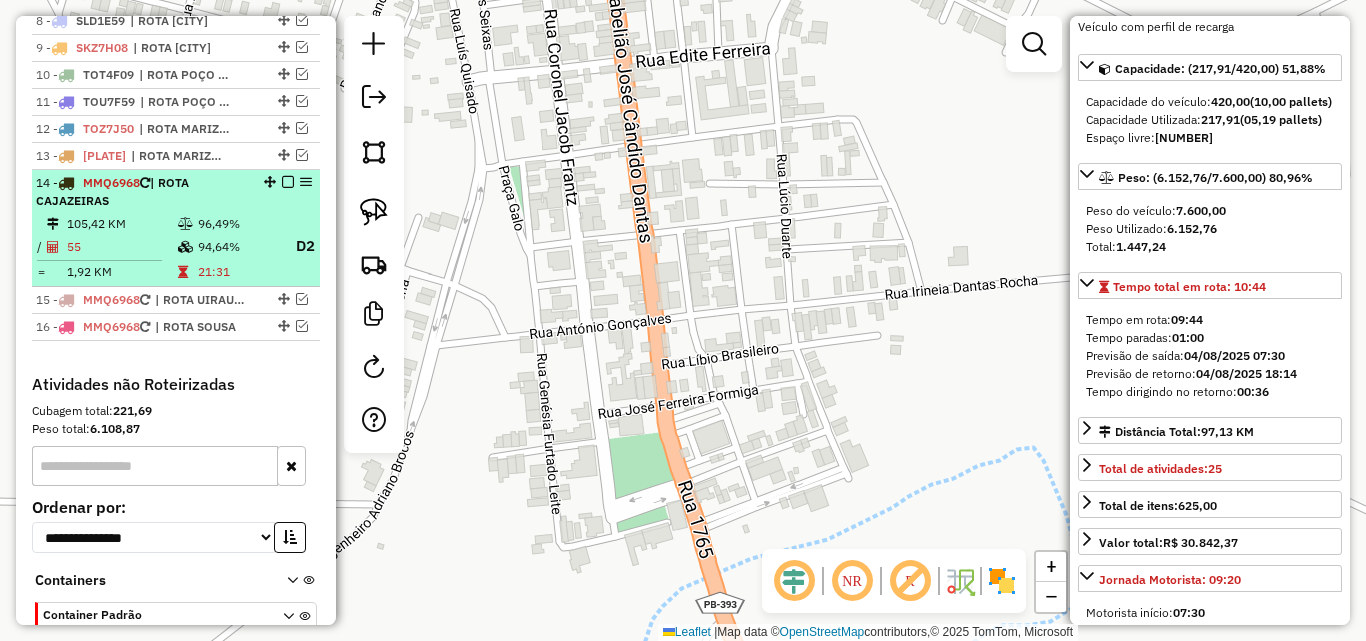click on "14 -       MMQ6968   | ROTA CAJAZEIRAS" at bounding box center [142, 192] 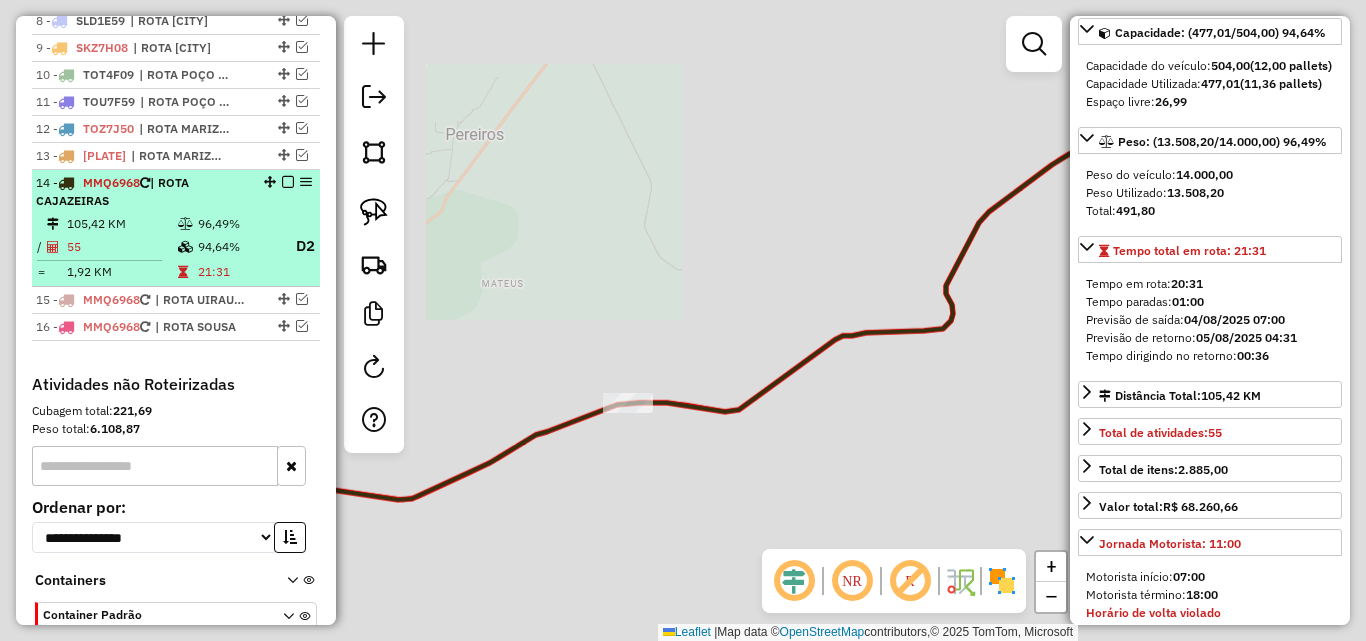 scroll, scrollTop: 164, scrollLeft: 0, axis: vertical 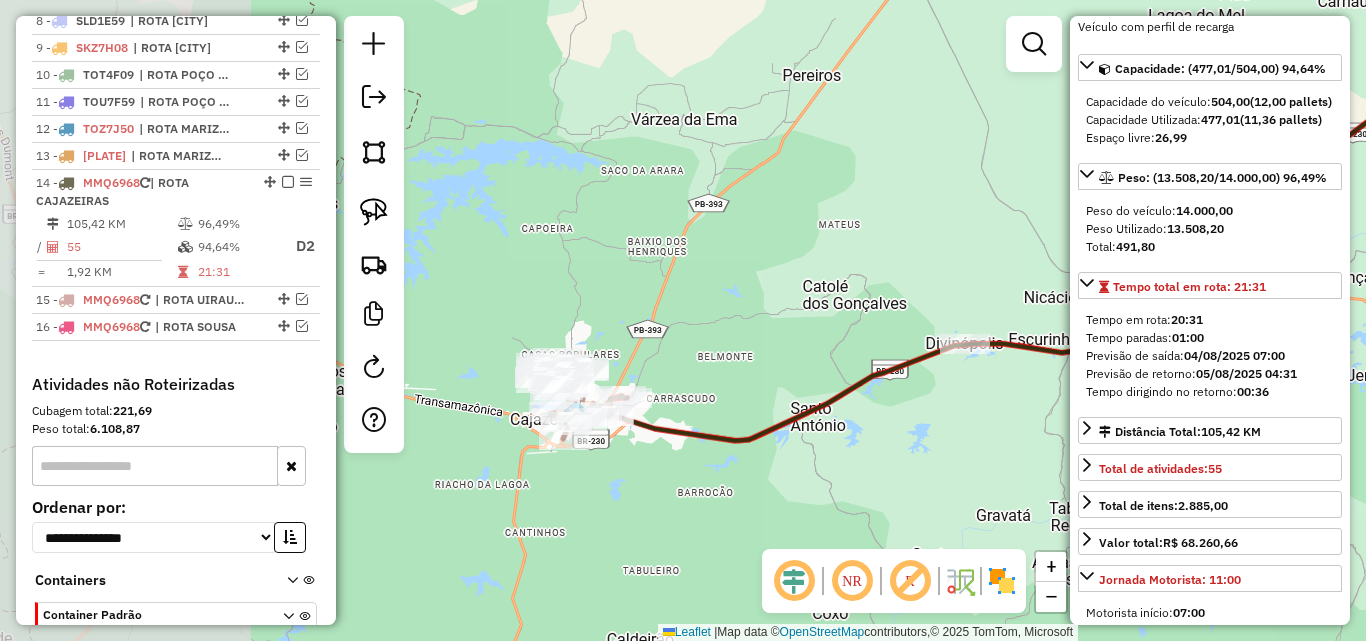 drag, startPoint x: 507, startPoint y: 314, endPoint x: 843, endPoint y: 257, distance: 340.80054 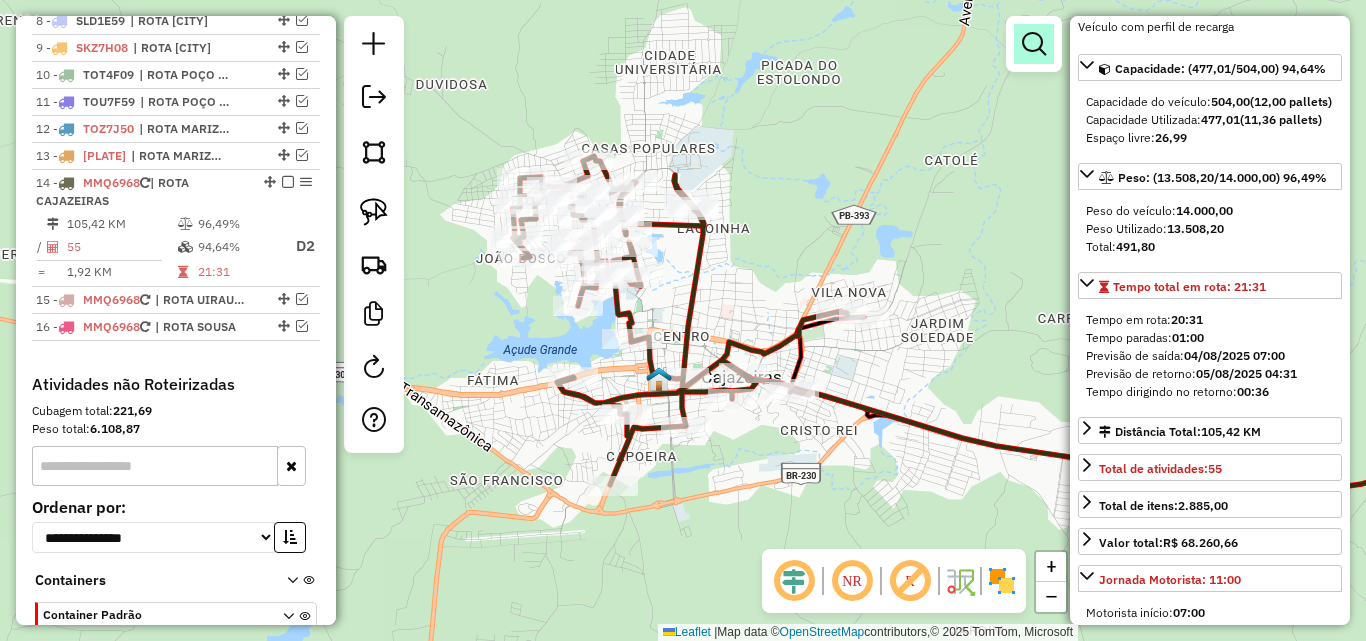 click at bounding box center [1034, 44] 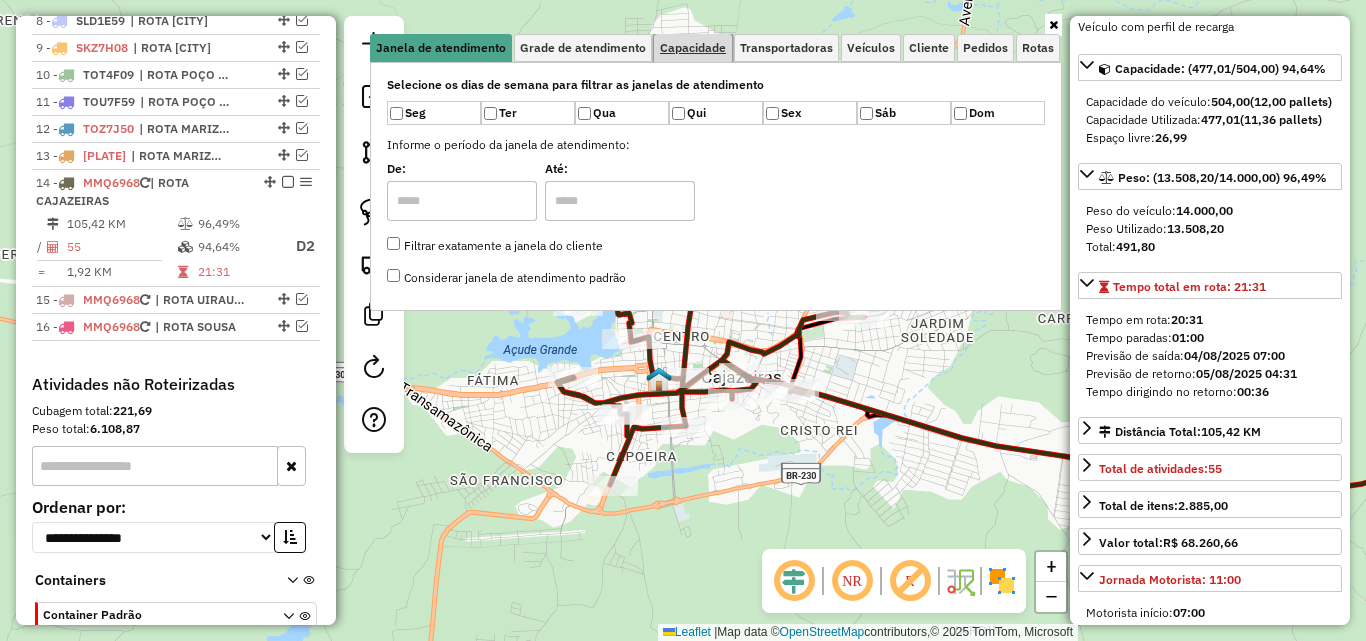 click on "Capacidade" at bounding box center [693, 48] 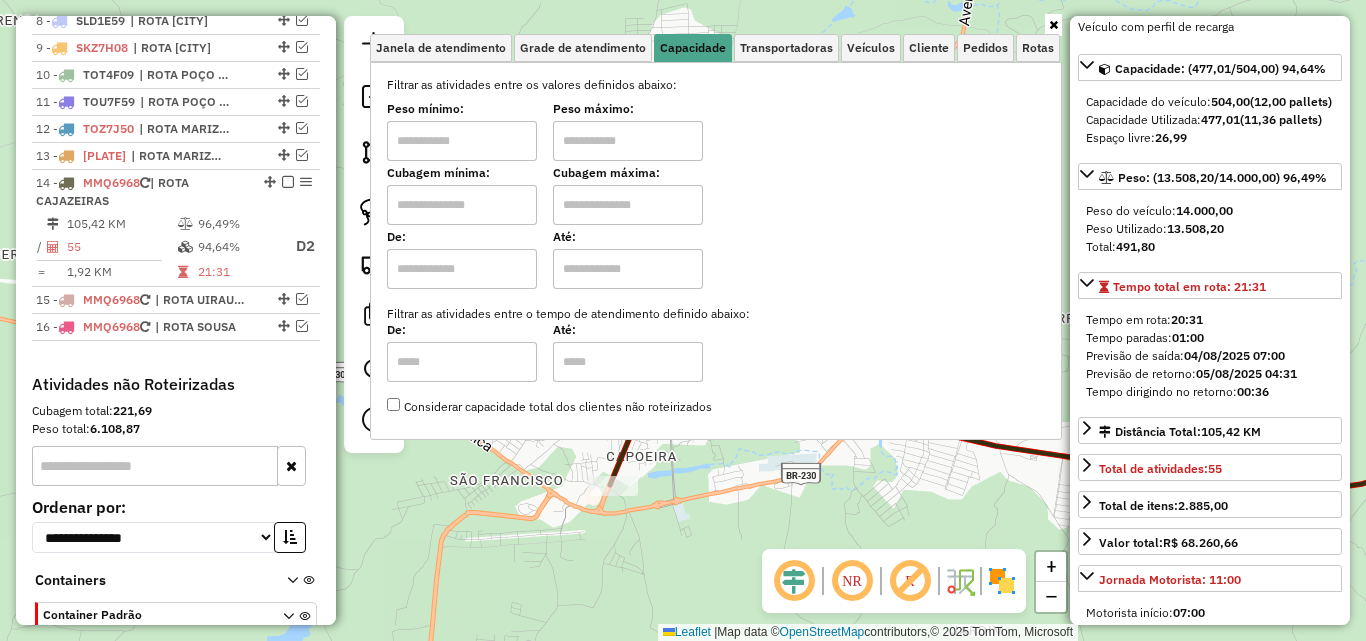 click at bounding box center [462, 141] 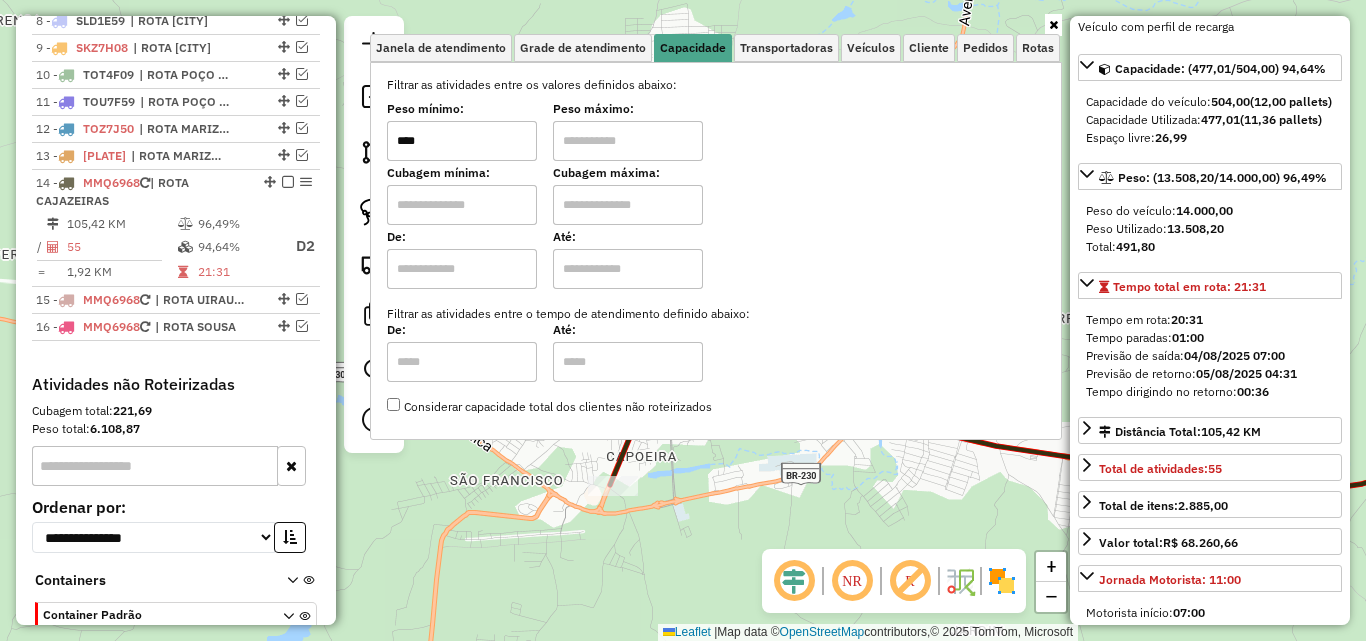 click at bounding box center (628, 141) 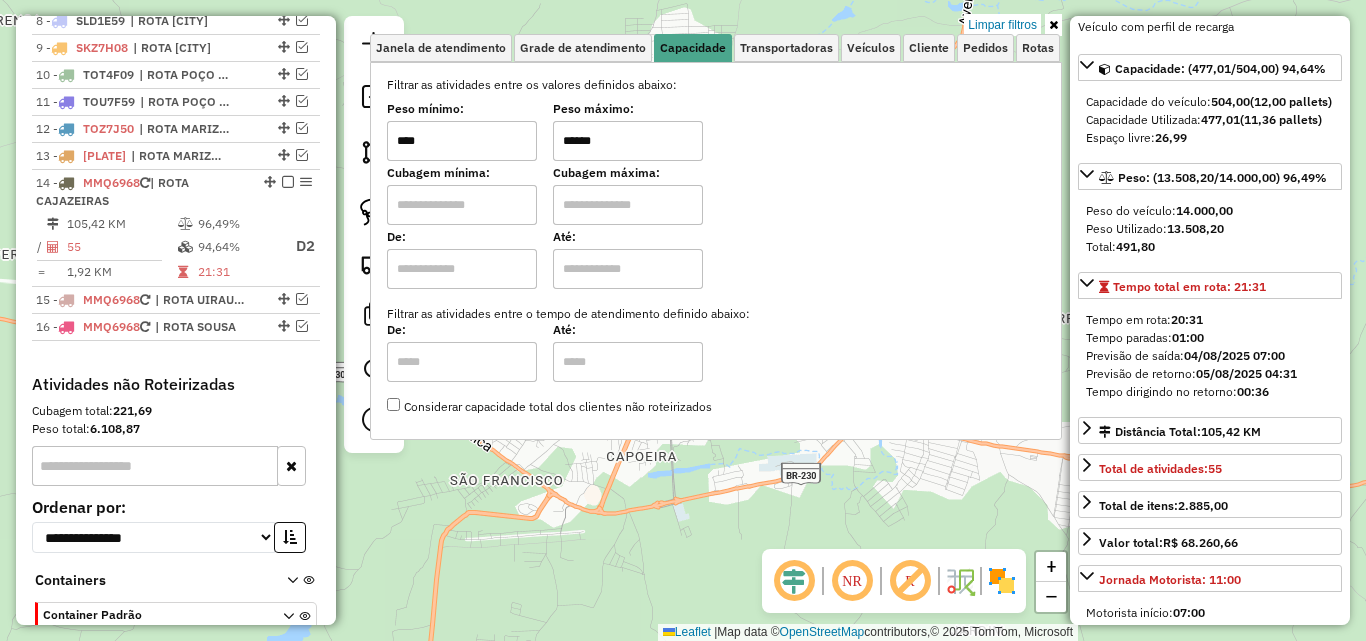 click at bounding box center (1053, 25) 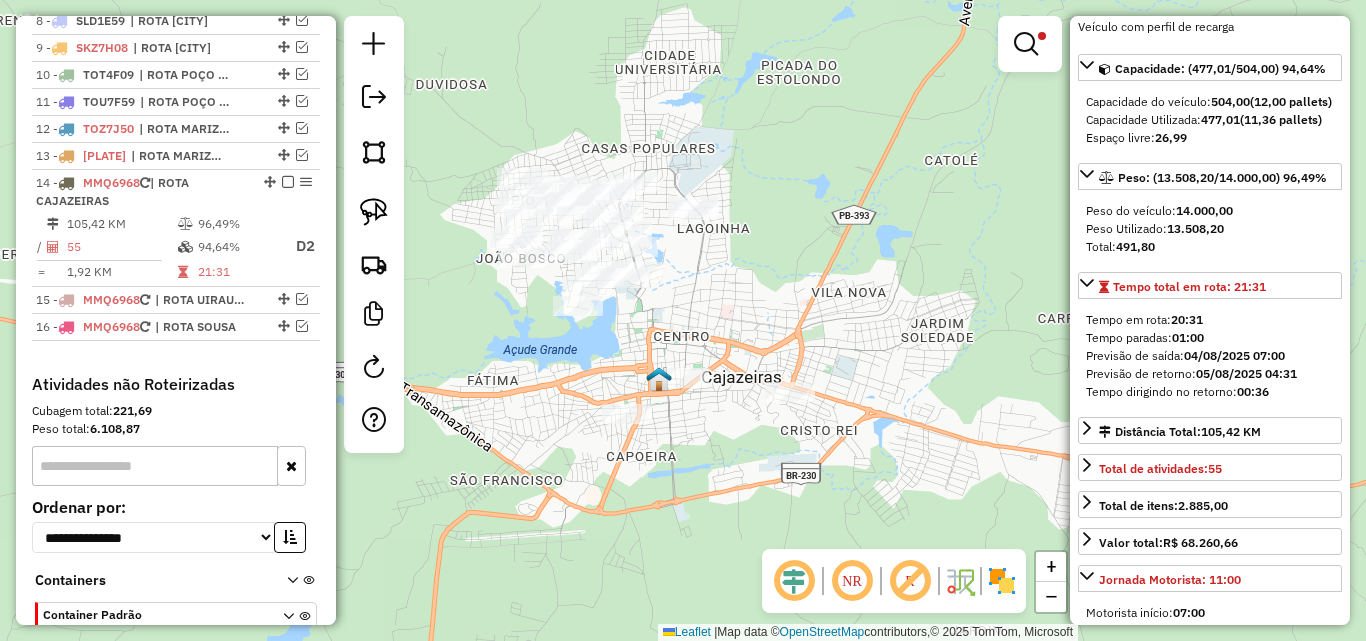 click on "Limpar filtros Janela de atendimento Grade de atendimento Capacidade Transportadoras Veículos Cliente Pedidos  Rotas Selecione os dias de semana para filtrar as janelas de atendimento  Seg   Ter   Qua   Qui   Sex   Sáb   Dom  Informe o período da janela de atendimento: De: Até:  Filtrar exatamente a janela do cliente  Considerar janela de atendimento padrão  Selecione os dias de semana para filtrar as grades de atendimento  Seg   Ter   Qua   Qui   Sex   Sáb   Dom   Considerar clientes sem dia de atendimento cadastrado  Clientes fora do dia de atendimento selecionado Filtrar as atividades entre os valores definidos abaixo:  Peso mínimo:  ****  Peso máximo:  ******  Cubagem mínima:   Cubagem máxima:   De:   Até:  Filtrar as atividades entre o tempo de atendimento definido abaixo:  De:   Até:   Considerar capacidade total dos clientes não roteirizados Transportadora: Selecione um ou mais itens Tipo de veículo: Selecione um ou mais itens Veículo: Selecione um ou mais itens Motorista: Nome: Rótulo:" 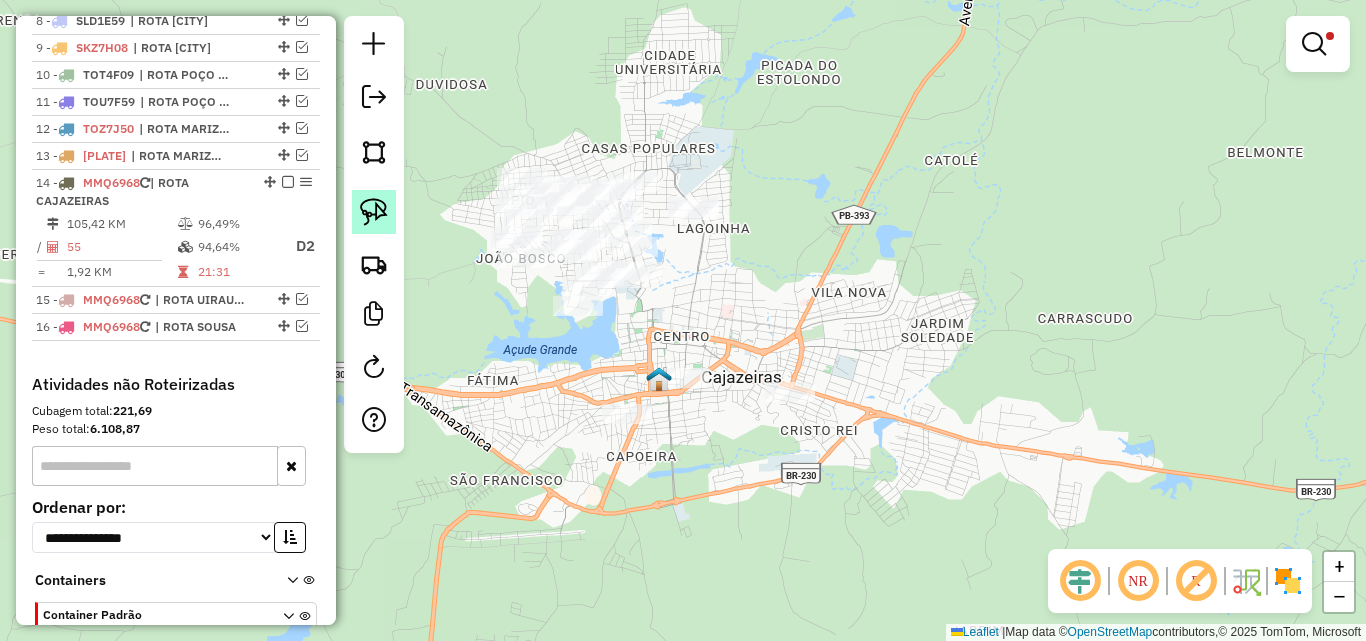 click 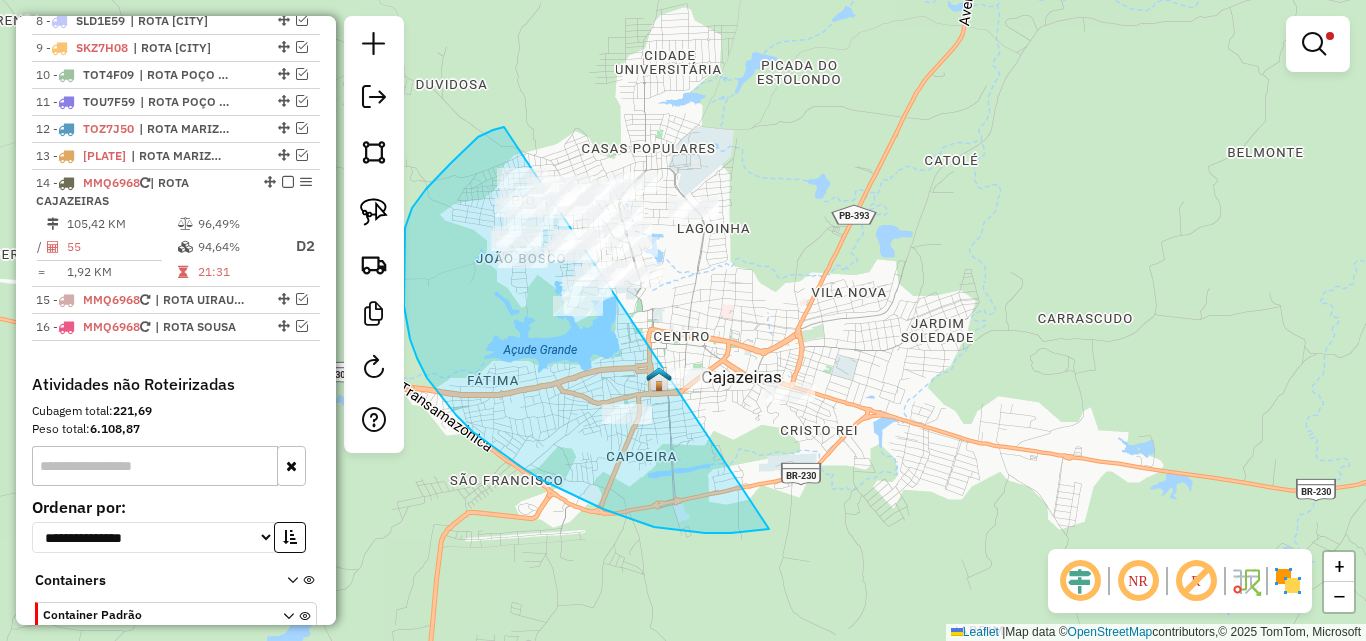 drag, startPoint x: 504, startPoint y: 127, endPoint x: 1113, endPoint y: 62, distance: 612.459 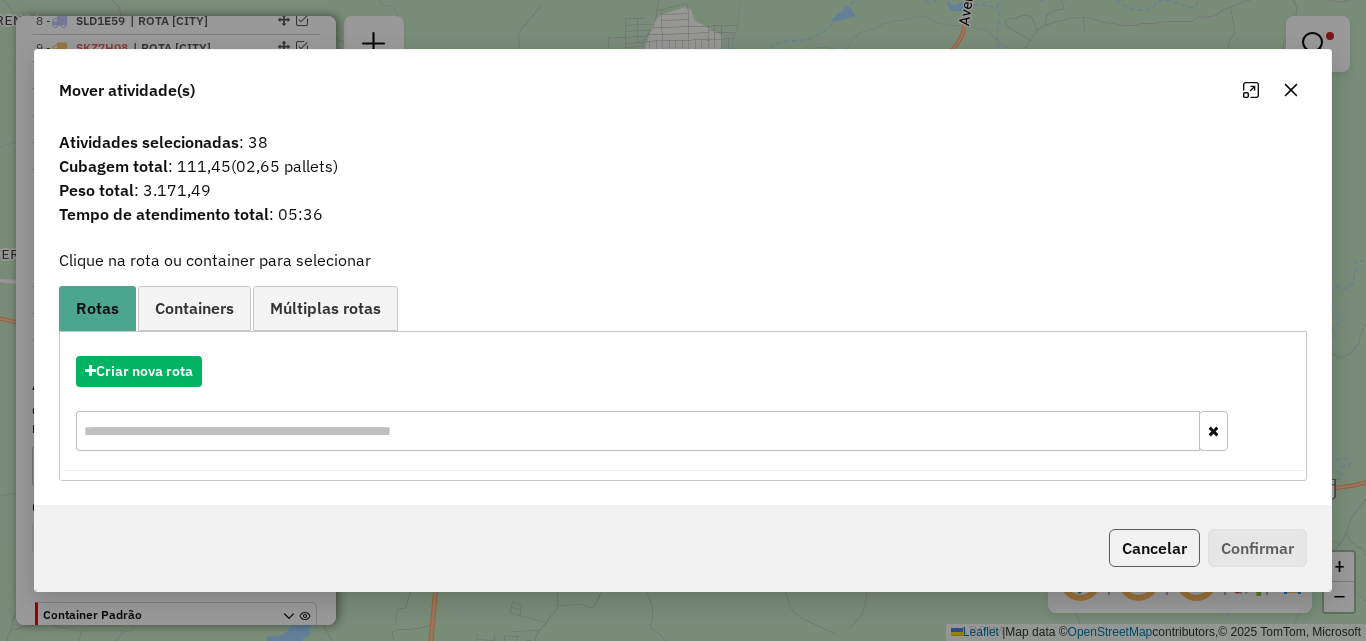 click on "Cancelar" 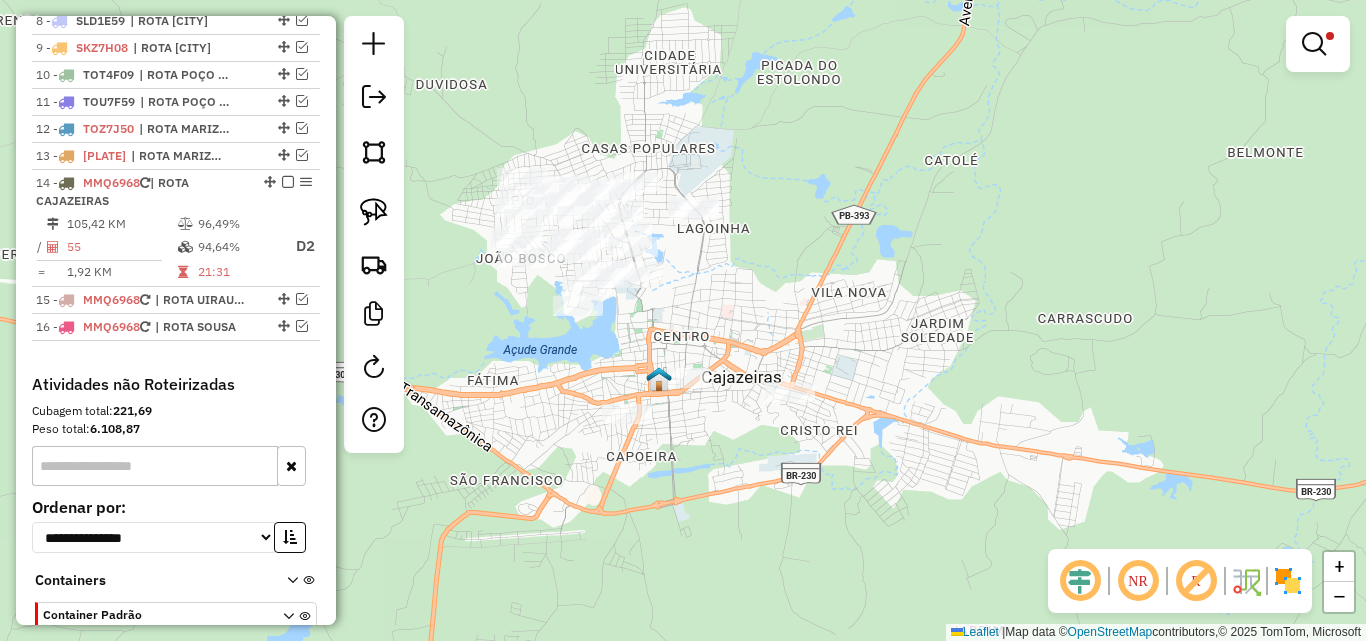 drag, startPoint x: 372, startPoint y: 196, endPoint x: 481, endPoint y: 160, distance: 114.791115 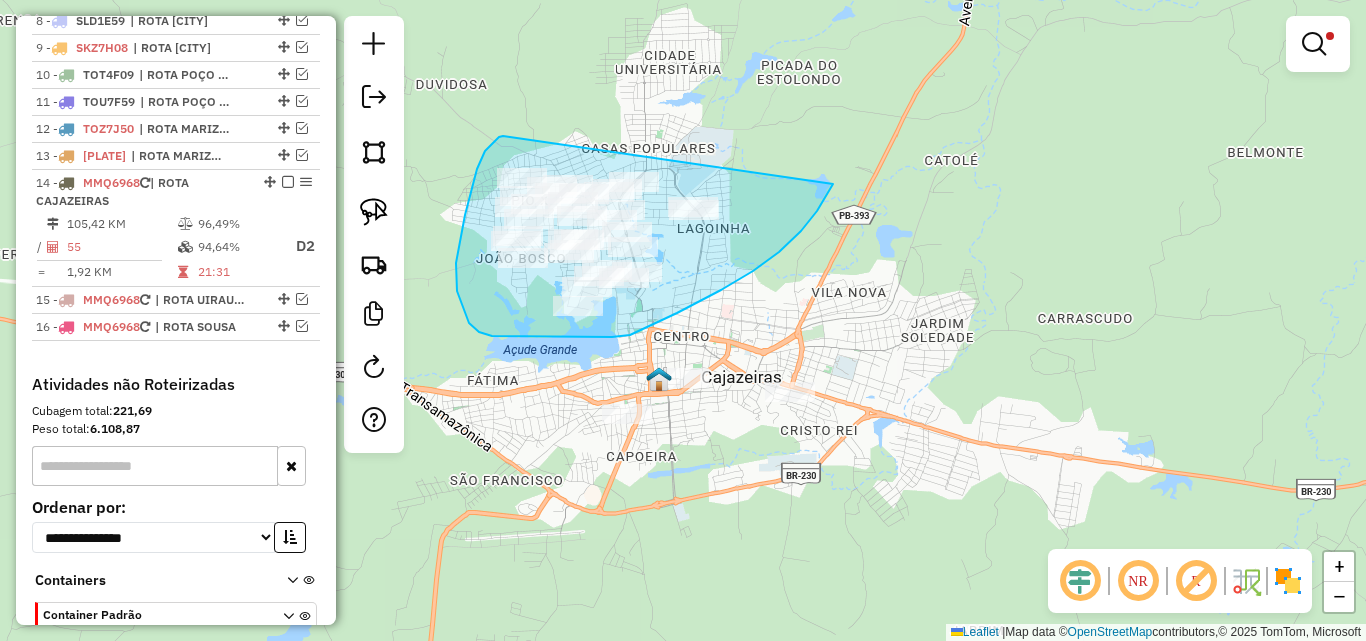 drag, startPoint x: 503, startPoint y: 136, endPoint x: 847, endPoint y: 128, distance: 344.09302 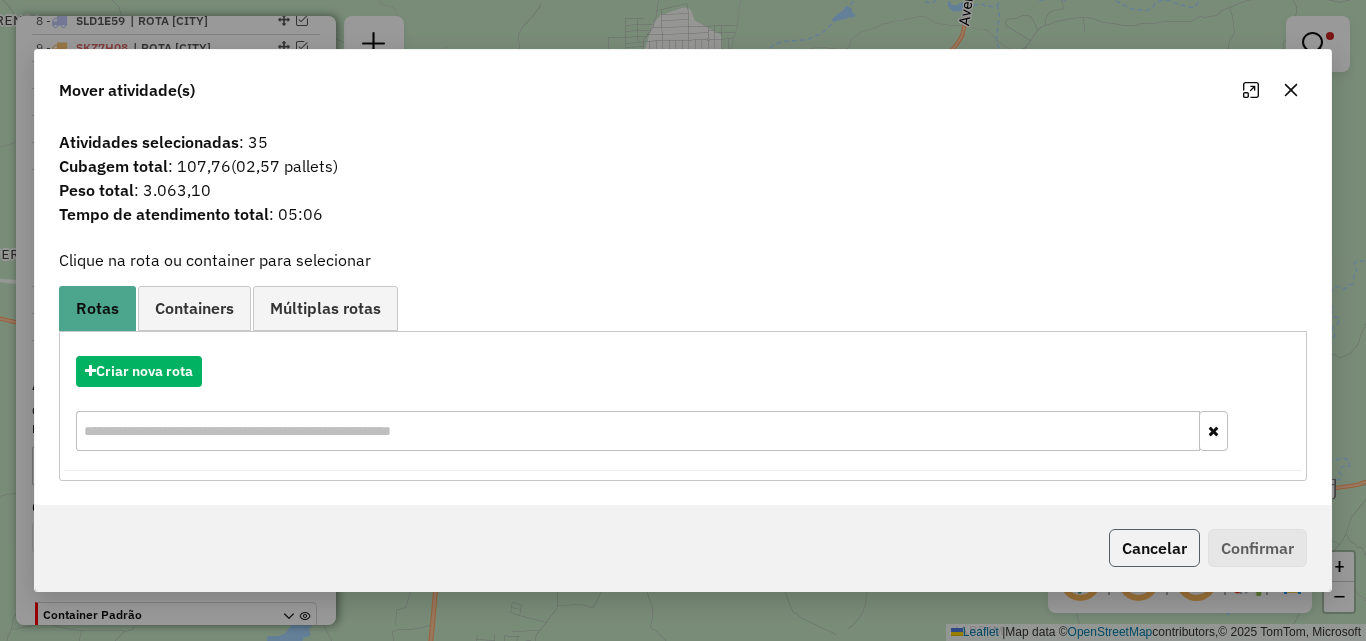 click on "Cancelar" 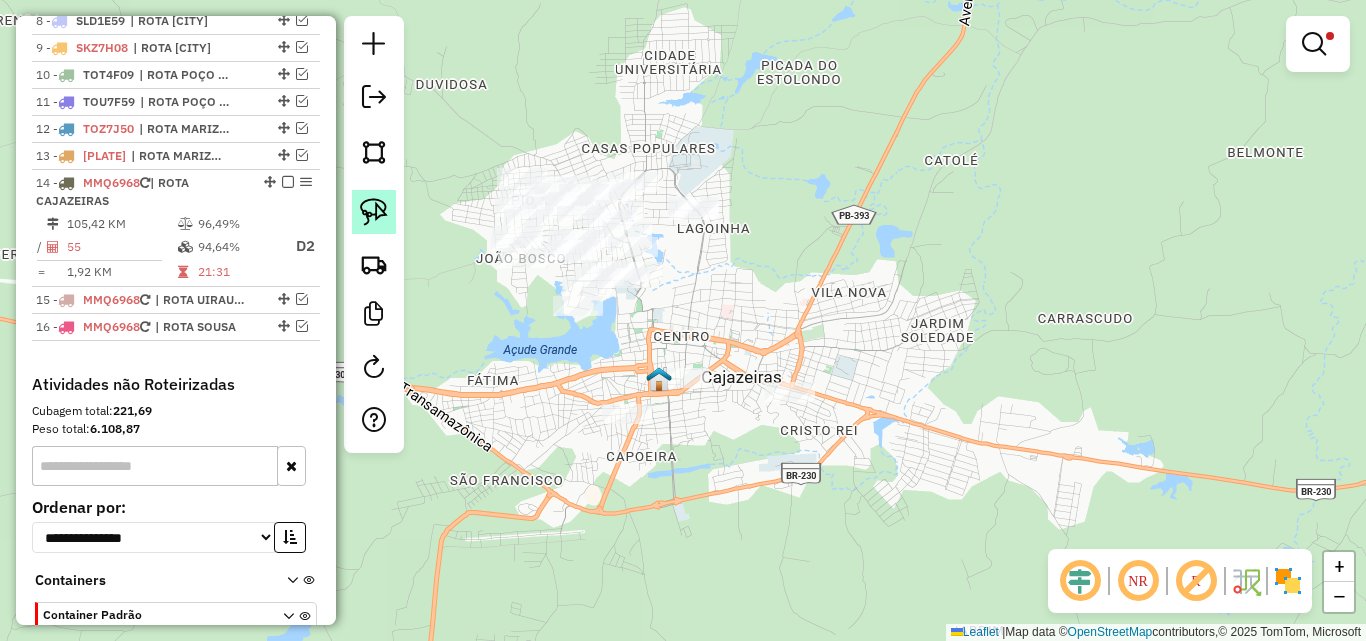 click 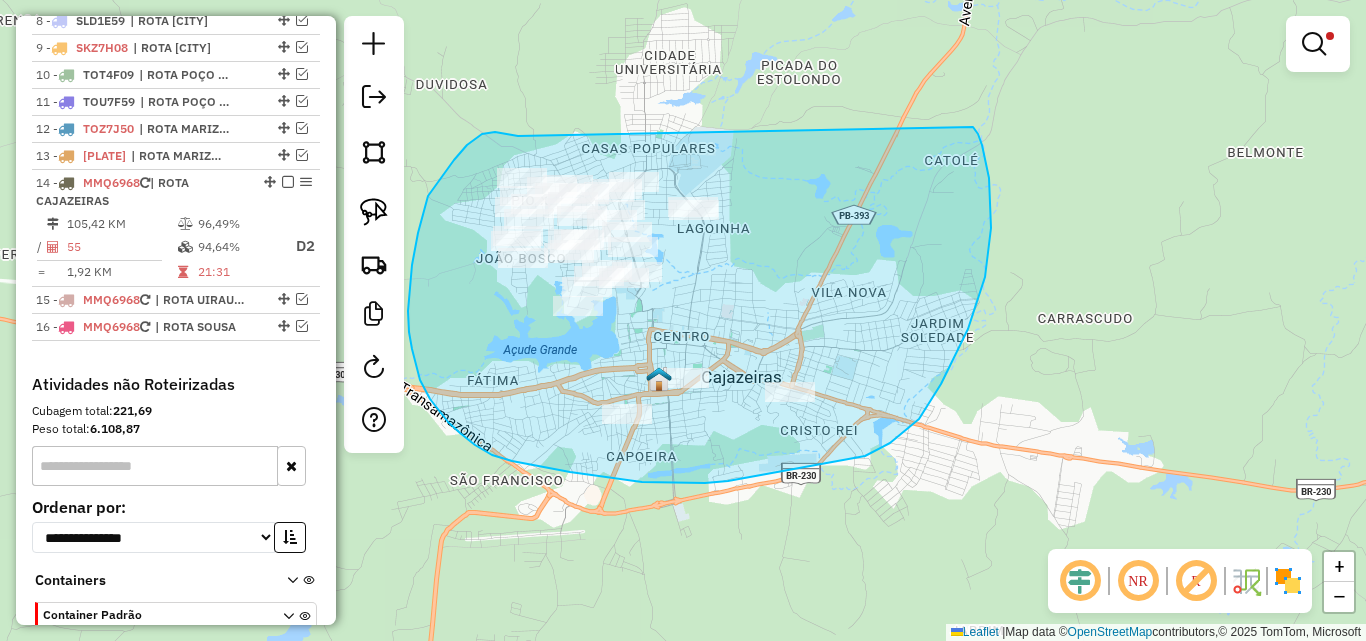 drag, startPoint x: 512, startPoint y: 134, endPoint x: 952, endPoint y: 125, distance: 440.09204 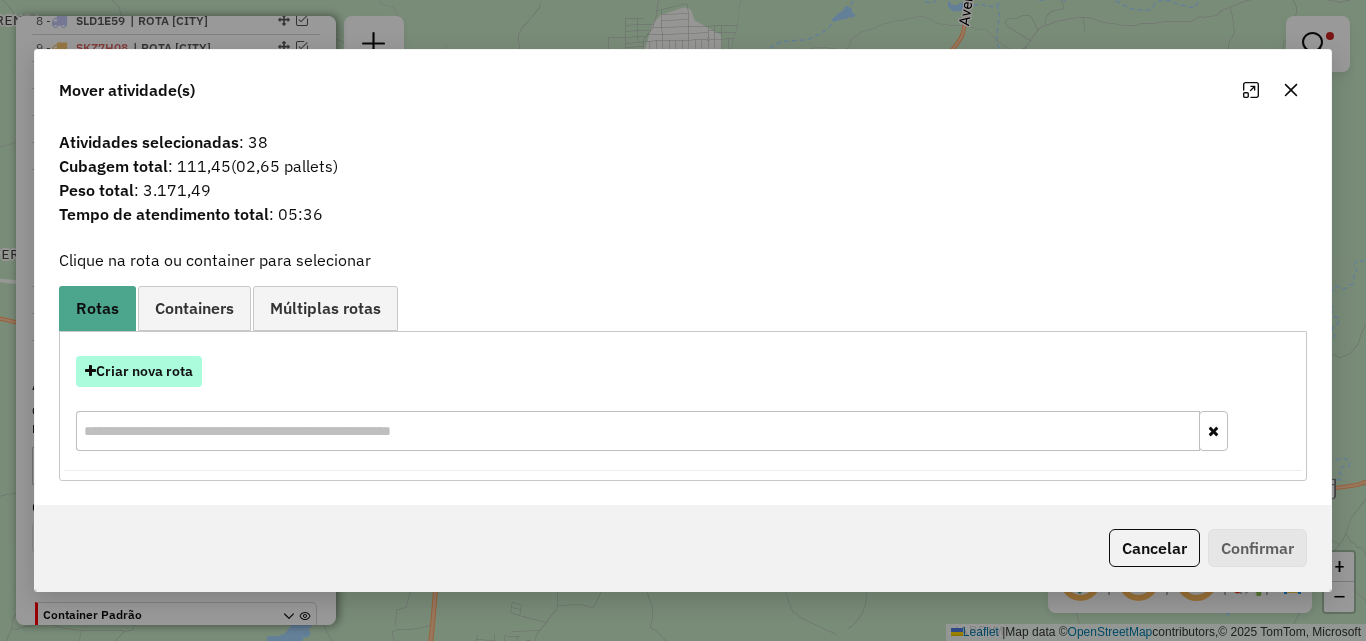 click on "Criar nova rota" at bounding box center [139, 371] 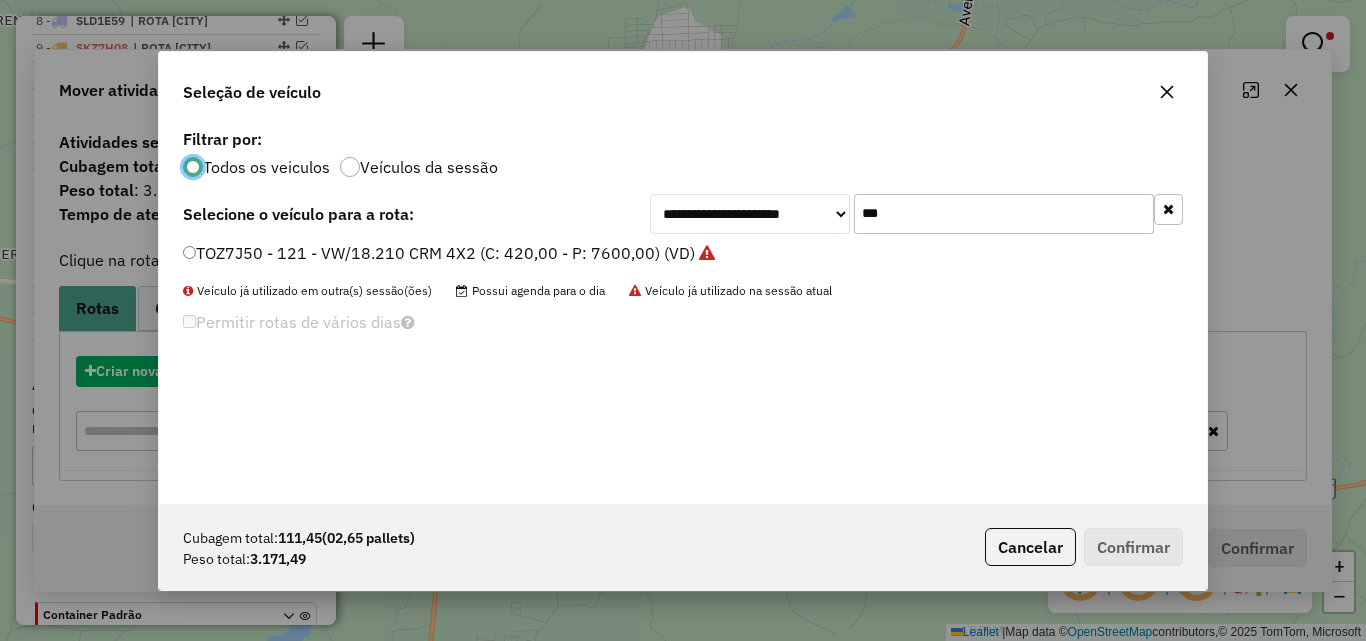 scroll, scrollTop: 11, scrollLeft: 6, axis: both 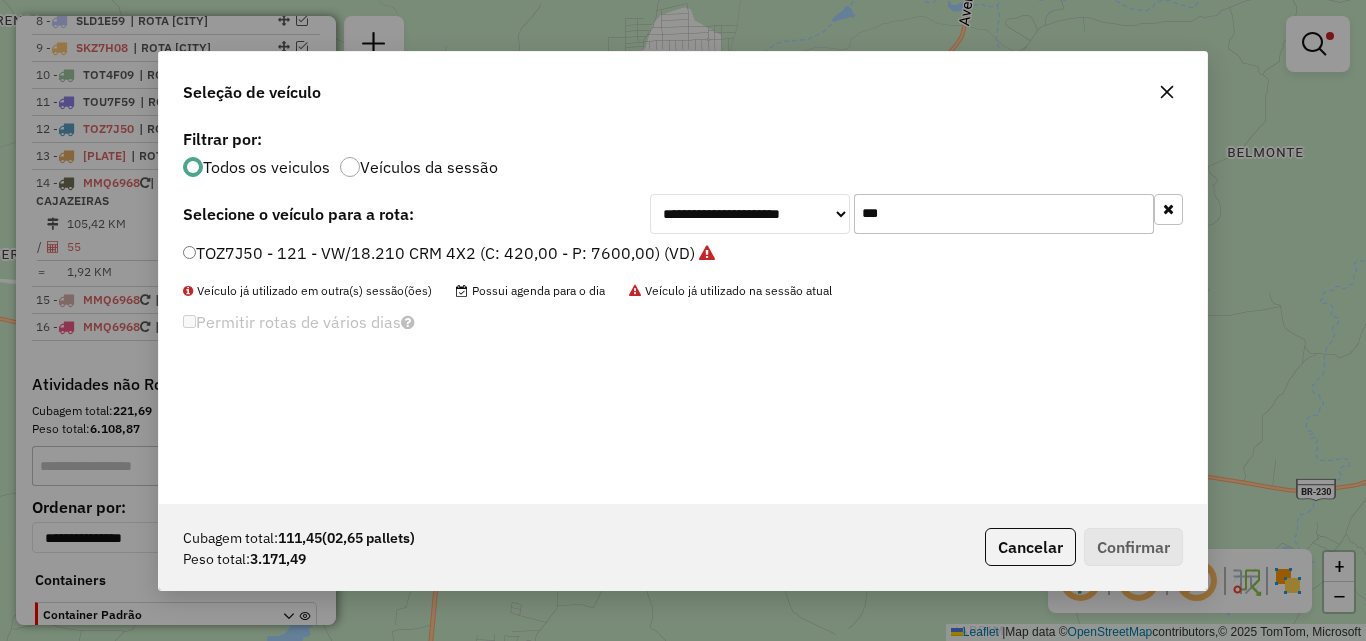 click on "***" 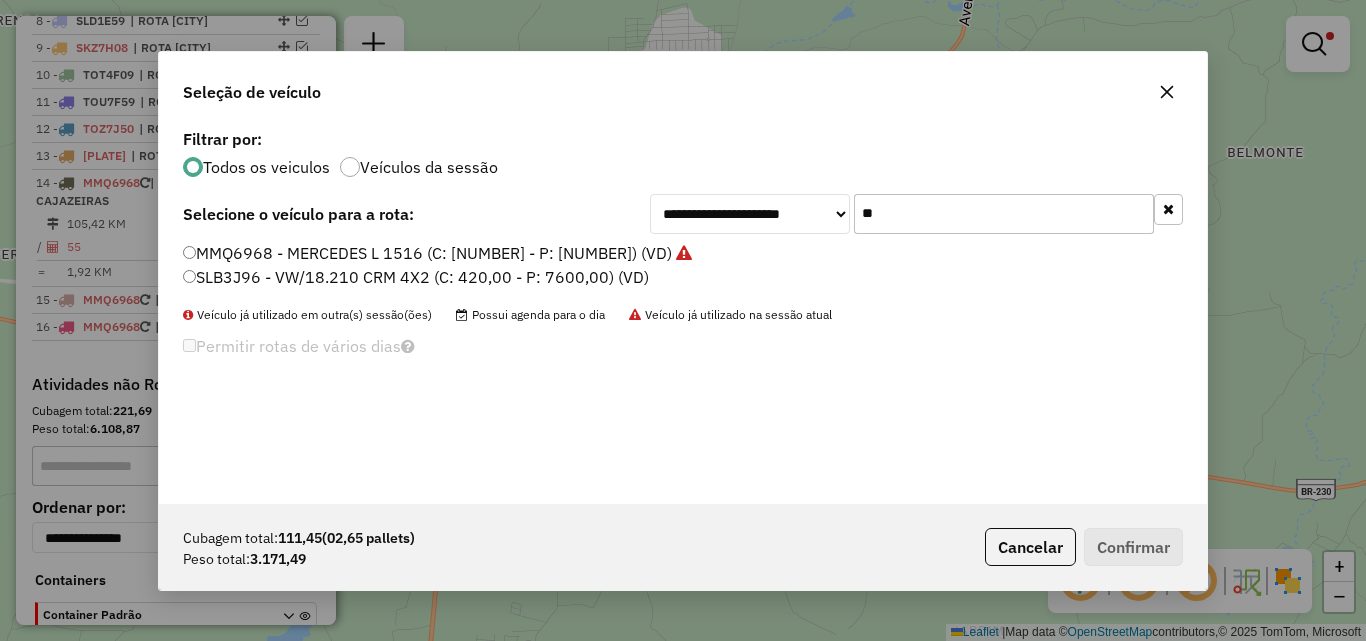 click on "SLB3J96 - VW/18.210 CRM 4X2 (C: 420,00 - P: 7600,00) (VD)" 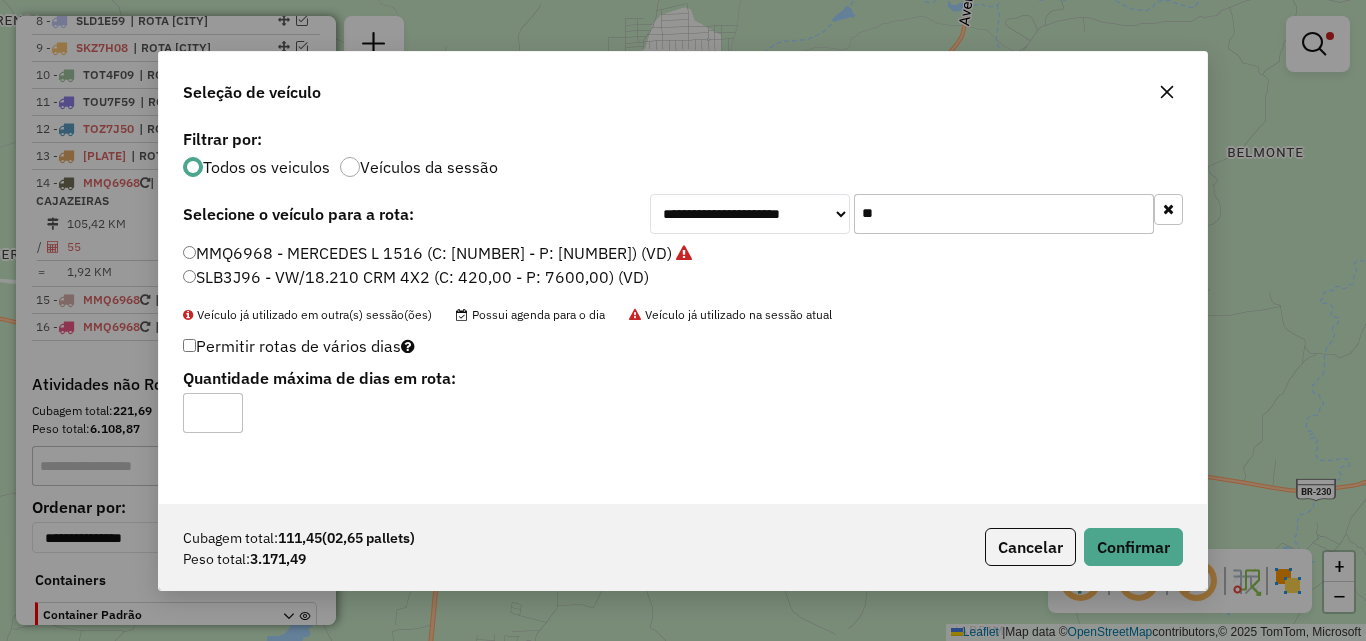 click on "**" 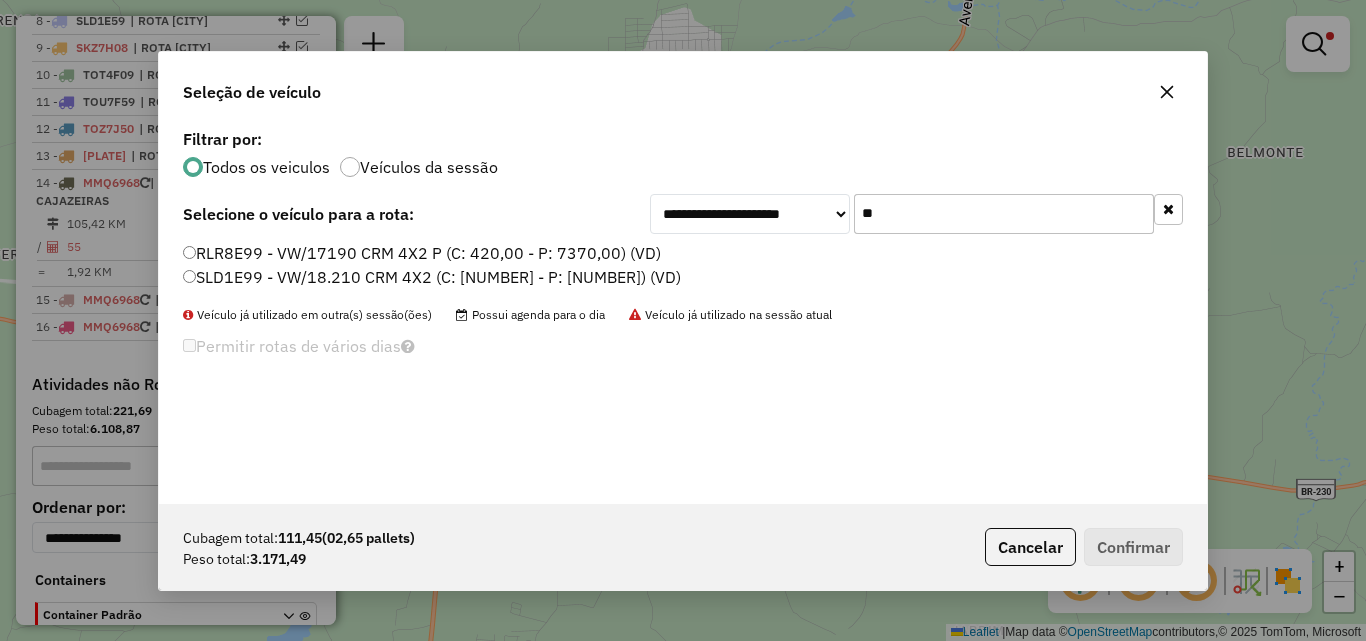 type on "**" 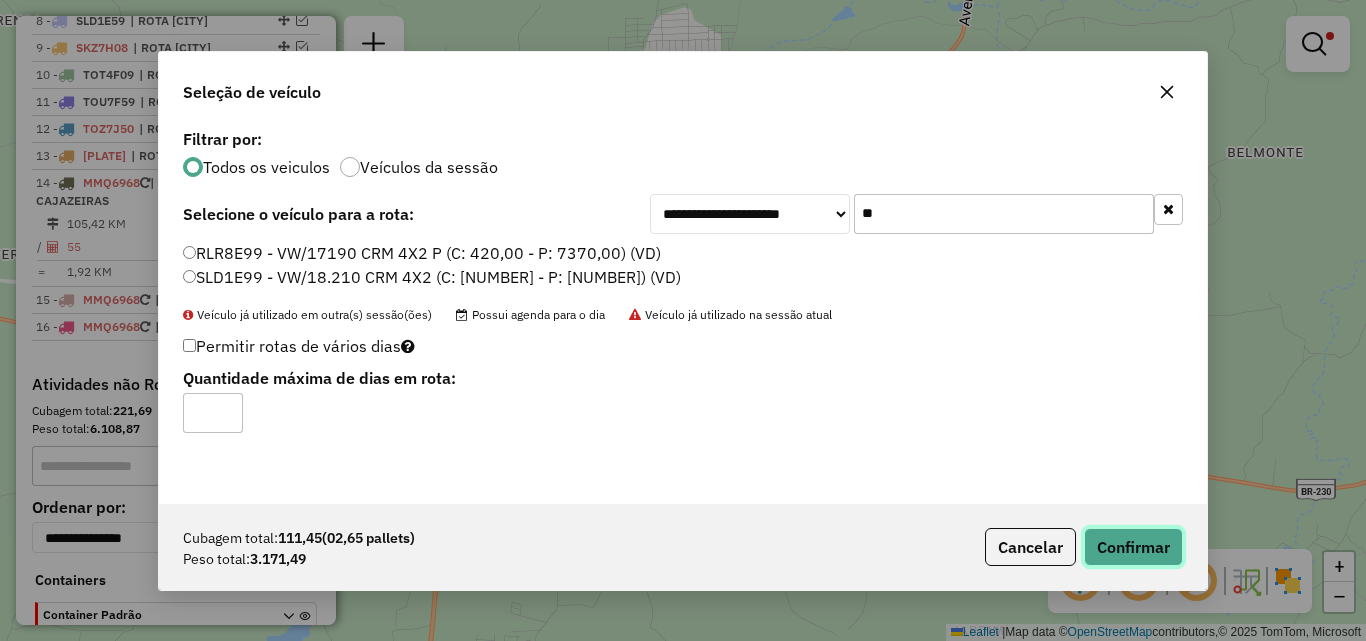 drag, startPoint x: 1140, startPoint y: 538, endPoint x: 1330, endPoint y: 558, distance: 191.04973 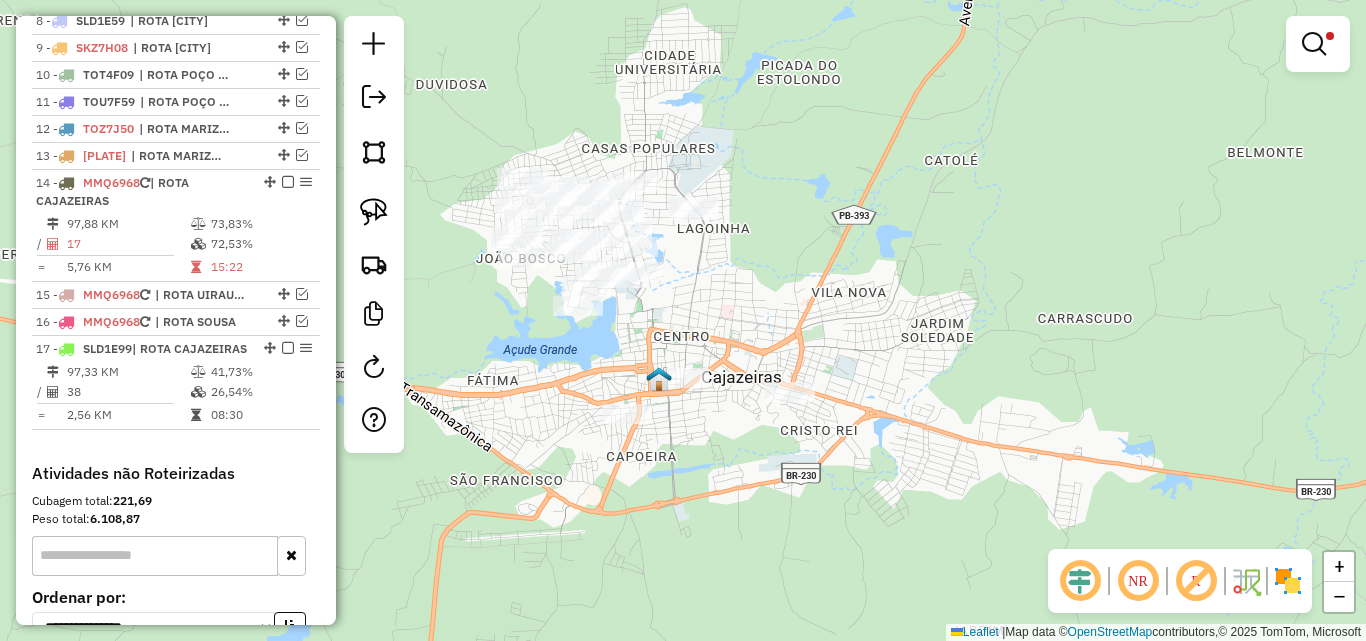 drag, startPoint x: 1021, startPoint y: 274, endPoint x: 1058, endPoint y: 274, distance: 37 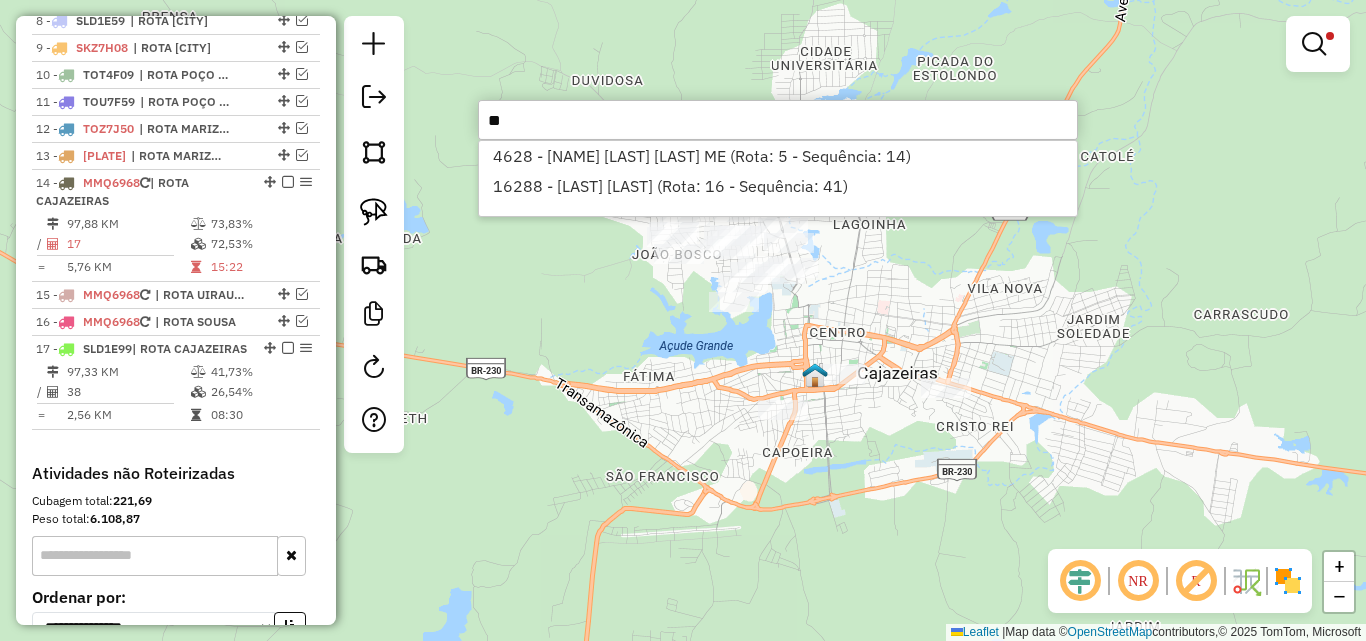 type on "*" 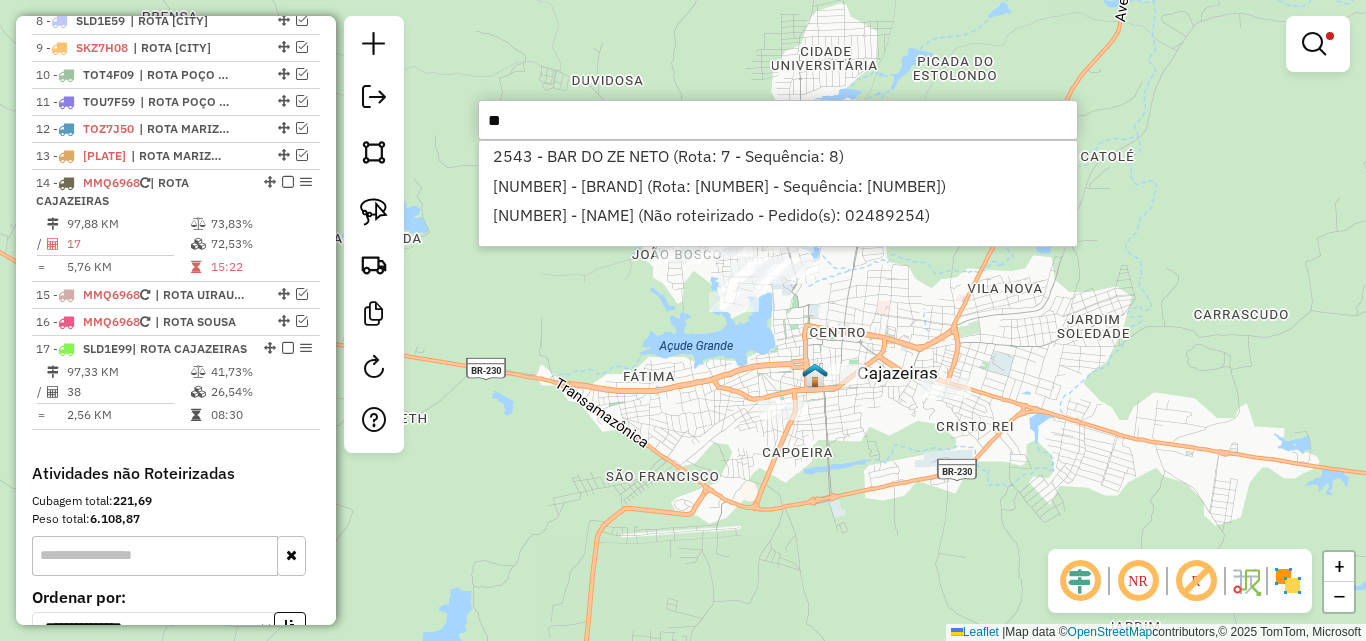 type on "*" 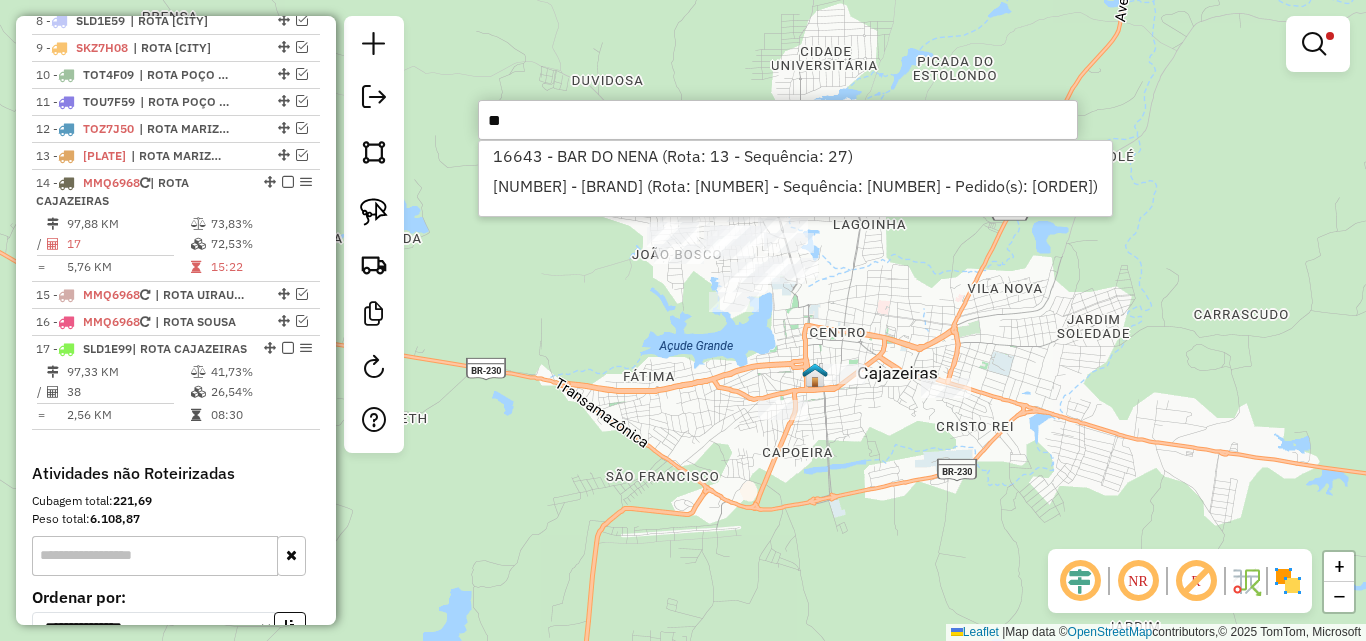 type on "*" 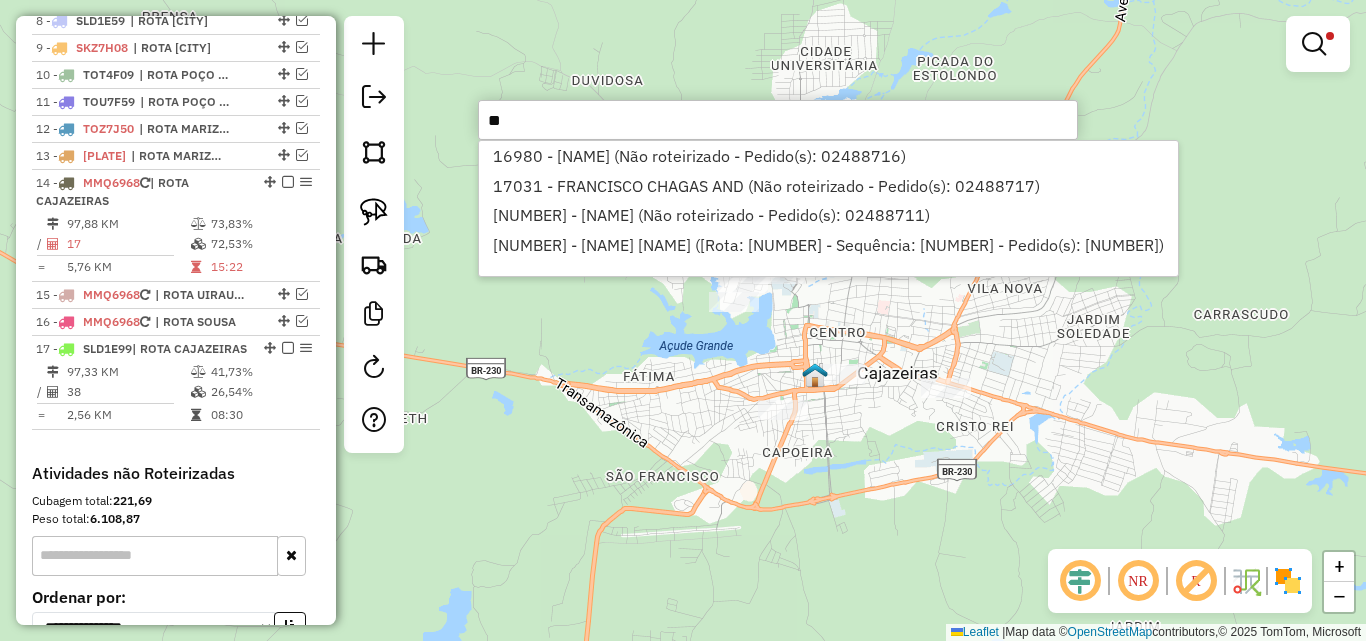 type on "*" 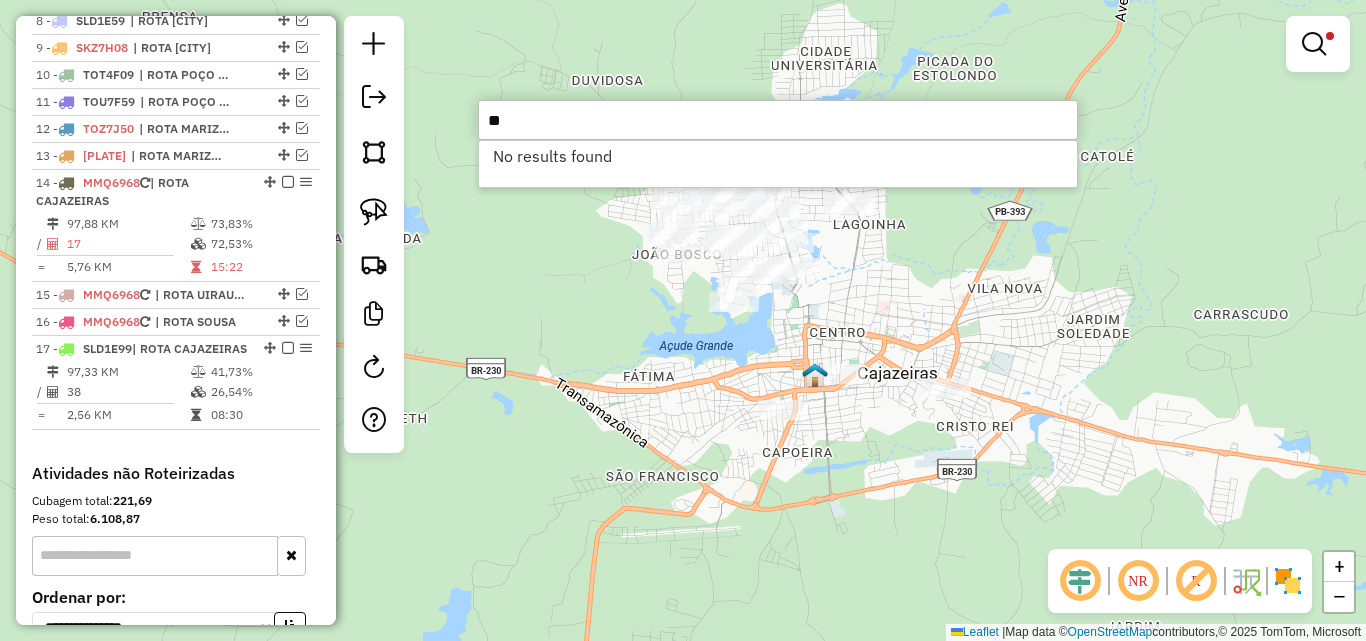 type on "*" 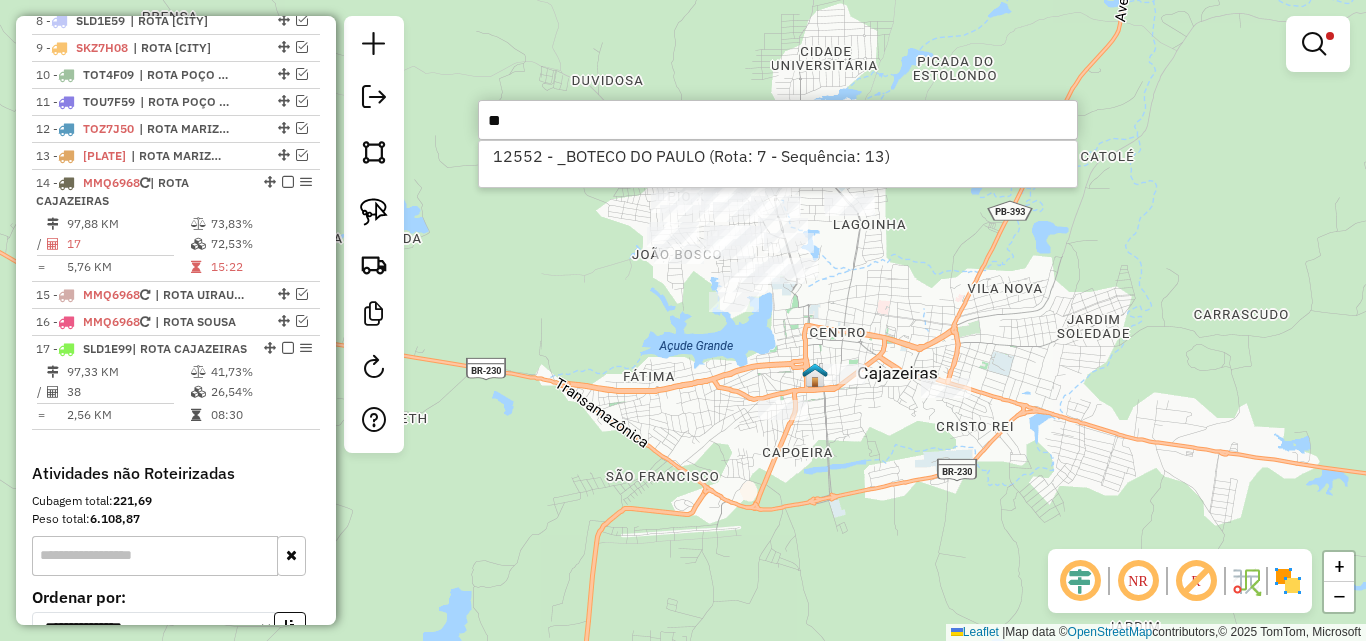 type on "*" 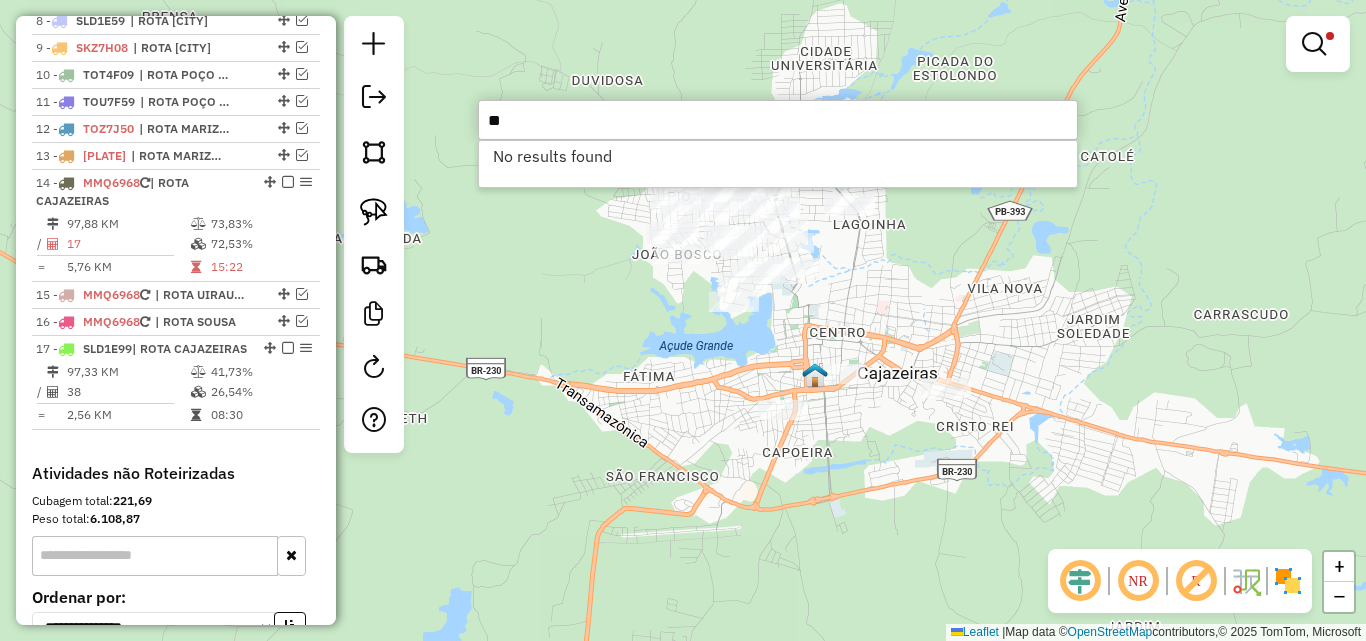 type on "*" 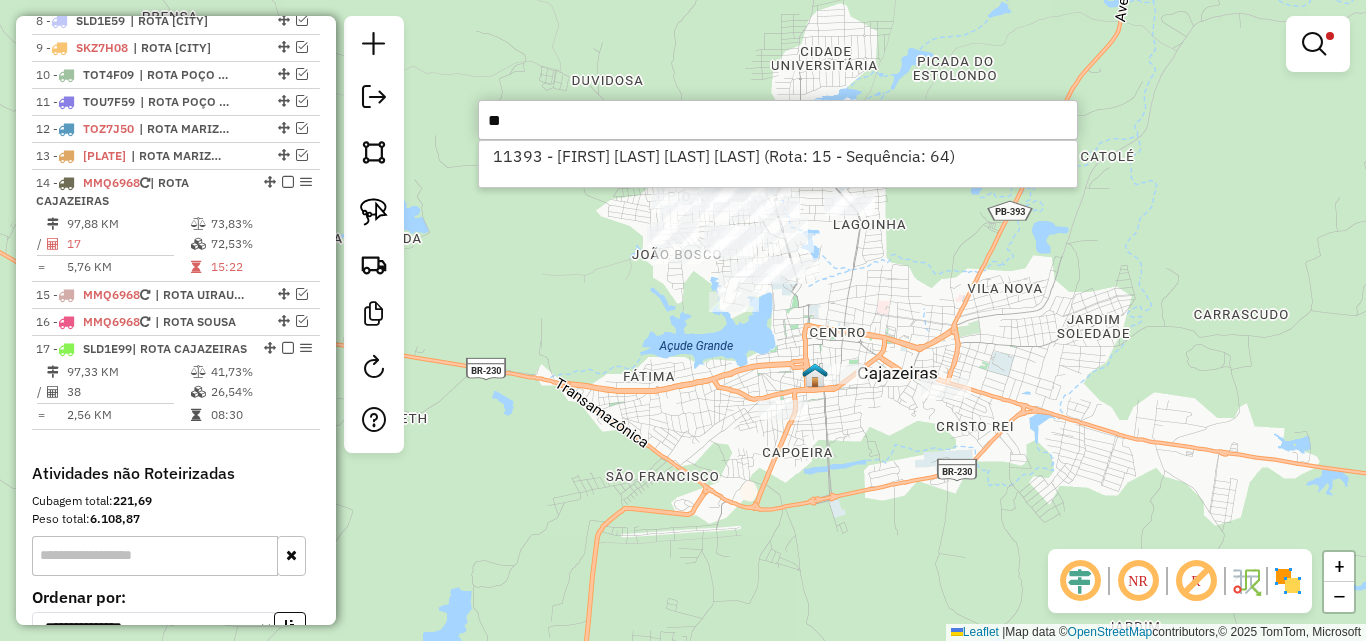 type on "*" 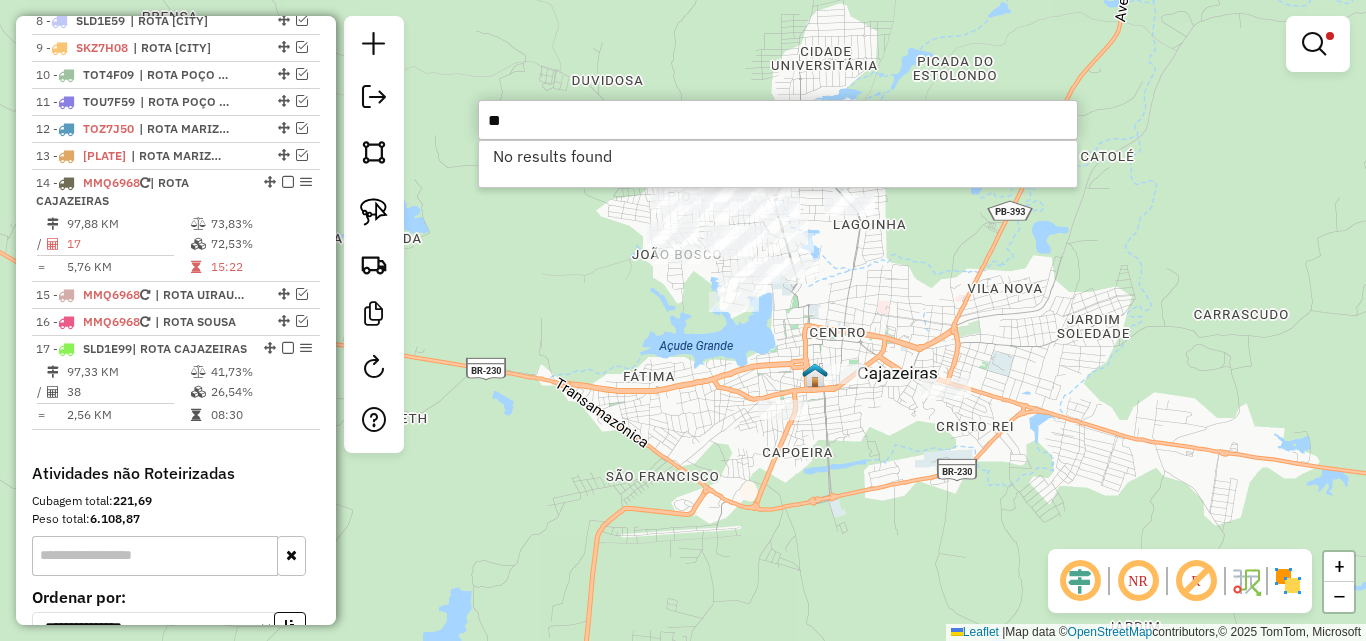 type on "*" 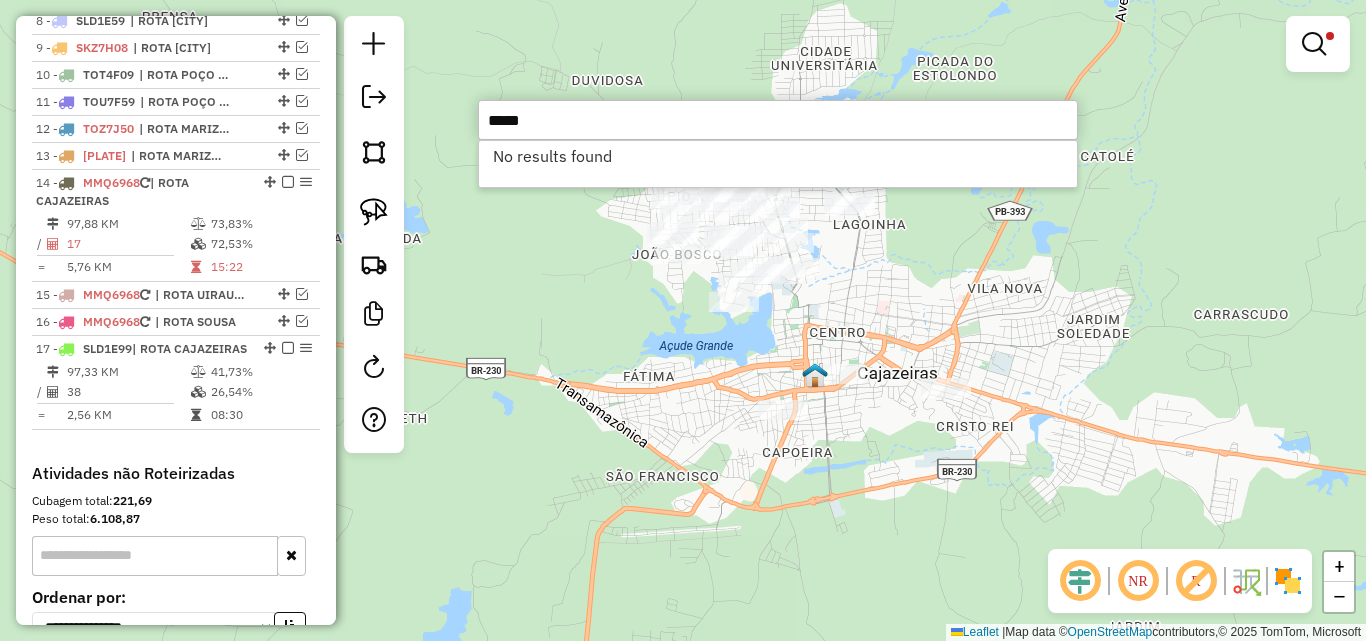 type on "*****" 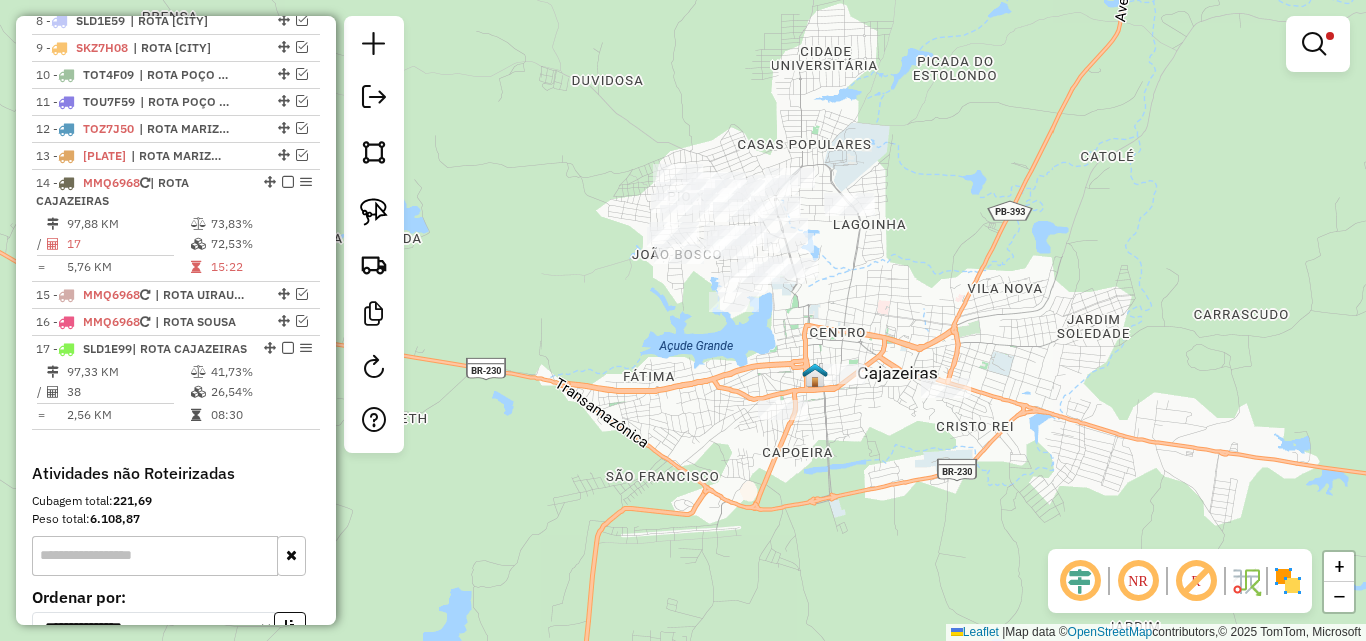 click on "Limpar filtros Janela de atendimento Grade de atendimento Capacidade Transportadoras Veículos Cliente Pedidos  Rotas Selecione os dias de semana para filtrar as janelas de atendimento  Seg   Ter   Qua   Qui   Sex   Sáb   Dom  Informe o período da janela de atendimento: De: Até:  Filtrar exatamente a janela do cliente  Considerar janela de atendimento padrão  Selecione os dias de semana para filtrar as grades de atendimento  Seg   Ter   Qua   Qui   Sex   Sáb   Dom   Considerar clientes sem dia de atendimento cadastrado  Clientes fora do dia de atendimento selecionado Filtrar as atividades entre os valores definidos abaixo:  Peso mínimo:  ****  Peso máximo:  ******  Cubagem mínima:   Cubagem máxima:   De:   Até:  Filtrar as atividades entre o tempo de atendimento definido abaixo:  De:   Até:   Considerar capacidade total dos clientes não roteirizados Transportadora: Selecione um ou mais itens Tipo de veículo: Selecione um ou mais itens Veículo: Selecione um ou mais itens Motorista: Nome: Rótulo:" 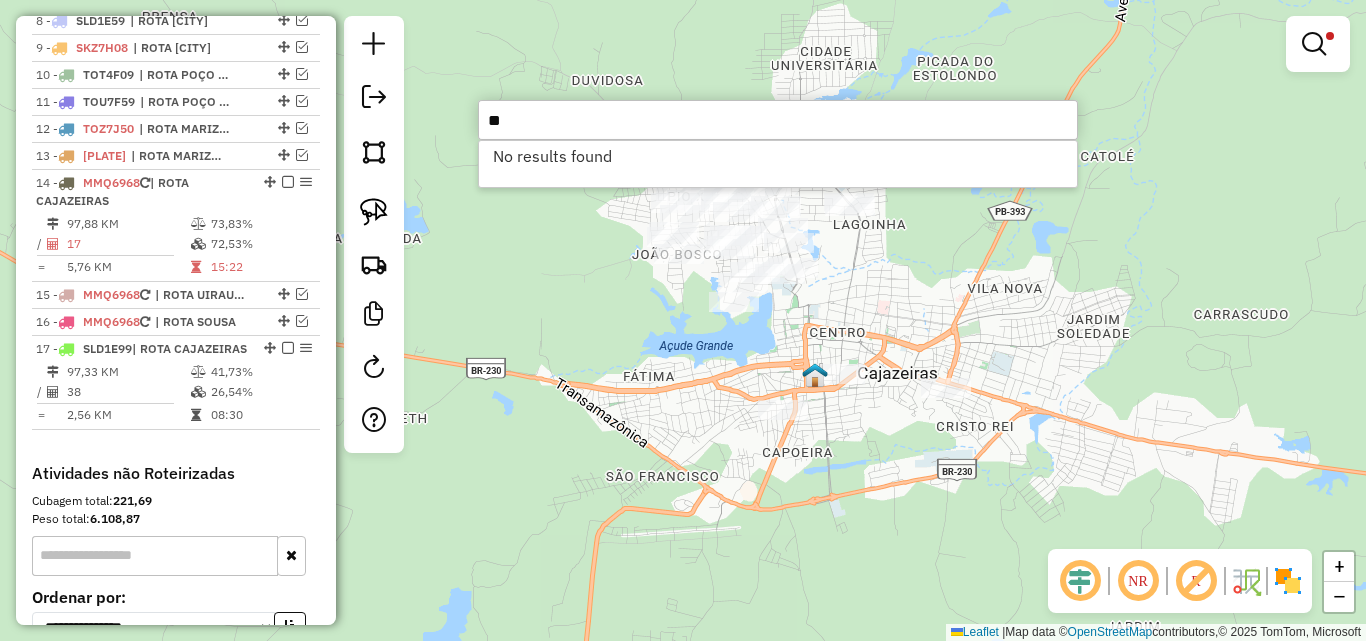 type on "*" 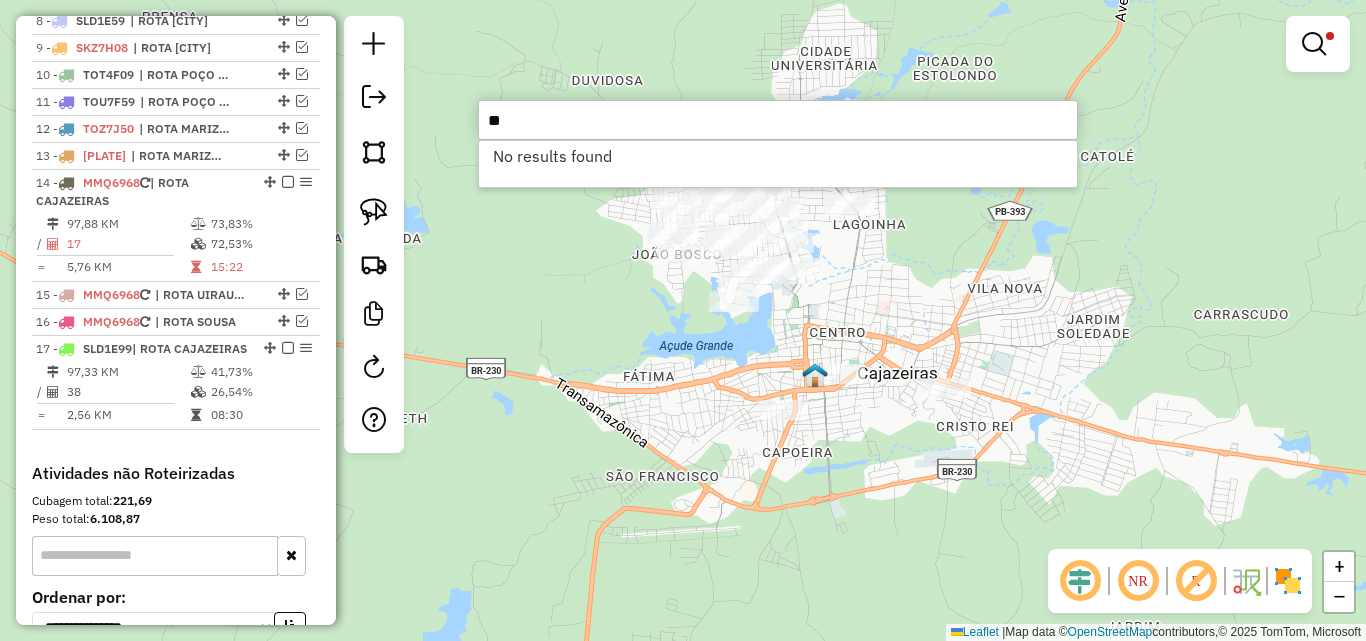 type on "*" 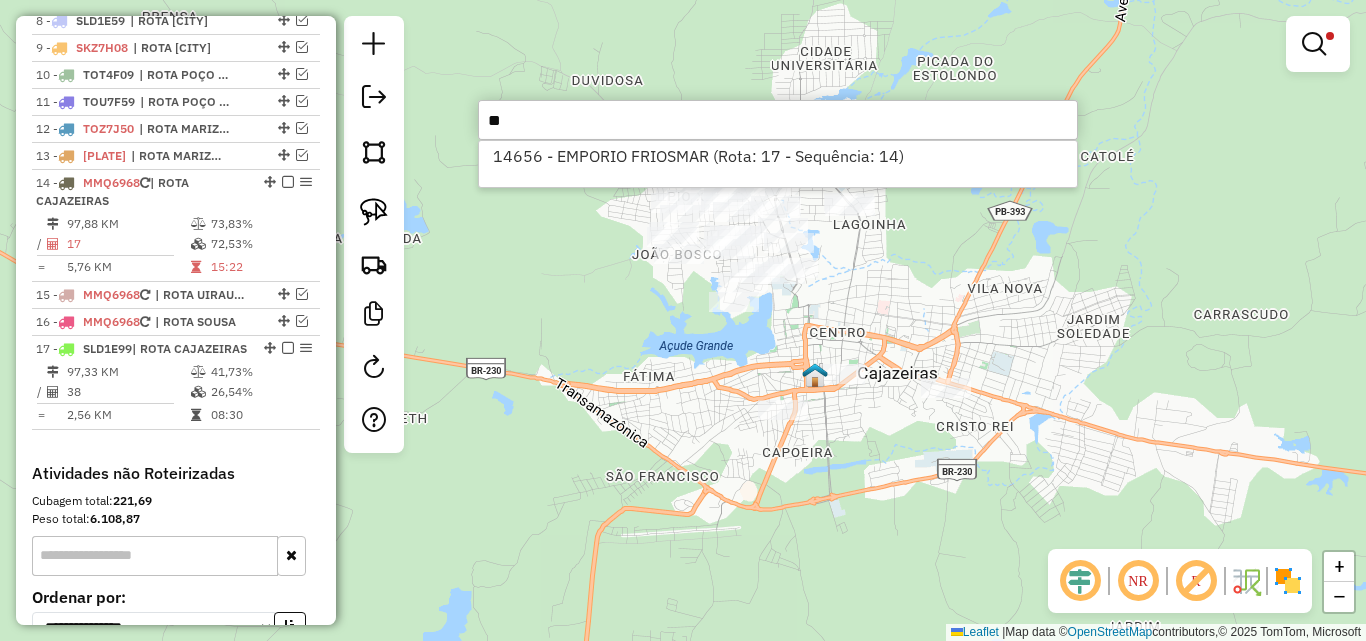 type on "*" 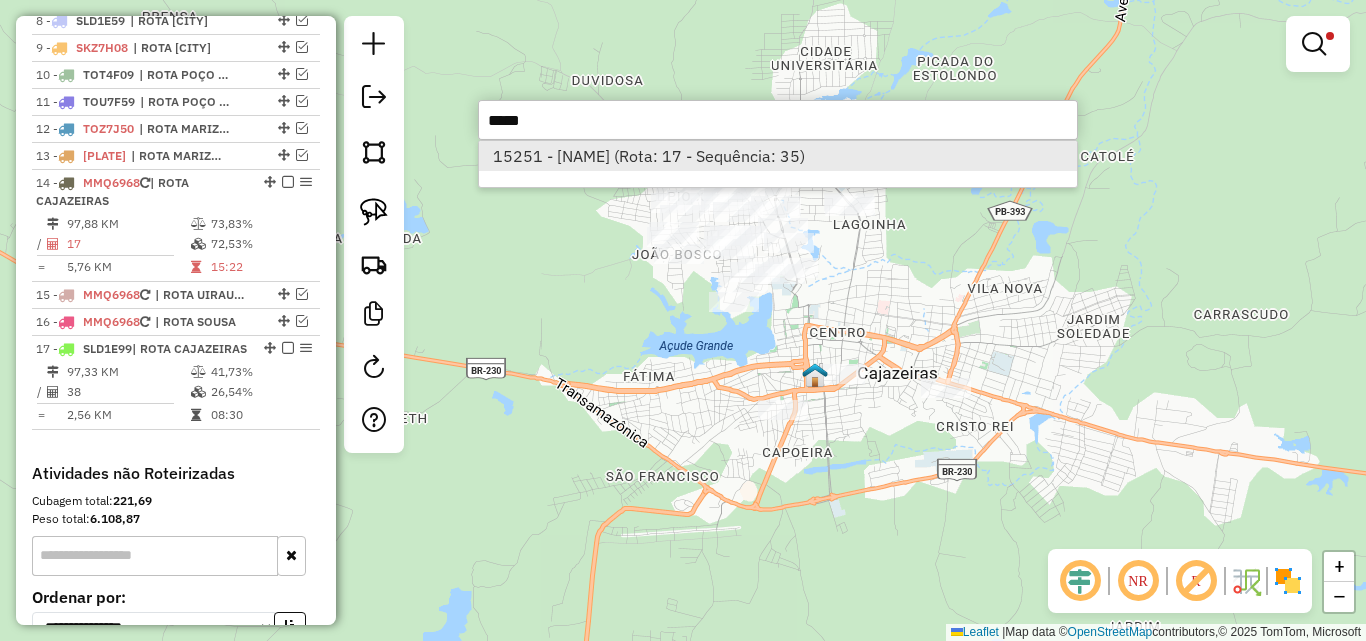 type on "*****" 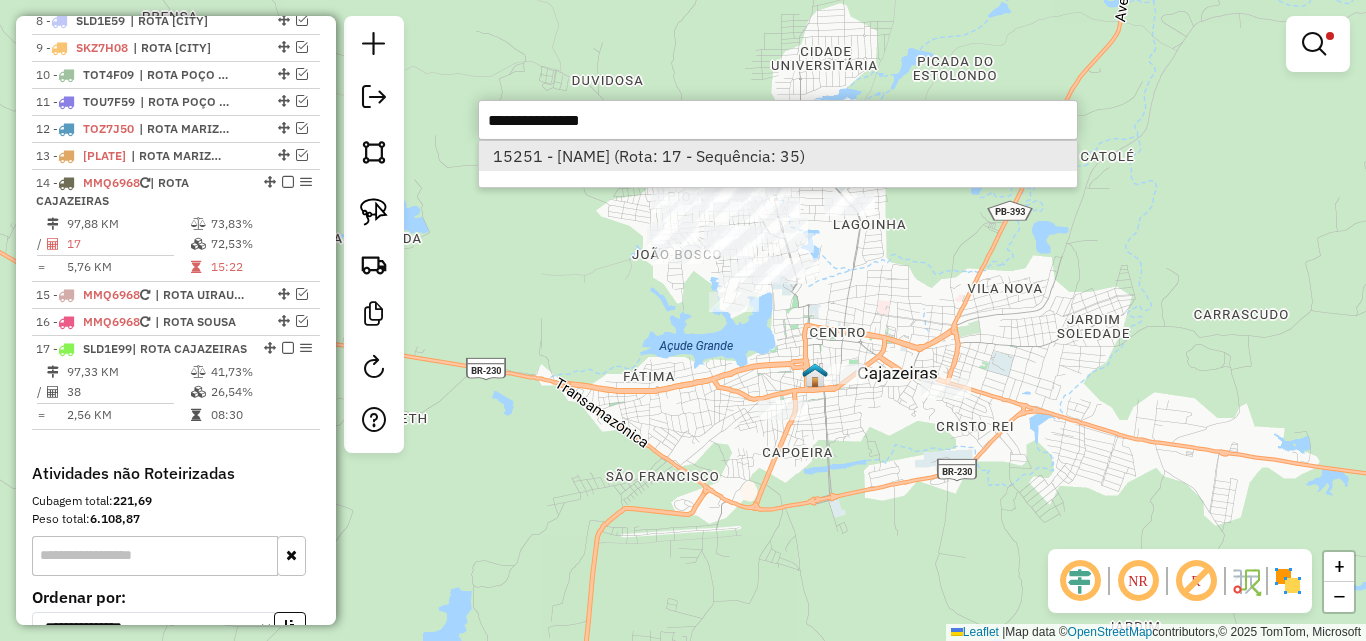 select on "*********" 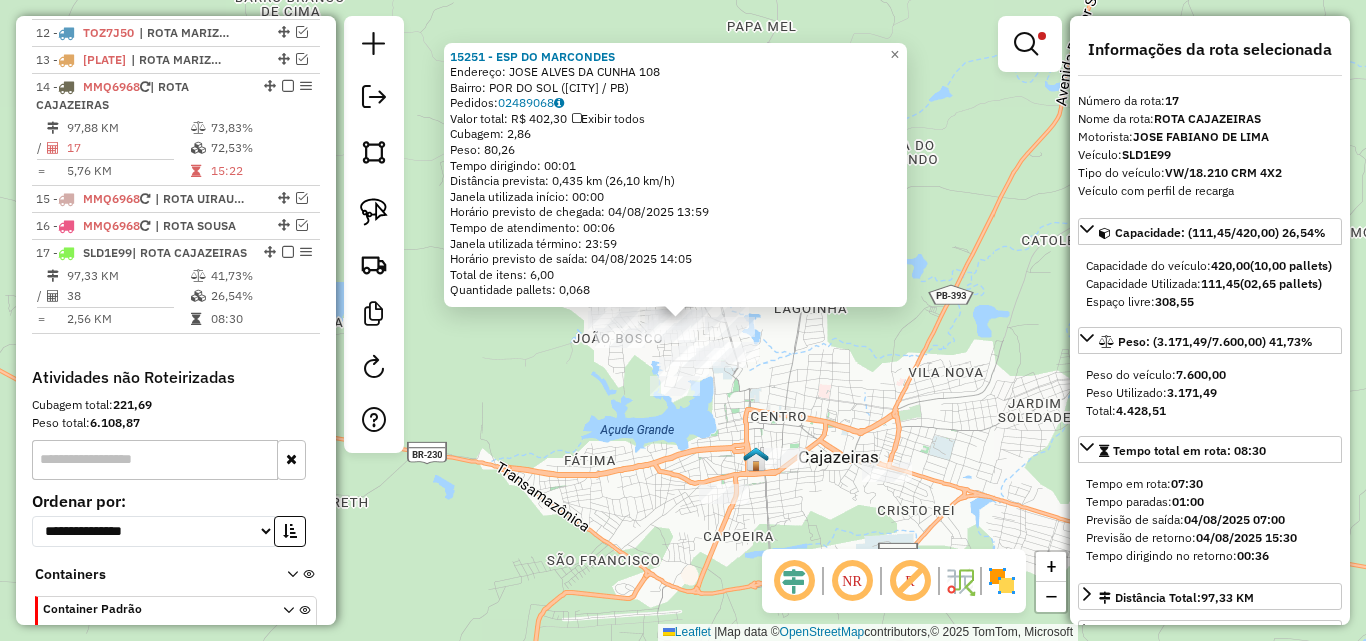 scroll, scrollTop: 1188, scrollLeft: 0, axis: vertical 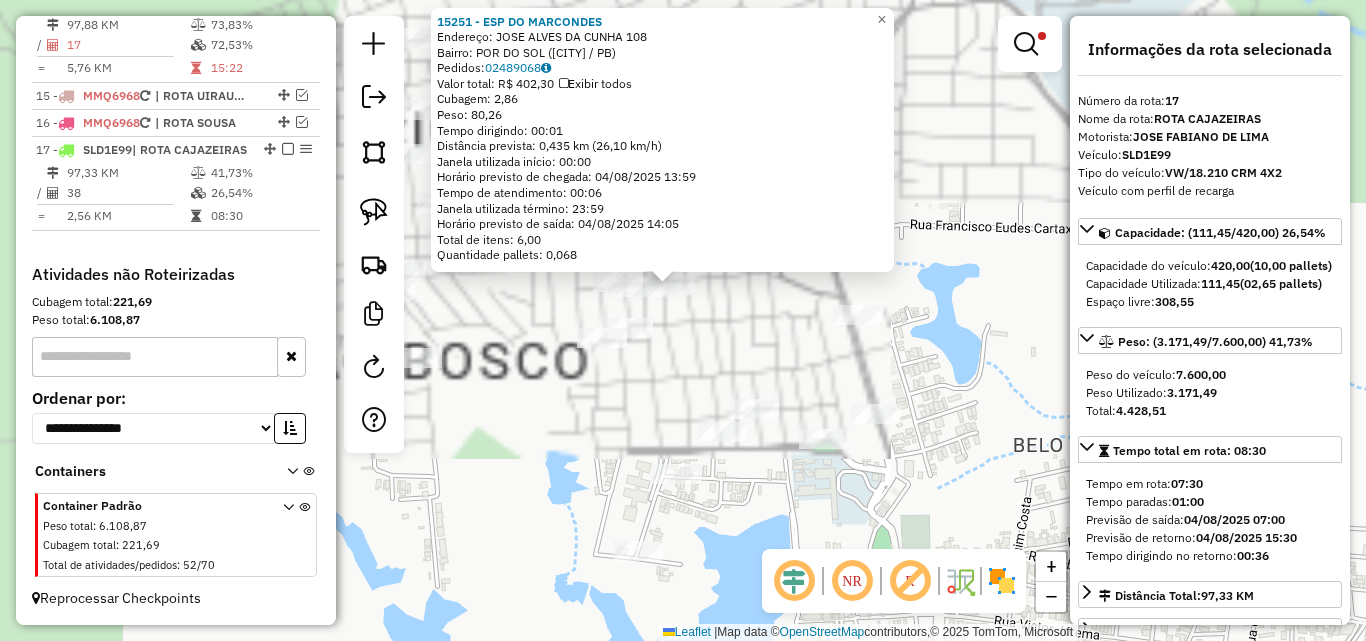 drag, startPoint x: 373, startPoint y: 202, endPoint x: 464, endPoint y: 237, distance: 97.49872 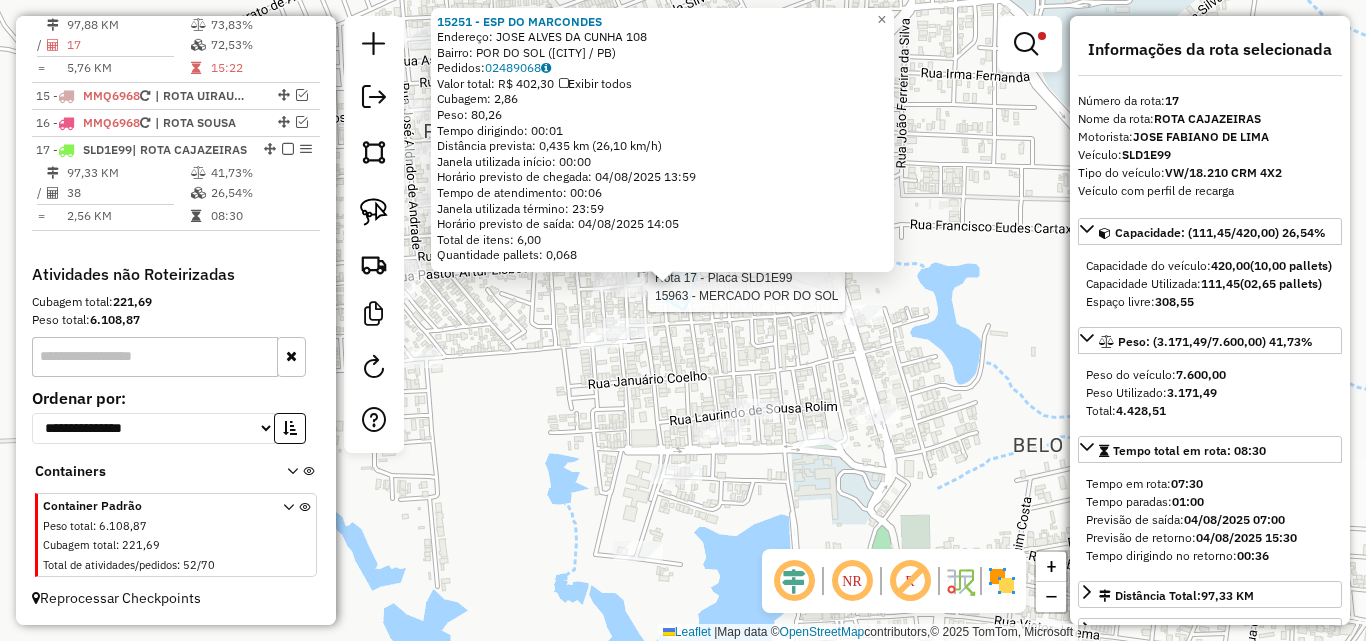 drag, startPoint x: 688, startPoint y: 301, endPoint x: 663, endPoint y: 304, distance: 25.179358 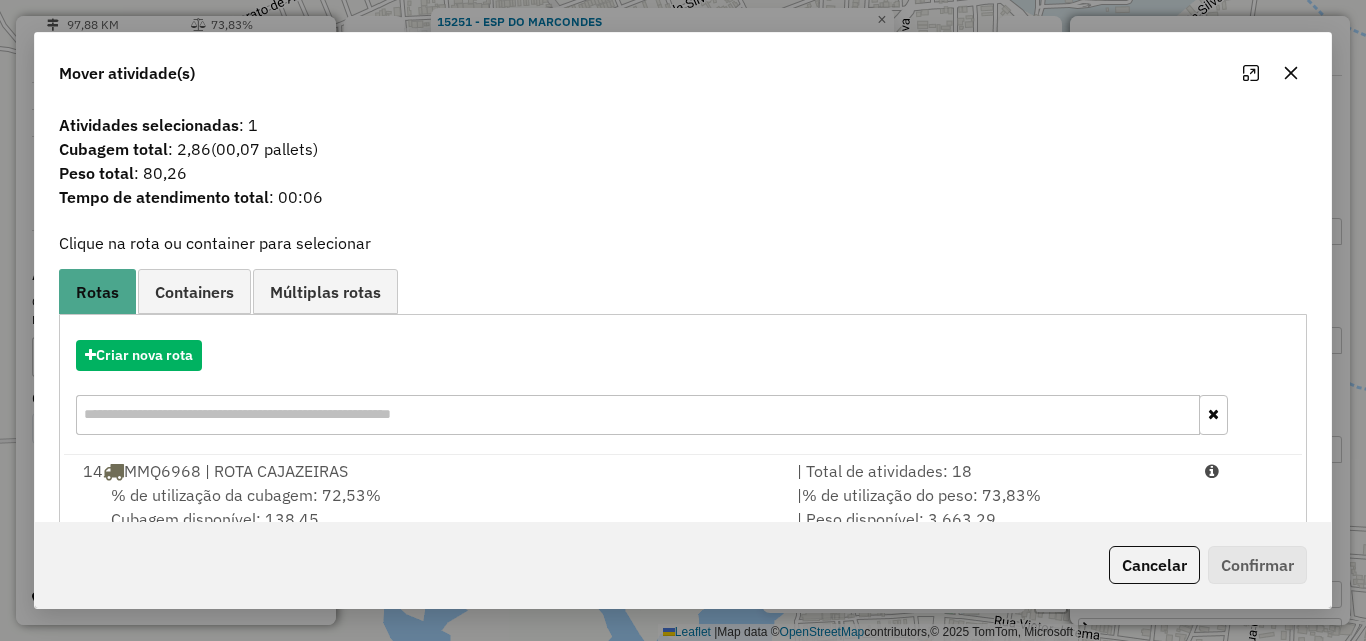 click on "|  % de utilização do peso: 73,83%  | Peso disponível: 3.663,29" at bounding box center (989, 507) 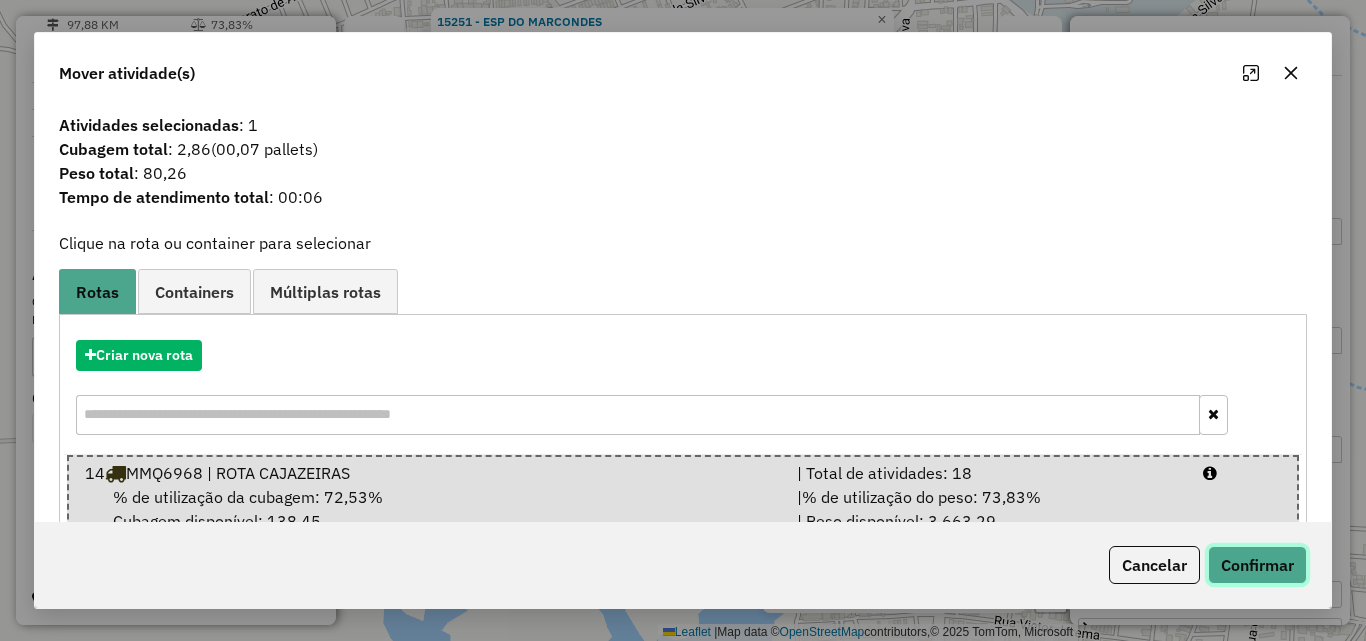 drag, startPoint x: 1218, startPoint y: 559, endPoint x: 1140, endPoint y: 534, distance: 81.908485 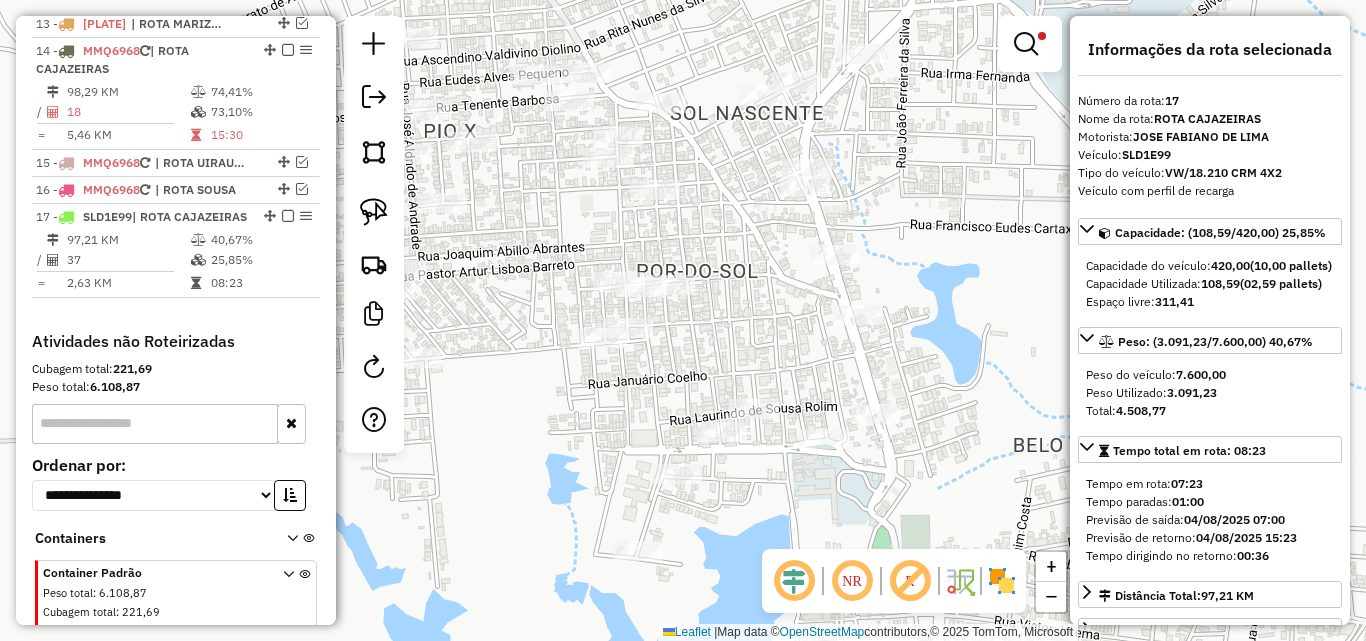 scroll, scrollTop: 1188, scrollLeft: 0, axis: vertical 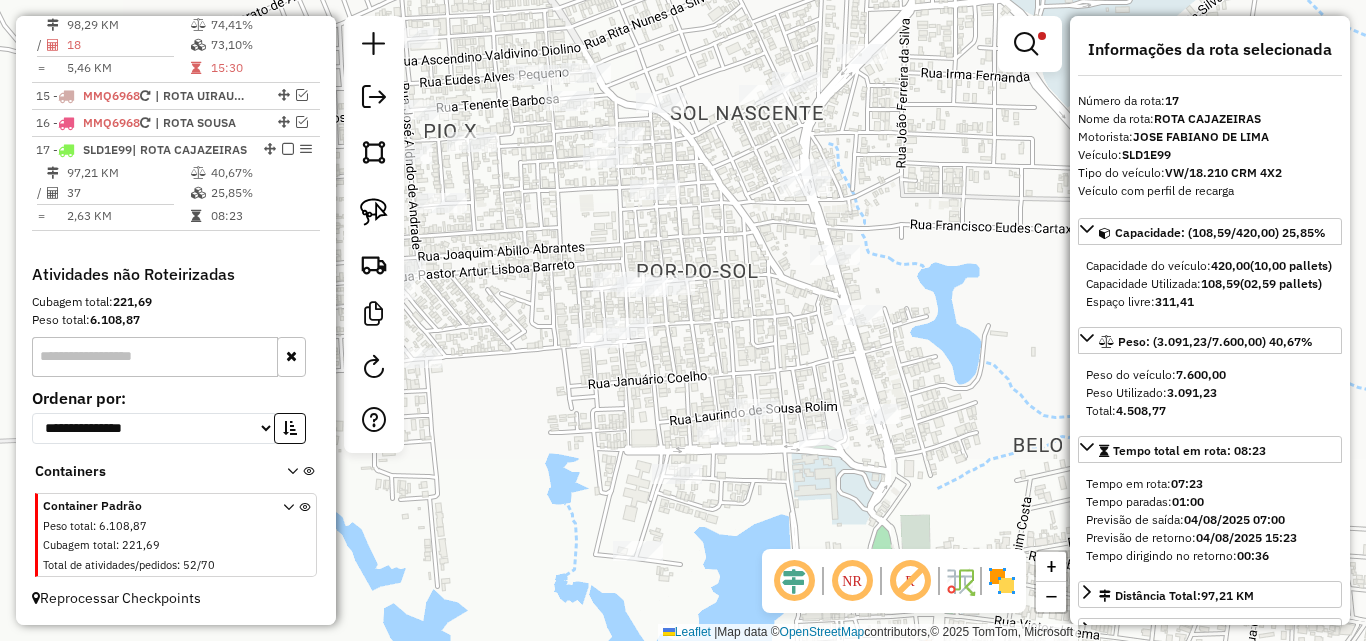 drag, startPoint x: 943, startPoint y: 273, endPoint x: 962, endPoint y: 275, distance: 19.104973 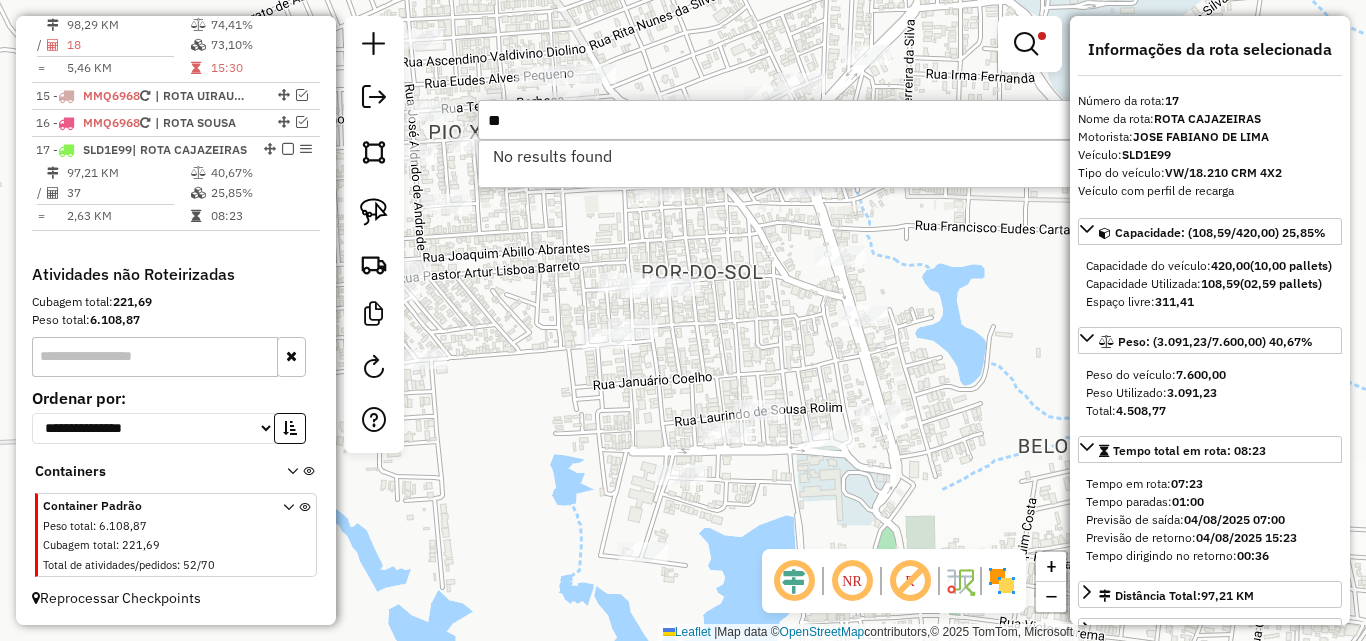 type on "*" 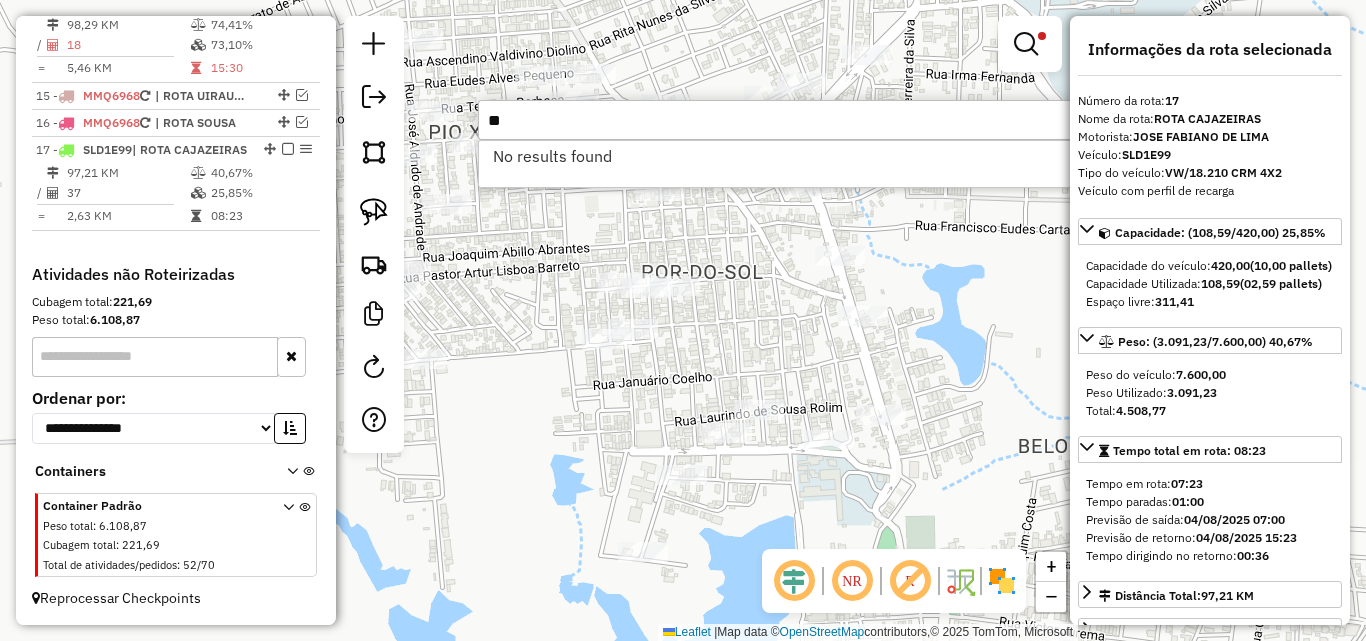 type on "*" 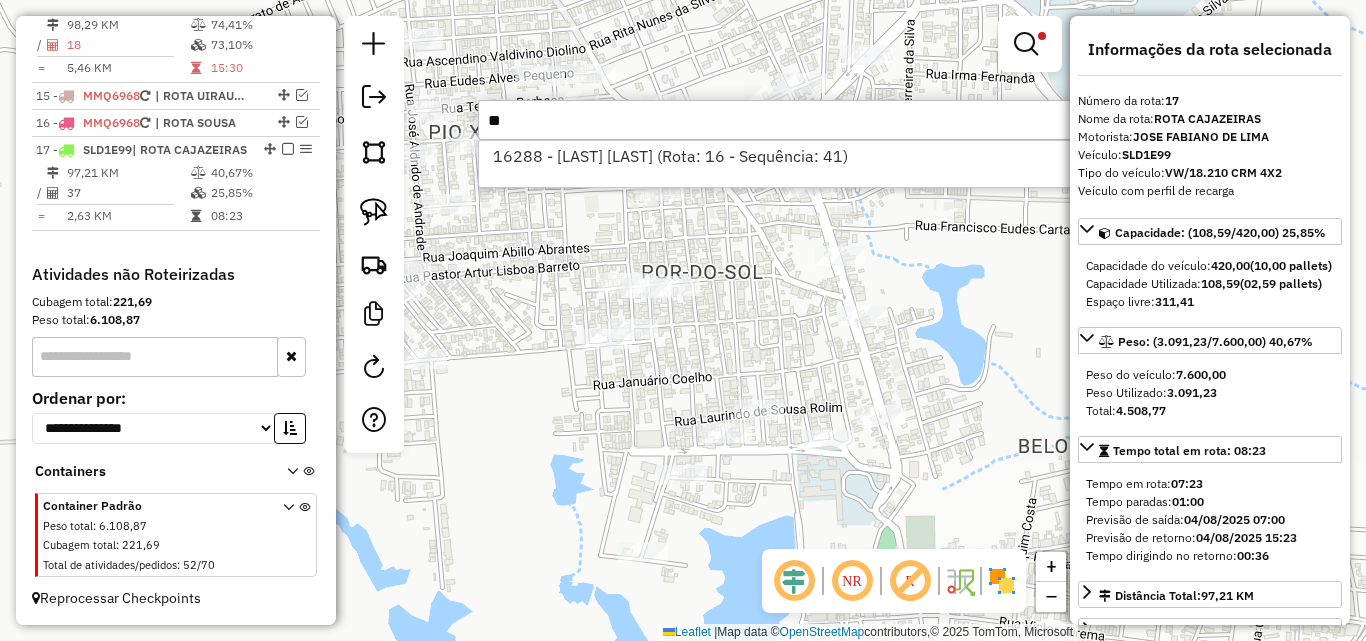 type on "*" 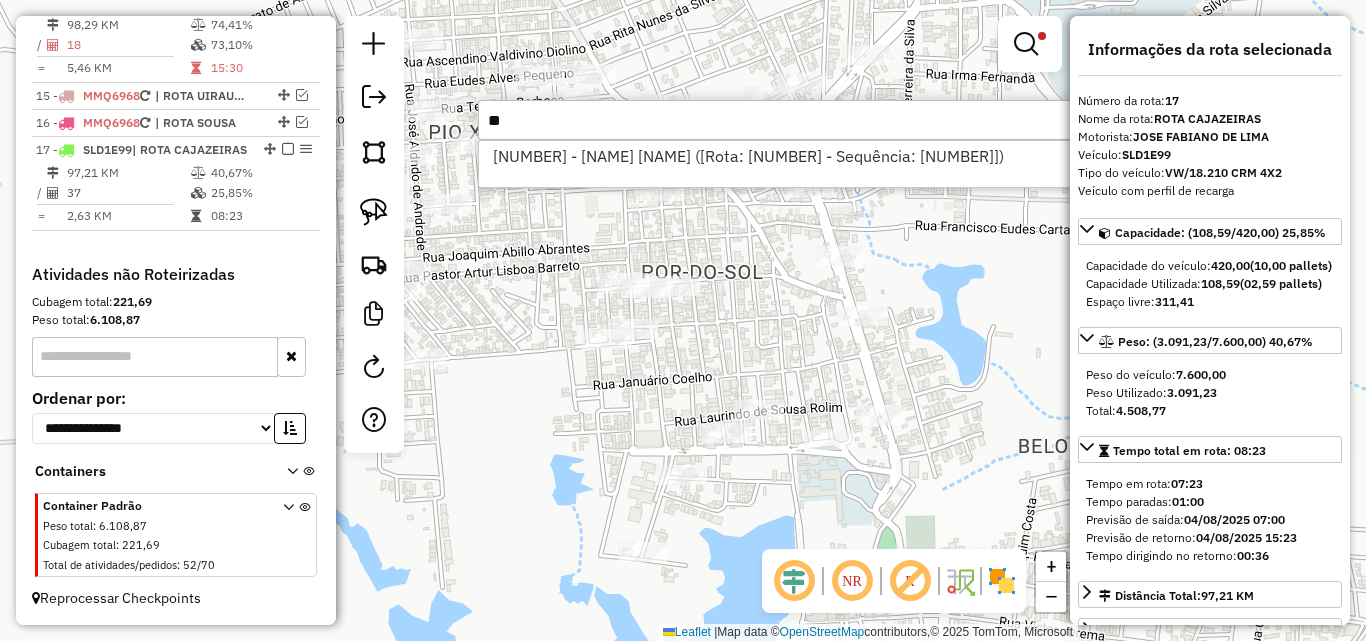 type on "*" 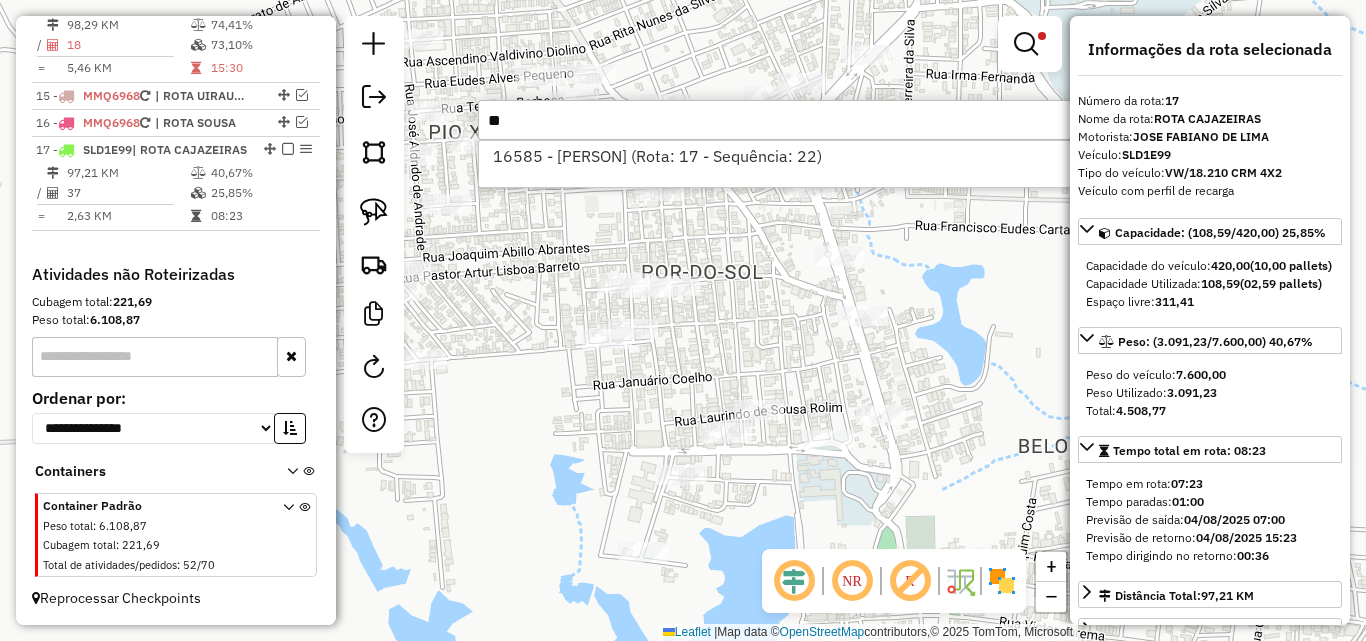 type on "*" 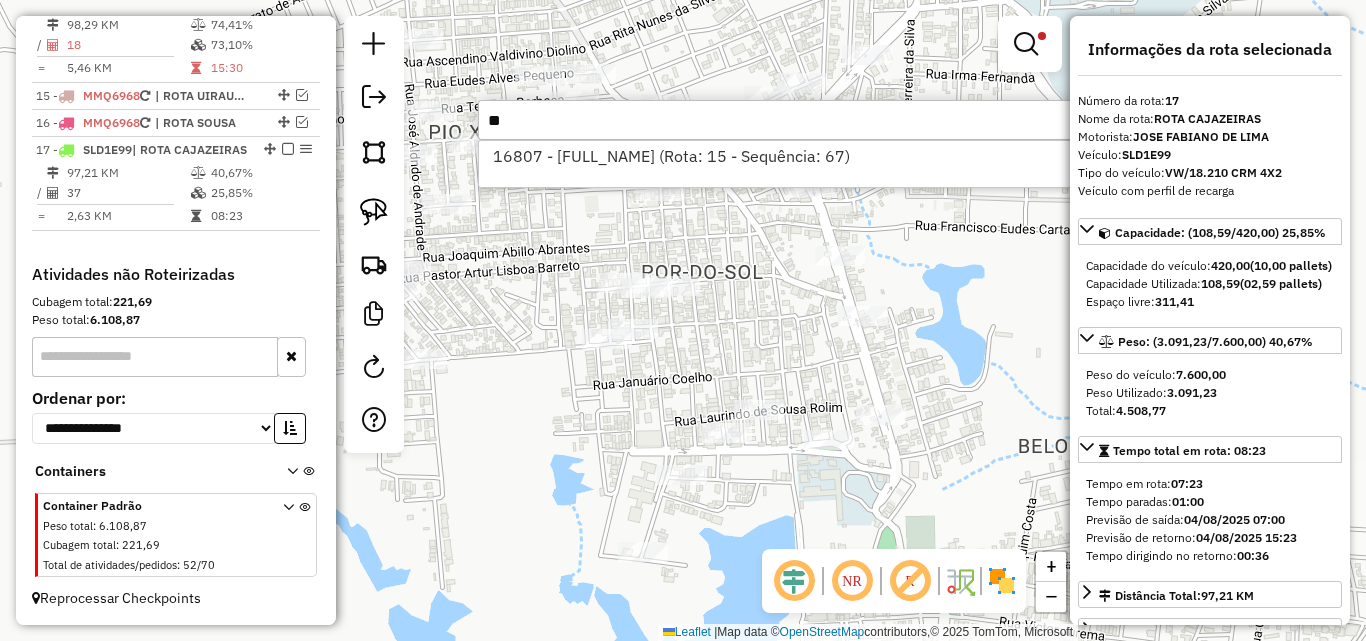 type on "*" 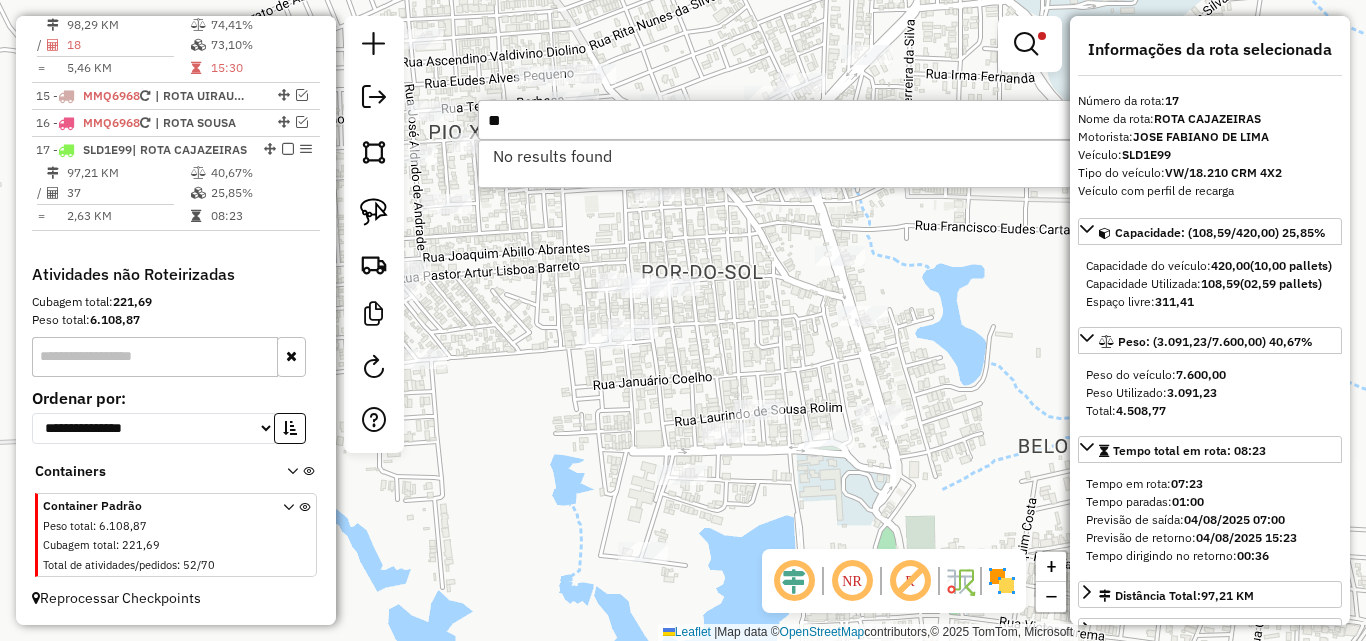 type on "*" 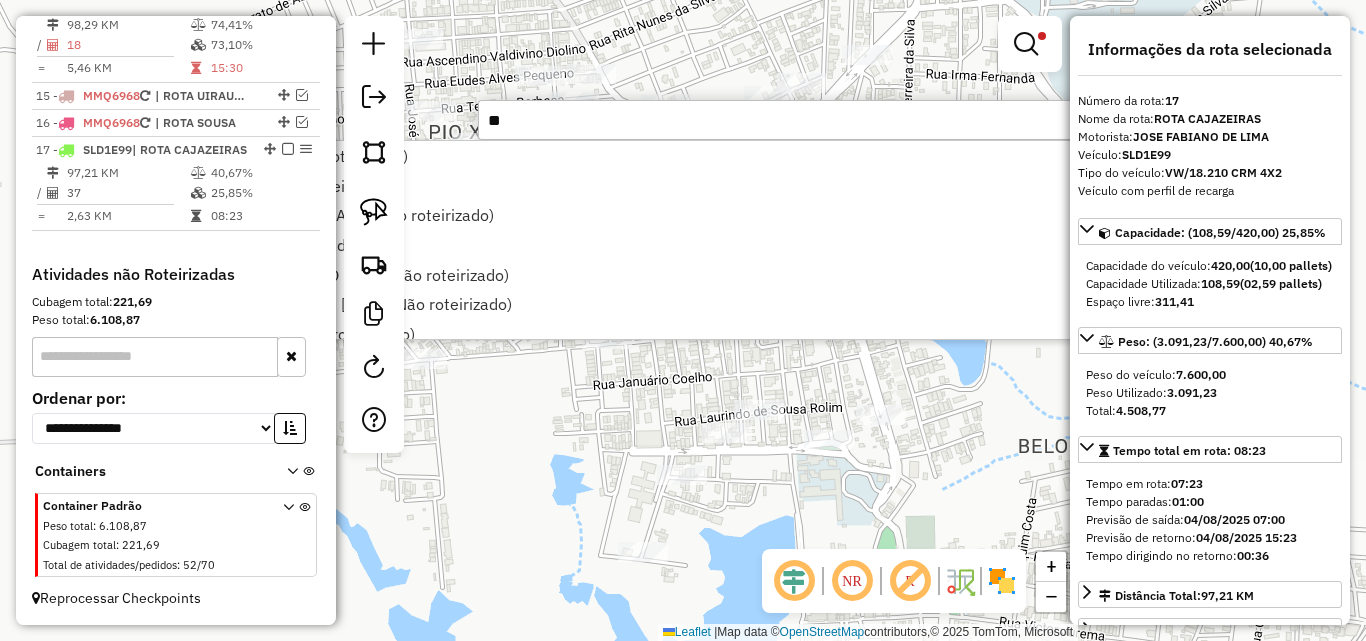 type on "*" 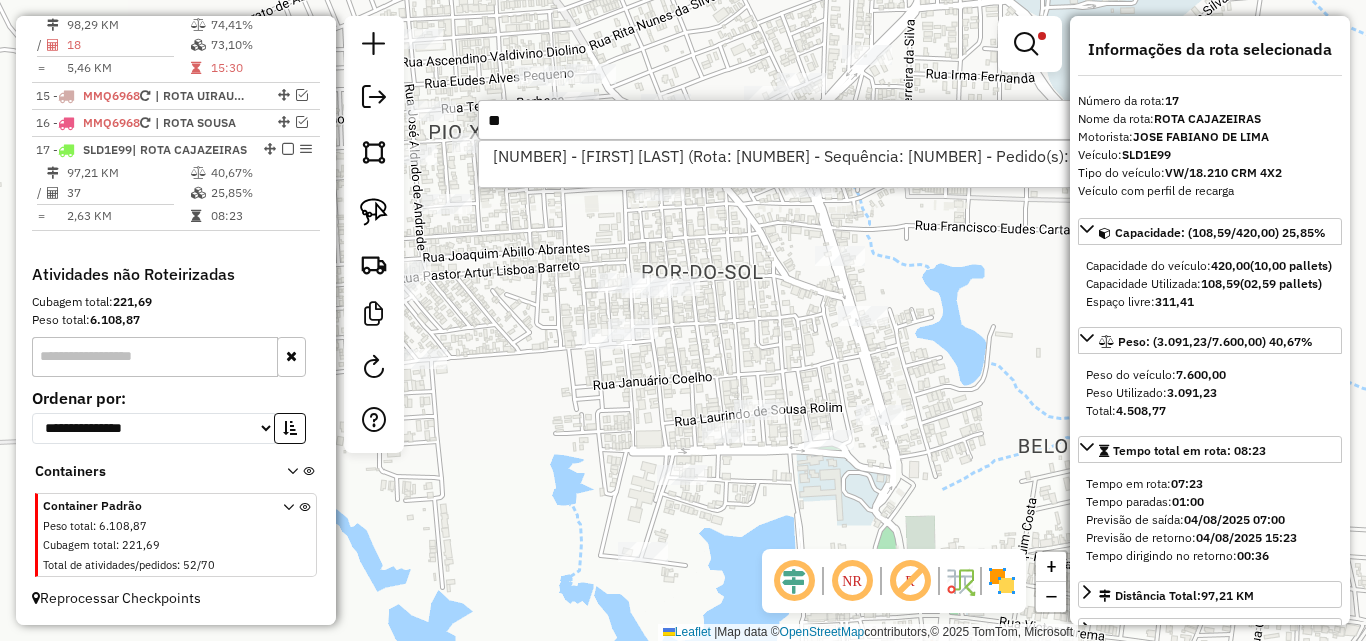 type on "*" 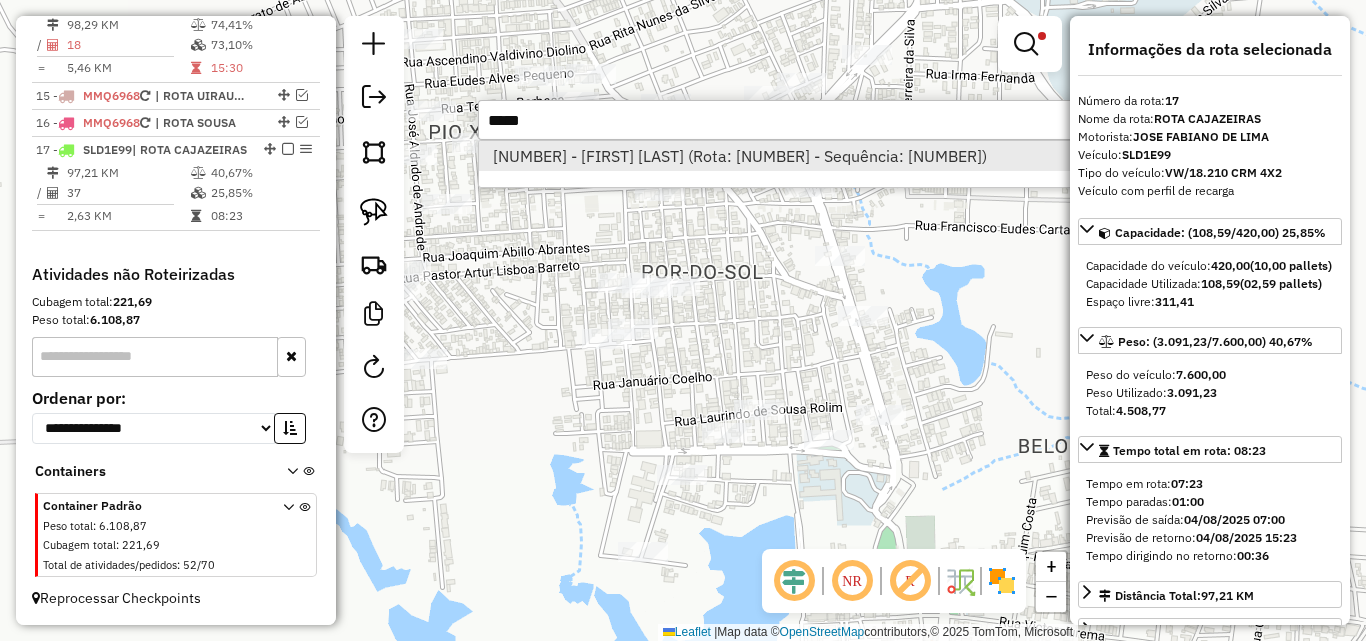 type on "*****" 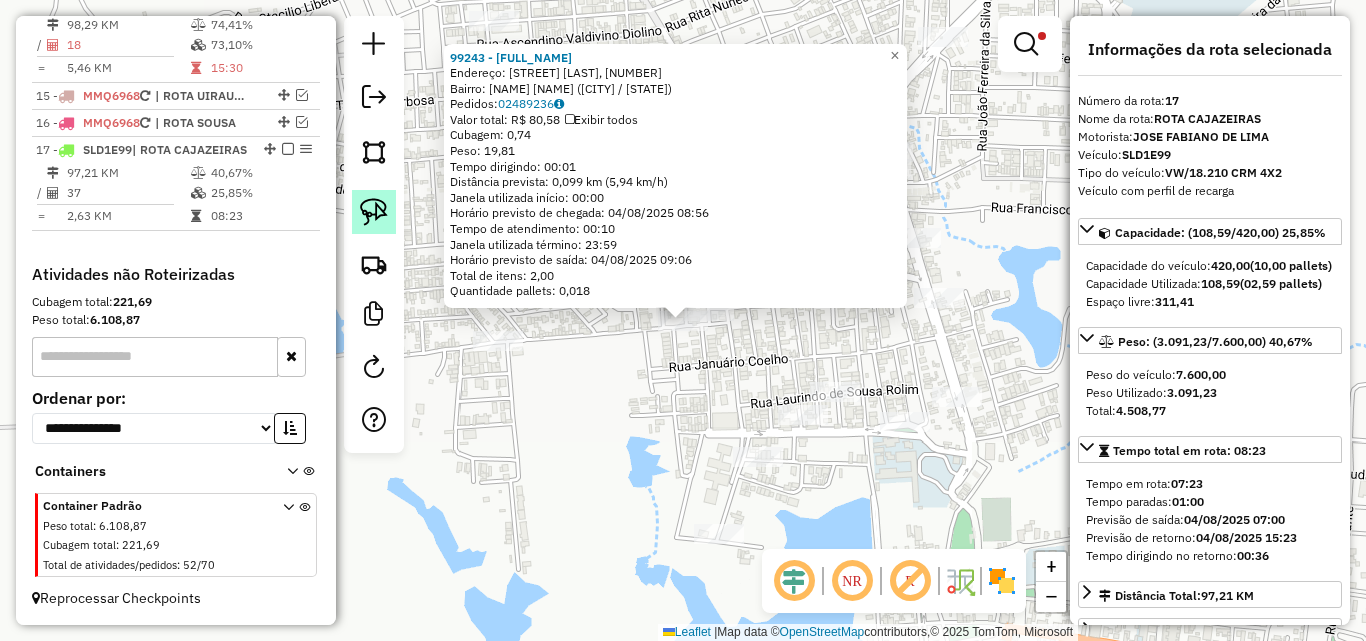 click 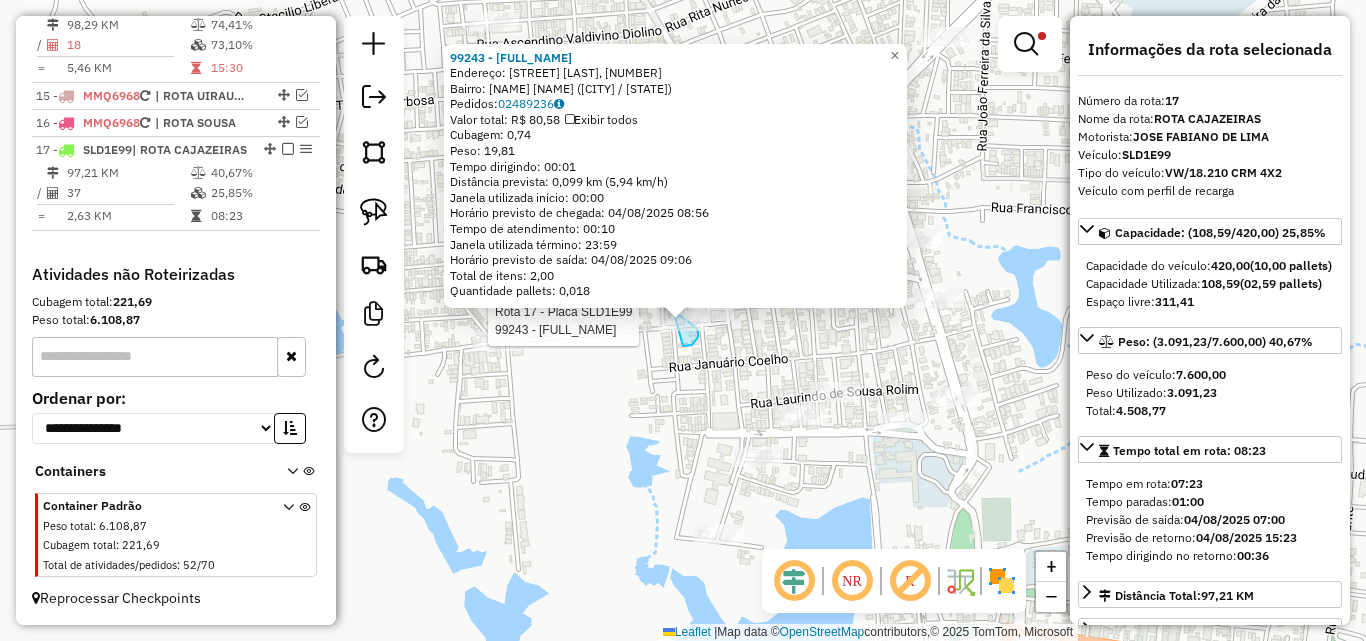 drag, startPoint x: 688, startPoint y: 346, endPoint x: 652, endPoint y: 323, distance: 42.72002 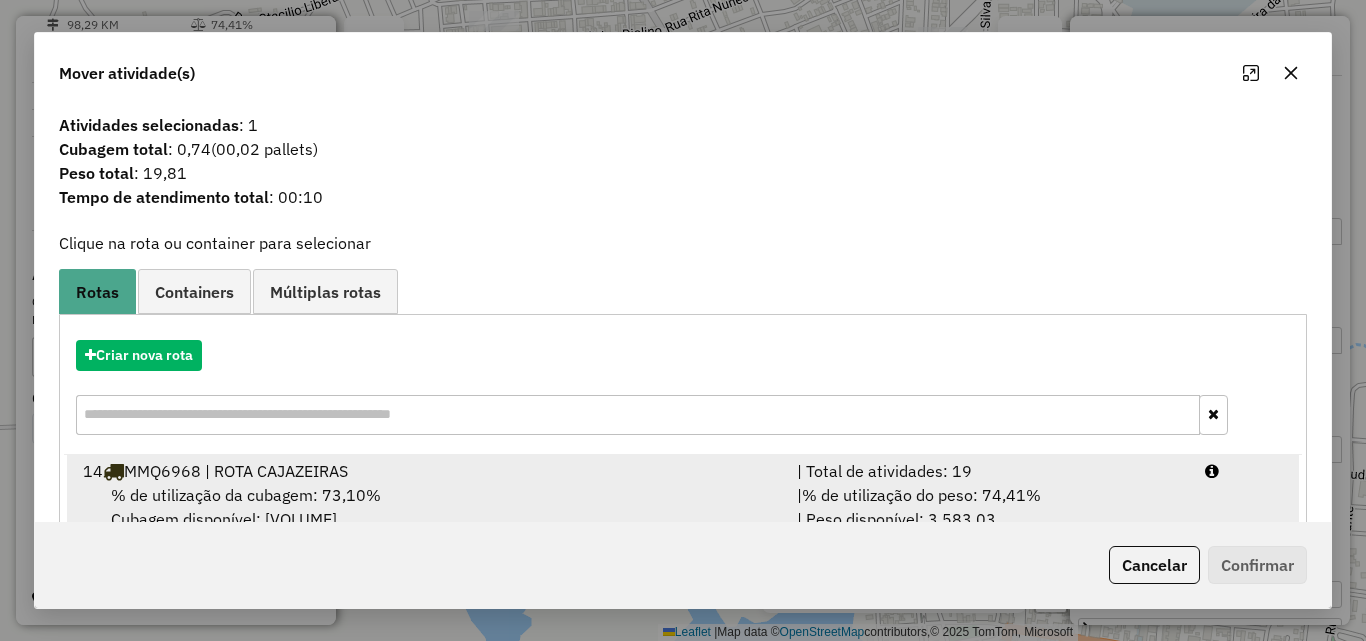 click at bounding box center (1244, 471) 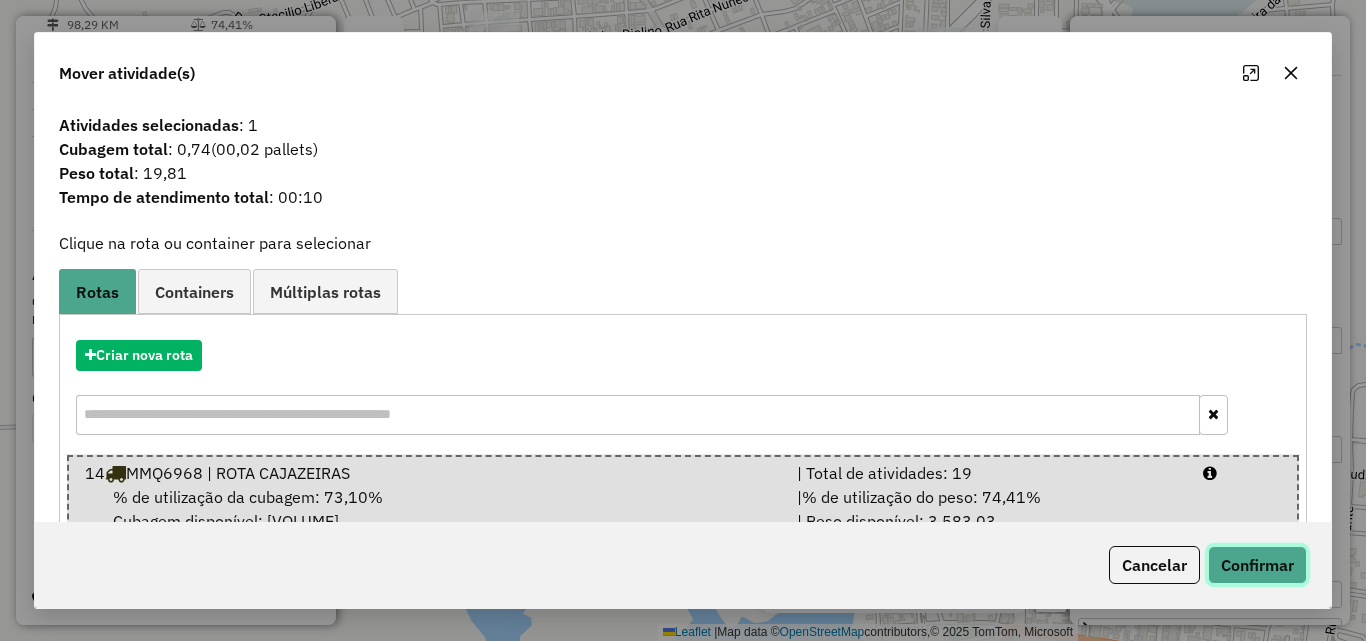 click on "Confirmar" 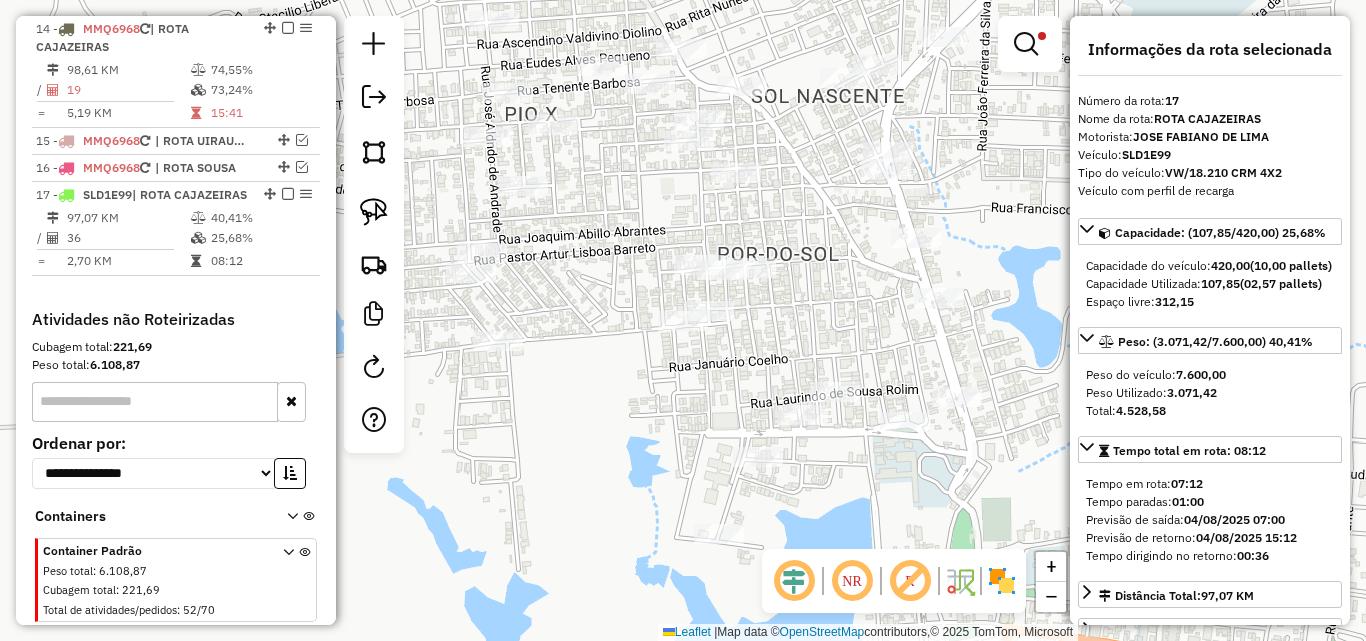 scroll, scrollTop: 1188, scrollLeft: 0, axis: vertical 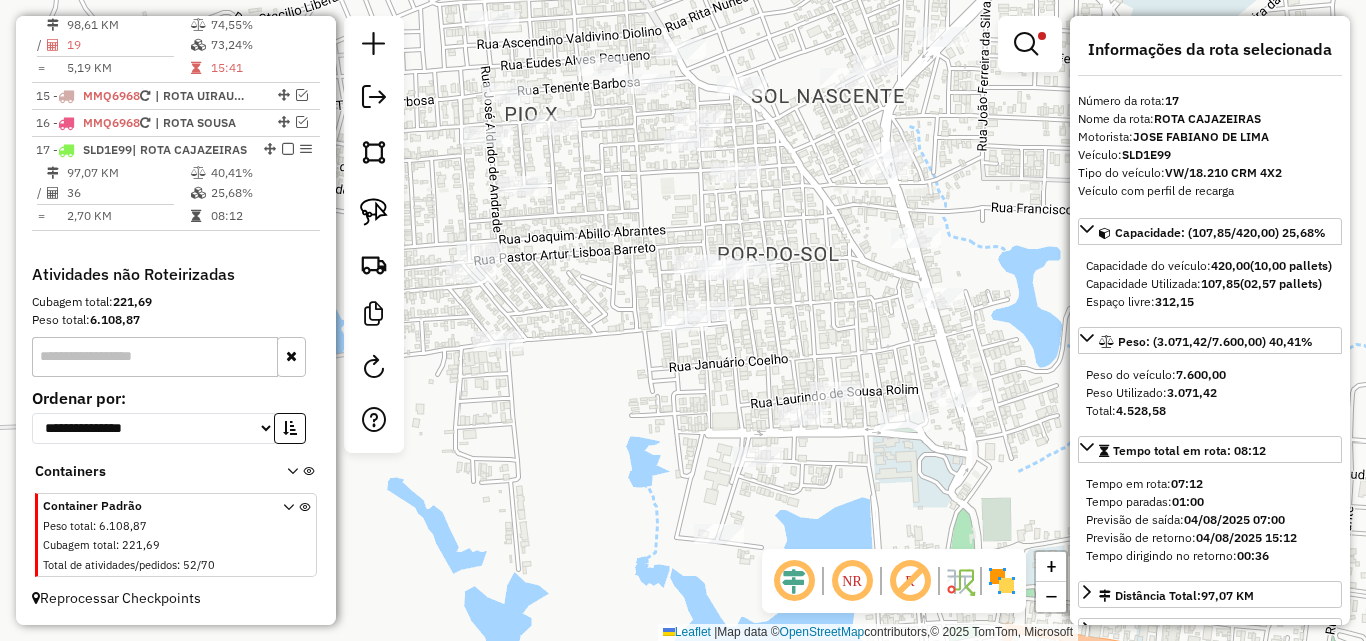 click on "Rota 17 - Placa SLD1E99  16997 - ALTAS HORAS CONVENIE Limpar filtros Janela de atendimento Grade de atendimento Capacidade Transportadoras Veículos Cliente Pedidos  Rotas Selecione os dias de semana para filtrar as janelas de atendimento  Seg   Ter   Qua   Qui   Sex   Sáb   Dom  Informe o período da janela de atendimento: De: Até:  Filtrar exatamente a janela do cliente  Considerar janela de atendimento padrão  Selecione os dias de semana para filtrar as grades de atendimento  Seg   Ter   Qua   Qui   Sex   Sáb   Dom   Considerar clientes sem dia de atendimento cadastrado  Clientes fora do dia de atendimento selecionado Filtrar as atividades entre os valores definidos abaixo:  Peso mínimo:  ****  Peso máximo:  ******  Cubagem mínima:   Cubagem máxima:   De:   Até:  Filtrar as atividades entre o tempo de atendimento definido abaixo:  De:   Até:   Considerar capacidade total dos clientes não roteirizados Transportadora: Selecione um ou mais itens Tipo de veículo: Selecione um ou mais itens Nome: +" 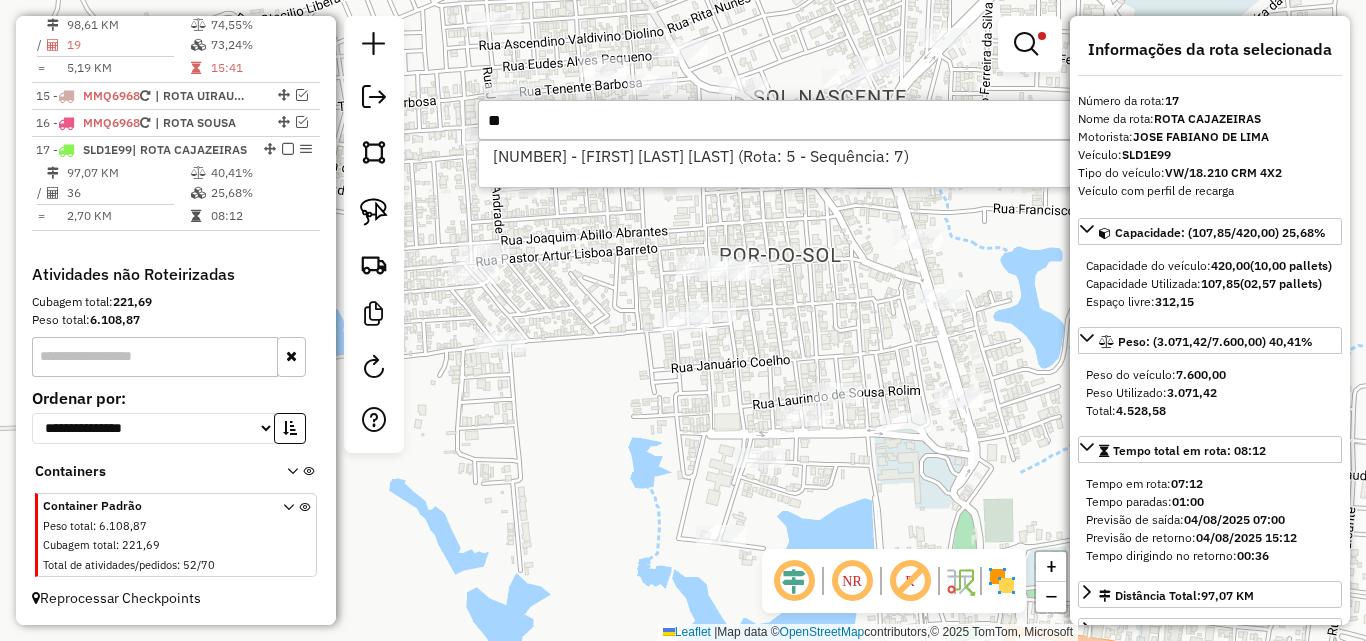 type on "*" 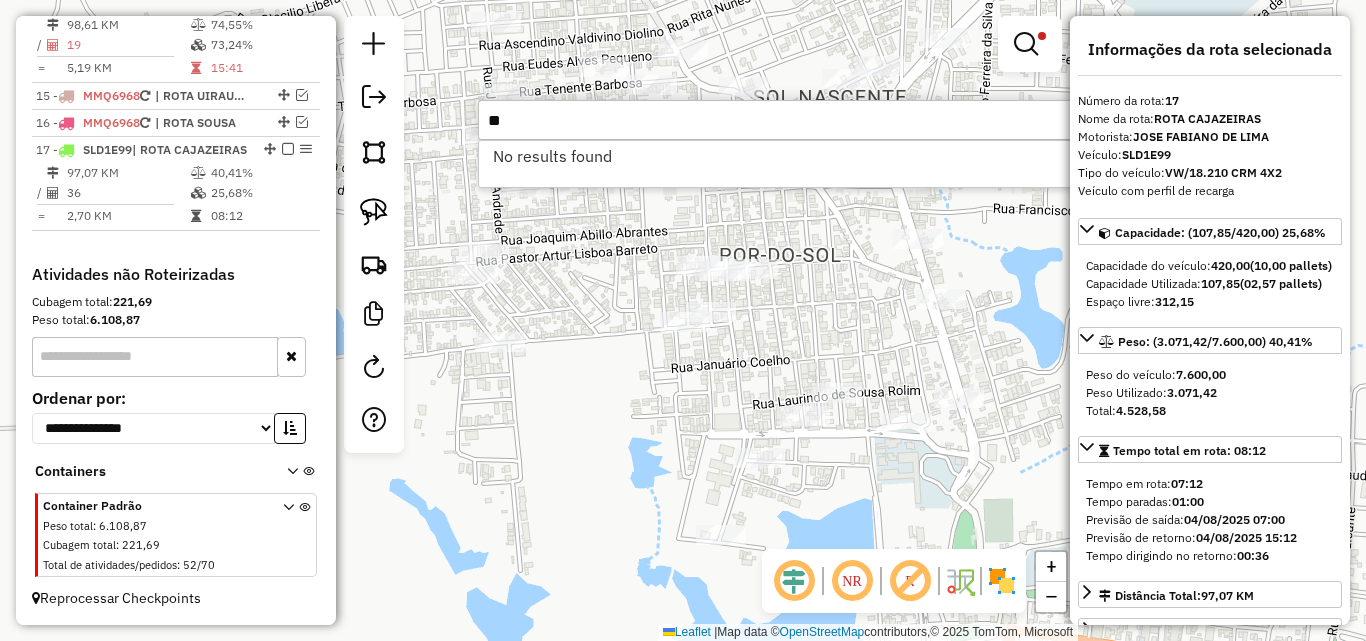 type on "*" 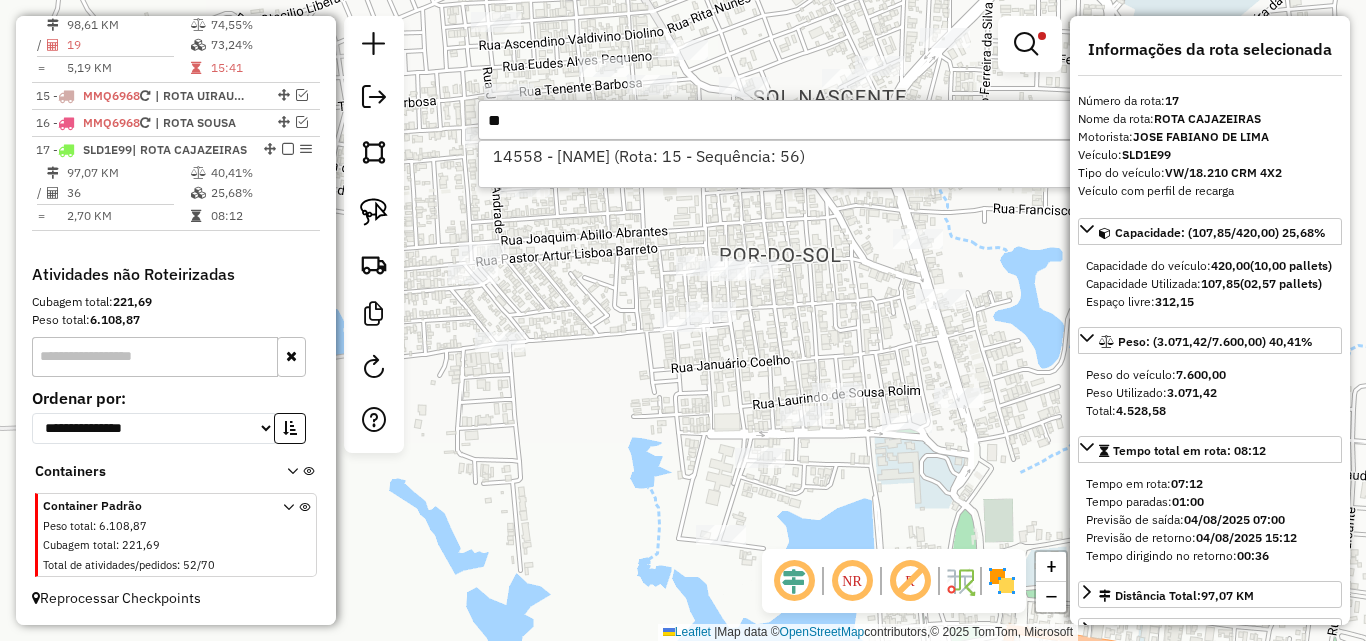 type on "*" 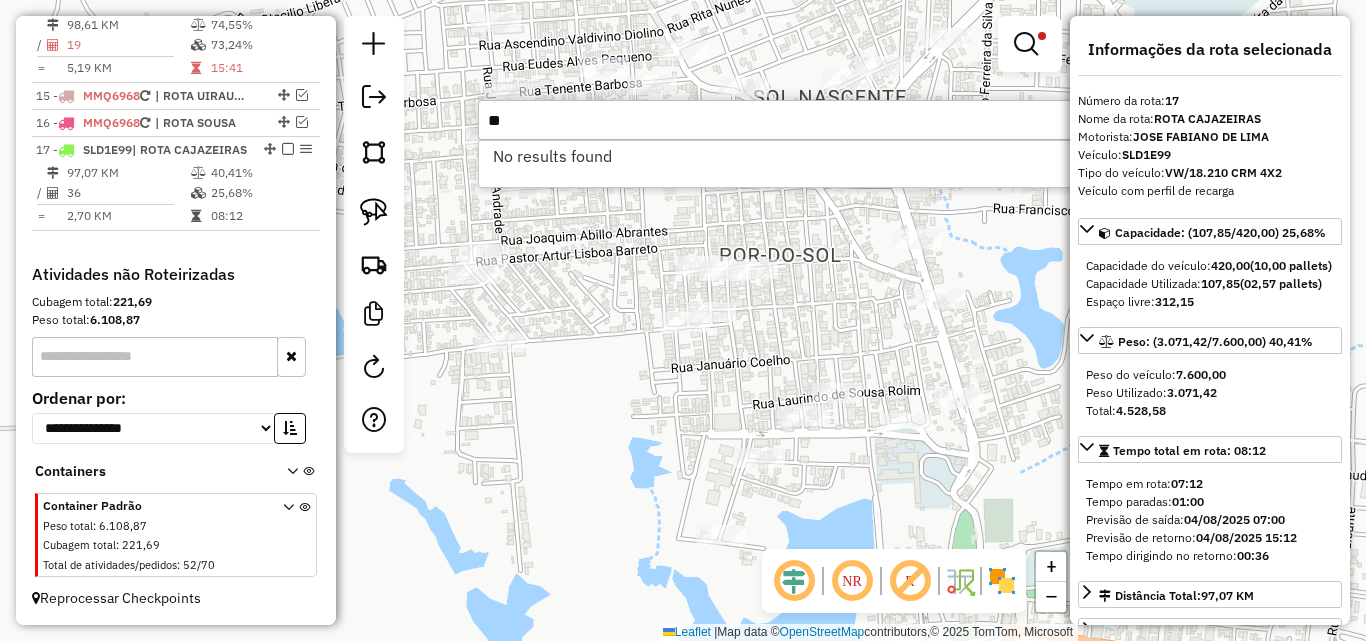 type on "*" 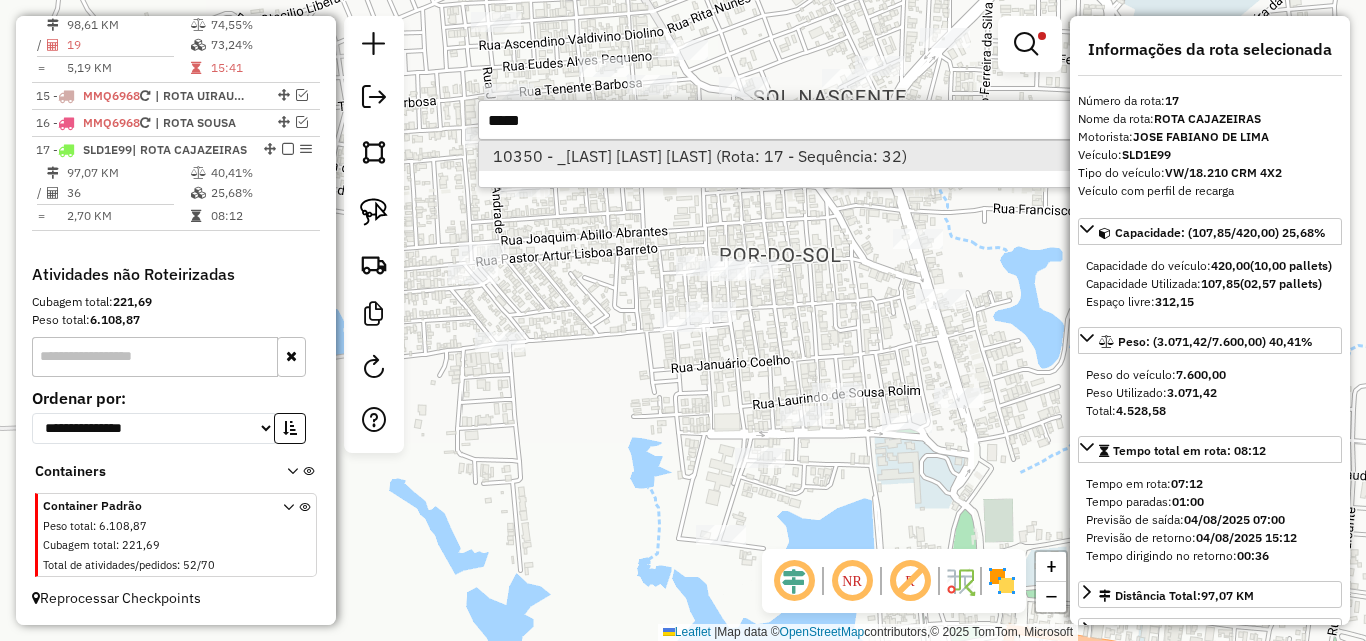type on "*****" 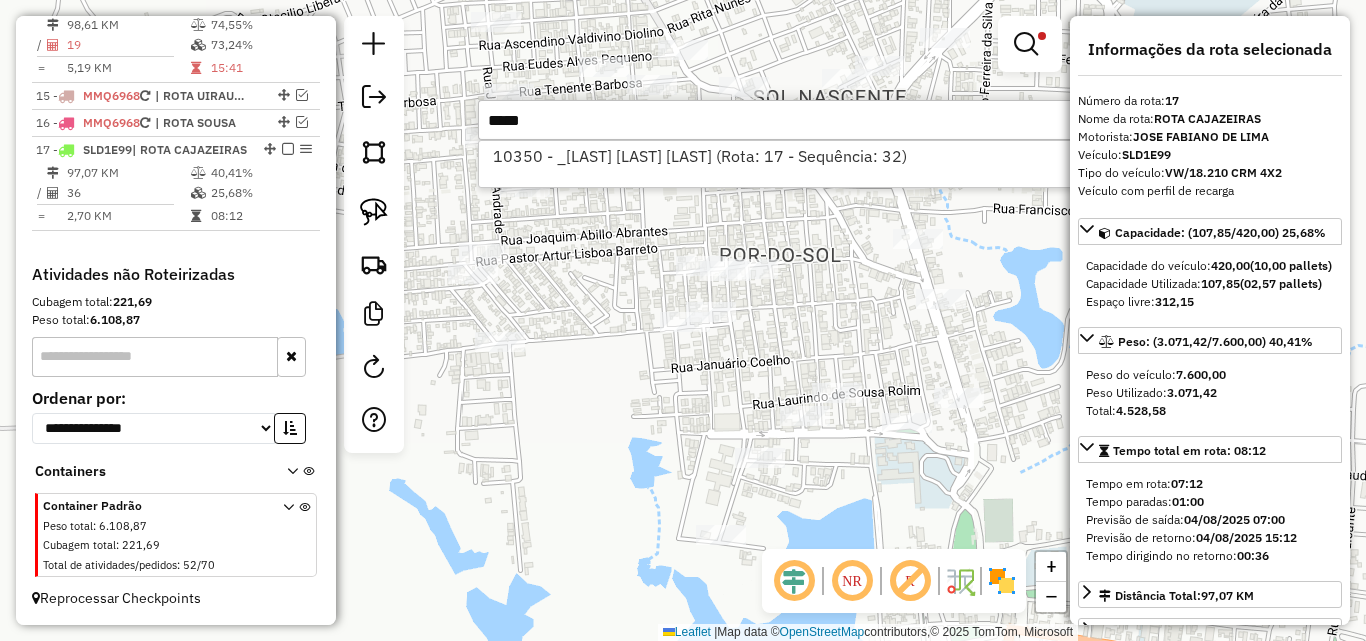 click on "10350 - _MERC DO GERALDAO (Rota: 17 - Sequência: 32)" at bounding box center [778, 164] 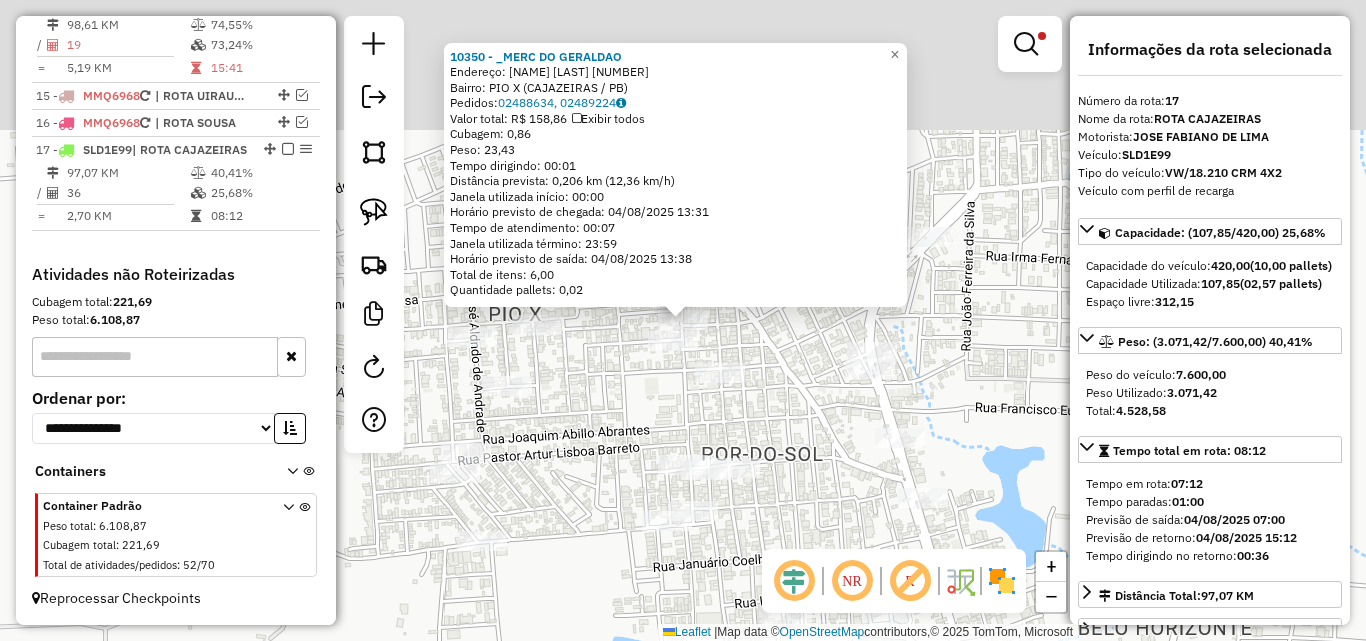 drag, startPoint x: 374, startPoint y: 217, endPoint x: 499, endPoint y: 231, distance: 125.781555 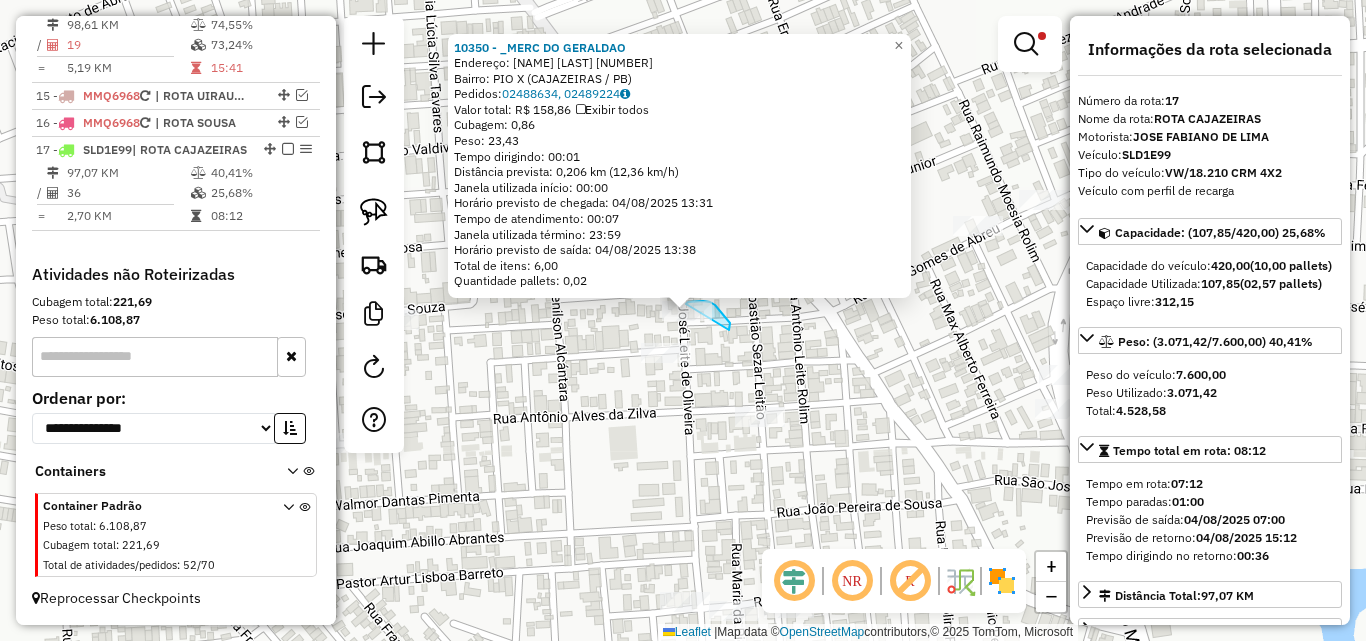 drag, startPoint x: 729, startPoint y: 328, endPoint x: 647, endPoint y: 318, distance: 82.607506 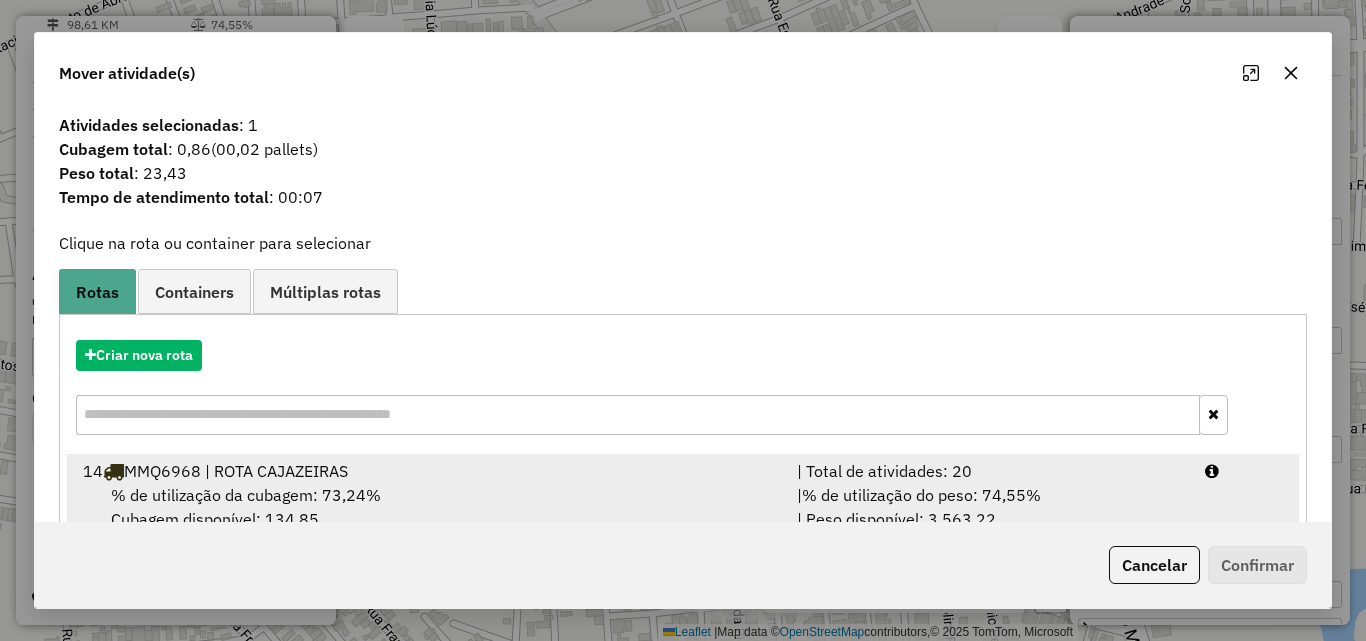 click on "14  MMQ6968 | ROTA CAJAZEIRAS  | Total de atividades: 20  % de utilização da cubagem: 73,24%  Cubagem disponível: 134,85   |  % de utilização do peso: 74,55%  | Peso disponível: 3.563,22" at bounding box center (683, 495) 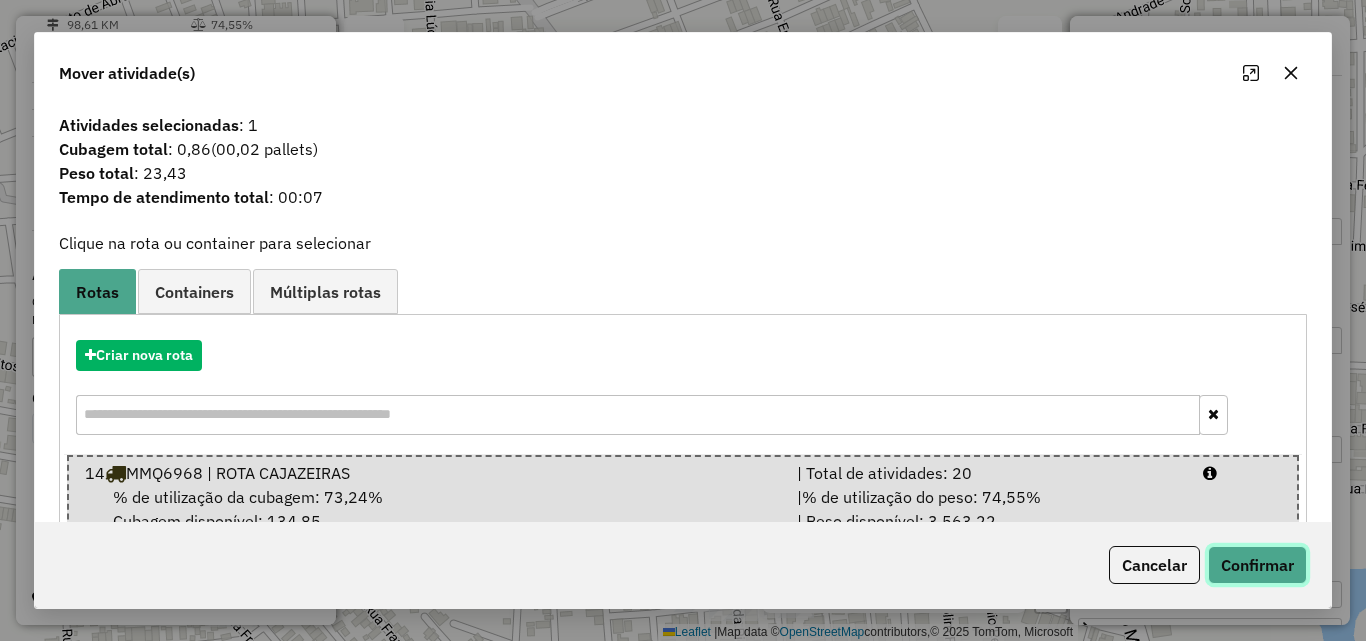 click on "Confirmar" 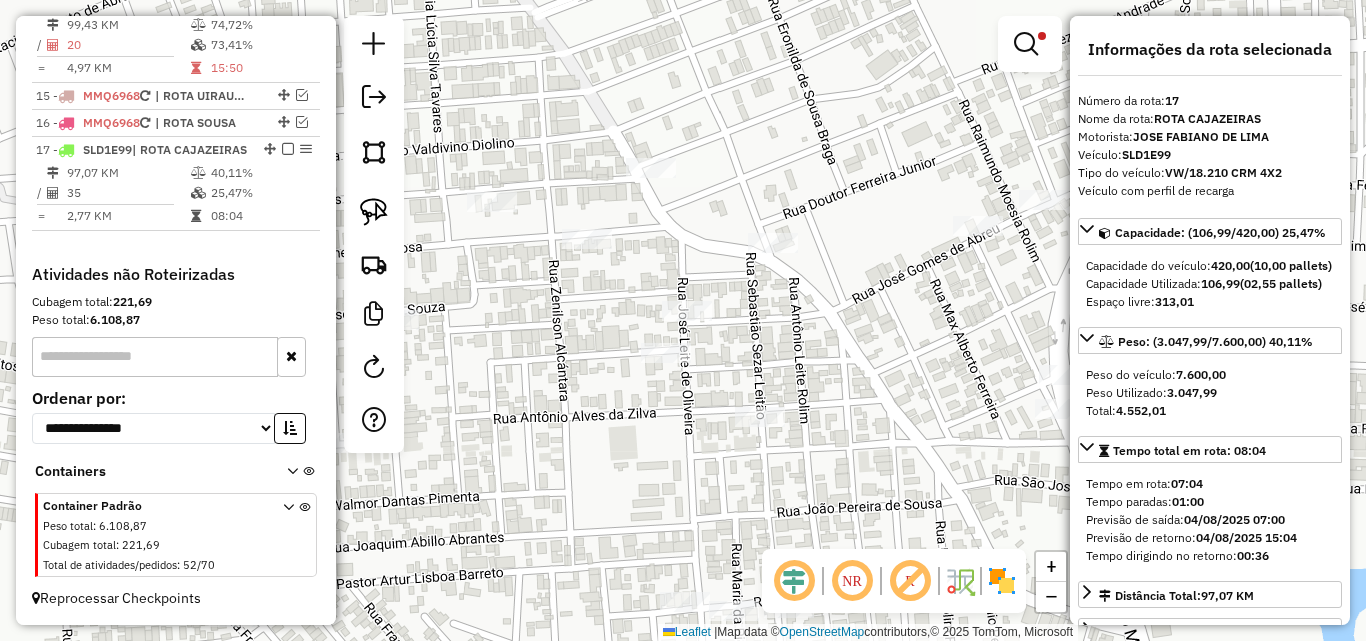 drag, startPoint x: 888, startPoint y: 241, endPoint x: 898, endPoint y: 235, distance: 11.661903 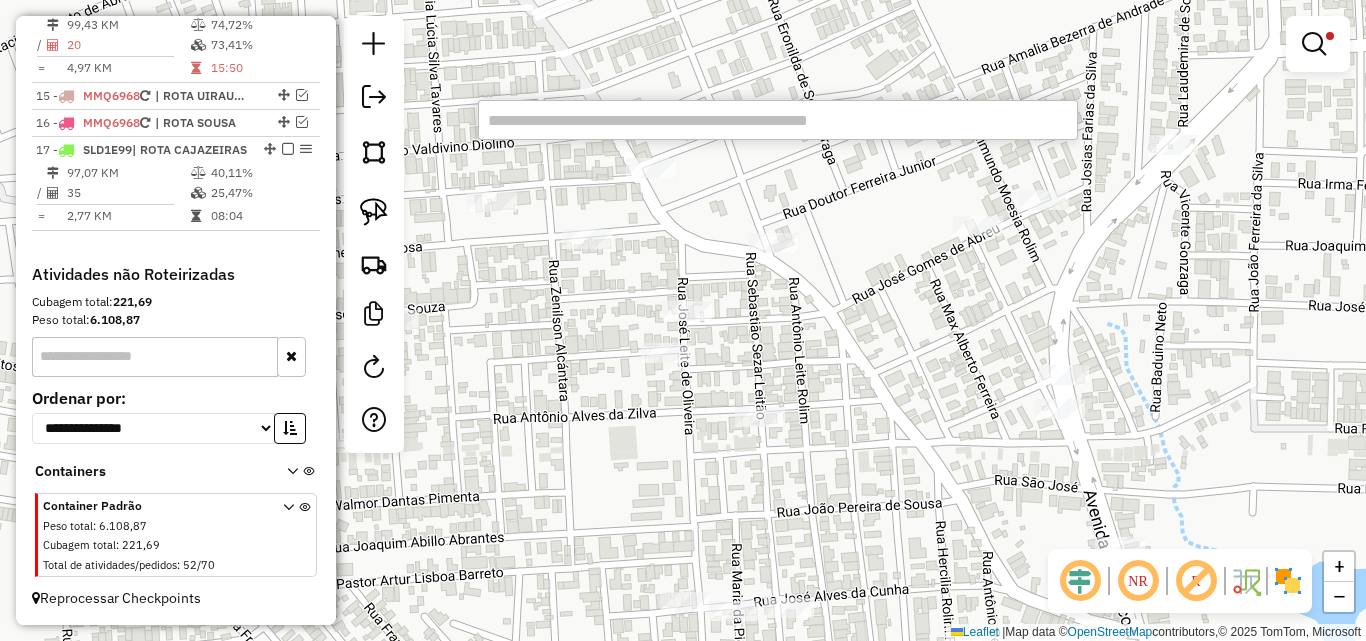 scroll, scrollTop: 1188, scrollLeft: 0, axis: vertical 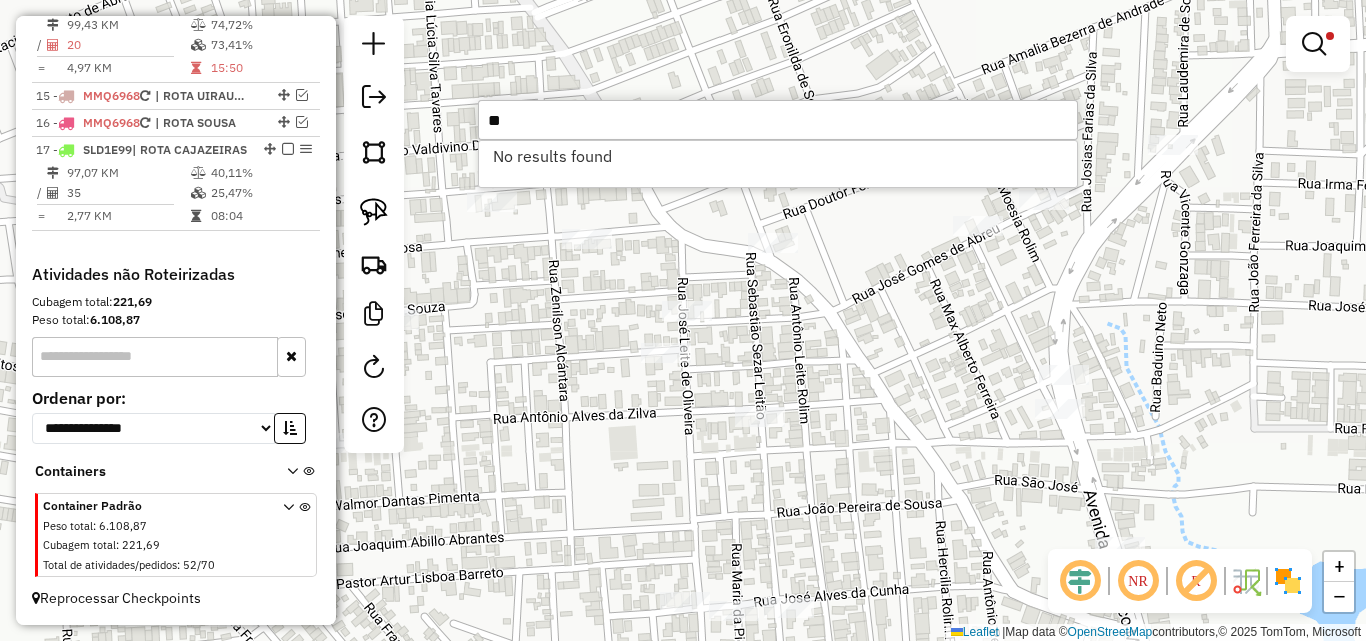 type on "*" 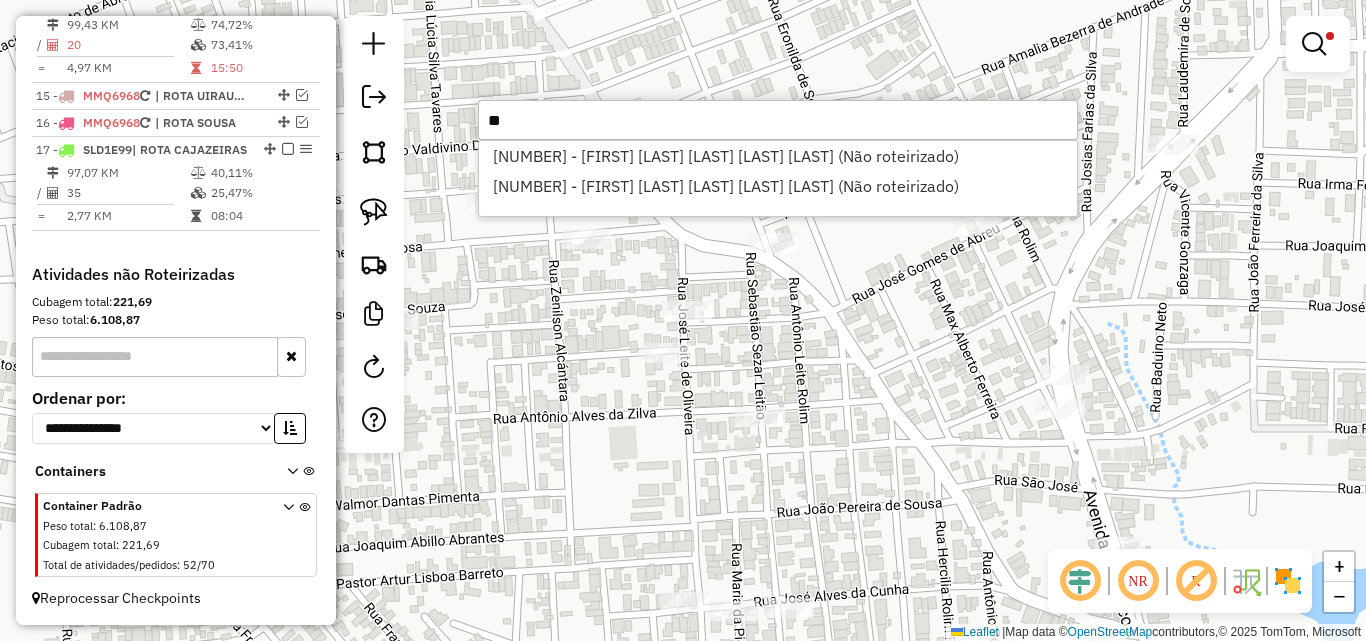 type on "*" 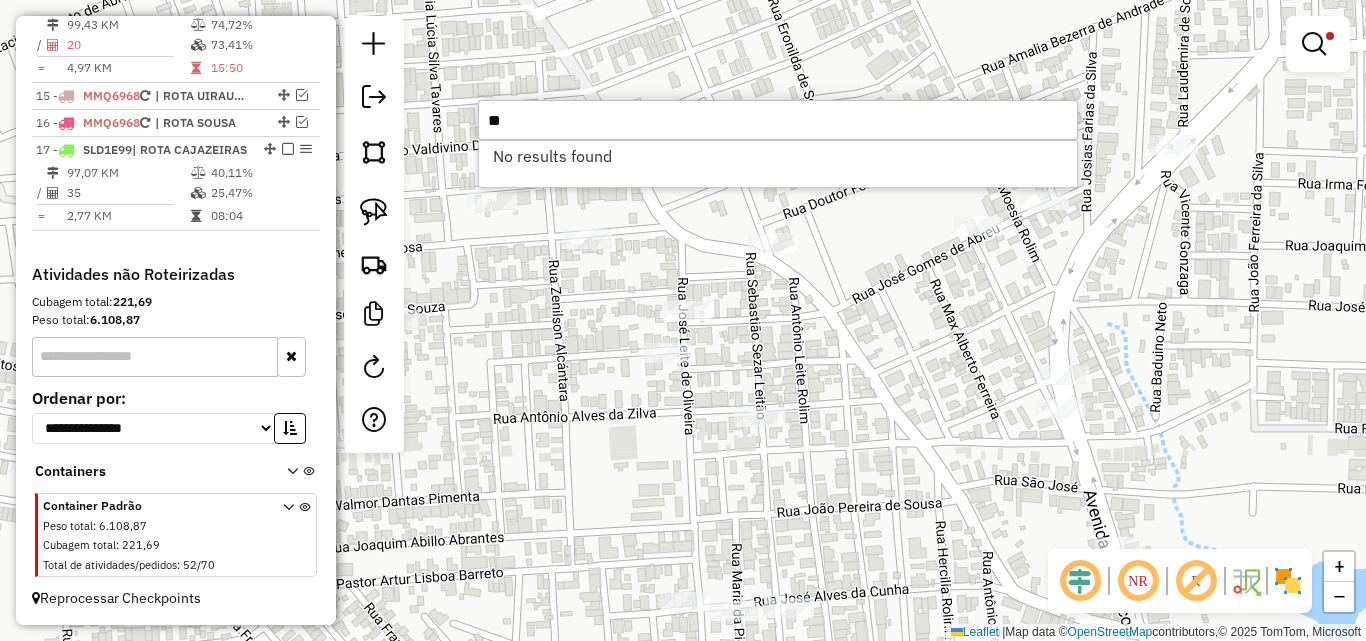 type on "*" 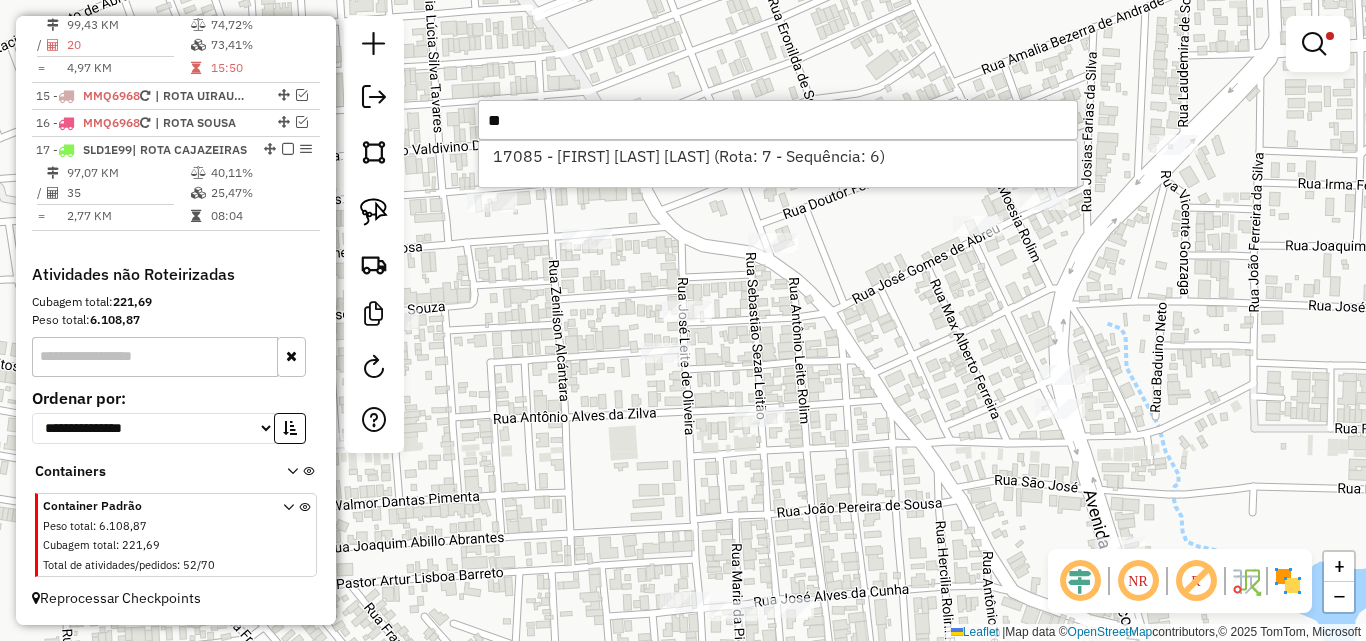 type on "*" 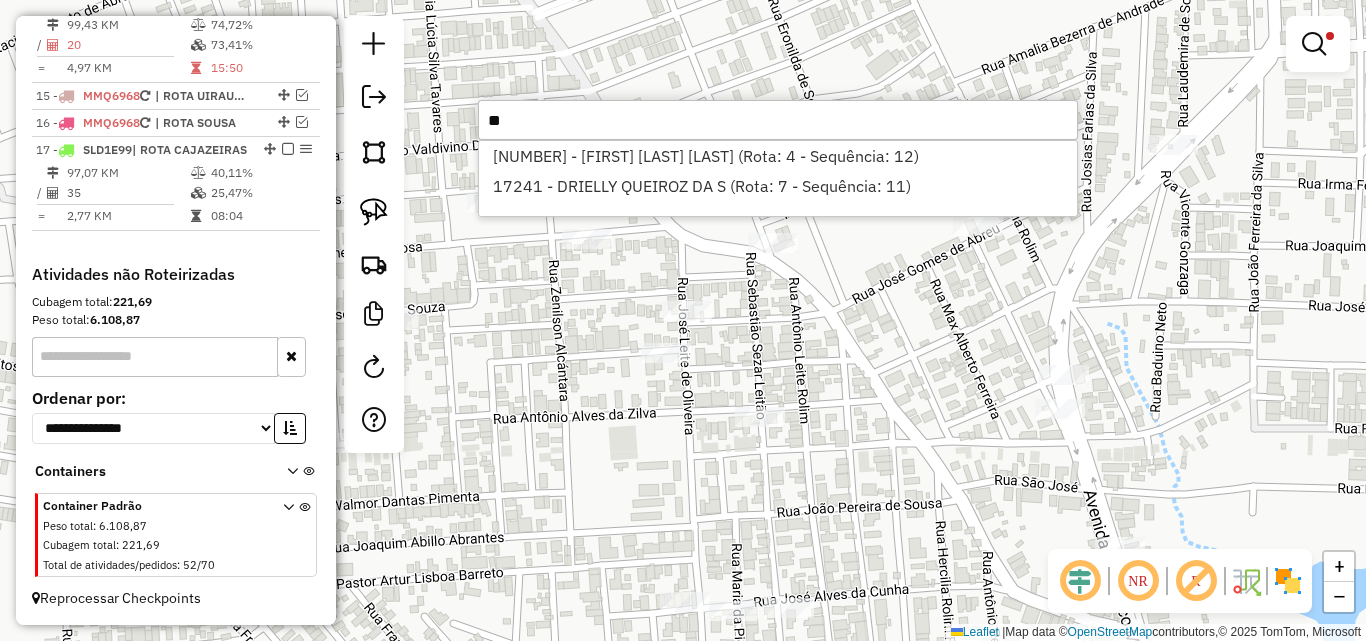 type on "*" 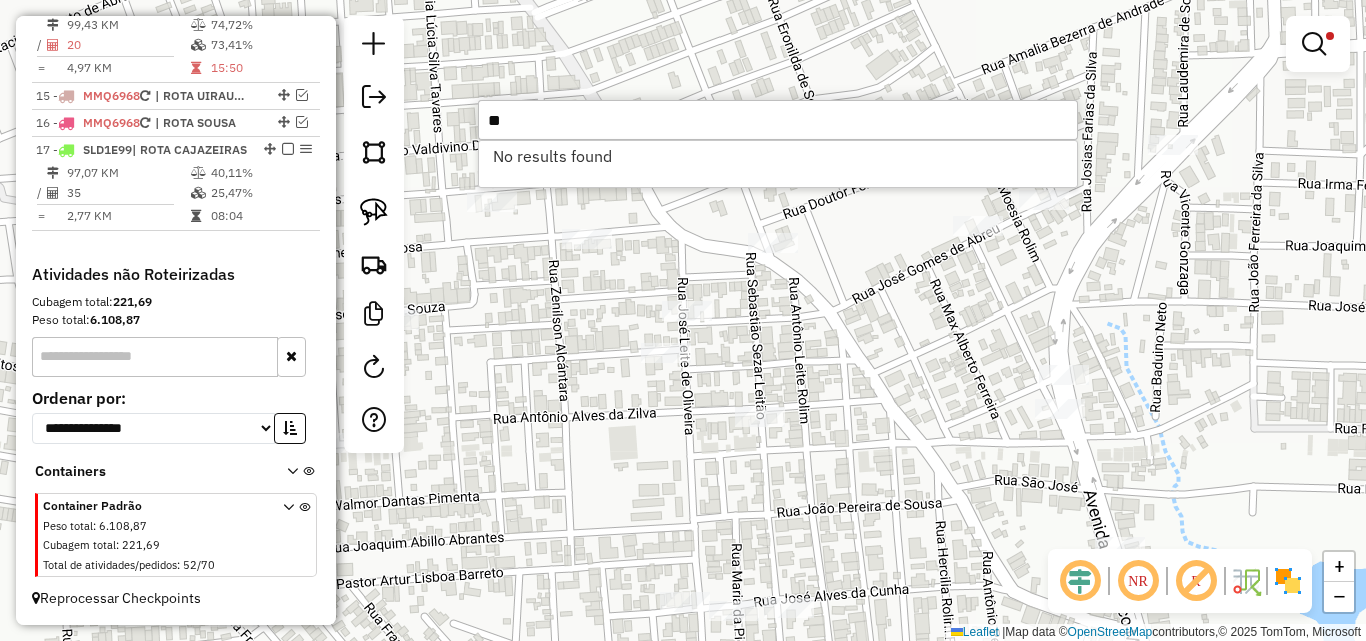type on "*" 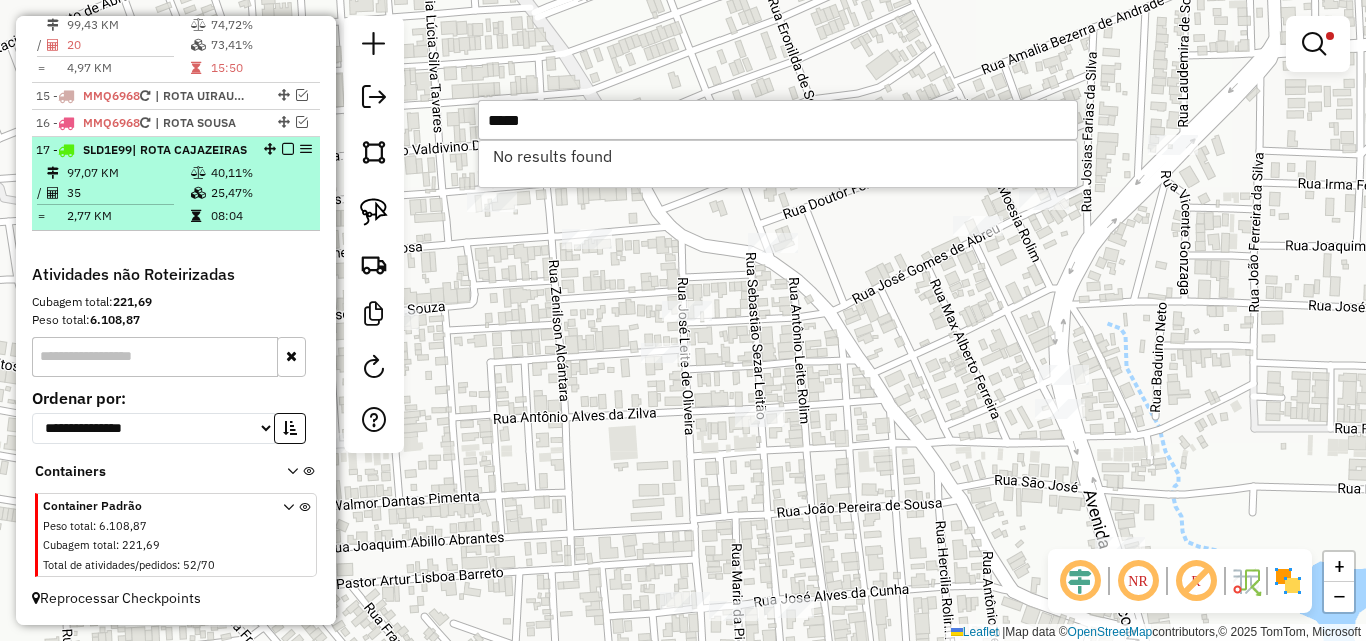 type on "*****" 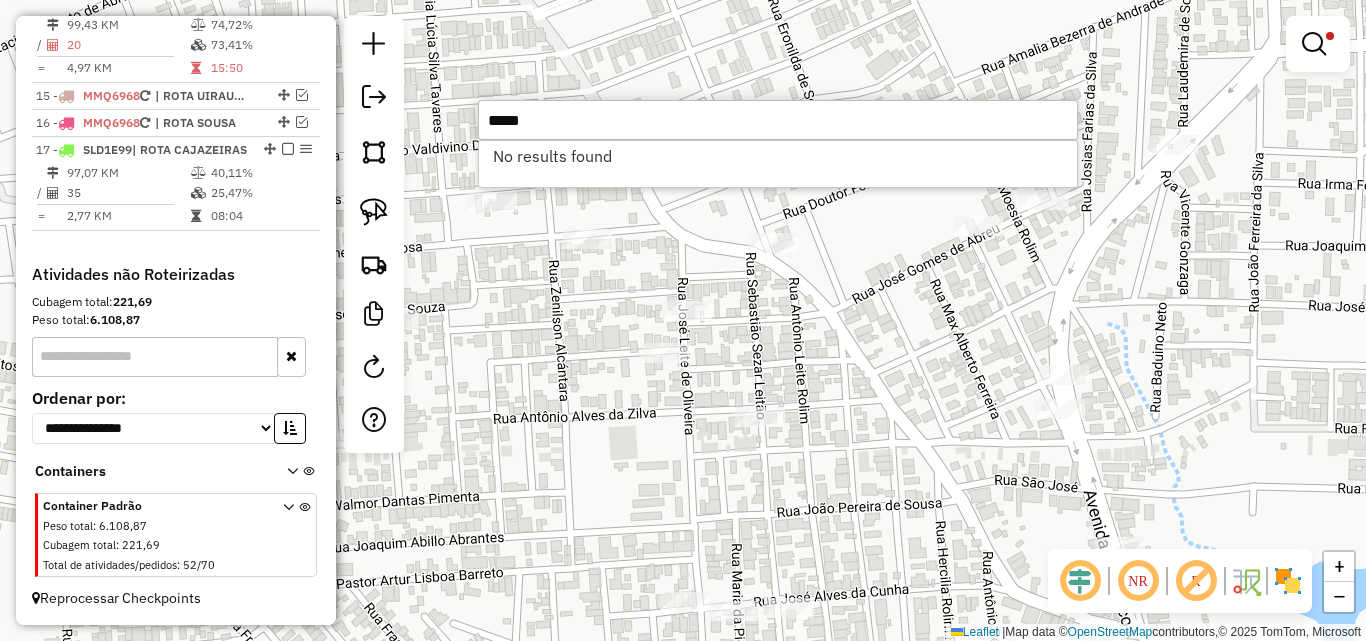 select on "*********" 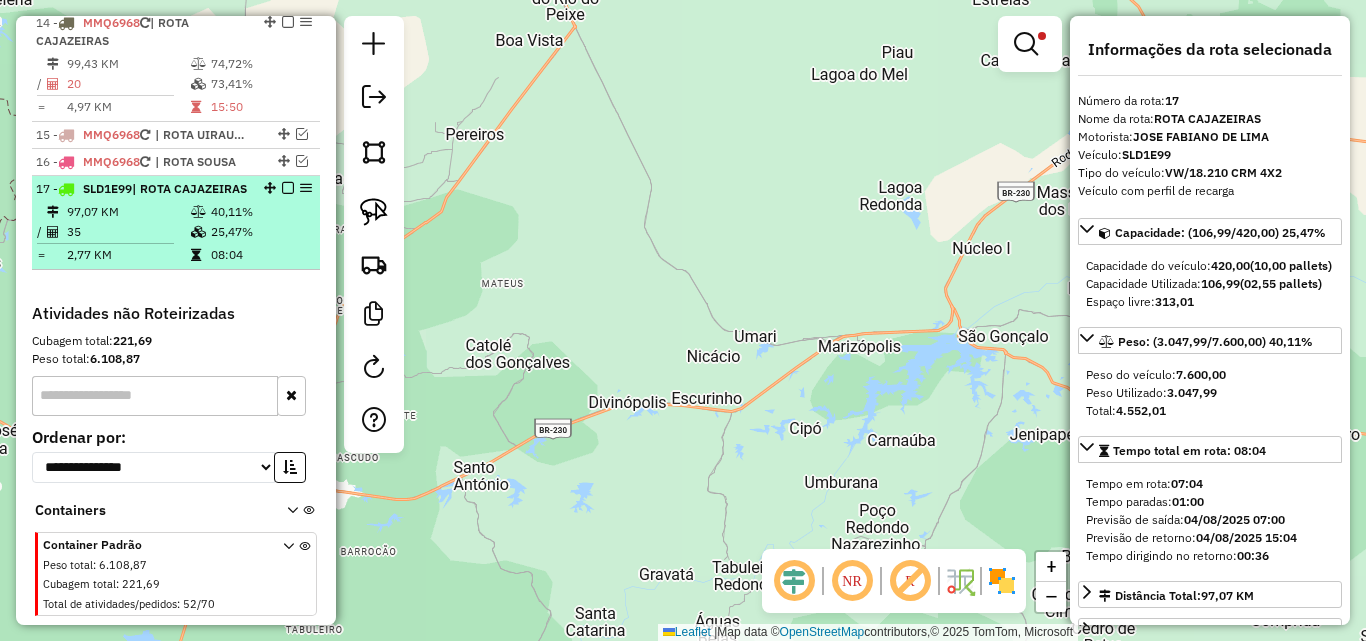 scroll, scrollTop: 1088, scrollLeft: 0, axis: vertical 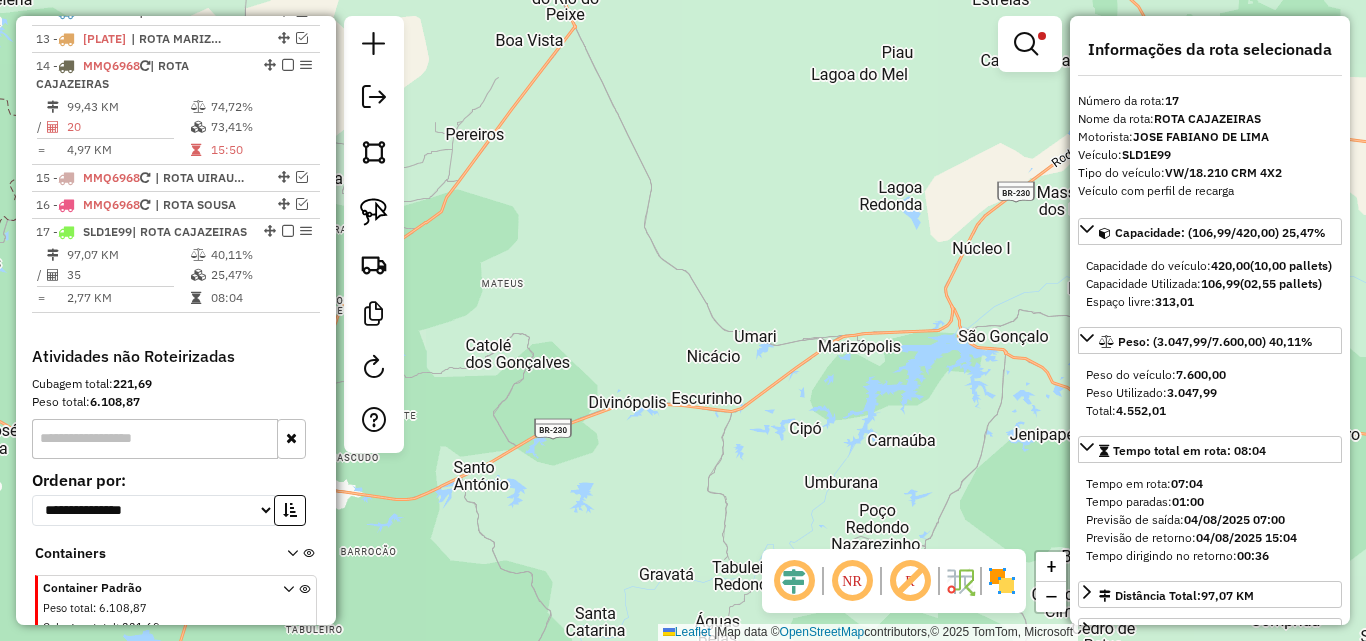 drag, startPoint x: 1026, startPoint y: 33, endPoint x: 1015, endPoint y: 29, distance: 11.7046995 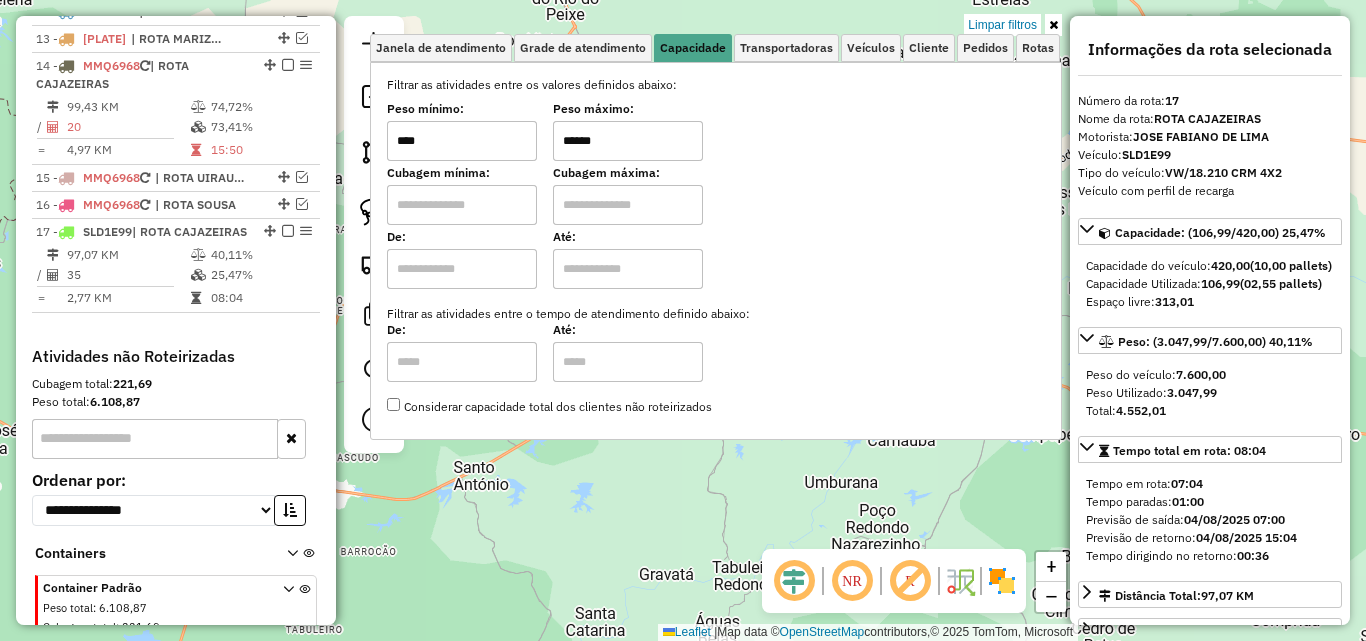 drag, startPoint x: 1009, startPoint y: 23, endPoint x: 541, endPoint y: 288, distance: 537.8187 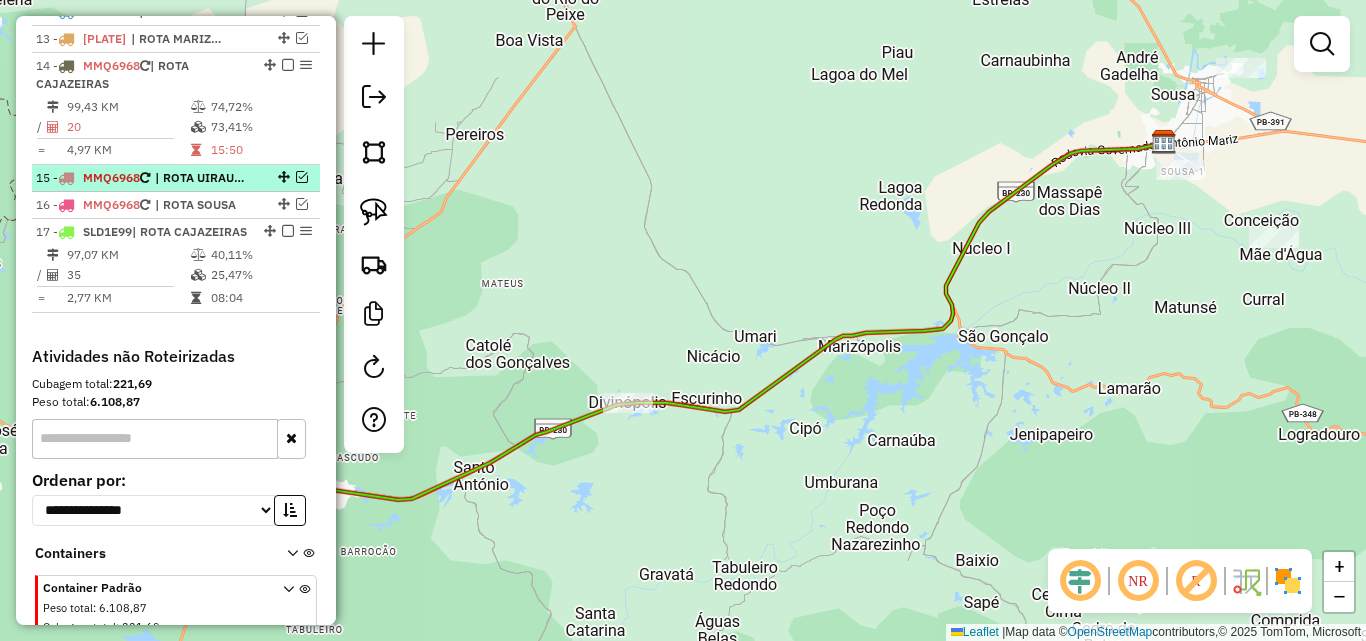 drag, startPoint x: 172, startPoint y: 283, endPoint x: 199, endPoint y: 176, distance: 110.35397 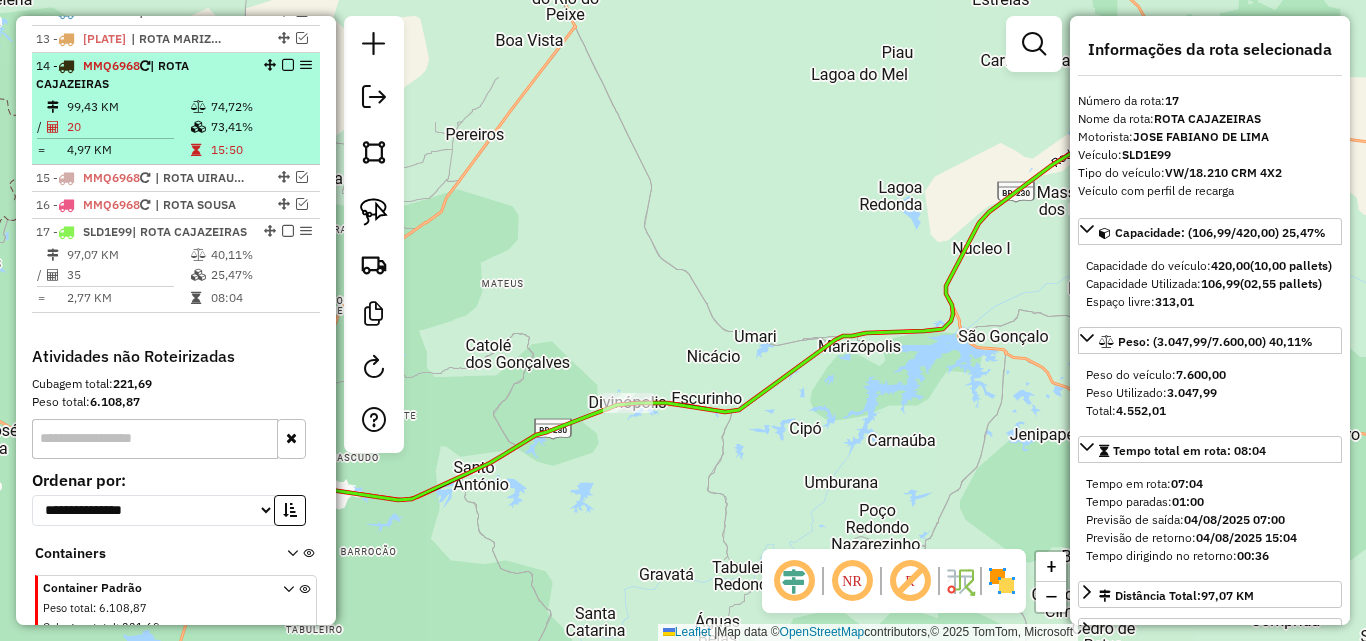 click at bounding box center [288, 65] 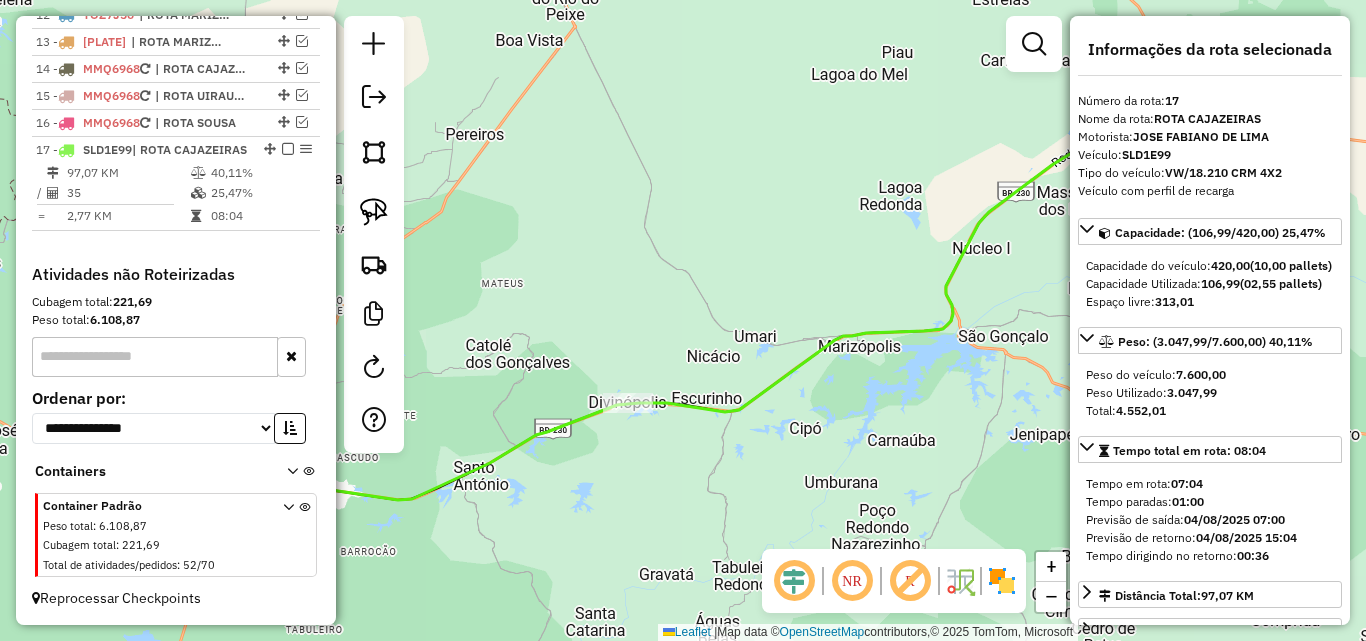 click on "1 -       SLA0D77   | ROTA BELÉM DO BREJO DO CRUZ, ROTA BREJO DO CRUZ   2 -       TOT4F69   | ROTA BREJO DO CRUZ   3 -       RLU6A76   | ROTA BREJO SANTO, ROTA CATOLÉ DO ROCHA   4 -       SKZ7G78   | ROTA BREJO DO CRUZ   5 -       SLB3G36   | ROTA BOM SUCESSO, ROTA BREJO DO CRUZ   6 -       SKZ7G68   | ROTA SÃO BENTO   7 -       TOU7F49   | ROTA SÃO BENTO   8 -       SLD1E59   | ROTA POMBAL   9 -       SKZ7H08   | ROTA POMBAL   10 -       TOT4F09   | ROTA POÇO JOSÉ DE MOURA   11 -       TOU7F59   | ROTA POÇO JOSÉ DE MOURA   12 -       TOZ7J50   | ROTA MARIZÓPOLIS, ROTA SJR PEIXE   13 -       SKZ7H18   | ROTA MARIZÓPOLIS, ROTA SJR PEIXE   14 -       MMQ6968   | ROTA CAJAZEIRAS   15 -       MMQ6968   | ROTA UIRAUNA   16 -       MMQ6968   | ROTA SOUSA   17 -       SLD1E99   | ROTA CAJAZEIRAS  97,07 KM   40,11%  /  35   25,47%     =  2,77 KM   08:04" at bounding box center (176, -15) 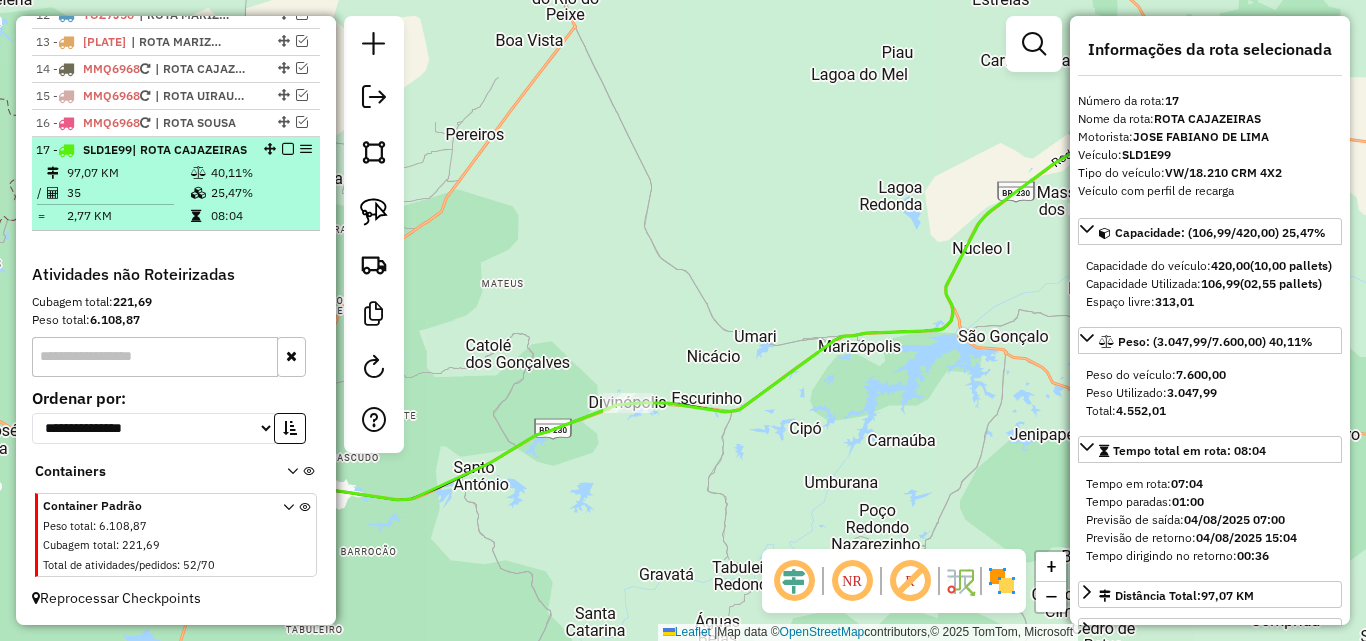 drag, startPoint x: 184, startPoint y: 200, endPoint x: 535, endPoint y: 341, distance: 378.2618 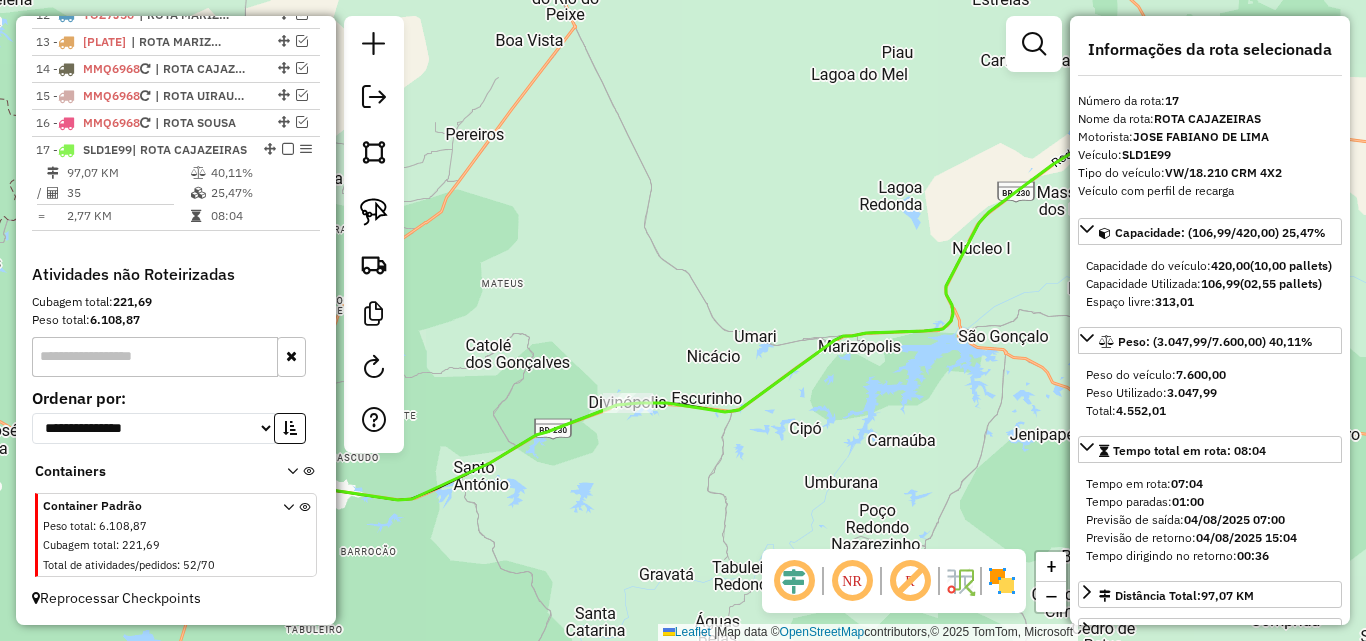 click on "35" at bounding box center (128, 193) 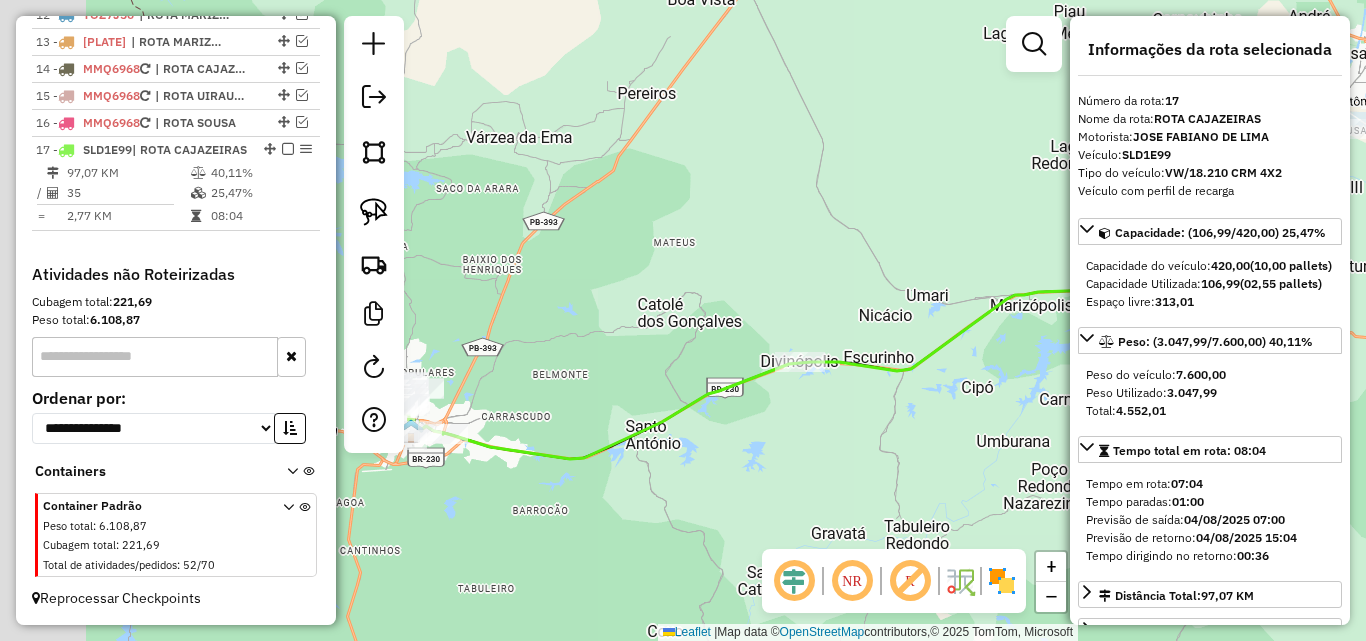 drag, startPoint x: 545, startPoint y: 329, endPoint x: 856, endPoint y: 300, distance: 312.34915 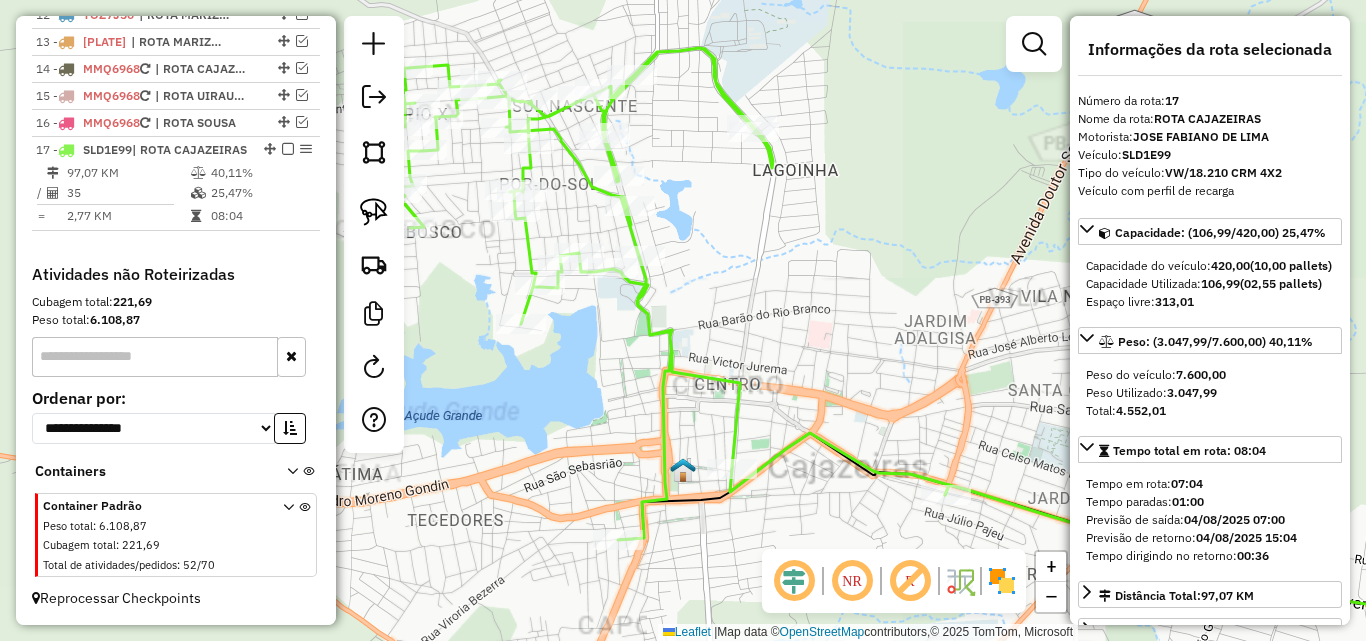 click on "Janela de atendimento Grade de atendimento Capacidade Transportadoras Veículos Cliente Pedidos  Rotas Selecione os dias de semana para filtrar as janelas de atendimento  Seg   Ter   Qua   Qui   Sex   Sáb   Dom  Informe o período da janela de atendimento: De: Até:  Filtrar exatamente a janela do cliente  Considerar janela de atendimento padrão  Selecione os dias de semana para filtrar as grades de atendimento  Seg   Ter   Qua   Qui   Sex   Sáb   Dom   Considerar clientes sem dia de atendimento cadastrado  Clientes fora do dia de atendimento selecionado Filtrar as atividades entre os valores definidos abaixo:  Peso mínimo:   Peso máximo:   Cubagem mínima:   Cubagem máxima:   De:   Até:  Filtrar as atividades entre o tempo de atendimento definido abaixo:  De:   Até:   Considerar capacidade total dos clientes não roteirizados Transportadora: Selecione um ou mais itens Tipo de veículo: Selecione um ou mais itens Veículo: Selecione um ou mais itens Motorista: Selecione um ou mais itens Nome: Rótulo:" 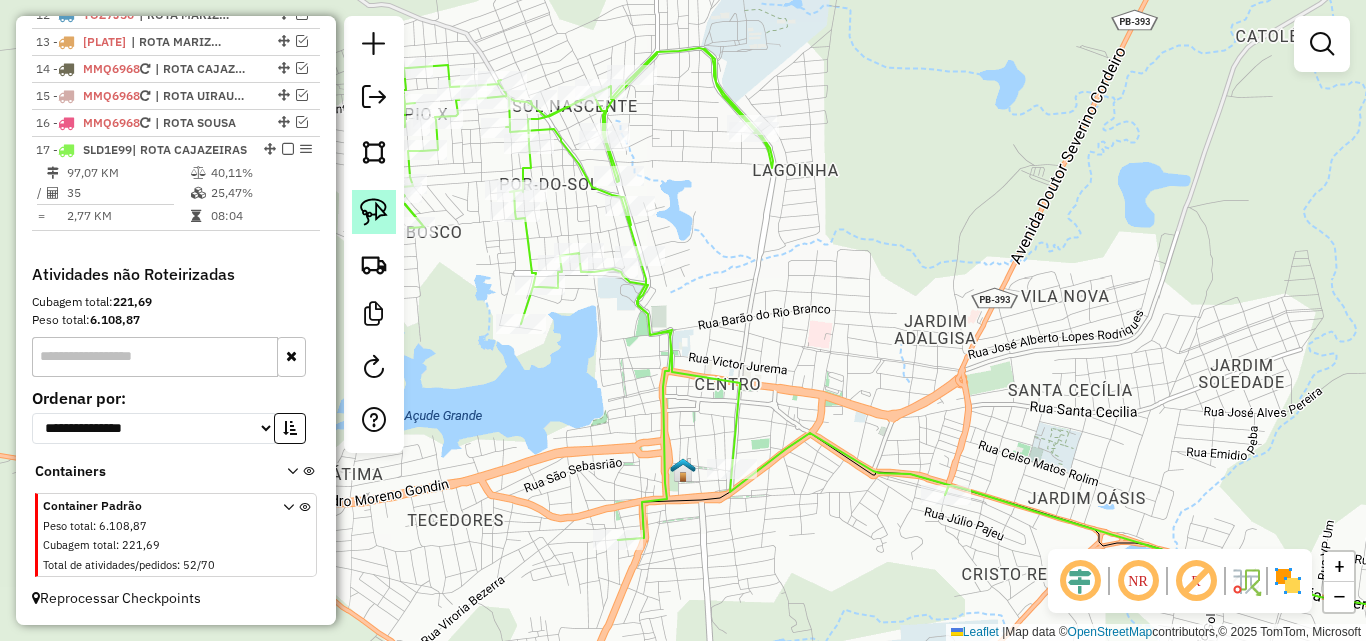 click 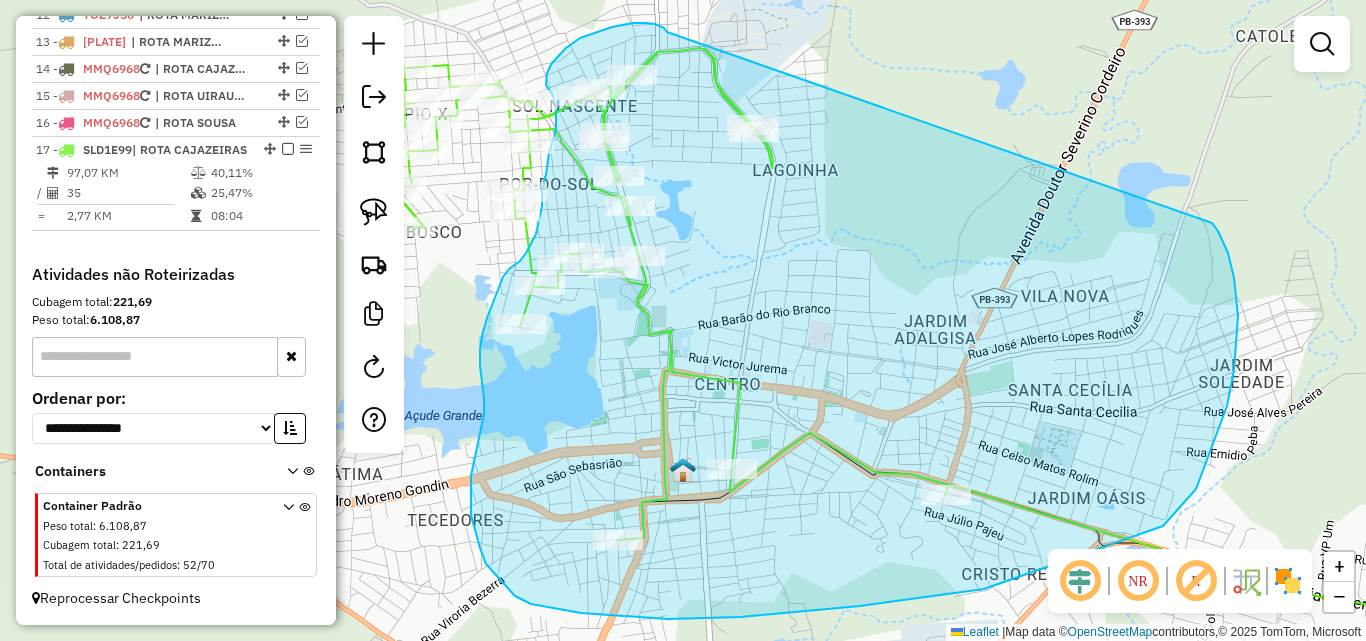 drag, startPoint x: 655, startPoint y: 24, endPoint x: 1211, endPoint y: 223, distance: 590.5396 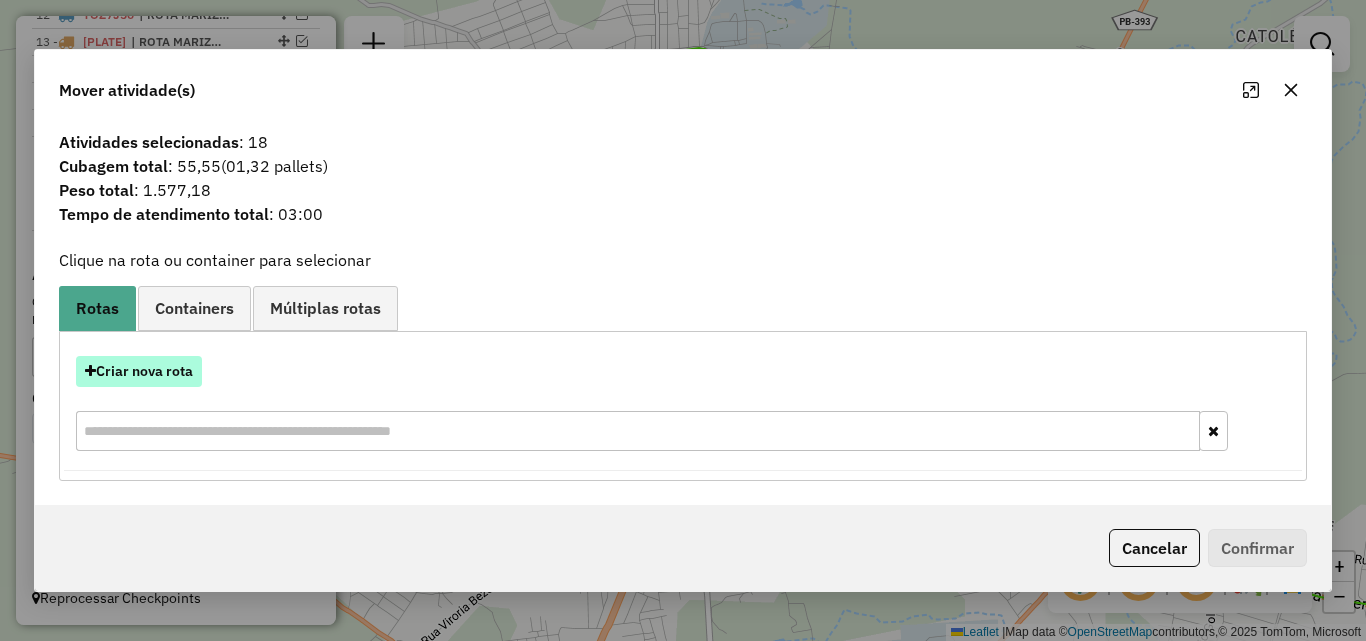 click on "Criar nova rota" at bounding box center [139, 371] 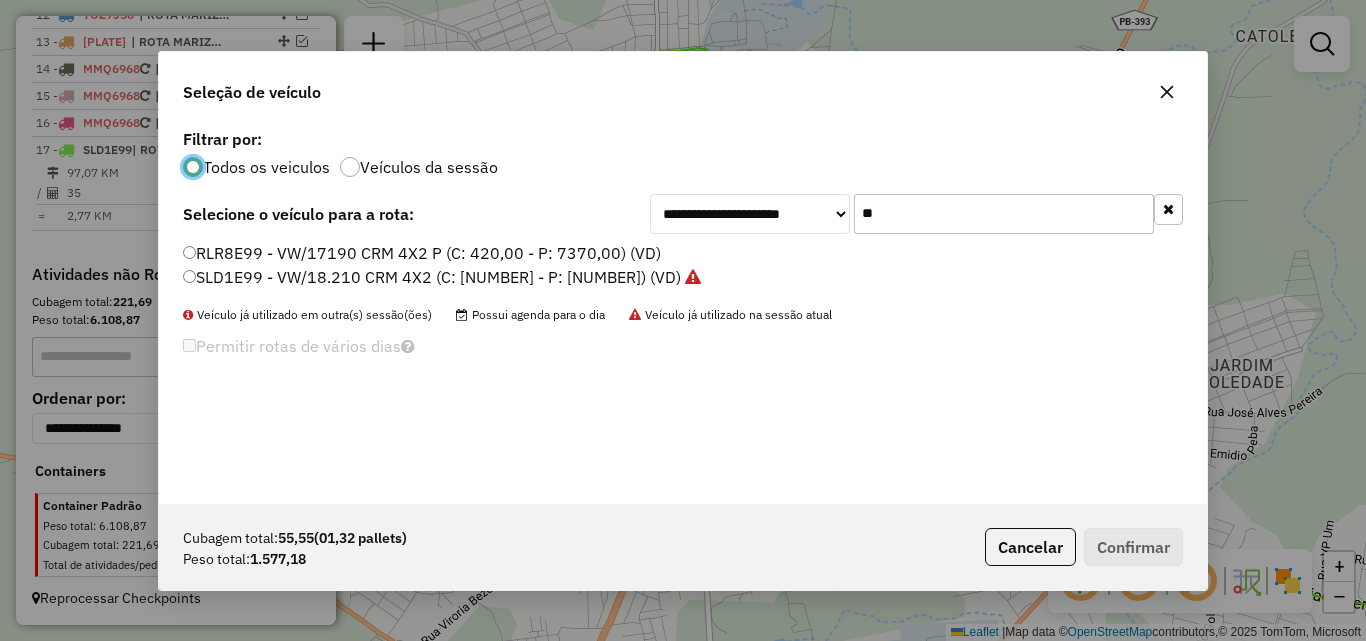 scroll, scrollTop: 11, scrollLeft: 6, axis: both 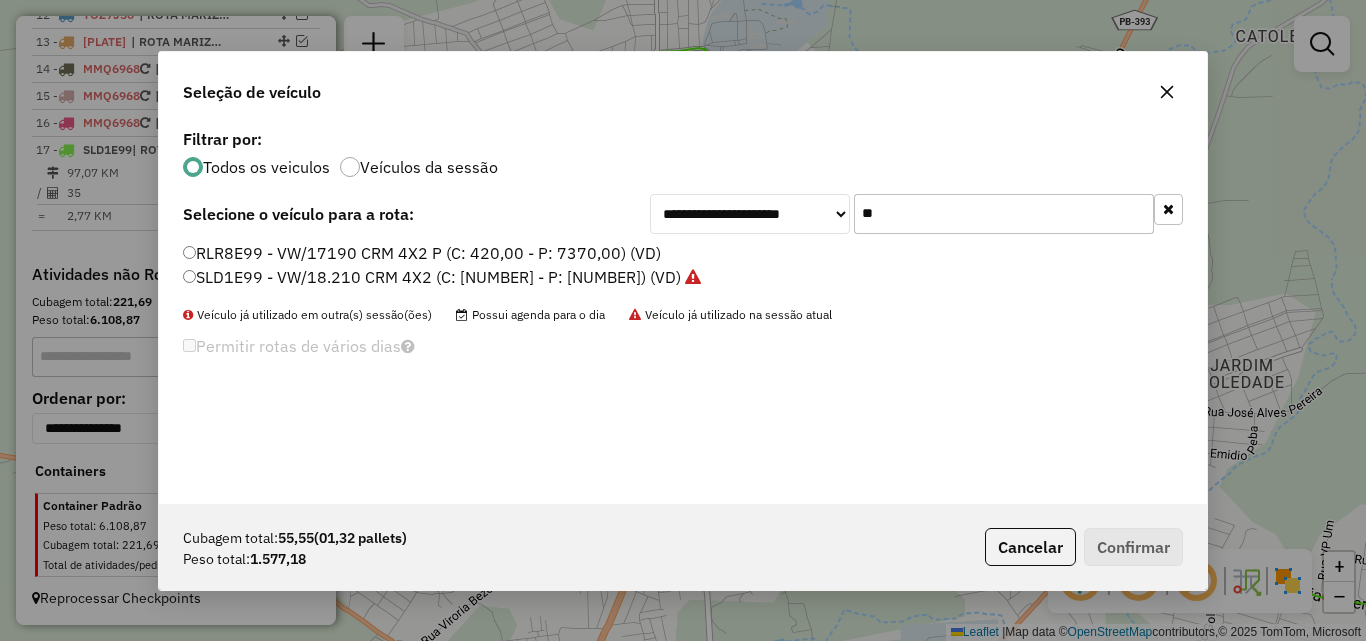 click on "SLD1E99 - VW/18.210 CRM 4X2 (C: 420,00 - P: 7600,00) (VD)" 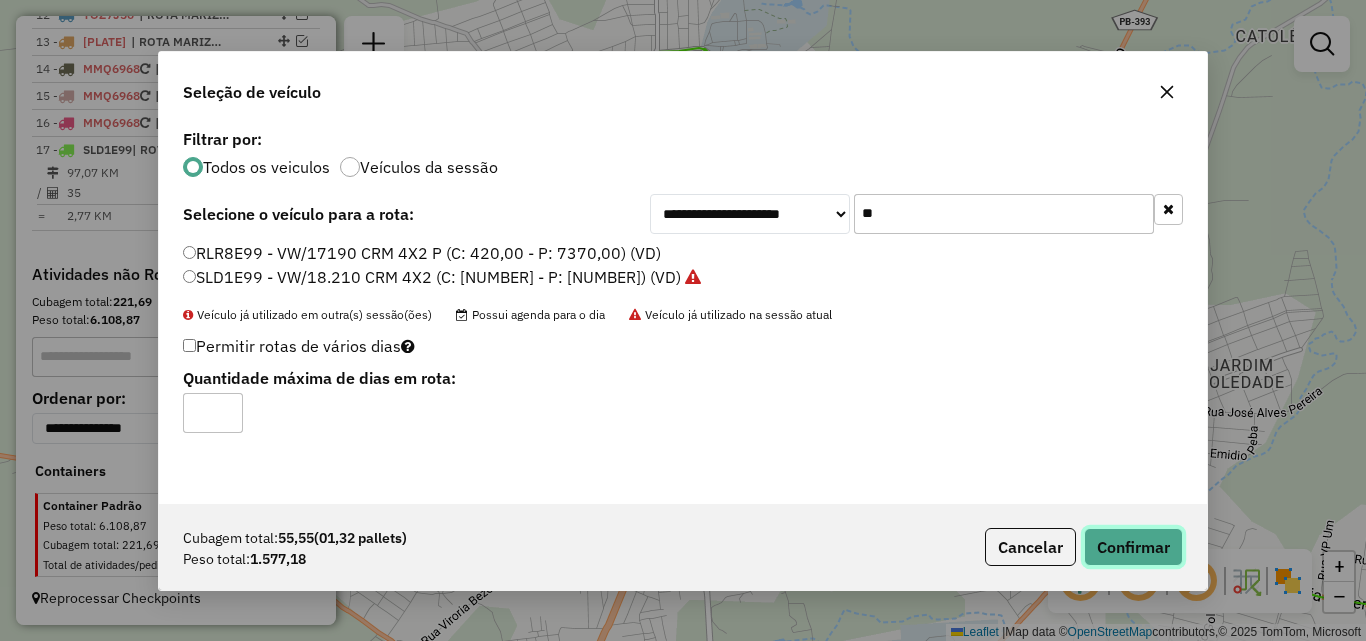 click on "Confirmar" 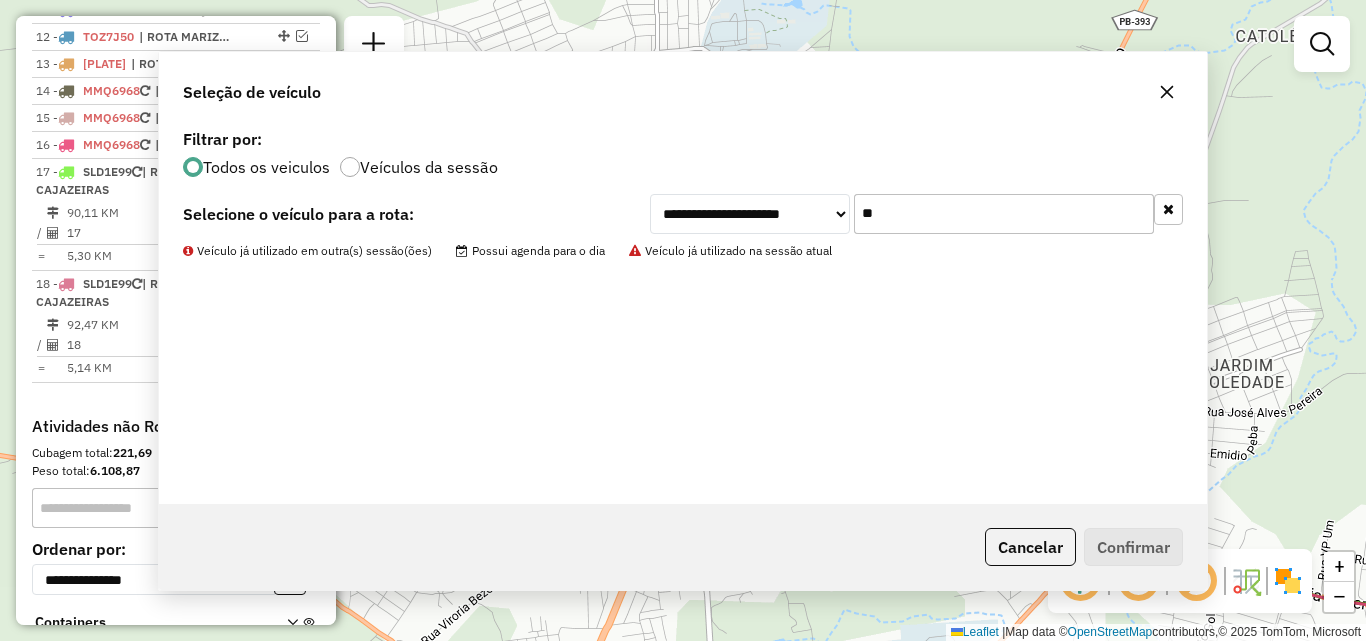 scroll, scrollTop: 1113, scrollLeft: 0, axis: vertical 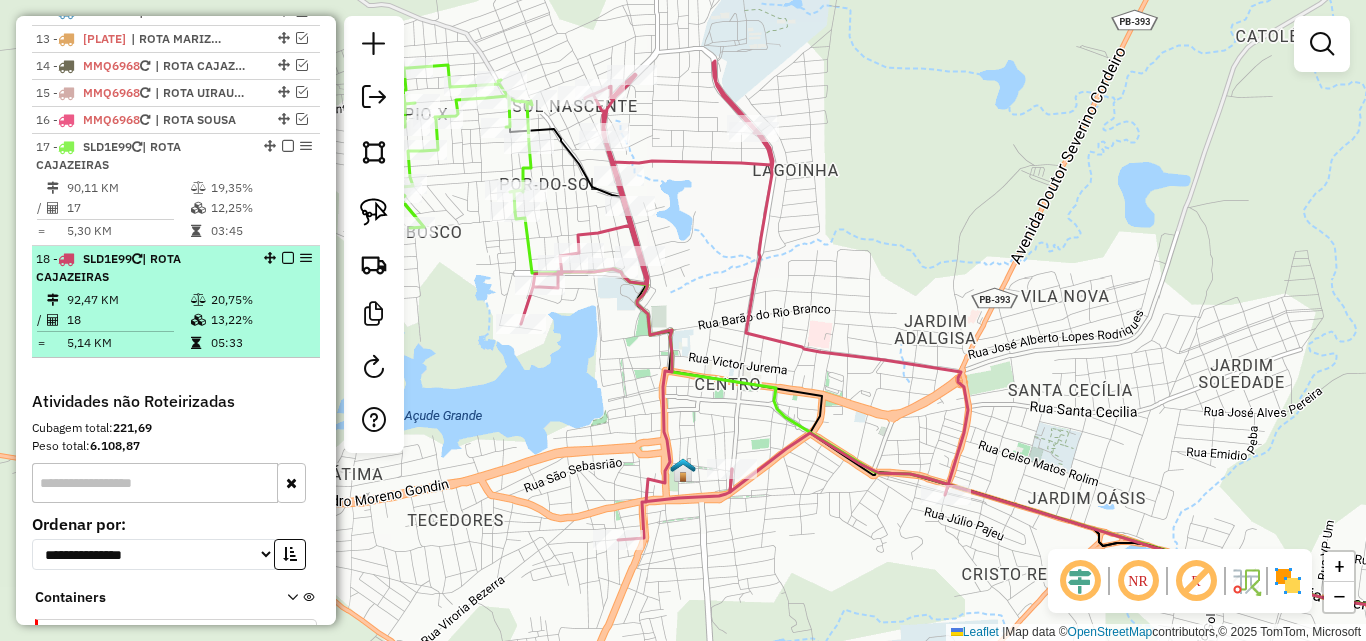 drag, startPoint x: 237, startPoint y: 293, endPoint x: 238, endPoint y: 265, distance: 28.01785 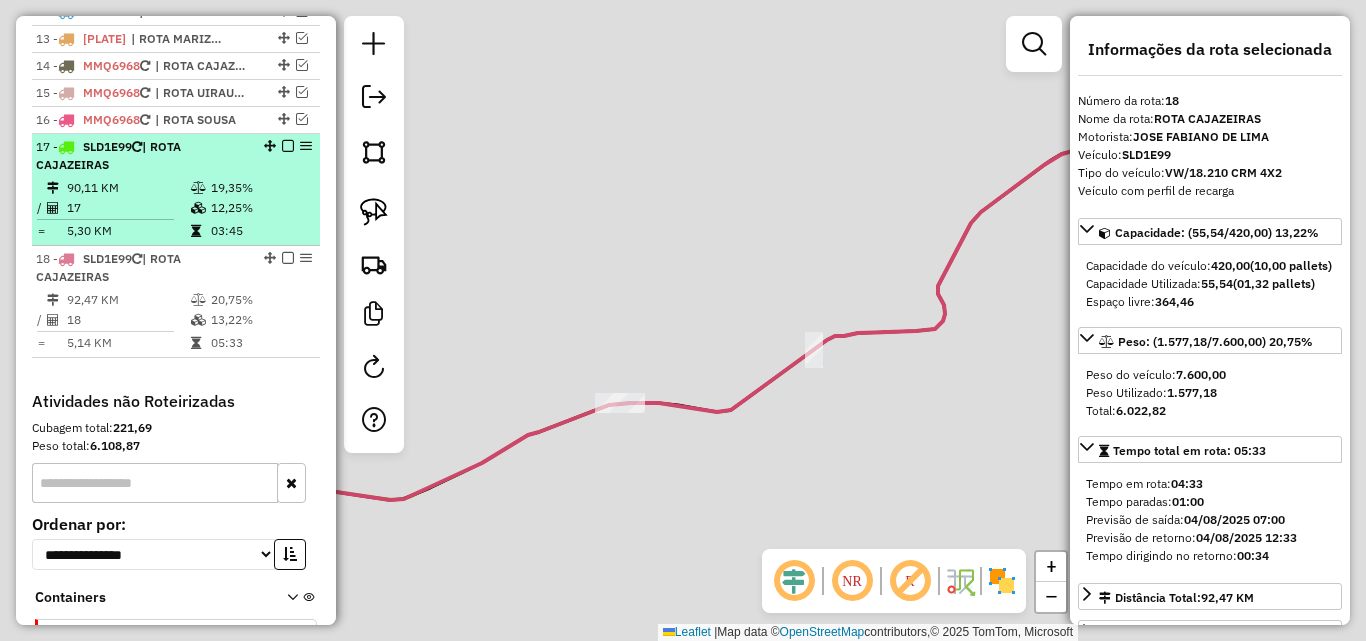 click on "12,25%" at bounding box center [260, 208] 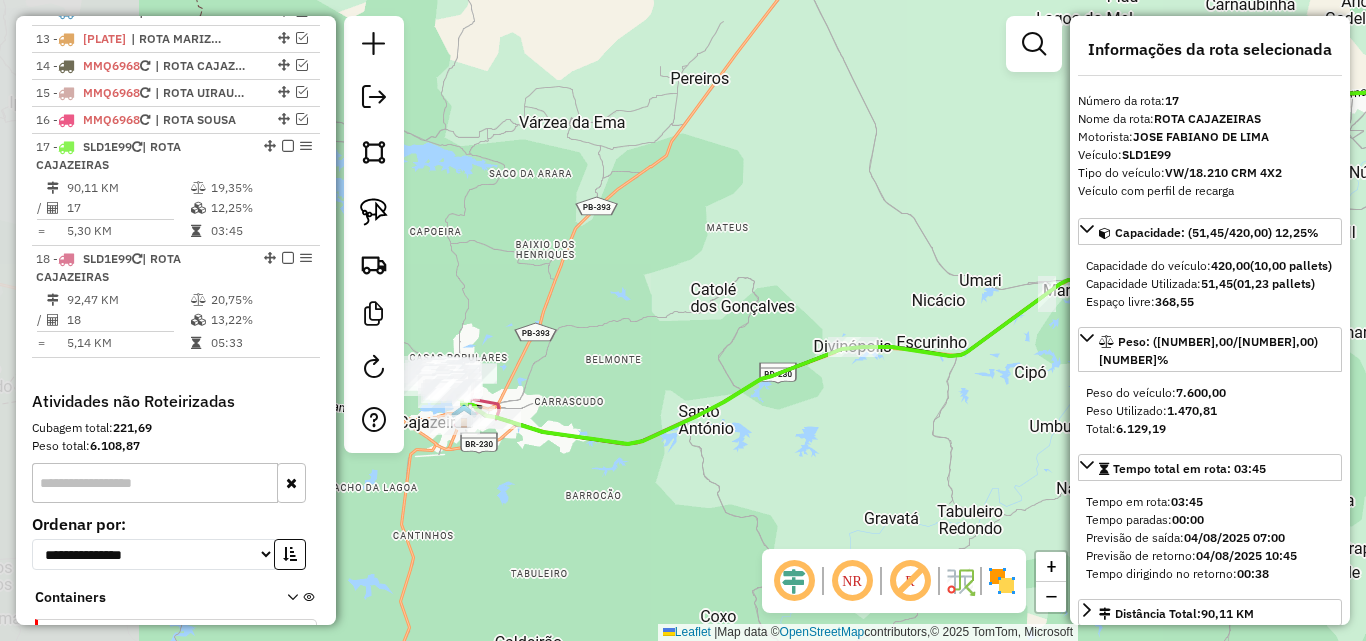 drag, startPoint x: 739, startPoint y: 241, endPoint x: 963, endPoint y: 187, distance: 230.417 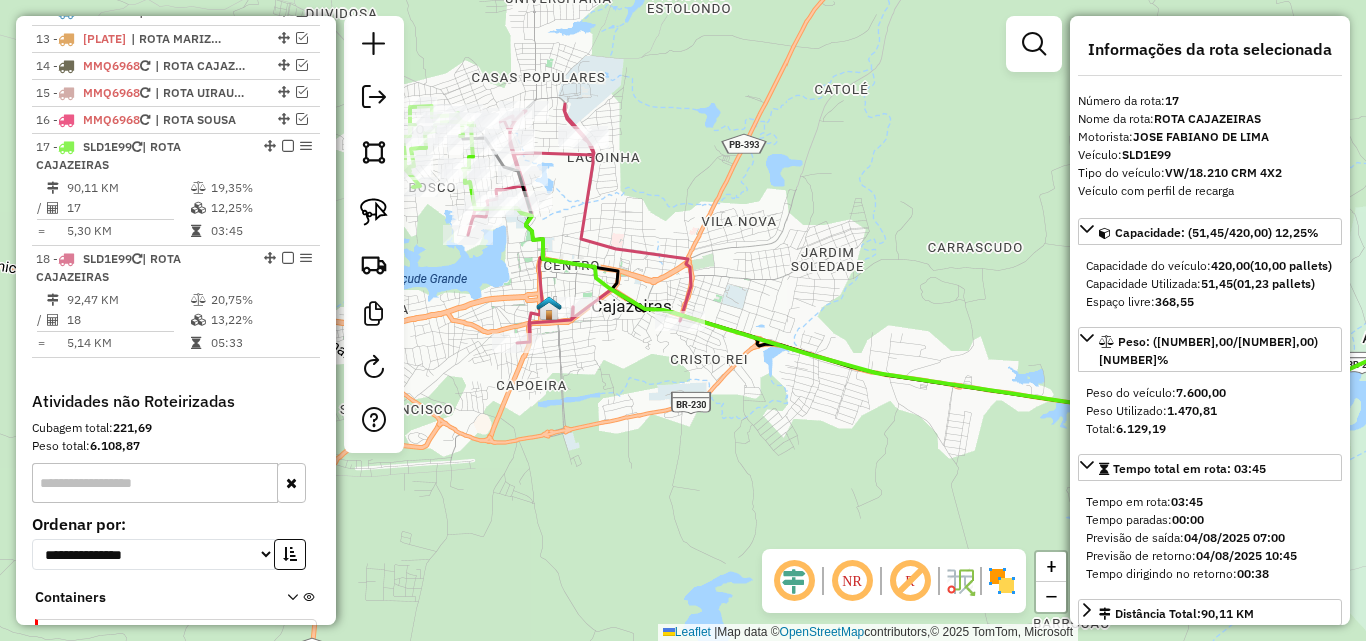 click 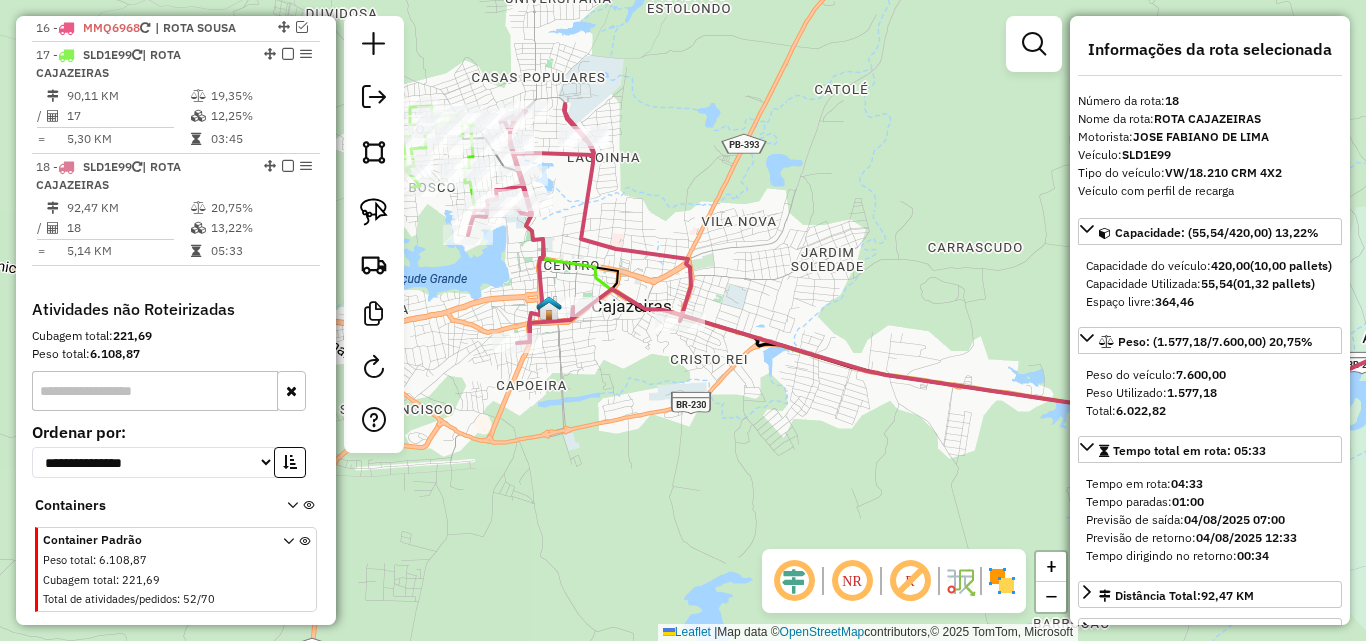 scroll, scrollTop: 1240, scrollLeft: 0, axis: vertical 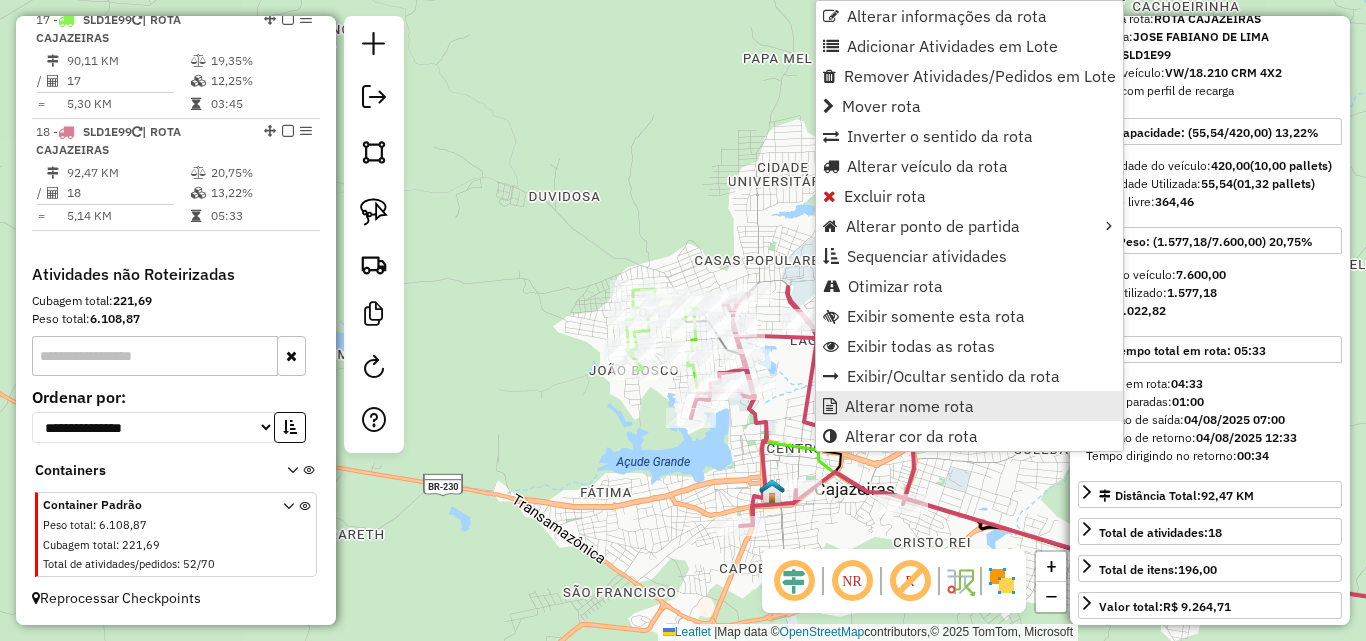 click on "Alterar nome rota" at bounding box center (909, 406) 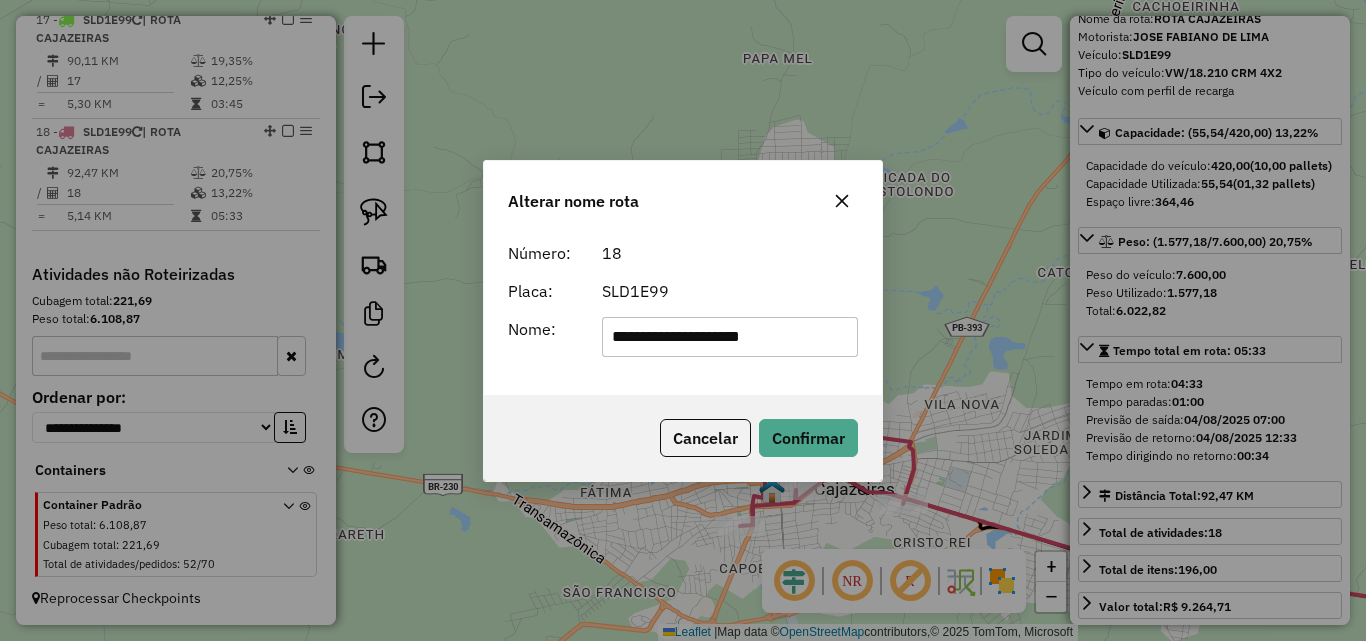 type on "**********" 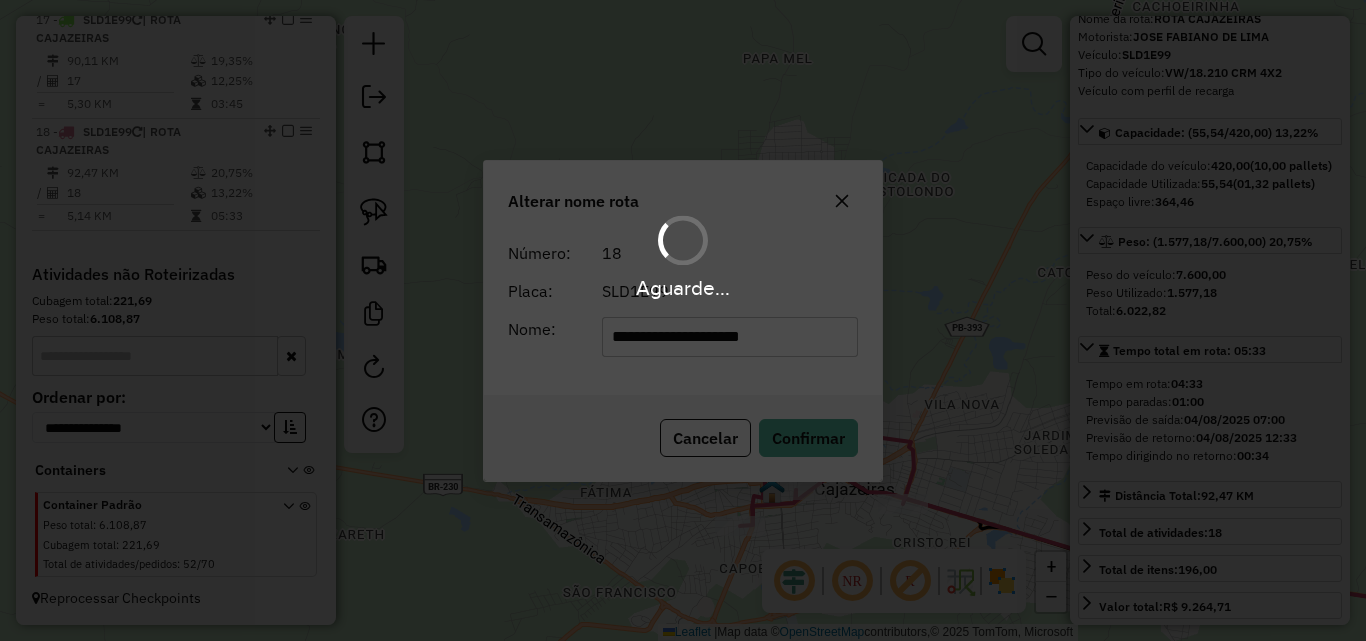 type 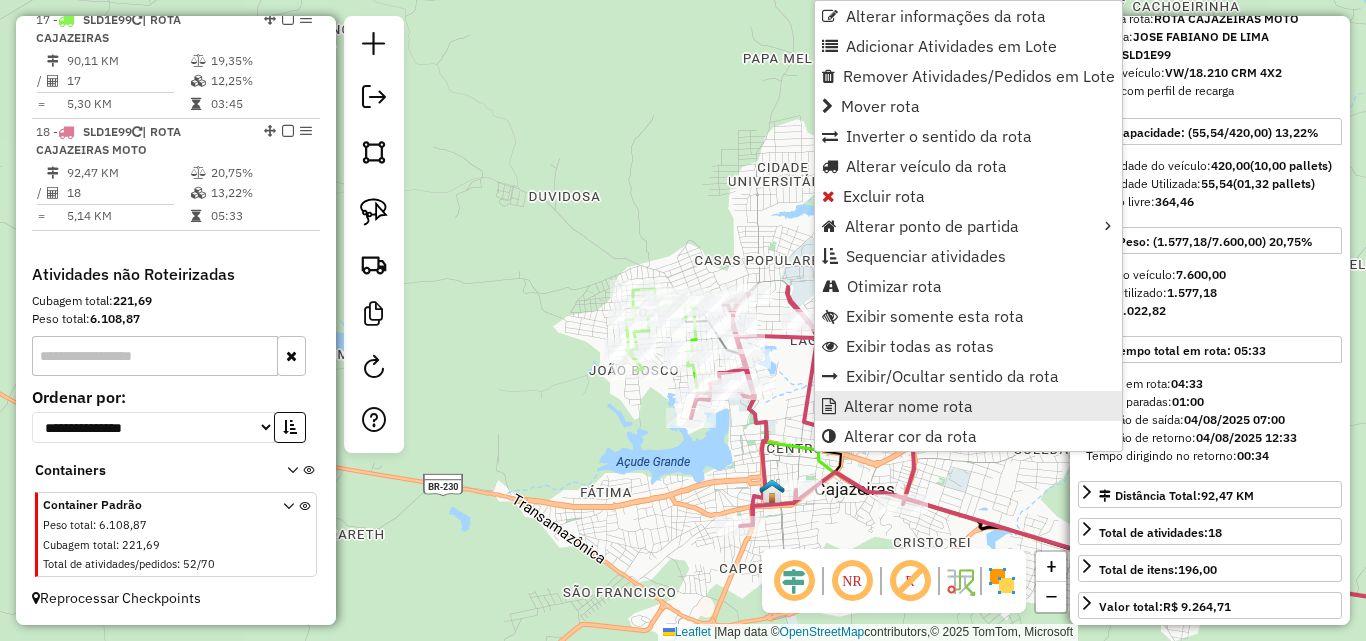 click on "Alterar nome rota" at bounding box center [908, 406] 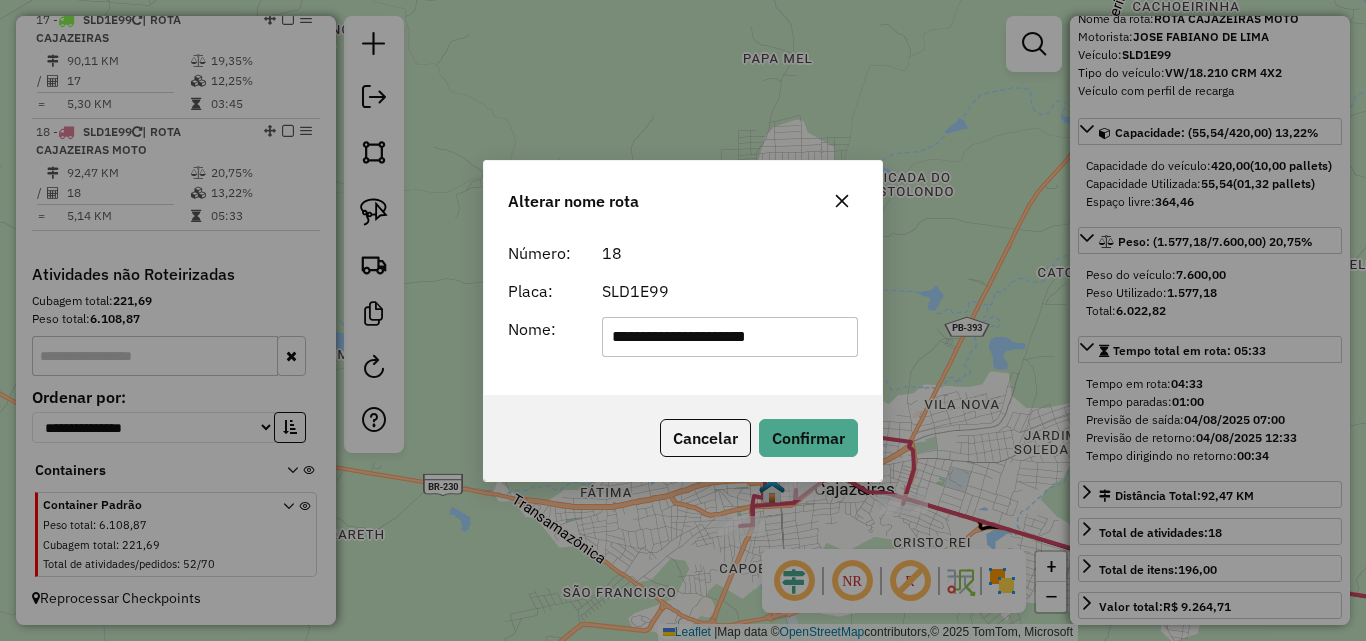 type on "**********" 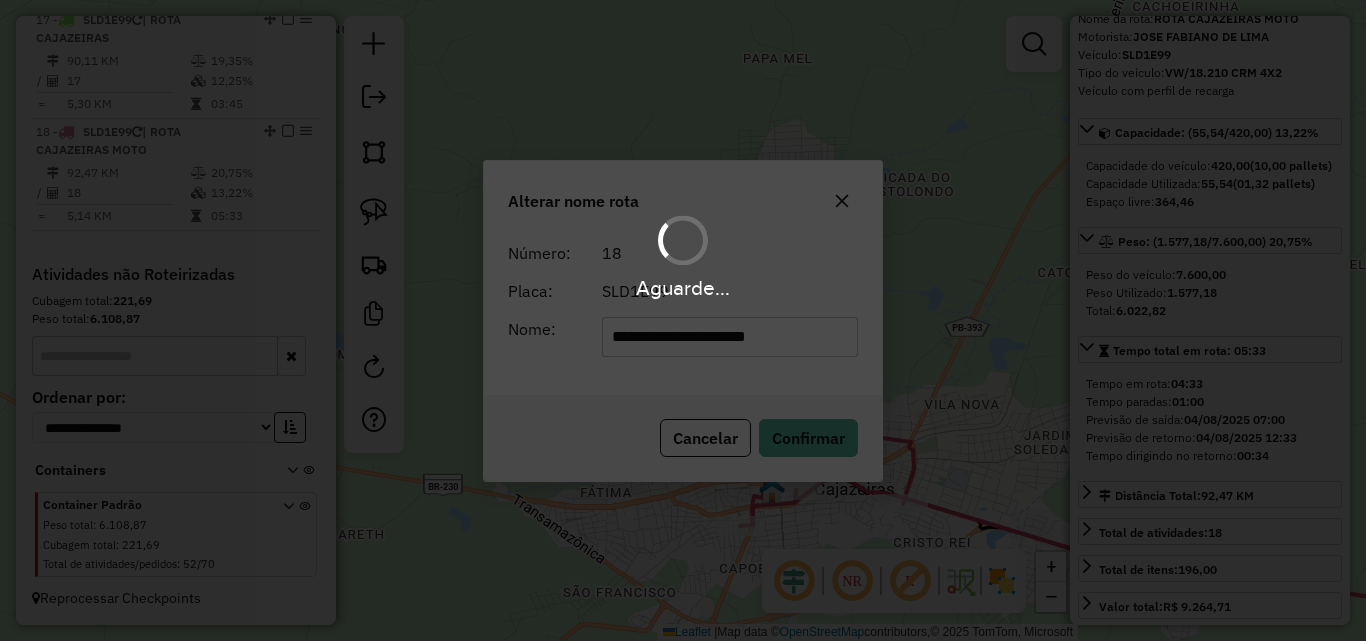 type 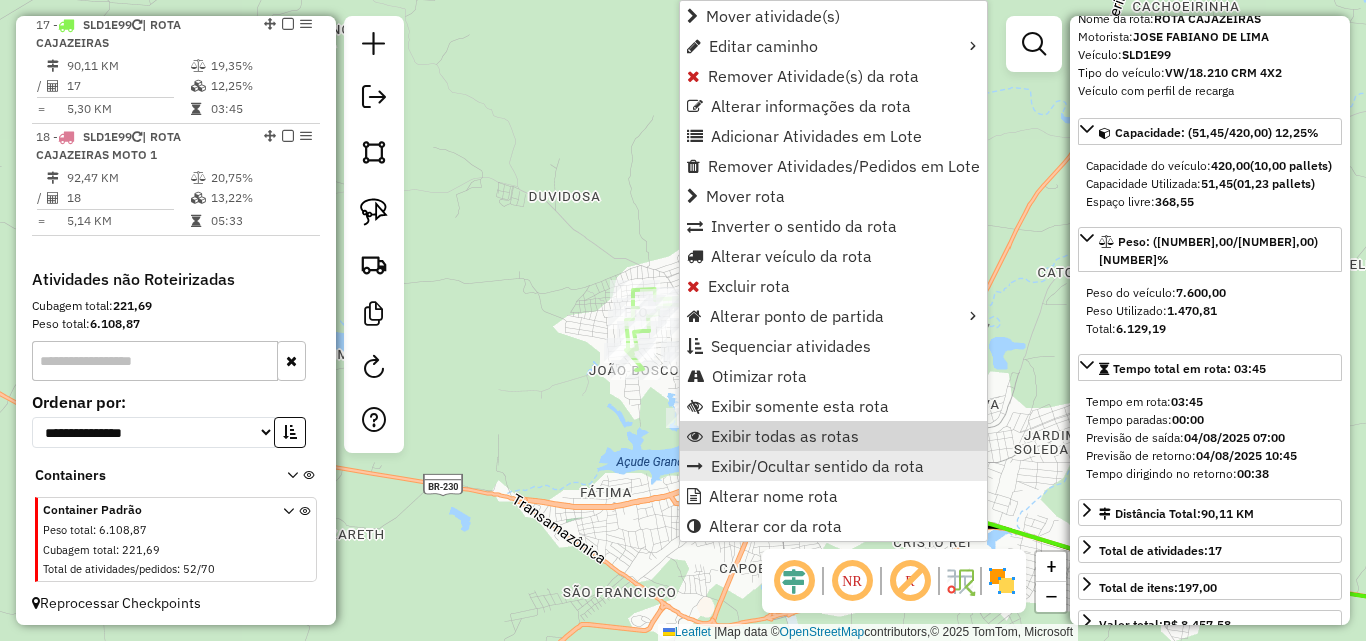 scroll, scrollTop: 1231, scrollLeft: 0, axis: vertical 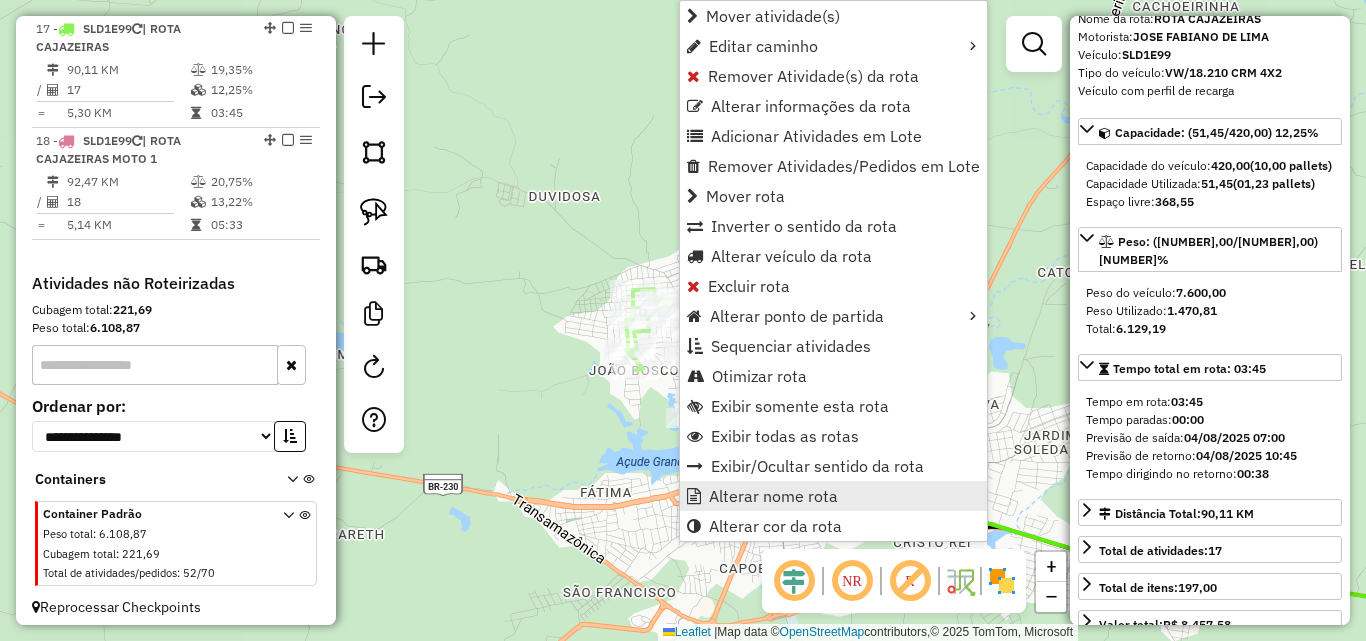 click on "Alterar nome rota" at bounding box center (773, 496) 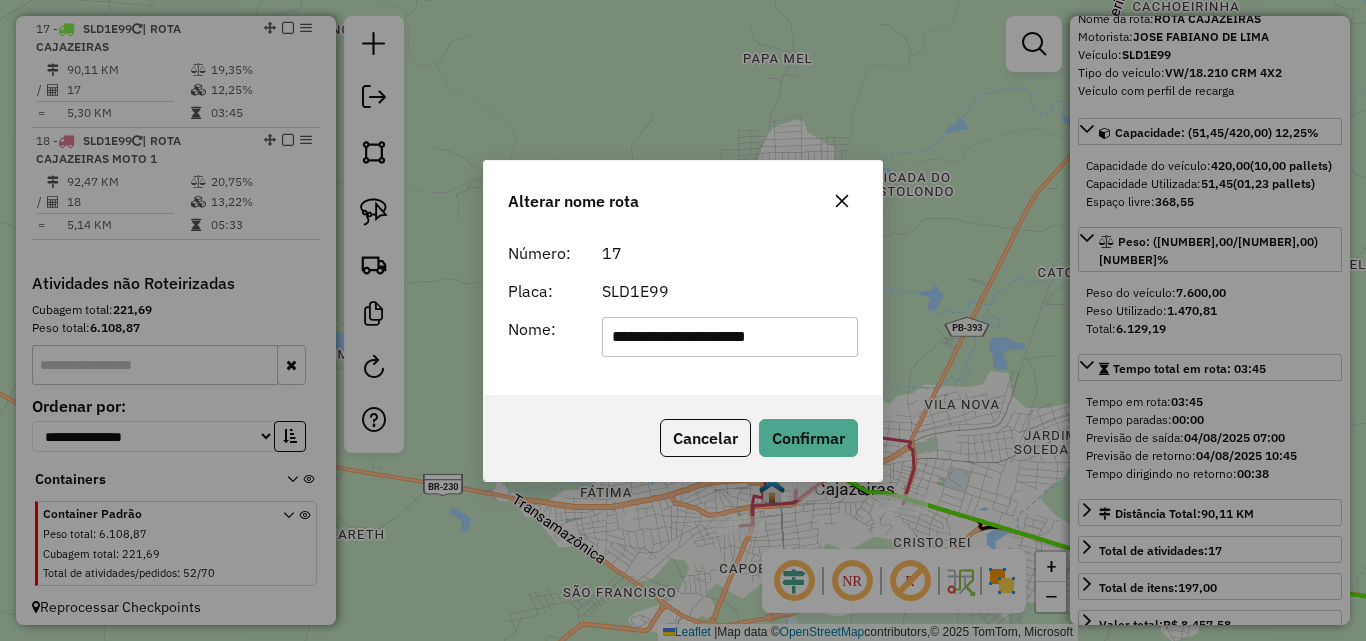 type on "**********" 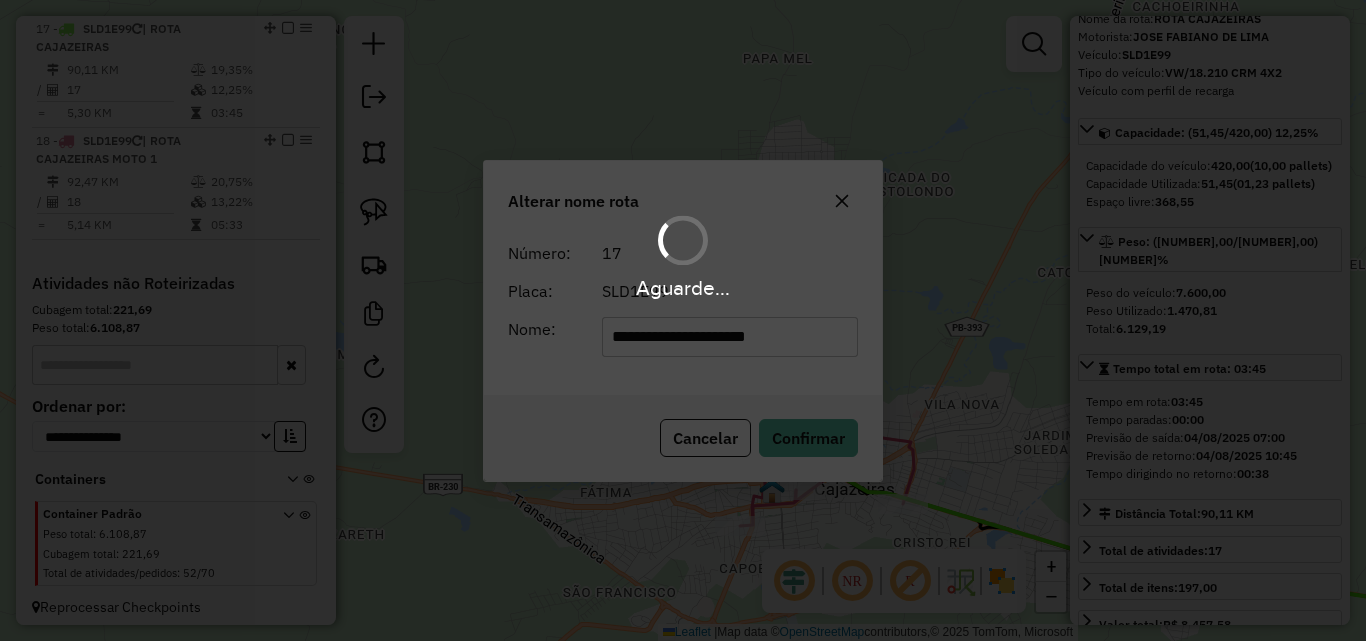 type 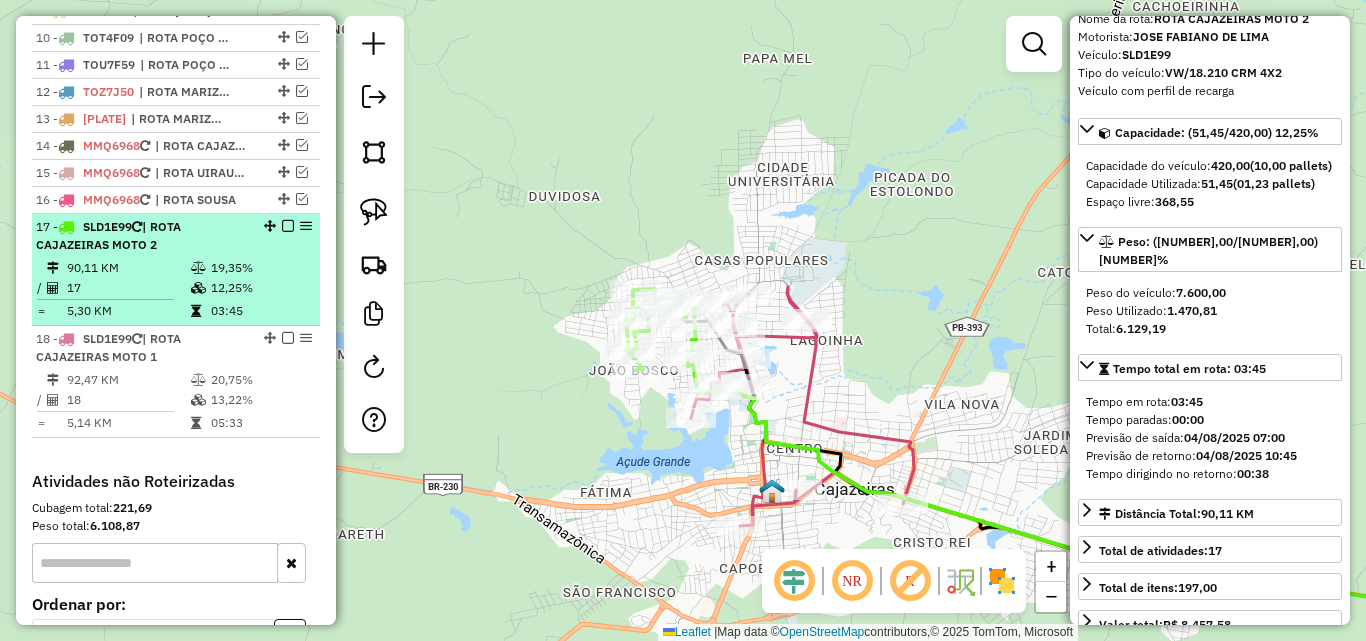 scroll, scrollTop: 1031, scrollLeft: 0, axis: vertical 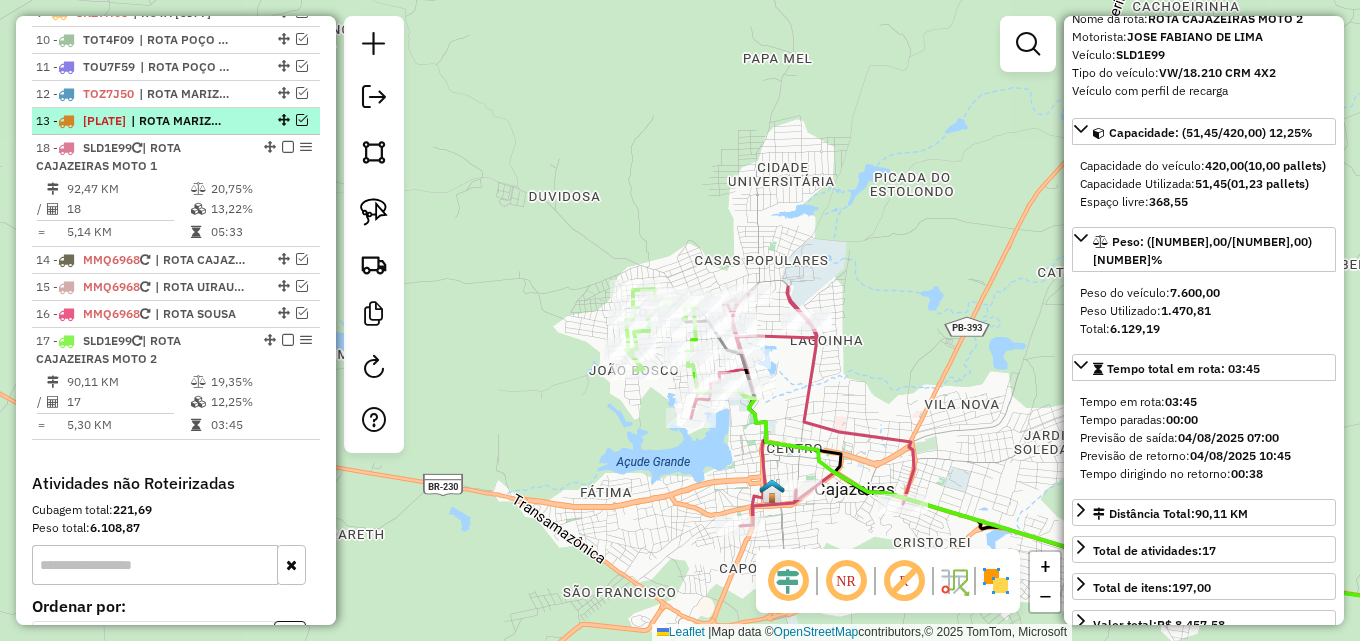 drag, startPoint x: 263, startPoint y: 334, endPoint x: 231, endPoint y: 133, distance: 203.53133 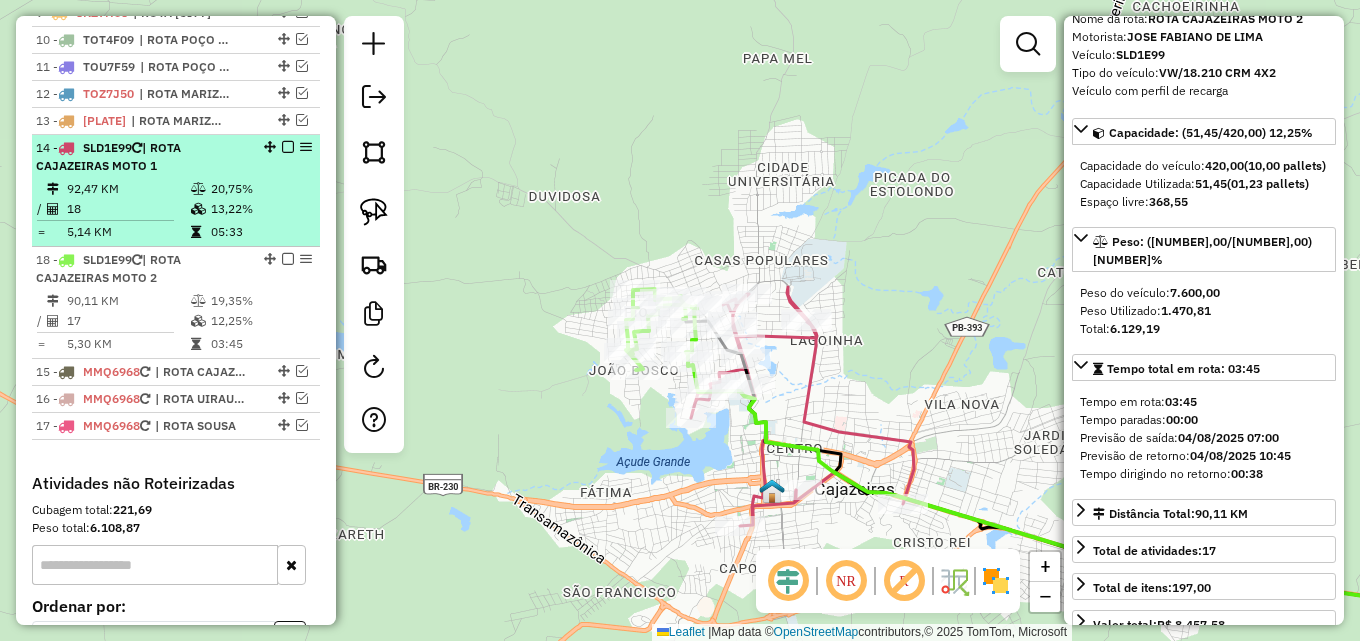 drag, startPoint x: 265, startPoint y: 339, endPoint x: 238, endPoint y: 245, distance: 97.80082 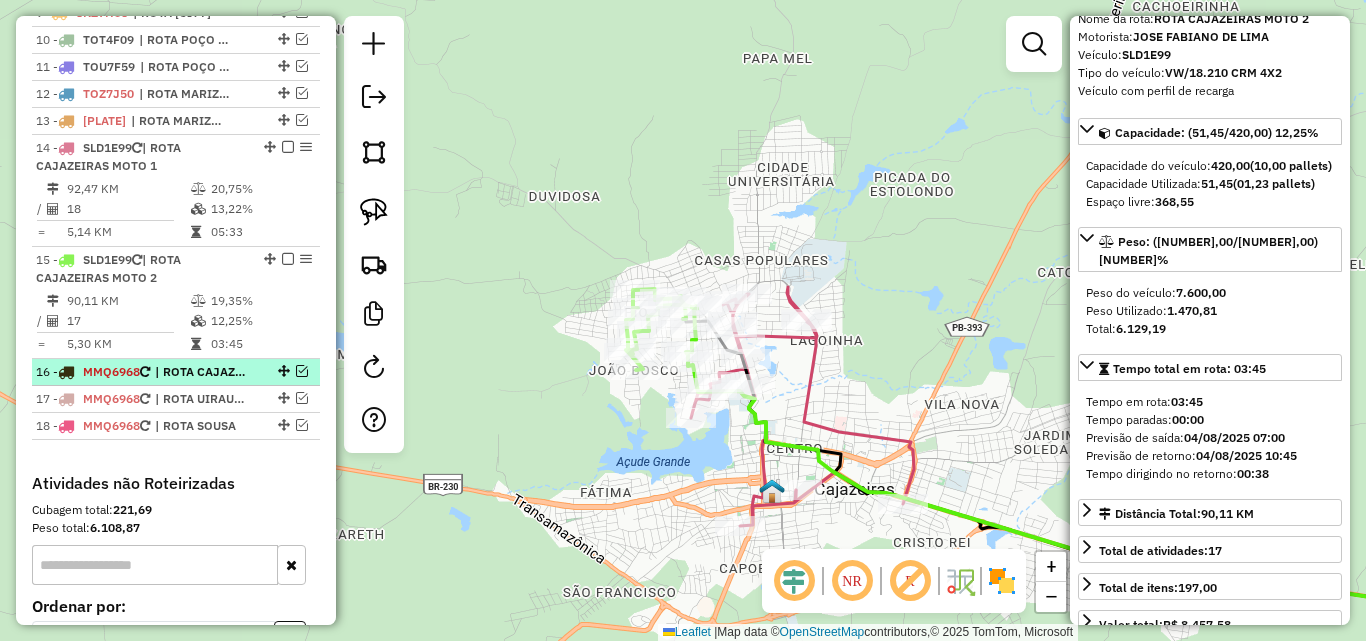click at bounding box center (302, 371) 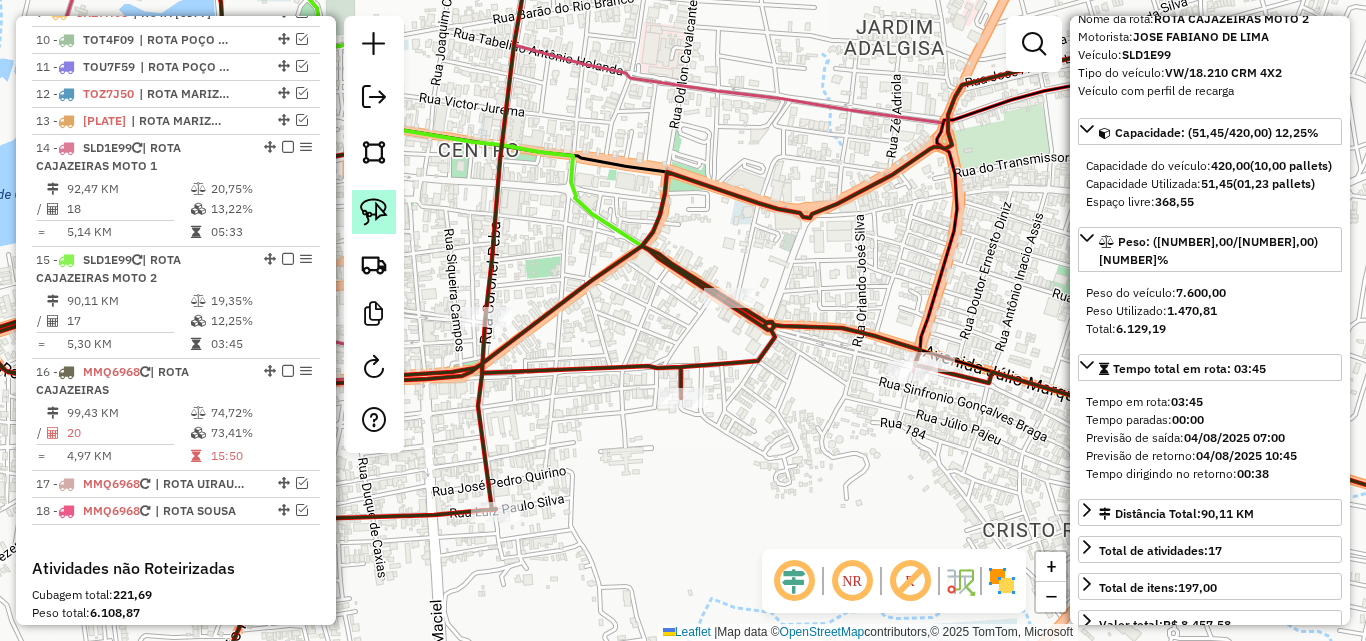 click 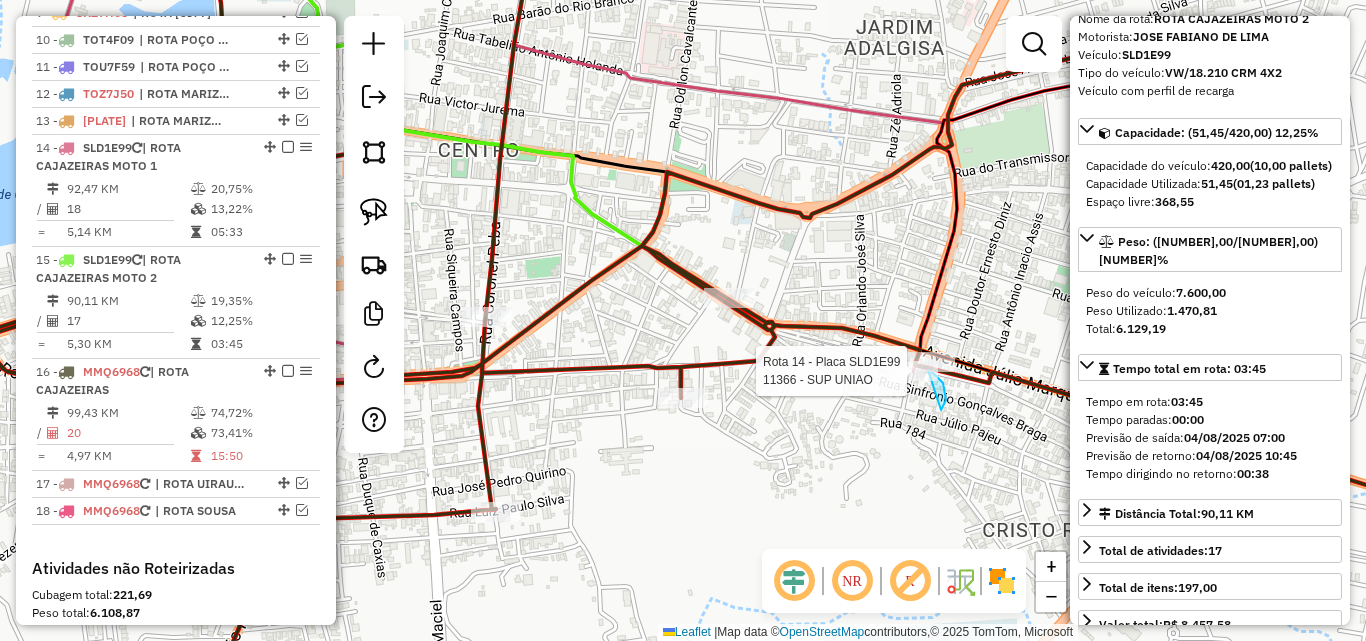 drag, startPoint x: 944, startPoint y: 404, endPoint x: 883, endPoint y: 386, distance: 63.600315 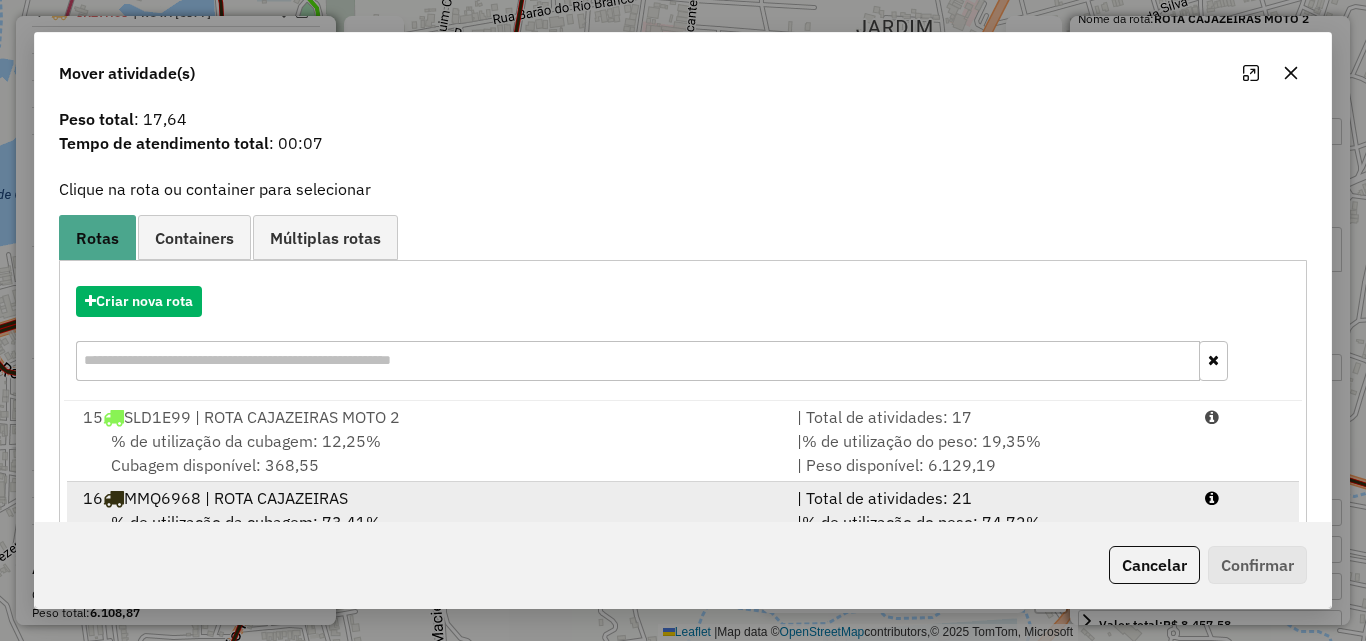 scroll, scrollTop: 129, scrollLeft: 0, axis: vertical 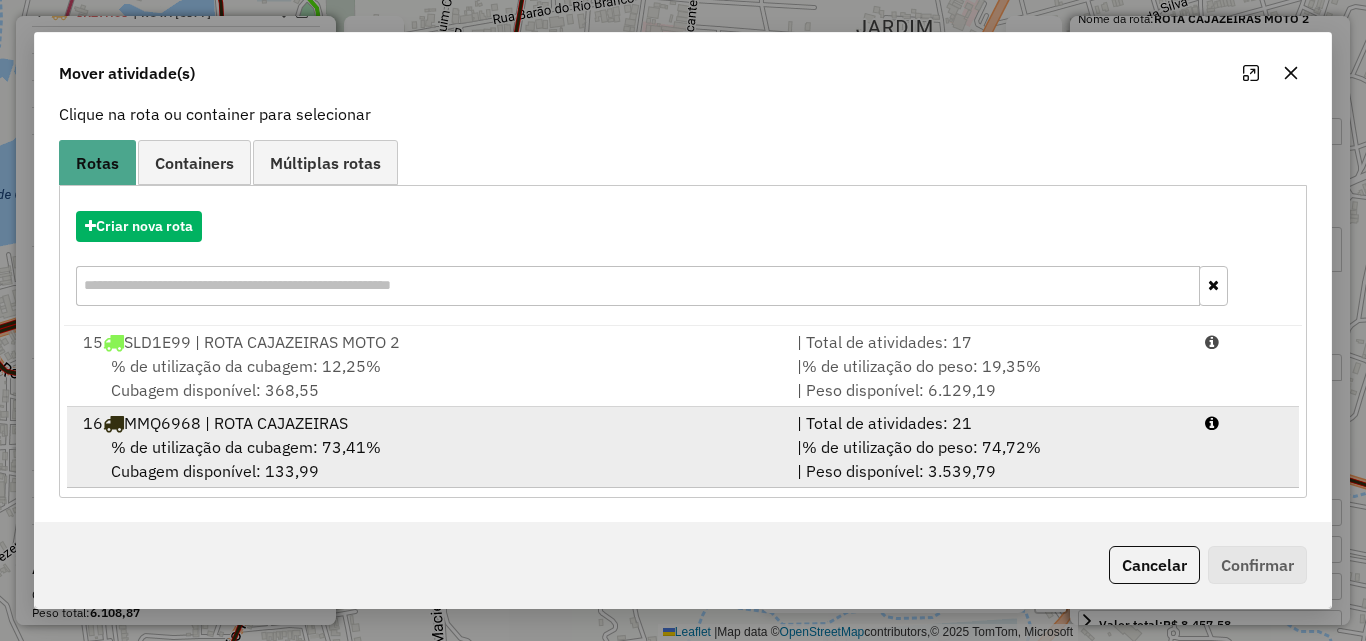 drag, startPoint x: 823, startPoint y: 458, endPoint x: 863, endPoint y: 470, distance: 41.761227 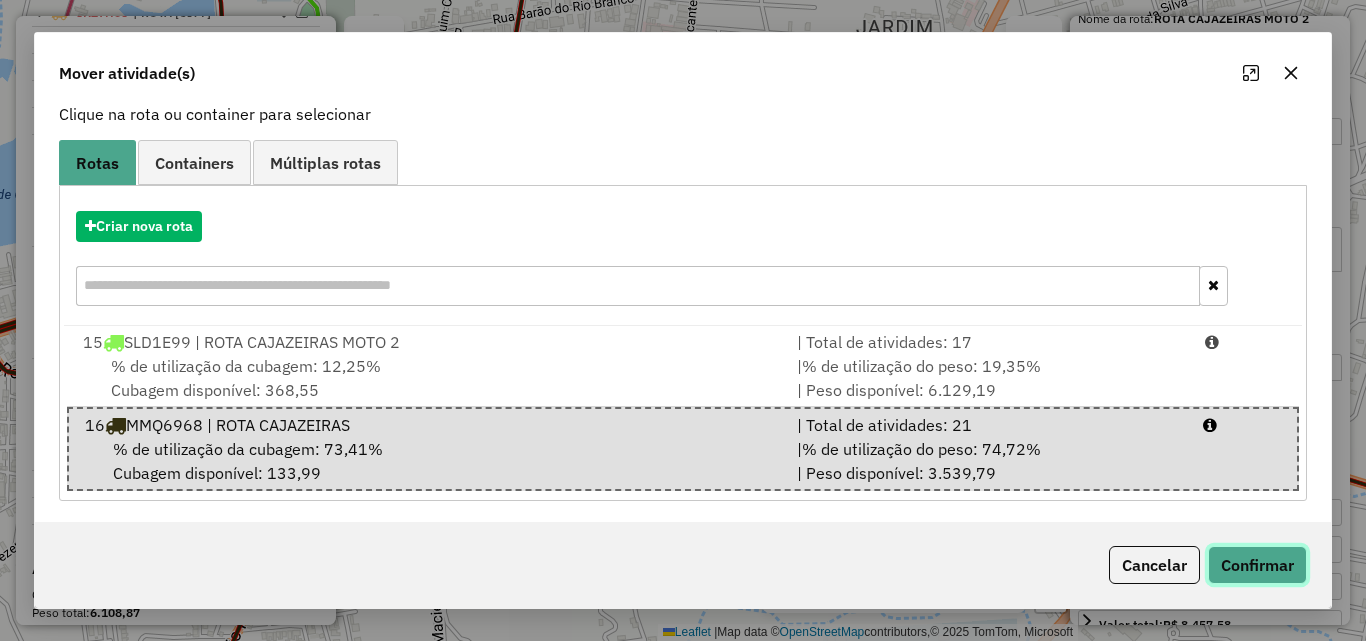 click on "Confirmar" 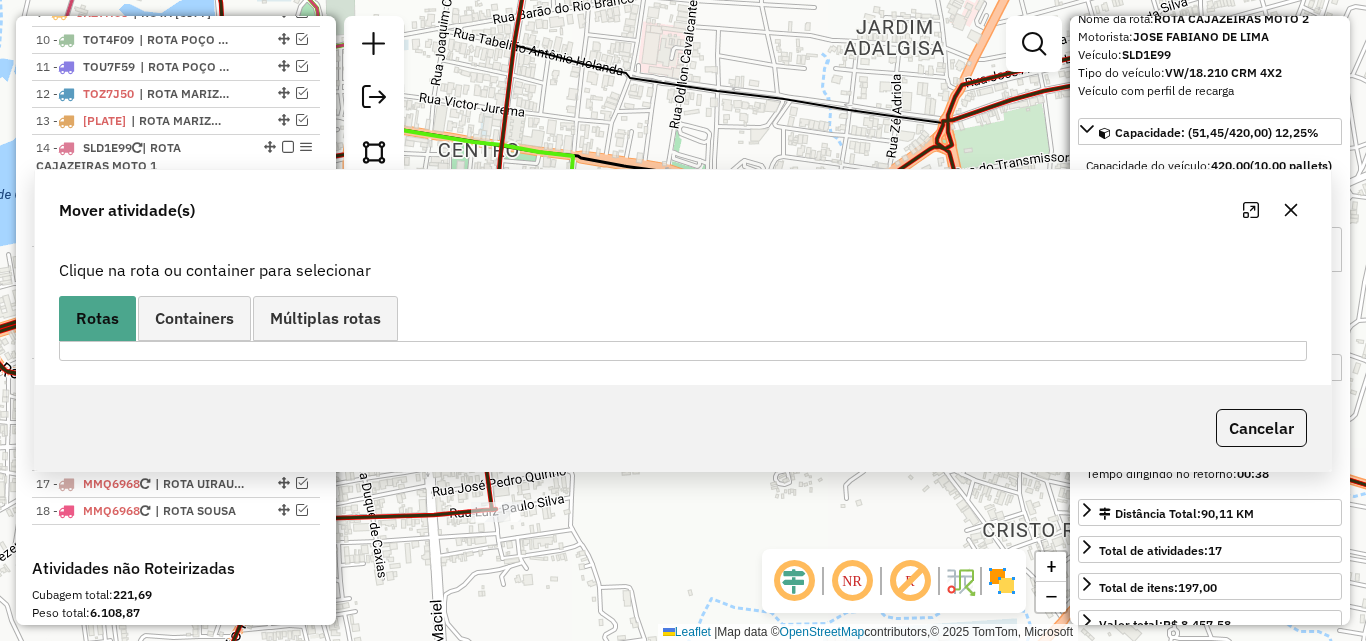 scroll, scrollTop: 0, scrollLeft: 0, axis: both 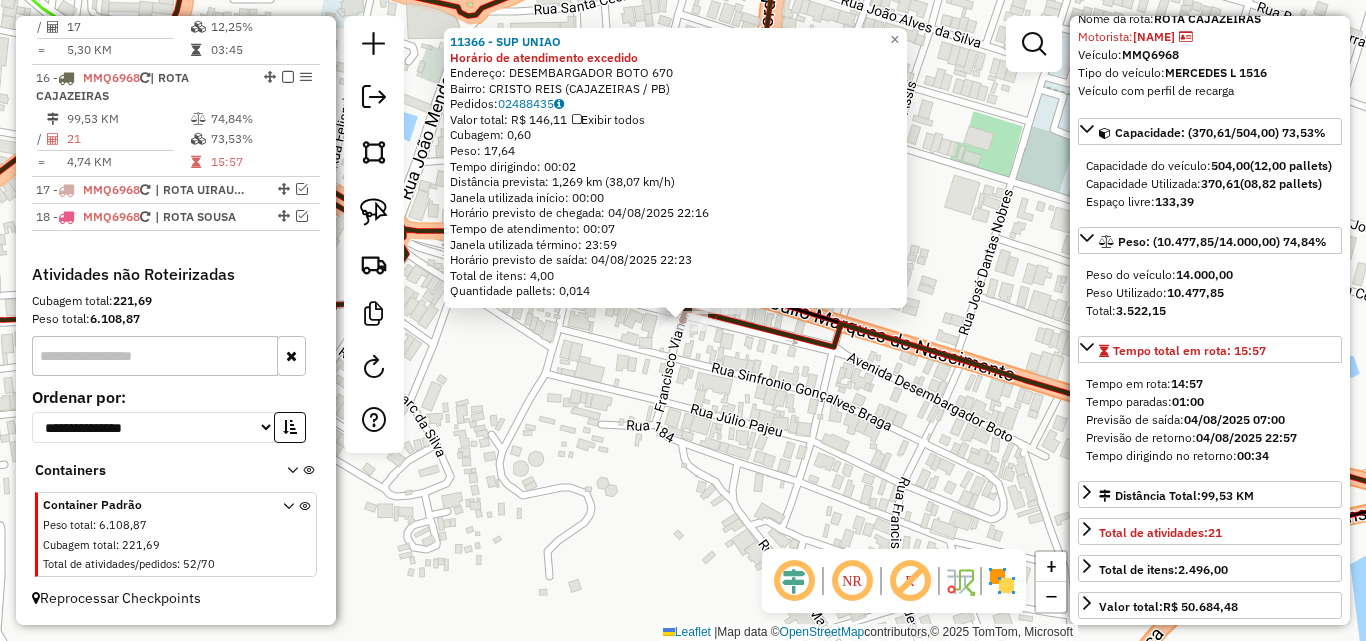 drag, startPoint x: 664, startPoint y: 381, endPoint x: 851, endPoint y: 381, distance: 187 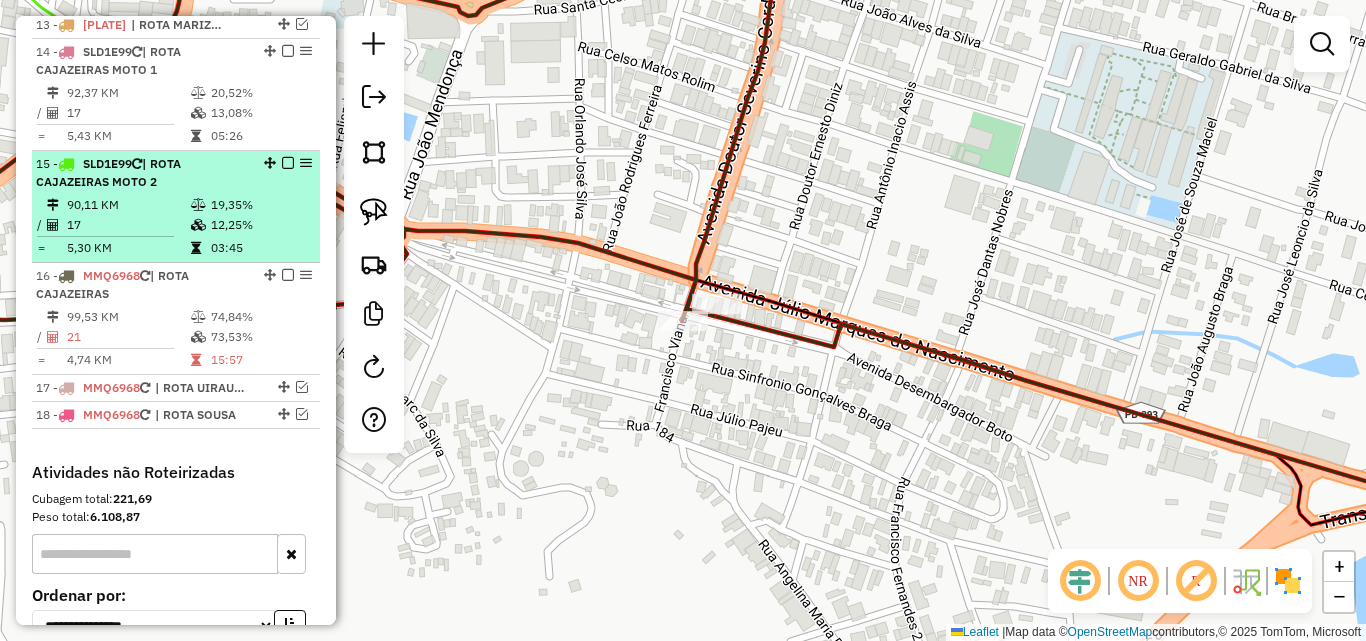 scroll, scrollTop: 1125, scrollLeft: 0, axis: vertical 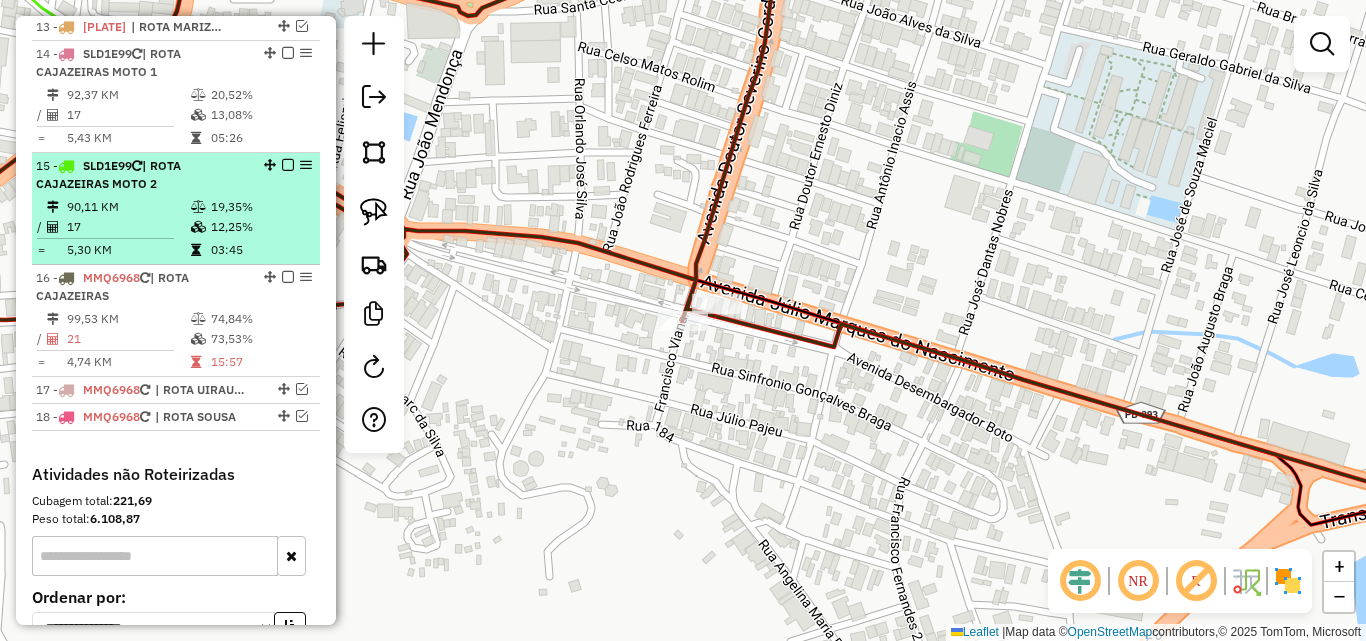 click at bounding box center (200, 207) 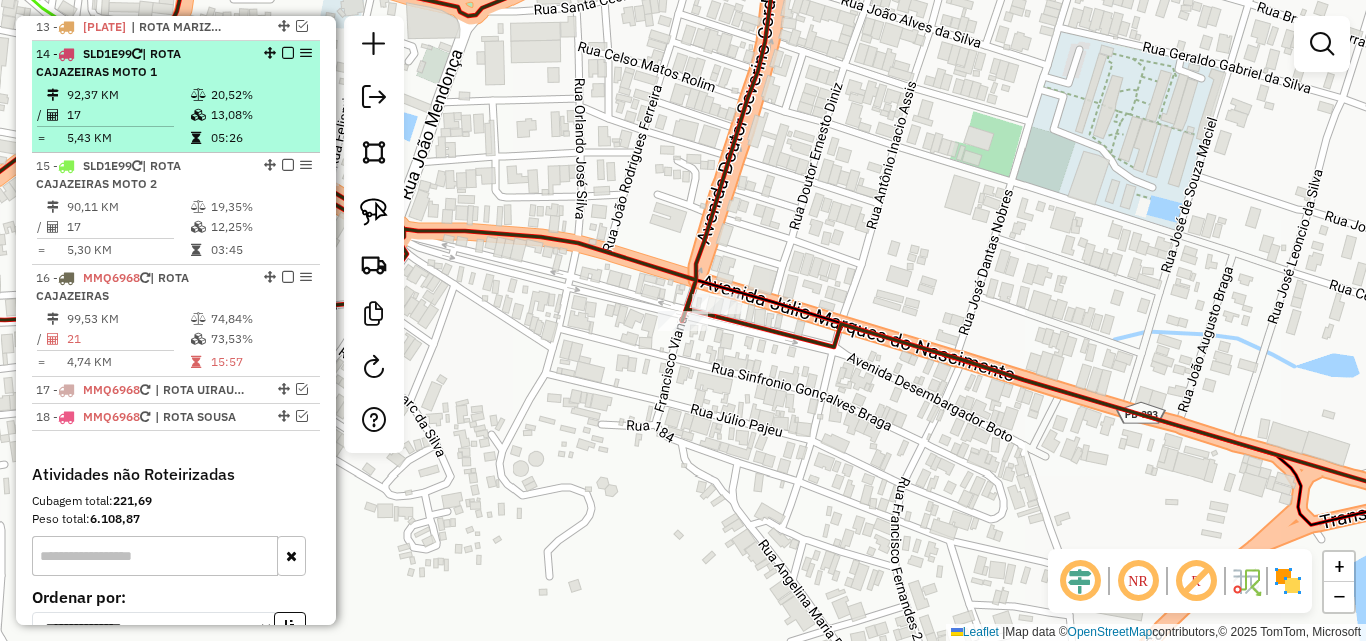 select on "*********" 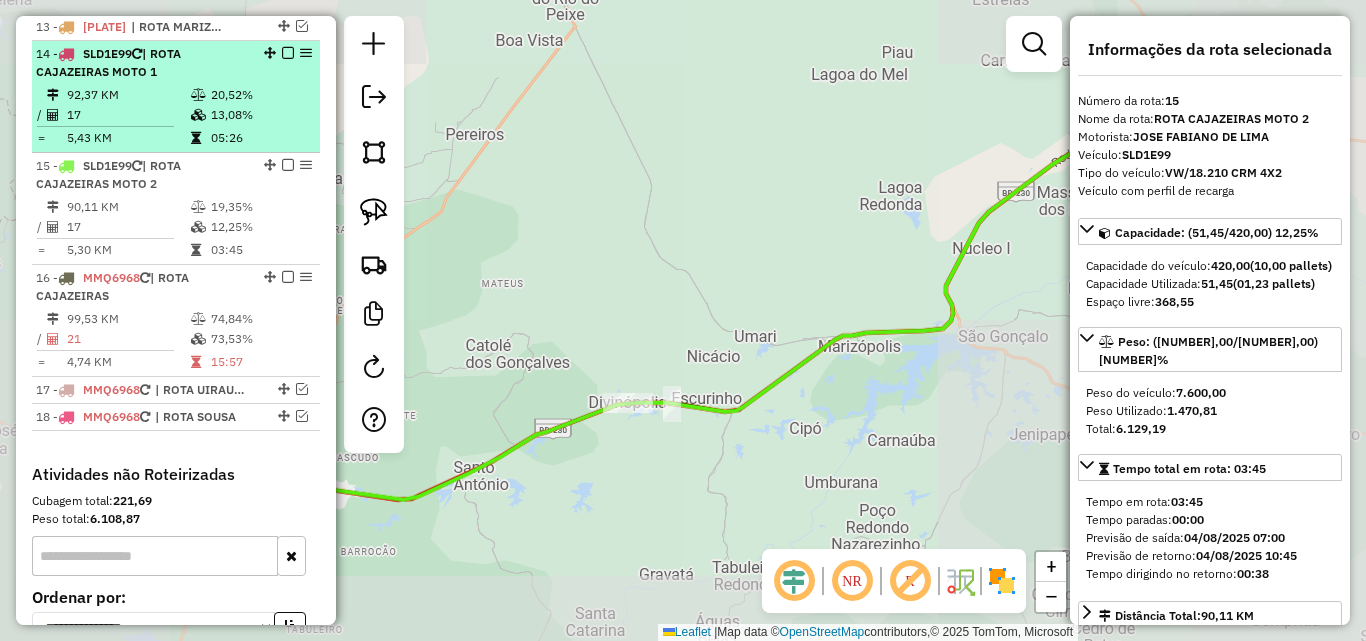 click at bounding box center (198, 115) 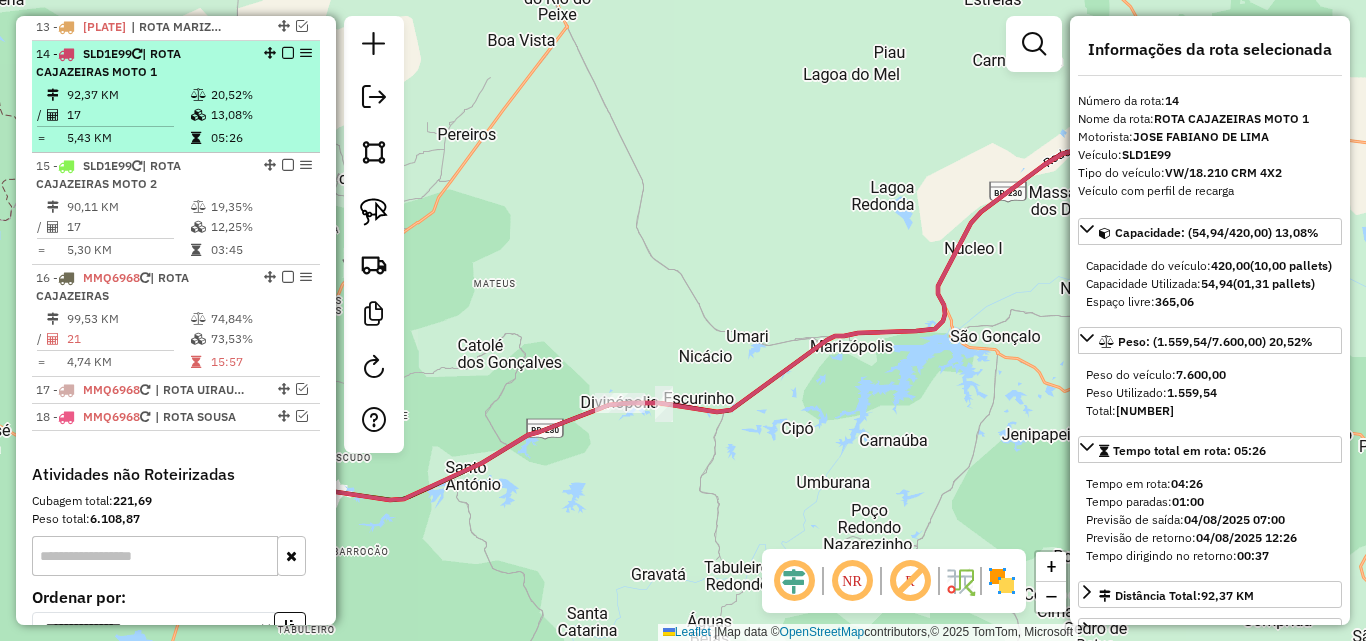 drag, startPoint x: 279, startPoint y: 49, endPoint x: 290, endPoint y: 62, distance: 17.029387 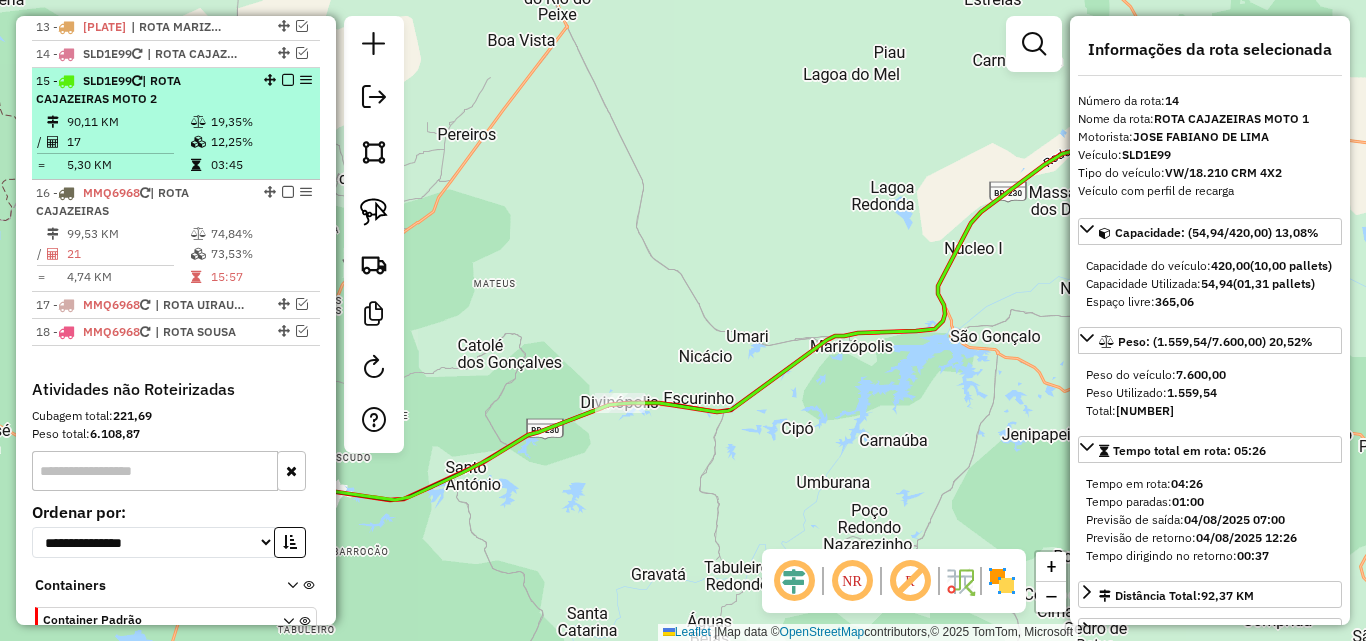 click at bounding box center (288, 80) 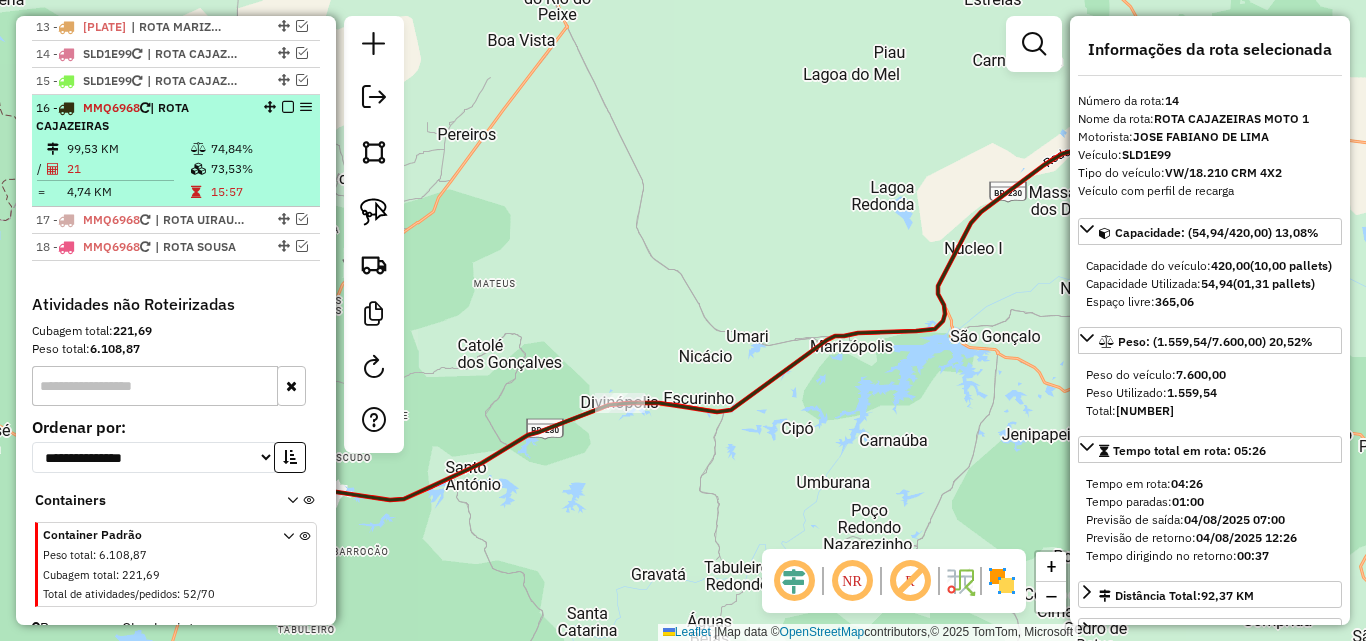 drag, startPoint x: 240, startPoint y: 142, endPoint x: 260, endPoint y: 160, distance: 26.907248 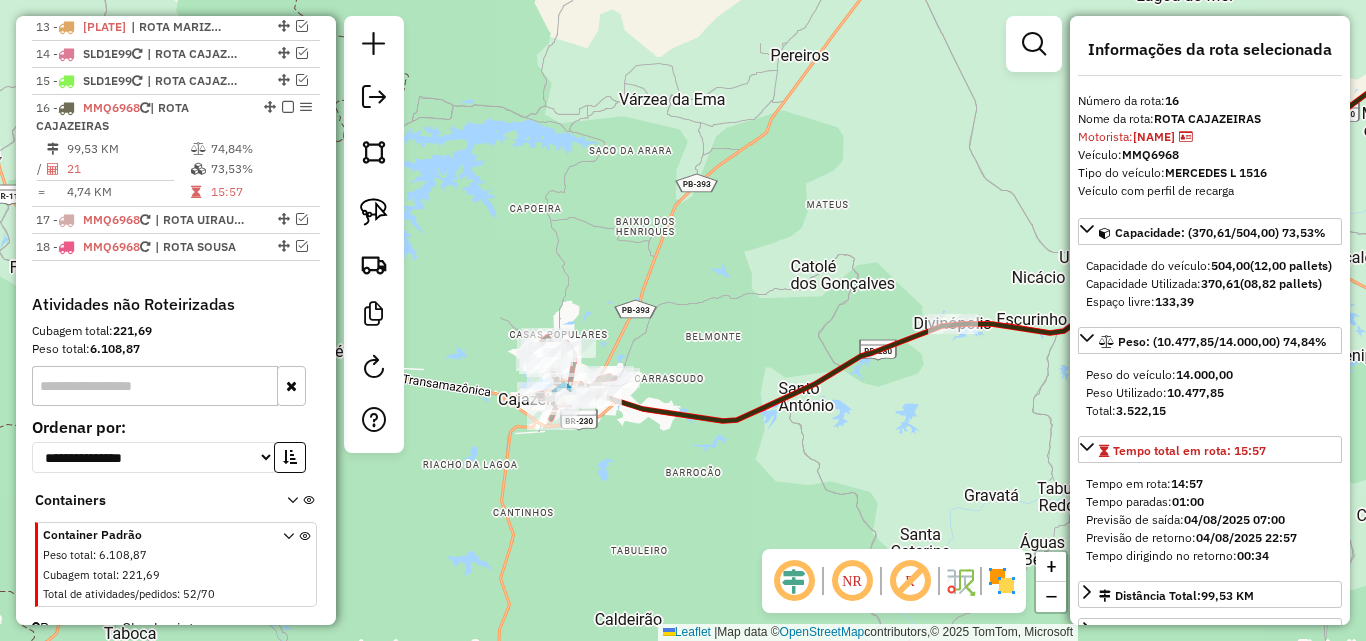 drag, startPoint x: 564, startPoint y: 346, endPoint x: 904, endPoint y: 264, distance: 349.74847 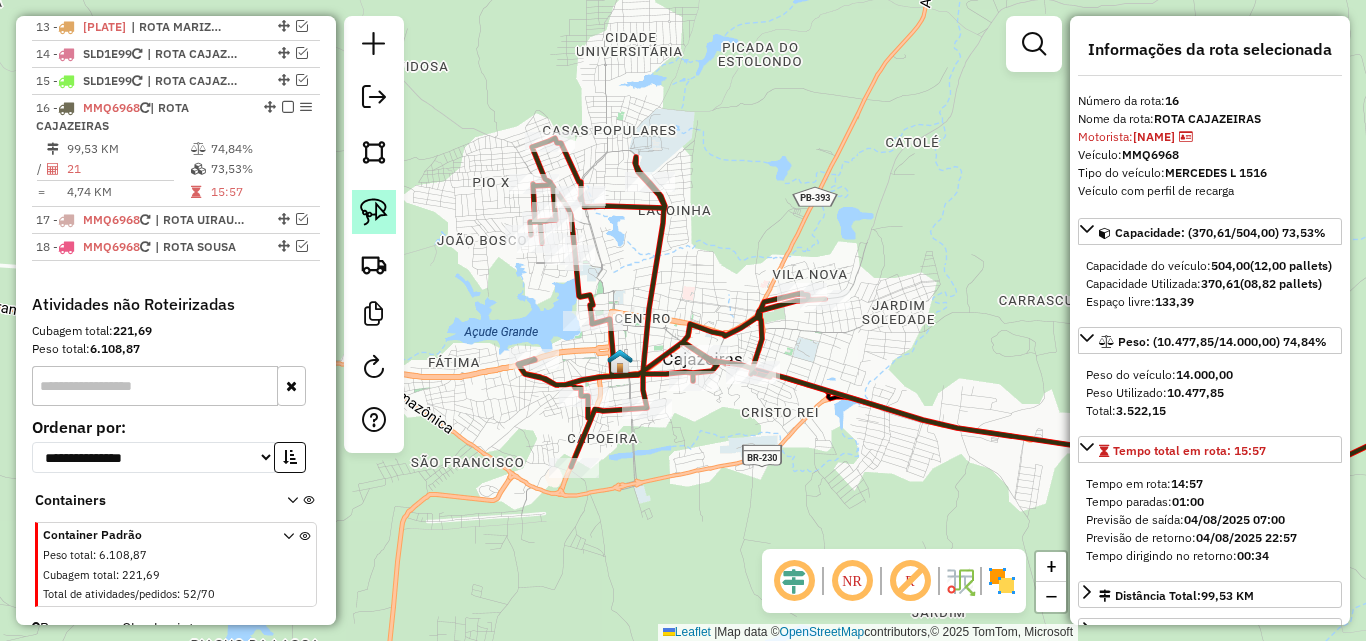 click 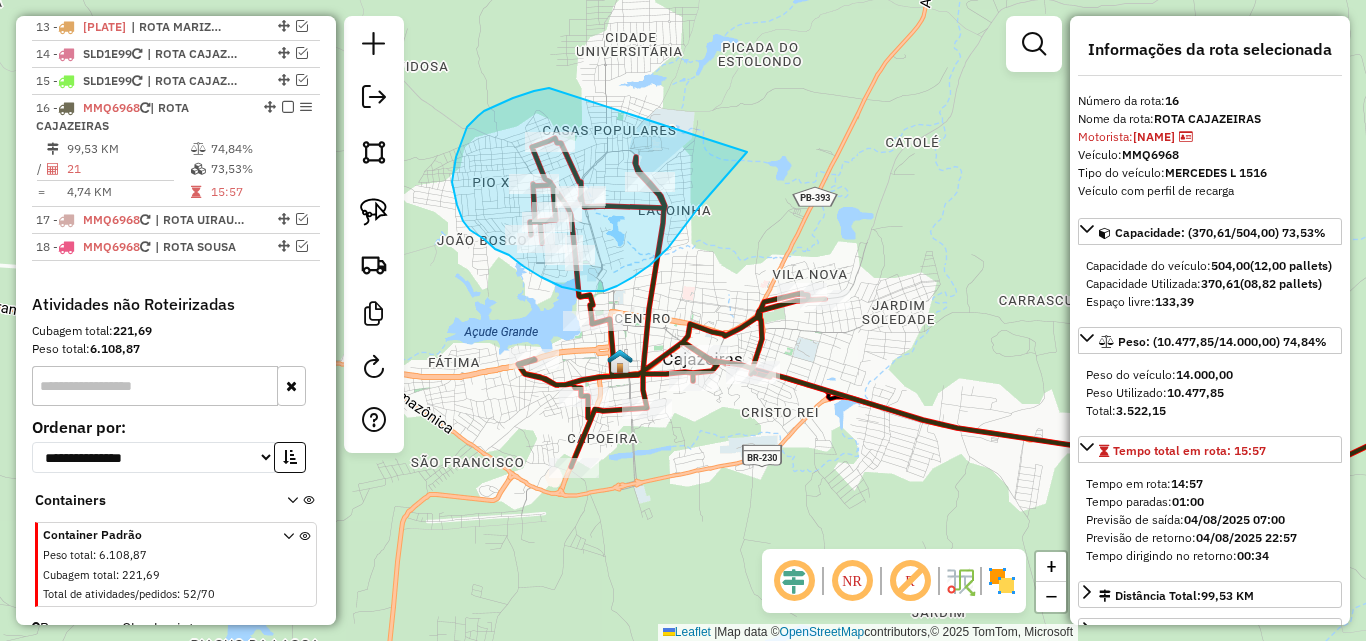 drag, startPoint x: 534, startPoint y: 91, endPoint x: 756, endPoint y: 133, distance: 225.93805 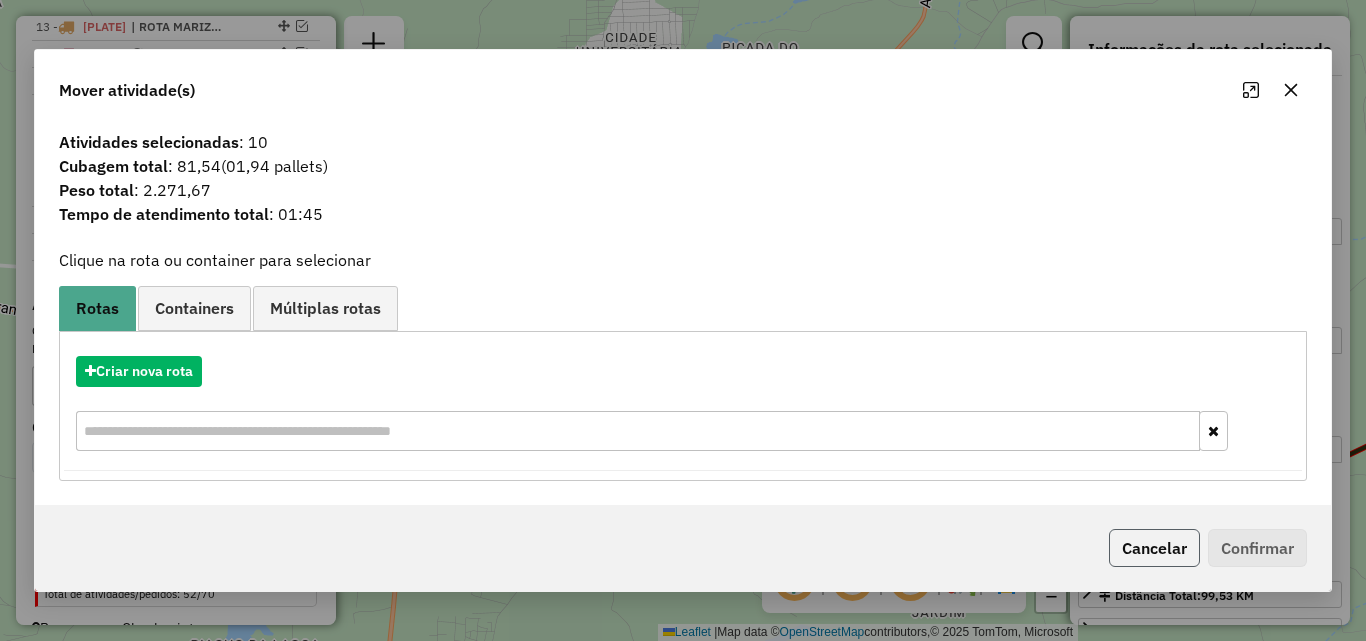 click on "Cancelar" 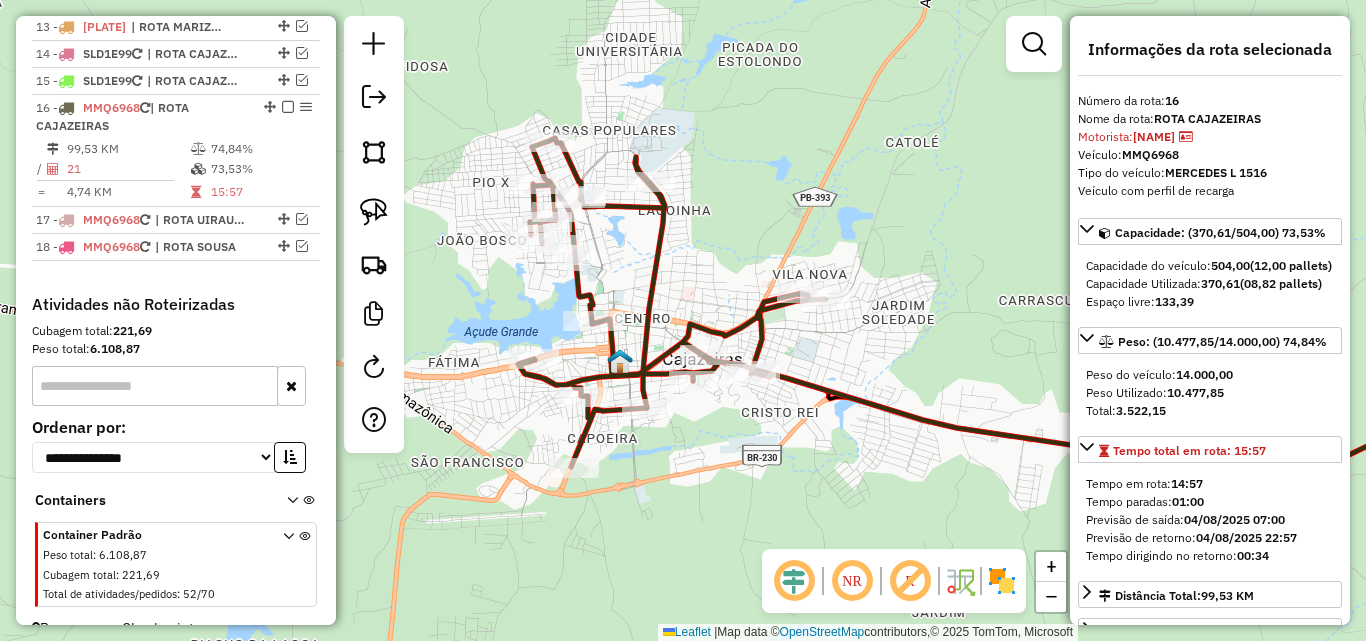 click on "Rota 16 - Placa MMQ6968  10126 - PIRES E SOUSA COMERCIO E SERVICO LTDA Janela de atendimento Grade de atendimento Capacidade Transportadoras Veículos Cliente Pedidos  Rotas Selecione os dias de semana para filtrar as janelas de atendimento  Seg   Ter   Qua   Qui   Sex   Sáb   Dom  Informe o período da janela de atendimento: De: Até:  Filtrar exatamente a janela do cliente  Considerar janela de atendimento padrão  Selecione os dias de semana para filtrar as grades de atendimento  Seg   Ter   Qua   Qui   Sex   Sáb   Dom   Considerar clientes sem dia de atendimento cadastrado  Clientes fora do dia de atendimento selecionado Filtrar as atividades entre os valores definidos abaixo:  Peso mínimo:   Peso máximo:   Cubagem mínima:   Cubagem máxima:   De:   Até:  Filtrar as atividades entre o tempo de atendimento definido abaixo:  De:   Até:   Considerar capacidade total dos clientes não roteirizados Transportadora: Selecione um ou mais itens Tipo de veículo: Selecione um ou mais itens Veículo: Nome: +" 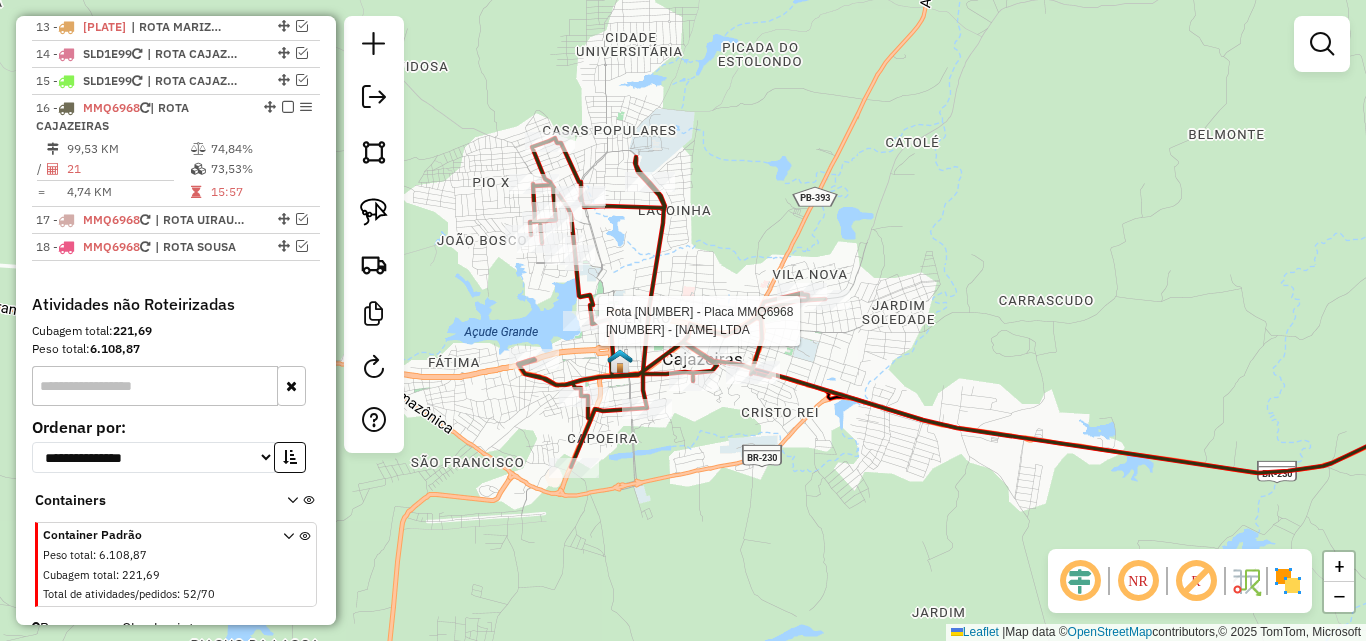 click 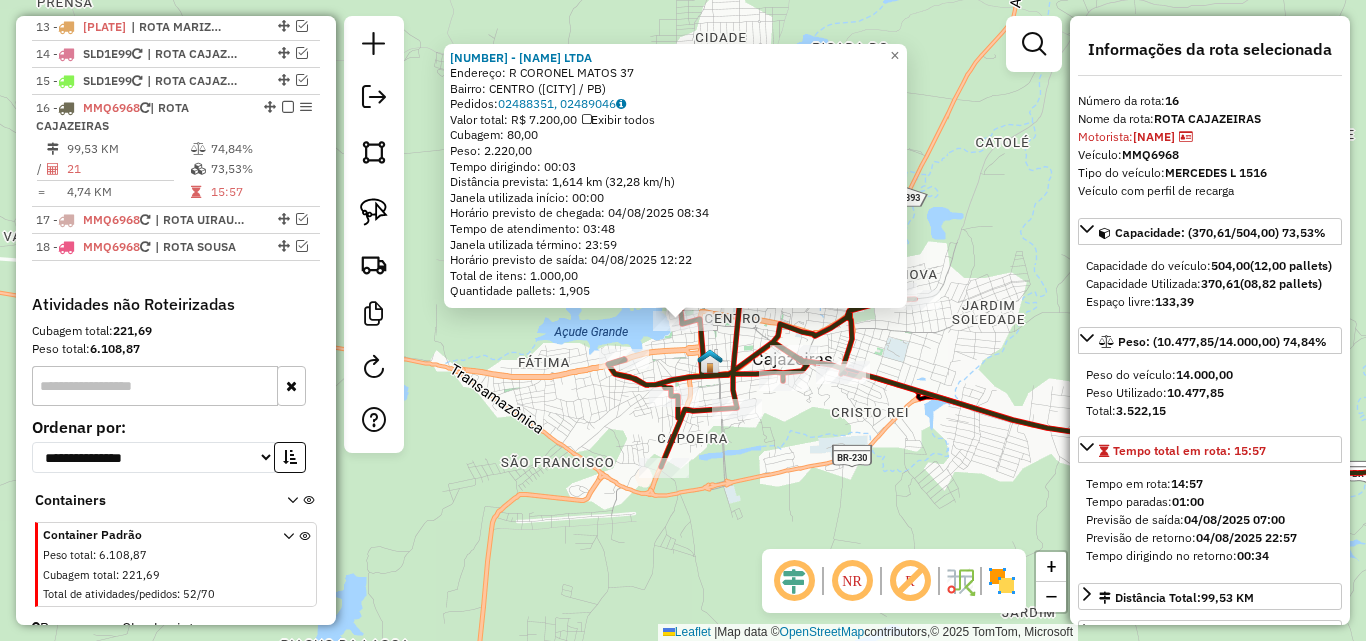 scroll, scrollTop: 1155, scrollLeft: 0, axis: vertical 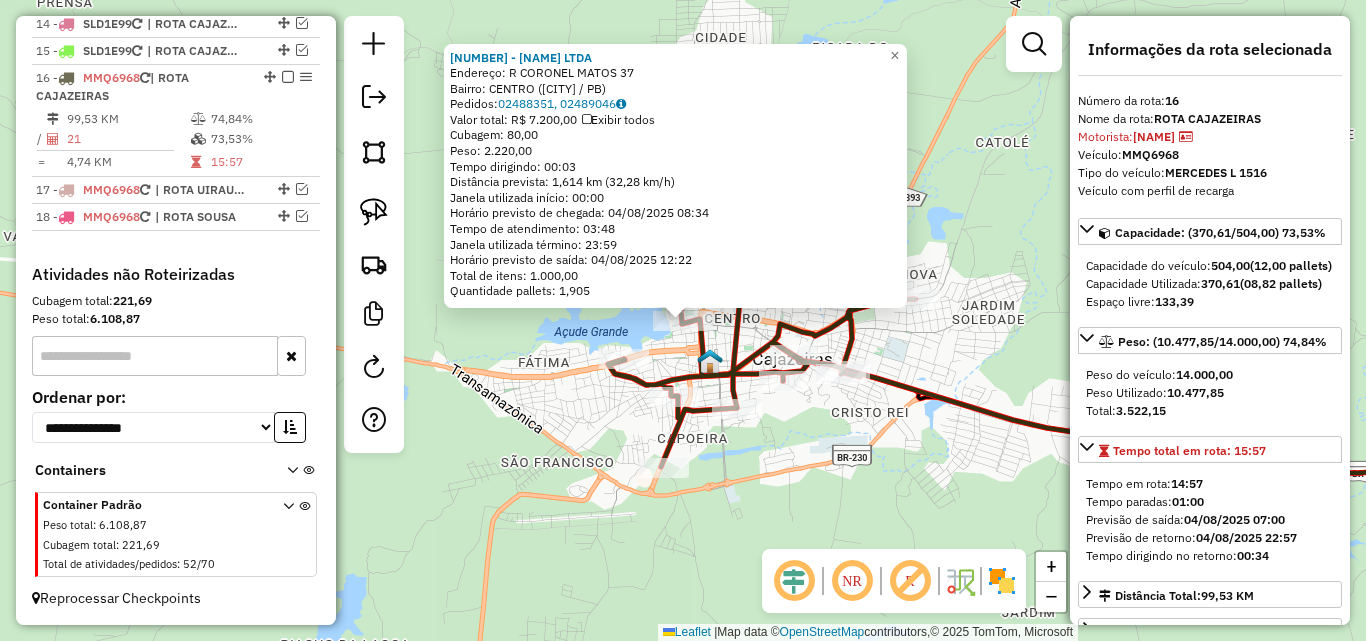 click on "Rota 16 - Placa MMQ6968  13247 - VIEIRA SUPERMERCADO 10126 - PIRES E SOUSA COMERCIO E SERVICO LTDA  Endereço: R   CORONEL MATOS                  37   Bairro: CENTRO (CAJAZEIRAS / PB)   Pedidos:  02488351, 02489046   Valor total: R$ 7.200,00   Exibir todos   Cubagem: 80,00  Peso: 2.220,00  Tempo dirigindo: 00:03   Distância prevista: 1,614 km (32,28 km/h)   Janela utilizada início: 00:00   Horário previsto de chegada: 04/08/2025 08:34   Tempo de atendimento: 03:48   Janela utilizada término: 23:59   Horário previsto de saída: 04/08/2025 12:22   Total de itens: 1.000,00   Quantidade pallets: 1,905  × Janela de atendimento Grade de atendimento Capacidade Transportadoras Veículos Cliente Pedidos  Rotas Selecione os dias de semana para filtrar as janelas de atendimento  Seg   Ter   Qua   Qui   Sex   Sáb   Dom  Informe o período da janela de atendimento: De: Até:  Filtrar exatamente a janela do cliente  Considerar janela de atendimento padrão   Seg   Ter   Qua   Qui   Sex   Sáb   Dom   Peso mínimo:" 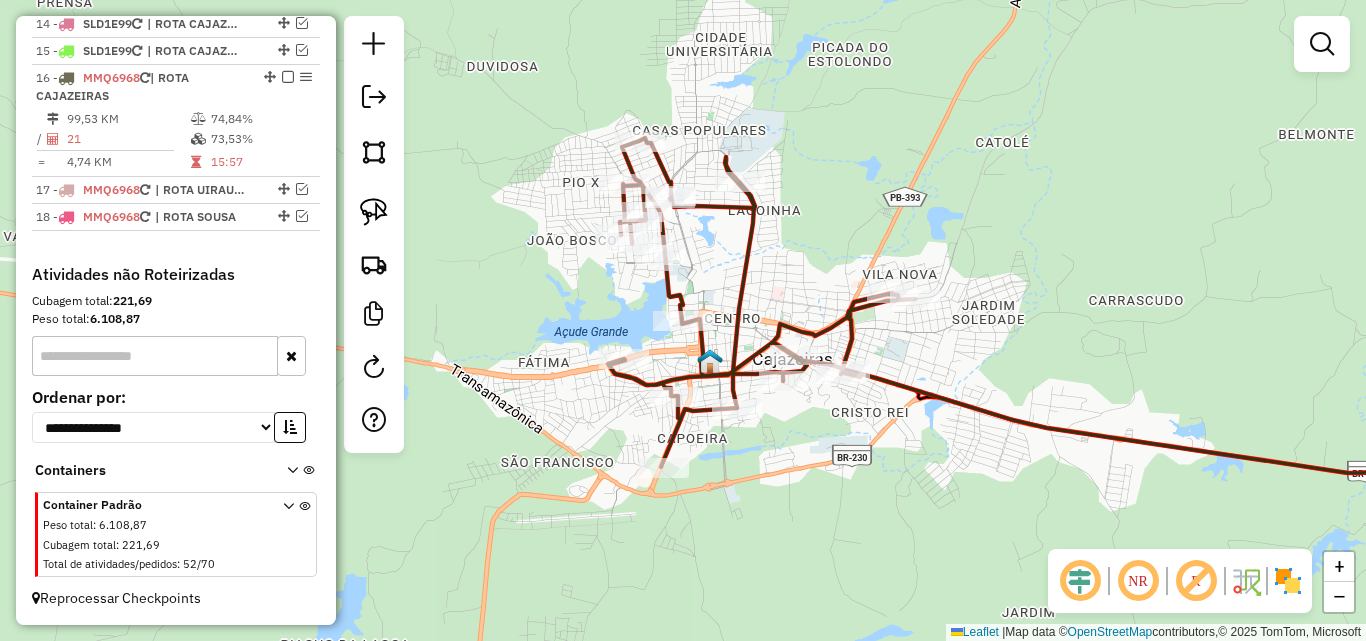 drag, startPoint x: 385, startPoint y: 214, endPoint x: 626, endPoint y: 282, distance: 250.40967 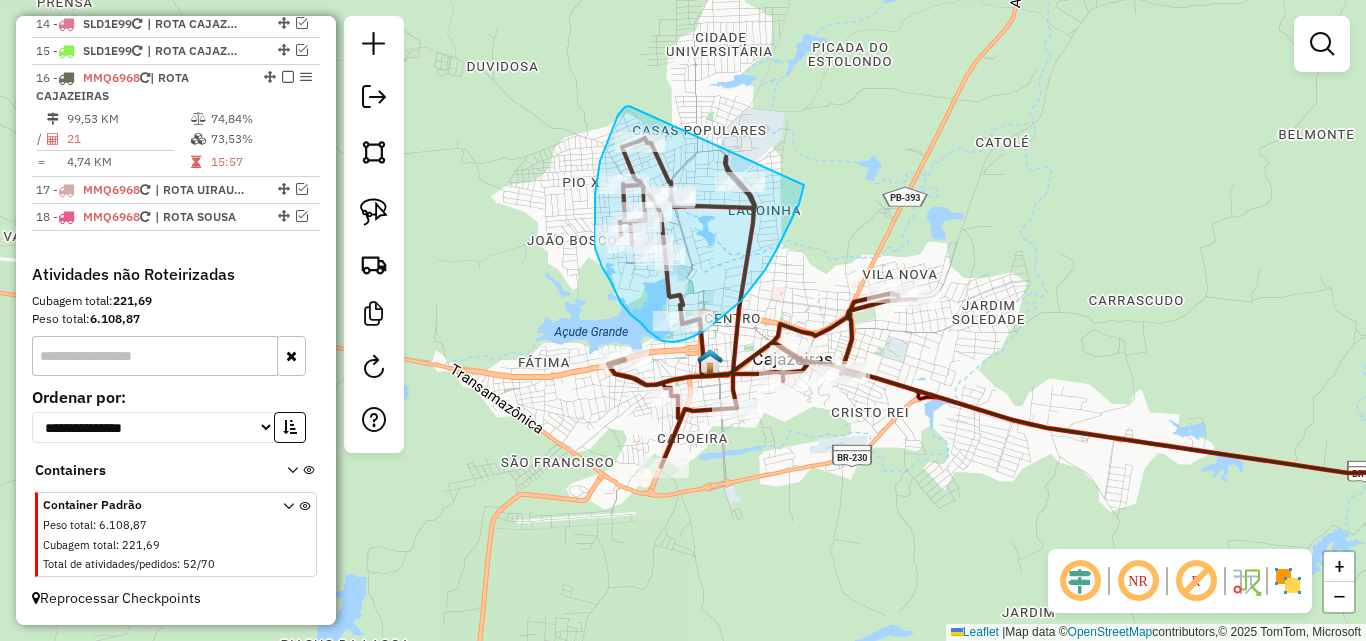 drag, startPoint x: 622, startPoint y: 110, endPoint x: 803, endPoint y: 172, distance: 191.32433 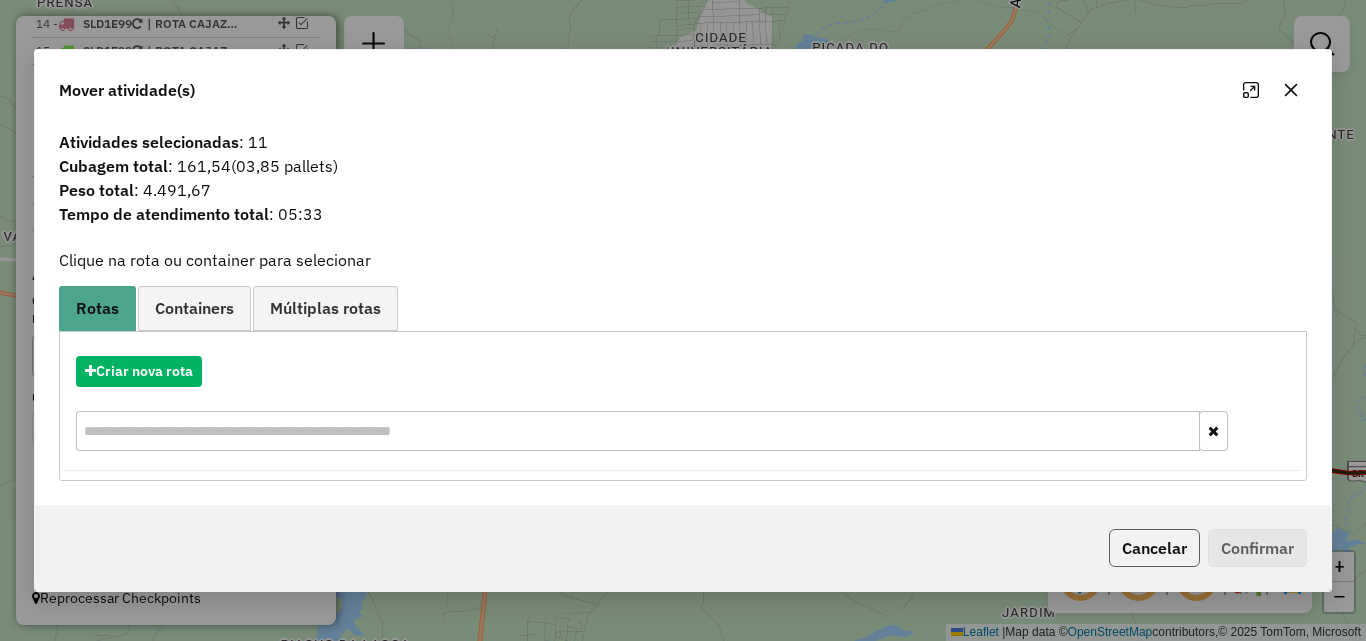 click on "Cancelar" 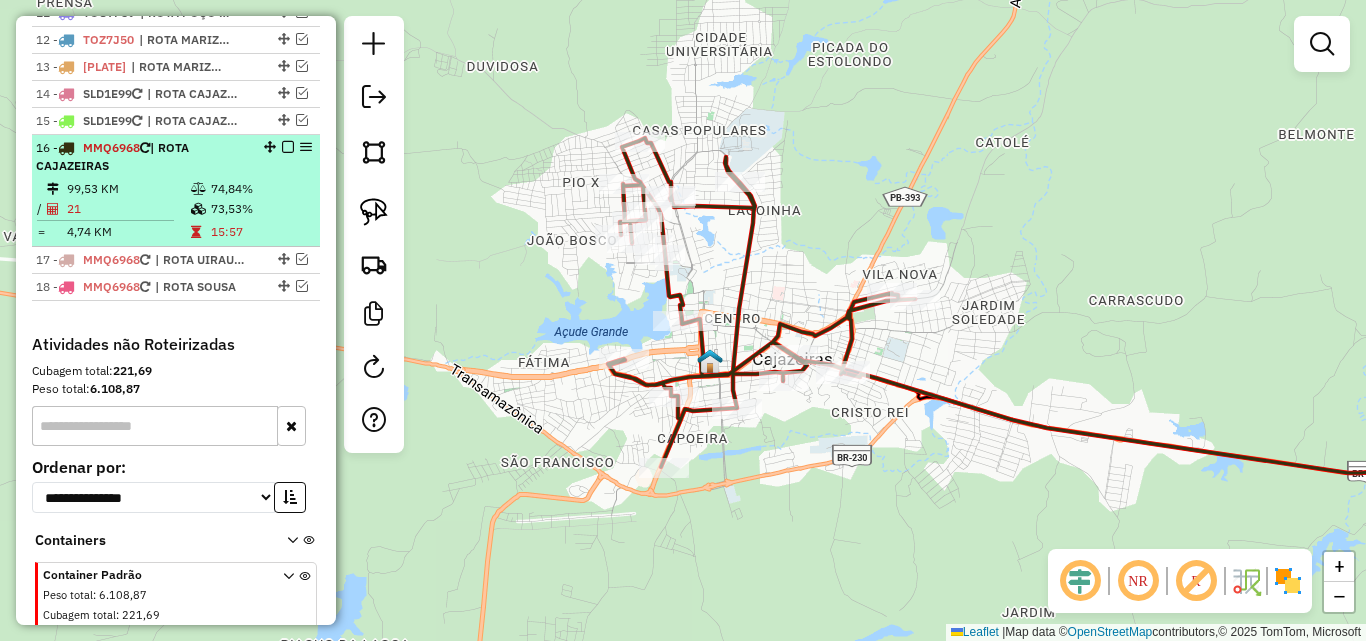 scroll, scrollTop: 1055, scrollLeft: 0, axis: vertical 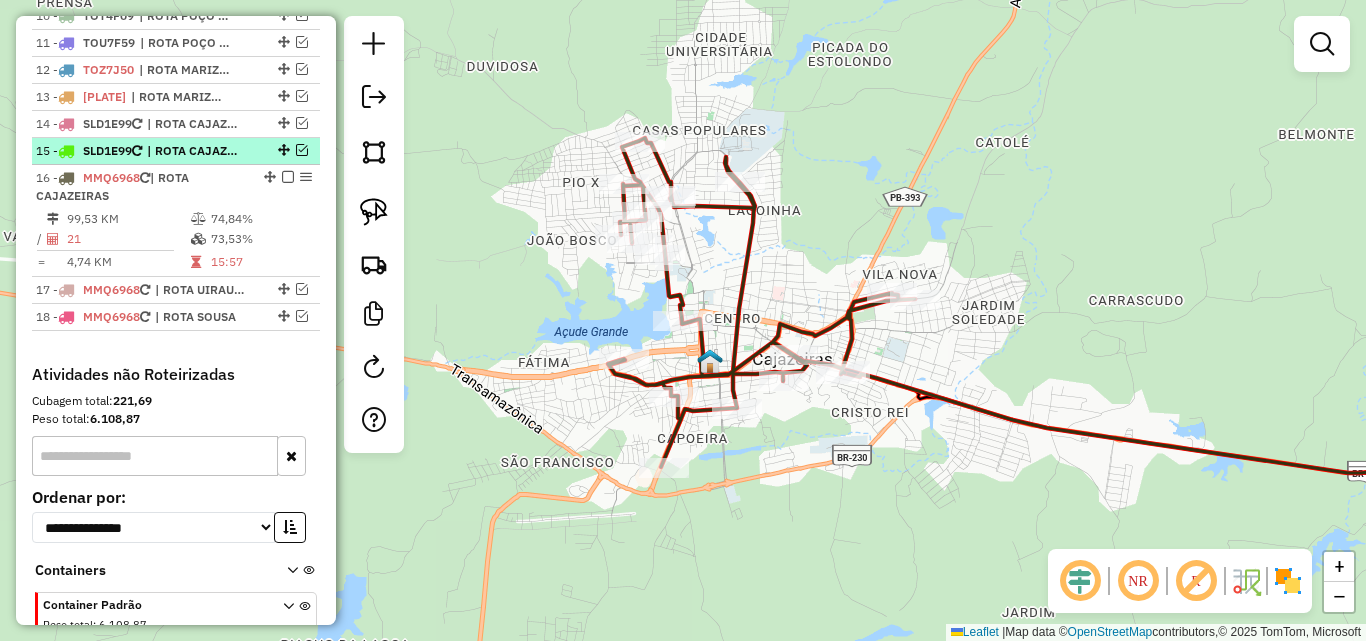 click at bounding box center [302, 150] 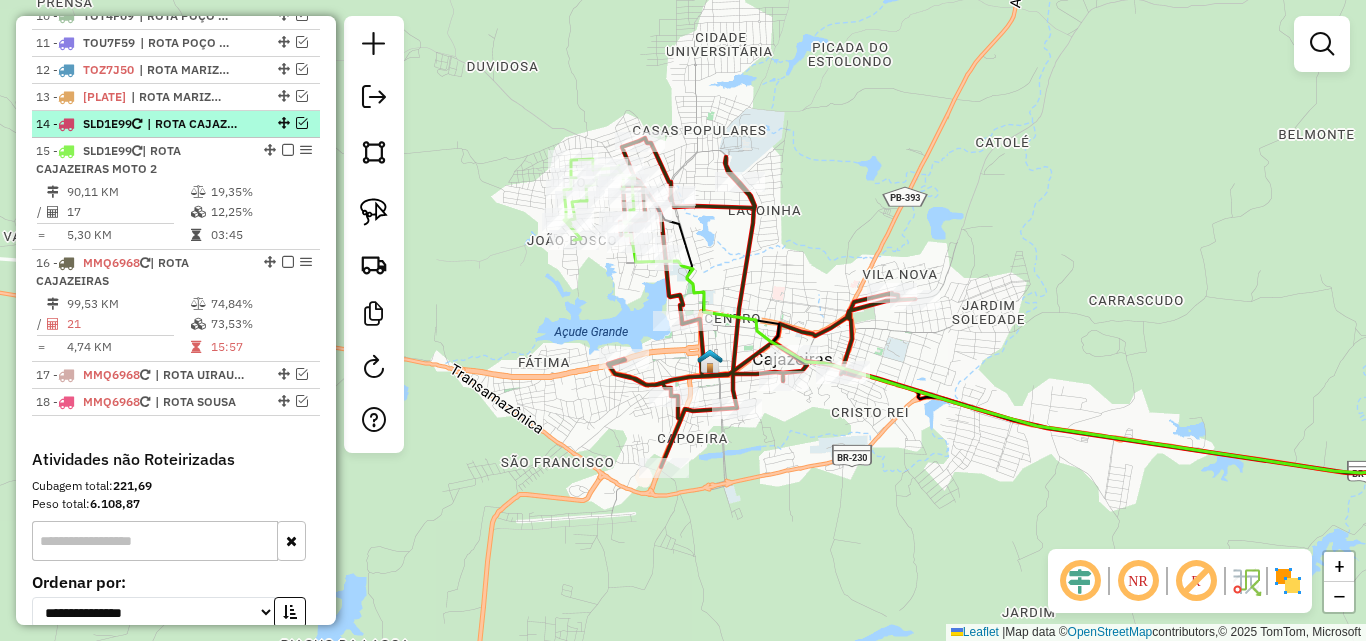 click at bounding box center (302, 123) 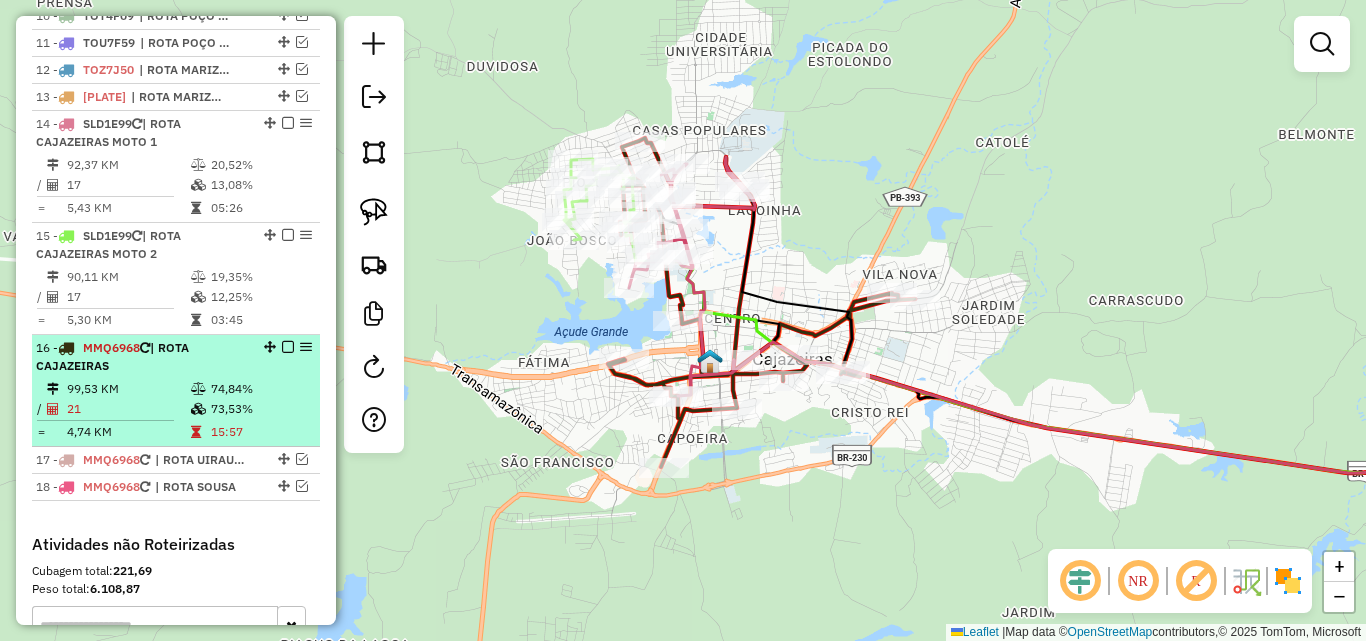 drag, startPoint x: 279, startPoint y: 343, endPoint x: 333, endPoint y: 293, distance: 73.593475 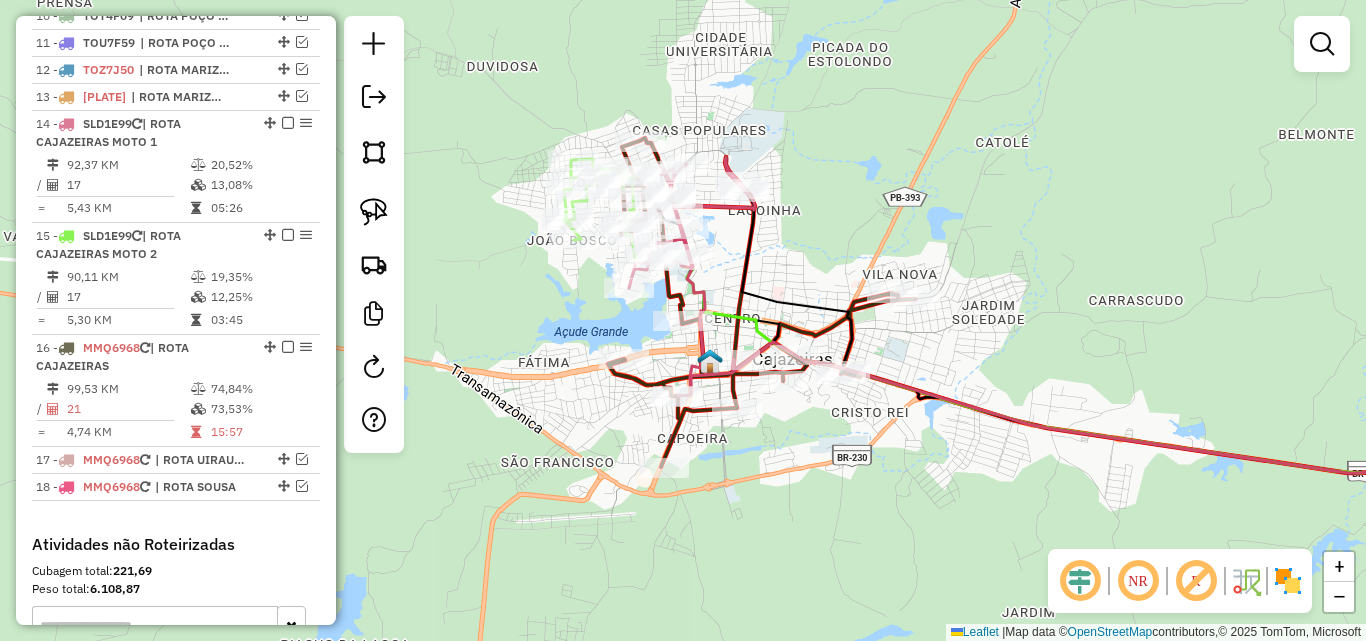click at bounding box center [288, 347] 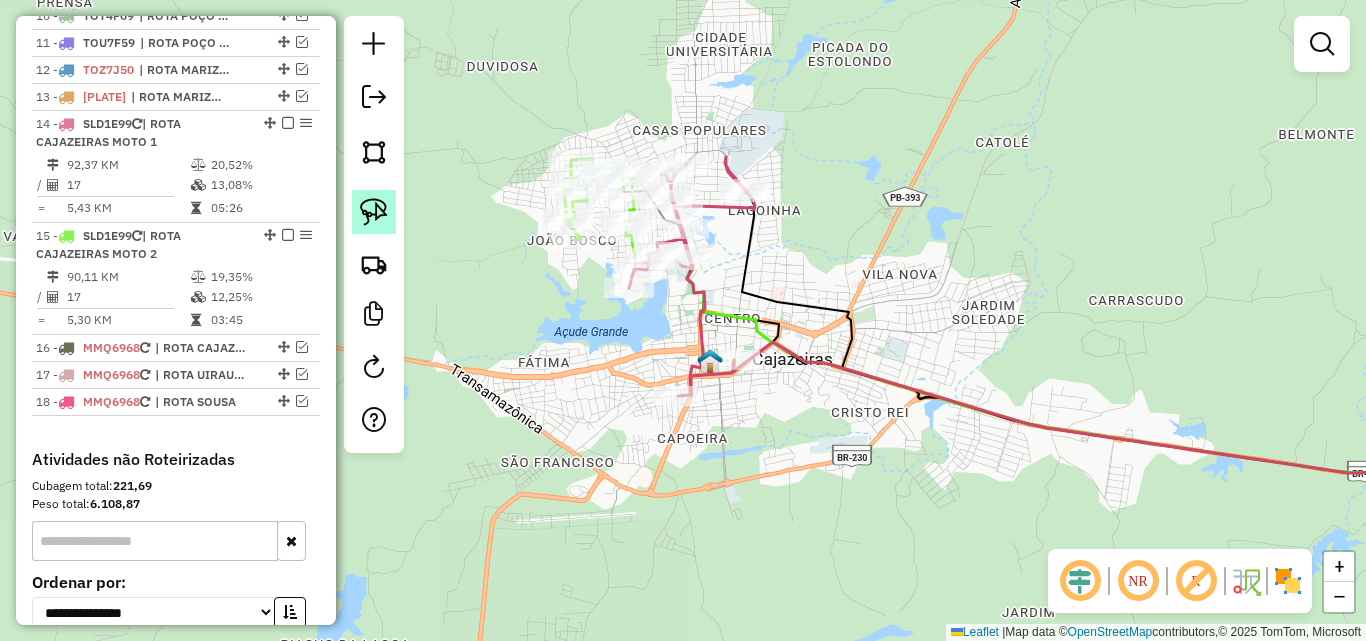 click 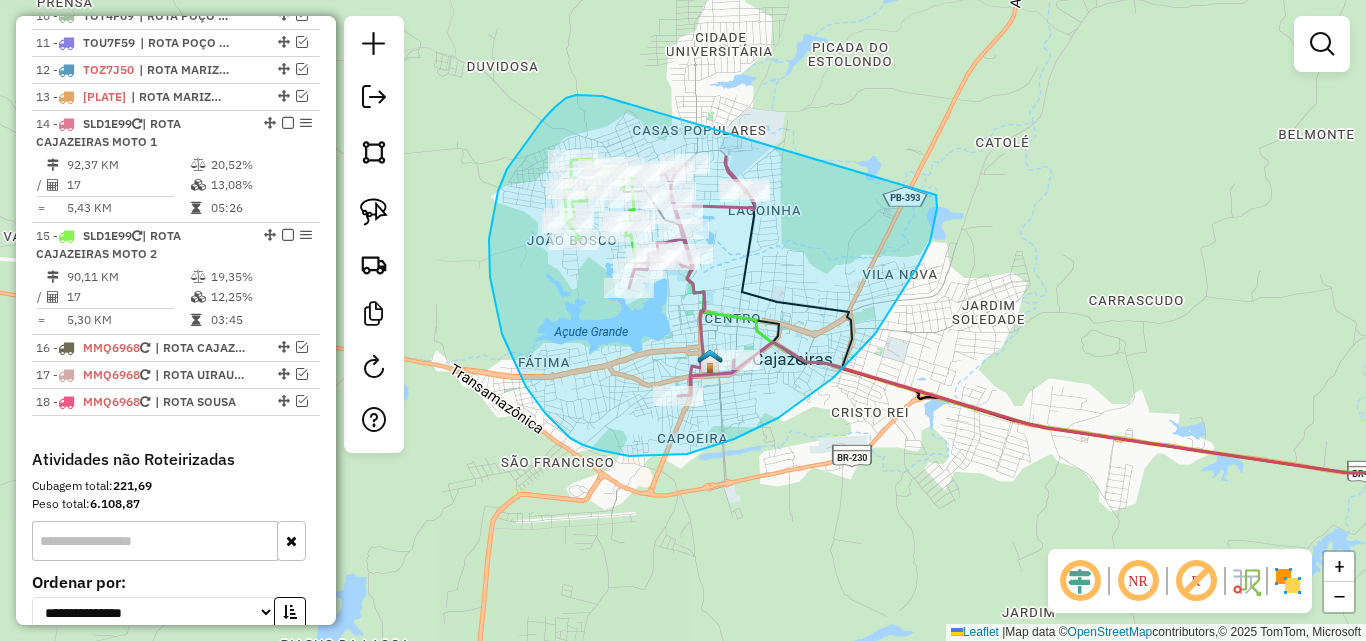 drag, startPoint x: 507, startPoint y: 169, endPoint x: 934, endPoint y: 195, distance: 427.79083 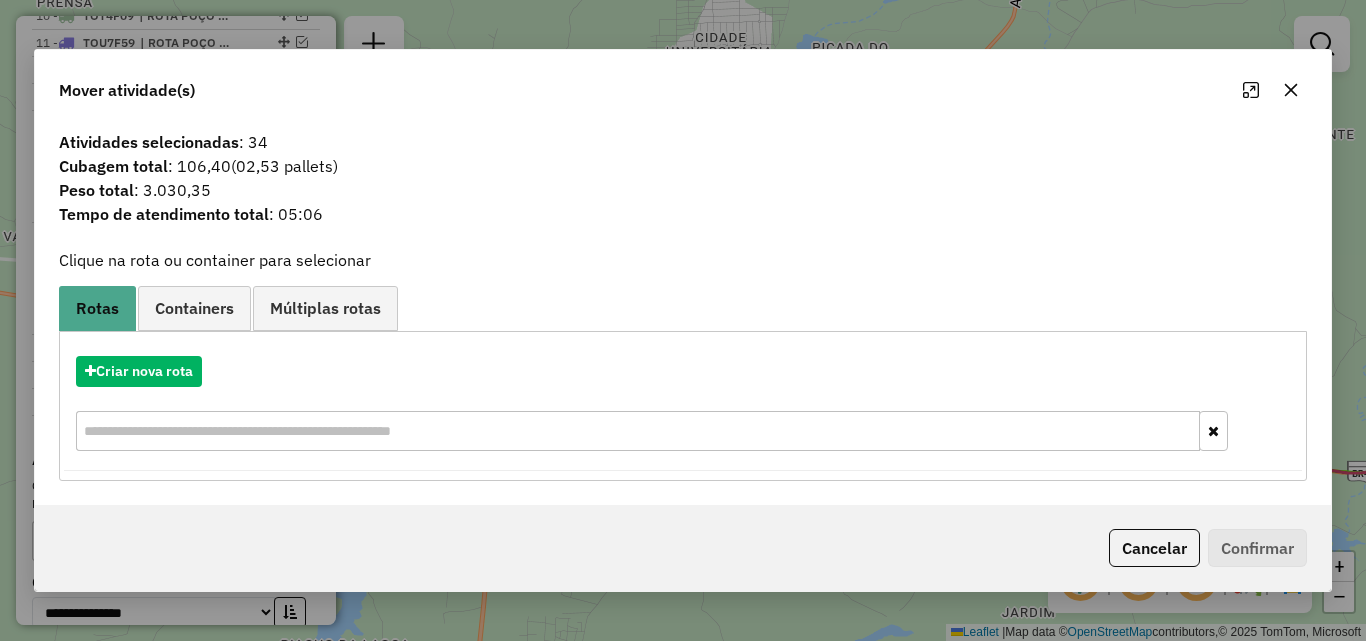 click 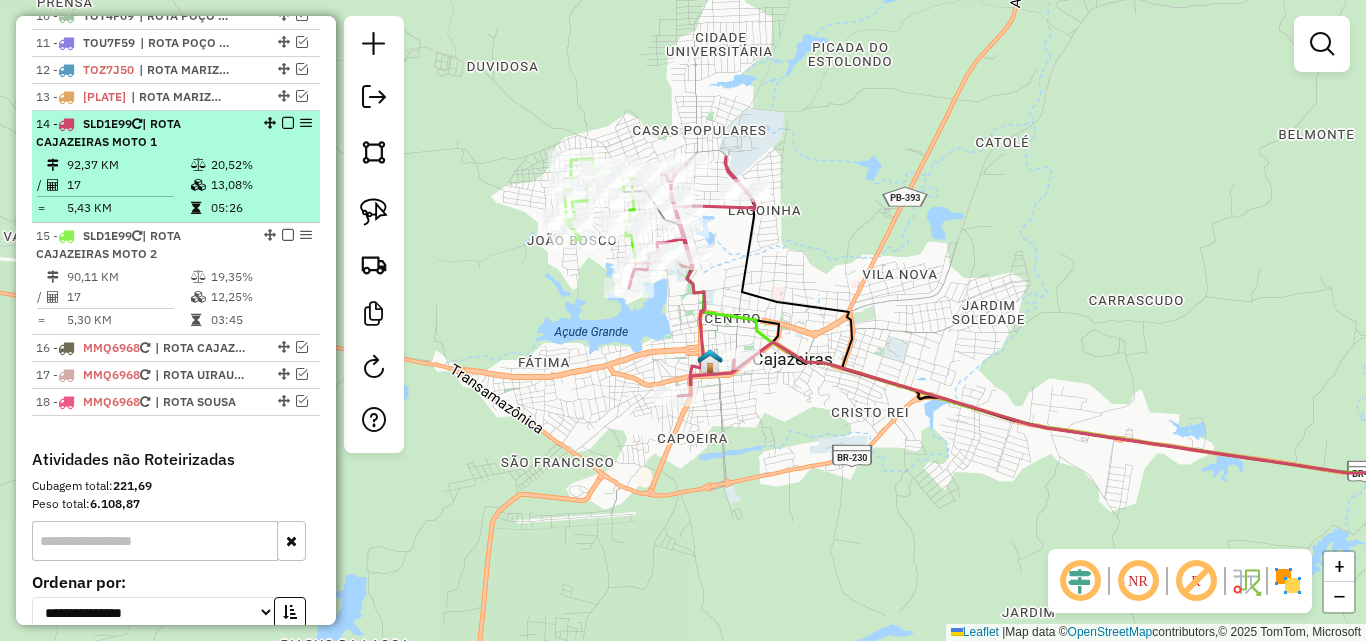 click at bounding box center (288, 123) 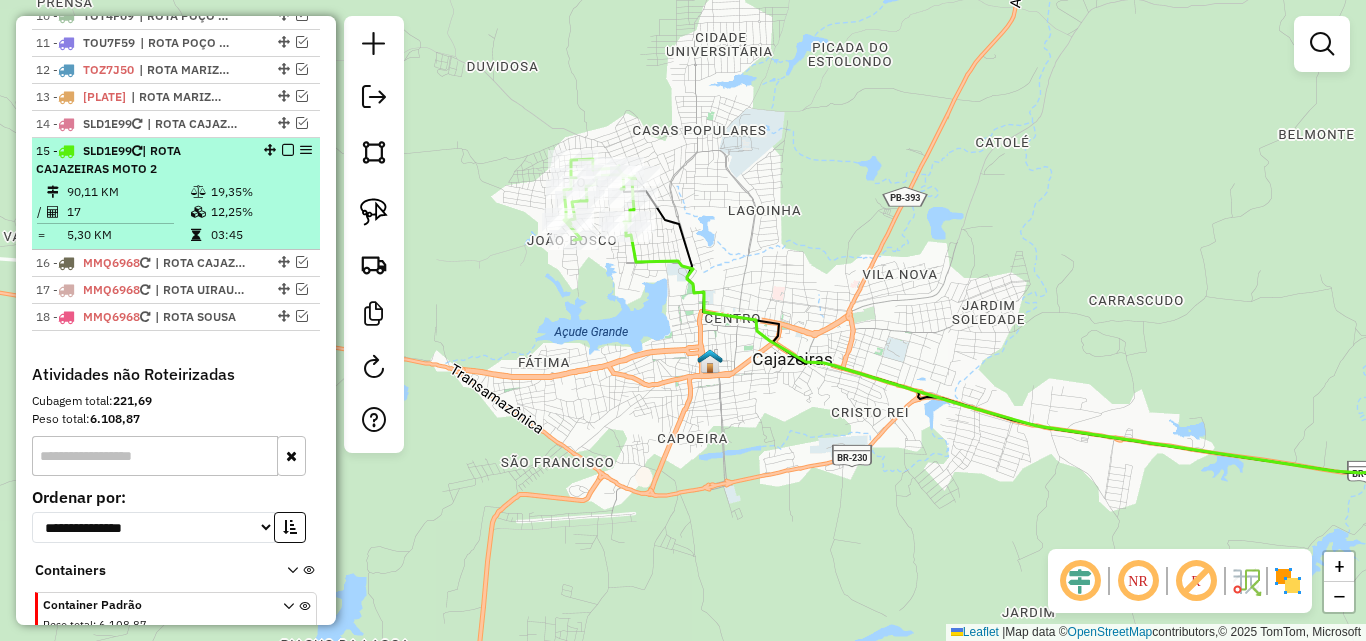 click at bounding box center [288, 150] 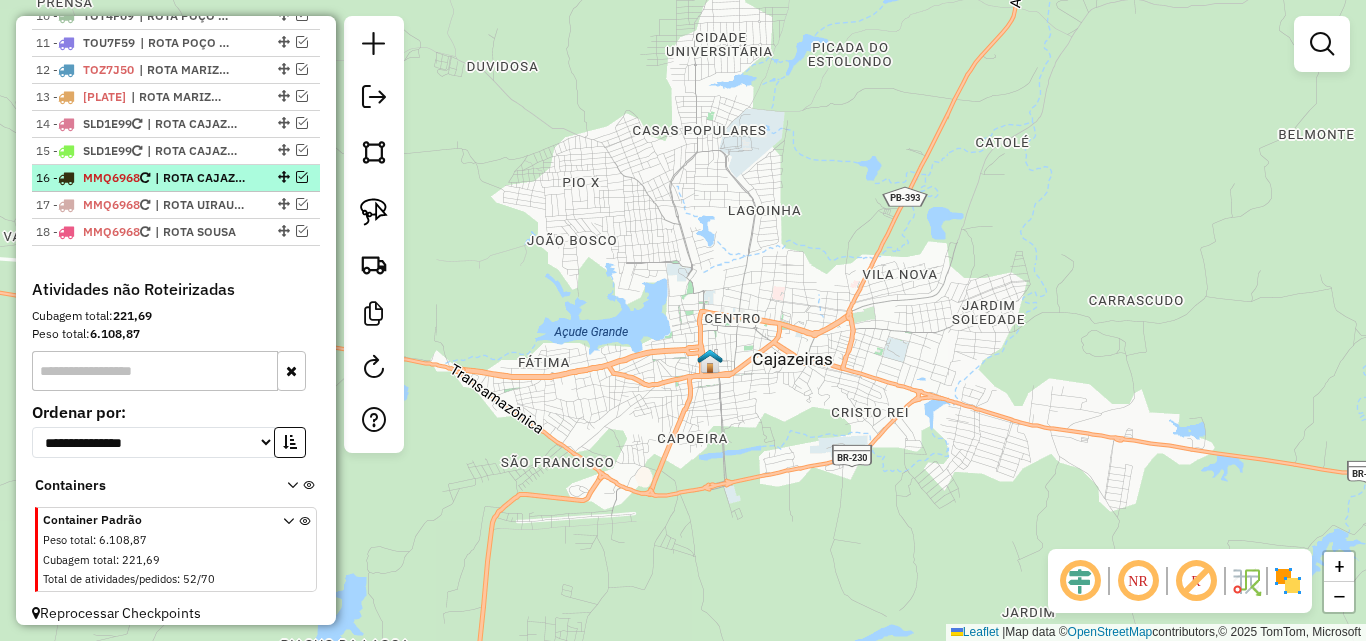 click at bounding box center (302, 177) 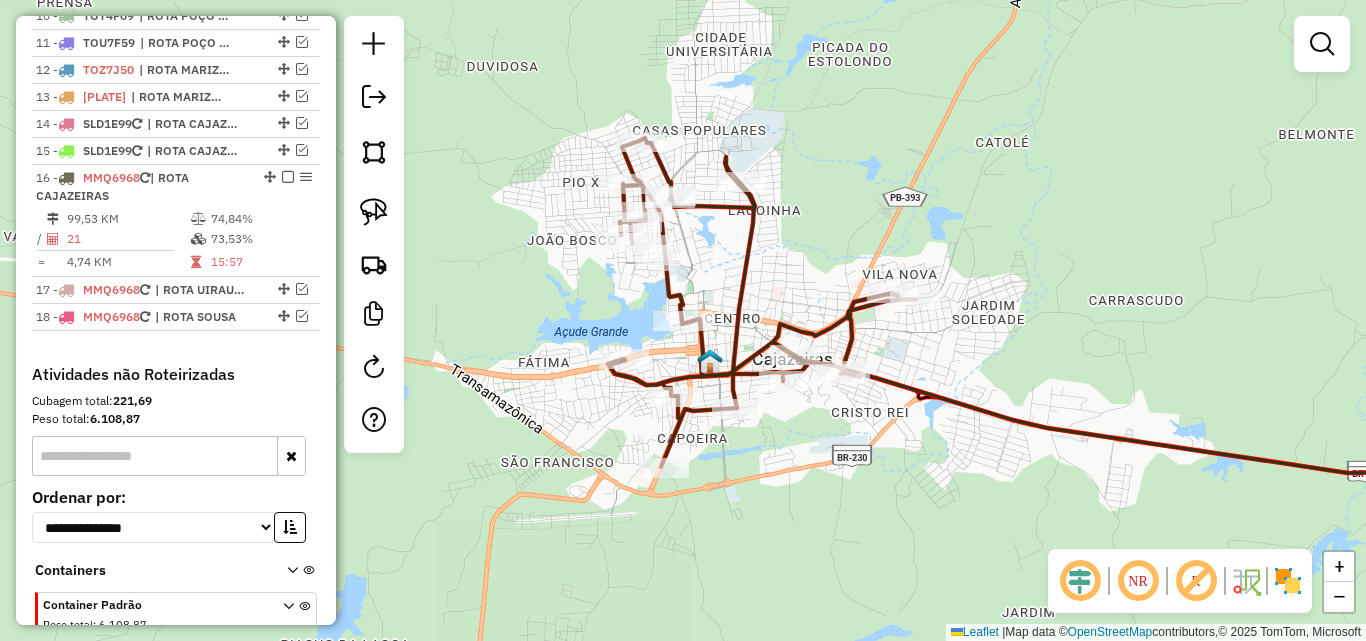 drag, startPoint x: 373, startPoint y: 207, endPoint x: 533, endPoint y: 209, distance: 160.0125 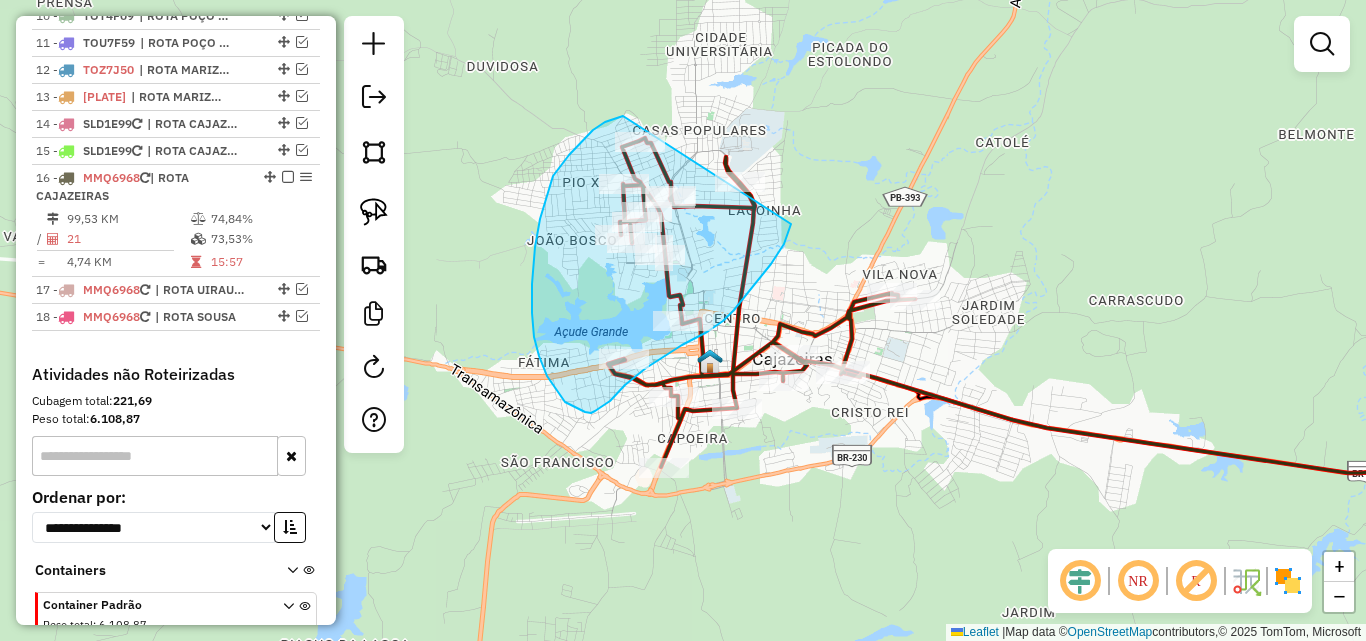 drag, startPoint x: 553, startPoint y: 176, endPoint x: 803, endPoint y: 149, distance: 251.45377 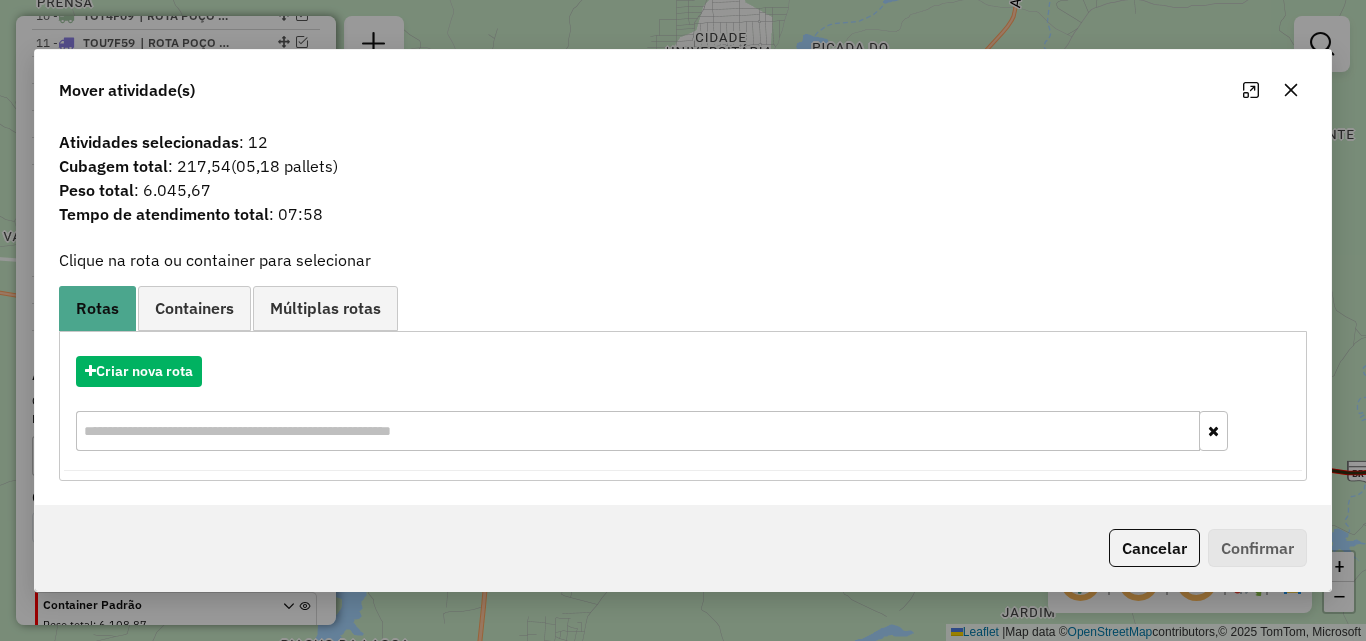 click on "Cancelar" 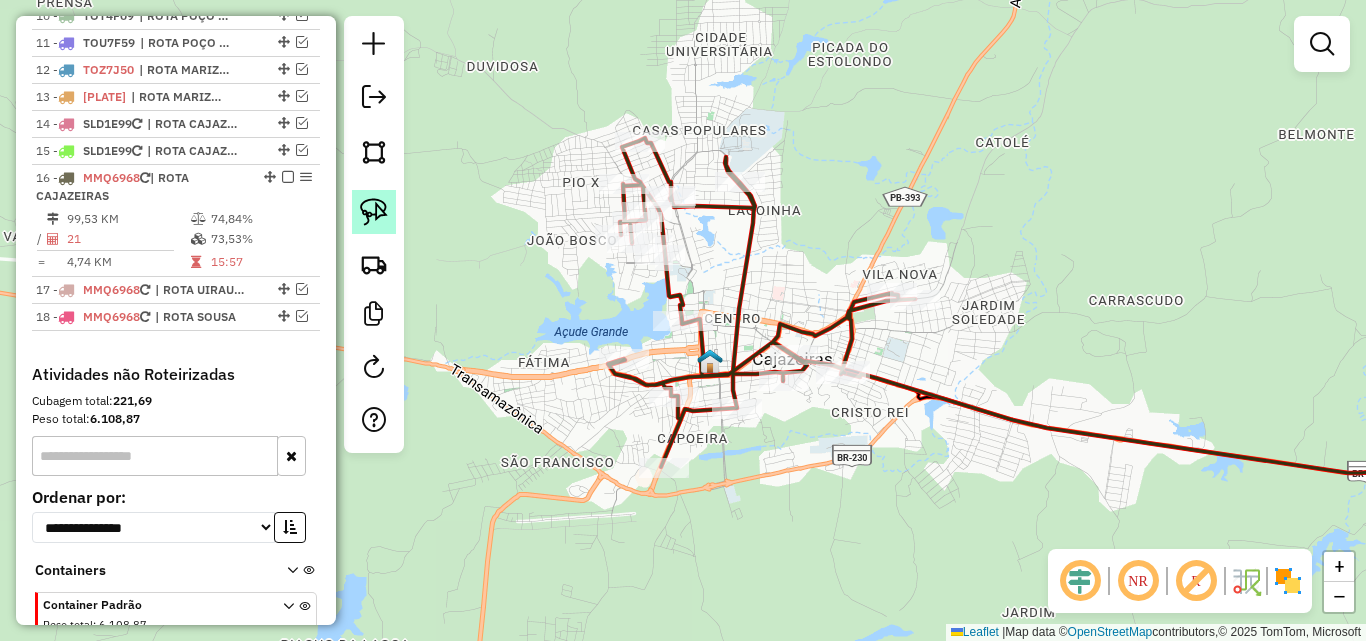 click 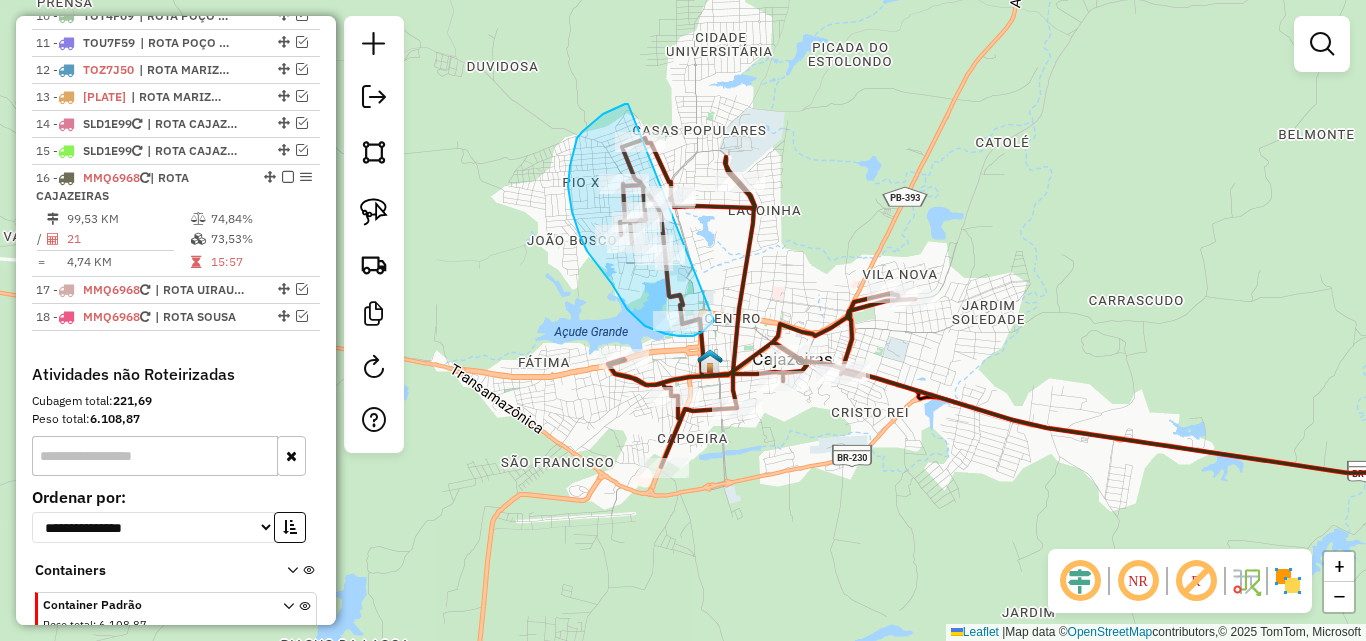 drag, startPoint x: 591, startPoint y: 124, endPoint x: 777, endPoint y: 183, distance: 195.13329 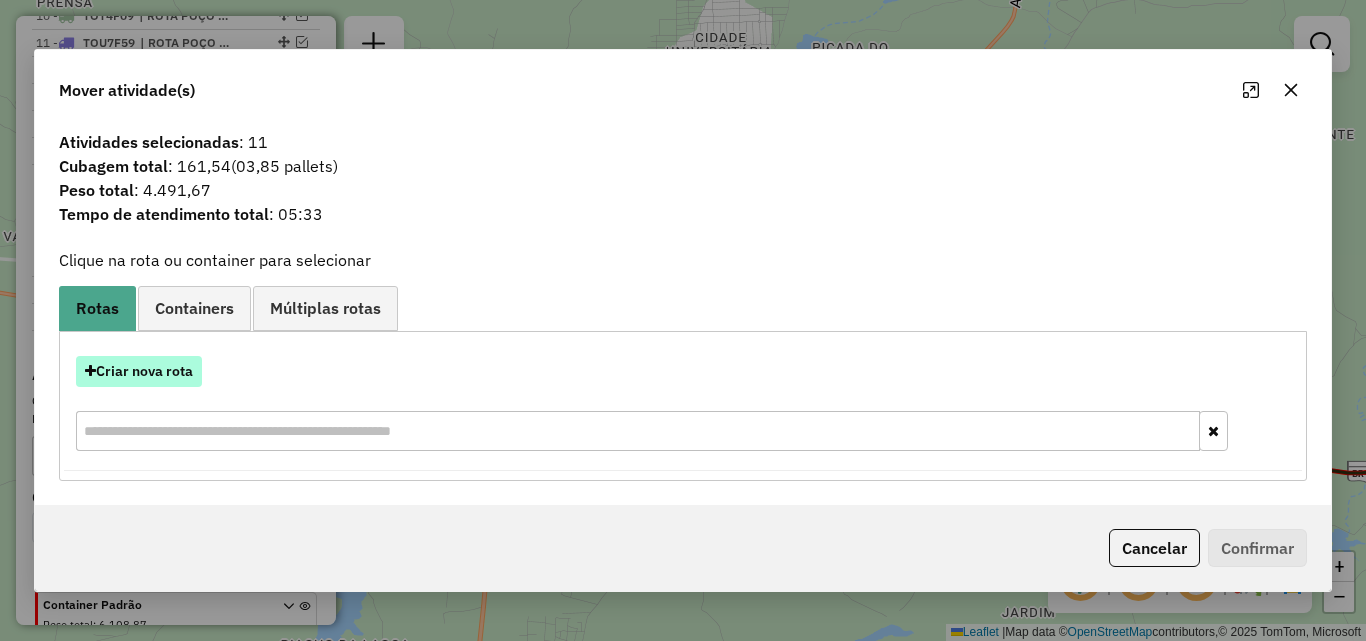 click on "Criar nova rota" at bounding box center (139, 371) 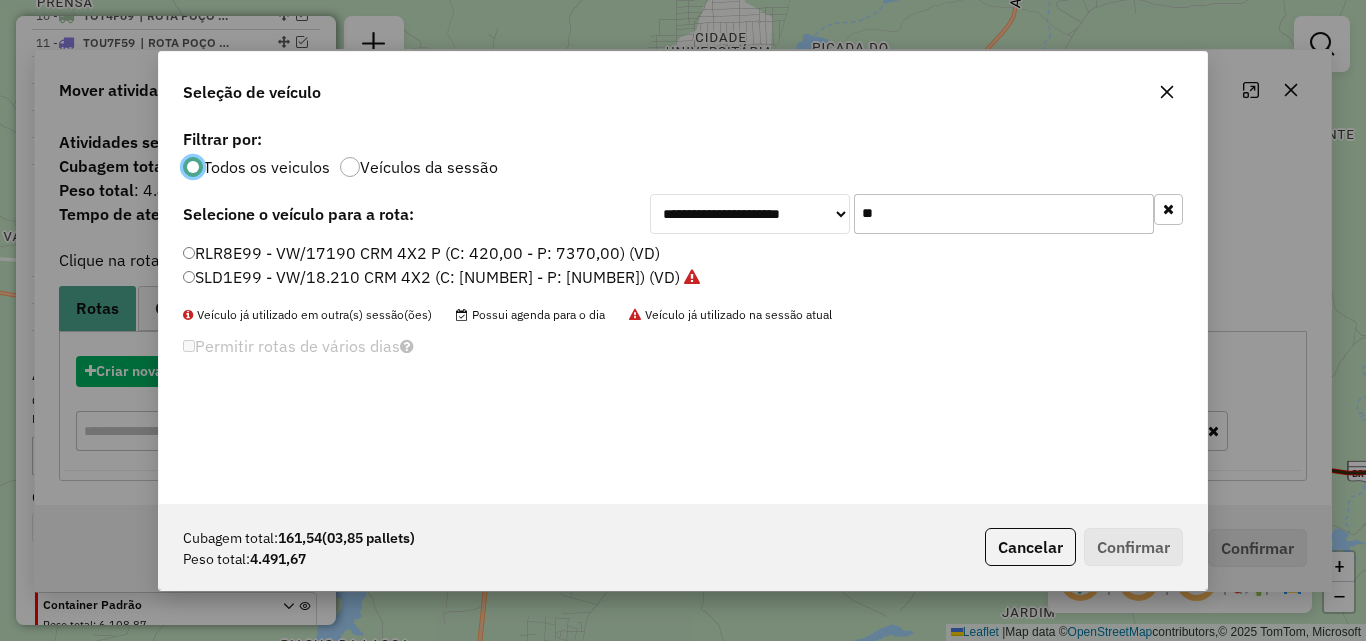 scroll, scrollTop: 11, scrollLeft: 6, axis: both 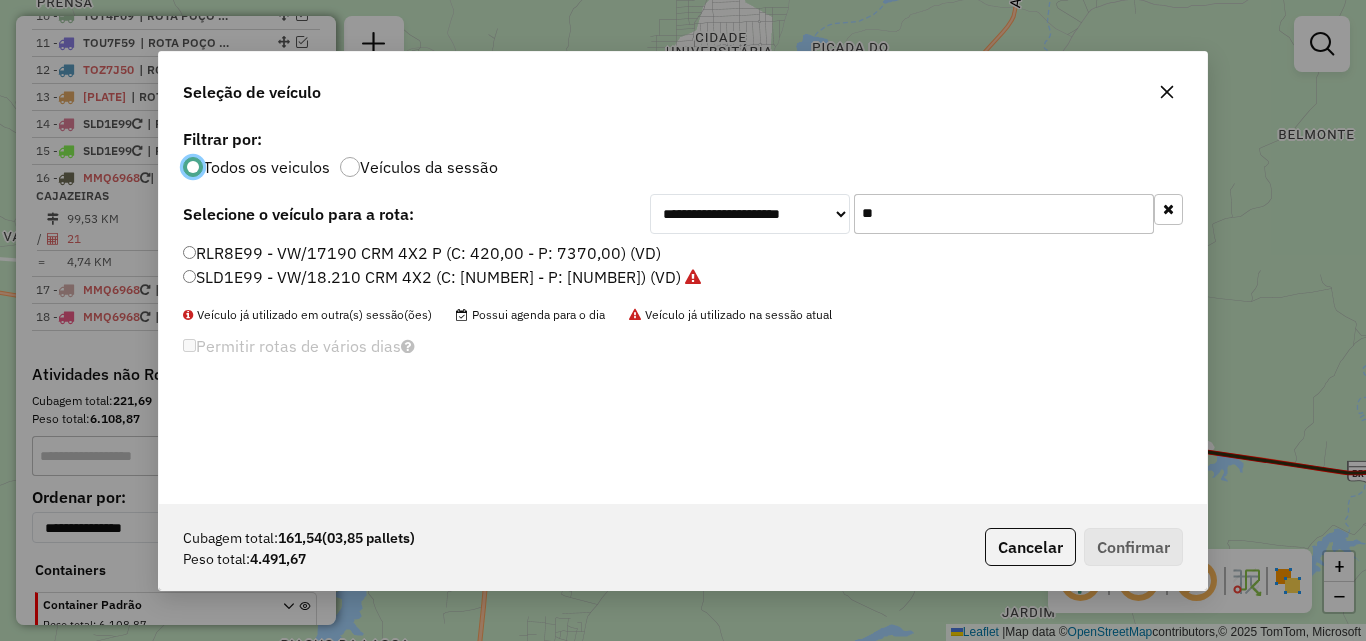 click on "SLD1E99 - VW/18.210 CRM 4X2 (C: 420,00 - P: 7600,00) (VD)" 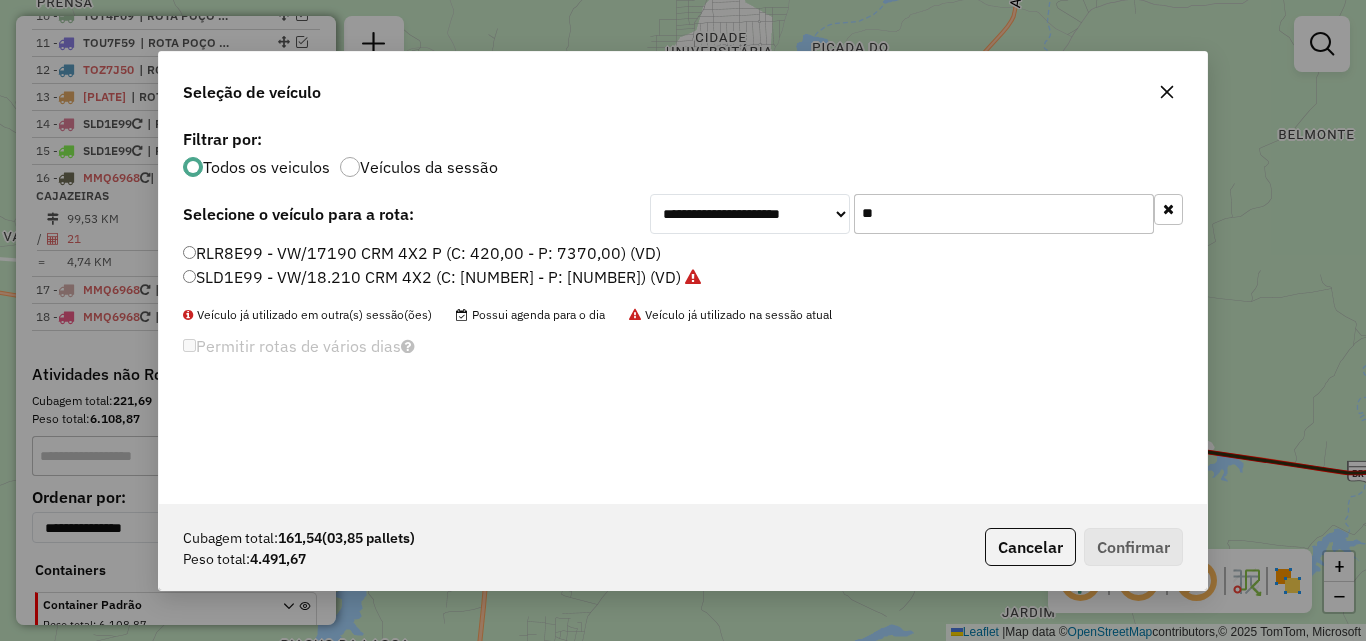 drag, startPoint x: 296, startPoint y: 280, endPoint x: 317, endPoint y: 285, distance: 21.587032 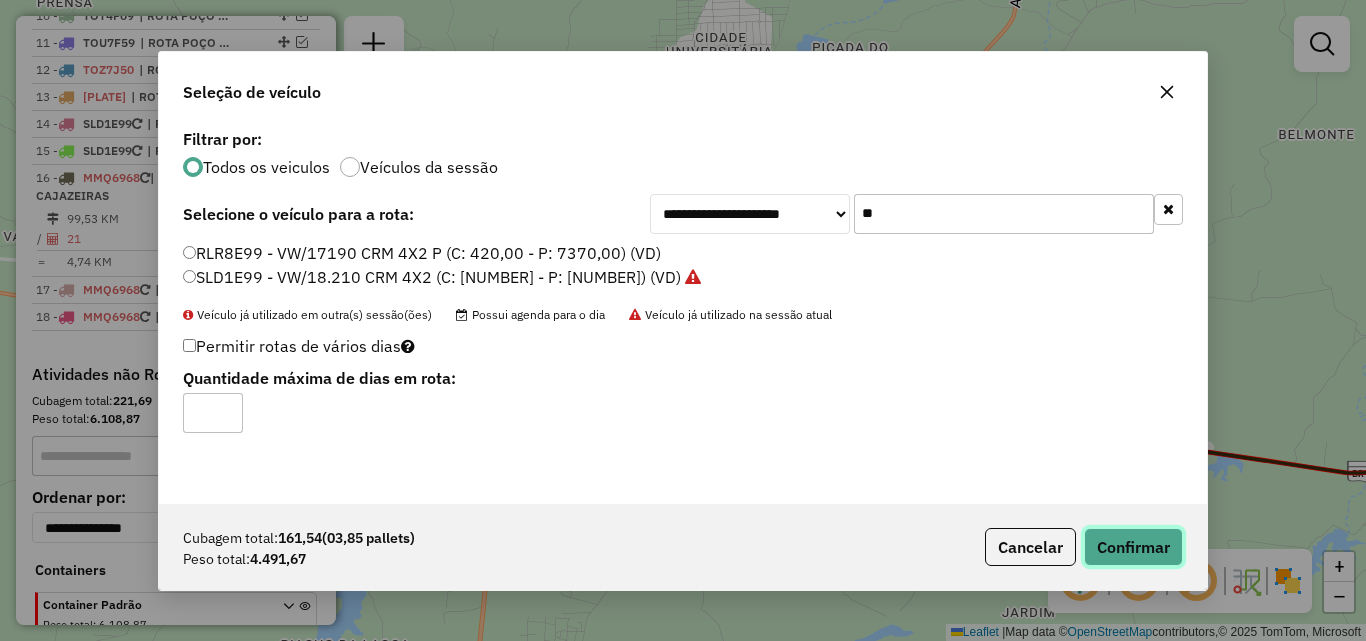 click on "Confirmar" 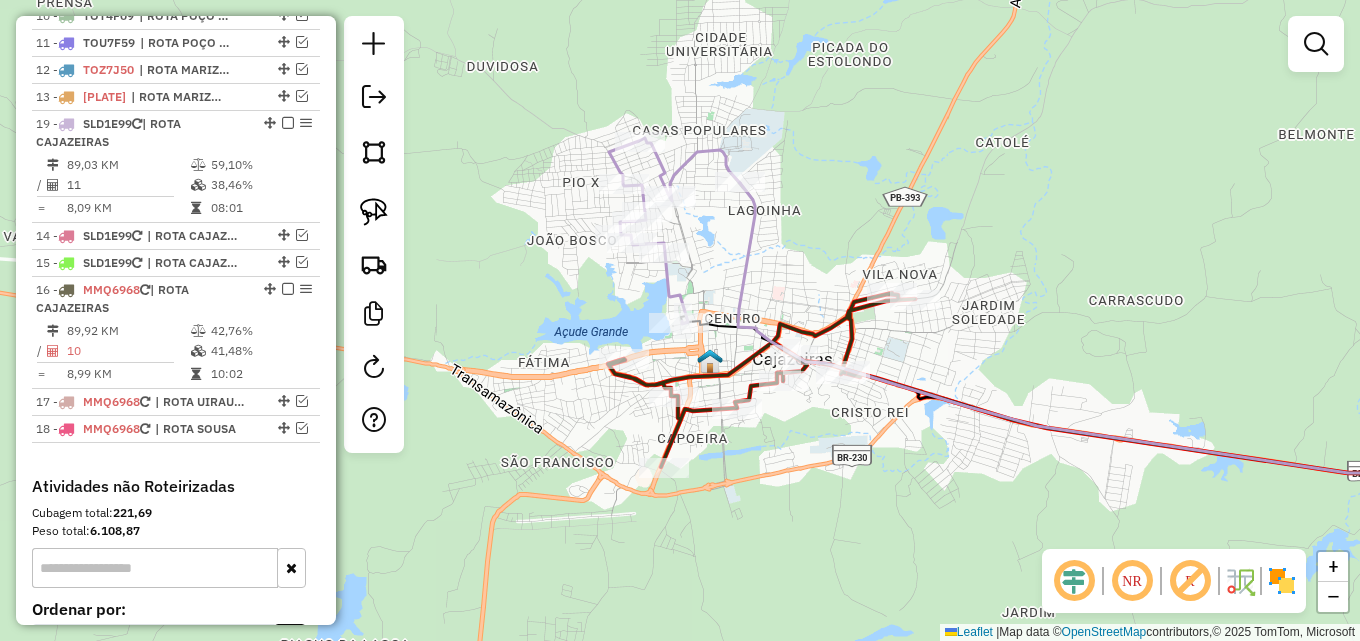 drag, startPoint x: 260, startPoint y: 343, endPoint x: 241, endPoint y: 114, distance: 229.78687 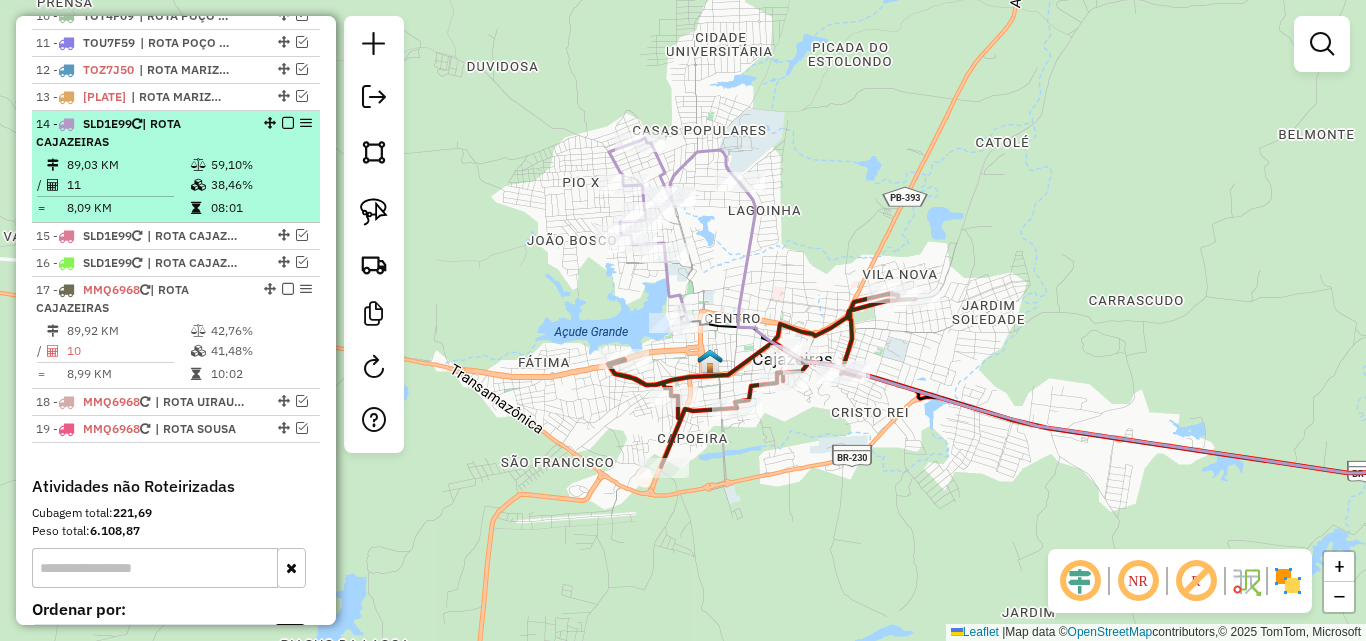 click at bounding box center [288, 123] 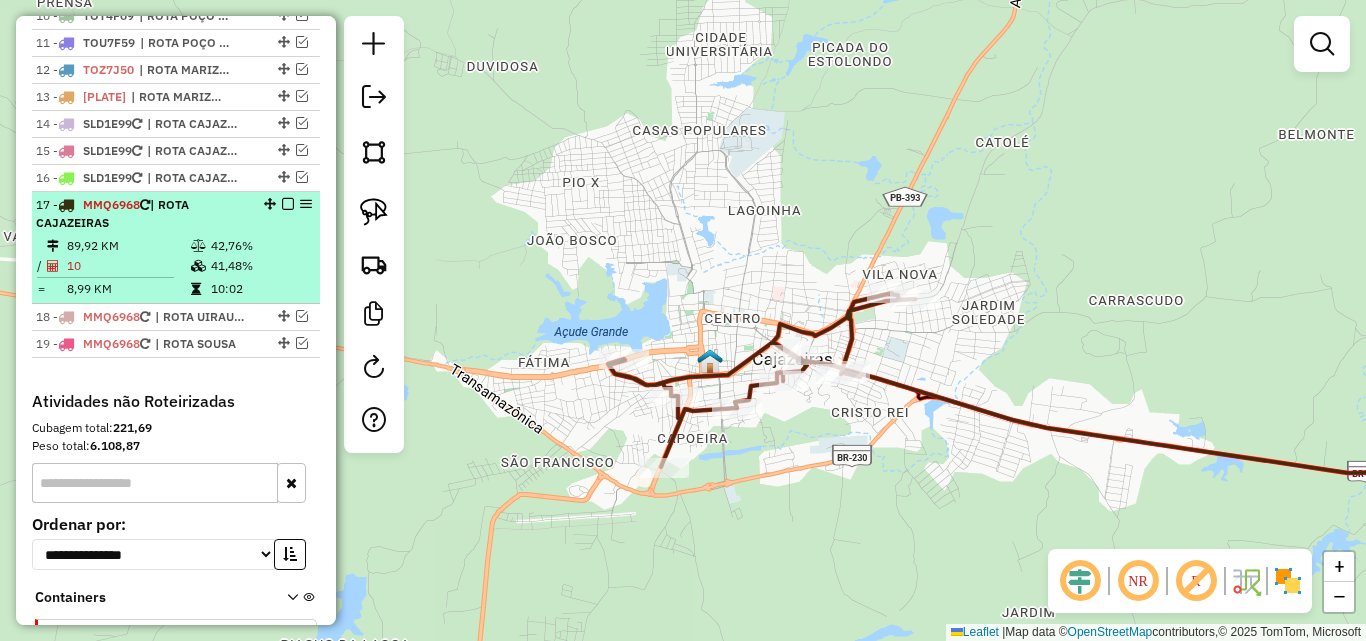 click on "17 -       MMQ6968   | ROTA CAJAZEIRAS" at bounding box center (142, 214) 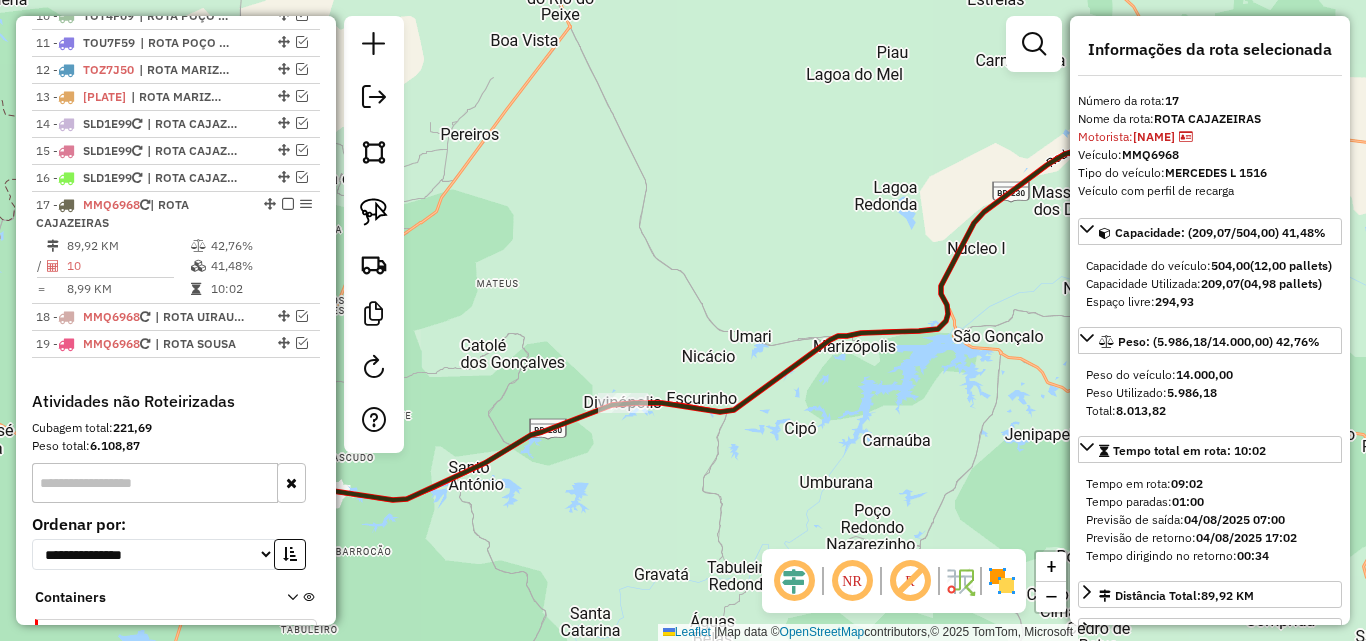 scroll, scrollTop: 100, scrollLeft: 0, axis: vertical 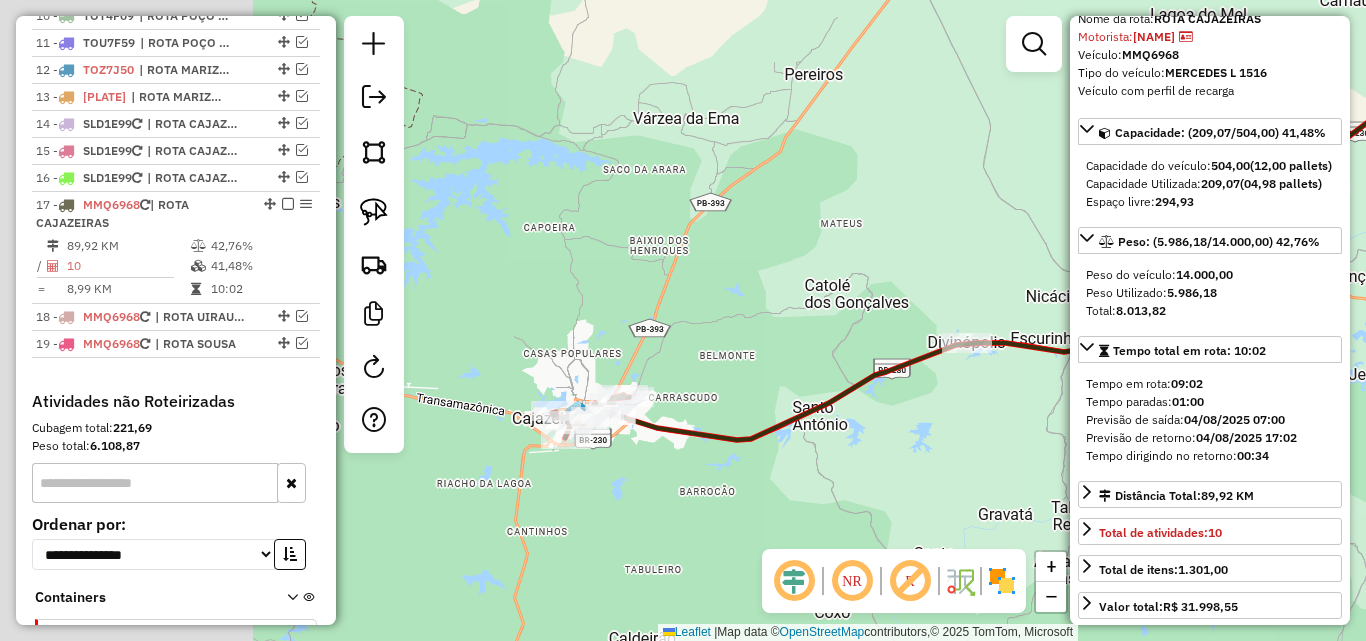 drag, startPoint x: 652, startPoint y: 448, endPoint x: 1002, endPoint y: 392, distance: 354.4517 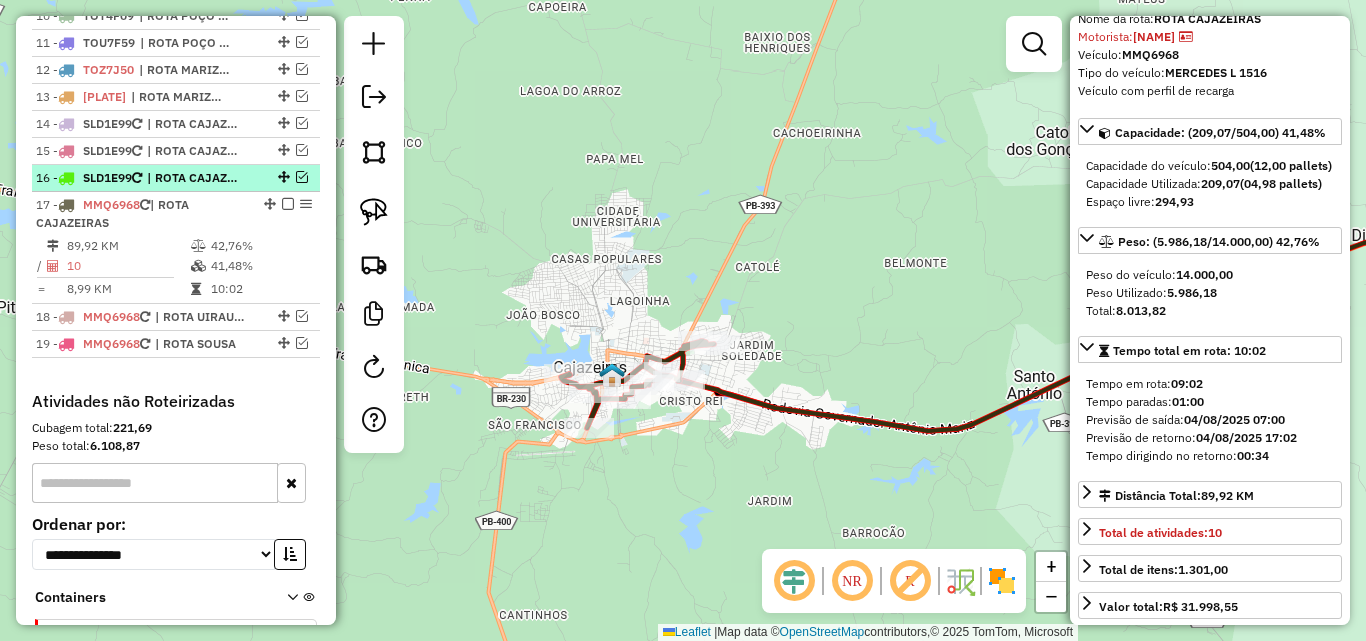 click at bounding box center (302, 177) 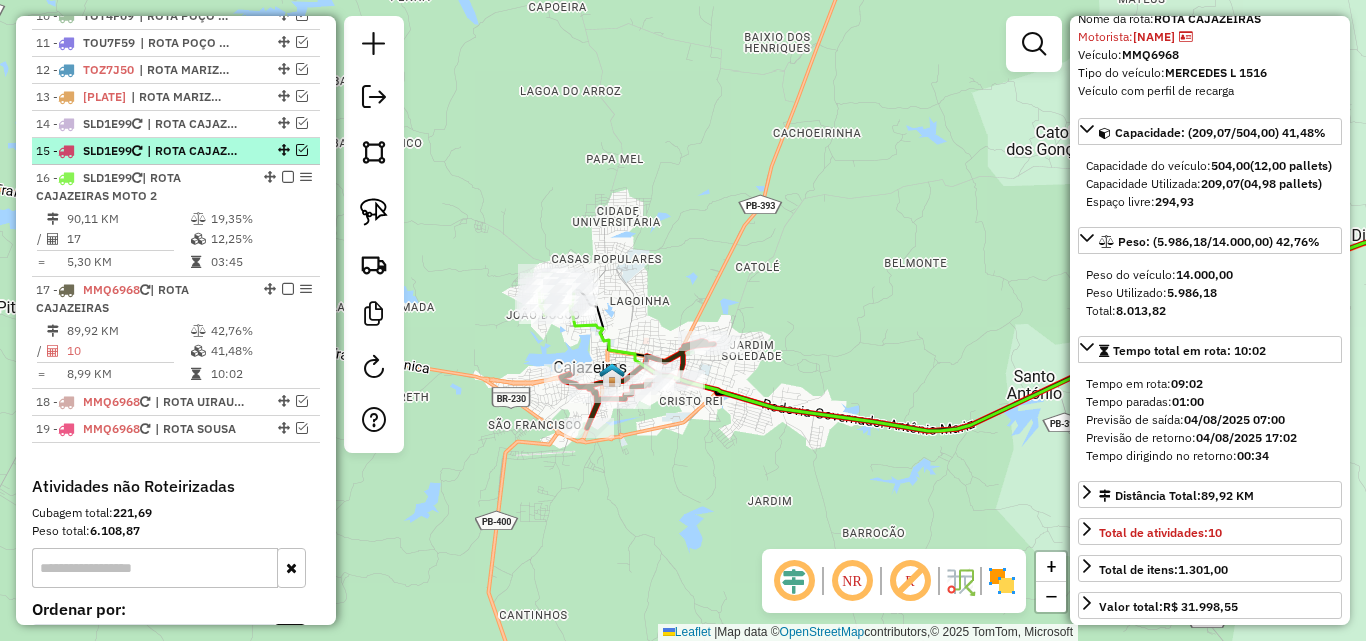 click at bounding box center (302, 150) 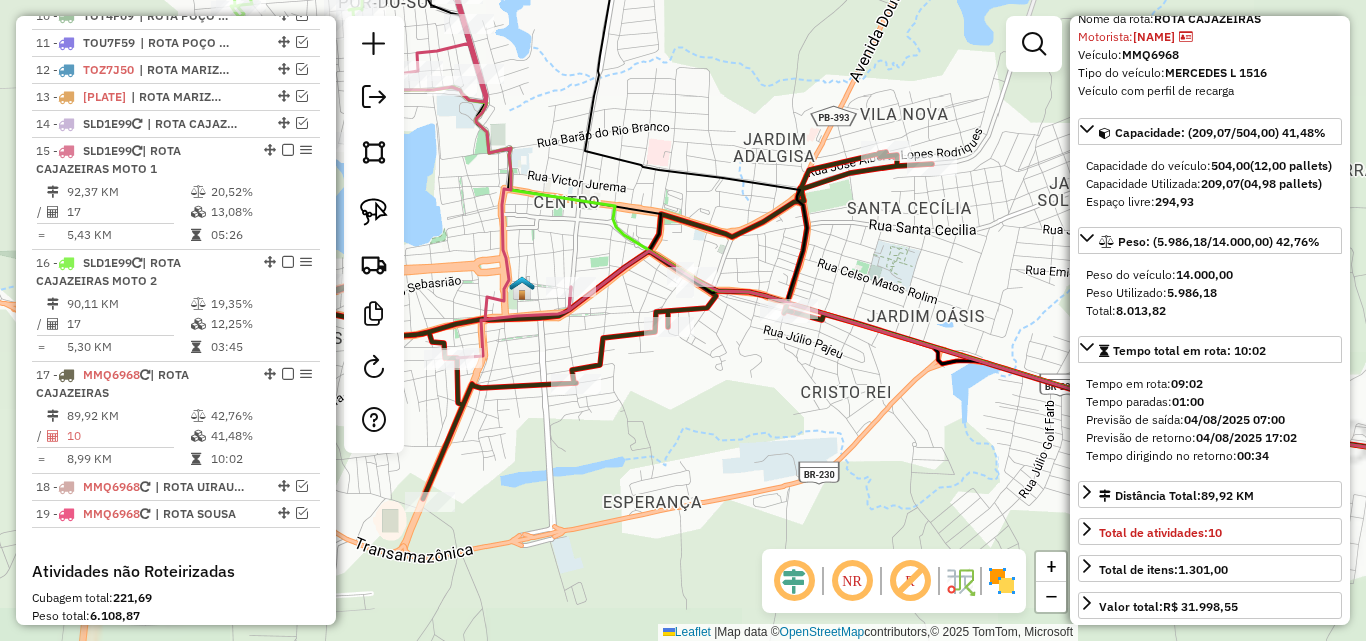 click on "Janela de atendimento Grade de atendimento Capacidade Transportadoras Veículos Cliente Pedidos  Rotas Selecione os dias de semana para filtrar as janelas de atendimento  Seg   Ter   Qua   Qui   Sex   Sáb   Dom  Informe o período da janela de atendimento: De: Até:  Filtrar exatamente a janela do cliente  Considerar janela de atendimento padrão  Selecione os dias de semana para filtrar as grades de atendimento  Seg   Ter   Qua   Qui   Sex   Sáb   Dom   Considerar clientes sem dia de atendimento cadastrado  Clientes fora do dia de atendimento selecionado Filtrar as atividades entre os valores definidos abaixo:  Peso mínimo:   Peso máximo:   Cubagem mínima:   Cubagem máxima:   De:   Até:  Filtrar as atividades entre o tempo de atendimento definido abaixo:  De:   Até:   Considerar capacidade total dos clientes não roteirizados Transportadora: Selecione um ou mais itens Tipo de veículo: Selecione um ou mais itens Veículo: Selecione um ou mais itens Motorista: Selecione um ou mais itens Nome: Rótulo:" 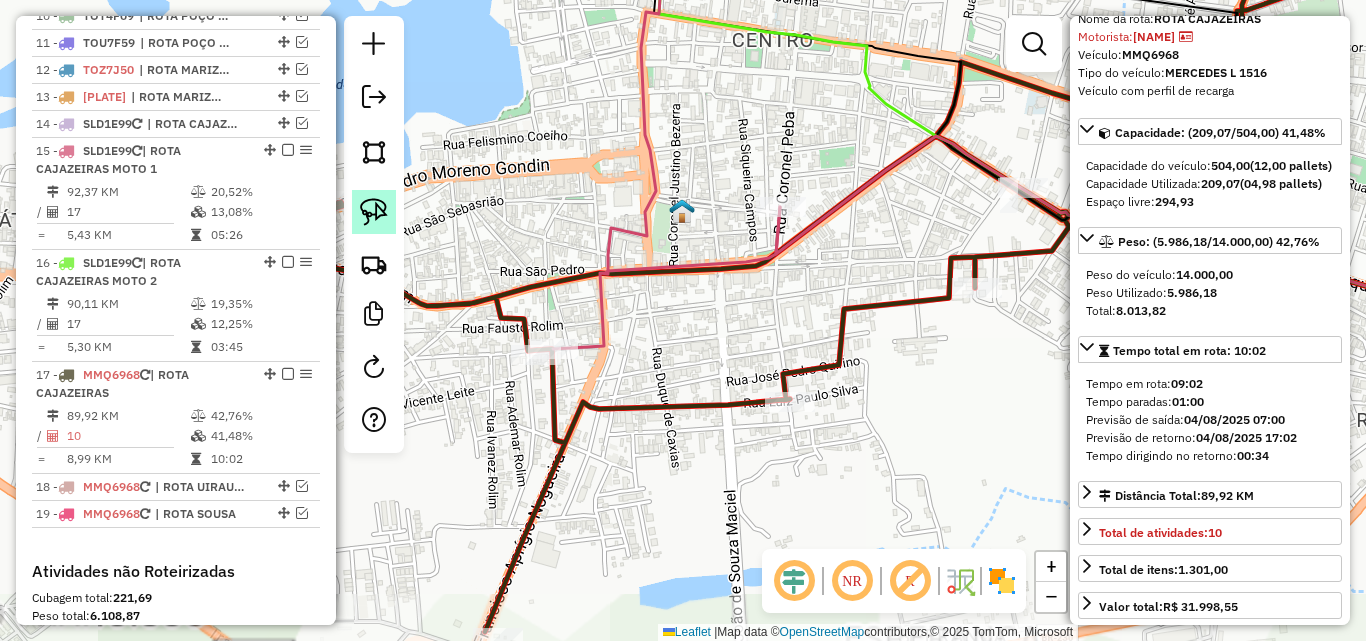 click 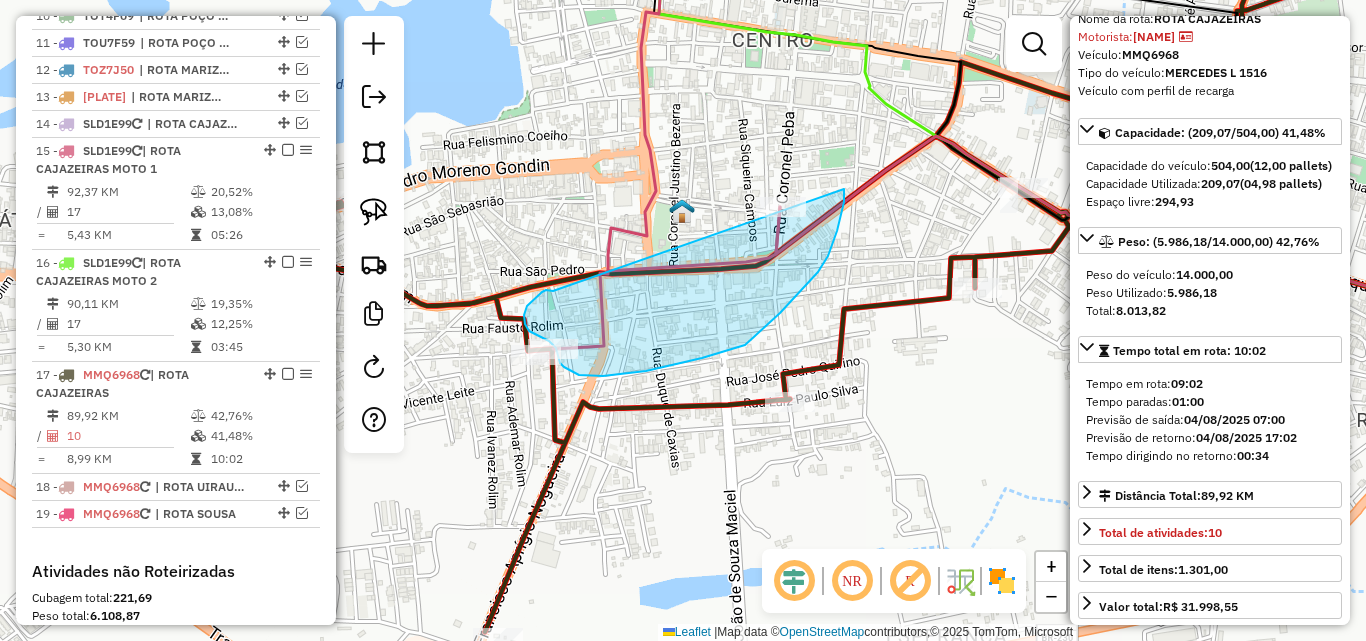drag, startPoint x: 533, startPoint y: 300, endPoint x: 807, endPoint y: 143, distance: 315.79266 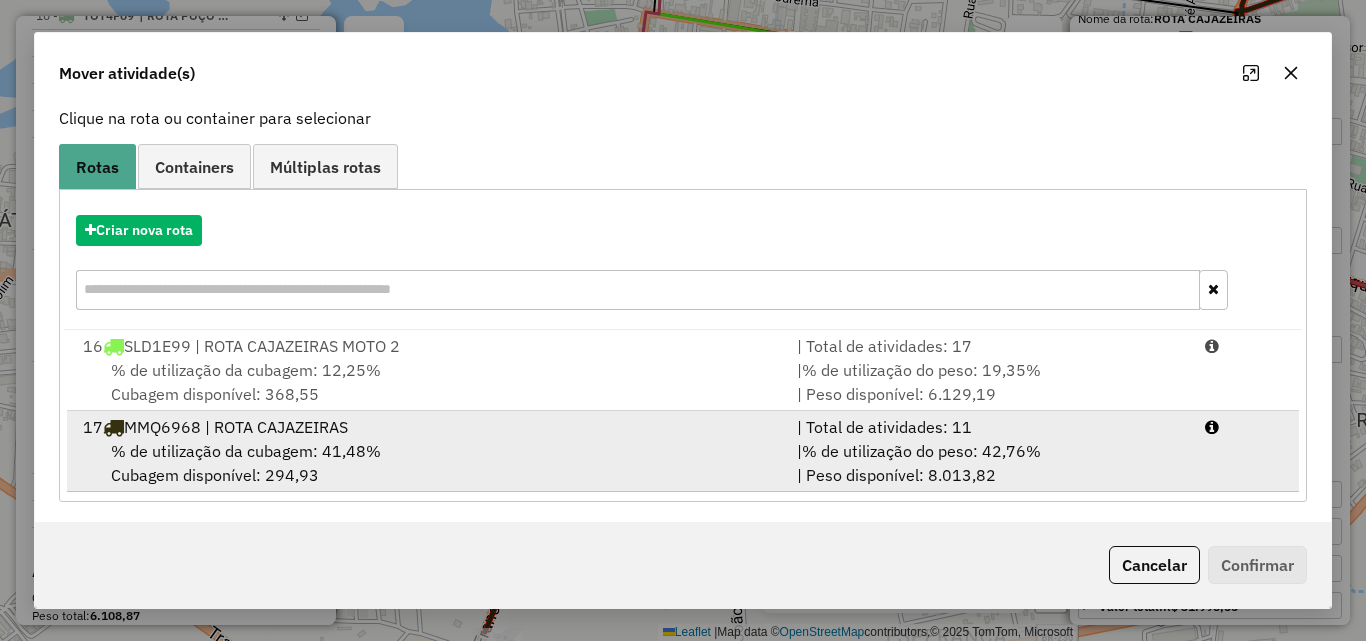 scroll, scrollTop: 129, scrollLeft: 0, axis: vertical 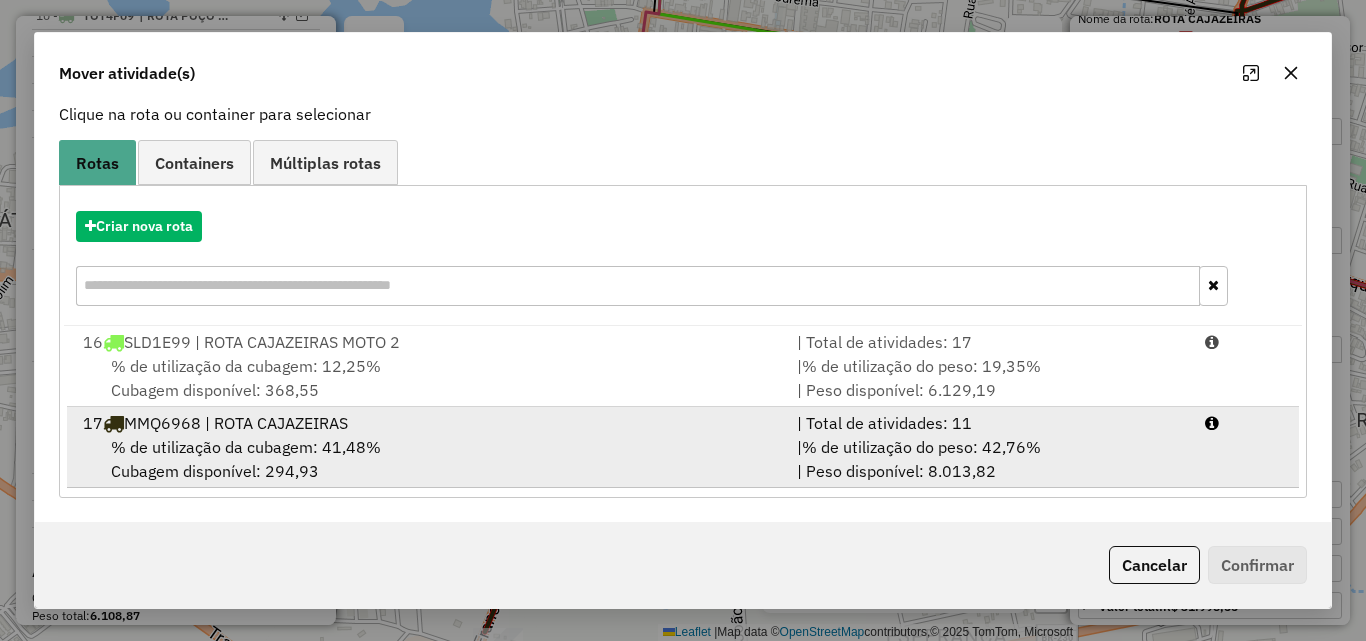click on "% de utilização do peso: 42,76%" at bounding box center [921, 447] 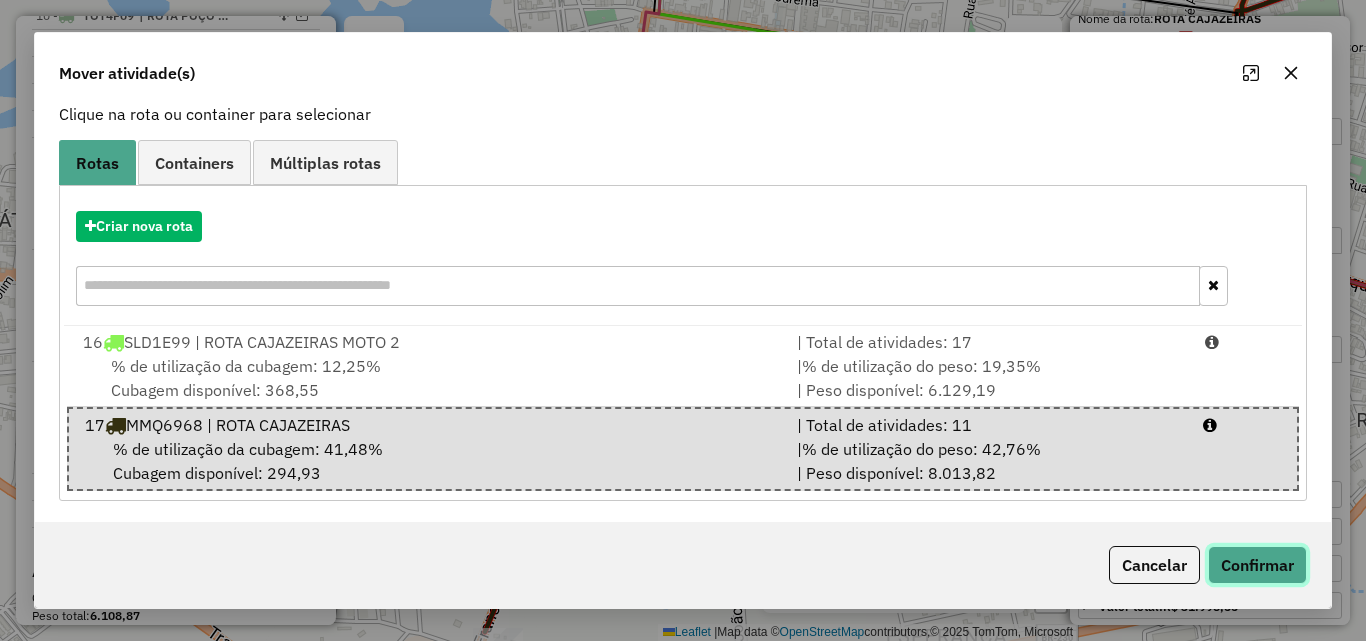 click on "Confirmar" 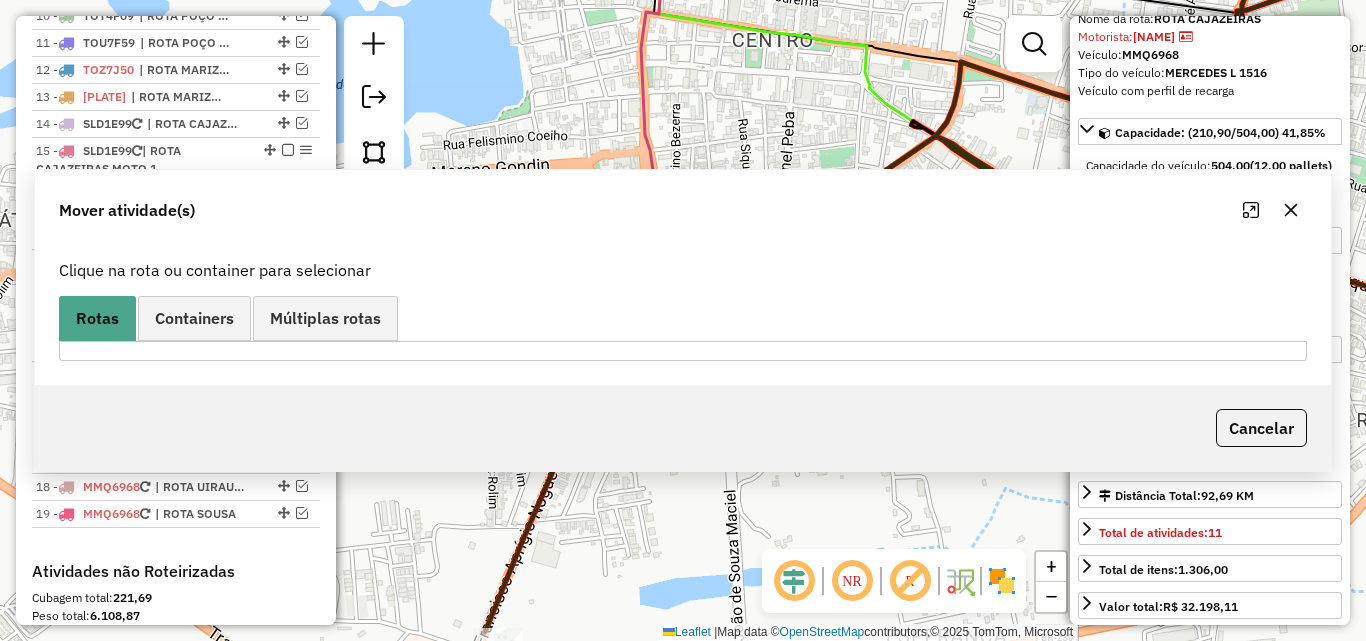 scroll, scrollTop: 0, scrollLeft: 0, axis: both 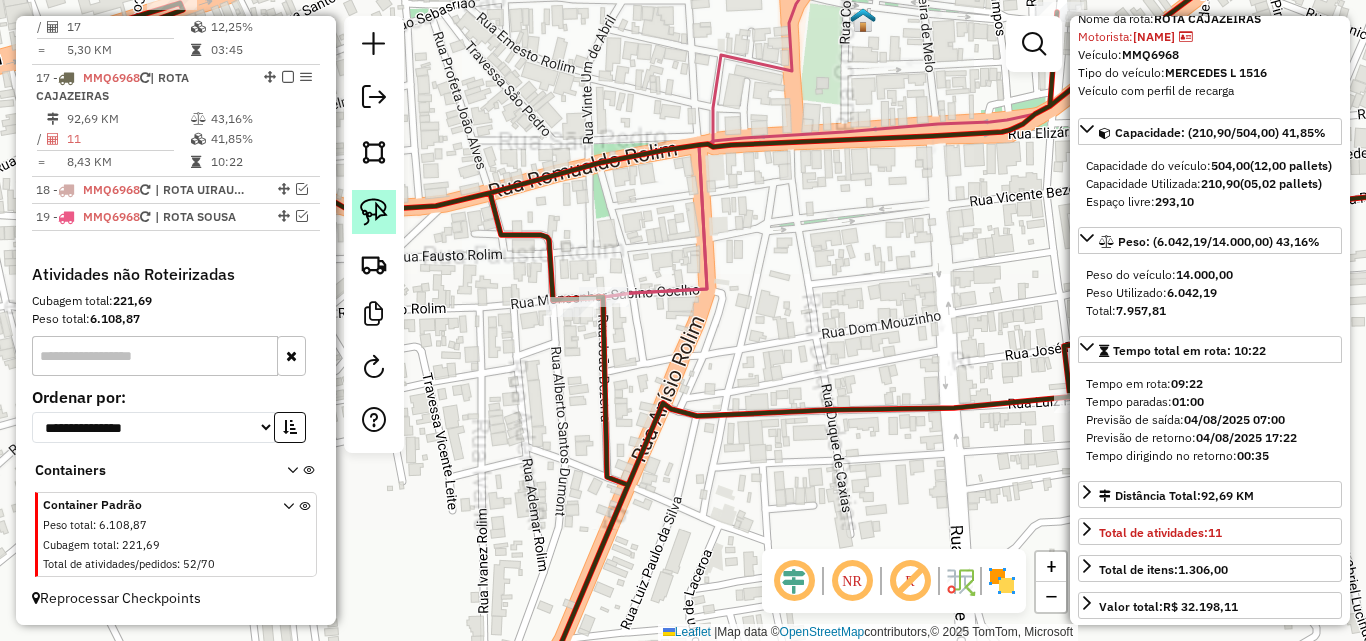 click 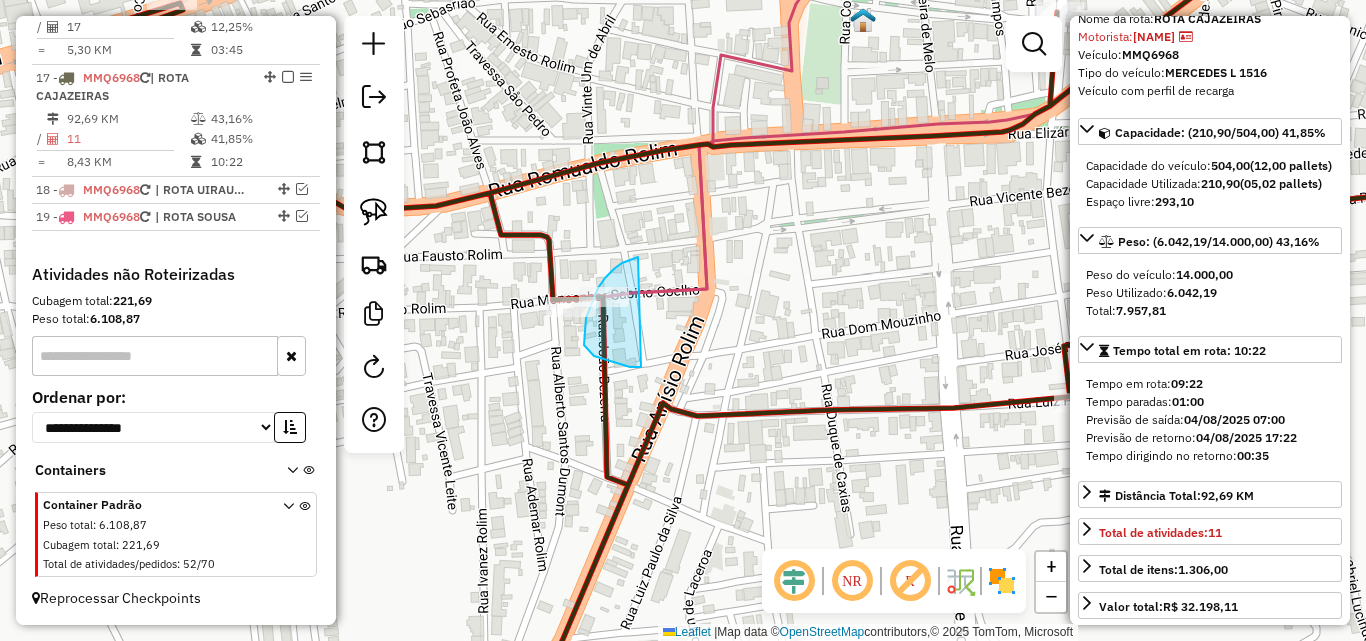 drag, startPoint x: 638, startPoint y: 257, endPoint x: 658, endPoint y: 357, distance: 101.98039 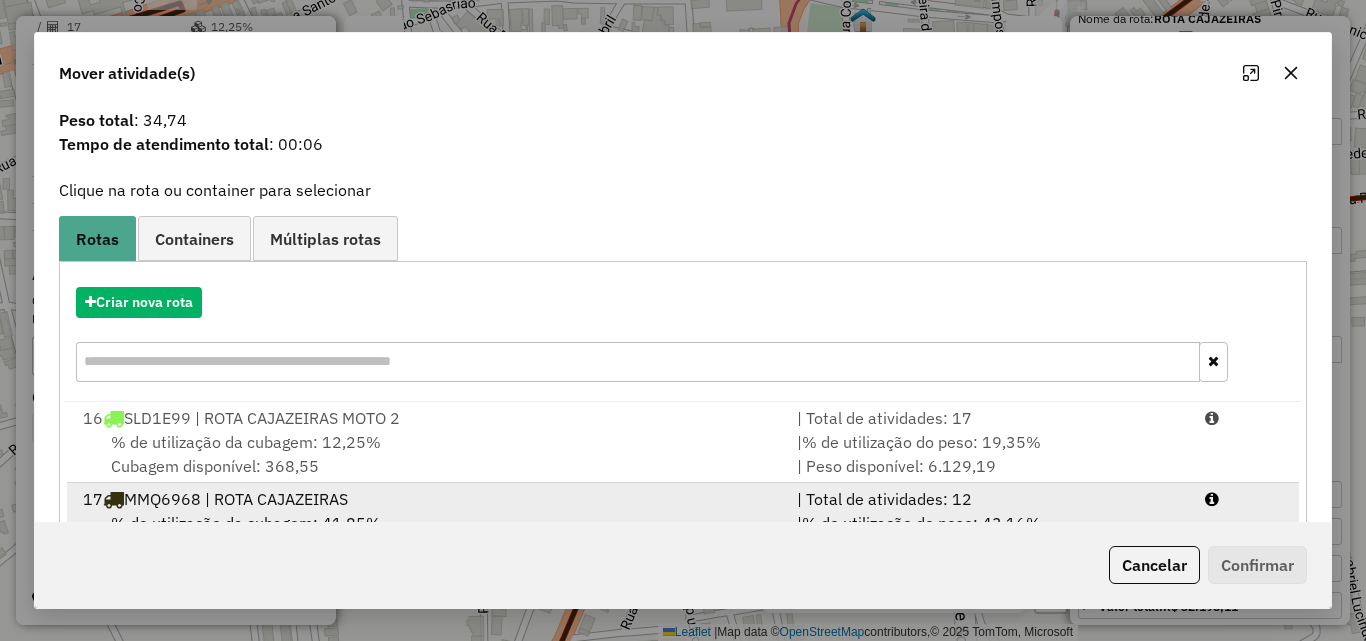 scroll, scrollTop: 129, scrollLeft: 0, axis: vertical 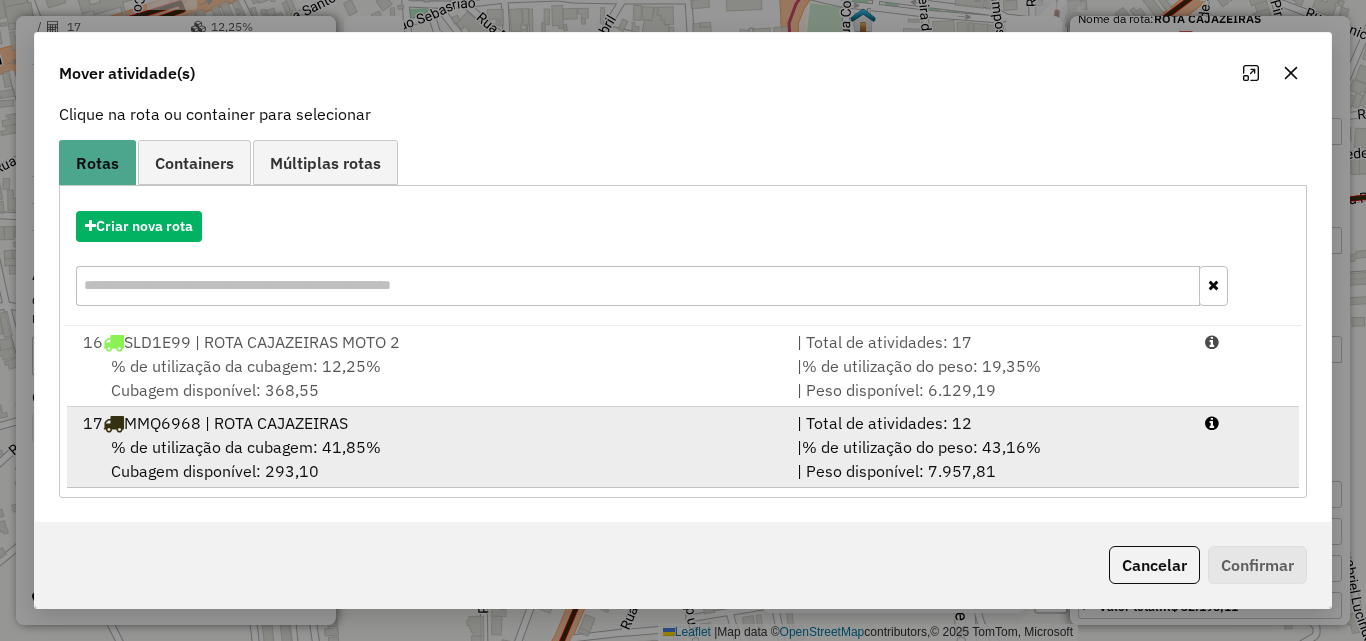 drag, startPoint x: 958, startPoint y: 430, endPoint x: 1090, endPoint y: 495, distance: 147.13599 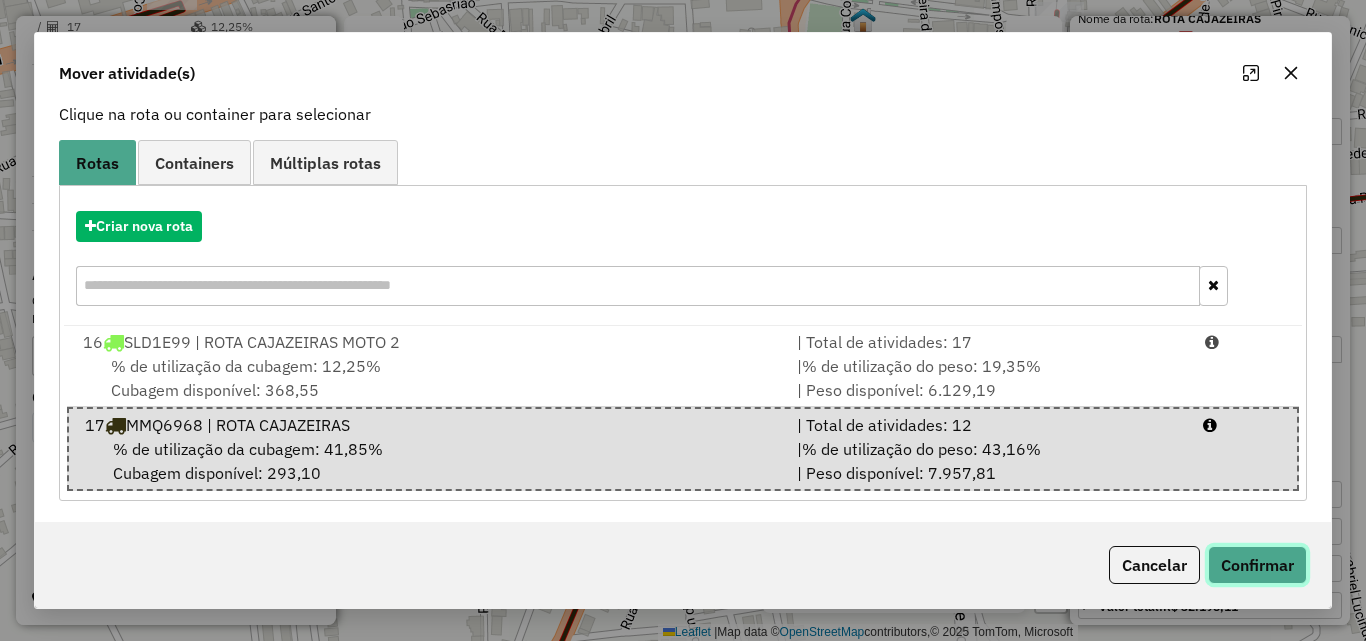 click on "Confirmar" 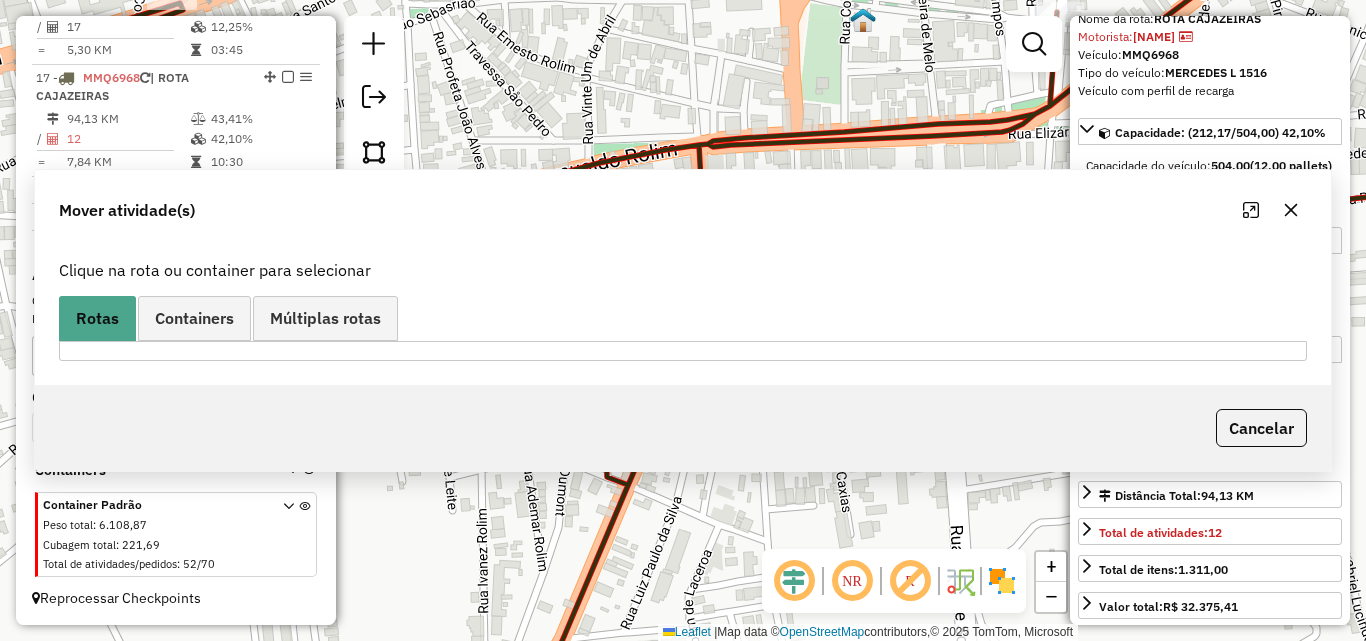 scroll, scrollTop: 0, scrollLeft: 0, axis: both 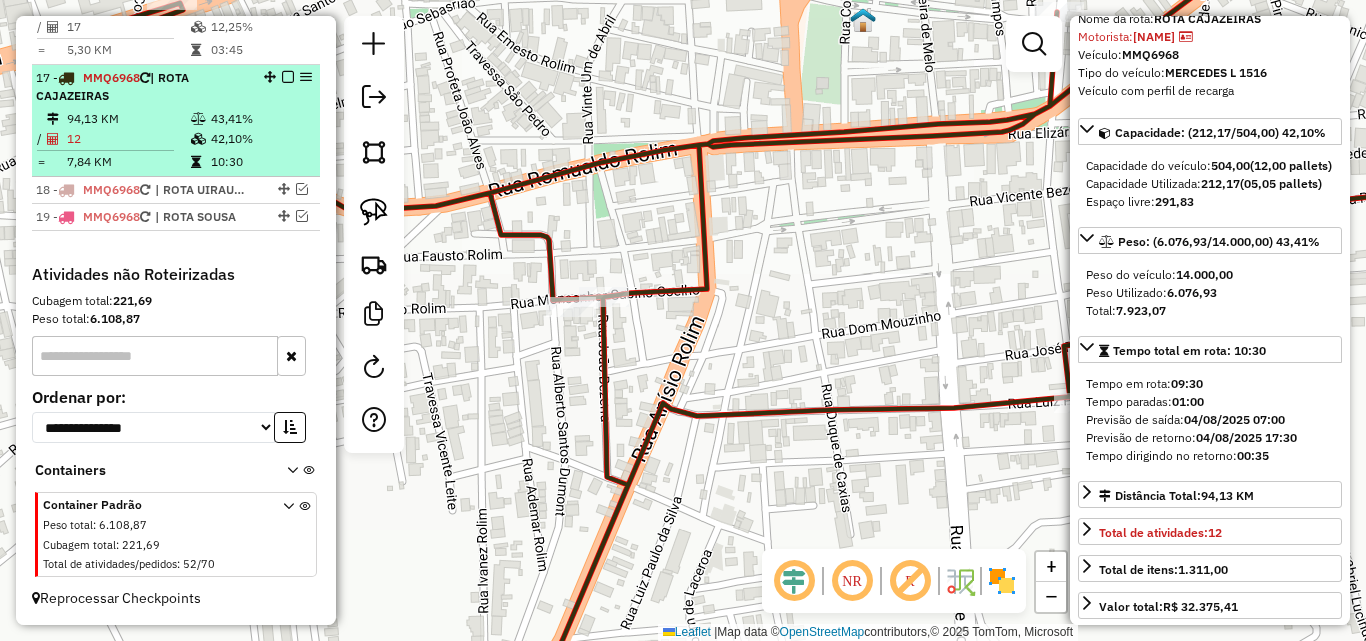 click at bounding box center (200, 139) 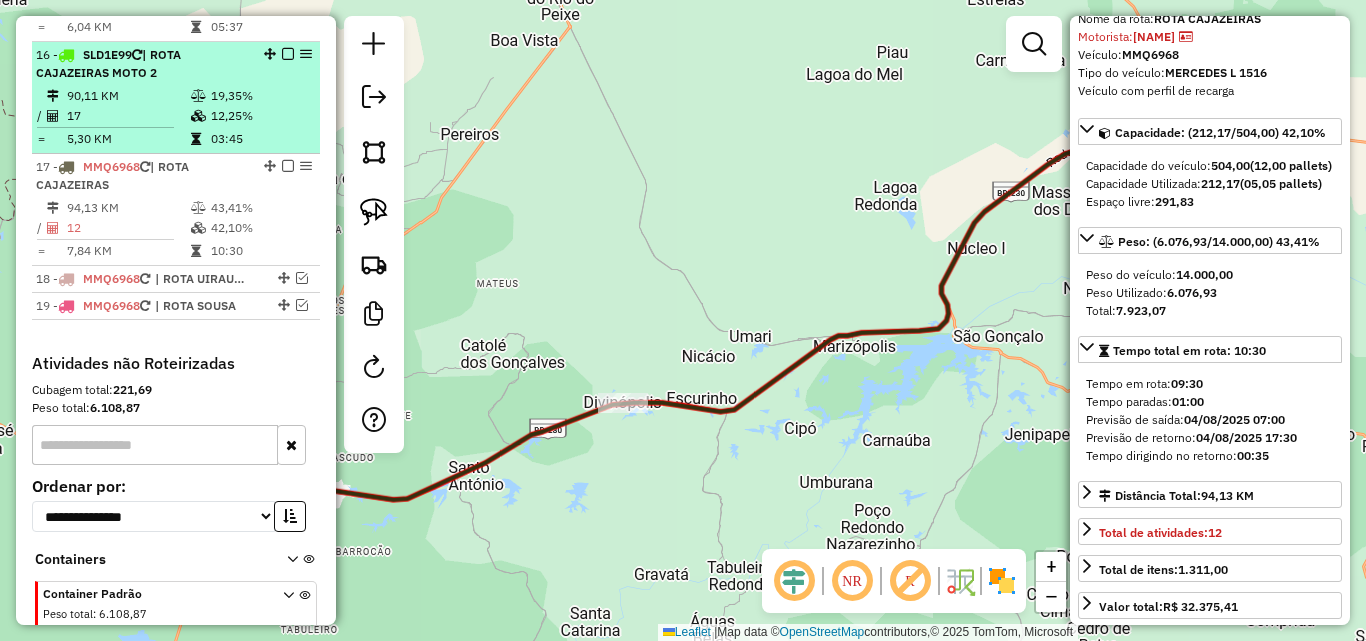 scroll, scrollTop: 1152, scrollLeft: 0, axis: vertical 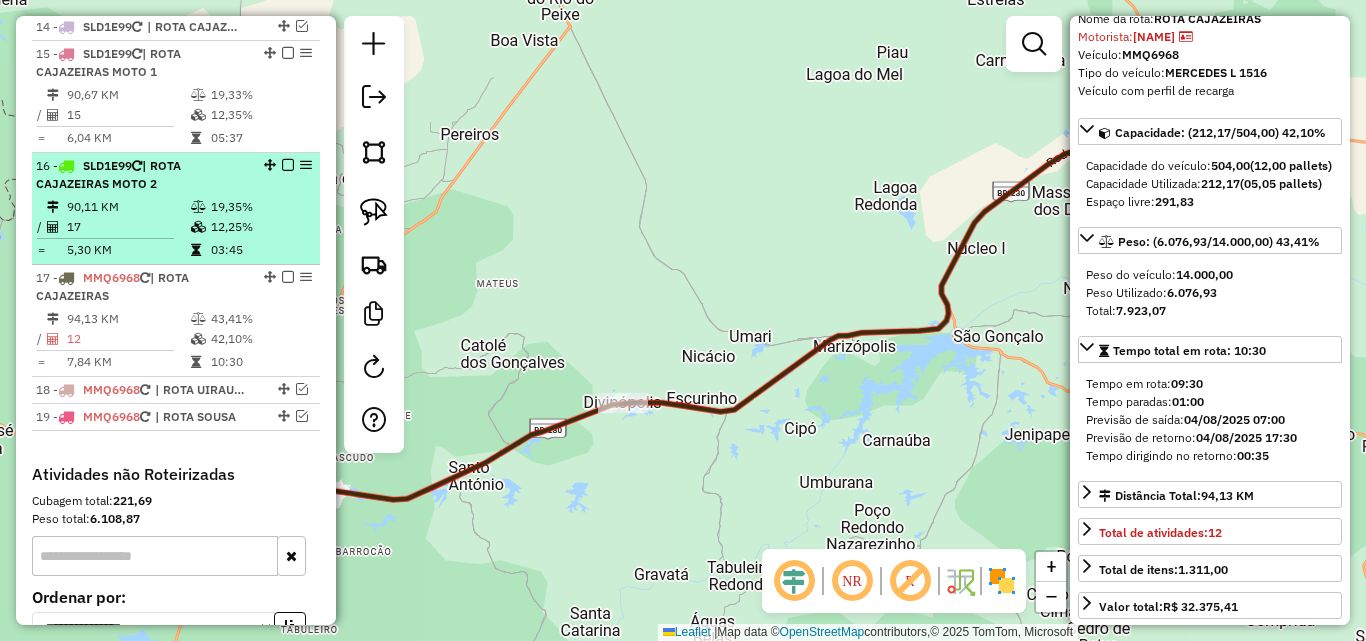 drag, startPoint x: 212, startPoint y: 198, endPoint x: 211, endPoint y: 187, distance: 11.045361 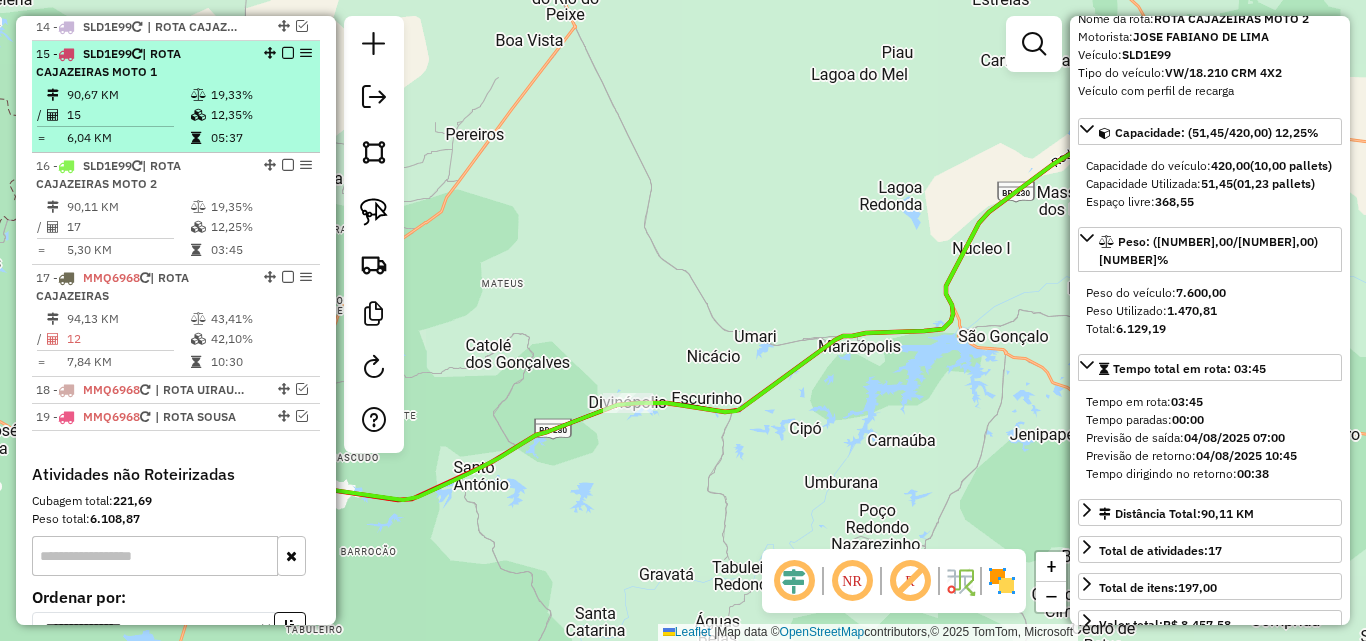click on "90,67 KM   19,33%" at bounding box center [176, 95] 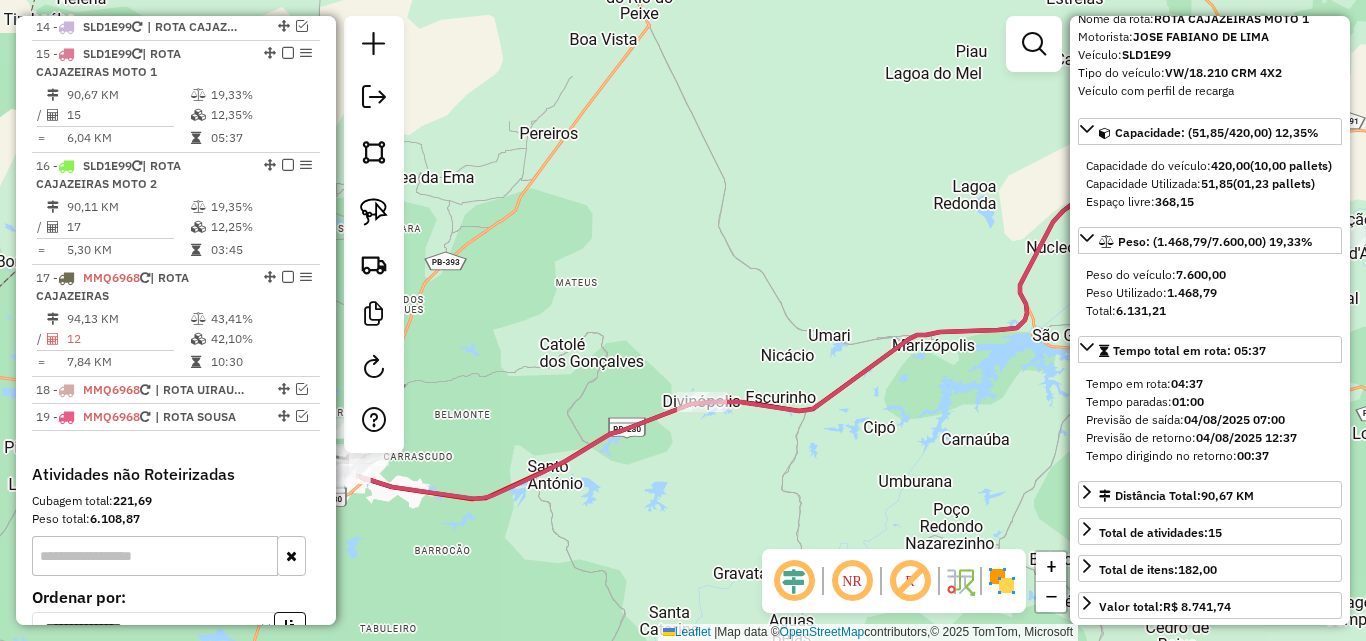drag, startPoint x: 546, startPoint y: 267, endPoint x: 712, endPoint y: 233, distance: 169.44615 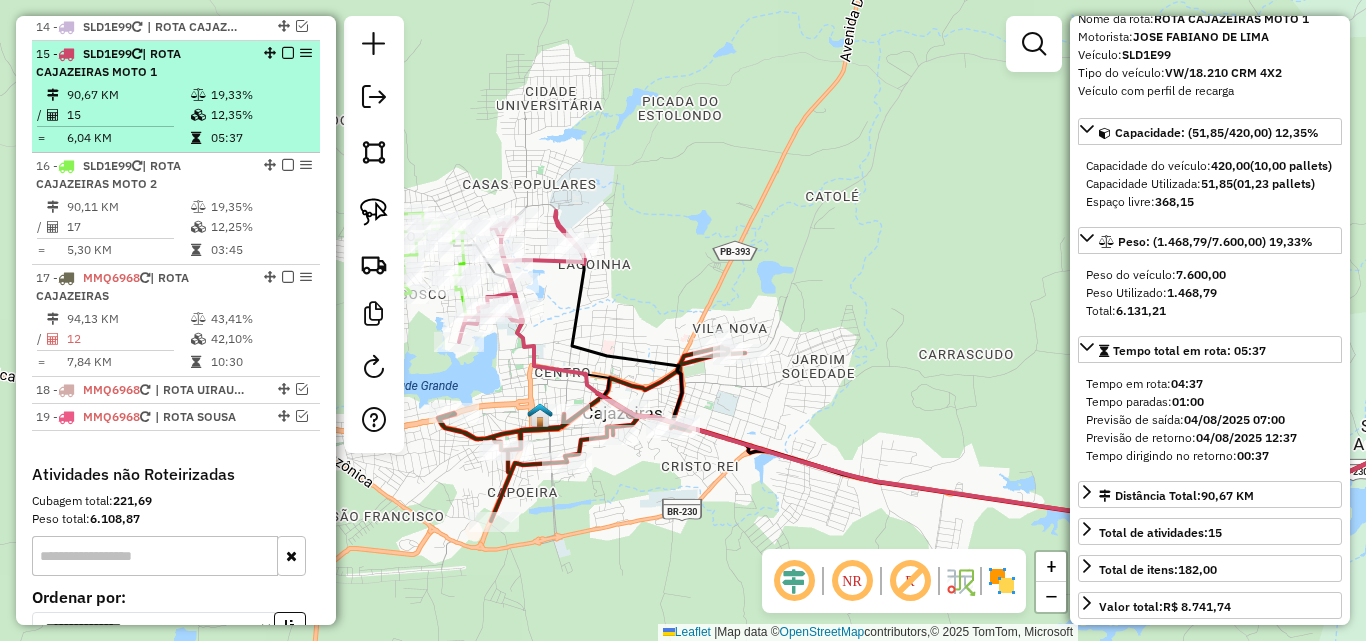 click at bounding box center [288, 53] 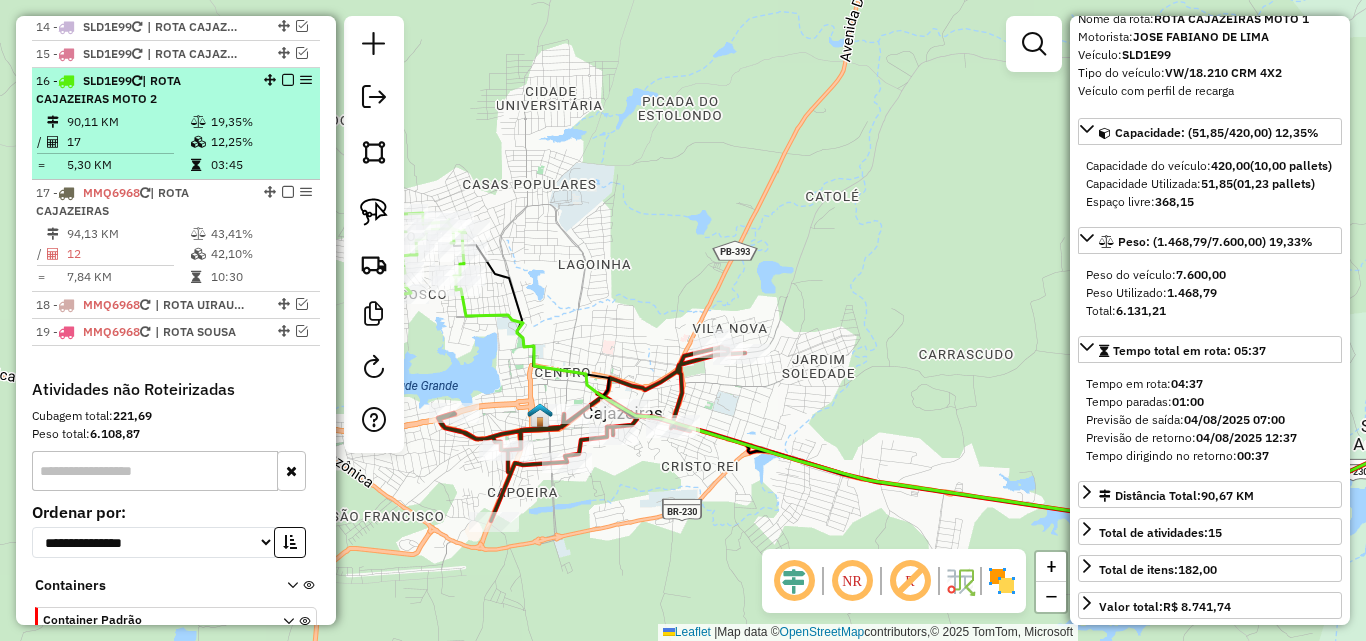 click at bounding box center [288, 80] 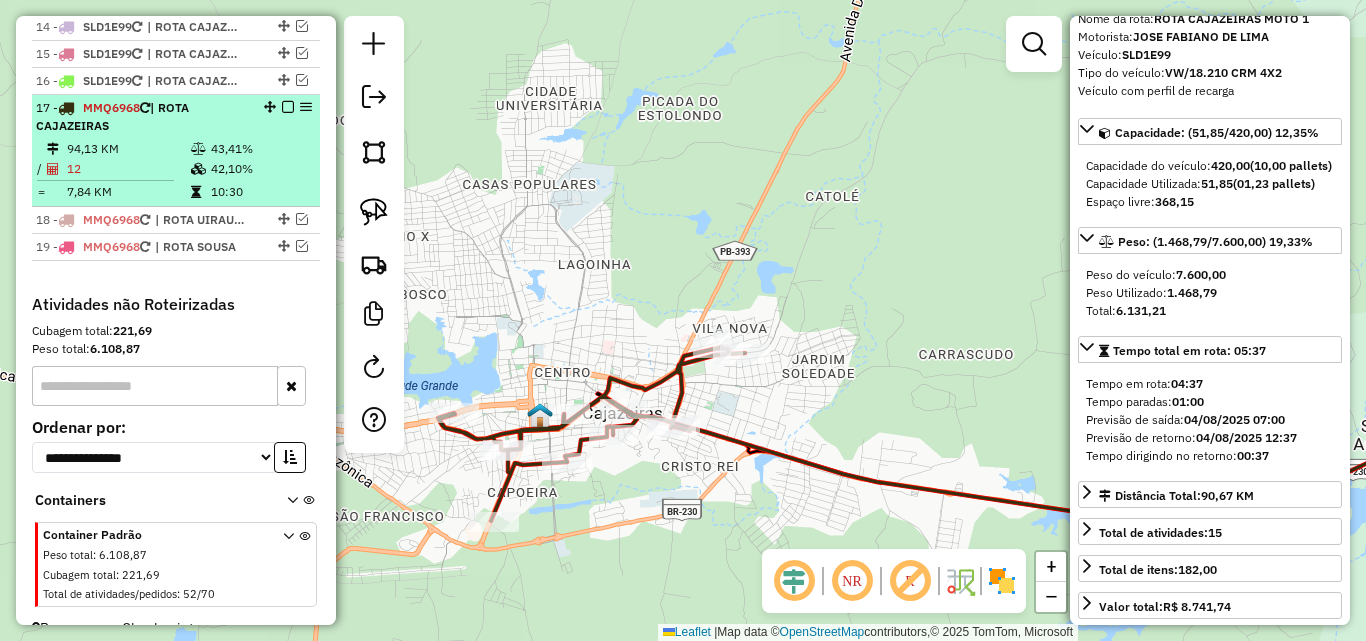 click on "17 -       MMQ6968   | ROTA CAJAZEIRAS" at bounding box center (142, 117) 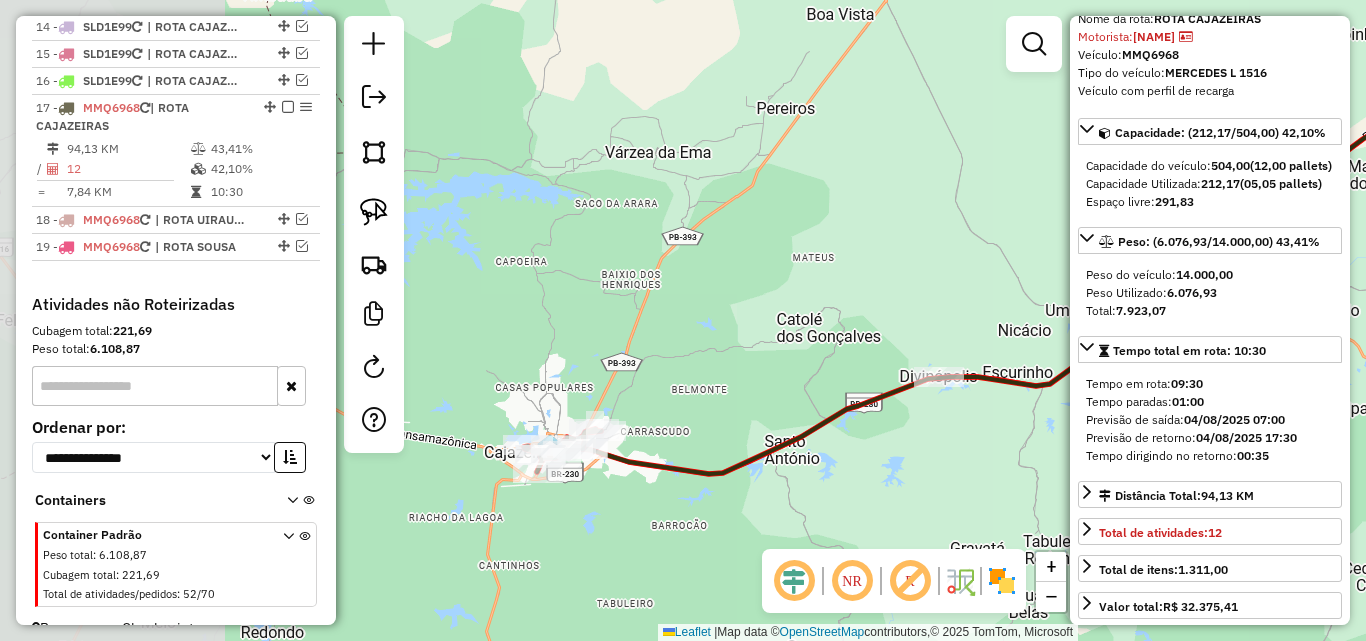 drag, startPoint x: 514, startPoint y: 278, endPoint x: 835, endPoint y: 262, distance: 321.3985 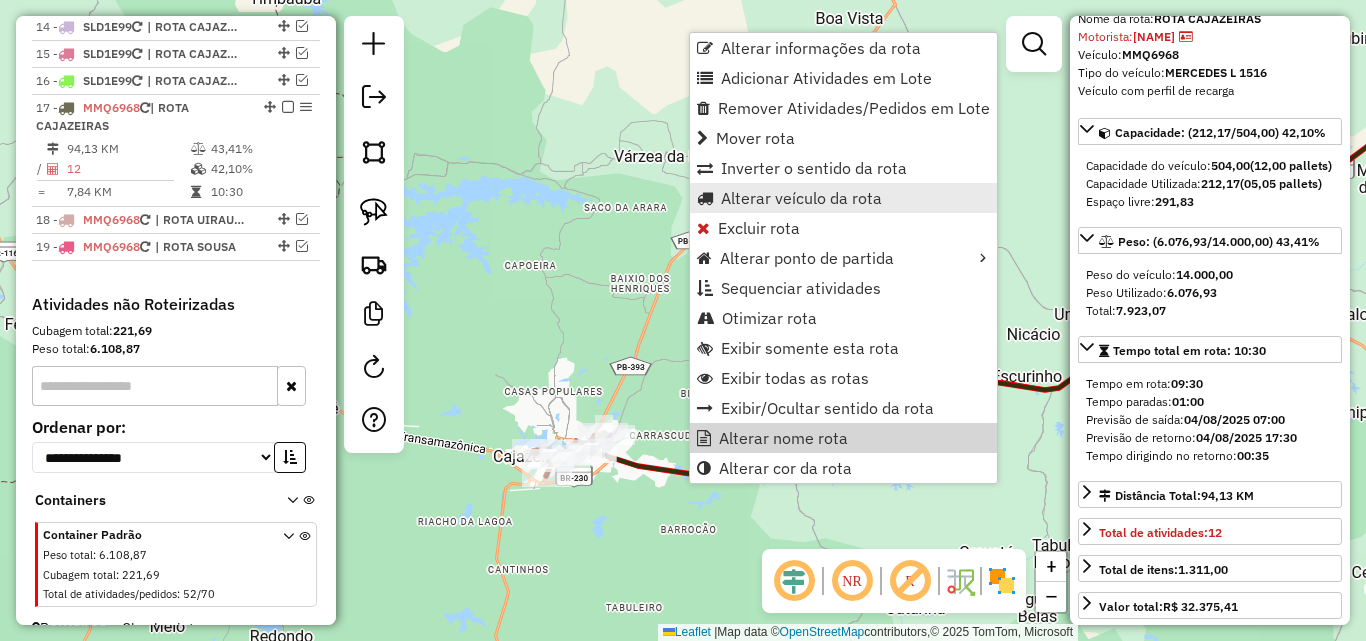 scroll, scrollTop: 1182, scrollLeft: 0, axis: vertical 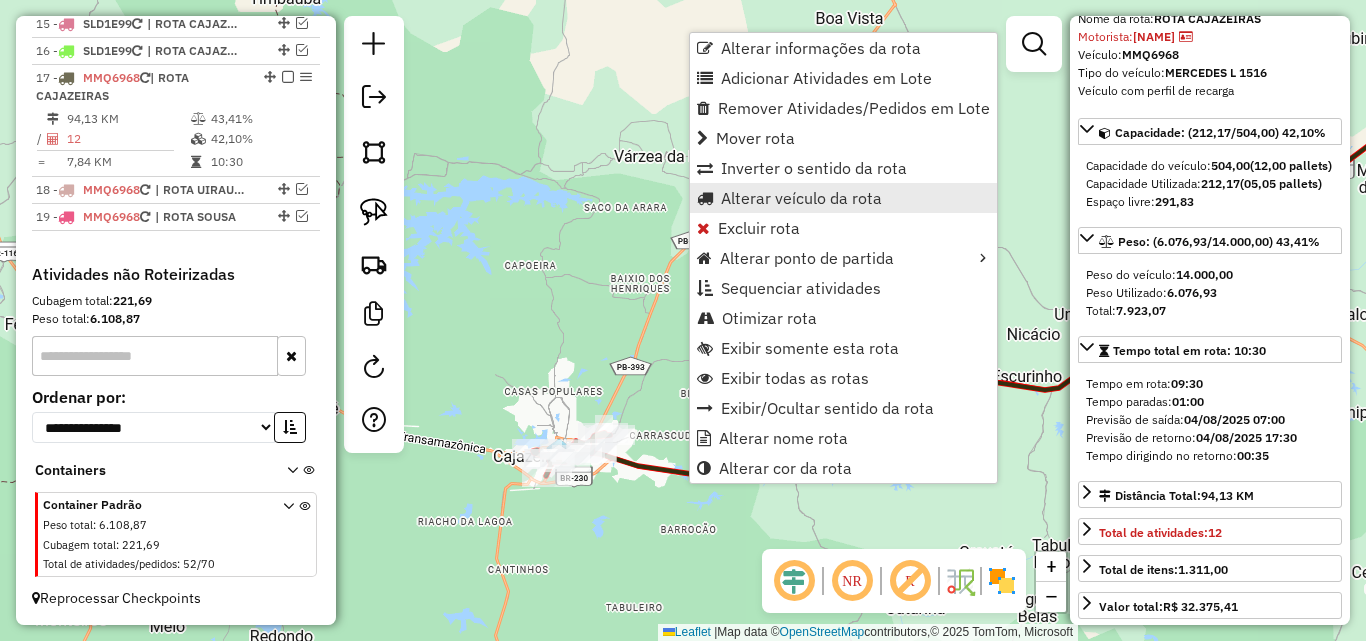 click on "Alterar veículo da rota" at bounding box center (843, 198) 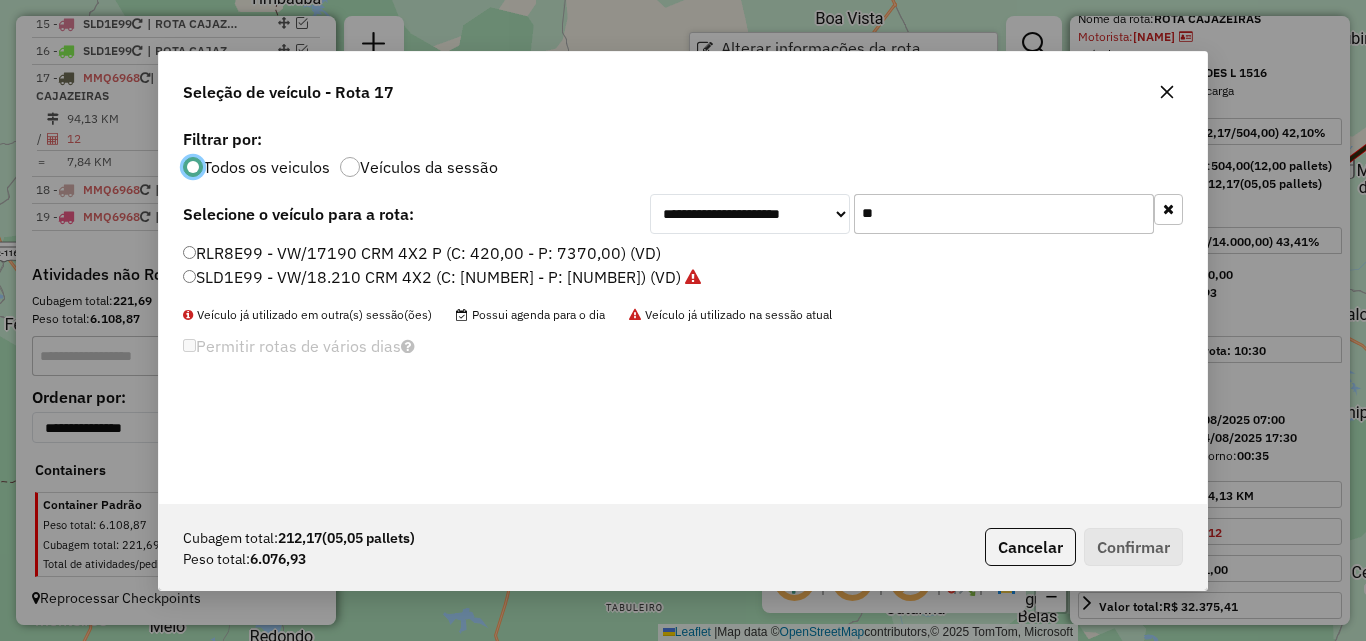 scroll, scrollTop: 11, scrollLeft: 6, axis: both 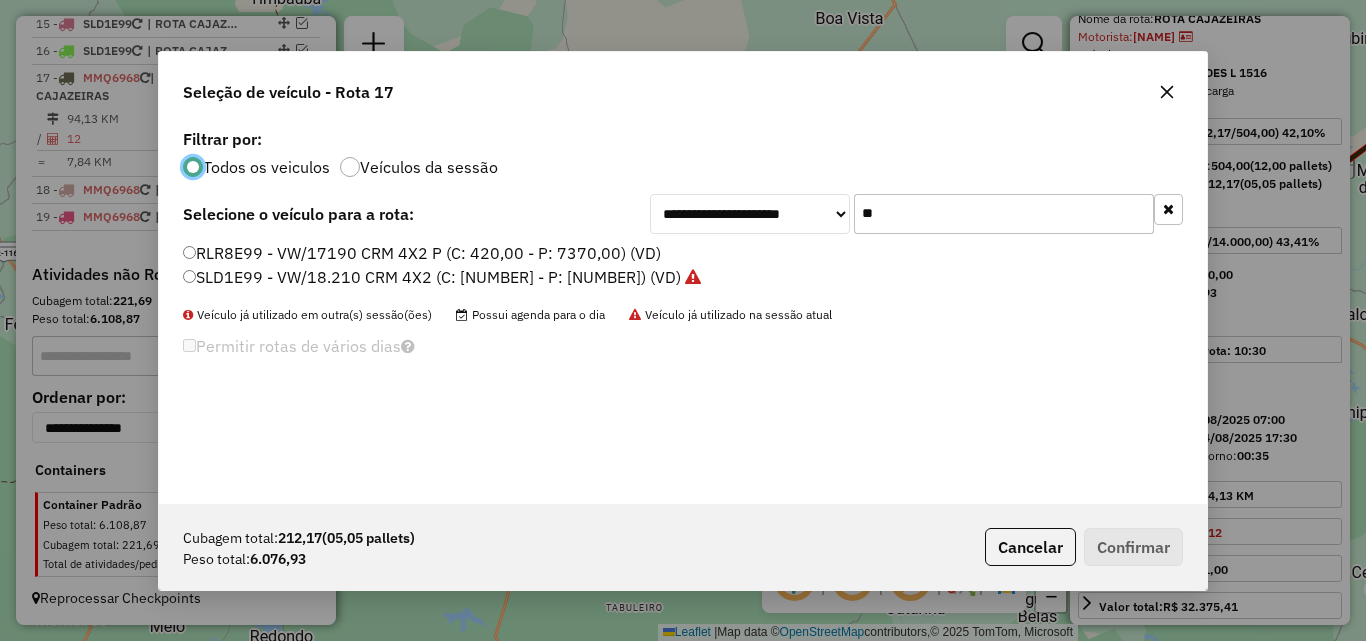 click on "**" 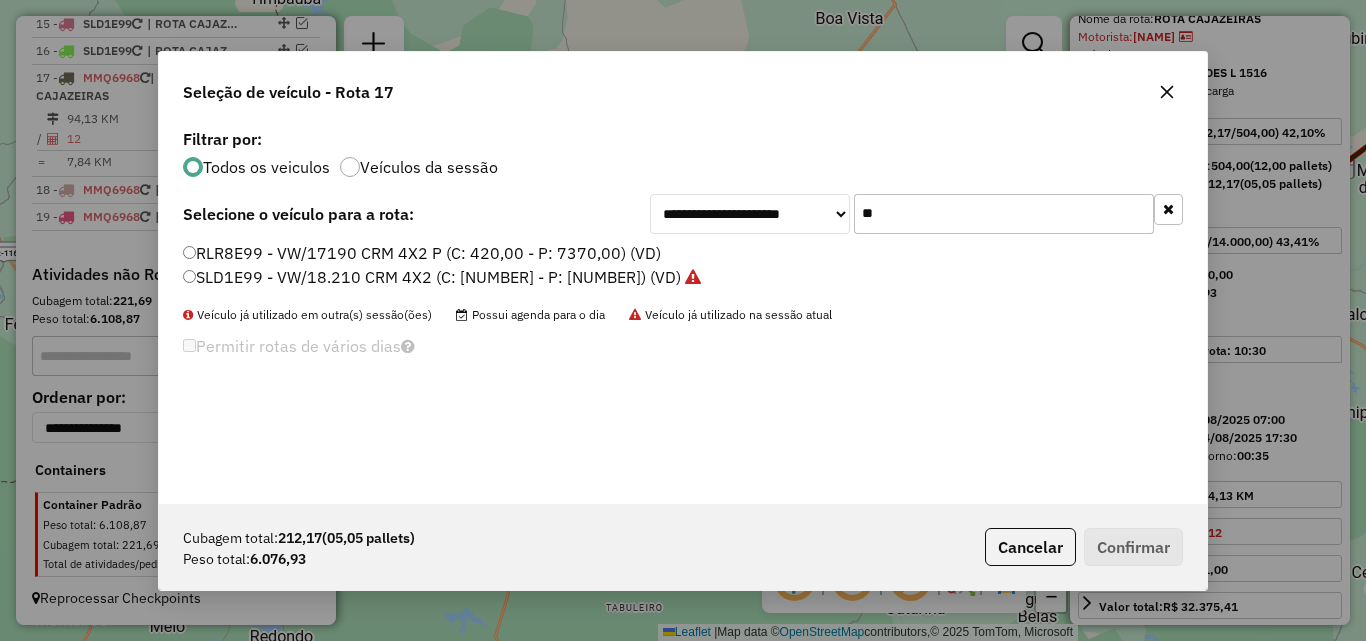 click on "**" 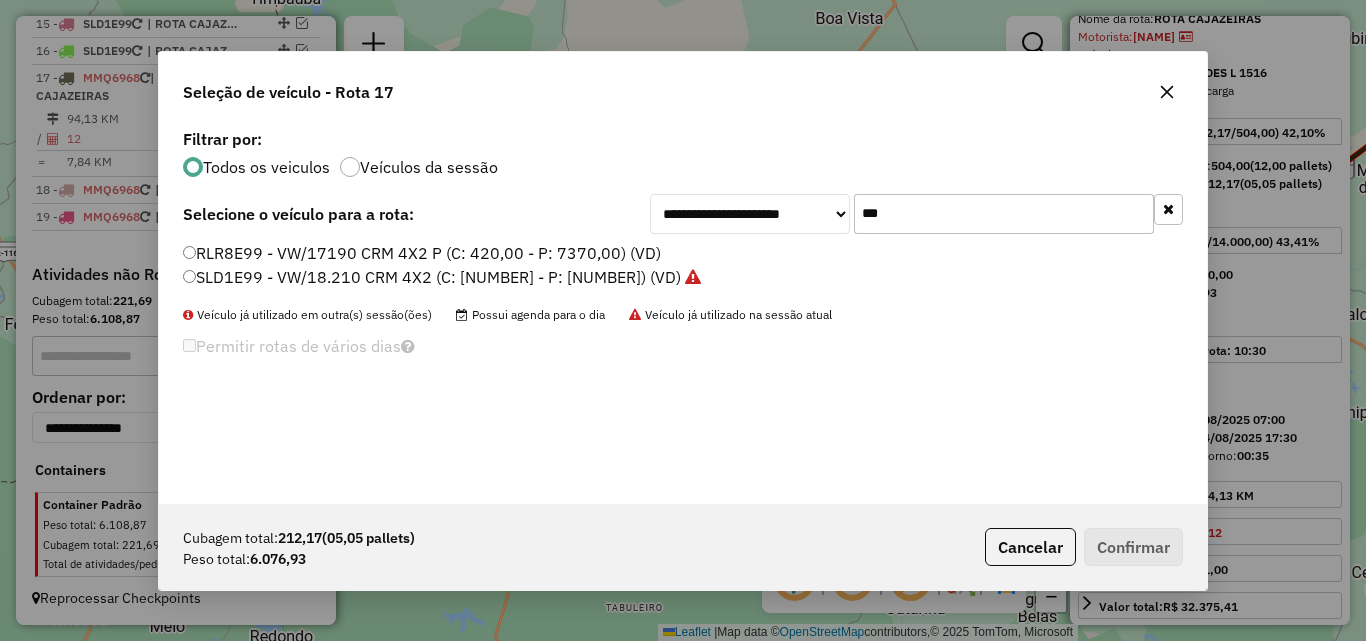 click on "***" 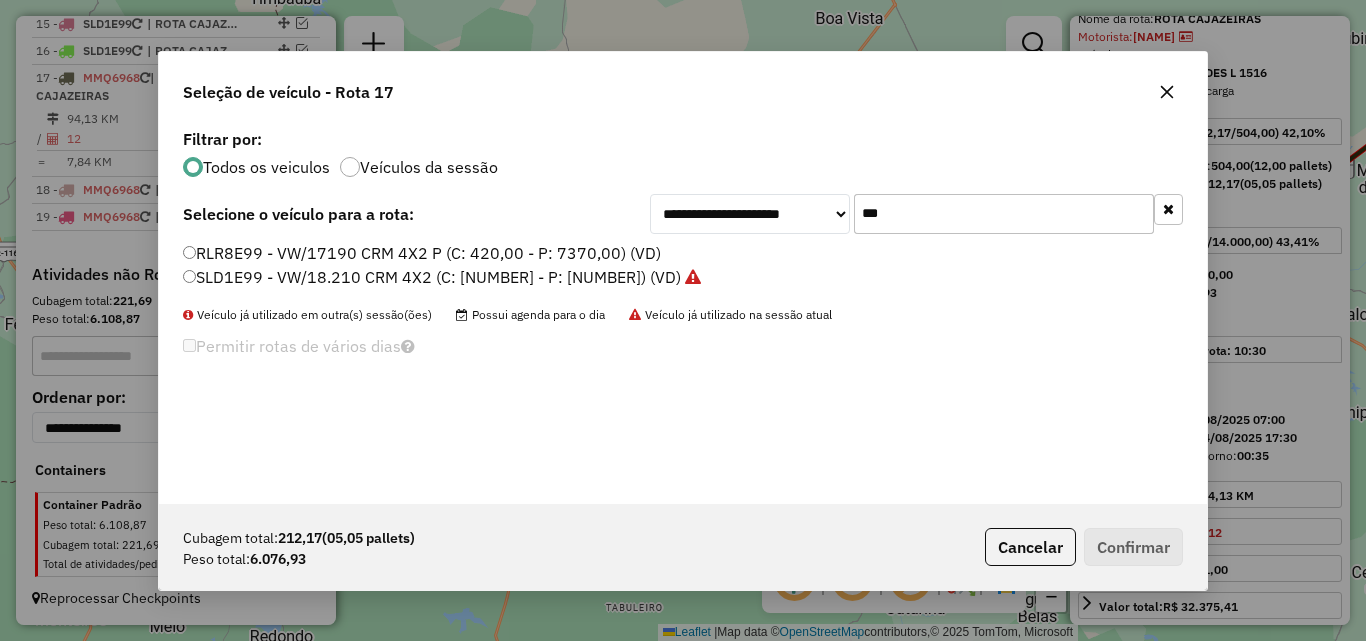 click on "**********" 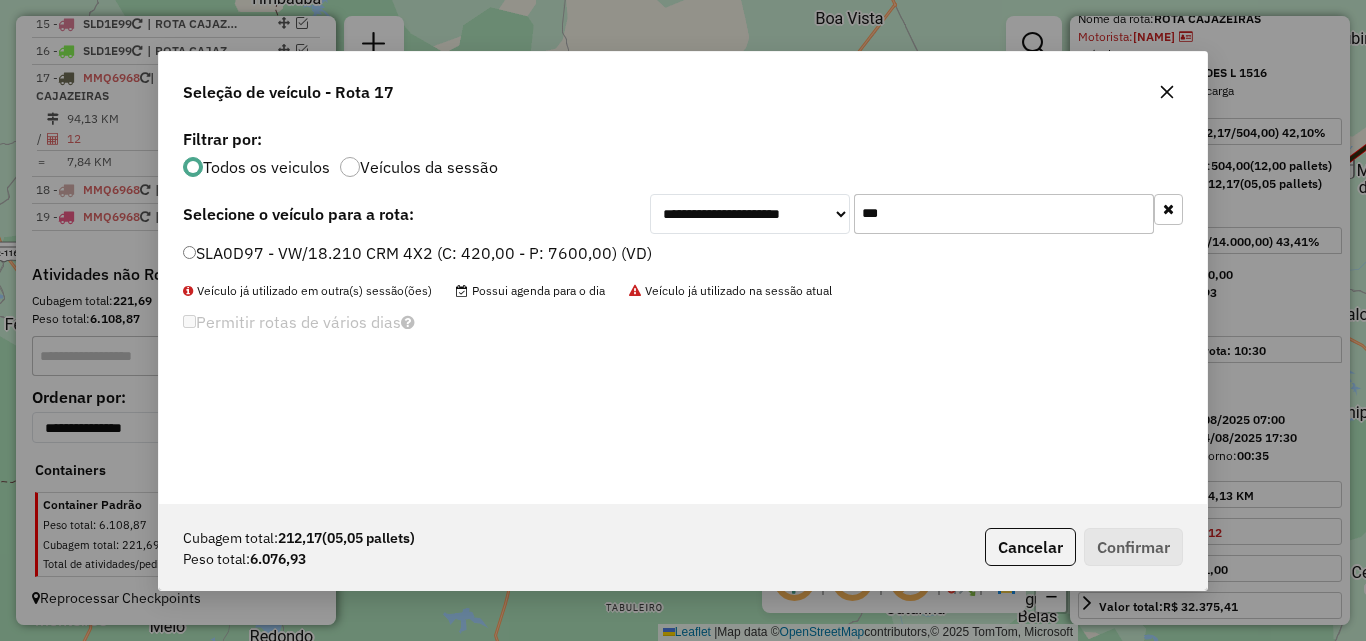 click on "***" 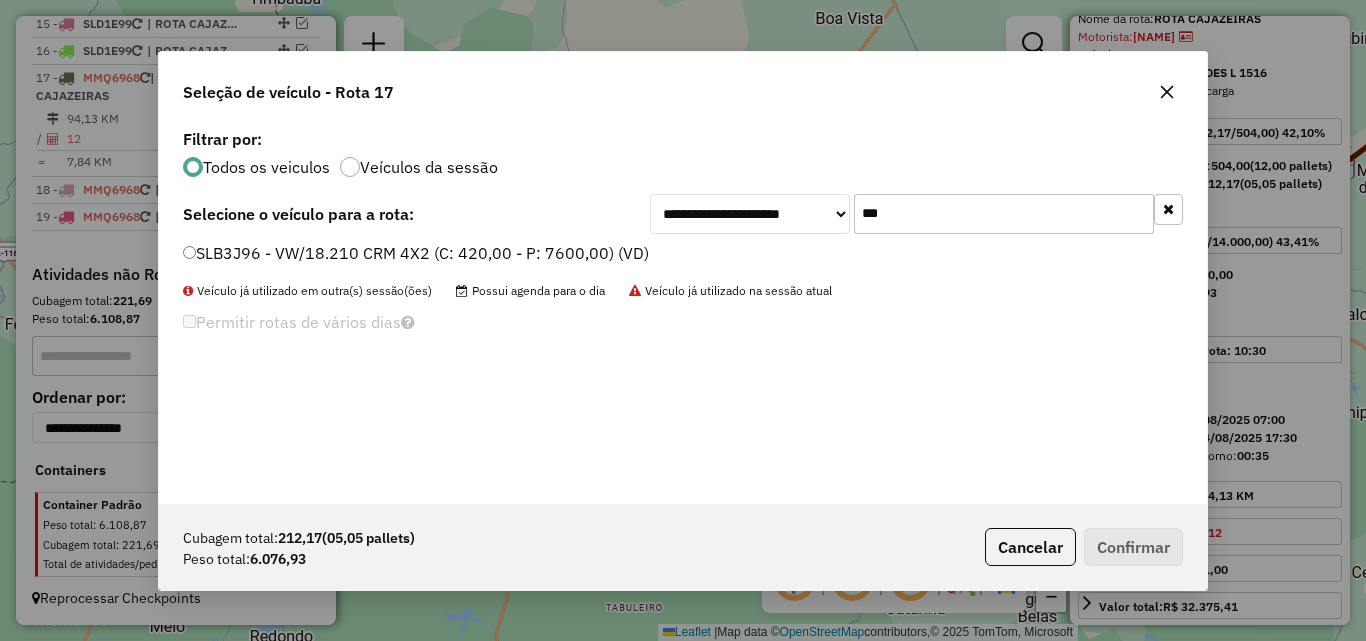 type on "***" 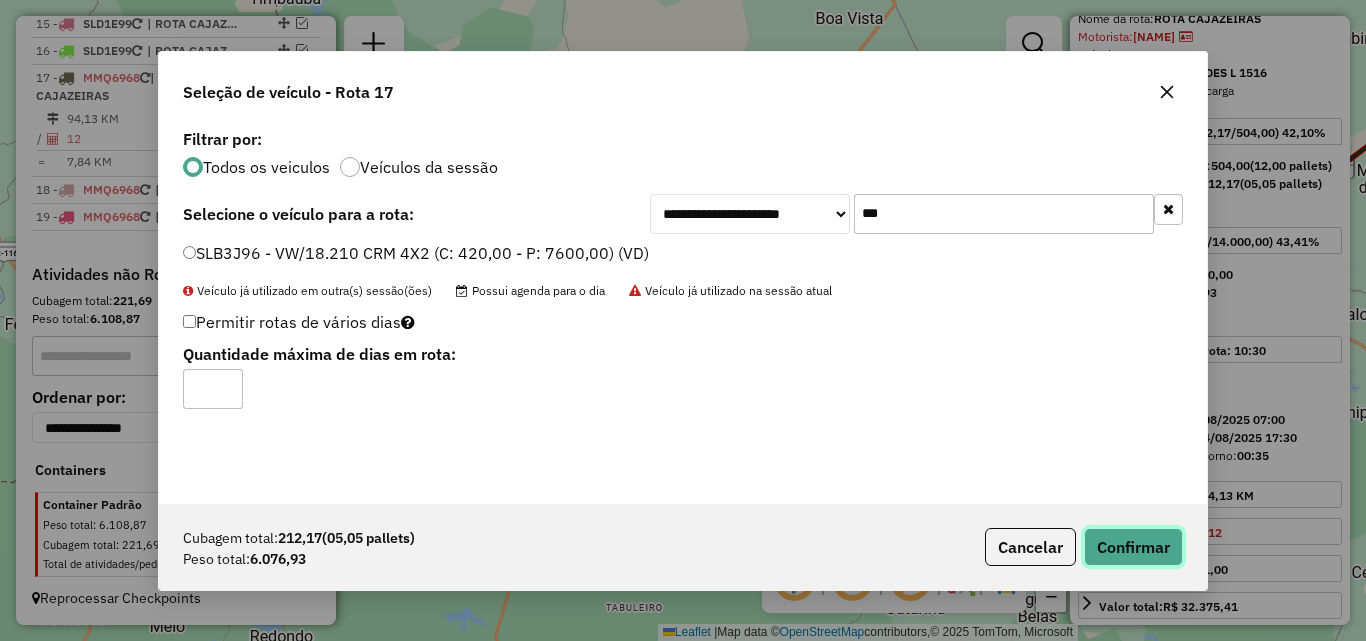 click on "Confirmar" 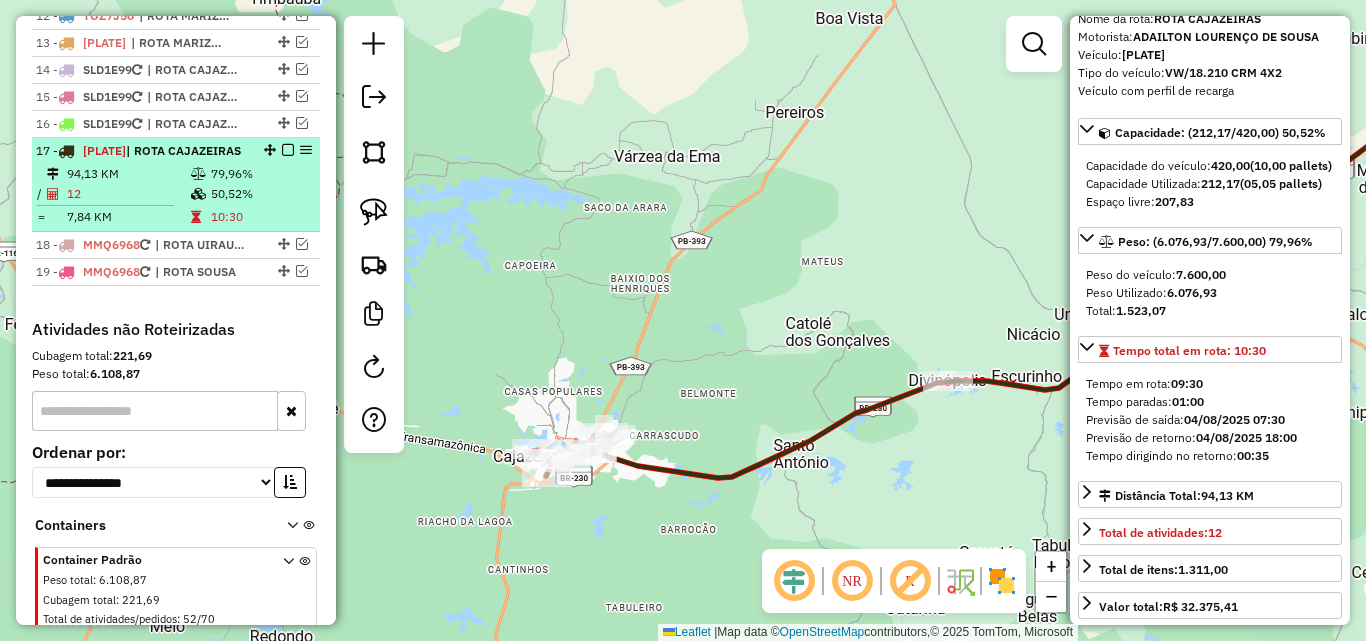 scroll, scrollTop: 1082, scrollLeft: 0, axis: vertical 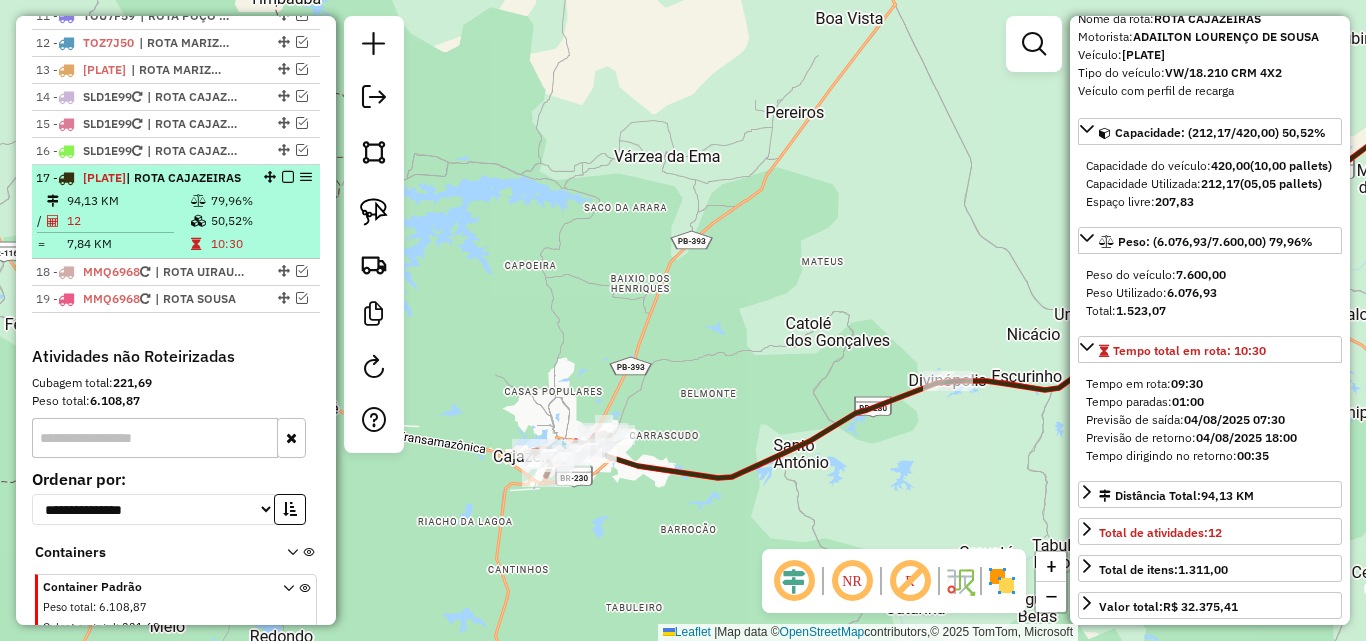 click on "94,13 KM" at bounding box center (128, 201) 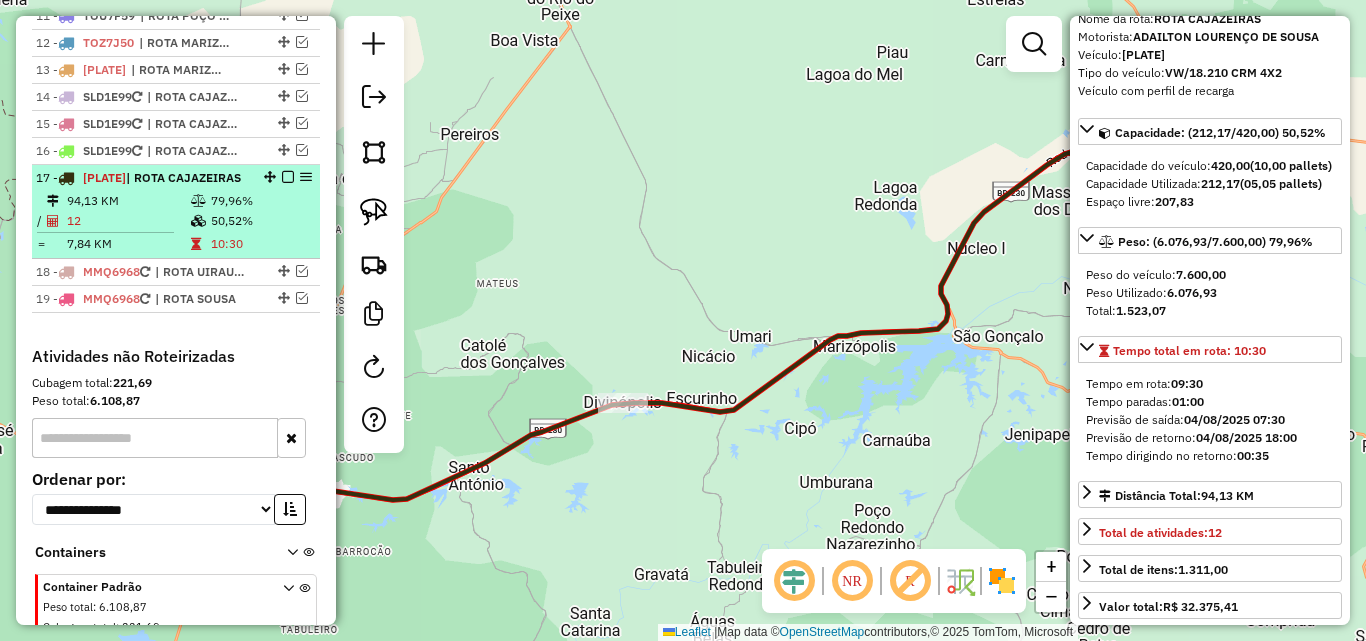 click at bounding box center [288, 177] 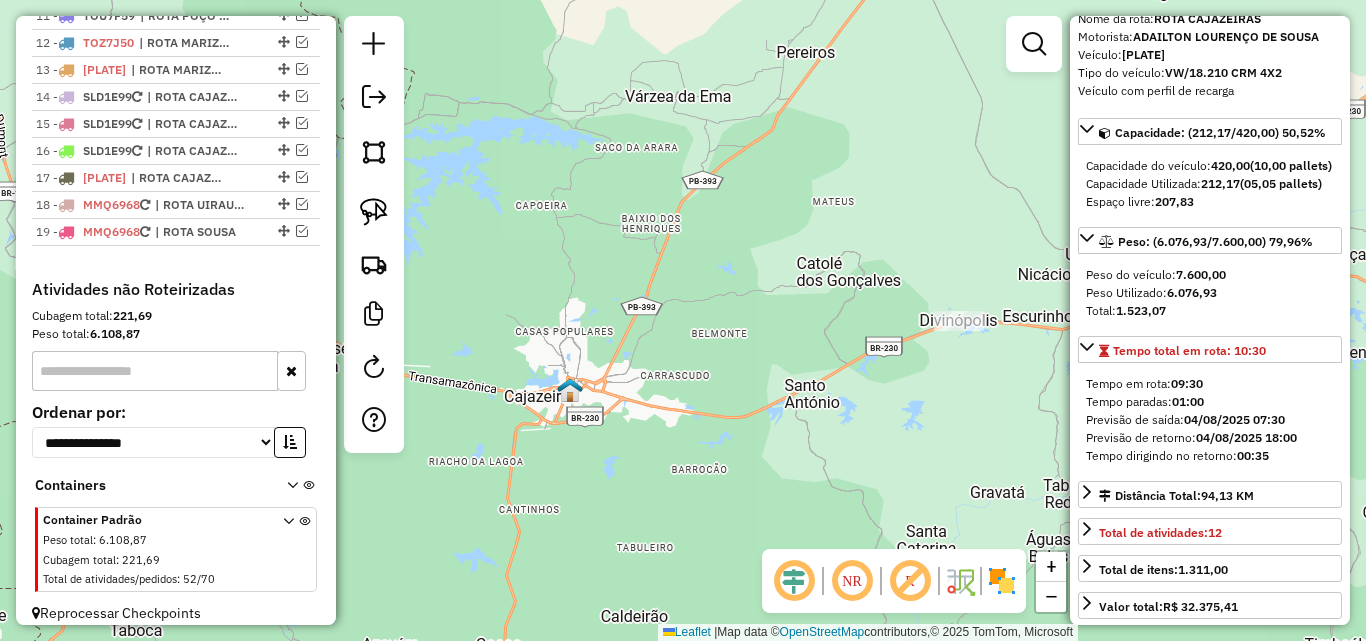 drag, startPoint x: 467, startPoint y: 323, endPoint x: 801, endPoint y: 241, distance: 343.9186 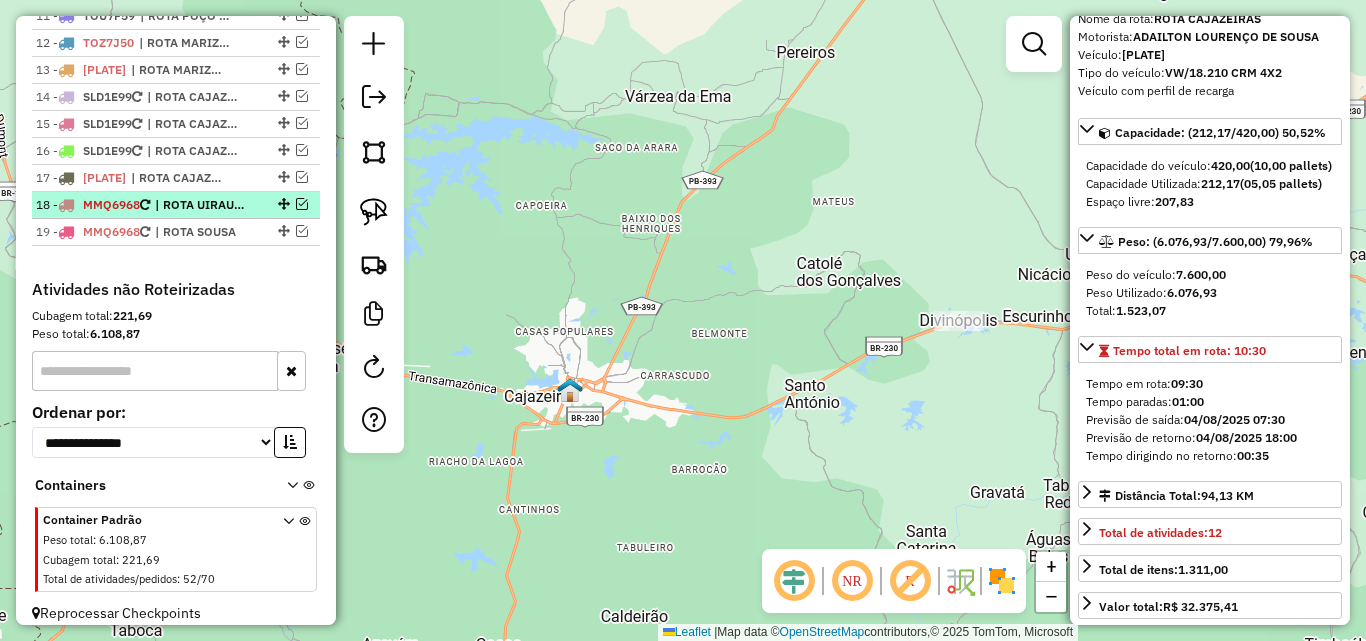 click at bounding box center [302, 204] 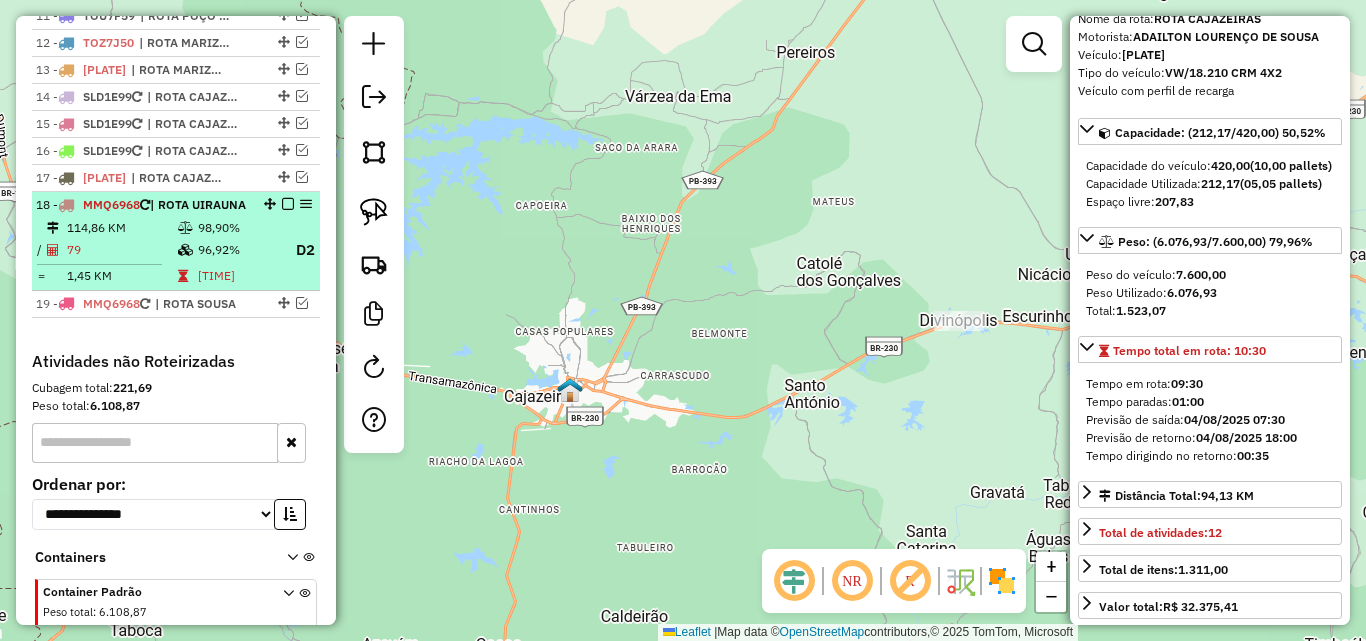 click on "18 -       MMQ6968   | ROTA UIRAUNA" at bounding box center (142, 205) 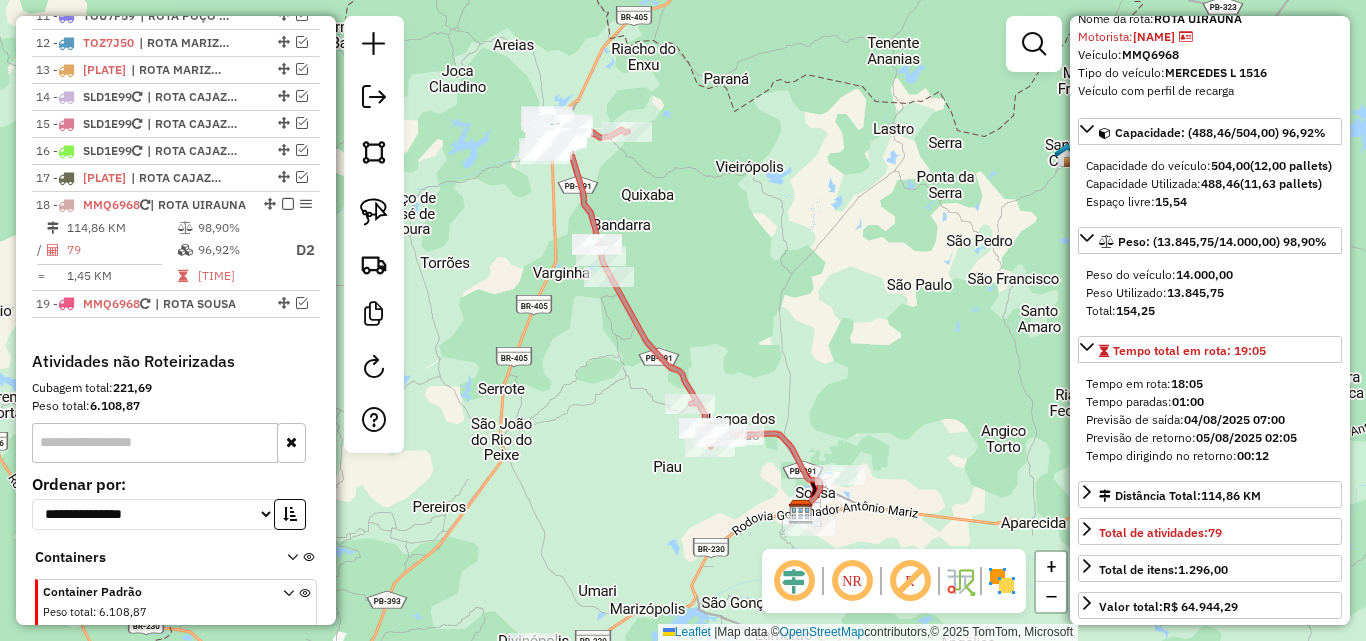 drag, startPoint x: 523, startPoint y: 389, endPoint x: 512, endPoint y: 360, distance: 31.016125 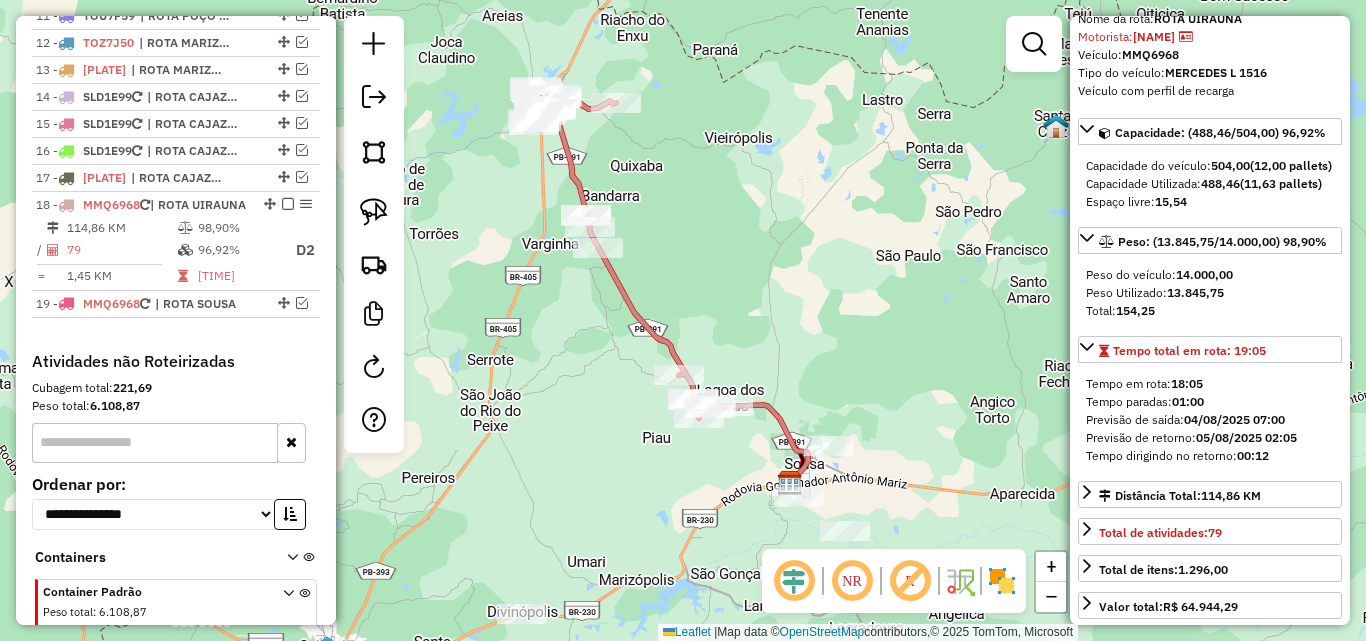 click on "Janela de atendimento Grade de atendimento Capacidade Transportadoras Veículos Cliente Pedidos  Rotas Selecione os dias de semana para filtrar as janelas de atendimento  Seg   Ter   Qua   Qui   Sex   Sáb   Dom  Informe o período da janela de atendimento: De: Até:  Filtrar exatamente a janela do cliente  Considerar janela de atendimento padrão  Selecione os dias de semana para filtrar as grades de atendimento  Seg   Ter   Qua   Qui   Sex   Sáb   Dom   Considerar clientes sem dia de atendimento cadastrado  Clientes fora do dia de atendimento selecionado Filtrar as atividades entre os valores definidos abaixo:  Peso mínimo:   Peso máximo:   Cubagem mínima:   Cubagem máxima:   De:   Até:  Filtrar as atividades entre o tempo de atendimento definido abaixo:  De:   Até:   Considerar capacidade total dos clientes não roteirizados Transportadora: Selecione um ou mais itens Tipo de veículo: Selecione um ou mais itens Veículo: Selecione um ou mais itens Motorista: Selecione um ou mais itens Nome: Rótulo:" 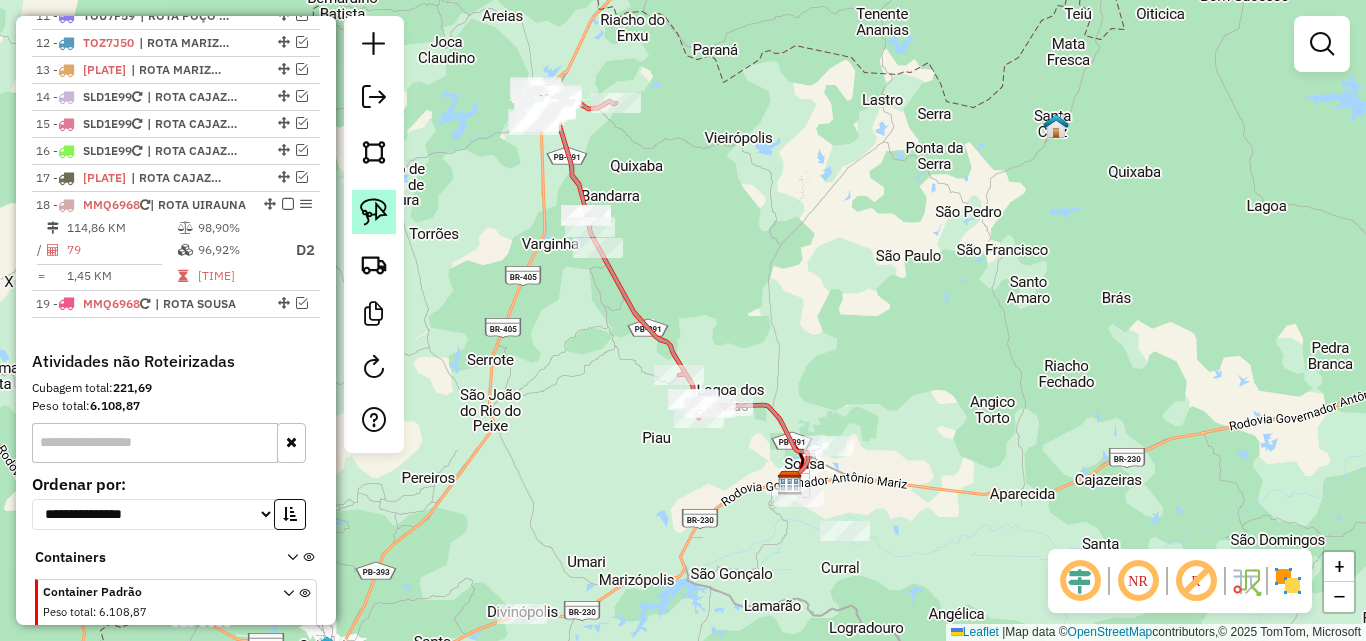 click 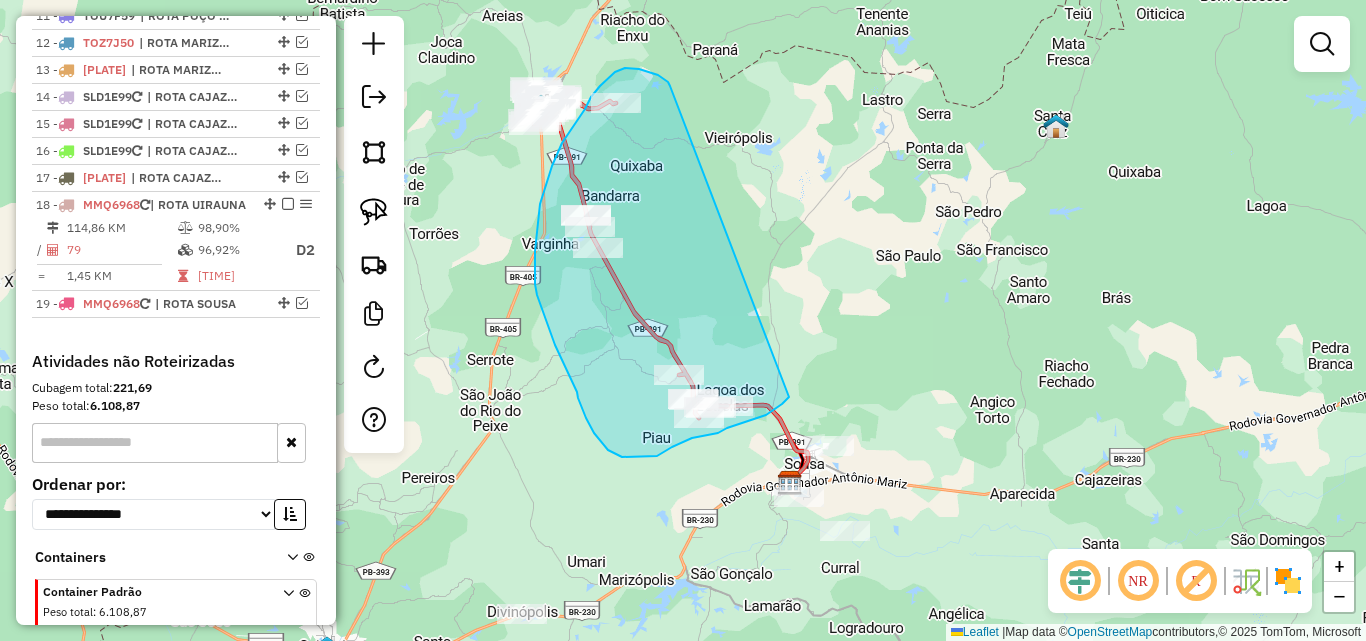 drag, startPoint x: 658, startPoint y: 75, endPoint x: 793, endPoint y: 393, distance: 345.46924 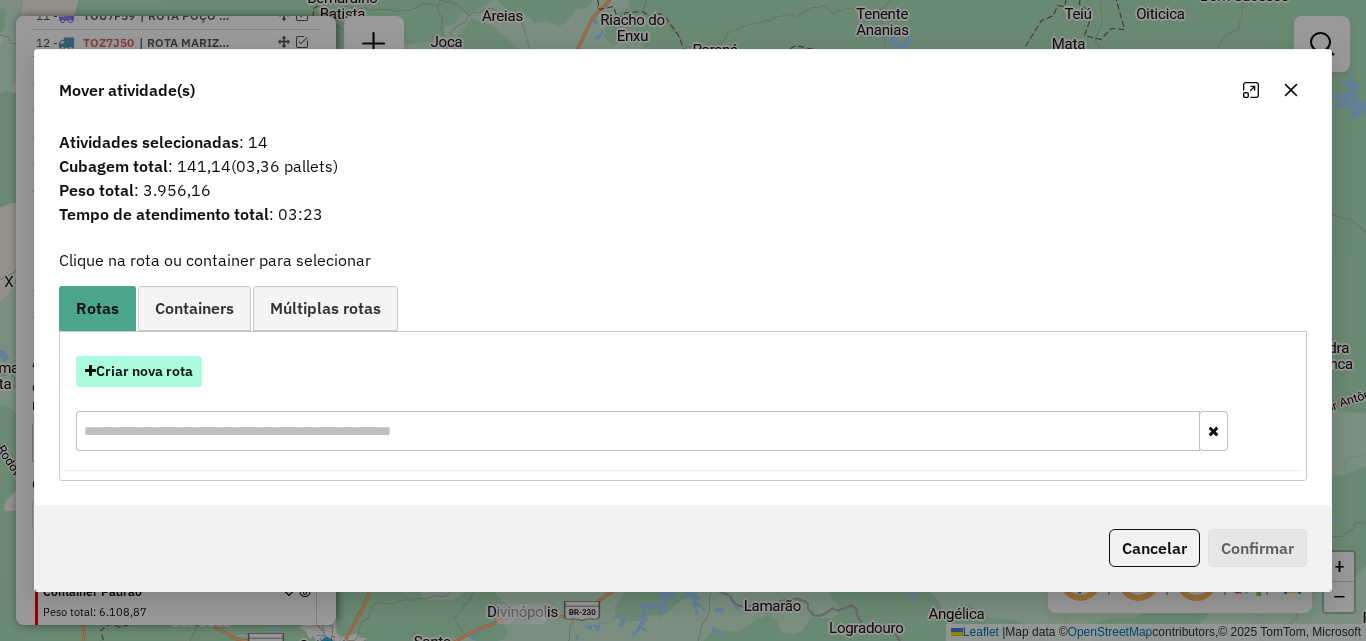 click on "Criar nova rota" at bounding box center [139, 371] 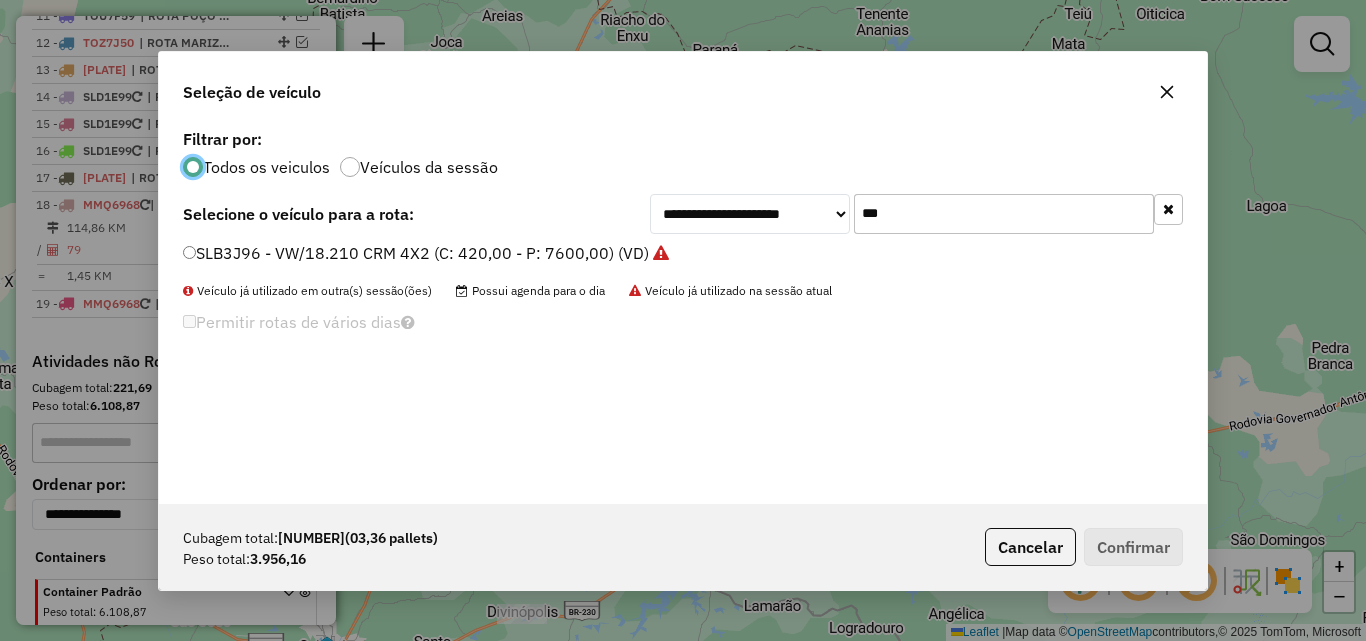 scroll, scrollTop: 11, scrollLeft: 6, axis: both 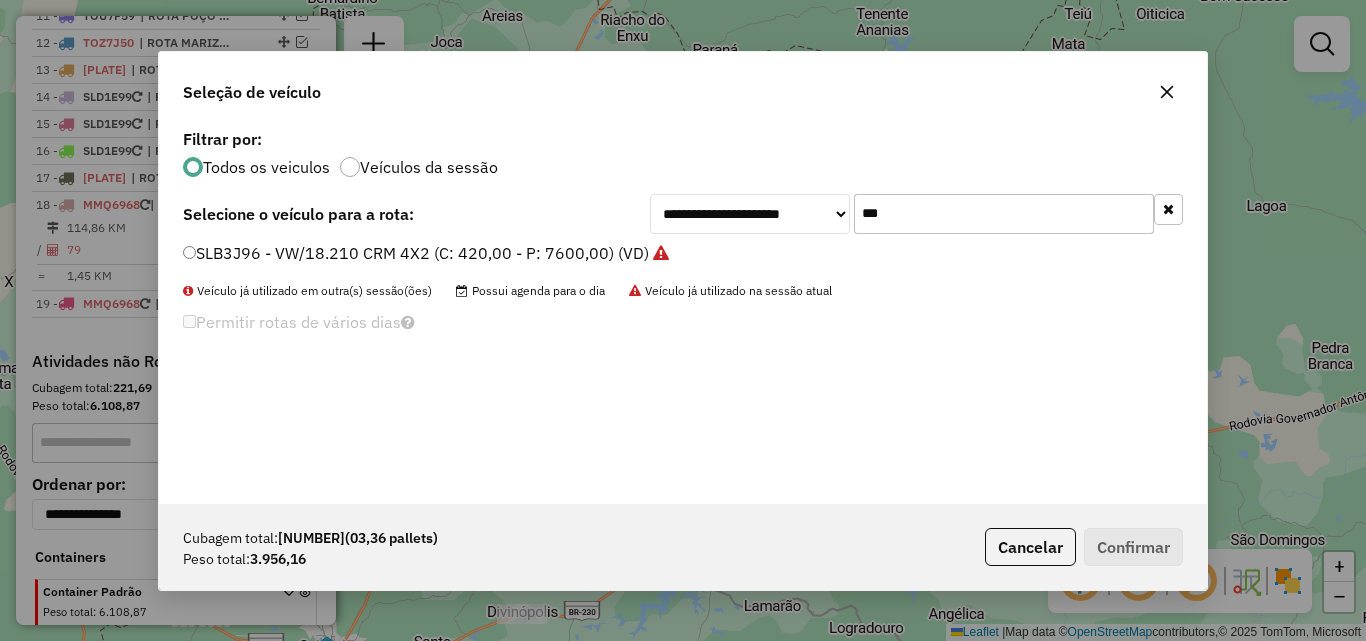 click on "***" 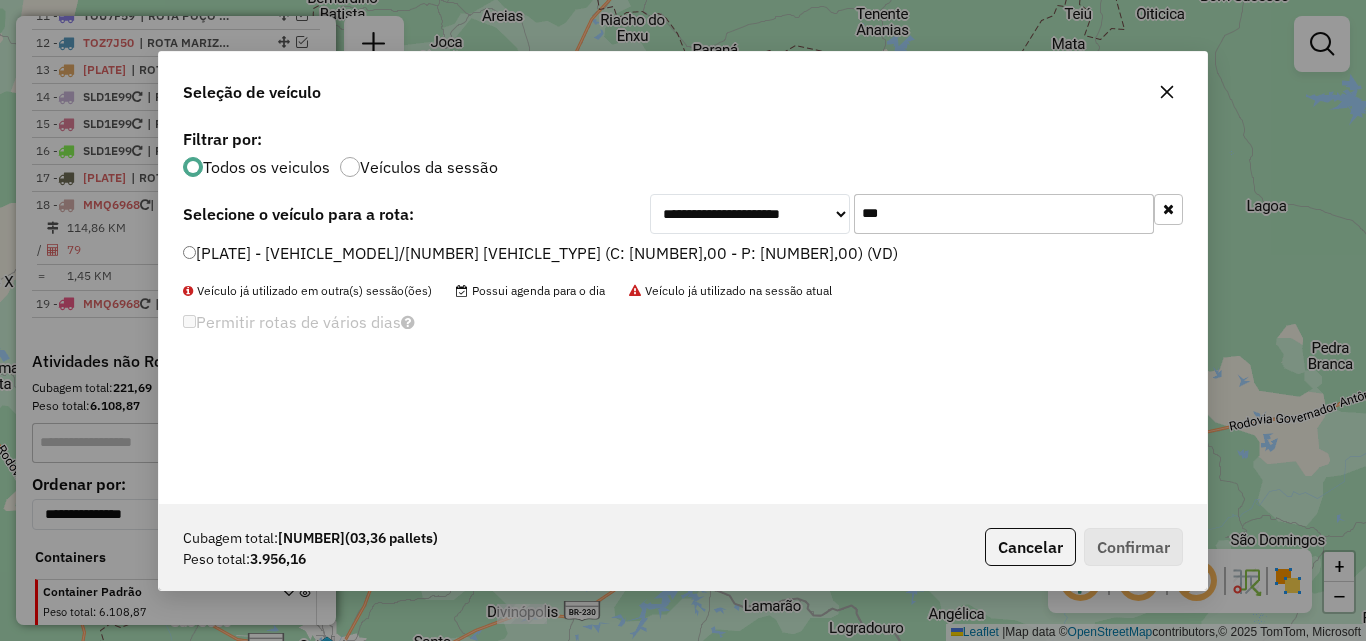 type on "***" 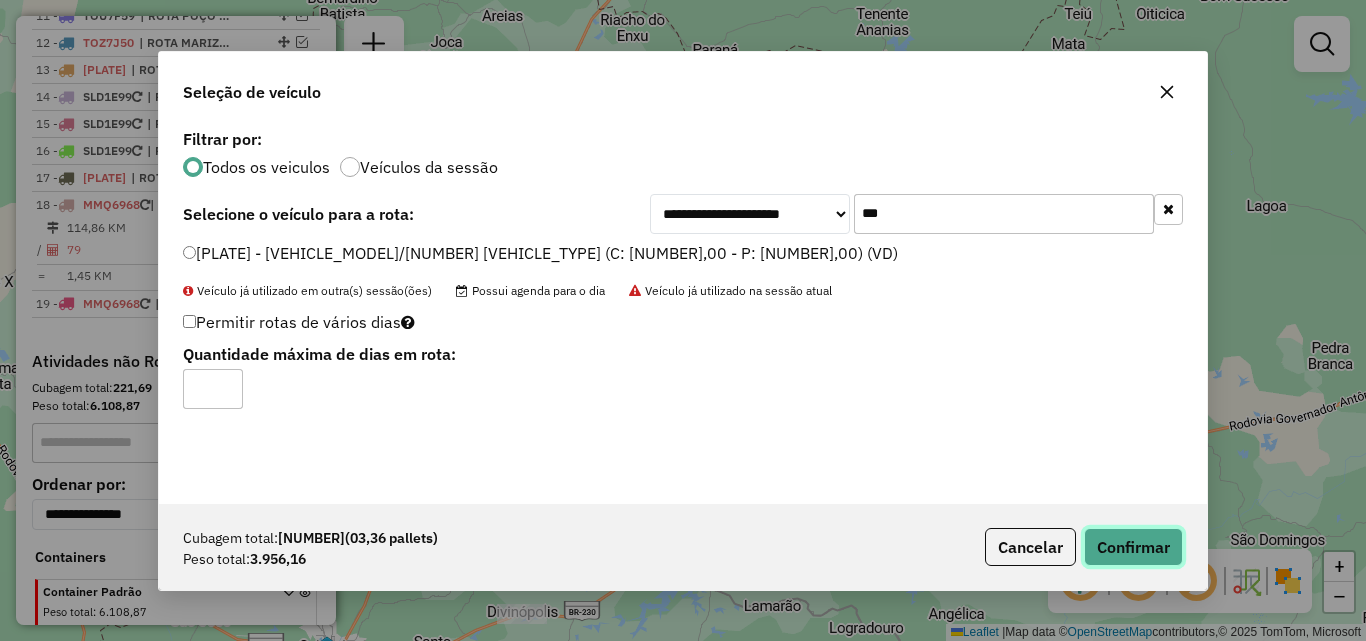 click on "Confirmar" 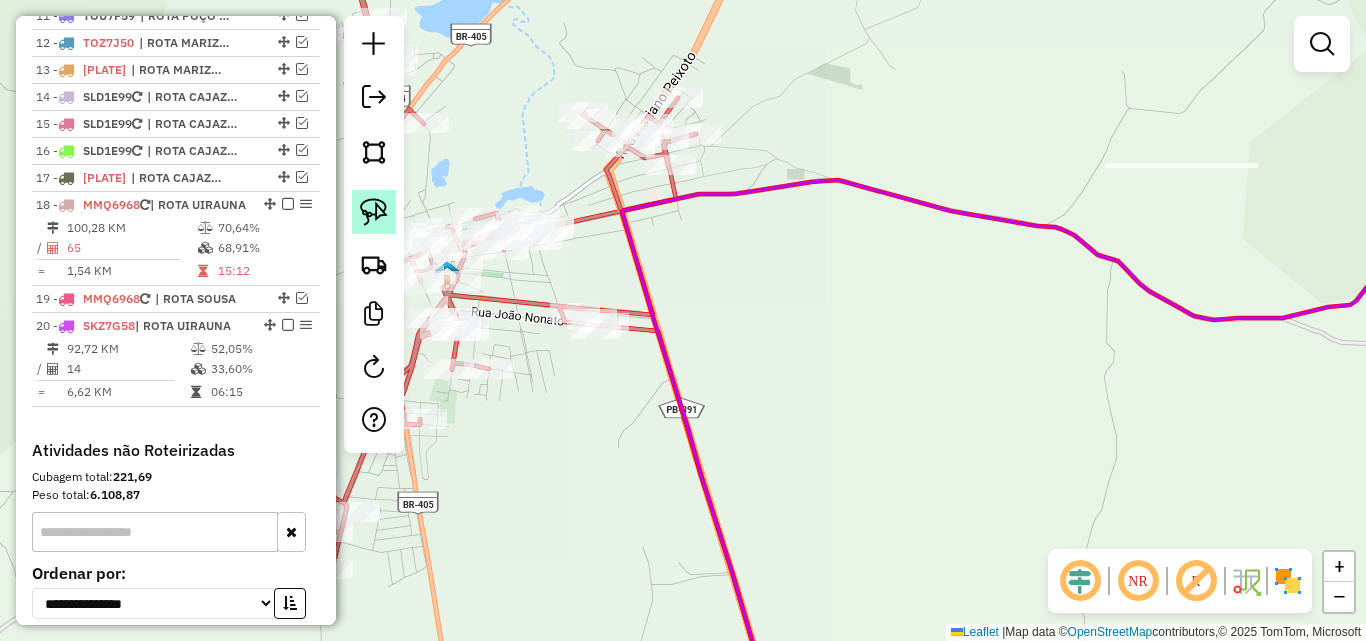 click 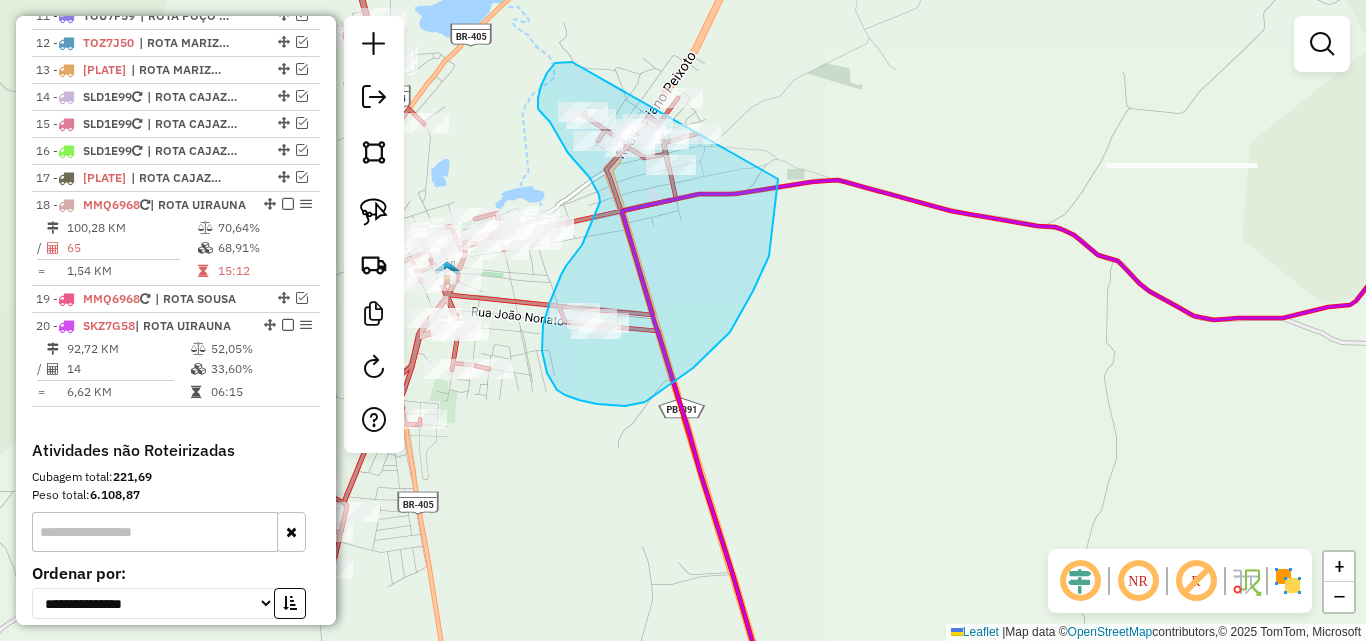 drag, startPoint x: 572, startPoint y: 62, endPoint x: 751, endPoint y: 59, distance: 179.02513 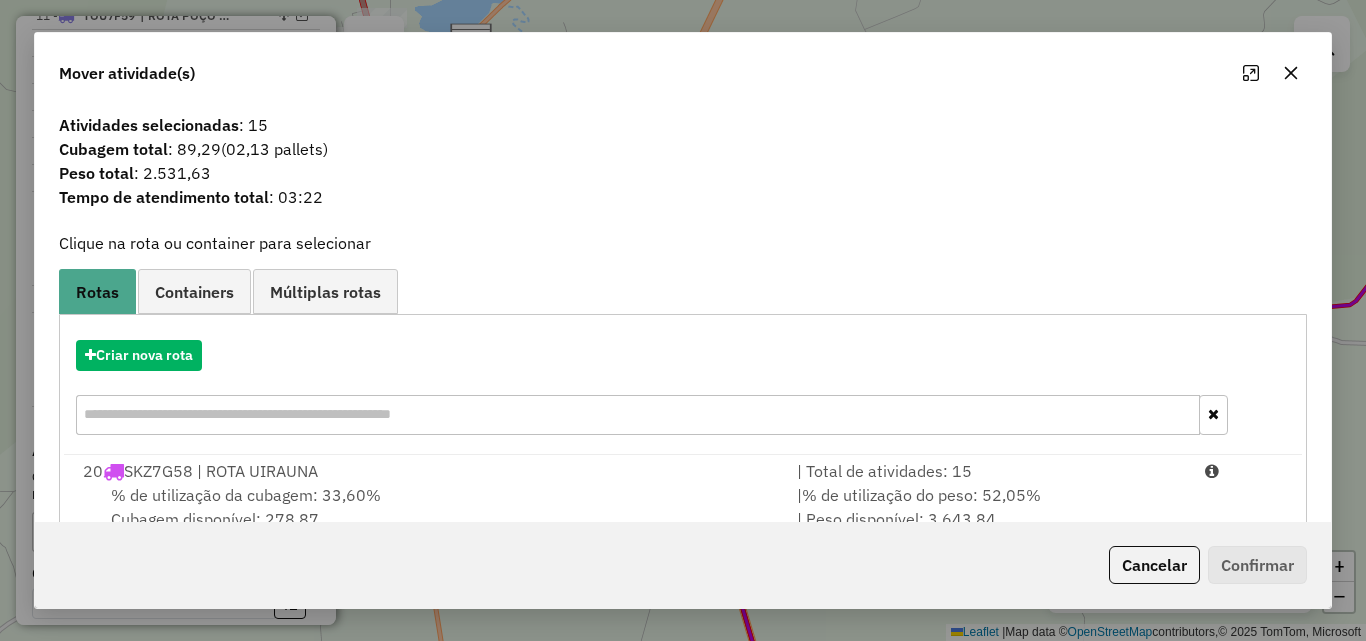 click on "|  % de utilização do peso: 52,05%  | Peso disponível: 3.643,84" at bounding box center [989, 507] 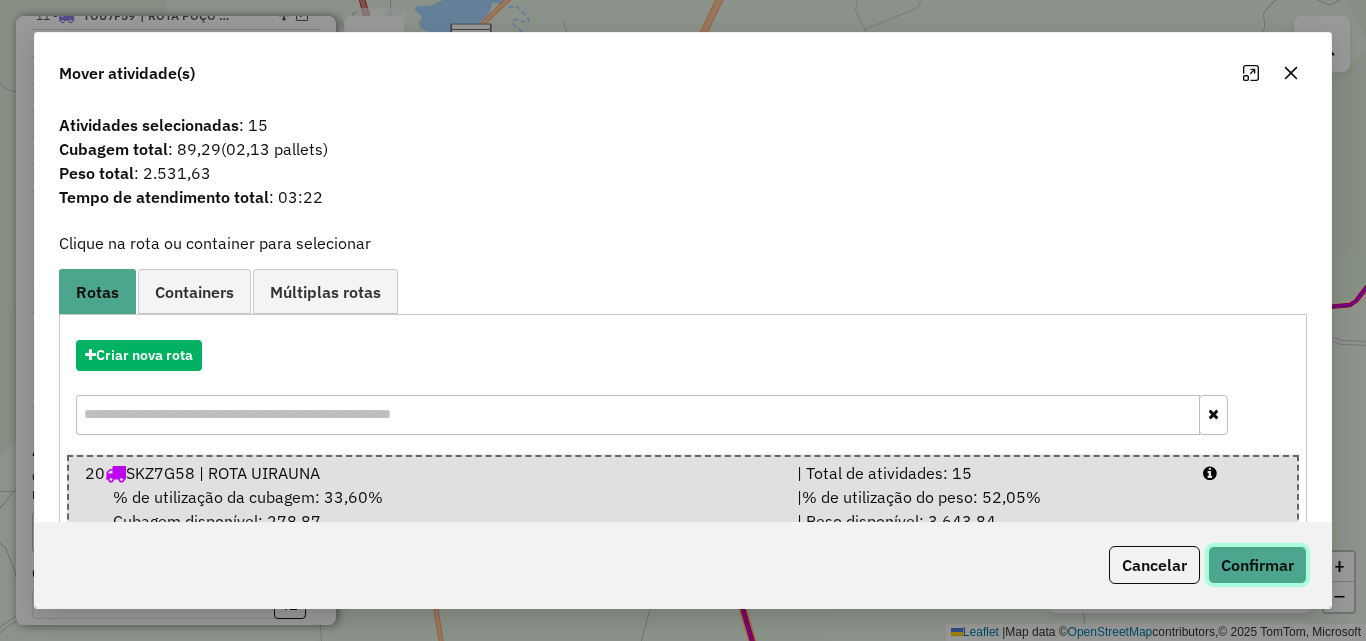 drag, startPoint x: 1249, startPoint y: 555, endPoint x: 1281, endPoint y: 548, distance: 32.75668 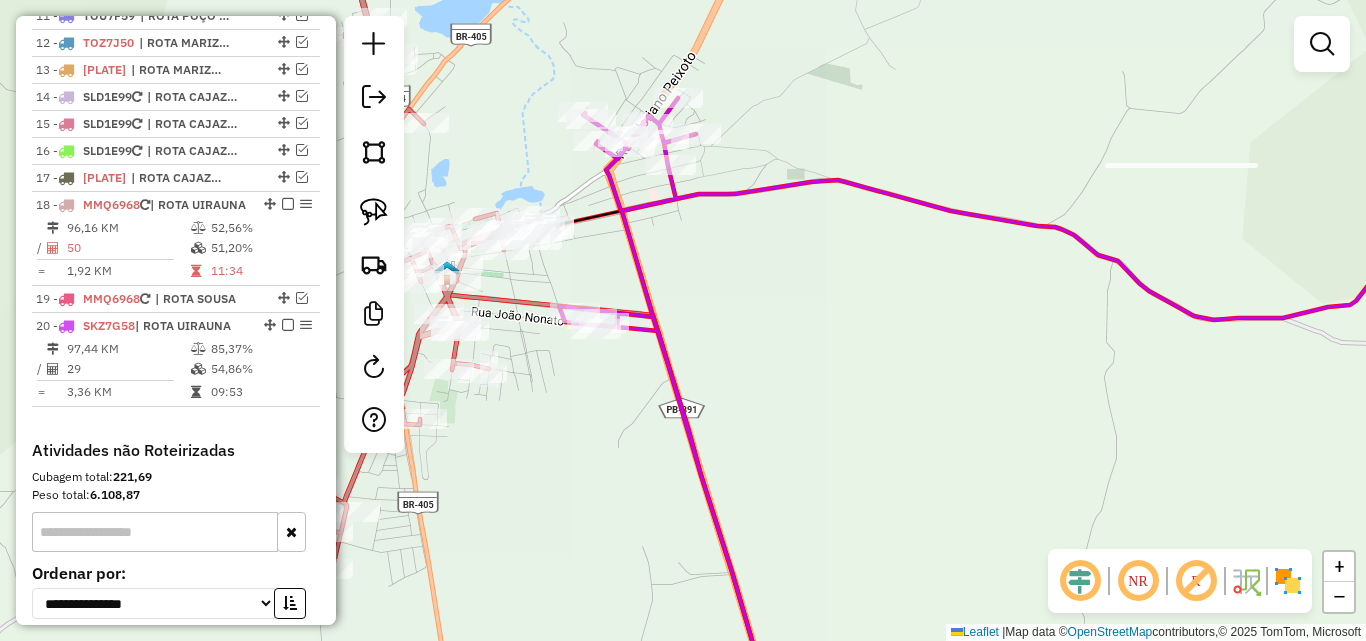 click 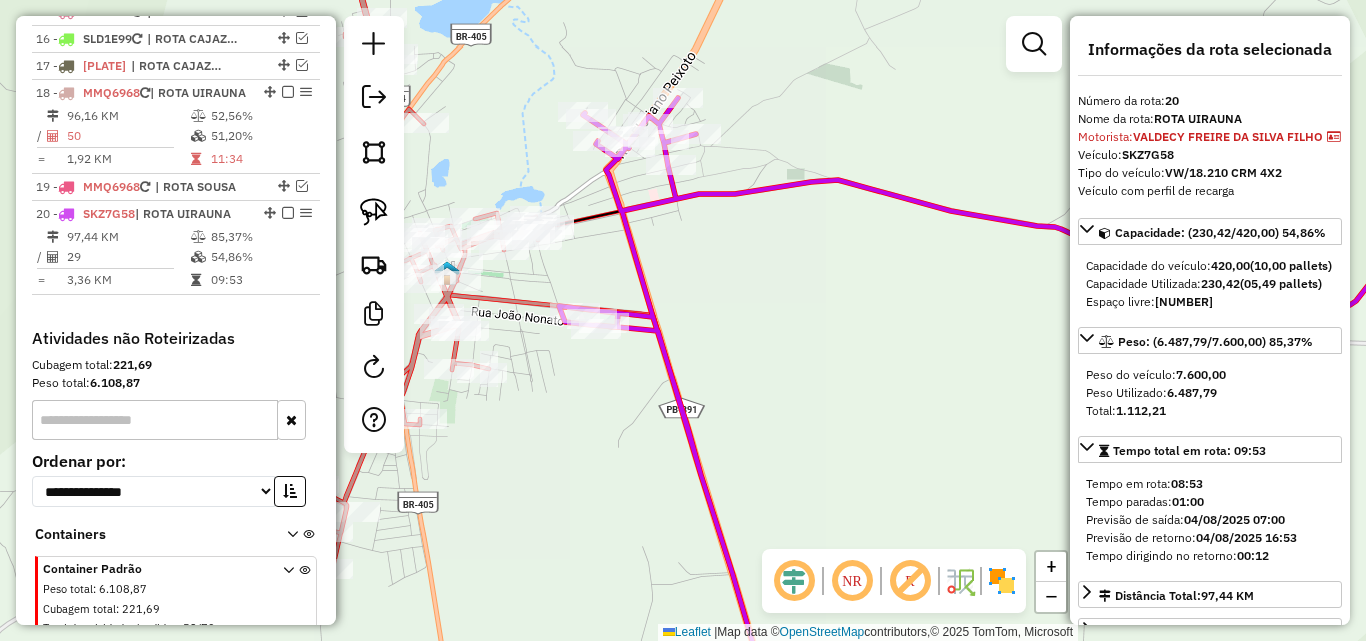 scroll, scrollTop: 1276, scrollLeft: 0, axis: vertical 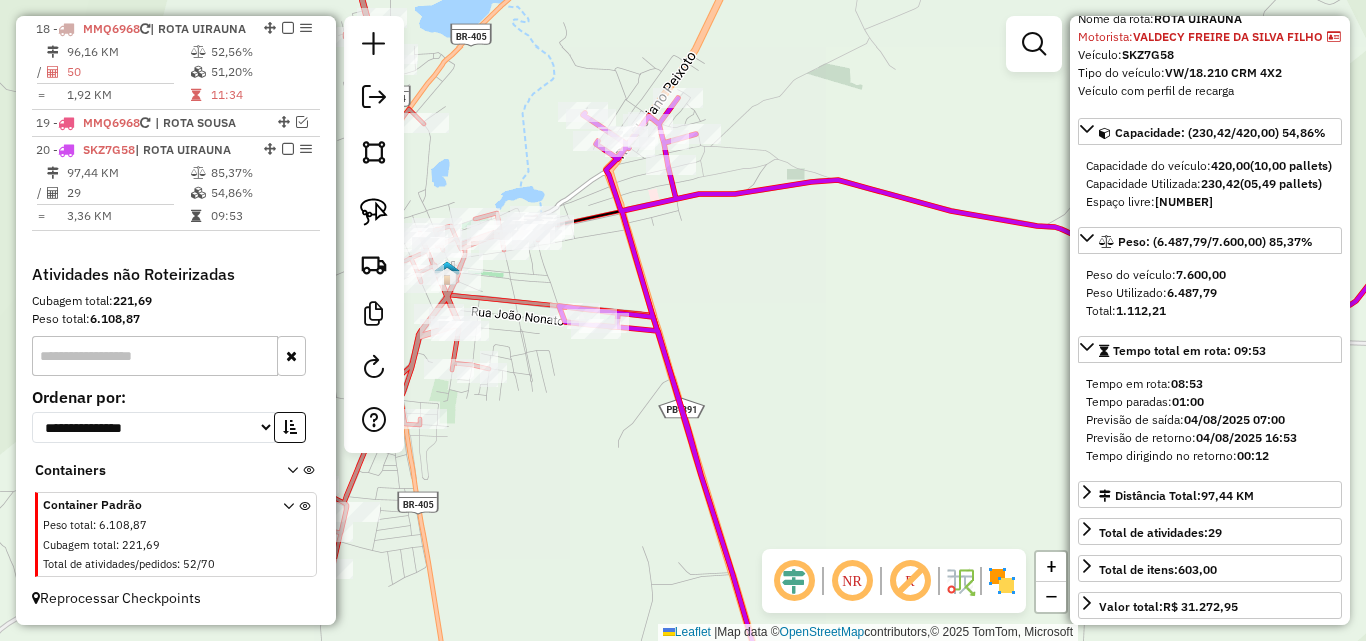 click 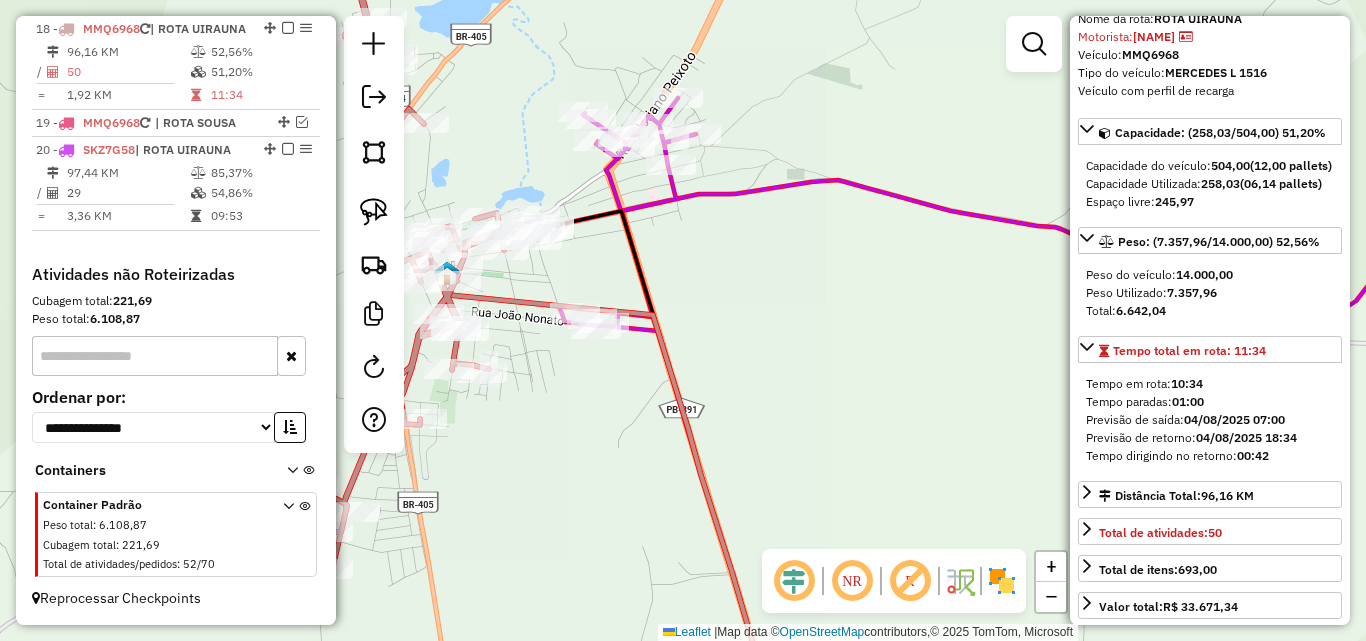 scroll, scrollTop: 1258, scrollLeft: 0, axis: vertical 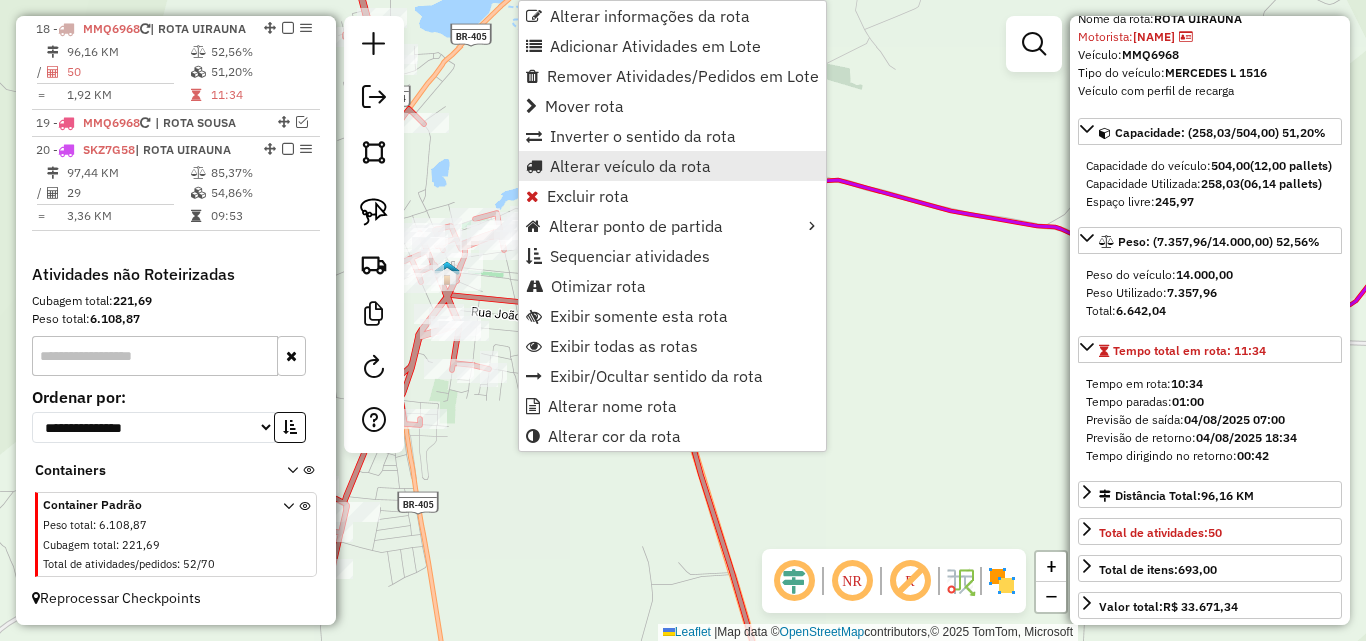 click on "Alterar veículo da rota" at bounding box center [630, 166] 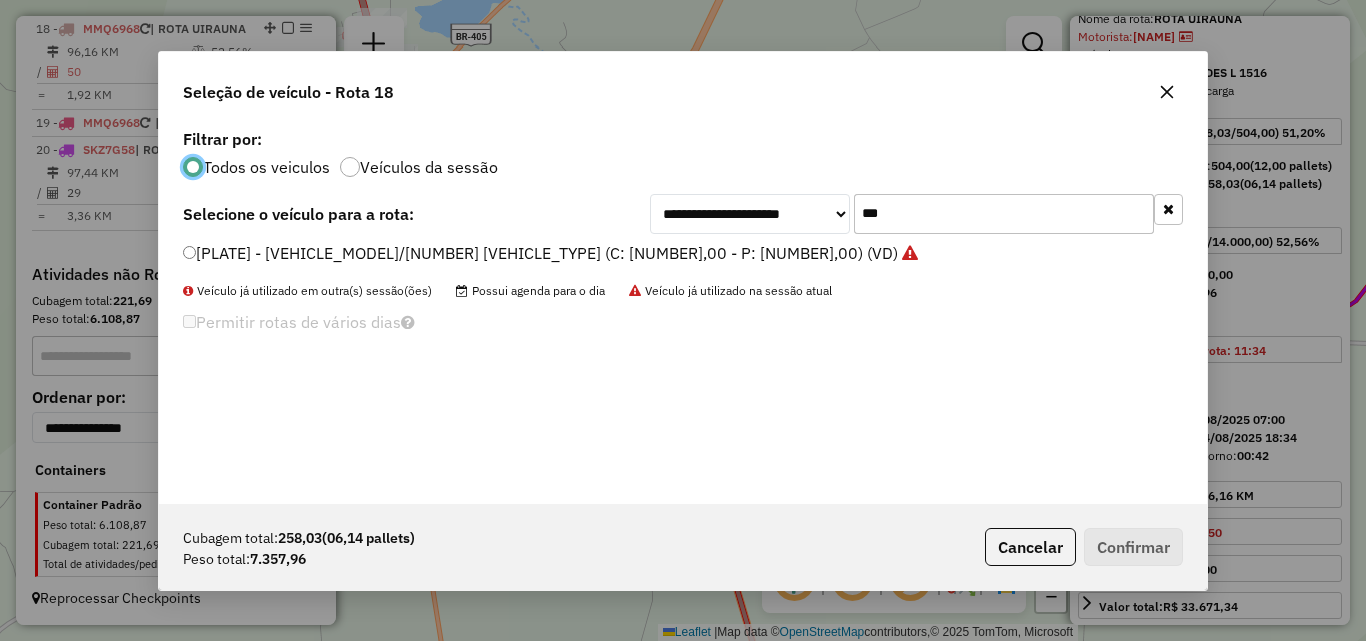 scroll, scrollTop: 11, scrollLeft: 6, axis: both 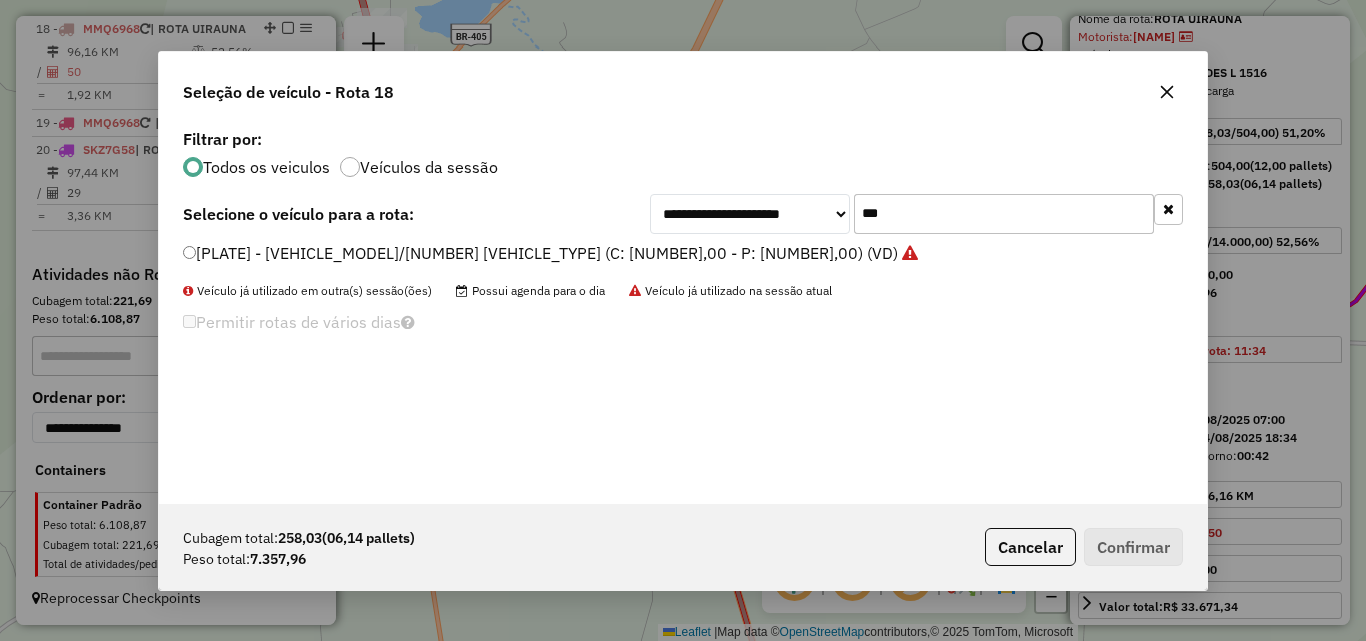 click on "***" 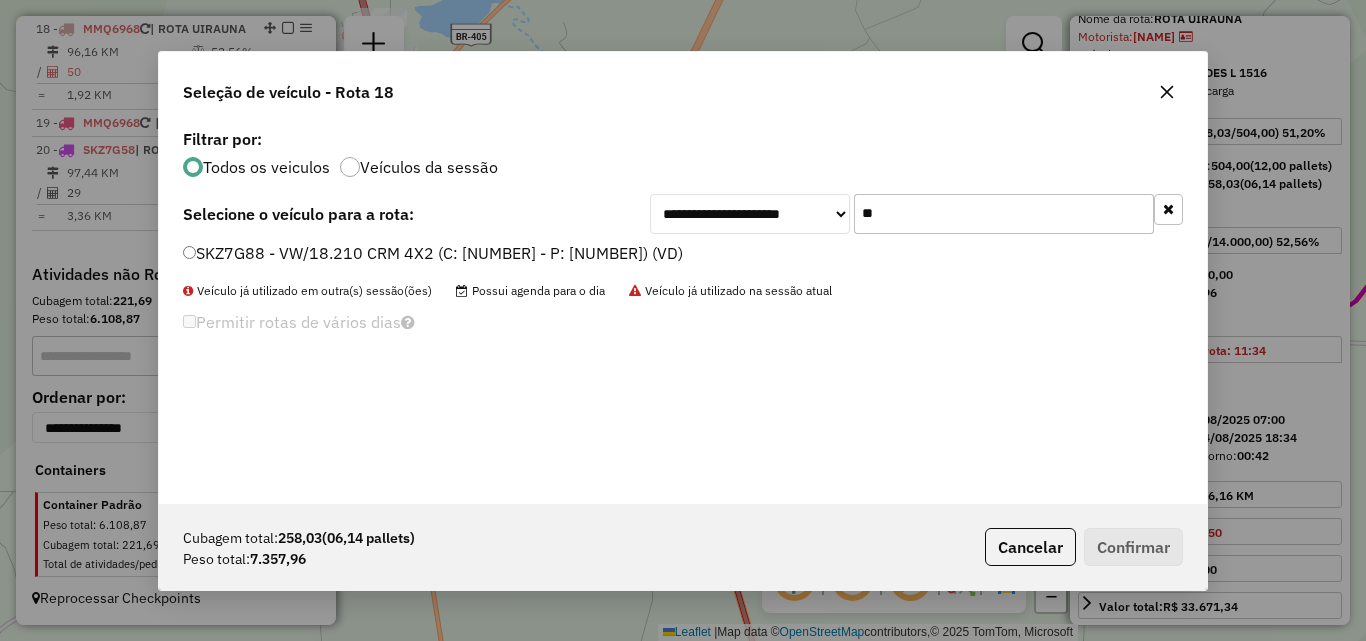 click on "**" 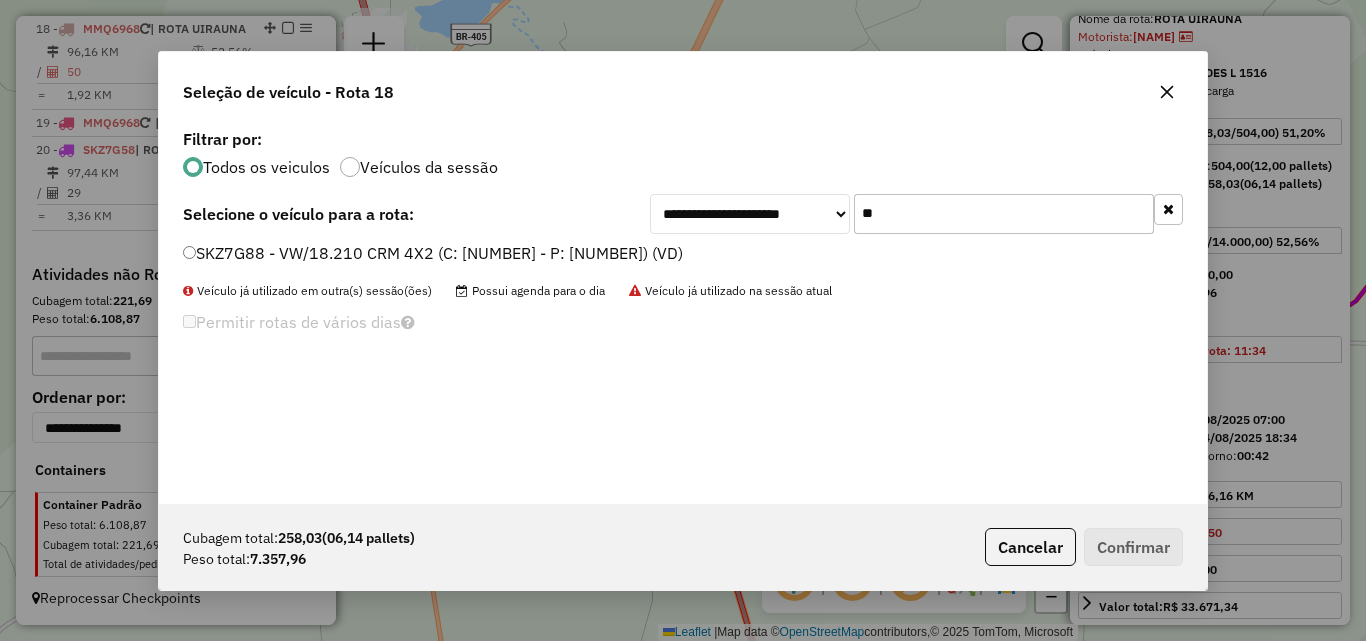 click on "**********" 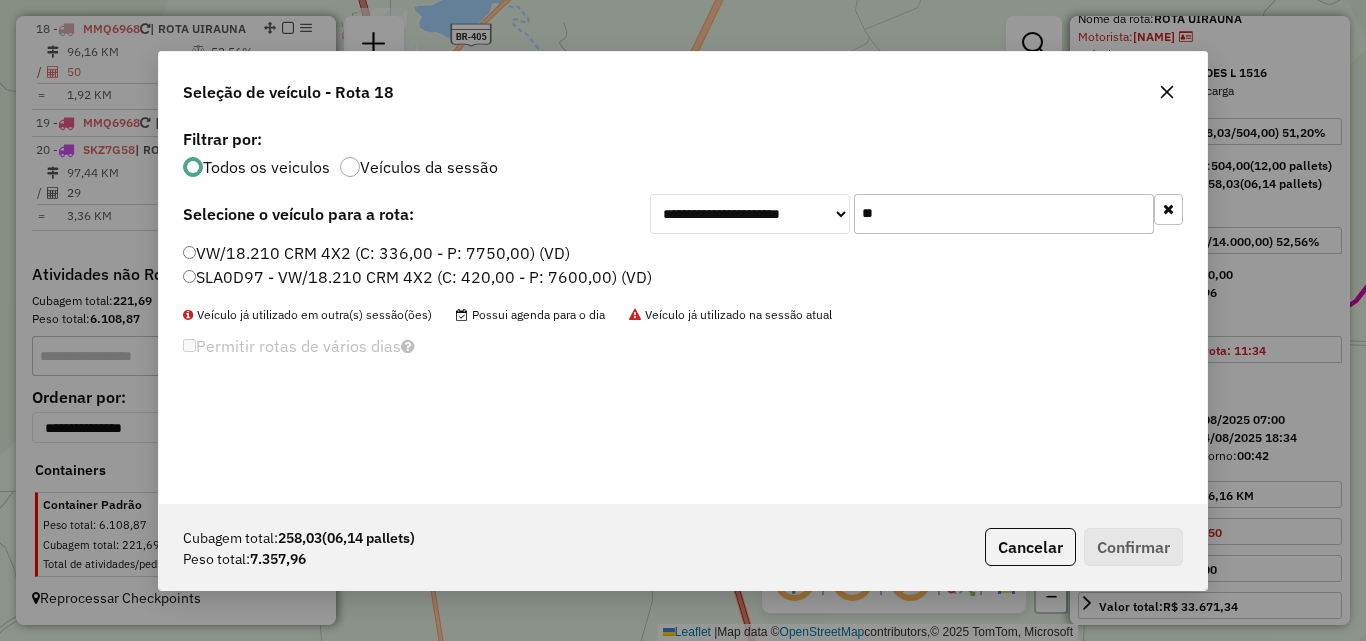 type on "**" 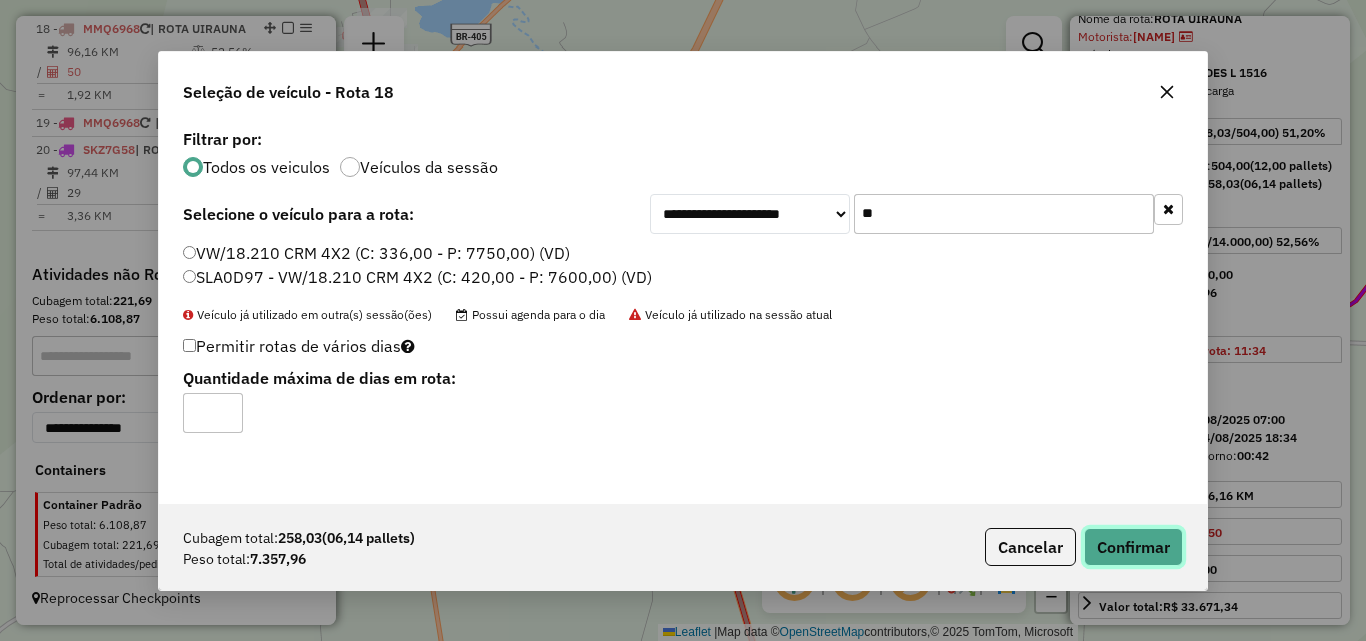 click on "Confirmar" 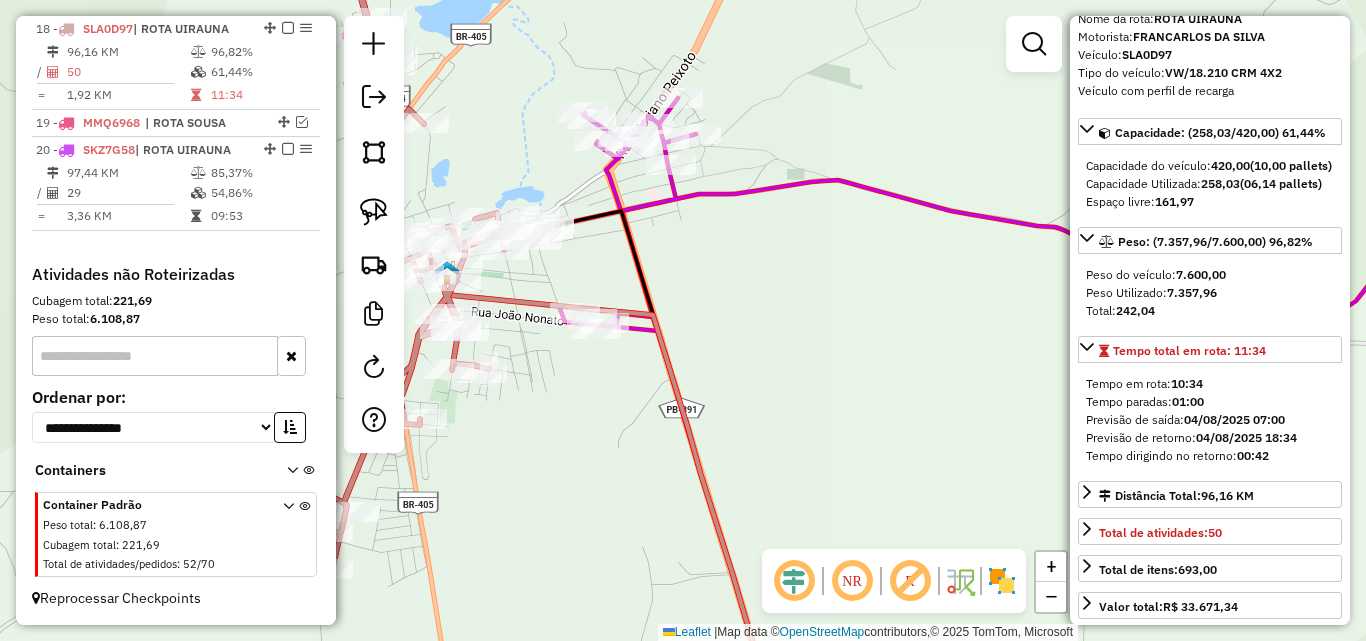 click 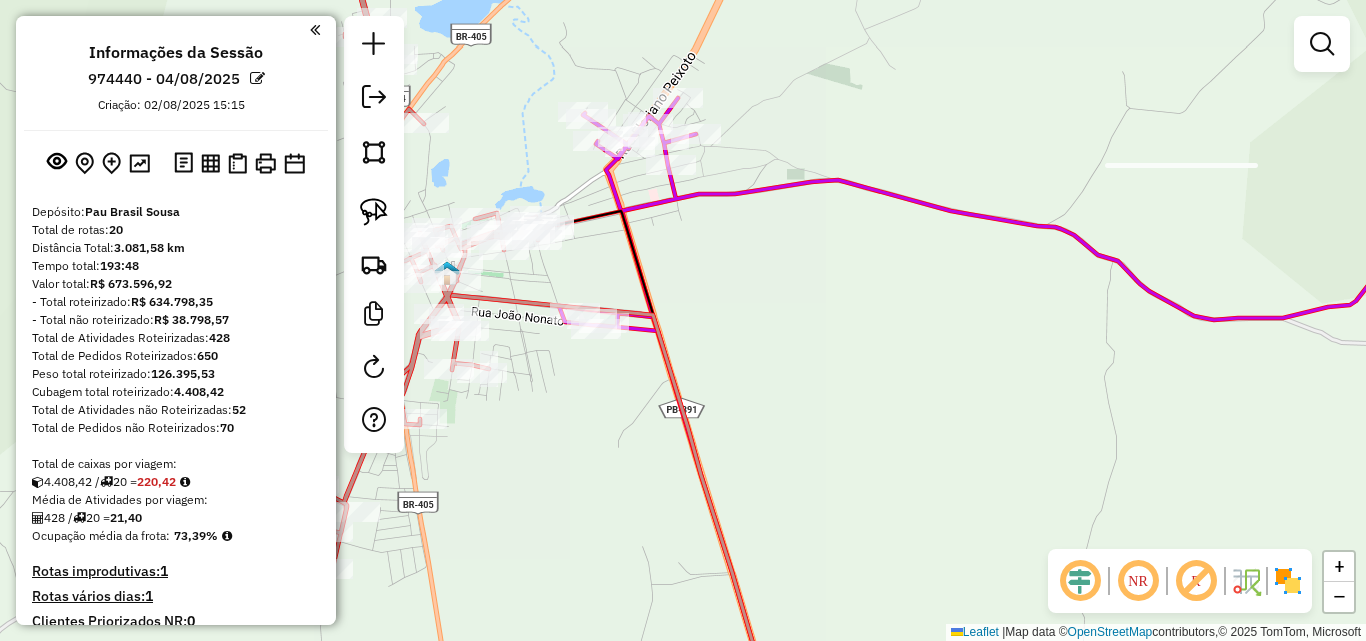 scroll, scrollTop: 0, scrollLeft: 0, axis: both 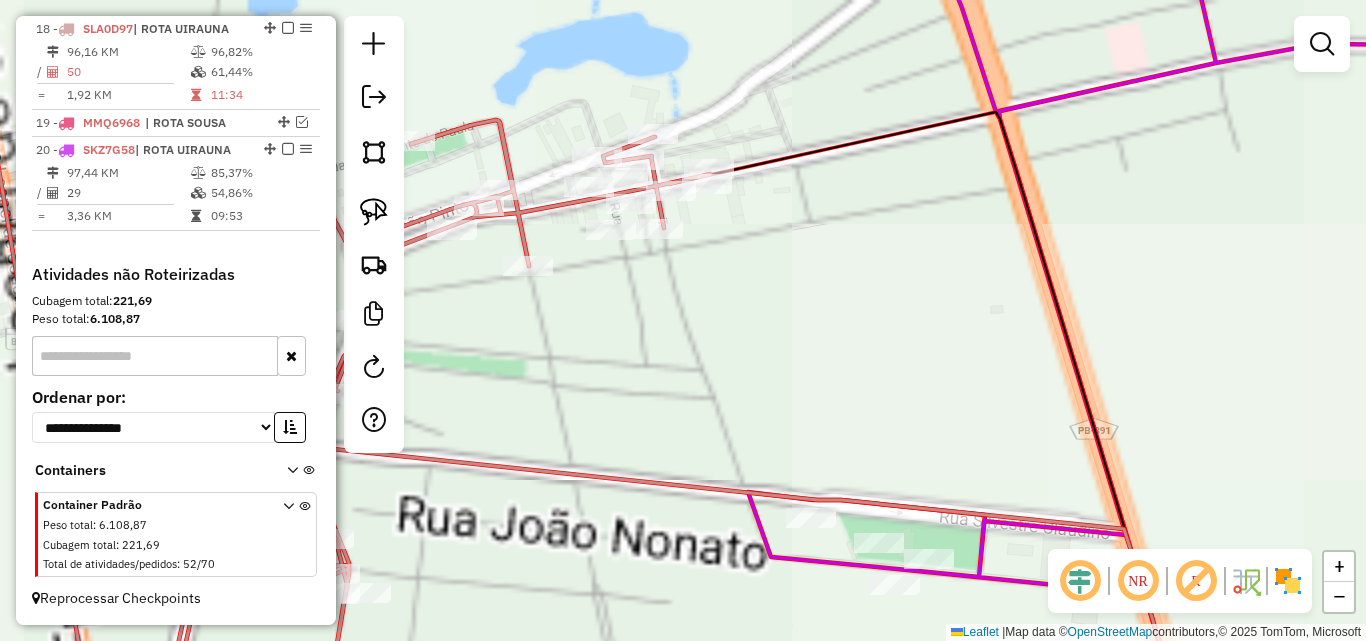 drag, startPoint x: 369, startPoint y: 215, endPoint x: 396, endPoint y: 206, distance: 28.460499 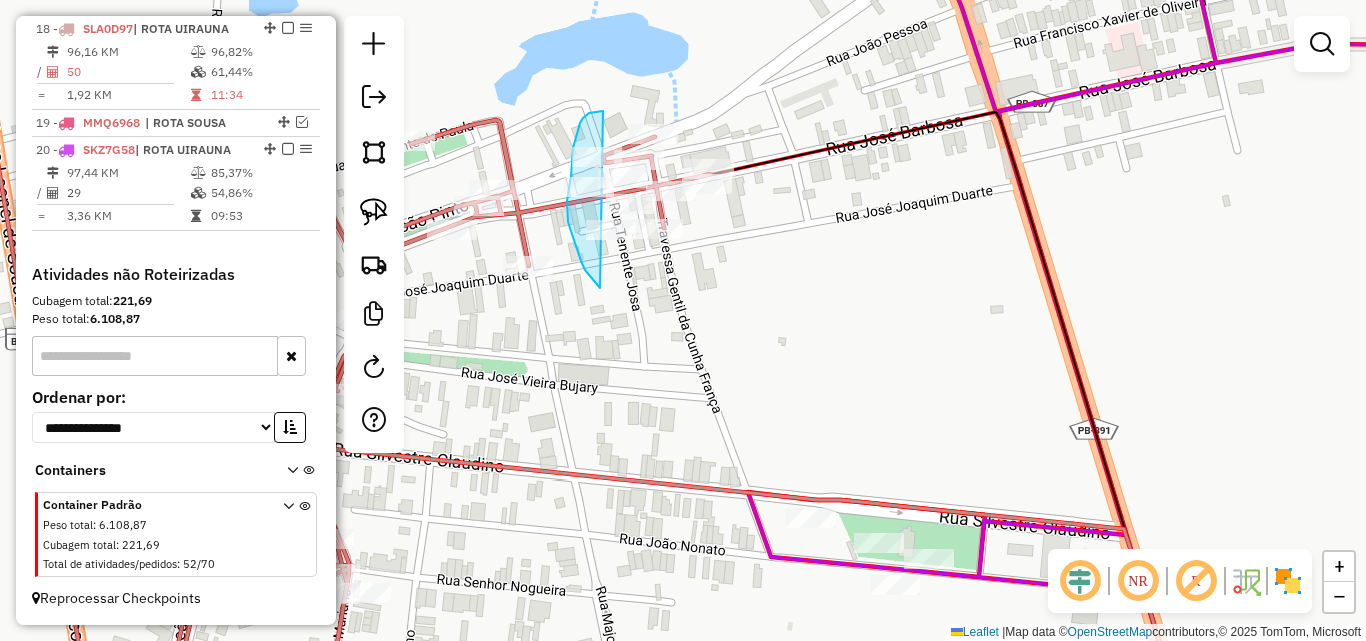 drag, startPoint x: 592, startPoint y: 112, endPoint x: 811, endPoint y: 100, distance: 219.32852 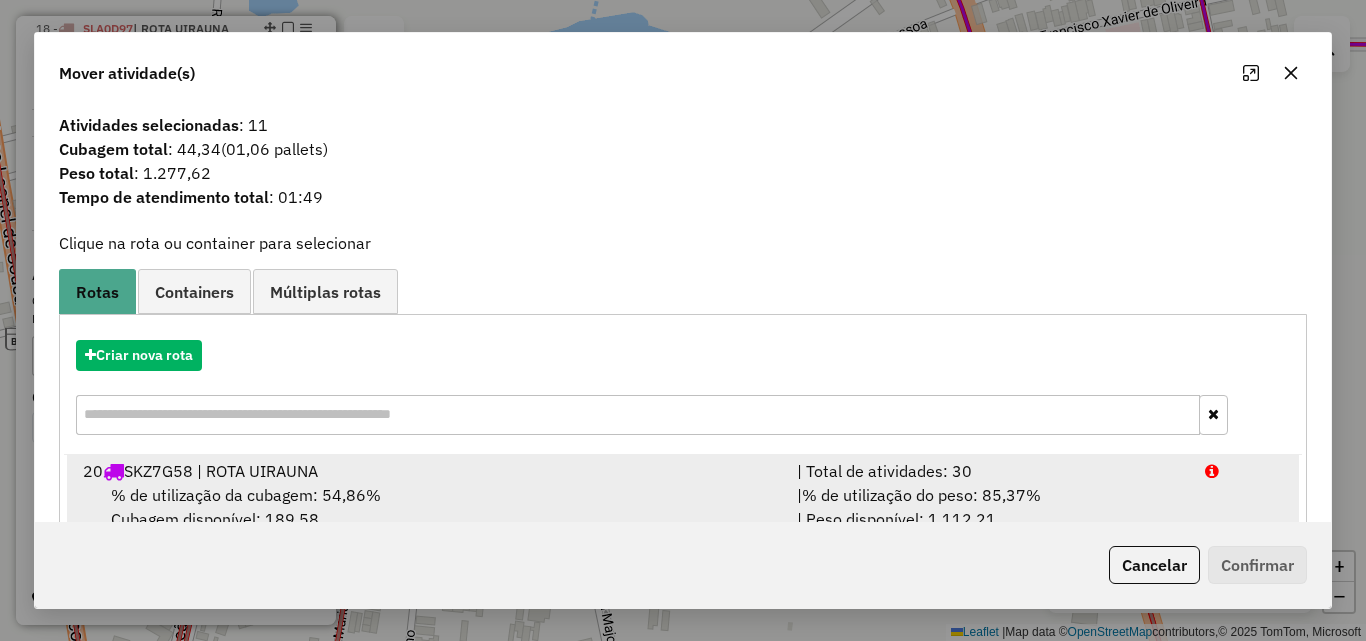 click on "|  % de utilização do peso: 85,37%  | Peso disponível: 1.112,21" at bounding box center [989, 507] 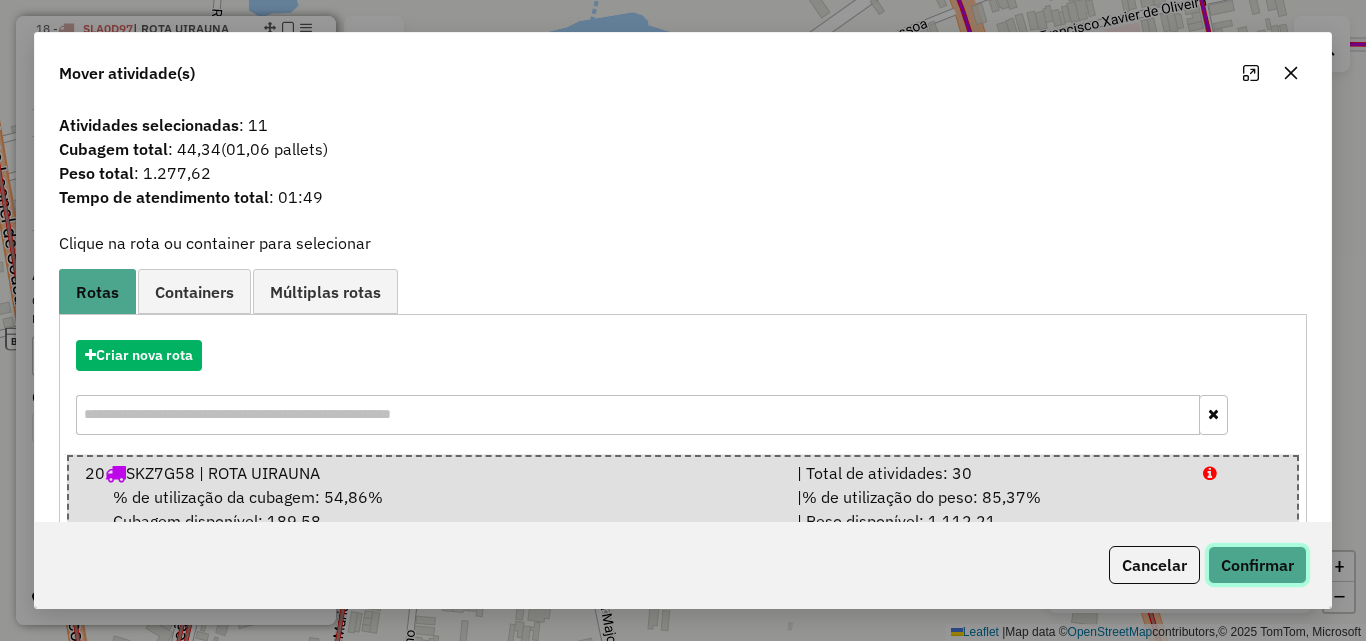 click on "Confirmar" 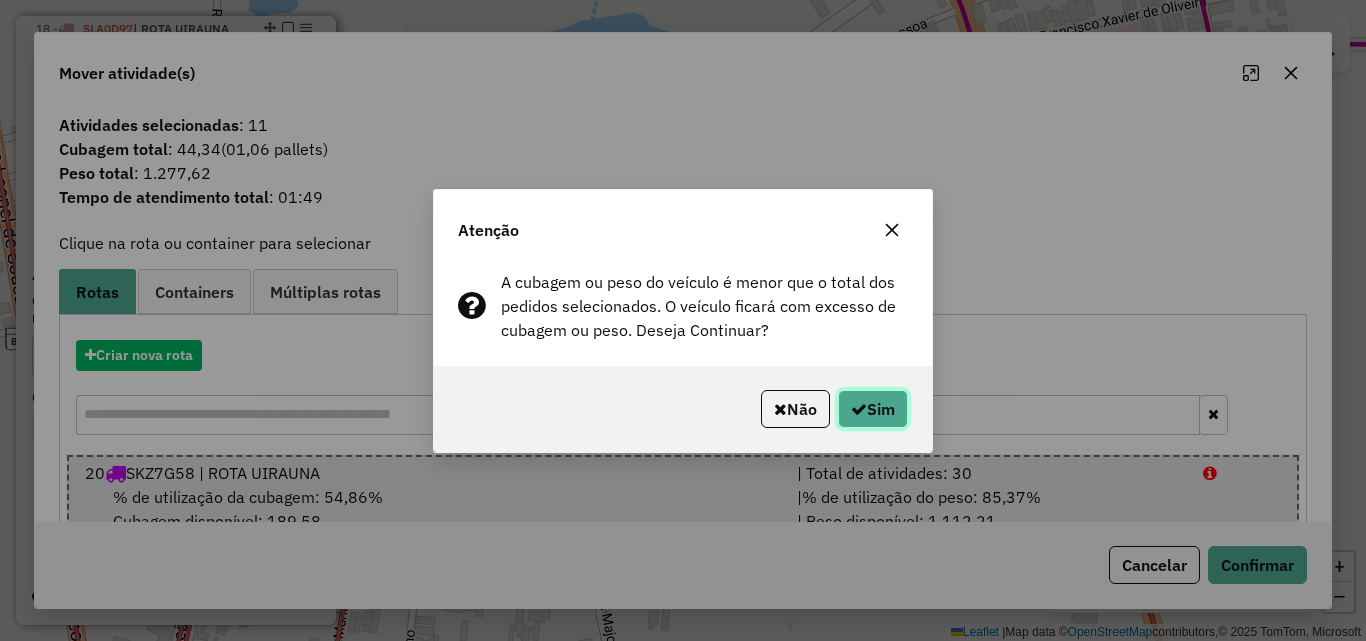 click on "Sim" 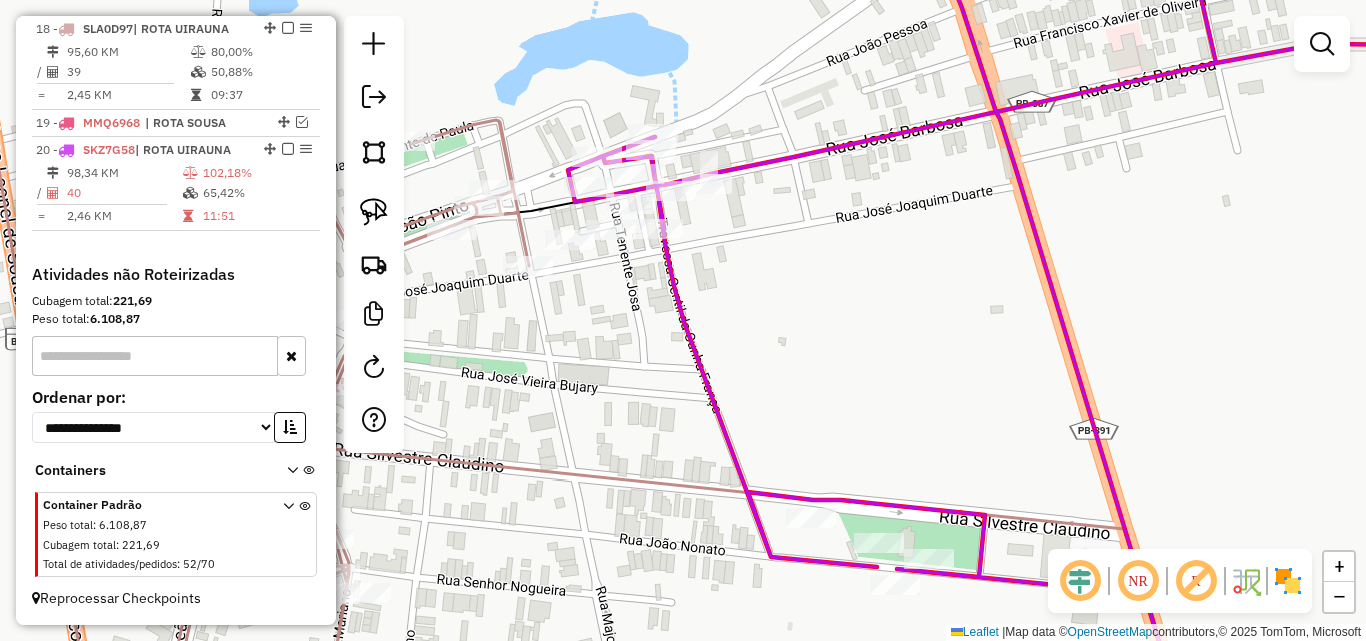 click 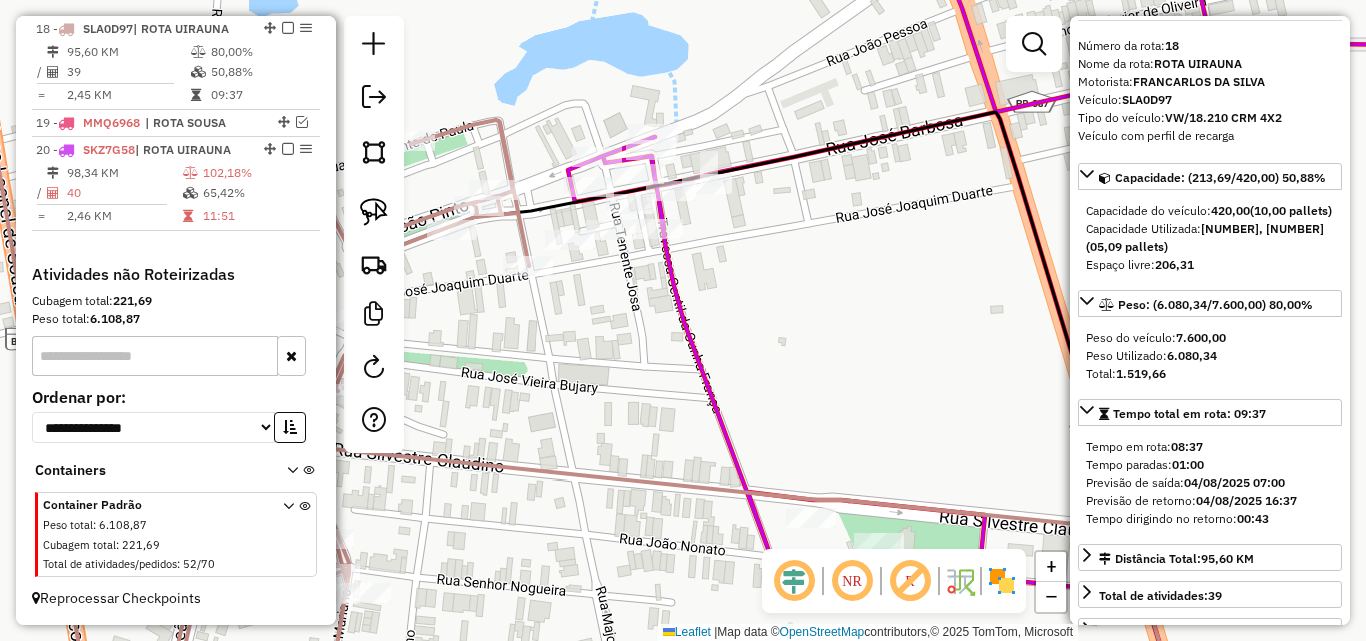 scroll, scrollTop: 100, scrollLeft: 0, axis: vertical 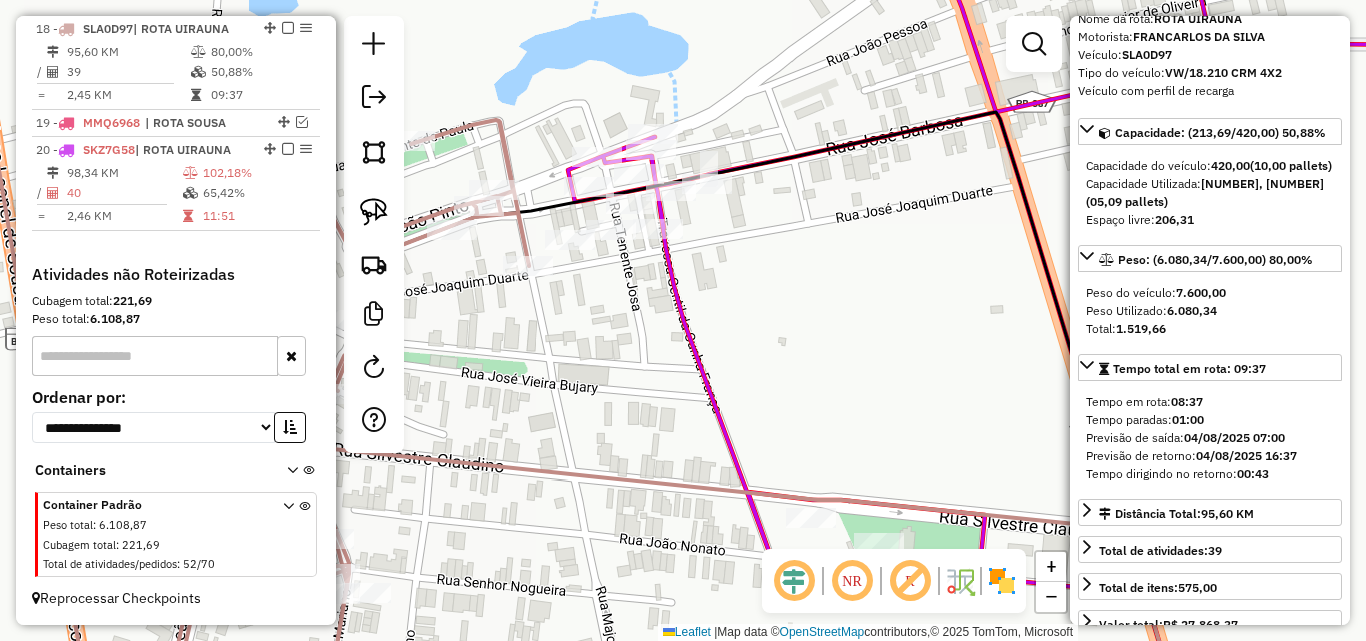 click 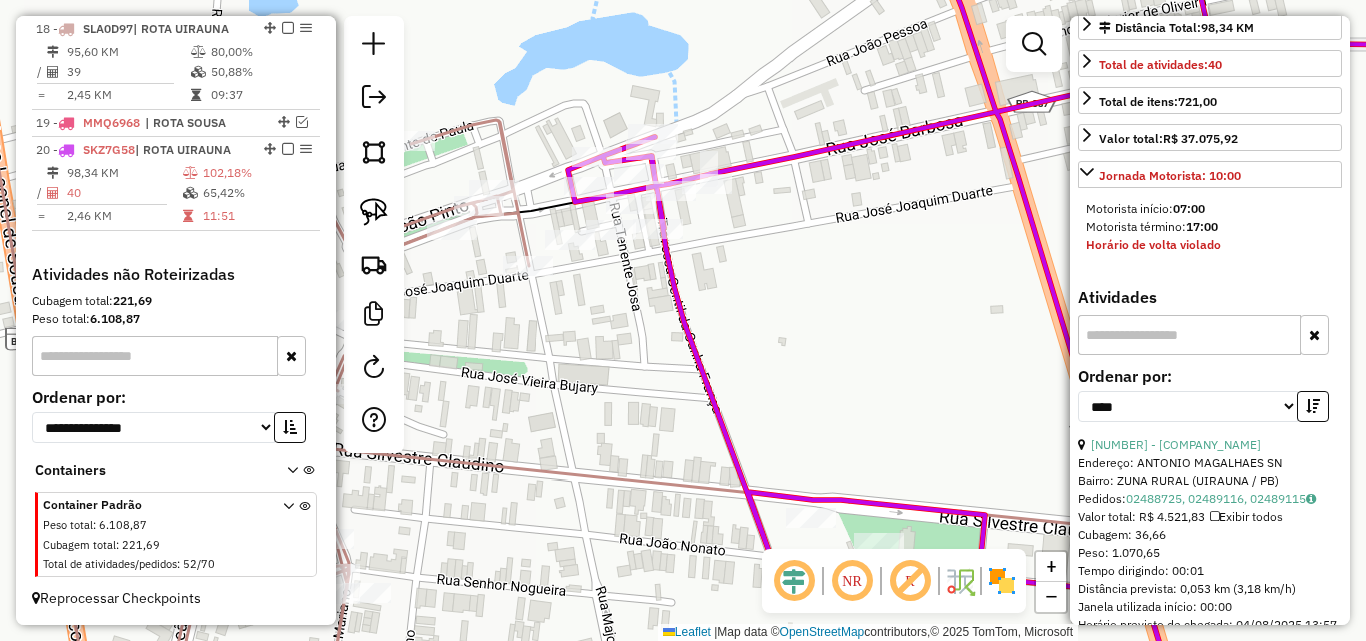 scroll, scrollTop: 200, scrollLeft: 0, axis: vertical 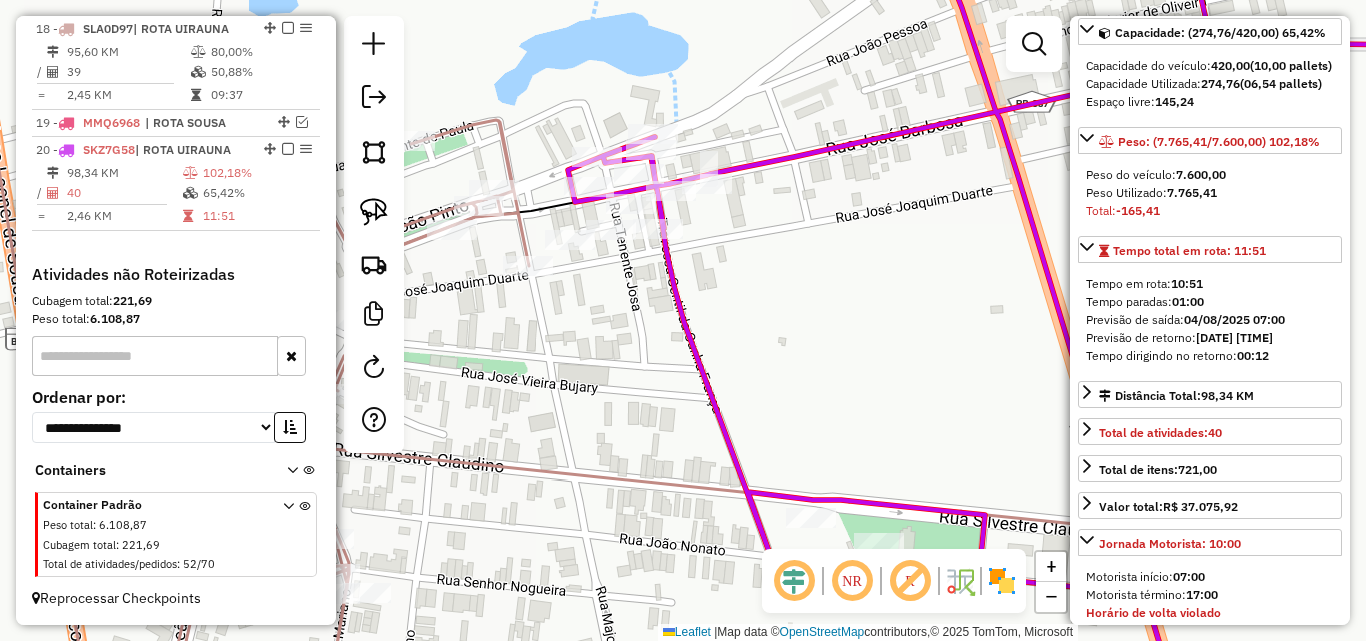 click 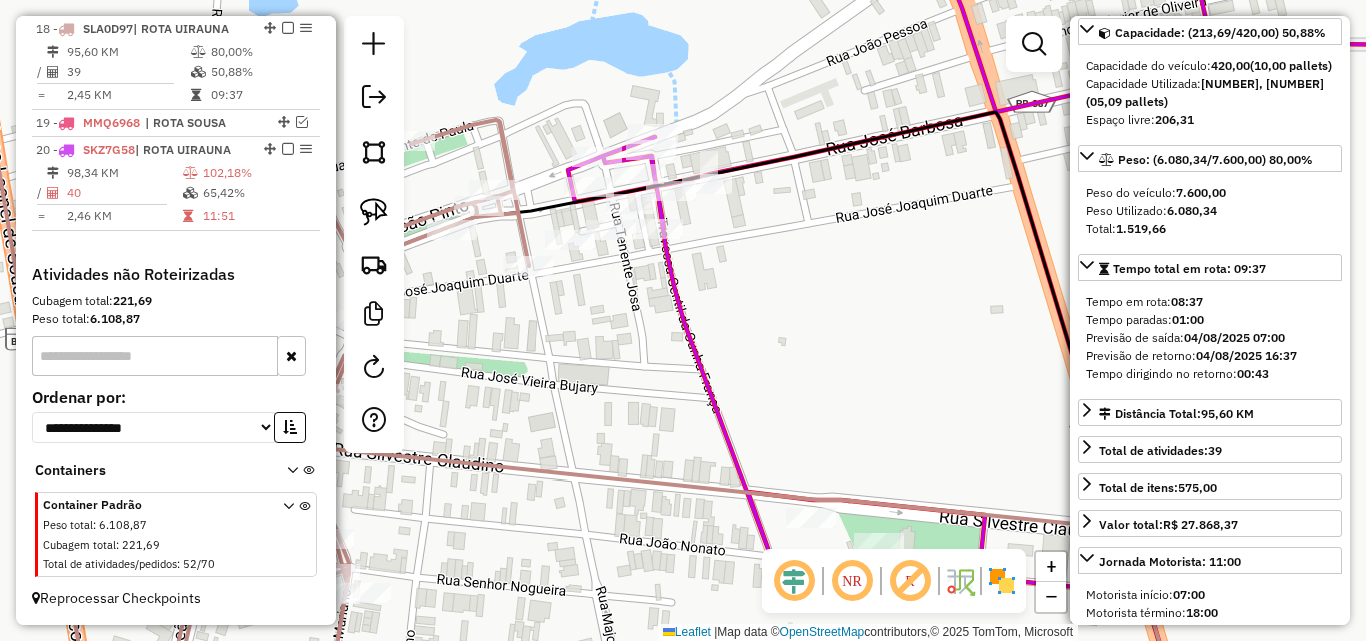 scroll, scrollTop: 182, scrollLeft: 0, axis: vertical 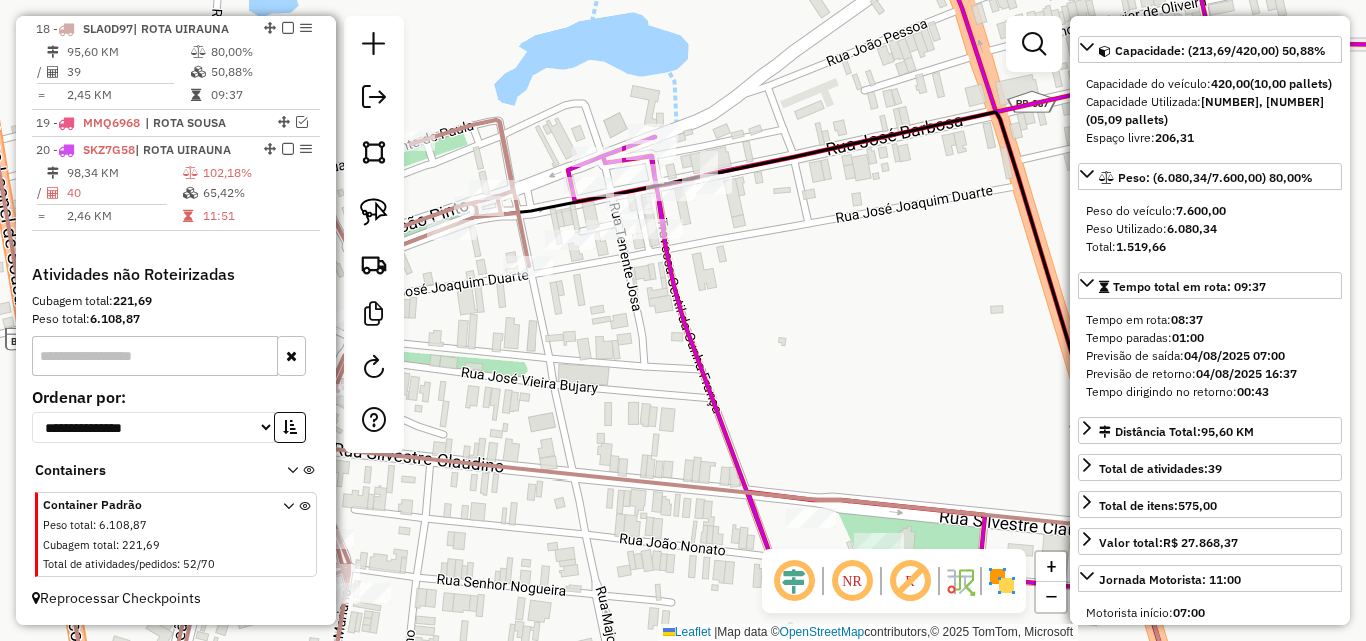click 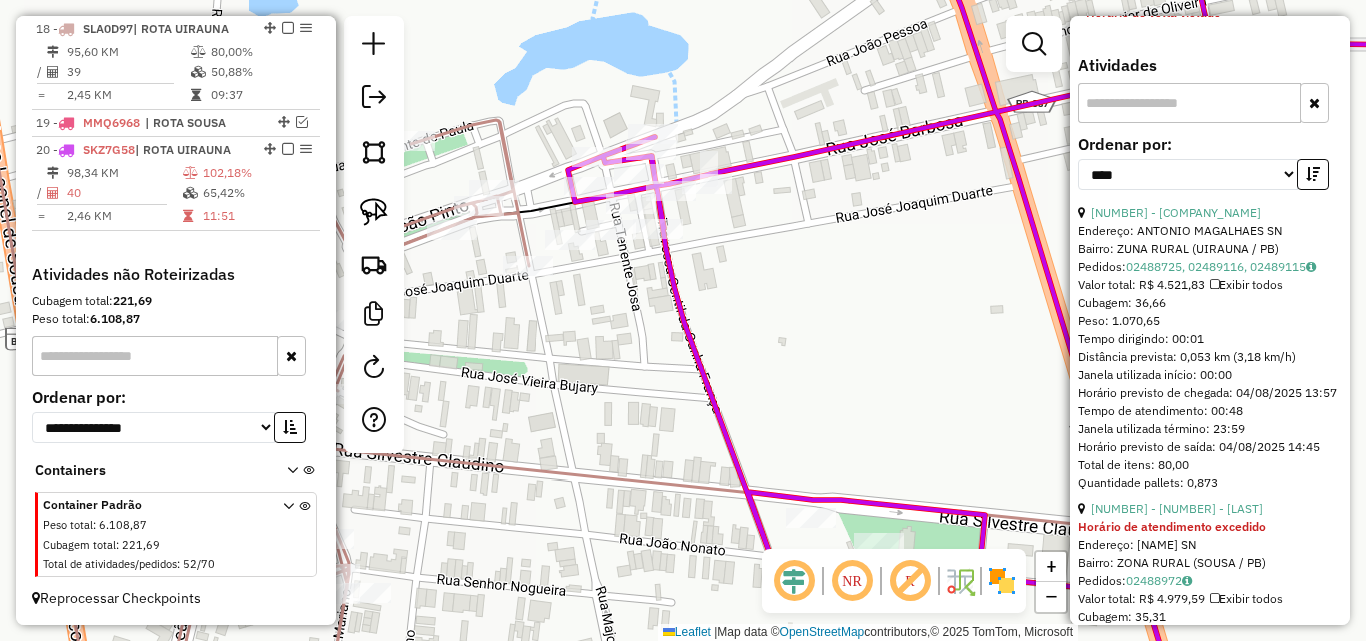 scroll, scrollTop: 900, scrollLeft: 0, axis: vertical 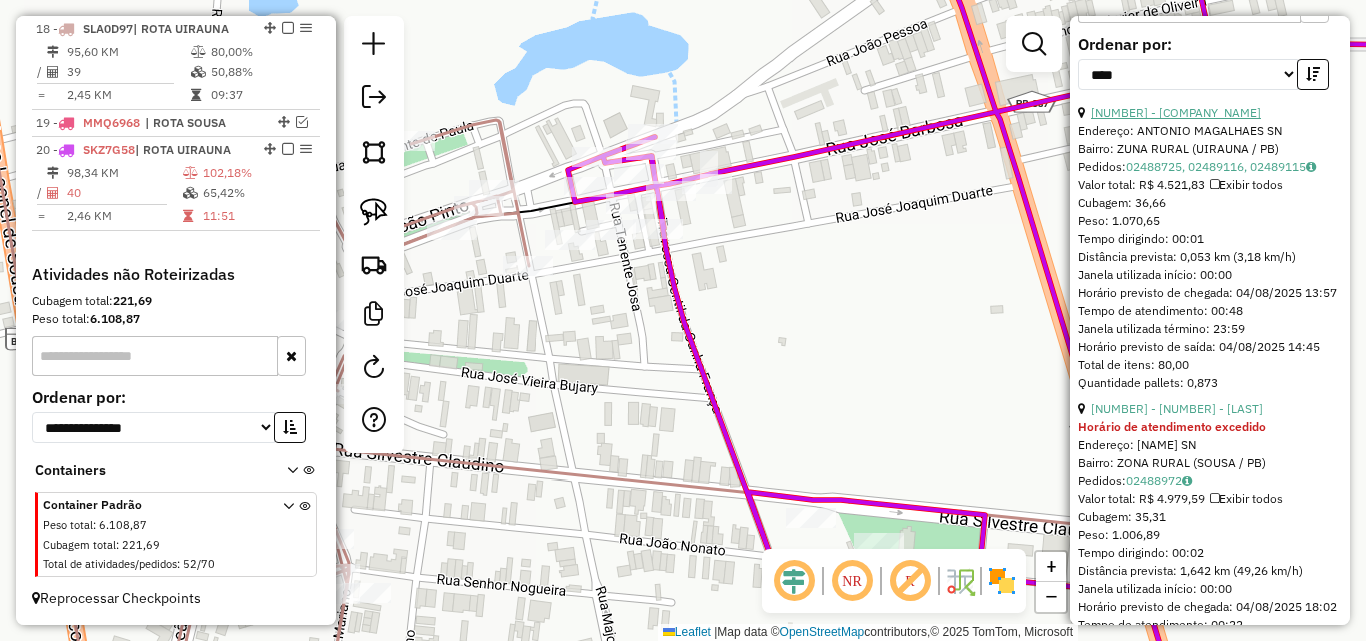 click on "[NUMBER] - [COMPANY_NAME]" at bounding box center [1176, 112] 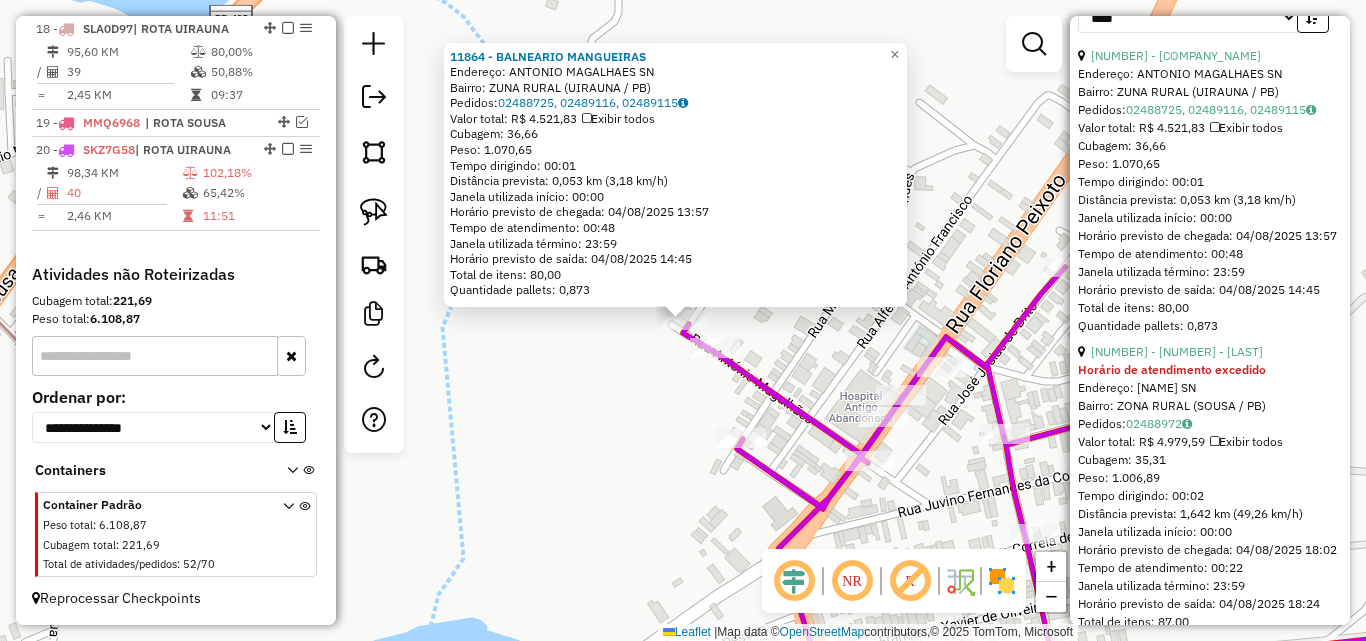 scroll, scrollTop: 1100, scrollLeft: 0, axis: vertical 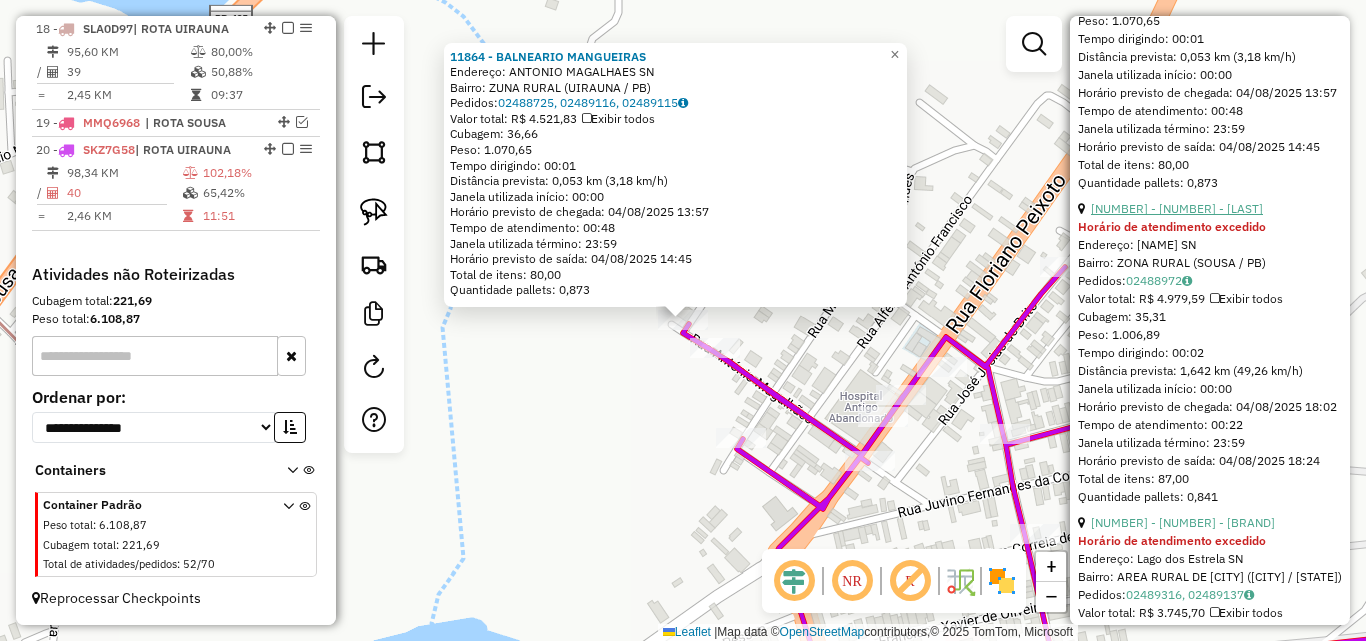 click on "[NUMBER] - [NUMBER] - [LAST]" at bounding box center (1177, 208) 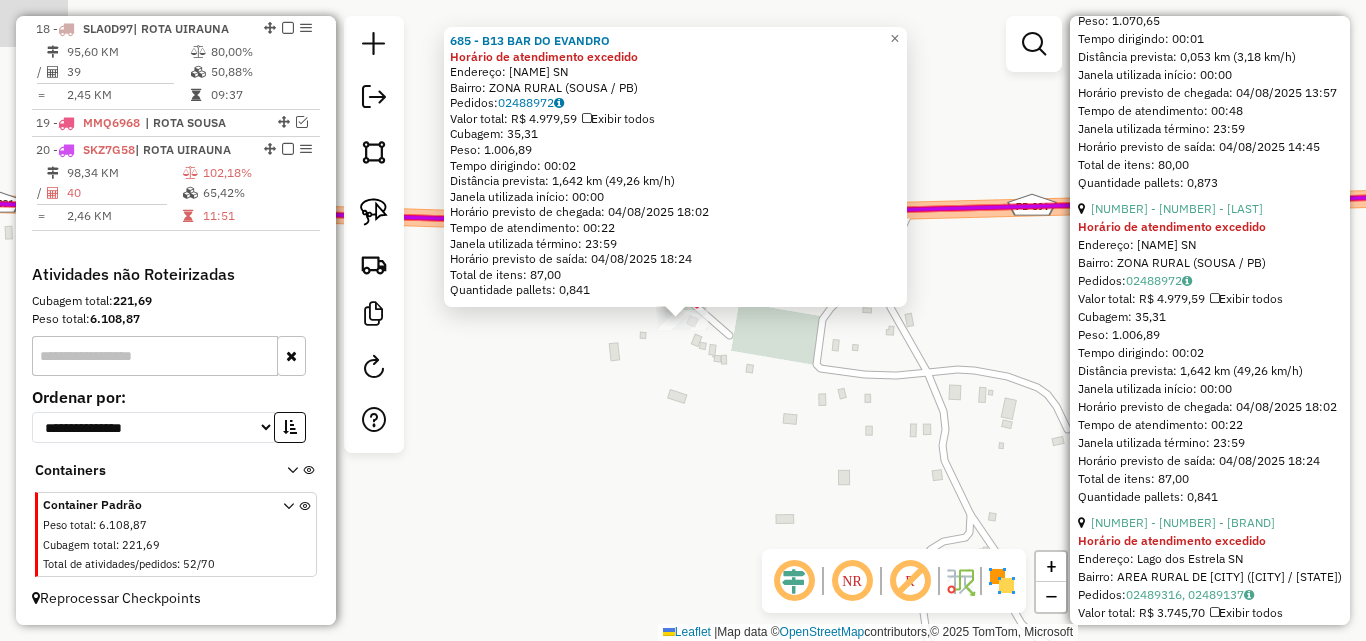click on "[NUMBER] - B13 BAR DO EVANDRO Horário de atendimento excedido  Endereço:  SAQUINHO SN   Bairro: ZONA RURAL ([CITY] / [STATE])   Pedidos:  [ORDER_ID]   Valor total: R$ 4.979,59   Exibir todos   Cubagem: 35,31  Peso: 1.006,89  Tempo dirigindo: 00:02   Distância prevista: 1,642 km (49,26 km/h)   Janela utilizada início: 00:00   Horário previsto de chegada: 04/08/2025 18:02   Tempo de atendimento: 00:22   Janela utilizada término: 23:59   Horário previsto de saída: 04/08/2025 18:24   Total de itens: 87,00   Quantidade pallets: 0,841  × Janela de atendimento Grade de atendimento Capacidade Transportadoras Veículos Cliente Pedidos  Rotas Selecione os dias de semana para filtrar as janelas de atendimento  Seg   Ter   Qua   Qui   Sex   Sáb   Dom  Informe o período da janela de atendimento: De: Até:  Filtrar exatamente a janela do cliente  Considerar janela de atendimento padrão  Selecione os dias de semana para filtrar as grades de atendimento  Seg   Ter   Qua   Qui   Sex   Sáb   Dom   Peso mínimo:   De:   Até:" 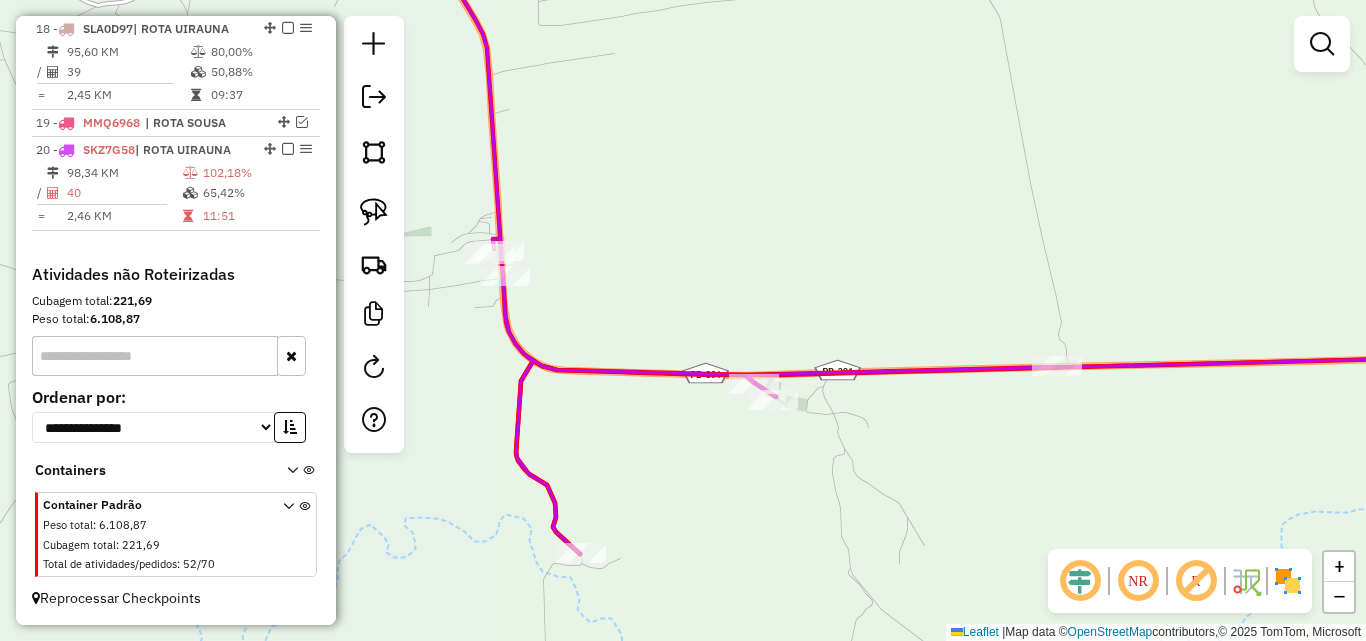 click 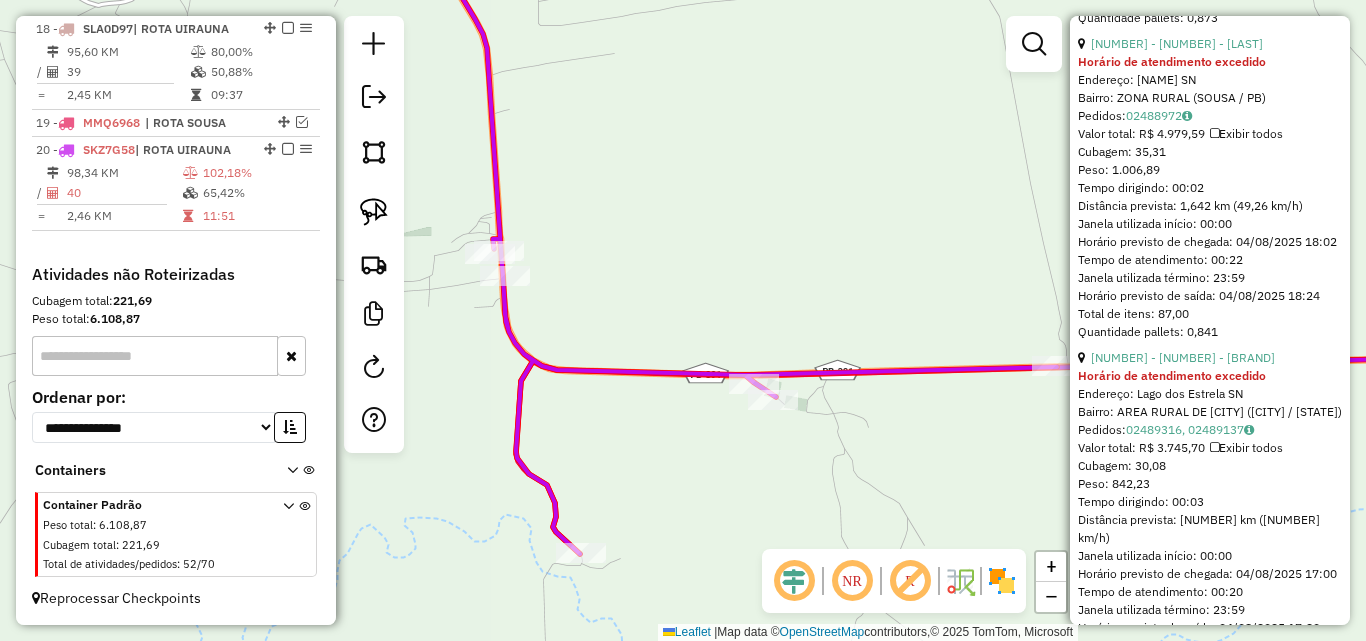 scroll, scrollTop: 1300, scrollLeft: 0, axis: vertical 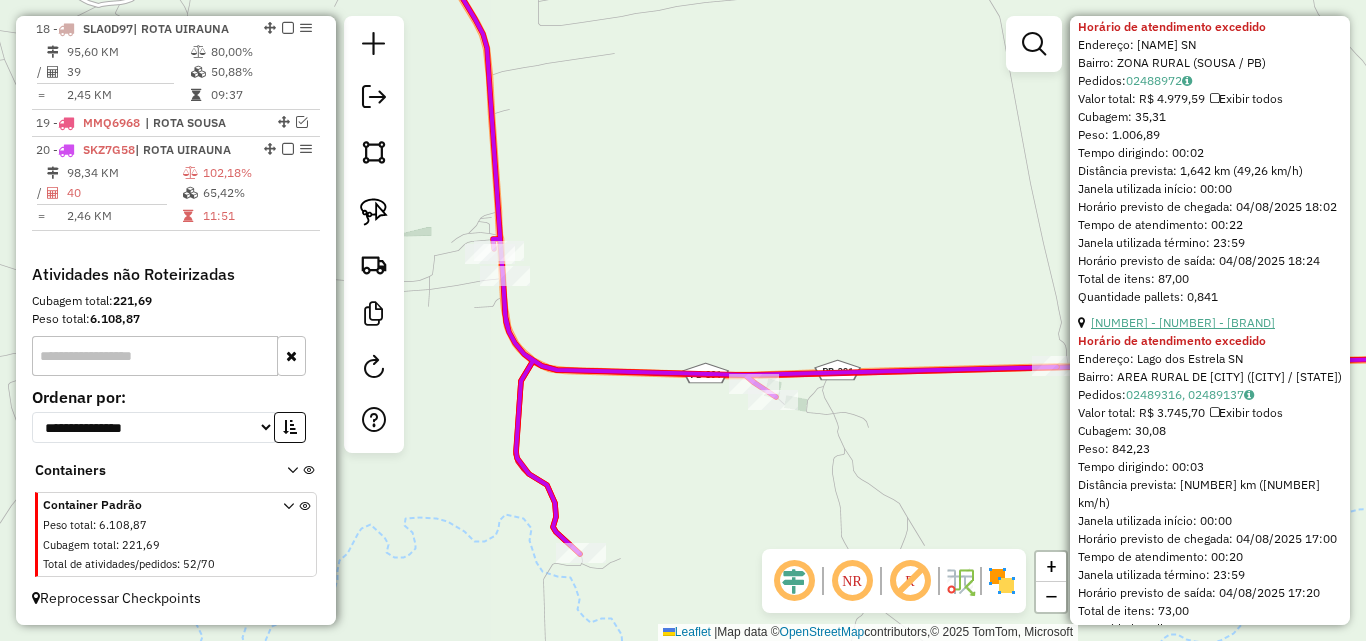 click on "35 - 17522 - MERCADO SOL NASCENTE" at bounding box center (1183, 322) 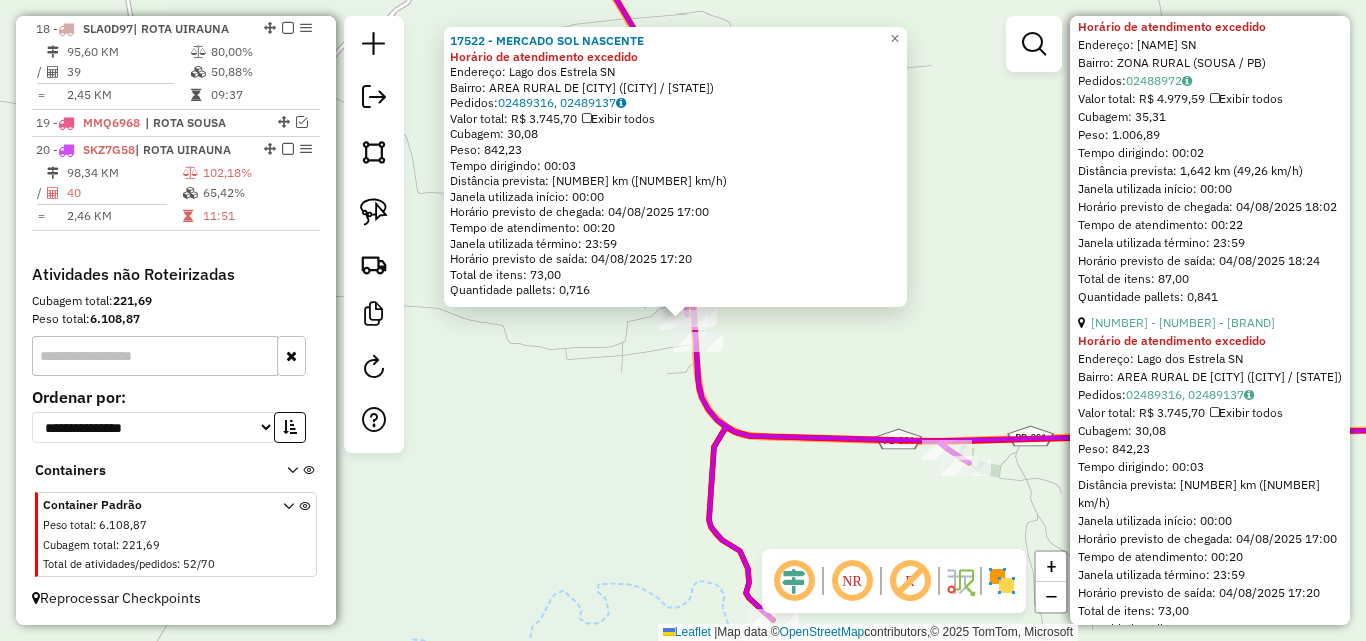 scroll, scrollTop: 1700, scrollLeft: 0, axis: vertical 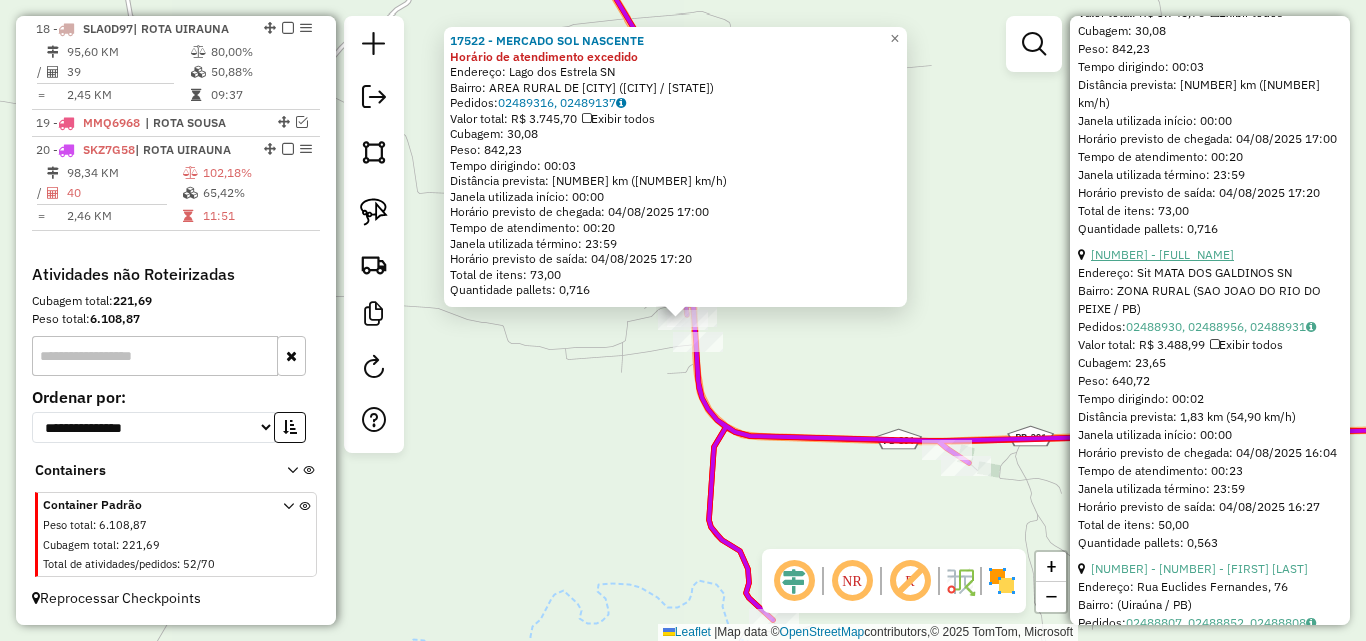 click on "33 - 11086 - EVERALDO FERREIRA GONZAGA" at bounding box center (1162, 254) 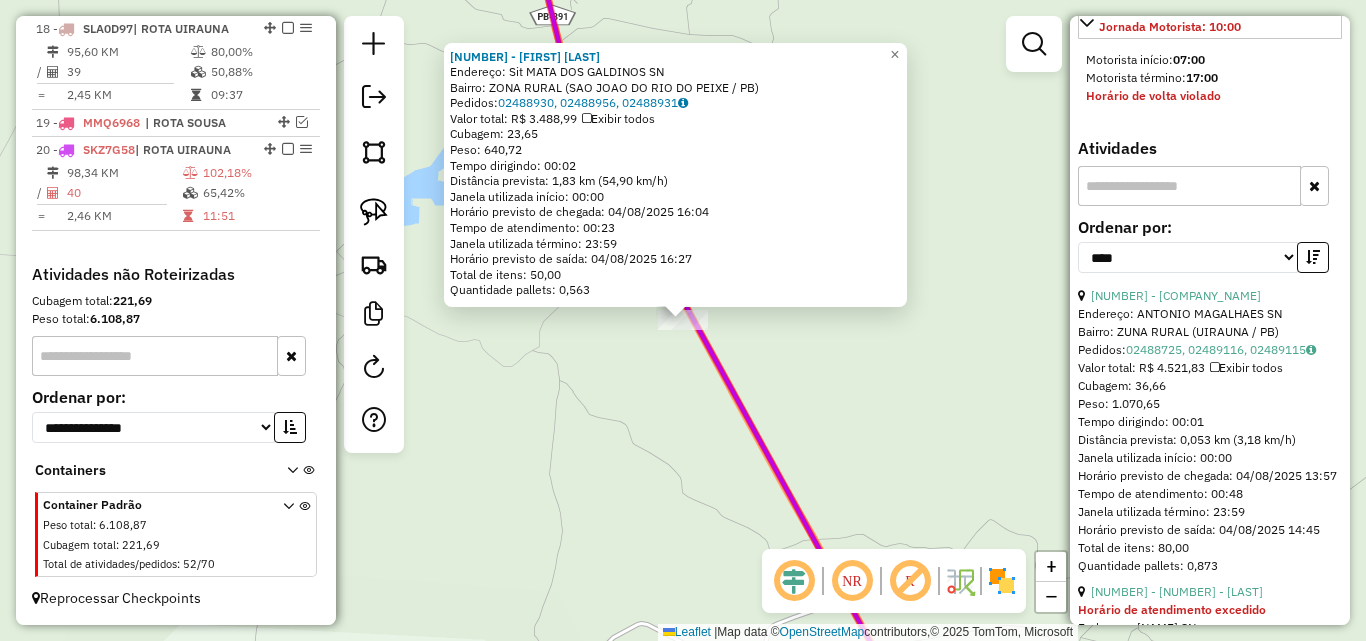 scroll, scrollTop: 700, scrollLeft: 0, axis: vertical 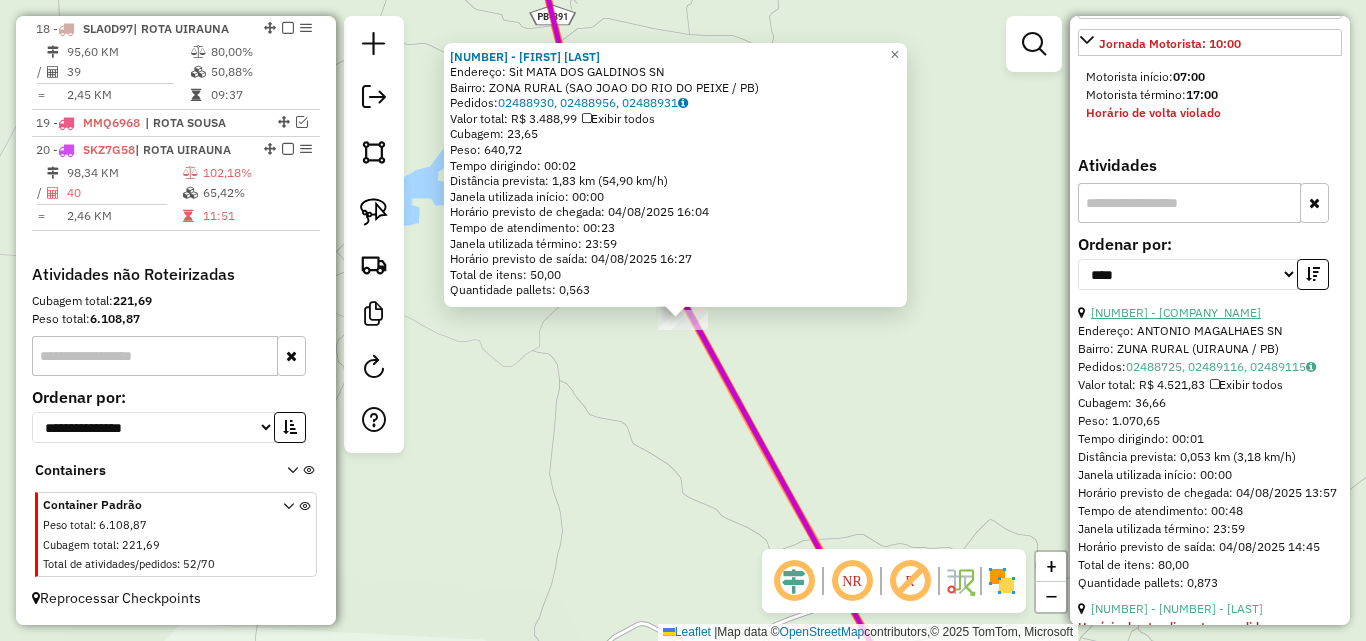 click on "27 - 11864 - BALNEARIO MANGUEIRAS" at bounding box center (1176, 312) 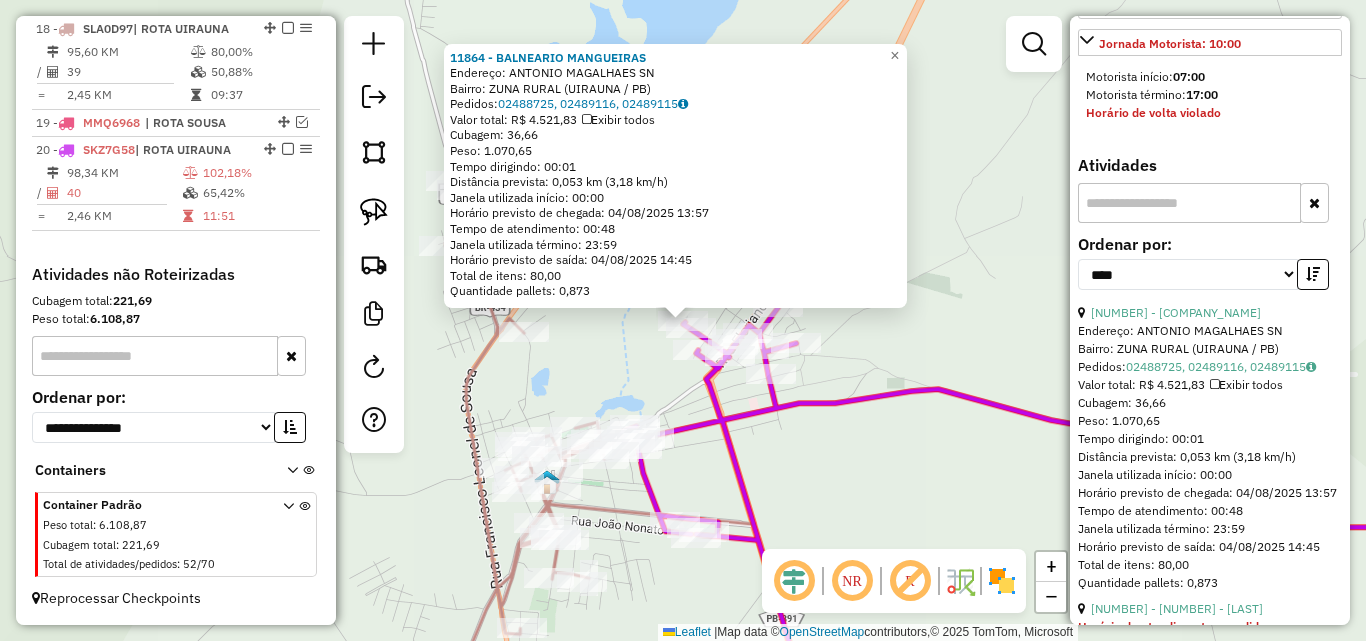 click on "11864 - BALNEARIO MANGUEIRAS  Endereço:  ANTONIO MAGALHAES SN   Bairro: ZUNA RURAL (UIRAUNA / PB)   Pedidos:  02488725, 02489116, 02489115   Valor total: R$ 4.521,83   Exibir todos   Cubagem: 36,66  Peso: 1.070,65  Tempo dirigindo: 00:01   Distância prevista: 0,053 km (3,18 km/h)   Janela utilizada início: 00:00   Horário previsto de chegada: 04/08/2025 13:57   Tempo de atendimento: 00:48   Janela utilizada término: 23:59   Horário previsto de saída: 04/08/2025 14:45   Total de itens: 80,00   Quantidade pallets: 0,873  × Janela de atendimento Grade de atendimento Capacidade Transportadoras Veículos Cliente Pedidos  Rotas Selecione os dias de semana para filtrar as janelas de atendimento  Seg   Ter   Qua   Qui   Sex   Sáb   Dom  Informe o período da janela de atendimento: De: Até:  Filtrar exatamente a janela do cliente  Considerar janela de atendimento padrão  Selecione os dias de semana para filtrar as grades de atendimento  Seg   Ter   Qua   Qui   Sex   Sáb   Dom   Peso mínimo:   De:   Até:" 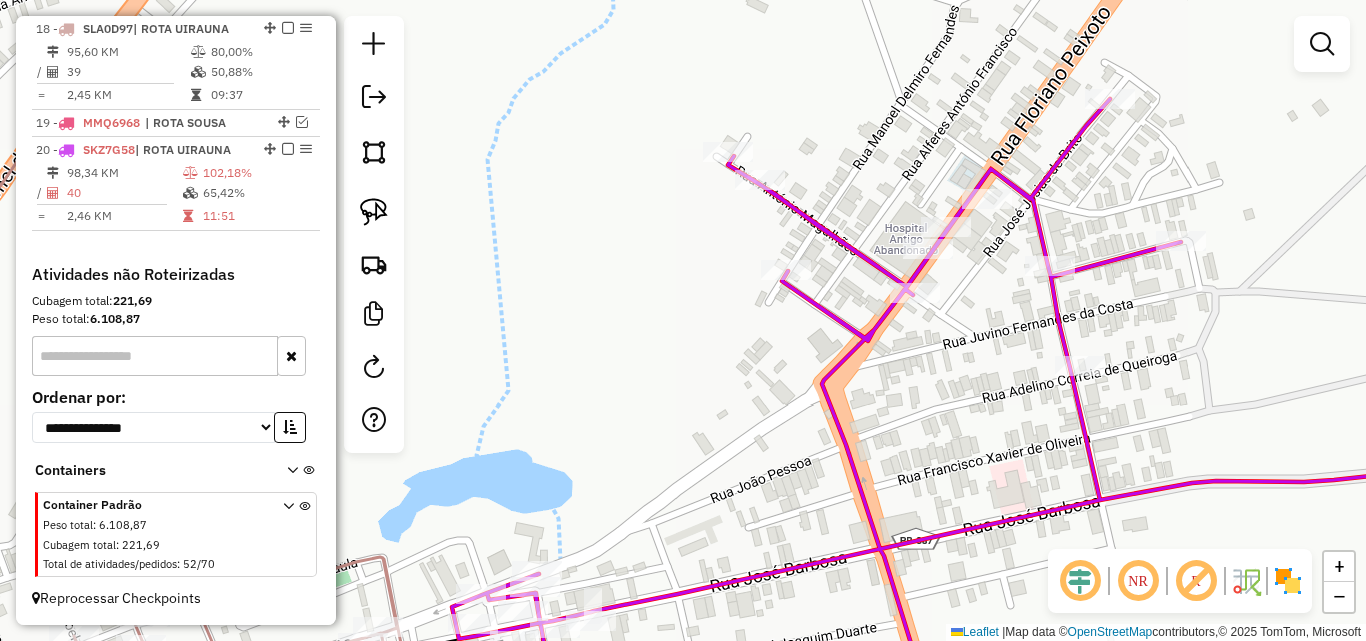drag, startPoint x: 371, startPoint y: 221, endPoint x: 715, endPoint y: 181, distance: 346.31778 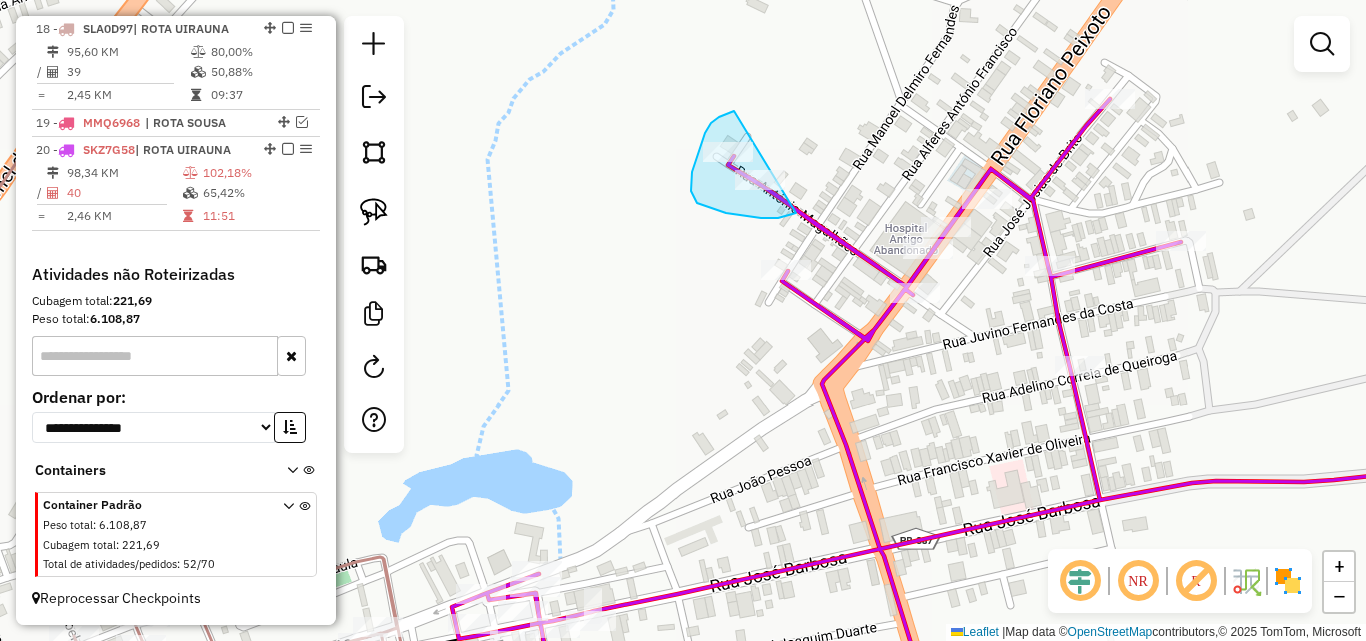drag, startPoint x: 728, startPoint y: 113, endPoint x: 821, endPoint y: 144, distance: 98.03061 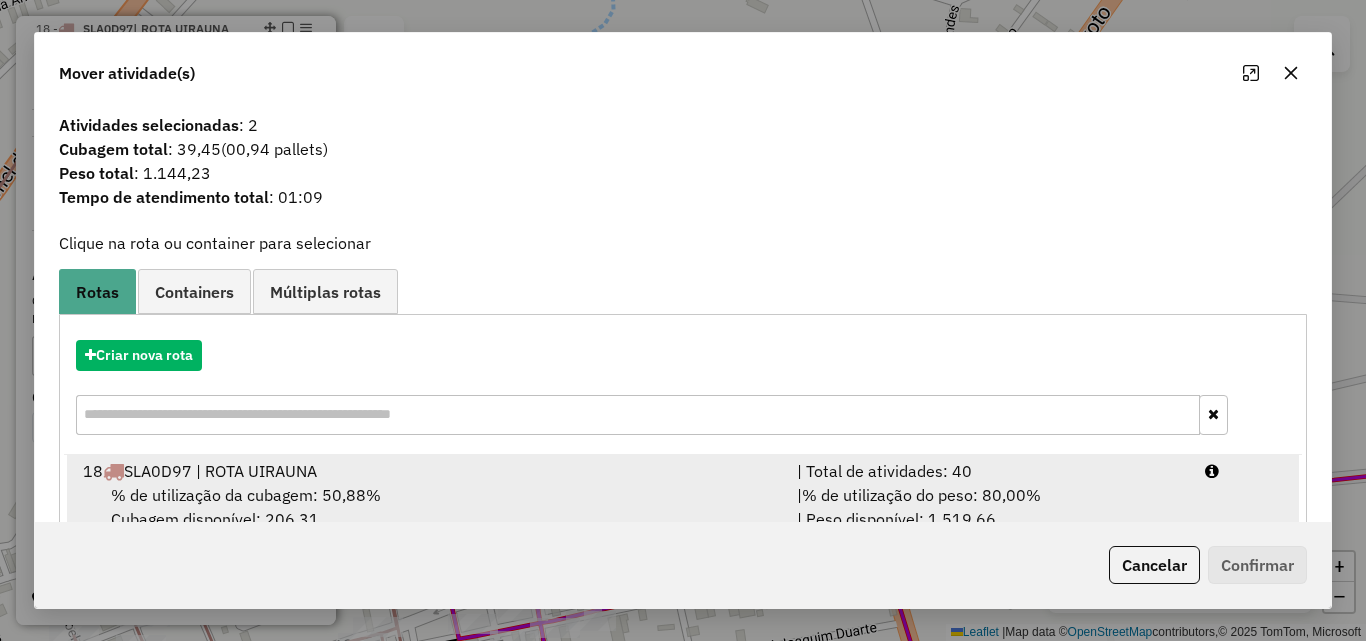 click on "|  % de utilização do peso: 80,00%  | Peso disponível: 1.519,66" at bounding box center (989, 507) 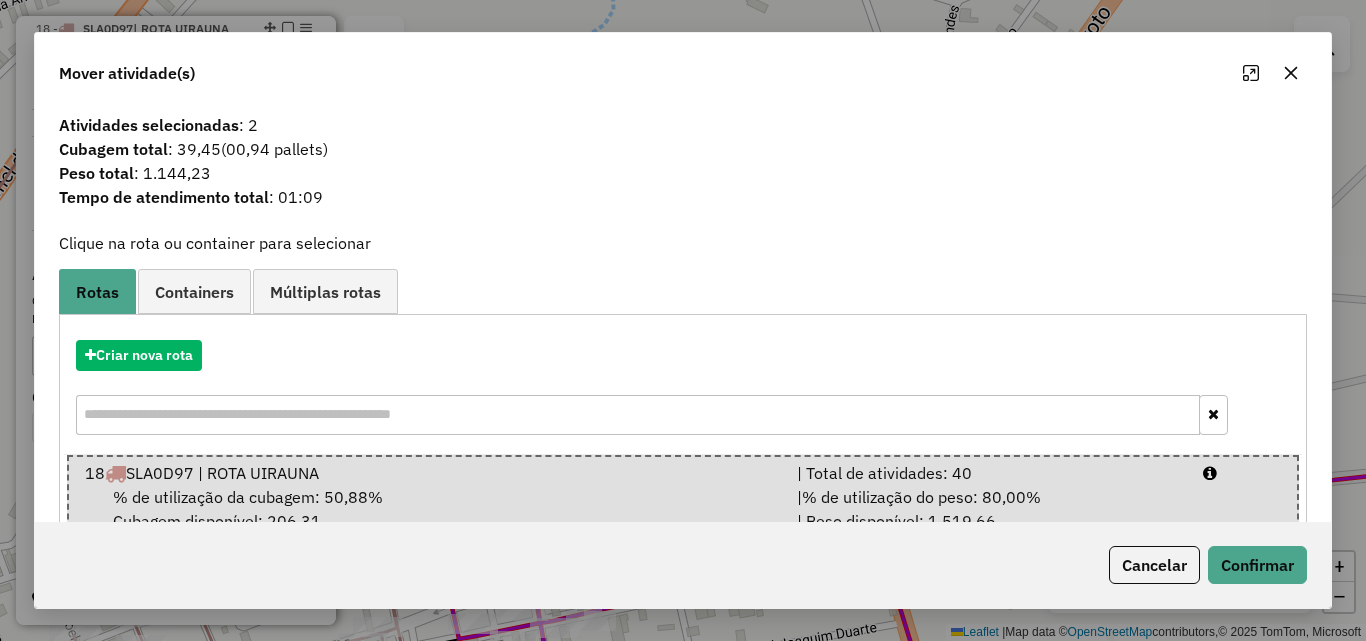 click on "Cancelar" 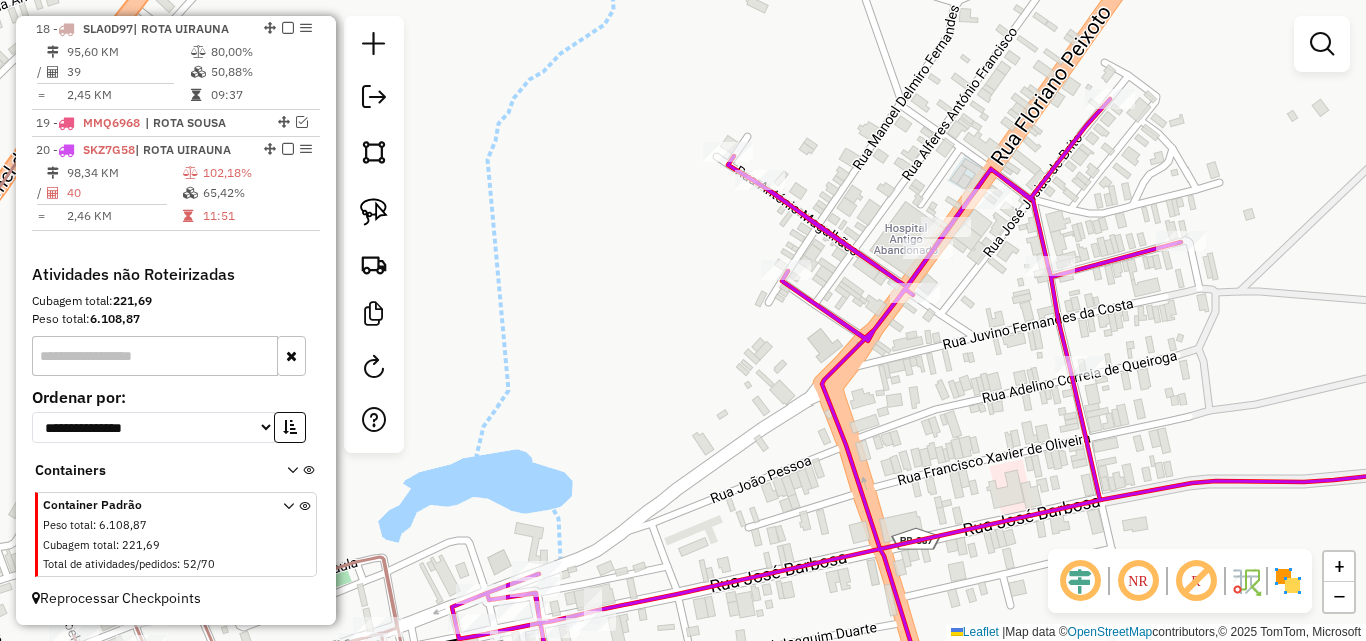 click 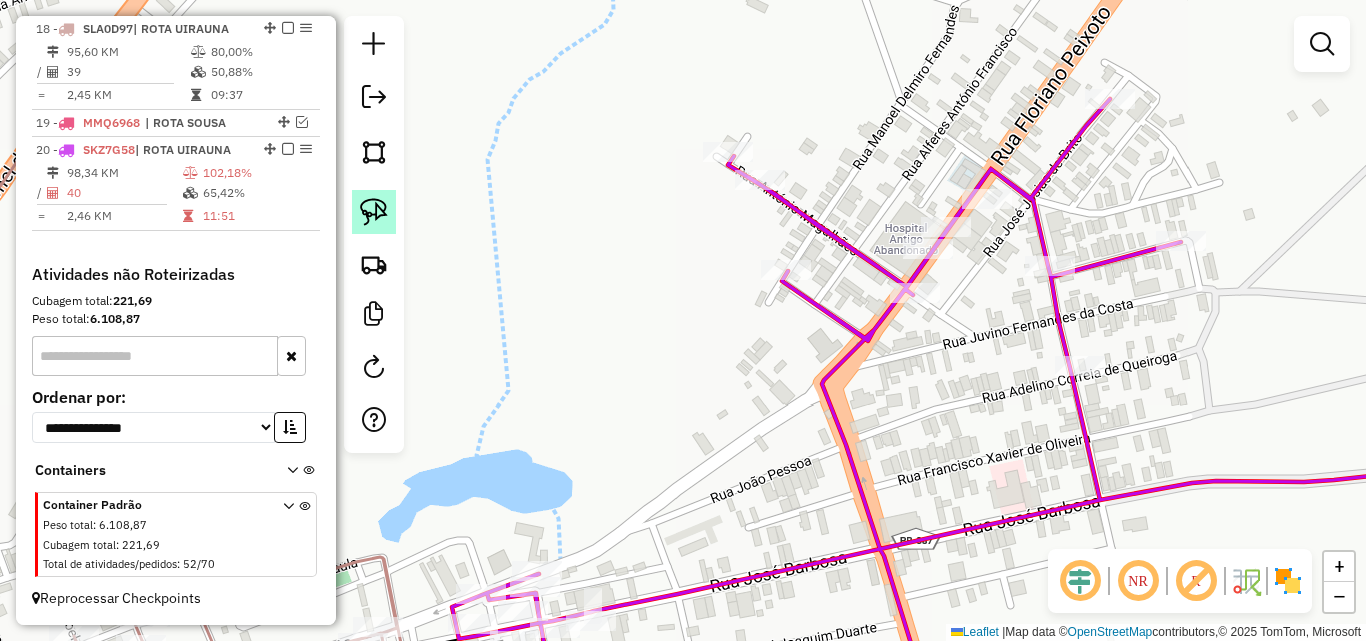 click 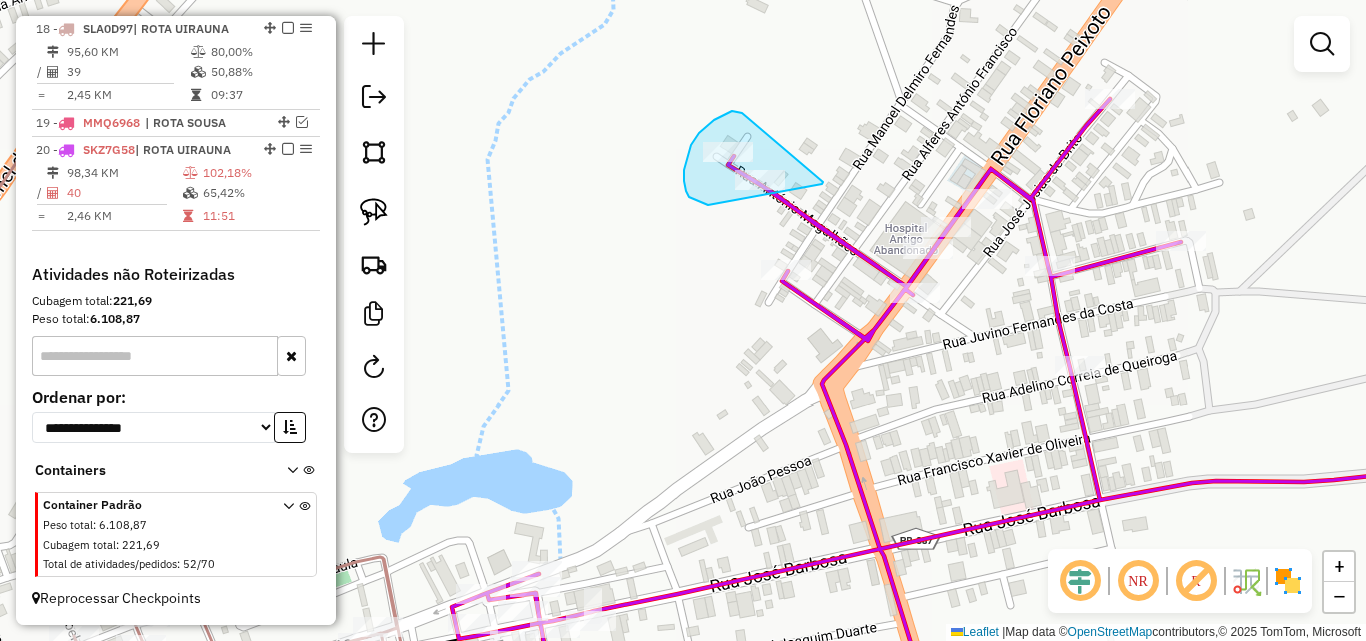 drag, startPoint x: 740, startPoint y: 112, endPoint x: 816, endPoint y: 160, distance: 89.88882 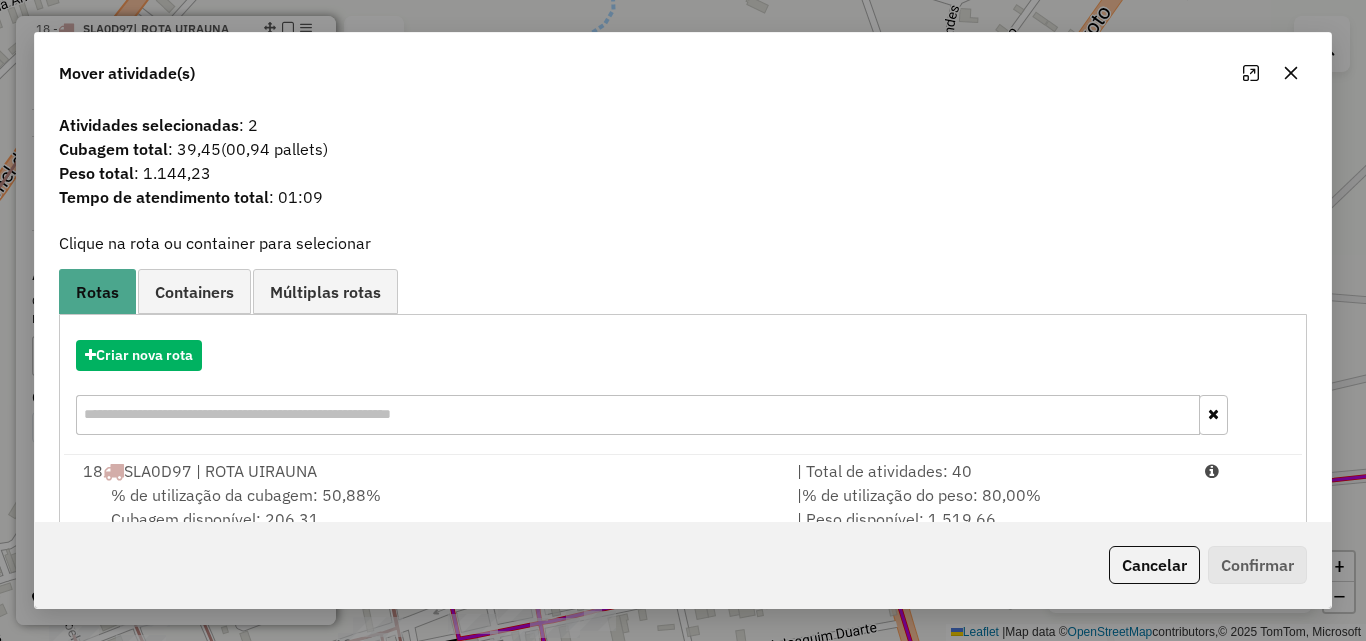 drag, startPoint x: 1204, startPoint y: 489, endPoint x: 1222, endPoint y: 542, distance: 55.97321 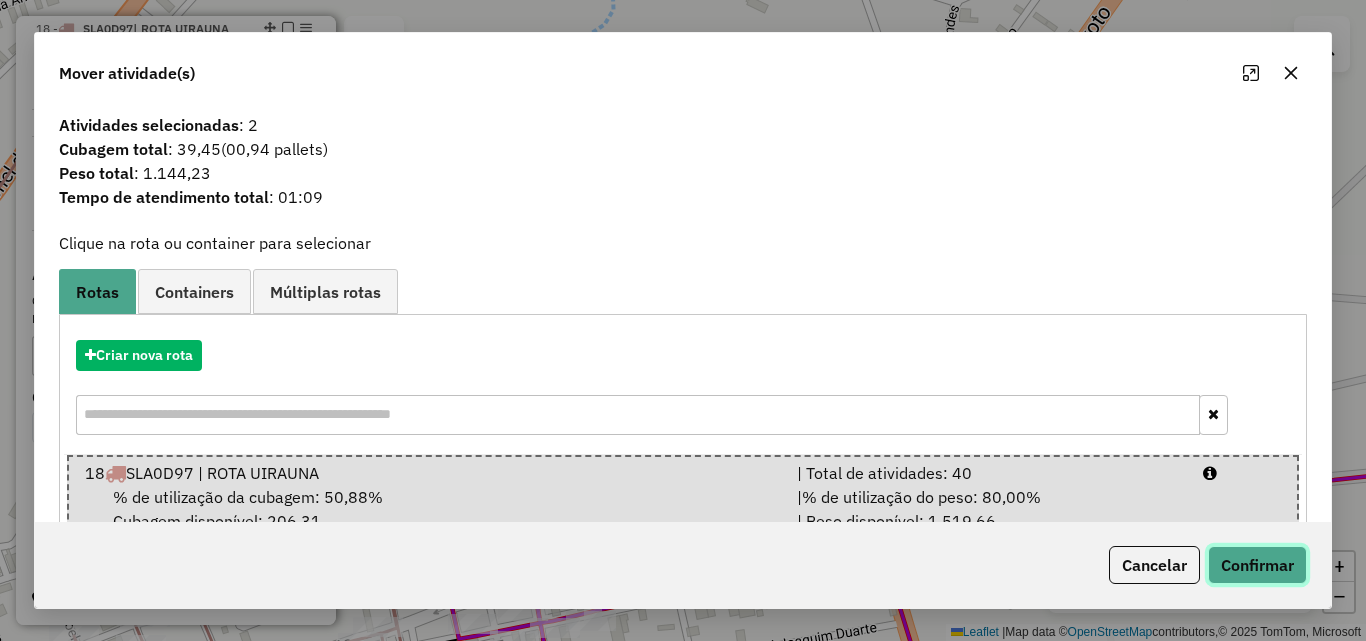 click on "Confirmar" 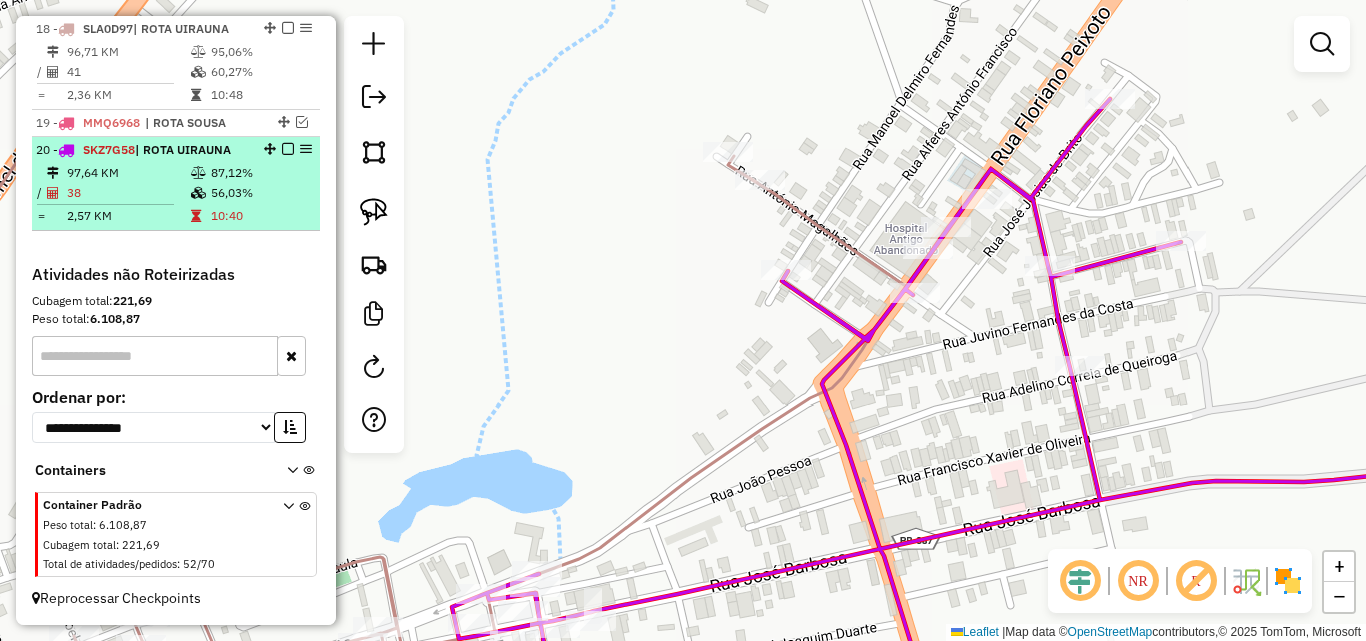 click at bounding box center [196, 216] 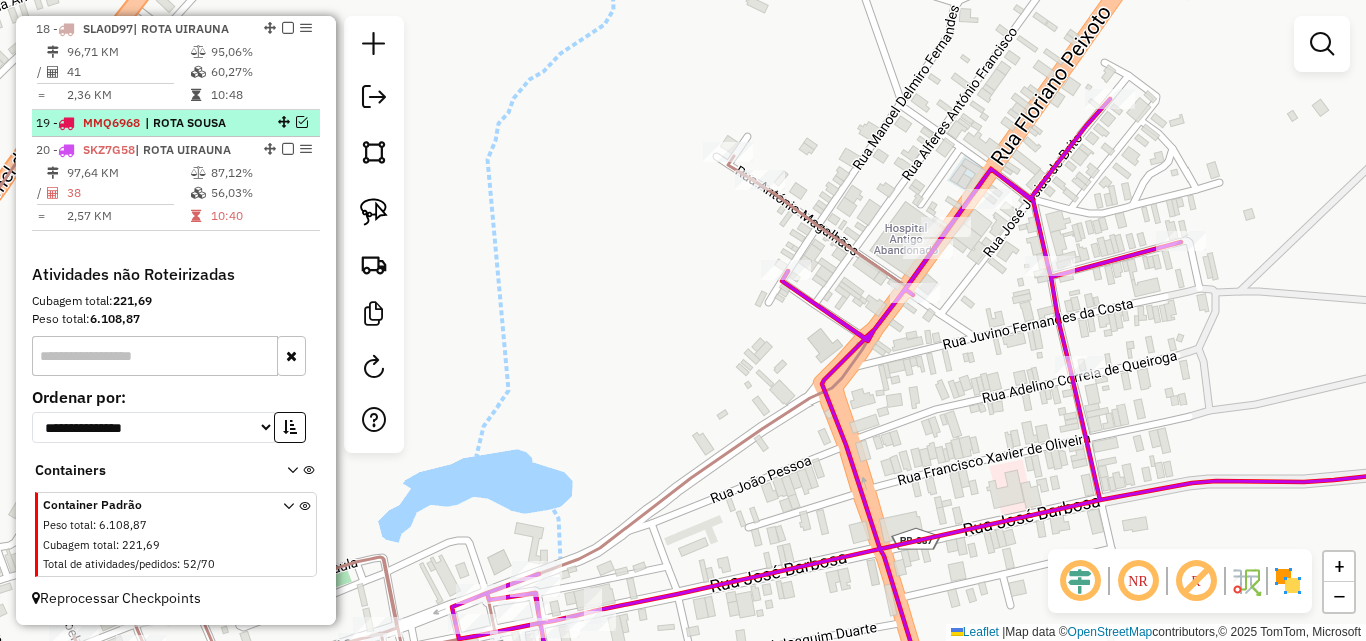 select on "*********" 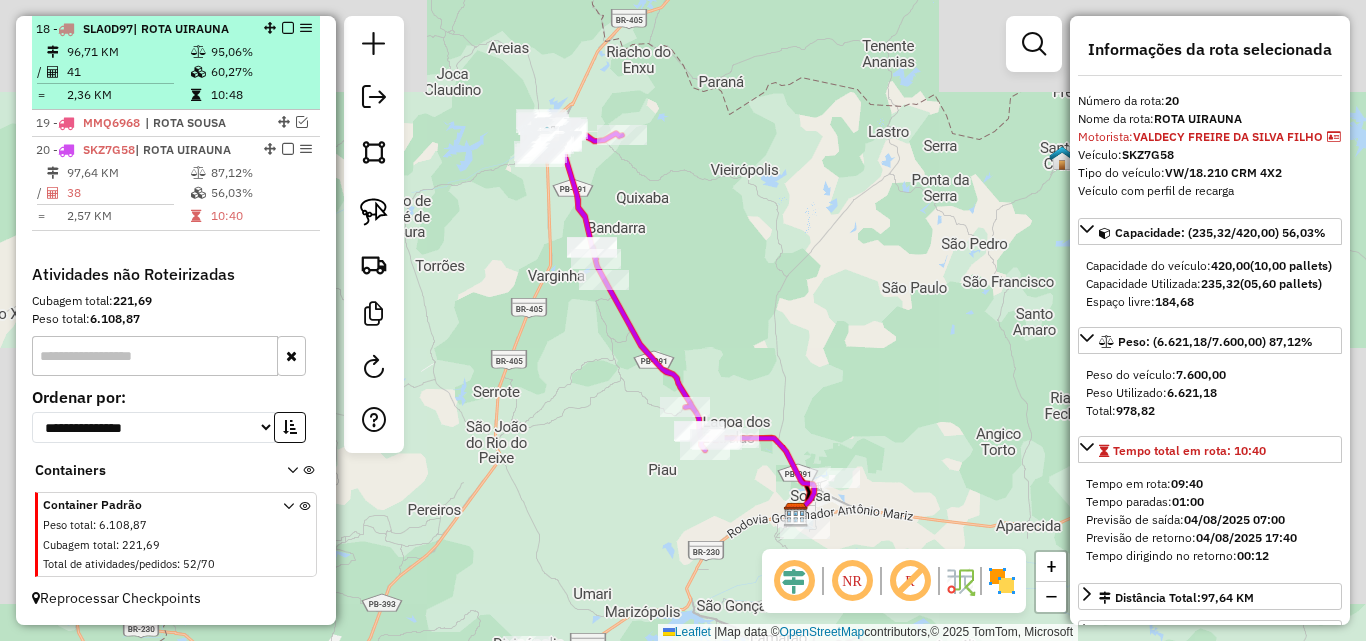 click at bounding box center [198, 72] 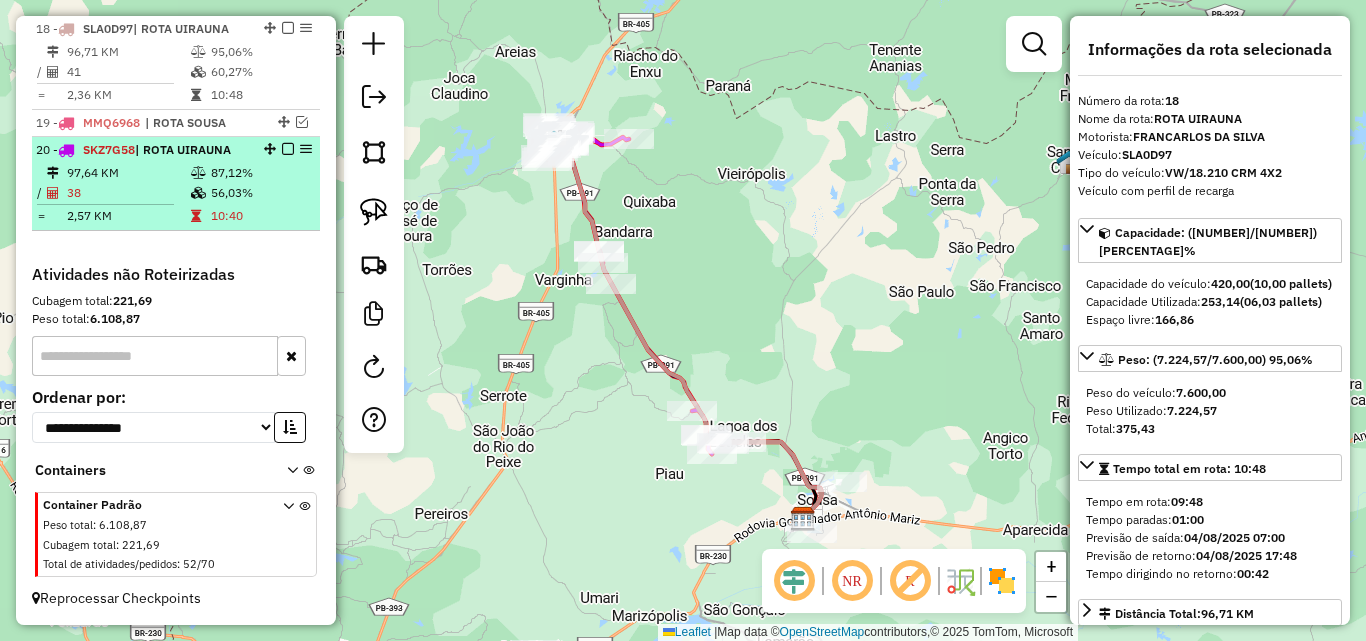 click on "10:40" at bounding box center (260, 216) 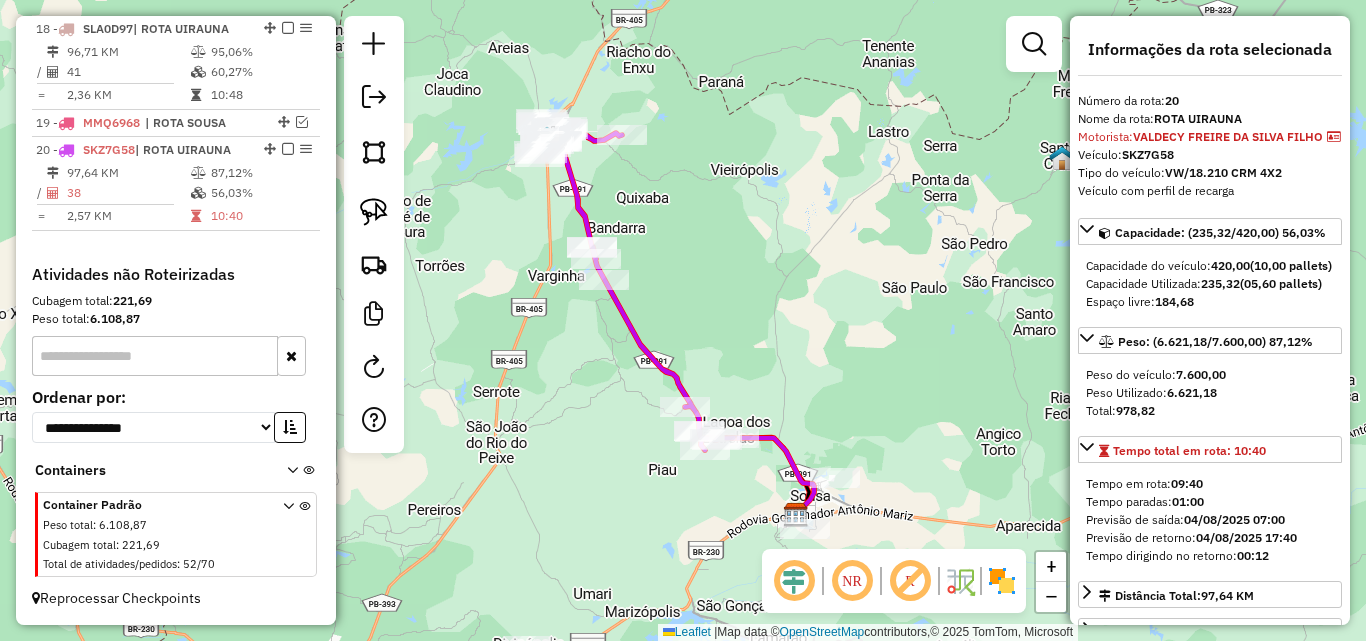 scroll, scrollTop: 100, scrollLeft: 0, axis: vertical 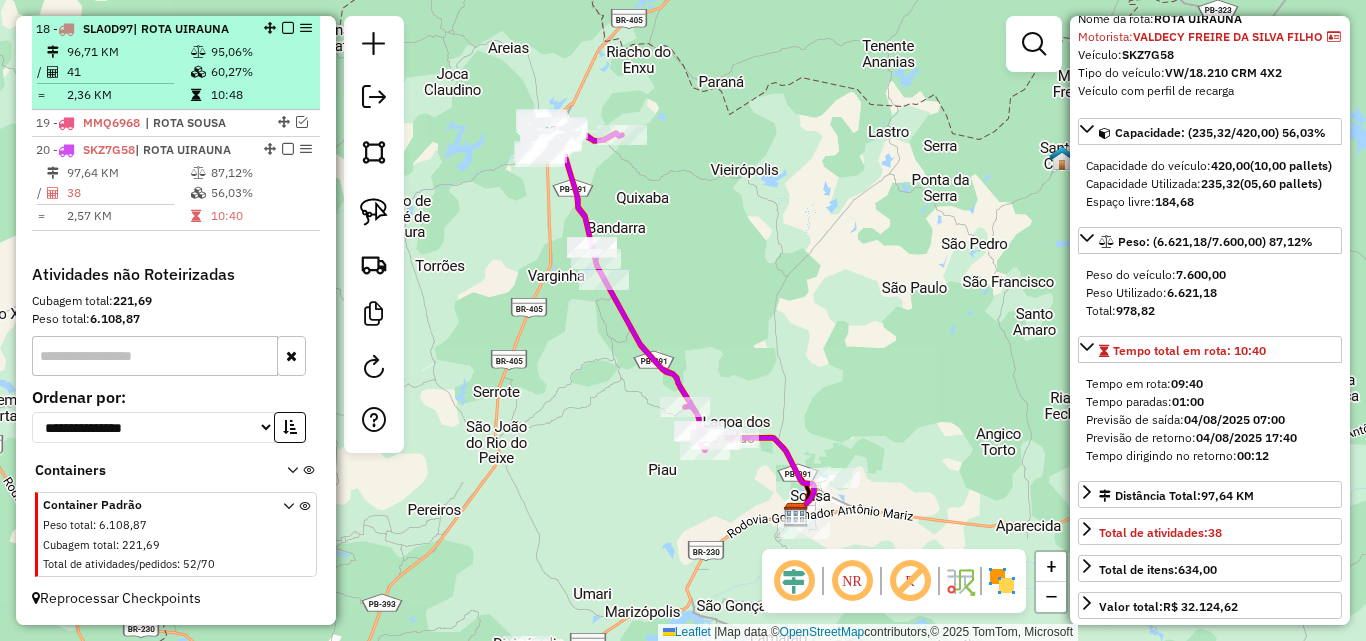 click on "60,27%" at bounding box center (260, 72) 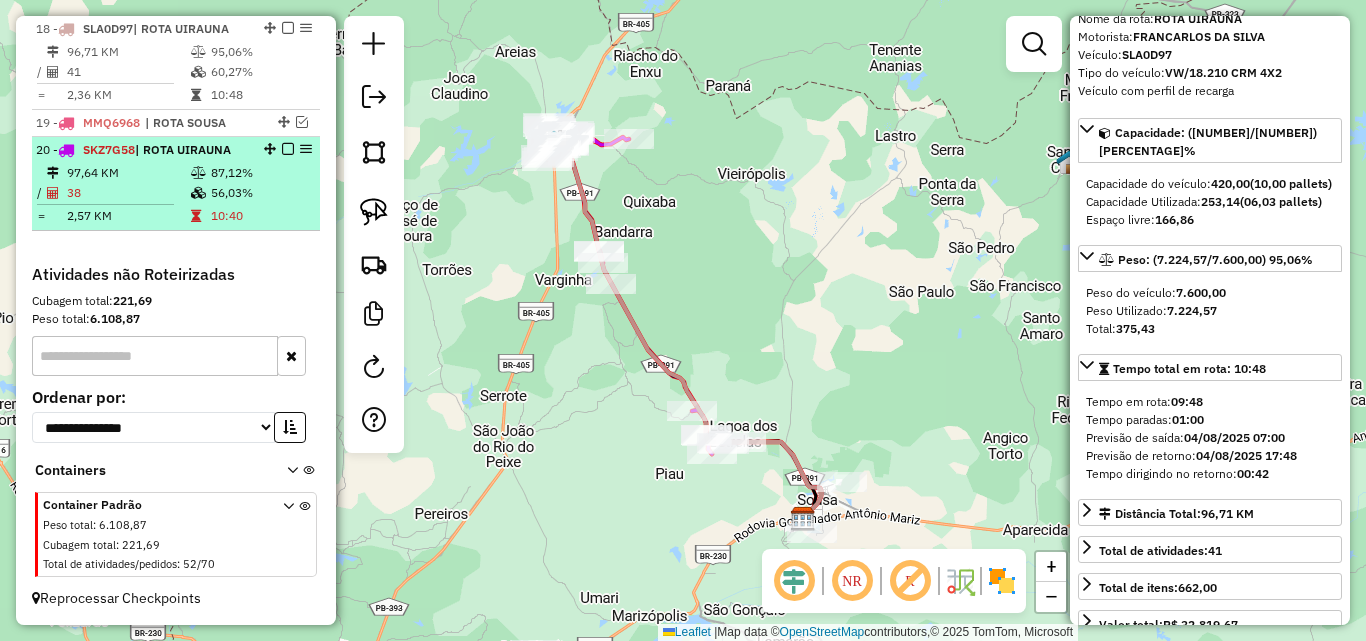 click at bounding box center [200, 193] 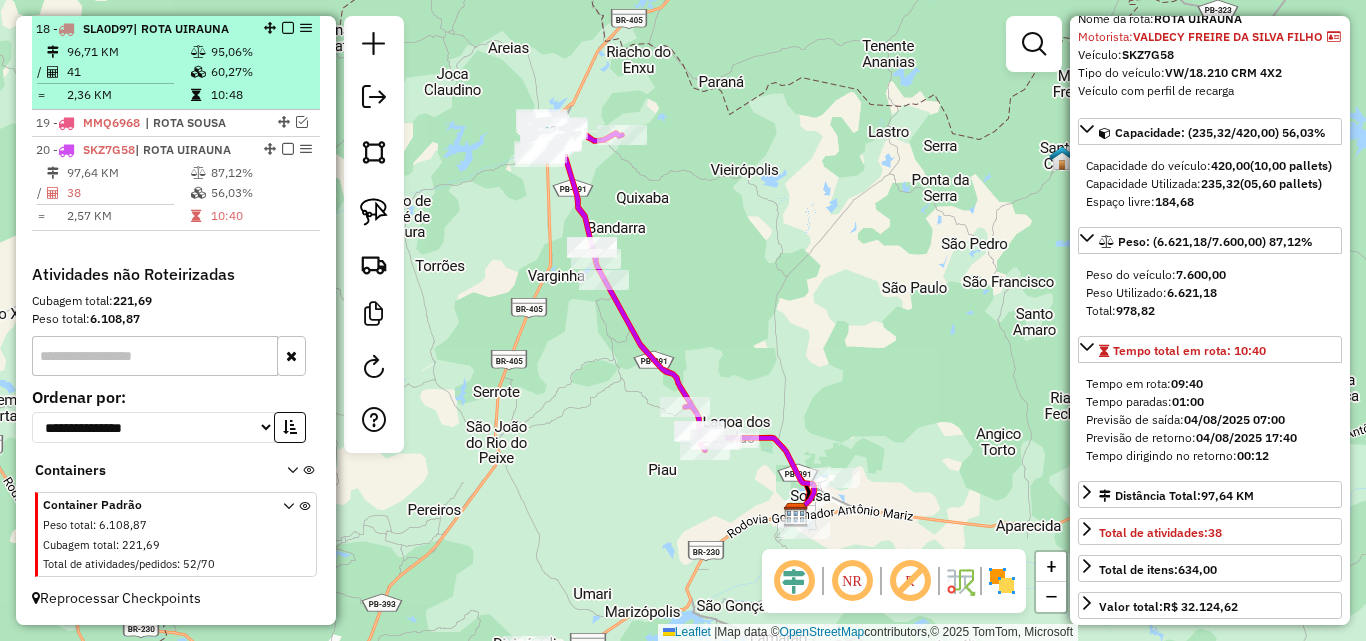 click on "41" at bounding box center [128, 72] 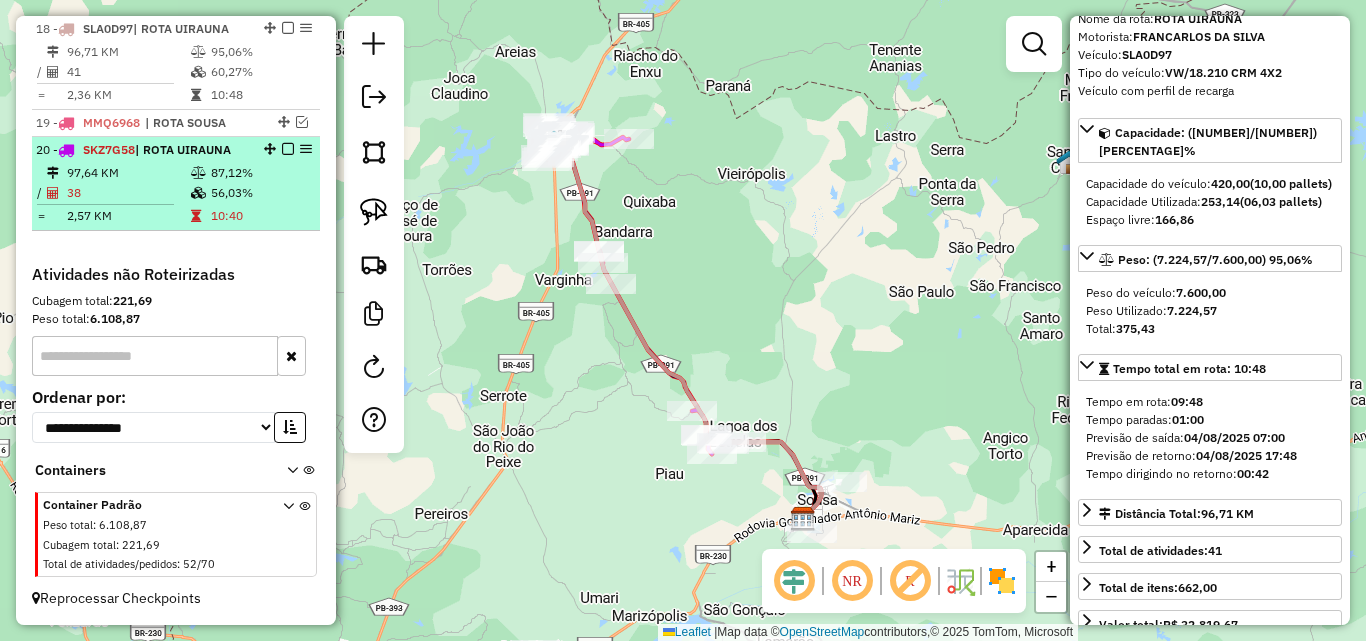 click on "38" at bounding box center [128, 193] 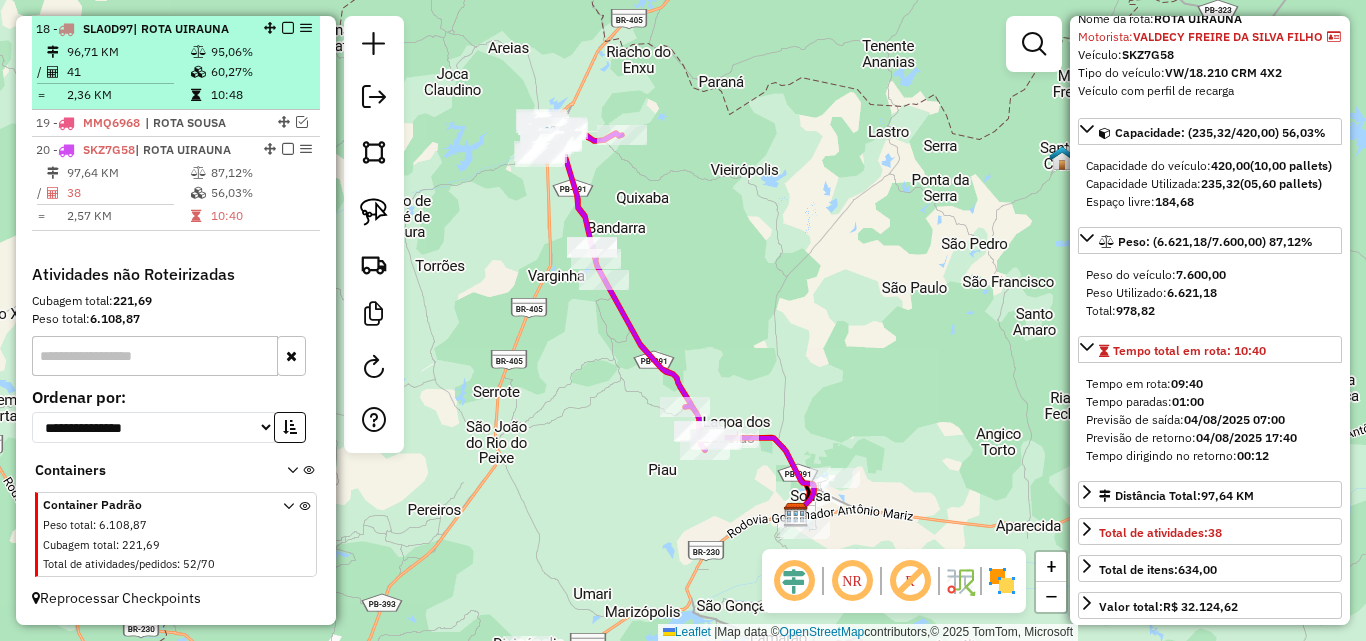 click at bounding box center (198, 52) 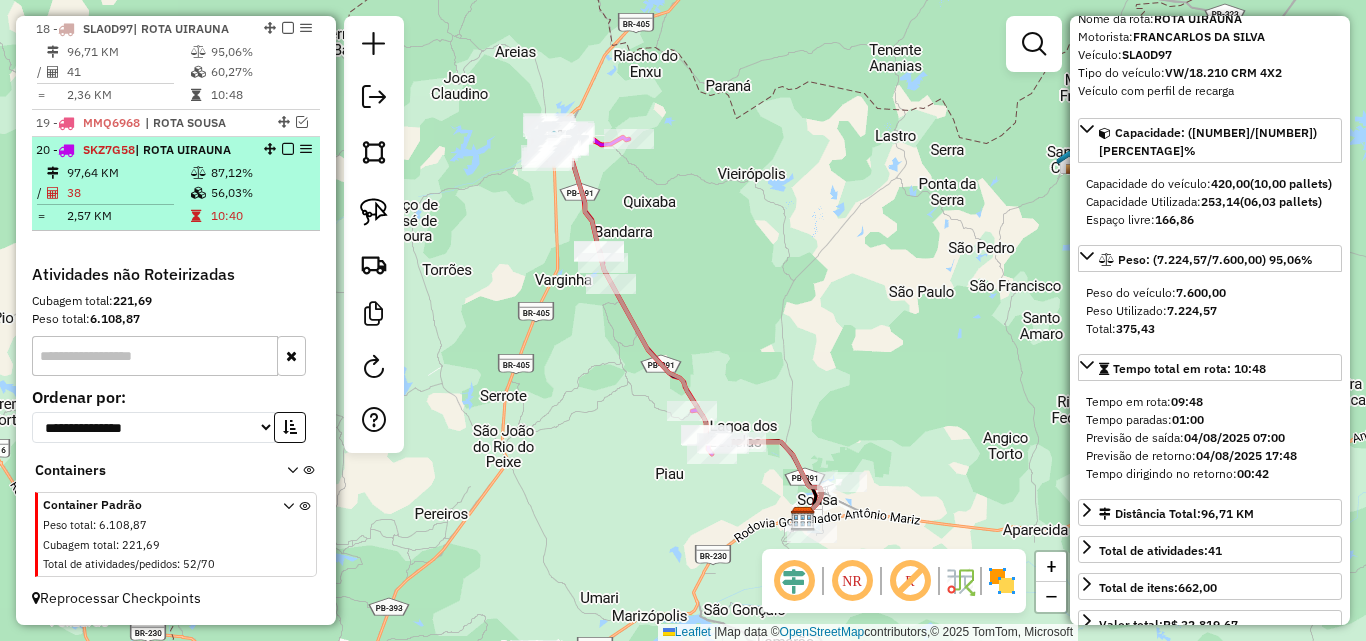 click on "20 -       SKZ7G58   | ROTA UIRAUNA  97,64 KM   87,12%  /  38   56,03%     =  2,57 KM   10:40" at bounding box center (176, 184) 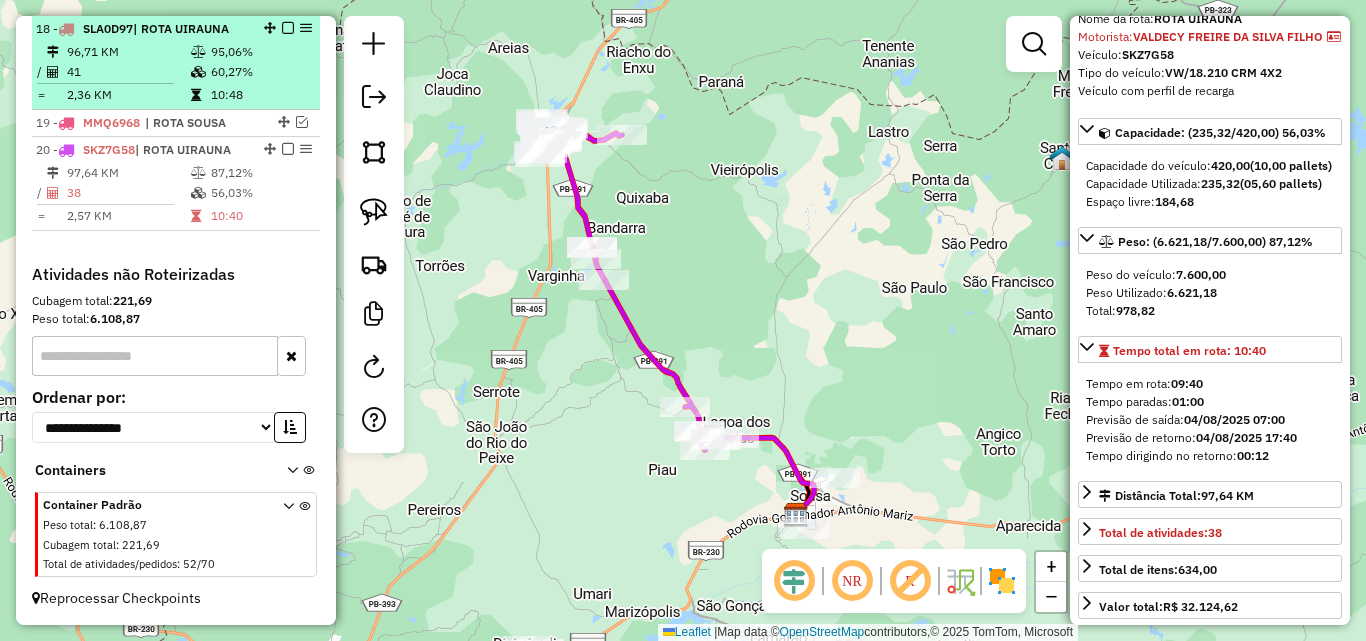 click at bounding box center (200, 52) 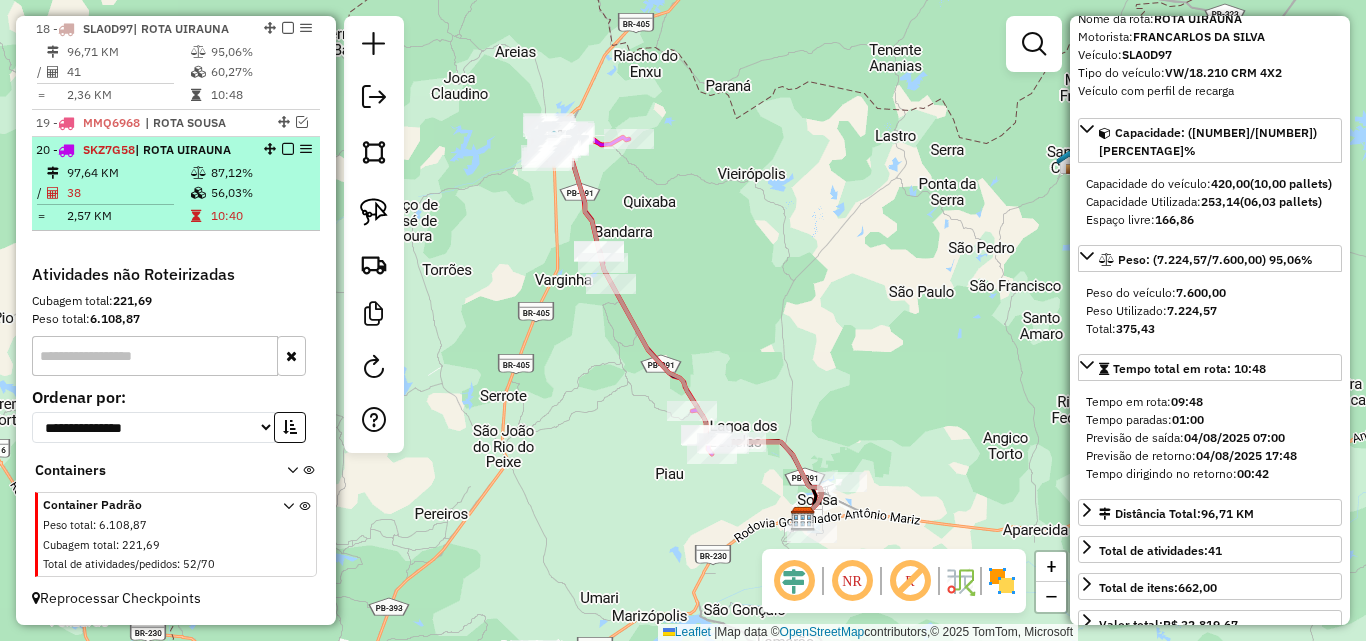 click on "97,64 KM" at bounding box center [128, 173] 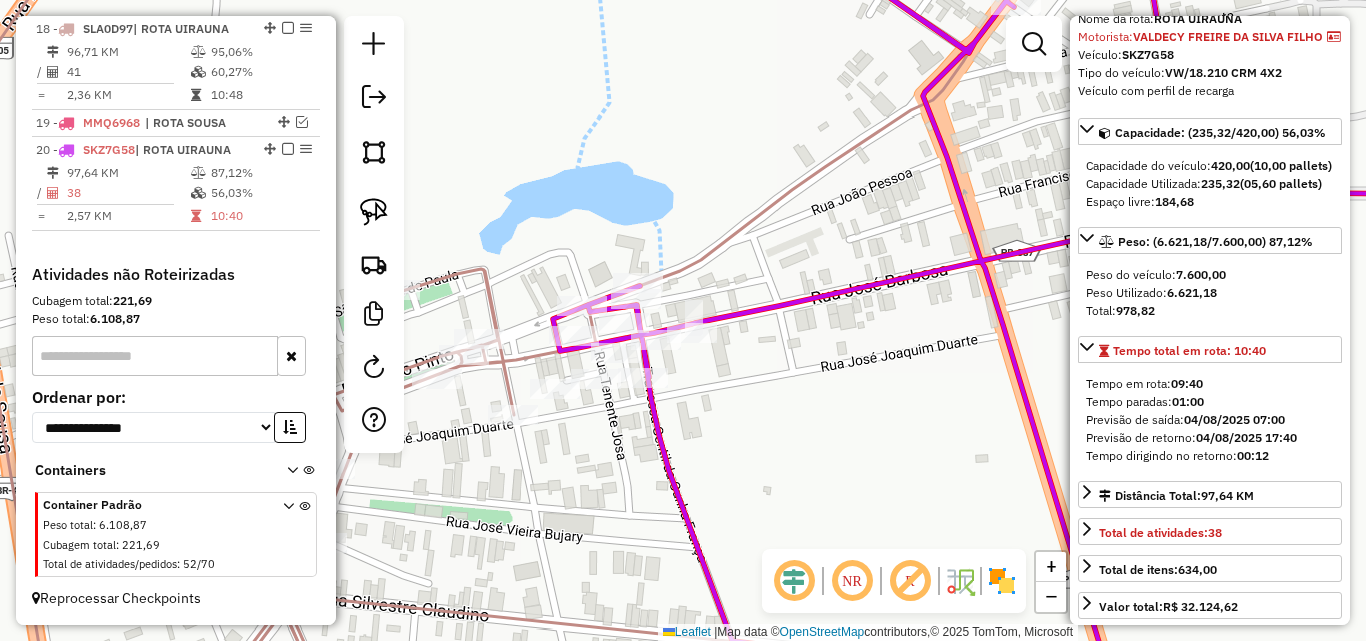 click on "Janela de atendimento Grade de atendimento Capacidade Transportadoras Veículos Cliente Pedidos  Rotas Selecione os dias de semana para filtrar as janelas de atendimento  Seg   Ter   Qua   Qui   Sex   Sáb   Dom  Informe o período da janela de atendimento: De: Até:  Filtrar exatamente a janela do cliente  Considerar janela de atendimento padrão  Selecione os dias de semana para filtrar as grades de atendimento  Seg   Ter   Qua   Qui   Sex   Sáb   Dom   Considerar clientes sem dia de atendimento cadastrado  Clientes fora do dia de atendimento selecionado Filtrar as atividades entre os valores definidos abaixo:  Peso mínimo:   Peso máximo:   Cubagem mínima:   Cubagem máxima:   De:   Até:  Filtrar as atividades entre o tempo de atendimento definido abaixo:  De:   Até:   Considerar capacidade total dos clientes não roteirizados Transportadora: Selecione um ou mais itens Tipo de veículo: Selecione um ou mais itens Veículo: Selecione um ou mais itens Motorista: Selecione um ou mais itens Nome: Rótulo:" 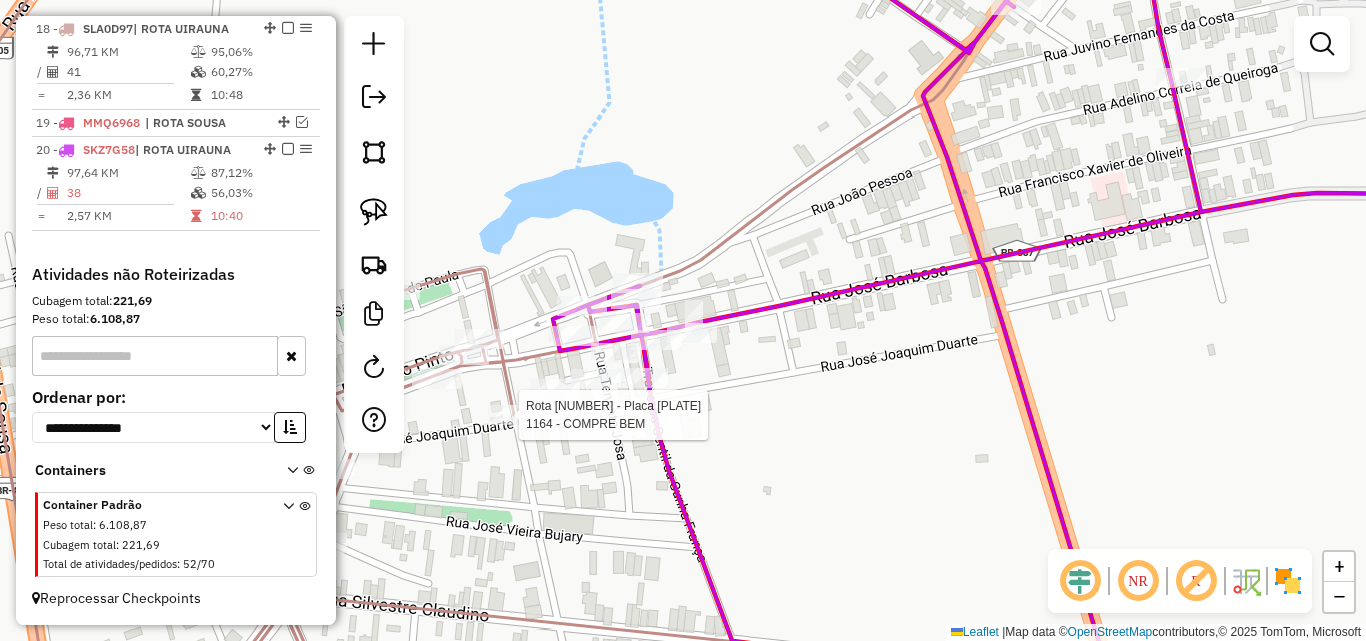 select on "*********" 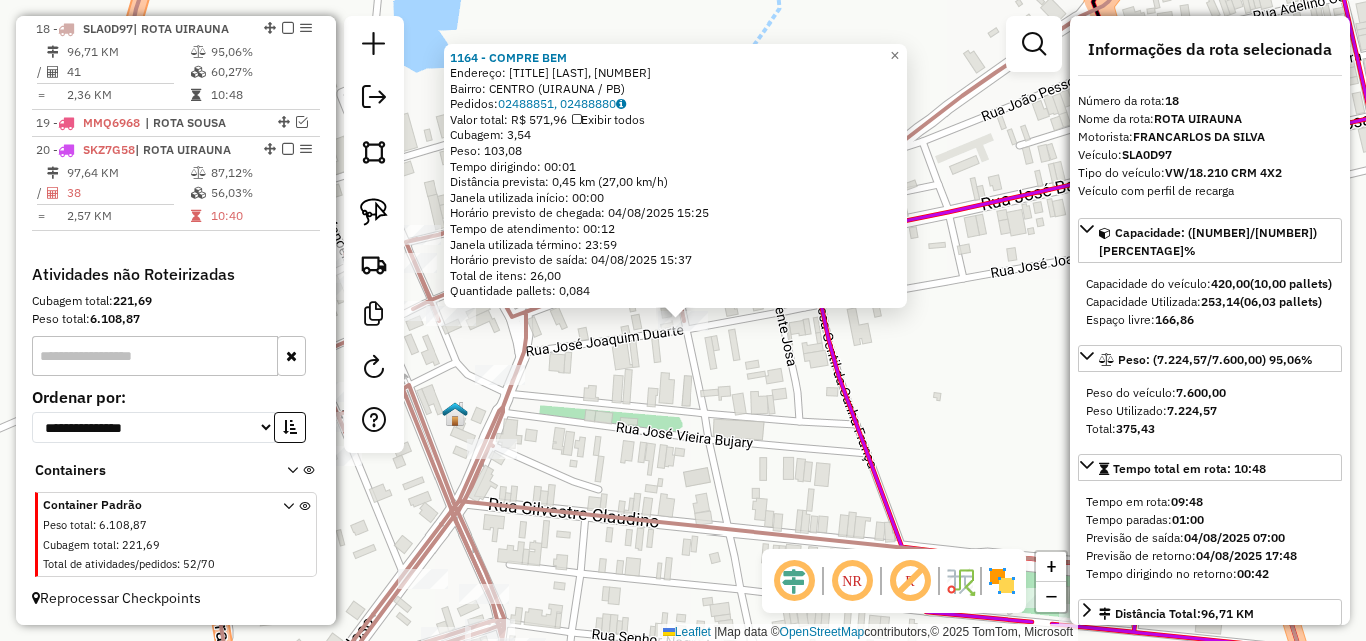 click on "1164 - COMPRE BEM  Endereço:  MAJOR JOSE FERNANADES, 56   Bairro: CENTRO (UIRAUNA / PB)   Pedidos:  02488851, 02488880   Valor total: R$ 571,96   Exibir todos   Cubagem: 3,54  Peso: 103,08  Tempo dirigindo: 00:01   Distância prevista: 0,45 km (27,00 km/h)   Janela utilizada início: 00:00   Horário previsto de chegada: 04/08/2025 15:25   Tempo de atendimento: 00:12   Janela utilizada término: 23:59   Horário previsto de saída: 04/08/2025 15:37   Total de itens: 26,00   Quantidade pallets: 0,084  × Janela de atendimento Grade de atendimento Capacidade Transportadoras Veículos Cliente Pedidos  Rotas Selecione os dias de semana para filtrar as janelas de atendimento  Seg   Ter   Qua   Qui   Sex   Sáb   Dom  Informe o período da janela de atendimento: De: Até:  Filtrar exatamente a janela do cliente  Considerar janela de atendimento padrão  Selecione os dias de semana para filtrar as grades de atendimento  Seg   Ter   Qua   Qui   Sex   Sáb   Dom   Considerar clientes sem dia de atendimento cadastrado" 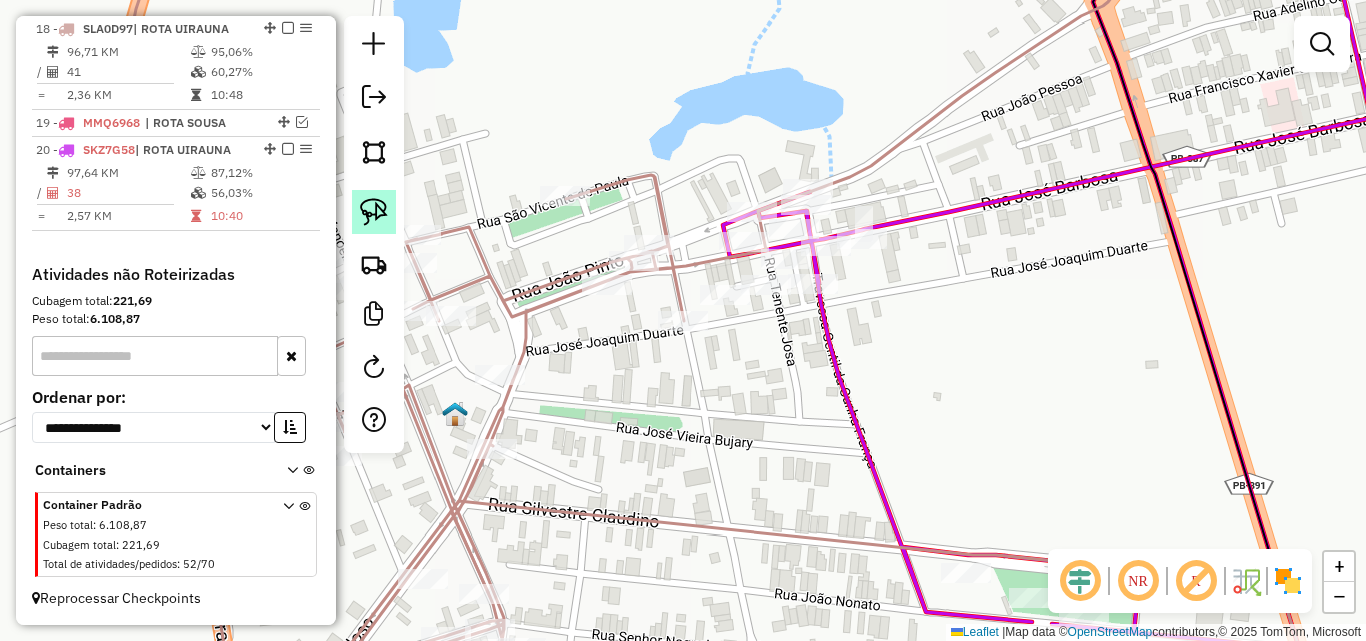 click 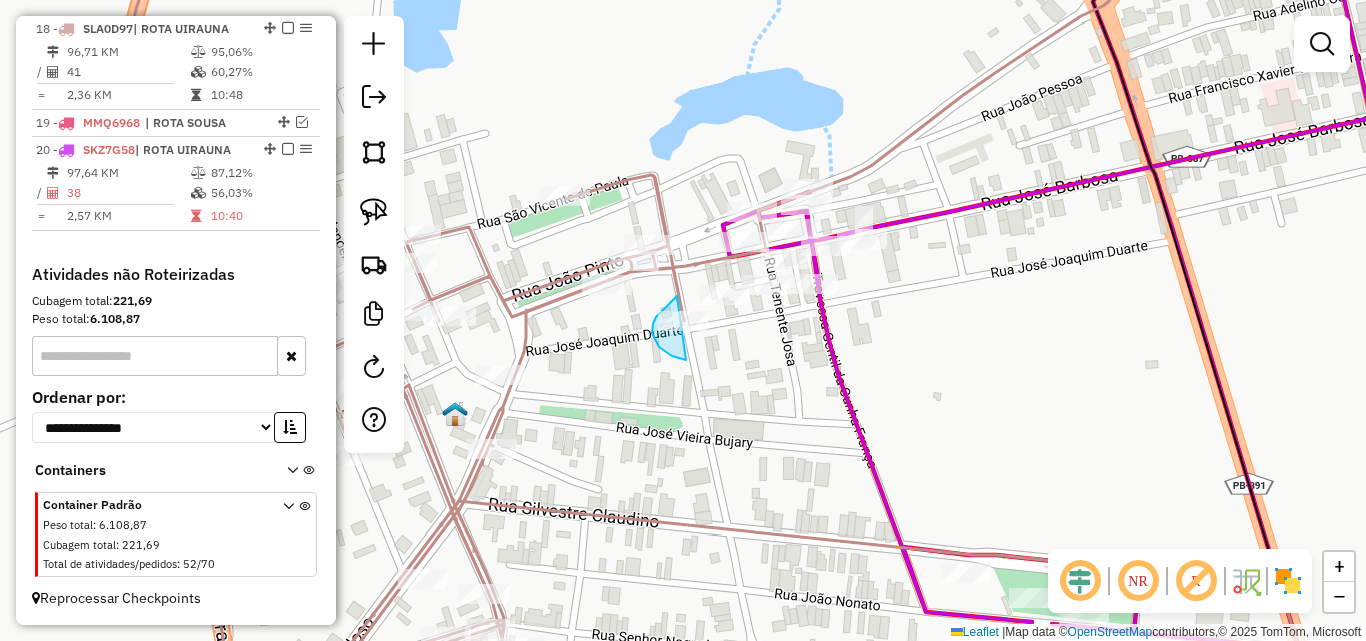 drag, startPoint x: 676, startPoint y: 297, endPoint x: 720, endPoint y: 337, distance: 59.464275 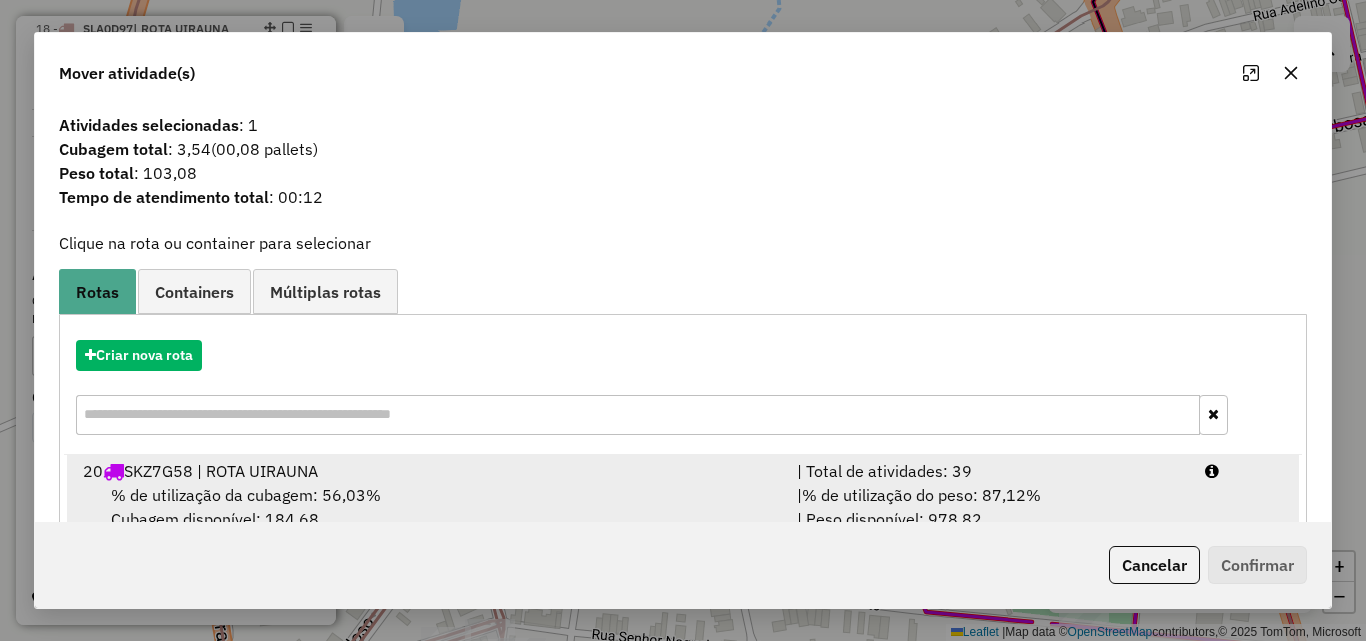 click on "20  SKZ7G58 | ROTA UIRAUNA  | Total de atividades: 39  % de utilização da cubagem: 56,03%  Cubagem disponível: 184,68   |  % de utilização do peso: 87,12%  | Peso disponível: 978,82" at bounding box center (683, 495) 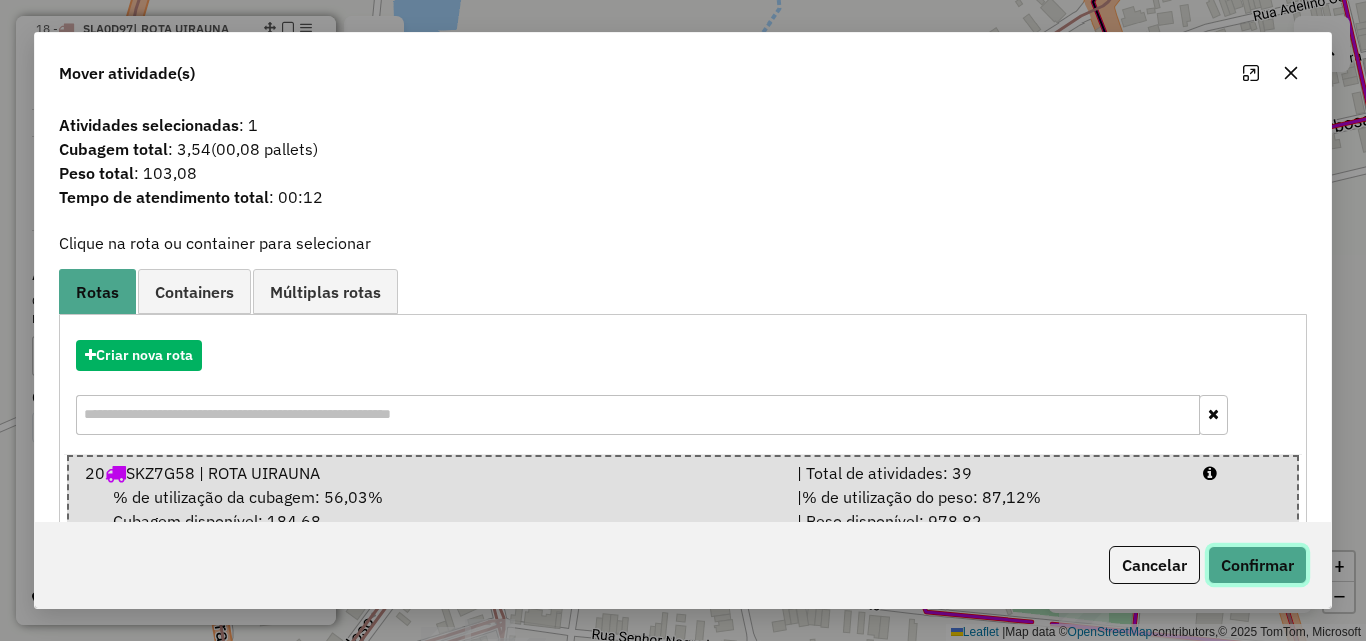 click on "Confirmar" 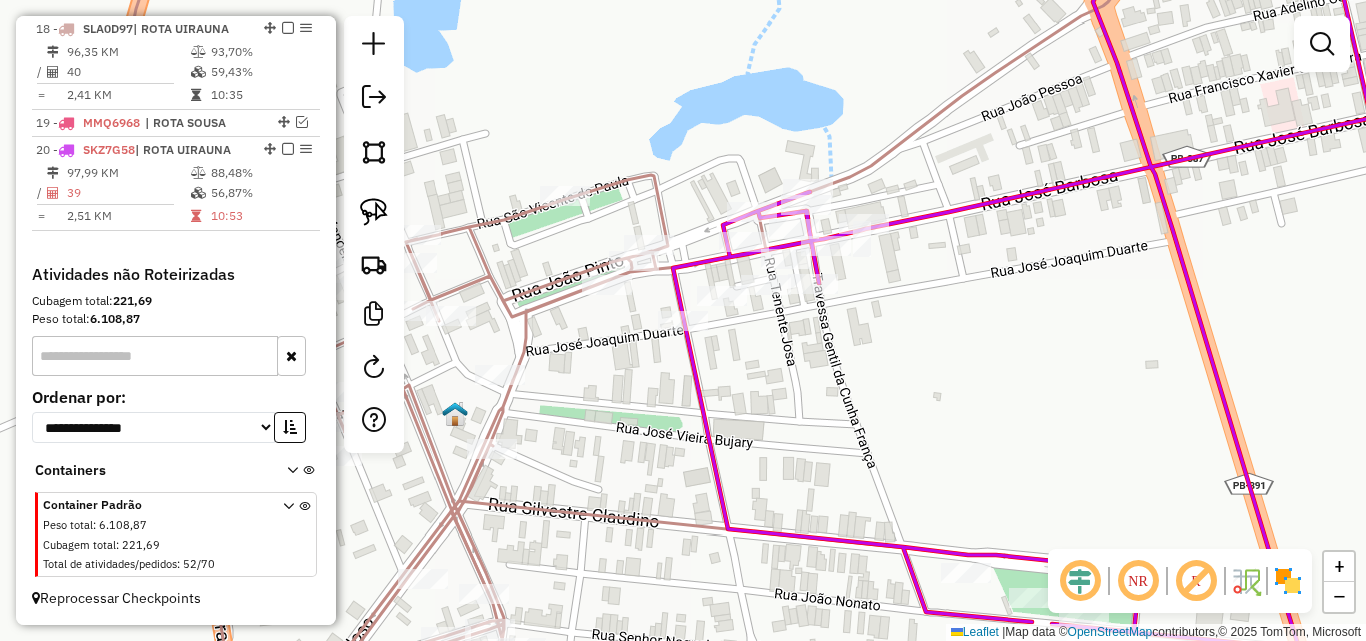 click 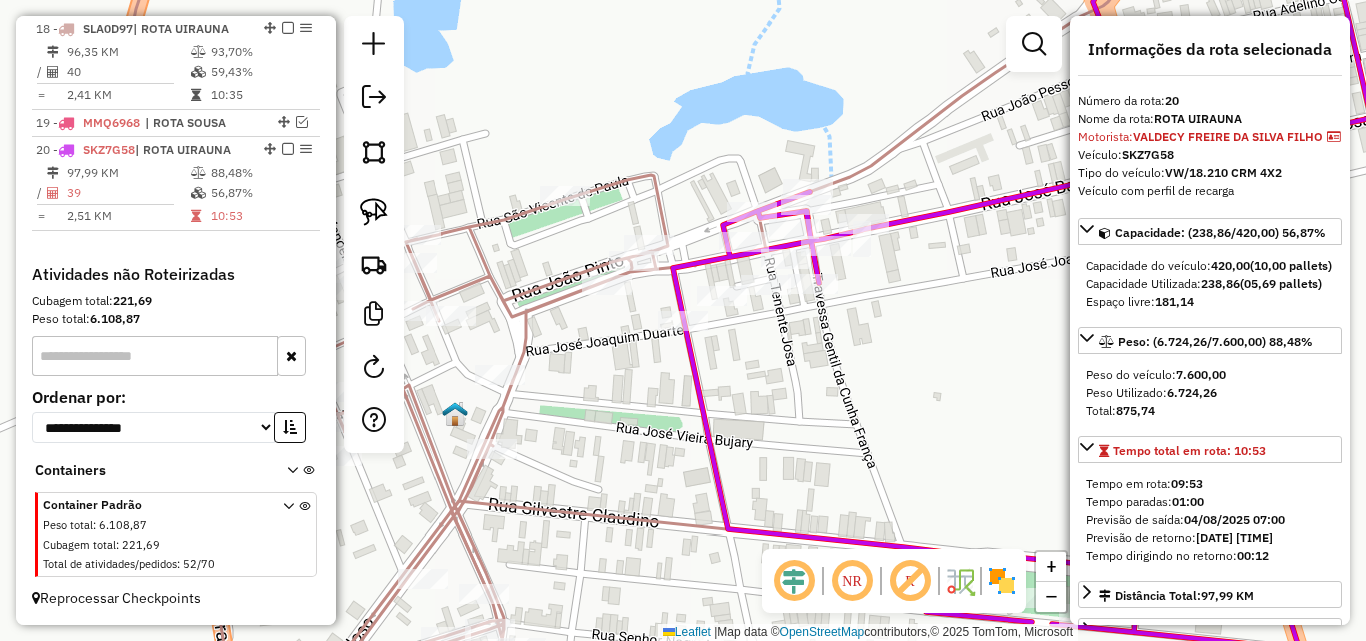 drag, startPoint x: 654, startPoint y: 186, endPoint x: 1073, endPoint y: 279, distance: 429.19693 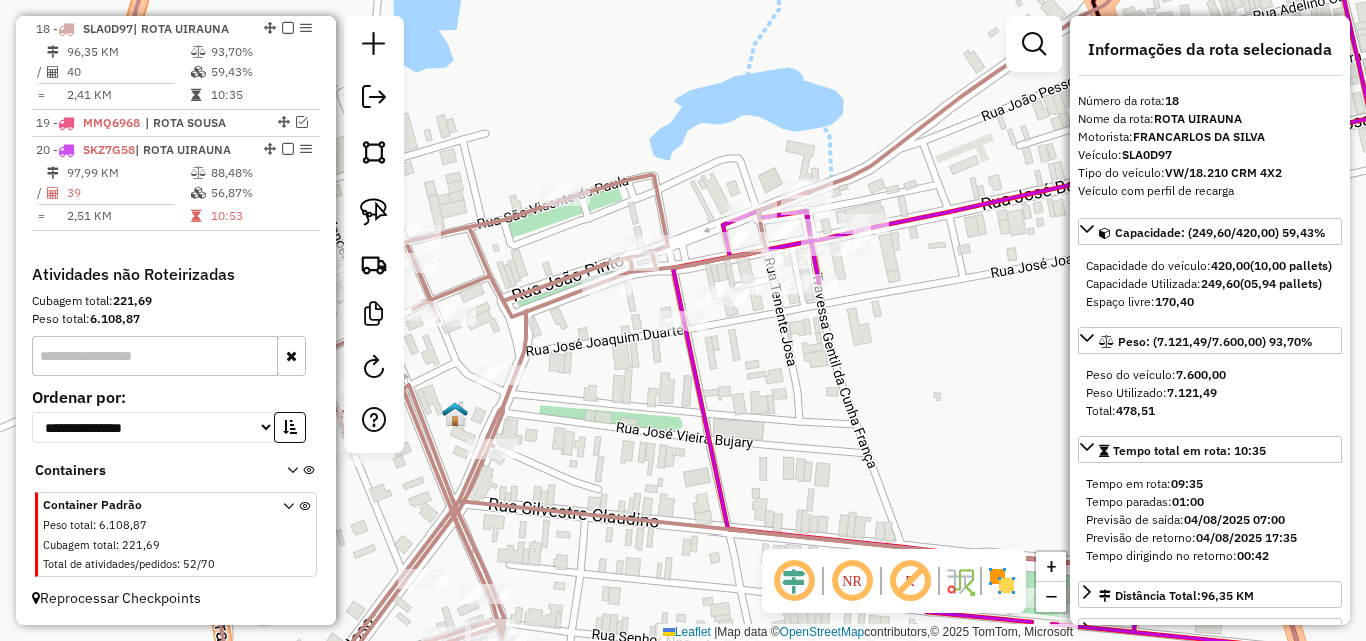 scroll, scrollTop: 100, scrollLeft: 0, axis: vertical 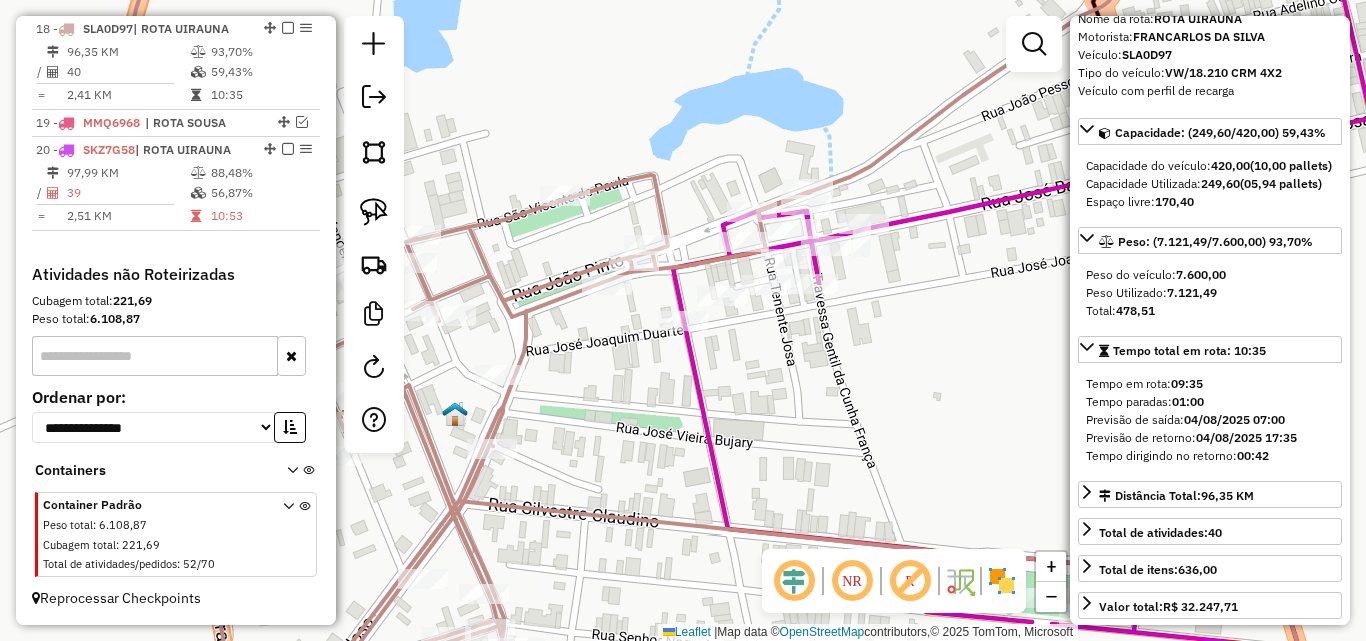 click 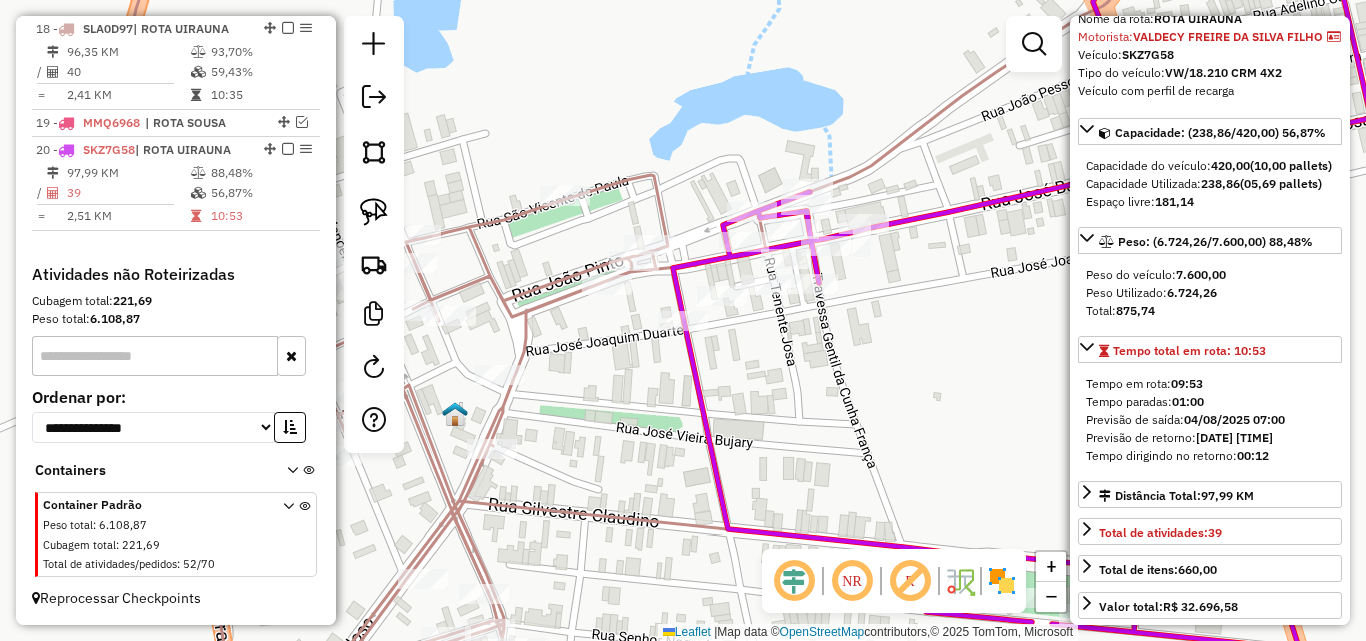 click 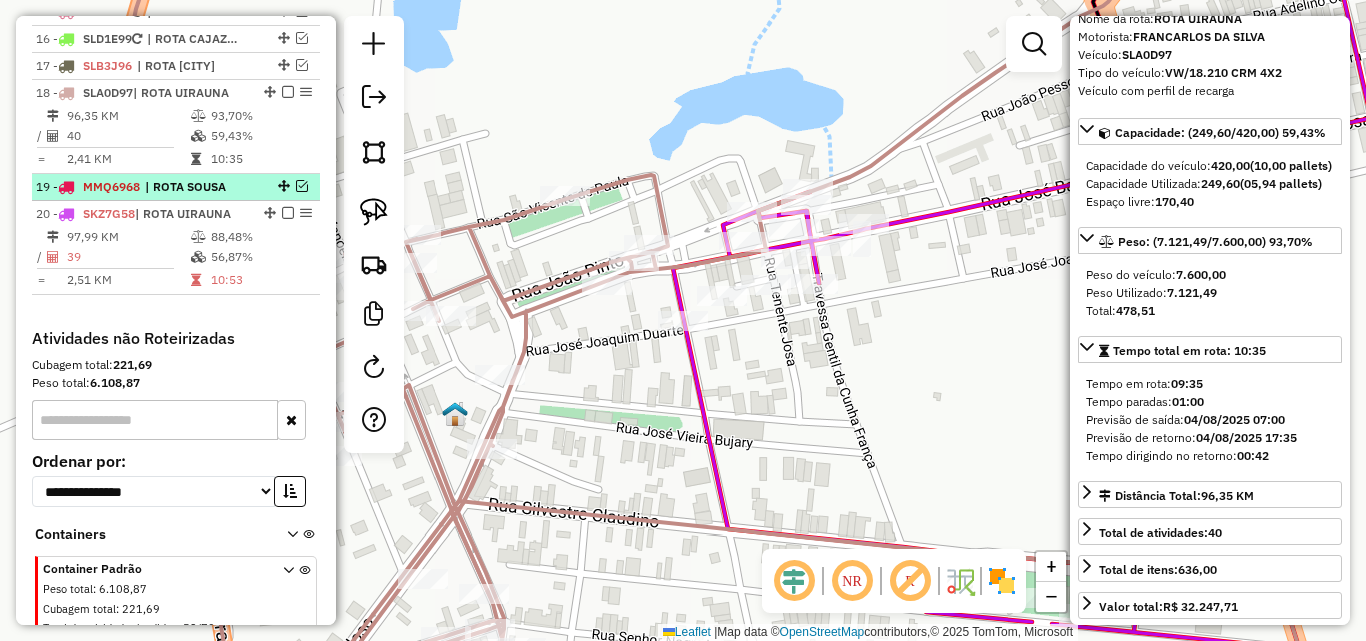 scroll, scrollTop: 1058, scrollLeft: 0, axis: vertical 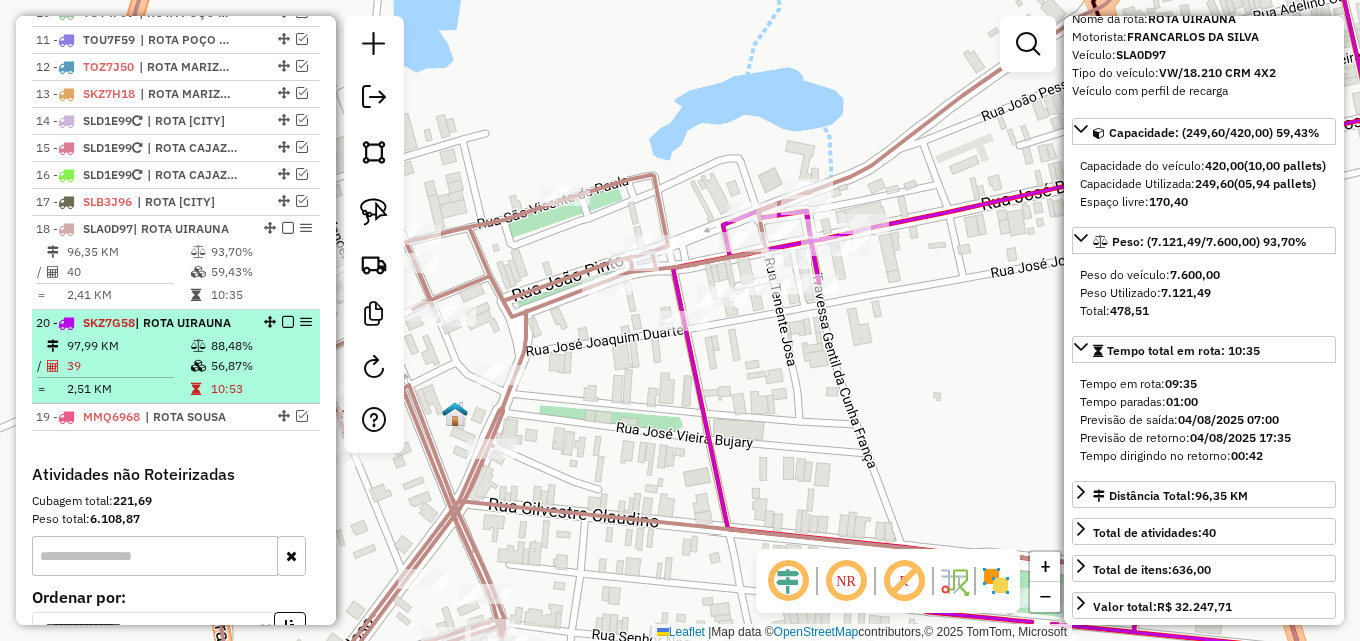 drag, startPoint x: 264, startPoint y: 350, endPoint x: 259, endPoint y: 318, distance: 32.38827 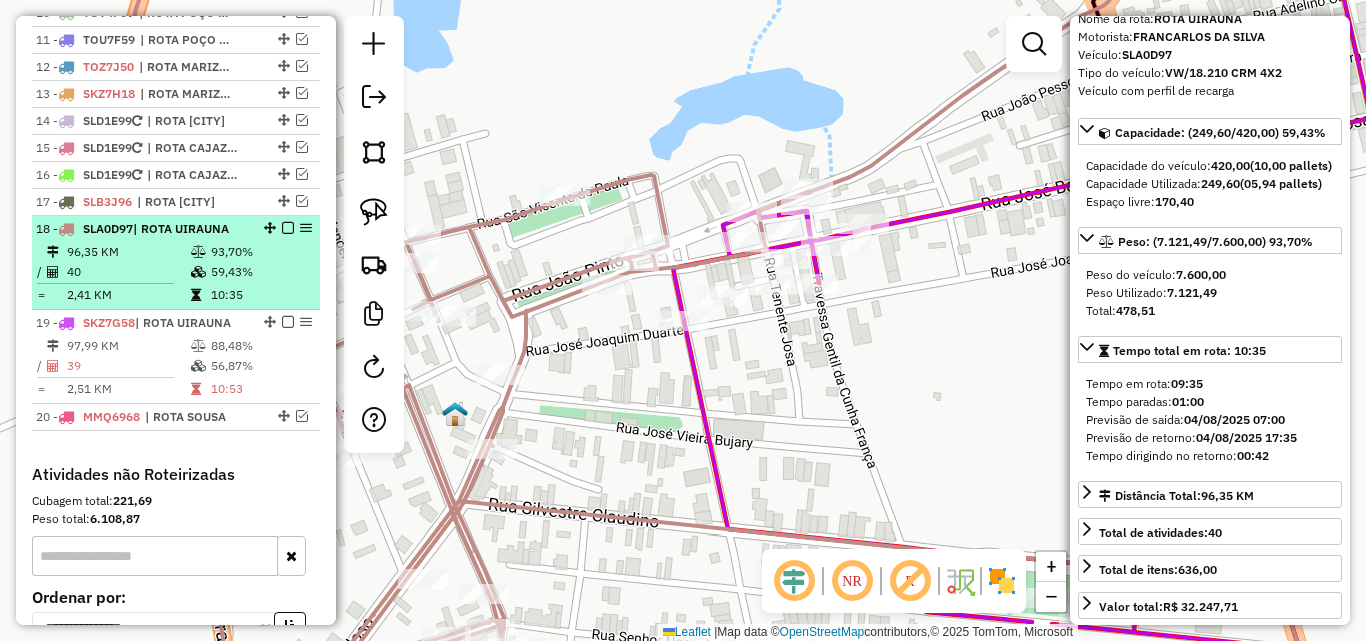 click at bounding box center [288, 228] 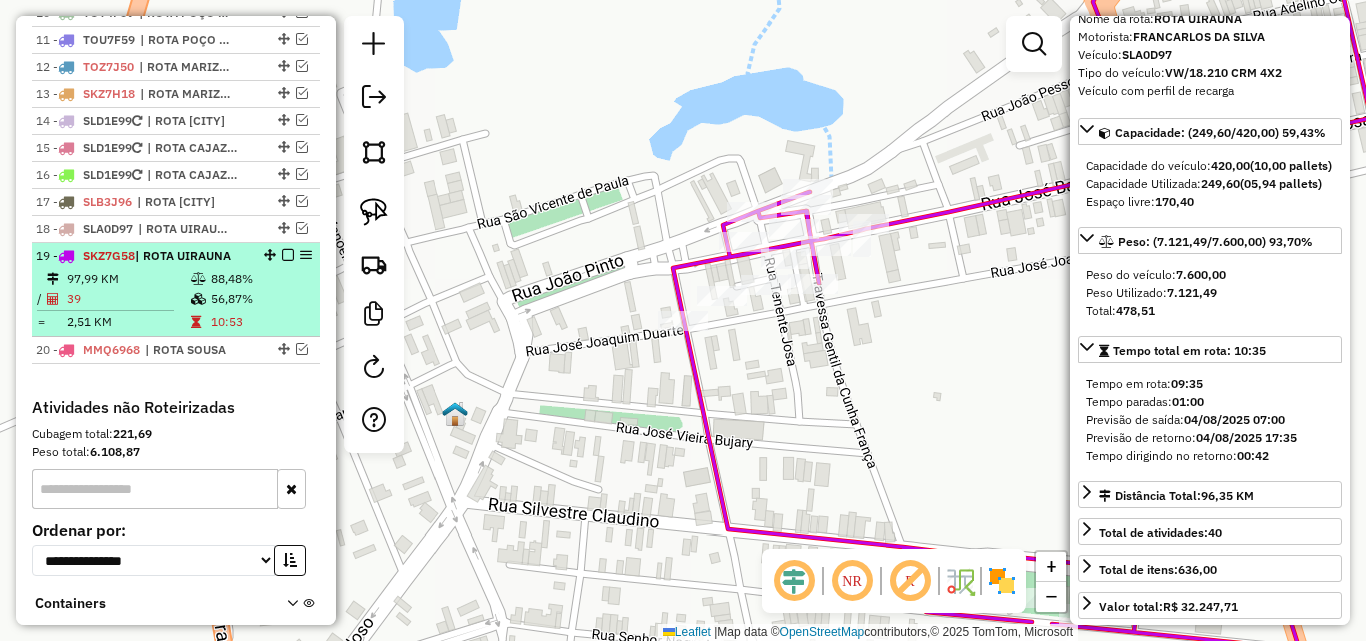 click at bounding box center (288, 255) 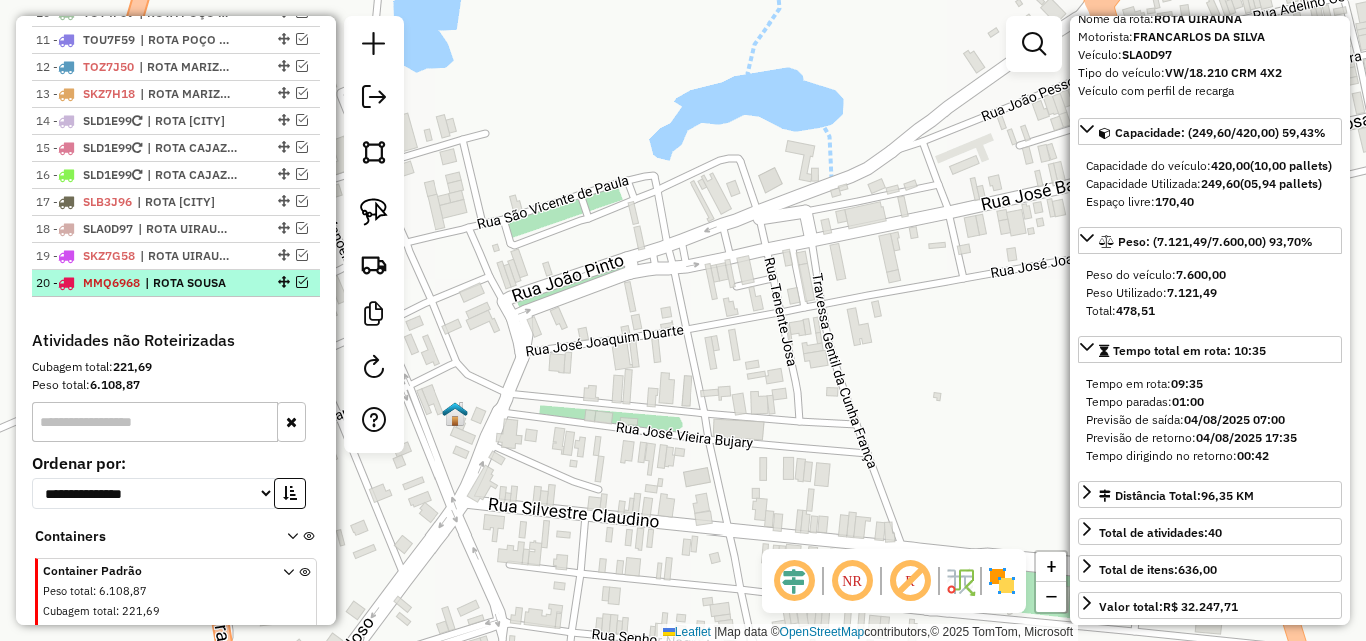 click on "20 -       MMQ6968   | ROTA SOUSA" at bounding box center (176, 283) 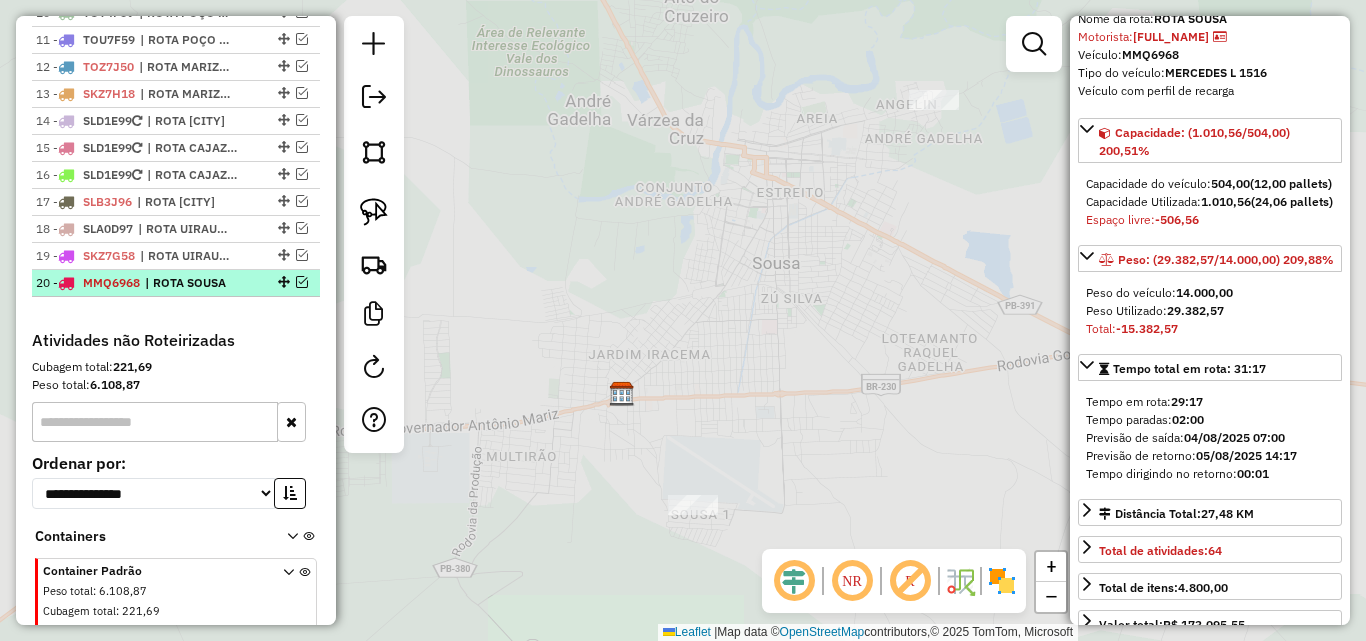 click at bounding box center [302, 282] 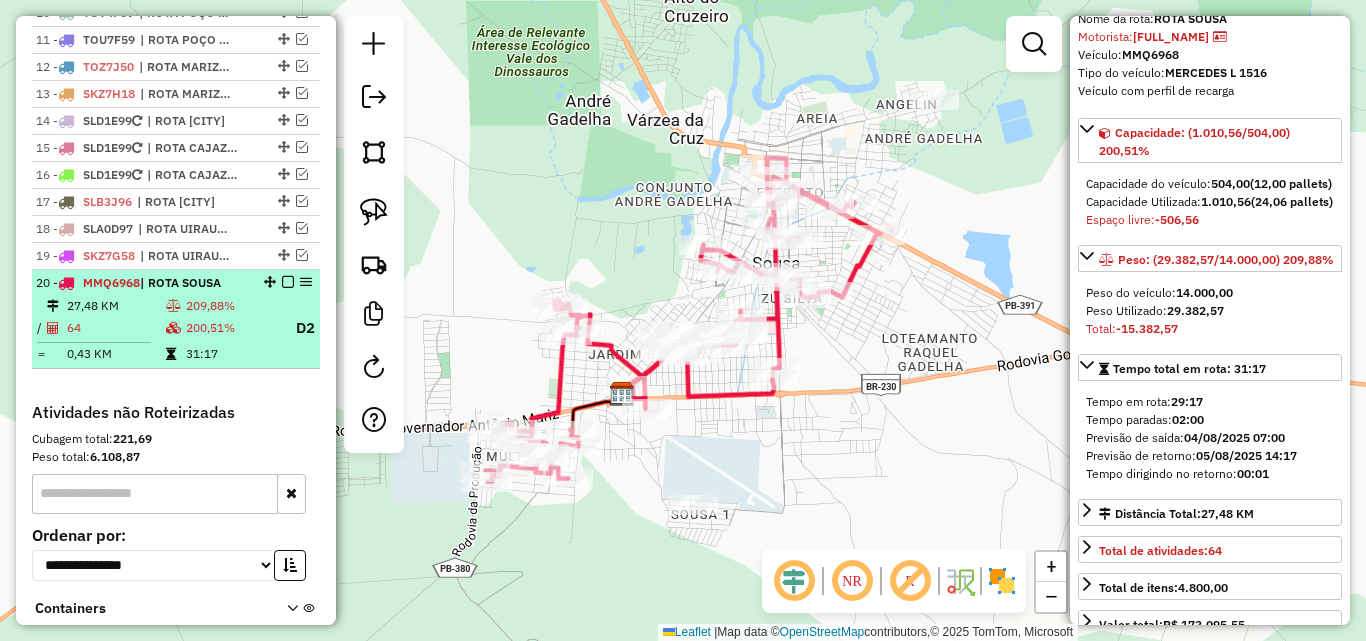 click on "209,88%" at bounding box center (231, 306) 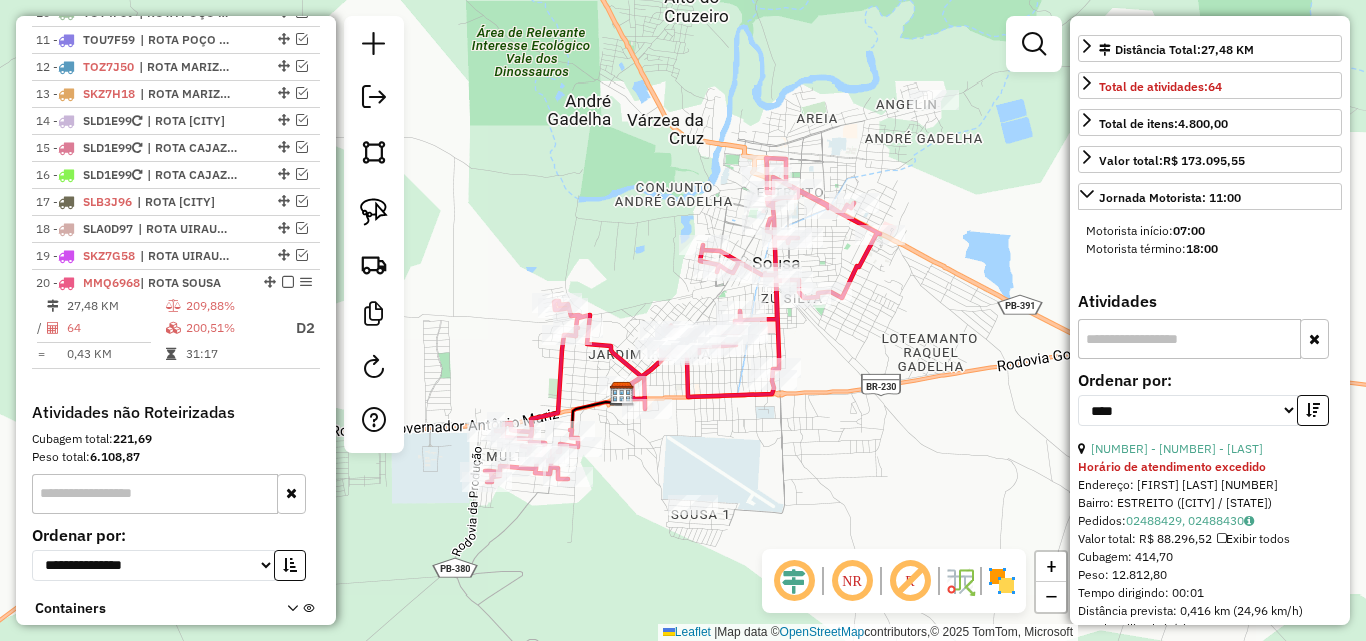 scroll, scrollTop: 700, scrollLeft: 0, axis: vertical 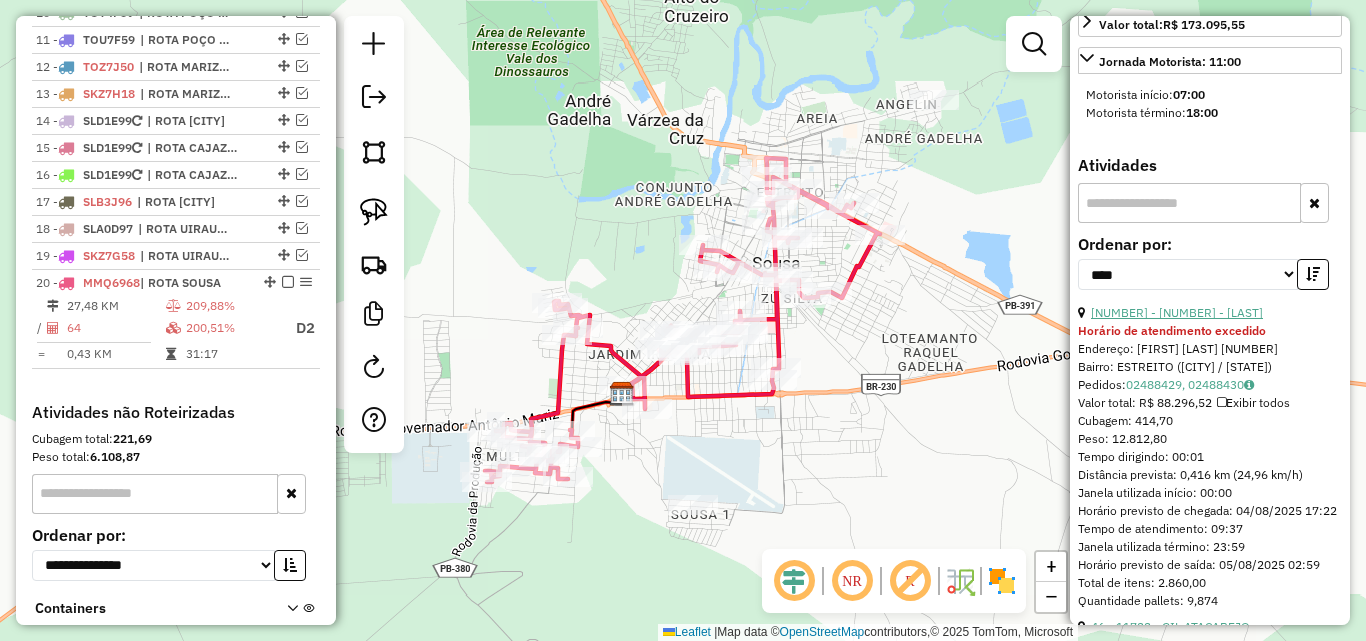 click on "32 - 13814 - [FIRST]" at bounding box center (1177, 312) 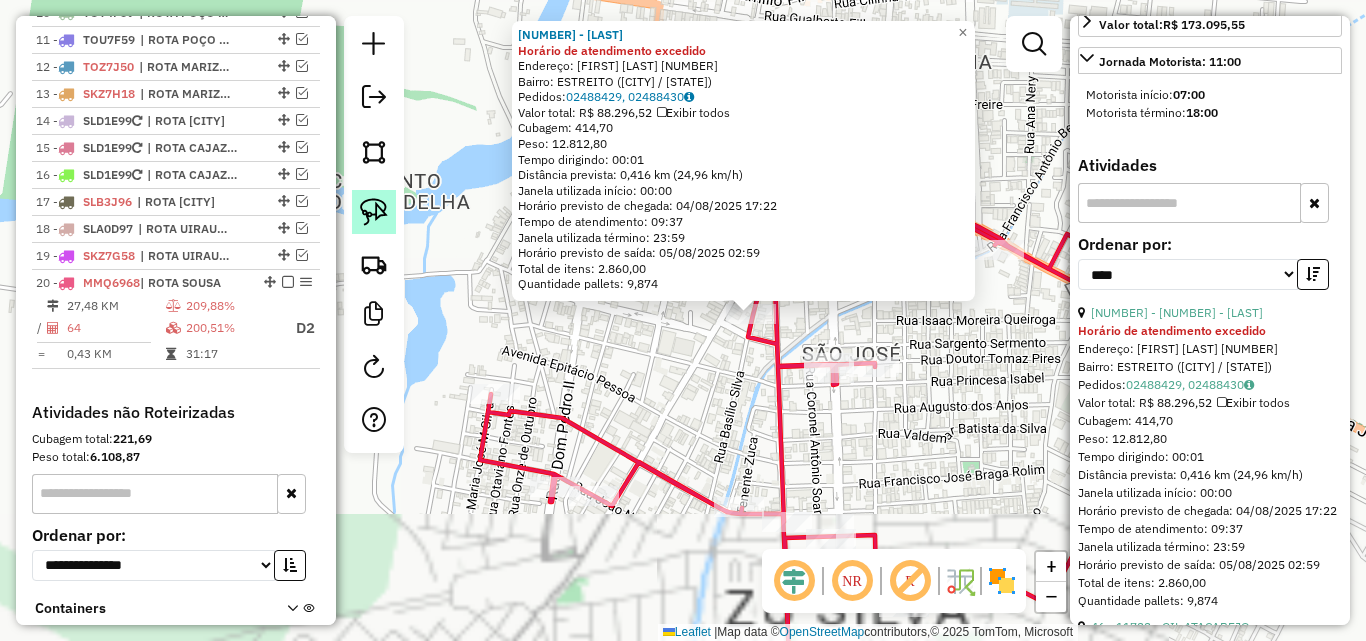 click 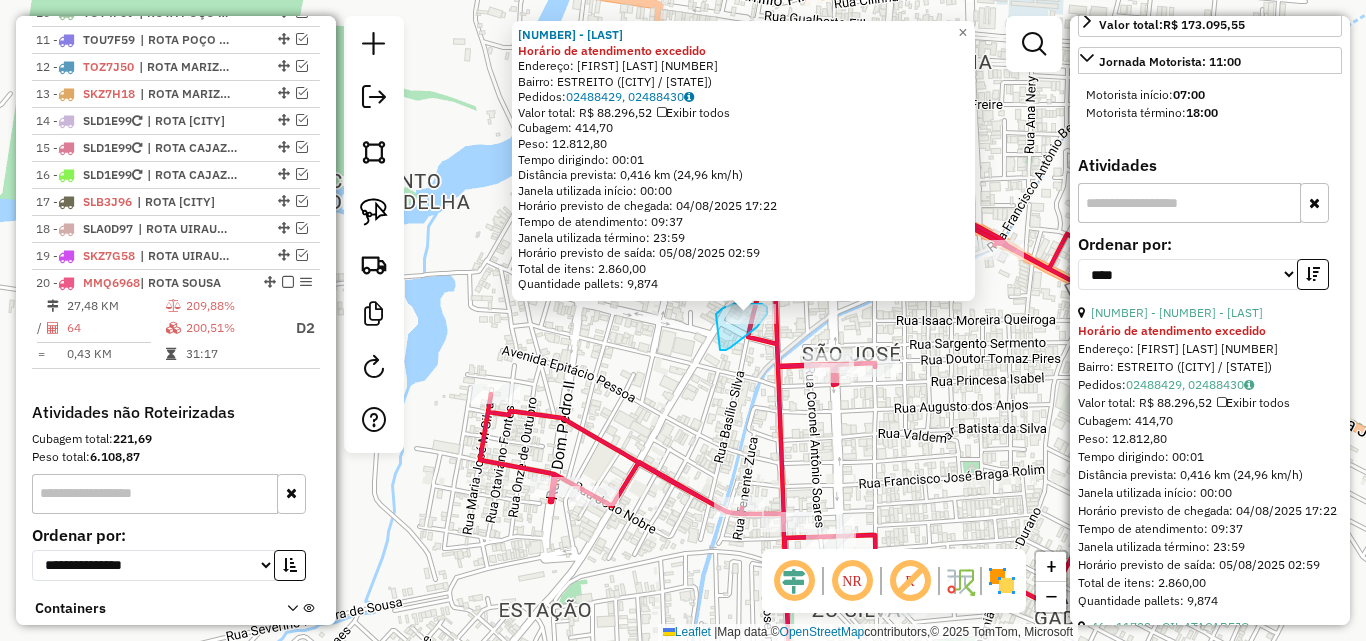 drag, startPoint x: 723, startPoint y: 350, endPoint x: 716, endPoint y: 316, distance: 34.713108 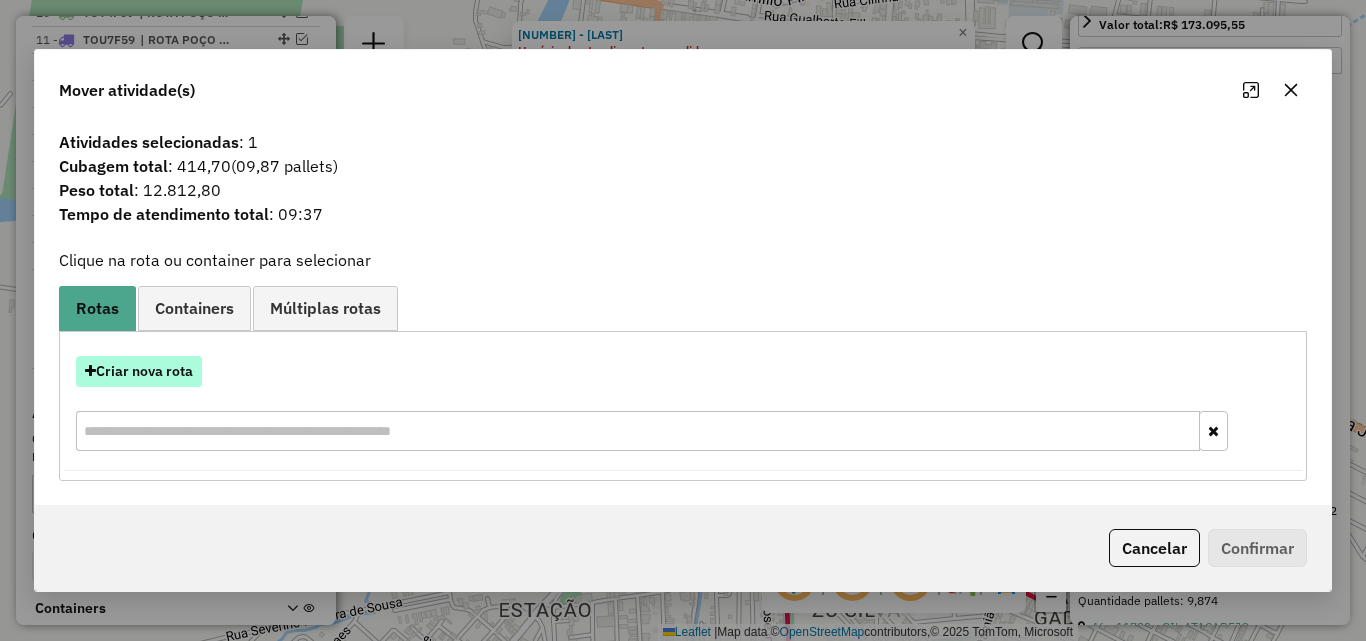 click on "Criar nova rota" at bounding box center (139, 371) 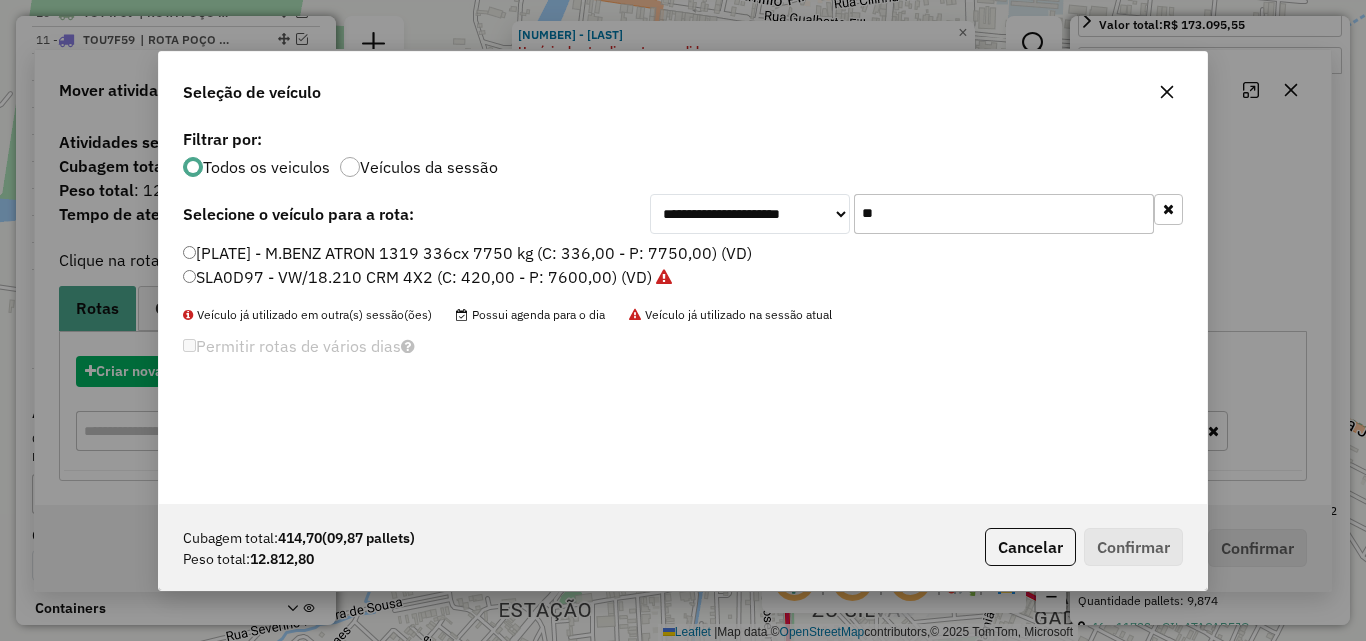 scroll, scrollTop: 11, scrollLeft: 6, axis: both 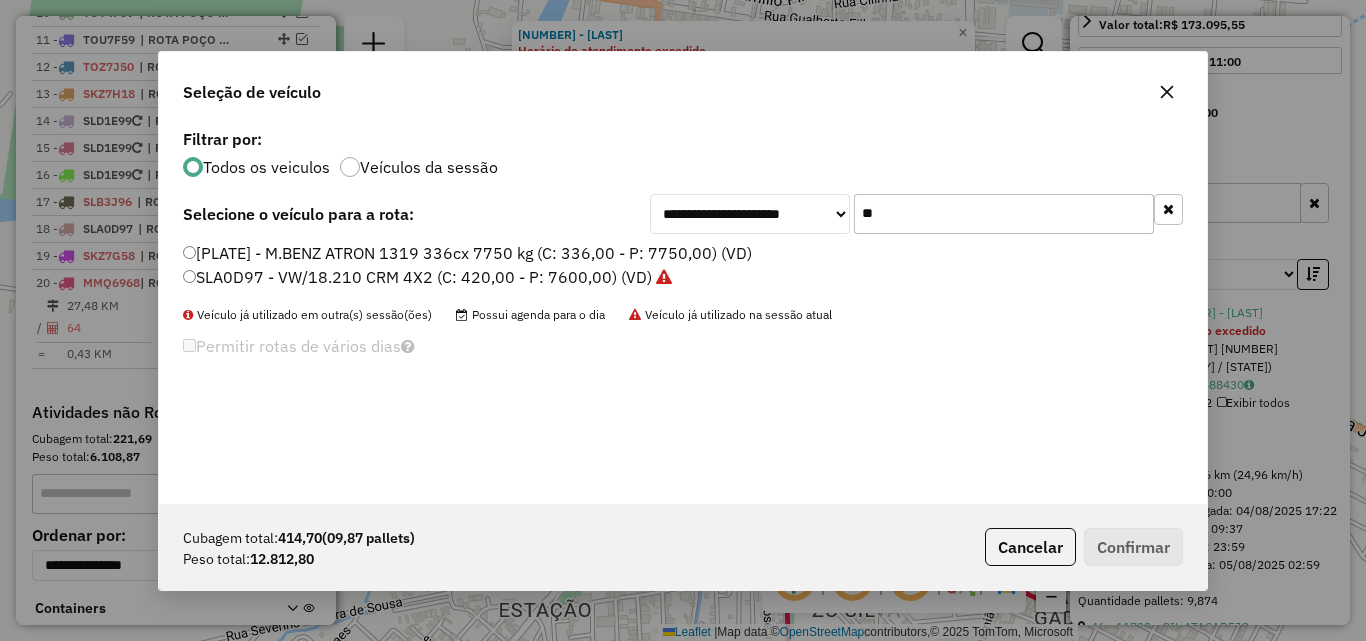 click 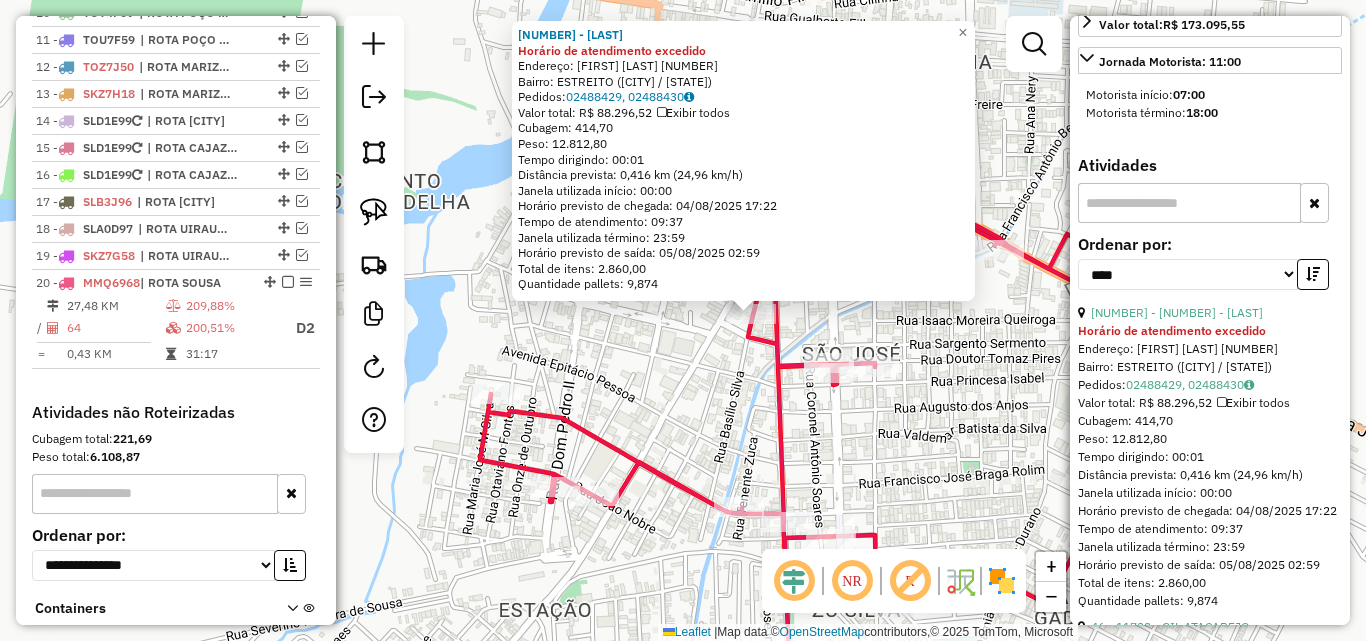 click on "Rota 20 - Placa MMQ6968  17492 - ALAN GEORGE 13814 - DEODADO Horário de atendimento excedido  Endereço:  BASILIO SILVA 25   Bairro: ESTREITO (SOUSA / PB)   Pedidos:  02488429, 02488430   Valor total: R$ 88.296,52   Exibir todos   Cubagem: 414,70  Peso: 12.812,80  Tempo dirigindo: 00:01   Distância prevista: 0,416 km (24,96 km/h)   Janela utilizada início: 00:00   Horário previsto de chegada: 04/08/2025 17:22   Tempo de atendimento: 09:37   Janela utilizada término: 23:59   Horário previsto de saída: 05/08/2025 02:59   Total de itens: 2.860,00   Quantidade pallets: 9,874  × Janela de atendimento Grade de atendimento Capacidade Transportadoras Veículos Cliente Pedidos  Rotas Selecione os dias de semana para filtrar as janelas de atendimento  Seg   Ter   Qua   Qui   Sex   Sáb   Dom  Informe o período da janela de atendimento: De: Até:  Filtrar exatamente a janela do cliente  Considerar janela de atendimento padrão  Selecione os dias de semana para filtrar as grades de atendimento  Seg   Ter   Qua" 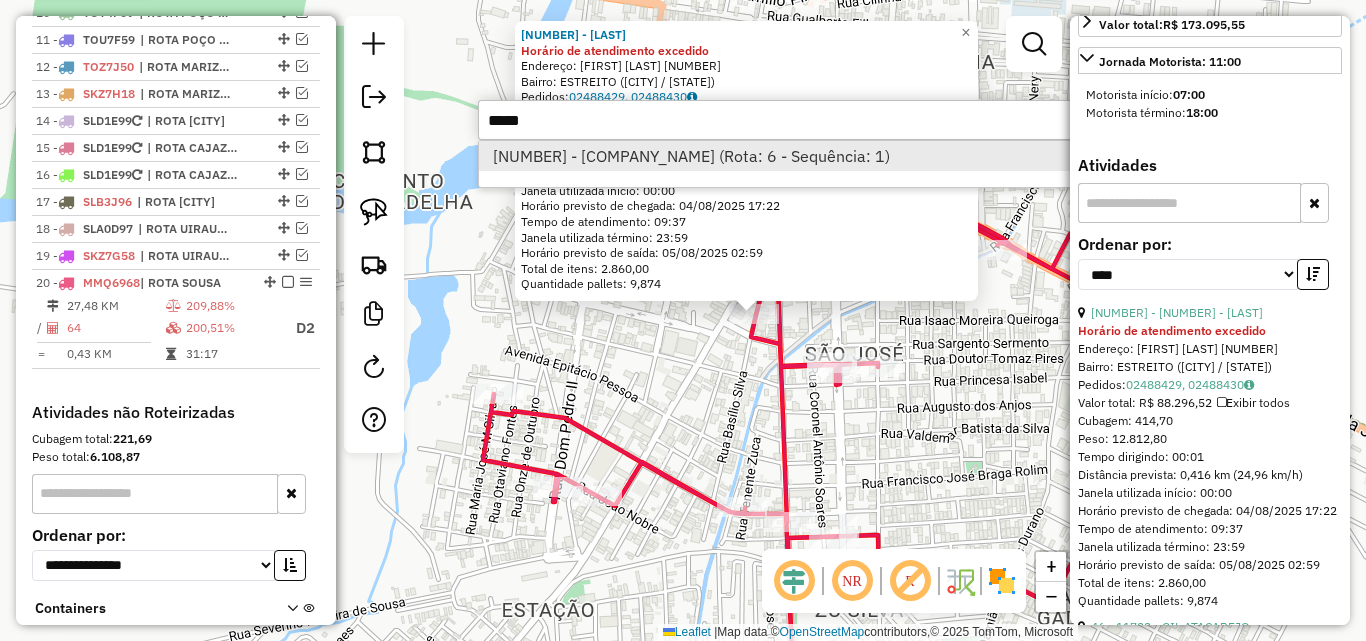 type on "*****" 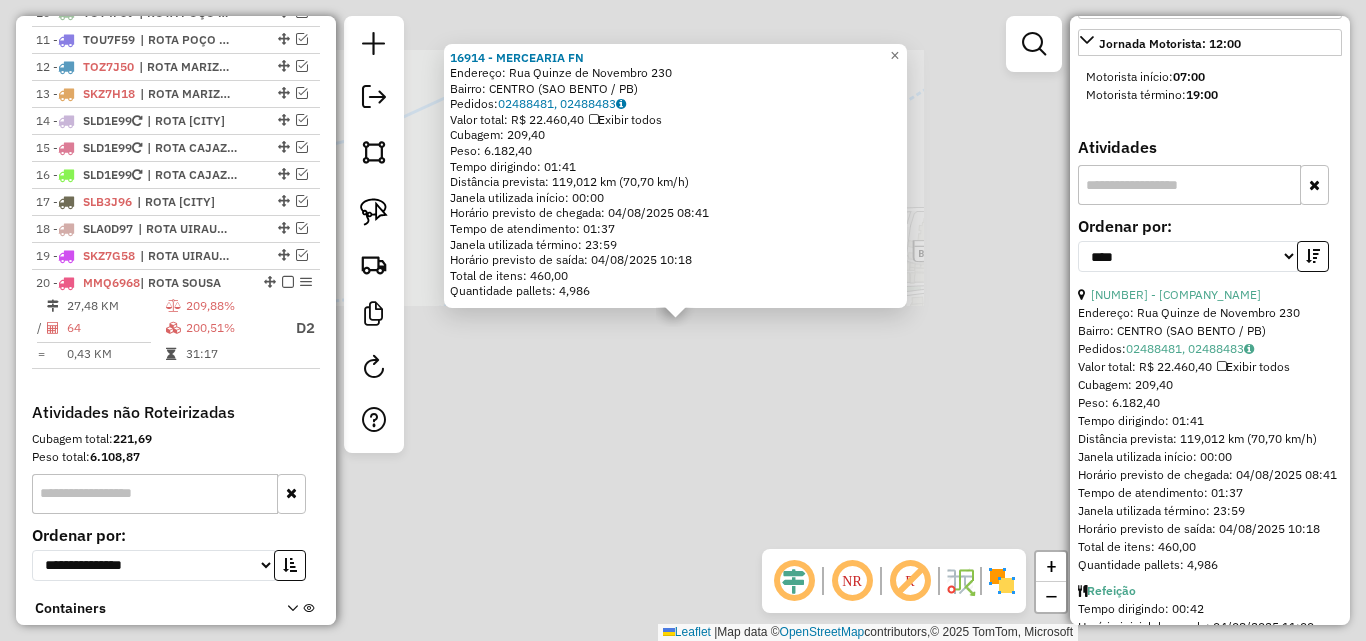 scroll, scrollTop: 664, scrollLeft: 0, axis: vertical 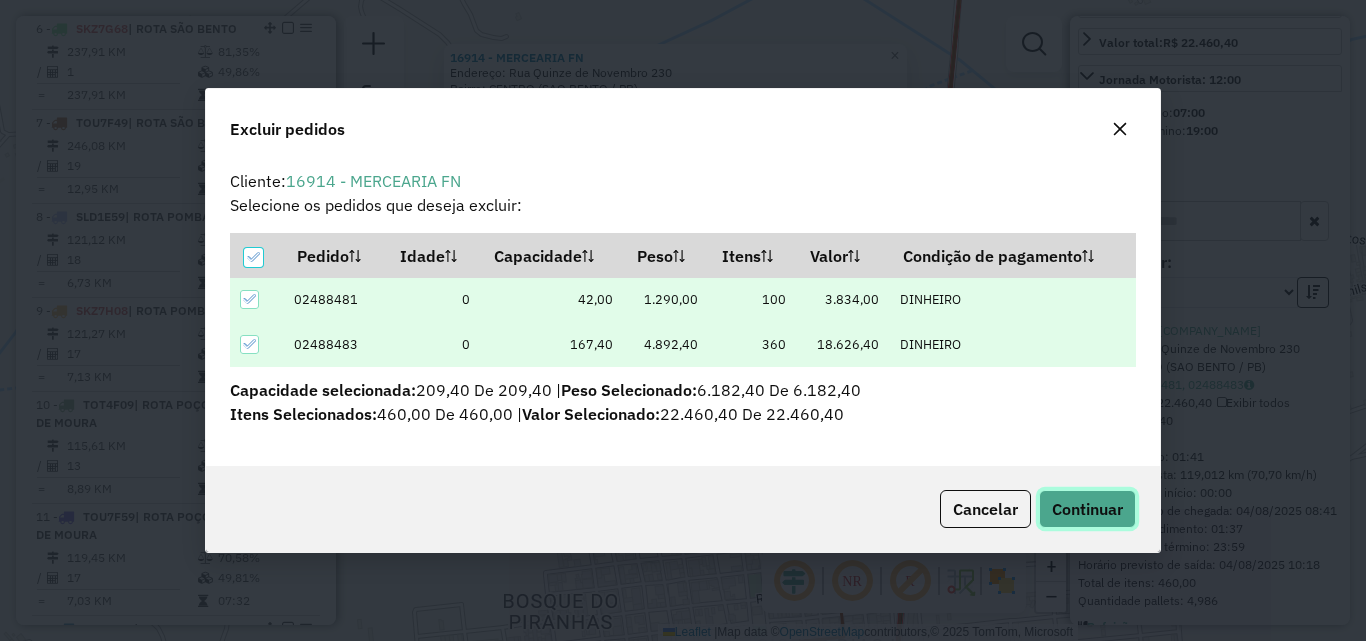 drag, startPoint x: 1100, startPoint y: 522, endPoint x: 1111, endPoint y: 529, distance: 13.038404 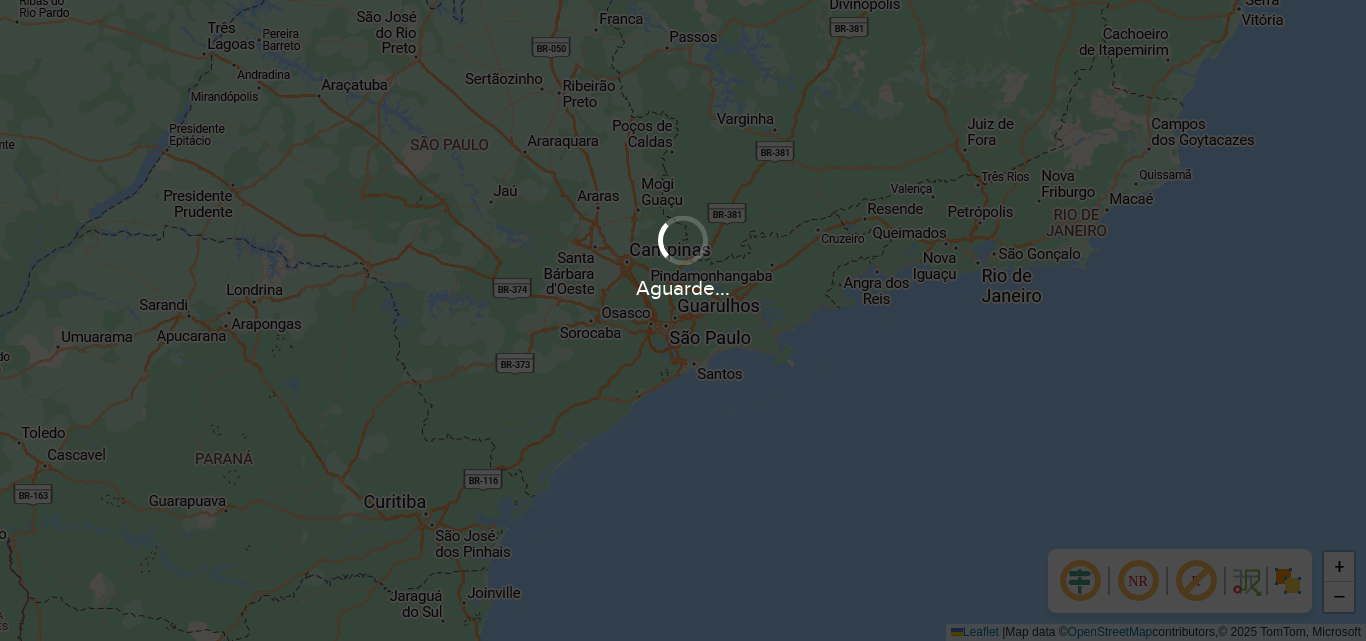 scroll, scrollTop: 0, scrollLeft: 0, axis: both 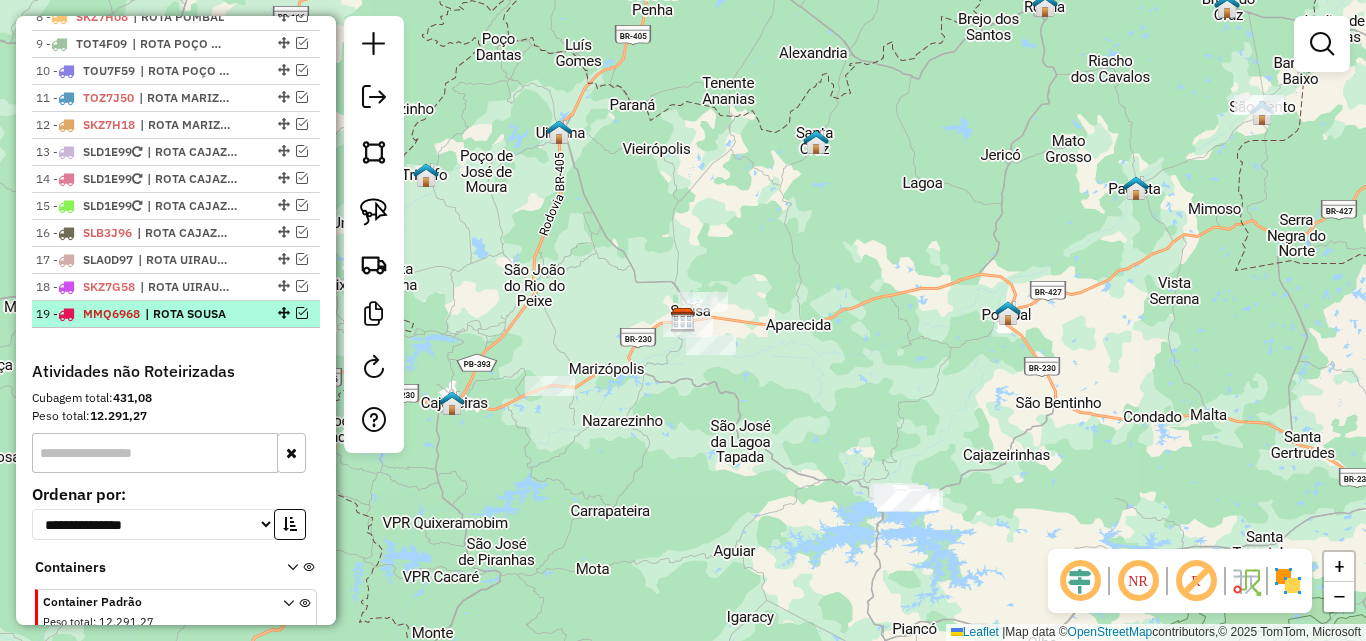 click at bounding box center [302, 313] 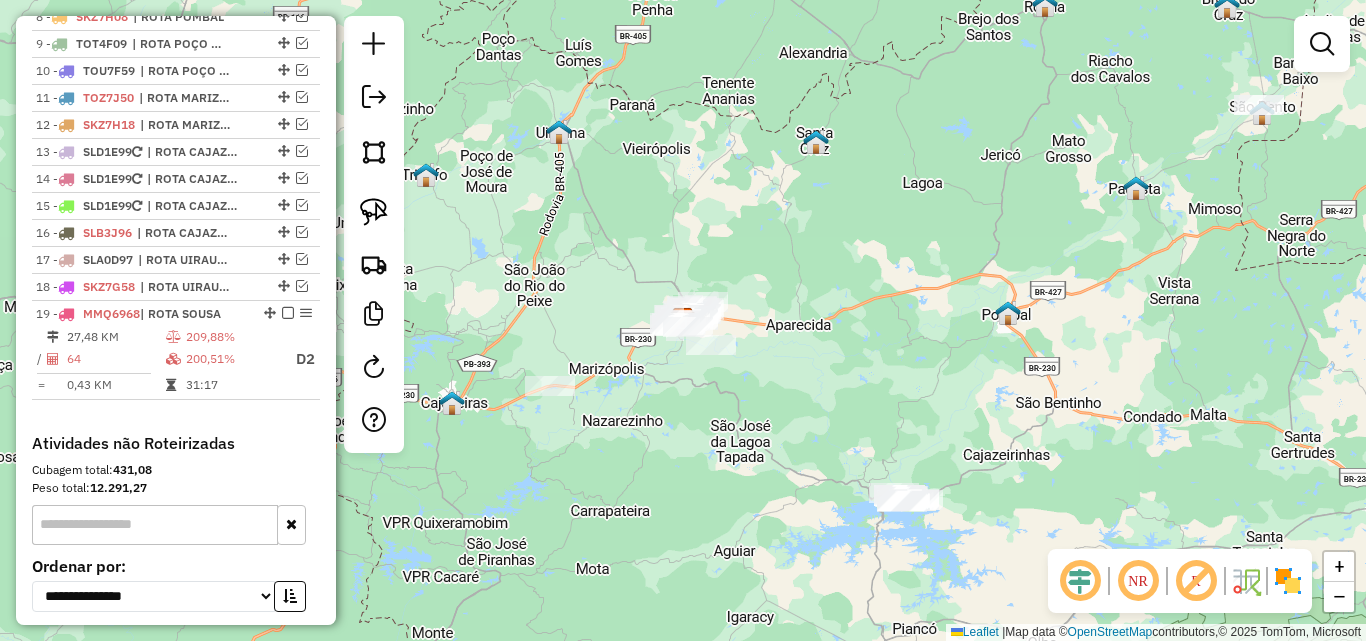 drag, startPoint x: 237, startPoint y: 350, endPoint x: 585, endPoint y: 421, distance: 355.16898 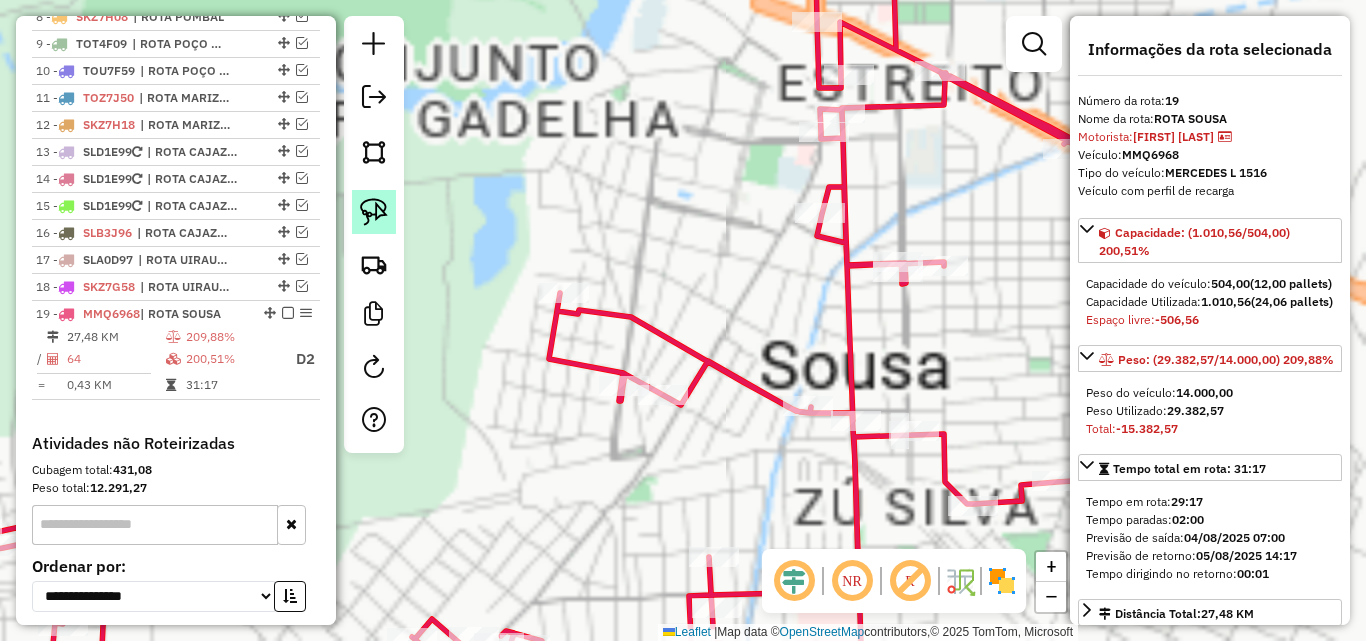 click 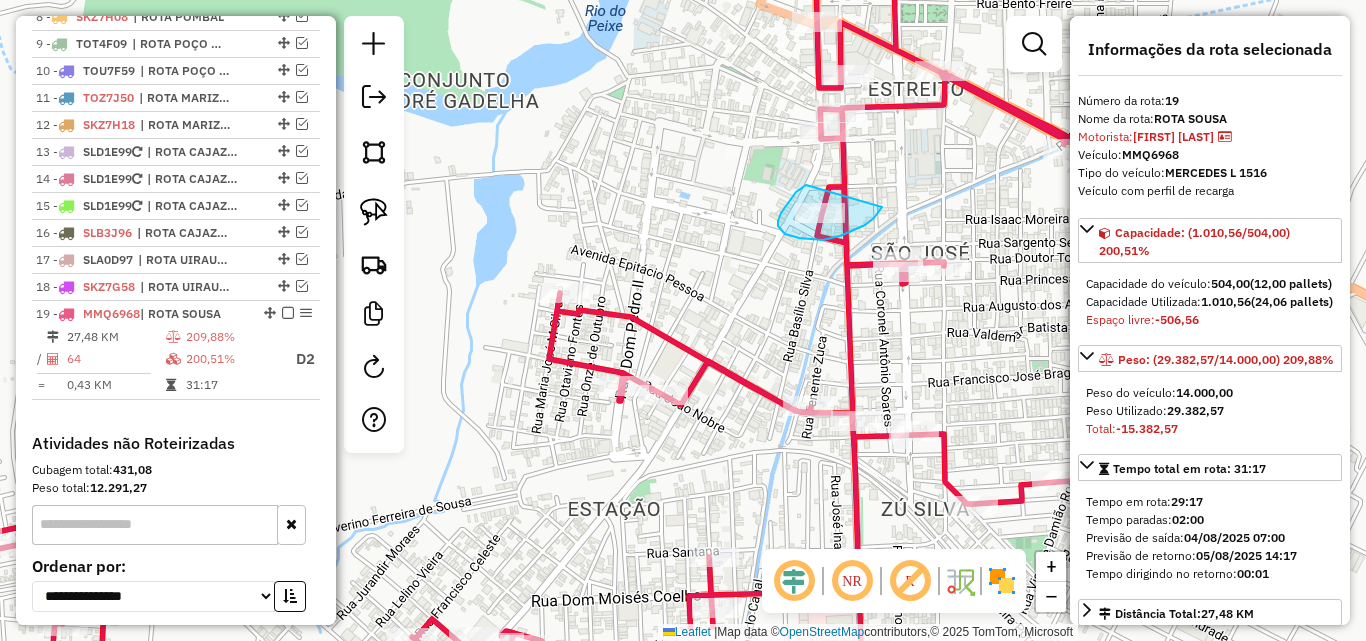 drag, startPoint x: 796, startPoint y: 192, endPoint x: 888, endPoint y: 196, distance: 92.086914 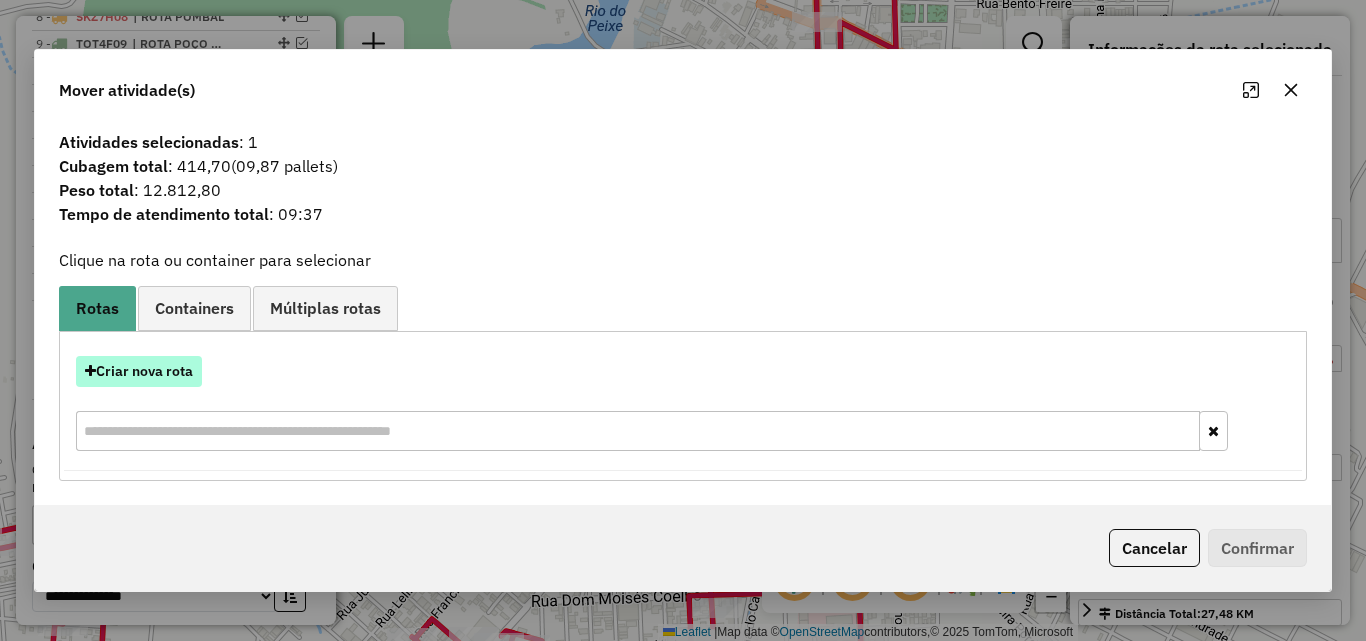 click on "Criar nova rota" at bounding box center (139, 371) 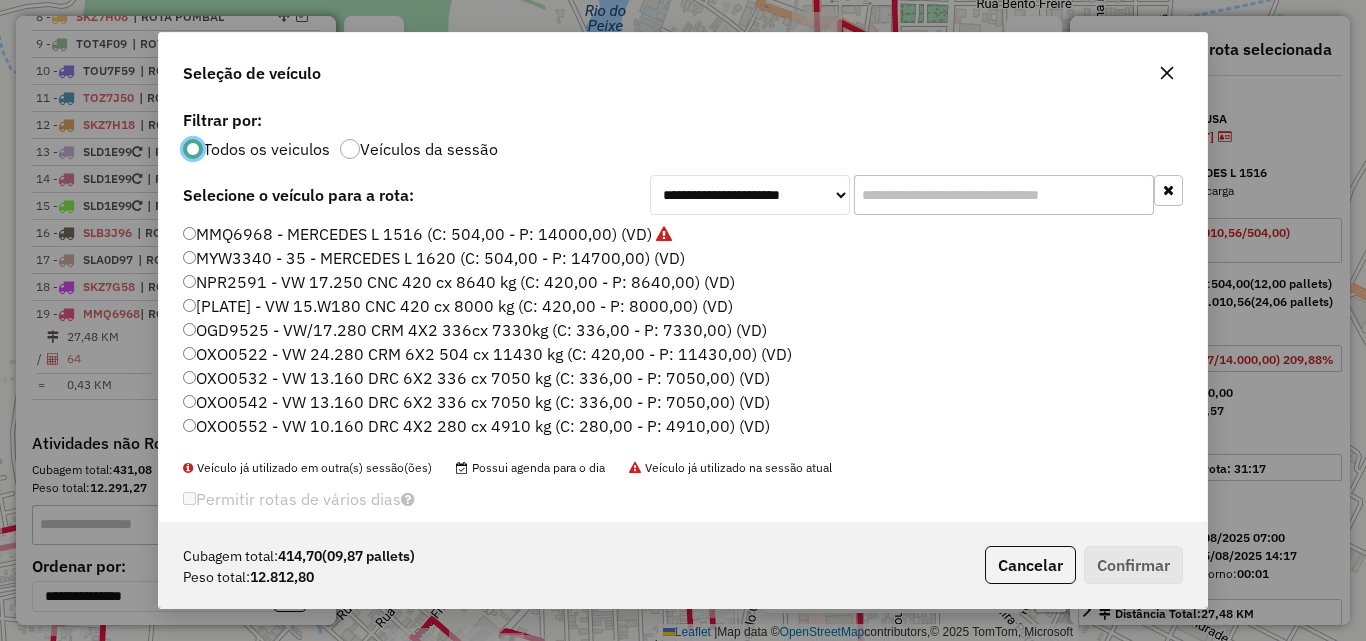 scroll, scrollTop: 11, scrollLeft: 6, axis: both 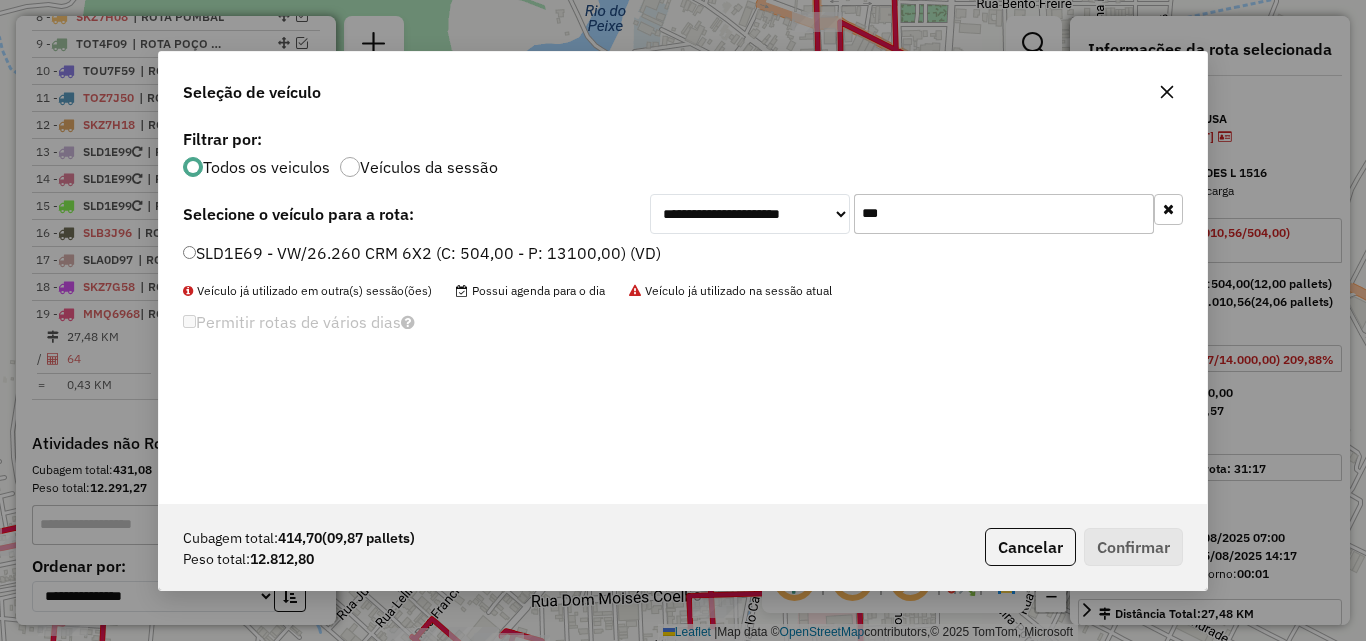 type on "***" 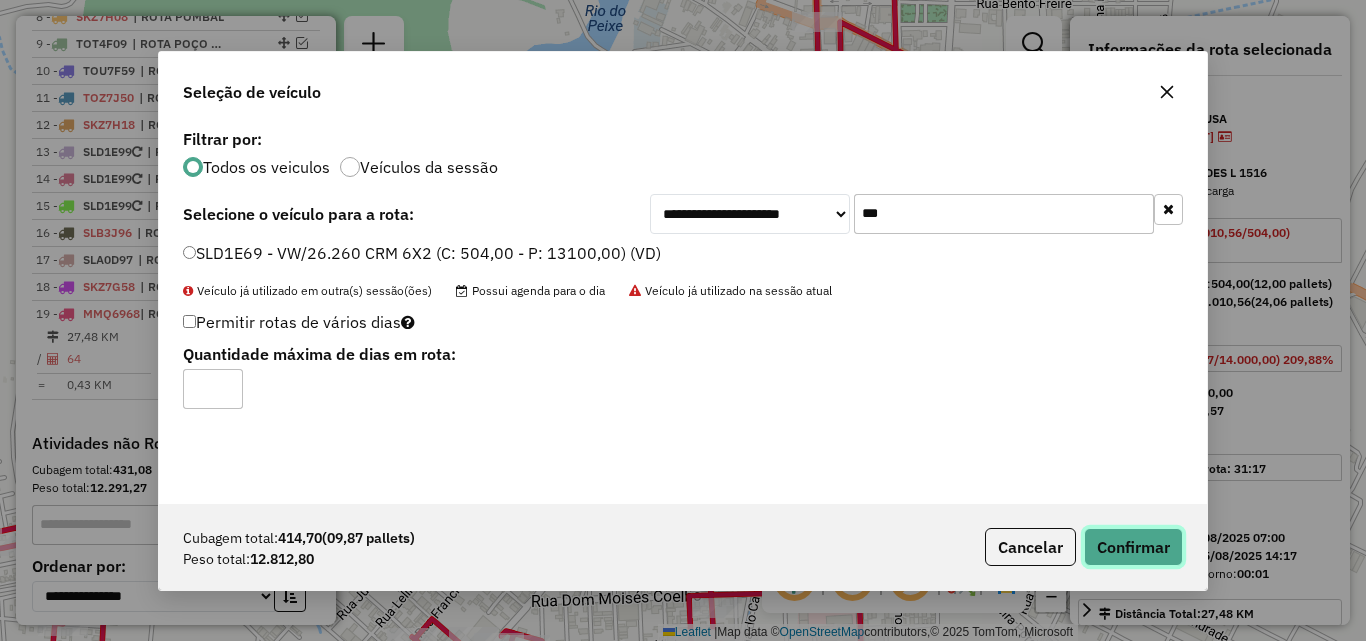 click on "Confirmar" 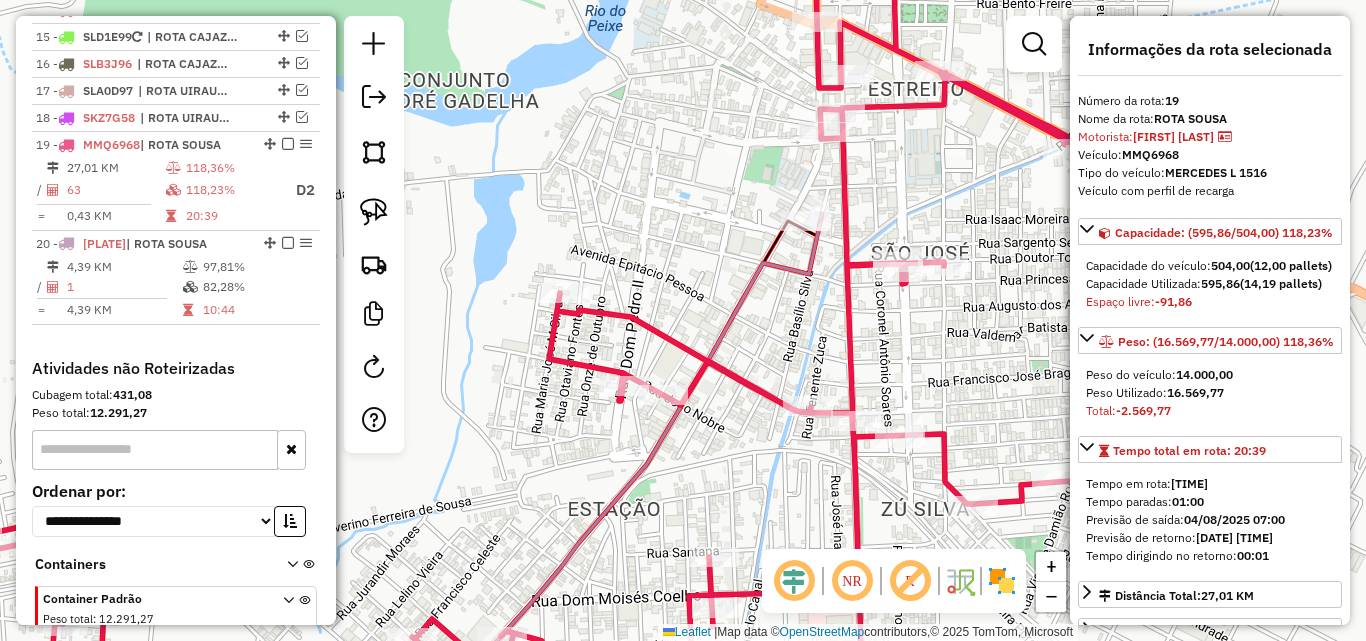 scroll, scrollTop: 1262, scrollLeft: 0, axis: vertical 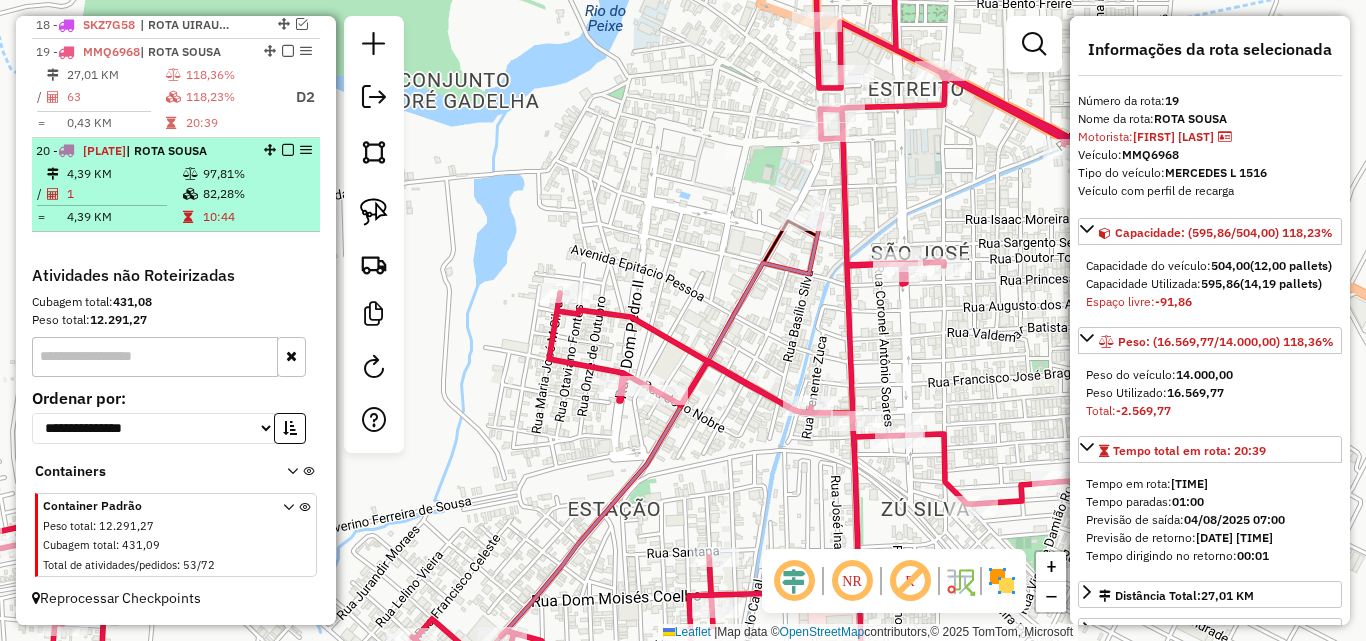 click on "82,28%" at bounding box center [256, 194] 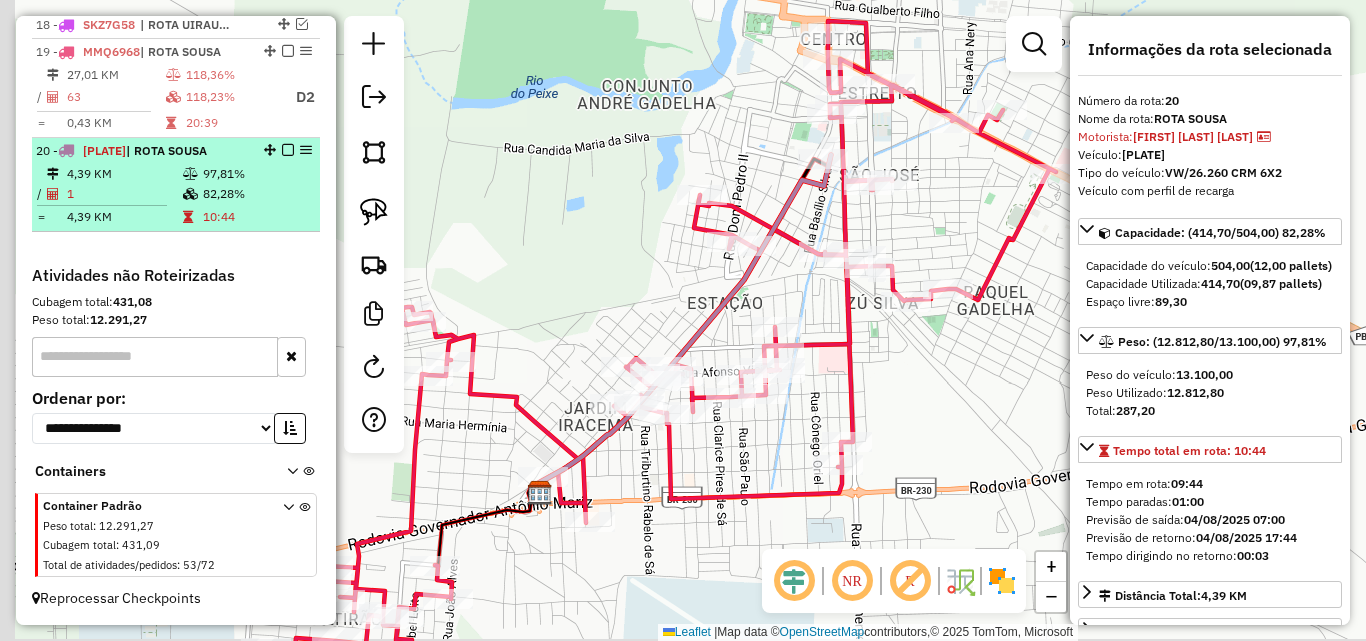 scroll, scrollTop: 1162, scrollLeft: 0, axis: vertical 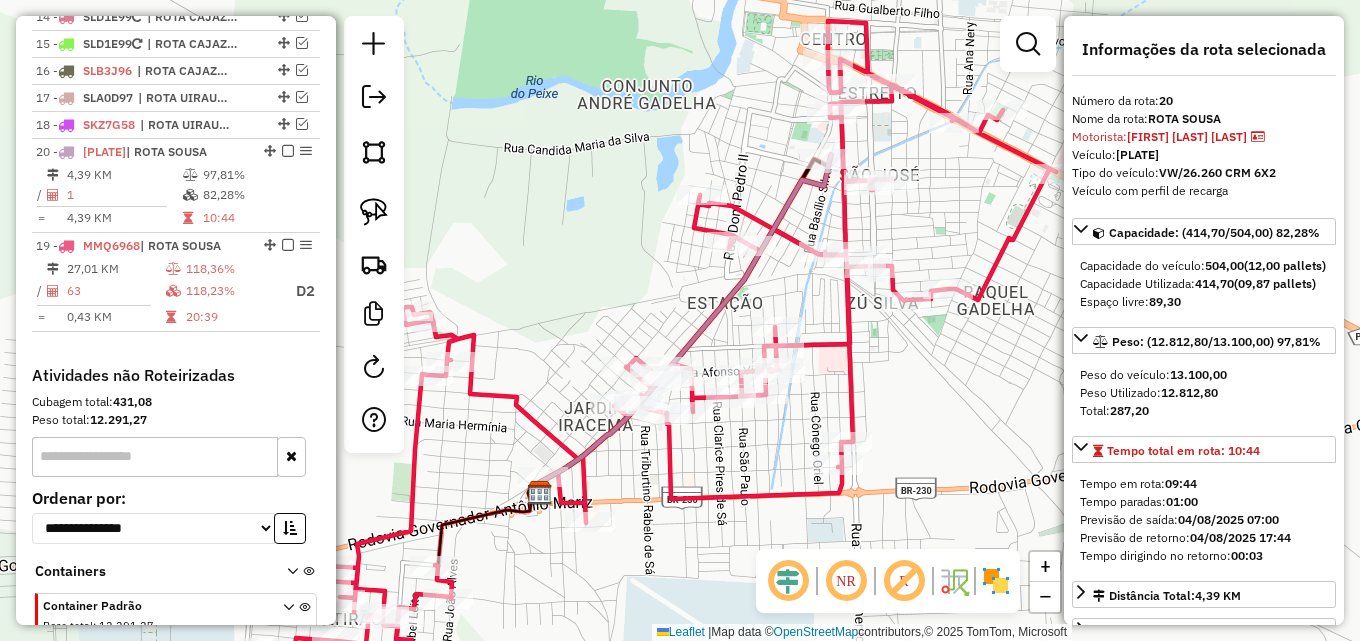 drag, startPoint x: 266, startPoint y: 251, endPoint x: 252, endPoint y: 179, distance: 73.34848 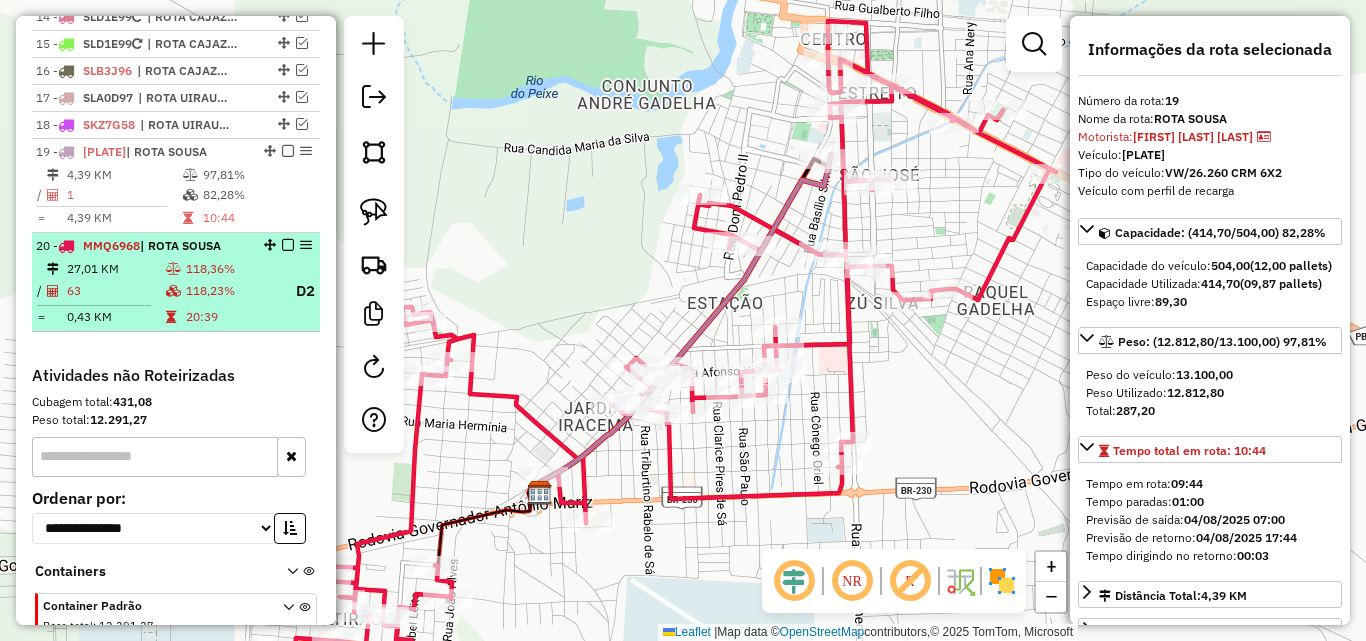drag, startPoint x: 281, startPoint y: 147, endPoint x: 260, endPoint y: 172, distance: 32.649654 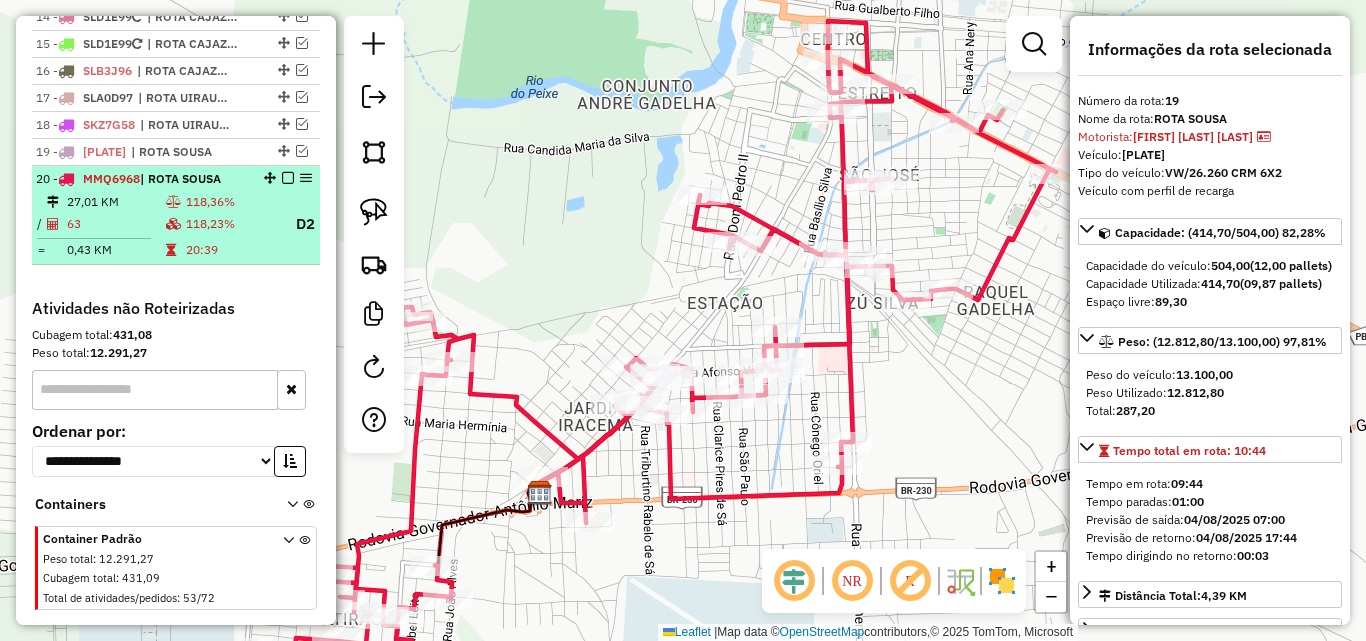 click on "[NUMBER] - [PLATE]  | ROTA [CITY] [NUMBER] KM   [NUMBER]%  /  [NUMBER]   [NUMBER]%   D[NUMBER]  =  [NUMBER] KM   [TIME]" at bounding box center [176, 215] 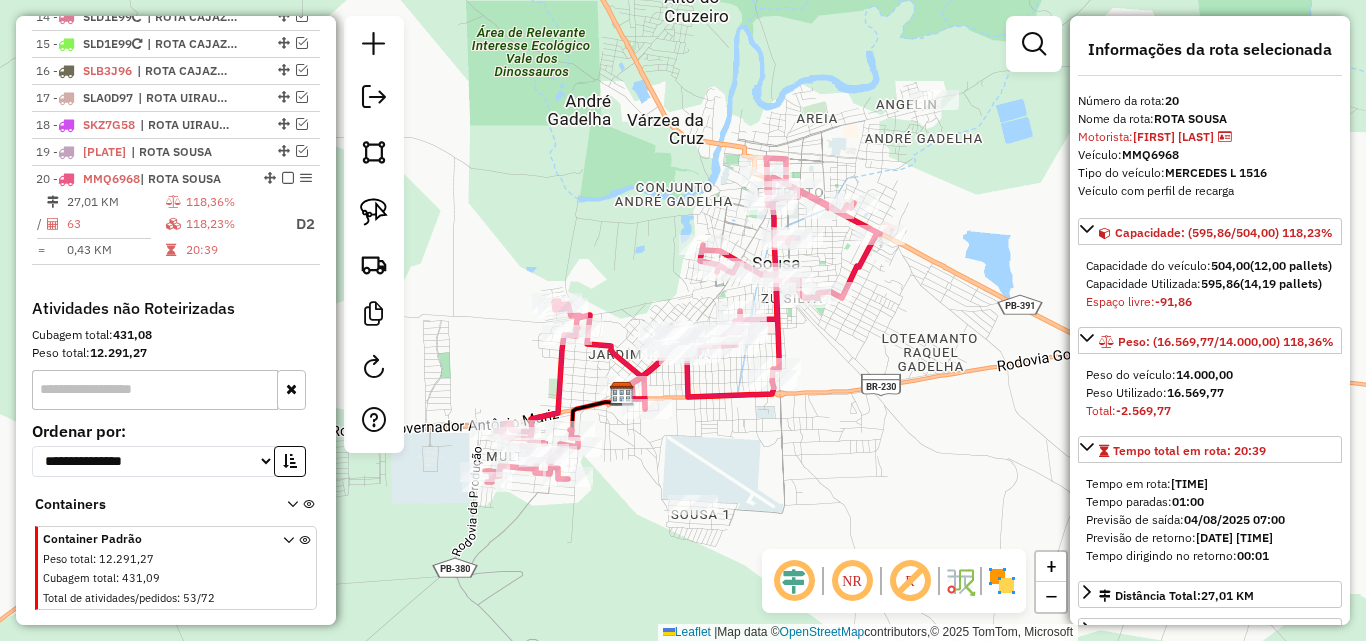 click at bounding box center (1034, 44) 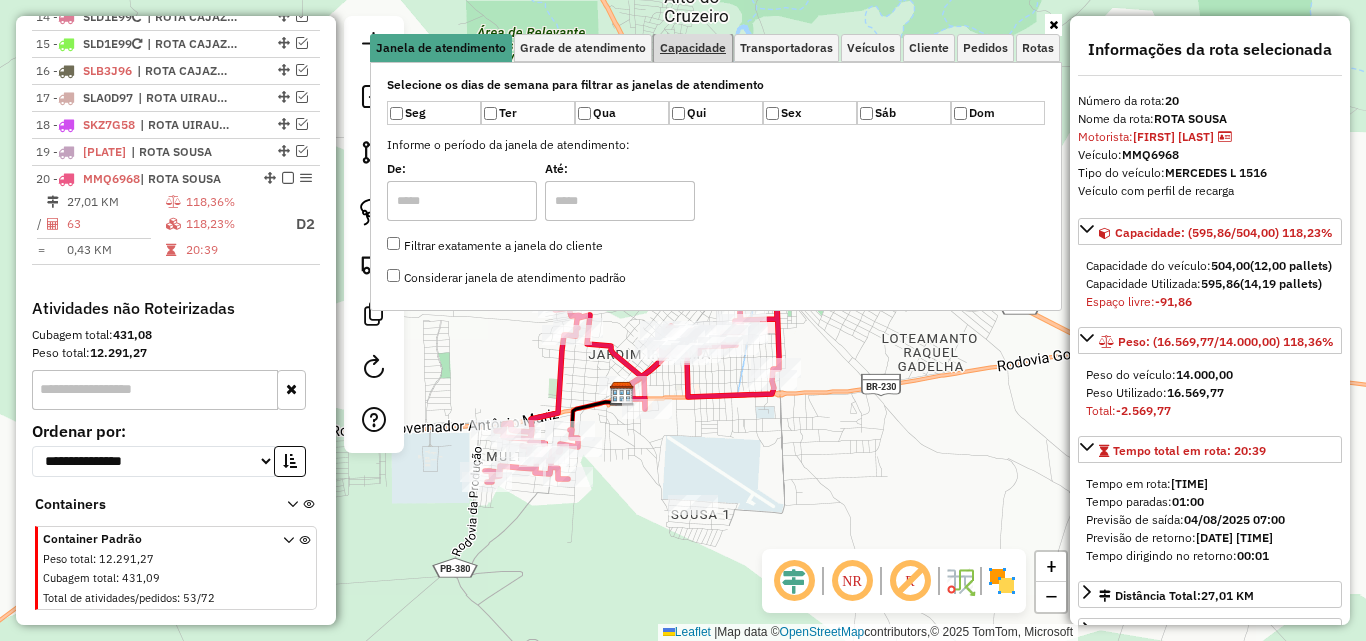 click on "Capacidade" at bounding box center [693, 48] 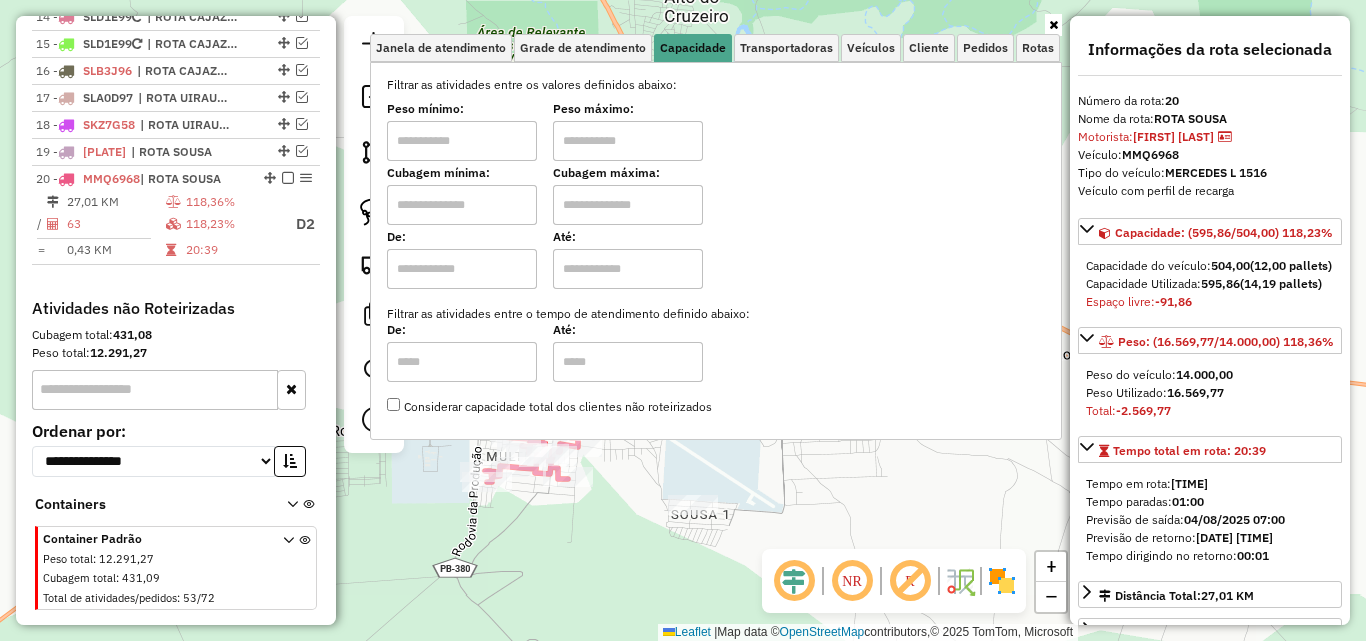 click at bounding box center [462, 141] 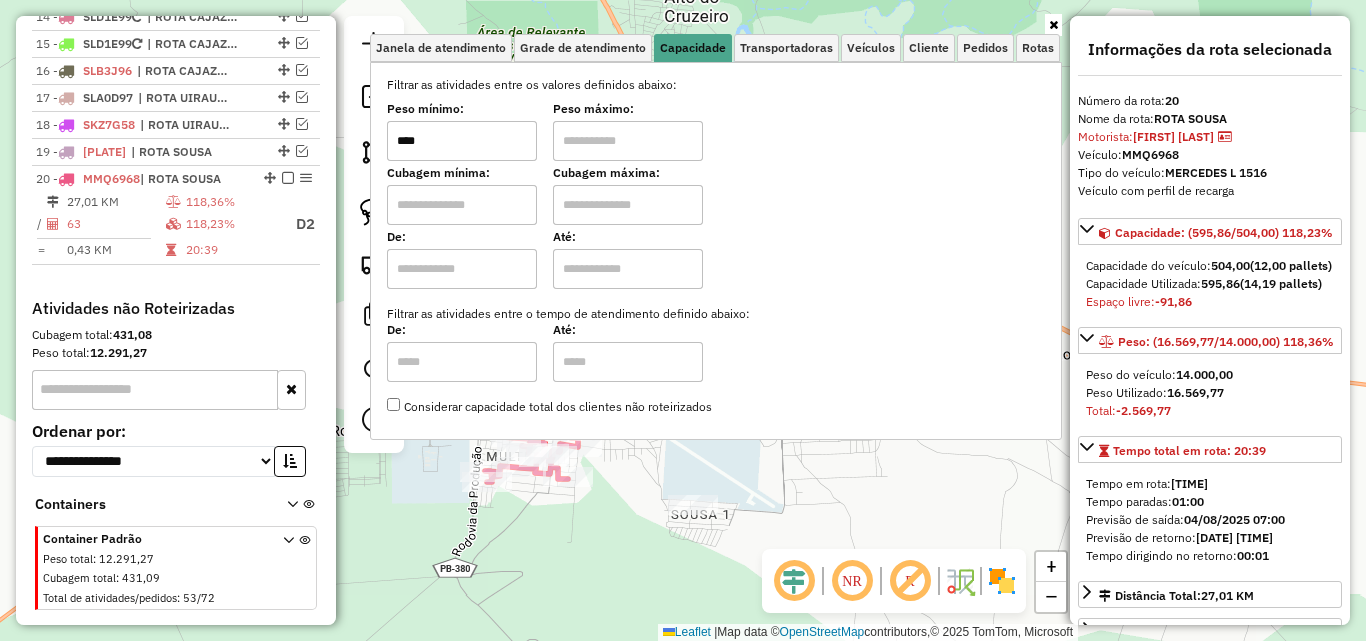 click at bounding box center (628, 141) 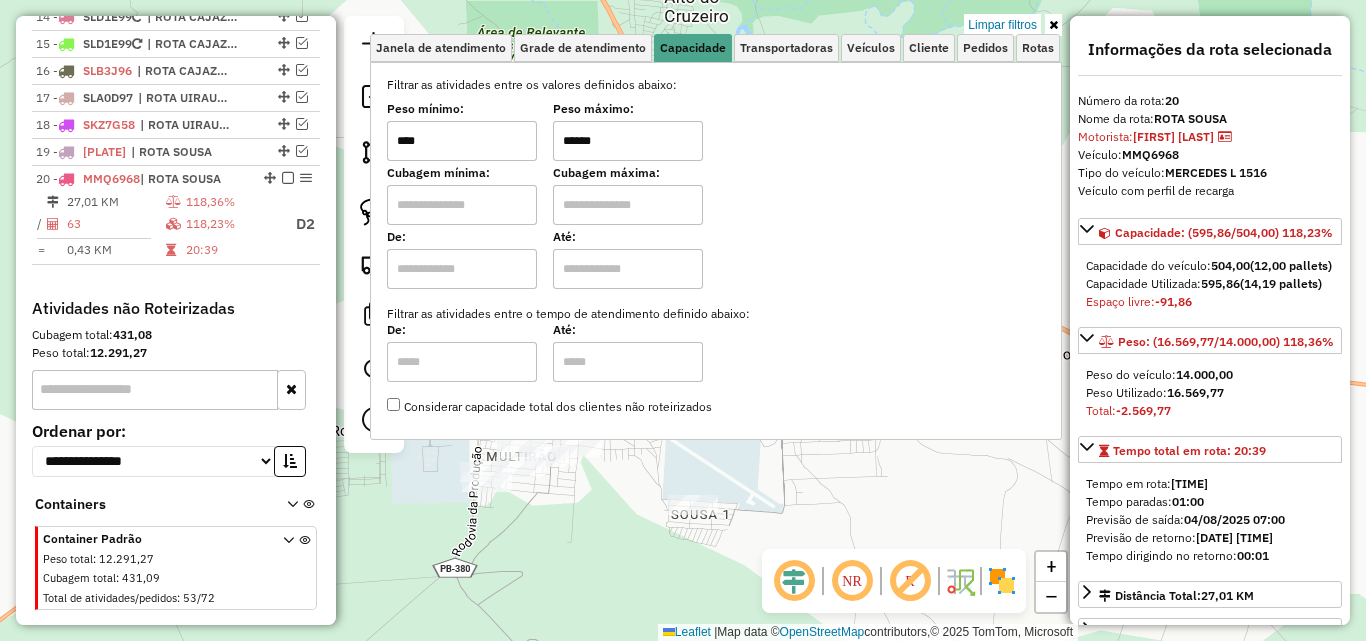 type on "******" 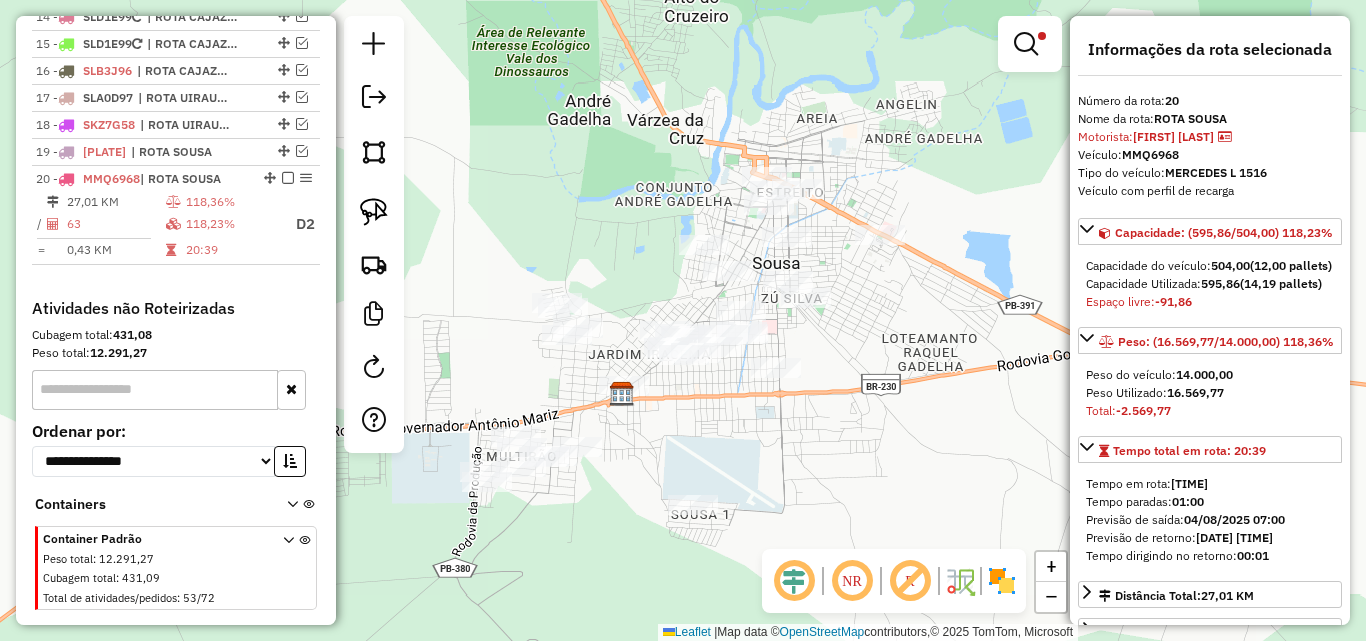 drag, startPoint x: 384, startPoint y: 221, endPoint x: 424, endPoint y: 253, distance: 51.224995 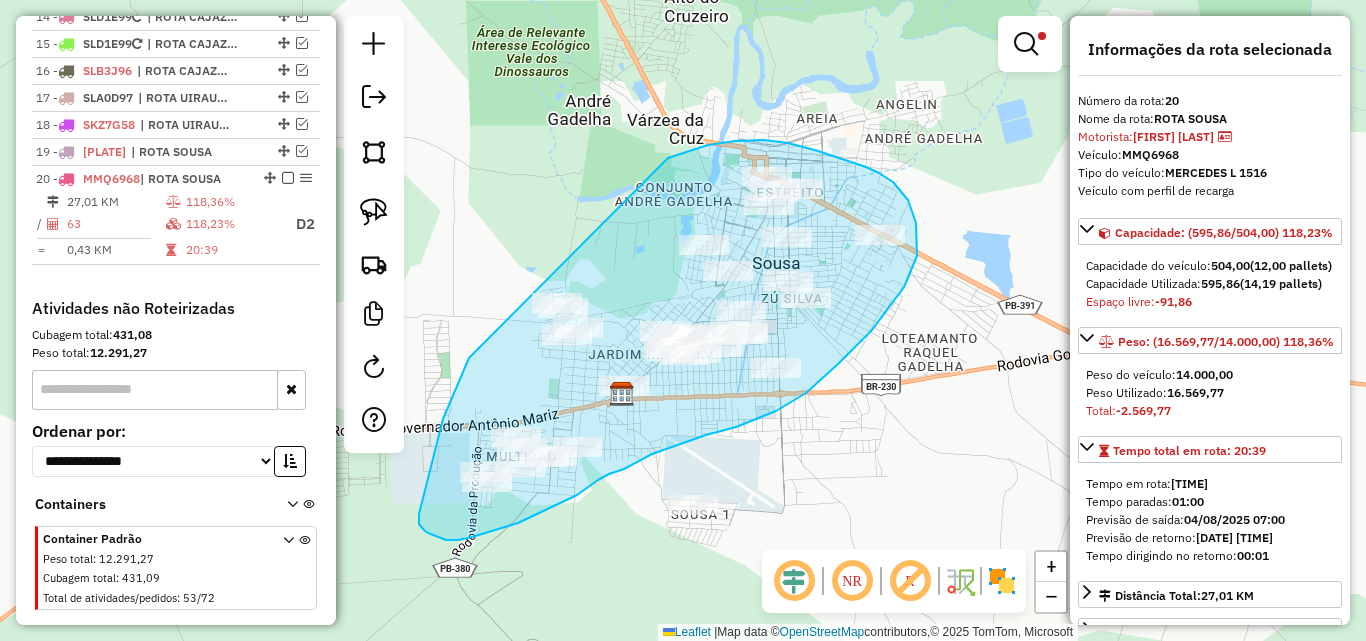 drag, startPoint x: 469, startPoint y: 358, endPoint x: 618, endPoint y: 173, distance: 237.54158 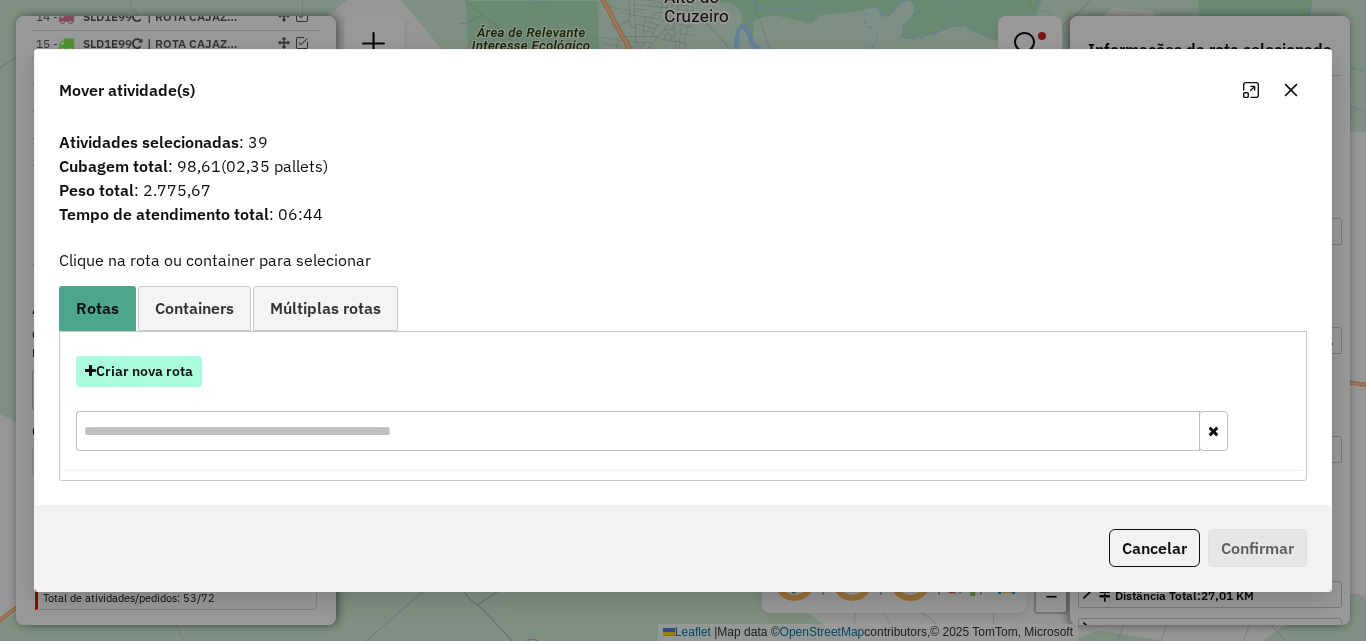 click on "Criar nova rota" at bounding box center (139, 371) 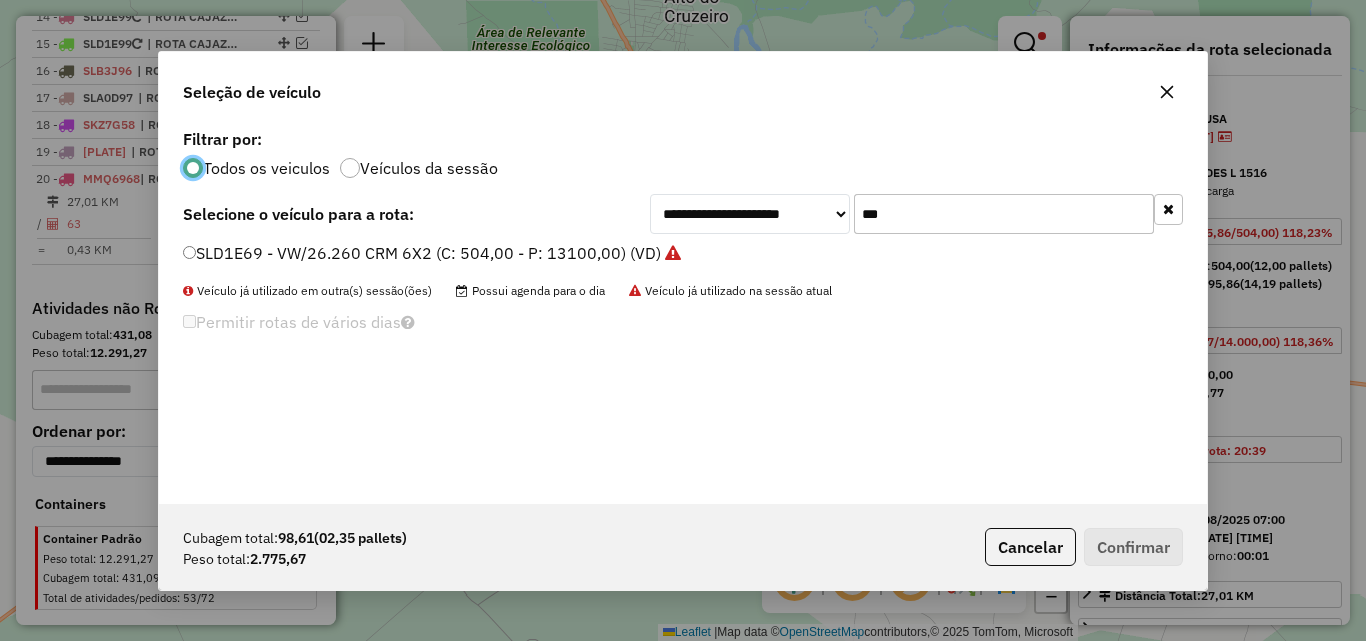 scroll, scrollTop: 11, scrollLeft: 6, axis: both 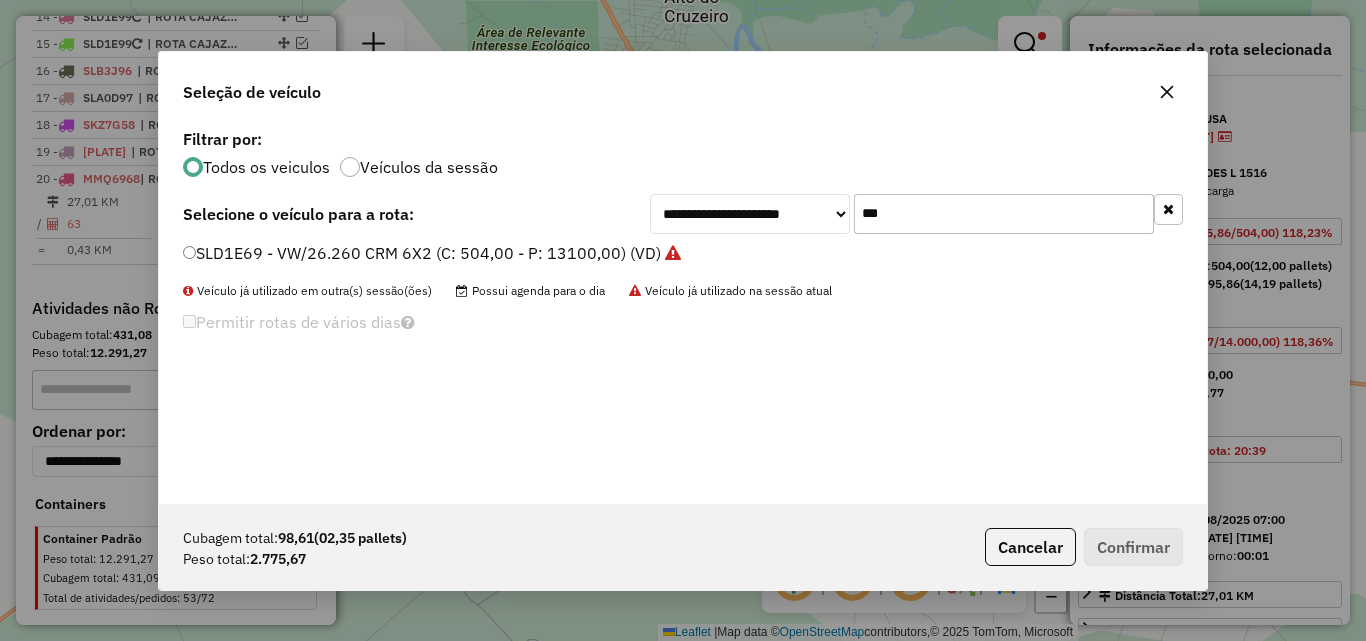click on "***" 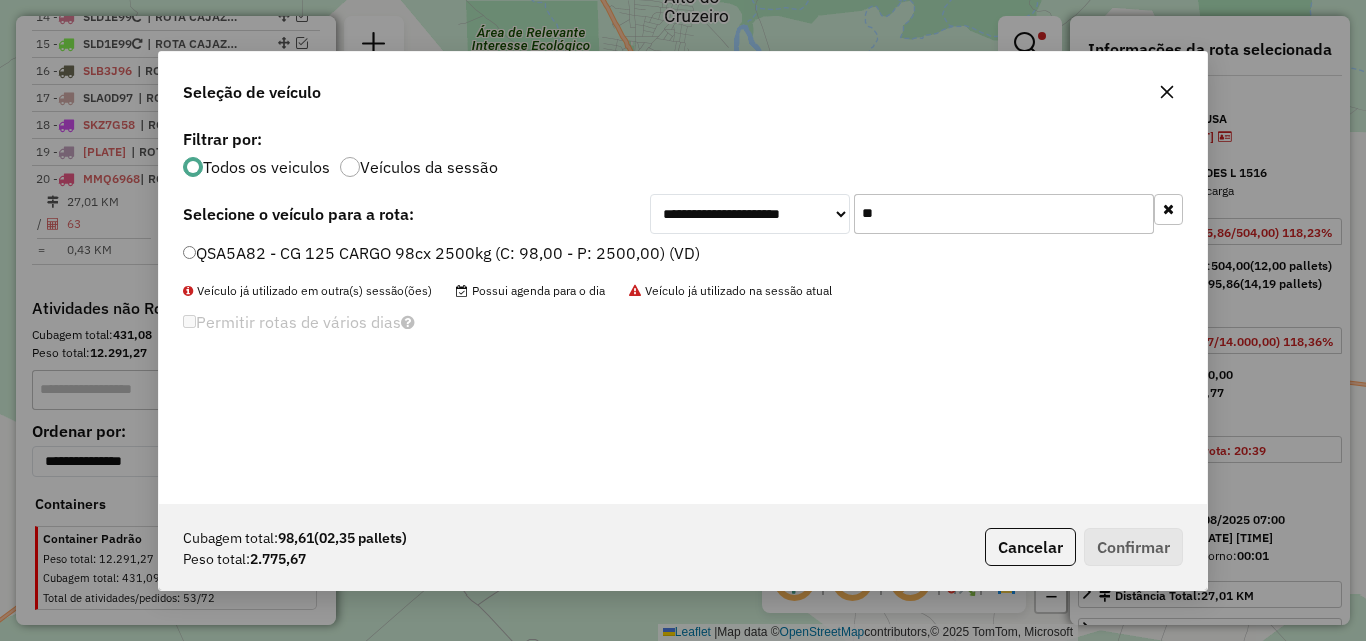 type on "**" 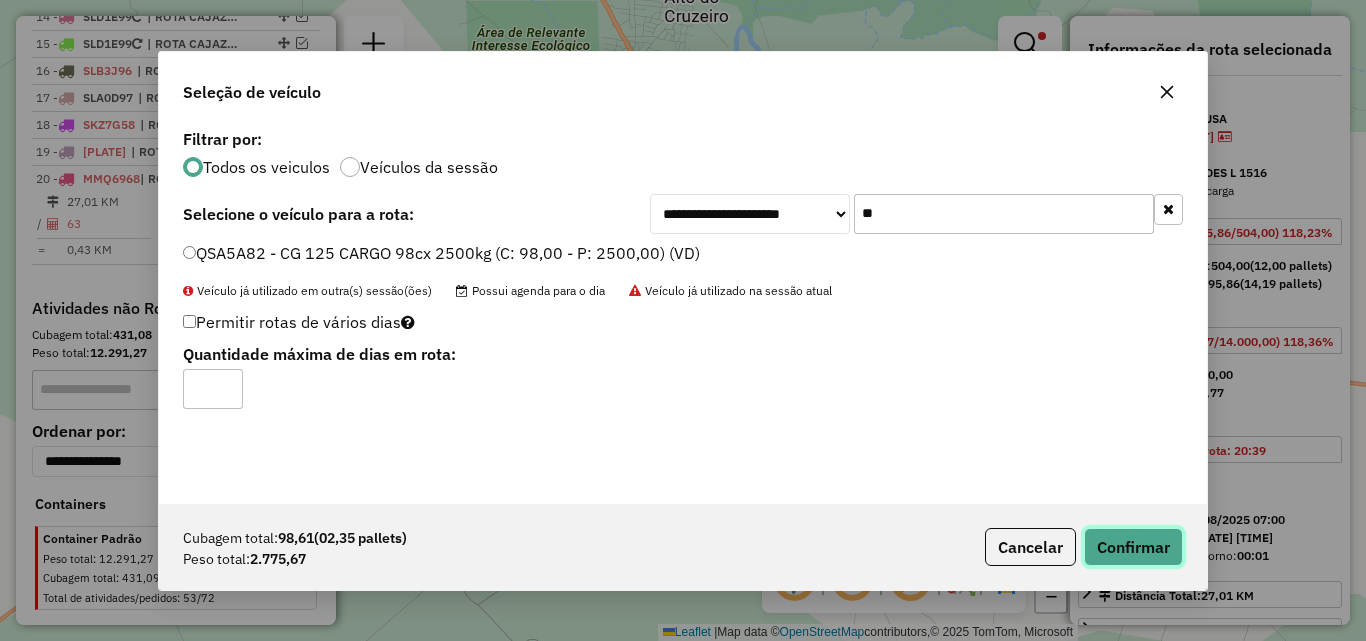 click on "Confirmar" 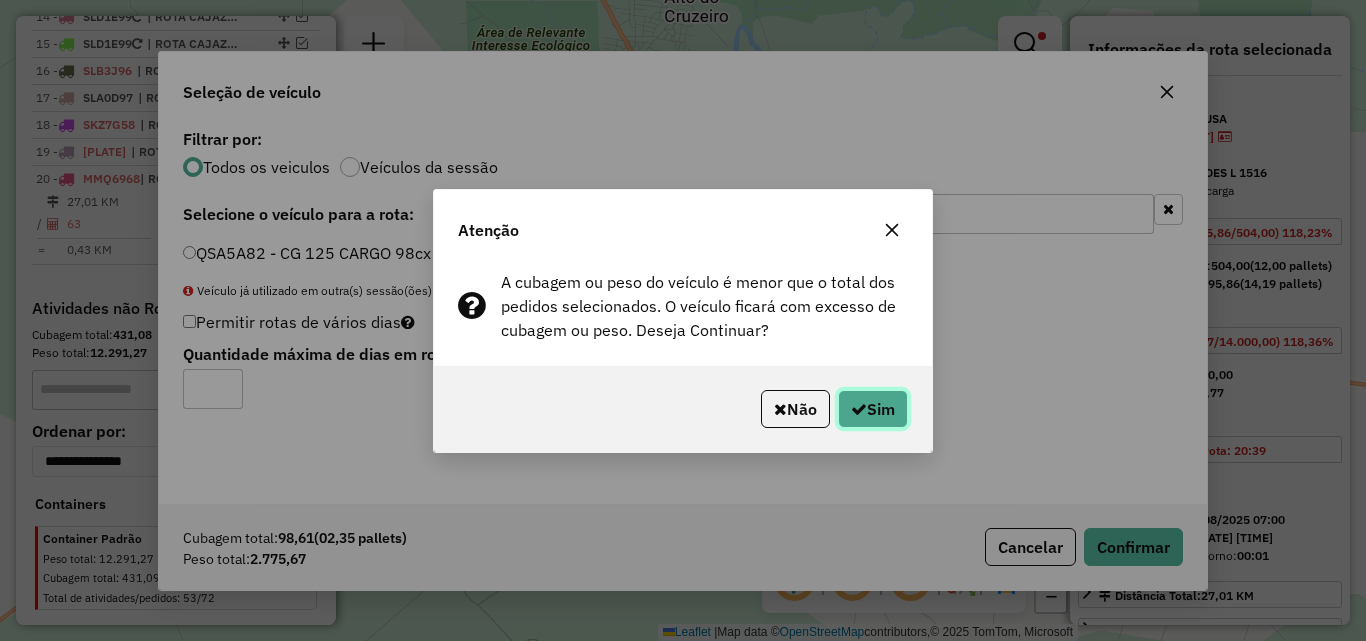 click on "Sim" 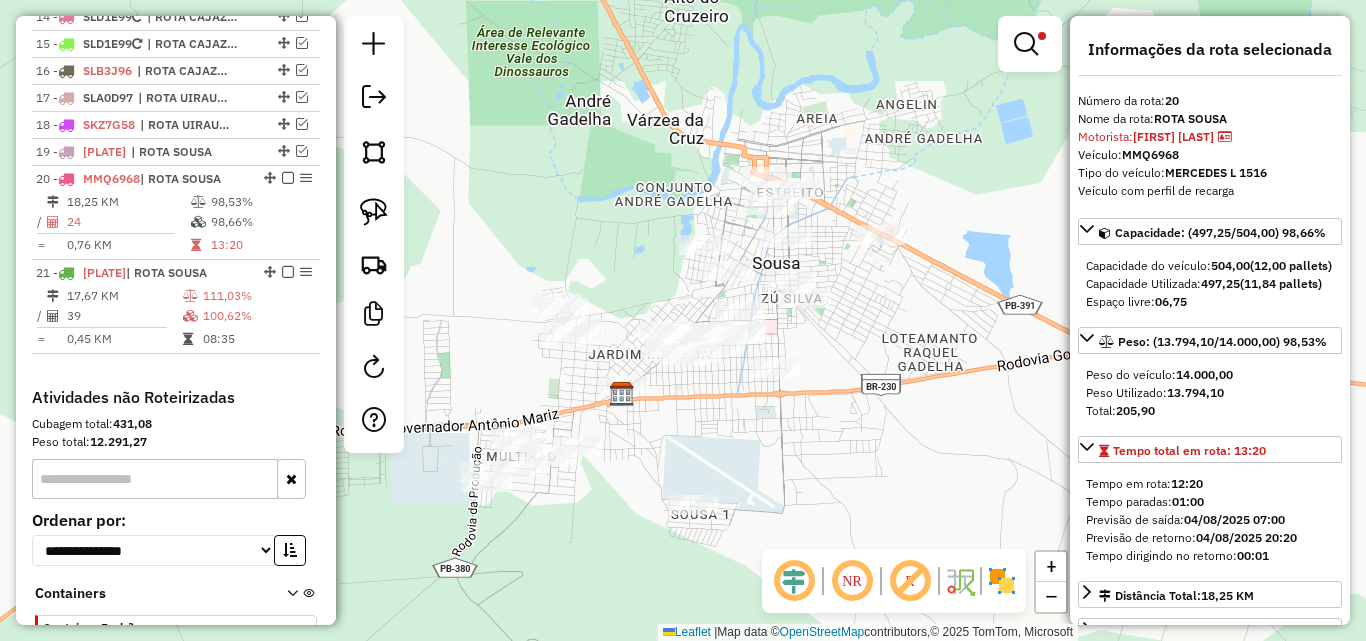 drag, startPoint x: 980, startPoint y: 194, endPoint x: 995, endPoint y: 200, distance: 16.155495 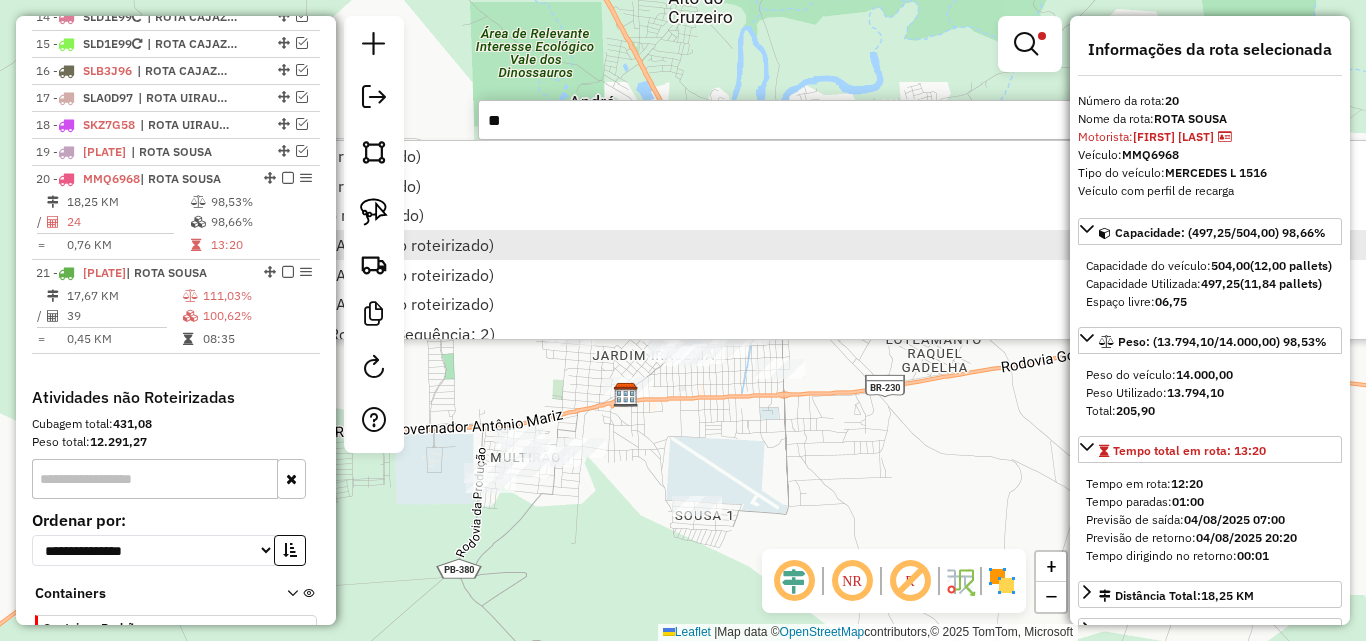type on "**" 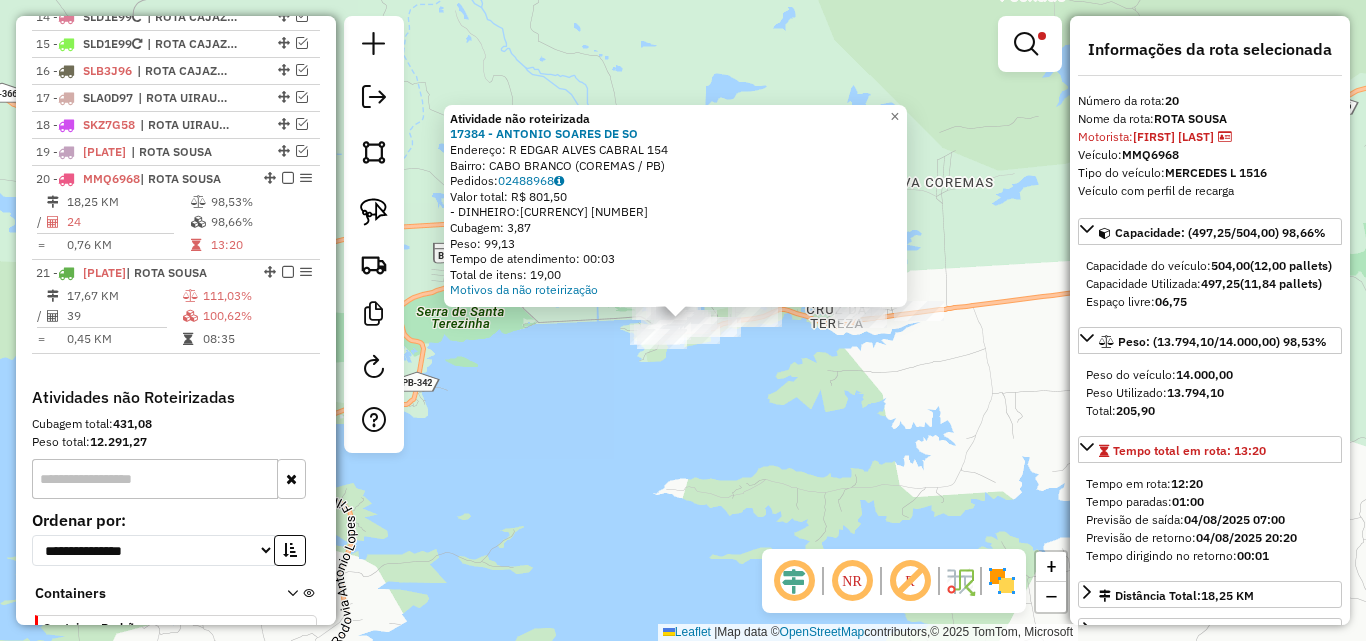 click on "Atividade não roteirizada [NUMBER] - [FIRST] [LAST] [LAST] Endereço: R EDGAR ALVES CABRAL [NUMBER] Bairro: [CITY] ([CITY] / [STATE]) Pedidos: [NUMBER] Valor total: R$ [NUMBER],[NUMBER] - DINHEIRO: R$ [NUMBER],[NUMBER] Cubagem: [NUMBER] Peso: [NUMBER] Tempo de atendimento: [TIME] Total de itens: [NUMBER] Motivos da não roteirização × Limpar filtros Janela de atendimento Grade de atendimento Capacidade Transportadoras Veículos Cliente Pedidos Rotas Selecione os dias de semana para filtrar as janelas de atendimento Seg Ter Qua Qui Sex Sáb Dom Informe o período da janela de atendimento: De: Até: Filtrar exatamente a janela do cliente Considerar janela de atendimento padrão Selecione os dias de semana para filtrar as grades de atendimento Seg Ter Qua Qui Sex Sáb Dom Considerar clientes sem dia de atendimento cadastrado Clientes fora do dia de atendimento selecionado Filtrar as atividades entre os valores definidos abaixo: Peso mínimo: **** Peso máximo: ****** De: De:" 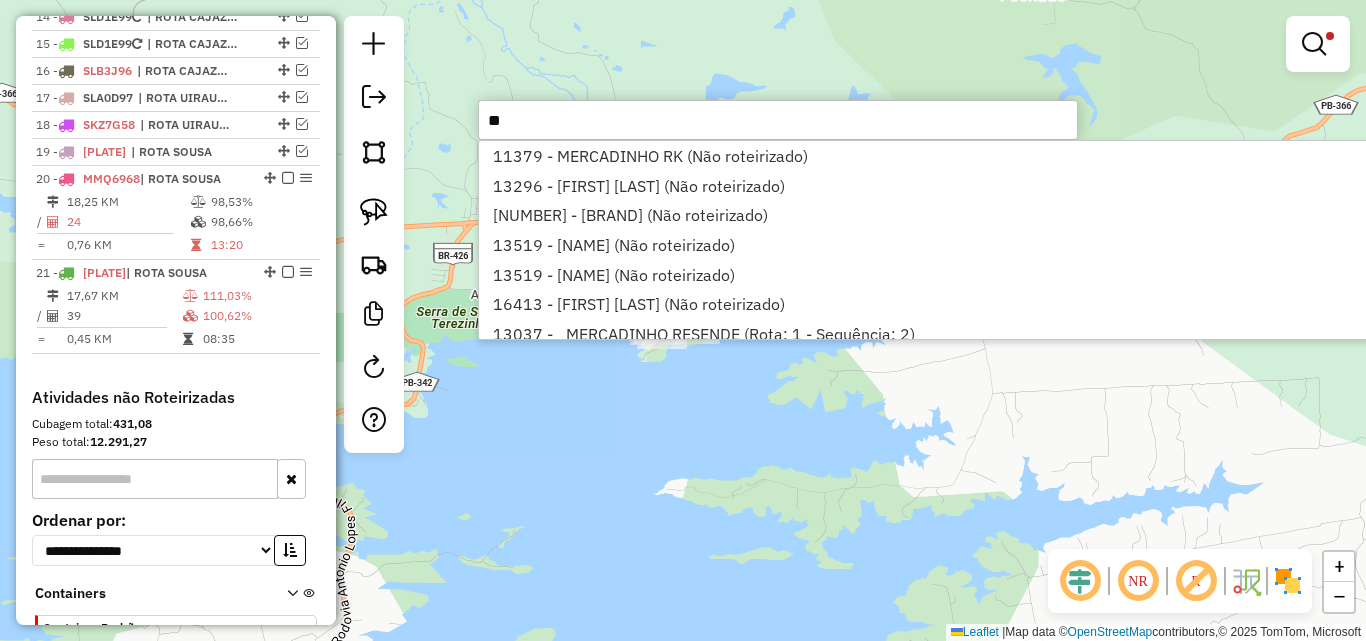 type on "*" 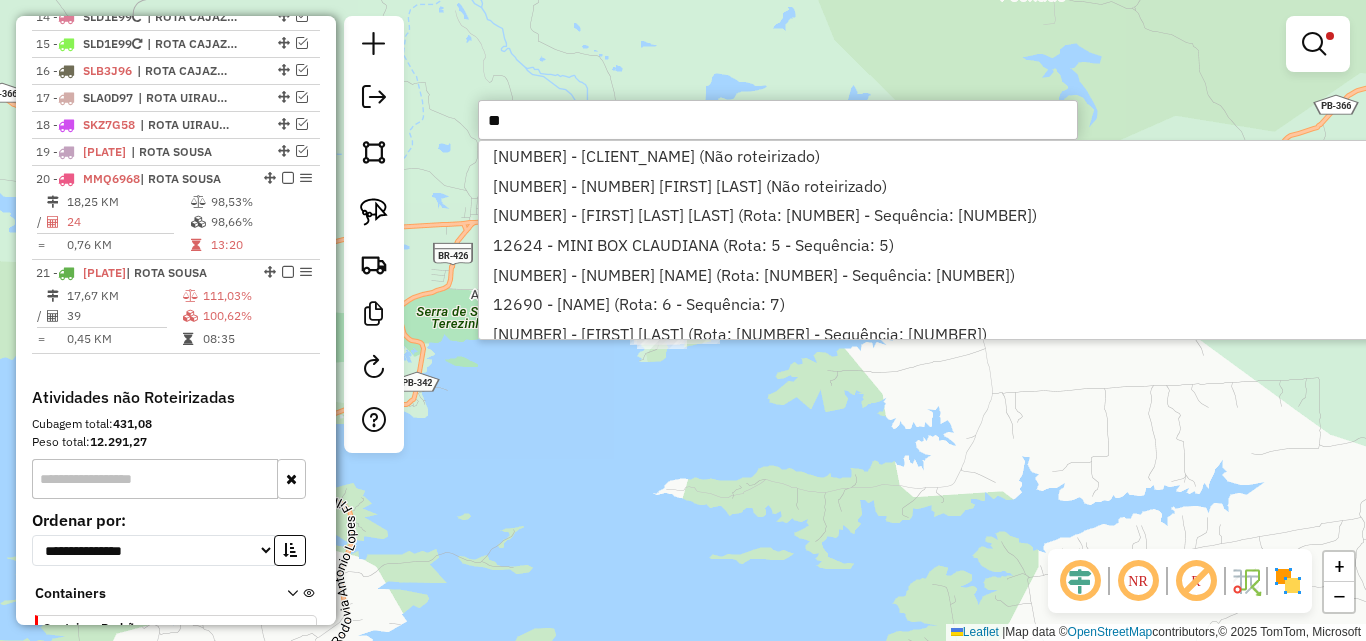 type on "*" 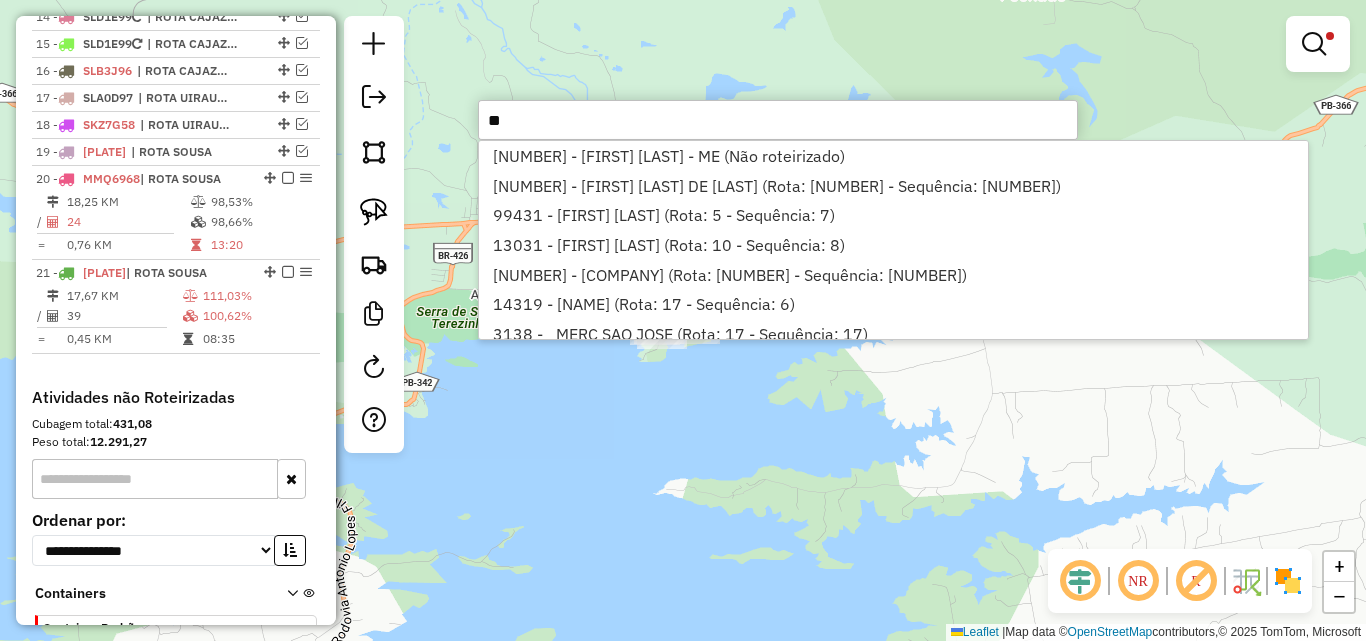 type on "*" 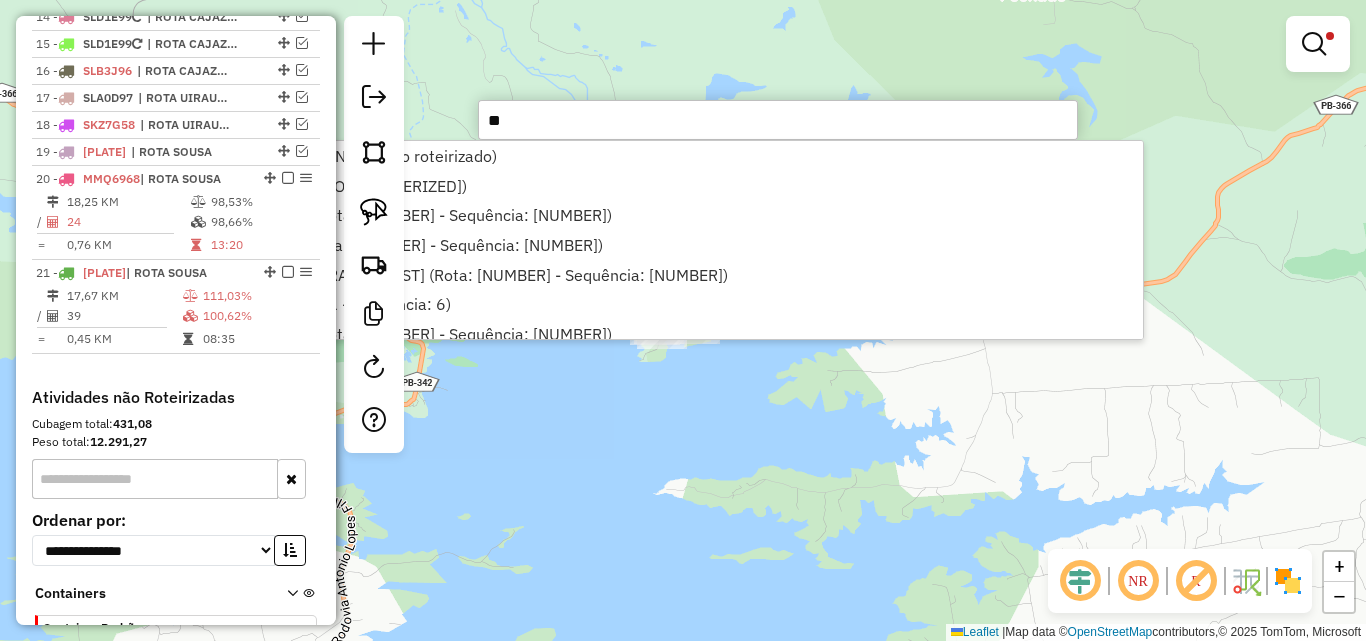 type on "*" 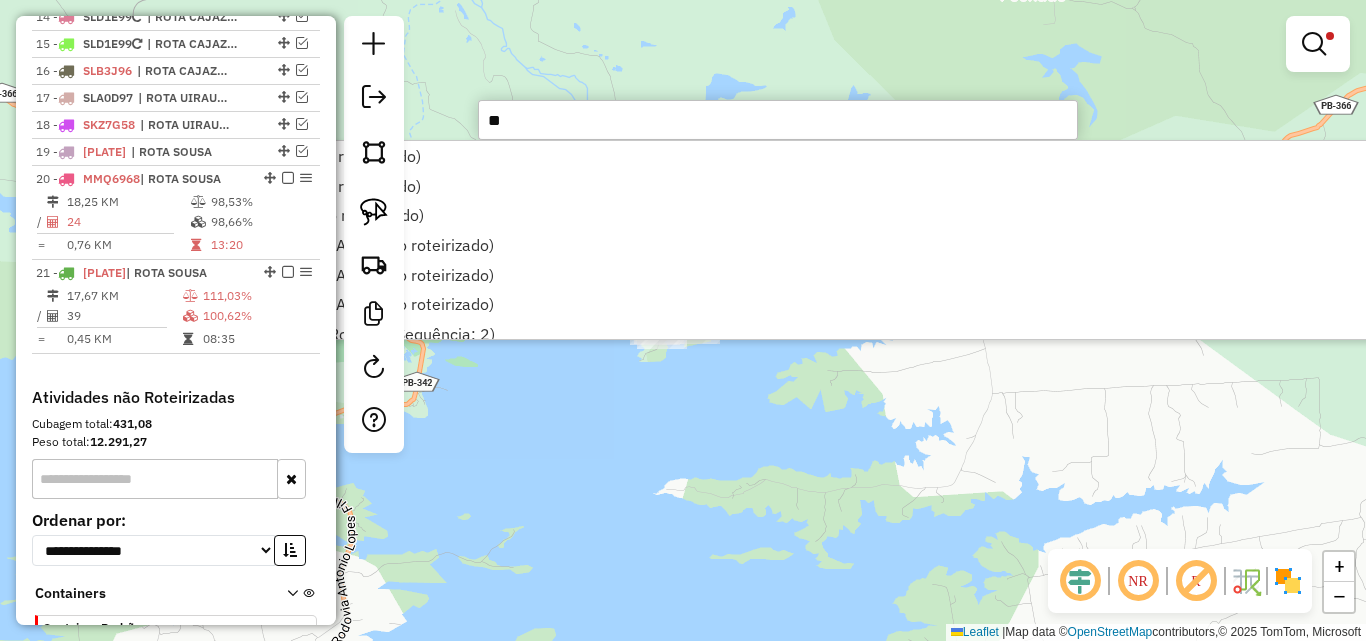 type on "*" 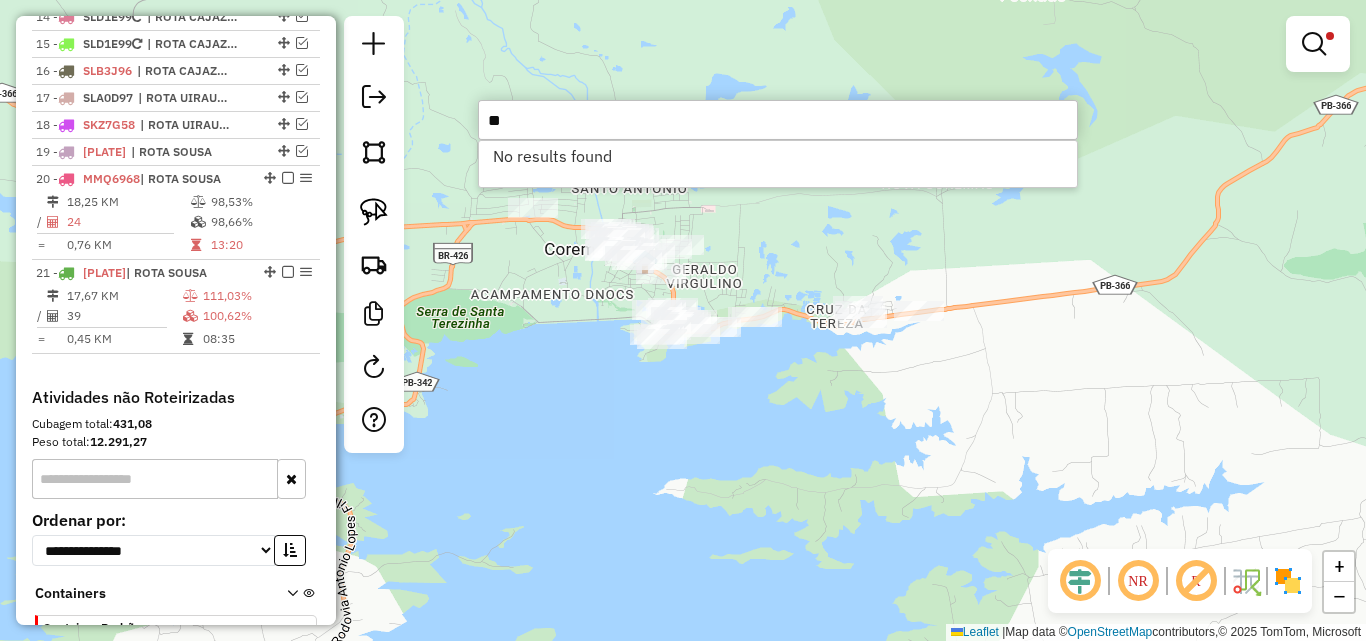 type on "*" 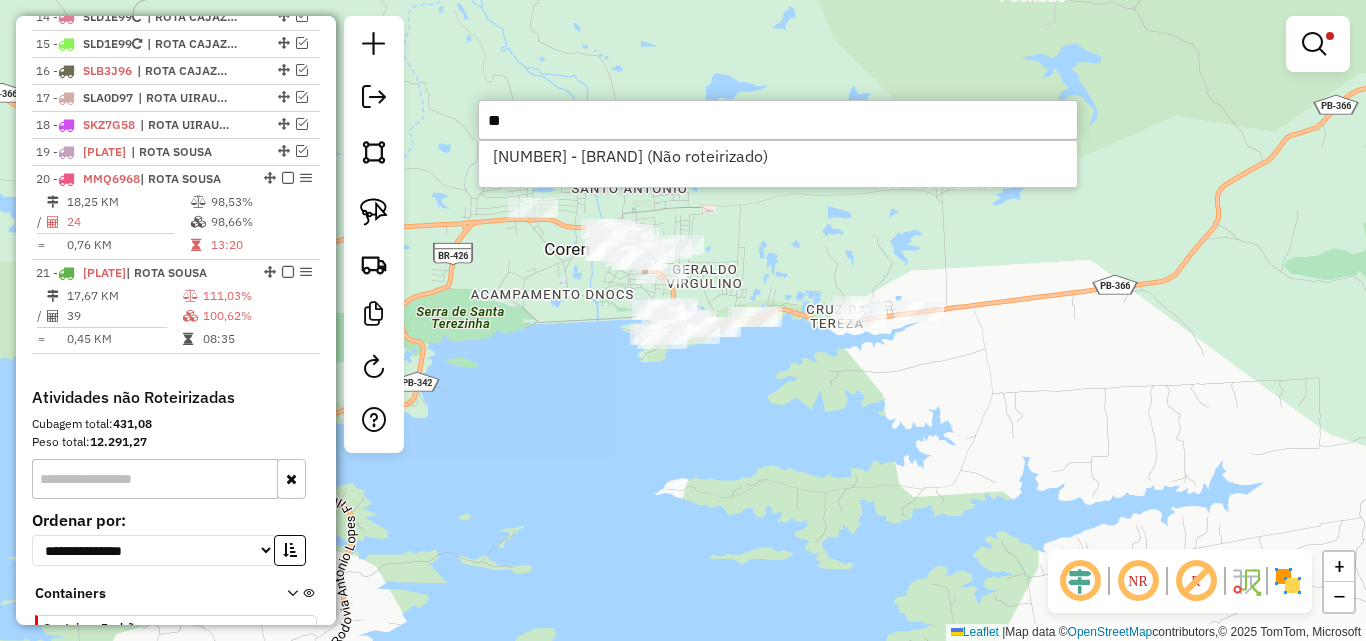 type on "*" 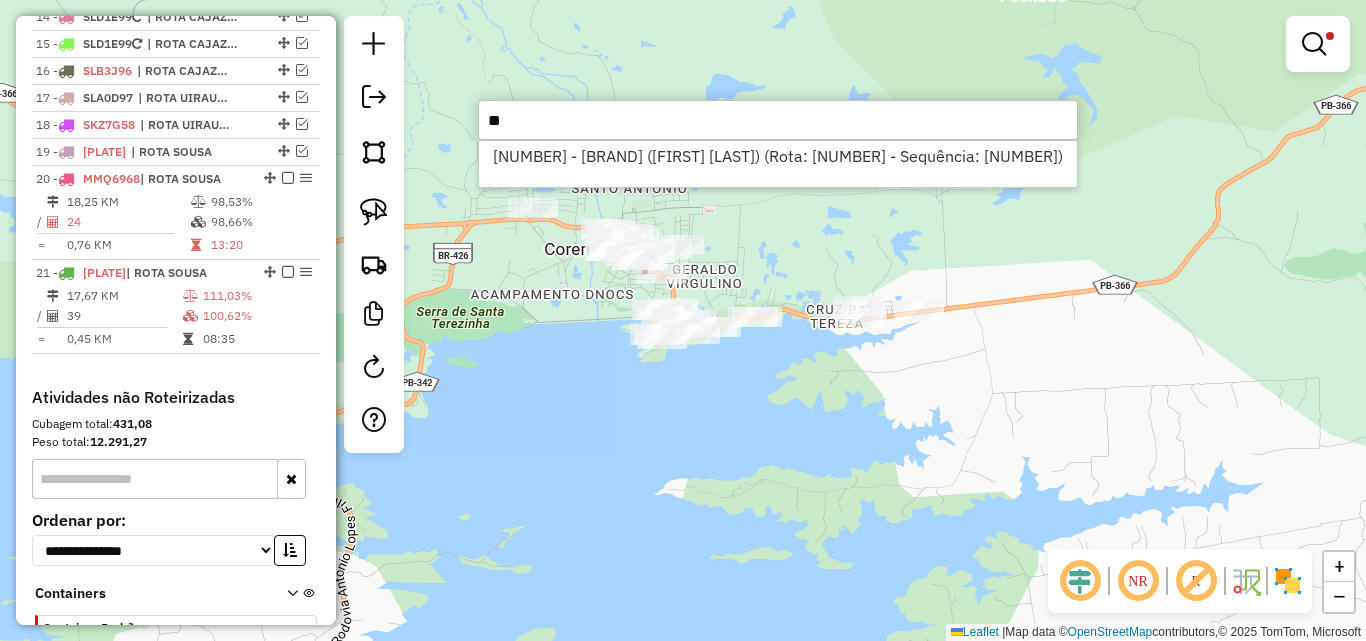 type on "*" 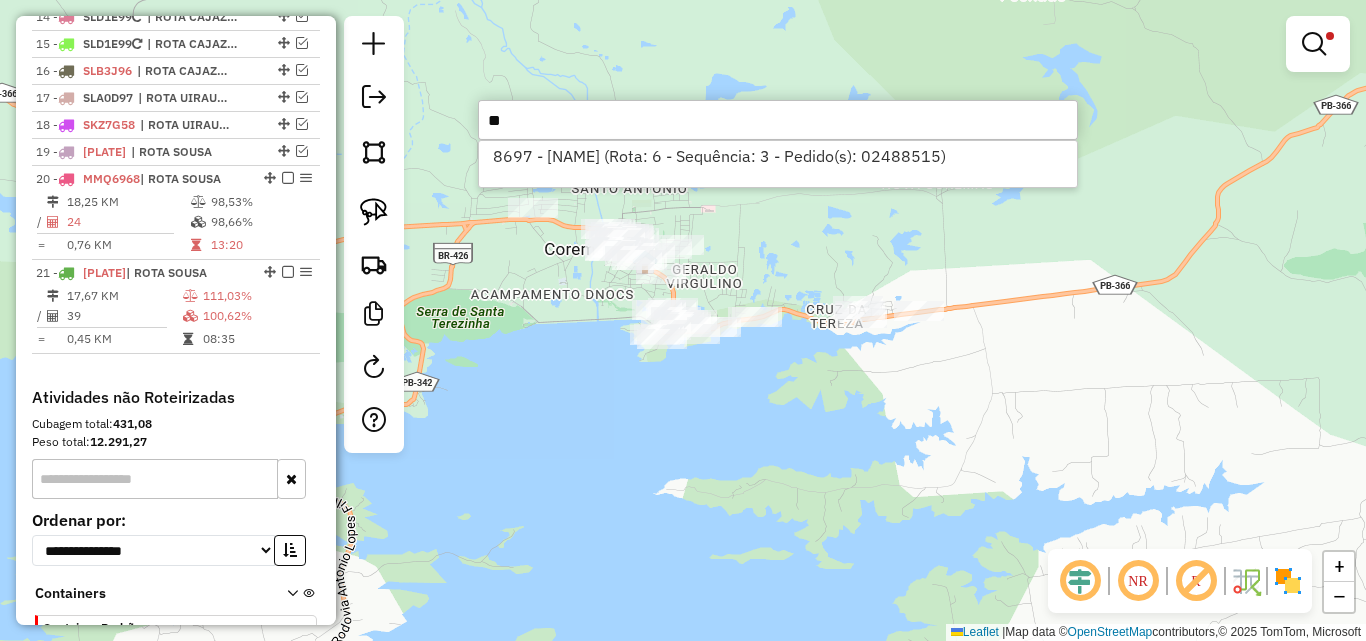 type on "*" 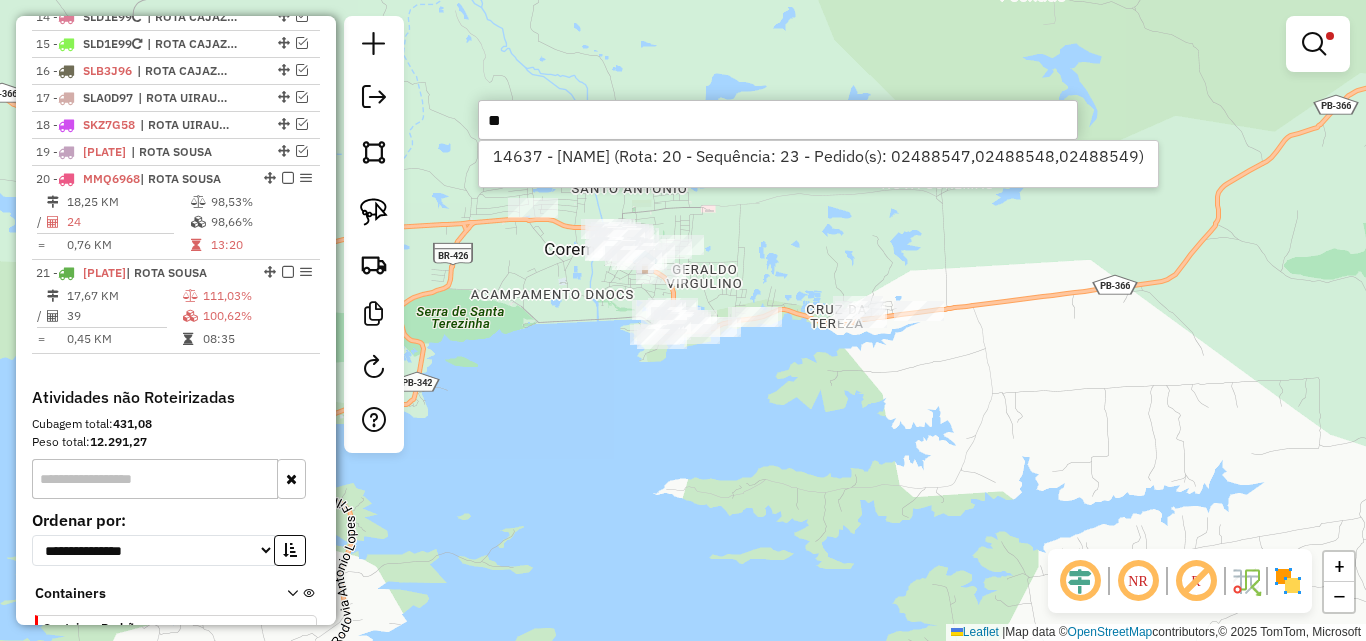type on "*" 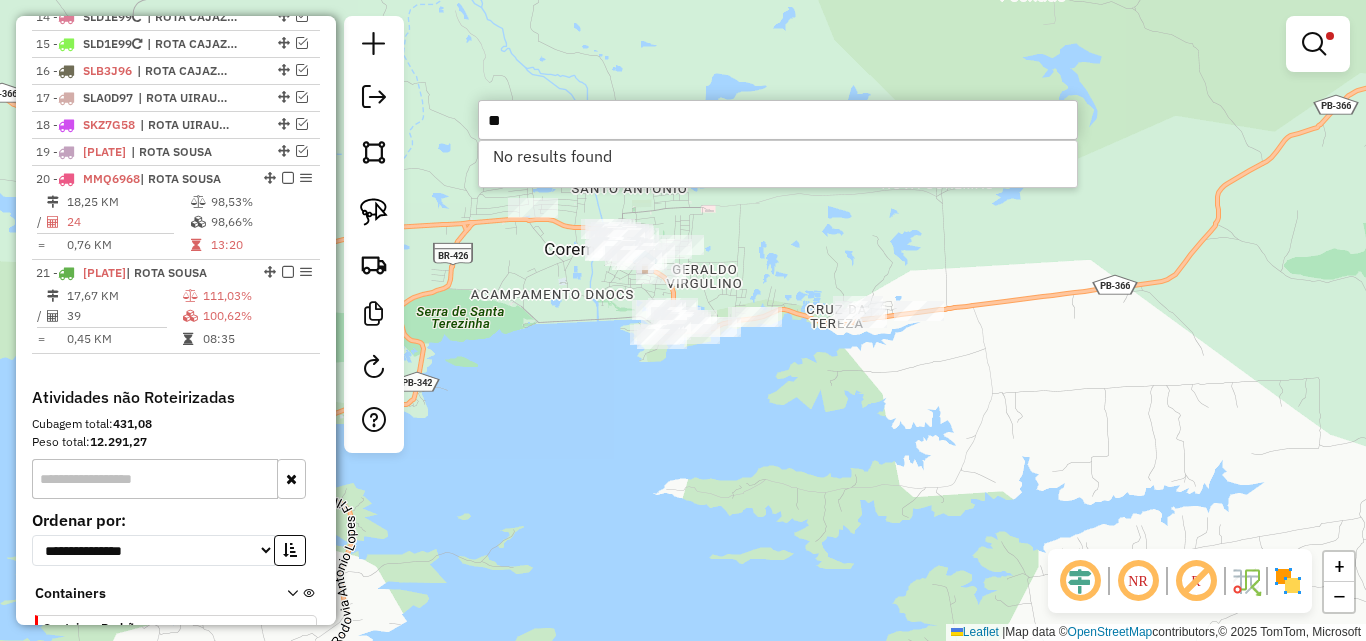 type on "*" 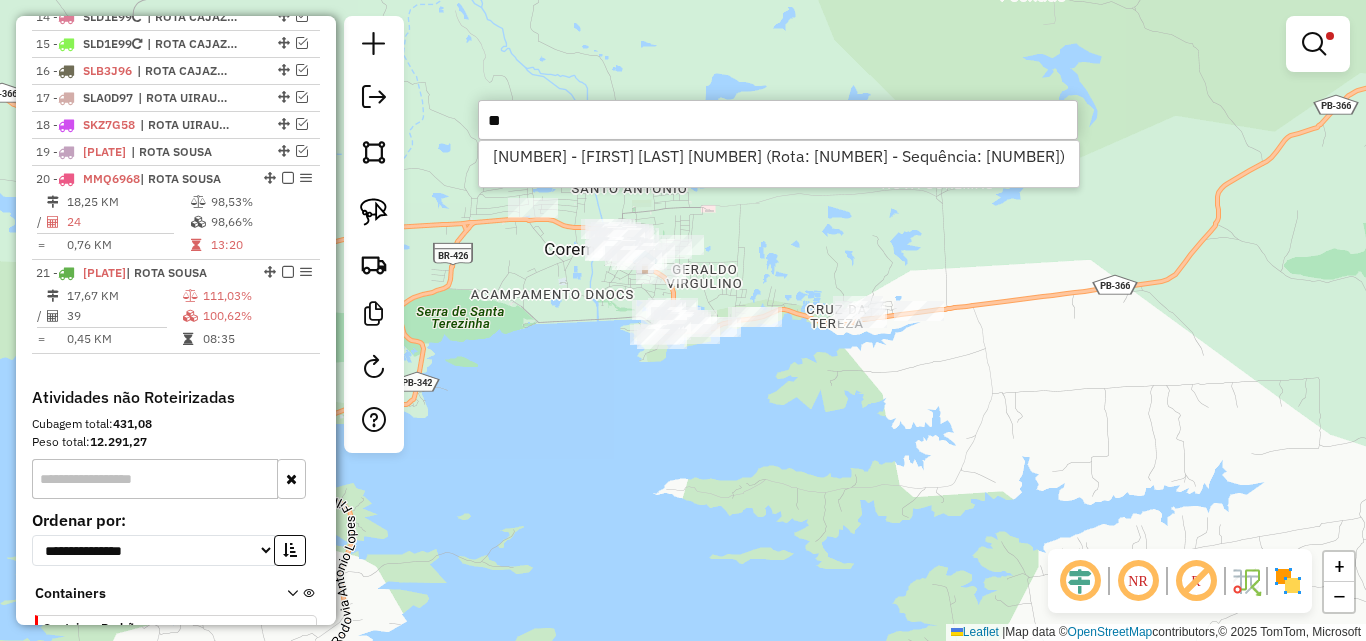 type on "*" 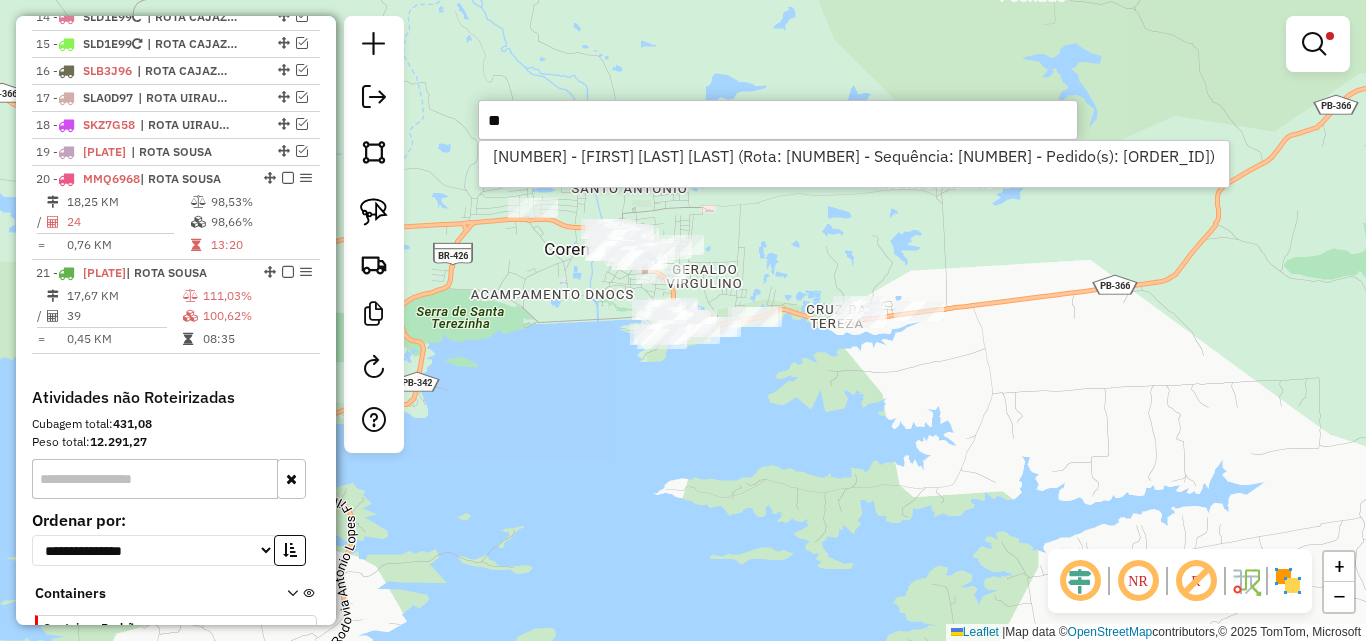 type on "*" 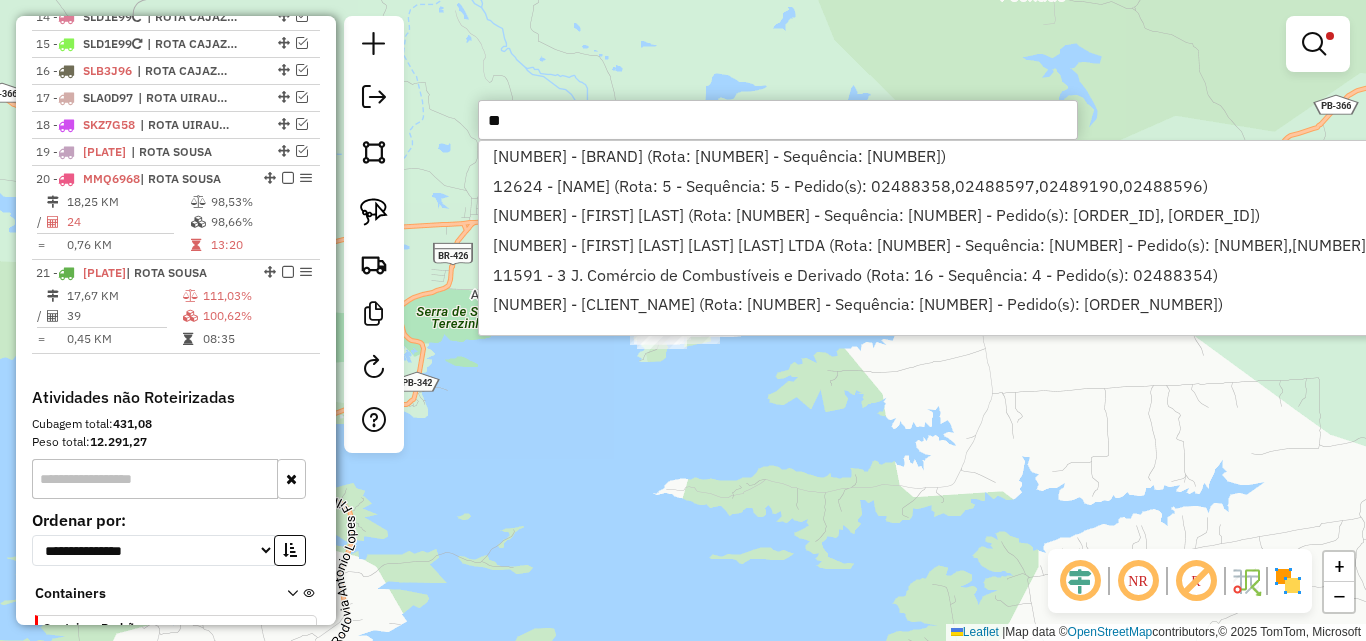 type on "*" 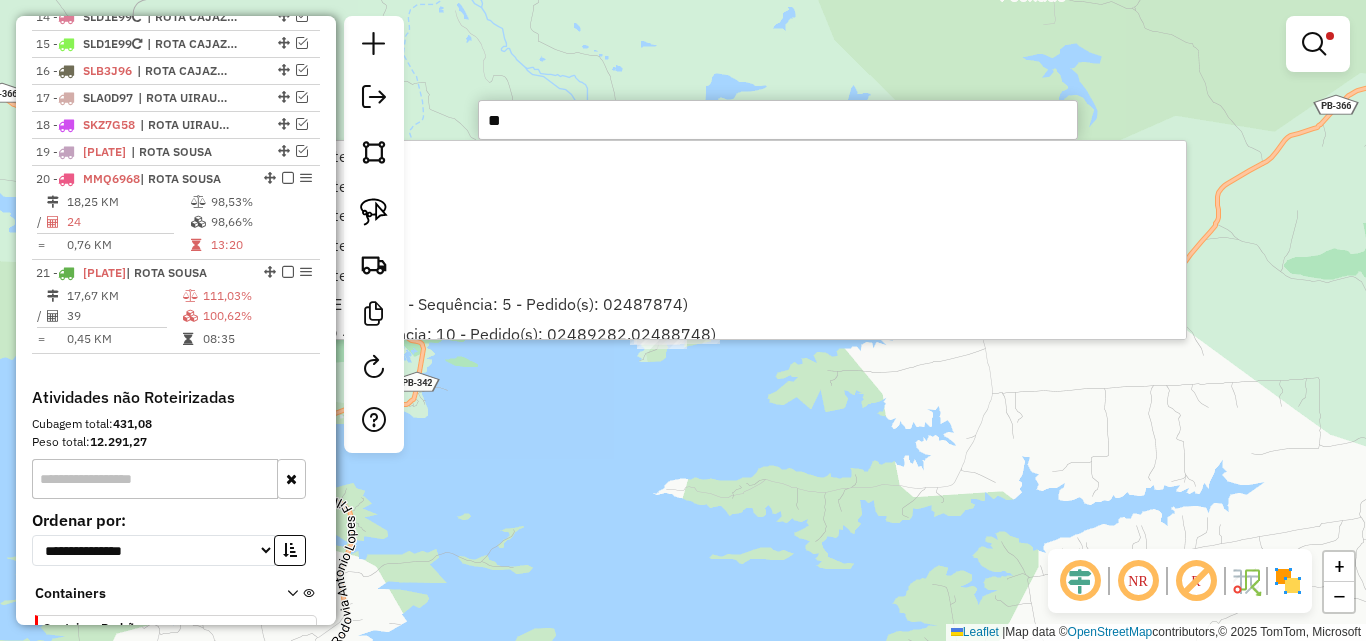 type on "*" 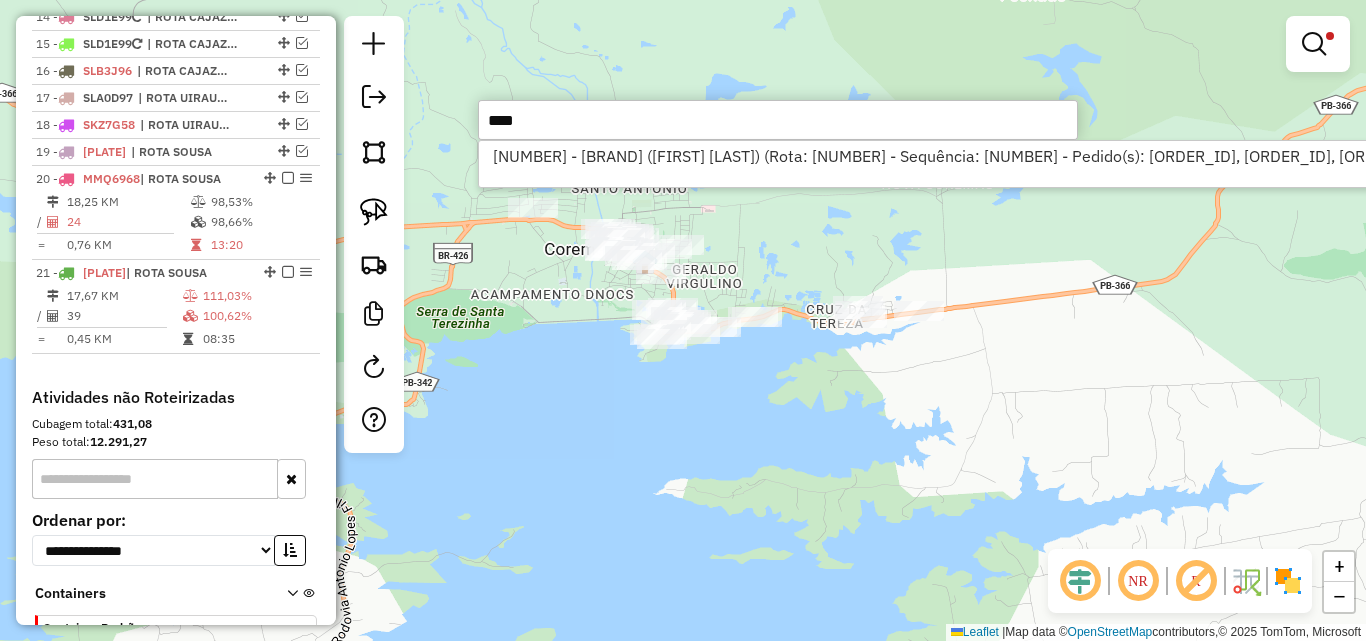 click on "****" at bounding box center [778, 120] 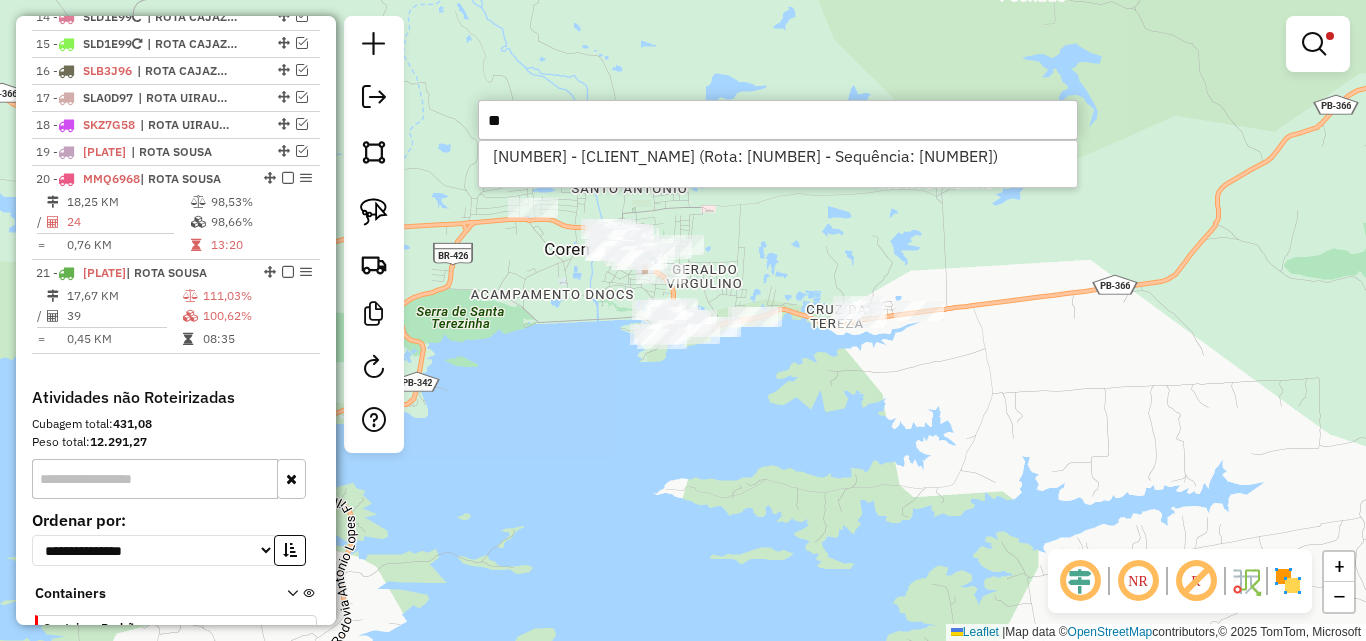 type on "*" 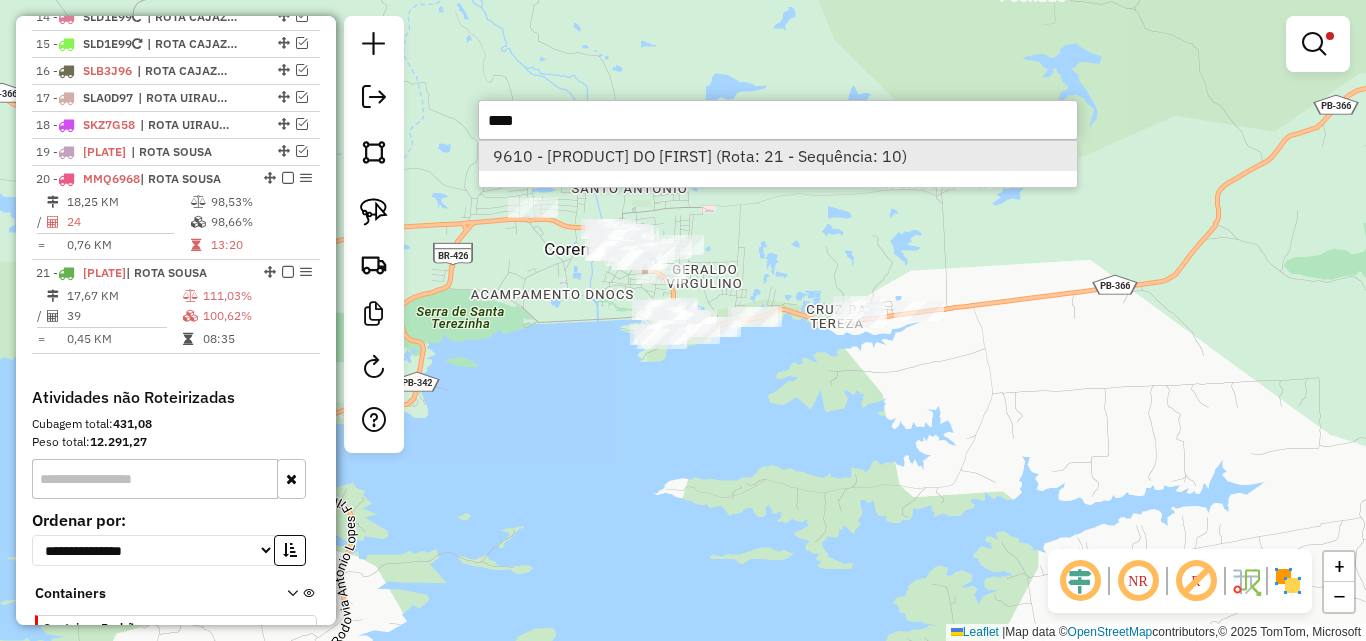 type on "****" 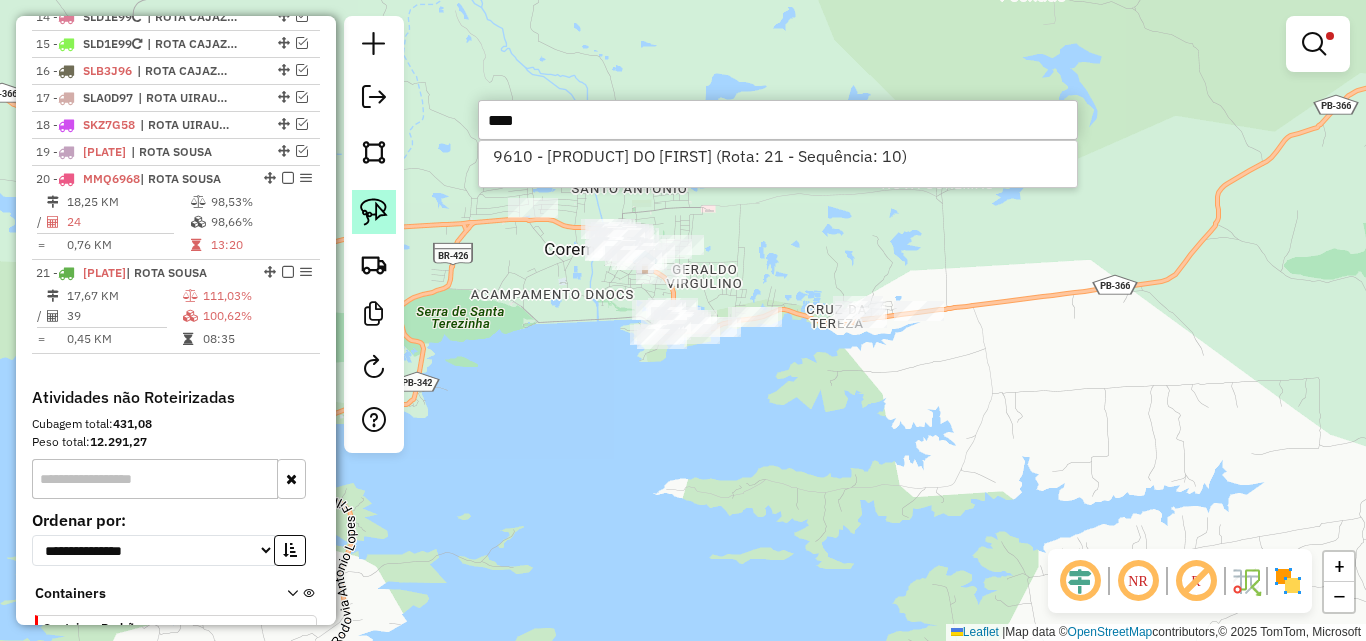 drag, startPoint x: 744, startPoint y: 160, endPoint x: 384, endPoint y: 195, distance: 361.6974 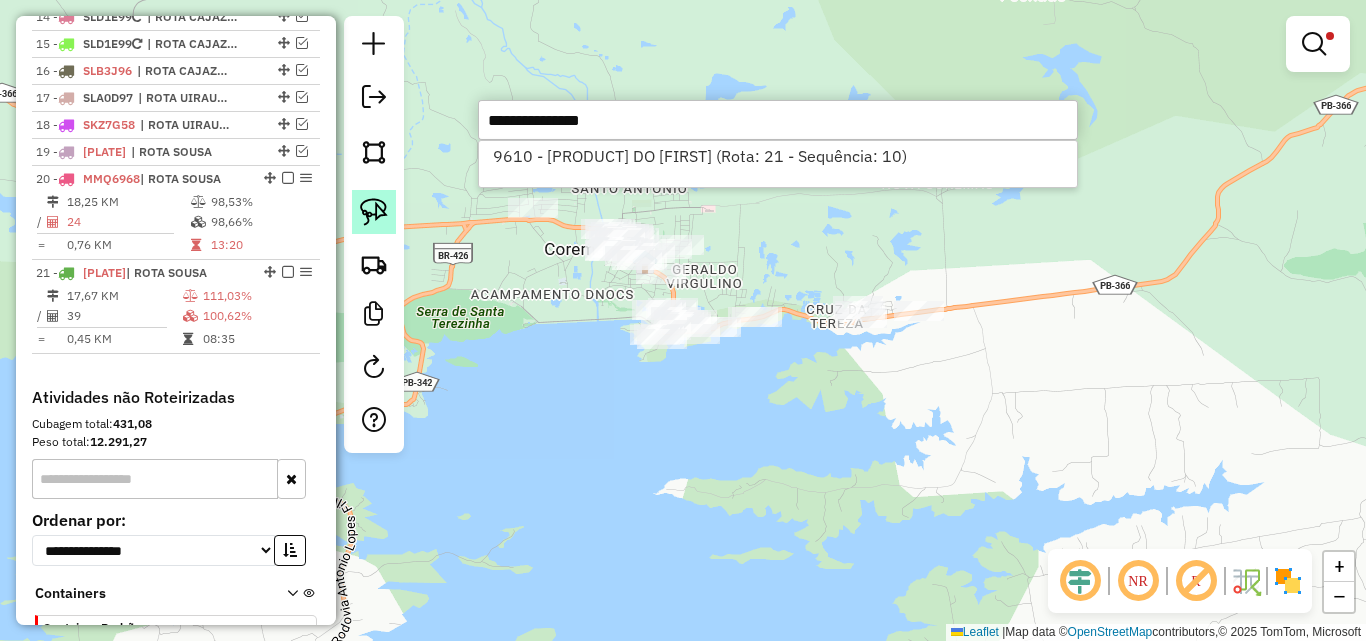 select on "**********" 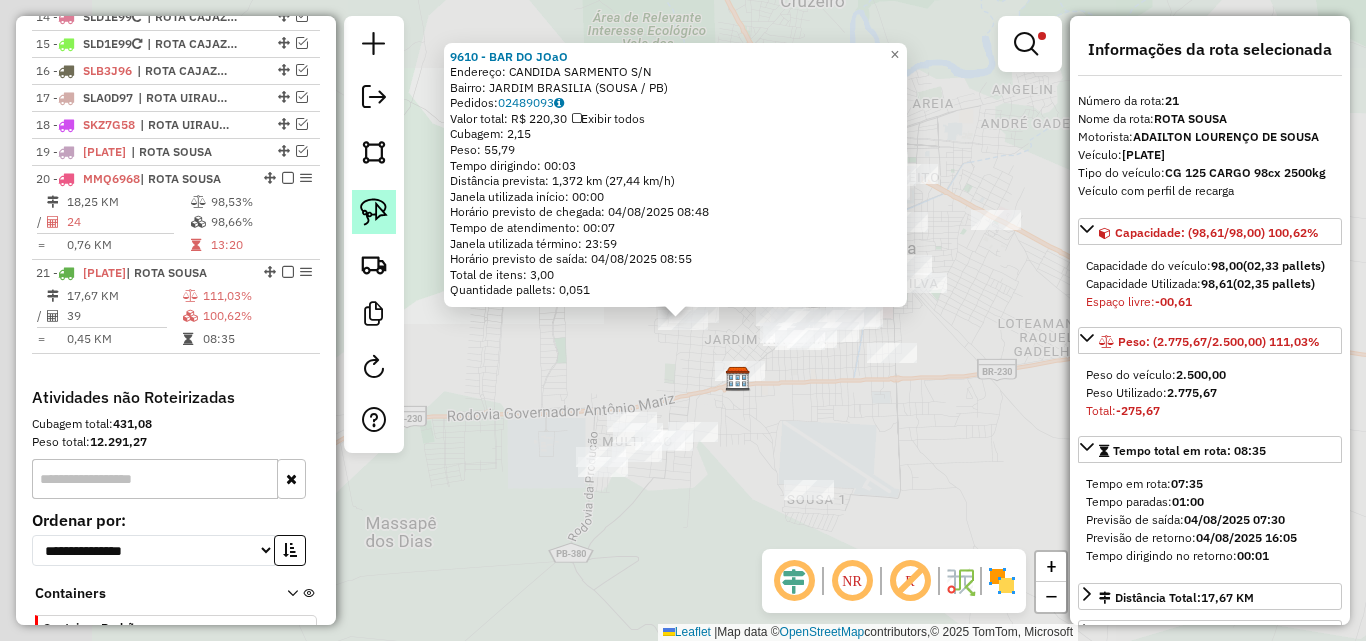 click 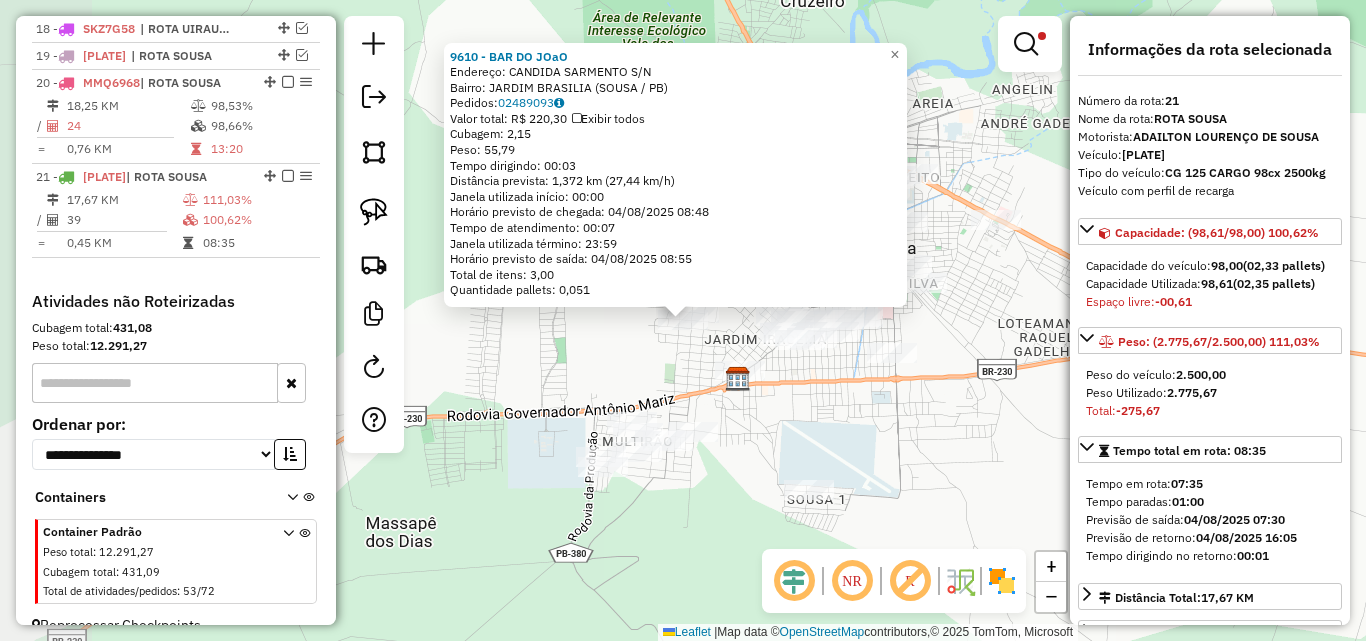 scroll, scrollTop: 1285, scrollLeft: 0, axis: vertical 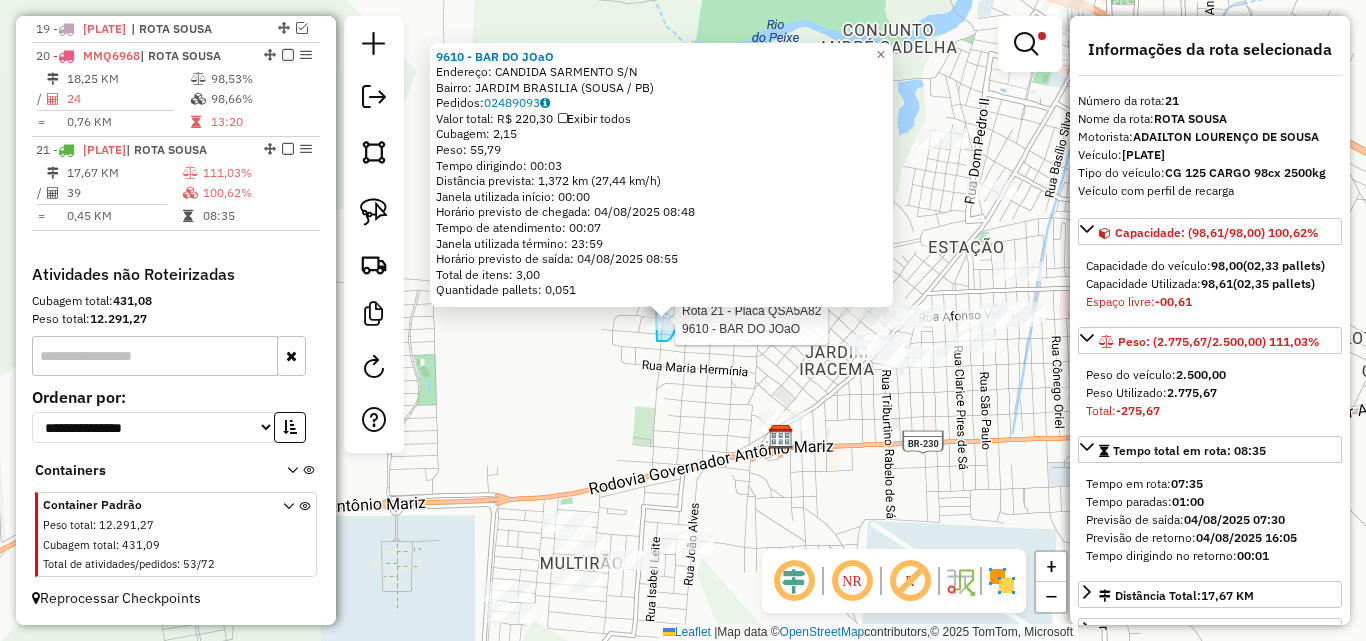 click on "Rota [NUMBER] - Placa [PLATE] [NUMBER] - [COMPANY] [NUMBER] - [COMPANY]  Endereço:  [STREET] [NUMBER]   Bairro: [NEIGHBORHOOD] ([CITY] / [STATE])   Pedidos:  [NUMBER]   Valor total: [CURRENCY] [NUMBER]   Exibir todos   Cubagem: [NUMBER]  Peso: [NUMBER]  Tempo dirigindo: [TIME]   Distância prevista: [NUMBER] km ([NUMBER] km/h)   Janela utilizada início: [TIME]   Horário previsto de chegada: [DATE] [TIME]   Tempo de atendimento: [TIME]   Janela utilizada término: [TIME]   Horário previsto de saída: [DATE] [TIME]   Total de itens: [NUMBER]   Quantidade pallets: [NUMBER]  × Limpar filtros Janela de atendimento Grade de atendimento Capacidade Transportadoras Veículos Cliente Pedidos  Rotas Selecione os dias de semana para filtrar as janelas de atendimento  Seg   Ter   Qua   Qui   Sex   Sáb   Dom  Informe o período da janela de atendimento: De: Até:  Filtrar exatamente a janela do cliente  Considerar janela de atendimento padrão  Selecione os dias de semana para filtrar as grades de atendimento  Seg   Ter   Qua   Qui   Sex   Sáb   Dom   Peso mínimo:  [NUMBER]  Peso máximo:  [NUMBER] De:" 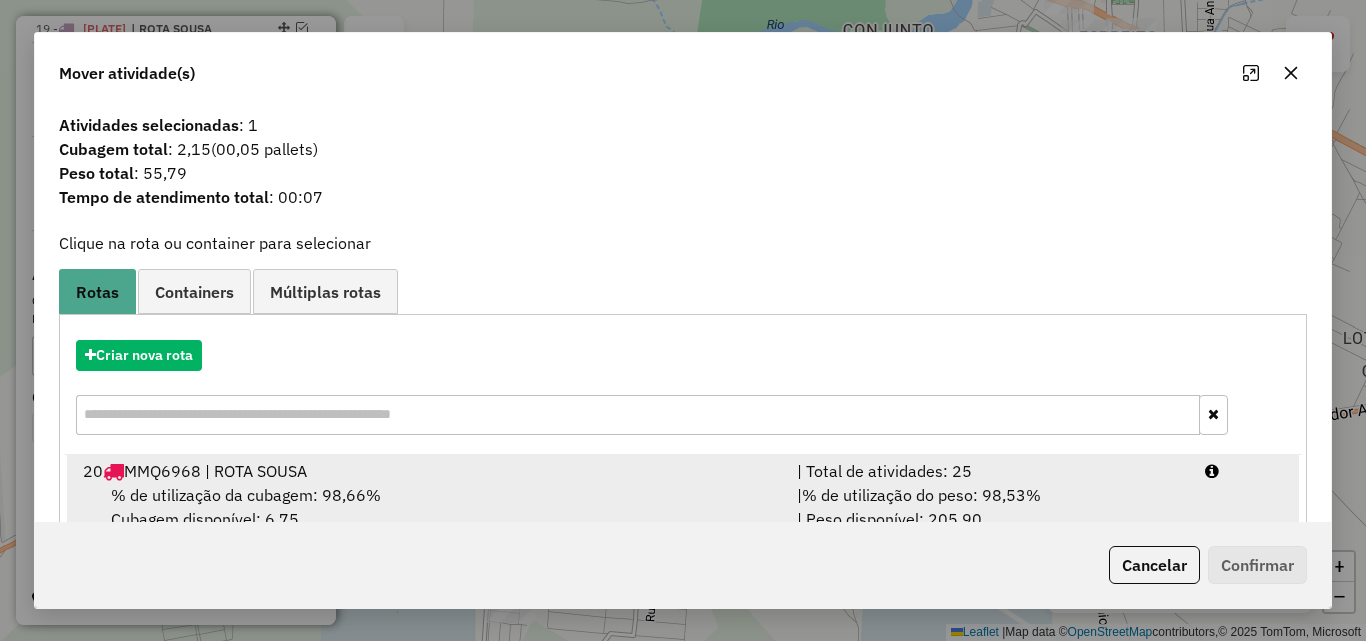scroll, scrollTop: 48, scrollLeft: 0, axis: vertical 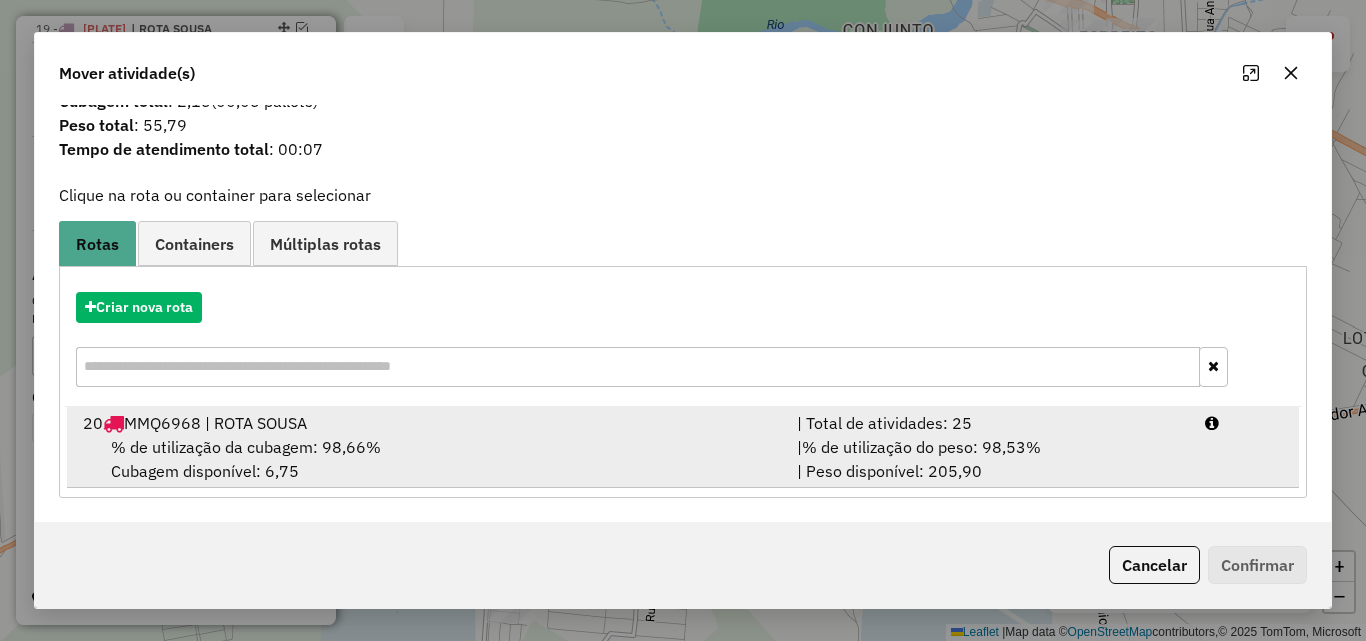 click on "|  % de utilização do peso: 98,53%  | Peso disponível: 205,90" at bounding box center [989, 459] 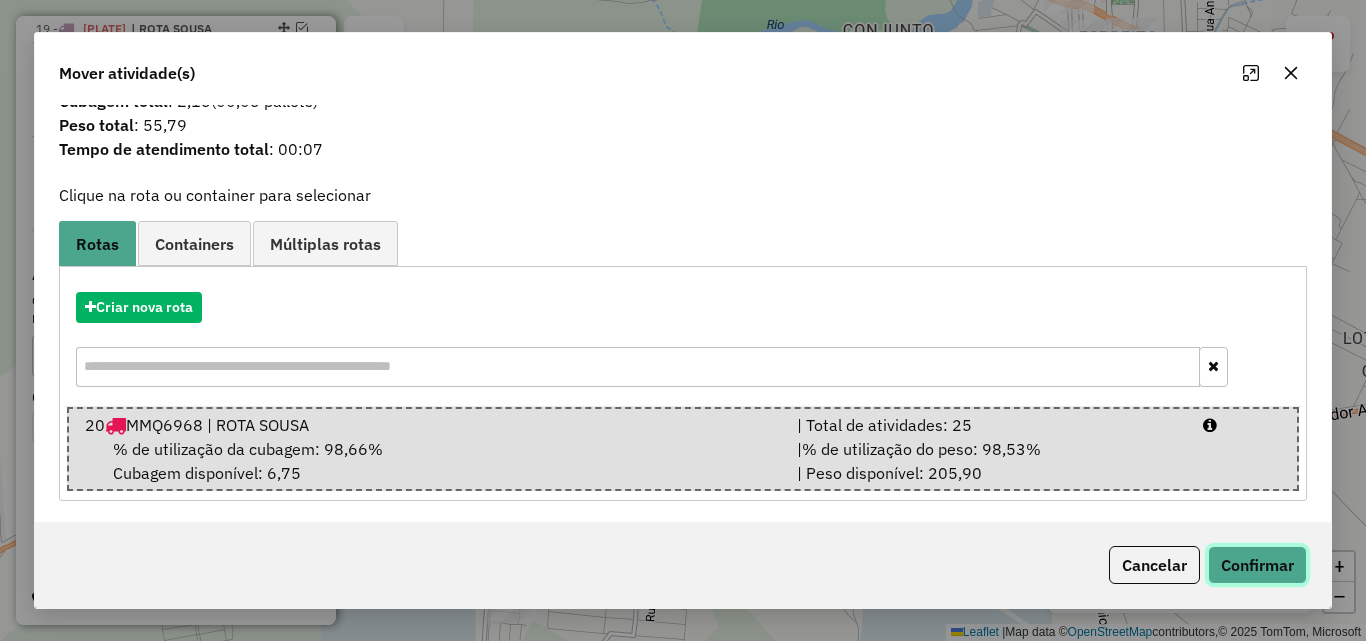 click on "Confirmar" 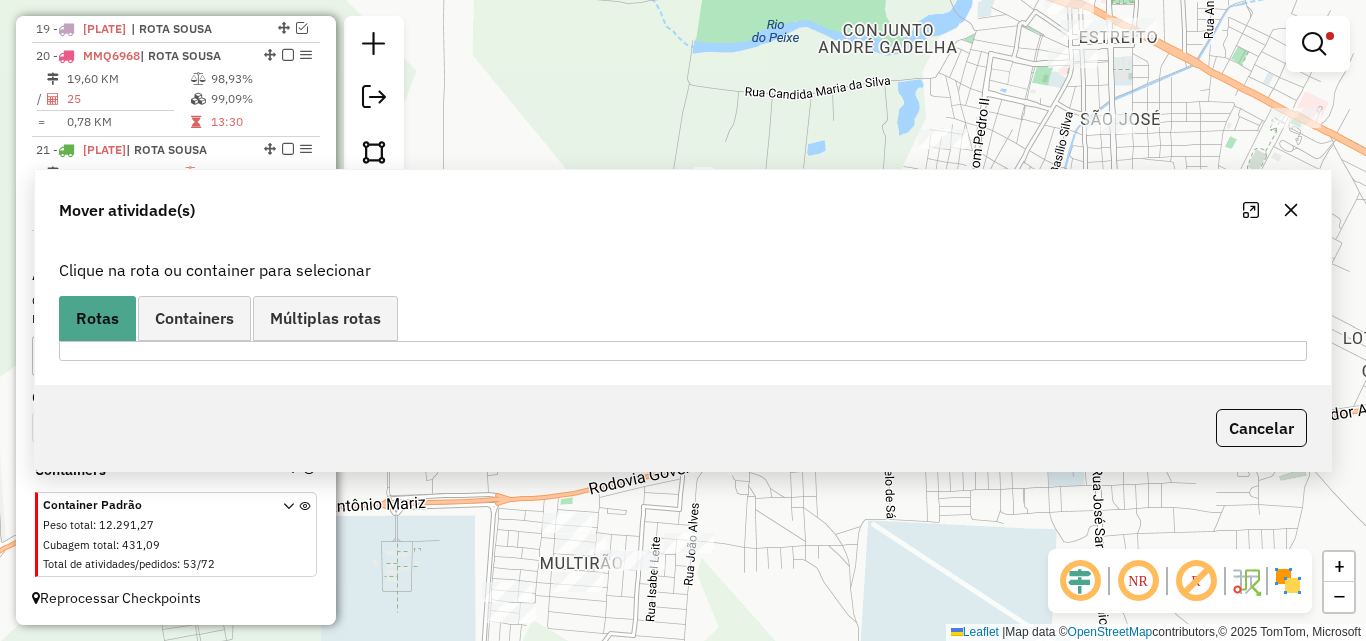 scroll, scrollTop: 0, scrollLeft: 0, axis: both 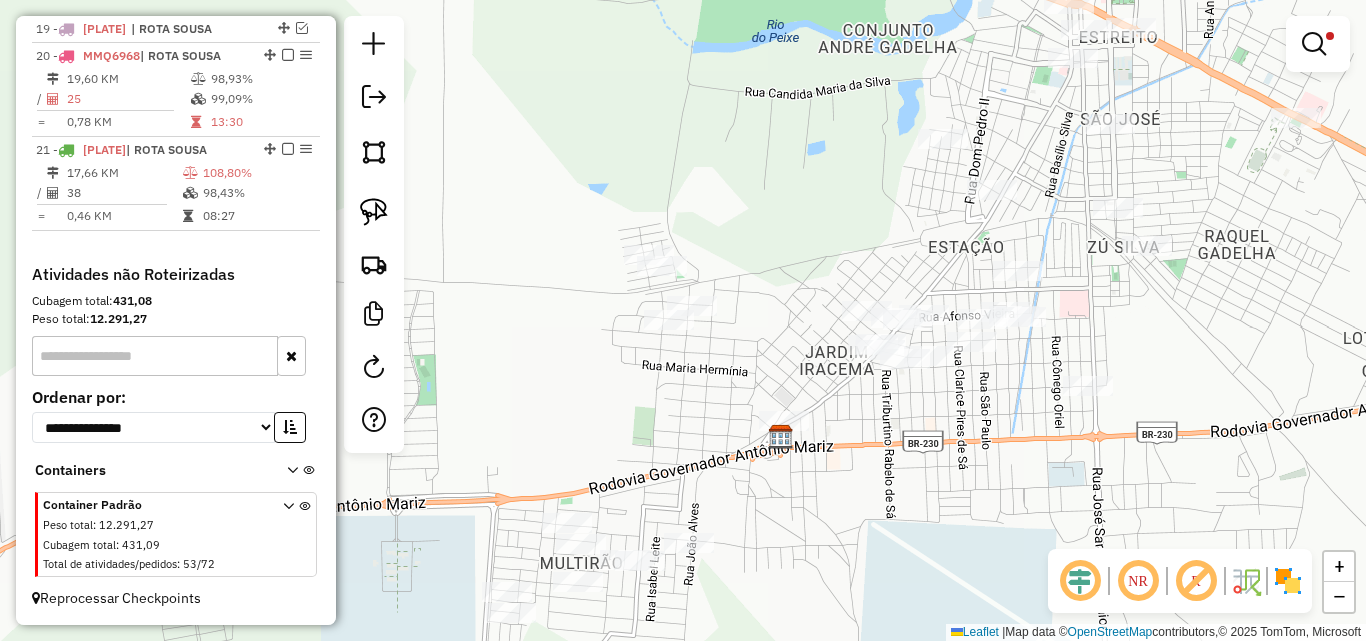 click on "Rota [NUMBER] - Placa QSA5A82  [NUMBER] - [FIRST] [LAST] DE [LAST] Limpar filtros Janela de atendimento Grade de atendimento Capacidade Transportadoras Veículos Cliente Pedidos  Rotas Selecione os dias de semana para filtrar as janelas de atendimento  Seg   Ter   Qua   Qui   Sex   Sáb   Dom  Informe o período da janela de atendimento: De: Até:  Filtrar exatamente a janela do cliente  Considerar janela de atendimento padrão  Selecione os dias de semana para filtrar as grades de atendimento  Seg   Ter   Qua   Qui   Sex   Sáb   Dom   Considerar clientes sem dia de atendimento cadastrado  Clientes fora do dia de atendimento selecionado Filtrar as atividades entre os valores definidos abaixo:  Peso mínimo:  ****  Peso máximo:  ******  Cubagem mínima:   Cubagem máxima:   De:   Até:  Filtrar as atividades entre o tempo de atendimento definido abaixo:  De:   Até:   Considerar capacidade total dos clientes não roteirizados Transportadora: Selecione um ou mais itens Tipo de veículo: Veículo: Motorista: De:" 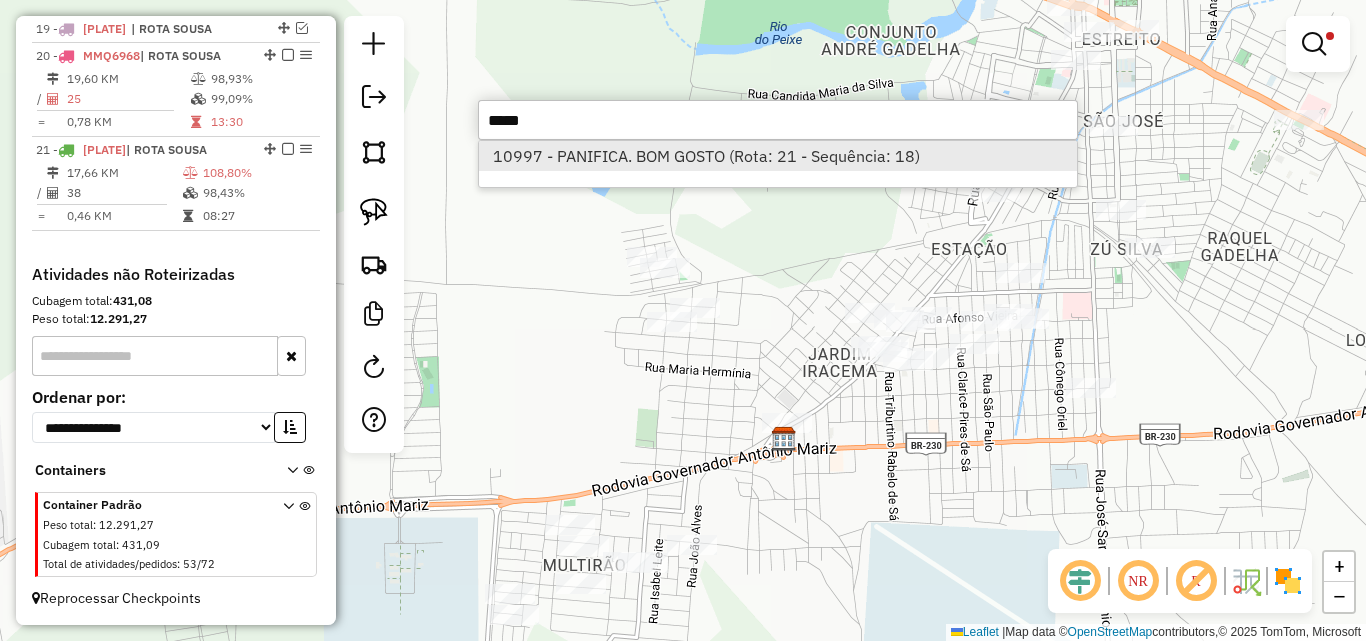 type on "*****" 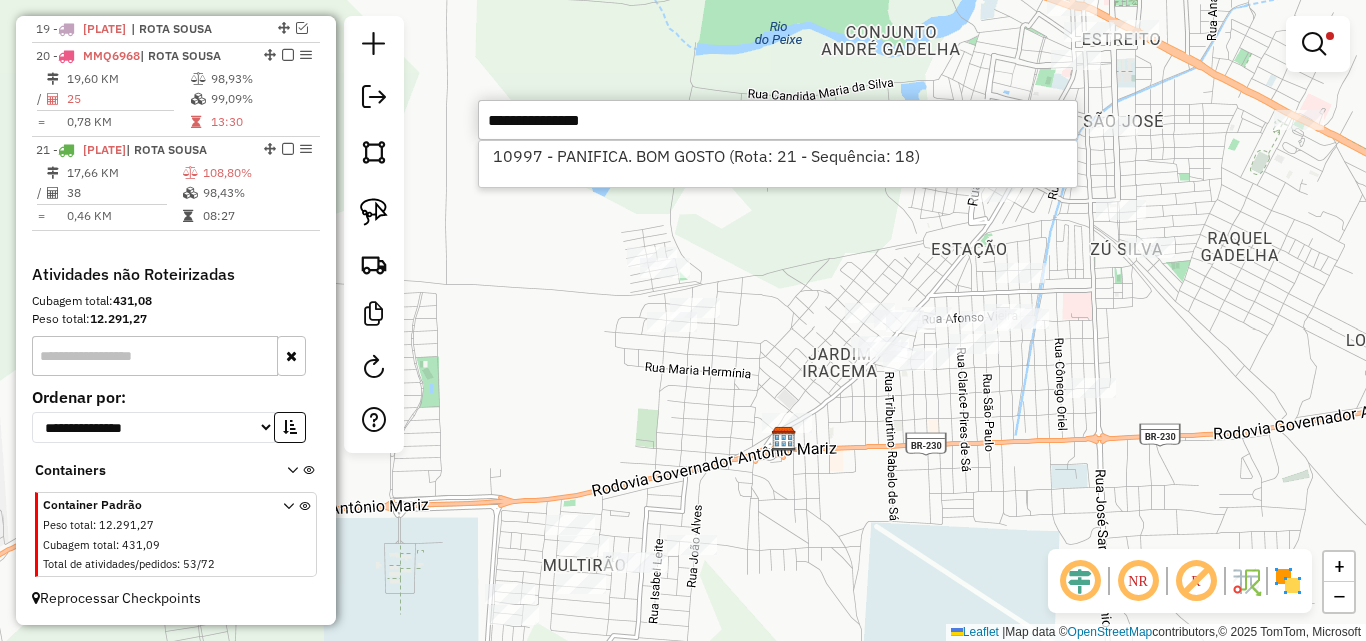 select on "**********" 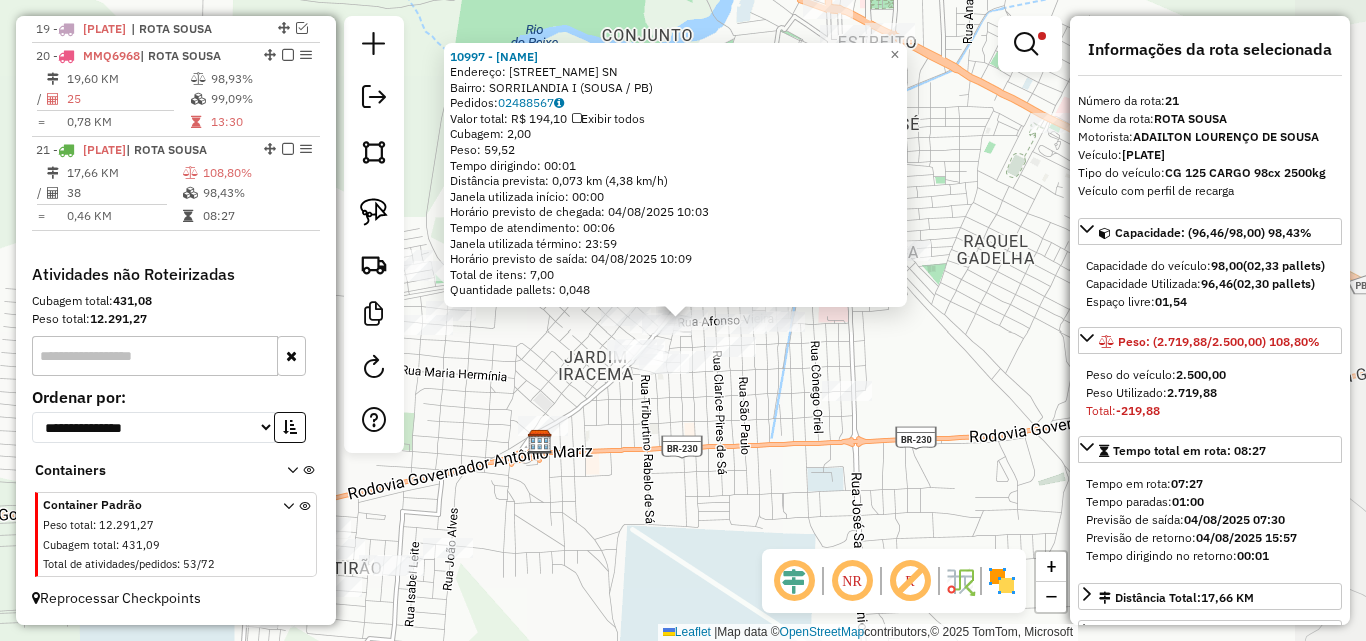 drag, startPoint x: 382, startPoint y: 203, endPoint x: 731, endPoint y: 284, distance: 358.27643 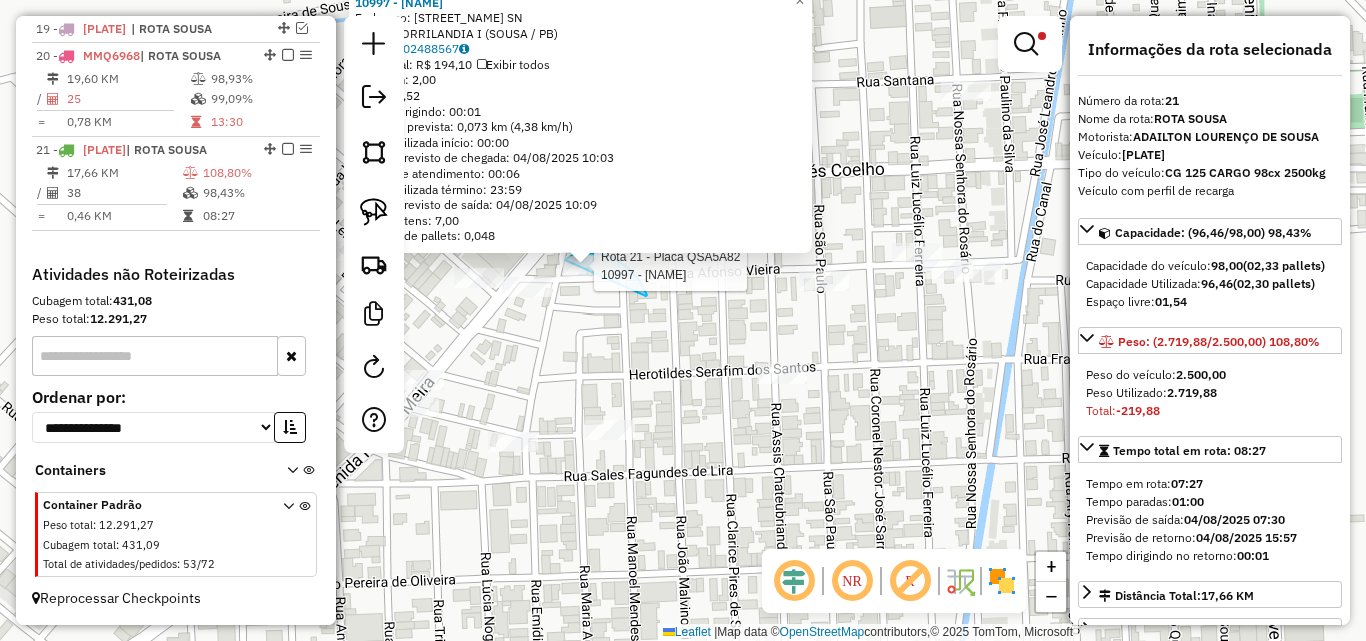 drag, startPoint x: 647, startPoint y: 295, endPoint x: 578, endPoint y: 279, distance: 70.83079 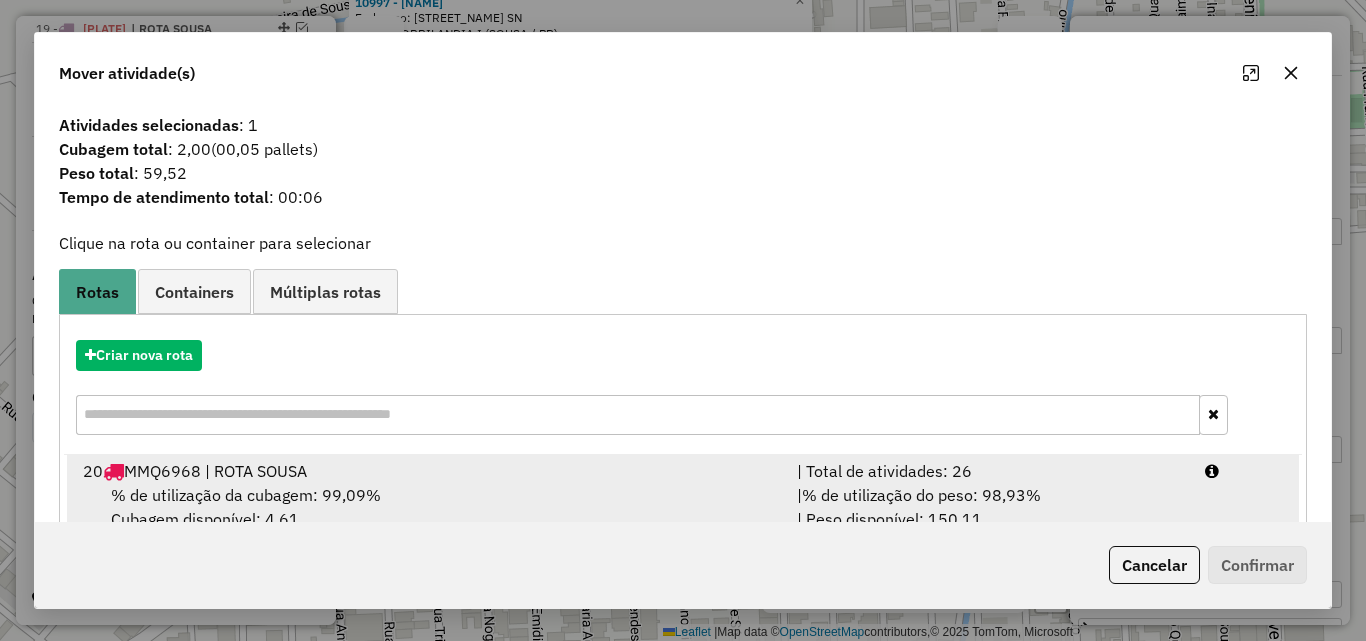 click on "|  % de utilização do peso: 98,93%  | Peso disponível: 150,11" at bounding box center (989, 507) 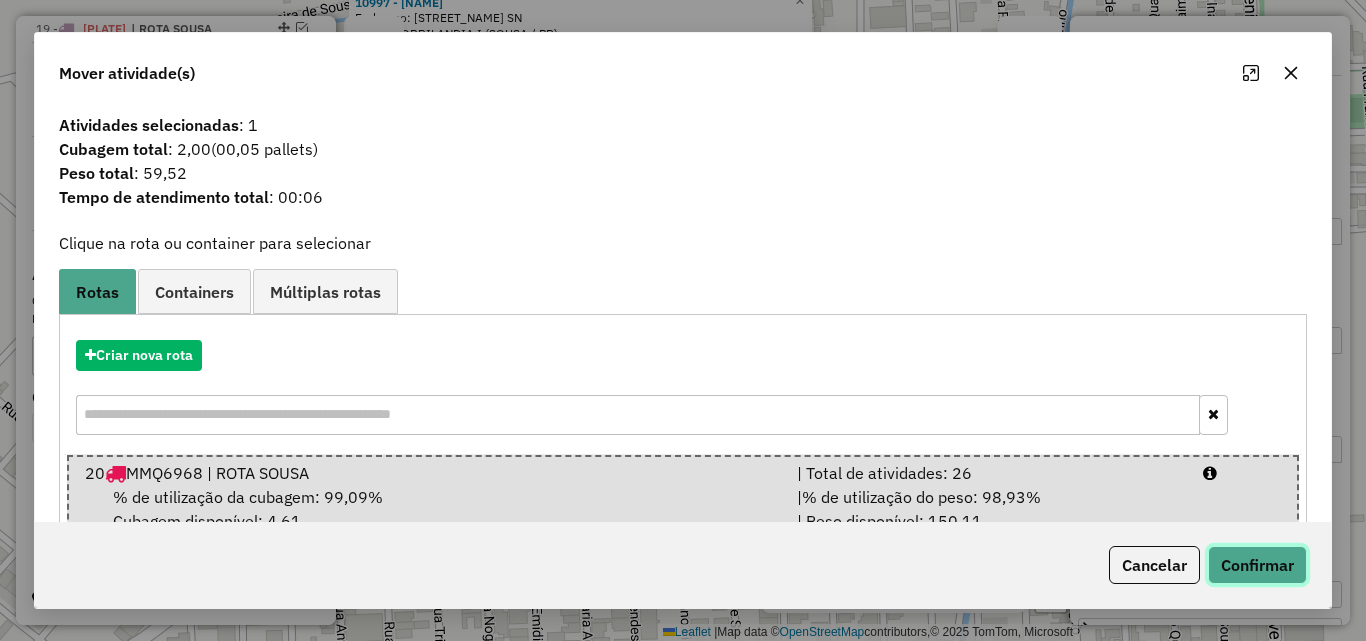 click on "Confirmar" 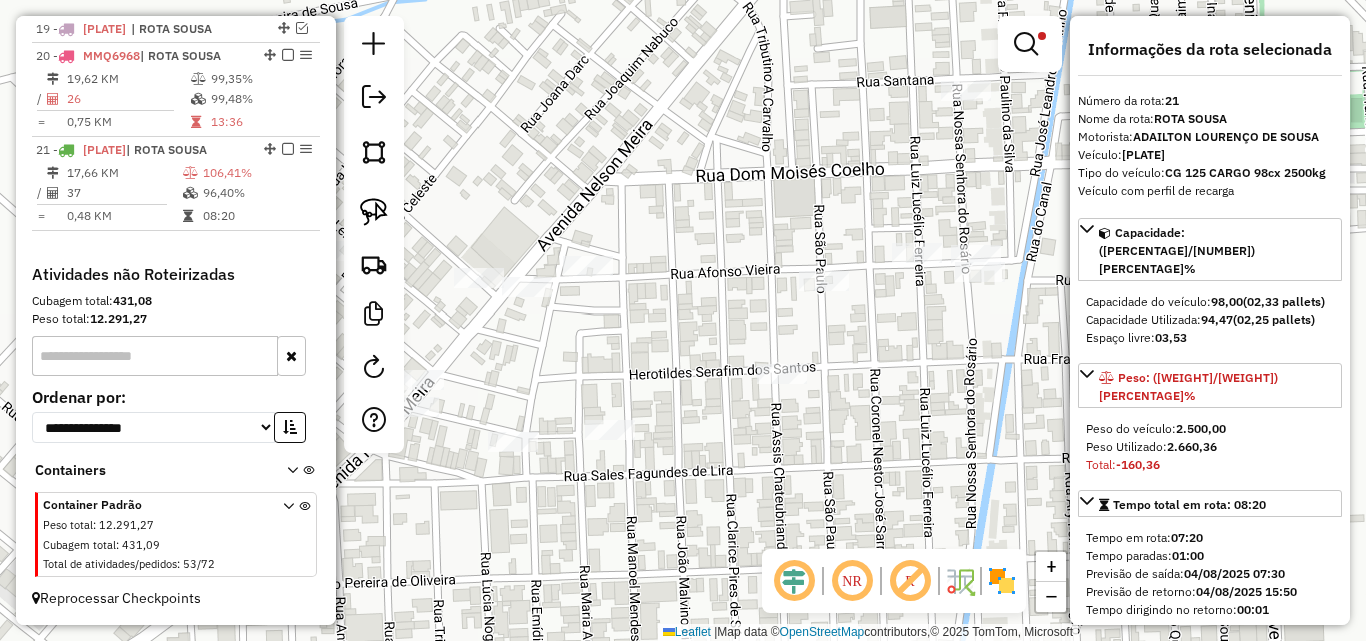 click on "Limpar filtros Janela de atendimento Grade de atendimento Capacidade Transportadoras Veículos Cliente Pedidos  Rotas Selecione os dias de semana para filtrar as janelas de atendimento  Seg   Ter   Qua   Qui   Sex   Sáb   Dom  Informe o período da janela de atendimento: De: Até:  Filtrar exatamente a janela do cliente  Considerar janela de atendimento padrão  Selecione os dias de semana para filtrar as grades de atendimento  Seg   Ter   Qua   Qui   Sex   Sáb   Dom   Considerar clientes sem dia de atendimento cadastrado  Clientes fora do dia de atendimento selecionado Filtrar as atividades entre os valores definidos abaixo:  Peso mínimo:  ****  Peso máximo:  ******  Cubagem mínima:   Cubagem máxima:   De:   Até:  Filtrar as atividades entre o tempo de atendimento definido abaixo:  De:   Até:   Considerar capacidade total dos clientes não roteirizados Transportadora: Selecione um ou mais itens Tipo de veículo: Selecione um ou mais itens Veículo: Selecione um ou mais itens Motorista: Nome: Rótulo:" 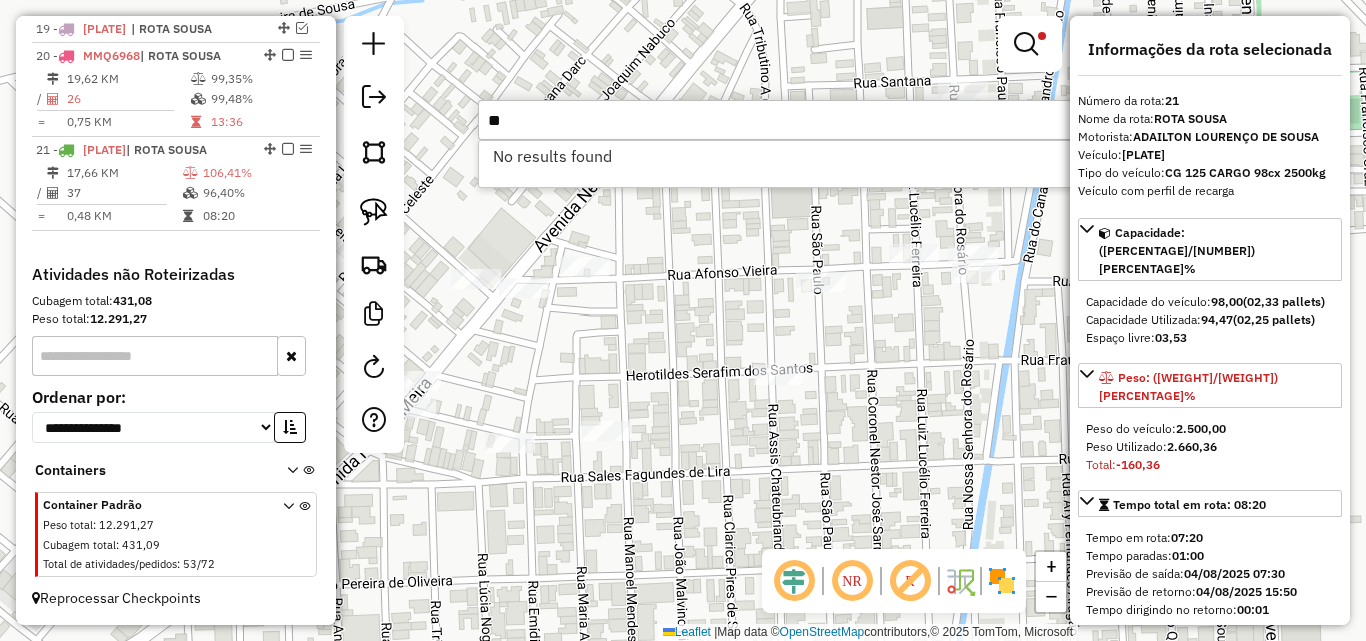 type on "*" 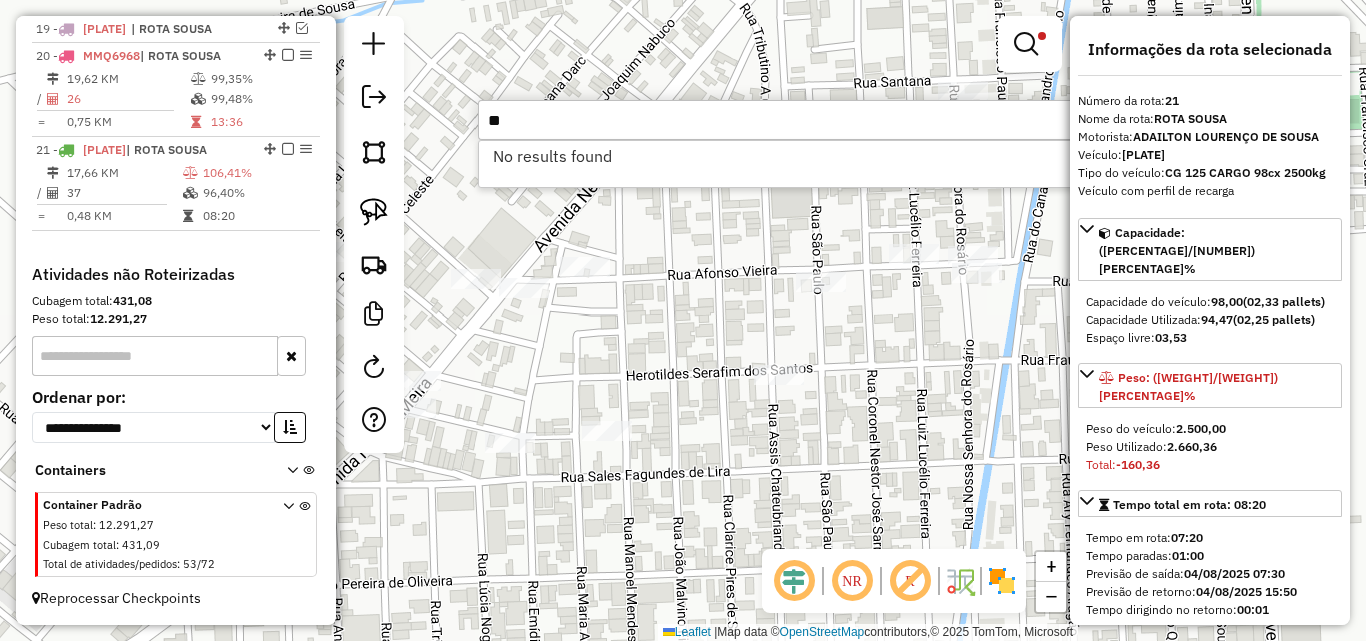 type on "*" 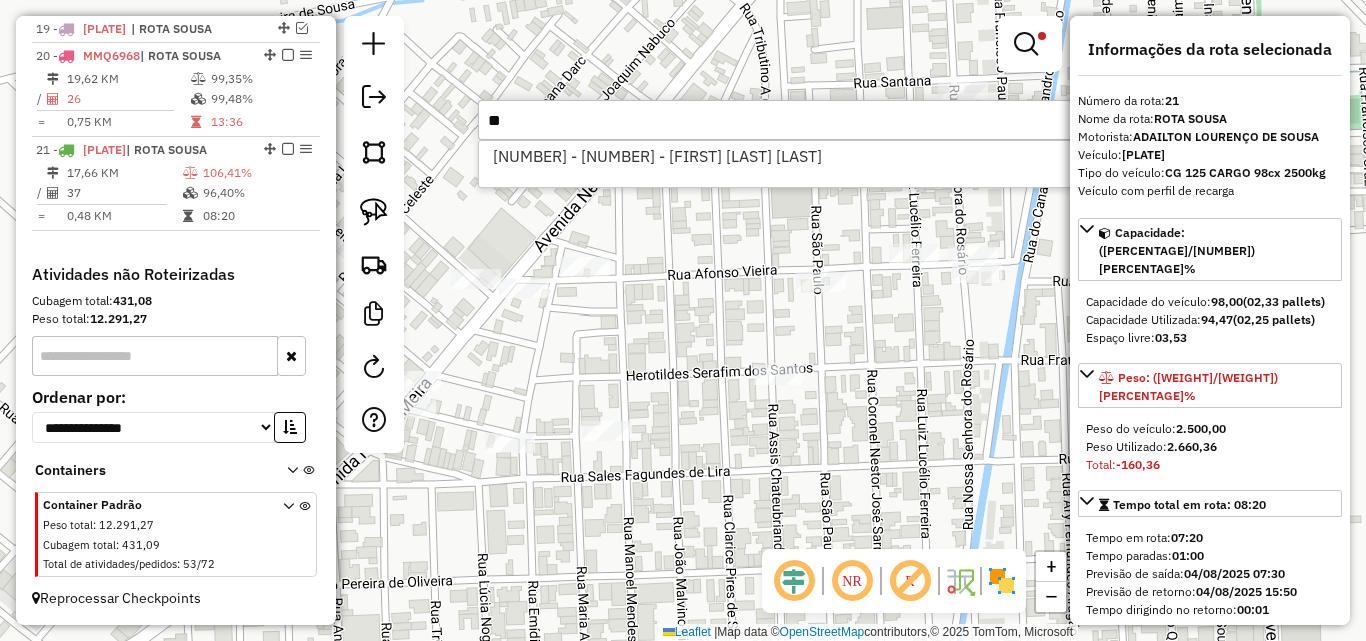 type on "*" 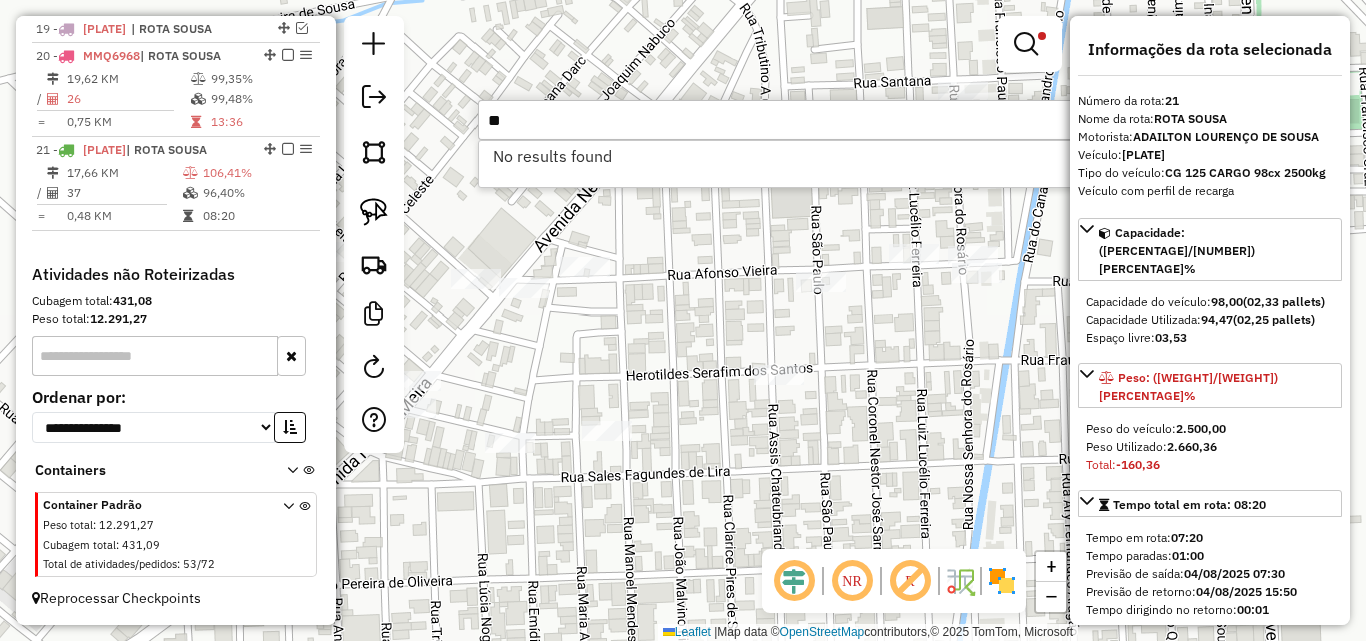 type on "*" 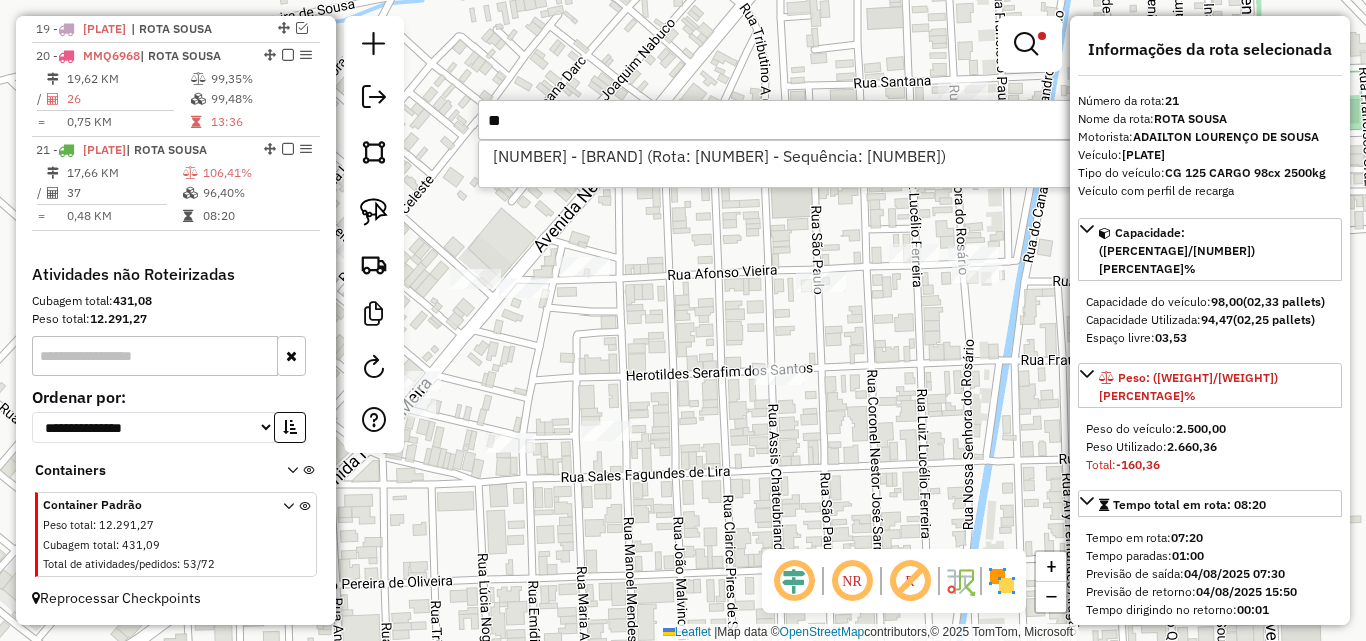 type on "*" 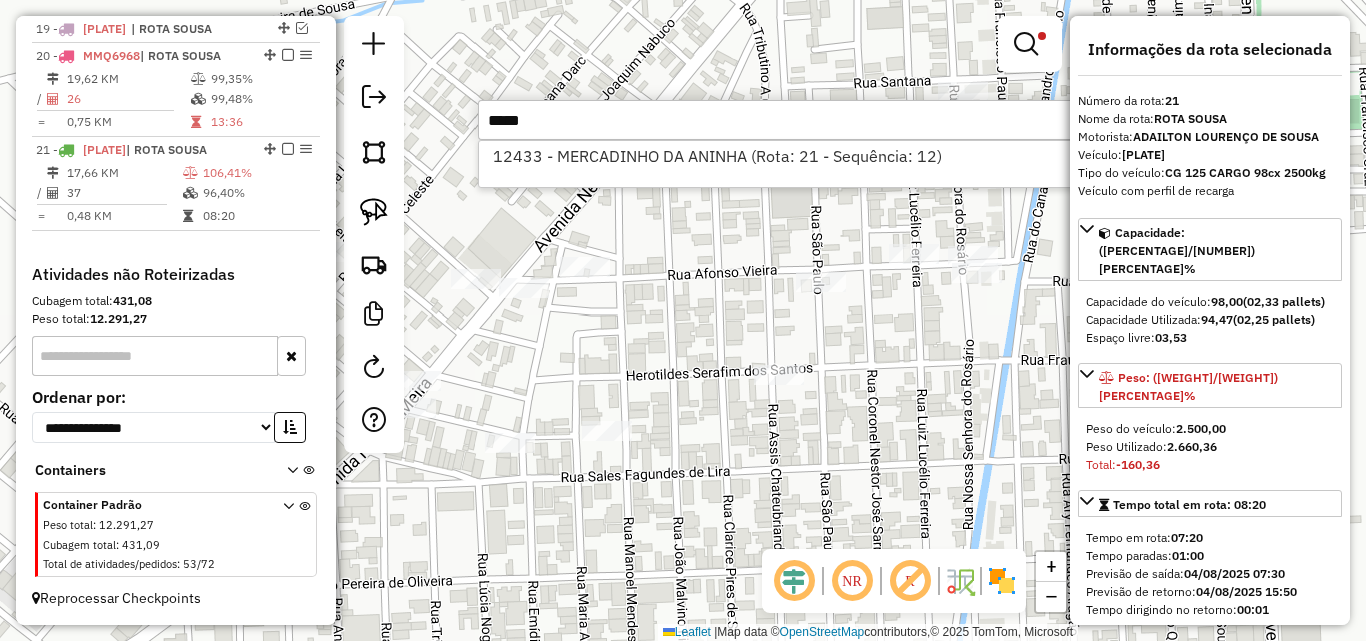 type on "*****" 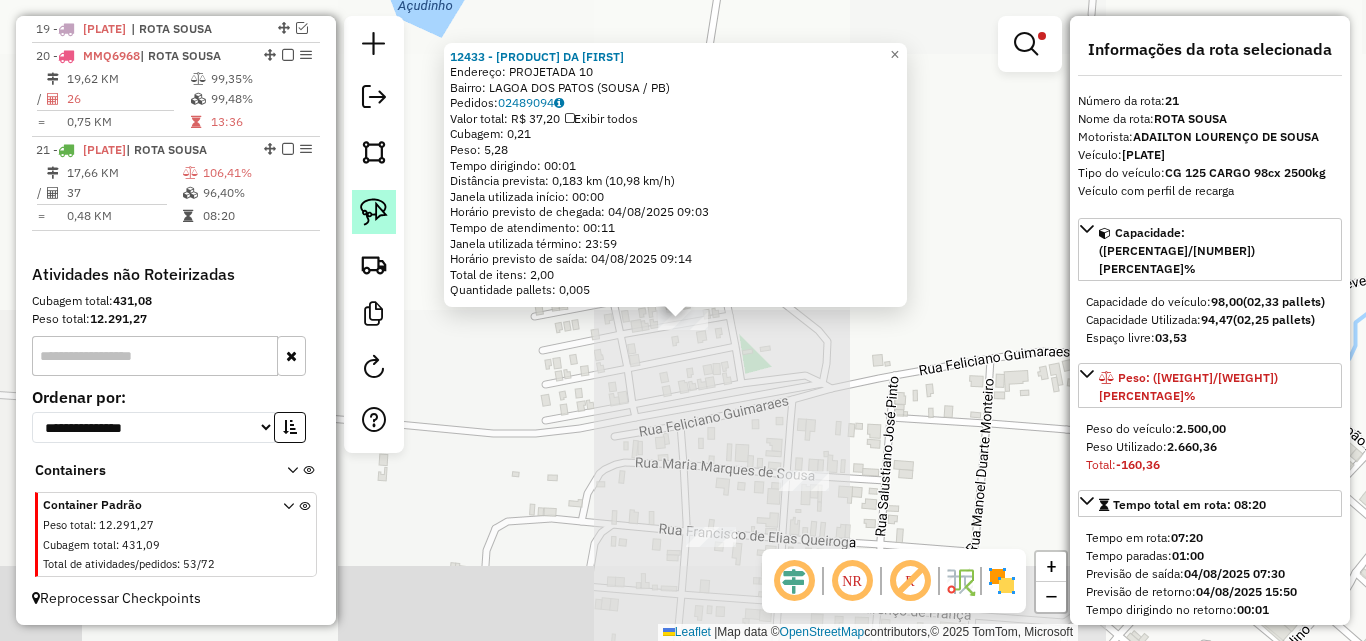 click 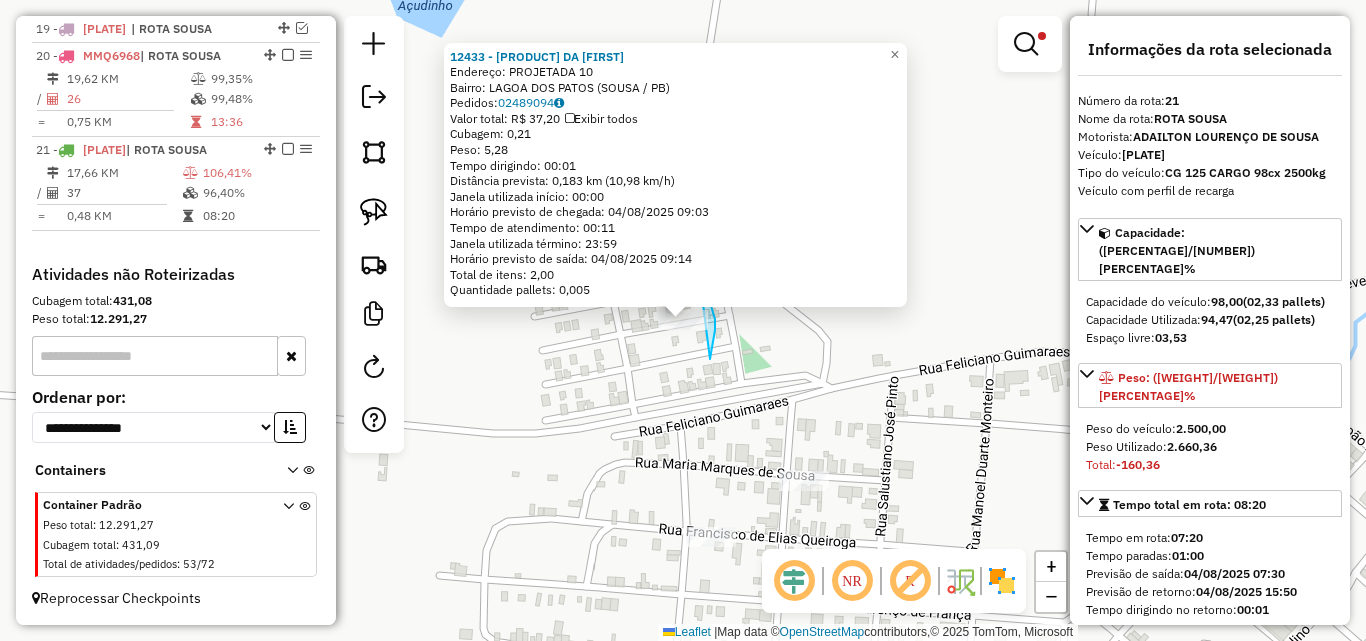 drag, startPoint x: 712, startPoint y: 308, endPoint x: 618, endPoint y: 319, distance: 94.641426 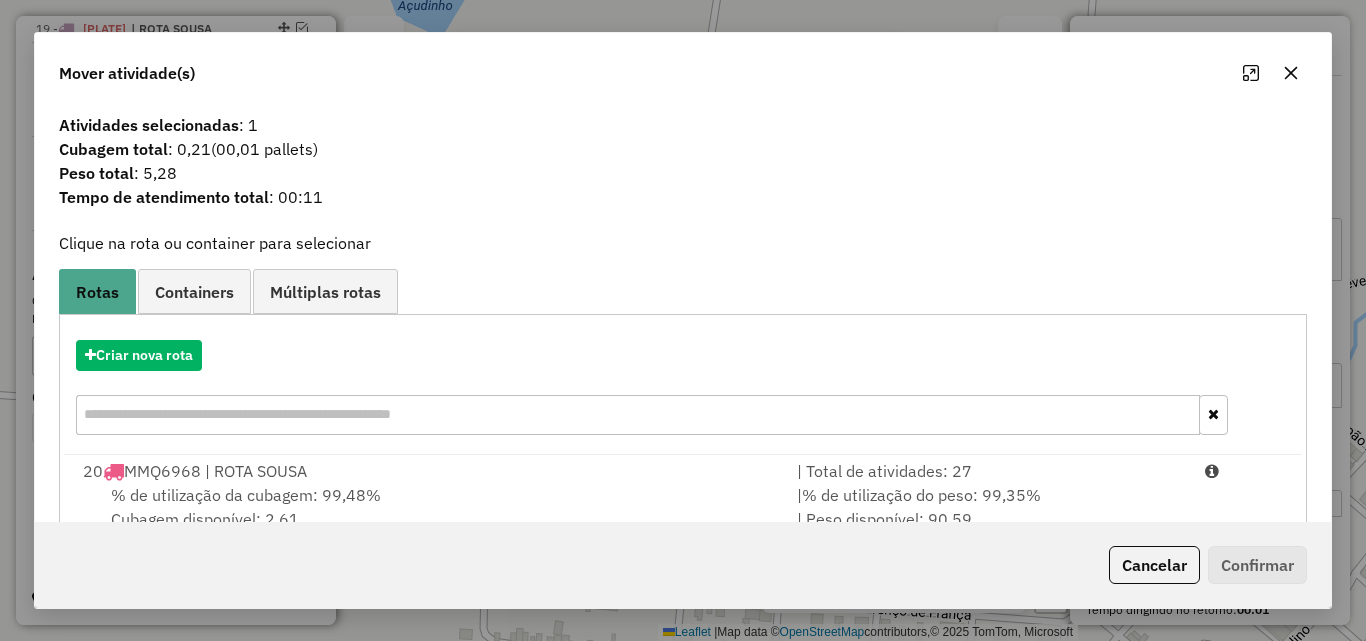 drag, startPoint x: 1189, startPoint y: 495, endPoint x: 1220, endPoint y: 536, distance: 51.40039 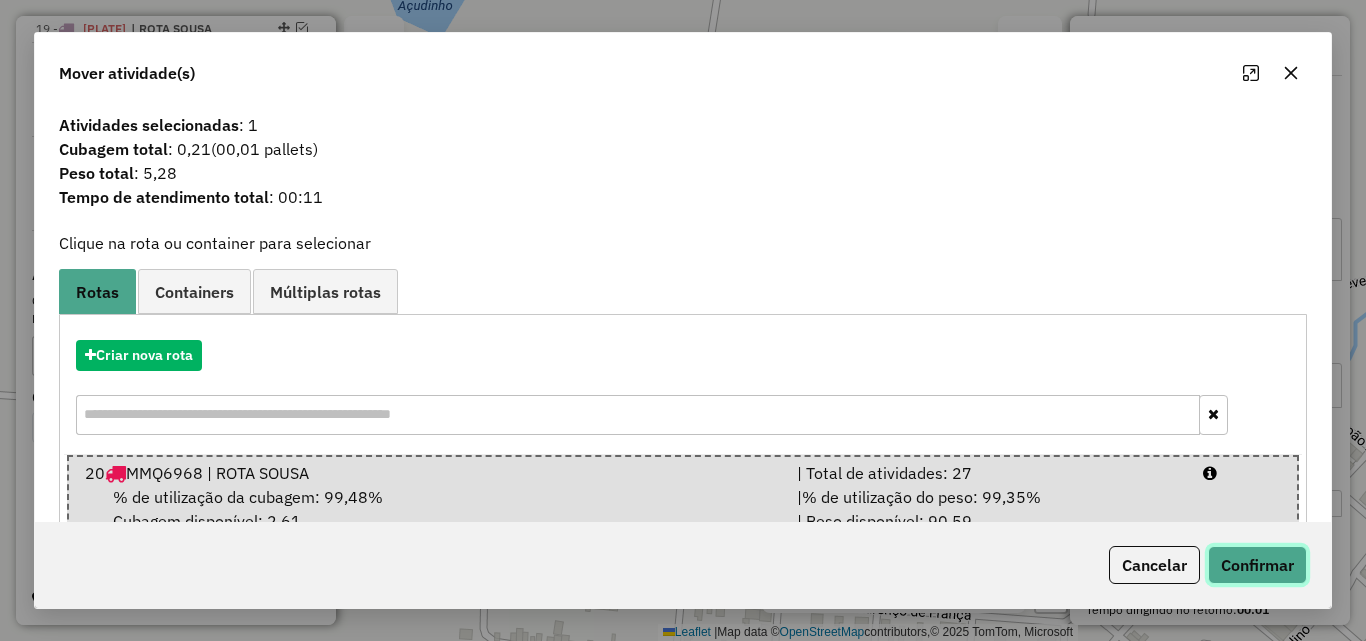 click on "Confirmar" 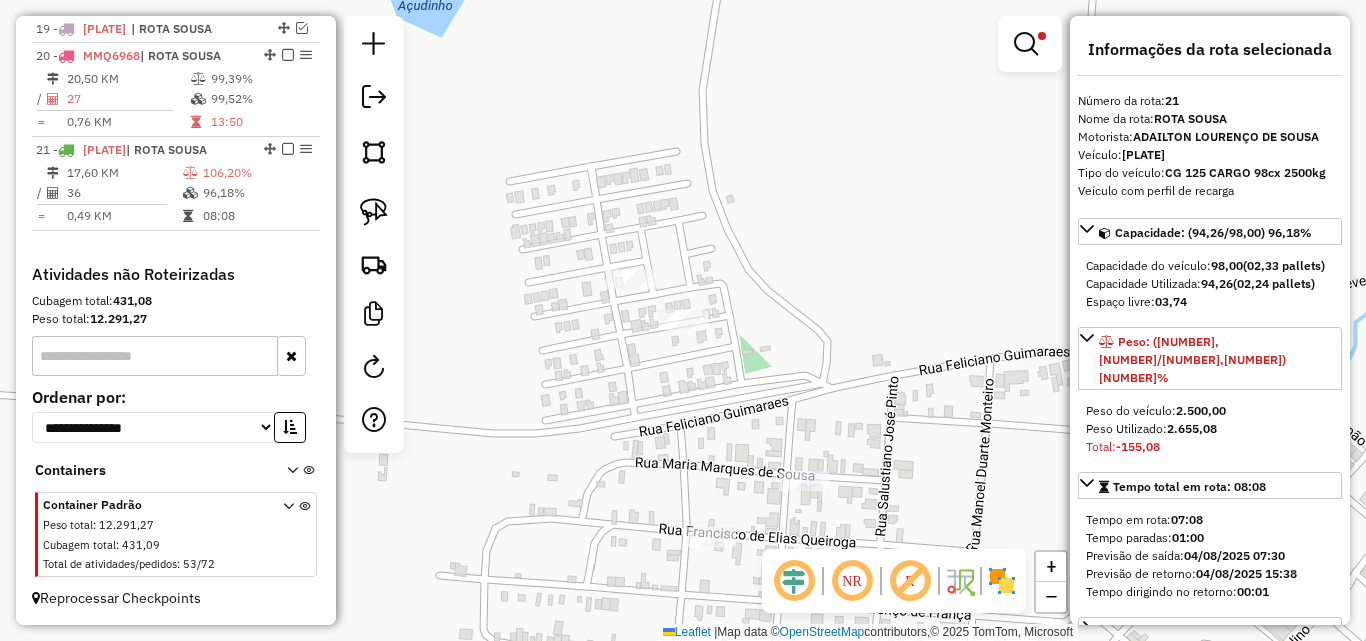 click on "Limpar filtros Janela de atendimento Grade de atendimento Capacidade Transportadoras Veículos Cliente Pedidos  Rotas Selecione os dias de semana para filtrar as janelas de atendimento  Seg   Ter   Qua   Qui   Sex   Sáb   Dom  Informe o período da janela de atendimento: De: Até:  Filtrar exatamente a janela do cliente  Considerar janela de atendimento padrão  Selecione os dias de semana para filtrar as grades de atendimento  Seg   Ter   Qua   Qui   Sex   Sáb   Dom   Considerar clientes sem dia de atendimento cadastrado  Clientes fora do dia de atendimento selecionado Filtrar as atividades entre os valores definidos abaixo:  Peso mínimo:  ****  Peso máximo:  ******  Cubagem mínima:   Cubagem máxima:   De:   Até:  Filtrar as atividades entre o tempo de atendimento definido abaixo:  De:   Até:   Considerar capacidade total dos clientes não roteirizados Transportadora: Selecione um ou mais itens Tipo de veículo: Selecione um ou mais itens Veículo: Selecione um ou mais itens Motorista: Nome: Rótulo:" 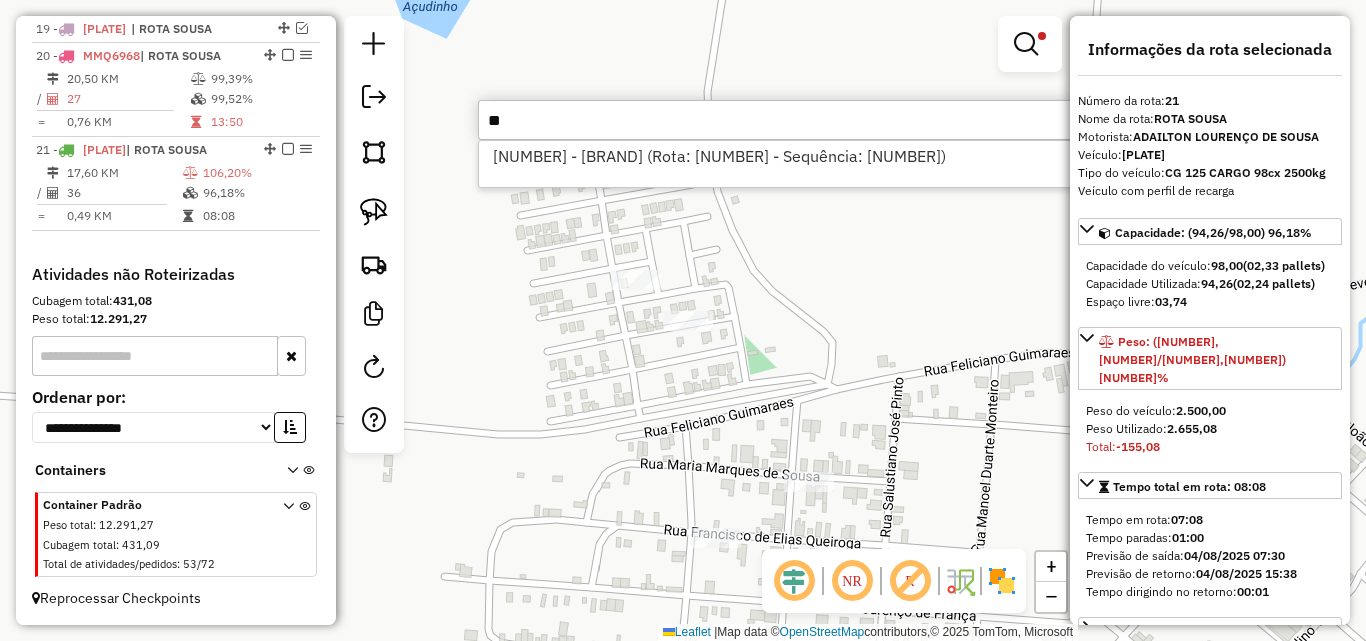 type on "*" 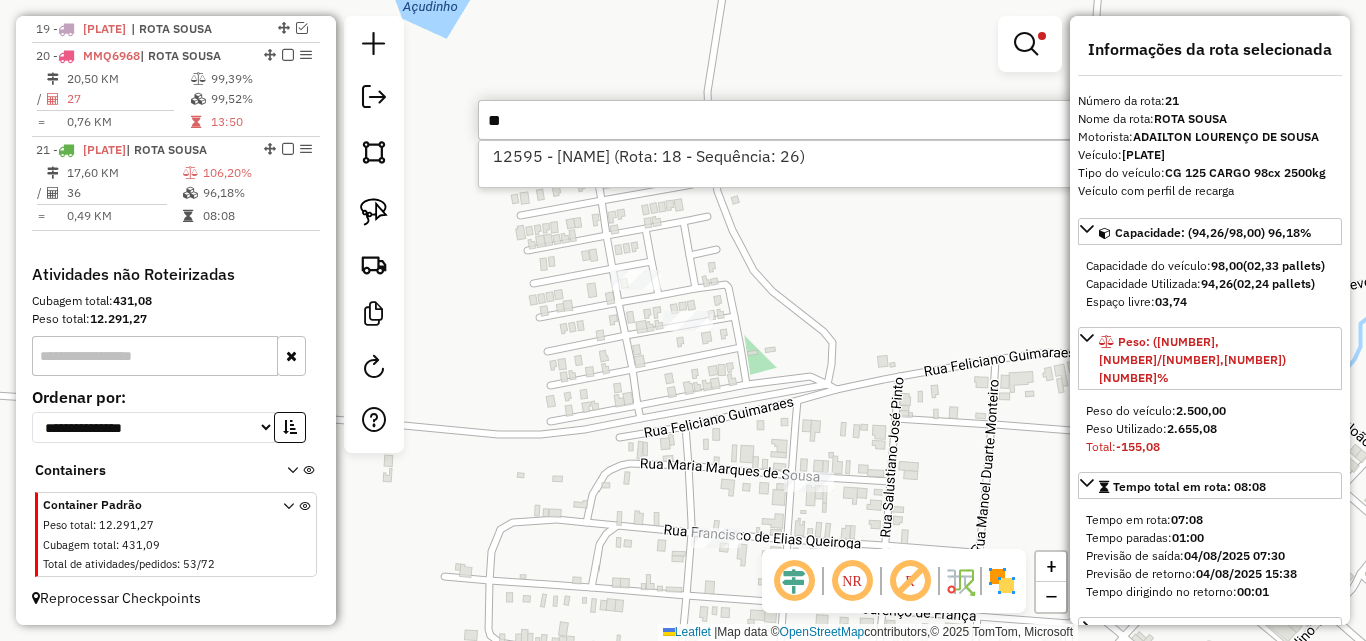 type on "*" 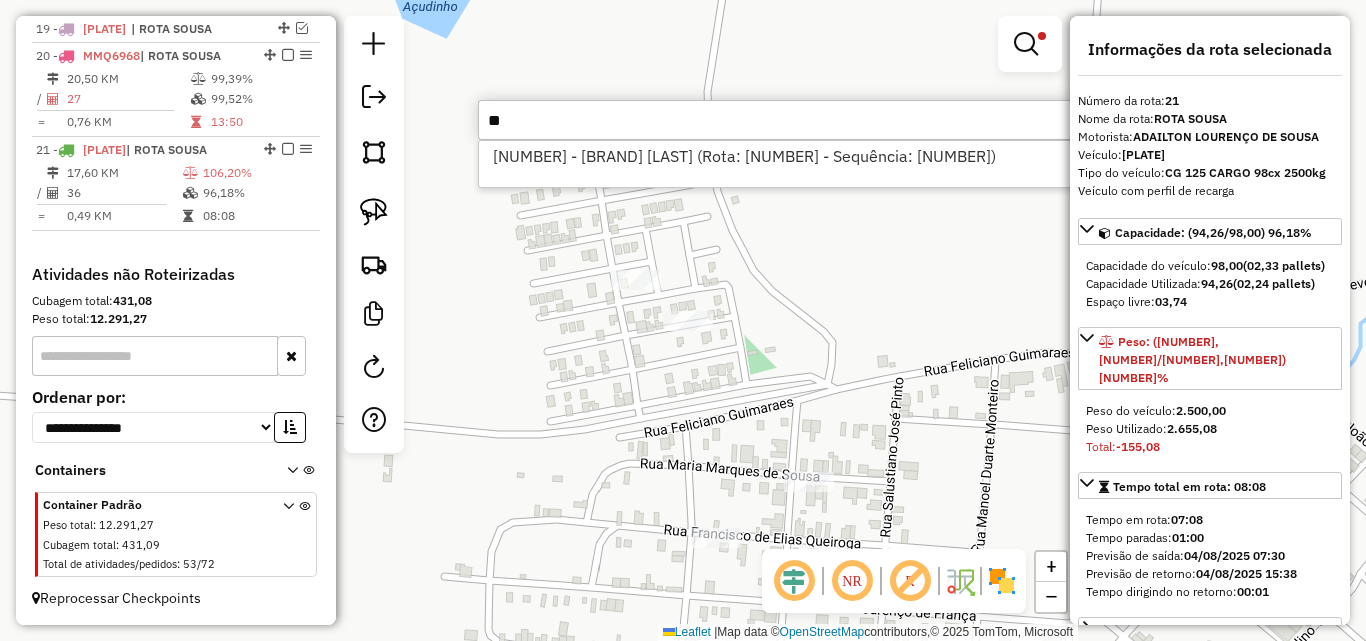 type on "*" 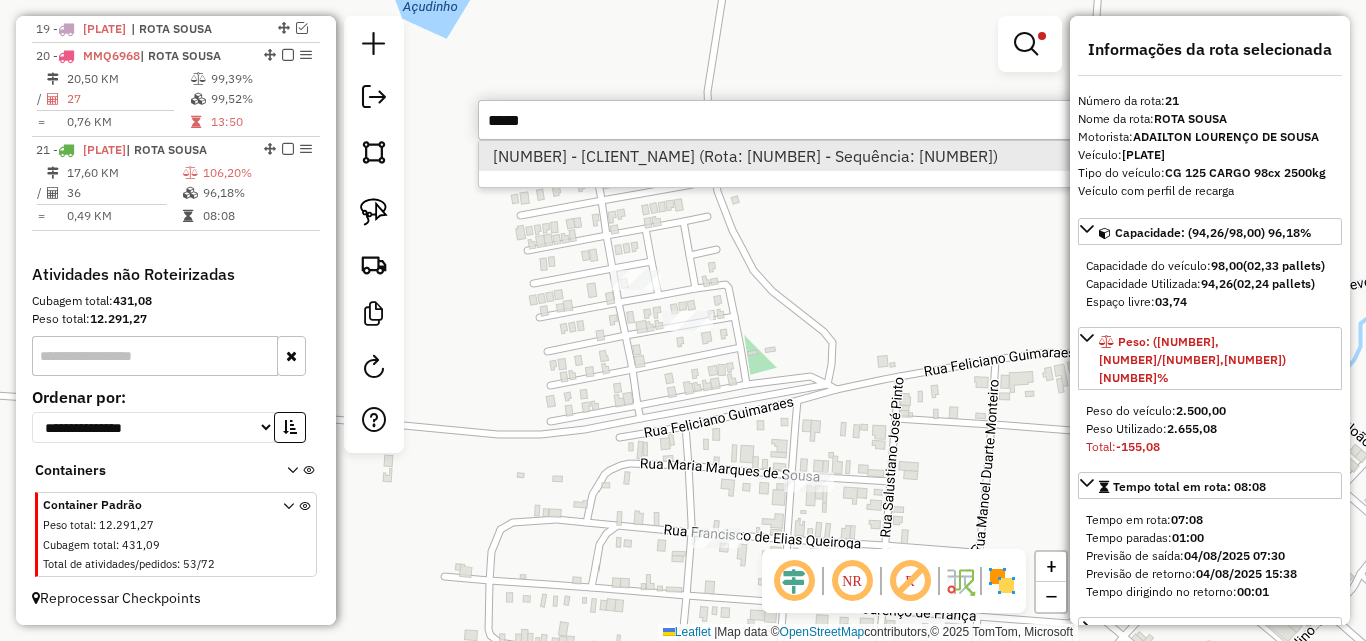 type on "*****" 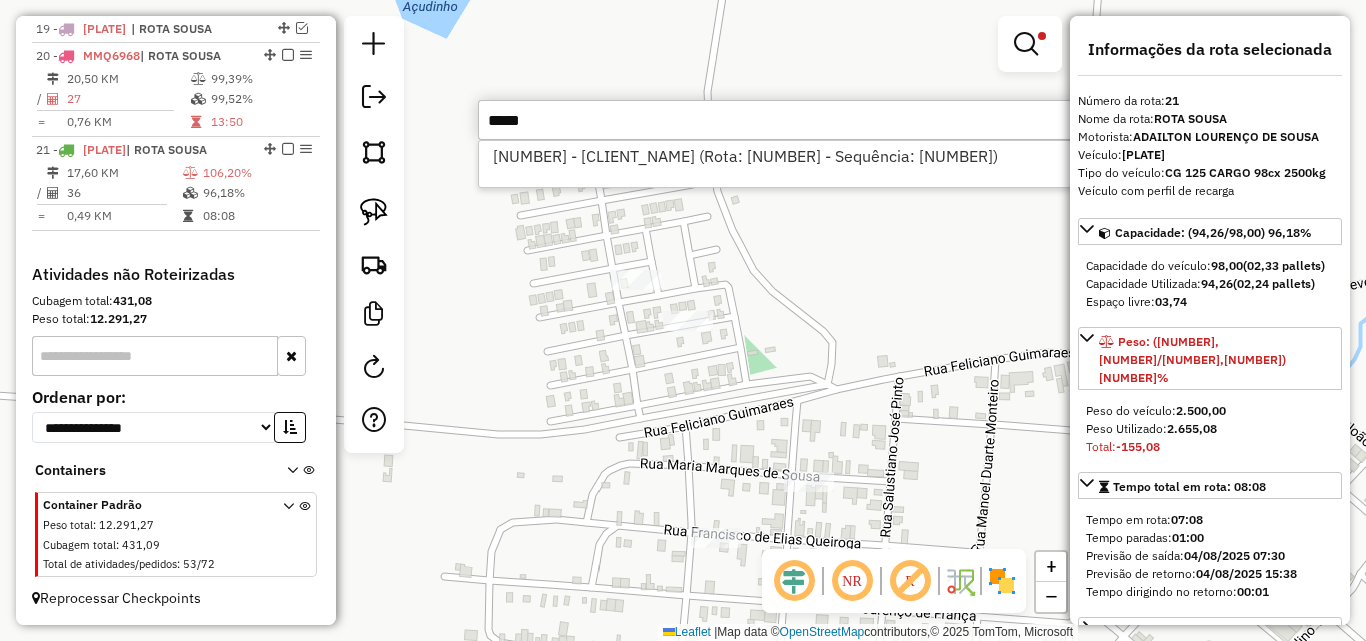 drag, startPoint x: 876, startPoint y: 161, endPoint x: 439, endPoint y: 175, distance: 437.2242 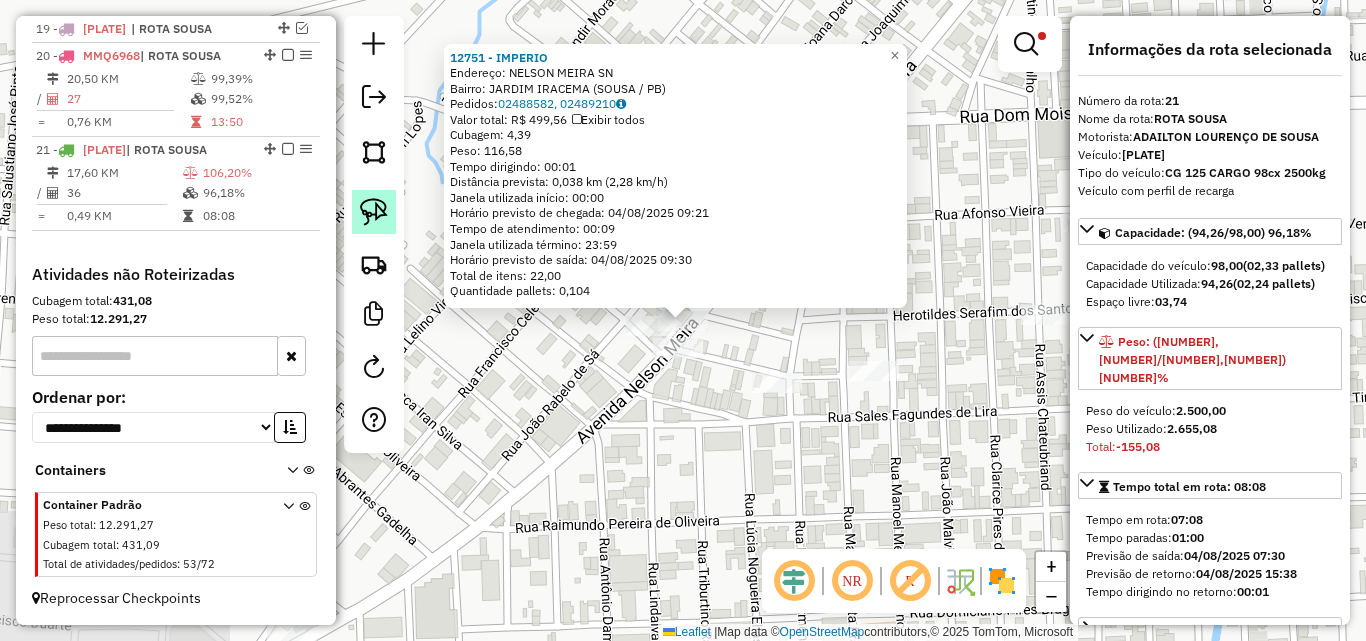 click 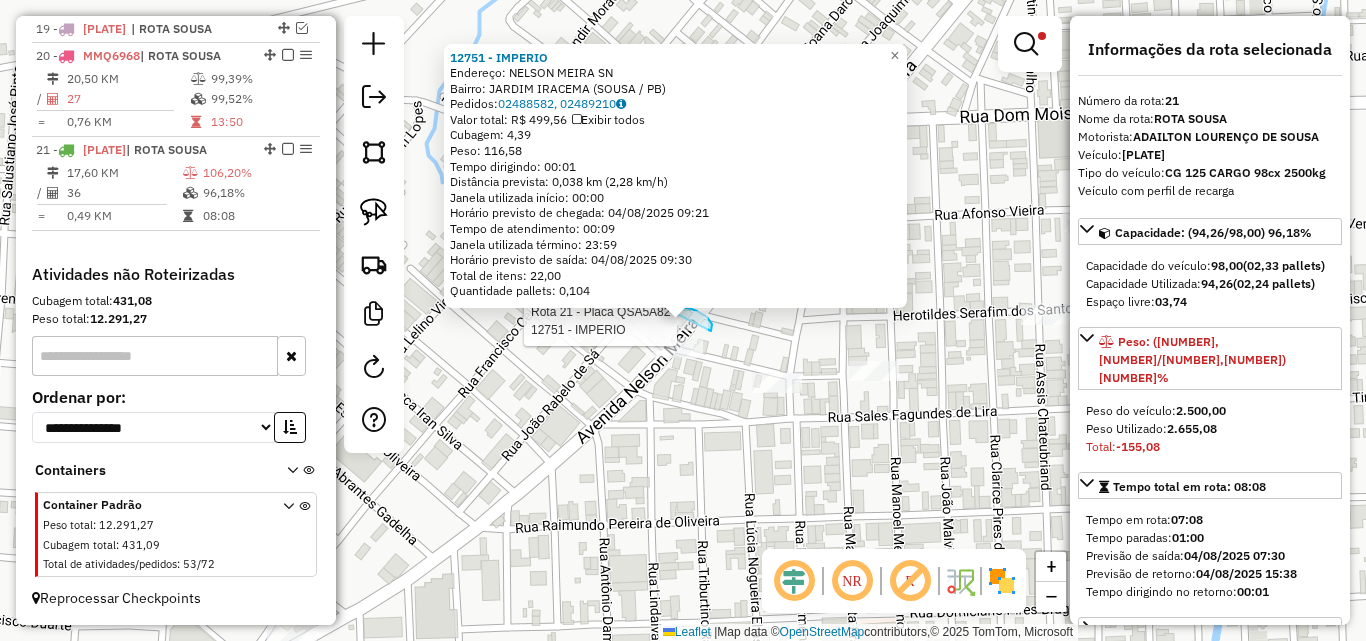 click on "Rota 21 - Placa [PLATE]  12751 - [NAME] 12751 - [NAME]  Endereço:  NELSON MEIRA SN   Bairro: JARDIM IRACEMA ([CITY] / [STATE])   Pedidos:  02488582,02489210   Valor total: R$ 499,56   Exibir todos   Cubagem: 4,39  Peso: 116,58  Tempo dirigindo: 00:01   Distância prevista: 0,038 km (2,28 km/h)   Janela utilizada início: 00:00   Horário previsto de chegada: 04/08/2025 09:21   Tempo de atendimento: 00:09   Janela utilizada término: 23:59   Horário previsto de saída: 04/08/2025 09:30   Total de itens: 22,00   Quantidade pallets: 0,104  × Limpar filtros Janela de atendimento Grade de atendimento Capacidade Transportadoras Veículos Cliente Pedidos  Rotas Selecione os dias de semana para filtrar as janelas de atendimento  Seg   Ter   Qua   Qui   Sex   Sáb   Dom  Informe o período da janela de atendimento: De: Até:  Filtrar exatamente a janela do cliente  Considerar janela de atendimento padrão  Selecione os dias de semana para filtrar as grades de atendimento  Seg   Ter   Qua   Qui   Sex   Sáb   Dom  ****" 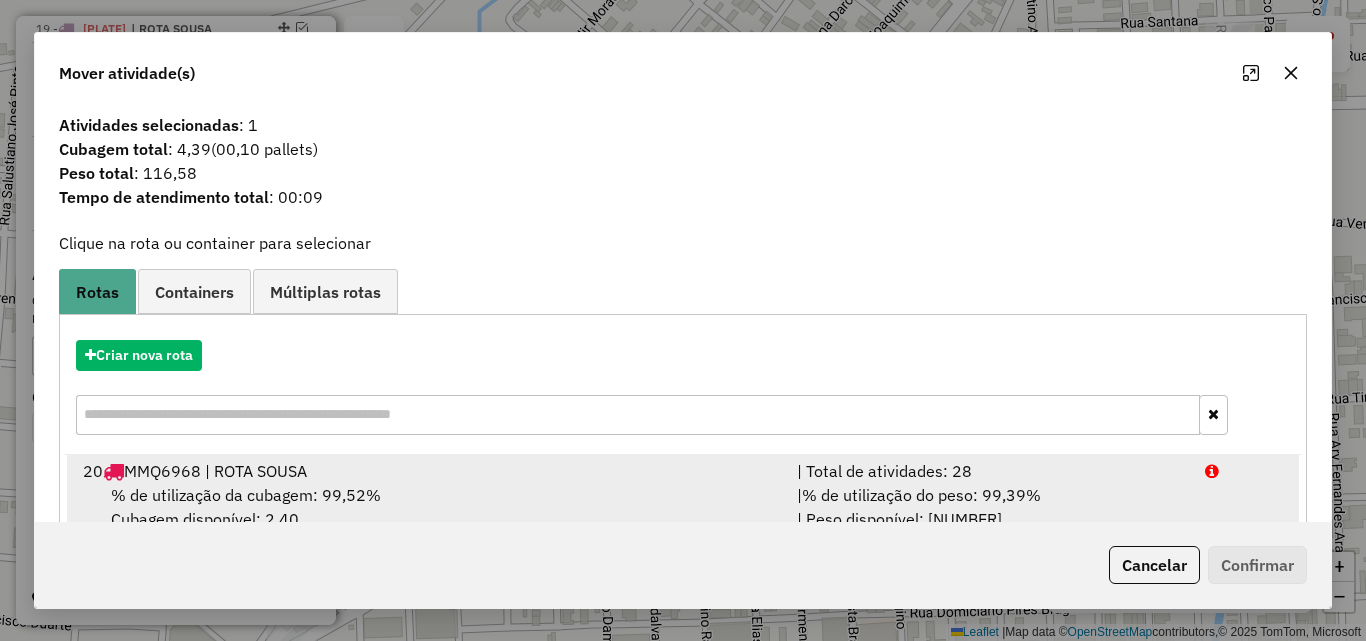click on "|  % de utilização do peso: 99,39%  | Peso disponível: 85,31" at bounding box center (989, 507) 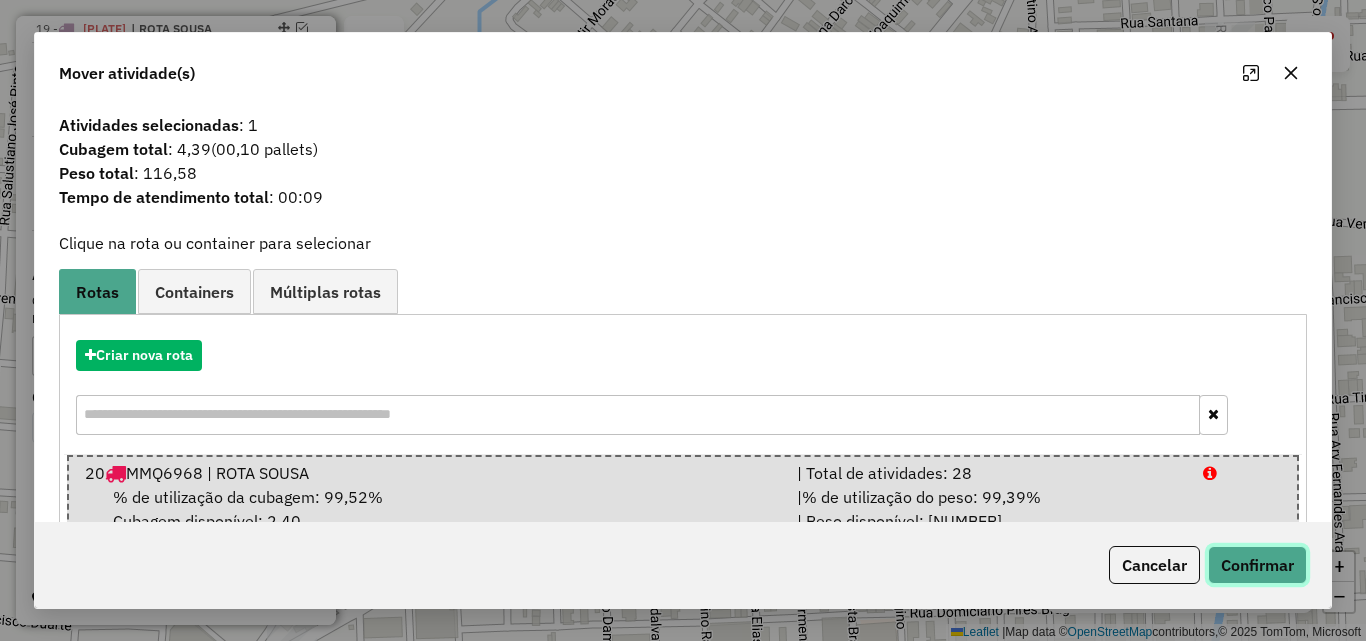 click on "Confirmar" 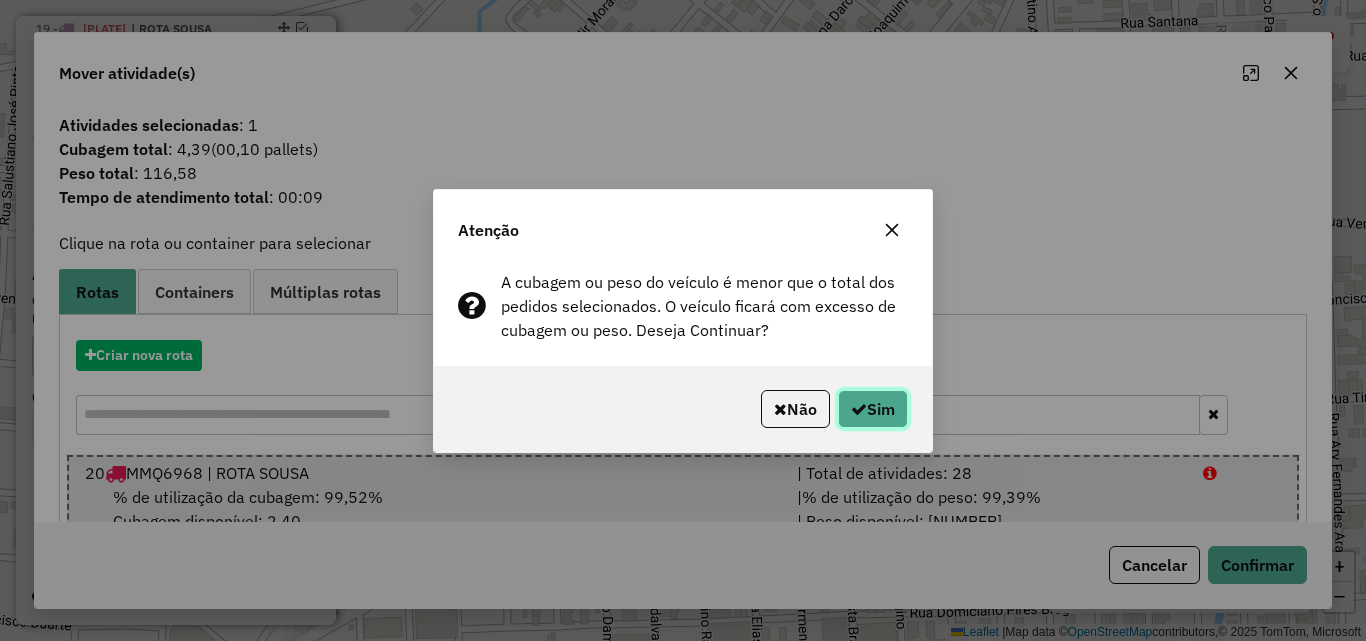 click 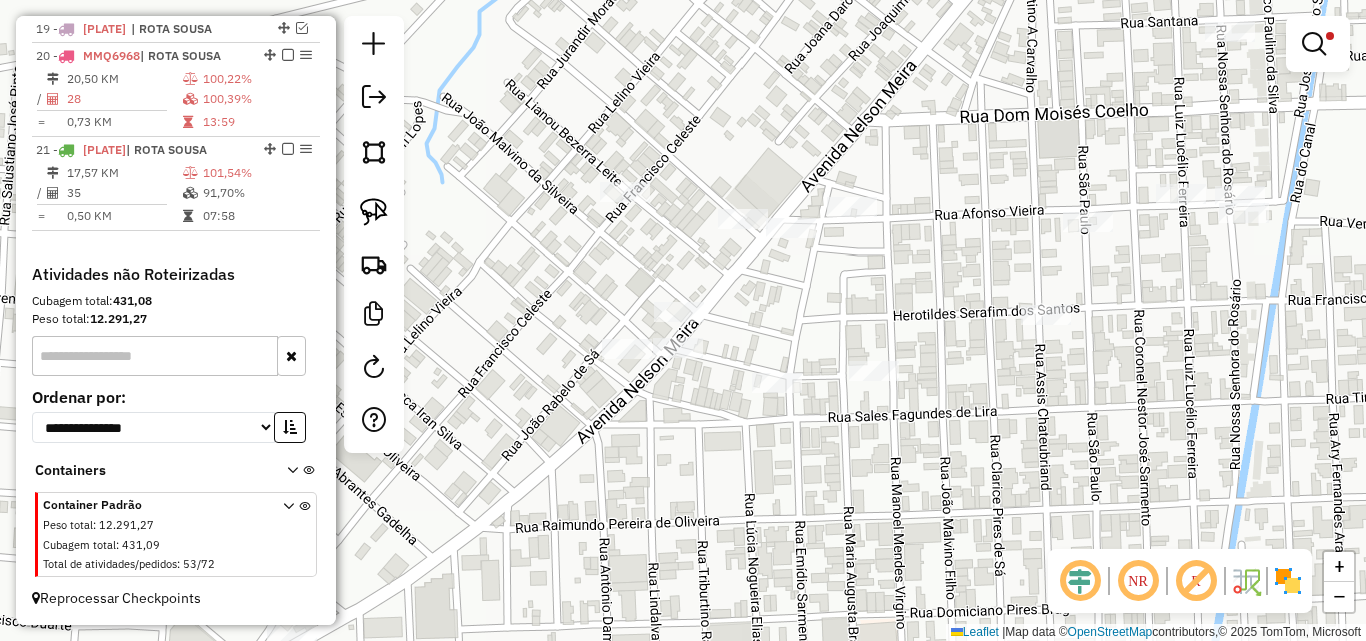 click on "Limpar filtros Janela de atendimento Grade de atendimento Capacidade Transportadoras Veículos Cliente Pedidos  Rotas Selecione os dias de semana para filtrar as janelas de atendimento  Seg   Ter   Qua   Qui   Sex   Sáb   Dom  Informe o período da janela de atendimento: De: Até:  Filtrar exatamente a janela do cliente  Considerar janela de atendimento padrão  Selecione os dias de semana para filtrar as grades de atendimento  Seg   Ter   Qua   Qui   Sex   Sáb   Dom   Considerar clientes sem dia de atendimento cadastrado  Clientes fora do dia de atendimento selecionado Filtrar as atividades entre os valores definidos abaixo:  Peso mínimo:  ****  Peso máximo:  ******  Cubagem mínima:   Cubagem máxima:   De:   Até:  Filtrar as atividades entre o tempo de atendimento definido abaixo:  De:   Até:   Considerar capacidade total dos clientes não roteirizados Transportadora: Selecione um ou mais itens Tipo de veículo: Selecione um ou mais itens Veículo: Selecione um ou mais itens Motorista: Nome: Rótulo:" 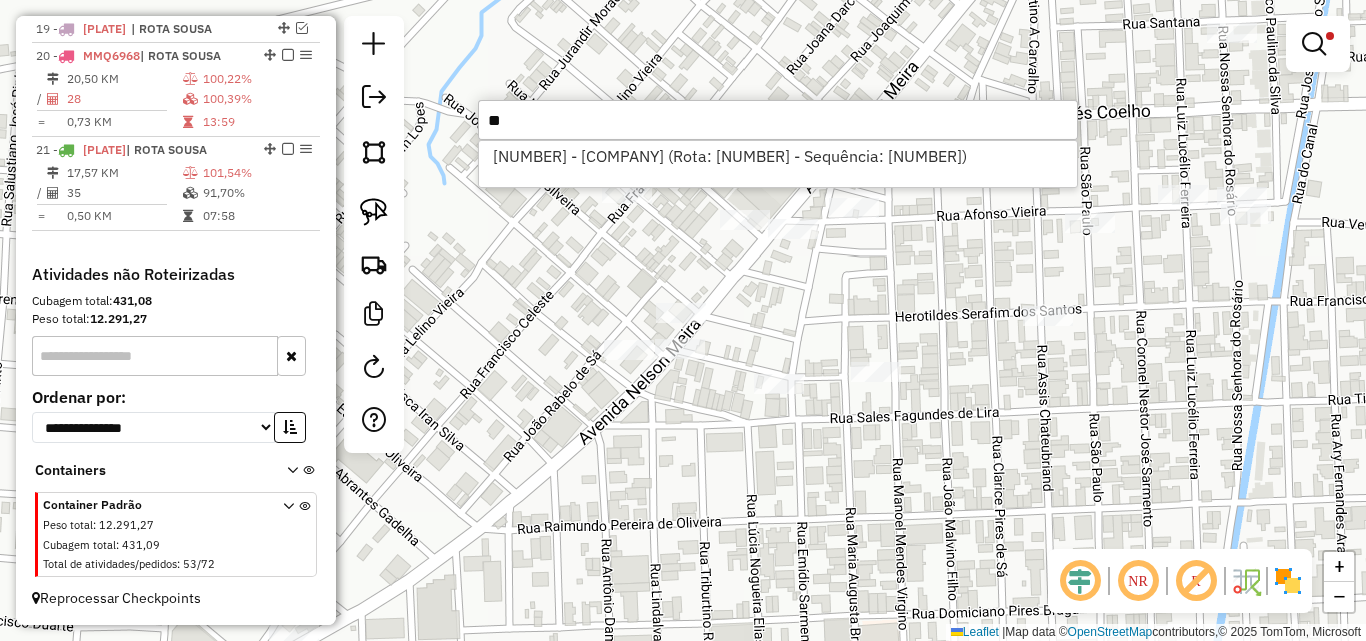 type on "*" 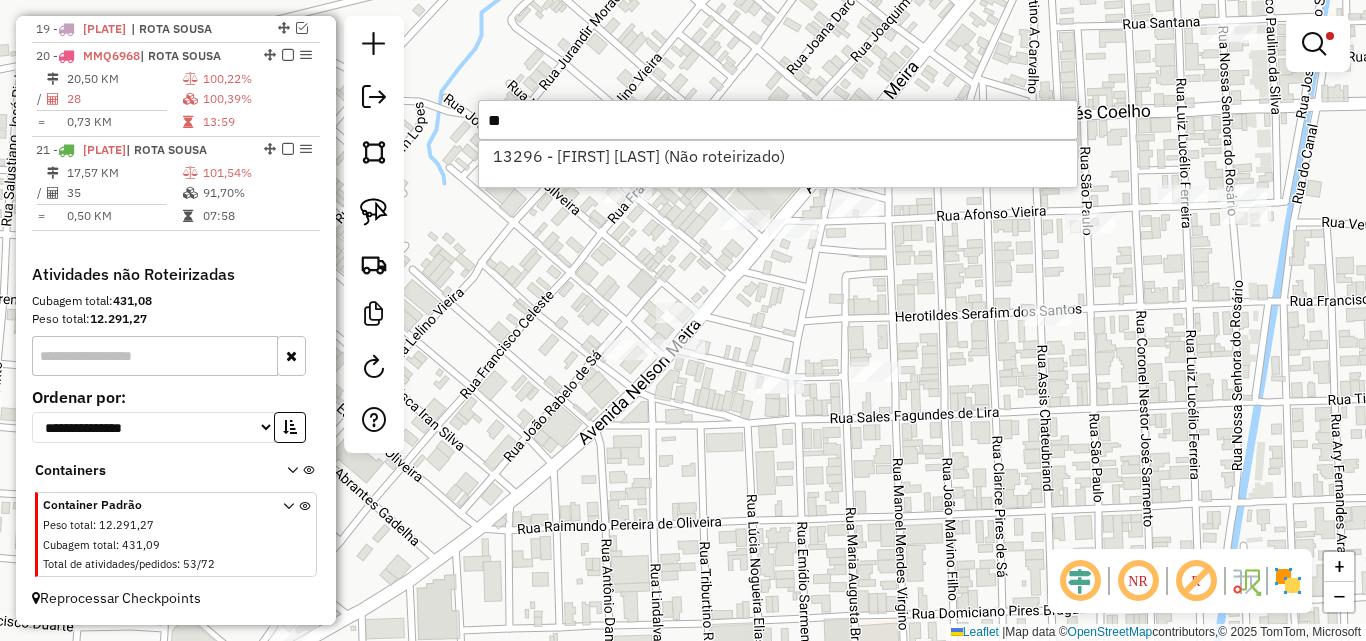 type on "*" 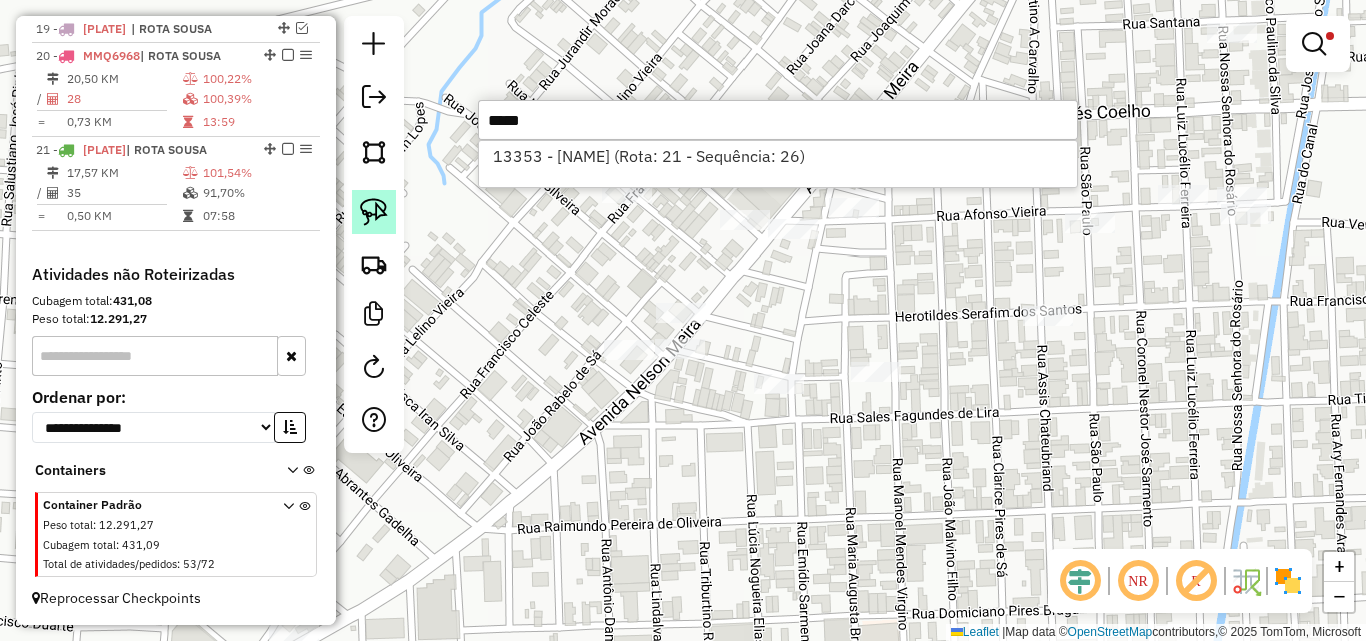 type on "*****" 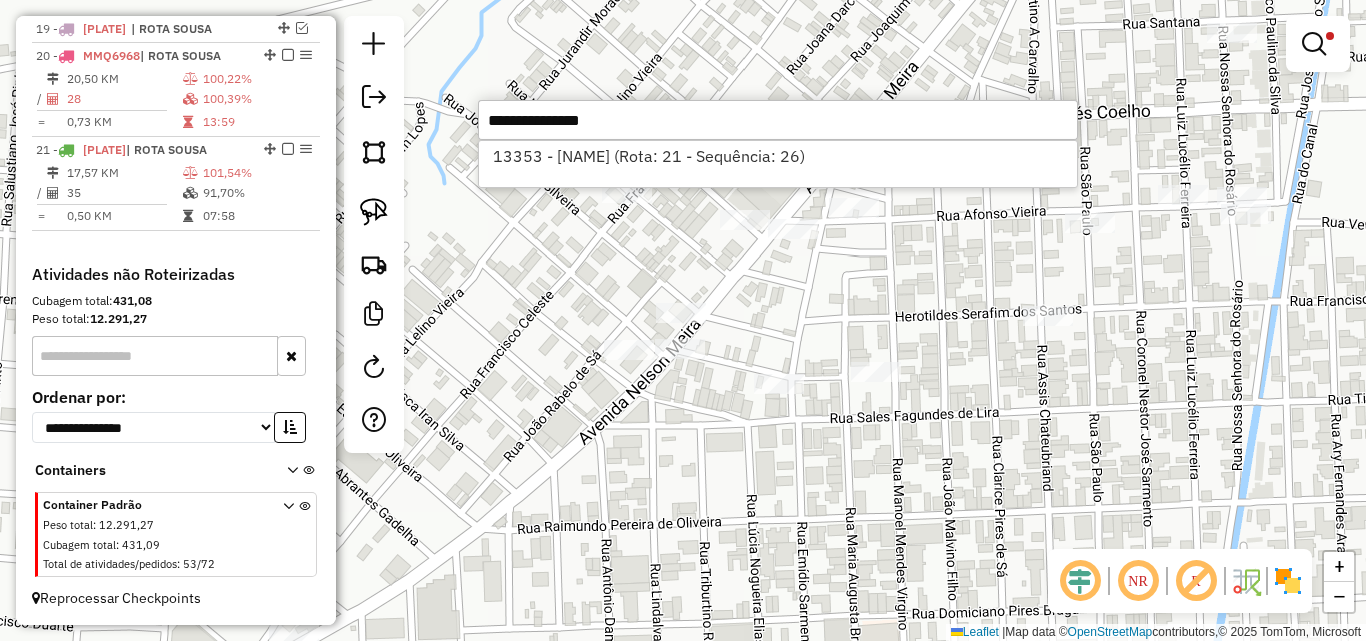select on "**********" 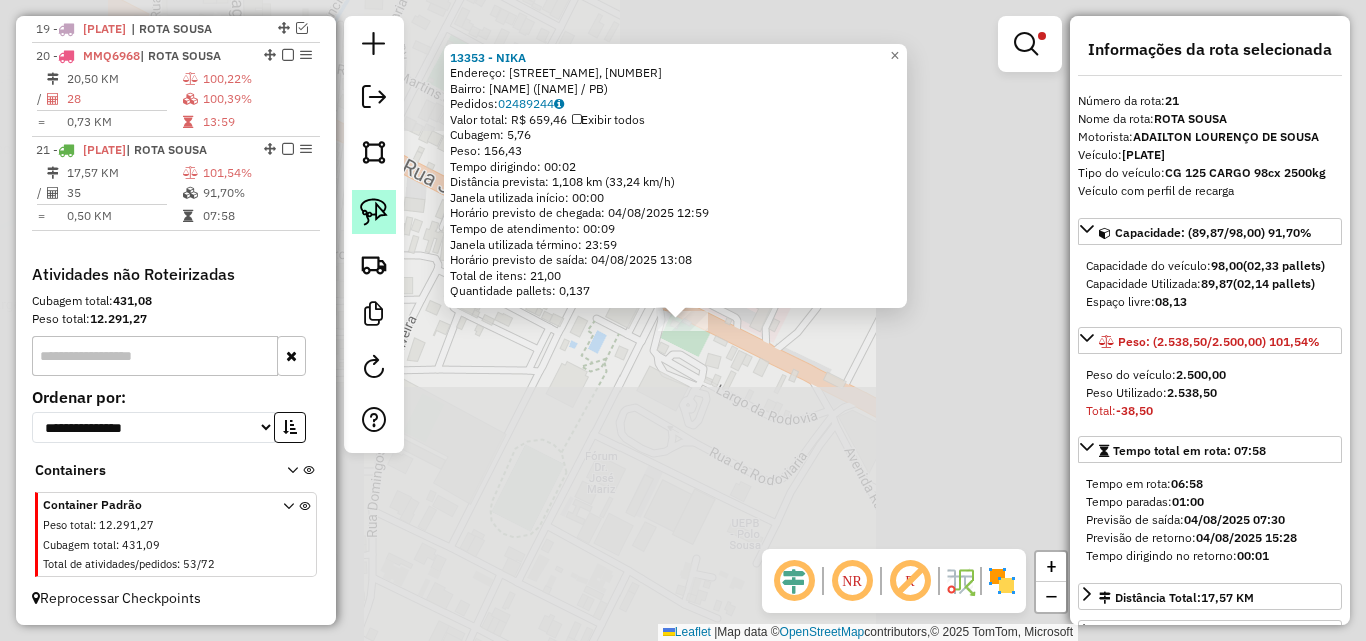 click 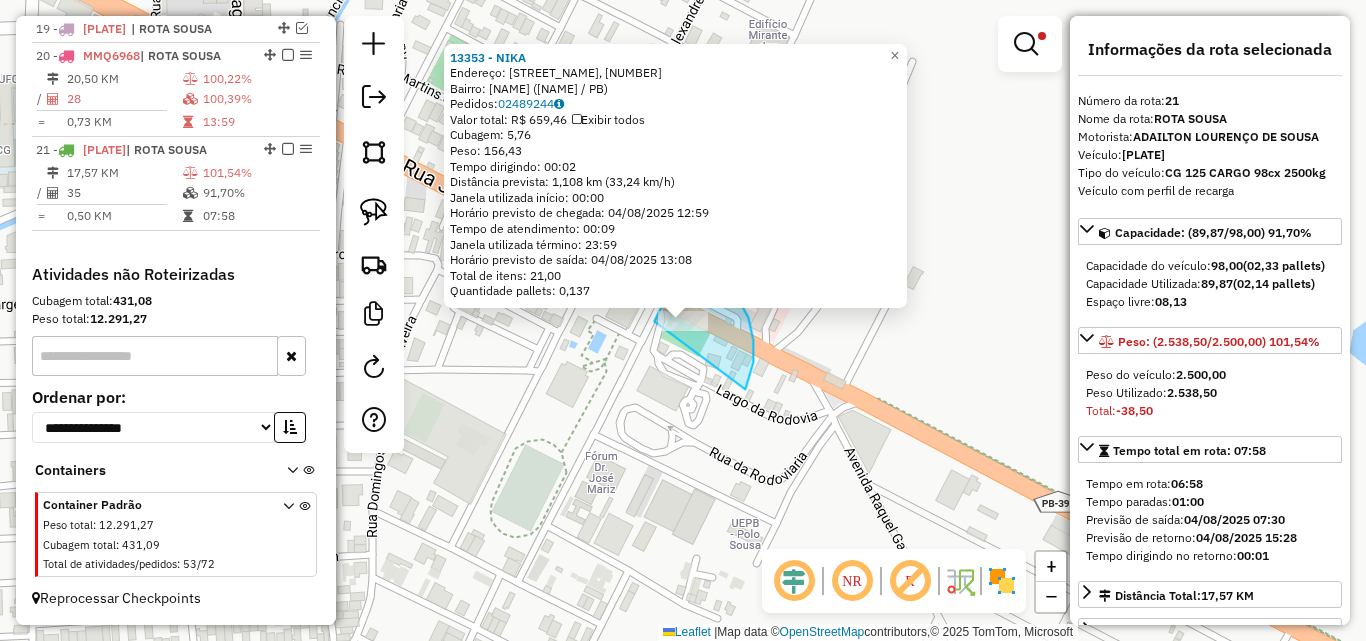 drag, startPoint x: 745, startPoint y: 389, endPoint x: 654, endPoint y: 321, distance: 113.600174 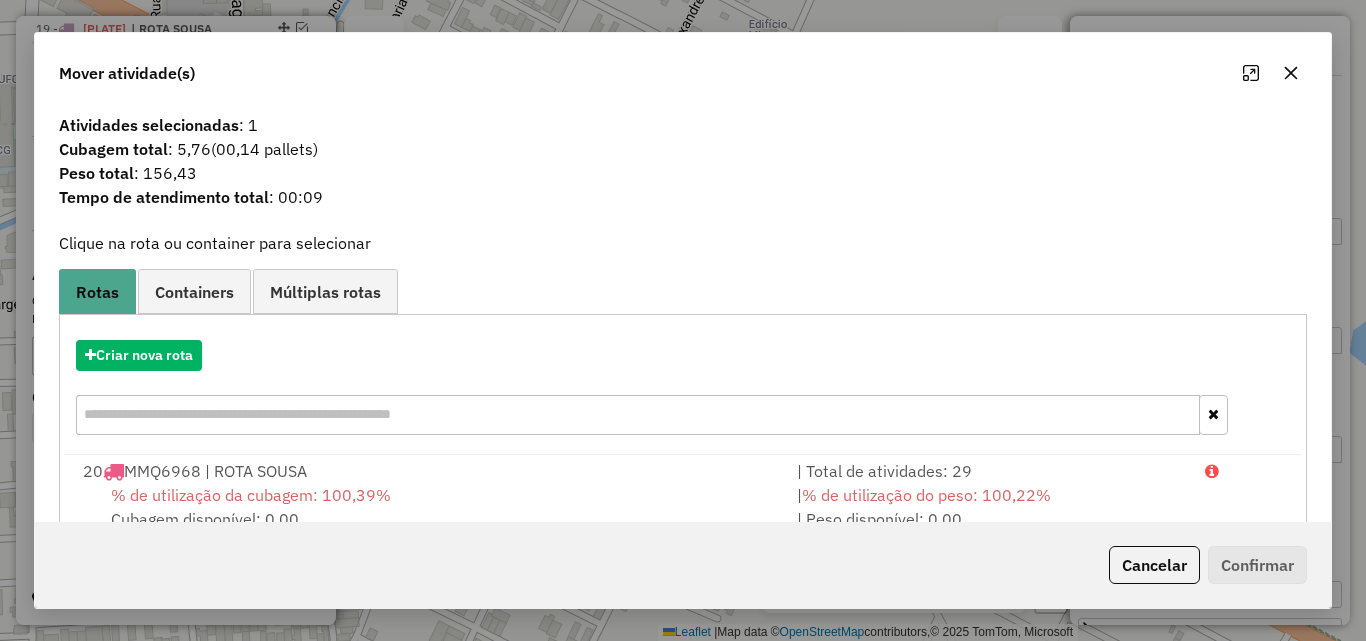 drag, startPoint x: 1012, startPoint y: 468, endPoint x: 1022, endPoint y: 399, distance: 69.72087 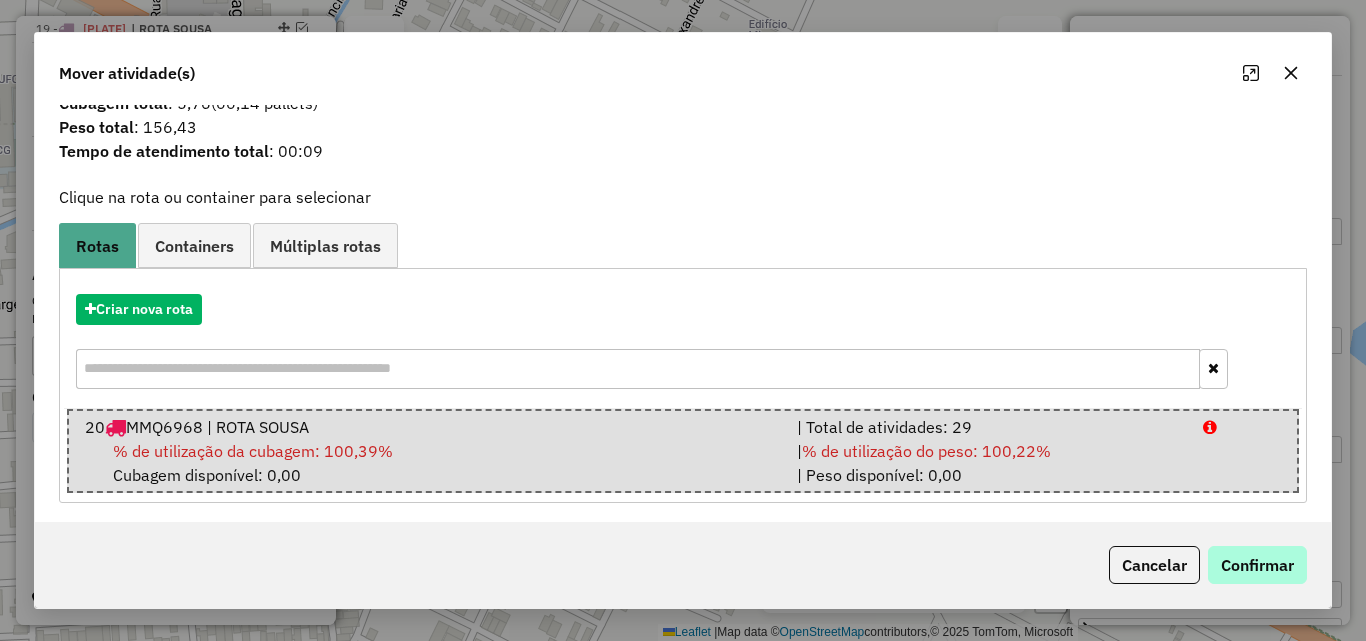 scroll, scrollTop: 51, scrollLeft: 0, axis: vertical 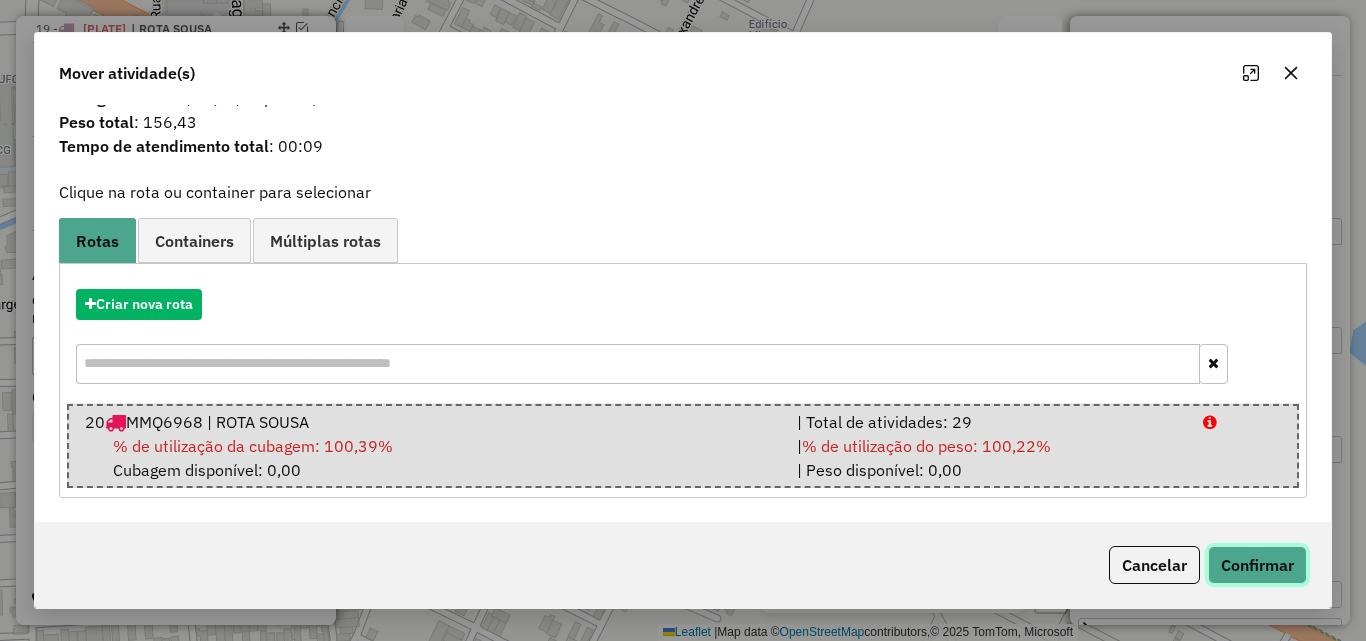 click on "Confirmar" 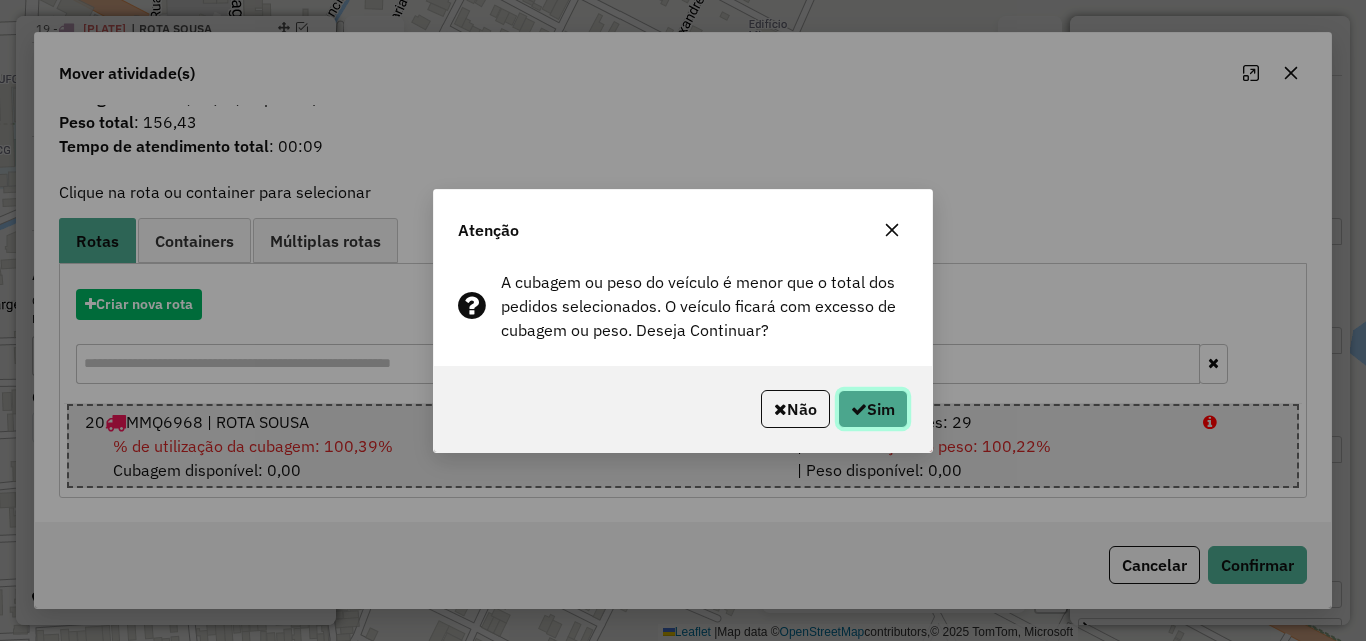drag, startPoint x: 886, startPoint y: 411, endPoint x: 1310, endPoint y: 298, distance: 438.7995 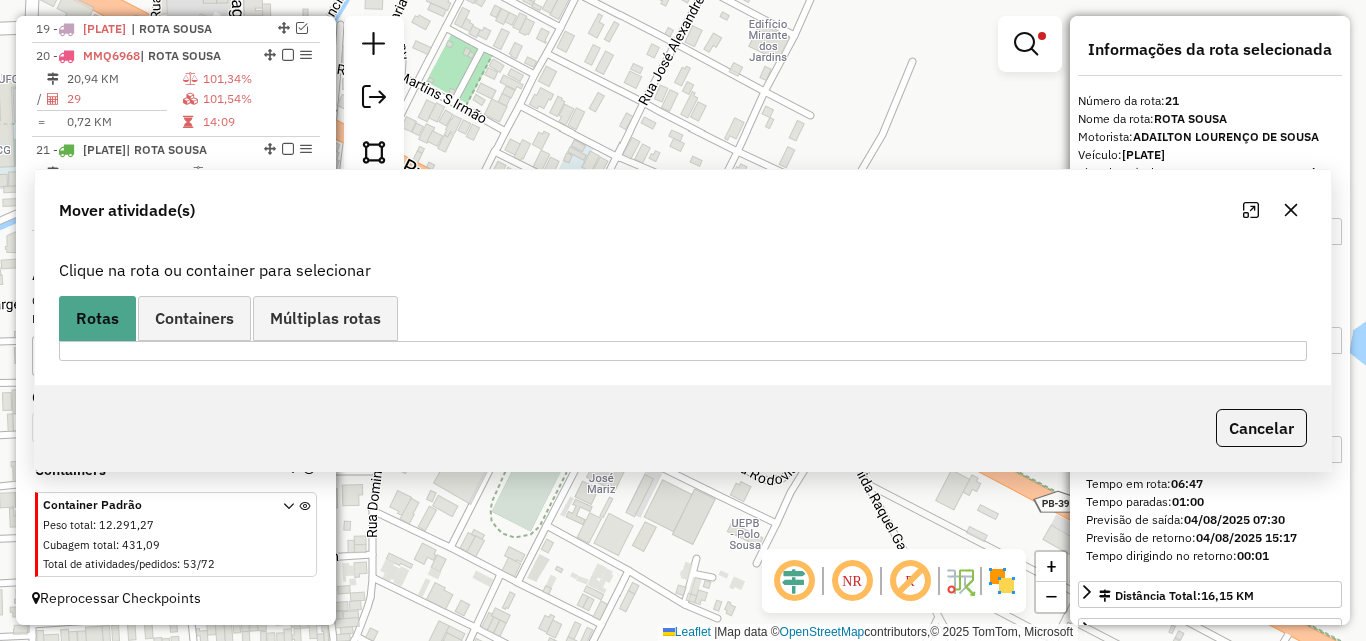 scroll, scrollTop: 0, scrollLeft: 0, axis: both 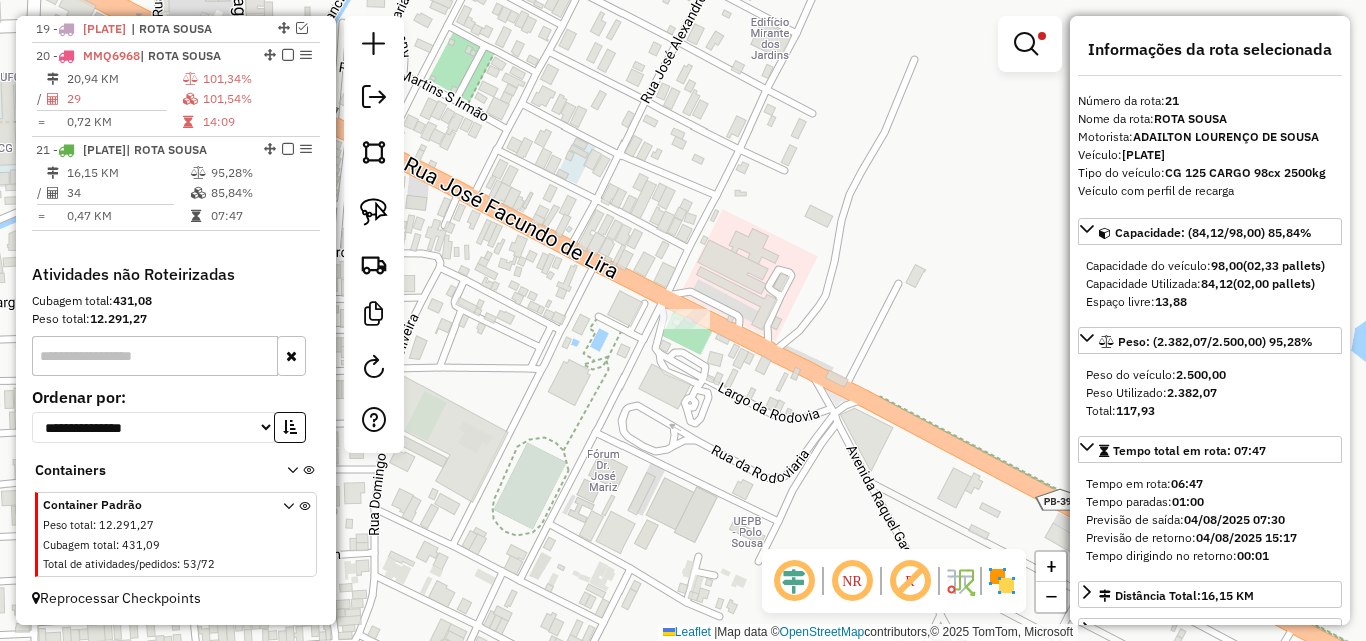 click on "Limpar filtros Janela de atendimento Grade de atendimento Capacidade Transportadoras Veículos Cliente Pedidos  Rotas Selecione os dias de semana para filtrar as janelas de atendimento  Seg   Ter   Qua   Qui   Sex   Sáb   Dom  Informe o período da janela de atendimento: De: Até:  Filtrar exatamente a janela do cliente  Considerar janela de atendimento padrão  Selecione os dias de semana para filtrar as grades de atendimento  Seg   Ter   Qua   Qui   Sex   Sáb   Dom   Considerar clientes sem dia de atendimento cadastrado  Clientes fora do dia de atendimento selecionado Filtrar as atividades entre os valores definidos abaixo:  Peso mínimo:  ****  Peso máximo:  ******  Cubagem mínima:   Cubagem máxima:   De:   Até:  Filtrar as atividades entre o tempo de atendimento definido abaixo:  De:   Até:   Considerar capacidade total dos clientes não roteirizados Transportadora: Selecione um ou mais itens Tipo de veículo: Selecione um ou mais itens Veículo: Selecione um ou mais itens Motorista: Nome: Rótulo:" 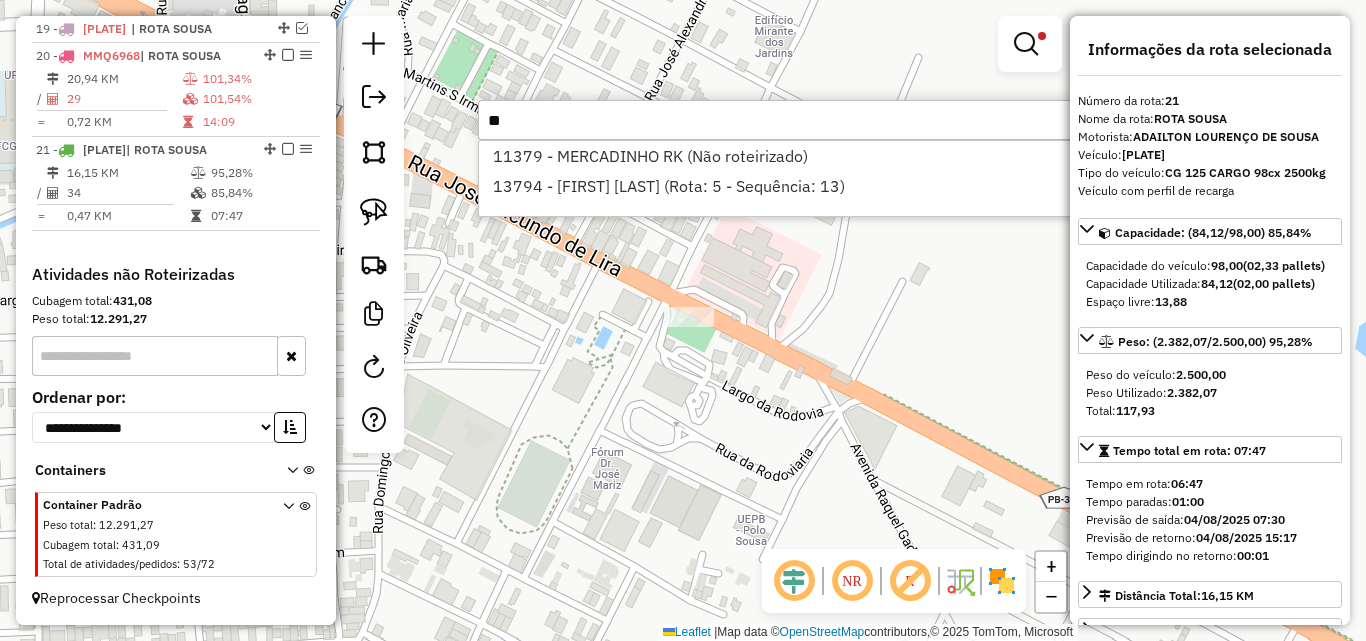 type on "*" 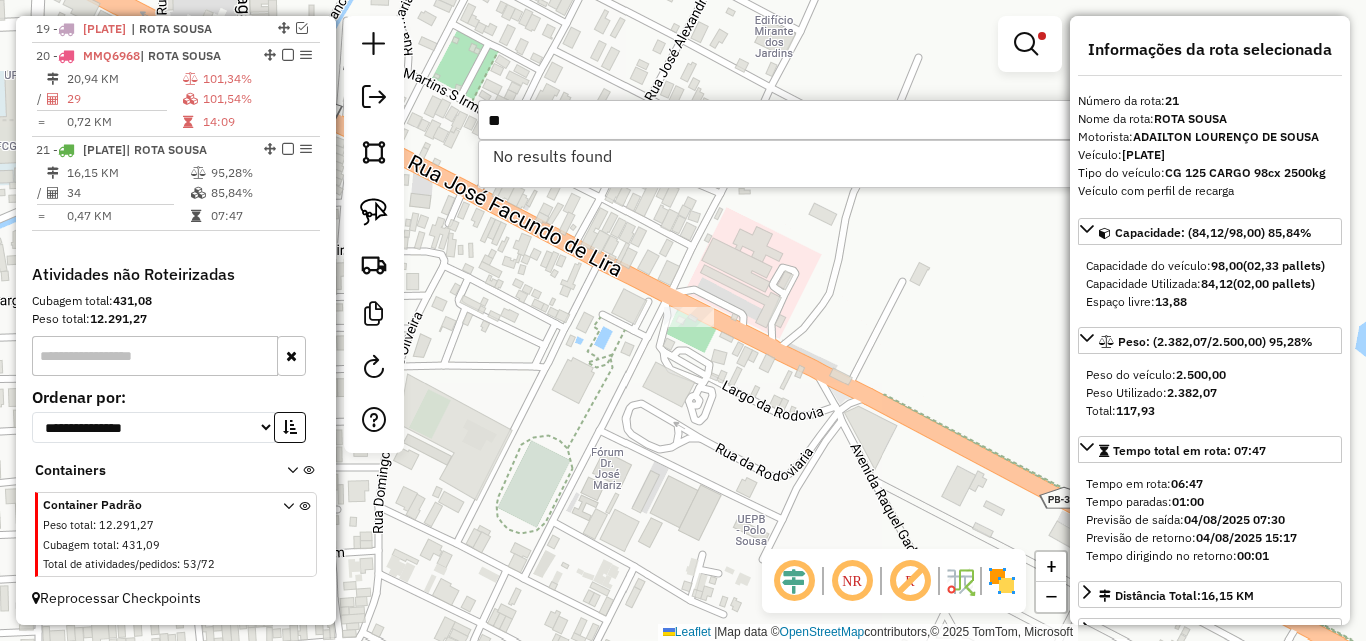 type on "*" 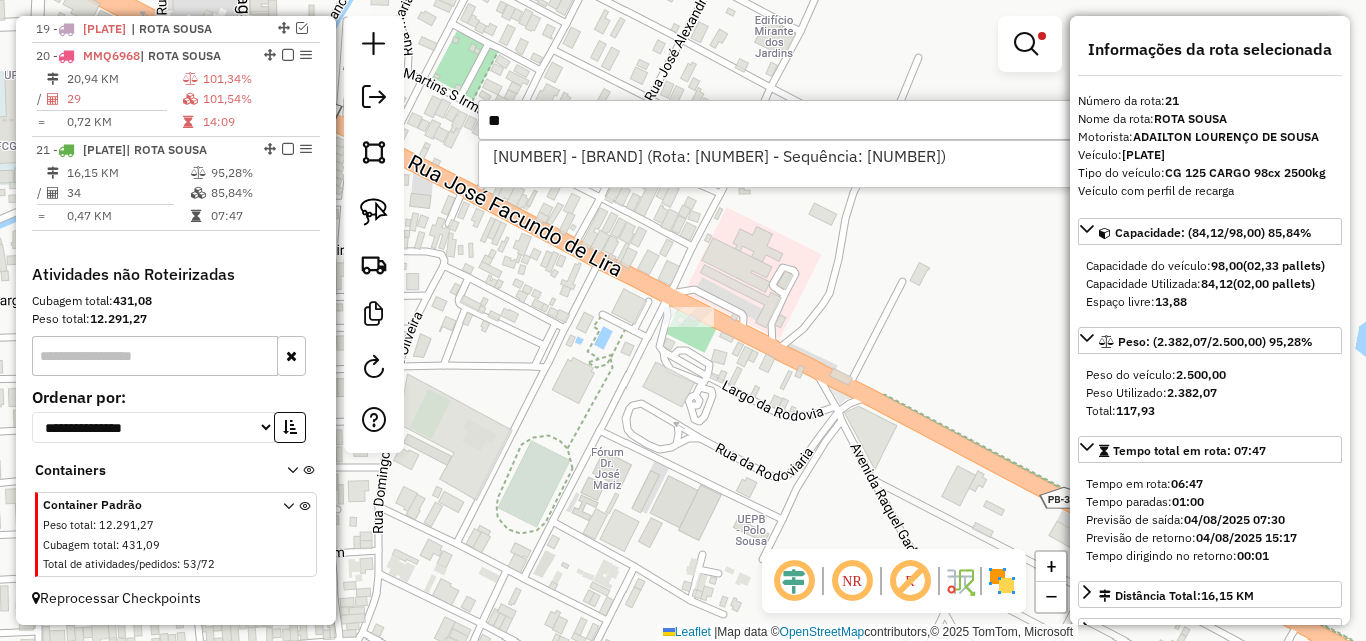 type on "*" 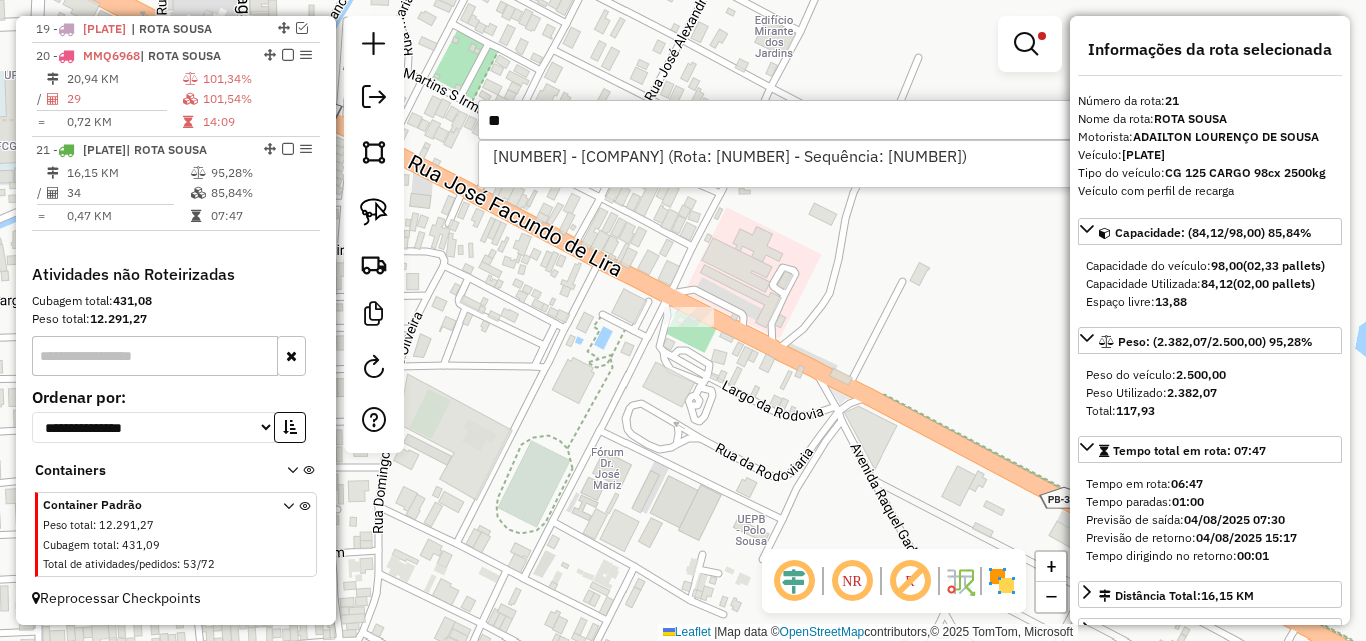 type on "*" 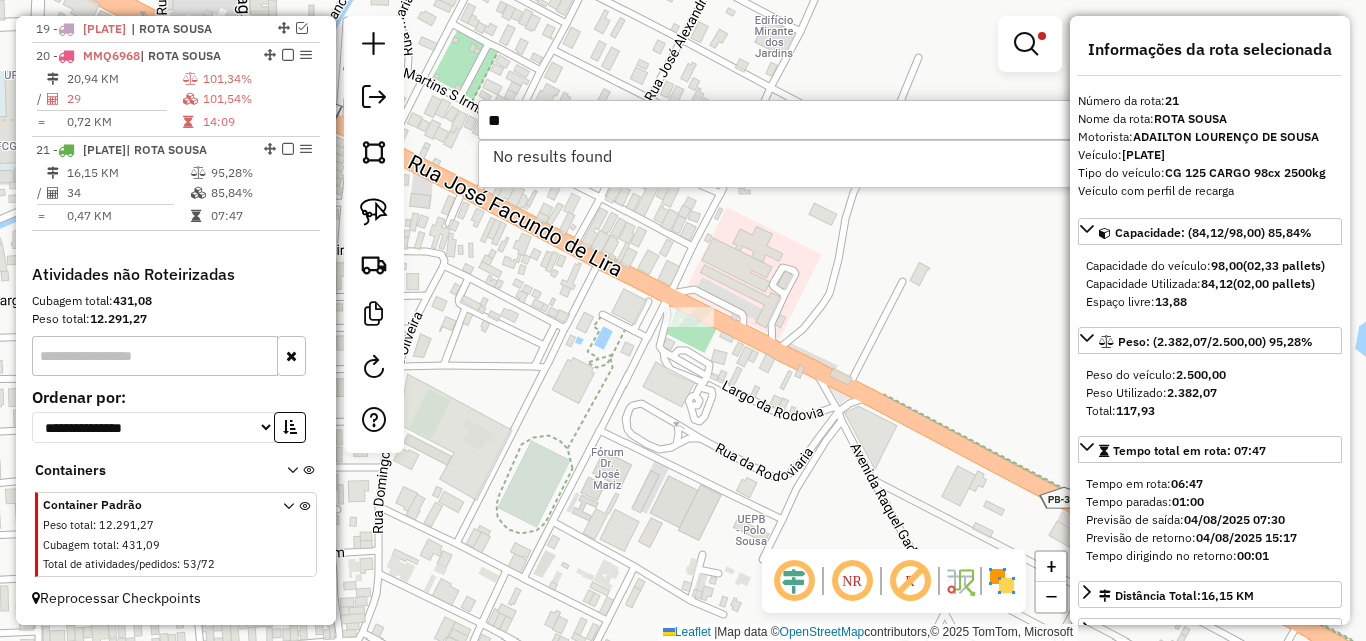 type on "*" 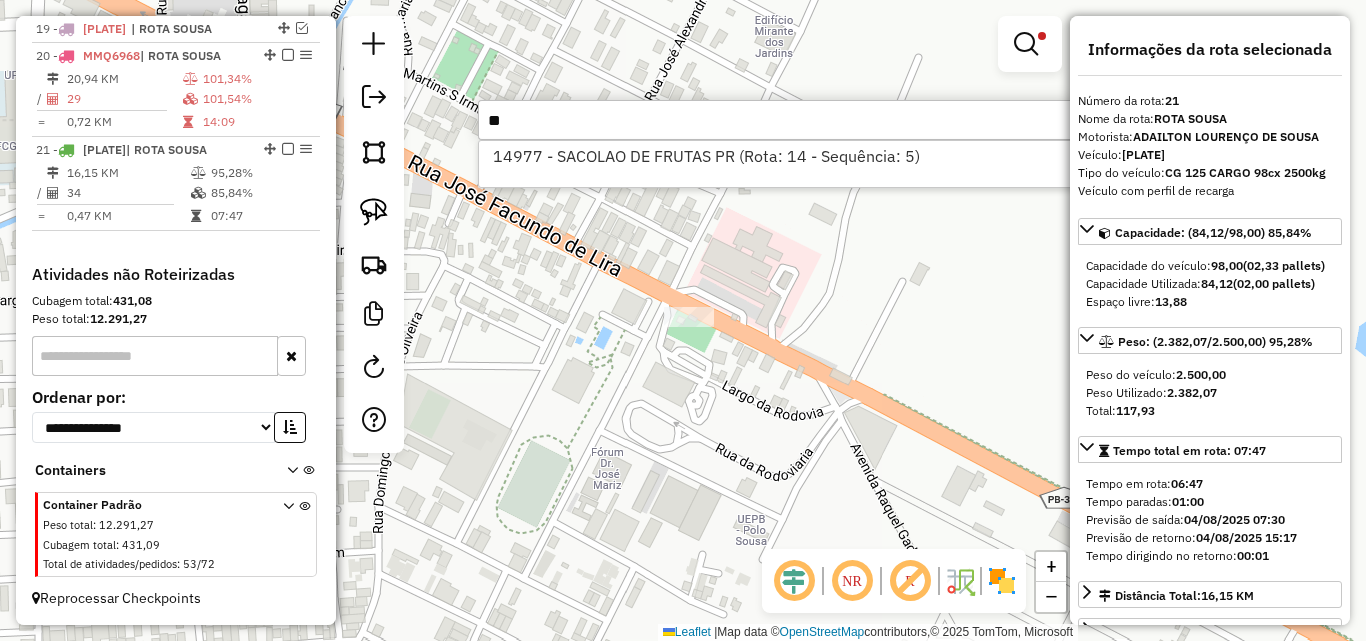 type on "*" 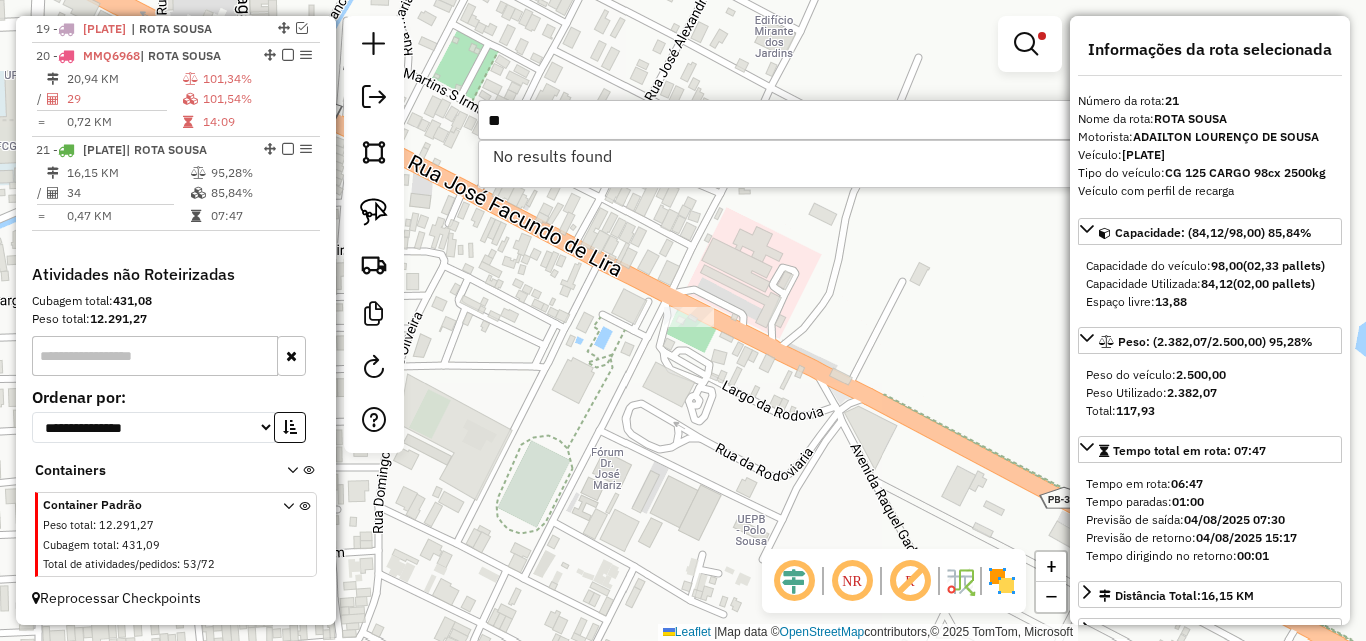 type on "*" 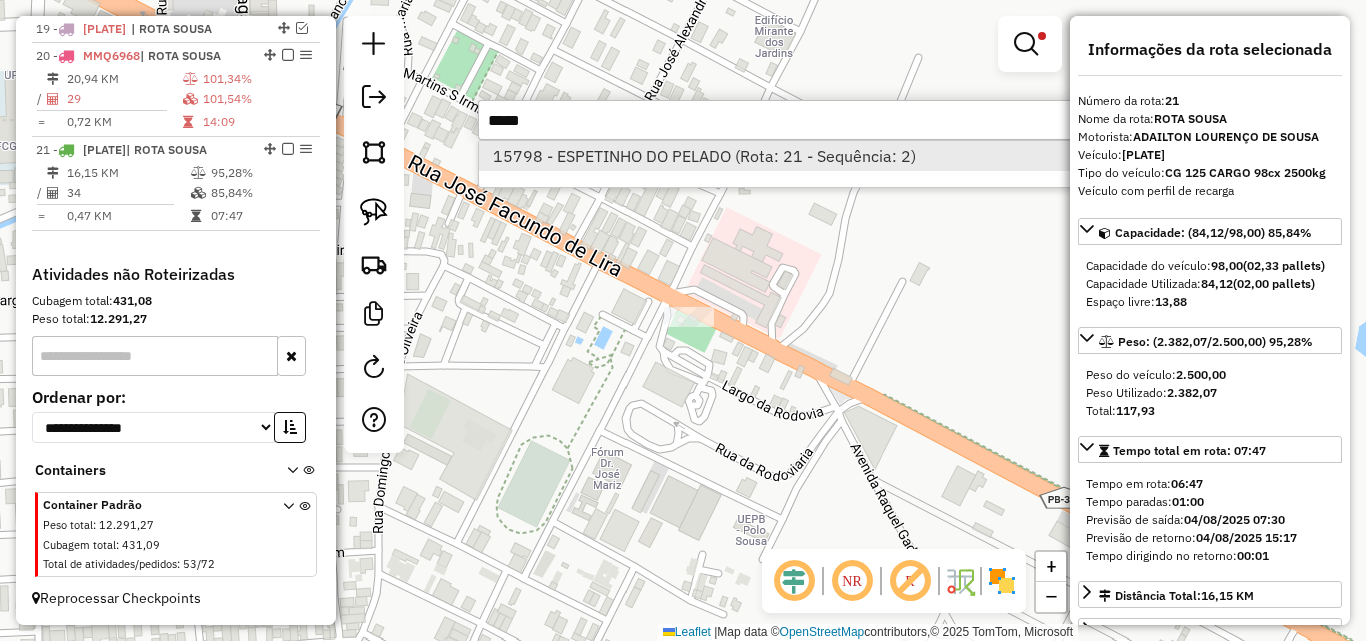 type on "*****" 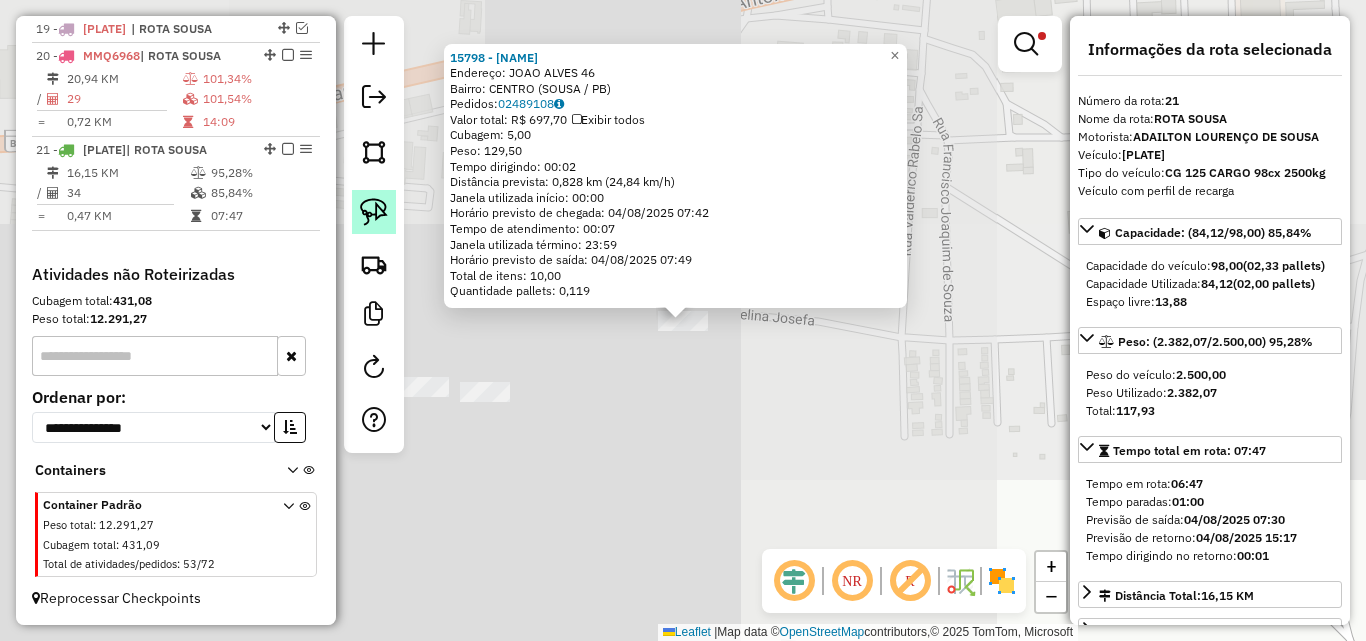 drag, startPoint x: 361, startPoint y: 197, endPoint x: 374, endPoint y: 200, distance: 13.341664 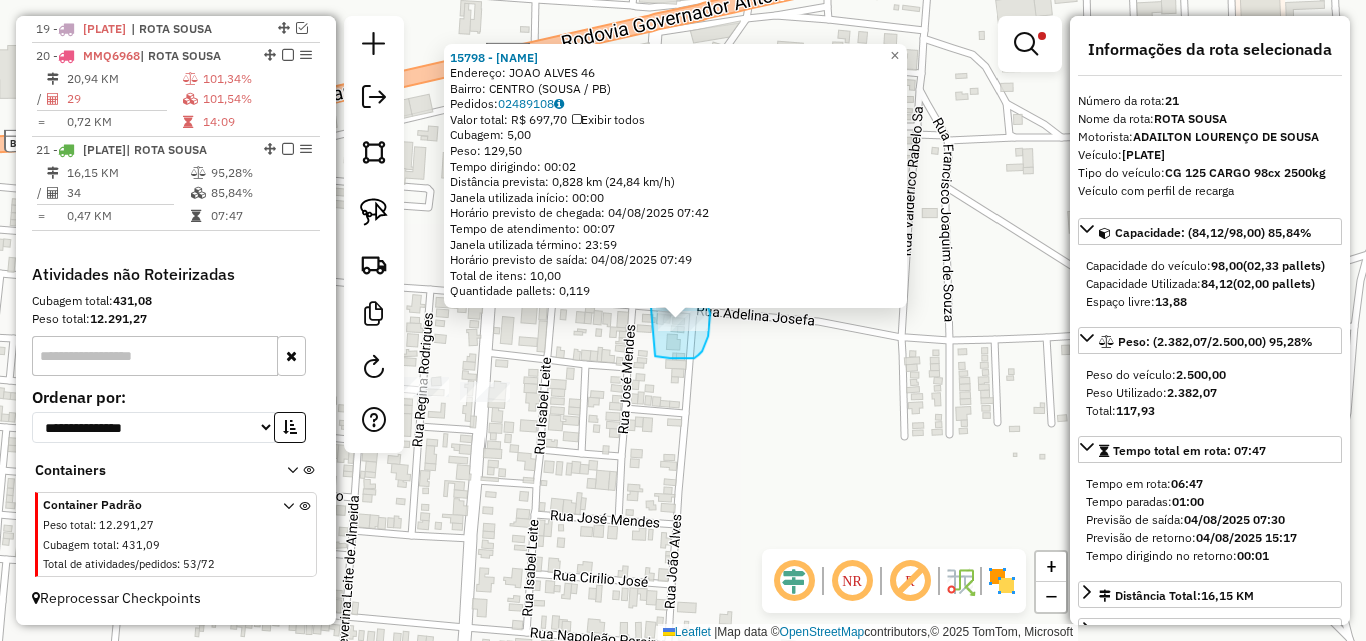 drag, startPoint x: 698, startPoint y: 355, endPoint x: 633, endPoint y: 337, distance: 67.44627 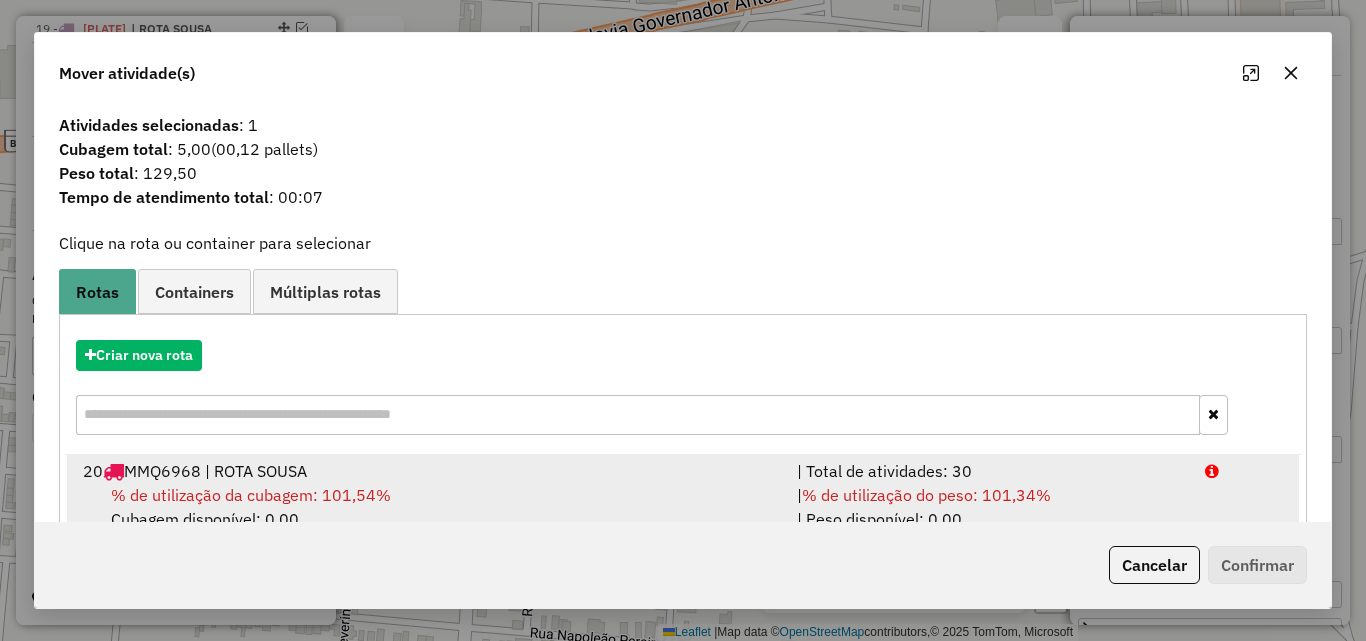 drag, startPoint x: 1186, startPoint y: 488, endPoint x: 1258, endPoint y: 549, distance: 94.36631 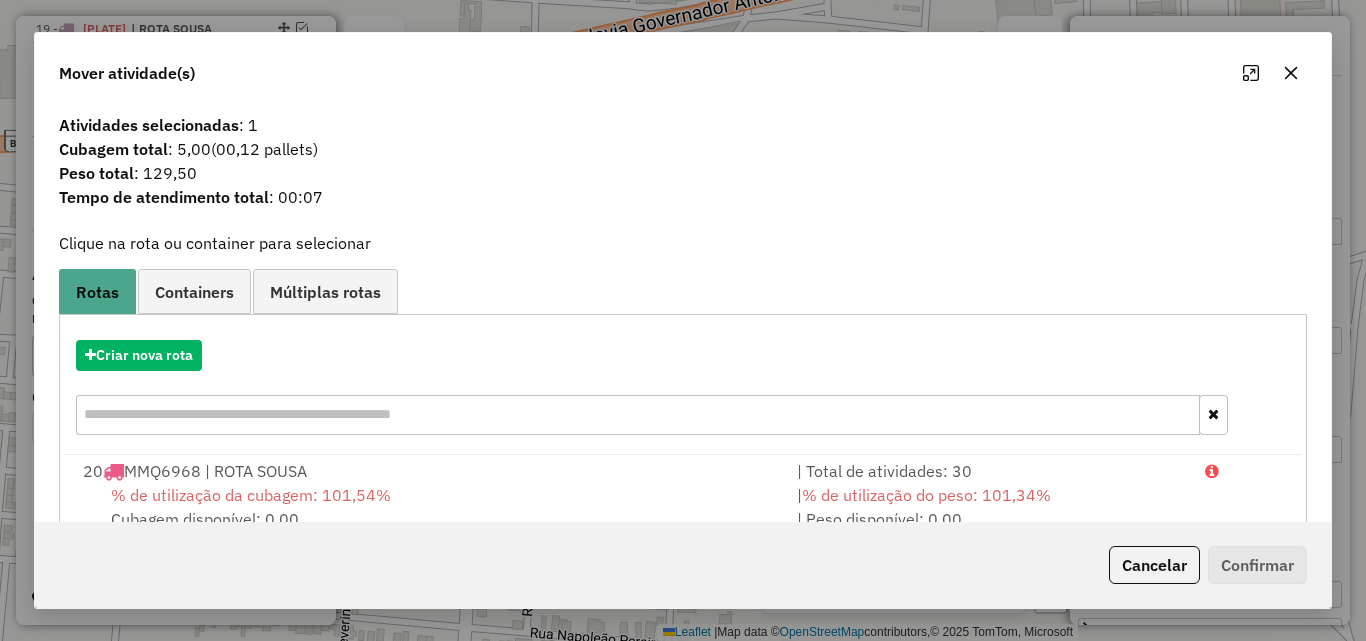 click on "20  MMQ6968 | ROTA SOUSA  | Total de atividades: 30  % de utilização da cubagem: 101,54%  Cubagem disponível: 0,00   |  % de utilização do peso: 101,34%  | Peso disponível: 0,00" at bounding box center [683, 495] 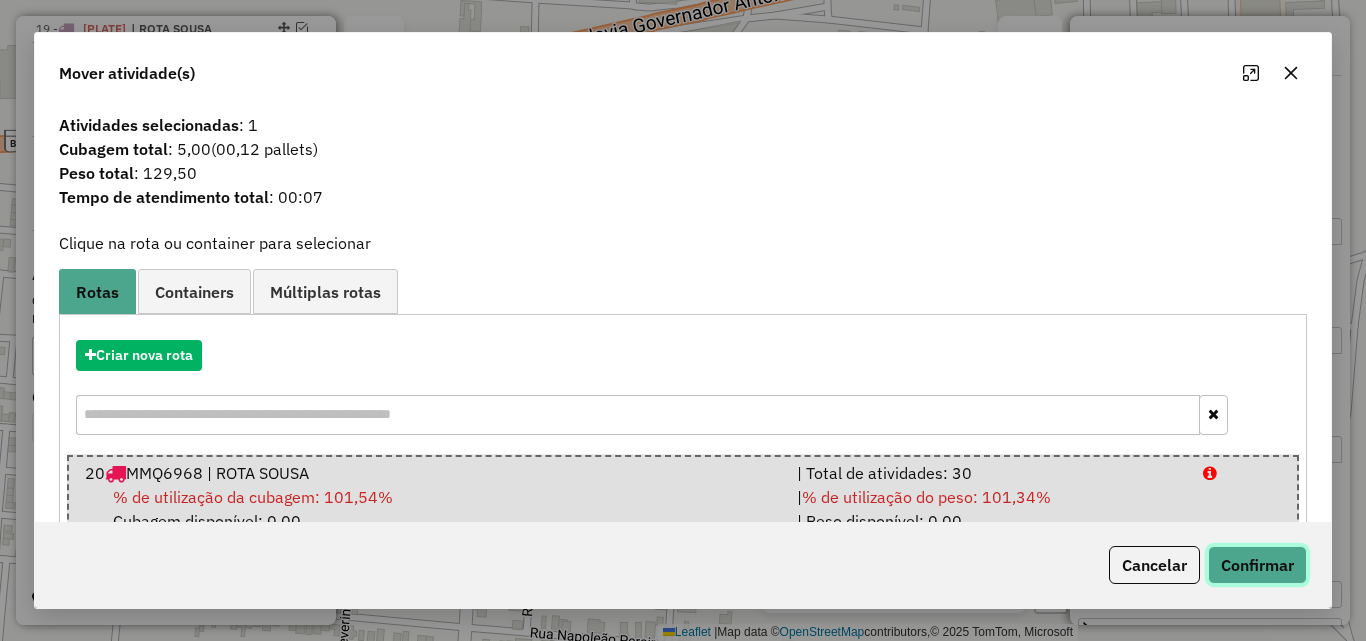 click on "Confirmar" 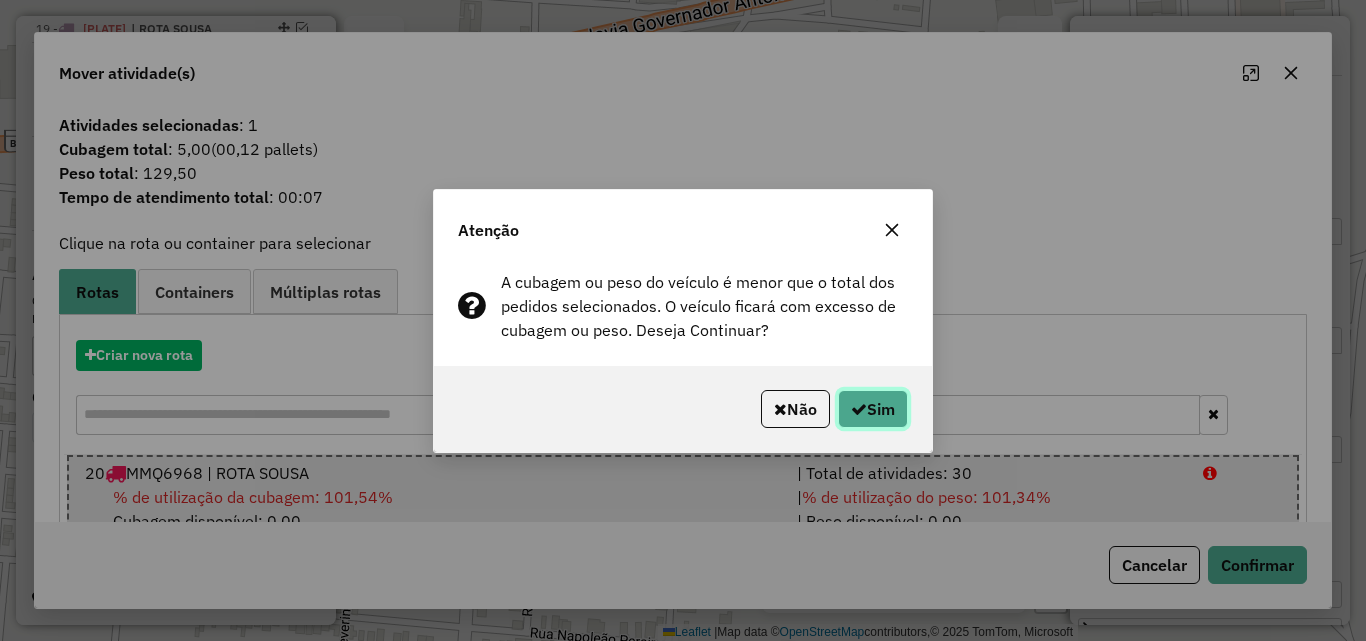 click on "Sim" 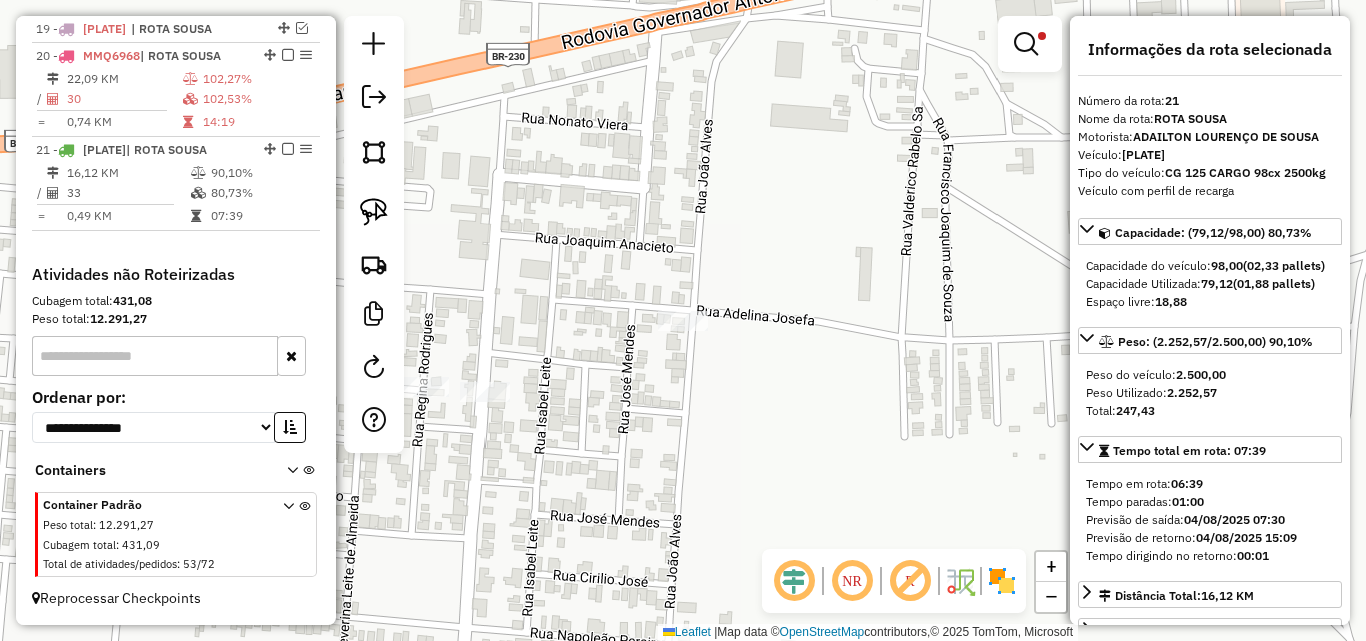 drag, startPoint x: 955, startPoint y: 292, endPoint x: 964, endPoint y: 282, distance: 13.453624 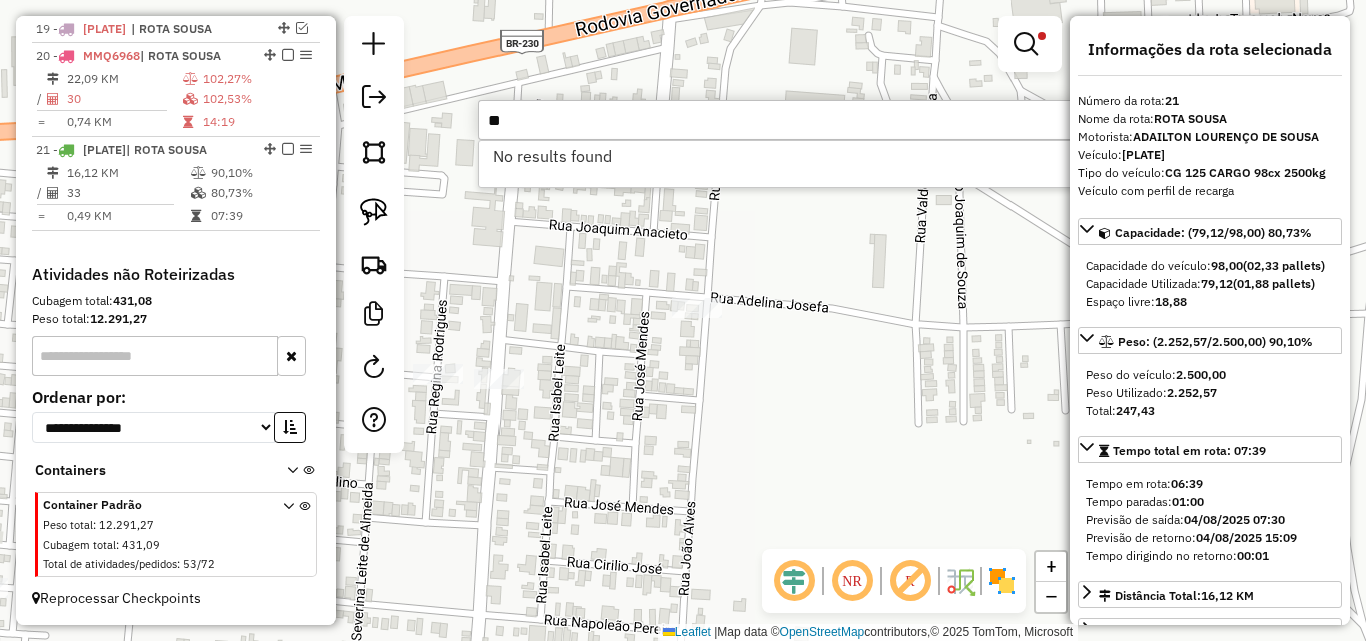 type on "*" 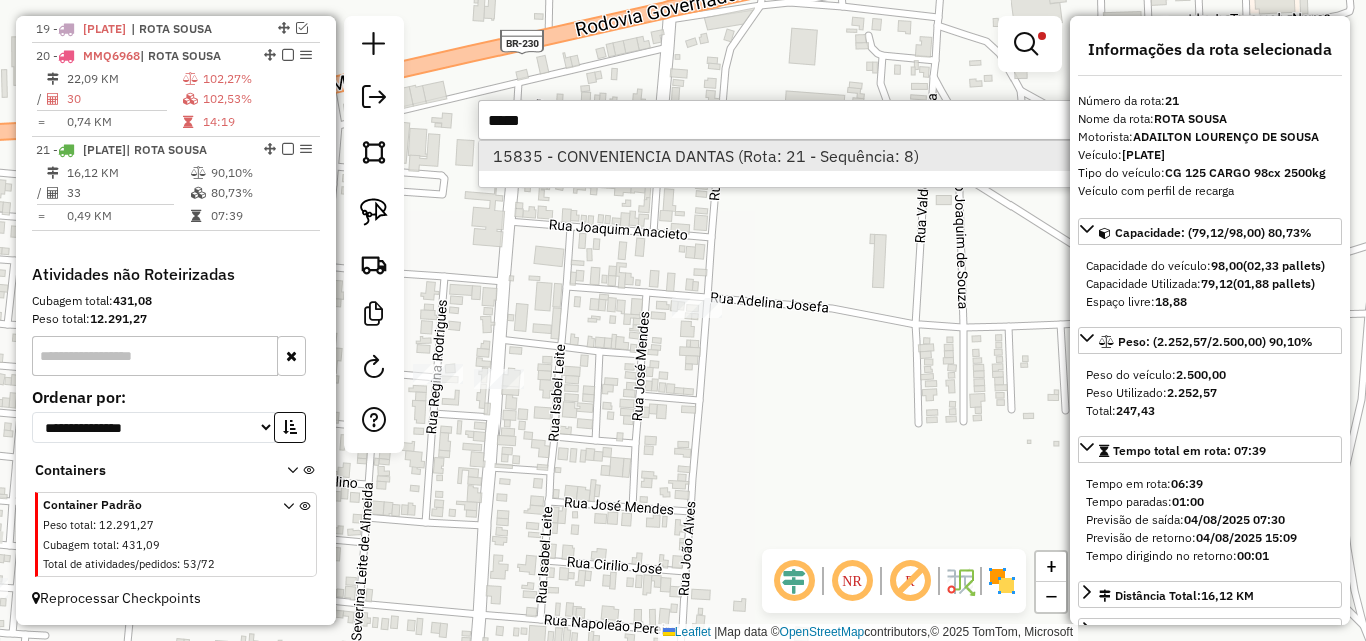 type on "*****" 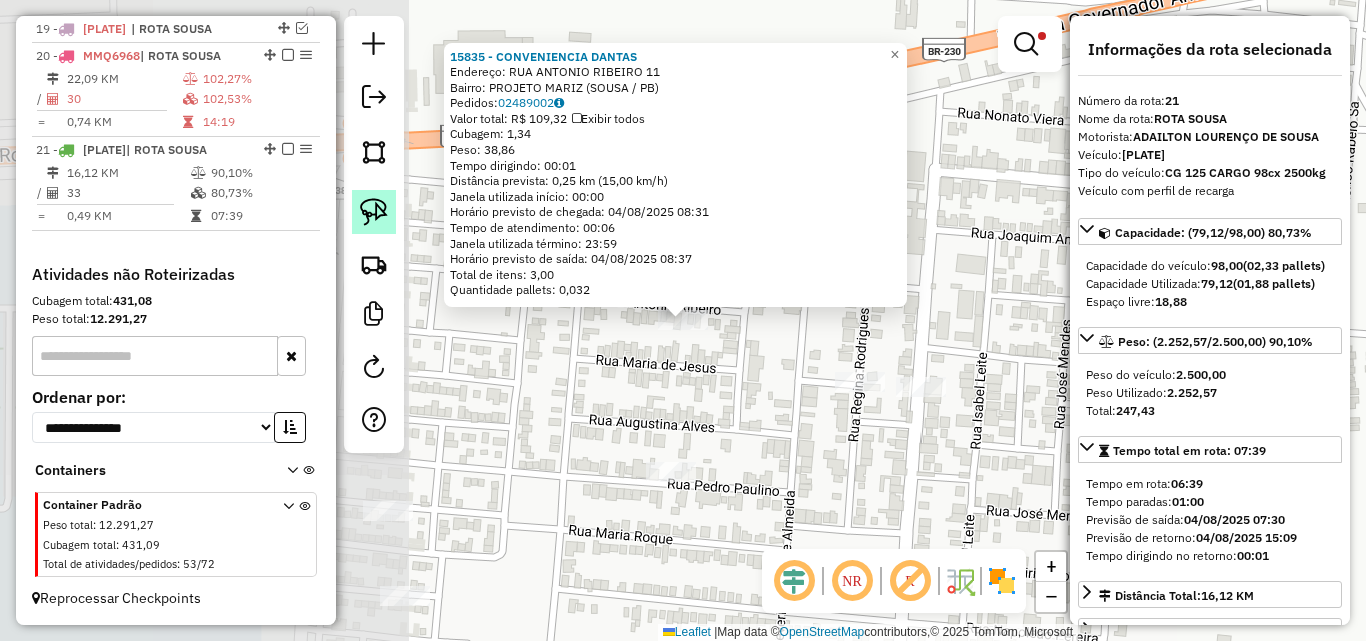 click 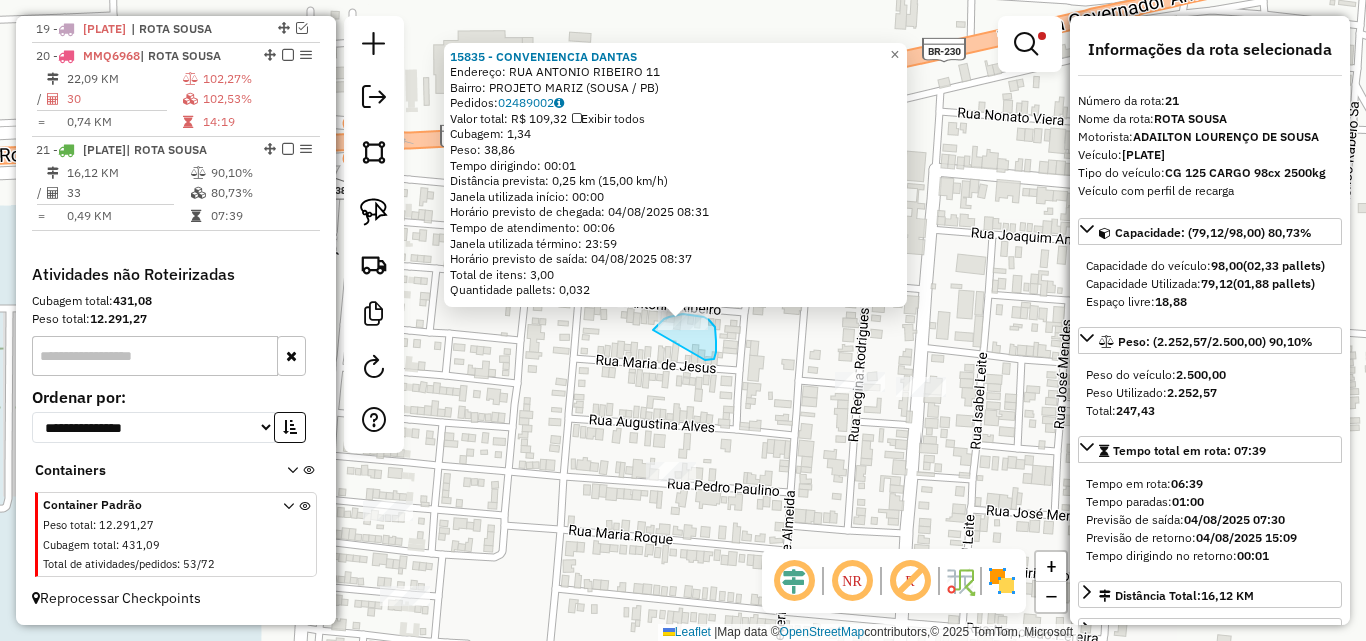 drag, startPoint x: 713, startPoint y: 360, endPoint x: 649, endPoint y: 340, distance: 67.052216 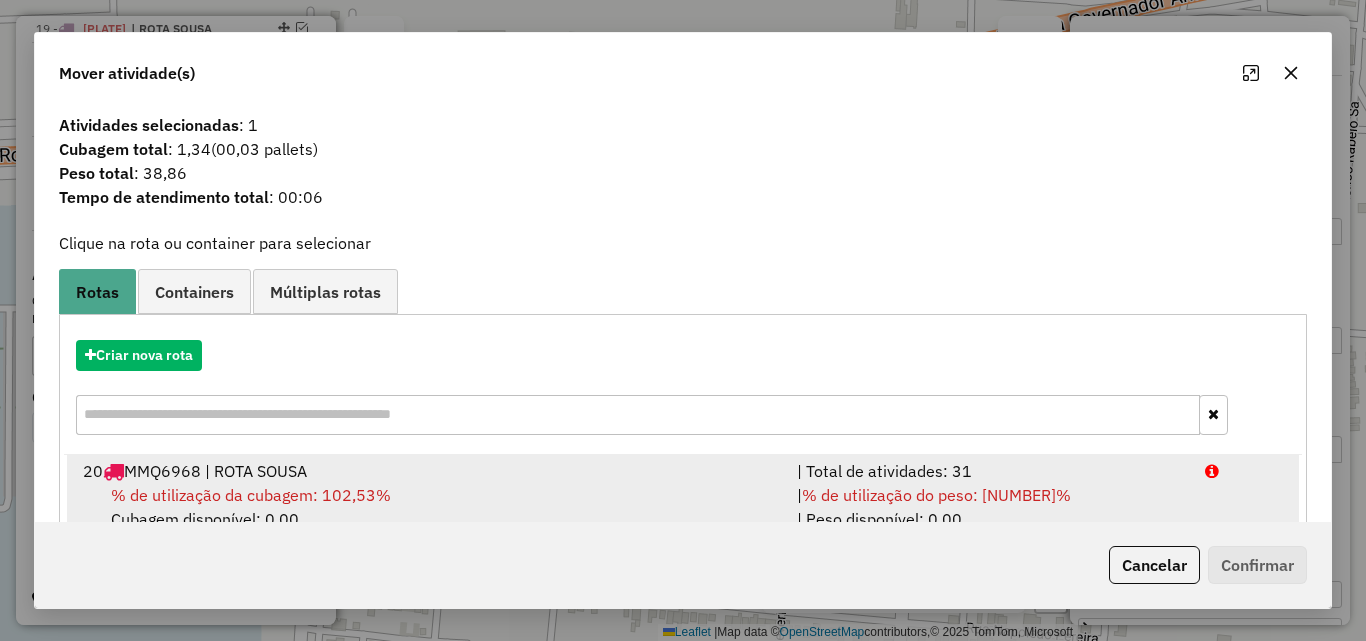 click on "|  % de utilização do peso: 102,27%  | Peso disponível: 0,00" at bounding box center [989, 507] 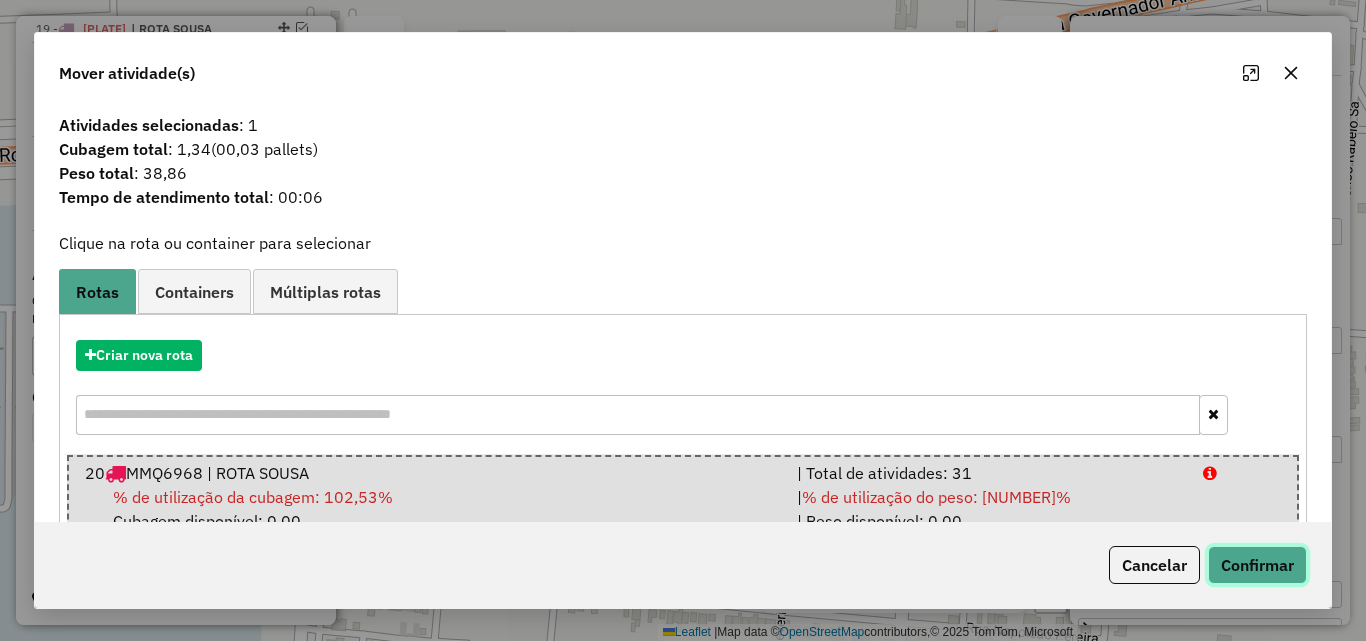 click on "Confirmar" 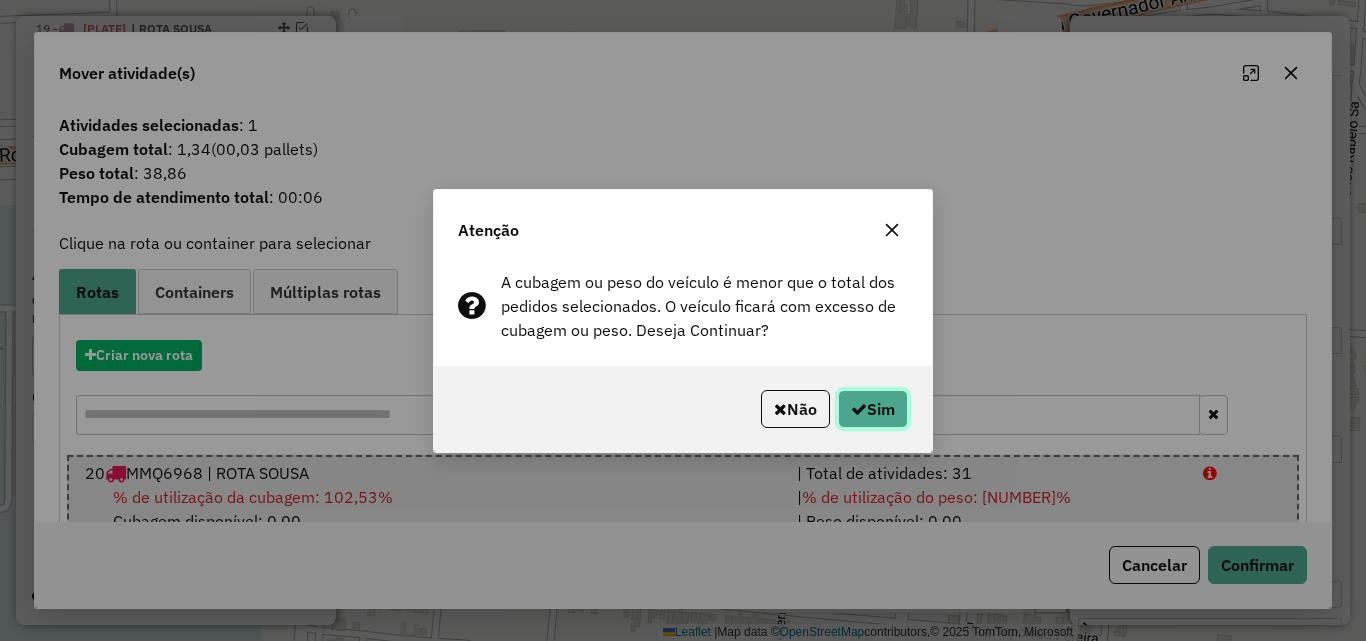 drag, startPoint x: 859, startPoint y: 416, endPoint x: 1094, endPoint y: 313, distance: 256.58136 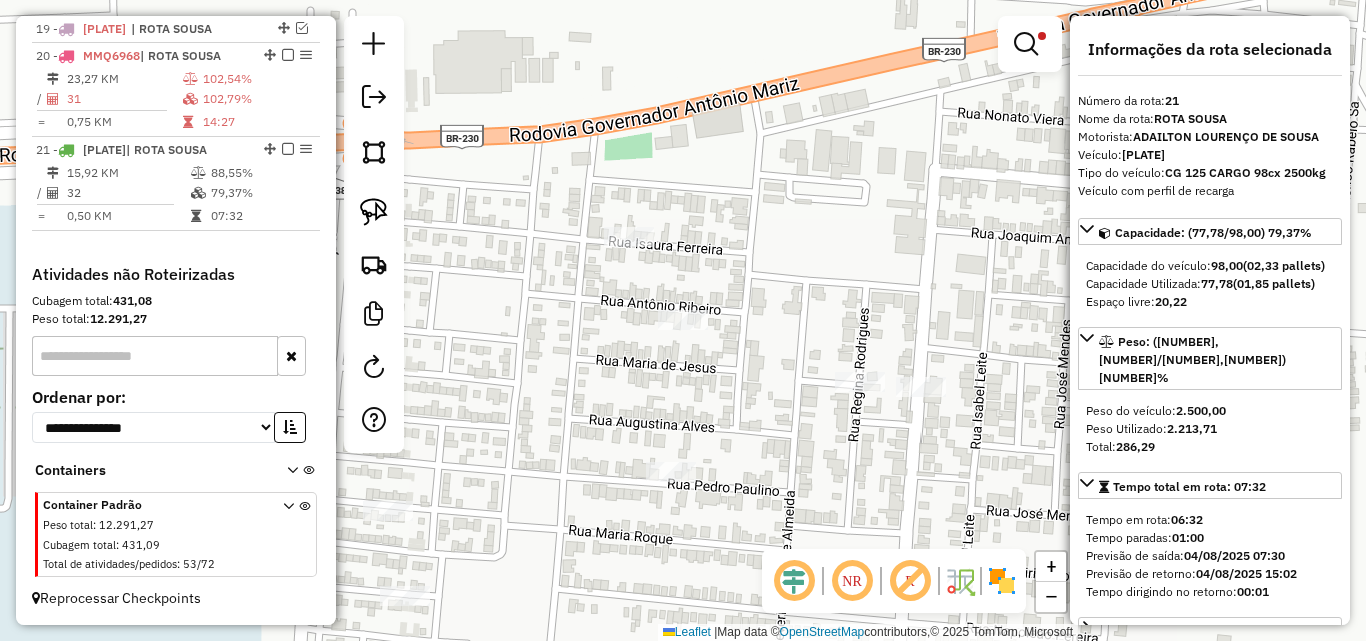 click on "Limpar filtros Janela de atendimento Grade de atendimento Capacidade Transportadoras Veículos Cliente Pedidos  Rotas Selecione os dias de semana para filtrar as janelas de atendimento  Seg   Ter   Qua   Qui   Sex   Sáb   Dom  Informe o período da janela de atendimento: De: Até:  Filtrar exatamente a janela do cliente  Considerar janela de atendimento padrão  Selecione os dias de semana para filtrar as grades de atendimento  Seg   Ter   Qua   Qui   Sex   Sáb   Dom   Considerar clientes sem dia de atendimento cadastrado  Clientes fora do dia de atendimento selecionado Filtrar as atividades entre os valores definidos abaixo:  Peso mínimo:  ****  Peso máximo:  ******  Cubagem mínima:   Cubagem máxima:   De:   Até:  Filtrar as atividades entre o tempo de atendimento definido abaixo:  De:   Até:   Considerar capacidade total dos clientes não roteirizados Transportadora: Selecione um ou mais itens Tipo de veículo: Selecione um ou mais itens Veículo: Selecione um ou mais itens Motorista: Nome: Rótulo:" 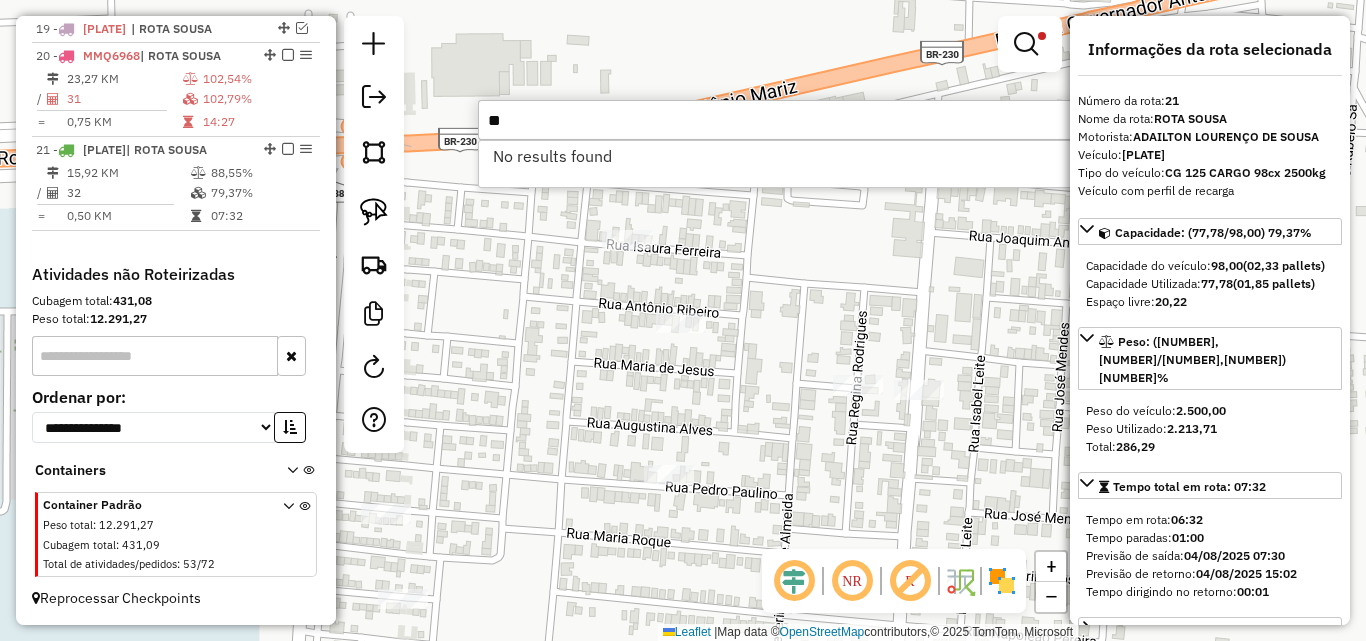 type on "*" 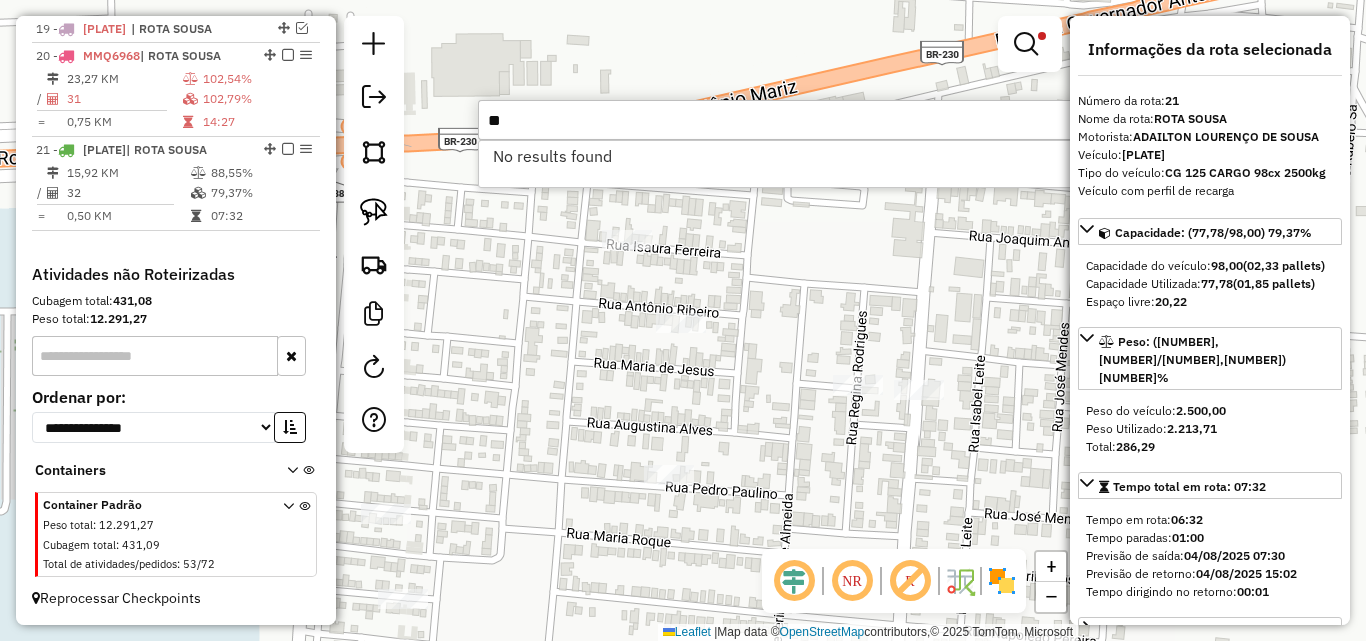 type on "*" 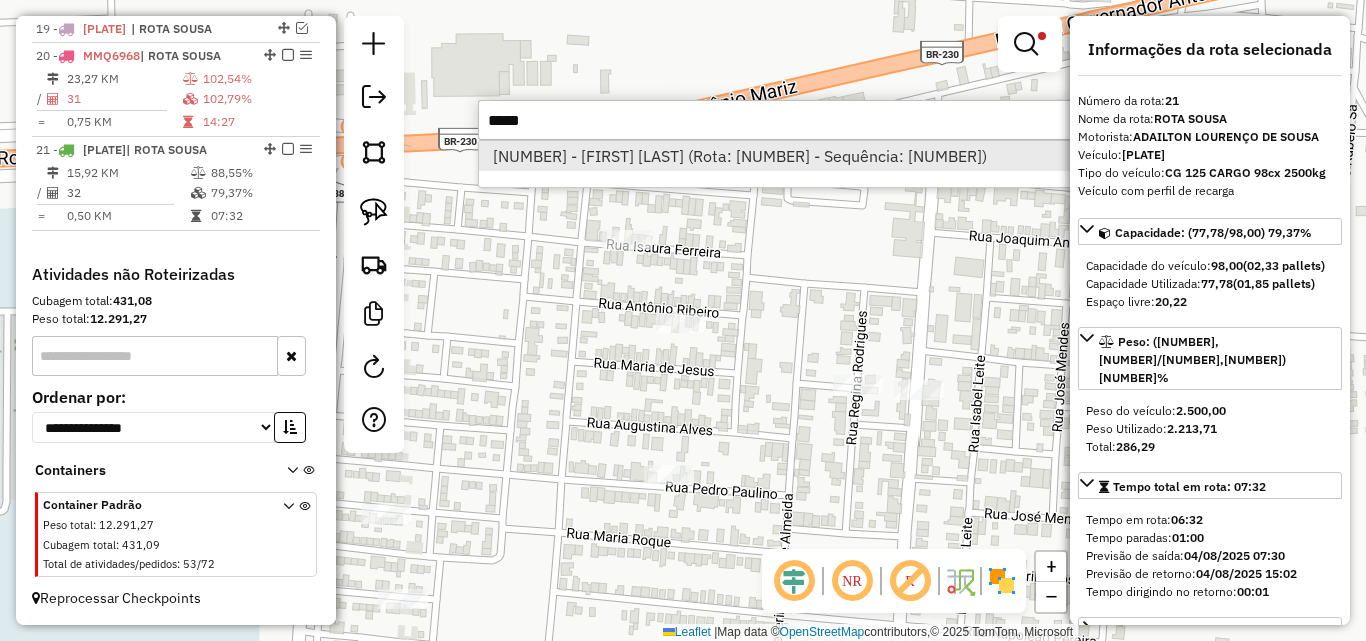 type on "*****" 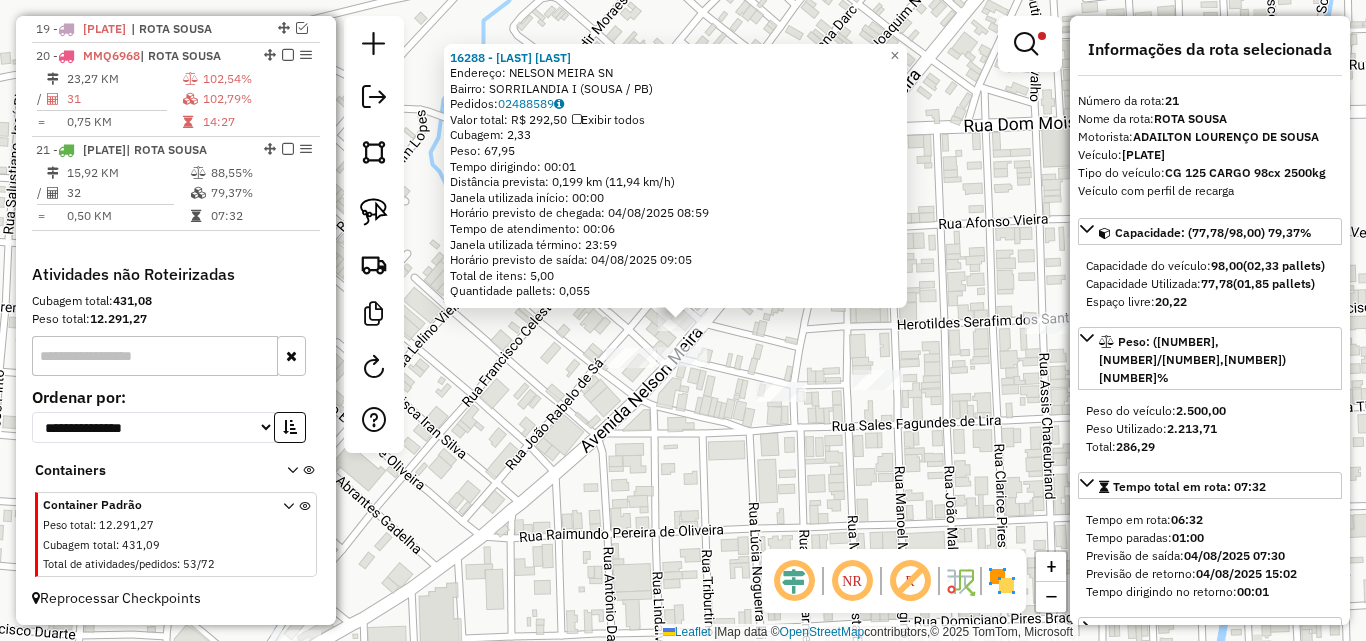 drag, startPoint x: 373, startPoint y: 202, endPoint x: 631, endPoint y: 324, distance: 285.39096 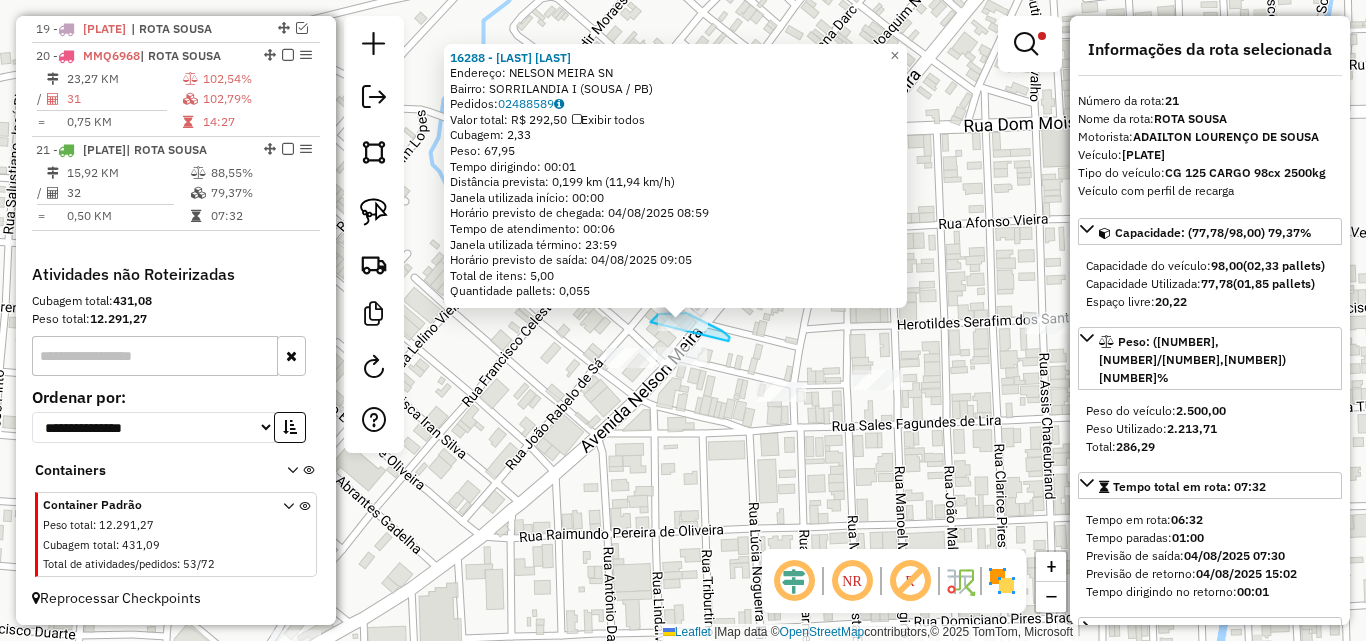 drag, startPoint x: 729, startPoint y: 339, endPoint x: 646, endPoint y: 325, distance: 84.17244 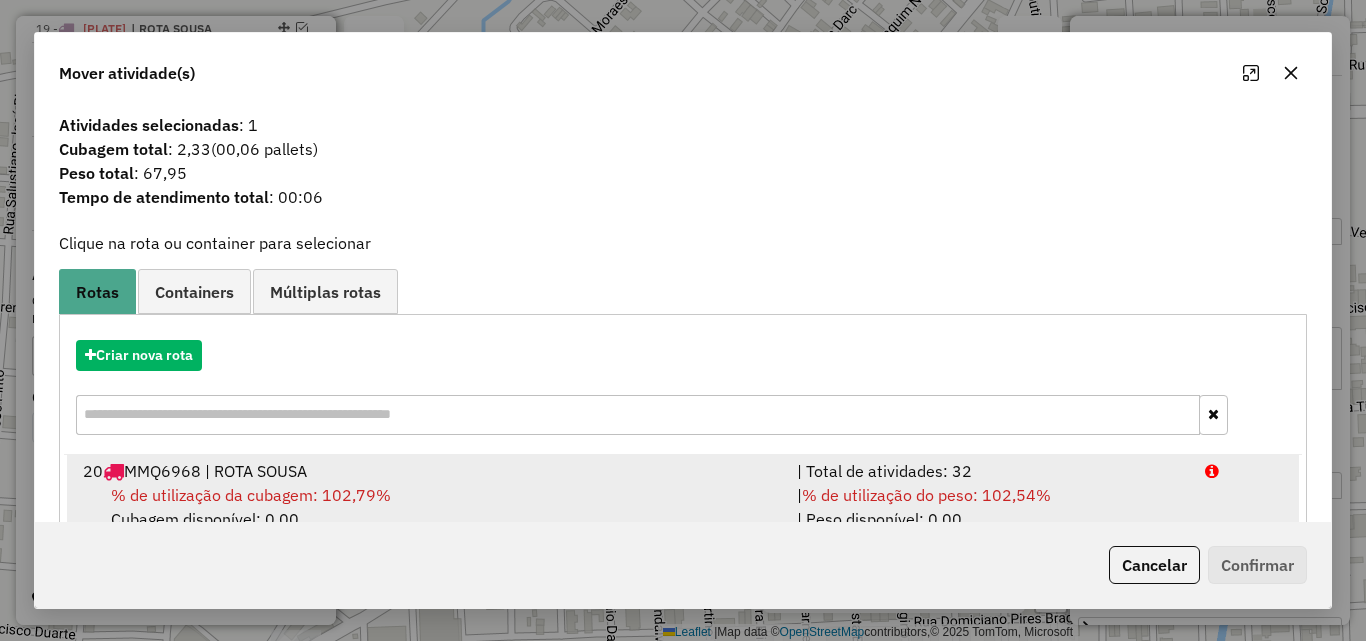 click on "20  MMQ6968 | ROTA SOUSA  | Total de atividades: 32  % de utilização da cubagem: 102,79%  Cubagem disponível: 0,00   |  % de utilização do peso: 102,54%  | Peso disponível: 0,00" at bounding box center [683, 495] 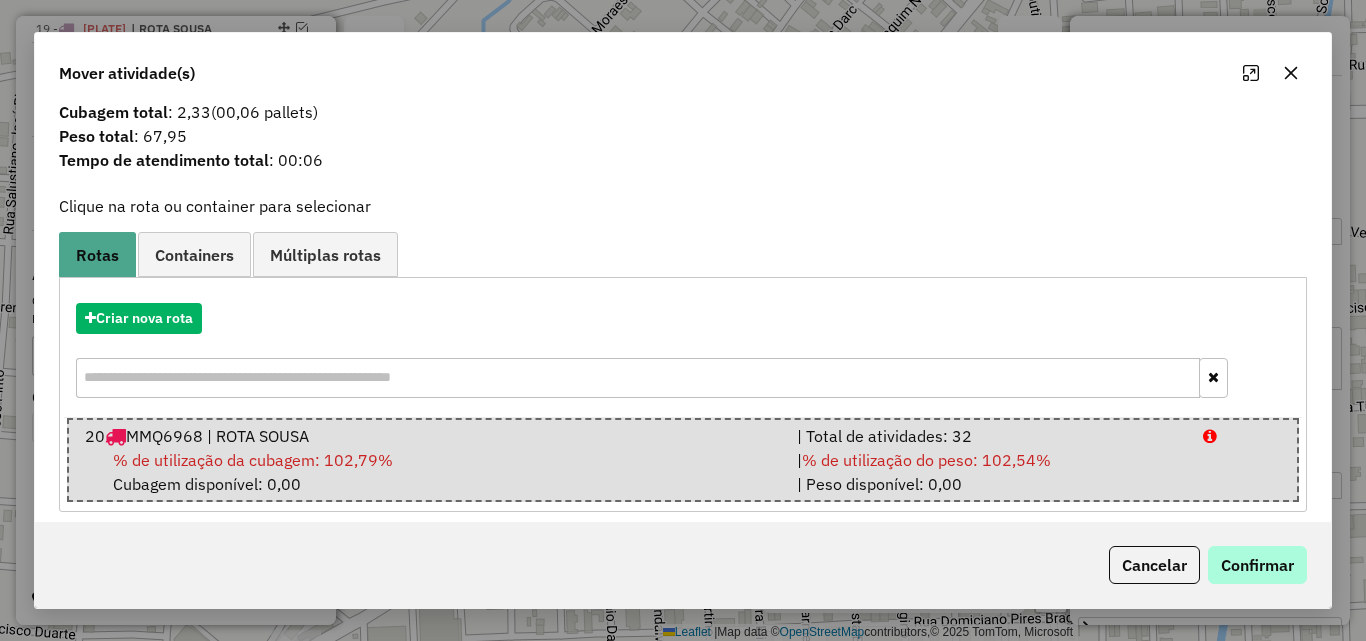 scroll, scrollTop: 51, scrollLeft: 0, axis: vertical 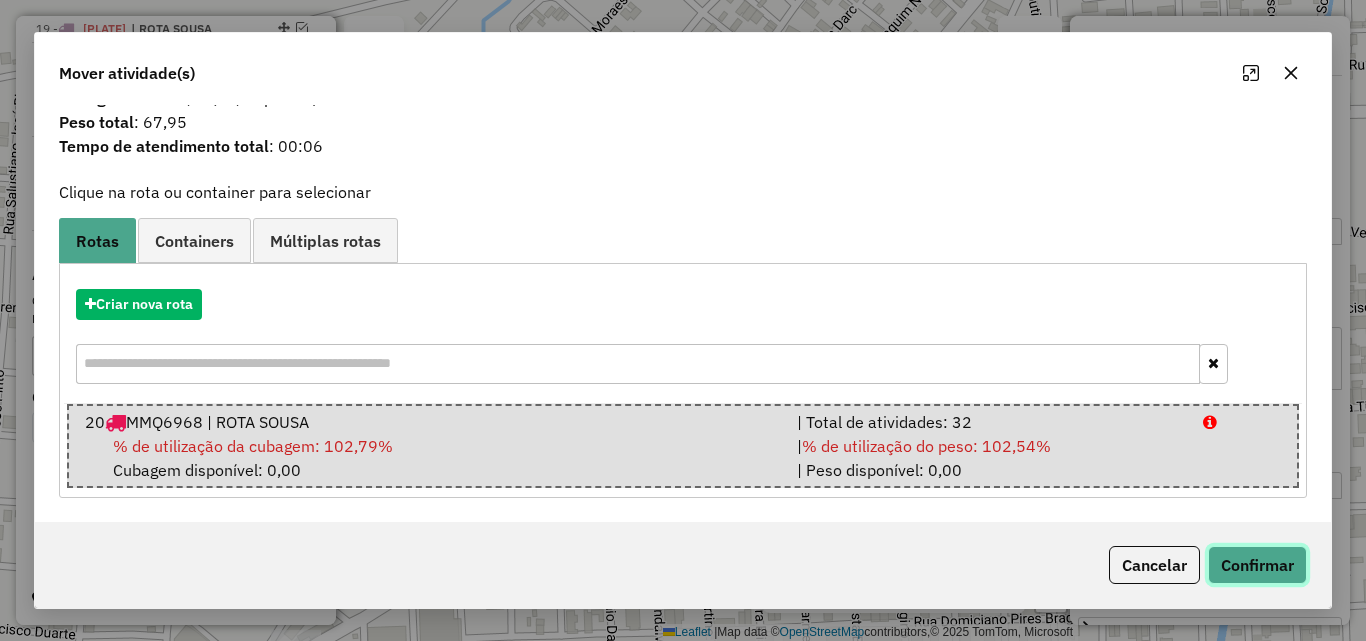 click on "Confirmar" 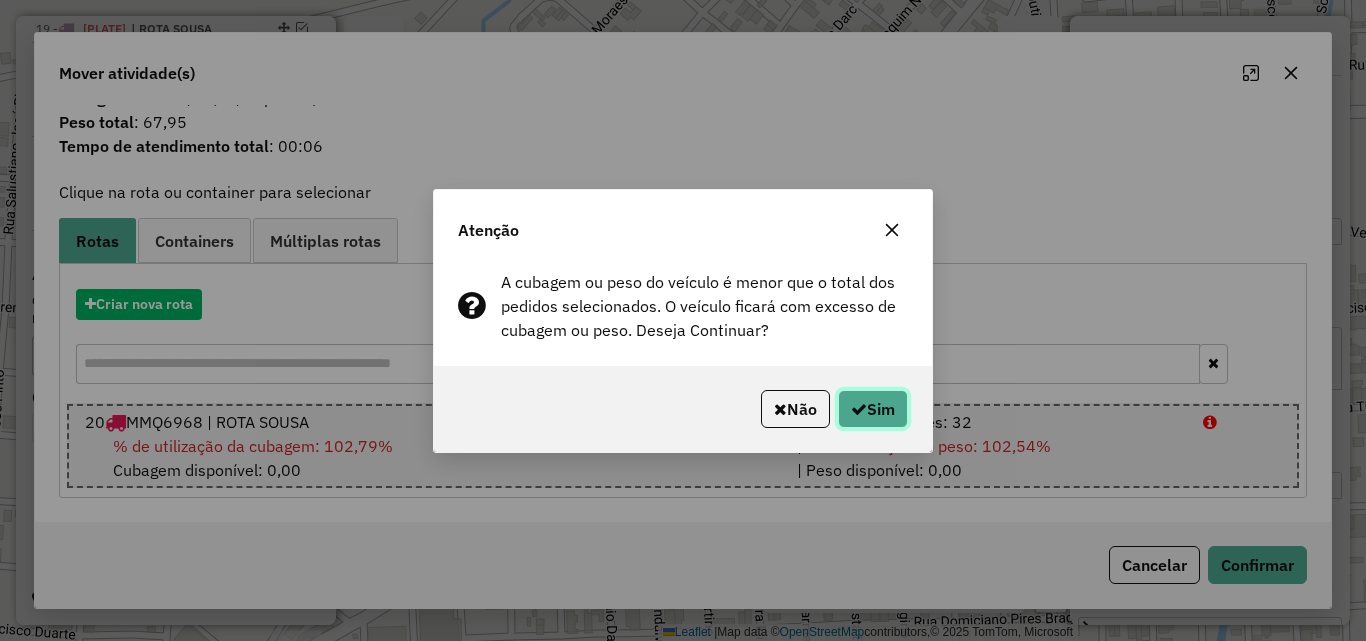 drag, startPoint x: 850, startPoint y: 411, endPoint x: 864, endPoint y: 406, distance: 14.866069 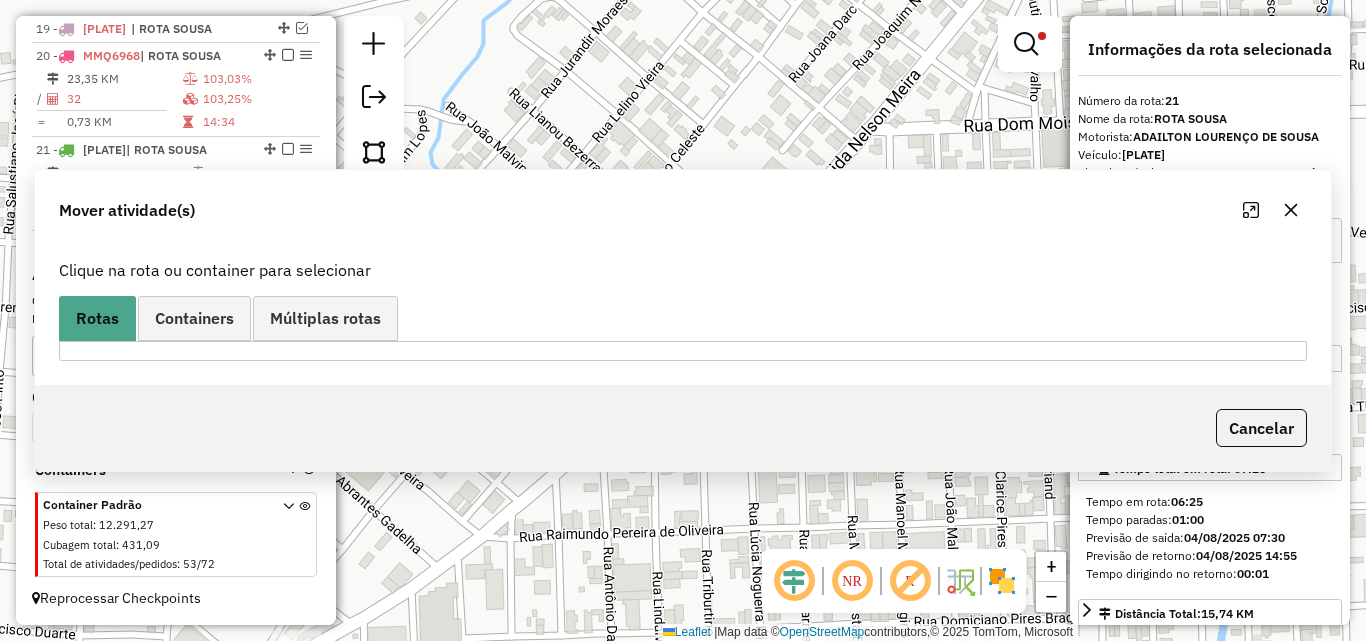 scroll, scrollTop: 0, scrollLeft: 0, axis: both 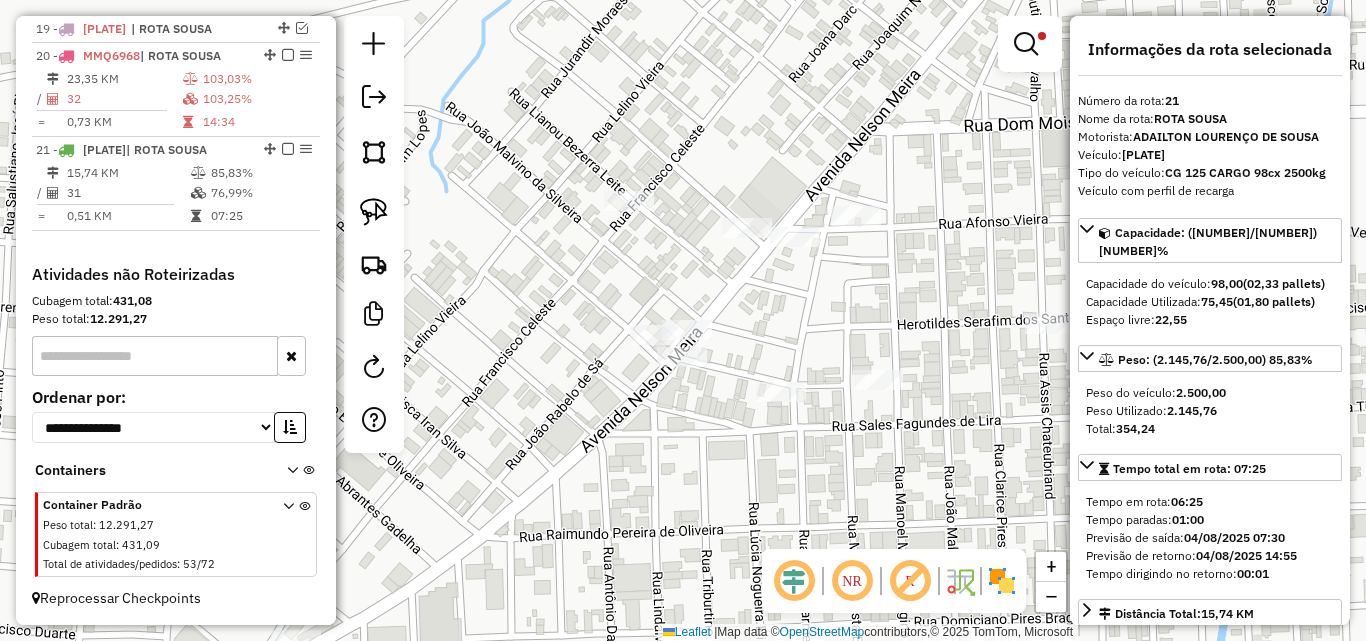 click on "Limpar filtros Janela de atendimento Grade de atendimento Capacidade Transportadoras Veículos Cliente Pedidos  Rotas Selecione os dias de semana para filtrar as janelas de atendimento  Seg   Ter   Qua   Qui   Sex   Sáb   Dom  Informe o período da janela de atendimento: De: Até:  Filtrar exatamente a janela do cliente  Considerar janela de atendimento padrão  Selecione os dias de semana para filtrar as grades de atendimento  Seg   Ter   Qua   Qui   Sex   Sáb   Dom   Considerar clientes sem dia de atendimento cadastrado  Clientes fora do dia de atendimento selecionado Filtrar as atividades entre os valores definidos abaixo:  Peso mínimo:  ****  Peso máximo:  ******  Cubagem mínima:   Cubagem máxima:   De:   Até:  Filtrar as atividades entre o tempo de atendimento definido abaixo:  De:   Até:   Considerar capacidade total dos clientes não roteirizados Transportadora: Selecione um ou mais itens Tipo de veículo: Selecione um ou mais itens Veículo: Selecione um ou mais itens Motorista: Nome: Rótulo:" 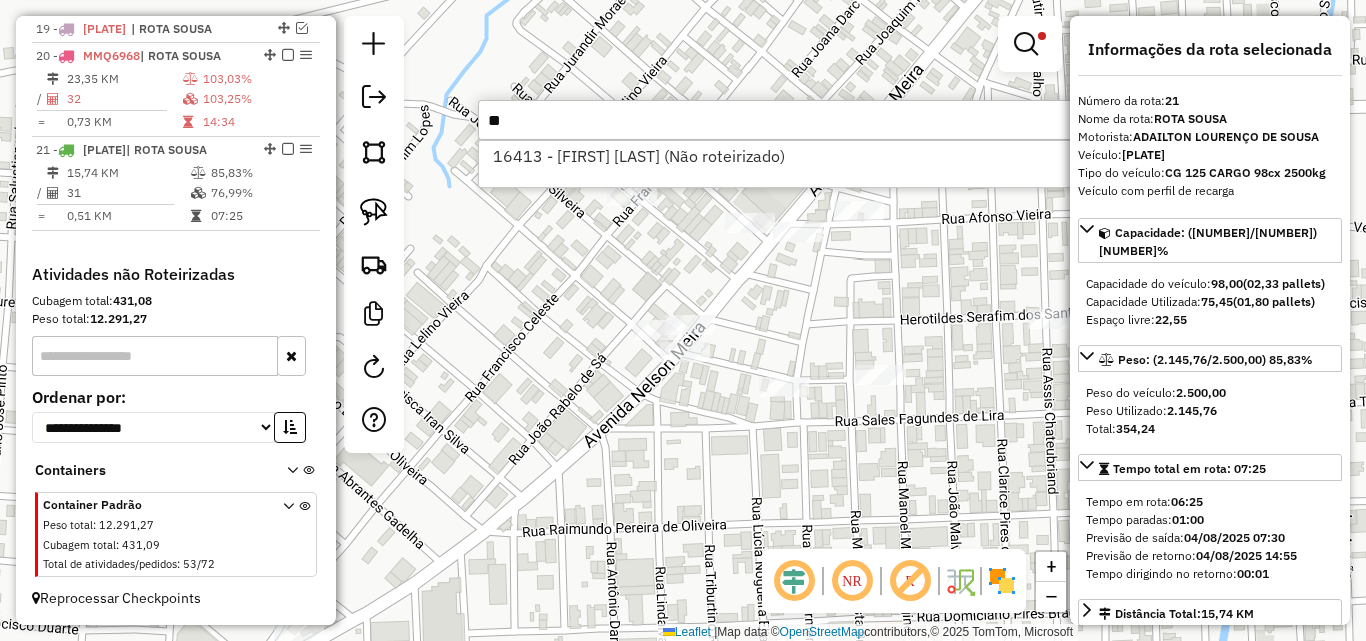 type on "*" 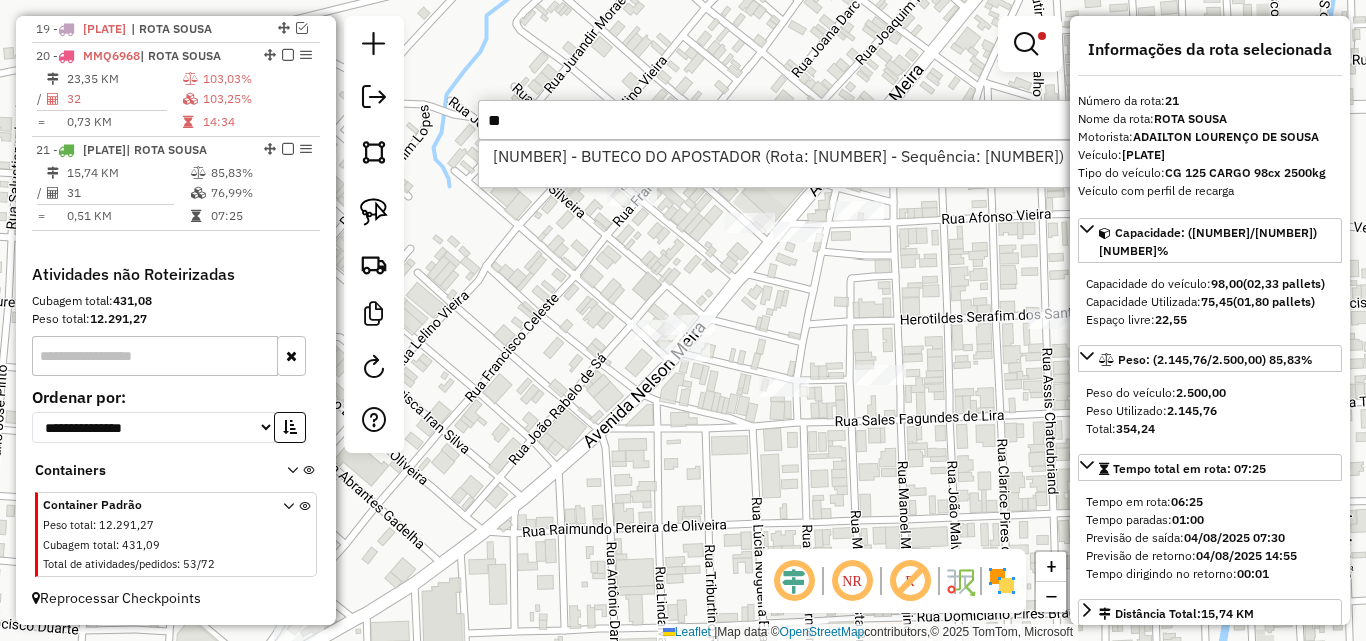 type on "*" 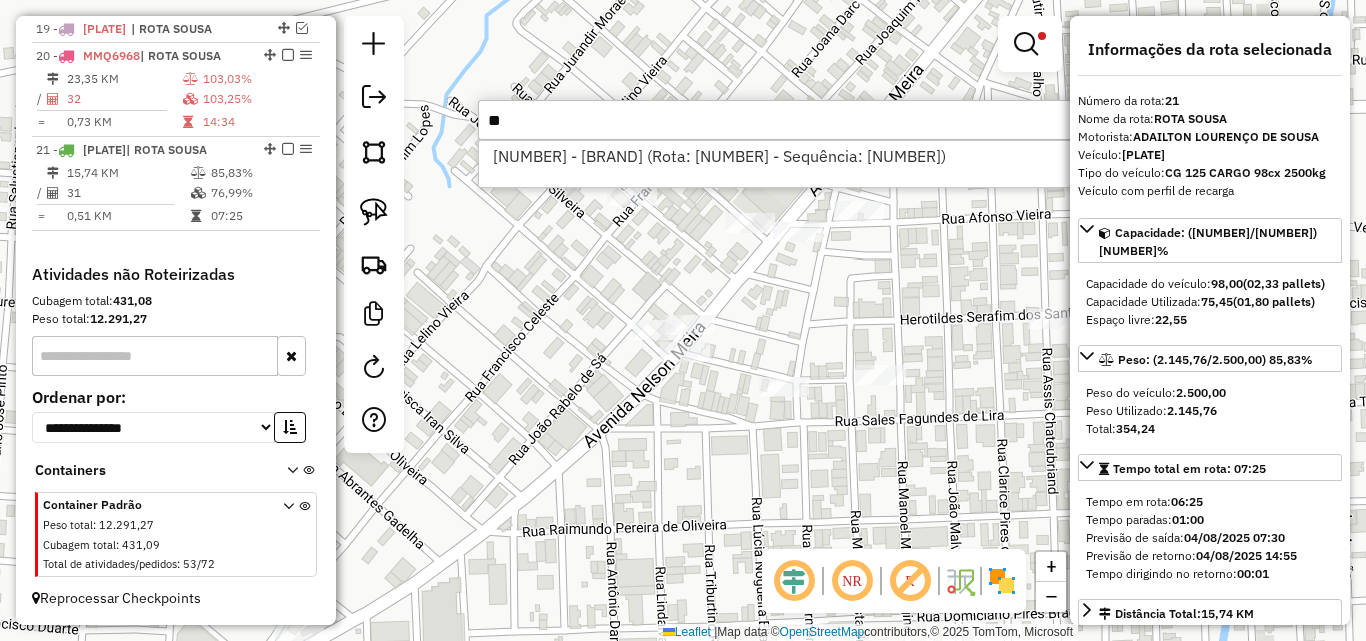 type on "*" 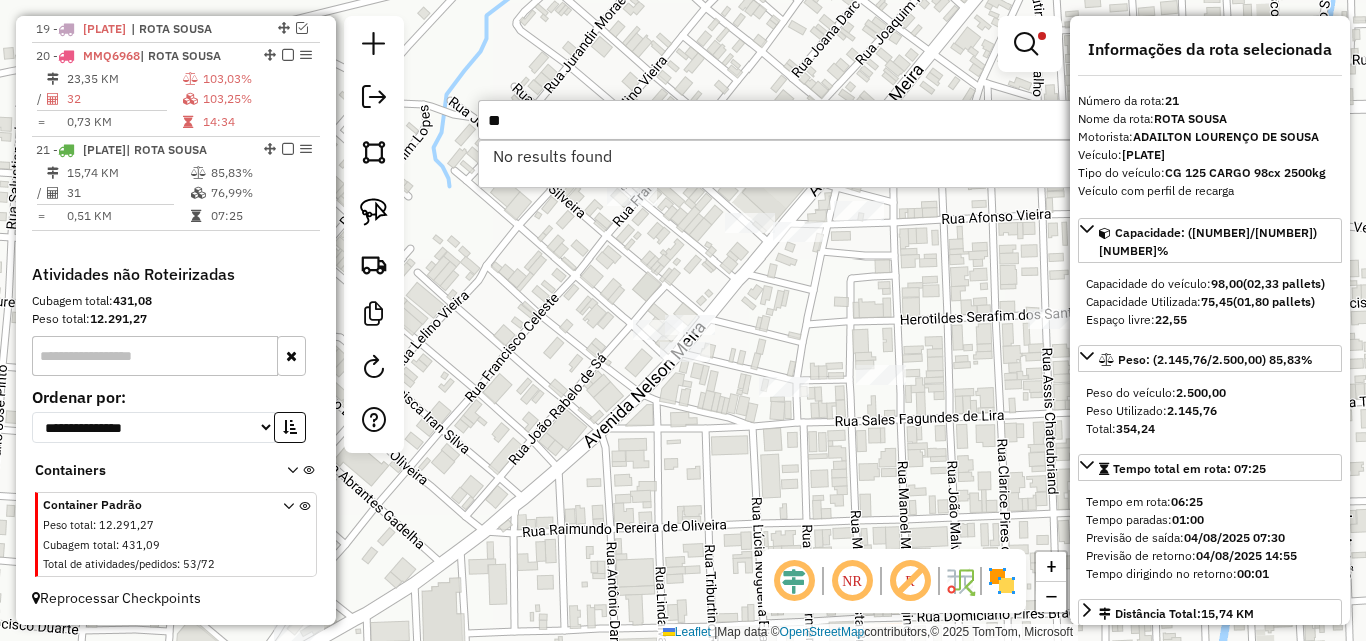 type on "*" 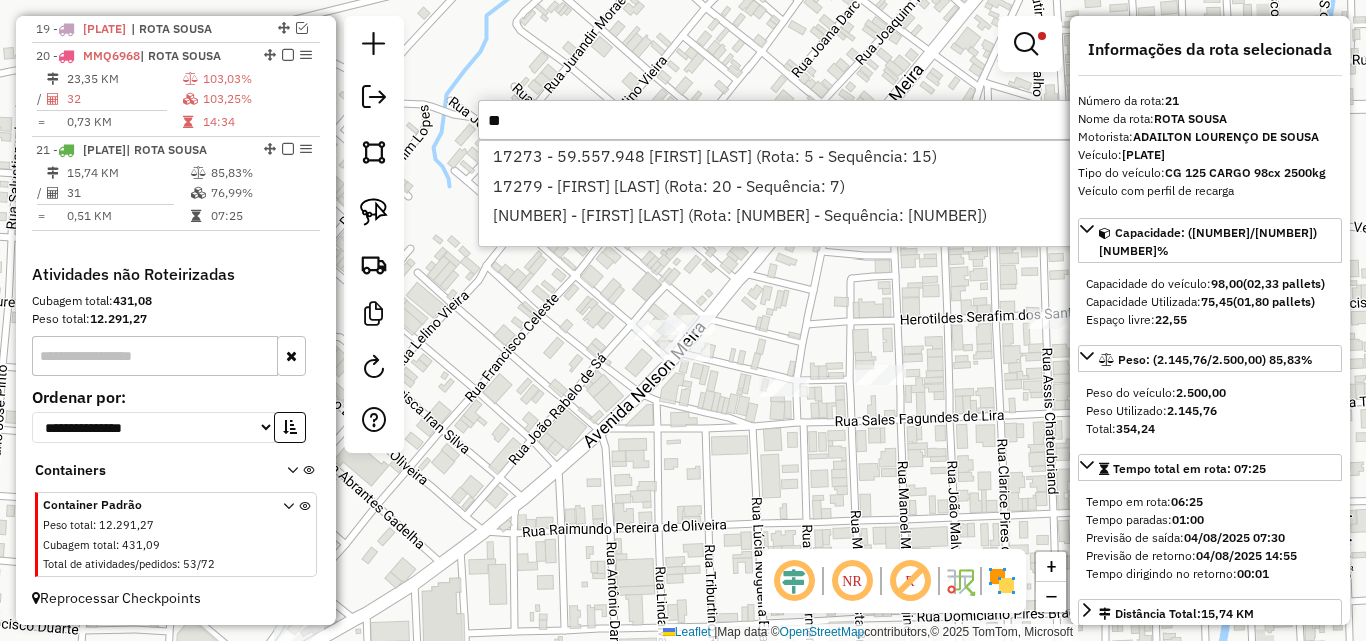 type on "*" 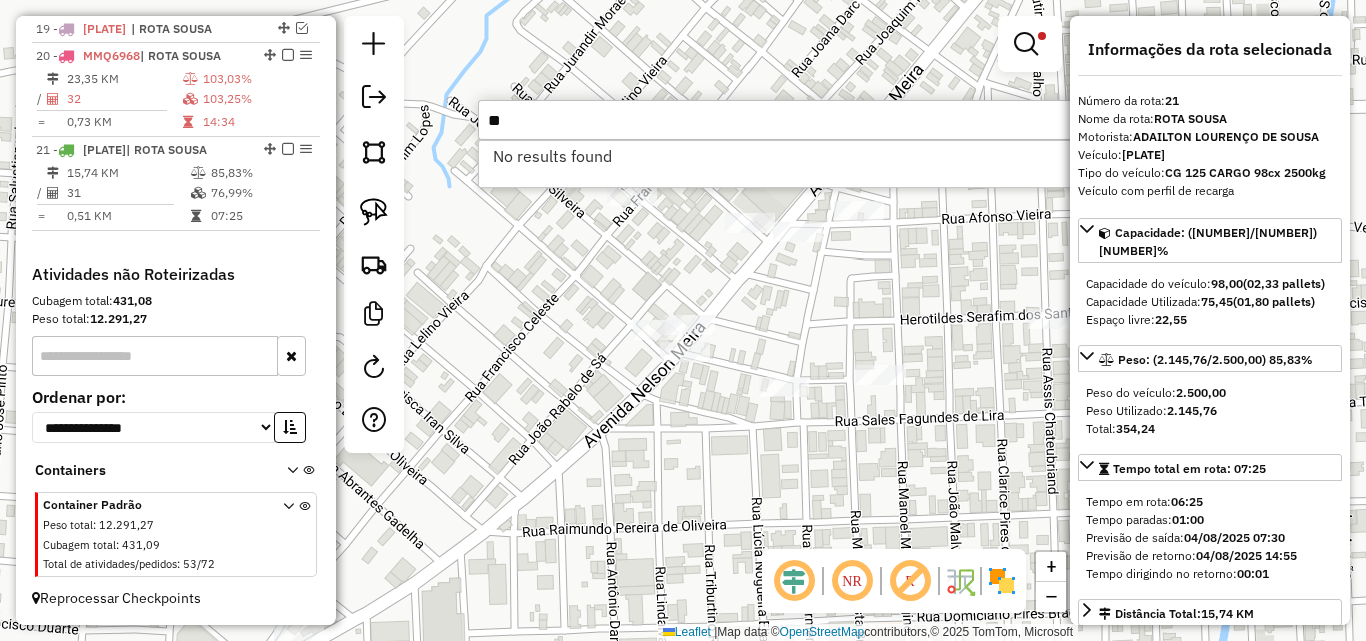 type on "*" 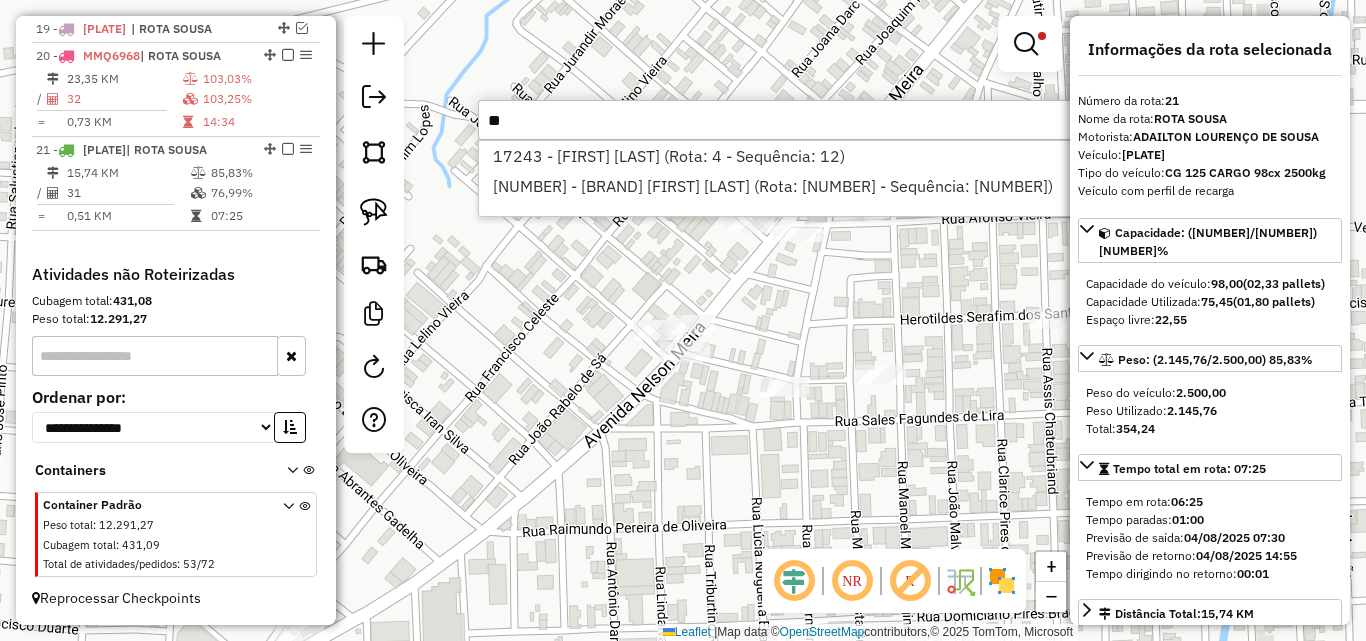 type on "*" 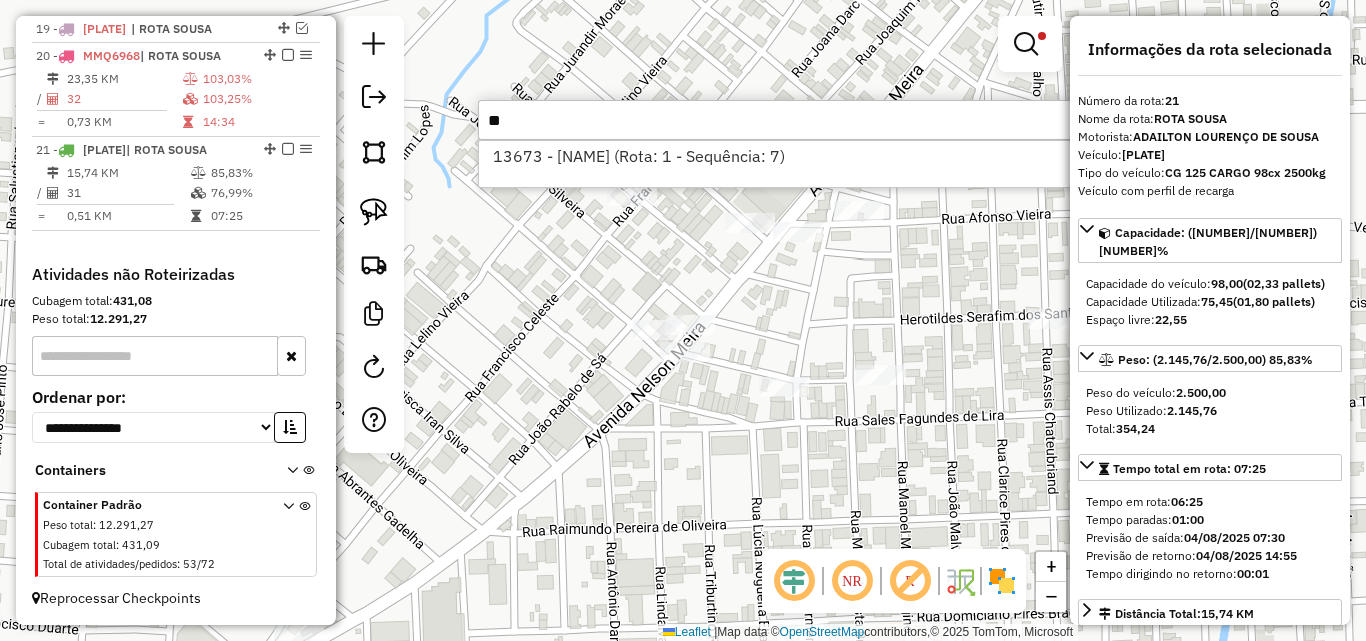 type on "*" 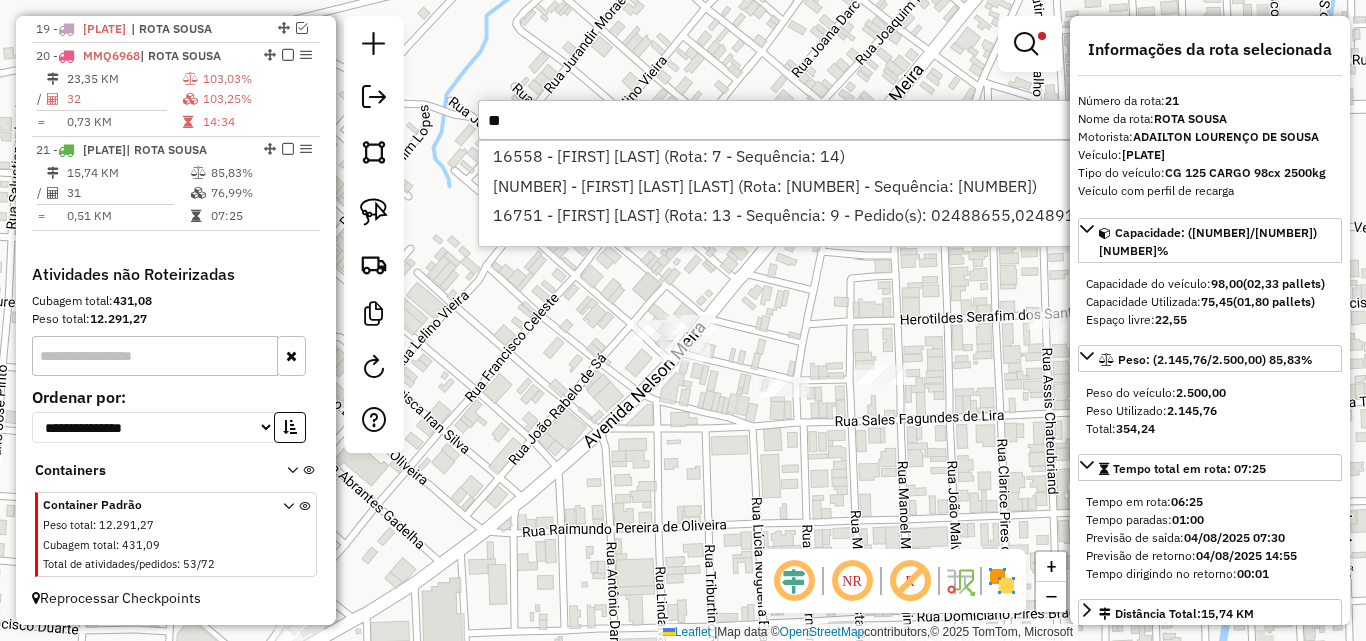 type on "*" 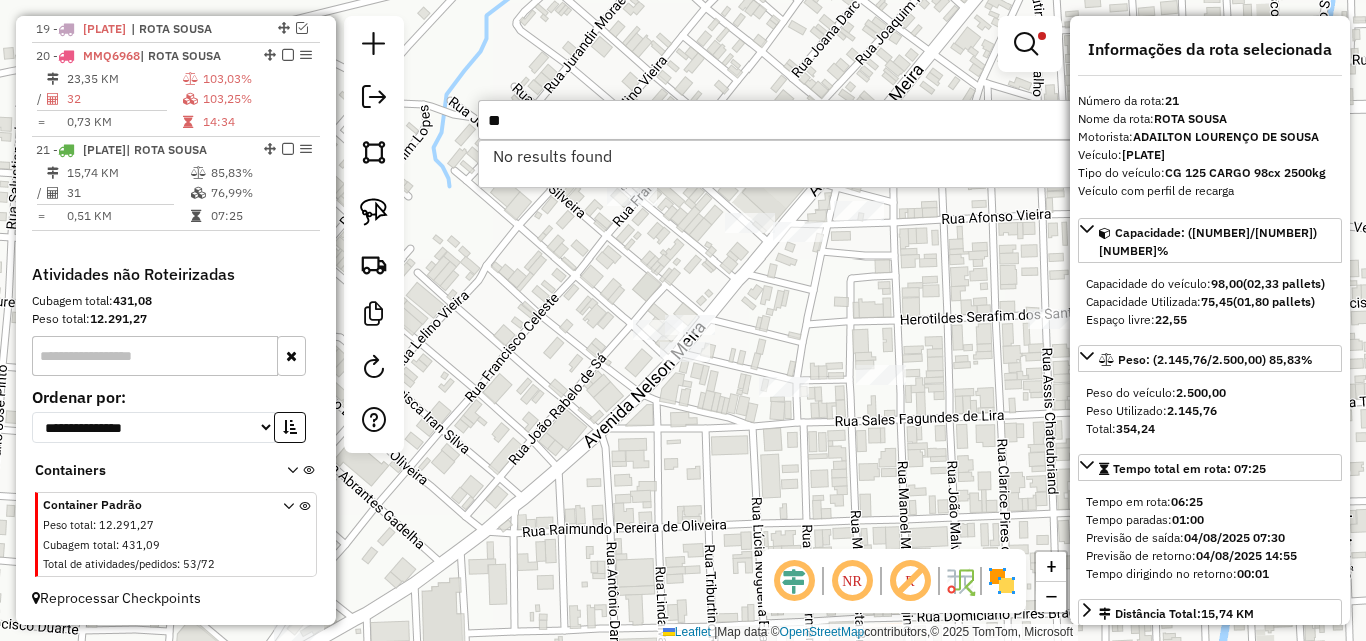 type on "*" 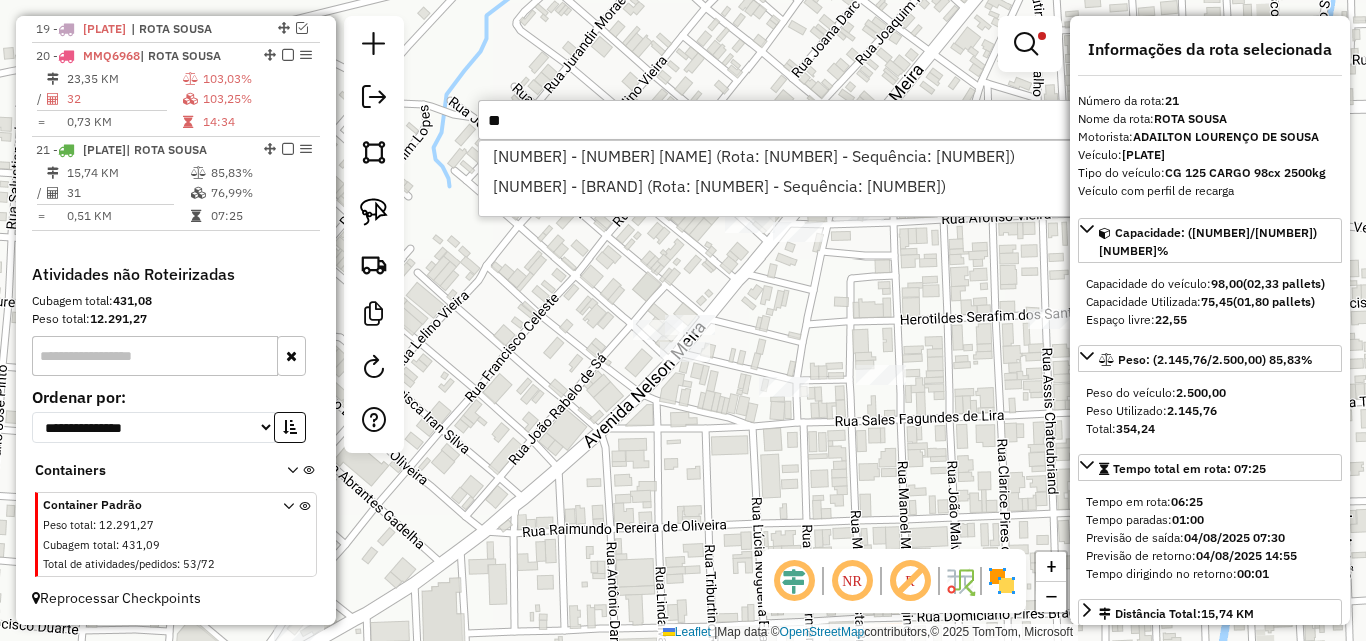 type on "*" 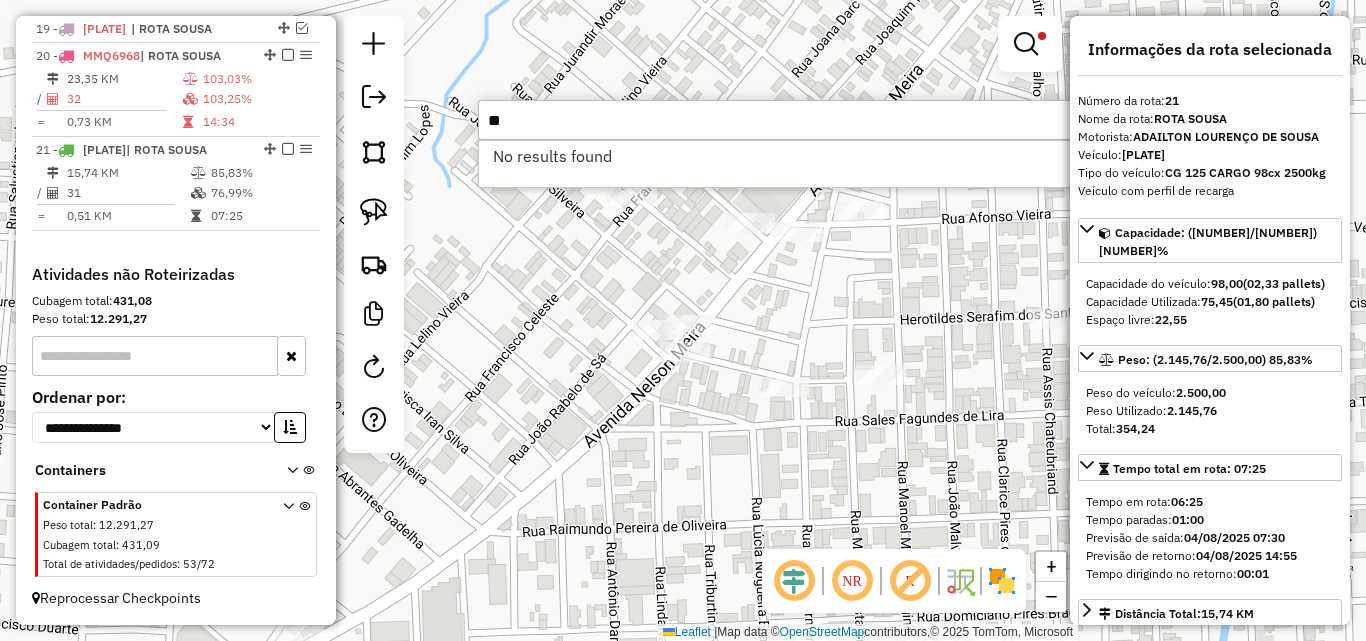 type on "*" 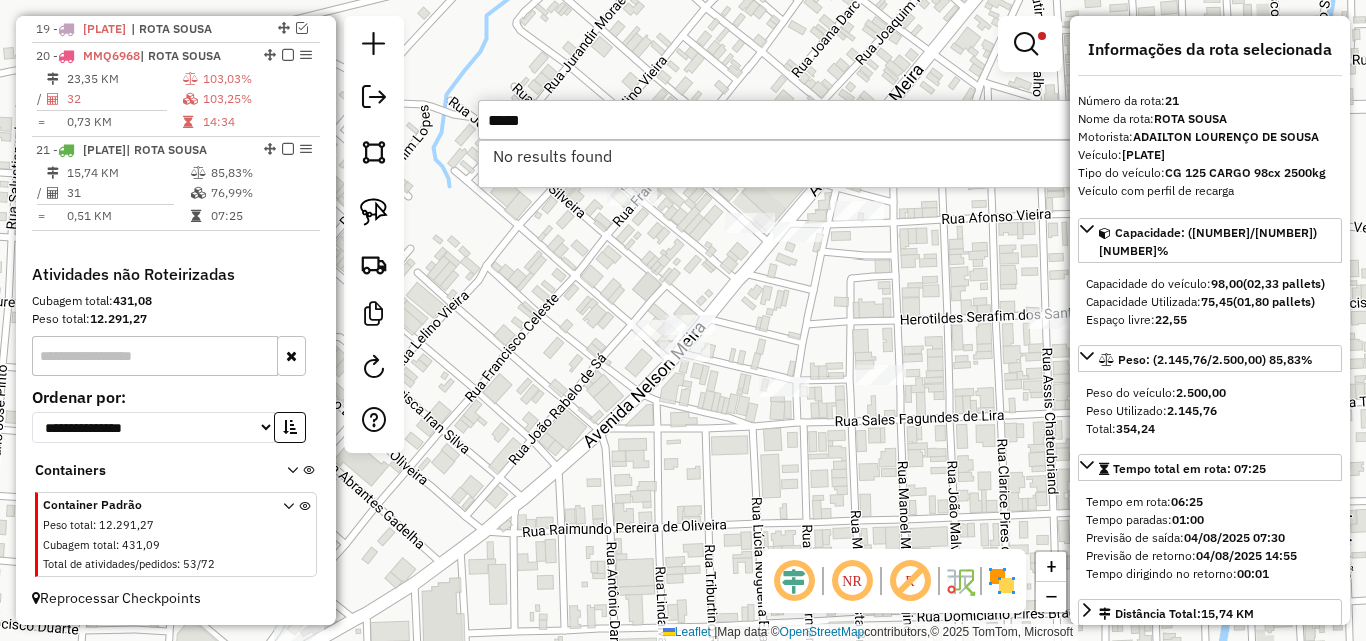 click on "*****" at bounding box center [778, 120] 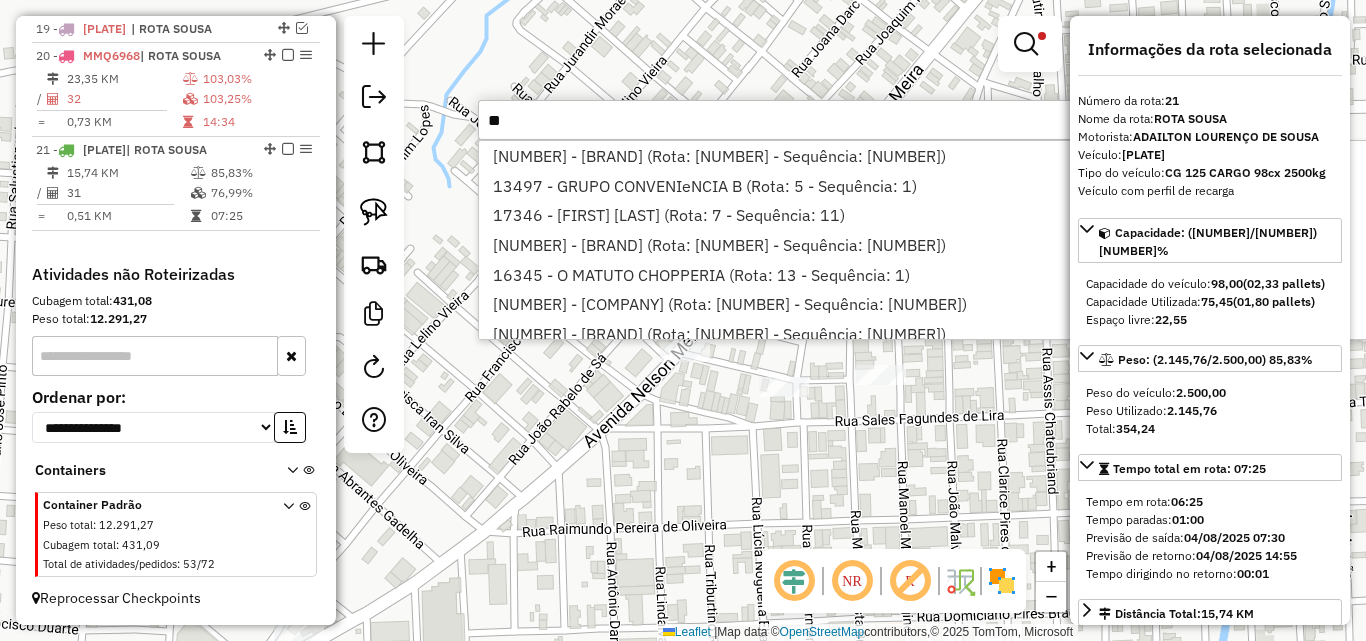 type on "*" 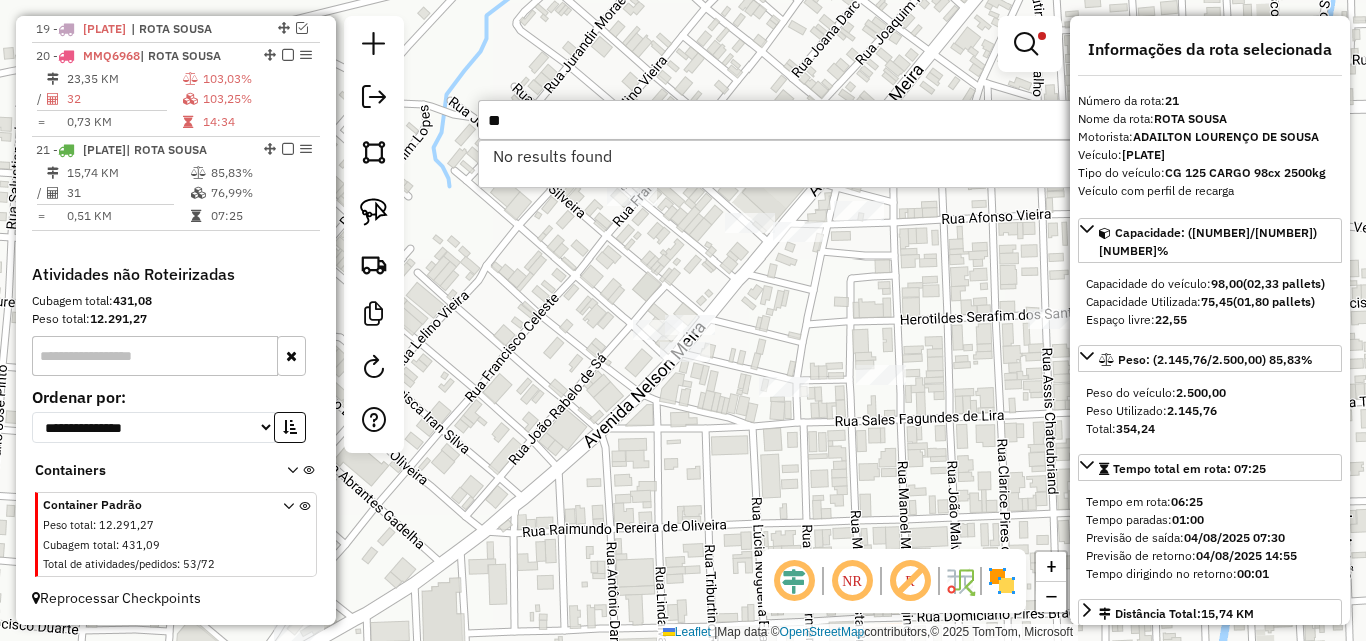 type on "*" 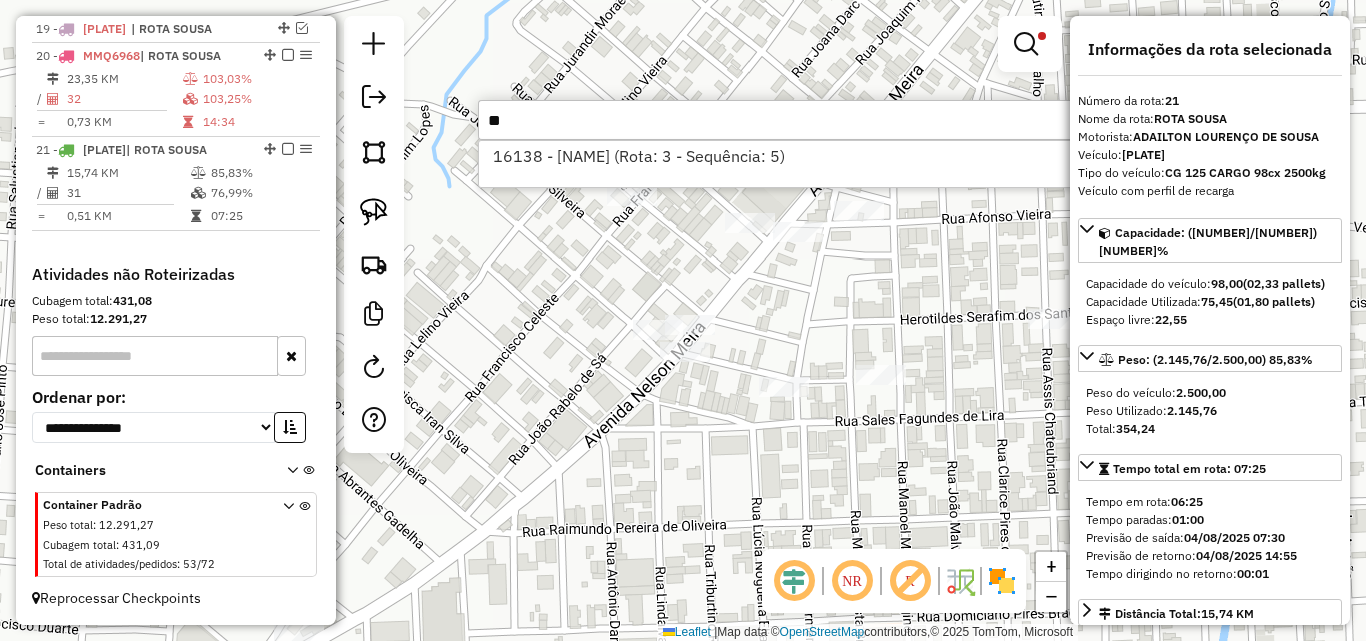 type on "*" 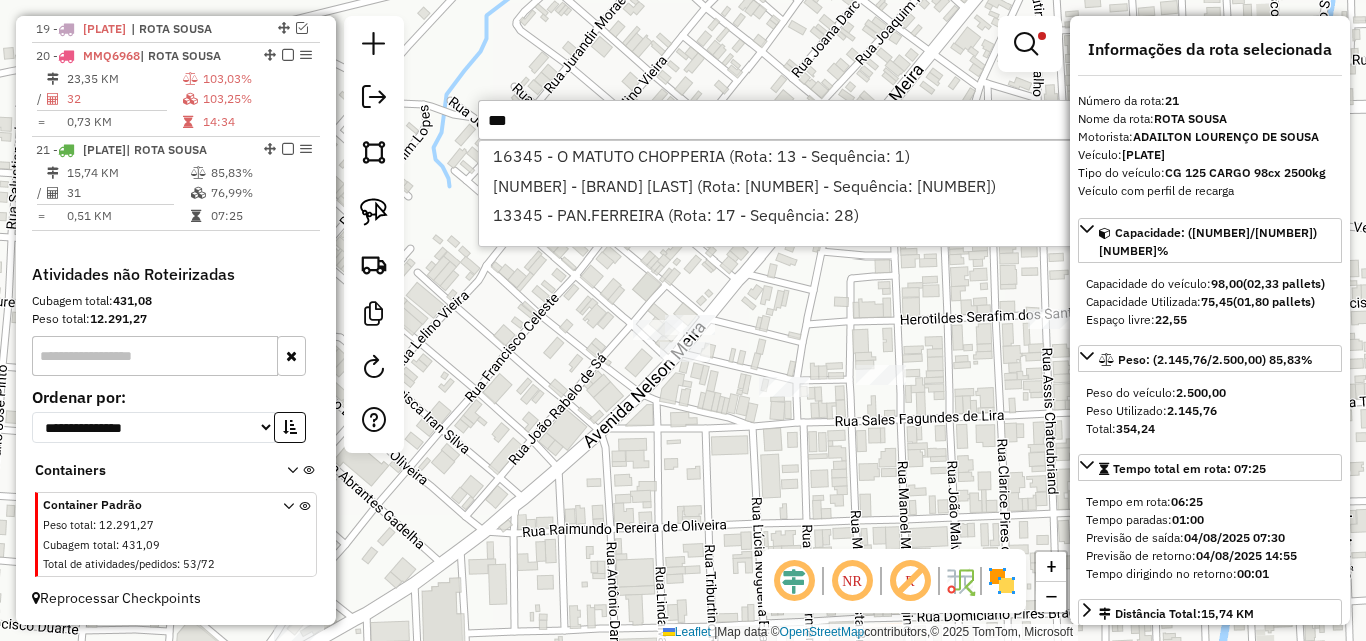 type on "***" 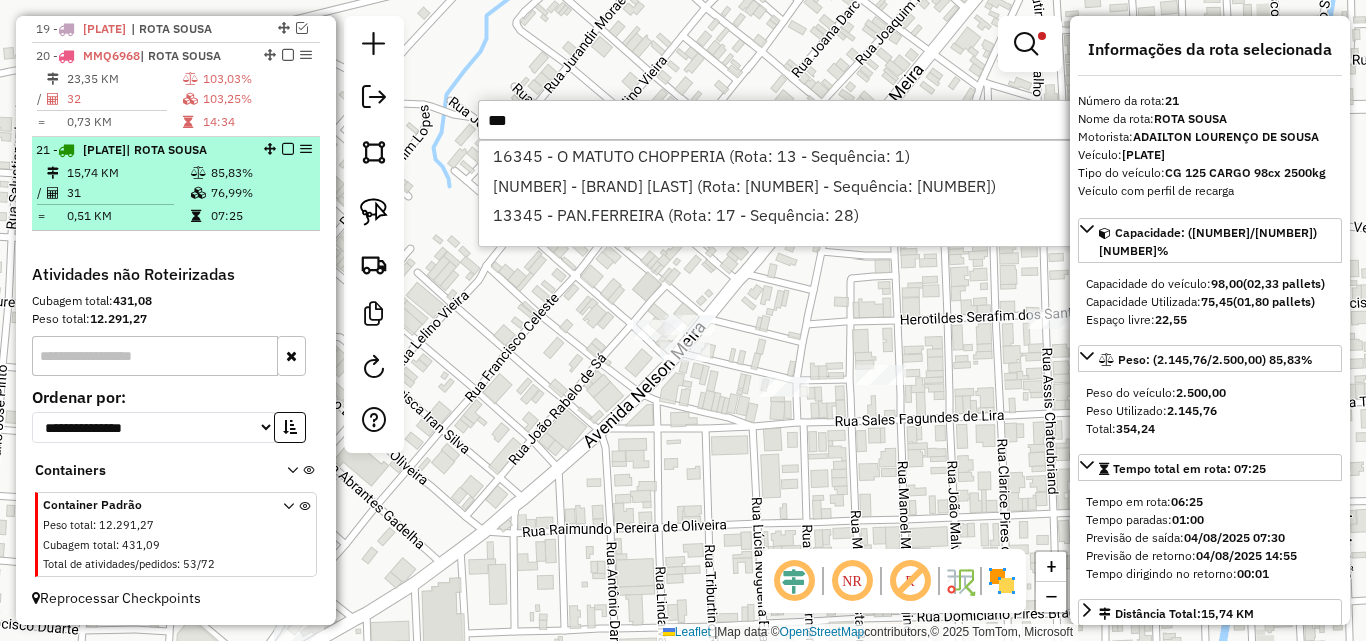 click on "85,83%" at bounding box center (260, 173) 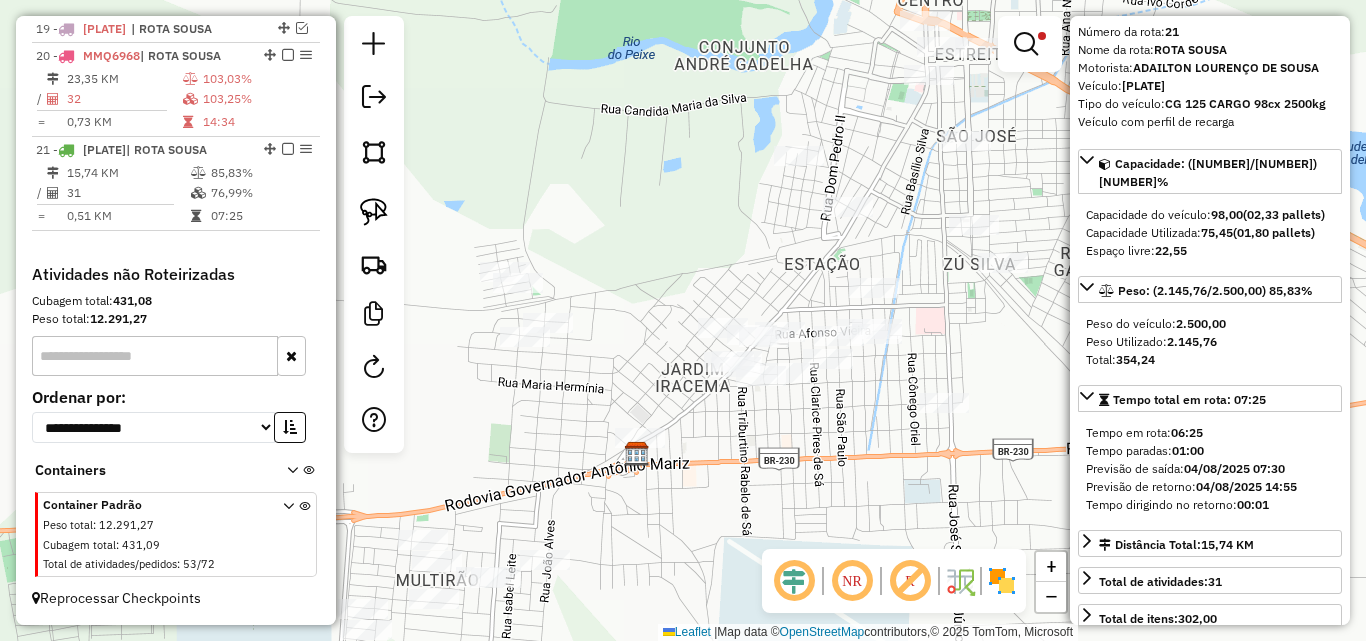 scroll, scrollTop: 200, scrollLeft: 0, axis: vertical 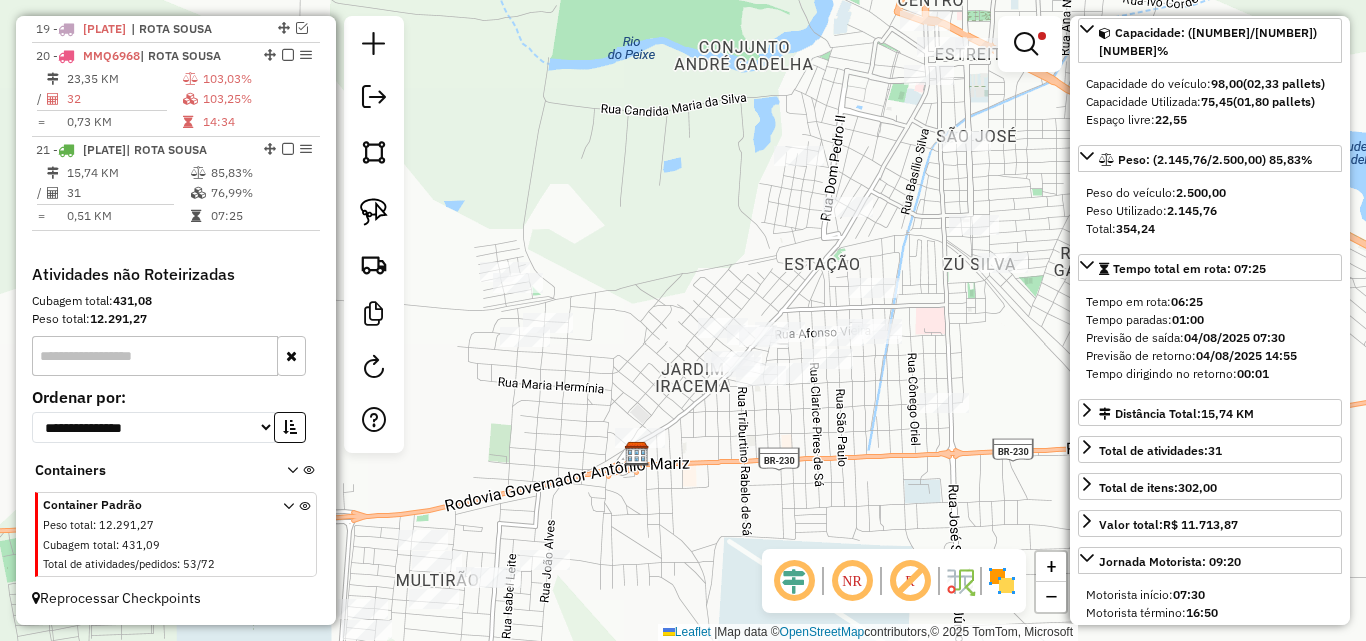 click at bounding box center [1030, 44] 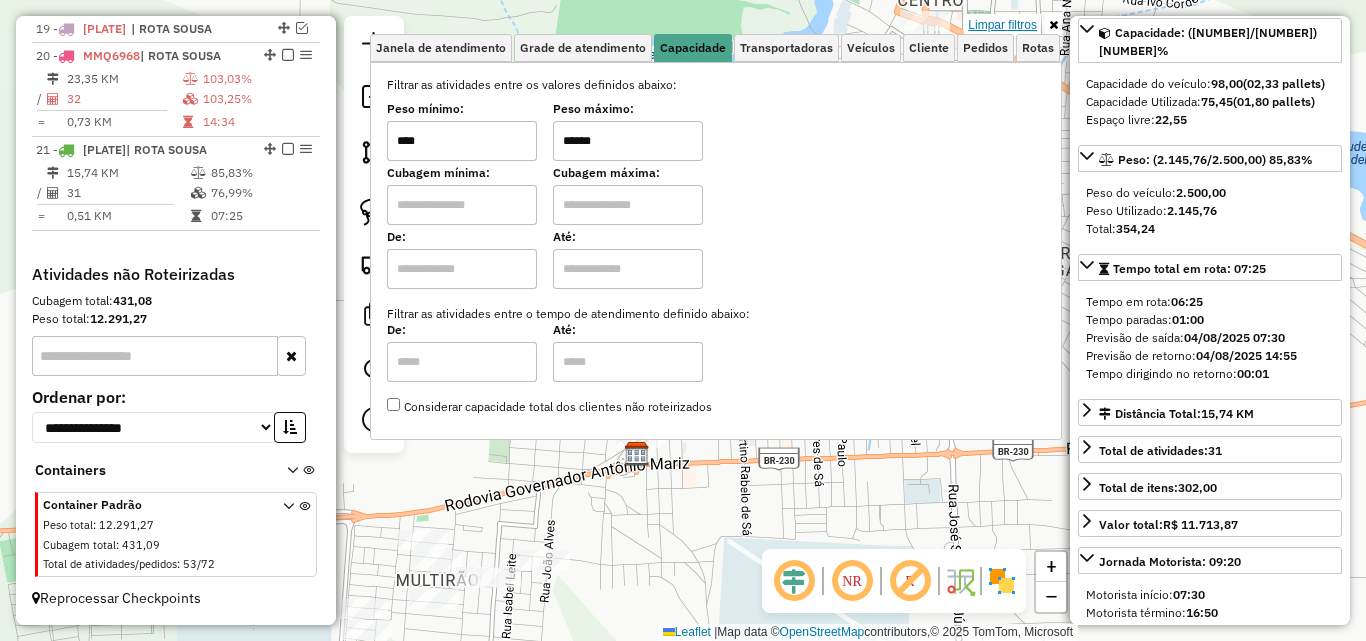 click on "Limpar filtros" at bounding box center (1002, 25) 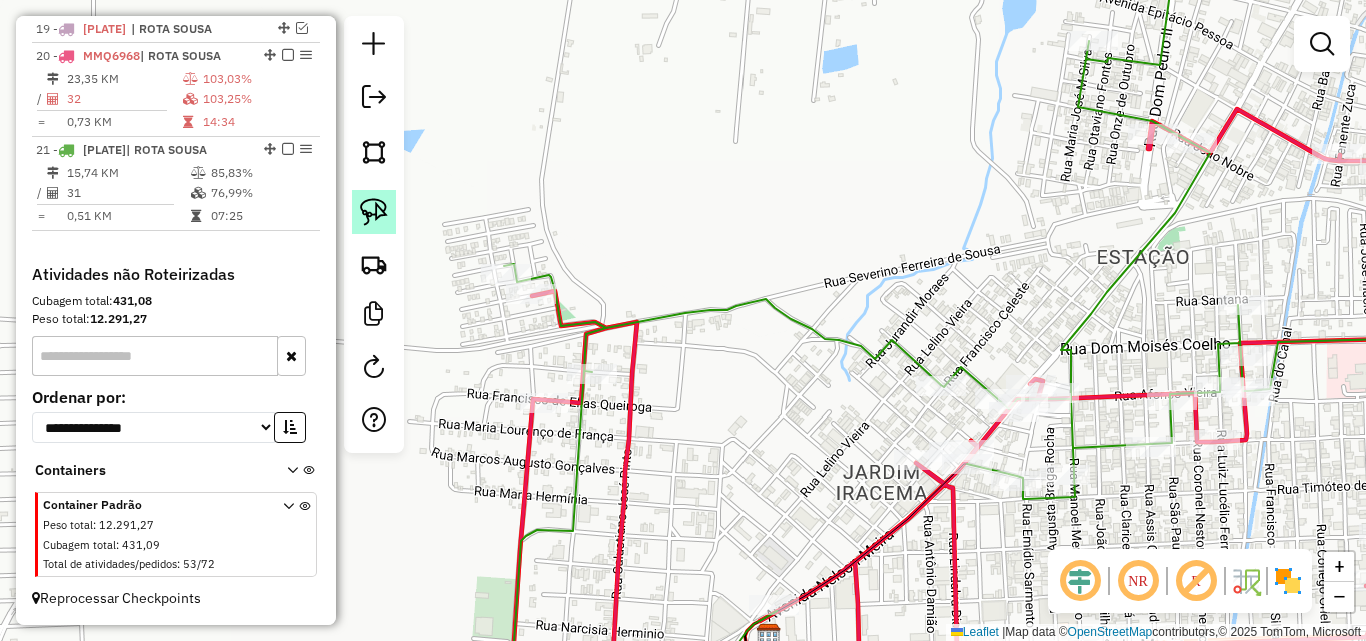 click 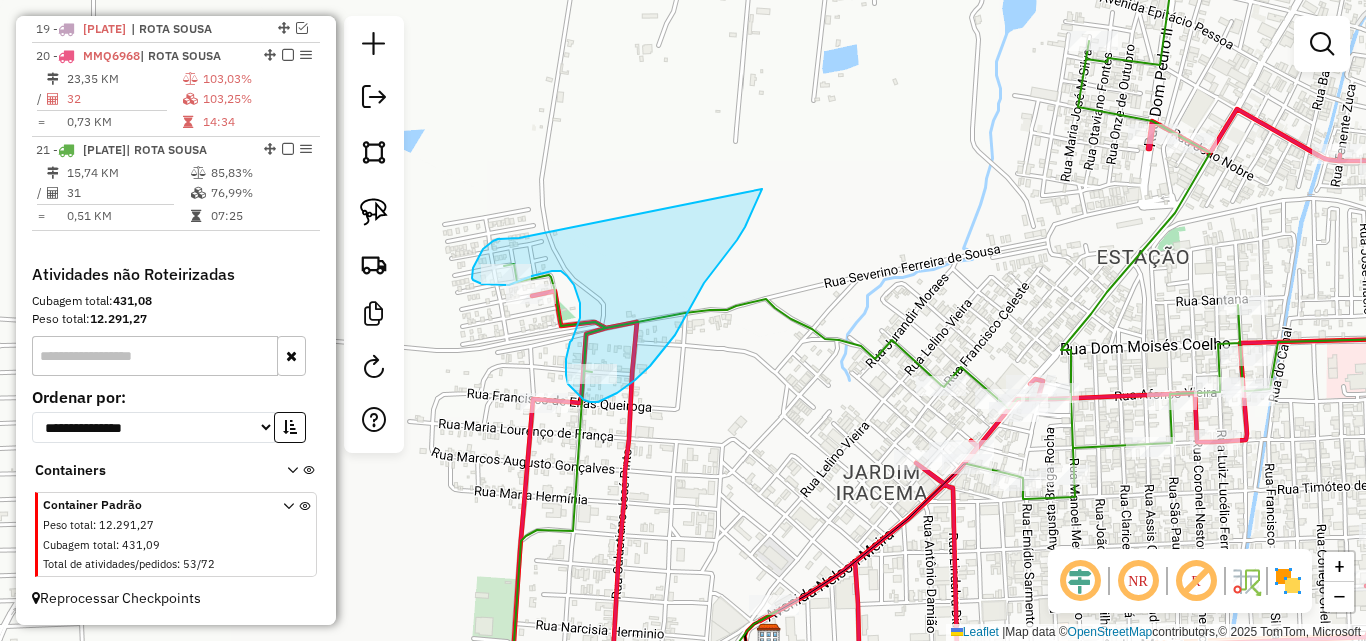 drag, startPoint x: 512, startPoint y: 238, endPoint x: 763, endPoint y: 184, distance: 256.74307 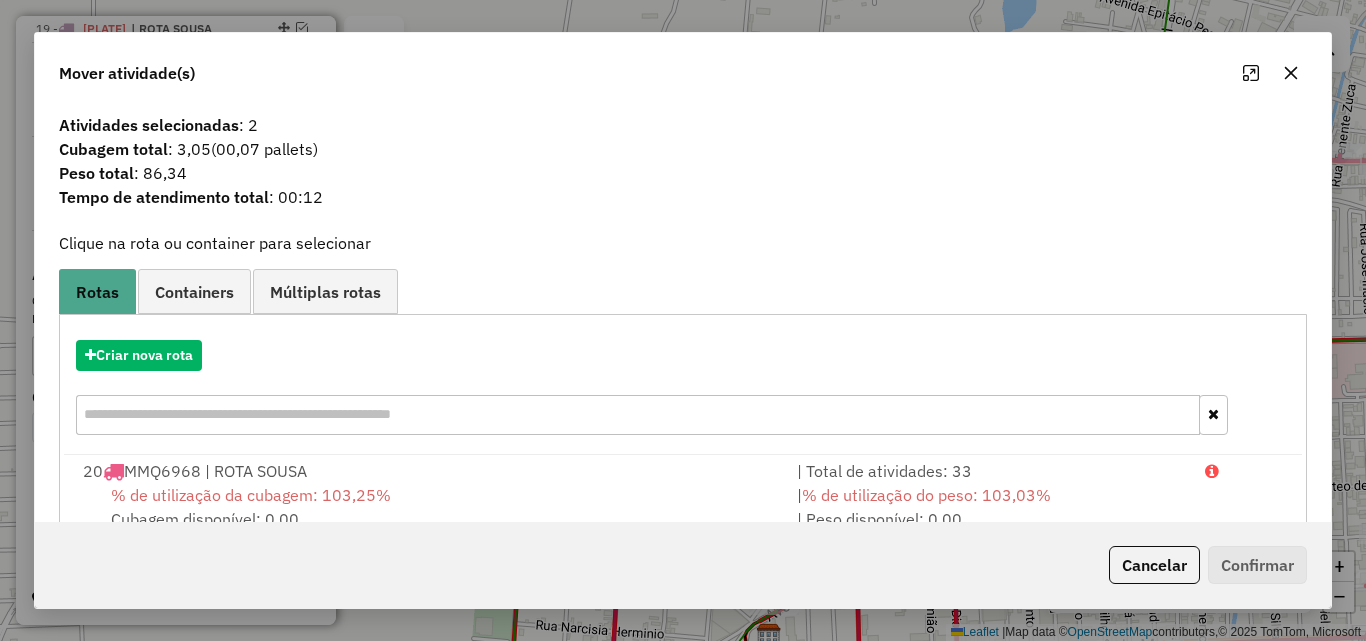 drag, startPoint x: 1156, startPoint y: 475, endPoint x: 1246, endPoint y: 559, distance: 123.10971 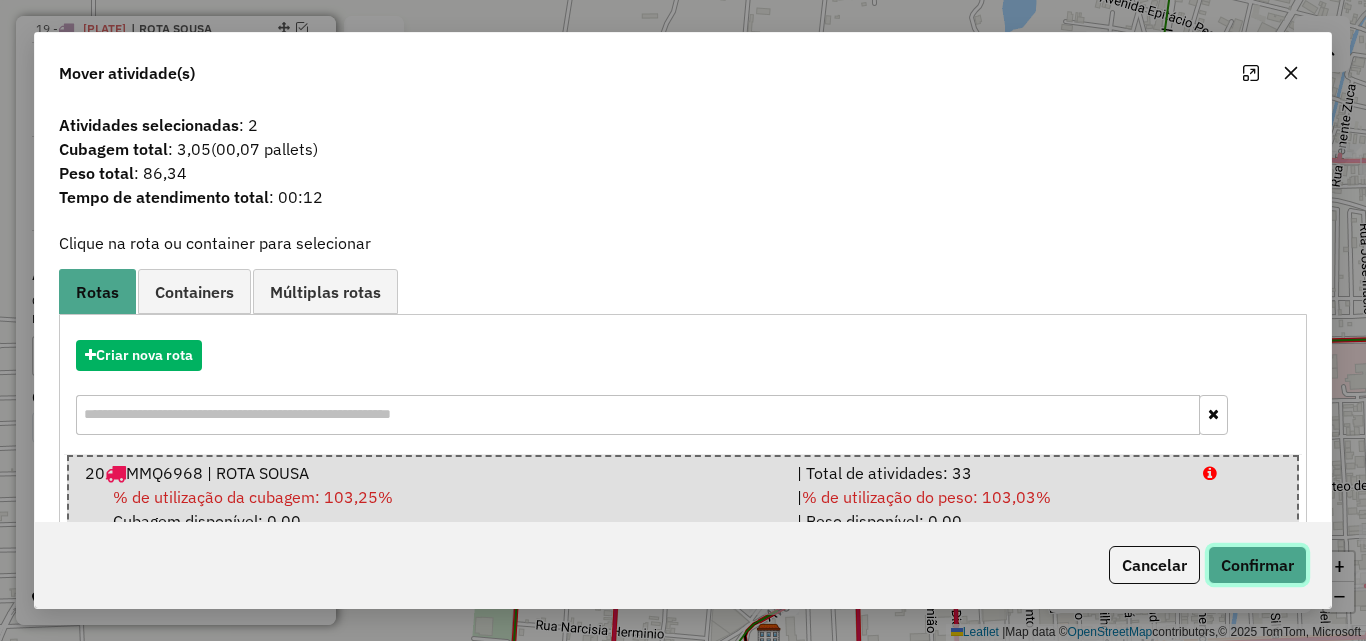 click on "Confirmar" 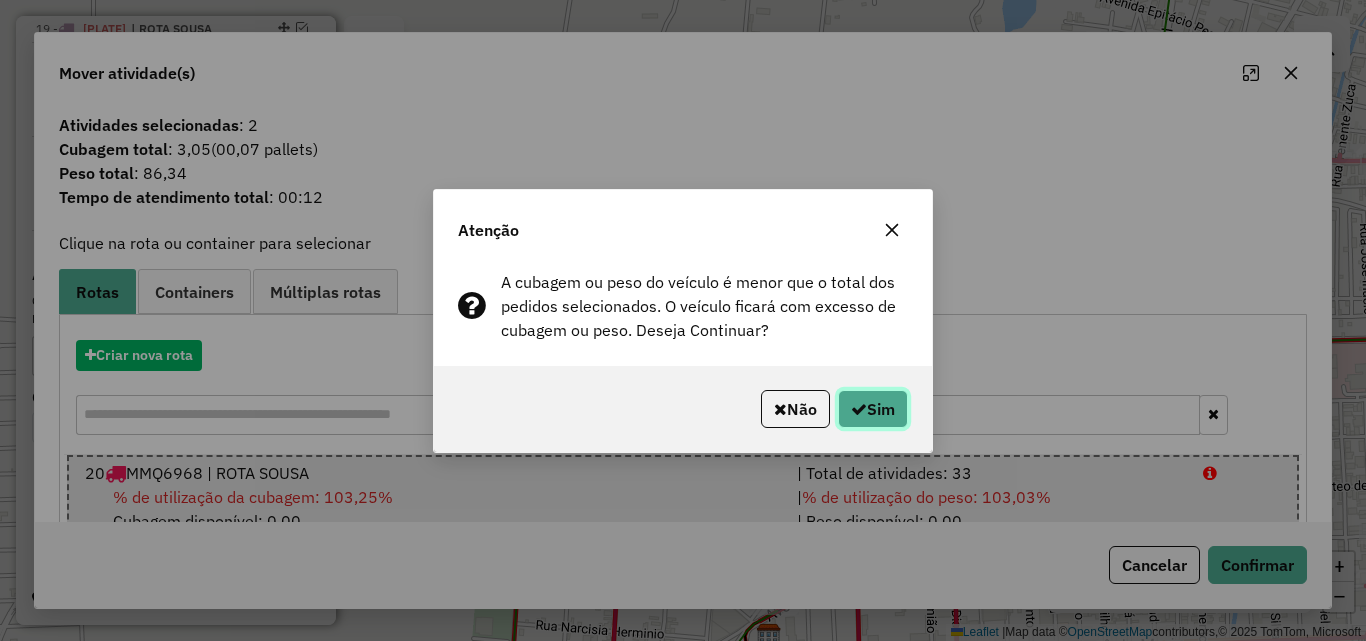 click on "Sim" 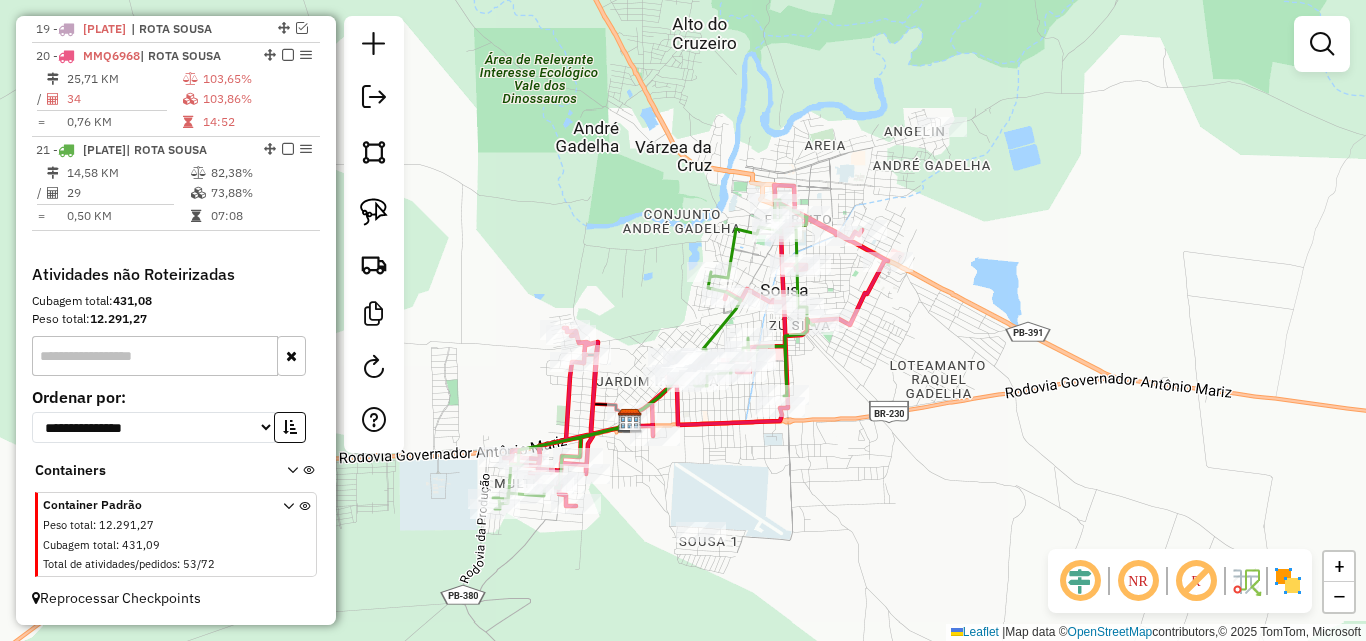 click 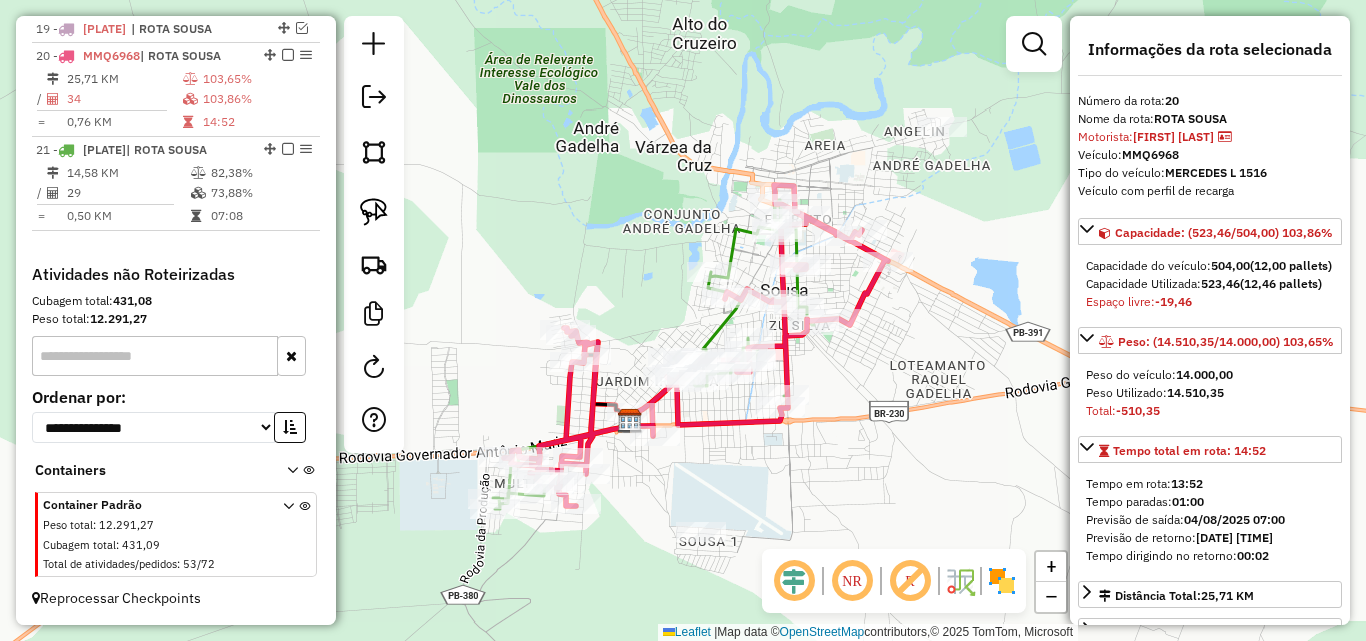 click 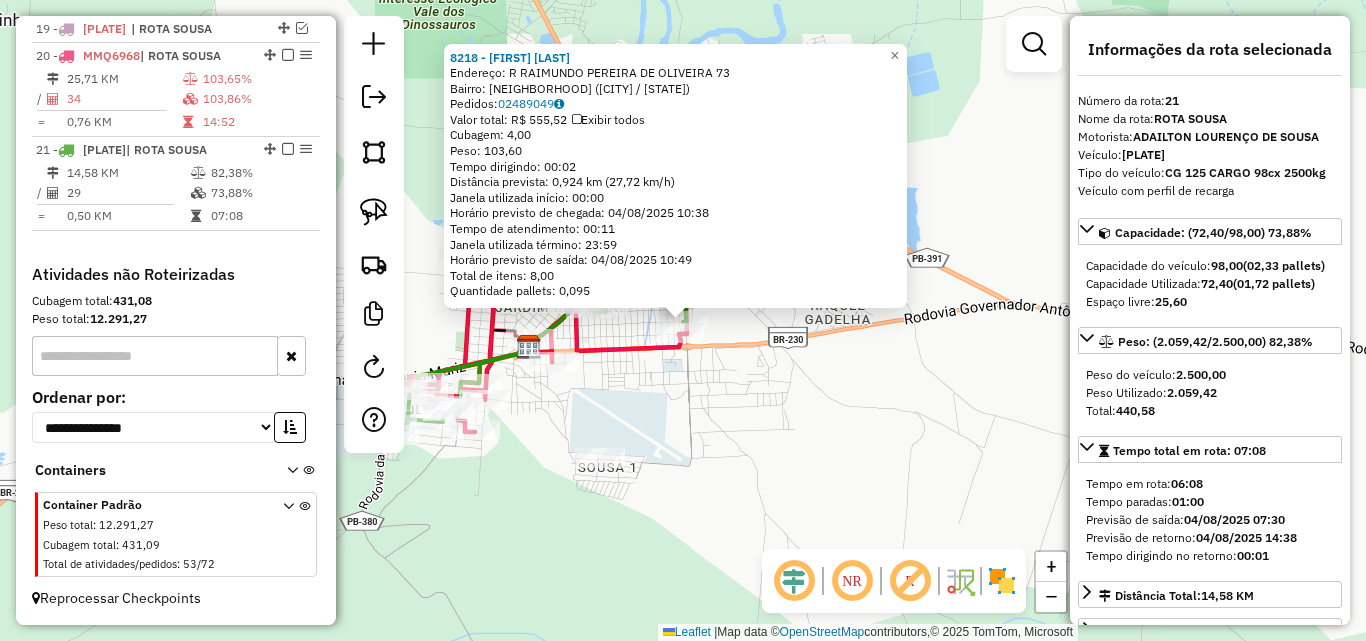 click on "8218 - [FIRST] [LAST] [LAST]  Endereço: R   [STREET]   [NUMBER]   Bairro: [NEIGHBORHOOD] ([CITY] / [STATE])   Pedidos:  [ORDER_ID]   Valor total: R$ 555,52   Exibir todos   Cubagem: 4,00  Peso: 103,60  Tempo dirigindo: 00:02   Distância prevista: 0,924 km (27,72 km/h)   Janela utilizada início: 00:00   Horário previsto de chegada: 04/08/2025 10:38   Tempo de atendimento: 00:11   Janela utilizada término: 23:59   Horário previsto de saída: 04/08/2025 10:49   Total de itens: 8,00   Quantidade pallets: 0,095  × Janela de atendimento Grade de atendimento Capacidade Transportadoras Veículos Cliente Pedidos  Rotas Selecione os dias de semana para filtrar as janelas de atendimento  Seg   Ter   Qua   Qui   Sex   Sáb   Dom  Informe o período da janela de atendimento: De: Até:  Filtrar exatamente a janela do cliente  Considerar janela de atendimento padrão  Selecione os dias de semana para filtrar as grades de atendimento  Seg   Ter   Qua   Qui   Sex   Sáb   Dom   Peso mínimo:   De:   Até:" 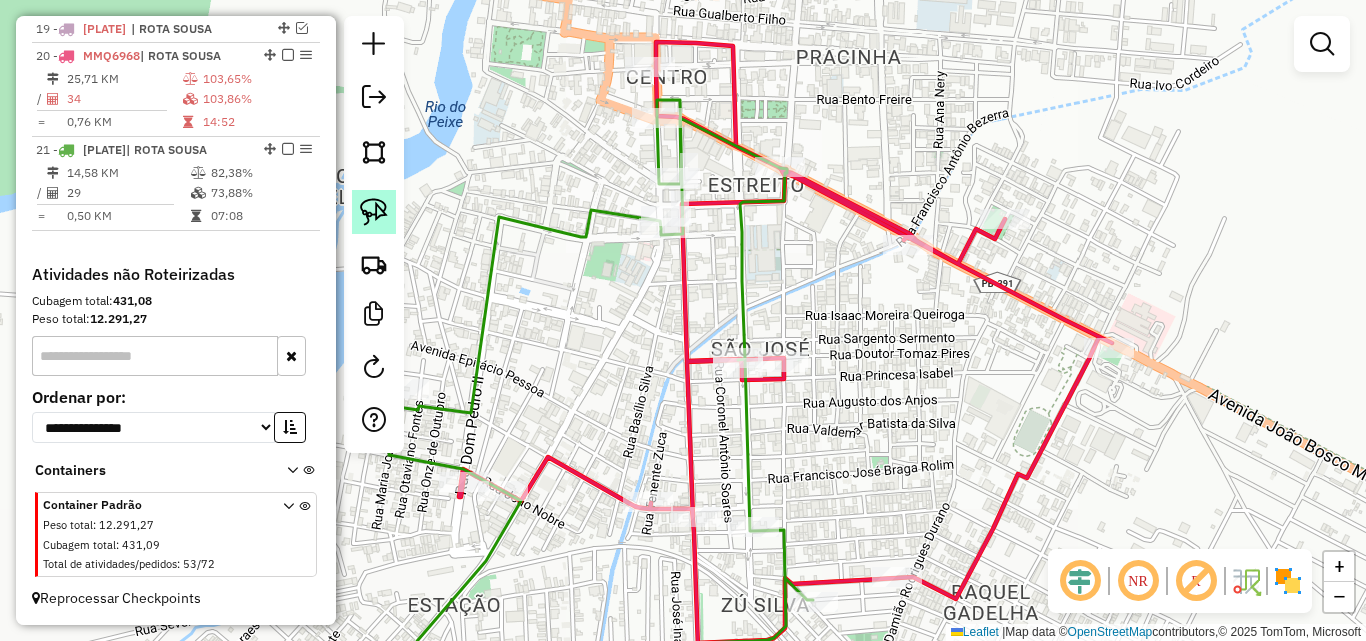 click 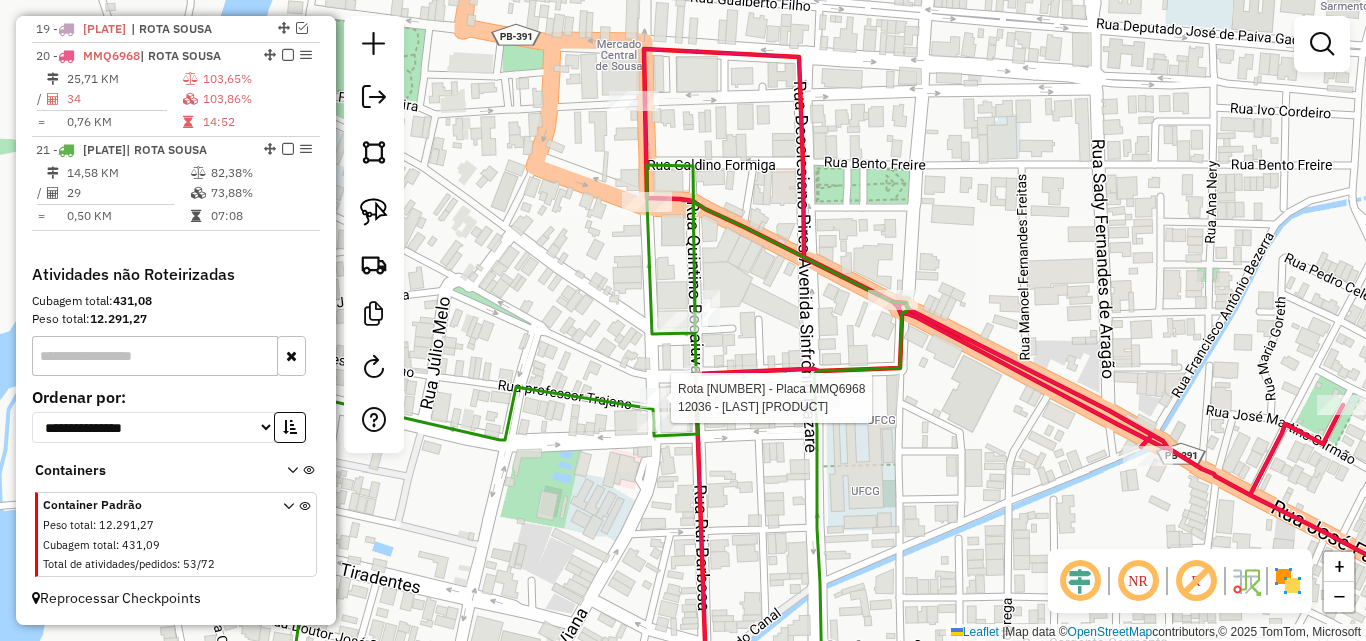 select on "**********" 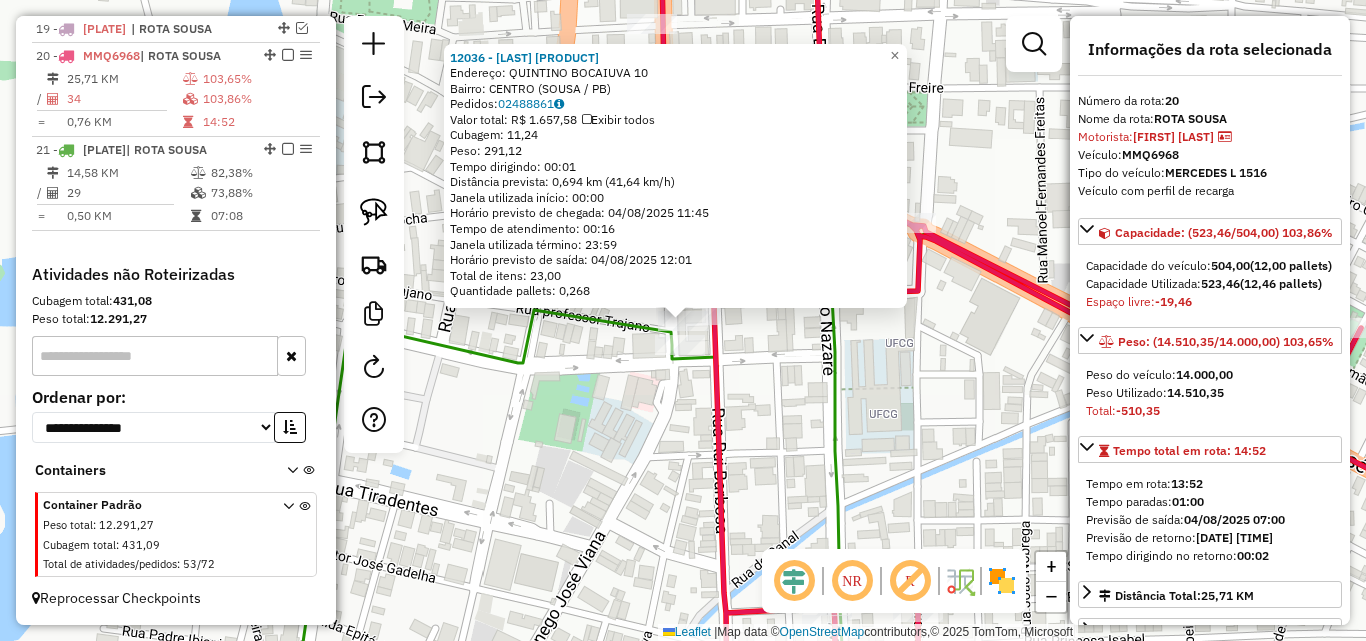 click on "[NUMBER] - [CLIENT_NAME]  Endereço:  [STREET_NAME] [NUMBER]   Bairro: [NEIGHBORHOOD] ([CITY] / [STATE])   Pedidos:  [ORDER_NUMBER]   Valor total: R$ [AMOUNT]   Exibir todos   Cubagem: [VOLUME]  Peso: [WEIGHT]  Tempo dirigindo: 00:01   Distância prevista: [DISTANCE] km ([SPEED] km/h)   Janela utilizada início: 00:00   Horário previsto de chegada: [DATE] [TIME]   Tempo de atendimento: 00:16   Janela utilizada término: 23:59   Horário previsto de saída: [DATE] [TIME]   Total de itens: [NUMBER],00   Quantidade pallets: [NUMBER]  × Janela de atendimento Grade de atendimento Capacidade Transportadoras Veículos Cliente Pedidos  Rotas Selecione os dias de semana para filtrar as janelas de atendimento  Seg   Ter   Qua   Qui   Sex   Sáb   Dom  Informe o período da janela de atendimento: De: Até:  Filtrar exatamente a janela do cliente  Considerar janela de atendimento padrão  Selecione os dias de semana para filtrar as grades de atendimento  Seg   Ter   Qua   Qui   Sex   Sáb   Dom   Considerar clientes sem dia de atendimento cadastrado  De:   De:" 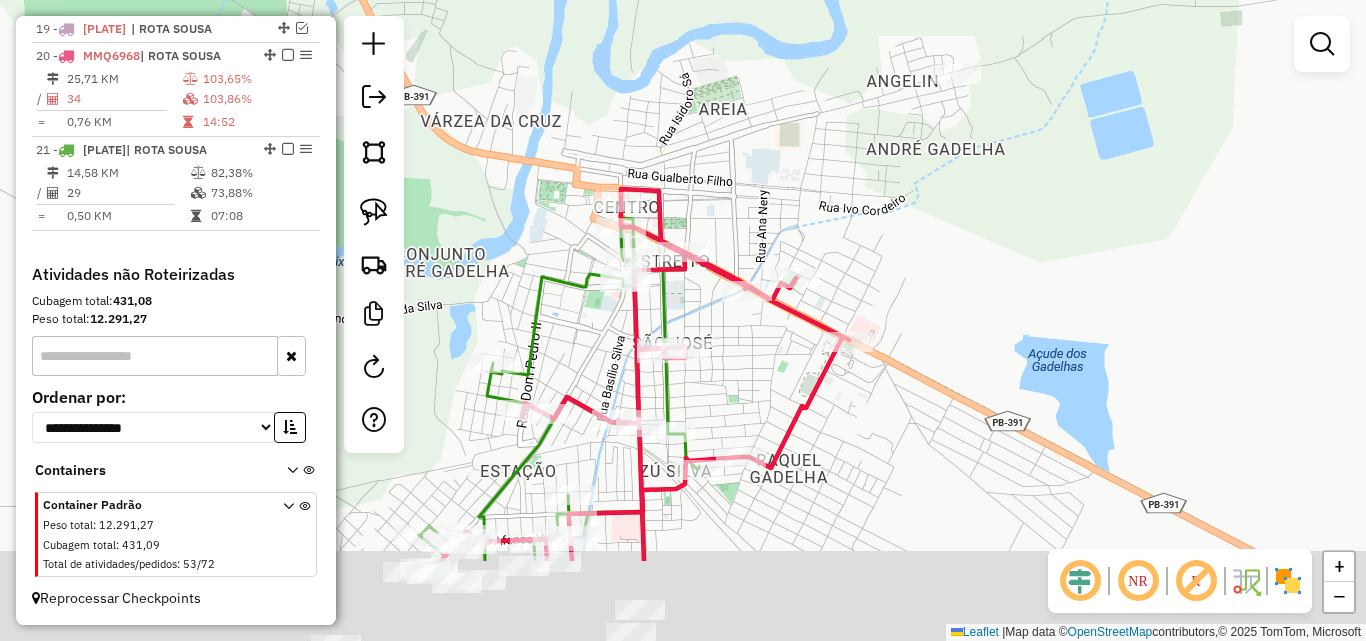 drag, startPoint x: 551, startPoint y: 482, endPoint x: 596, endPoint y: 284, distance: 203.04926 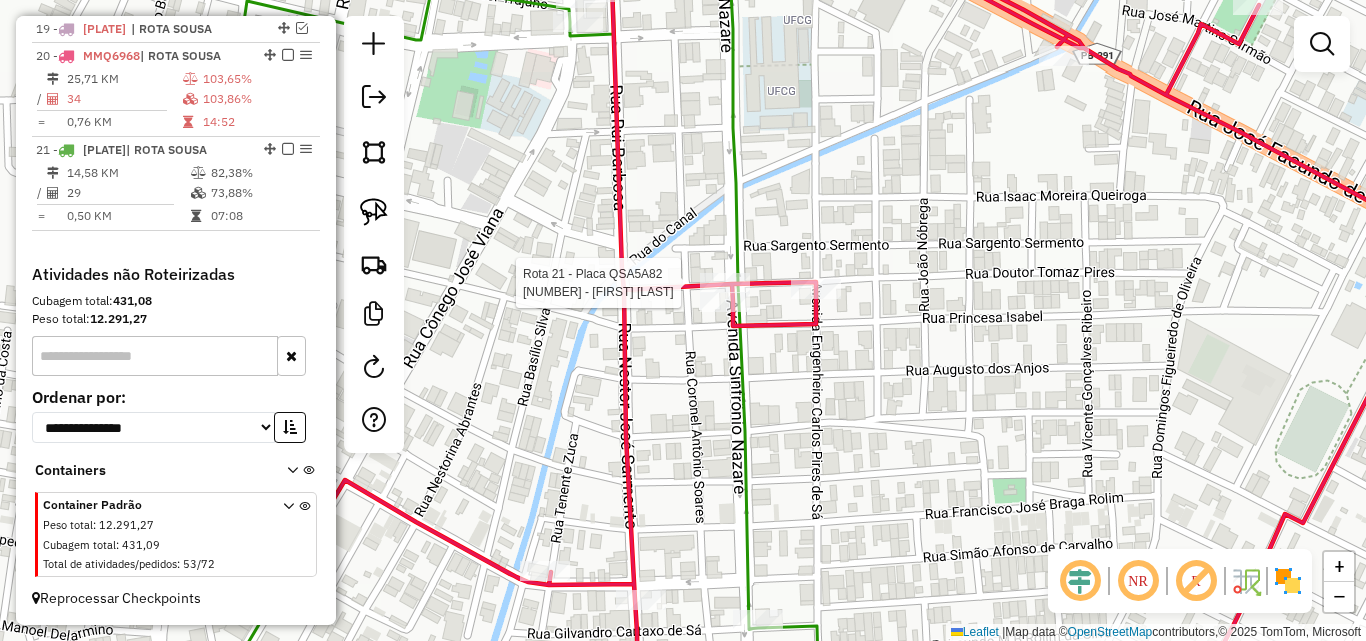 select on "**********" 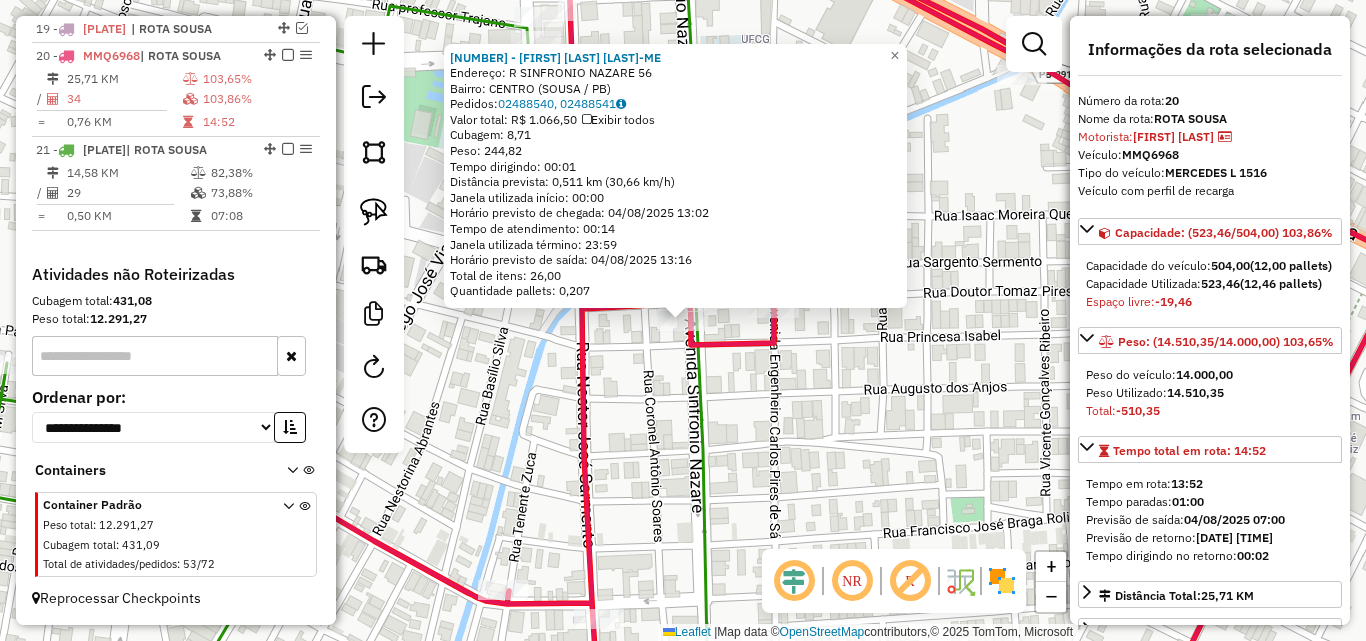 click on "209 - [FIRST] [LAST] DE [LAST] - ME  Endereço: R   [STREET]               56   Bairro: [NEIGHBORHOOD] ([CITY] / [STATE])   Pedidos:  02488540, 02488541   Valor total: R$ 1.066,50   Exibir todos   Cubagem: 8,71  Peso: 244,82  Tempo dirigindo: 00:01   Distância prevista: 0,511 km (30,66 km/h)   Janela utilizada início: 00:00   Horário previsto de chegada: 04/08/2025 13:02   Tempo de atendimento: 00:14   Janela utilizada término: 23:59   Horário previsto de saída: 04/08/2025 13:16   Total de itens: 26,00   Quantidade pallets: 0,207  × Janela de atendimento Grade de atendimento Capacidade Transportadoras Veículos Cliente Pedidos  Rotas Selecione os dias de semana para filtrar as janelas de atendimento  Seg   Ter   Qua   Qui   Sex   Sáb   Dom  Informe o período da janela de atendimento: De: Até:  Filtrar exatamente a janela do cliente  Considerar janela de atendimento padrão  Selecione os dias de semana para filtrar as grades de atendimento  Seg   Ter   Qua   Qui   Sex   Sáb   Dom   Peso mínimo:   De:" 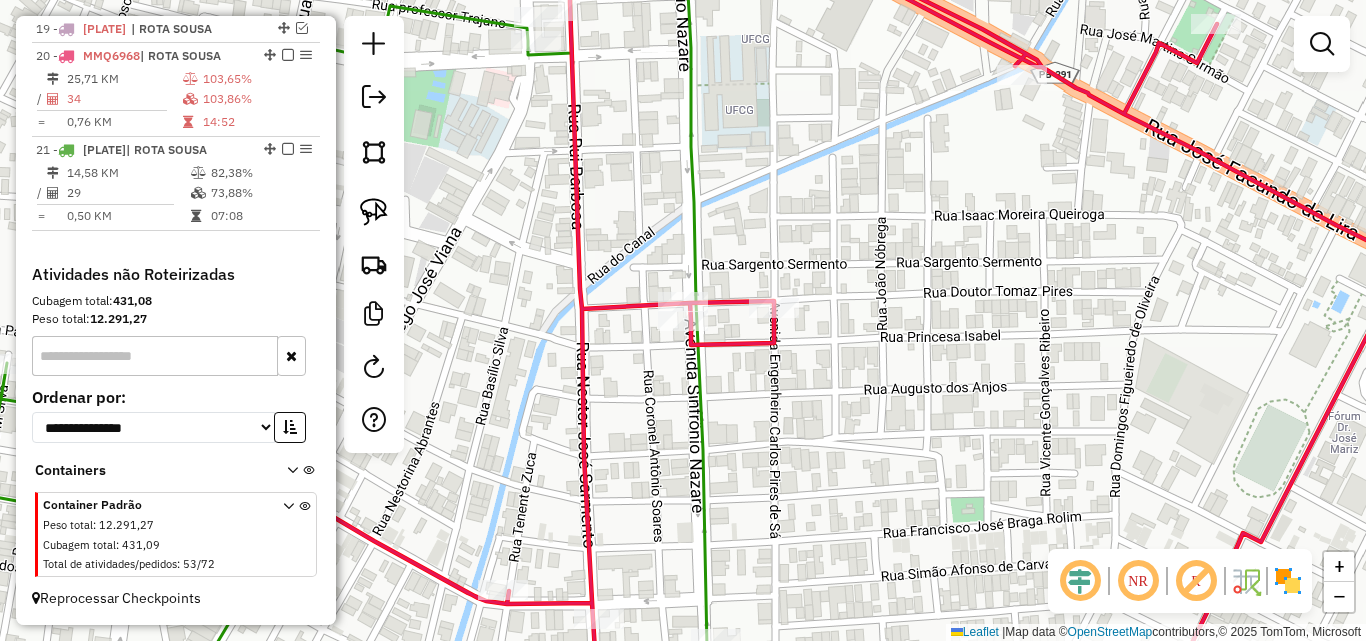 drag, startPoint x: 791, startPoint y: 457, endPoint x: 840, endPoint y: 305, distance: 159.70285 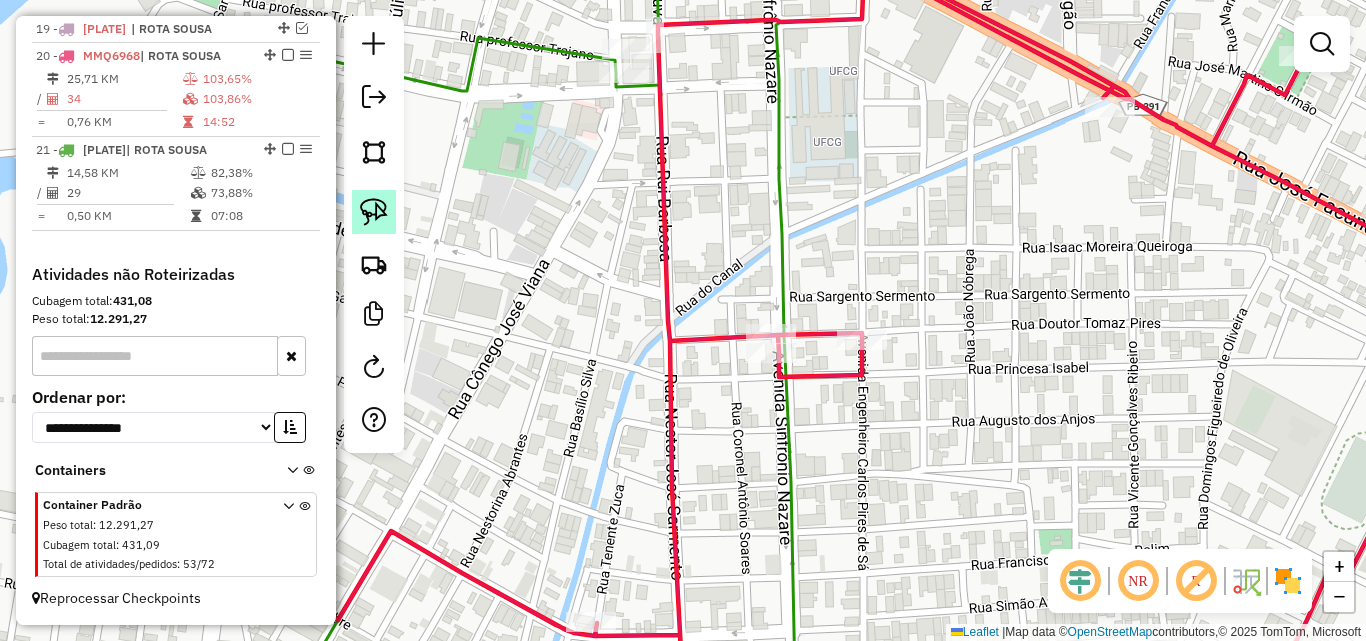 drag, startPoint x: 357, startPoint y: 210, endPoint x: 721, endPoint y: 77, distance: 387.5371 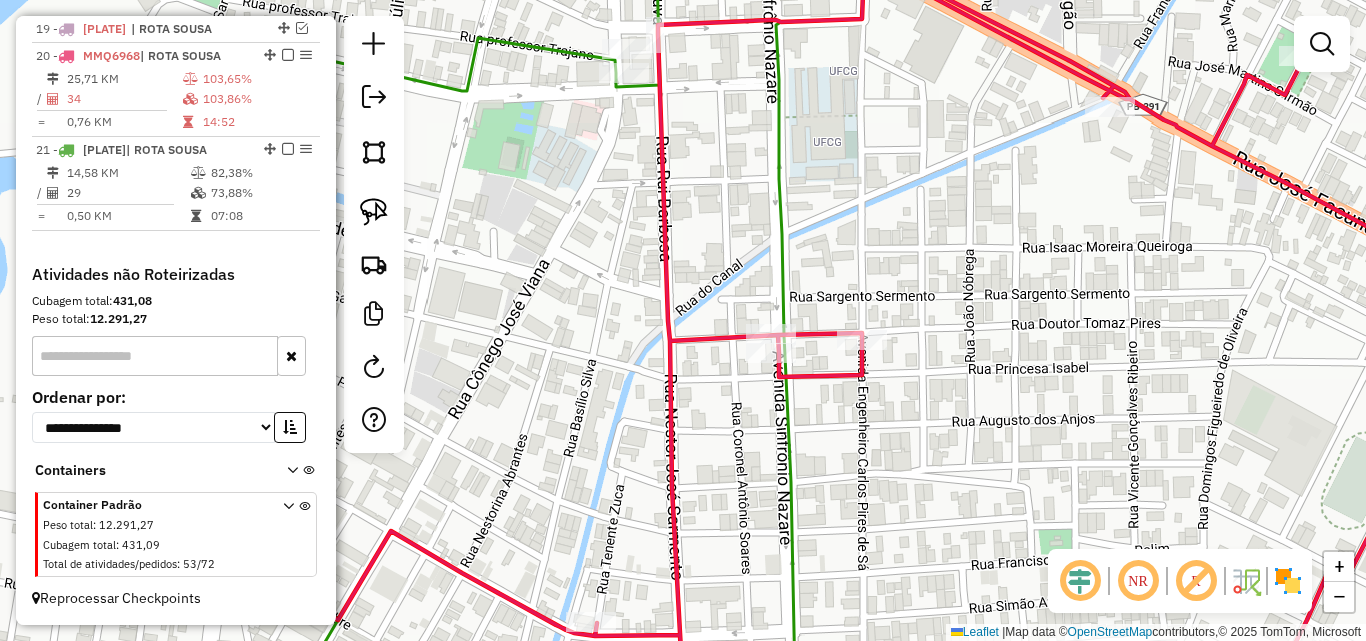click 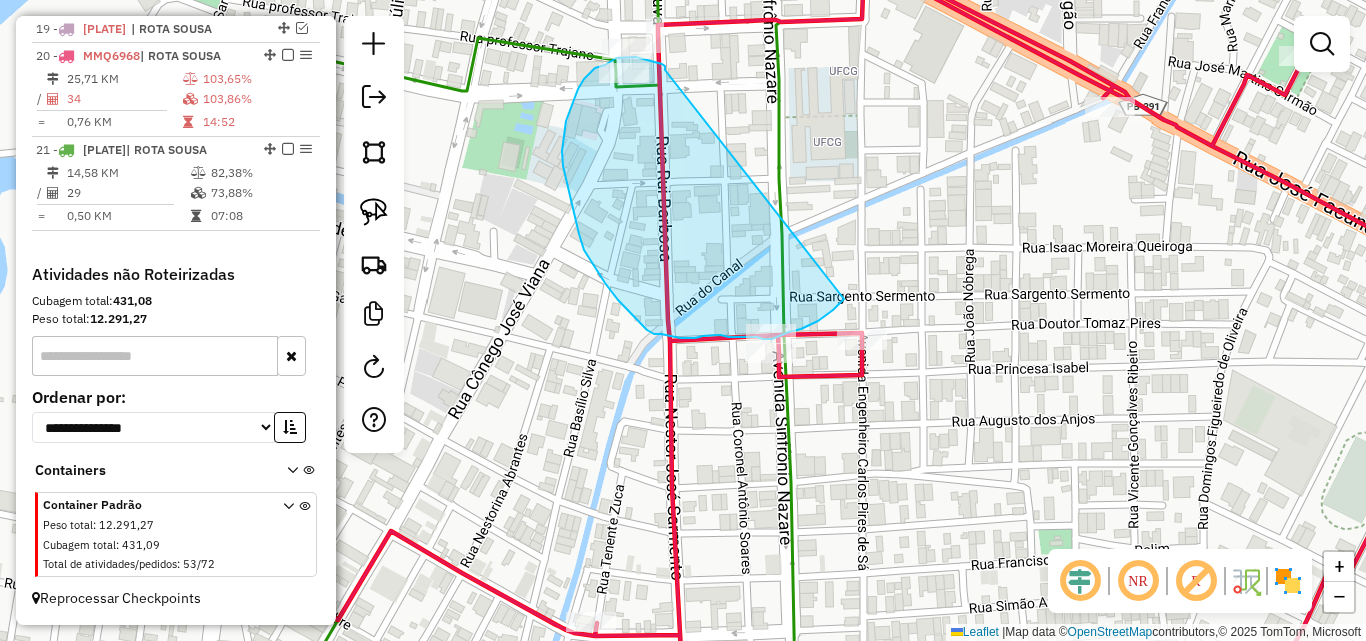 drag, startPoint x: 665, startPoint y: 70, endPoint x: 874, endPoint y: 267, distance: 287.21072 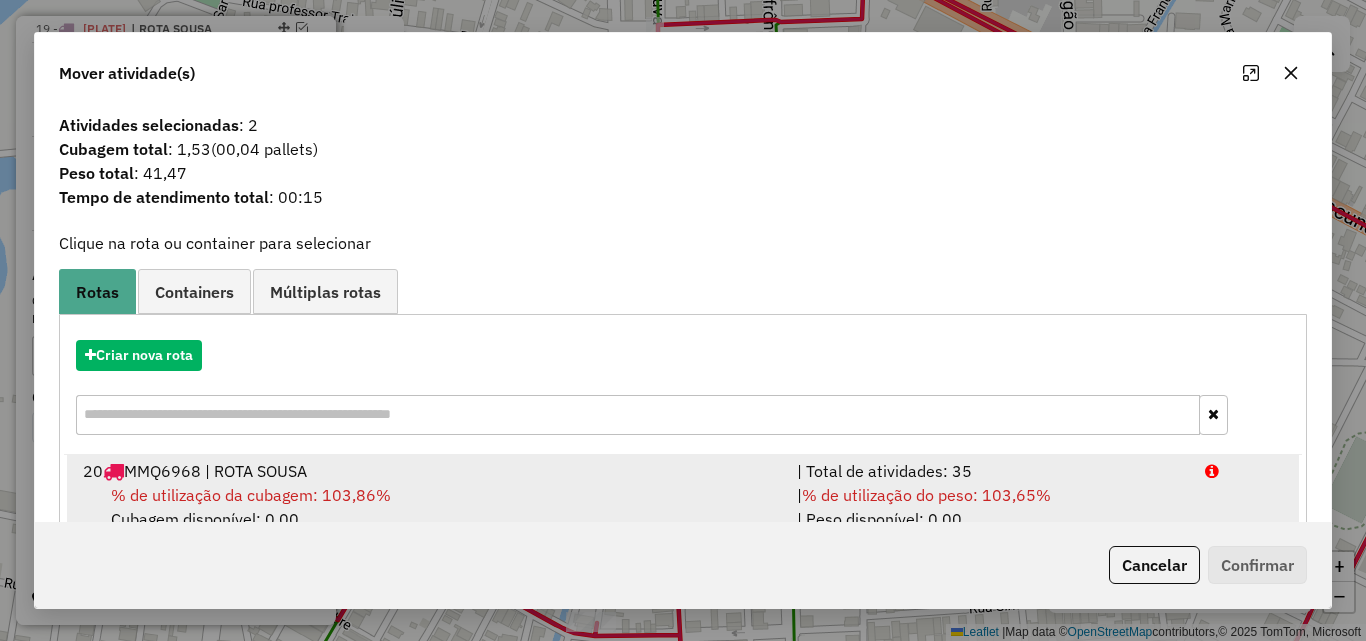 drag, startPoint x: 1060, startPoint y: 507, endPoint x: 1078, endPoint y: 503, distance: 18.439089 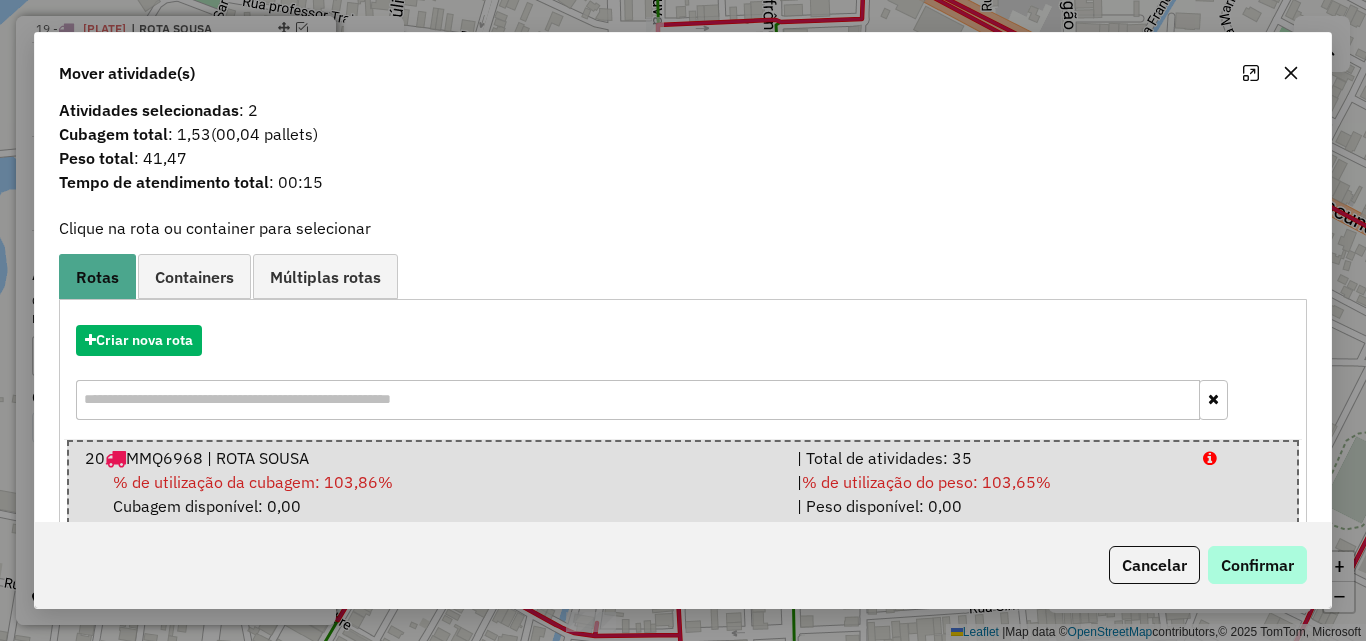 drag, startPoint x: 1329, startPoint y: 581, endPoint x: 1304, endPoint y: 570, distance: 27.313 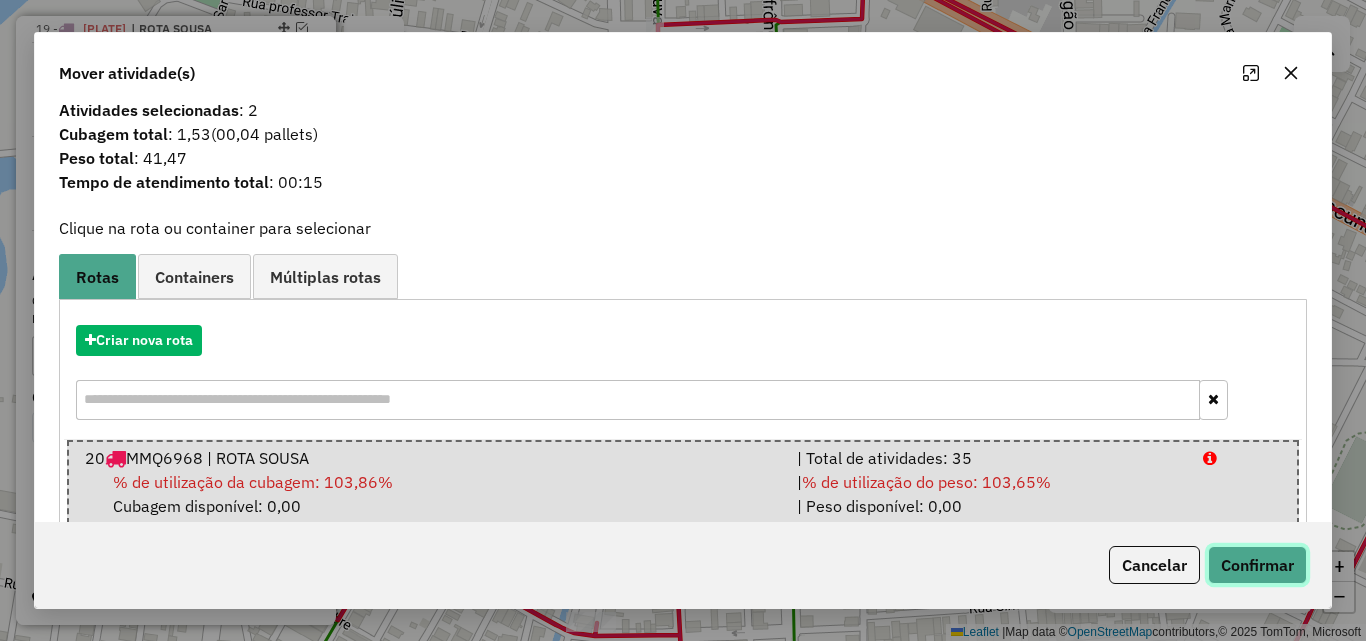 click on "Confirmar" 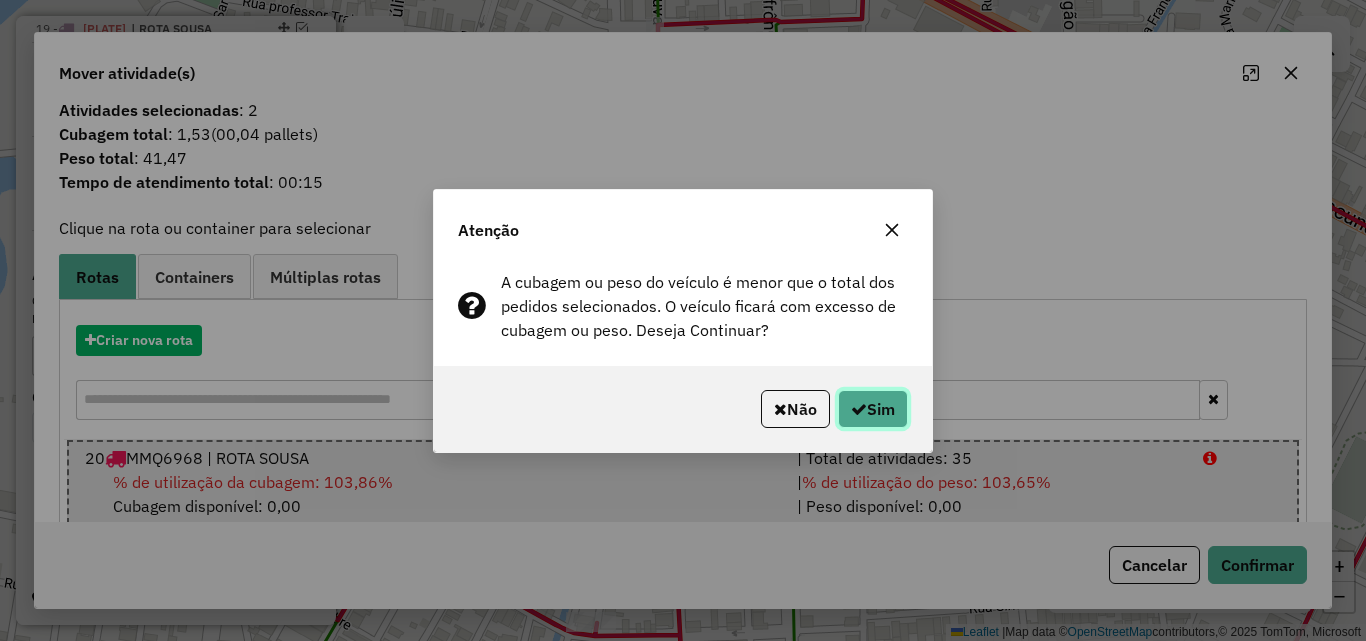 click on "Sim" 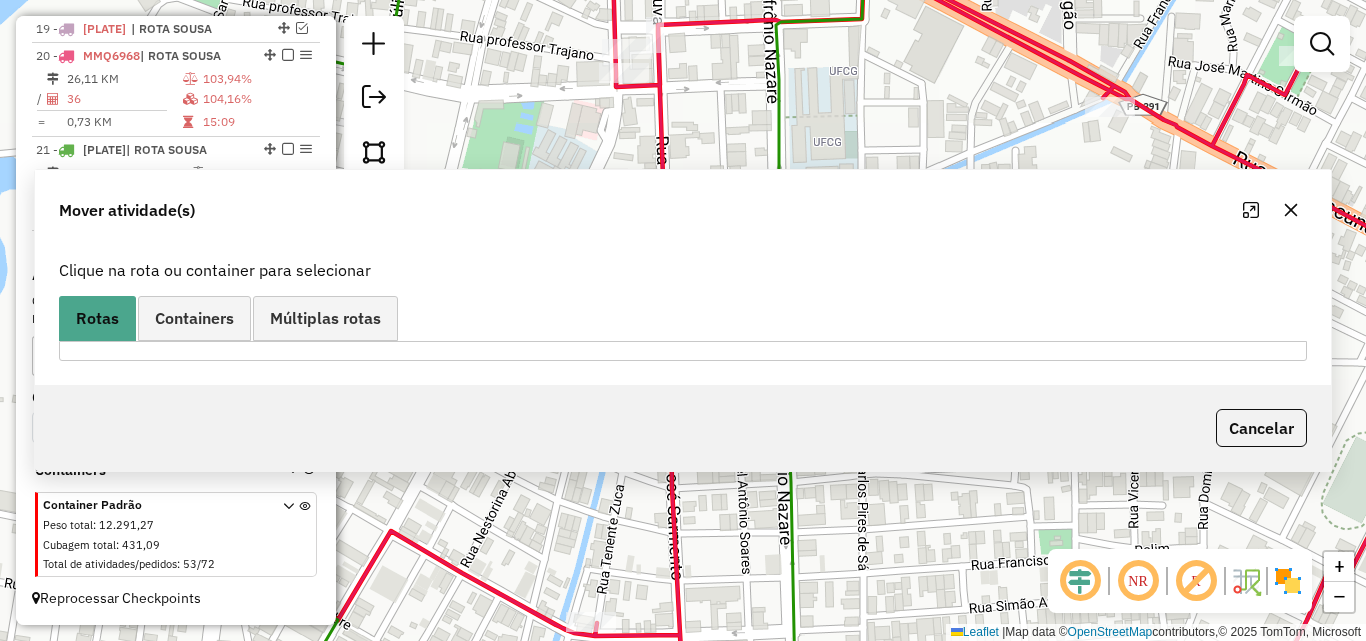 scroll, scrollTop: 0, scrollLeft: 0, axis: both 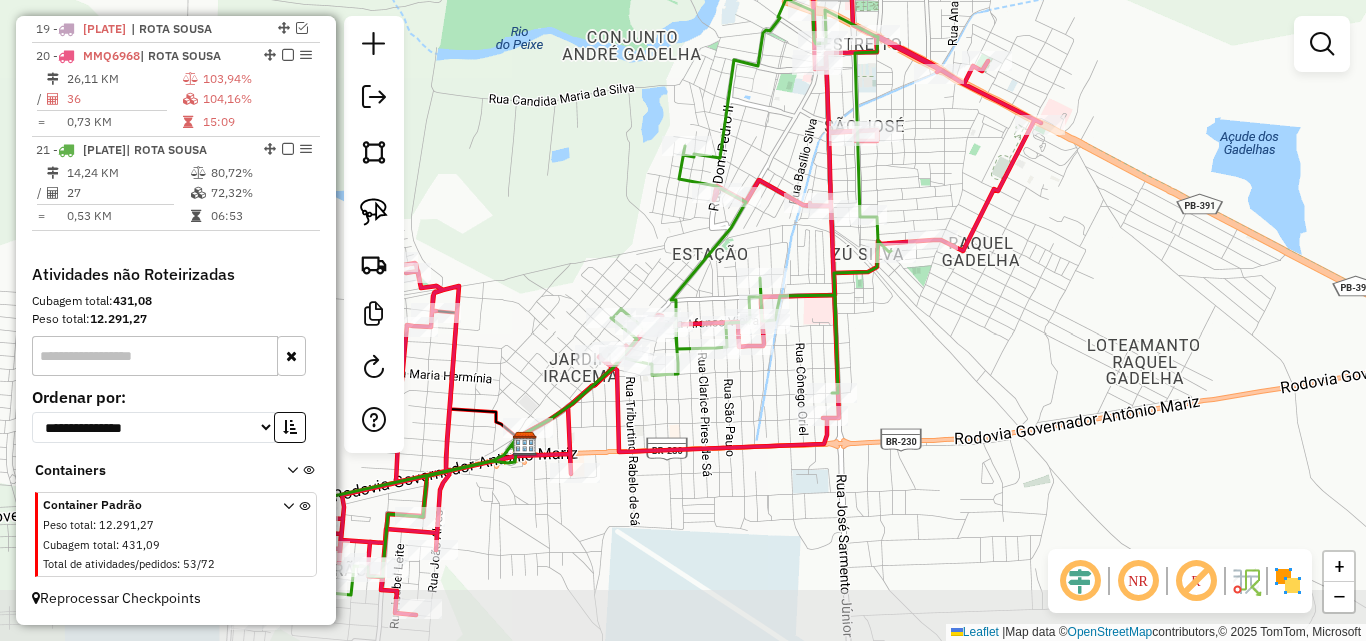 drag, startPoint x: 930, startPoint y: 320, endPoint x: 1034, endPoint y: 269, distance: 115.83177 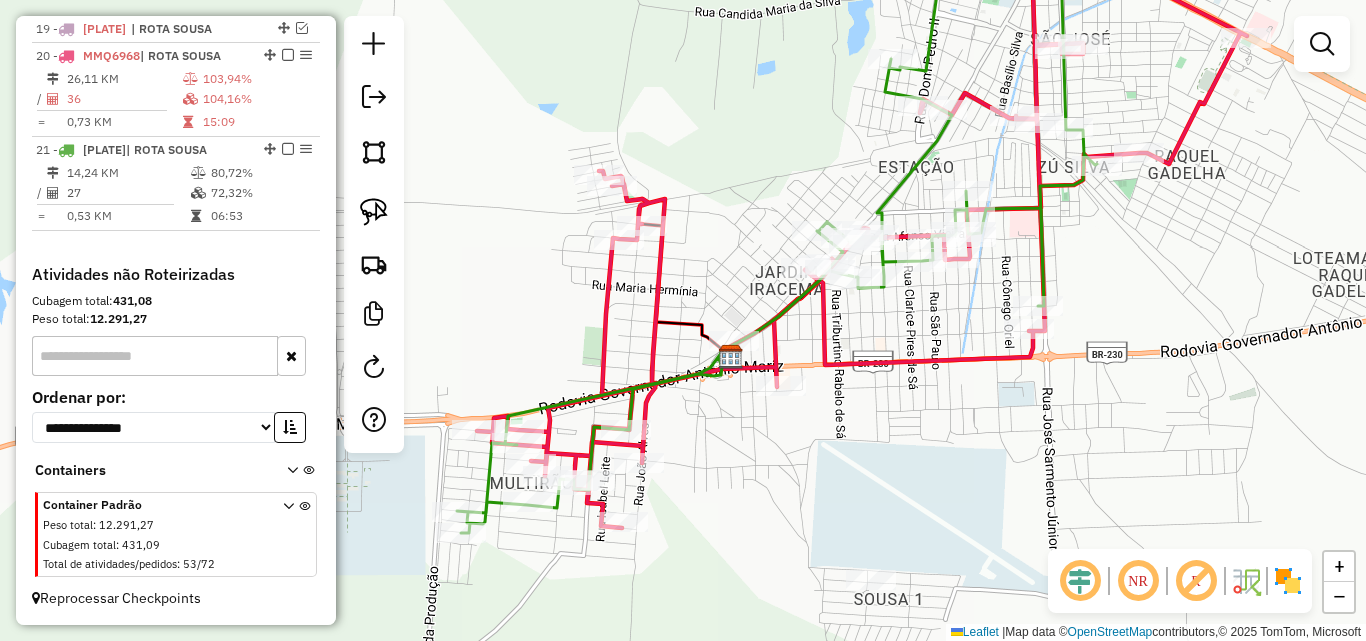 drag, startPoint x: 905, startPoint y: 450, endPoint x: 1108, endPoint y: 363, distance: 220.85742 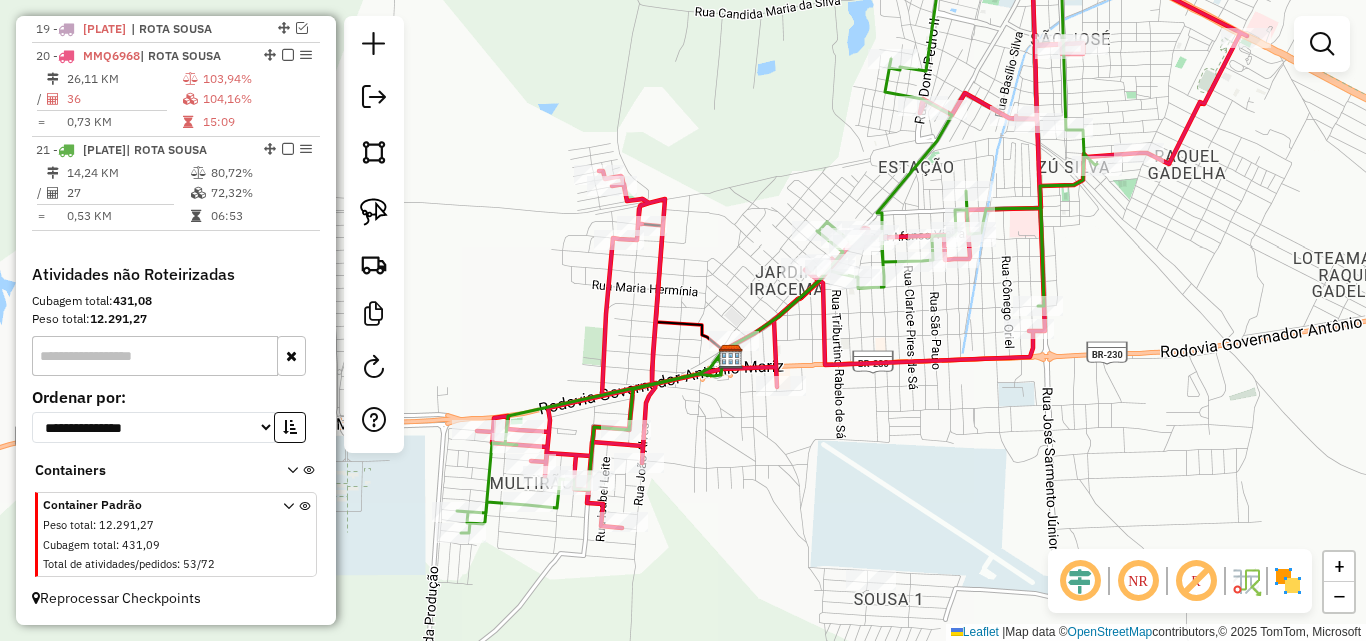 select on "**********" 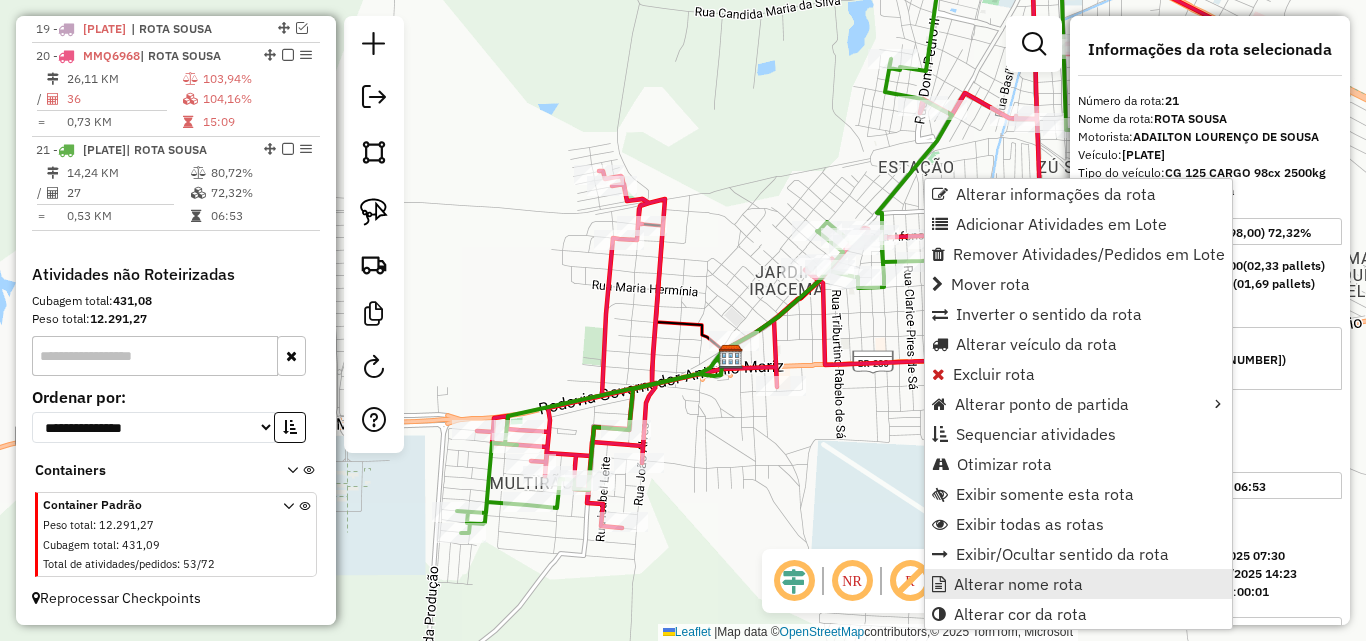 click on "Alterar nome rota" at bounding box center [1018, 584] 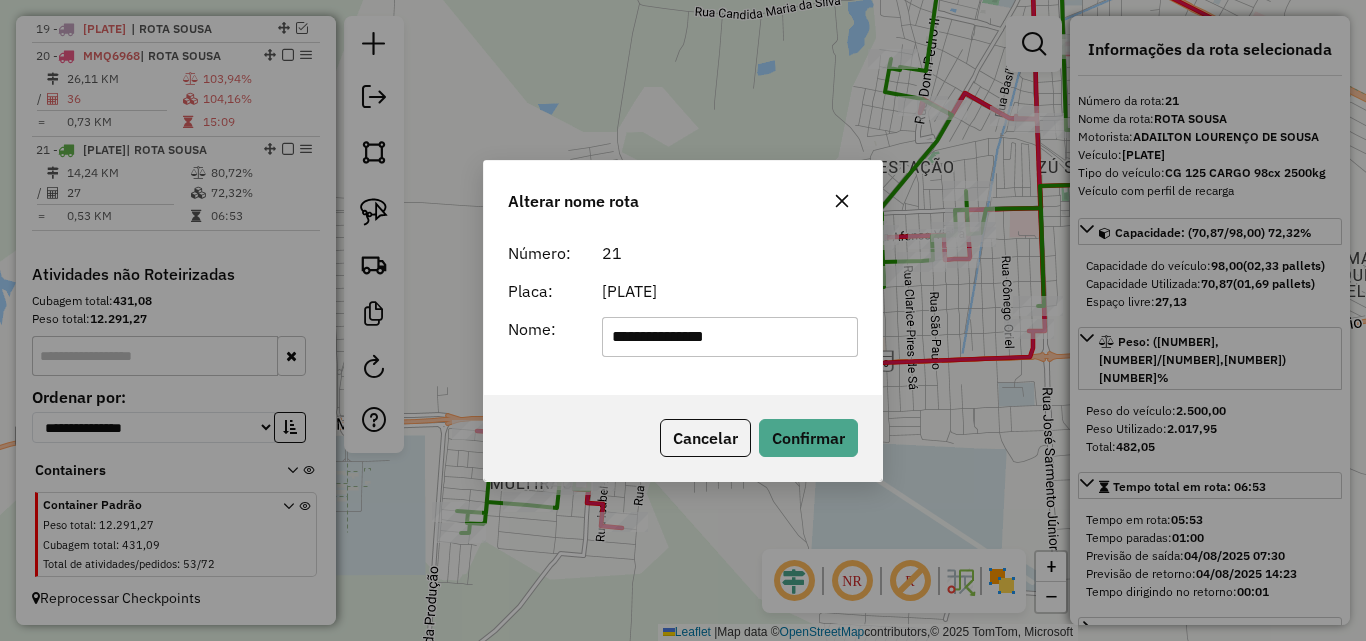 type on "**********" 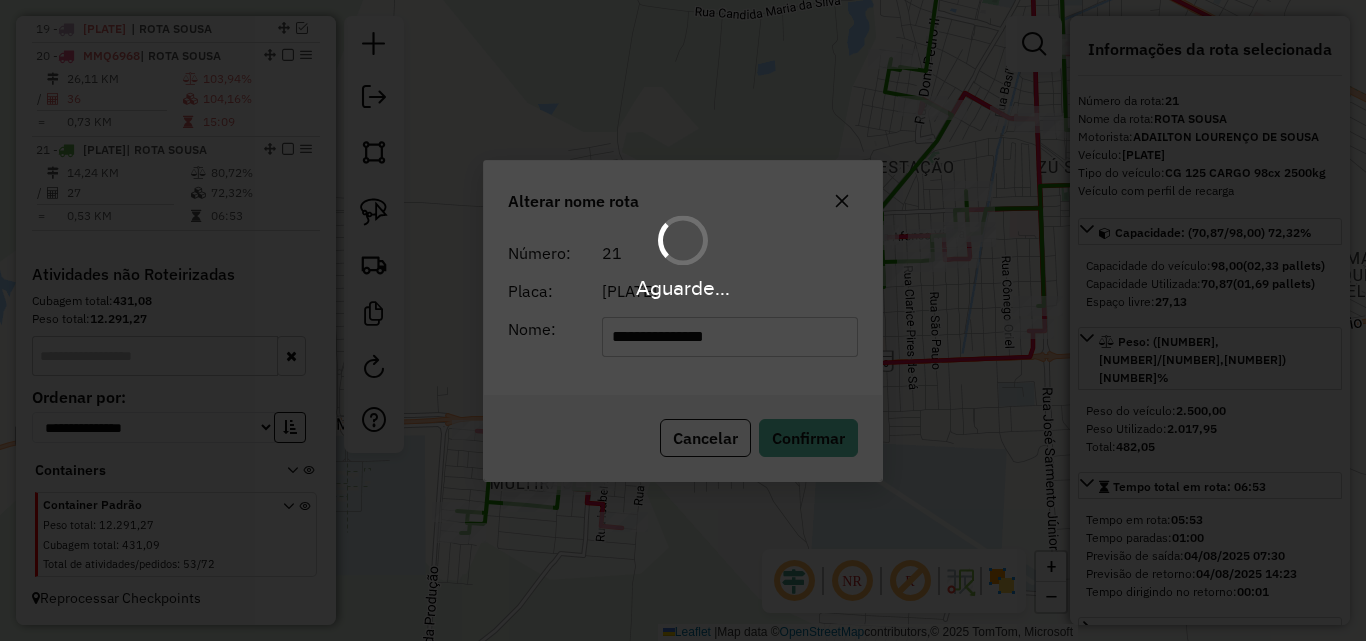 type 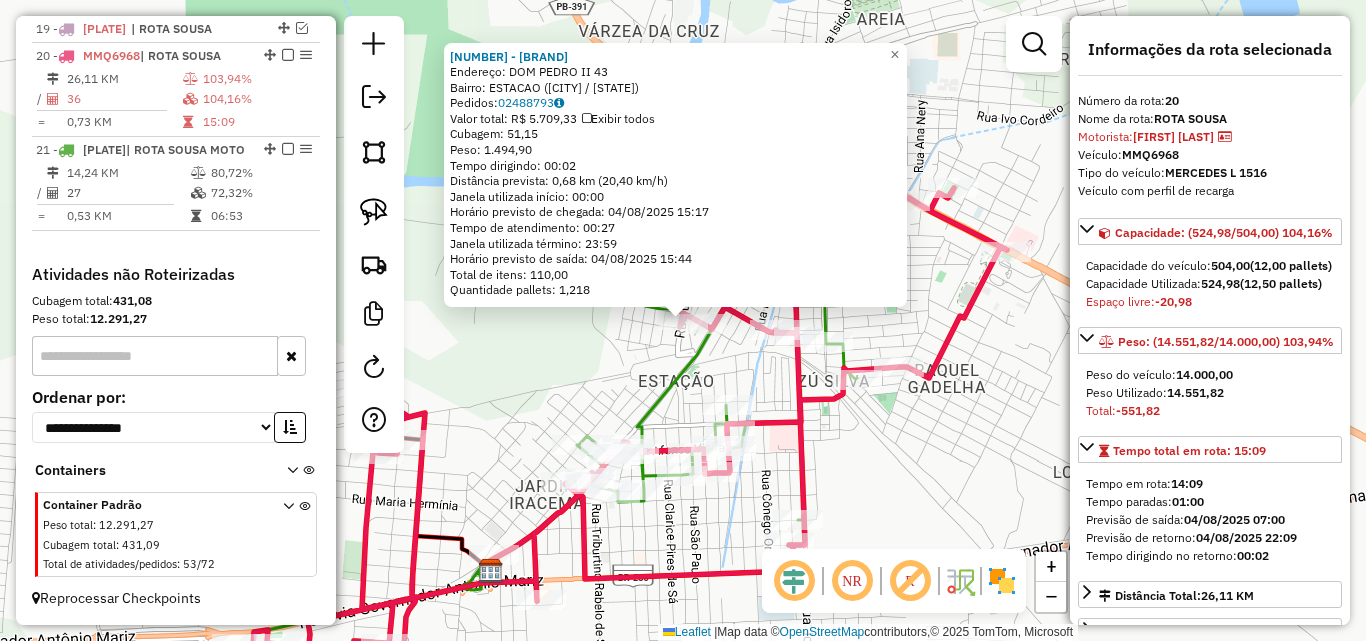 scroll, scrollTop: 1303, scrollLeft: 0, axis: vertical 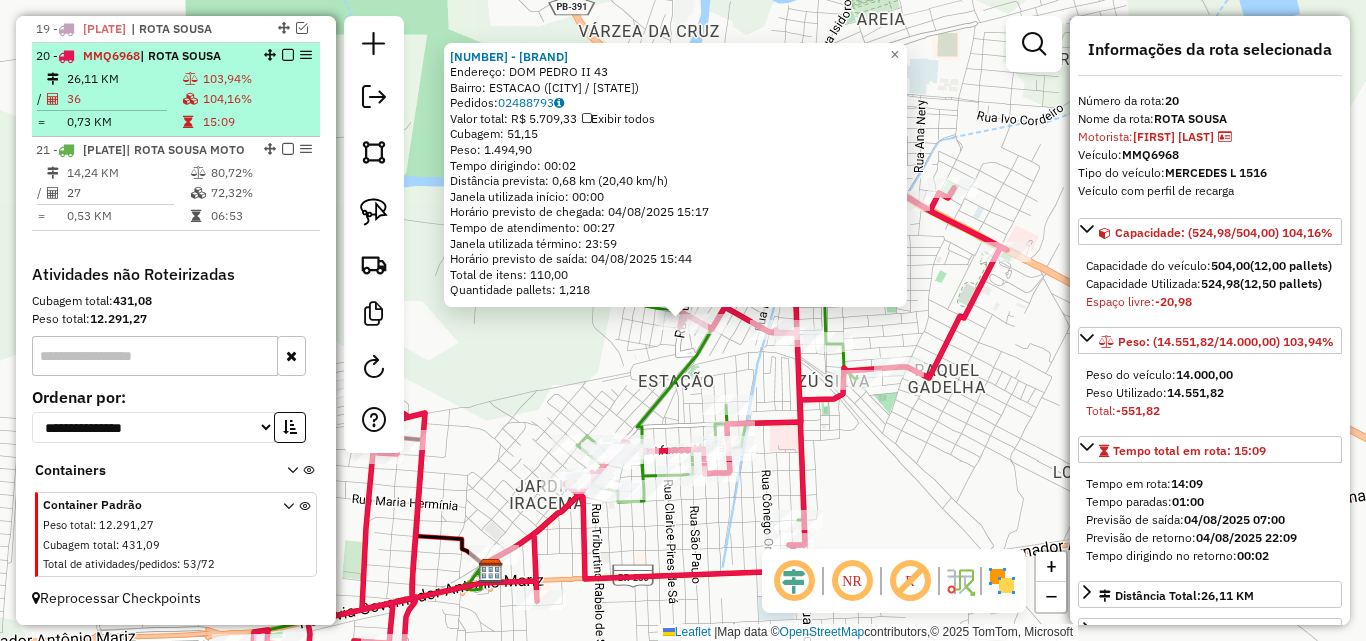 click at bounding box center [288, 149] 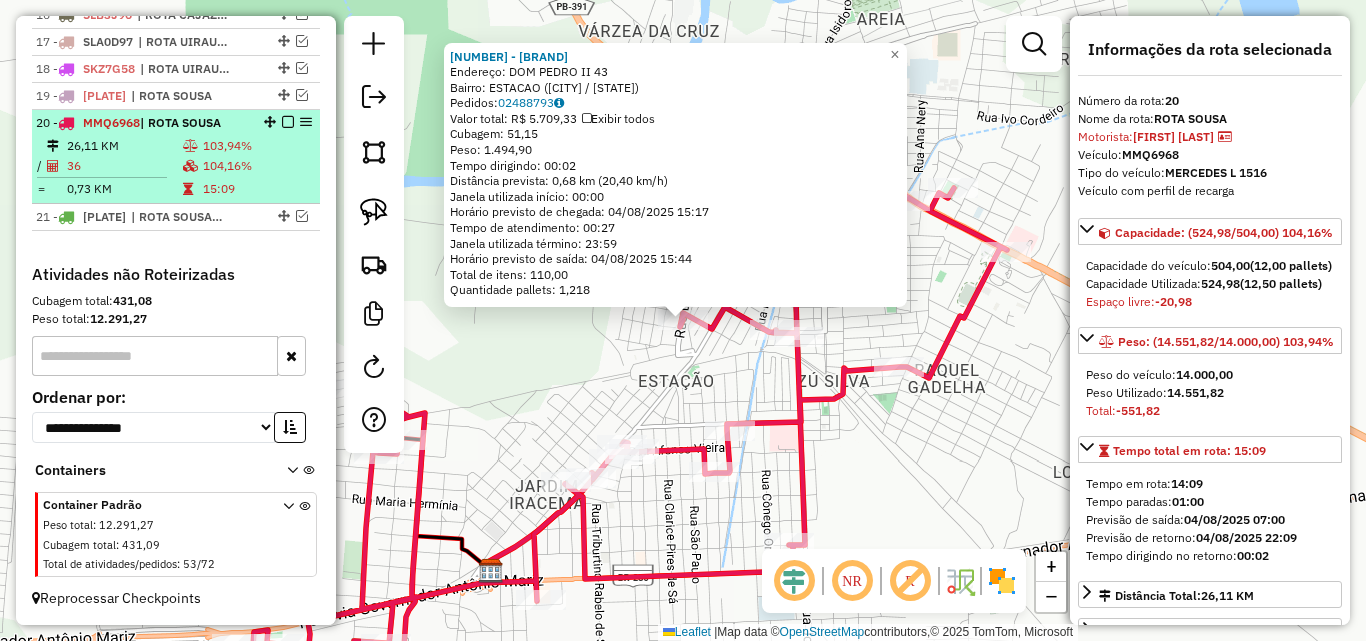 scroll, scrollTop: 1218, scrollLeft: 0, axis: vertical 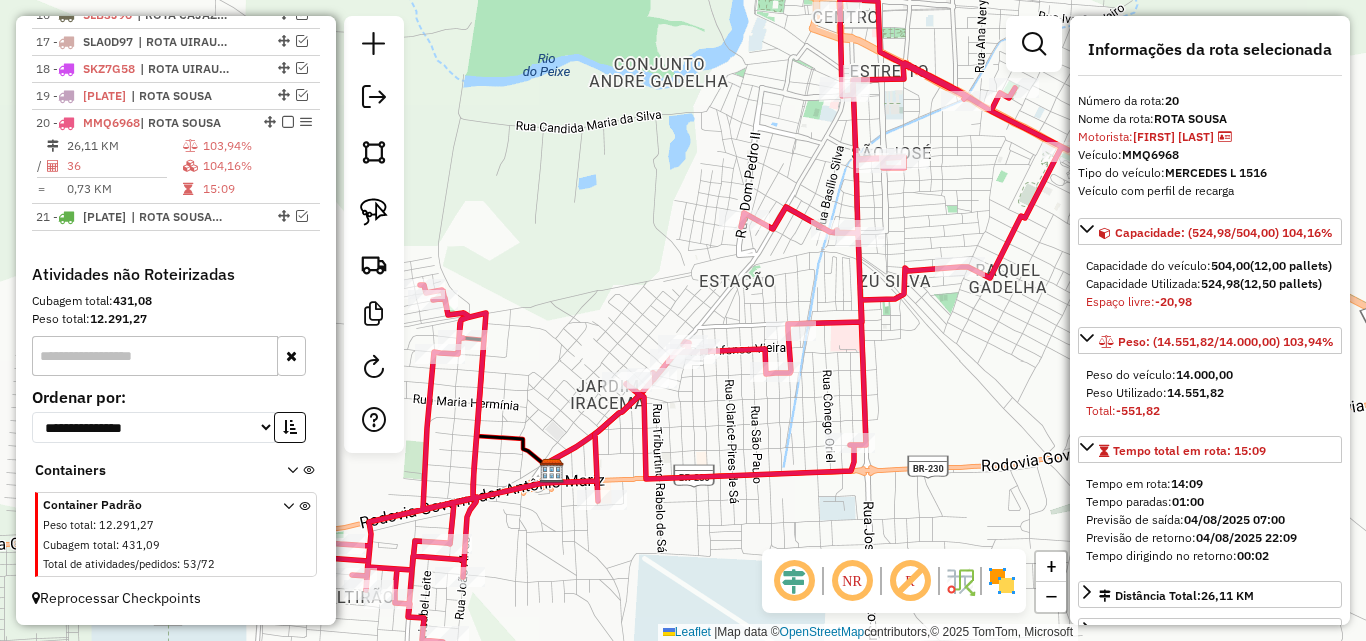 drag, startPoint x: 494, startPoint y: 219, endPoint x: 606, endPoint y: 201, distance: 113.43721 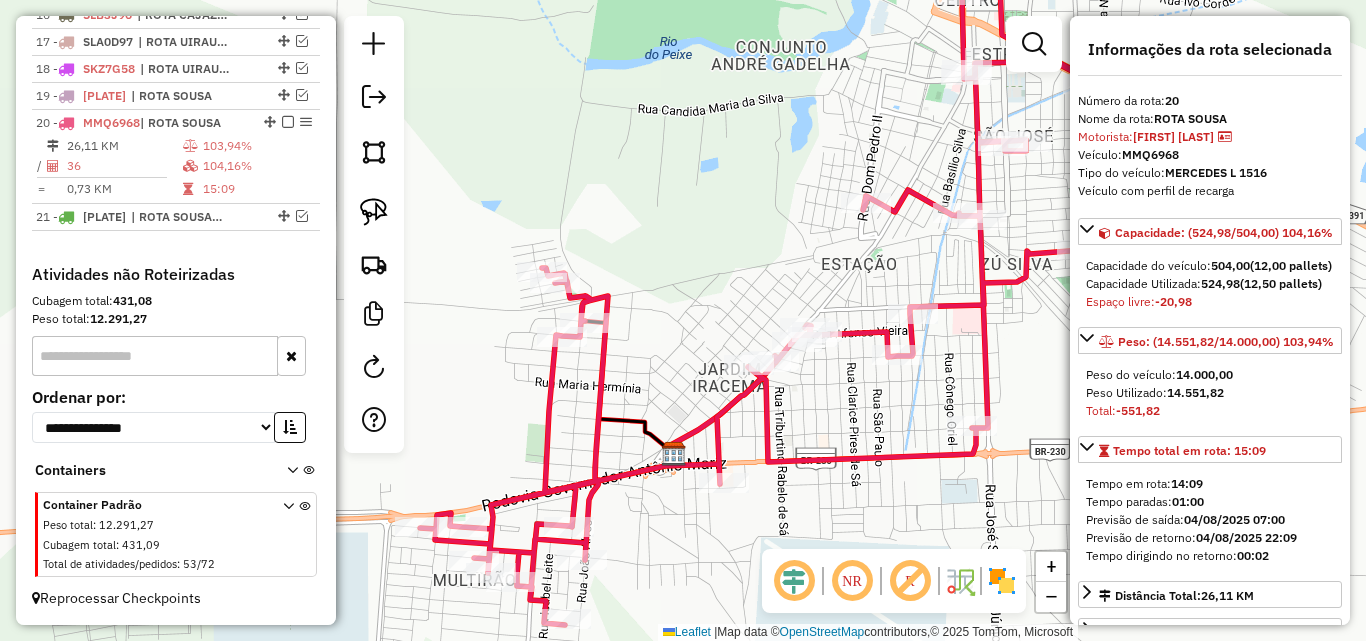 click on "Janela de atendimento Grade de atendimento Capacidade Transportadoras Veículos Cliente Pedidos  Rotas Selecione os dias de semana para filtrar as janelas de atendimento  Seg   Ter   Qua   Qui   Sex   Sáb   Dom  Informe o período da janela de atendimento: De: Até:  Filtrar exatamente a janela do cliente  Considerar janela de atendimento padrão  Selecione os dias de semana para filtrar as grades de atendimento  Seg   Ter   Qua   Qui   Sex   Sáb   Dom   Considerar clientes sem dia de atendimento cadastrado  Clientes fora do dia de atendimento selecionado Filtrar as atividades entre os valores definidos abaixo:  Peso mínimo:   Peso máximo:   Cubagem mínima:   Cubagem máxima:   De:   Até:  Filtrar as atividades entre o tempo de atendimento definido abaixo:  De:   Até:   Considerar capacidade total dos clientes não roteirizados Transportadora: Selecione um ou mais itens Tipo de veículo: Selecione um ou mais itens Veículo: Selecione um ou mais itens Motorista: Selecione um ou mais itens Nome: Rótulo:" 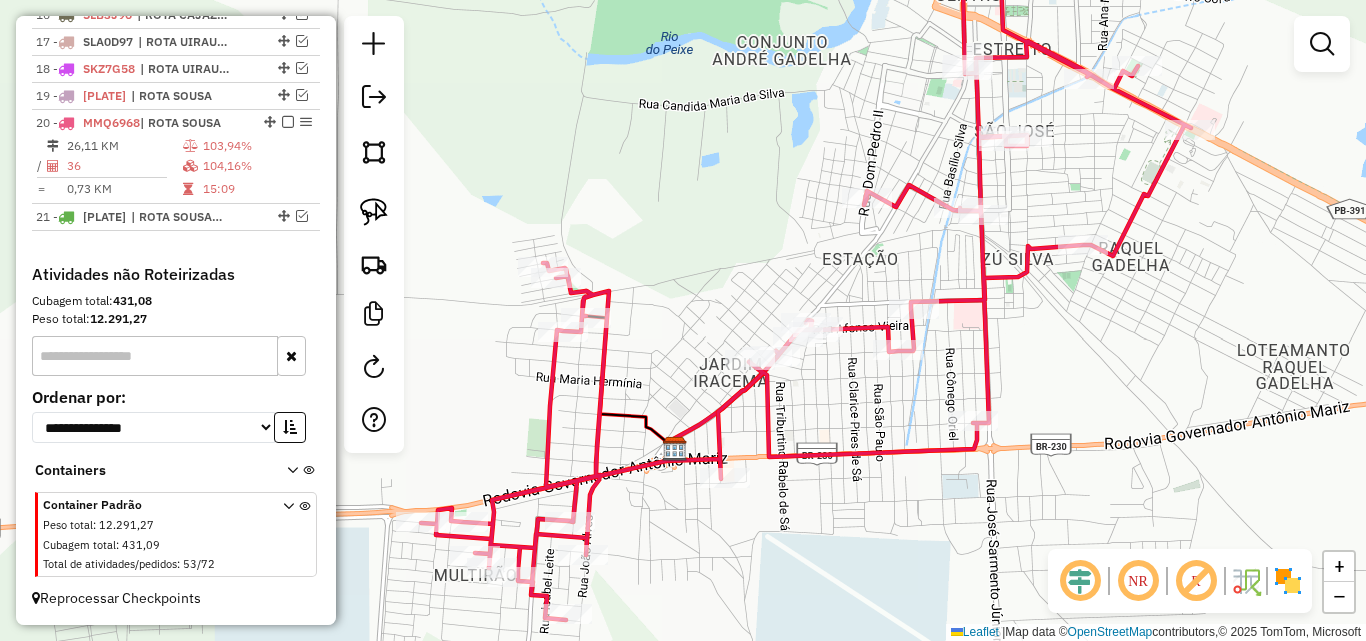 drag, startPoint x: 608, startPoint y: 202, endPoint x: 618, endPoint y: 143, distance: 59.841457 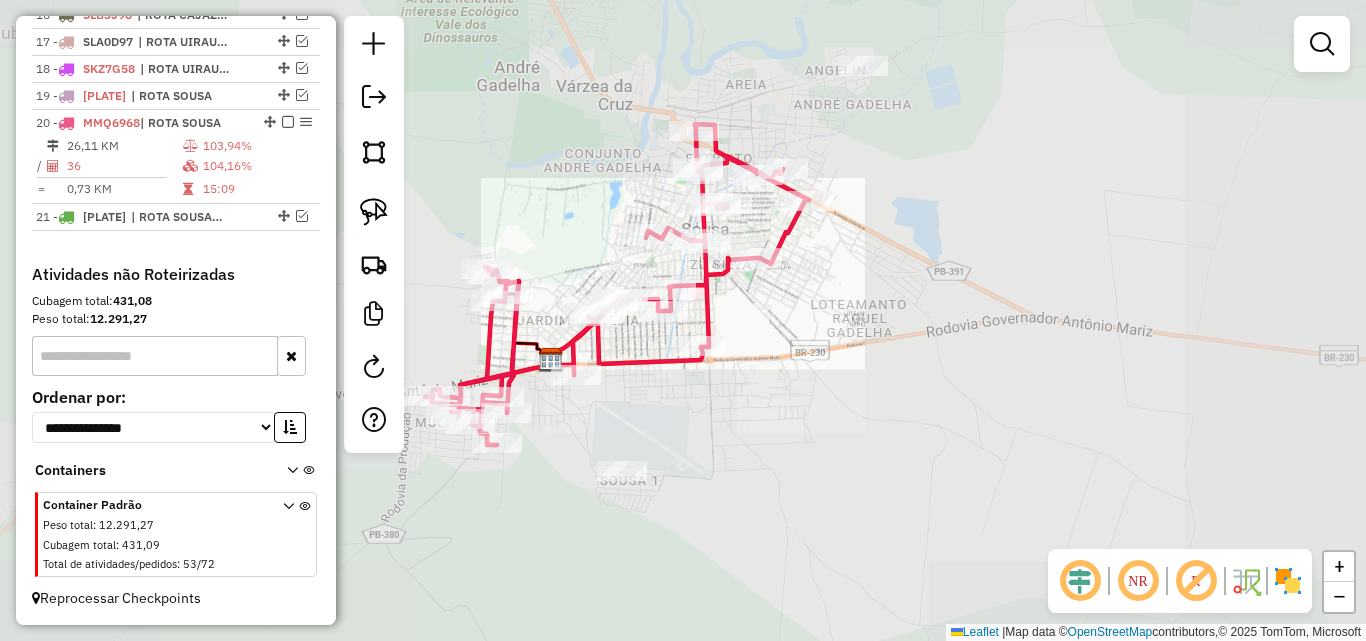 drag, startPoint x: 377, startPoint y: 207, endPoint x: 396, endPoint y: 238, distance: 36.359318 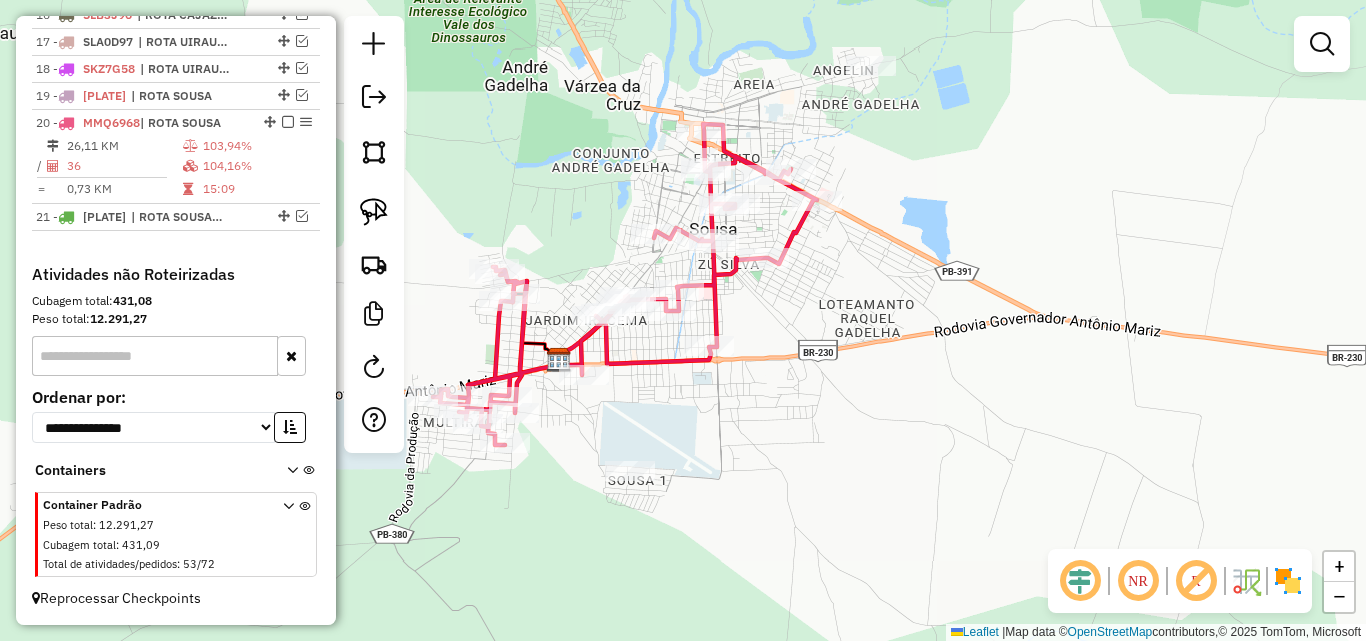 drag, startPoint x: 434, startPoint y: 325, endPoint x: 425, endPoint y: 312, distance: 15.811388 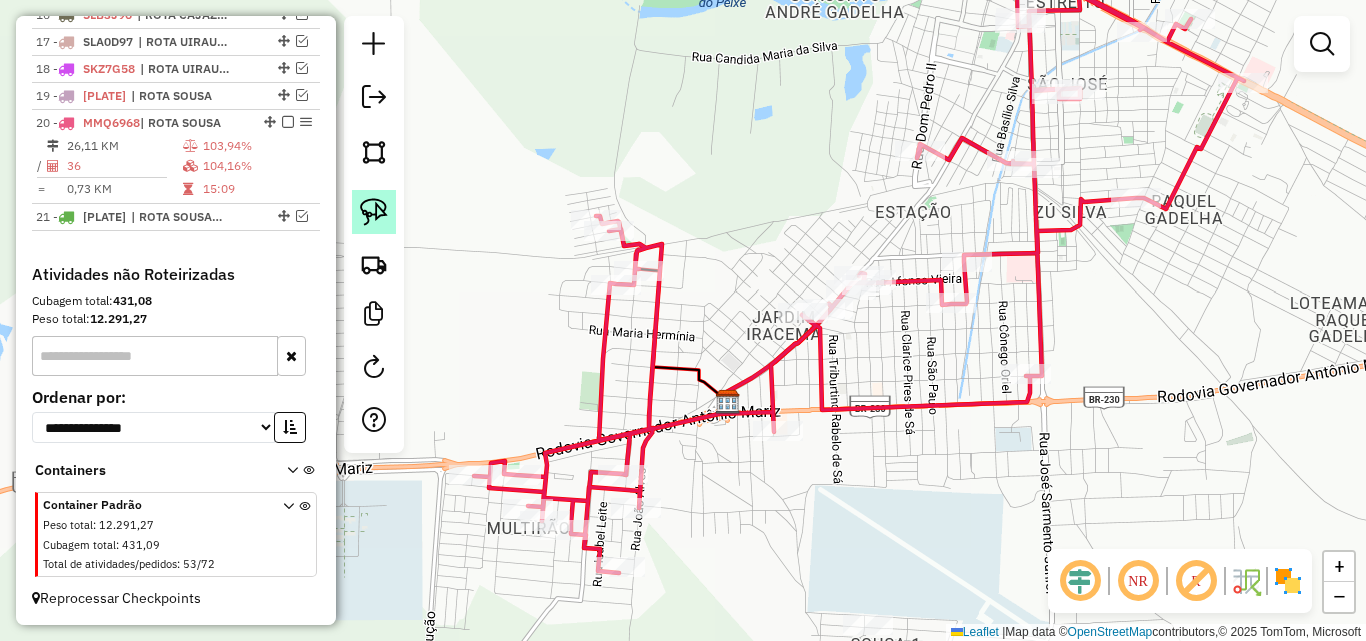 click 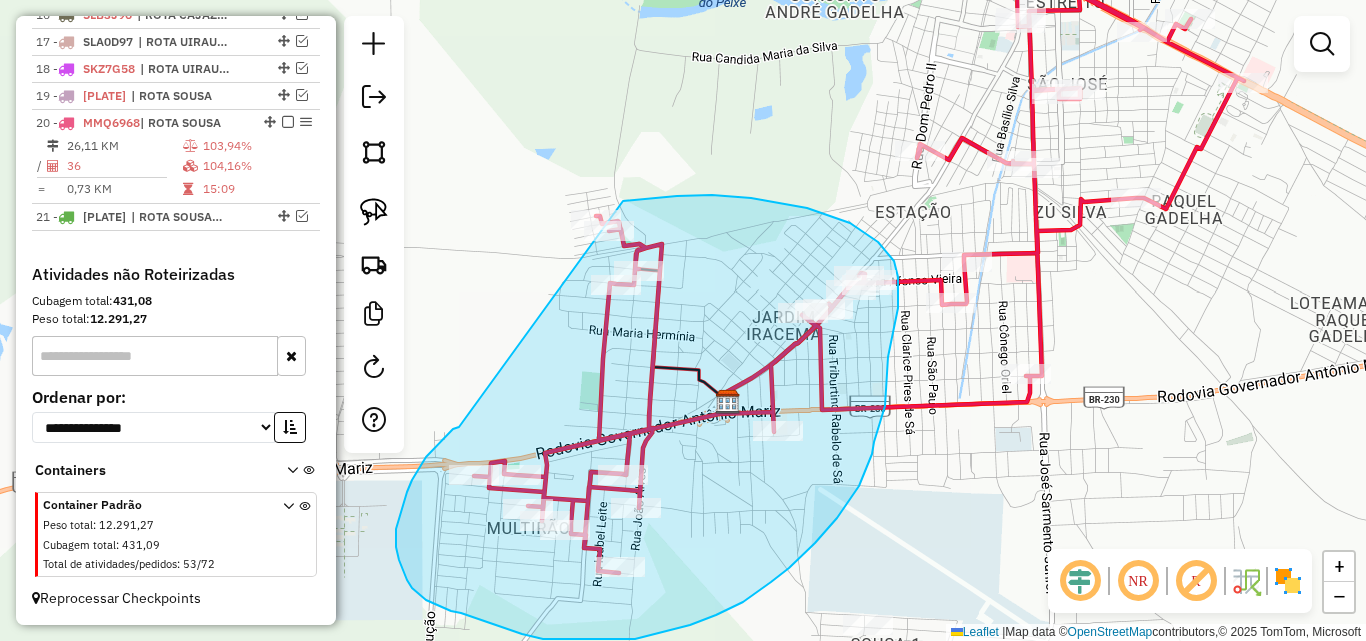 drag, startPoint x: 442, startPoint y: 441, endPoint x: 504, endPoint y: 191, distance: 257.5733 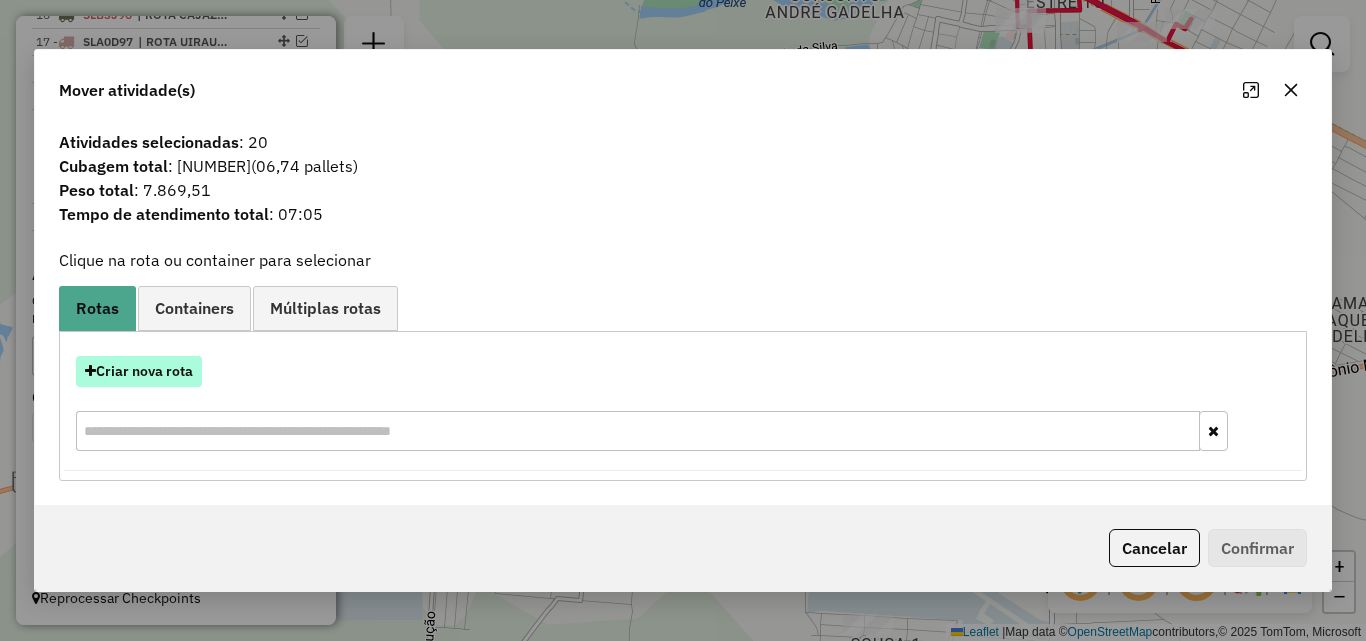click on "Criar nova rota" at bounding box center (139, 371) 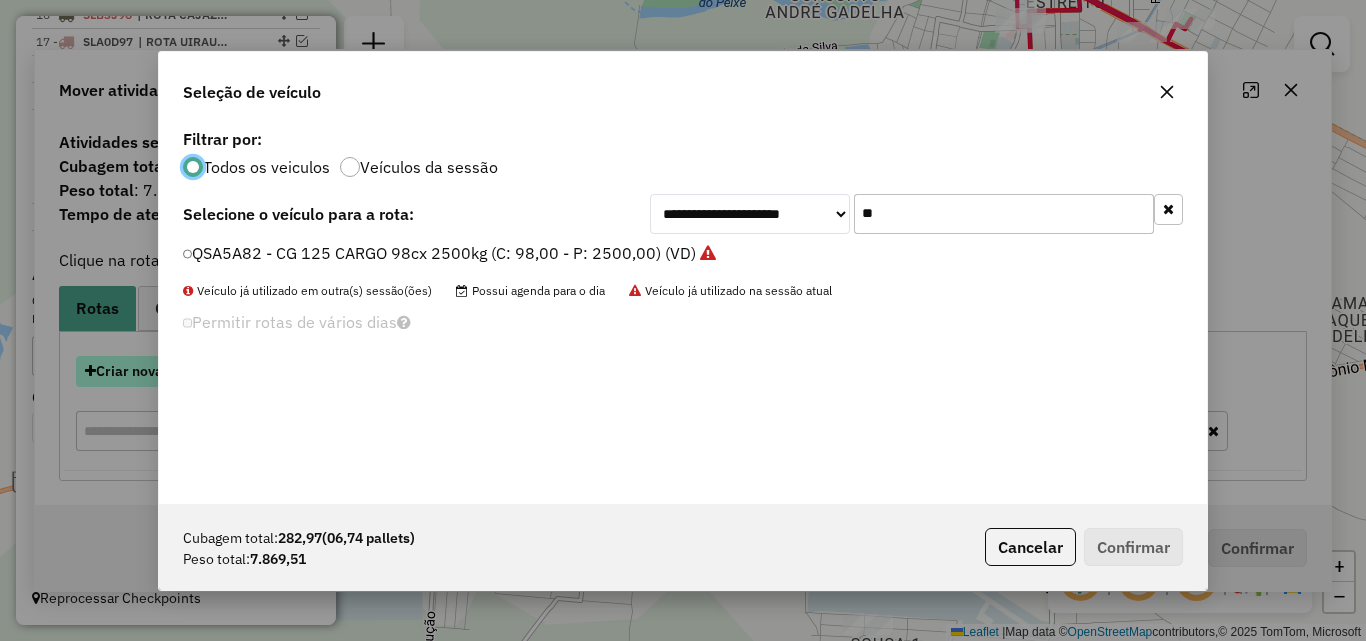 scroll, scrollTop: 11, scrollLeft: 6, axis: both 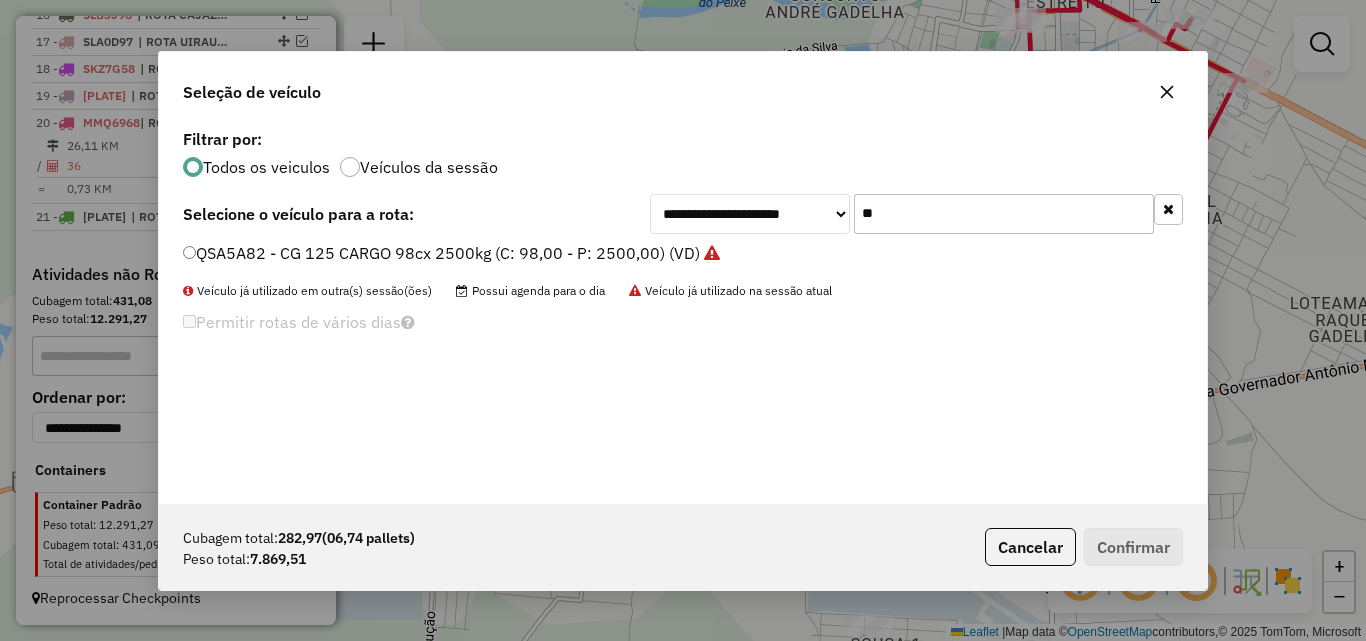 click on "**********" 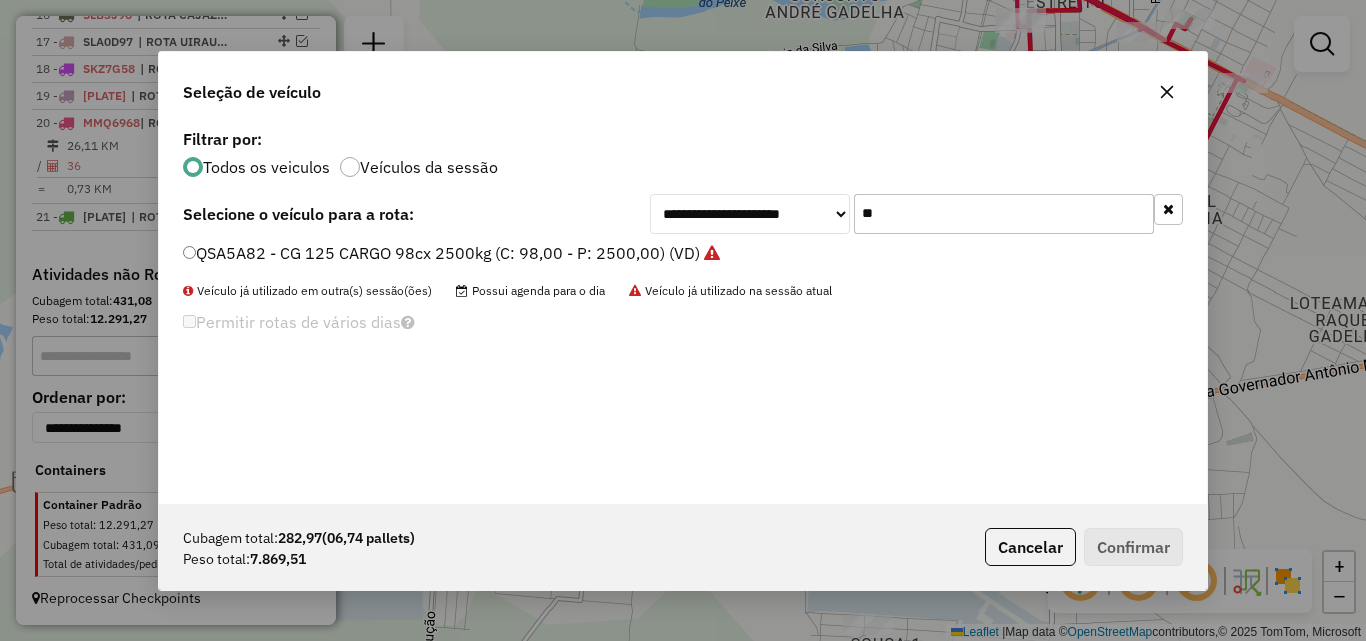 click on "**" 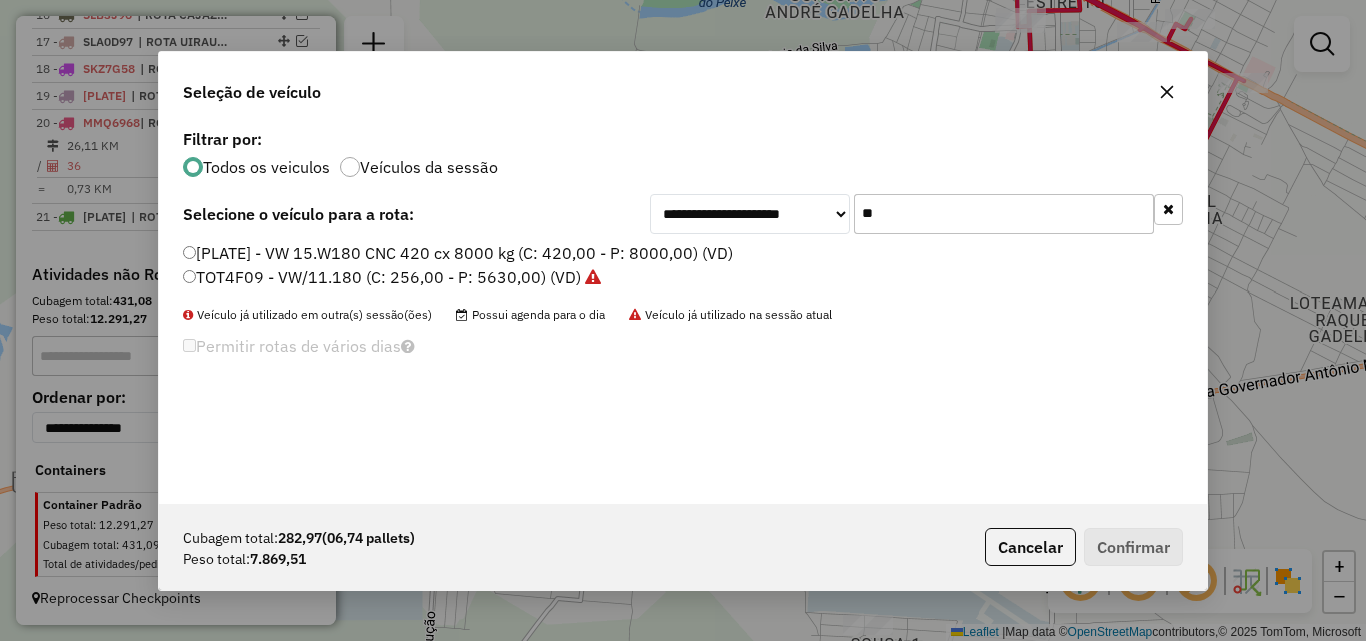 type on "**" 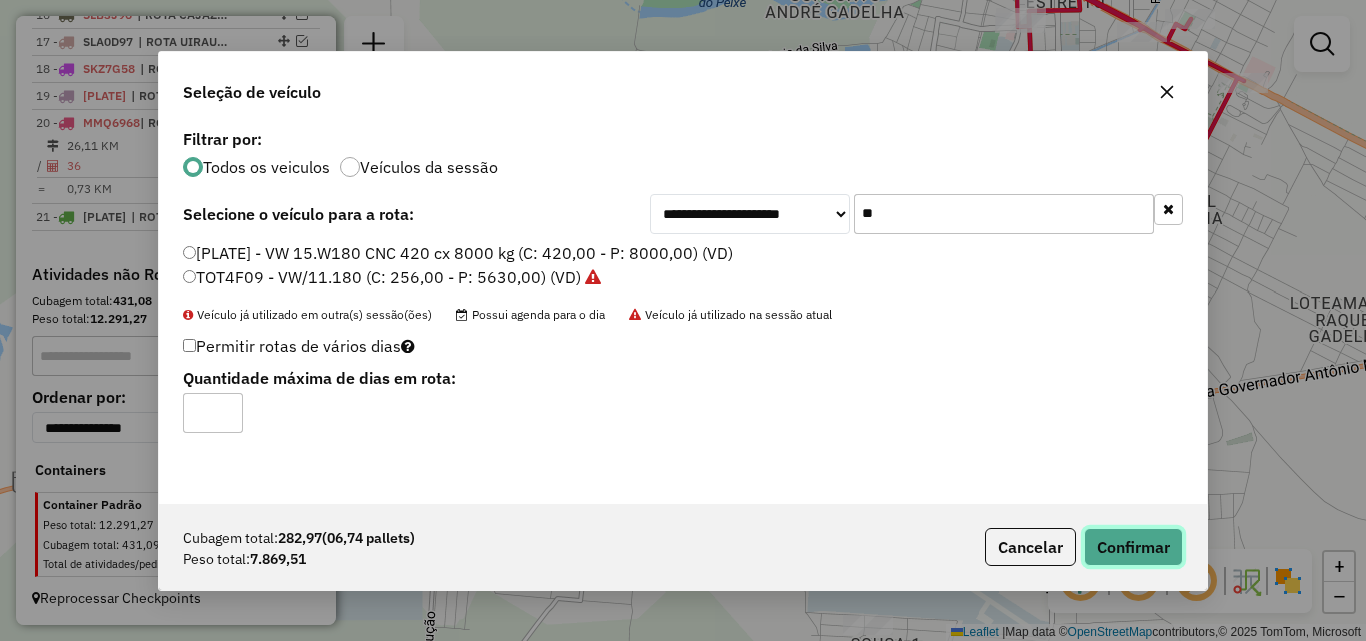 click on "Confirmar" 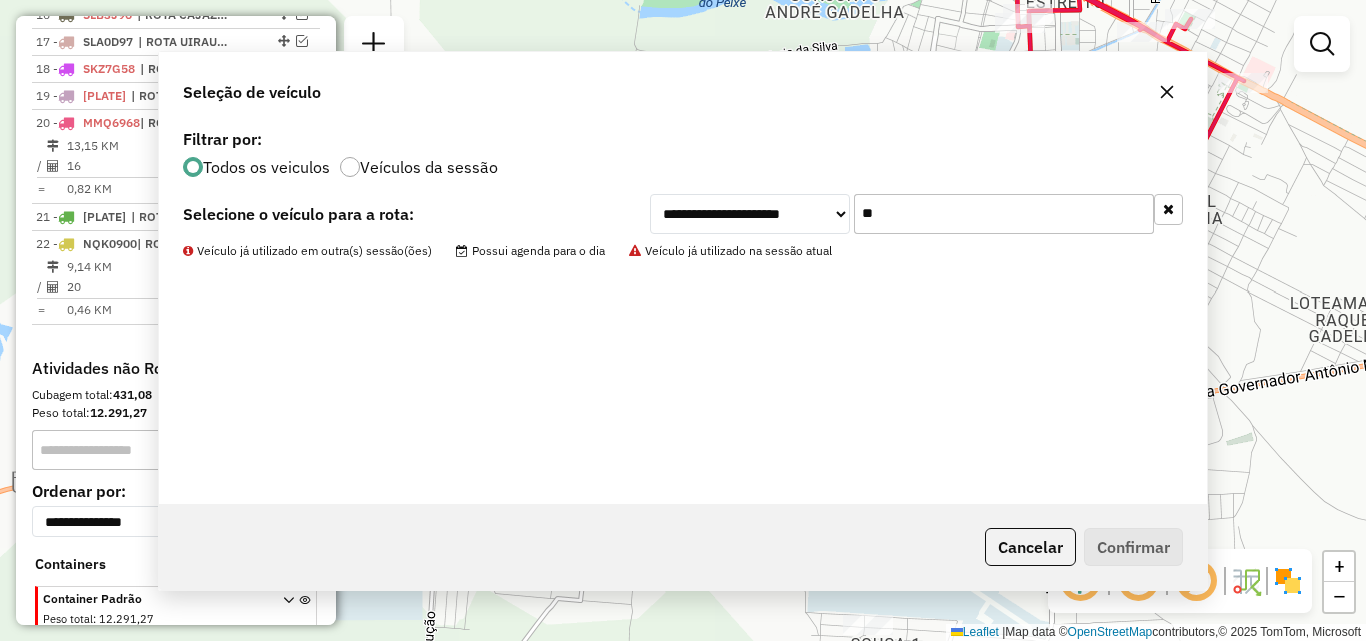 scroll, scrollTop: 1303, scrollLeft: 0, axis: vertical 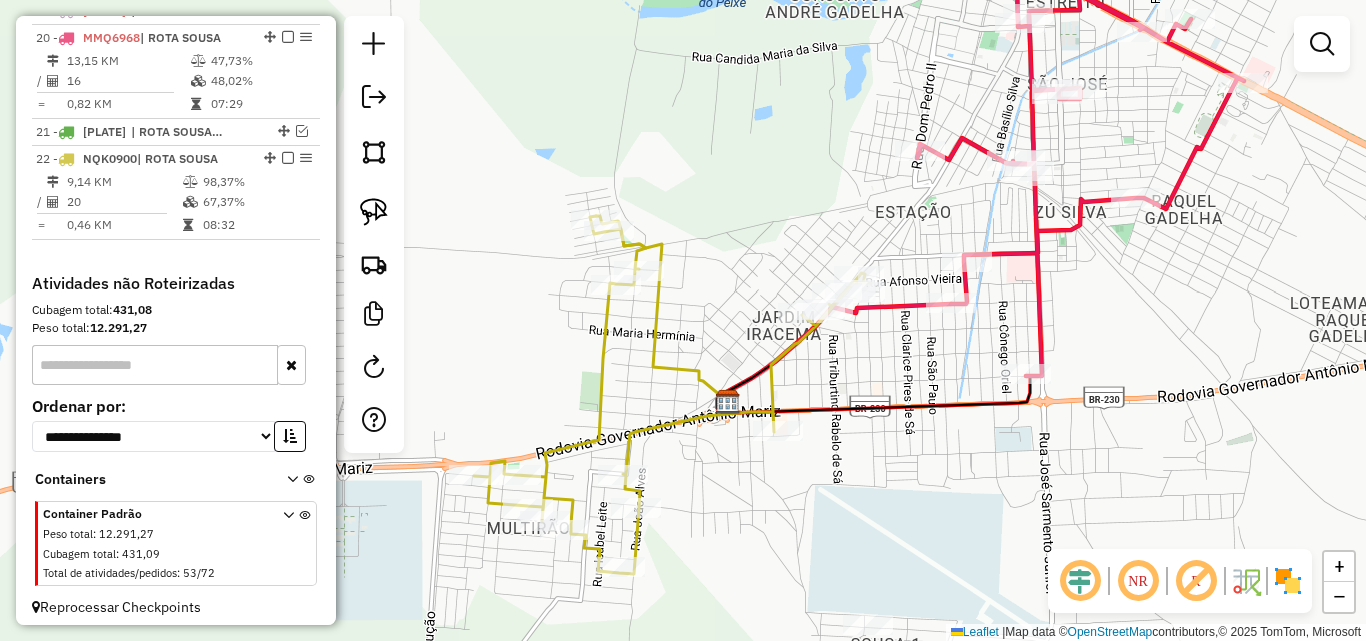 click 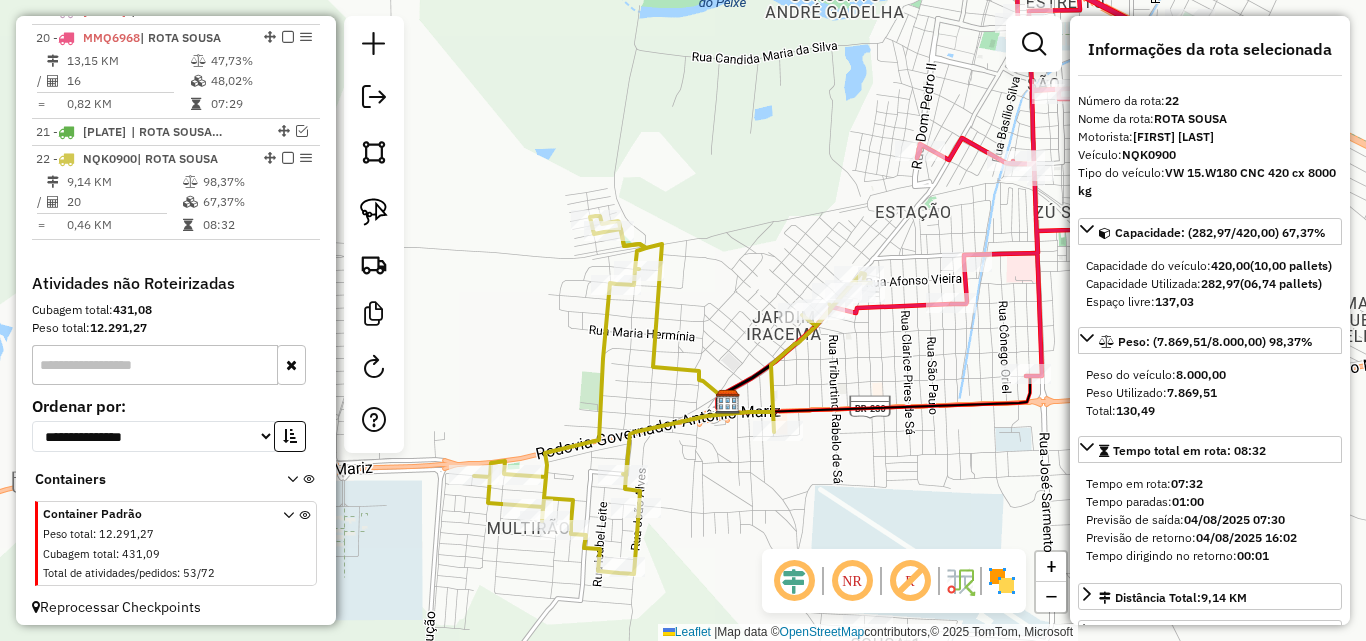 scroll, scrollTop: 1312, scrollLeft: 0, axis: vertical 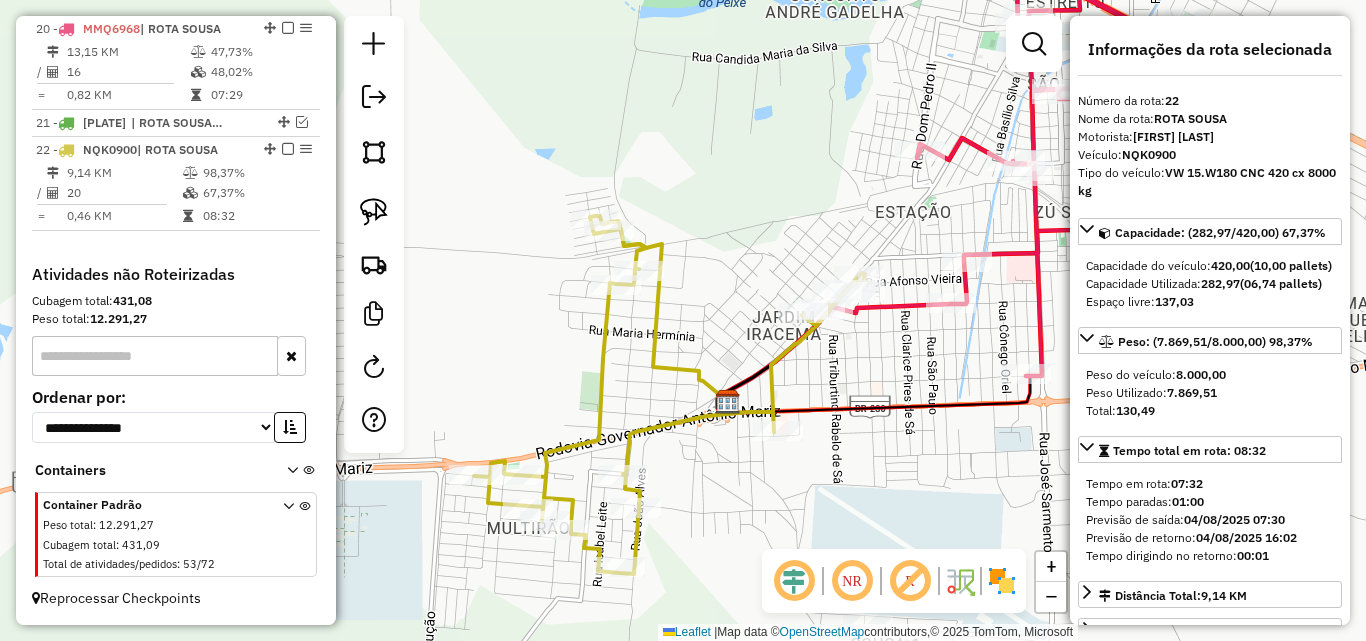 click 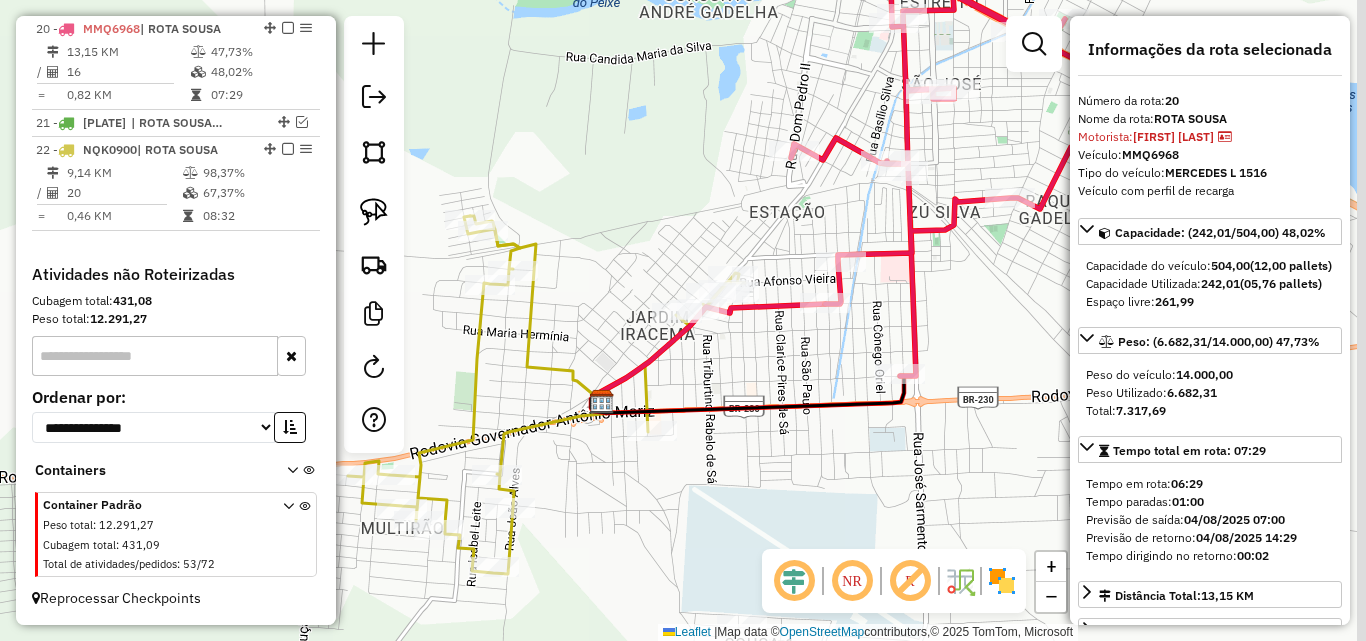 drag, startPoint x: 878, startPoint y: 233, endPoint x: 796, endPoint y: 253, distance: 84.40379 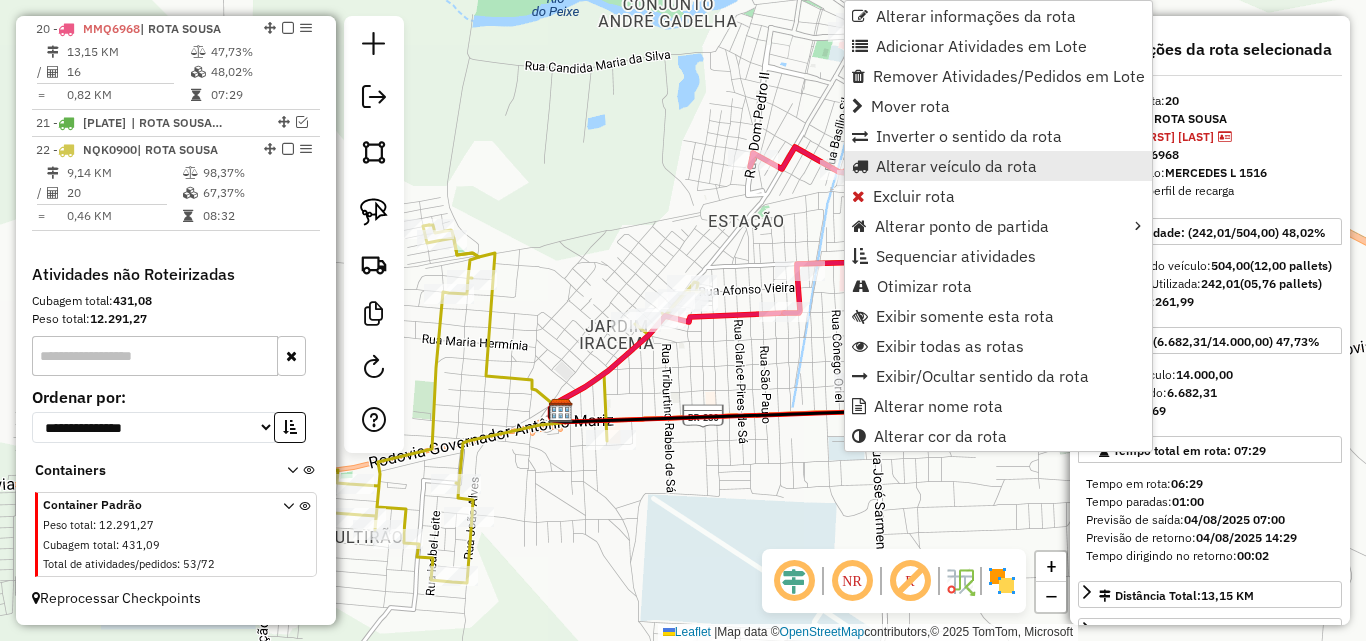 click on "Alterar veículo da rota" at bounding box center [956, 166] 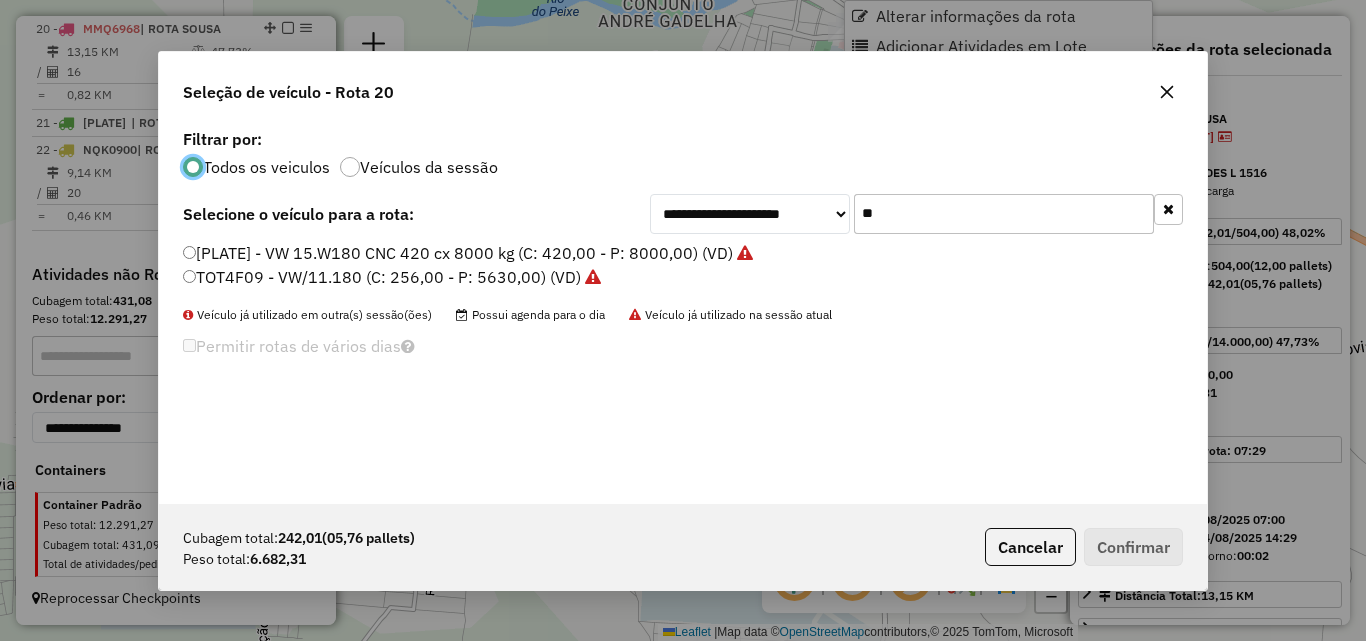 scroll, scrollTop: 11, scrollLeft: 6, axis: both 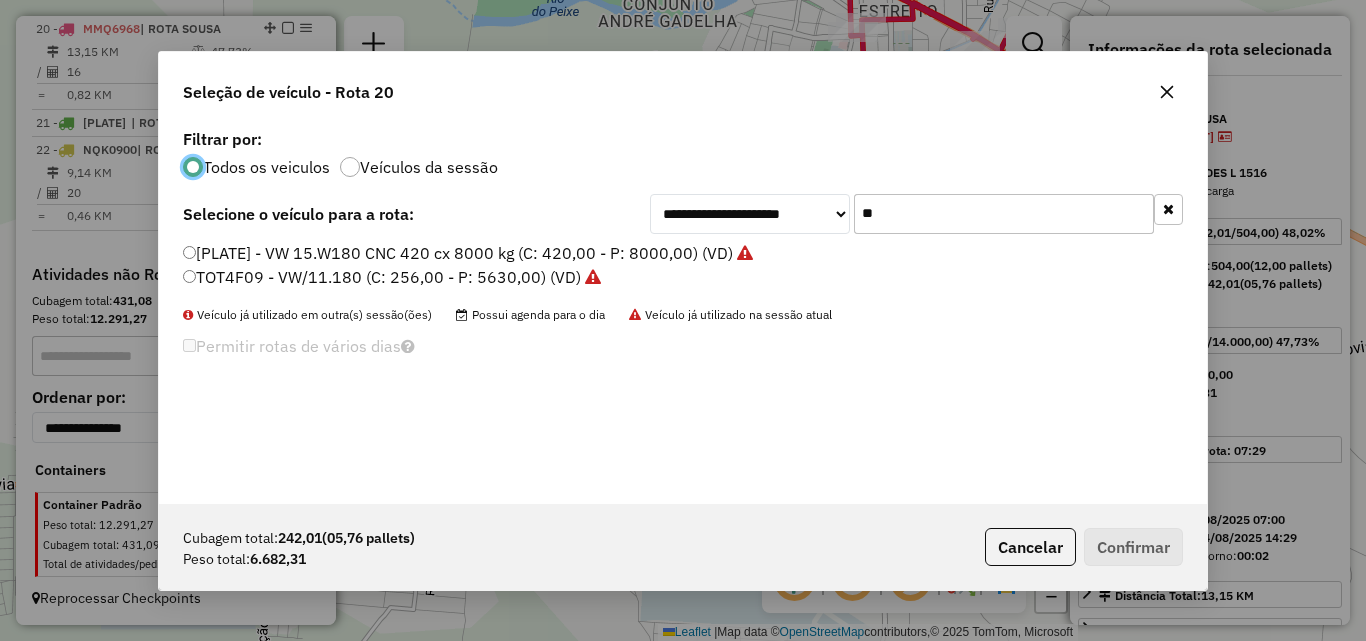 click on "**" 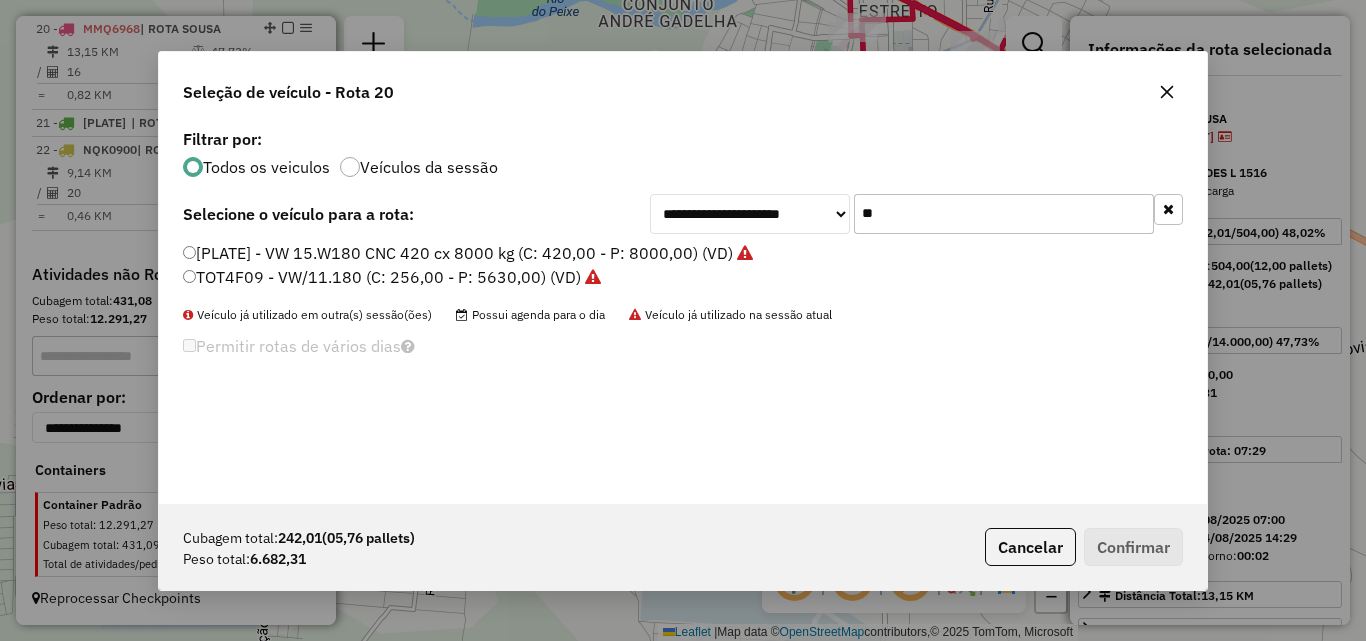 click on "**" 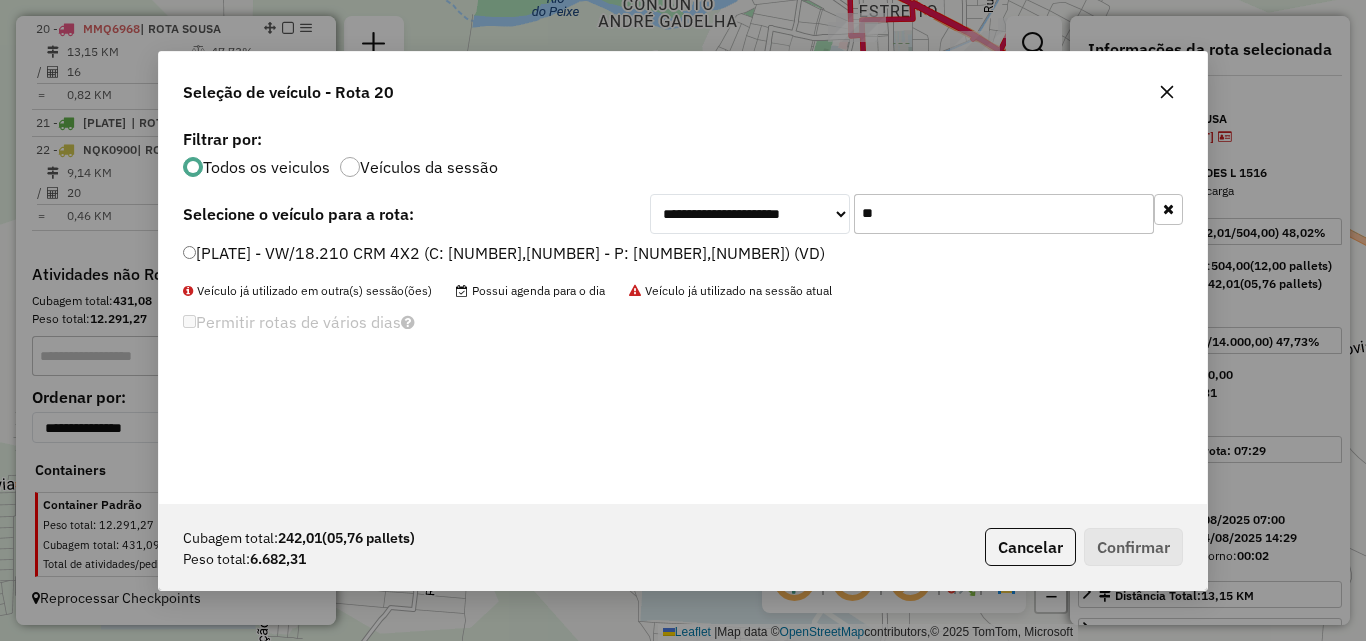 type on "**" 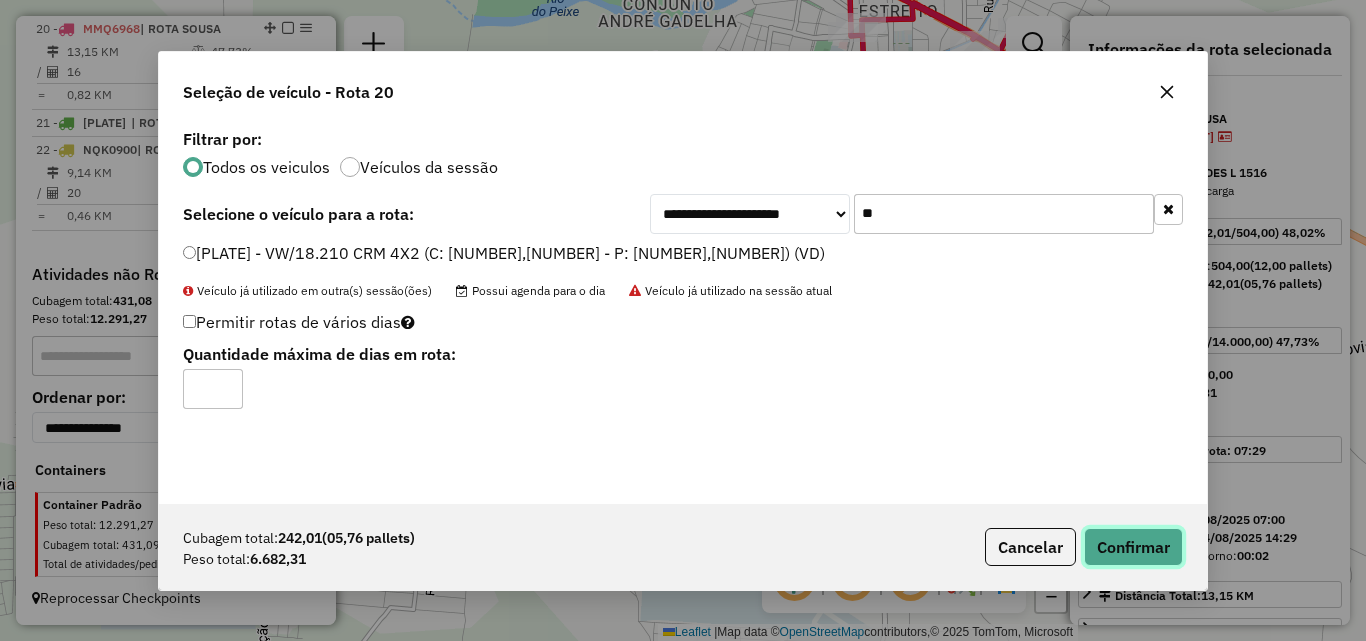 drag, startPoint x: 1148, startPoint y: 529, endPoint x: 1140, endPoint y: 538, distance: 12.0415945 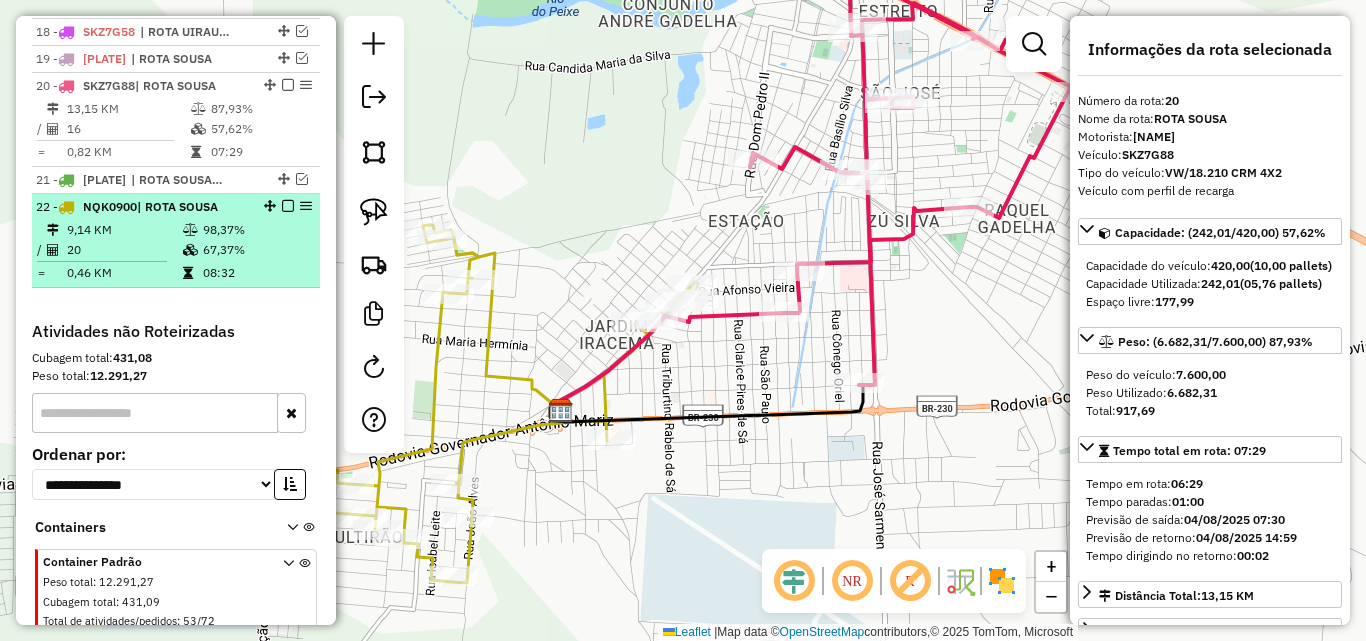 scroll, scrollTop: 1212, scrollLeft: 0, axis: vertical 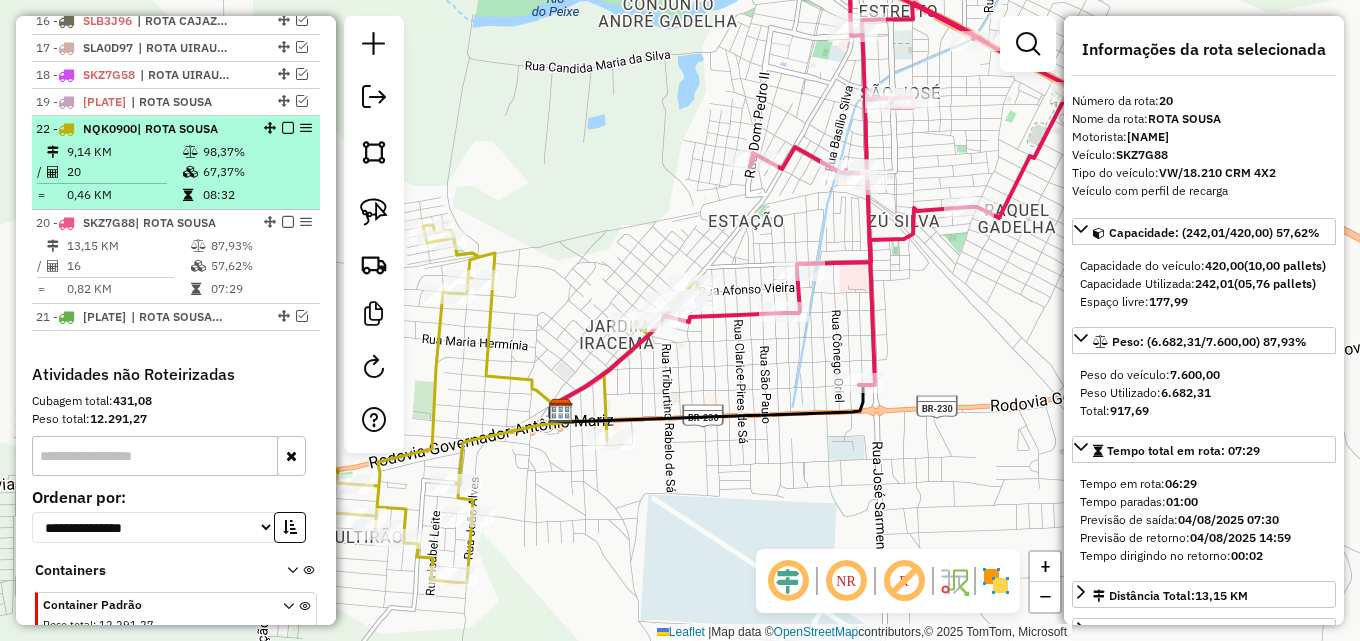 drag, startPoint x: 262, startPoint y: 250, endPoint x: 263, endPoint y: 147, distance: 103.00485 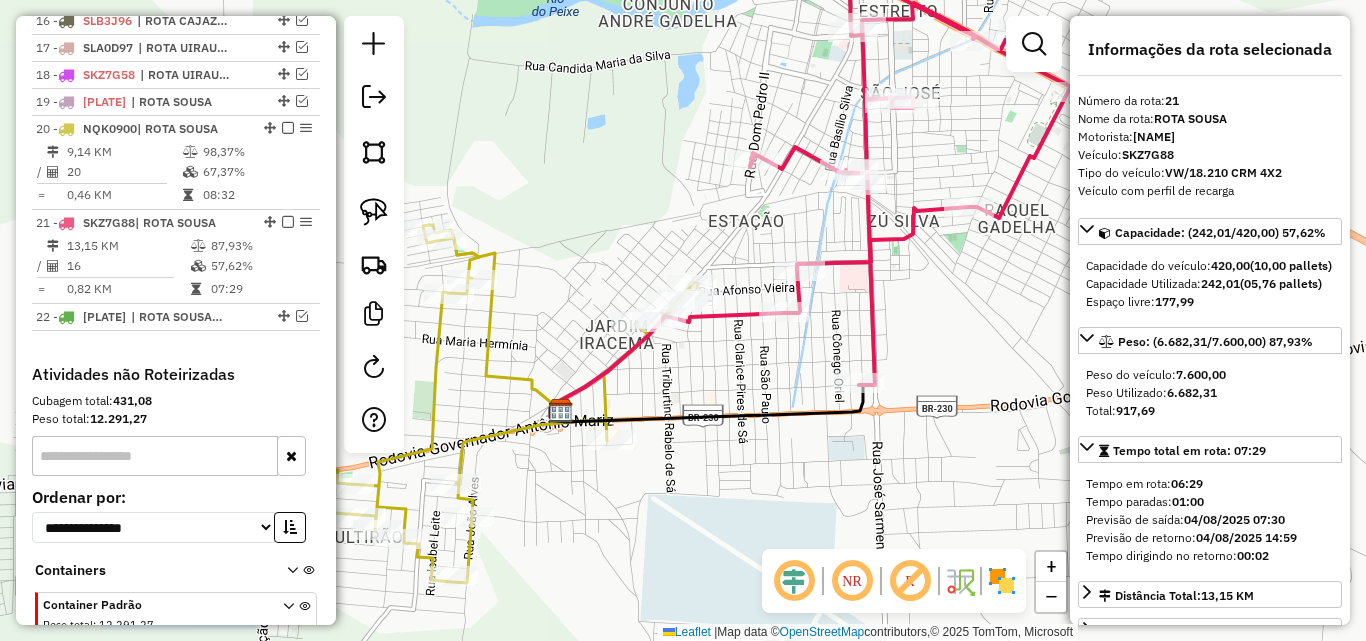 click 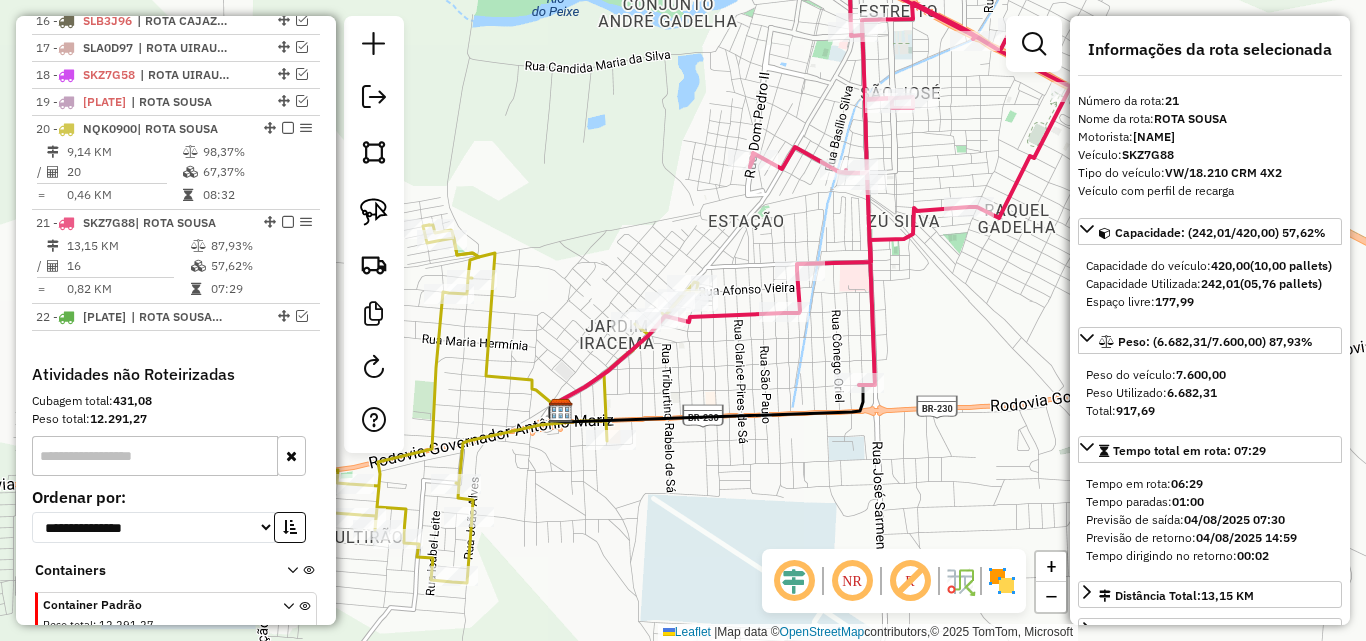 scroll, scrollTop: 1312, scrollLeft: 0, axis: vertical 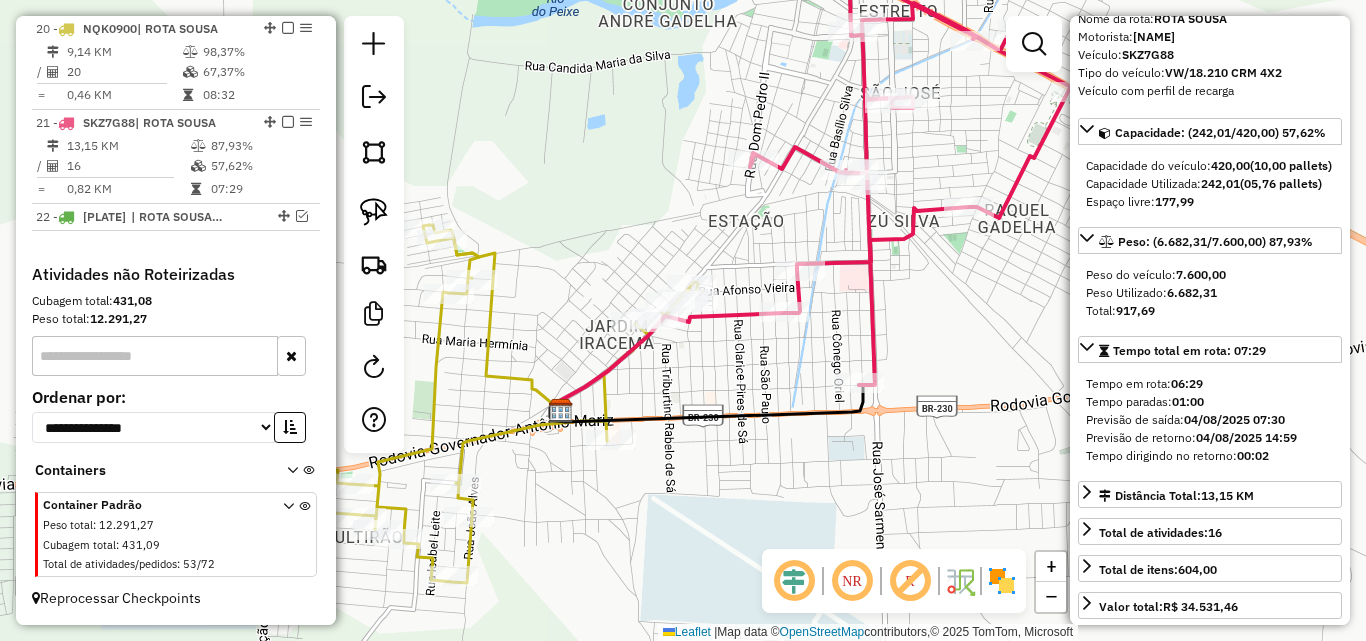 drag, startPoint x: 489, startPoint y: 356, endPoint x: 909, endPoint y: 369, distance: 420.20114 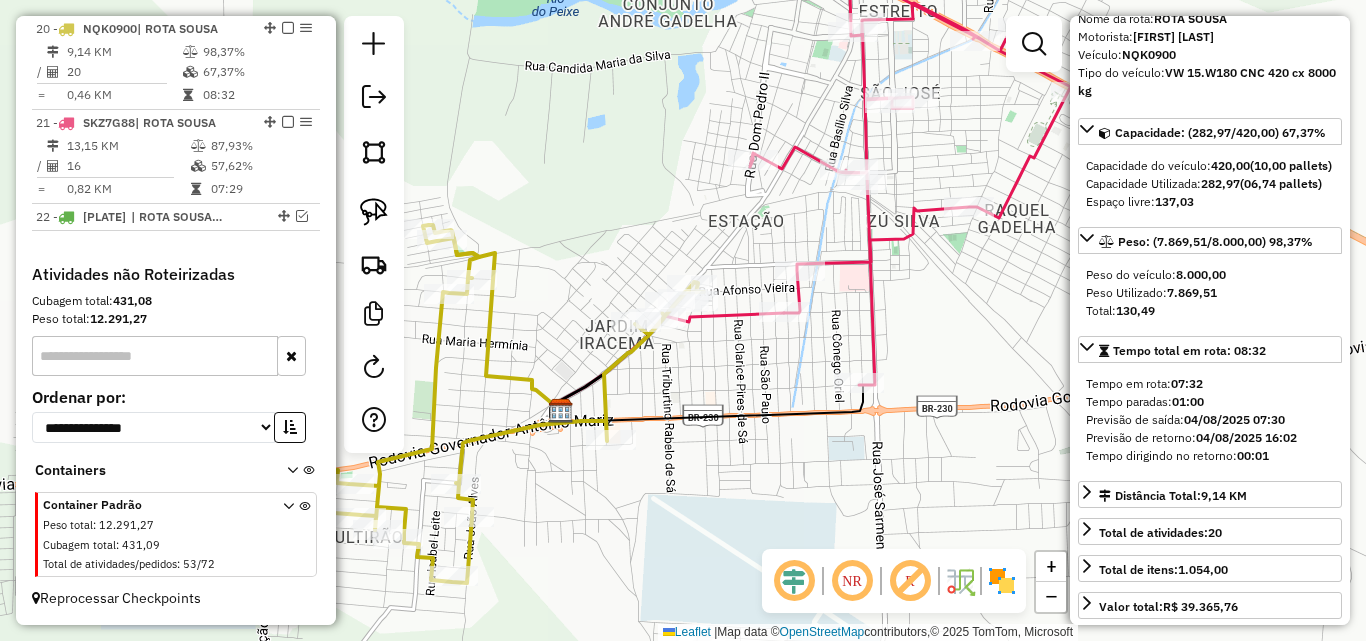 click 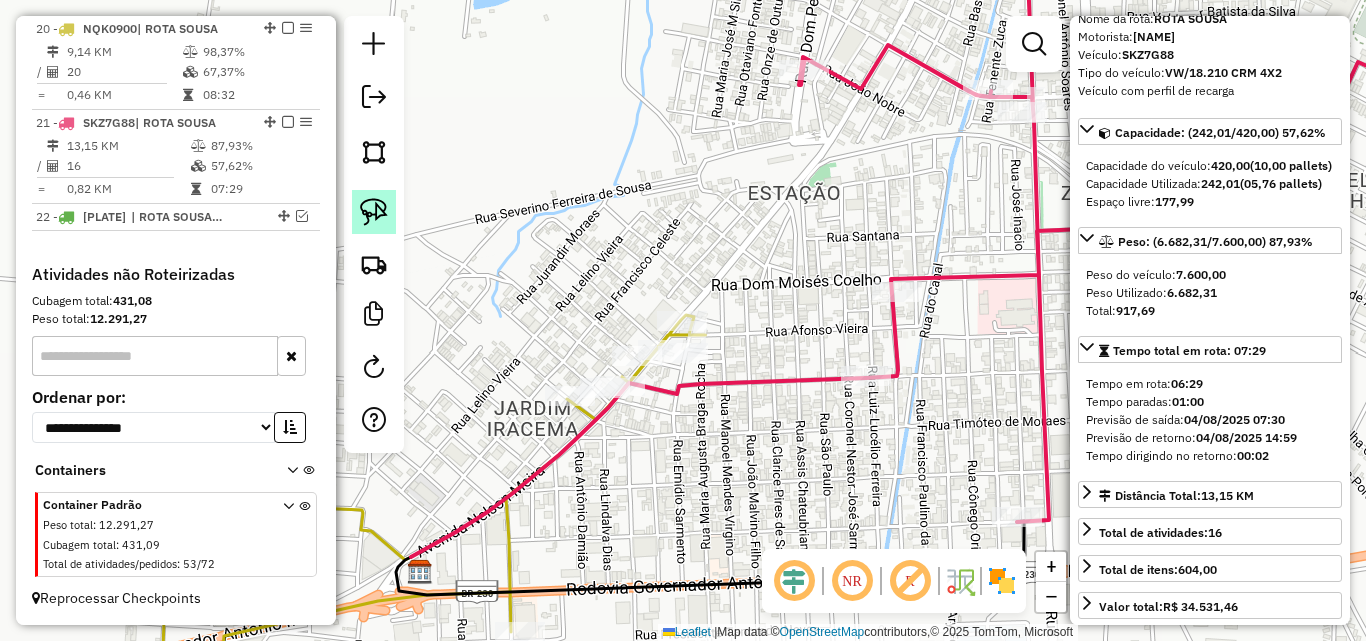 drag, startPoint x: 377, startPoint y: 223, endPoint x: 493, endPoint y: 258, distance: 121.16518 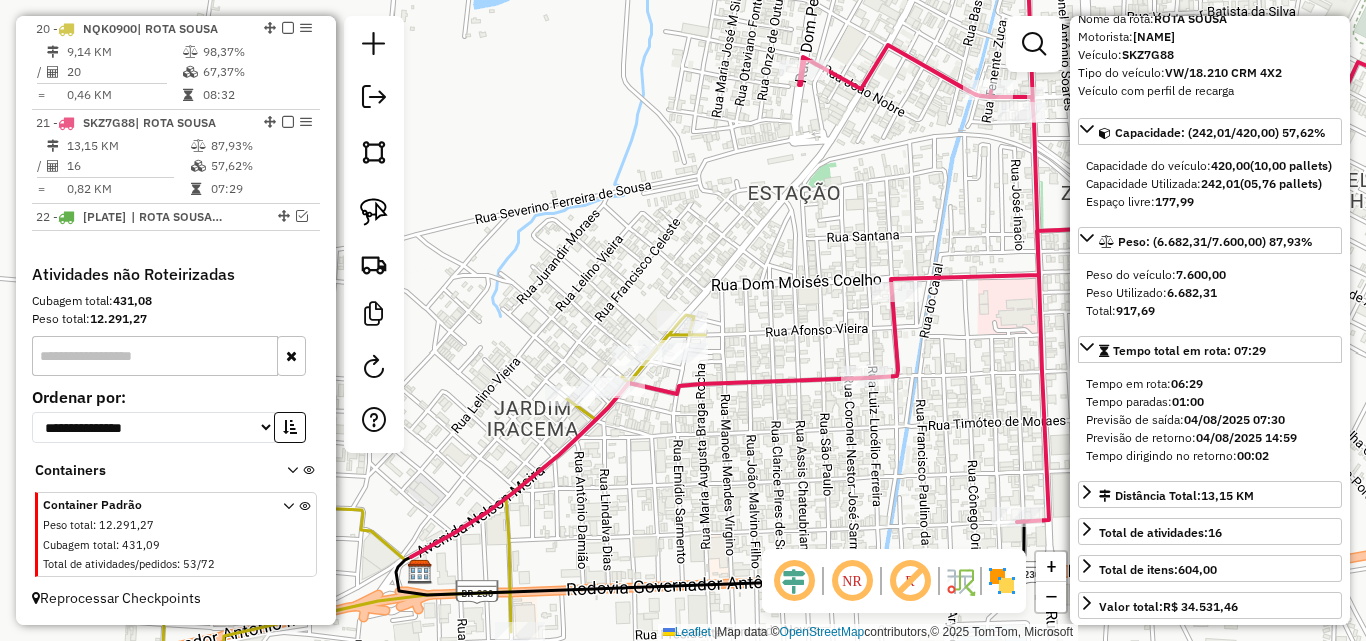 click 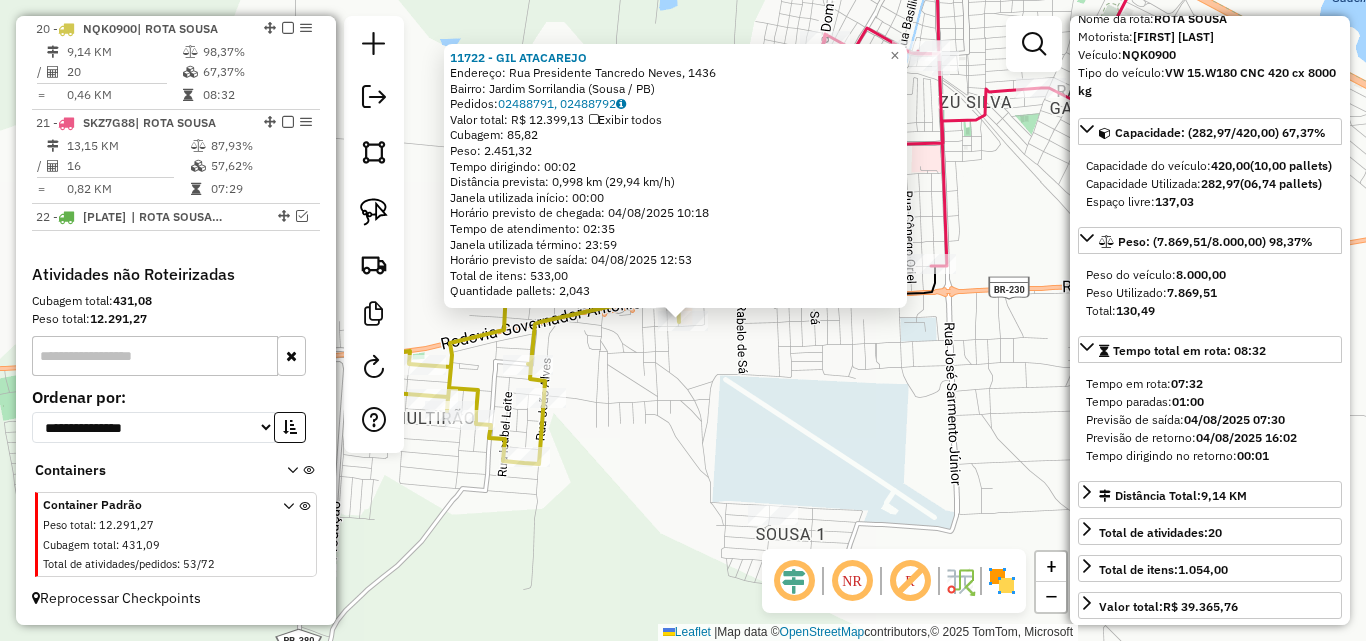 click on "11722 - GIL ATACAREJO  Endereço: Rua Presidente Tancredo Neves, 1436   Bairro: Jardim Sorrilandia (Sousa / PB)   Pedidos:  02488791, 02488792   Valor total: R$ 12.399,13   Exibir todos   Cubagem: 85,82  Peso: 2.451,32  Tempo dirigindo: 00:02   Distância prevista: 0,998 km (29,94 km/h)   Janela utilizada início: 00:00   Horário previsto de chegada: 04/08/2025 10:18   Tempo de atendimento: 02:35   Janela utilizada término: 23:59   Horário previsto de saída: 04/08/2025 12:53   Total de itens: 533,00   Quantidade pallets: 2,043  × Janela de atendimento Grade de atendimento Capacidade Transportadoras Veículos Cliente Pedidos  Rotas Selecione os dias de semana para filtrar as janelas de atendimento  Seg   Ter   Qua   Qui   Sex   Sáb   Dom  Informe o período da janela de atendimento: De: Até:  Filtrar exatamente a janela do cliente  Considerar janela de atendimento padrão  Selecione os dias de semana para filtrar as grades de atendimento  Seg   Ter   Qua   Qui   Sex   Sáb   Dom   Peso mínimo:   De:  +" 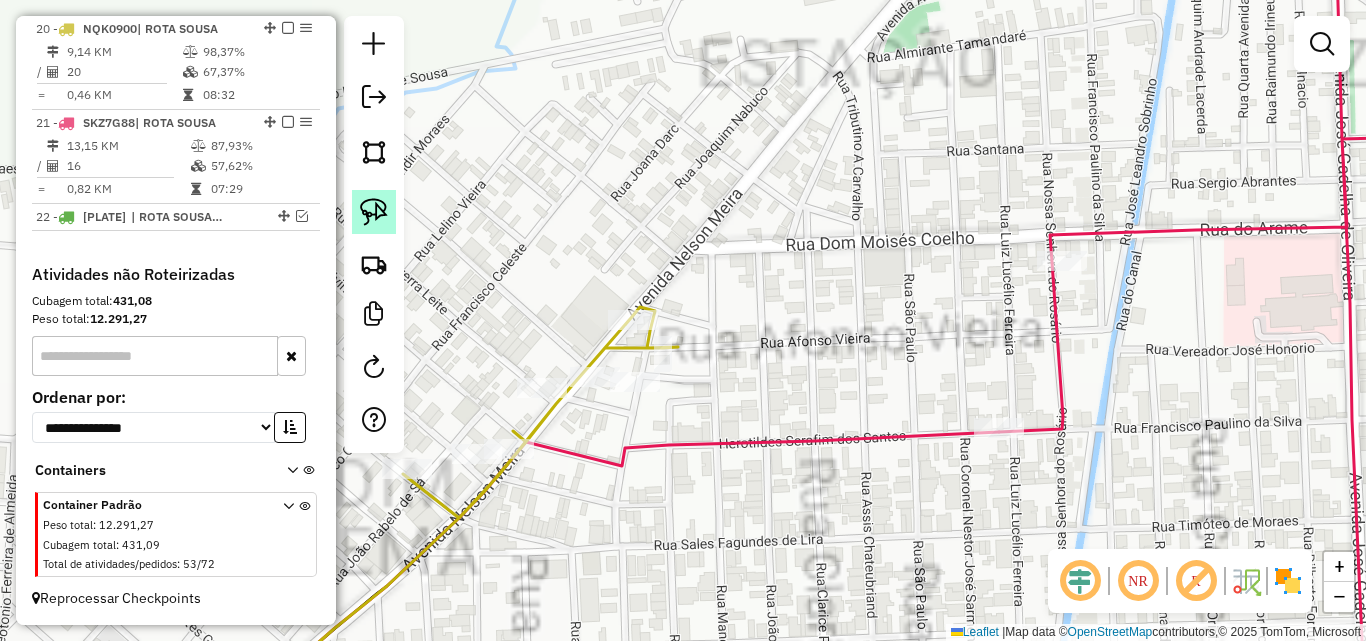 drag, startPoint x: 363, startPoint y: 219, endPoint x: 382, endPoint y: 224, distance: 19.646883 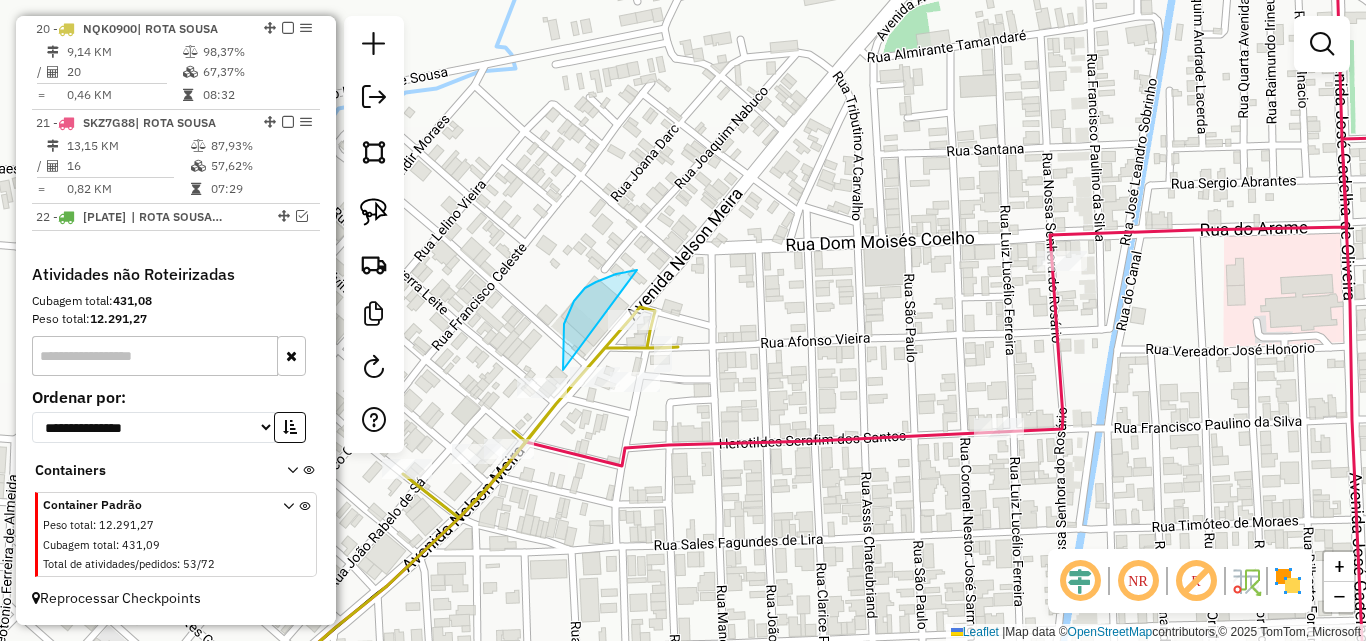 drag, startPoint x: 577, startPoint y: 297, endPoint x: 823, endPoint y: 245, distance: 251.43588 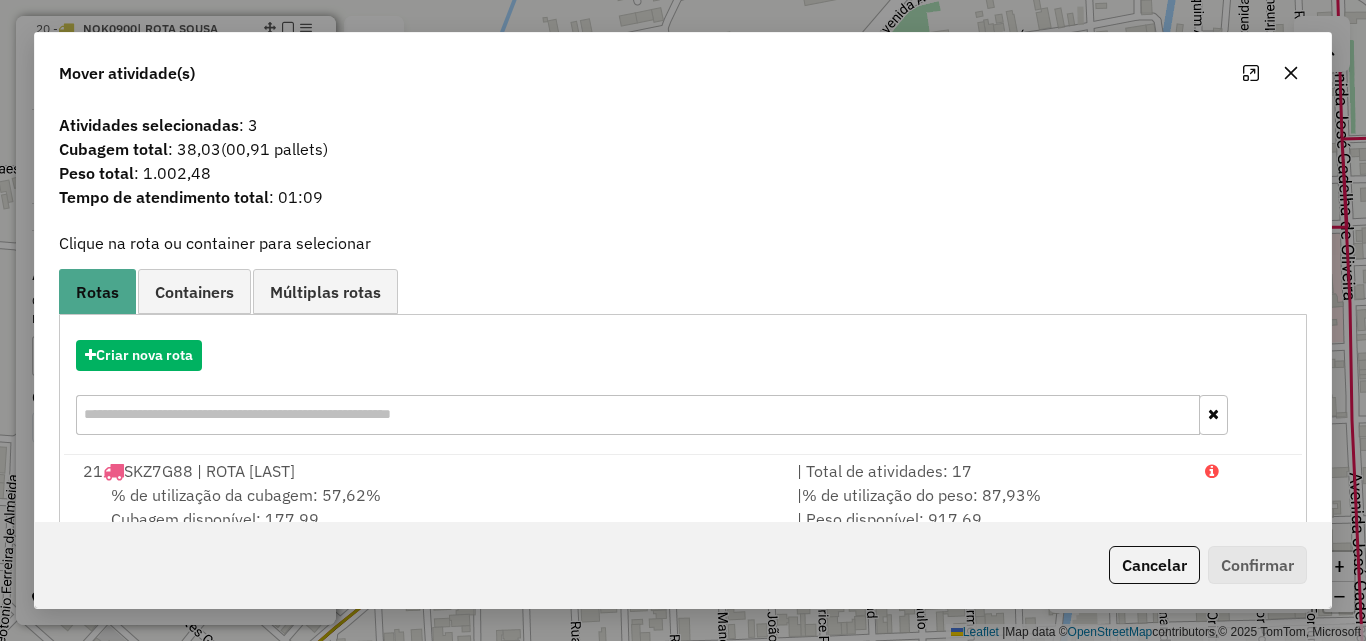 click on "Cancelar" 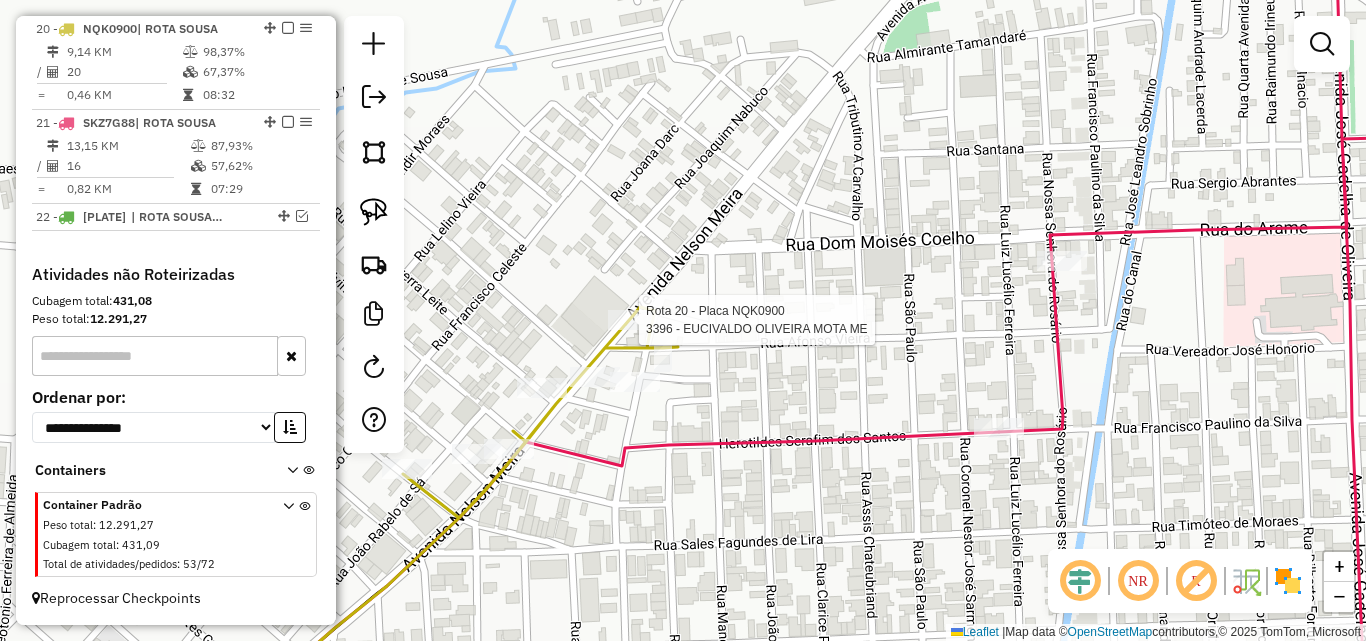 select on "**********" 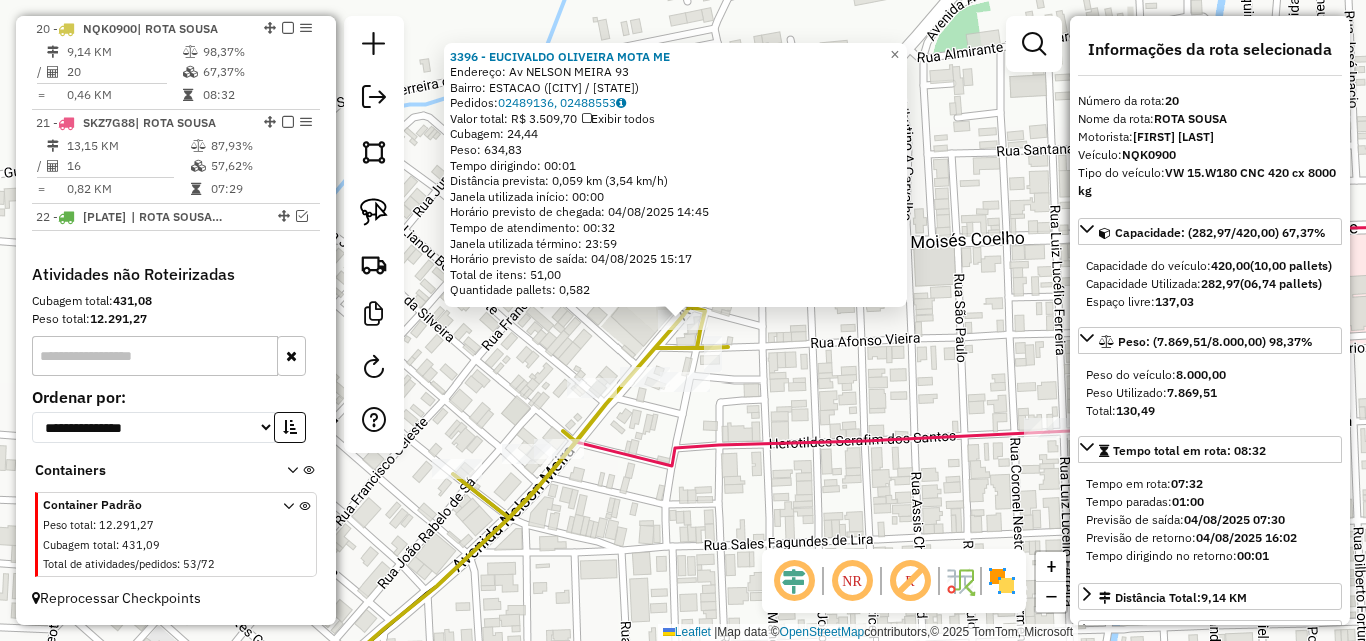 click on "Rota 20 - Placa NQK0900  812 - JOSE PEREIRA DE OLIVEIRA 3396 - EUCIVALDO OLIVEIRA MOTA ME  Endereço: Av  NELSON MEIRA                   93   Bairro: ESTACAO (SOUSA / PB)   Pedidos:  02489136, 02488553   Valor total: R$ 3.509,70   Exibir todos   Cubagem: 24,44  Peso: 634,83  Tempo dirigindo: 00:01   Distância prevista: 0,059 km (3,54 km/h)   Janela utilizada início: 00:00   Horário previsto de chegada: 04/08/2025 14:45   Tempo de atendimento: 00:32   Janela utilizada término: 23:59   Horário previsto de saída: 04/08/2025 15:17   Total de itens: 51,00   Quantidade pallets: 0,582  × Janela de atendimento Grade de atendimento Capacidade Transportadoras Veículos Cliente Pedidos  Rotas Selecione os dias de semana para filtrar as janelas de atendimento  Seg   Ter   Qua   Qui   Sex   Sáb   Dom  Informe o período da janela de atendimento: De: Até:  Filtrar exatamente a janela do cliente  Considerar janela de atendimento padrão  Selecione os dias de semana para filtrar as grades de atendimento  Seg   Ter" 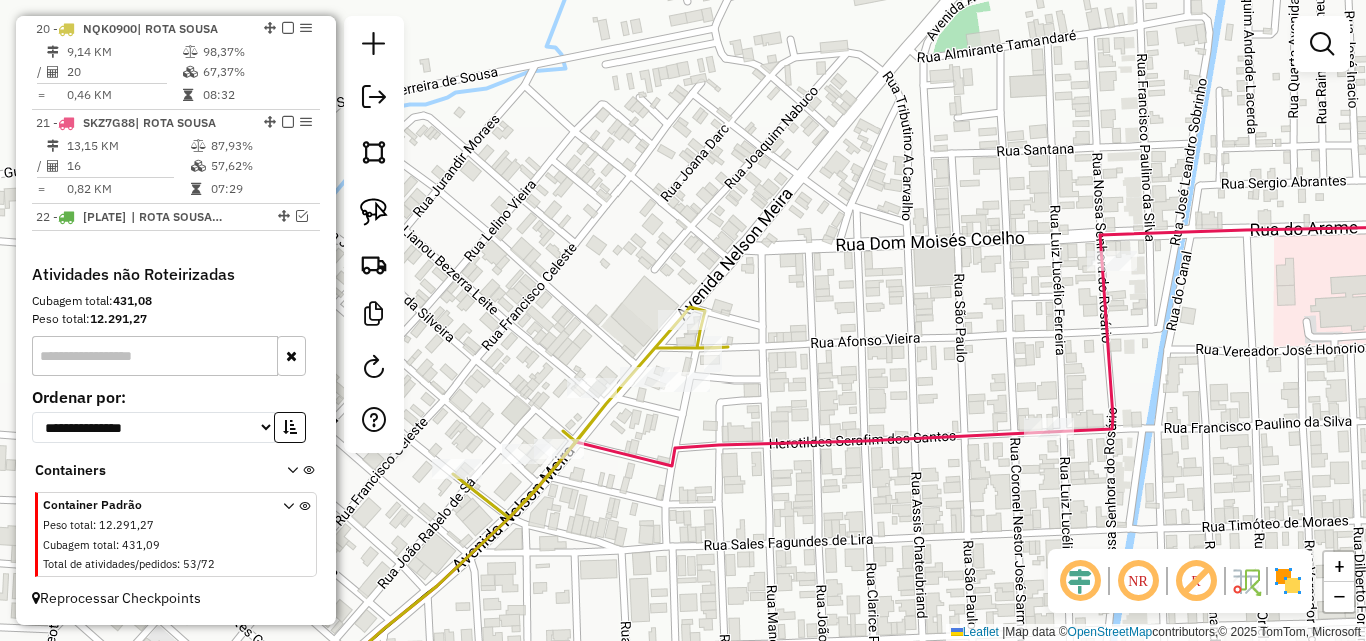 drag, startPoint x: 360, startPoint y: 225, endPoint x: 424, endPoint y: 233, distance: 64.49806 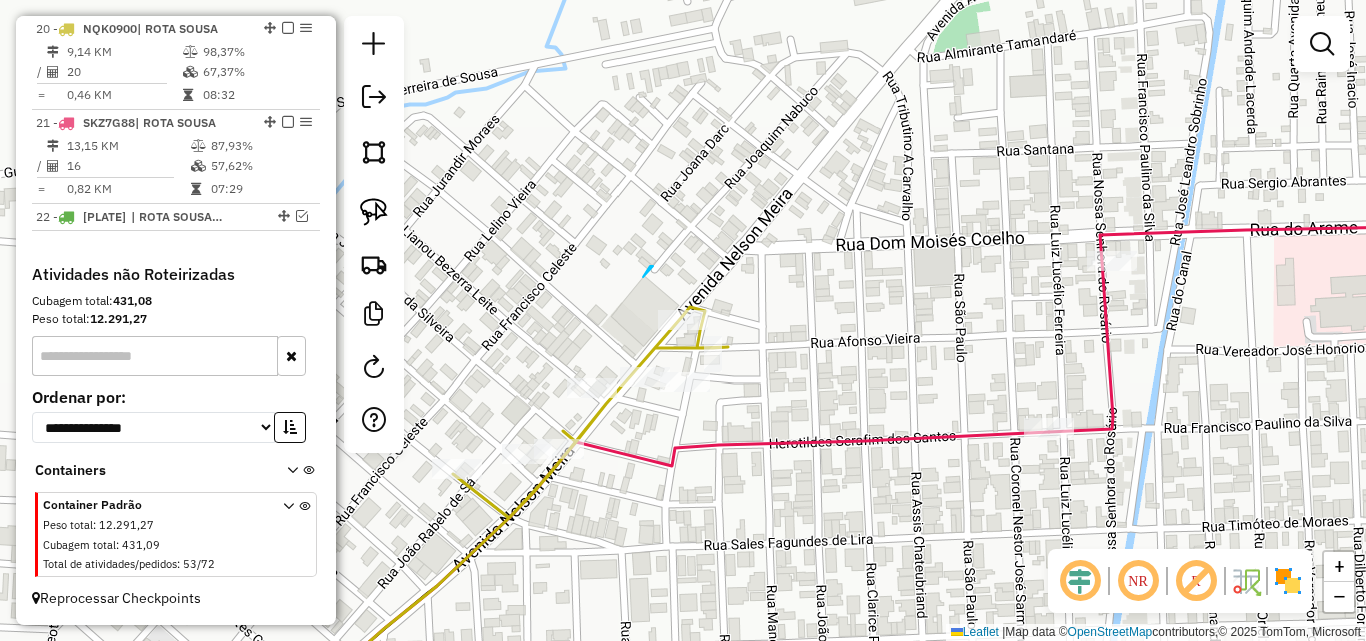 drag, startPoint x: 643, startPoint y: 277, endPoint x: 765, endPoint y: 327, distance: 131.8484 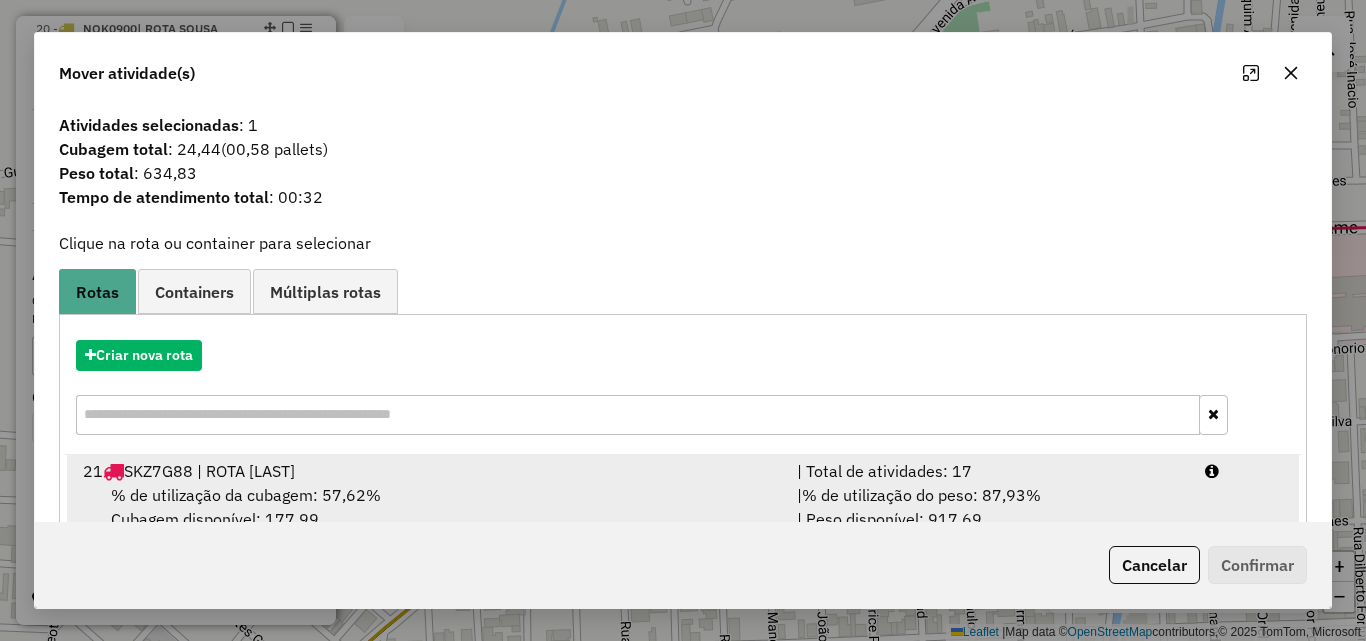 click on "21  SKZ7G88 | ROTA SOUSA  | Total de atividades: 17  % de utilização da cubagem: 57,62%  Cubagem disponível: 177,99   |  % de utilização do peso: 87,93%  | Peso disponível: 917,69" at bounding box center [683, 495] 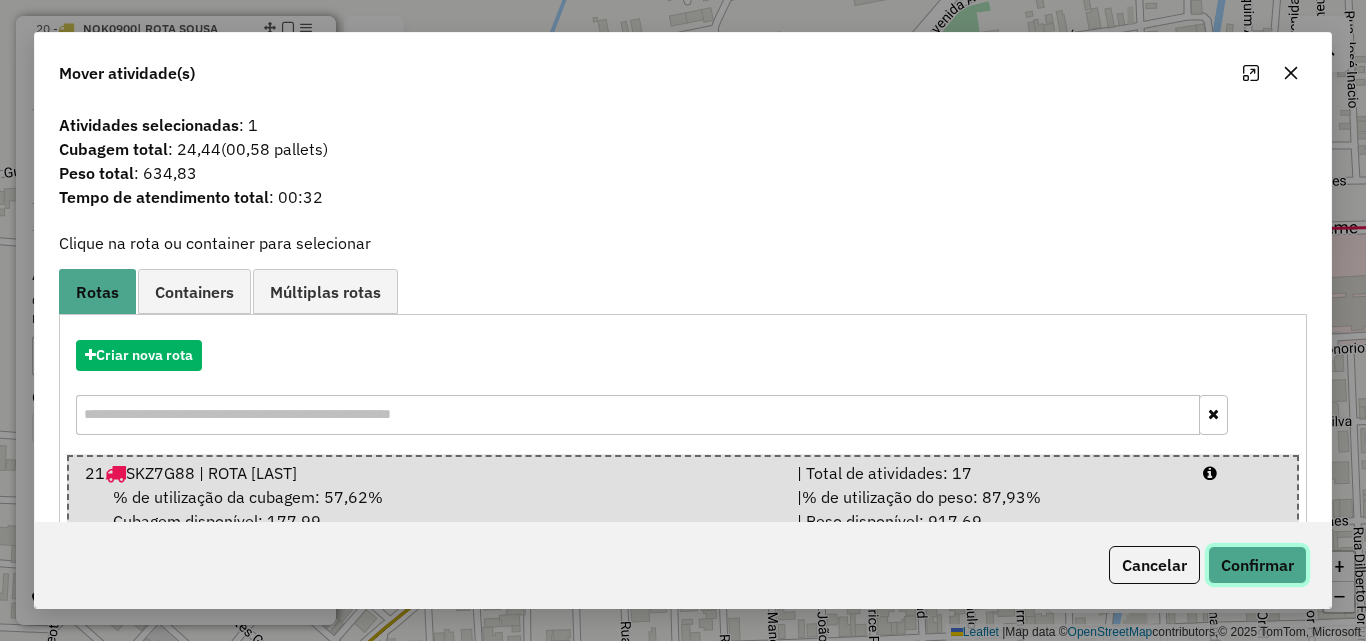 click on "Confirmar" 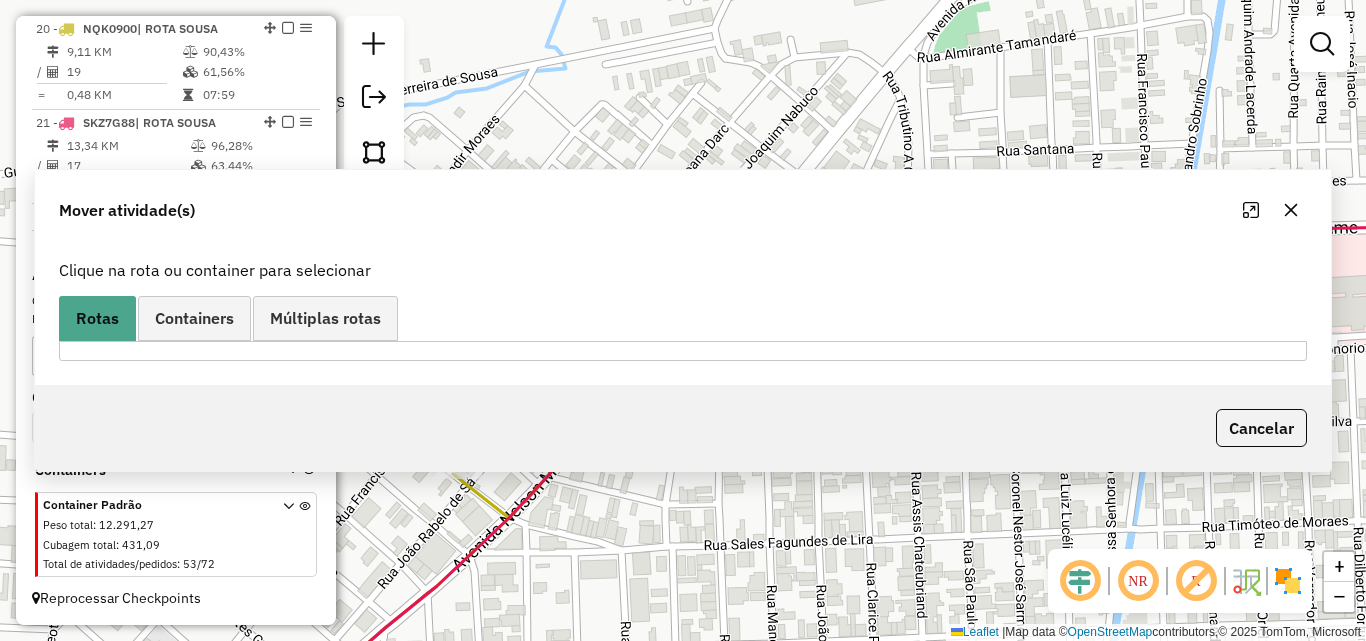 scroll, scrollTop: 584, scrollLeft: 0, axis: vertical 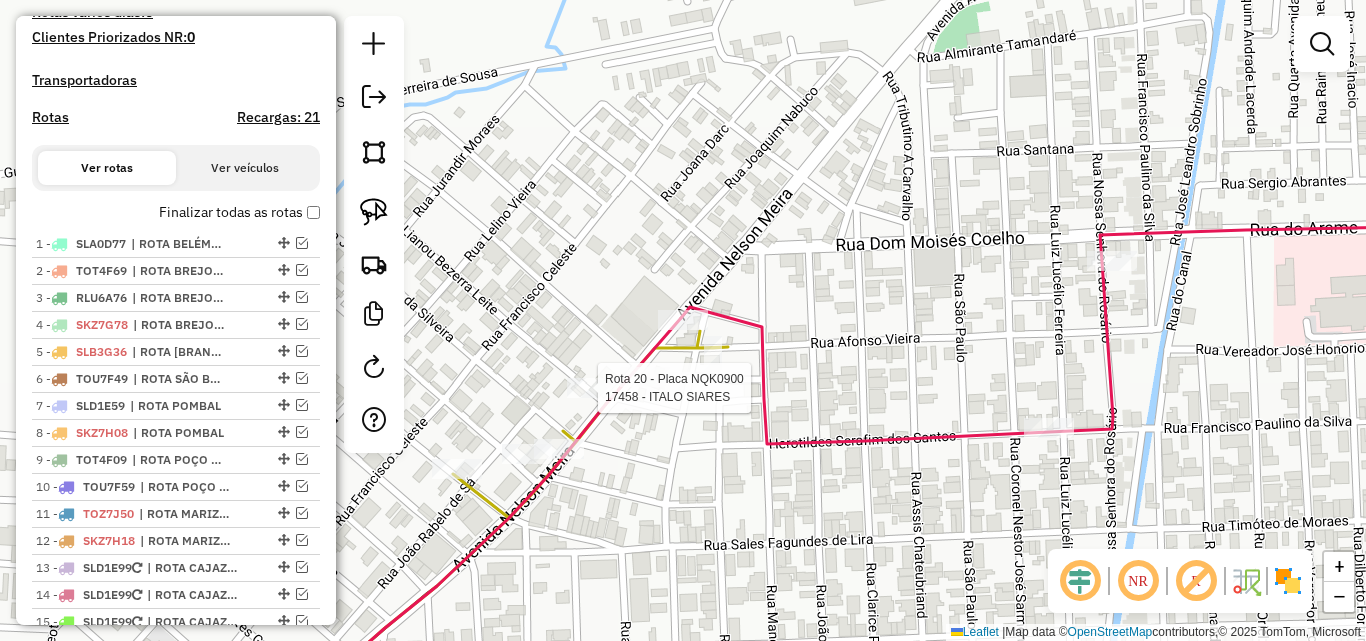select on "**********" 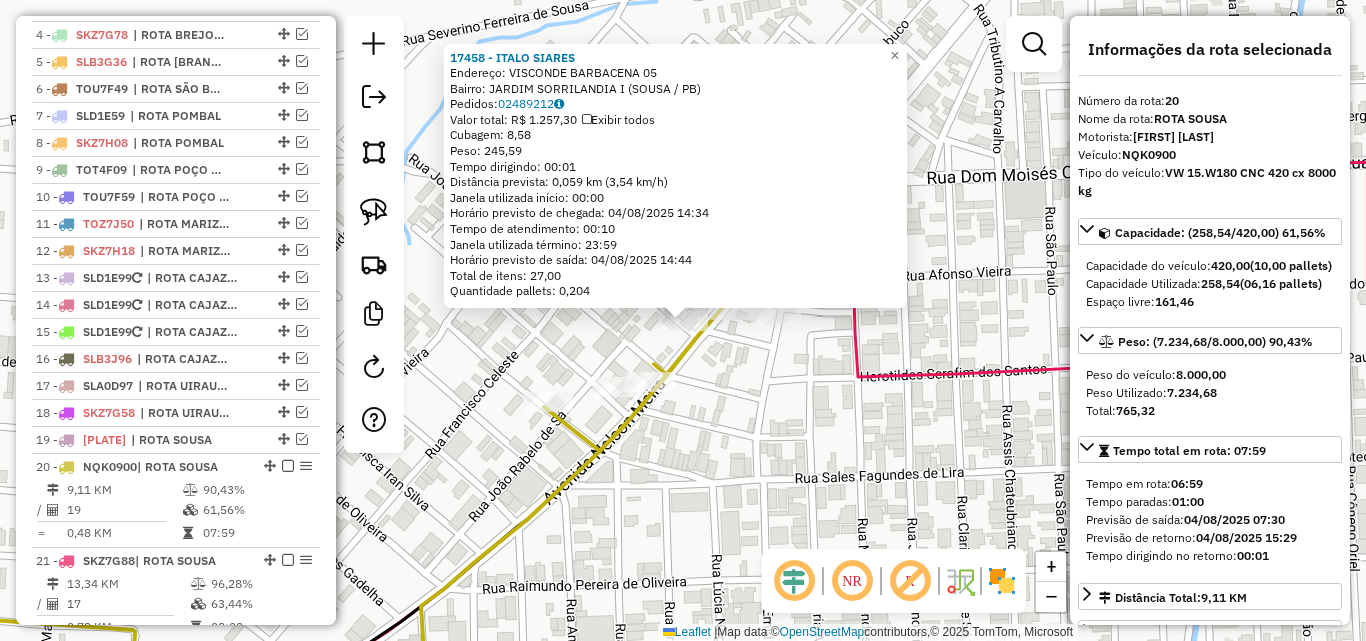 scroll, scrollTop: 1312, scrollLeft: 0, axis: vertical 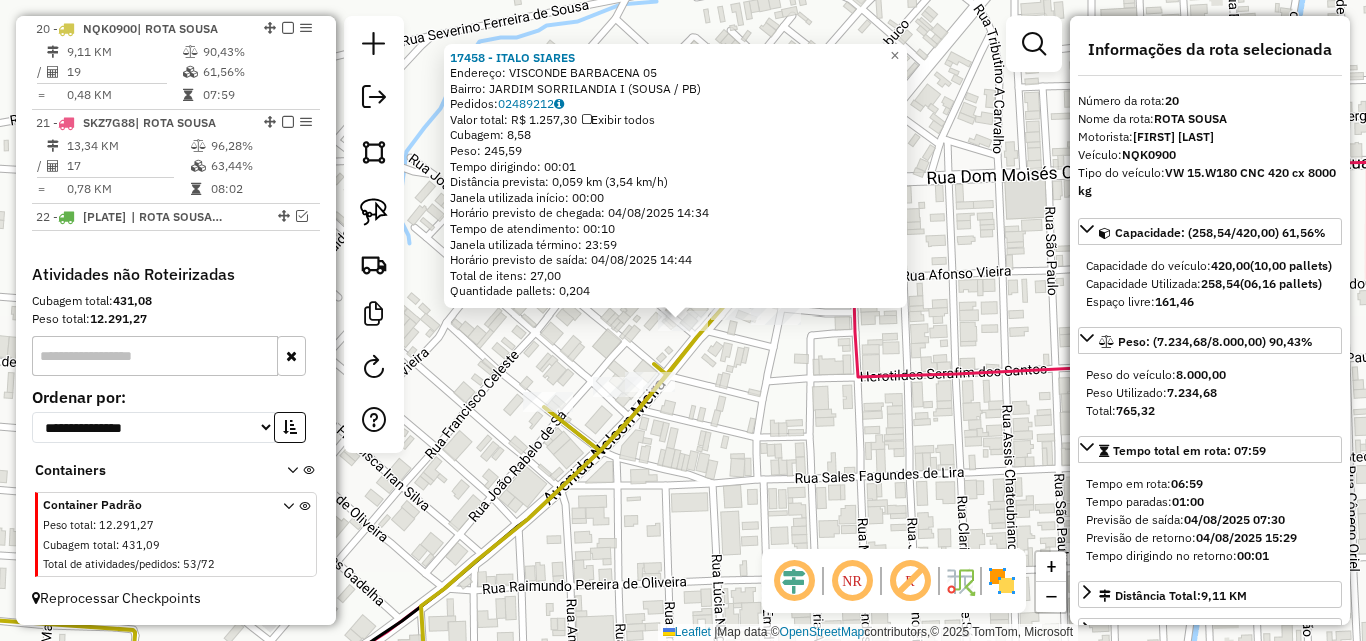 click 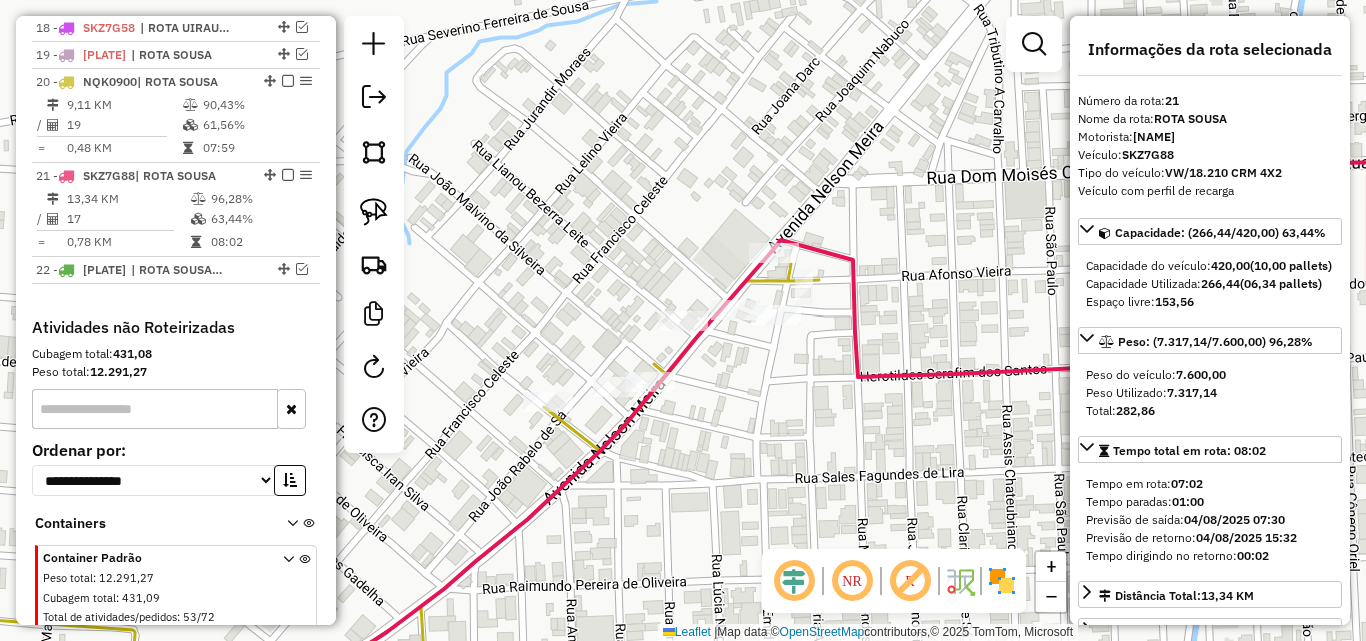 scroll, scrollTop: 1212, scrollLeft: 0, axis: vertical 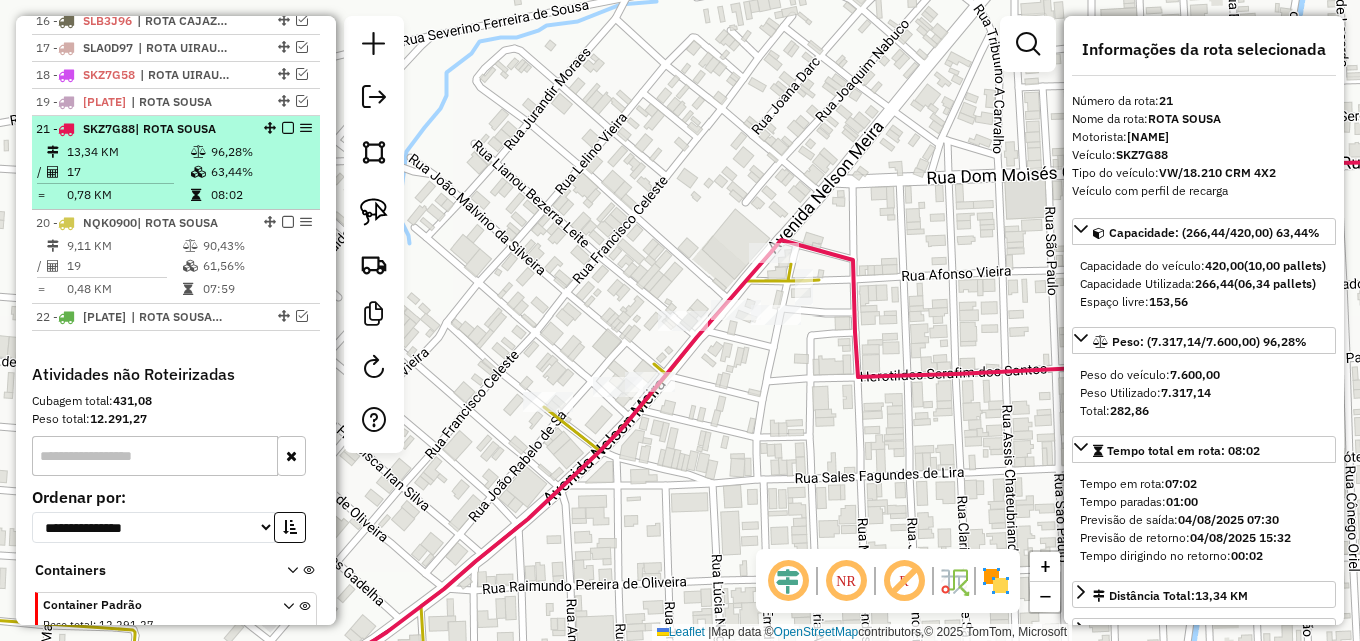drag, startPoint x: 264, startPoint y: 221, endPoint x: 247, endPoint y: 143, distance: 79.83107 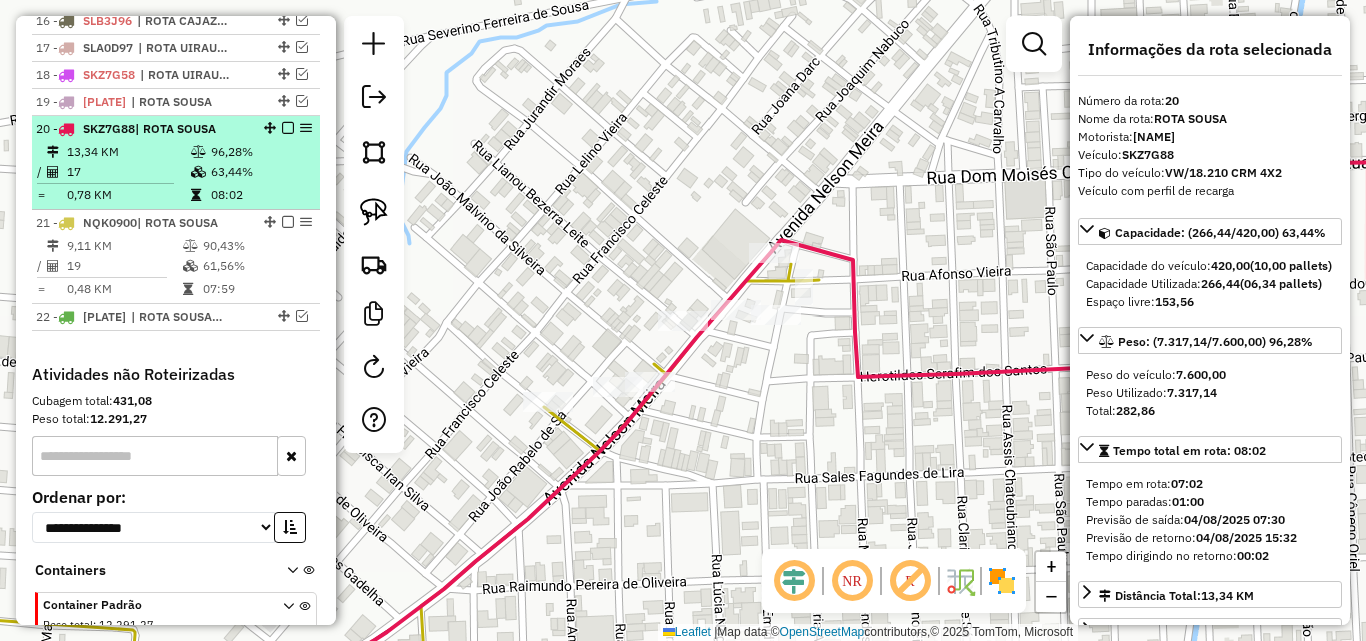click at bounding box center [288, 128] 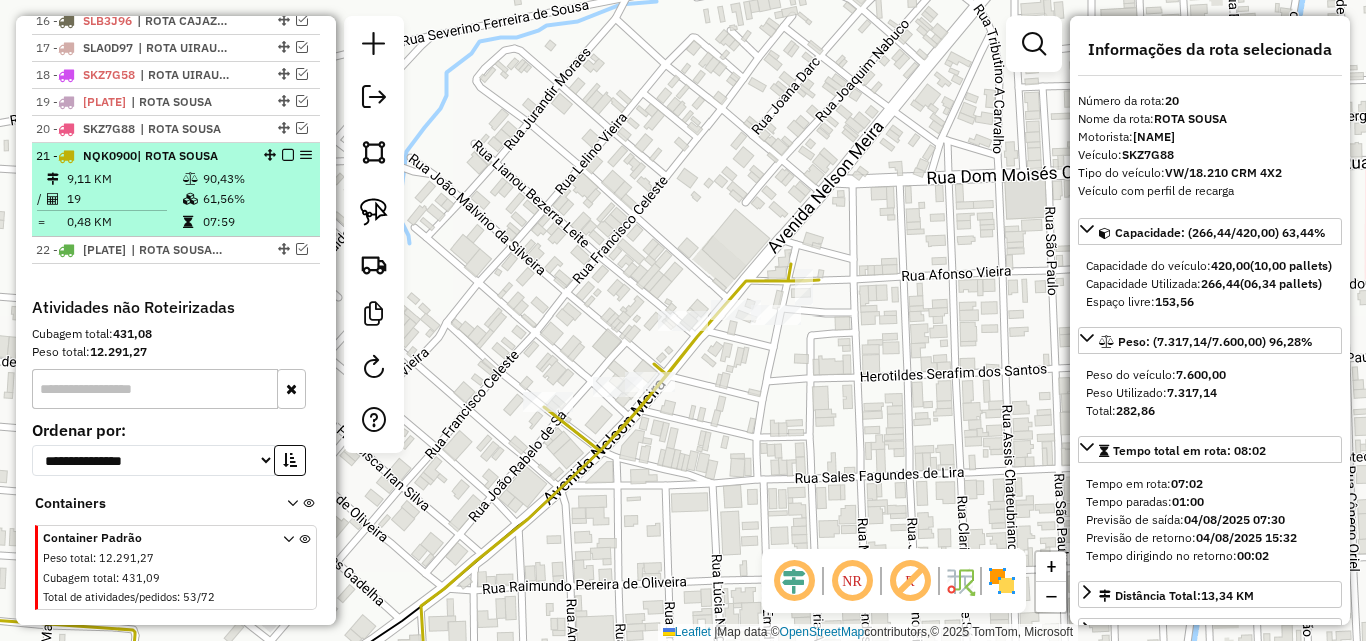 drag, startPoint x: 278, startPoint y: 154, endPoint x: 234, endPoint y: 201, distance: 64.381676 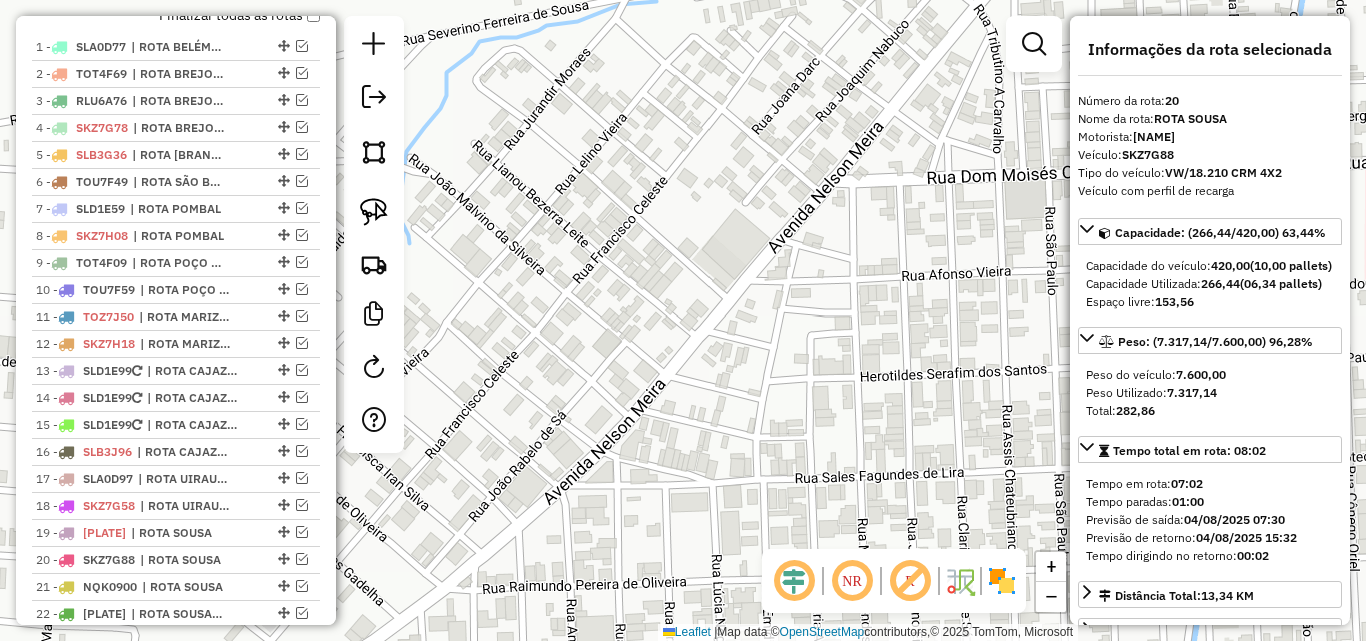 scroll, scrollTop: 778, scrollLeft: 0, axis: vertical 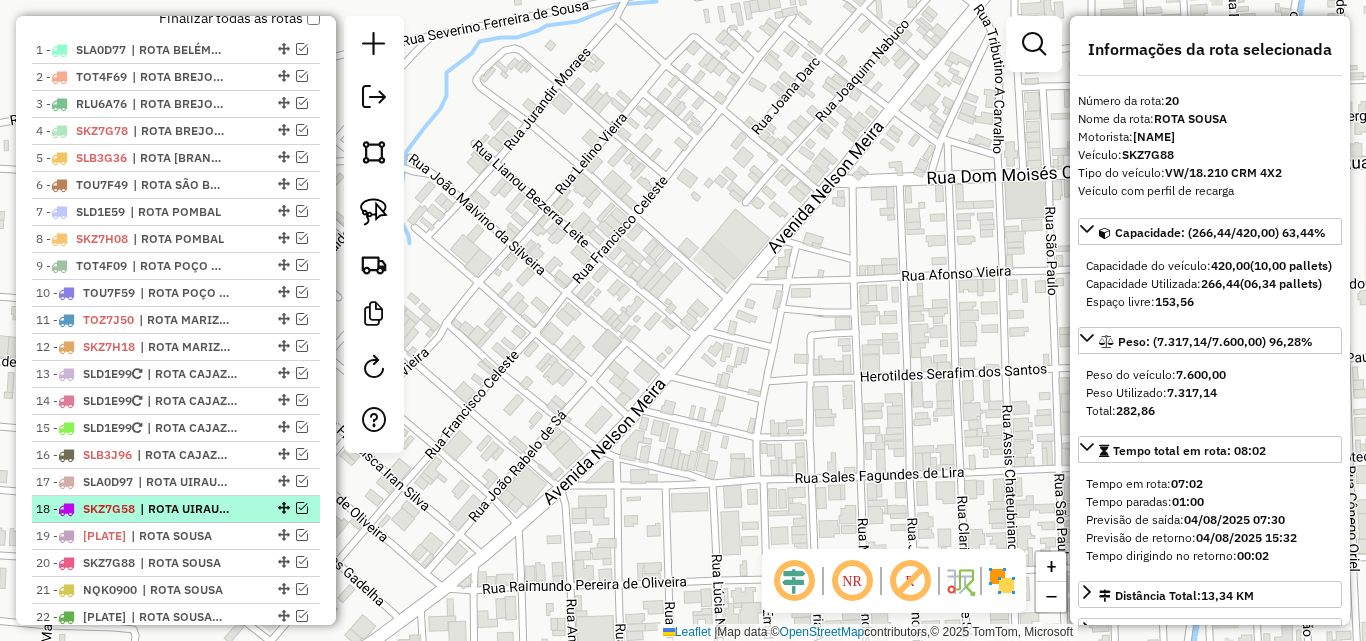 click at bounding box center (302, 508) 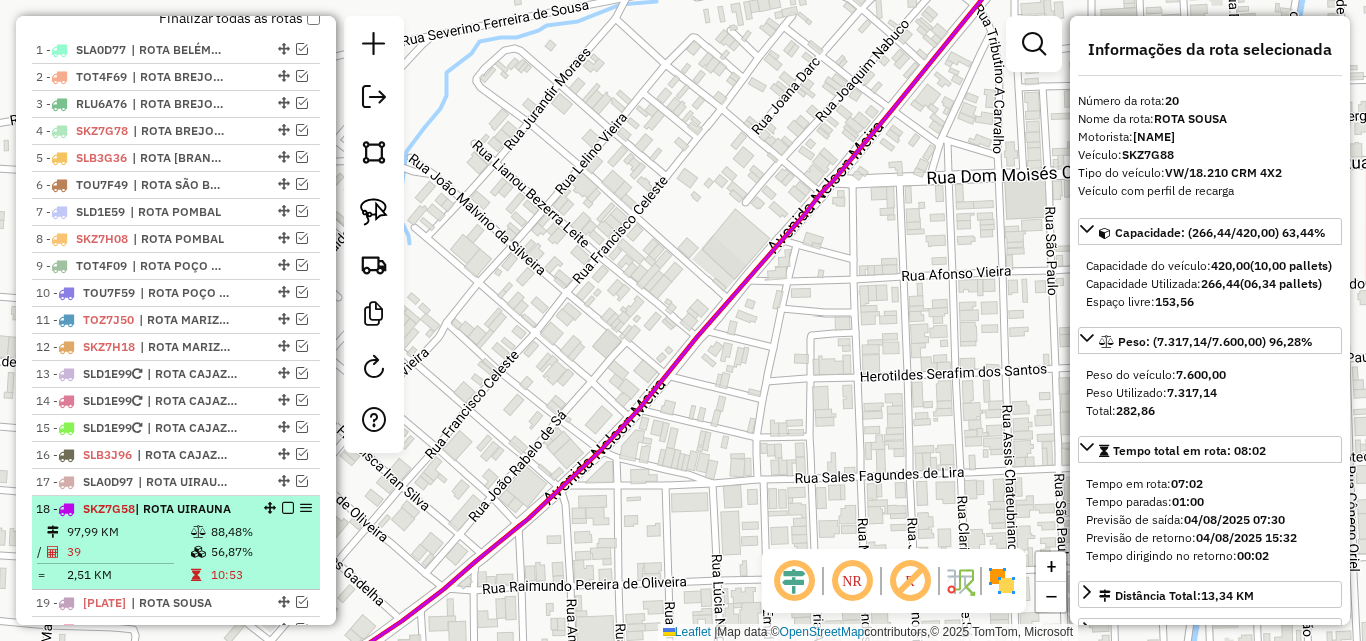 click at bounding box center (288, 508) 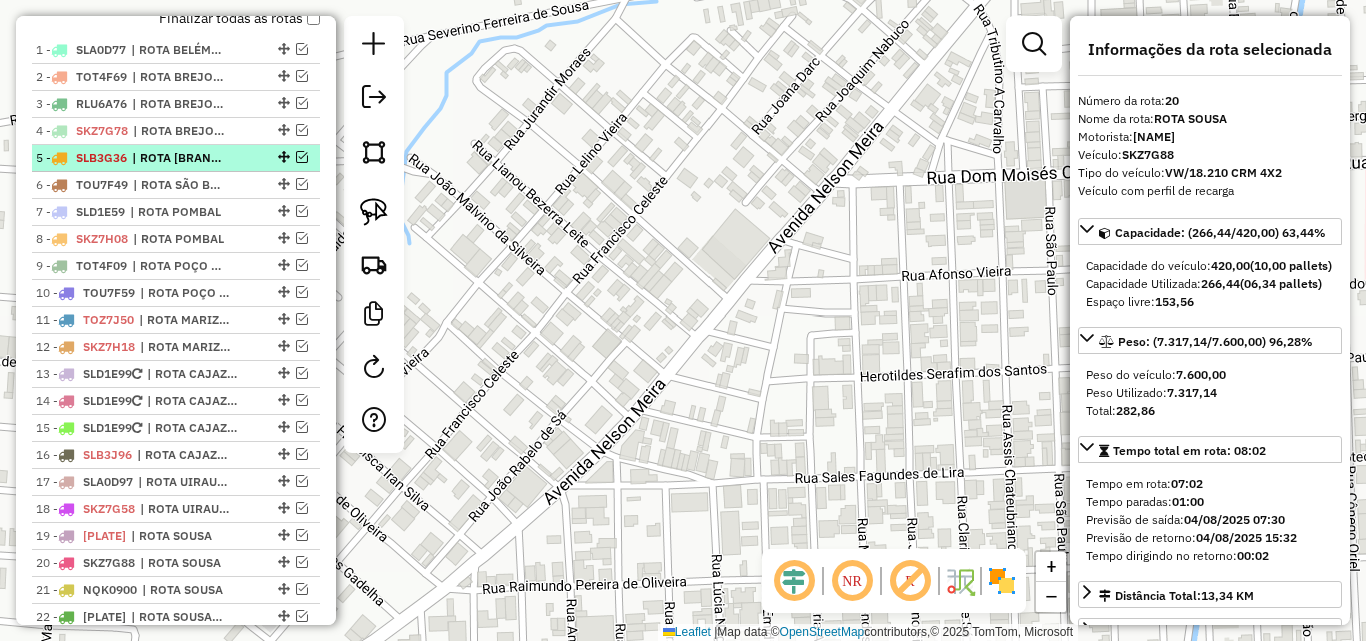 drag, startPoint x: 297, startPoint y: 160, endPoint x: 249, endPoint y: 179, distance: 51.62364 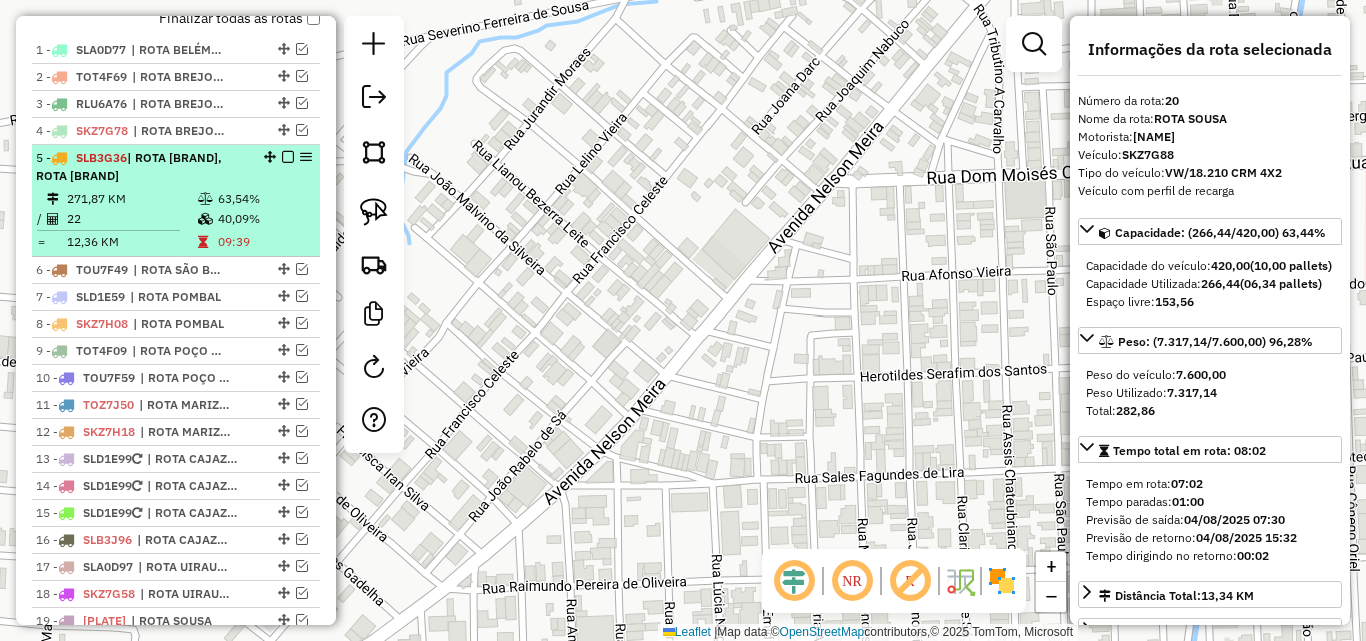 click on "271,87 KM" at bounding box center [131, 199] 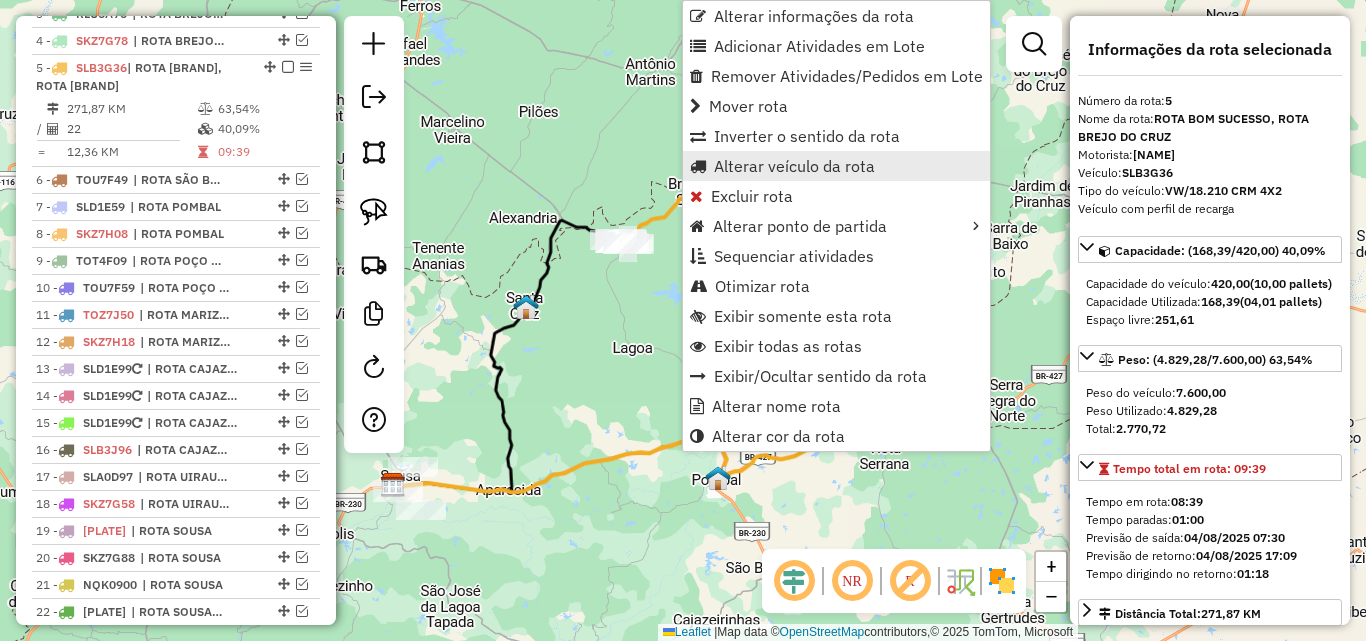 scroll, scrollTop: 907, scrollLeft: 0, axis: vertical 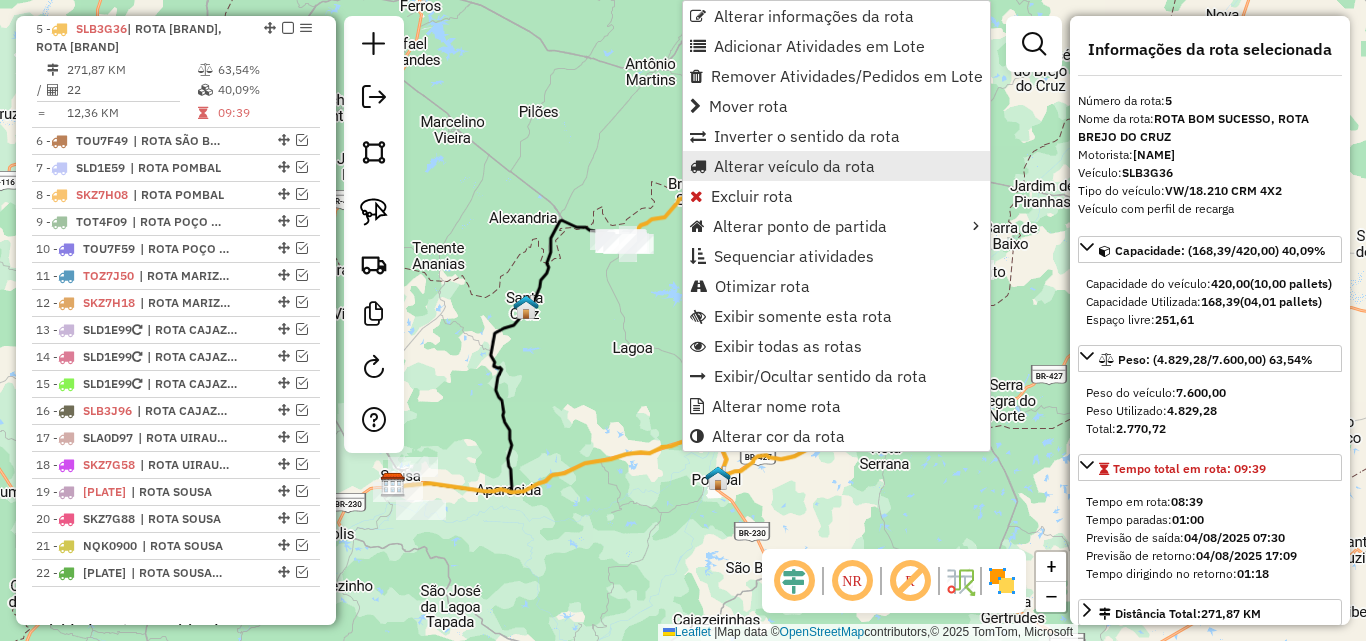 click on "Alterar veículo da rota" at bounding box center [836, 166] 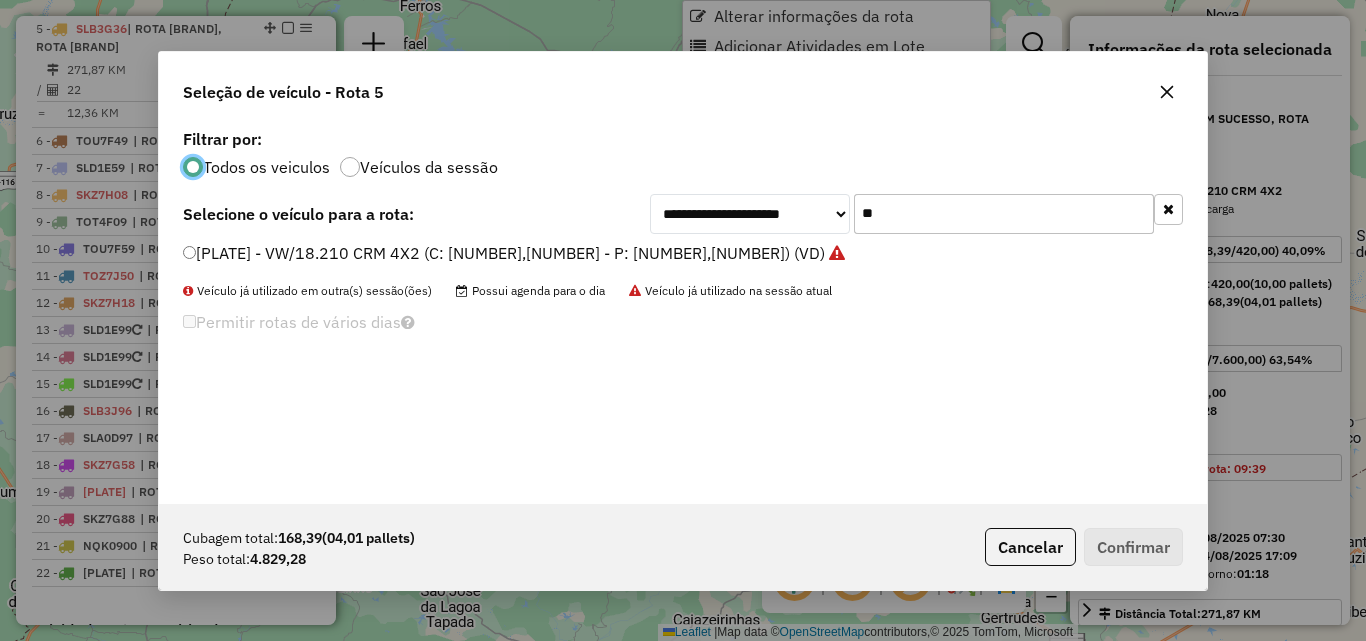 scroll, scrollTop: 11, scrollLeft: 6, axis: both 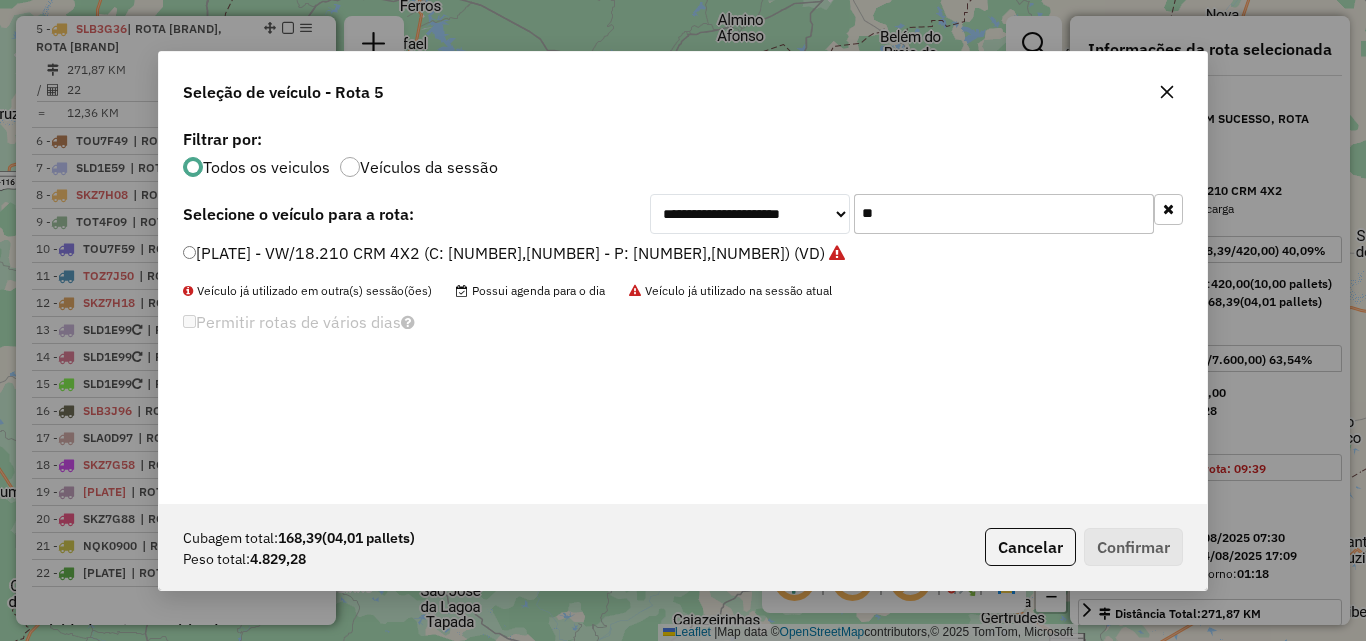 click on "**" 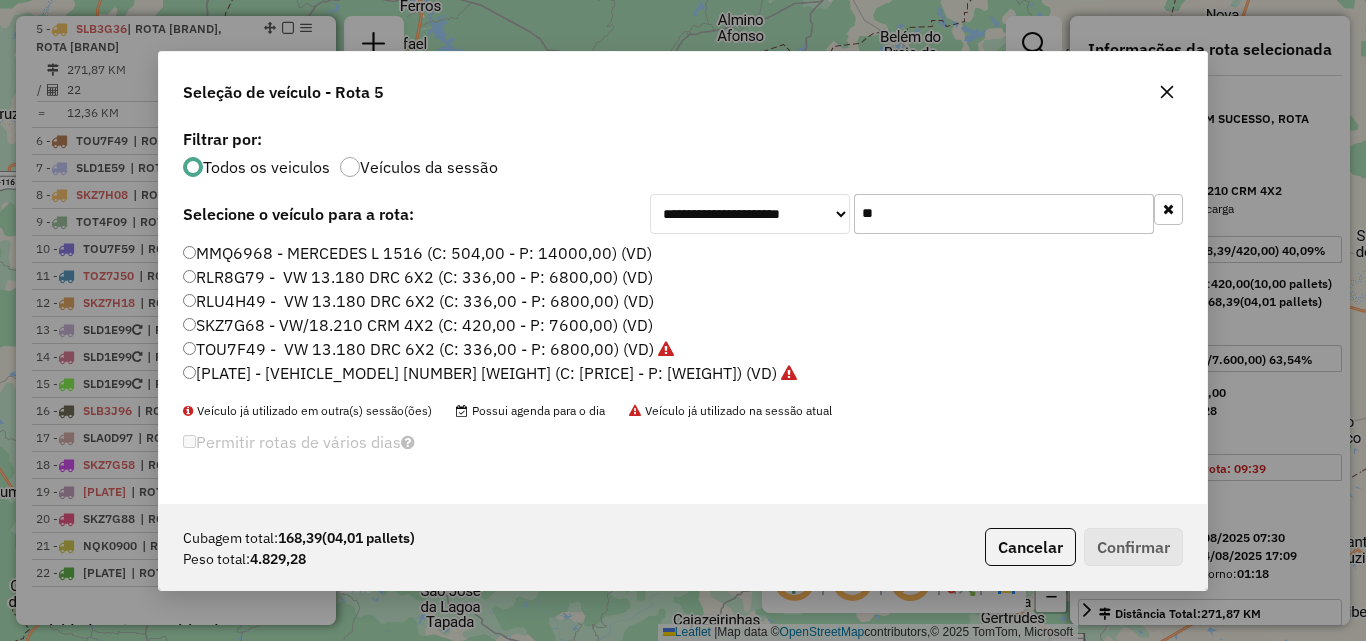 type on "**" 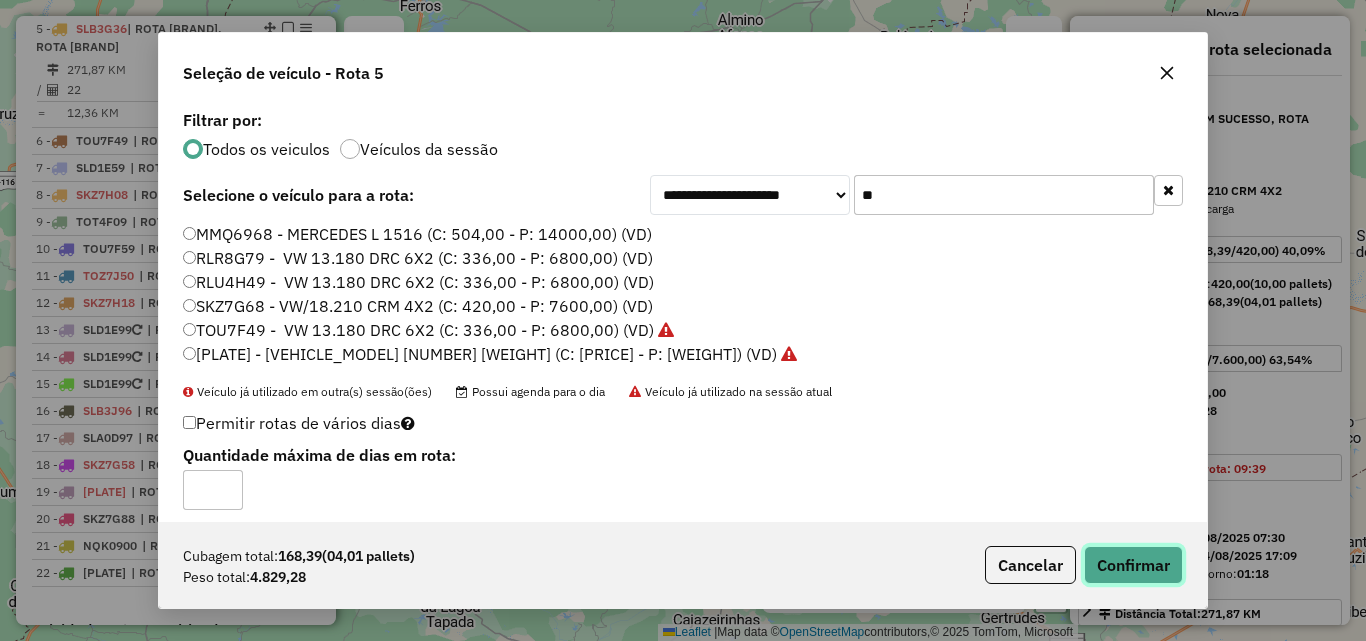 click on "Confirmar" 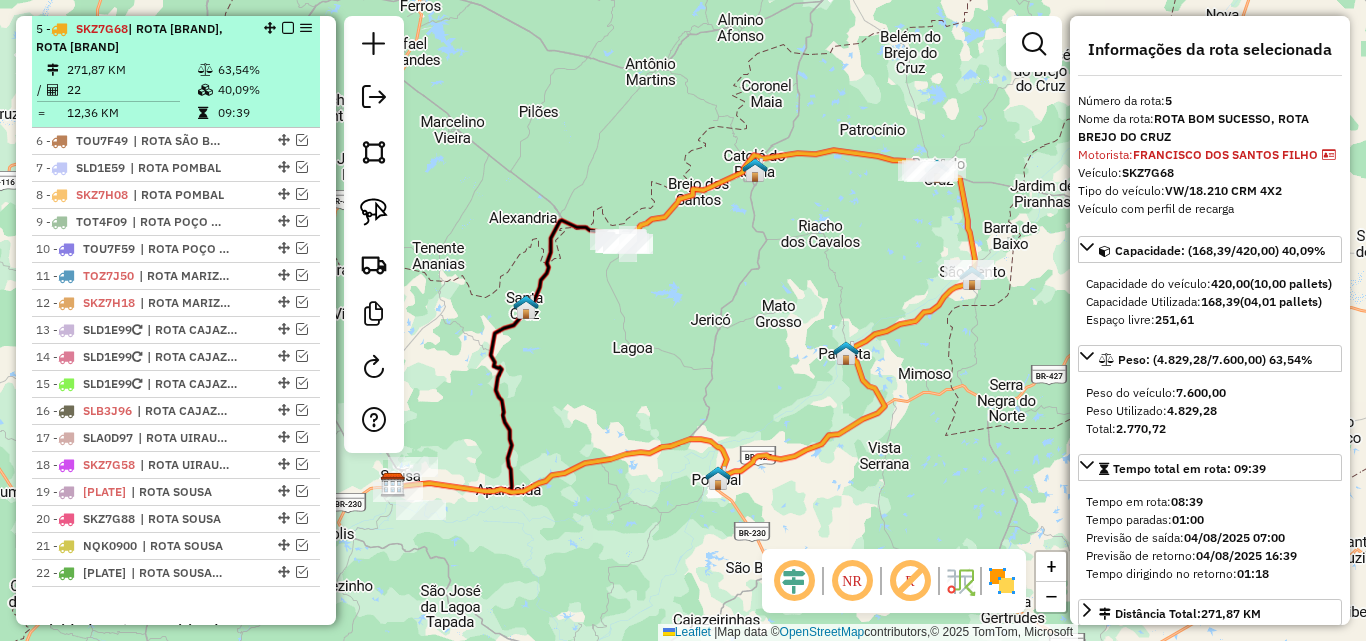 click at bounding box center (288, 28) 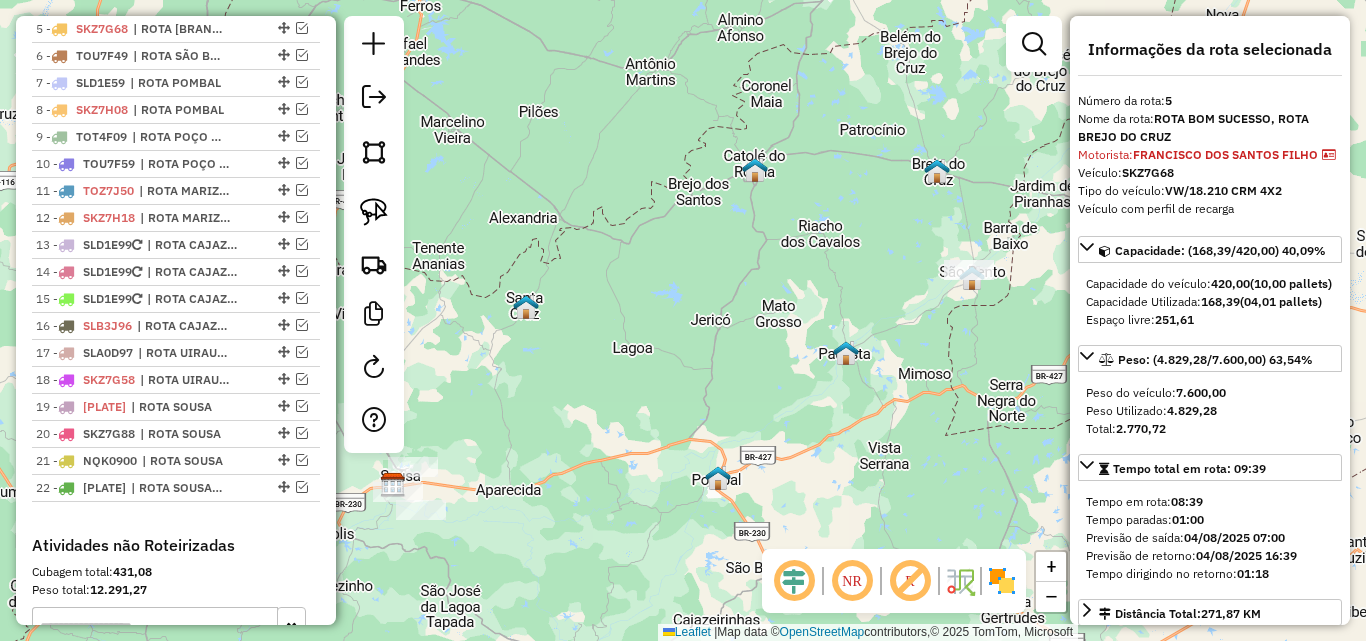 click on "Janela de atendimento Grade de atendimento Capacidade Transportadoras Veículos Cliente Pedidos  Rotas Selecione os dias de semana para filtrar as janelas de atendimento  Seg   Ter   Qua   Qui   Sex   Sáb   Dom  Informe o período da janela de atendimento: De: Até:  Filtrar exatamente a janela do cliente  Considerar janela de atendimento padrão  Selecione os dias de semana para filtrar as grades de atendimento  Seg   Ter   Qua   Qui   Sex   Sáb   Dom   Considerar clientes sem dia de atendimento cadastrado  Clientes fora do dia de atendimento selecionado Filtrar as atividades entre os valores definidos abaixo:  Peso mínimo:   Peso máximo:   Cubagem mínima:   Cubagem máxima:   De:   Até:  Filtrar as atividades entre o tempo de atendimento definido abaixo:  De:   Até:   Considerar capacidade total dos clientes não roteirizados Transportadora: Selecione um ou mais itens Tipo de veículo: Selecione um ou mais itens Veículo: Selecione um ou mais itens Motorista: Selecione um ou mais itens Nome: Rótulo:" 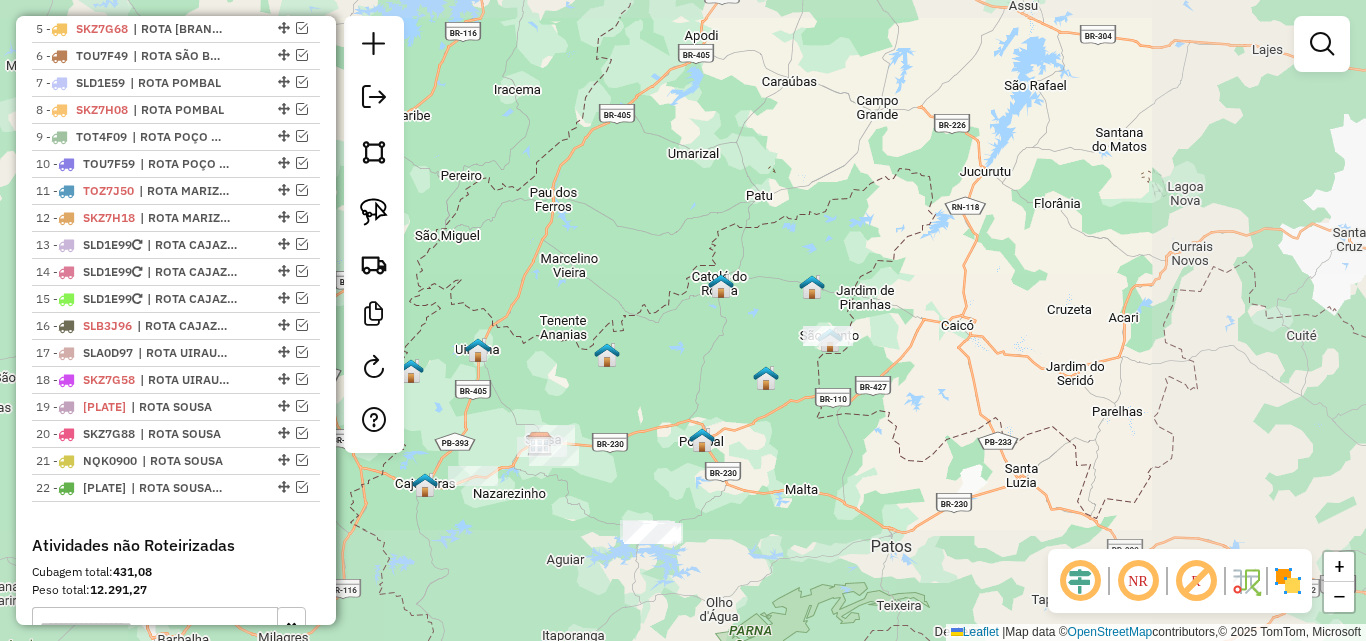 click 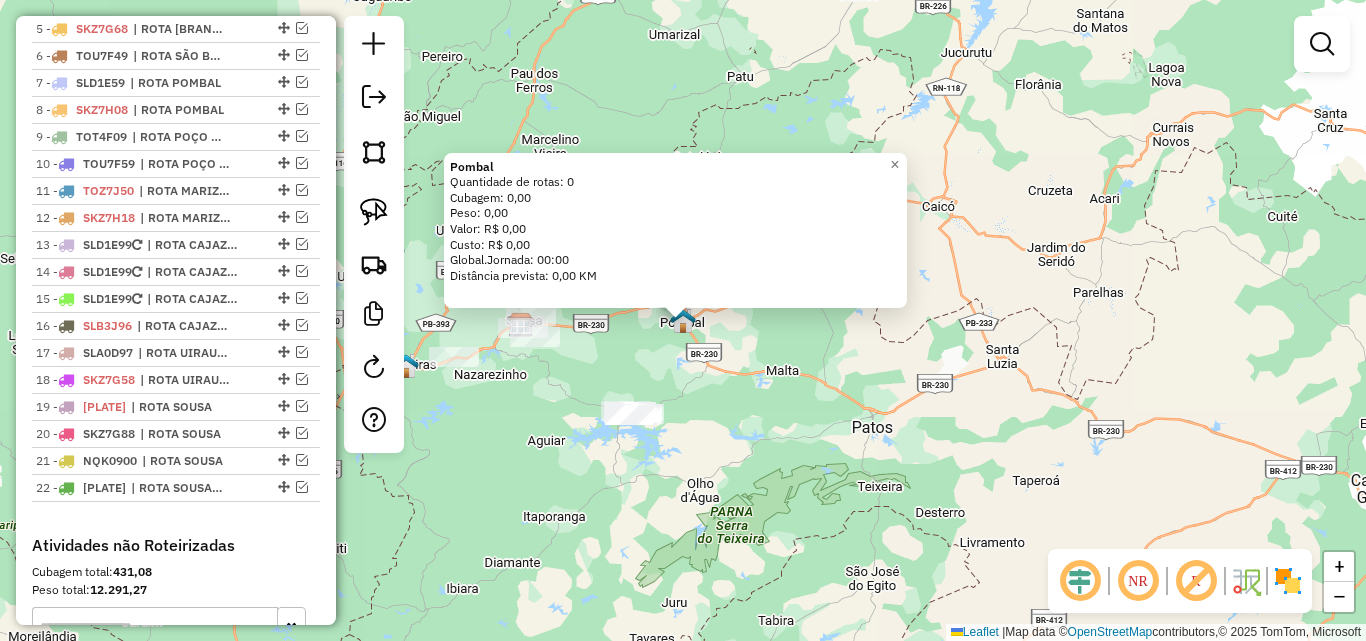 click on "Pombal  Quantidade de rotas: 0   Cubagem: 0,00  Peso: 0,00  Valor: R$ 0,00   Custo: R$ 0,00  Global.Jornada: 00:00  Distância prevista: 0,00 KM  × Janela de atendimento Grade de atendimento Capacidade Transportadoras Veículos Cliente Pedidos  Rotas Selecione os dias de semana para filtrar as janelas de atendimento  Seg   Ter   Qua   Qui   Sex   Sáb   Dom  Informe o período da janela de atendimento: De: Até:  Filtrar exatamente a janela do cliente  Considerar janela de atendimento padrão  Selecione os dias de semana para filtrar as grades de atendimento  Seg   Ter   Qua   Qui   Sex   Sáb   Dom   Considerar clientes sem dia de atendimento cadastrado  Clientes fora do dia de atendimento selecionado Filtrar as atividades entre os valores definidos abaixo:  Peso mínimo:   Peso máximo:   Cubagem mínima:   Cubagem máxima:   De:   Até:  Filtrar as atividades entre o tempo de atendimento definido abaixo:  De:   Até:   Considerar capacidade total dos clientes não roteirizados Transportadora: Veículo: +" 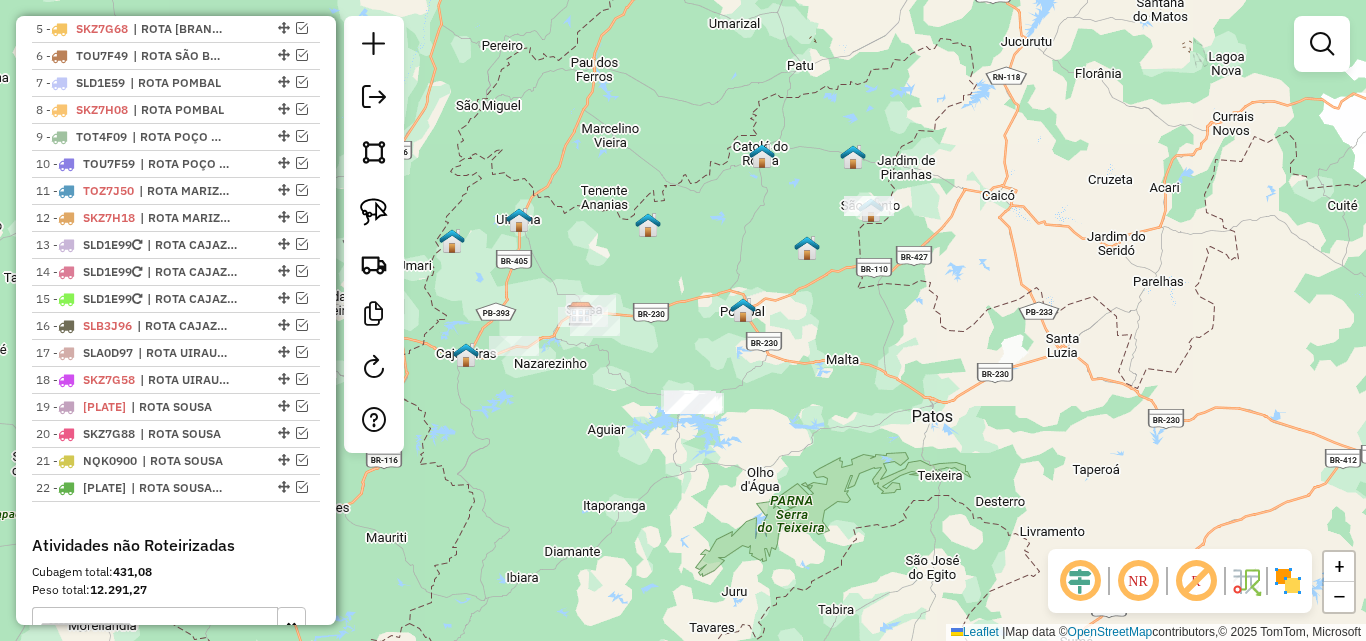 drag, startPoint x: 775, startPoint y: 473, endPoint x: 802, endPoint y: 472, distance: 27.018513 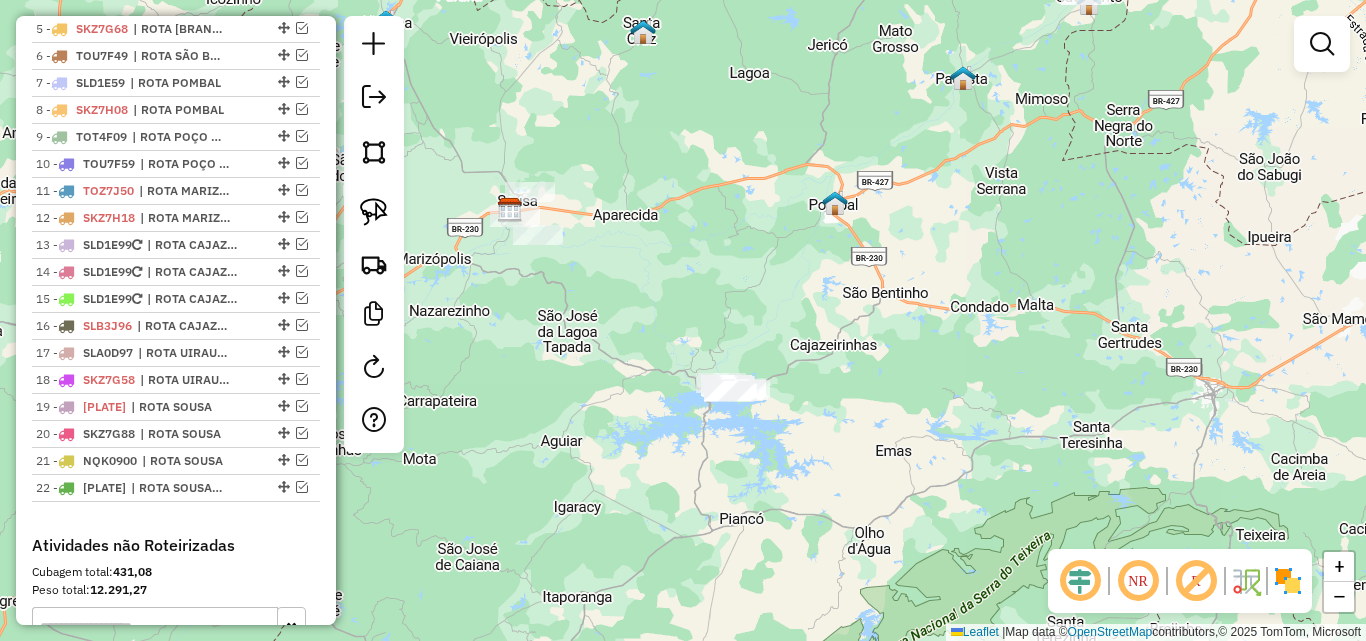 click on "Janela de atendimento Grade de atendimento Capacidade Transportadoras Veículos Cliente Pedidos  Rotas Selecione os dias de semana para filtrar as janelas de atendimento  Seg   Ter   Qua   Qui   Sex   Sáb   Dom  Informe o período da janela de atendimento: De: Até:  Filtrar exatamente a janela do cliente  Considerar janela de atendimento padrão  Selecione os dias de semana para filtrar as grades de atendimento  Seg   Ter   Qua   Qui   Sex   Sáb   Dom   Considerar clientes sem dia de atendimento cadastrado  Clientes fora do dia de atendimento selecionado Filtrar as atividades entre os valores definidos abaixo:  Peso mínimo:   Peso máximo:   Cubagem mínima:   Cubagem máxima:   De:   Até:  Filtrar as atividades entre o tempo de atendimento definido abaixo:  De:   Até:   Considerar capacidade total dos clientes não roteirizados Transportadora: Selecione um ou mais itens Tipo de veículo: Selecione um ou mais itens Veículo: Selecione um ou mais itens Motorista: Selecione um ou mais itens Nome: Rótulo:" 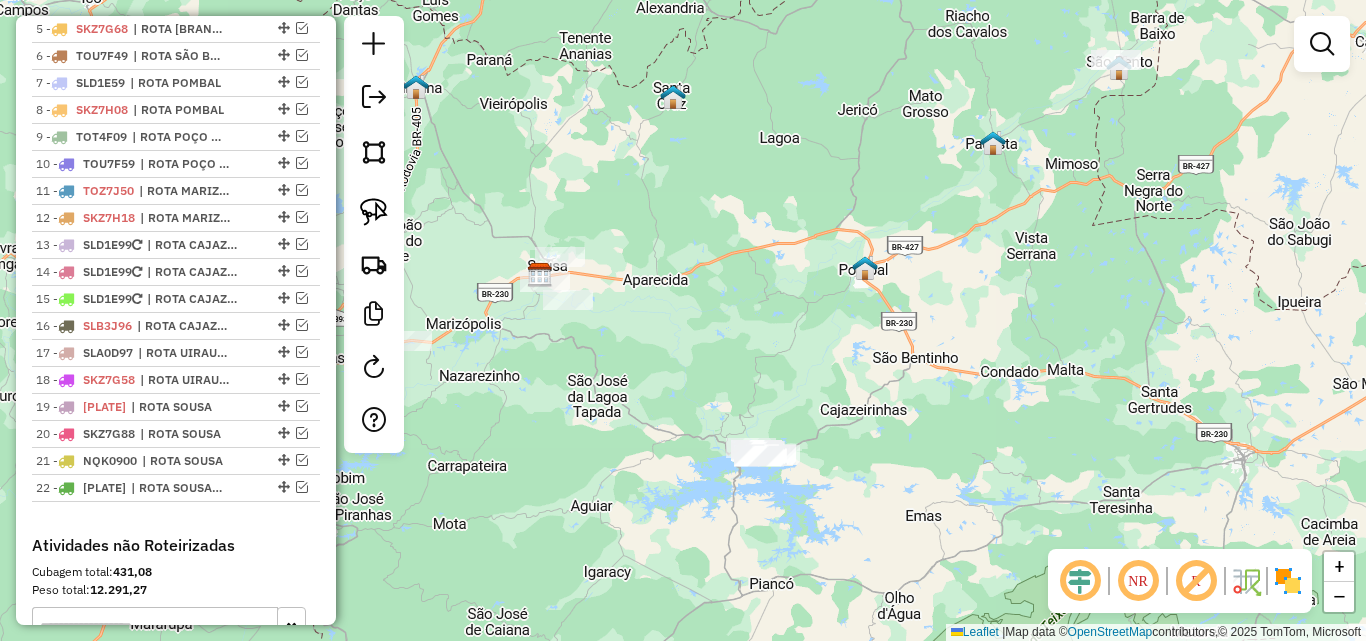 drag, startPoint x: 577, startPoint y: 338, endPoint x: 627, endPoint y: 424, distance: 99.47864 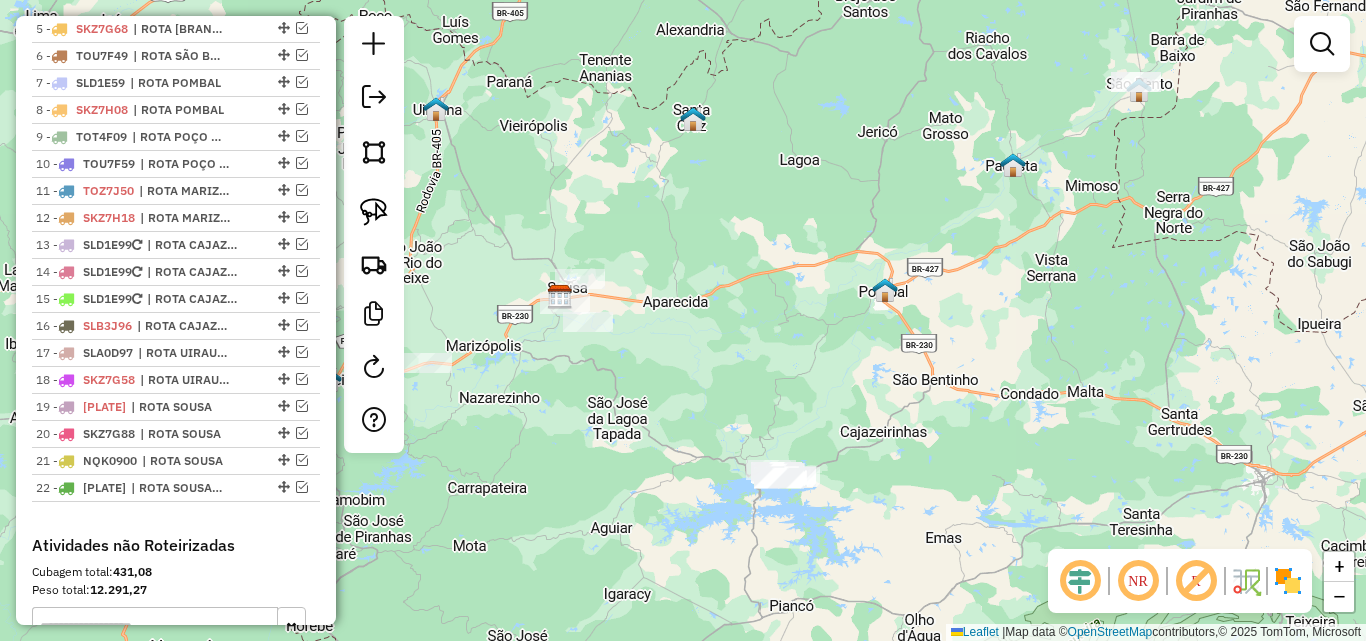 click on "Janela de atendimento Grade de atendimento Capacidade Transportadoras Veículos Cliente Pedidos  Rotas Selecione os dias de semana para filtrar as janelas de atendimento  Seg   Ter   Qua   Qui   Sex   Sáb   Dom  Informe o período da janela de atendimento: De: Até:  Filtrar exatamente a janela do cliente  Considerar janela de atendimento padrão  Selecione os dias de semana para filtrar as grades de atendimento  Seg   Ter   Qua   Qui   Sex   Sáb   Dom   Considerar clientes sem dia de atendimento cadastrado  Clientes fora do dia de atendimento selecionado Filtrar as atividades entre os valores definidos abaixo:  Peso mínimo:   Peso máximo:   Cubagem mínima:   Cubagem máxima:   De:   Até:  Filtrar as atividades entre o tempo de atendimento definido abaixo:  De:   Até:   Considerar capacidade total dos clientes não roteirizados Transportadora: Selecione um ou mais itens Tipo de veículo: Selecione um ou mais itens Veículo: Selecione um ou mais itens Motorista: Selecione um ou mais itens Nome: Rótulo:" 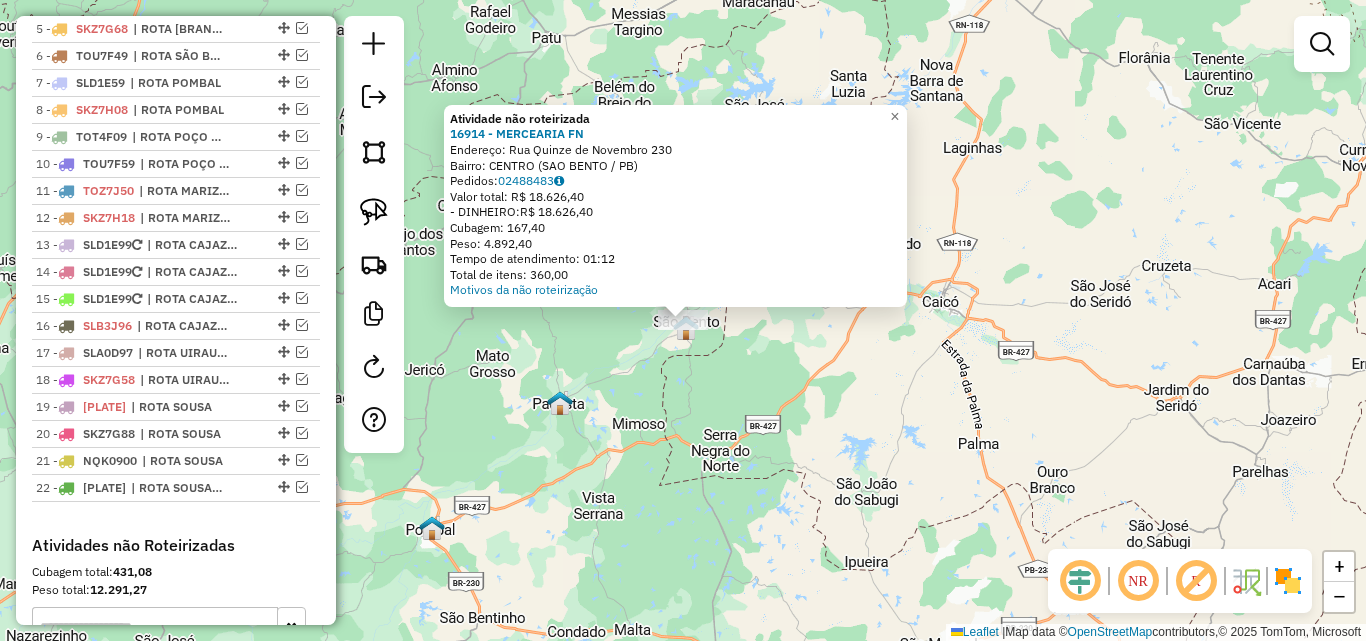 click on "Atividade não roteirizada 16914 - MERCEARIA FN  Endereço:  Rua Quinze de Novembro 230   Bairro: CENTRO (SAO BENTO / PB)   Pedidos:  02488483   Valor total: R$ 18.626,40   - DINHEIRO:  R$ 18.626,40   Cubagem: 167,40   Peso: 4.892,40   Tempo de atendimento: 01:12   Total de itens: 360,00  Motivos da não roteirização × Janela de atendimento Grade de atendimento Capacidade Transportadoras Veículos Cliente Pedidos  Rotas Selecione os dias de semana para filtrar as janelas de atendimento  Seg   Ter   Qua   Qui   Sex   Sáb   Dom  Informe o período da janela de atendimento: De: Até:  Filtrar exatamente a janela do cliente  Considerar janela de atendimento padrão  Selecione os dias de semana para filtrar as grades de atendimento  Seg   Ter   Qua   Qui   Sex   Sáb   Dom   Considerar clientes sem dia de atendimento cadastrado  Clientes fora do dia de atendimento selecionado Filtrar as atividades entre os valores definidos abaixo:  Peso mínimo:   Peso máximo:   Cubagem mínima:   Cubagem máxima:   De:  De:" 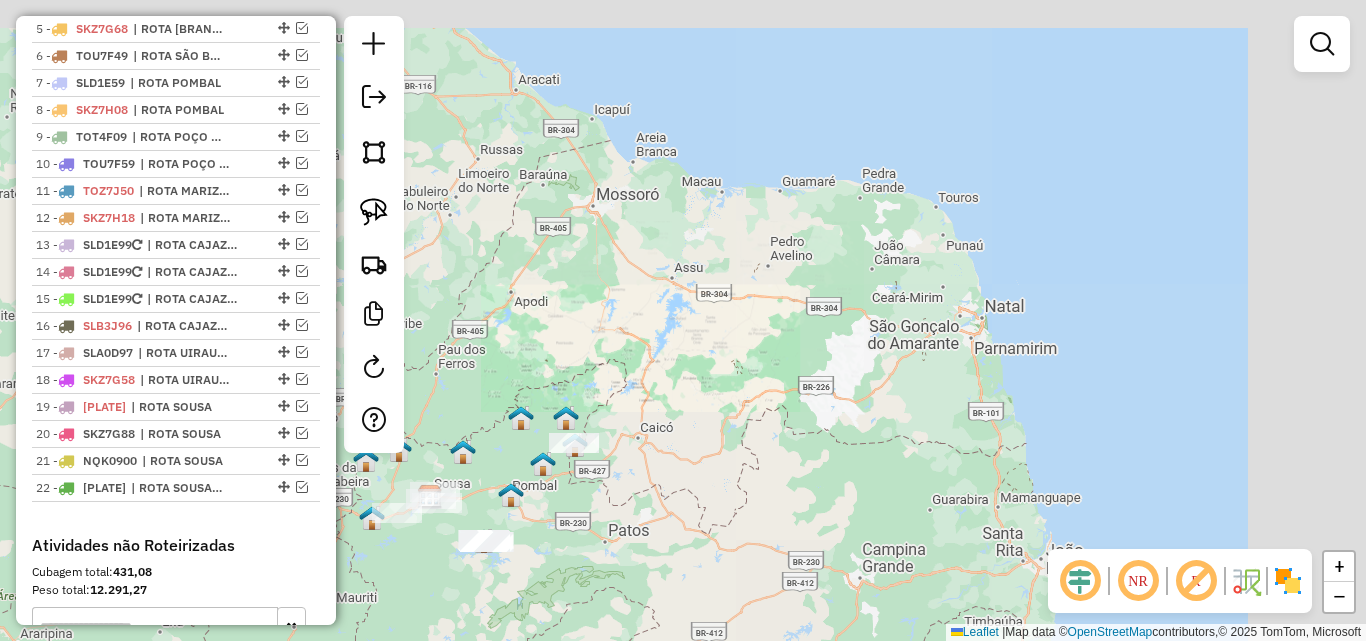 drag, startPoint x: 572, startPoint y: 513, endPoint x: 652, endPoint y: 444, distance: 105.64564 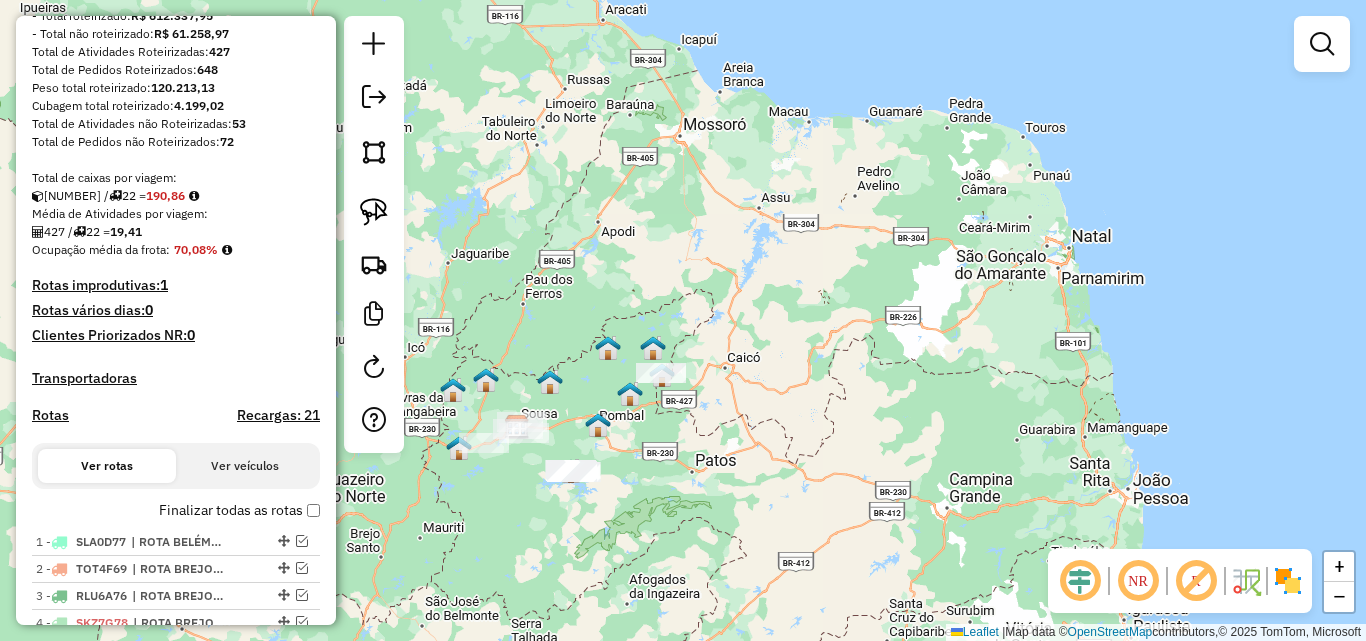 scroll, scrollTop: 7, scrollLeft: 0, axis: vertical 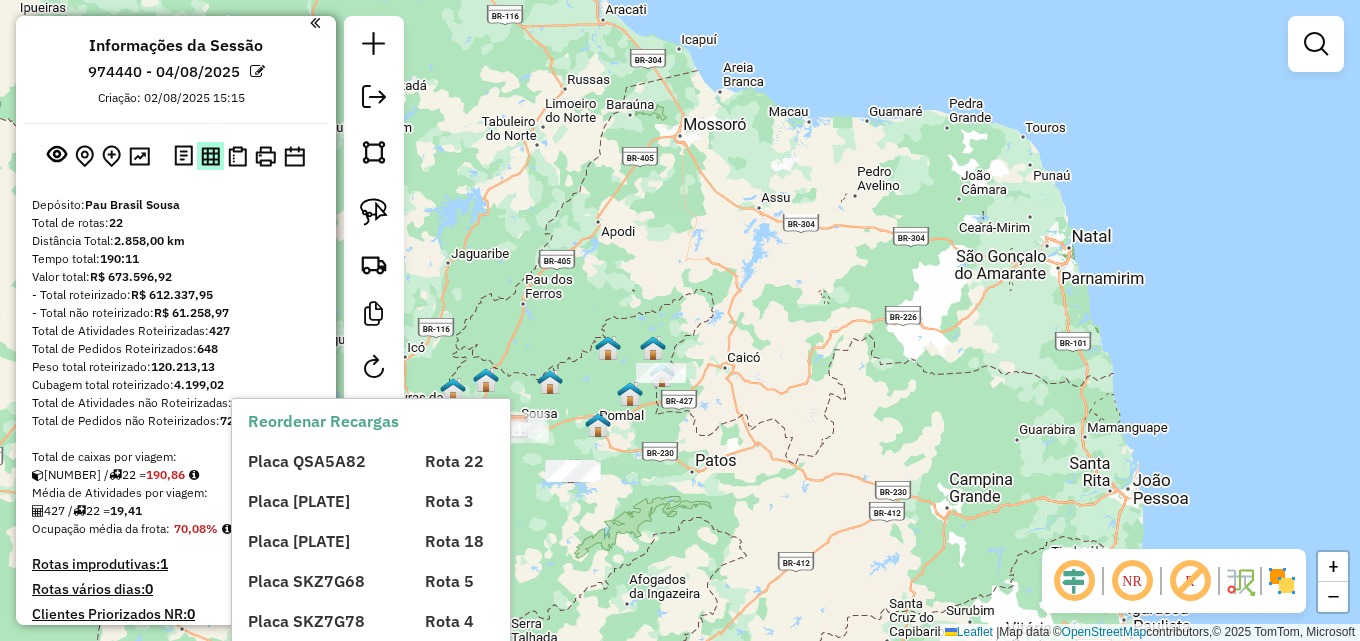 click at bounding box center (210, 156) 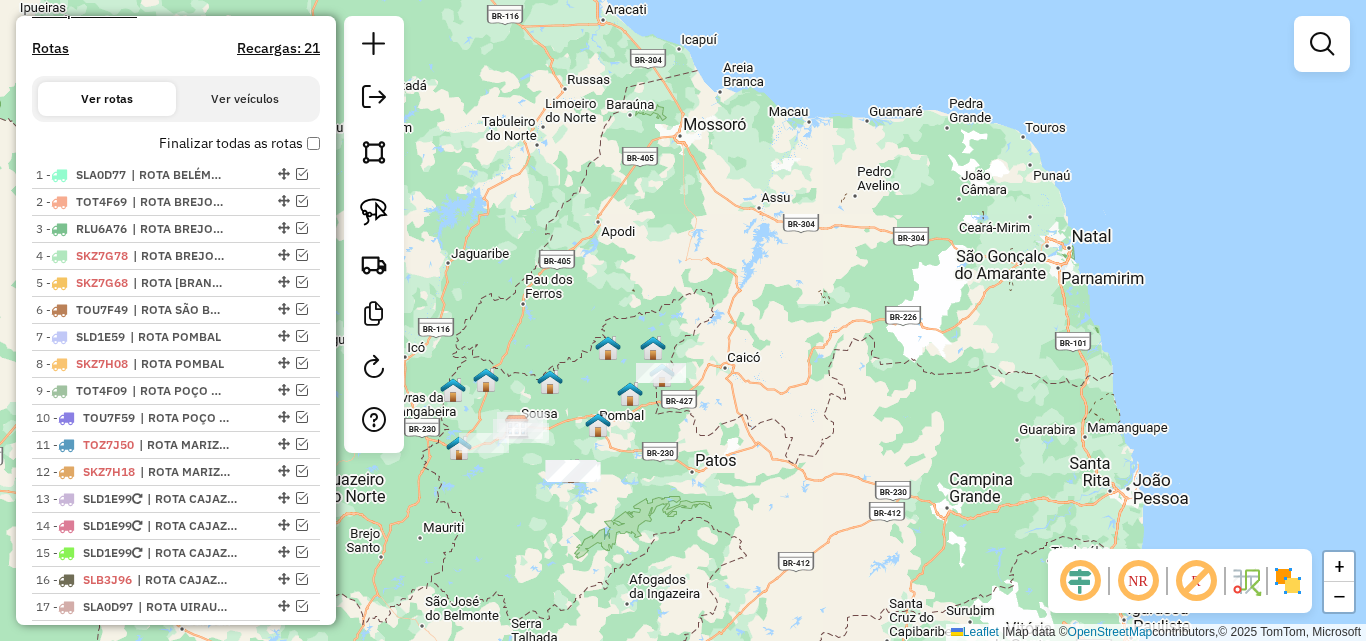 scroll, scrollTop: 807, scrollLeft: 0, axis: vertical 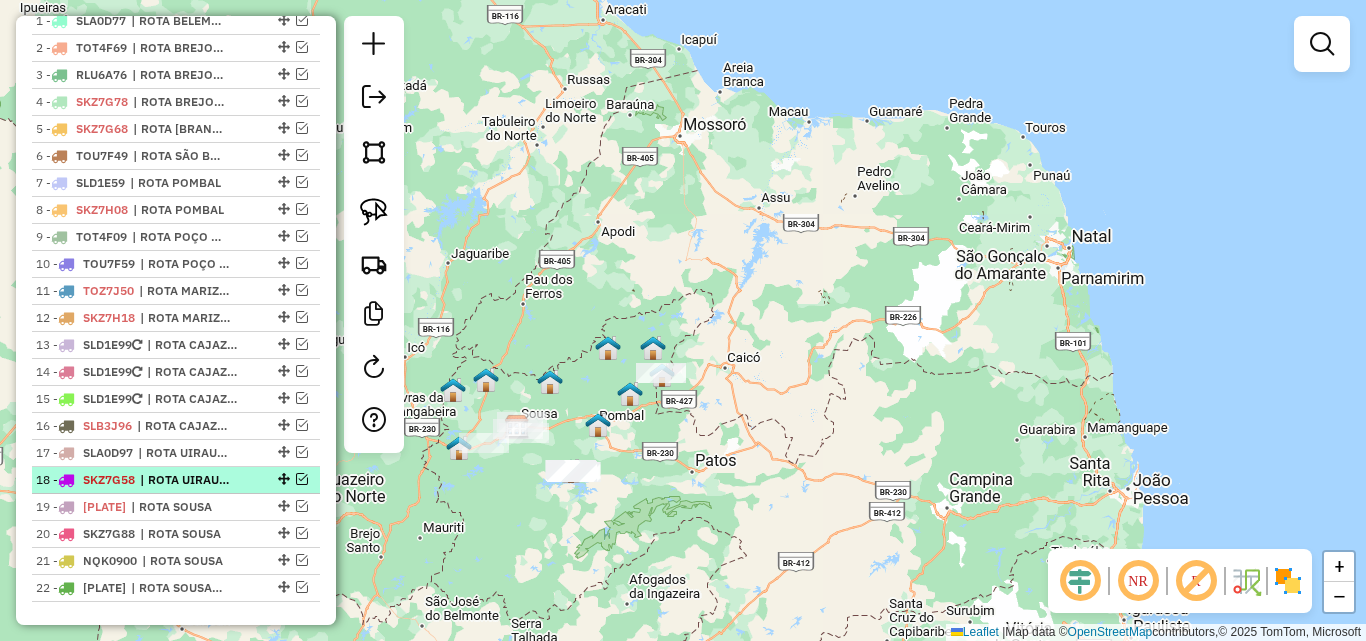 click at bounding box center (302, 479) 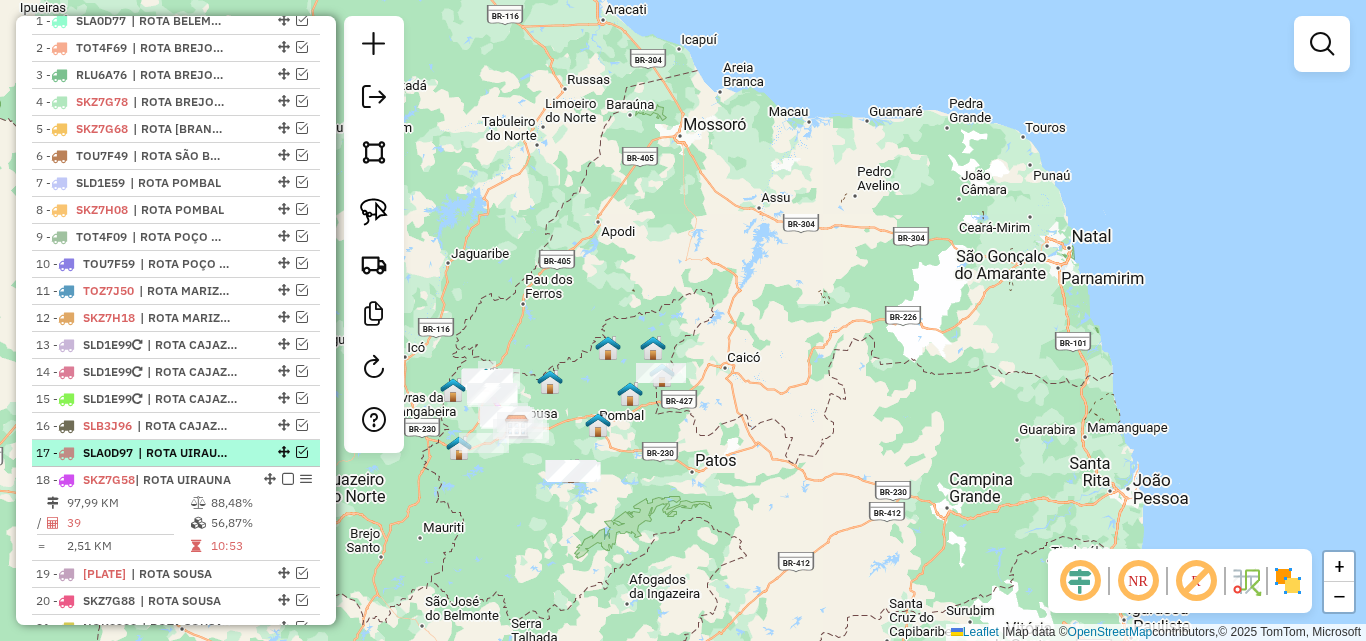 click at bounding box center [302, 452] 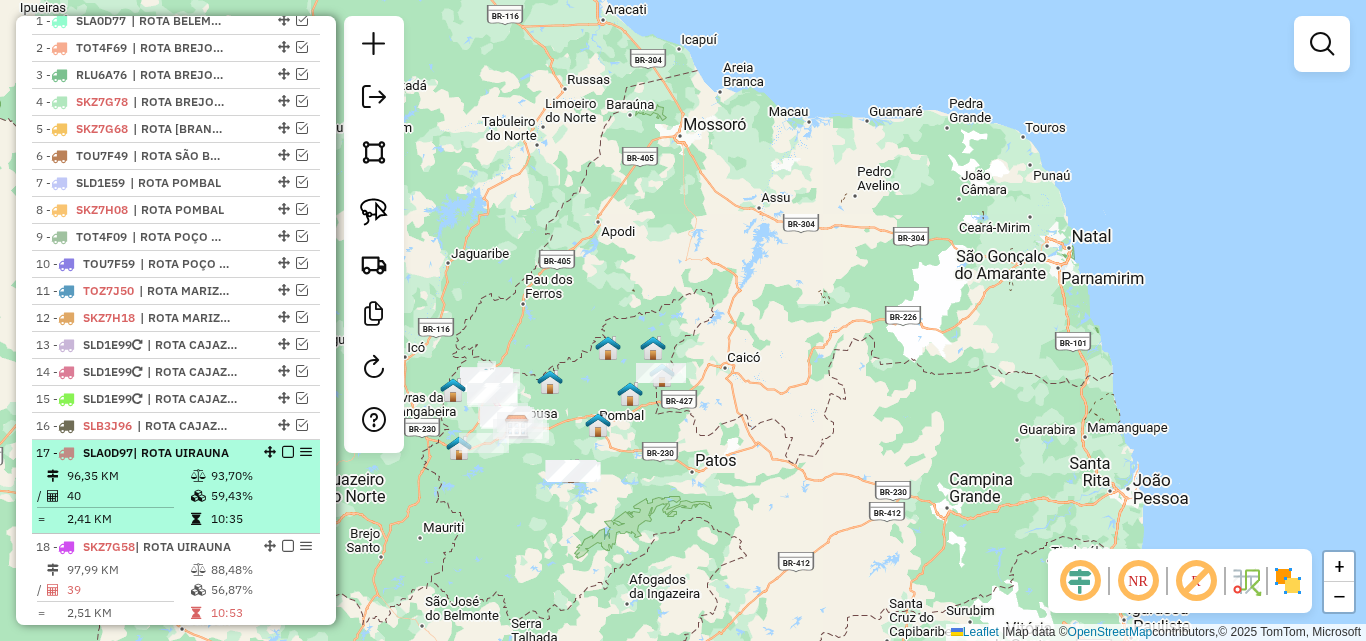 click on "93,70%" at bounding box center (260, 476) 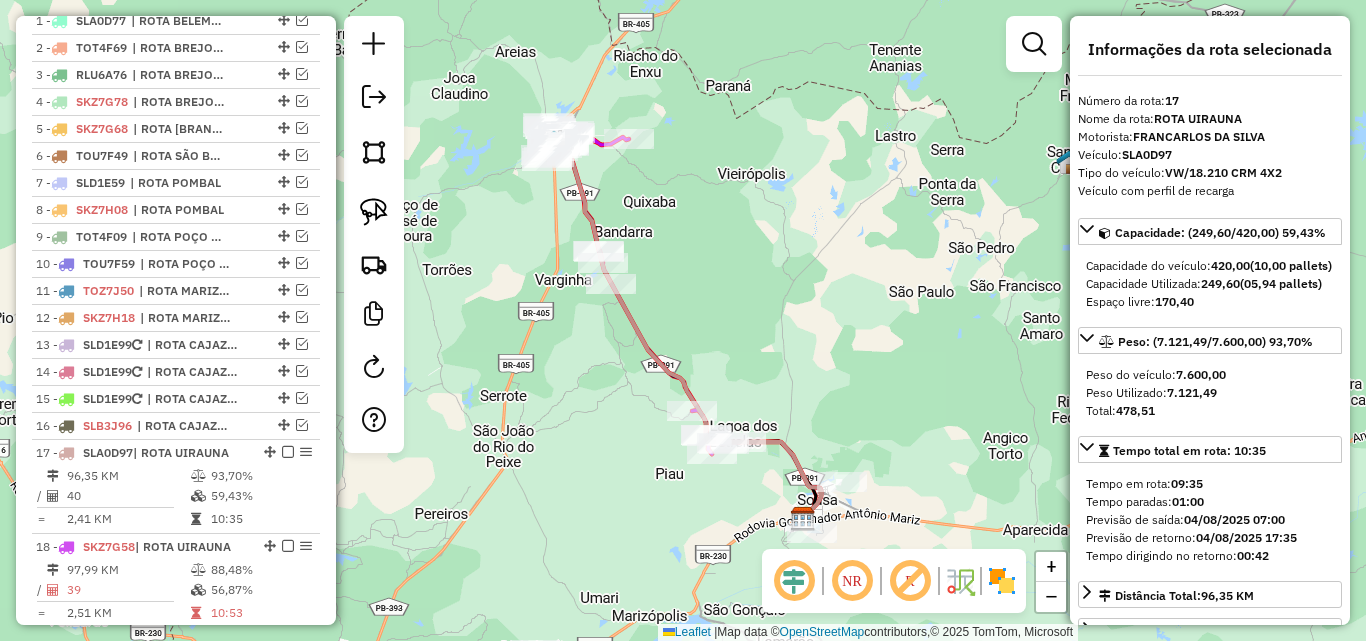click on "Janela de atendimento Grade de atendimento Capacidade Transportadoras Veículos Cliente Pedidos  Rotas Selecione os dias de semana para filtrar as janelas de atendimento  Seg   Ter   Qua   Qui   Sex   Sáb   Dom  Informe o período da janela de atendimento: De: Até:  Filtrar exatamente a janela do cliente  Considerar janela de atendimento padrão  Selecione os dias de semana para filtrar as grades de atendimento  Seg   Ter   Qua   Qui   Sex   Sáb   Dom   Considerar clientes sem dia de atendimento cadastrado  Clientes fora do dia de atendimento selecionado Filtrar as atividades entre os valores definidos abaixo:  Peso mínimo:   Peso máximo:   Cubagem mínima:   Cubagem máxima:   De:   Até:  Filtrar as atividades entre o tempo de atendimento definido abaixo:  De:   Até:   Considerar capacidade total dos clientes não roteirizados Transportadora: Selecione um ou mais itens Tipo de veículo: Selecione um ou mais itens Veículo: Selecione um ou mais itens Motorista: Selecione um ou mais itens Nome: Rótulo:" 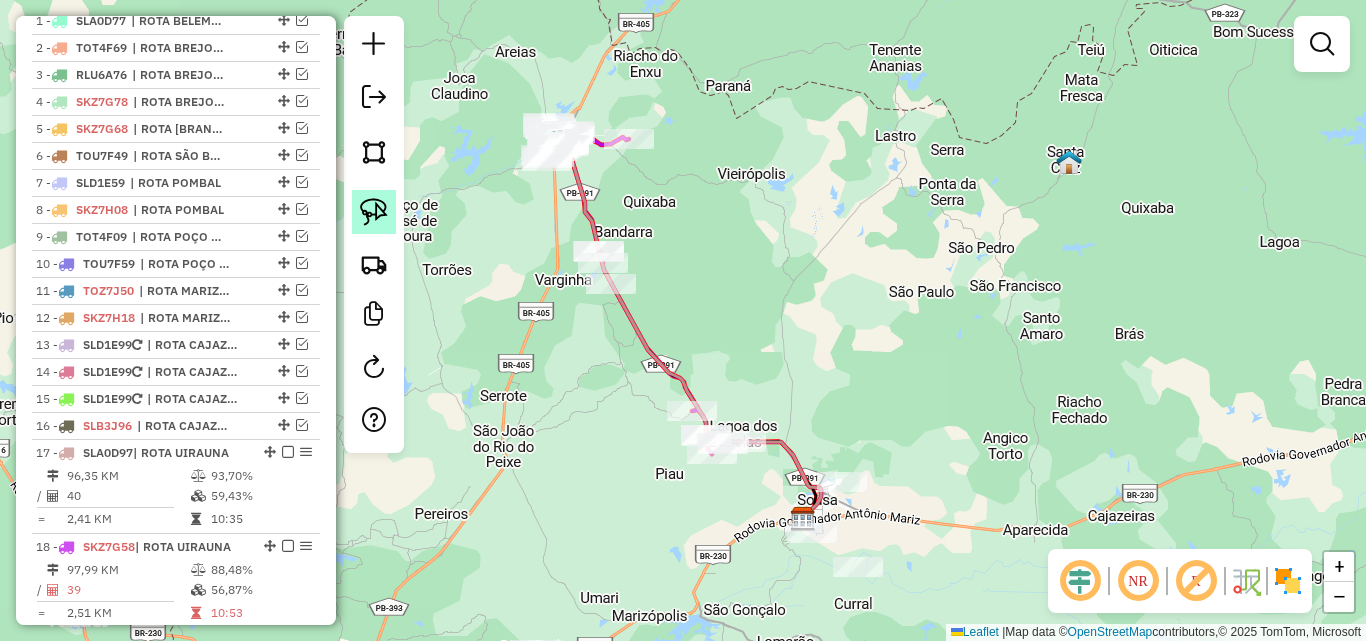 click 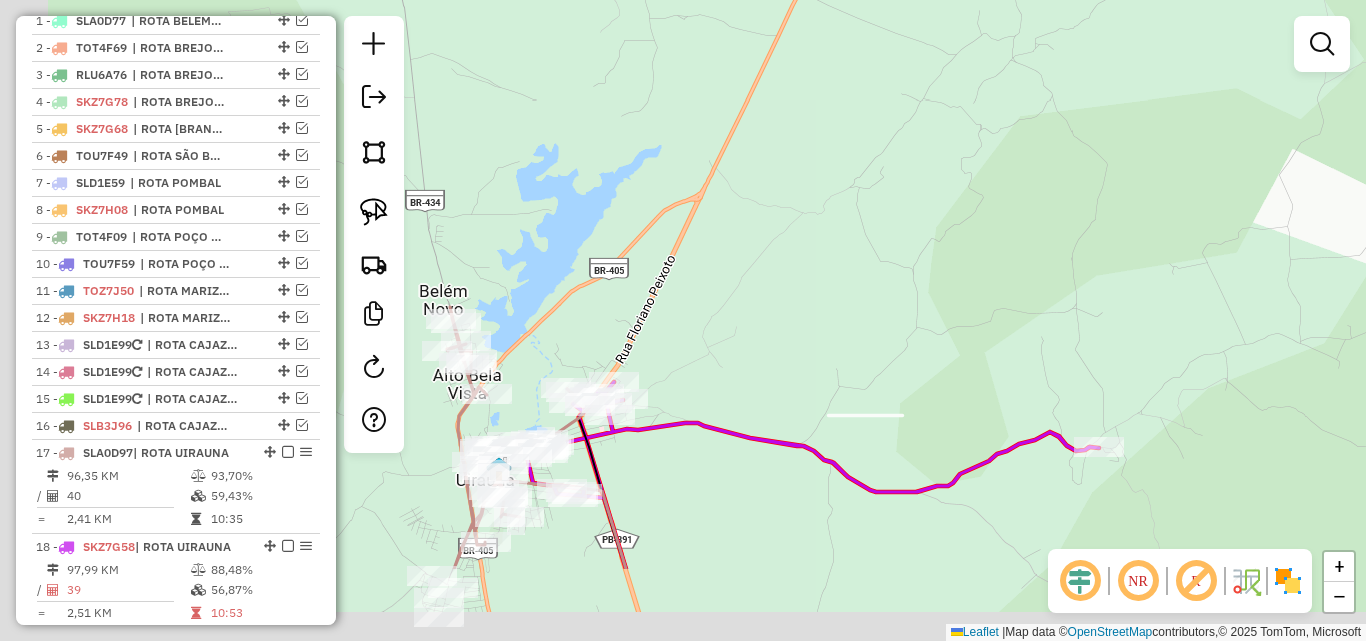 drag, startPoint x: 597, startPoint y: 468, endPoint x: 587, endPoint y: 414, distance: 54.91812 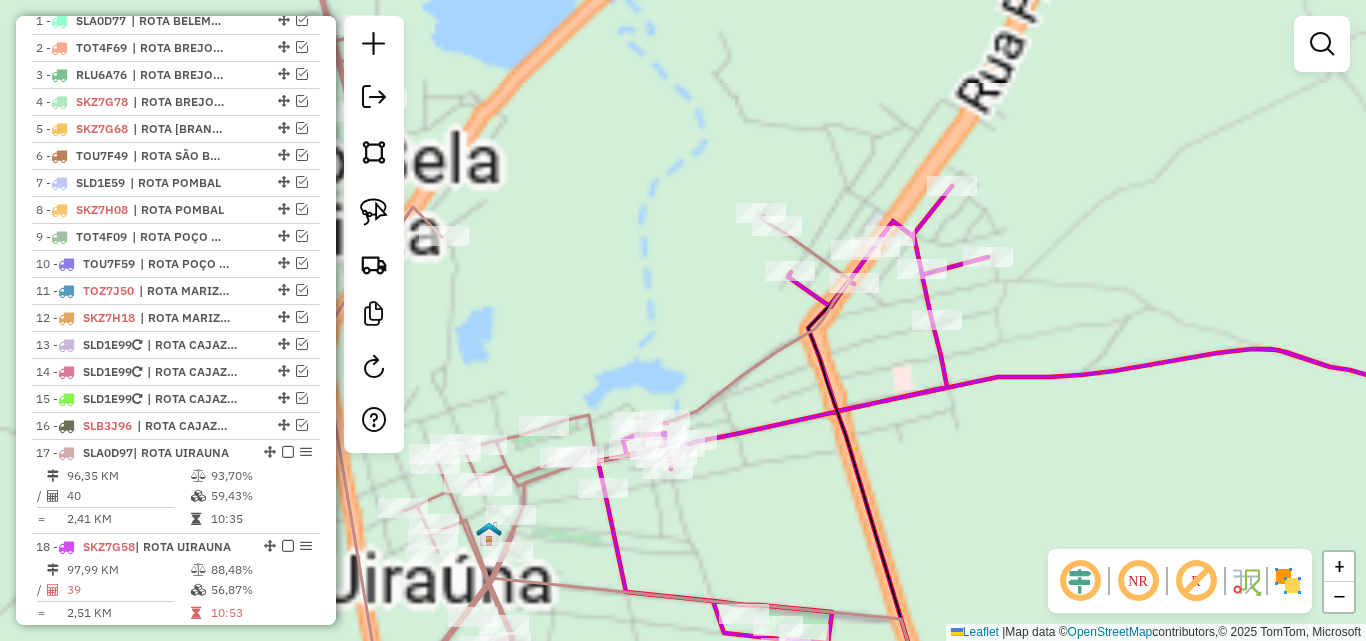 click on "Janela de atendimento Grade de atendimento Capacidade Transportadoras Veículos Cliente Pedidos  Rotas Selecione os dias de semana para filtrar as janelas de atendimento  Seg   Ter   Qua   Qui   Sex   Sáb   Dom  Informe o período da janela de atendimento: De: Até:  Filtrar exatamente a janela do cliente  Considerar janela de atendimento padrão  Selecione os dias de semana para filtrar as grades de atendimento  Seg   Ter   Qua   Qui   Sex   Sáb   Dom   Considerar clientes sem dia de atendimento cadastrado  Clientes fora do dia de atendimento selecionado Filtrar as atividades entre os valores definidos abaixo:  Peso mínimo:   Peso máximo:   Cubagem mínima:   Cubagem máxima:   De:   Até:  Filtrar as atividades entre o tempo de atendimento definido abaixo:  De:   Até:   Considerar capacidade total dos clientes não roteirizados Transportadora: Selecione um ou mais itens Tipo de veículo: Selecione um ou mais itens Veículo: Selecione um ou mais itens Motorista: Selecione um ou mais itens Nome: Rótulo:" 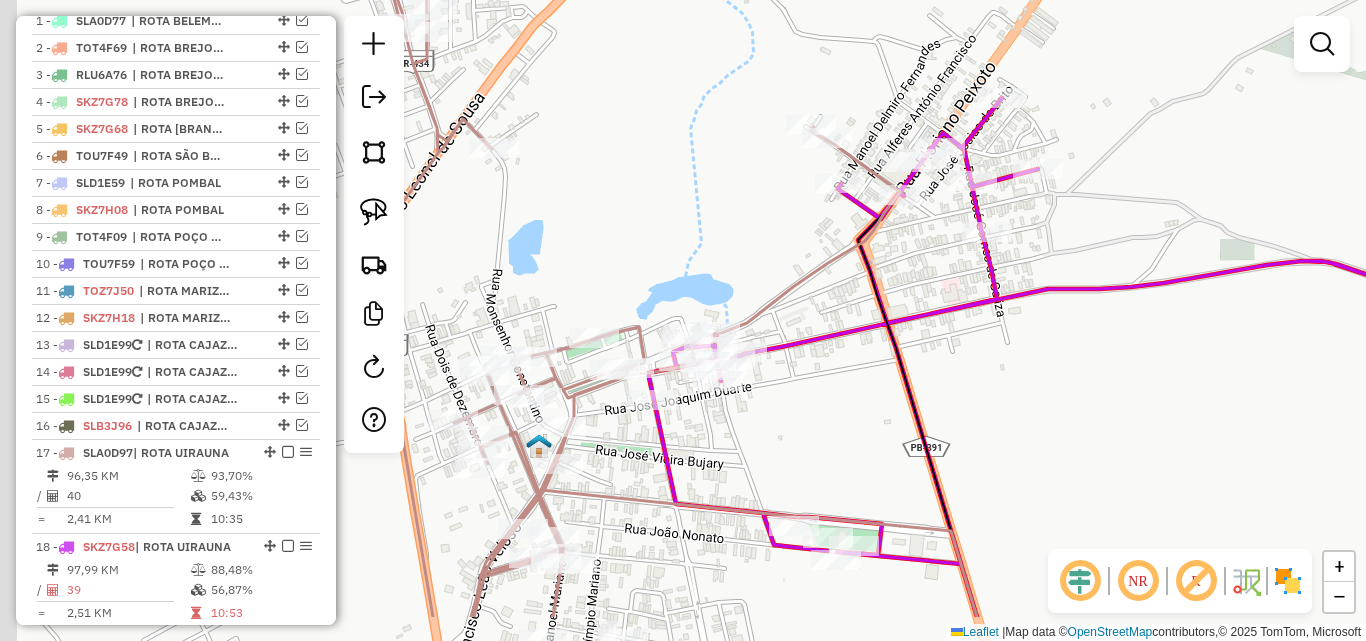 drag, startPoint x: 624, startPoint y: 260, endPoint x: 696, endPoint y: 155, distance: 127.31457 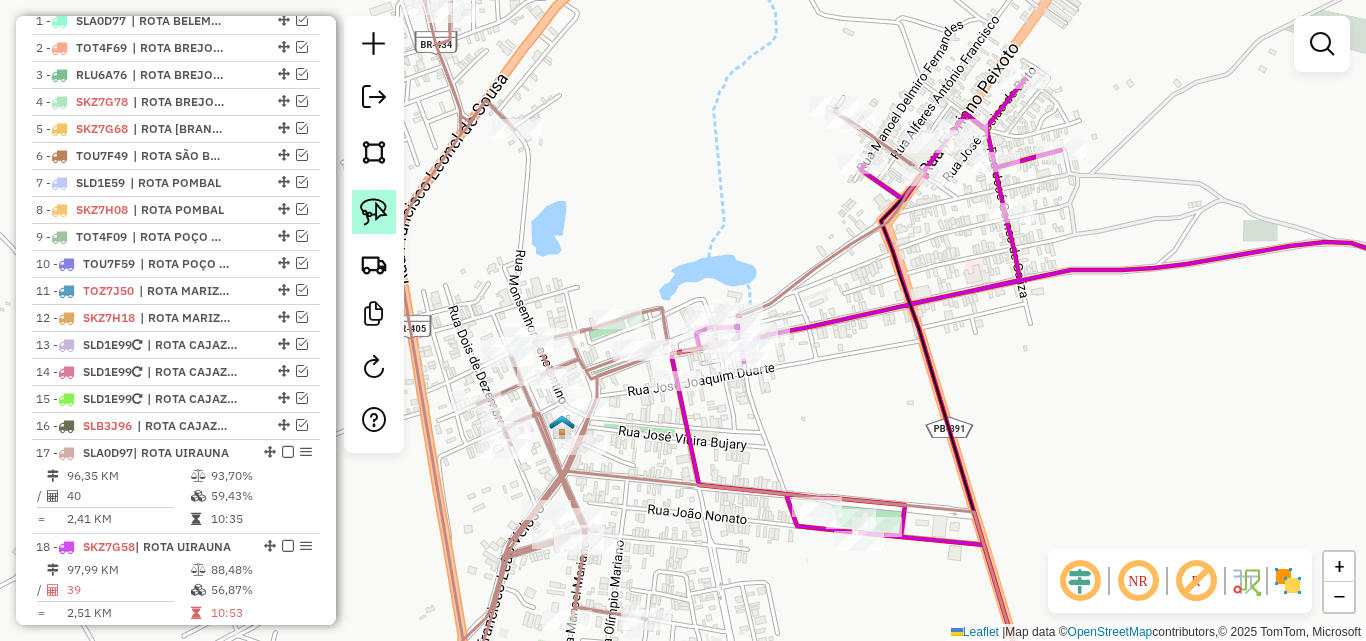 click 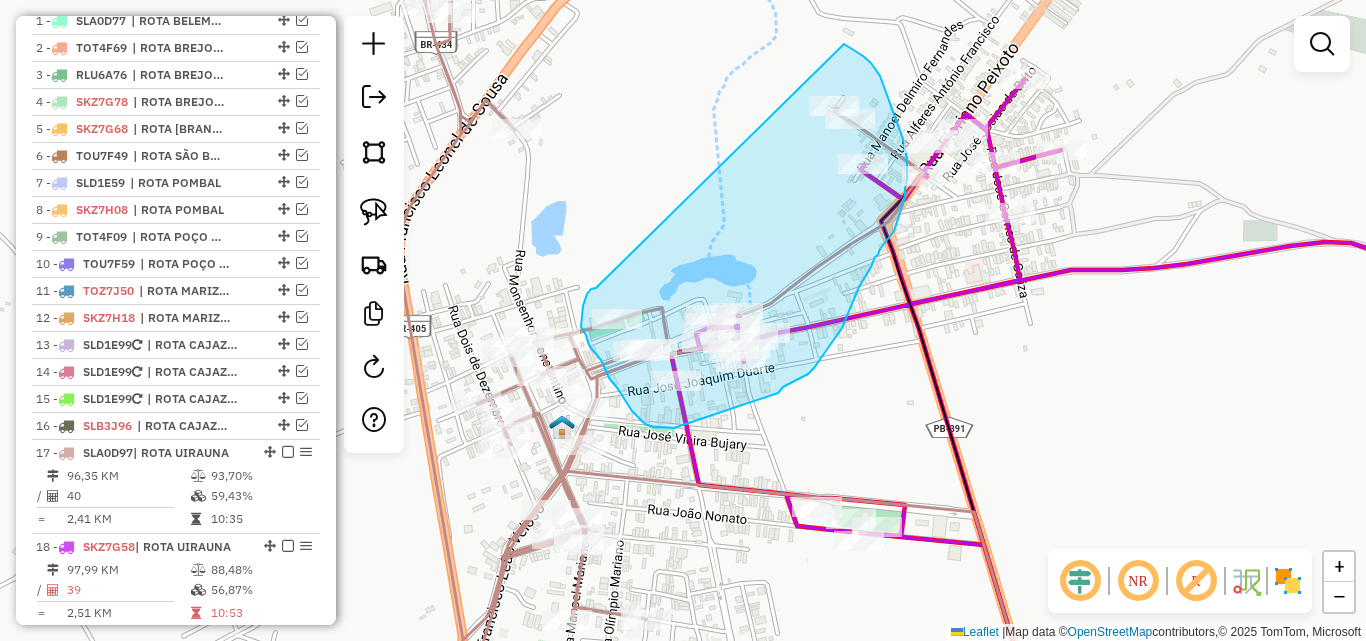 drag, startPoint x: 596, startPoint y: 288, endPoint x: 828, endPoint y: 38, distance: 341.06305 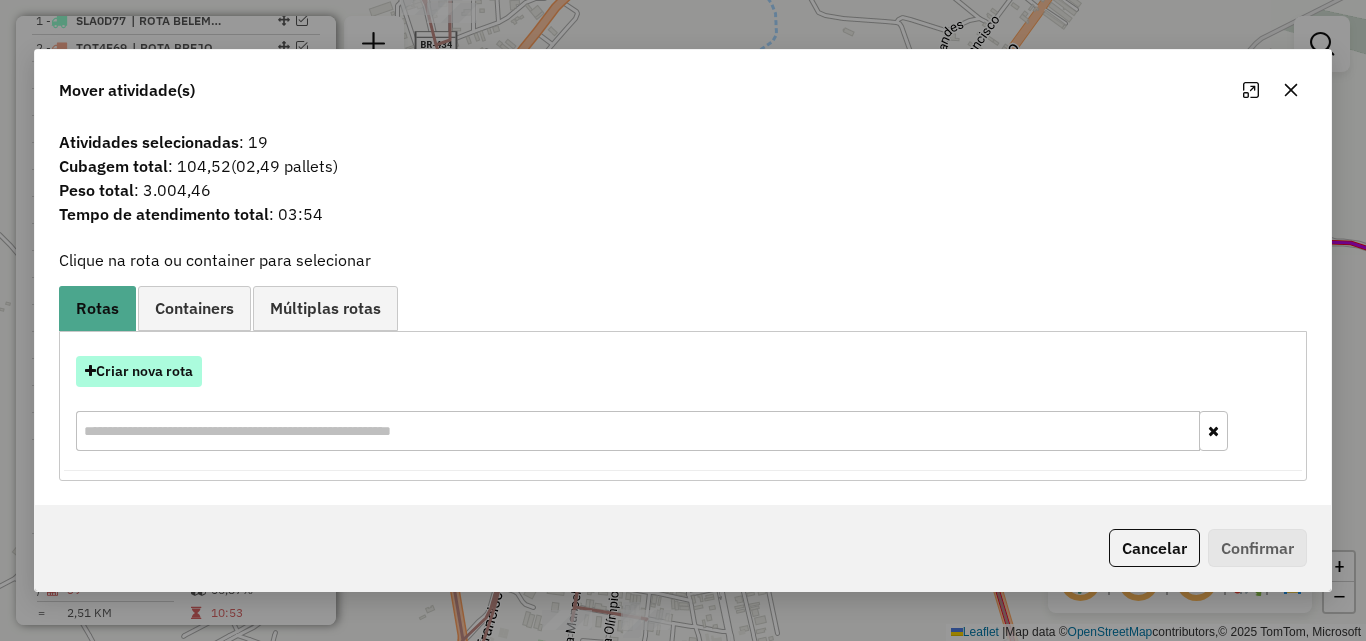 click on "Criar nova rota" at bounding box center [139, 371] 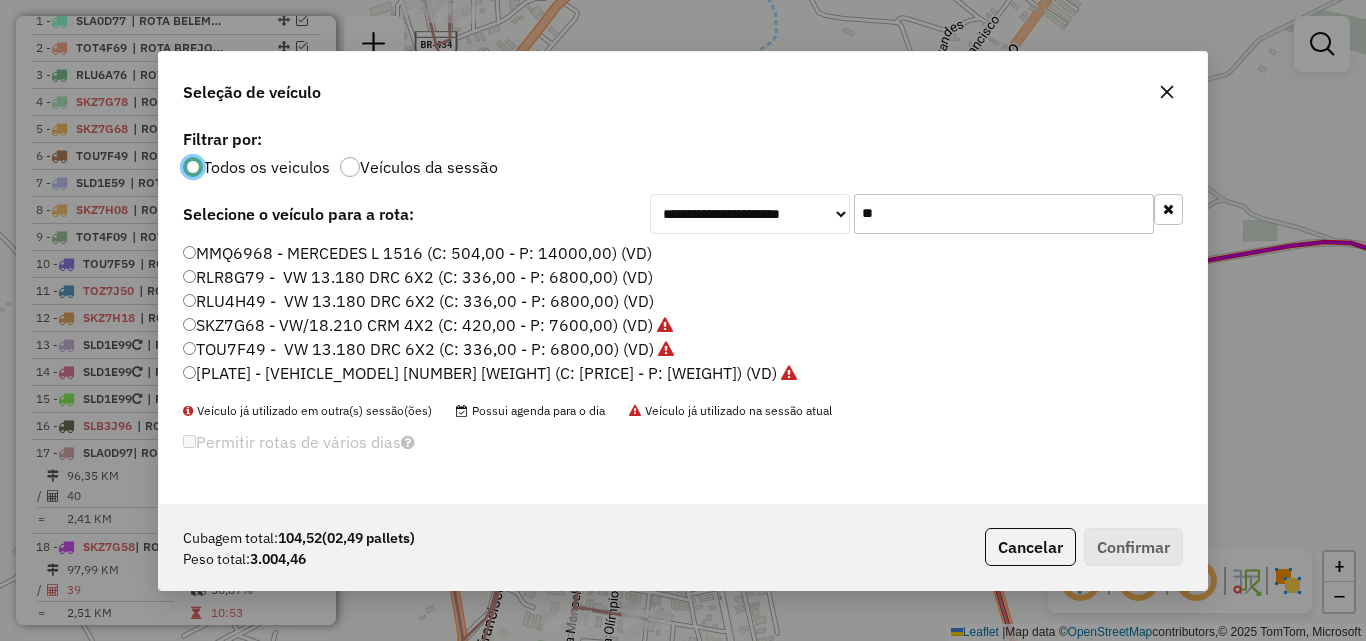 scroll, scrollTop: 11, scrollLeft: 6, axis: both 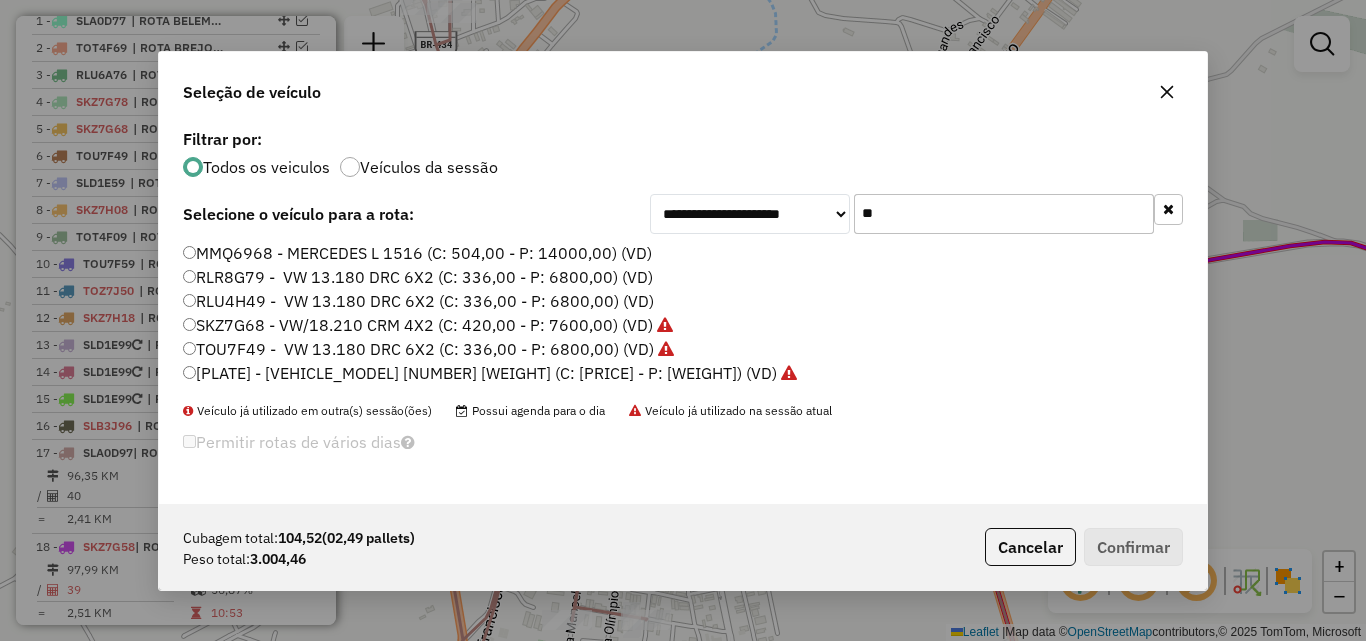 click on "**" 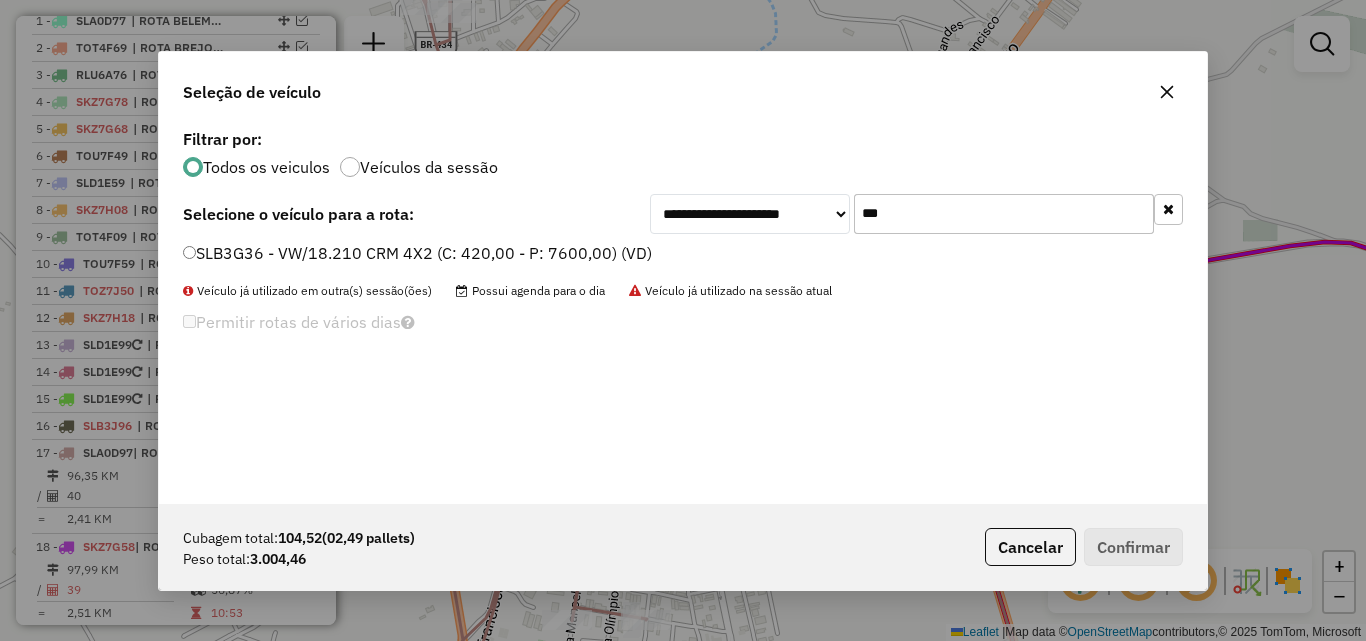 type on "***" 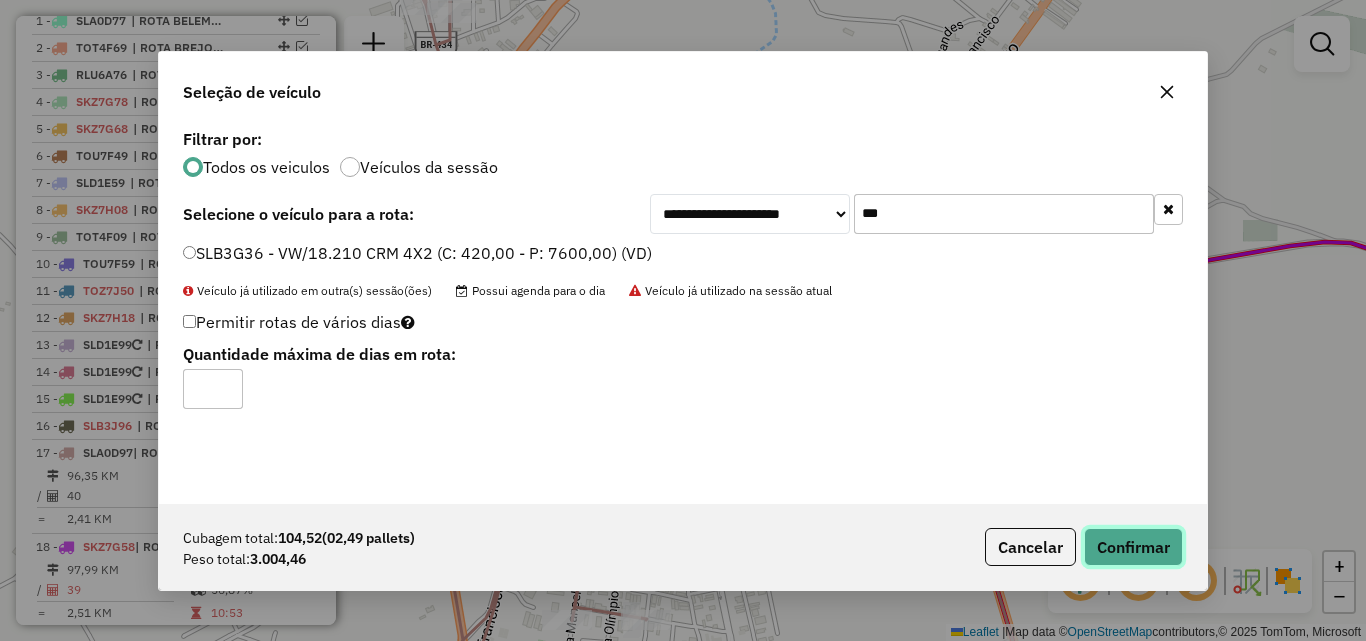 drag, startPoint x: 1150, startPoint y: 538, endPoint x: 1158, endPoint y: 528, distance: 12.806249 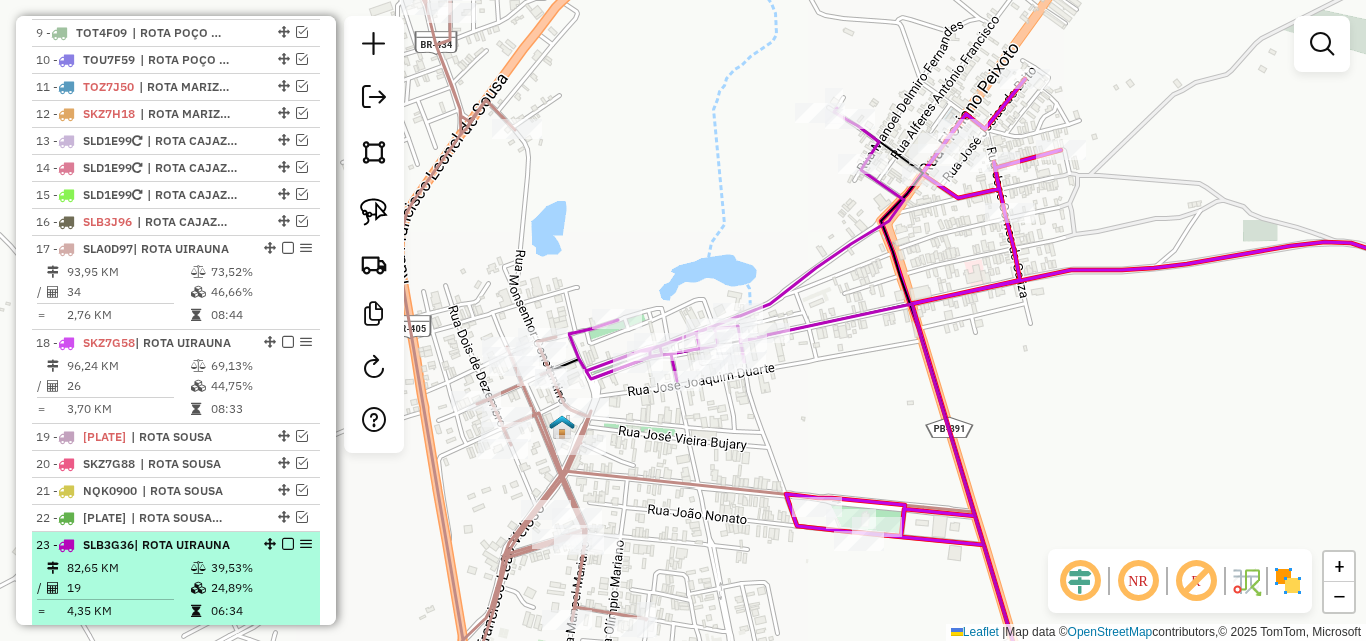 scroll, scrollTop: 1207, scrollLeft: 0, axis: vertical 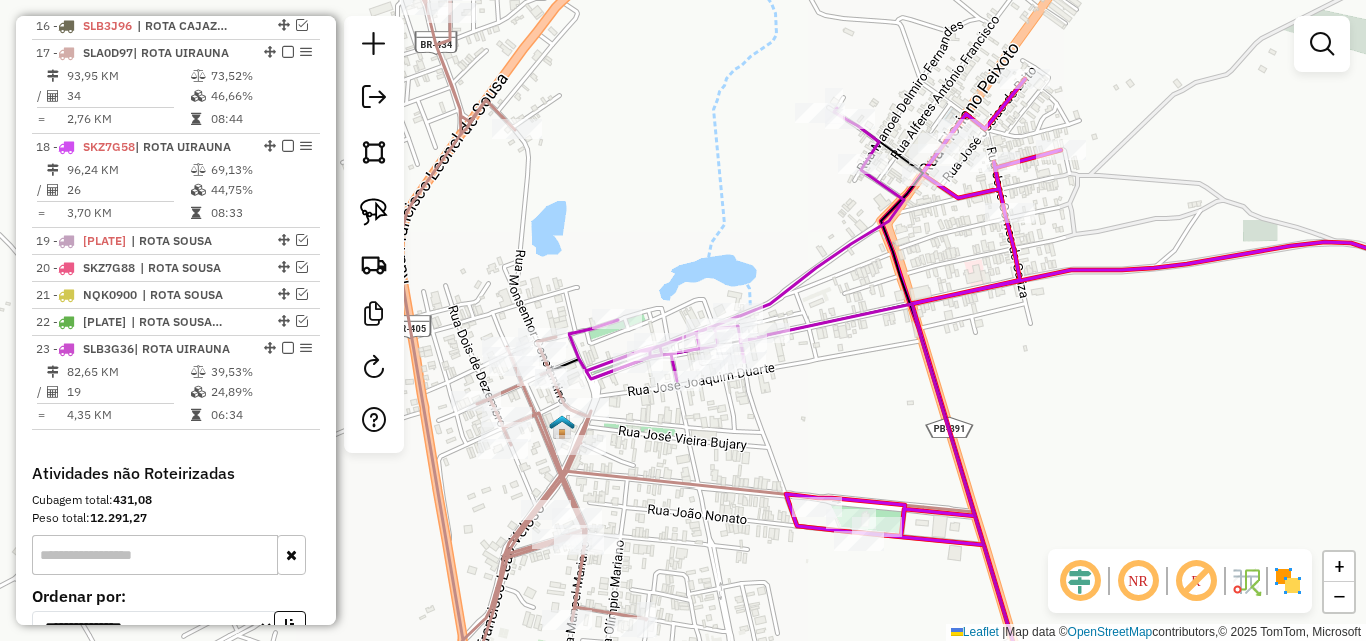 select on "**********" 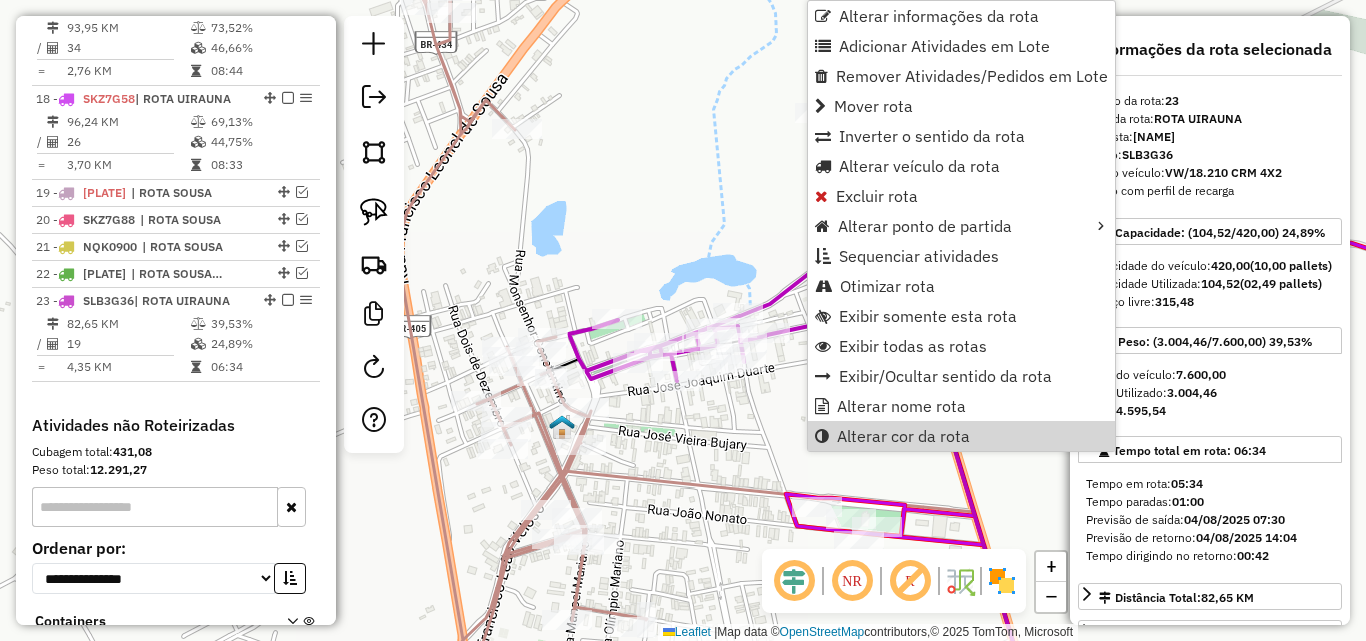 scroll, scrollTop: 1406, scrollLeft: 0, axis: vertical 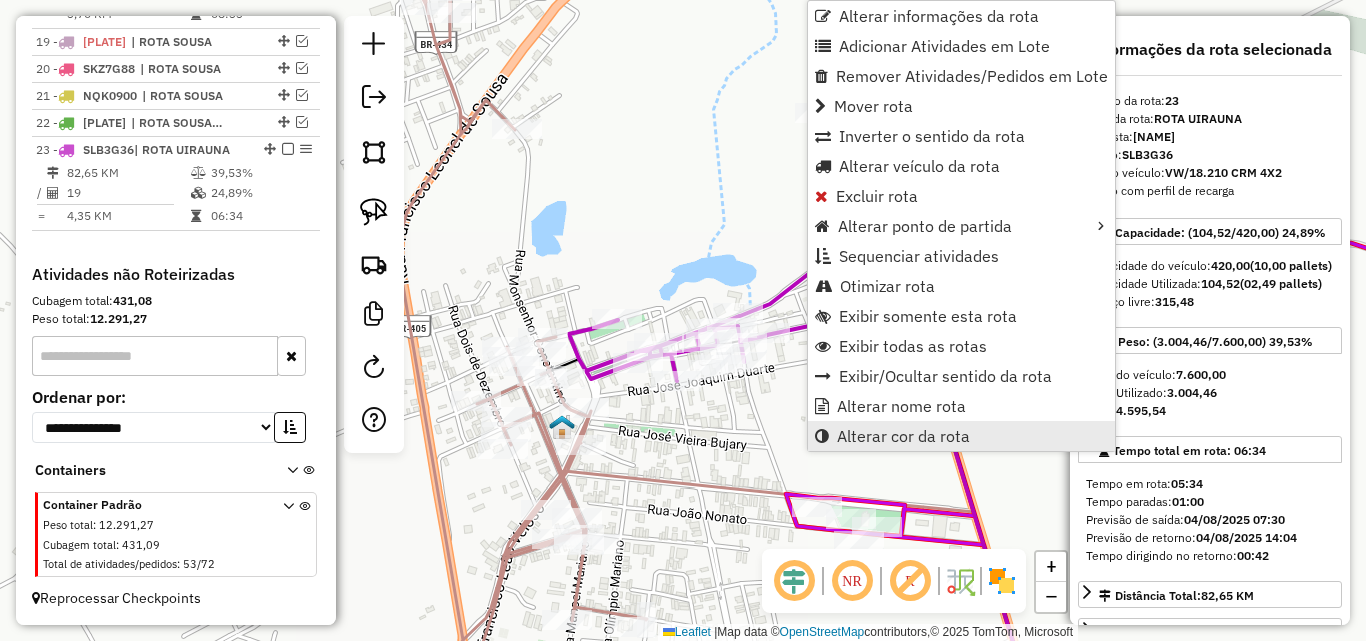 click on "Alterar cor da rota" at bounding box center (961, 436) 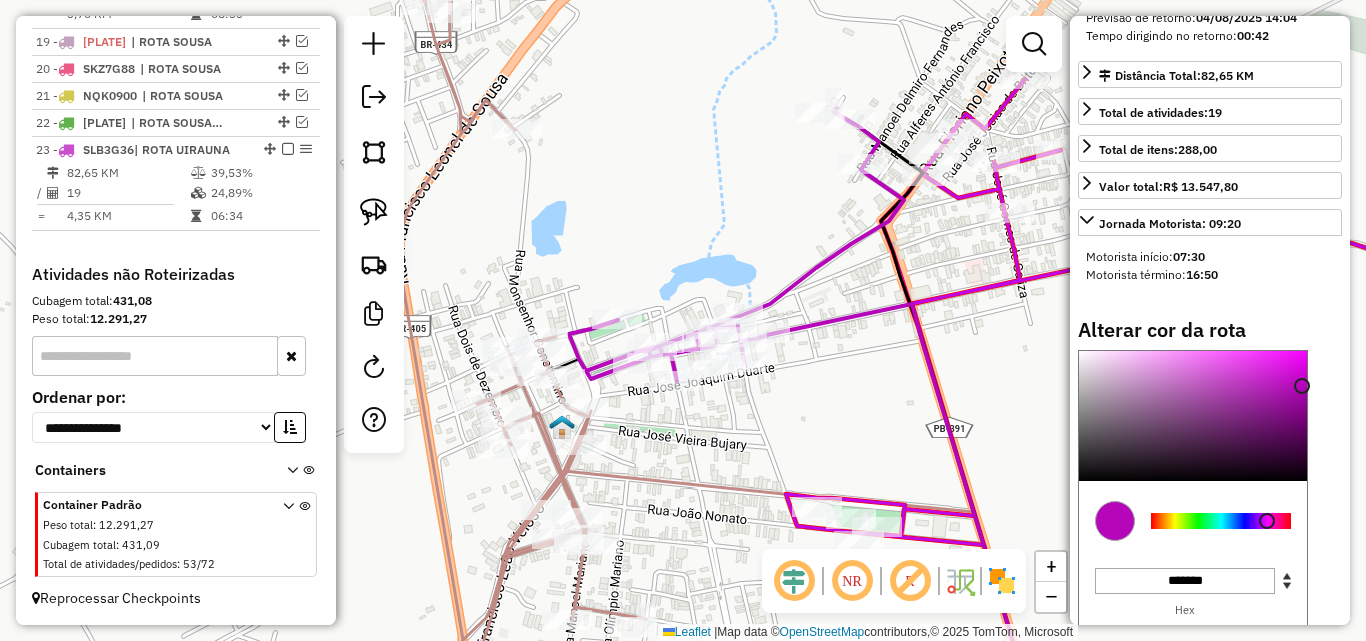 scroll, scrollTop: 600, scrollLeft: 0, axis: vertical 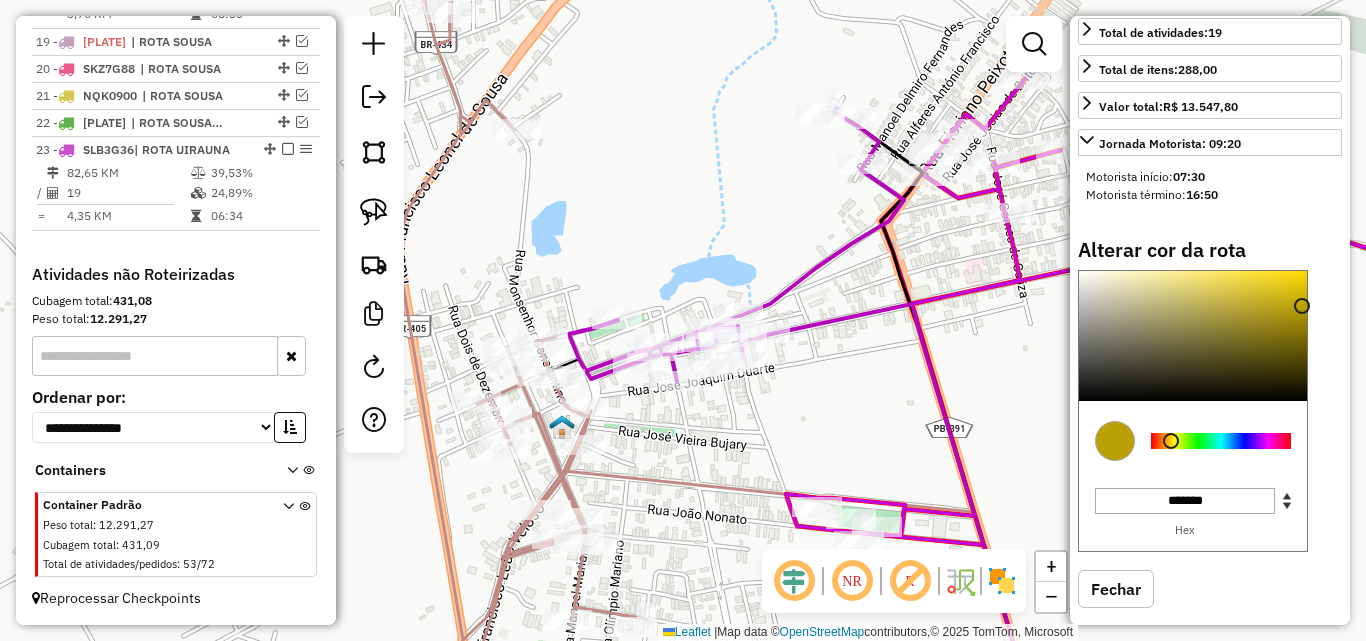 type on "*******" 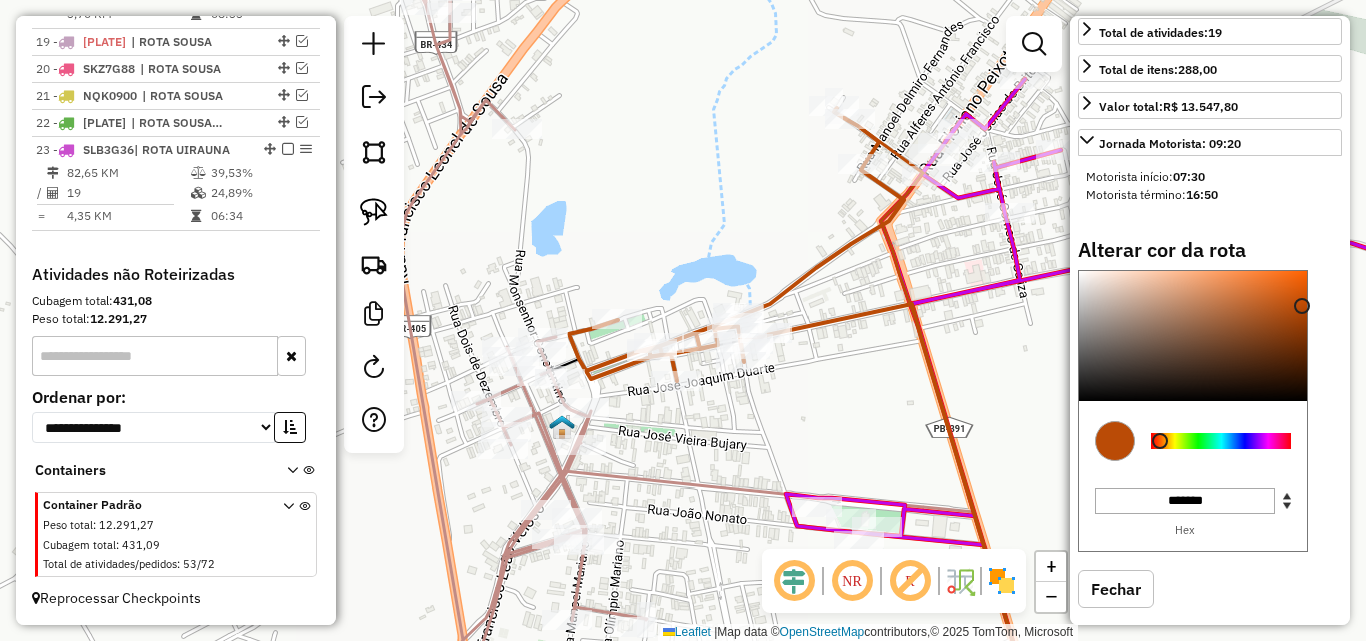 click on "Janela de atendimento Grade de atendimento Capacidade Transportadoras Veículos Cliente Pedidos  Rotas Selecione os dias de semana para filtrar as janelas de atendimento  Seg   Ter   Qua   Qui   Sex   Sáb   Dom  Informe o período da janela de atendimento: De: Até:  Filtrar exatamente a janela do cliente  Considerar janela de atendimento padrão  Selecione os dias de semana para filtrar as grades de atendimento  Seg   Ter   Qua   Qui   Sex   Sáb   Dom   Considerar clientes sem dia de atendimento cadastrado  Clientes fora do dia de atendimento selecionado Filtrar as atividades entre os valores definidos abaixo:  Peso mínimo:   Peso máximo:   Cubagem mínima:   Cubagem máxima:   De:   Até:  Filtrar as atividades entre o tempo de atendimento definido abaixo:  De:   Até:   Considerar capacidade total dos clientes não roteirizados Transportadora: Selecione um ou mais itens Tipo de veículo: Selecione um ou mais itens Veículo: Selecione um ou mais itens Motorista: Selecione um ou mais itens Nome: Rótulo:" 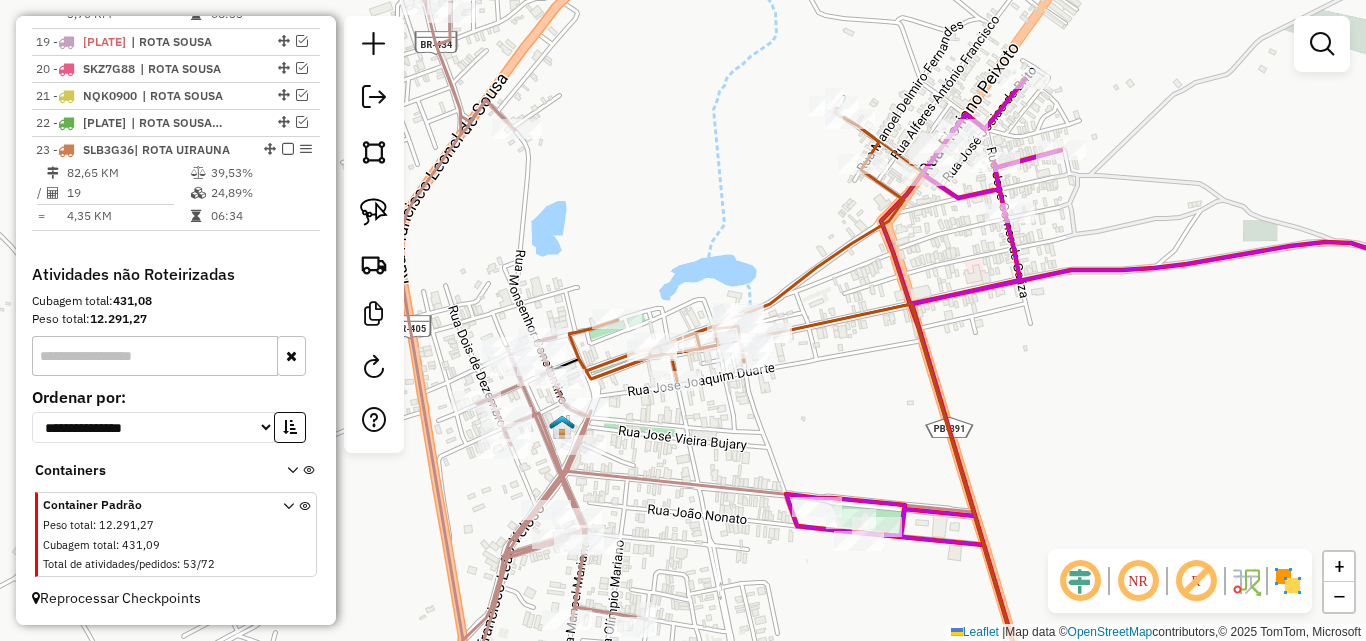 click 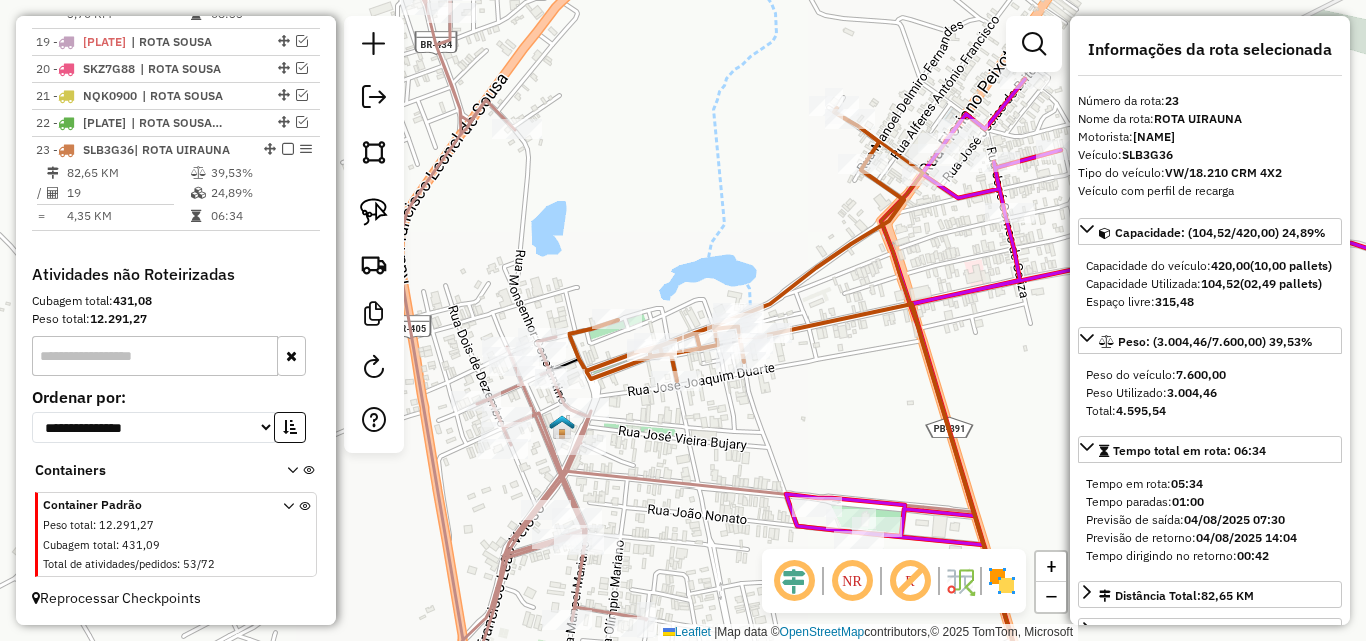 click 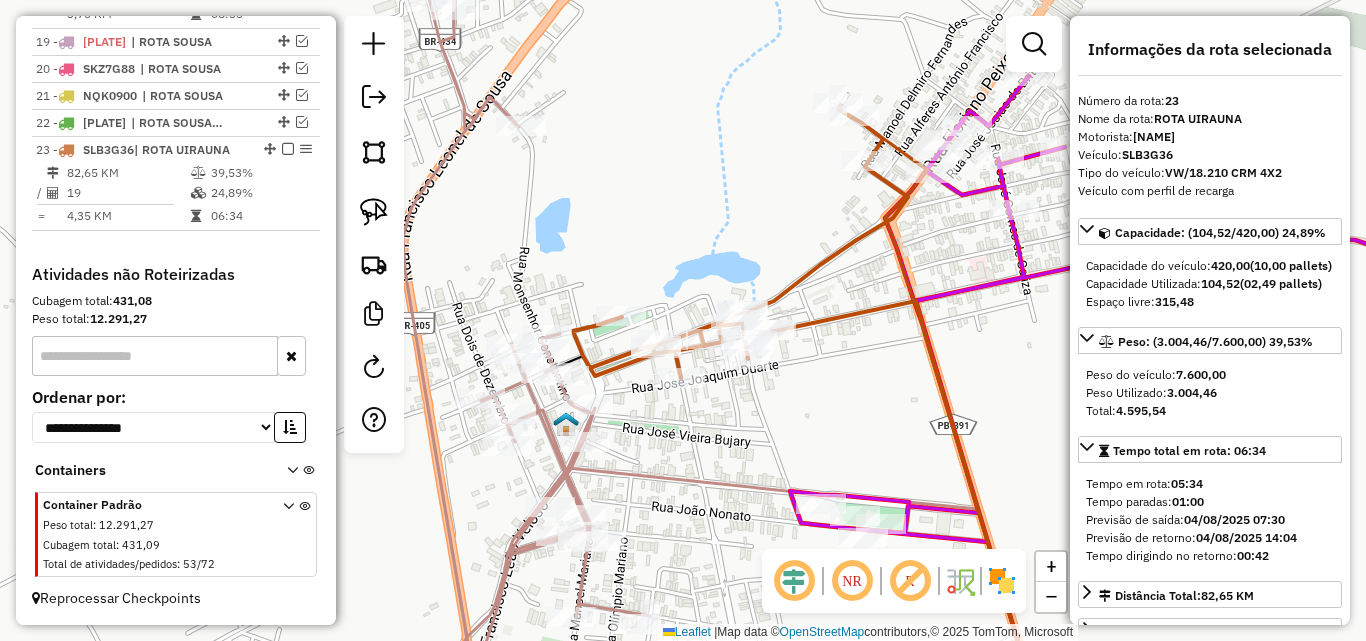 click 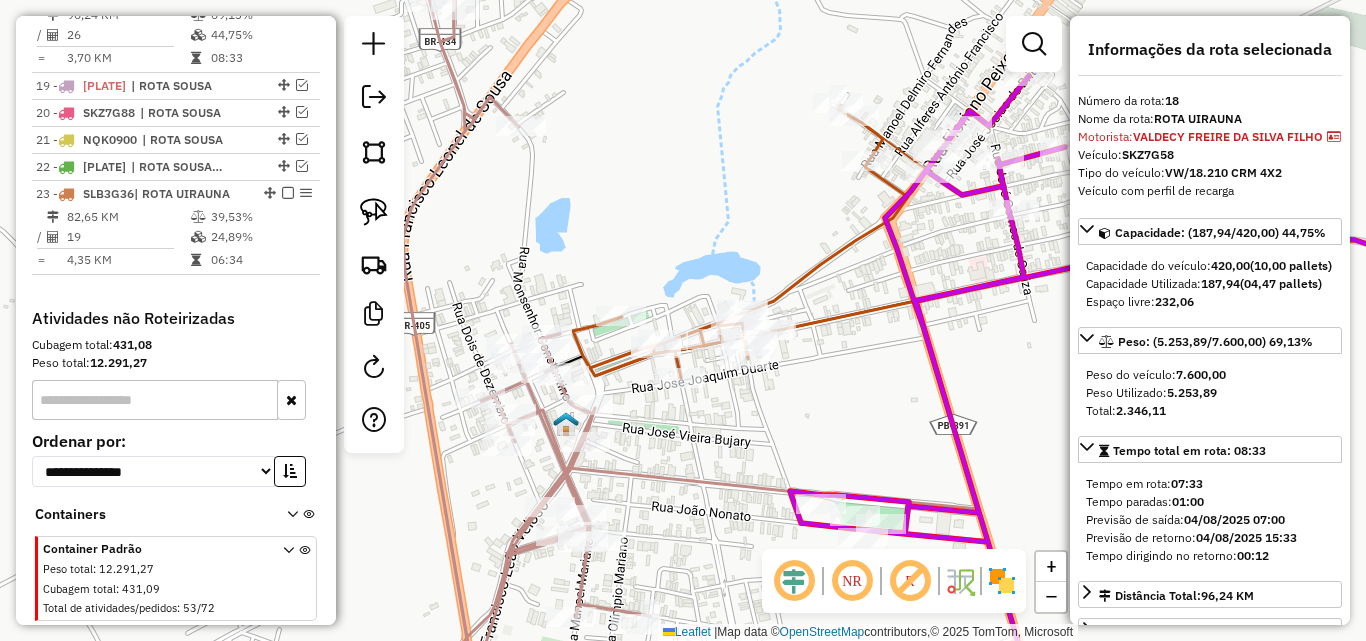 scroll, scrollTop: 1325, scrollLeft: 0, axis: vertical 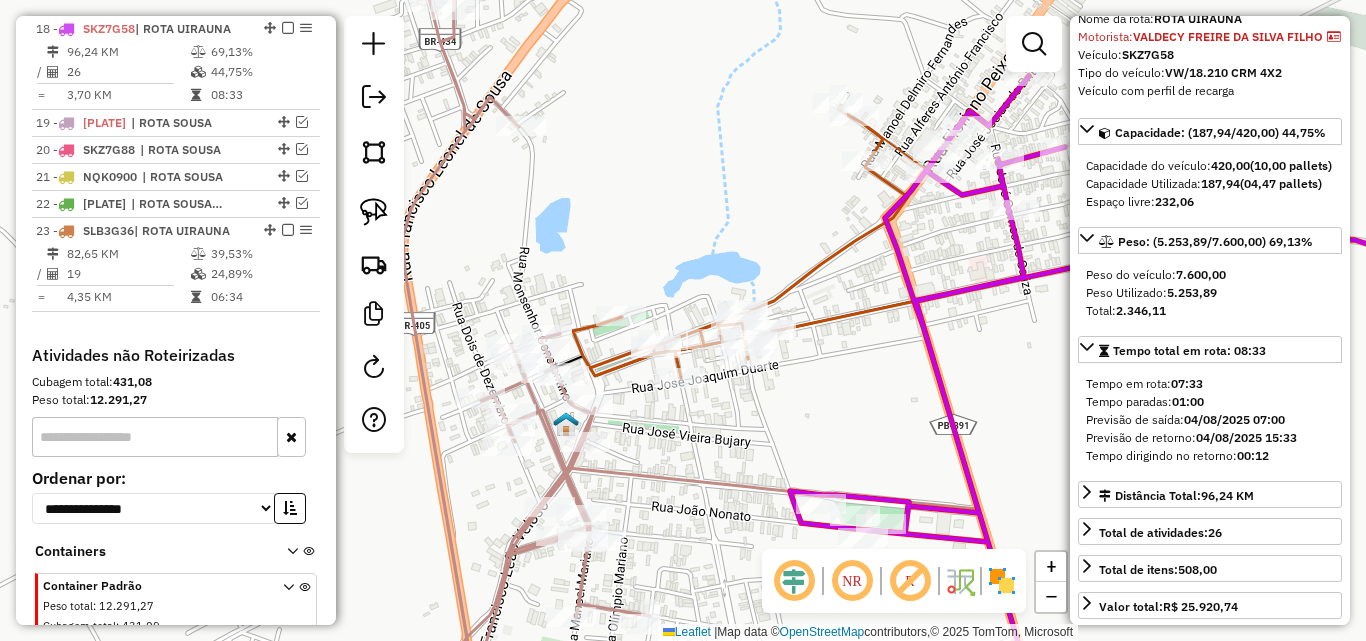 click 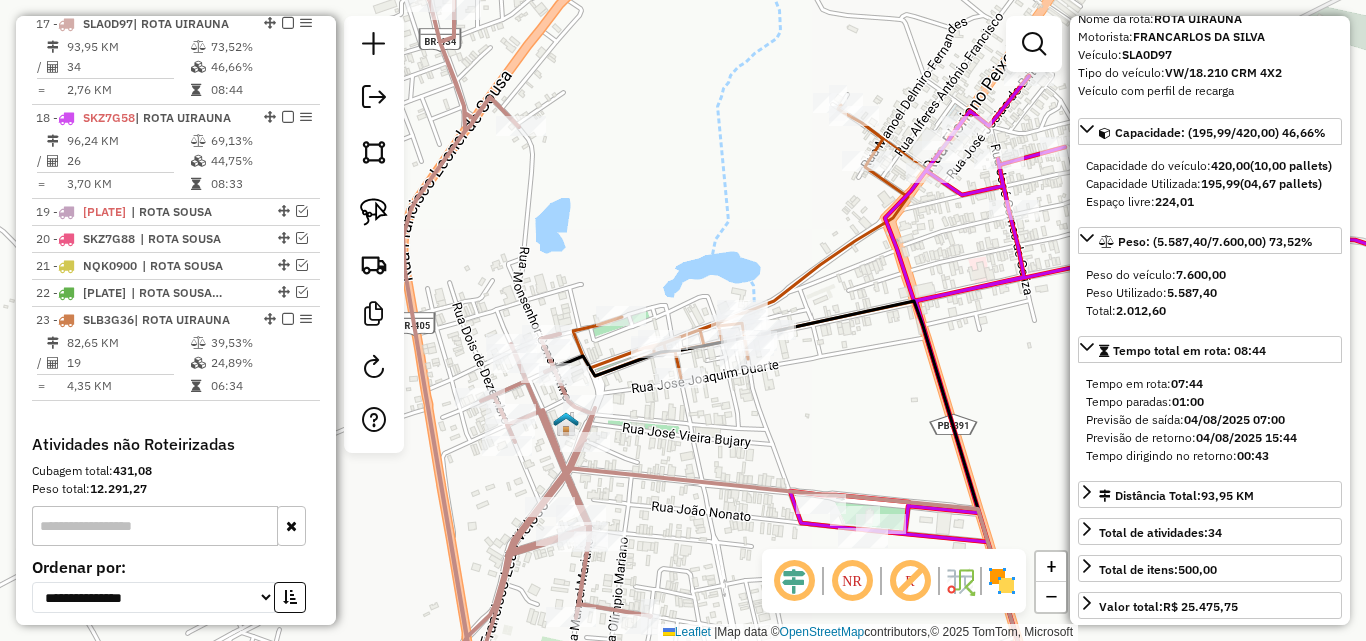 scroll, scrollTop: 1231, scrollLeft: 0, axis: vertical 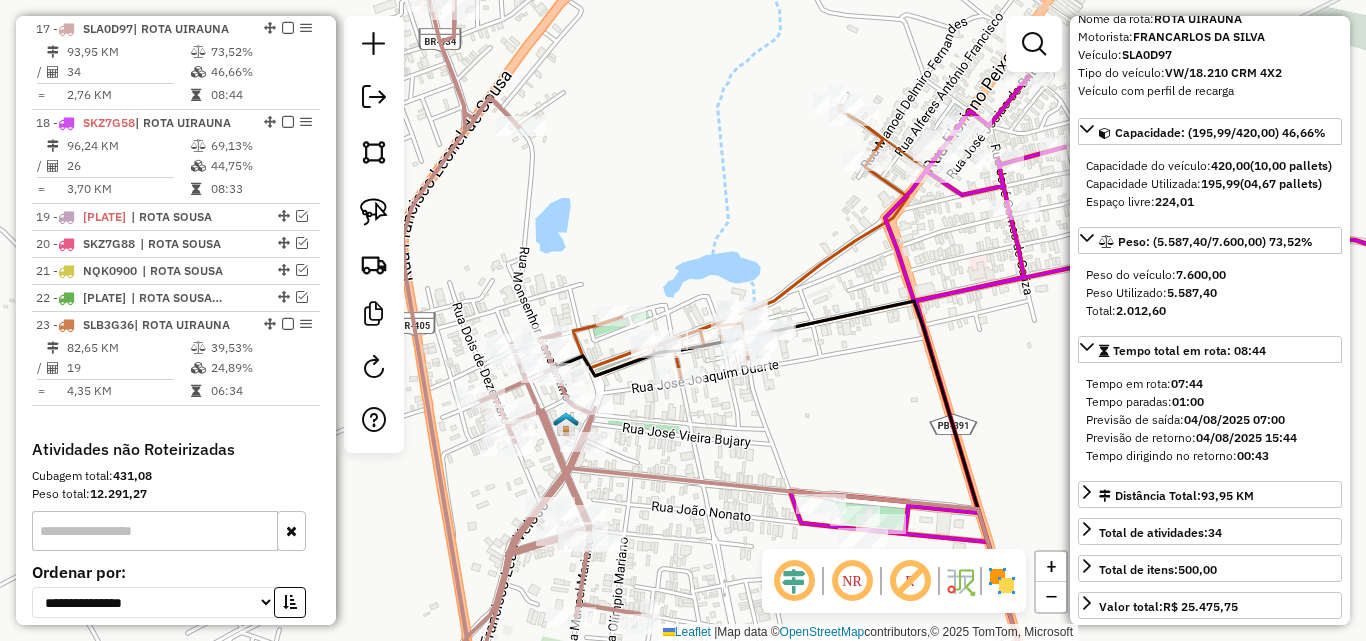 click 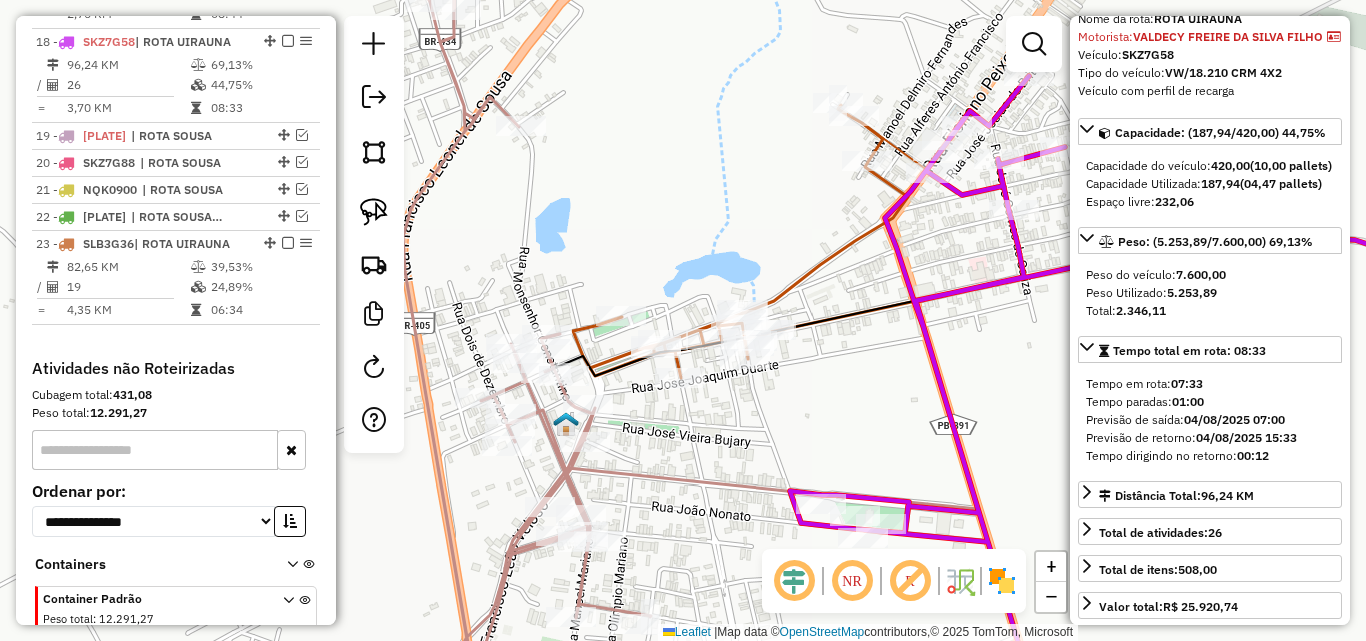 scroll, scrollTop: 1325, scrollLeft: 0, axis: vertical 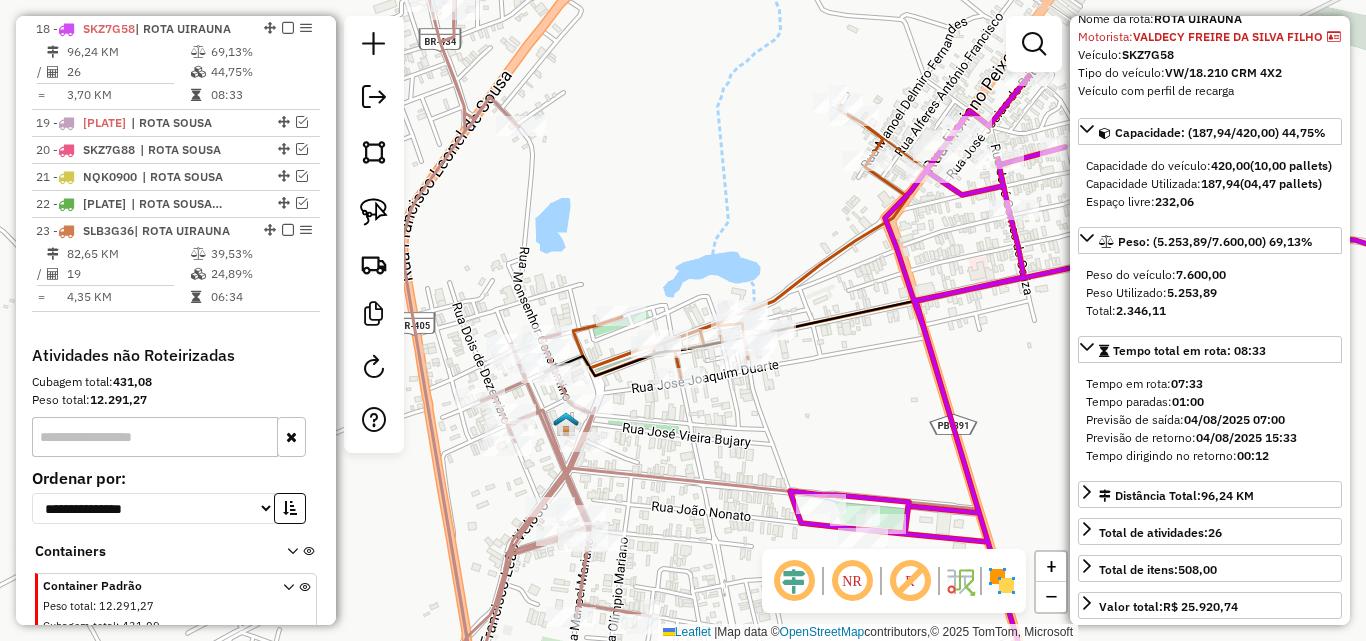 click 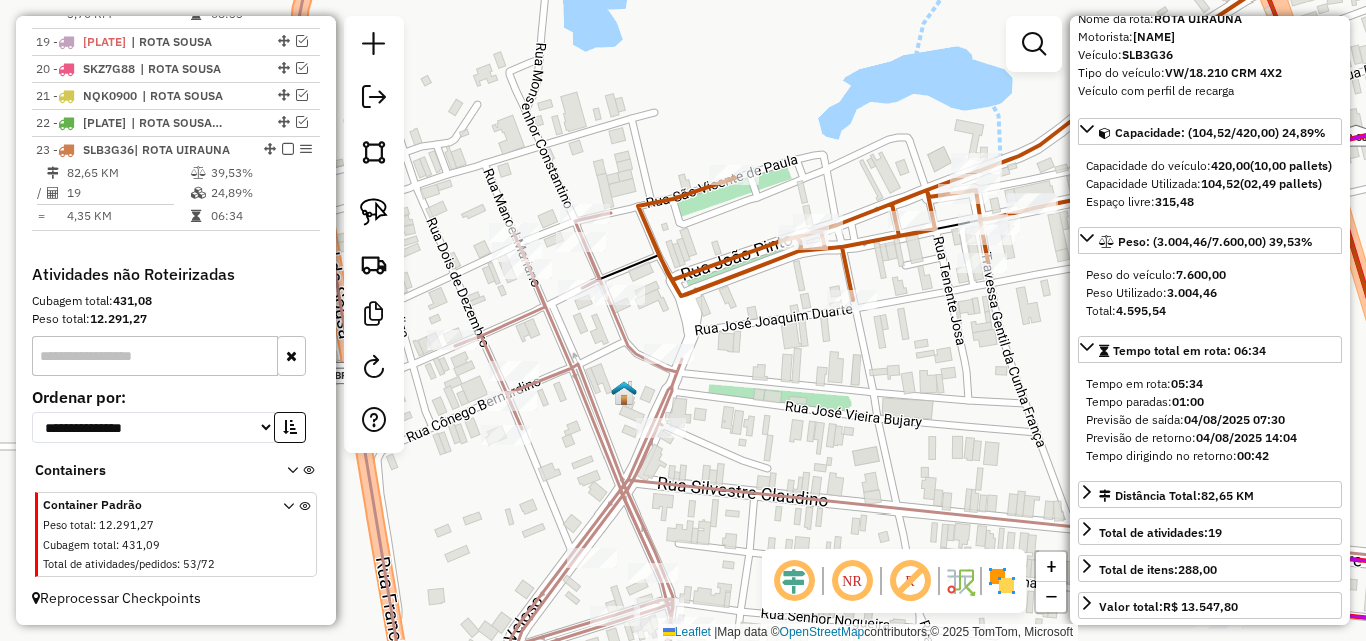 drag, startPoint x: 373, startPoint y: 233, endPoint x: 443, endPoint y: 214, distance: 72.53275 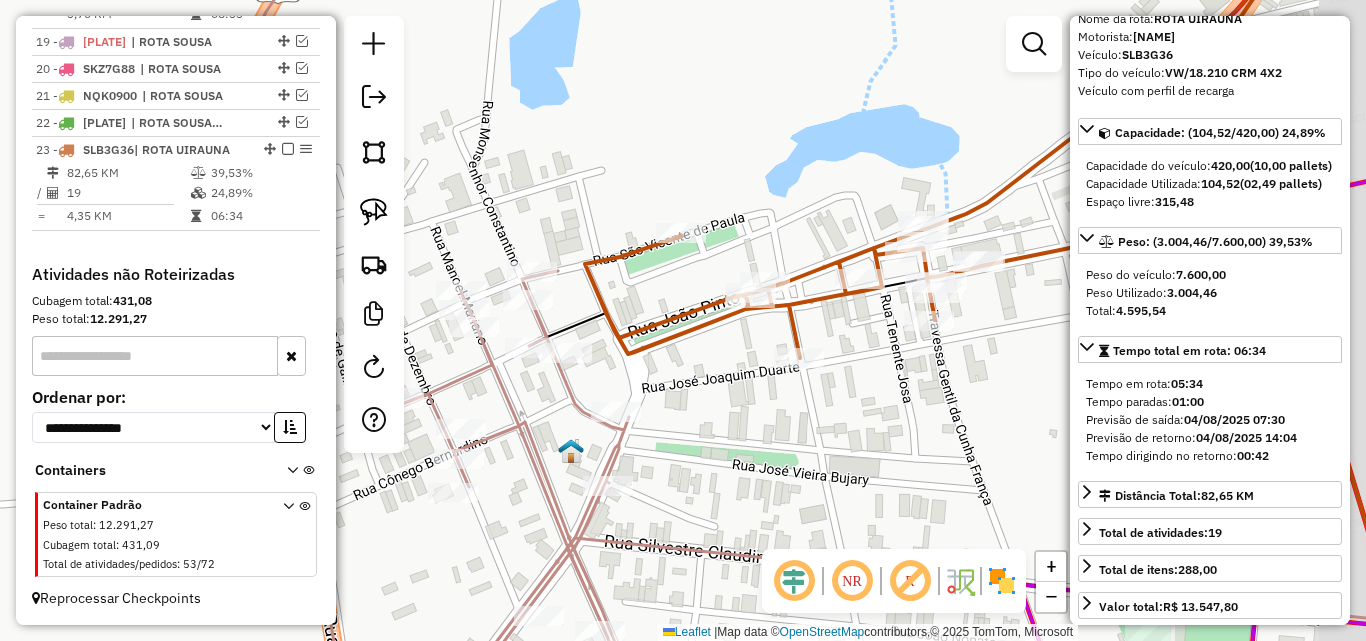 drag, startPoint x: 522, startPoint y: 170, endPoint x: 522, endPoint y: 211, distance: 41 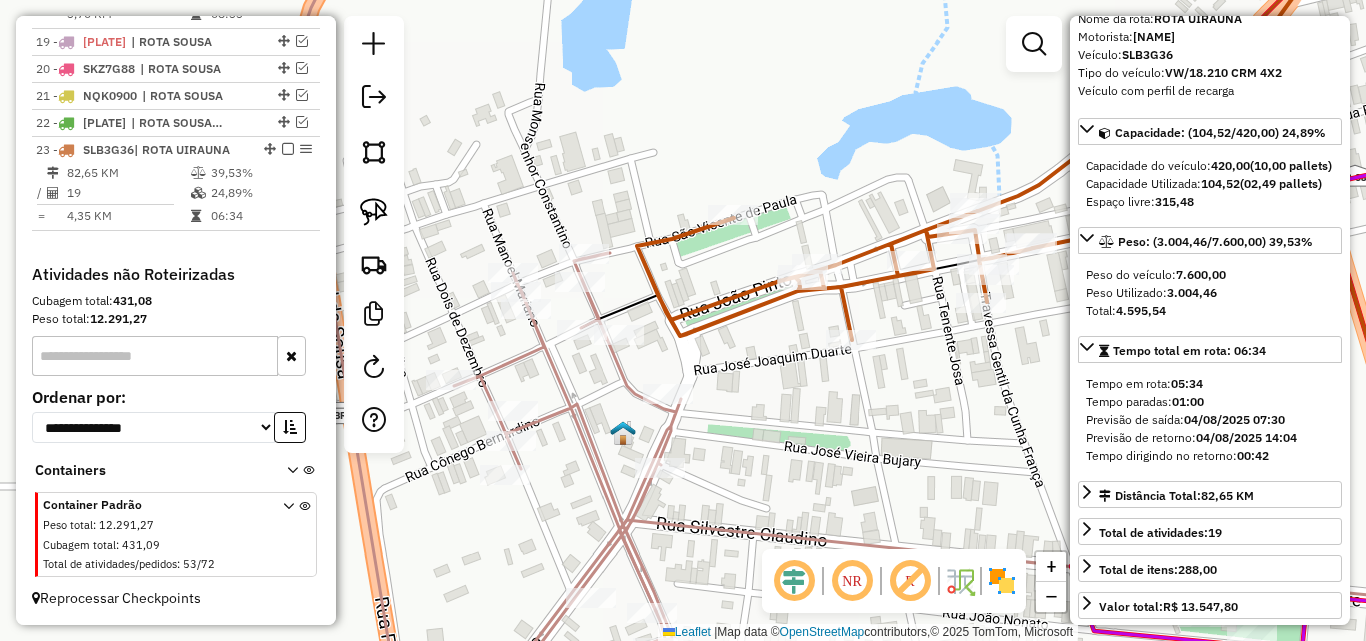 drag, startPoint x: 388, startPoint y: 224, endPoint x: 463, endPoint y: 198, distance: 79.37884 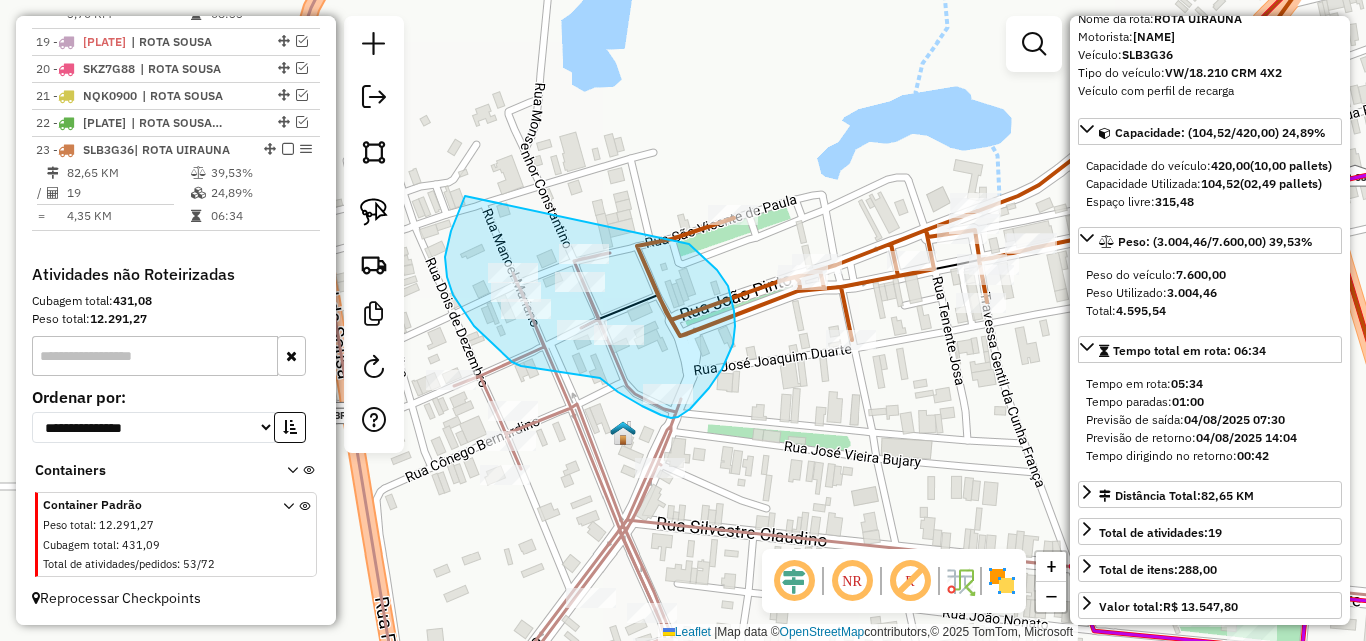 drag, startPoint x: 465, startPoint y: 196, endPoint x: 670, endPoint y: 229, distance: 207.63911 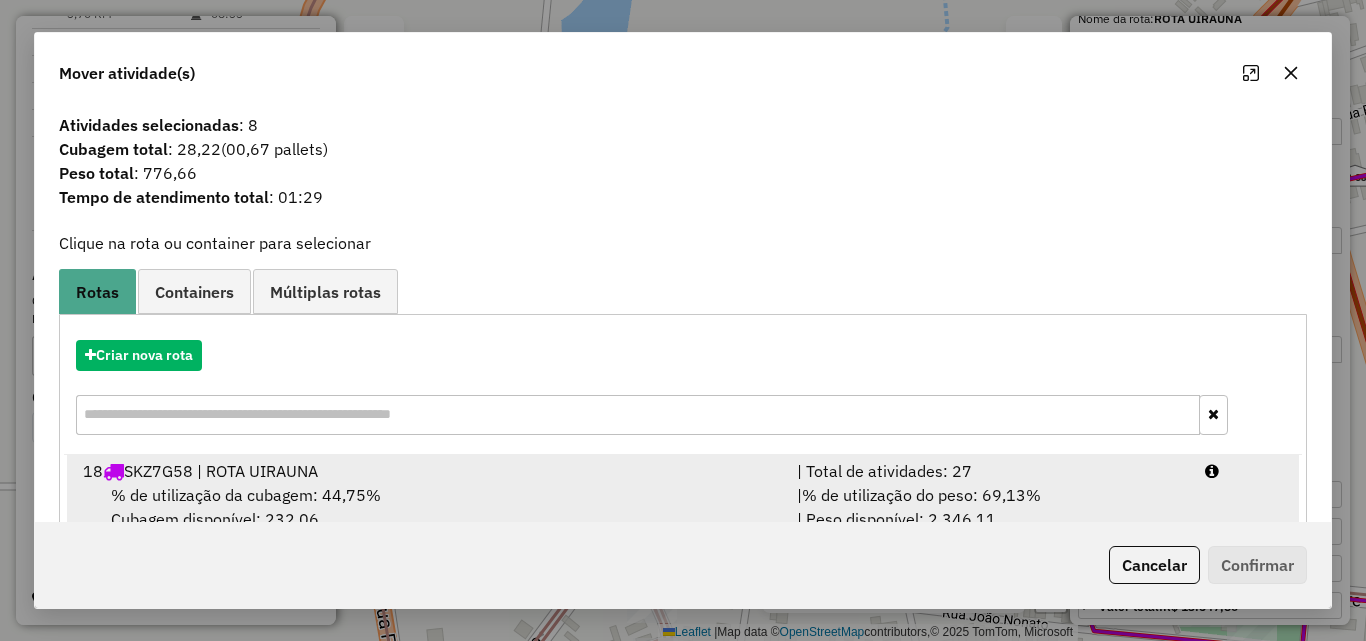 click on "|  % de utilização do peso: 69,13%  | Peso disponível: 2.346,11" at bounding box center [989, 507] 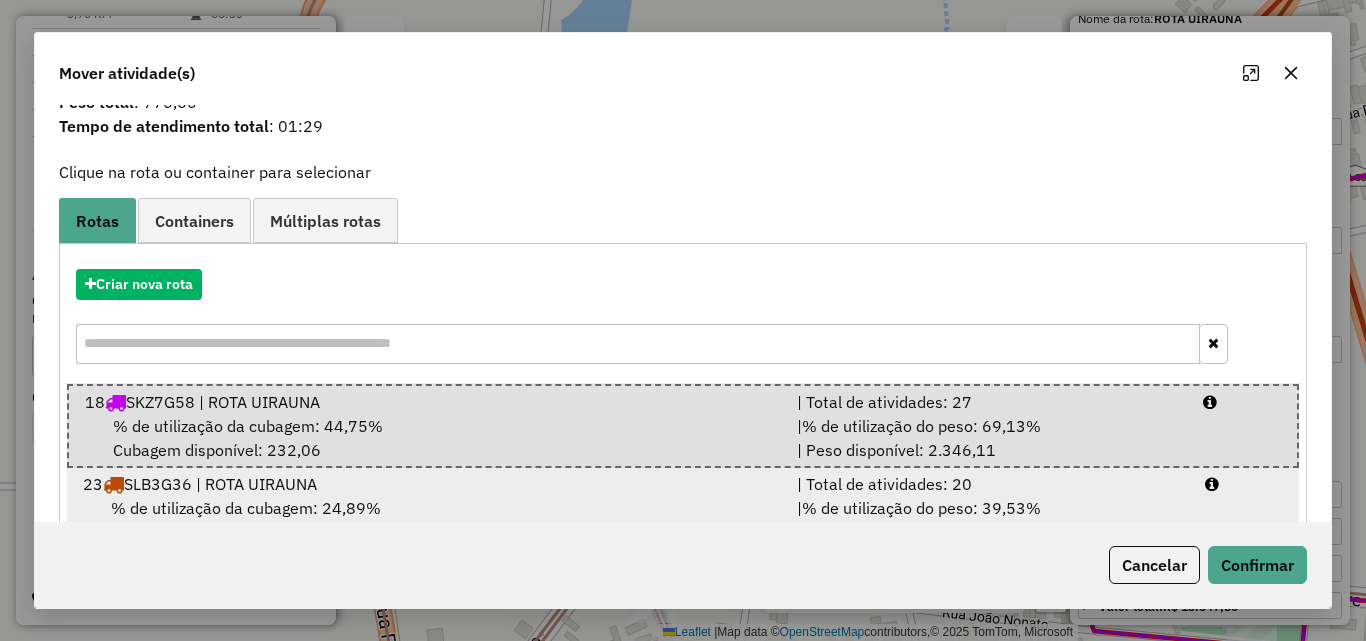 scroll, scrollTop: 132, scrollLeft: 0, axis: vertical 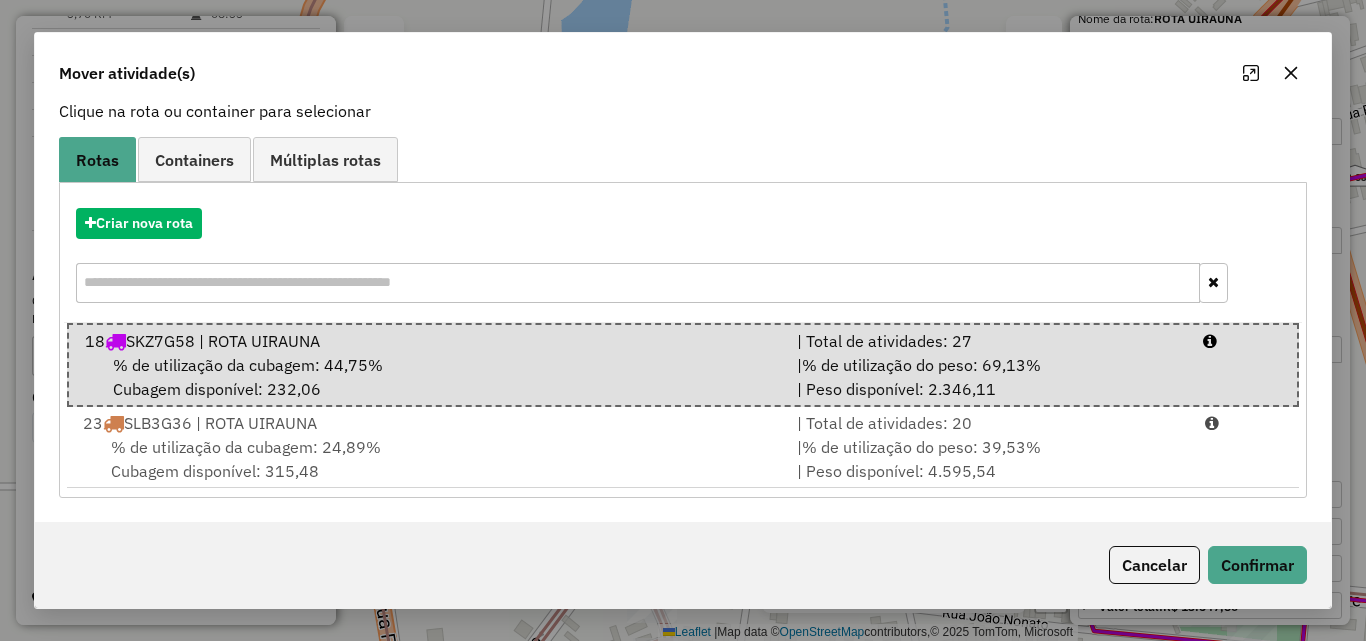 drag, startPoint x: 1114, startPoint y: 455, endPoint x: 1246, endPoint y: 512, distance: 143.78108 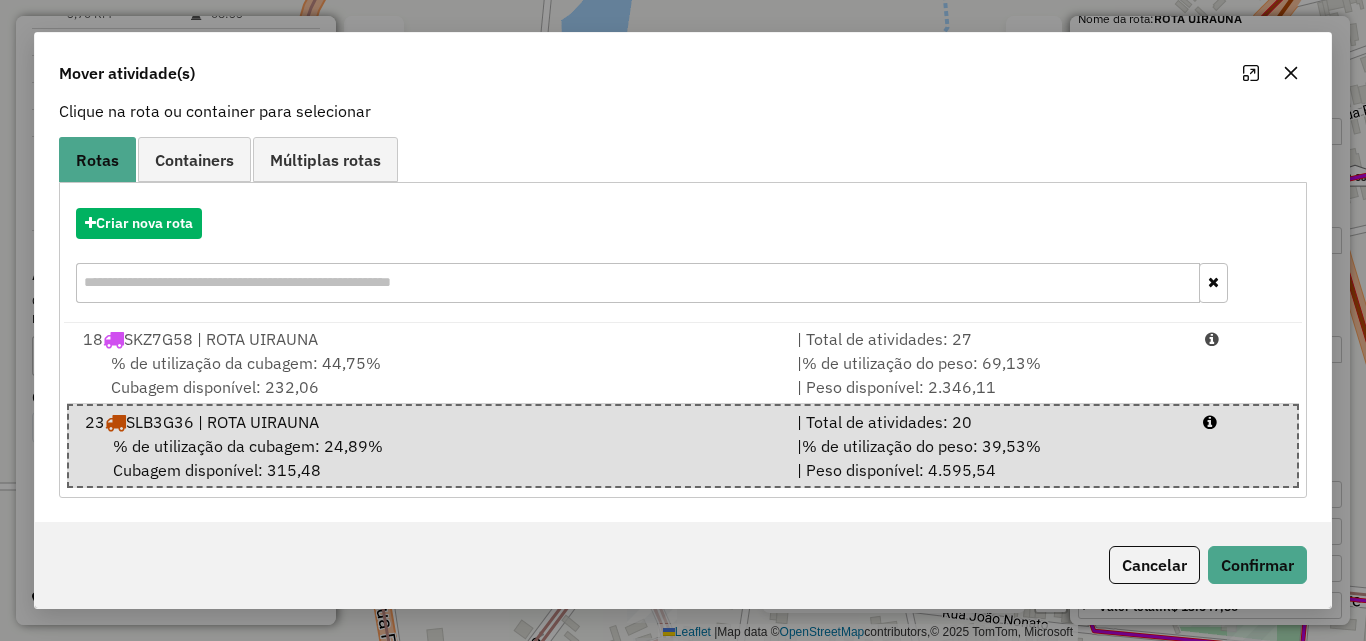 drag, startPoint x: 1155, startPoint y: 584, endPoint x: 947, endPoint y: 538, distance: 213.02582 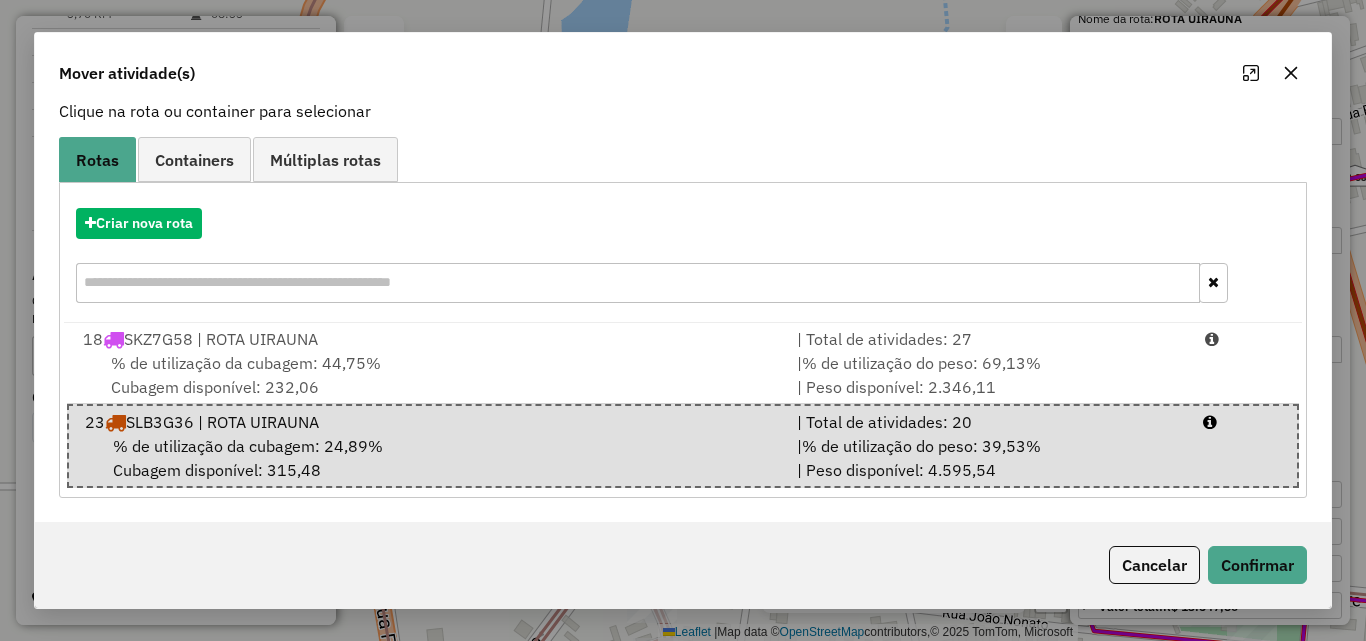 click on "Cancelar" 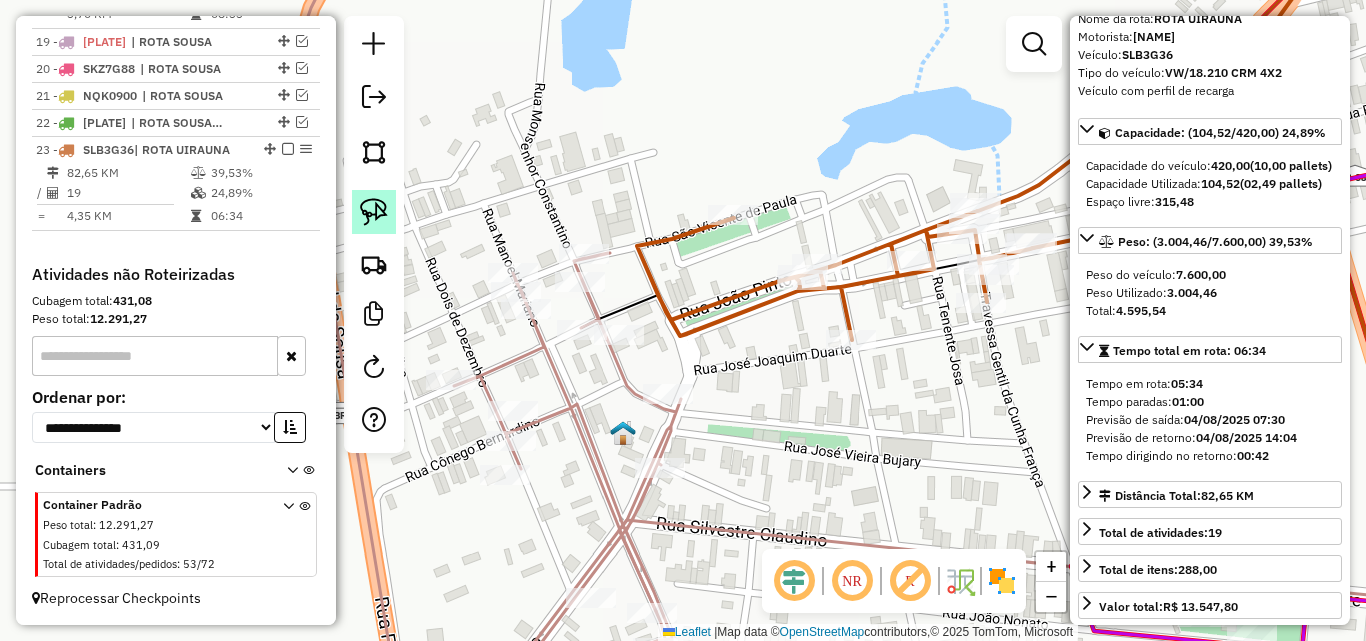 click 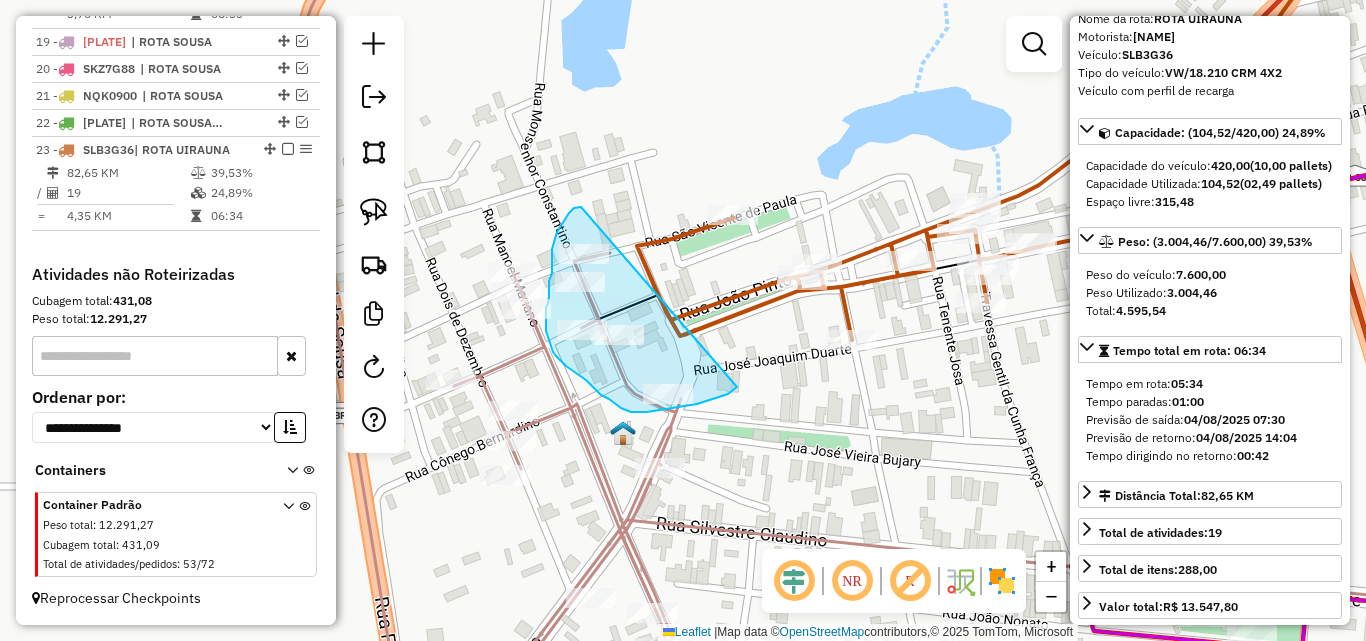 drag, startPoint x: 581, startPoint y: 207, endPoint x: 742, endPoint y: 378, distance: 234.86592 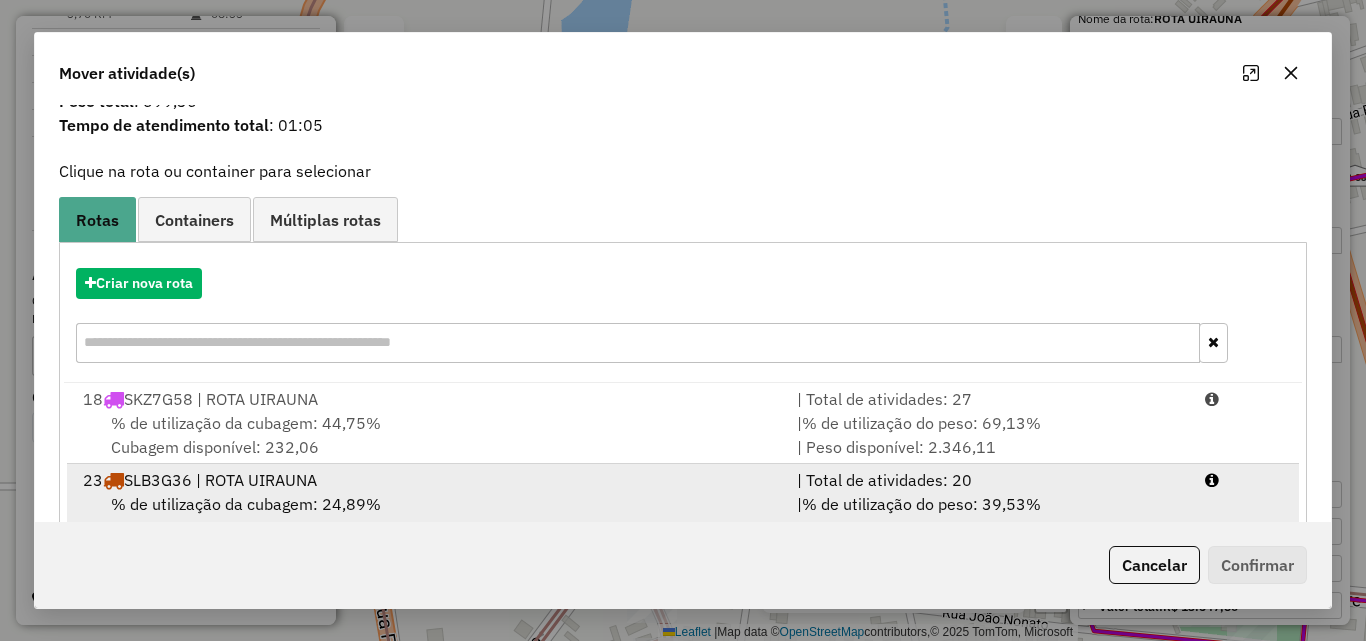 scroll, scrollTop: 129, scrollLeft: 0, axis: vertical 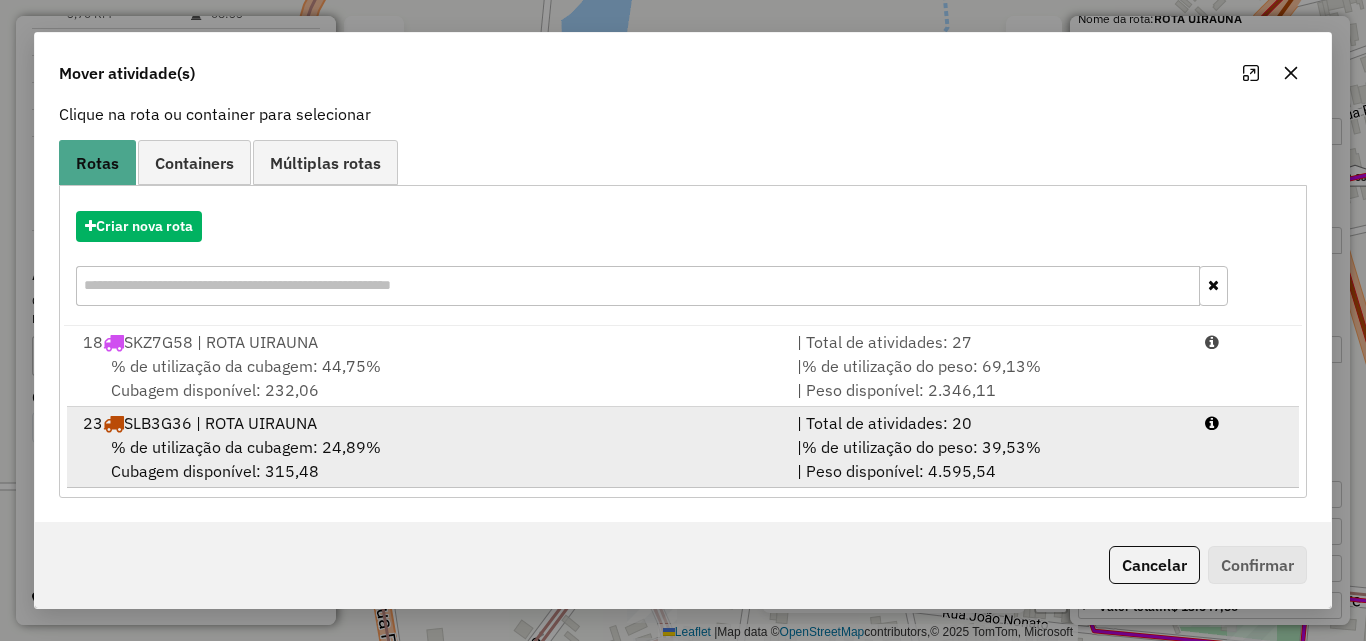 click on "|  % de utilização do peso: 39,53%  | Peso disponível: 4.595,54" at bounding box center [989, 459] 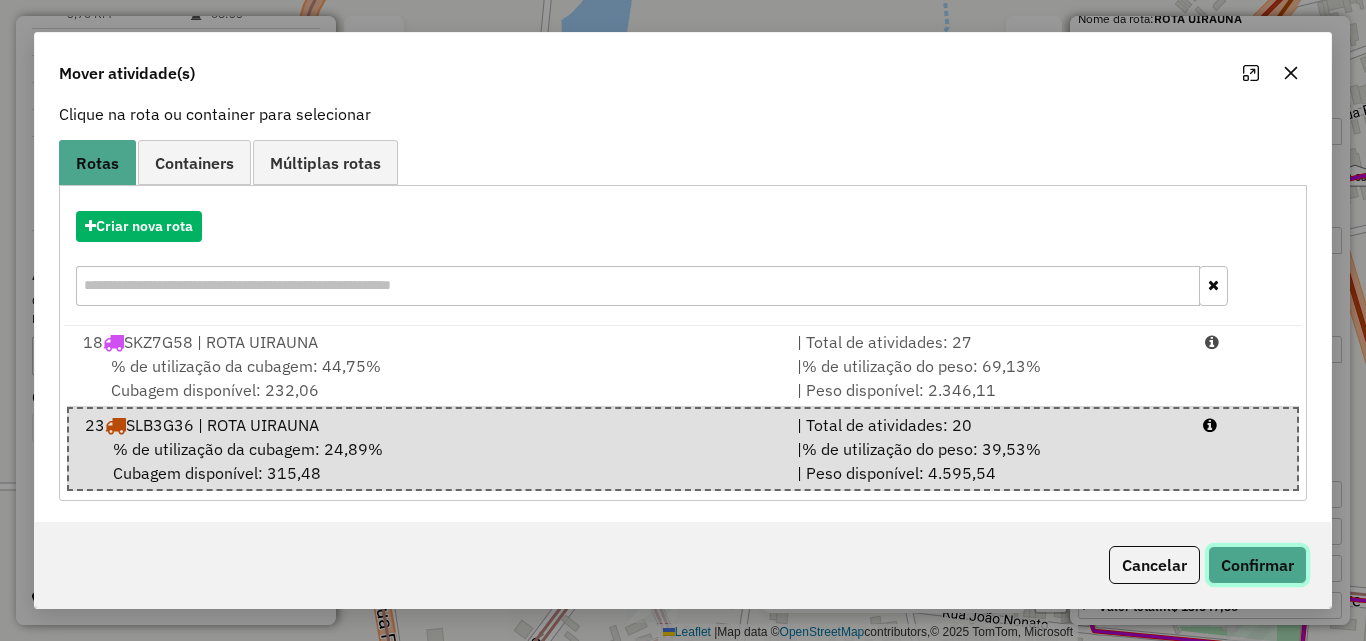 click on "Confirmar" 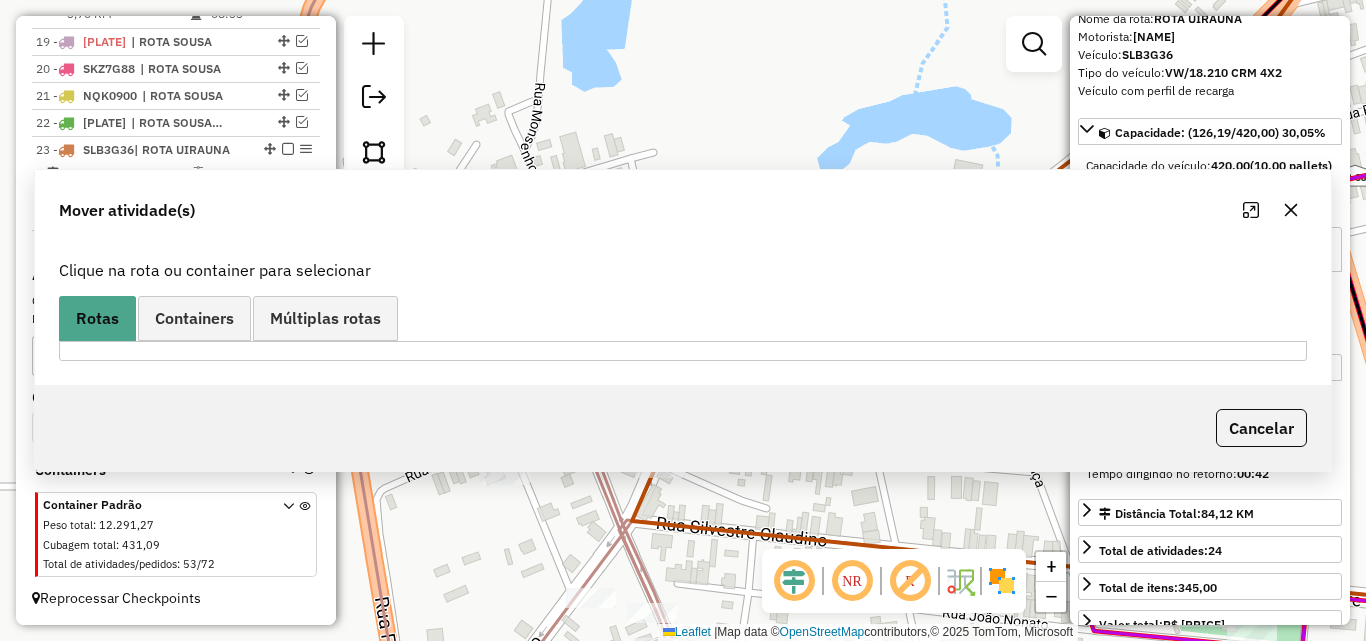 scroll, scrollTop: 0, scrollLeft: 0, axis: both 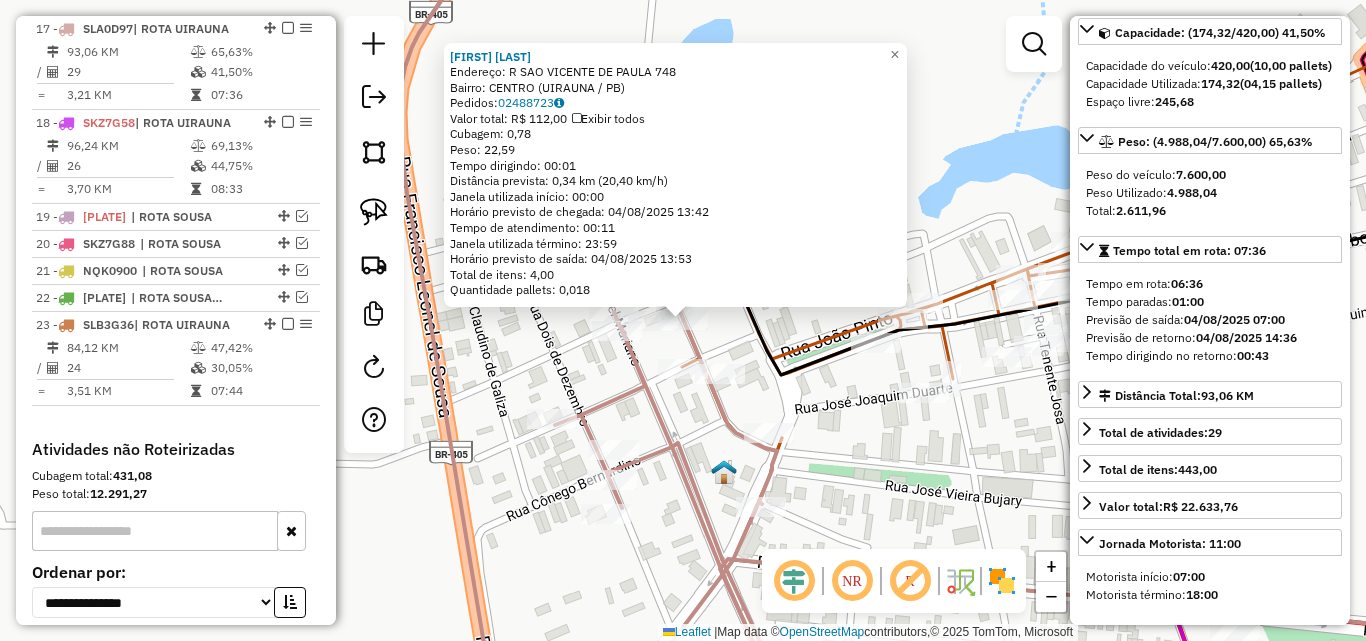 click 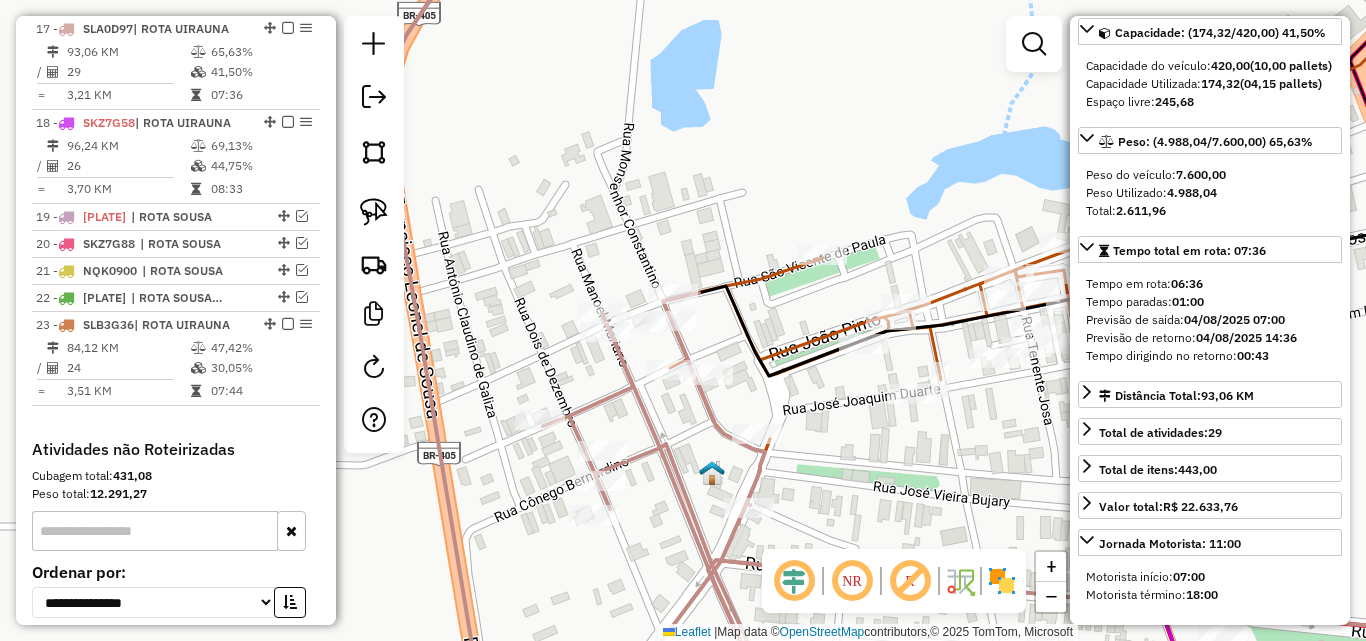 drag, startPoint x: 560, startPoint y: 373, endPoint x: 501, endPoint y: 381, distance: 59.5399 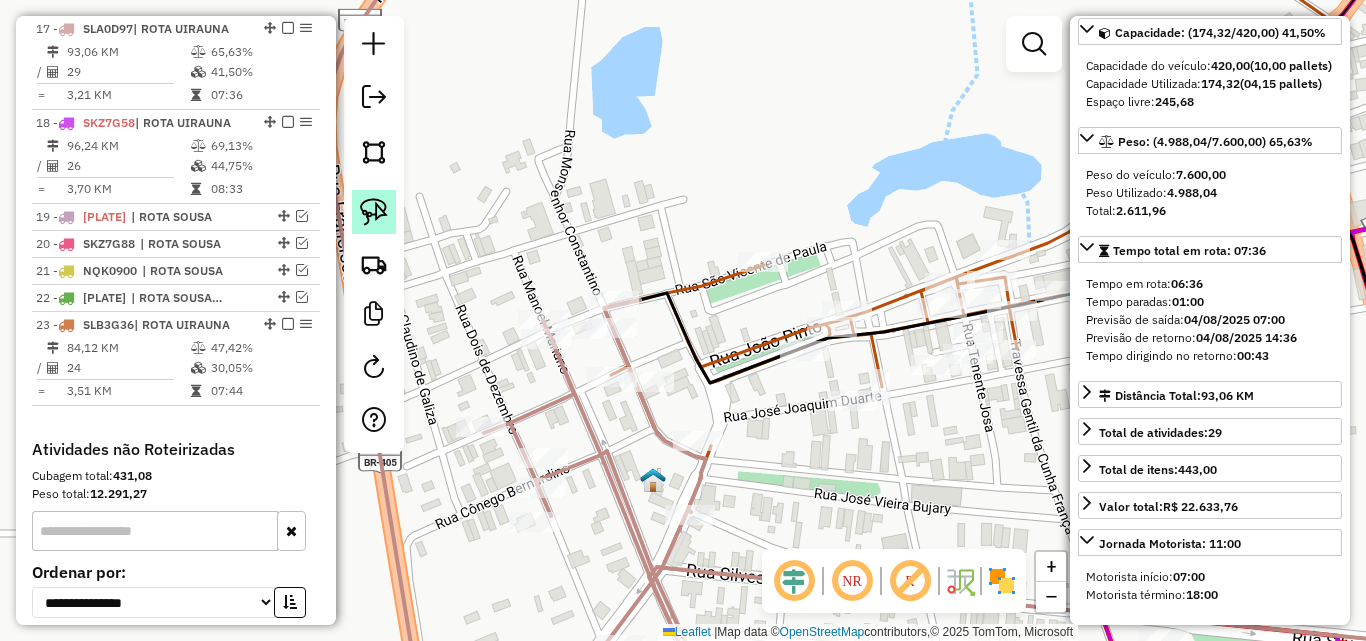 click 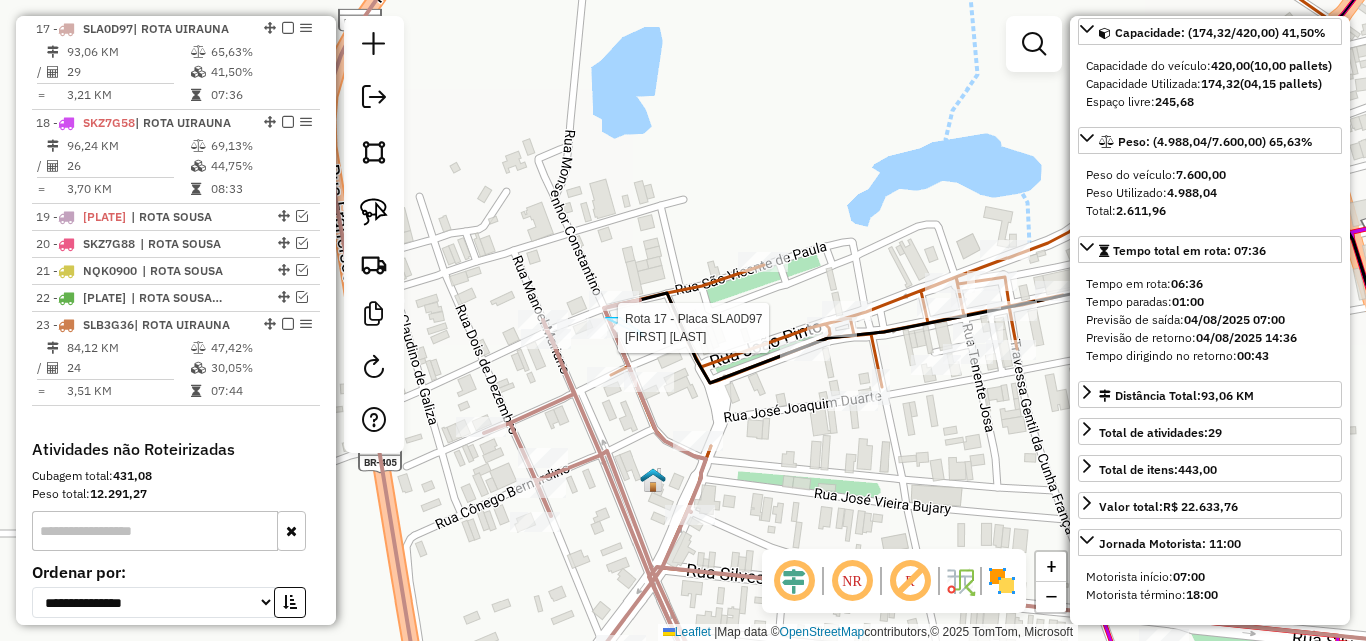 click on "Rota 17 - Placa SLA0D97  1207 - MARIA HELENA DE OLIVEIRA DUARTE Janela de atendimento Grade de atendimento Capacidade Transportadoras Veículos Cliente Pedidos  Rotas Selecione os dias de semana para filtrar as janelas de atendimento  Seg   Ter   Qua   Qui   Sex   Sáb   Dom  Informe o período da janela de atendimento: De: Até:  Filtrar exatamente a janela do cliente  Considerar janela de atendimento padrão  Selecione os dias de semana para filtrar as grades de atendimento  Seg   Ter   Qua   Qui   Sex   Sáb   Dom   Considerar clientes sem dia de atendimento cadastrado  Clientes fora do dia de atendimento selecionado Filtrar as atividades entre os valores definidos abaixo:  Peso mínimo:   Peso máximo:   Cubagem mínima:   Cubagem máxima:   De:   Até:  Filtrar as atividades entre o tempo de atendimento definido abaixo:  De:   Até:   Considerar capacidade total dos clientes não roteirizados Transportadora: Selecione um ou mais itens Tipo de veículo: Selecione um ou mais itens Veículo: Motorista: De:" 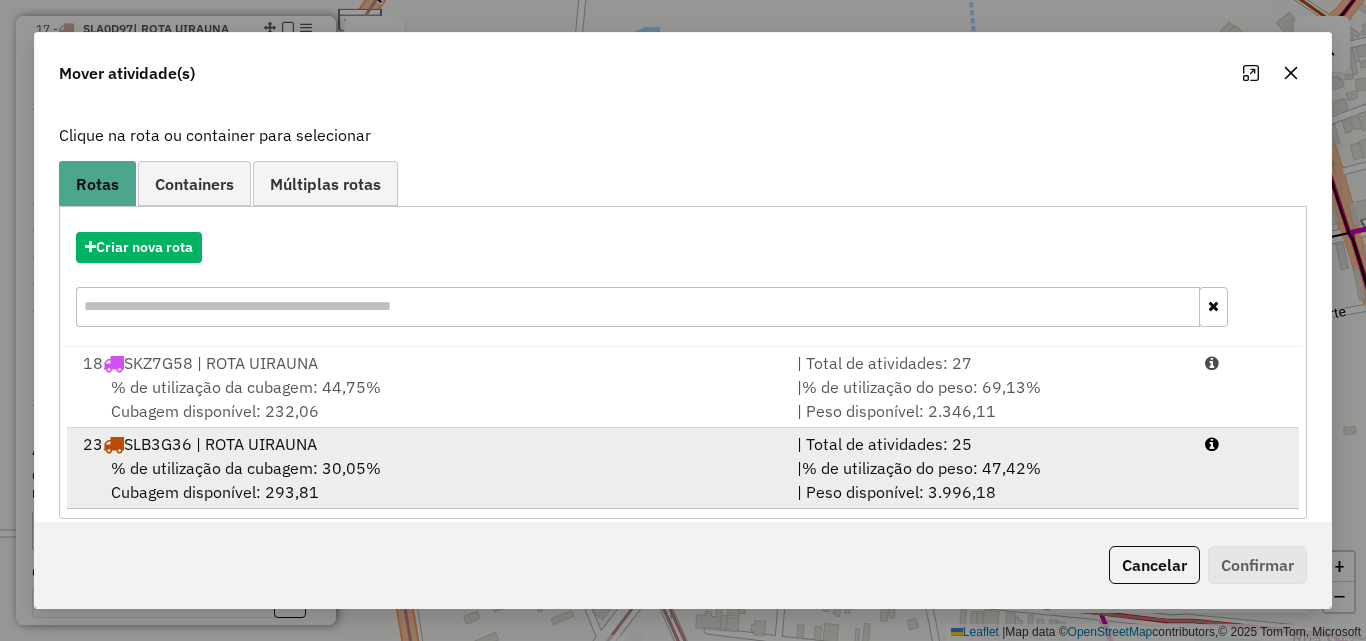 scroll, scrollTop: 129, scrollLeft: 0, axis: vertical 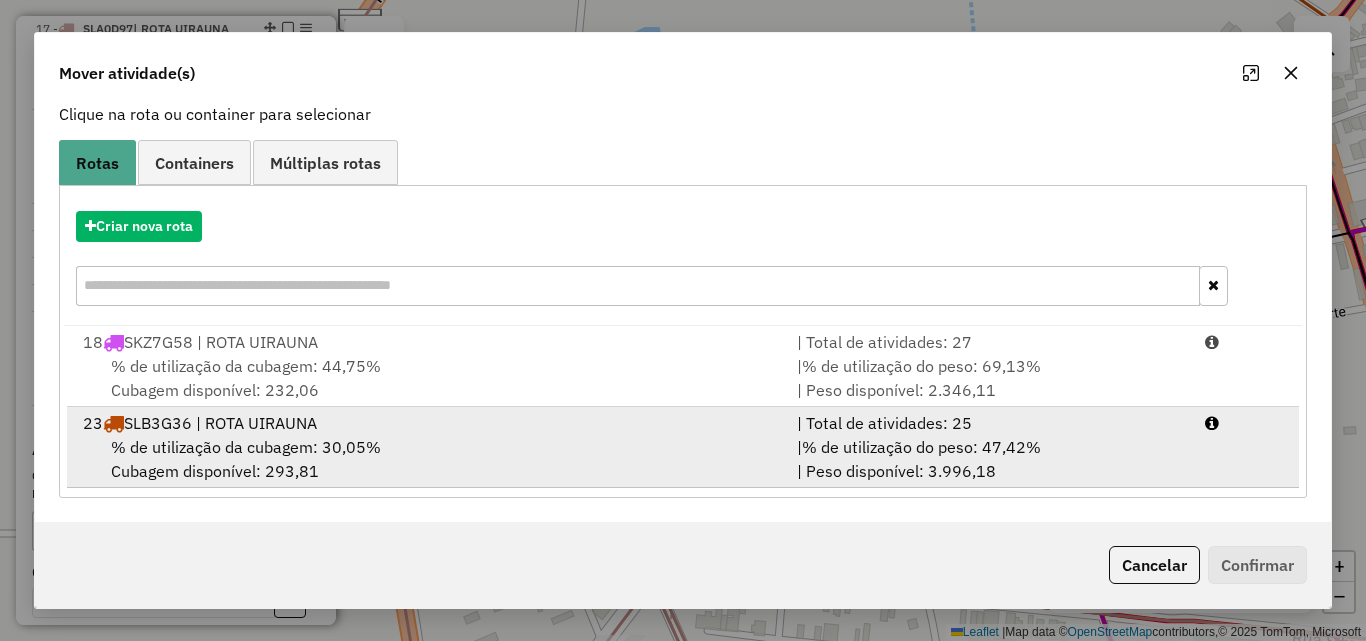 click on "|  % de utilização do peso: 47,42%  | Peso disponível: 3.996,18" at bounding box center [989, 459] 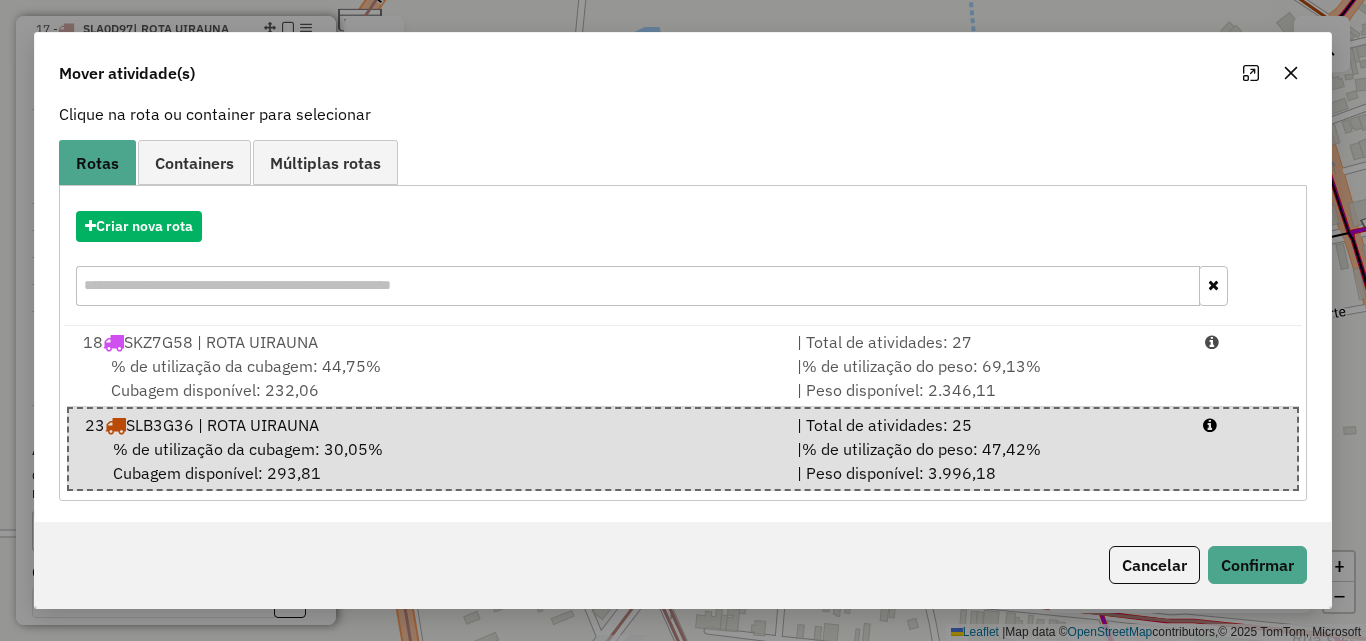 click on "Cancelar   Confirmar" 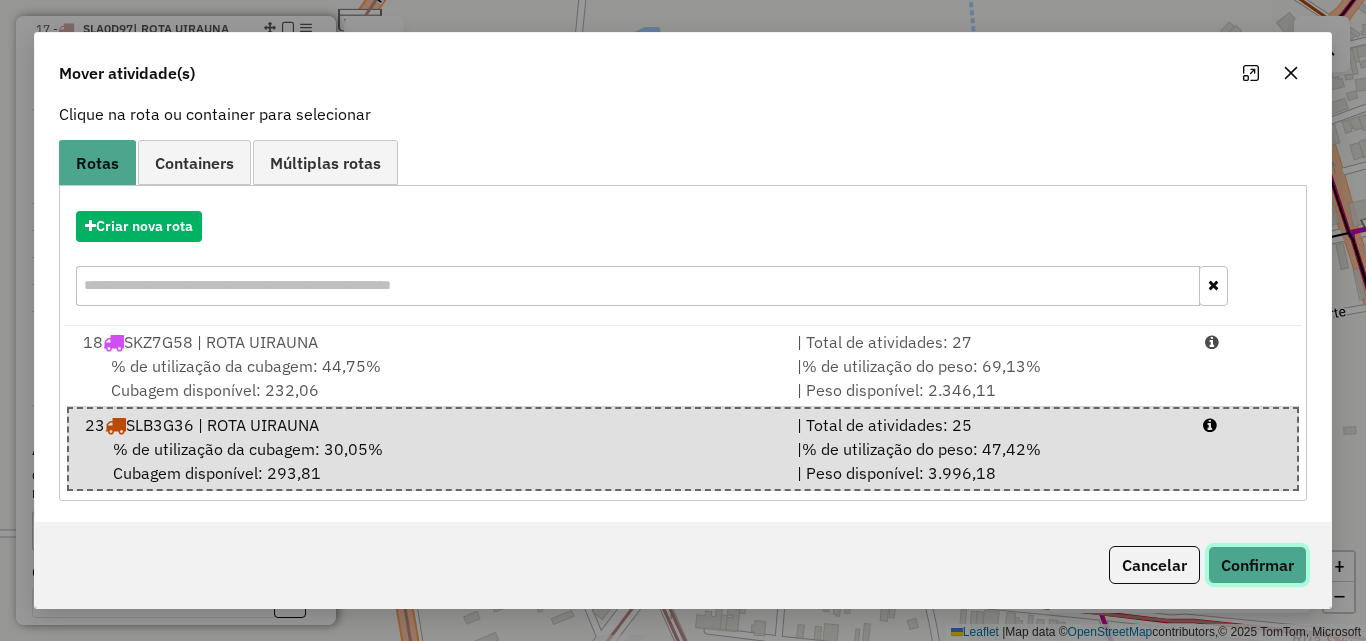 click on "Confirmar" 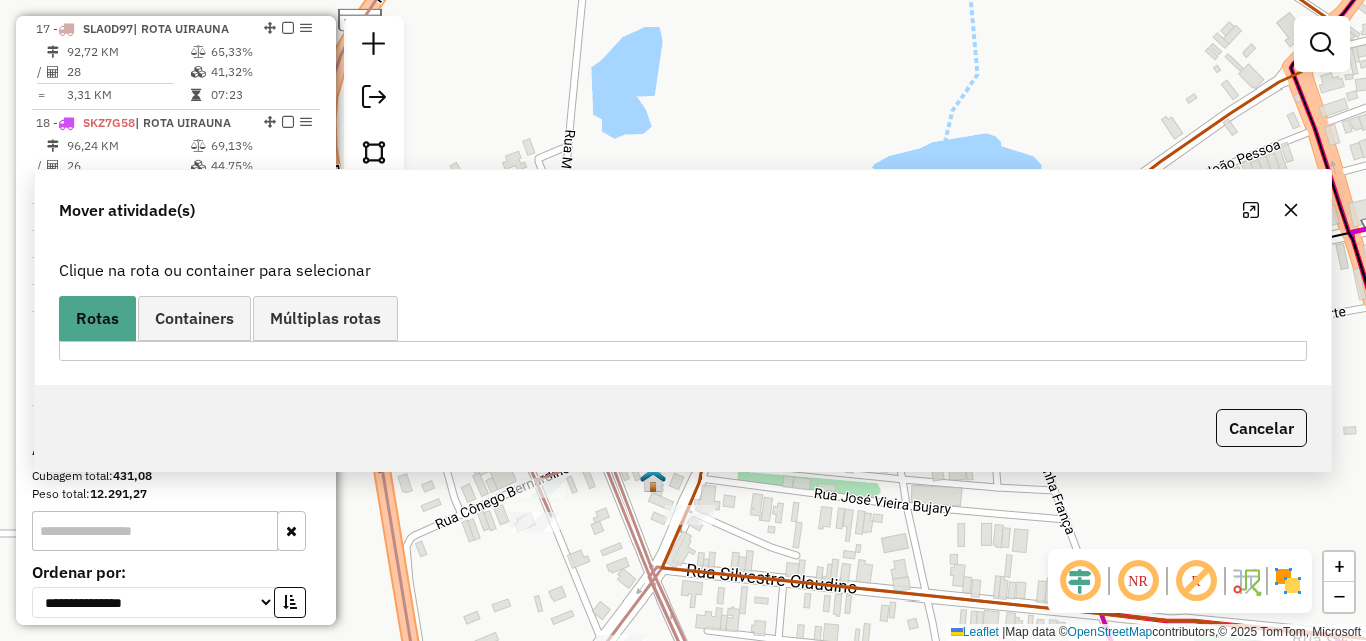 scroll, scrollTop: 0, scrollLeft: 0, axis: both 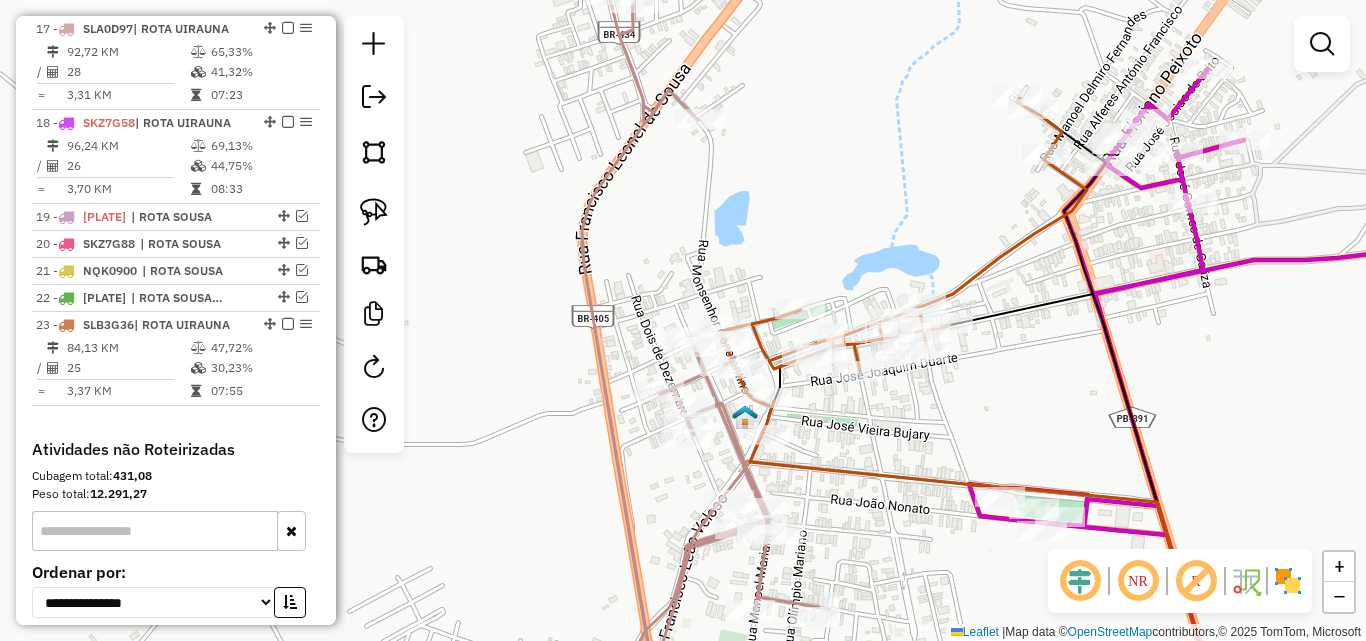 click 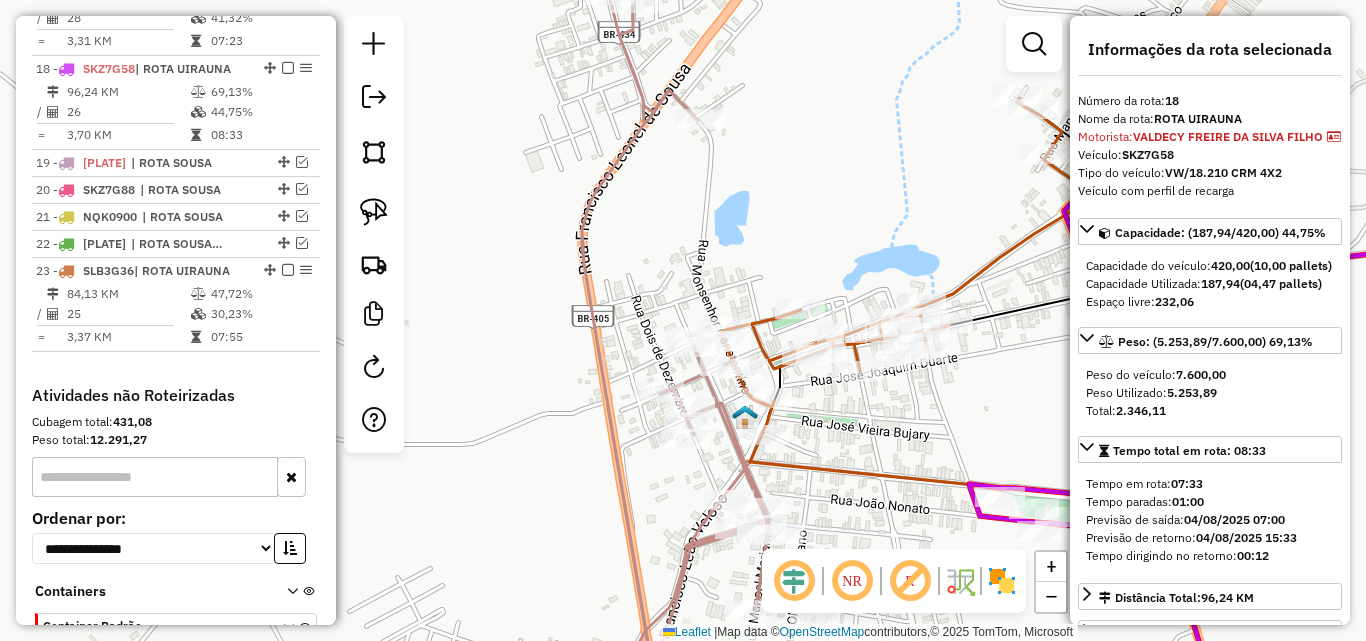 scroll, scrollTop: 1325, scrollLeft: 0, axis: vertical 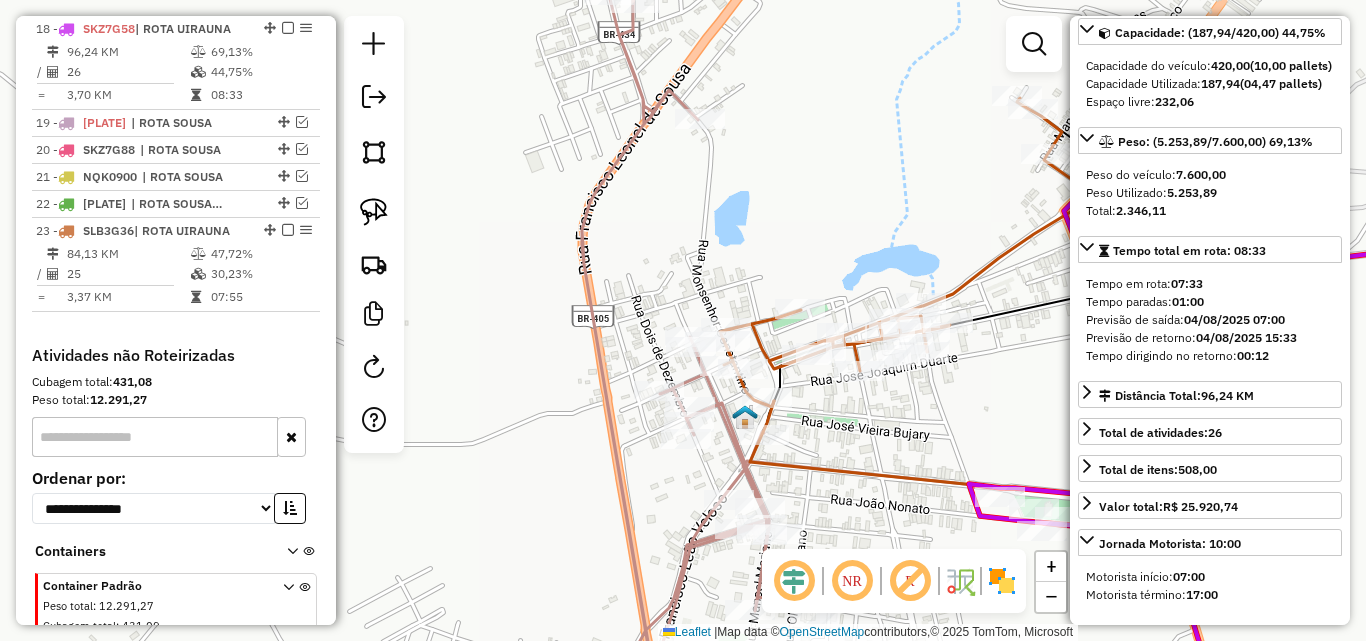 click 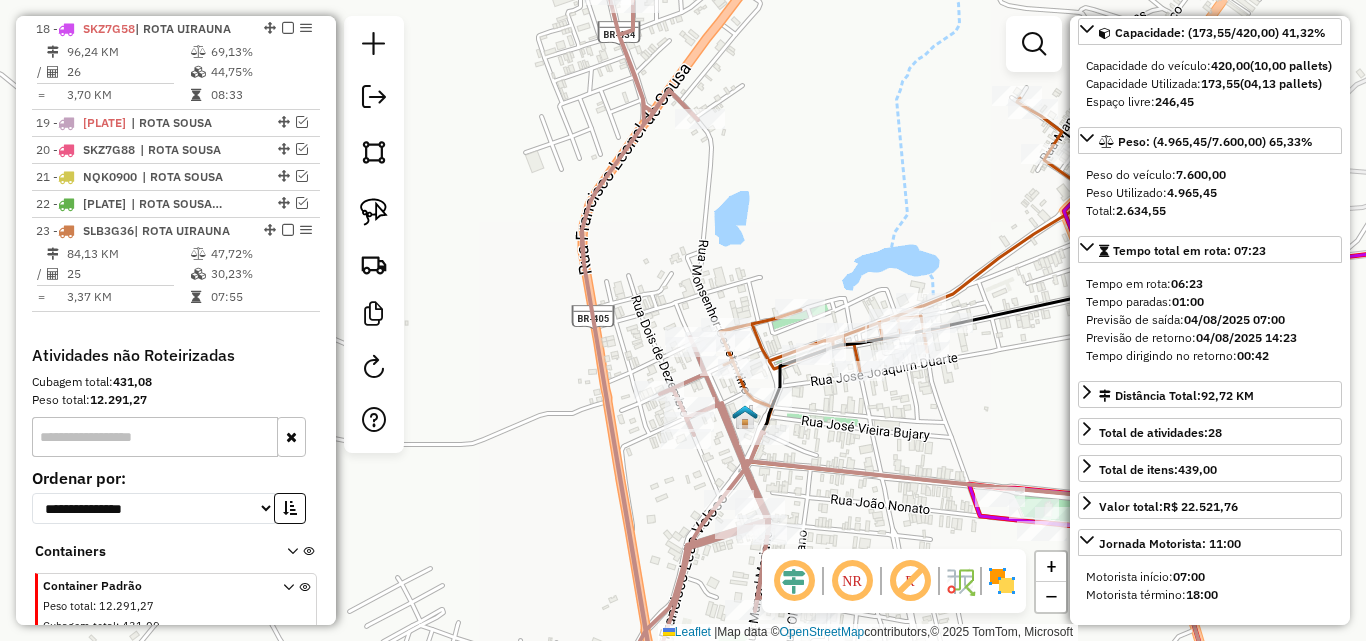 scroll, scrollTop: 182, scrollLeft: 0, axis: vertical 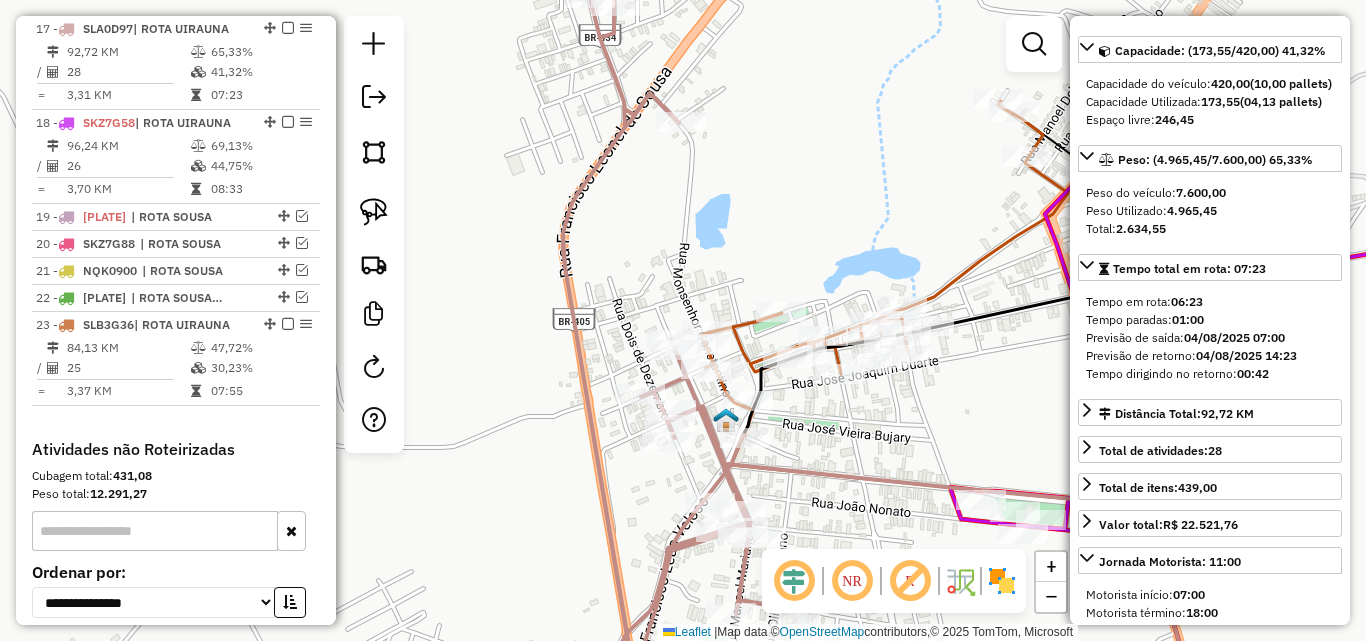 drag, startPoint x: 721, startPoint y: 174, endPoint x: 634, endPoint y: 214, distance: 95.7549 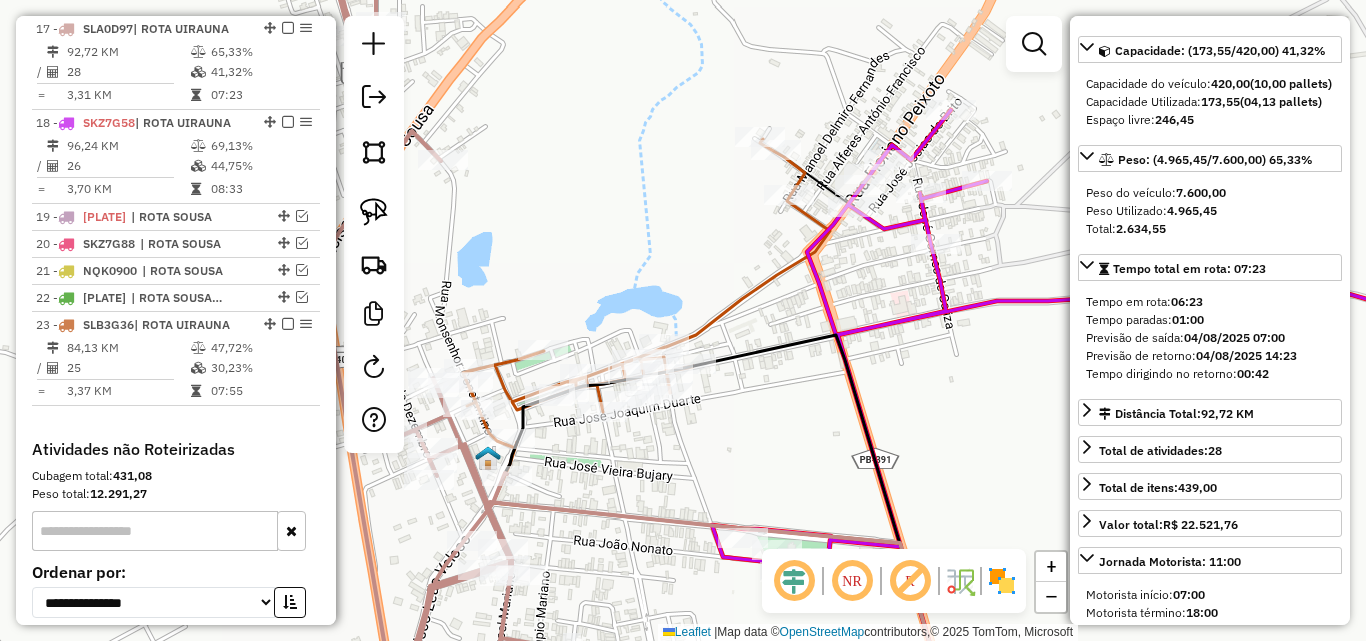 click 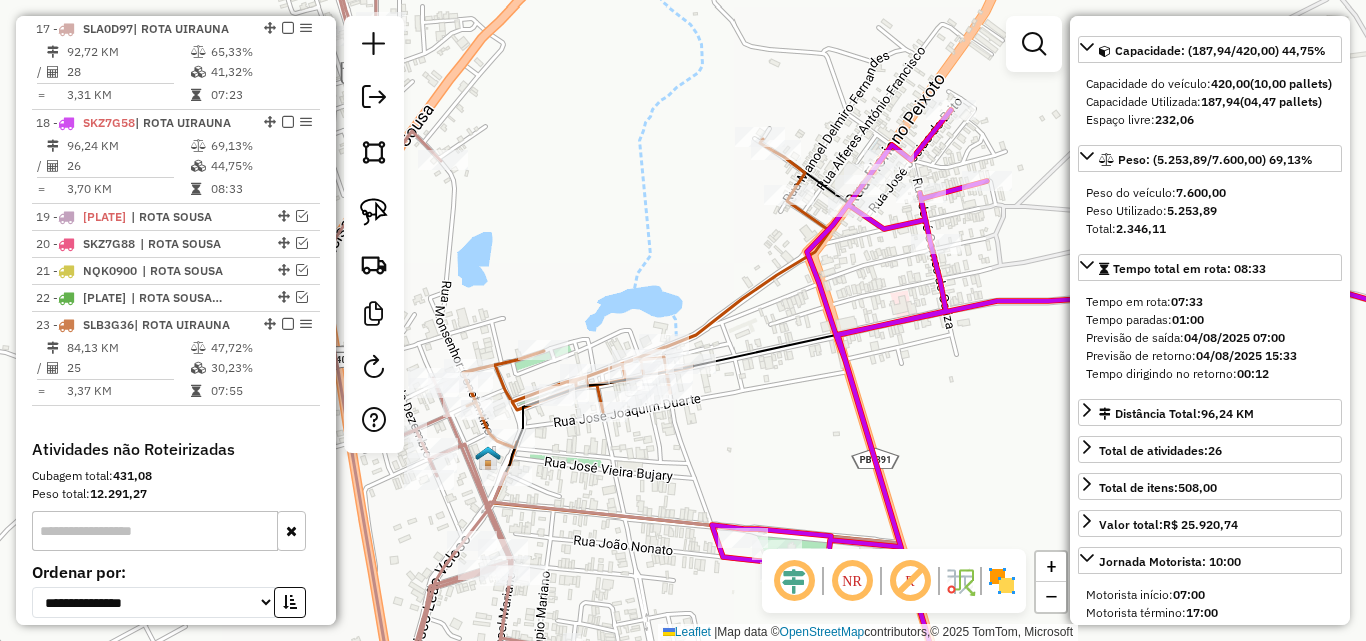 scroll, scrollTop: 200, scrollLeft: 0, axis: vertical 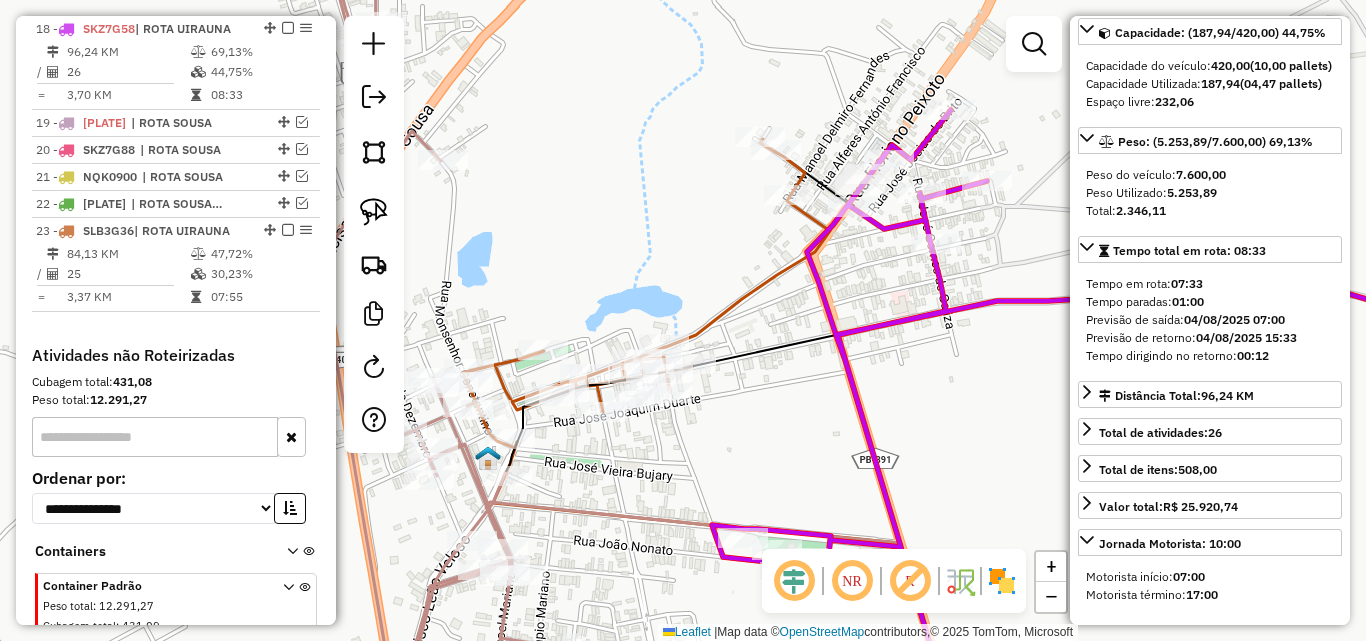 click 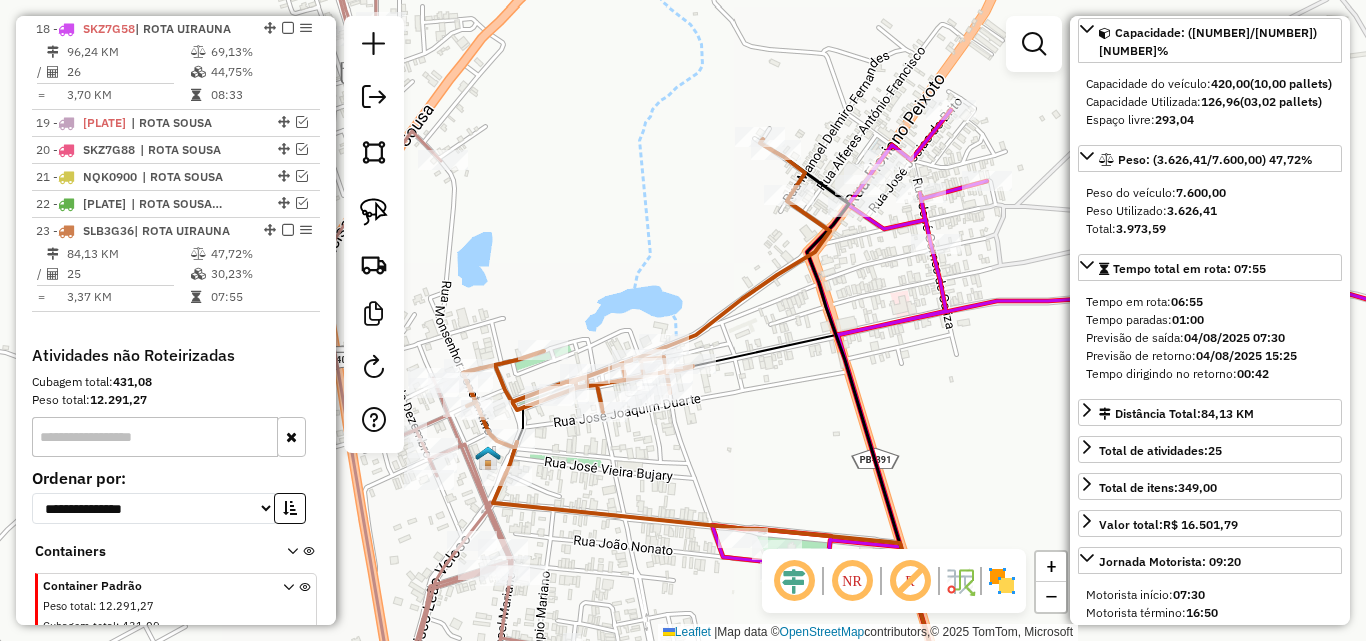 scroll, scrollTop: 182, scrollLeft: 0, axis: vertical 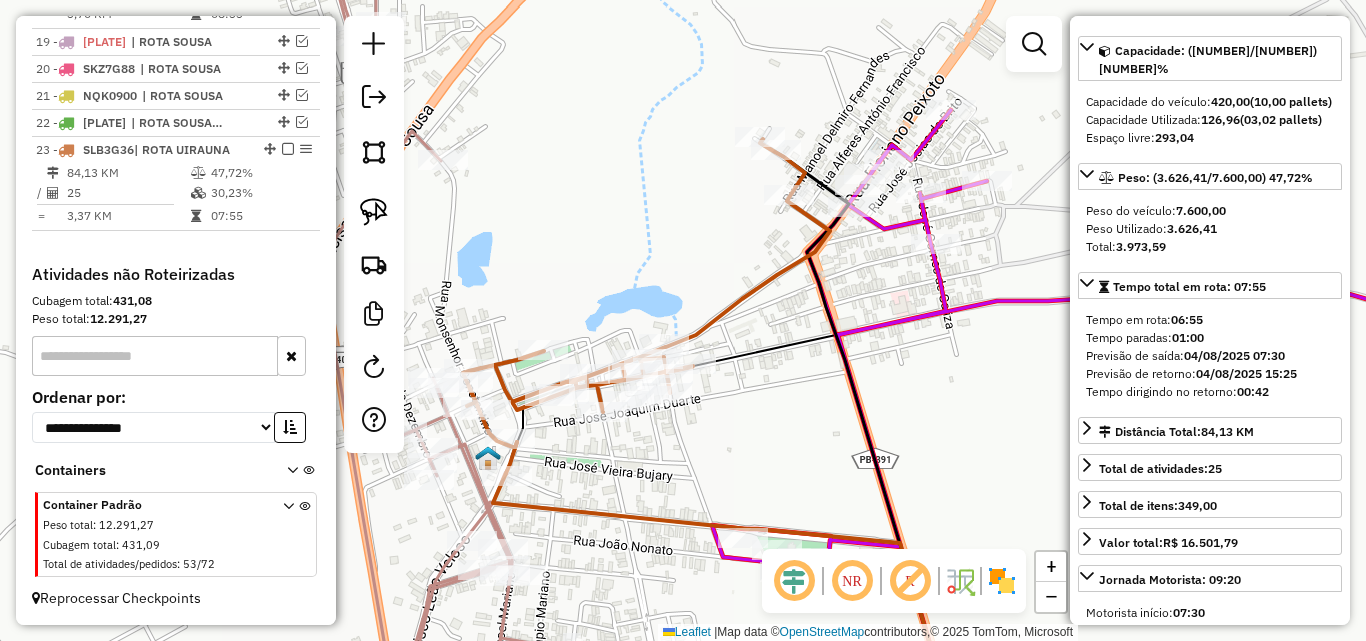 click 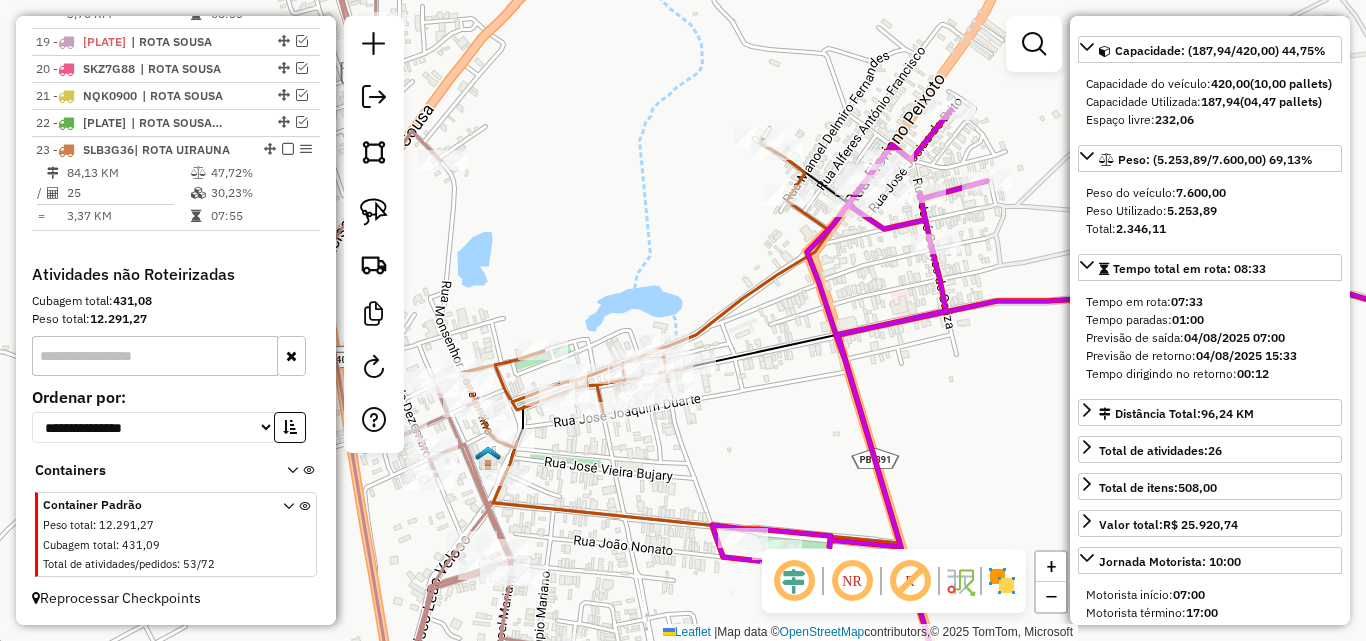 scroll, scrollTop: 200, scrollLeft: 0, axis: vertical 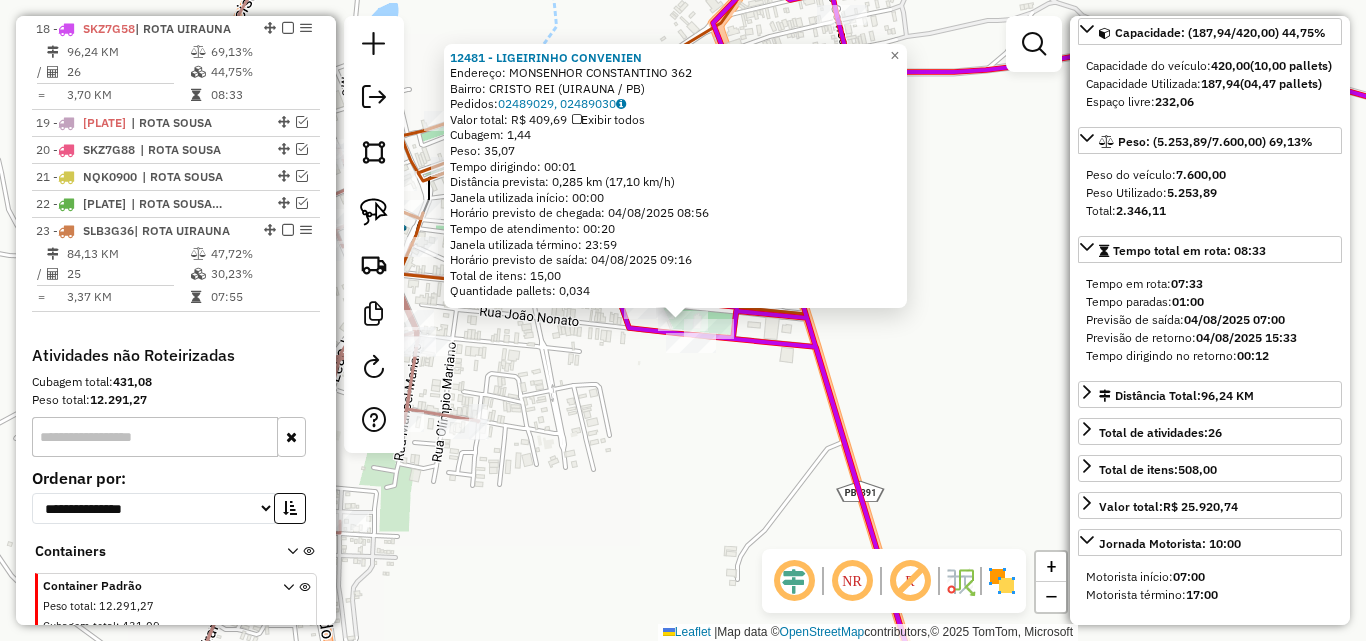 drag, startPoint x: 679, startPoint y: 393, endPoint x: 696, endPoint y: 379, distance: 22.022715 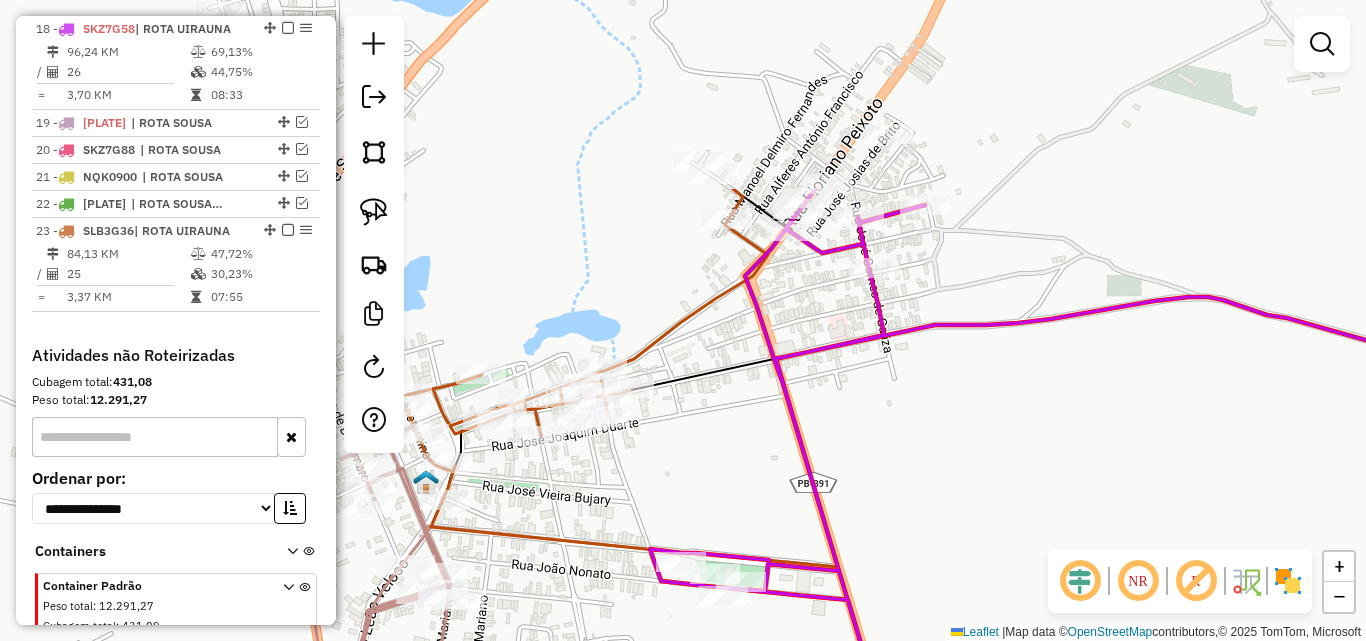 drag, startPoint x: 861, startPoint y: 272, endPoint x: 892, endPoint y: 515, distance: 244.96939 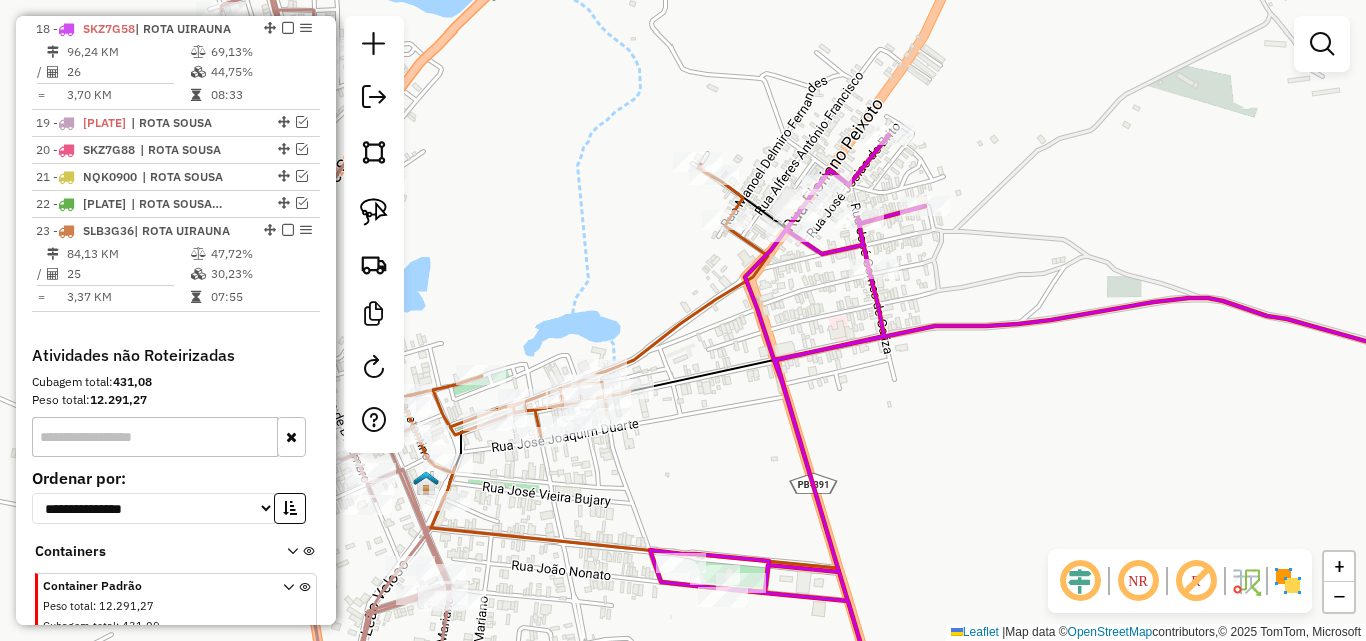 click 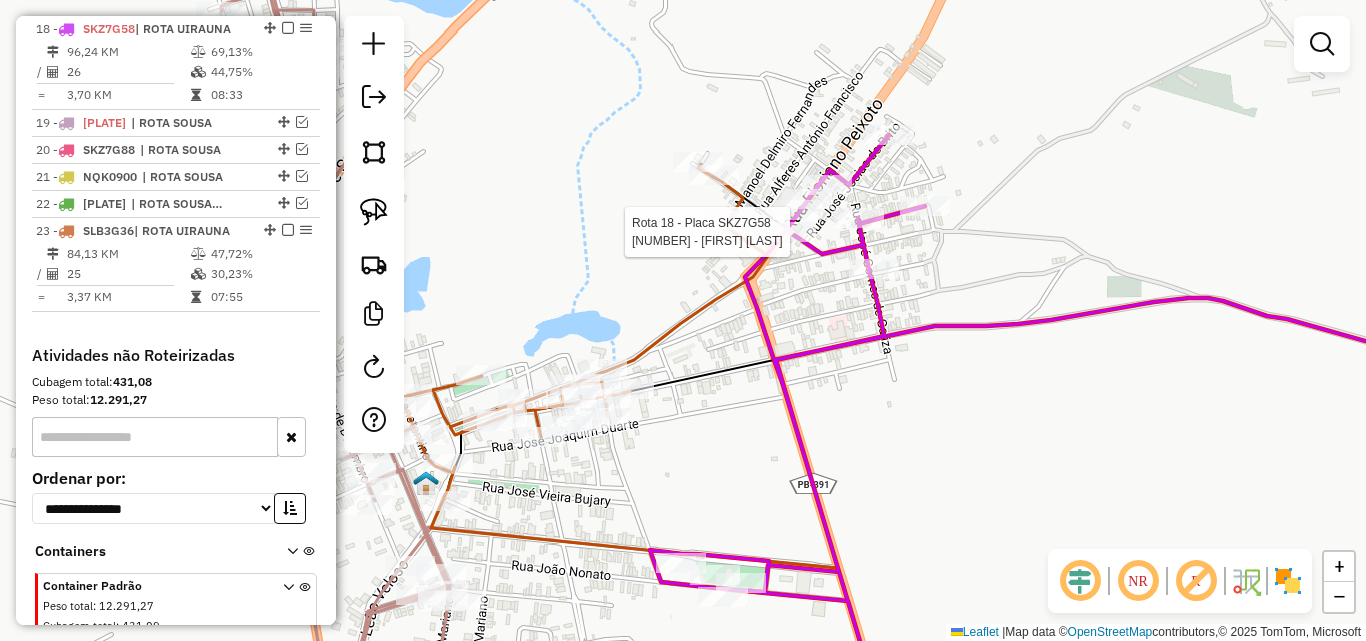 select on "**********" 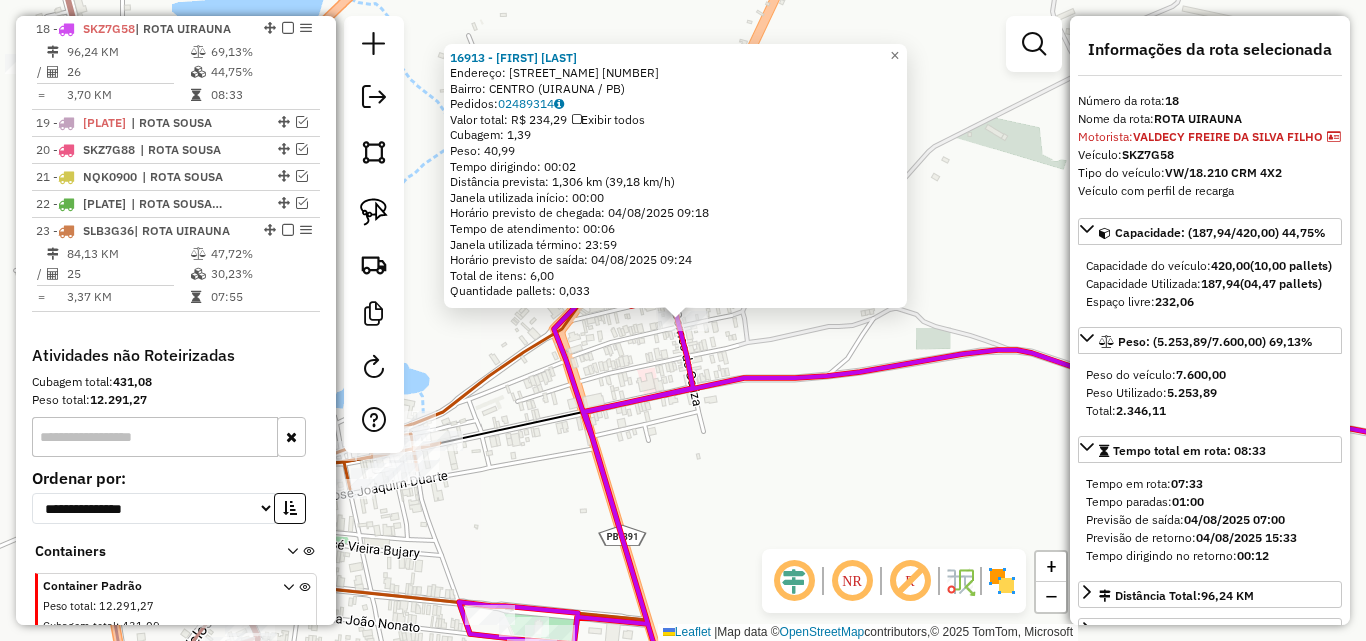 click on "16913 - LEONARDO GABRIEL DE  Endereço:  Rua Adelino Correia de Queirog 389   Bairro: CENTRO (UIRAUNA / PB)   Pedidos:  02489314   Valor total: R$ 234,29   Exibir todos   Cubagem: 1,39  Peso: 40,99  Tempo dirigindo: 00:02   Distância prevista: 1,306 km (39,18 km/h)   Janela utilizada início: 00:00   Horário previsto de chegada: 04/08/2025 09:18   Tempo de atendimento: 00:06   Janela utilizada término: 23:59   Horário previsto de saída: 04/08/2025 09:24   Total de itens: 6,00   Quantidade pallets: 0,033  × Janela de atendimento Grade de atendimento Capacidade Transportadoras Veículos Cliente Pedidos  Rotas Selecione os dias de semana para filtrar as janelas de atendimento  Seg   Ter   Qua   Qui   Sex   Sáb   Dom  Informe o período da janela de atendimento: De: Até:  Filtrar exatamente a janela do cliente  Considerar janela de atendimento padrão  Selecione os dias de semana para filtrar as grades de atendimento  Seg   Ter   Qua   Qui   Sex   Sáb   Dom   Peso mínimo:   Peso máximo:   De:   Até:" 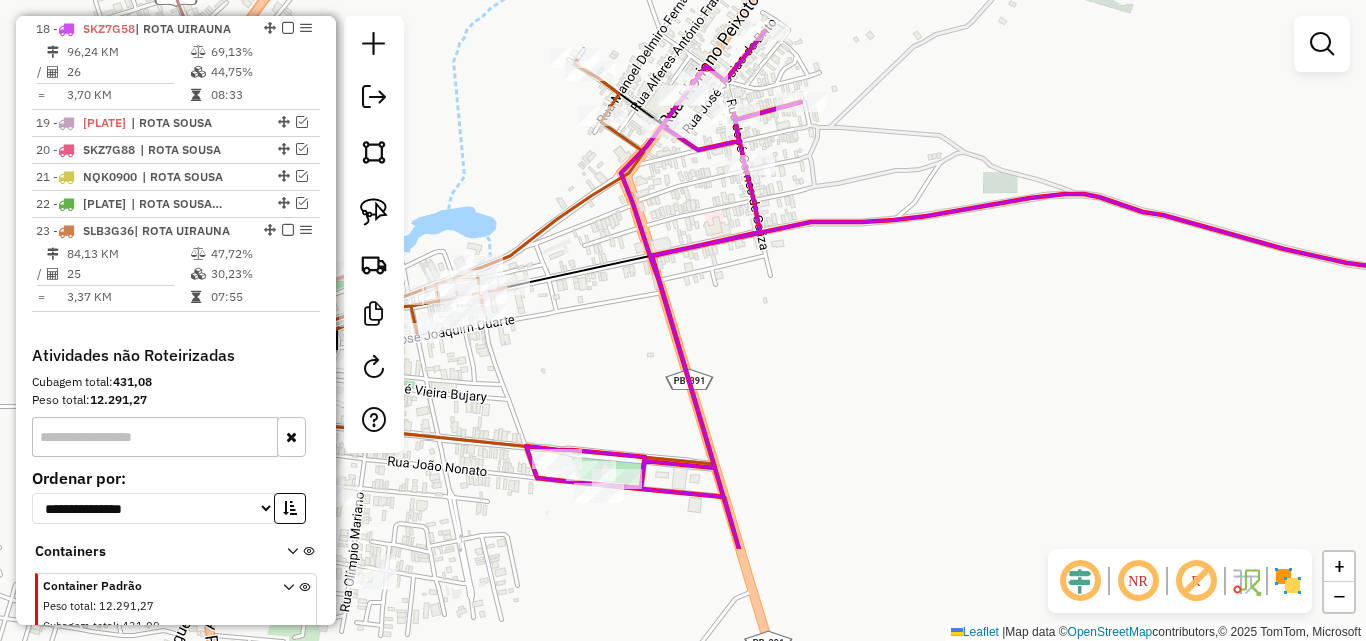 drag, startPoint x: 750, startPoint y: 461, endPoint x: 832, endPoint y: 298, distance: 182.4637 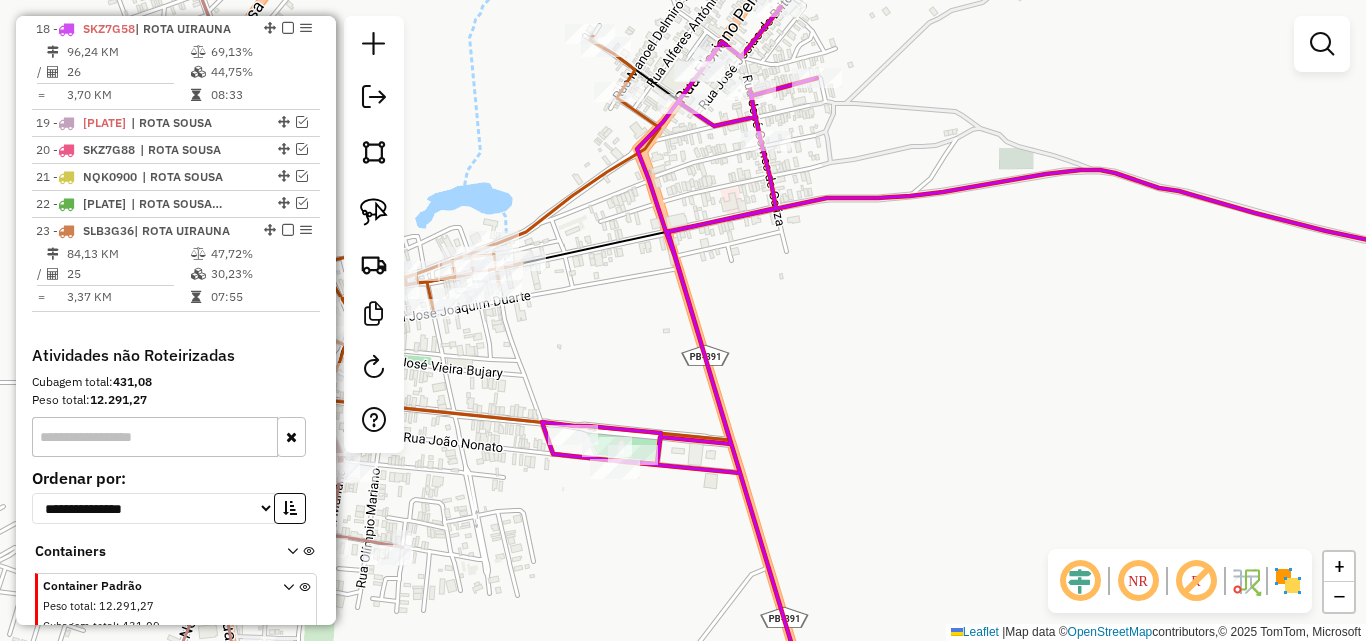 click on "Janela de atendimento Grade de atendimento Capacidade Transportadoras Veículos Cliente Pedidos  Rotas Selecione os dias de semana para filtrar as janelas de atendimento  Seg   Ter   Qua   Qui   Sex   Sáb   Dom  Informe o período da janela de atendimento: De: Até:  Filtrar exatamente a janela do cliente  Considerar janela de atendimento padrão  Selecione os dias de semana para filtrar as grades de atendimento  Seg   Ter   Qua   Qui   Sex   Sáb   Dom   Considerar clientes sem dia de atendimento cadastrado  Clientes fora do dia de atendimento selecionado Filtrar as atividades entre os valores definidos abaixo:  Peso mínimo:   Peso máximo:   Cubagem mínima:   Cubagem máxima:   De:   Até:  Filtrar as atividades entre o tempo de atendimento definido abaixo:  De:   Até:   Considerar capacidade total dos clientes não roteirizados Transportadora: Selecione um ou mais itens Tipo de veículo: Selecione um ou mais itens Veículo: Selecione um ou mais itens Motorista: Selecione um ou mais itens Nome: Rótulo:" 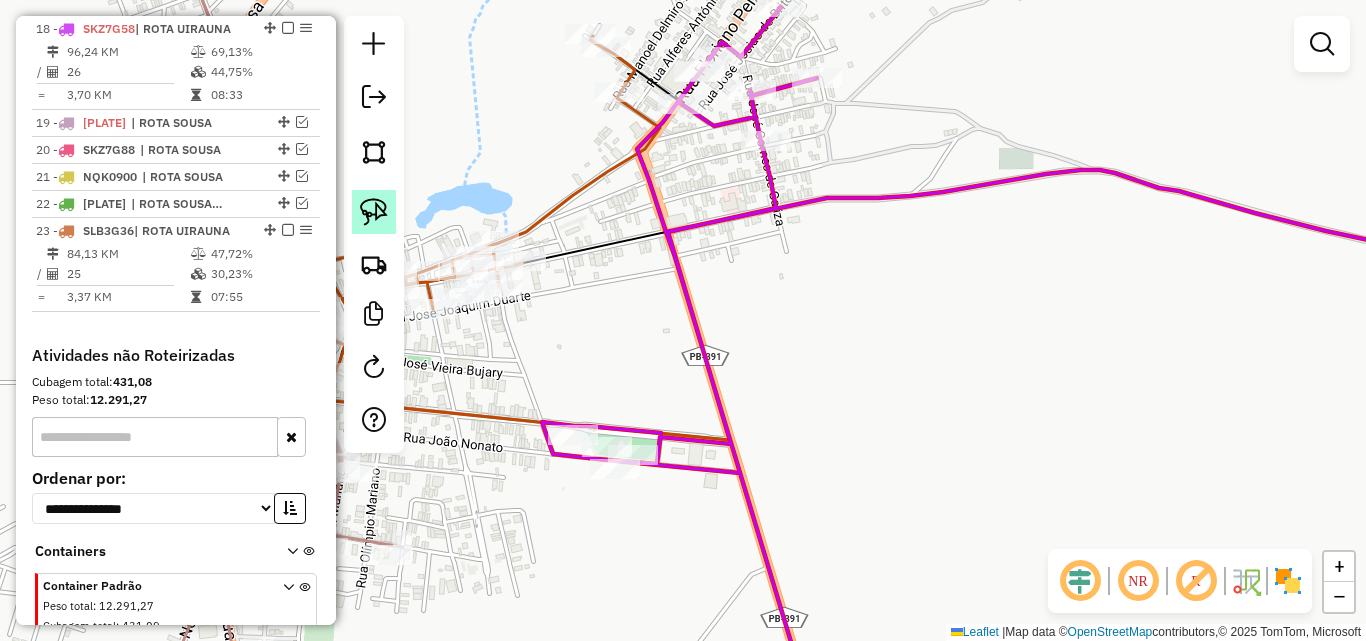 click 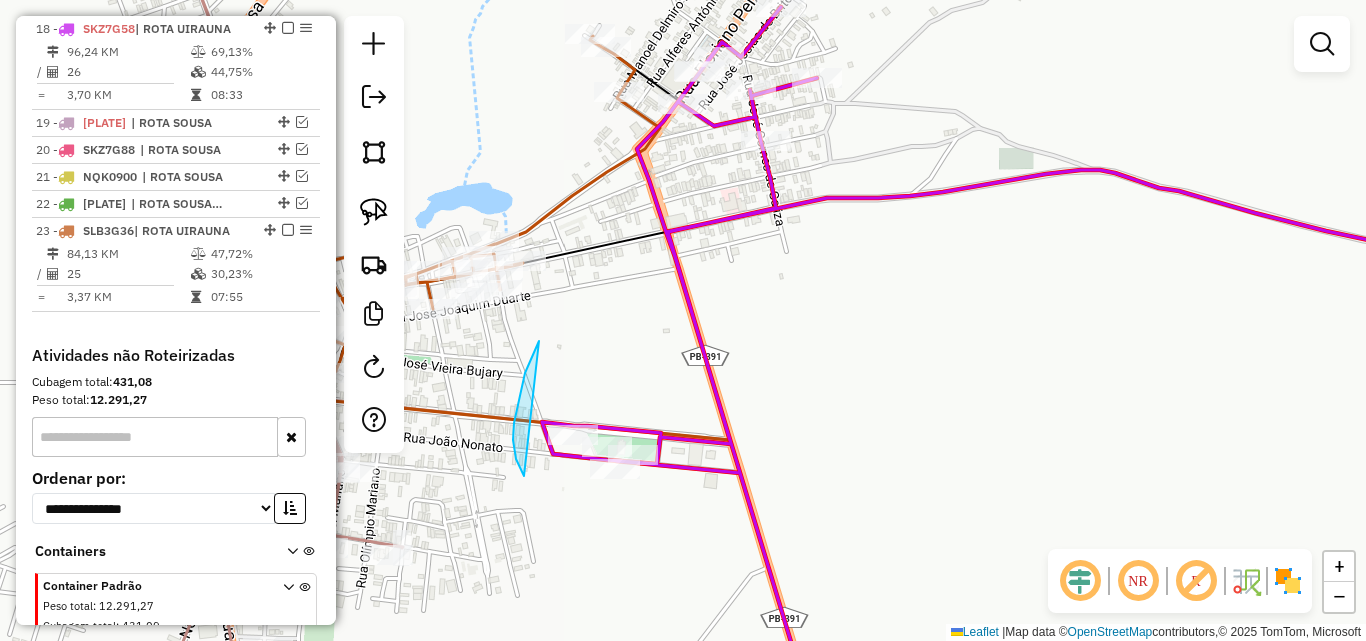 drag, startPoint x: 539, startPoint y: 341, endPoint x: 806, endPoint y: 383, distance: 270.28317 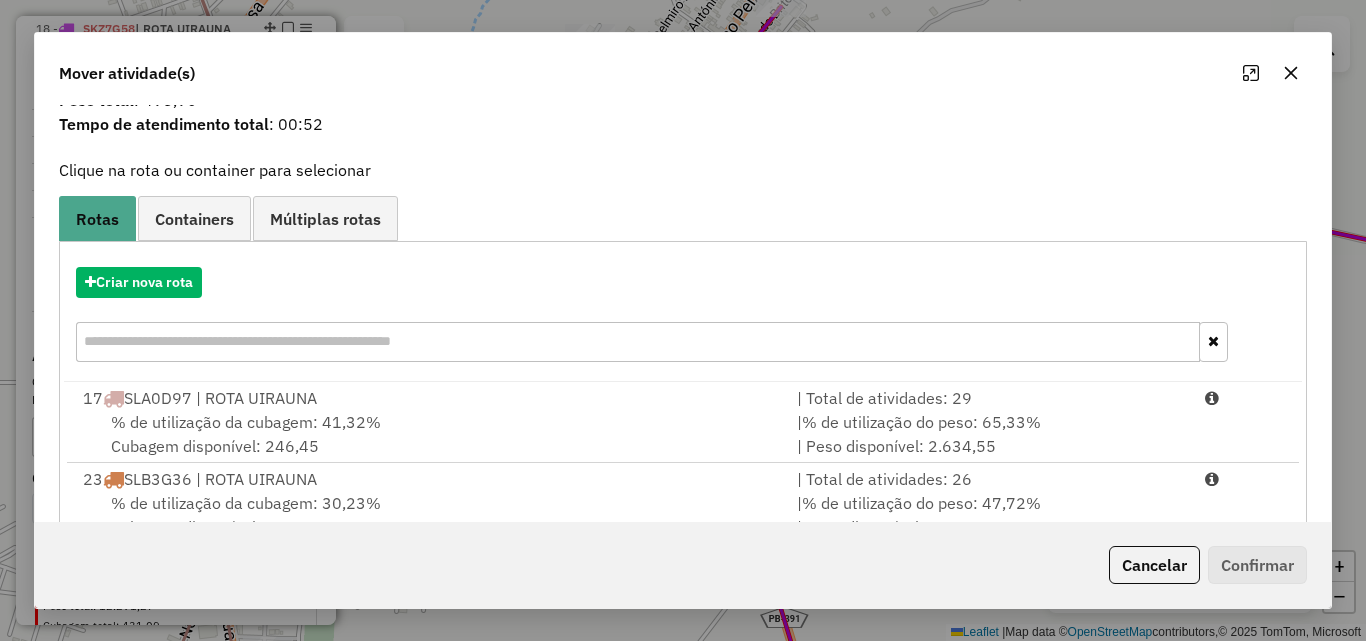 scroll, scrollTop: 129, scrollLeft: 0, axis: vertical 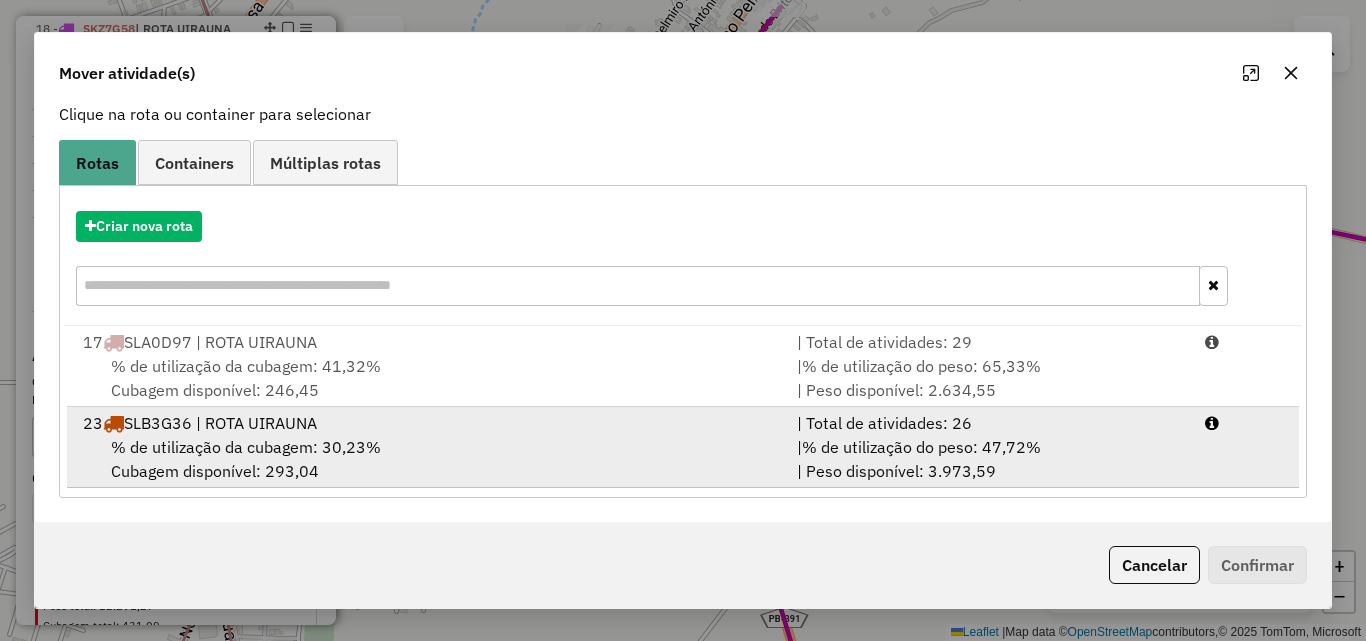 click on "|  % de utilização do peso: 47,72%  | Peso disponível: 3.973,59" at bounding box center (989, 459) 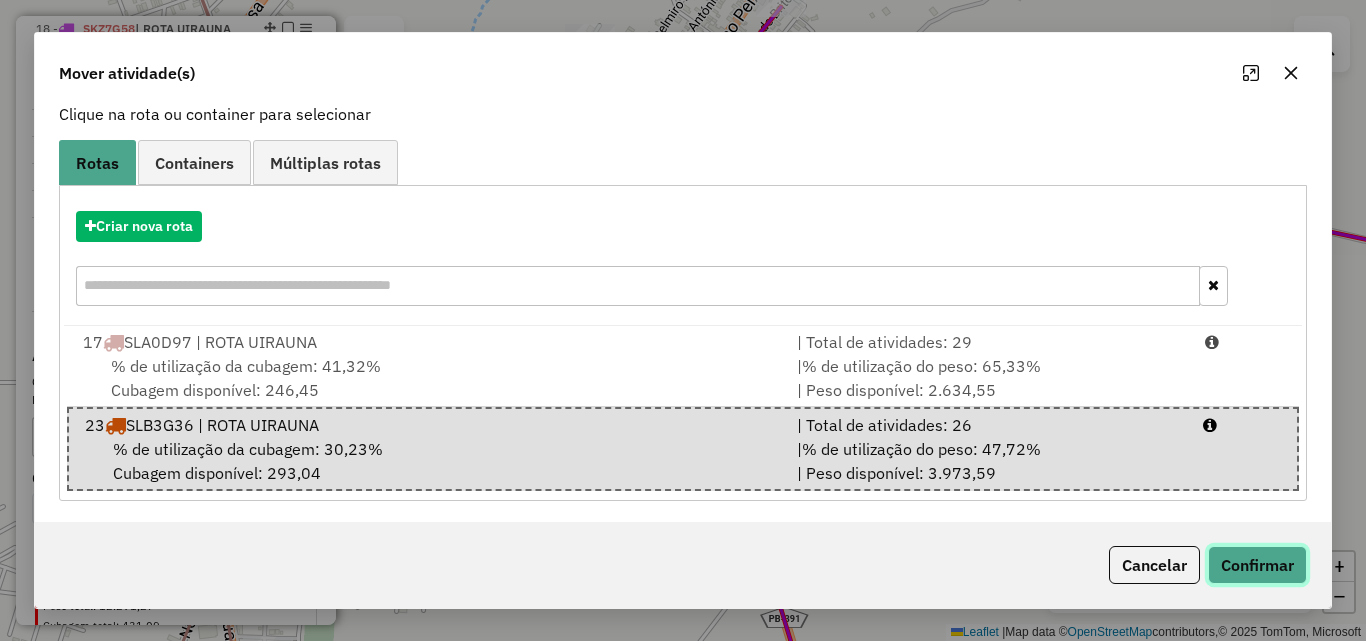 click on "Confirmar" 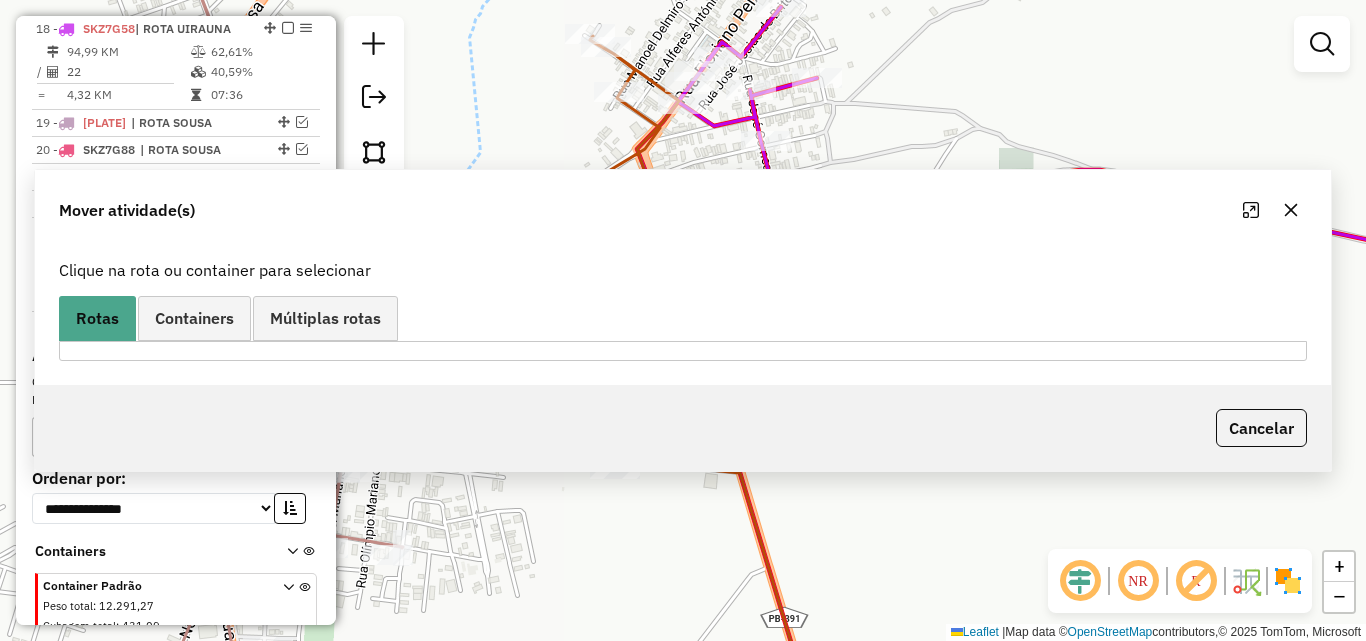 scroll, scrollTop: 0, scrollLeft: 0, axis: both 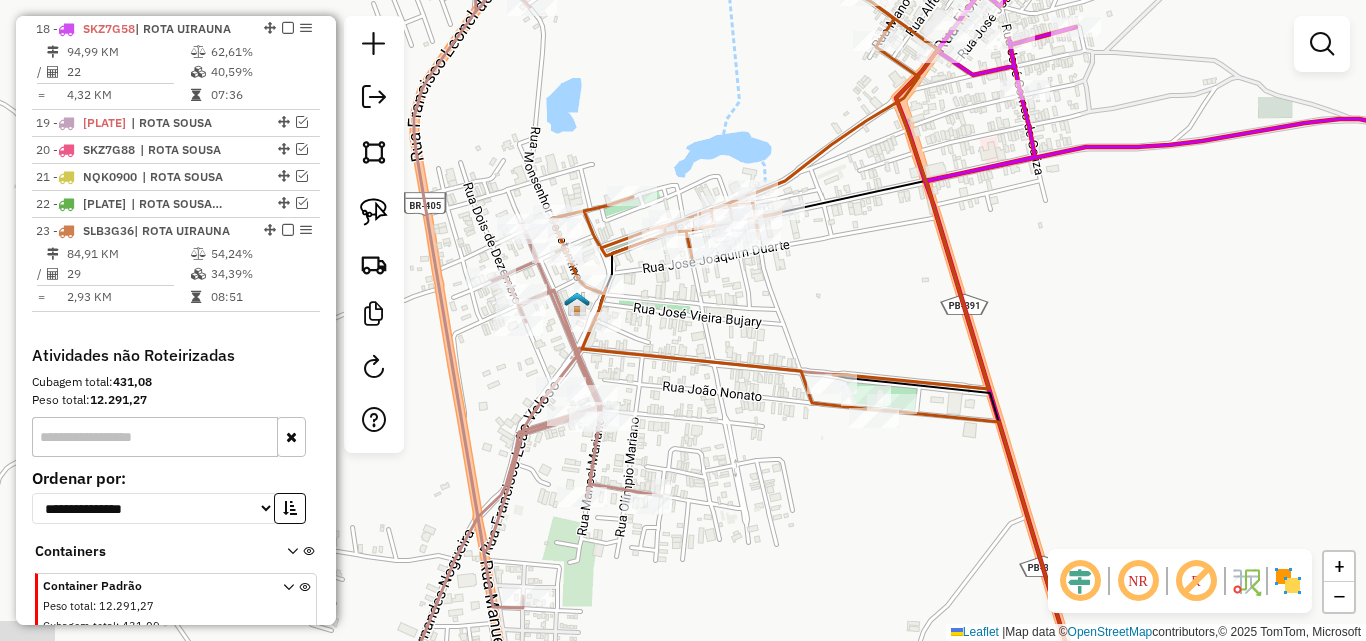 drag, startPoint x: 683, startPoint y: 525, endPoint x: 948, endPoint y: 479, distance: 268.96283 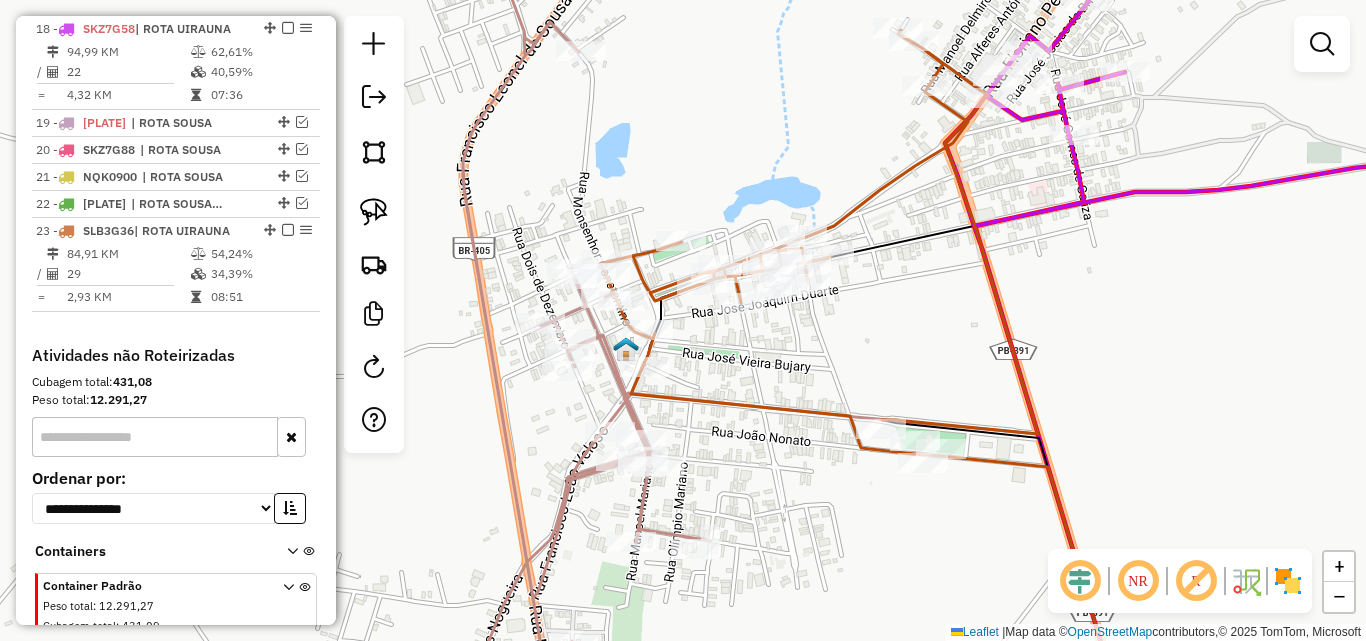 drag, startPoint x: 615, startPoint y: 194, endPoint x: 609, endPoint y: 334, distance: 140.12851 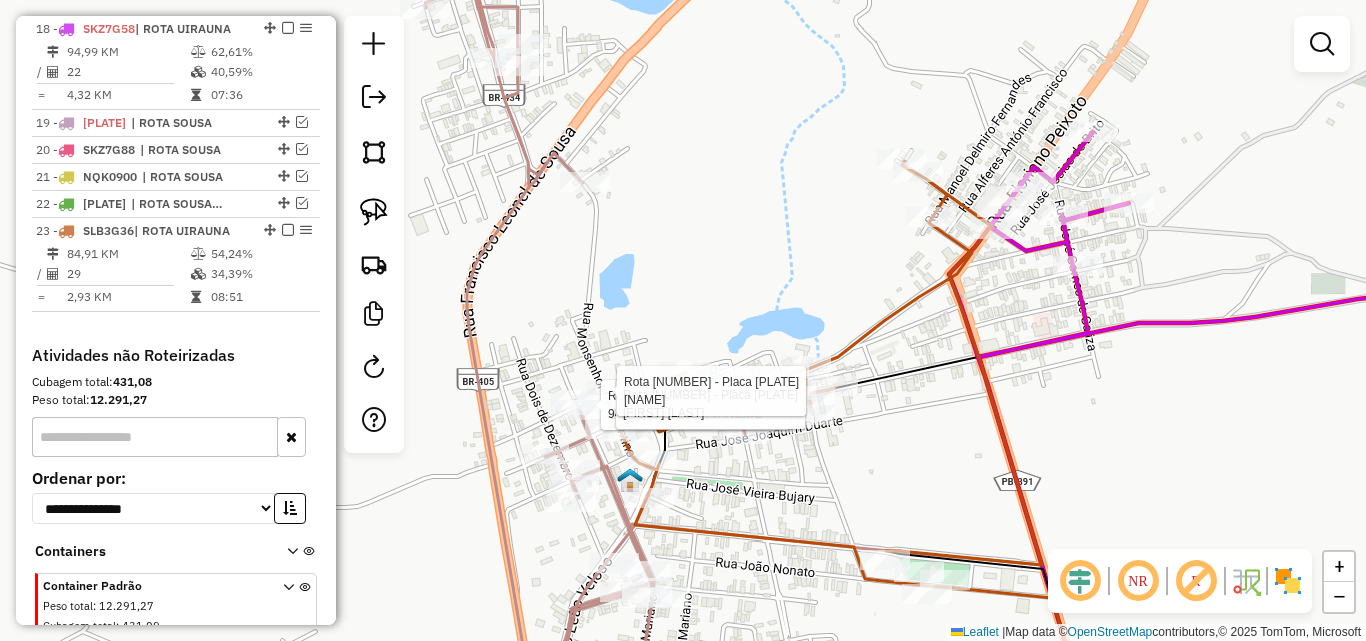 click 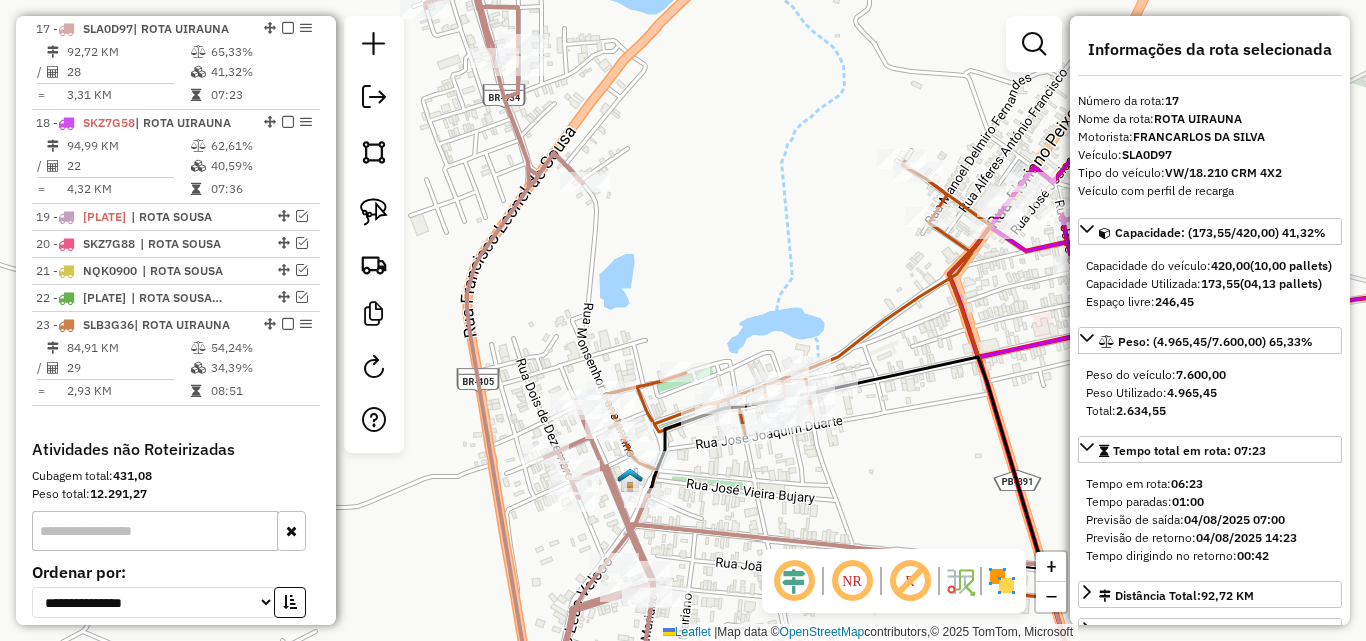 click 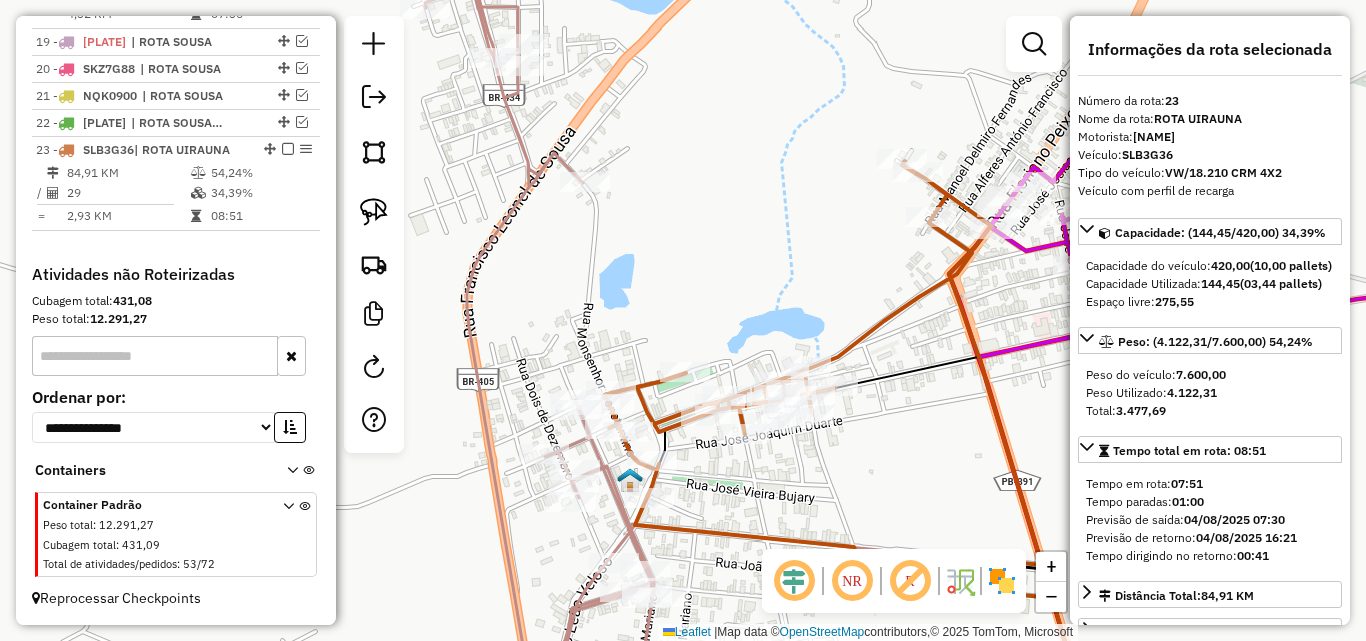 click 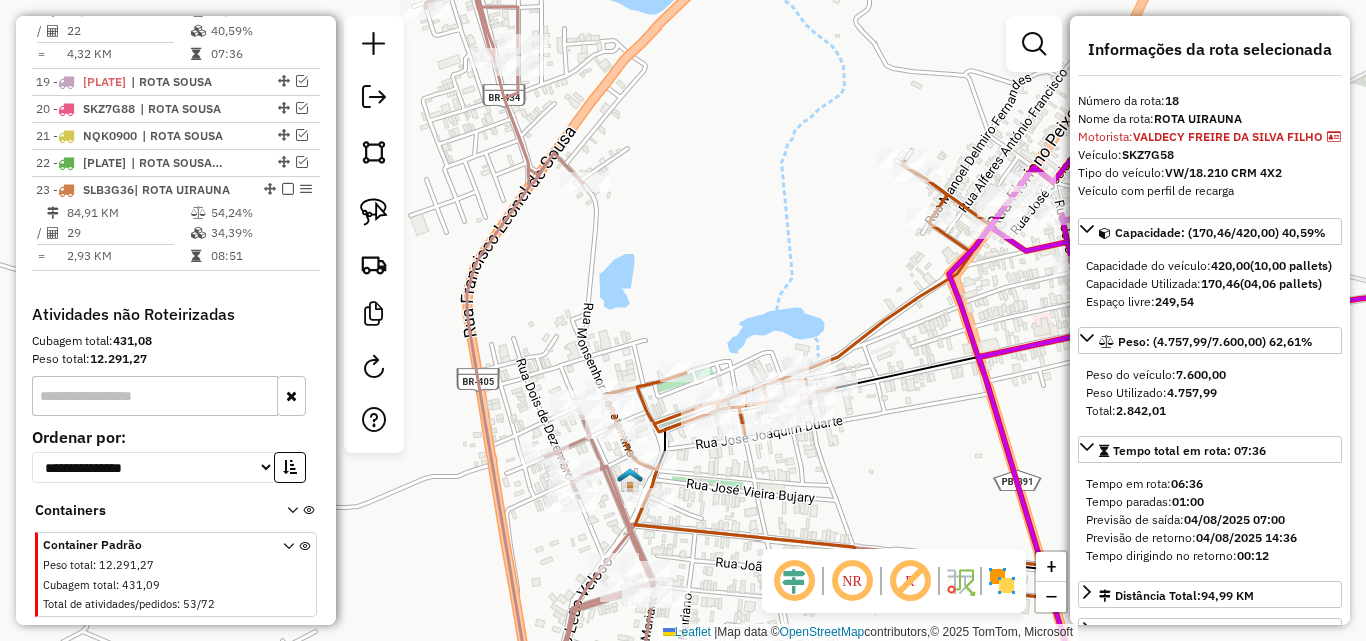 scroll, scrollTop: 1325, scrollLeft: 0, axis: vertical 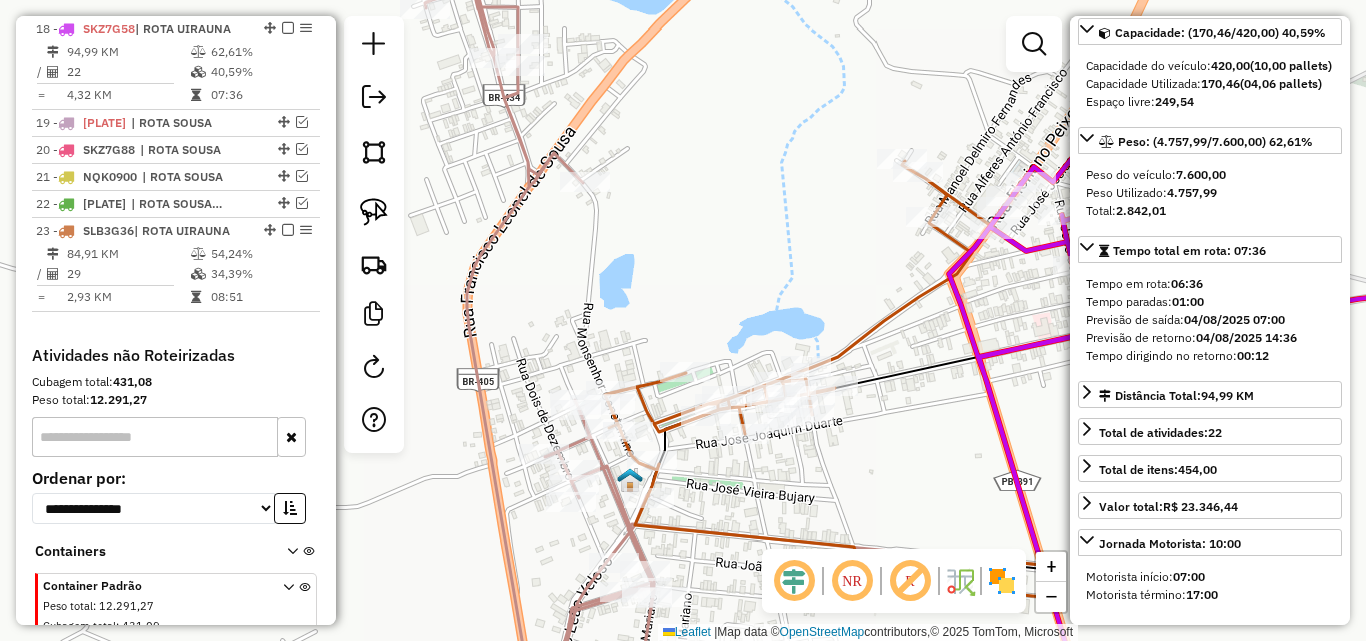 click 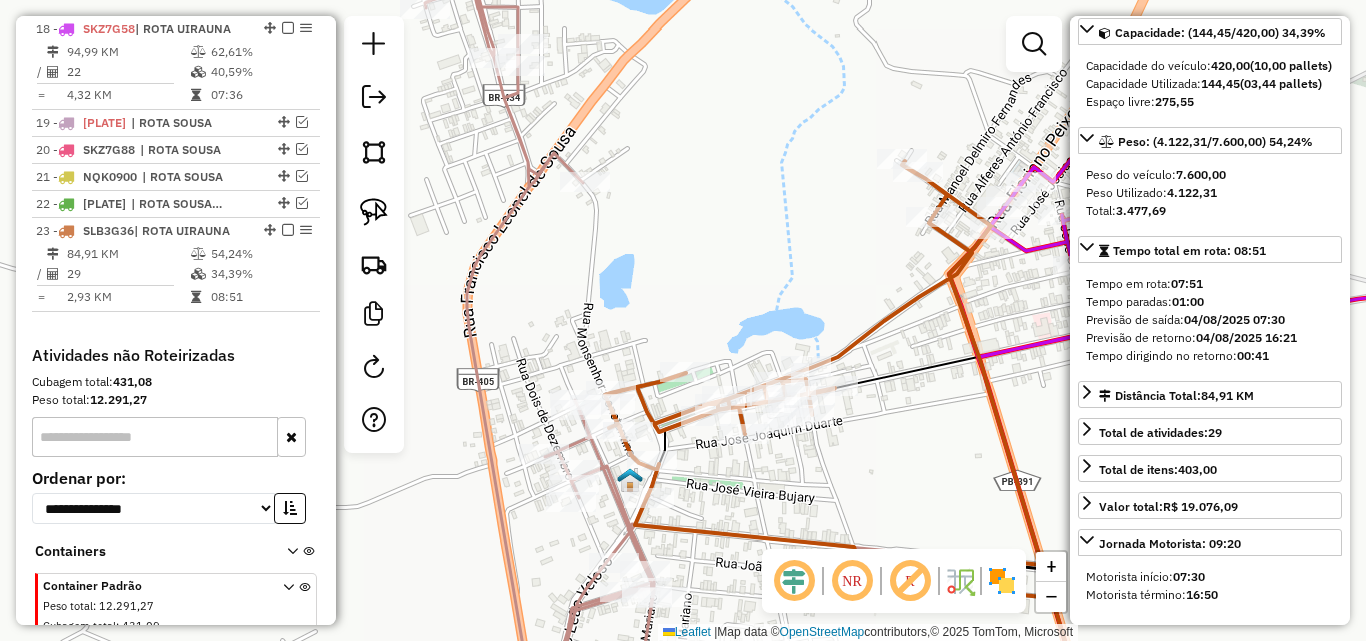 scroll, scrollTop: 182, scrollLeft: 0, axis: vertical 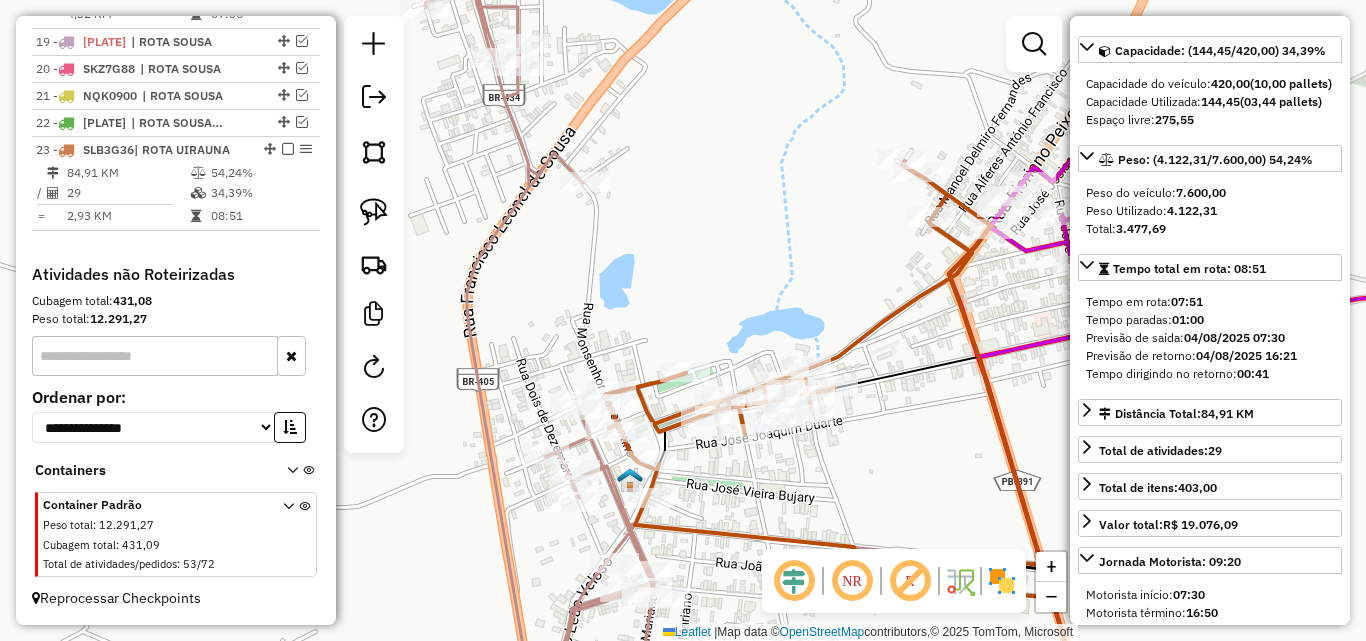 click on "Janela de atendimento Grade de atendimento Capacidade Transportadoras Veículos Cliente Pedidos  Rotas Selecione os dias de semana para filtrar as janelas de atendimento  Seg   Ter   Qua   Qui   Sex   Sáb   Dom  Informe o período da janela de atendimento: De: Até:  Filtrar exatamente a janela do cliente  Considerar janela de atendimento padrão  Selecione os dias de semana para filtrar as grades de atendimento  Seg   Ter   Qua   Qui   Sex   Sáb   Dom   Considerar clientes sem dia de atendimento cadastrado  Clientes fora do dia de atendimento selecionado Filtrar as atividades entre os valores definidos abaixo:  Peso mínimo:   Peso máximo:   Cubagem mínima:   Cubagem máxima:   De:   Até:  Filtrar as atividades entre o tempo de atendimento definido abaixo:  De:   Até:   Considerar capacidade total dos clientes não roteirizados Transportadora: Selecione um ou mais itens Tipo de veículo: Selecione um ou mais itens Veículo: Selecione um ou mais itens Motorista: Selecione um ou mais itens Nome: Rótulo:" 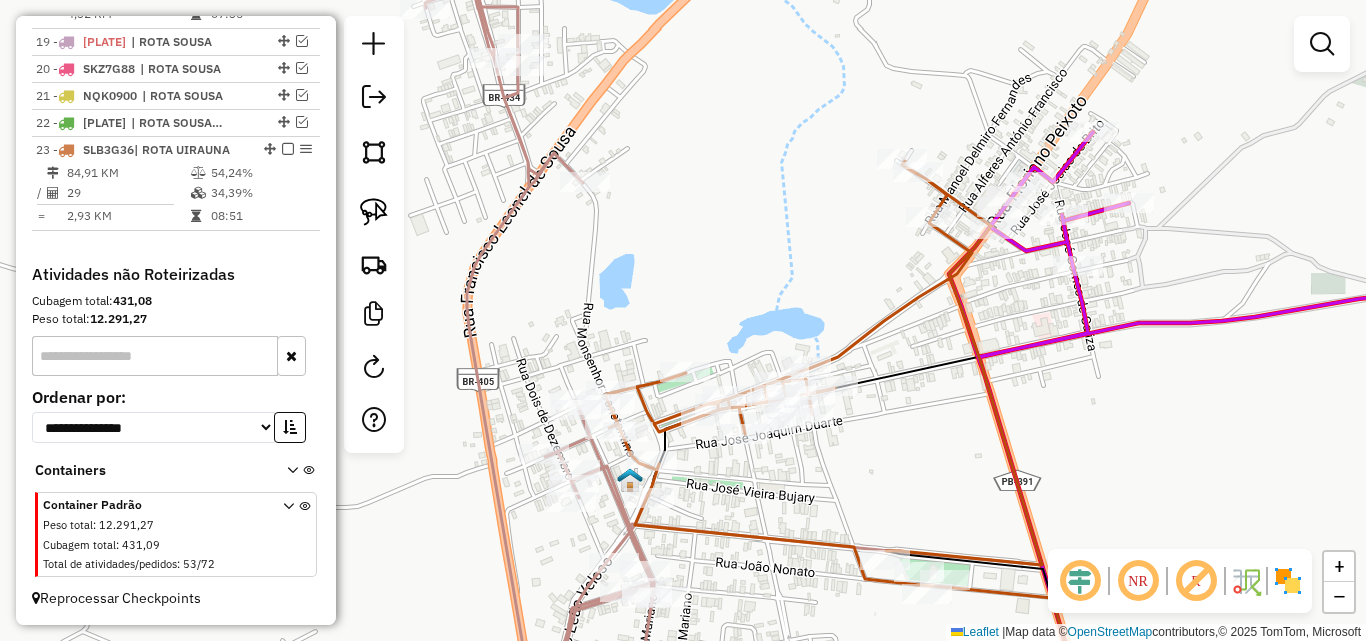 click 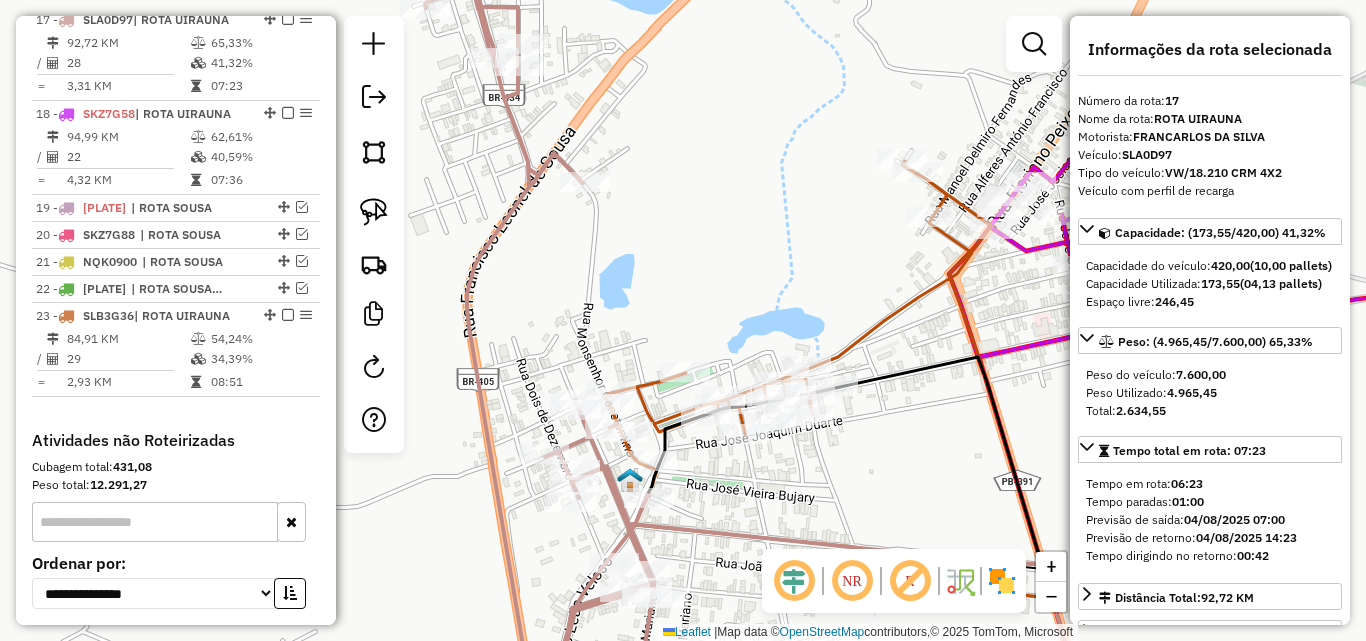 scroll, scrollTop: 1231, scrollLeft: 0, axis: vertical 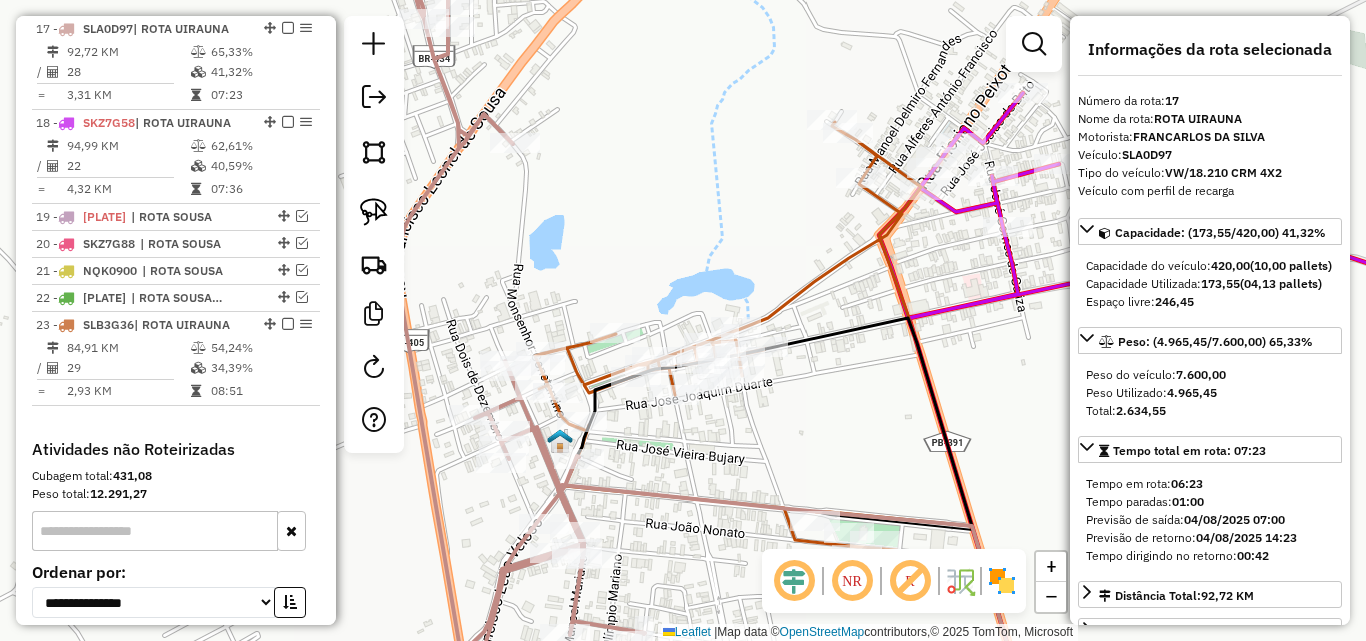 drag, startPoint x: 599, startPoint y: 257, endPoint x: 1188, endPoint y: 335, distance: 594.1422 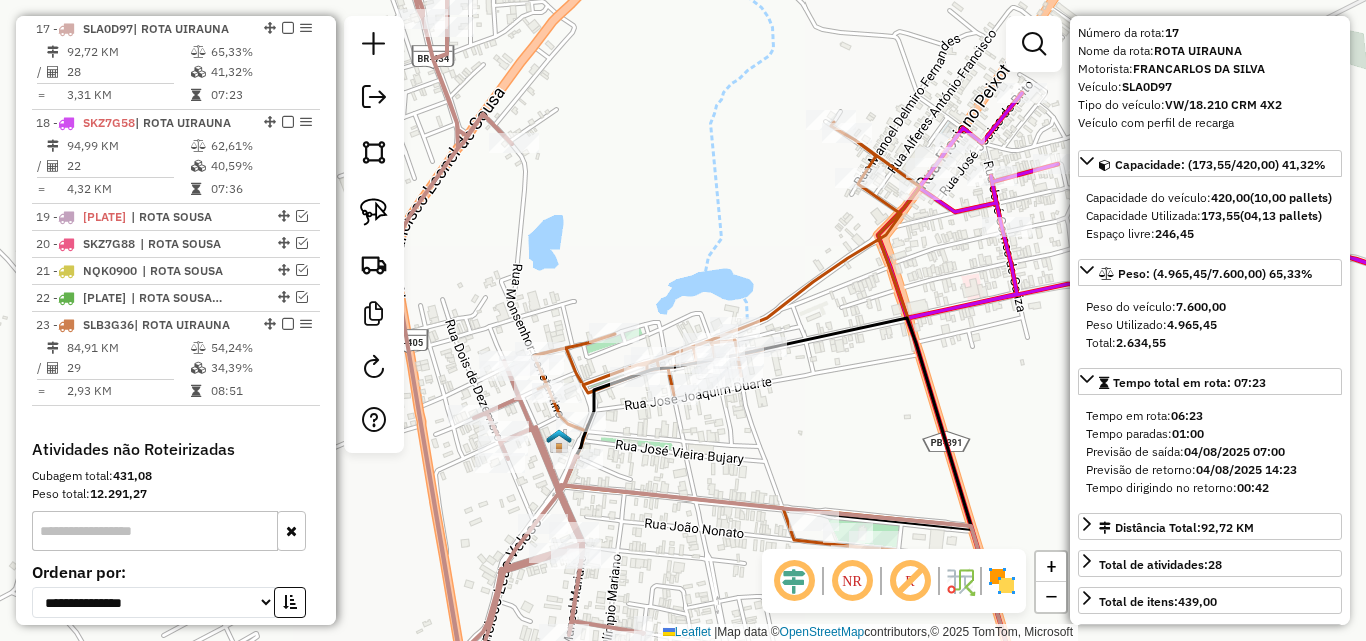 scroll, scrollTop: 100, scrollLeft: 0, axis: vertical 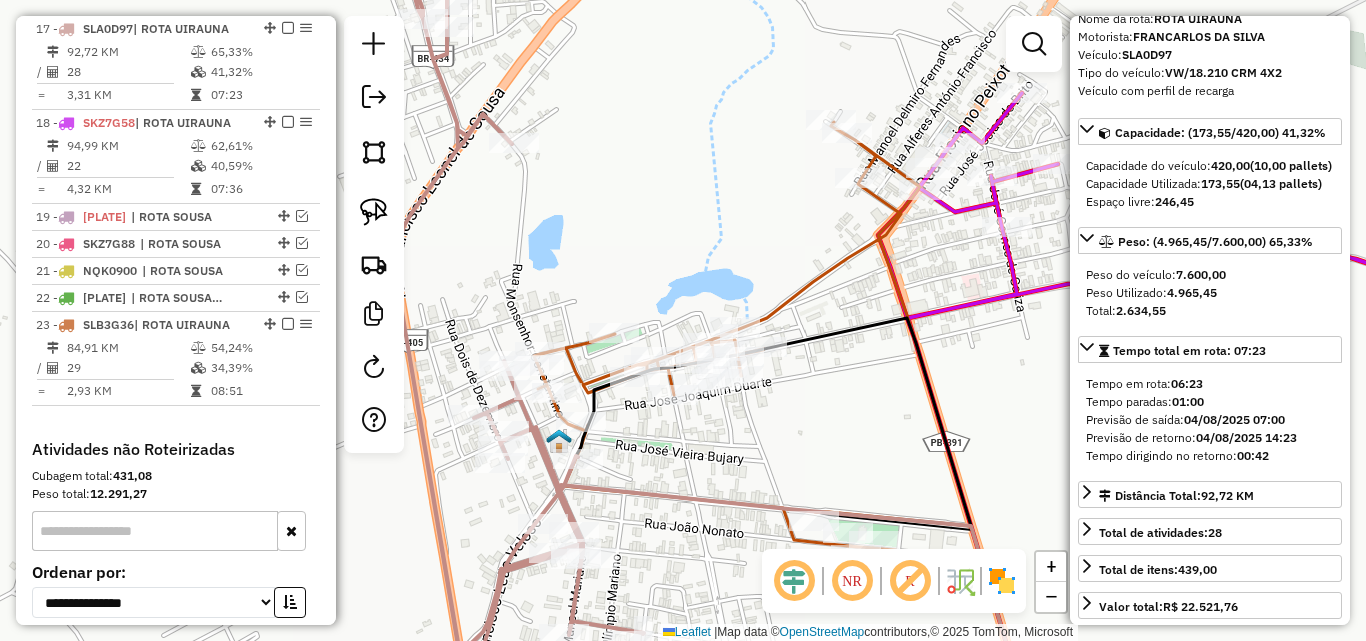 click 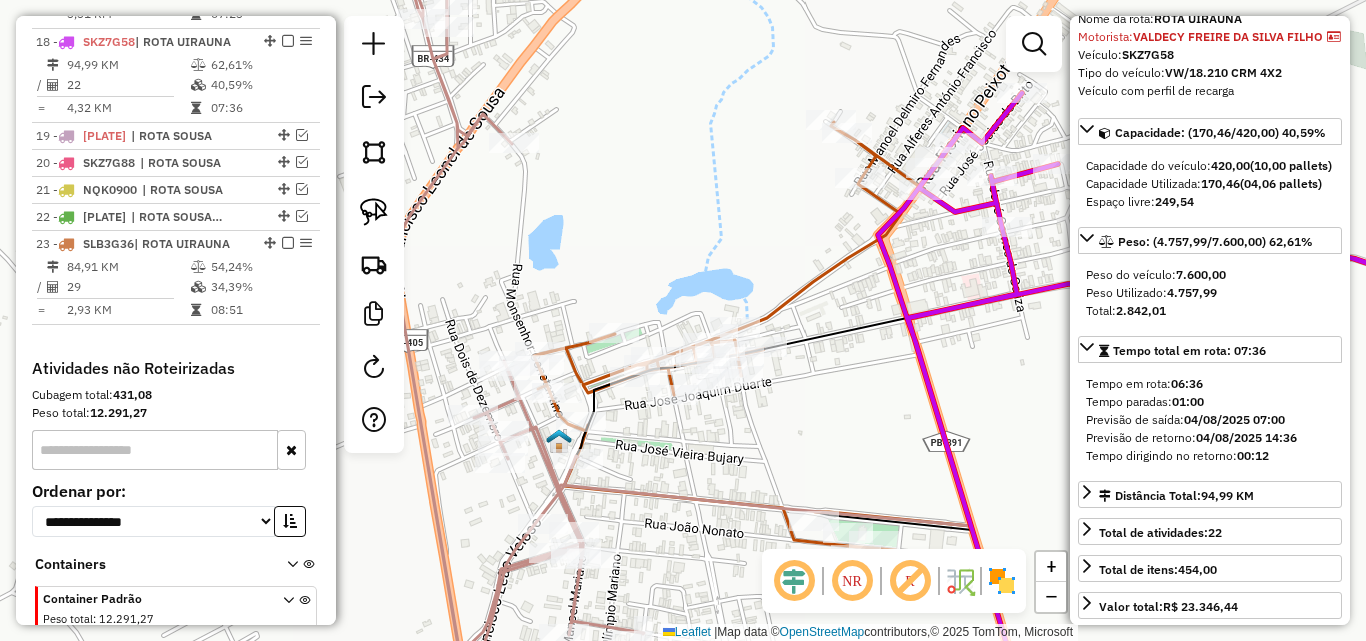scroll, scrollTop: 1325, scrollLeft: 0, axis: vertical 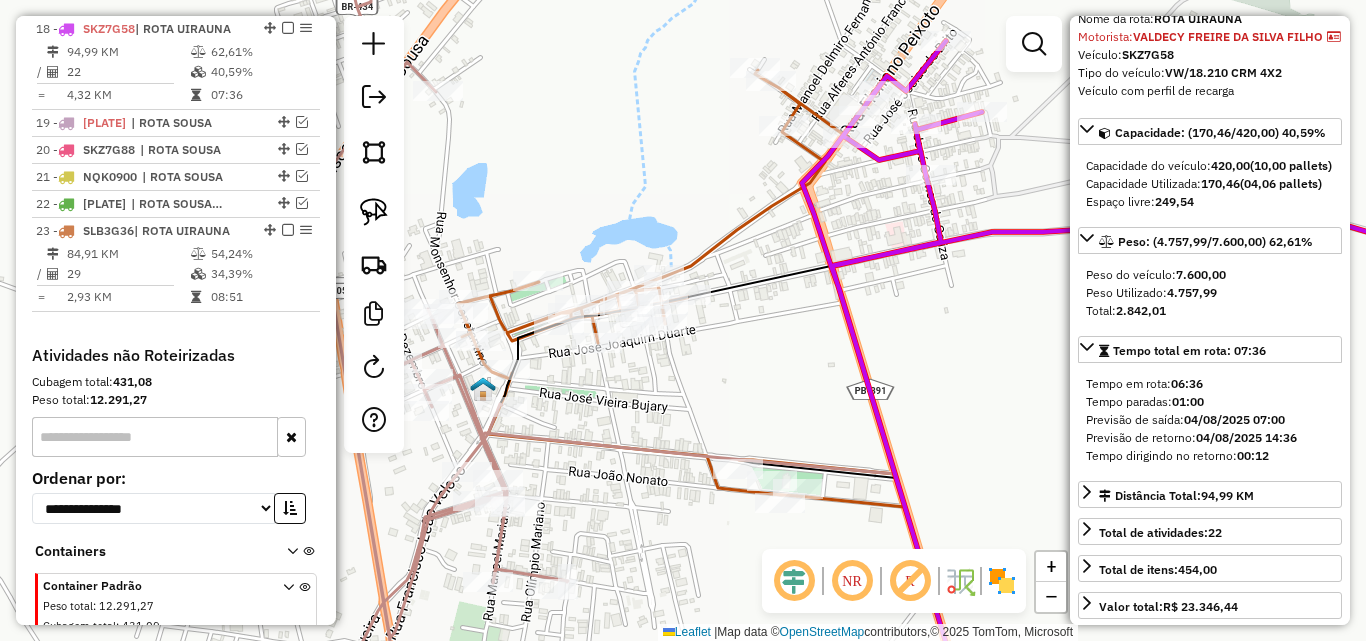 drag, startPoint x: 1001, startPoint y: 417, endPoint x: 904, endPoint y: 338, distance: 125.09996 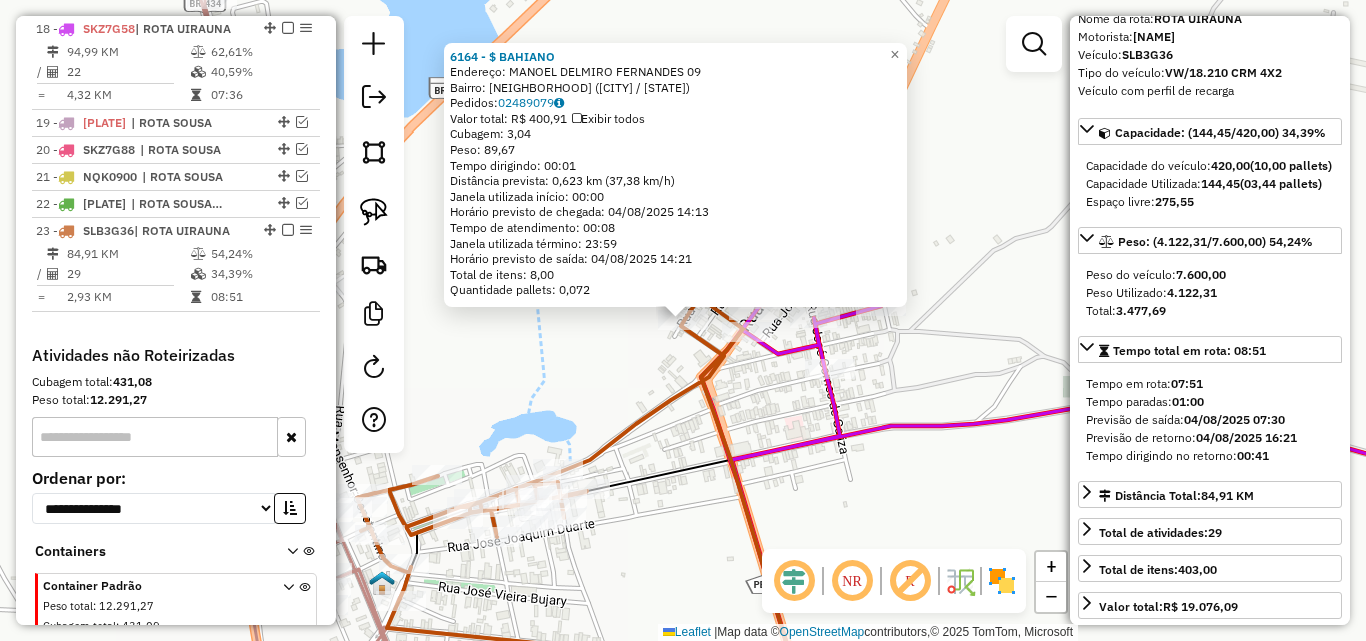 scroll, scrollTop: 1406, scrollLeft: 0, axis: vertical 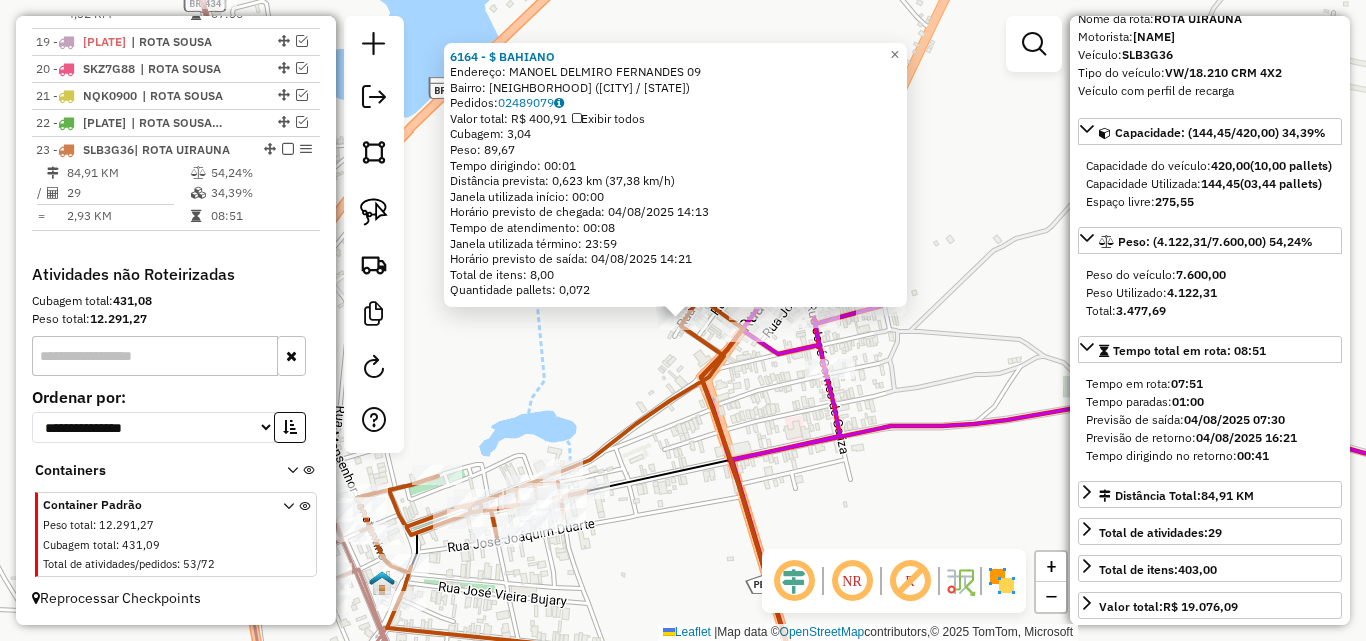 click on "Rota 23 - Placa SLB3G36  6164 - $  BAHIANO 6164 - $  BAHIANO  Endereço:  MANOEL DELMIRO FERNANDES 09   Bairro: RETIRO (UIRAUNA / PB)   Pedidos:  02489079   Valor total: R$ 400,91   Exibir todos   Cubagem: 3,04  Peso: 89,67  Tempo dirigindo: 00:01   Distância prevista: 0,623 km (37,38 km/h)   Janela utilizada início: 00:00   Horário previsto de chegada: 04/08/2025 14:13   Tempo de atendimento: 00:08   Janela utilizada término: 23:59   Horário previsto de saída: 04/08/2025 14:21   Total de itens: 8,00   Quantidade pallets: 0,072  × Janela de atendimento Grade de atendimento Capacidade Transportadoras Veículos Cliente Pedidos  Rotas Selecione os dias de semana para filtrar as janelas de atendimento  Seg   Ter   Qua   Qui   Sex   Sáb   Dom  Informe o período da janela de atendimento: De: Até:  Filtrar exatamente a janela do cliente  Considerar janela de atendimento padrão  Selecione os dias de semana para filtrar as grades de atendimento  Seg   Ter   Qua   Qui   Sex   Sáb   Dom   Peso mínimo:  De:" 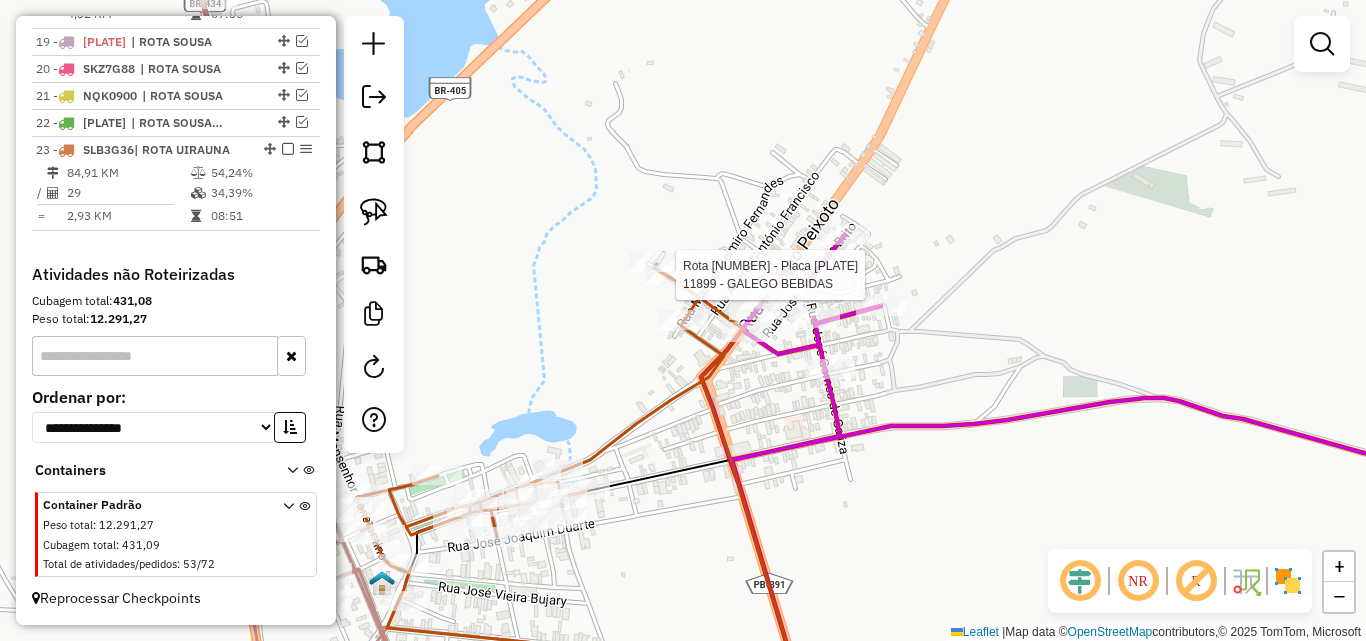 select on "**********" 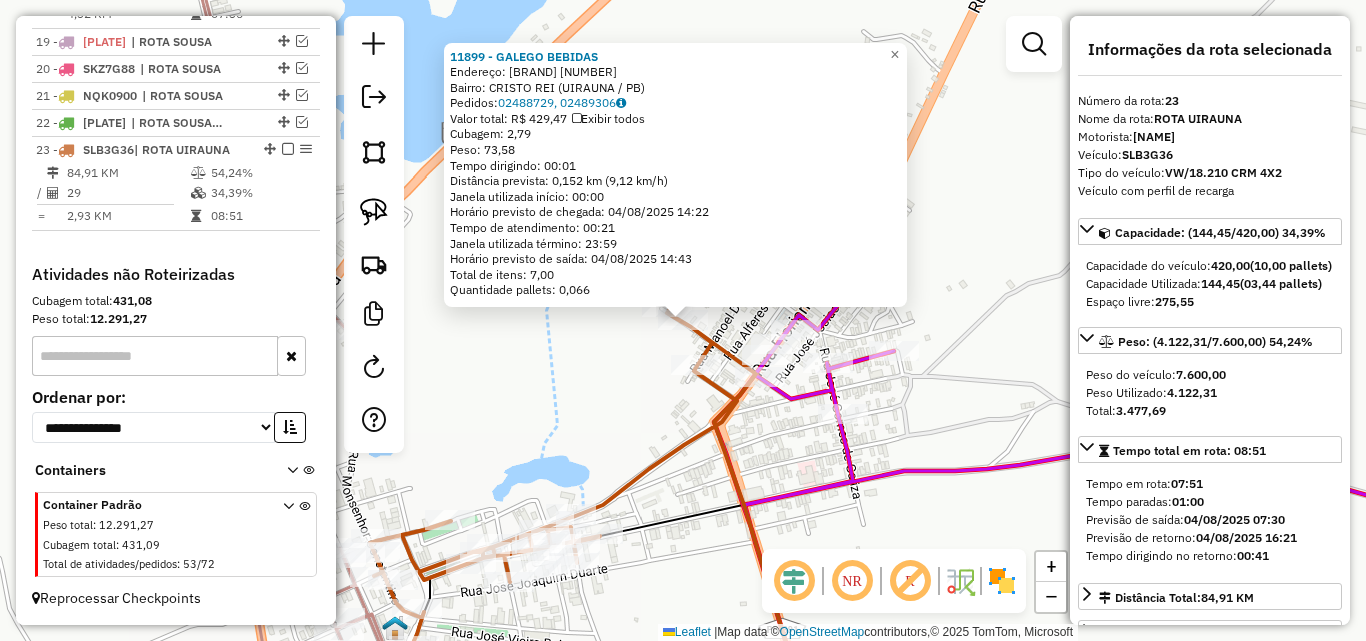 click on "Rota 23 - Placa SLB3G36  11899 - GALEGO BEBIDAS 11899 - GALEGO BEBIDAS  Endereço:  SAO VICENTE DE PAULO 50   Bairro: CRISTO REI (UIRAUNA / PB)   Pedidos:  02488729, 02489306   Valor total: R$ 429,47   Exibir todos   Cubagem: 2,79  Peso: 73,58  Tempo dirigindo: 00:01   Distância prevista: 0,152 km (9,12 km/h)   Janela utilizada início: 00:00   Horário previsto de chegada: 04/08/2025 14:22   Tempo de atendimento: 00:21   Janela utilizada término: 23:59   Horário previsto de saída: 04/08/2025 14:43   Total de itens: 7,00   Quantidade pallets: 0,066  × Janela de atendimento Grade de atendimento Capacidade Transportadoras Veículos Cliente Pedidos  Rotas Selecione os dias de semana para filtrar as janelas de atendimento  Seg   Ter   Qua   Qui   Sex   Sáb   Dom  Informe o período da janela de atendimento: De: Até:  Filtrar exatamente a janela do cliente  Considerar janela de atendimento padrão  Selecione os dias de semana para filtrar as grades de atendimento  Seg   Ter   Qua   Qui   Sex   Sáb   Dom  +" 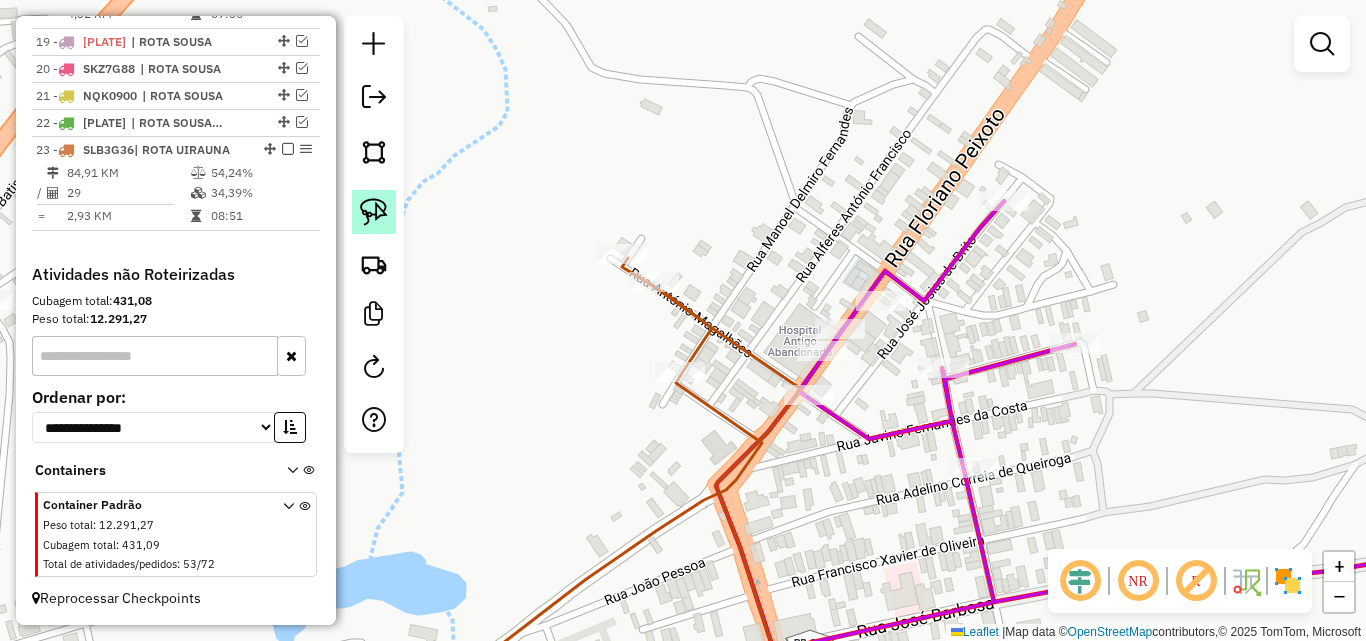 click 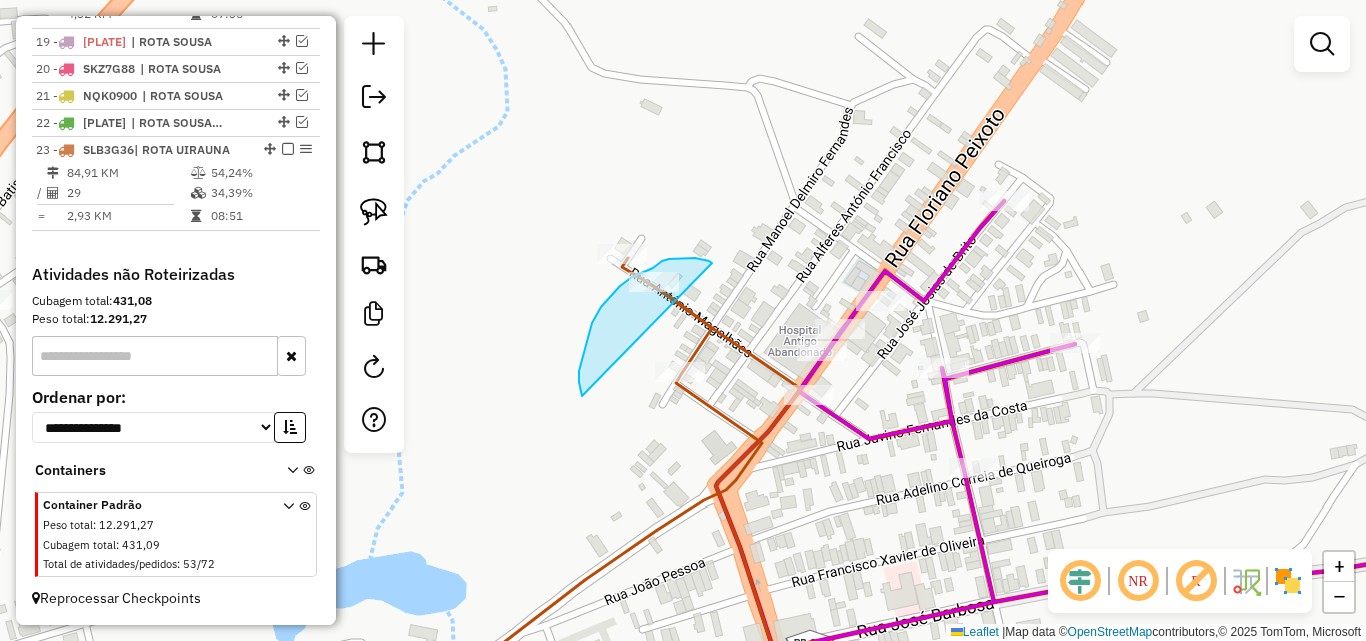 drag, startPoint x: 712, startPoint y: 263, endPoint x: 697, endPoint y: 397, distance: 134.83694 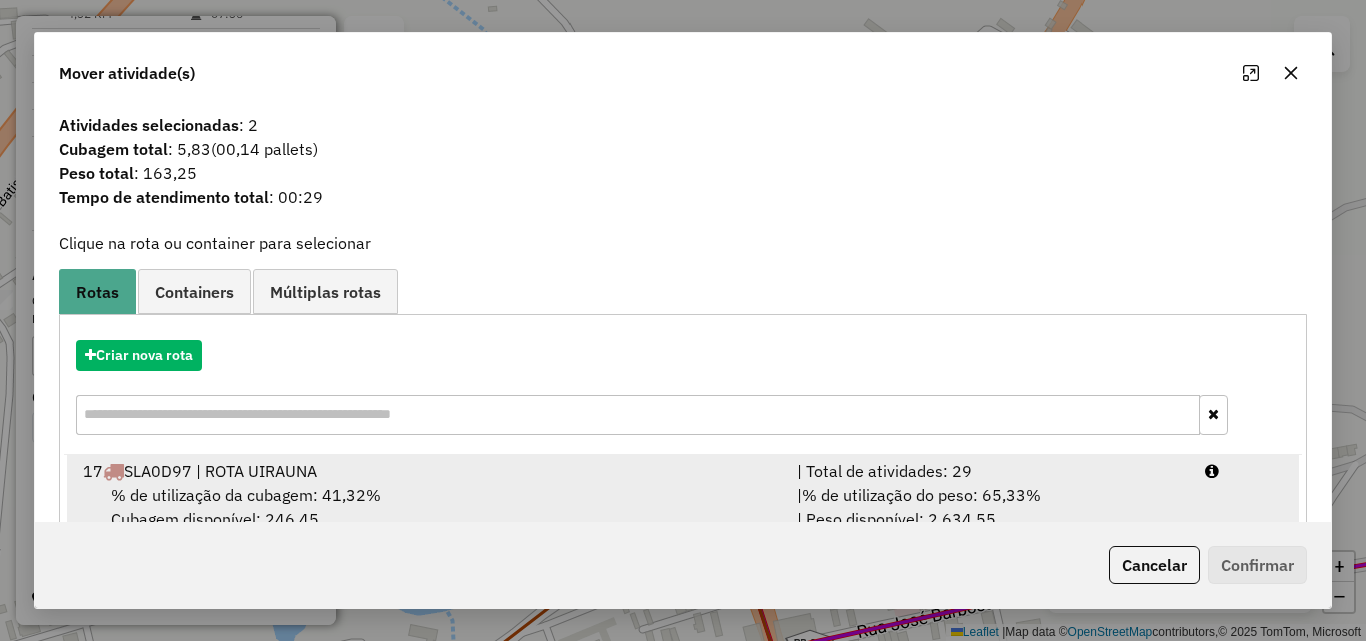 click on "|  % de utilização do peso: 65,33%  | Peso disponível: 2.634,55" at bounding box center (989, 507) 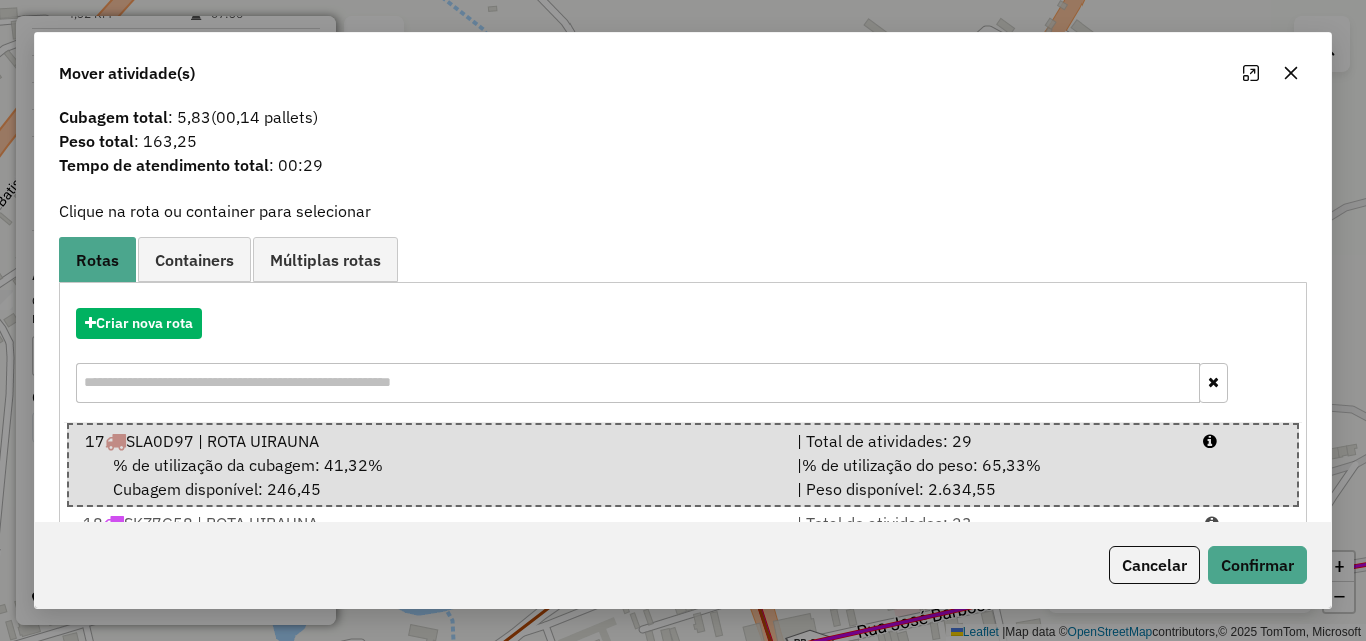 scroll, scrollTop: 132, scrollLeft: 0, axis: vertical 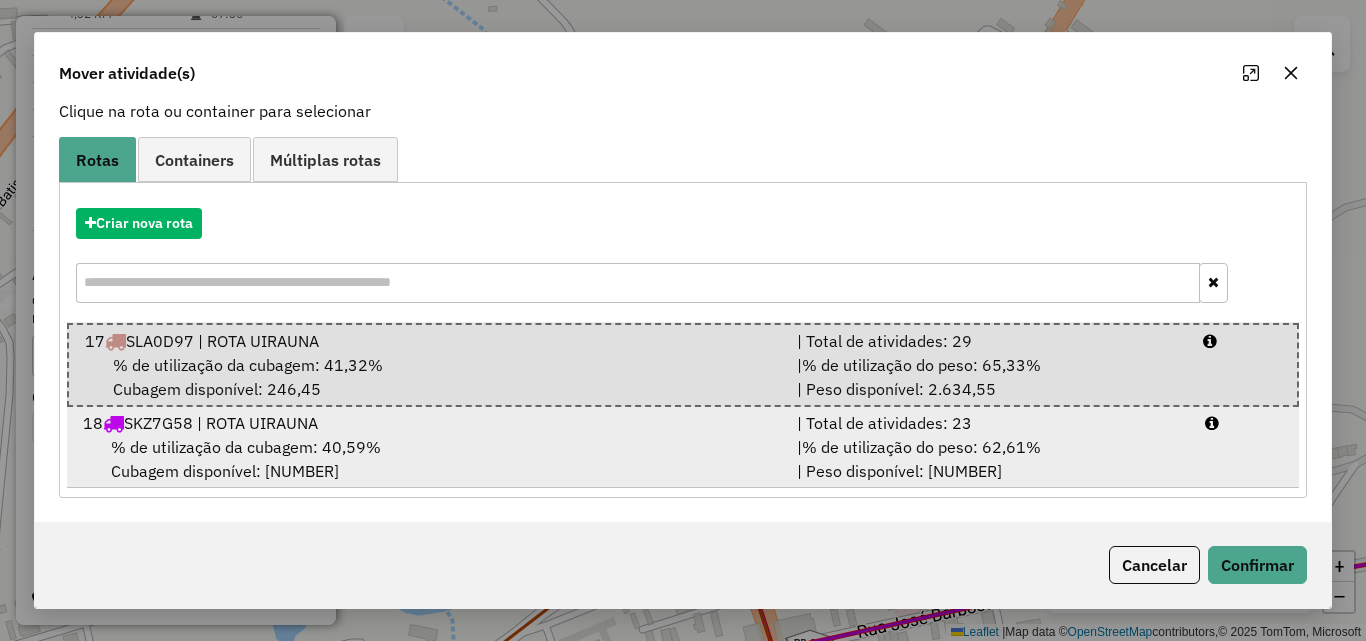 click on "|  % de utilização do peso: 62,61%  | Peso disponível: 2.842,01" at bounding box center [989, 459] 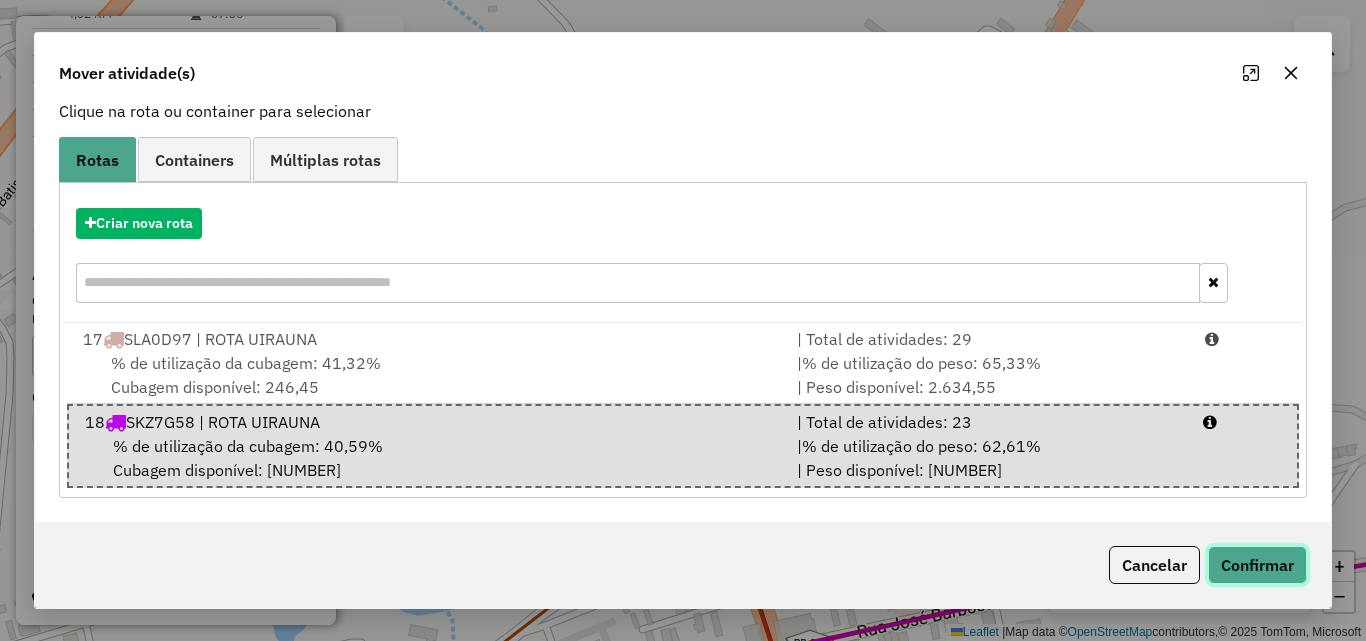 click on "Confirmar" 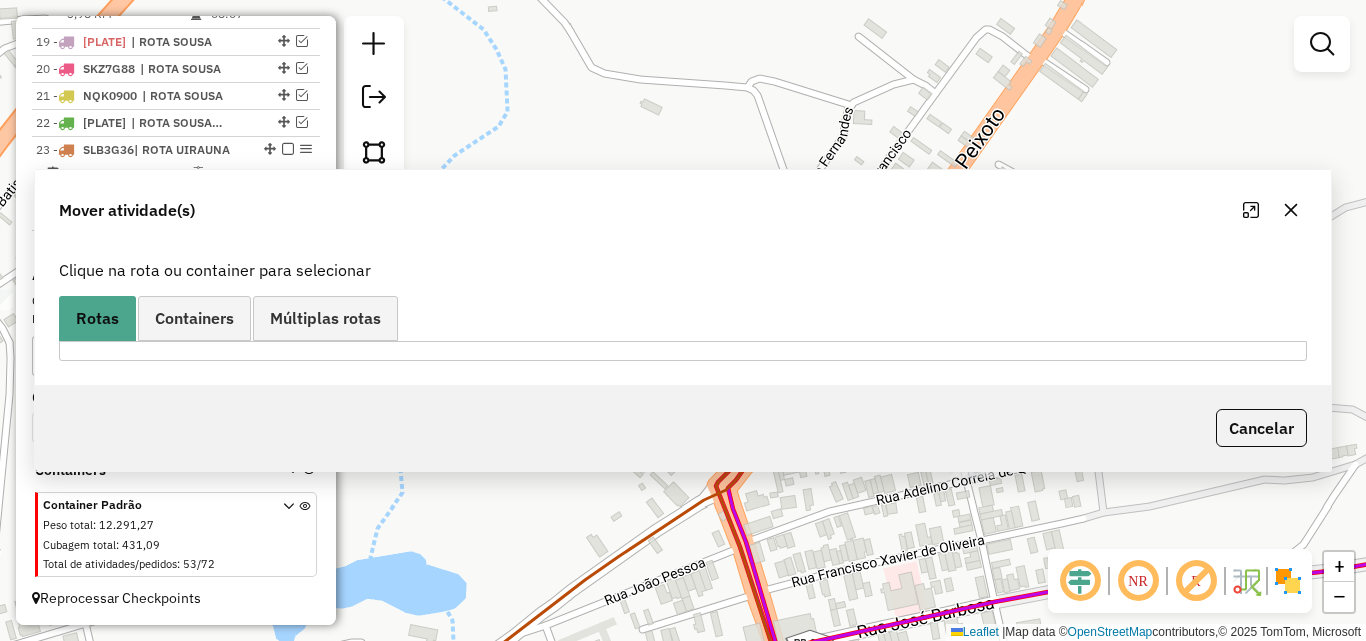 scroll, scrollTop: 0, scrollLeft: 0, axis: both 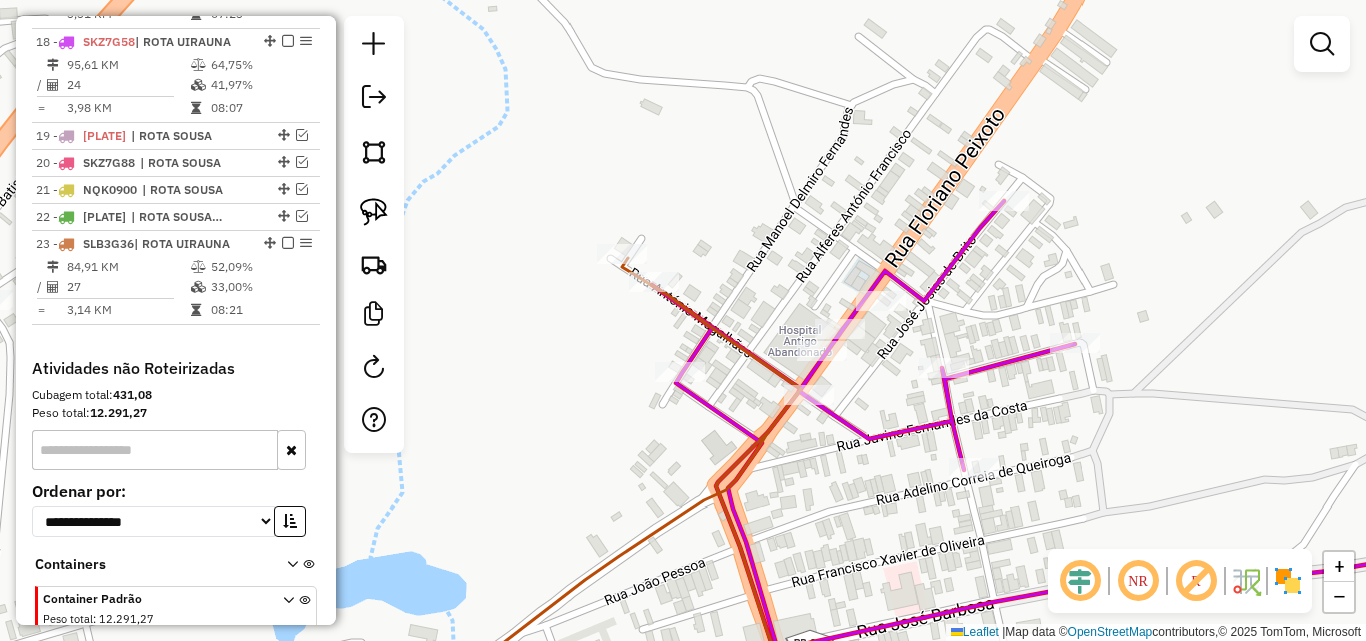 click 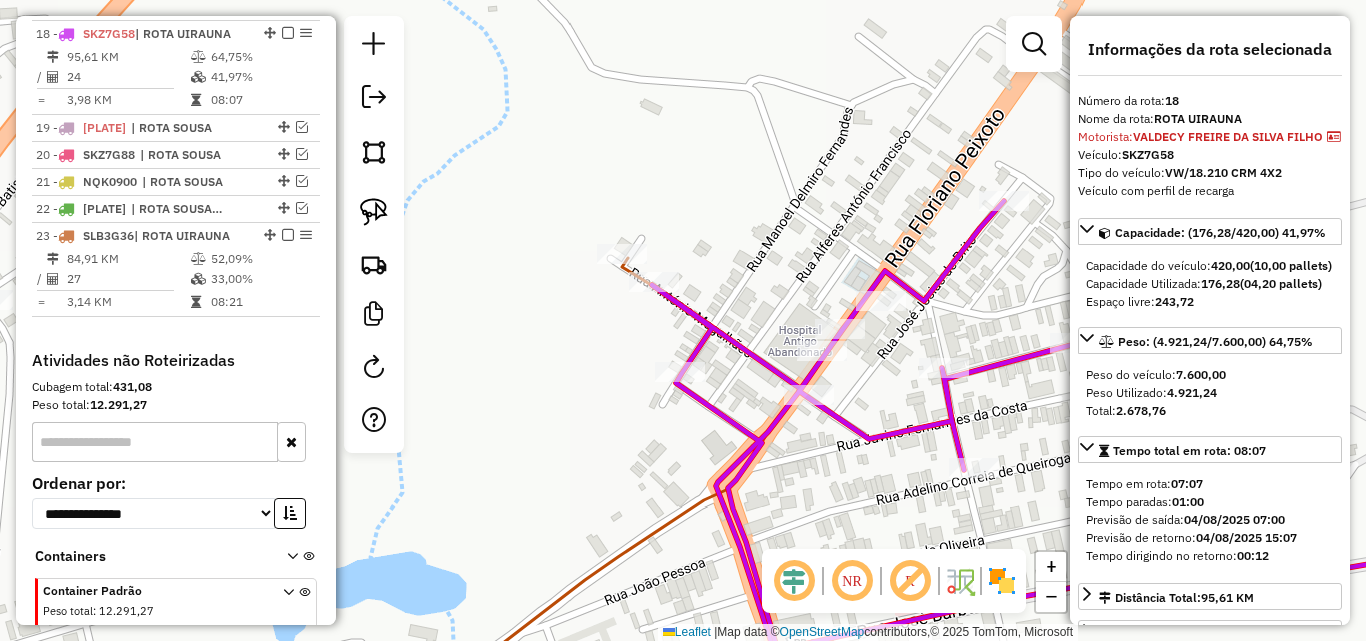 scroll, scrollTop: 1325, scrollLeft: 0, axis: vertical 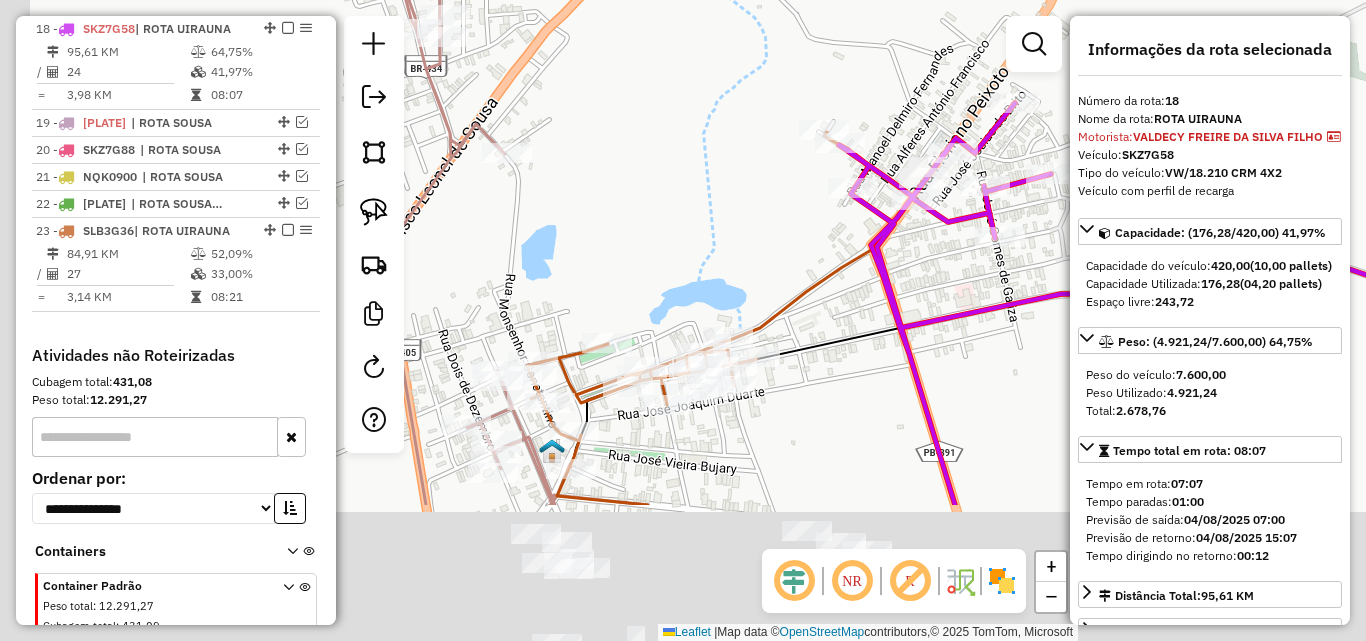 drag, startPoint x: 575, startPoint y: 462, endPoint x: 774, endPoint y: 227, distance: 307.9383 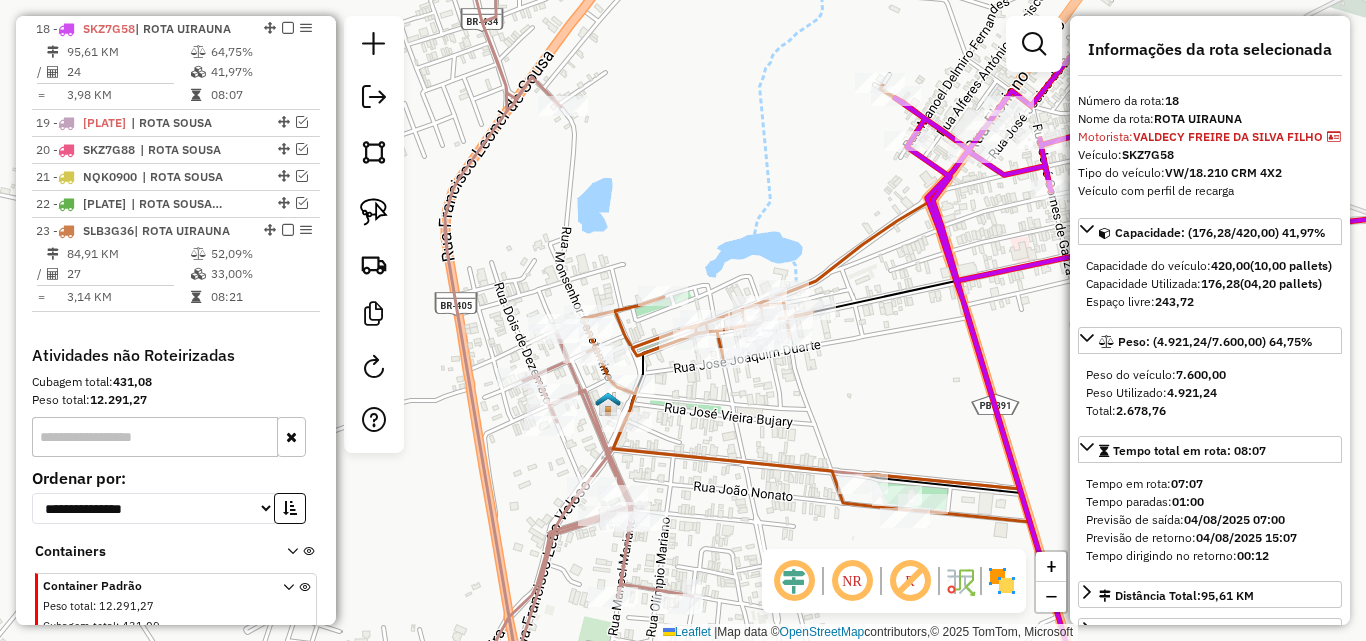 click 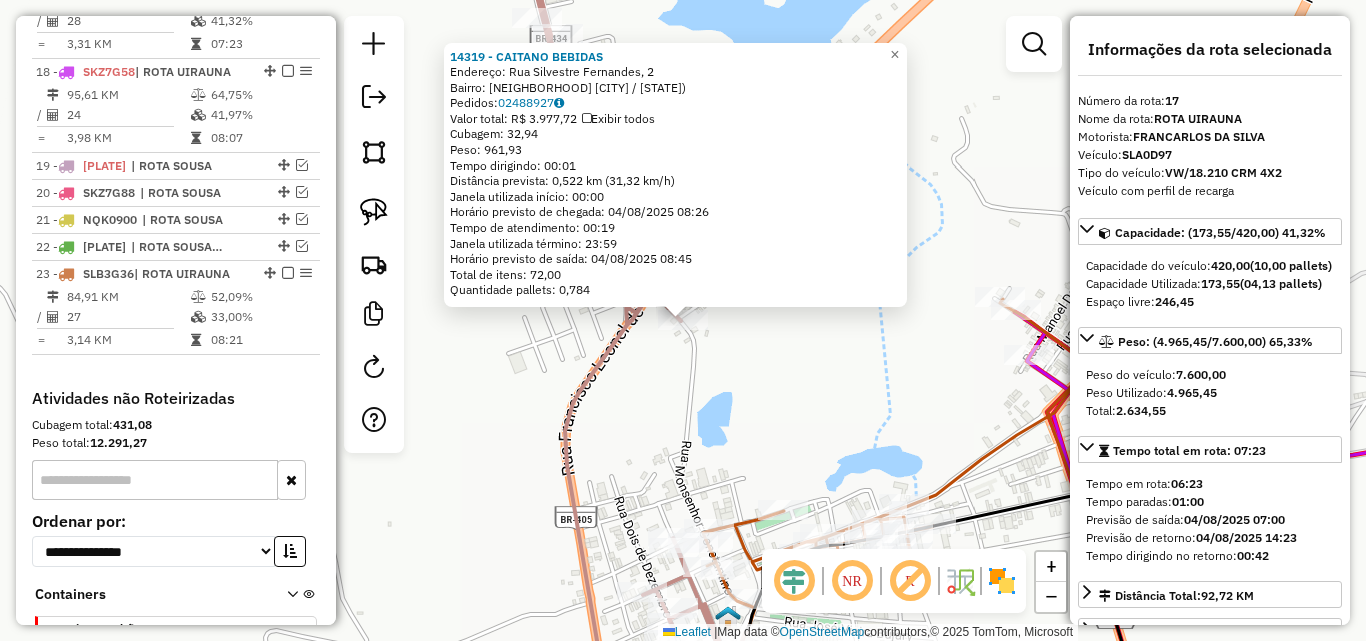scroll, scrollTop: 1231, scrollLeft: 0, axis: vertical 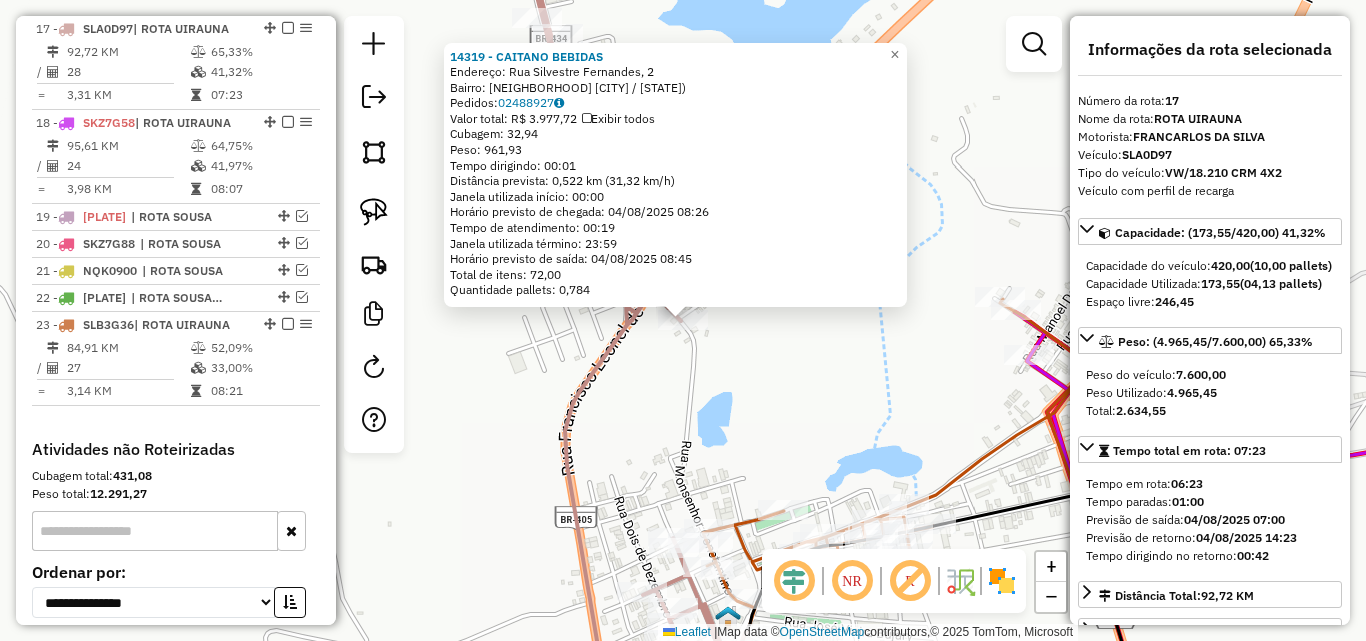 click on "Rota 17 - Placa SLA0D97  14319 - CAITANO BEBIDAS 14319 - CAITANO BEBIDAS  Endereço: Rua Silvestre Fernandes, 2   Bairro: Conjunto Dona Silvano (Uiraúna / PB)   Pedidos:  02488927   Valor total: R$ 3.977,72   Exibir todos   Cubagem: 32,94  Peso: 961,93  Tempo dirigindo: 00:01   Distância prevista: 0,522 km (31,32 km/h)   Janela utilizada início: 00:00   Horário previsto de chegada: 04/08/2025 08:26   Tempo de atendimento: 00:19   Janela utilizada término: 23:59   Horário previsto de saída: 04/08/2025 08:45   Total de itens: 72,00   Quantidade pallets: 0,784  × Janela de atendimento Grade de atendimento Capacidade Transportadoras Veículos Cliente Pedidos  Rotas Selecione os dias de semana para filtrar as janelas de atendimento  Seg   Ter   Qua   Qui   Sex   Sáb   Dom  Informe o período da janela de atendimento: De: Até:  Filtrar exatamente a janela do cliente  Considerar janela de atendimento padrão  Selecione os dias de semana para filtrar as grades de atendimento  Seg   Ter   Qua   Qui   Sex  +" 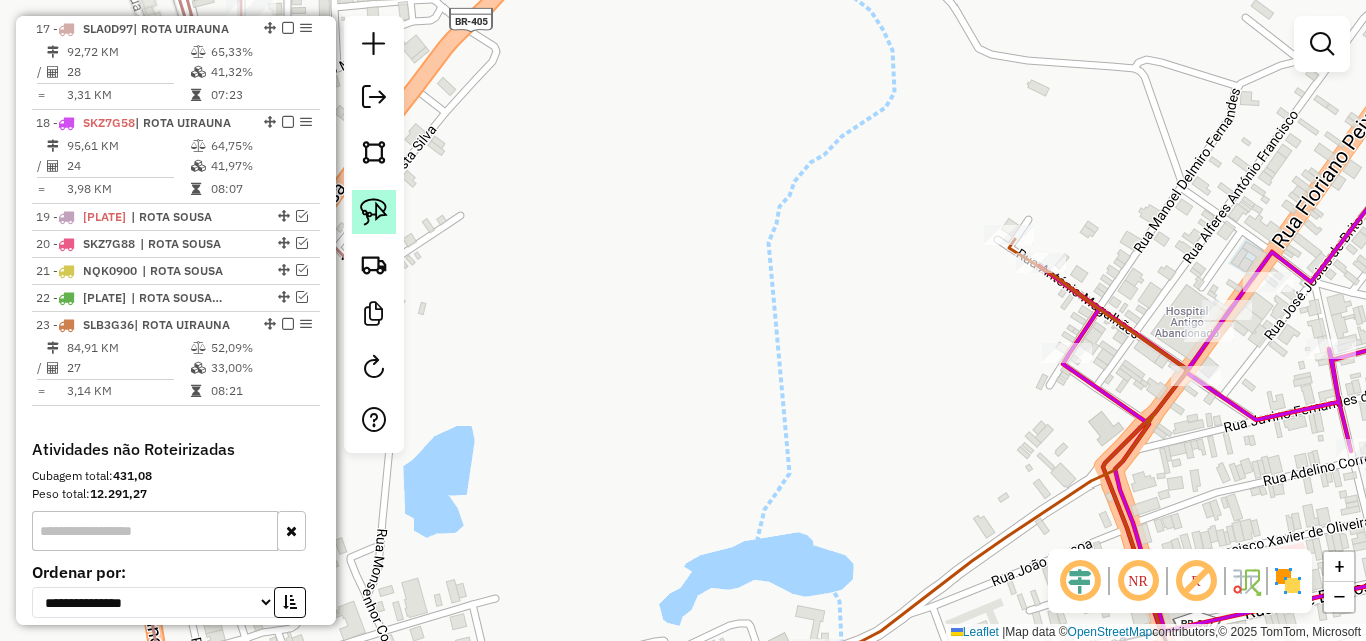 click 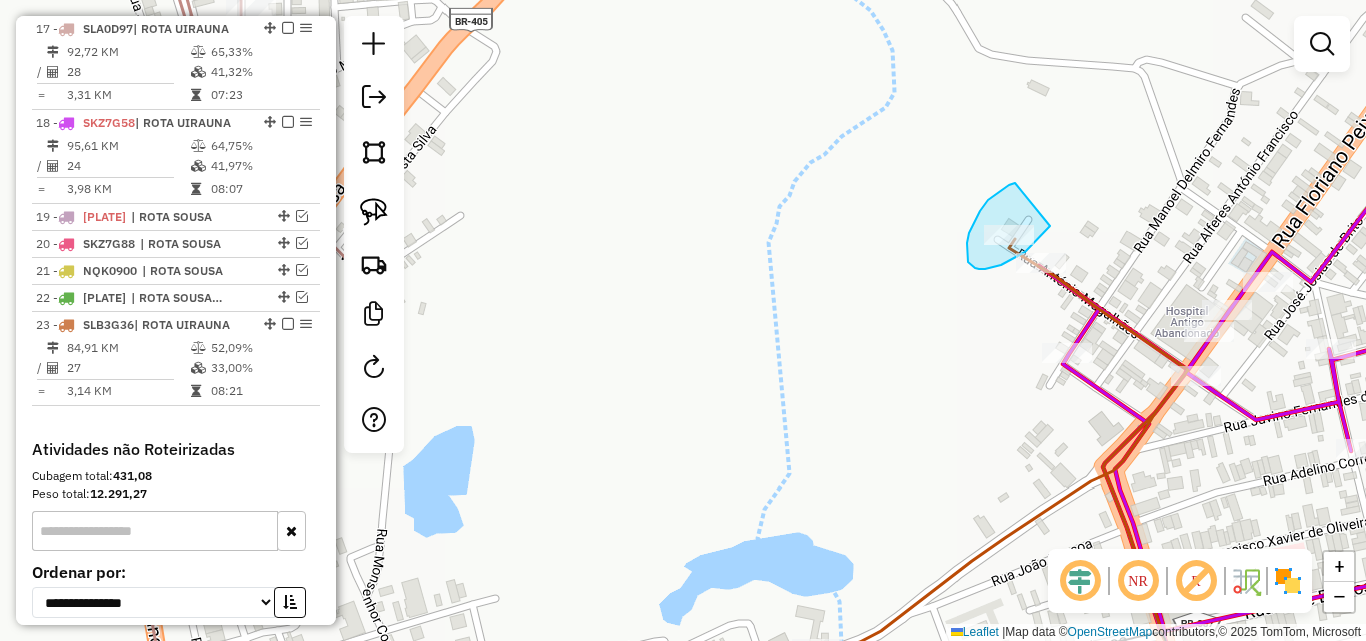 drag, startPoint x: 980, startPoint y: 211, endPoint x: 1053, endPoint y: 221, distance: 73.68175 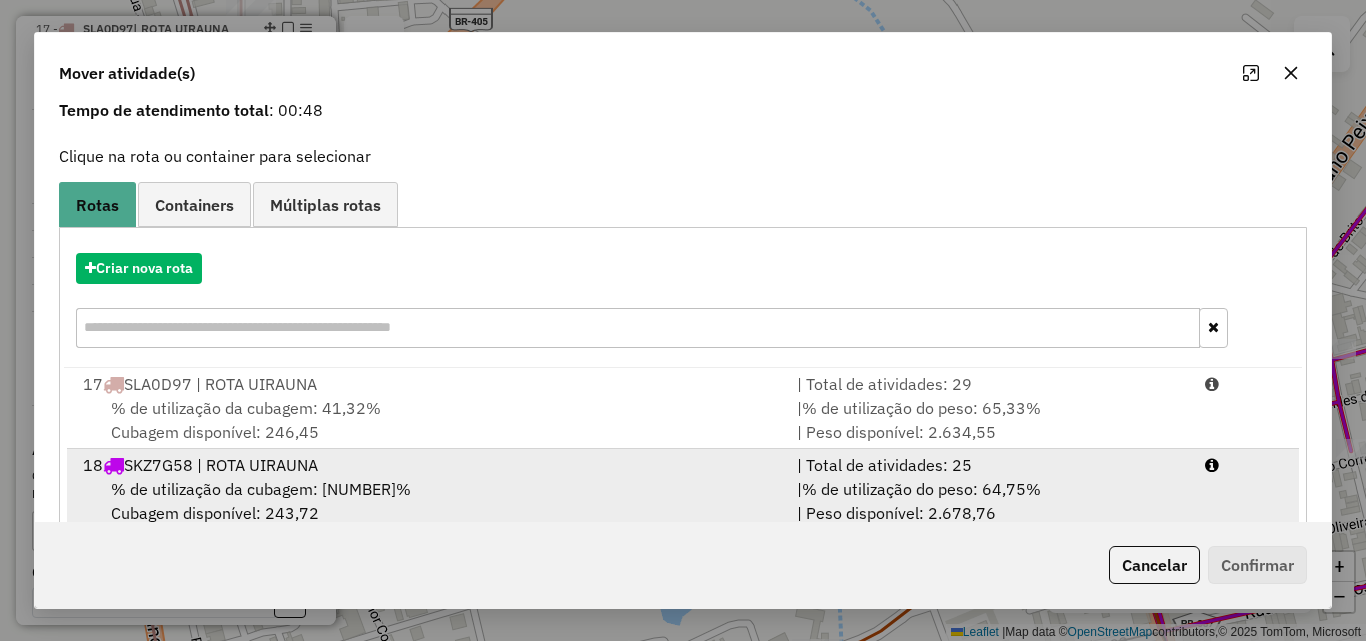 scroll, scrollTop: 129, scrollLeft: 0, axis: vertical 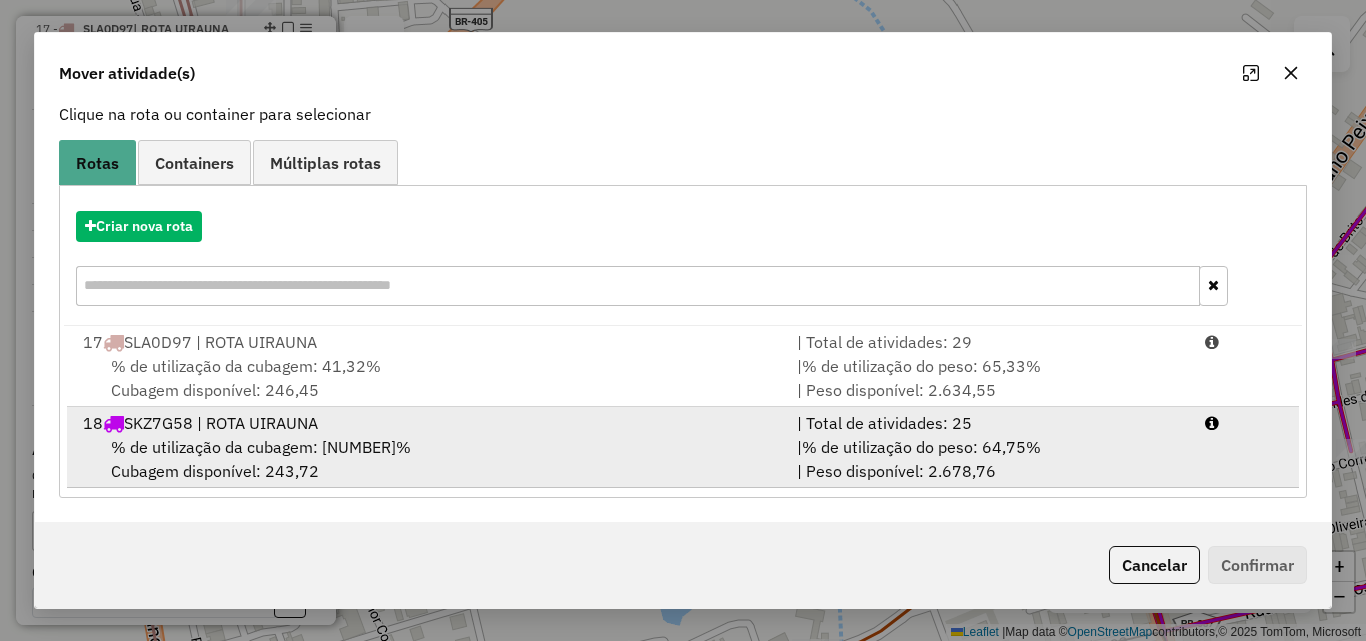 click on "| Total de atividades: 25" at bounding box center (989, 423) 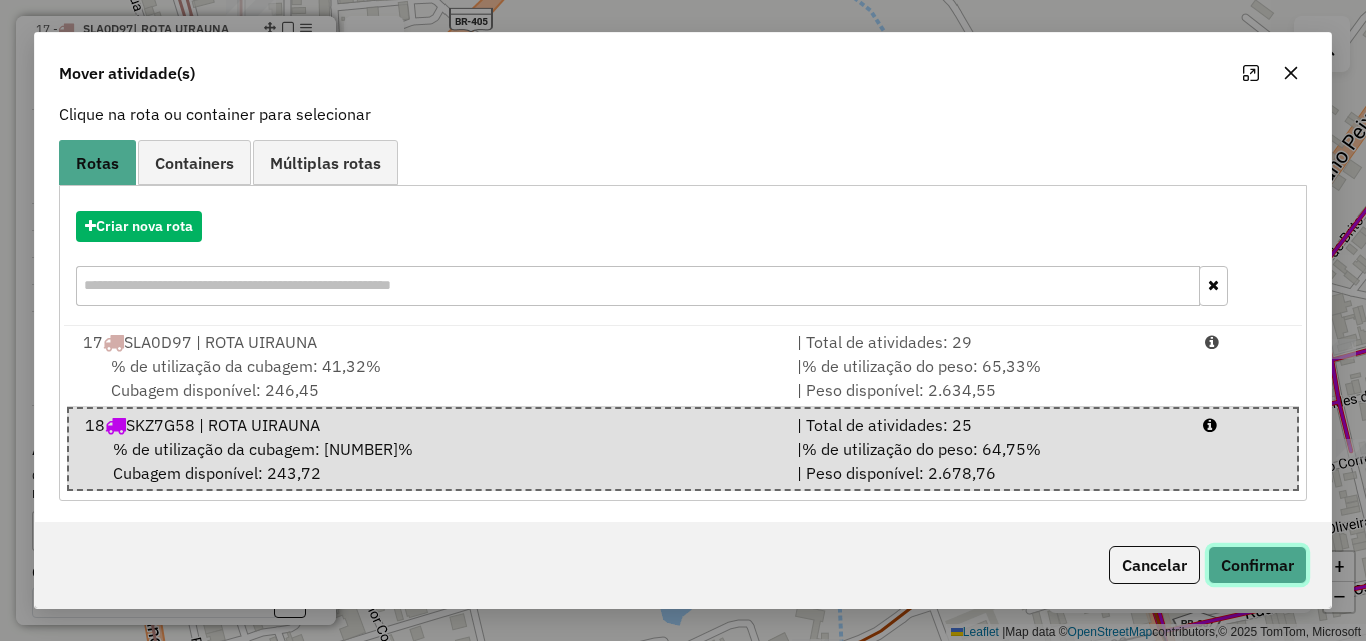 click on "Confirmar" 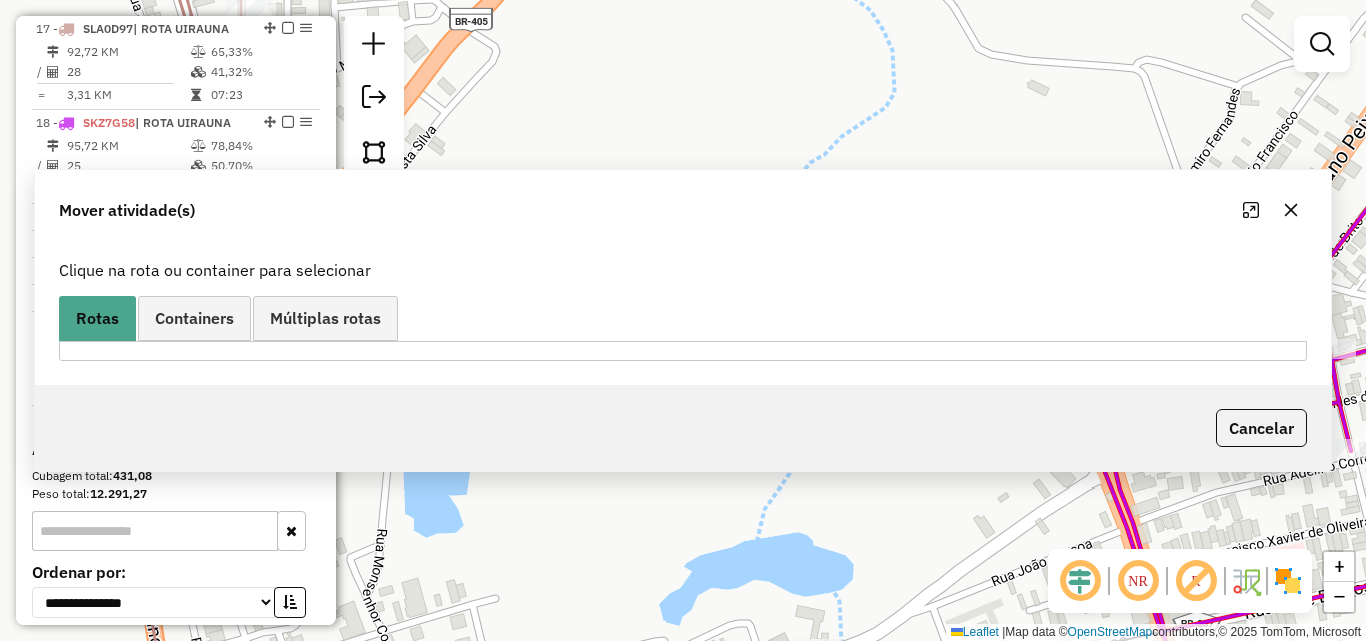 scroll, scrollTop: 0, scrollLeft: 0, axis: both 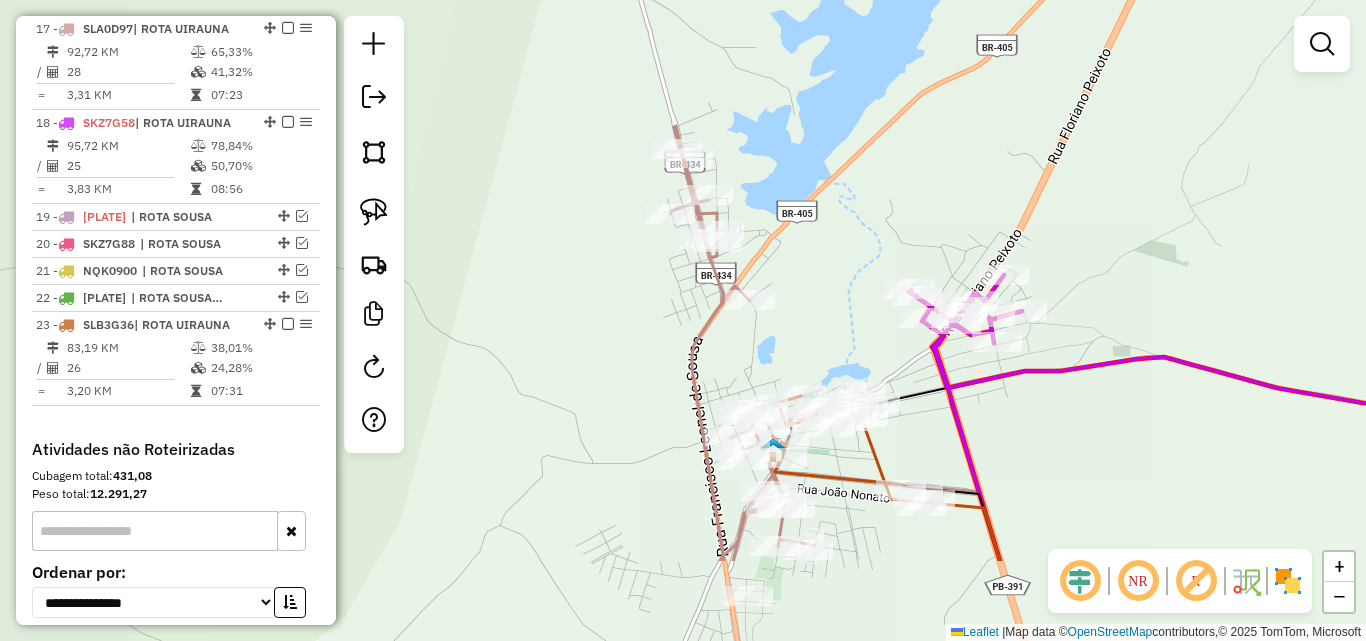 drag, startPoint x: 698, startPoint y: 487, endPoint x: 699, endPoint y: 342, distance: 145.00345 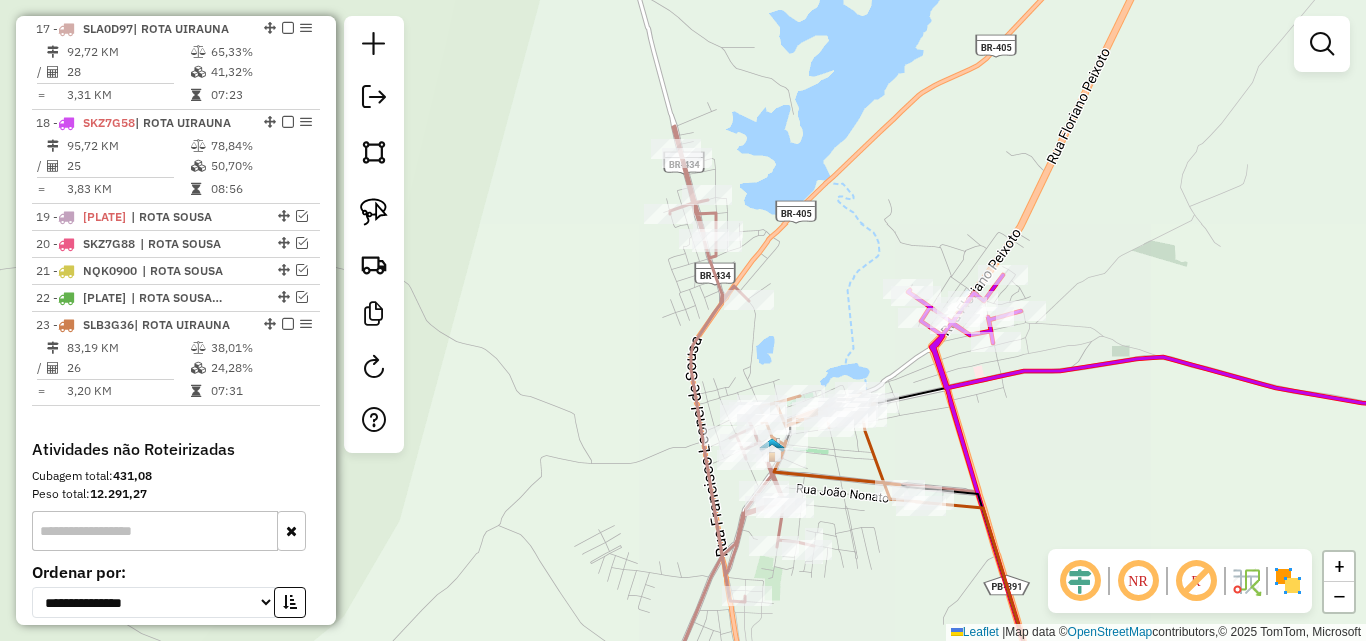 click 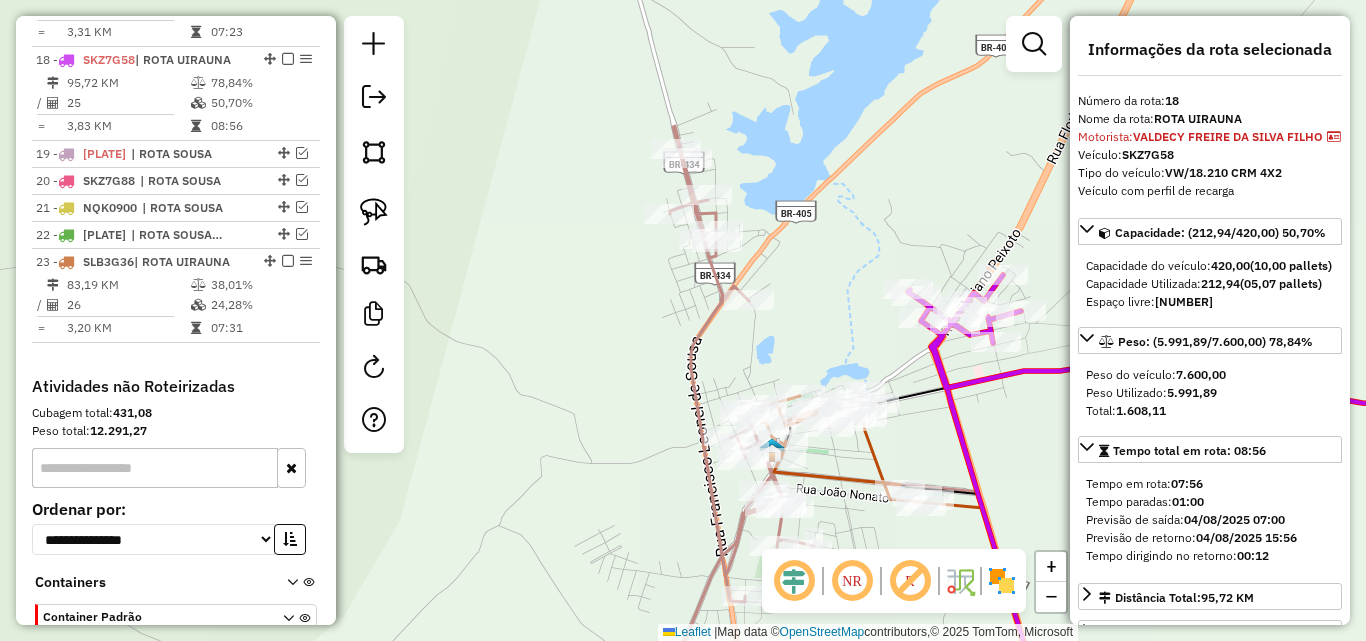 scroll, scrollTop: 1325, scrollLeft: 0, axis: vertical 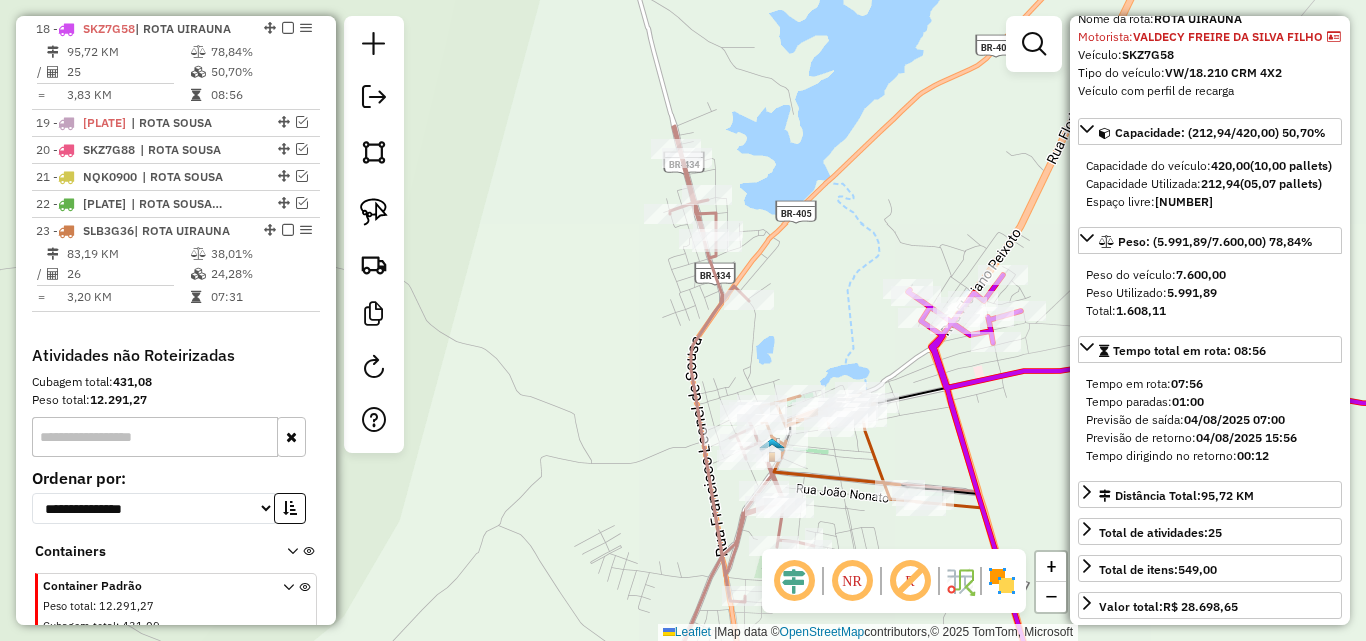 click 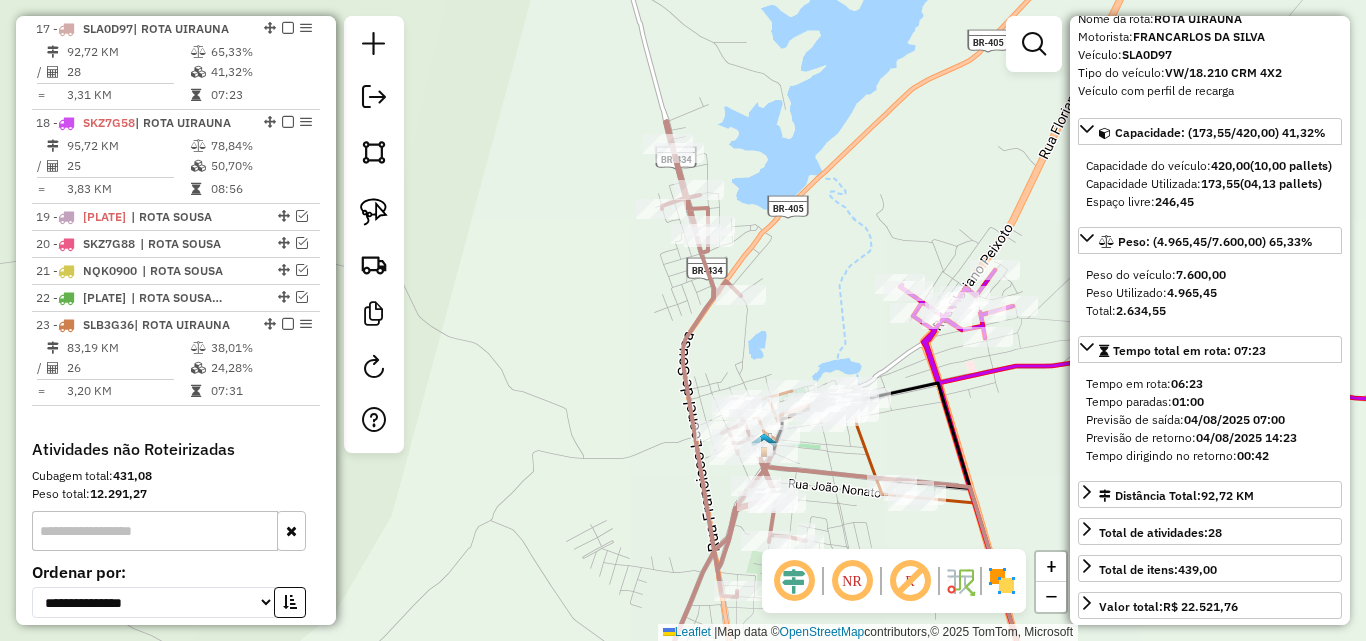 scroll, scrollTop: 1231, scrollLeft: 0, axis: vertical 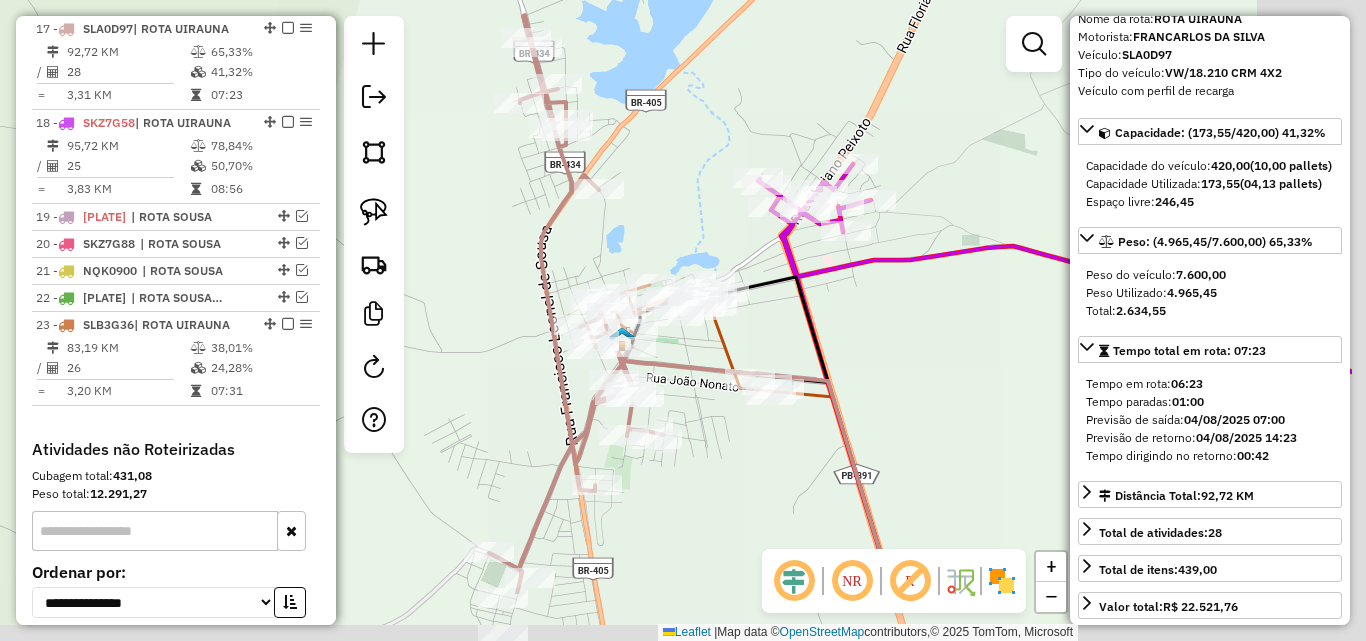 drag, startPoint x: 672, startPoint y: 344, endPoint x: 522, endPoint y: 231, distance: 187.80043 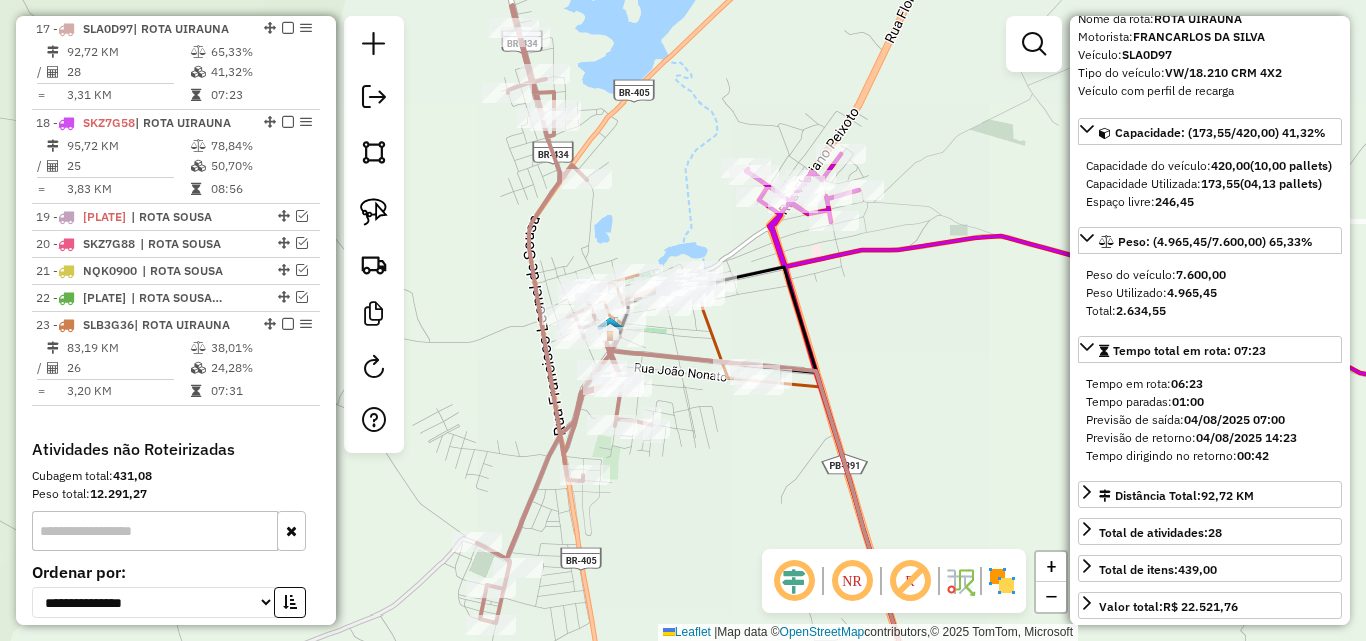 click 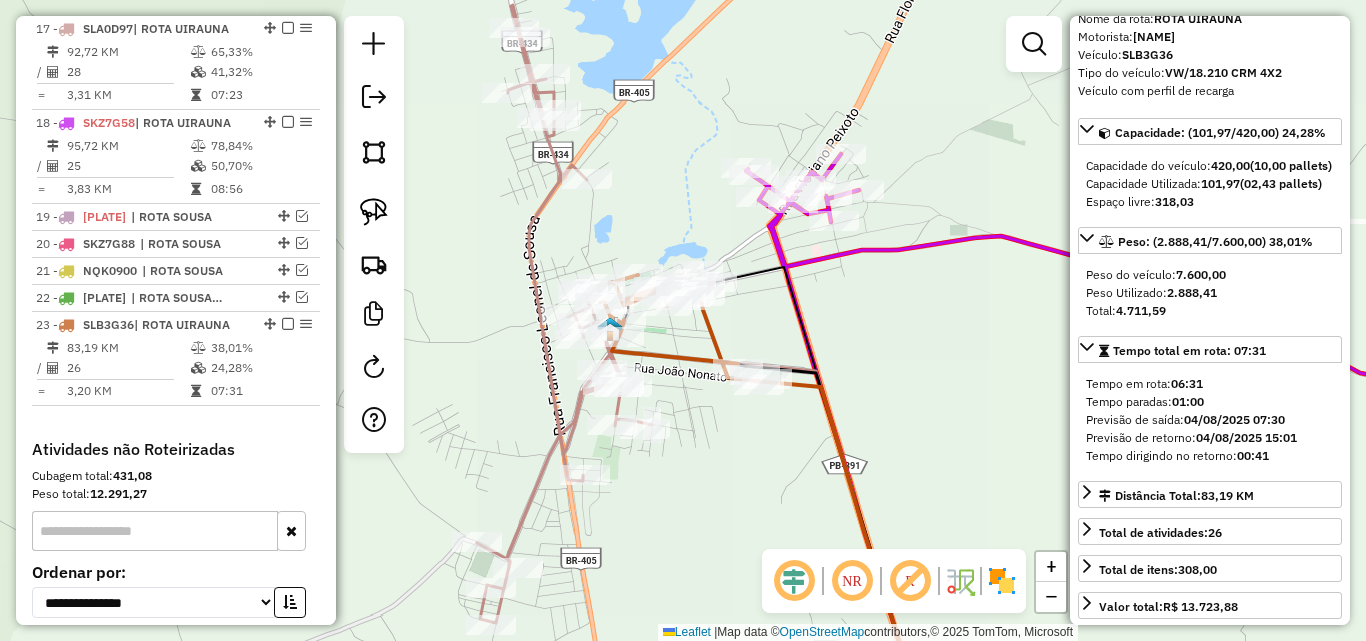 scroll, scrollTop: 1406, scrollLeft: 0, axis: vertical 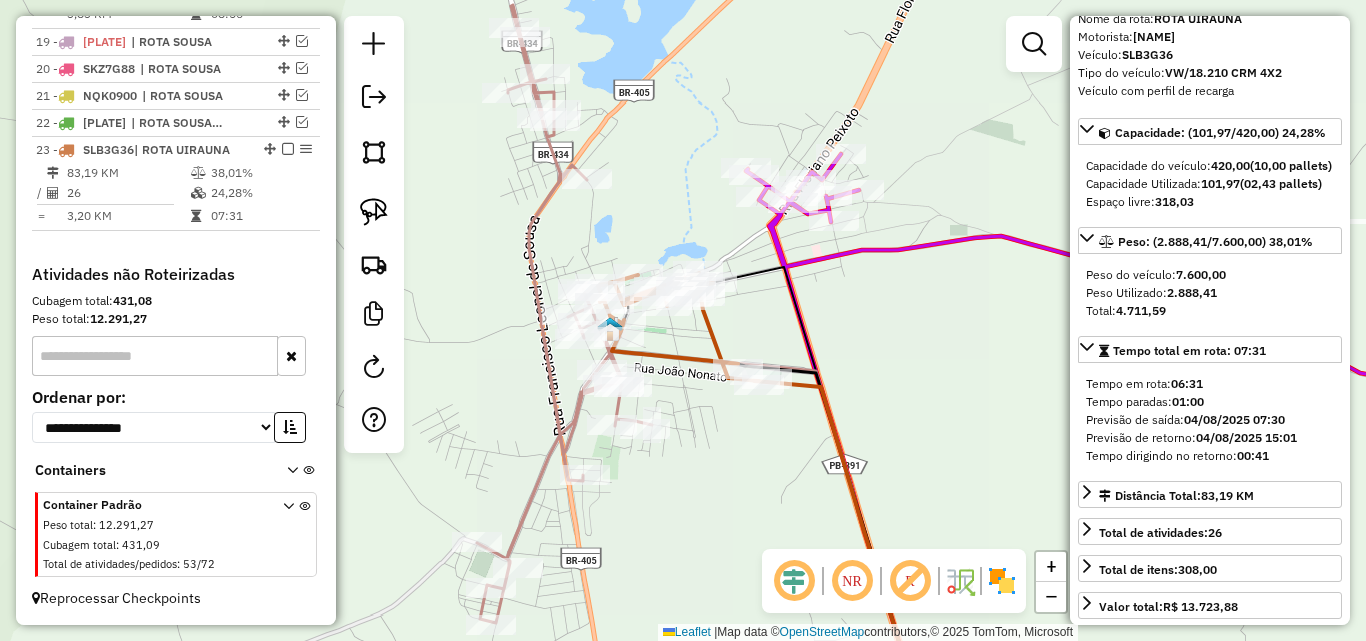 click 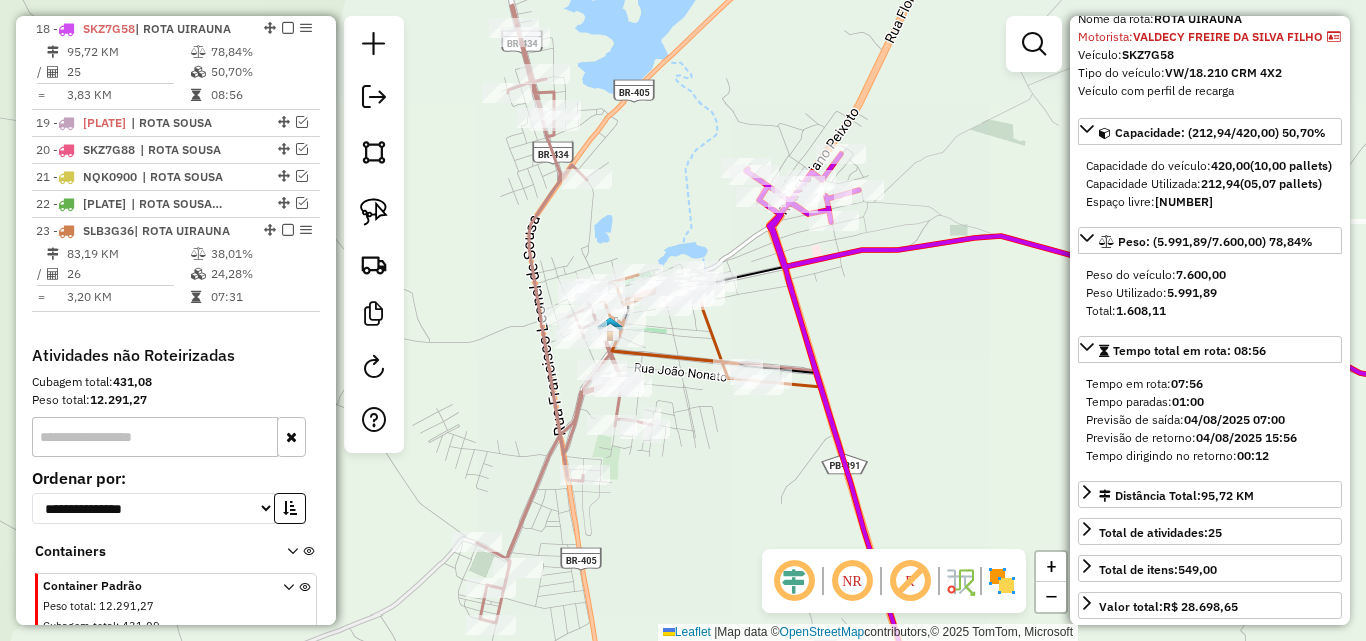 click 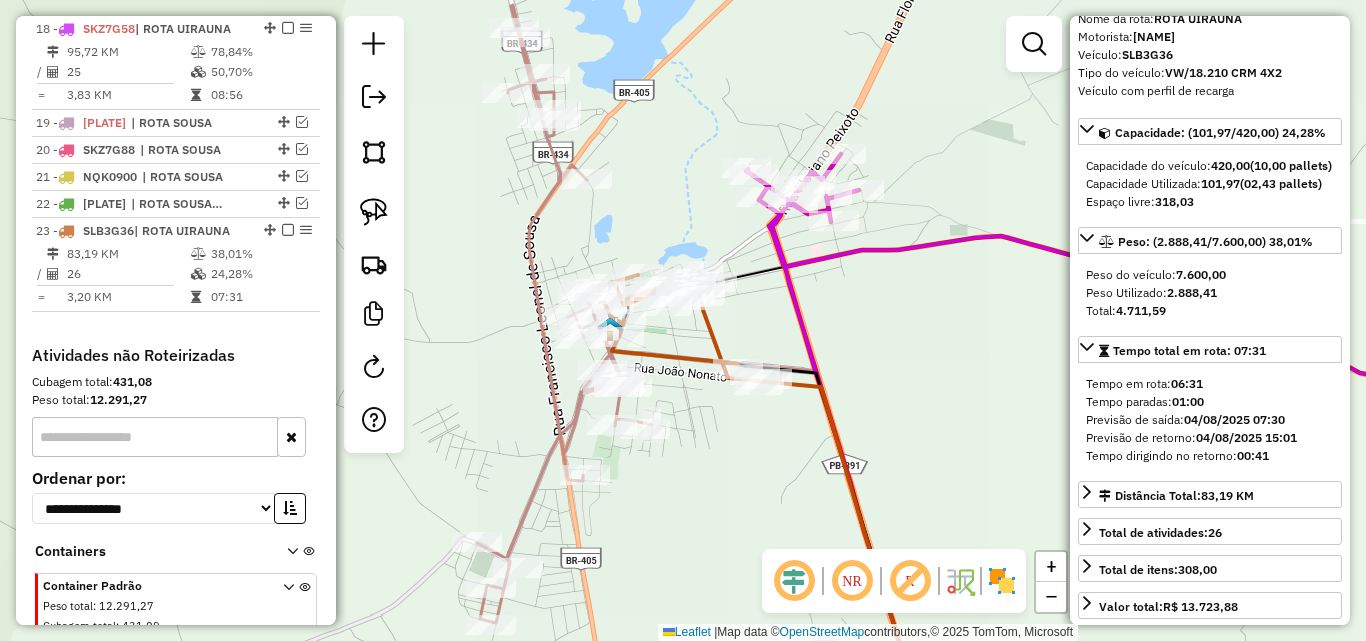 scroll, scrollTop: 1406, scrollLeft: 0, axis: vertical 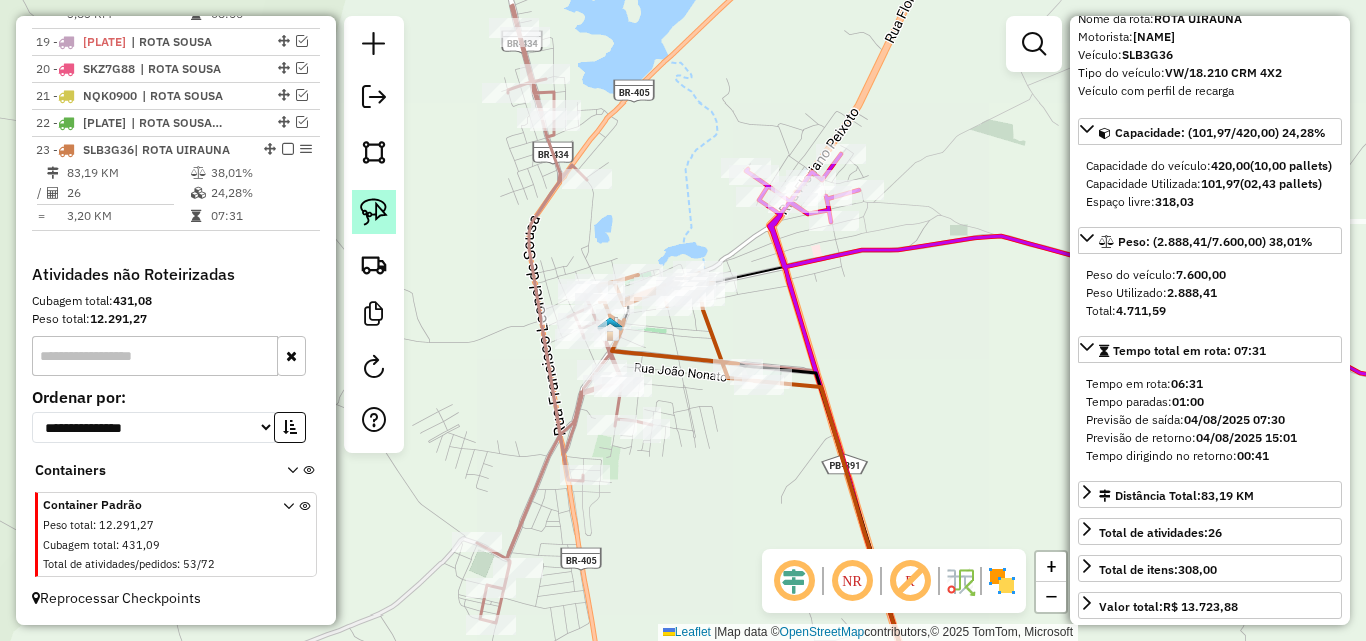 click 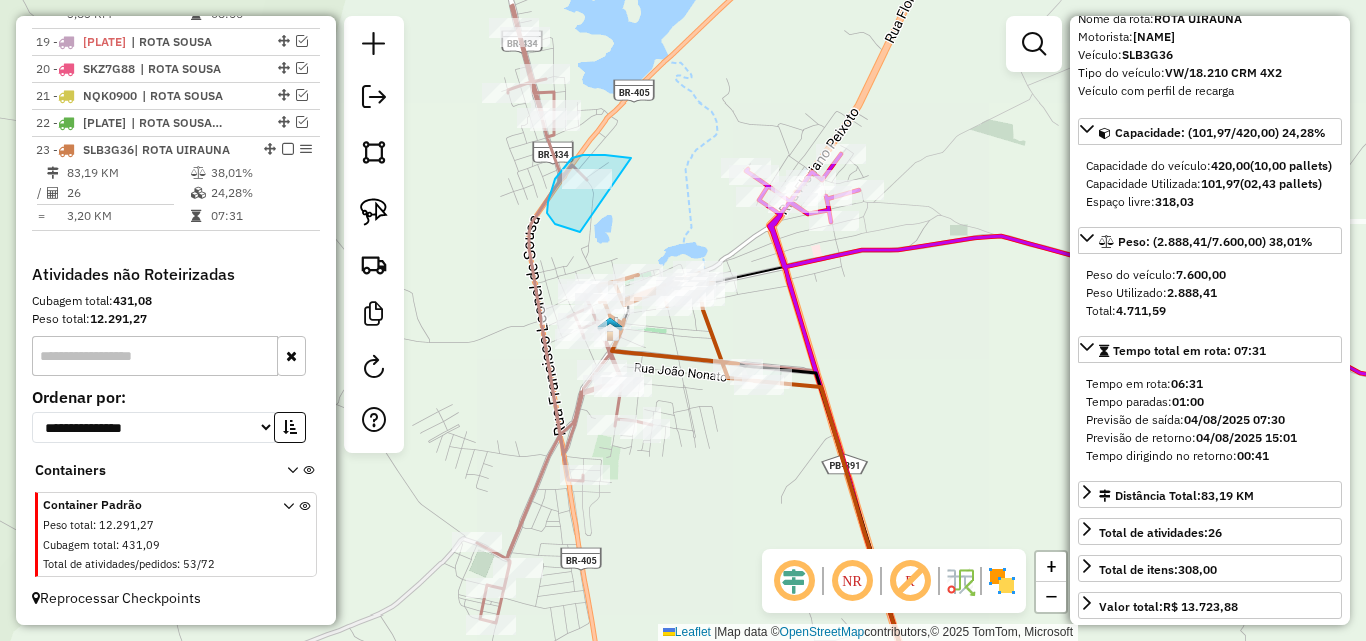drag, startPoint x: 618, startPoint y: 156, endPoint x: 665, endPoint y: 210, distance: 71.5891 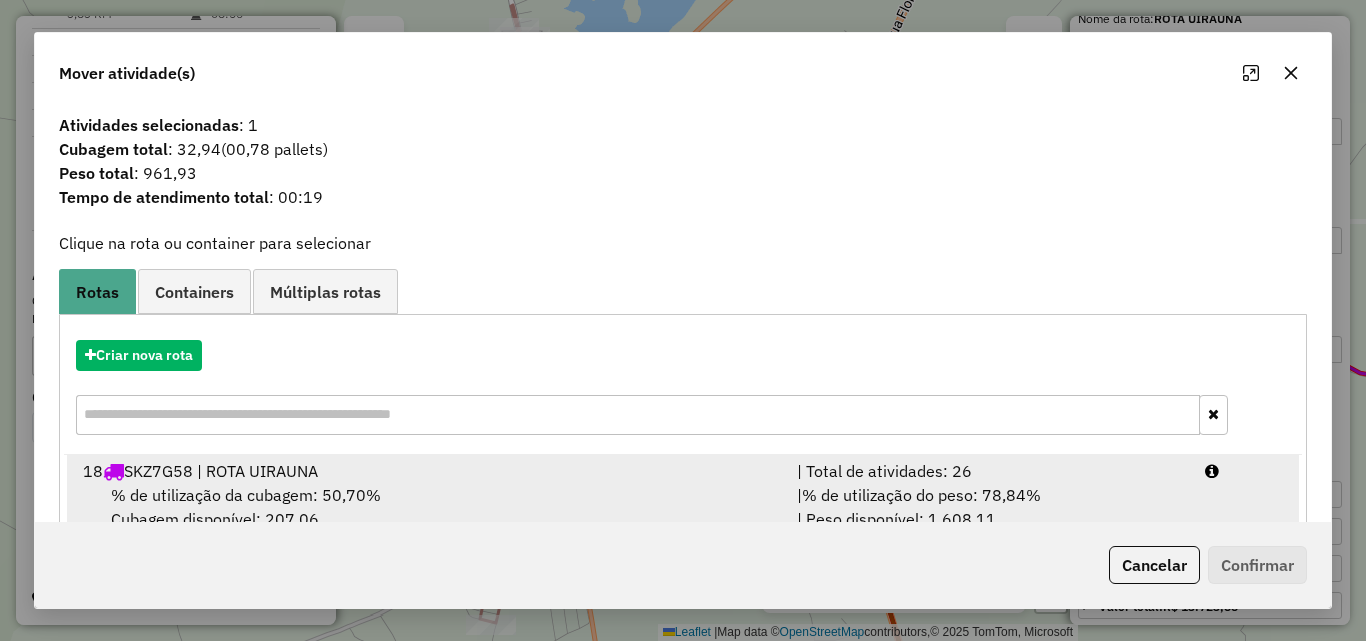 click on "| Total de atividades: 26" at bounding box center [989, 471] 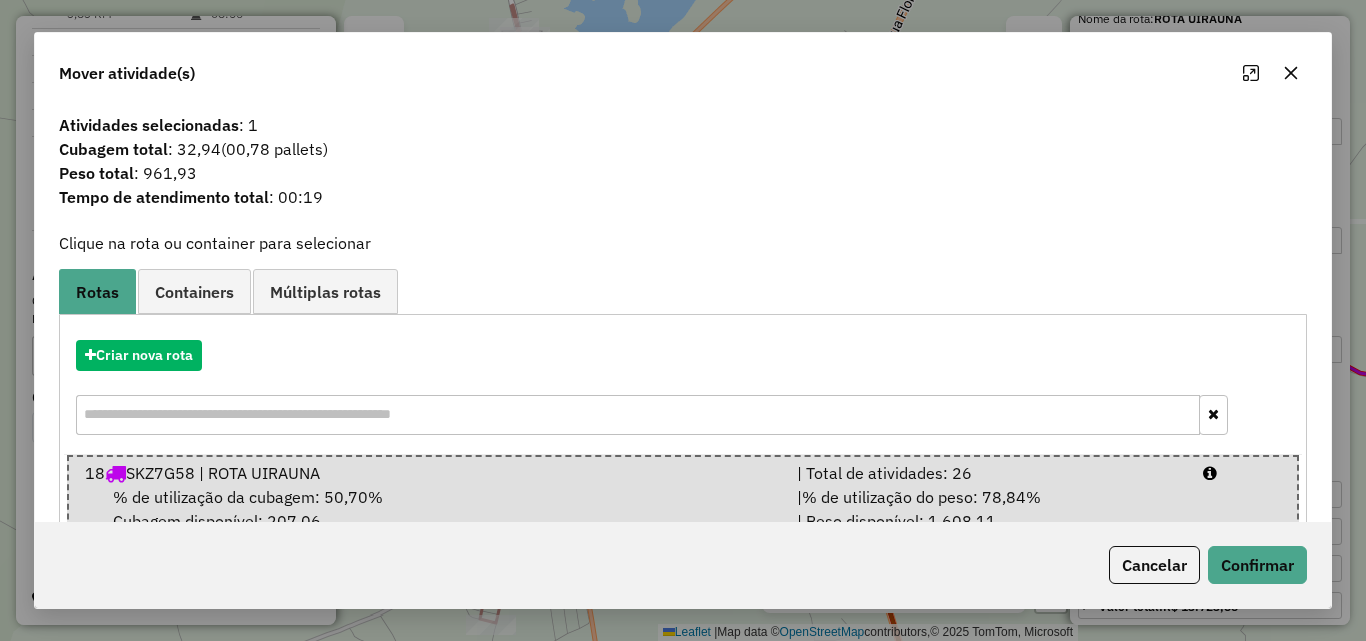 click on "Cancelar   Confirmar" 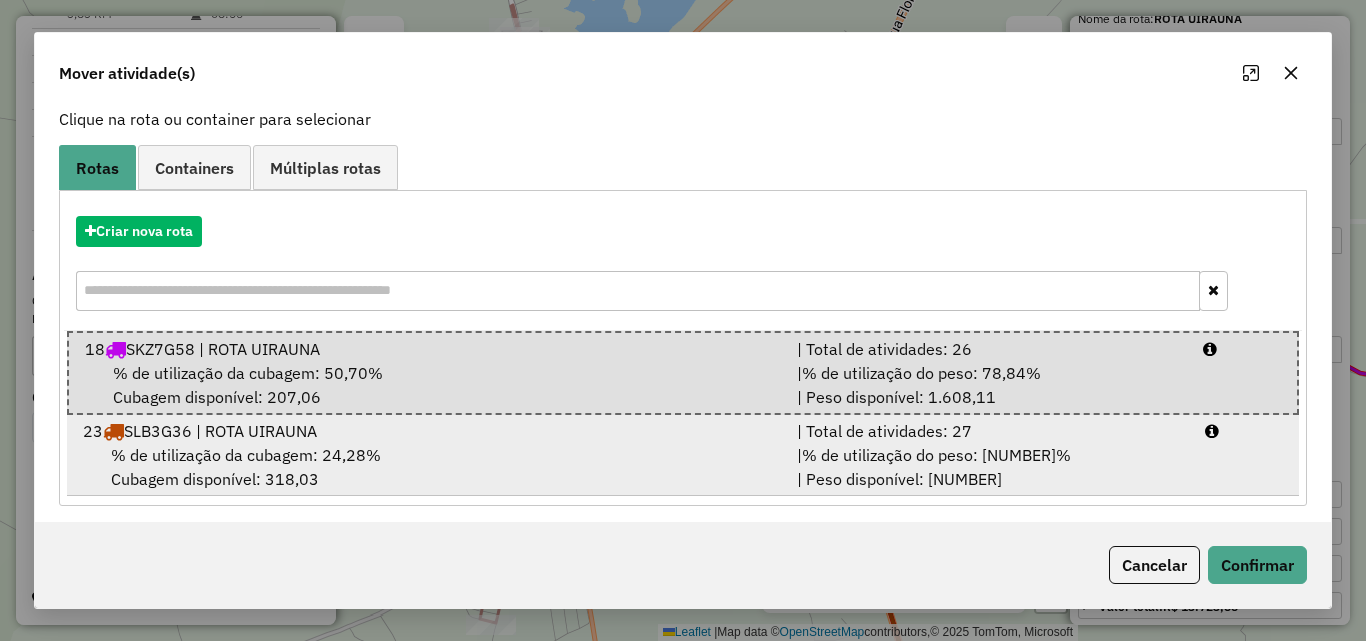 scroll, scrollTop: 132, scrollLeft: 0, axis: vertical 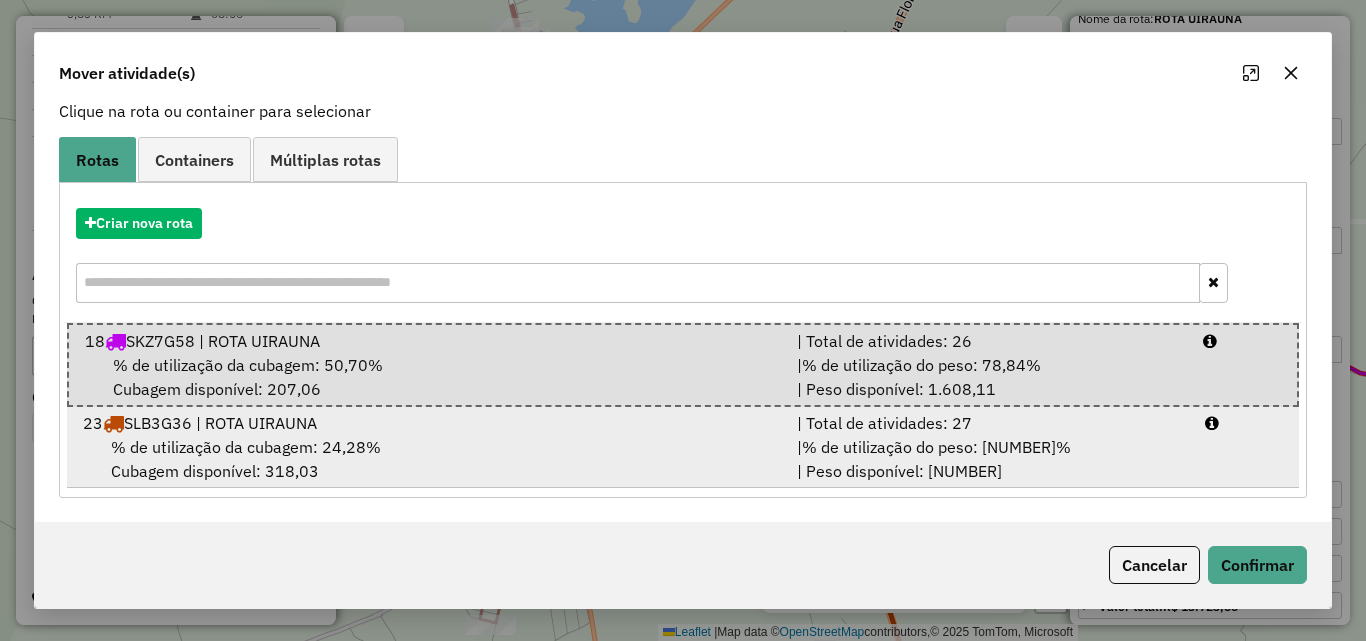 click on "| Total de atividades: 27" at bounding box center (989, 423) 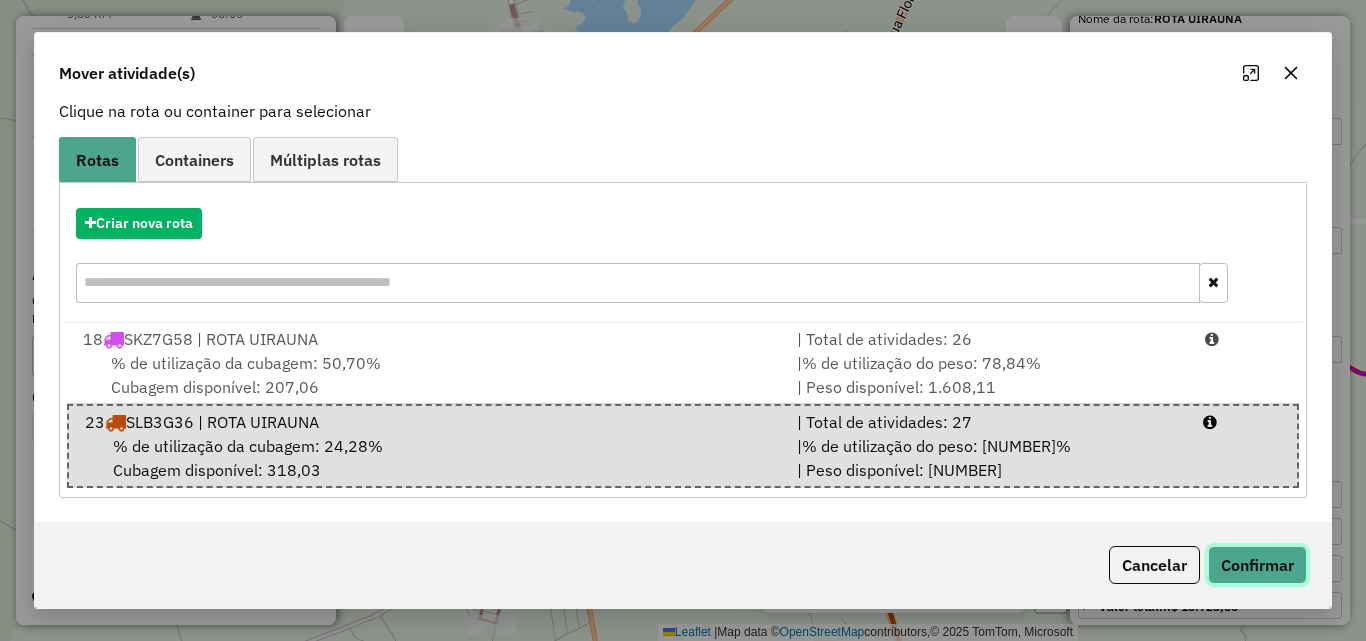 click on "Confirmar" 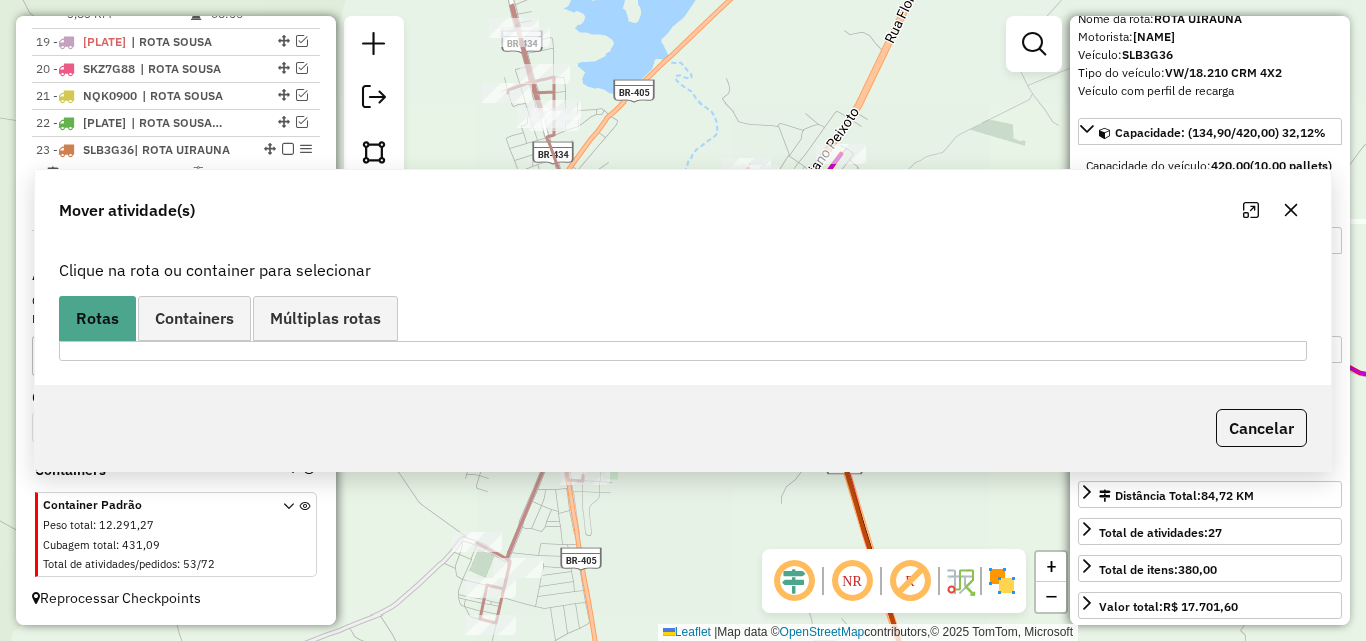 scroll, scrollTop: 0, scrollLeft: 0, axis: both 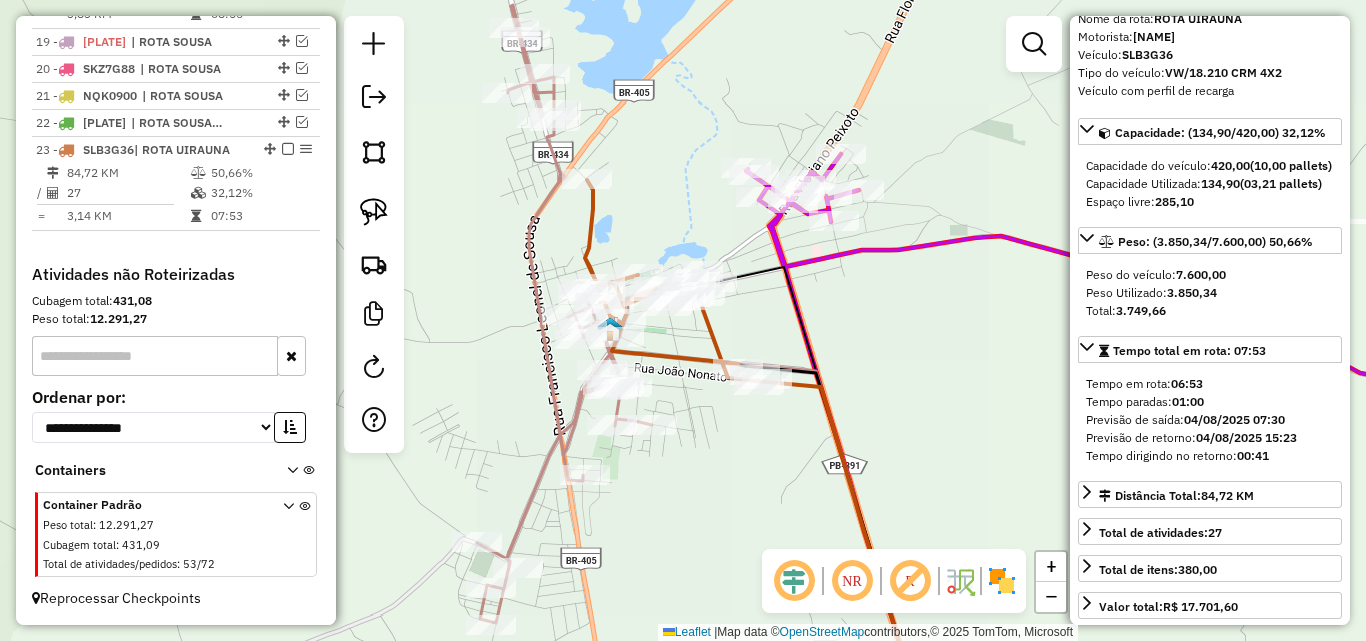 click 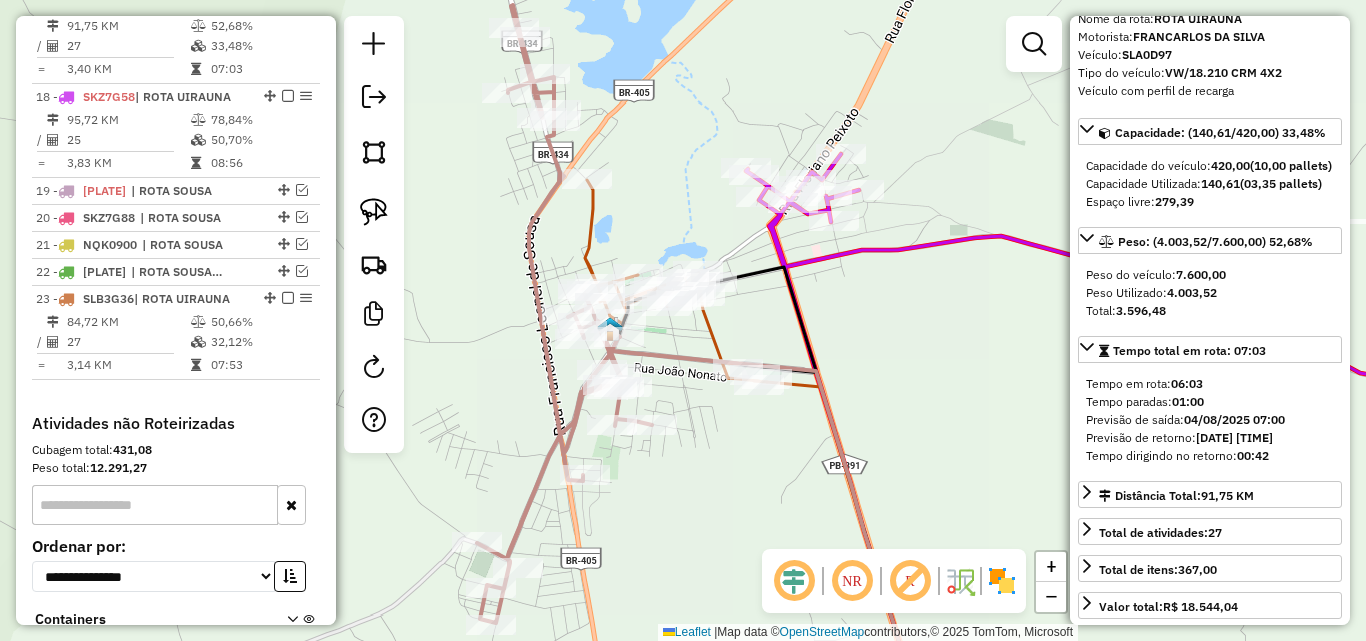 scroll, scrollTop: 1231, scrollLeft: 0, axis: vertical 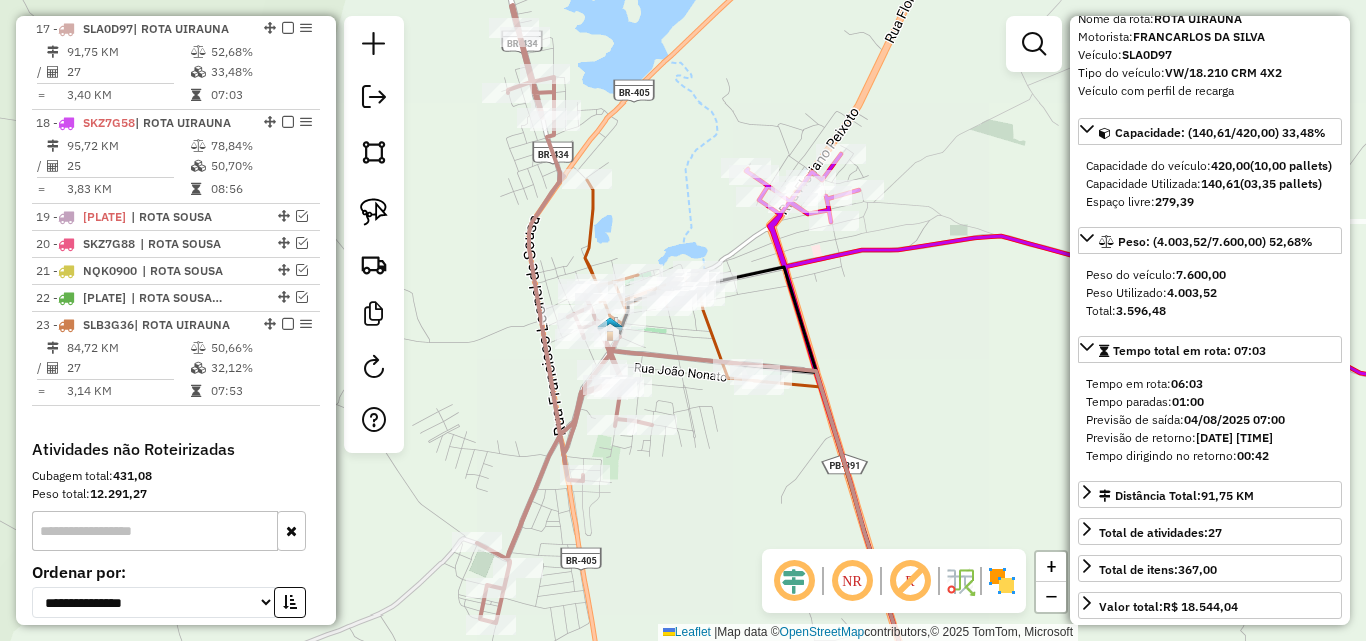click 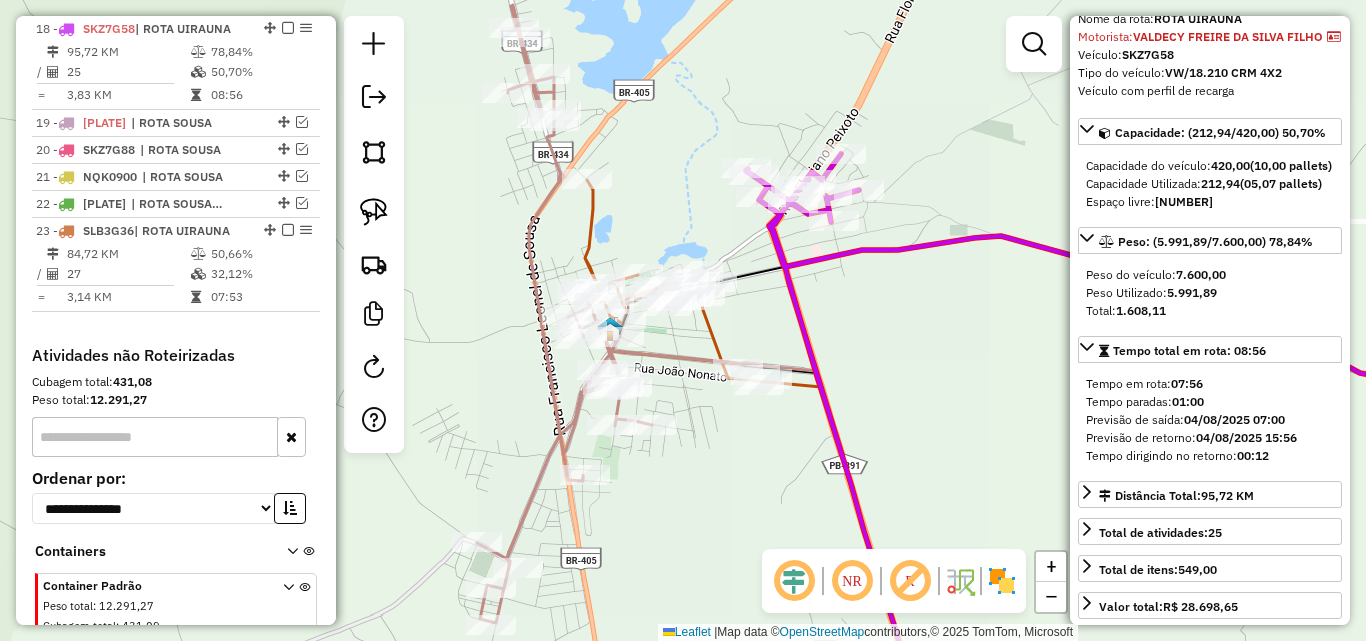 click 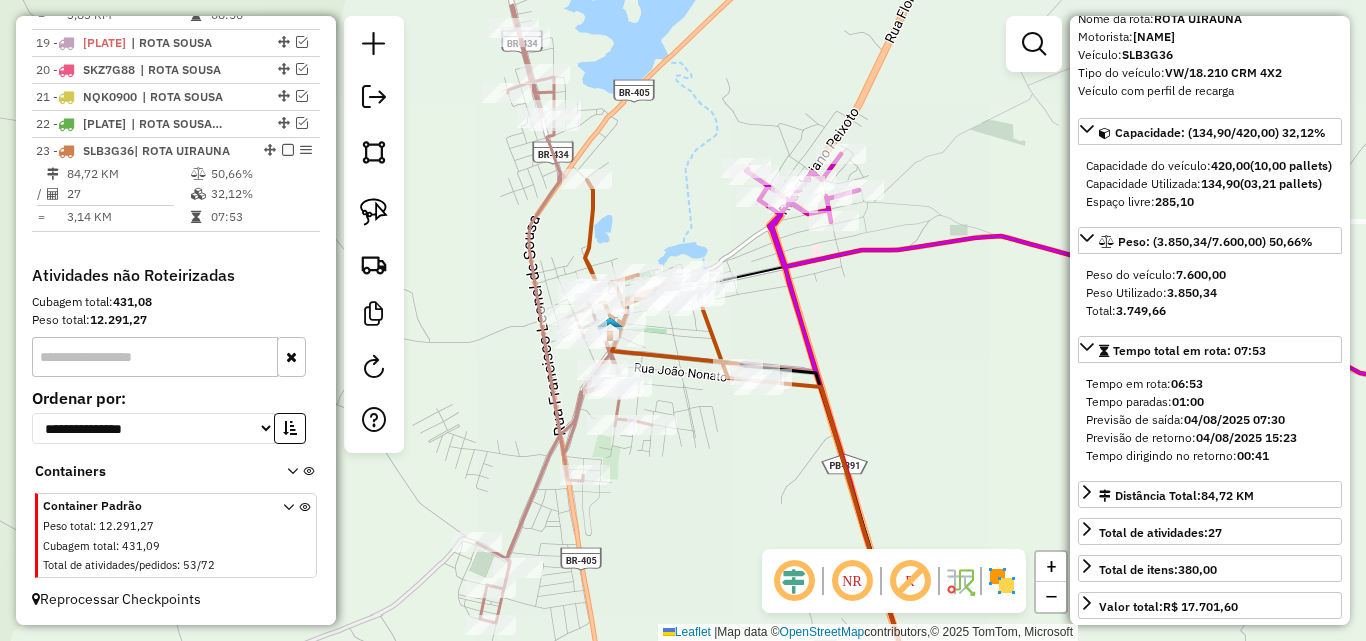 scroll, scrollTop: 1406, scrollLeft: 0, axis: vertical 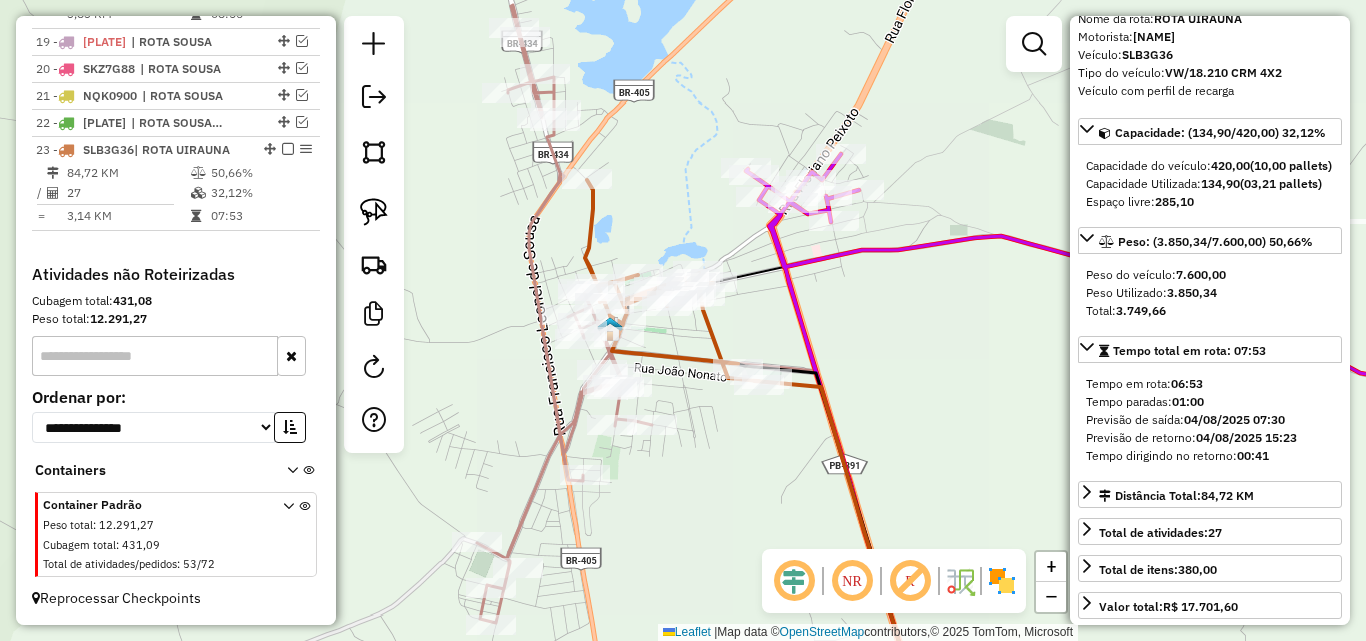 click 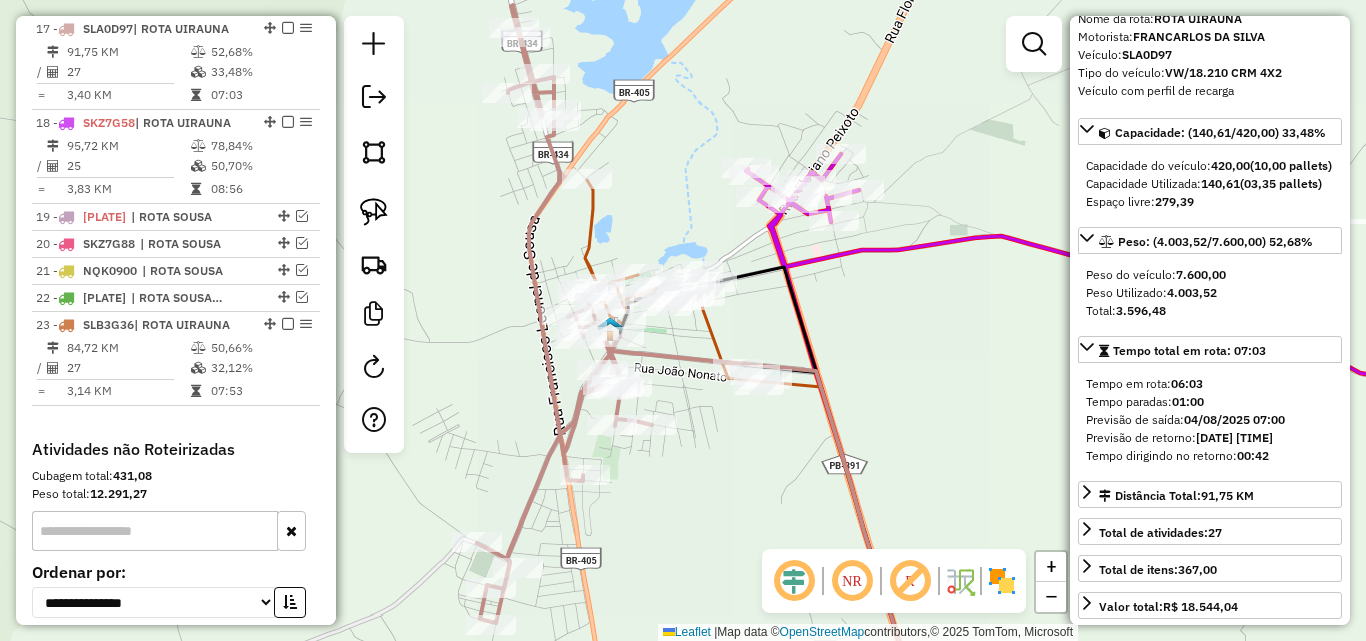 click 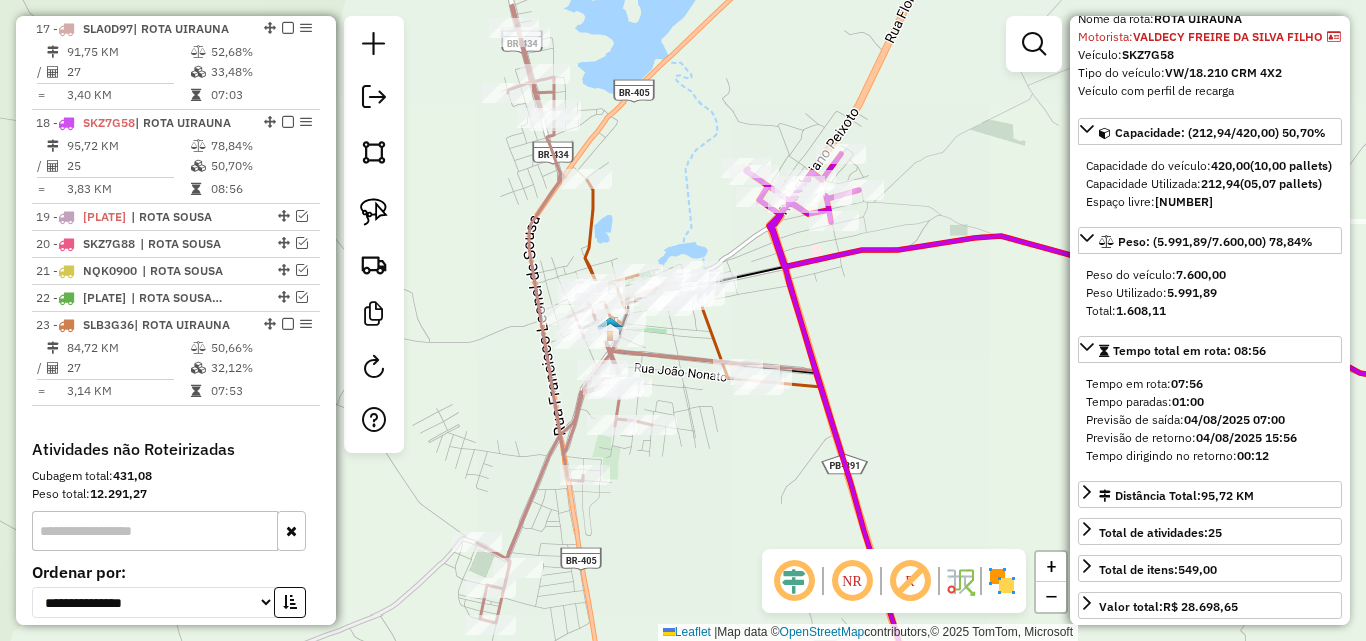 scroll, scrollTop: 1325, scrollLeft: 0, axis: vertical 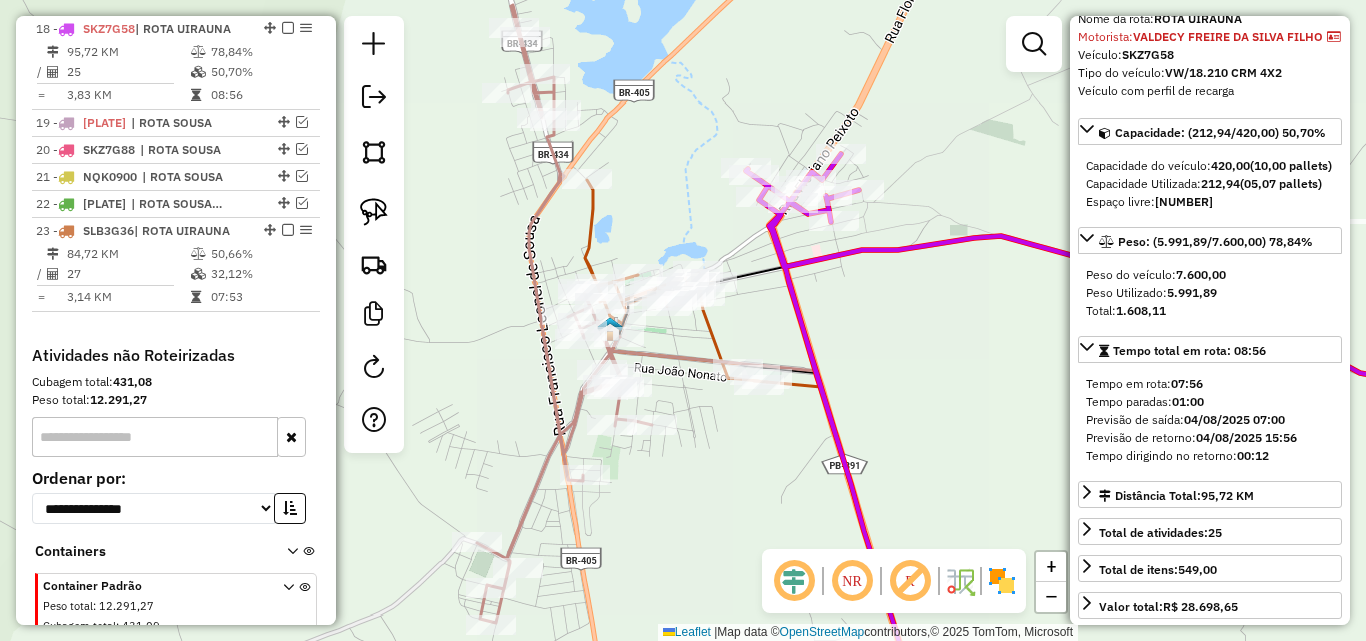 click 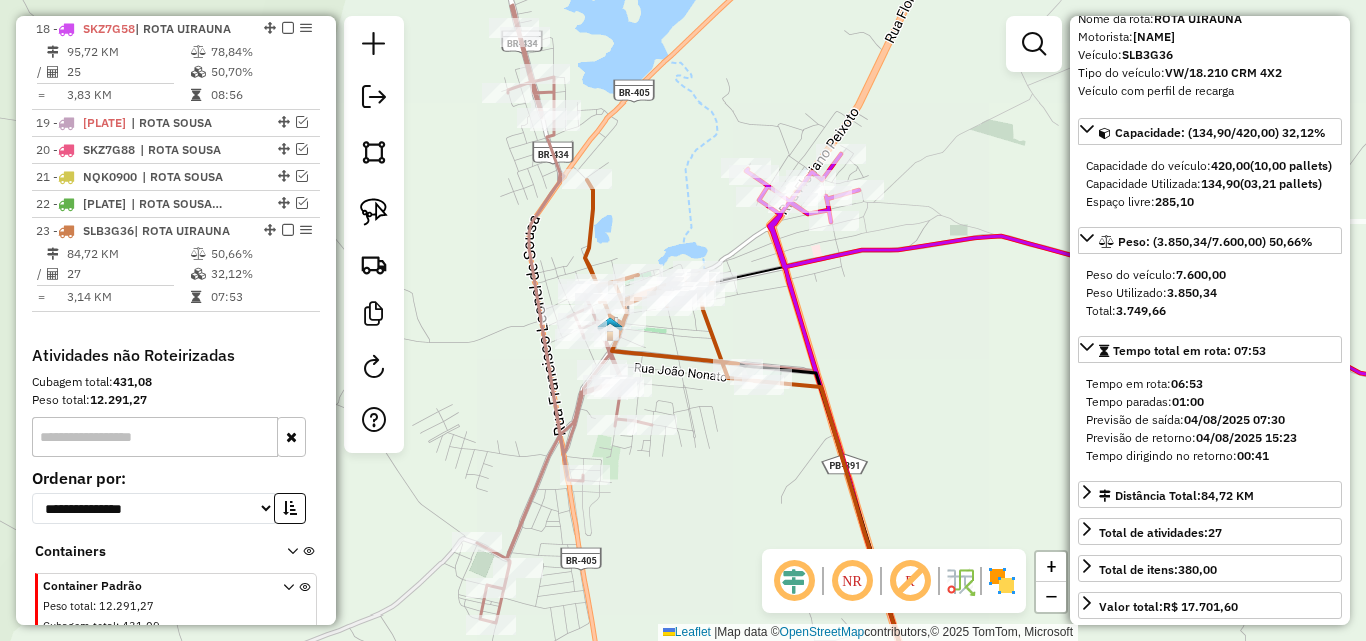 scroll, scrollTop: 1406, scrollLeft: 0, axis: vertical 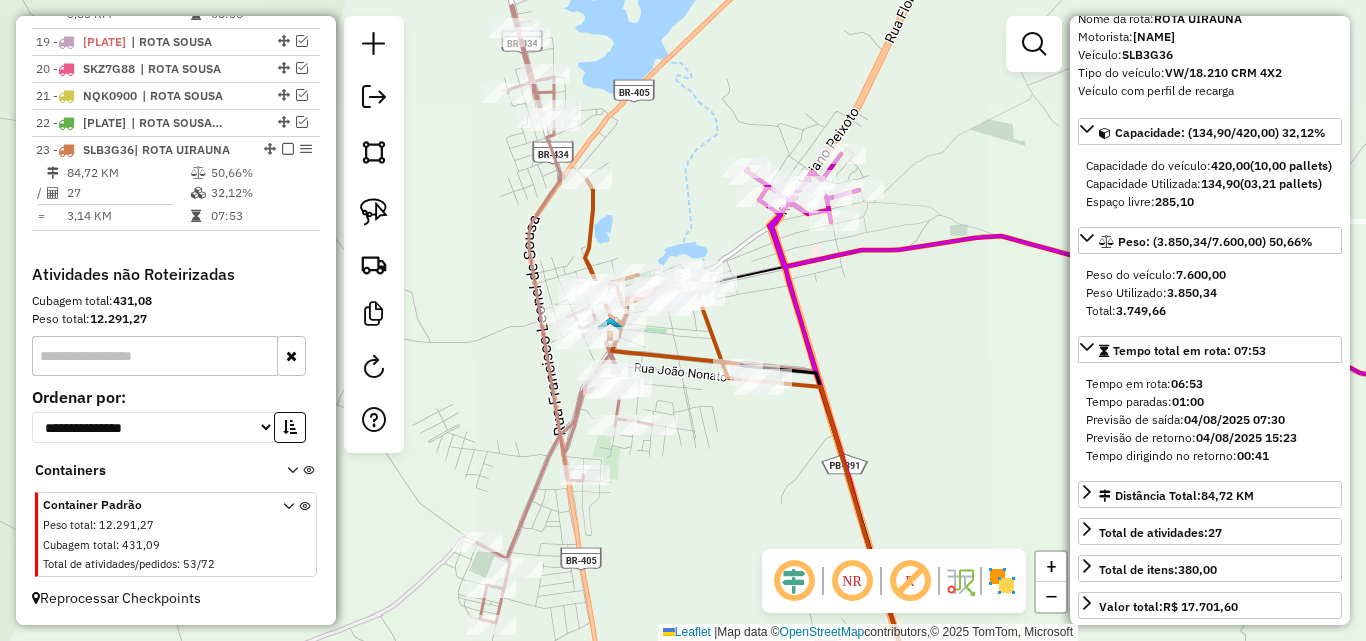 click 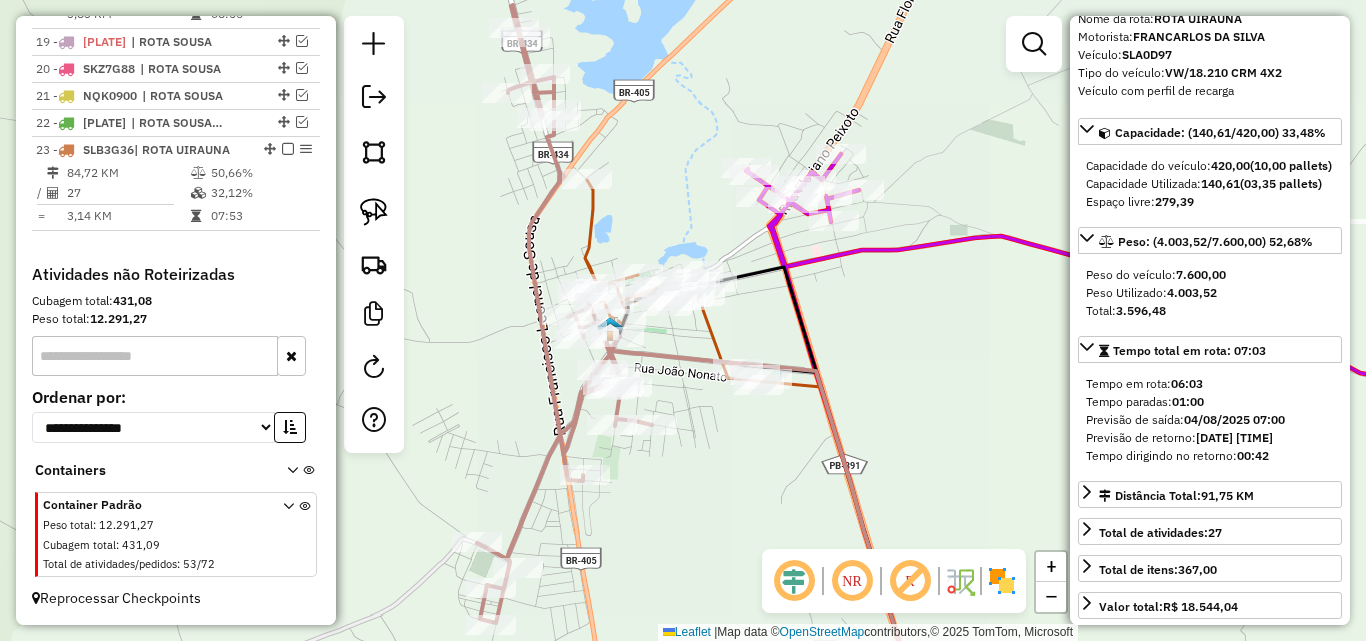 scroll, scrollTop: 1231, scrollLeft: 0, axis: vertical 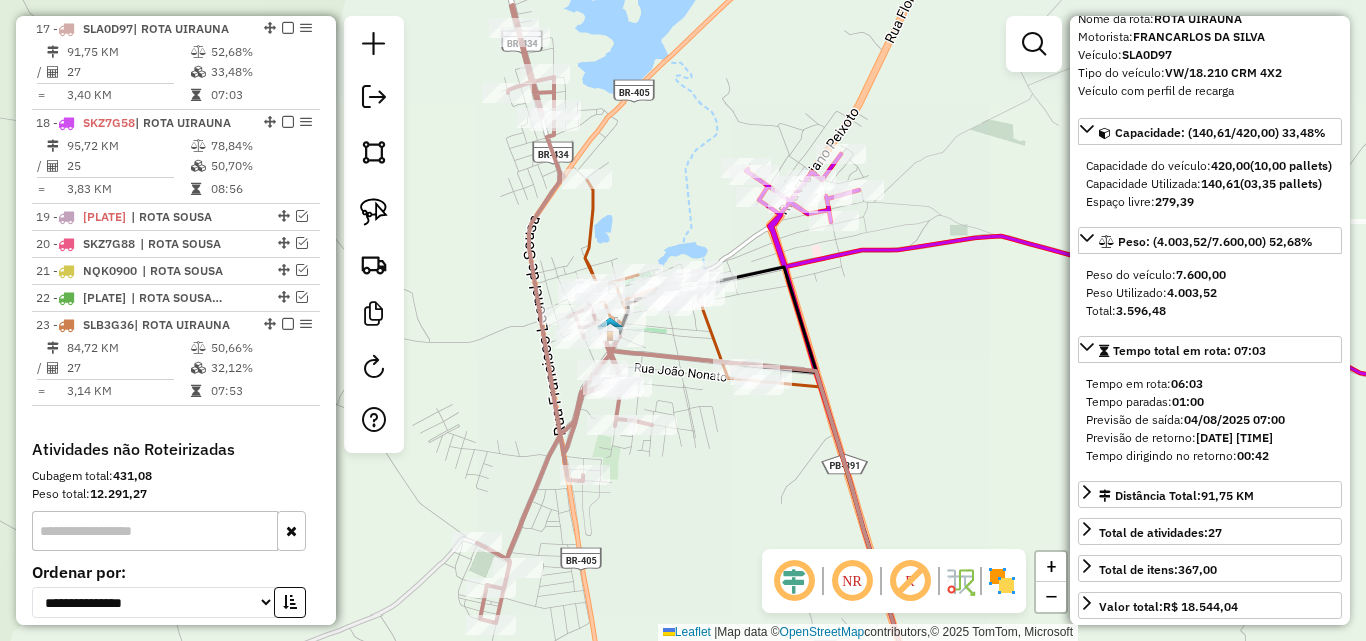 click 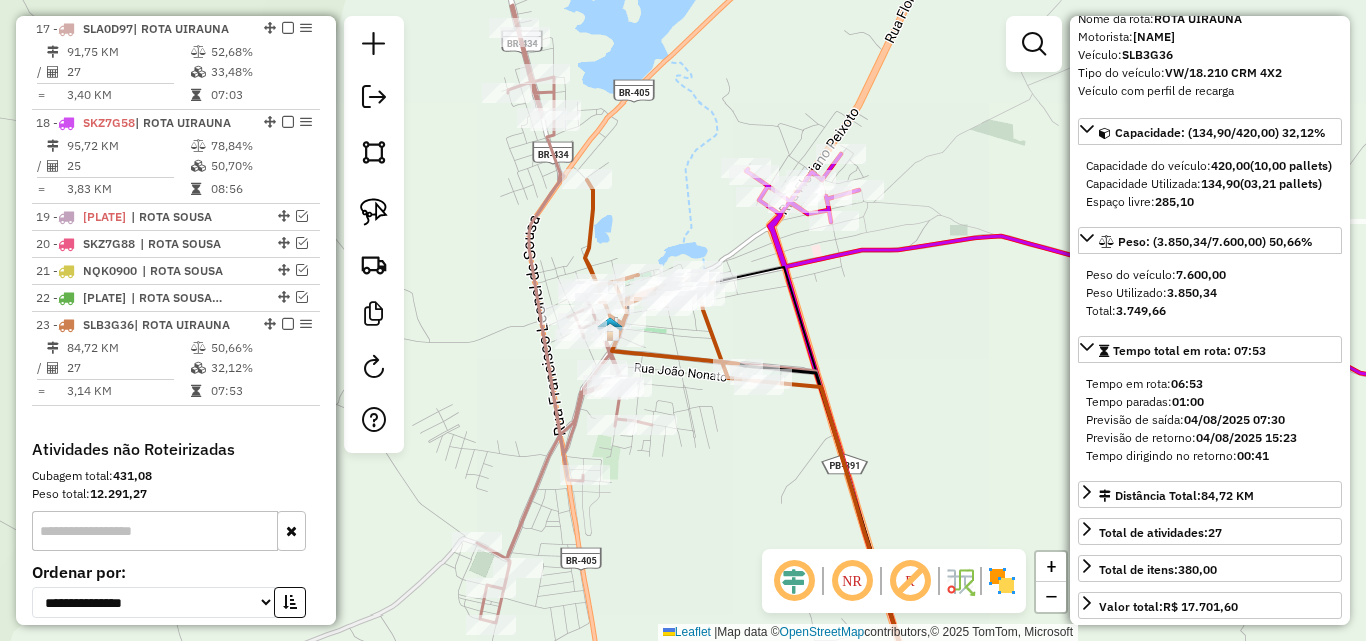 scroll, scrollTop: 1406, scrollLeft: 0, axis: vertical 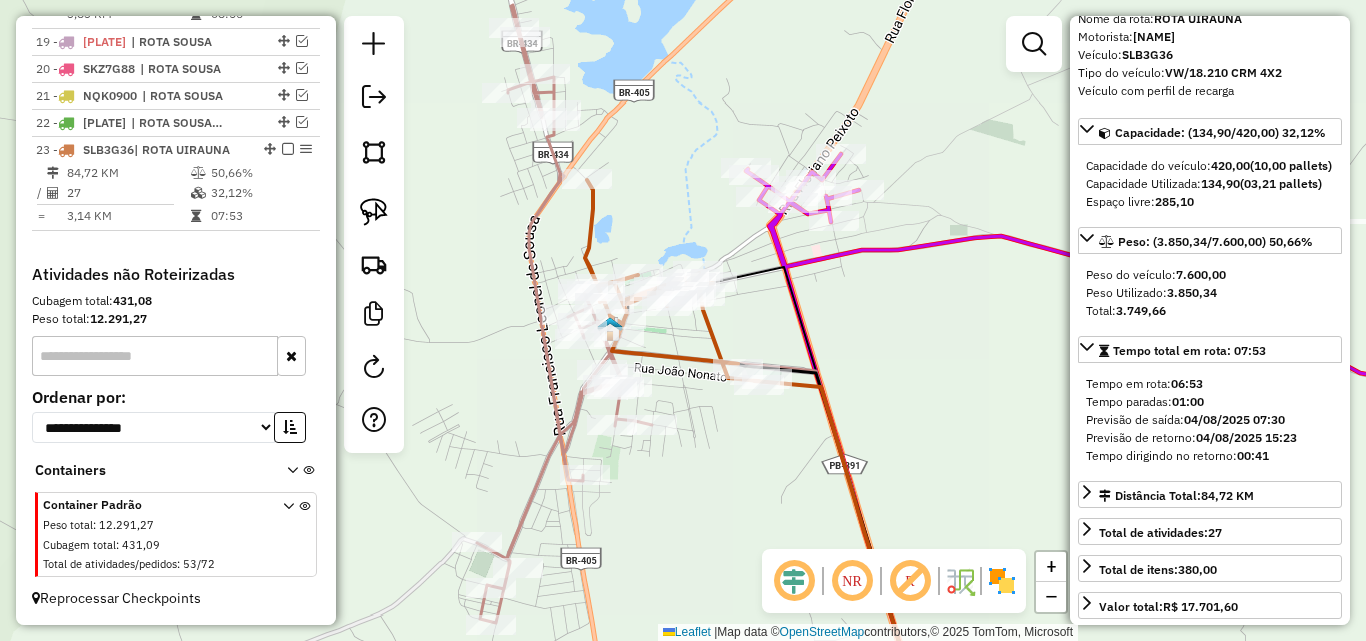 click 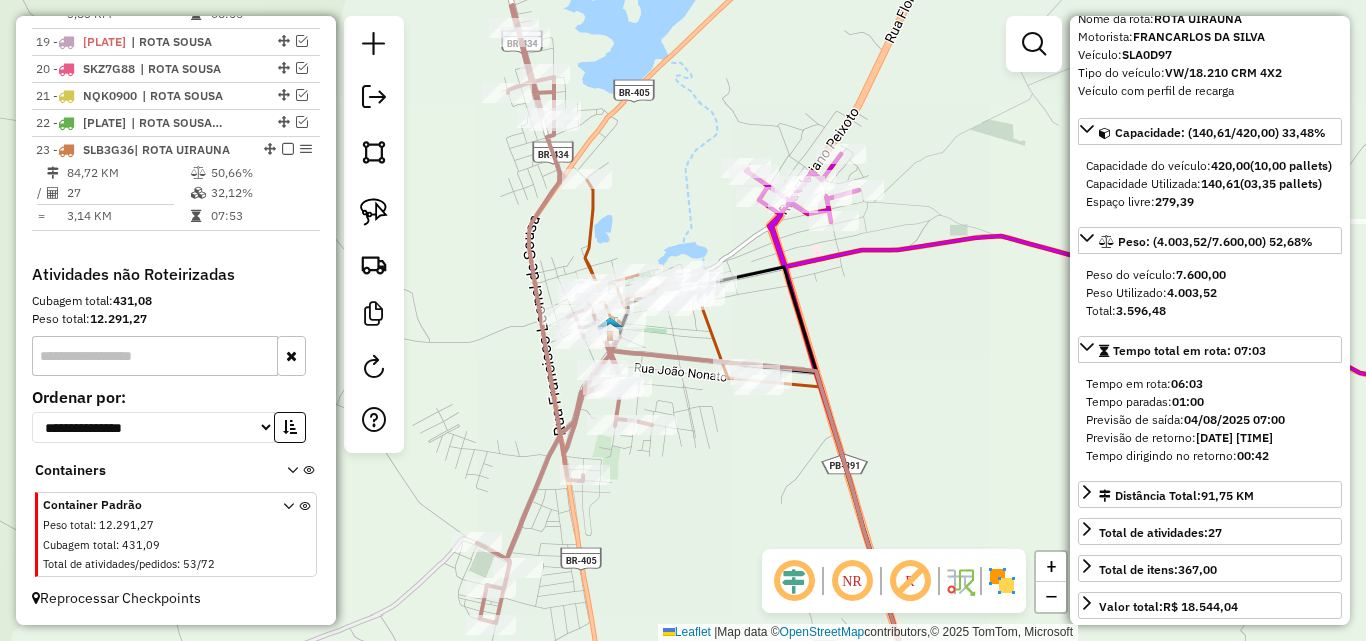 scroll, scrollTop: 1231, scrollLeft: 0, axis: vertical 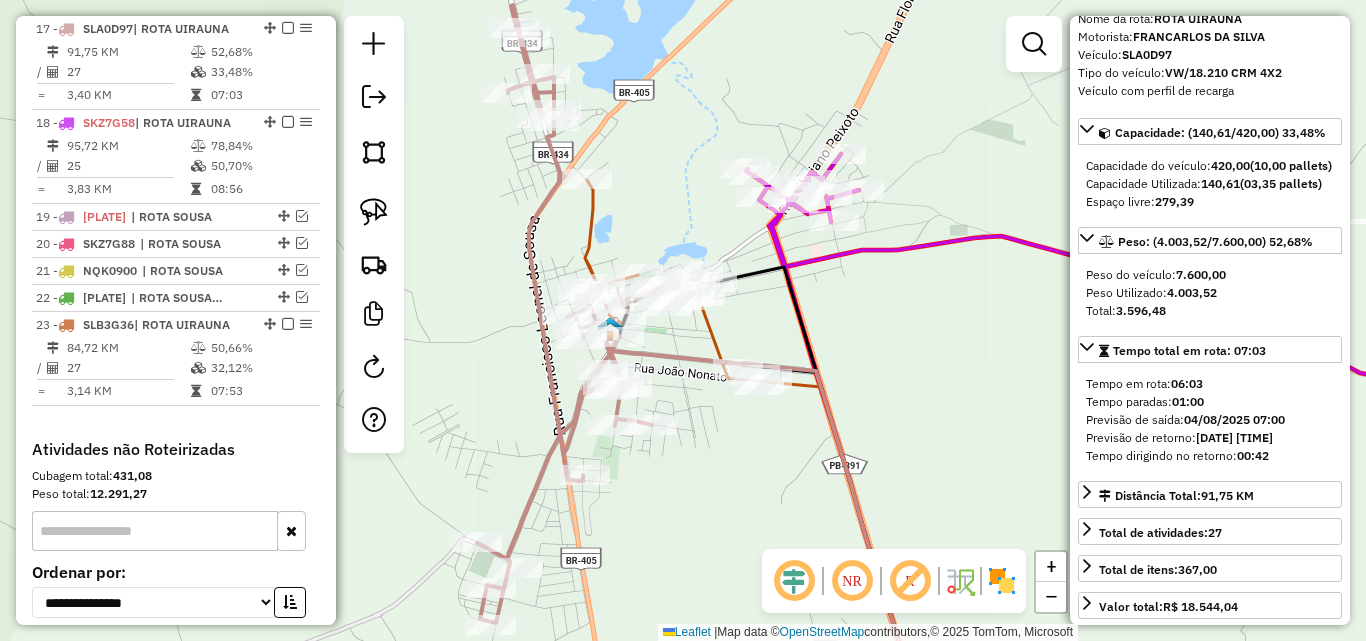 click 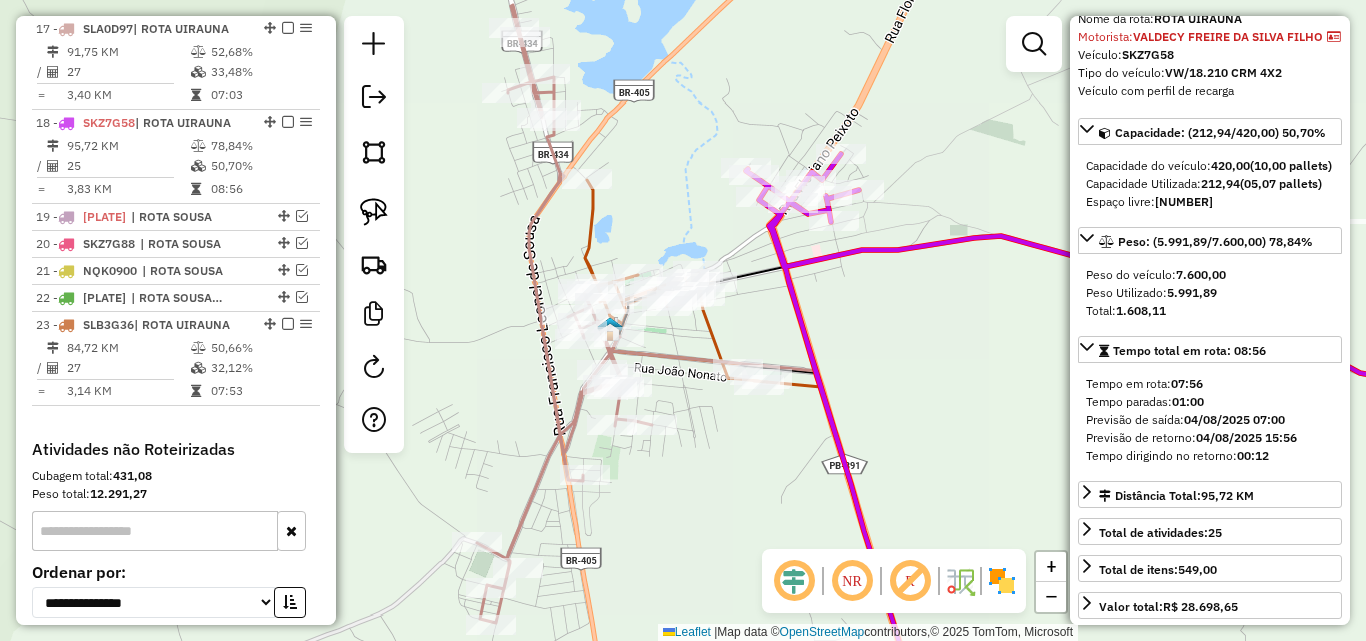 scroll, scrollTop: 1325, scrollLeft: 0, axis: vertical 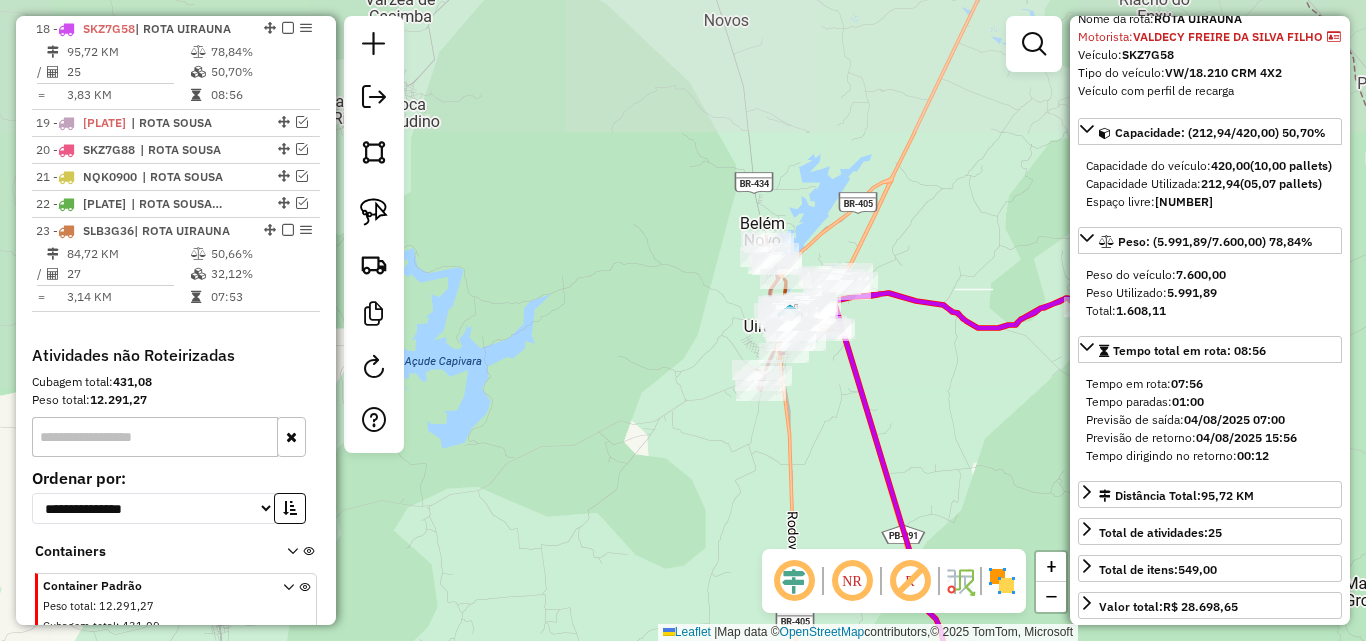 drag, startPoint x: 921, startPoint y: 364, endPoint x: 861, endPoint y: 239, distance: 138.65425 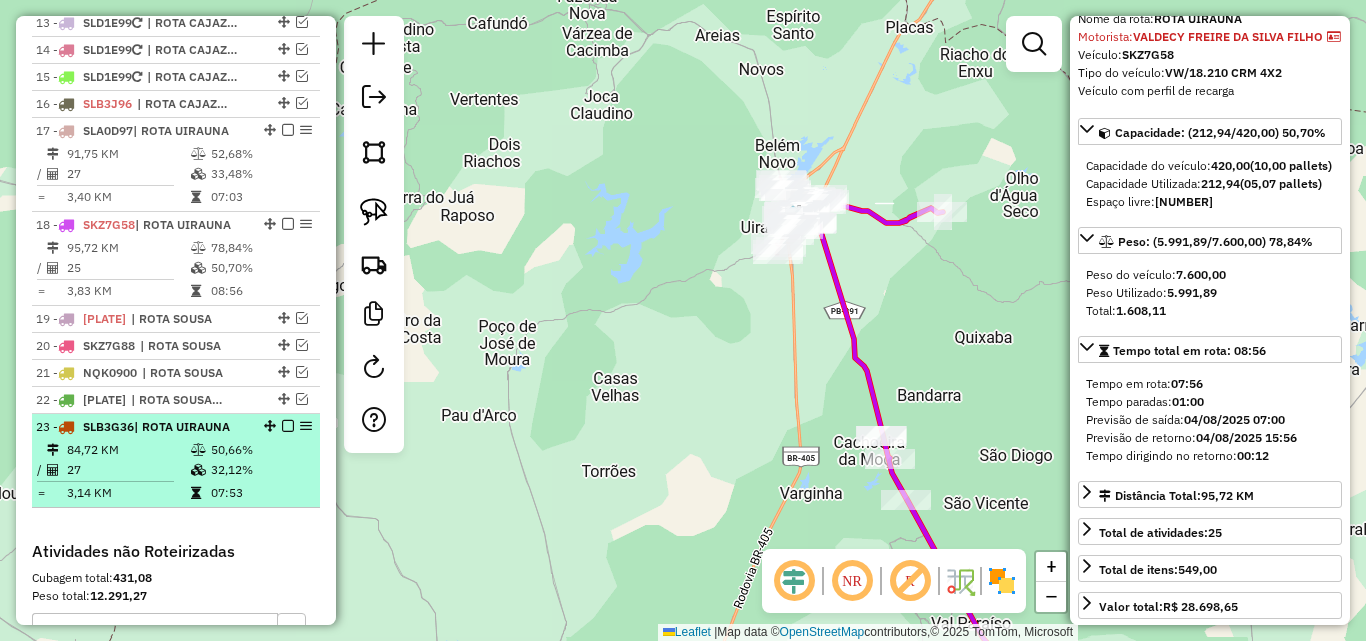 scroll, scrollTop: 1125, scrollLeft: 0, axis: vertical 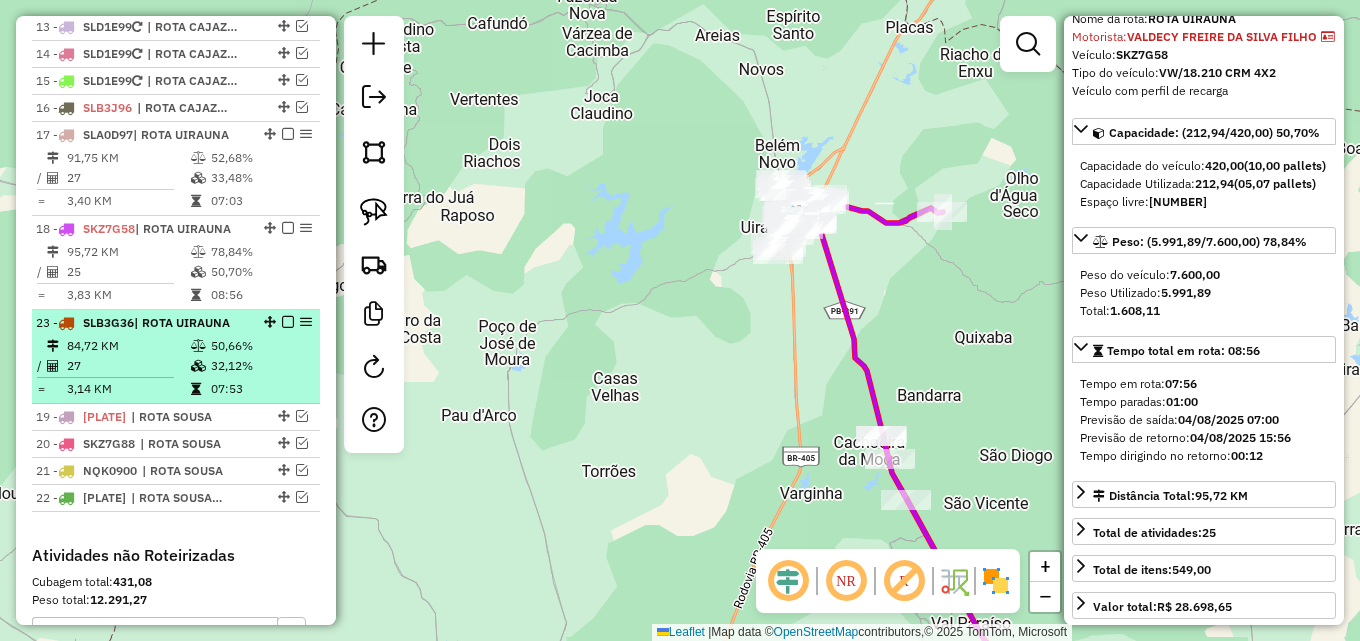drag, startPoint x: 261, startPoint y: 430, endPoint x: 255, endPoint y: 316, distance: 114.15778 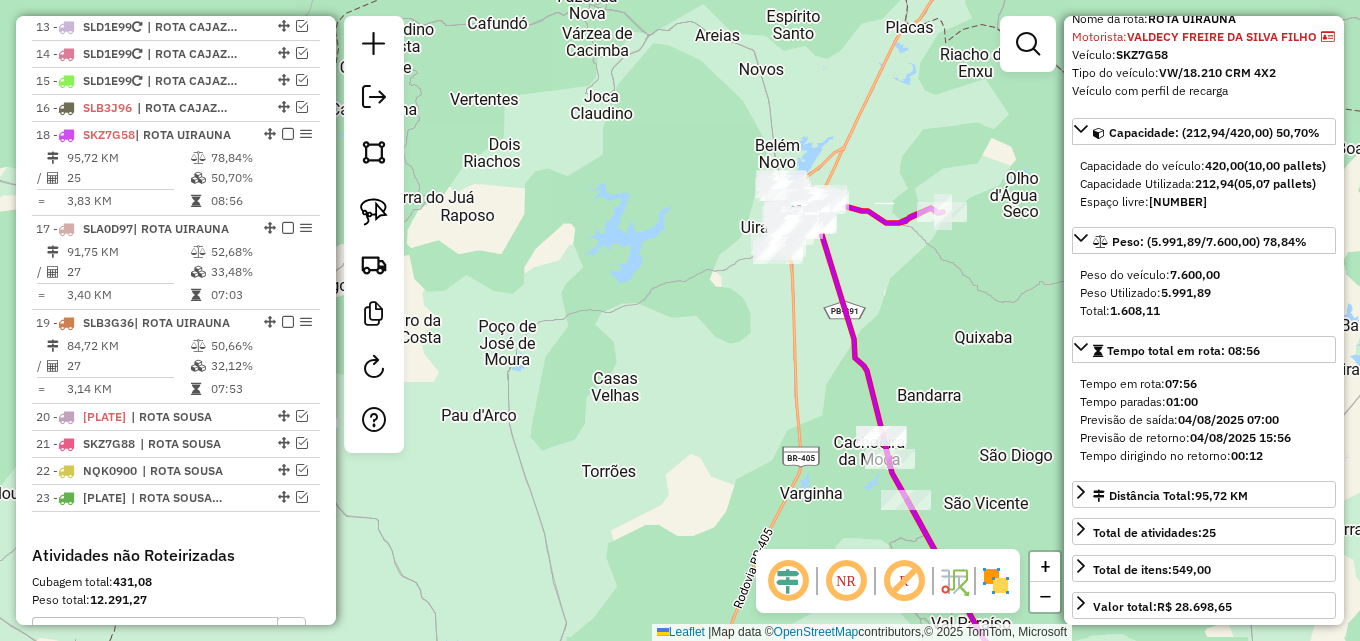 drag, startPoint x: 264, startPoint y: 223, endPoint x: 256, endPoint y: 132, distance: 91.350975 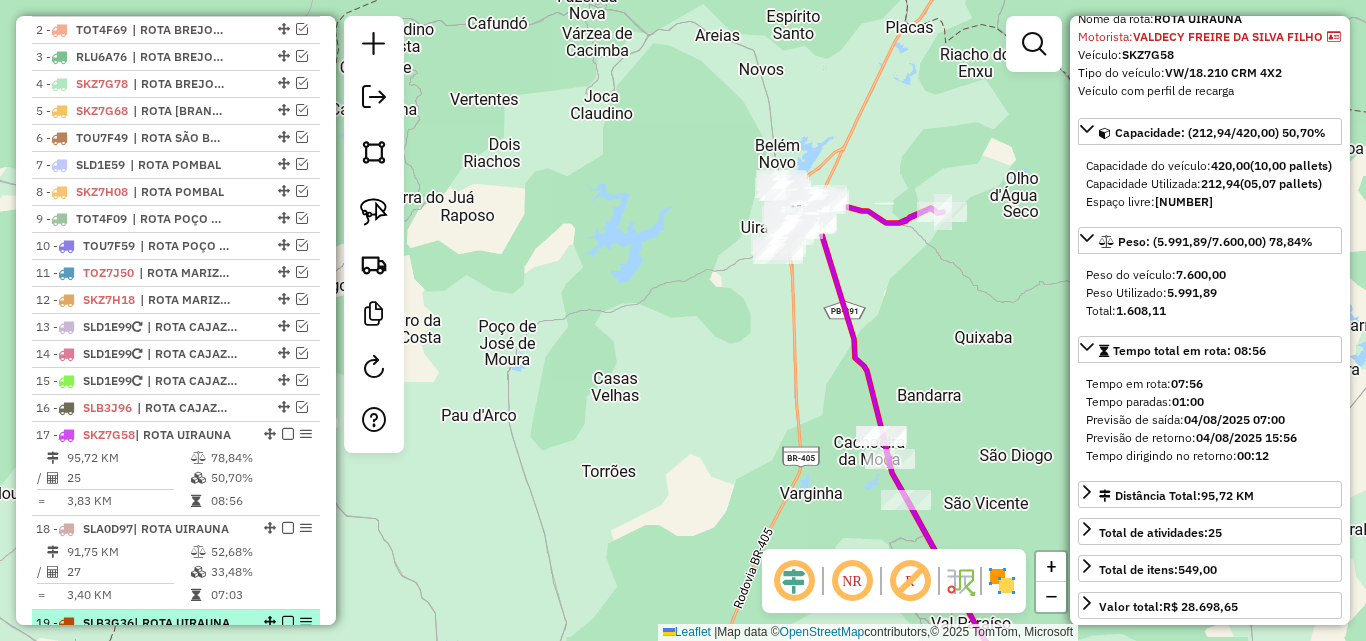 scroll, scrollTop: 725, scrollLeft: 0, axis: vertical 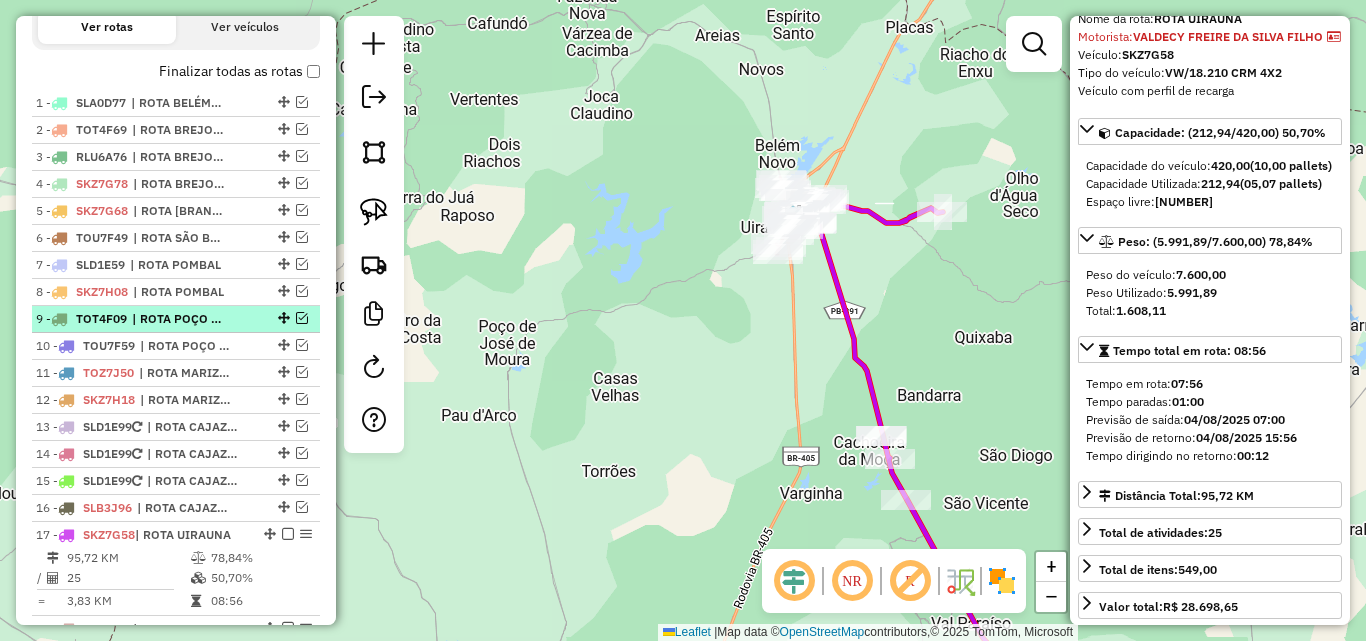 click on "| ROTA POÇO JOSÉ DE MOURA" at bounding box center (178, 319) 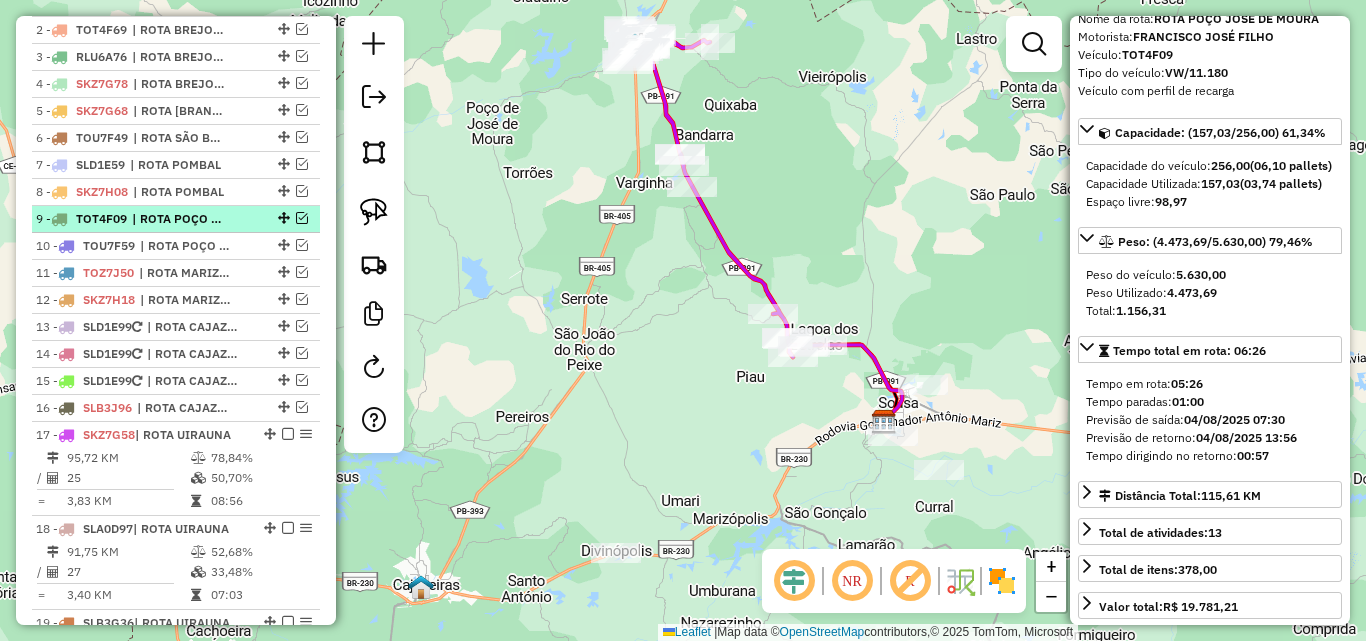 scroll, scrollTop: 925, scrollLeft: 0, axis: vertical 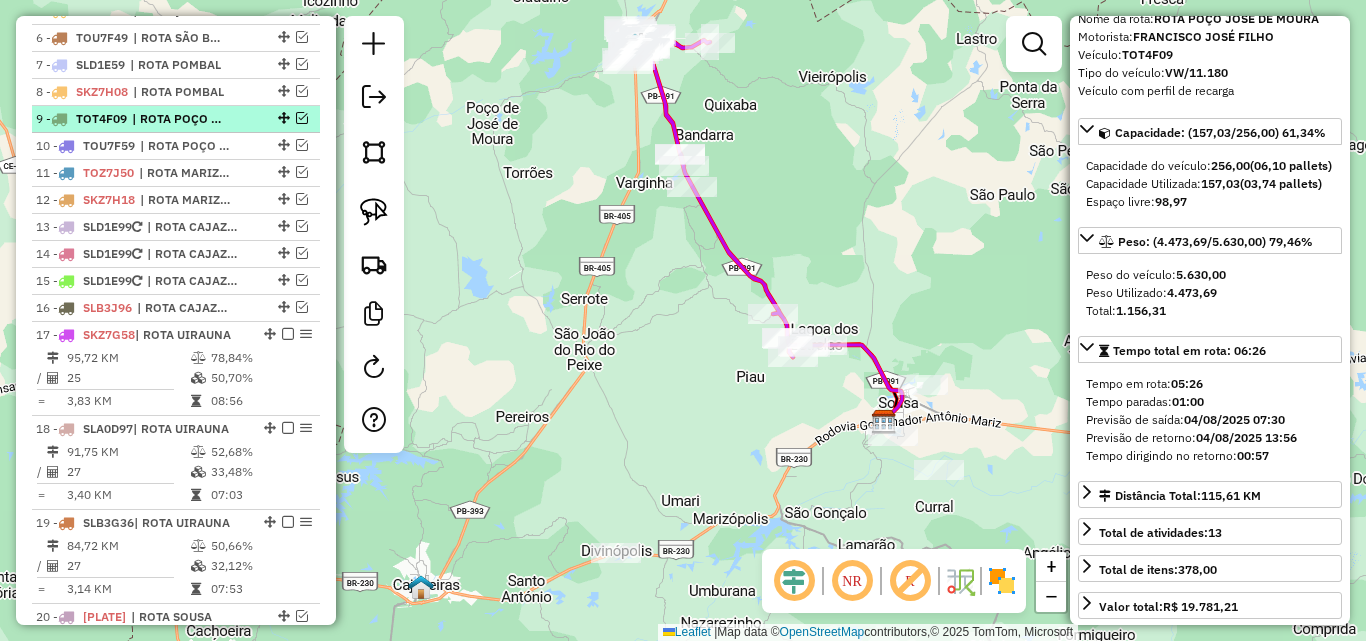 click at bounding box center [302, 118] 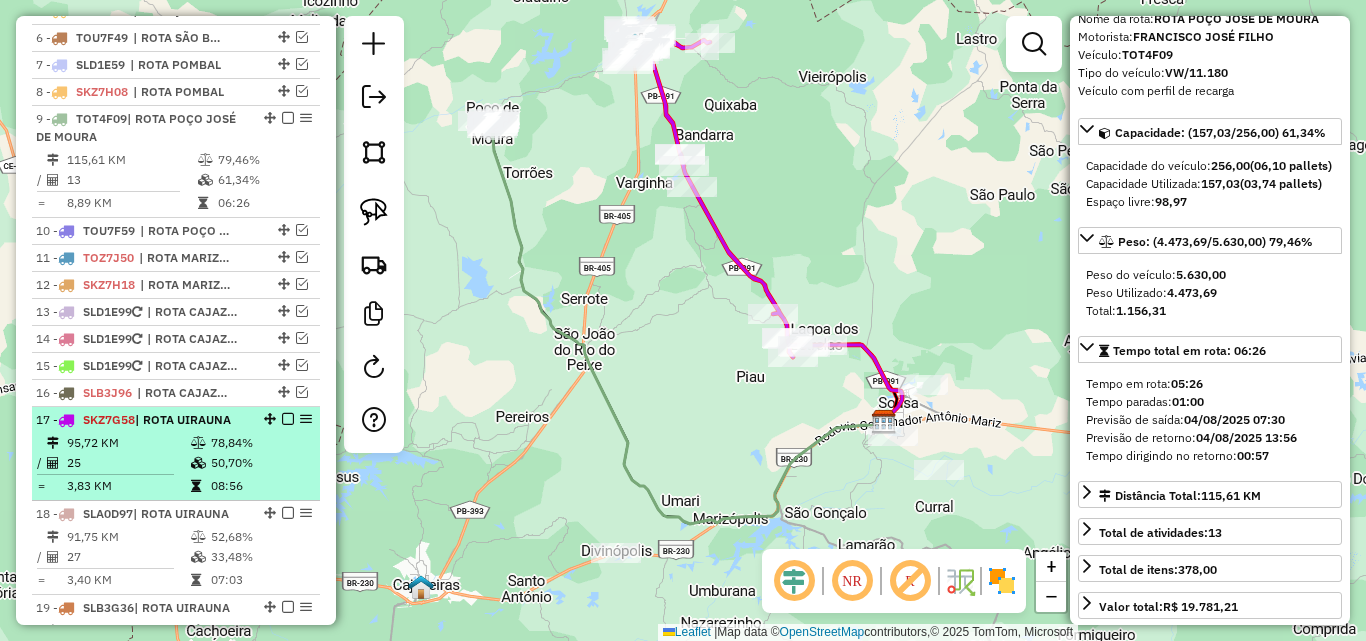 click at bounding box center (198, 443) 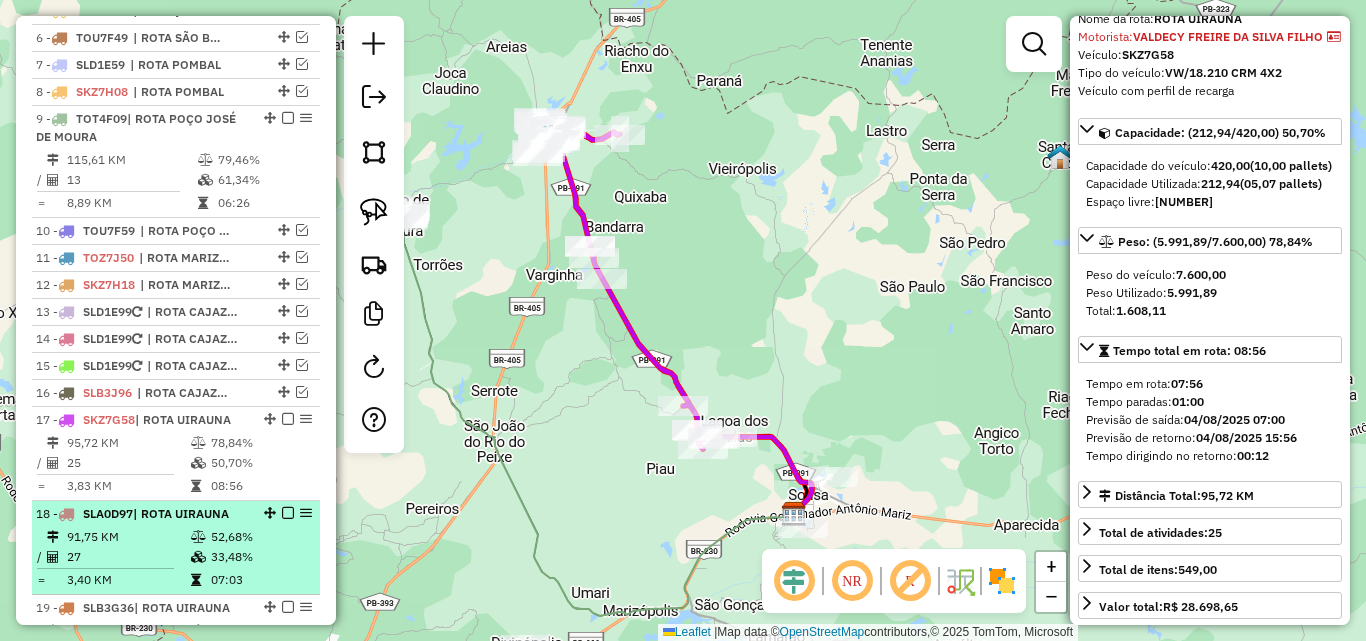 click at bounding box center [200, 537] 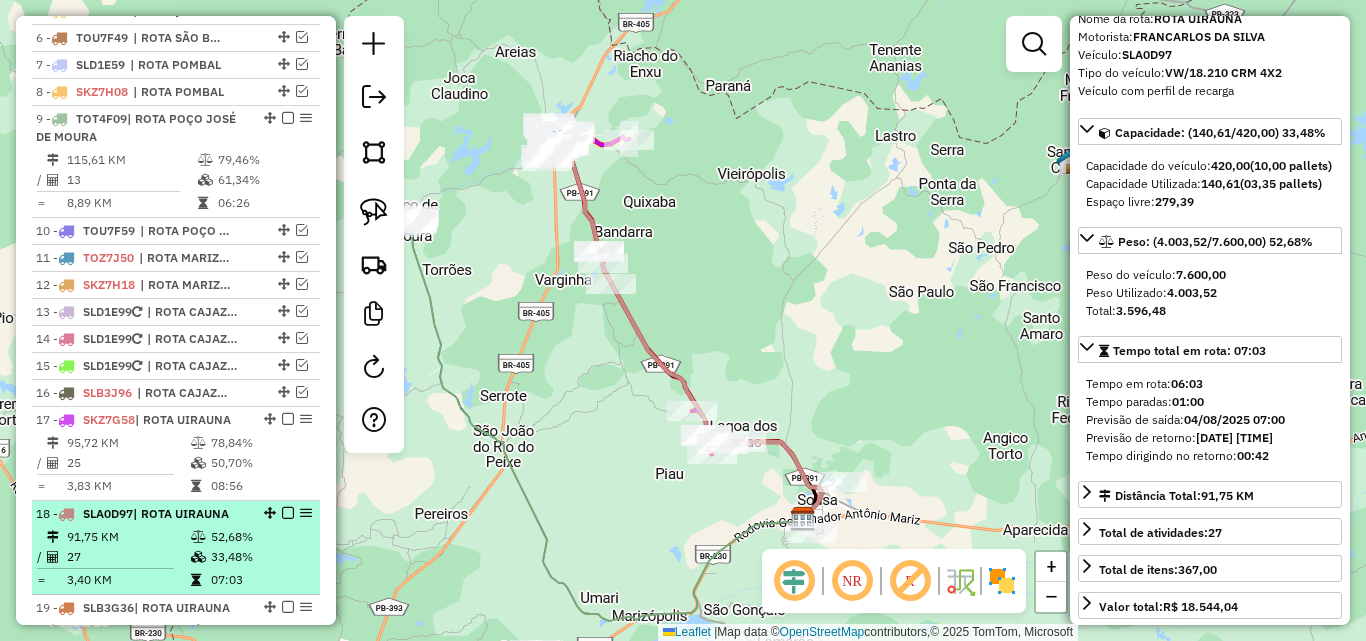scroll, scrollTop: 1025, scrollLeft: 0, axis: vertical 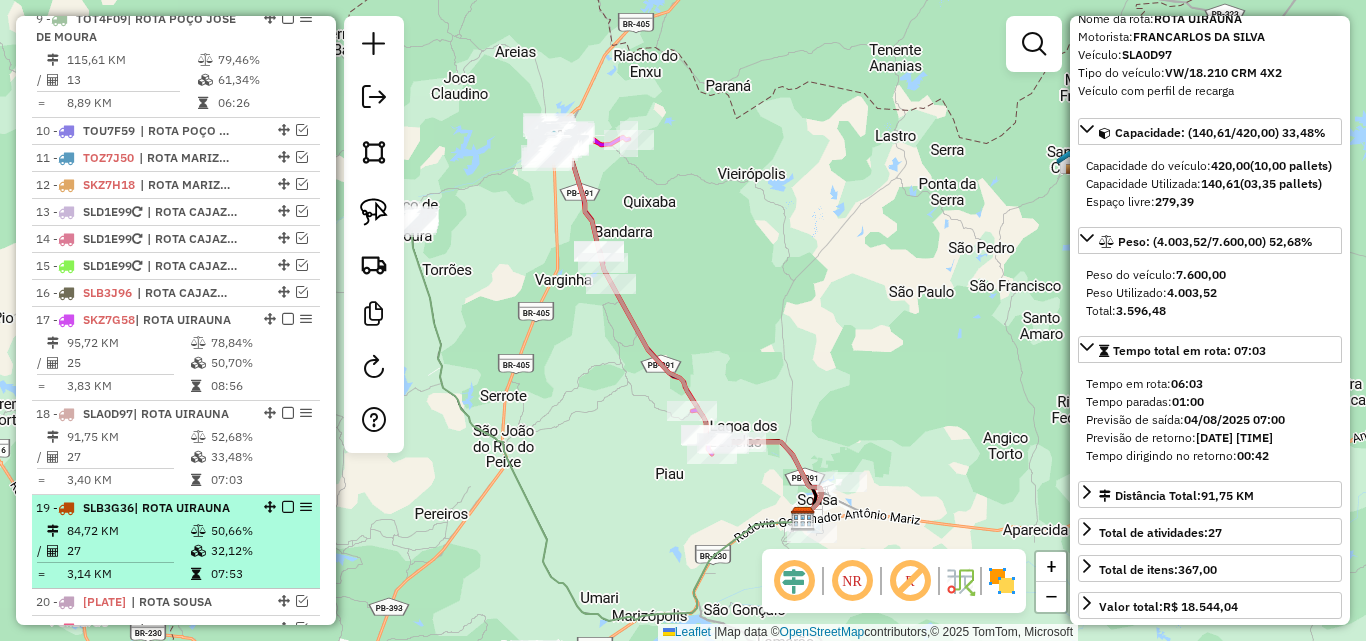 click on "84,72 KM" at bounding box center [128, 531] 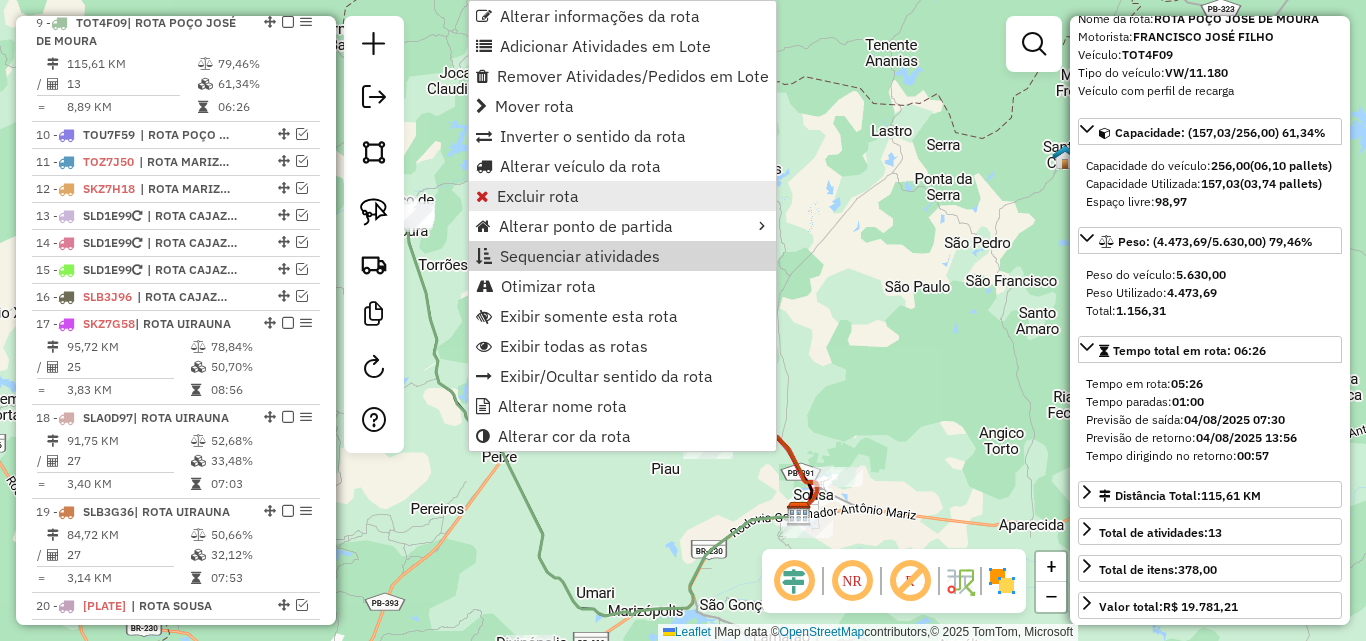 scroll, scrollTop: 1015, scrollLeft: 0, axis: vertical 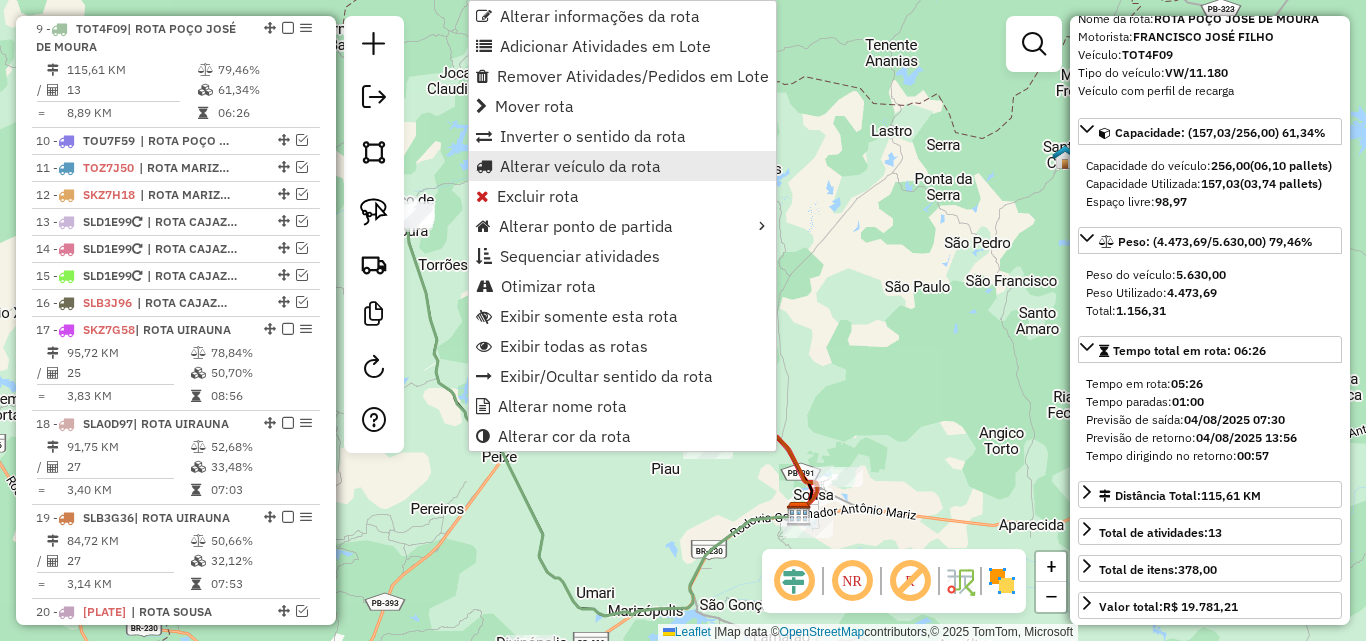 click on "Alterar veículo da rota" at bounding box center (580, 166) 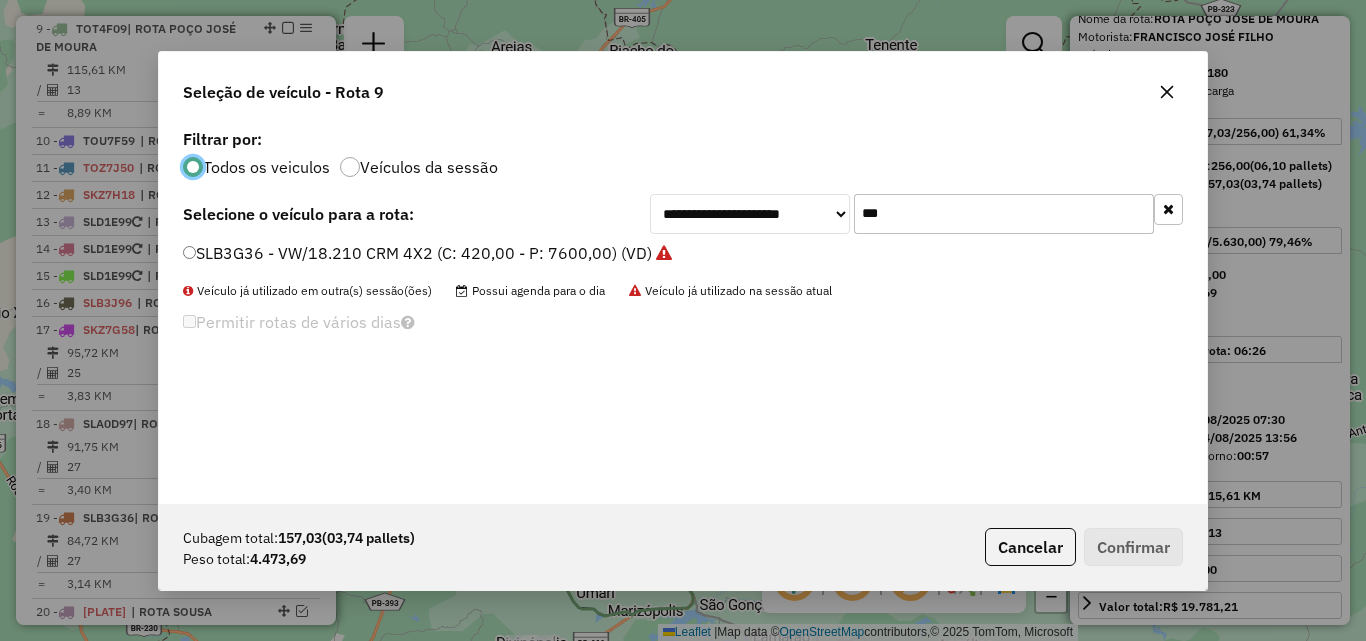 scroll, scrollTop: 11, scrollLeft: 6, axis: both 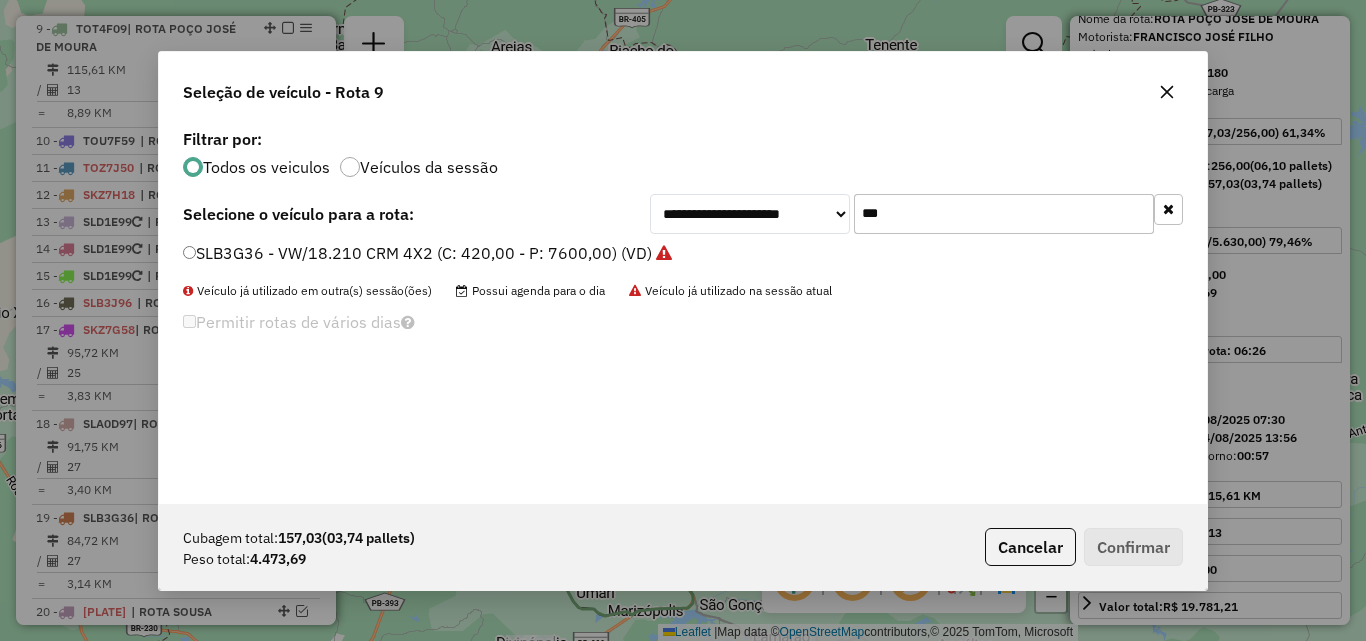 click on "***" 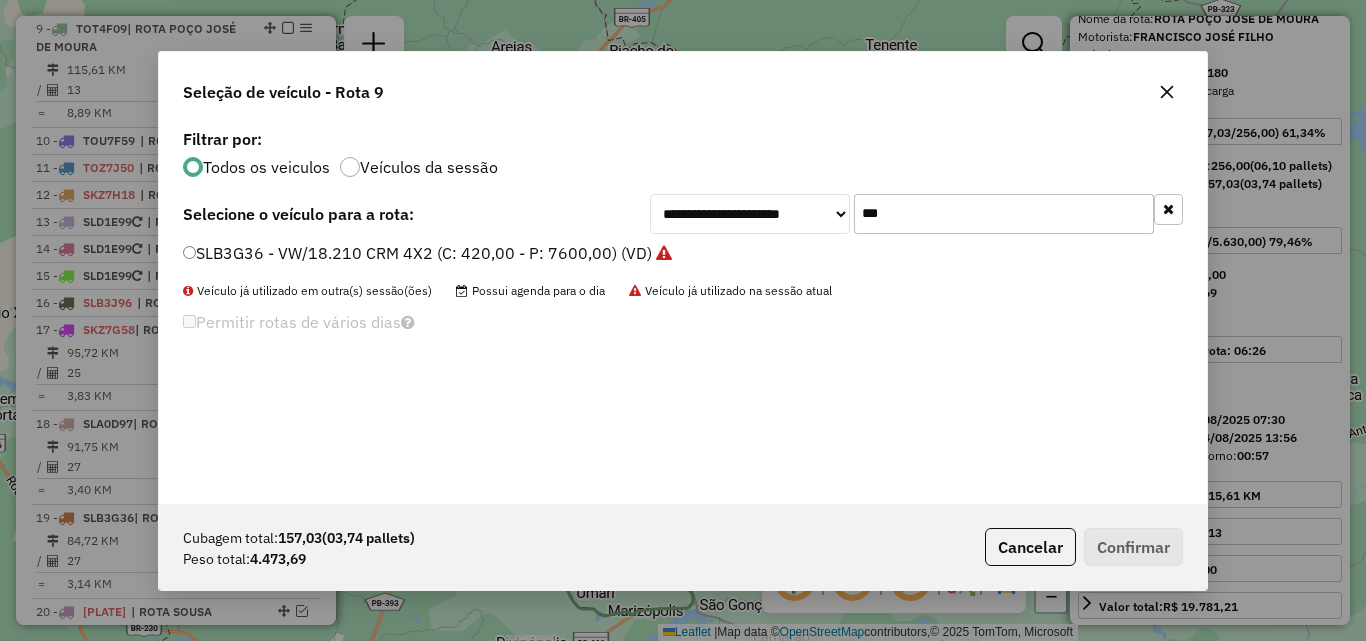 click on "SLB3G36 - VW/18.210 CRM 4X2 (C: 420,00 - P: 7600,00) (VD)" 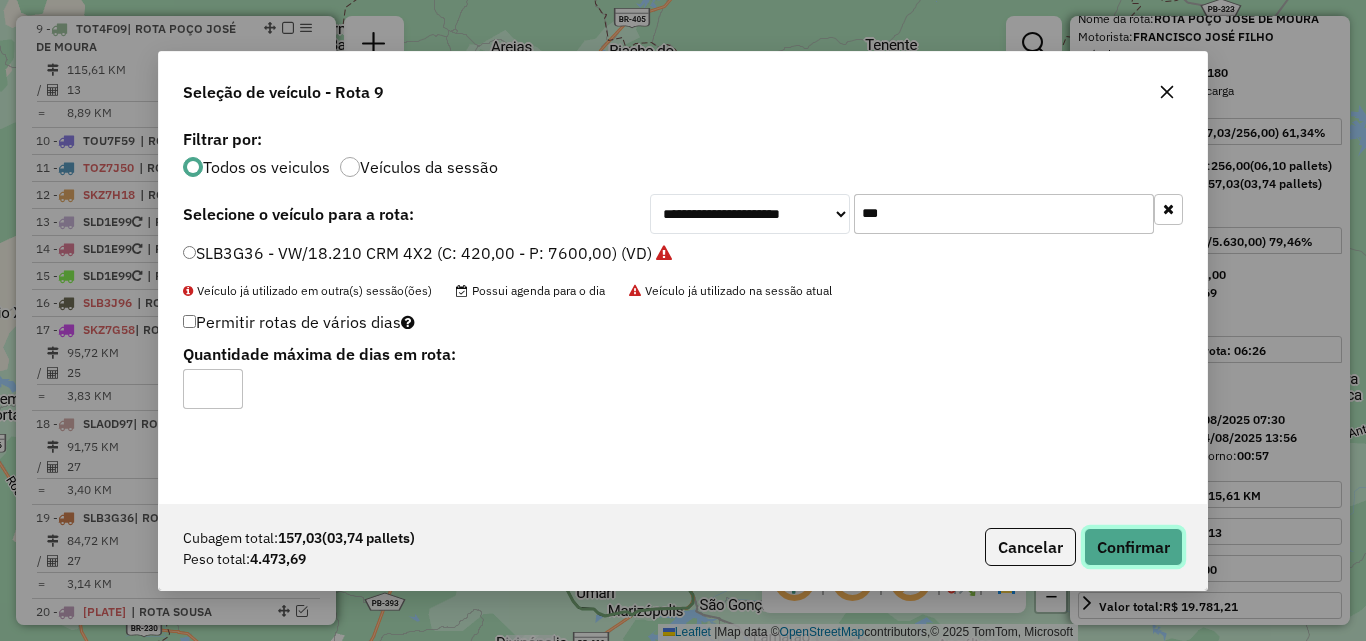 click on "Confirmar" 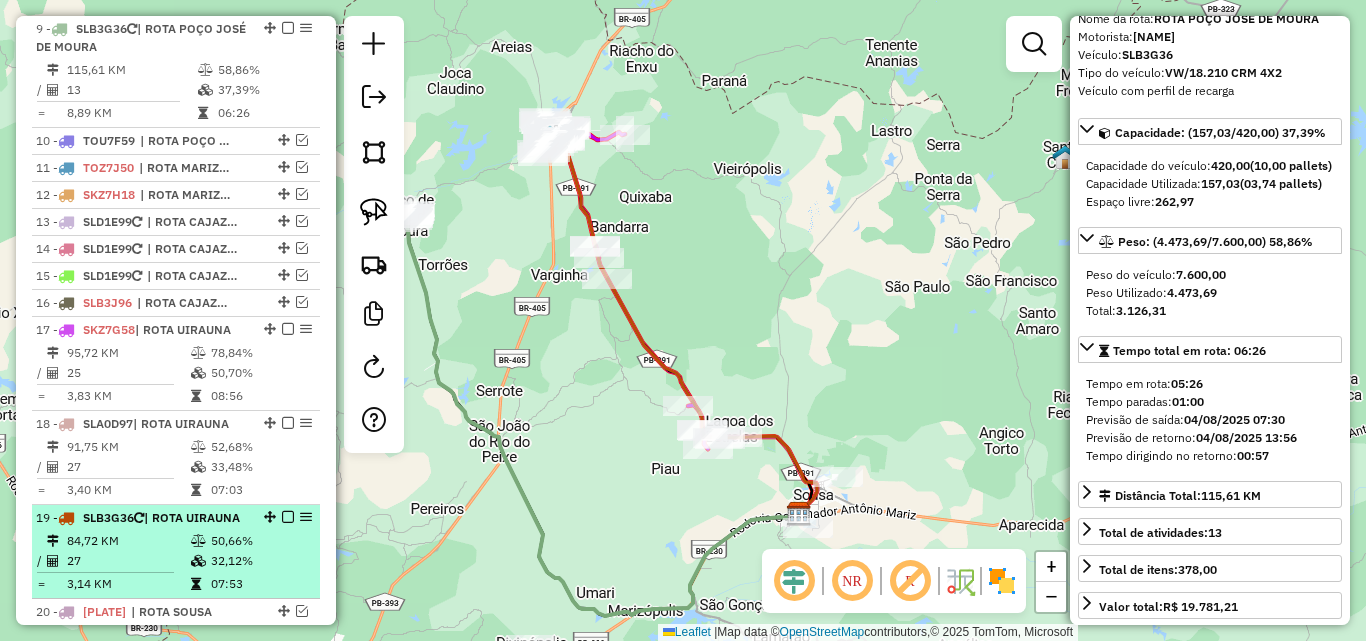 click on "50,66%" at bounding box center [260, 541] 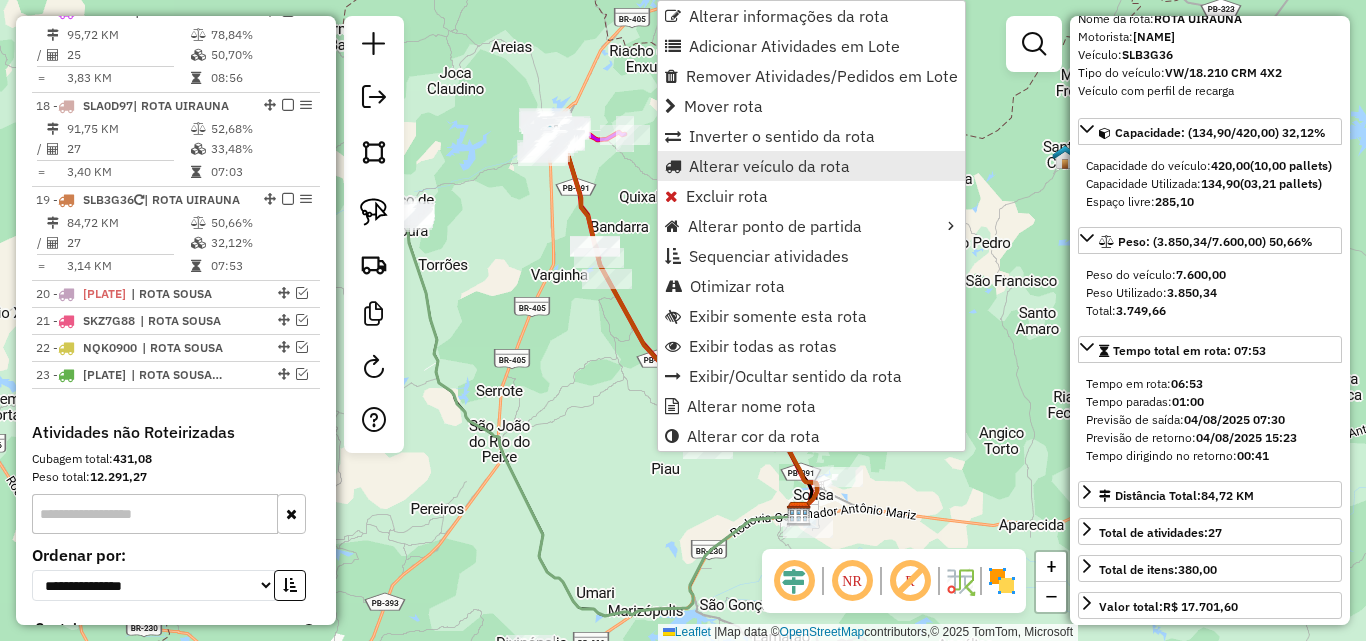 scroll, scrollTop: 1504, scrollLeft: 0, axis: vertical 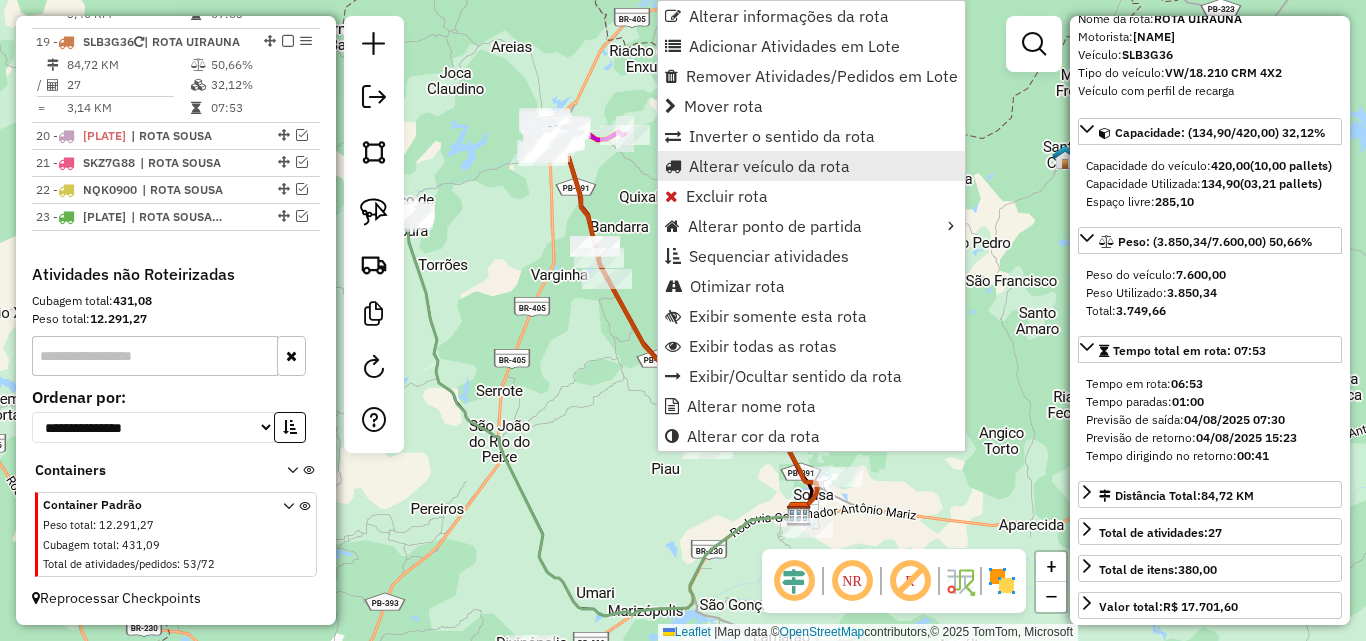 click on "Alterar veículo da rota" at bounding box center (769, 166) 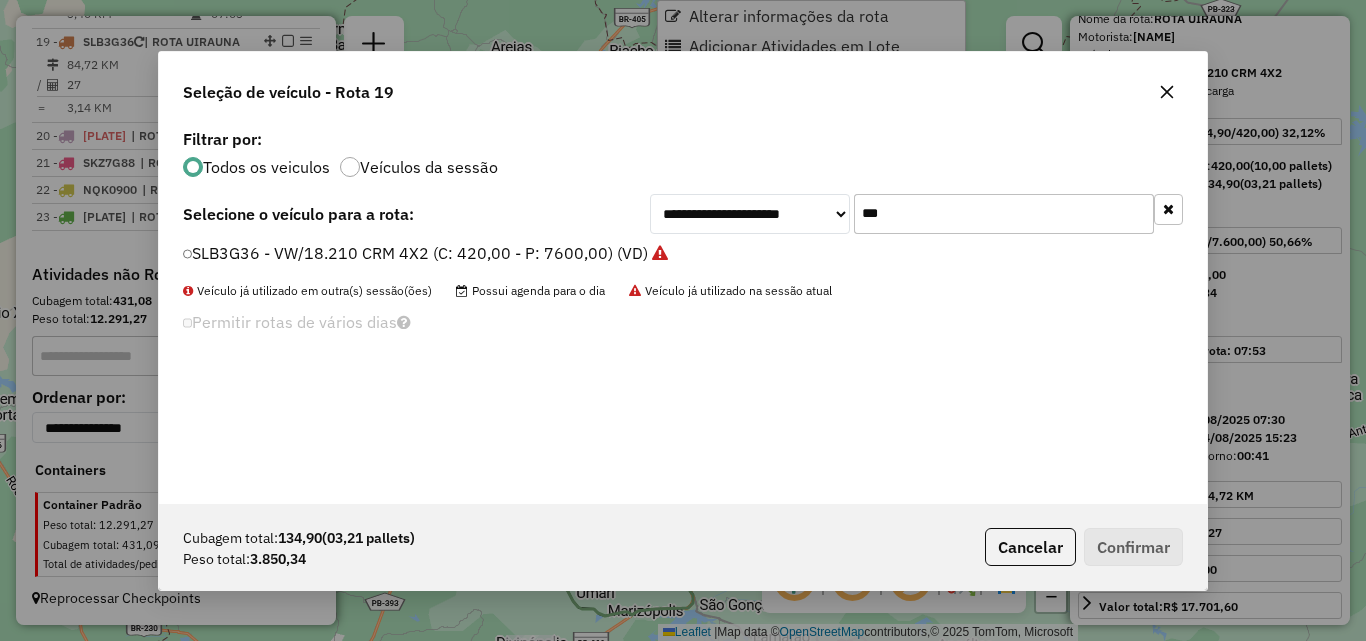 scroll, scrollTop: 11, scrollLeft: 6, axis: both 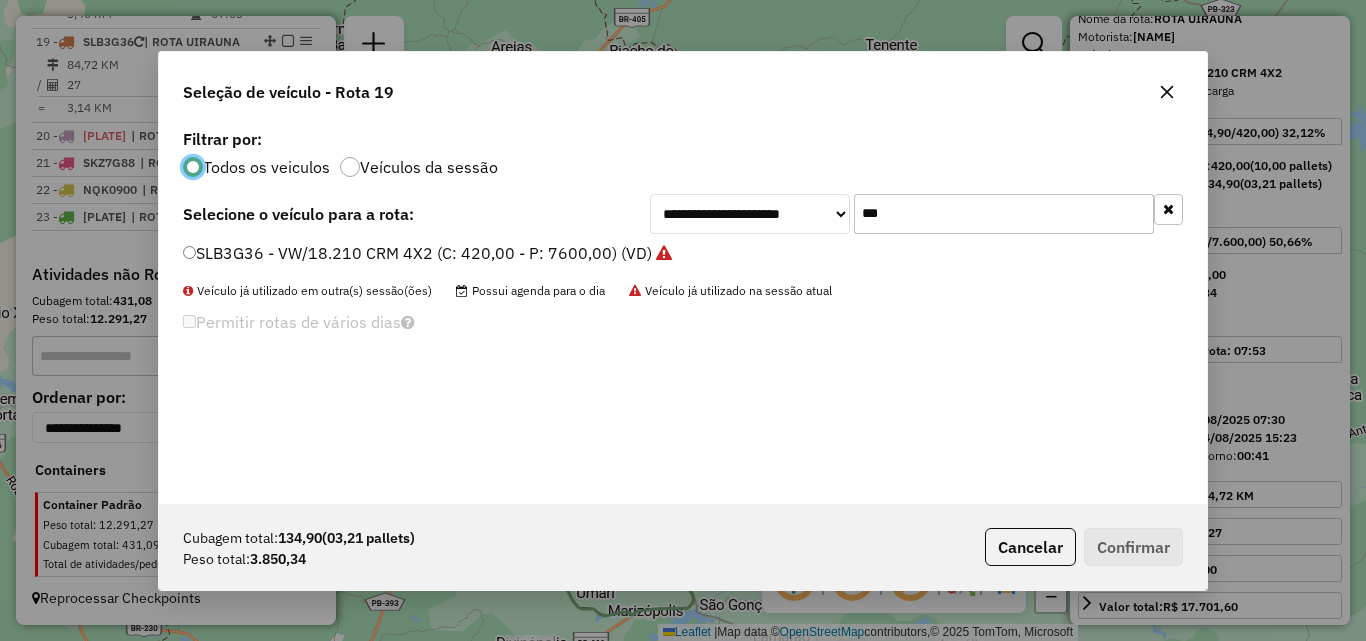 click on "***" 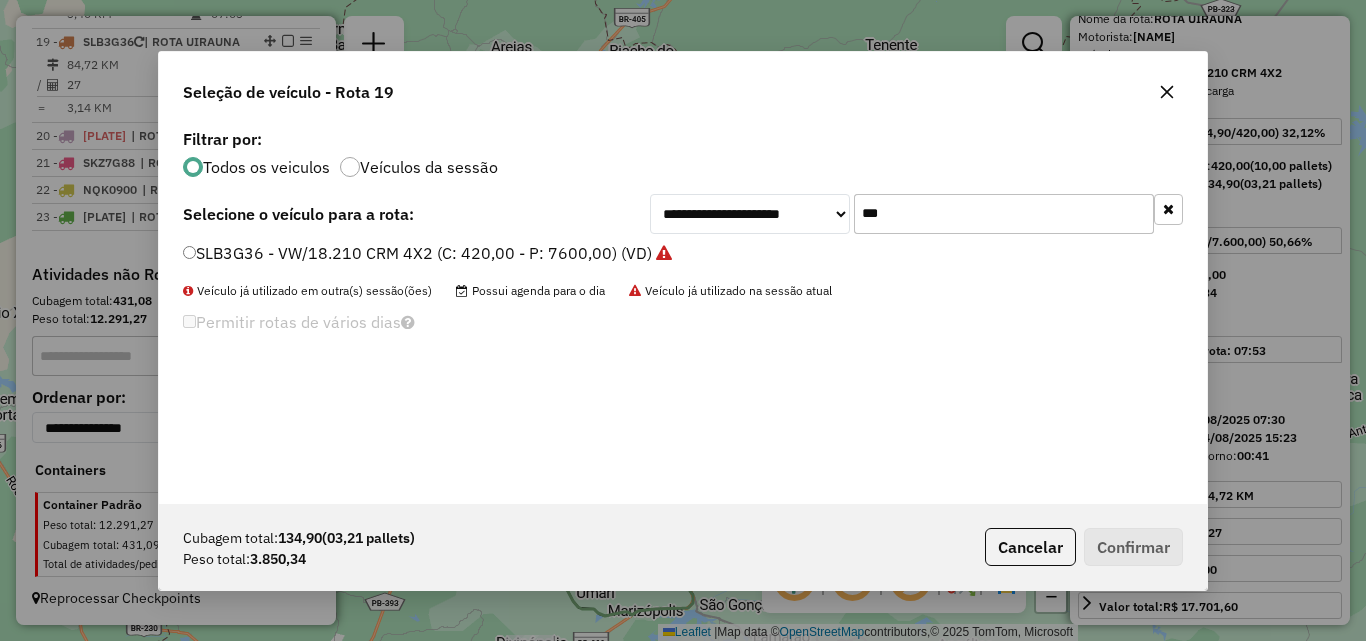 click on "***" 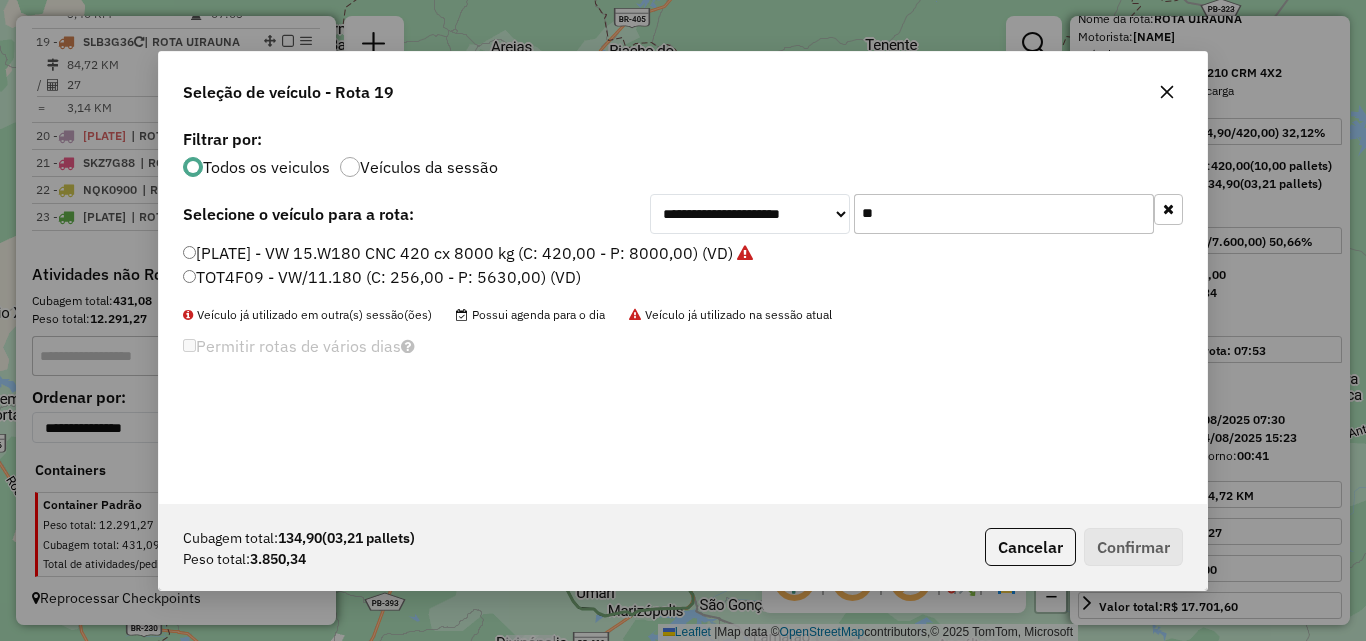type on "**" 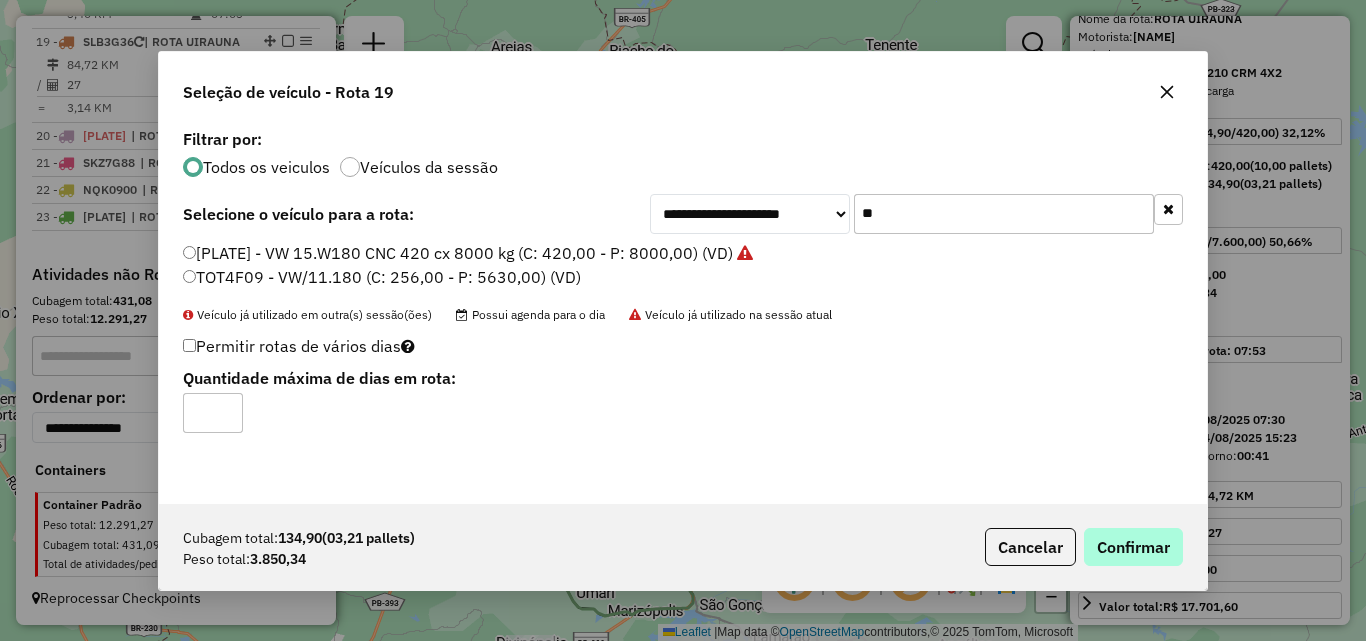 drag, startPoint x: 1201, startPoint y: 553, endPoint x: 1169, endPoint y: 554, distance: 32.01562 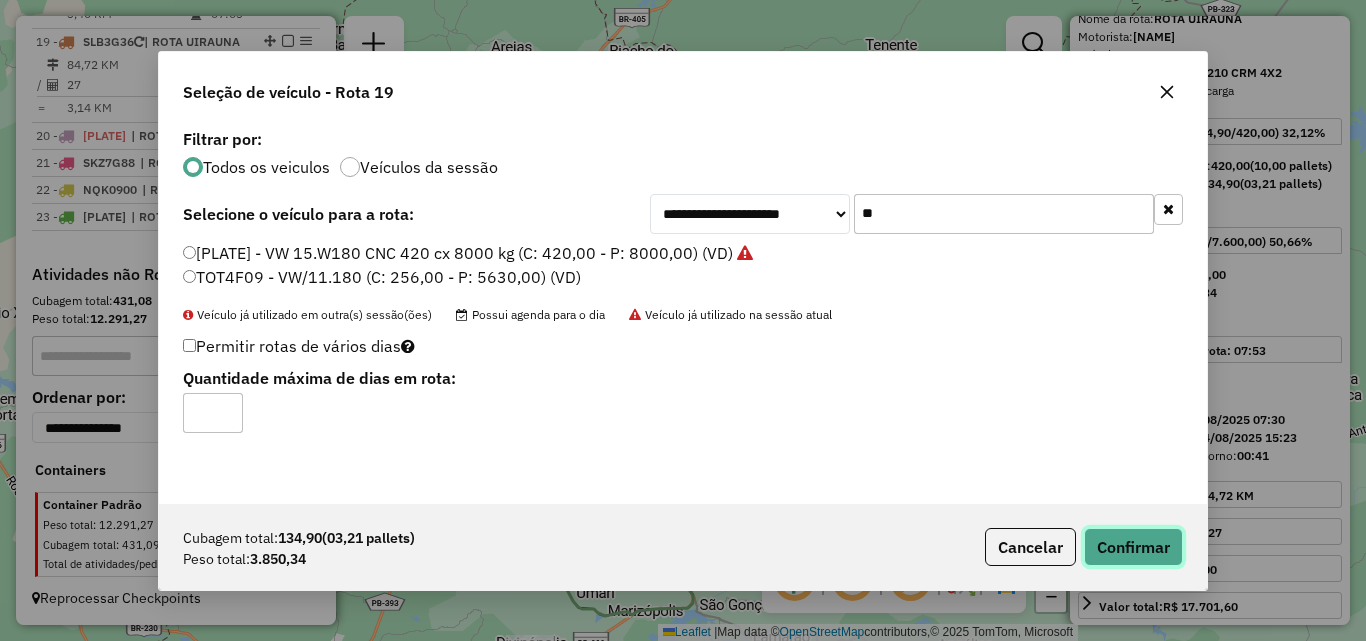 drag, startPoint x: 1166, startPoint y: 552, endPoint x: 1155, endPoint y: 556, distance: 11.7046995 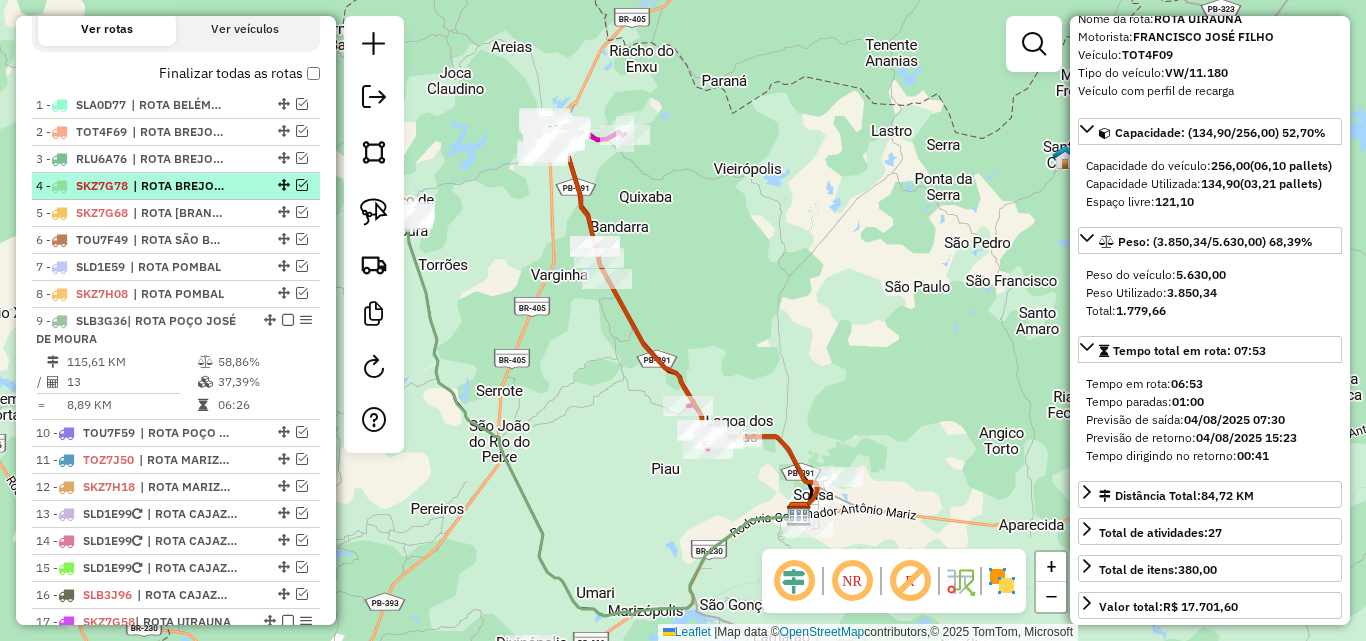 scroll, scrollTop: 691, scrollLeft: 0, axis: vertical 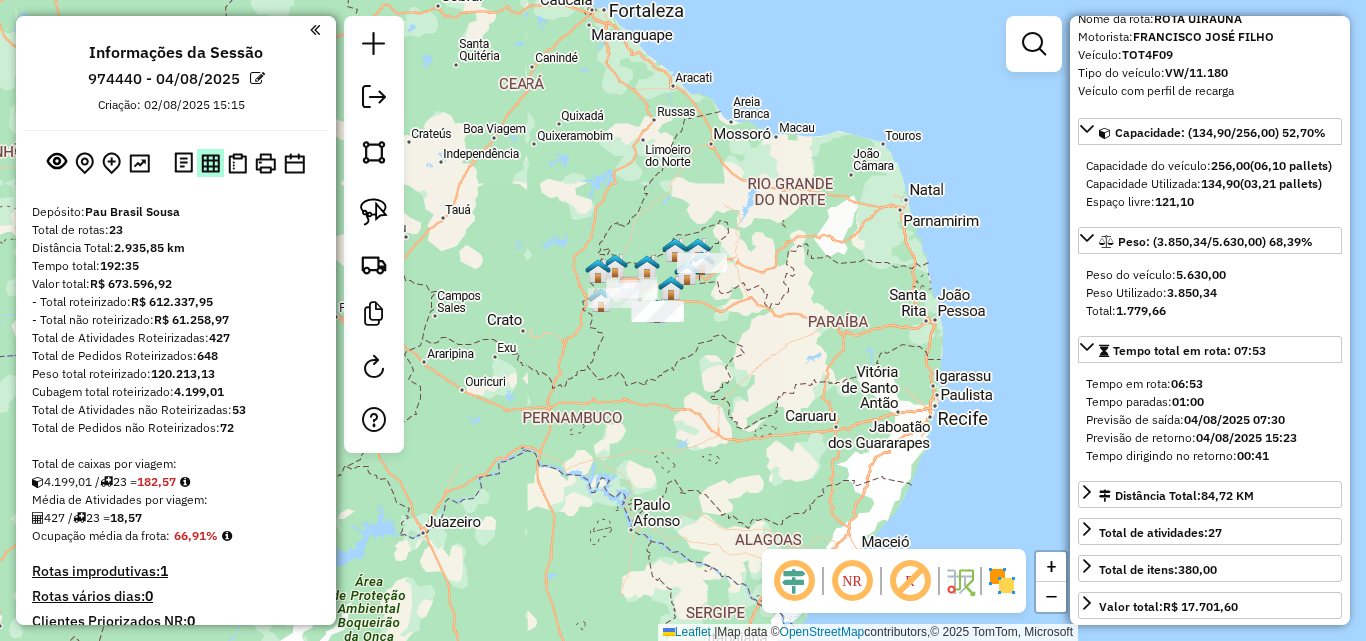 click at bounding box center (210, 162) 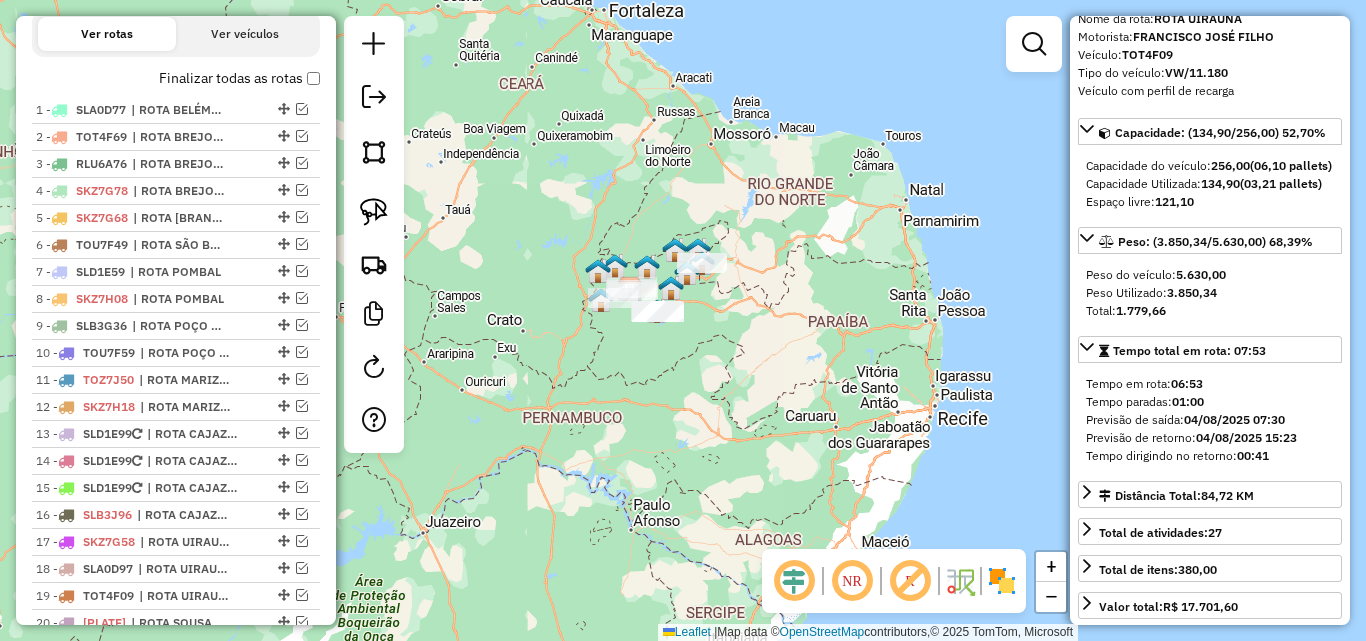scroll, scrollTop: 800, scrollLeft: 0, axis: vertical 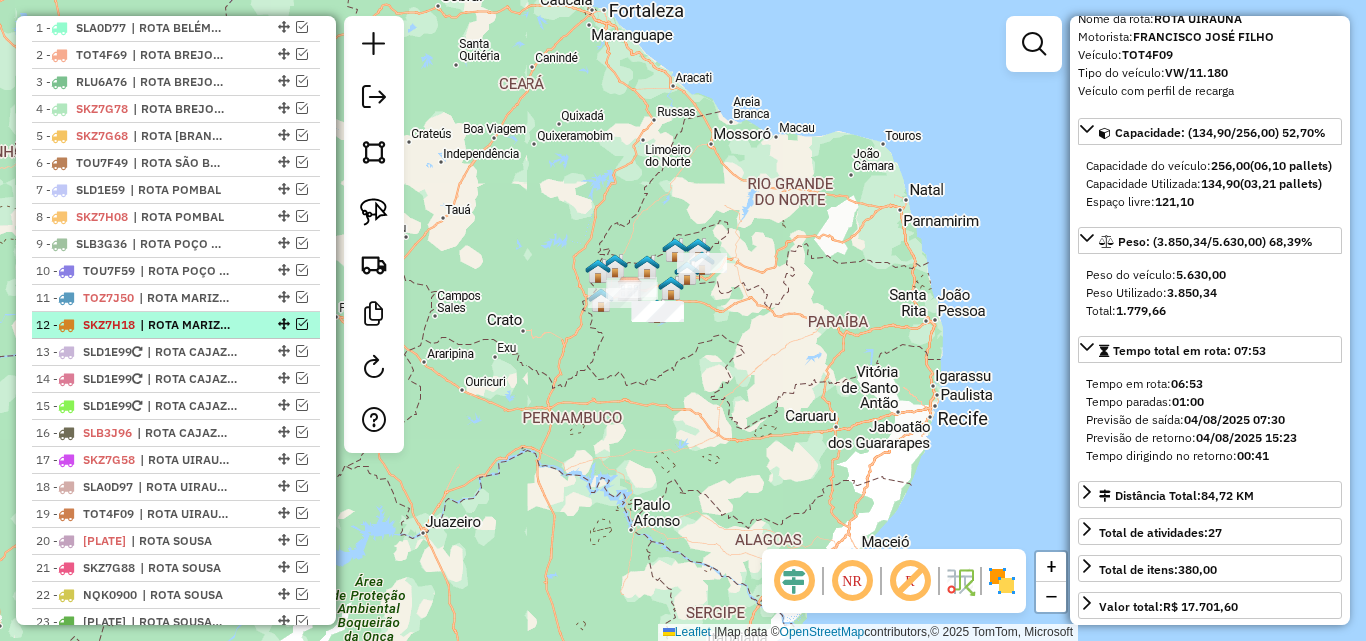 click at bounding box center [302, 324] 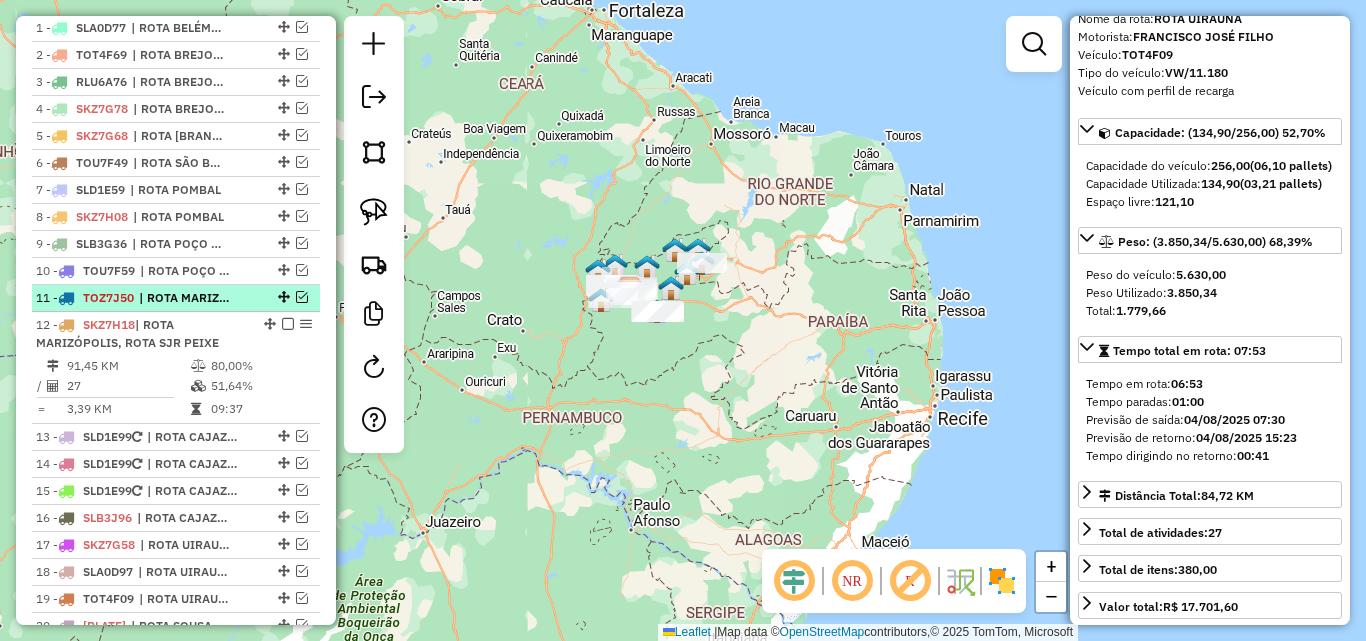 click at bounding box center [302, 297] 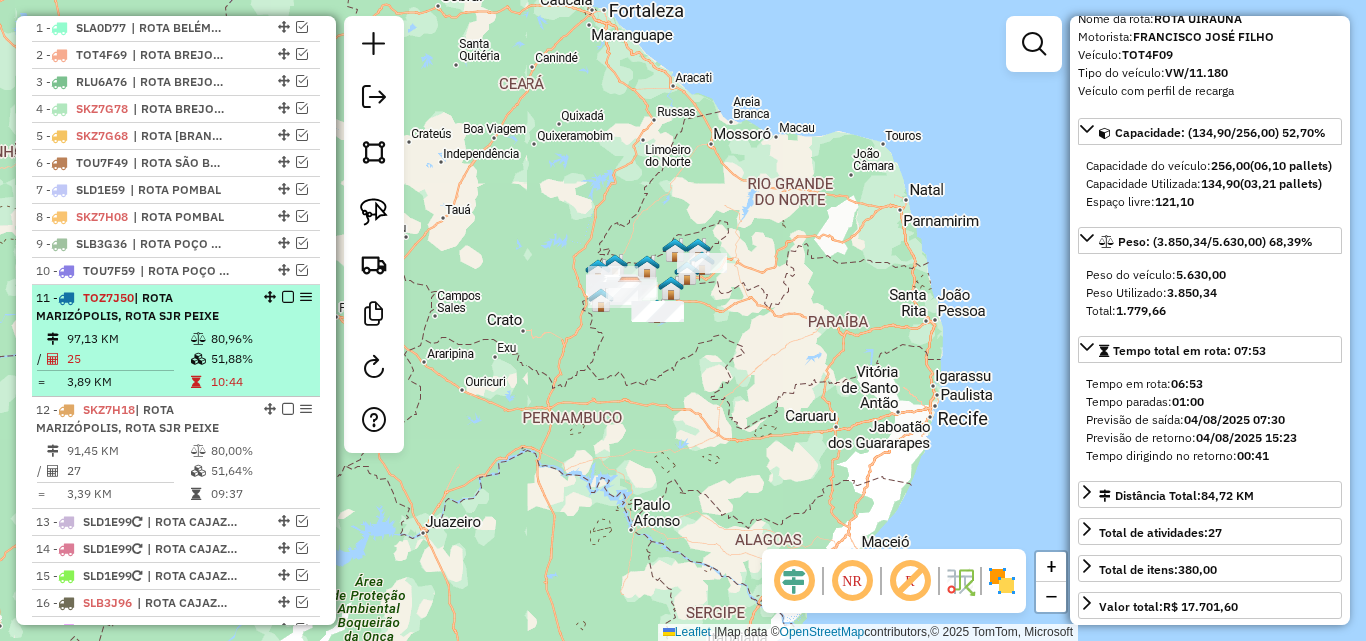 click at bounding box center (200, 359) 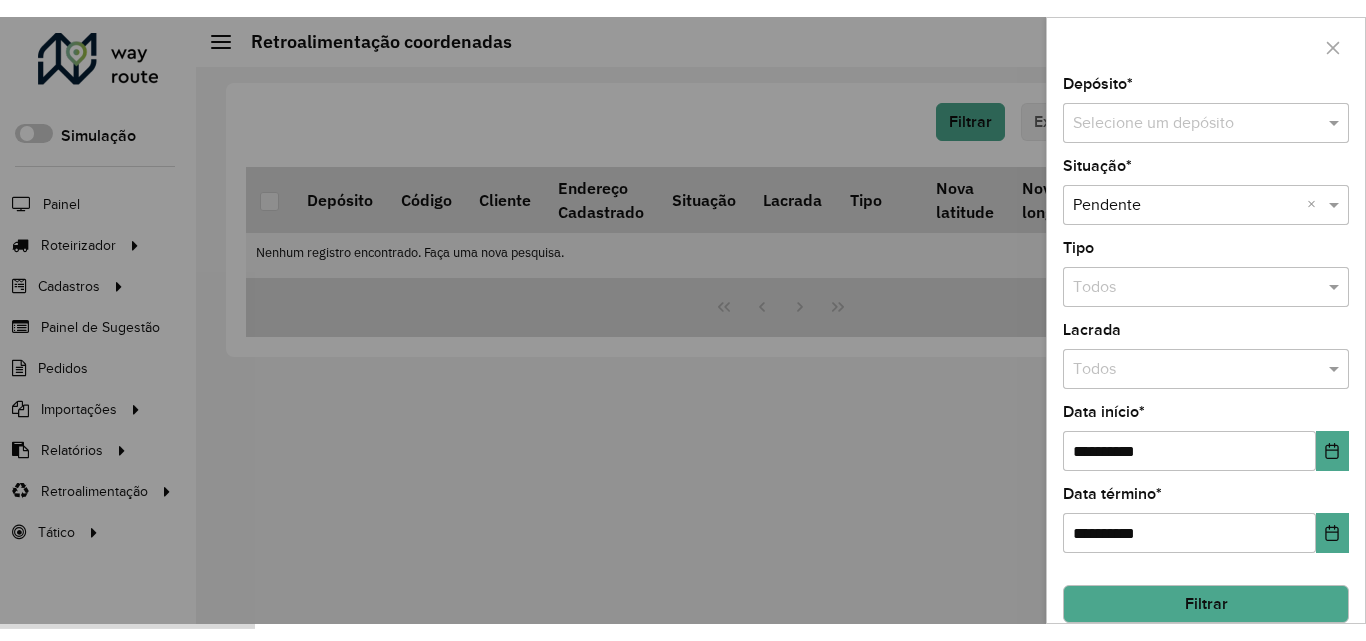 scroll, scrollTop: 0, scrollLeft: 0, axis: both 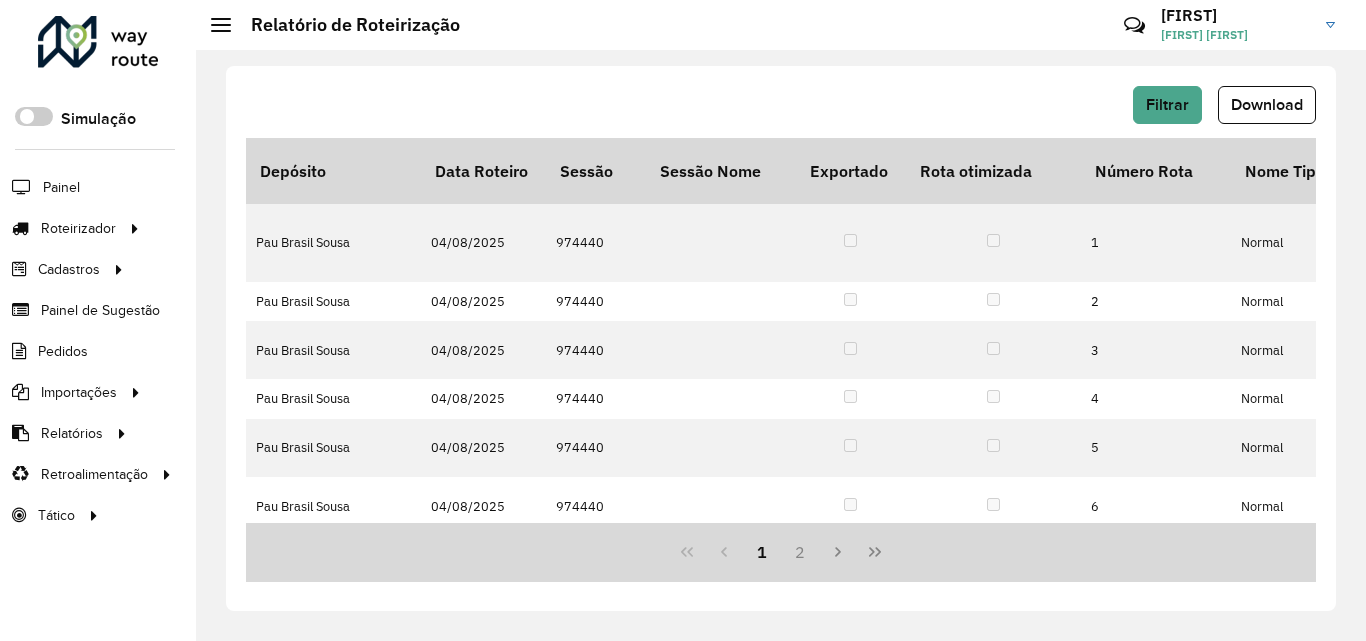 click on "Download" 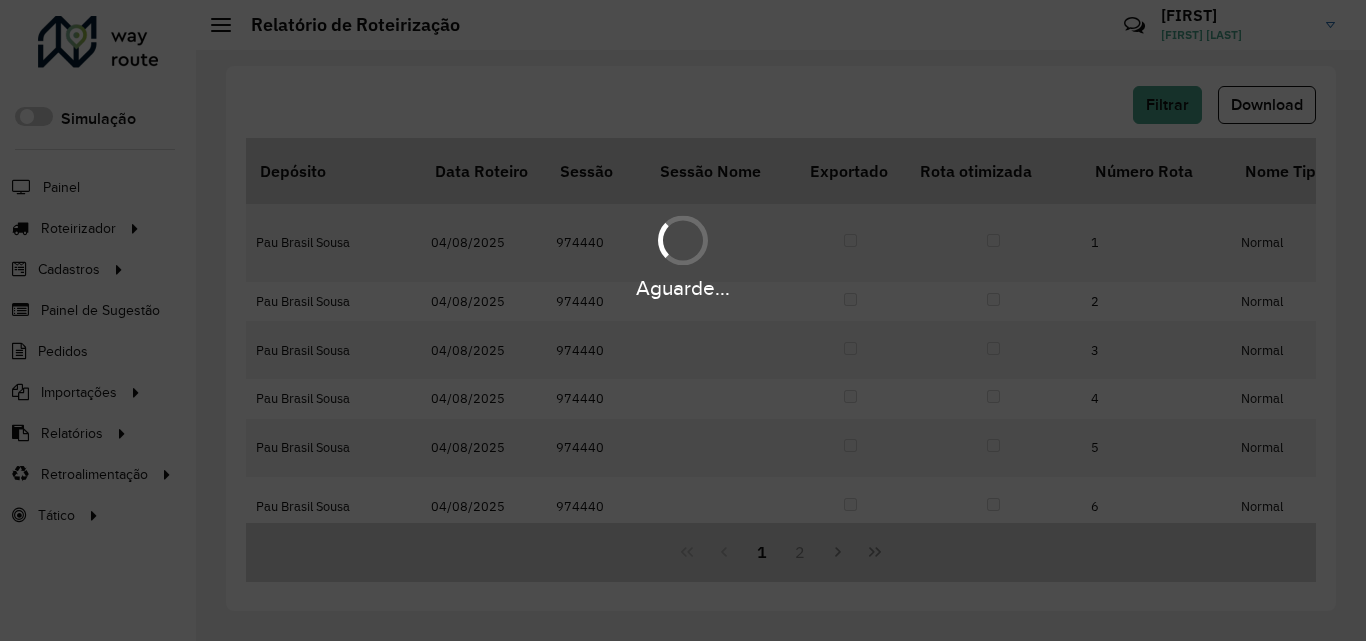 scroll, scrollTop: 0, scrollLeft: 0, axis: both 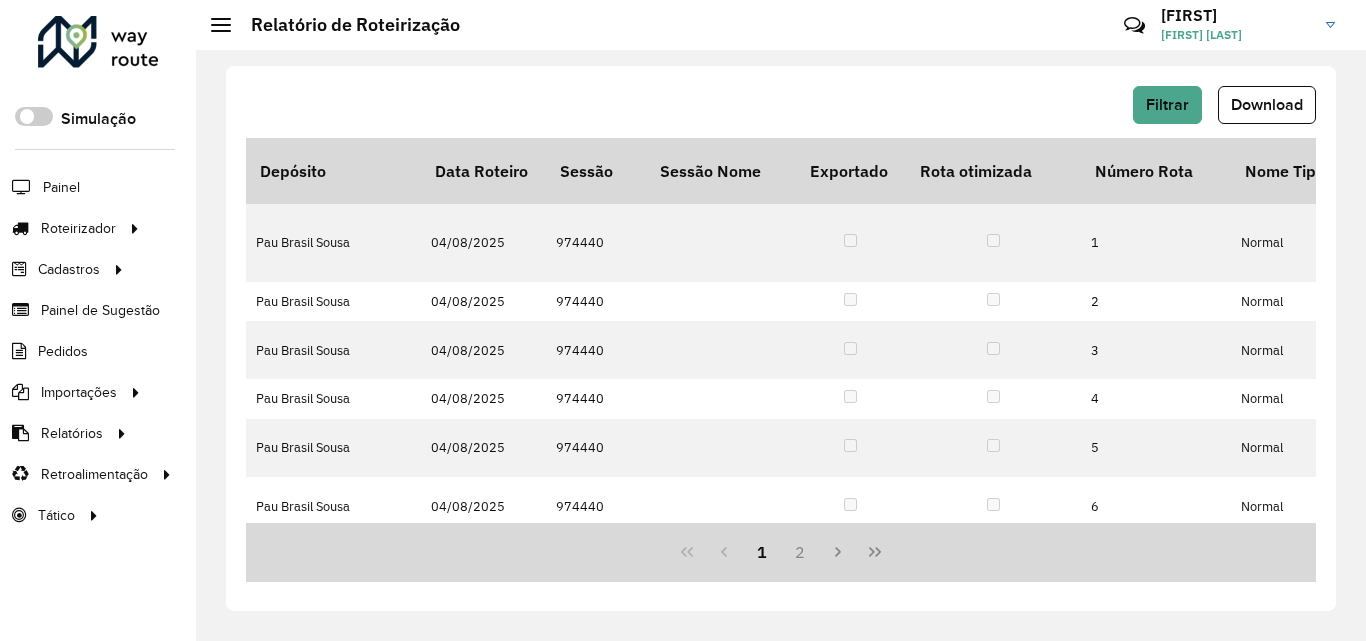 click on "Download" 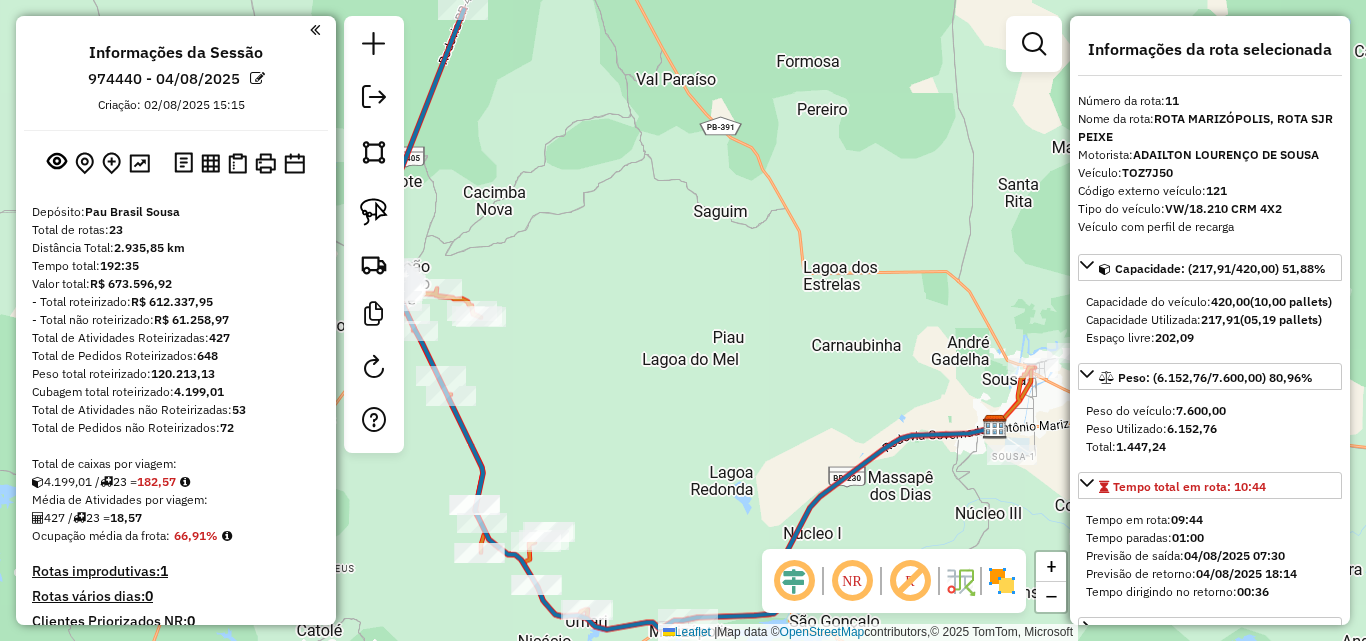 select on "**********" 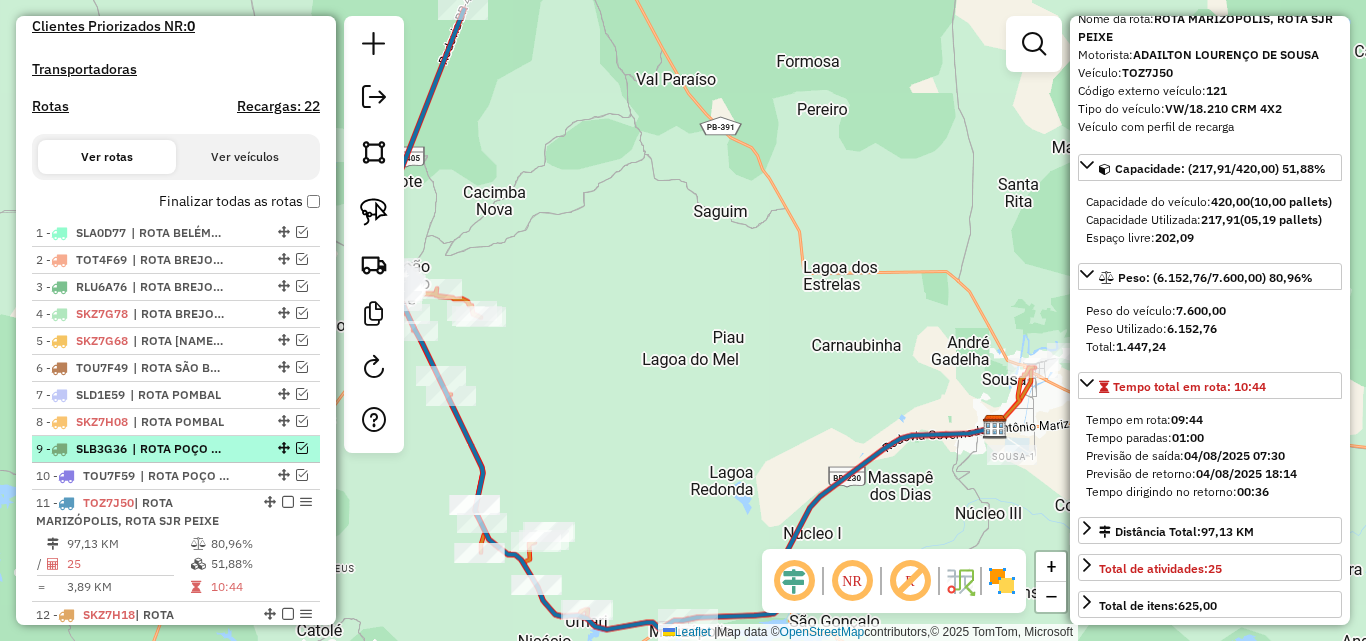 scroll, scrollTop: 700, scrollLeft: 0, axis: vertical 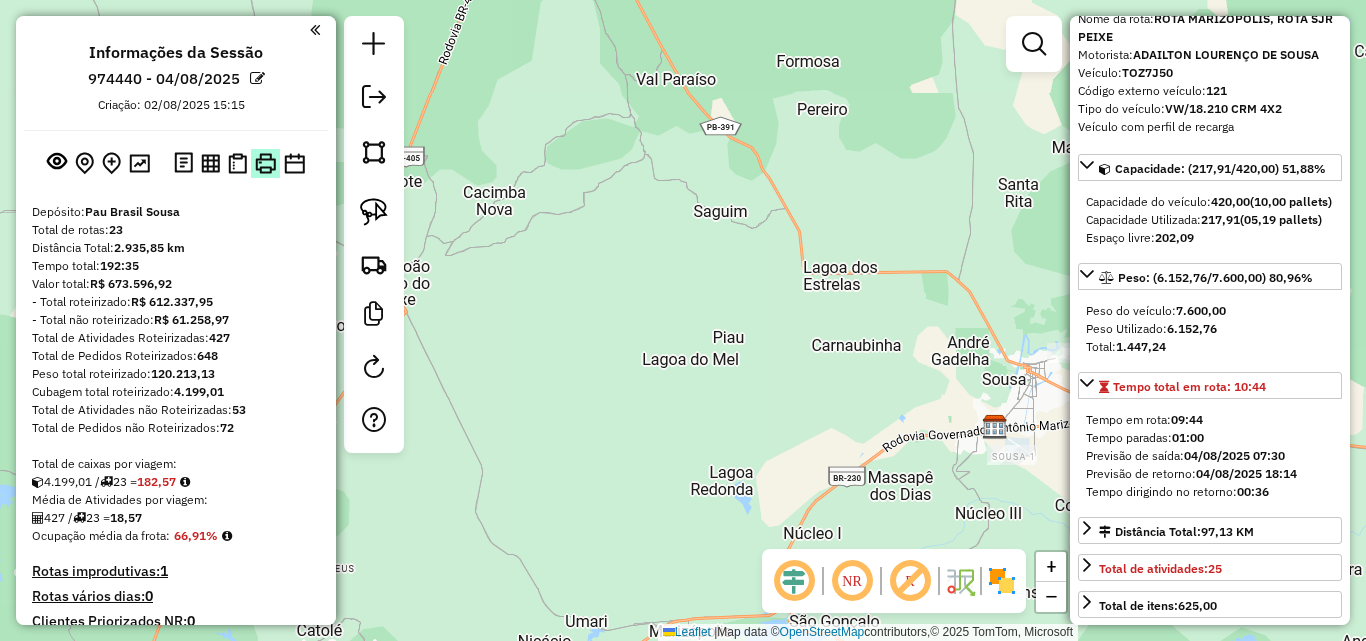 click at bounding box center [265, 163] 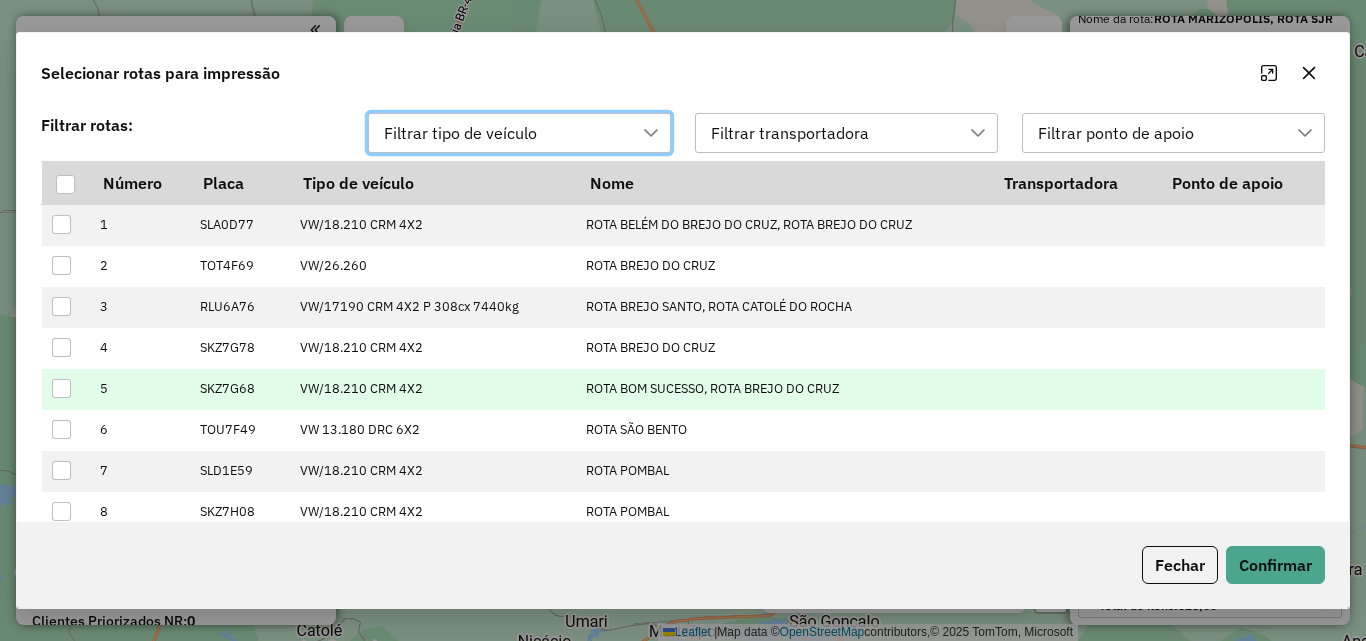 scroll, scrollTop: 14, scrollLeft: 91, axis: both 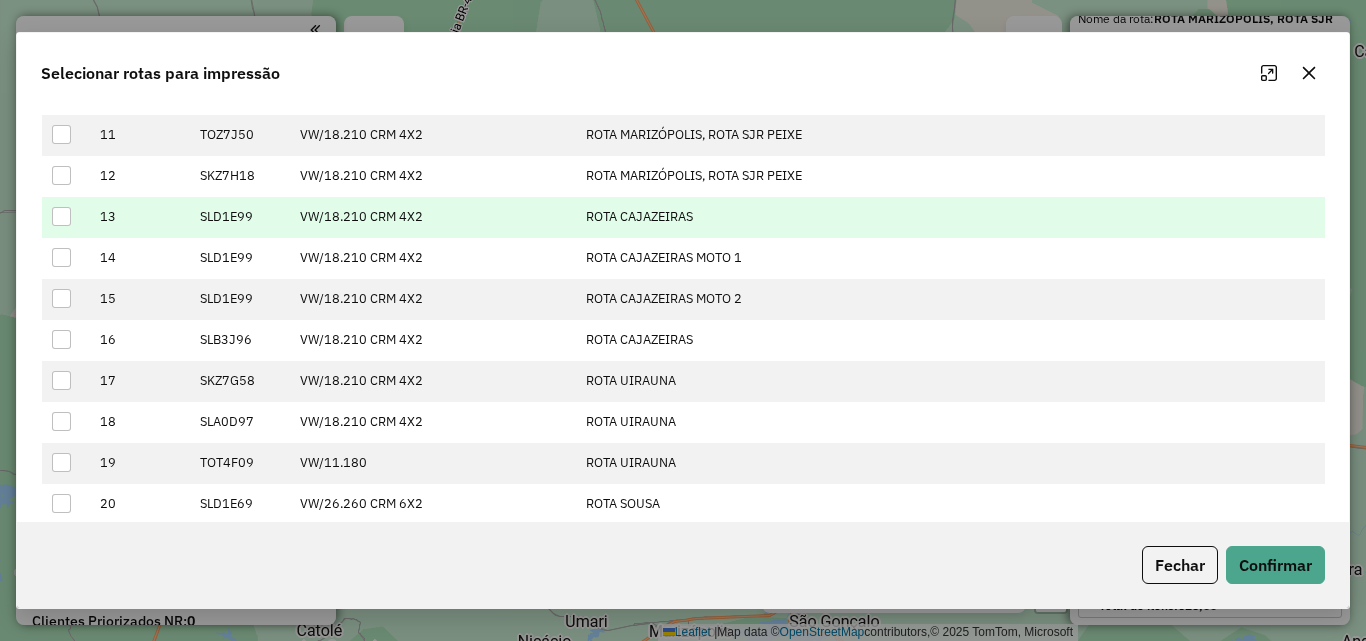 click at bounding box center (61, 216) 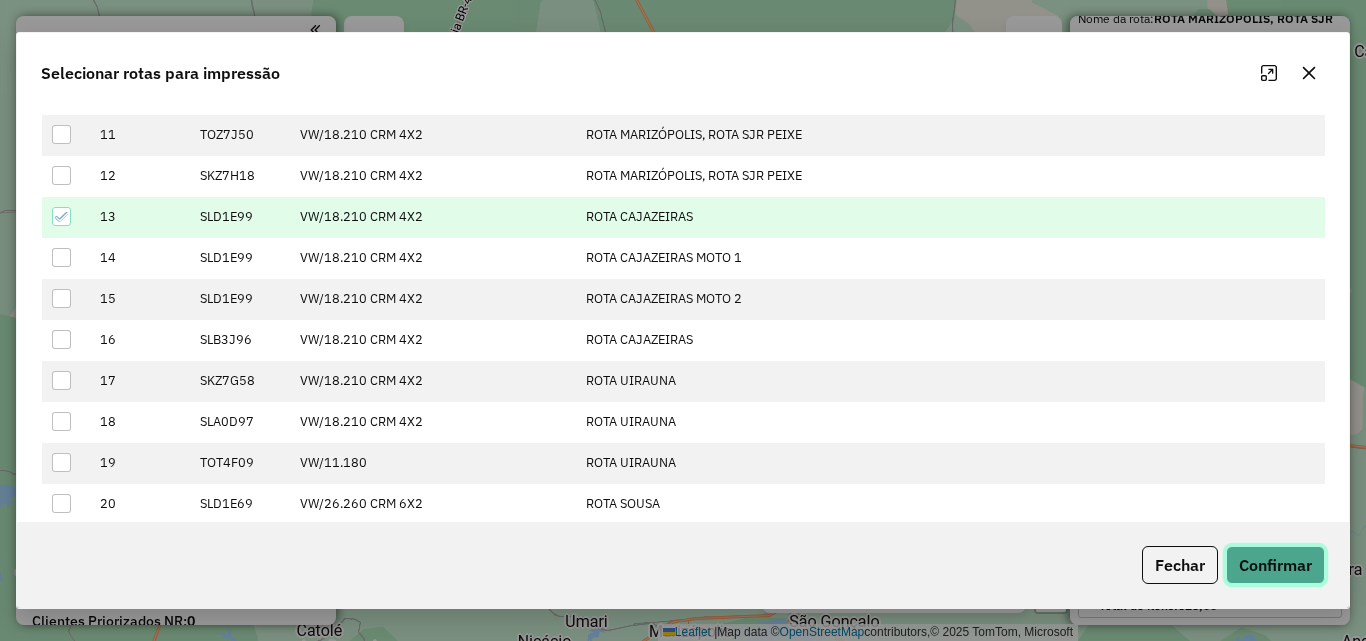 click on "Confirmar" 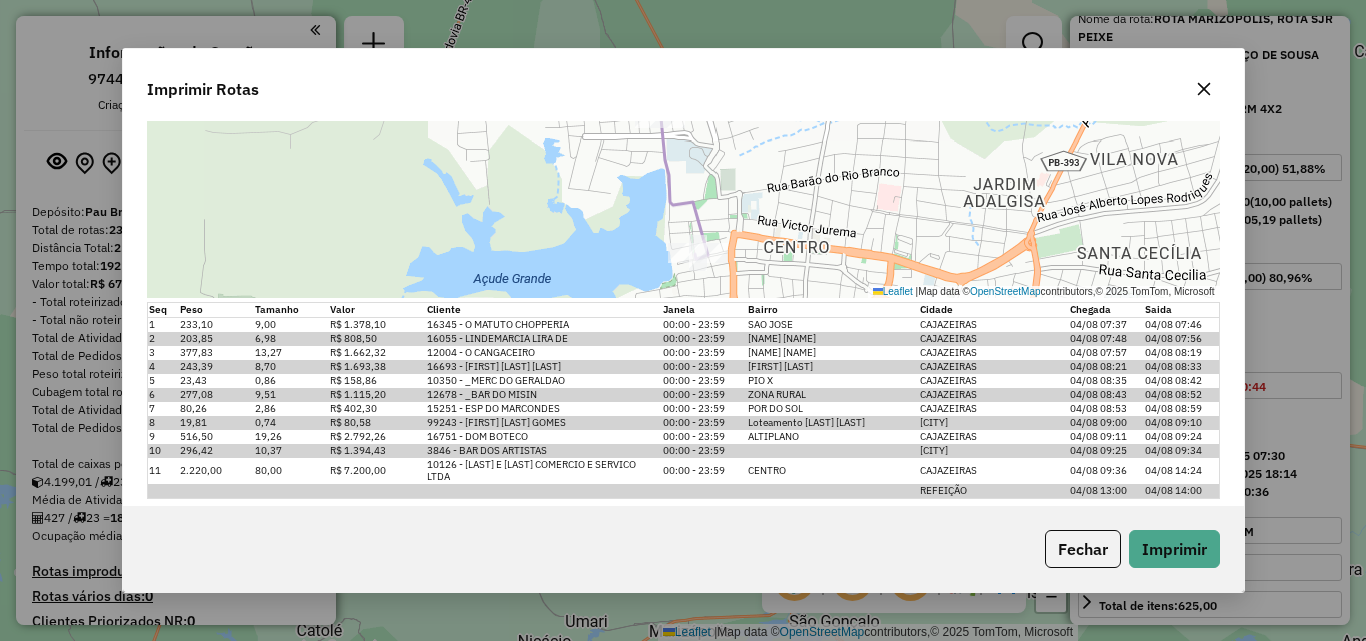 scroll, scrollTop: 354, scrollLeft: 0, axis: vertical 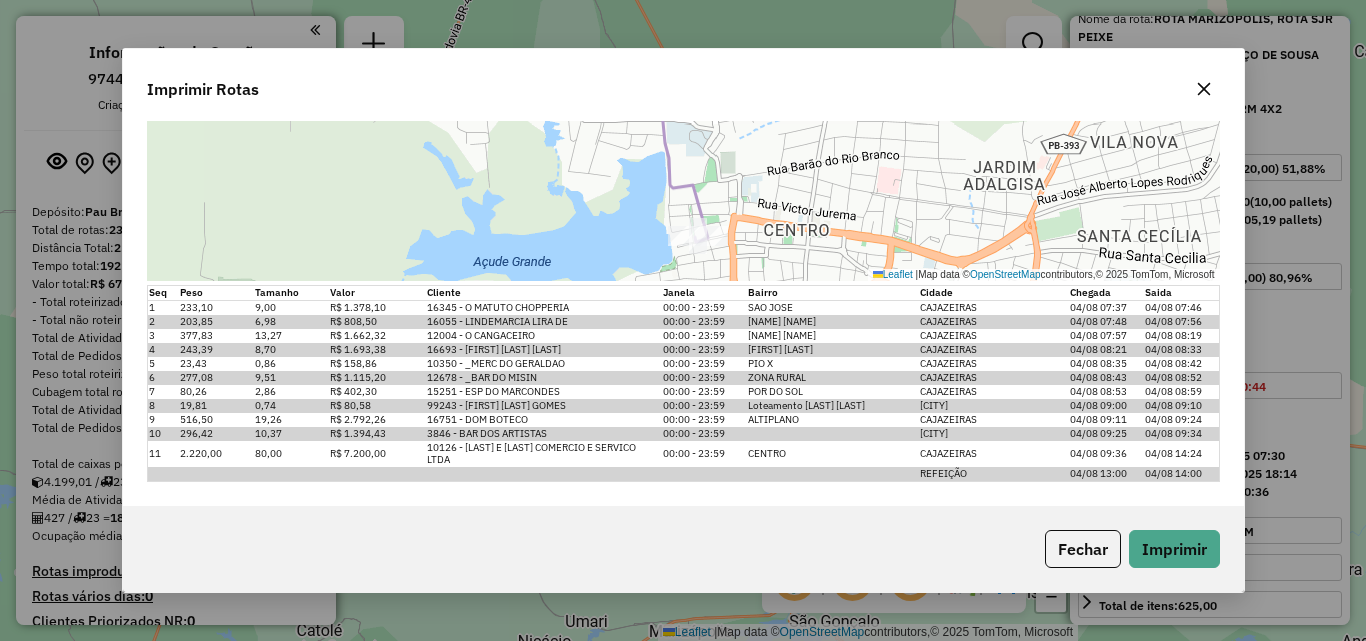 drag, startPoint x: 1194, startPoint y: 86, endPoint x: 958, endPoint y: 155, distance: 245.88005 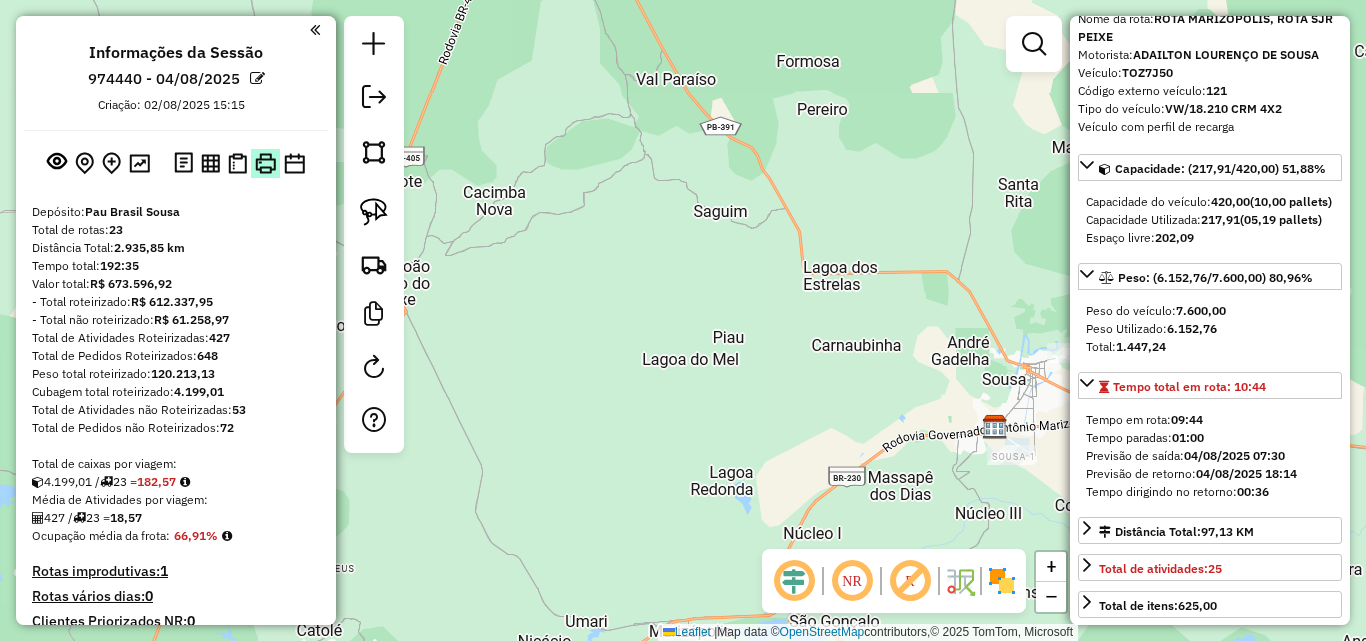 click at bounding box center [265, 163] 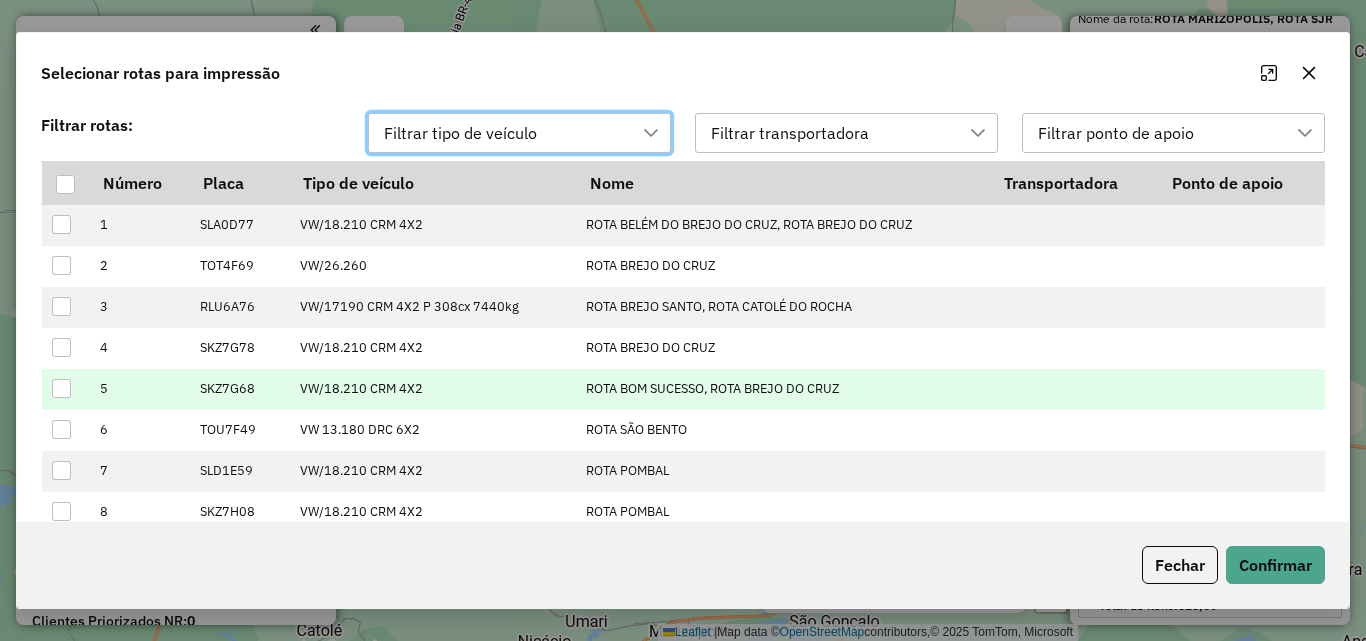 scroll, scrollTop: 14, scrollLeft: 91, axis: both 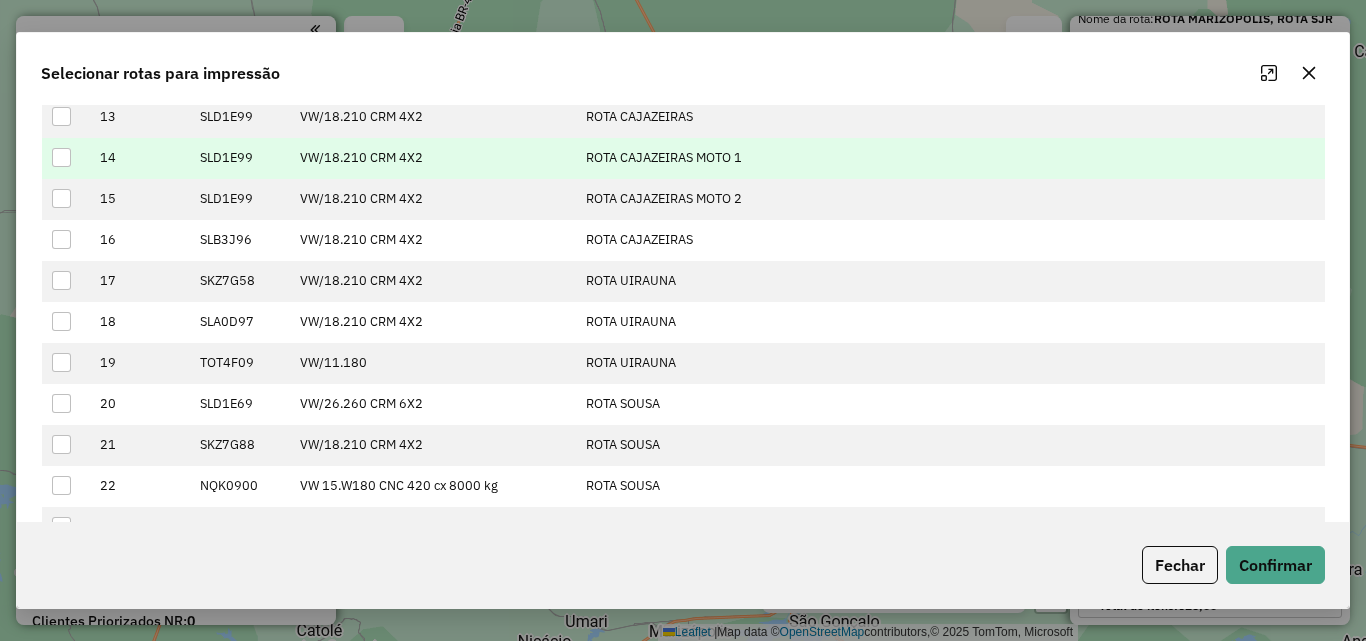 click at bounding box center [61, 157] 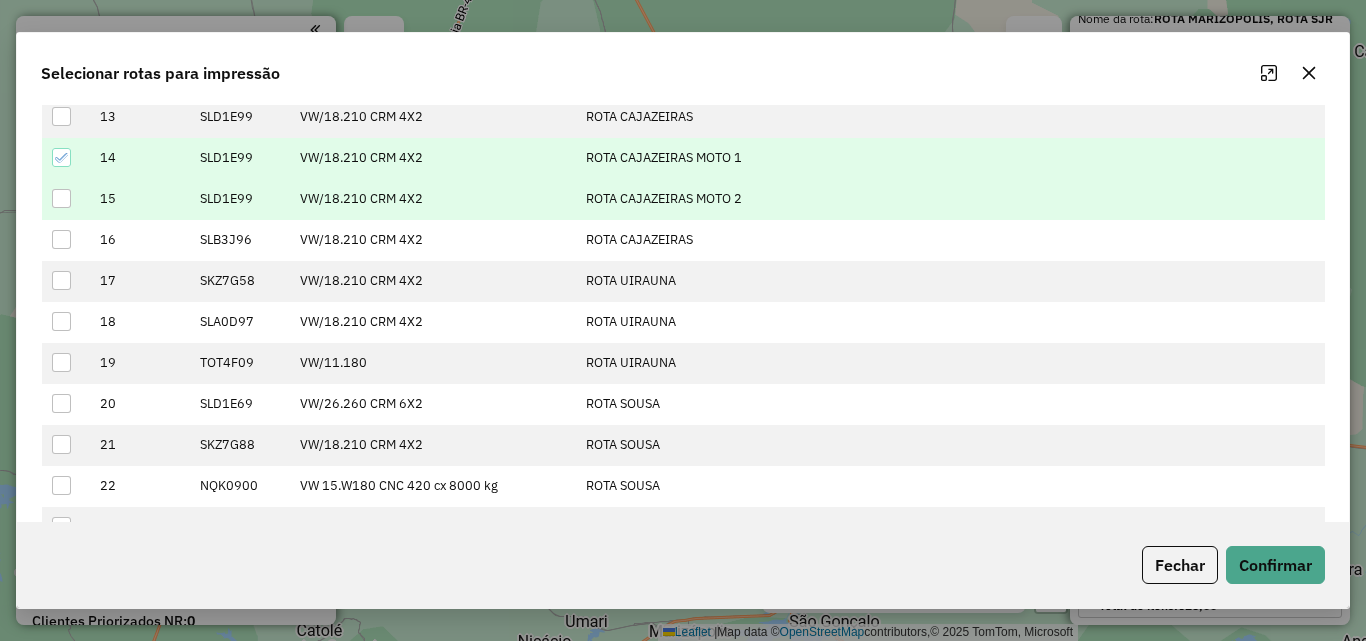 click at bounding box center (61, 198) 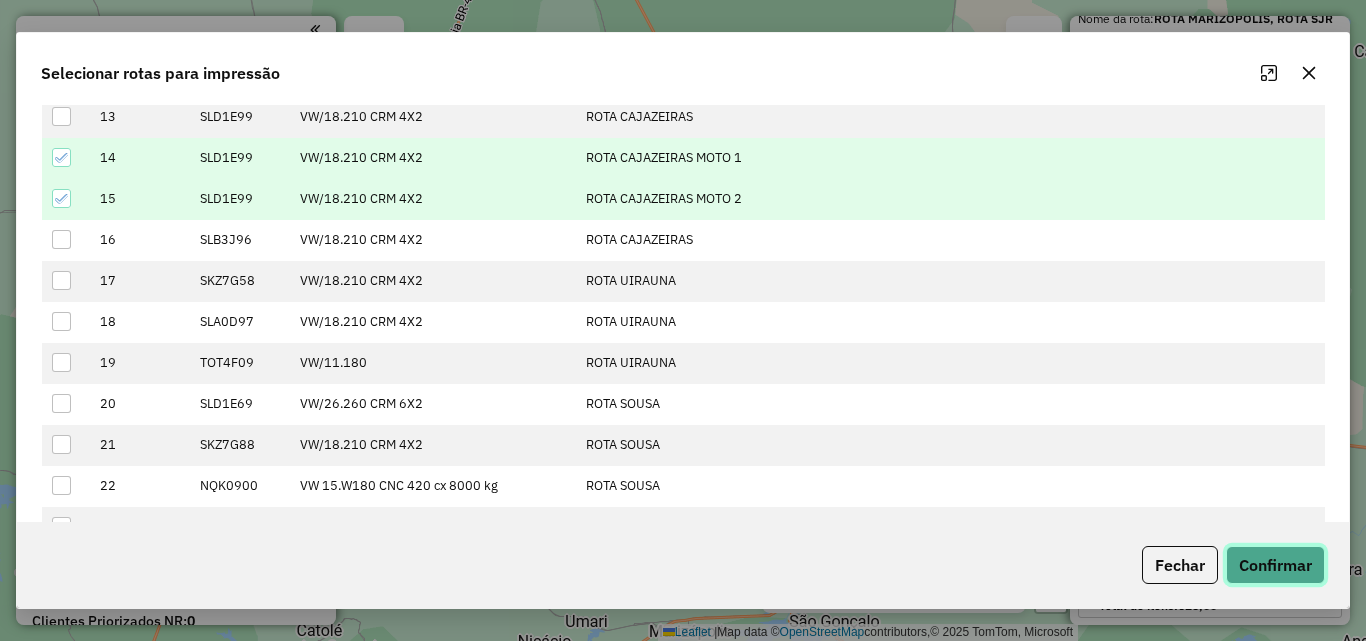 click on "Confirmar" 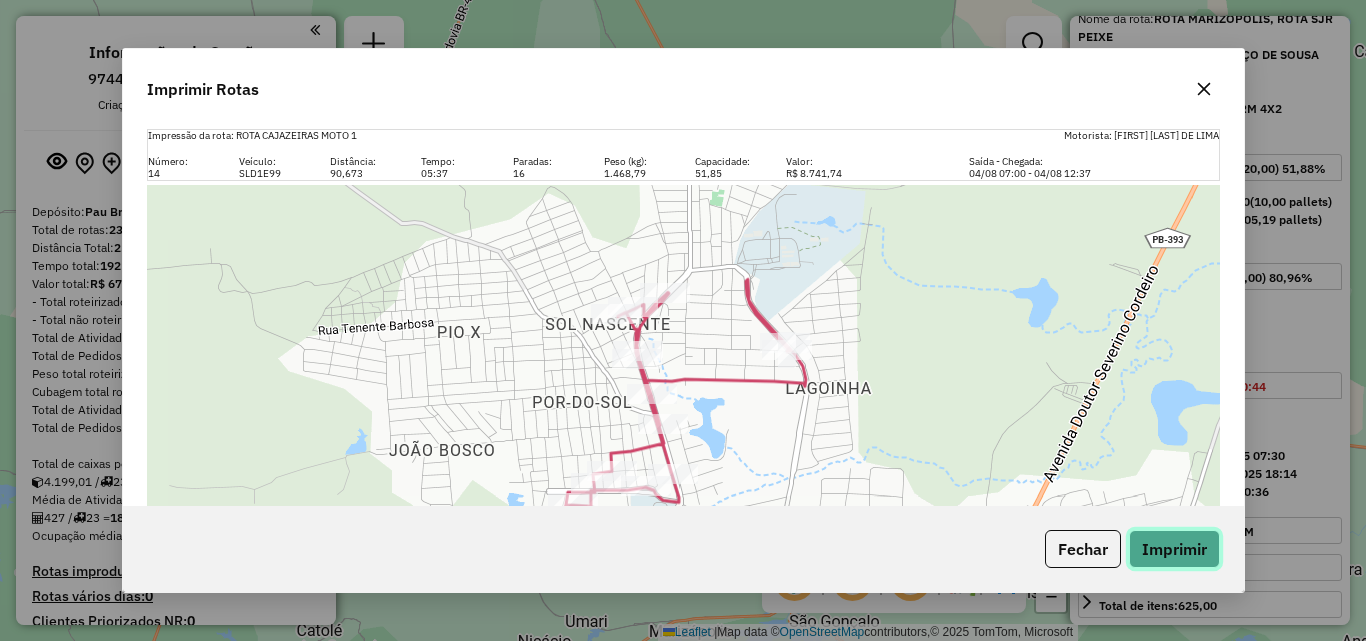 drag, startPoint x: 1180, startPoint y: 549, endPoint x: 1038, endPoint y: 574, distance: 144.18391 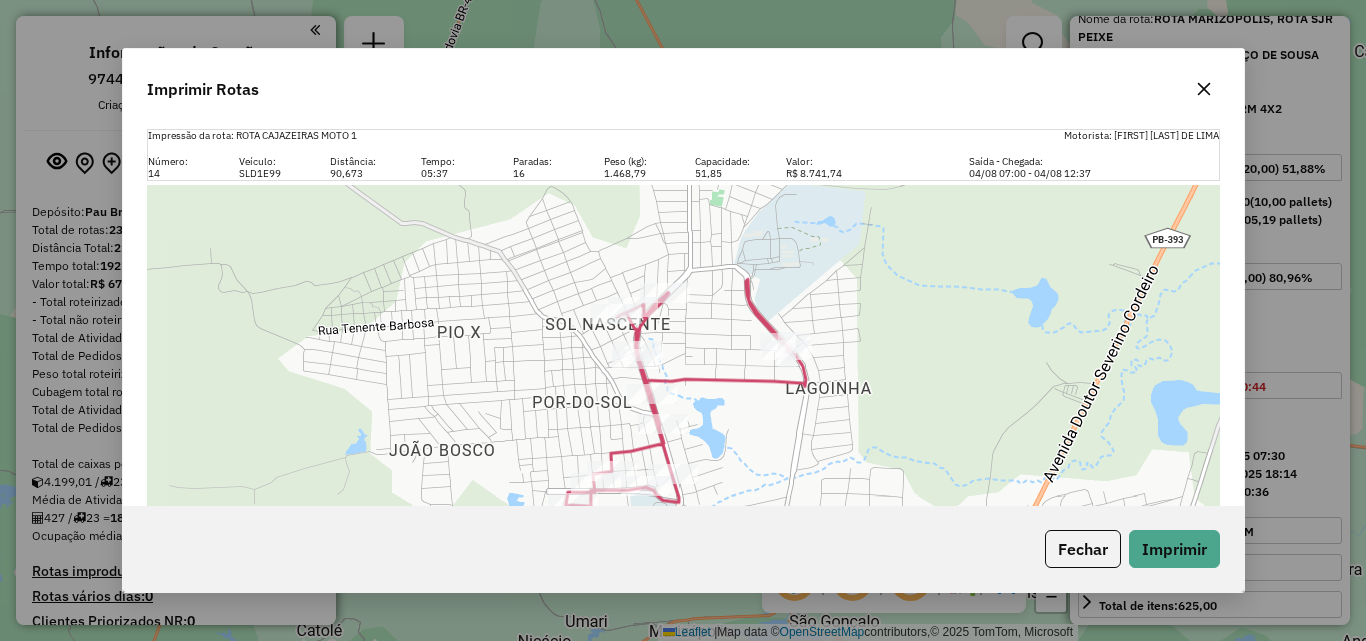 click 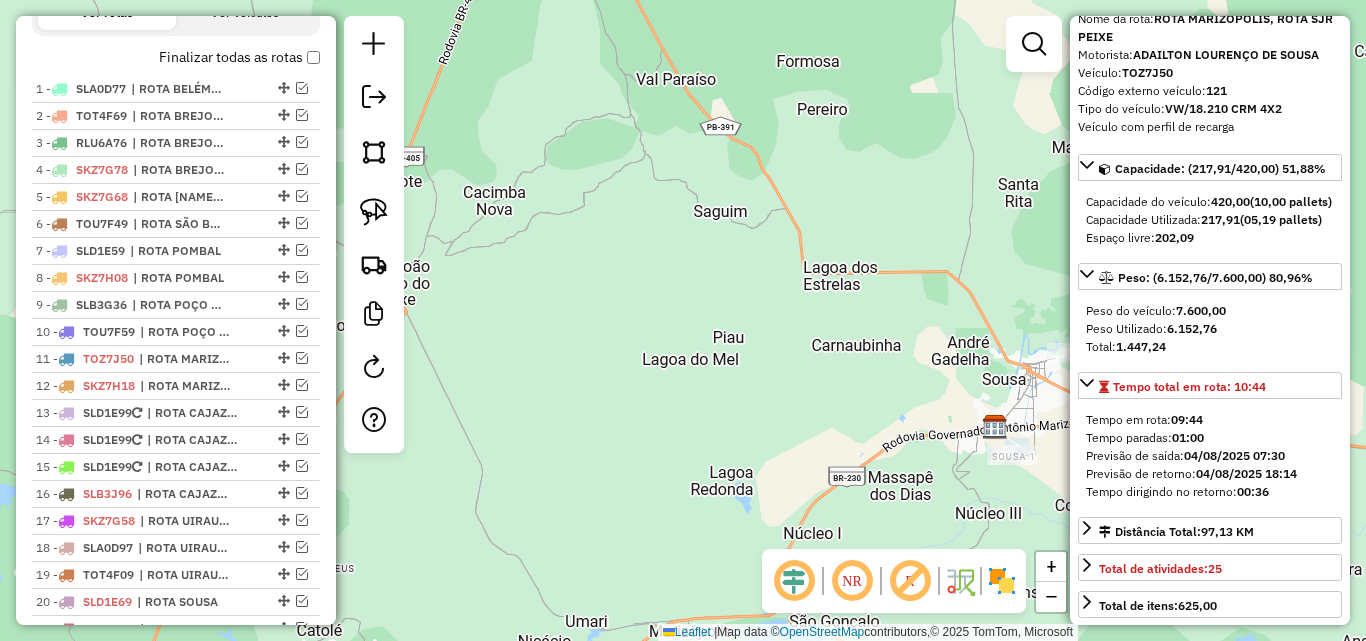 scroll, scrollTop: 800, scrollLeft: 0, axis: vertical 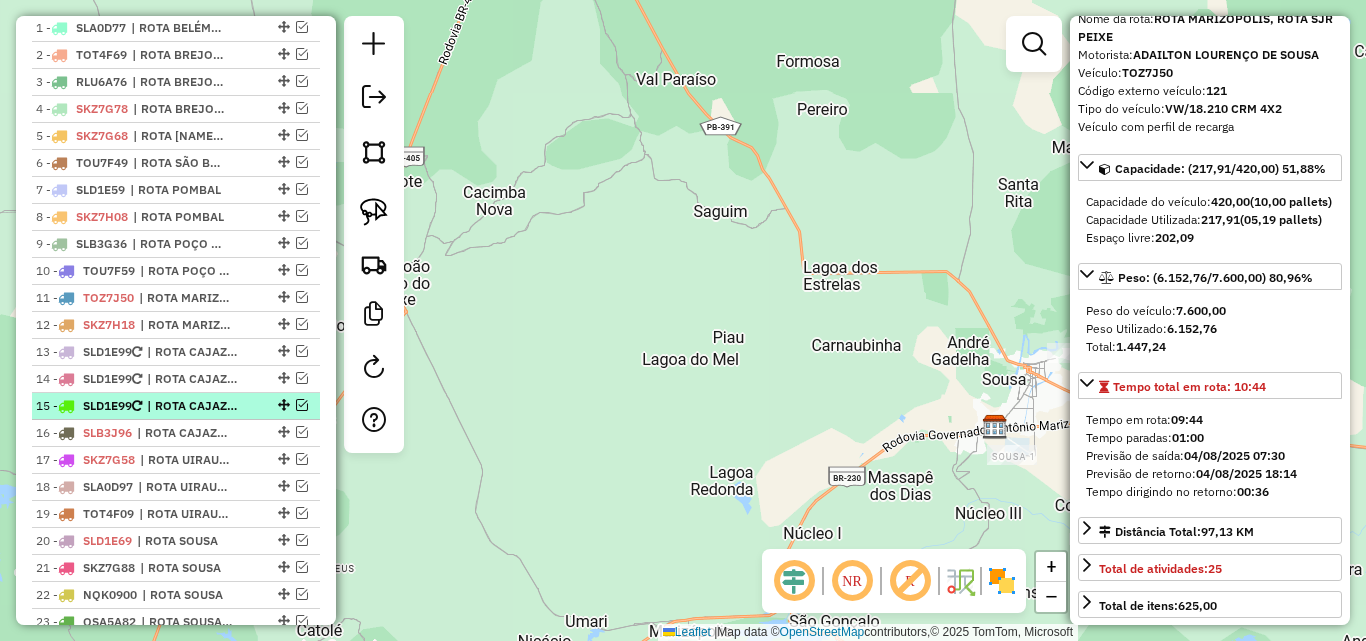 drag, startPoint x: 298, startPoint y: 403, endPoint x: 296, endPoint y: 387, distance: 16.124516 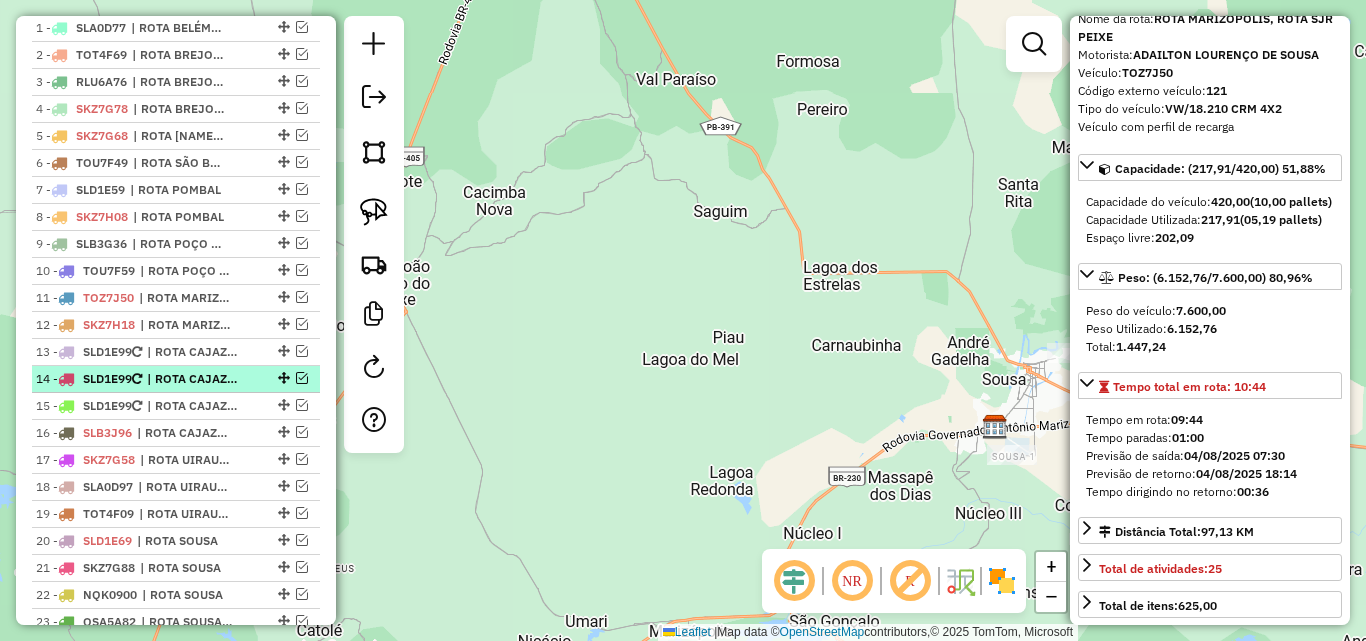 click at bounding box center [302, 405] 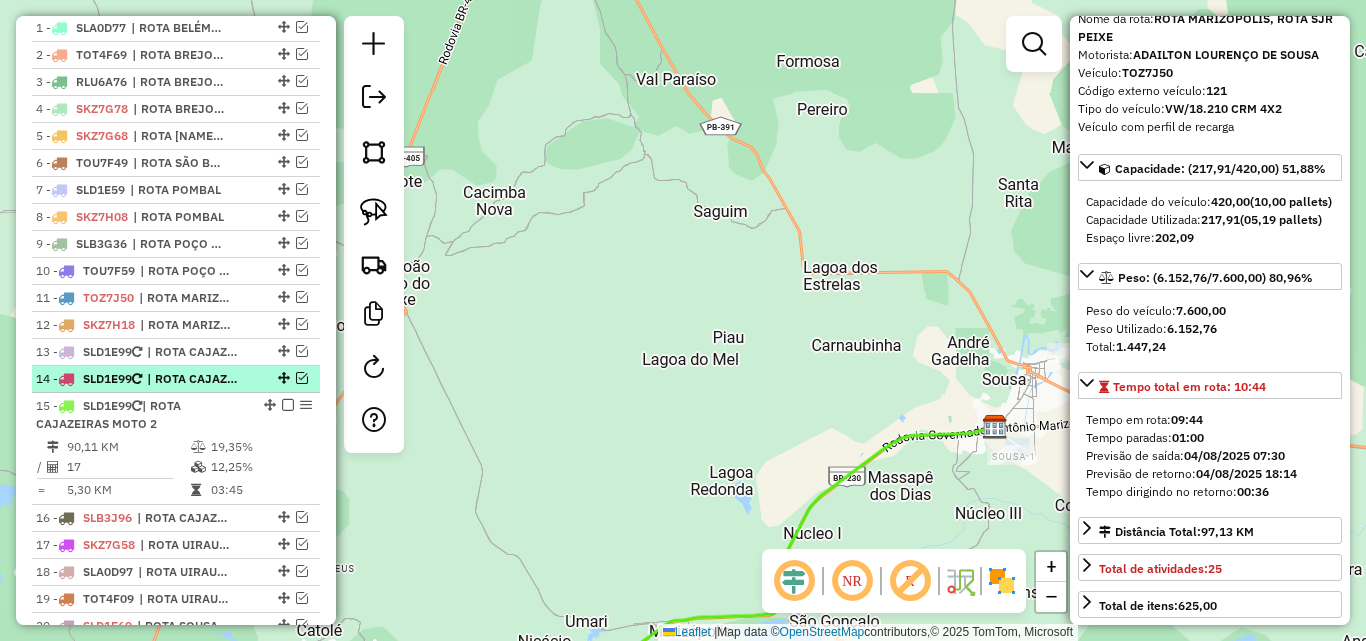 click at bounding box center (302, 378) 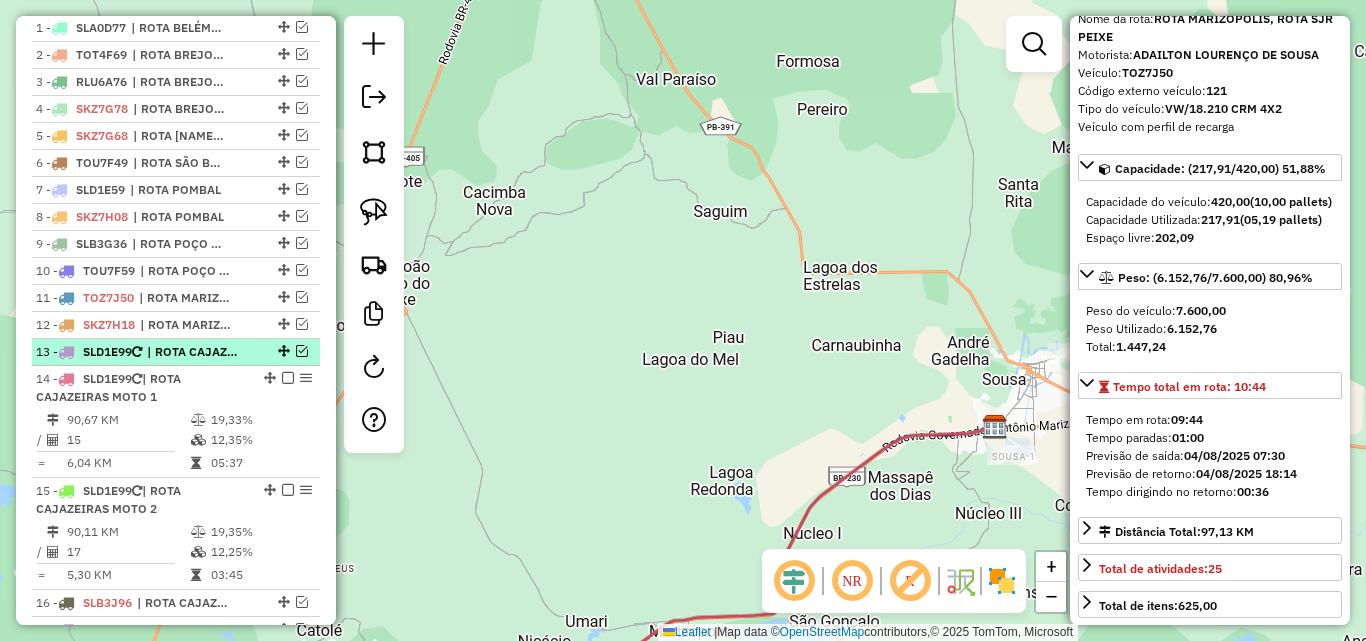 click at bounding box center (302, 351) 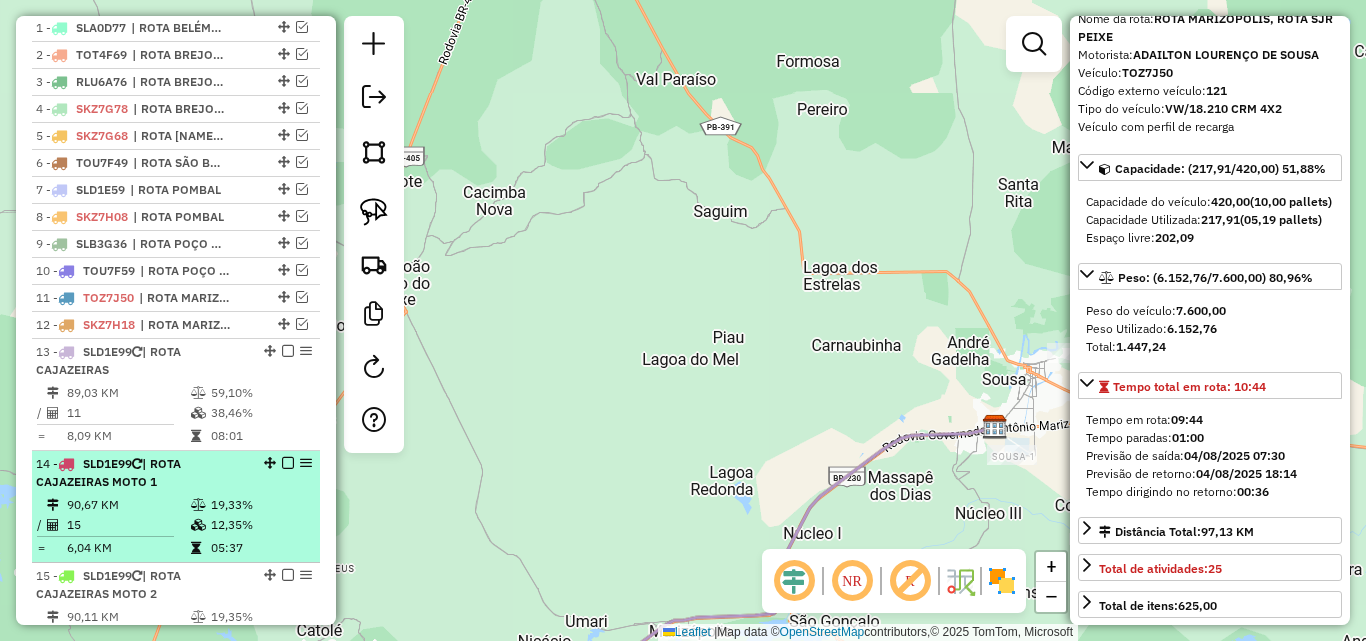 click on "14 -       SLD1E99   | ROTA [CITY] MOTO 1" at bounding box center (142, 473) 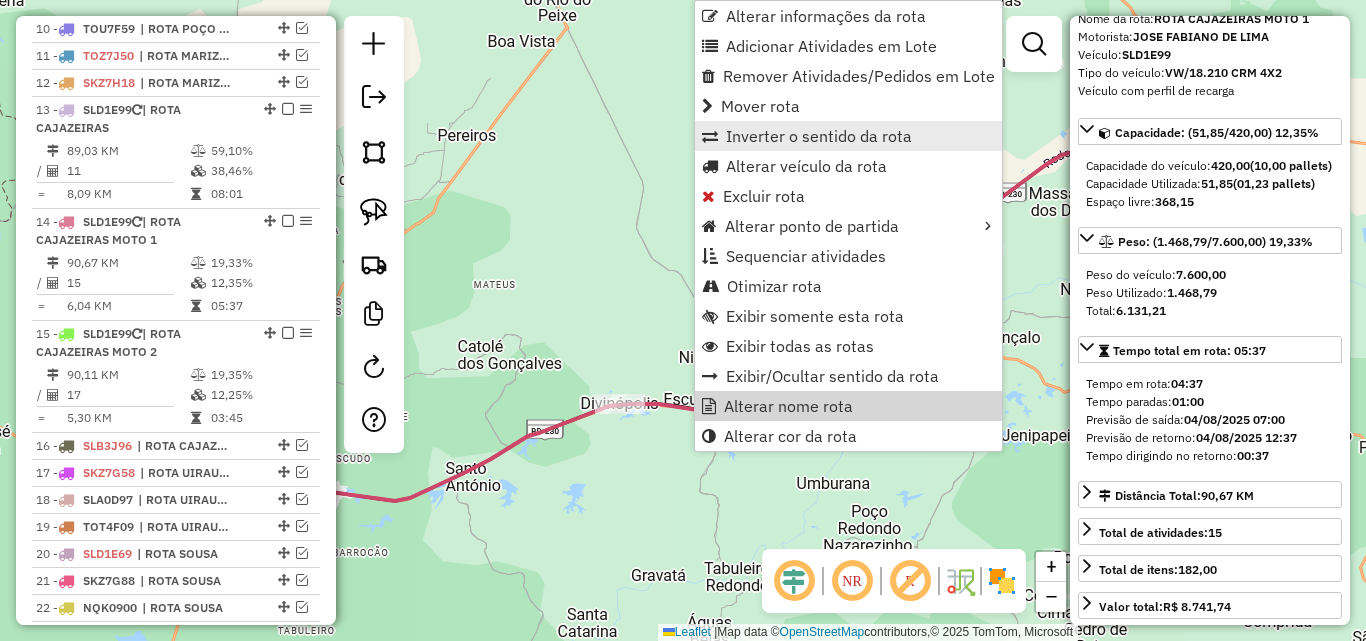 scroll, scrollTop: 1235, scrollLeft: 0, axis: vertical 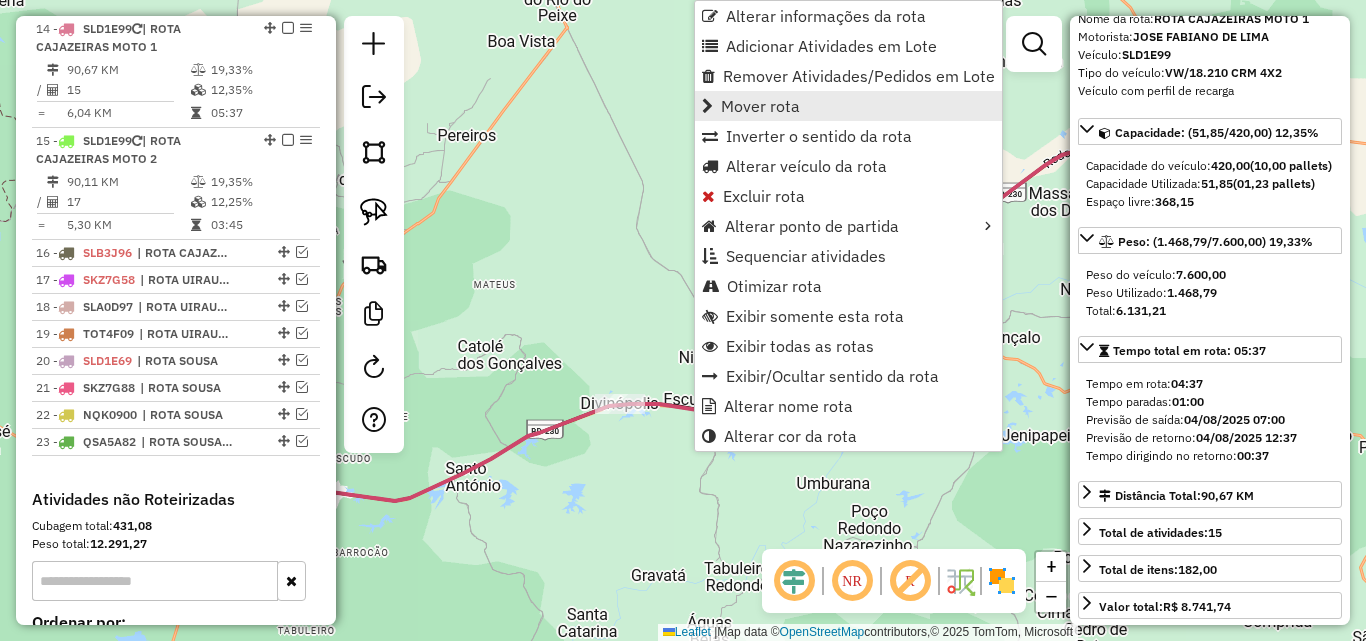 click on "Mover rota" at bounding box center [760, 106] 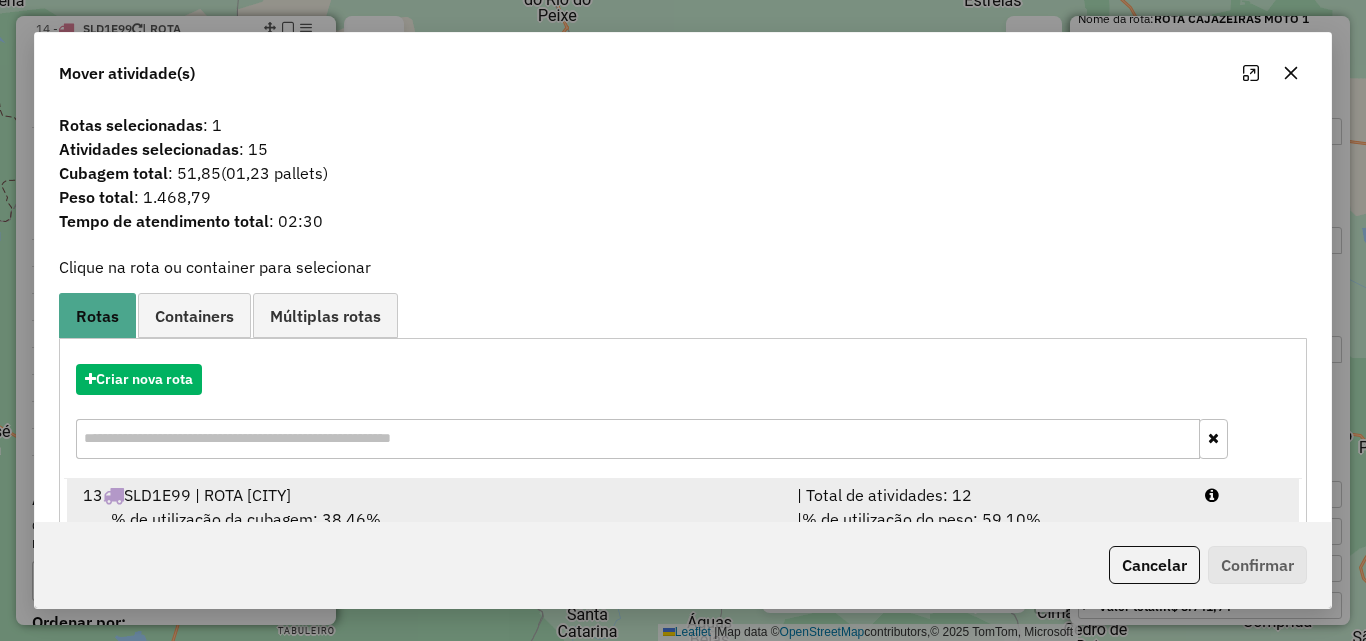click on "|  % de utilização do peso: 59,10%  | Peso disponível: 3.108,33" at bounding box center (989, 531) 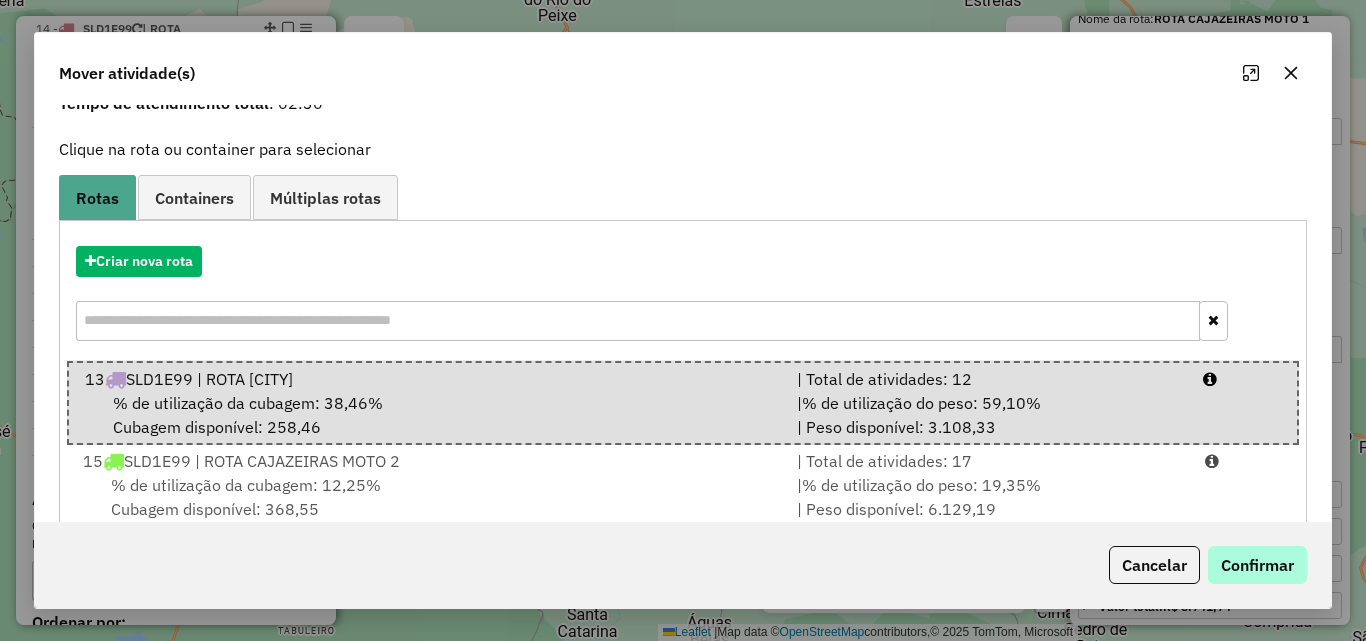 scroll, scrollTop: 156, scrollLeft: 0, axis: vertical 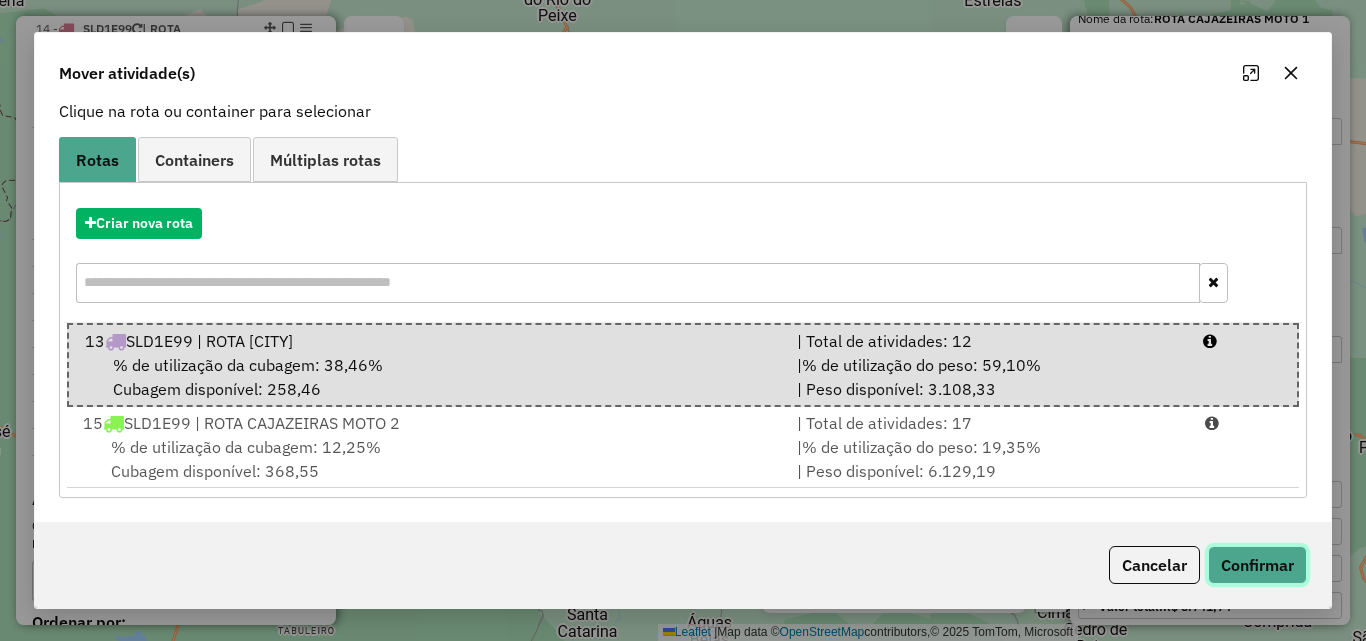 click on "Confirmar" 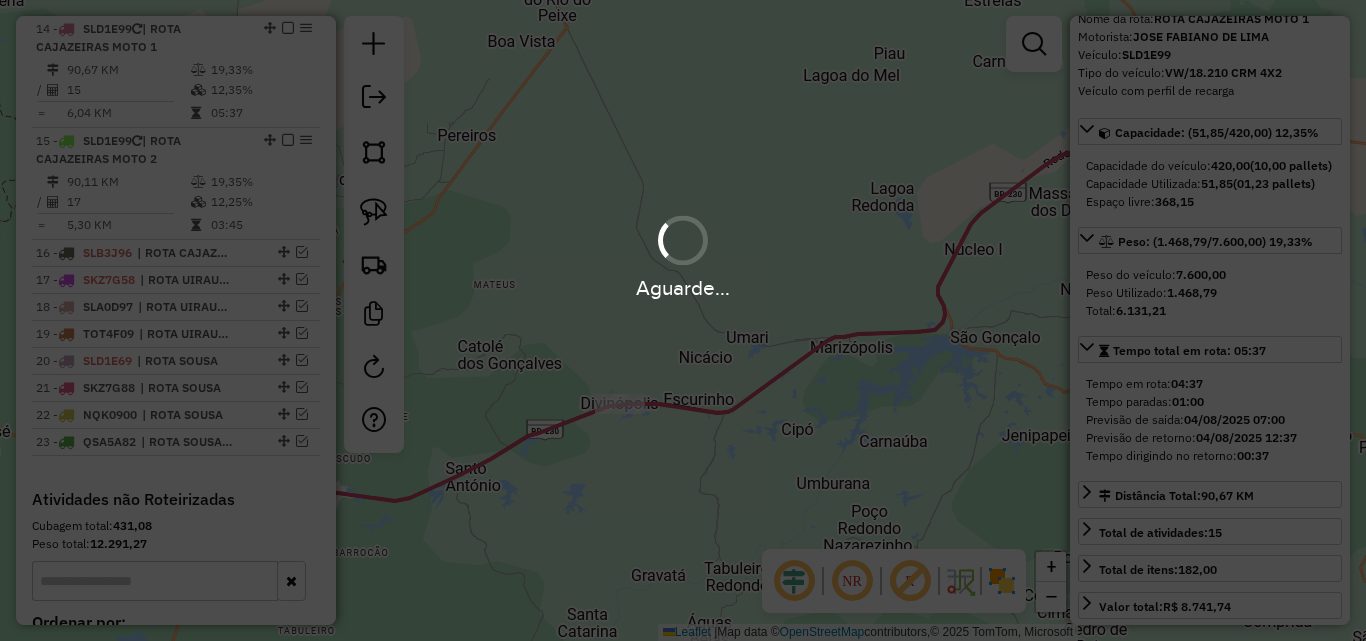 scroll, scrollTop: 0, scrollLeft: 0, axis: both 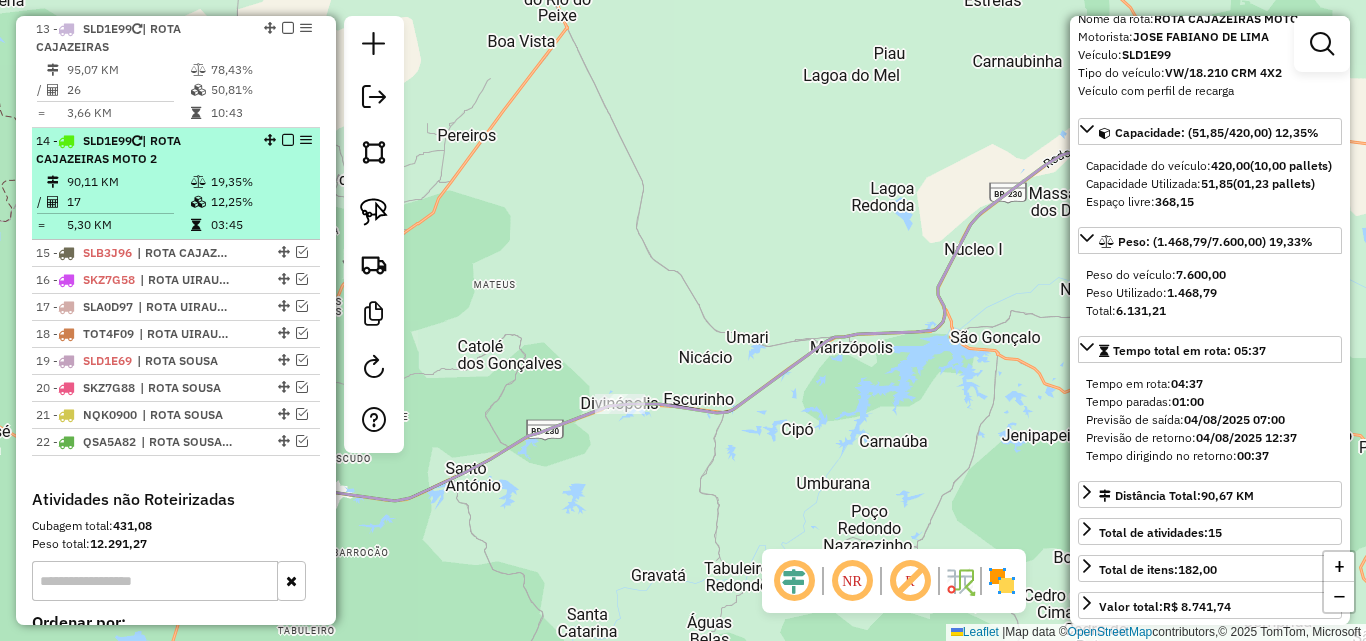 click on "12,25%" at bounding box center [260, 202] 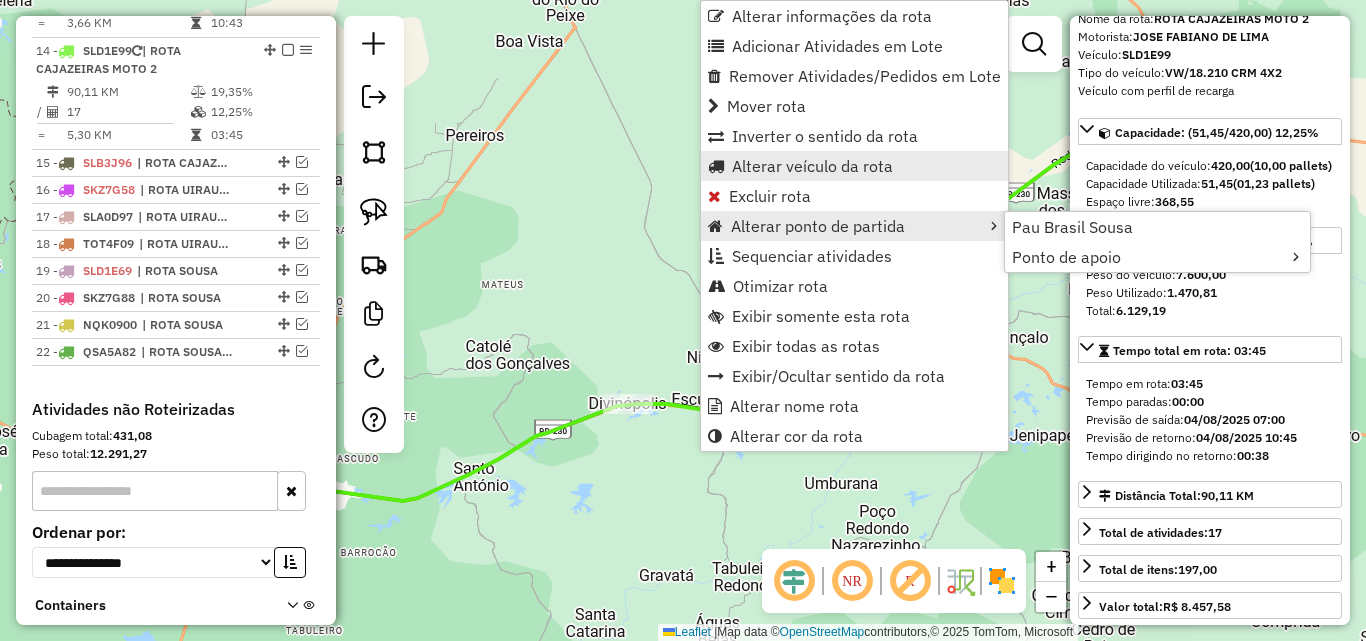 scroll, scrollTop: 1235, scrollLeft: 0, axis: vertical 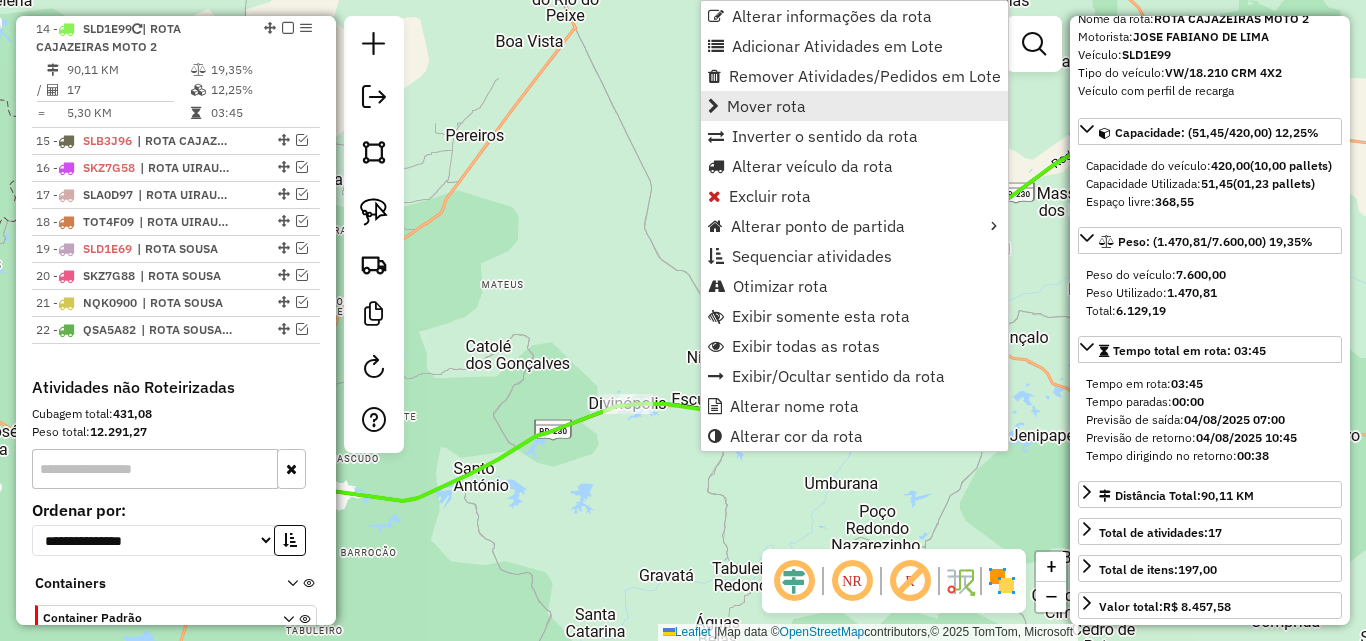 click on "Mover rota" at bounding box center [766, 106] 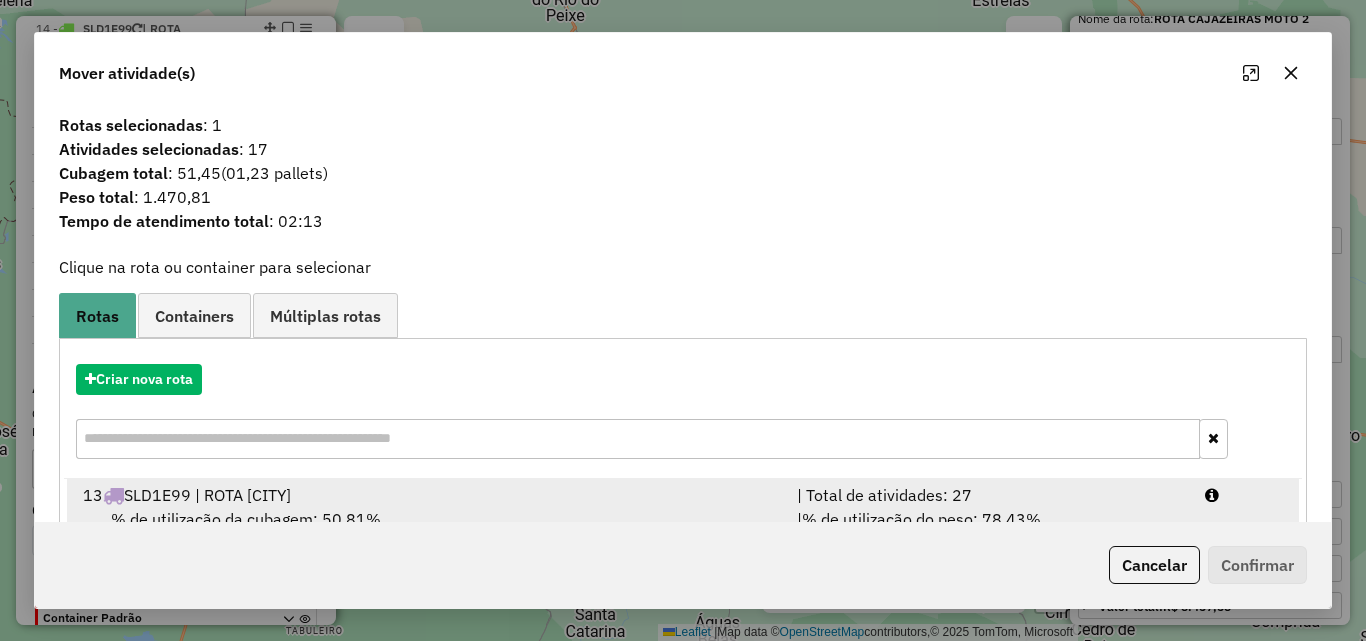 click on "| Total de atividades: 27" at bounding box center [989, 495] 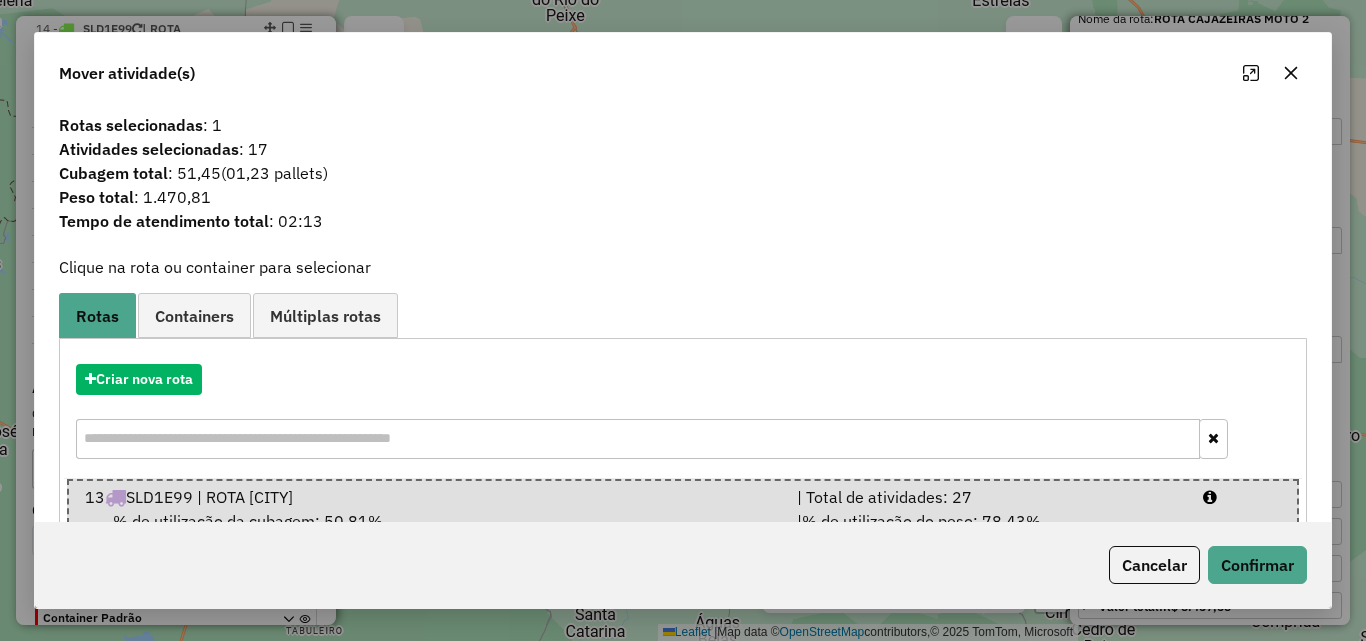 click on "Cancelar   Confirmar" 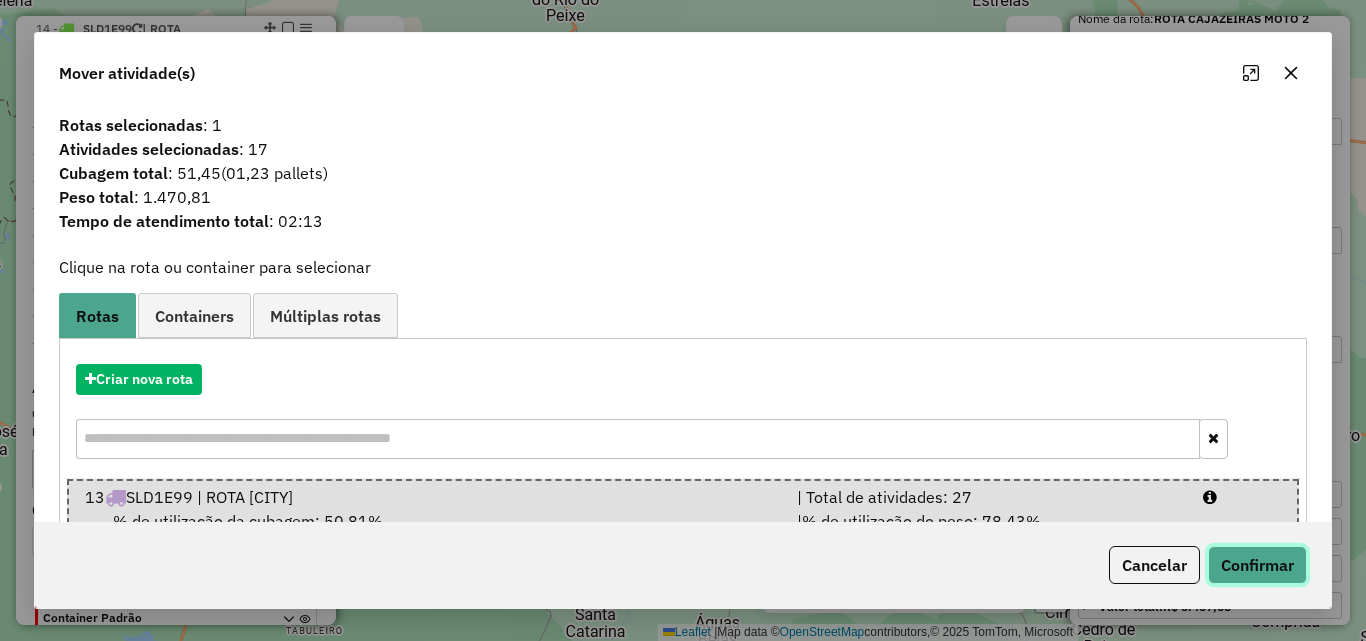 click on "Confirmar" 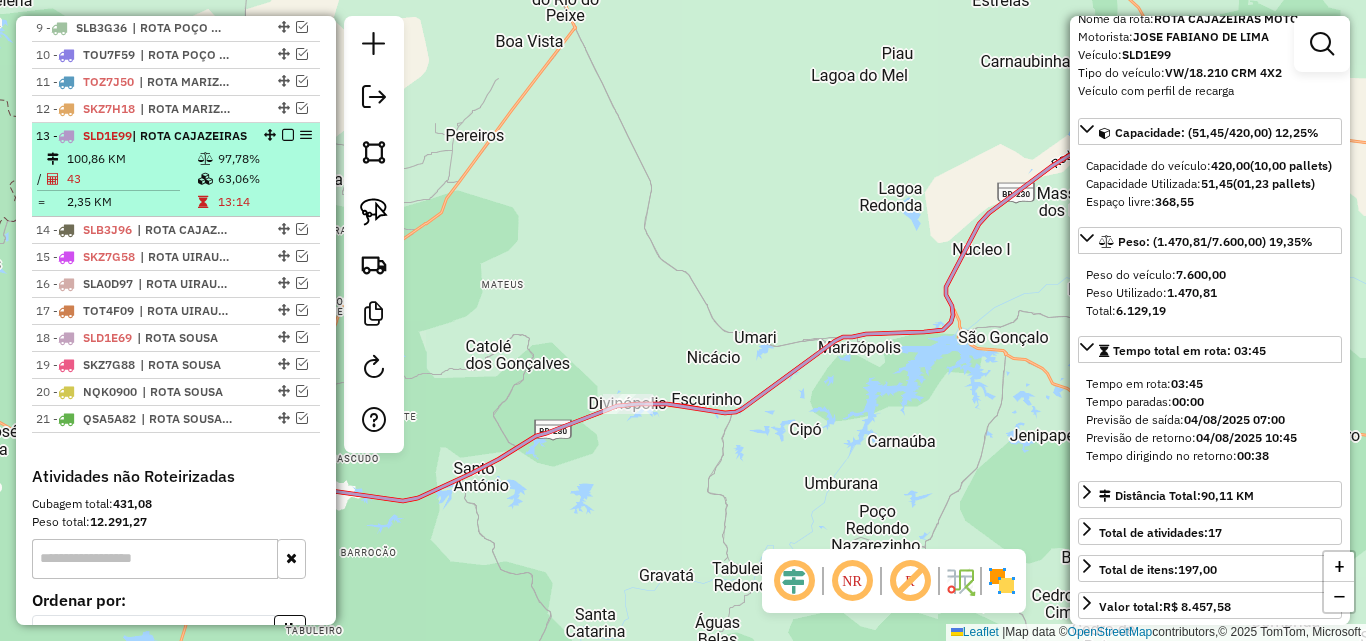scroll, scrollTop: 898, scrollLeft: 0, axis: vertical 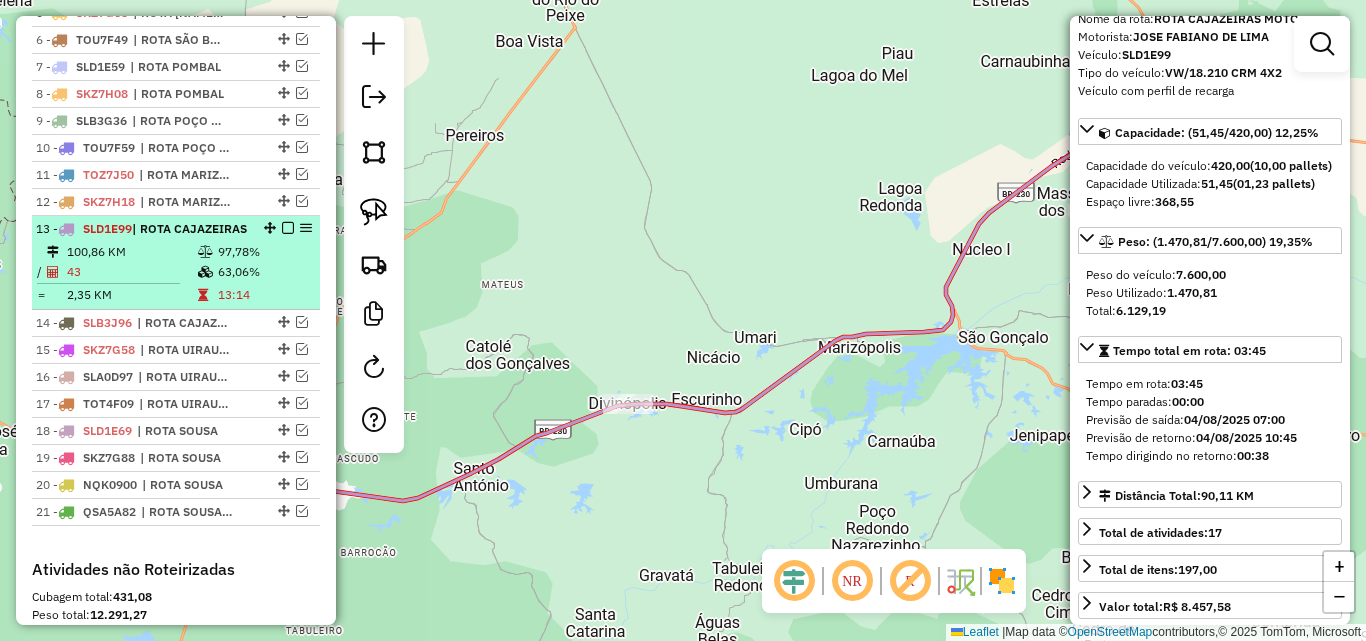 click at bounding box center (288, 228) 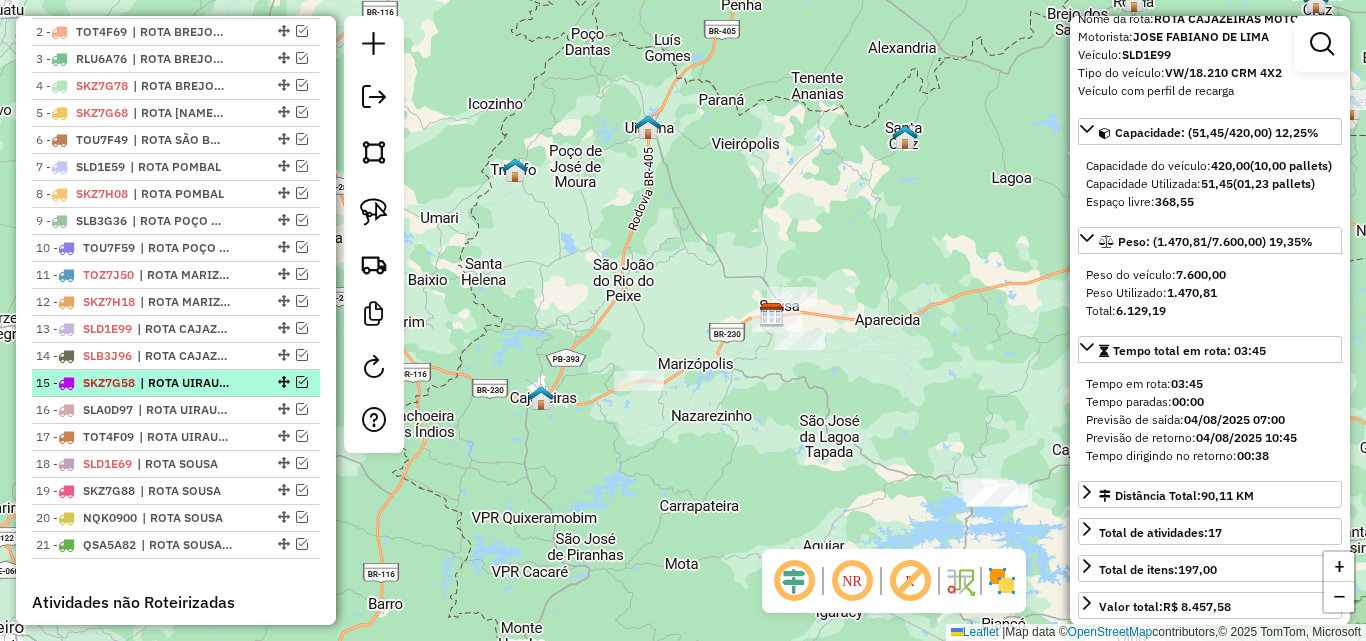 scroll, scrollTop: 698, scrollLeft: 0, axis: vertical 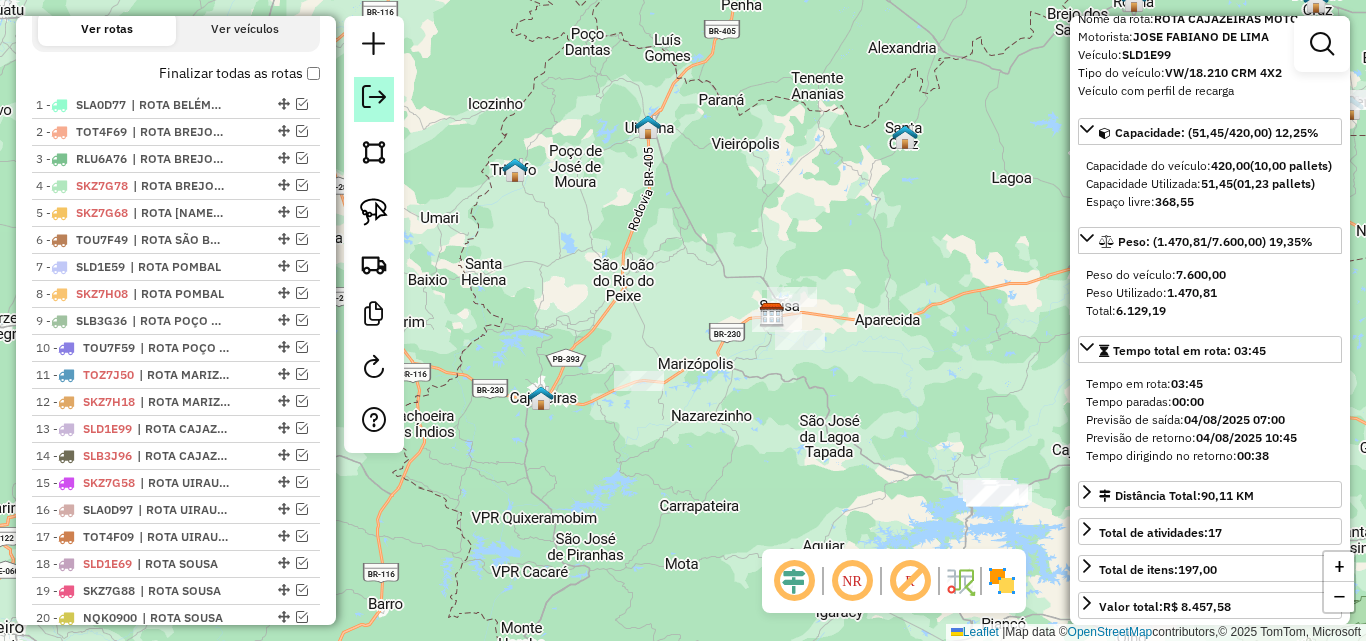 click 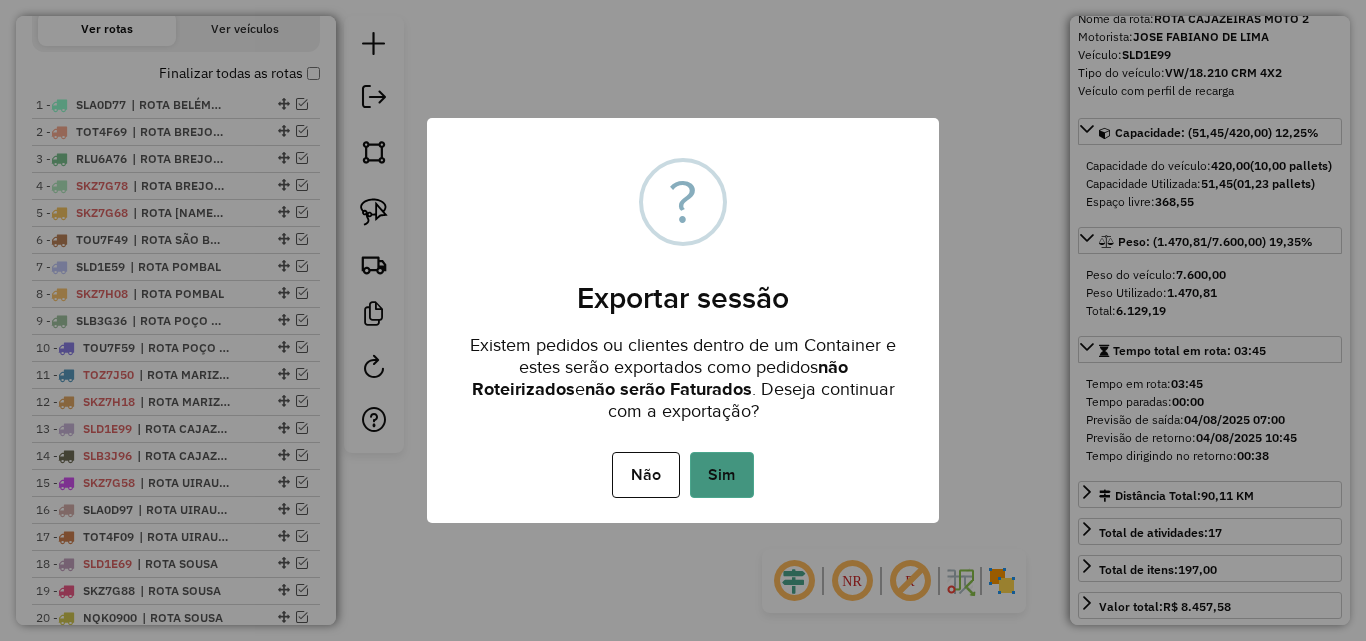 click on "Sim" at bounding box center [722, 475] 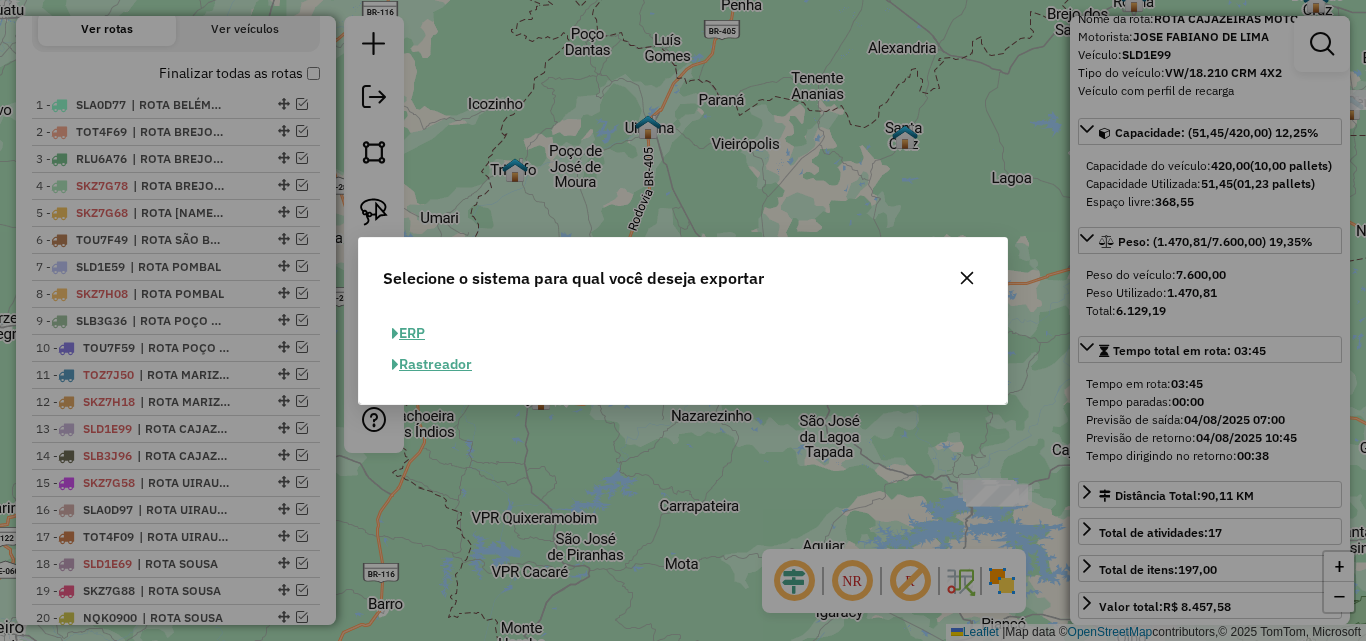 click on "ERP" 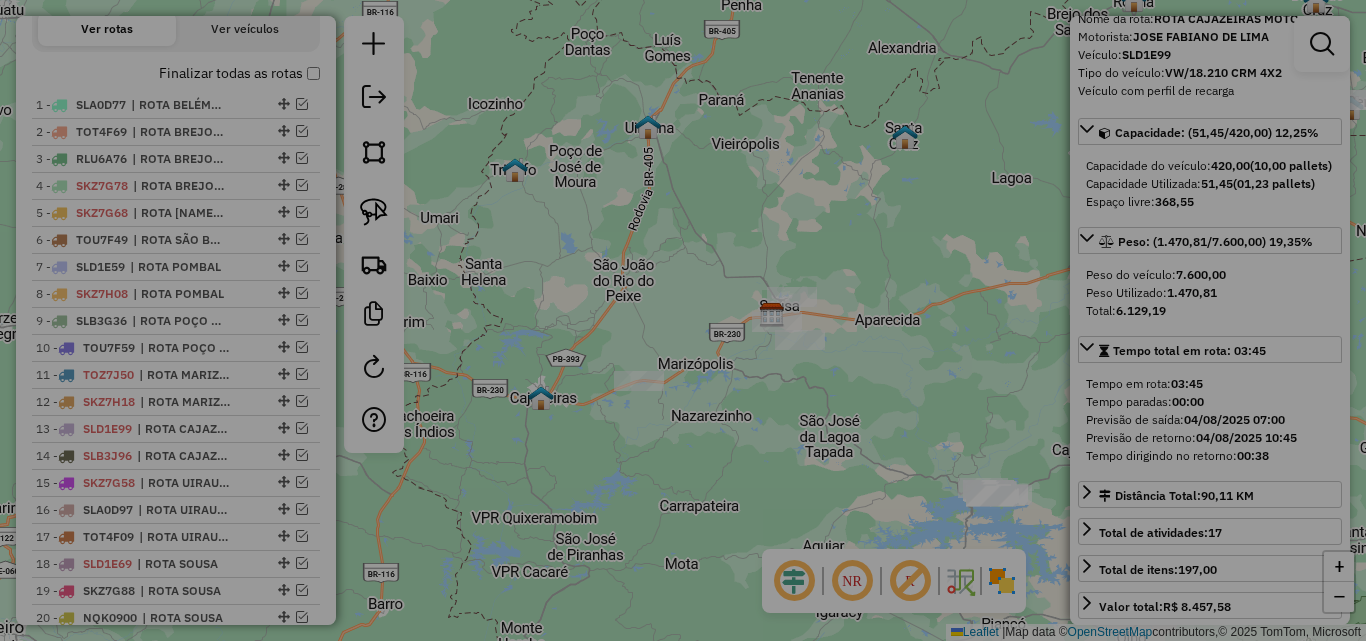 select on "**" 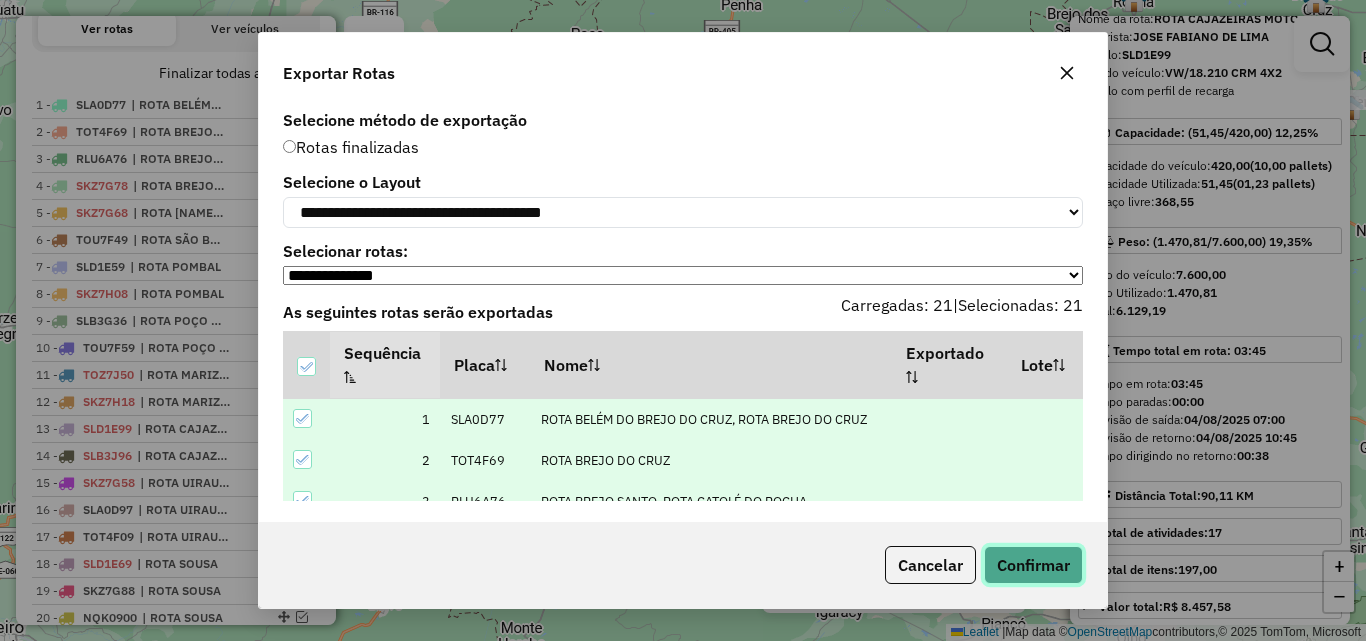 click on "Confirmar" 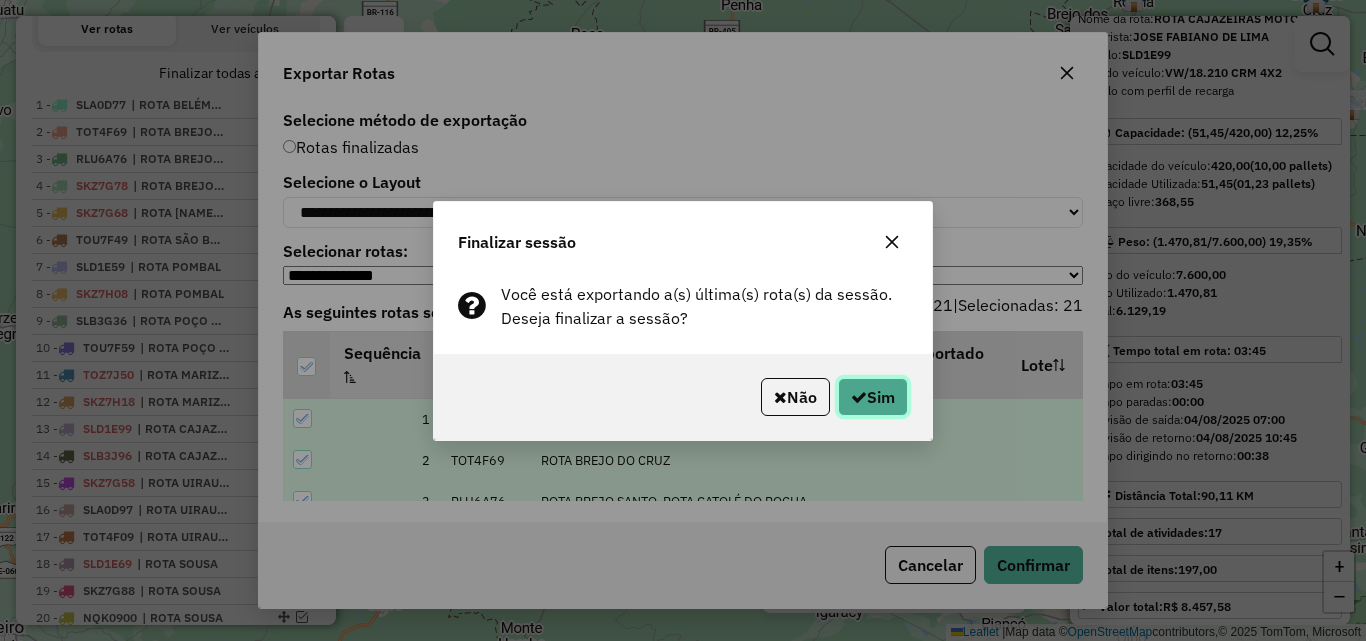 click on "Sim" 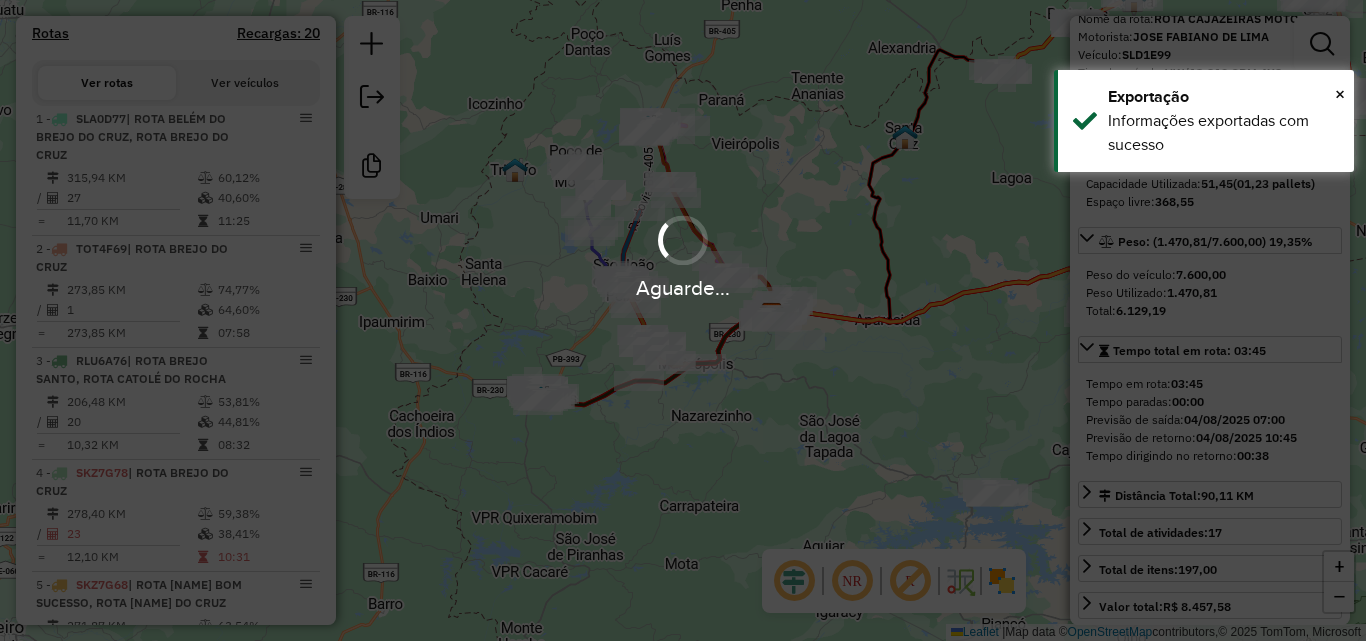 scroll, scrollTop: 752, scrollLeft: 0, axis: vertical 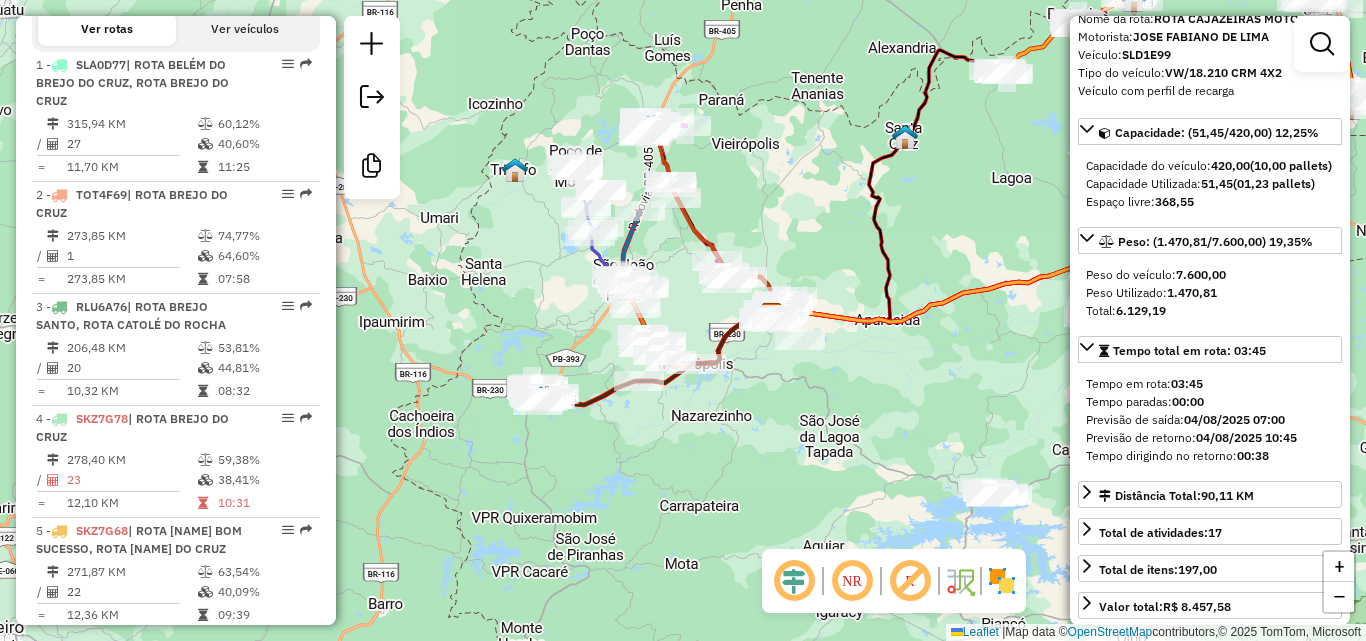 click on "Janela de atendimento Grade de atendimento Capacidade Transportadoras Veículos Cliente Pedidos  Rotas Selecione os dias de semana para filtrar as janelas de atendimento  Seg   Ter   Qua   Qui   Sex   Sáb   Dom  Informe o período da janela de atendimento: De: Até:  Filtrar exatamente a janela do cliente  Considerar janela de atendimento padrão  Selecione os dias de semana para filtrar as grades de atendimento  Seg   Ter   Qua   Qui   Sex   Sáb   Dom   Considerar clientes sem dia de atendimento cadastrado  Clientes fora do dia de atendimento selecionado Filtrar as atividades entre os valores definidos abaixo:  Peso mínimo:   Peso máximo:   Cubagem mínima:   Cubagem máxima:   De:   Até:  Filtrar as atividades entre o tempo de atendimento definido abaixo:  De:   Até:   Considerar capacidade total dos clientes não roteirizados Transportadora: Selecione um ou mais itens Tipo de veículo: Selecione um ou mais itens Veículo: Selecione um ou mais itens Motorista: Selecione um ou mais itens Nome: Rótulo:" 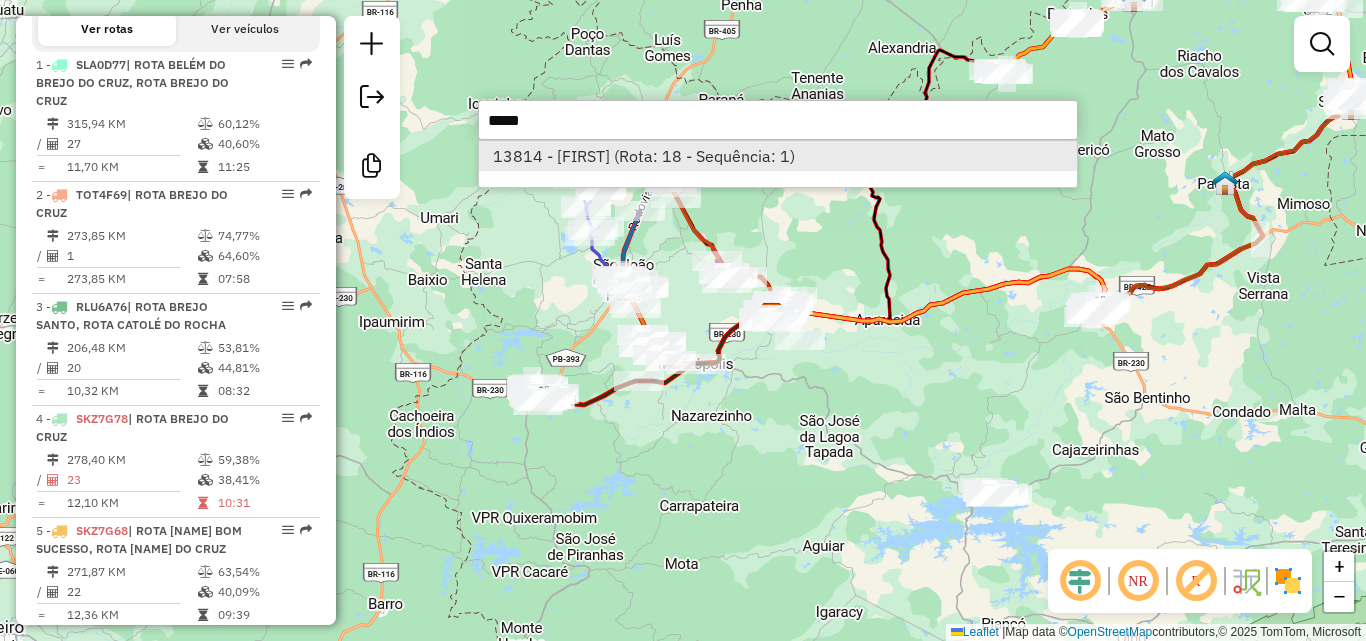 type on "*****" 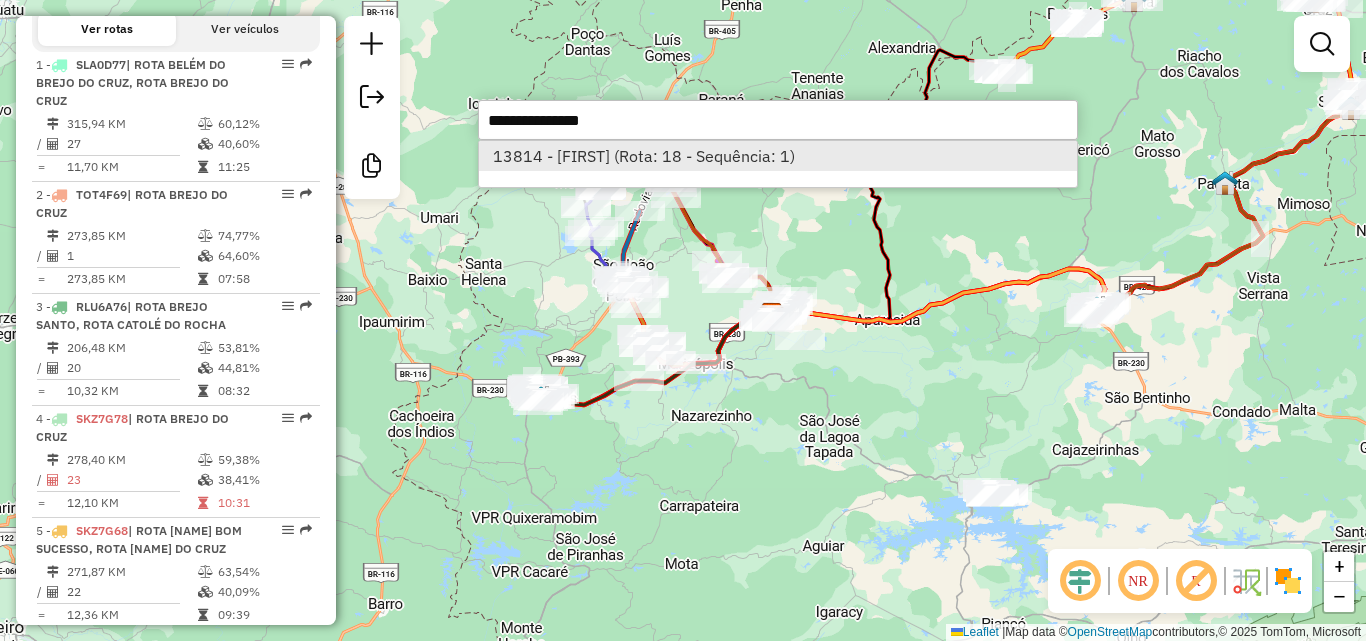 select on "**********" 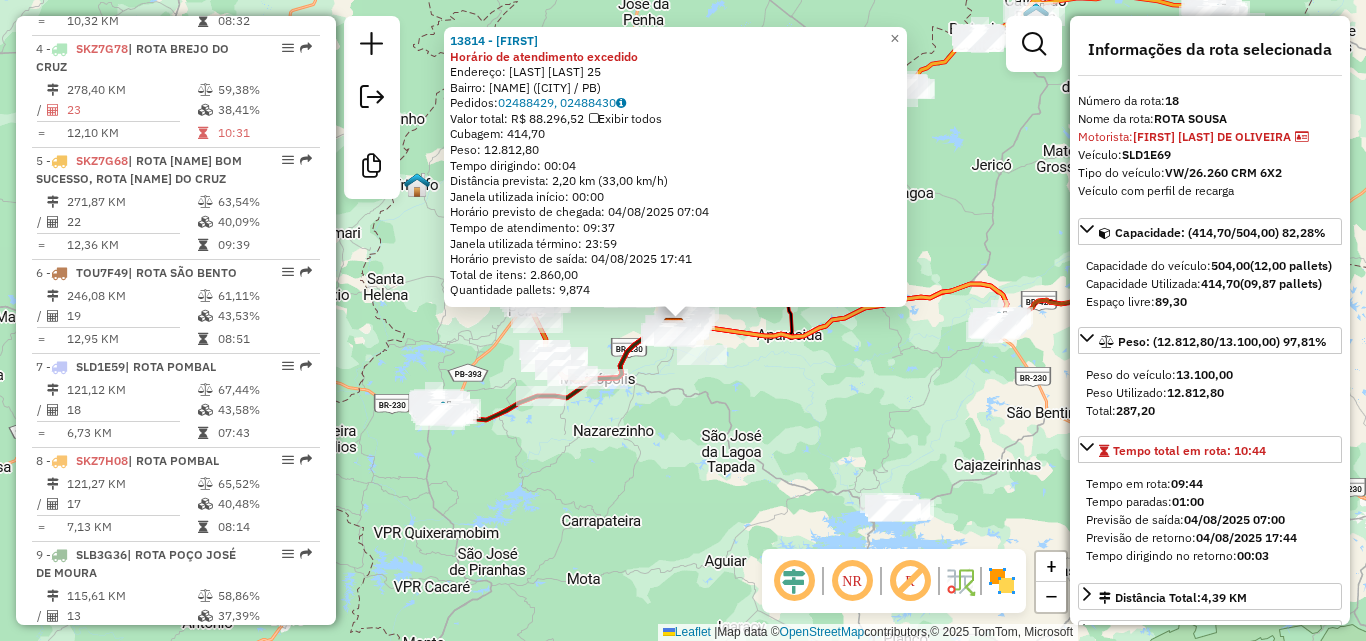 scroll, scrollTop: 2602, scrollLeft: 0, axis: vertical 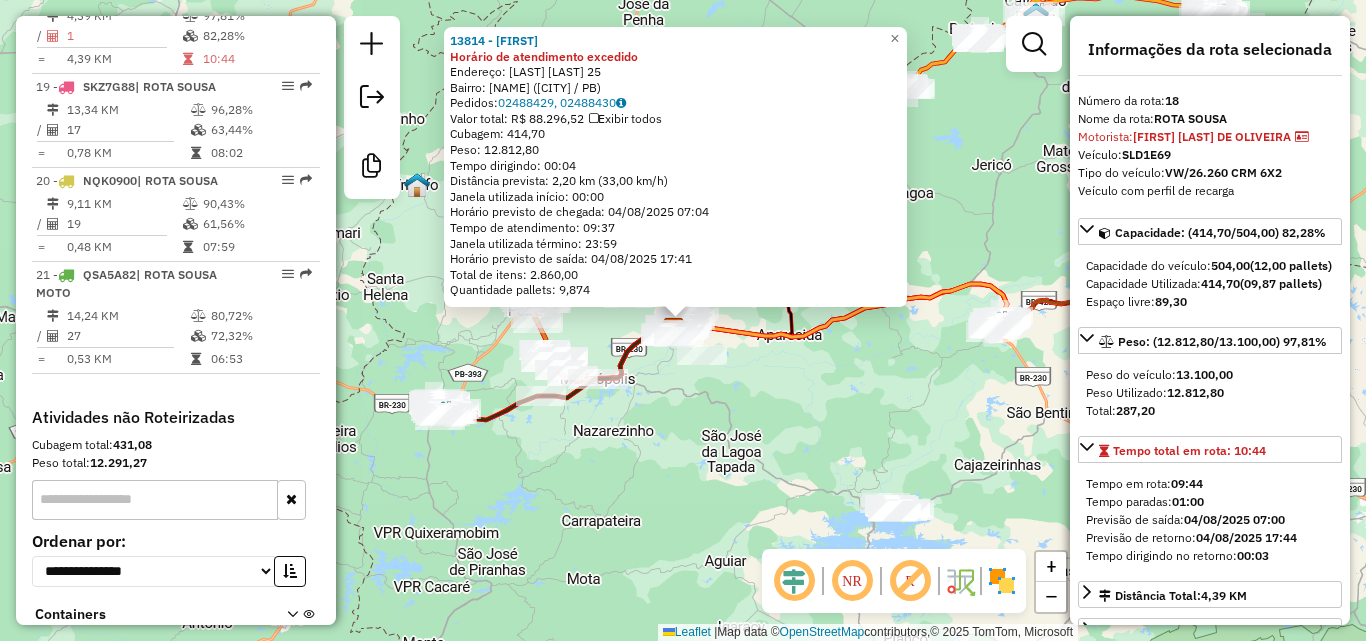 click on "13814 - [FIRST] Horário de atendimento excedido  Endereço:  [LAST] [LAST] 25   Bairro: [NAME] ([CITY] / PB)   Pedidos:  02488429, 02488430   Valor total: R$ 88.296,52   Exibir todos   Cubagem: 414,70  Peso: 12.812,80  Tempo dirigindo: 00:04   Distância prevista: 2,20 km (33,00 km/h)   Janela utilizada início: 00:00   Horário previsto de chegada: 04/08/2025 07:04   Tempo de atendimento: 09:37   Janela utilizada término: 23:59   Horário previsto de saída: 04/08/2025 17:41   Total de itens: 2.860,00   Quantidade pallets: 9,874  × Janela de atendimento Grade de atendimento Capacidade Transportadoras Veículos Cliente Pedidos  Rotas Selecione os dias de semana para filtrar as janelas de atendimento  Seg   Ter   Qua   Qui   Sex   Sáb   Dom  Informe o período da janela de atendimento: De: Até:  Filtrar exatamente a janela do cliente  Considerar janela de atendimento padrão  Selecione os dias de semana para filtrar as grades de atendimento  Seg   Ter   Qua   Qui   Sex   Sáb   Dom   Peso mínimo:   De:" 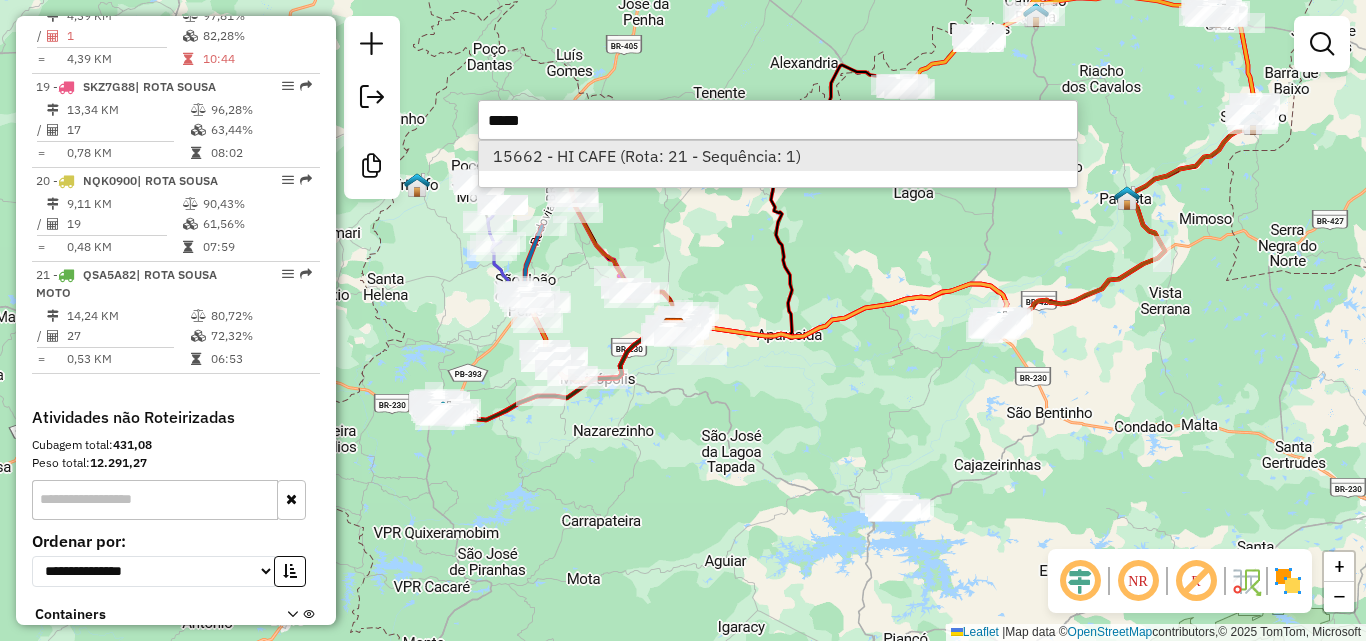 type on "*****" 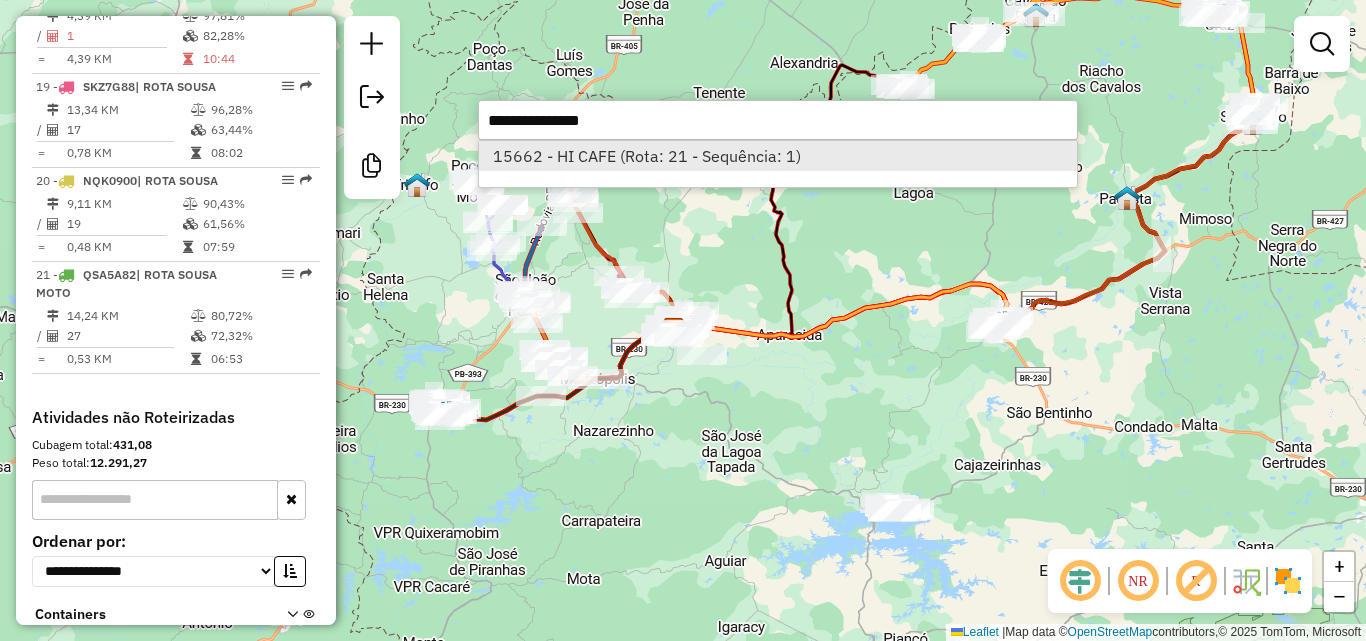 select on "**********" 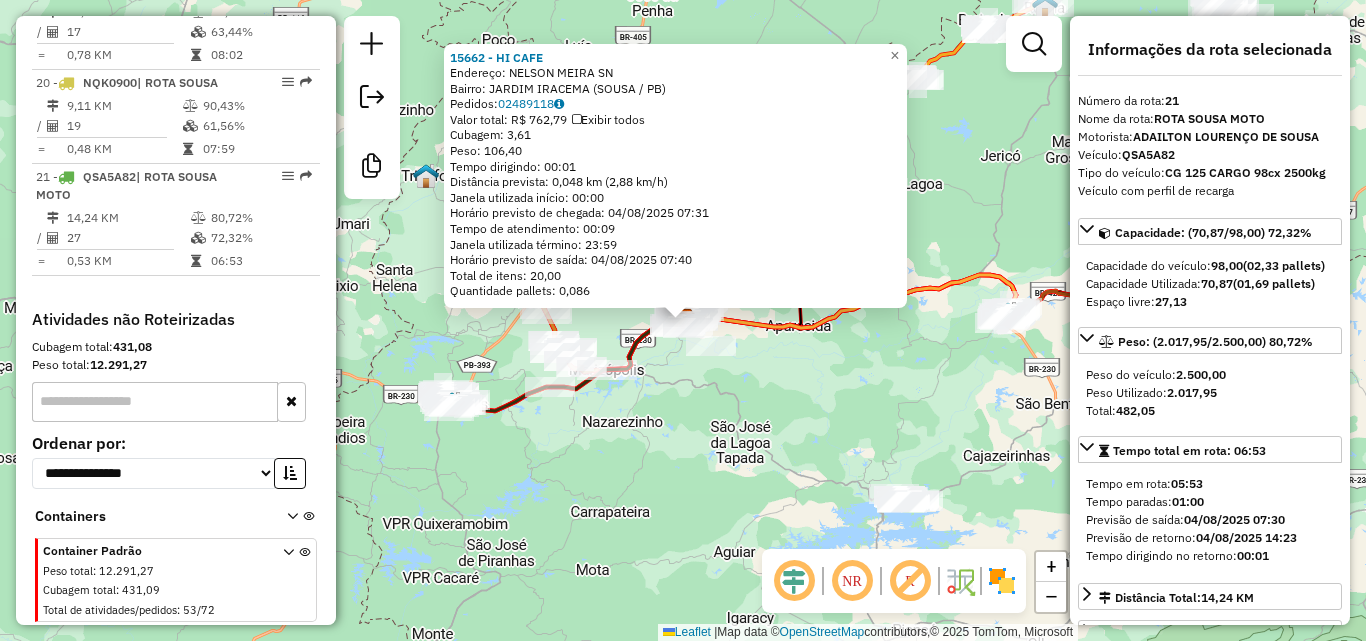 scroll, scrollTop: 2736, scrollLeft: 0, axis: vertical 